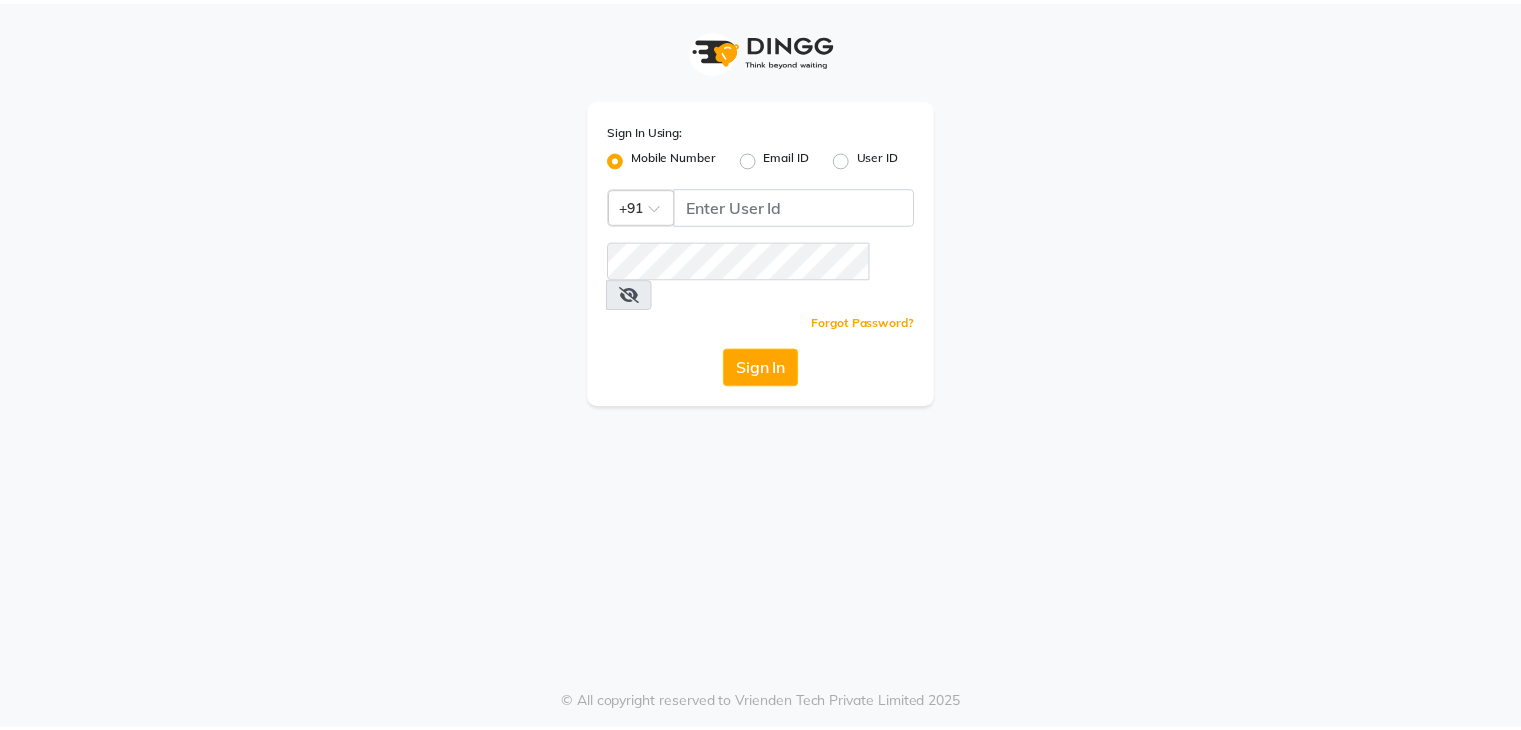 scroll, scrollTop: 0, scrollLeft: 0, axis: both 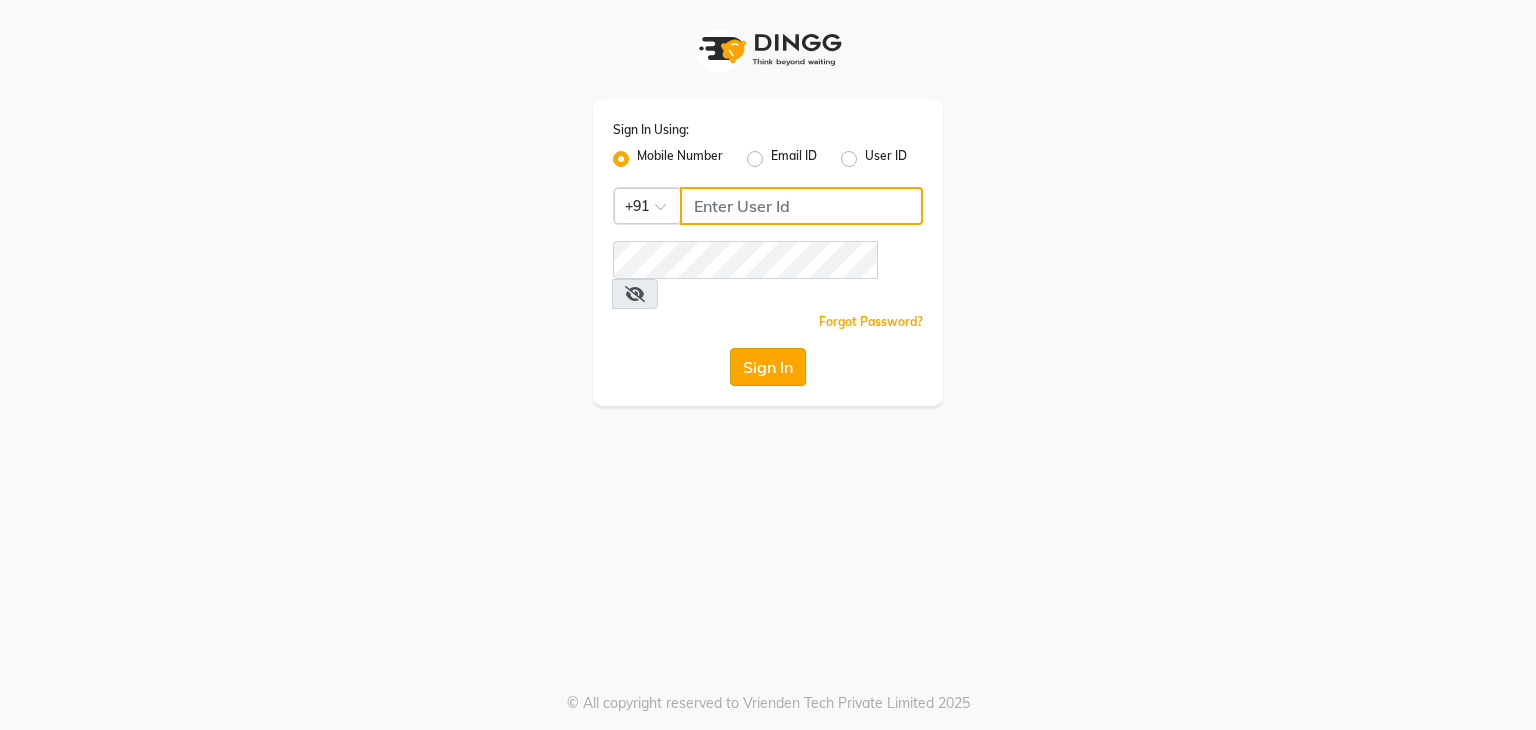 type on "9903241893" 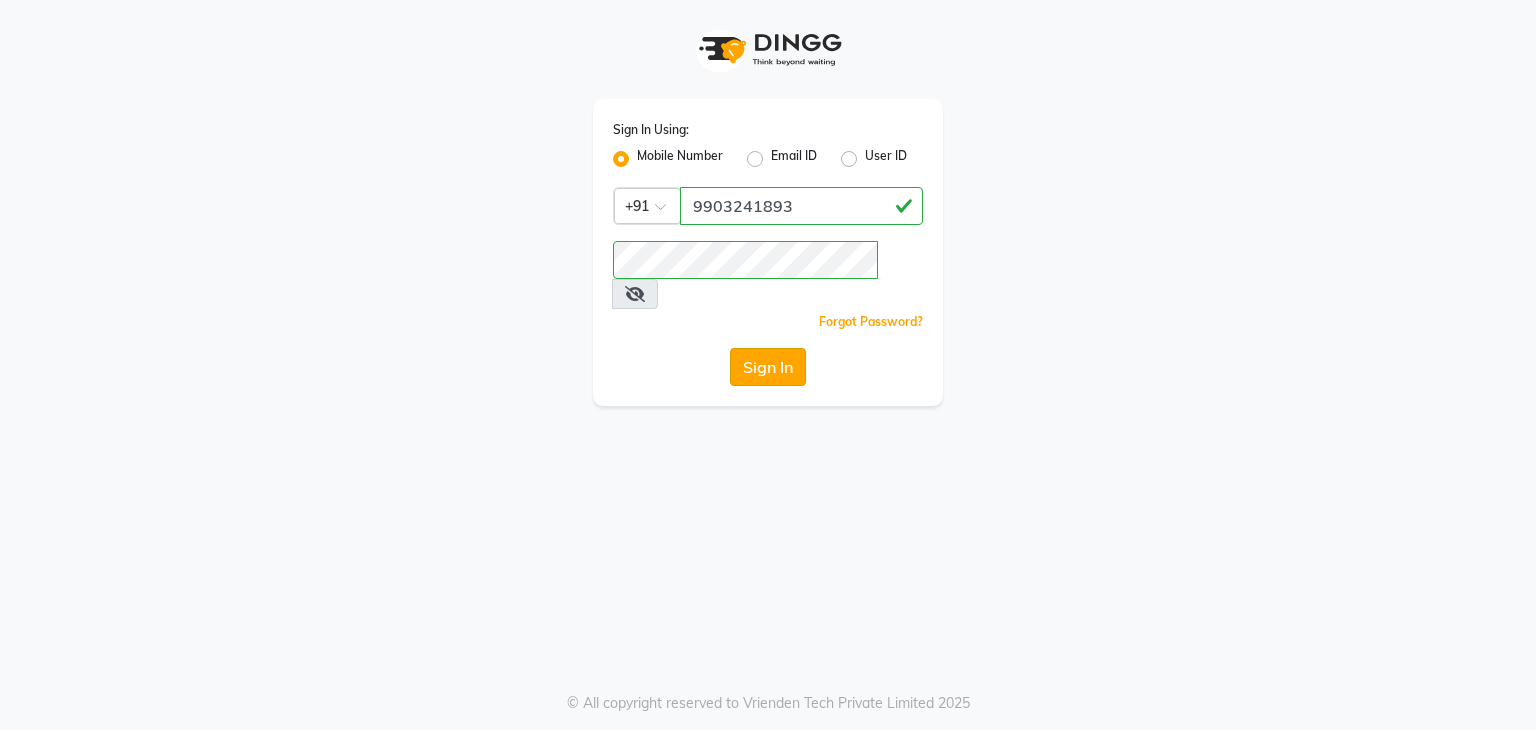 click on "Sign In" 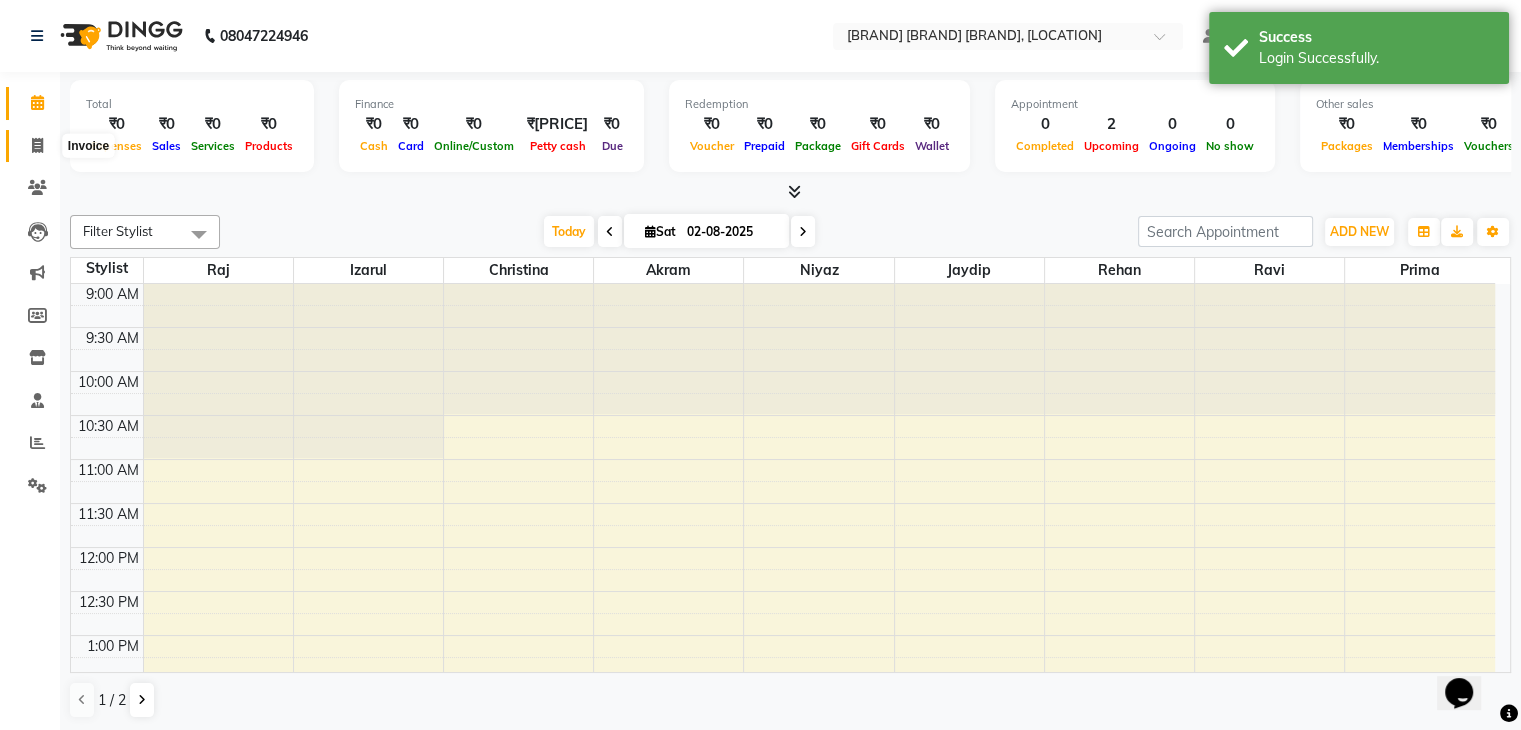 scroll, scrollTop: 0, scrollLeft: 0, axis: both 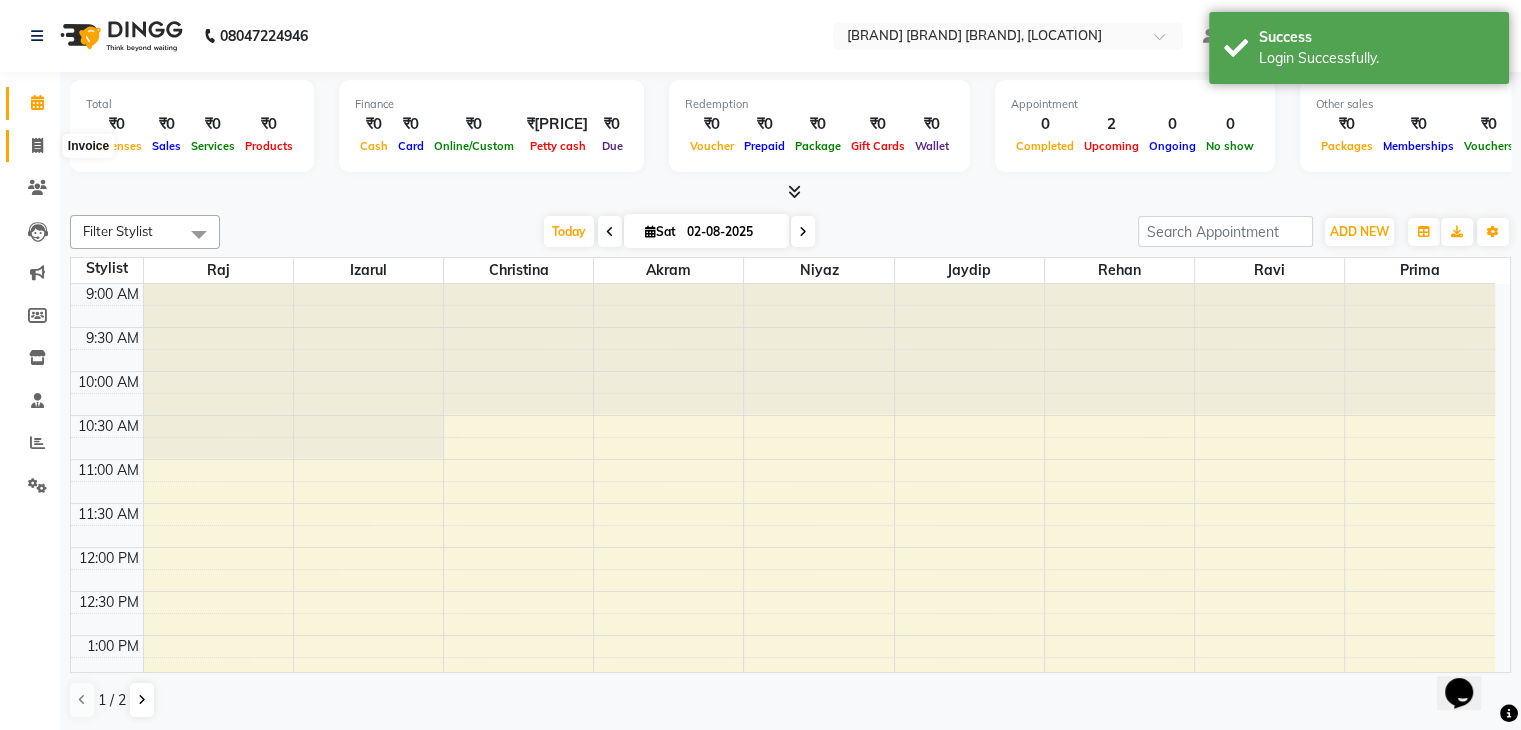 click 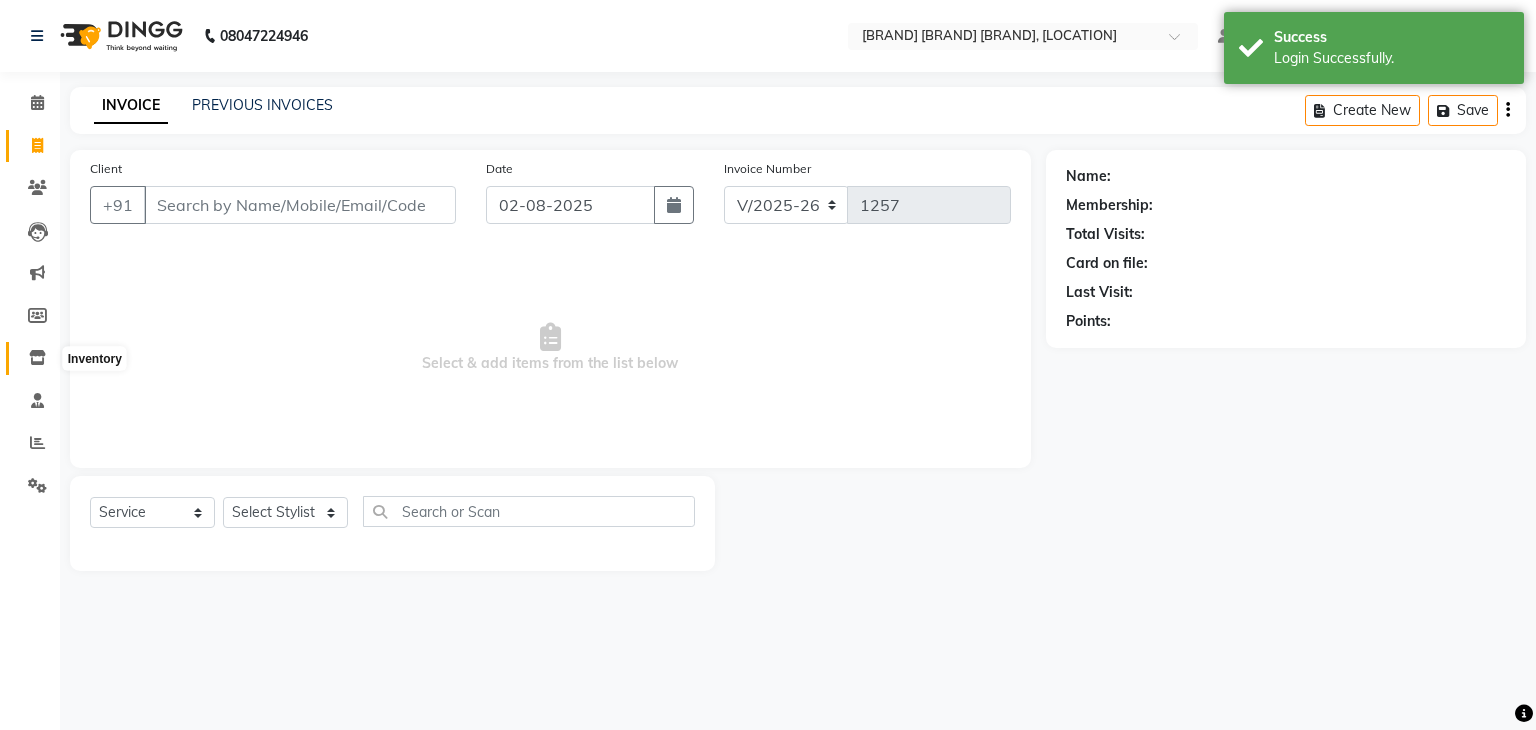 drag, startPoint x: 40, startPoint y: 349, endPoint x: 33, endPoint y: 357, distance: 10.630146 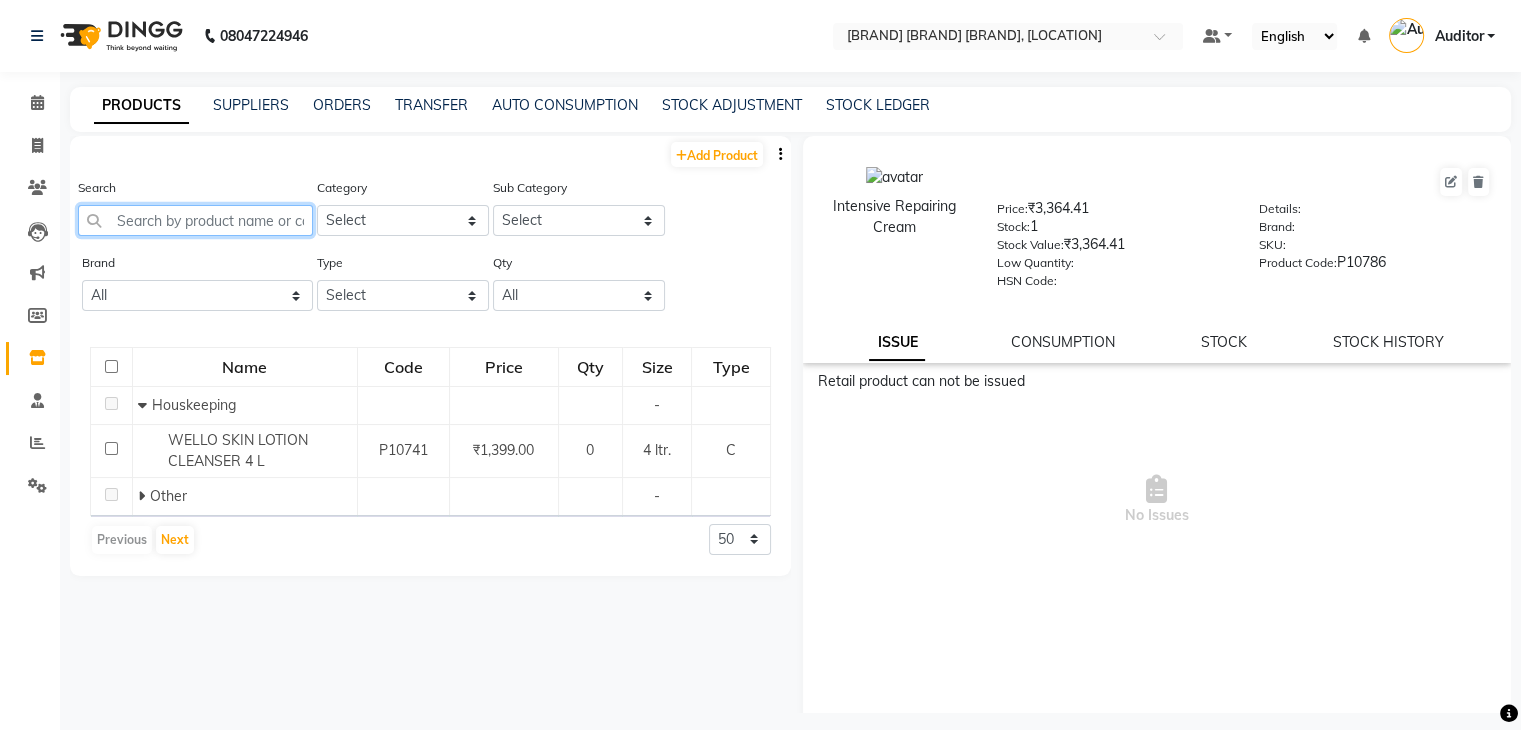 click 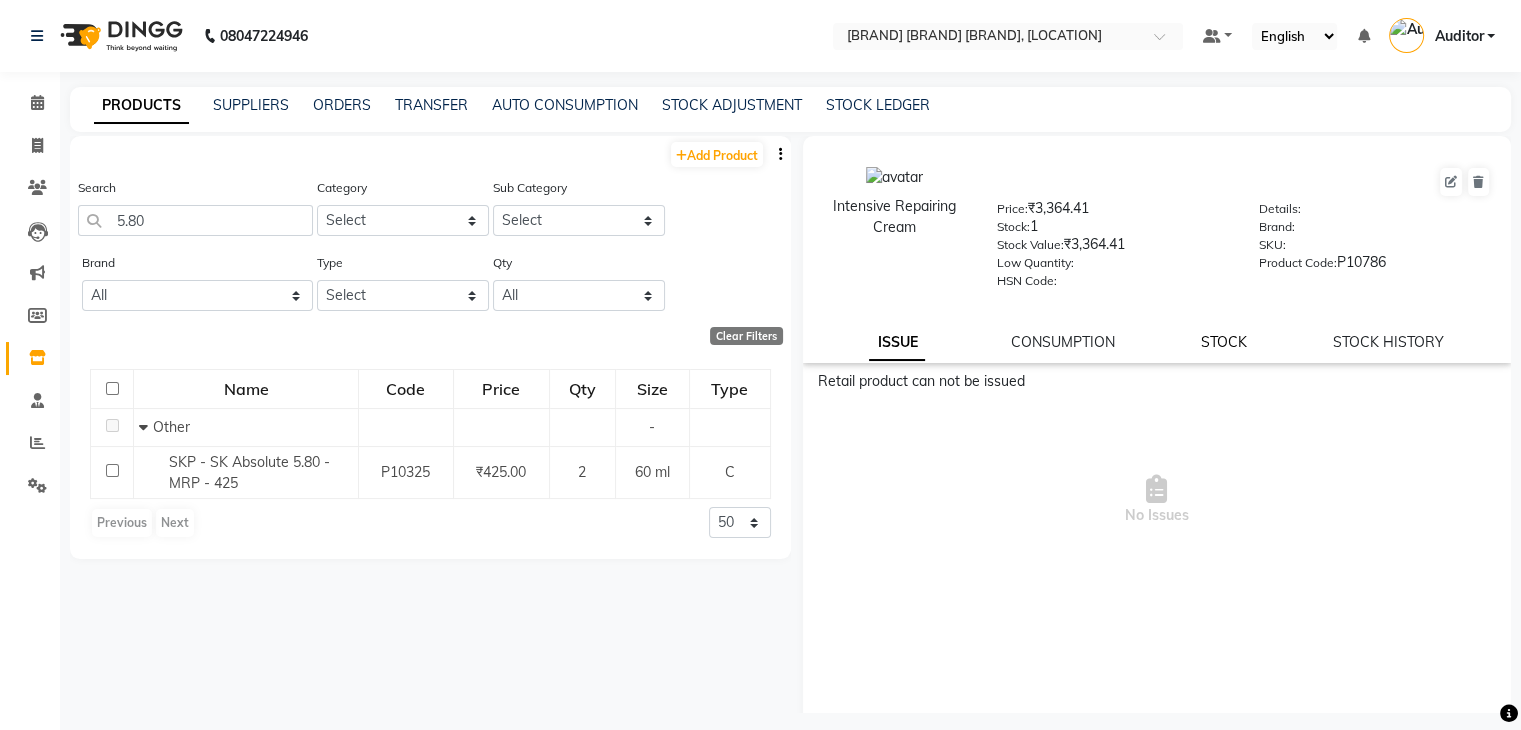click on "STOCK" 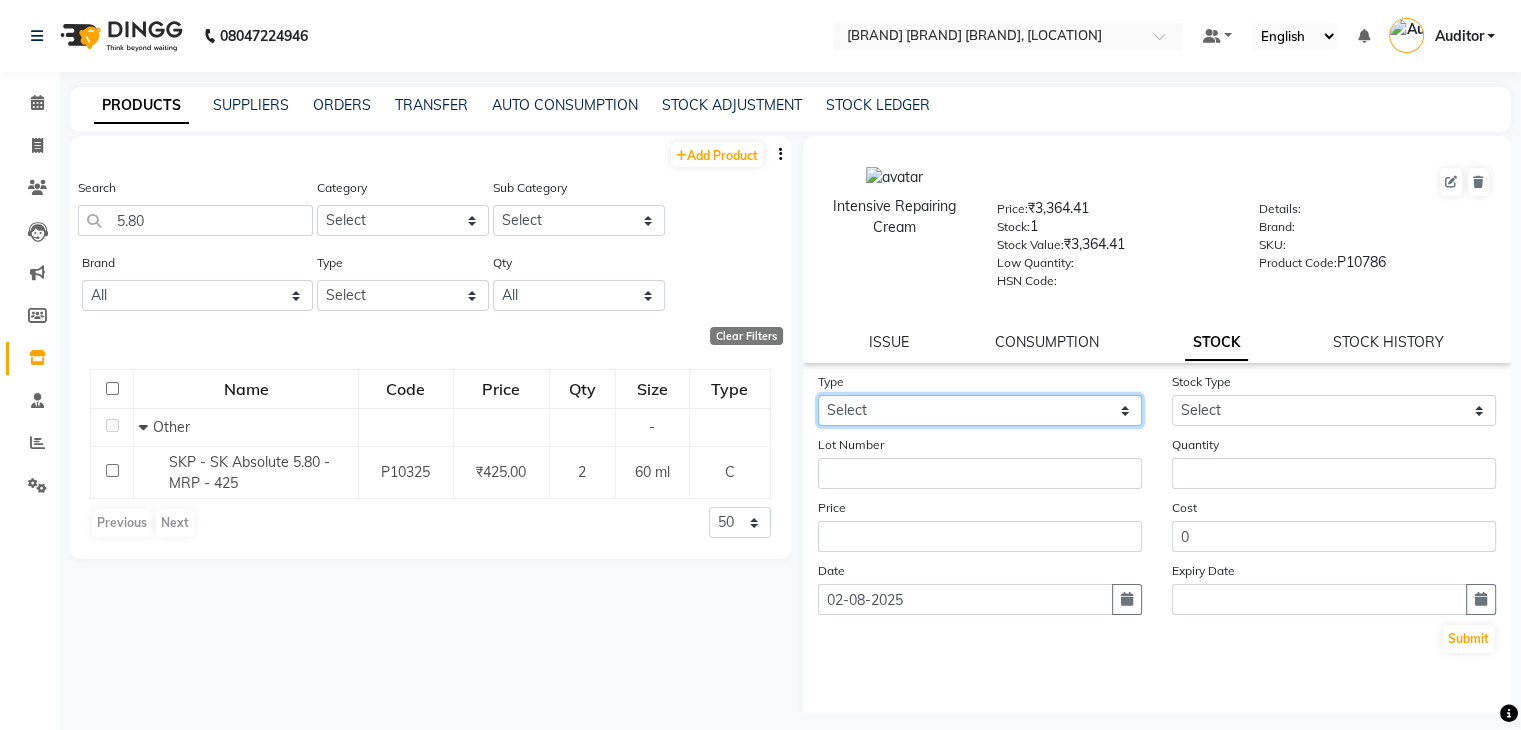 click on "Select In Out" 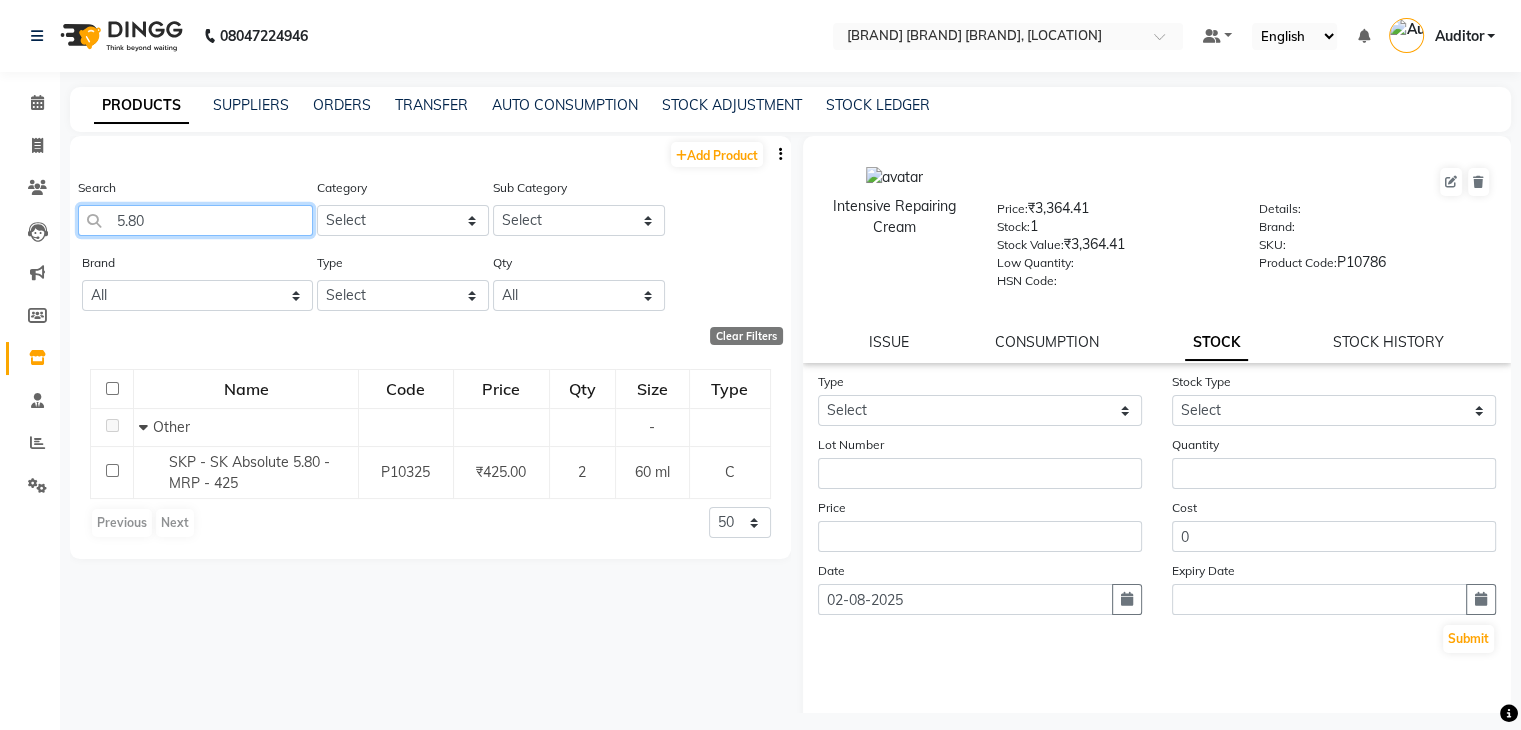 click on "5.80" 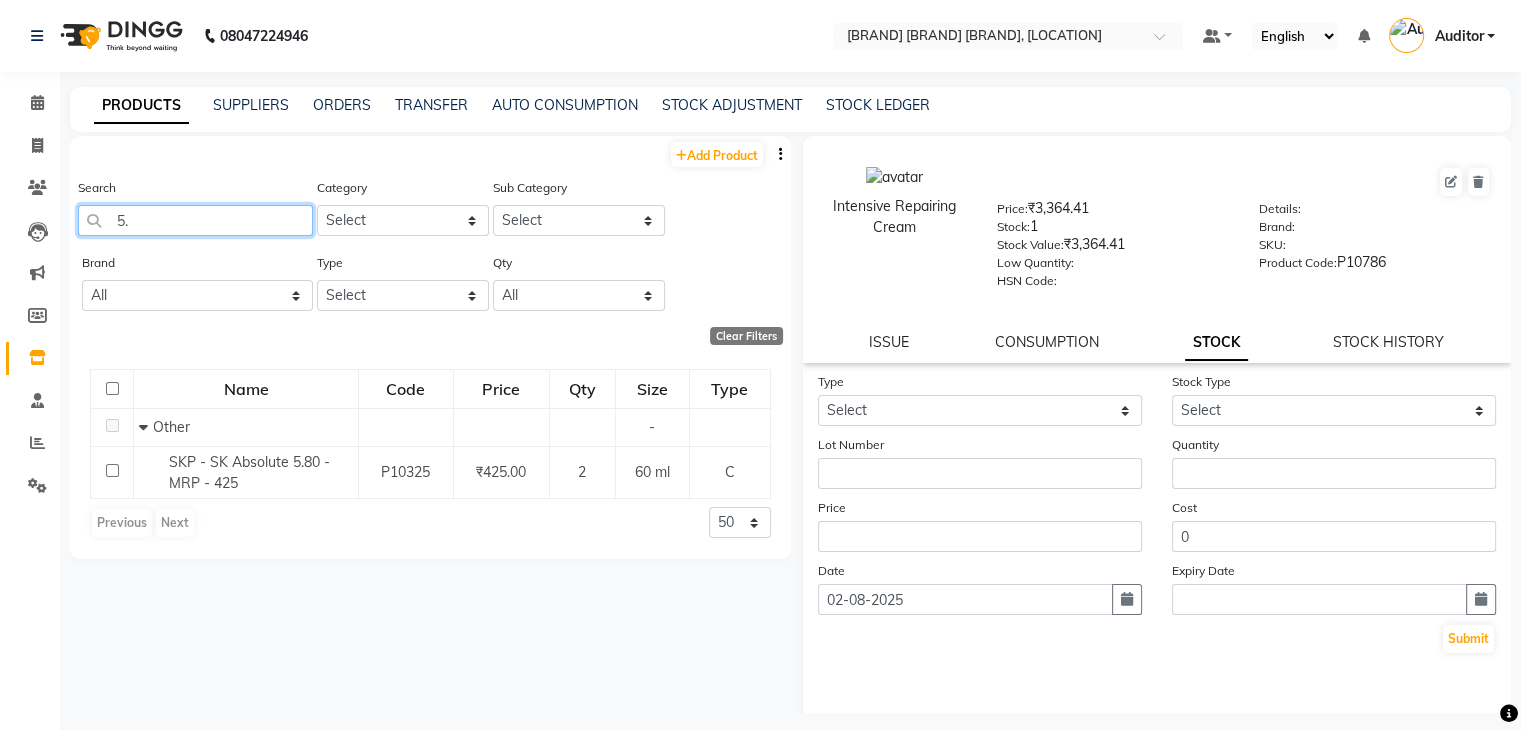 type on "5" 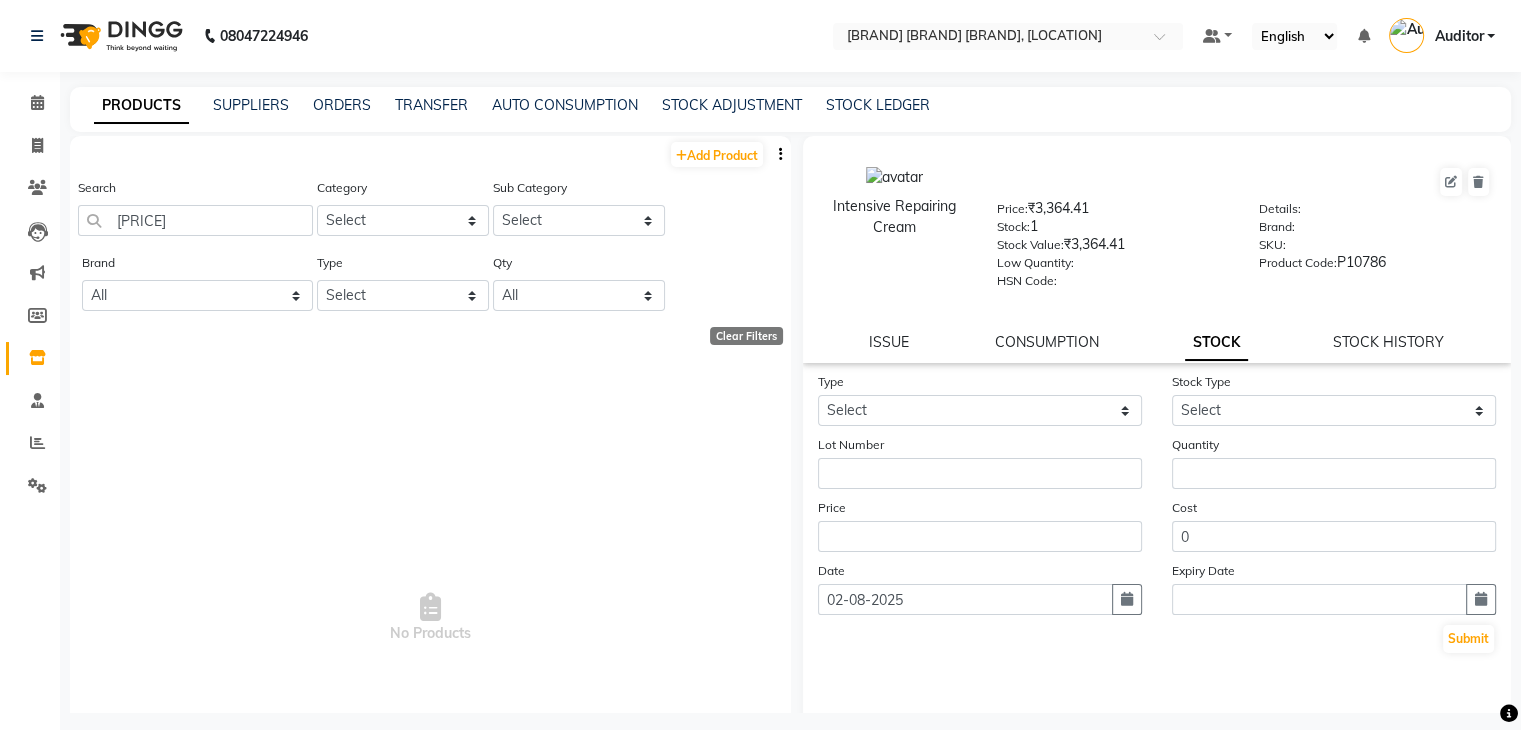 click on "Search 6.600" 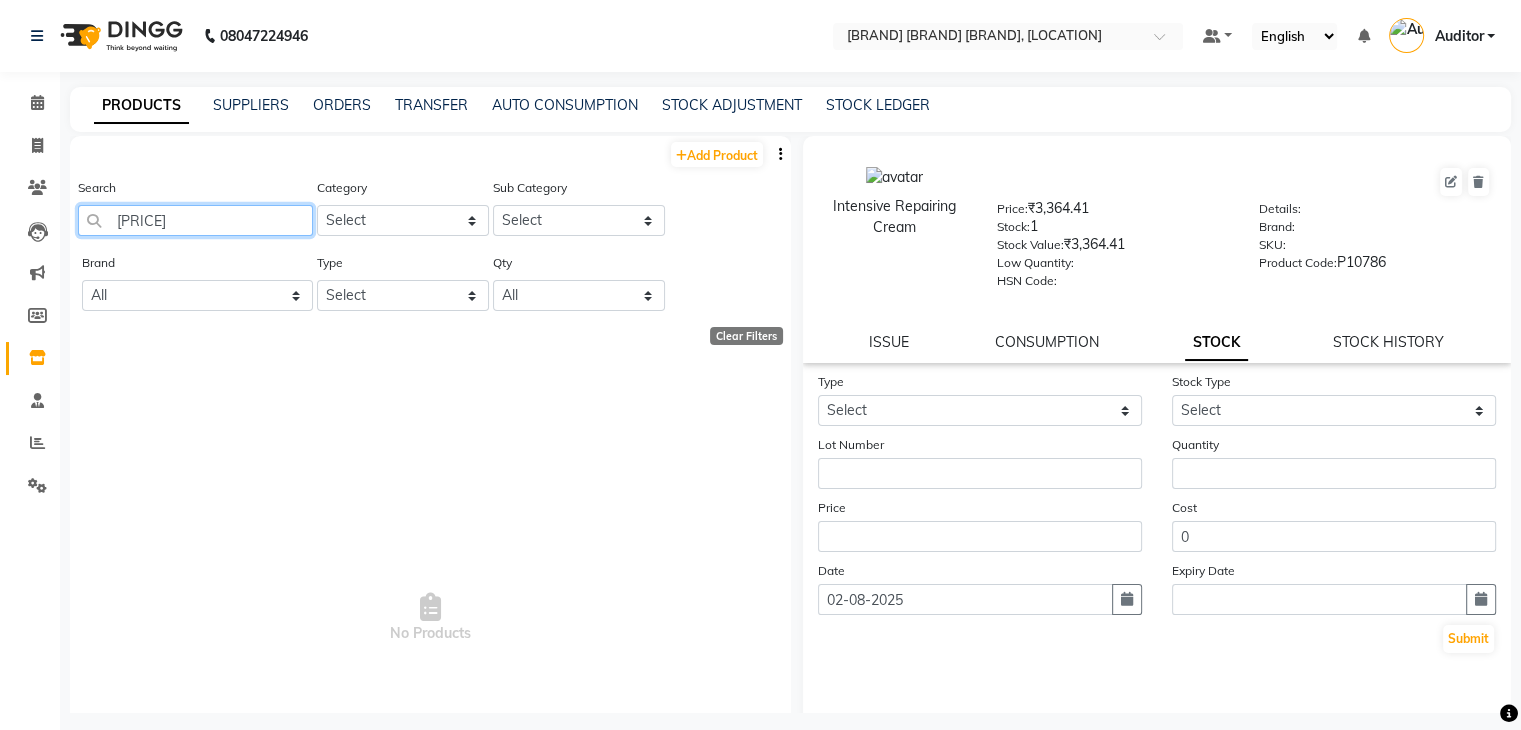 click on "[PRICE]" 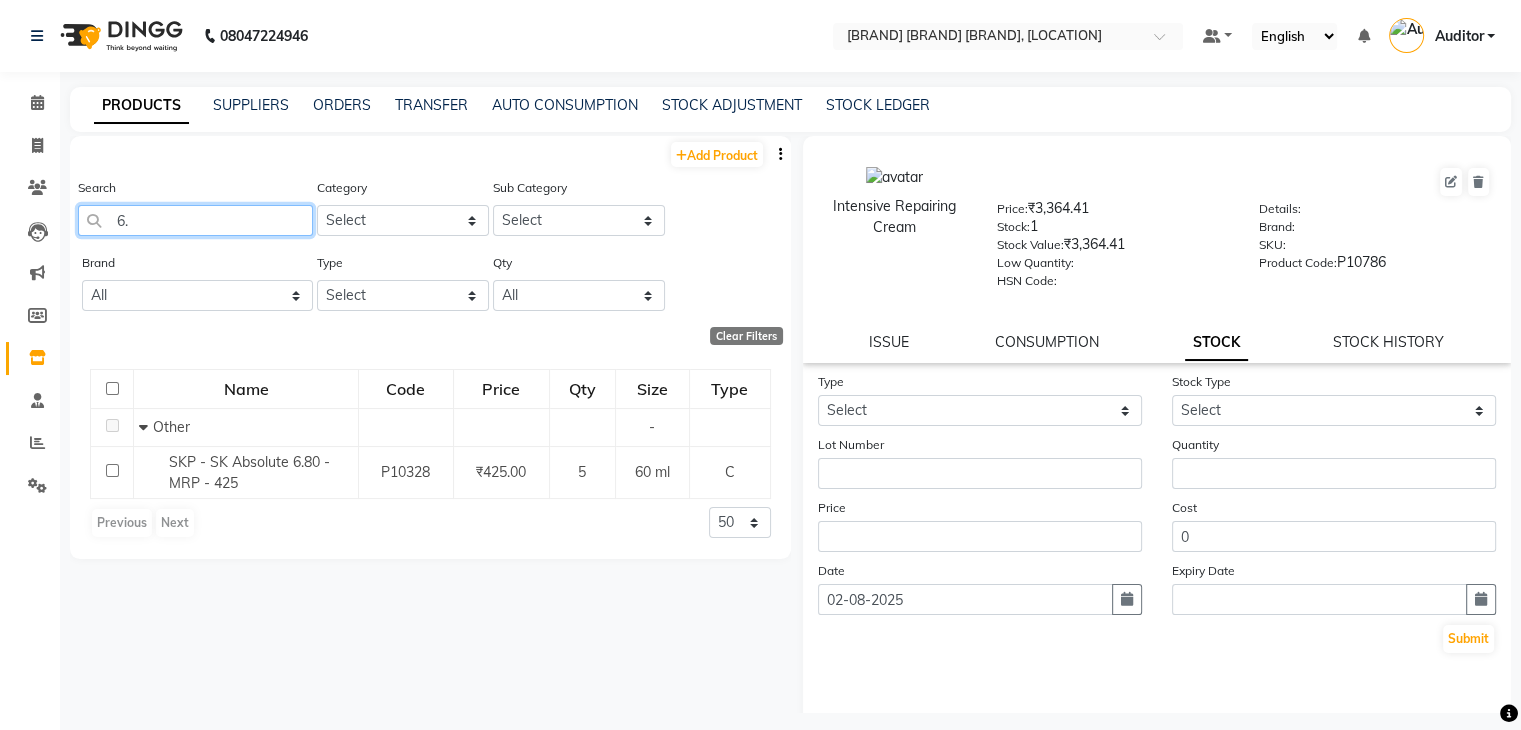 type on "6" 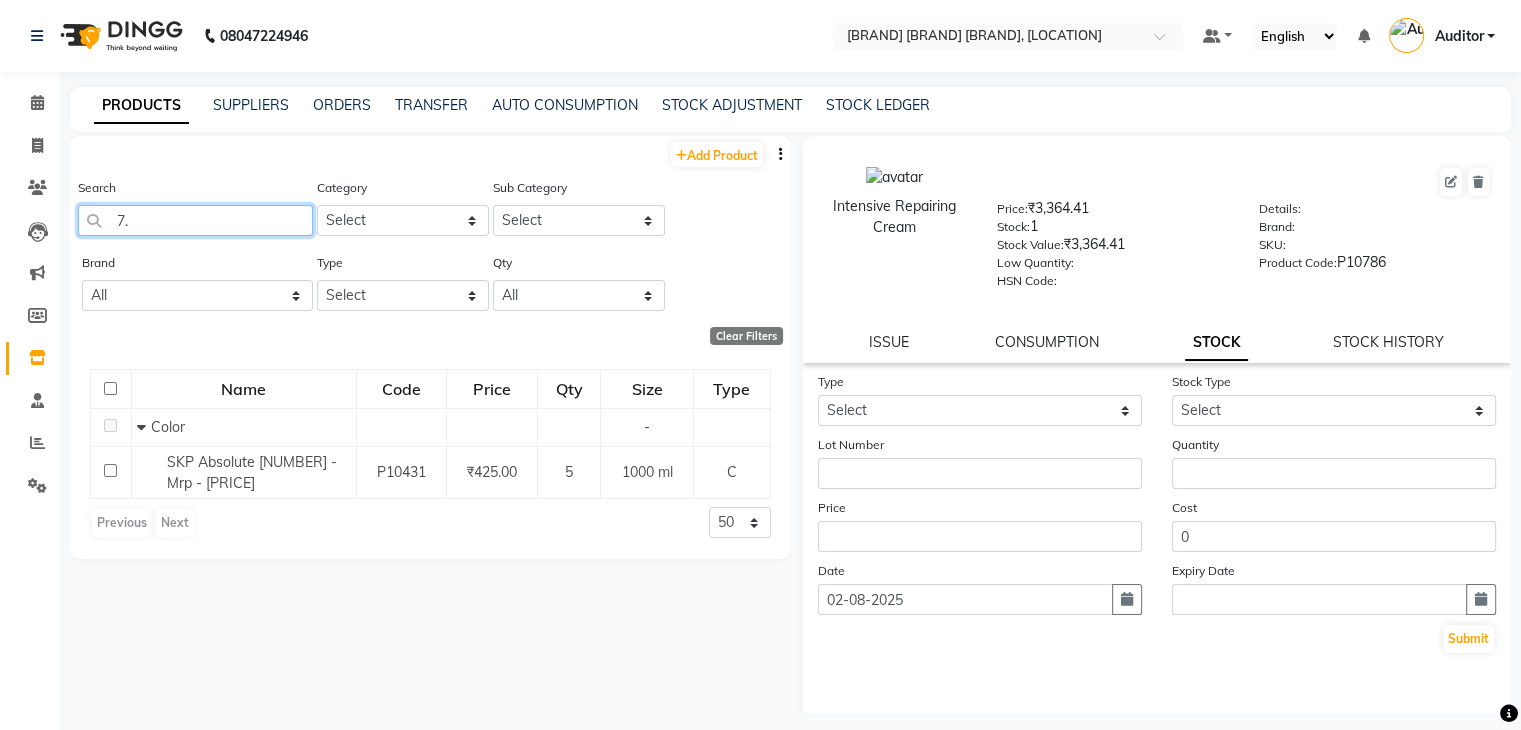 type on "7" 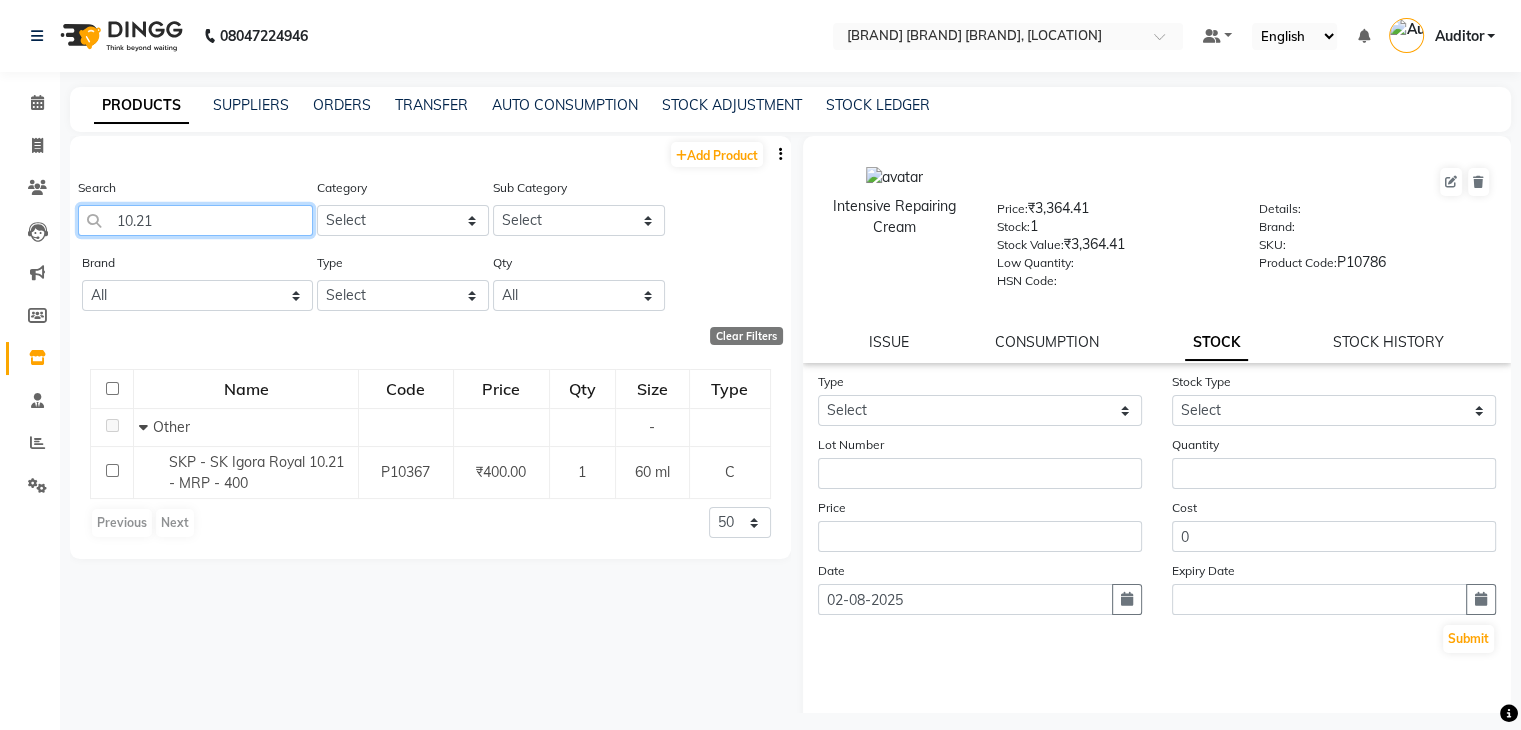 type on "10.21" 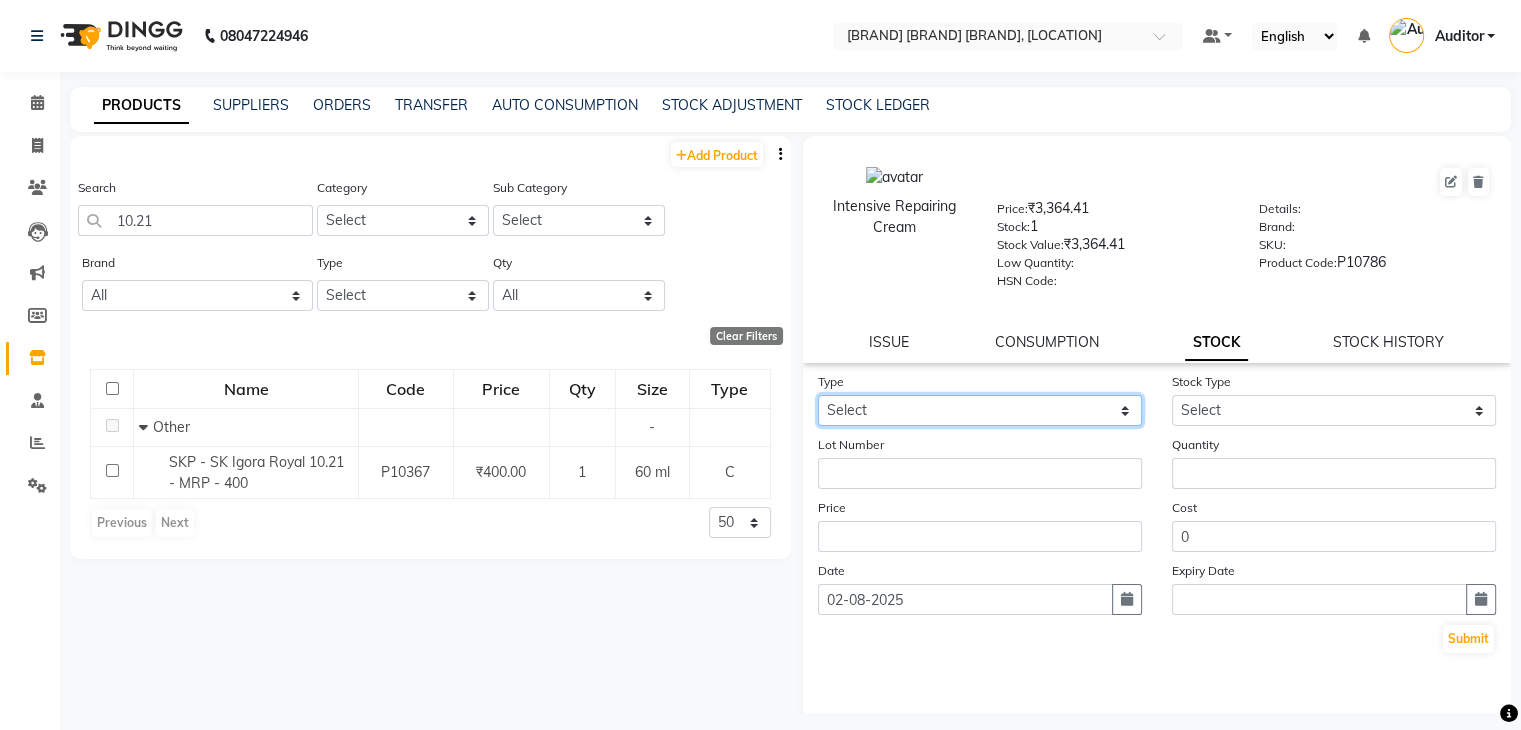 click on "Select In Out" 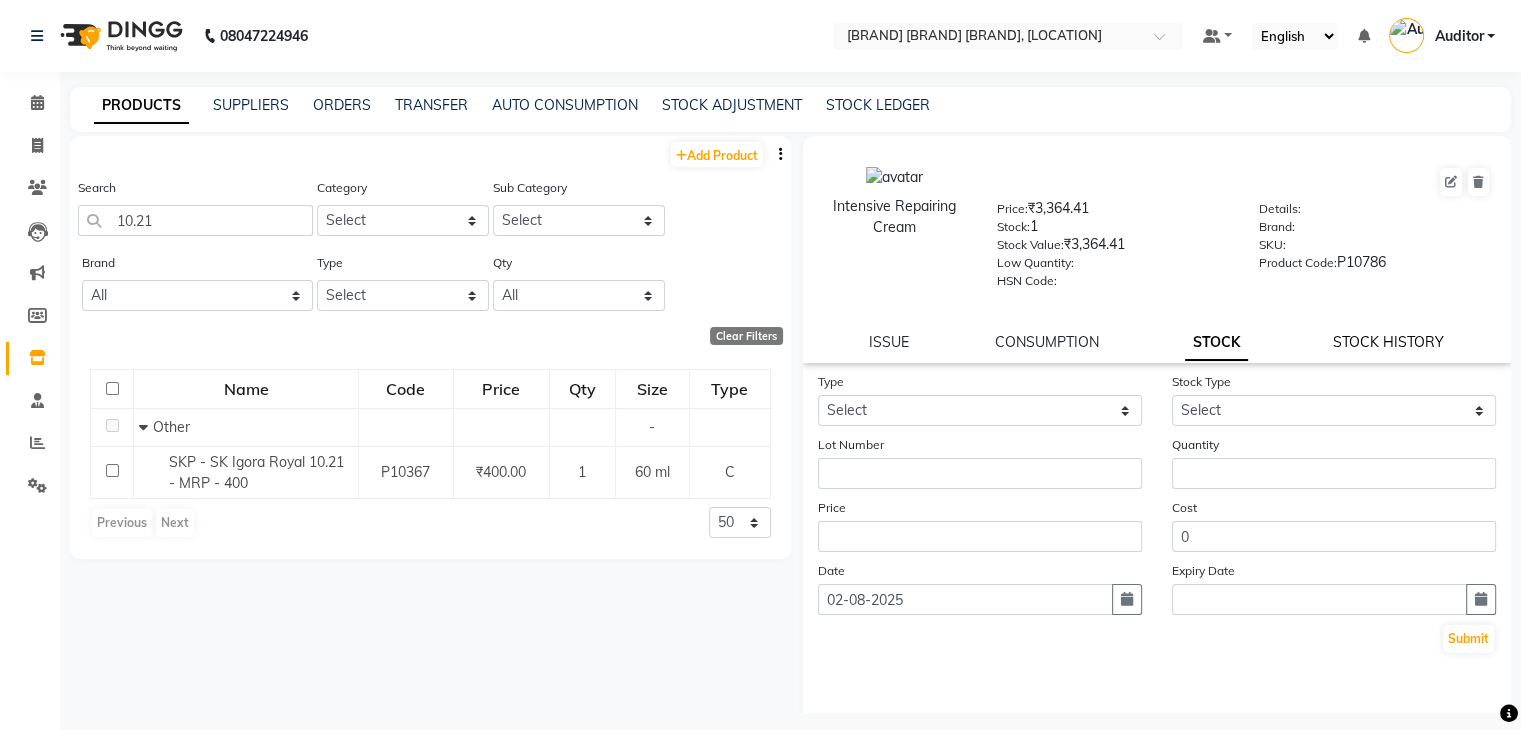 click on "STOCK HISTORY" 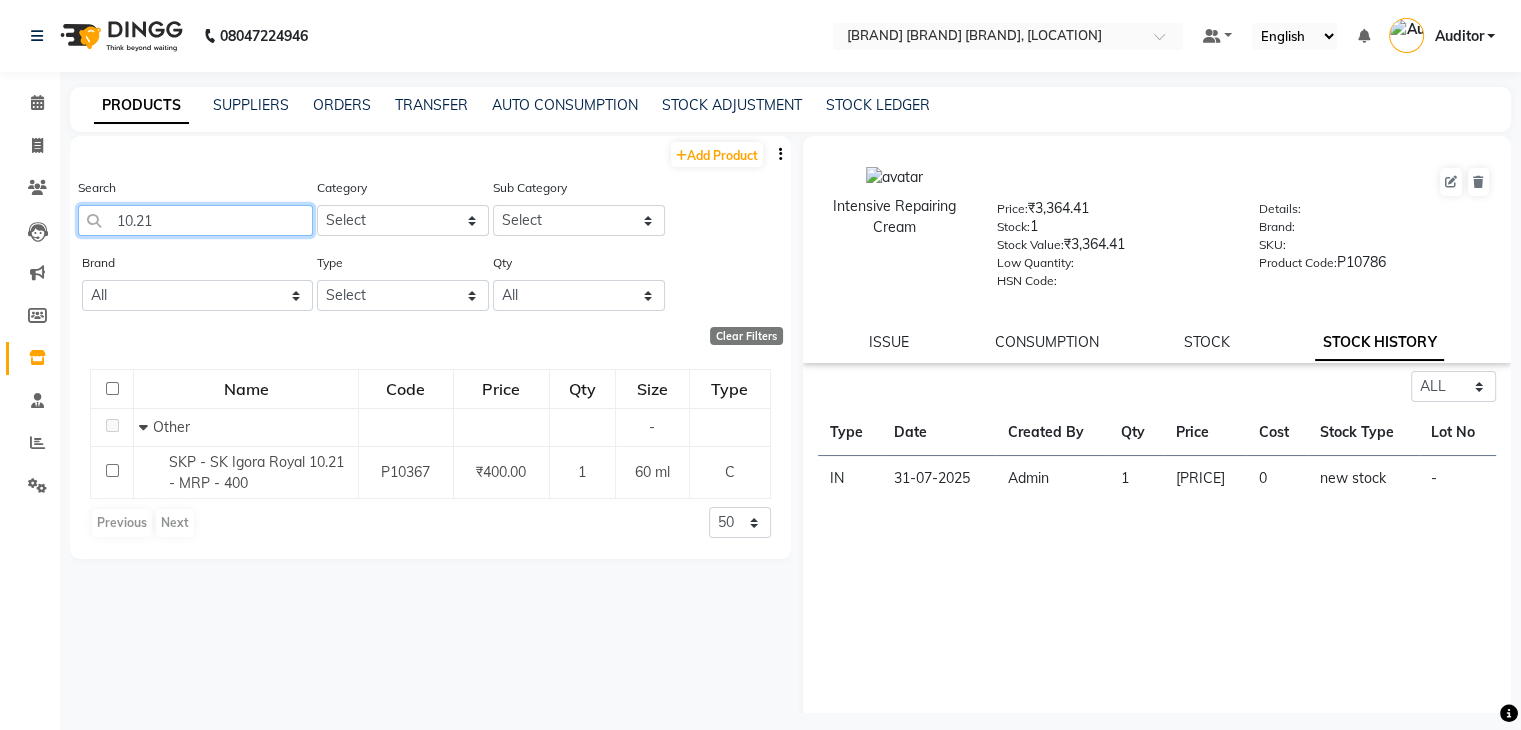 click on "10.21" 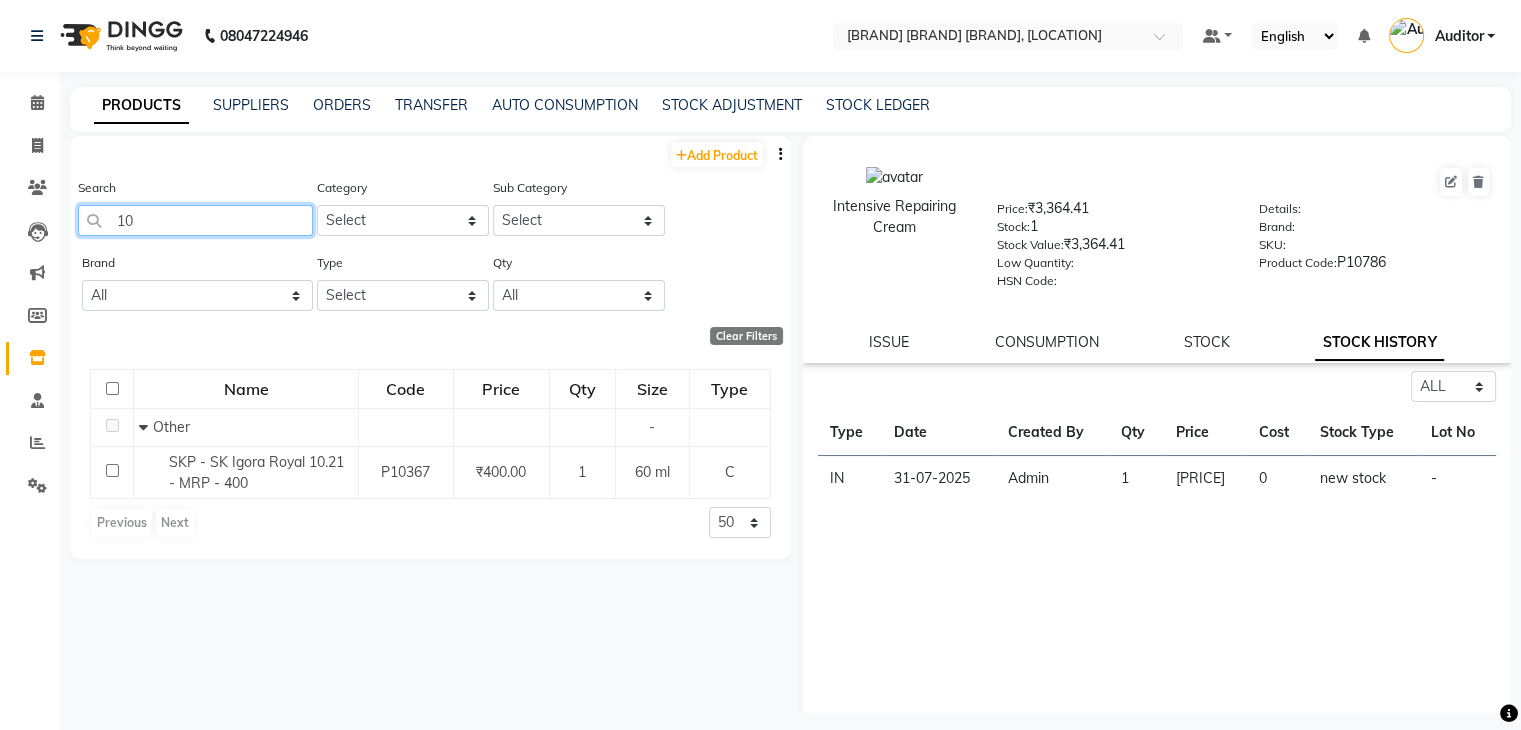 type on "1" 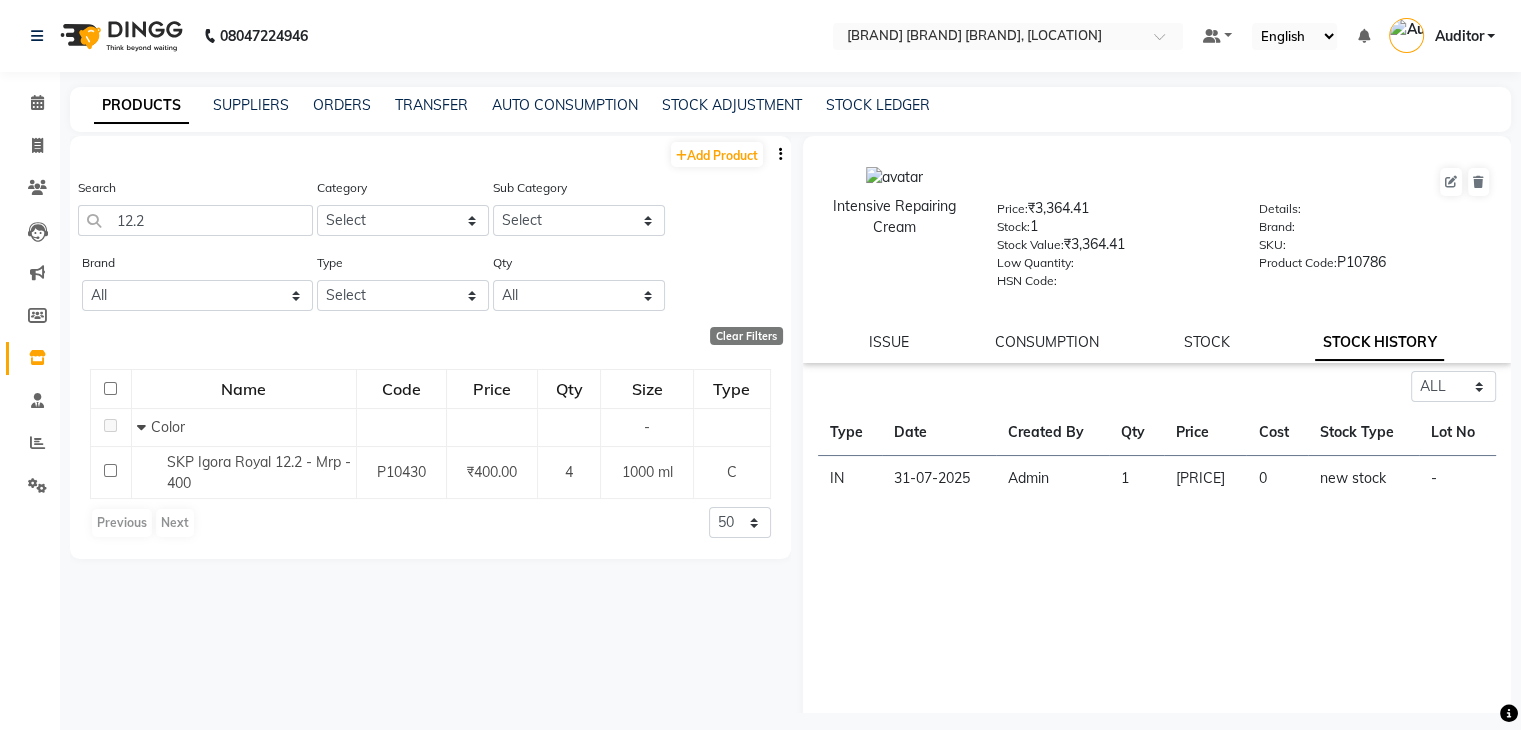 click on "STOCK HISTORY" 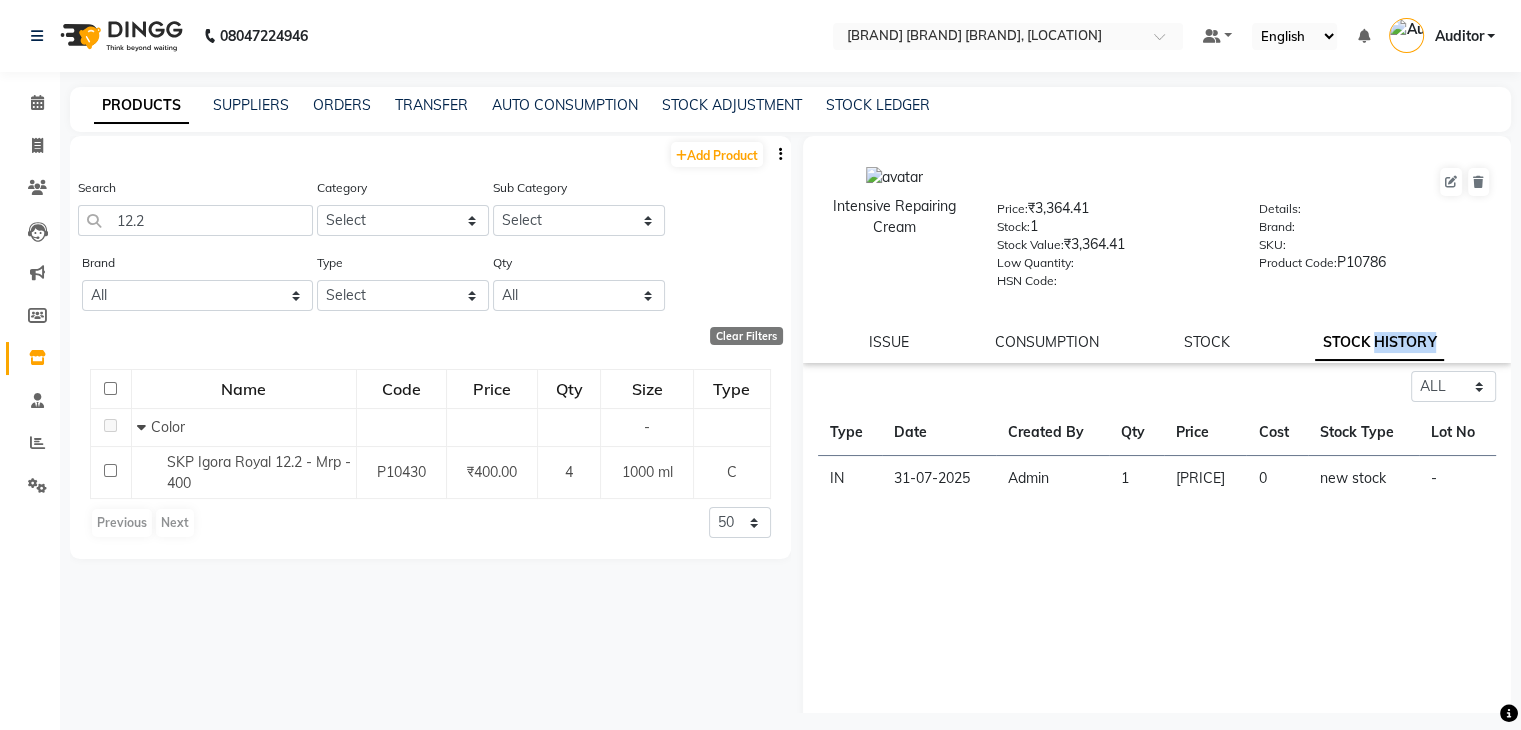 click on "STOCK HISTORY" 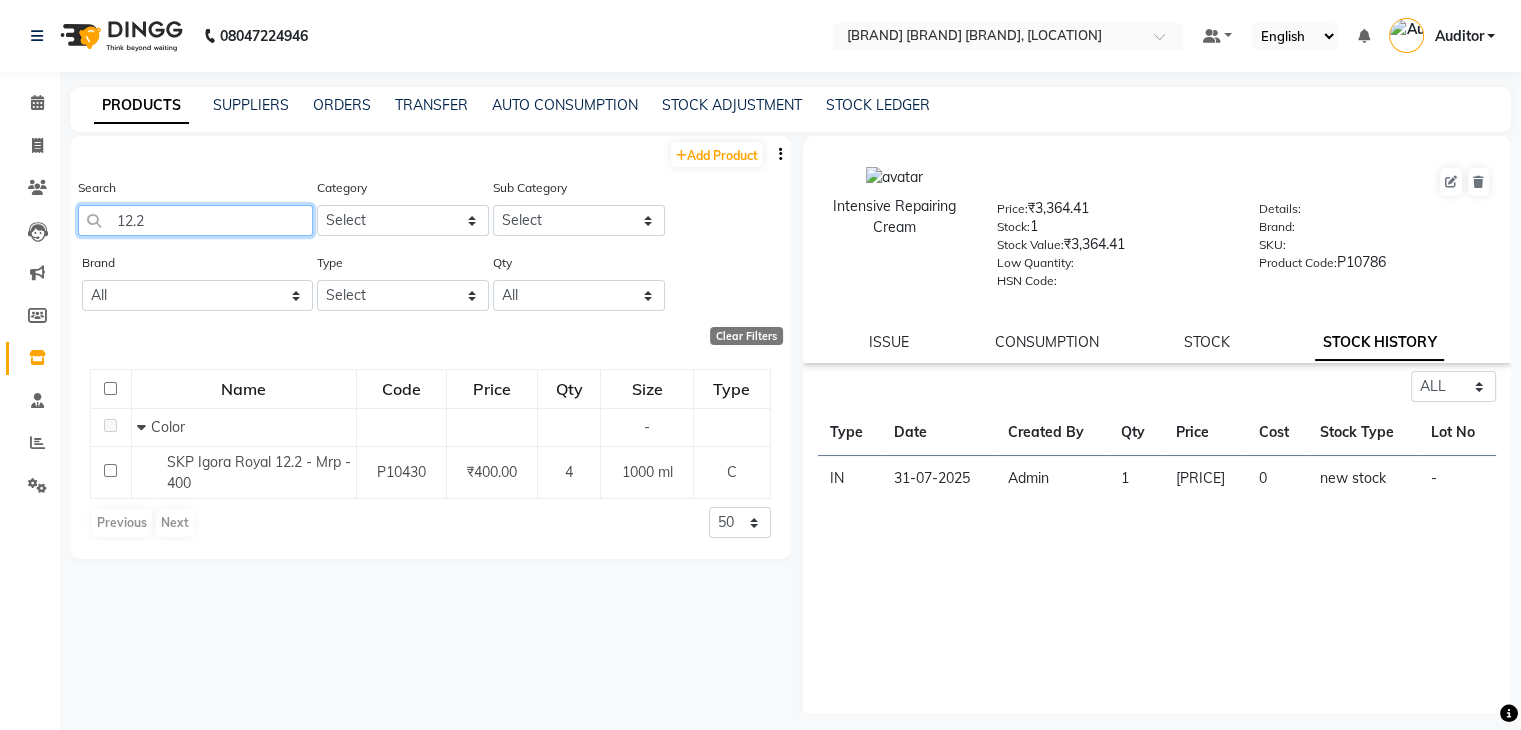 click on "12.2" 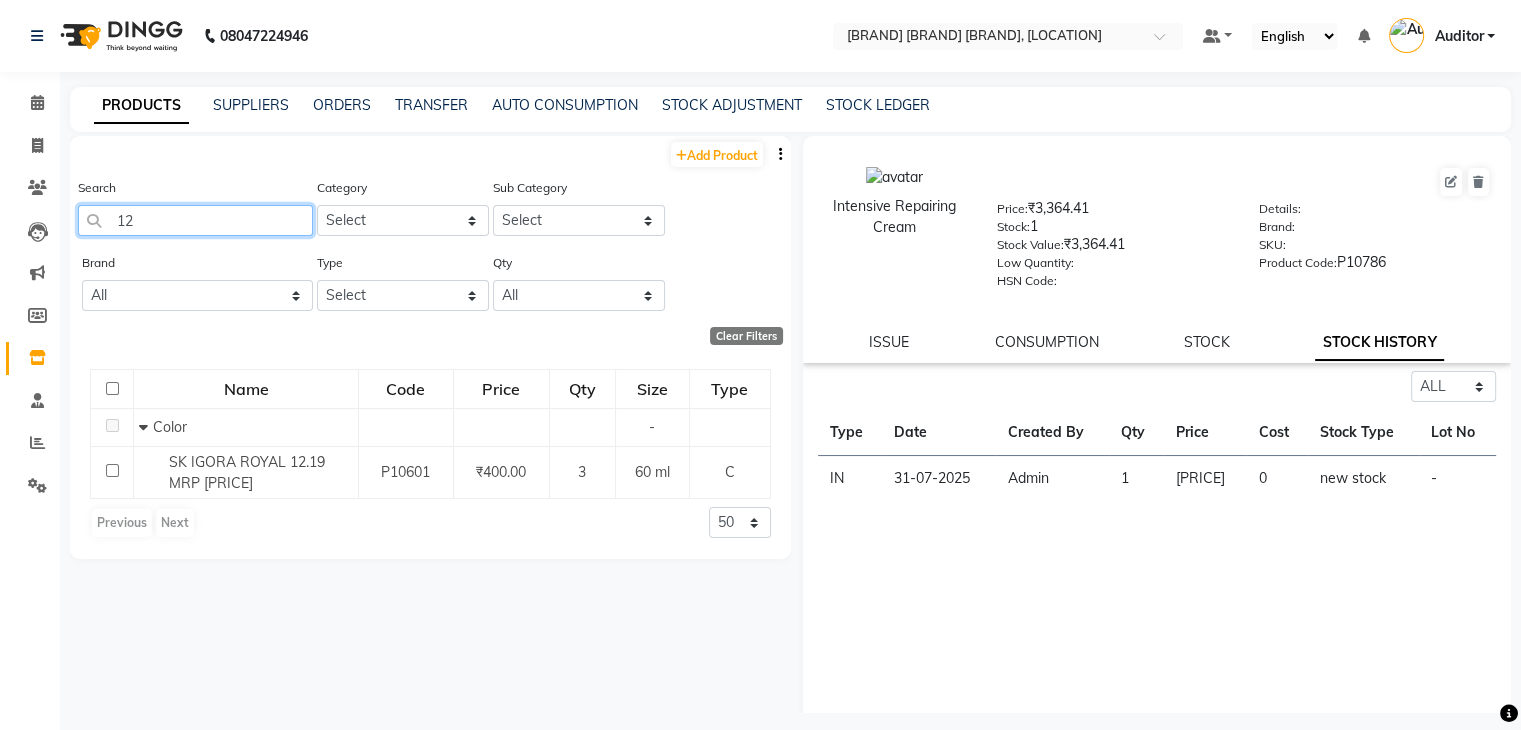 type on "1" 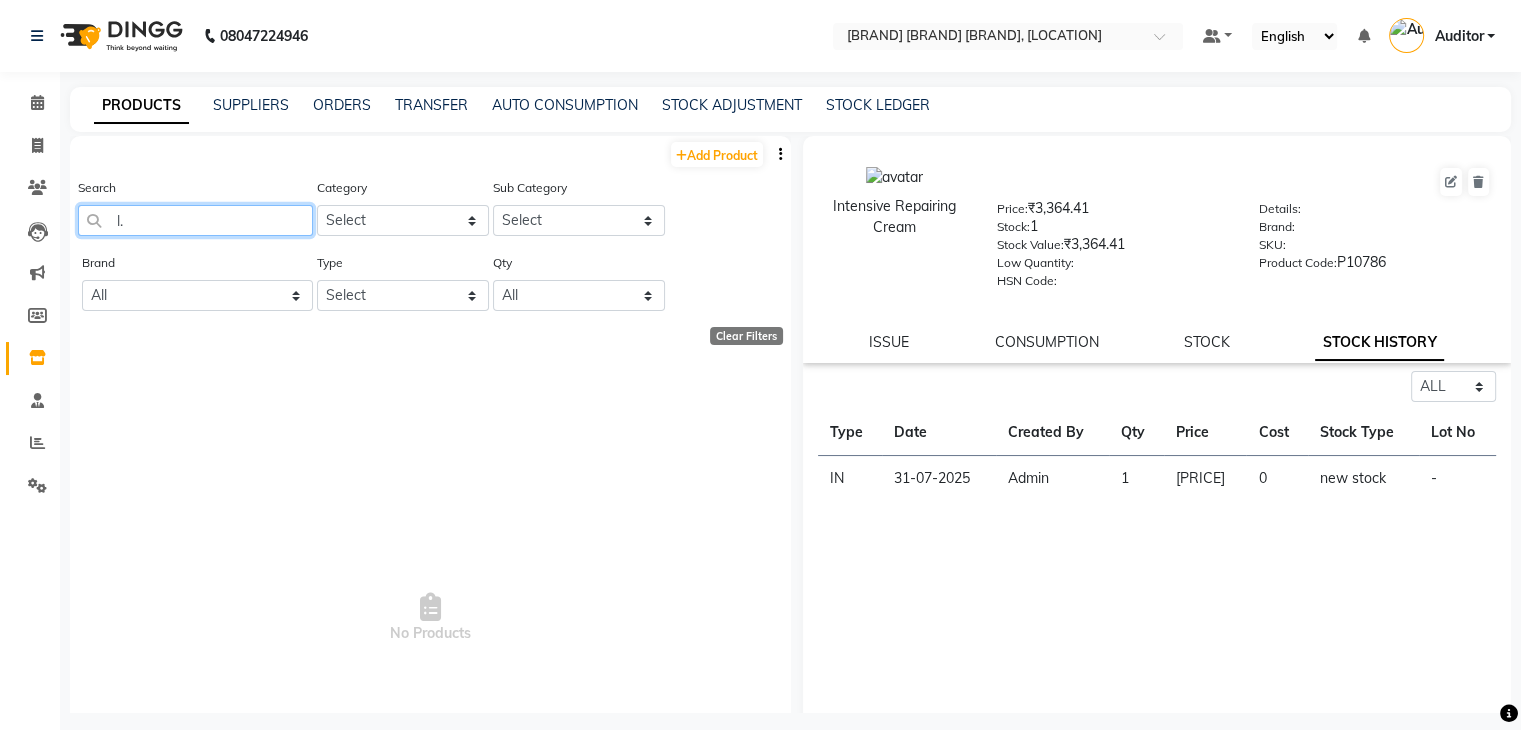type on "l" 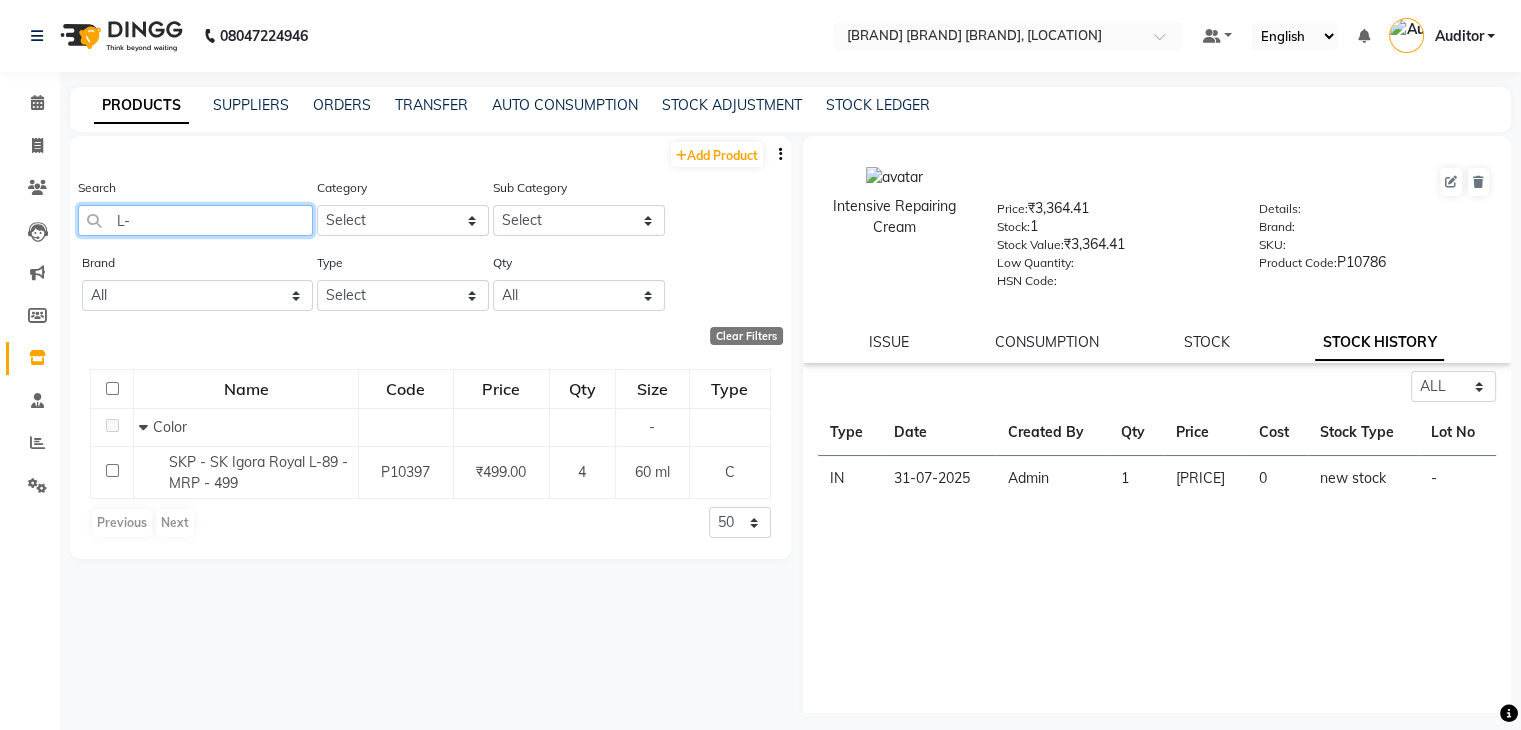 type on "L" 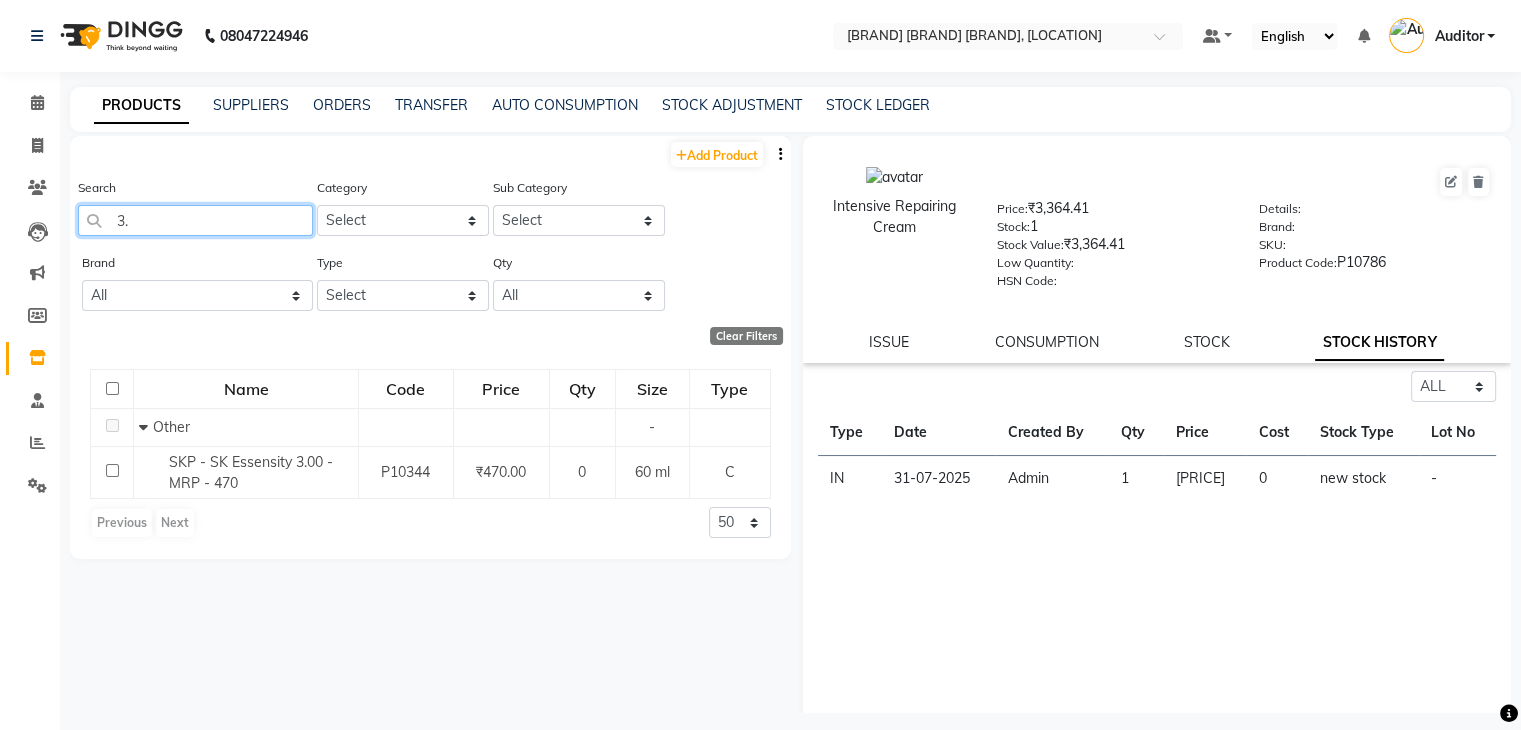 type on "3" 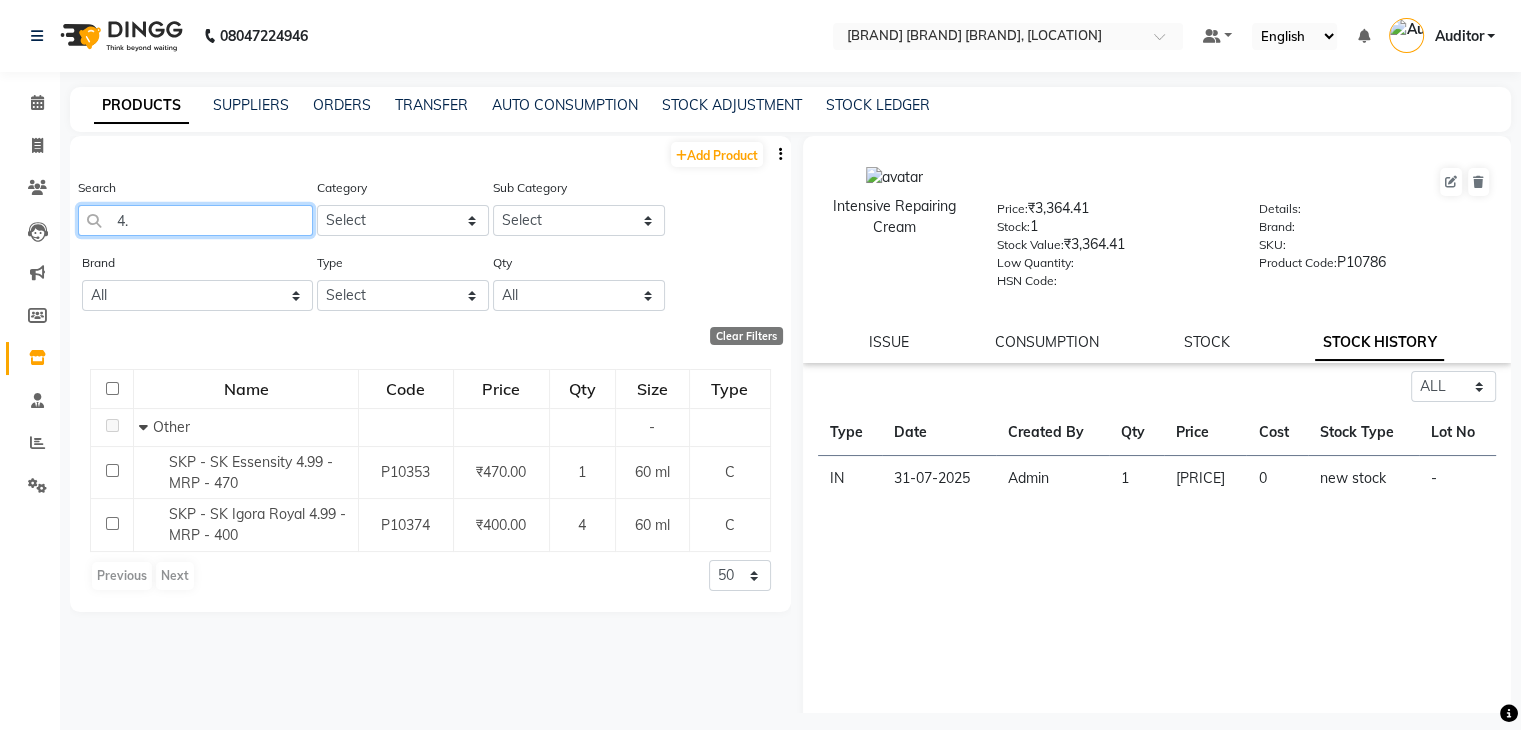 type on "4" 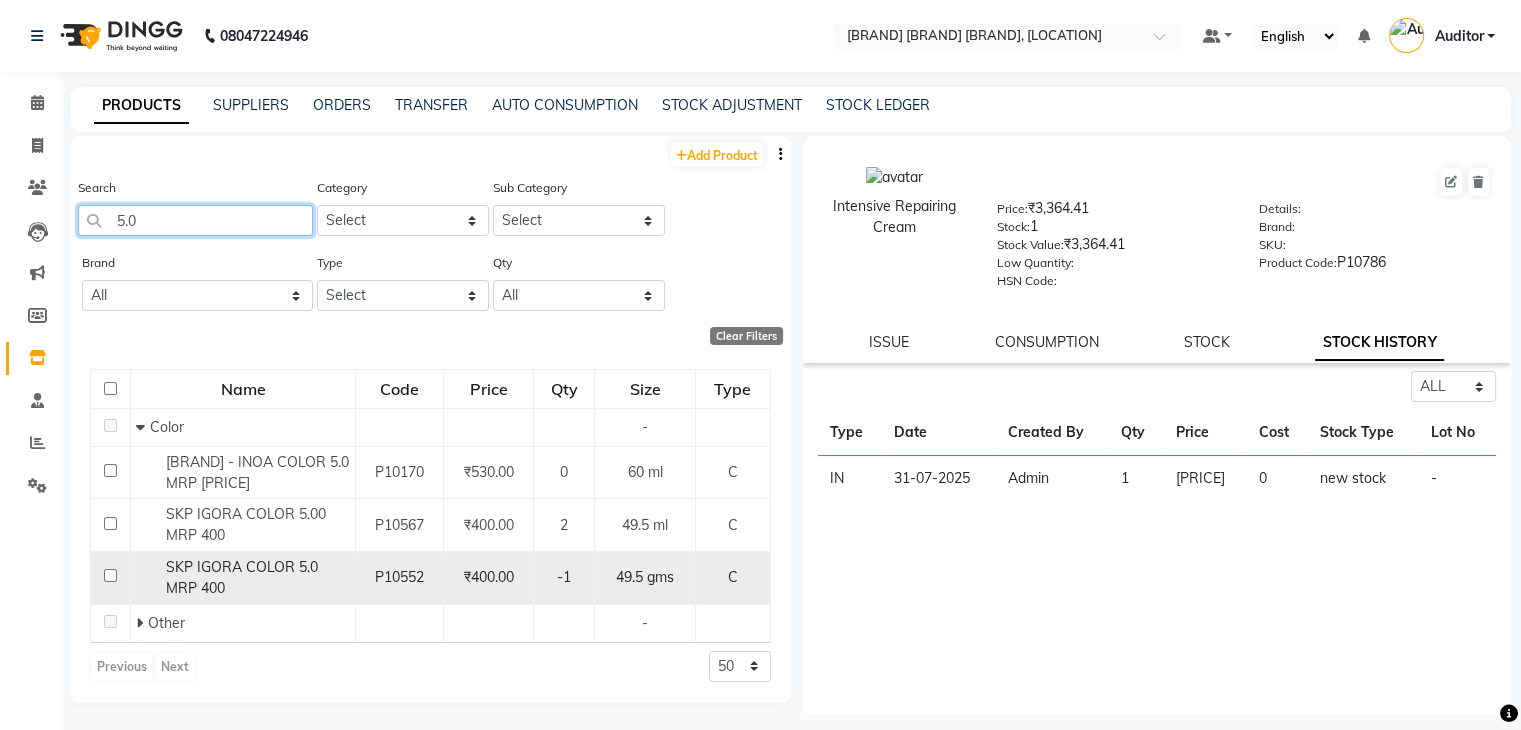 type on "5.0" 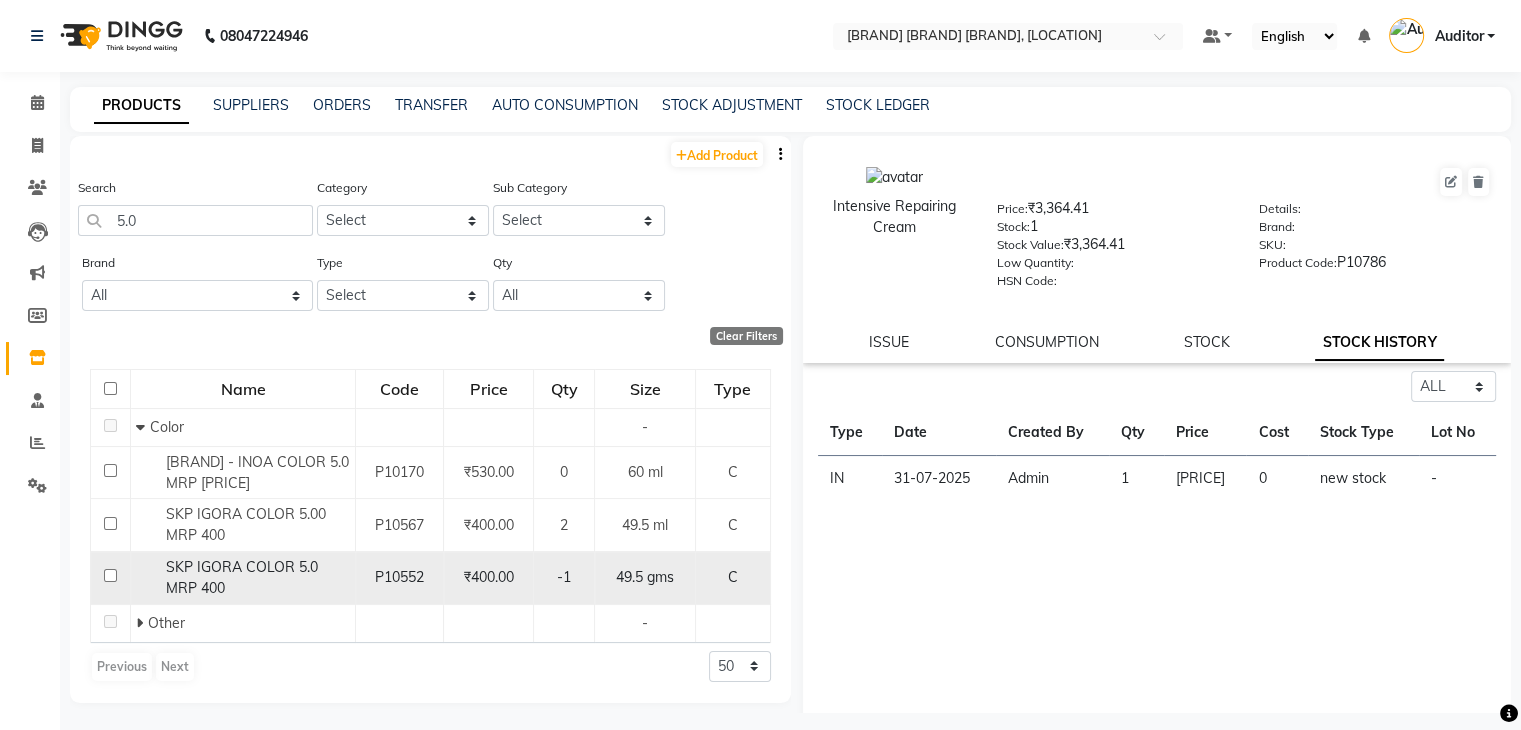 click on "SKP IGORA COLOR 5.0 MRP 400" 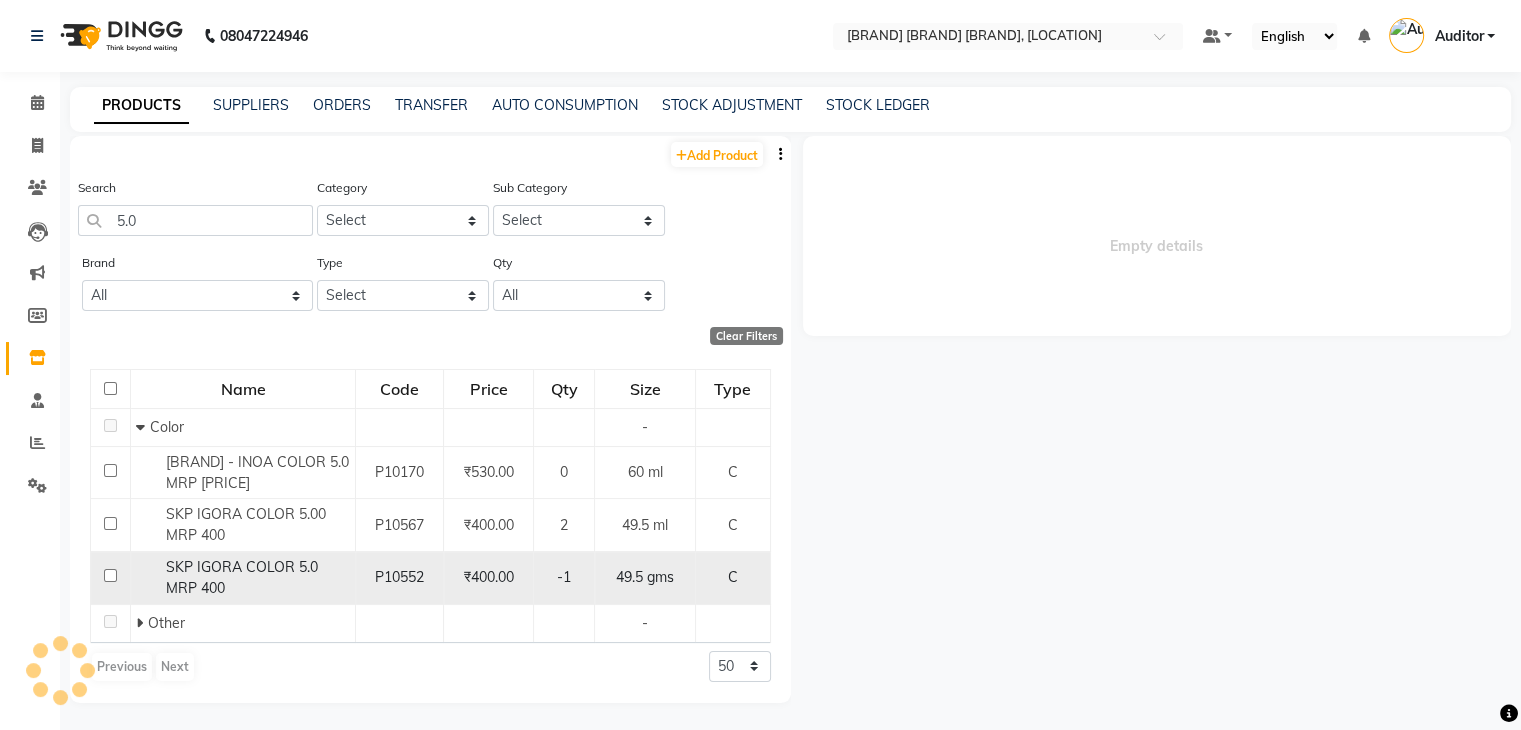 select on "all" 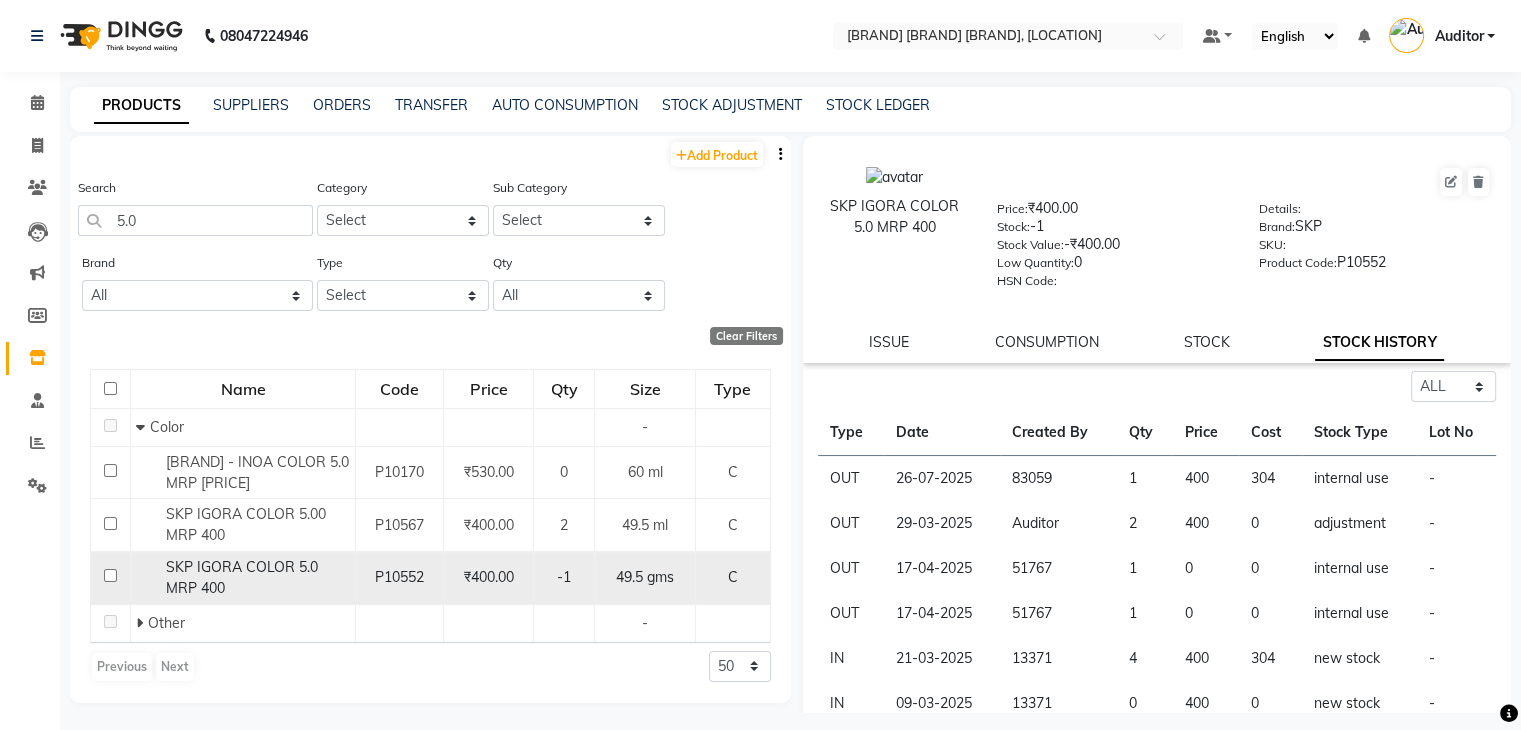click on "SKP IGORA COLOR 5.0 MRP 400" 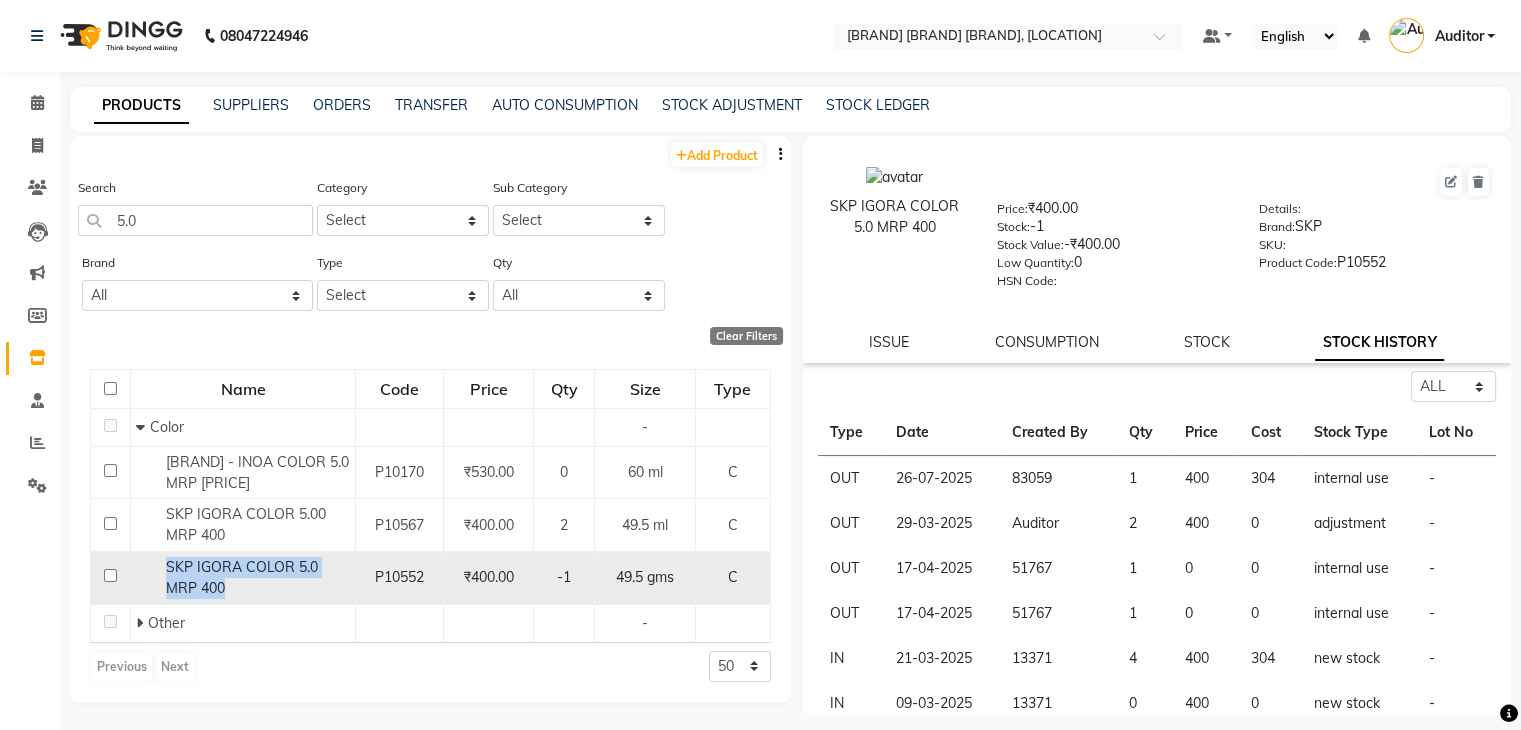 drag, startPoint x: 157, startPoint y: 569, endPoint x: 208, endPoint y: 587, distance: 54.08327 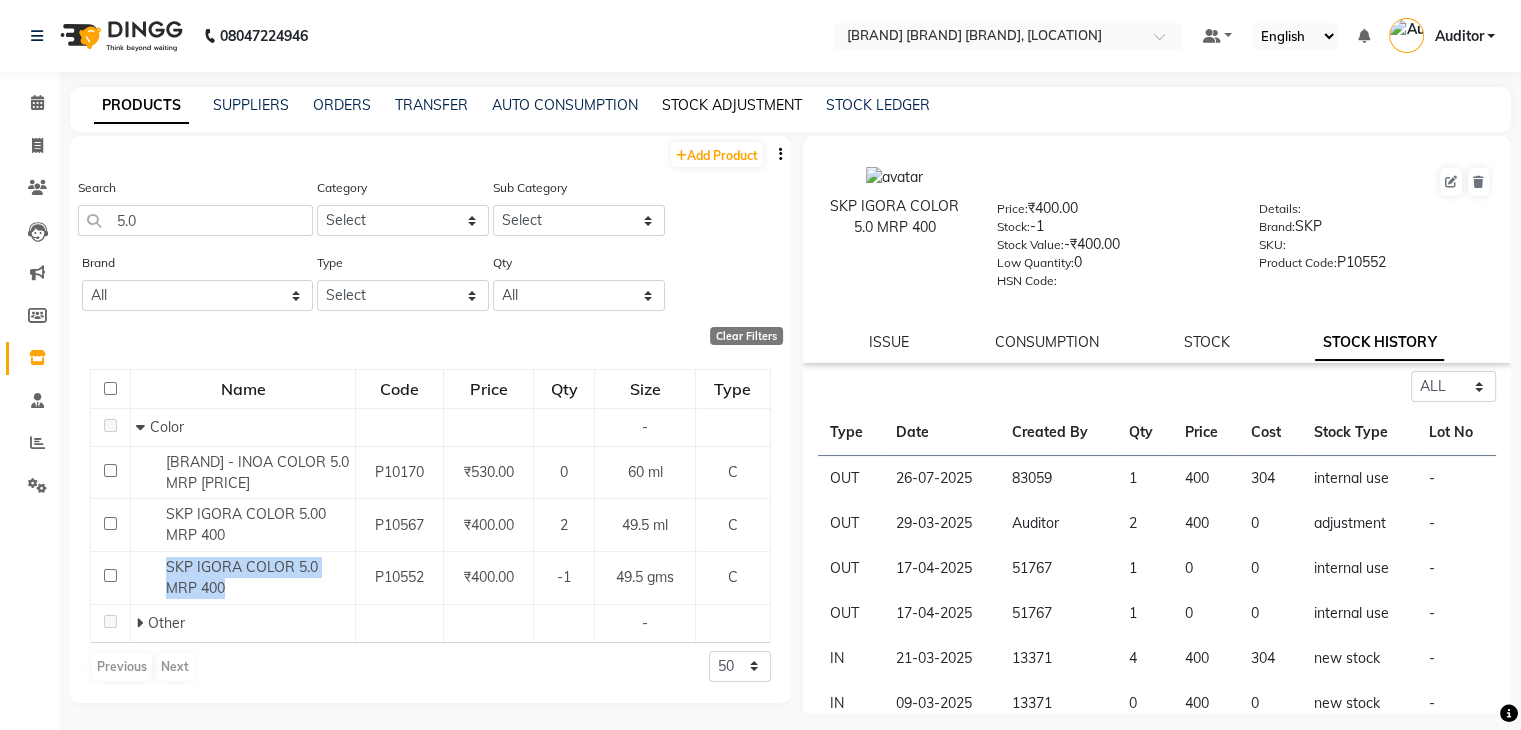 click on "STOCK ADJUSTMENT" 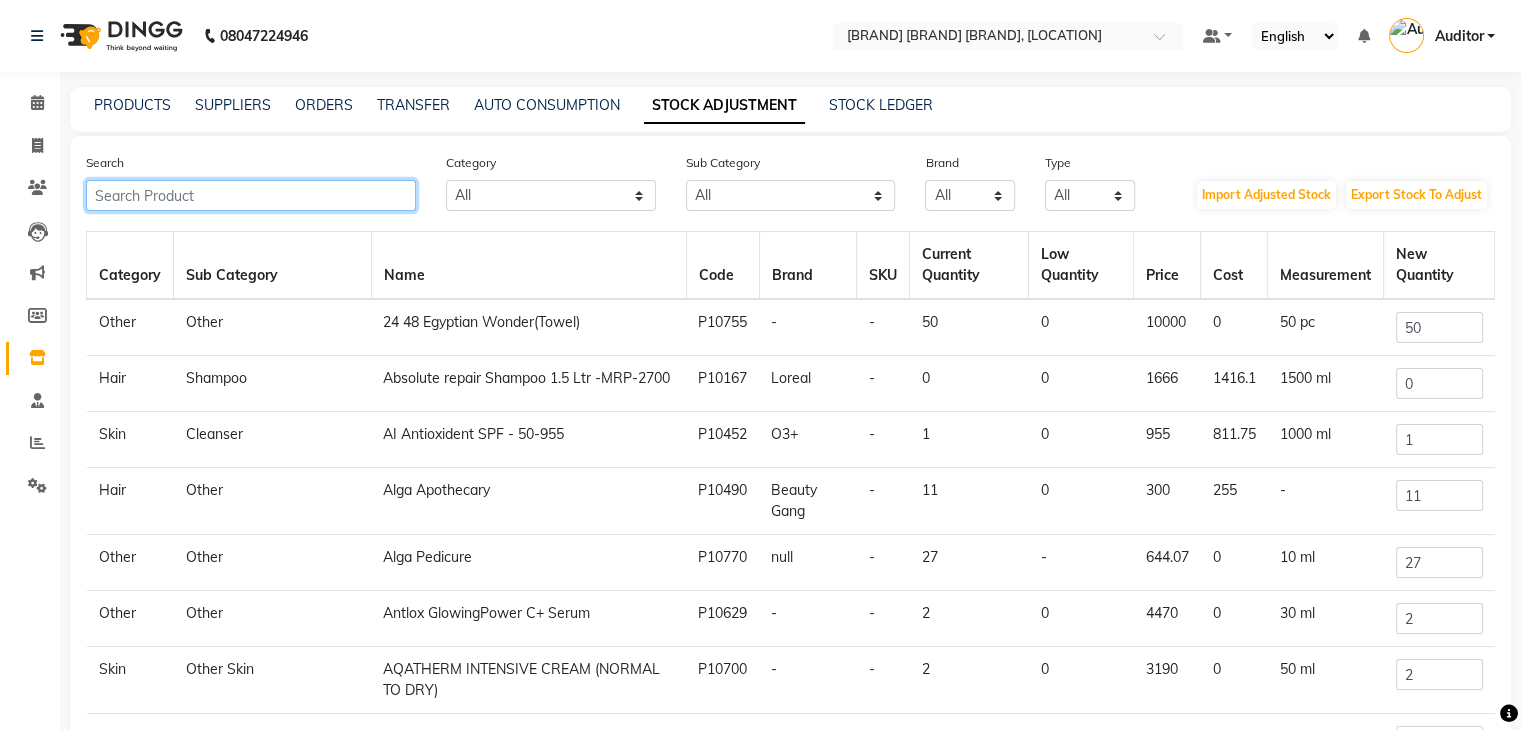 click 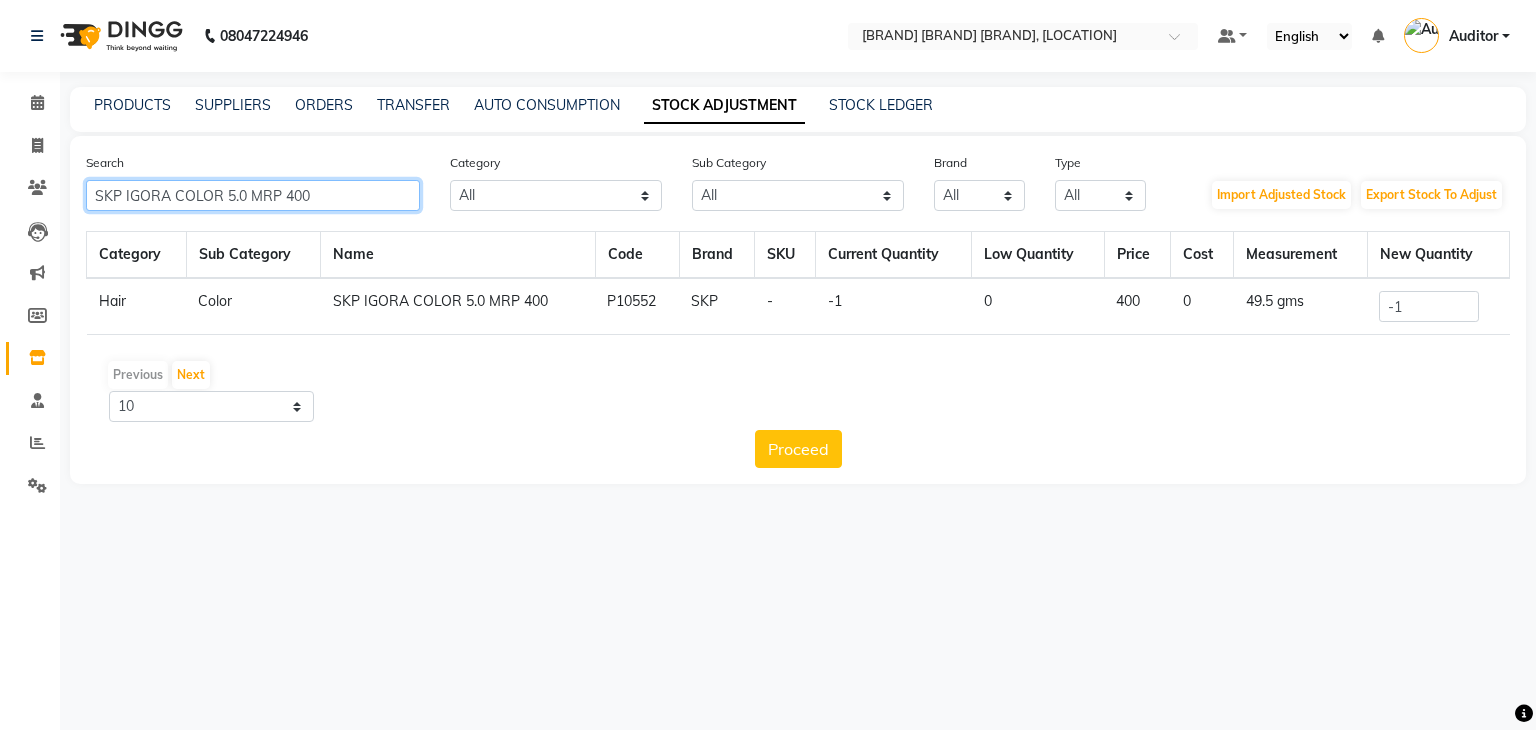 type on "SKP IGORA COLOR 5.0 MRP 400" 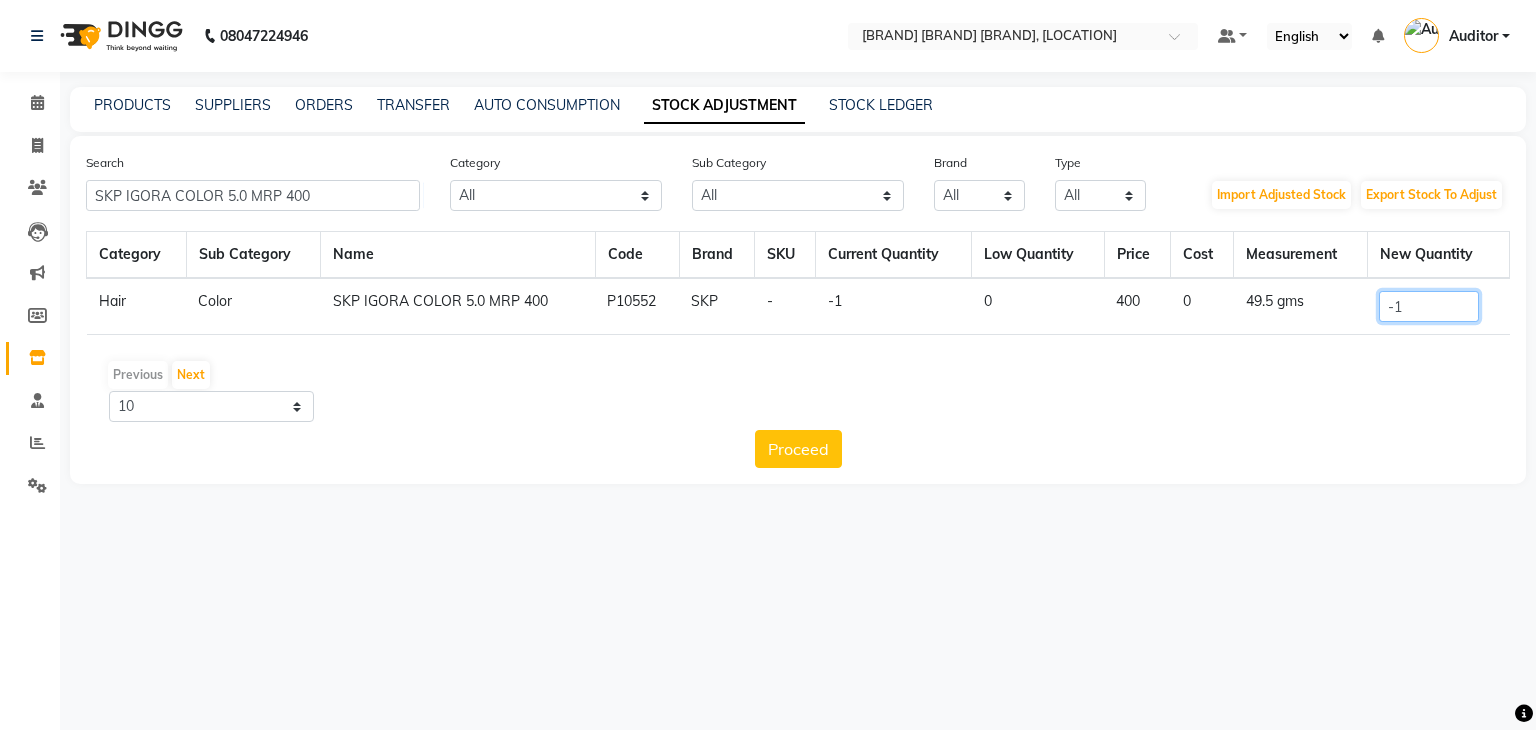 drag, startPoint x: 1412, startPoint y: 301, endPoint x: 1356, endPoint y: 311, distance: 56.88585 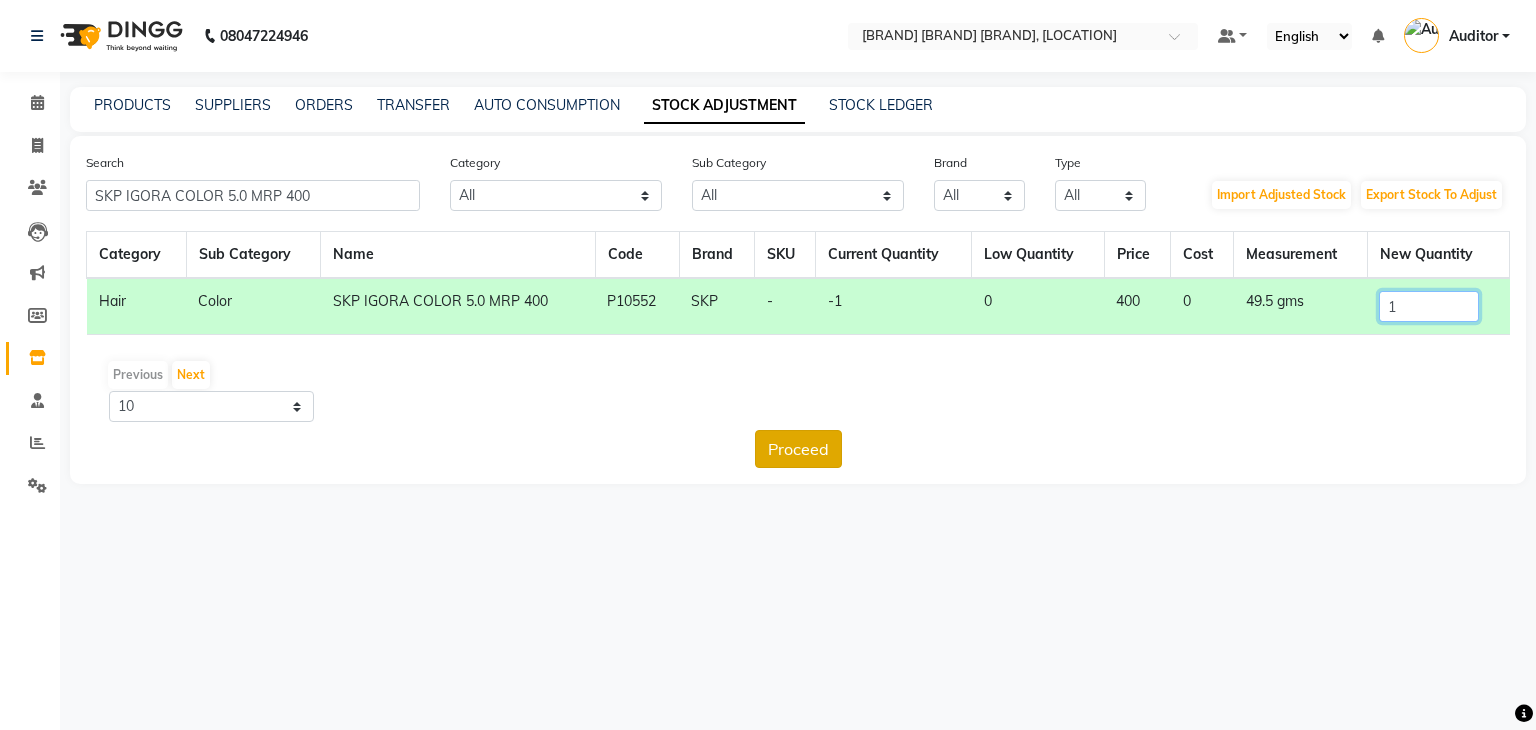 type on "1" 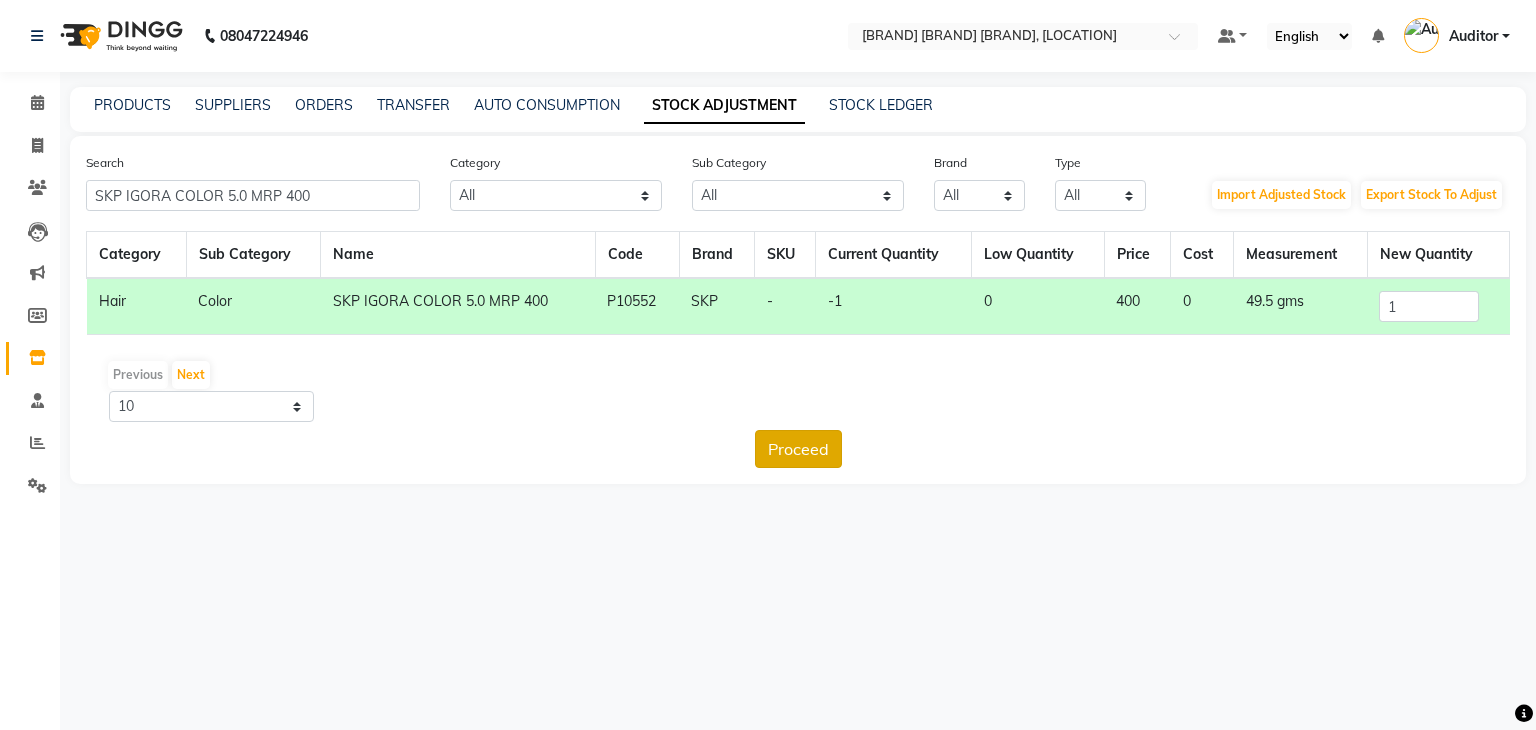click on "Proceed" 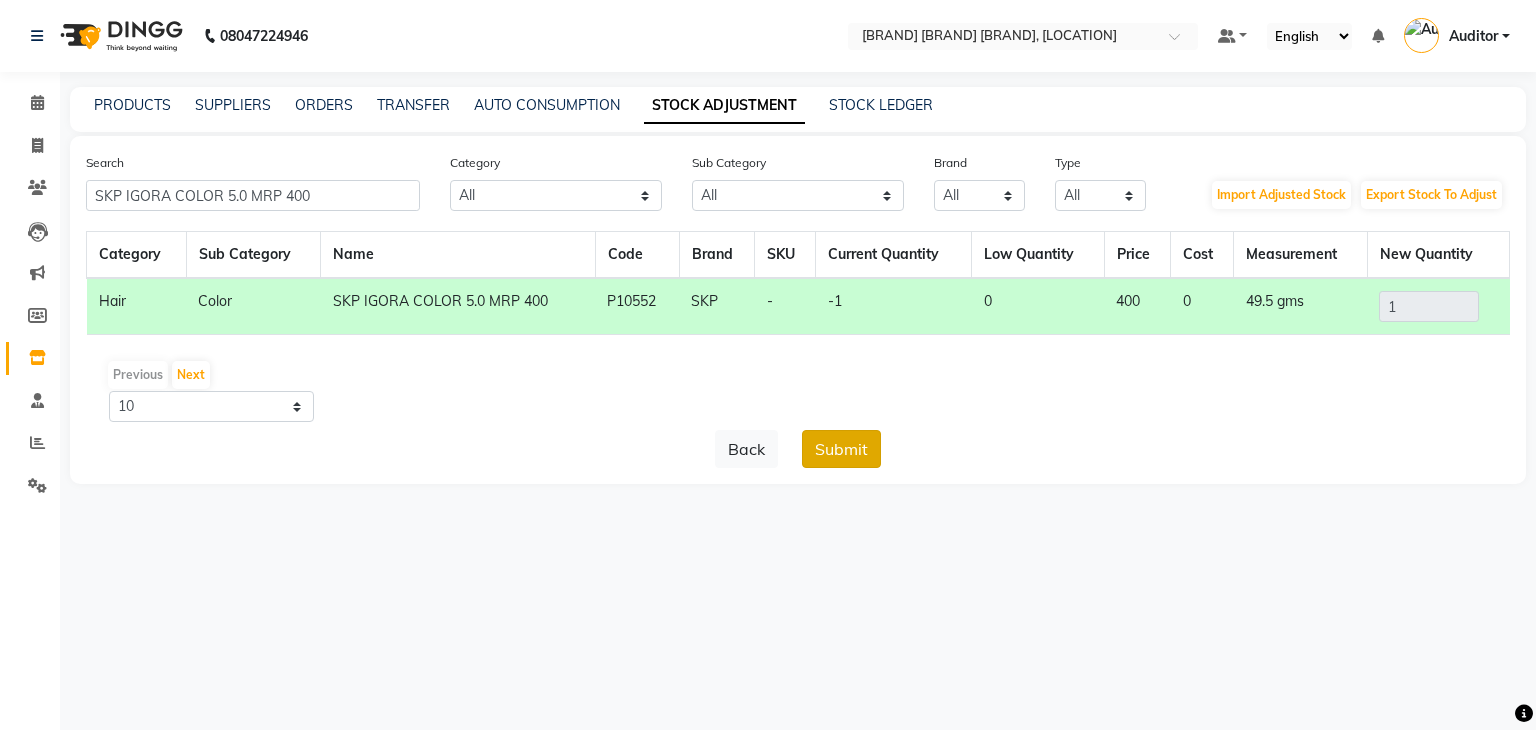 click on "Submit" 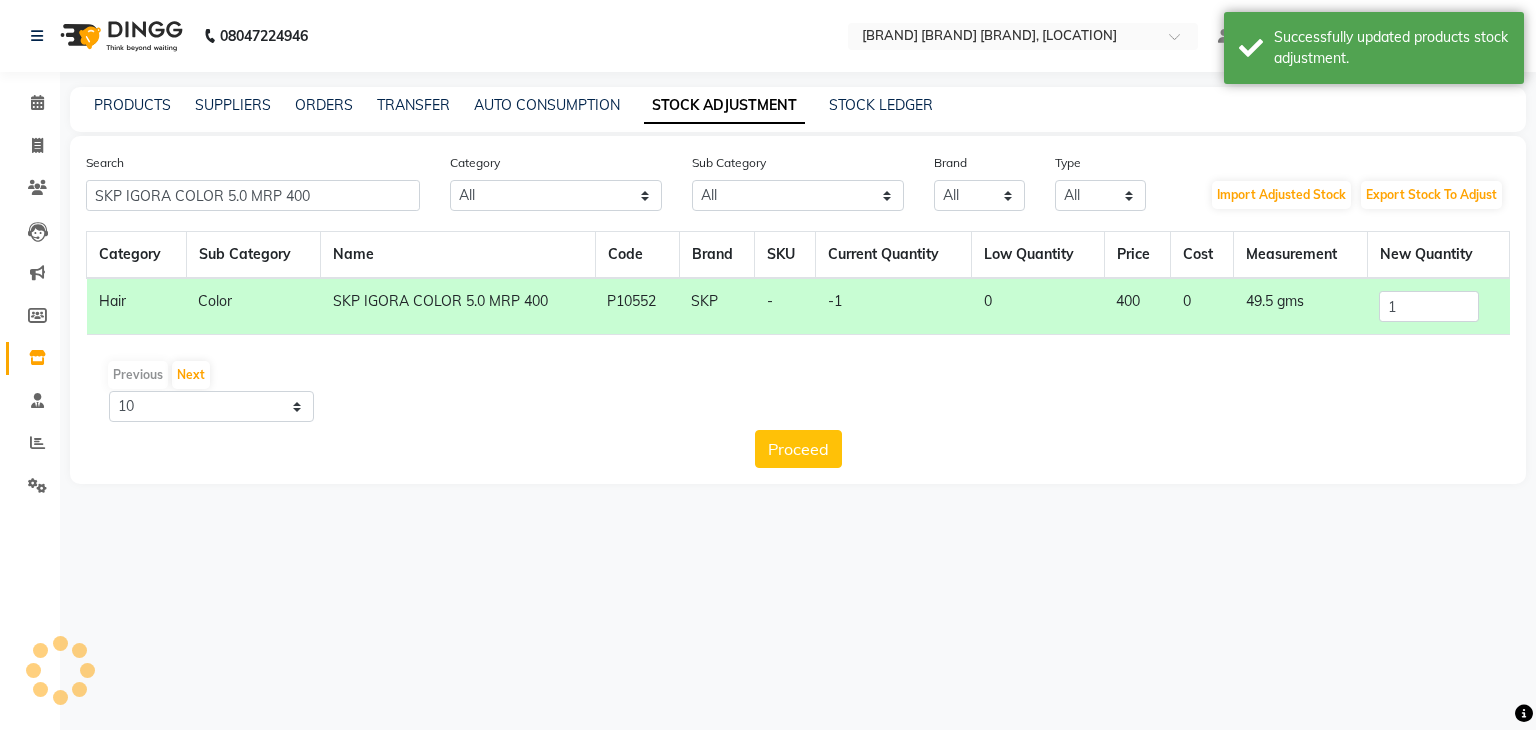 click on "Proceed" 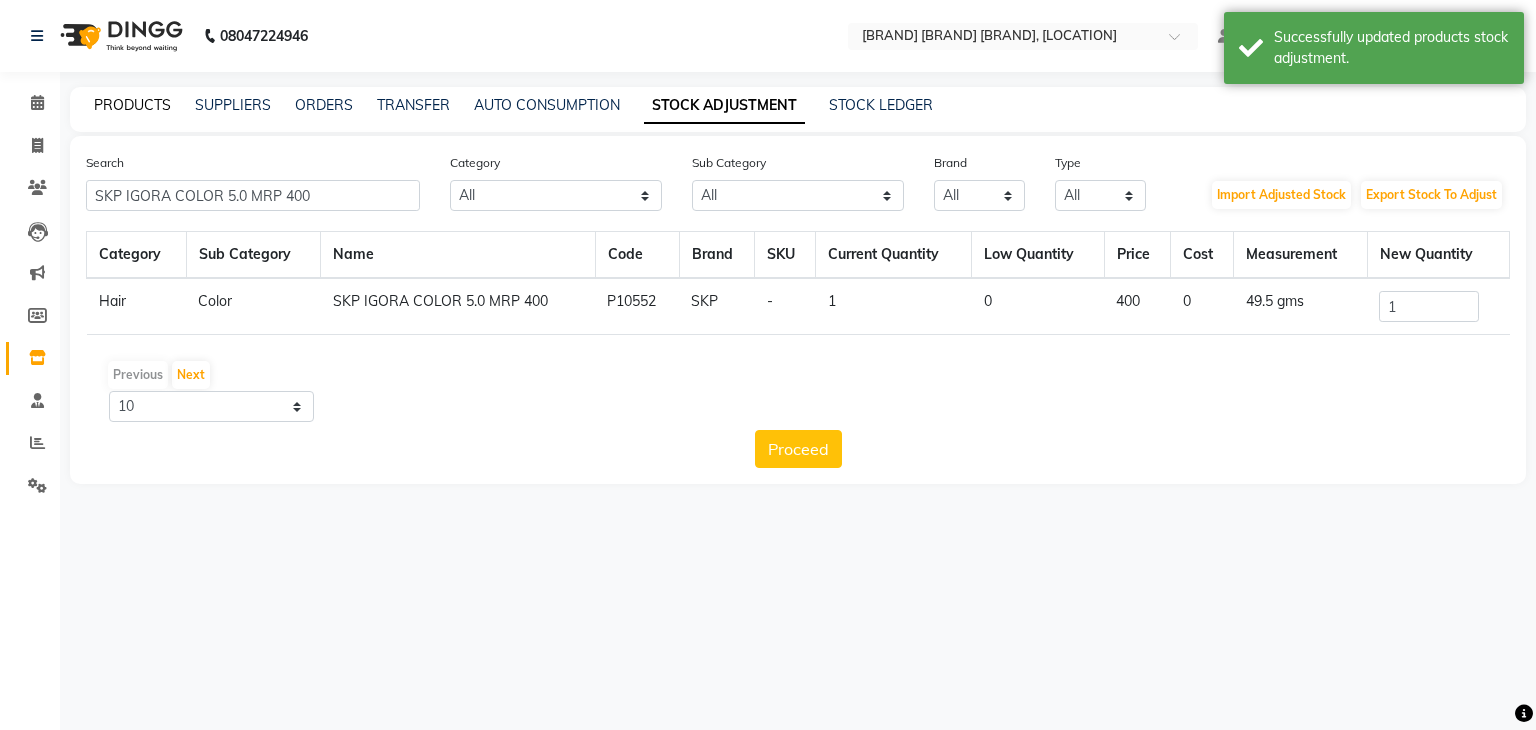 click on "PRODUCTS" 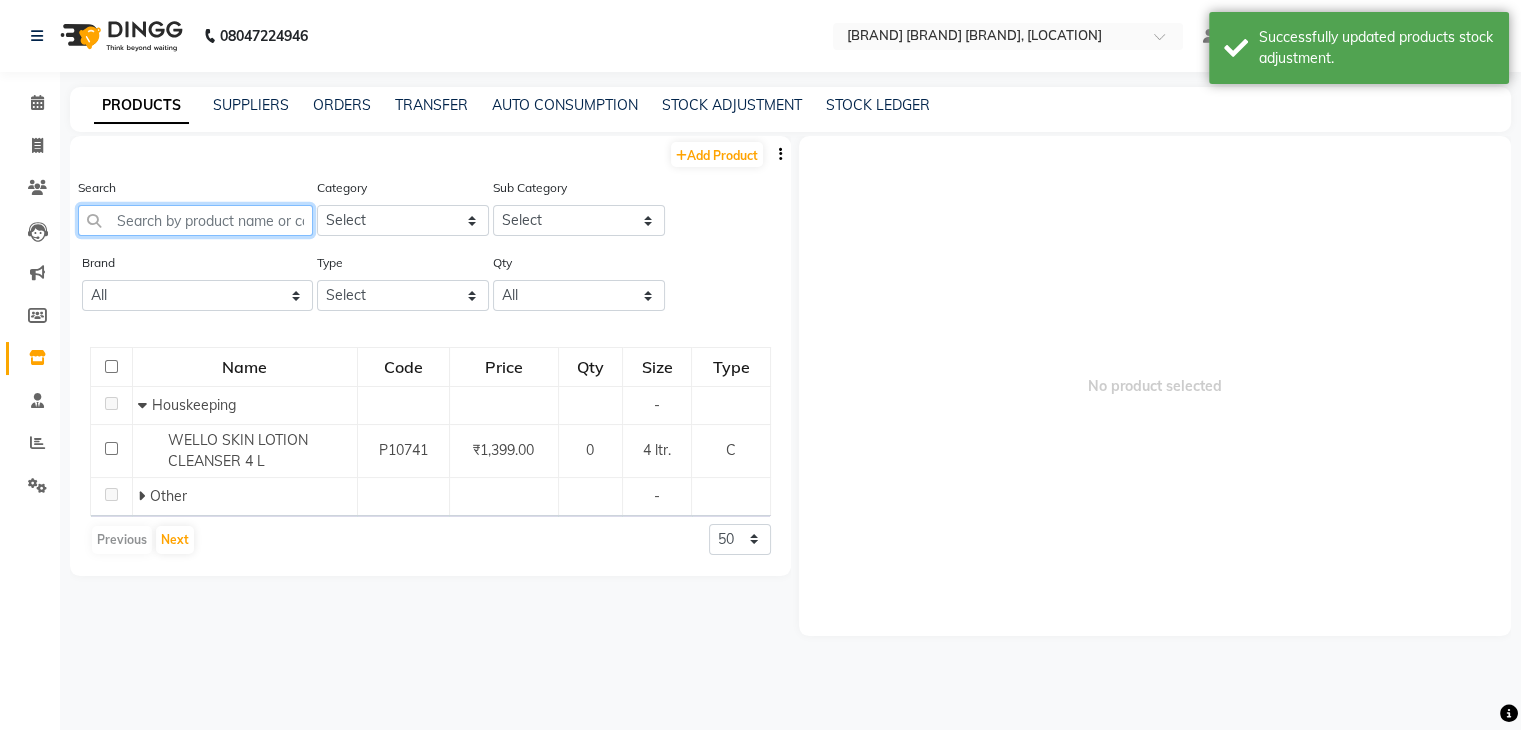 click 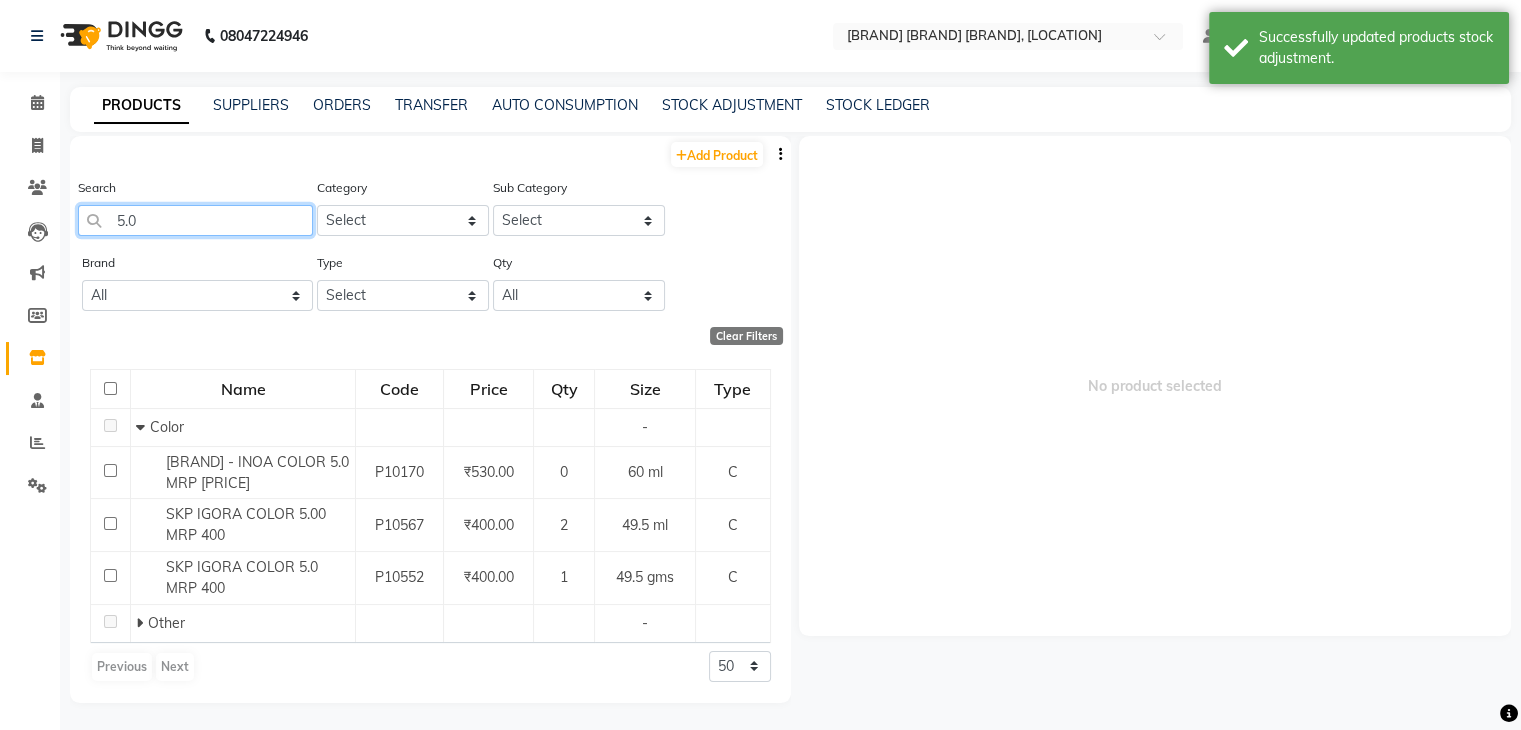click on "5.0" 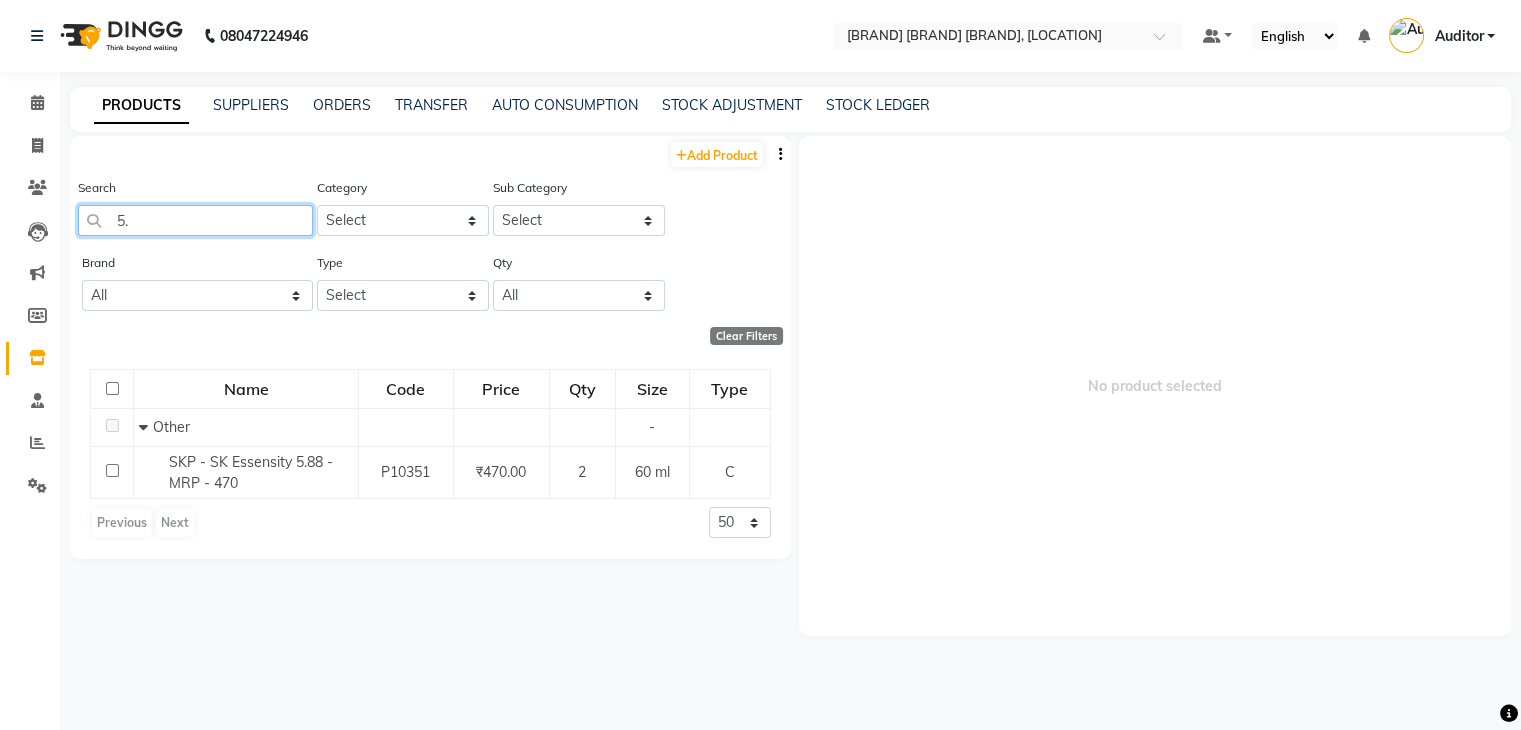 type on "5" 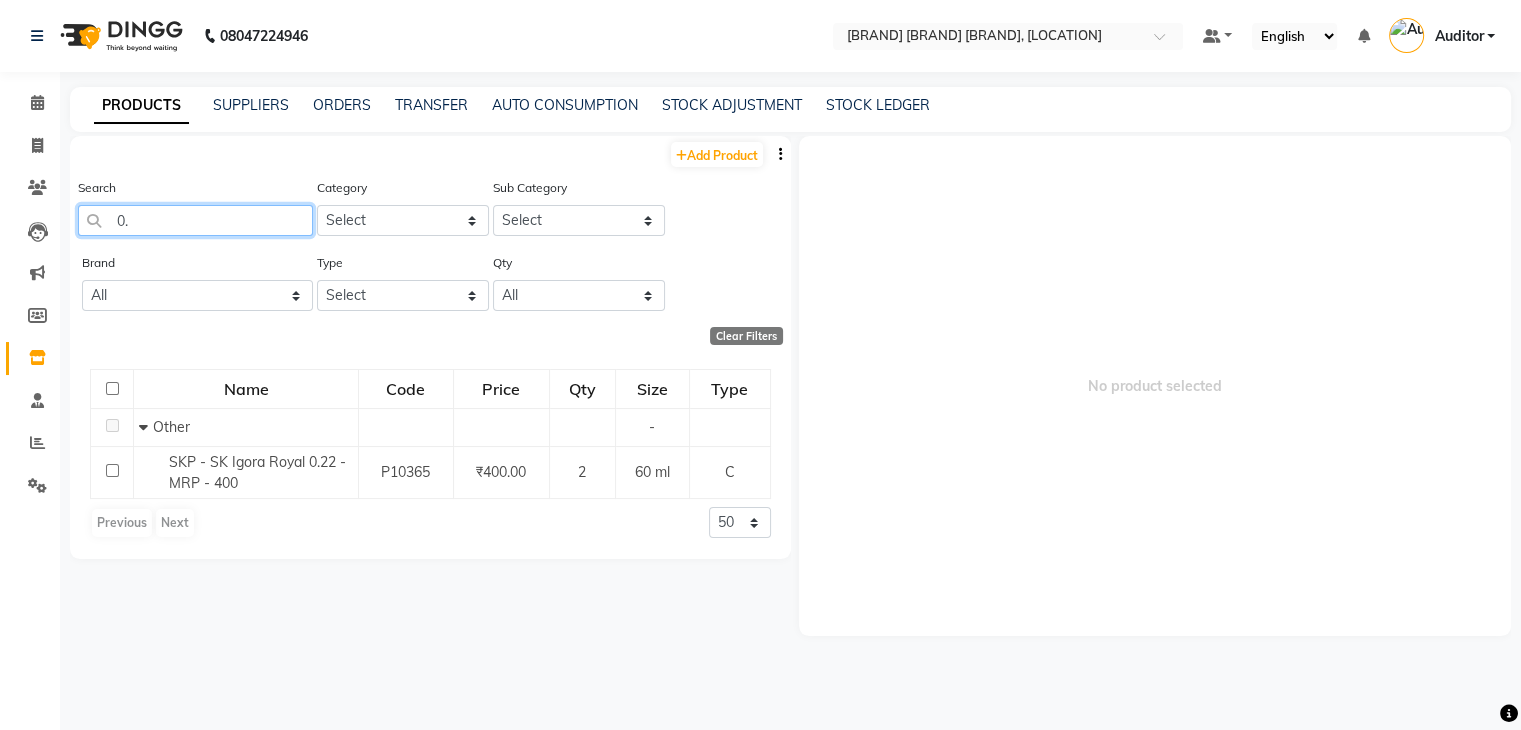 type on "0" 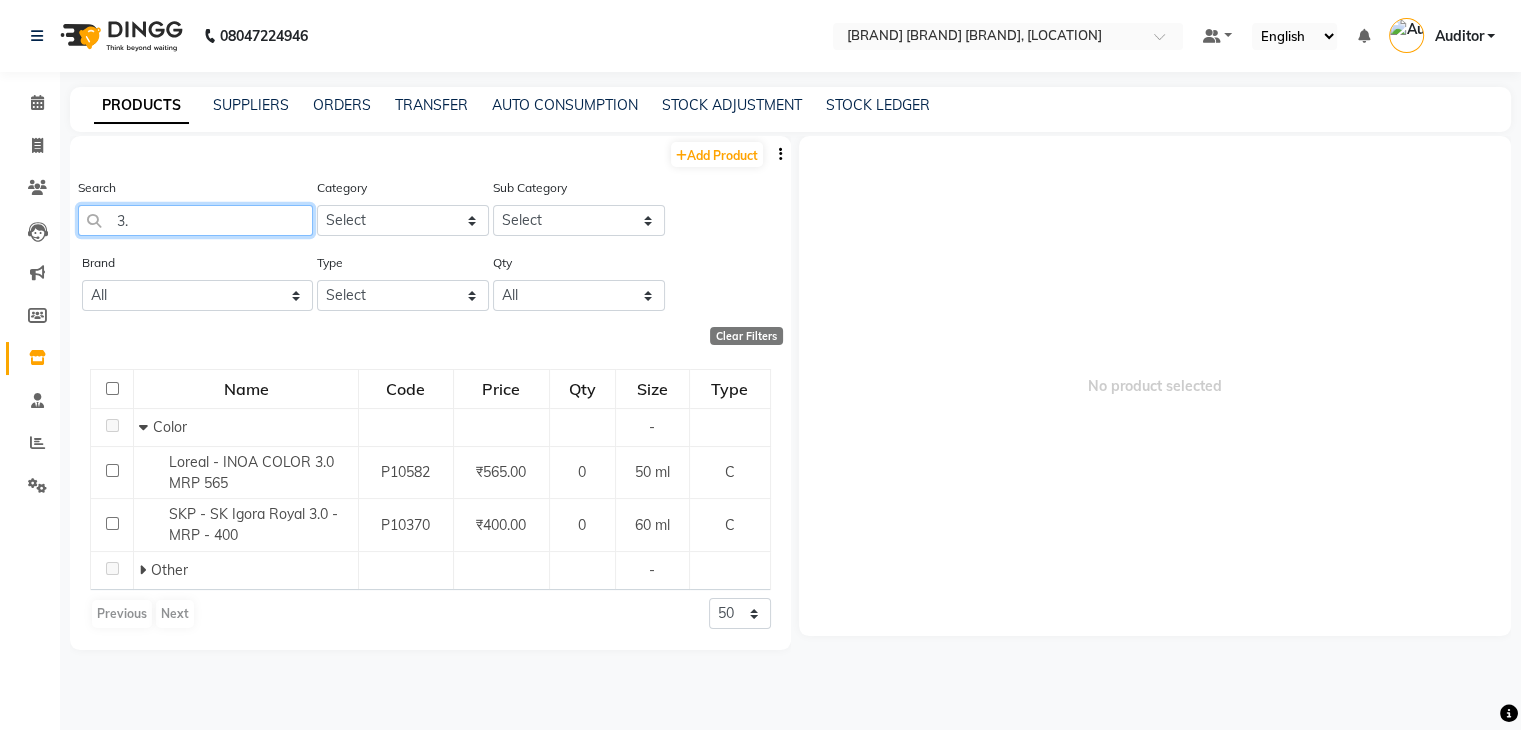 type on "3" 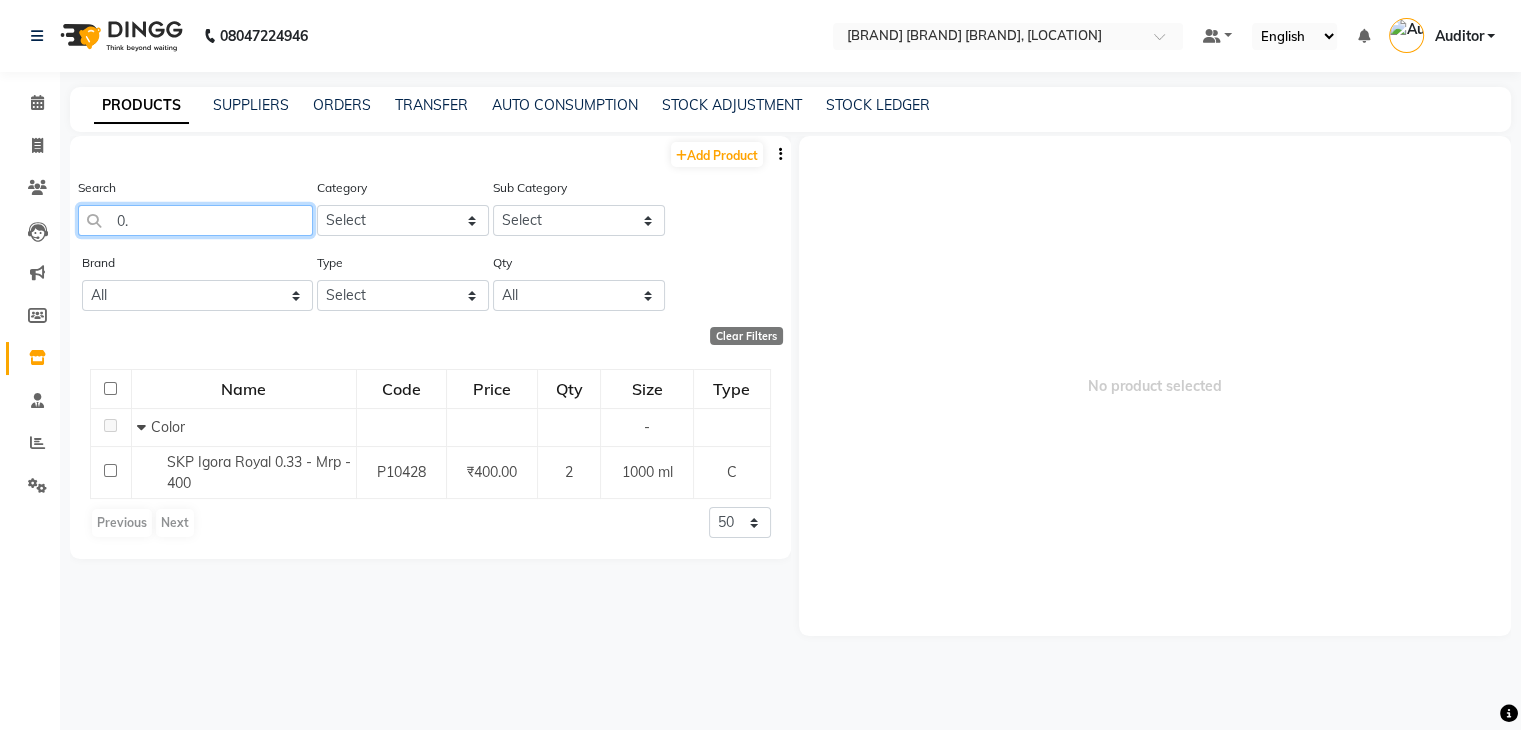 type on "0" 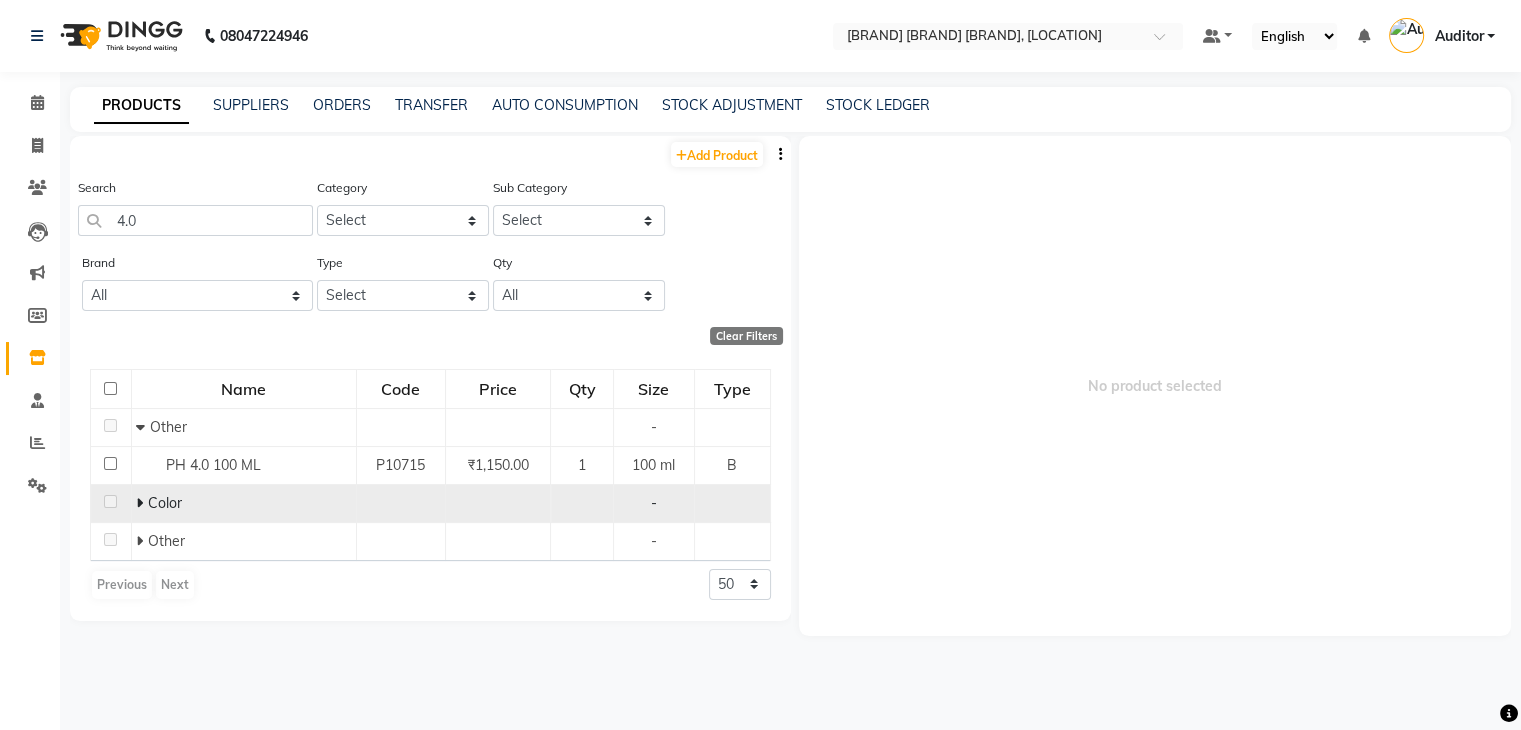 click on "Color" 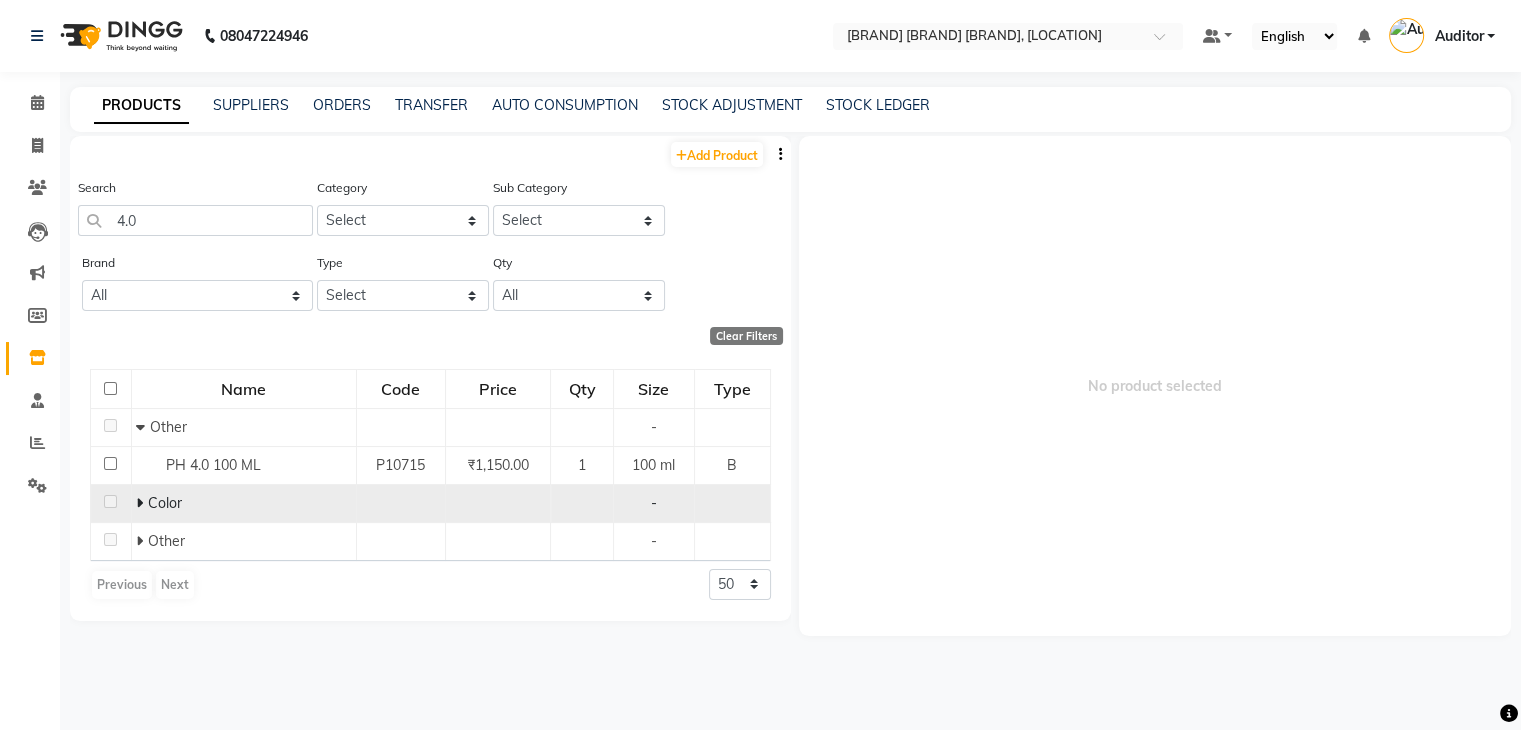 click 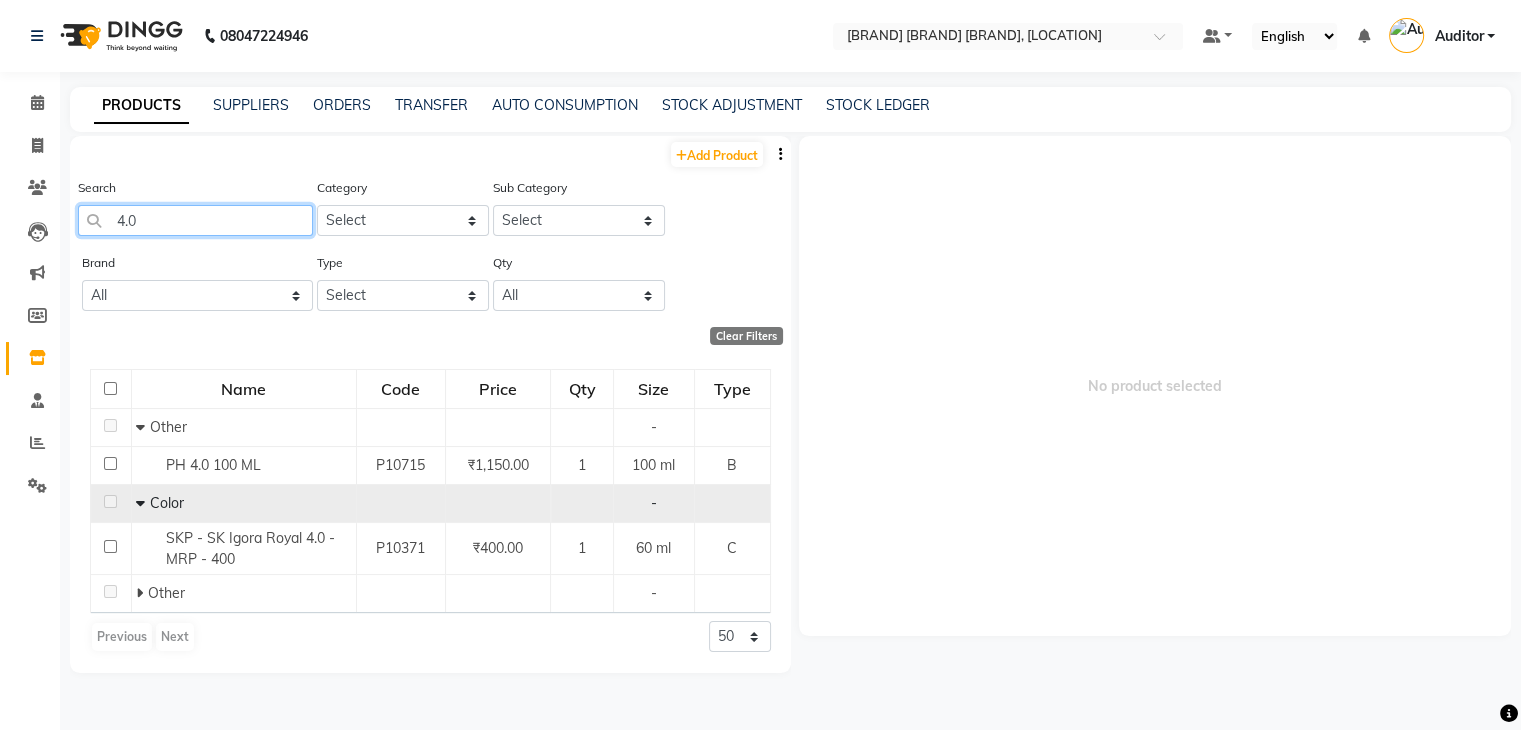click on "4.0" 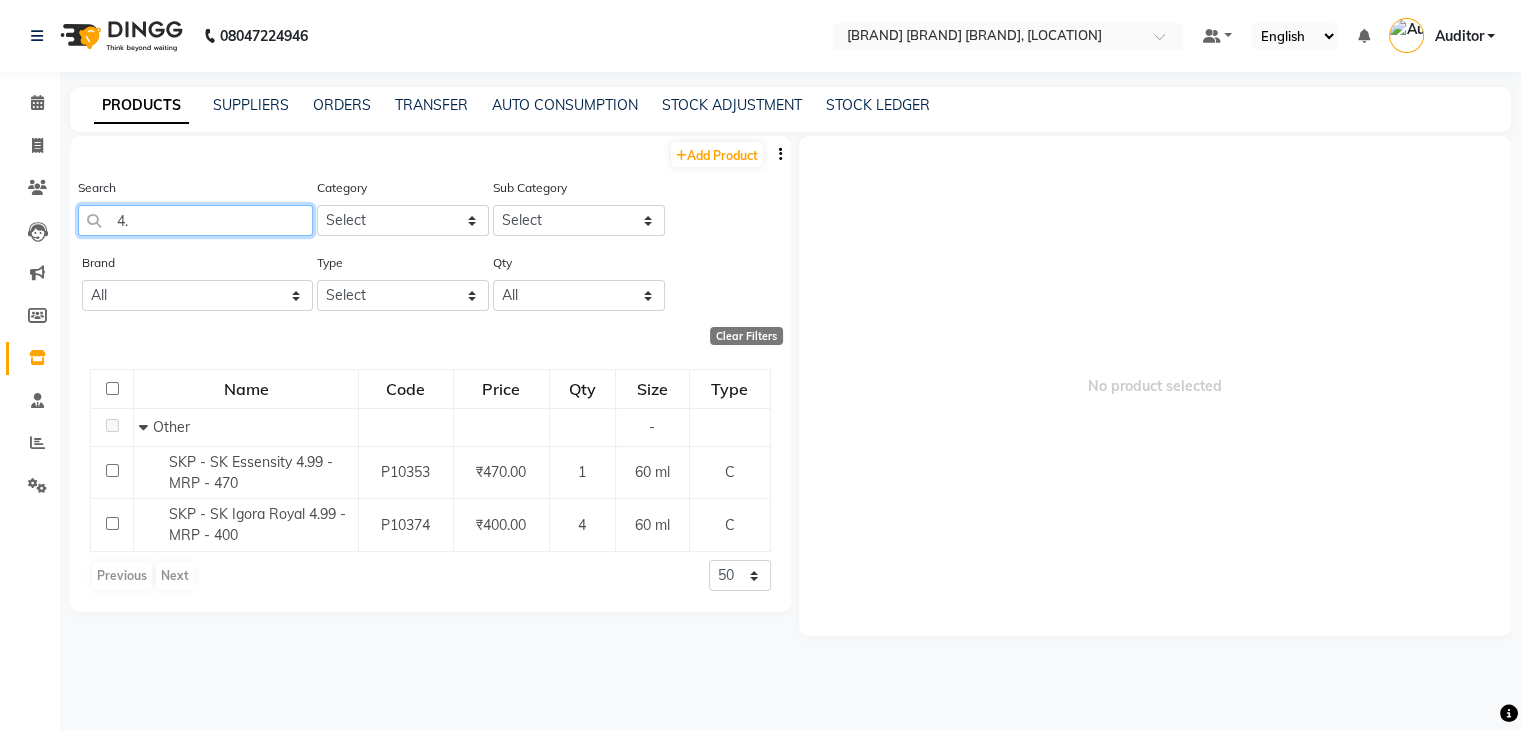 type on "4" 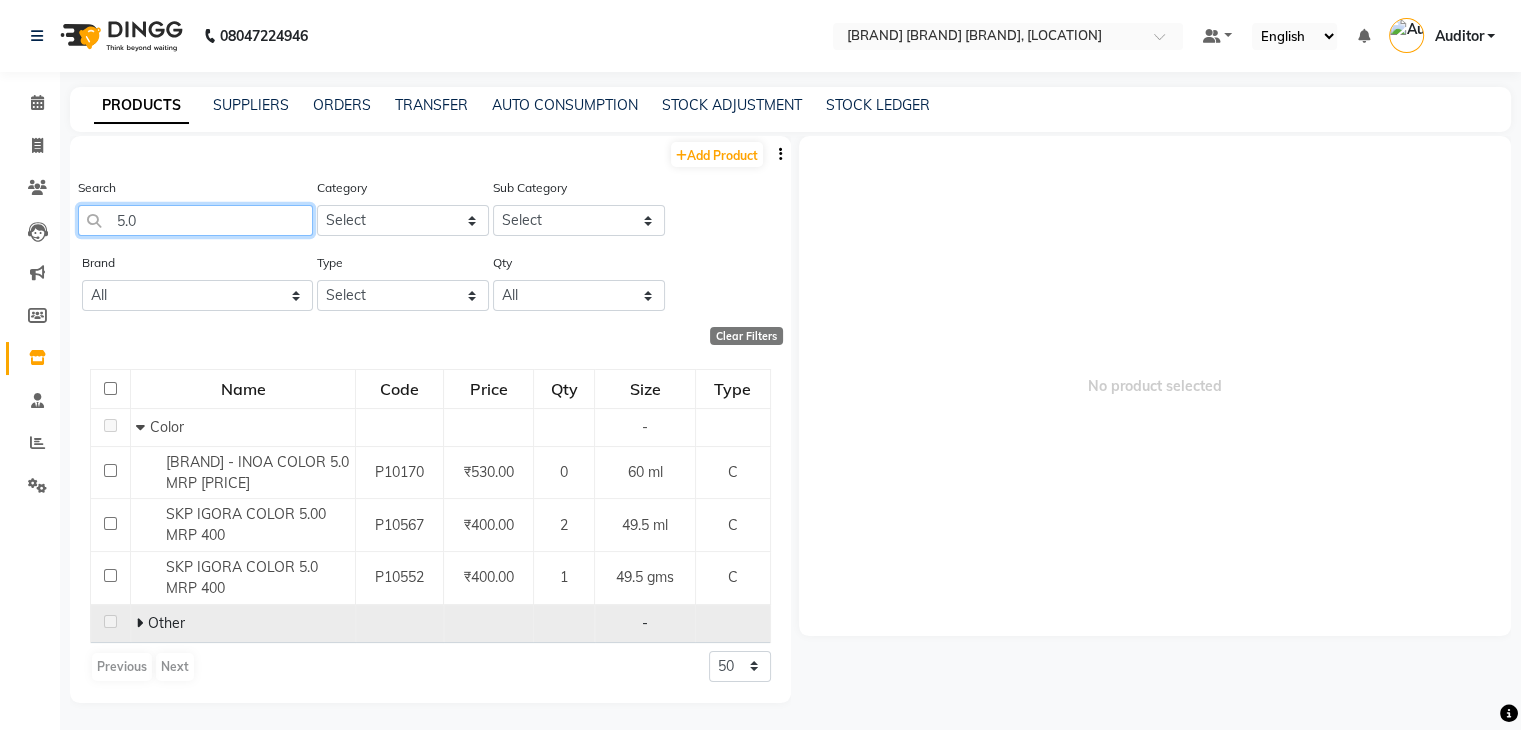 type on "5.0" 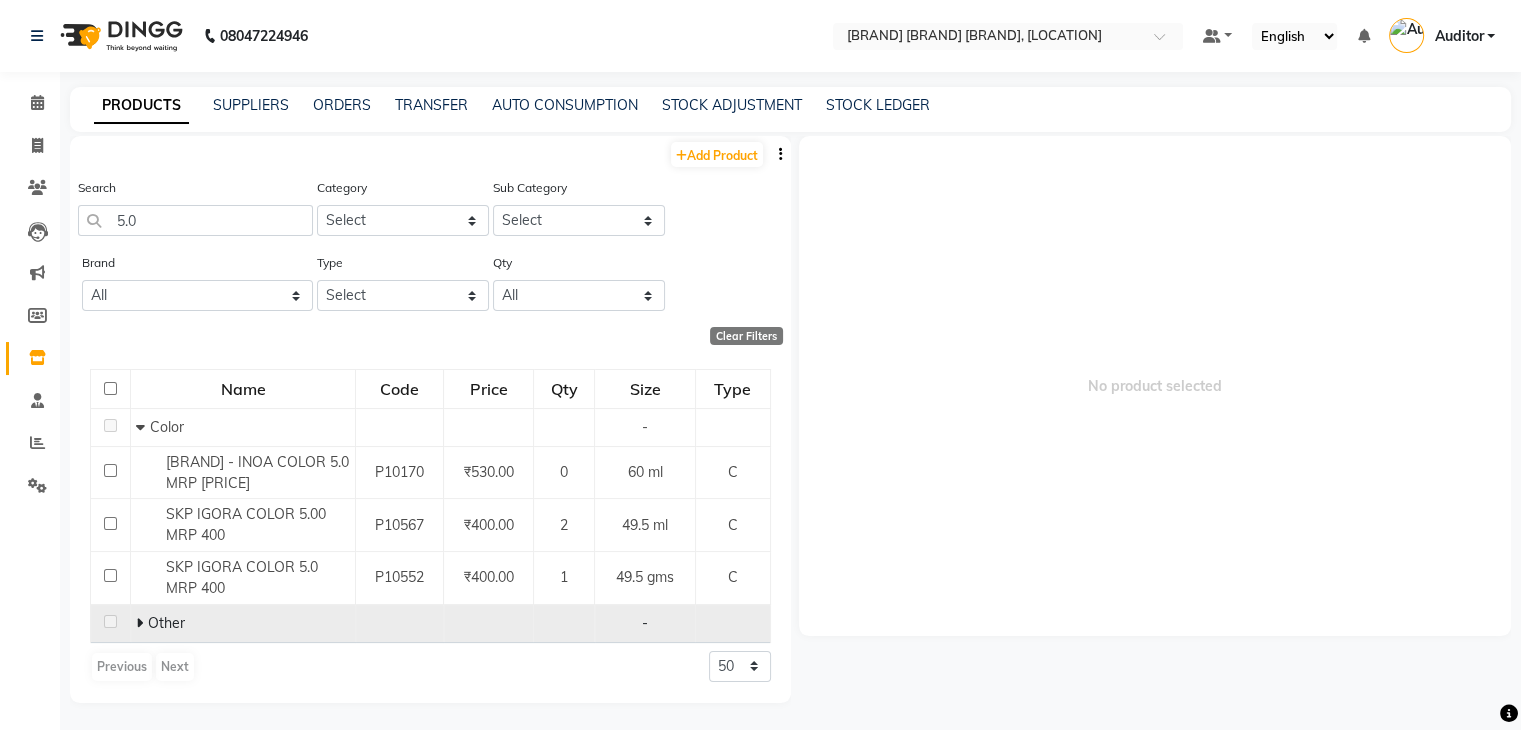 click 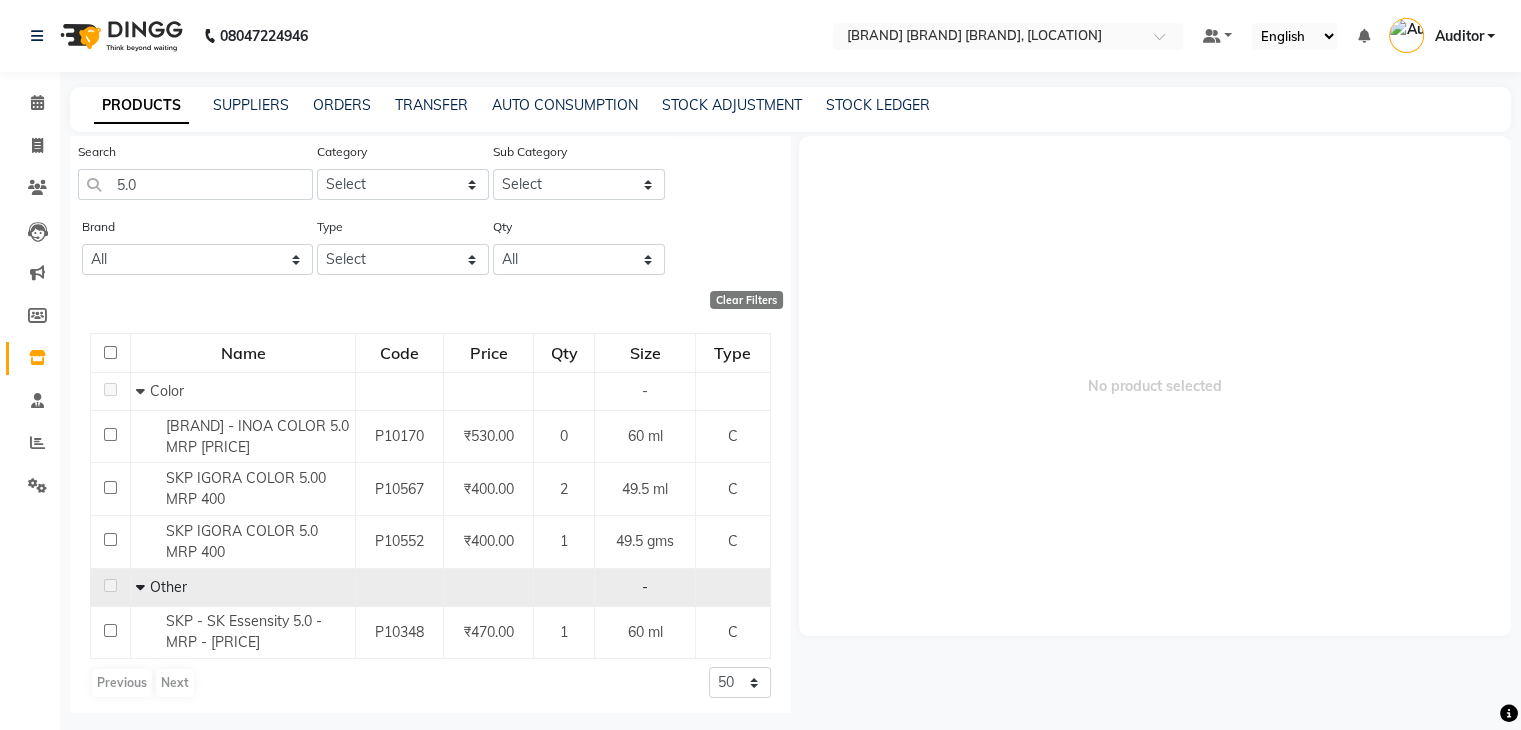 scroll, scrollTop: 39, scrollLeft: 0, axis: vertical 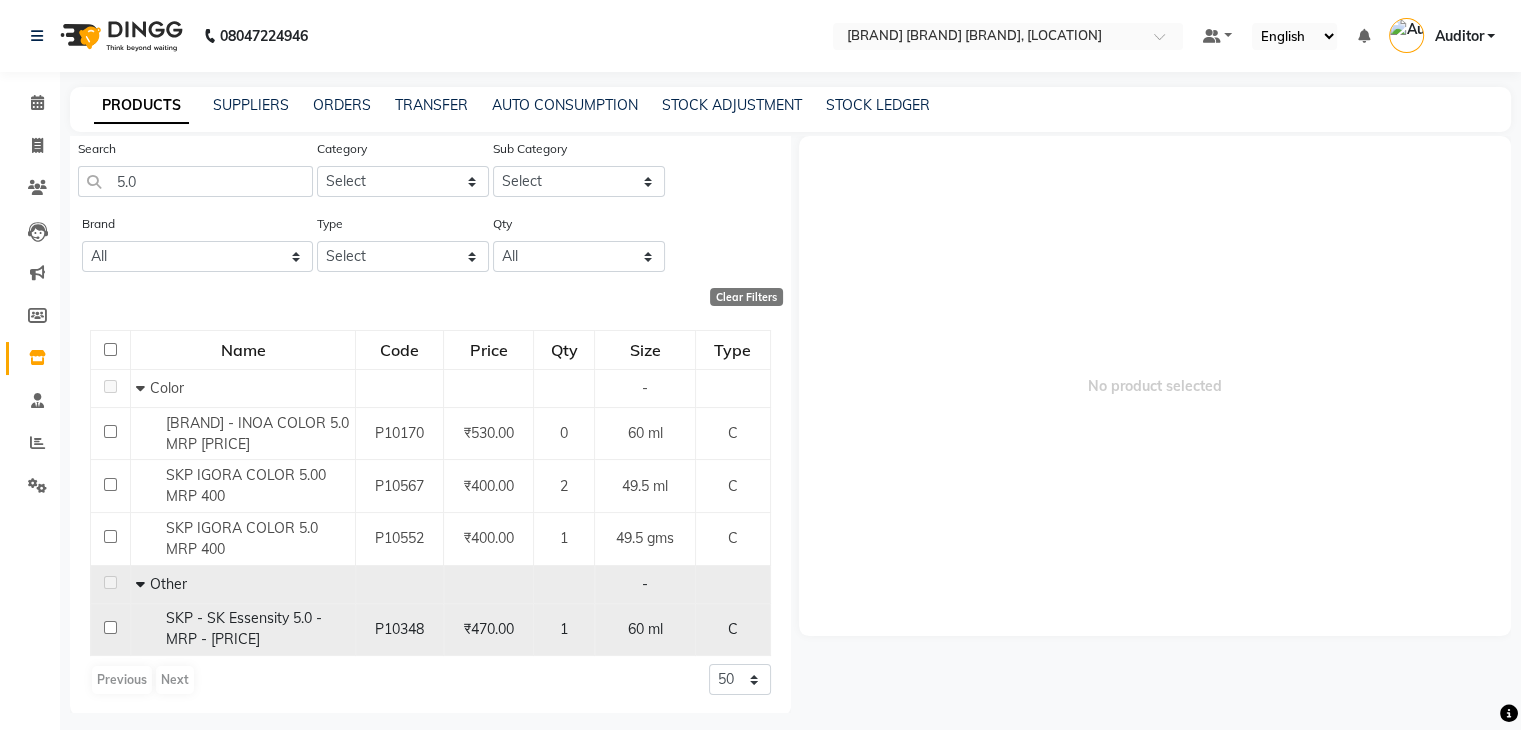 click on "SKP - SK Essensity 5.0 - MRP - [PRICE]" 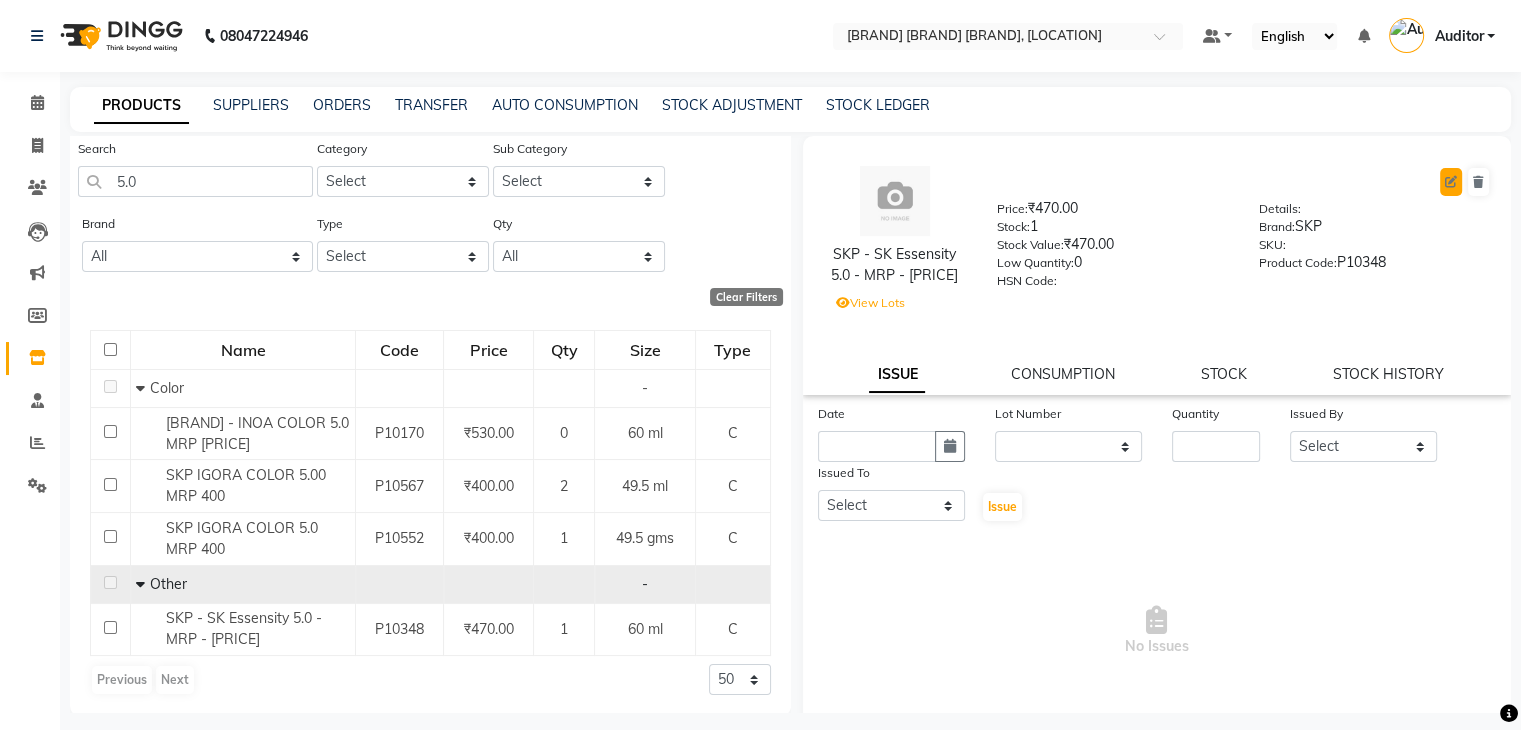 click 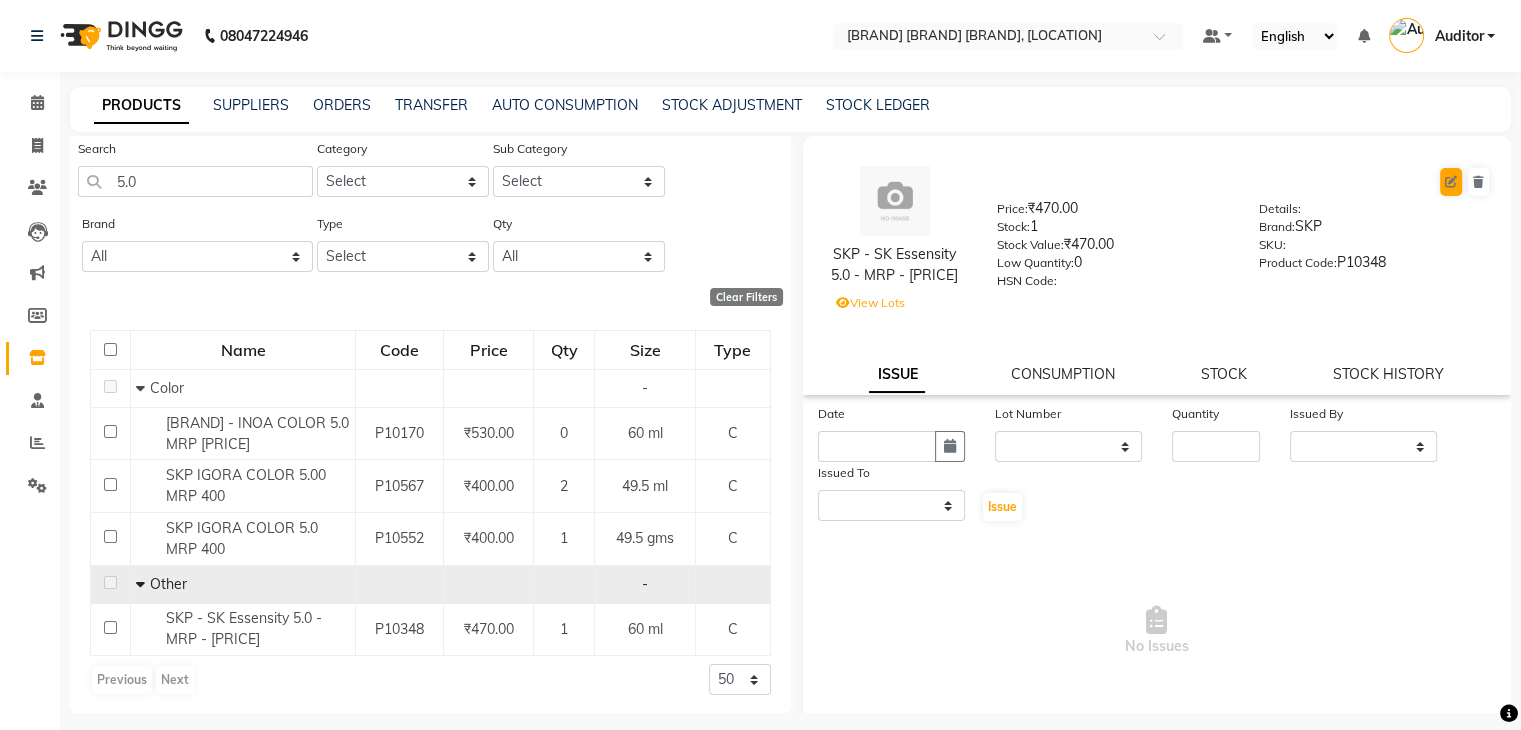 select on "true" 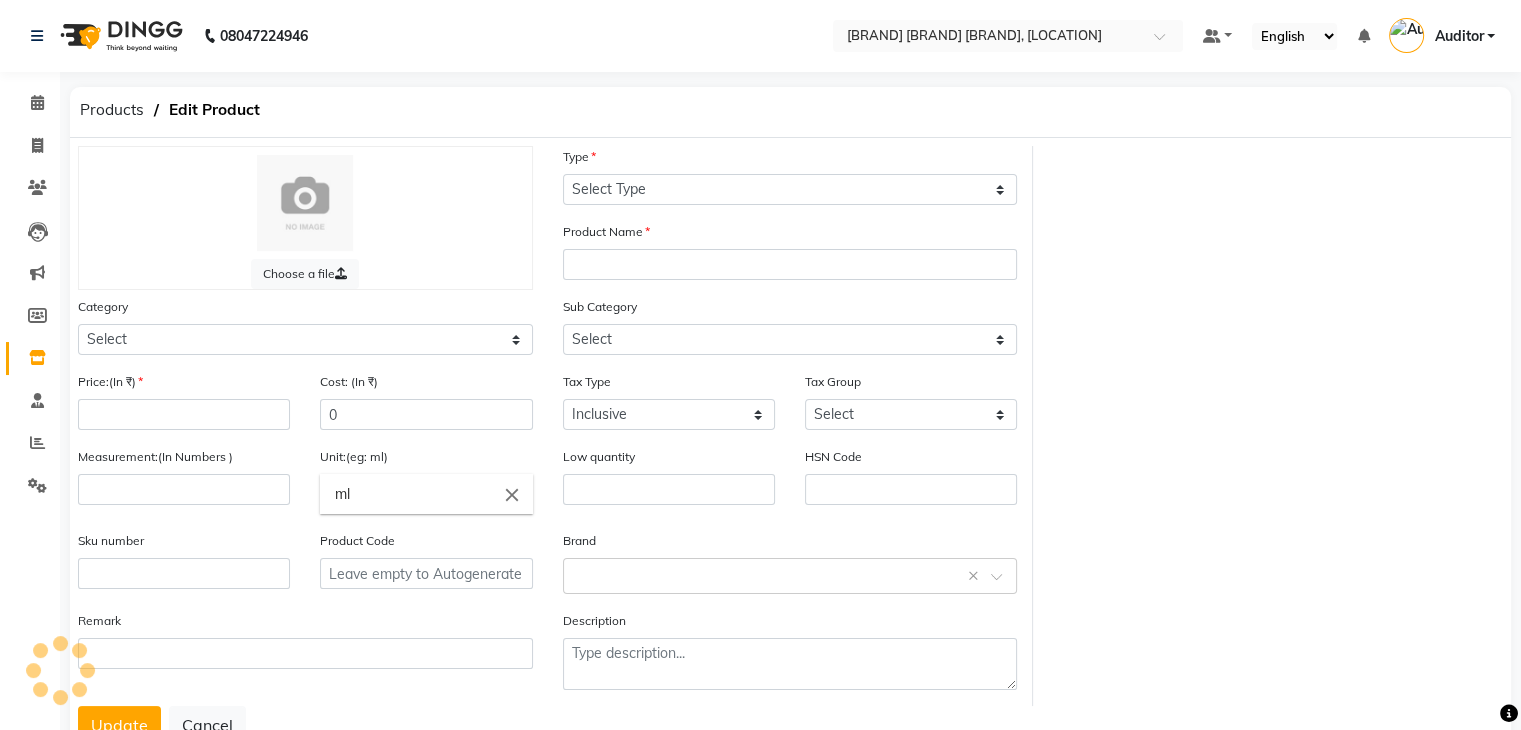 select on "C" 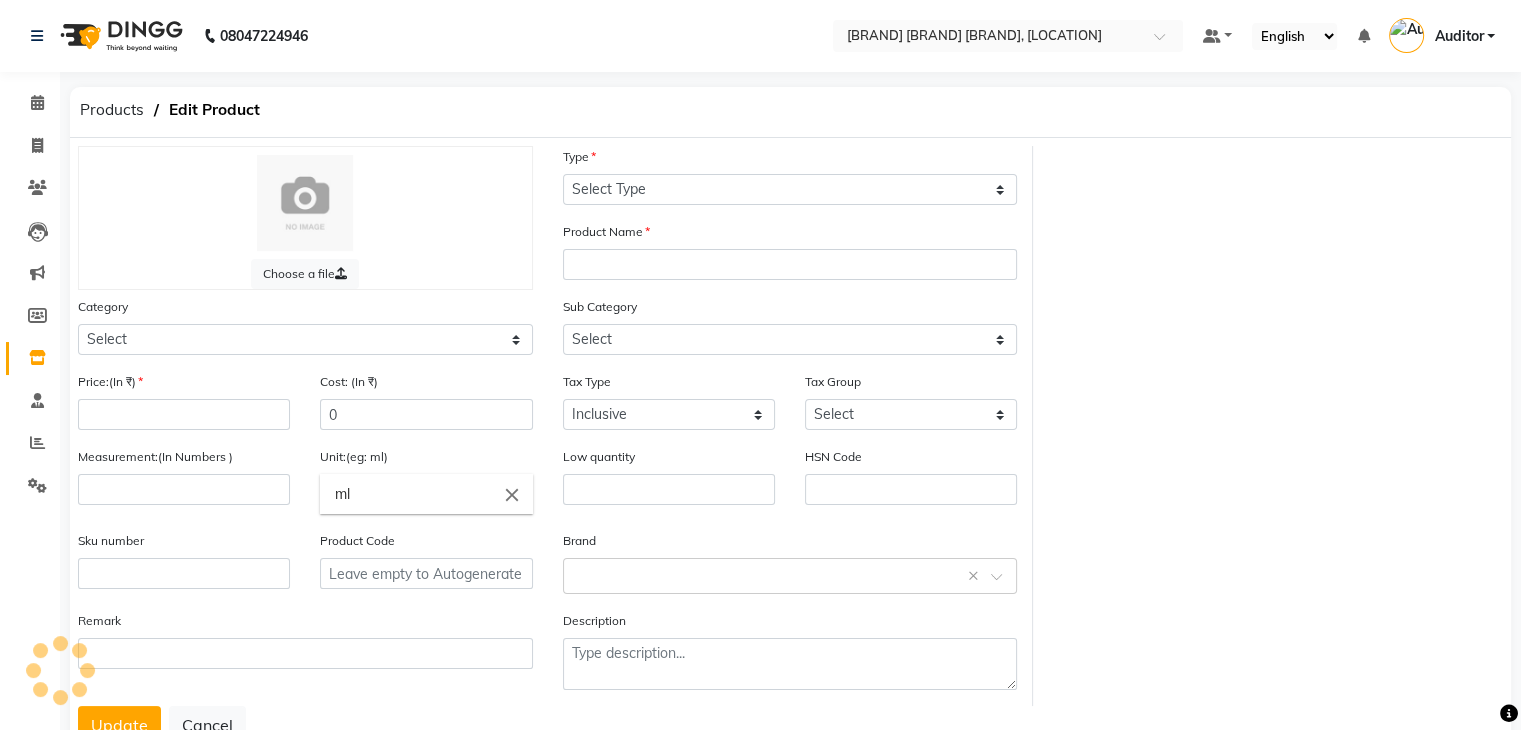 type on "SKP - SK Essensity 5.0 - MRP - [PRICE]" 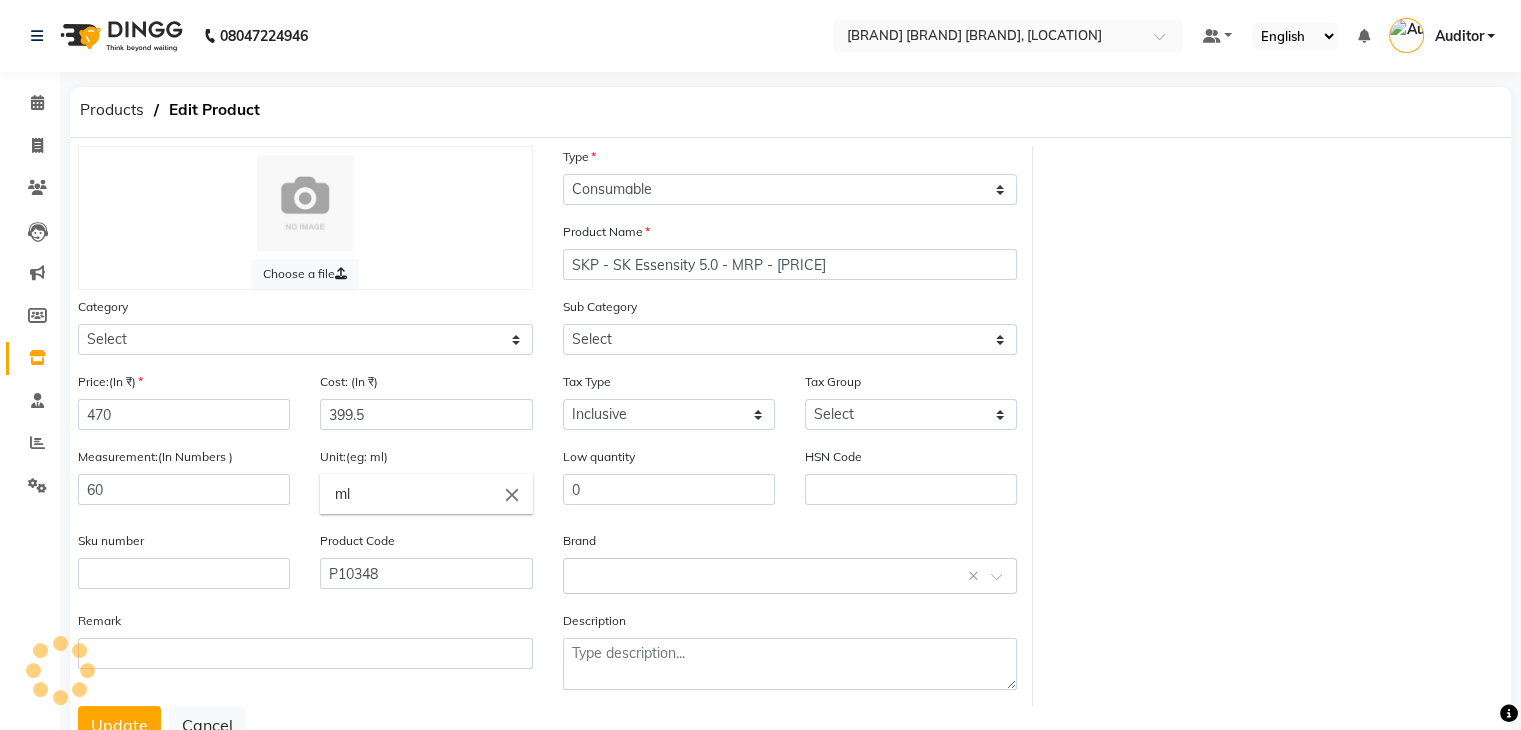 select on "765501100" 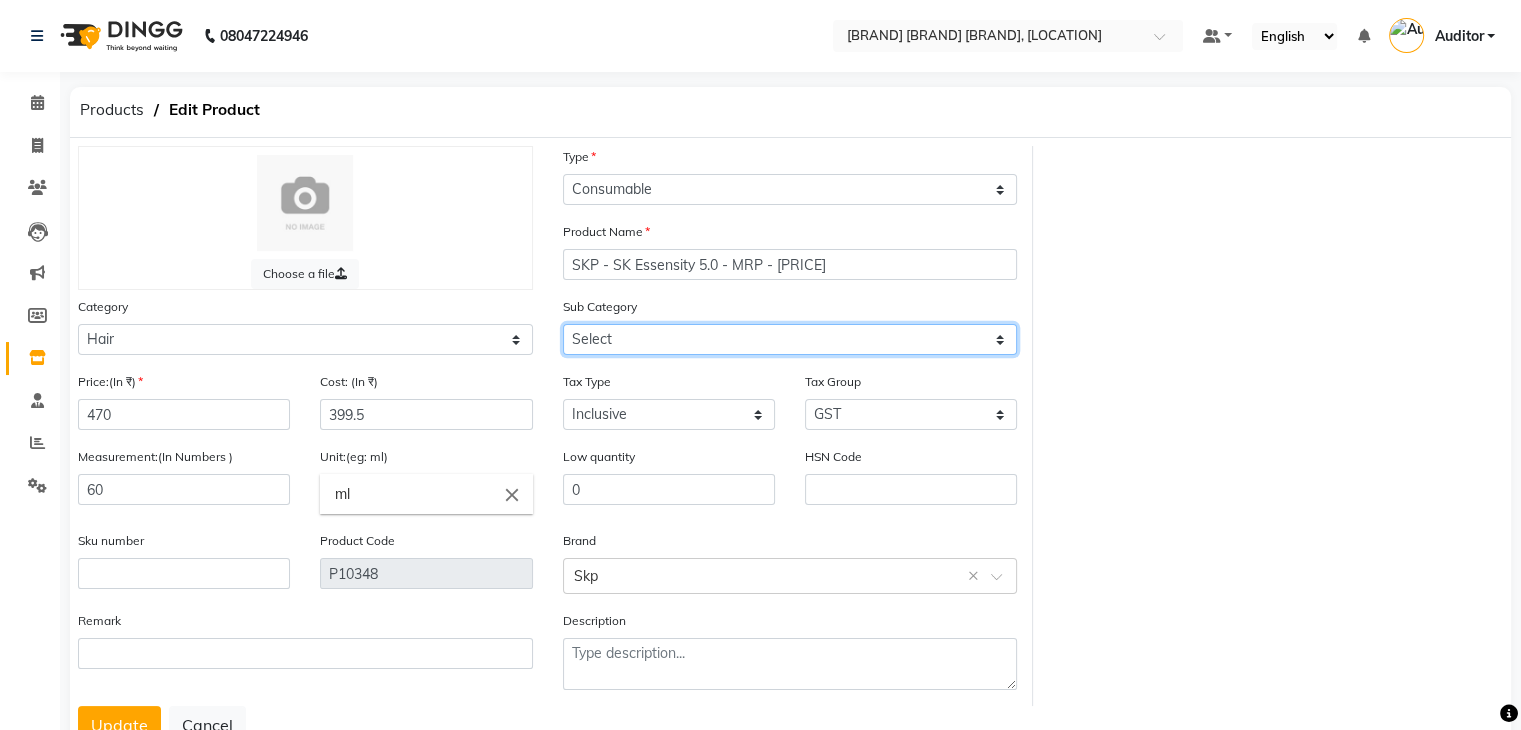click on "Select Shampoo Conditioner Cream Mask Oil Serum Color Appliances Treatment Styling Kit & Combo Other ROOT DEEP SHAMPOO SKP COLOR FREEZE TREATMENT" 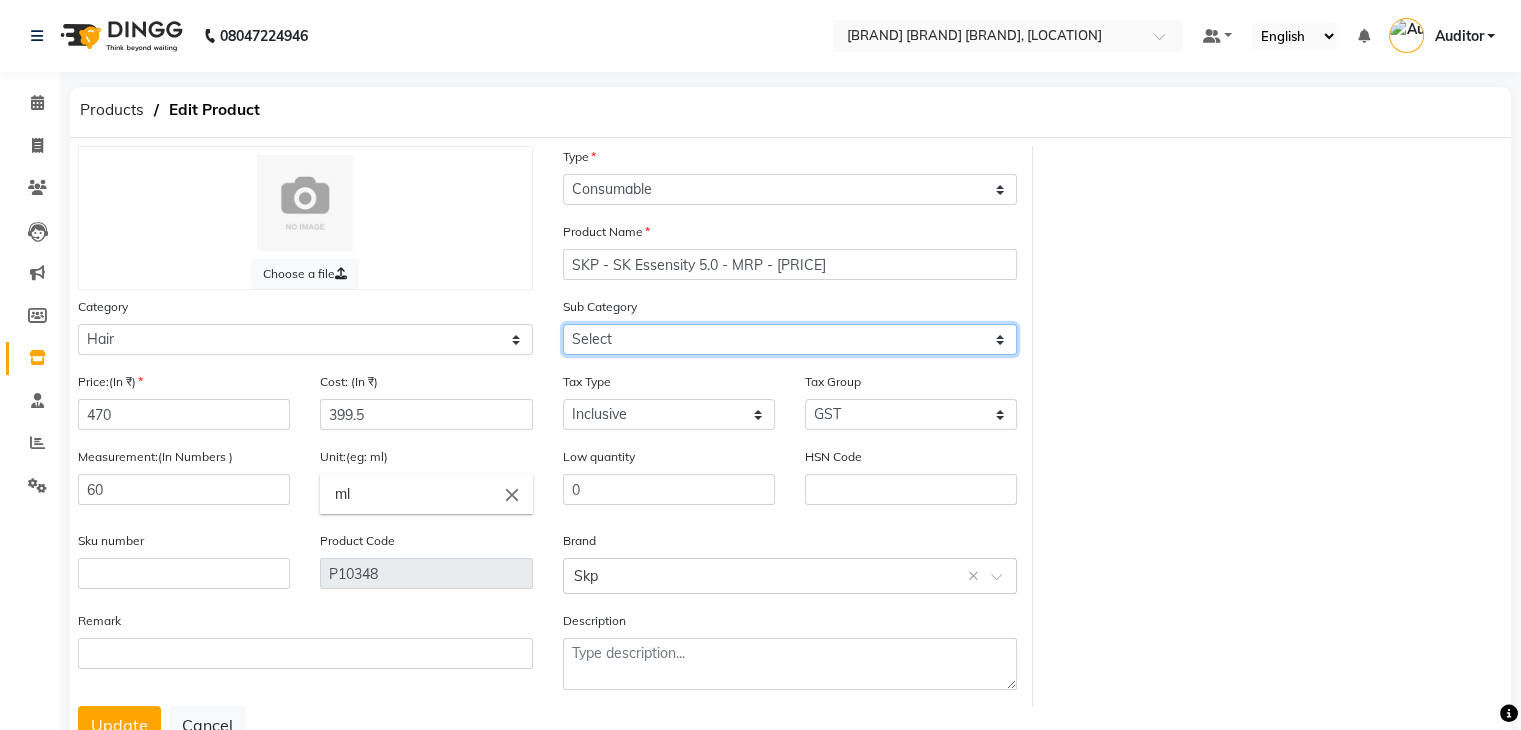 select on "765501107" 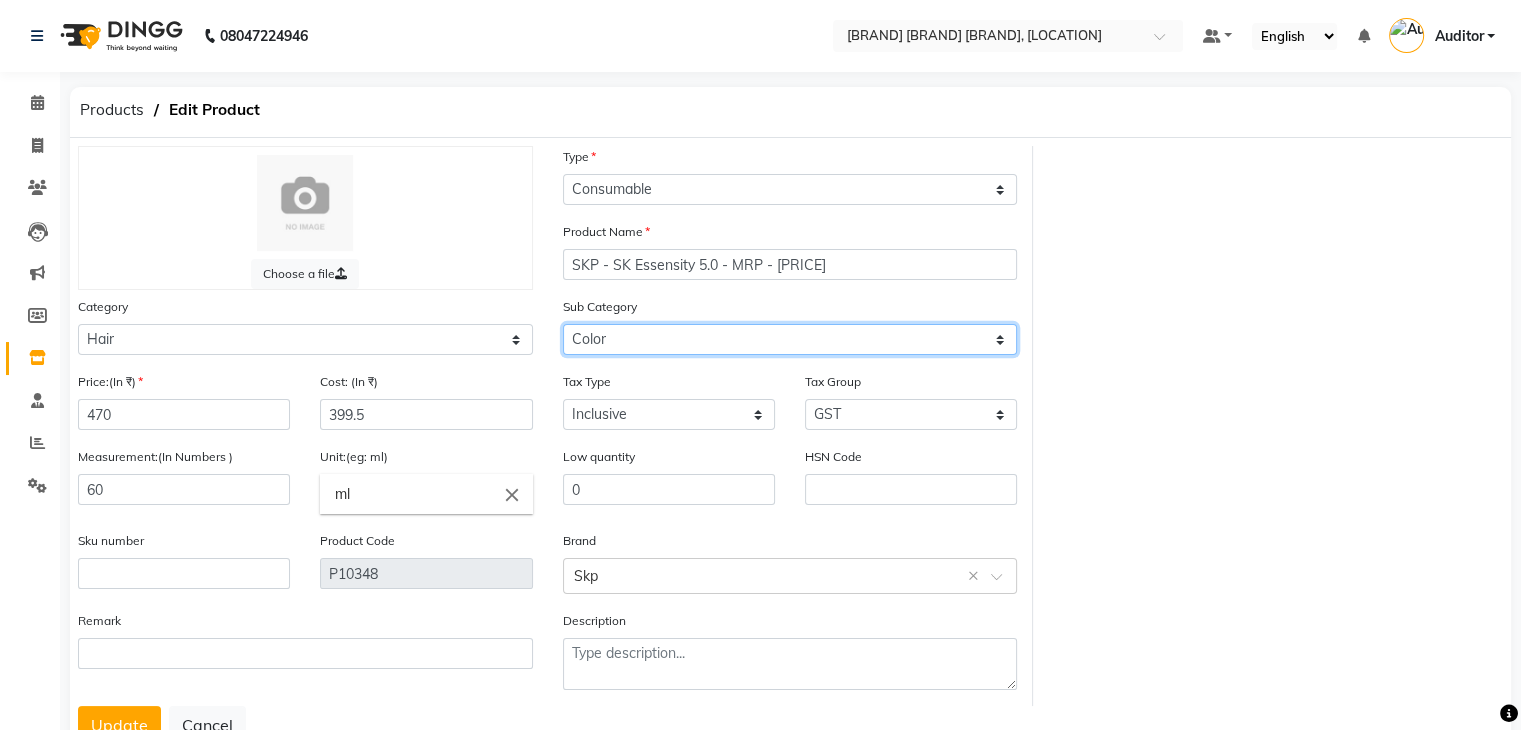 click on "Select Shampoo Conditioner Cream Mask Oil Serum Color Appliances Treatment Styling Kit & Combo Other ROOT DEEP SHAMPOO SKP COLOR FREEZE TREATMENT" 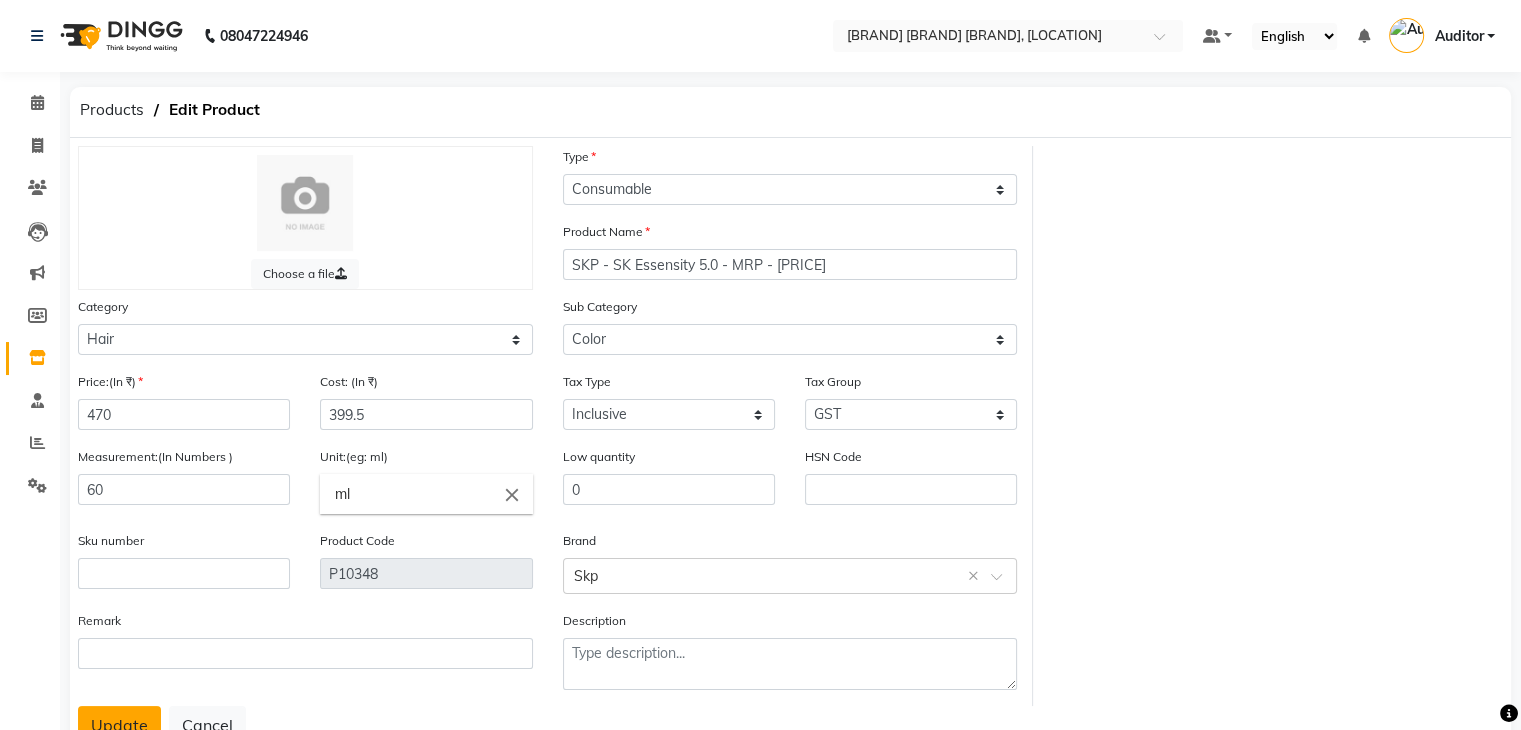 click on "Update" 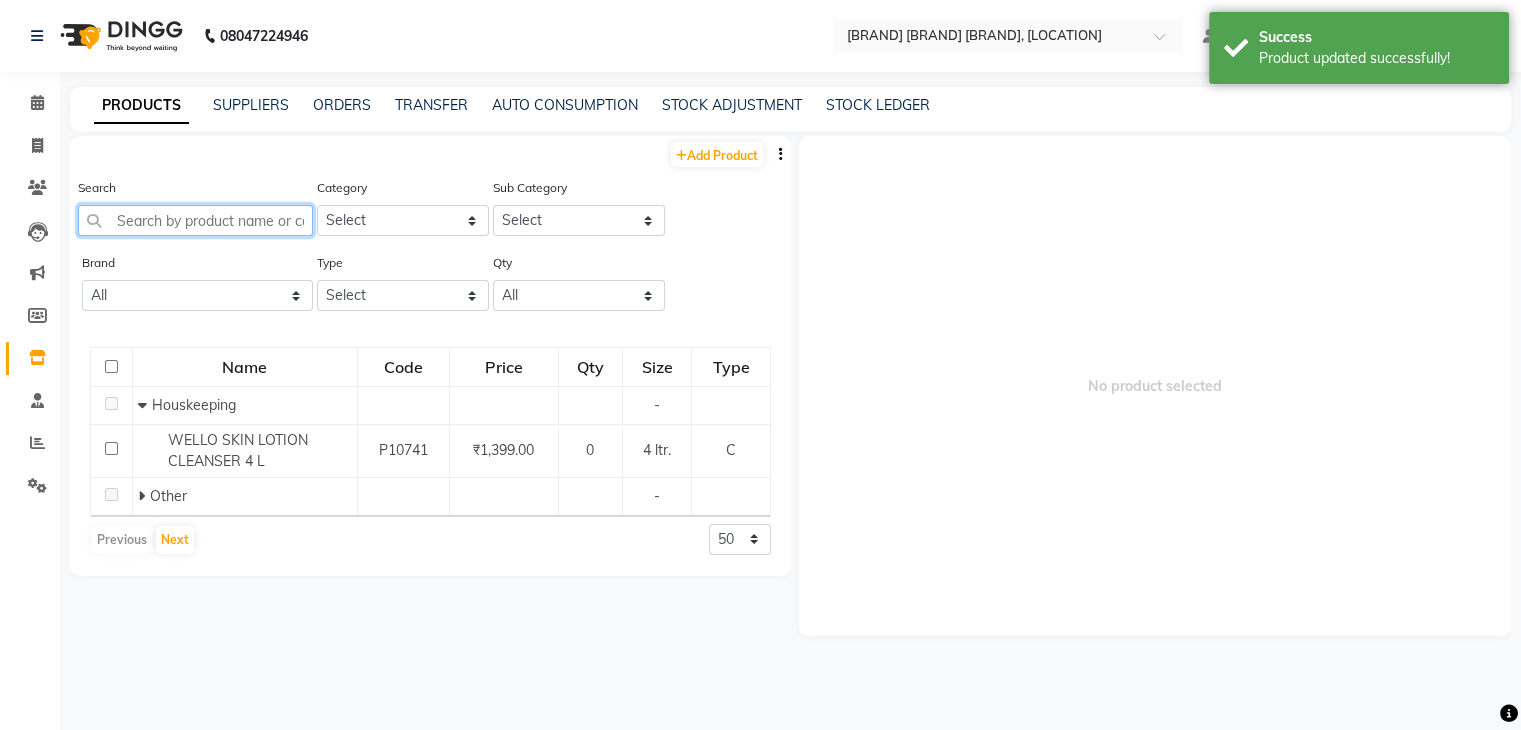 click 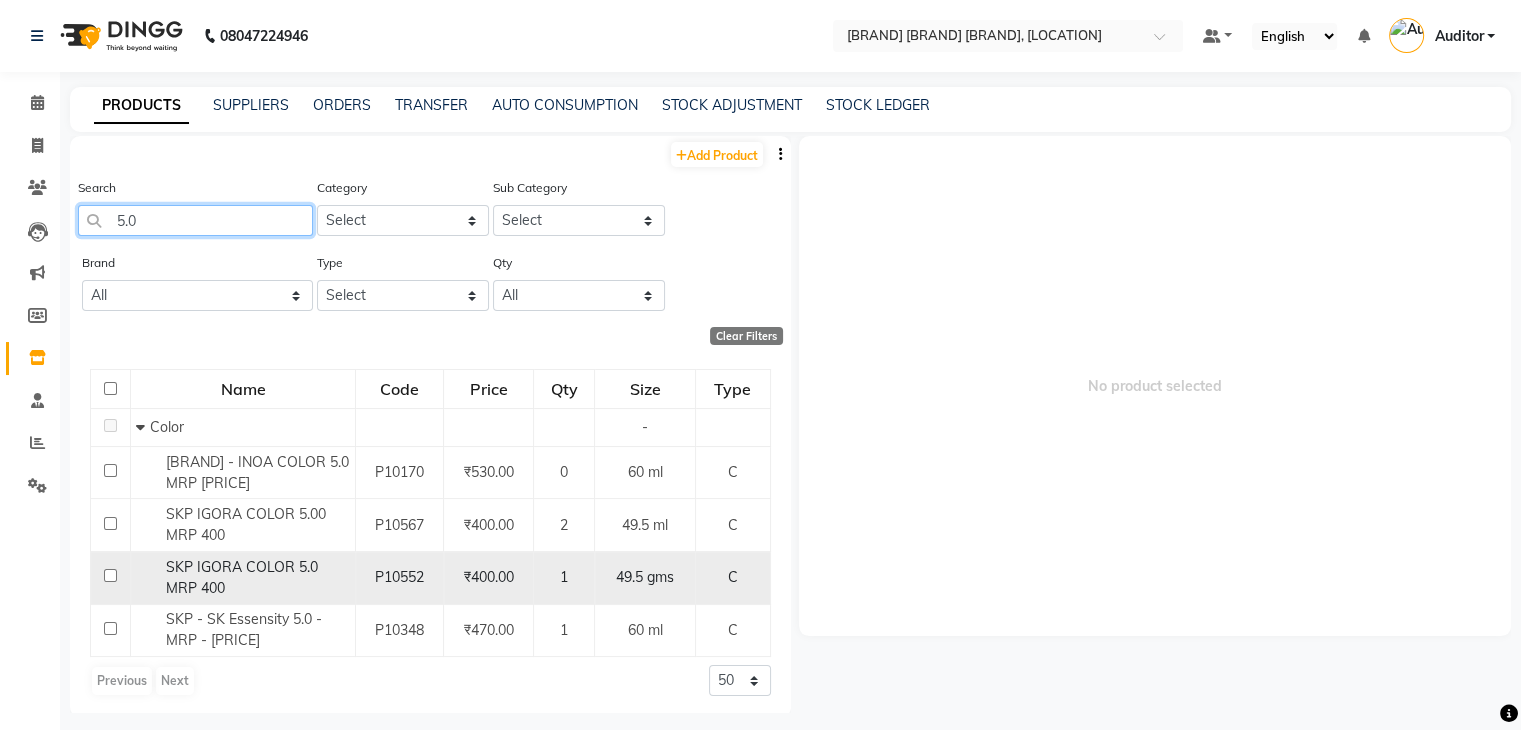 type on "5.0" 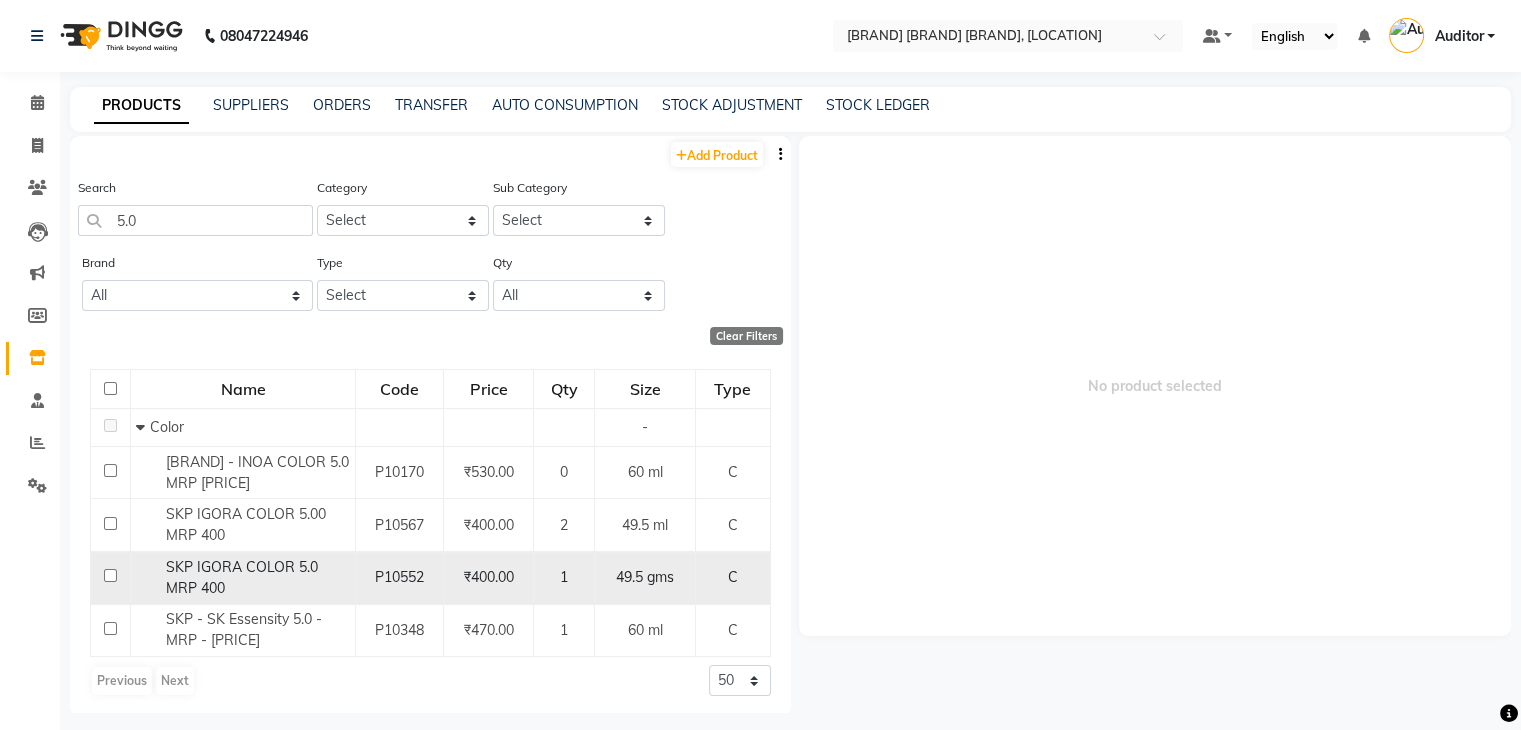 click on "SKP IGORA COLOR 5.0 MRP 400" 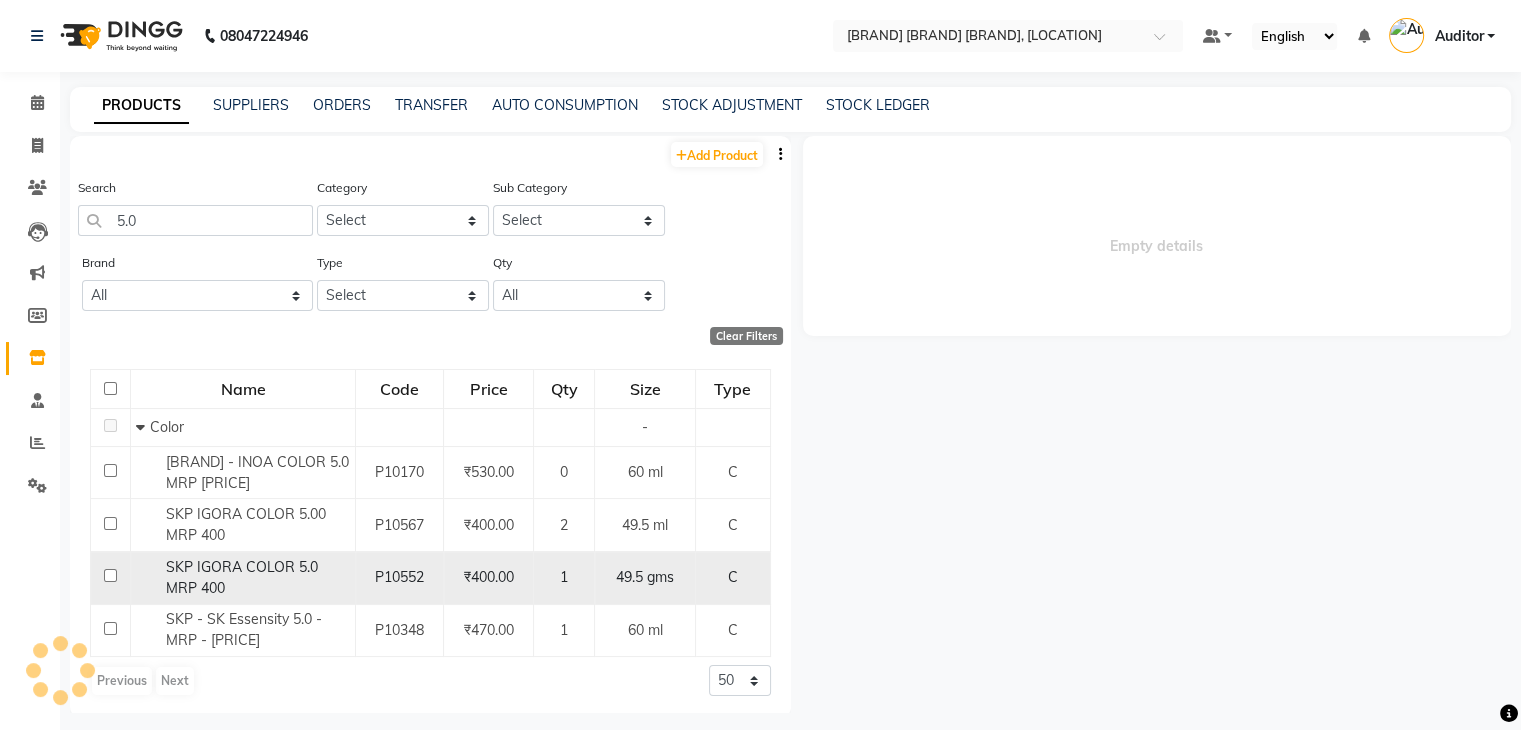 select 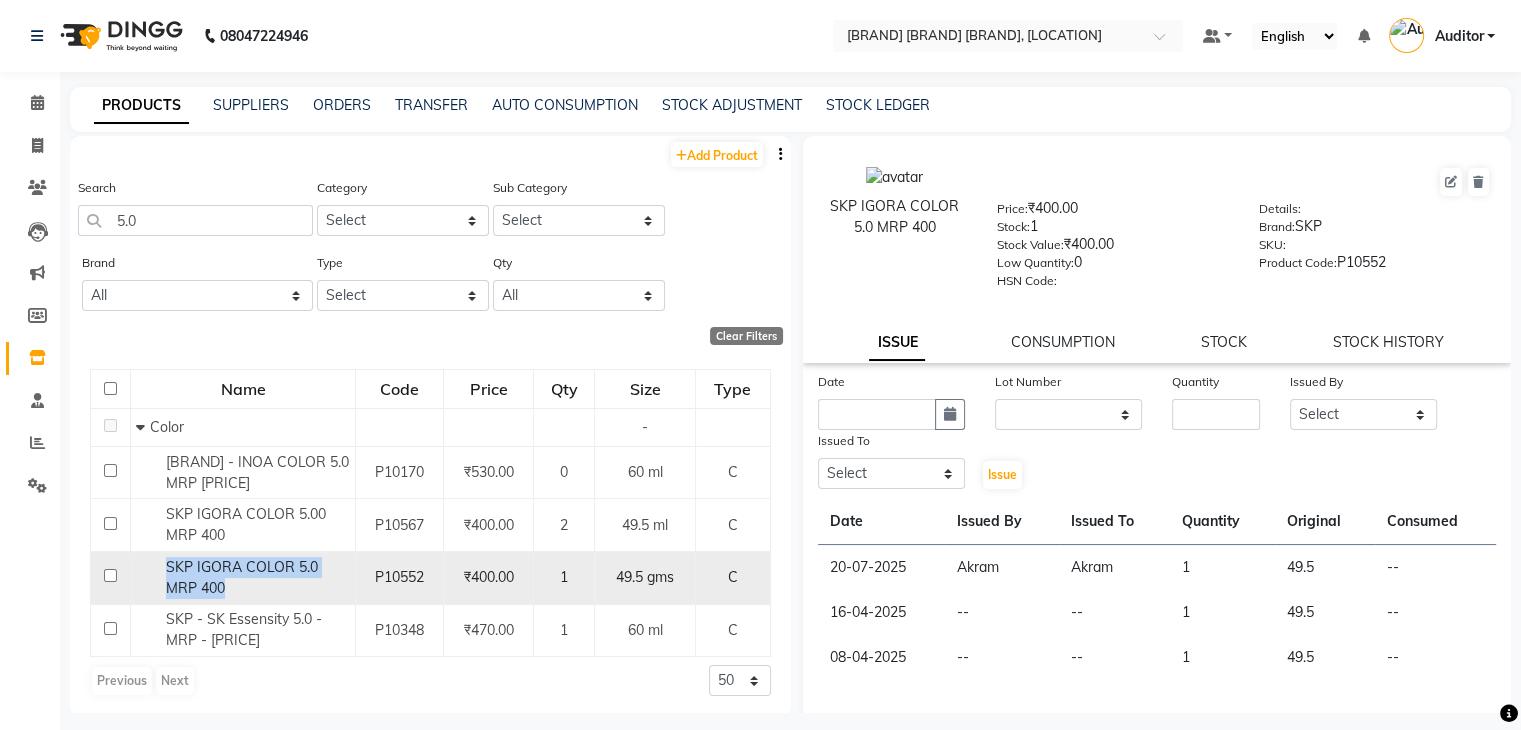 drag, startPoint x: 232, startPoint y: 589, endPoint x: 157, endPoint y: 572, distance: 76.902534 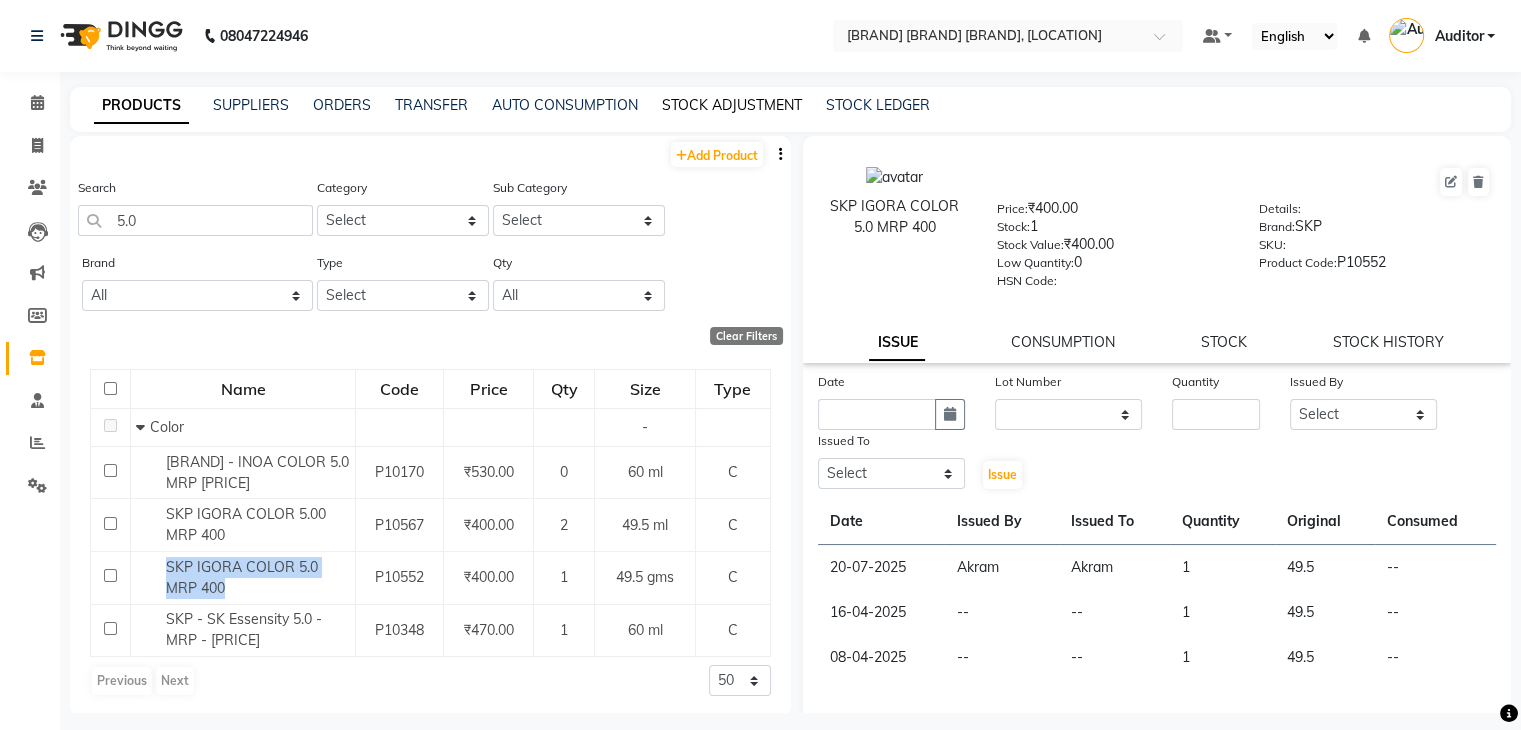 click on "STOCK ADJUSTMENT" 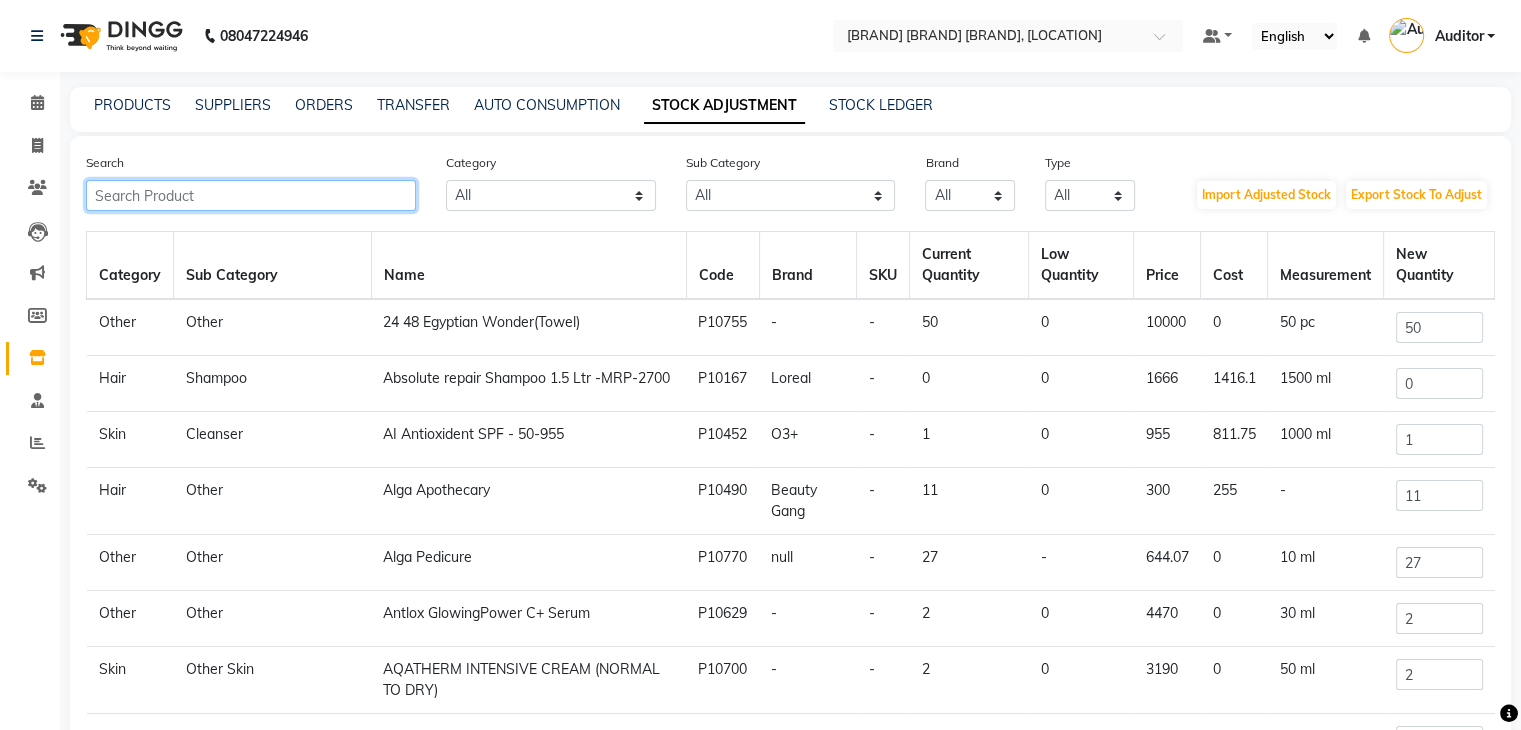 click 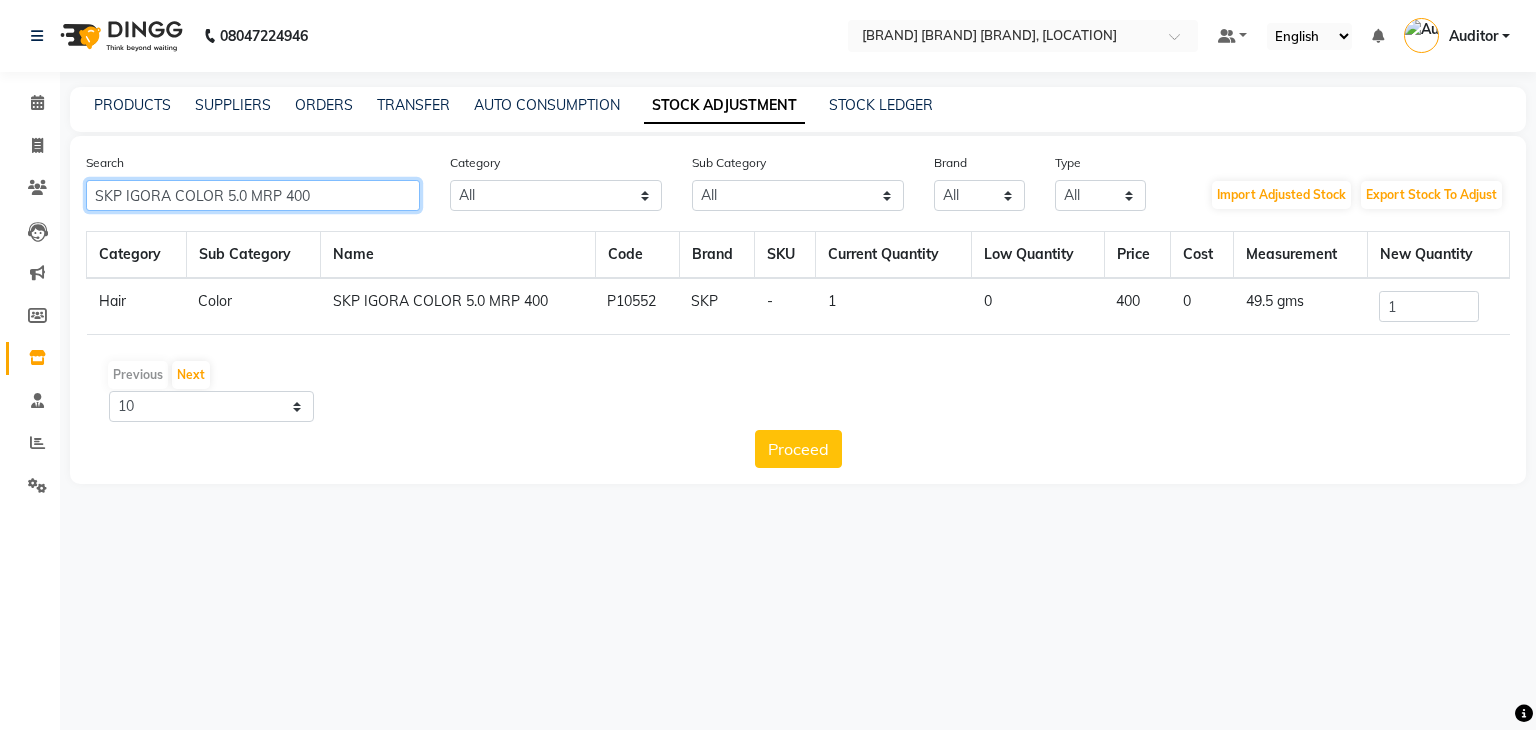 type on "SKP IGORA COLOR 5.0 MRP 400" 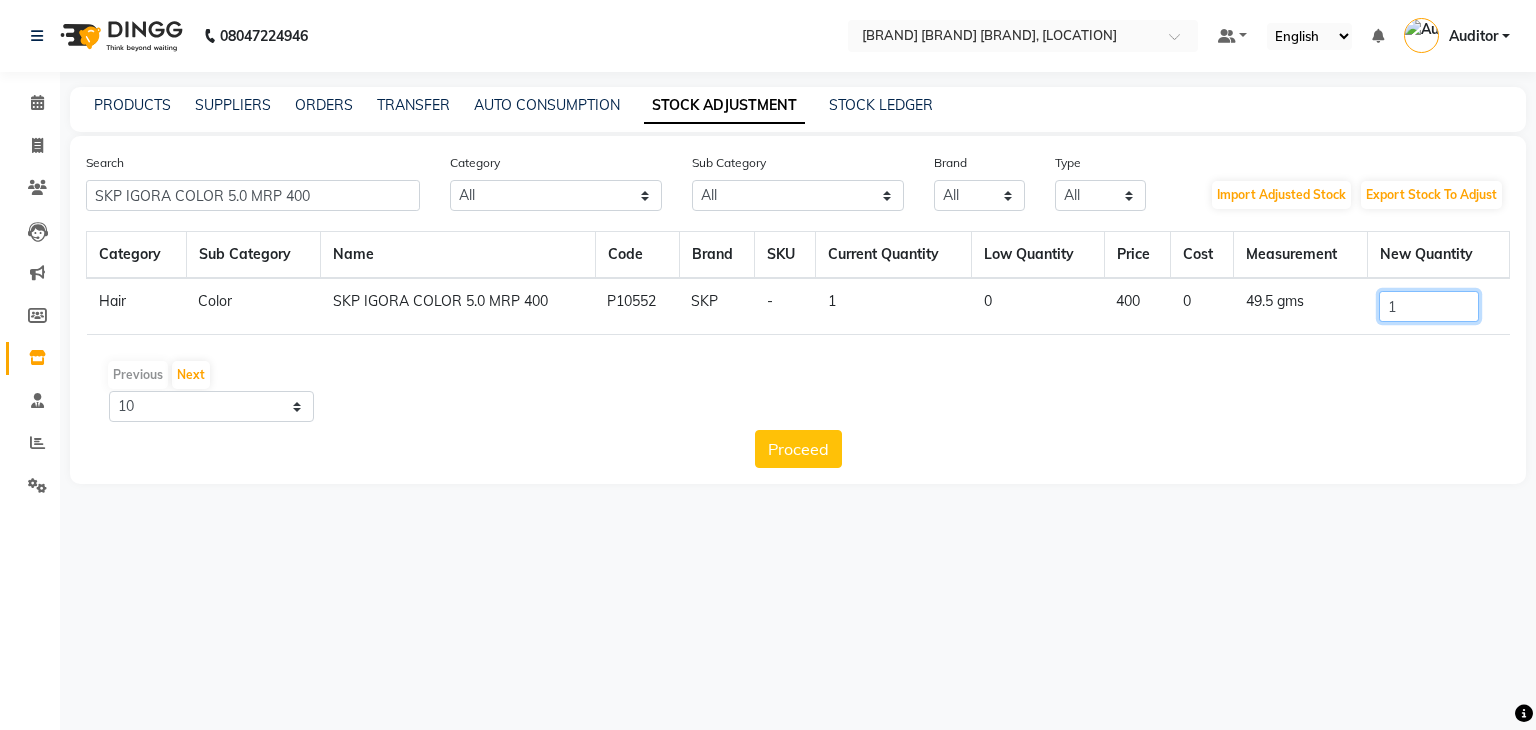 drag, startPoint x: 1408, startPoint y: 301, endPoint x: 1336, endPoint y: 322, distance: 75 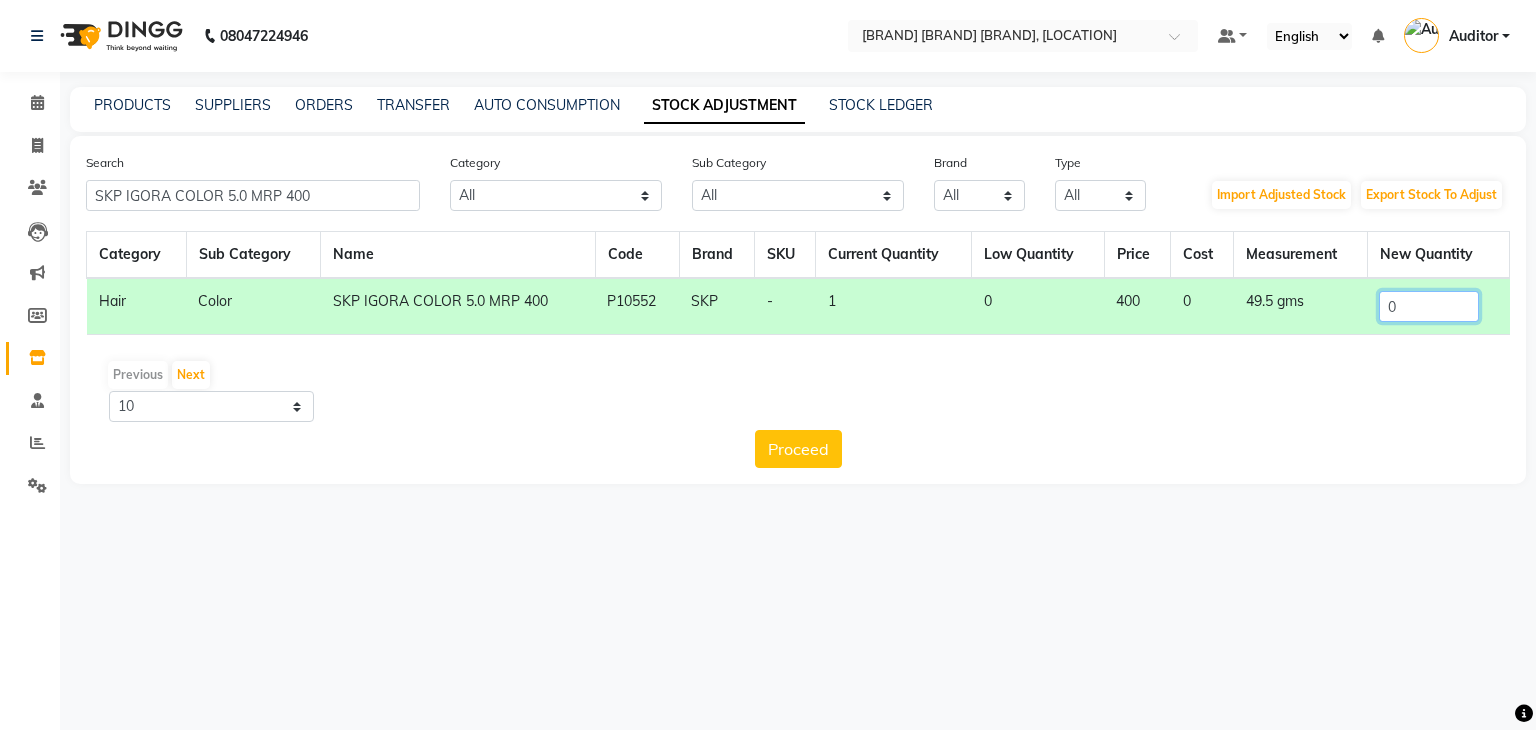type on "0" 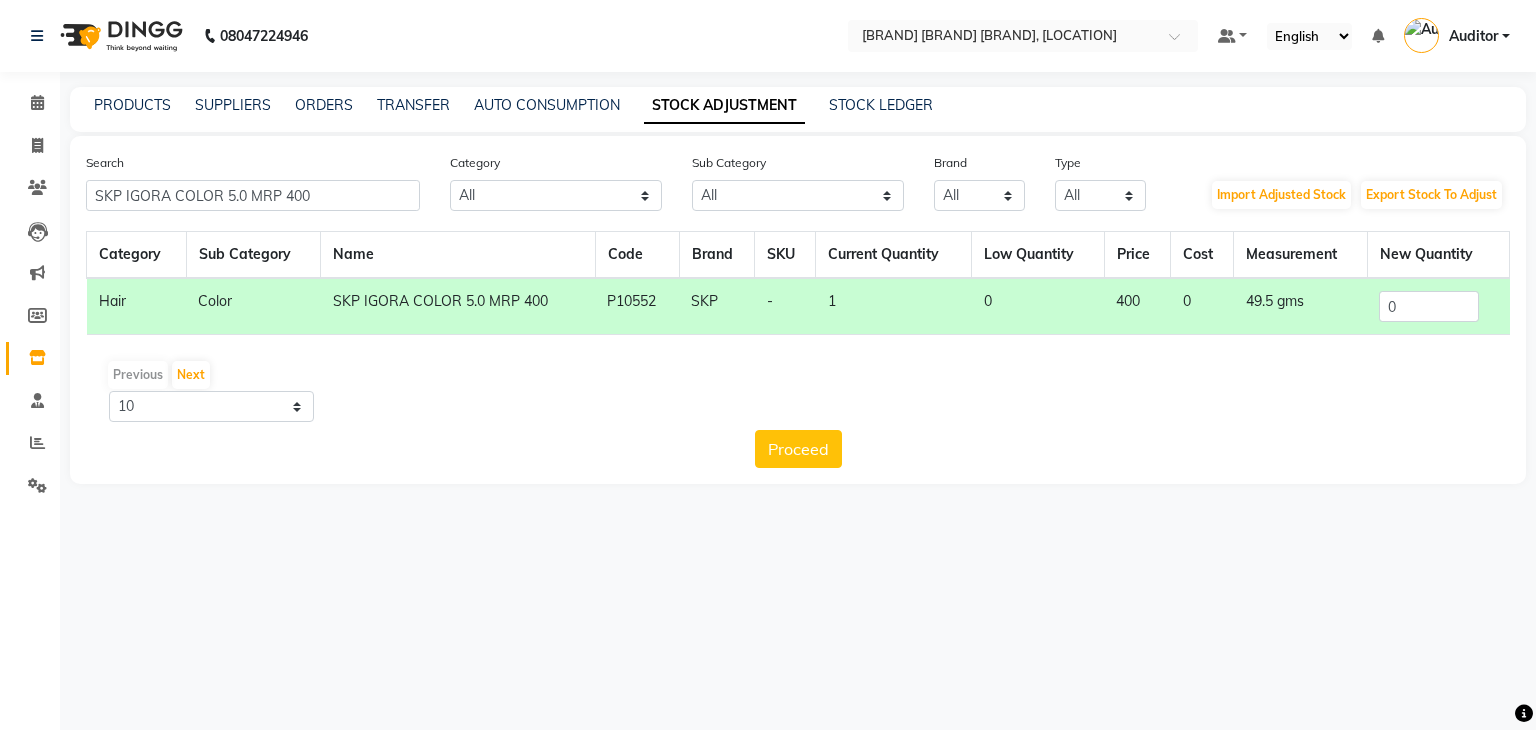 click on "Proceed" 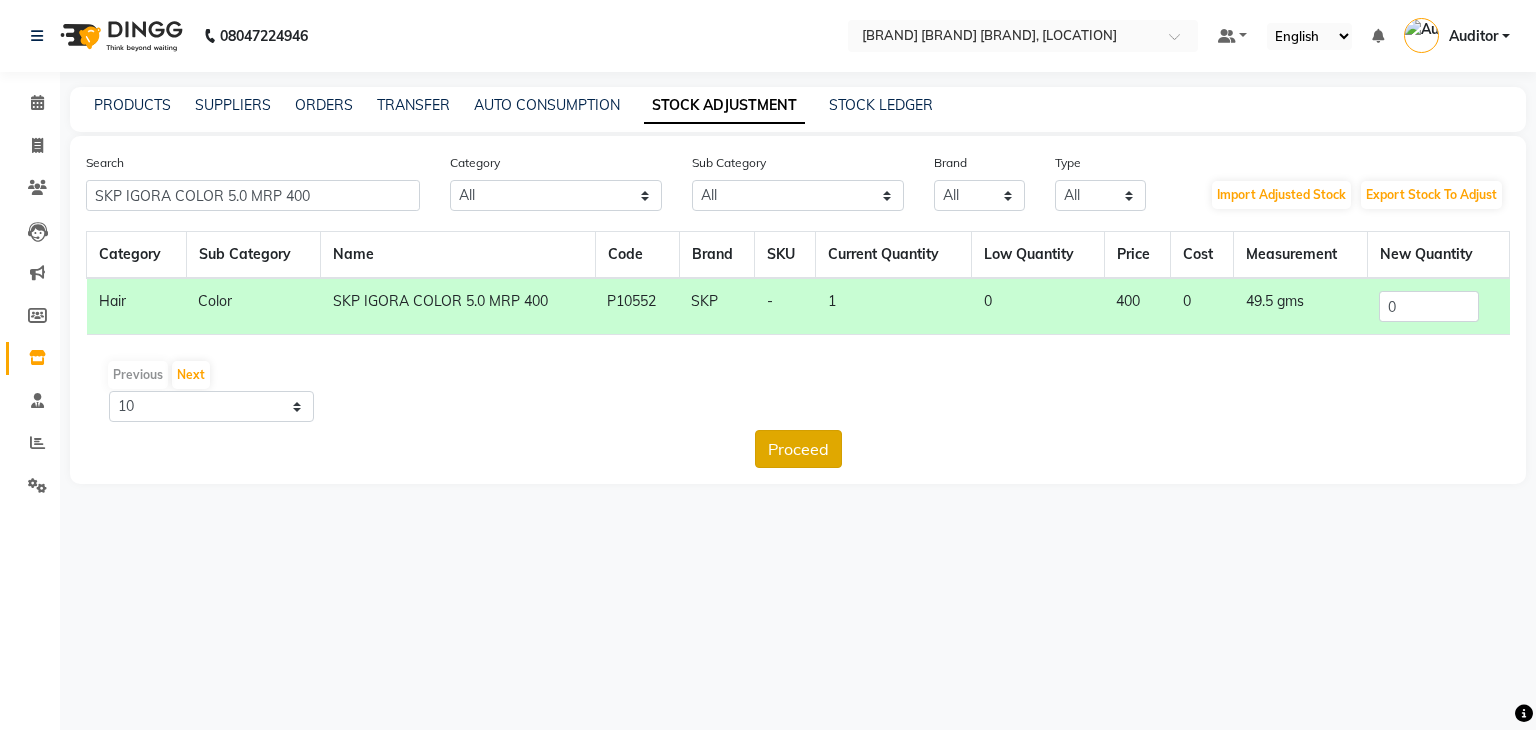 click on "Proceed" 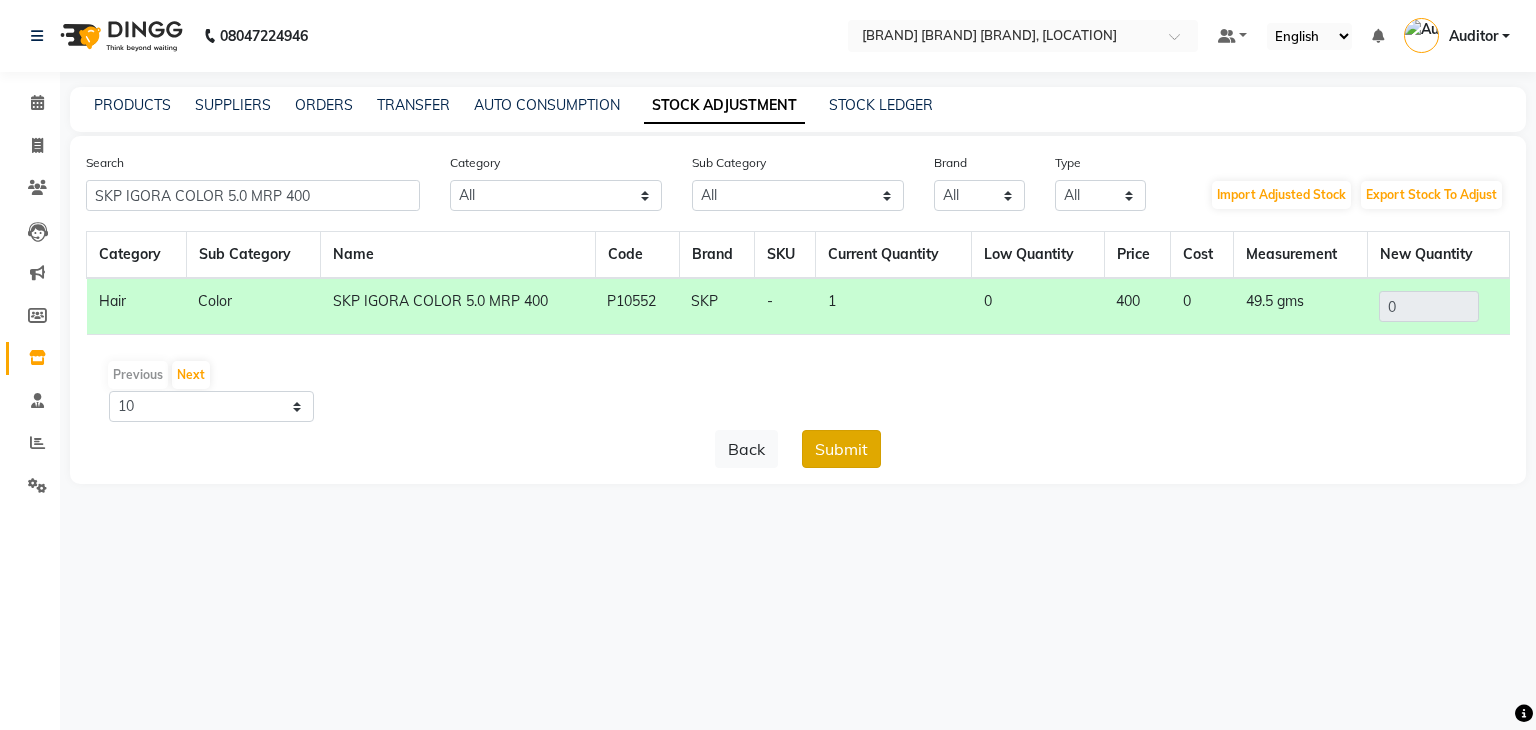 click on "Submit" 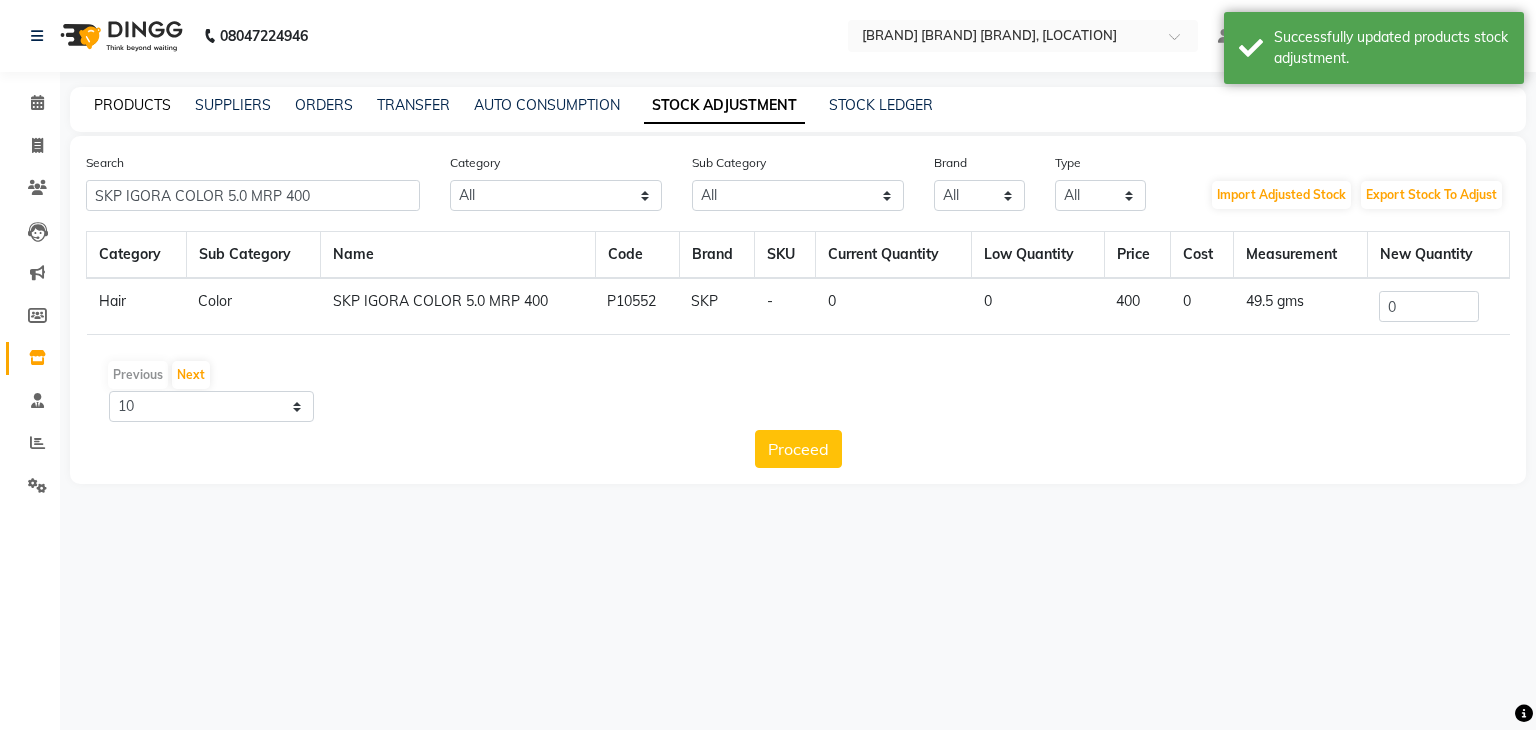 click on "PRODUCTS" 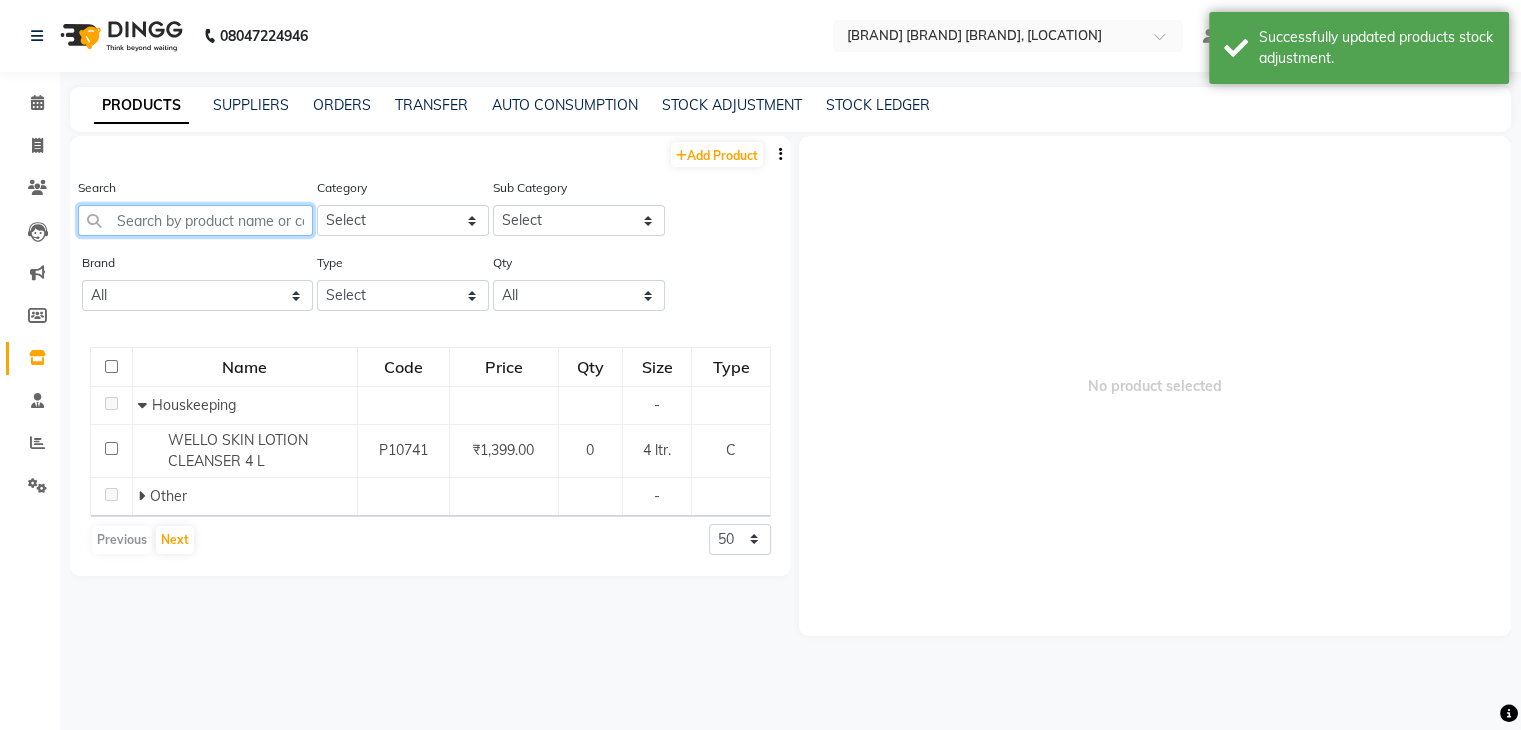 click 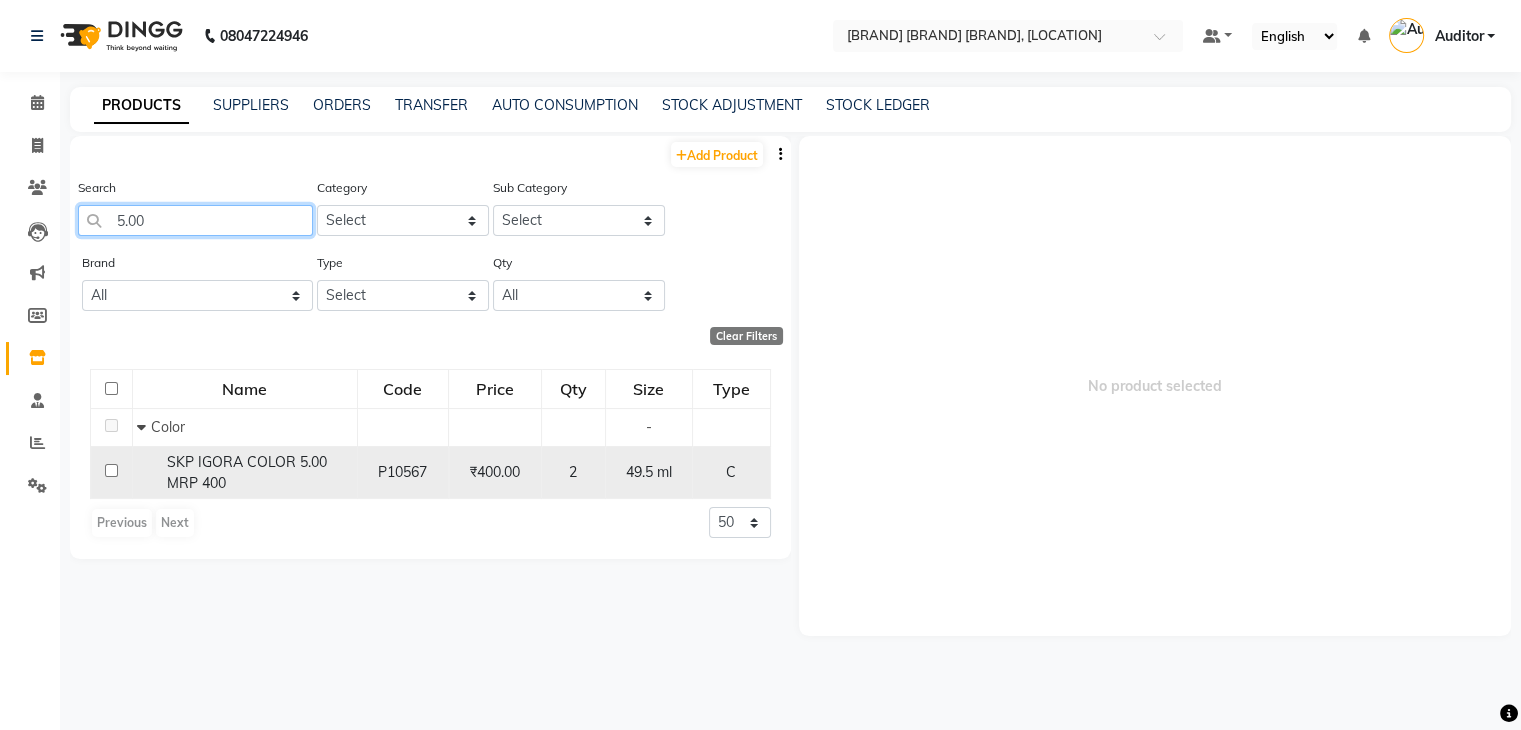 type on "5.00" 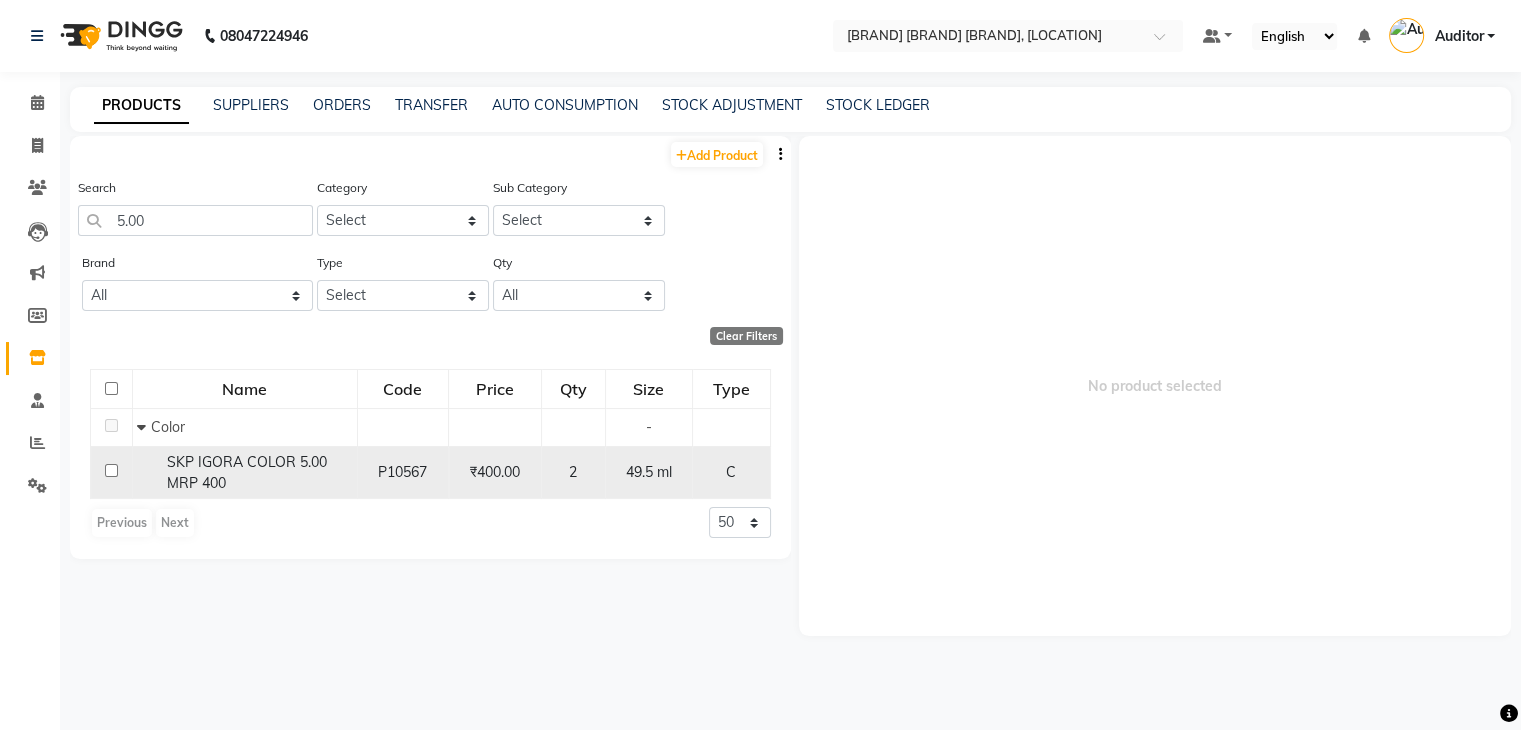 click on "SKP IGORA COLOR 5.00 MRP 400" 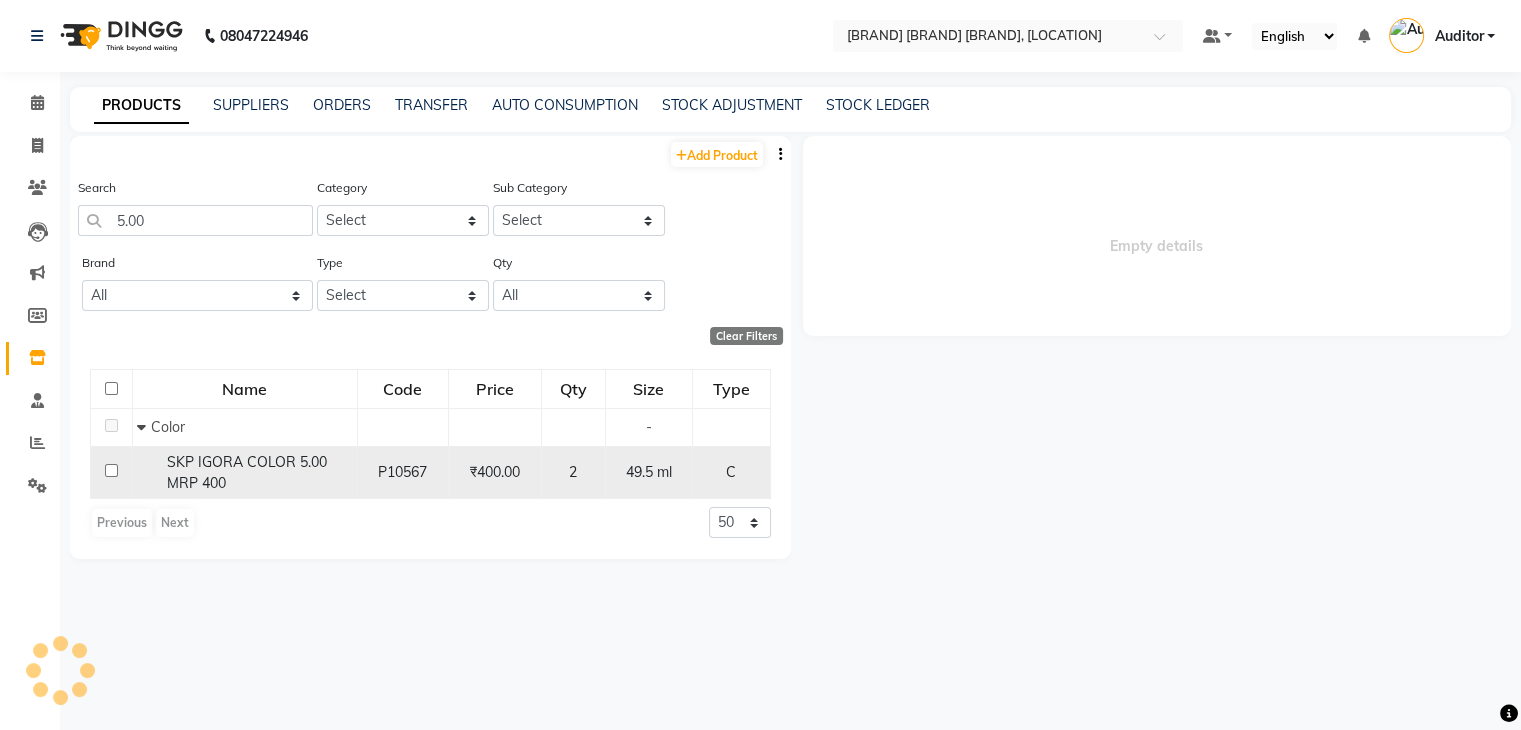 select 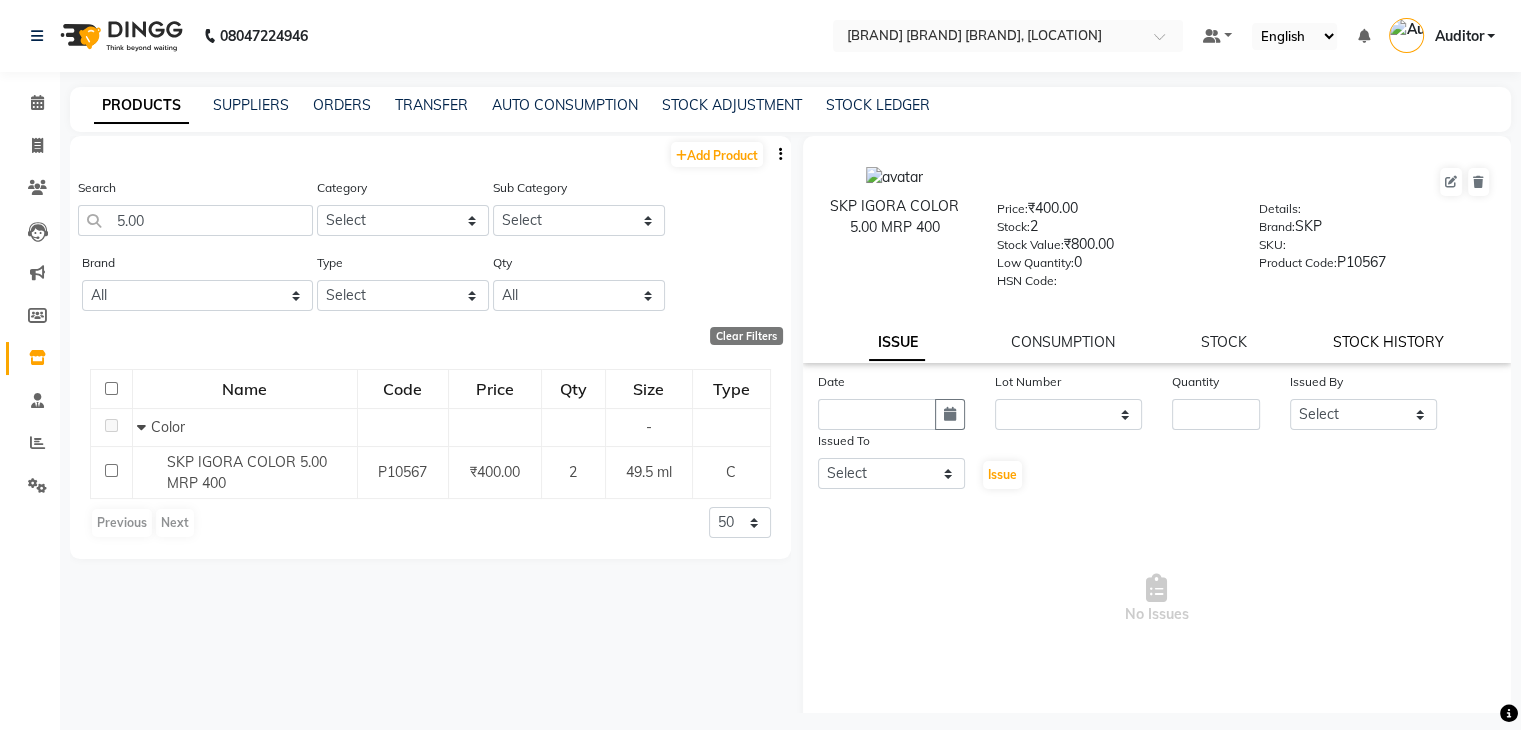 click on "STOCK HISTORY" 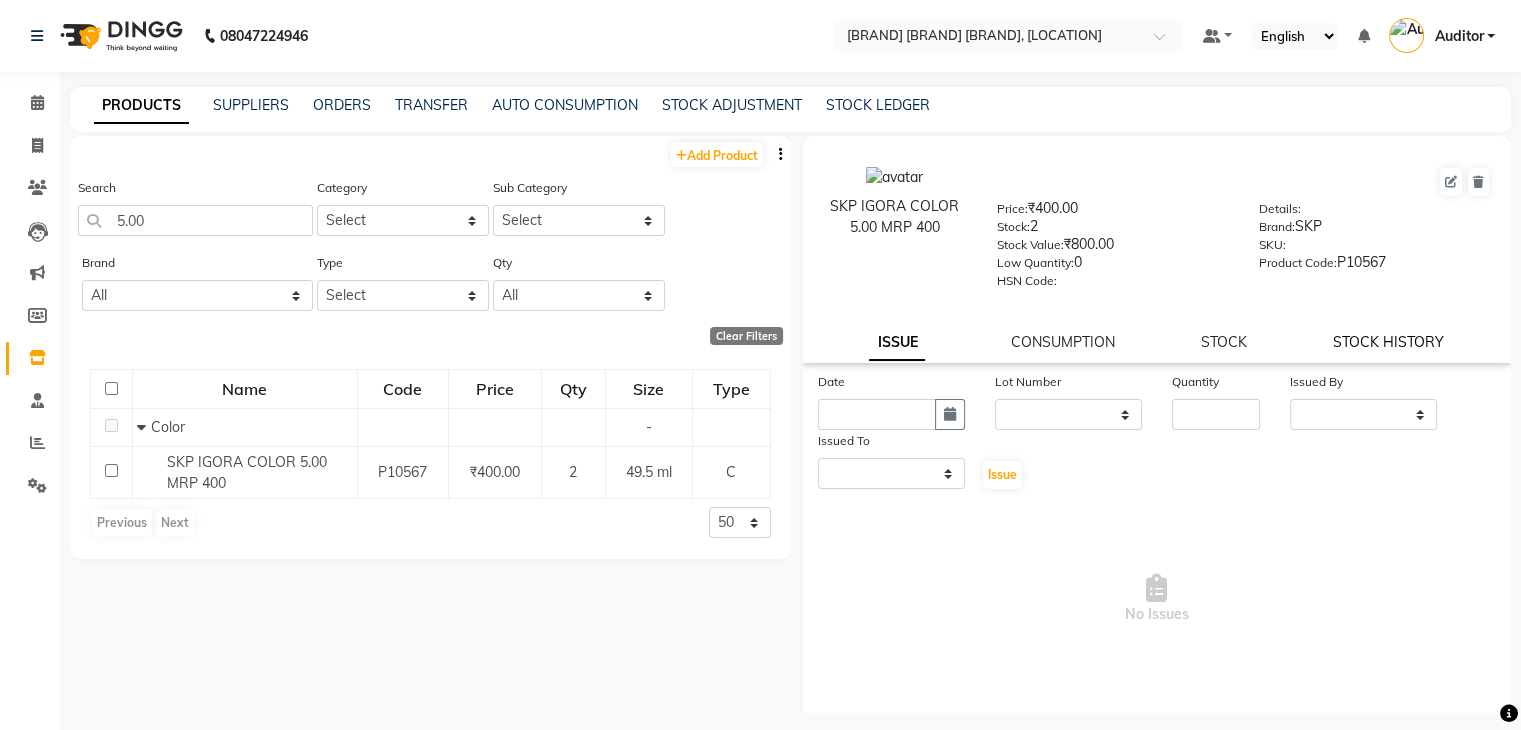 select on "all" 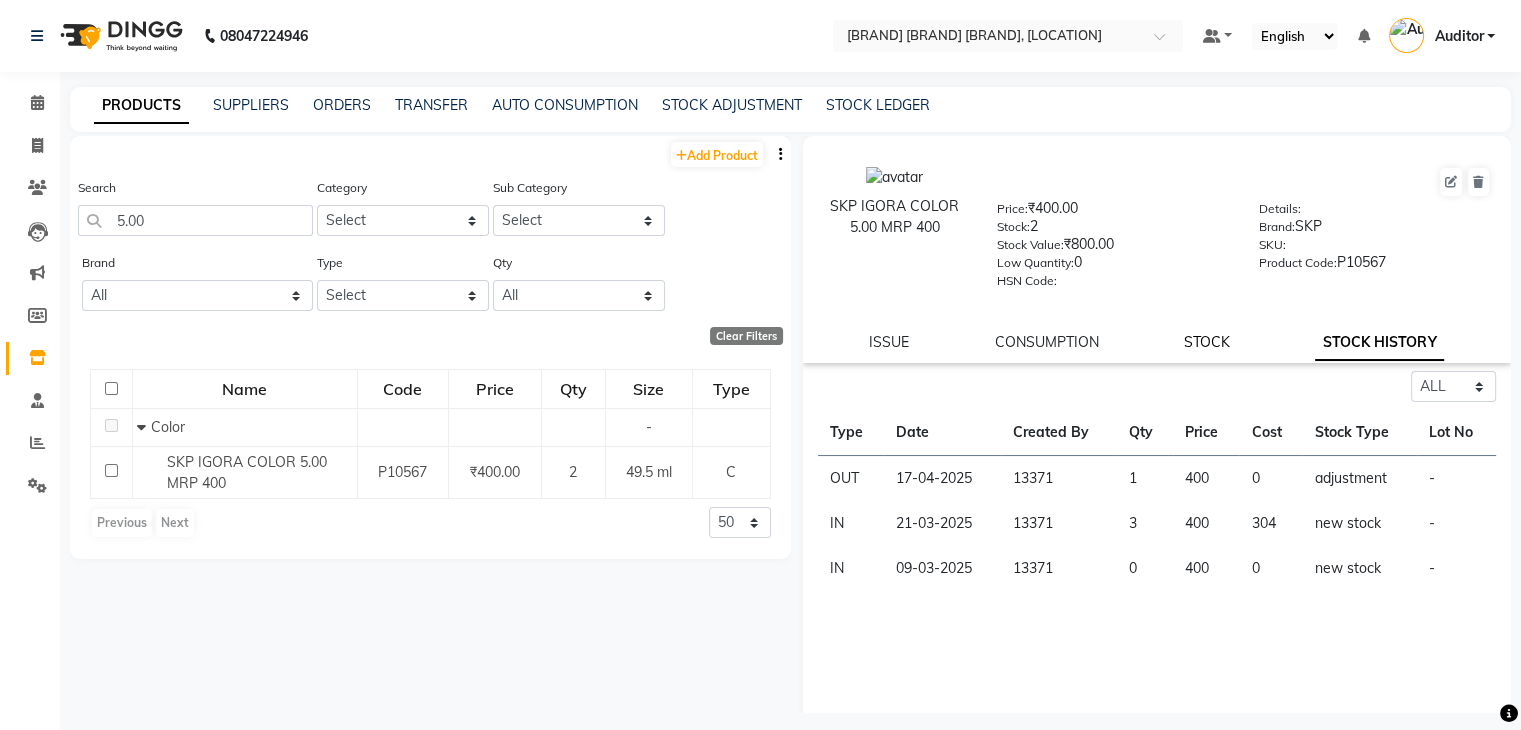click on "STOCK" 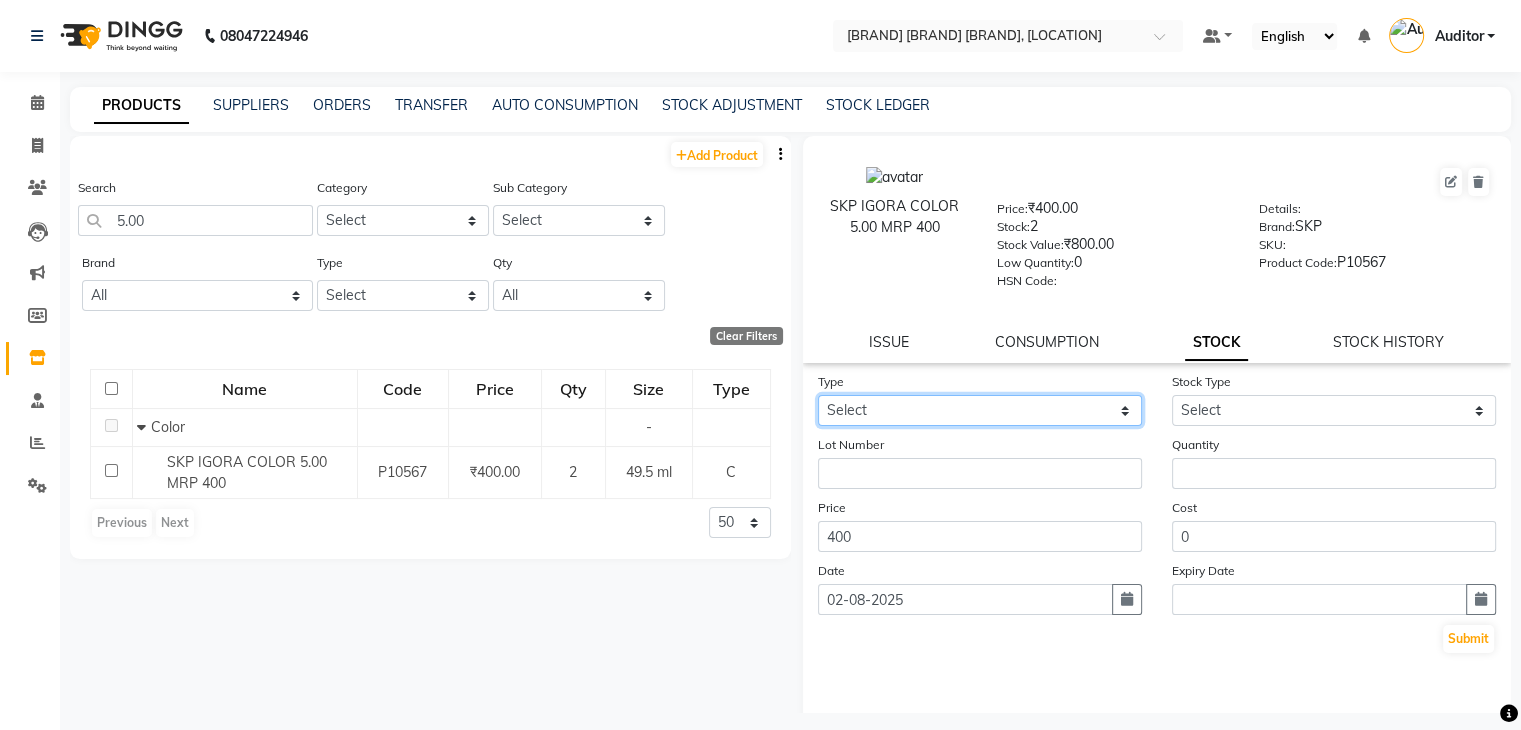 click on "Select In Out" 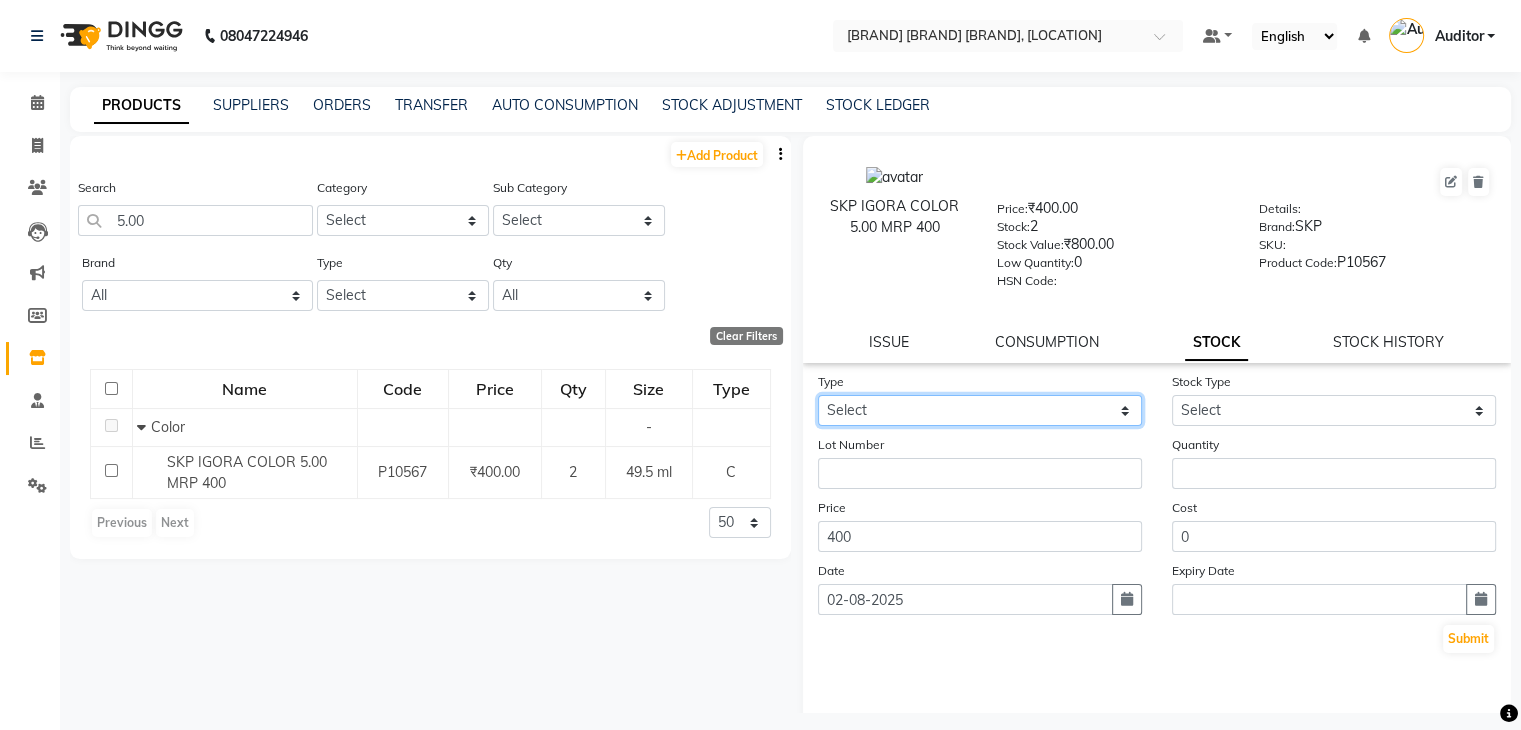 select on "out" 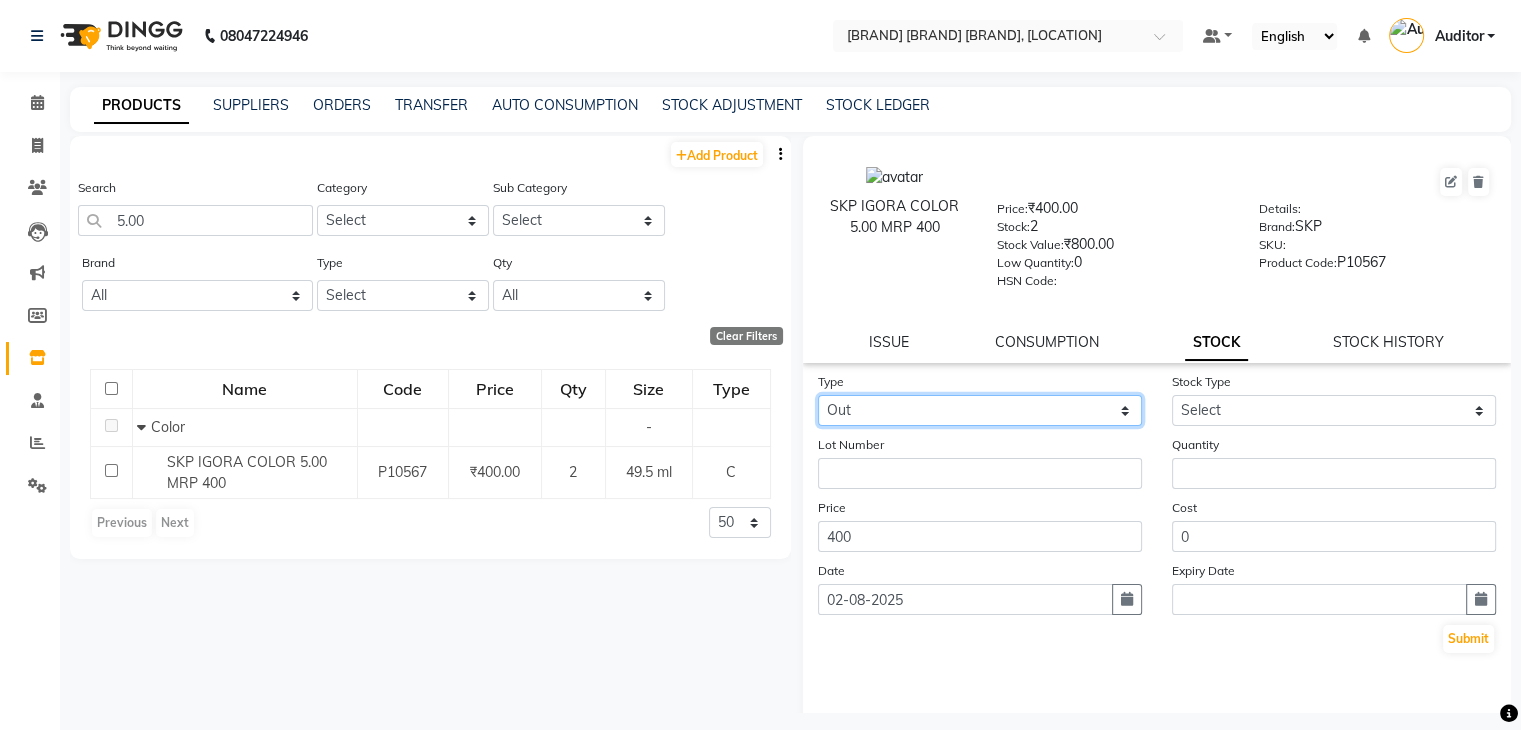 click on "Select In Out" 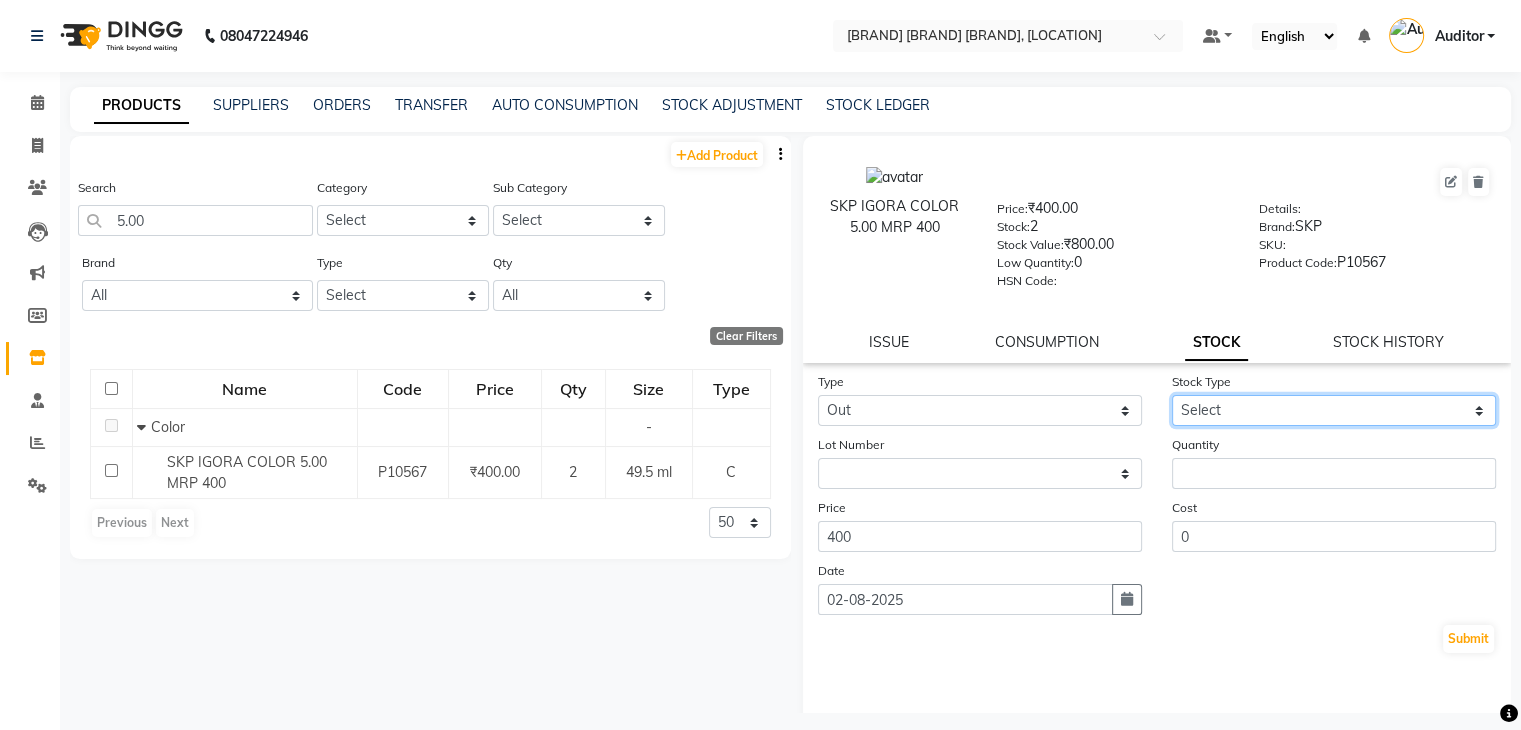 drag, startPoint x: 1252, startPoint y: 416, endPoint x: 1234, endPoint y: 477, distance: 63.600315 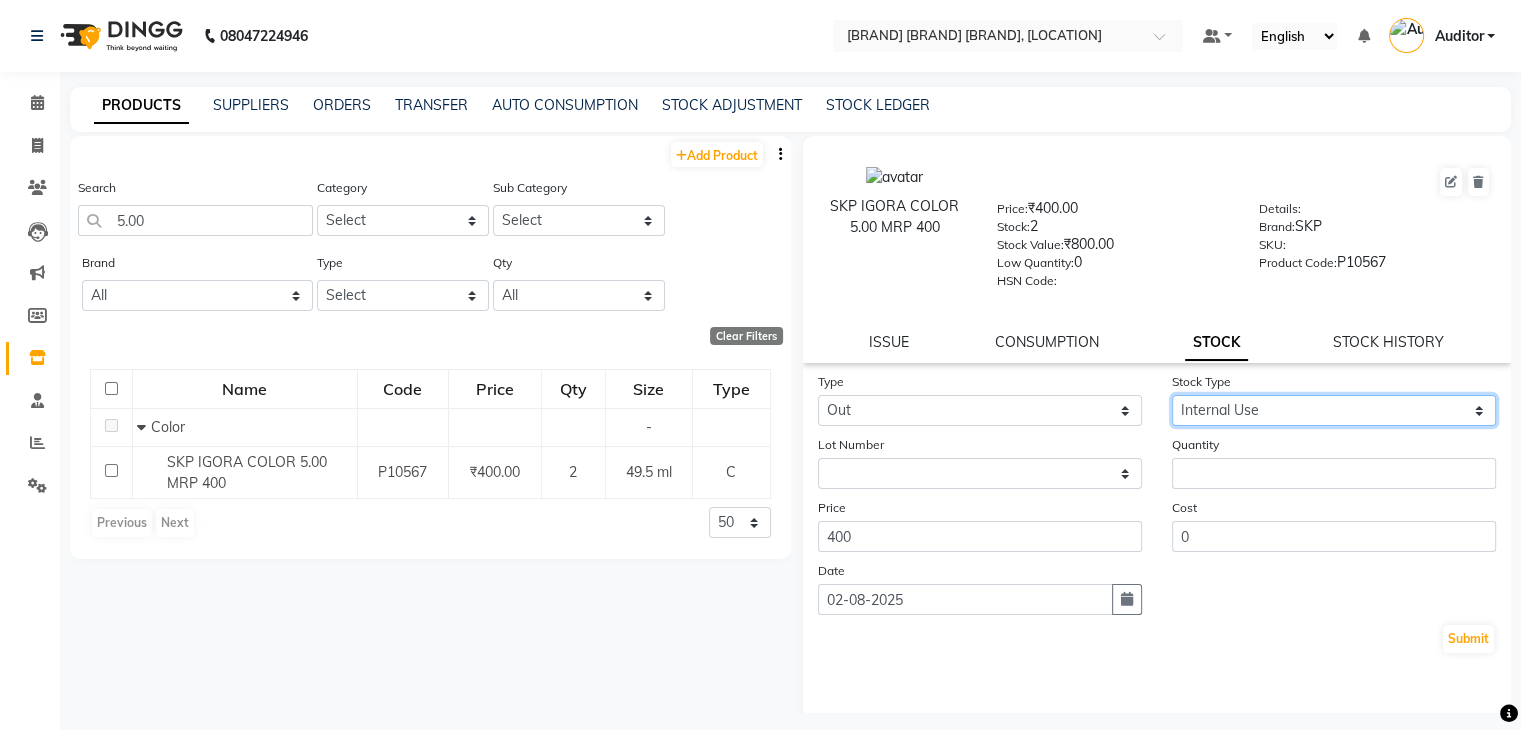 click on "Select Internal Use Damaged Expired Adjustment Return Other" 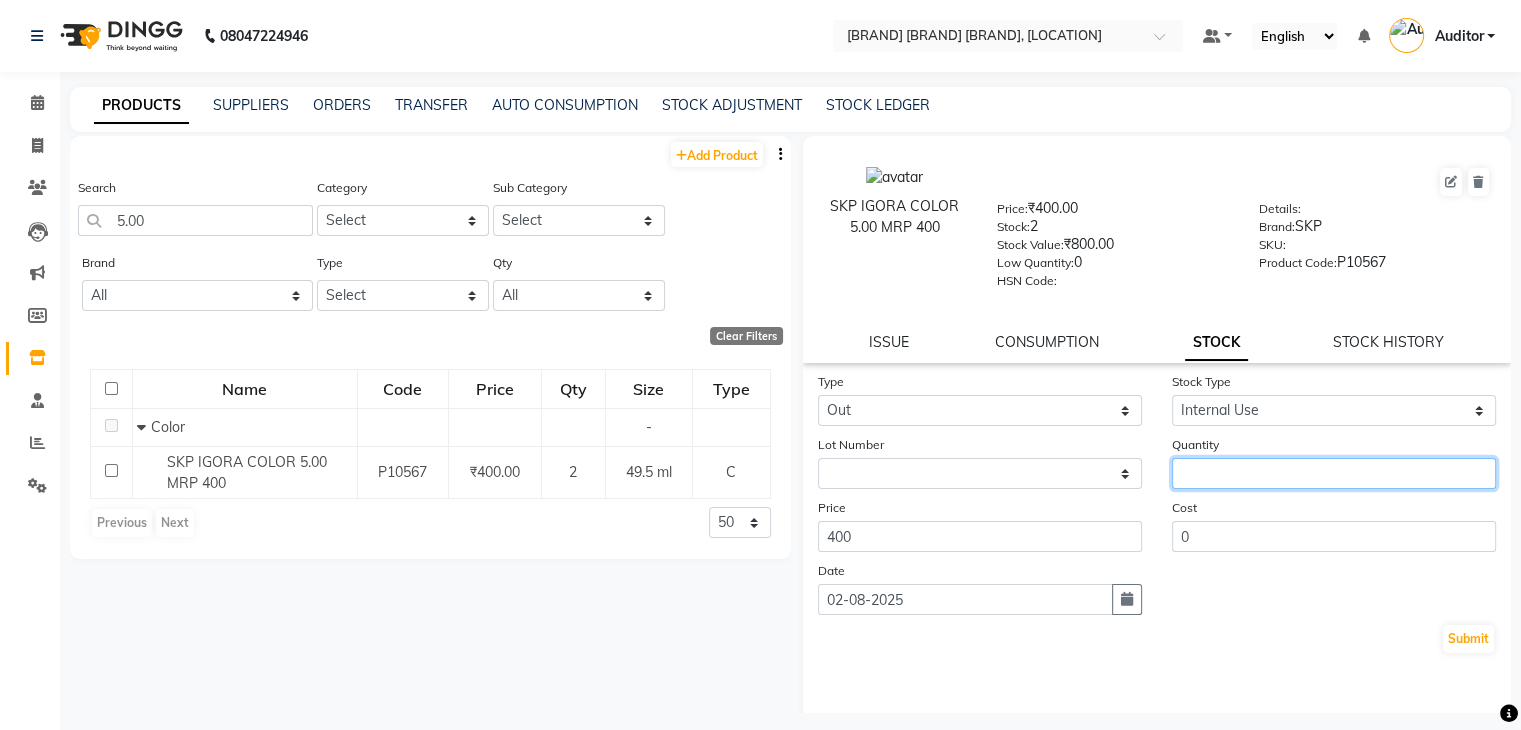 click 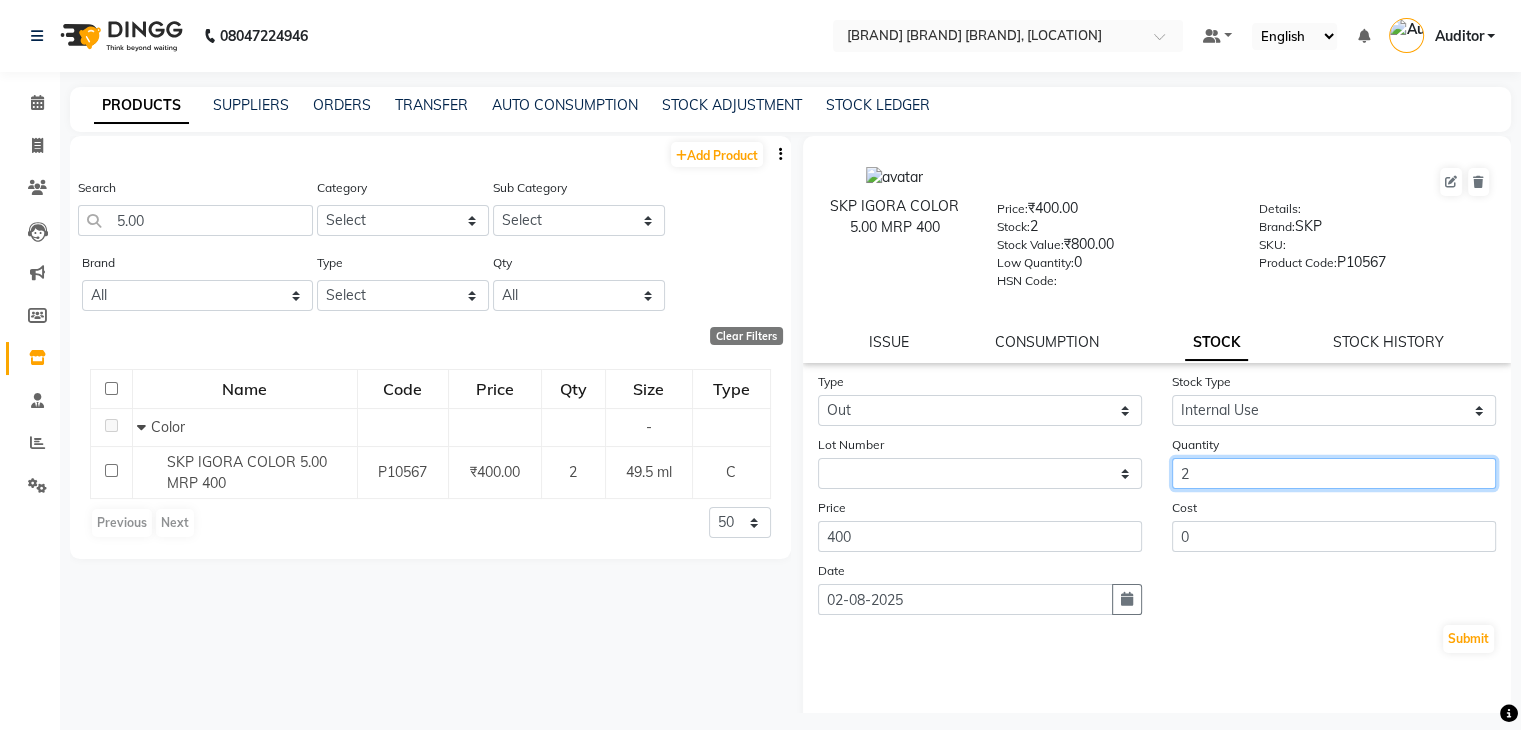 type on "2" 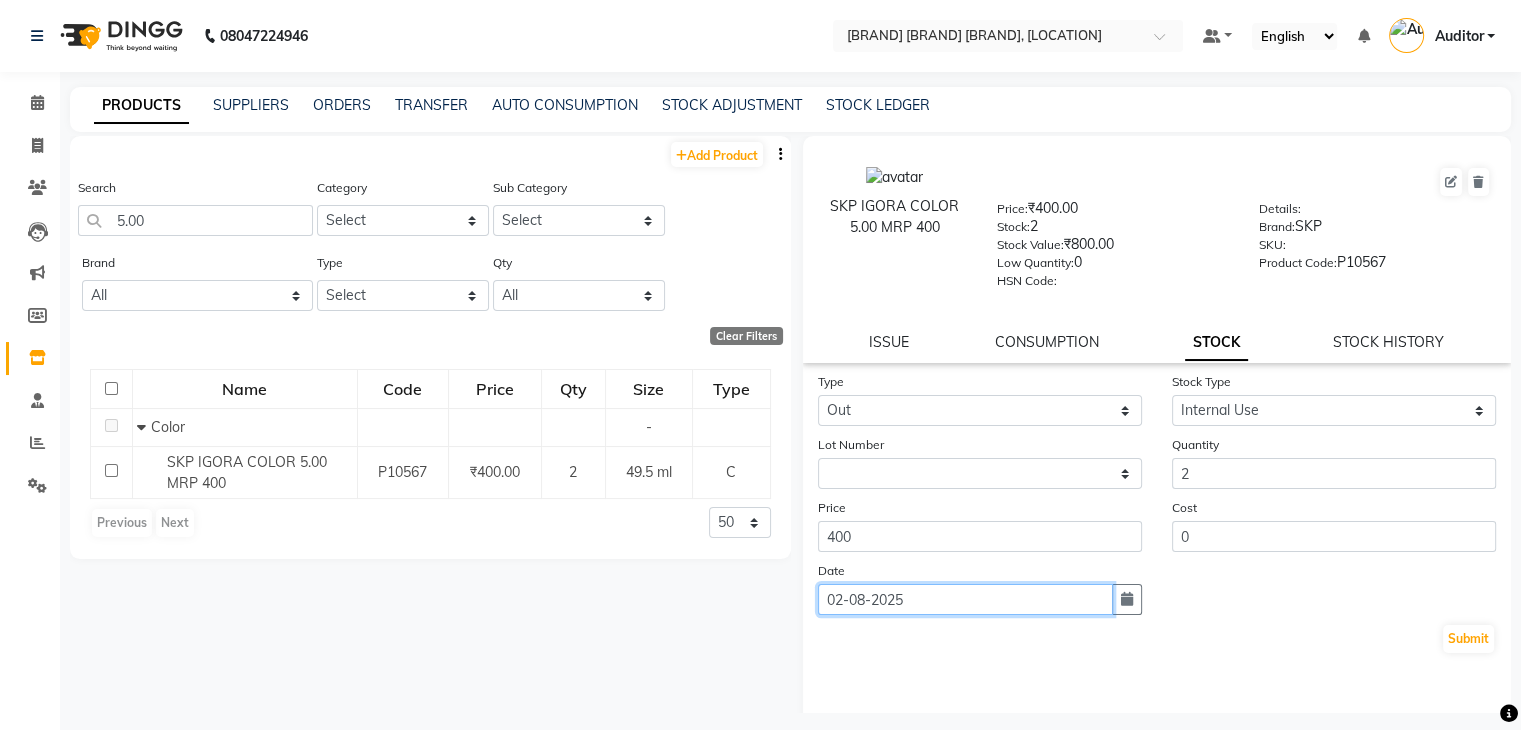 click on "02-08-2025" 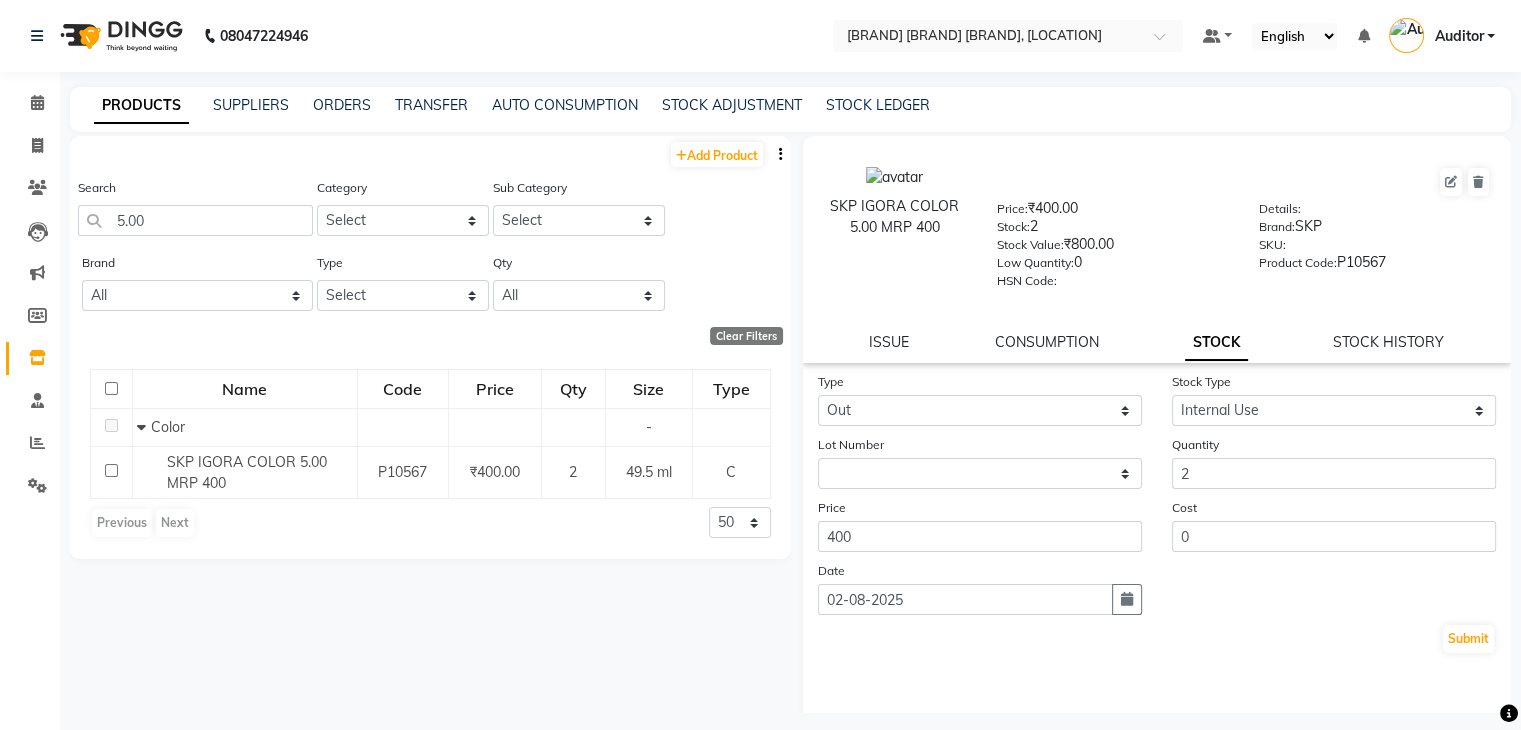 select on "8" 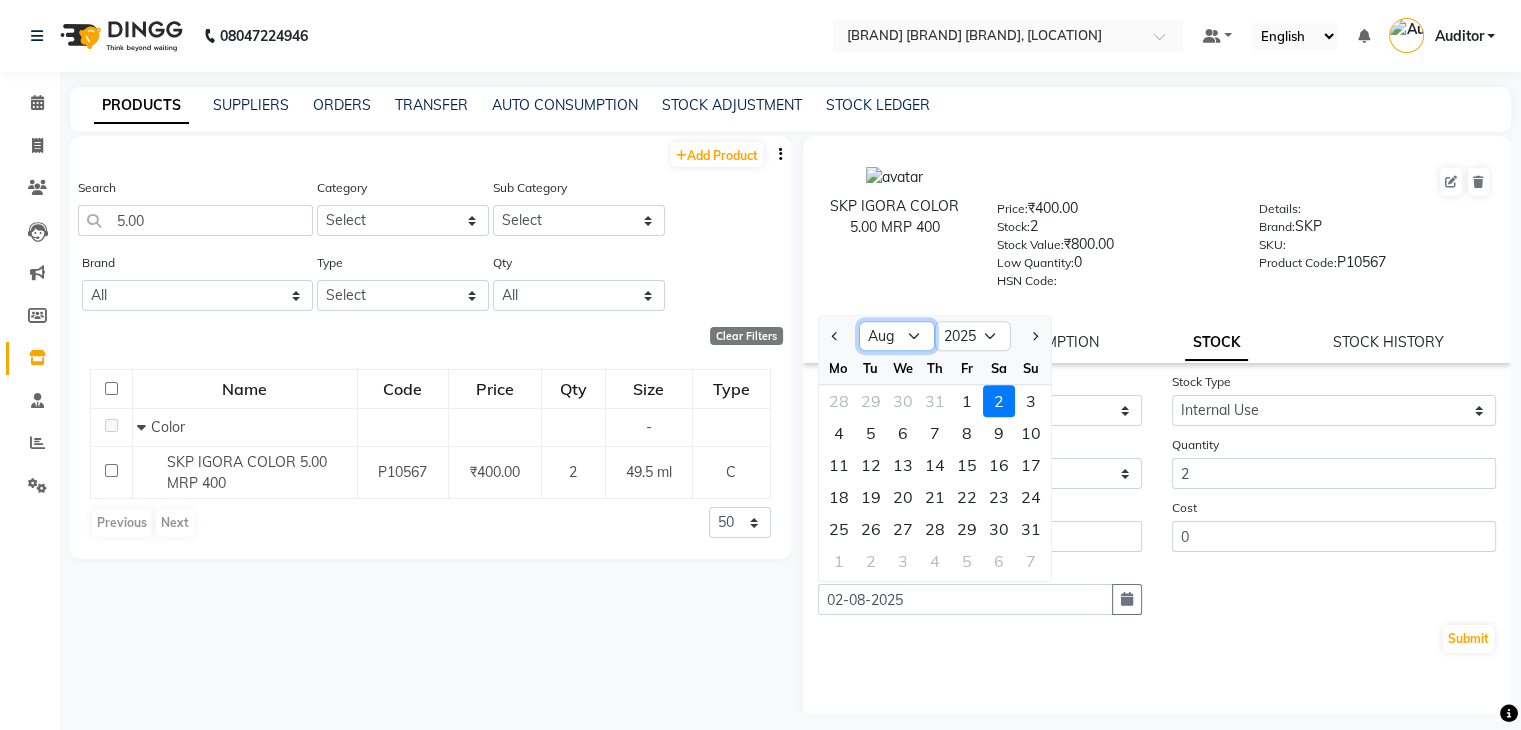 click on "Jan Feb Mar Apr May Jun Jul Aug Sep Oct Nov Dec" 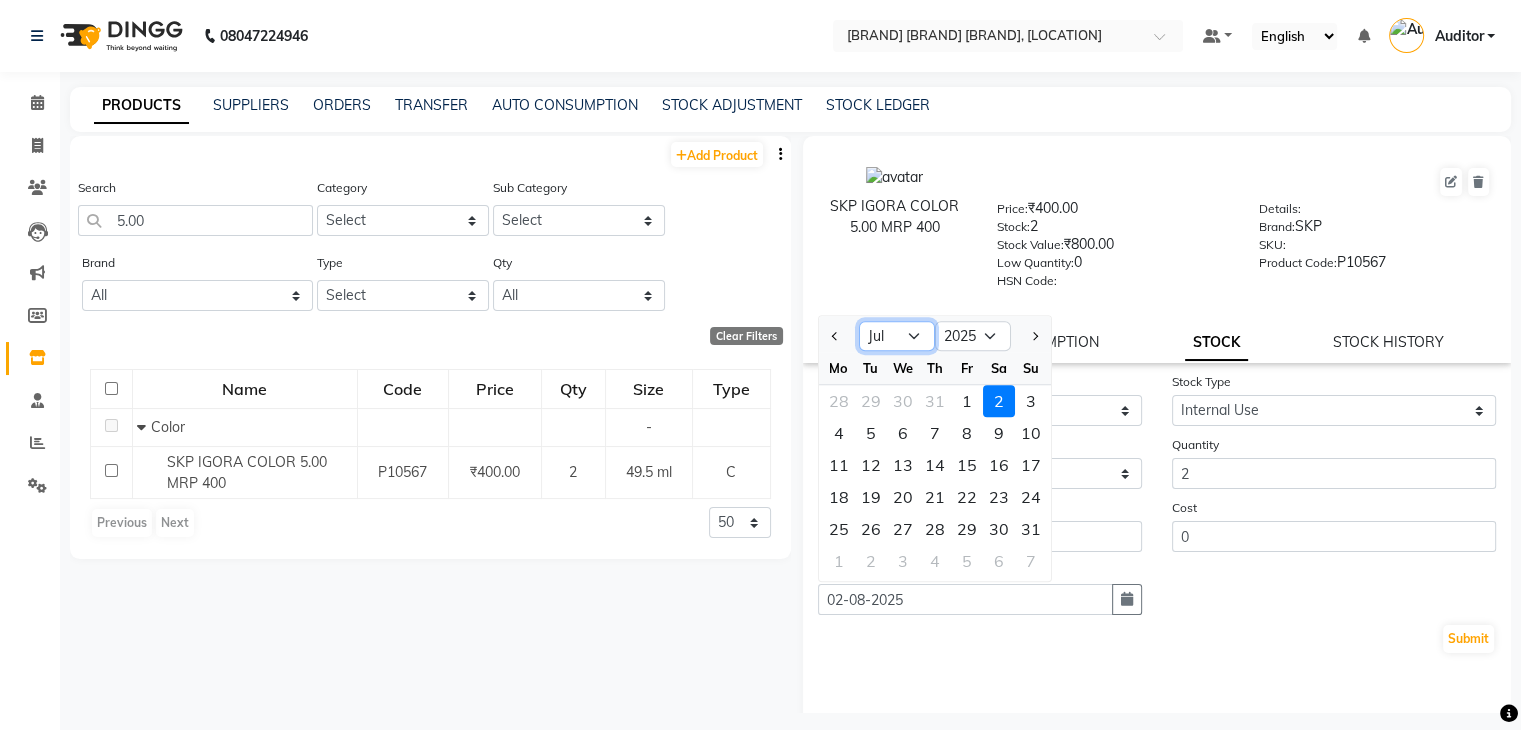 click on "Jan Feb Mar Apr May Jun Jul Aug Sep Oct Nov Dec" 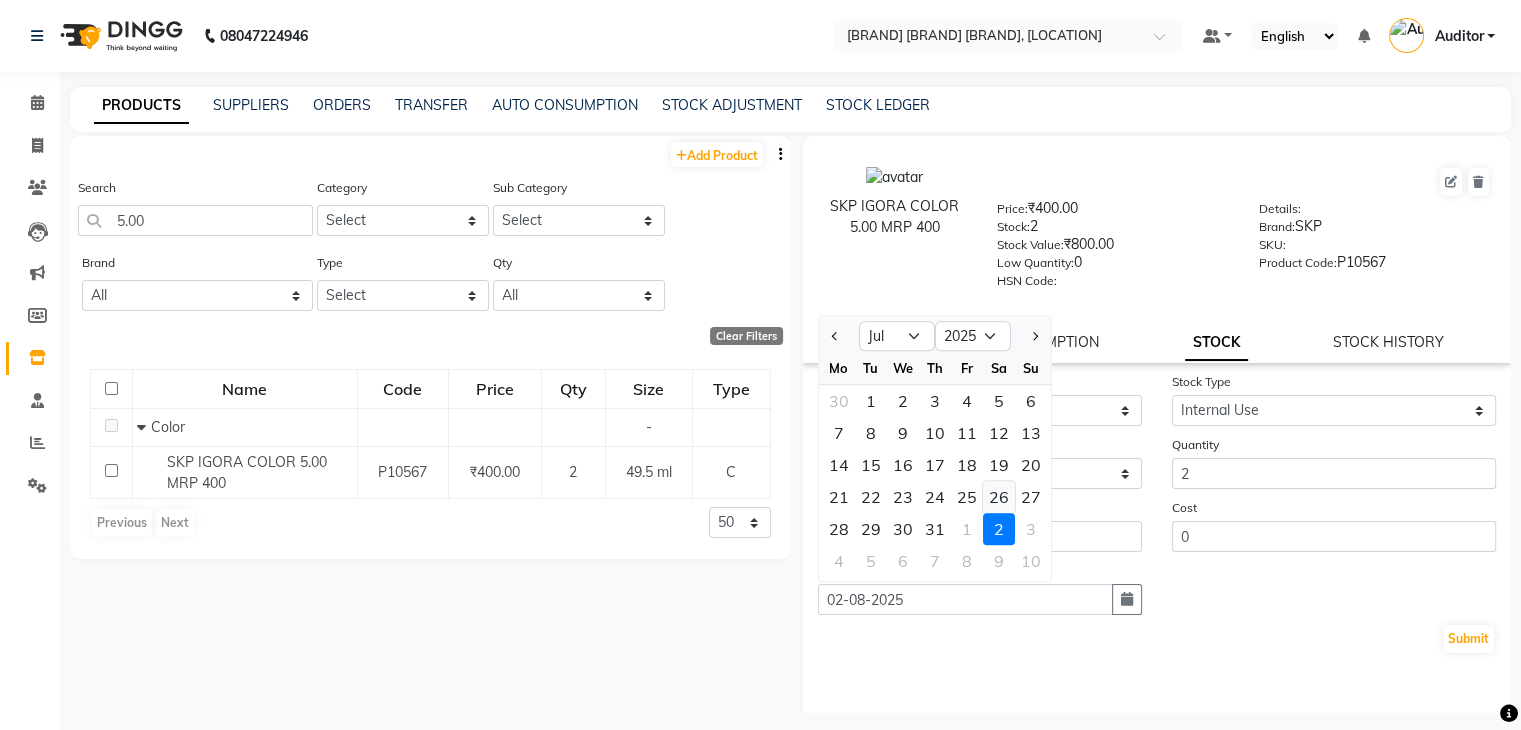click on "26" 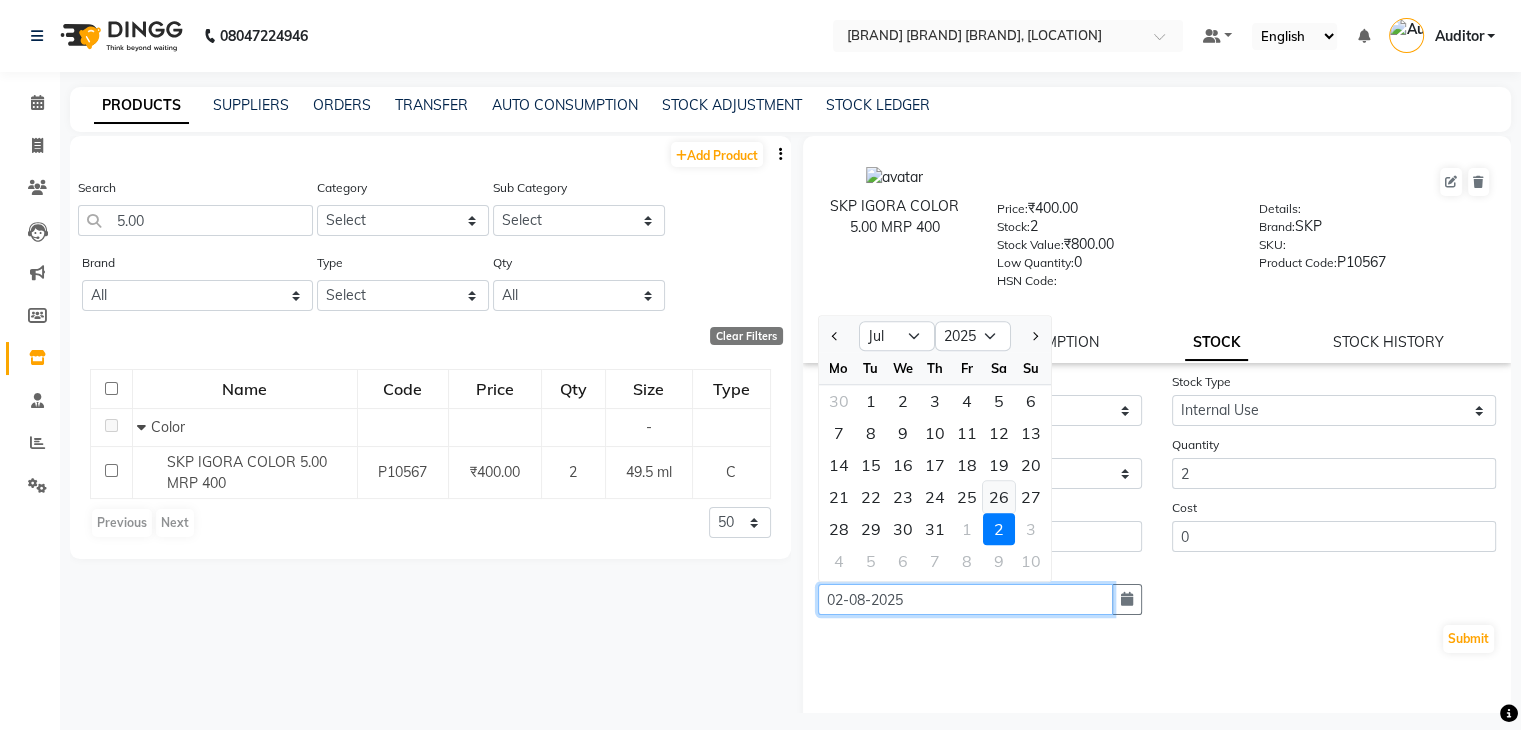 type on "26-07-2025" 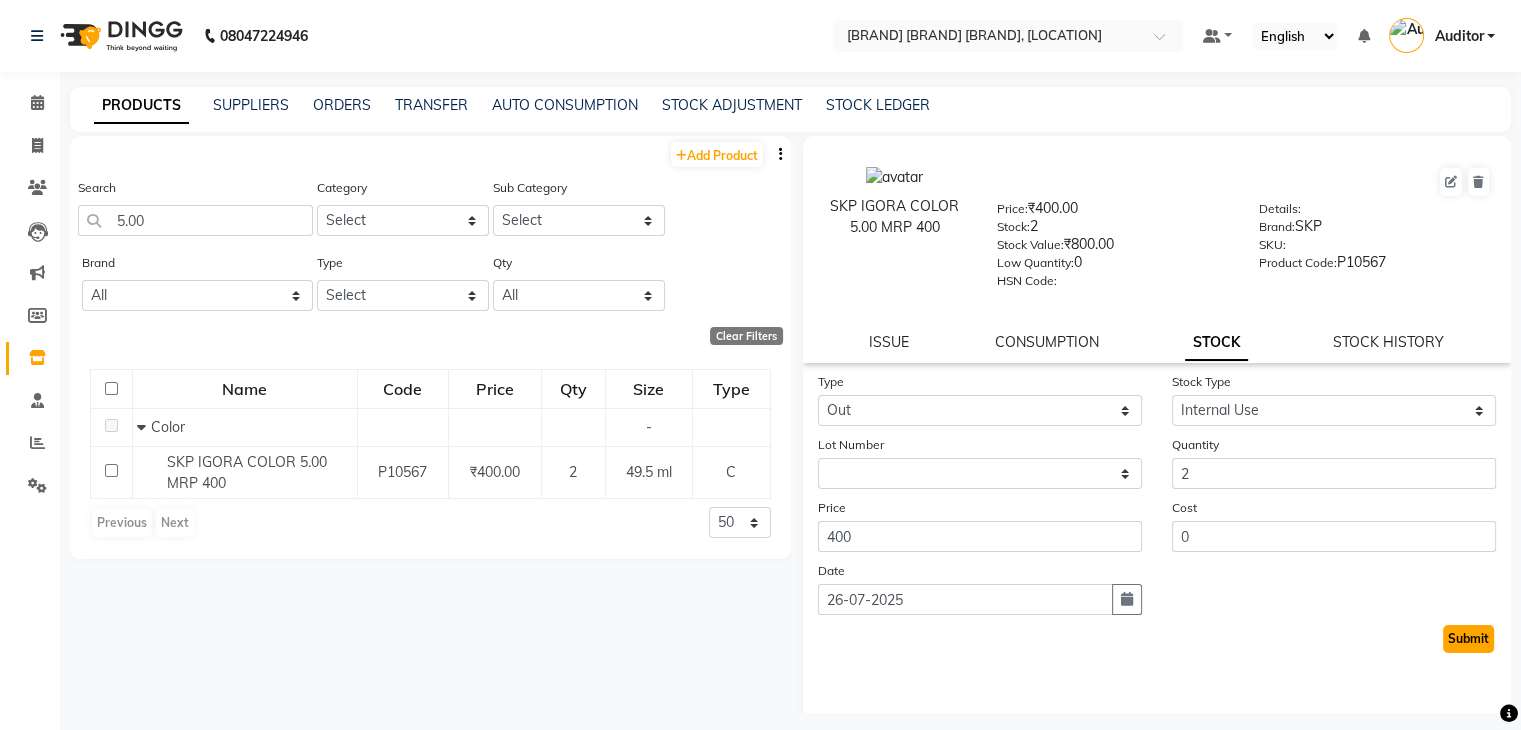 click on "Submit" 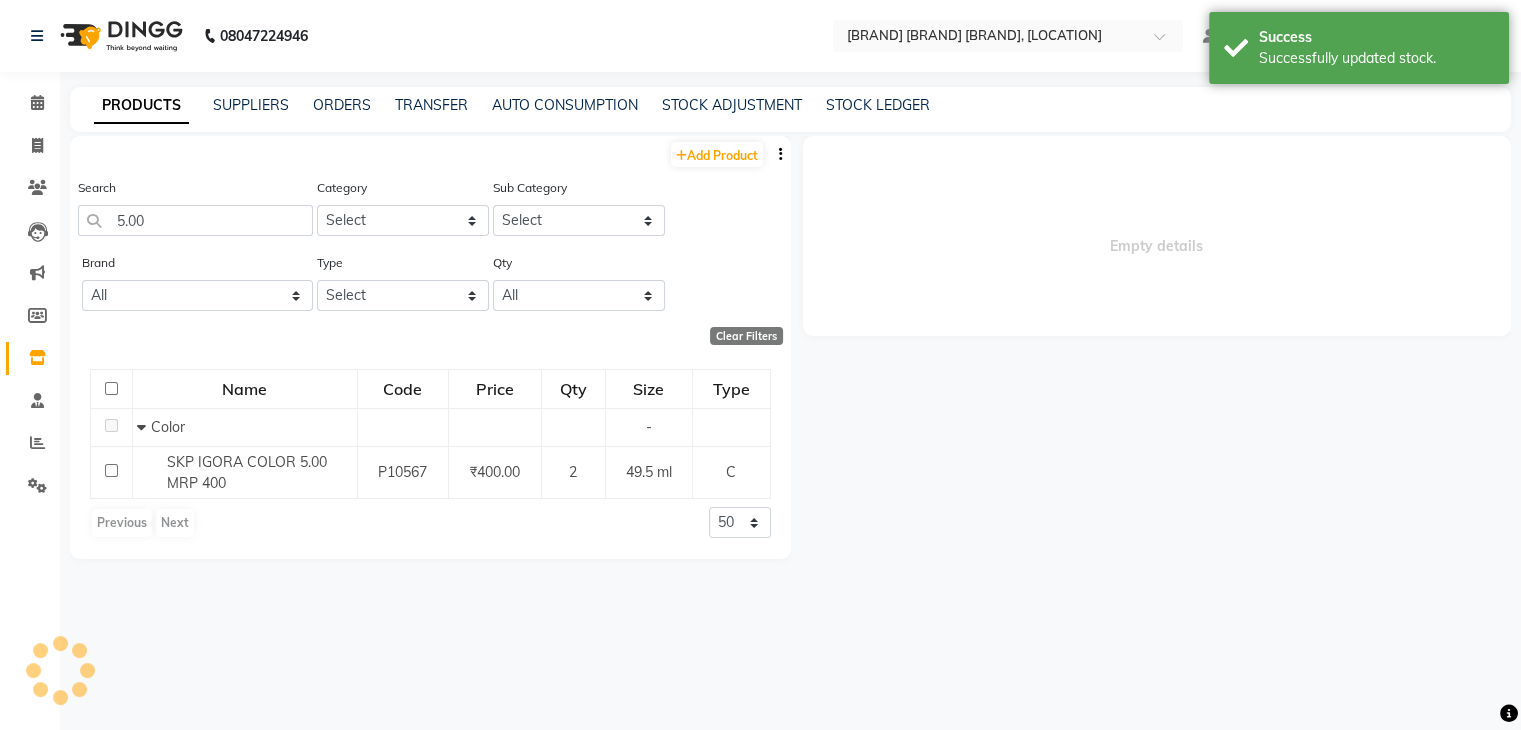 select 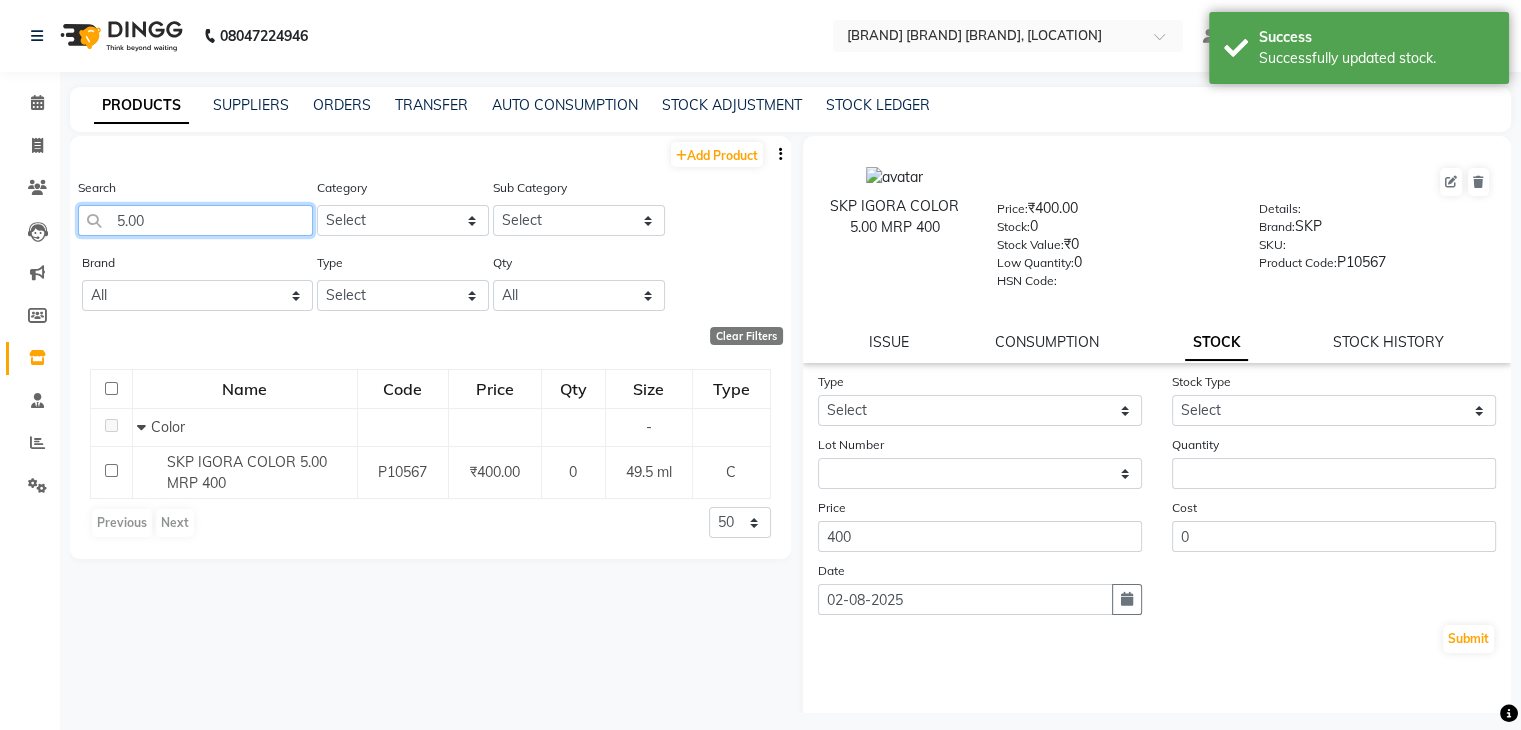 click on "5.00" 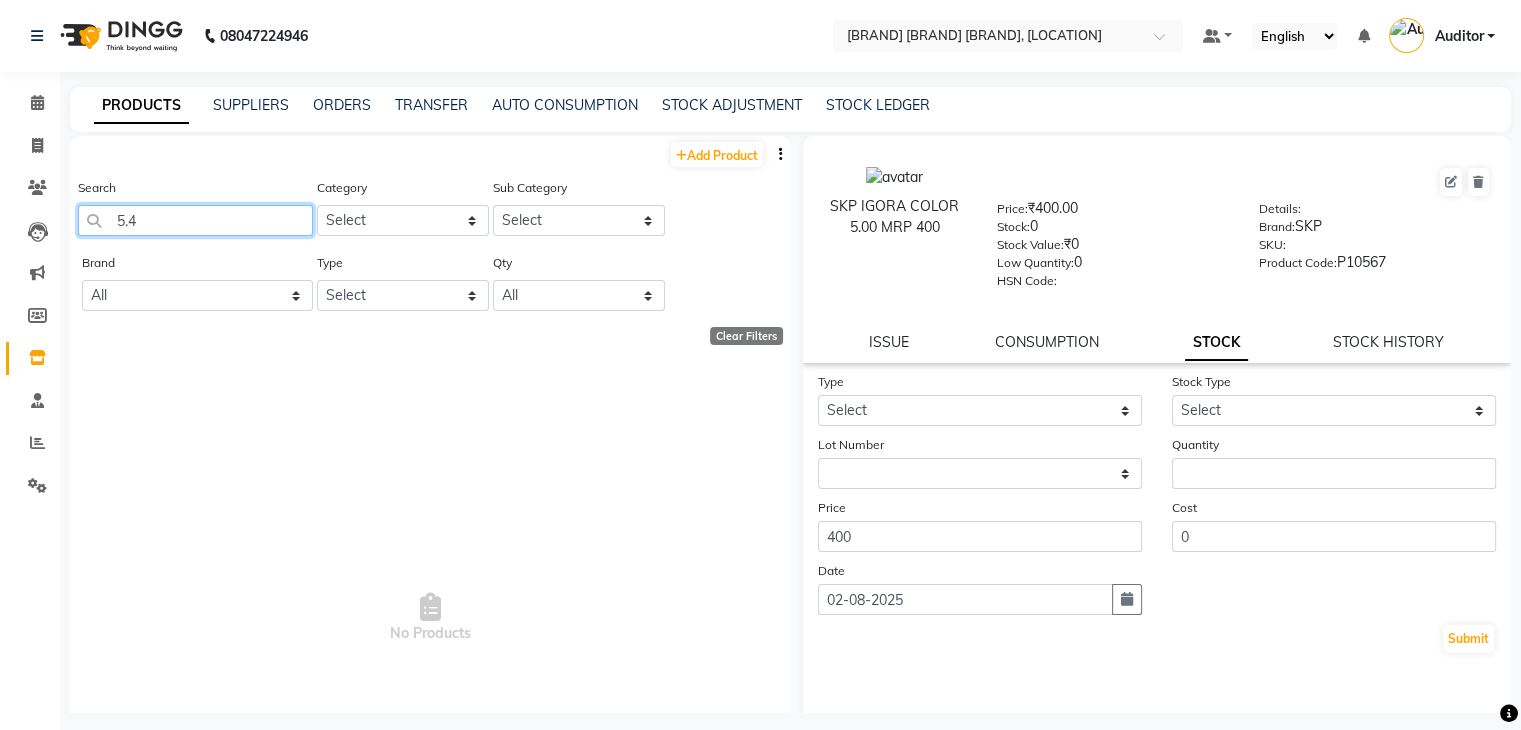 click on "5.4" 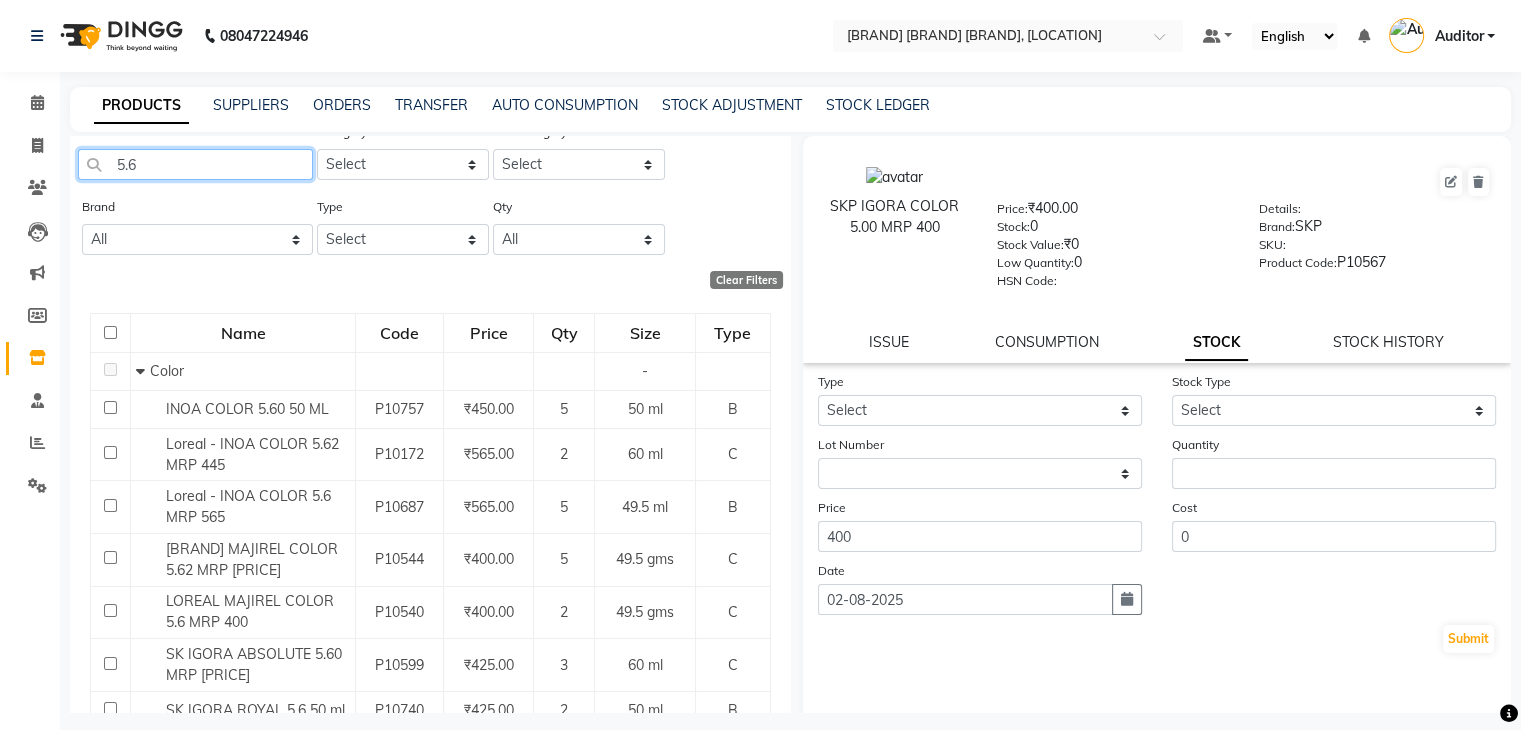 scroll, scrollTop: 0, scrollLeft: 0, axis: both 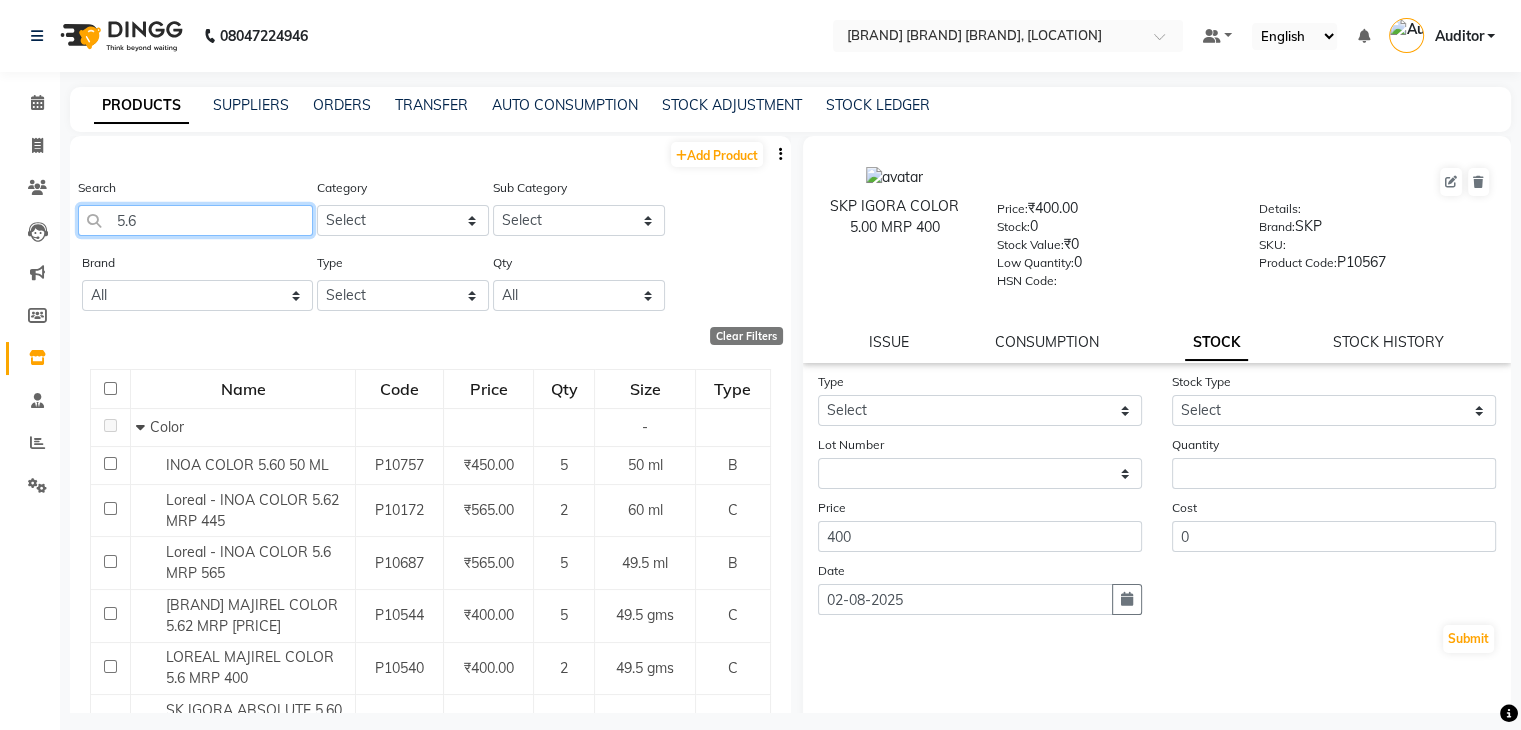 click on "5.6" 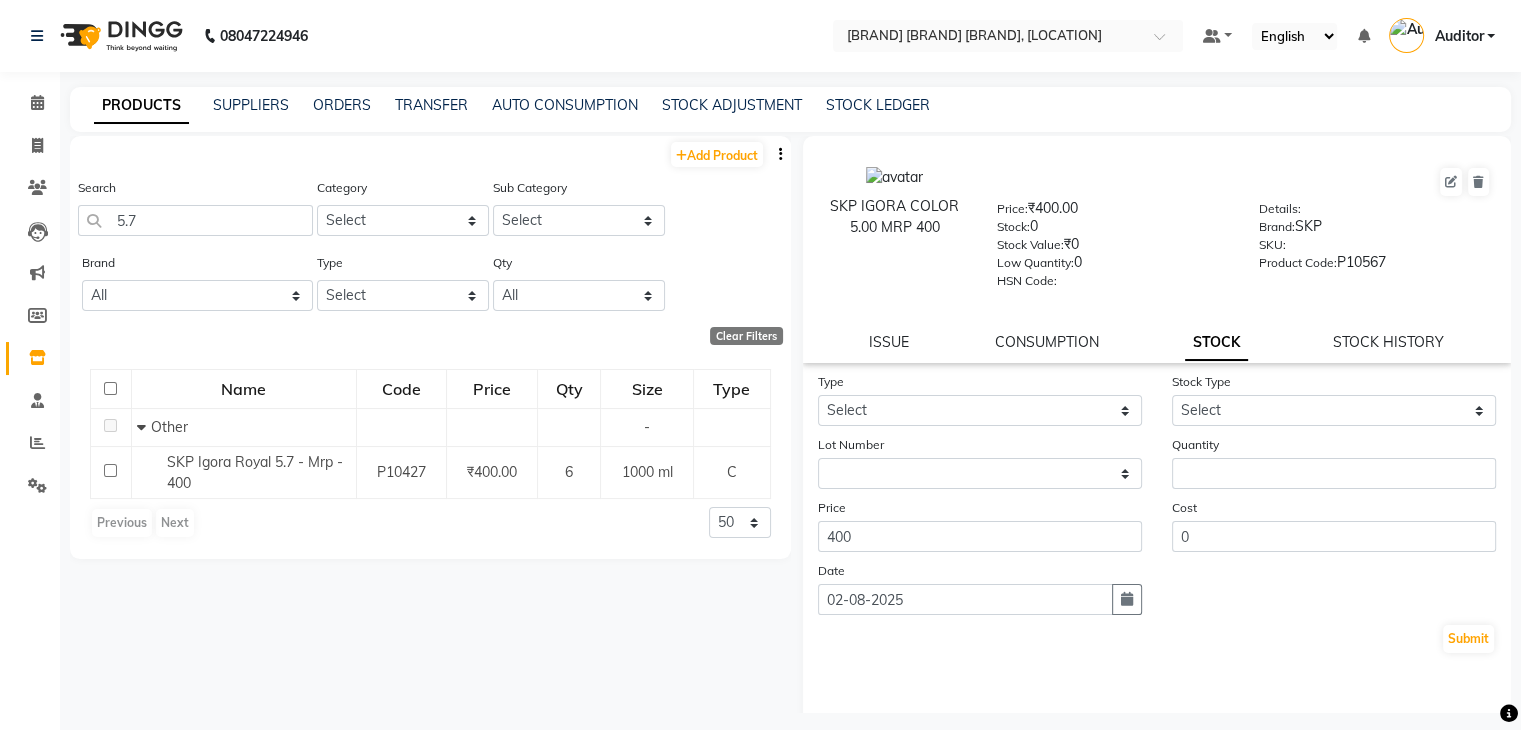 drag, startPoint x: 198, startPoint y: 220, endPoint x: 159, endPoint y: 594, distance: 376.02792 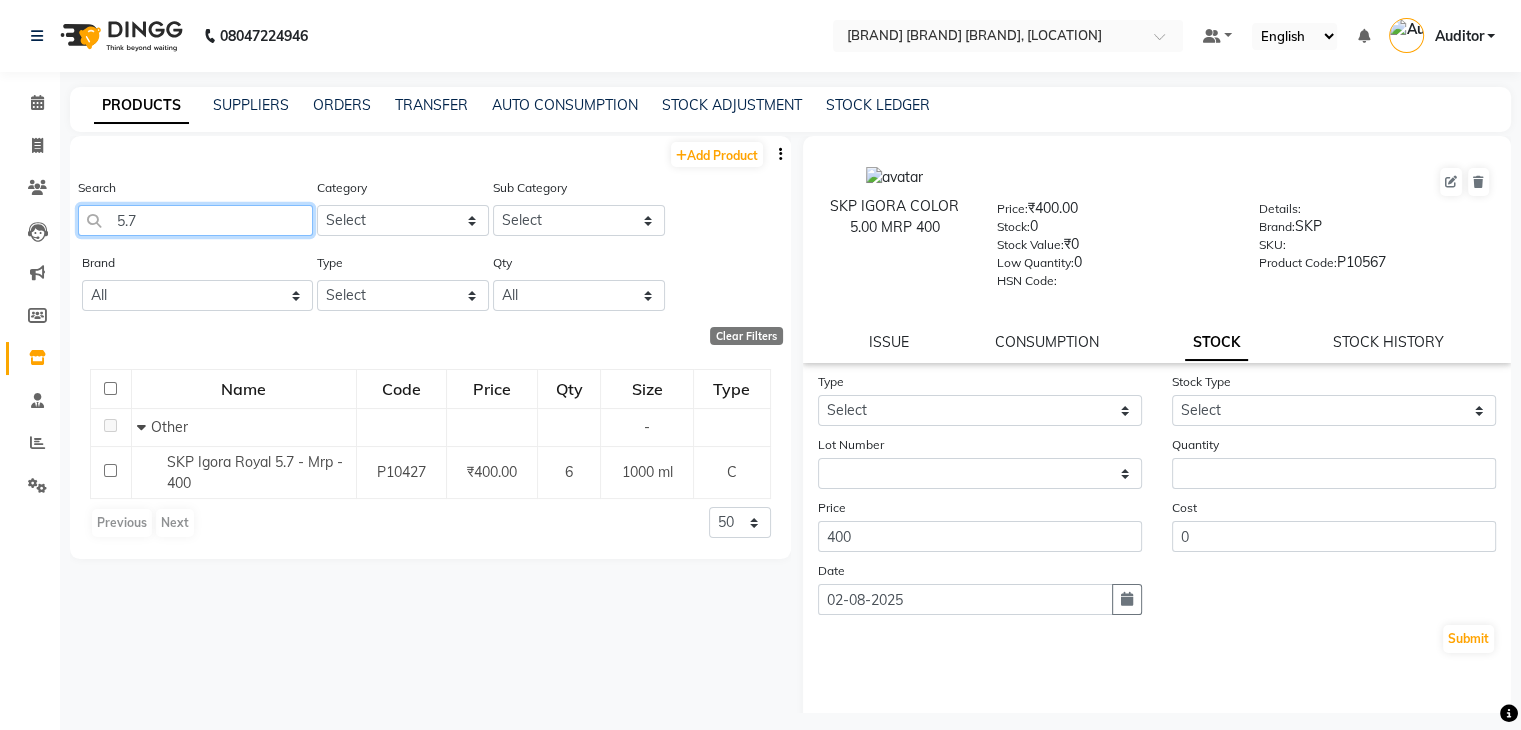 click on "5.7" 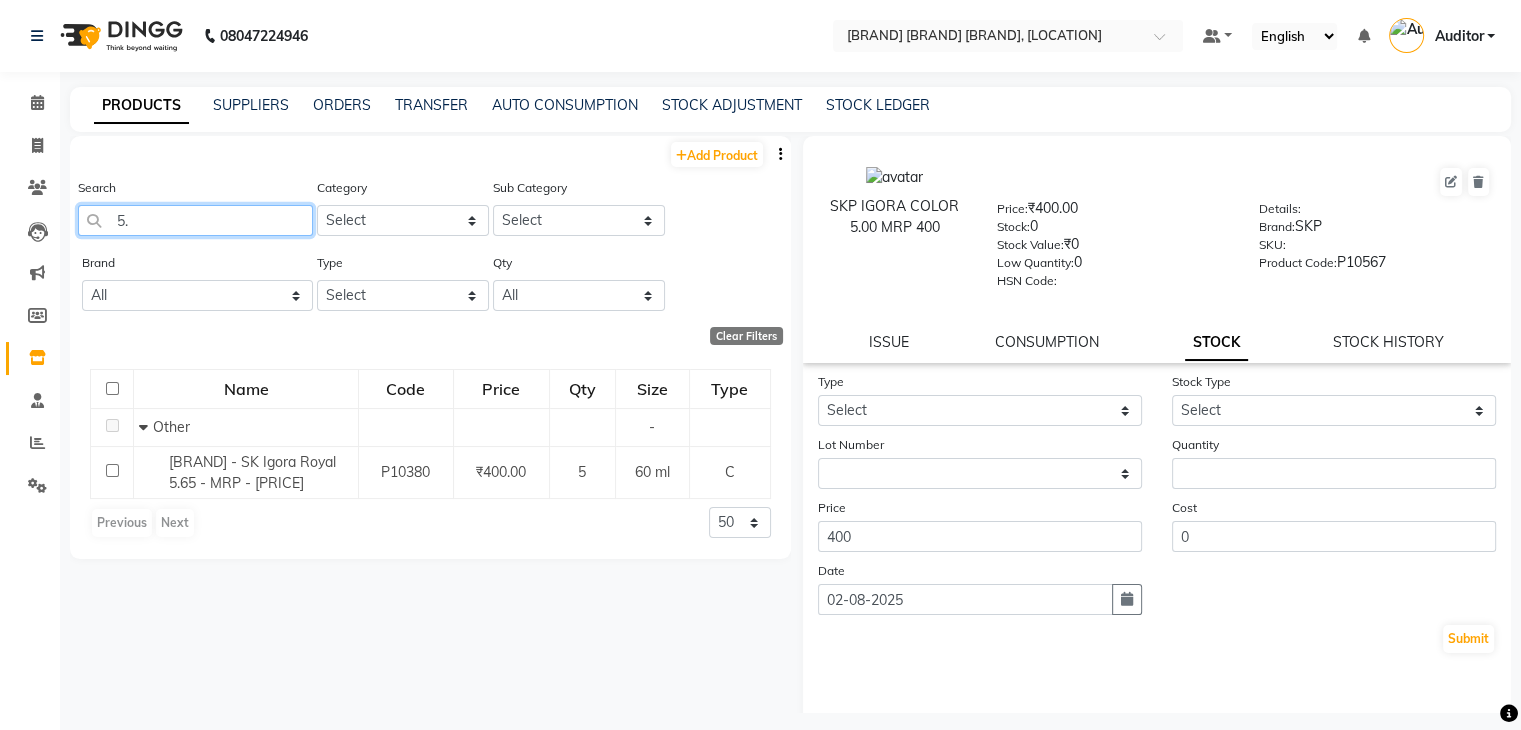 type on "5" 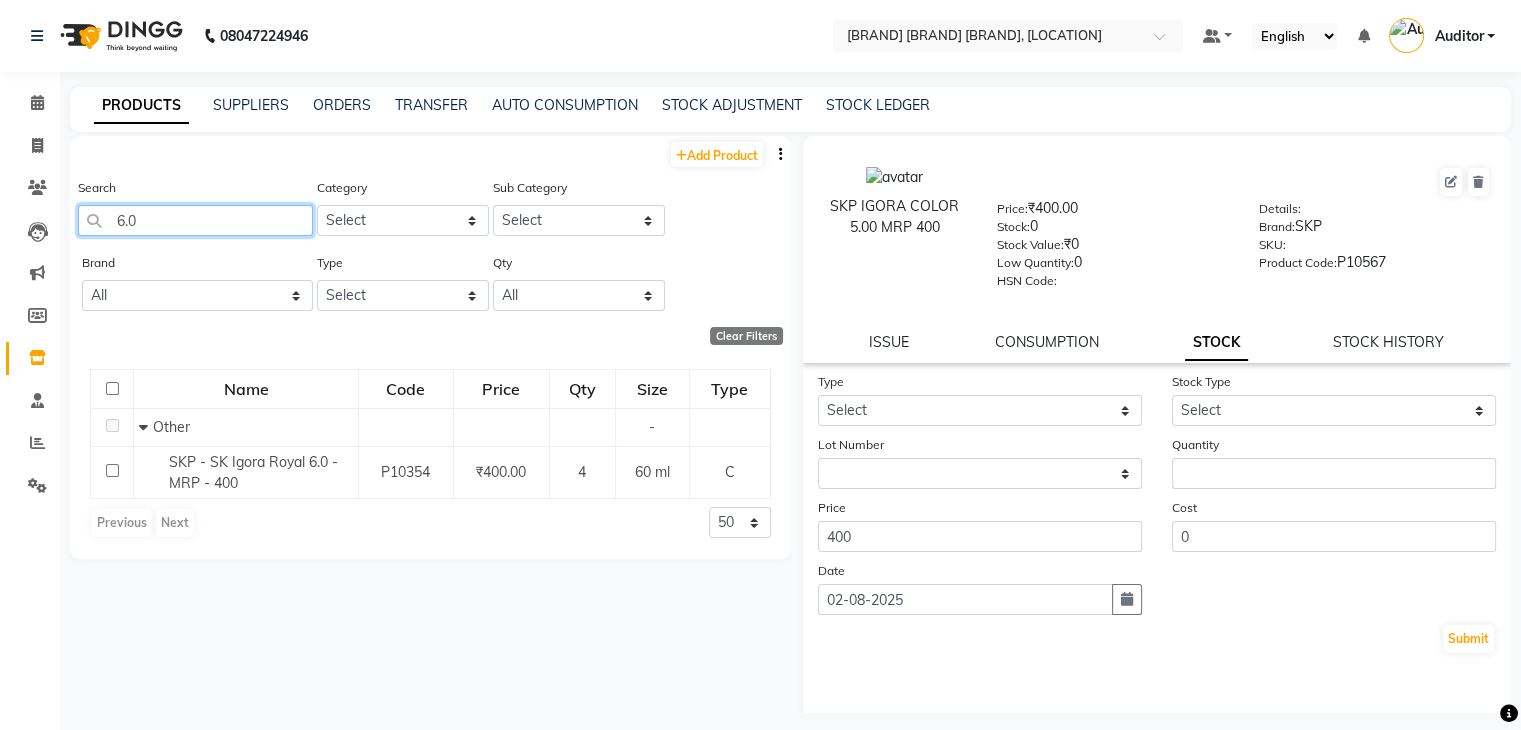 type on "6.0" 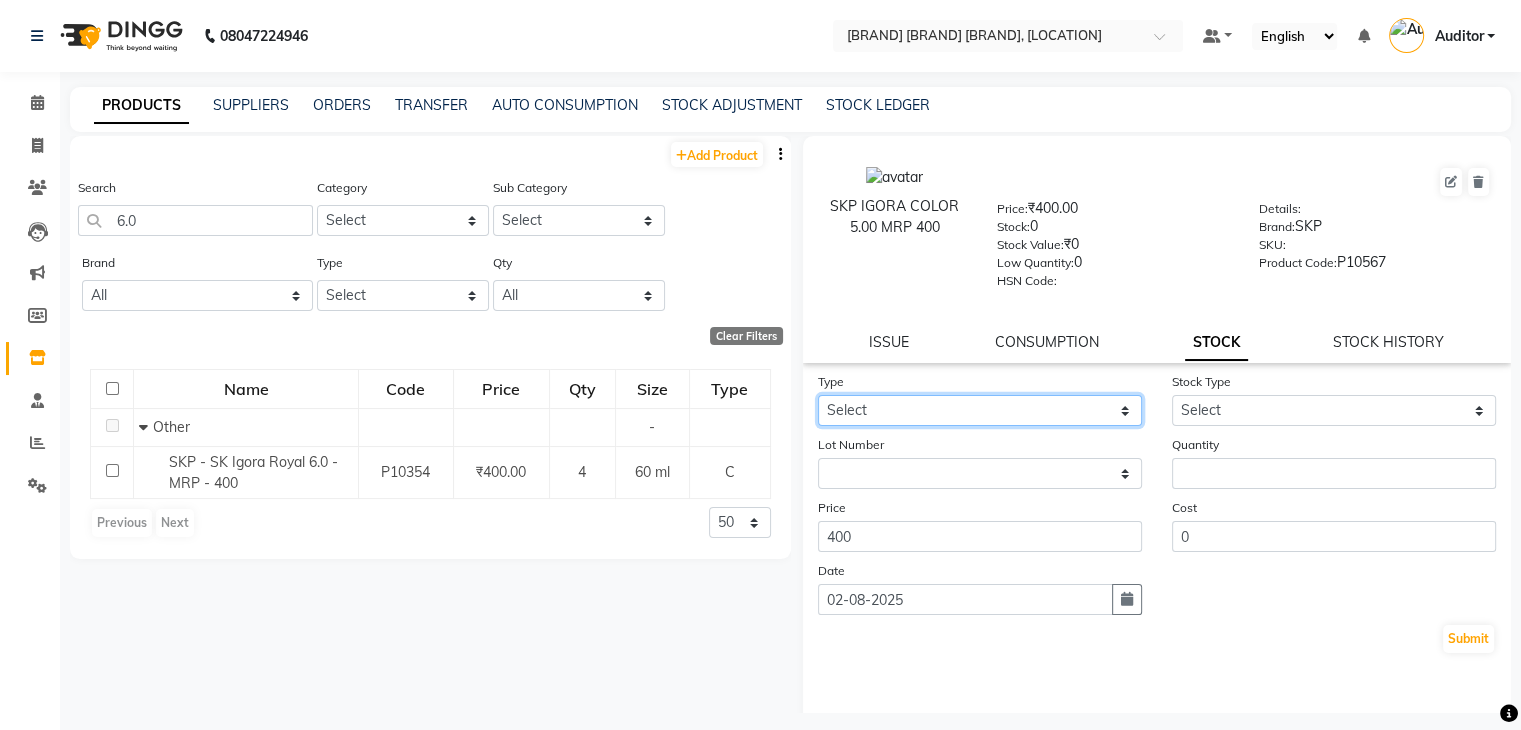 click on "Select In Out" 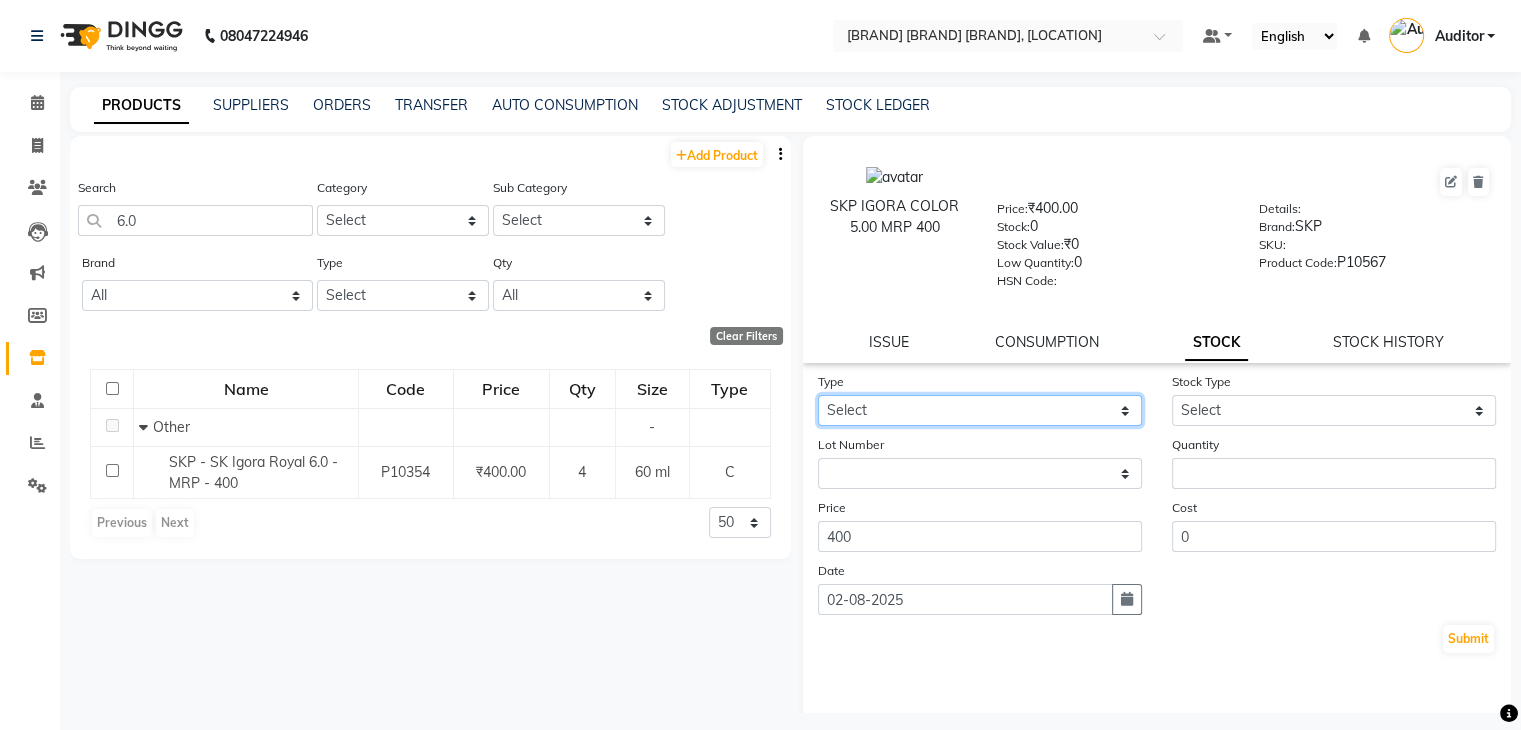 select on "out" 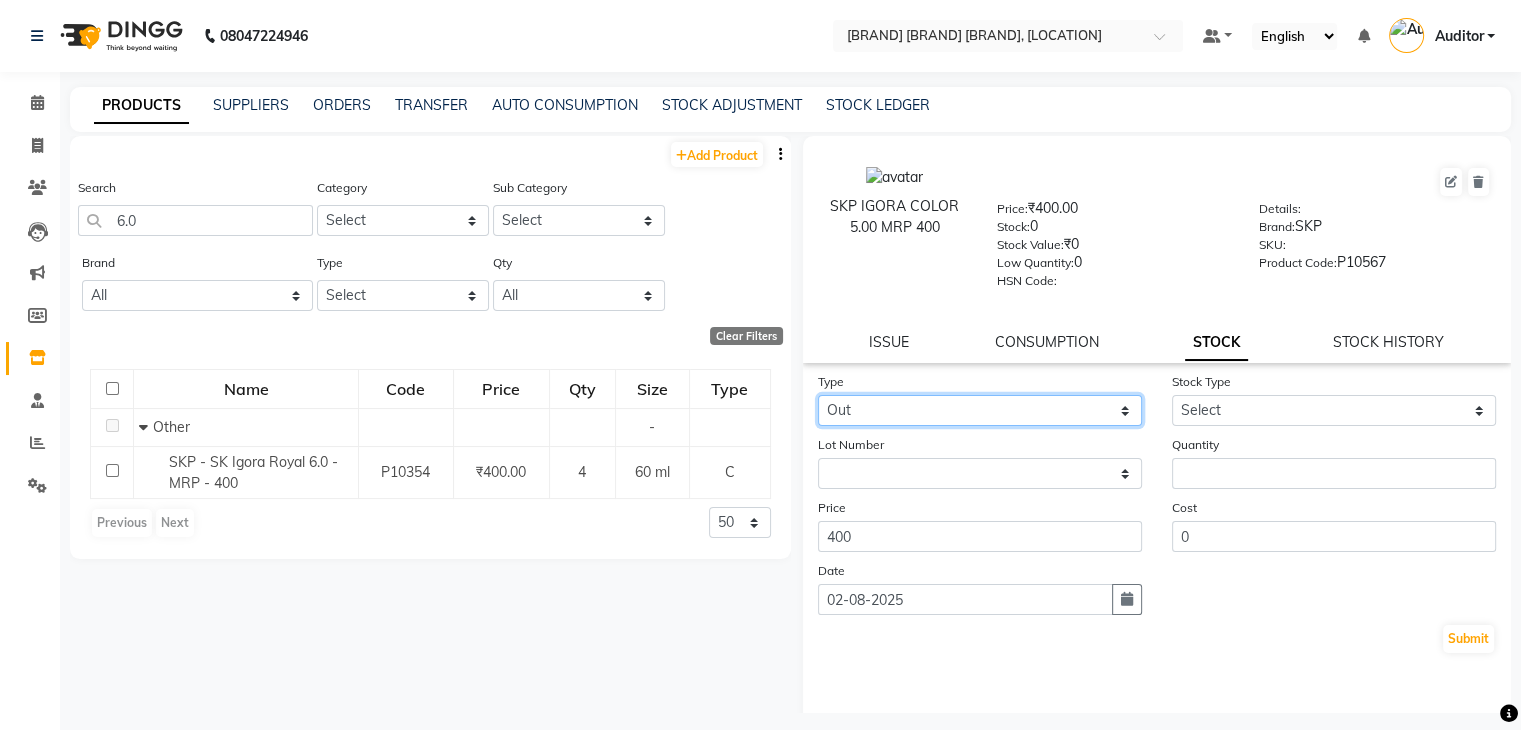 click on "Select In Out" 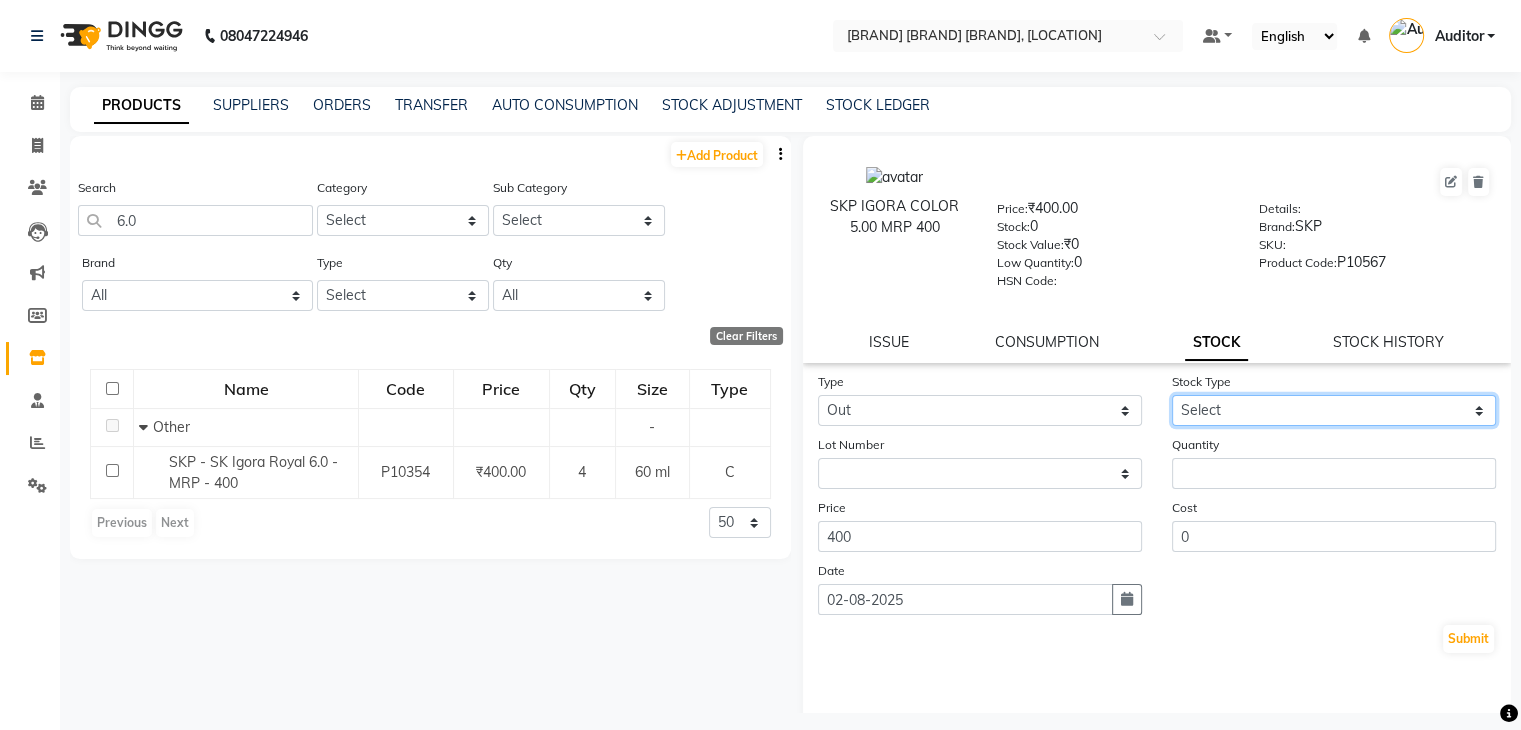 click on "Select Internal Use Damaged Expired Adjustment Return Other" 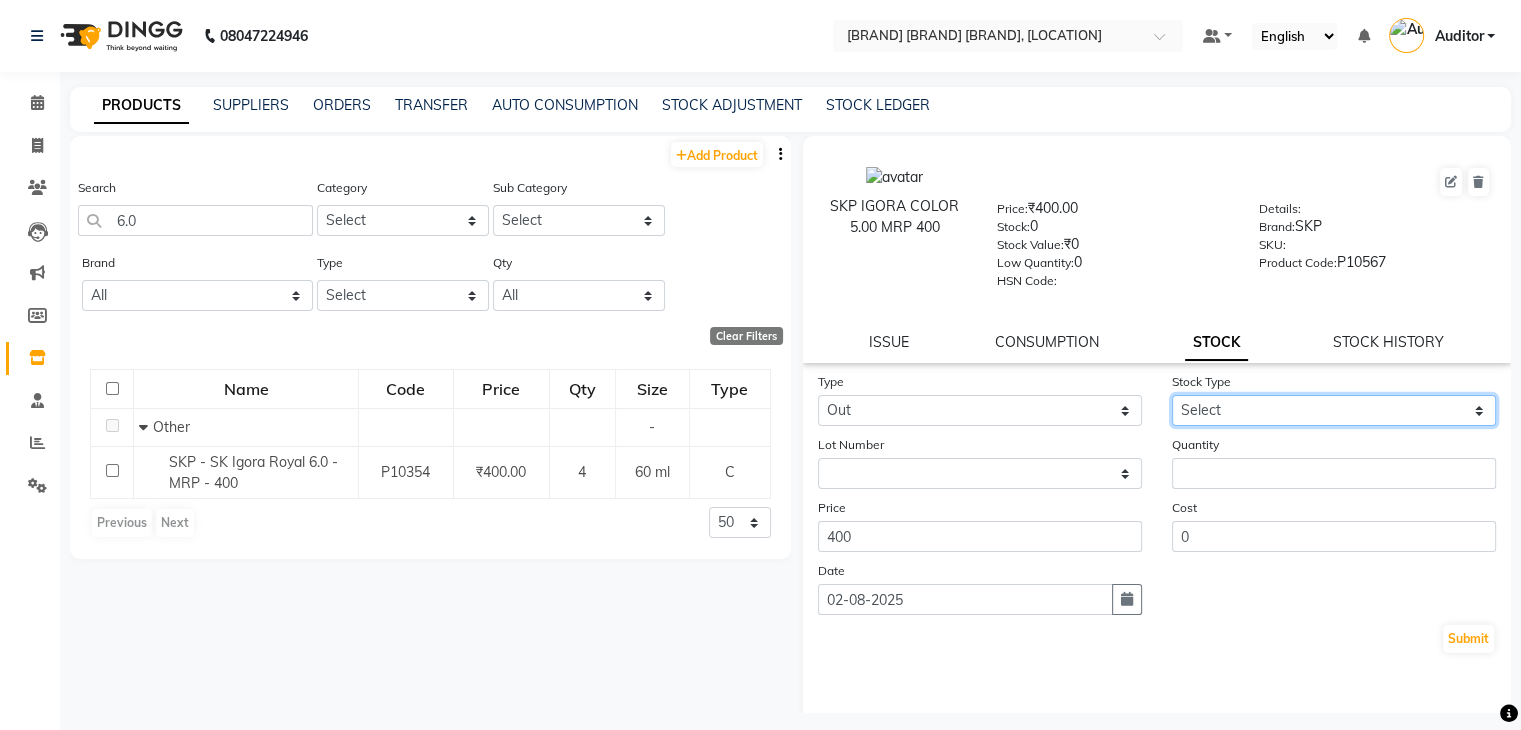 select on "internal use" 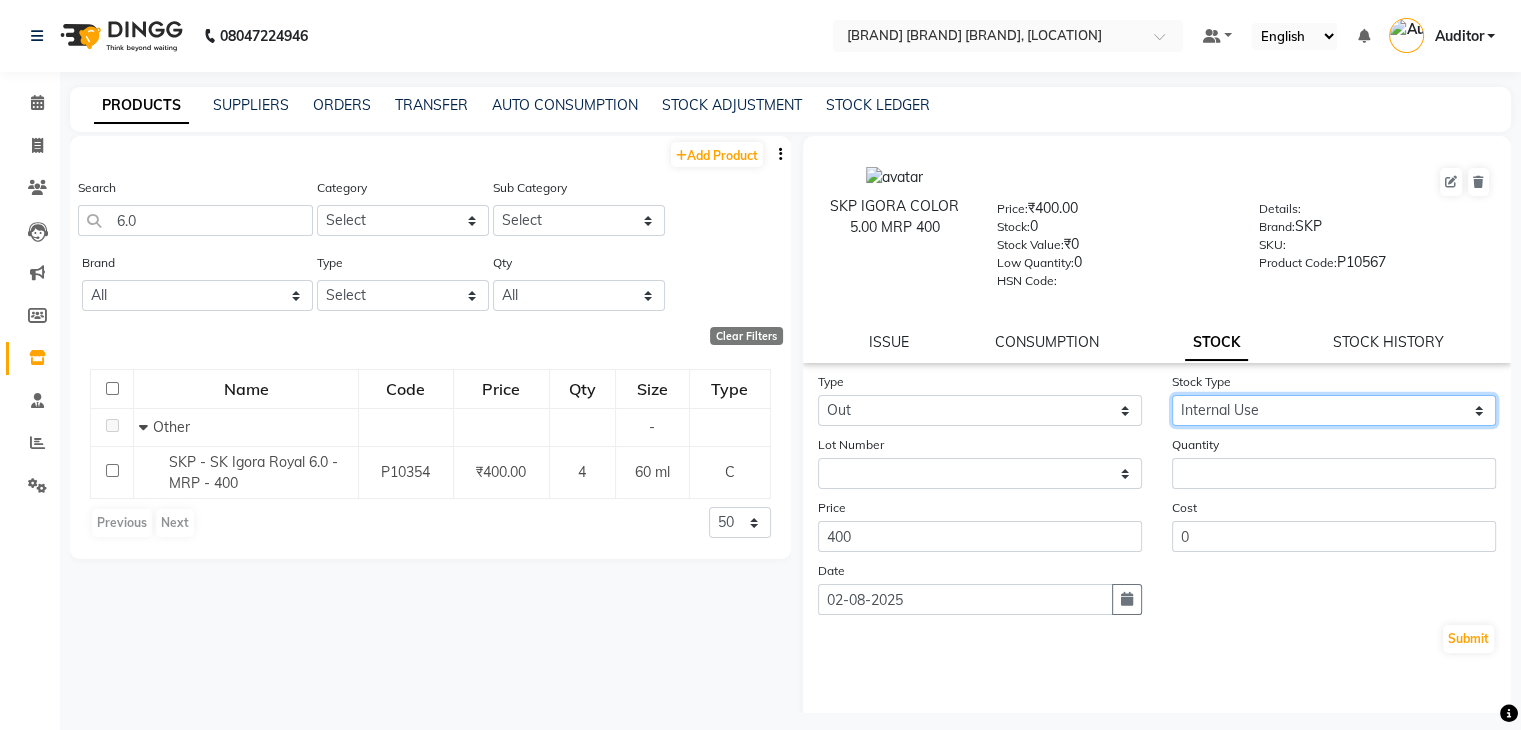 click on "Select Internal Use Damaged Expired Adjustment Return Other" 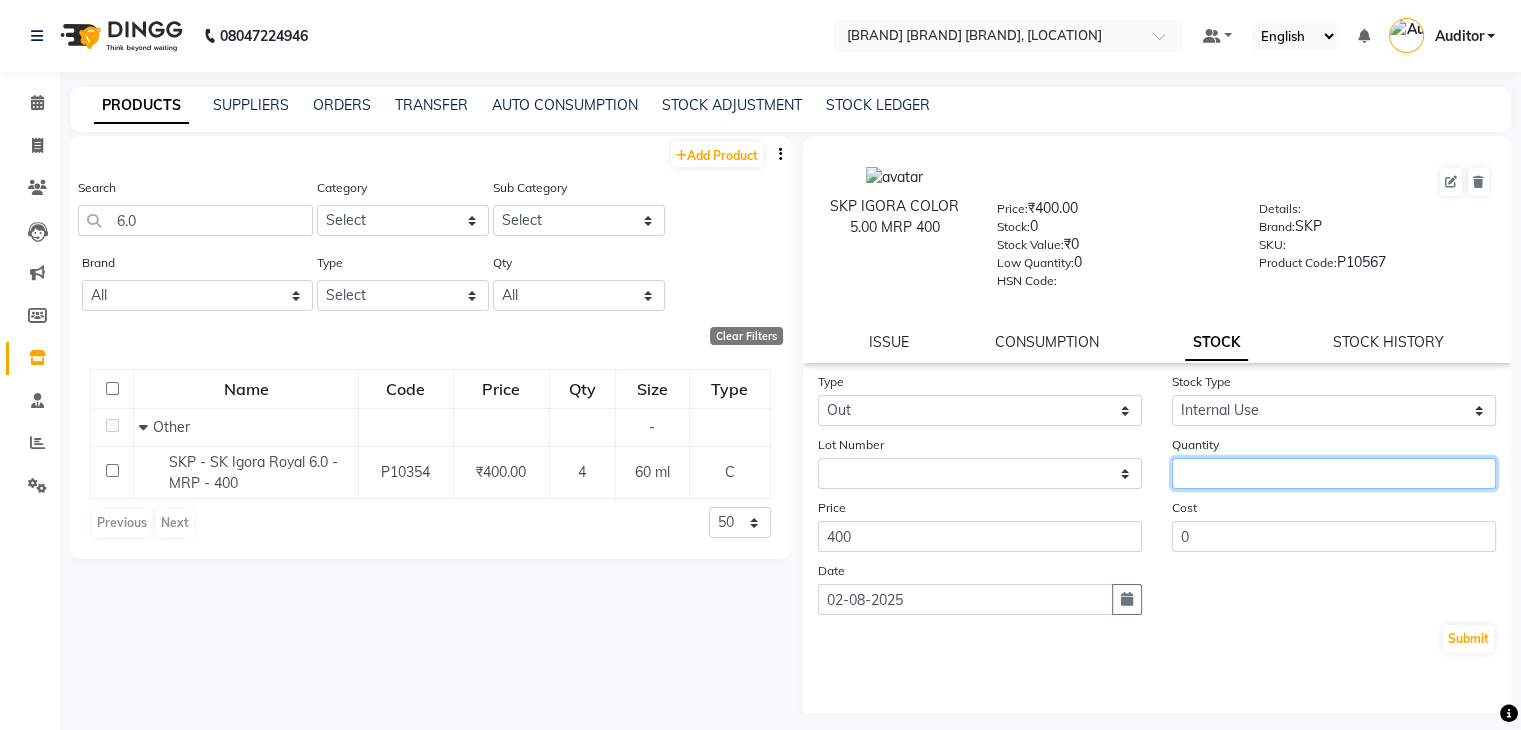 click 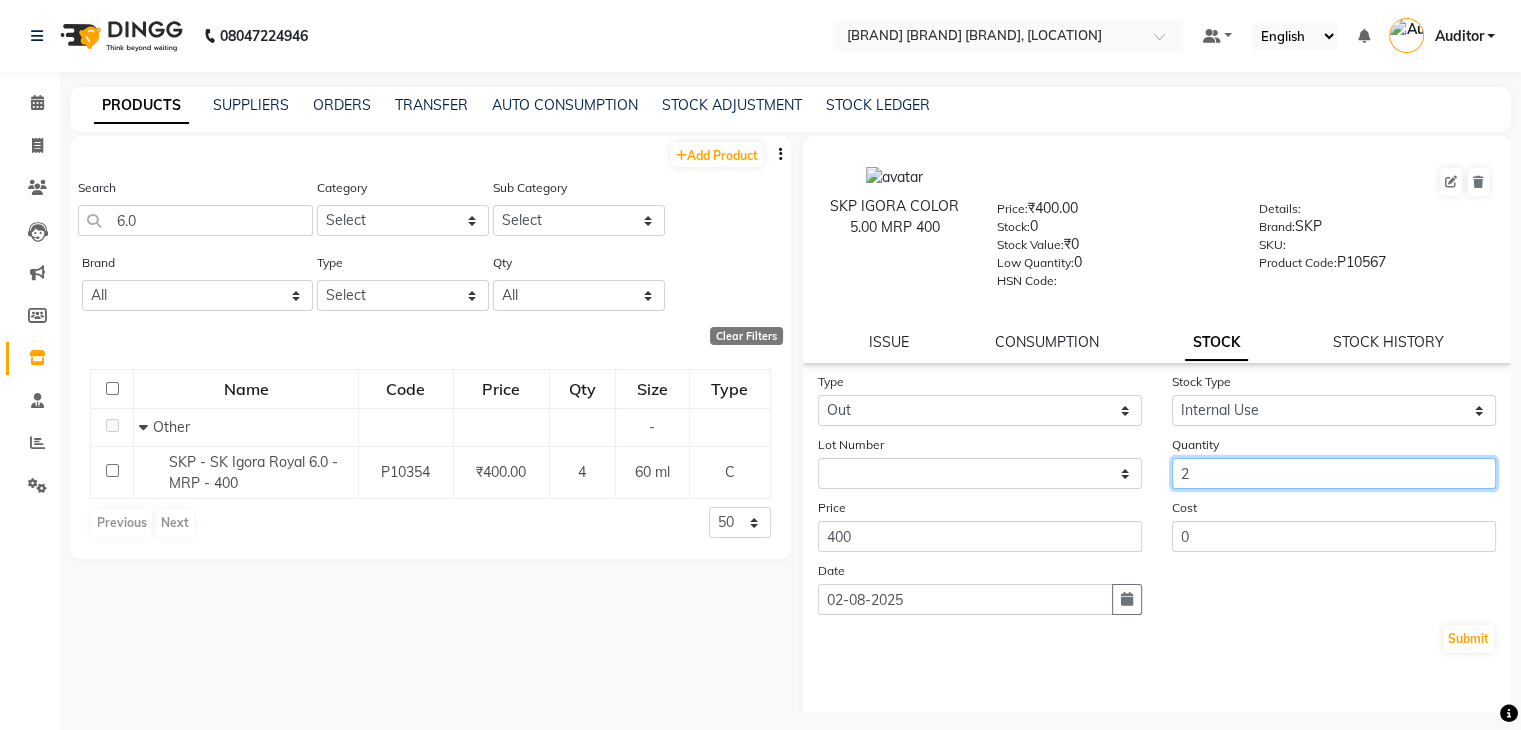 type on "2" 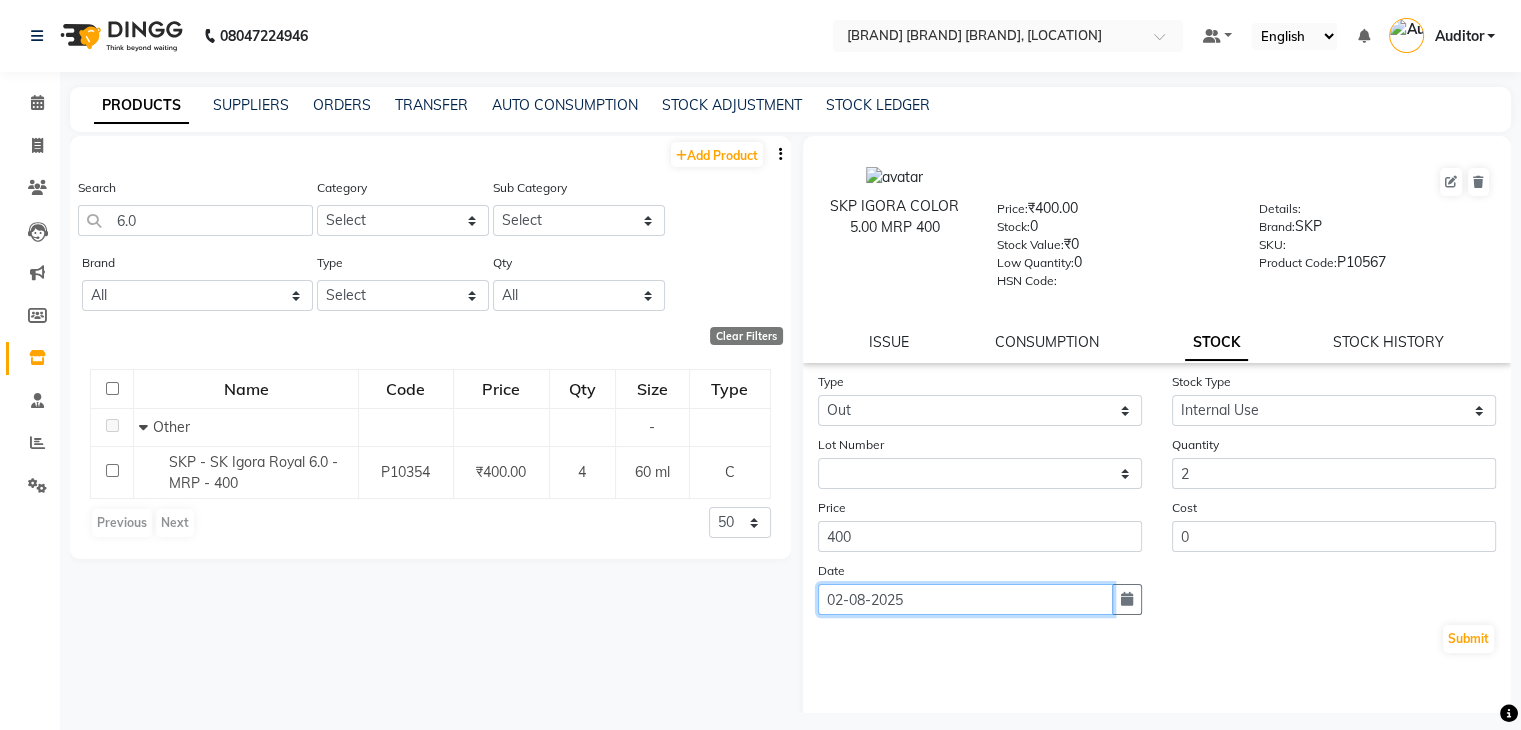 click on "02-08-2025" 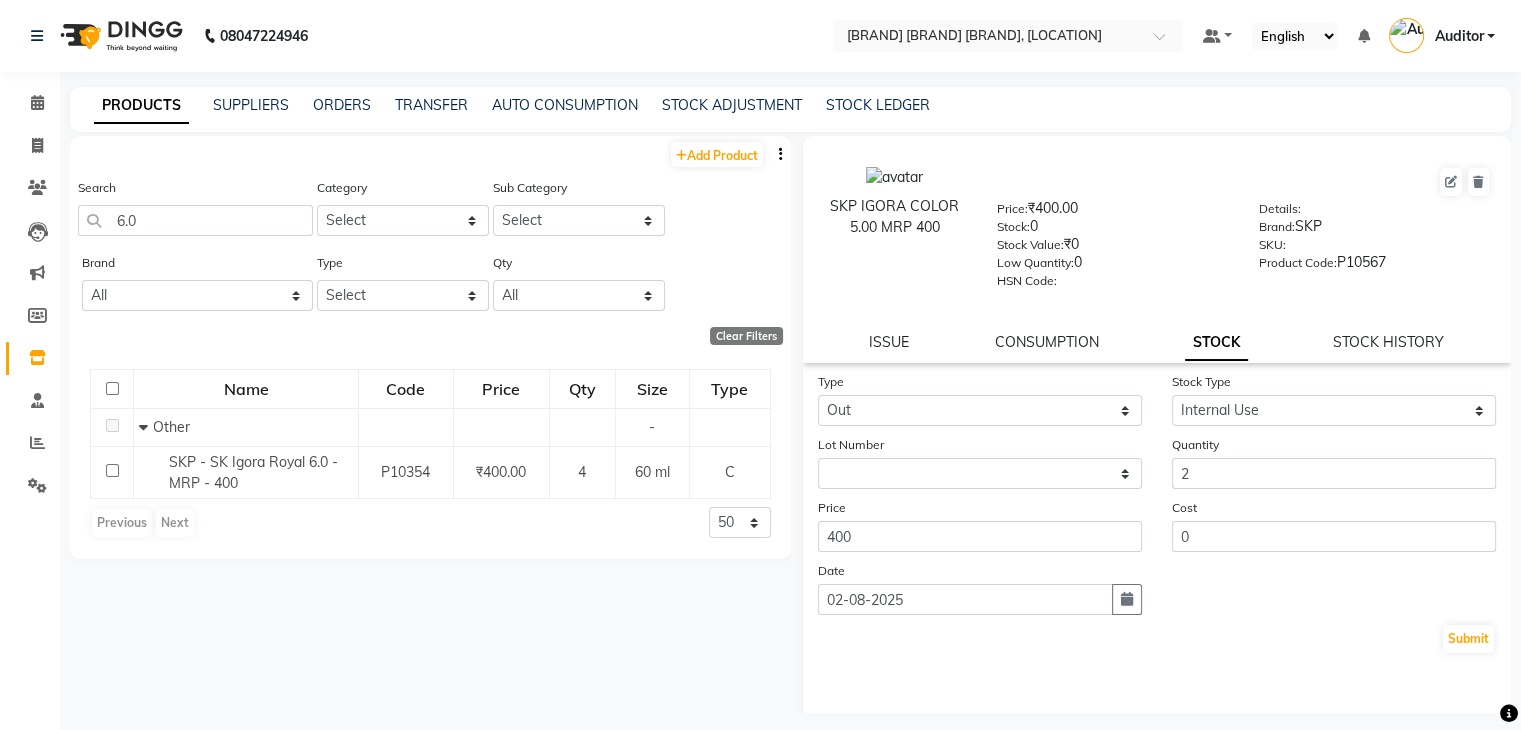 select on "8" 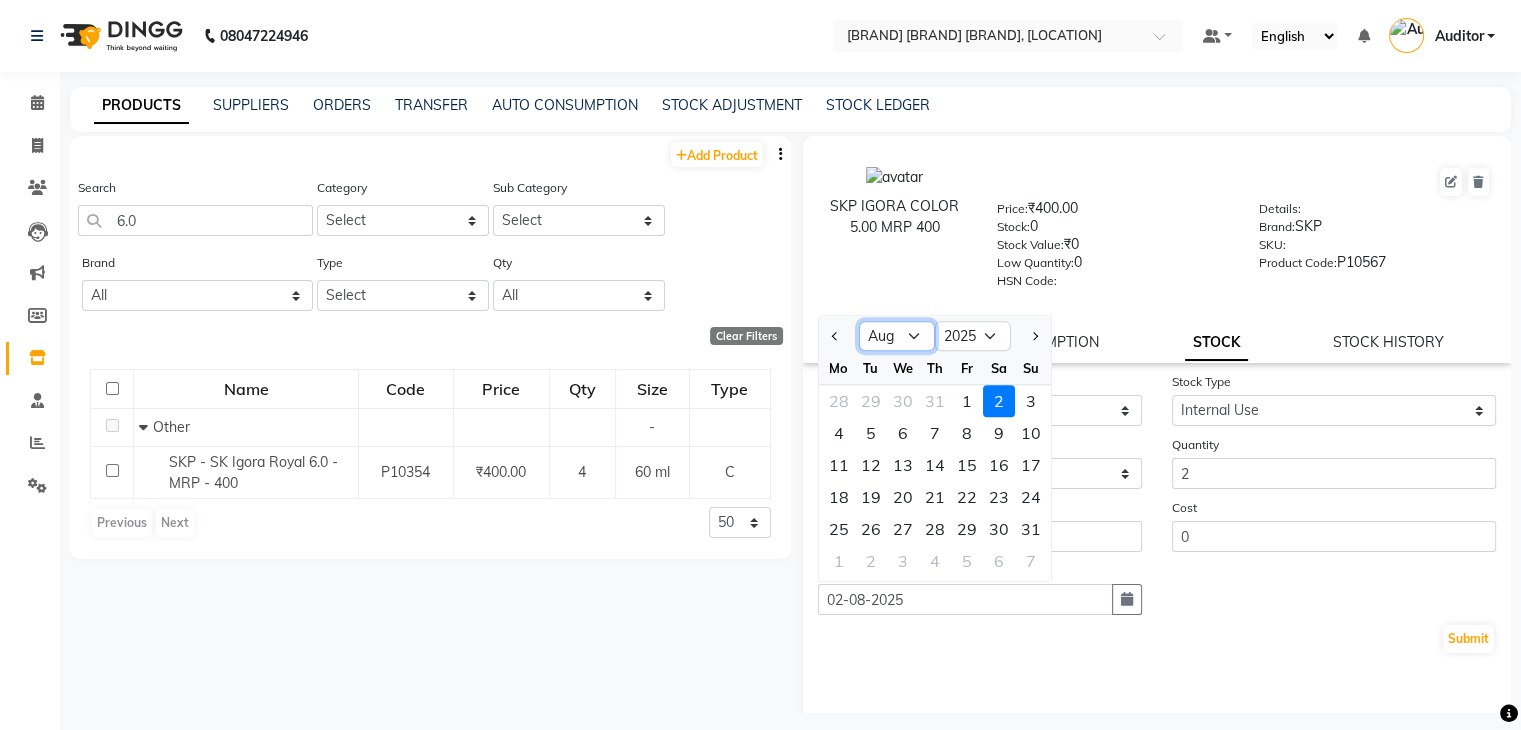 click on "Jan Feb Mar Apr May Jun Jul Aug Sep Oct Nov Dec" 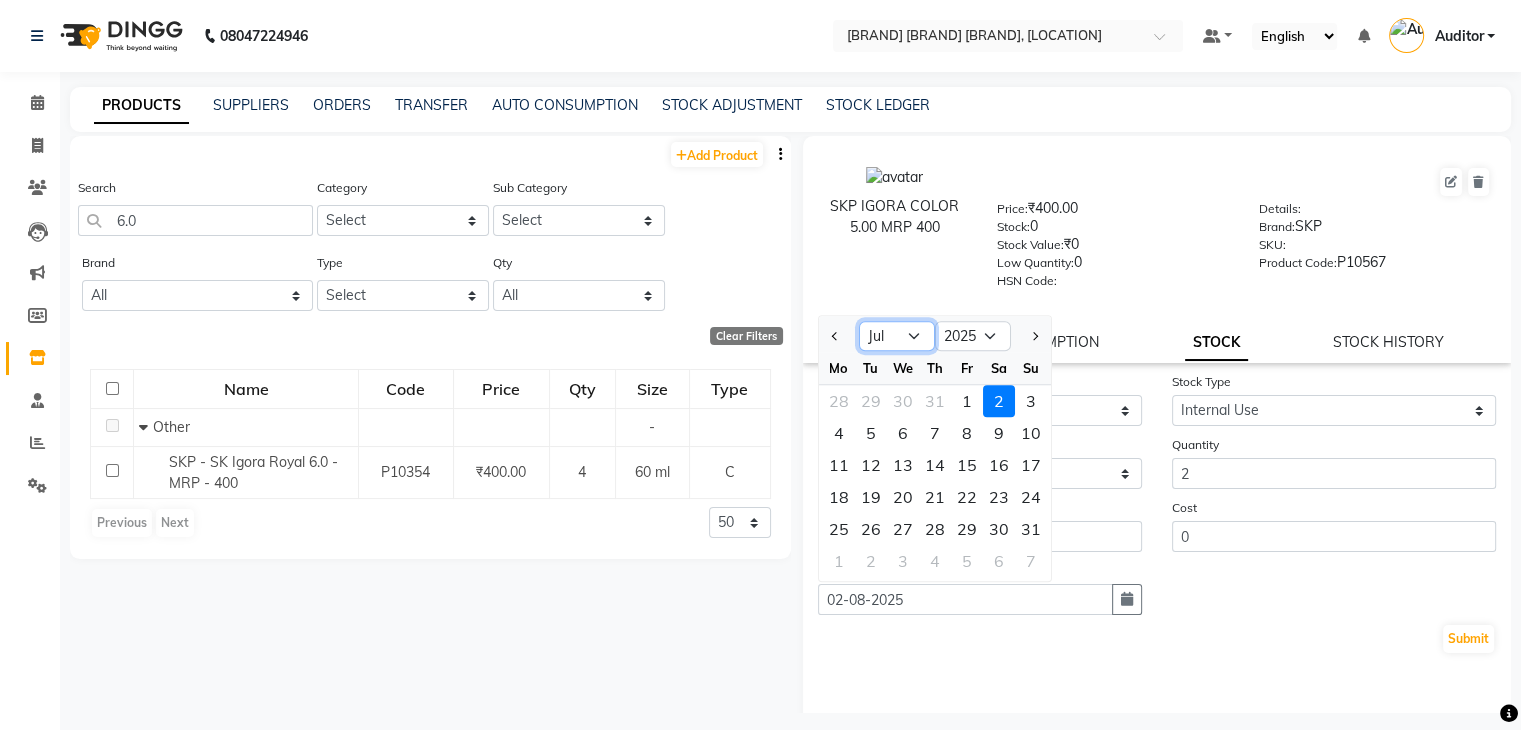 click on "Jan Feb Mar Apr May Jun Jul Aug Sep Oct Nov Dec" 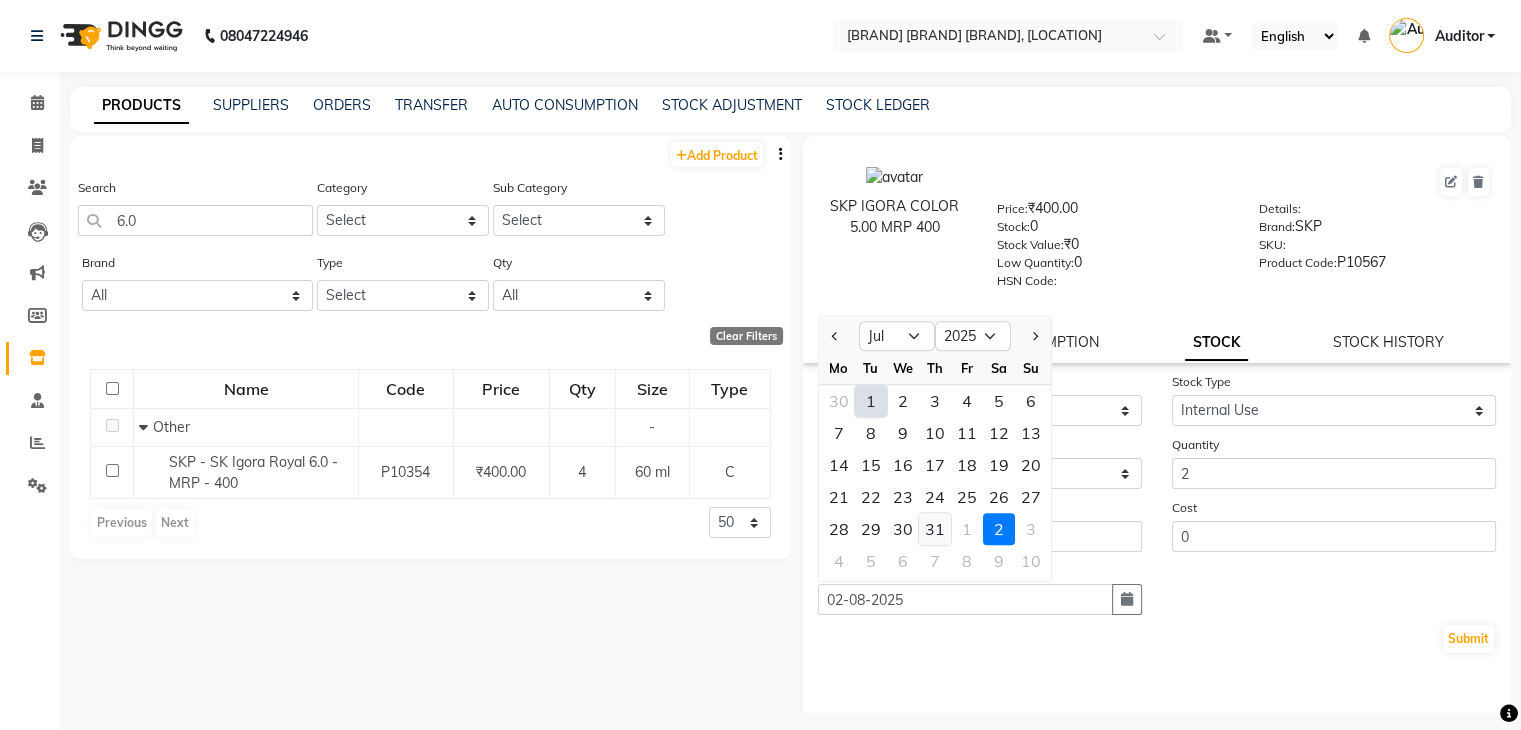 click on "31" 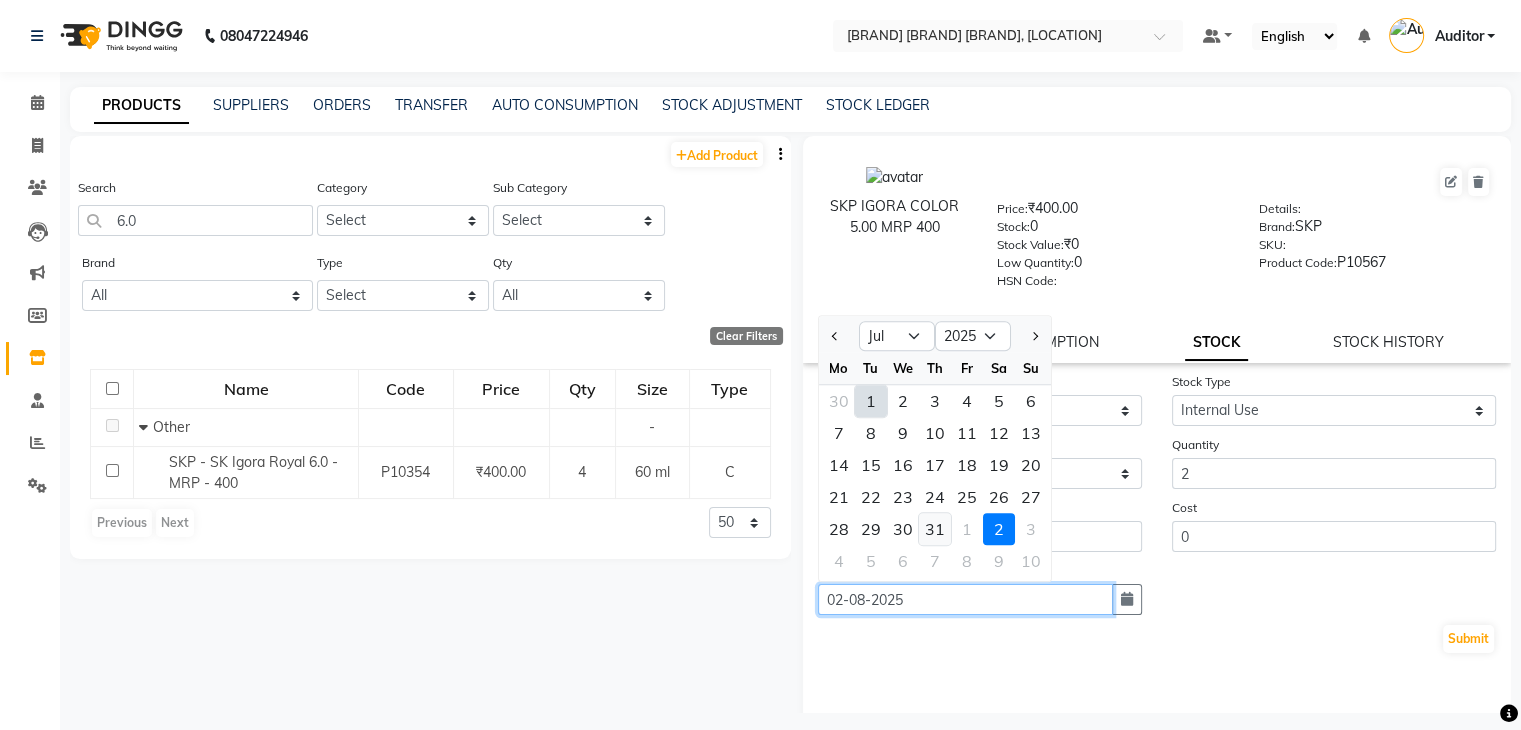 type on "31-07-2025" 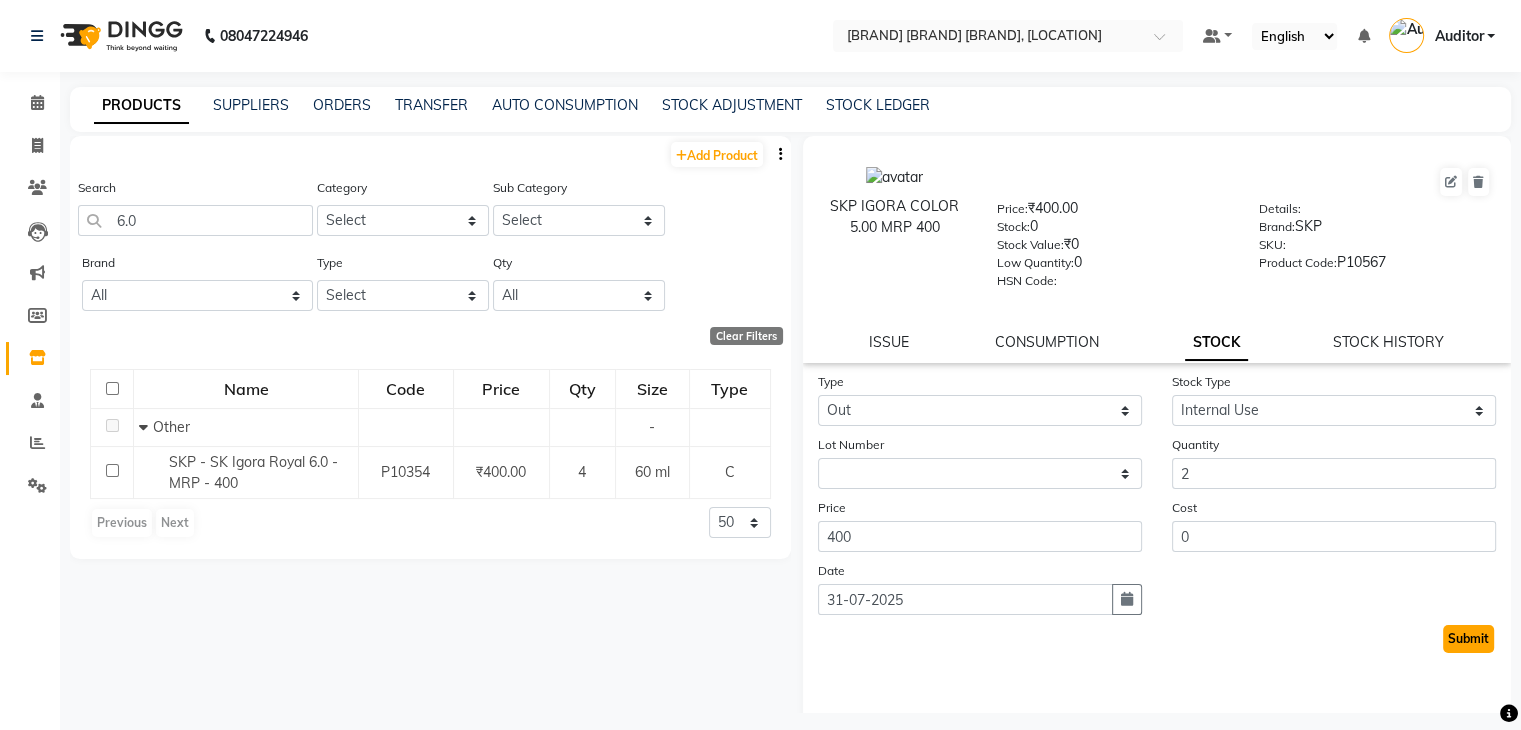 click on "Submit" 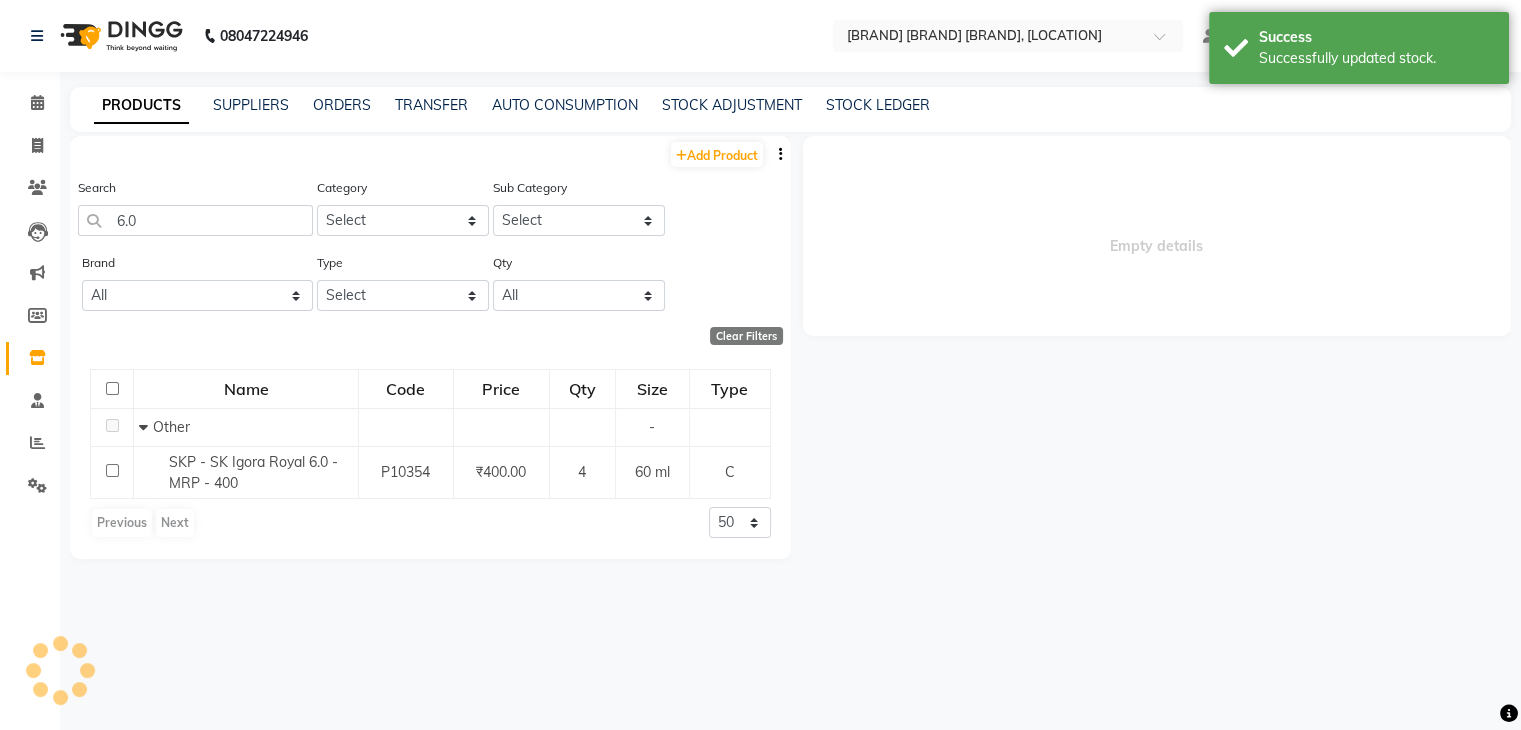select 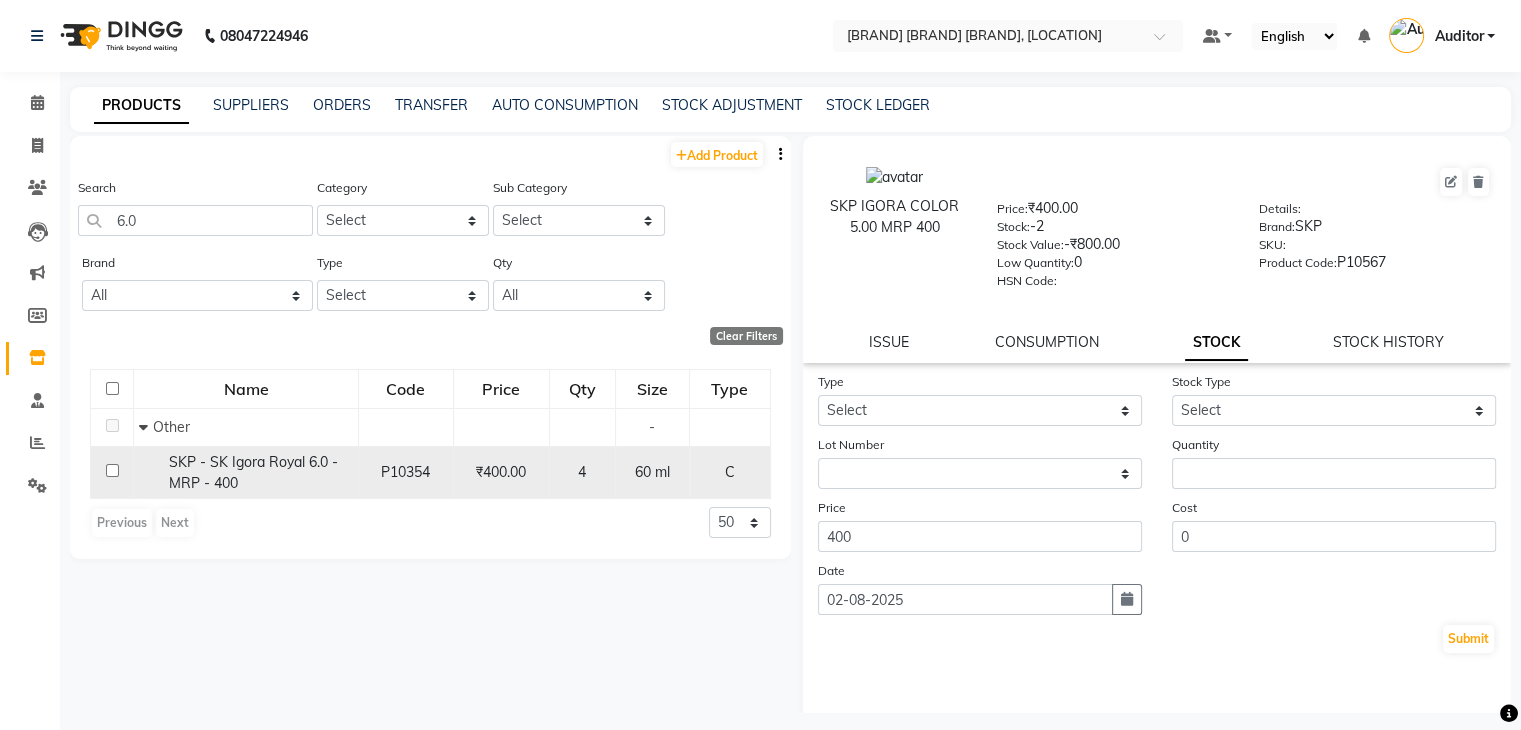 click on "SKP - SK Igora Royal 6.0 - MRP - 400" 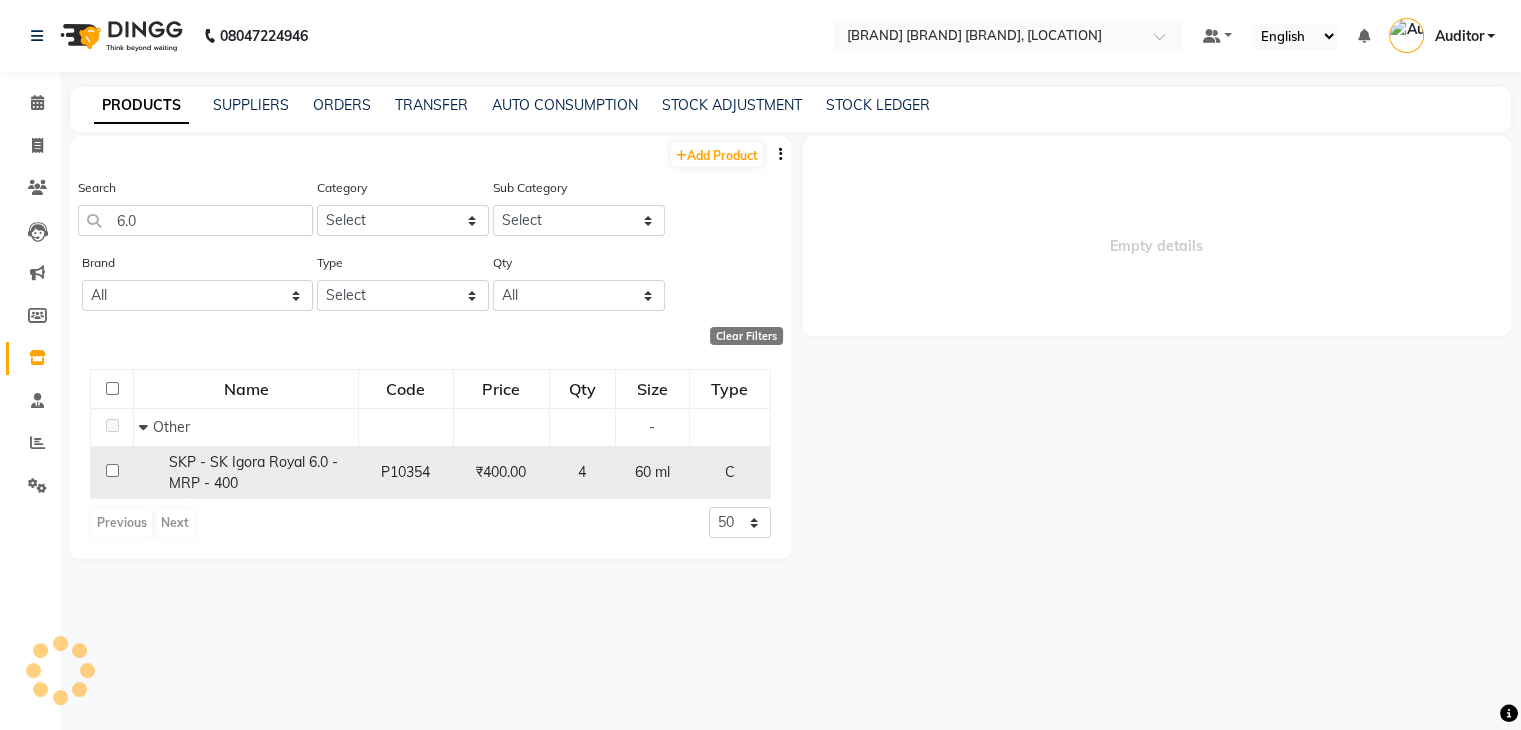 select 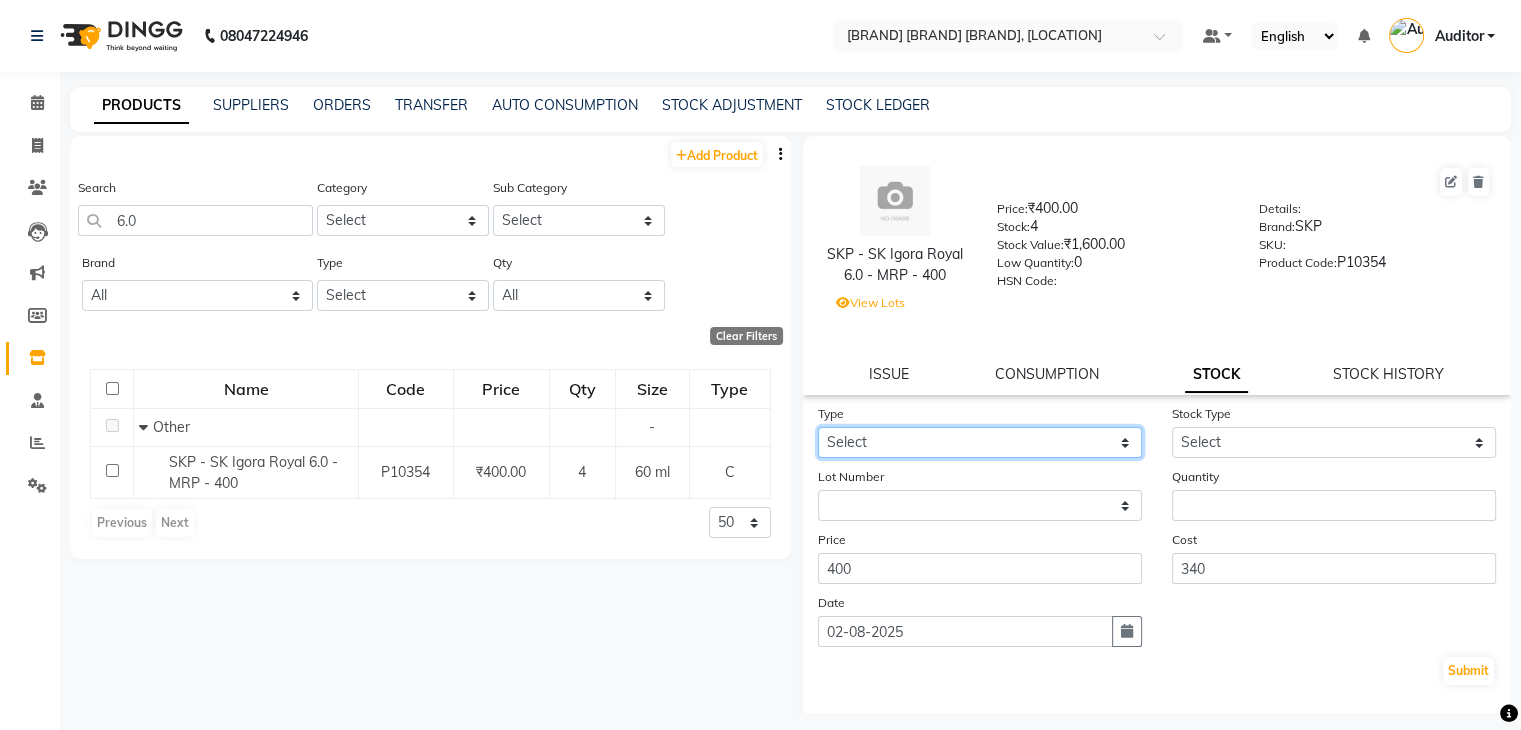 click on "Select In Out" 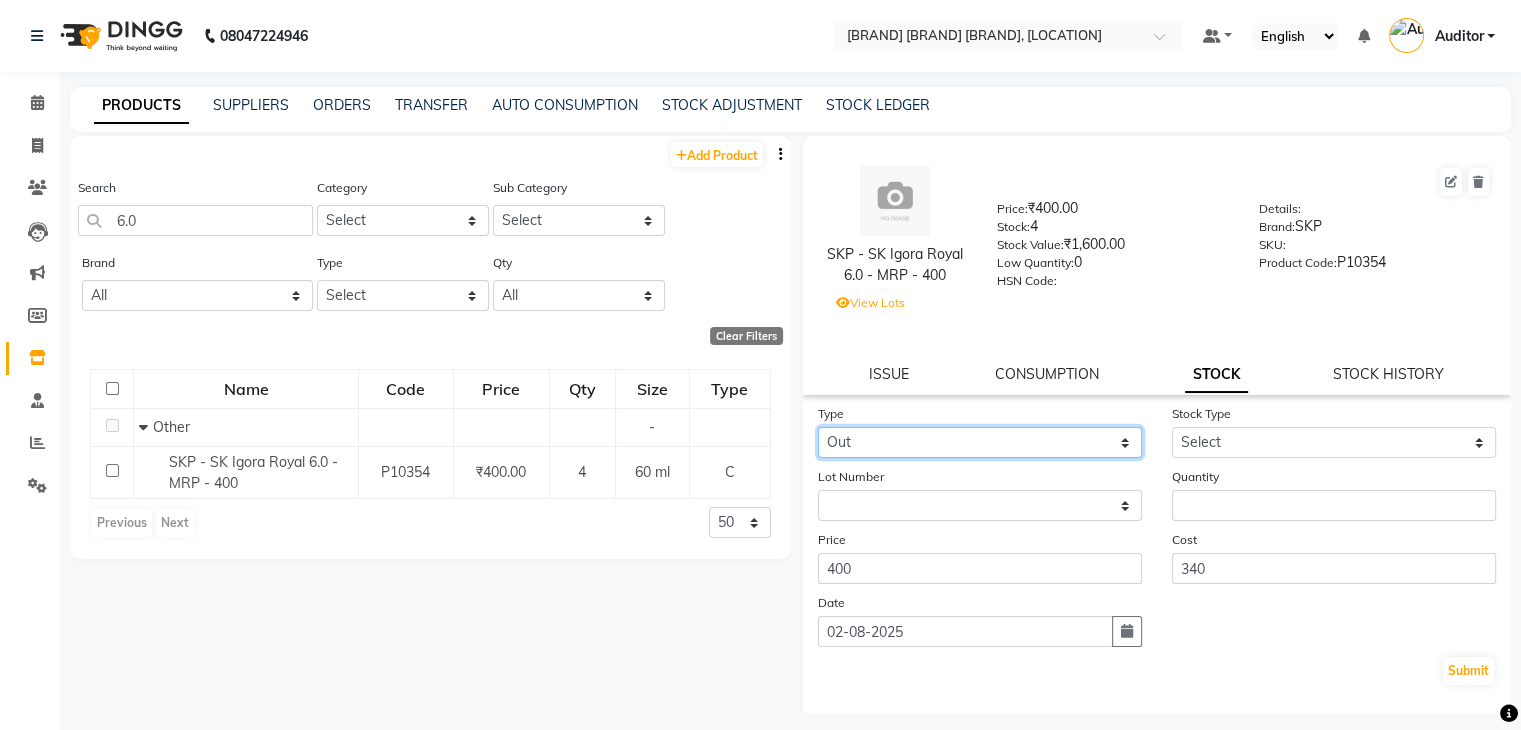 click on "Select In Out" 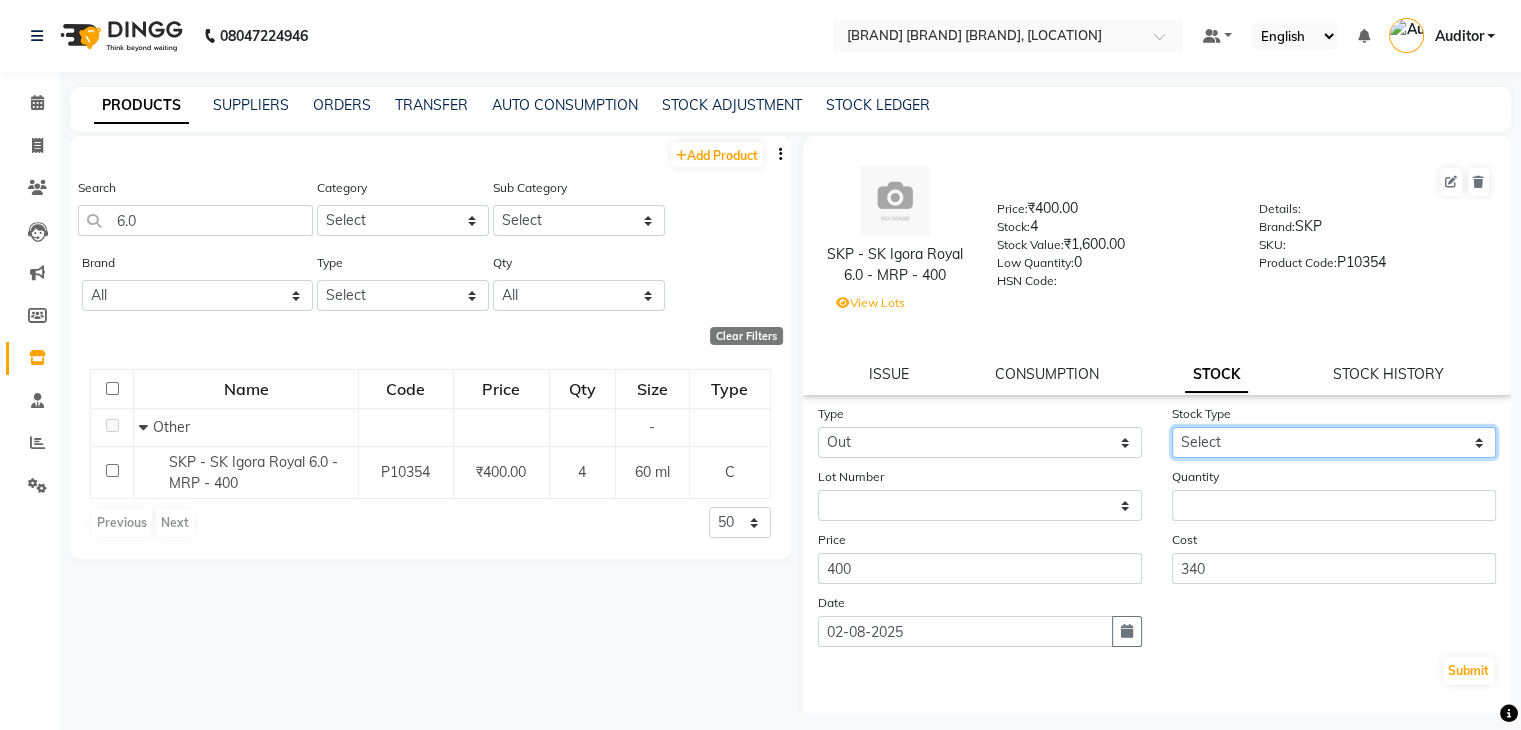 click on "Select Internal Use Damaged Expired Adjustment Return Other" 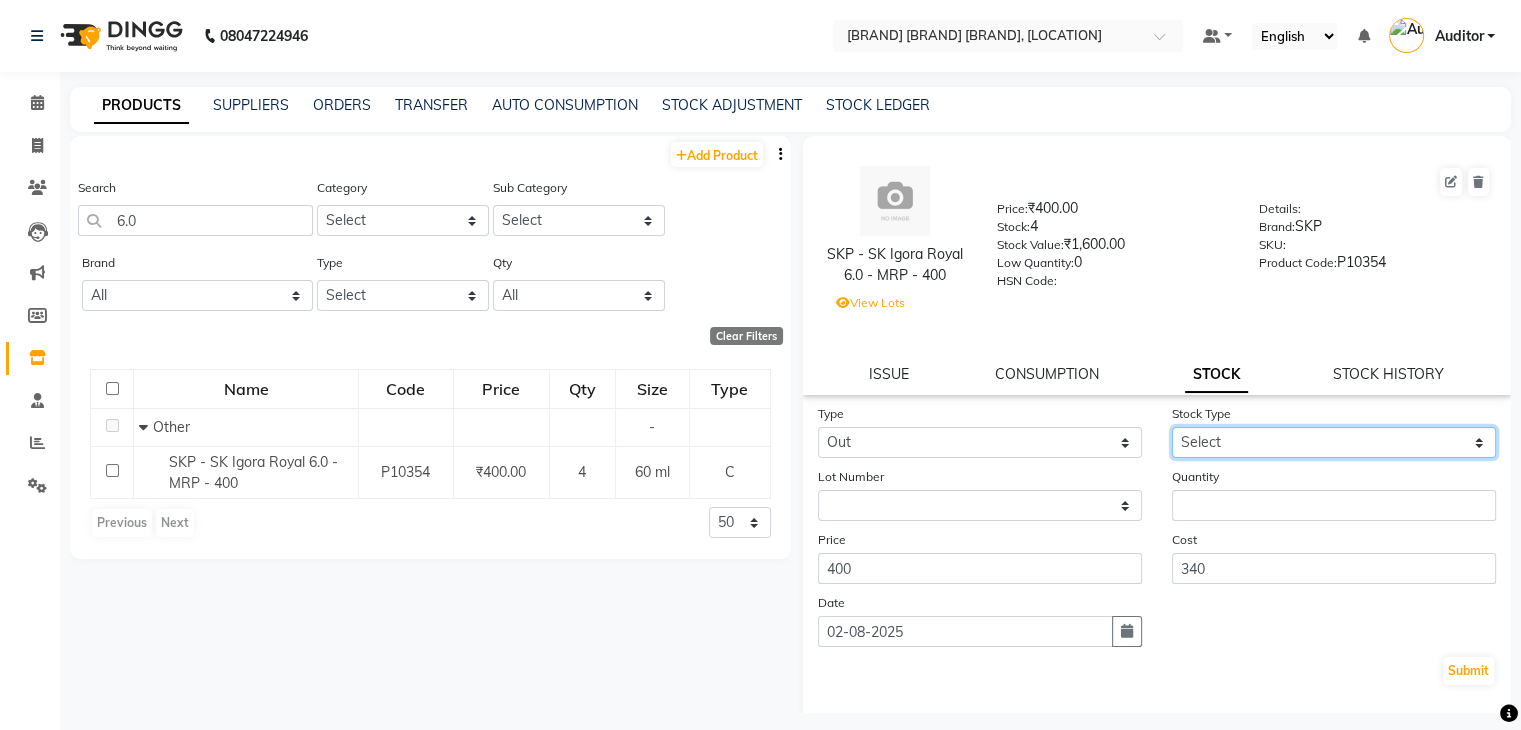 select on "internal use" 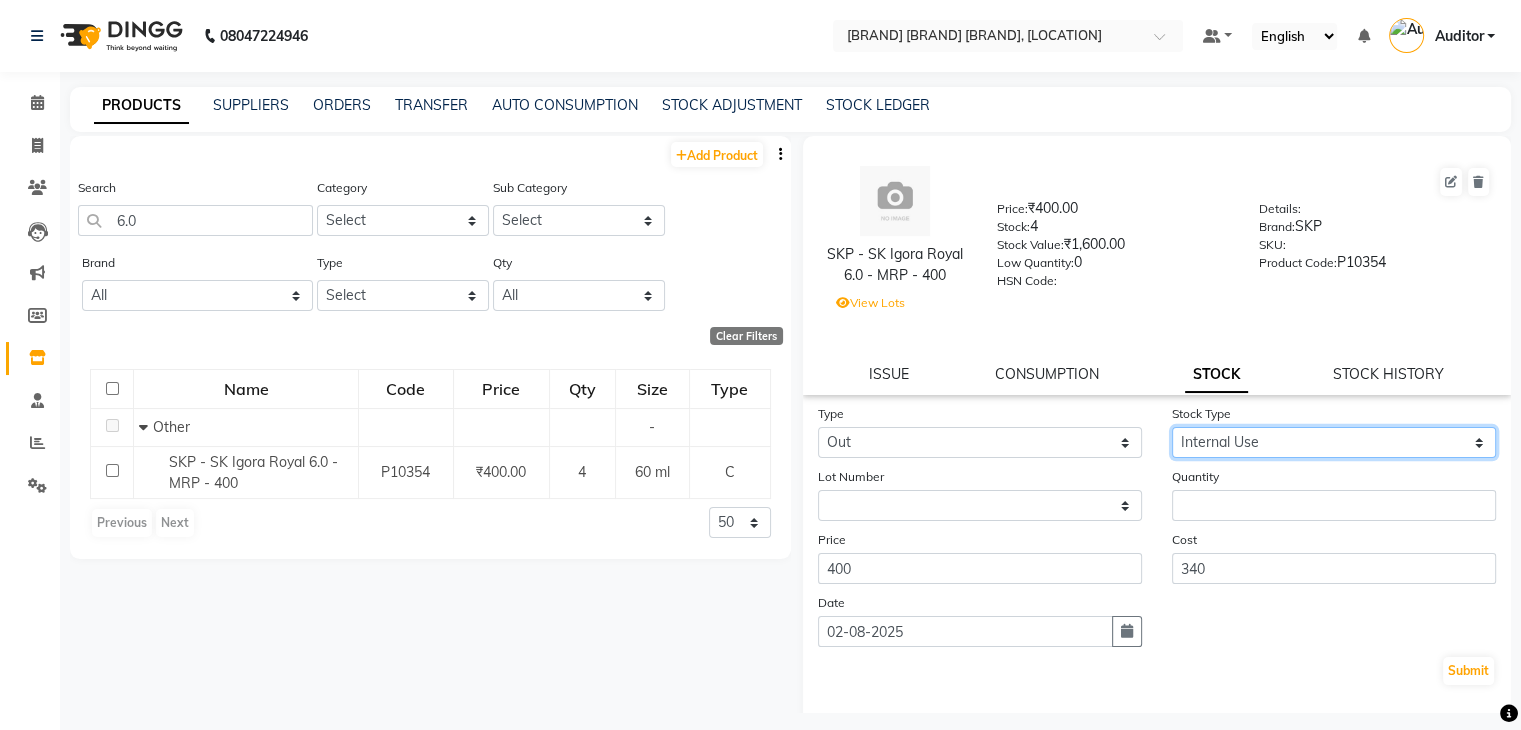click on "Select Internal Use Damaged Expired Adjustment Return Other" 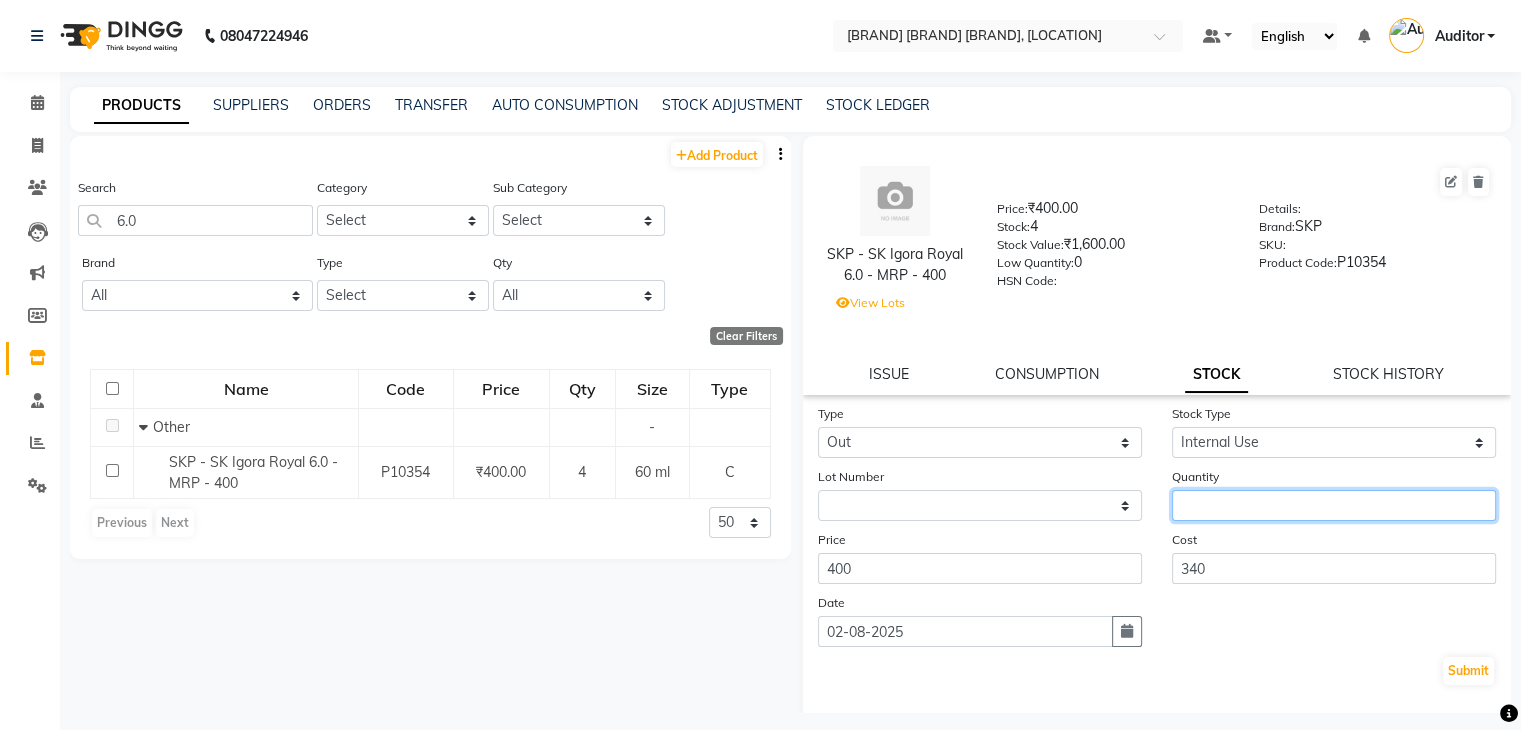 click 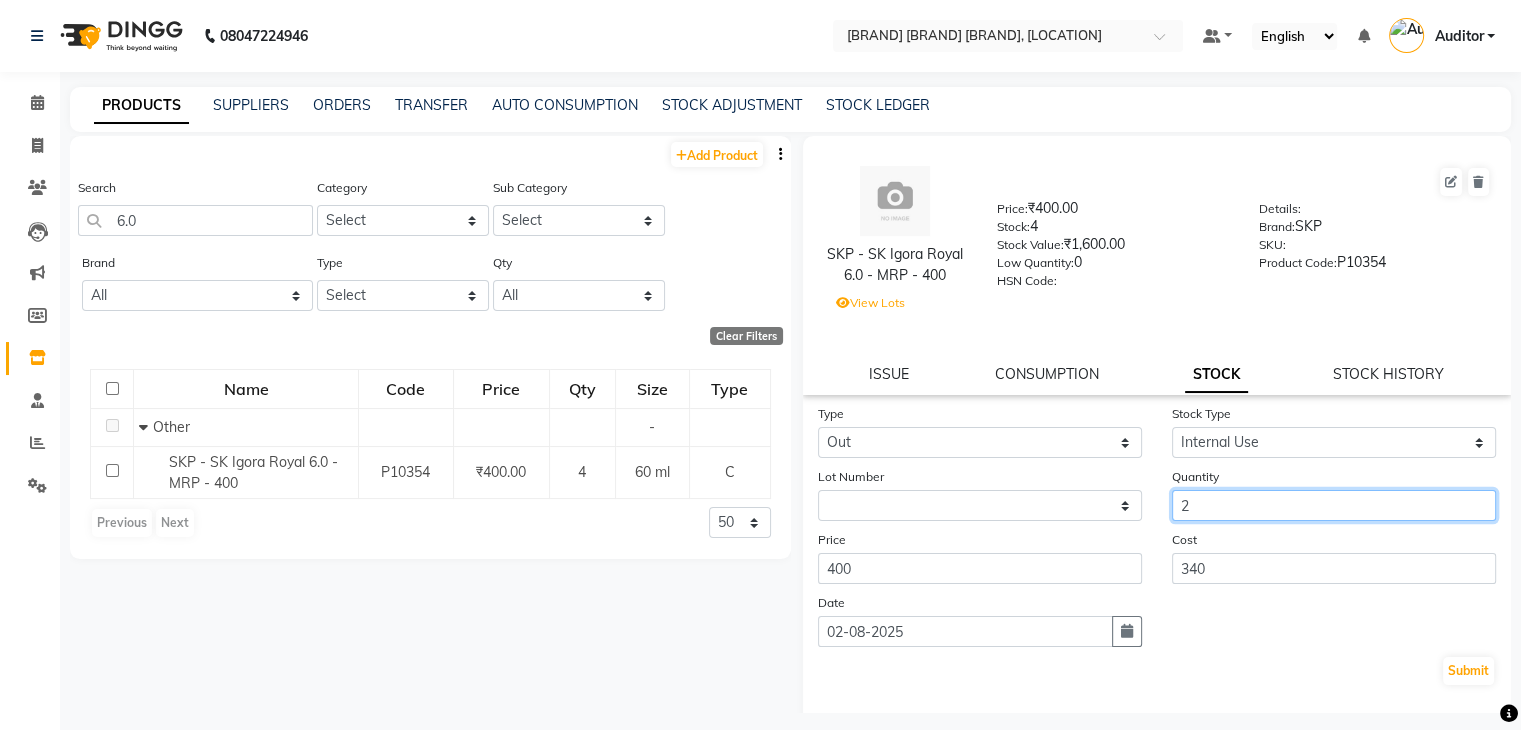 type on "2" 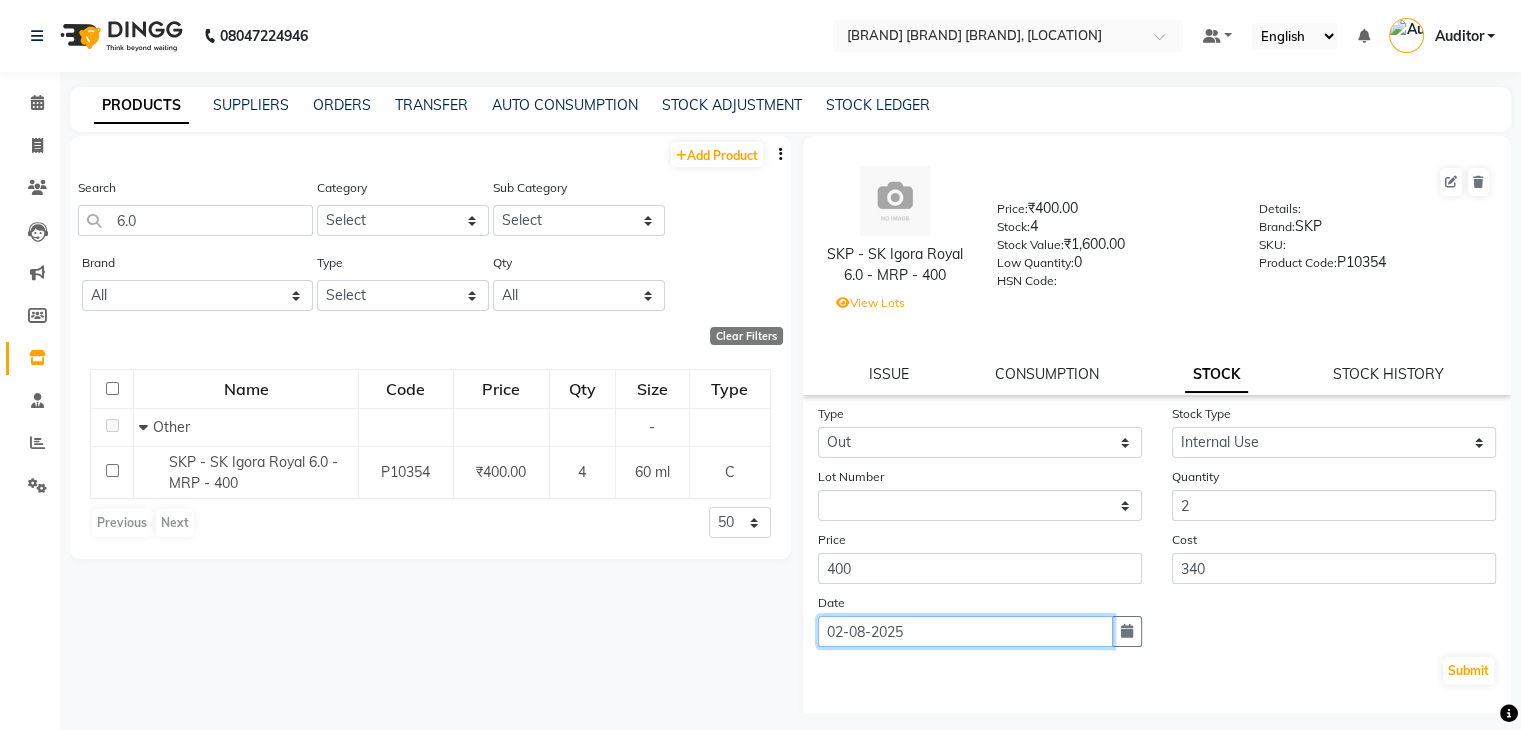 click on "02-08-2025" 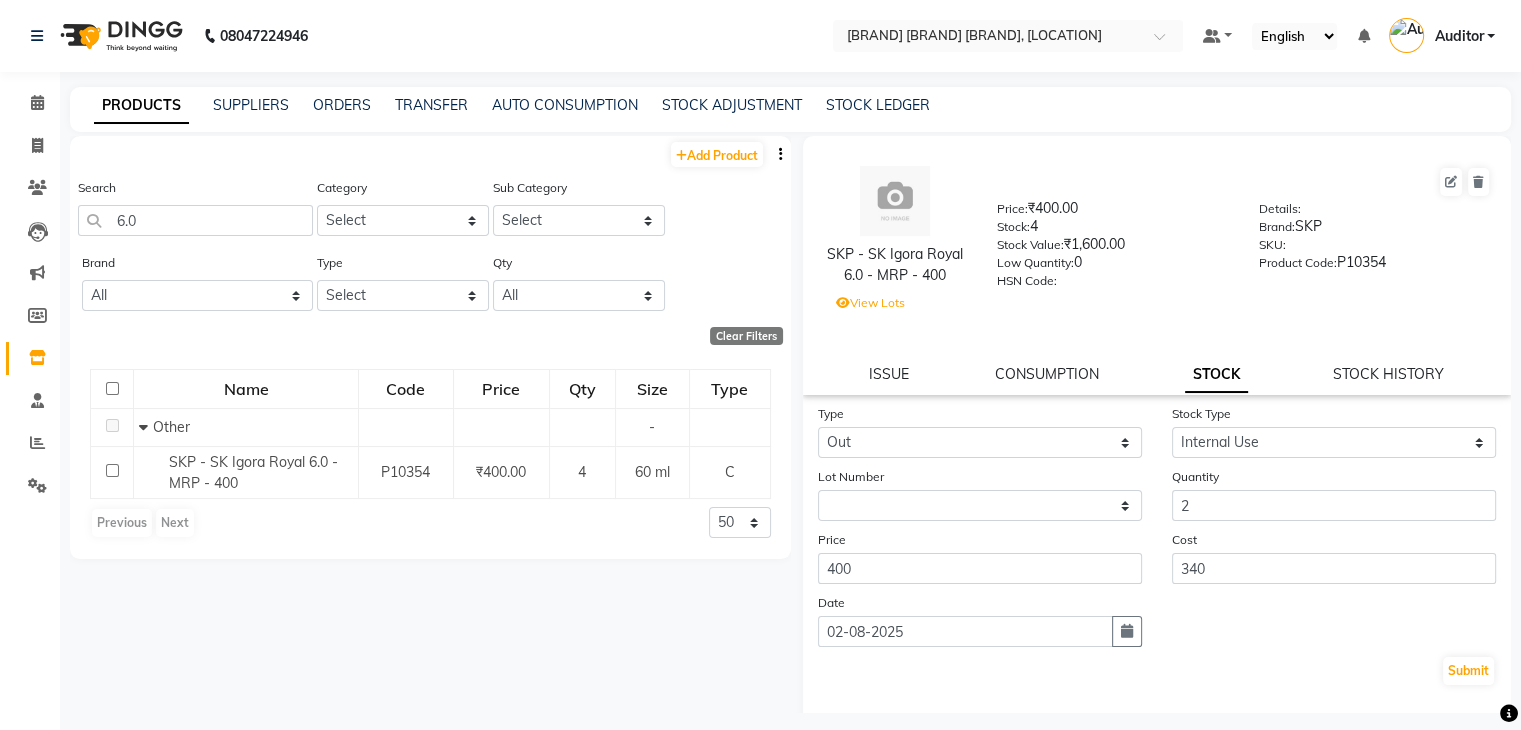 select on "8" 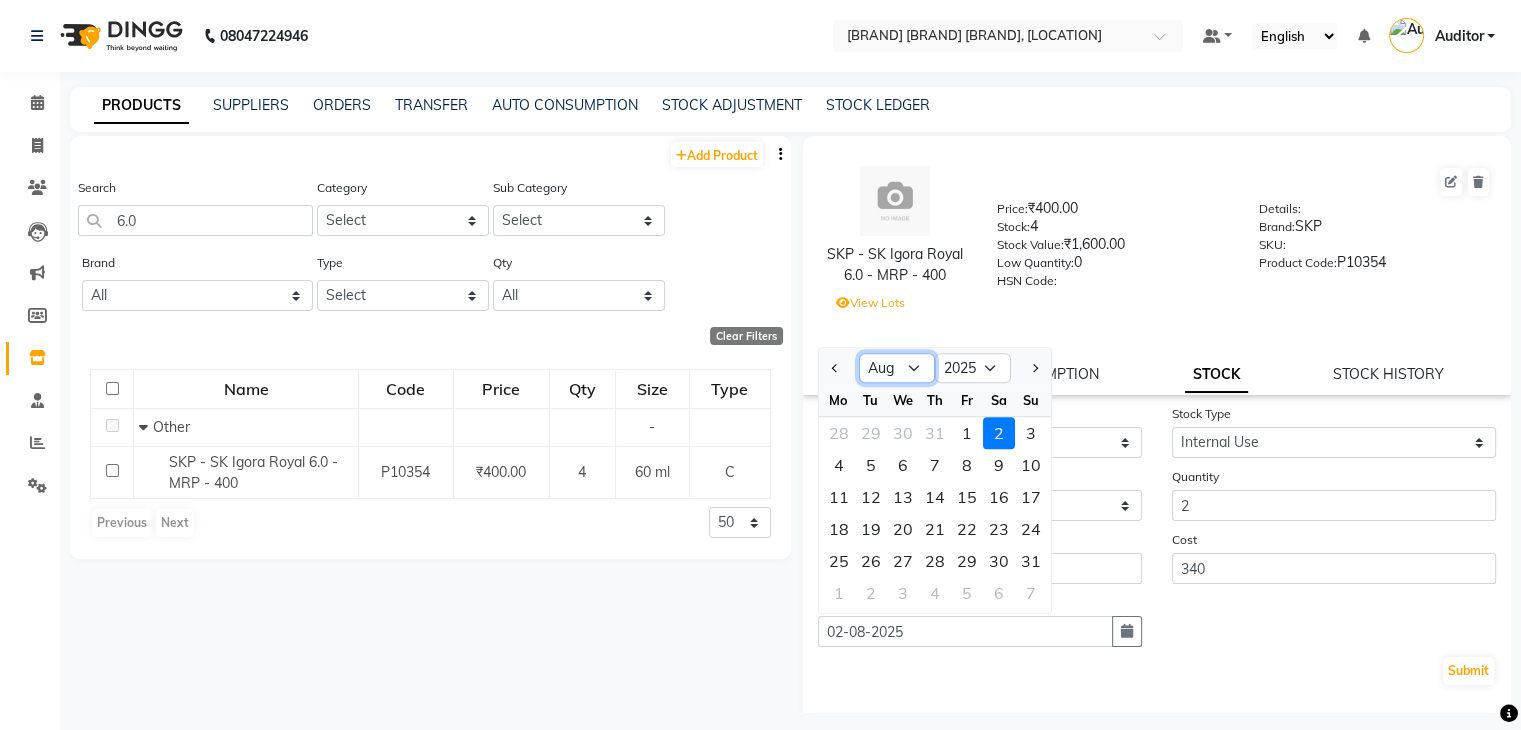 click on "Jan Feb Mar Apr May Jun Jul Aug Sep Oct Nov Dec" 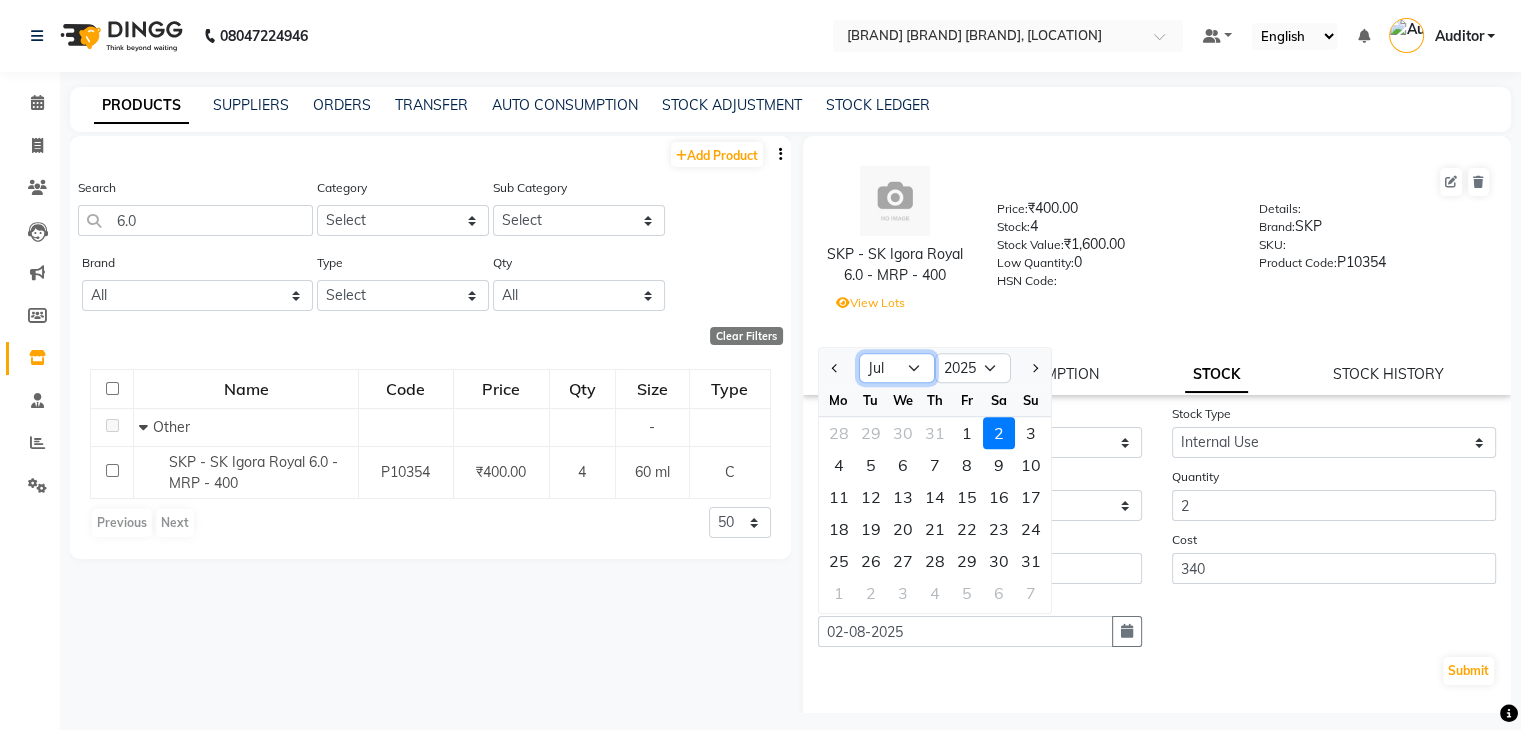 click on "Jan Feb Mar Apr May Jun Jul Aug Sep Oct Nov Dec" 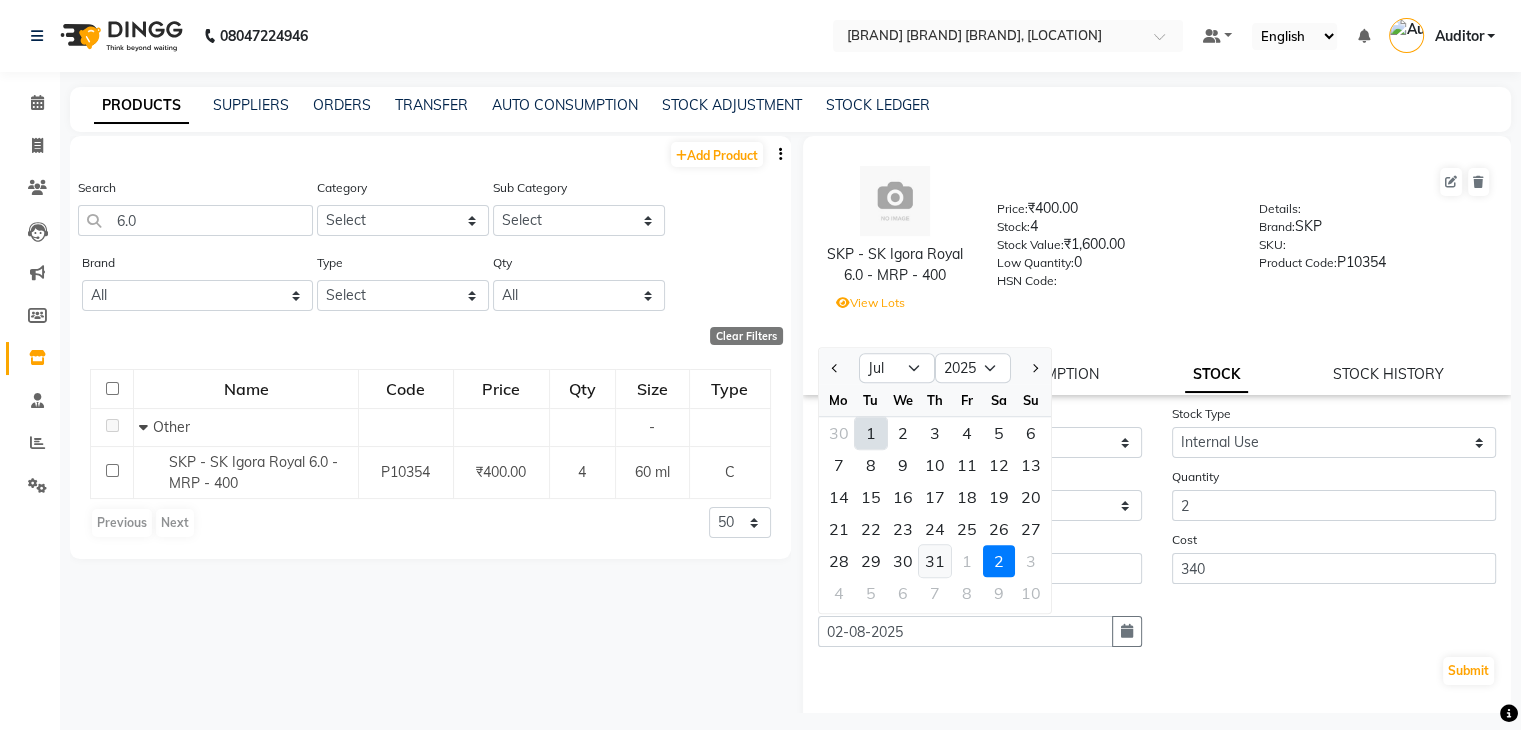 click on "31" 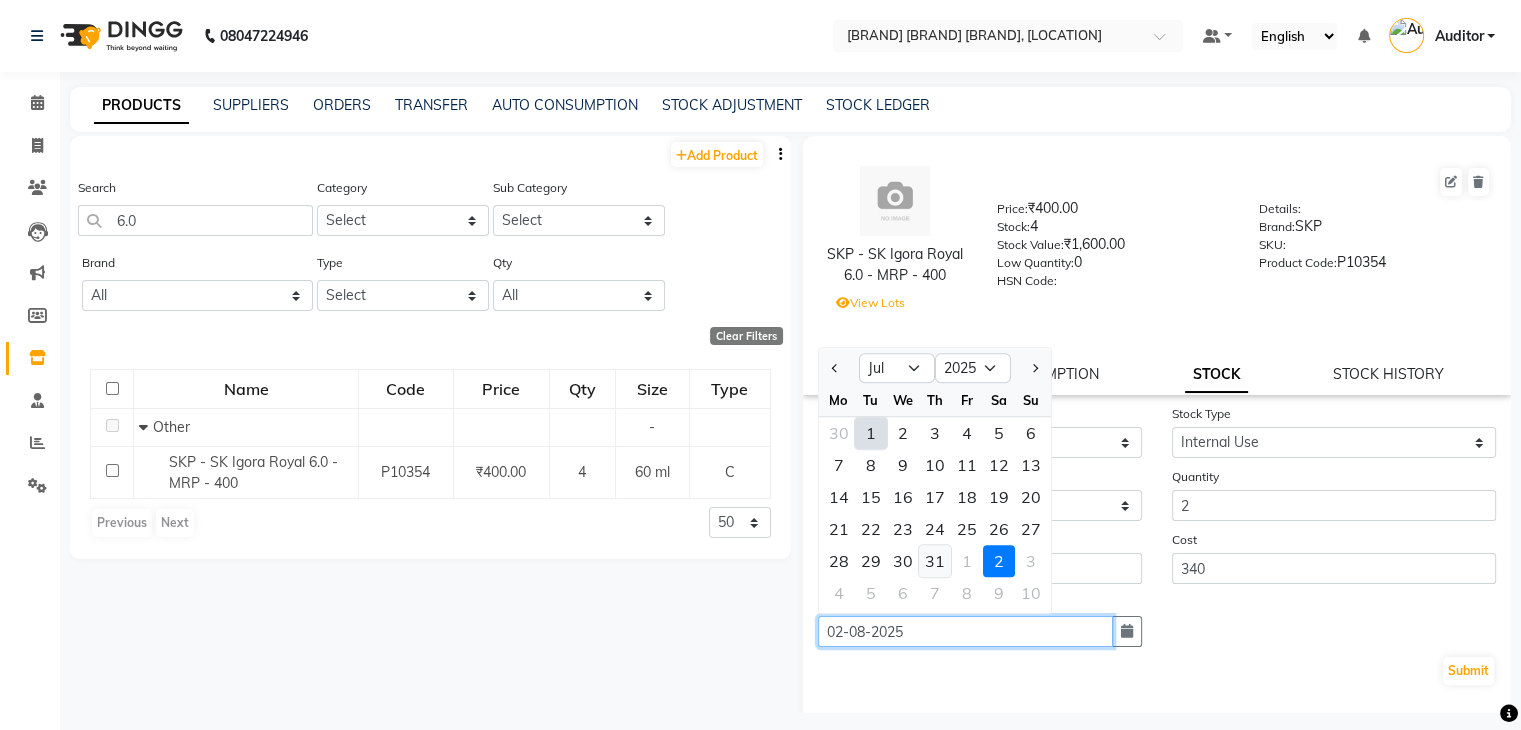 type on "31-07-2025" 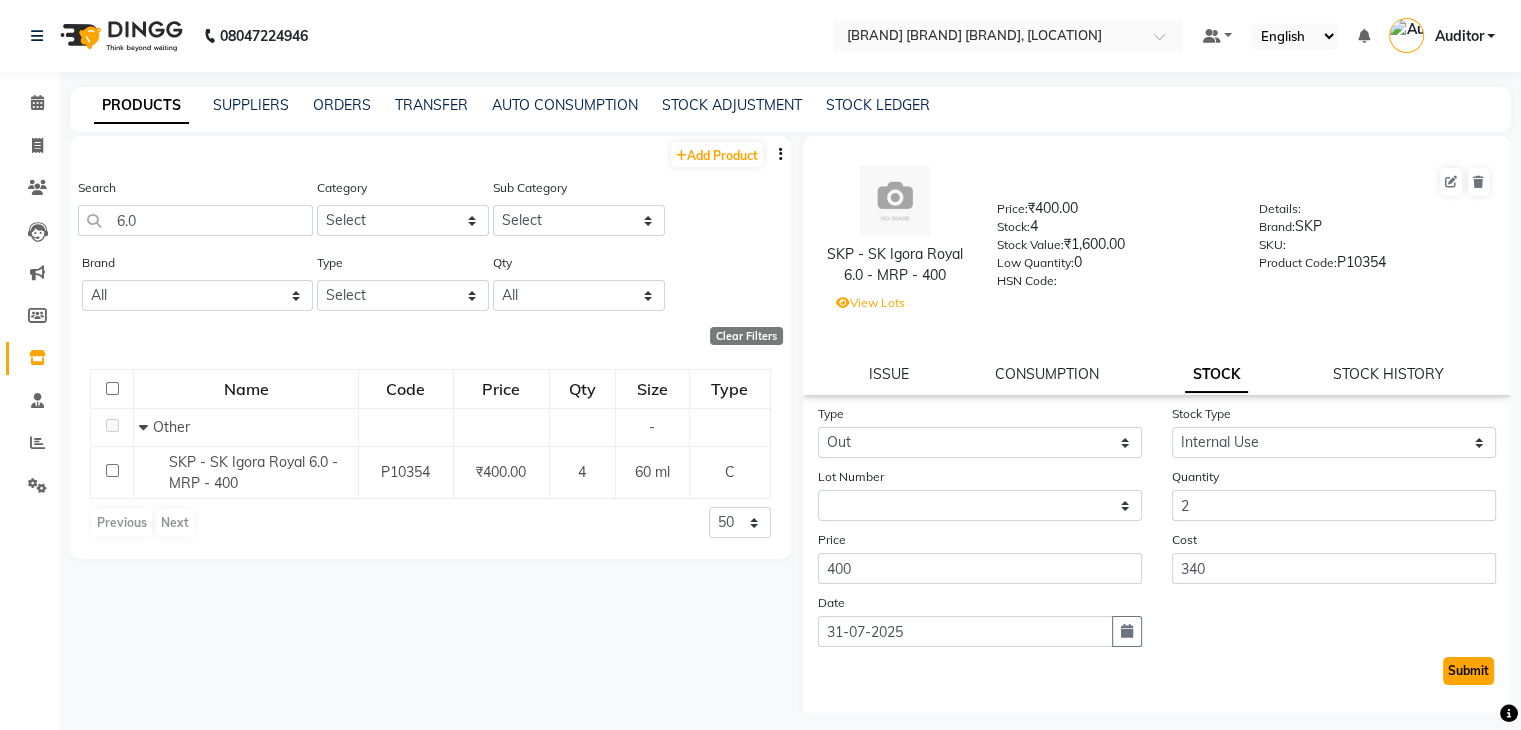 click on "Submit" 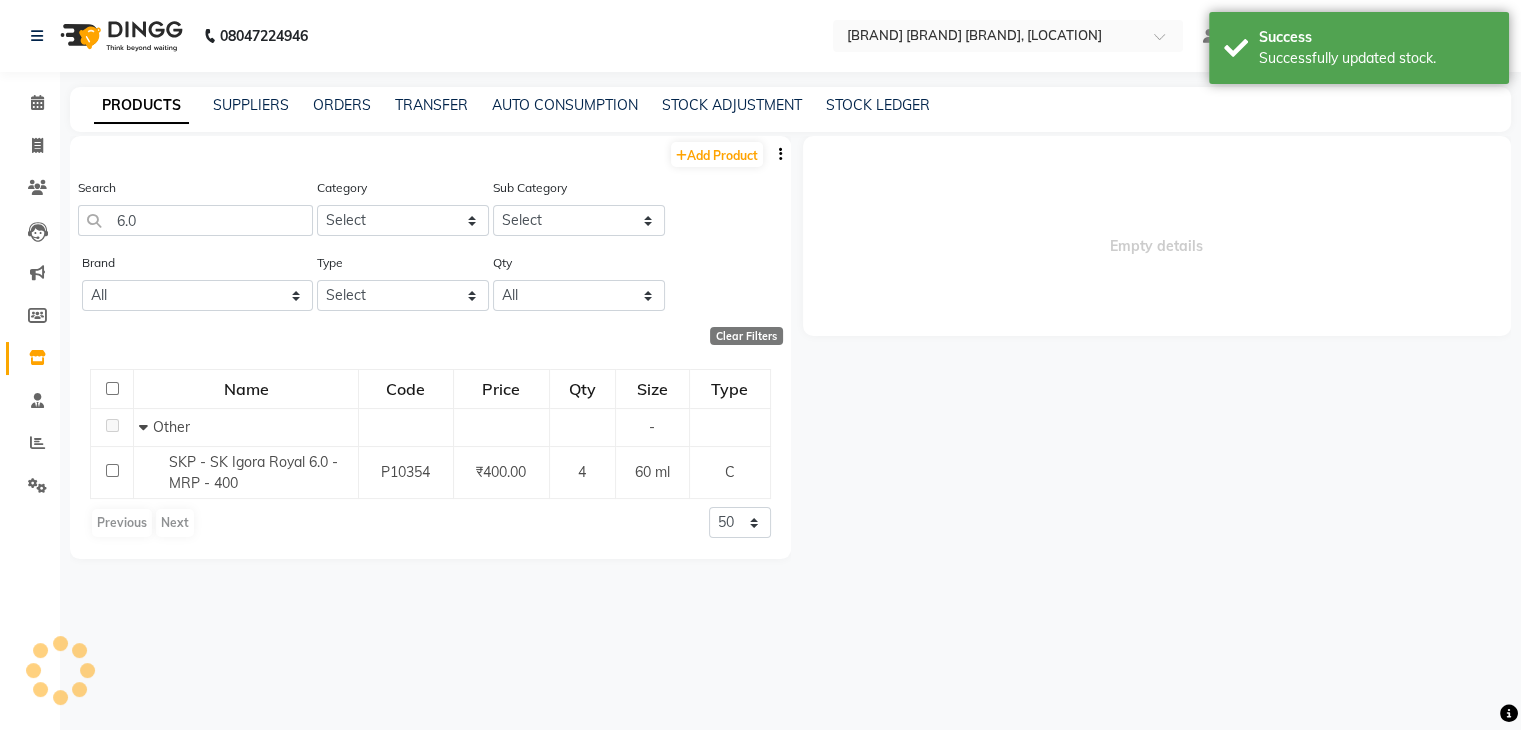 select 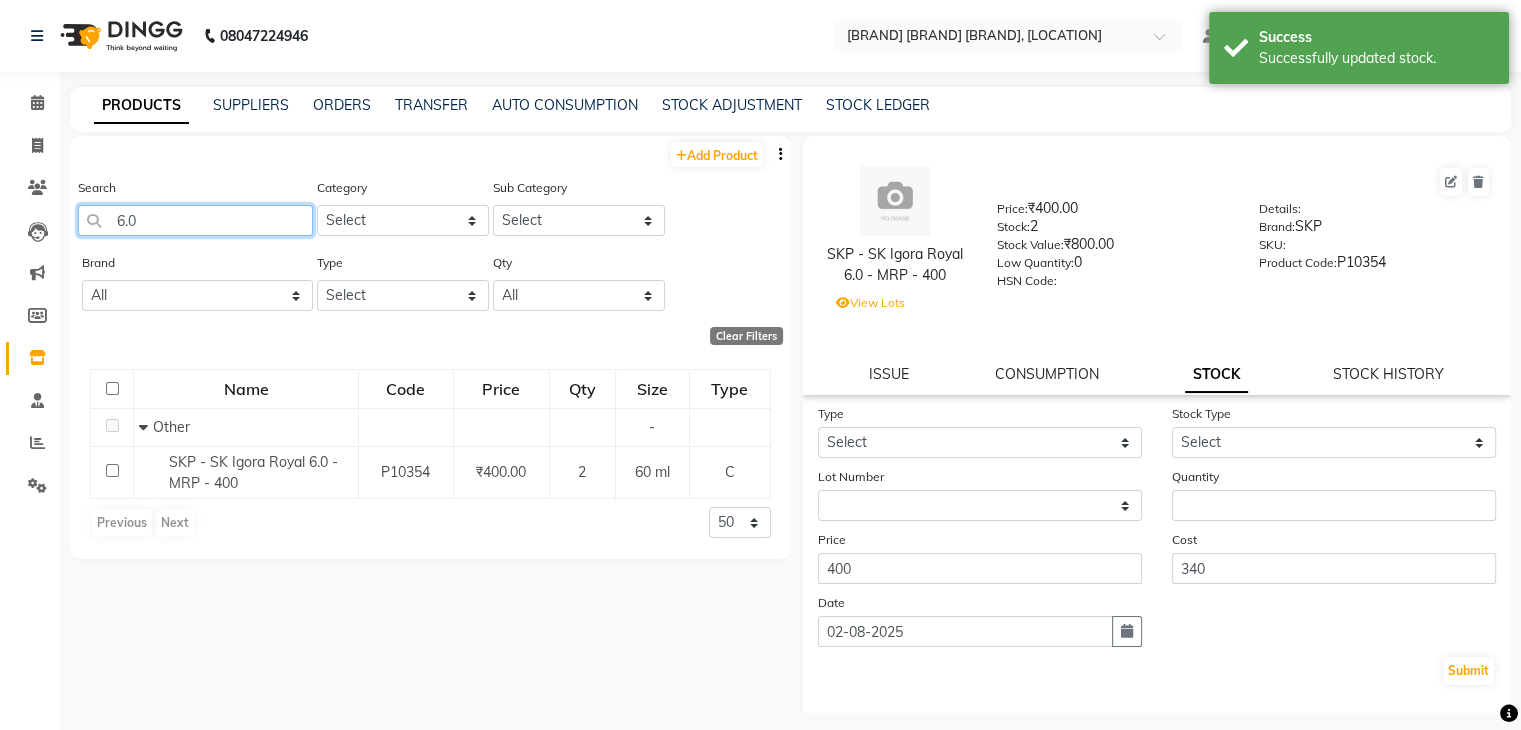 click on "6.0" 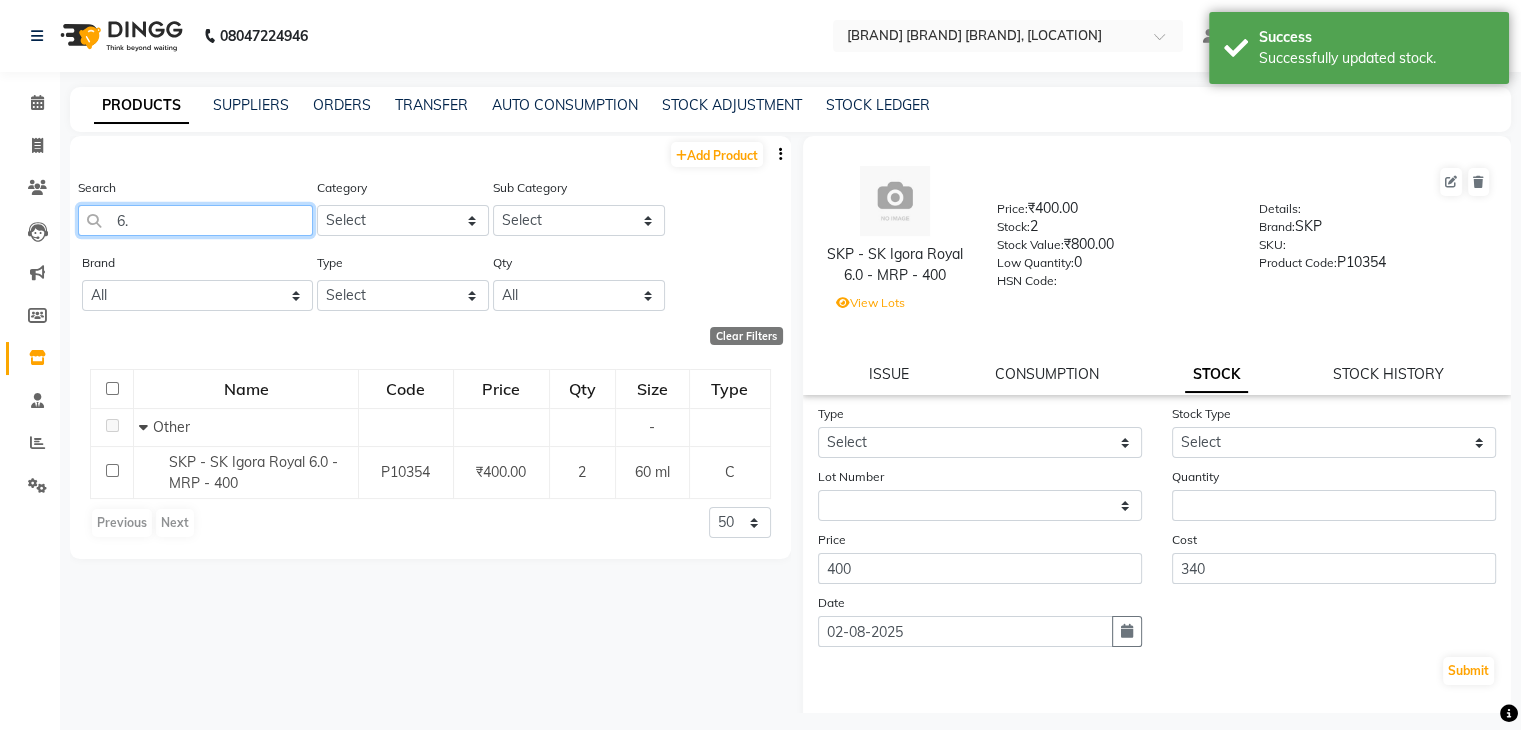 type on "6" 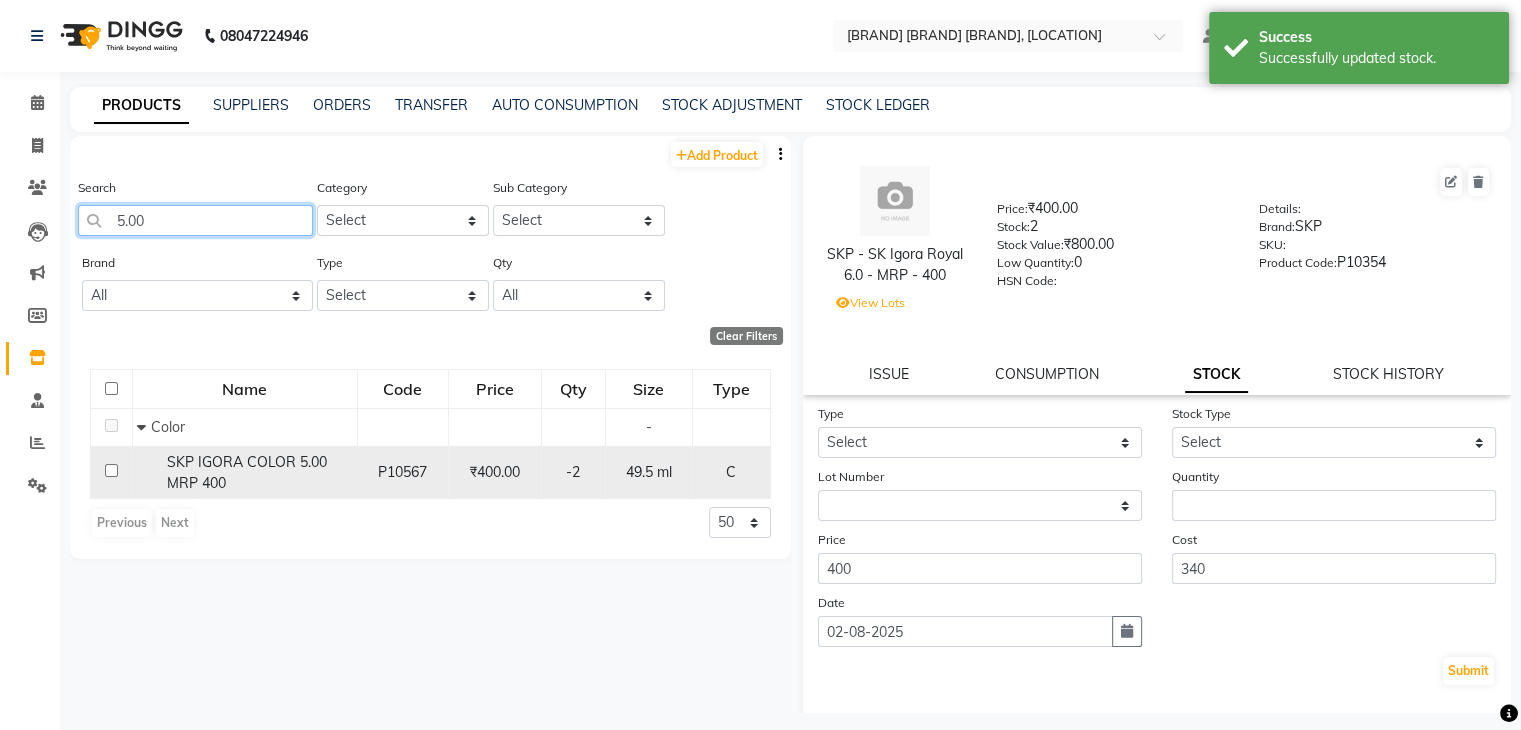 type on "5.00" 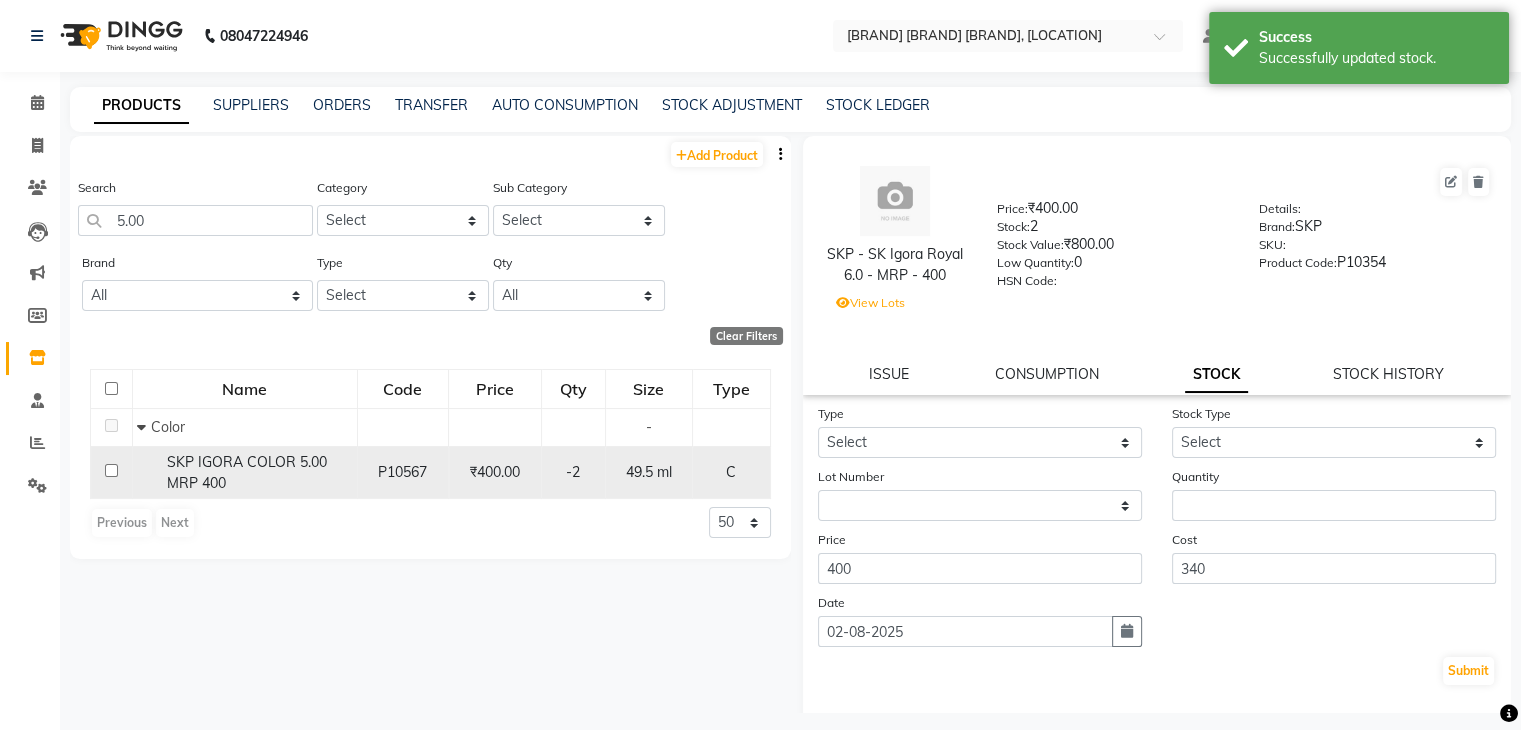 click on "SKP IGORA COLOR 5.00 MRP 400" 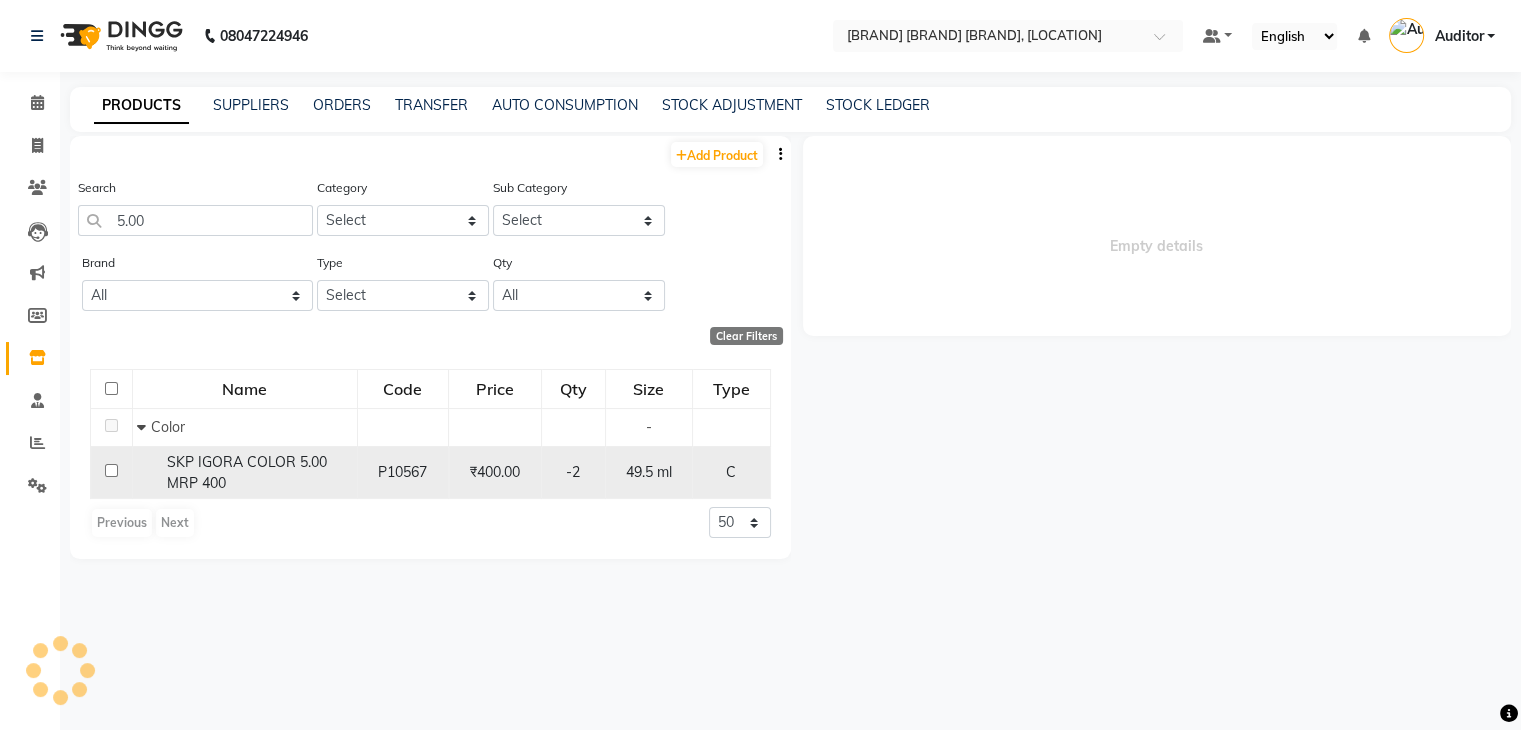 select 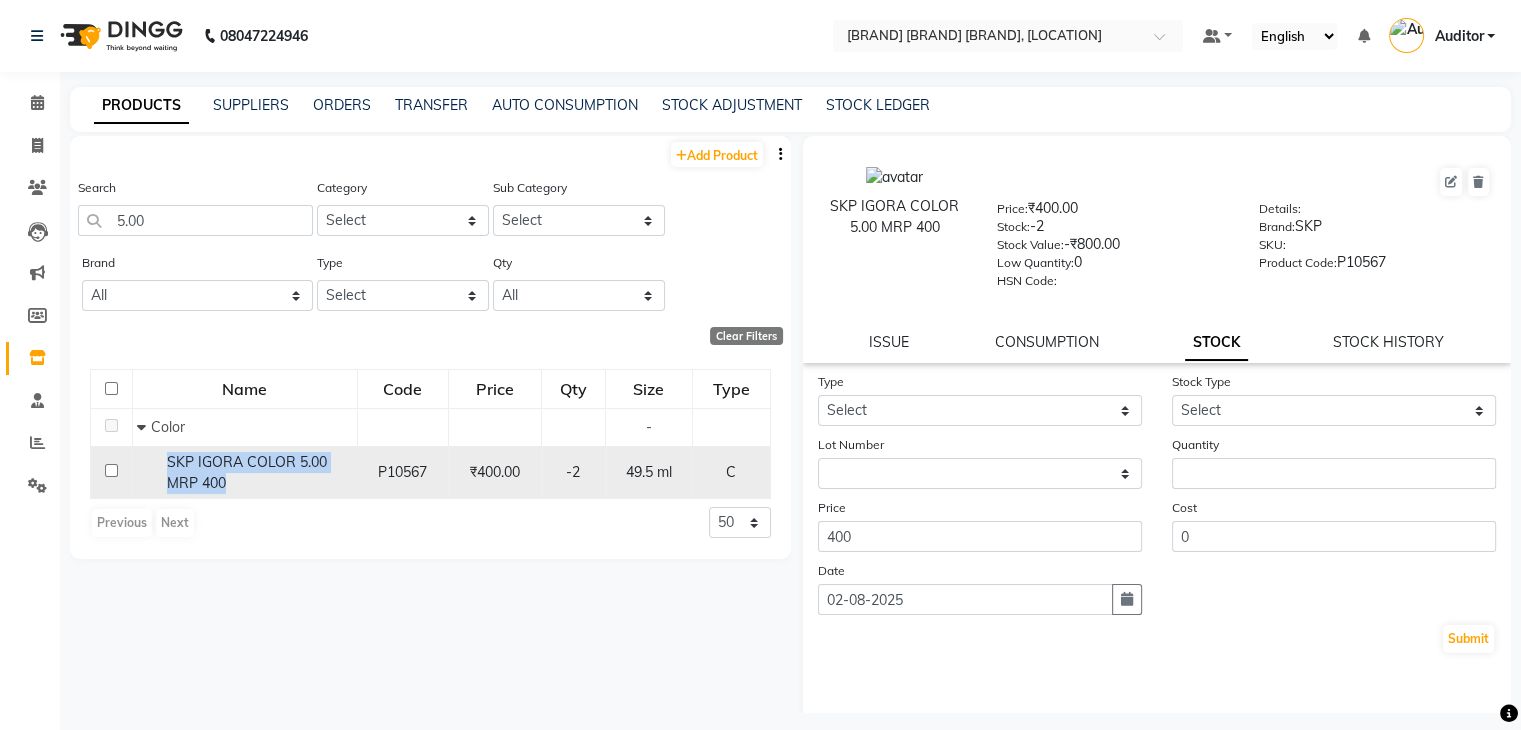 drag, startPoint x: 156, startPoint y: 458, endPoint x: 260, endPoint y: 488, distance: 108.24047 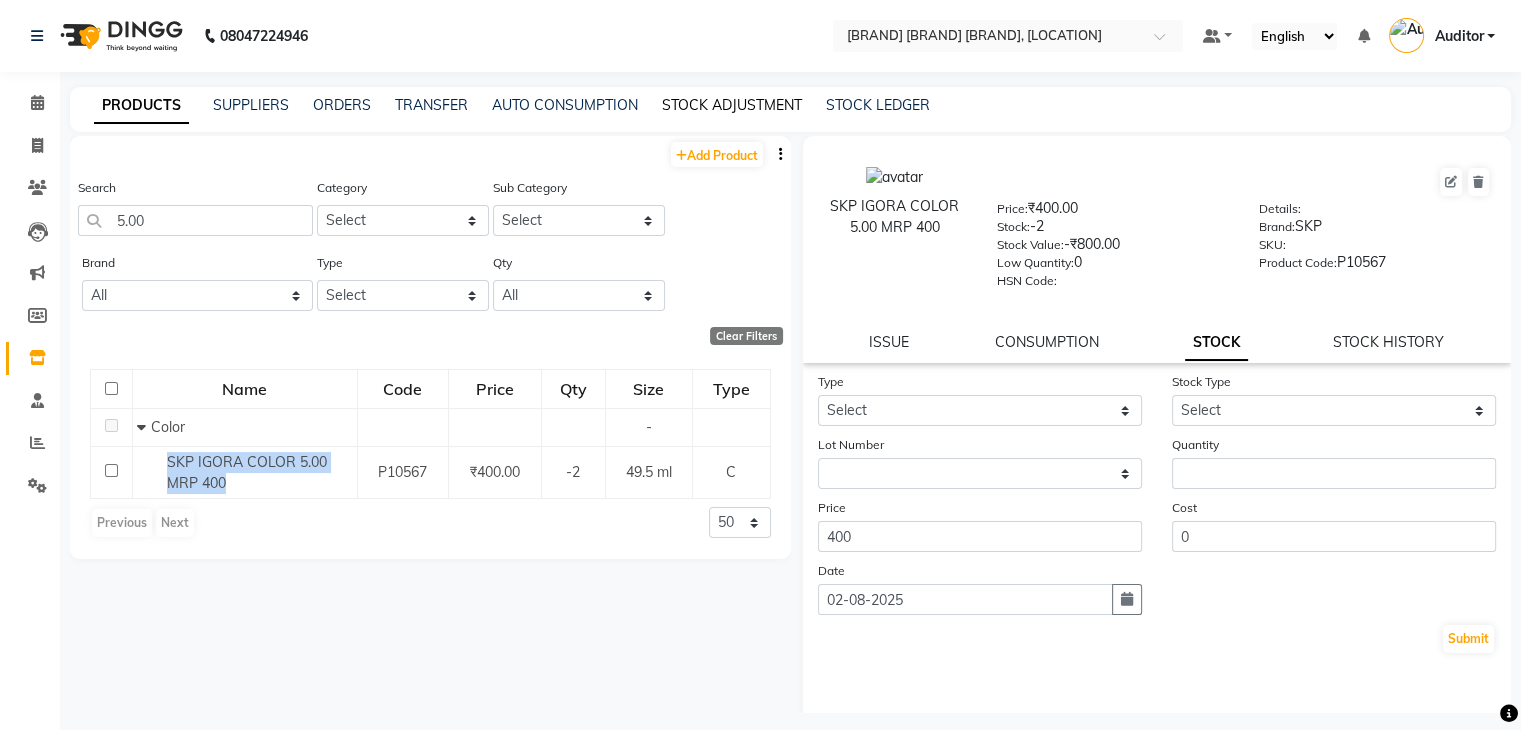 click on "STOCK ADJUSTMENT" 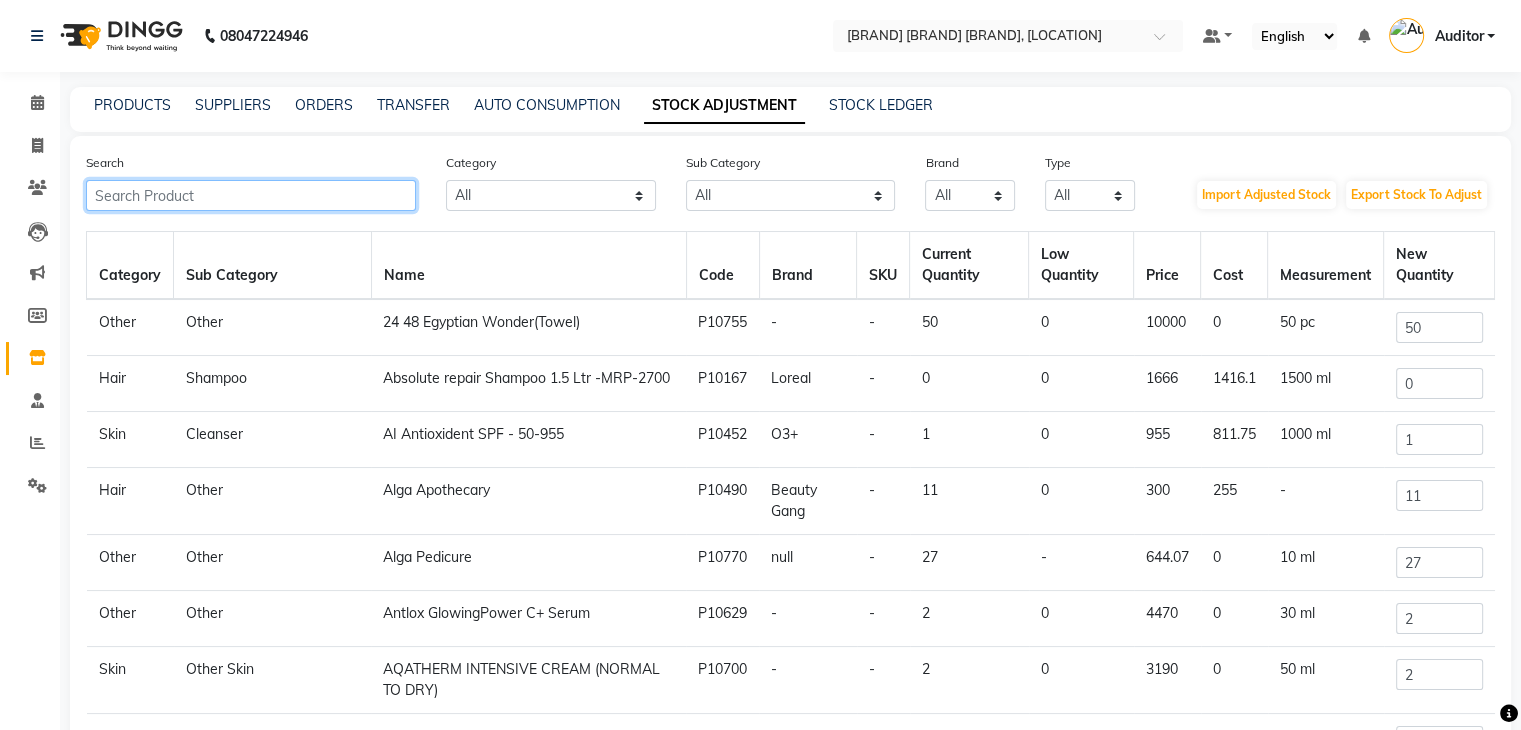 click 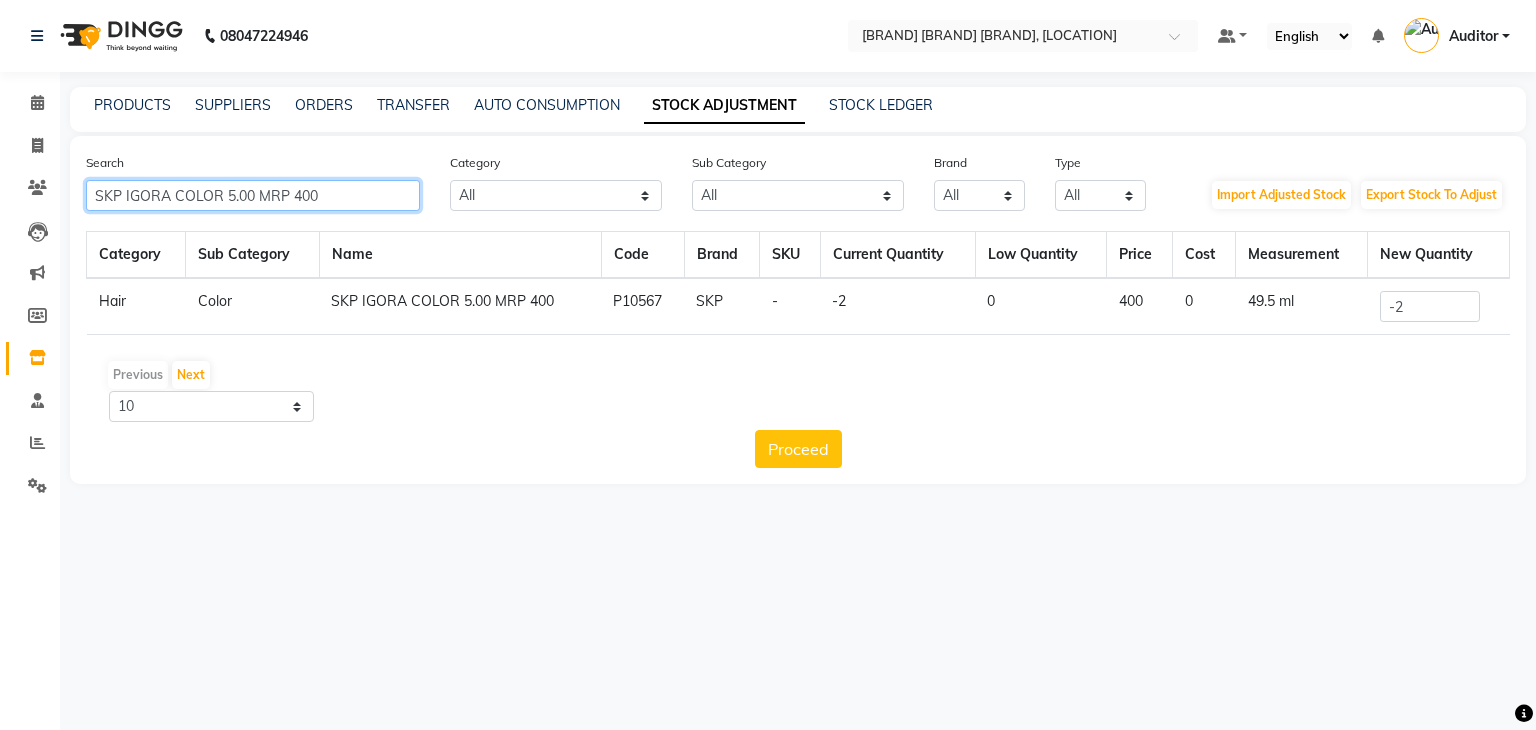 type on "SKP IGORA COLOR 5.00 MRP 400" 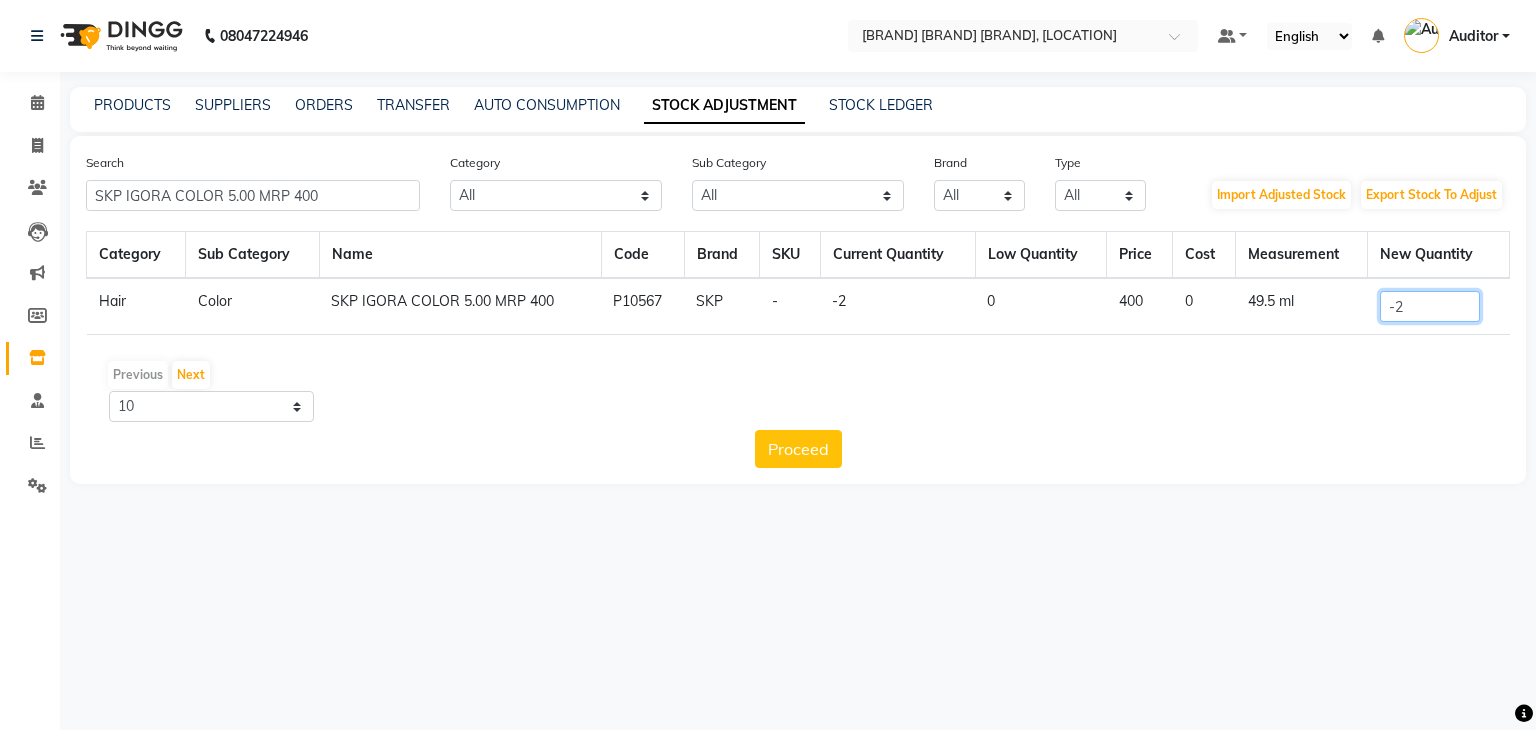drag, startPoint x: 1447, startPoint y: 301, endPoint x: 1208, endPoint y: 389, distance: 254.68608 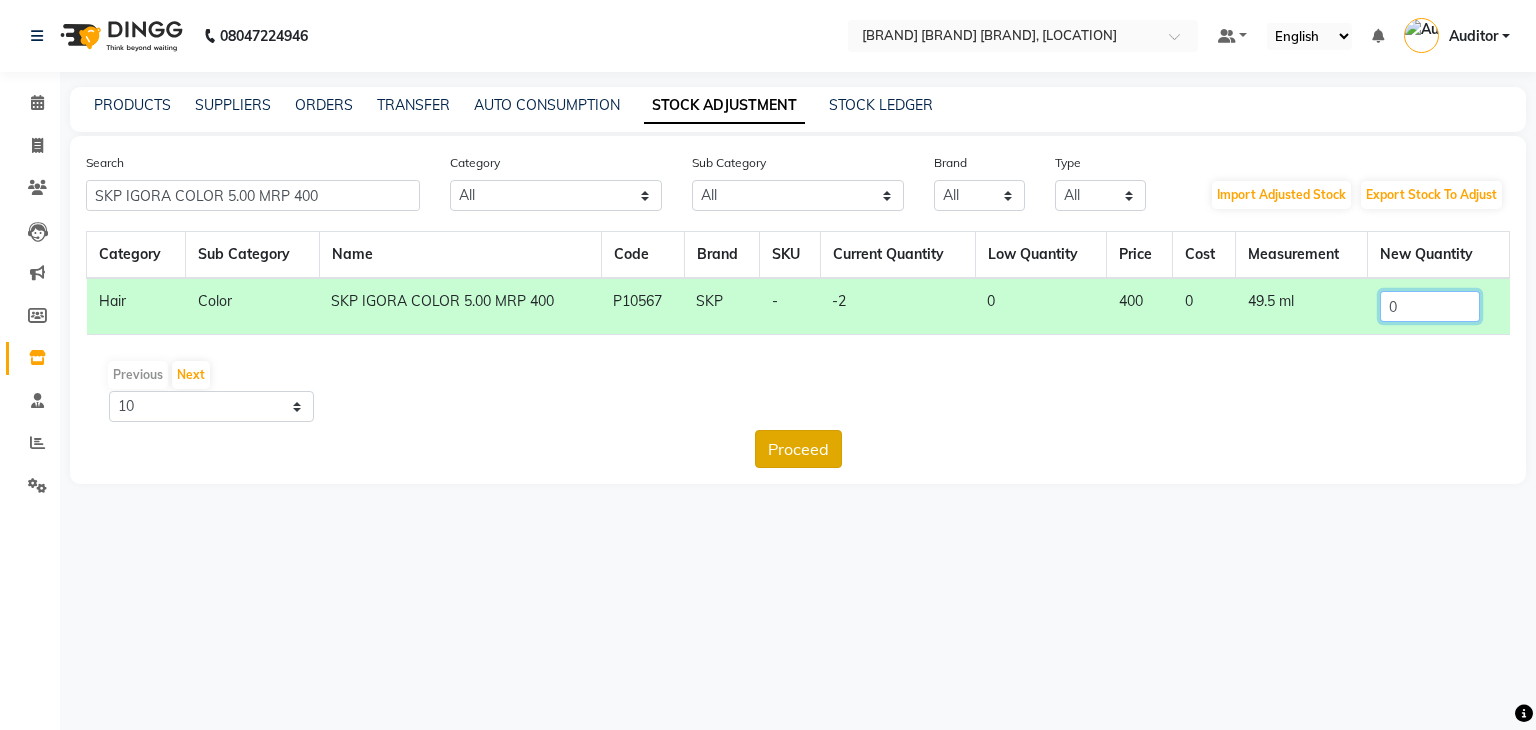 type on "0" 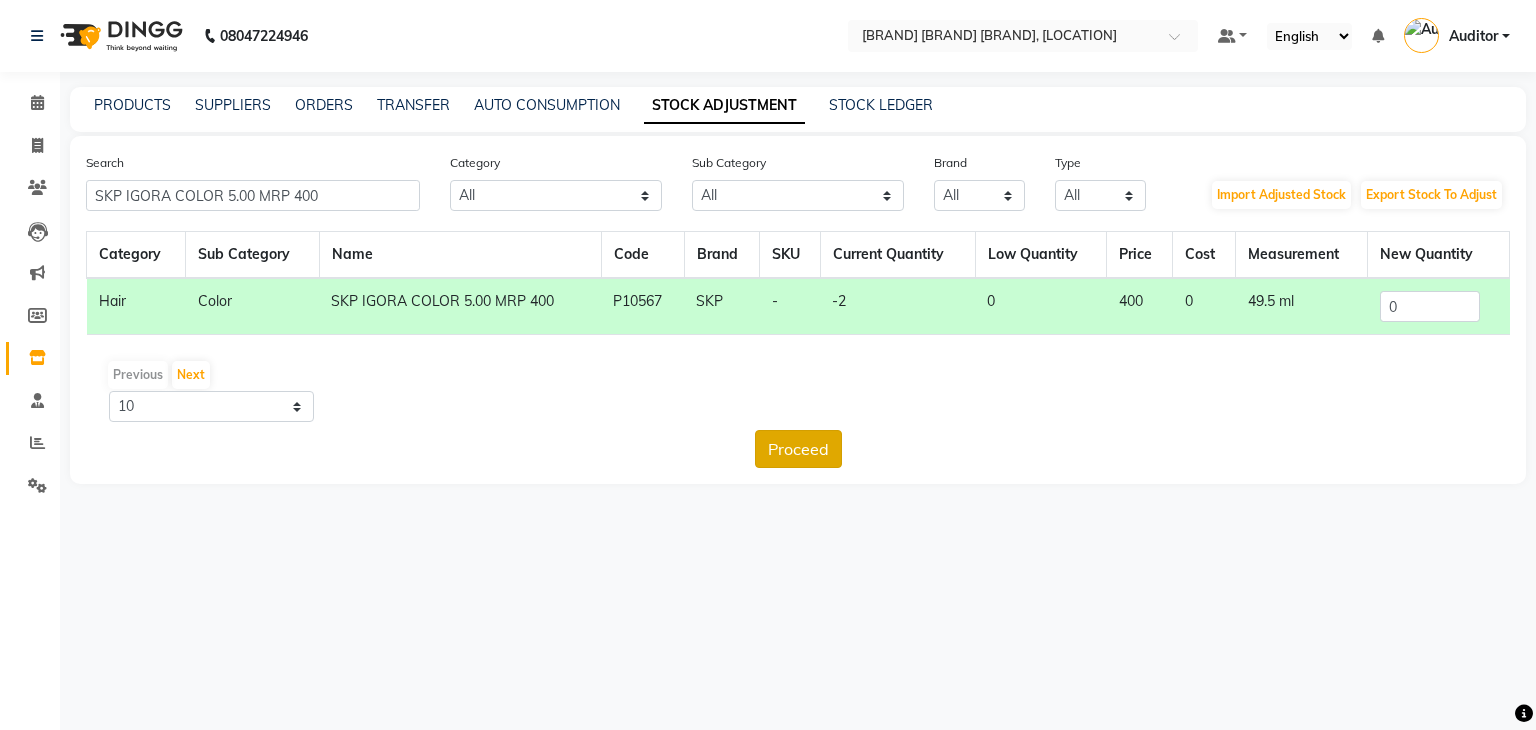 click on "Proceed" 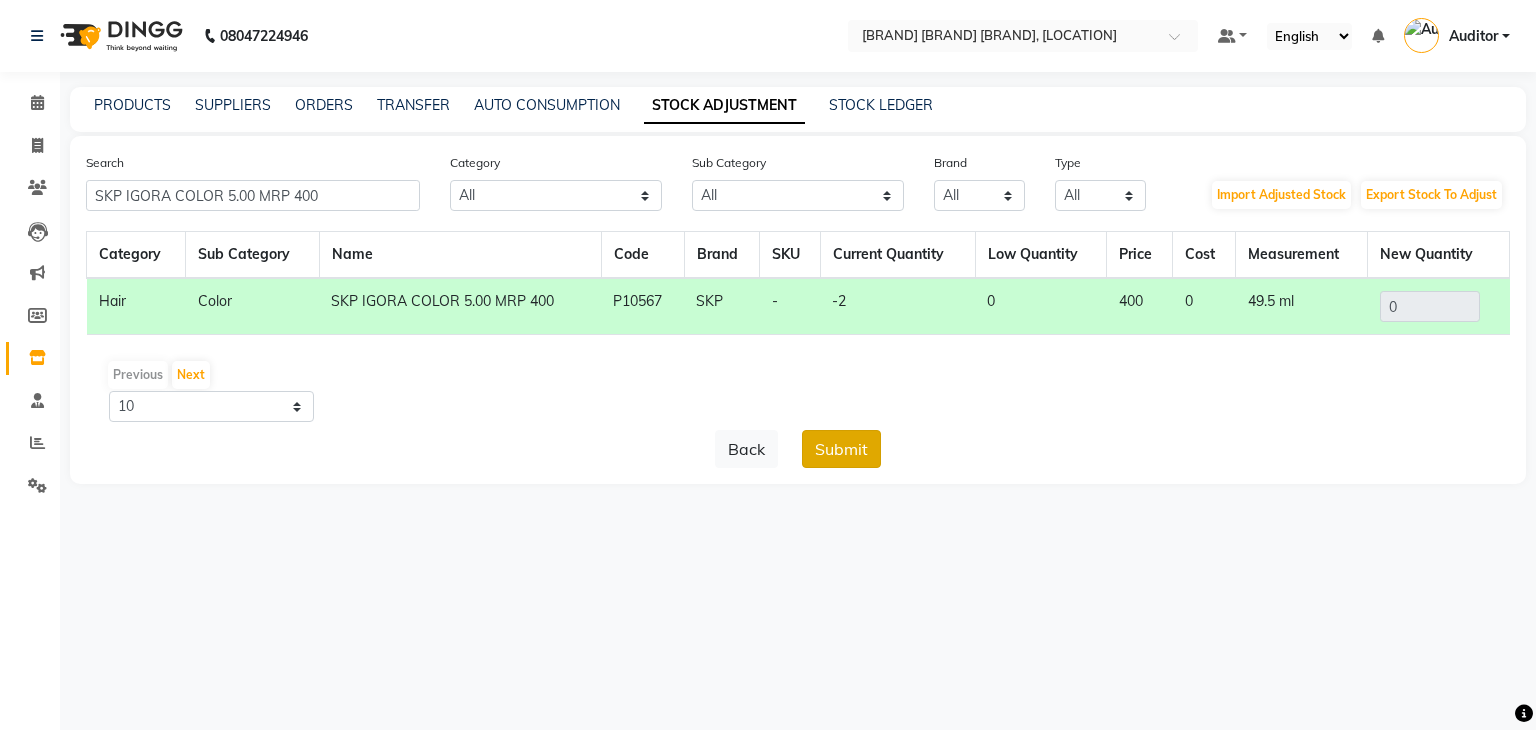 click on "Submit" 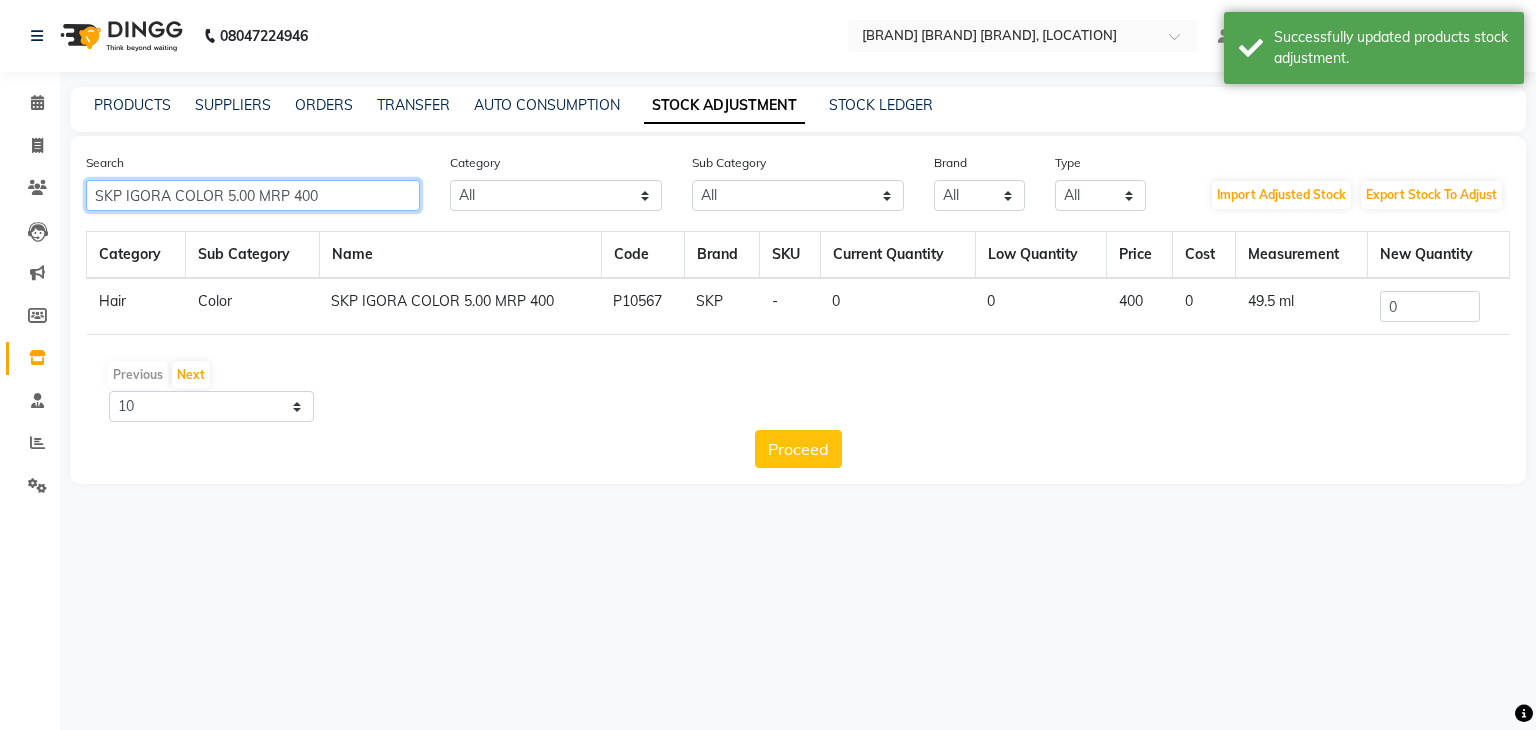 click on "SKP IGORA COLOR 5.00 MRP 400" 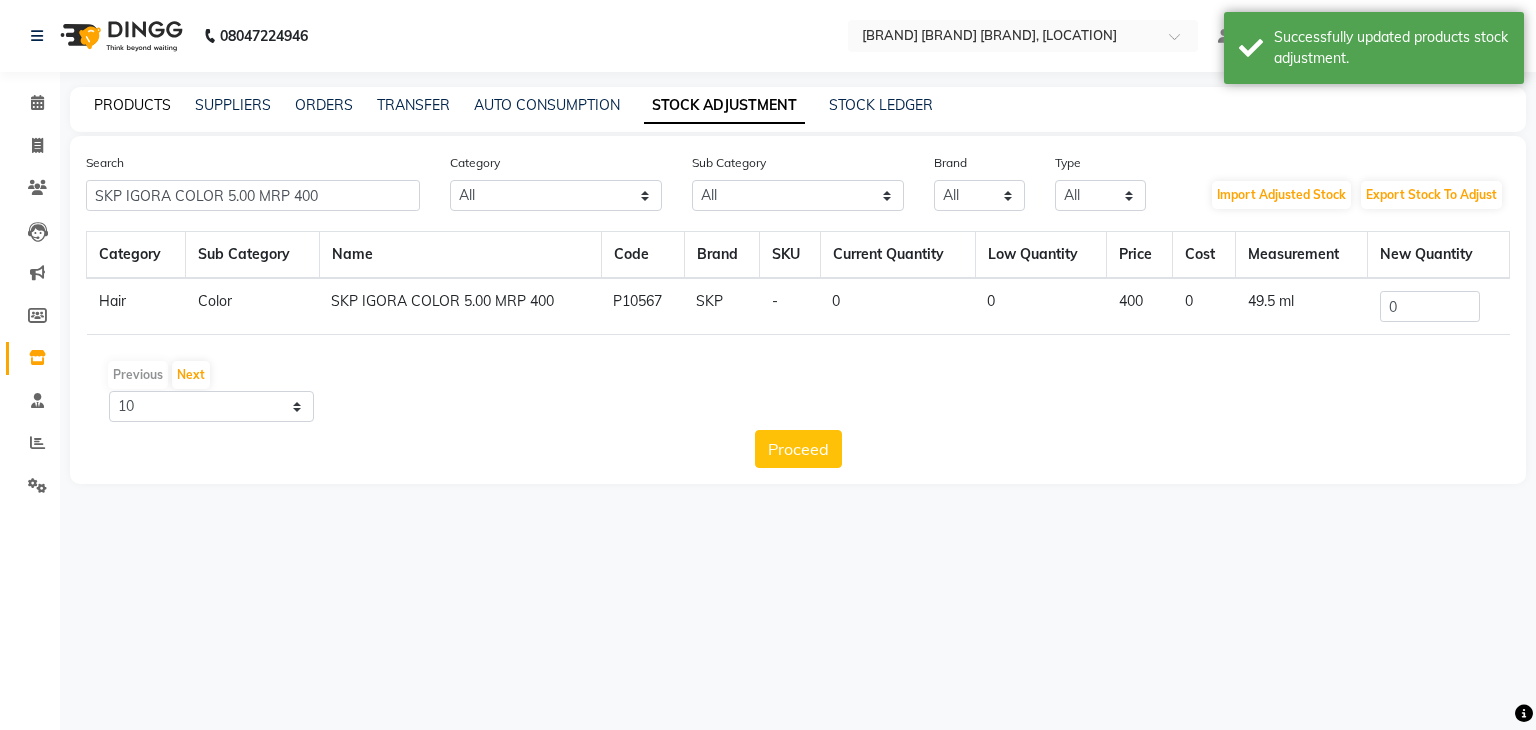 click on "PRODUCTS" 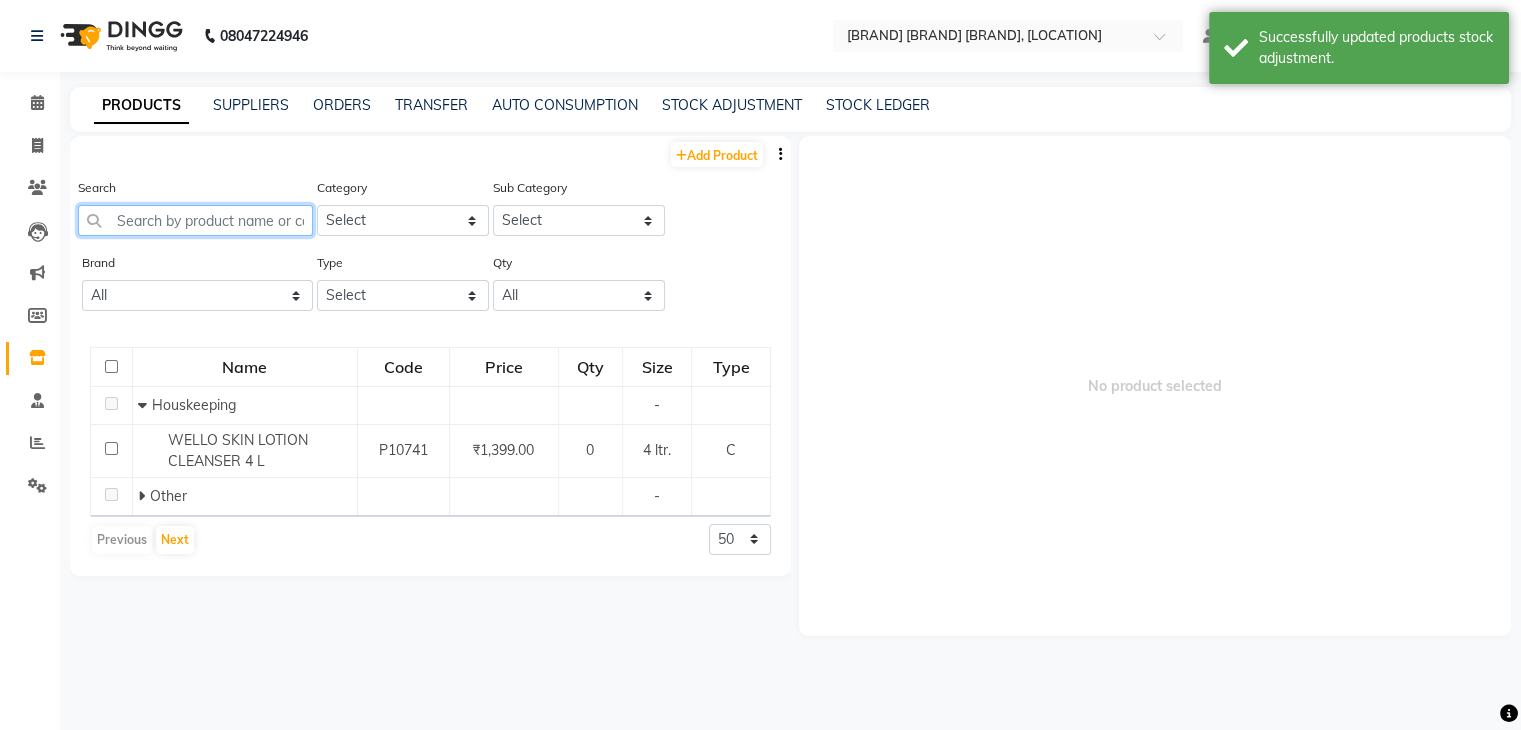 click 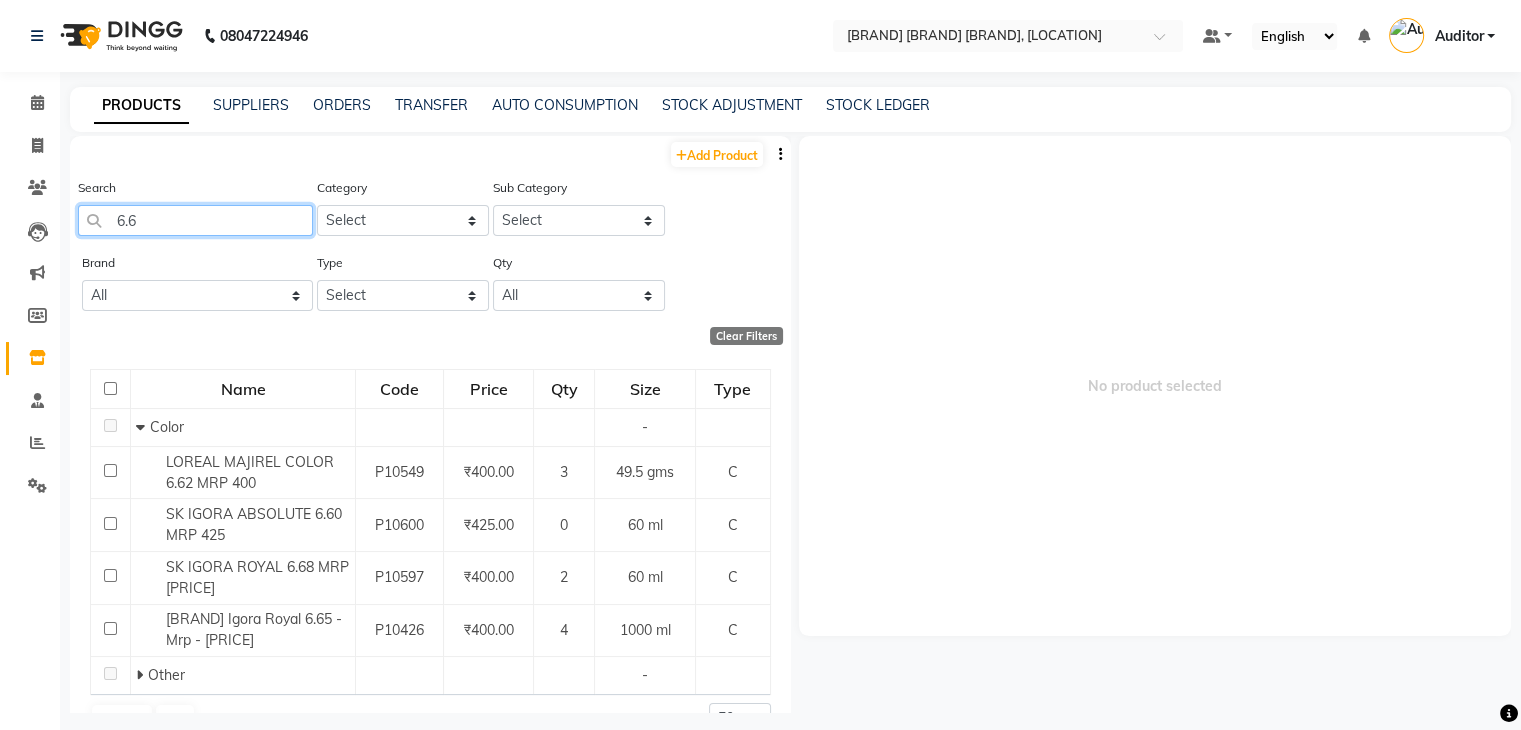 scroll, scrollTop: 40, scrollLeft: 0, axis: vertical 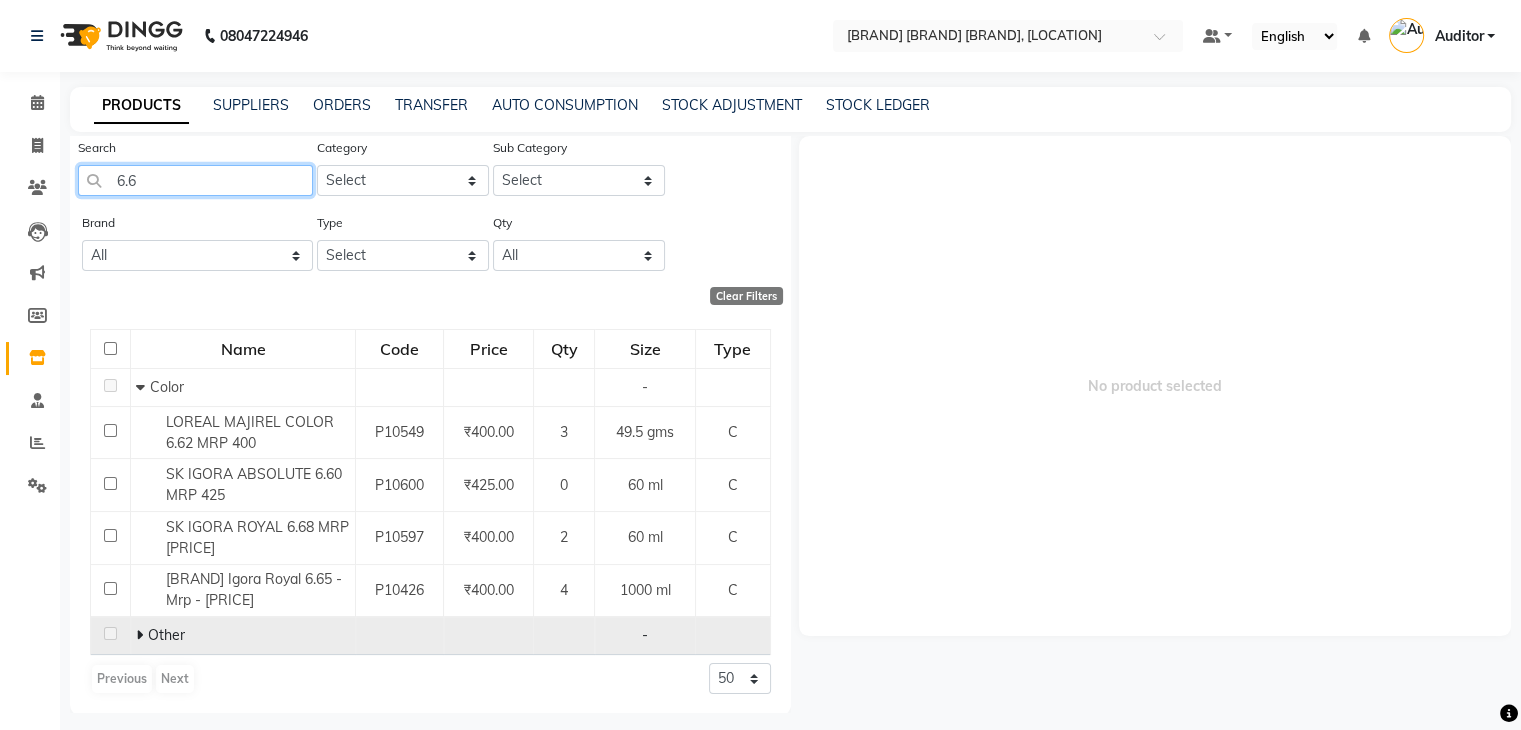 type on "6.6" 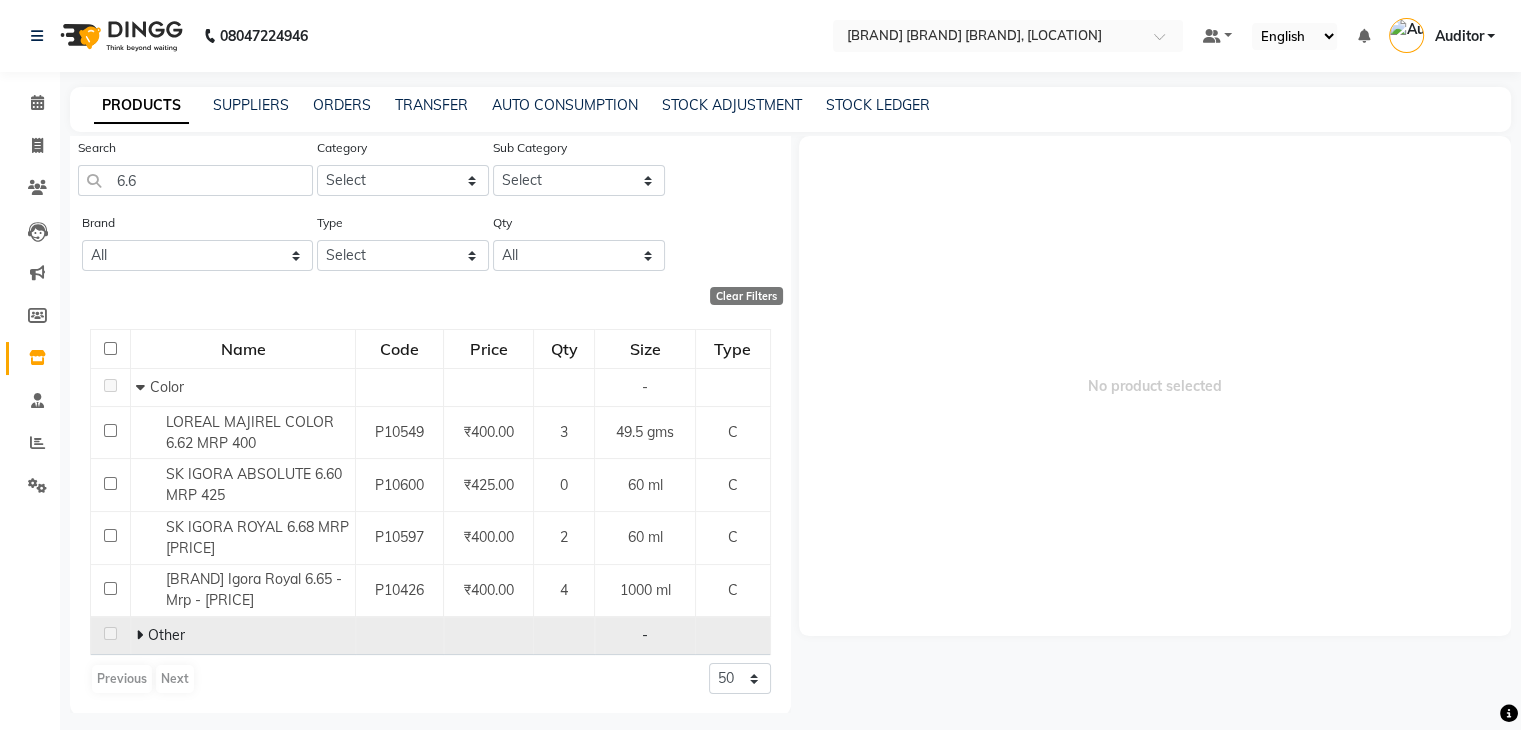 click 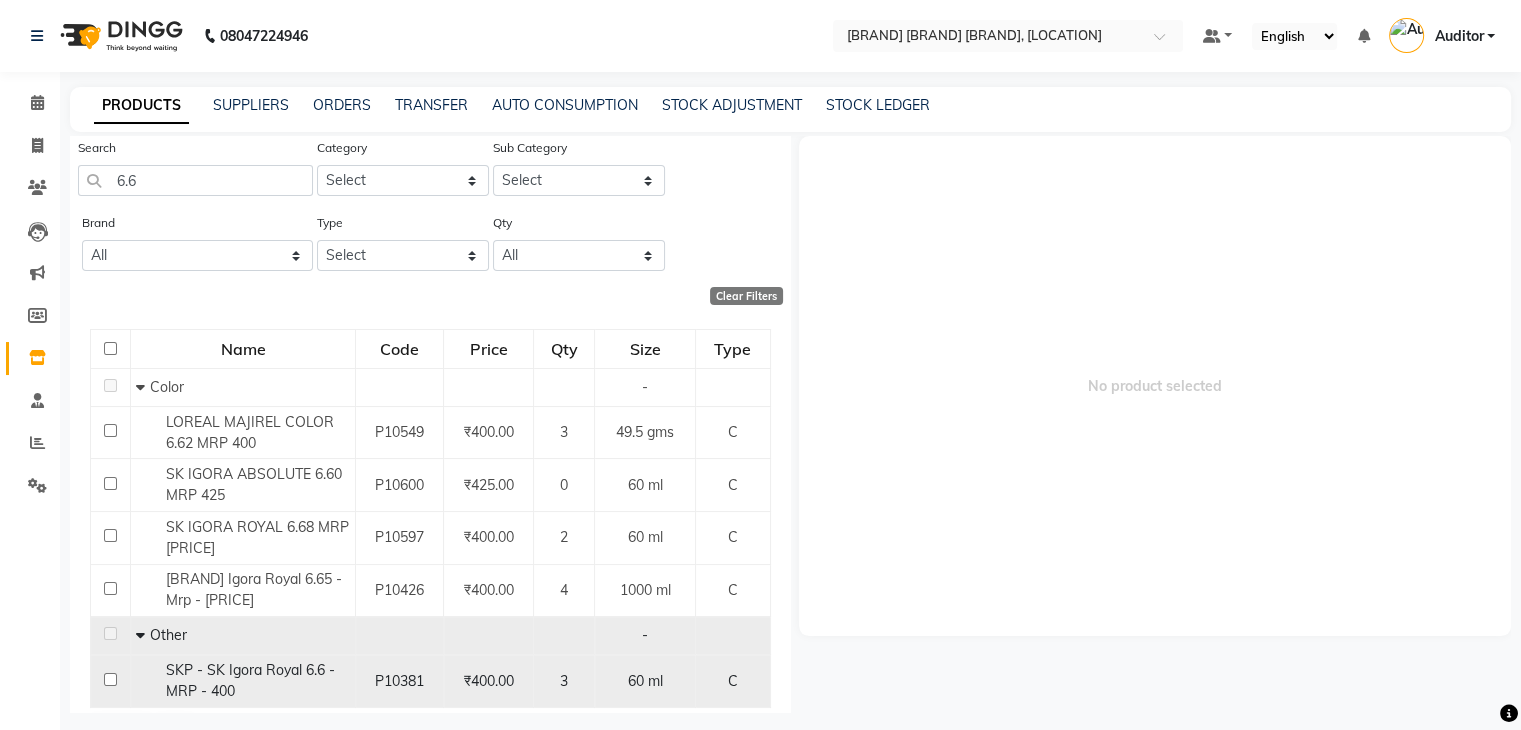 click on "SKP - SK Igora Royal 6.6 - MRP - 400" 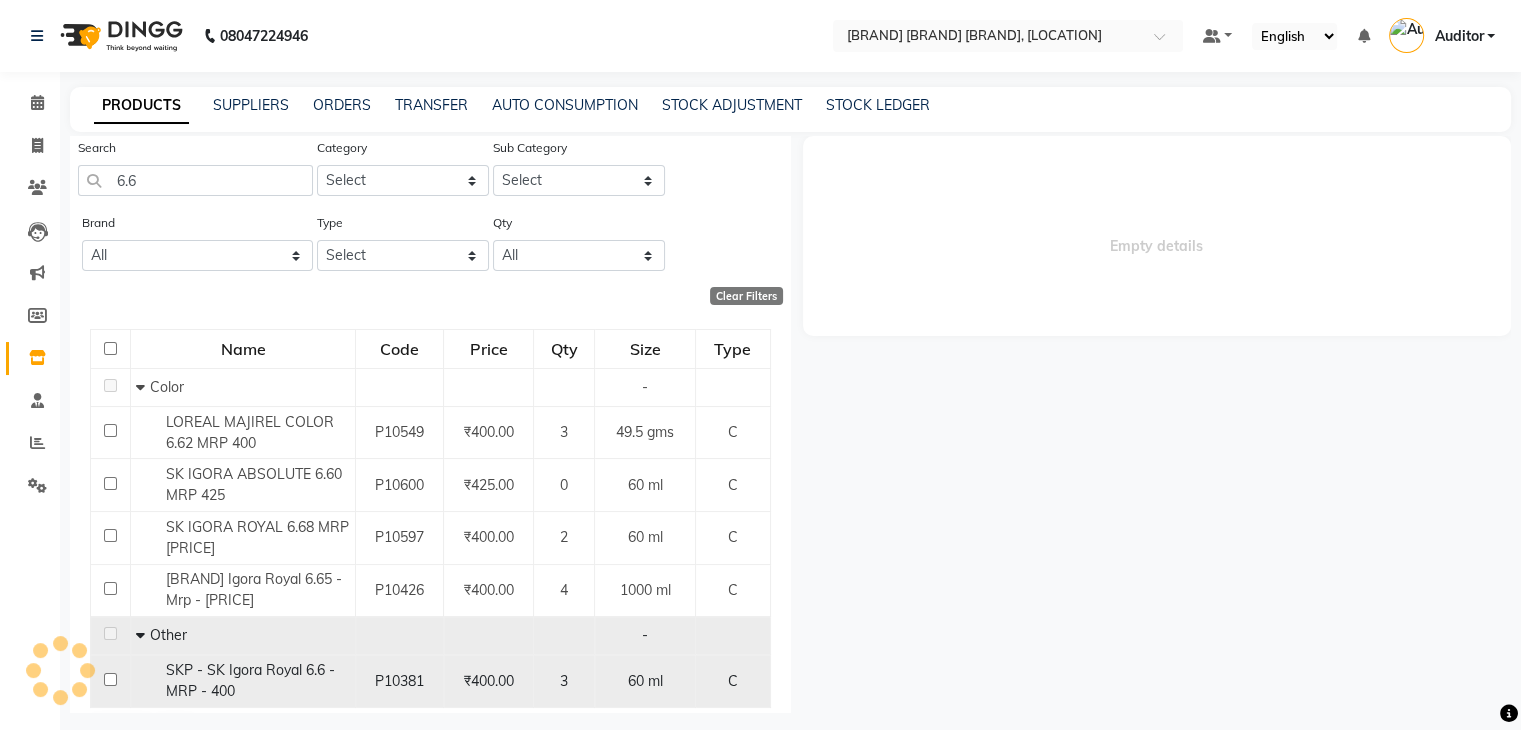 select 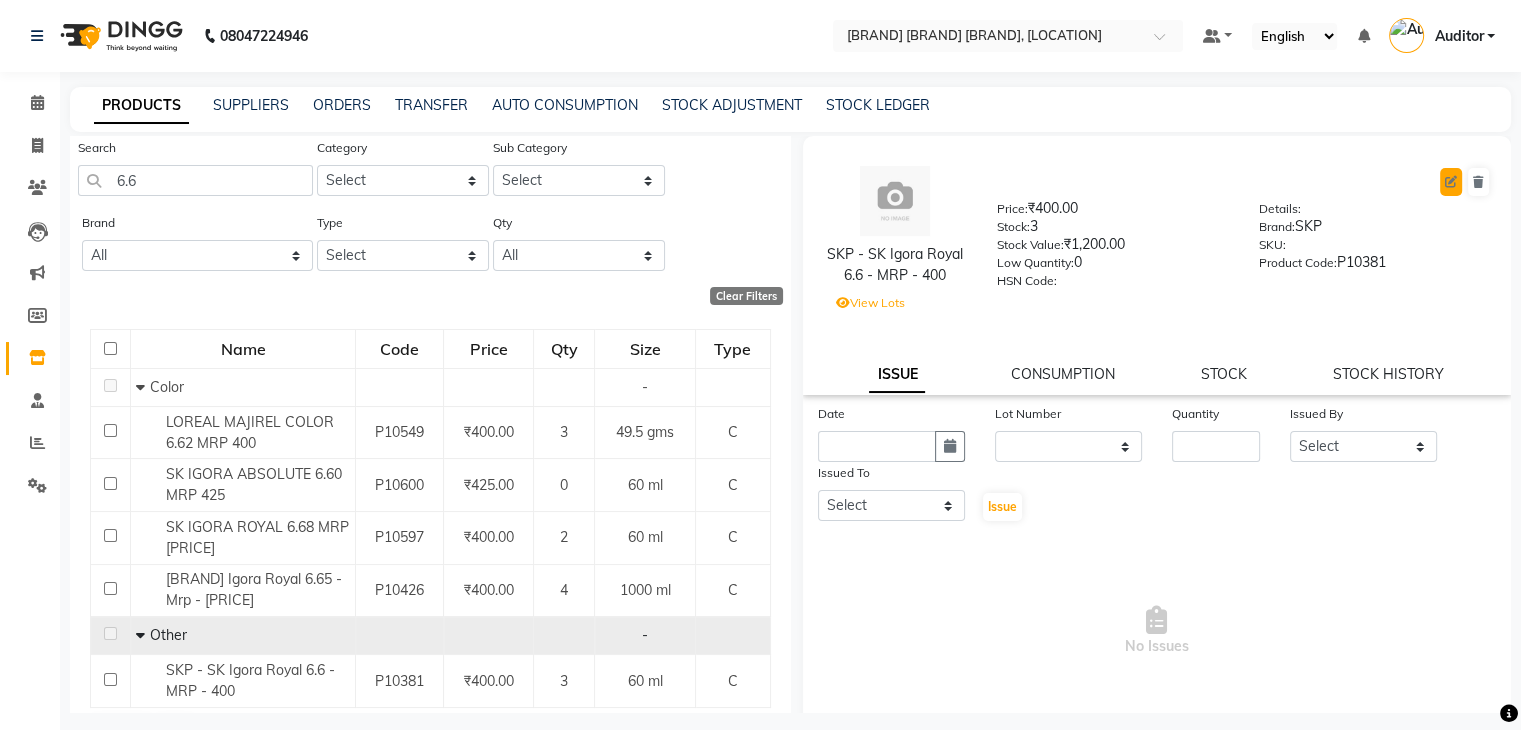 click 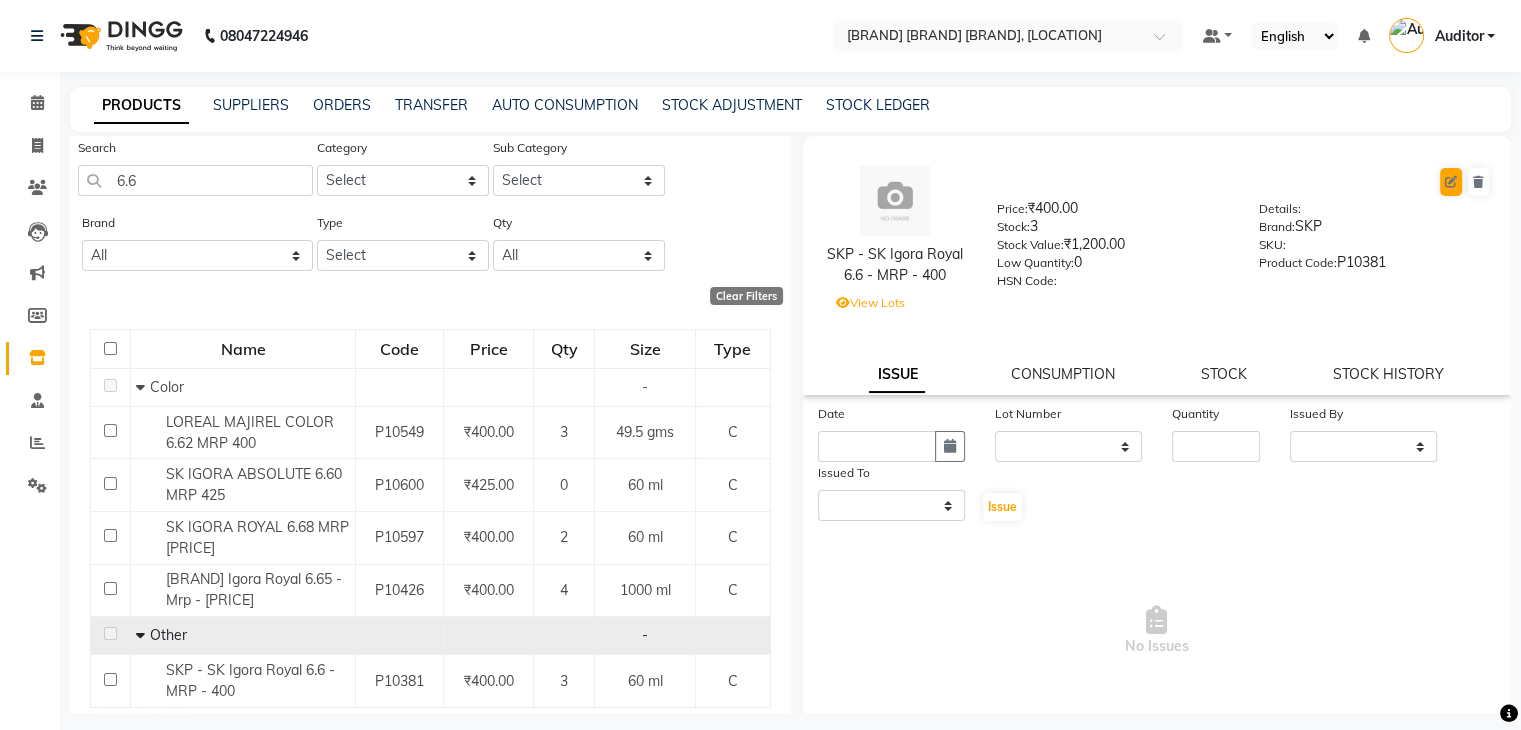 select on "C" 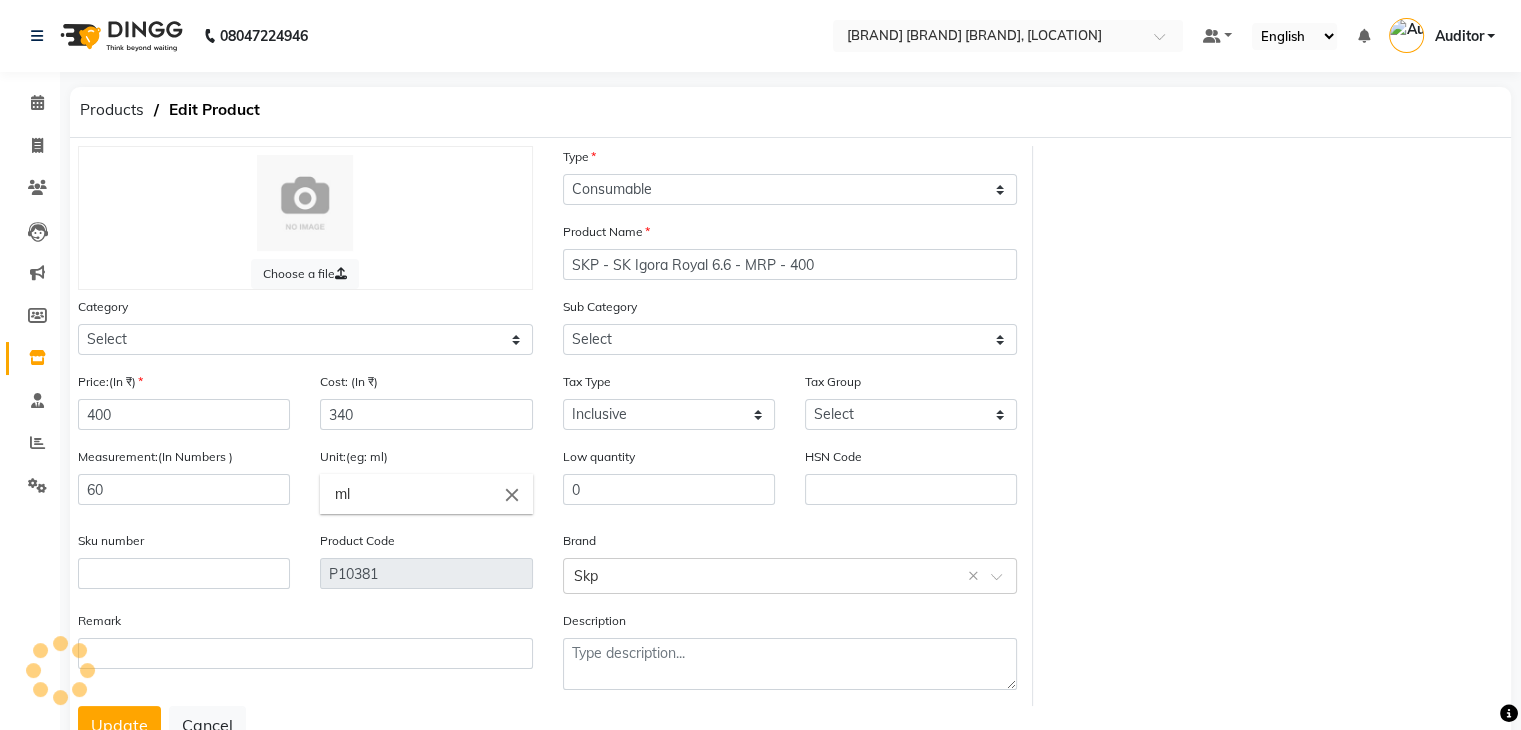 select on "765501100" 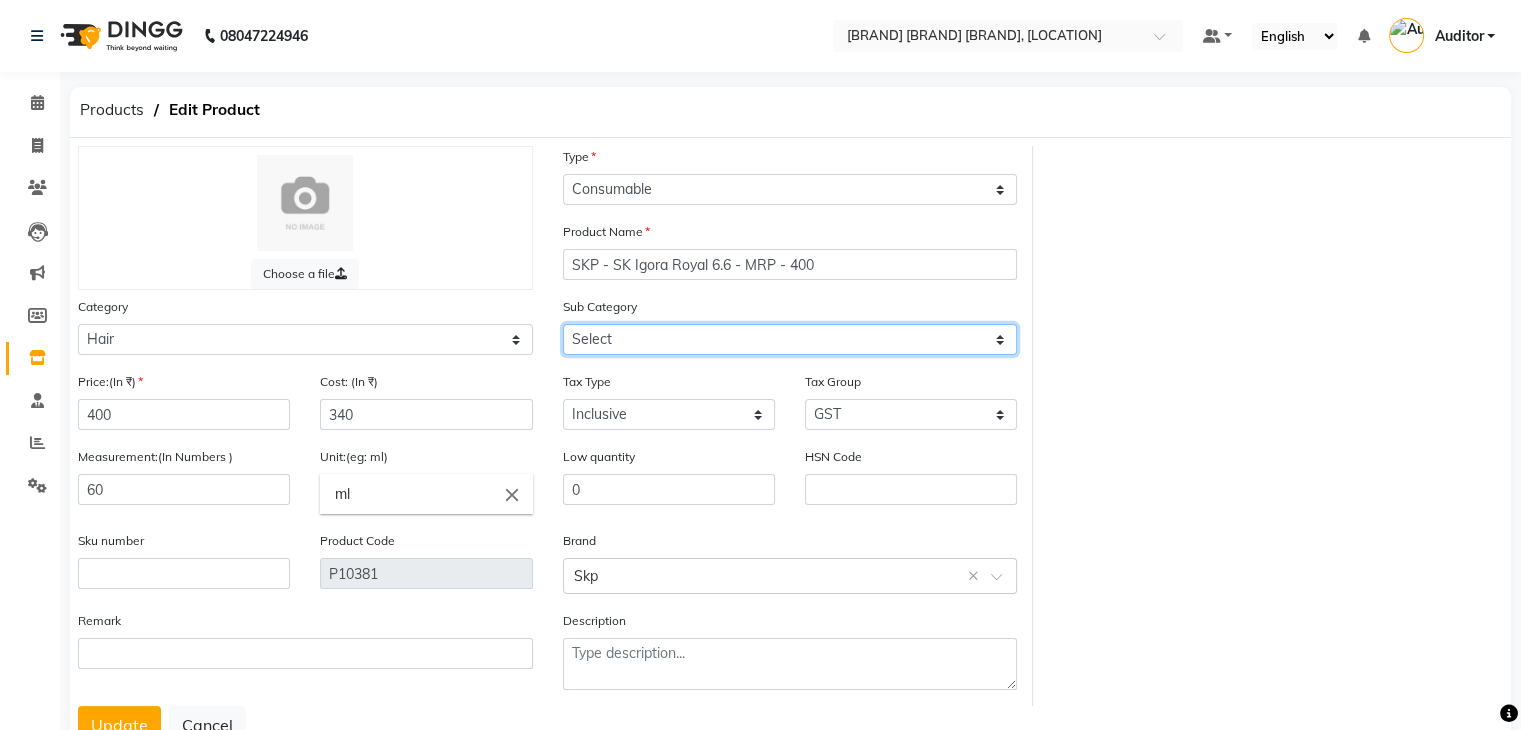 click on "Select Shampoo Conditioner Cream Mask Oil Serum Color Appliances Treatment Styling Kit & Combo Other ROOT DEEP SHAMPOO SKP COLOR FREEZE TREATMENT" 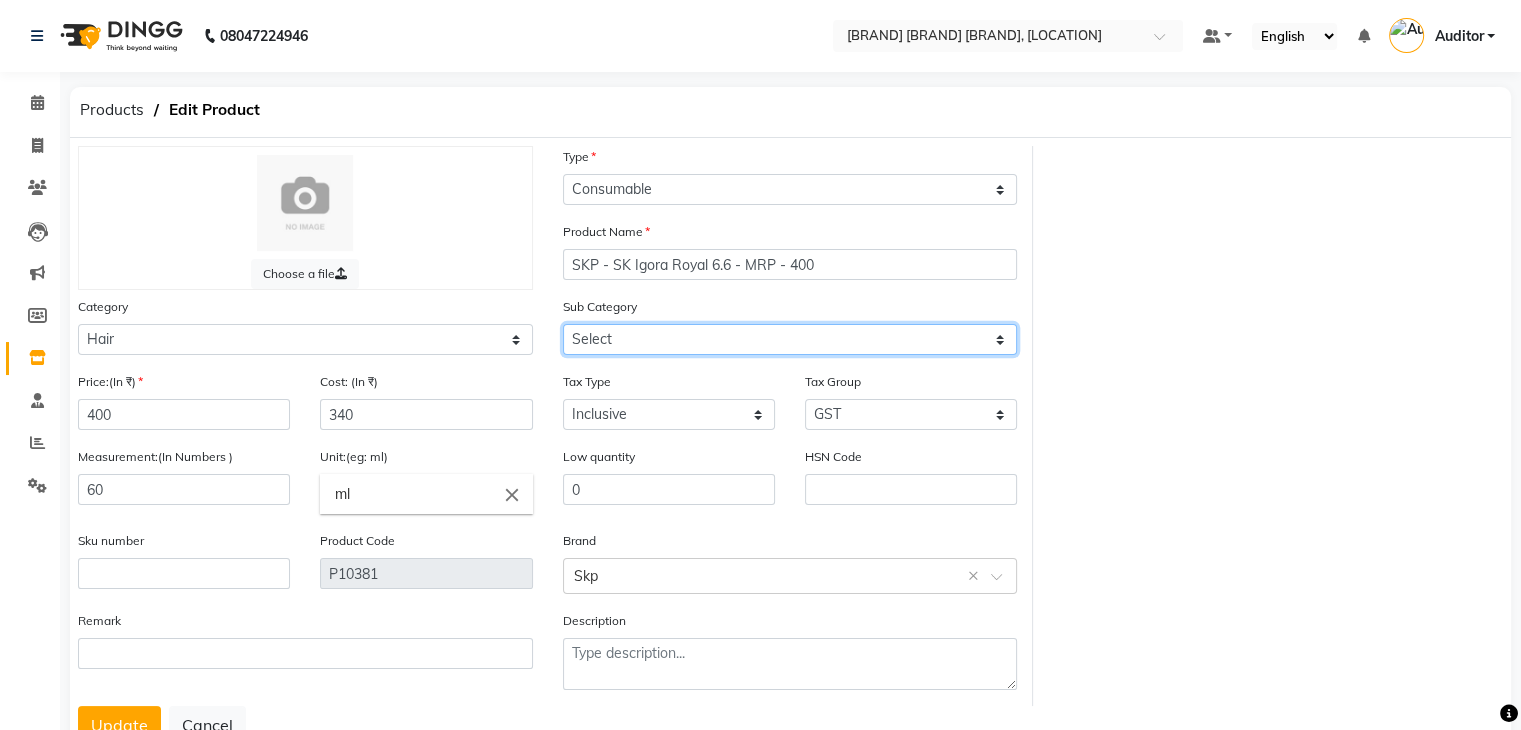 select on "765501107" 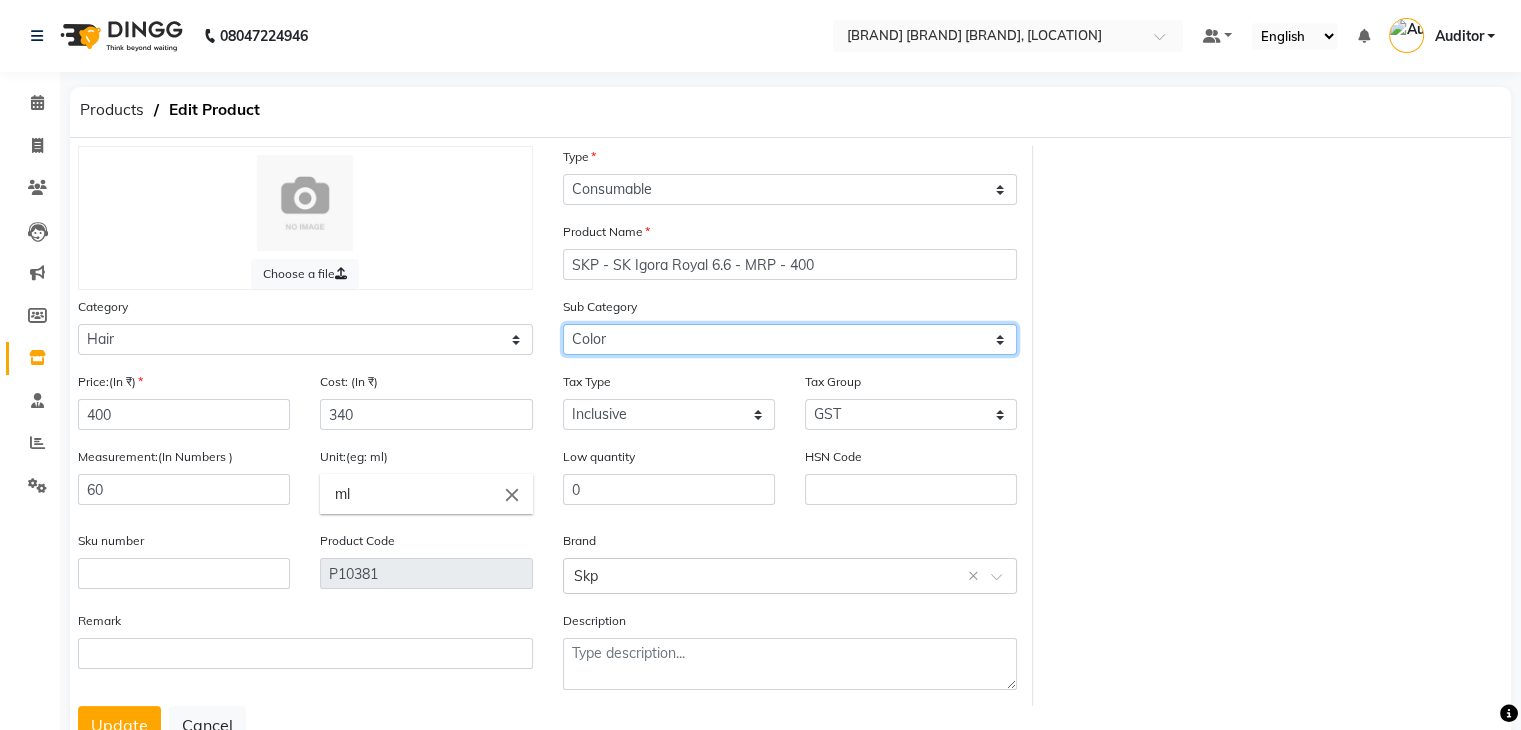 click on "Select Shampoo Conditioner Cream Mask Oil Serum Color Appliances Treatment Styling Kit & Combo Other ROOT DEEP SHAMPOO SKP COLOR FREEZE TREATMENT" 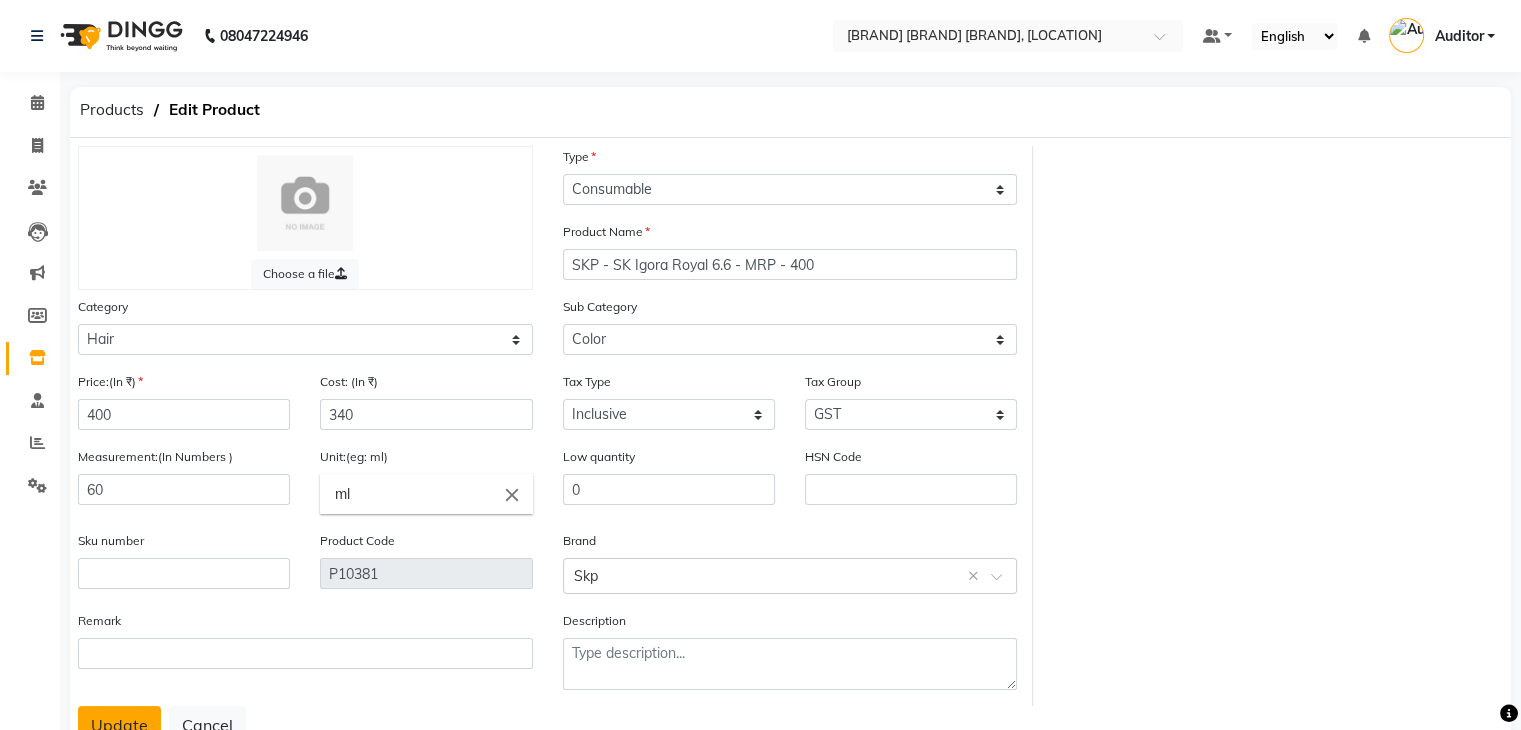 click on "Update" 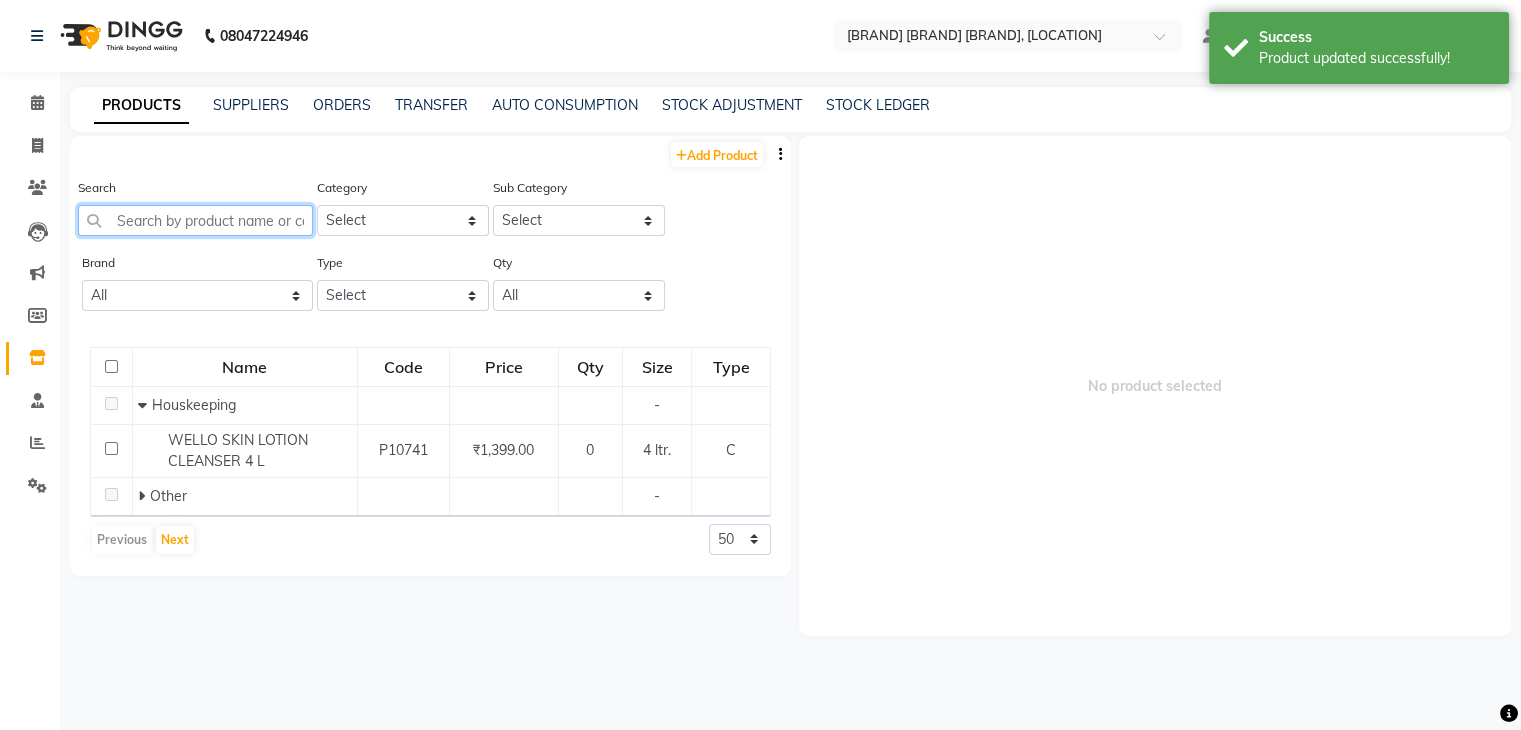 click 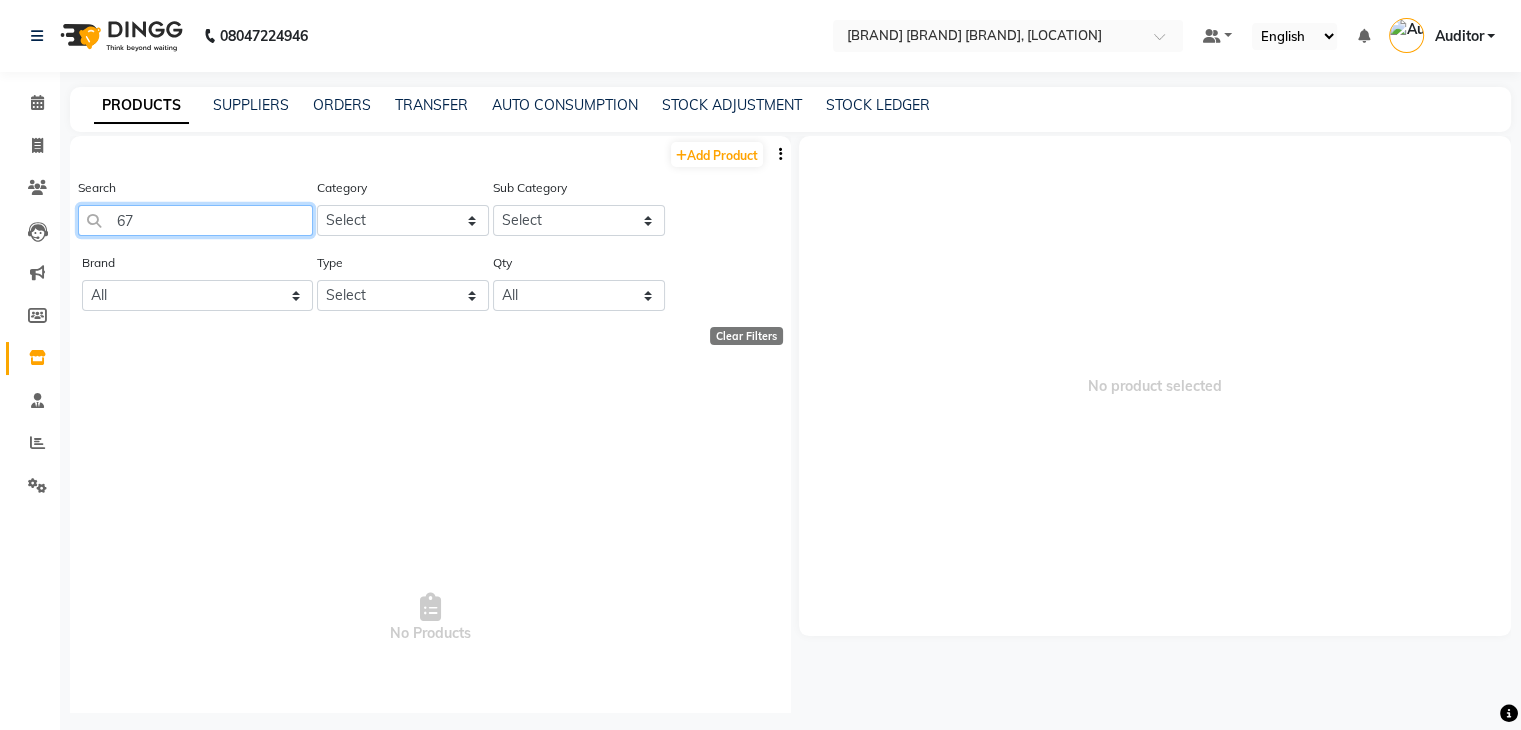 type on "6" 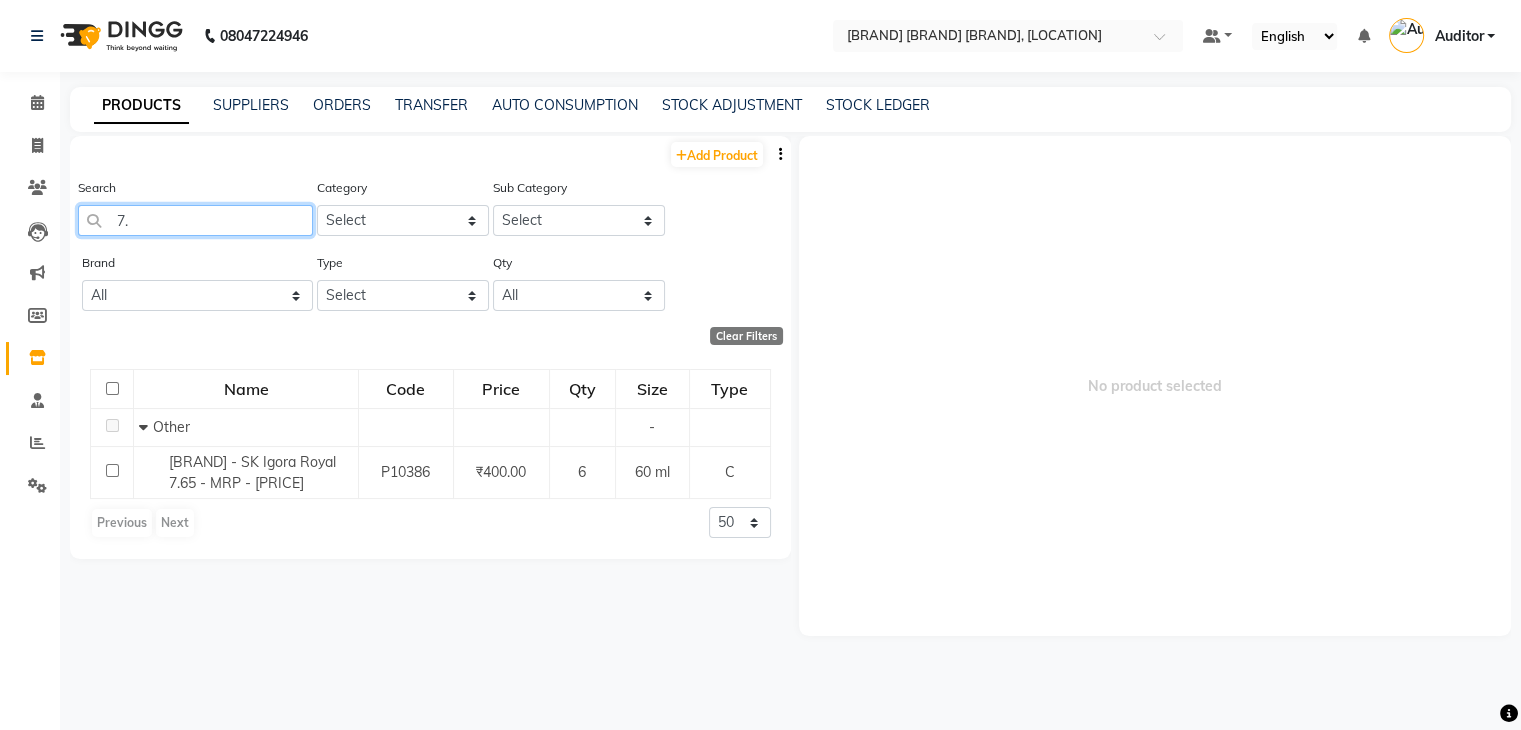 type on "7" 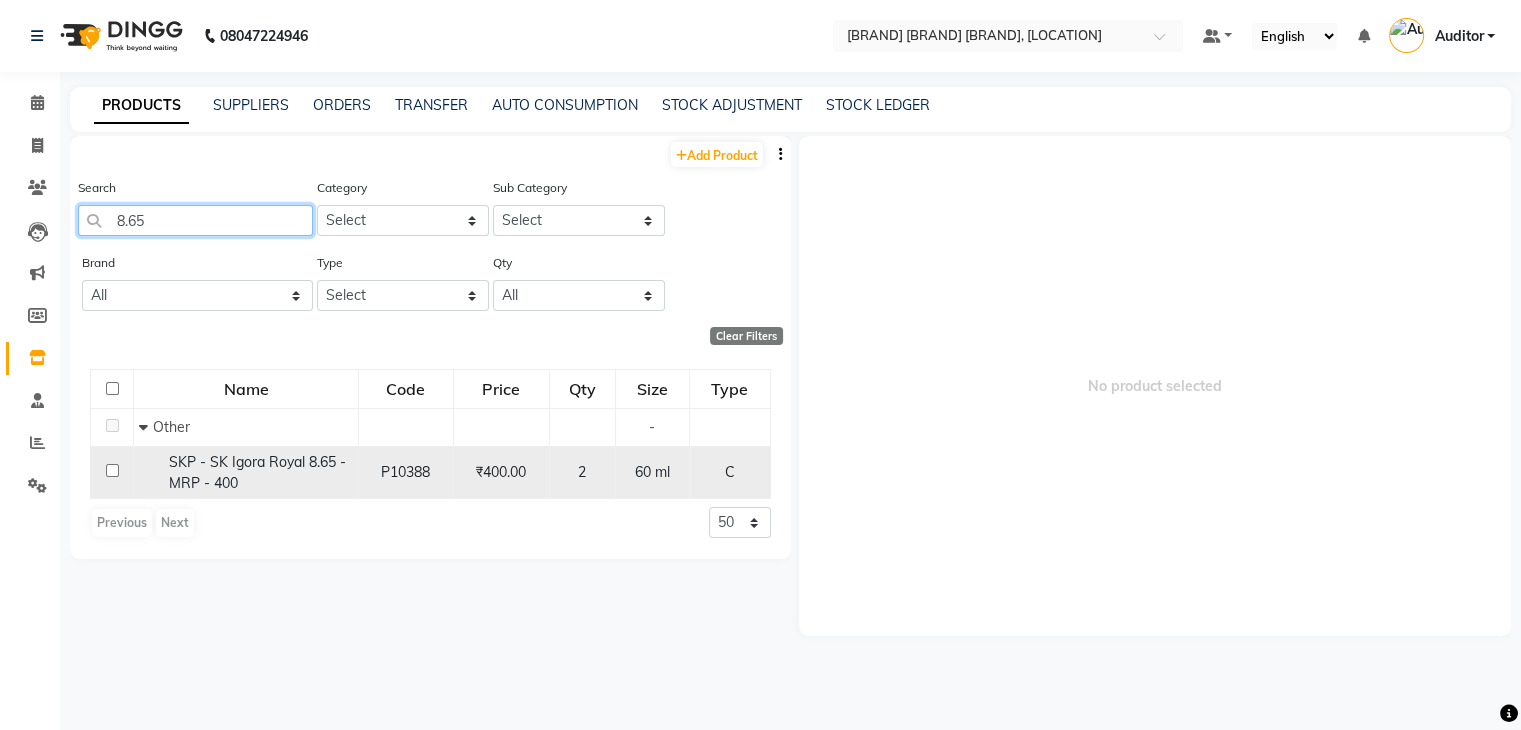 type on "8.65" 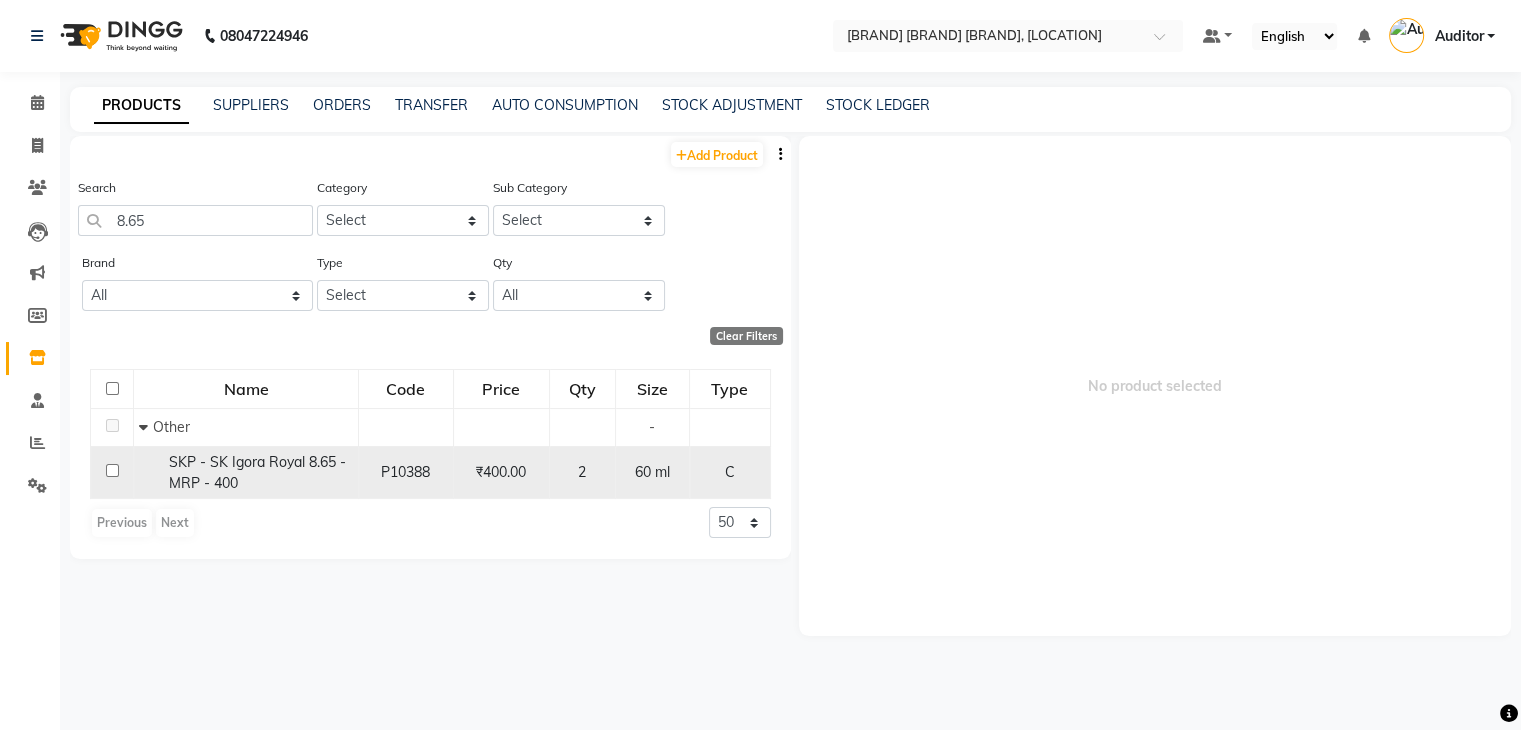 click on "SKP - SK Igora Royal 8.65 - MRP - 400" 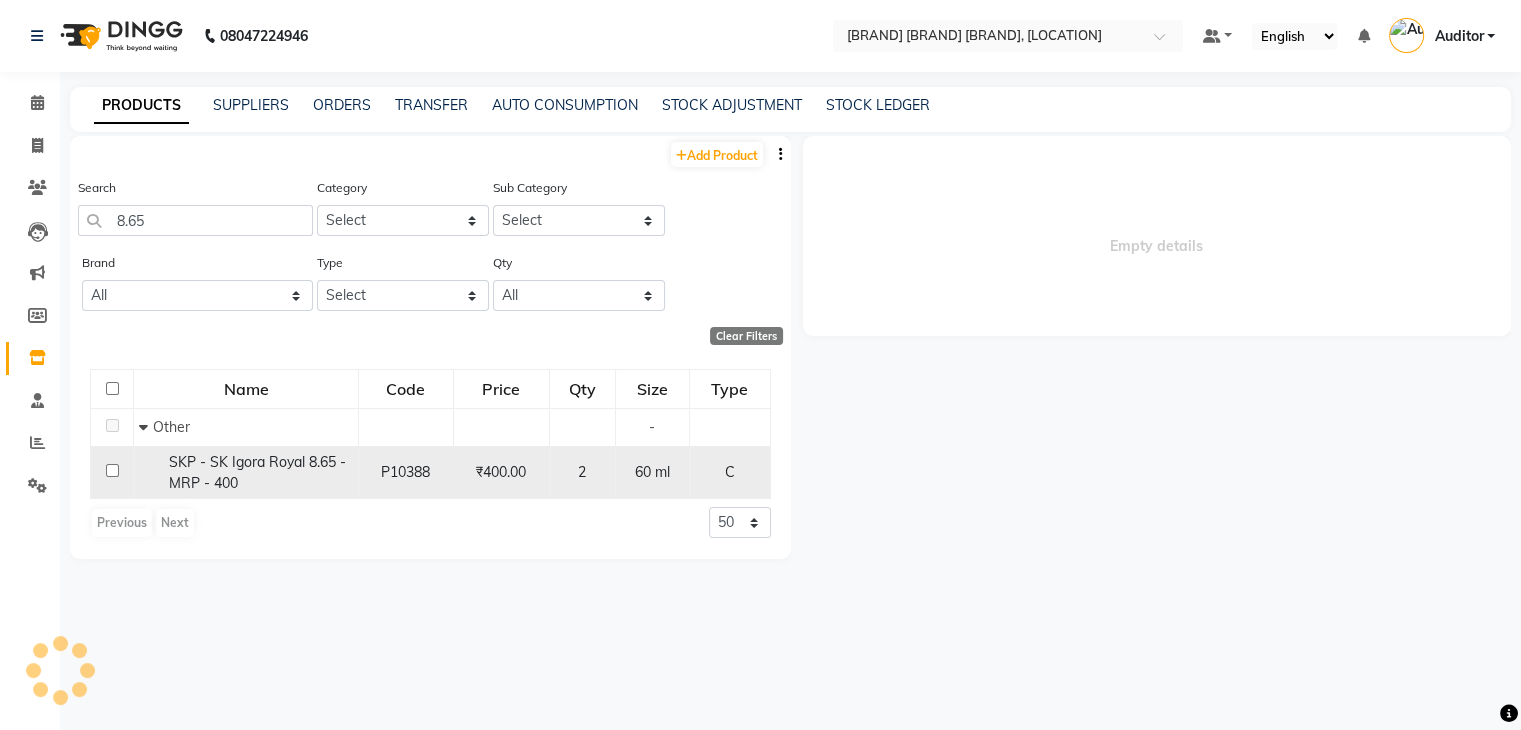 select 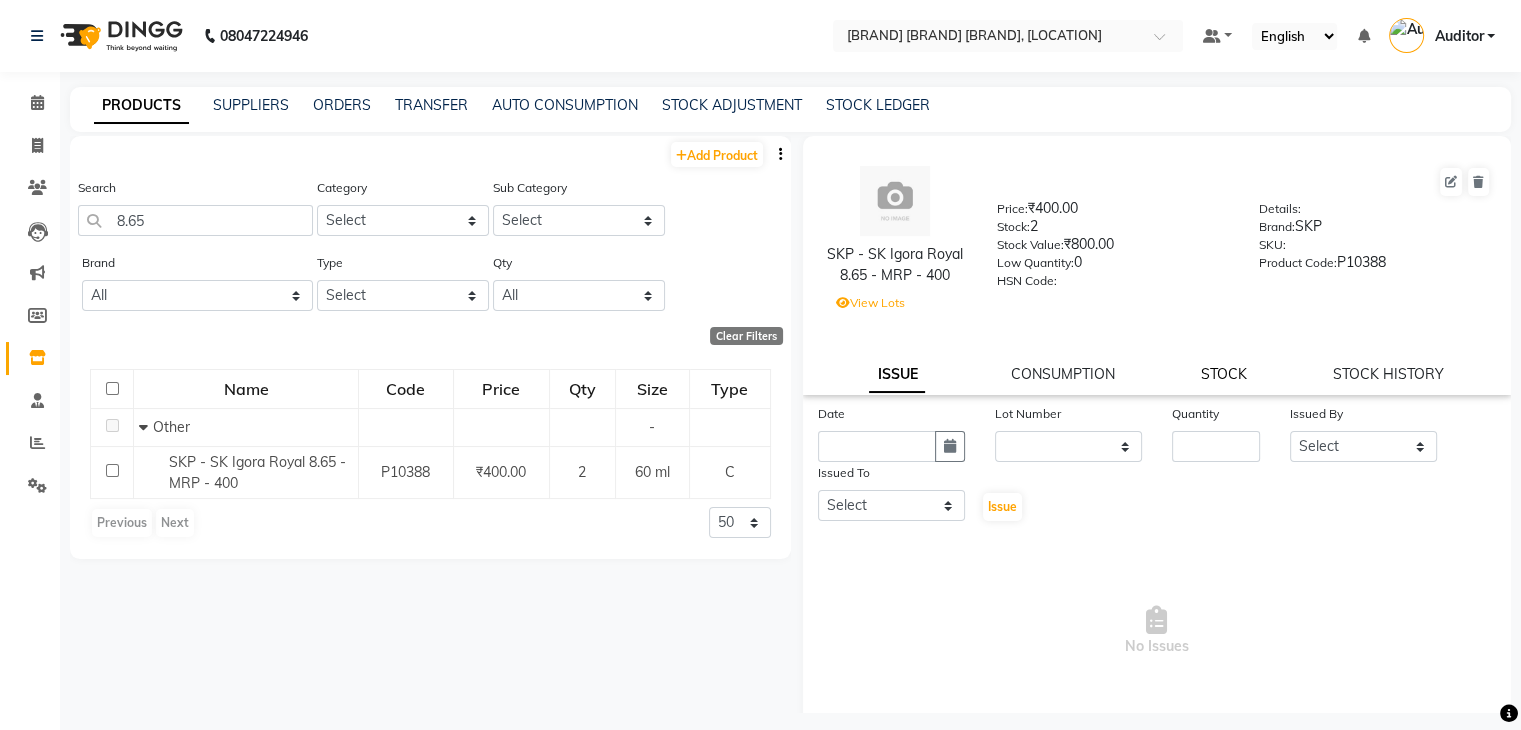 click on "STOCK" 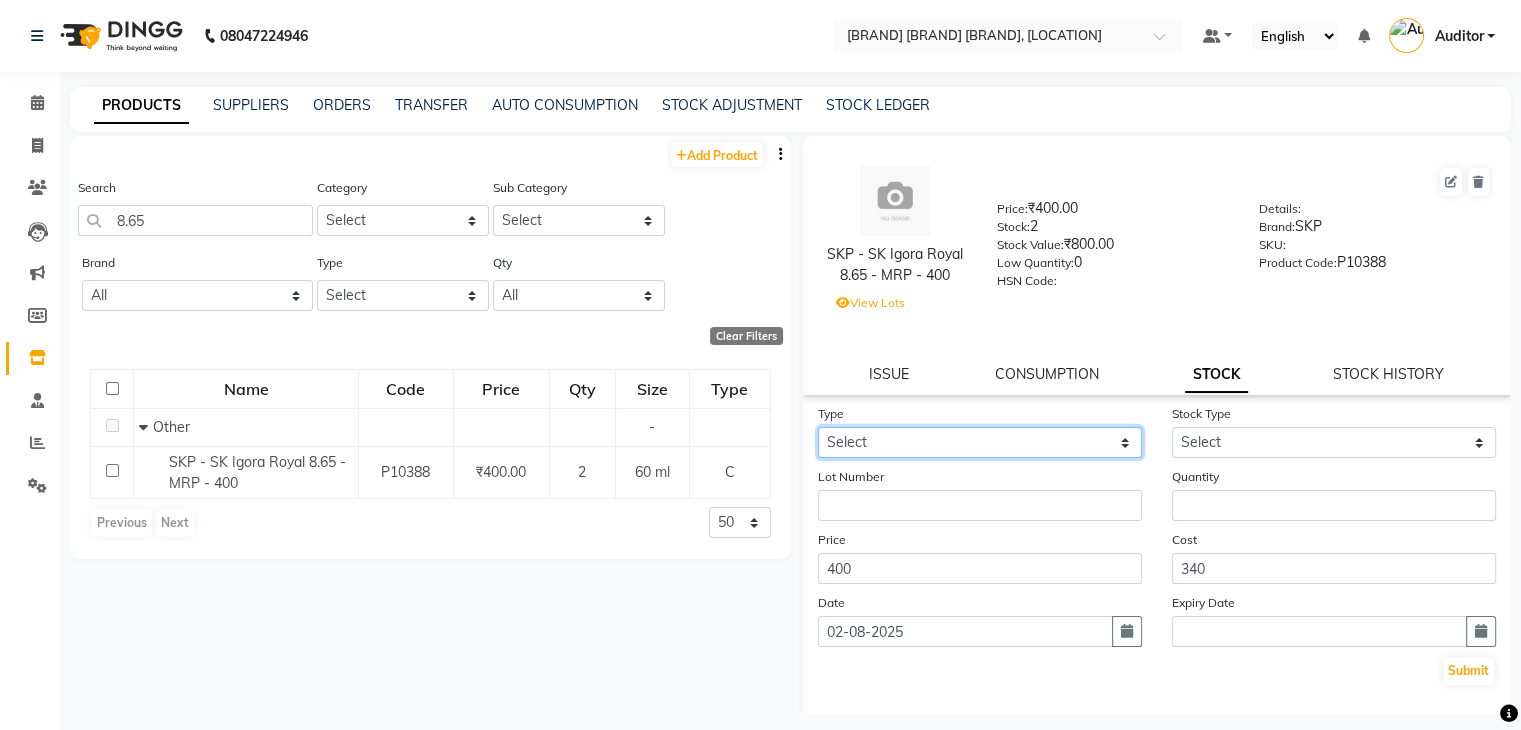 click on "Select In Out" 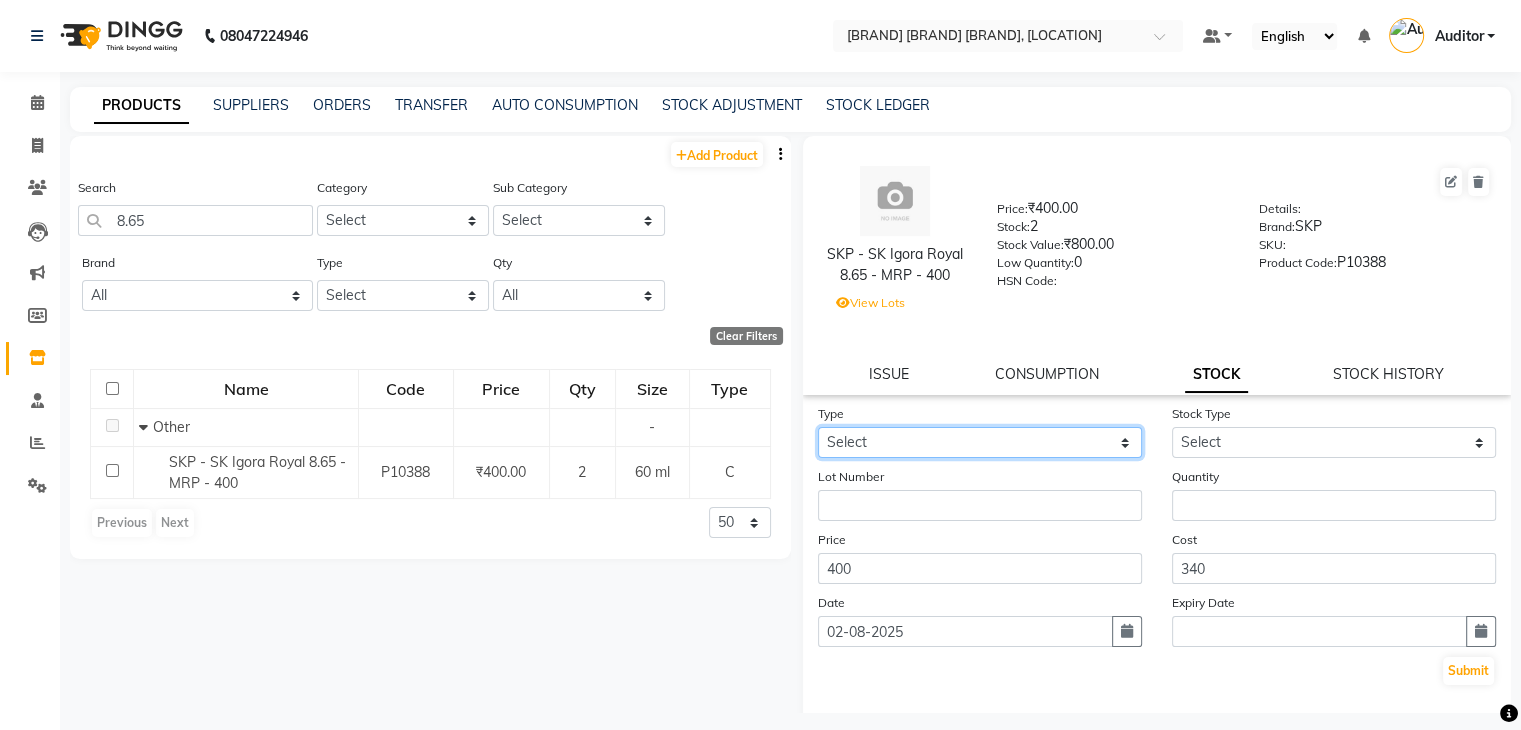 select on "out" 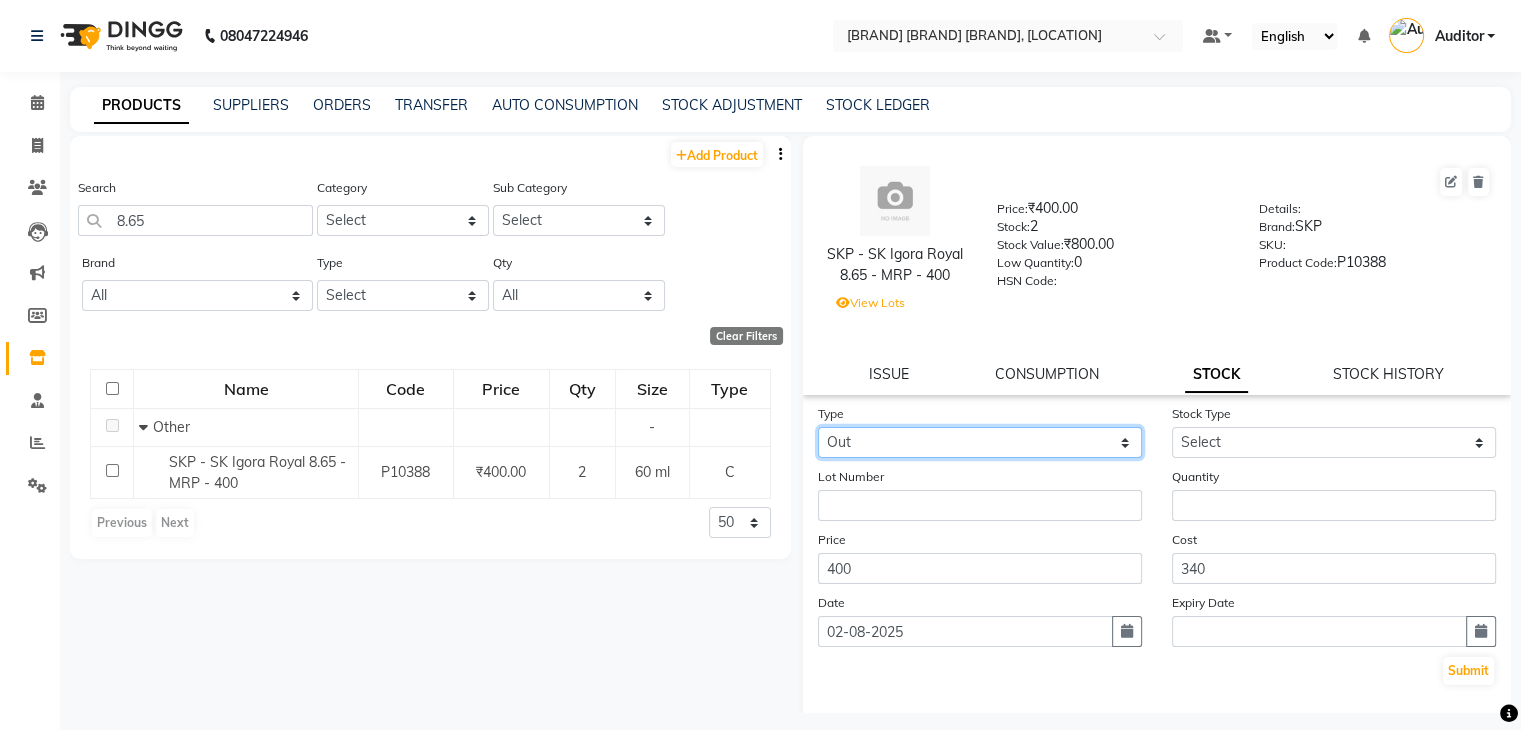 click on "Select In Out" 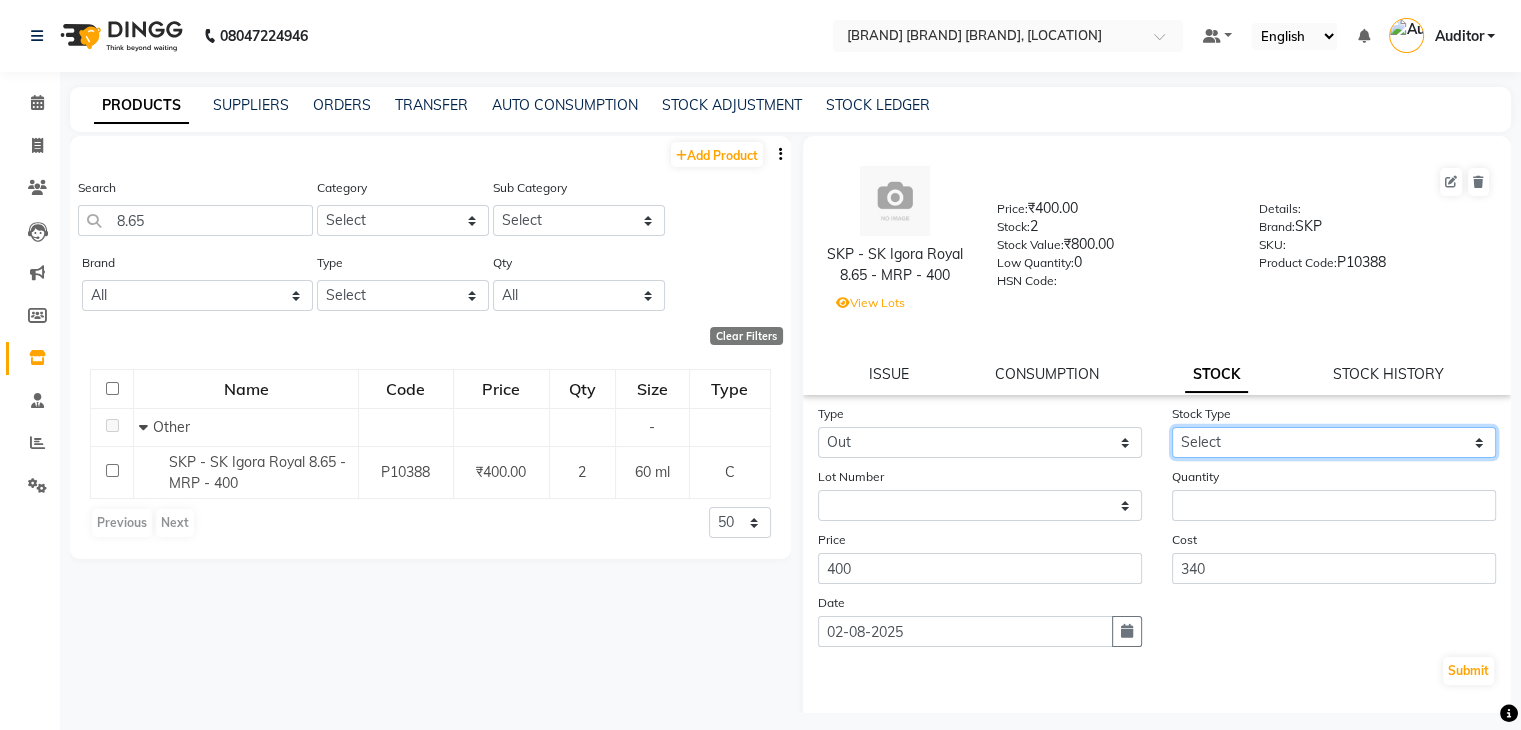 click on "Select Internal Use Damaged Expired Adjustment Return Other" 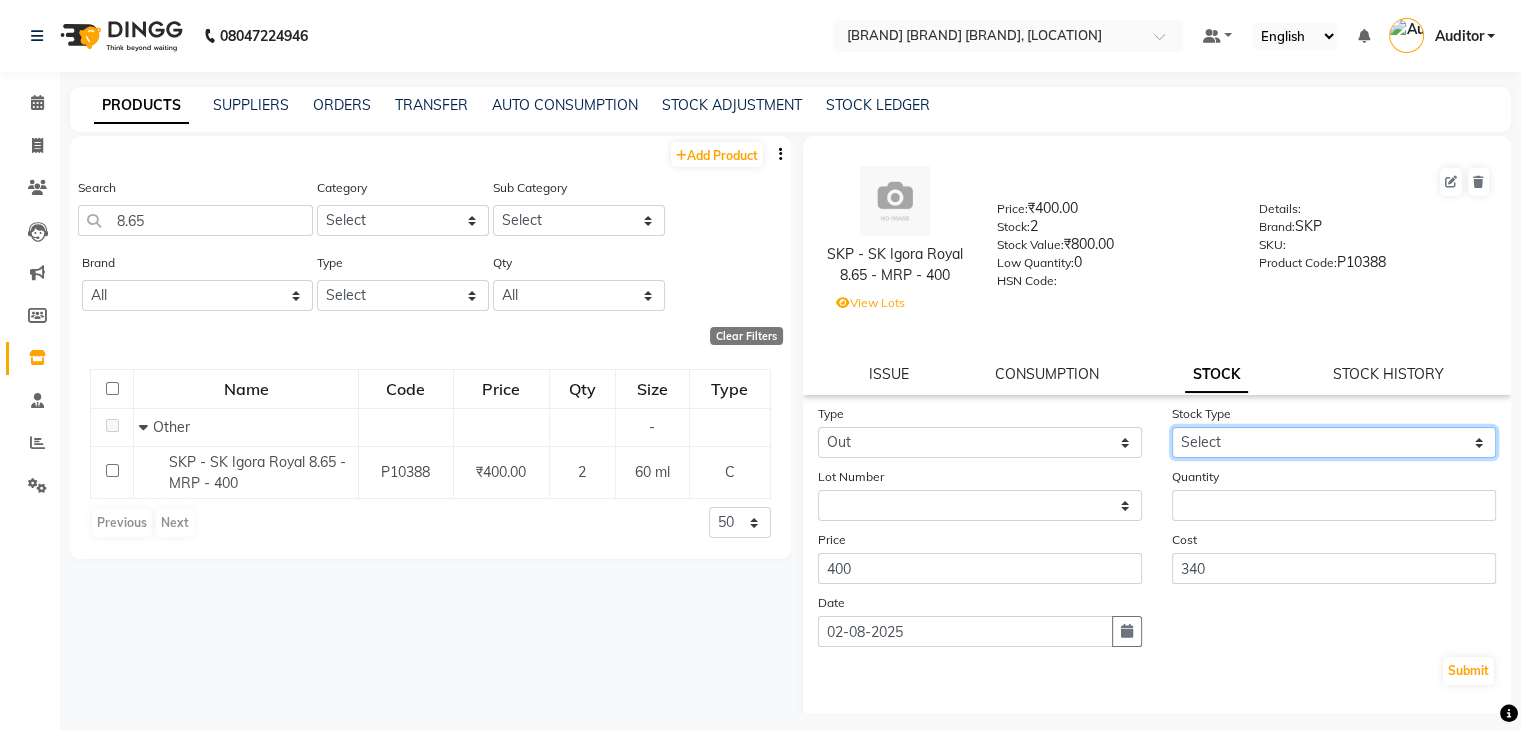 select on "internal use" 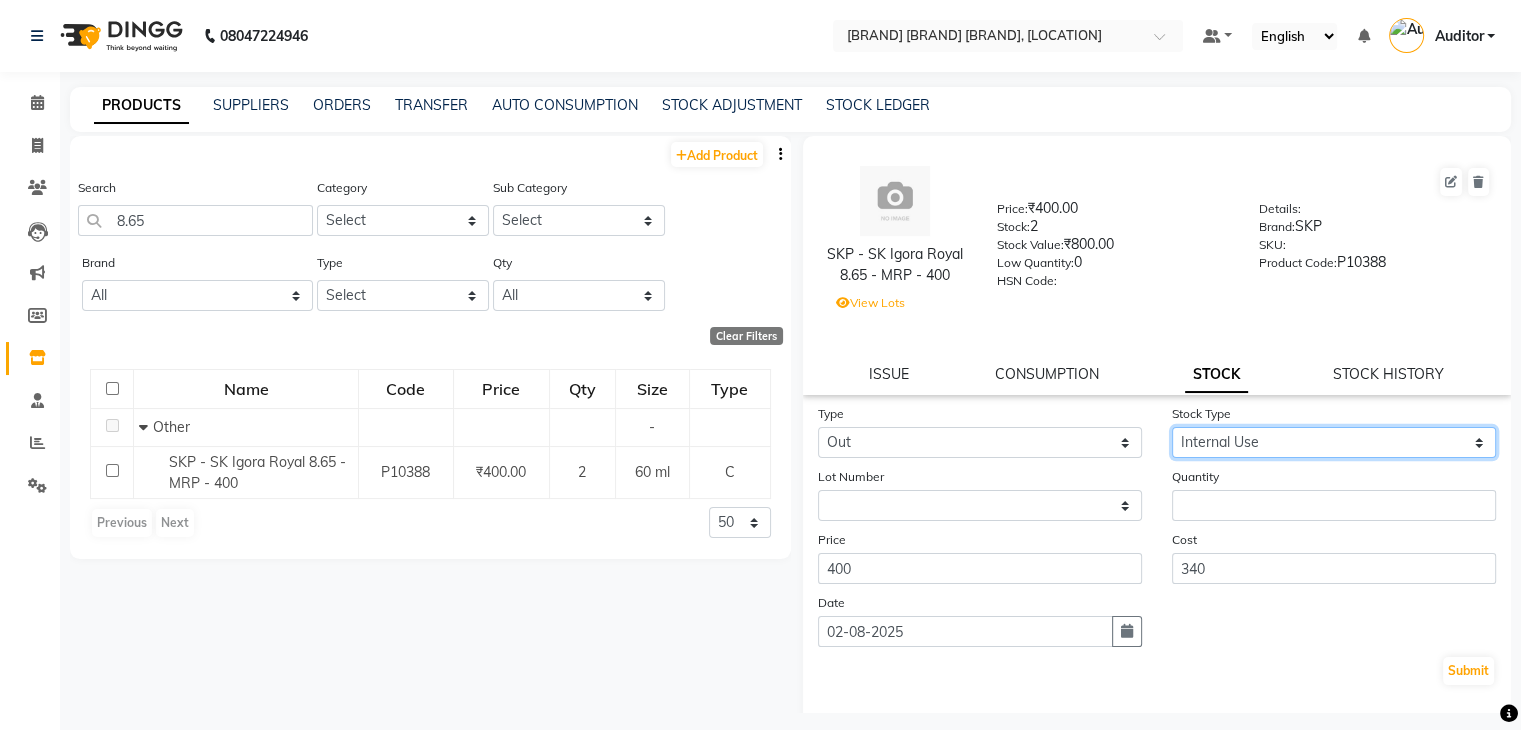 click on "Select Internal Use Damaged Expired Adjustment Return Other" 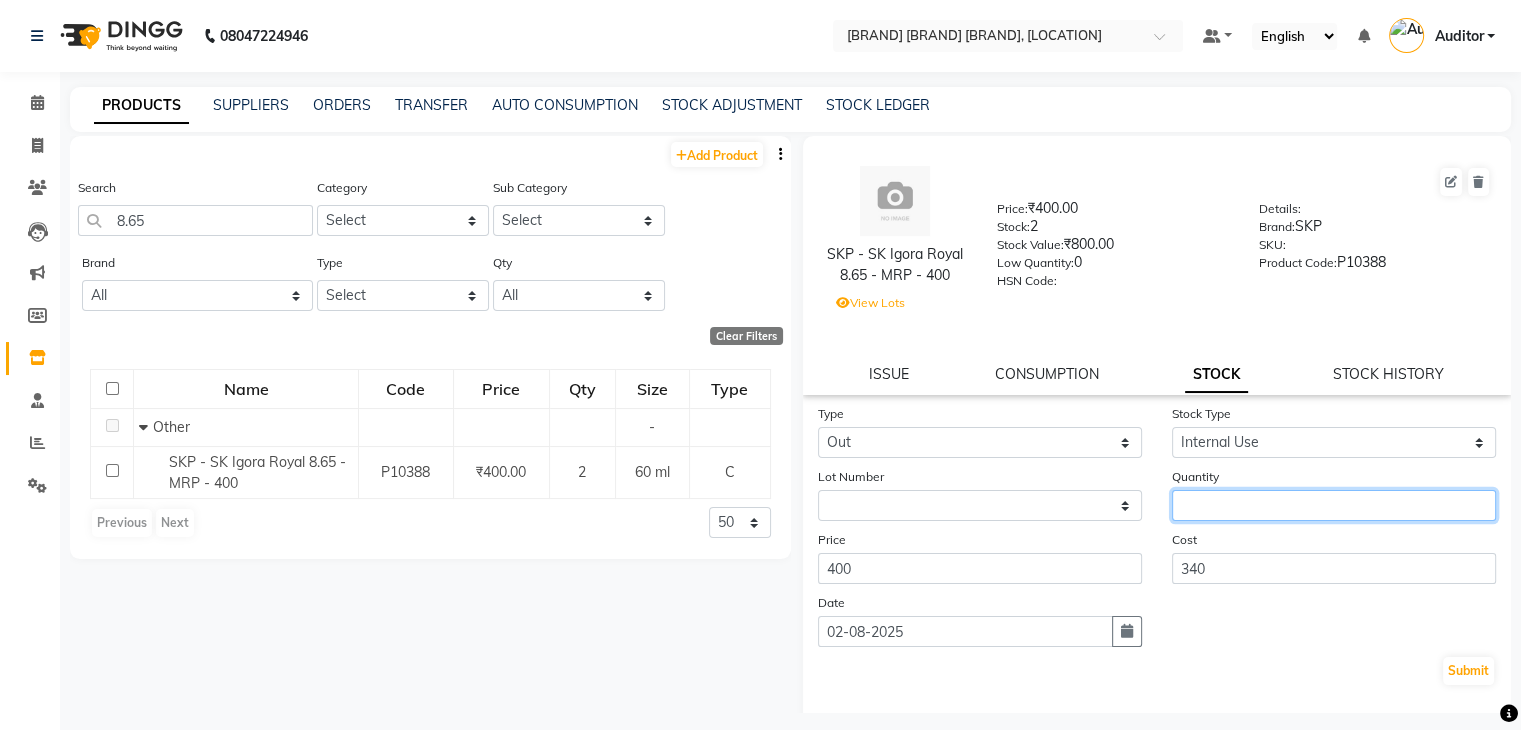 click 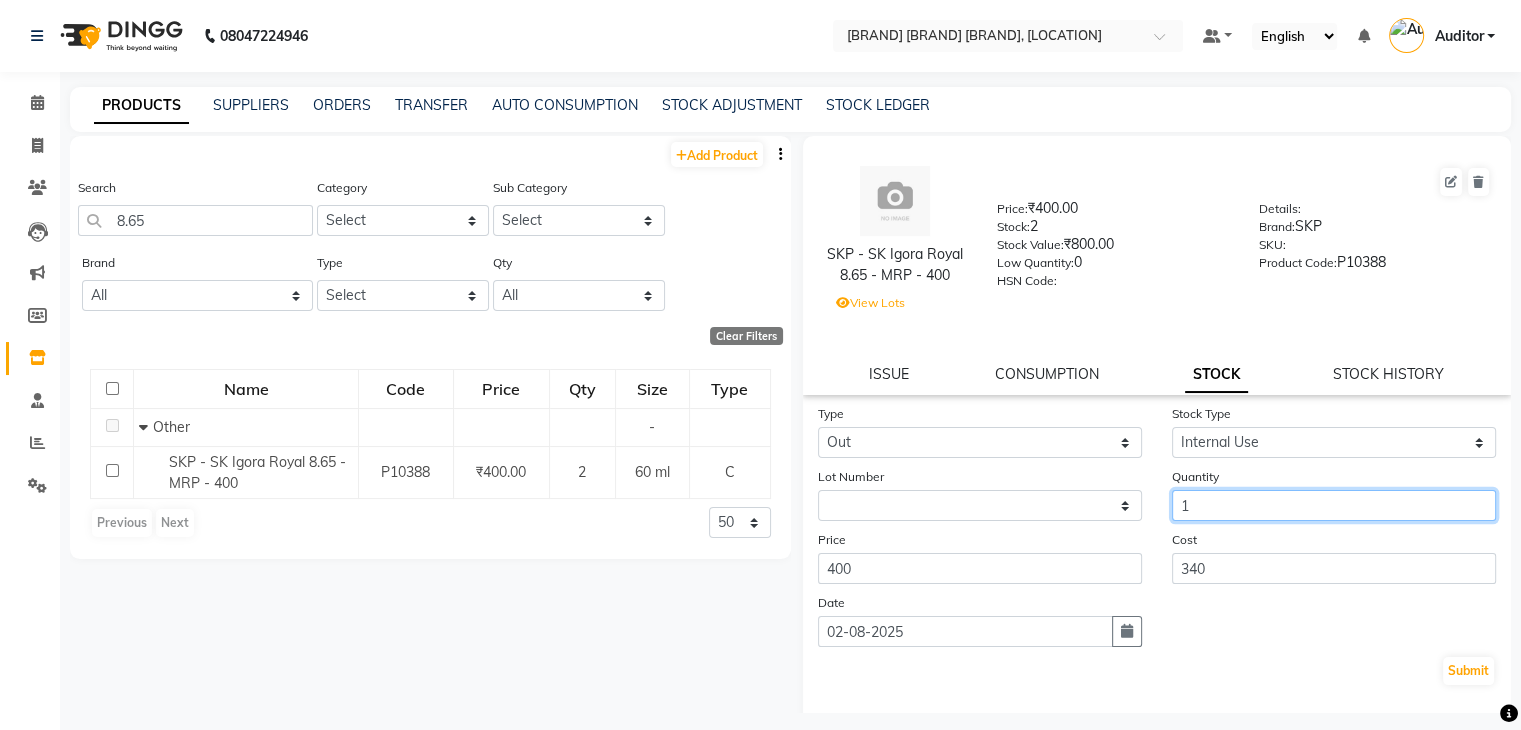 type on "1" 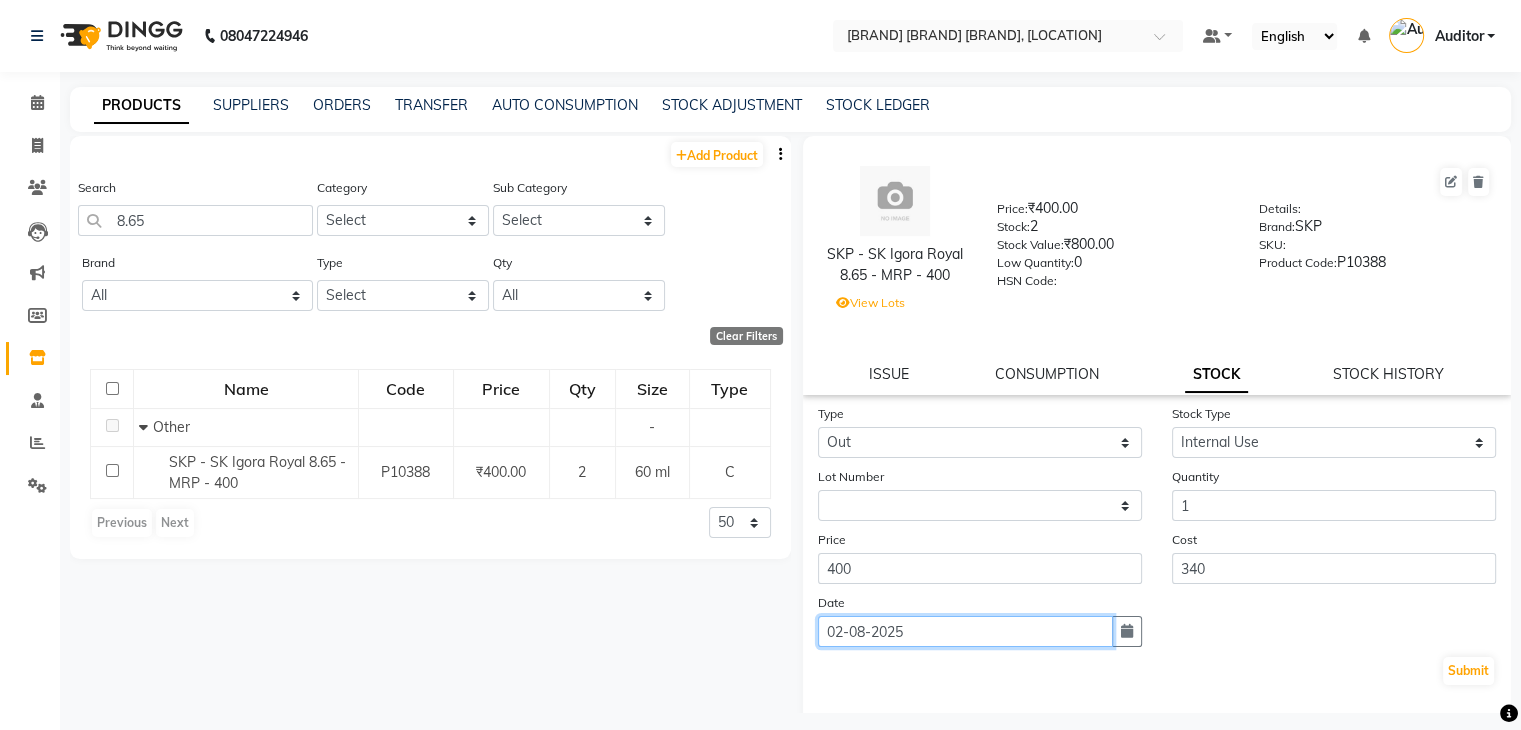 click on "02-08-2025" 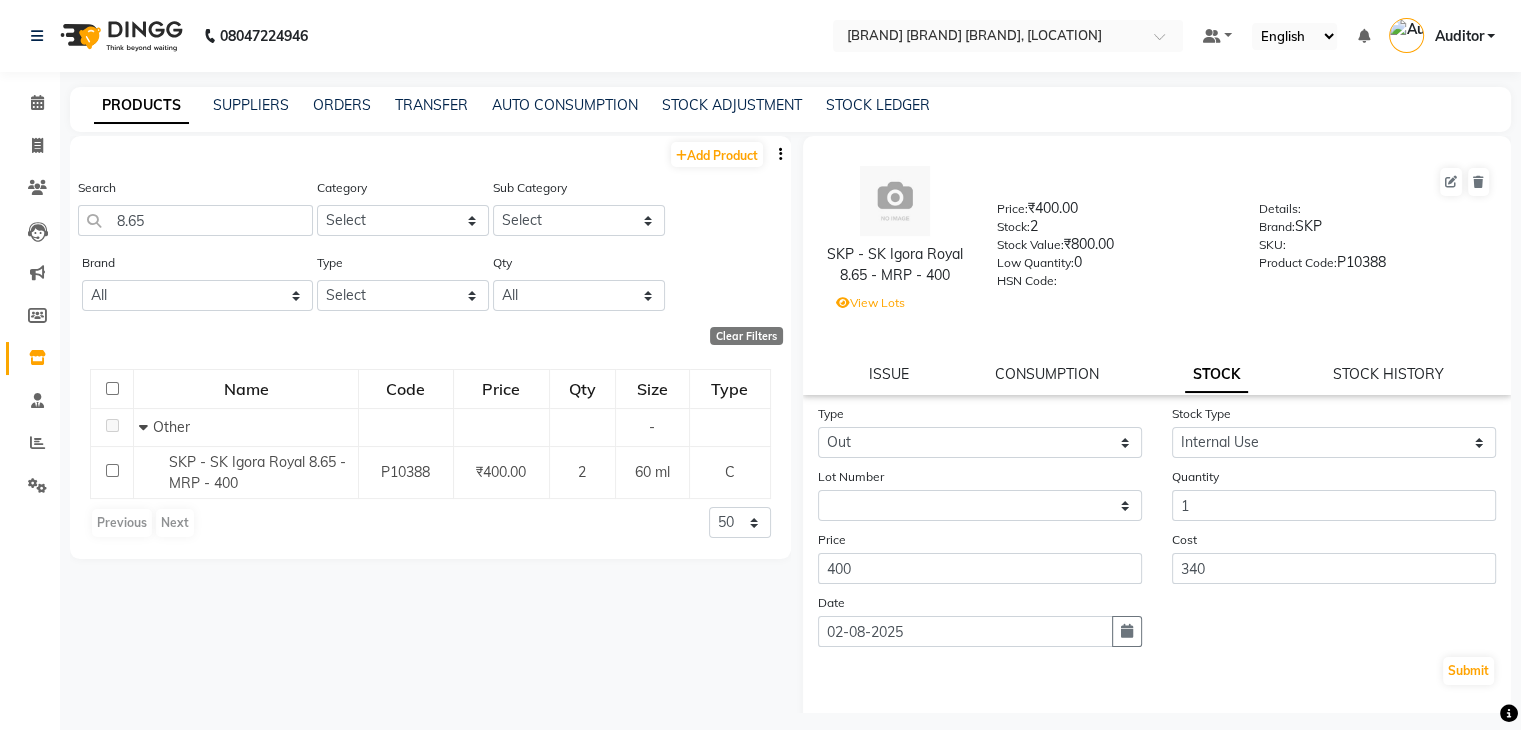 select on "8" 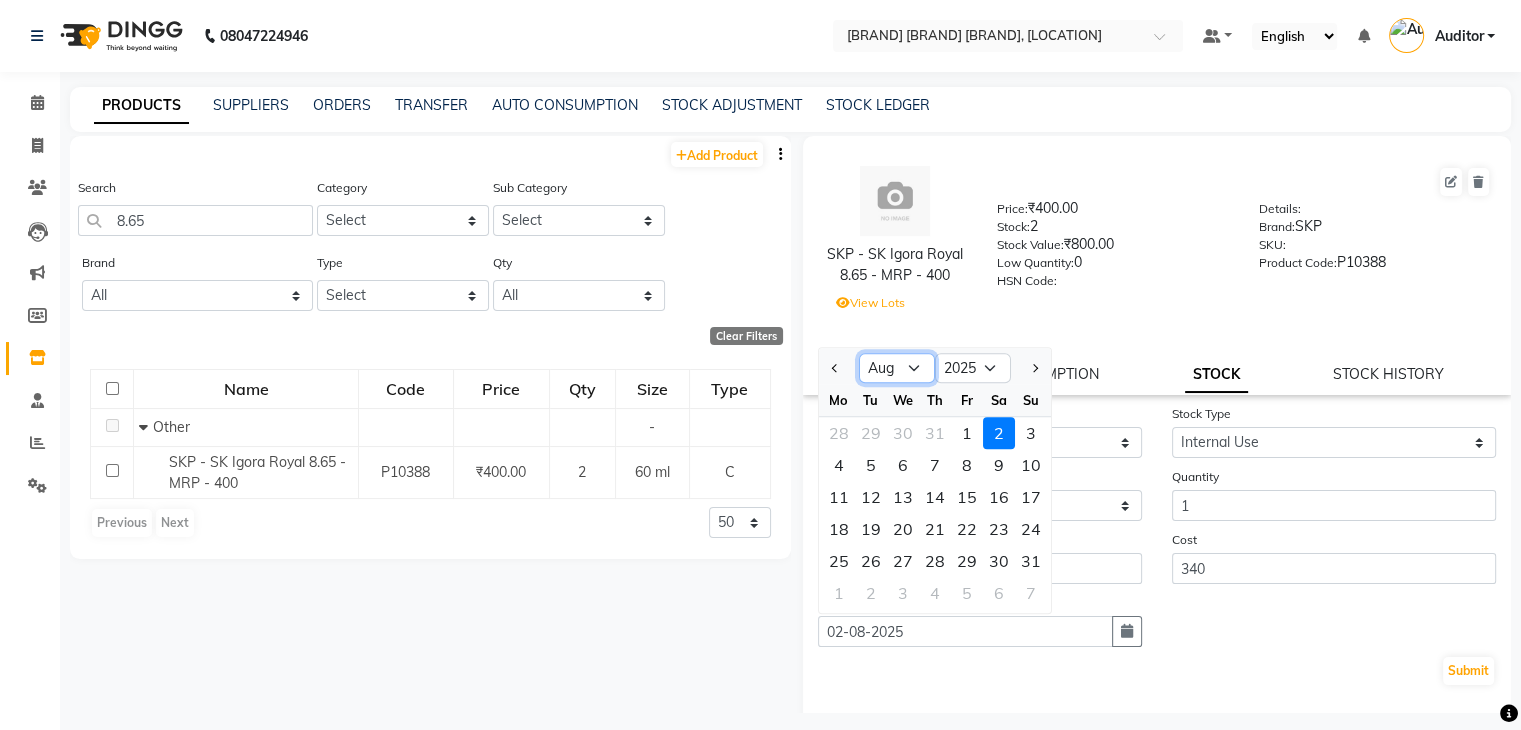 click on "Jan Feb Mar Apr May Jun Jul Aug Sep Oct Nov Dec" 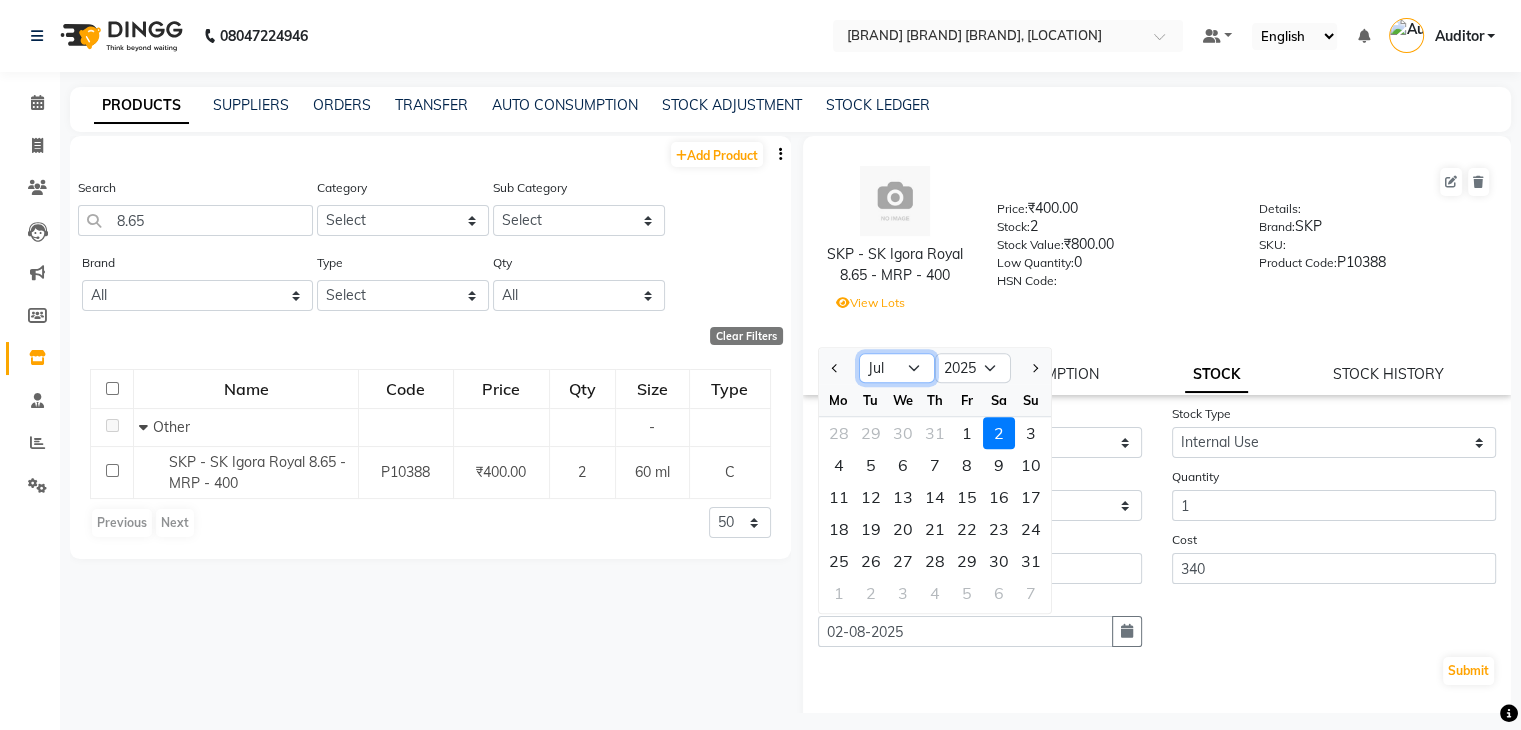 click on "Jan Feb Mar Apr May Jun Jul Aug Sep Oct Nov Dec" 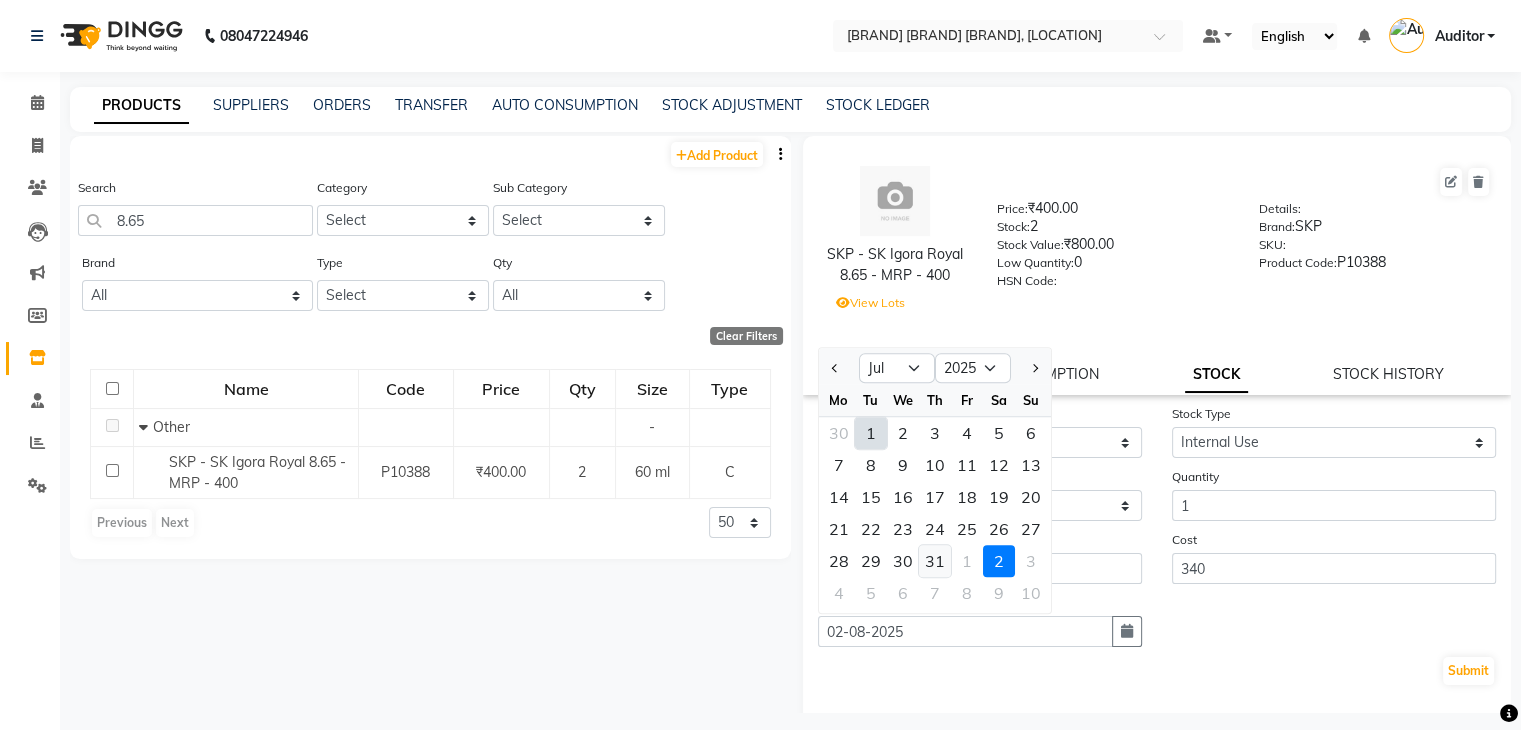click on "31" 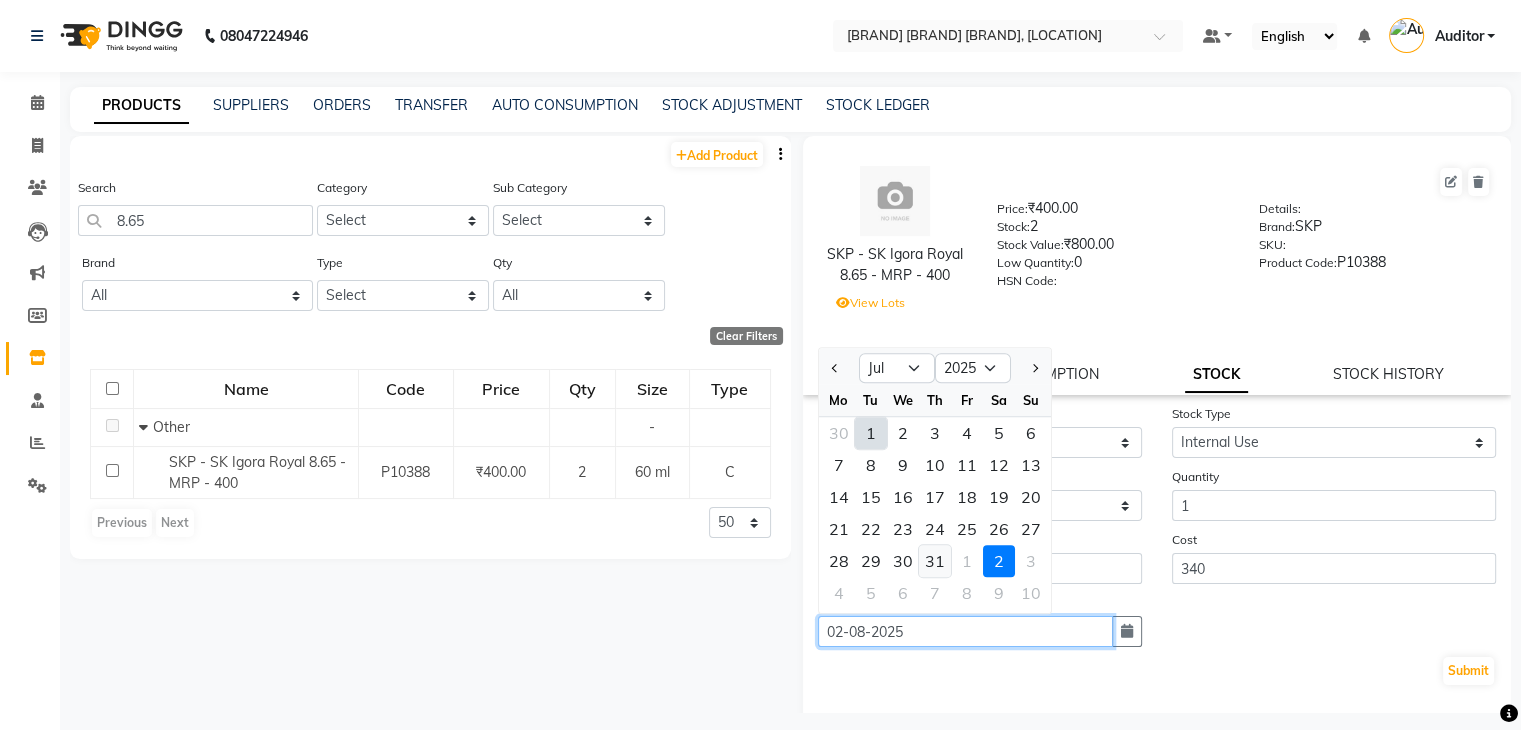 type on "31-07-2025" 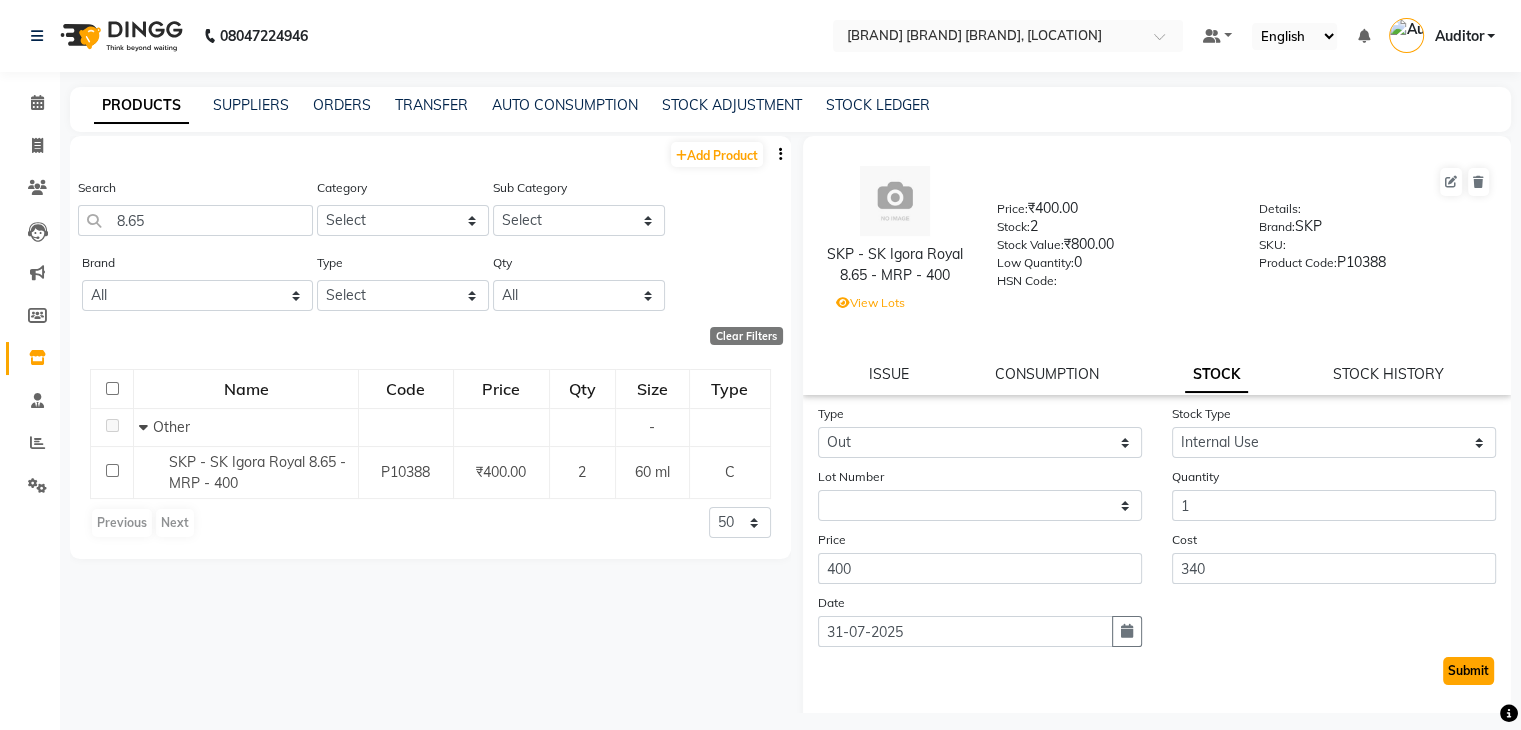 click on "Submit" 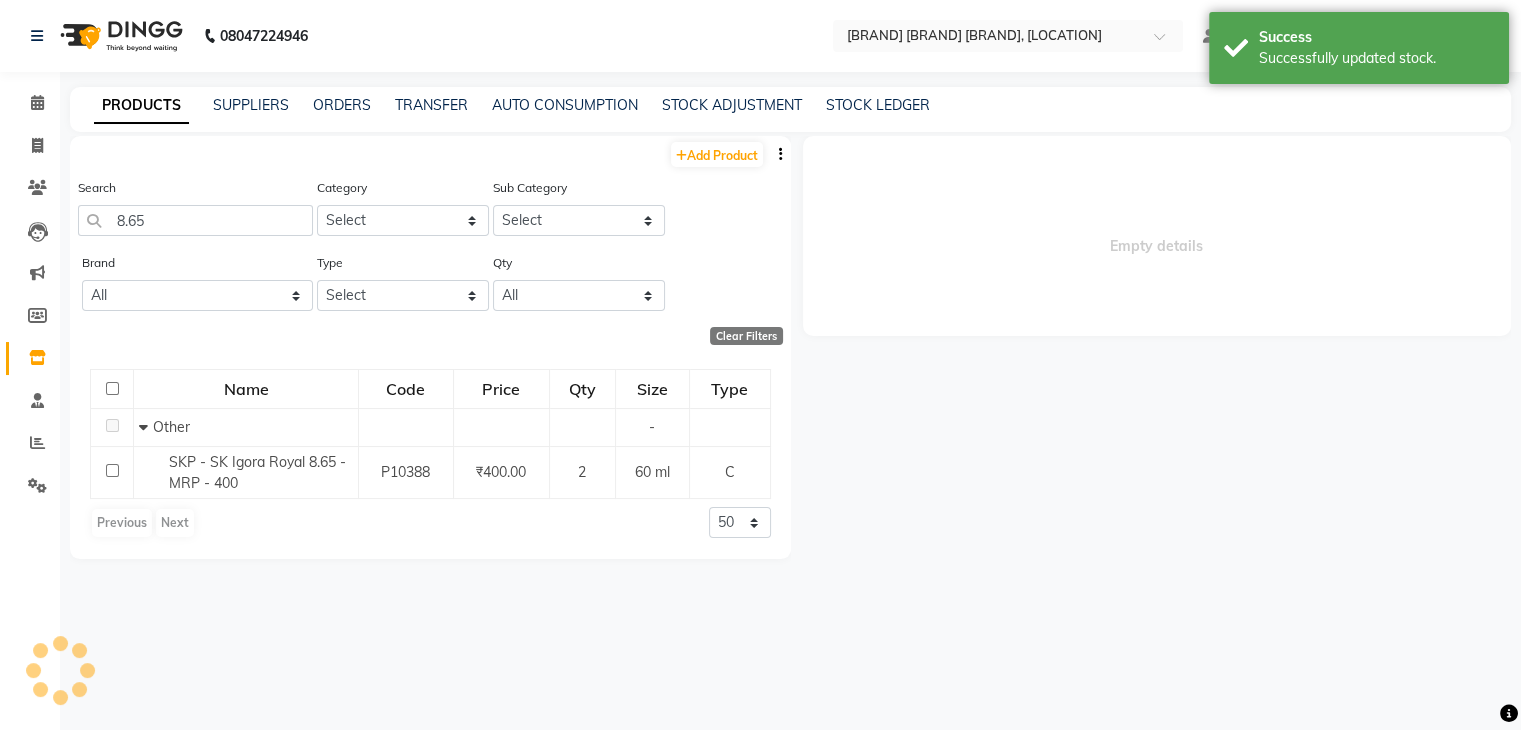 select 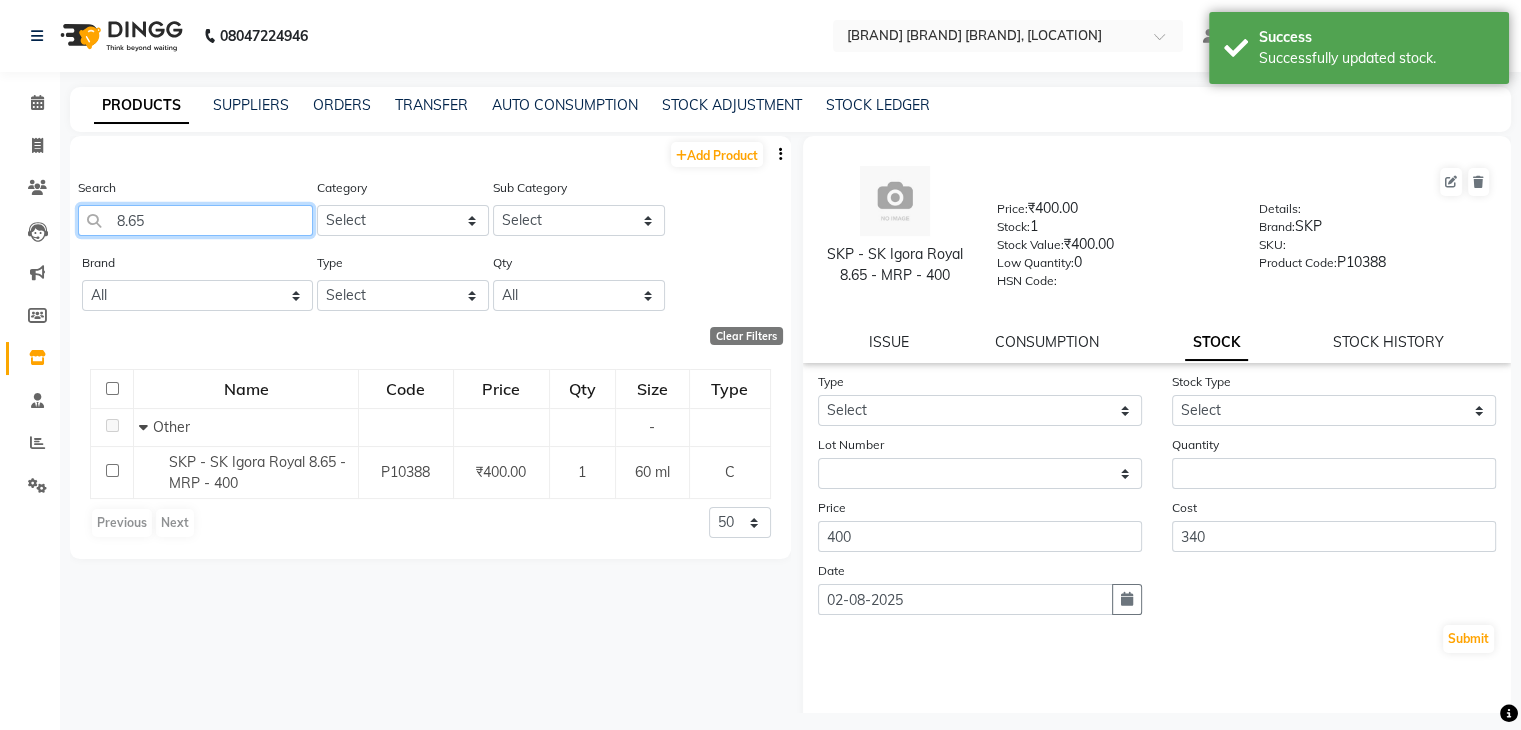 click on "8.65" 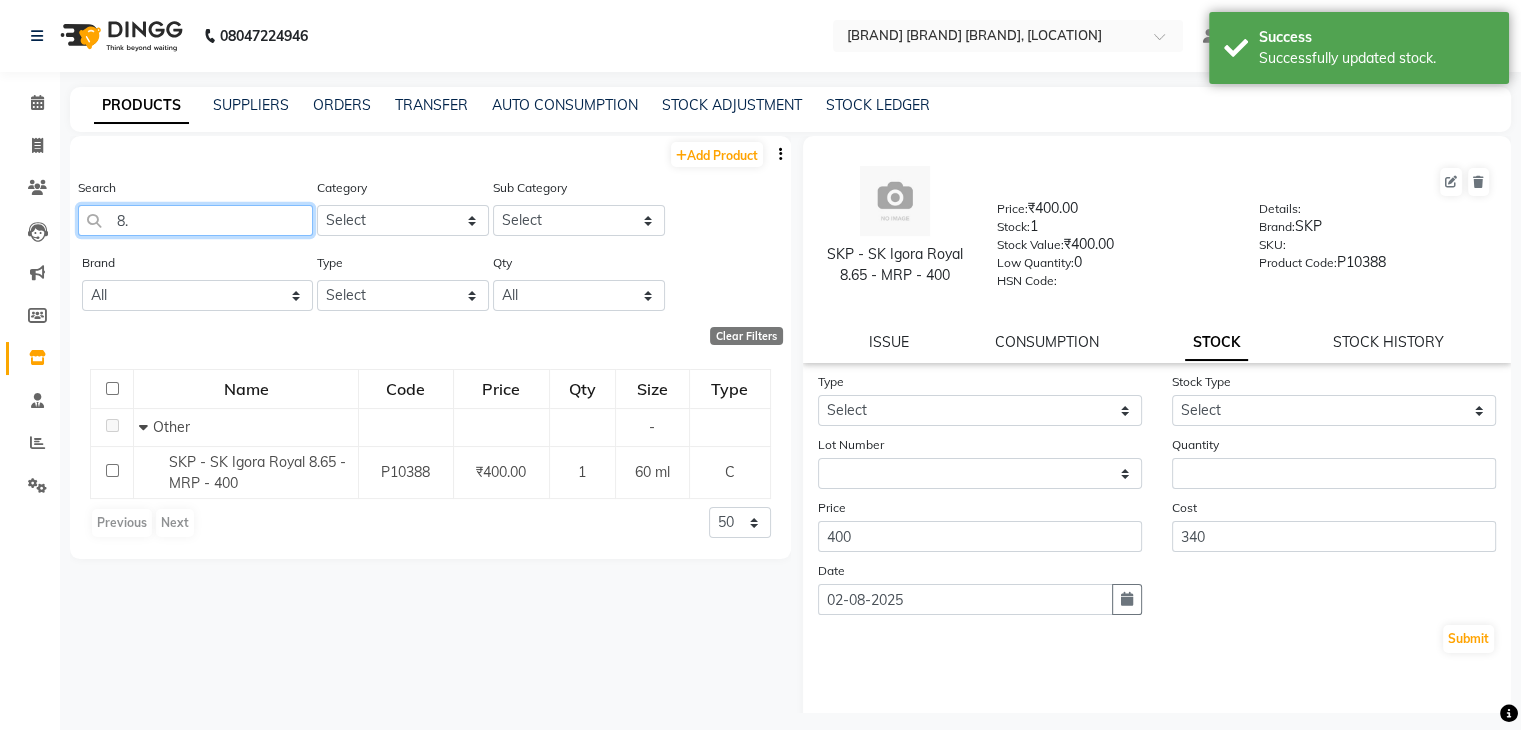type on "8" 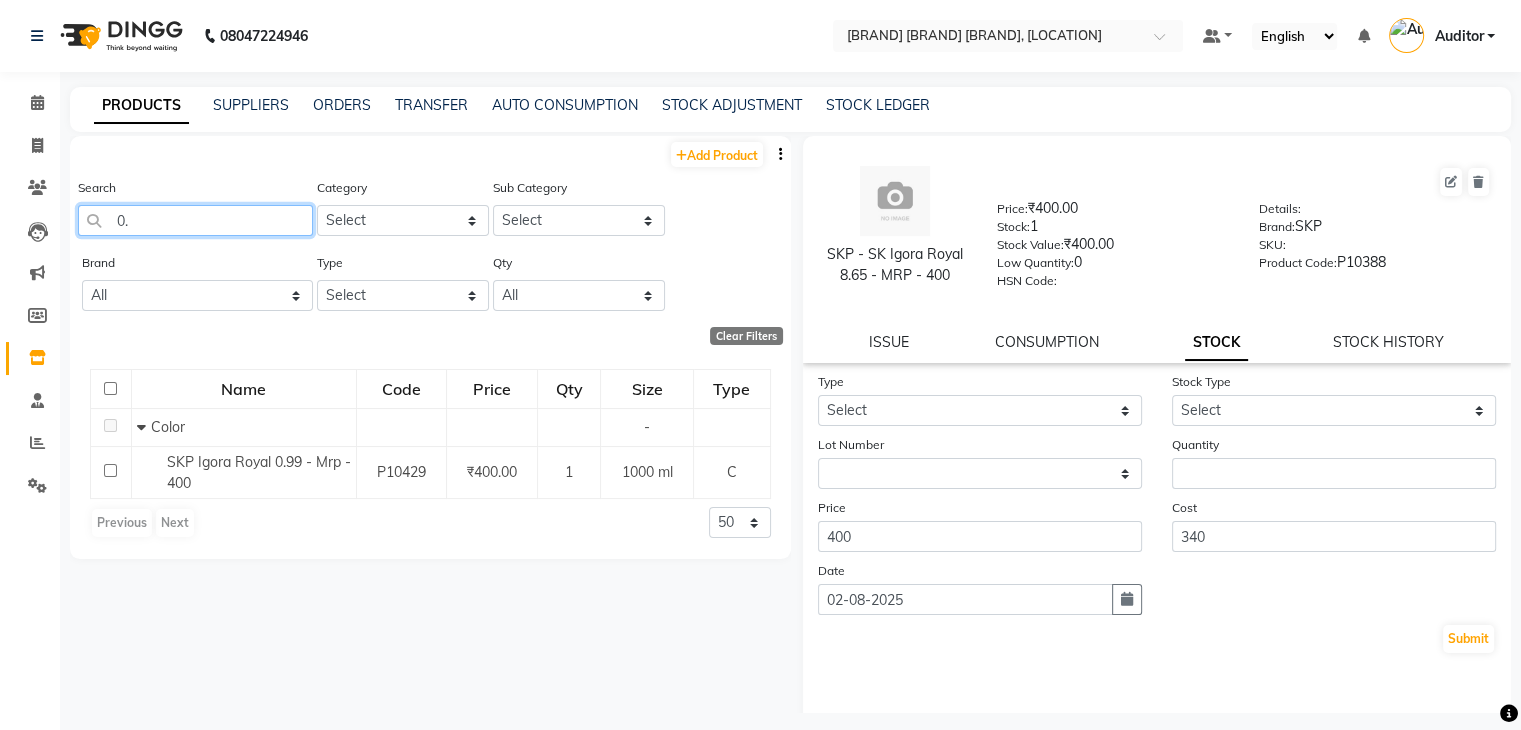 type on "0" 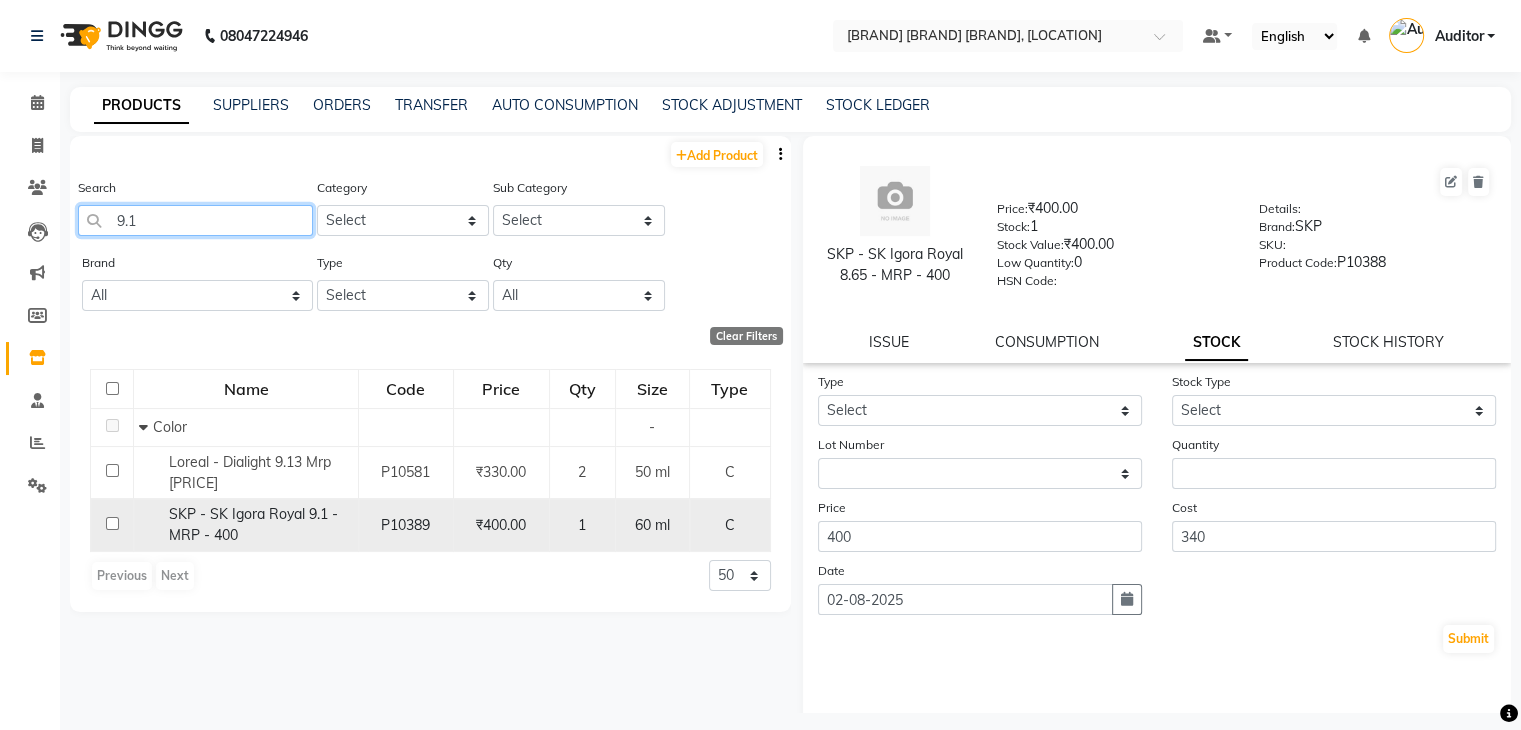 type on "9.1" 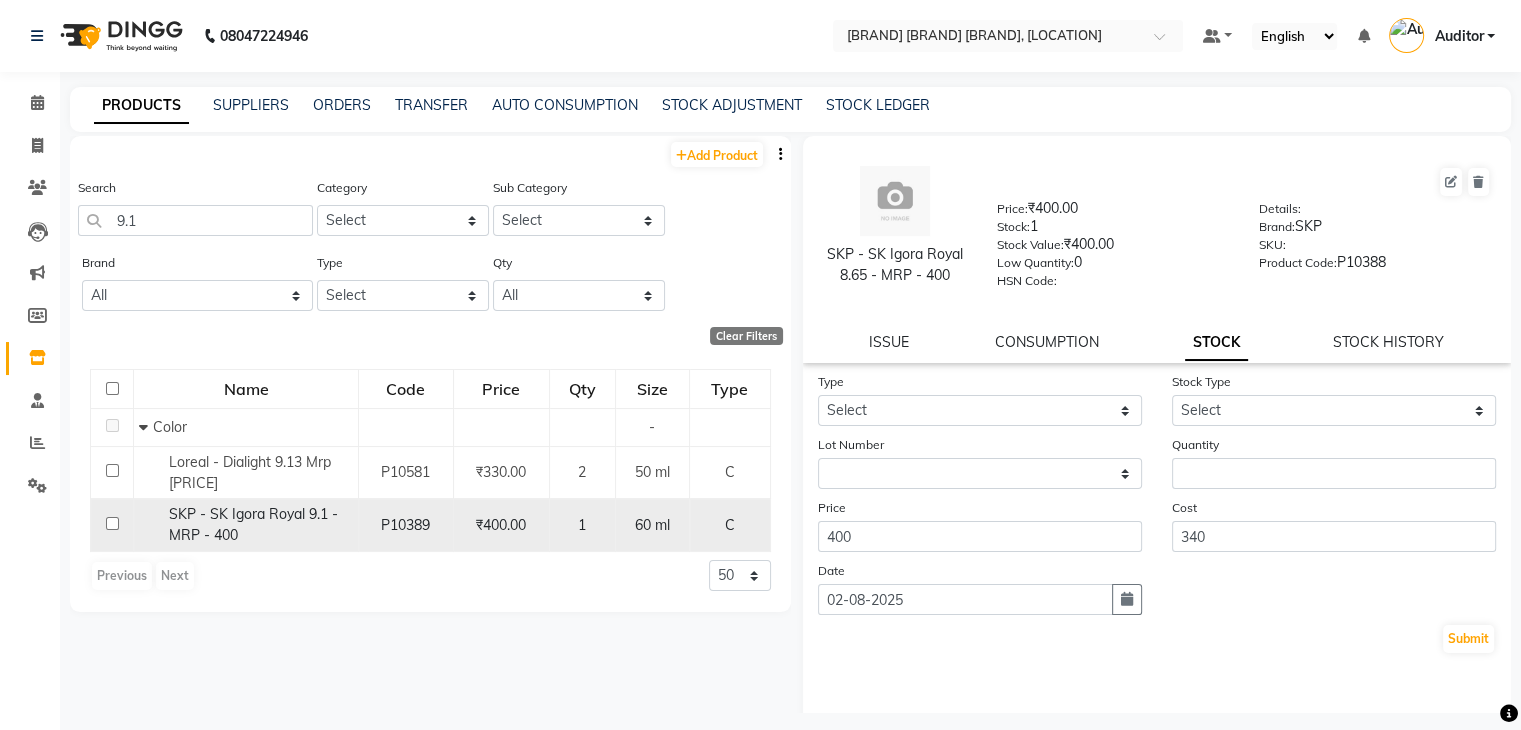 click on "SKP - SK Igora Royal 9.1 - MRP - 400" 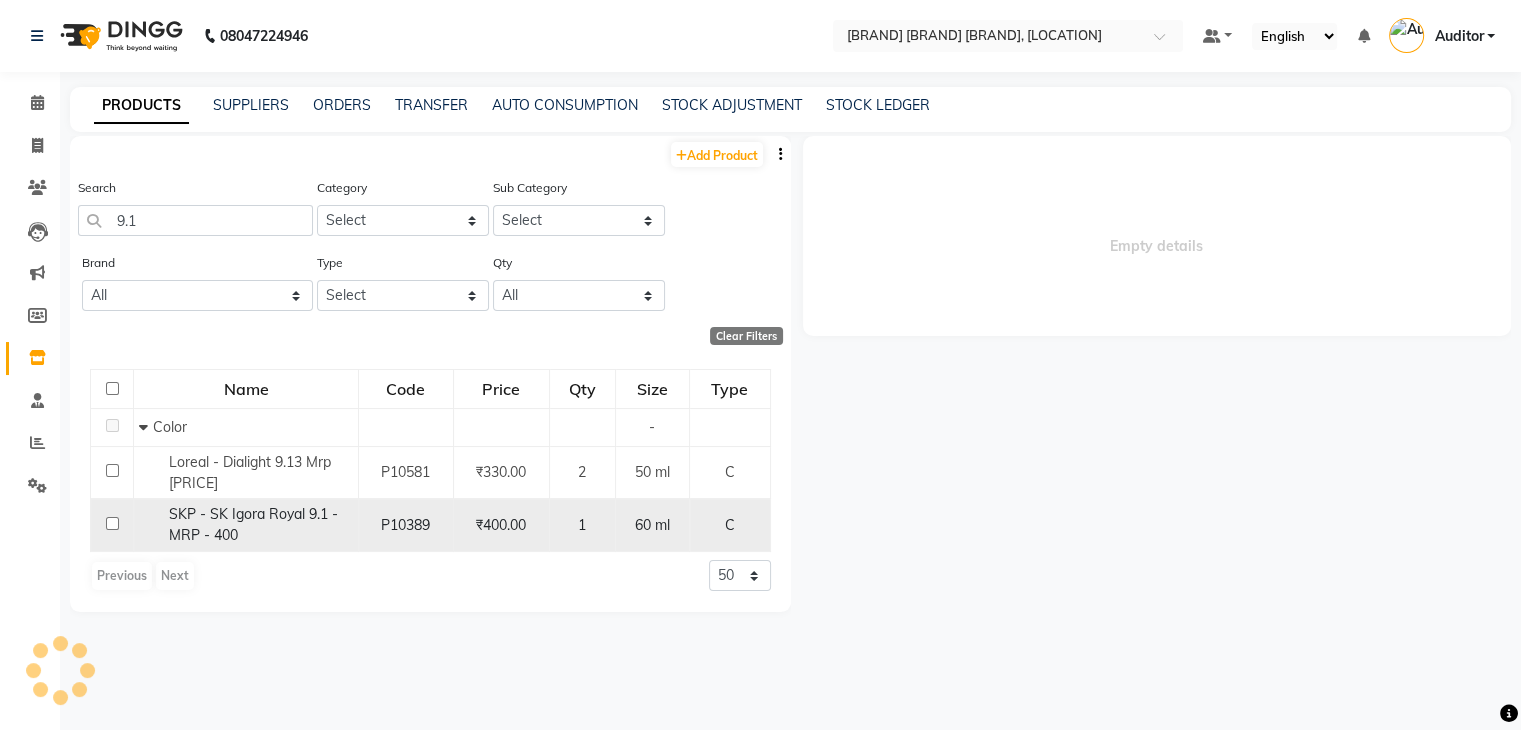 select 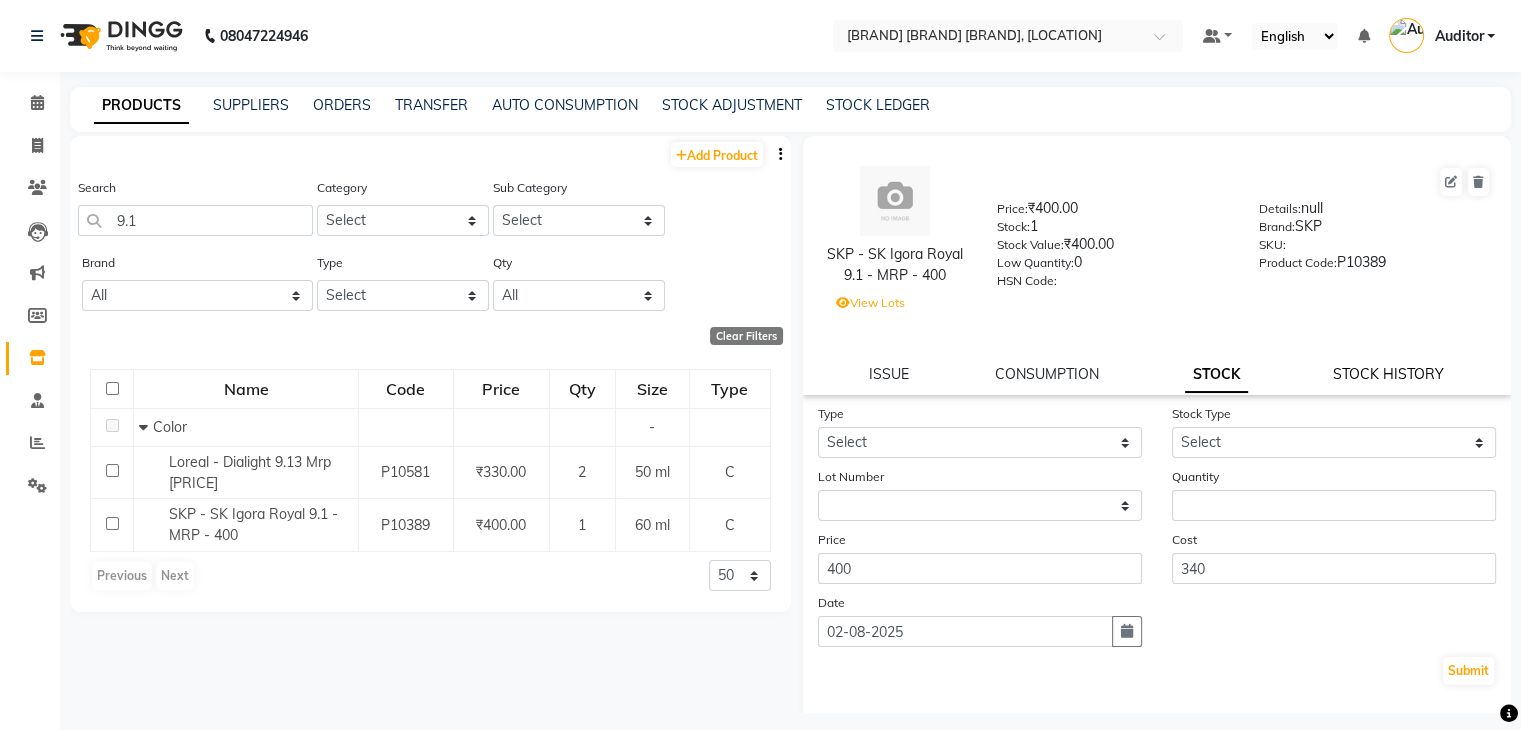 click on "STOCK HISTORY" 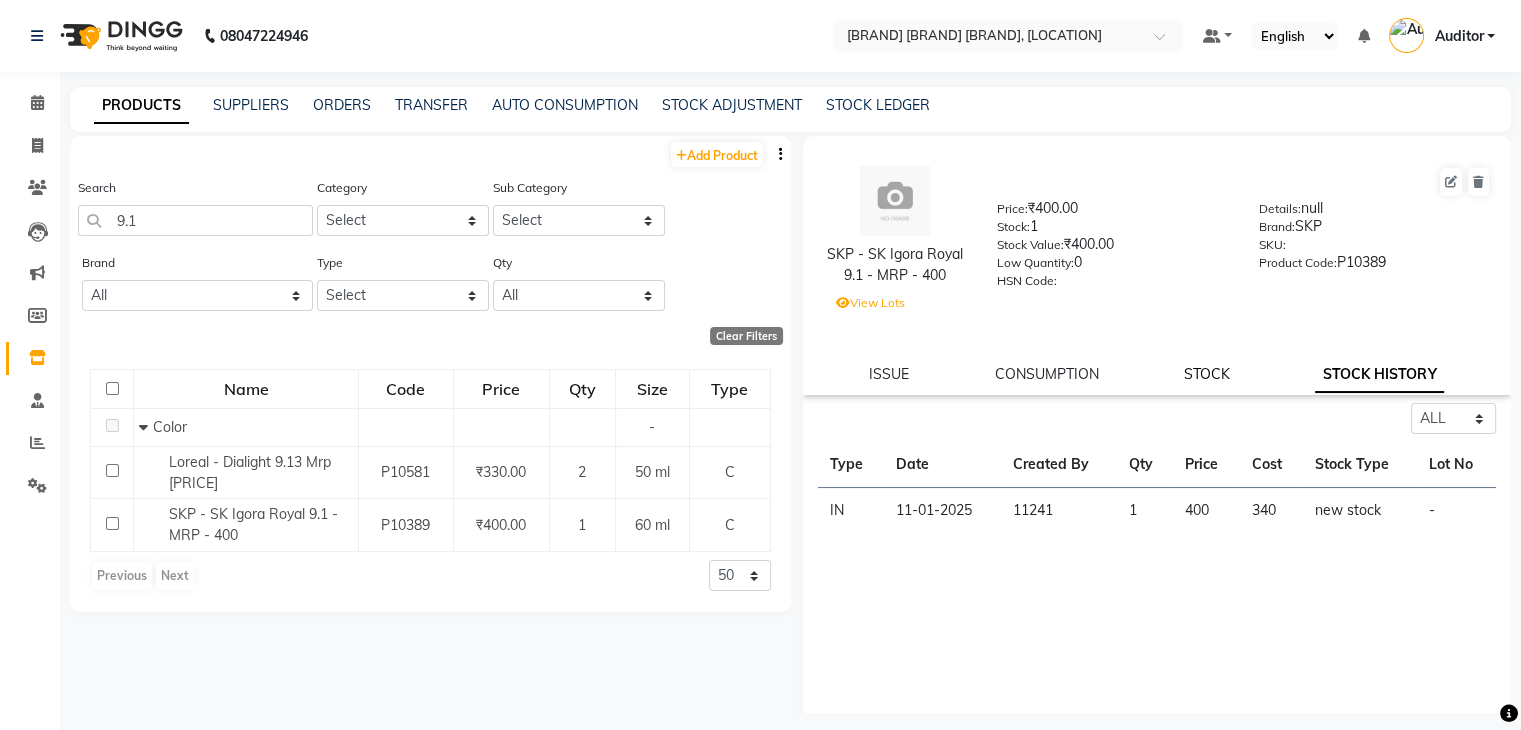click on "STOCK" 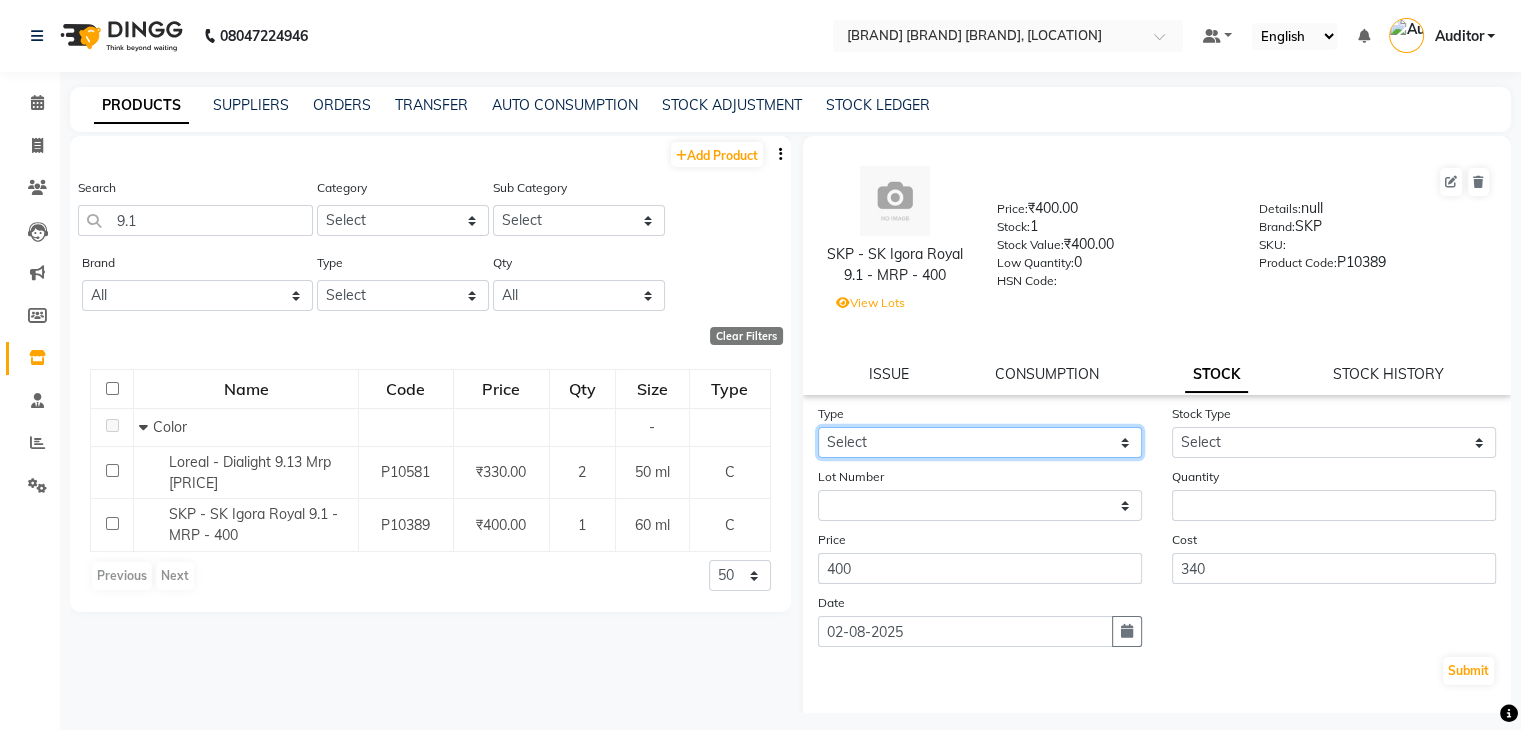 click on "Select In Out" 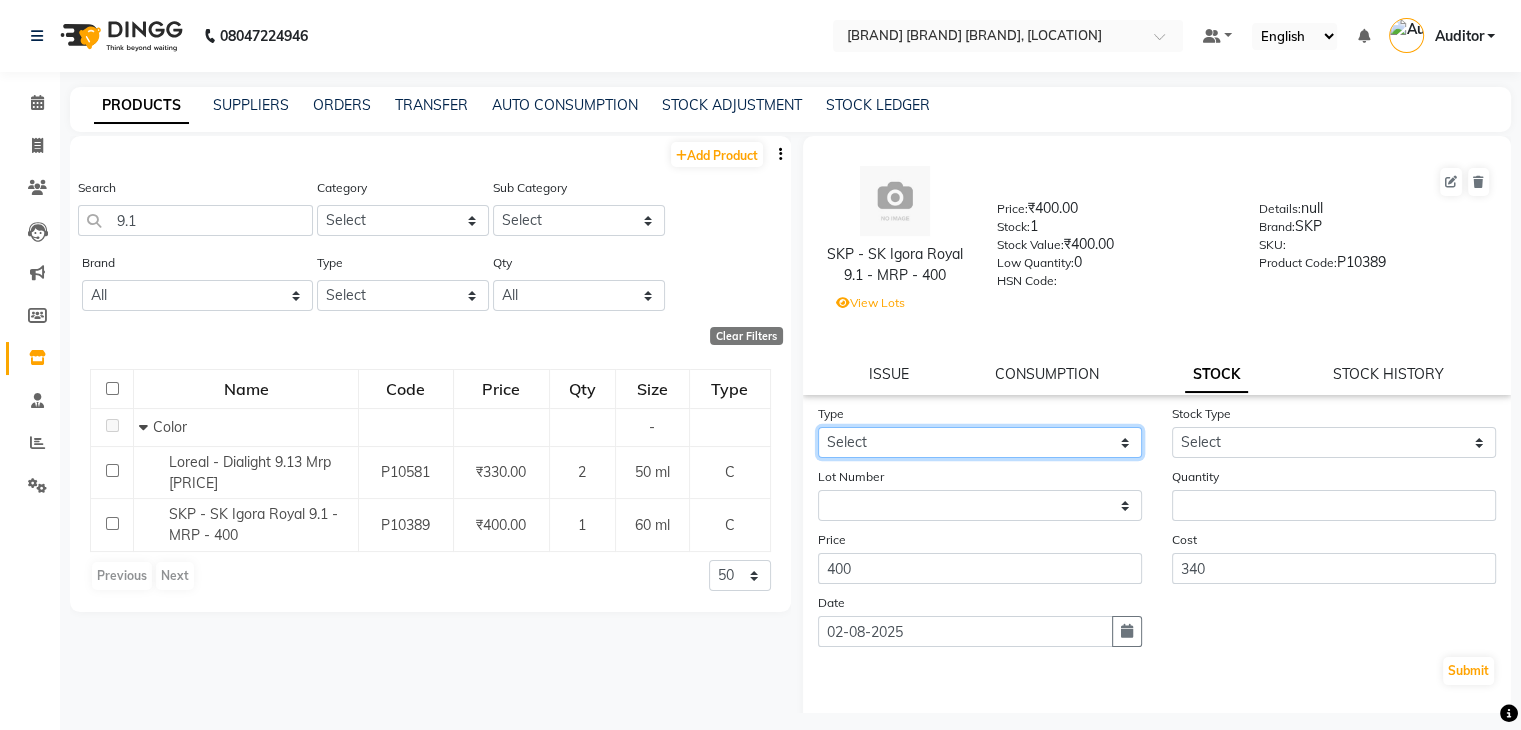 select on "in" 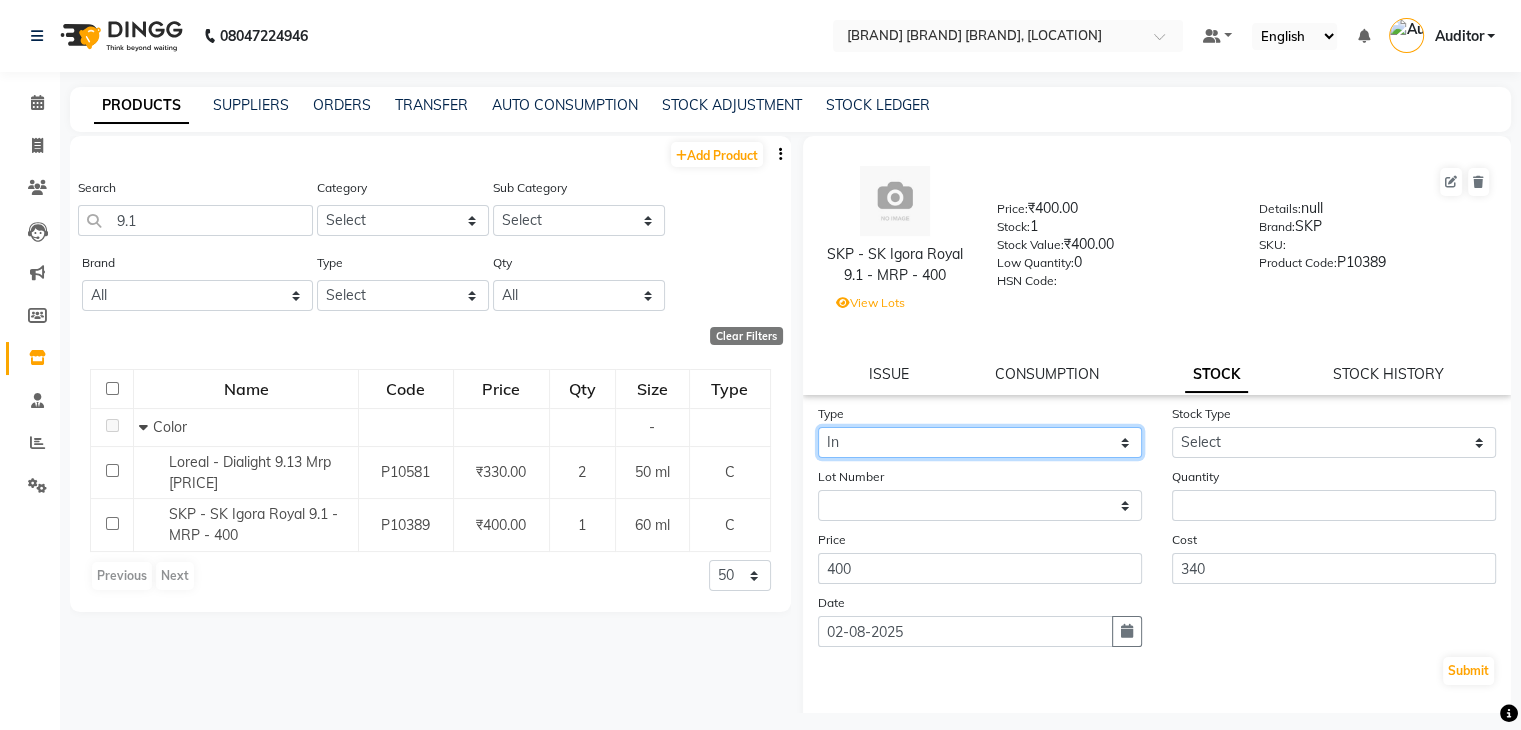 click on "Select In Out" 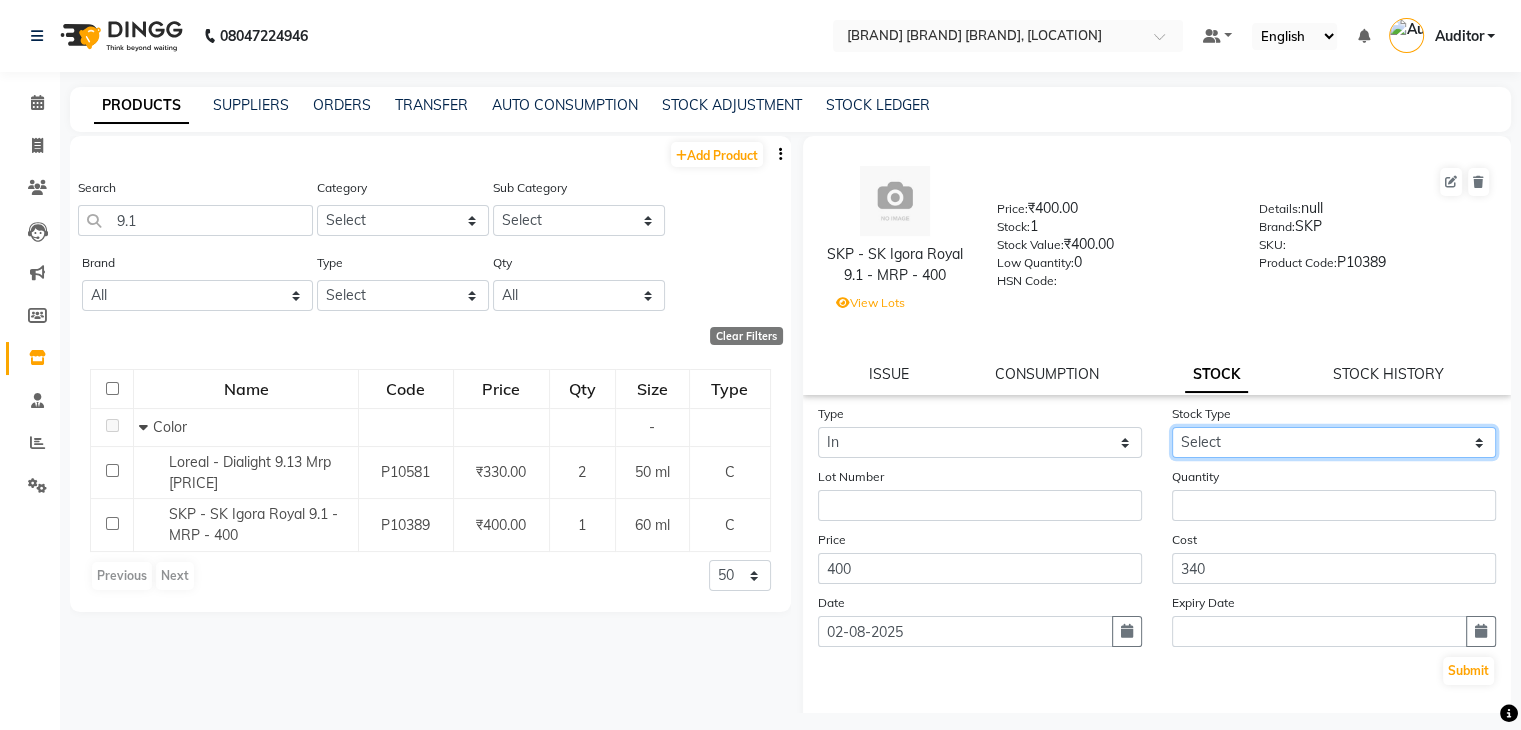 drag, startPoint x: 1209, startPoint y: 457, endPoint x: 1204, endPoint y: 540, distance: 83.15047 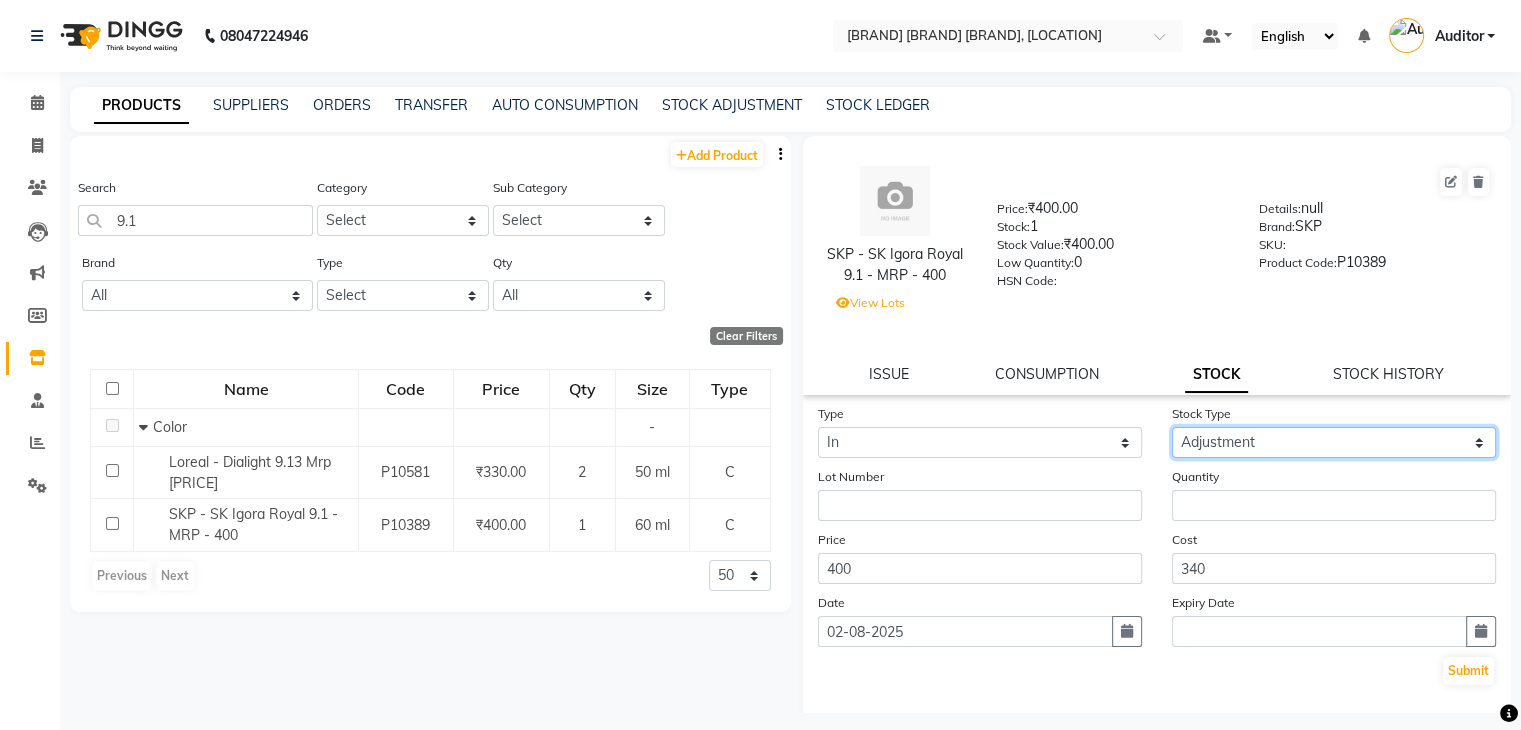 click on "Select New Stock Adjustment Return Other" 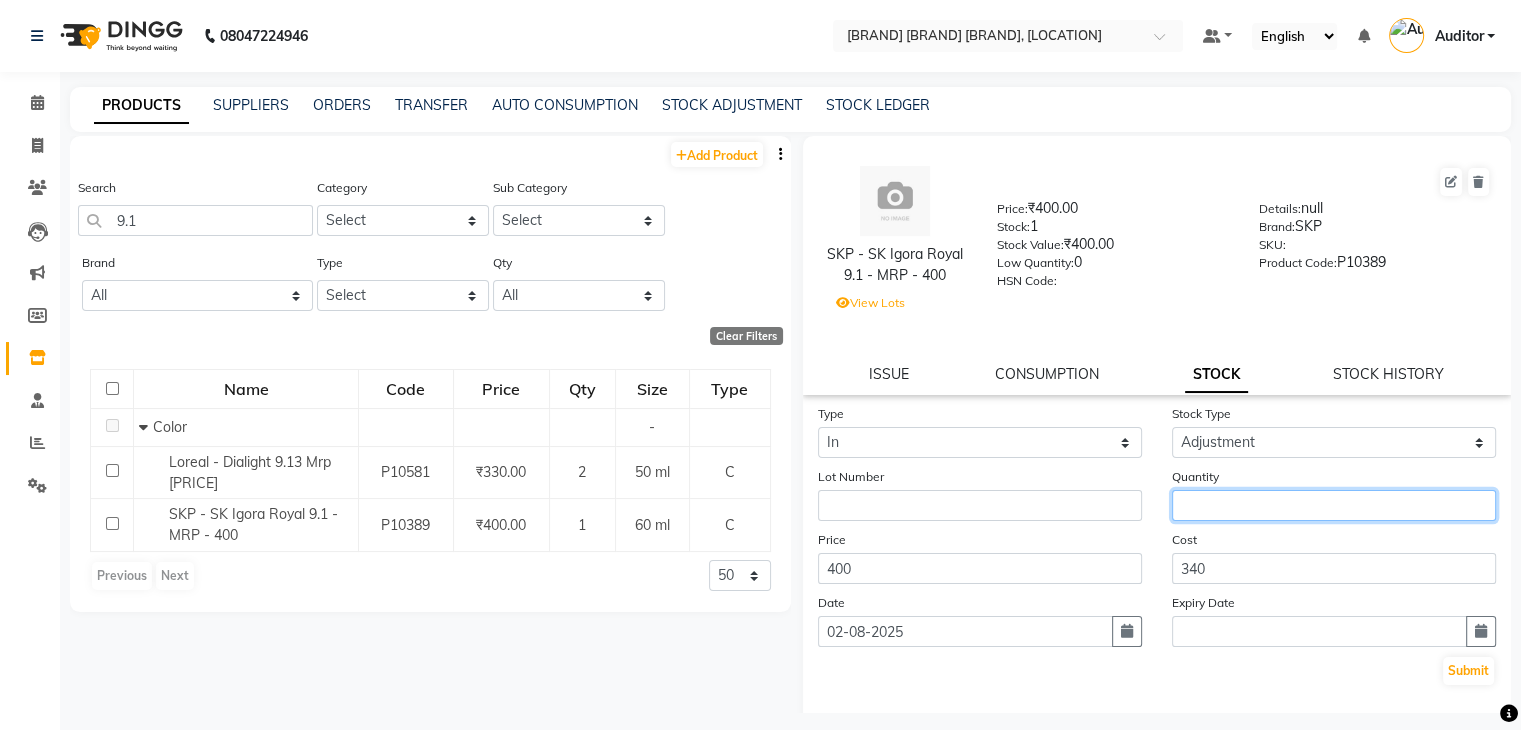 click 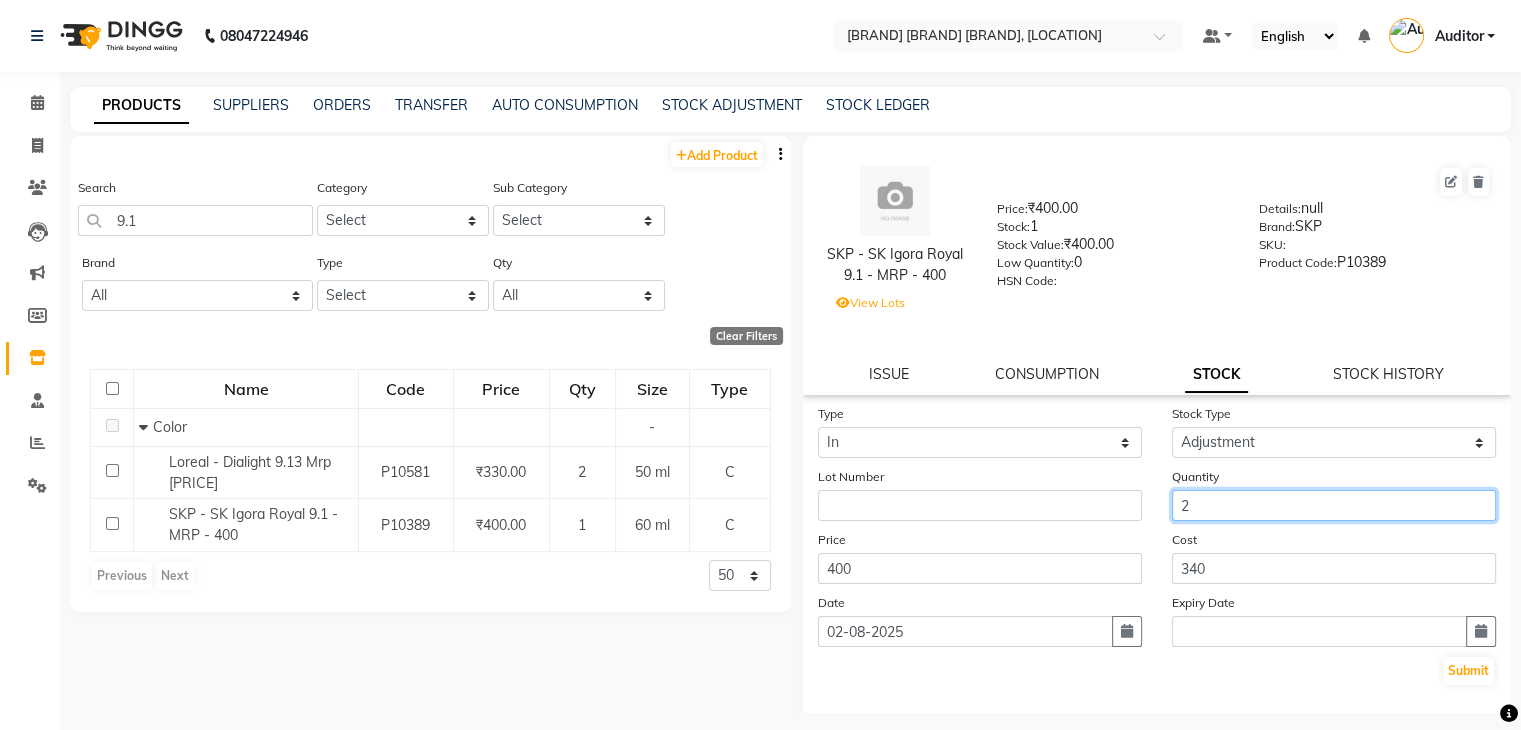 type on "2" 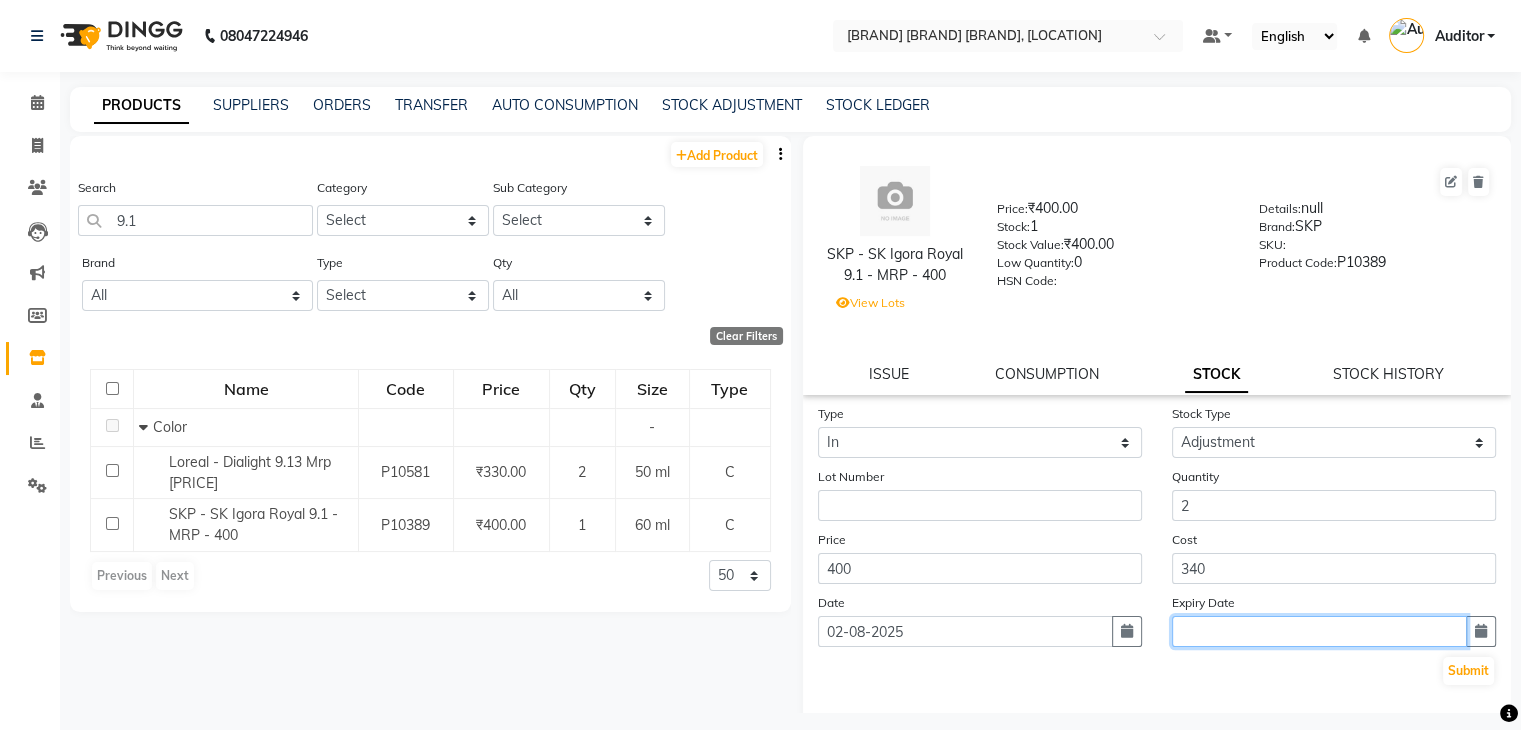 click 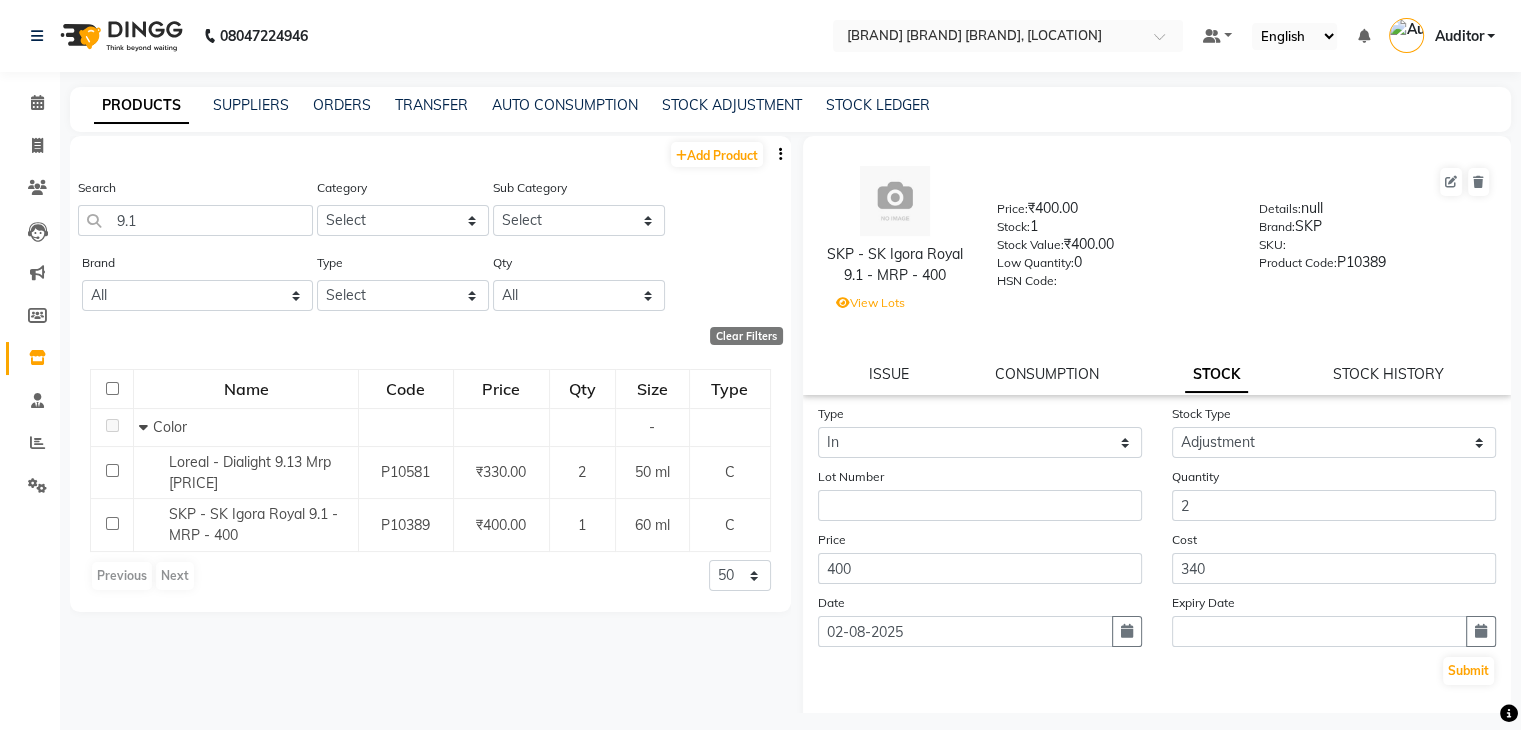 select on "8" 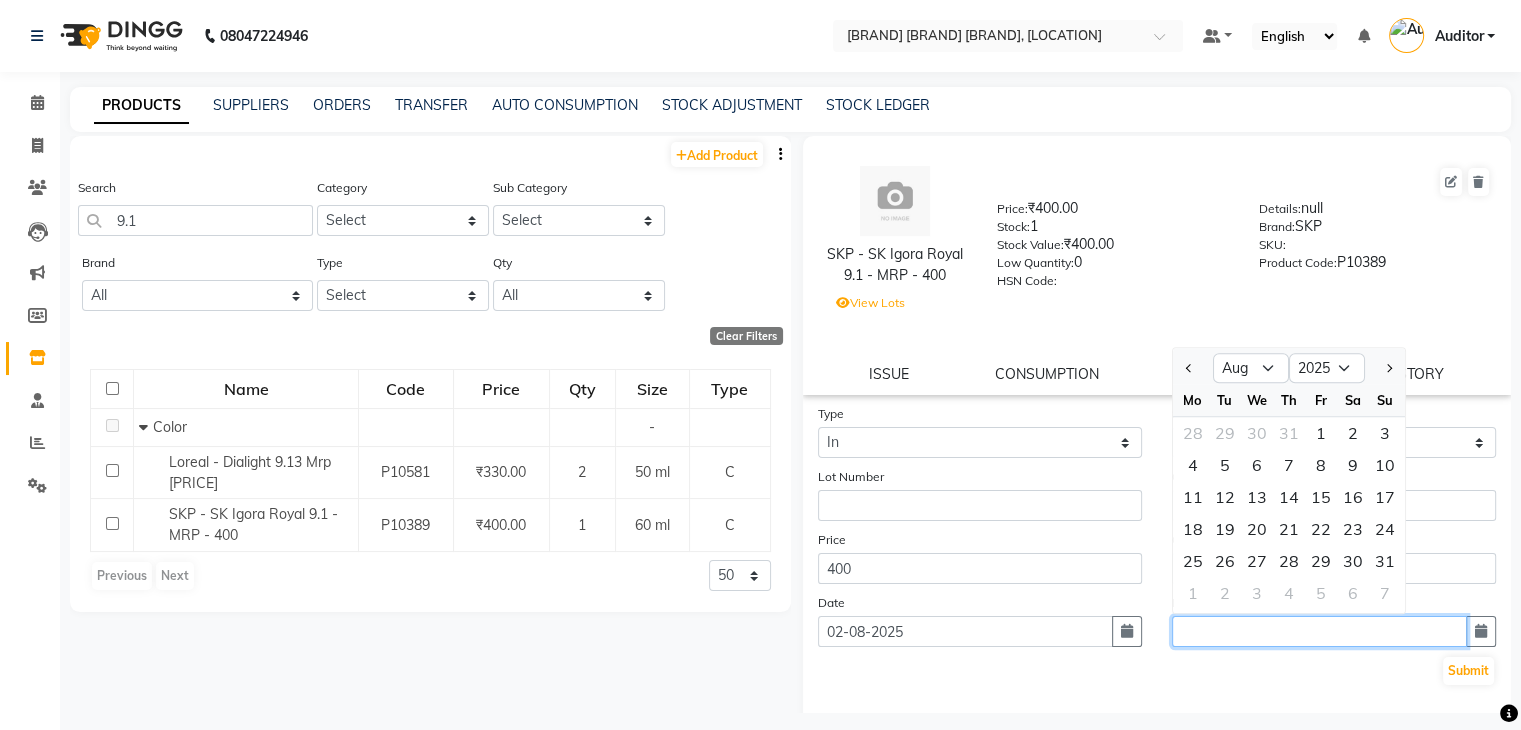 click 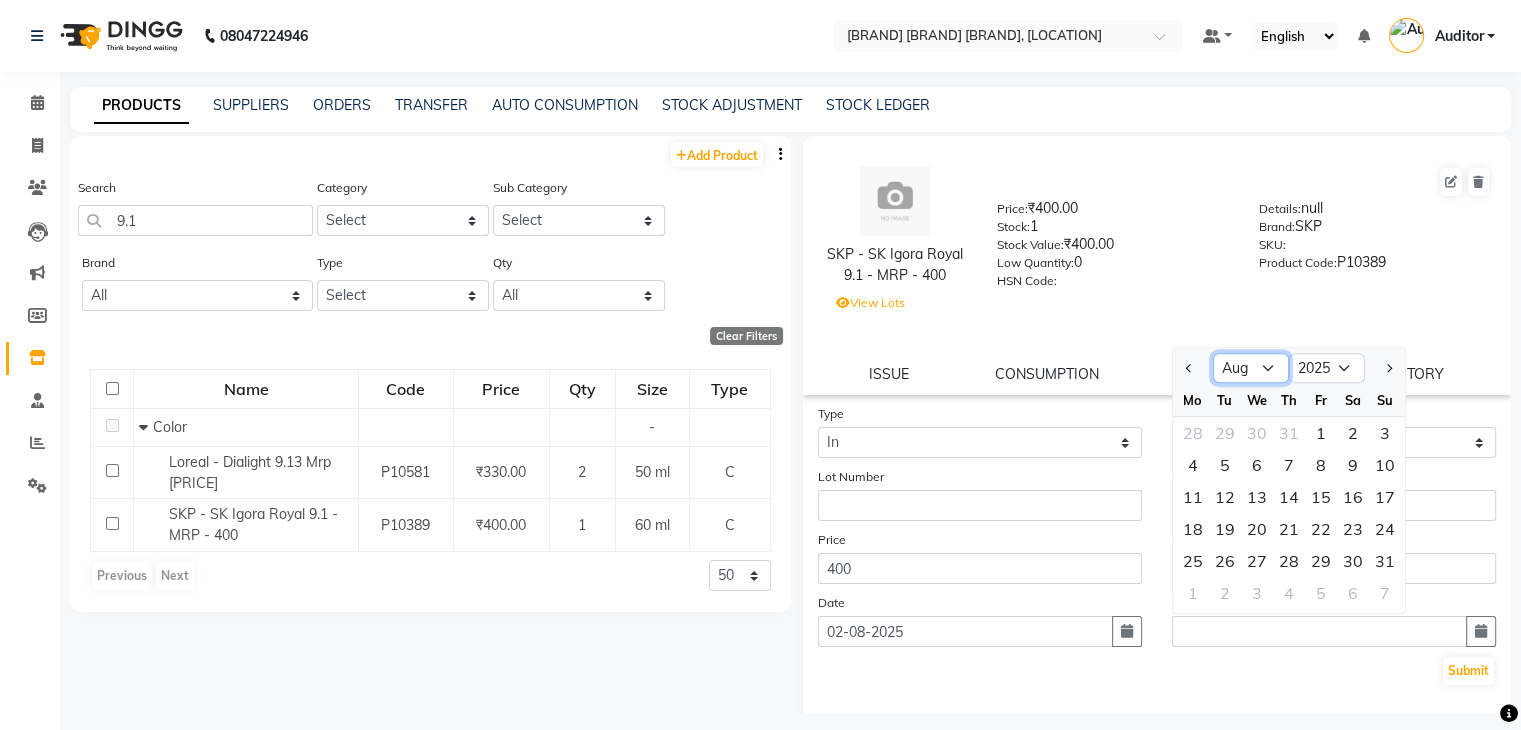 click on "Jan Feb Mar Apr May Jun Jul Aug Sep Oct Nov Dec" 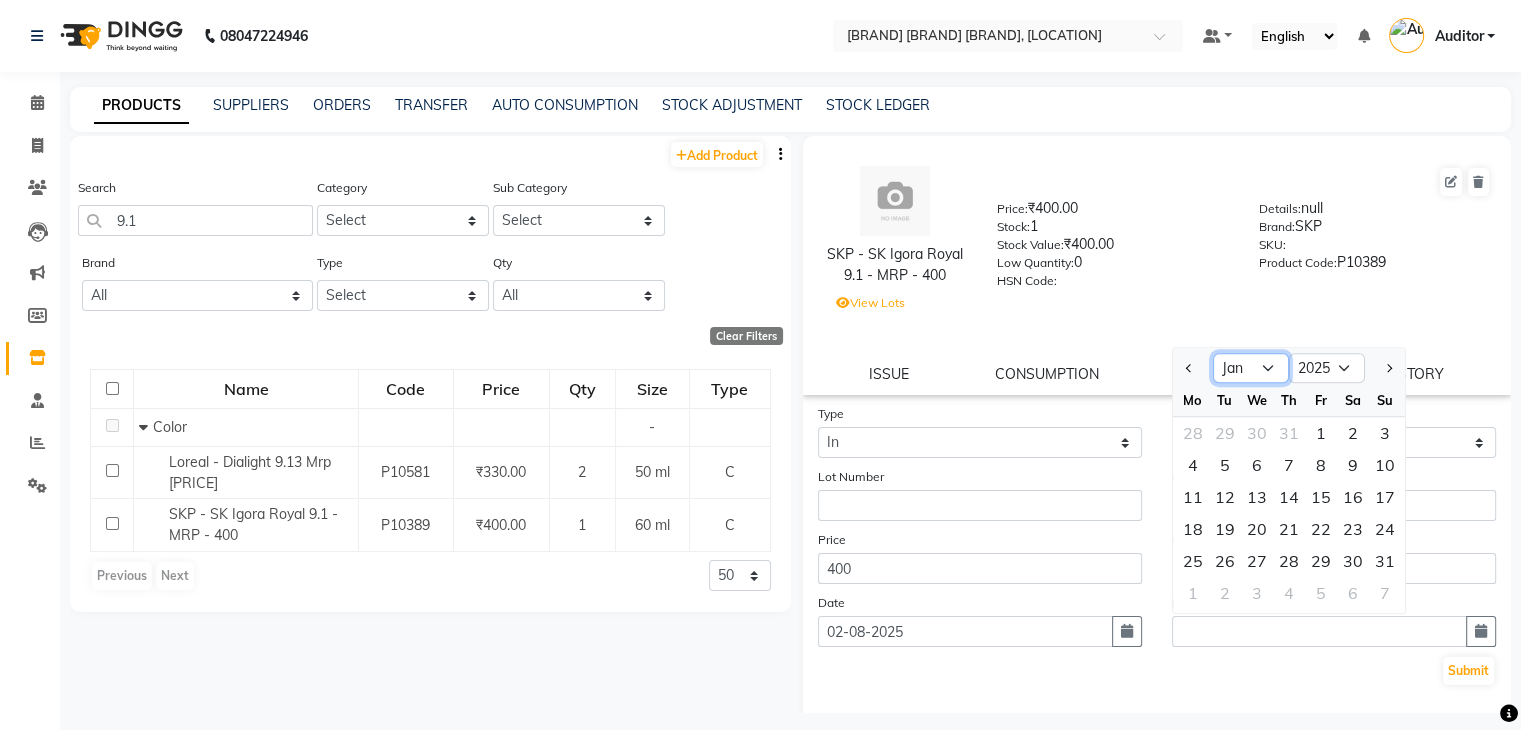 click on "Jan Feb Mar Apr May Jun Jul Aug Sep Oct Nov Dec" 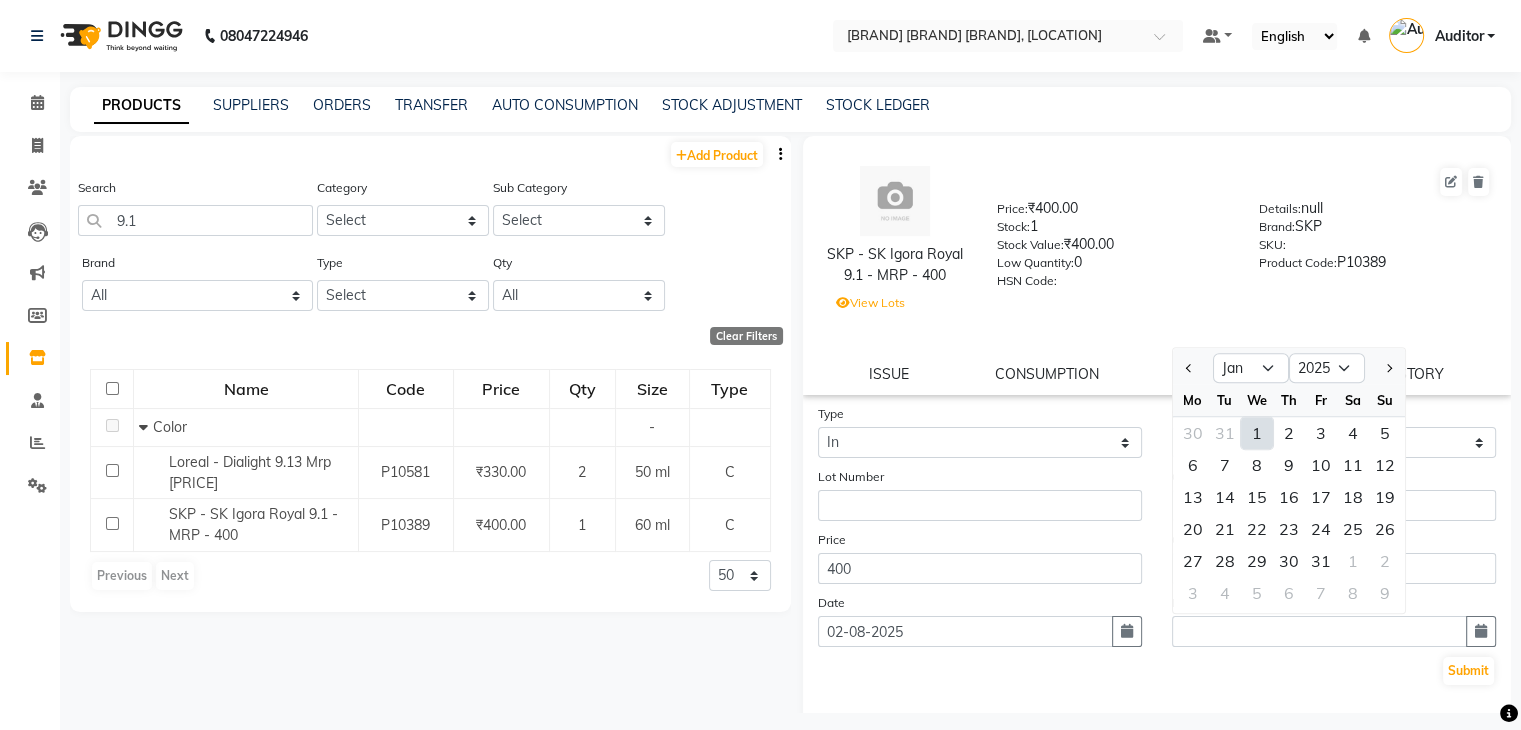 click on "1" 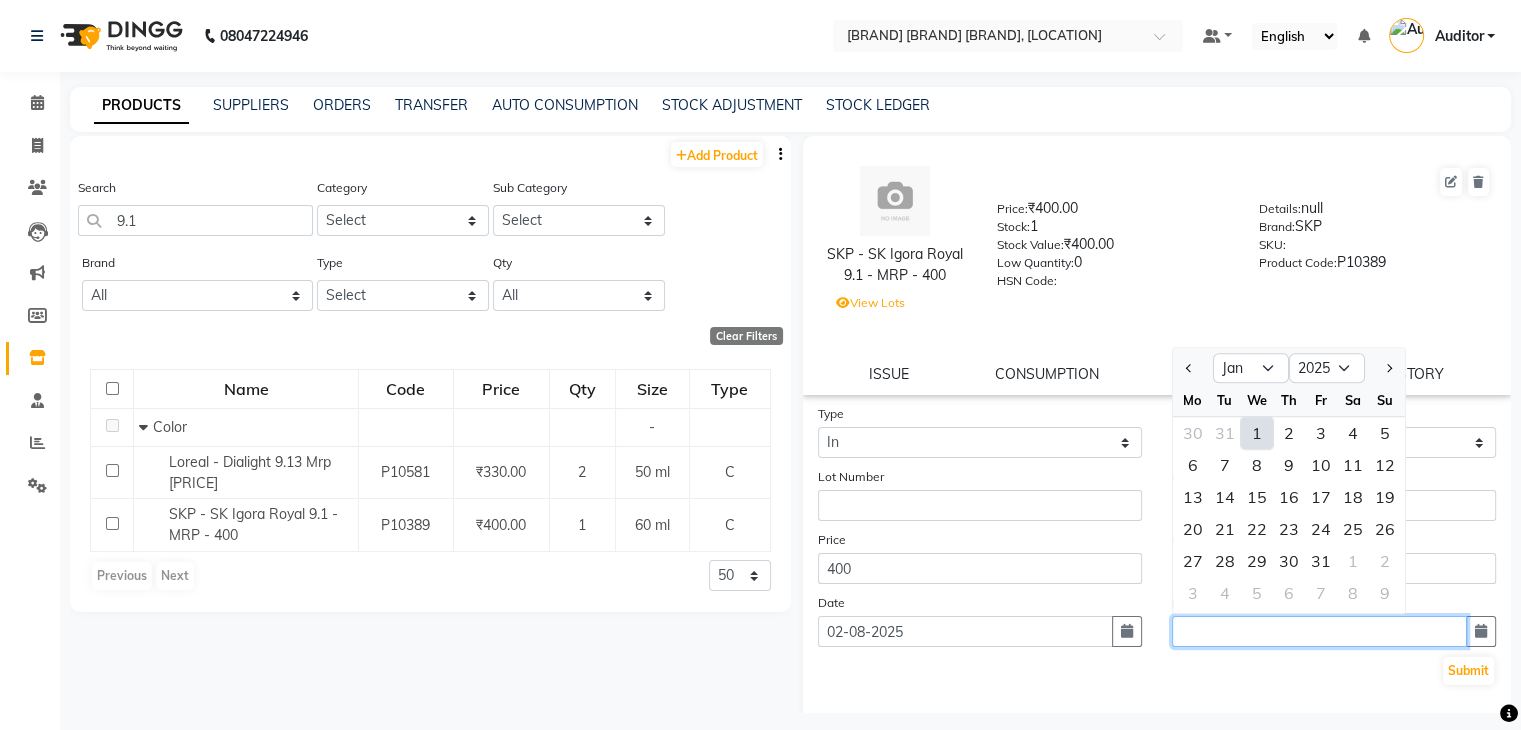type on "01-01-2025" 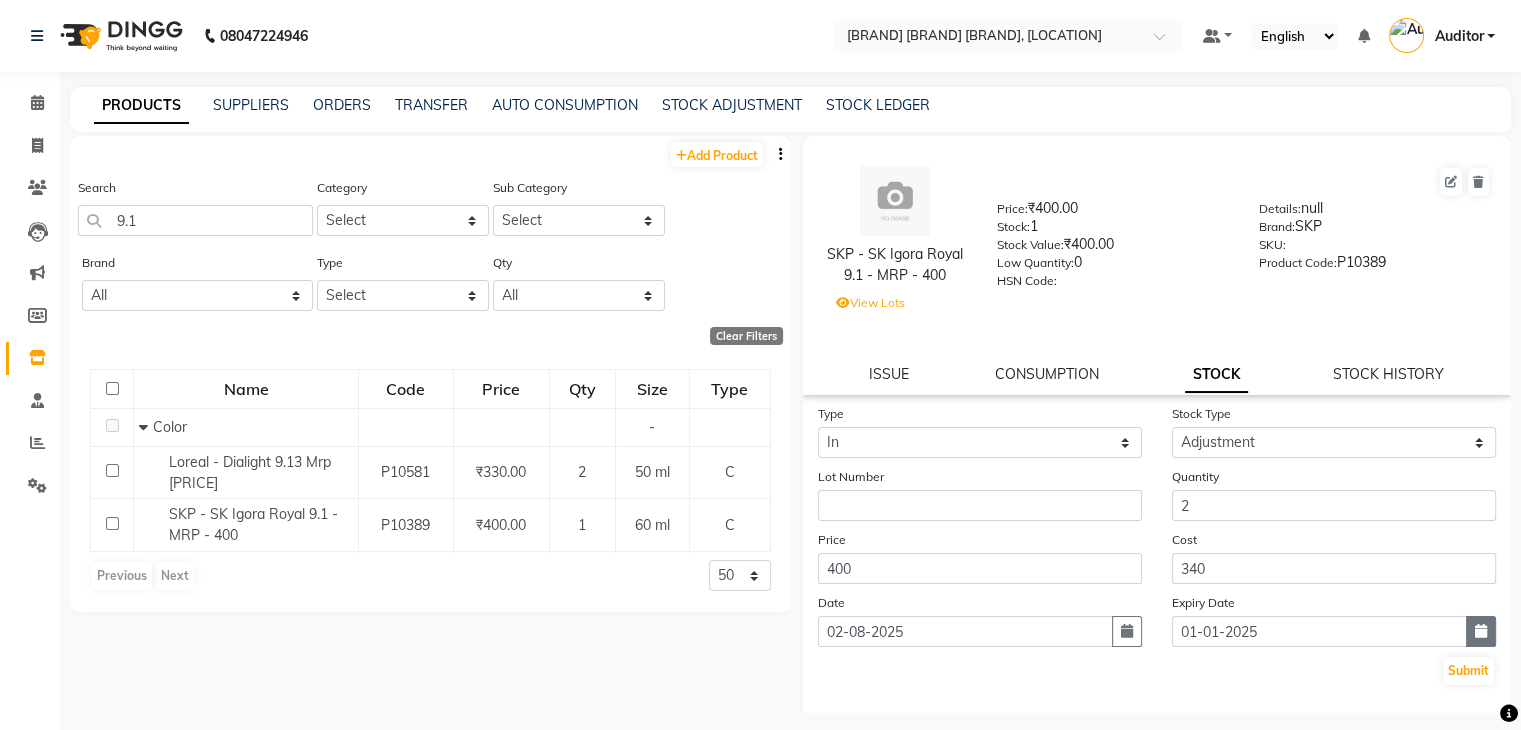 click 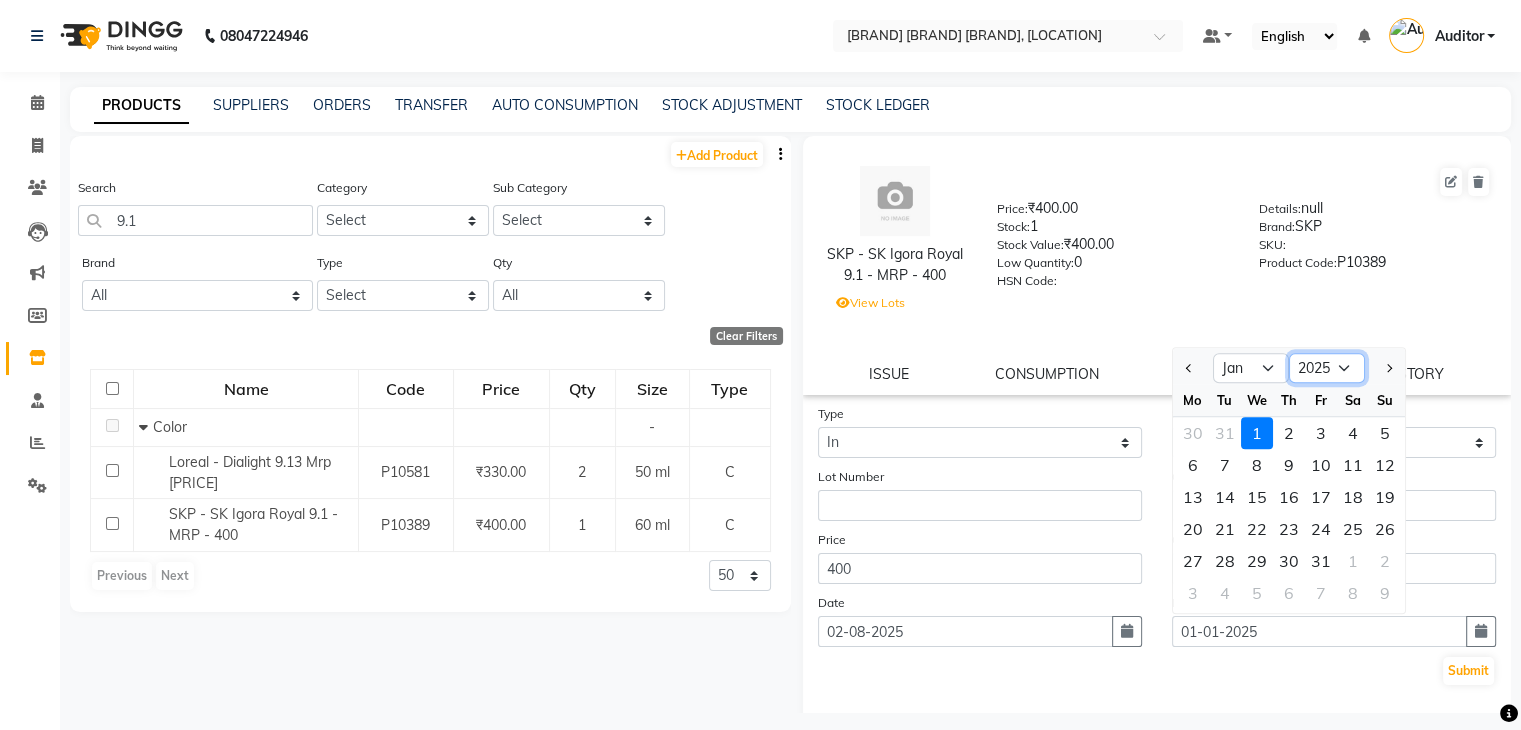 click on "2015 2016 2017 2018 2019 2020 2021 2022 2023 2024 2025 2026 2027 2028 2029 2030 2031 2032 2033 2034 2035" 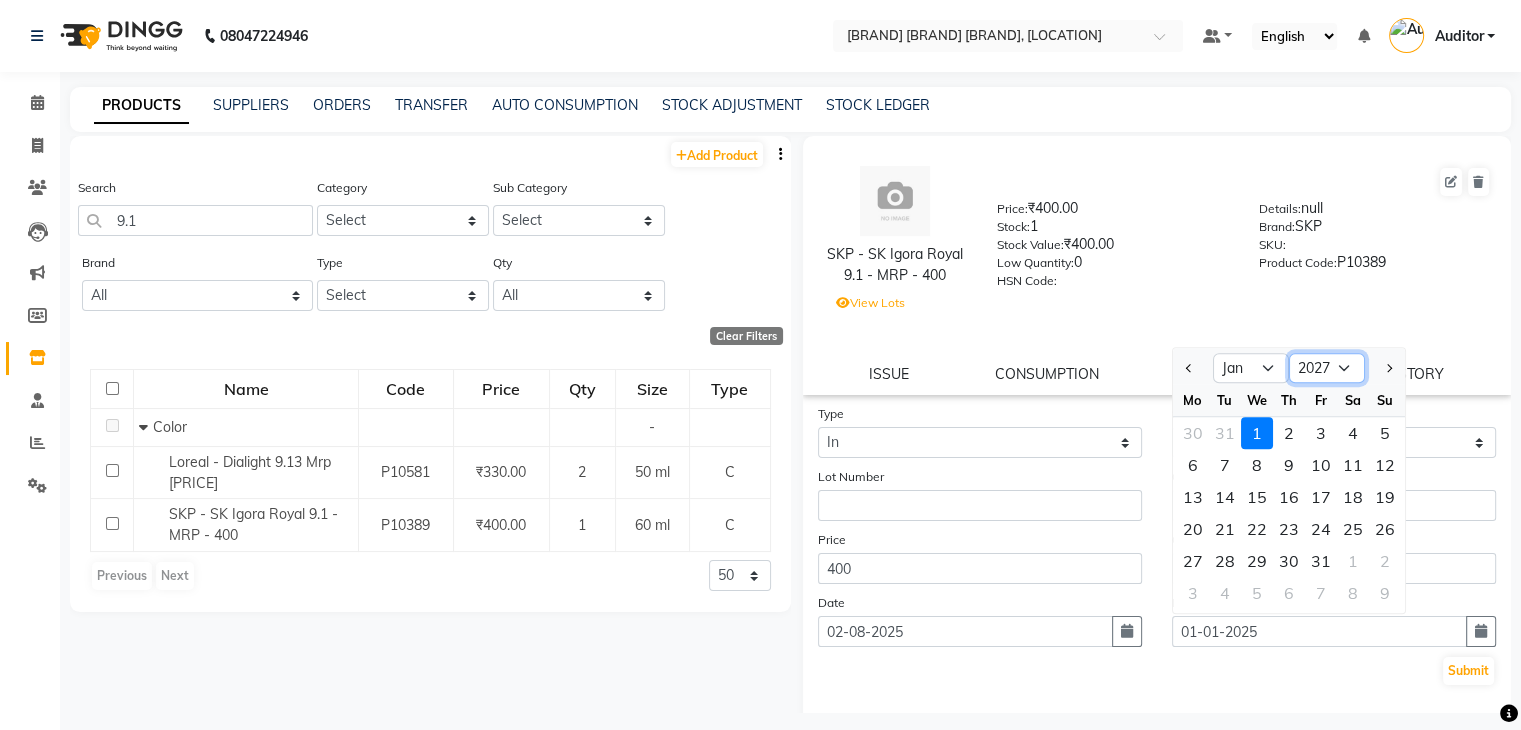 click on "2015 2016 2017 2018 2019 2020 2021 2022 2023 2024 2025 2026 2027 2028 2029 2030 2031 2032 2033 2034 2035" 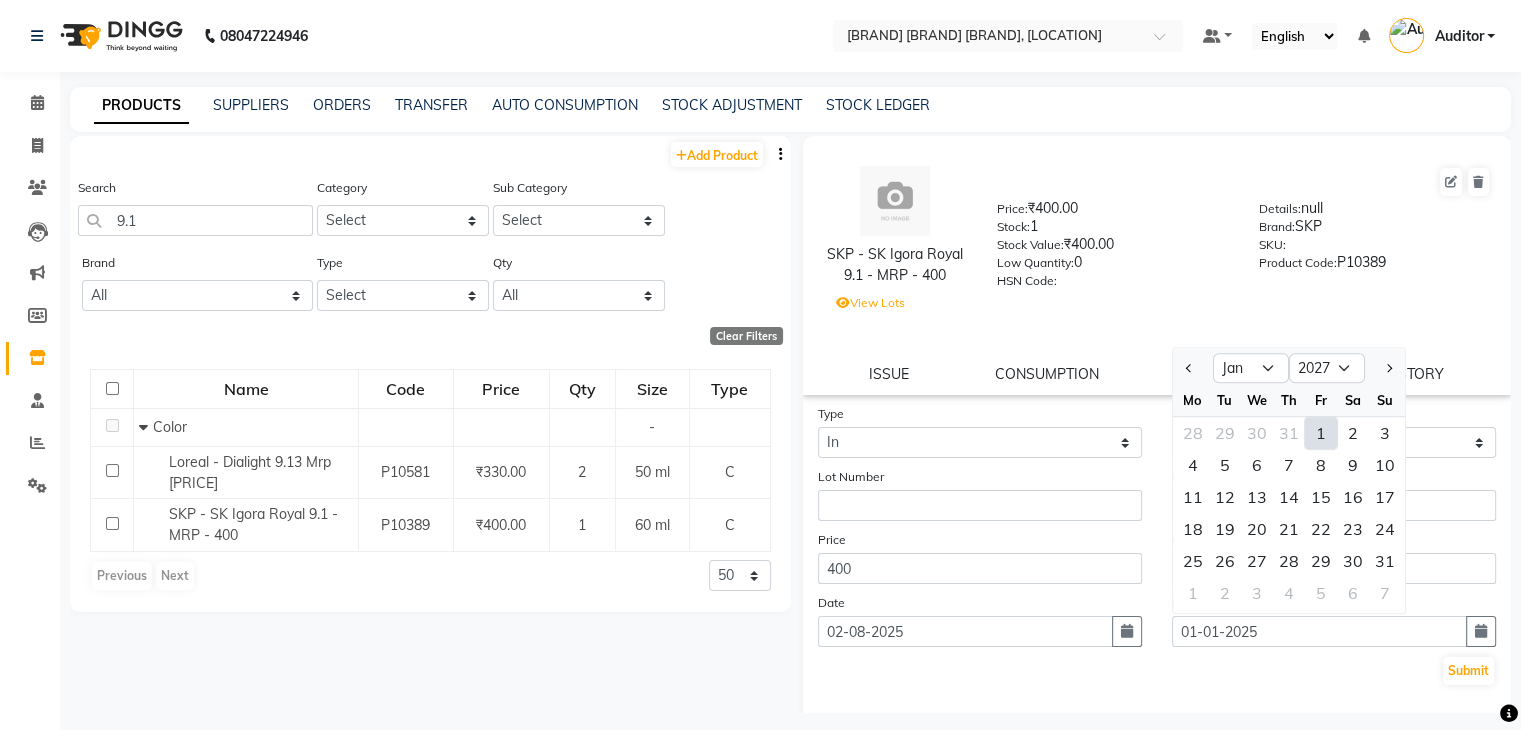 click on "1" 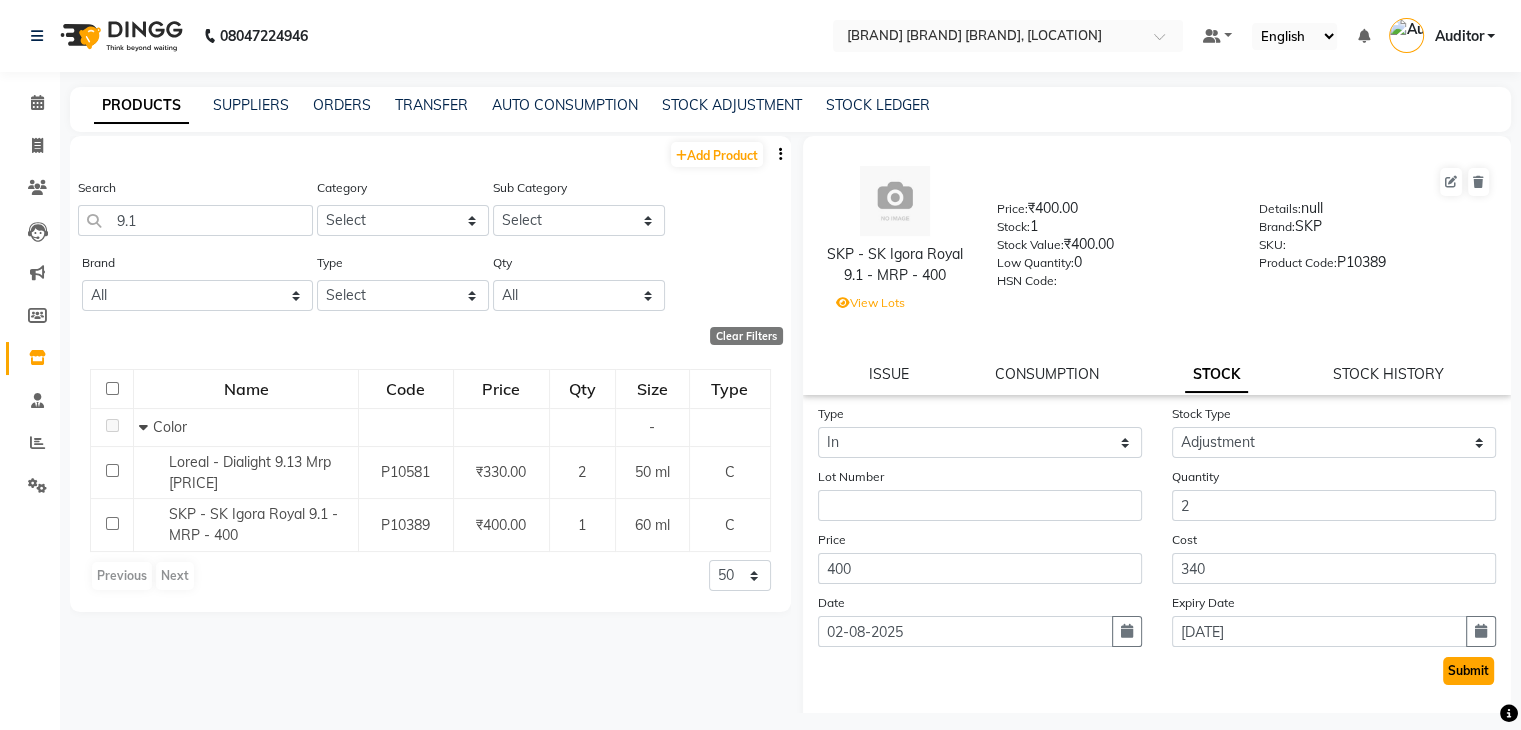click on "Submit" 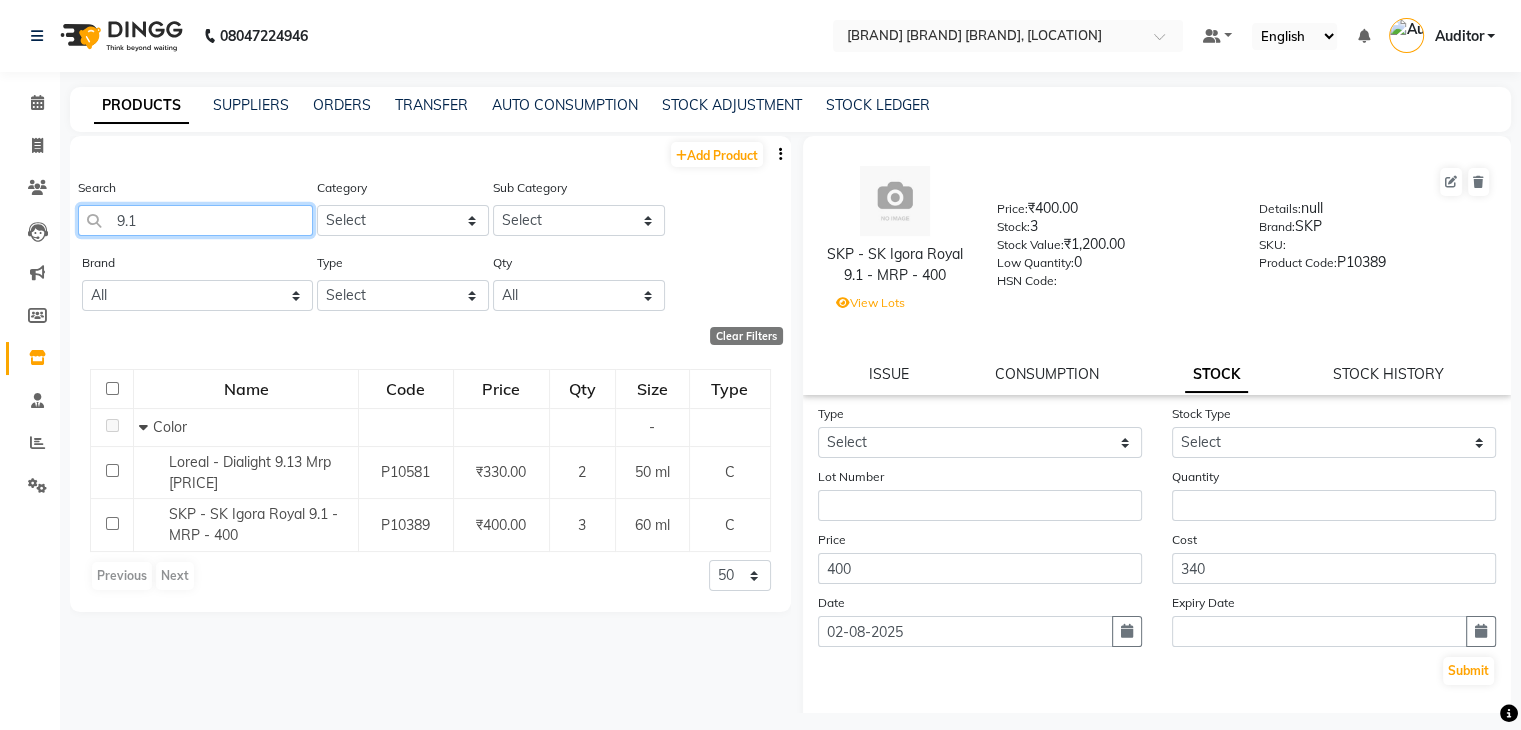 click on "9.1" 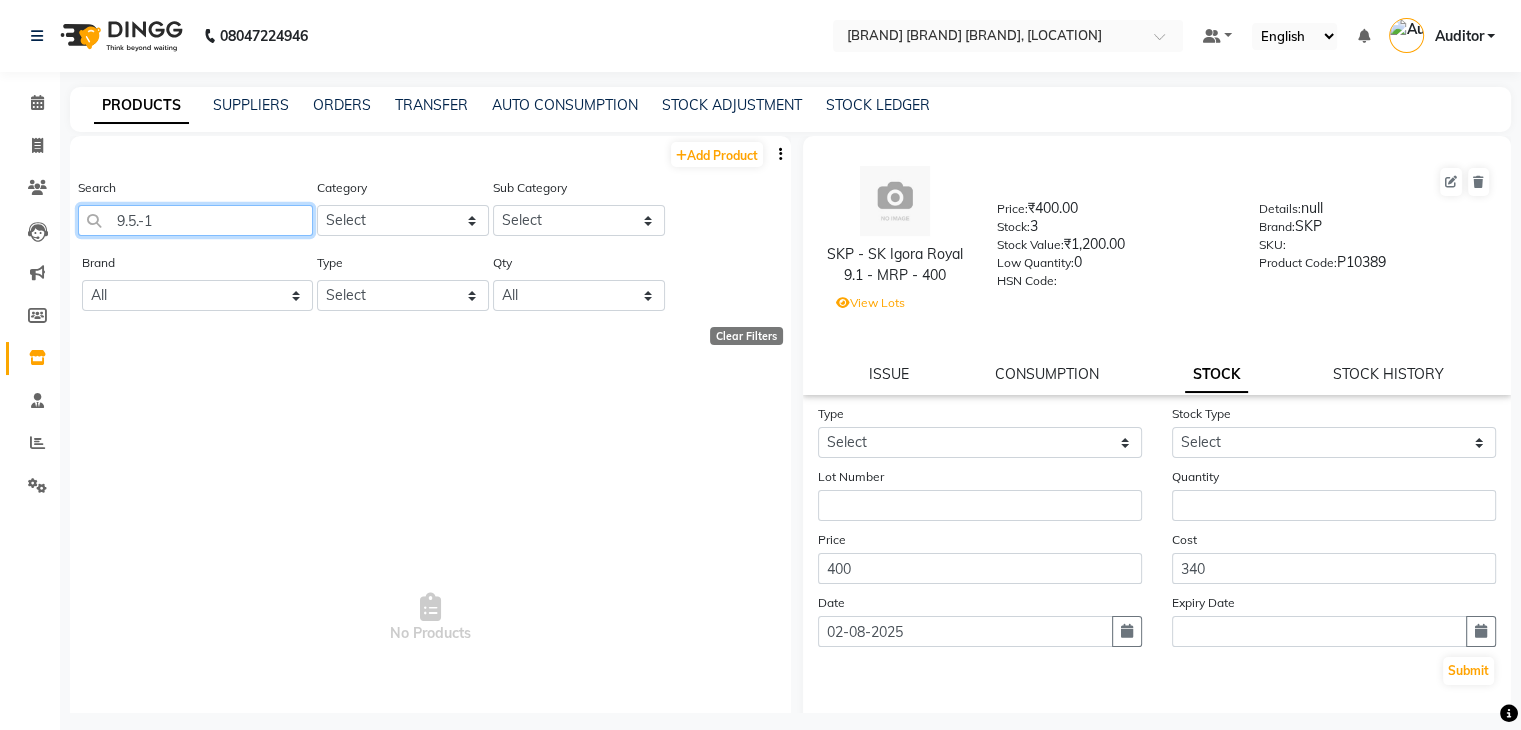 click on "9.5.-1" 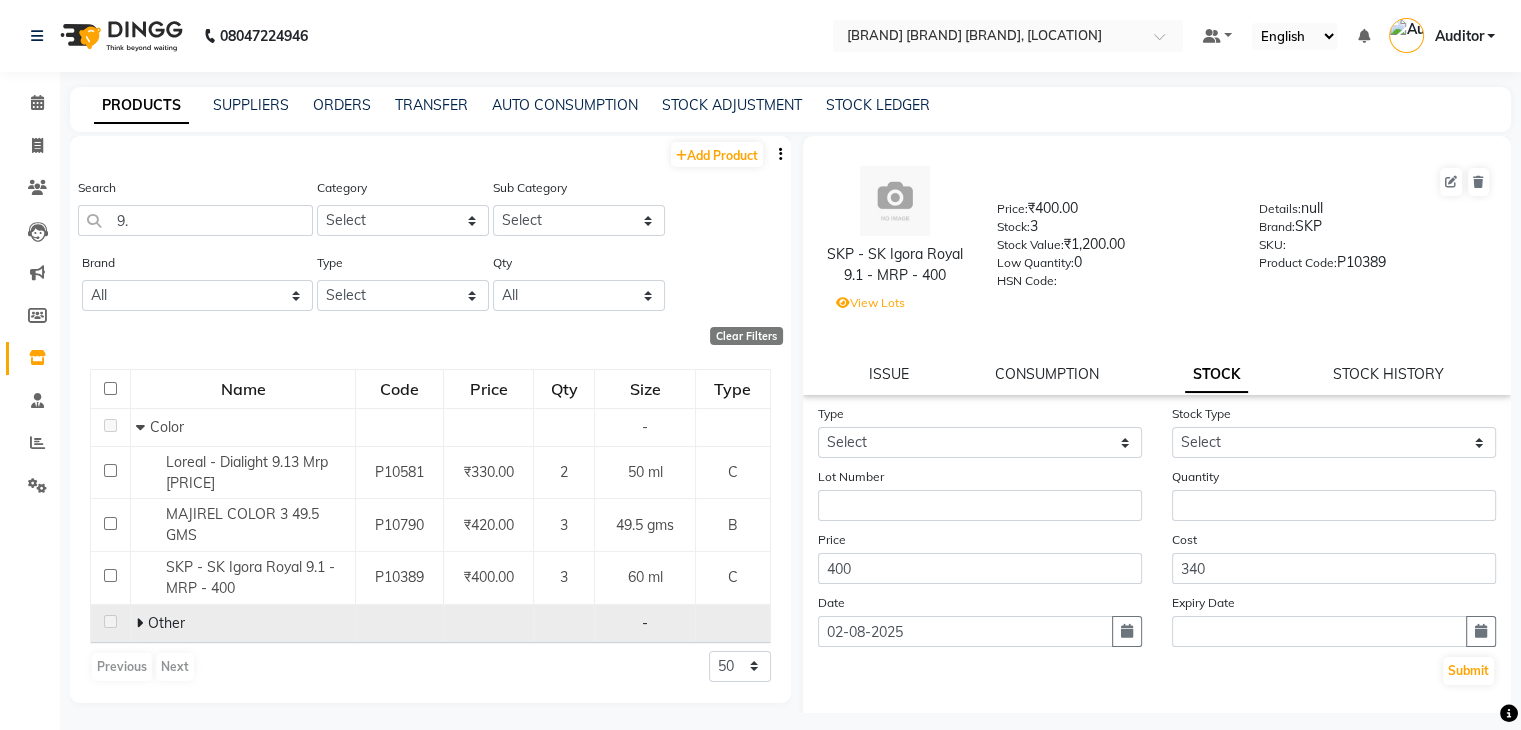 click 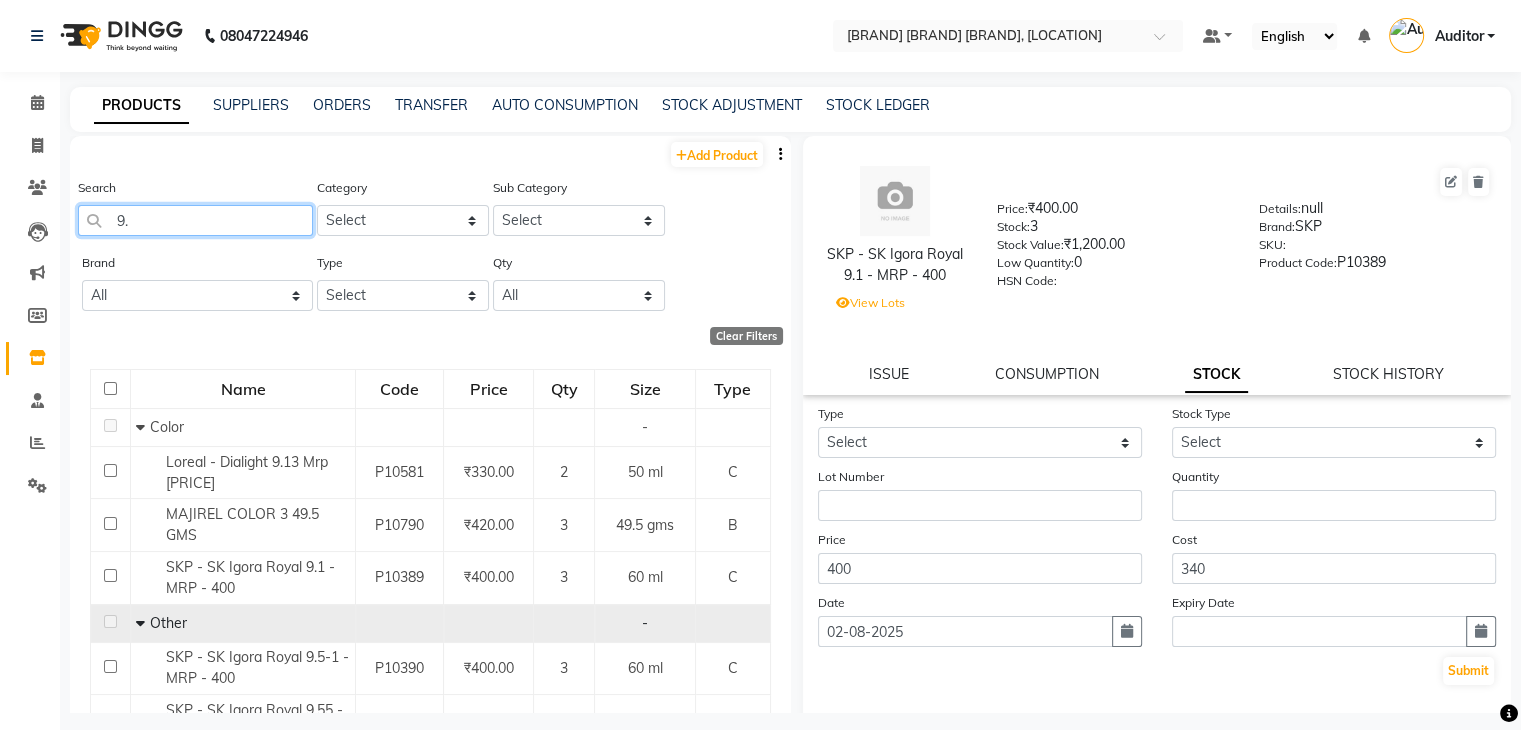 click on "9." 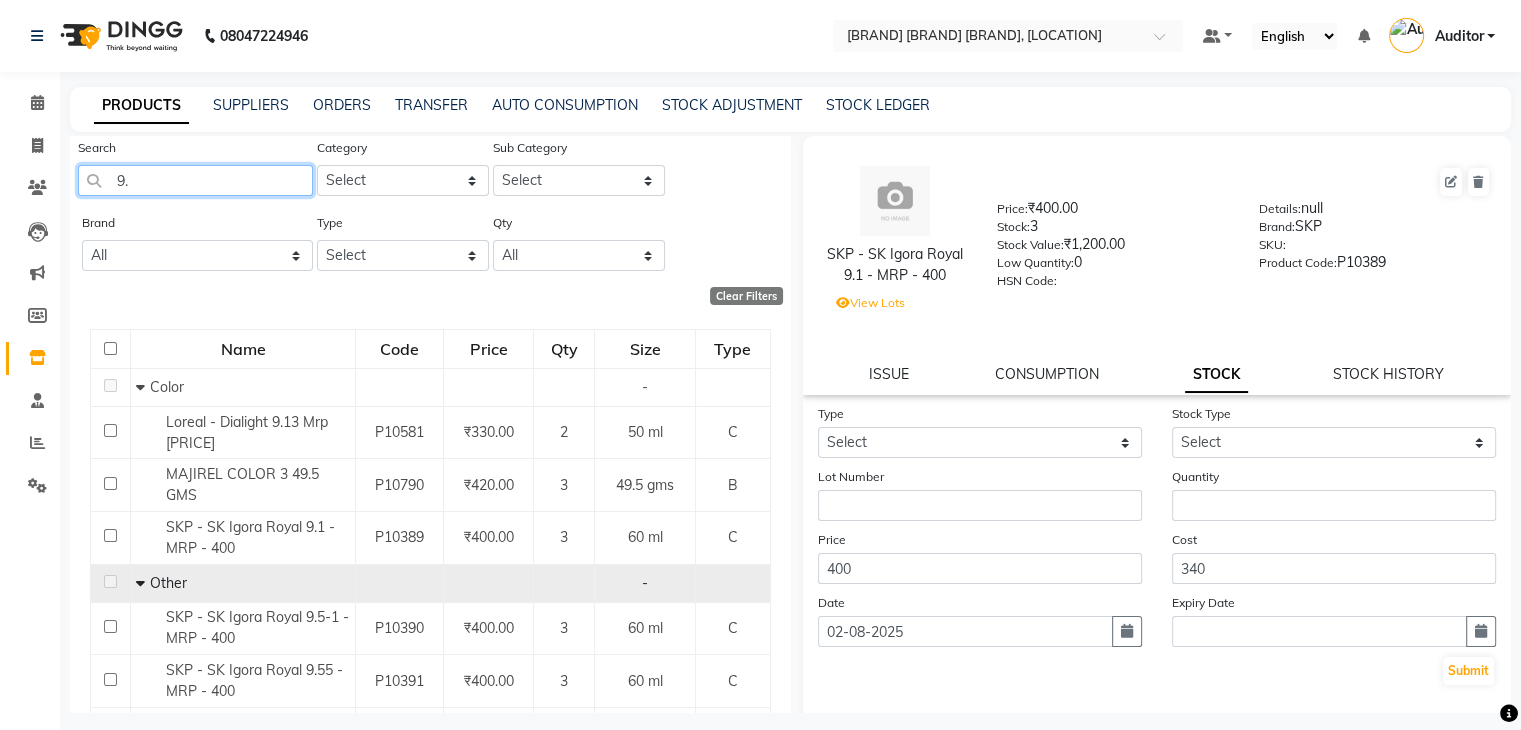 scroll, scrollTop: 80, scrollLeft: 0, axis: vertical 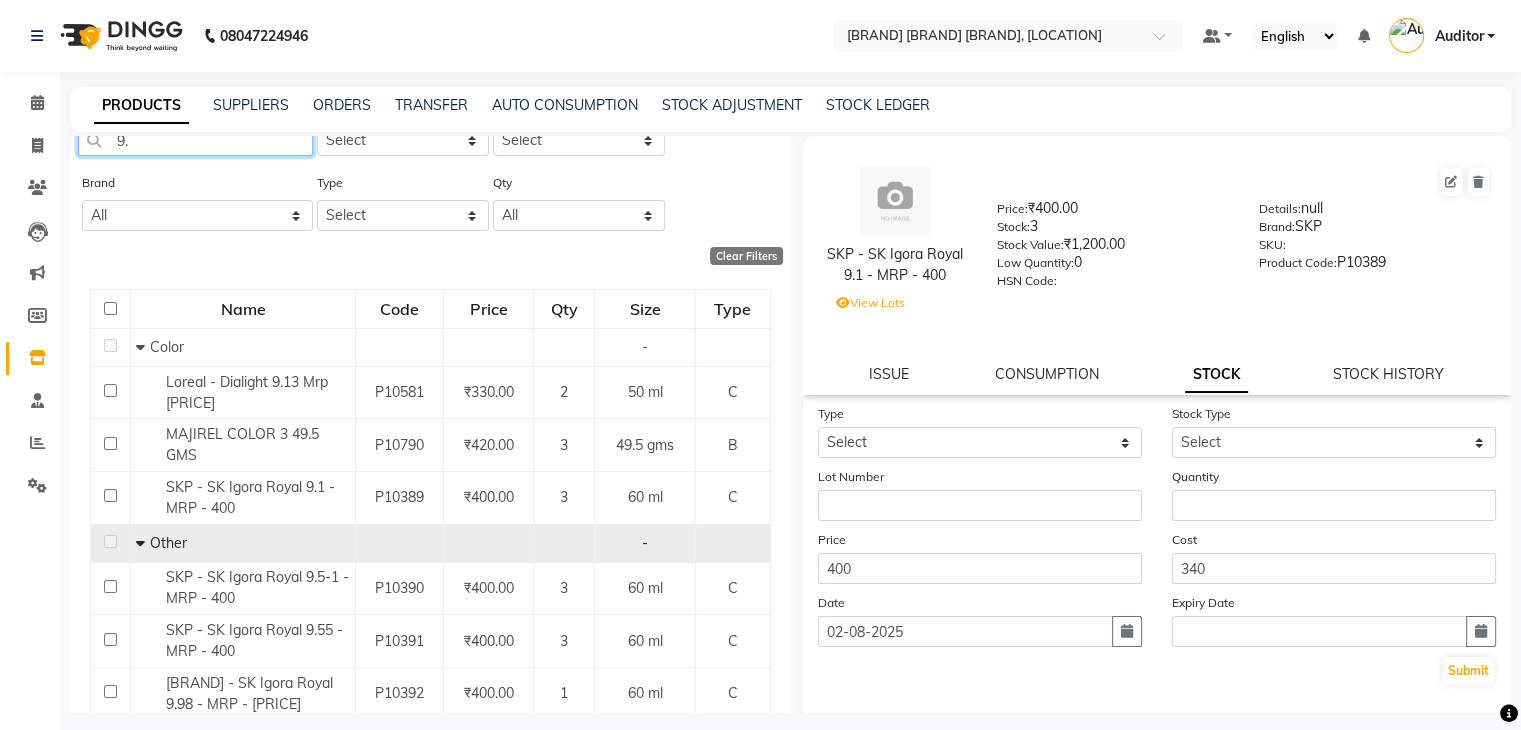 type on "9" 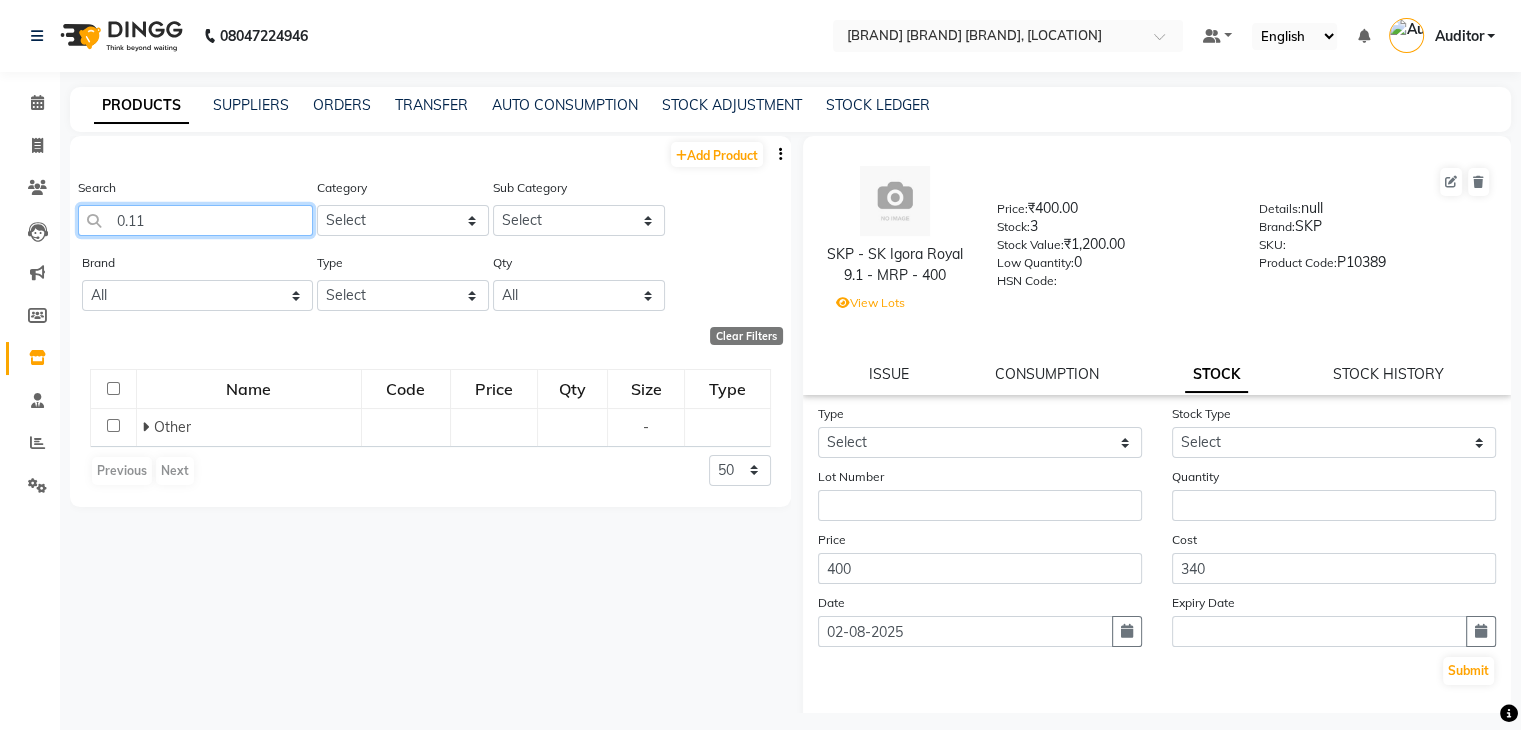 scroll, scrollTop: 0, scrollLeft: 0, axis: both 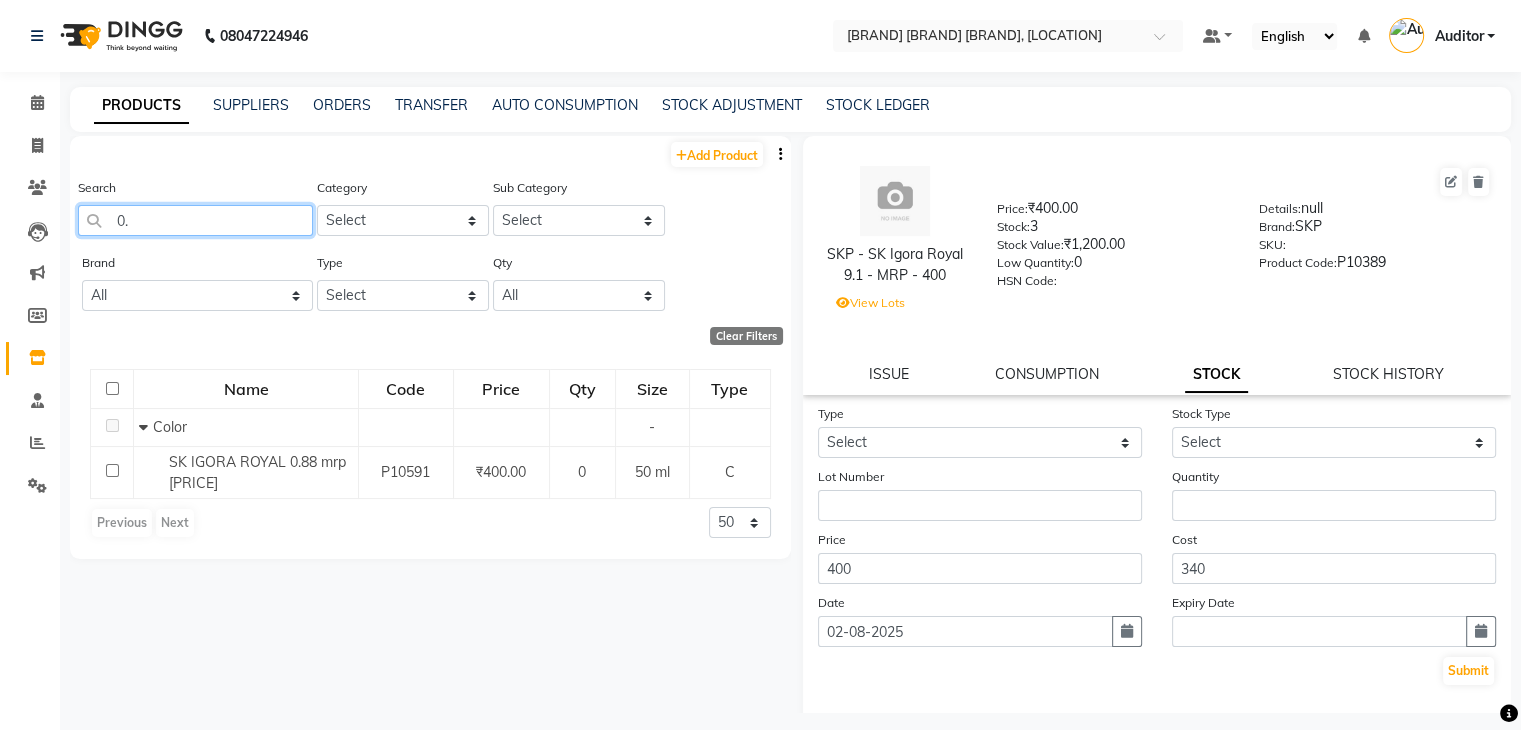 type on "0" 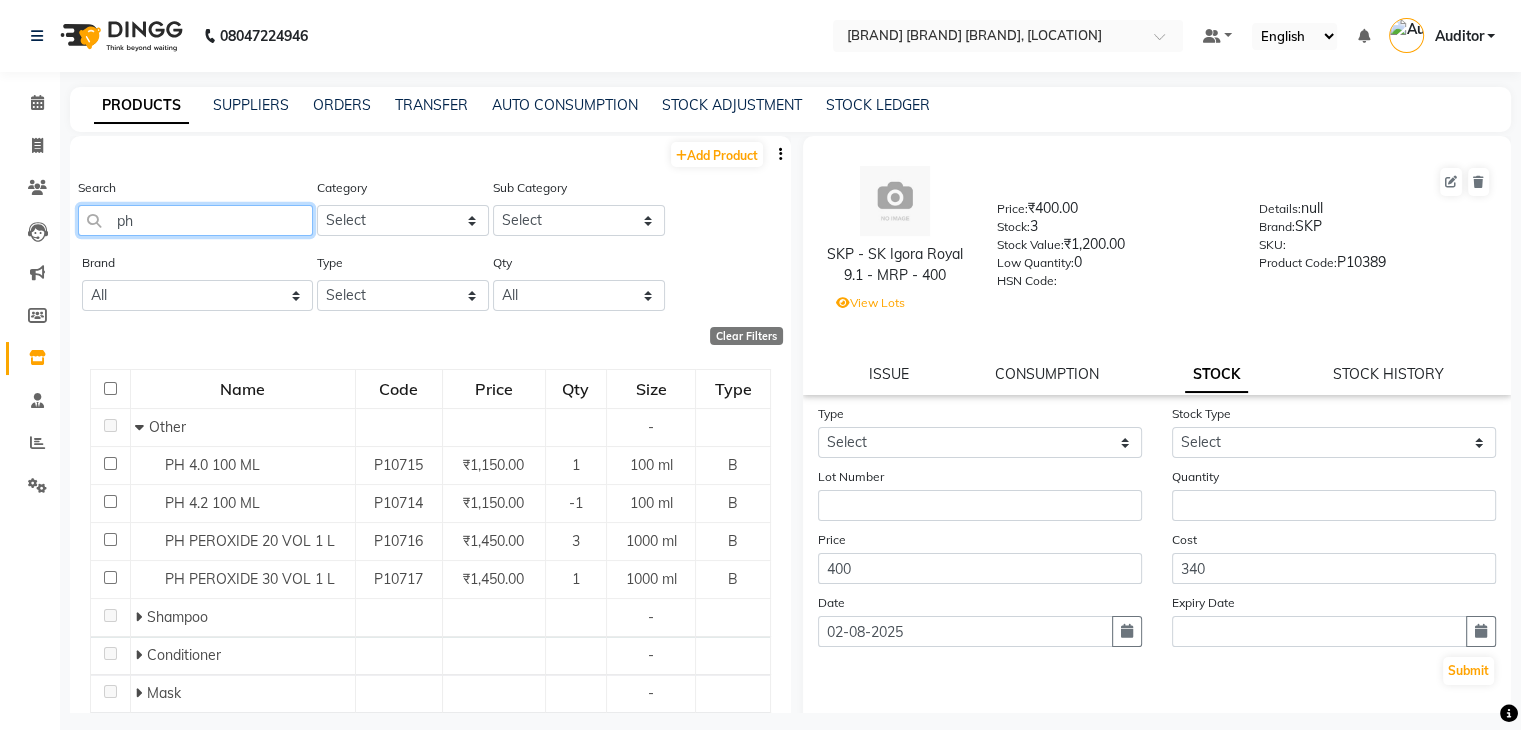type on "p" 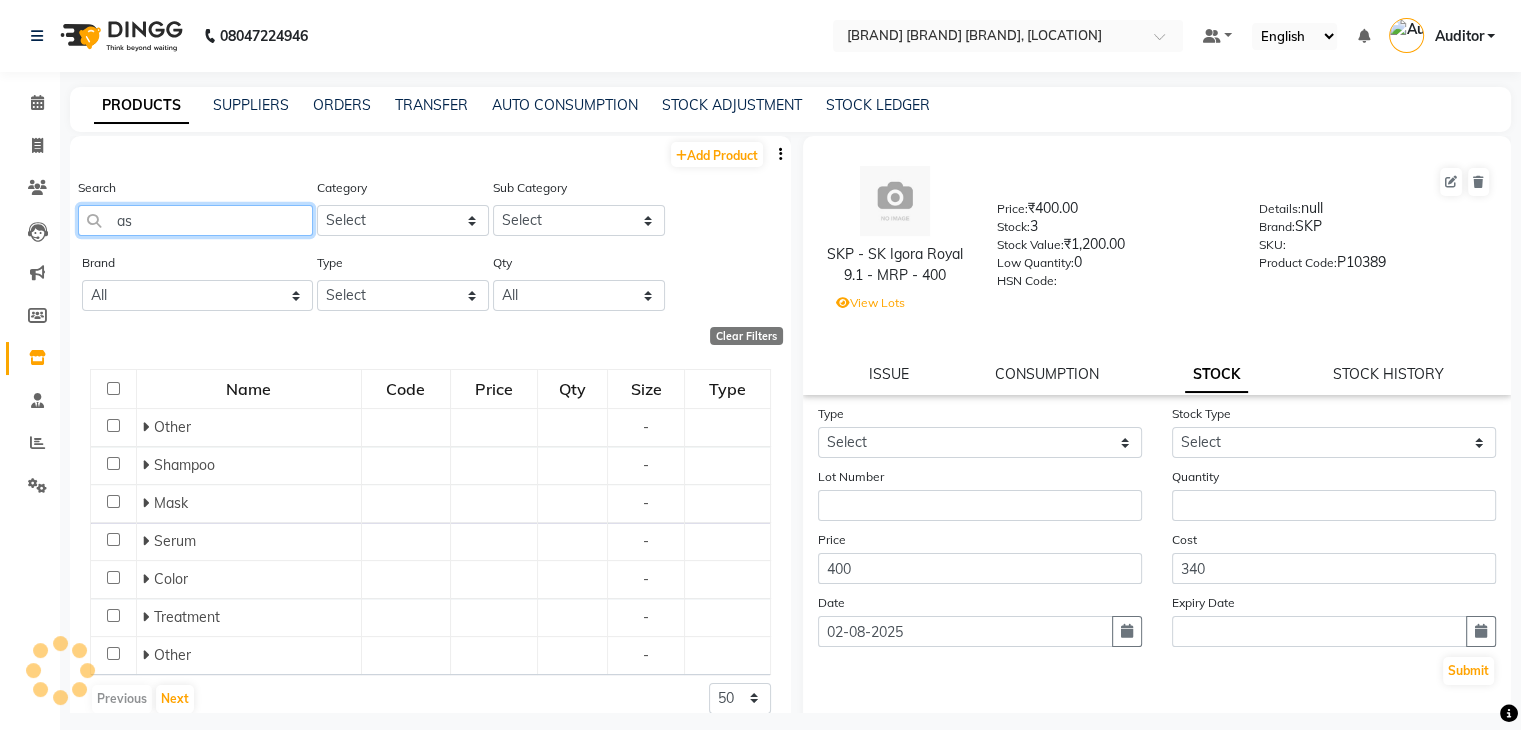type on "a" 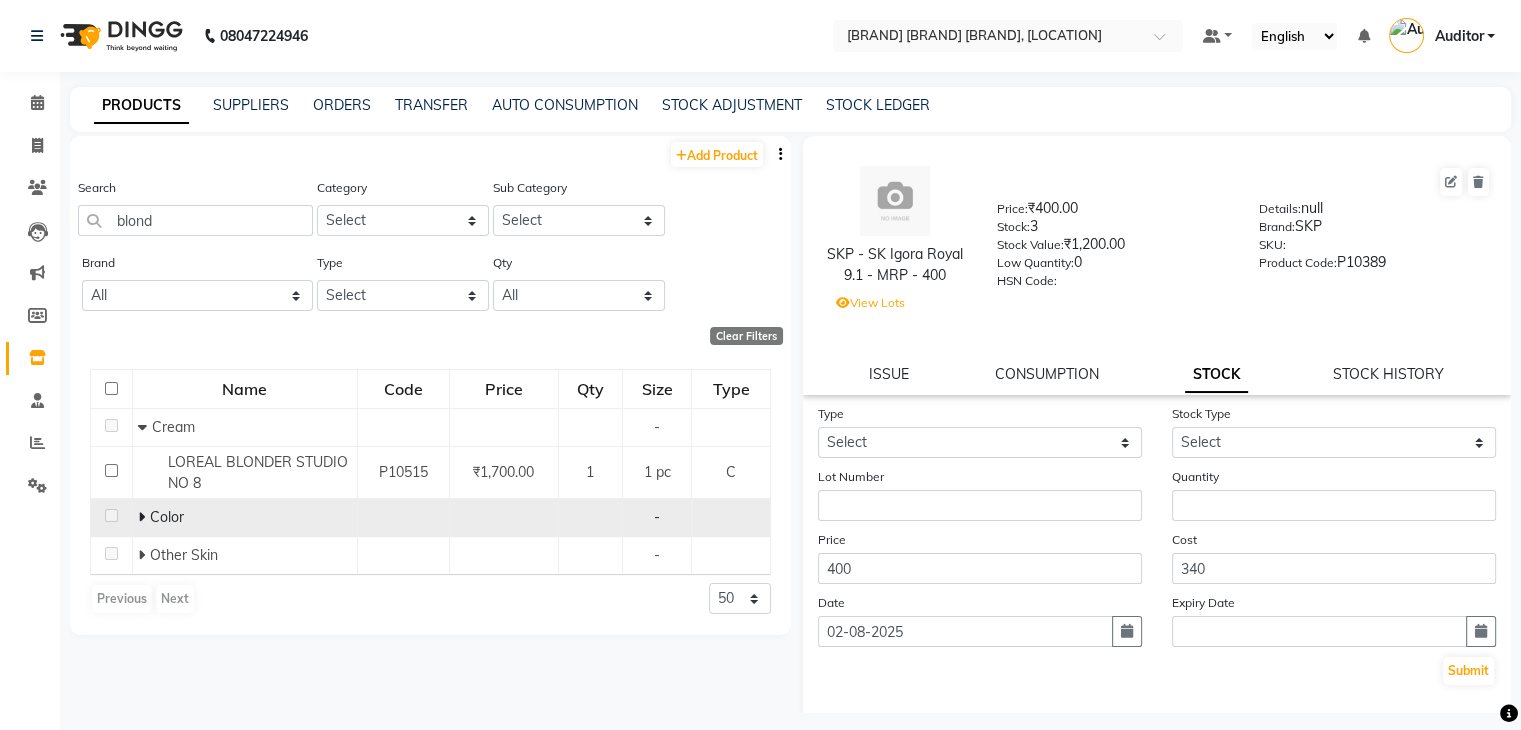 click 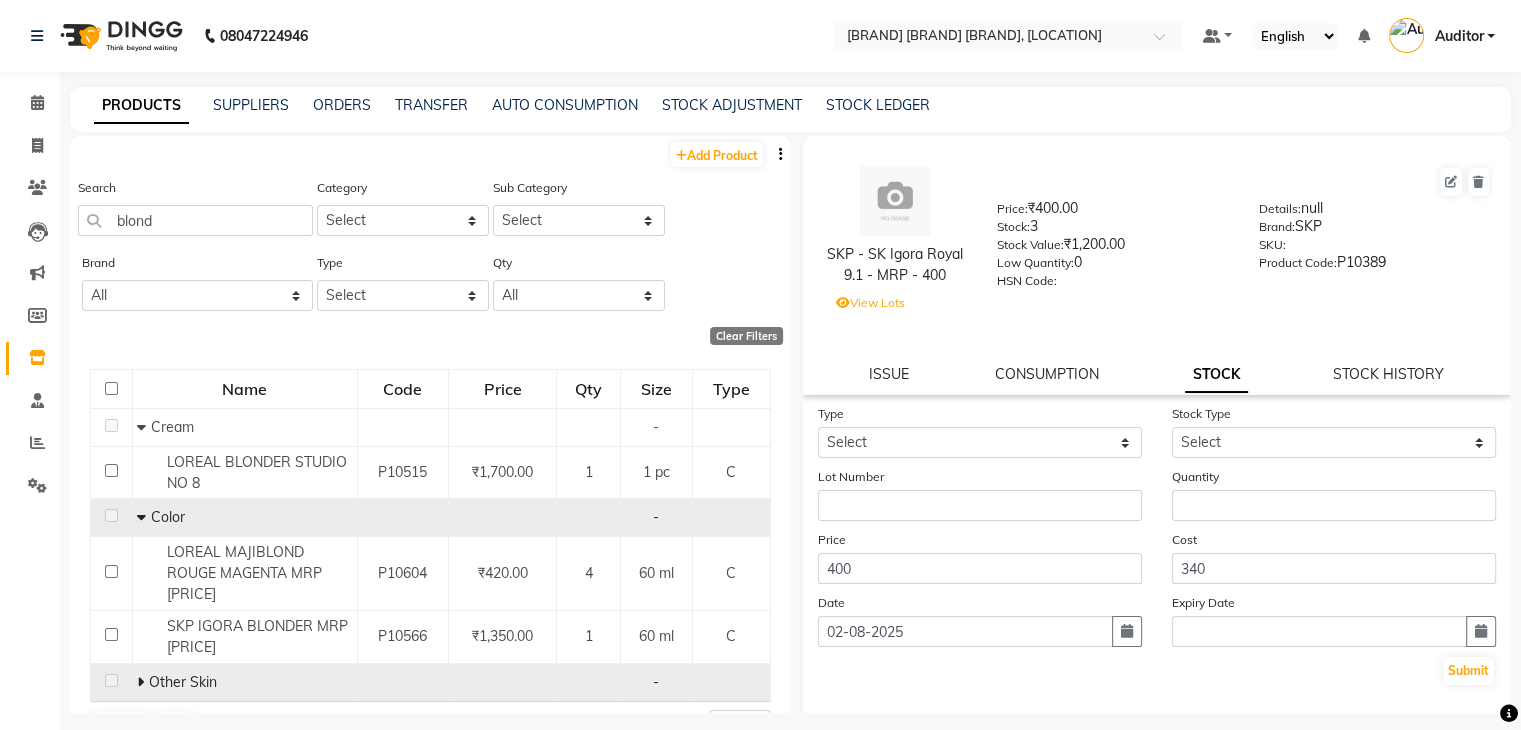 click 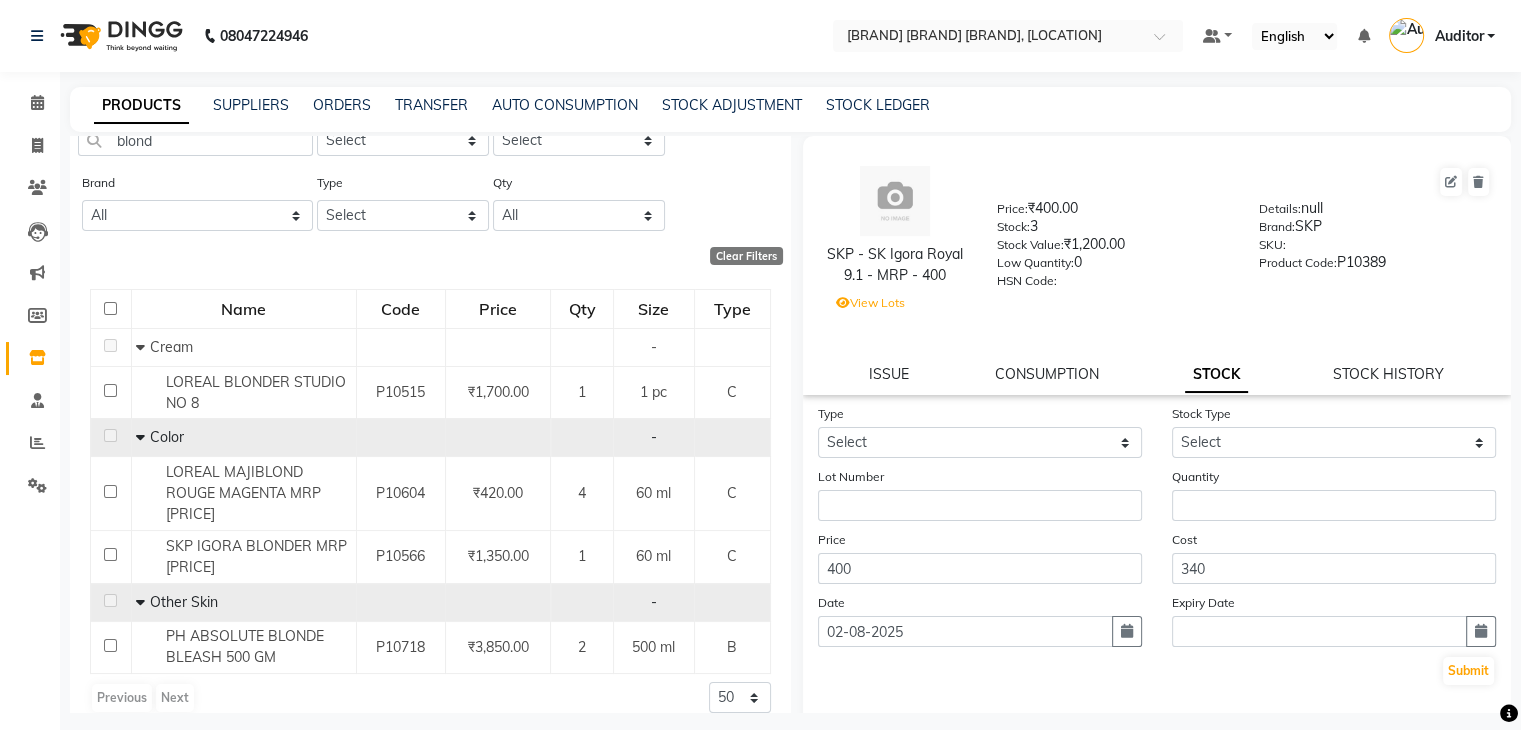 scroll, scrollTop: 80, scrollLeft: 0, axis: vertical 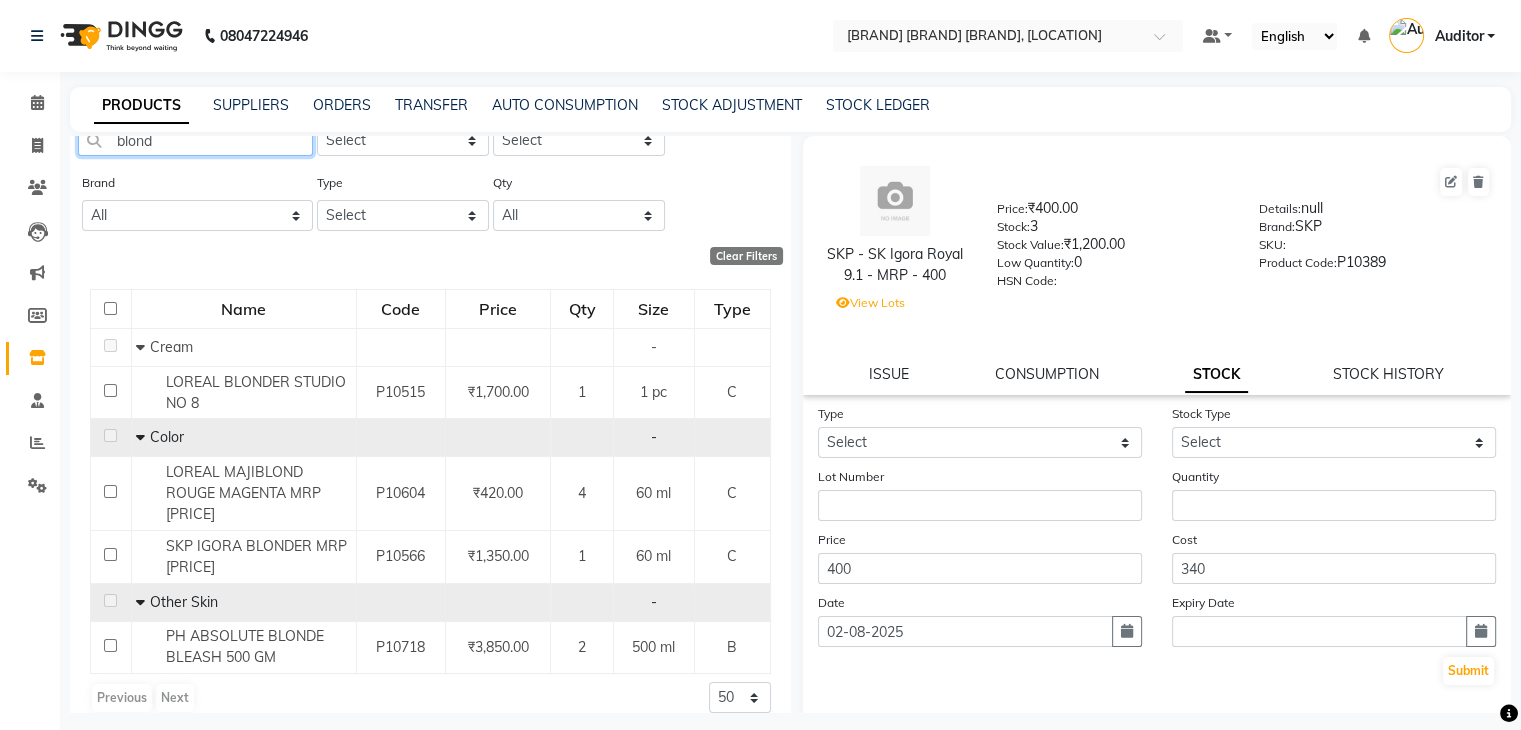 click on "blond" 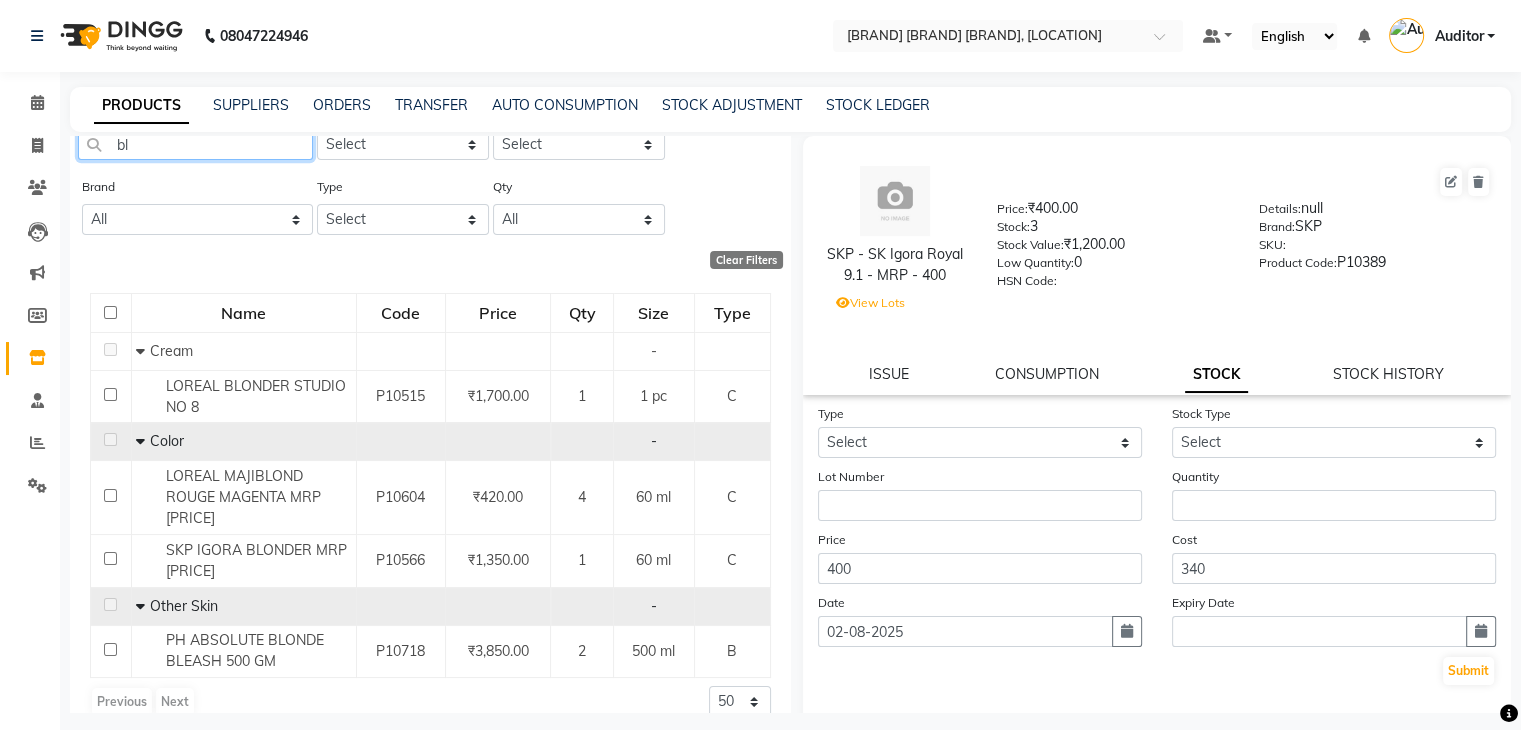 type on "b" 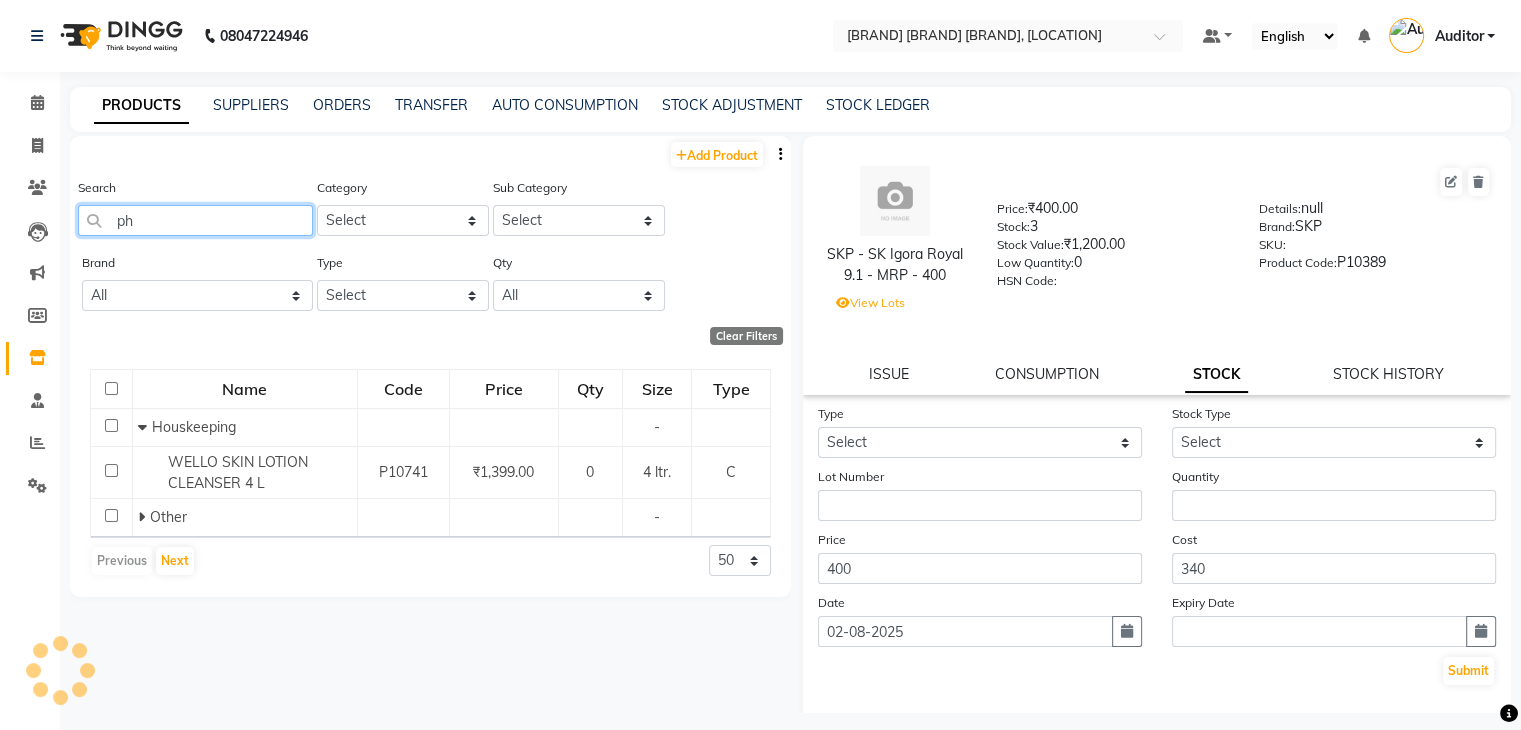 scroll, scrollTop: 0, scrollLeft: 0, axis: both 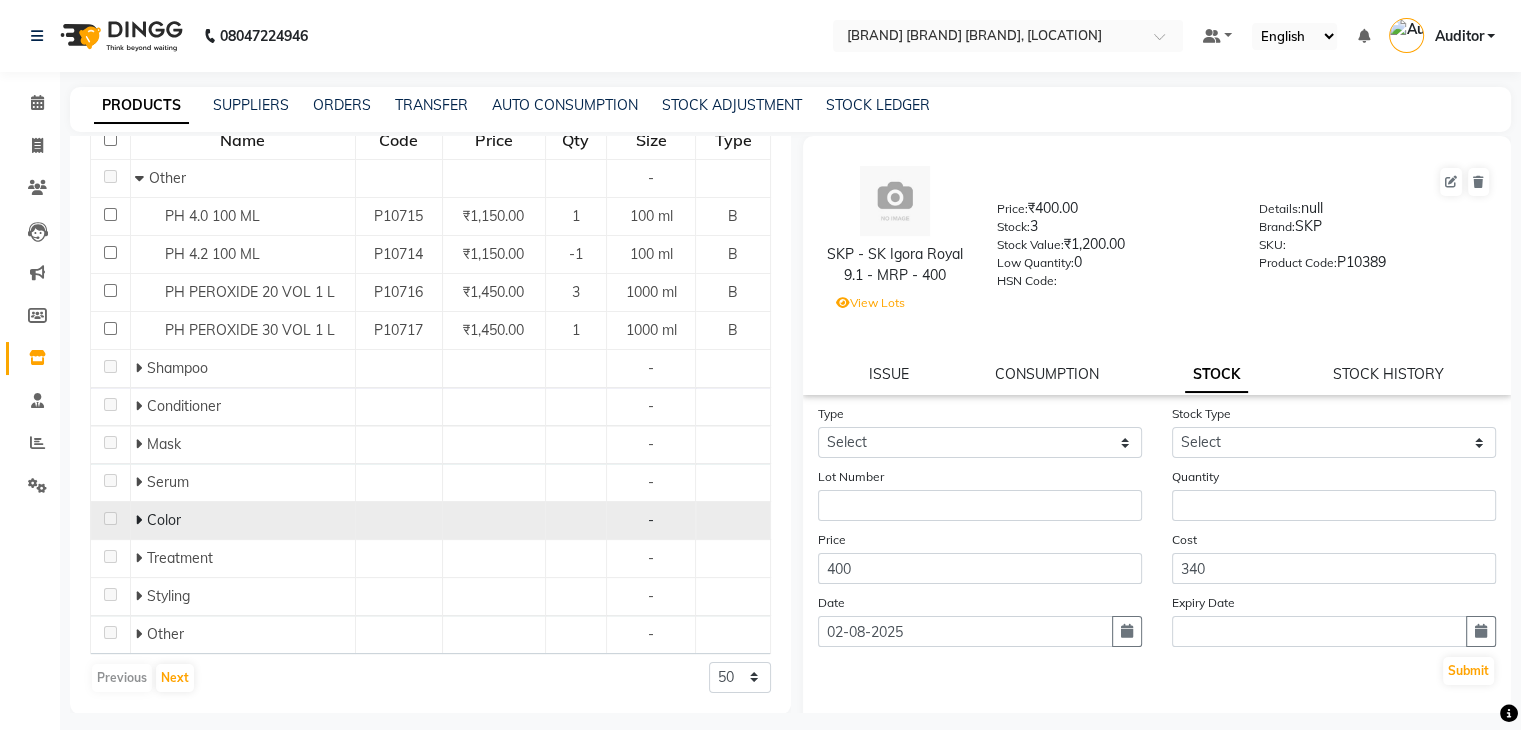 type on "ph" 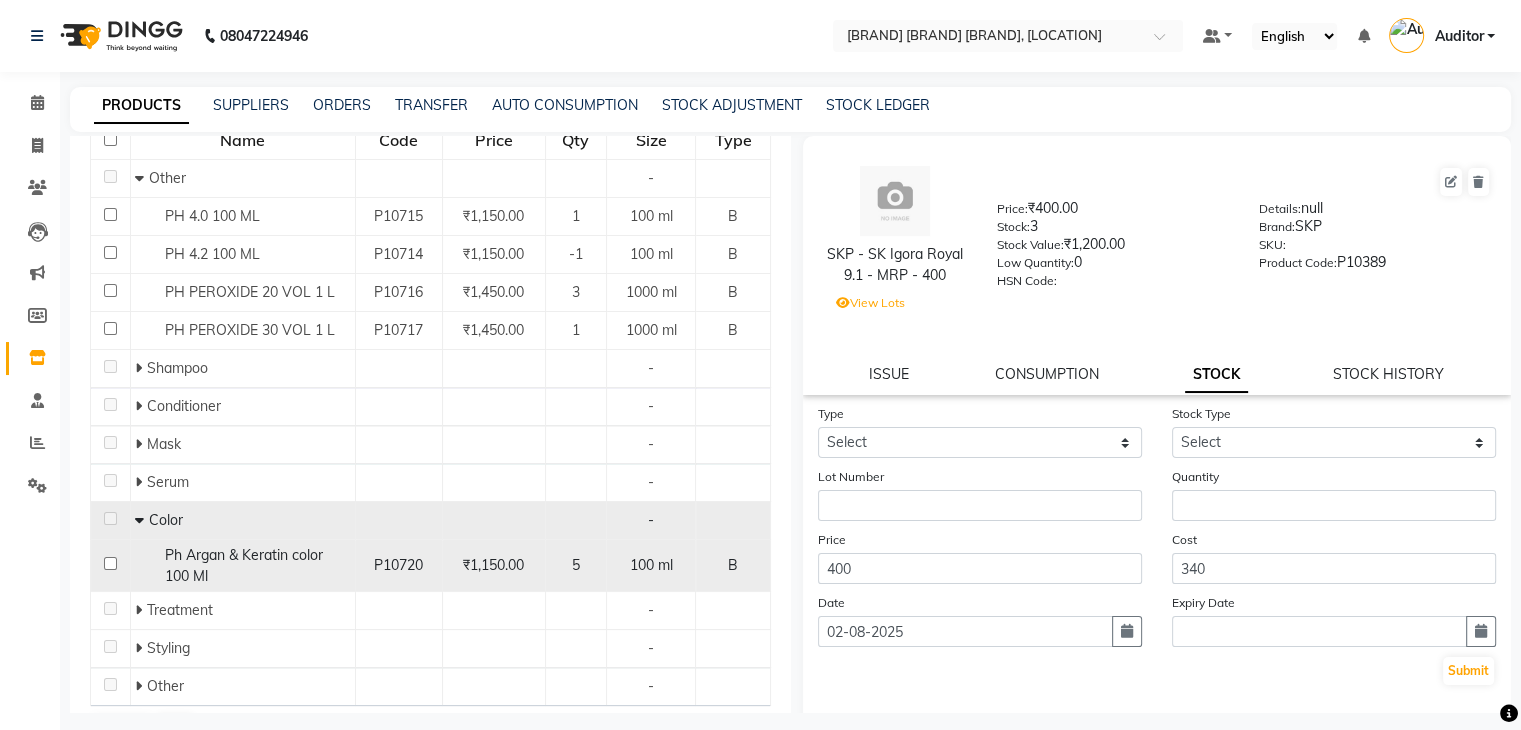 click on "Ph Argan & Keratin color 100 Ml" 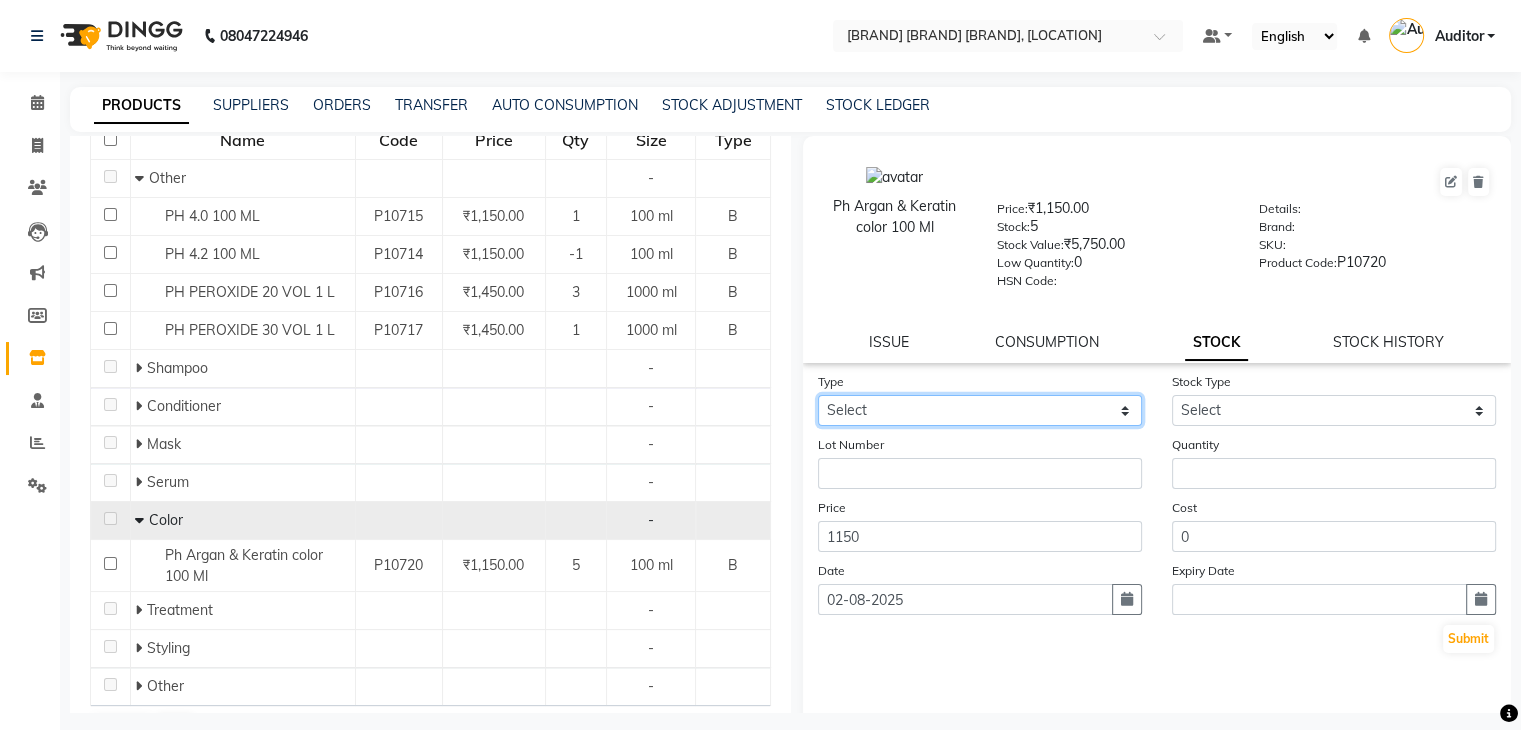 click on "Select In Out" 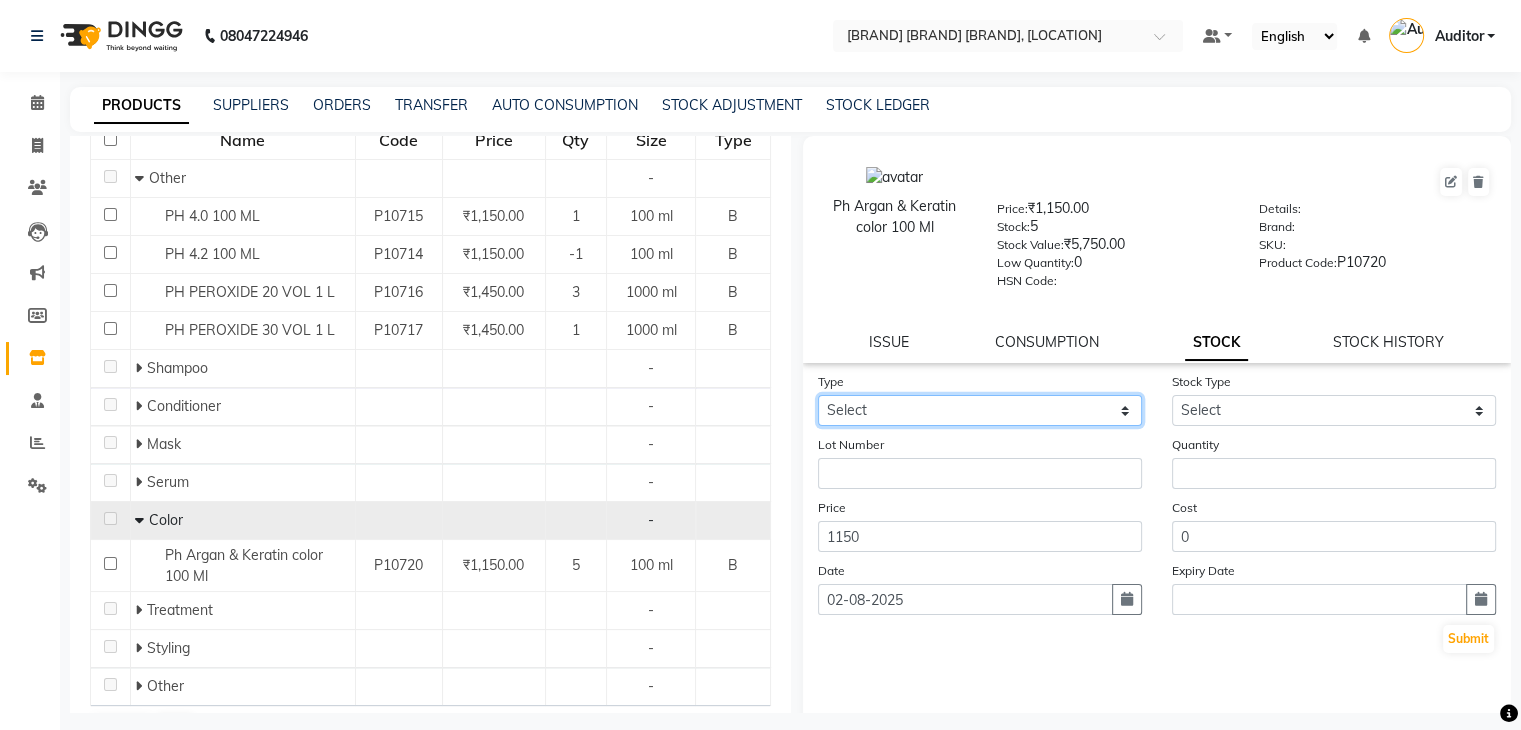 select on "out" 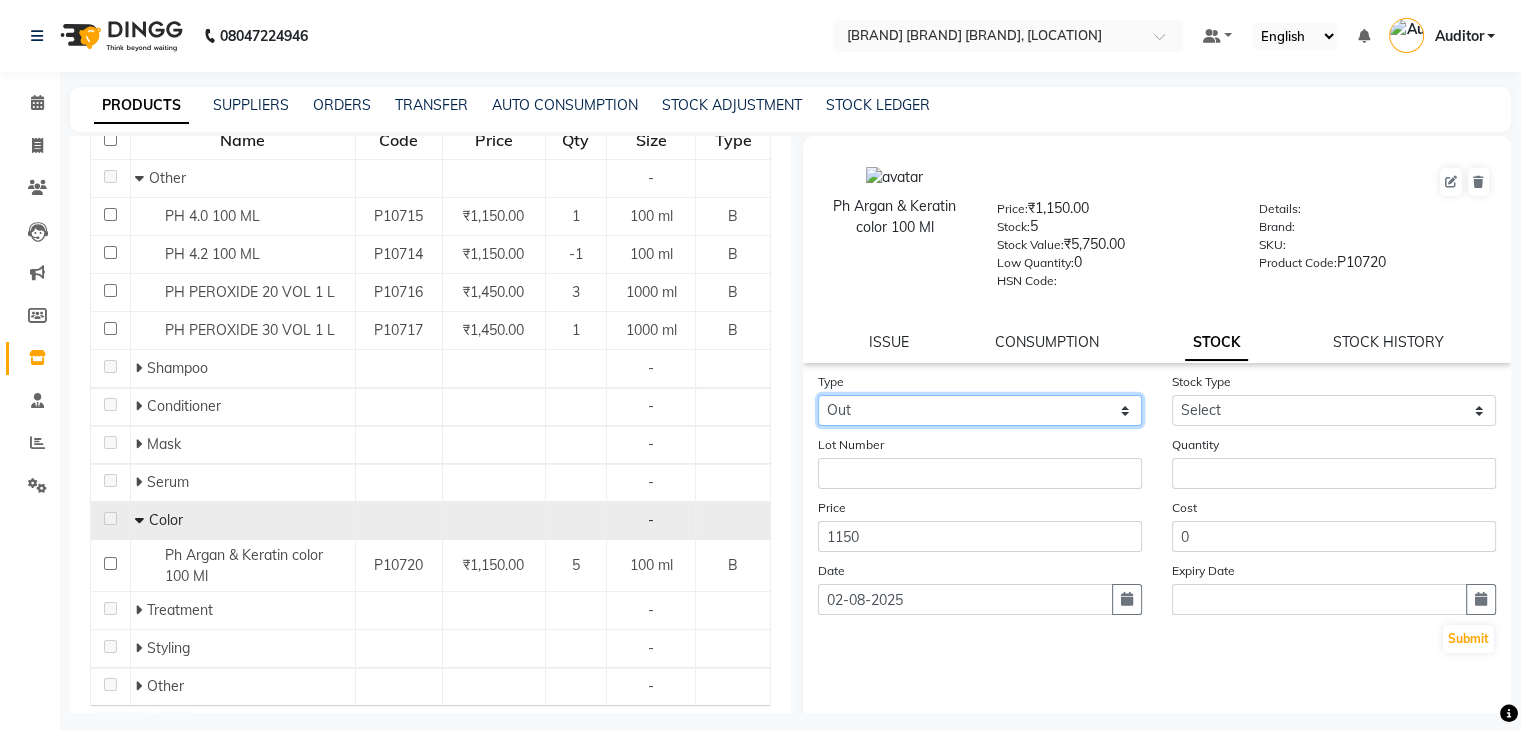 click on "Select In Out" 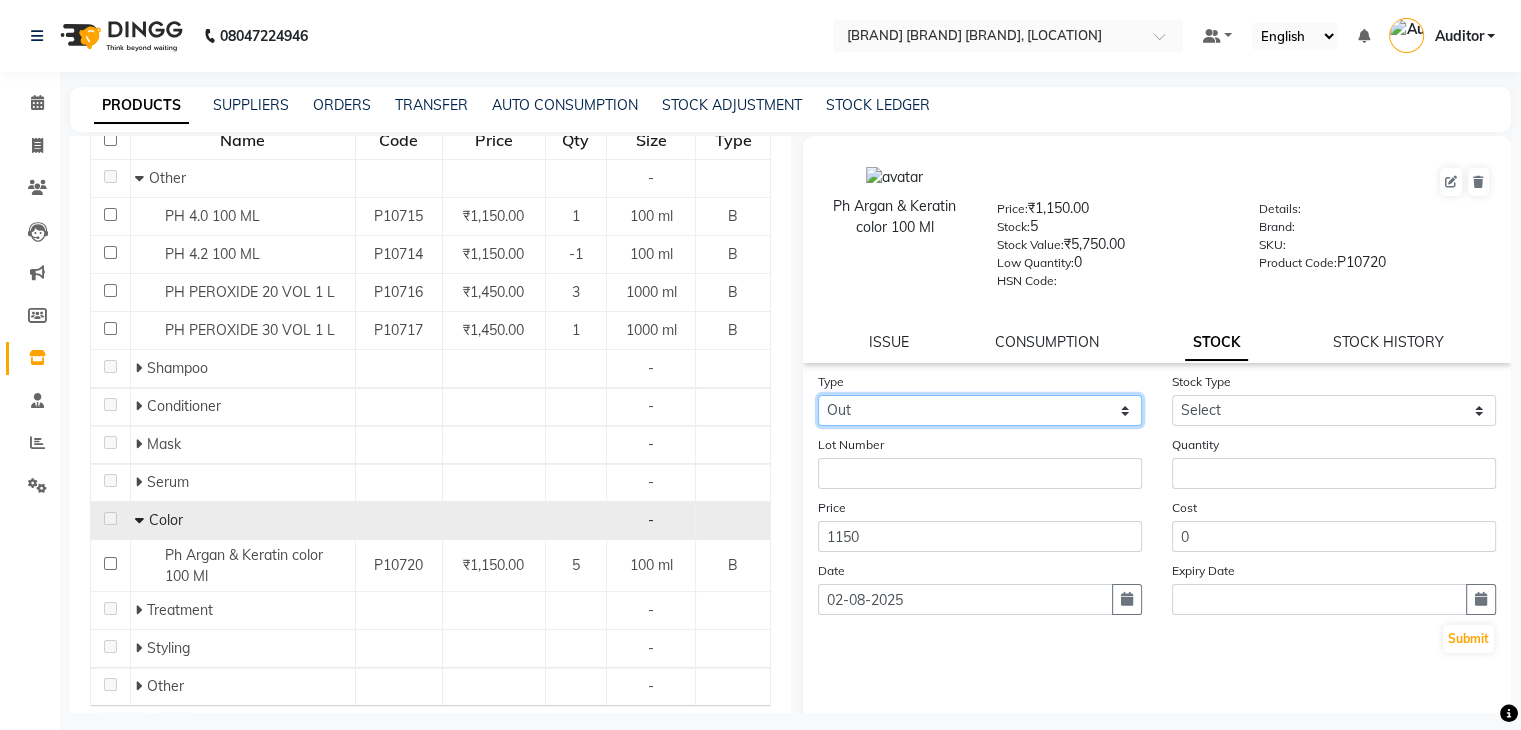 select 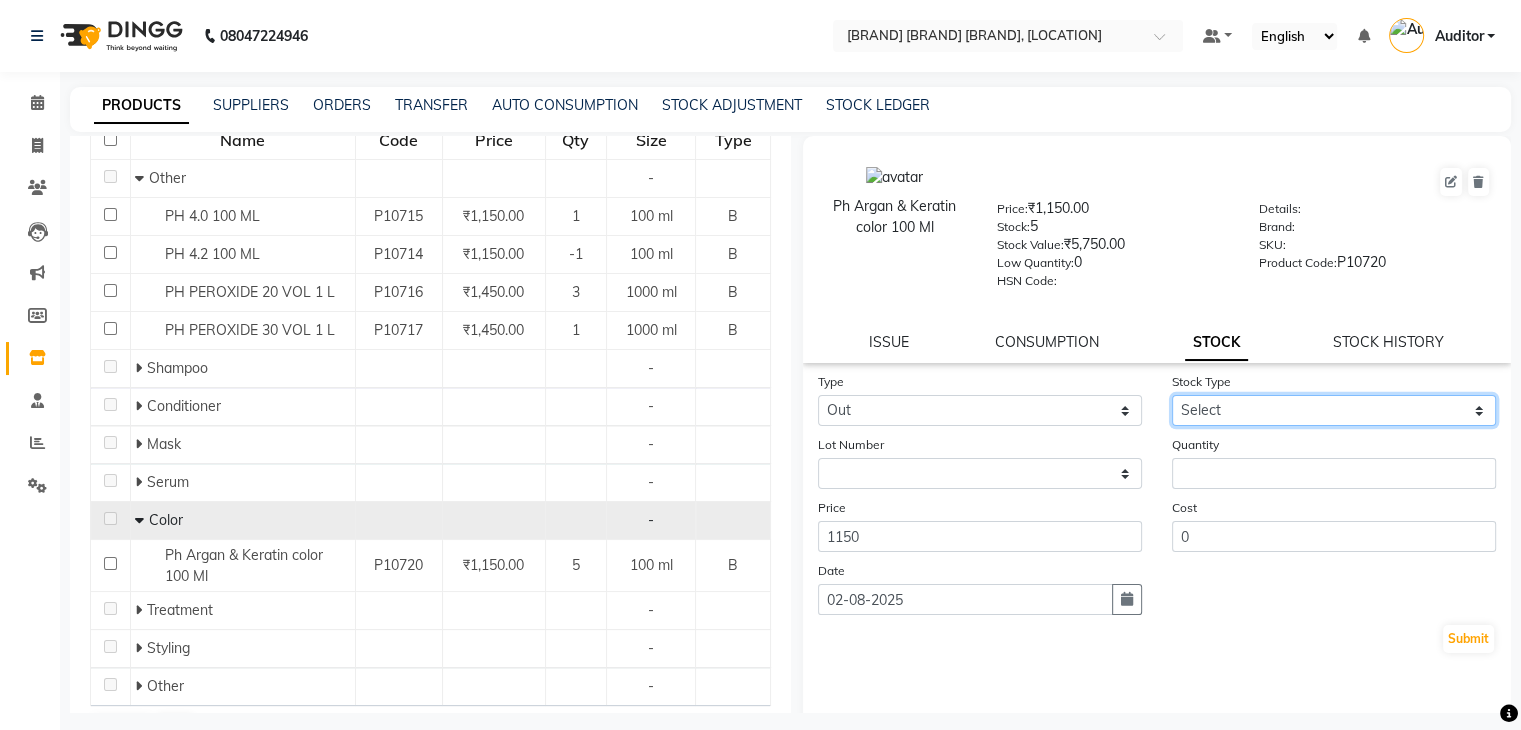 click on "Select Internal Use Damaged Expired Adjustment Return Other" 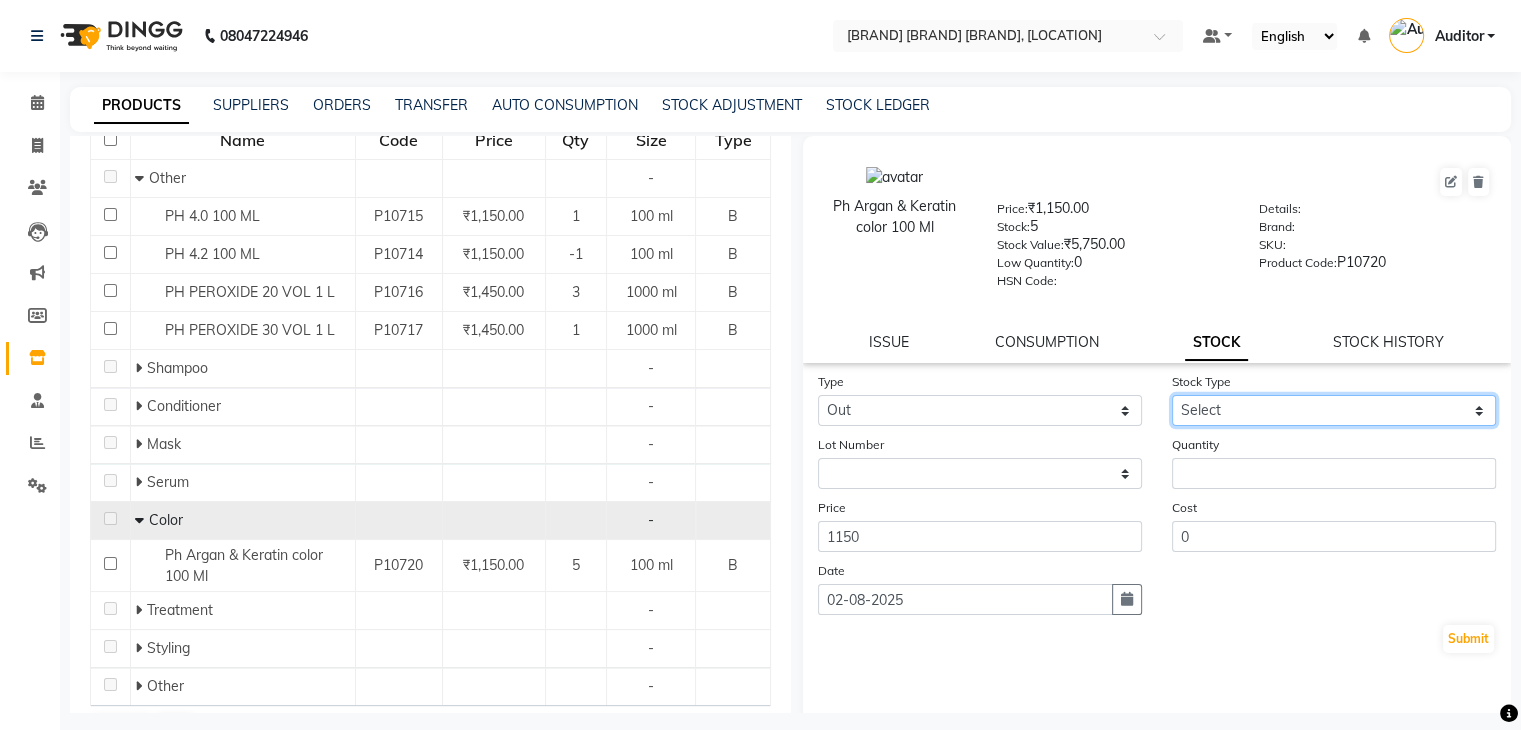 select on "internal use" 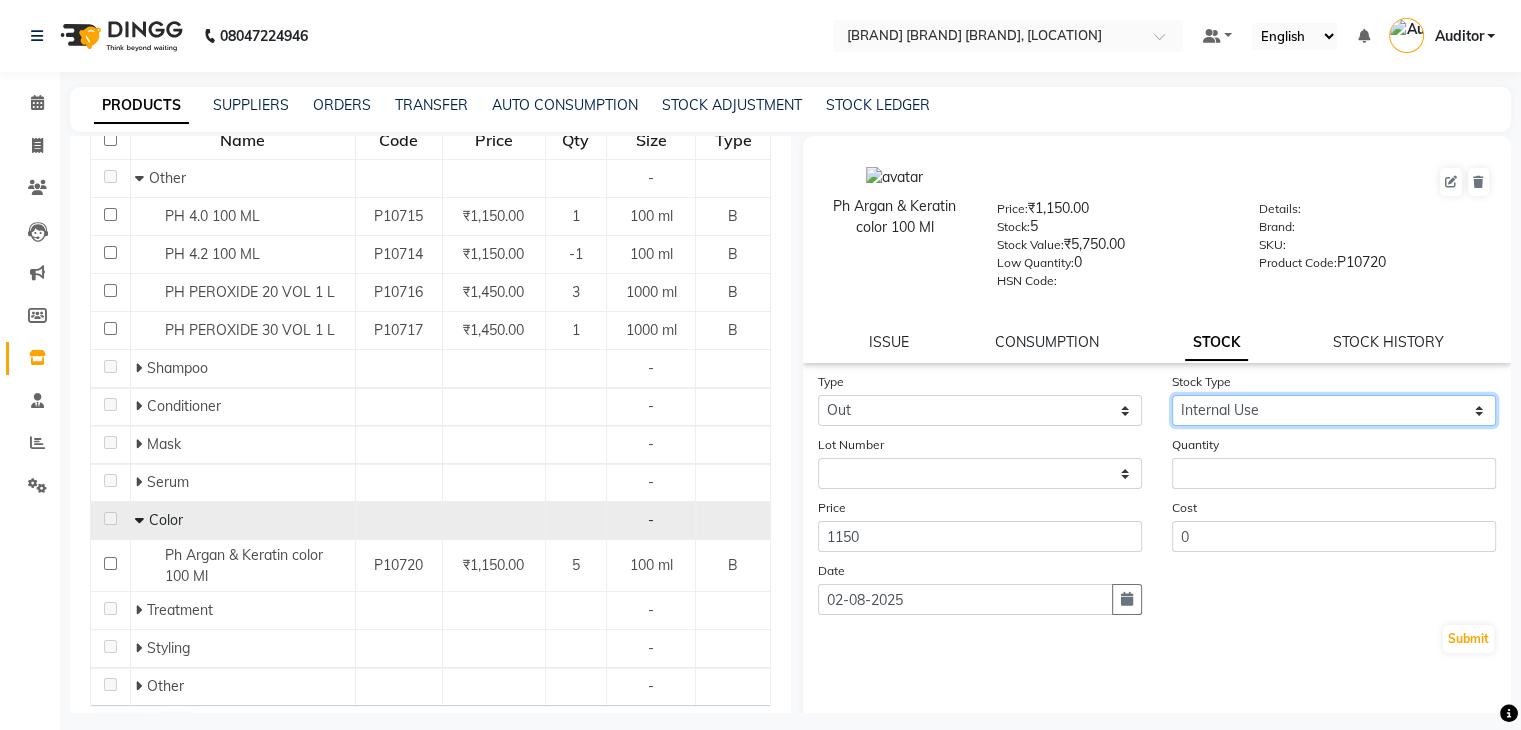 click on "Select Internal Use Damaged Expired Adjustment Return Other" 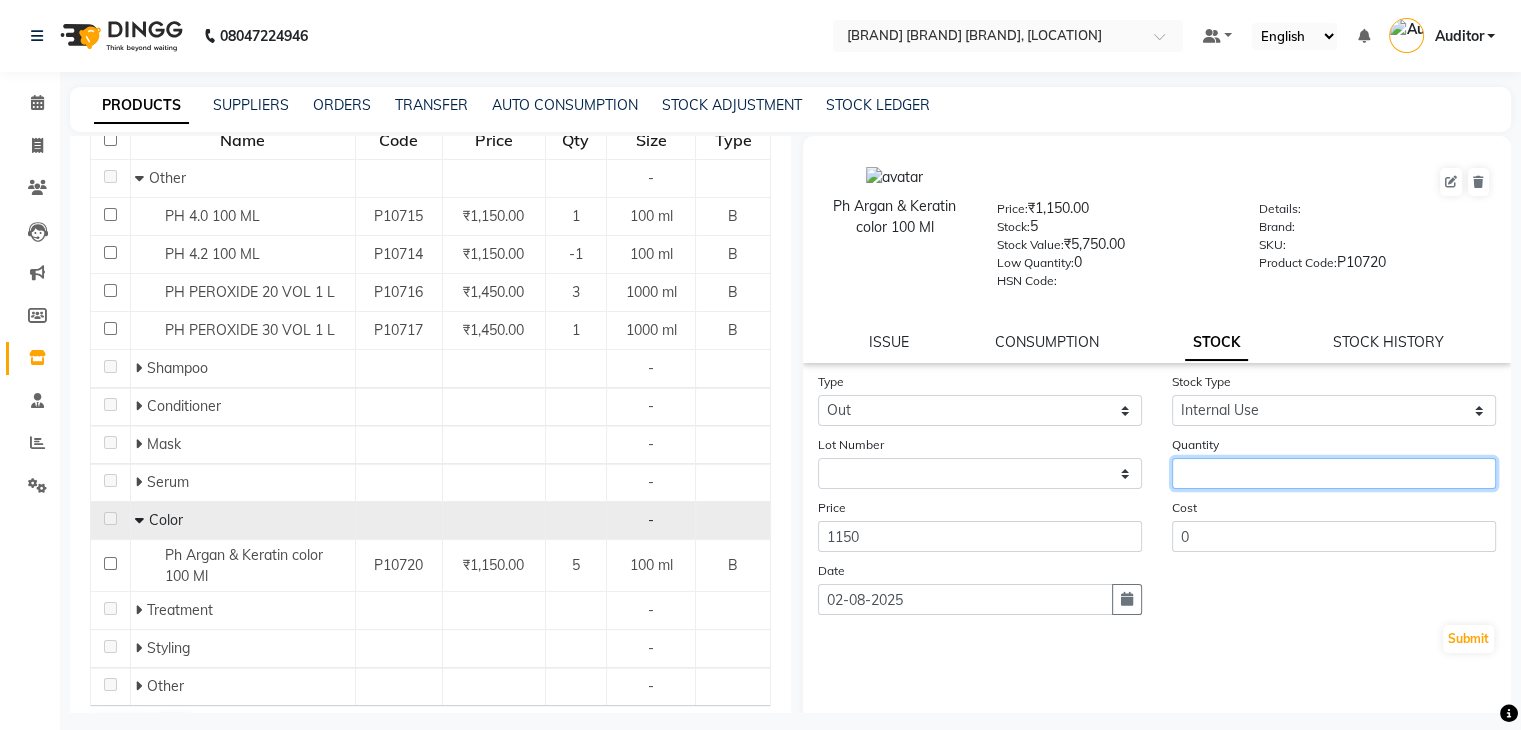 click 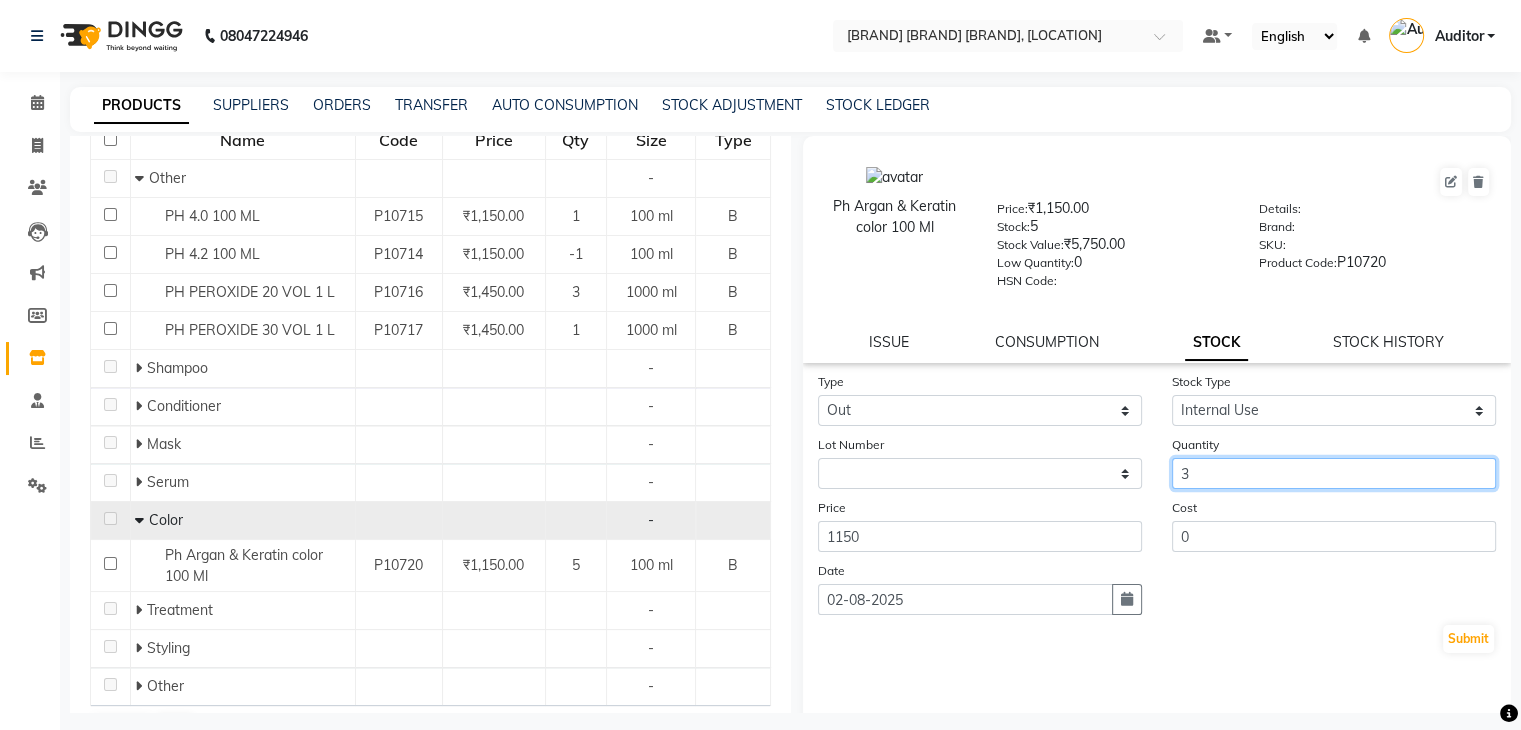 type on "3" 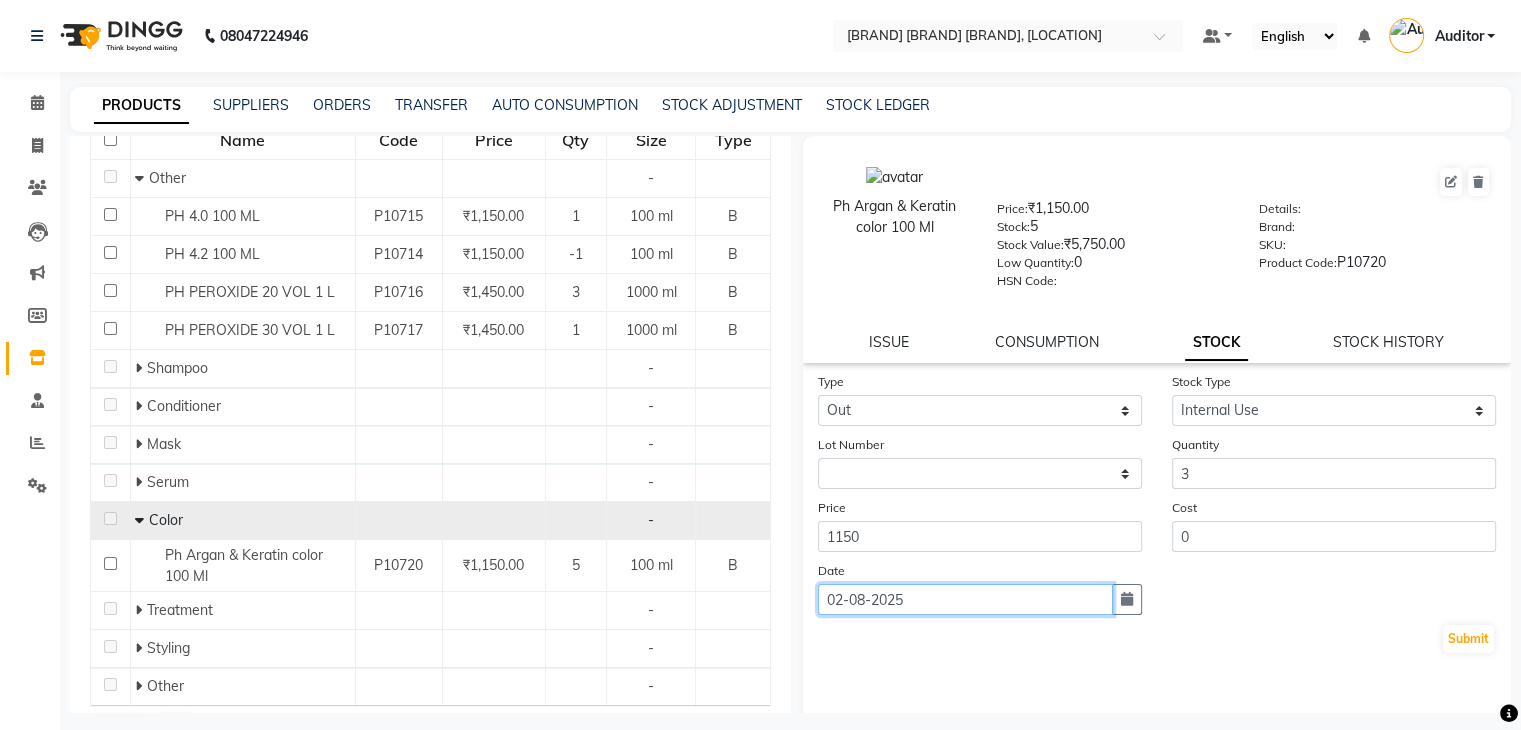 click on "02-08-2025" 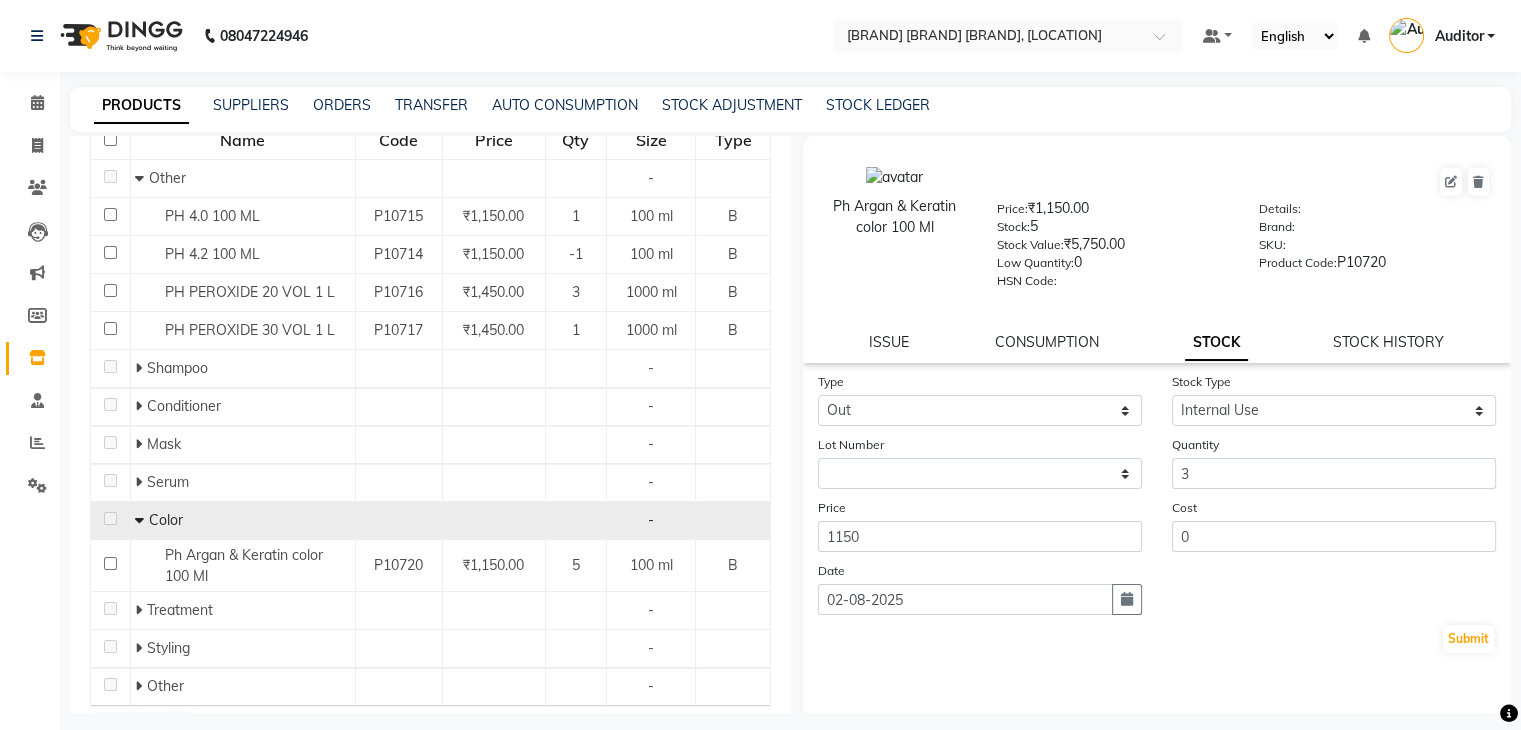 select on "8" 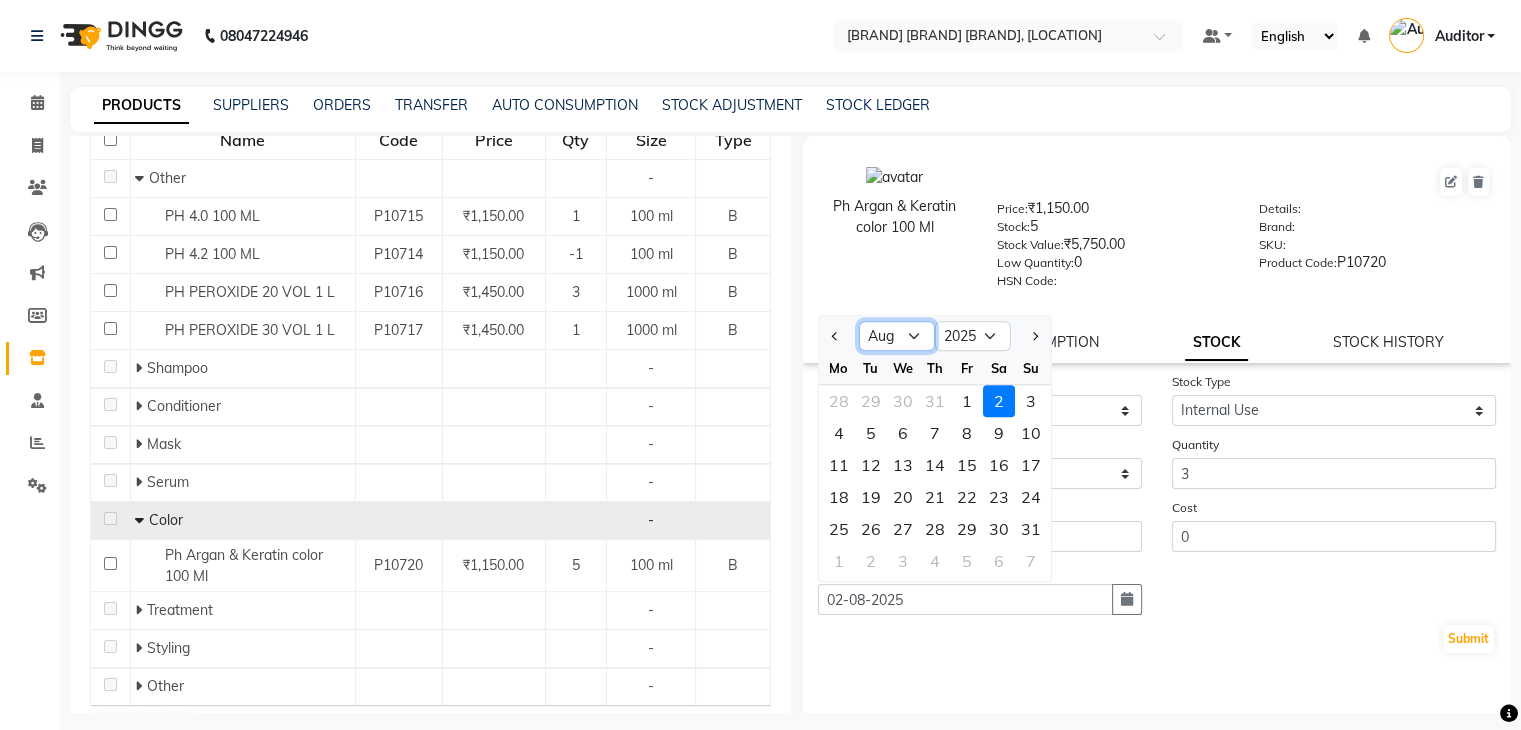 click on "Jan Feb Mar Apr May Jun Jul Aug Sep Oct Nov Dec" 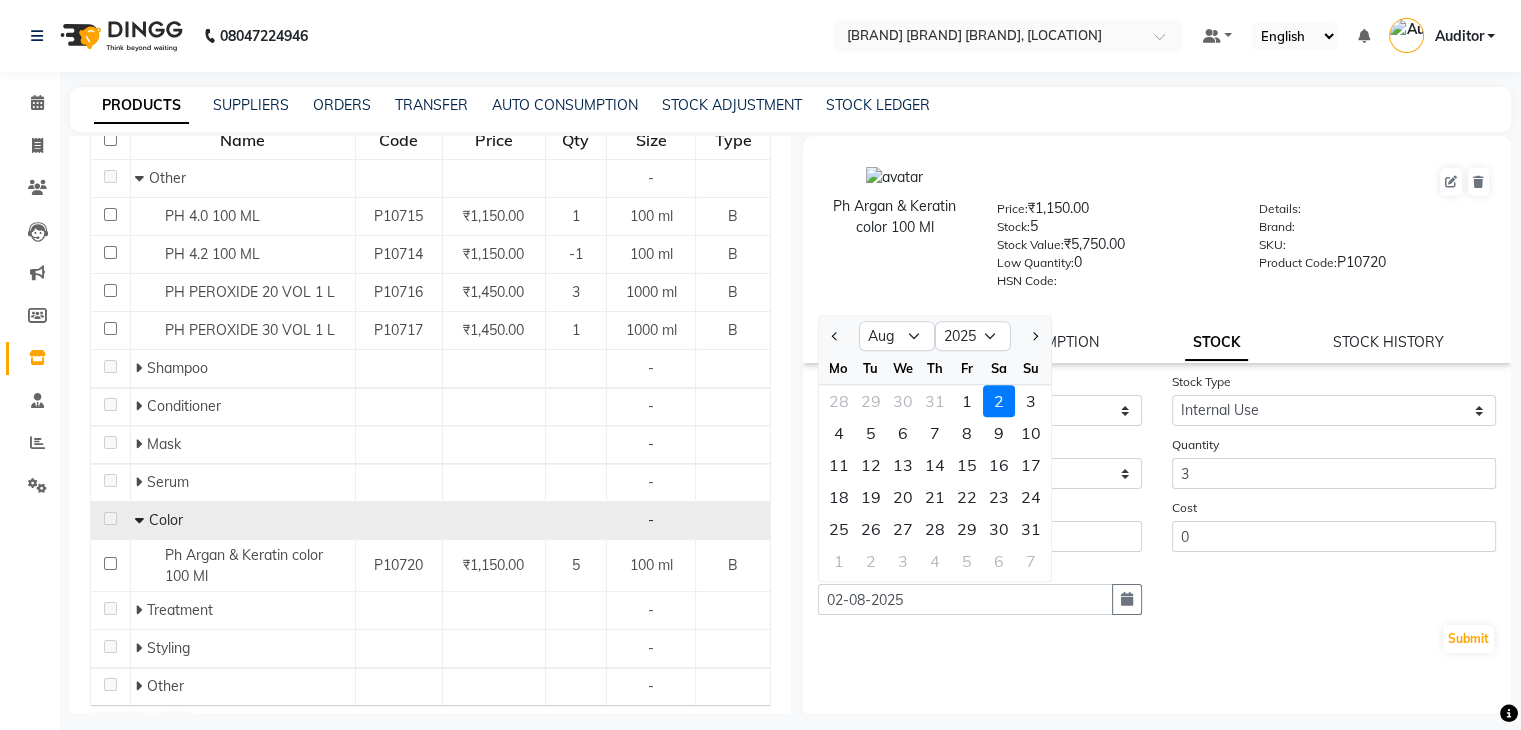 click on "Cost" 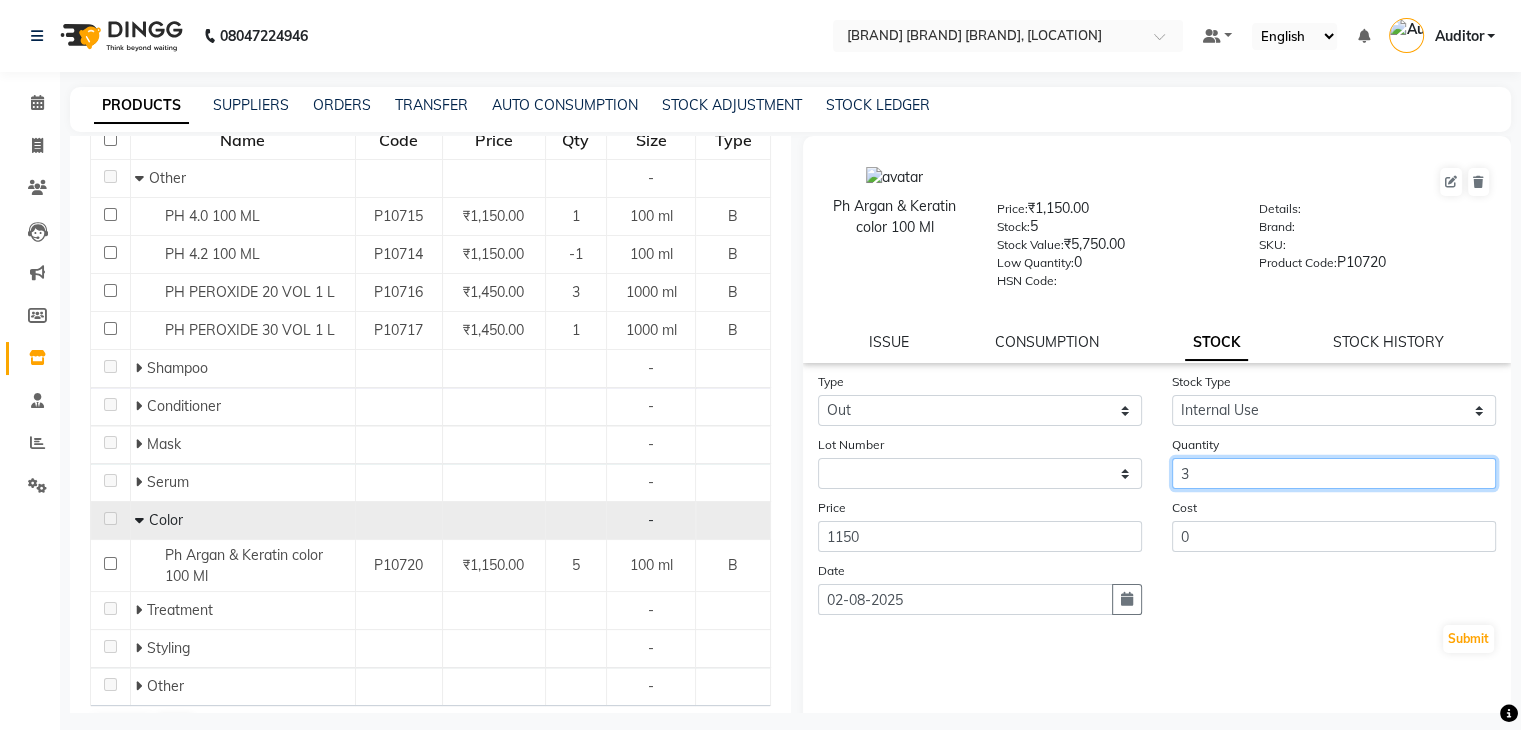 click on "3" 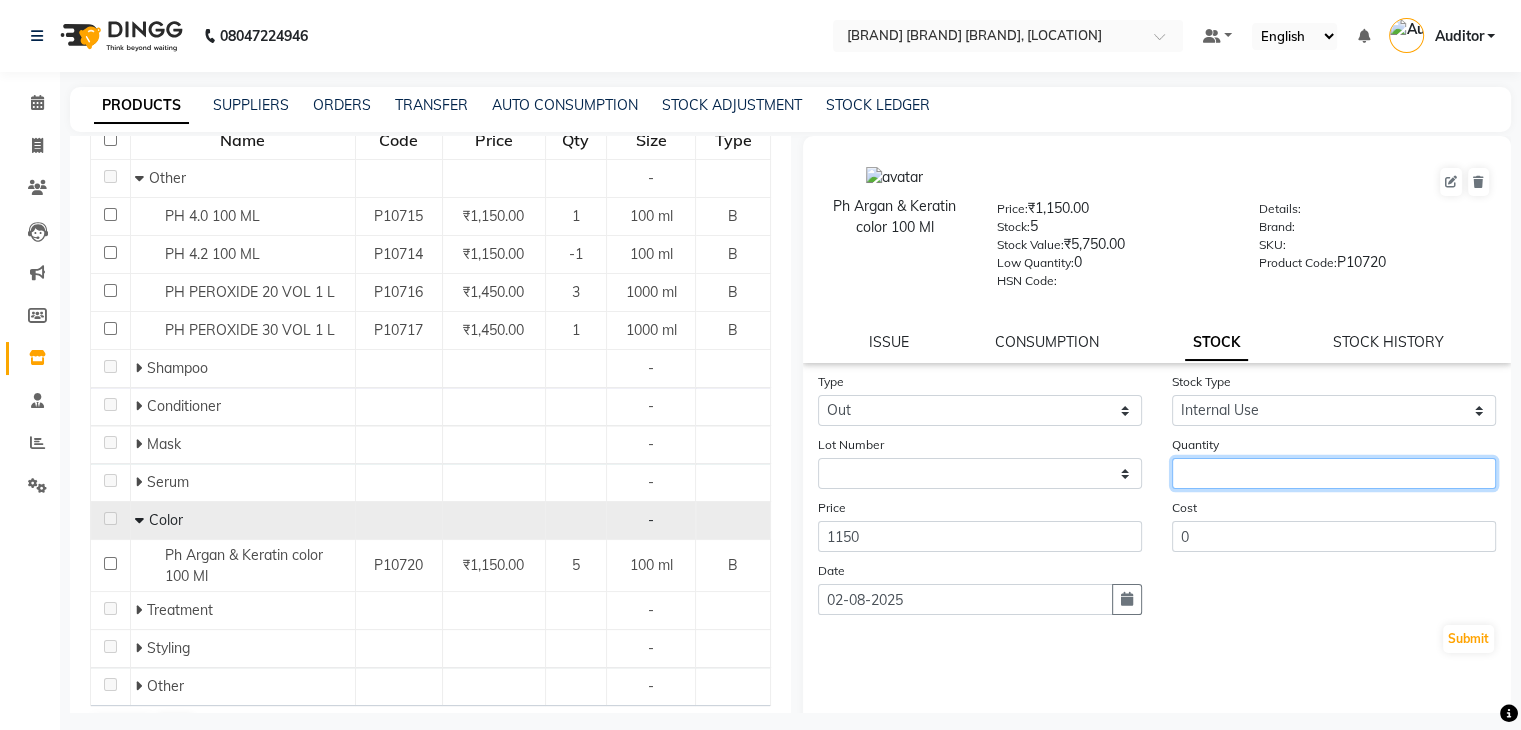 type on "1" 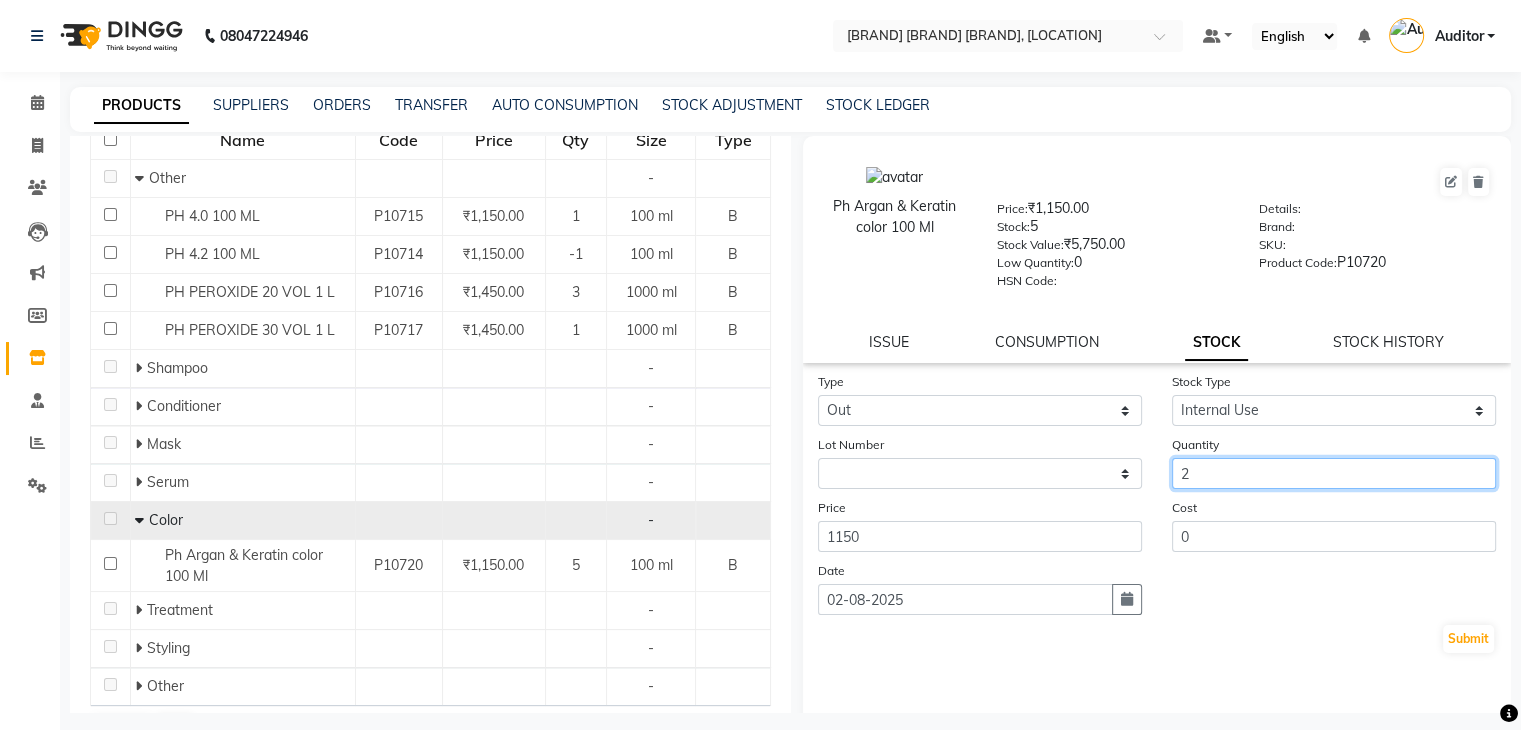 type on "2" 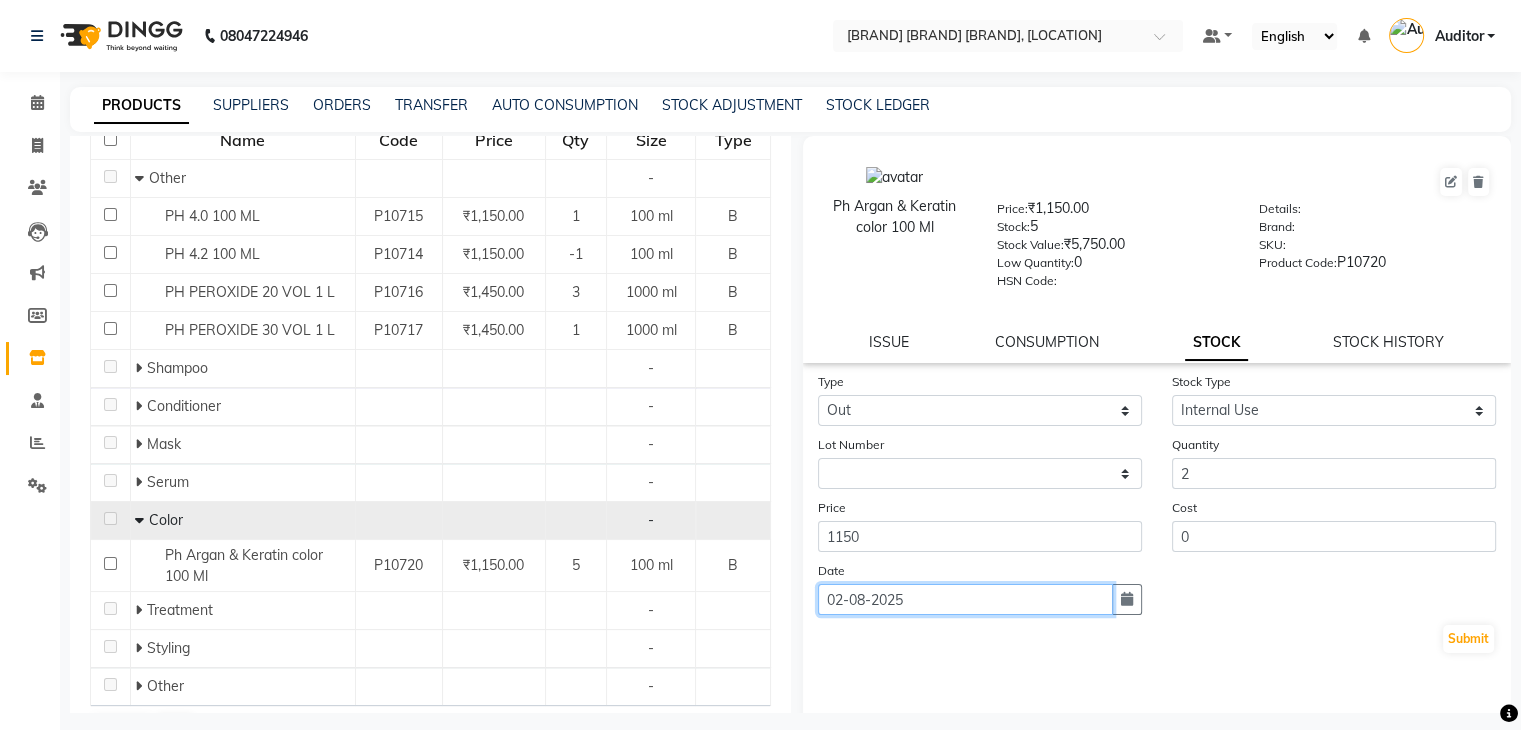 click on "02-08-2025" 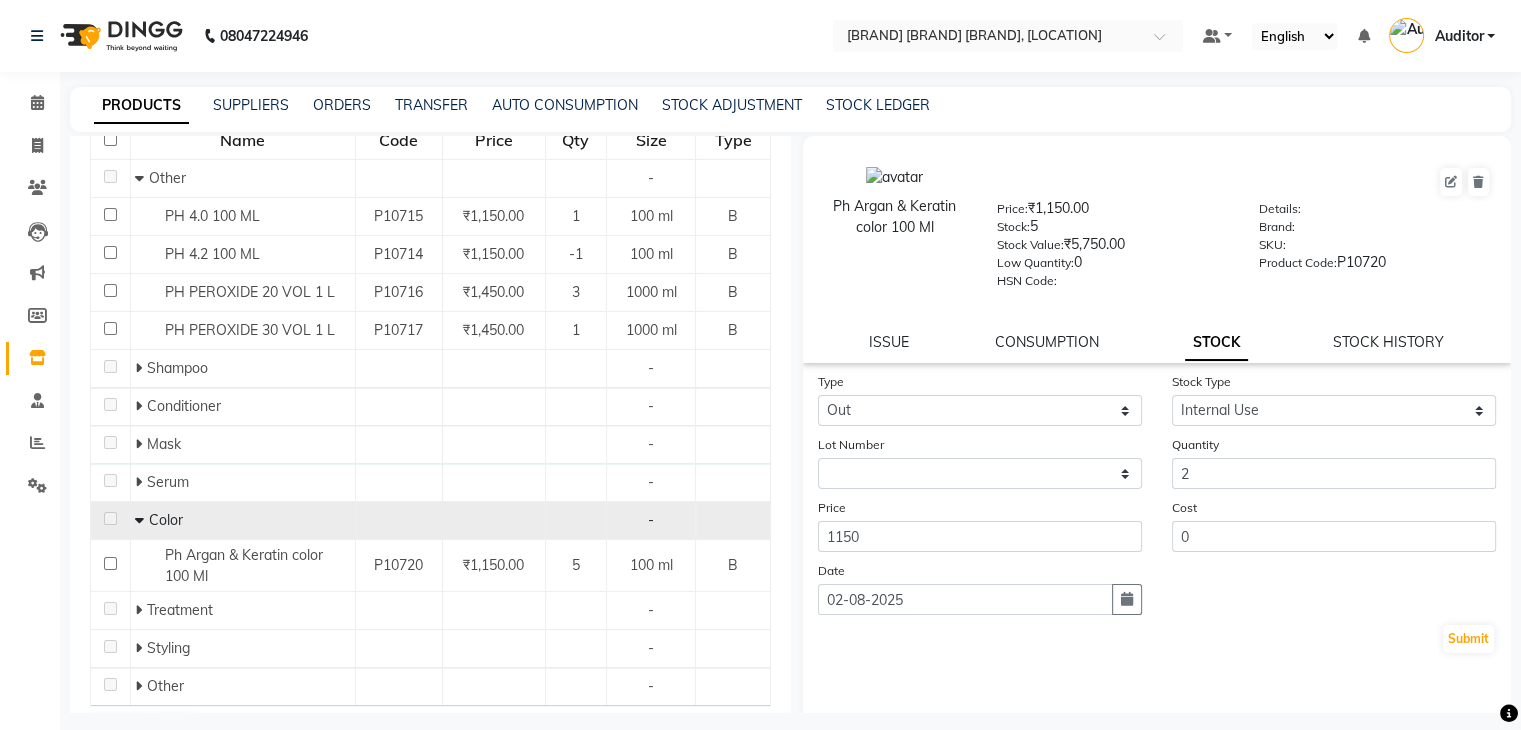 select on "8" 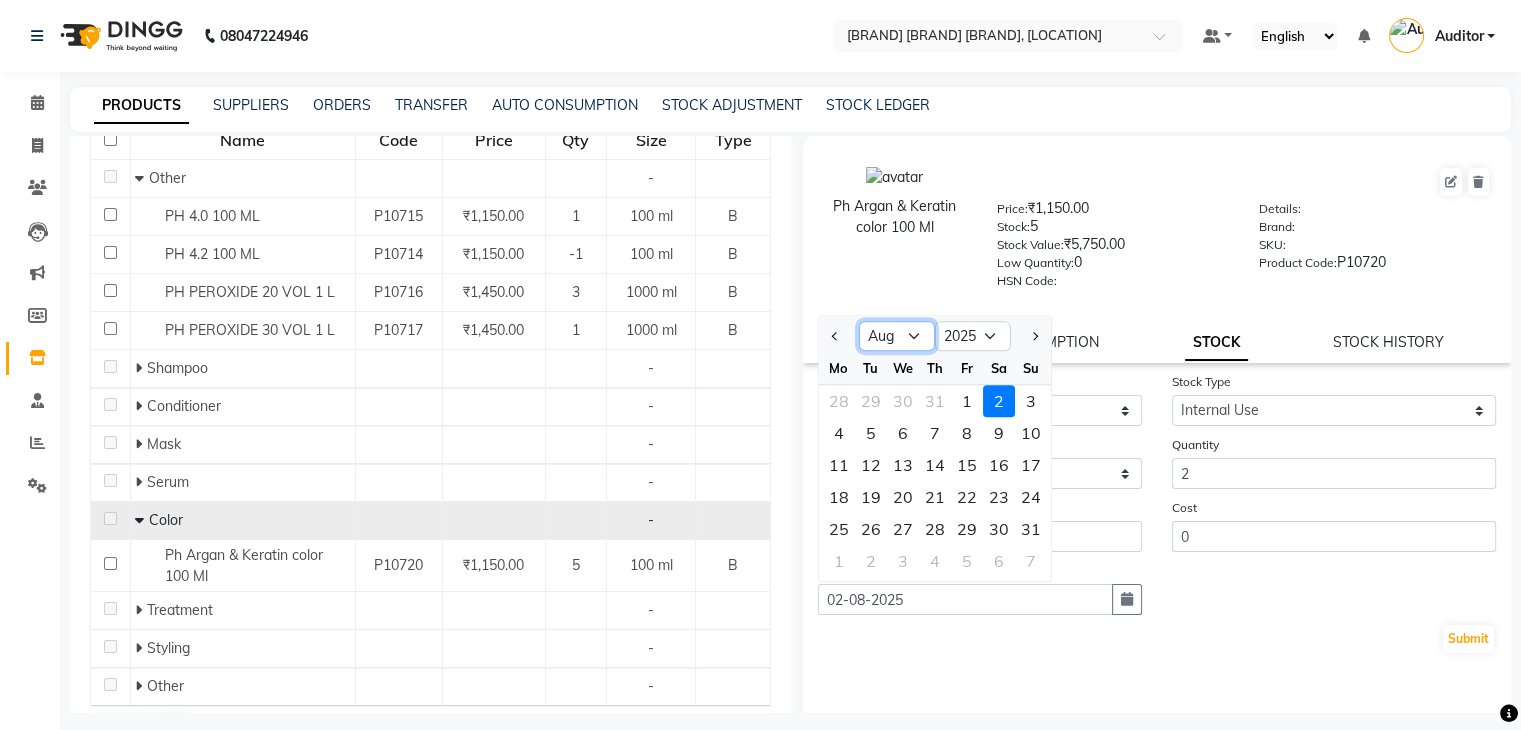 click on "Jan Feb Mar Apr May Jun Jul Aug Sep Oct Nov Dec" 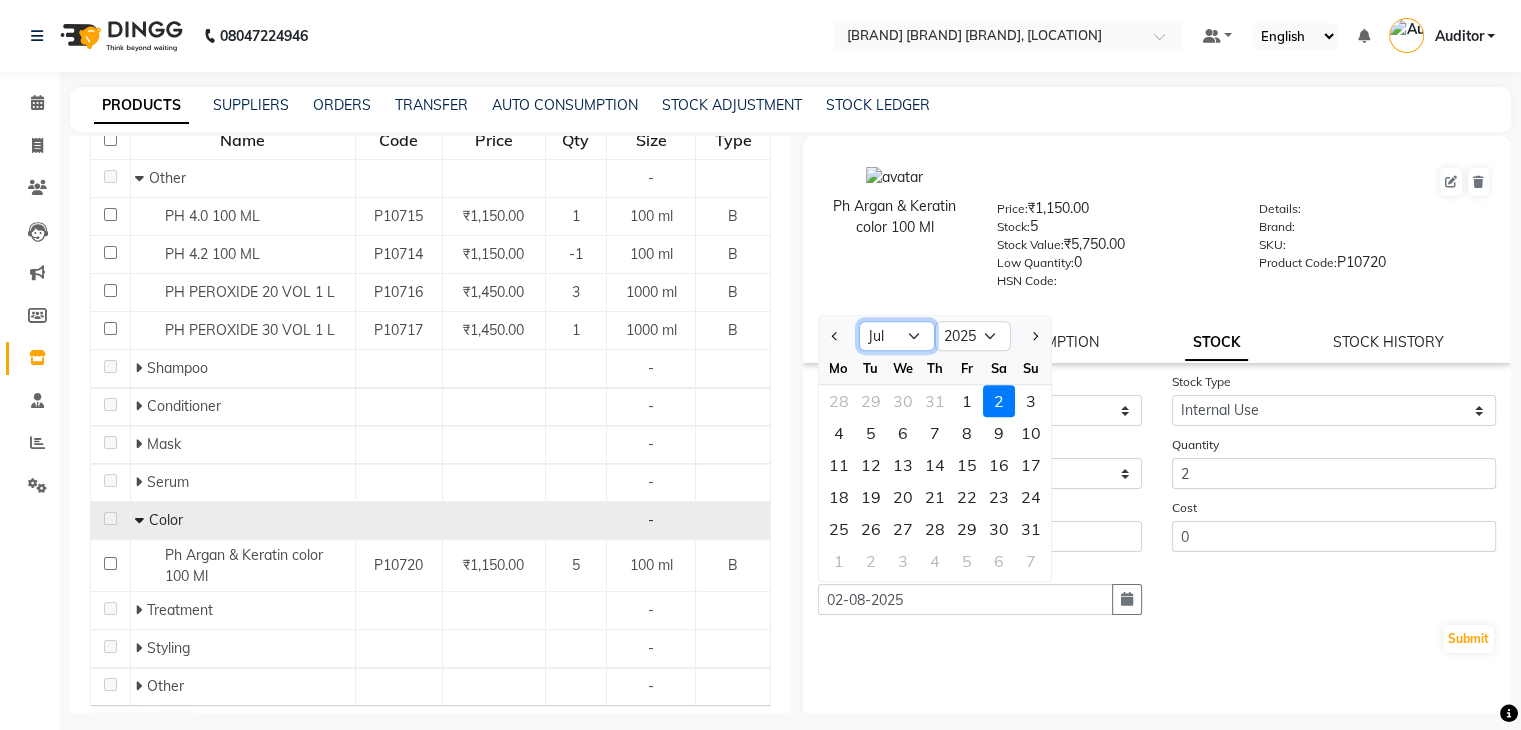 click on "Jan Feb Mar Apr May Jun Jul Aug Sep Oct Nov Dec" 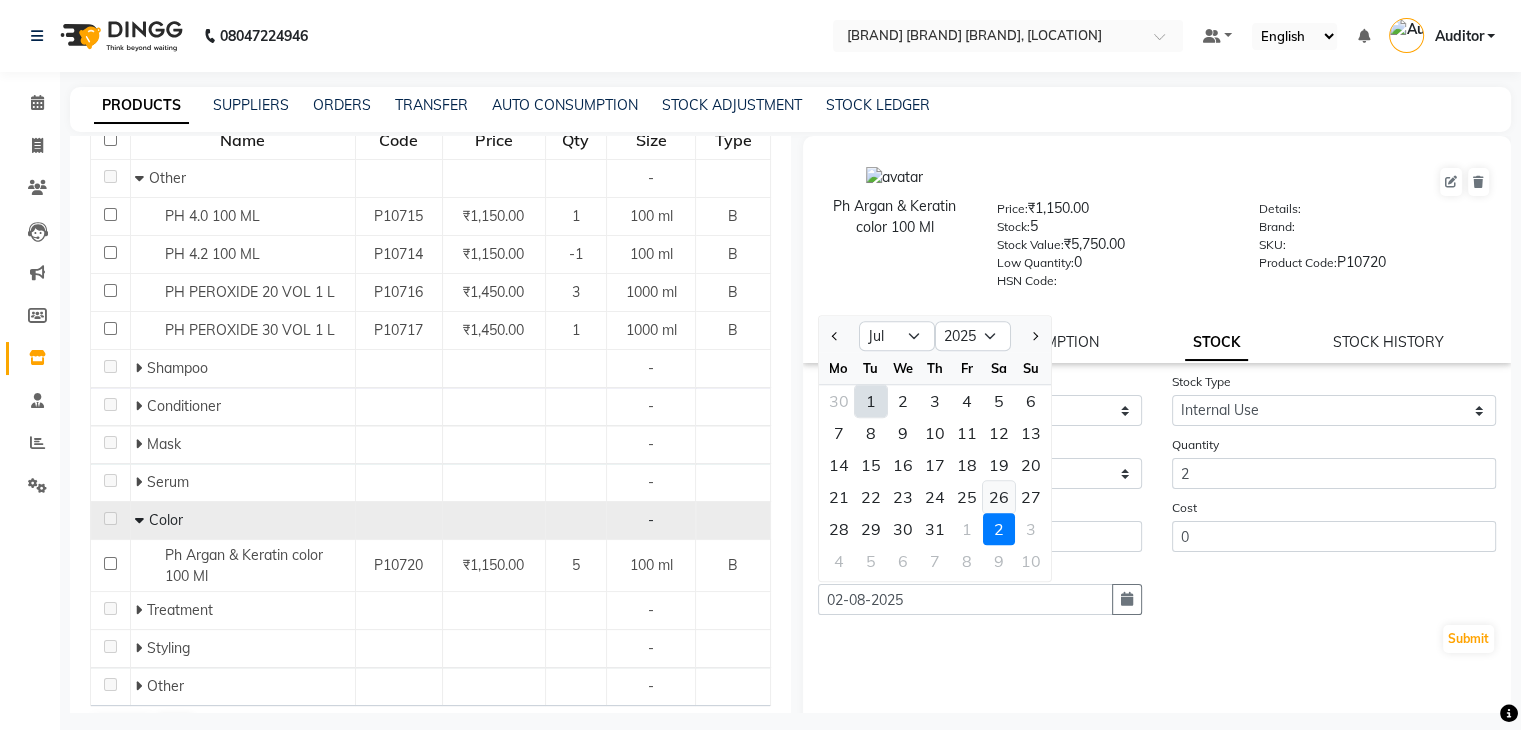 click on "26" 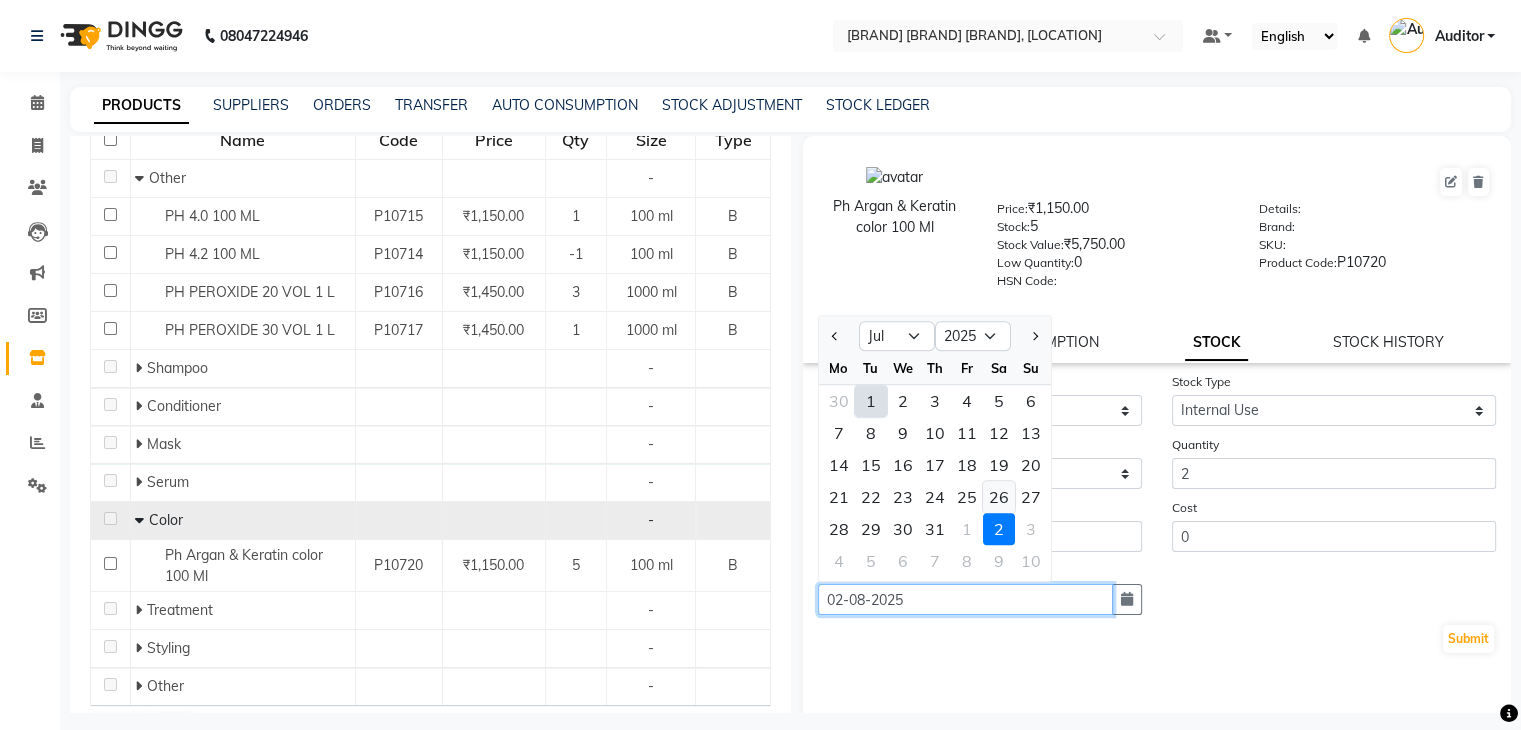 type on "26-07-2025" 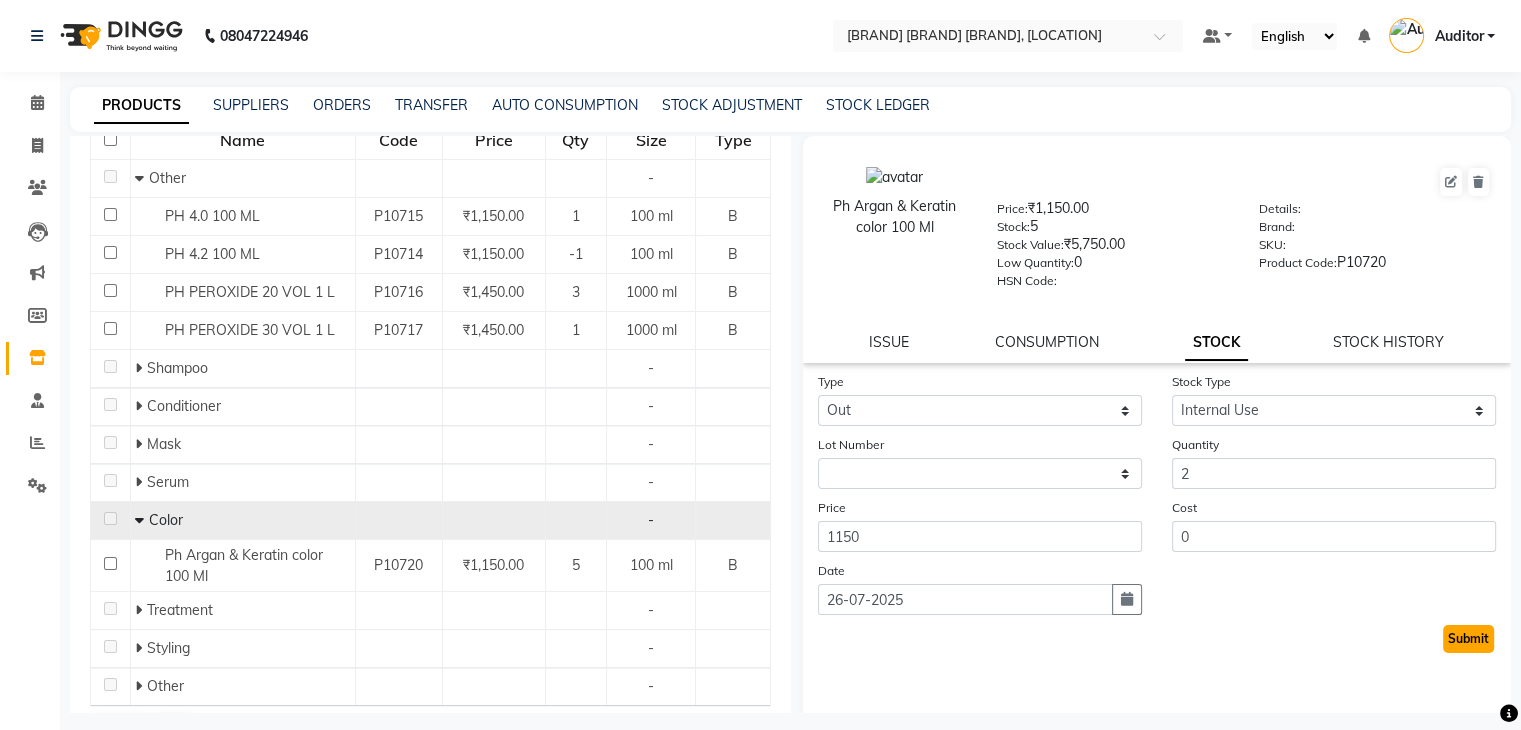 click on "Submit" 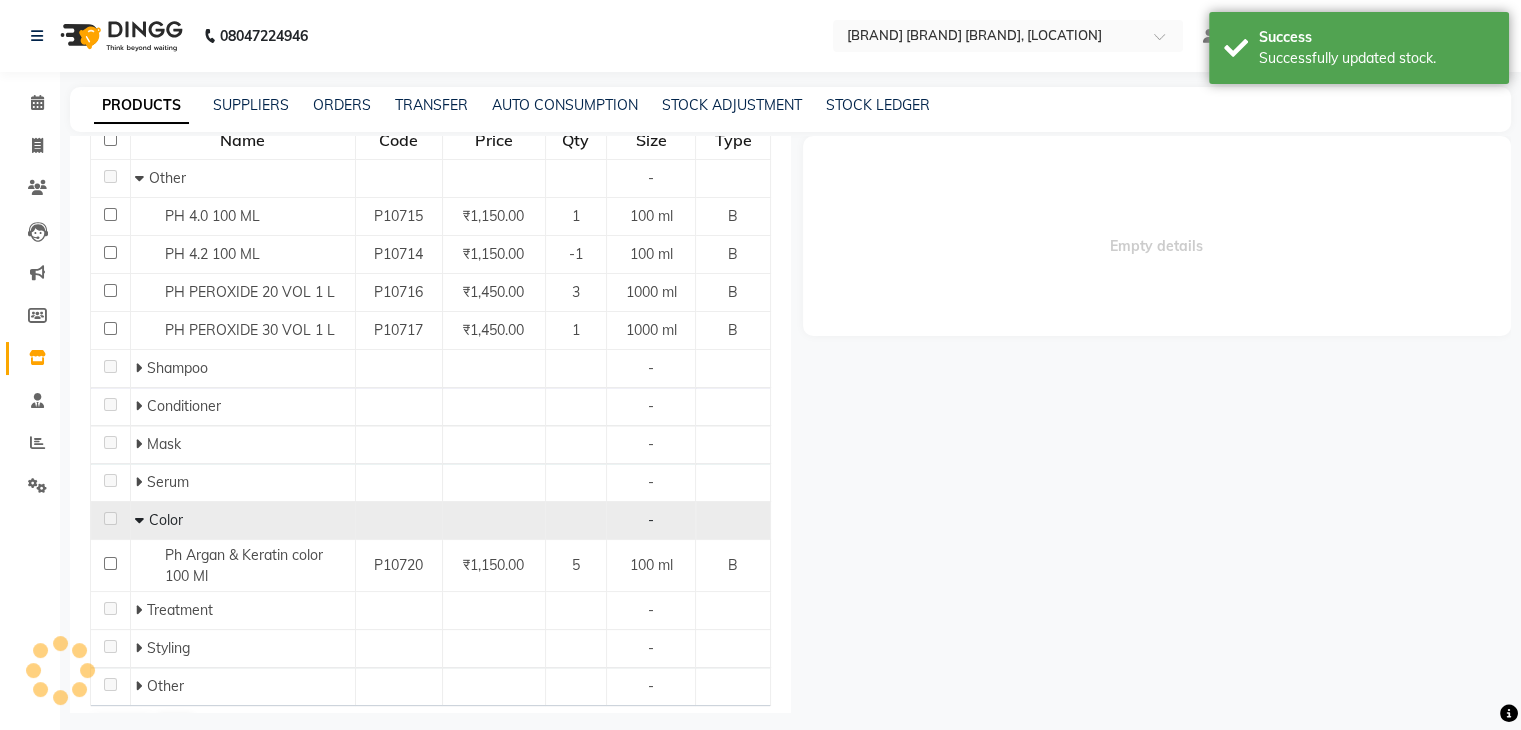 select 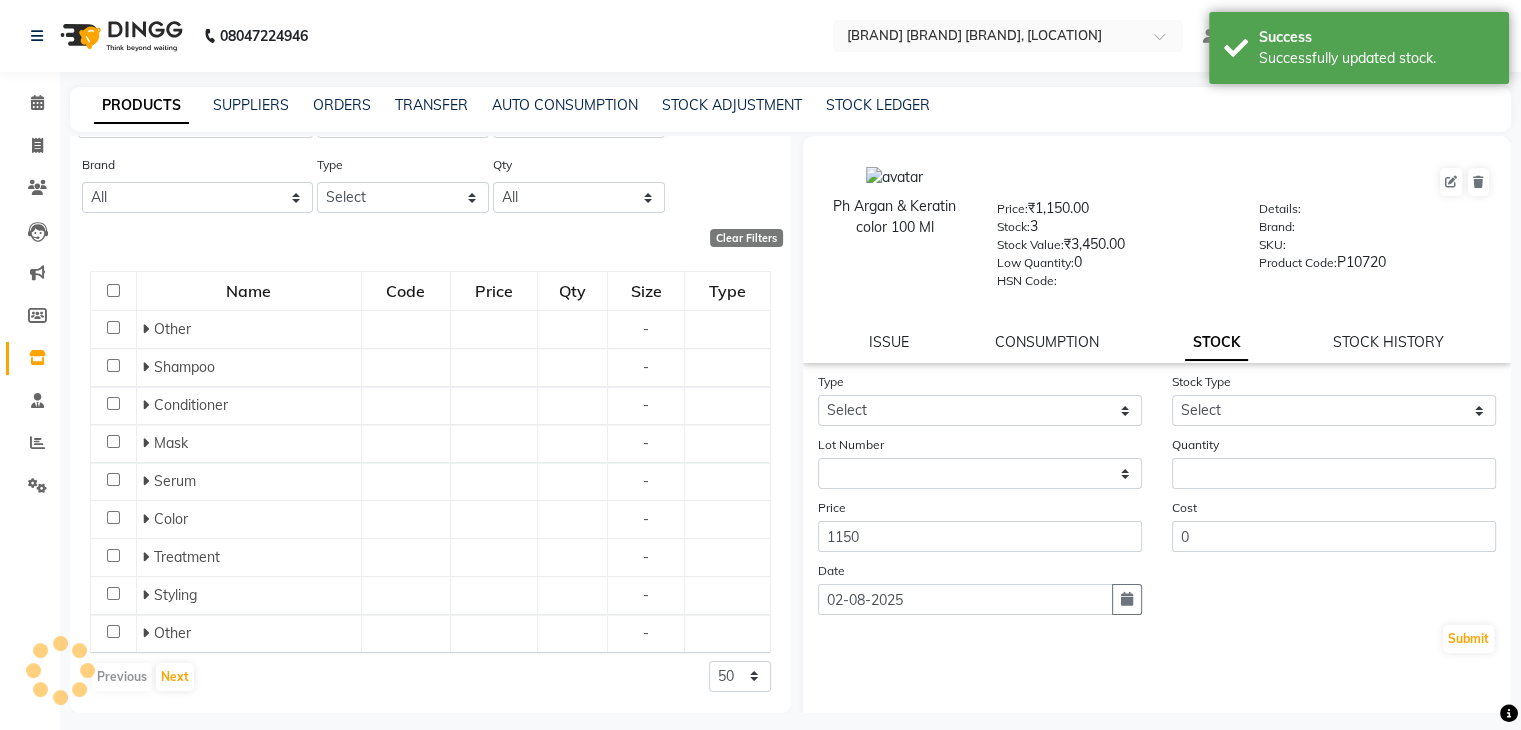 scroll, scrollTop: 249, scrollLeft: 0, axis: vertical 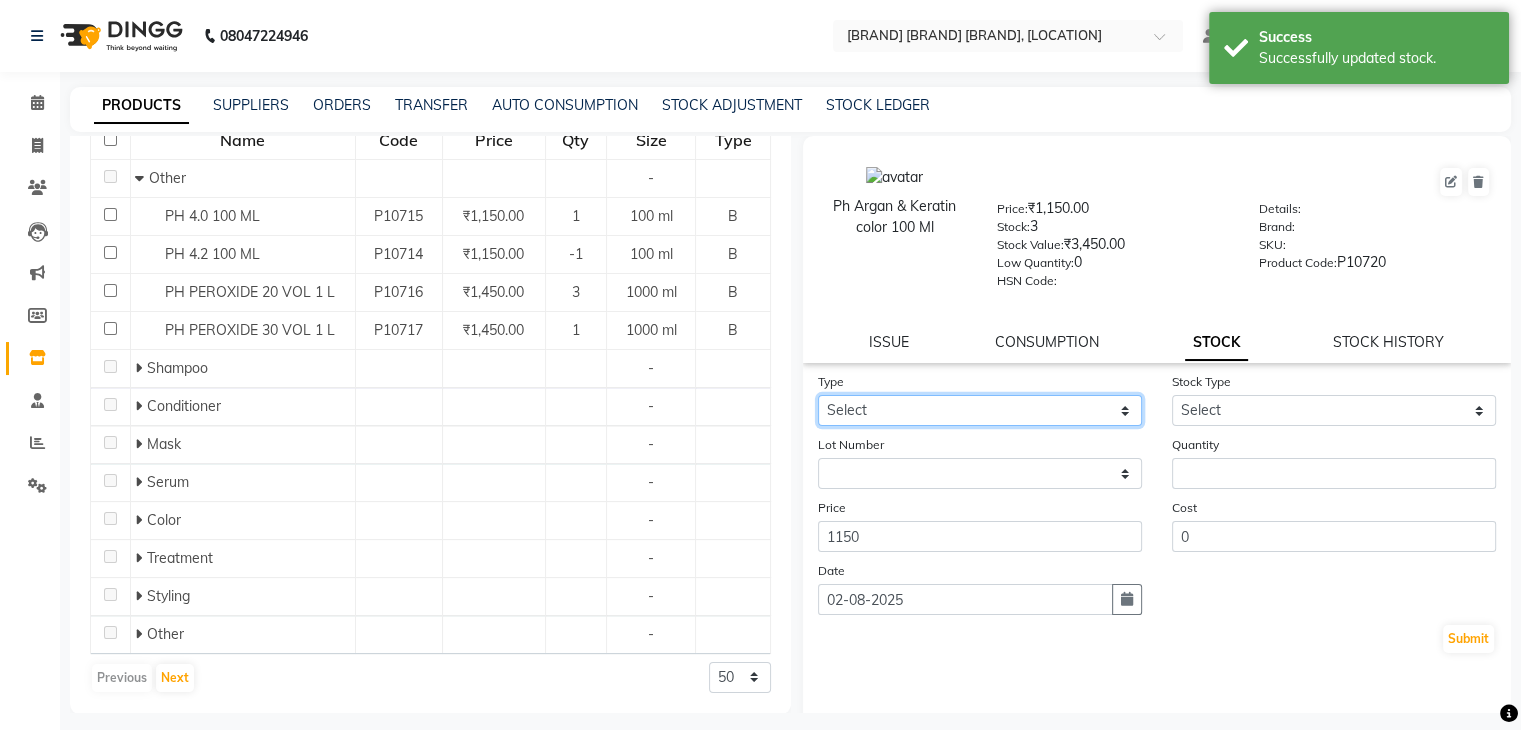 click on "Select In Out" 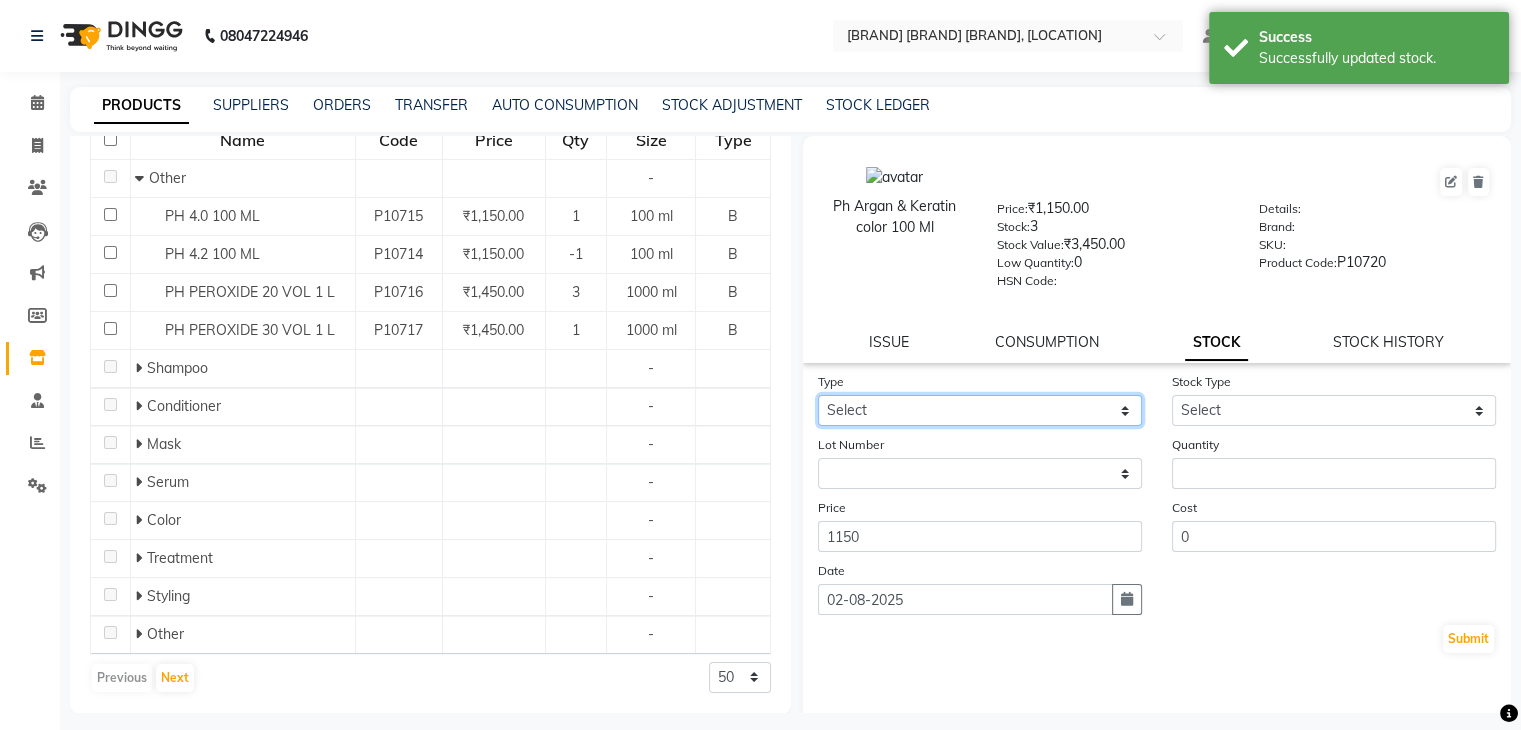 select on "out" 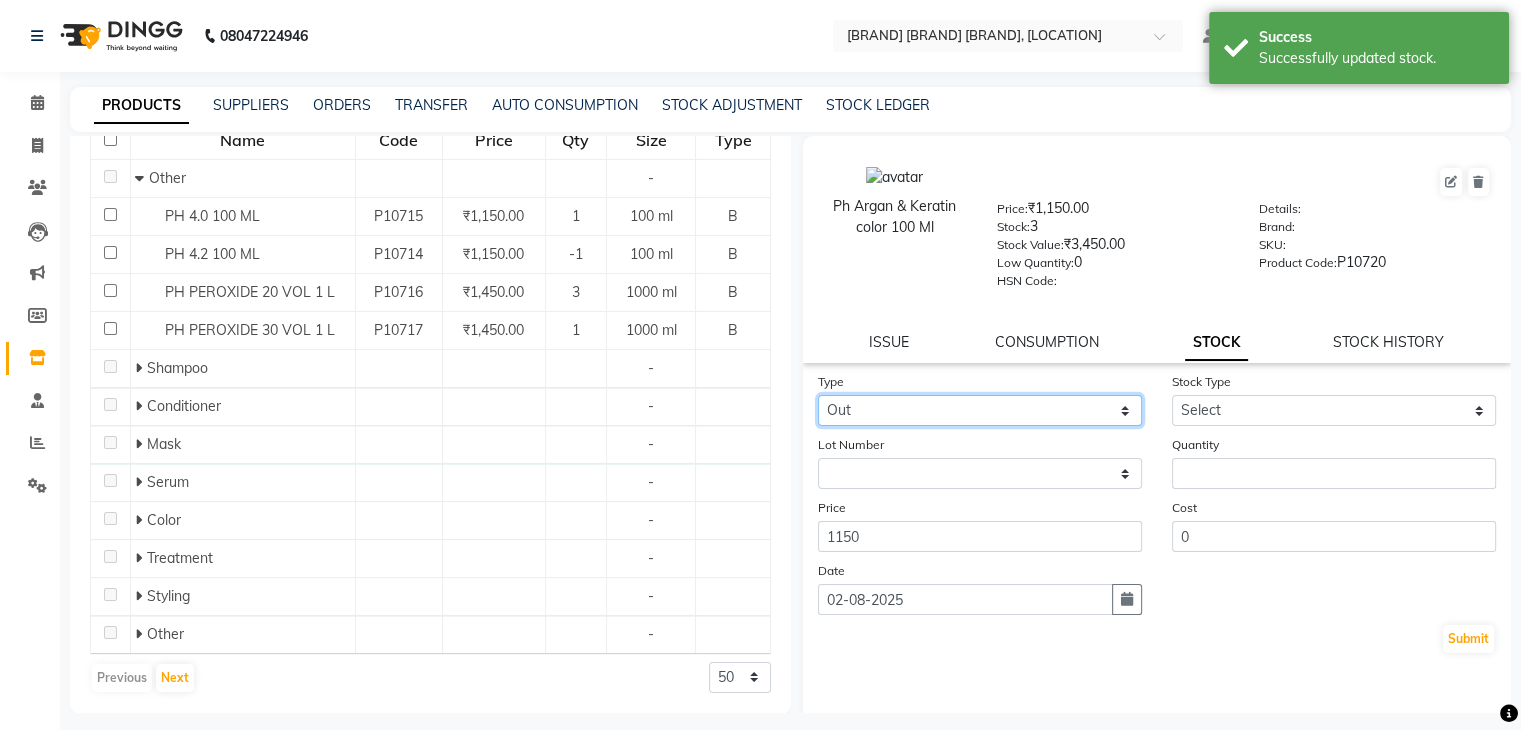 click on "Select In Out" 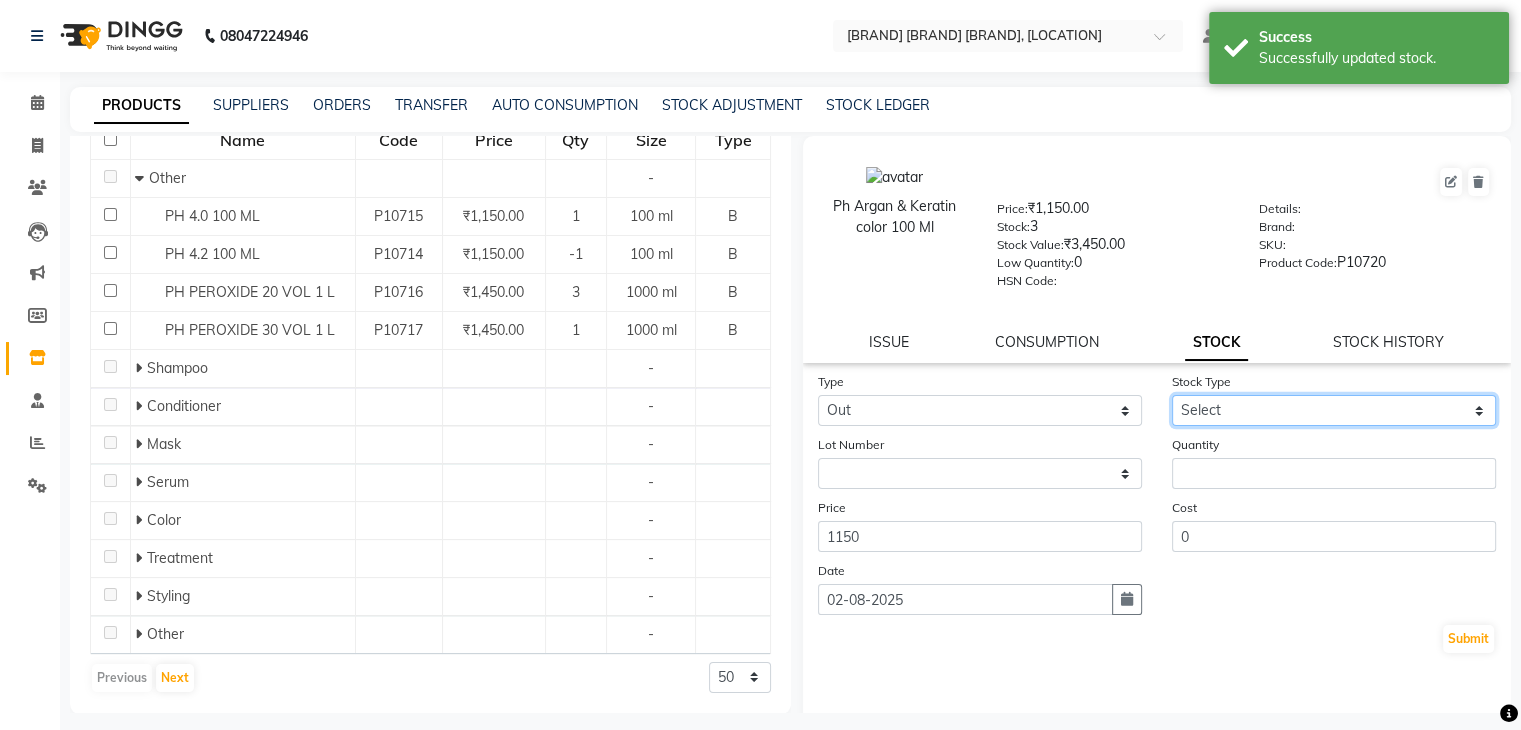 click on "Select Internal Use Damaged Expired Adjustment Return Other" 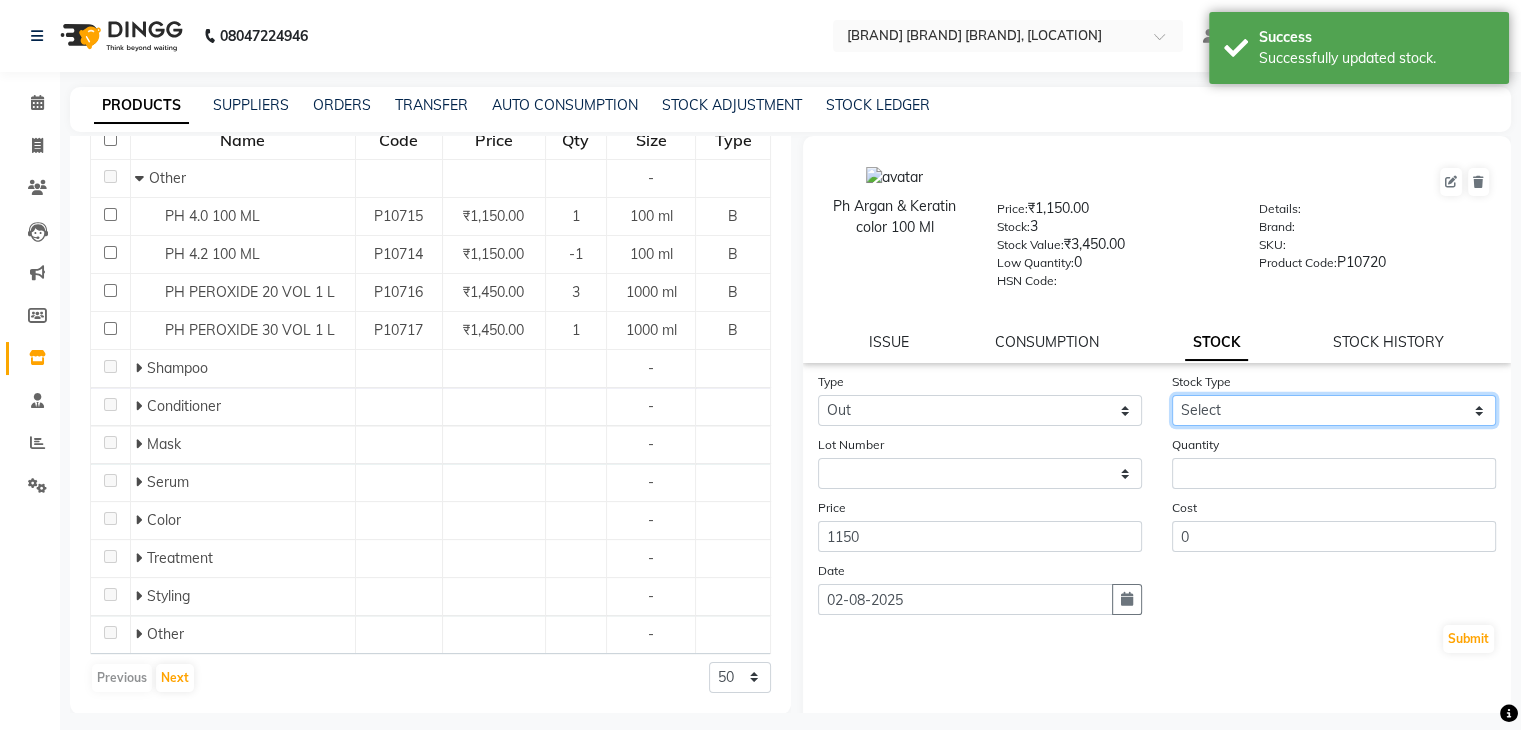 select on "internal use" 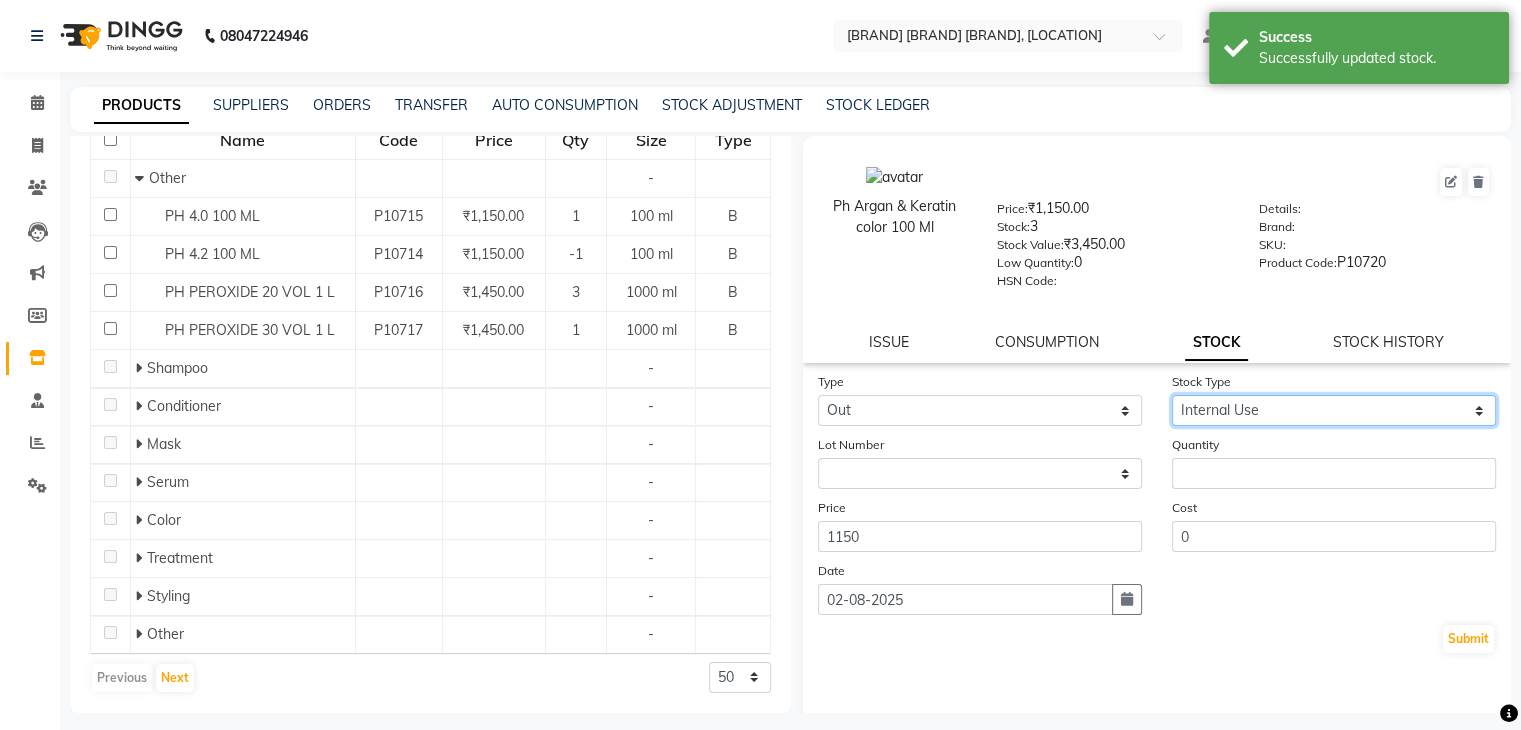 click on "Select Internal Use Damaged Expired Adjustment Return Other" 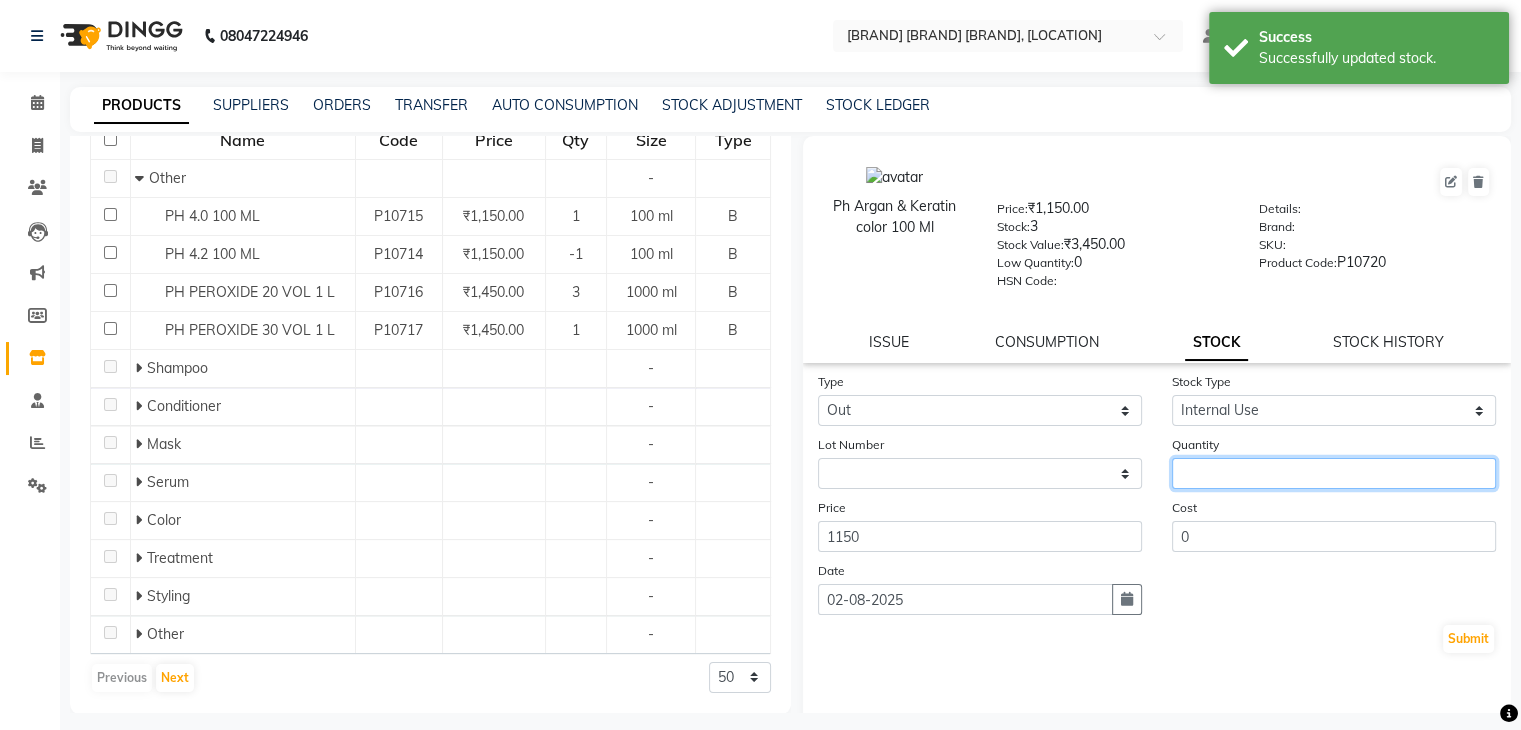 click 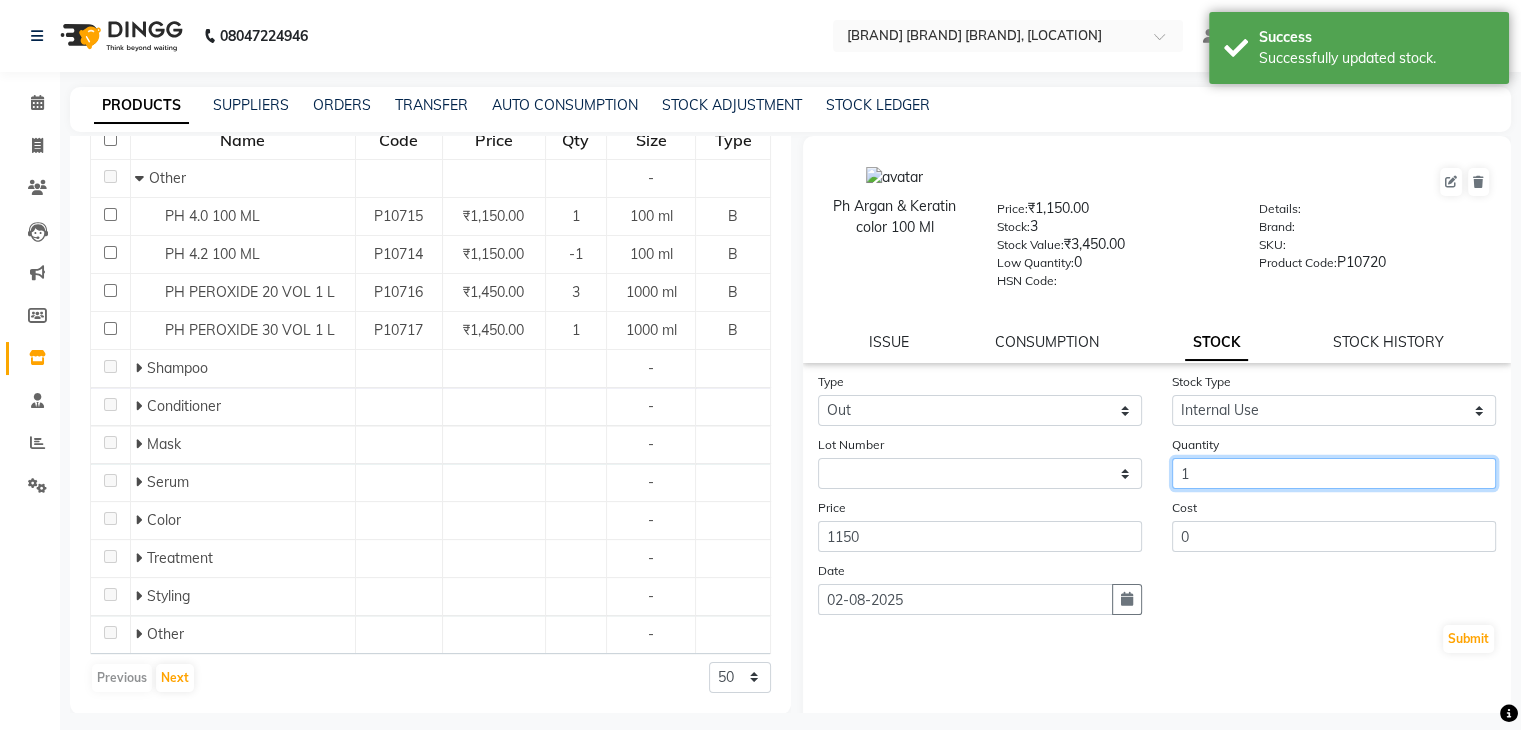 type on "1" 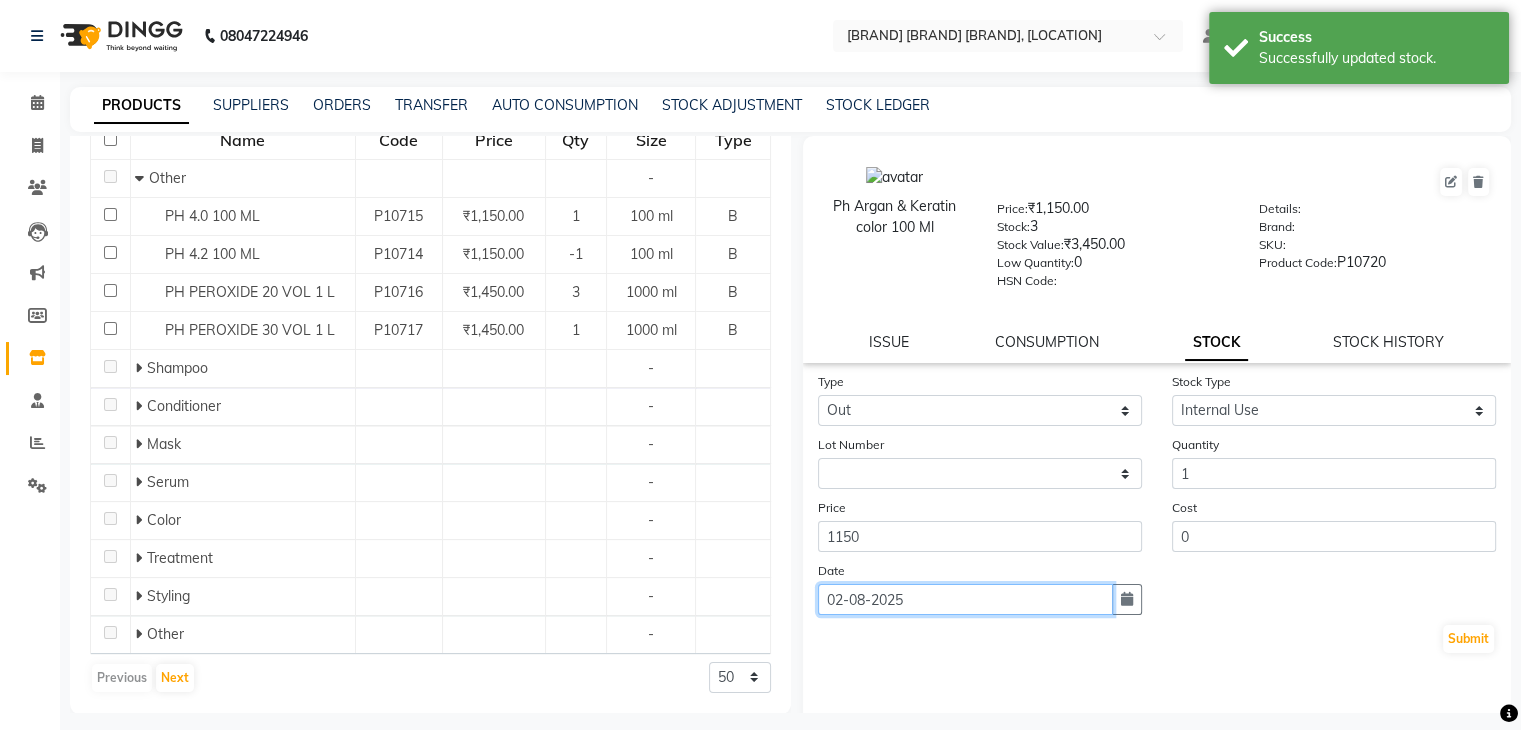 click on "02-08-2025" 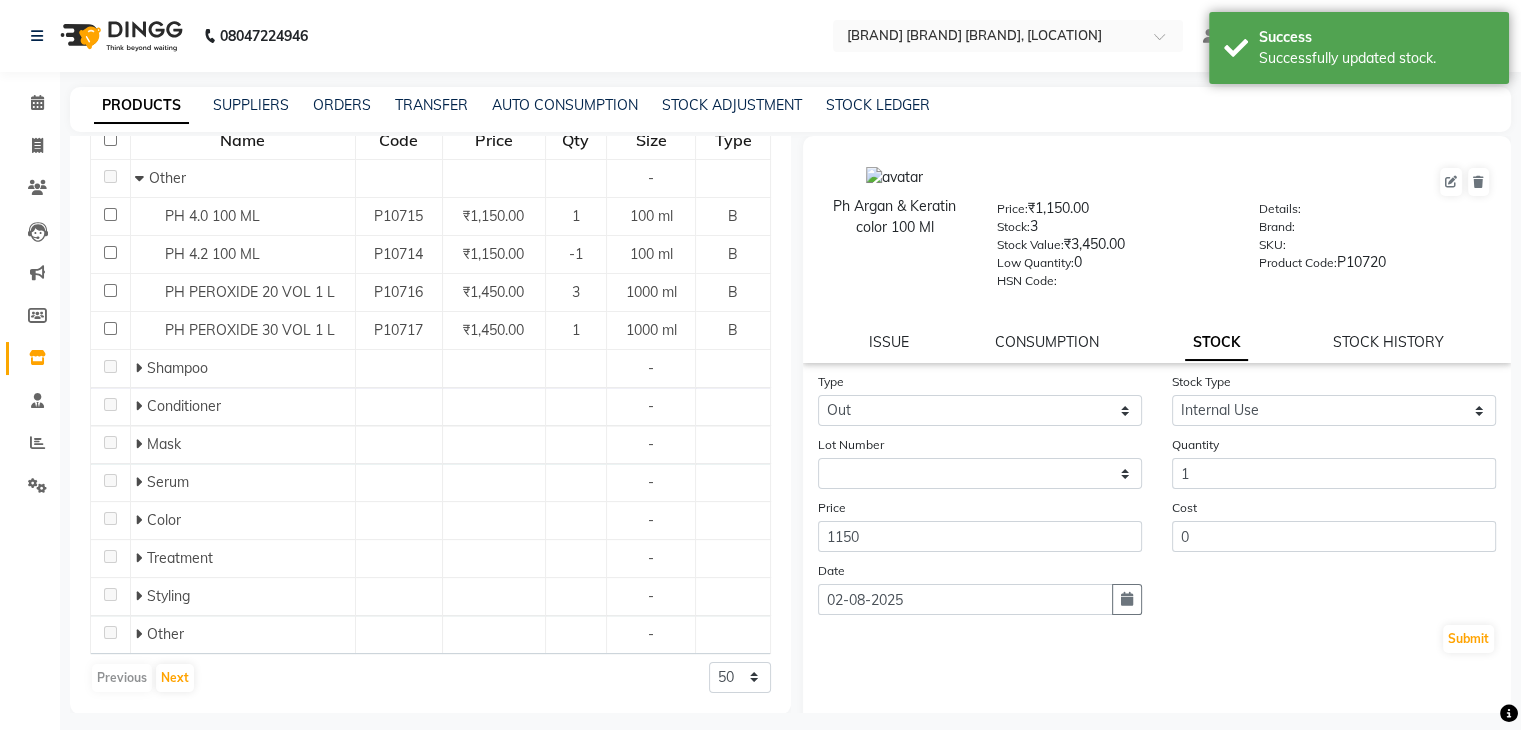 select on "8" 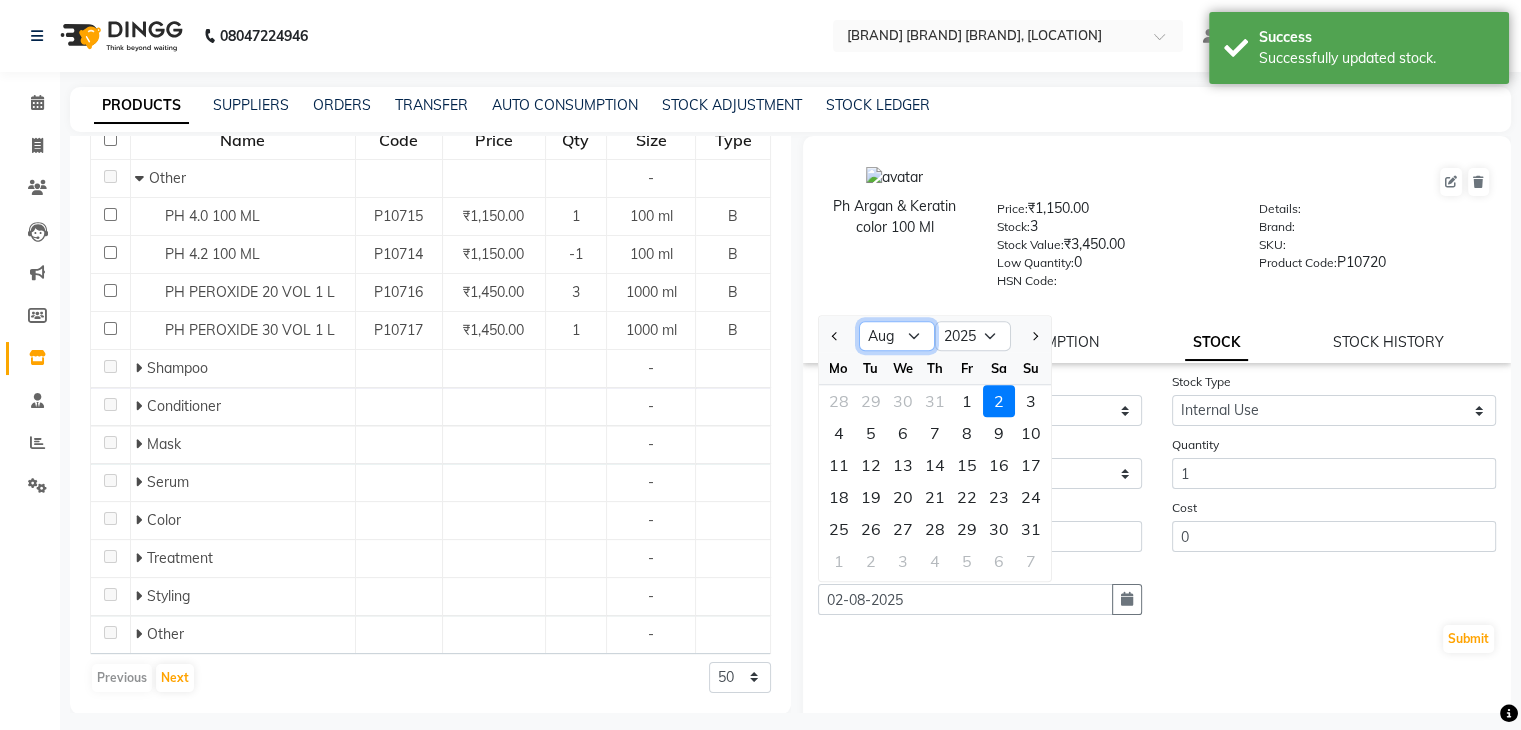 click on "Jan Feb Mar Apr May Jun Jul Aug Sep Oct Nov Dec" 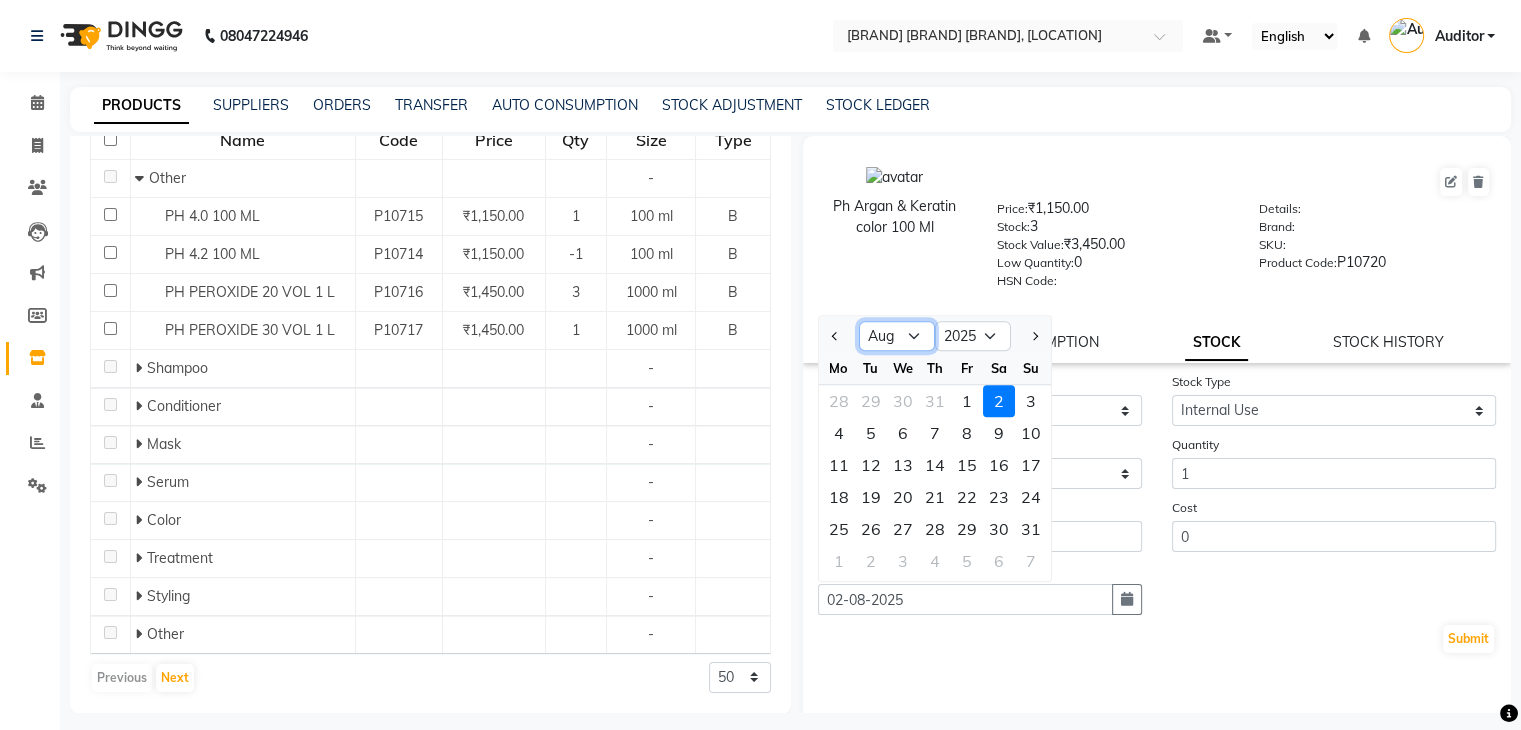 select on "7" 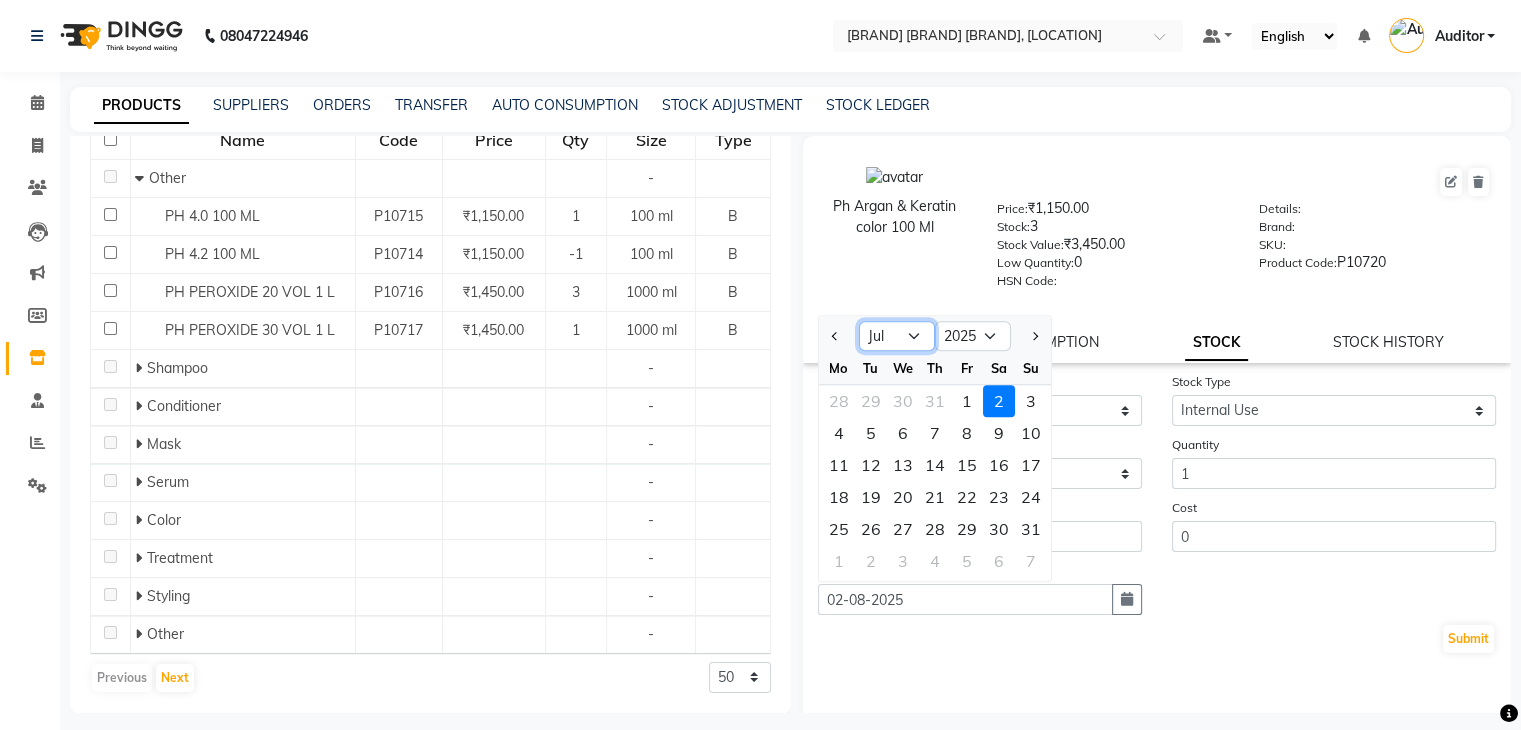 click on "Jan Feb Mar Apr May Jun Jul Aug Sep Oct Nov Dec" 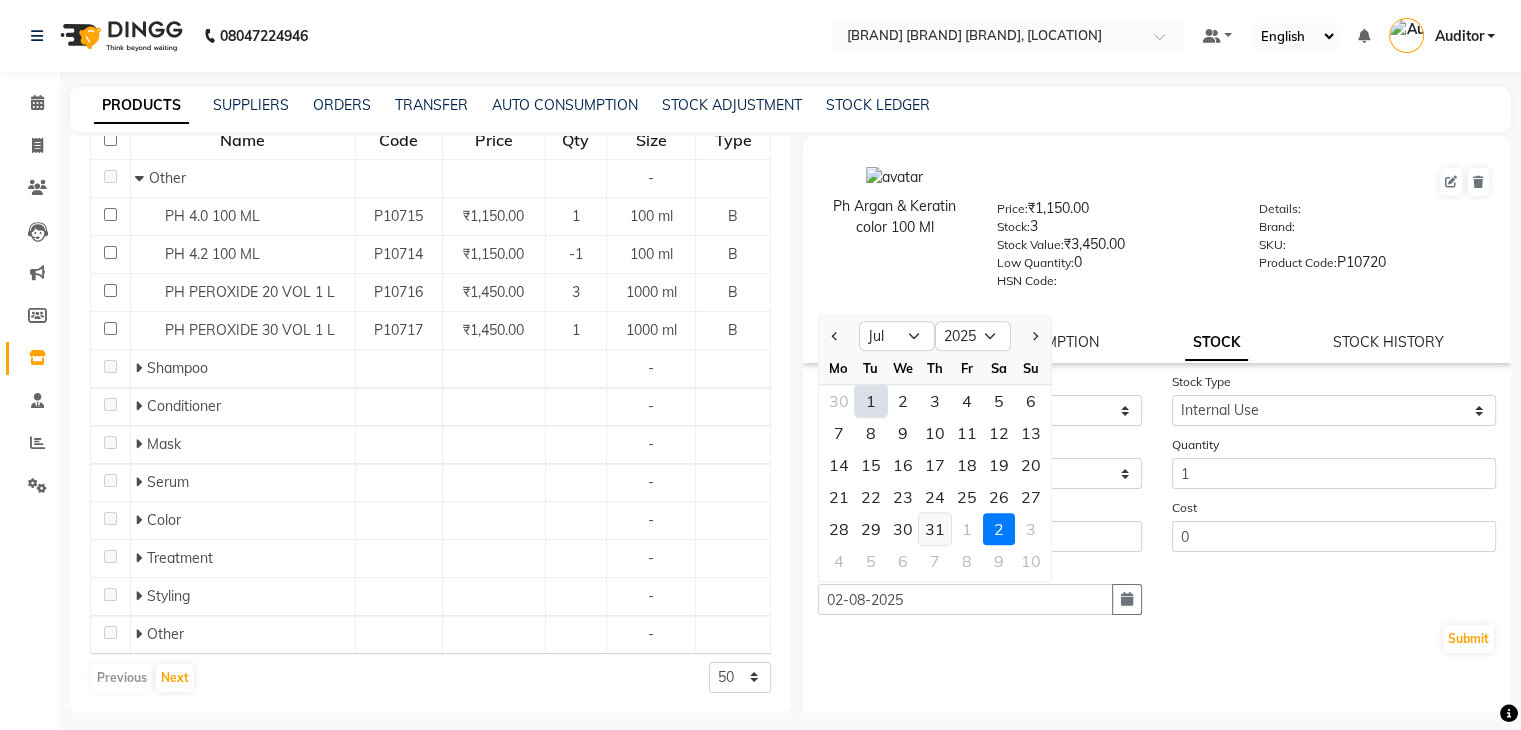 click on "31" 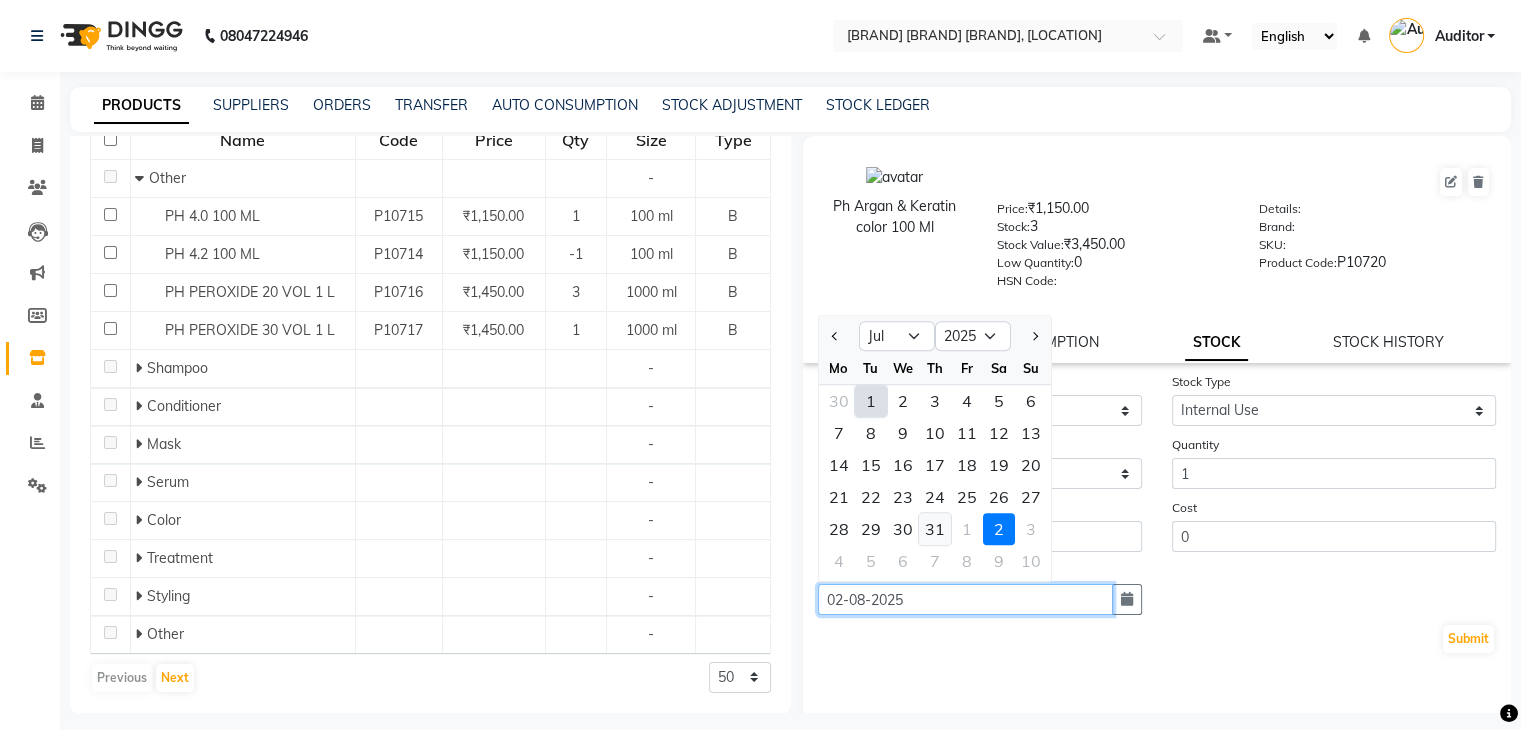 type on "31-07-2025" 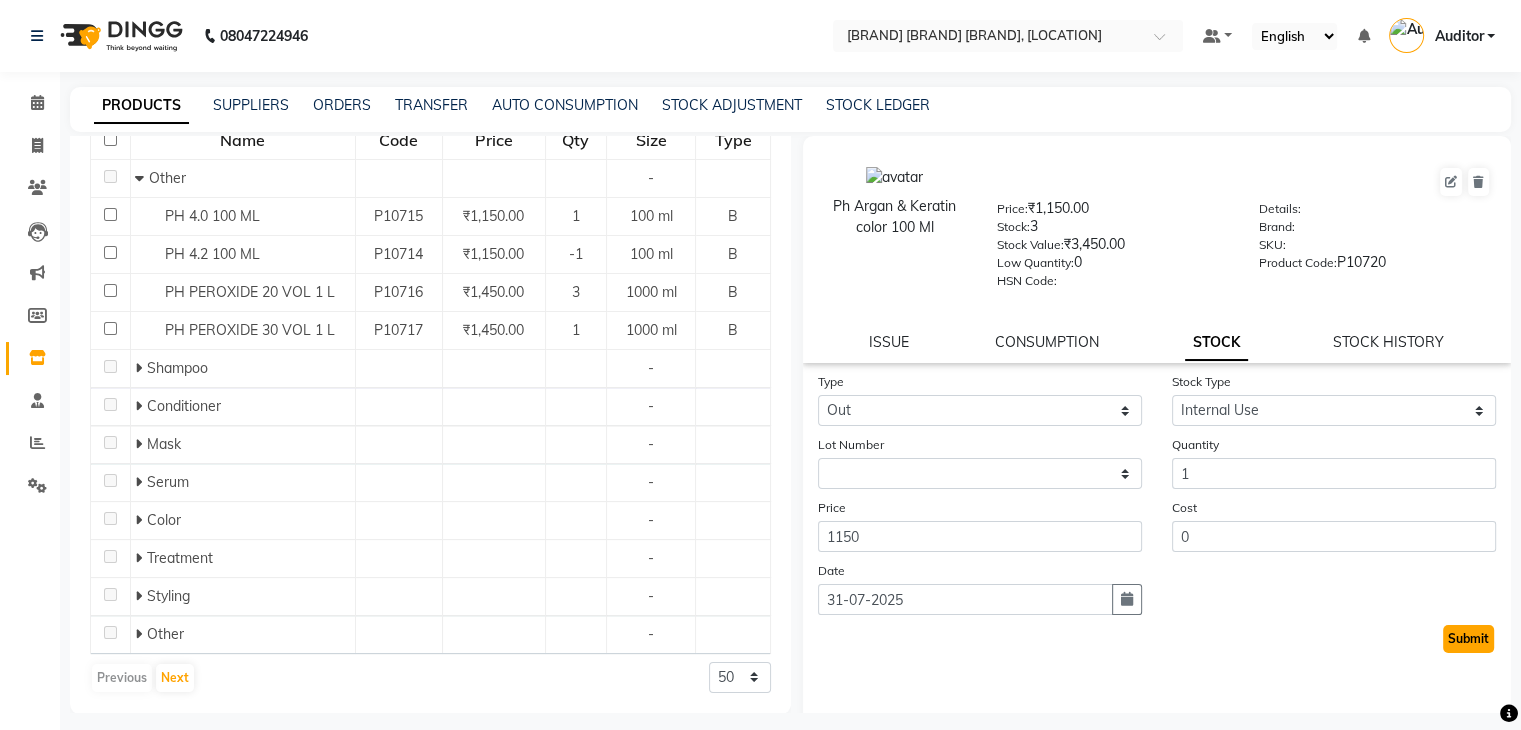click on "Submit" 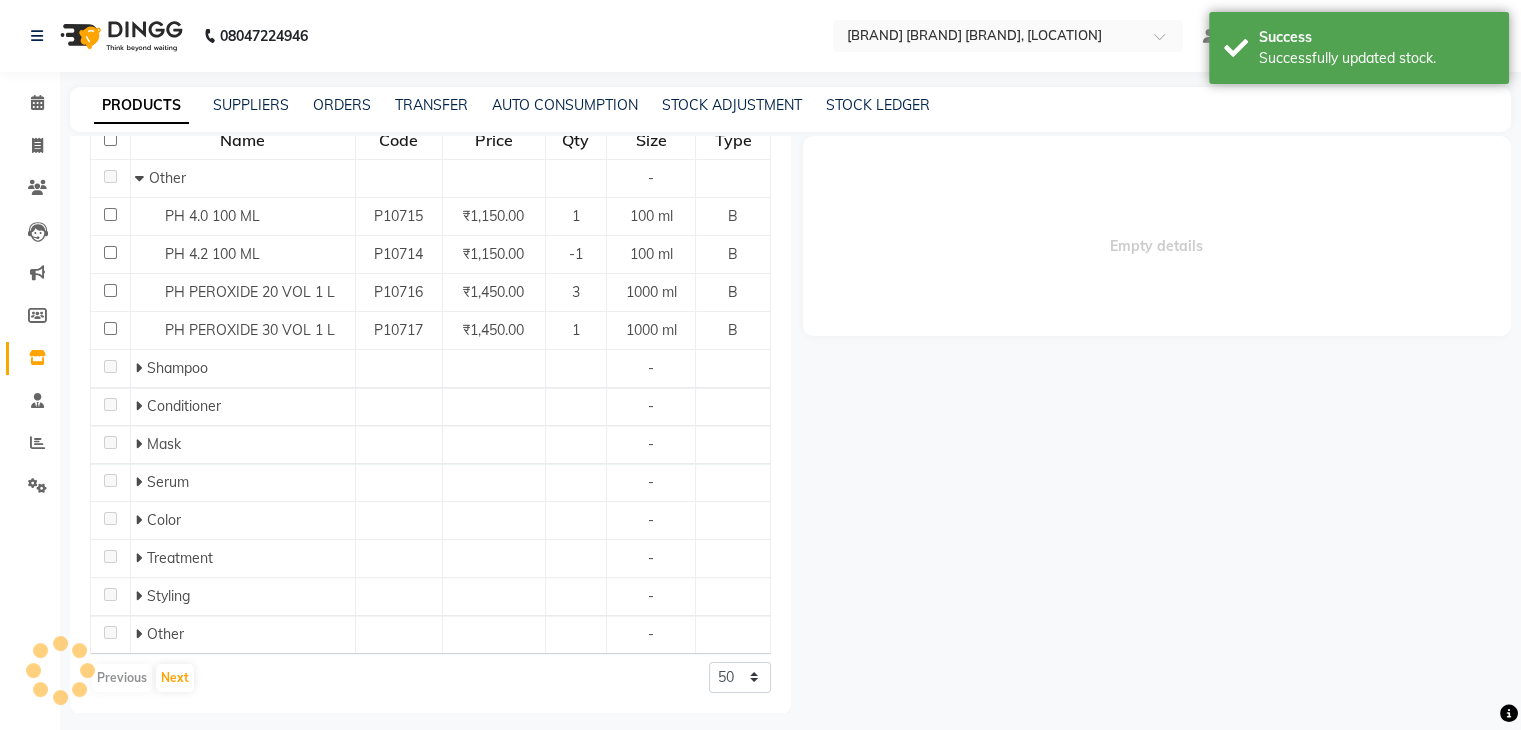 scroll, scrollTop: 249, scrollLeft: 0, axis: vertical 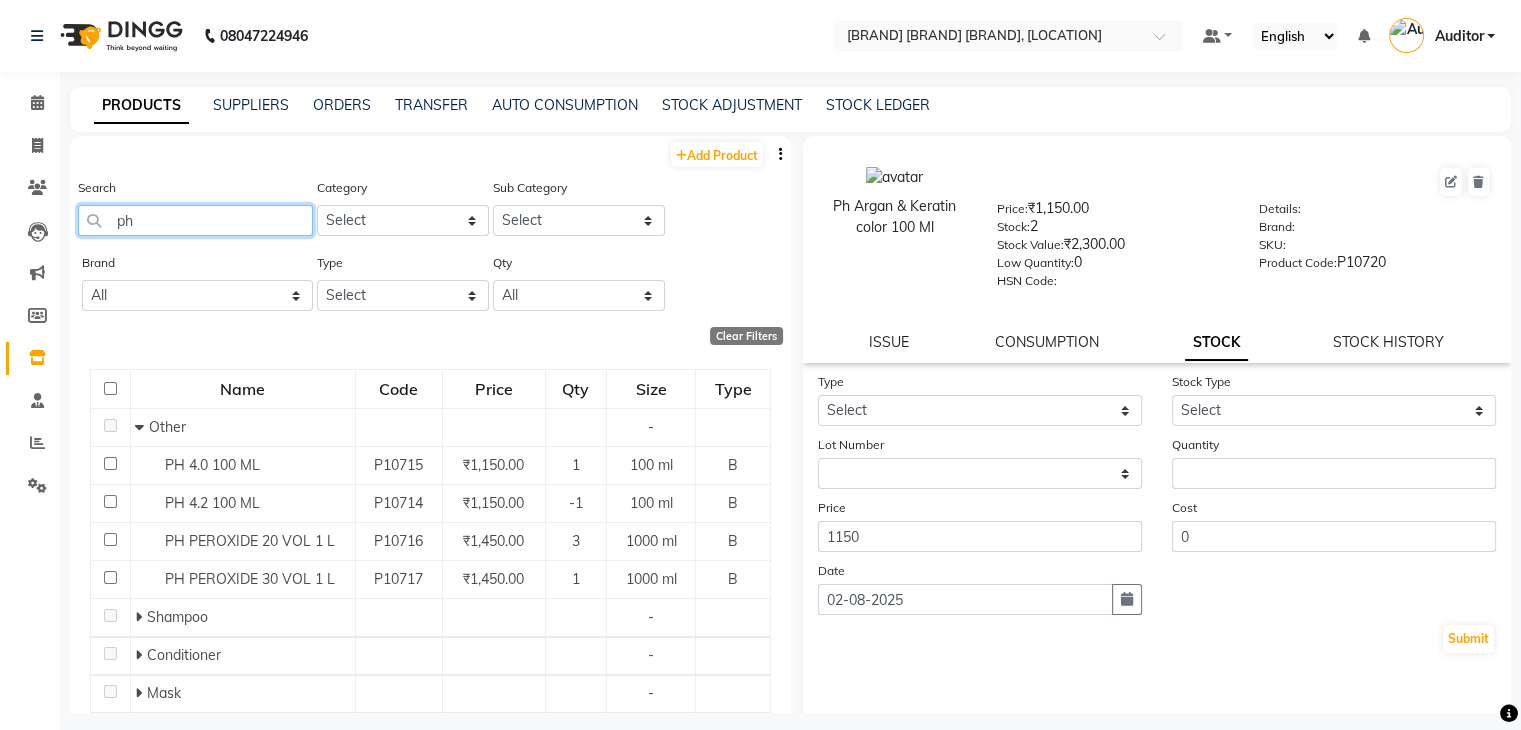 click on "ph" 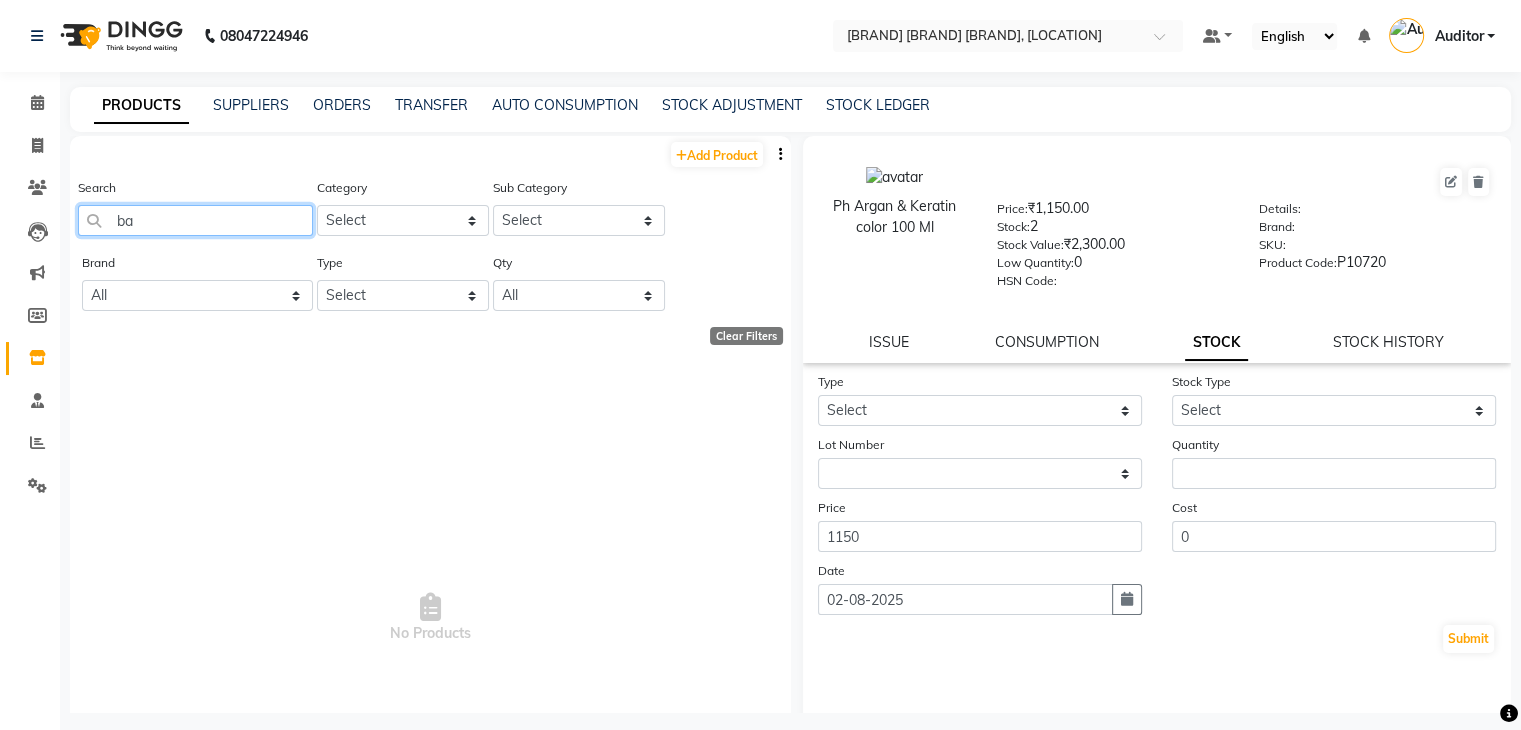 type on "b" 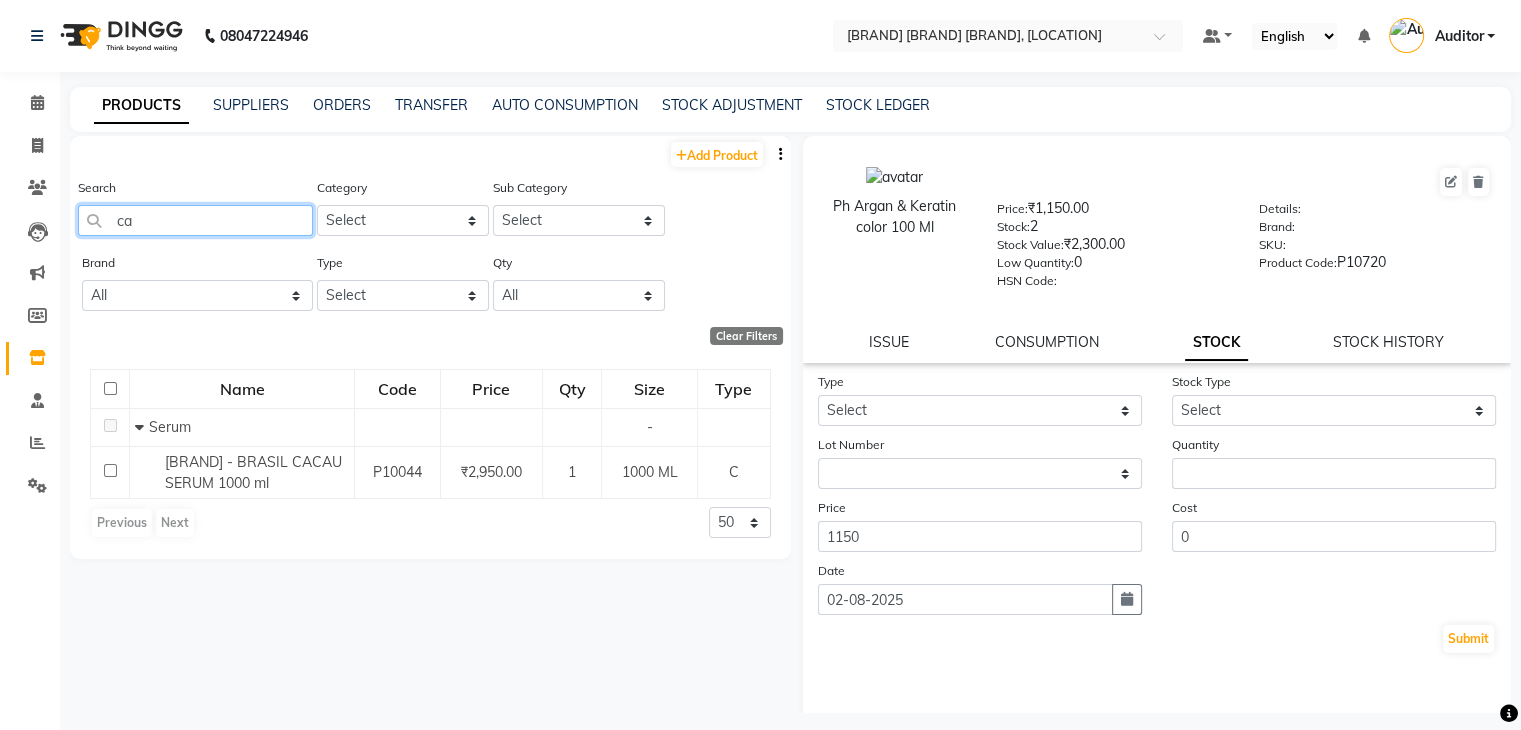 type on "c" 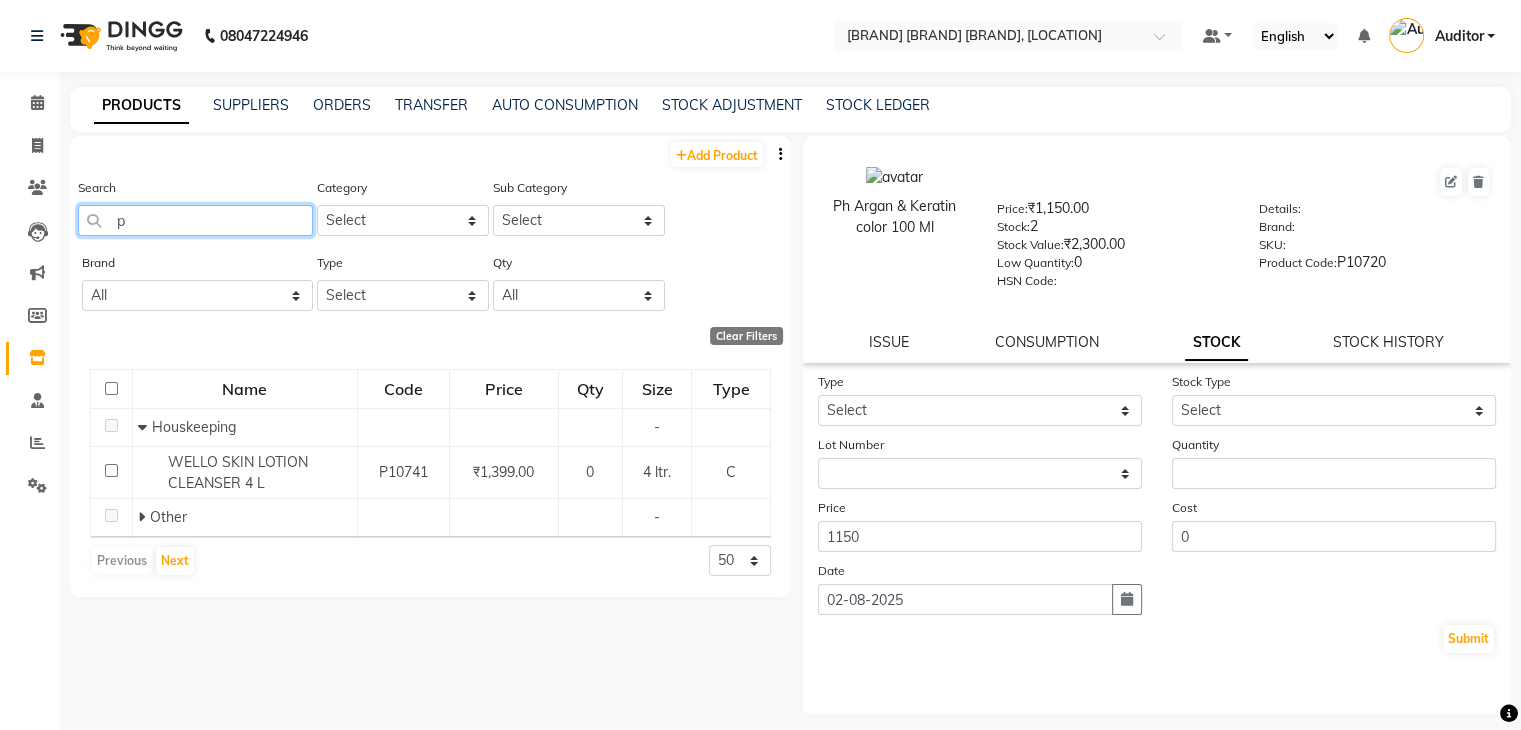 type on "ph" 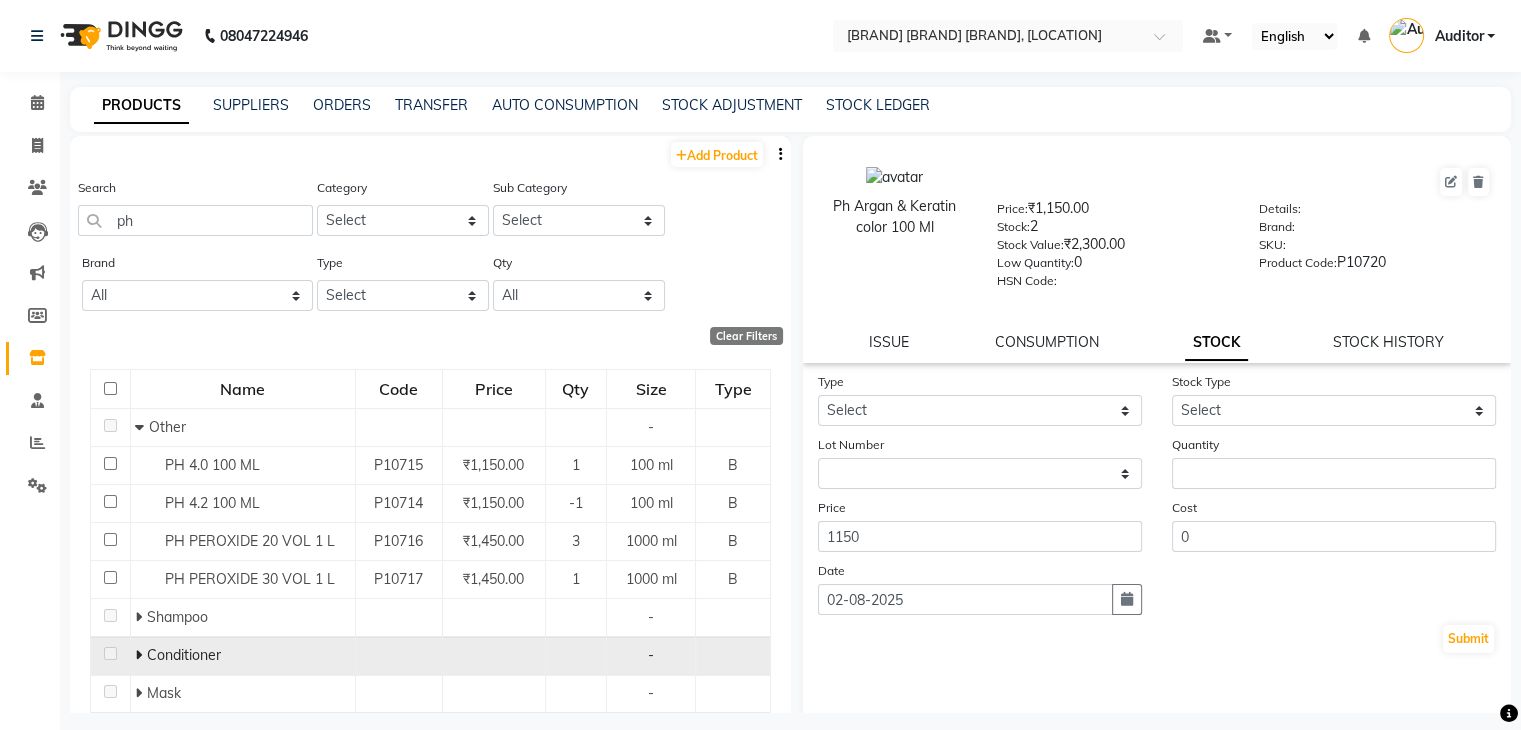 click 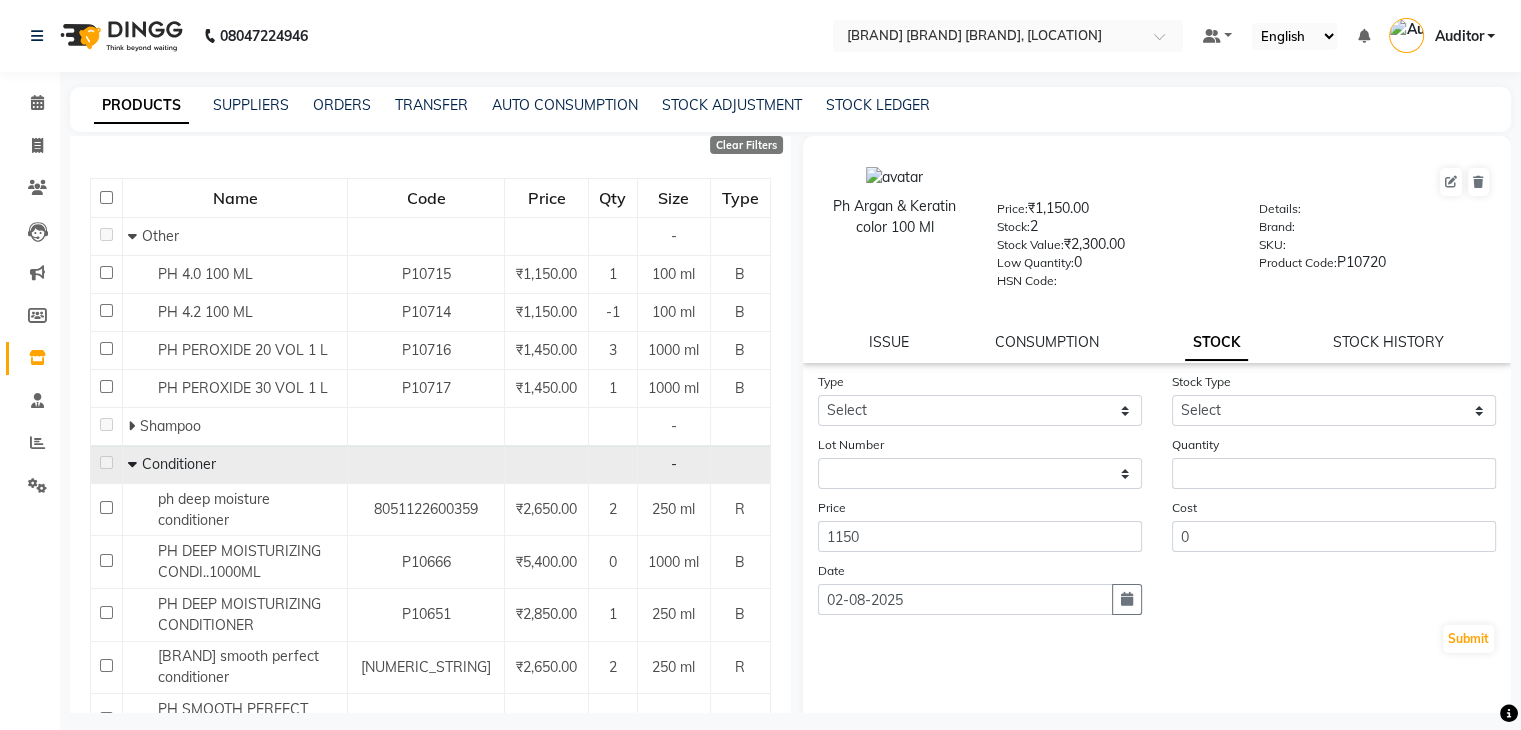 scroll, scrollTop: 200, scrollLeft: 0, axis: vertical 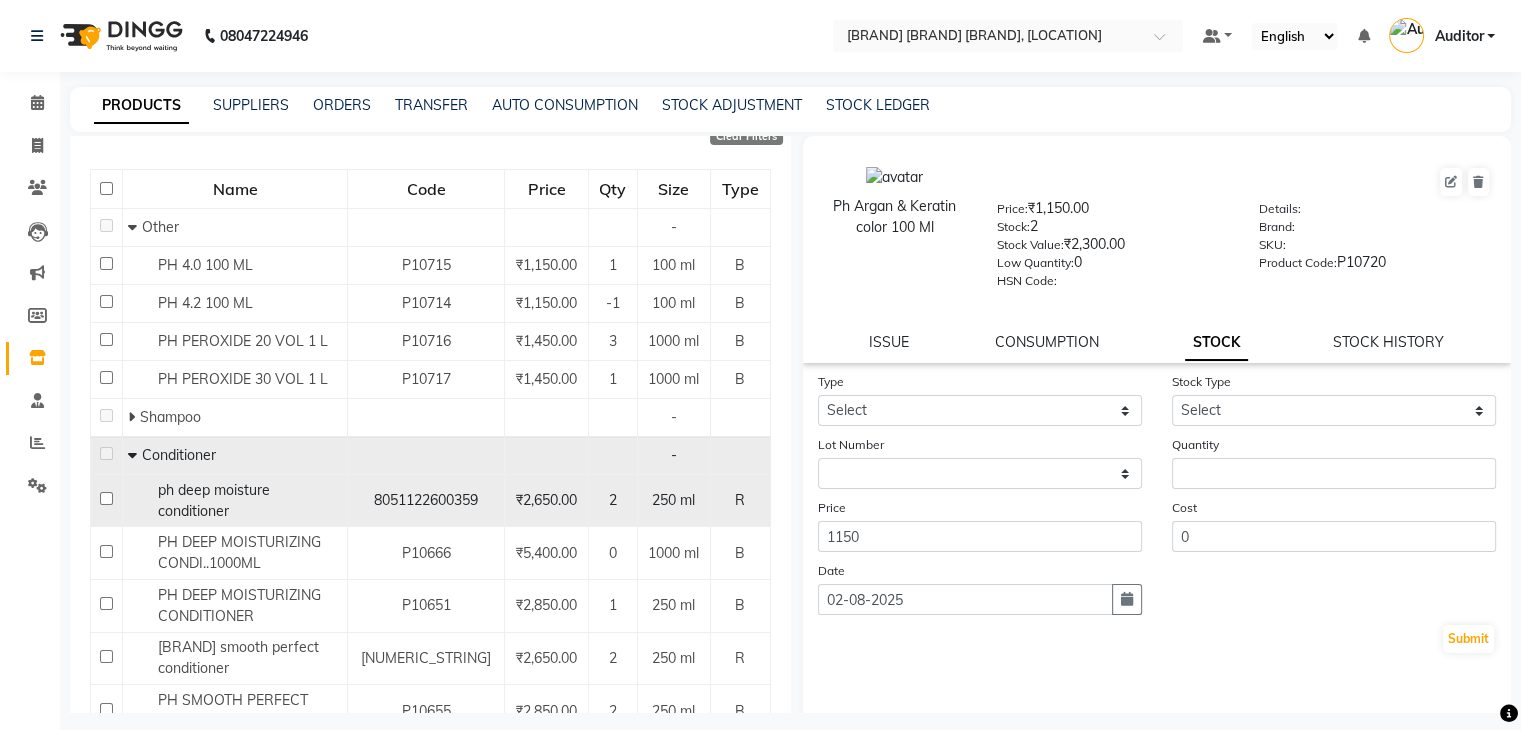 click on "ph deep moisture conditioner" 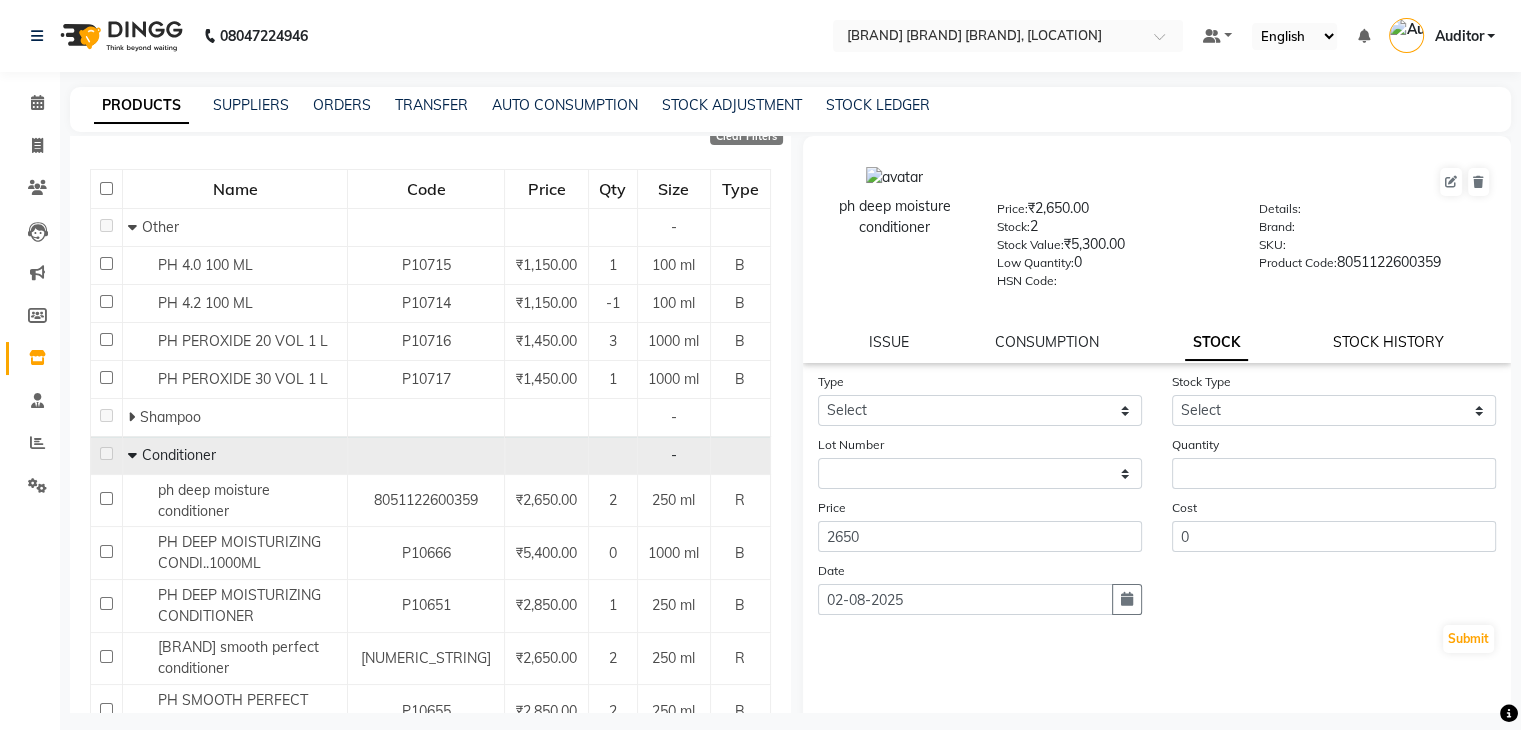 click on "STOCK HISTORY" 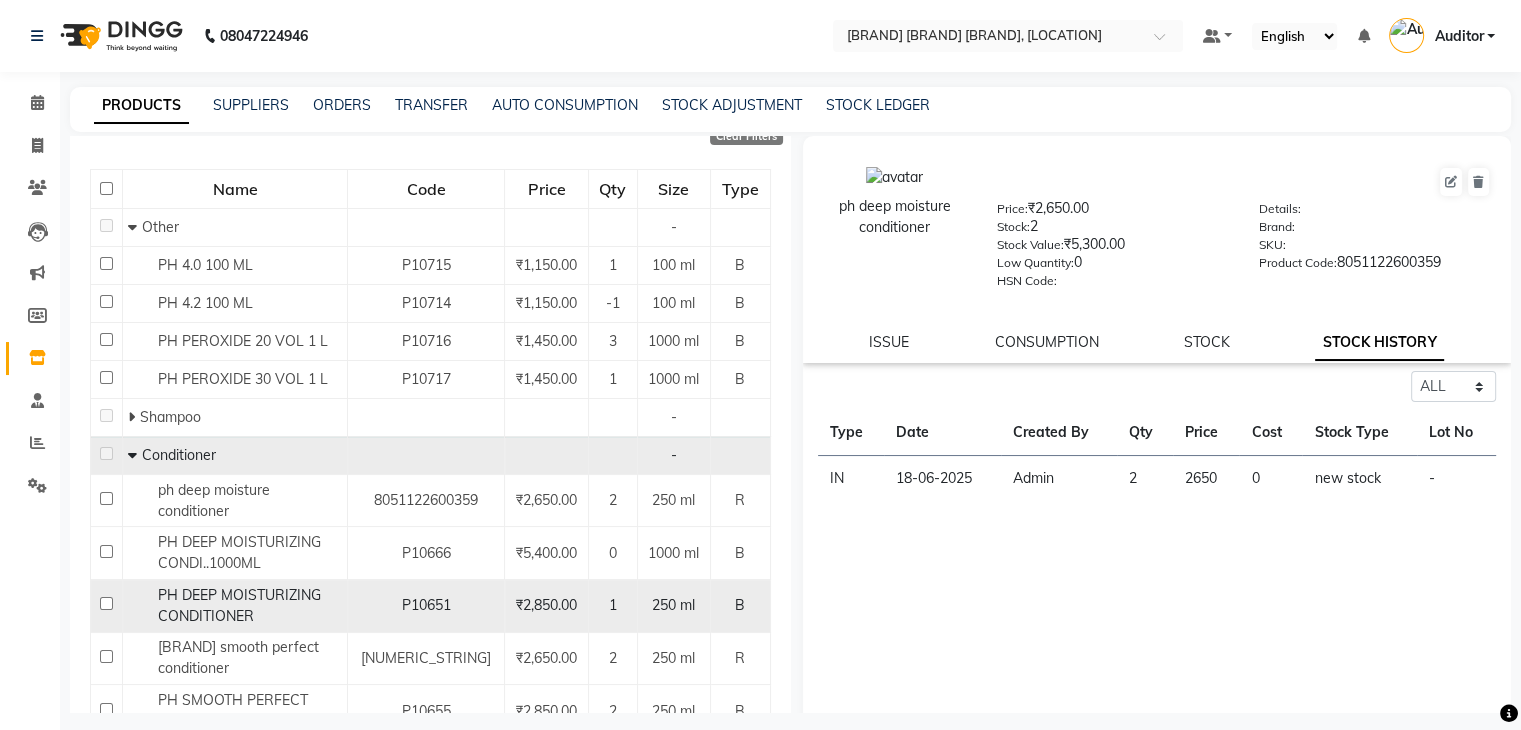 click on "PH DEEP MOISTURIZING CONDITIONER" 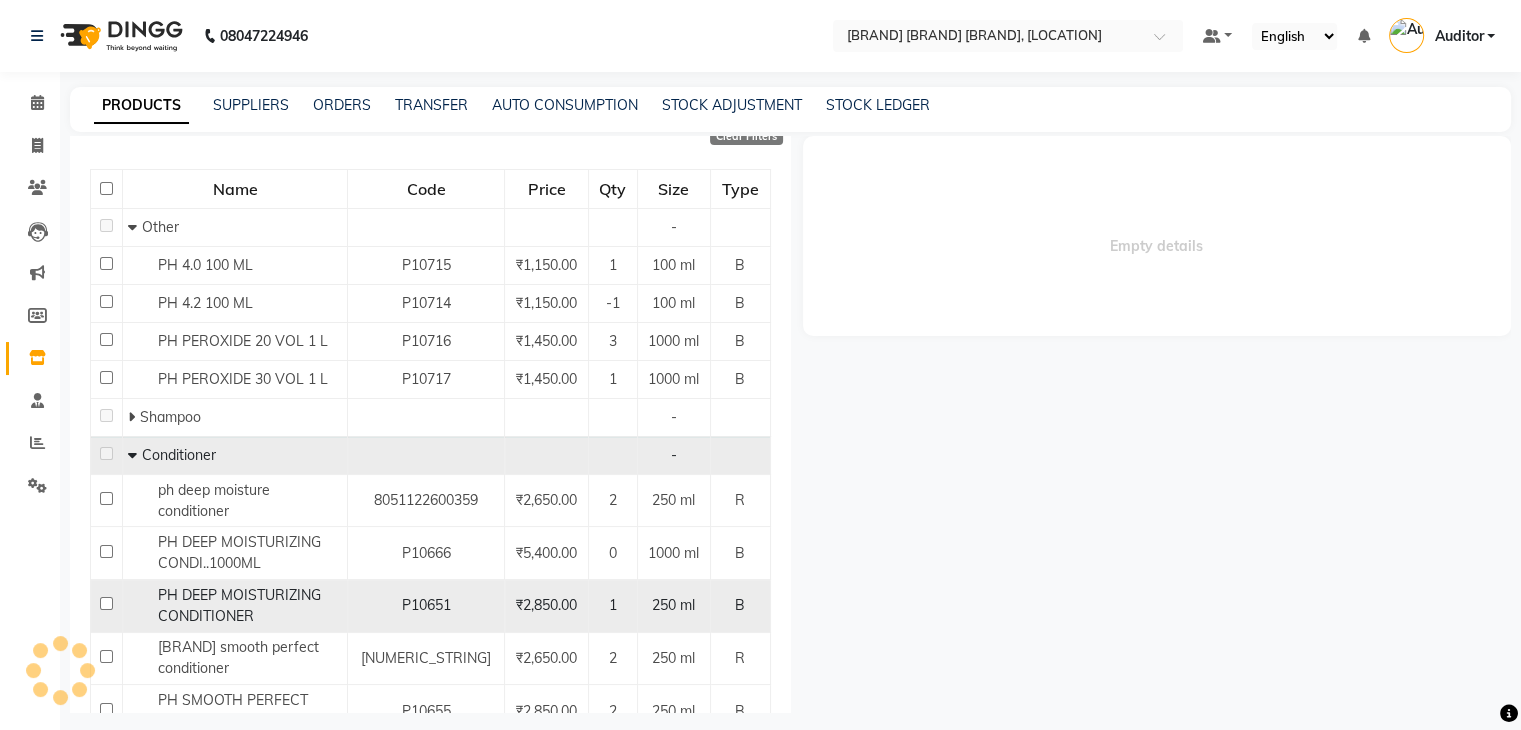 select on "all" 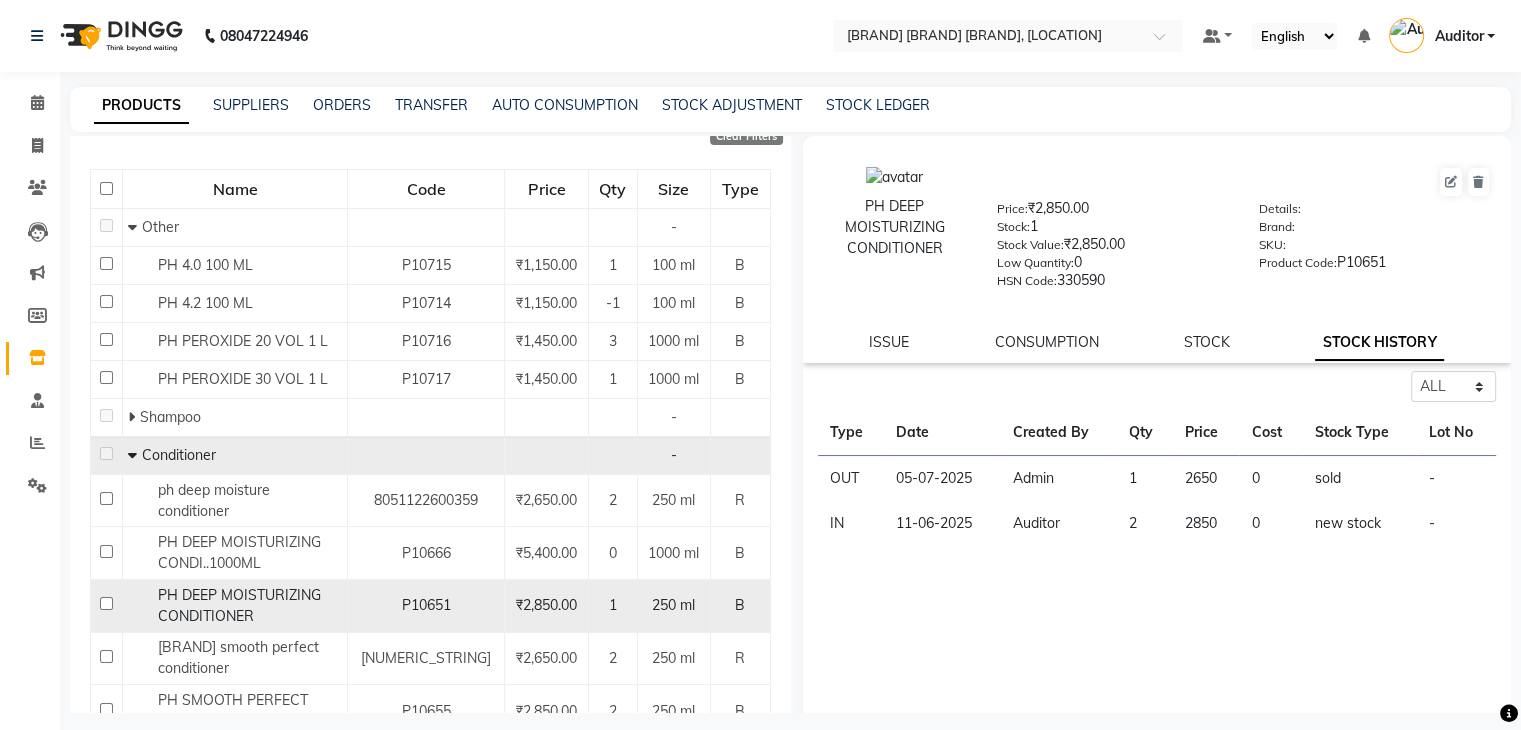 click 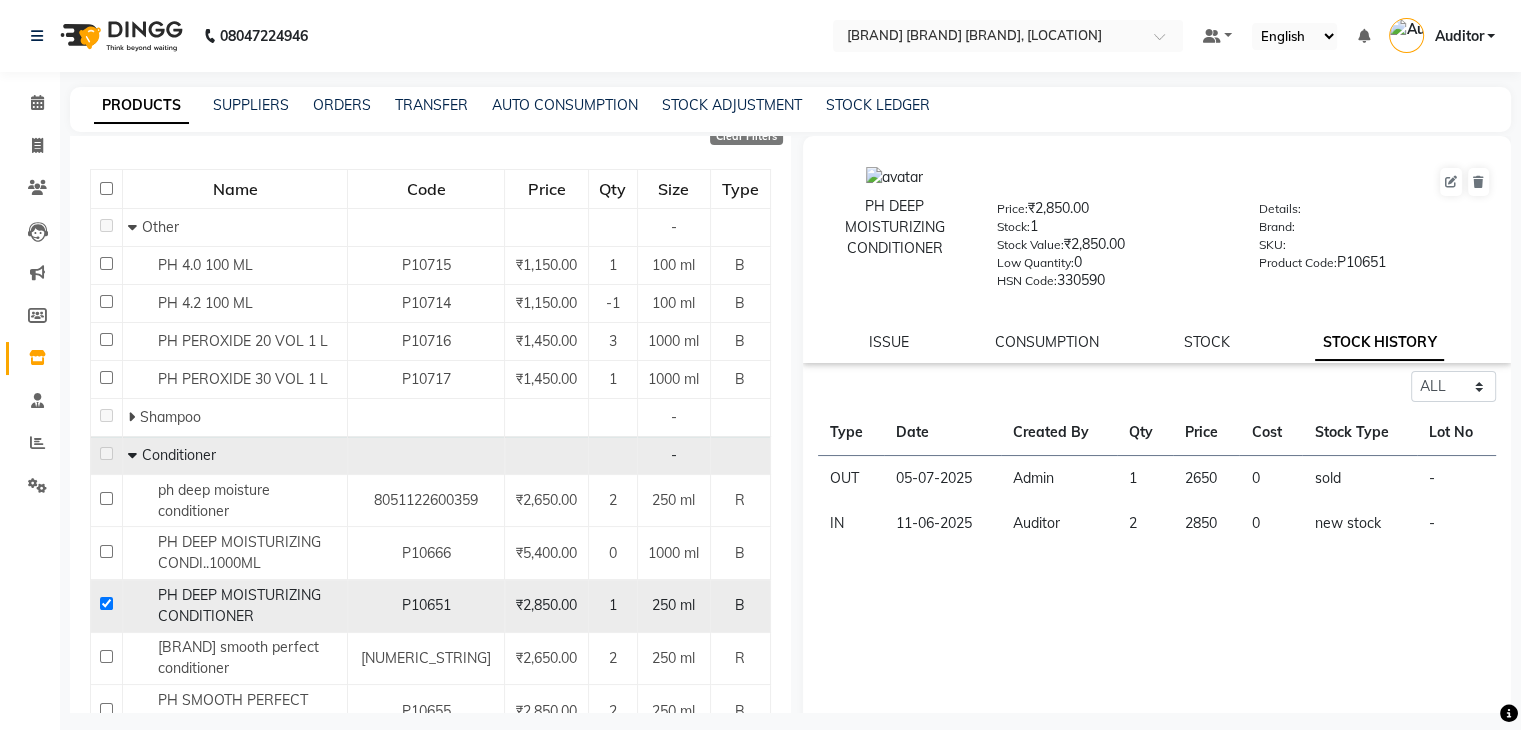 checkbox on "true" 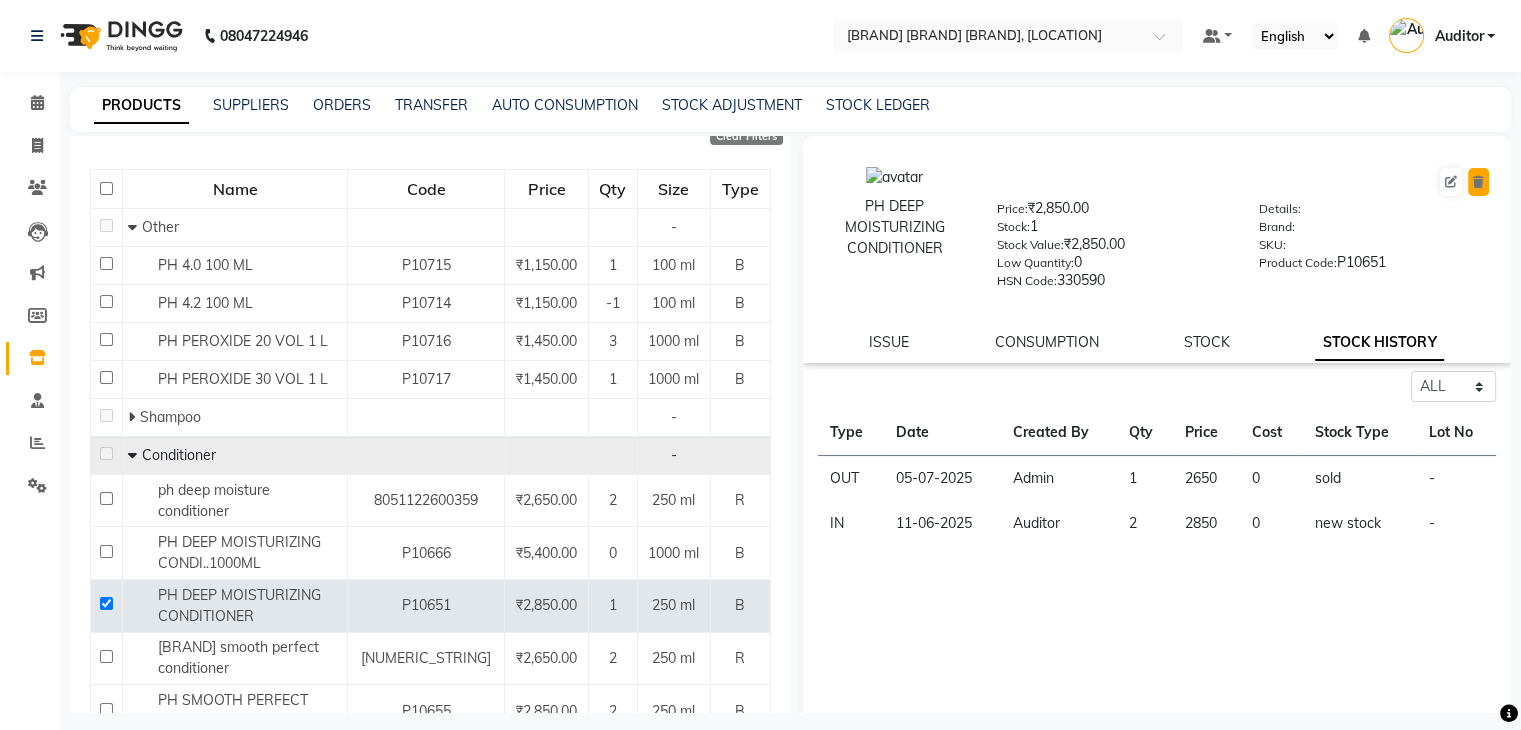 click 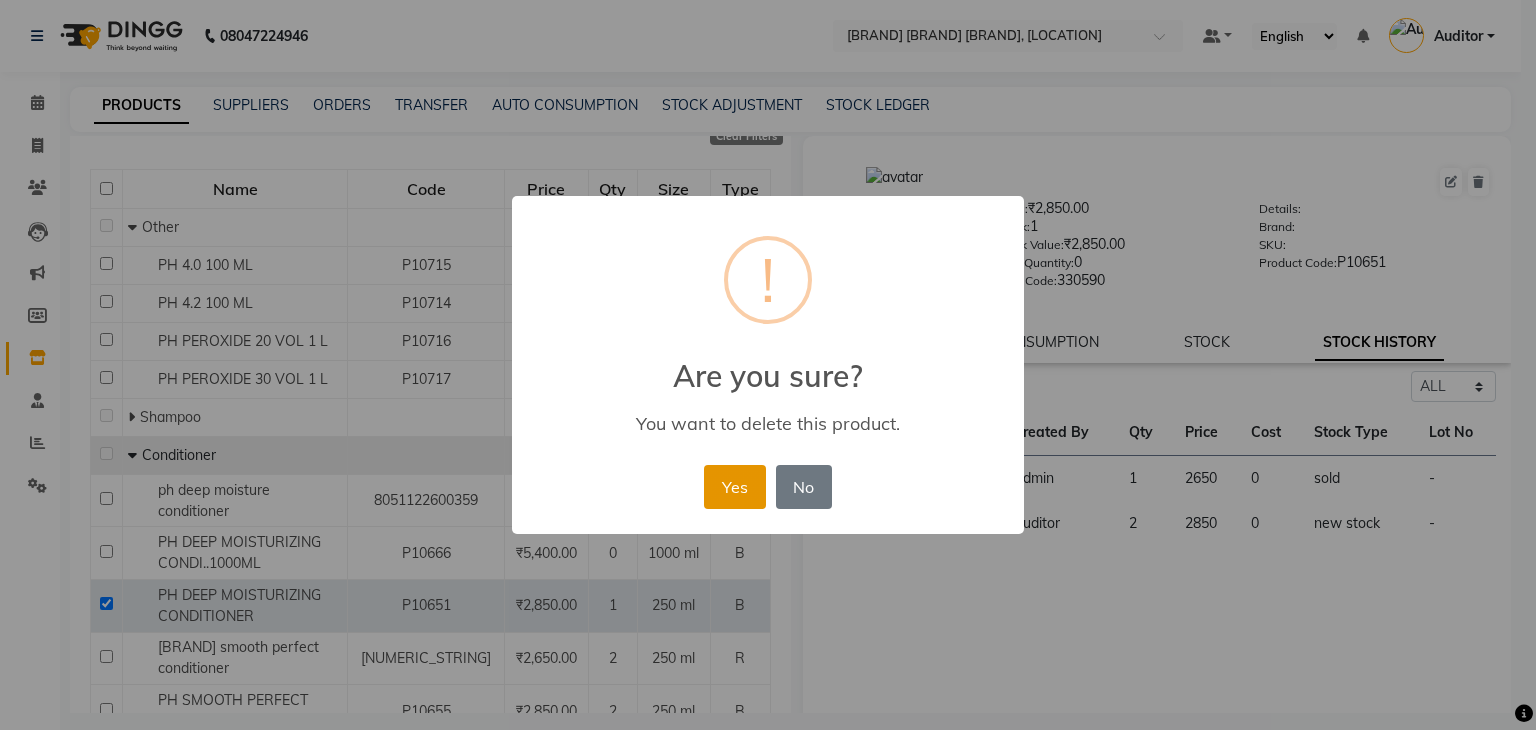 click on "Yes" at bounding box center [734, 487] 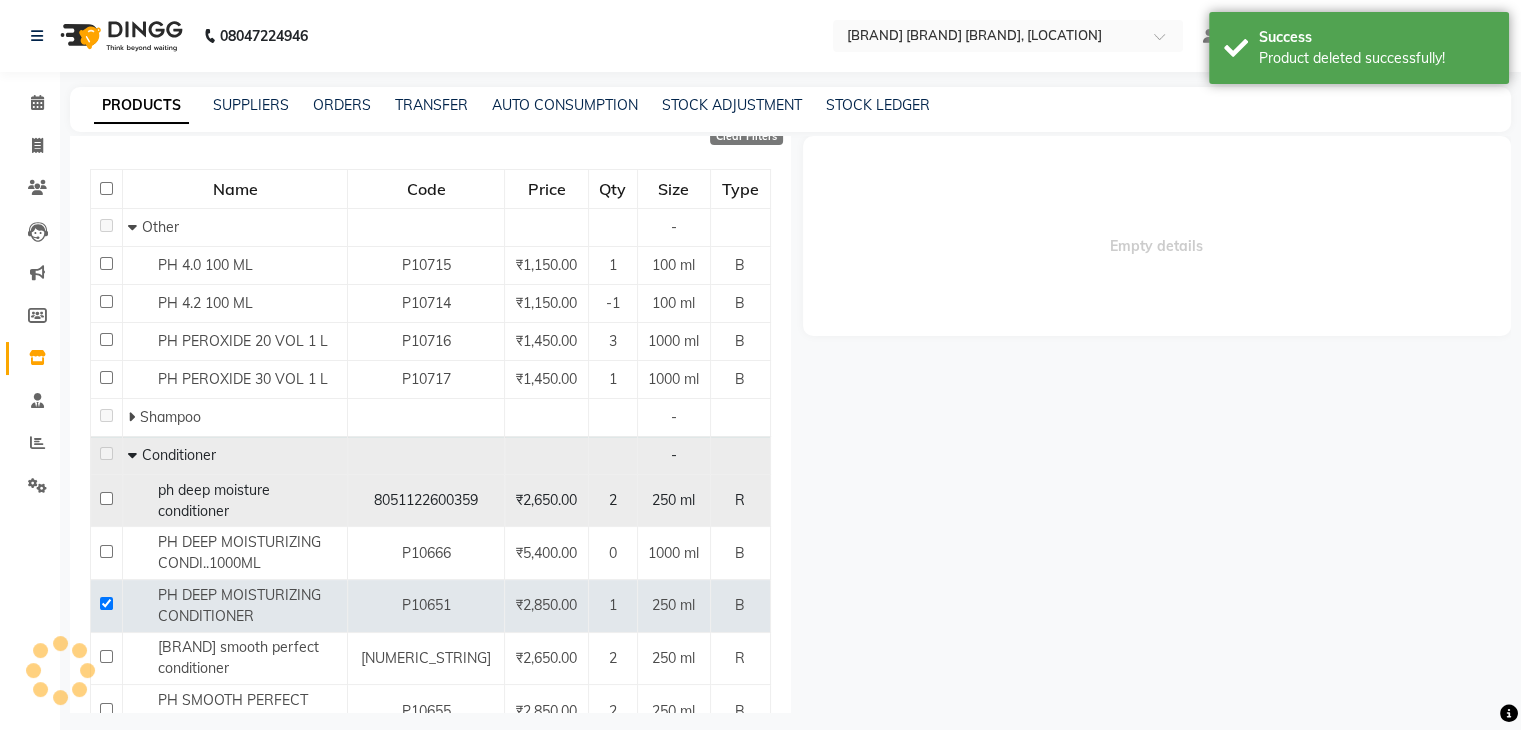 scroll, scrollTop: 200, scrollLeft: 0, axis: vertical 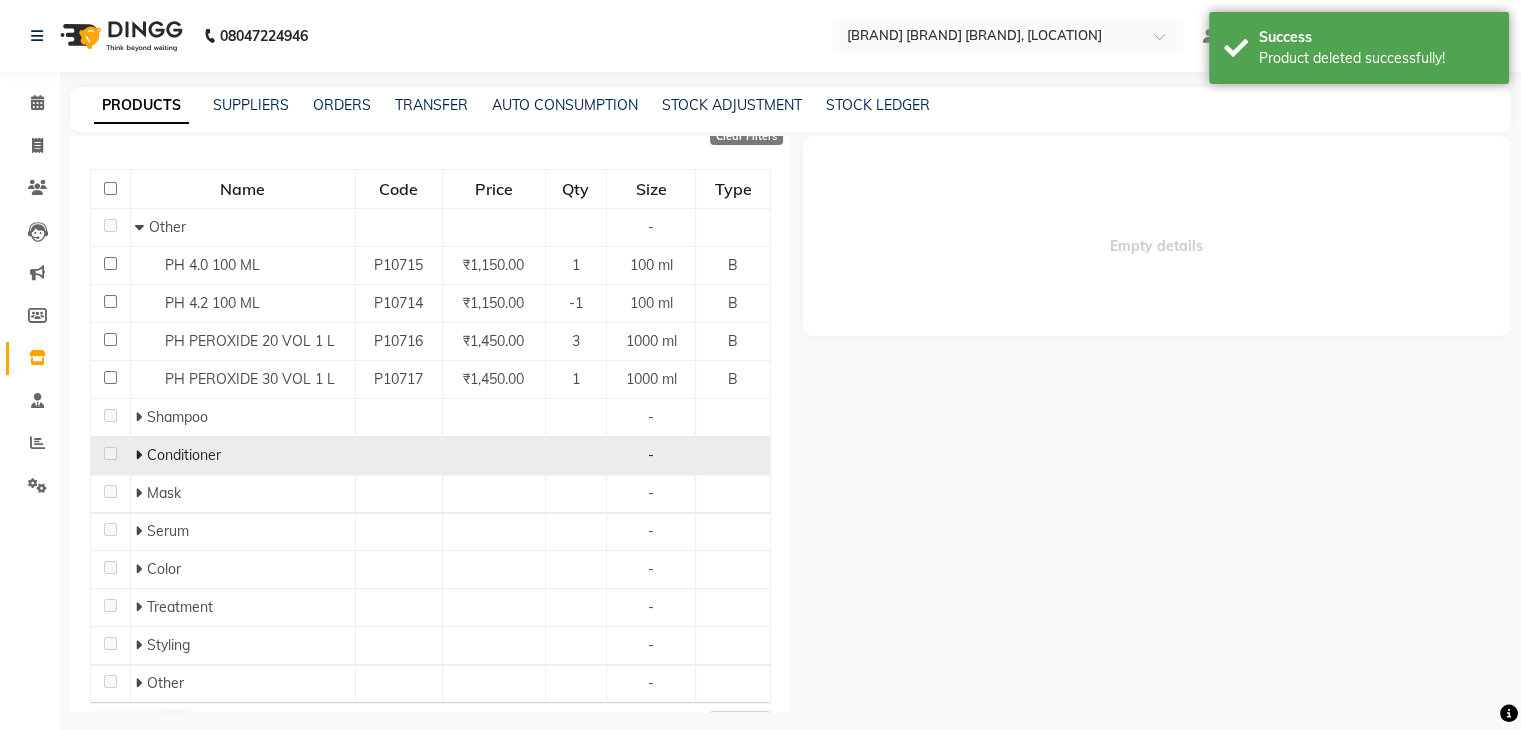 click 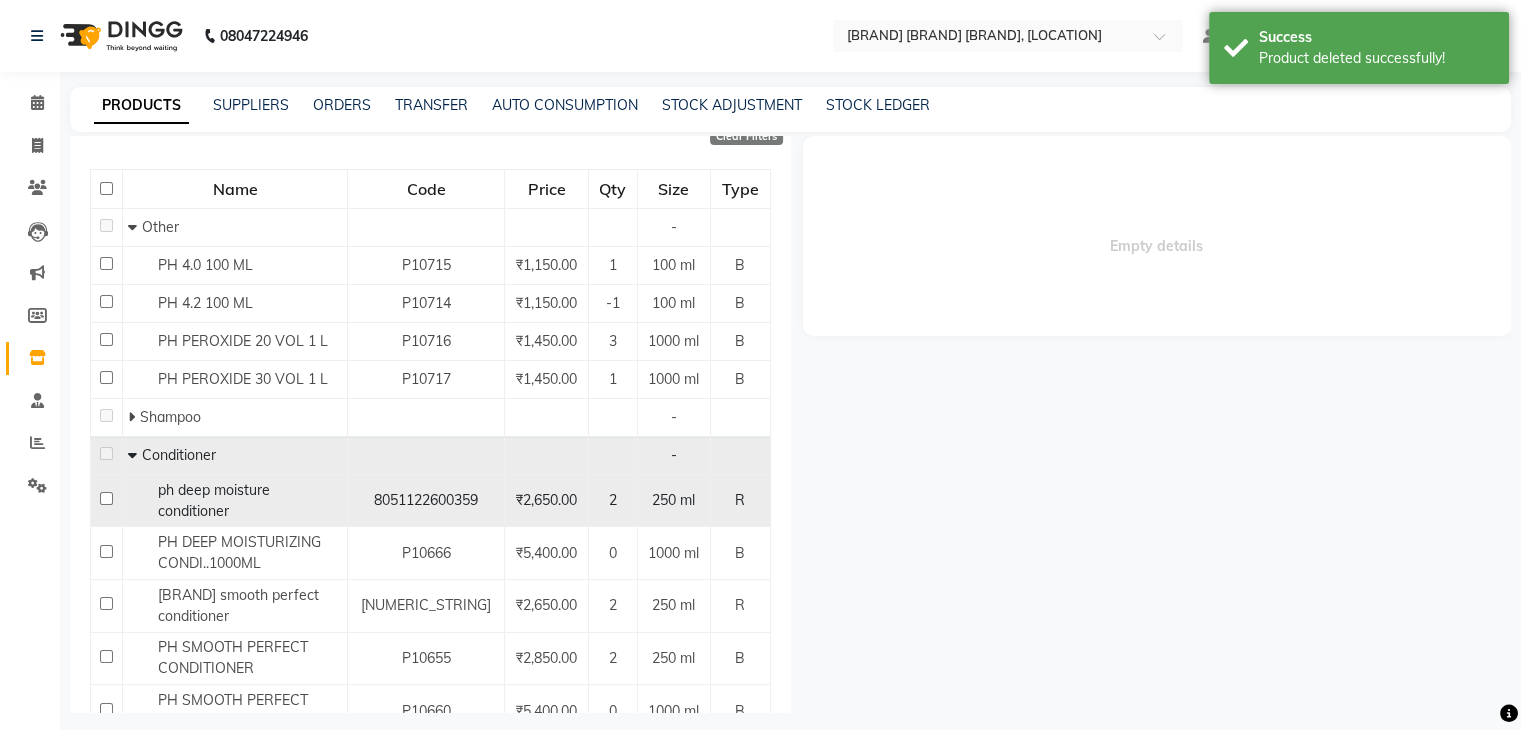click on "ph deep moisture conditioner" 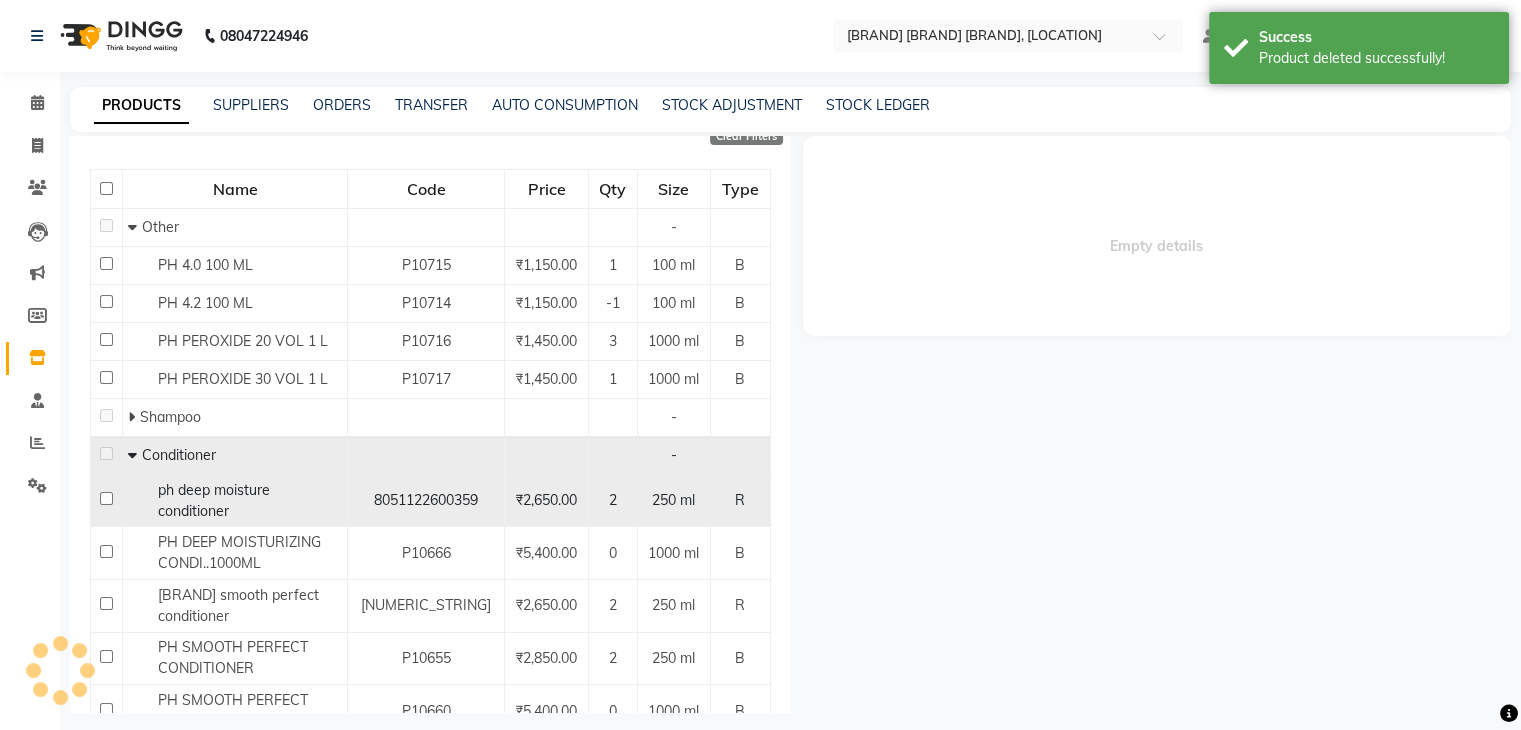 select on "all" 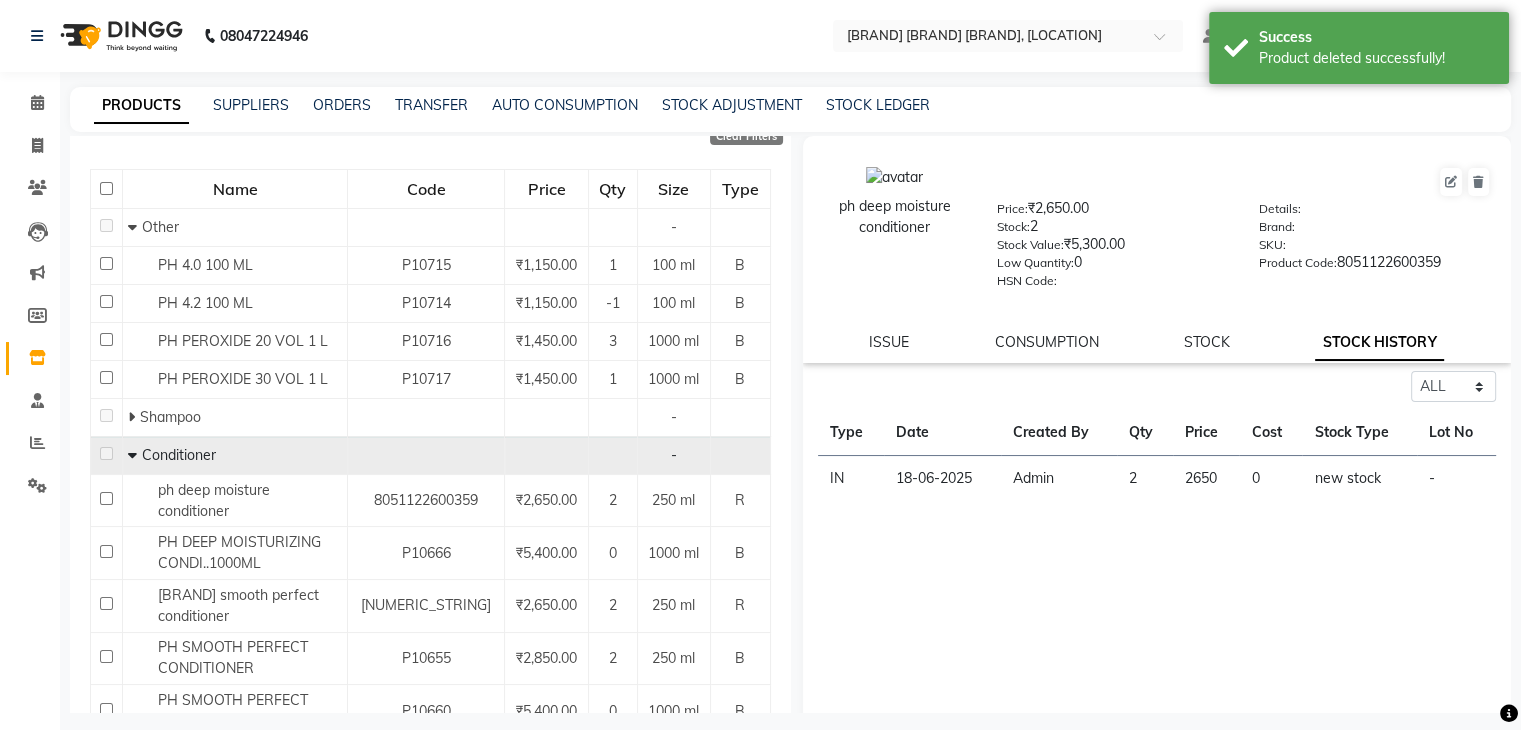 click on "STOCK" 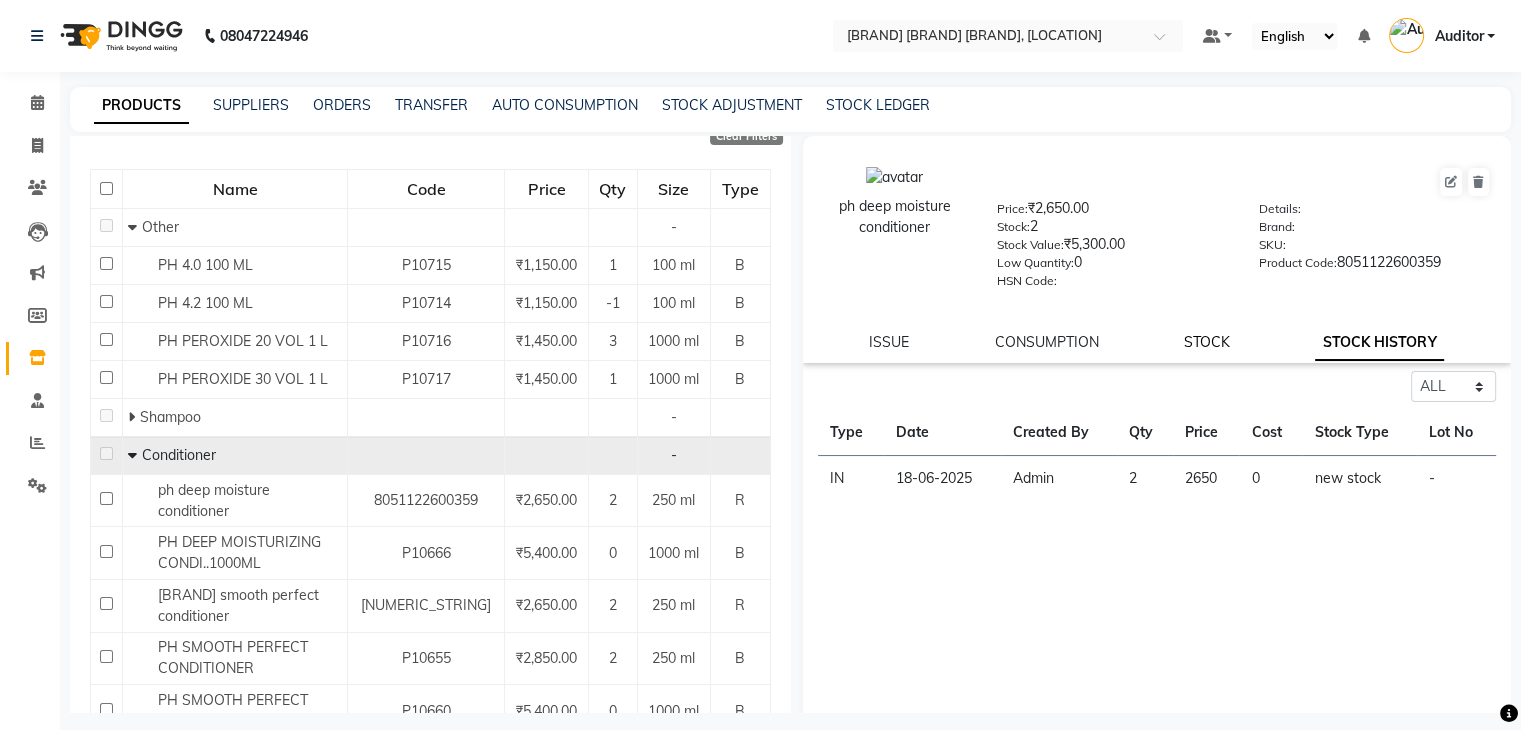 click on "STOCK" 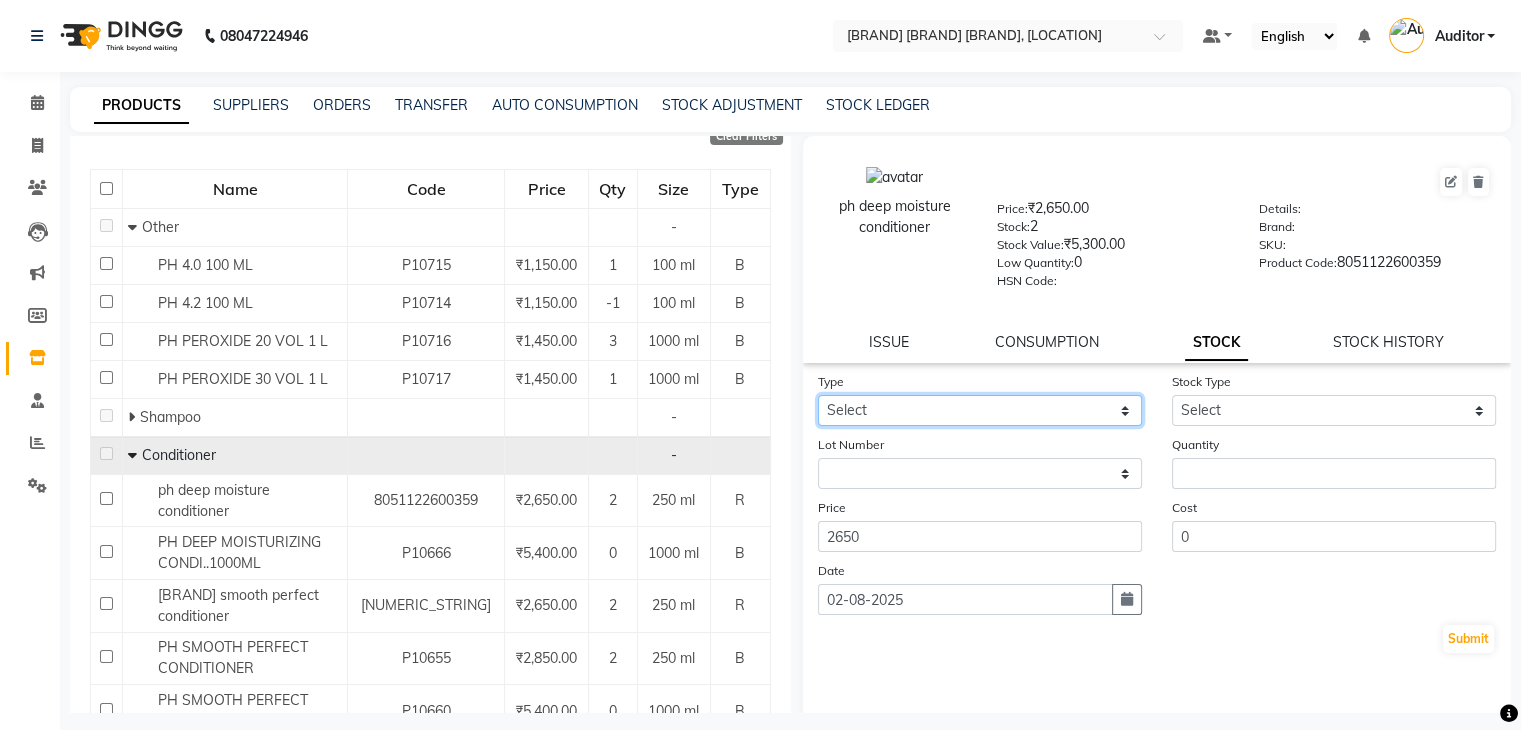 click on "Select In Out" 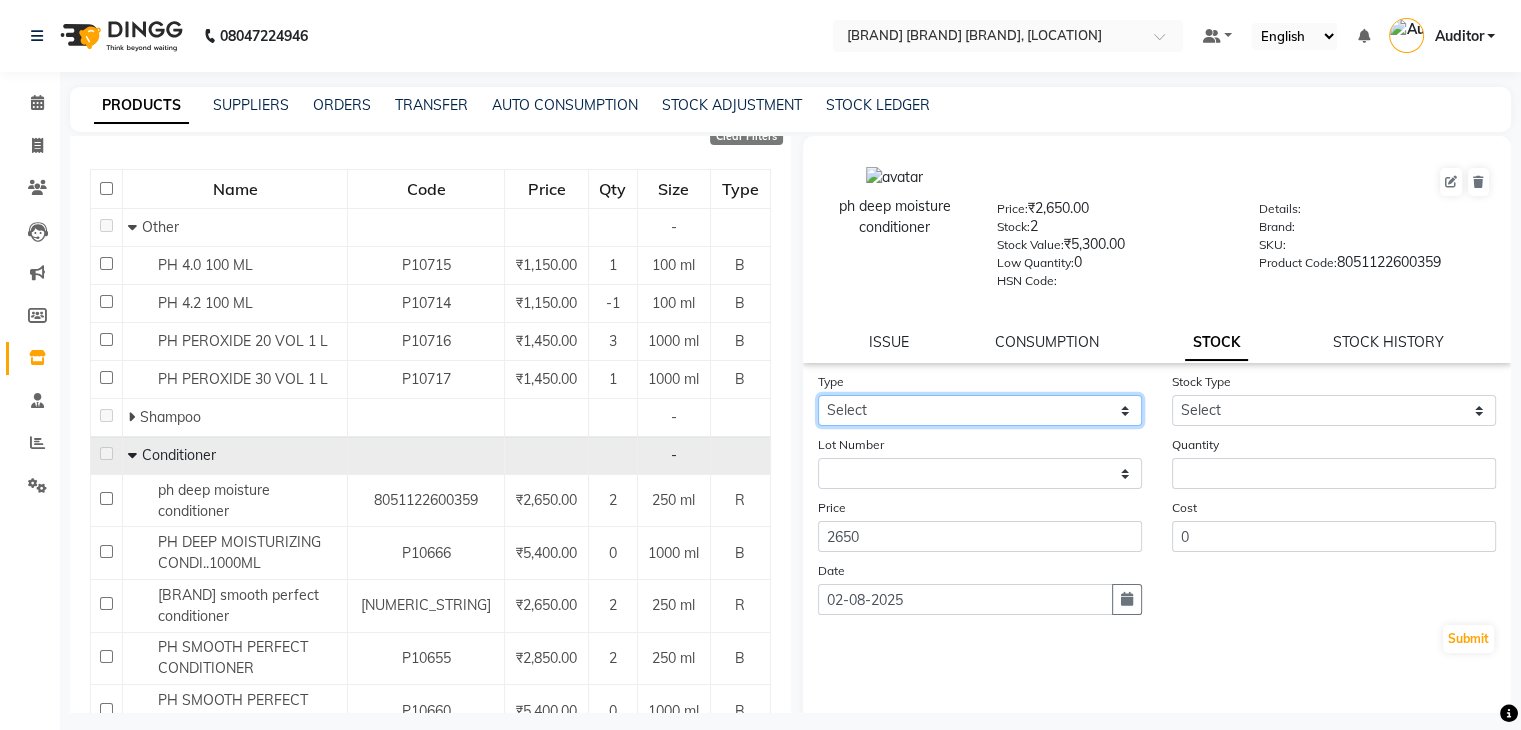 select on "out" 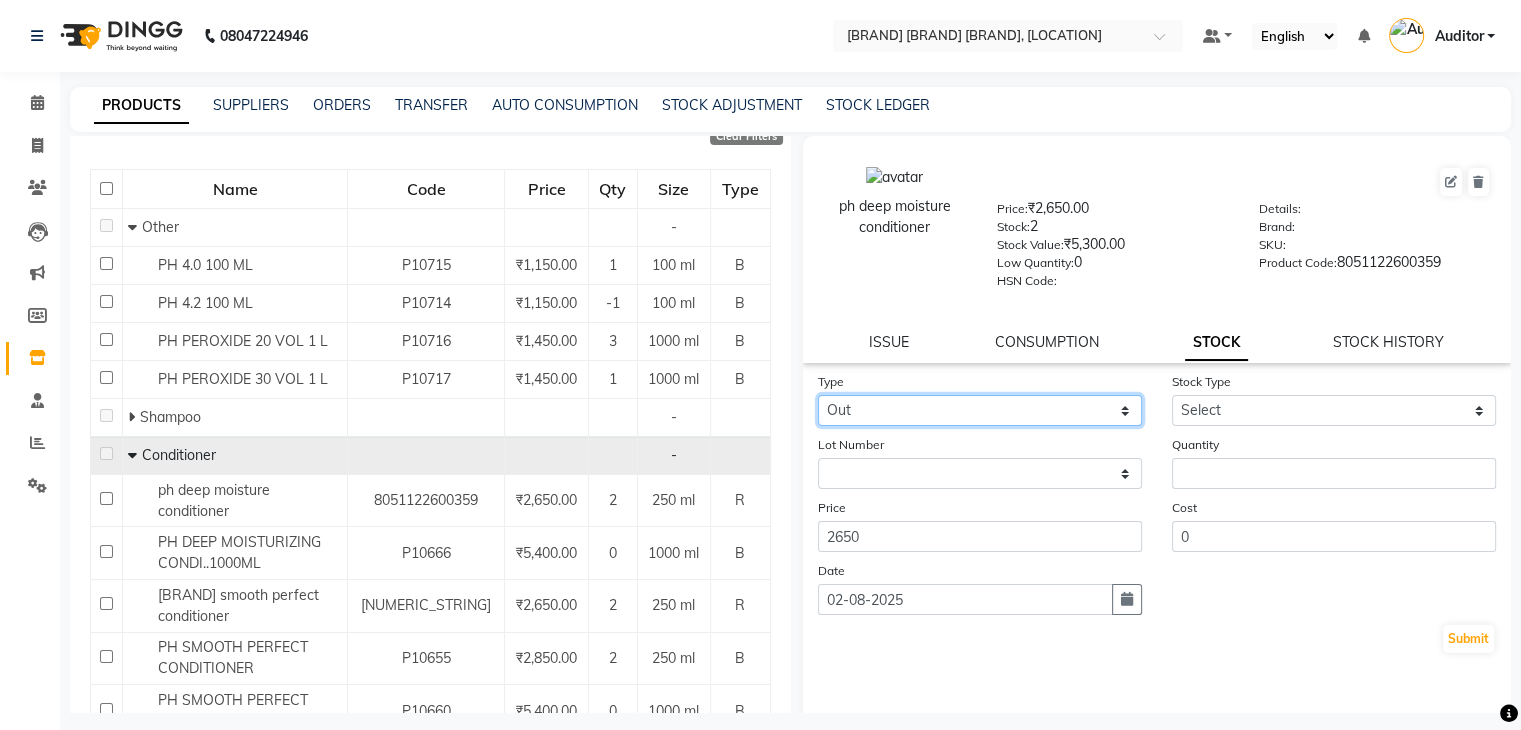click on "Select In Out" 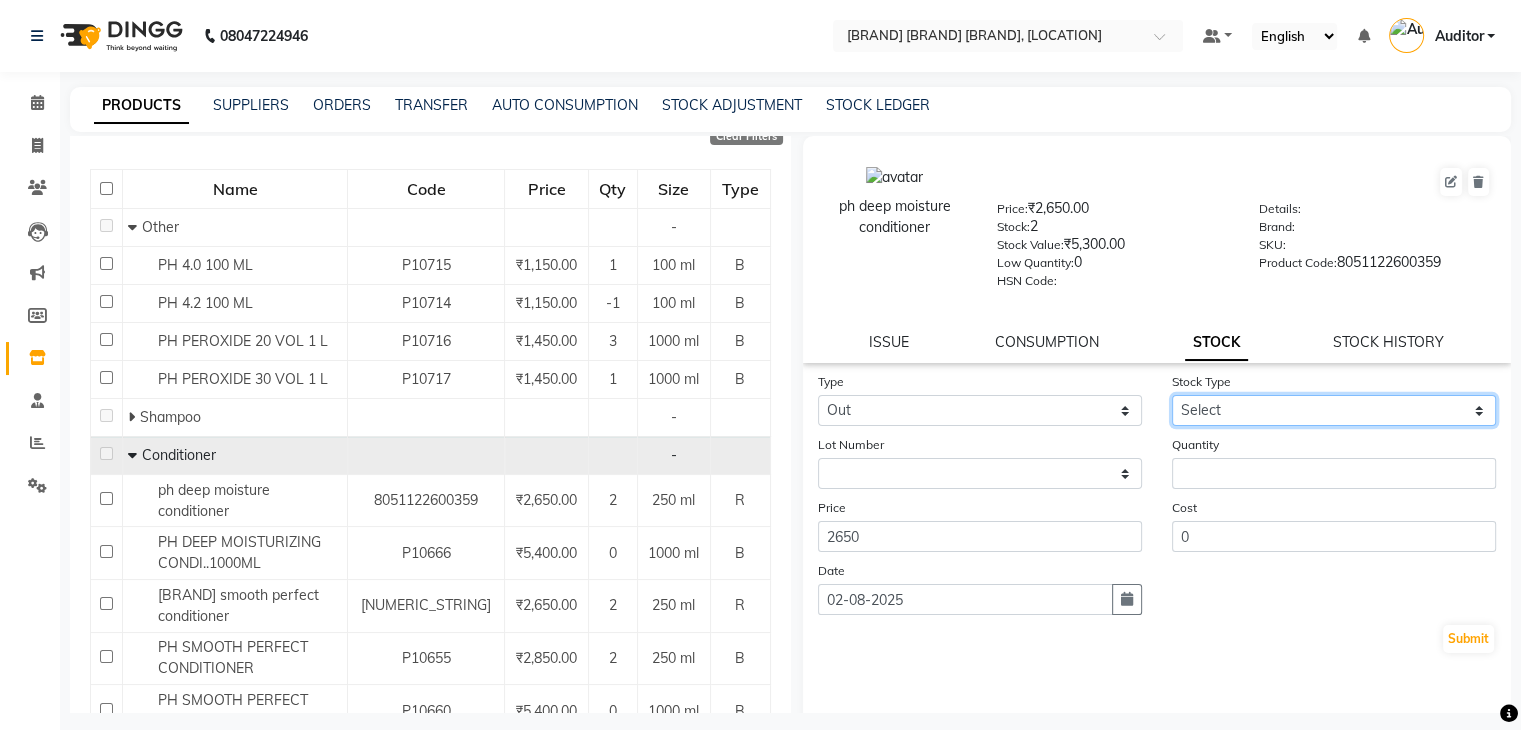 click on "Select Internal Use Damaged Expired Adjustment Return Other" 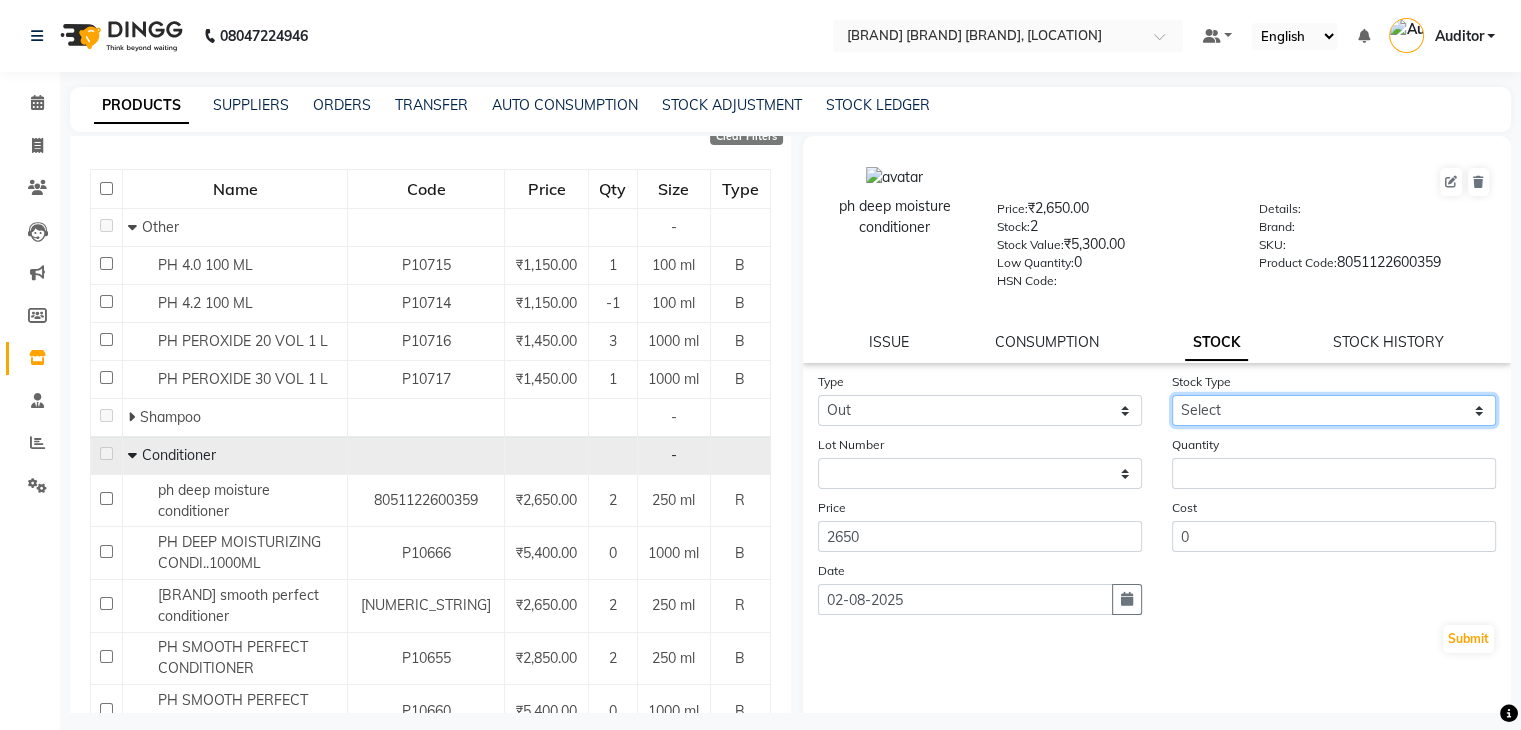select on "internal use" 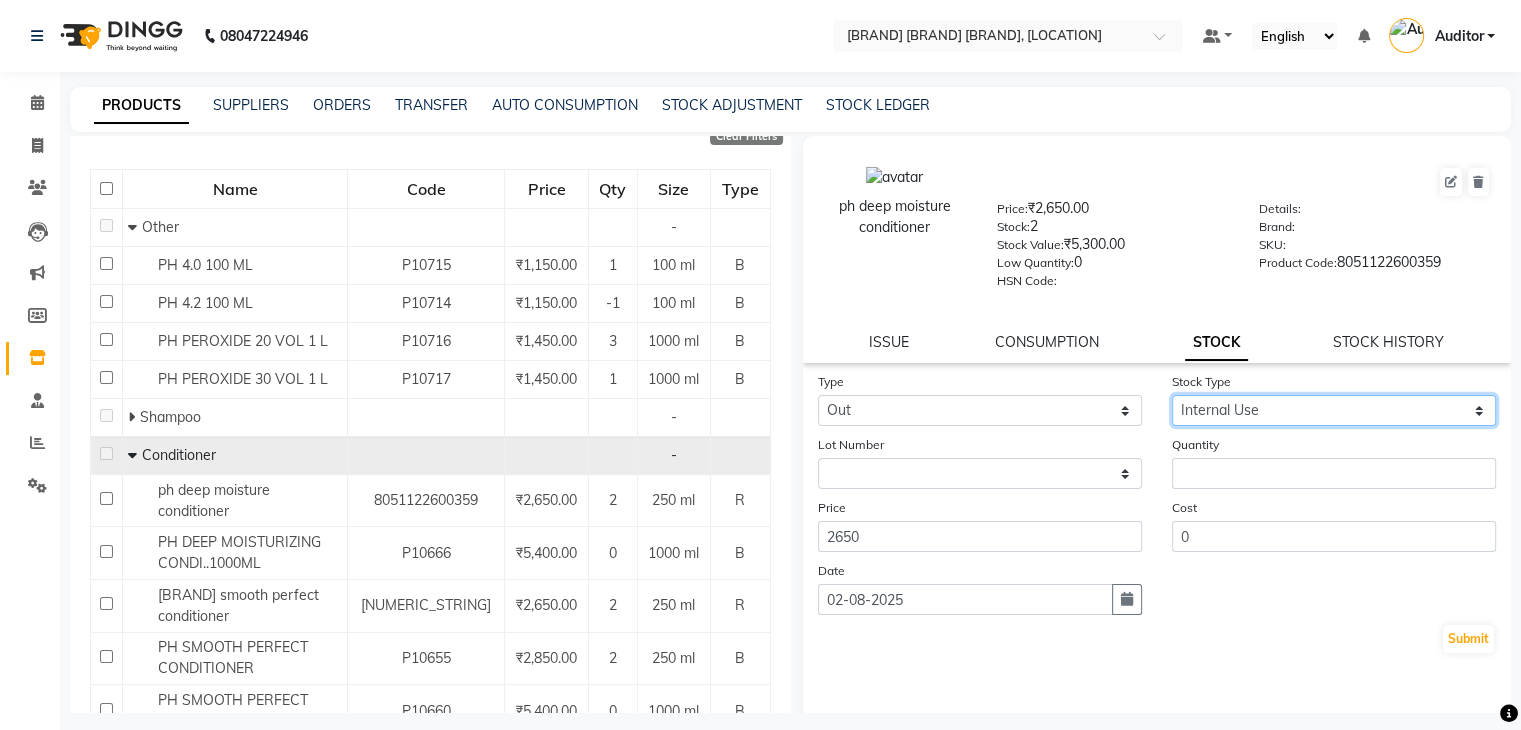 click on "Select Internal Use Damaged Expired Adjustment Return Other" 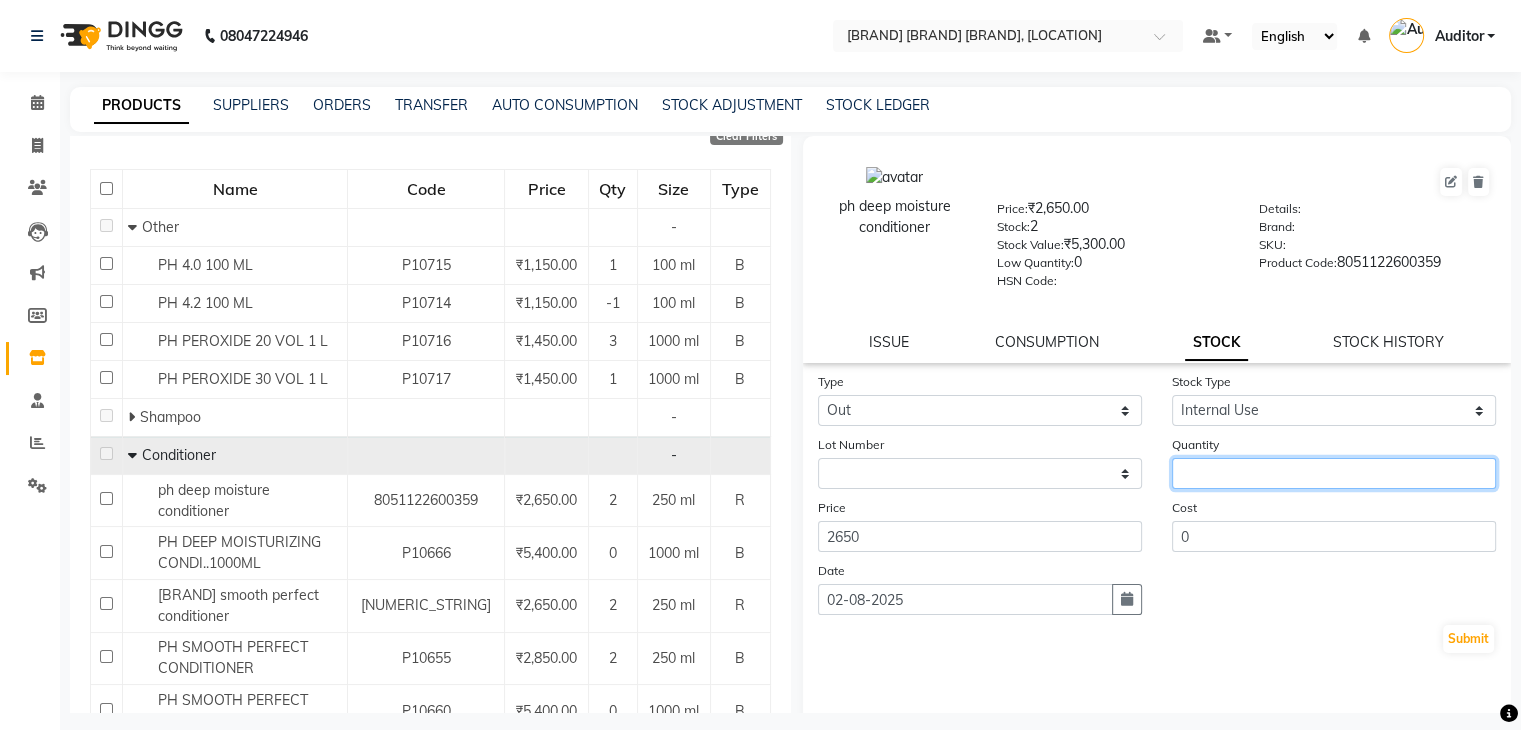click 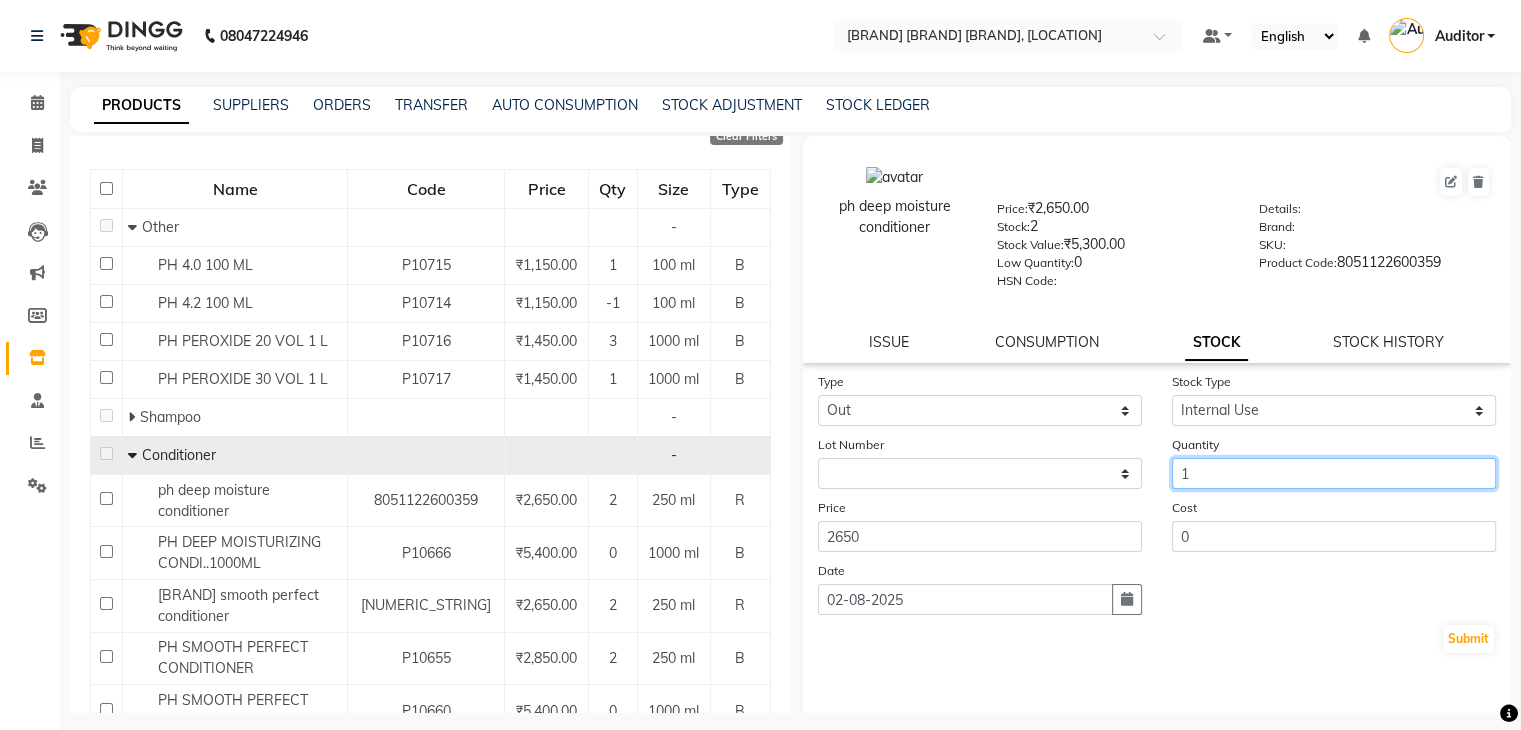 type on "1" 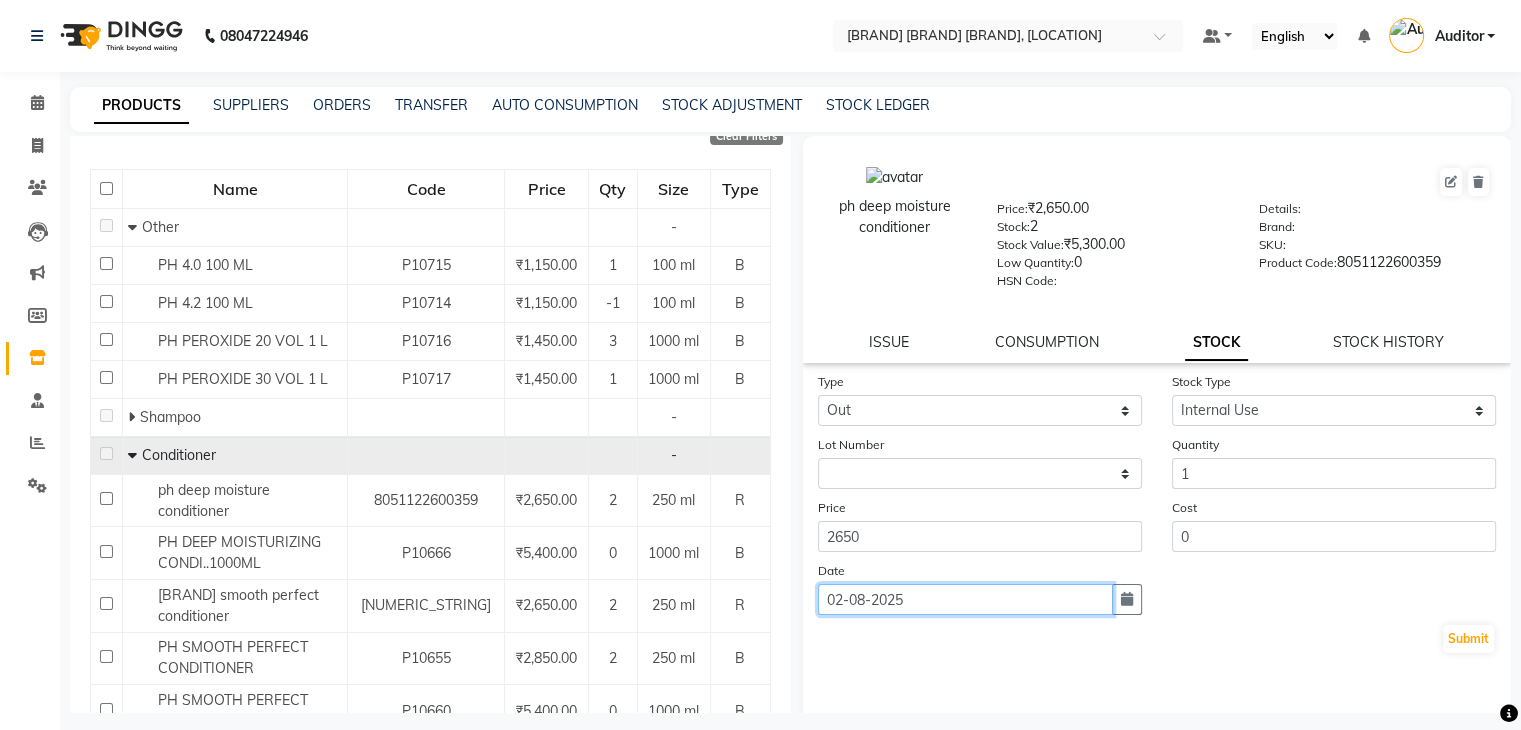 click on "02-08-2025" 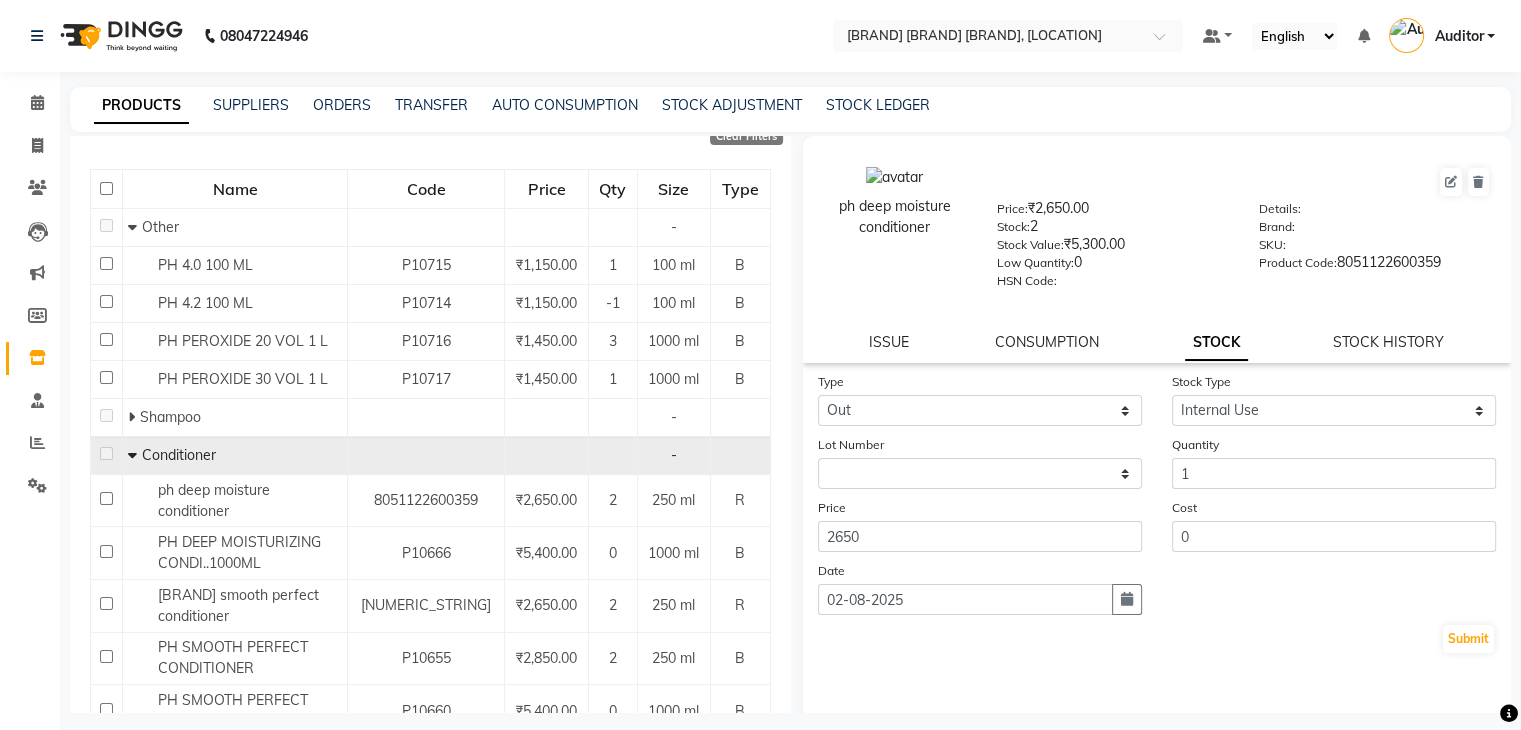 select on "8" 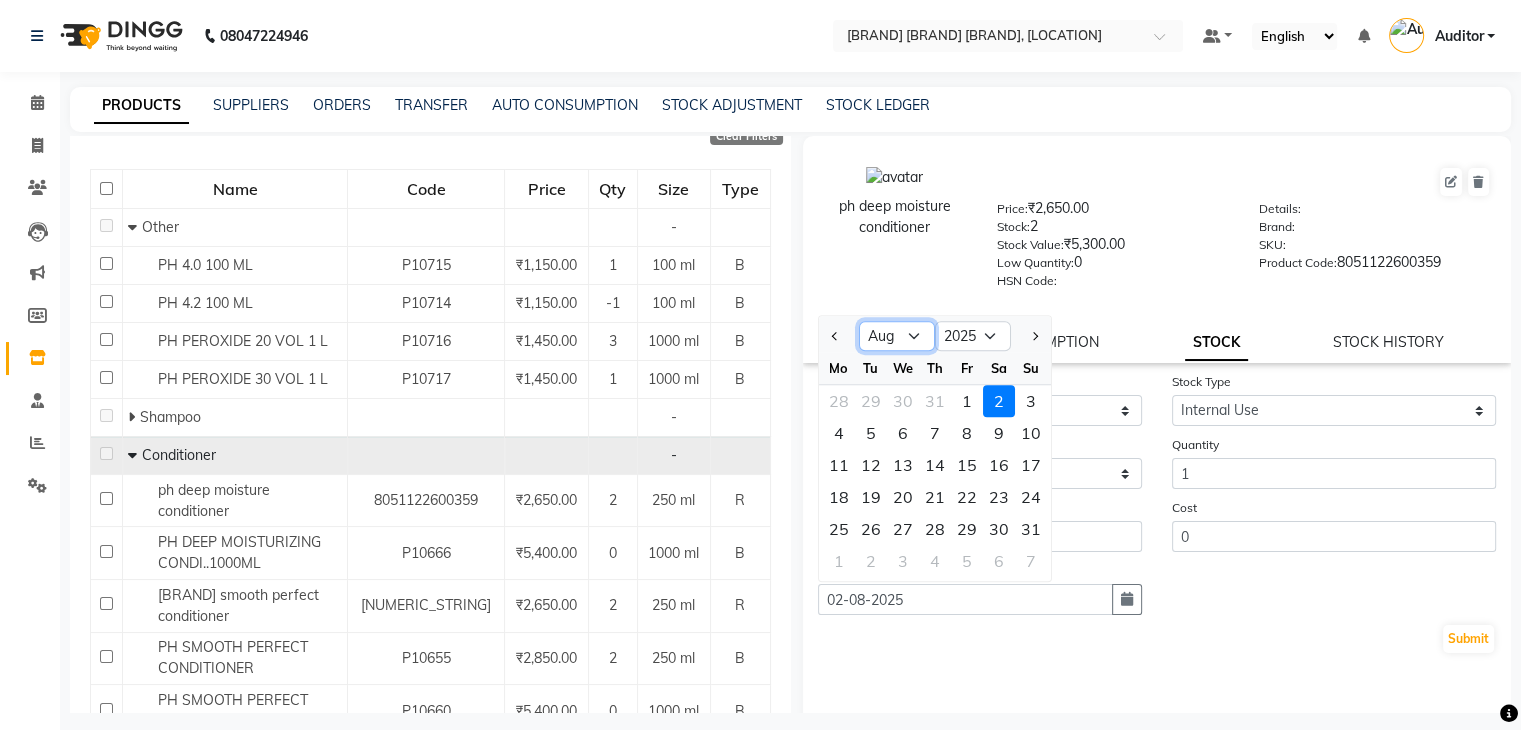 click on "Jan Feb Mar Apr May Jun Jul Aug Sep Oct Nov Dec" 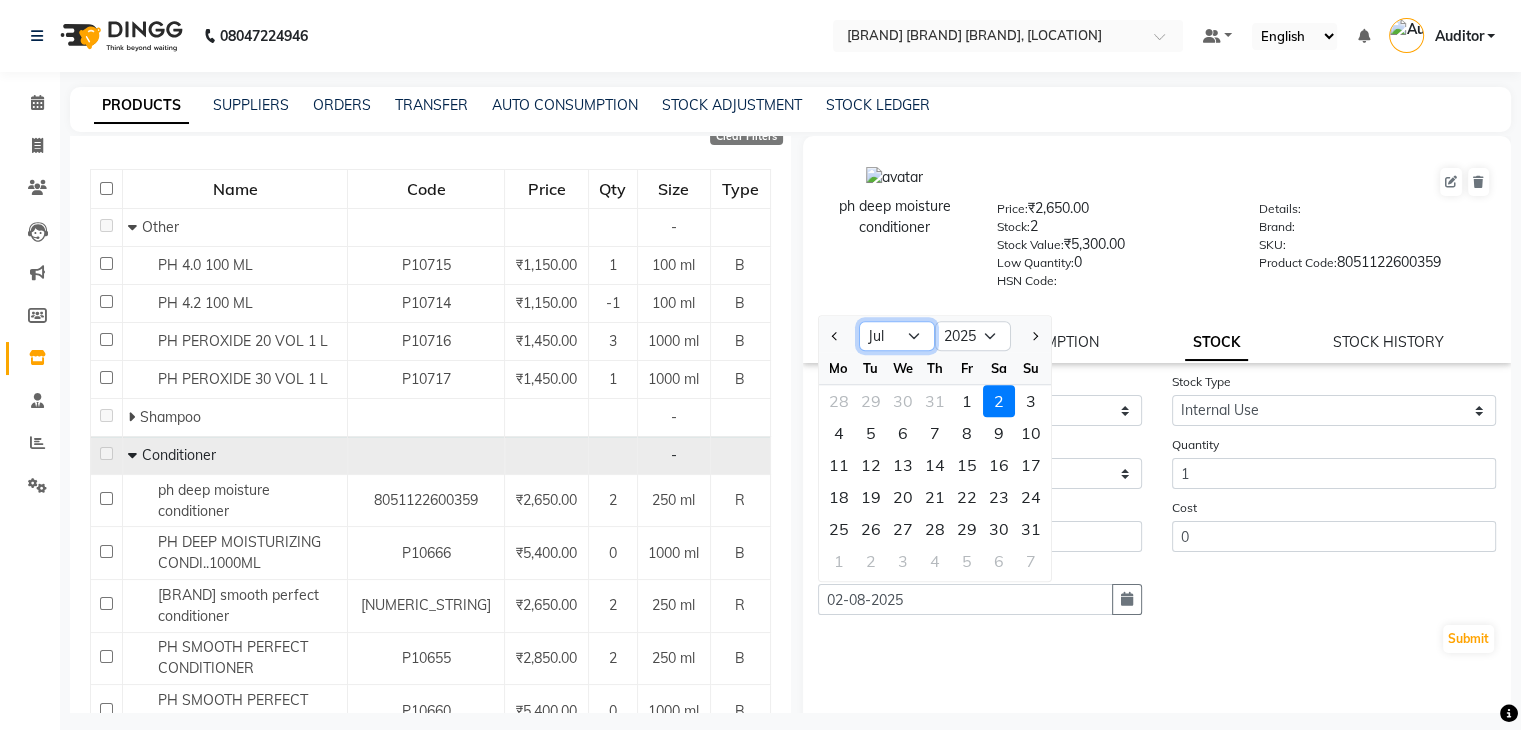 click on "Jan Feb Mar Apr May Jun Jul Aug Sep Oct Nov Dec" 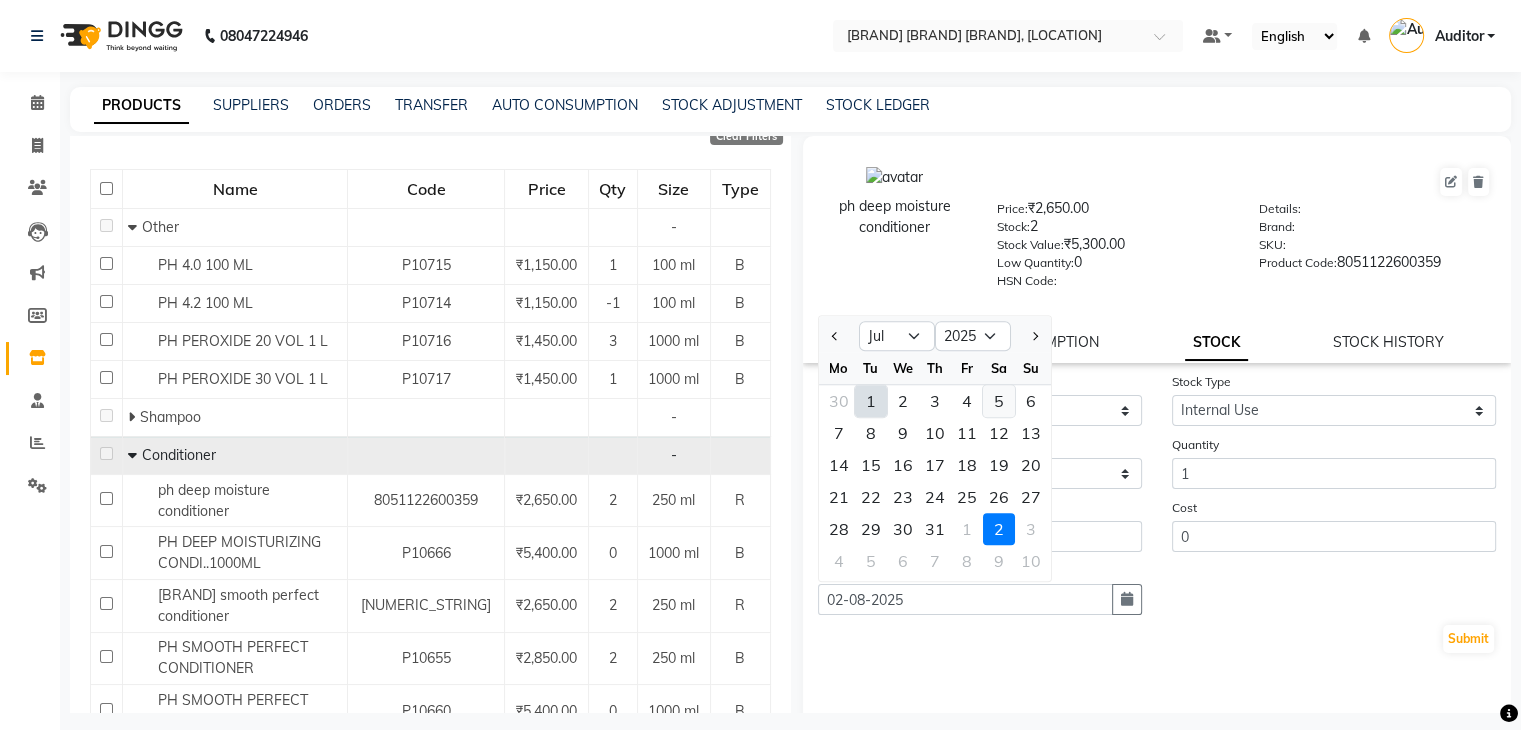 click on "5" 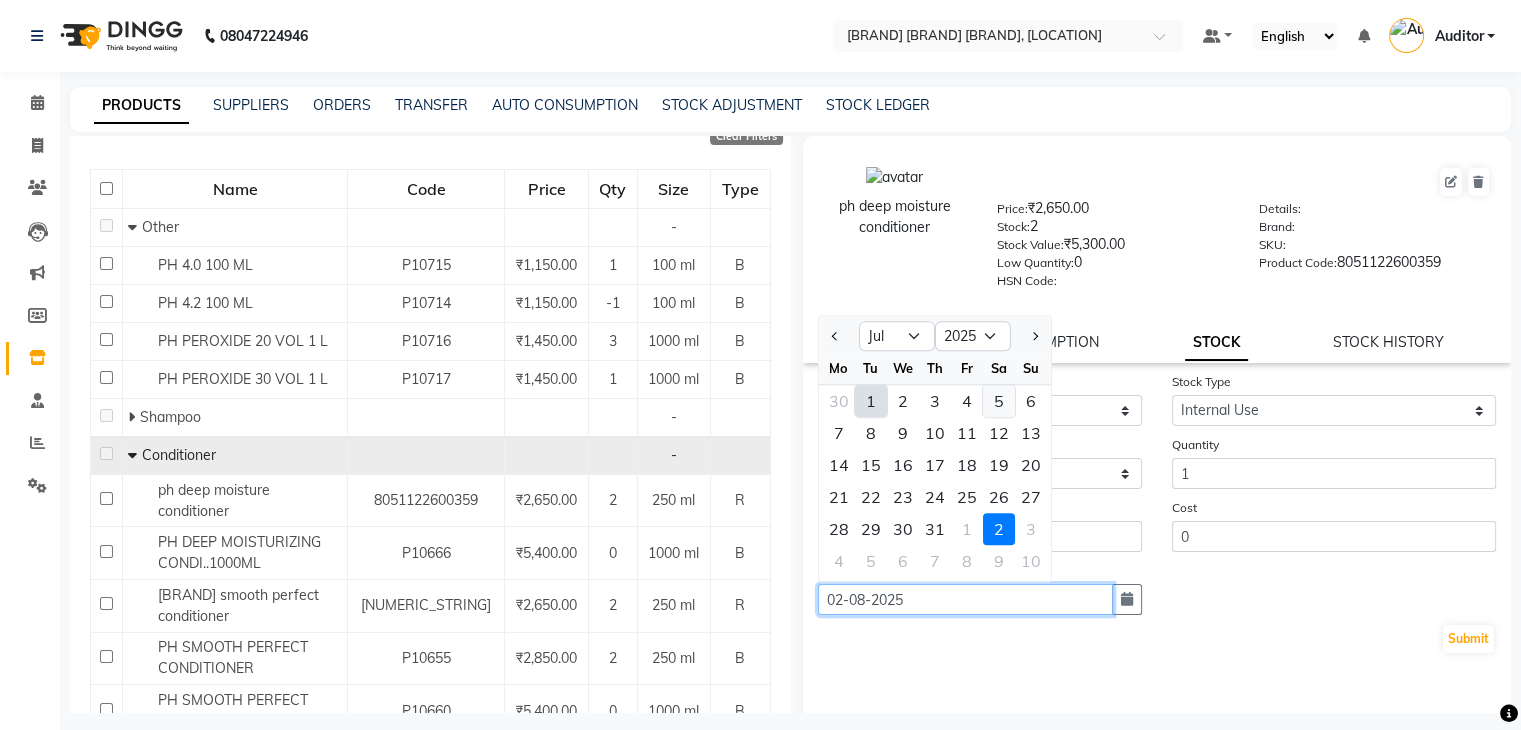 type on "05-07-2025" 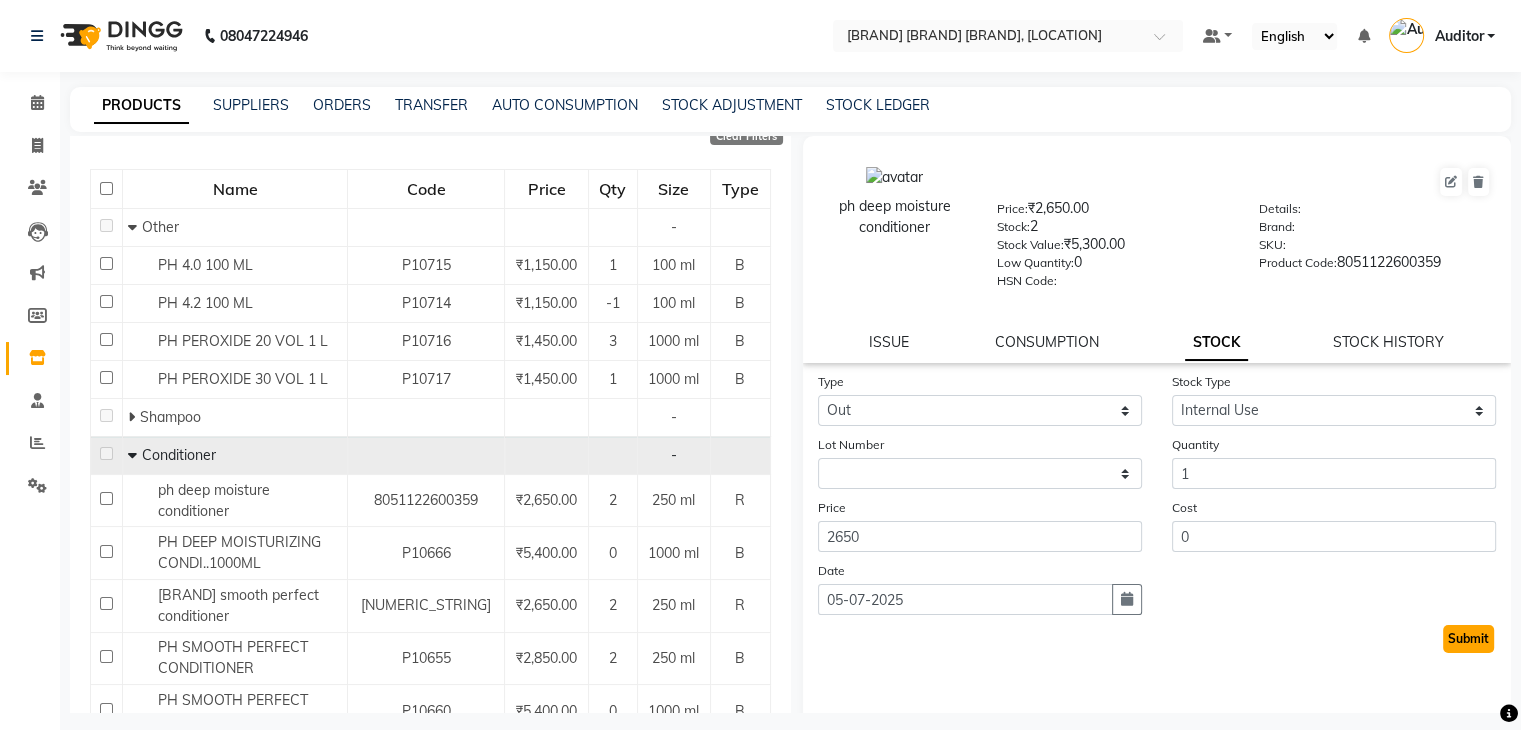 click on "Submit" 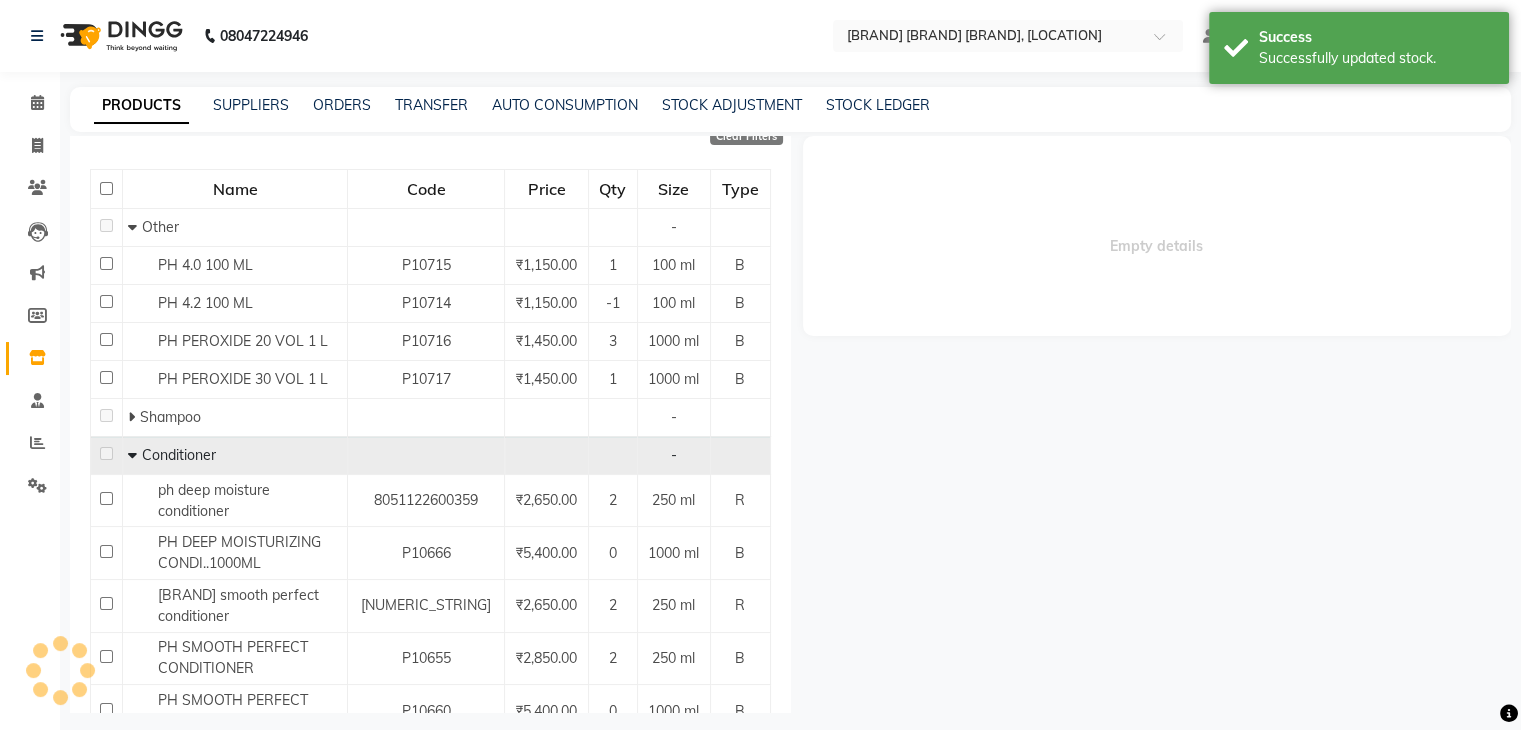 select 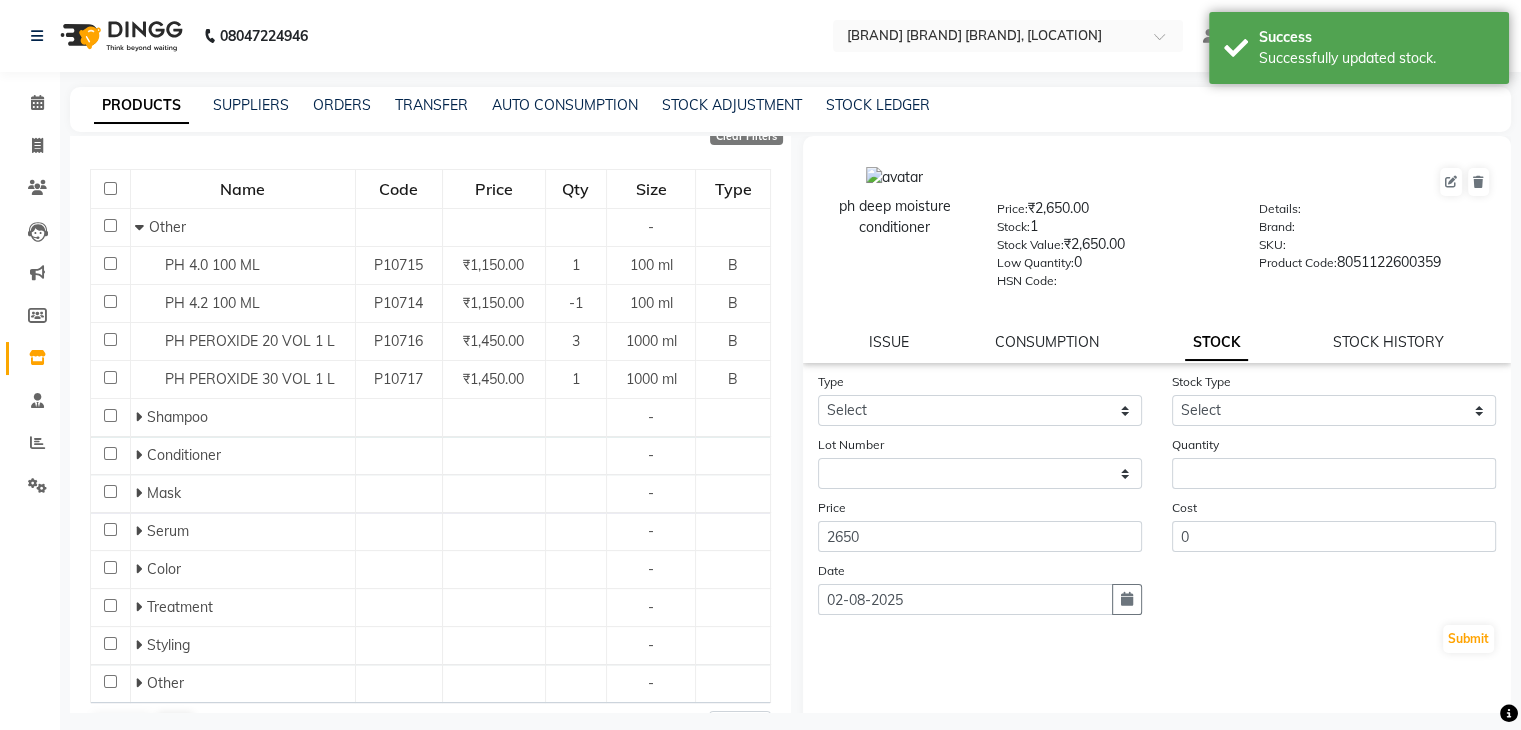 scroll, scrollTop: 200, scrollLeft: 0, axis: vertical 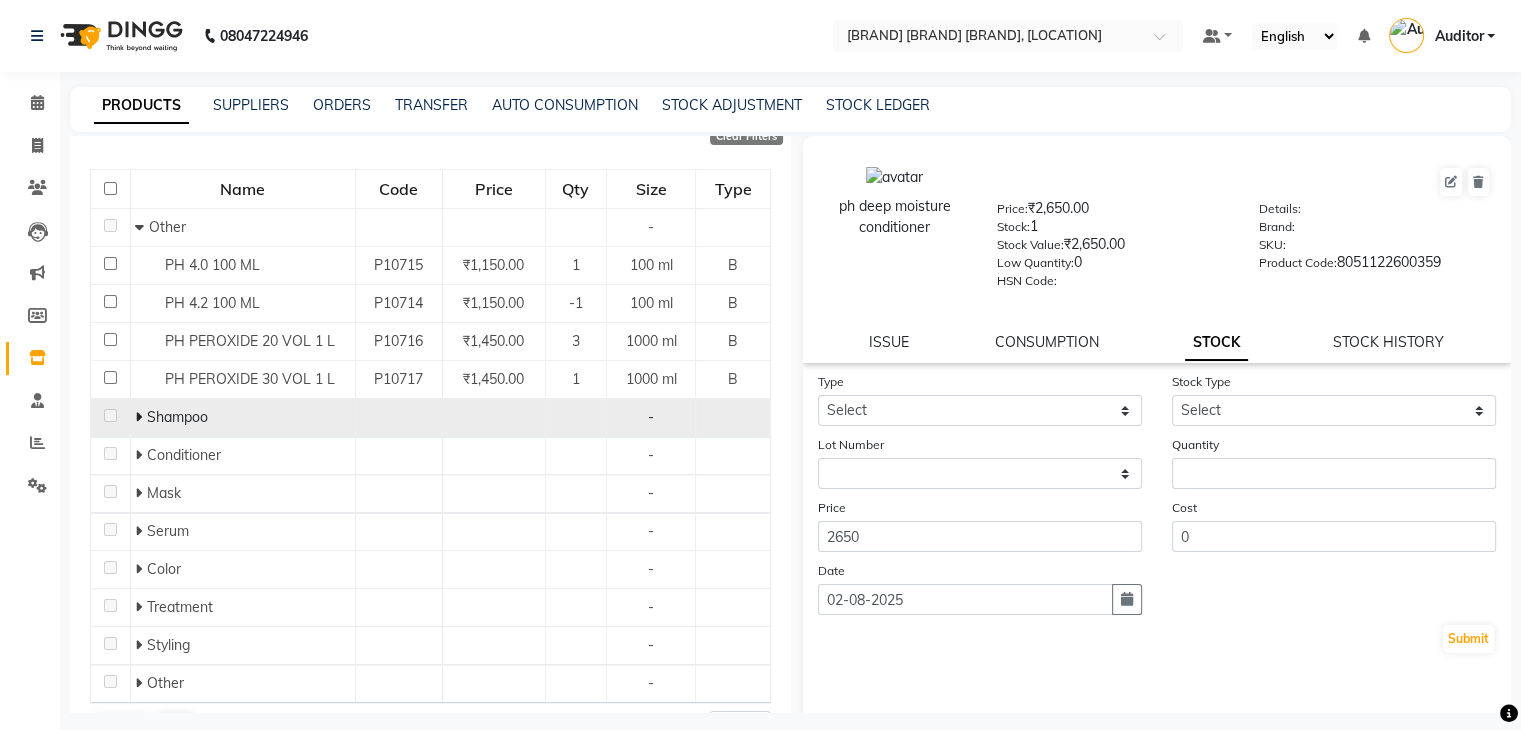 click 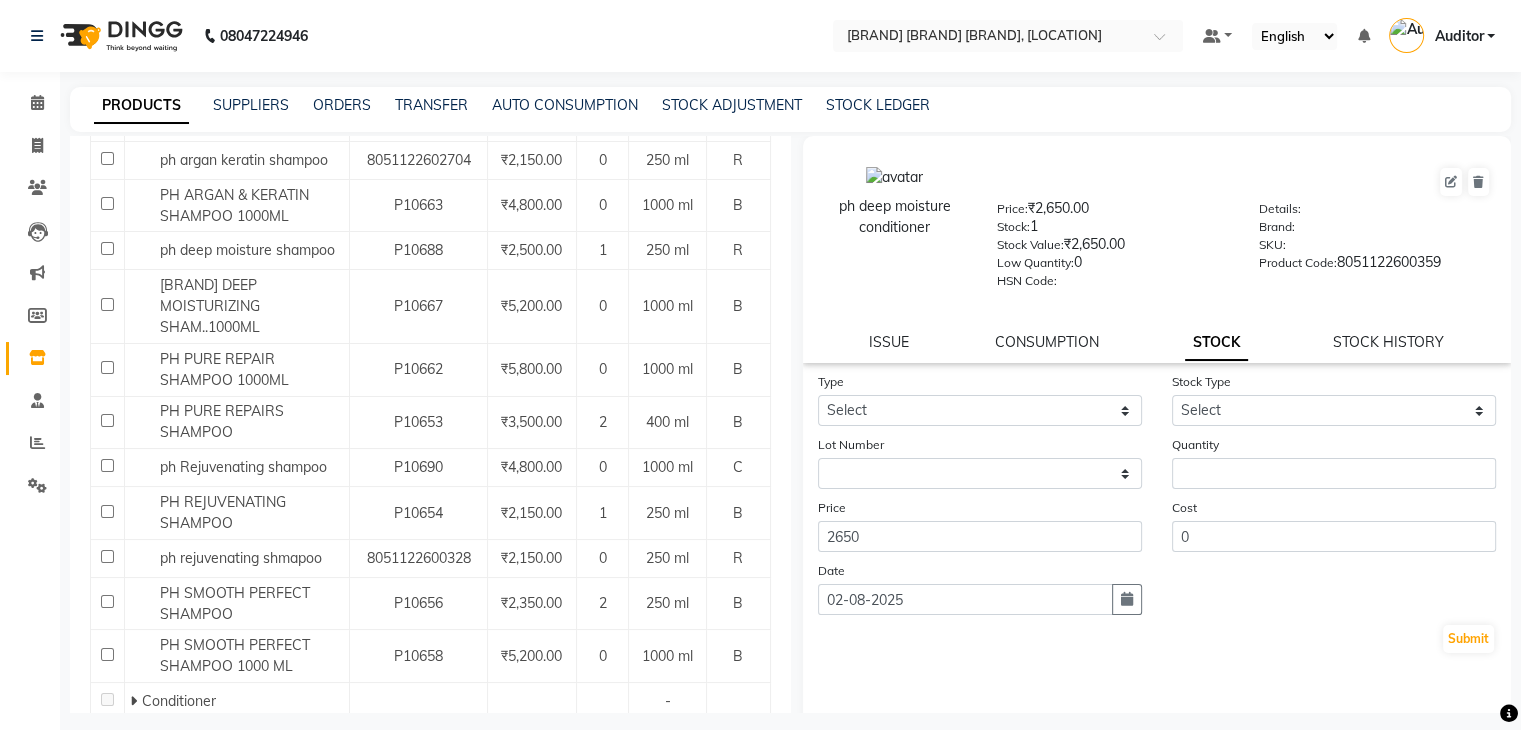 scroll, scrollTop: 573, scrollLeft: 0, axis: vertical 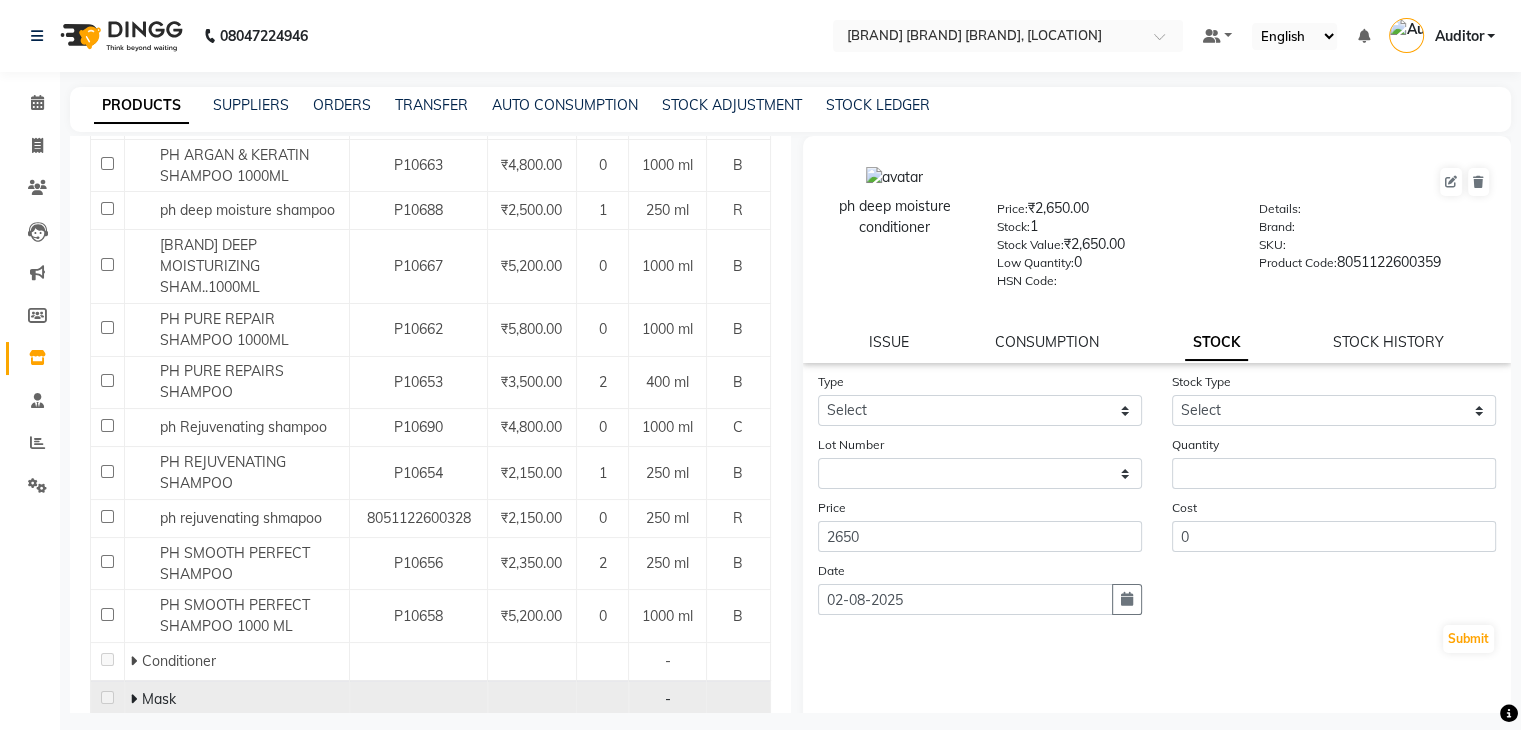 click 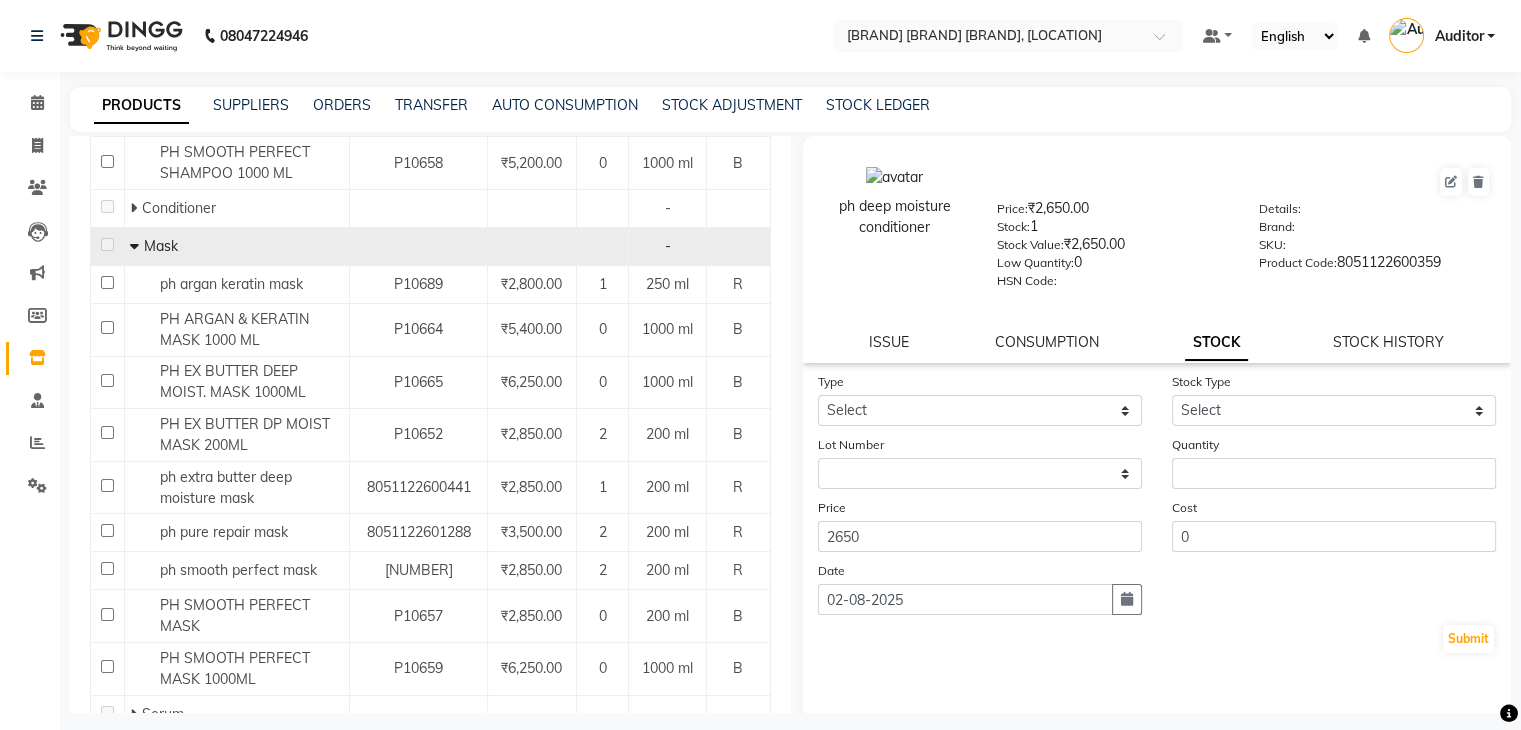 scroll, scrollTop: 1066, scrollLeft: 0, axis: vertical 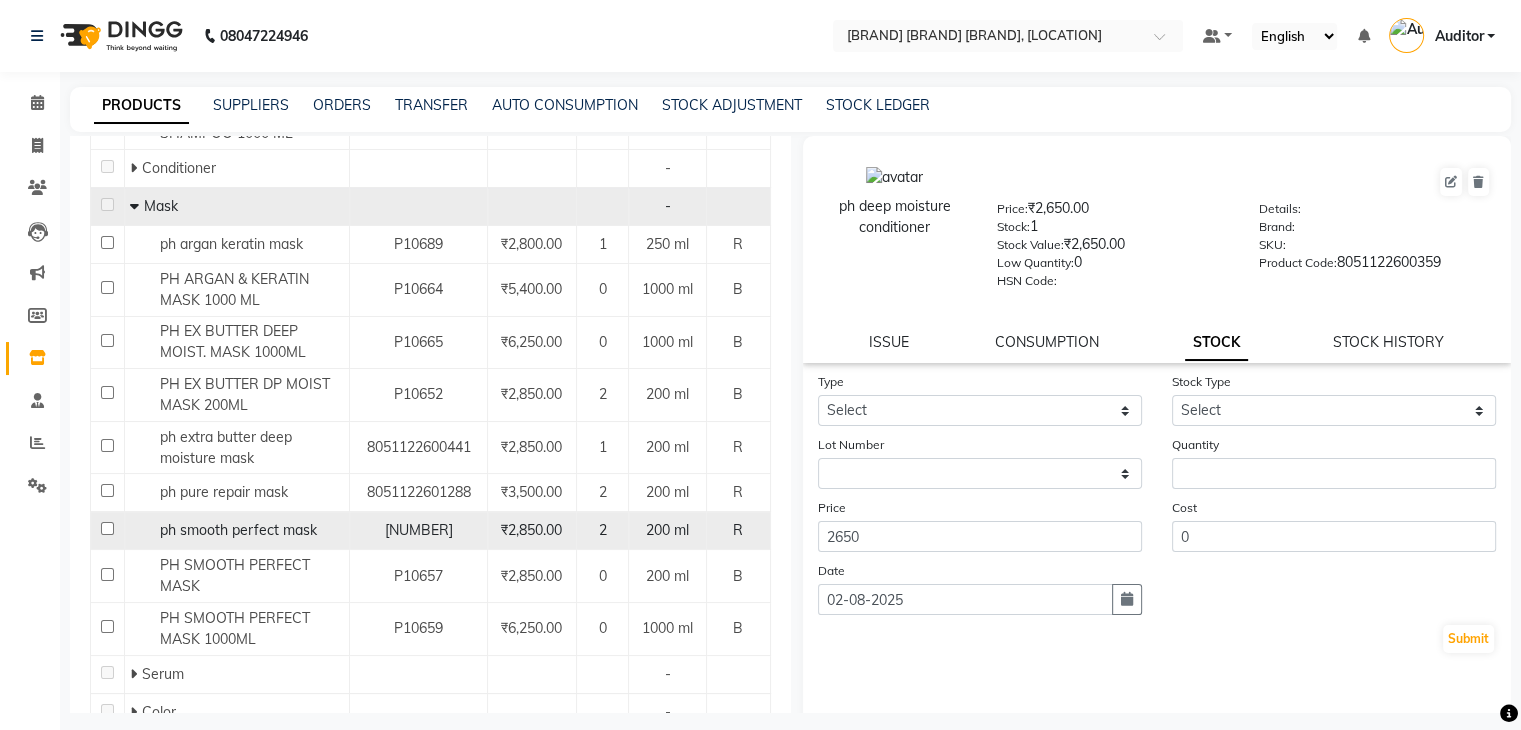 click on "ph smooth perfect mask" 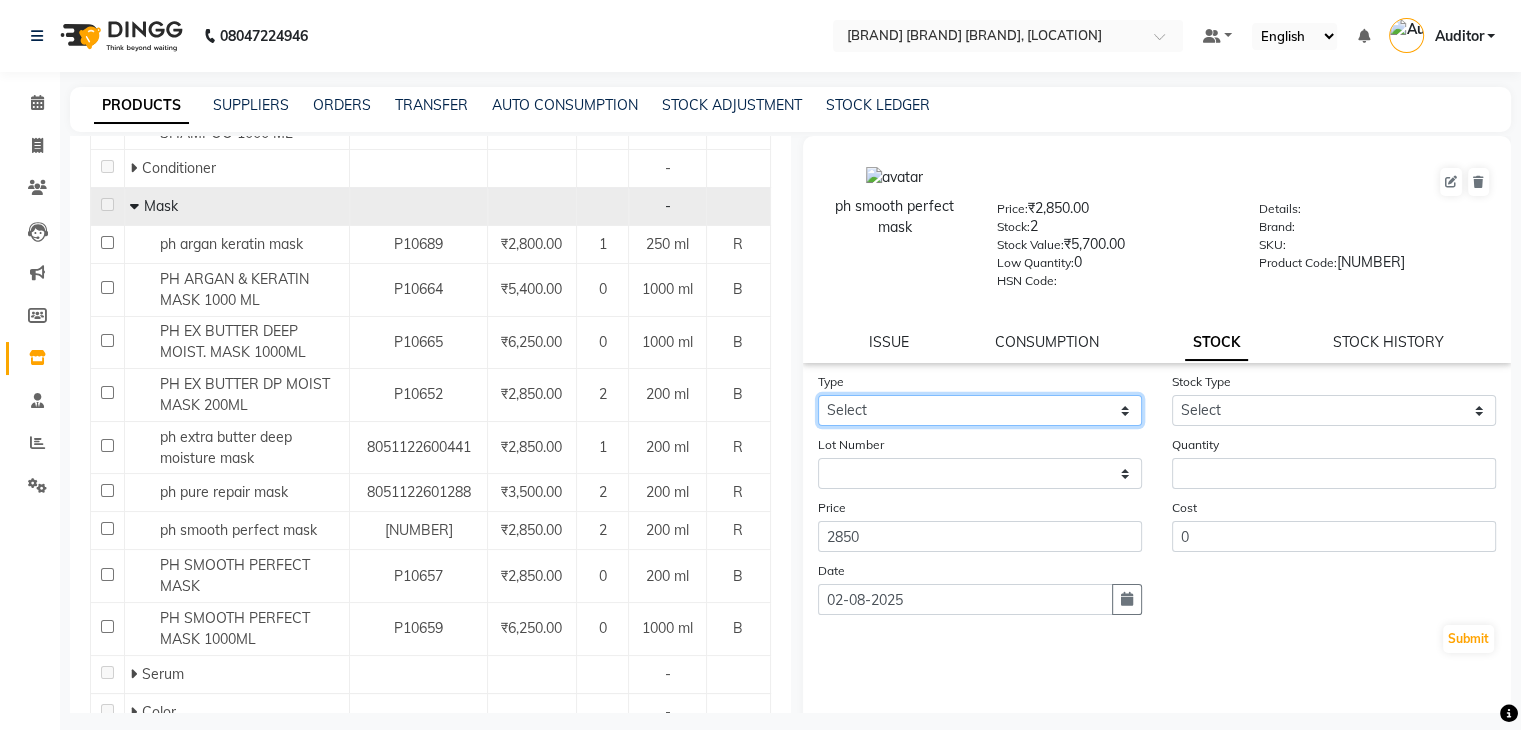click on "Select In Out" 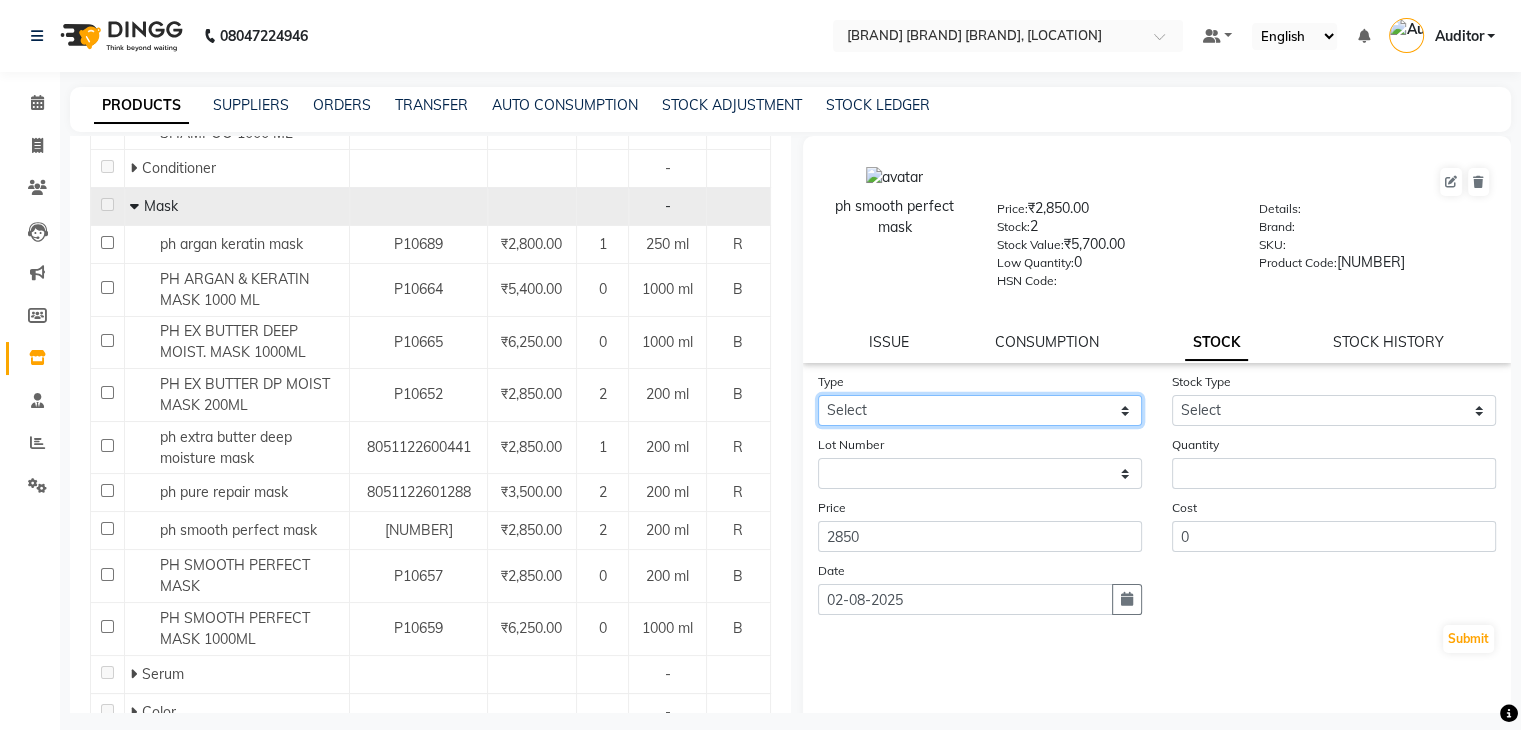 select on "out" 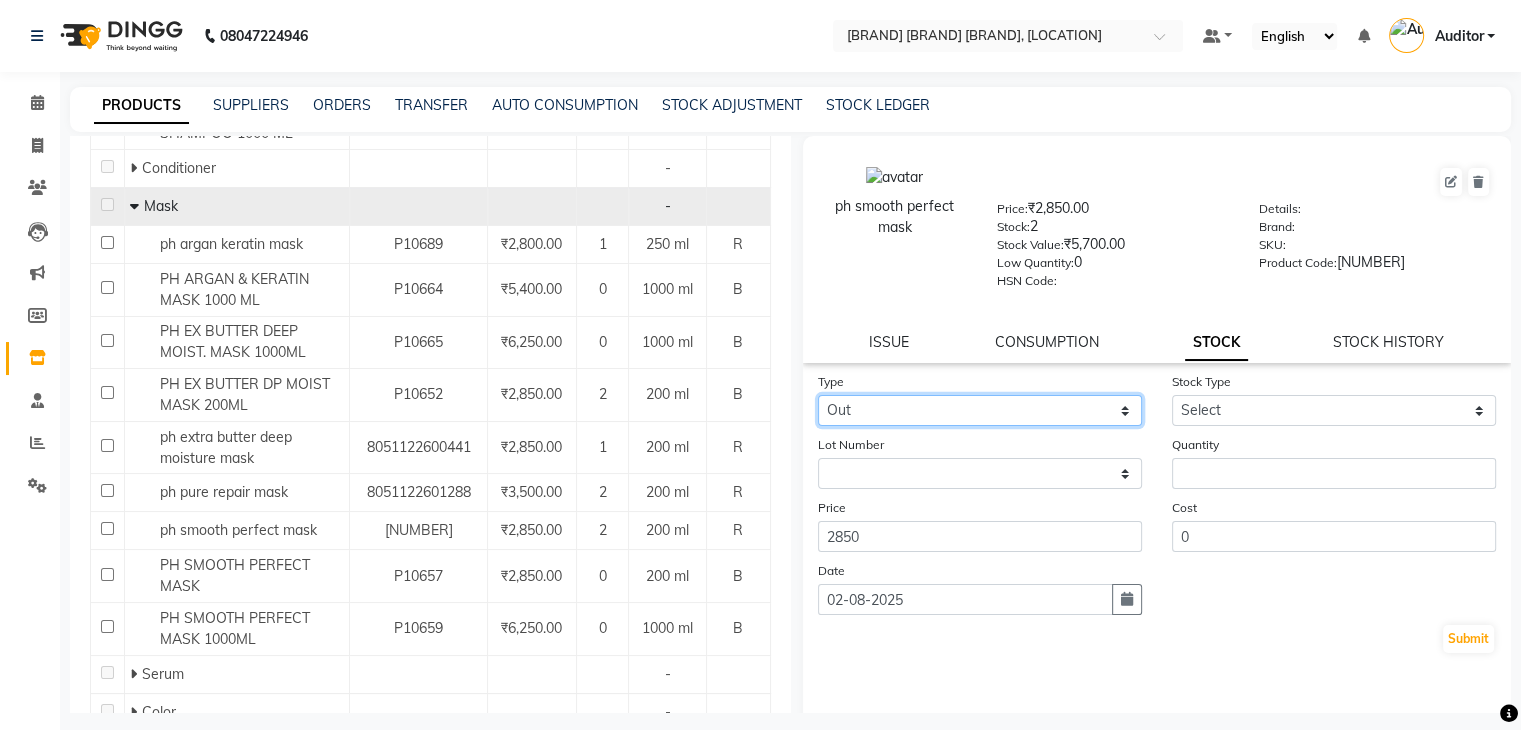 click on "Select In Out" 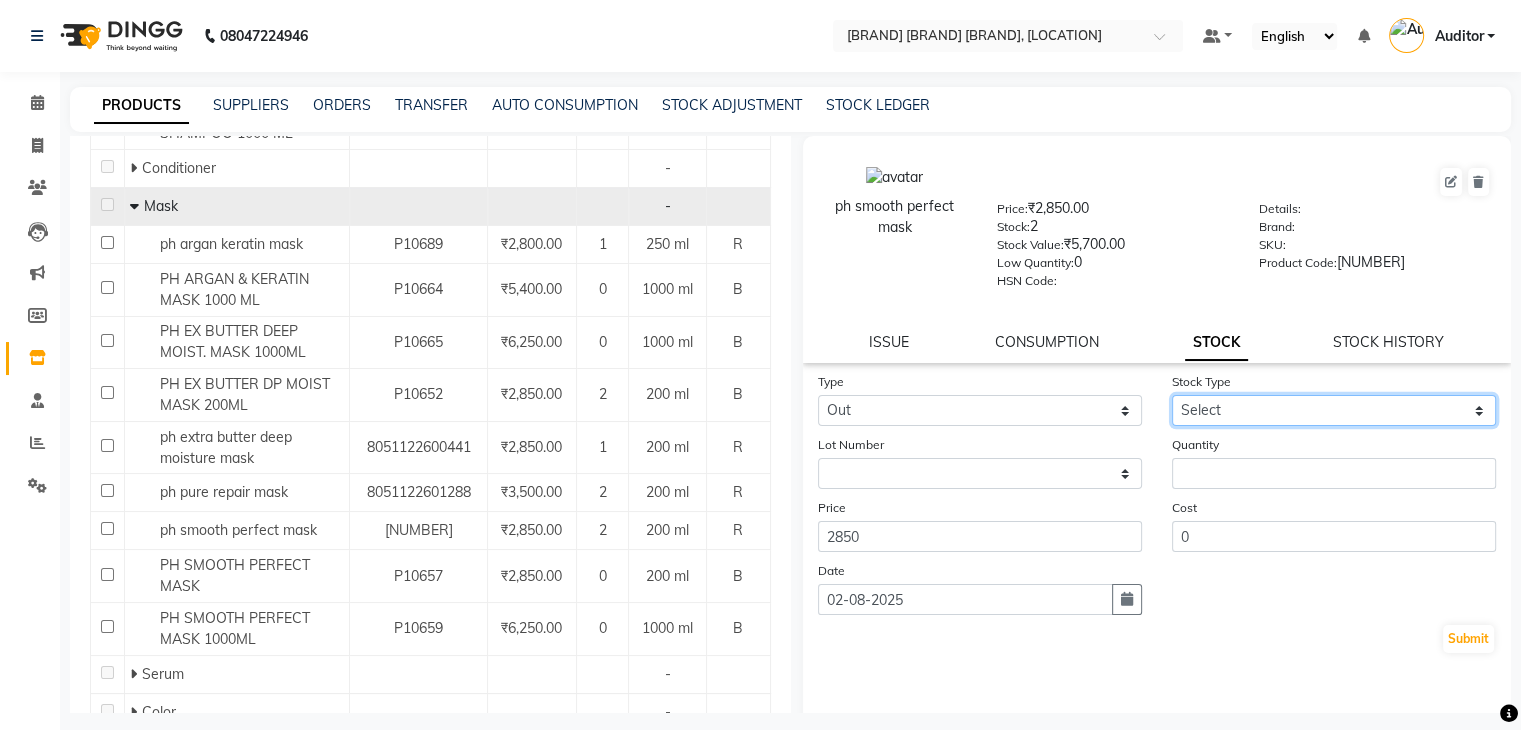 click on "Select Internal Use Damaged Expired Adjustment Return Other" 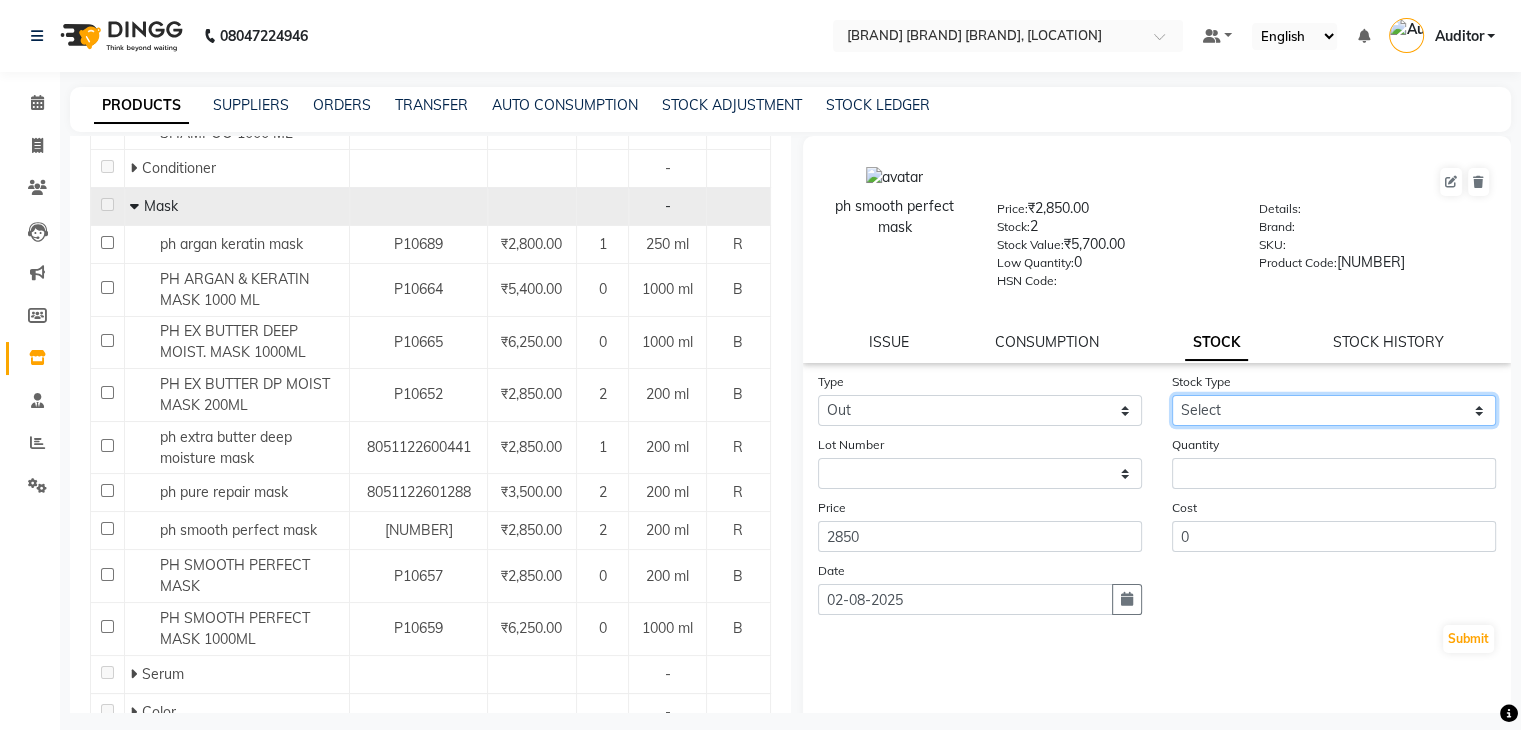 select on "internal use" 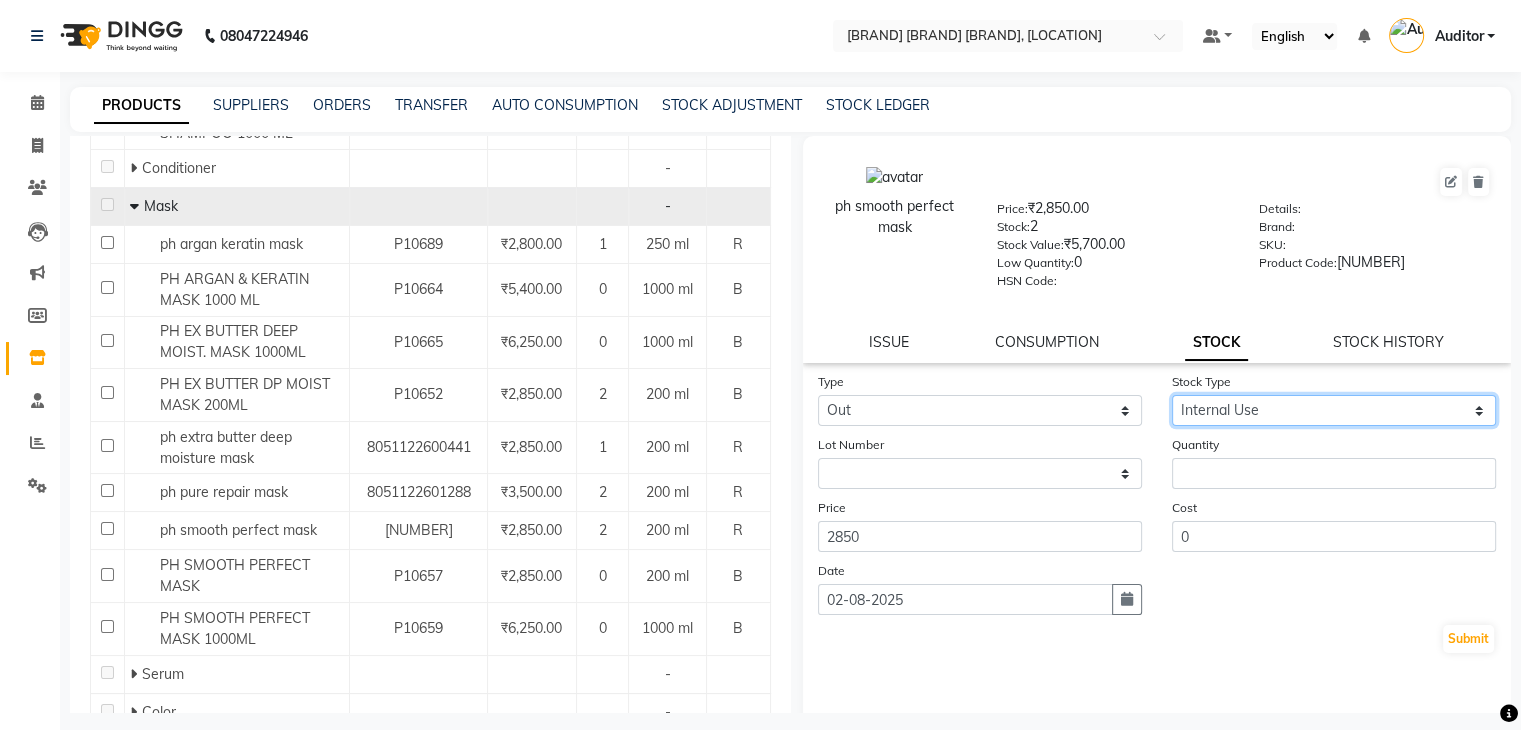 click on "Select Internal Use Damaged Expired Adjustment Return Other" 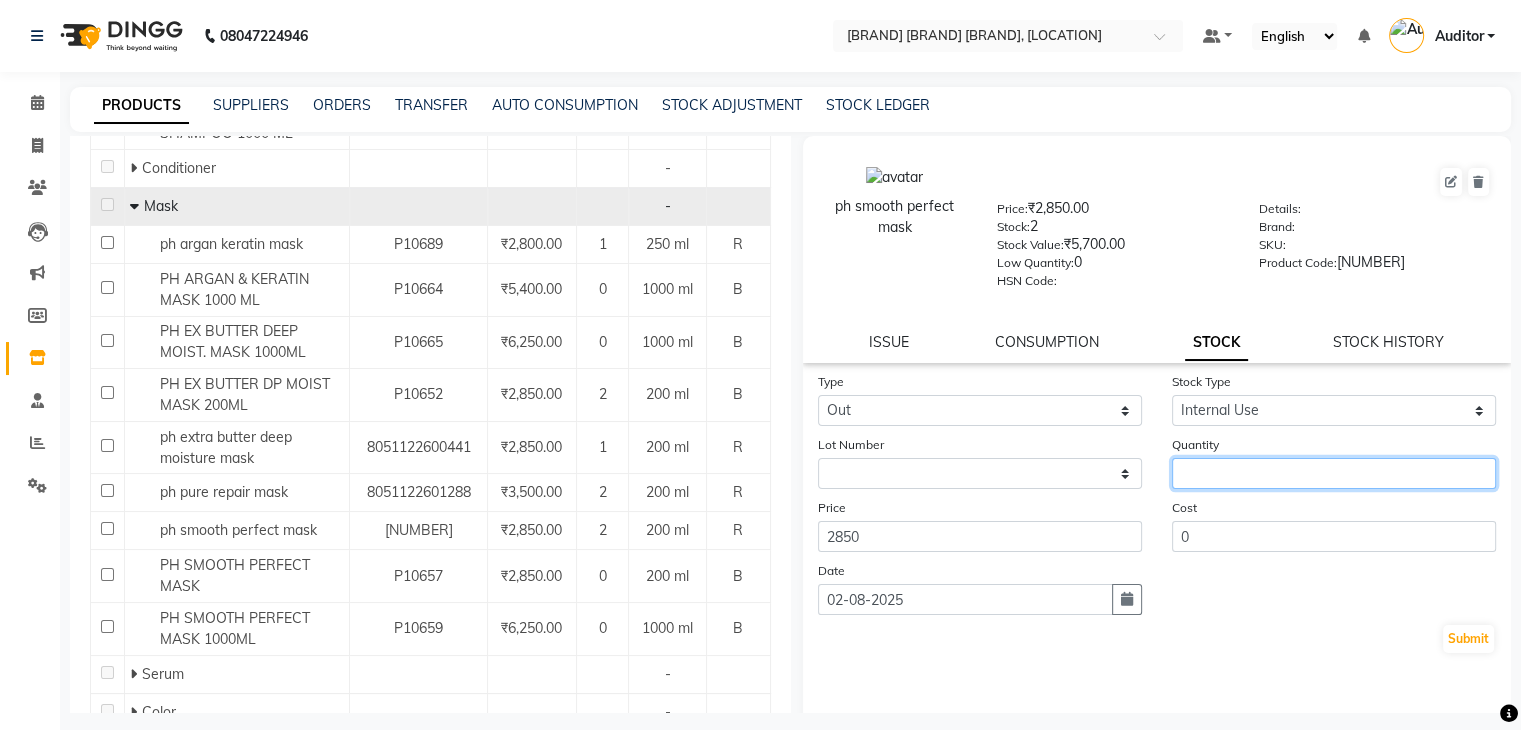 click 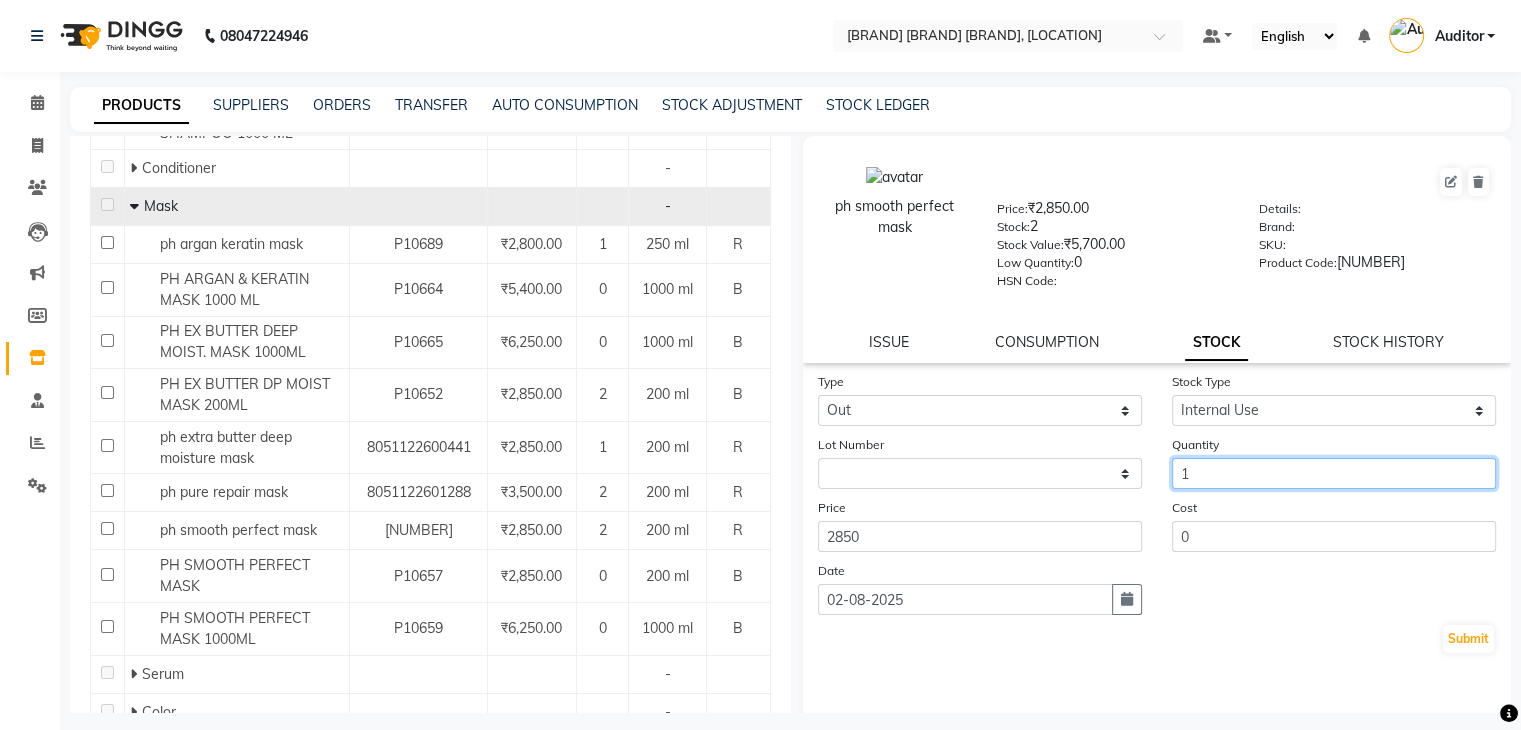 type on "1" 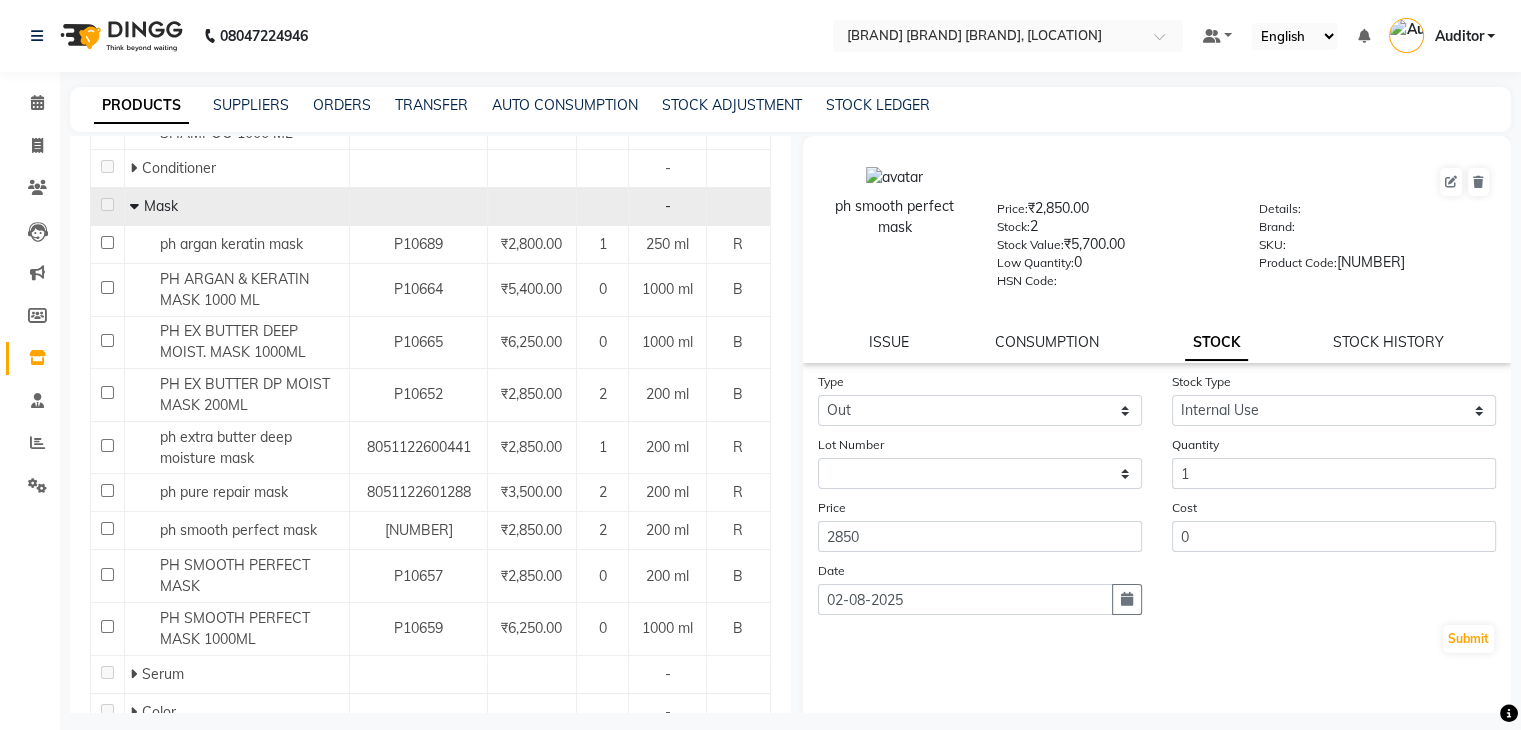 click on "Type Select In Out Stock Type Select Internal Use Damaged Expired Adjustment Return Other Lot Number None Quantity 1 Price [PRICE] Cost [PRICE] Date [DATE]  Submit" 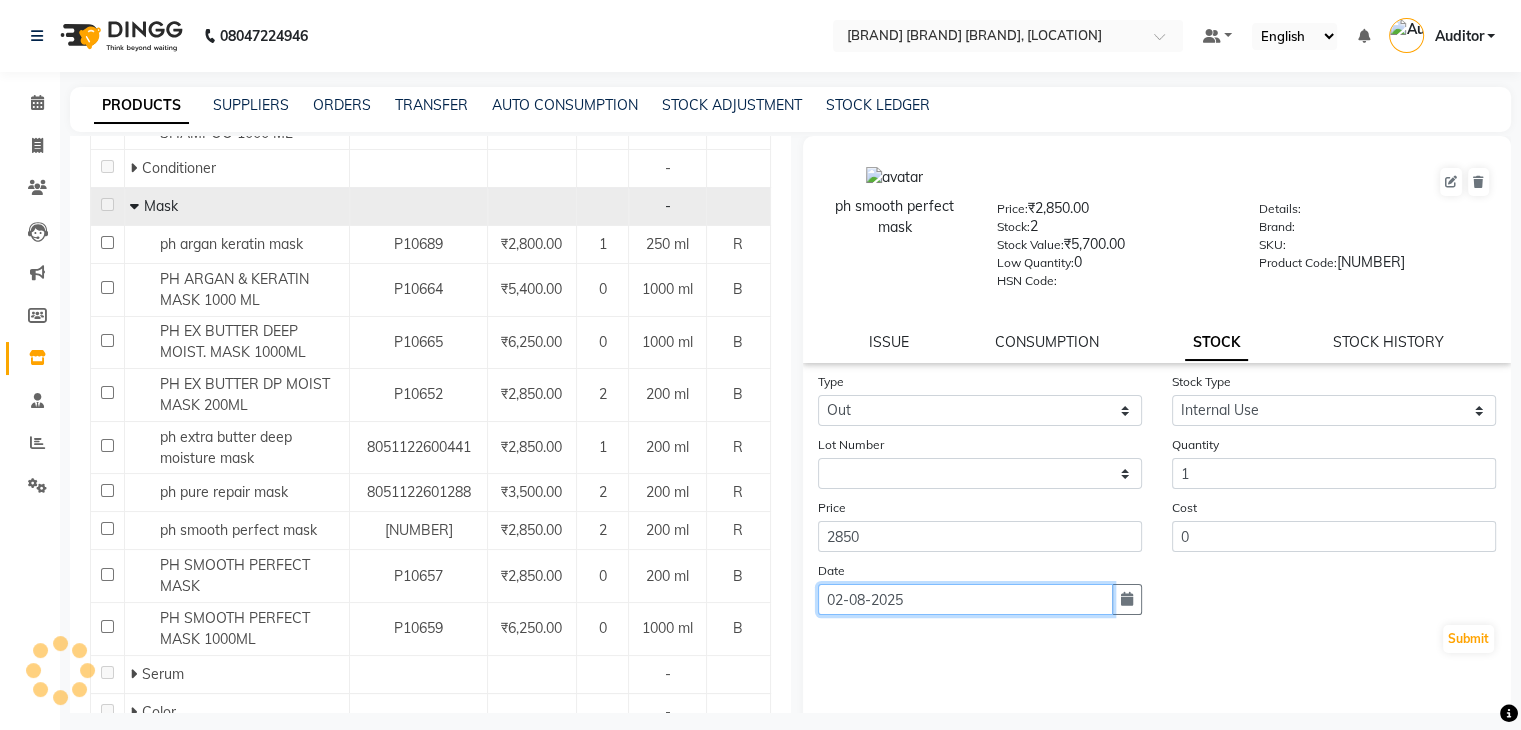 click on "02-08-2025" 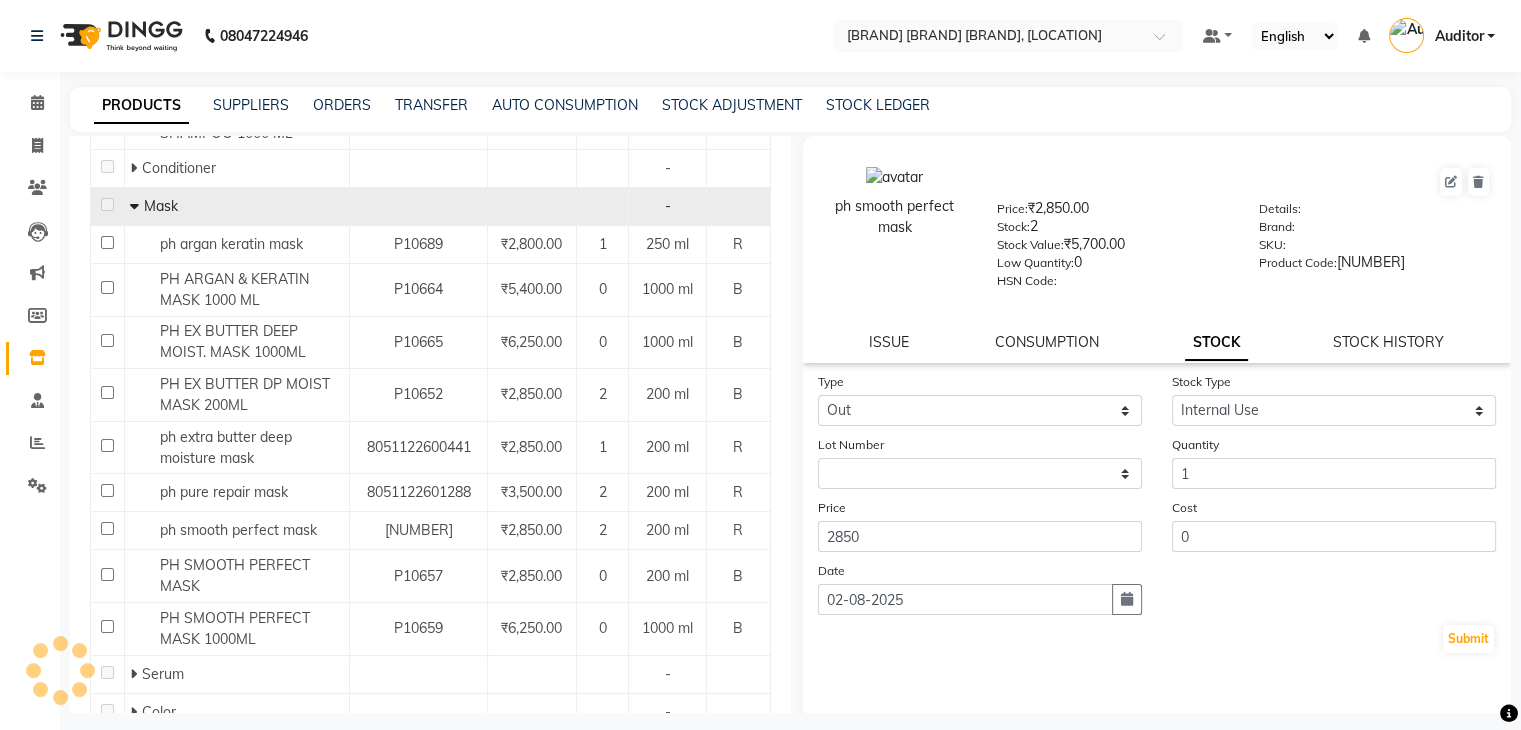 select on "8" 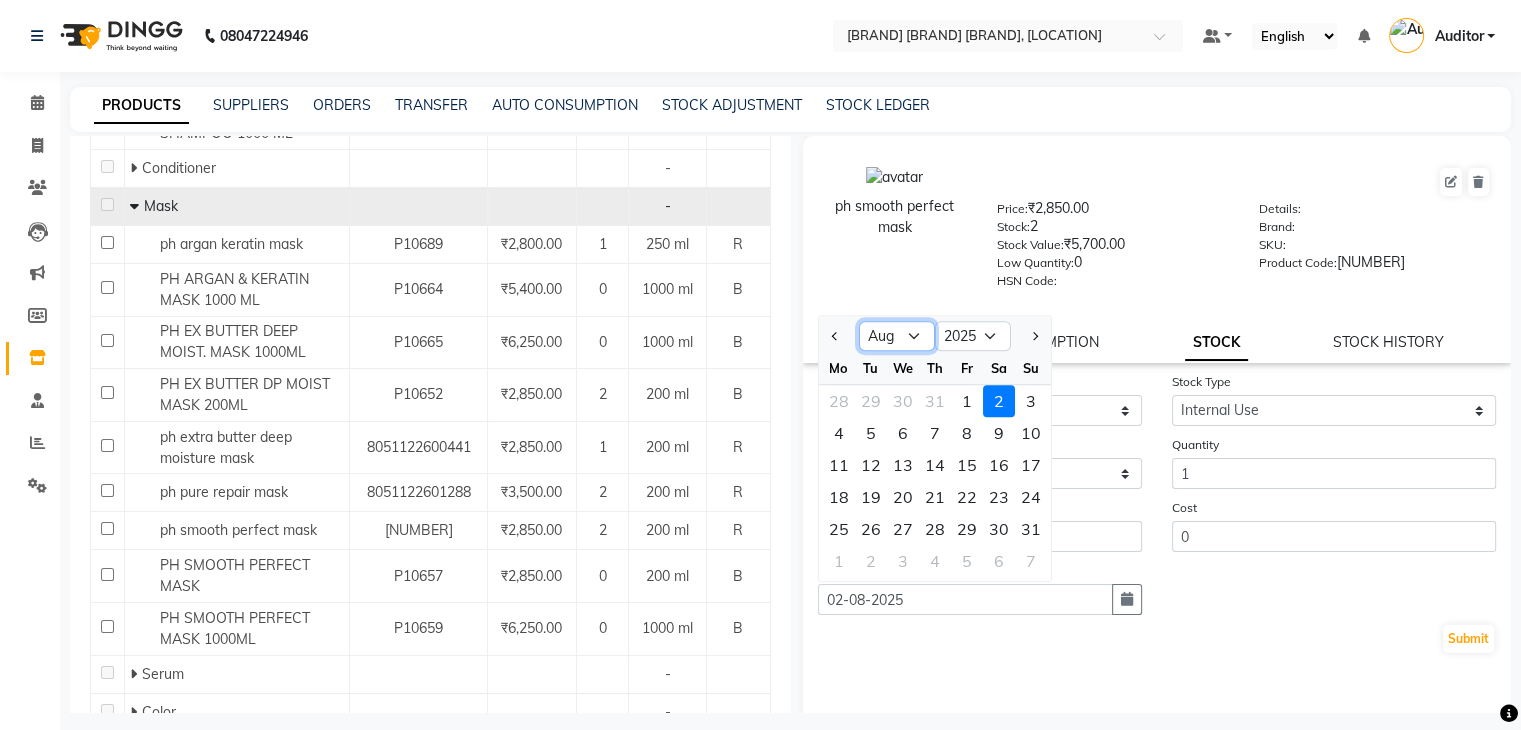 click on "Jan Feb Mar Apr May Jun Jul Aug Sep Oct Nov Dec" 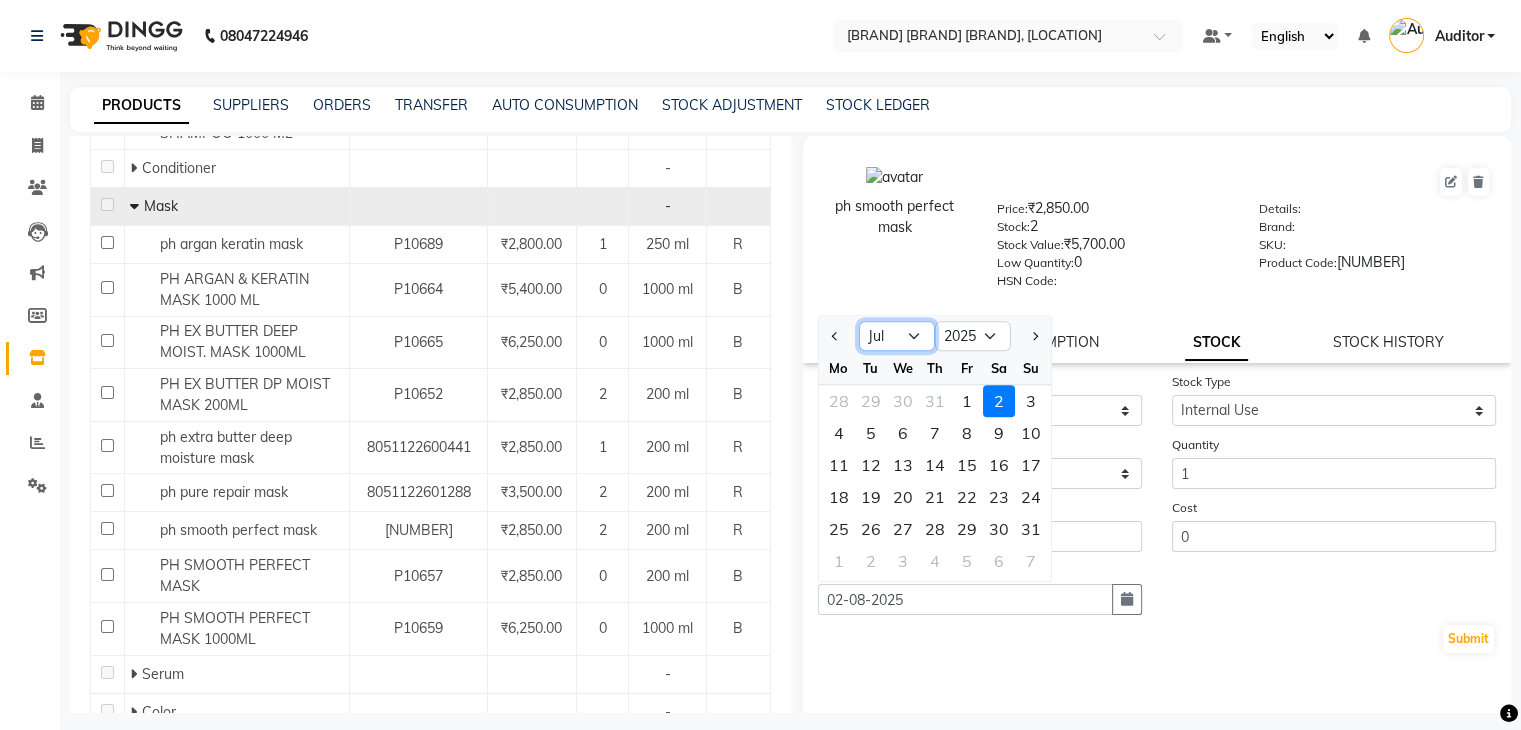 click on "Jan Feb Mar Apr May Jun Jul Aug Sep Oct Nov Dec" 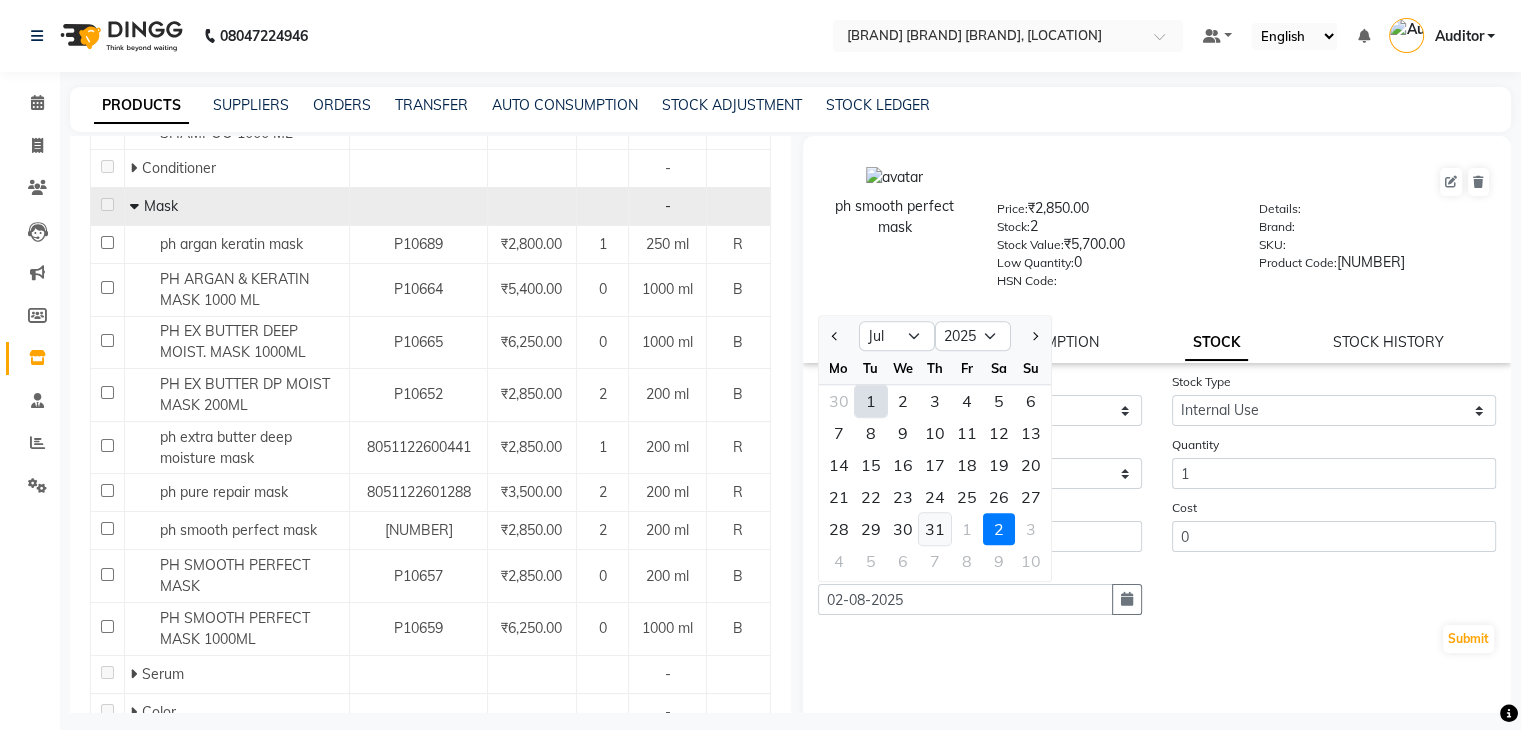 click on "31" 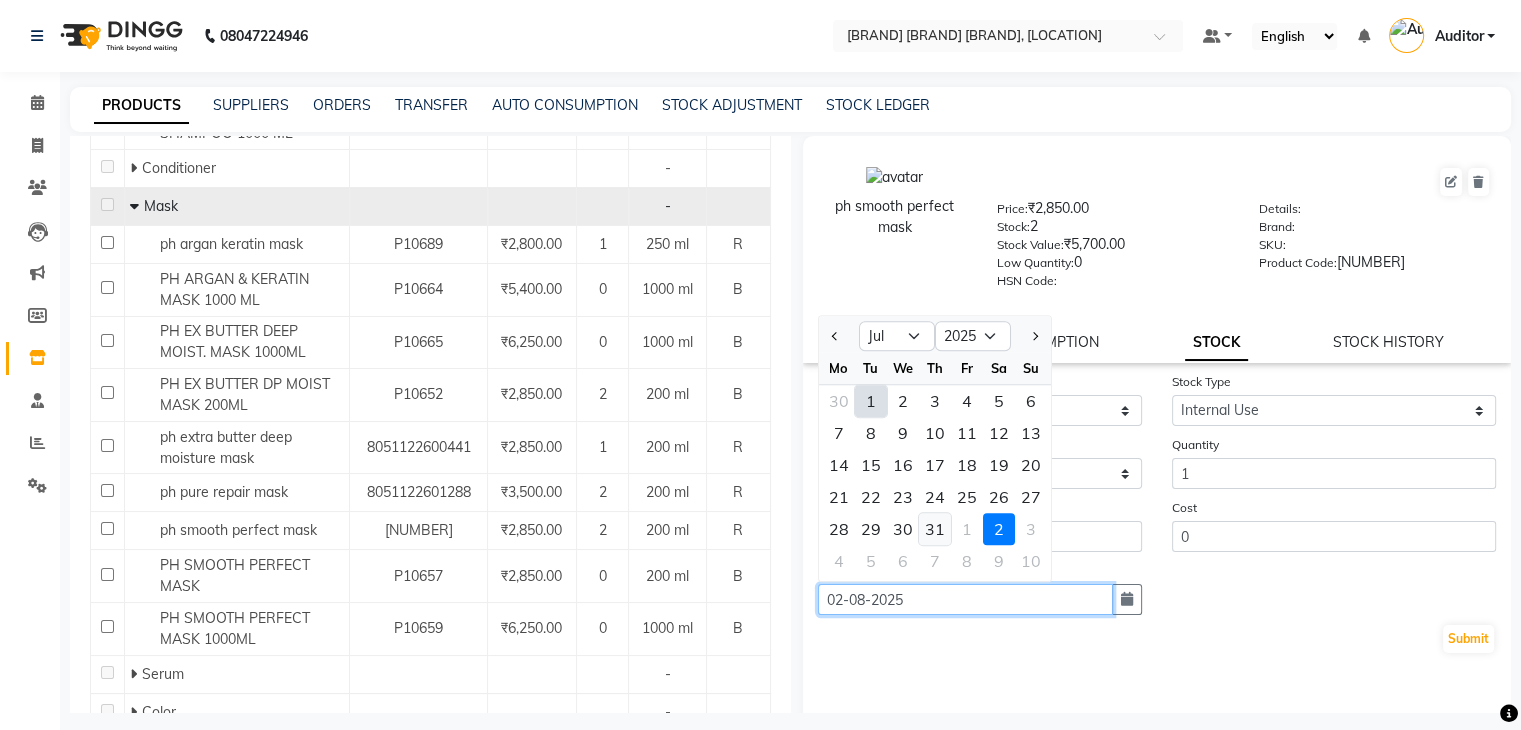 type on "31-07-2025" 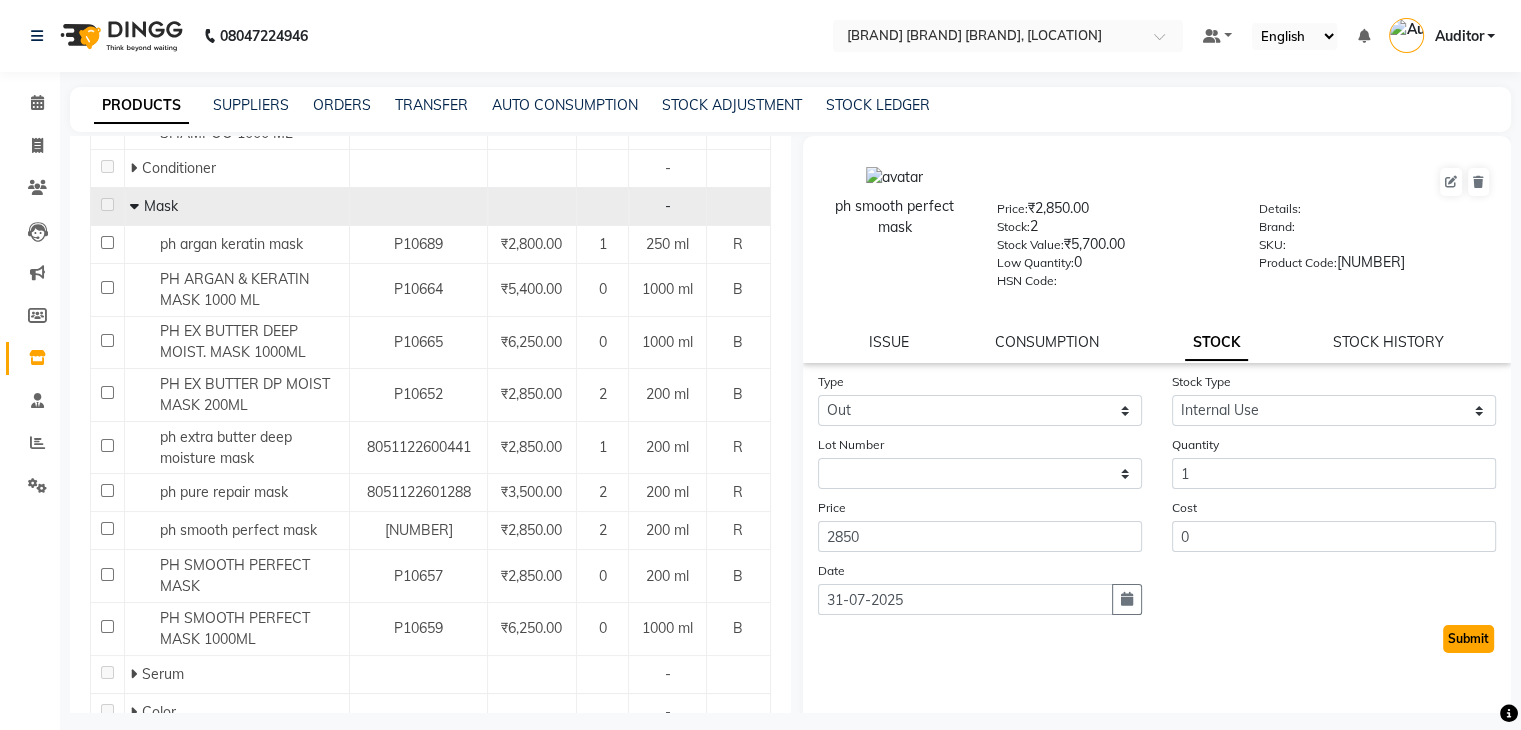 click on "Submit" 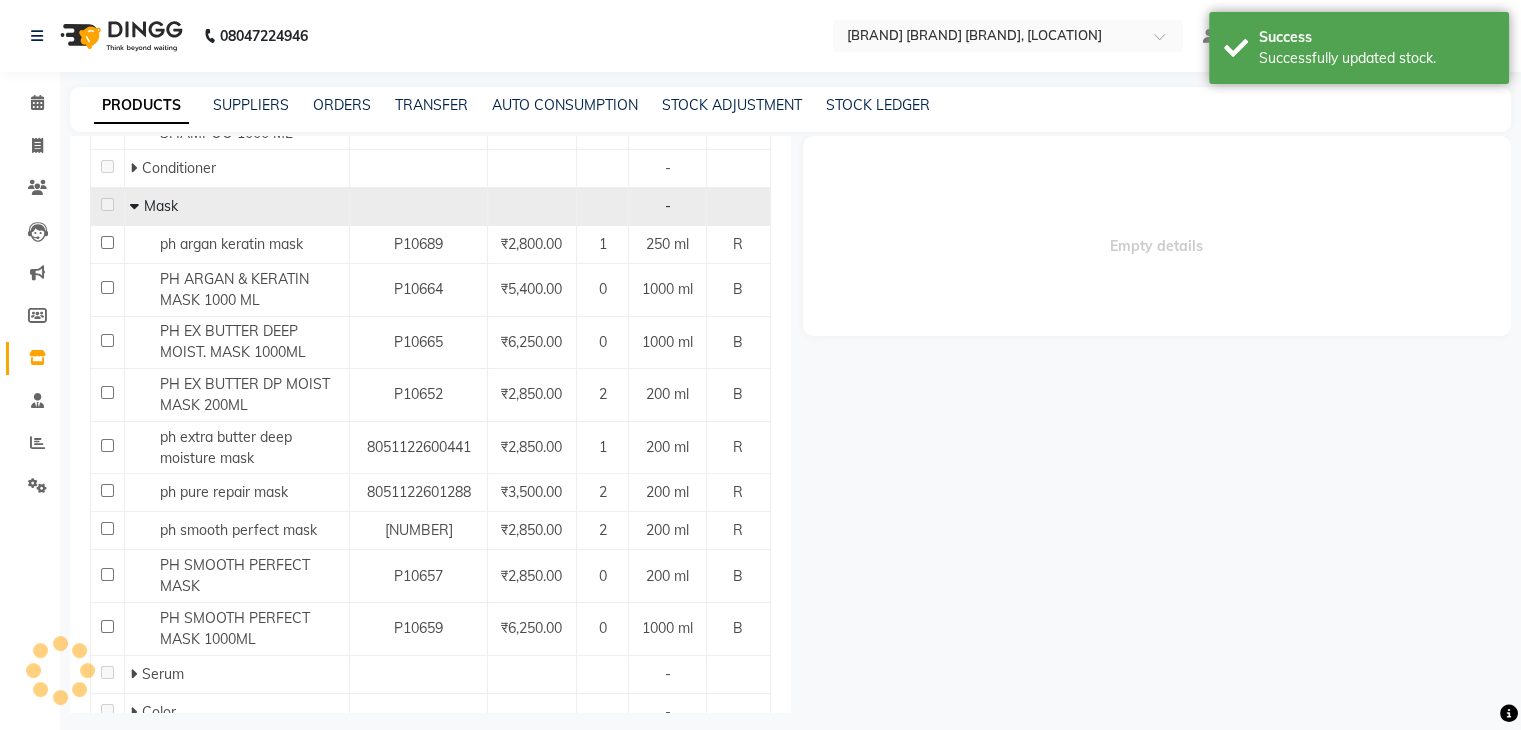 select 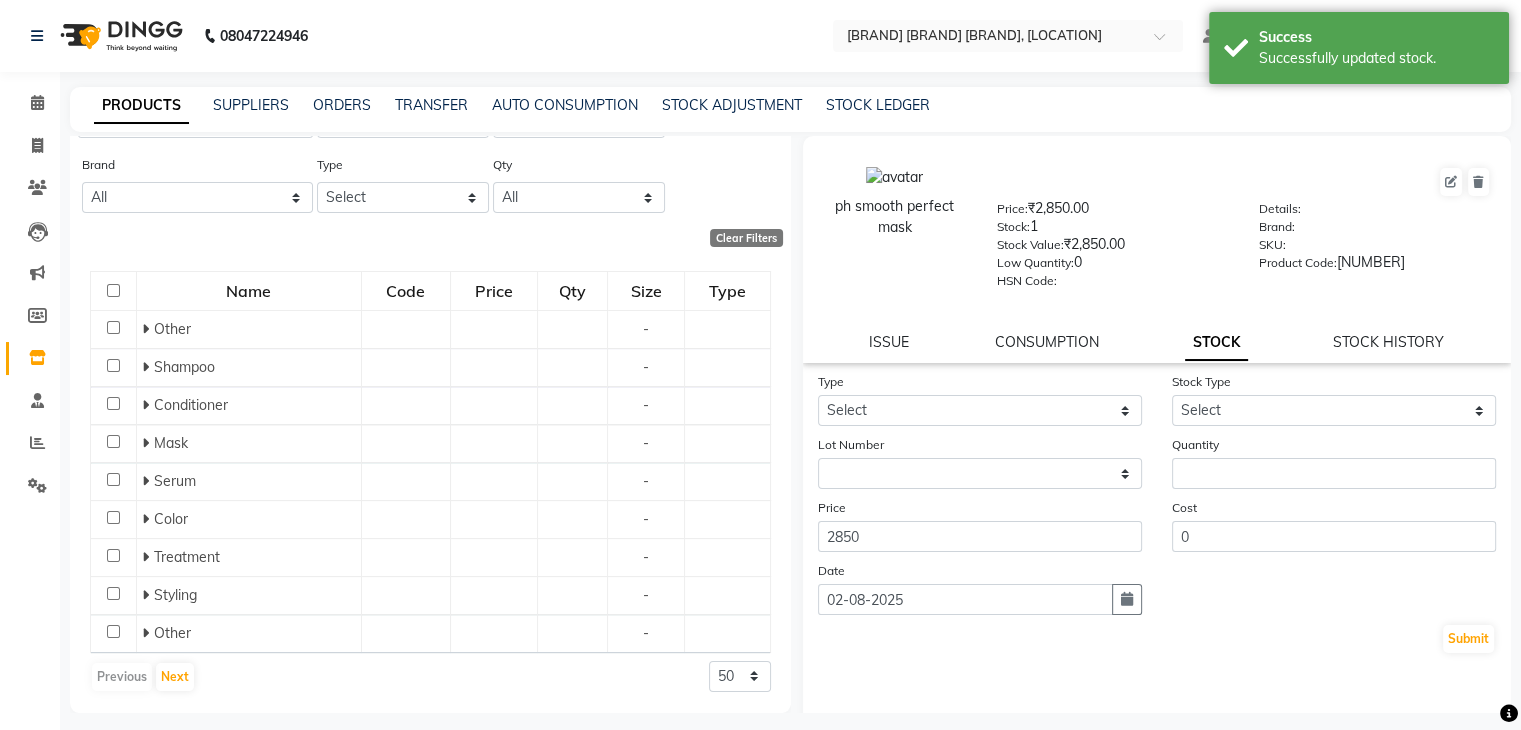 scroll, scrollTop: 249, scrollLeft: 0, axis: vertical 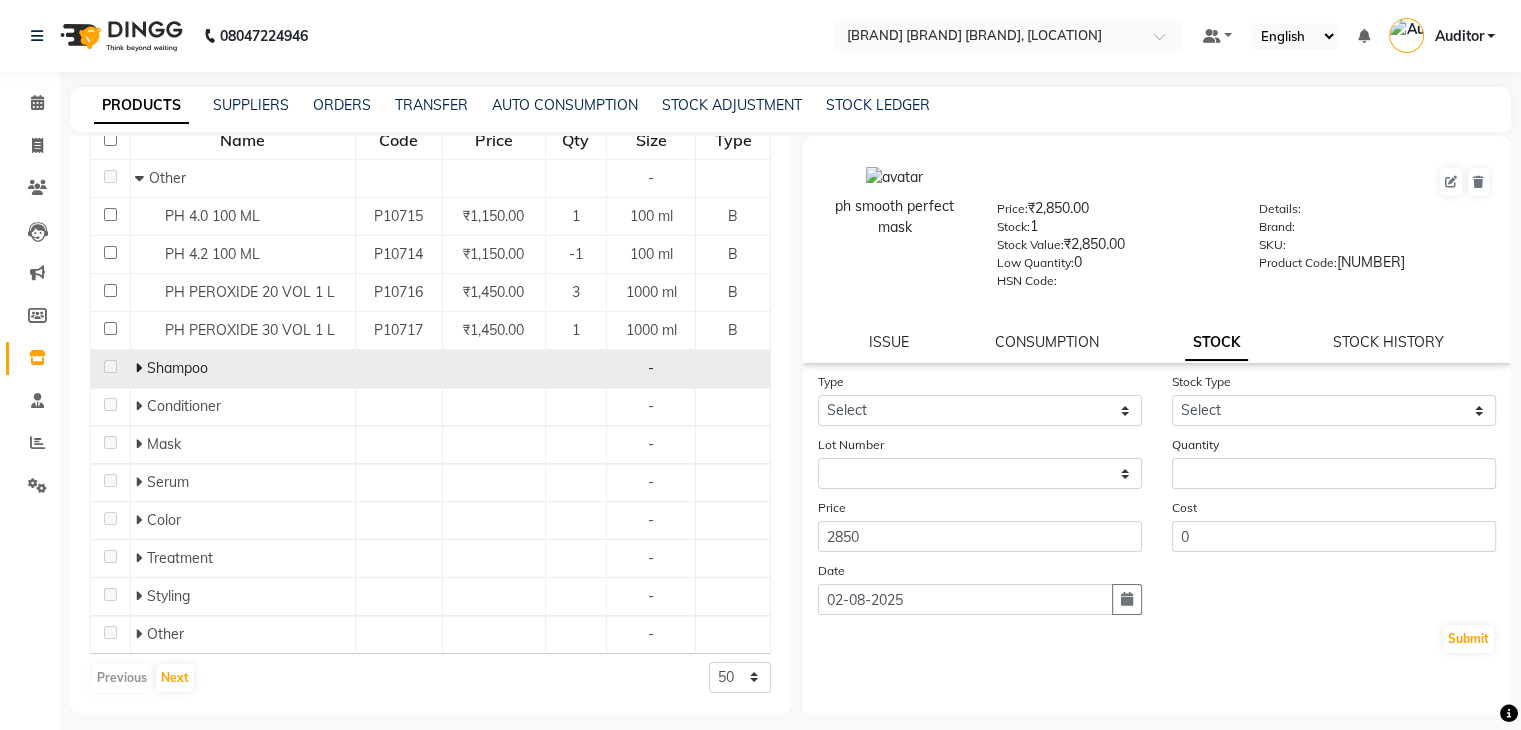 click on "Shampoo" 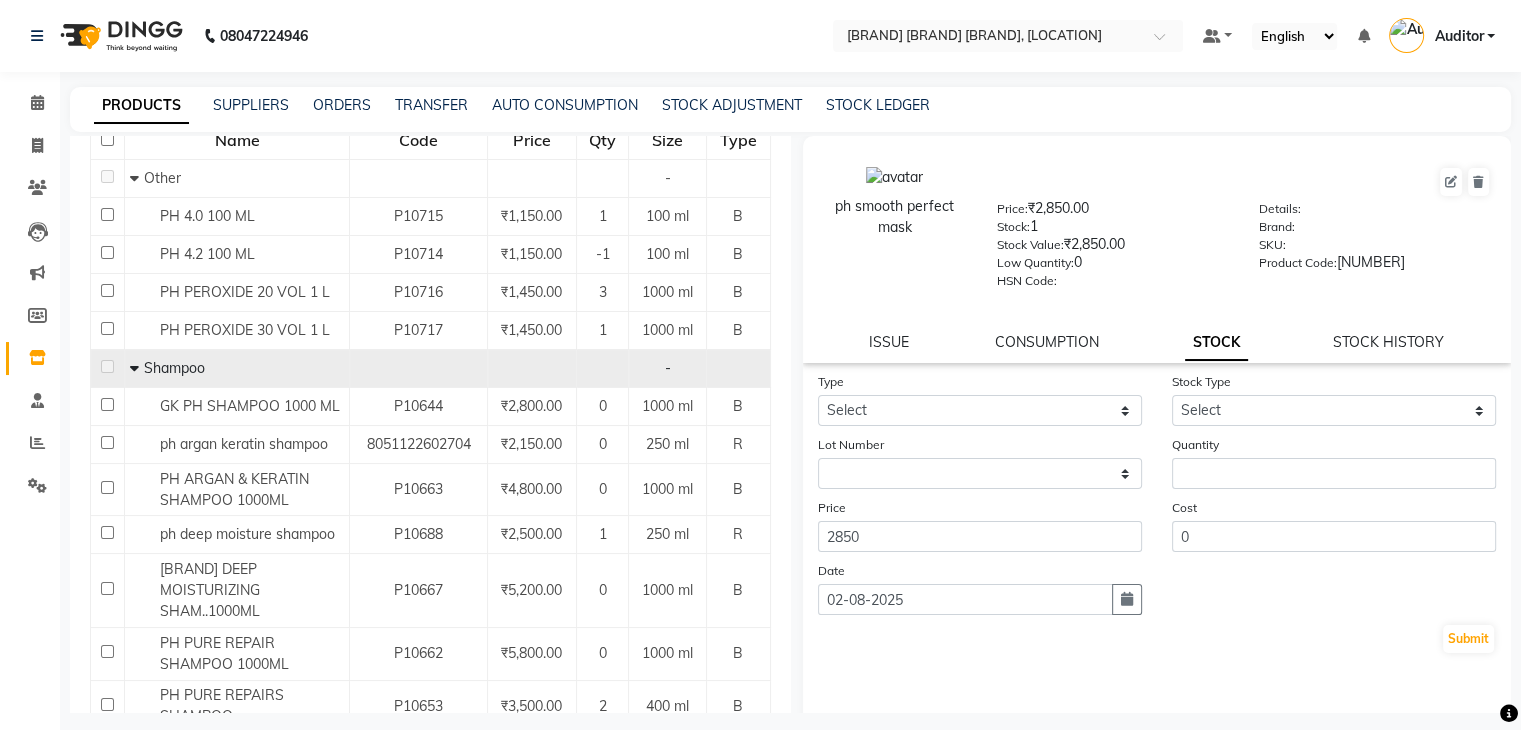 scroll, scrollTop: 805, scrollLeft: 0, axis: vertical 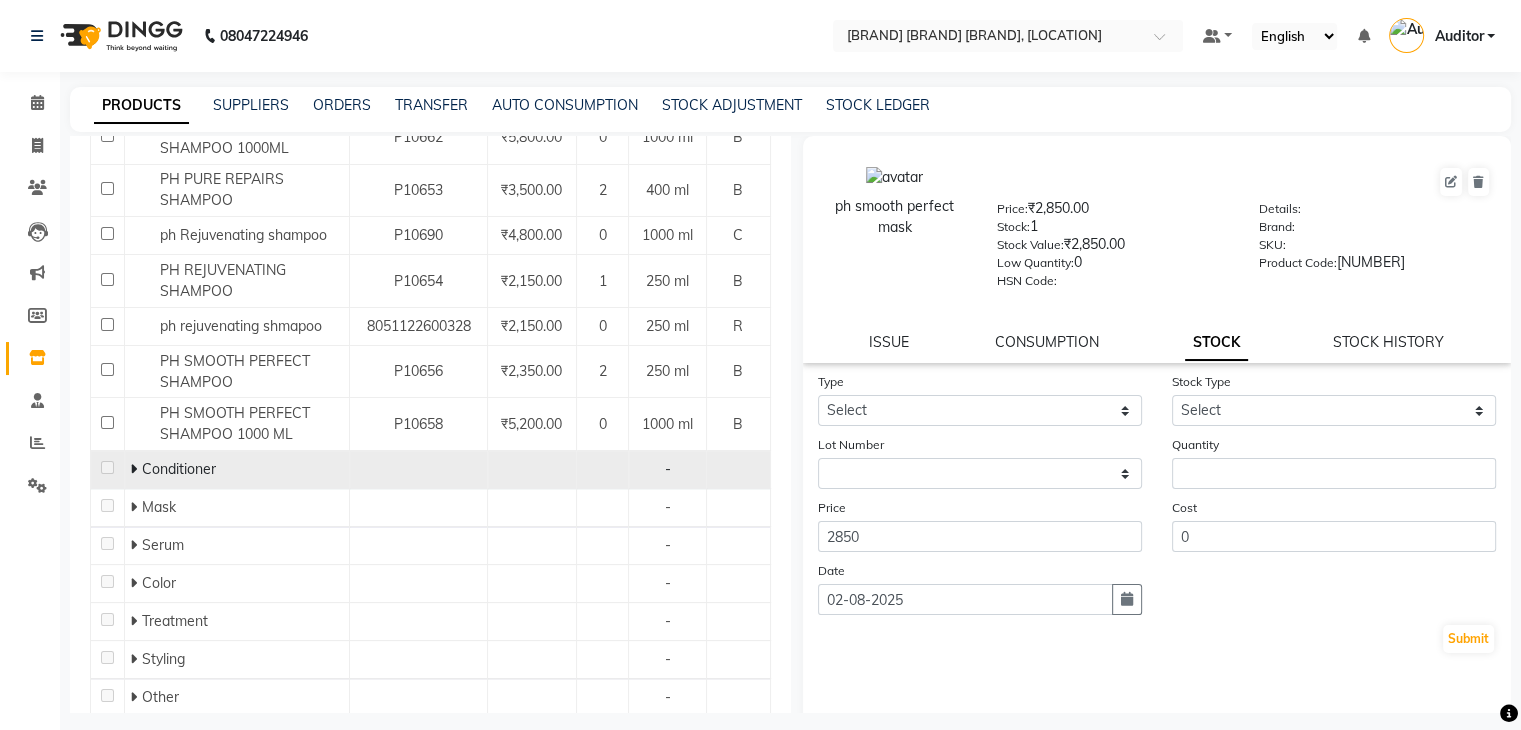 click 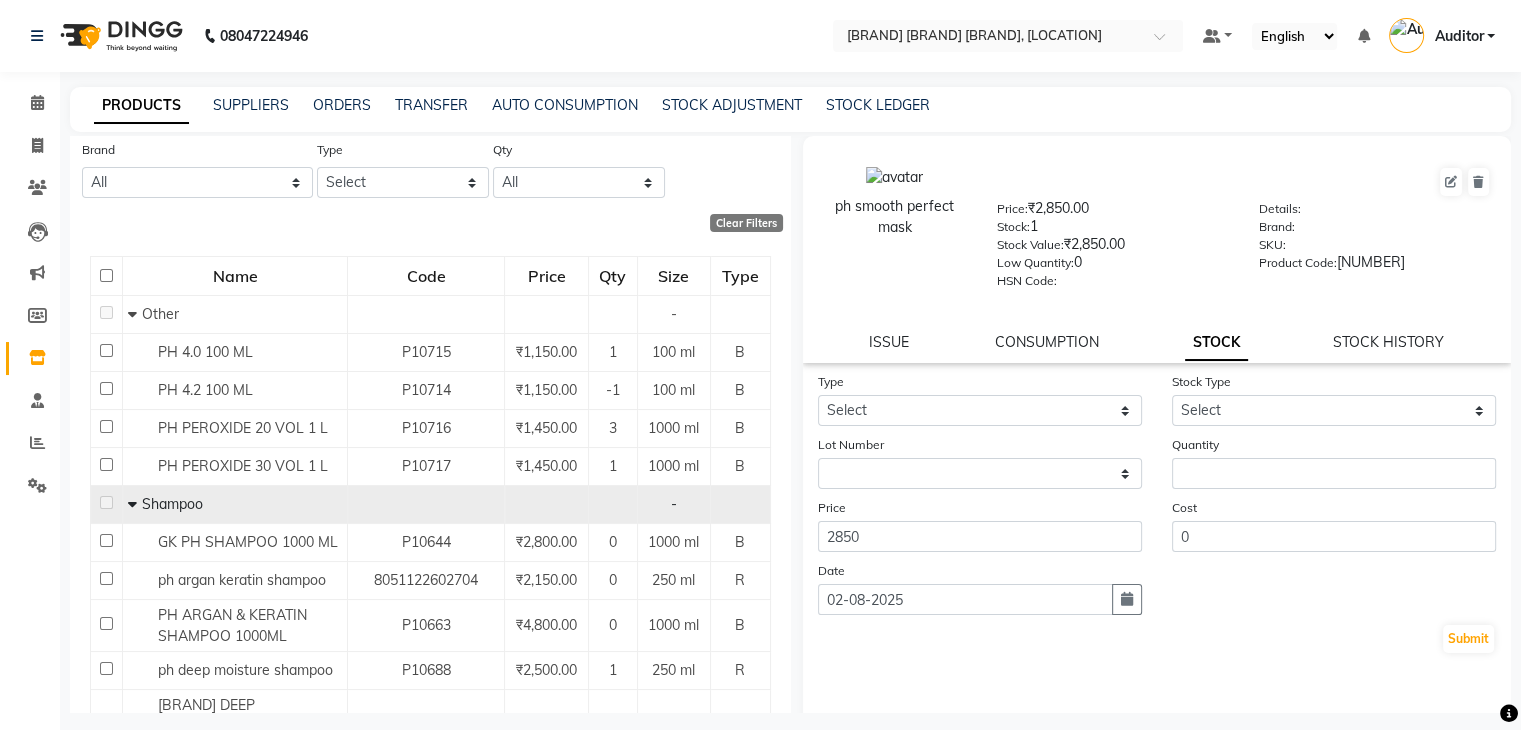 scroll, scrollTop: 52, scrollLeft: 0, axis: vertical 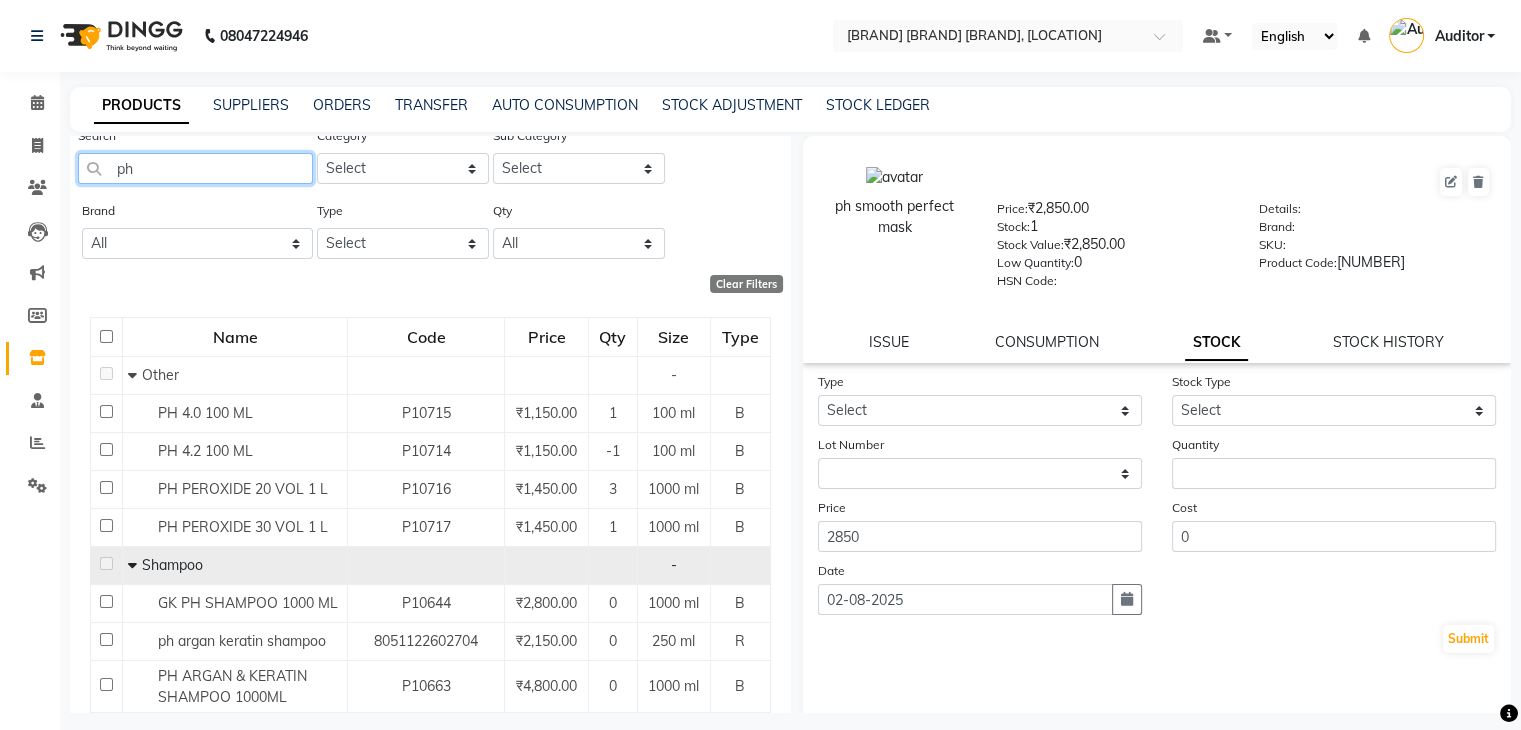 click on "ph" 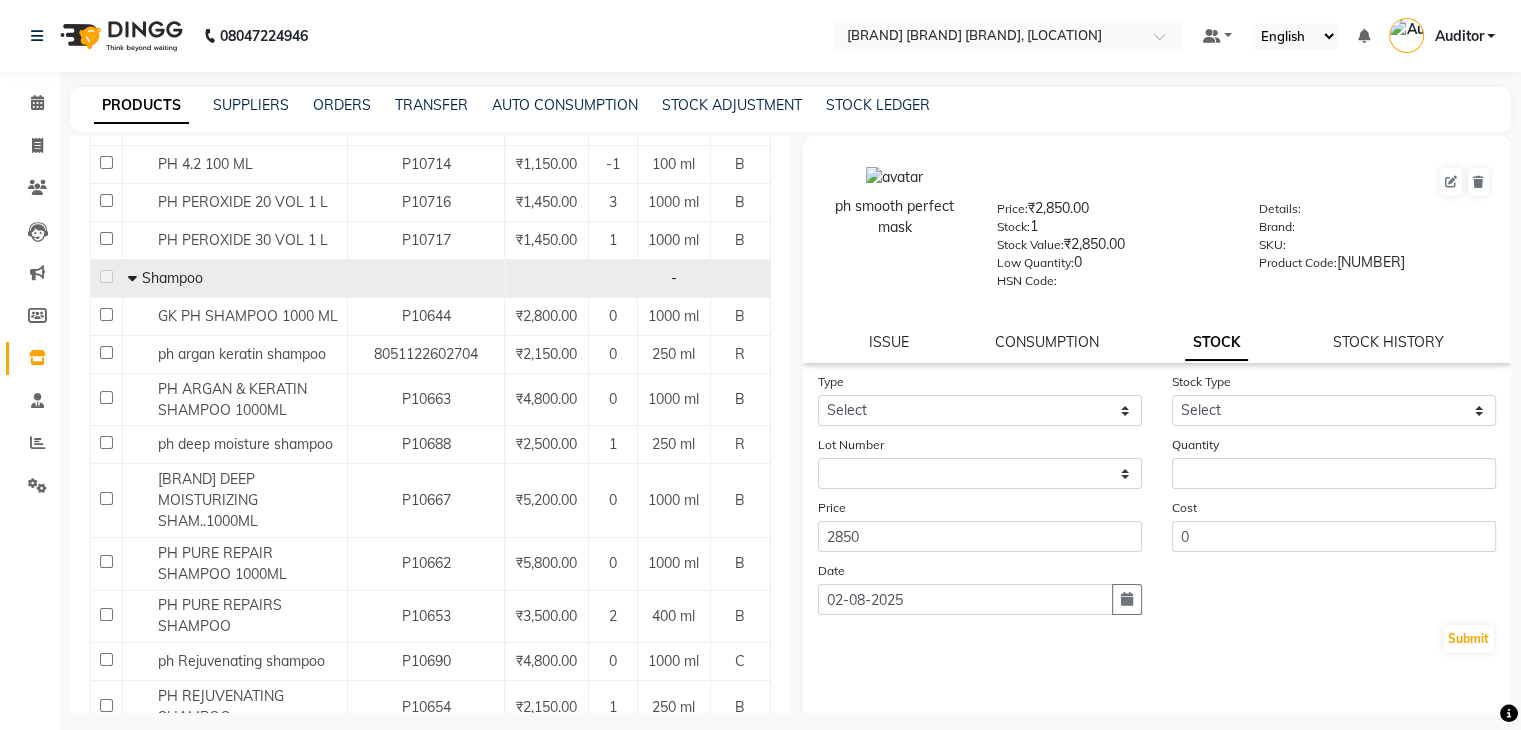 scroll, scrollTop: 341, scrollLeft: 0, axis: vertical 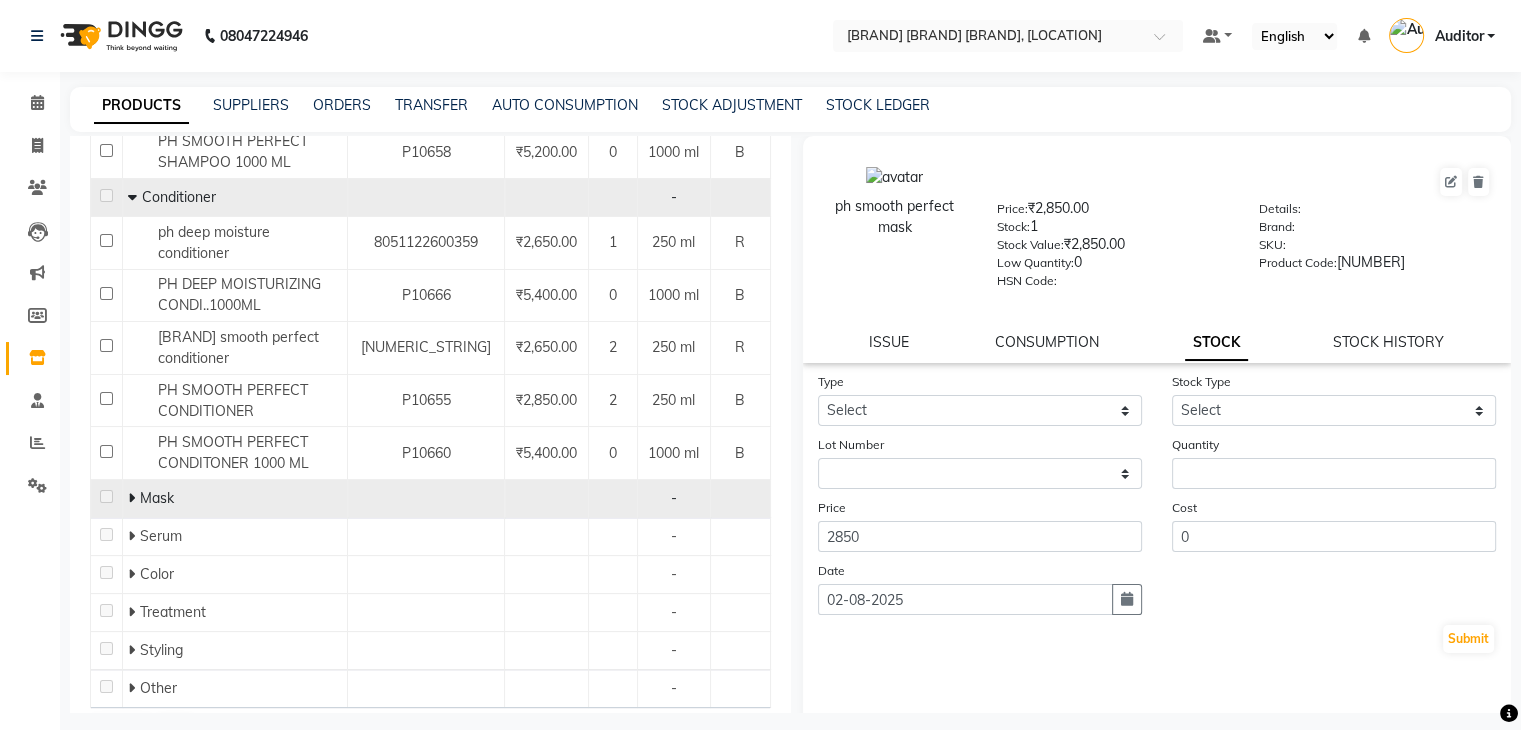 click 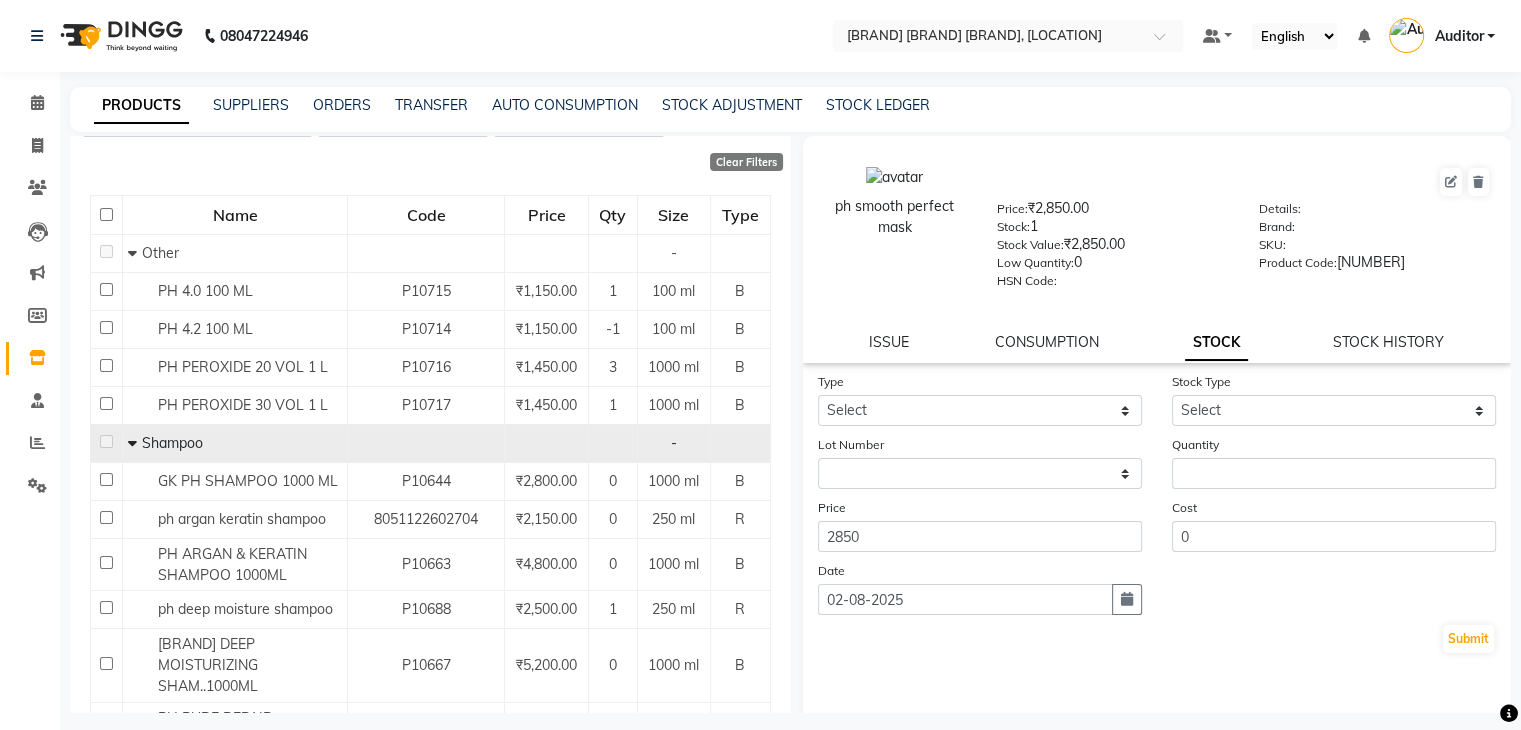scroll, scrollTop: 0, scrollLeft: 0, axis: both 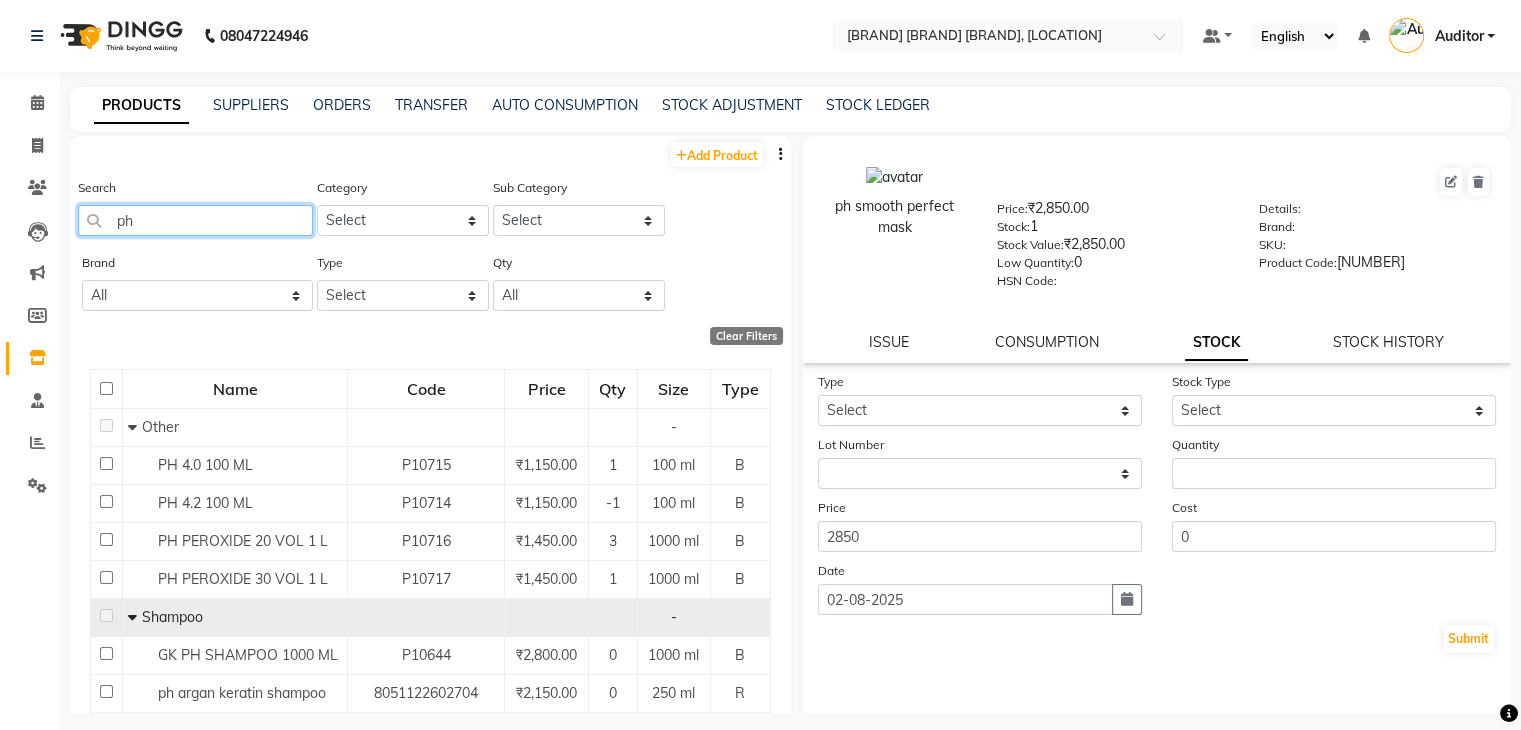 click on "ph" 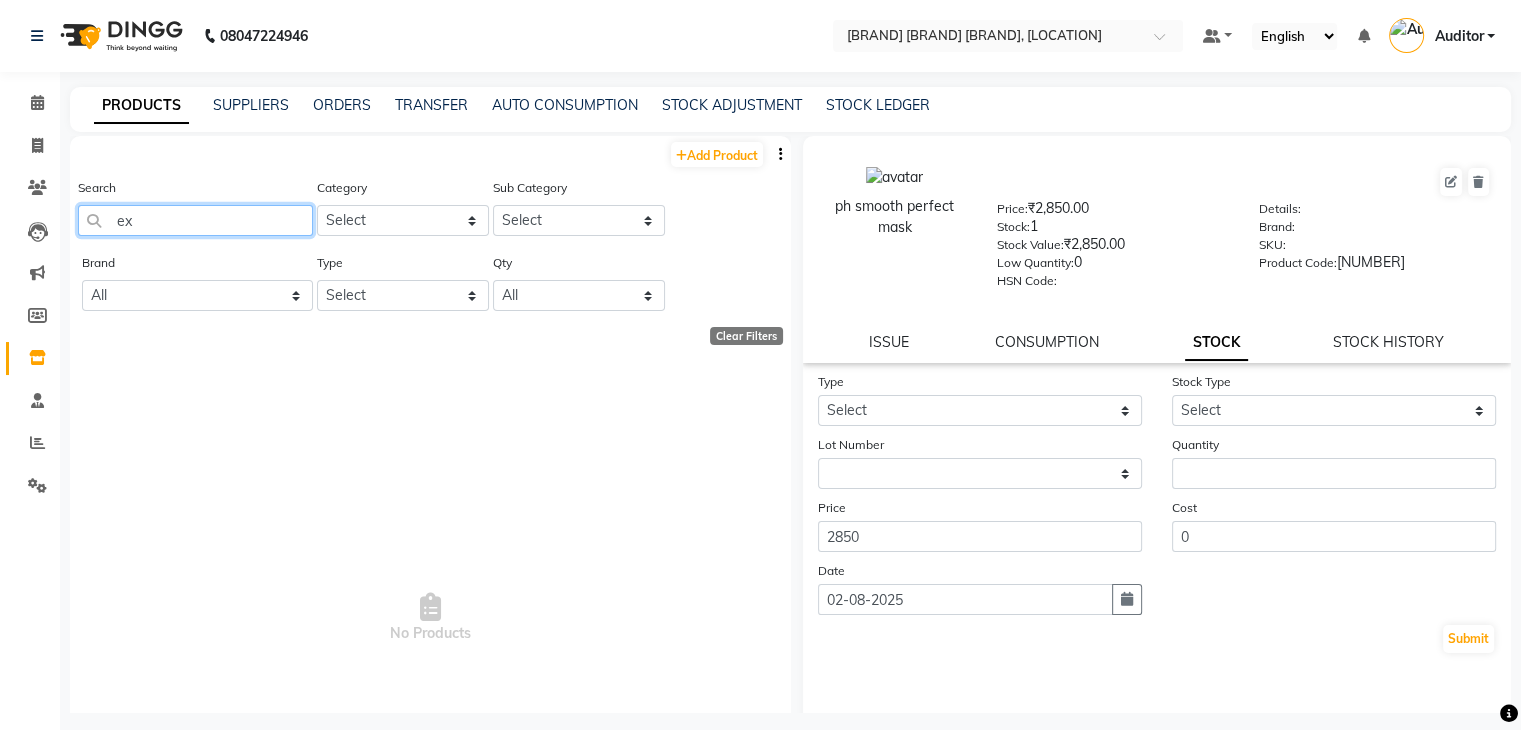 type on "e" 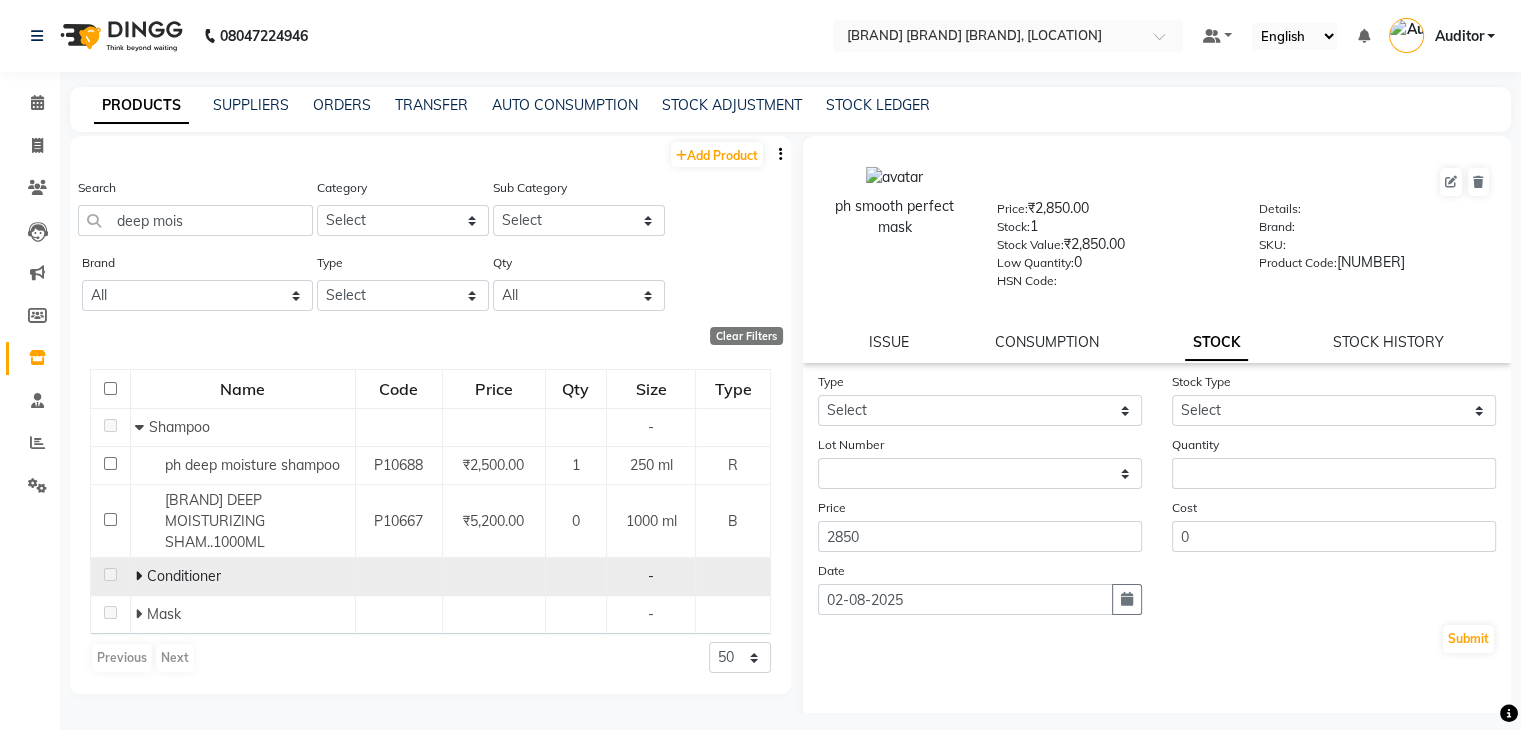 click 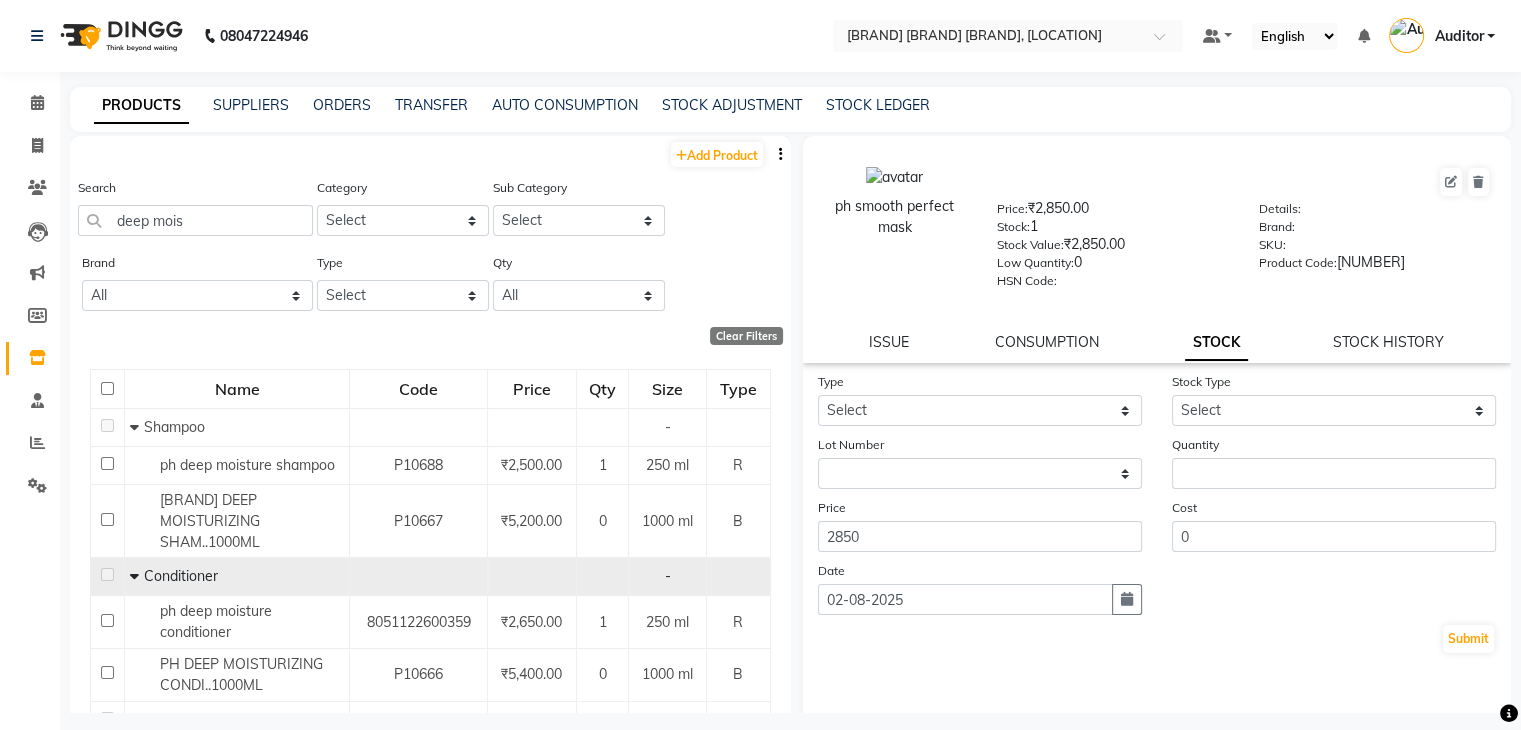 scroll, scrollTop: 66, scrollLeft: 0, axis: vertical 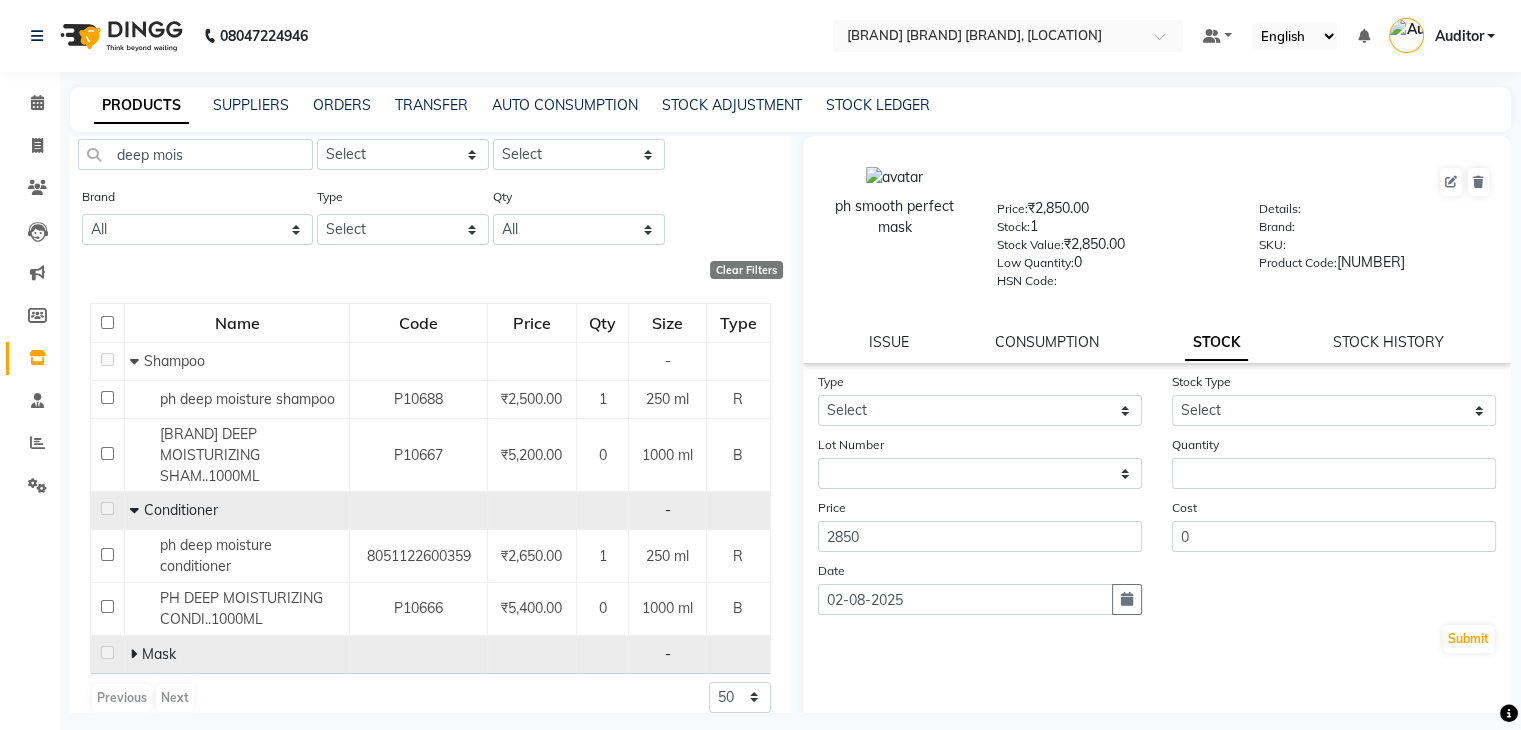 click 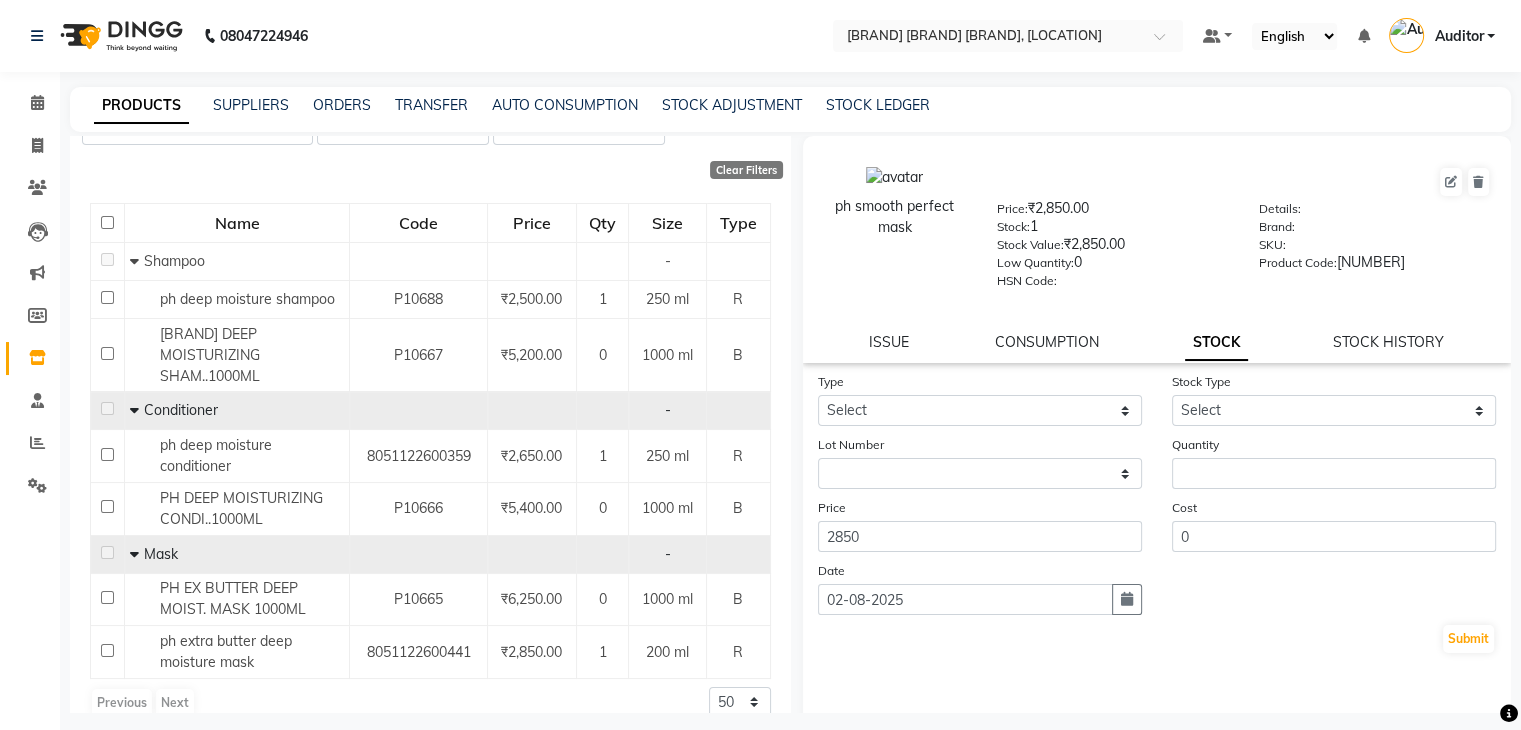 scroll, scrollTop: 171, scrollLeft: 0, axis: vertical 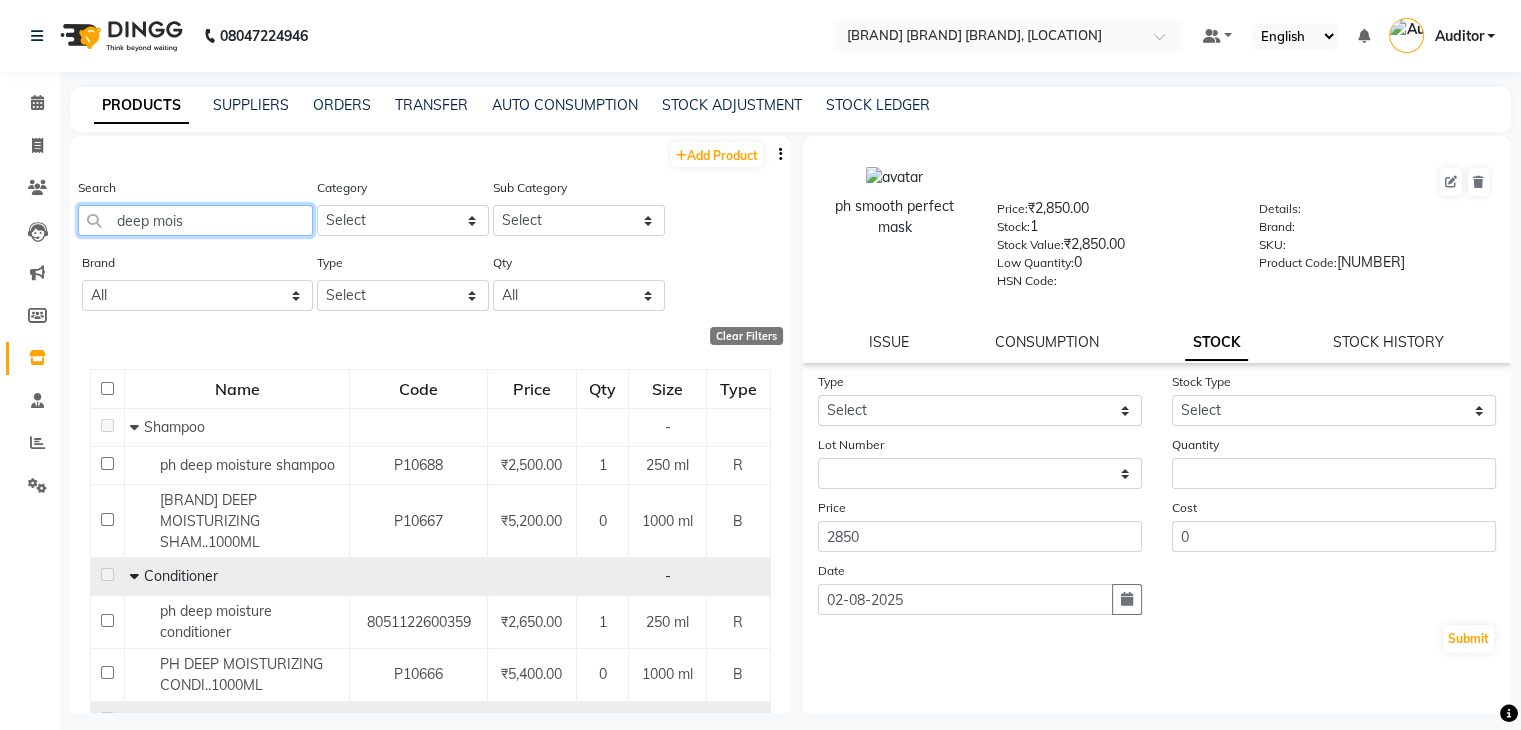 click on "deep mois" 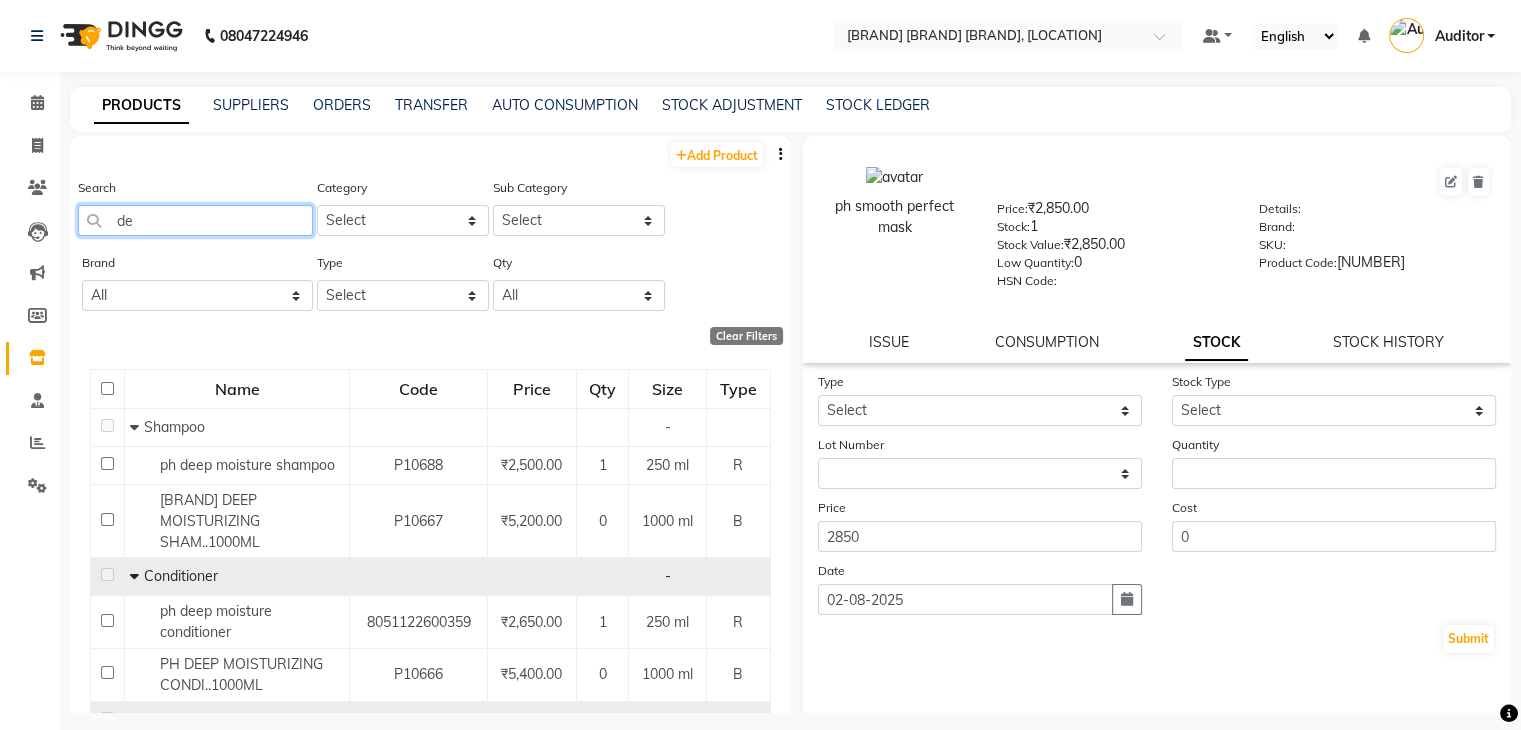 type on "d" 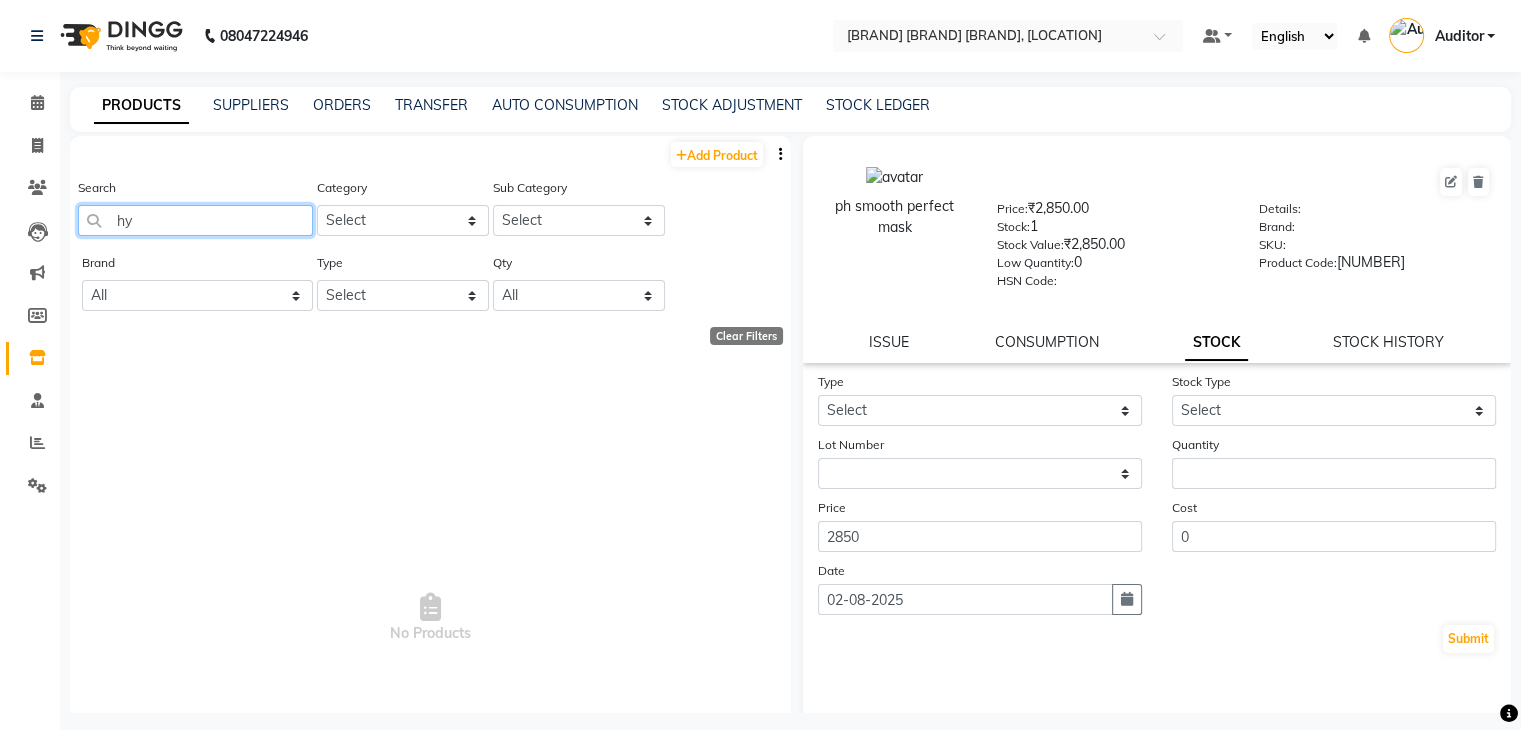 type on "h" 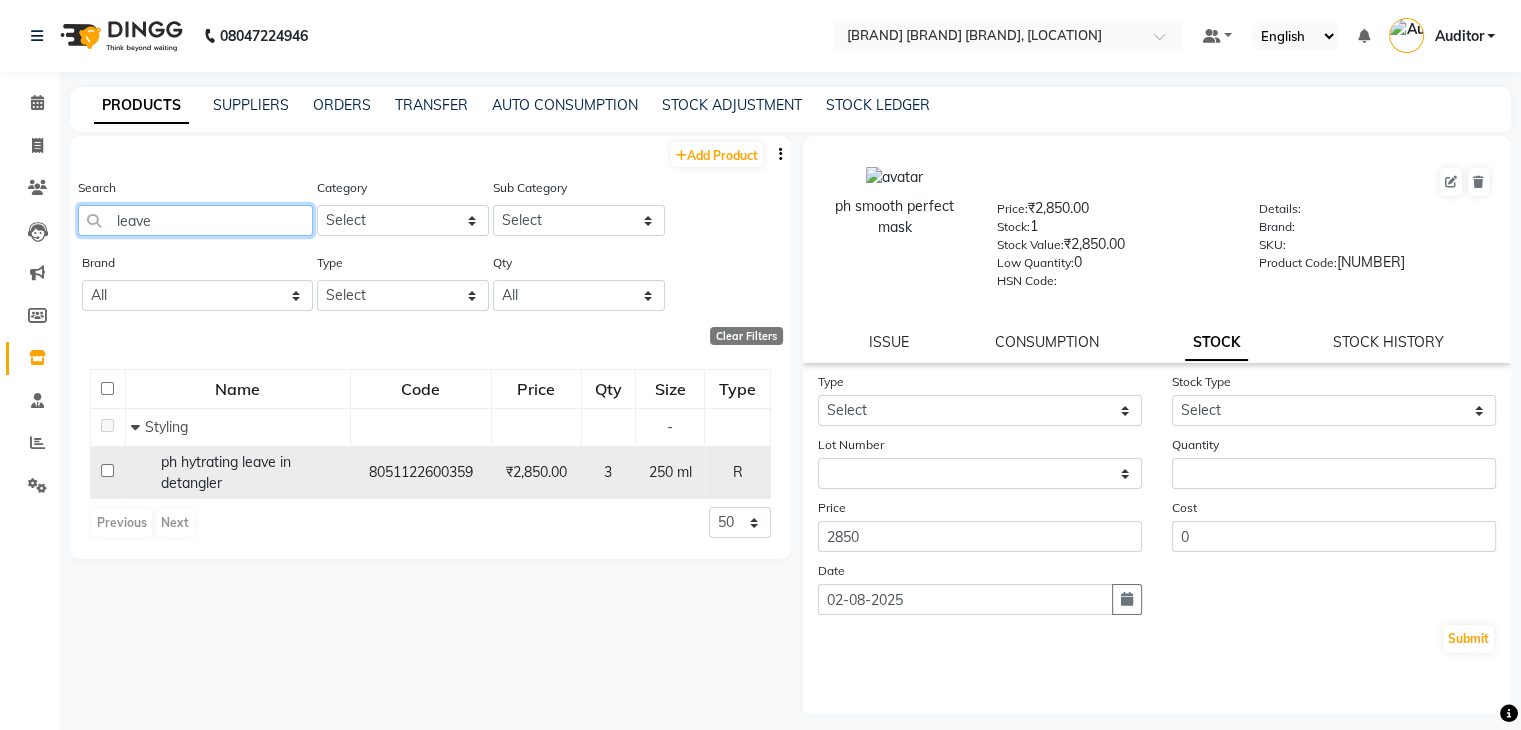 type on "leave" 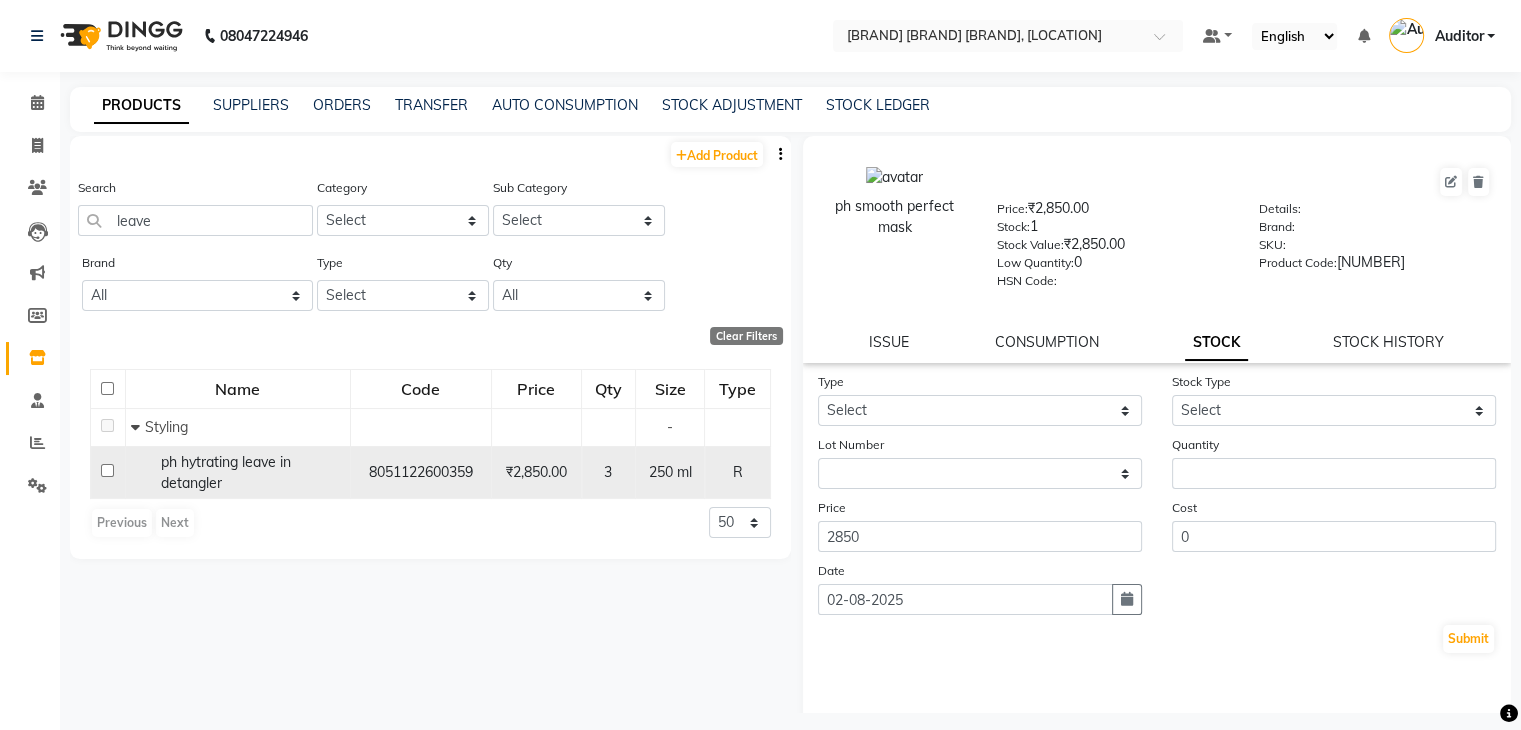 click on "ph hytrating leave in detangler" 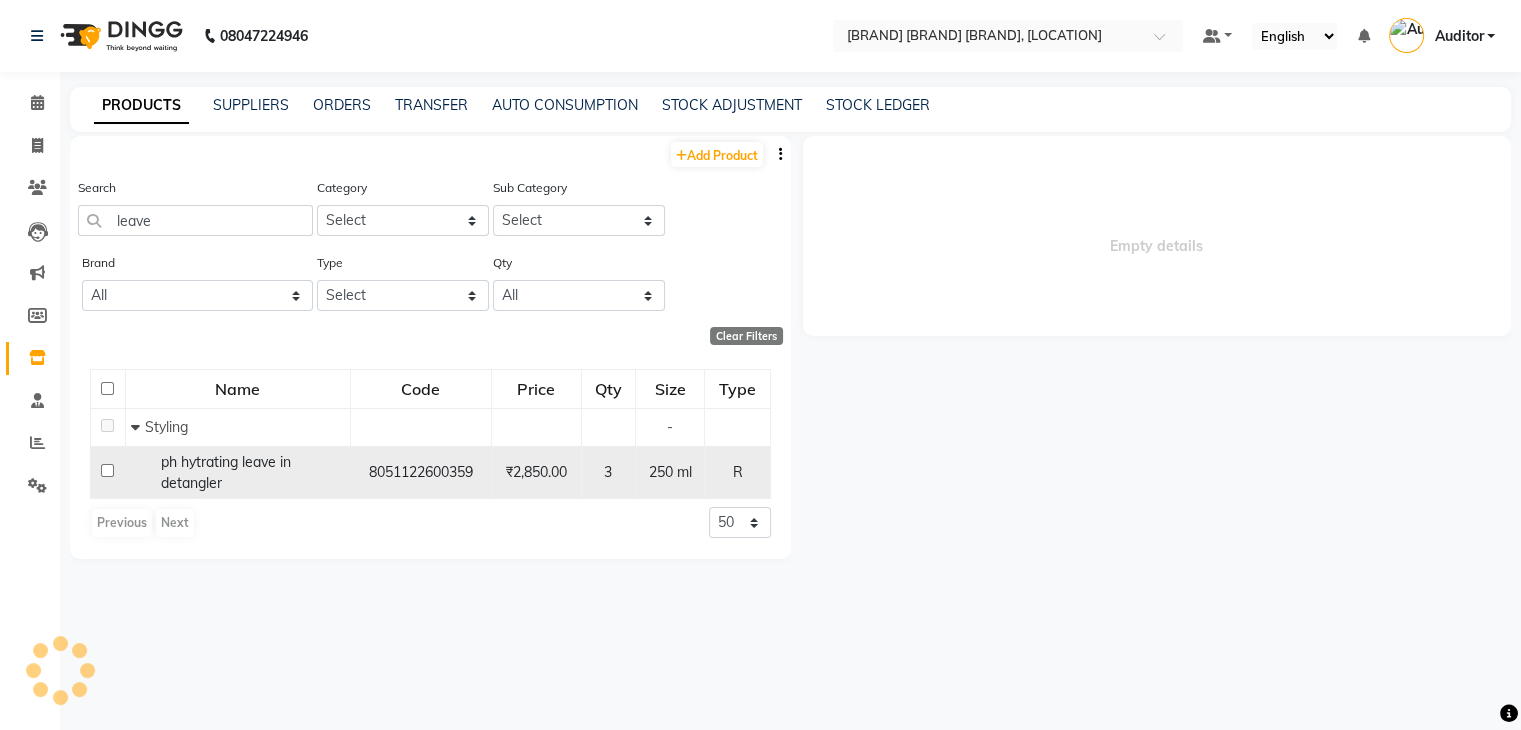 select 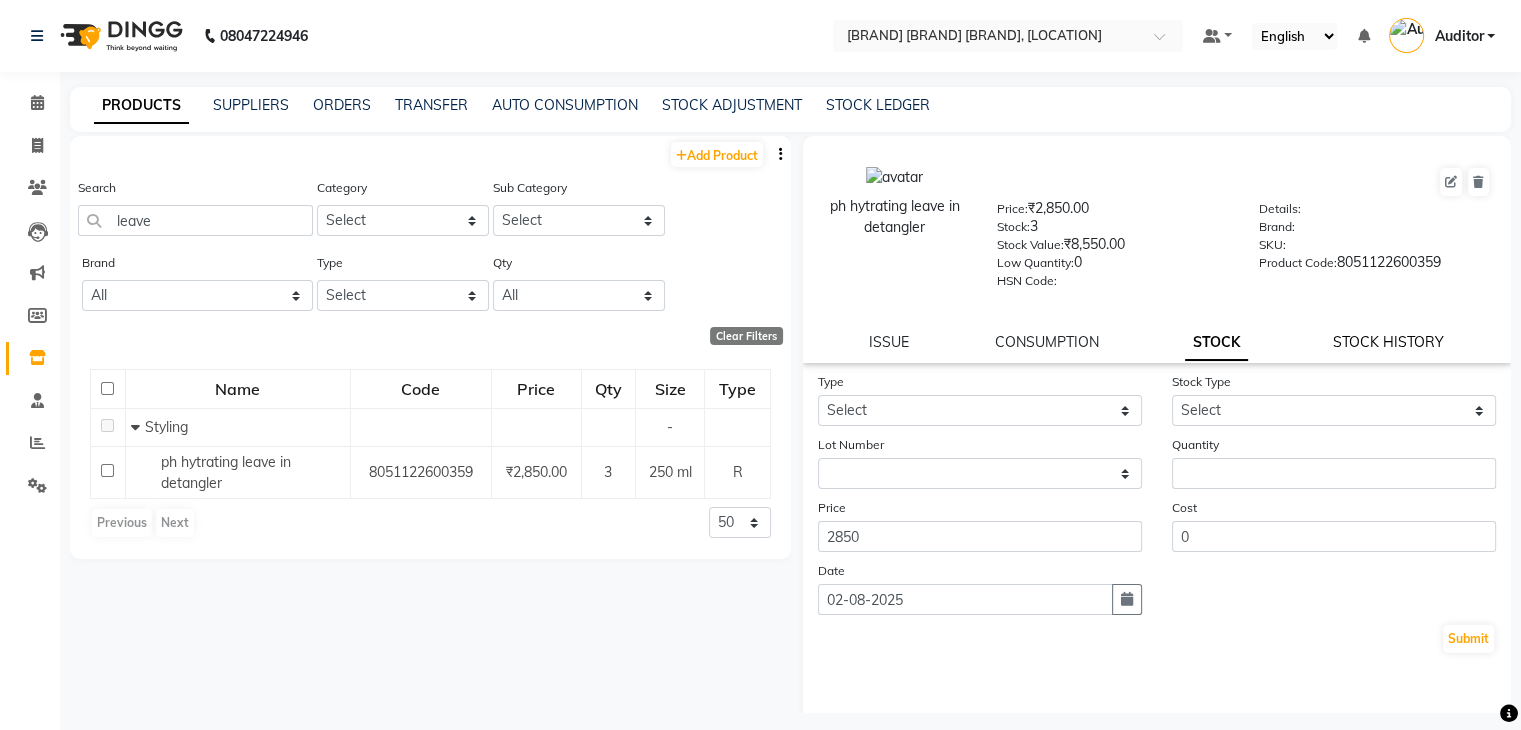 click on "STOCK HISTORY" 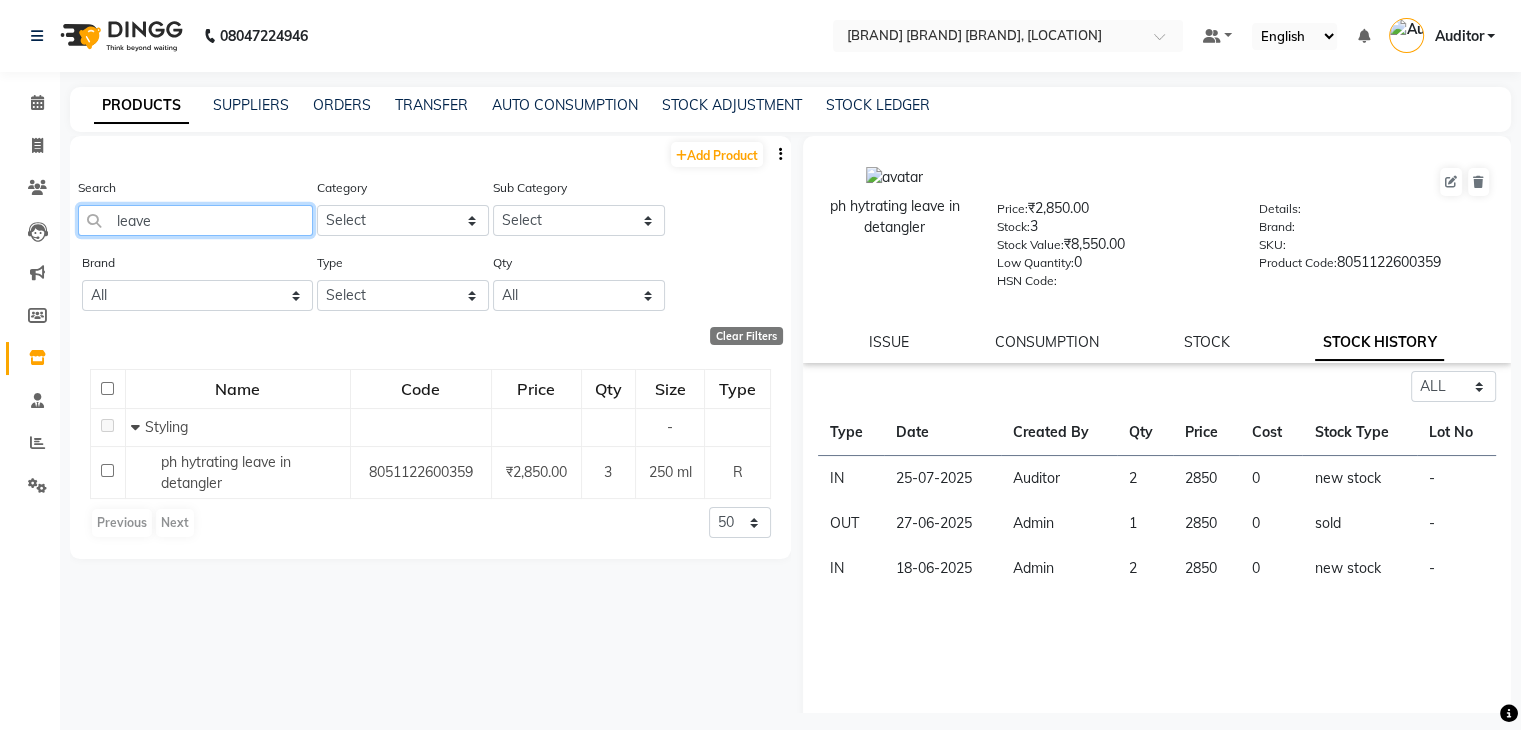 click on "leave" 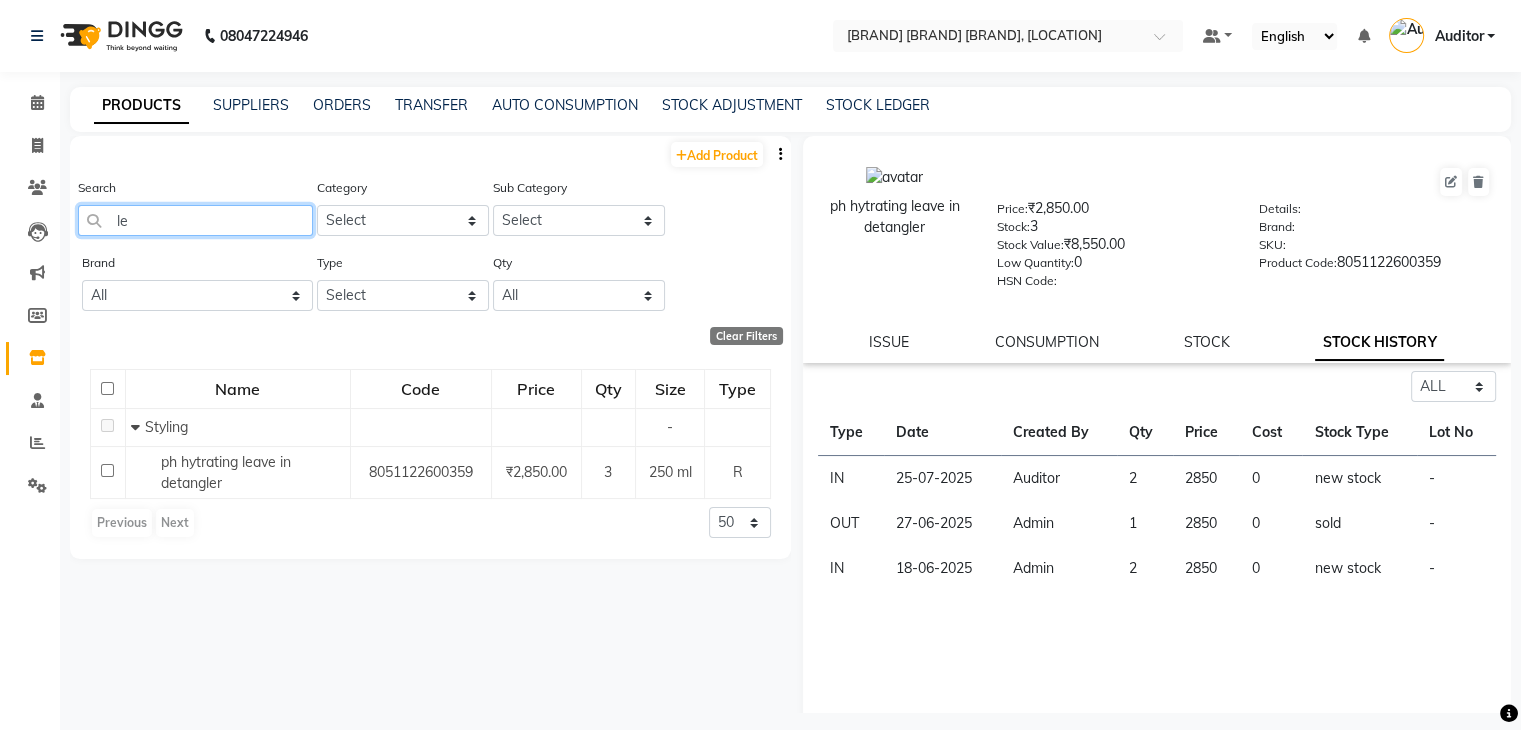 type on "l" 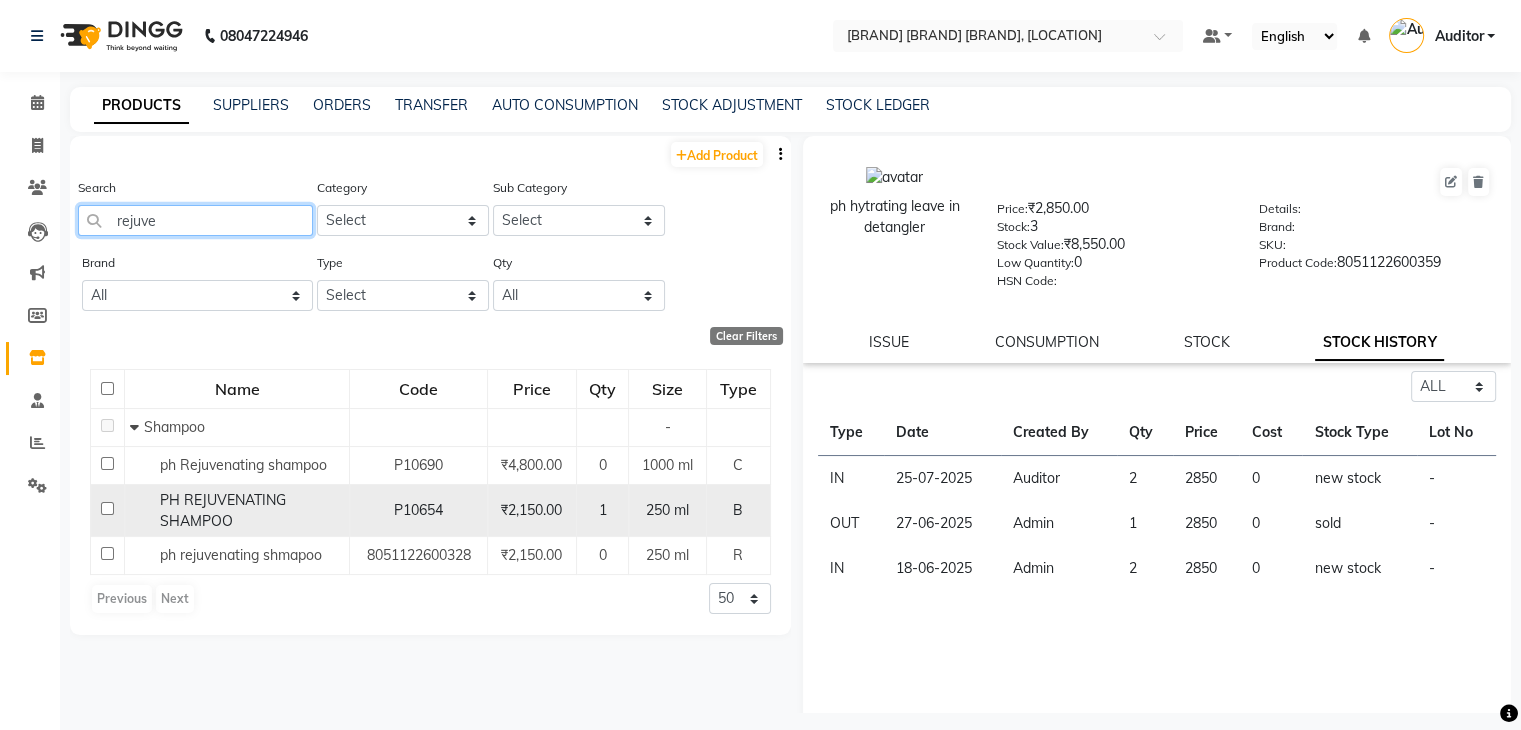 type on "rejuve" 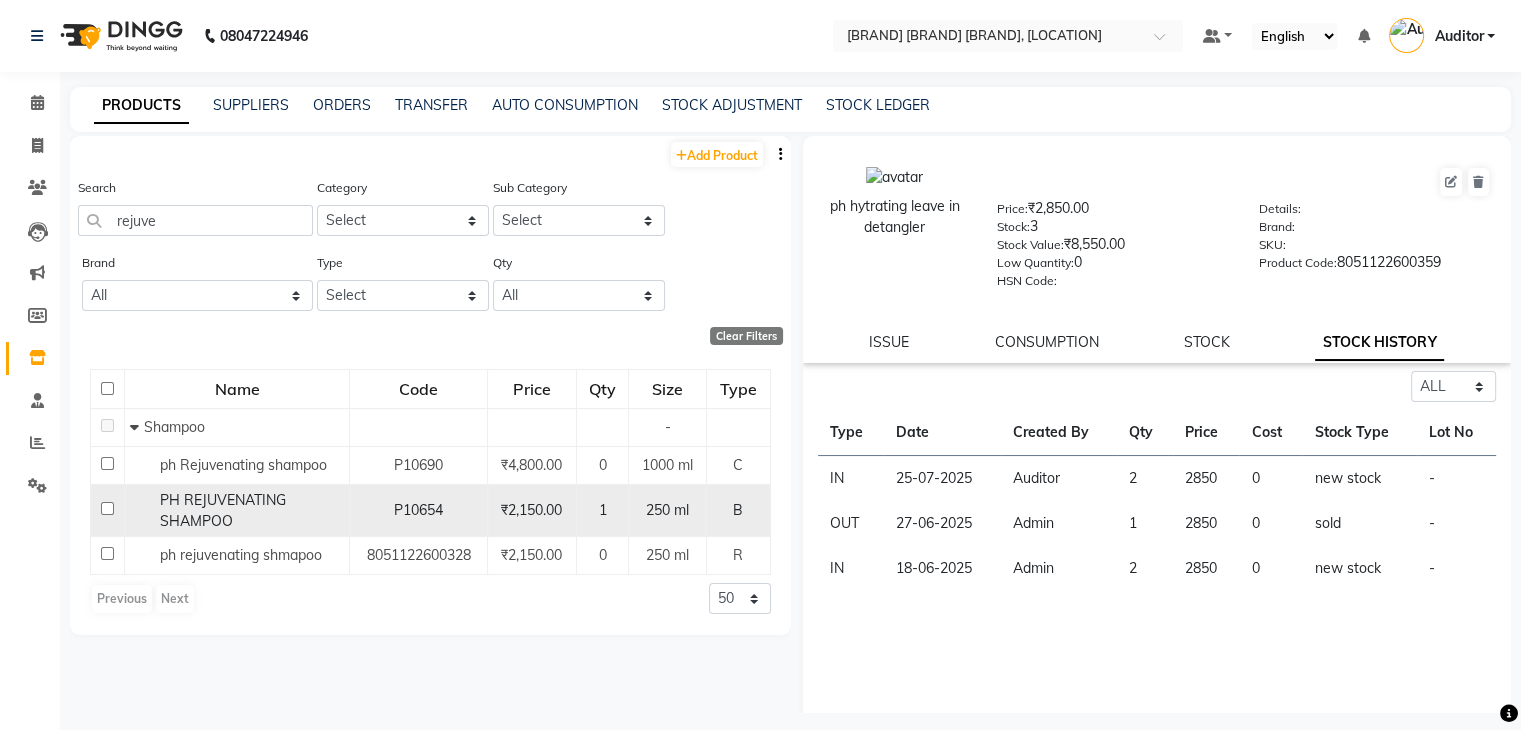 click on "PH REJUVENATING SHAMPOO" 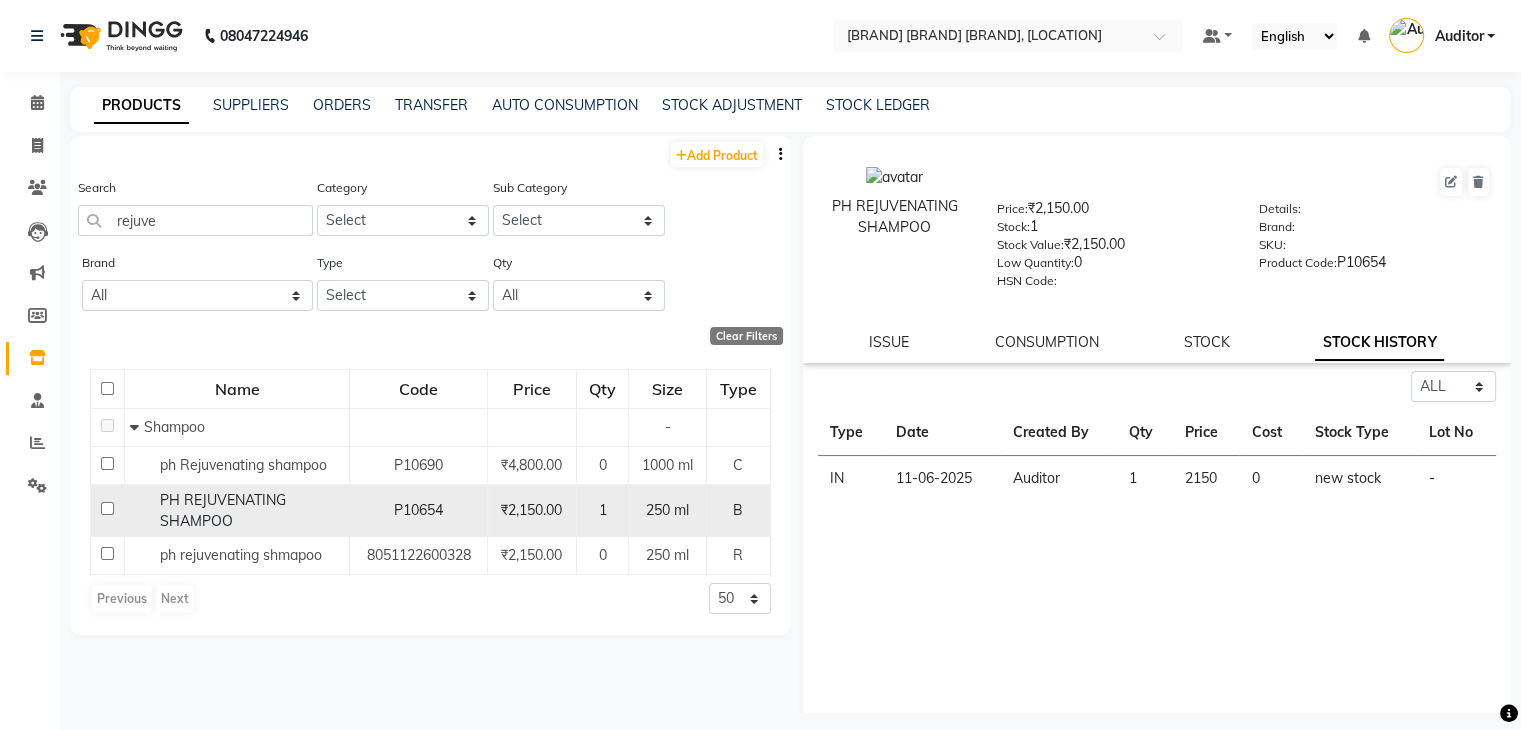 click 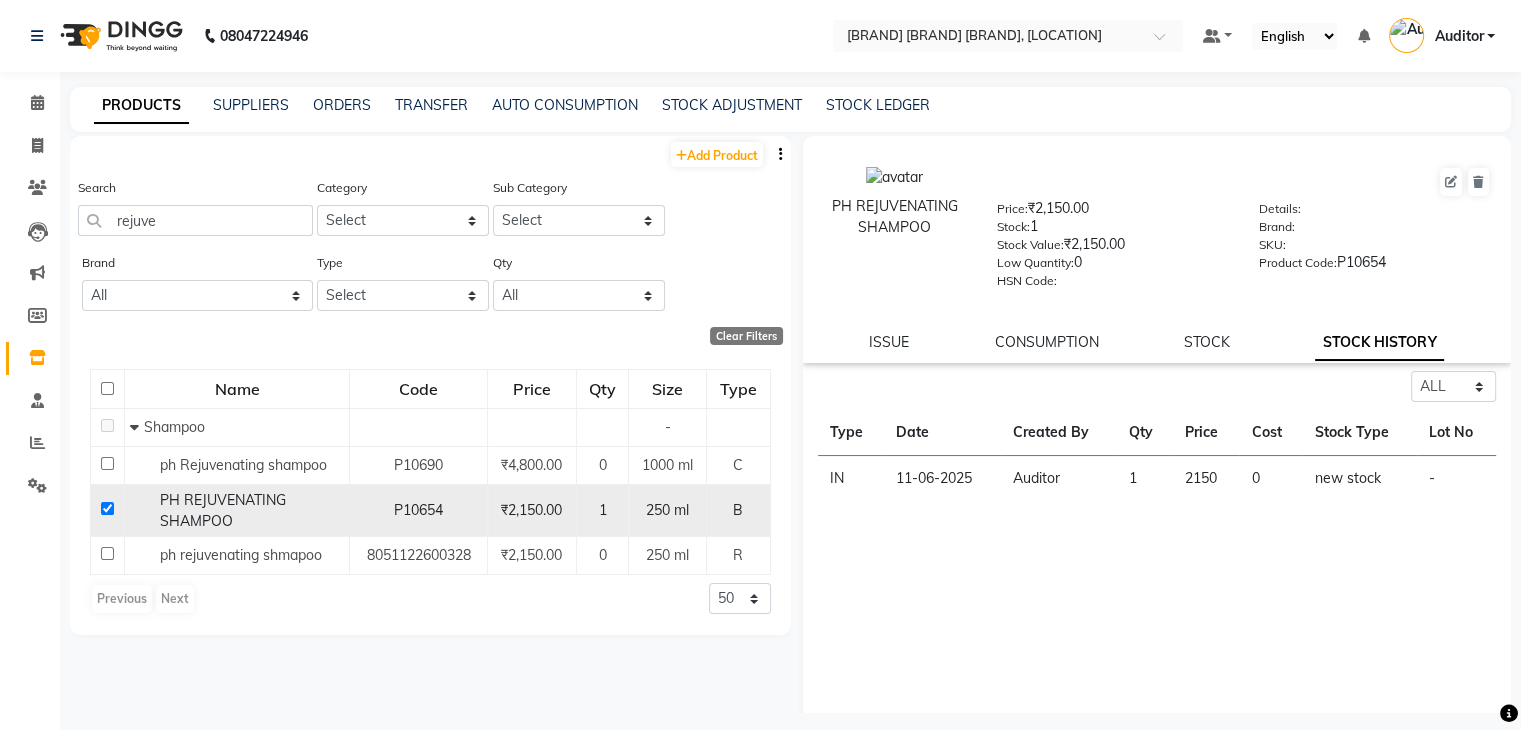 checkbox on "true" 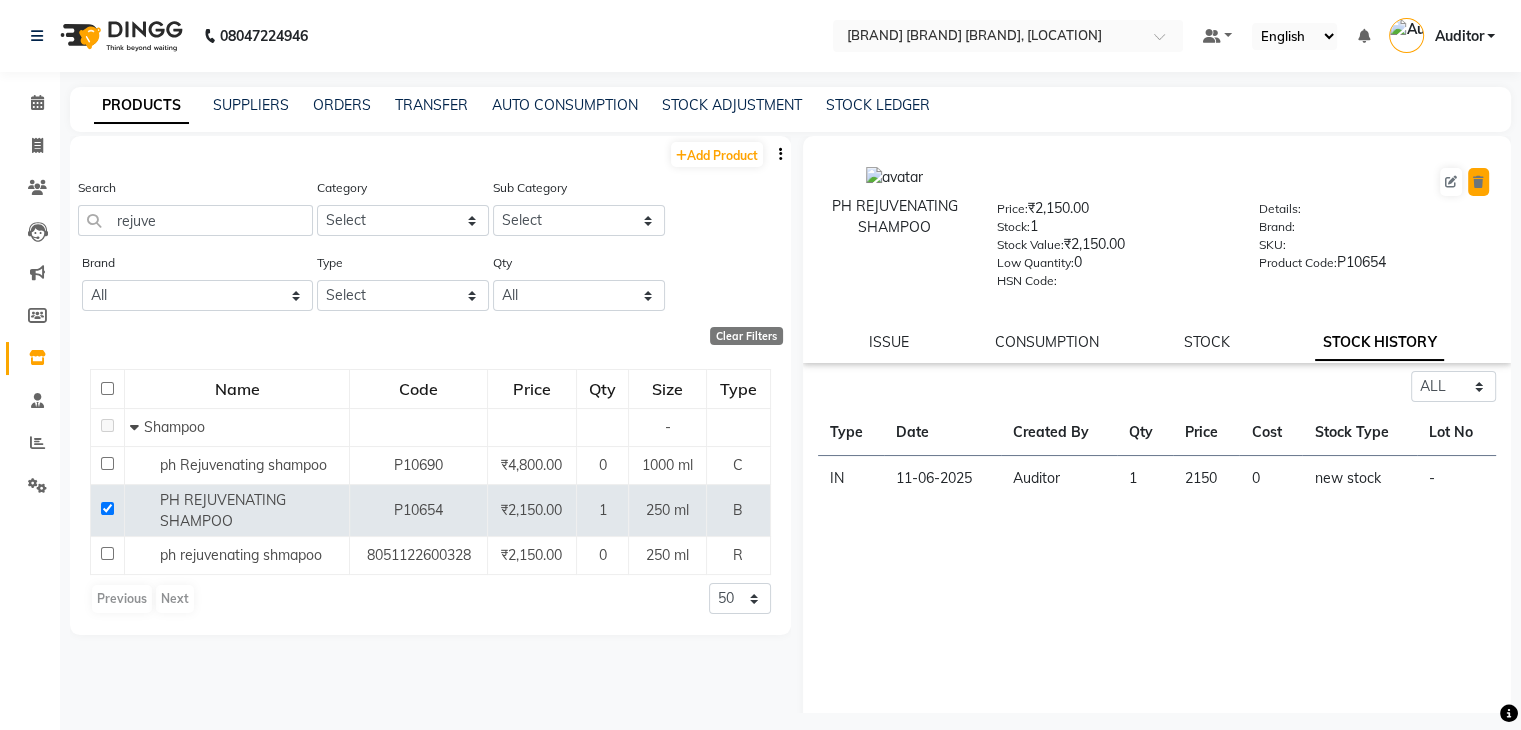 click 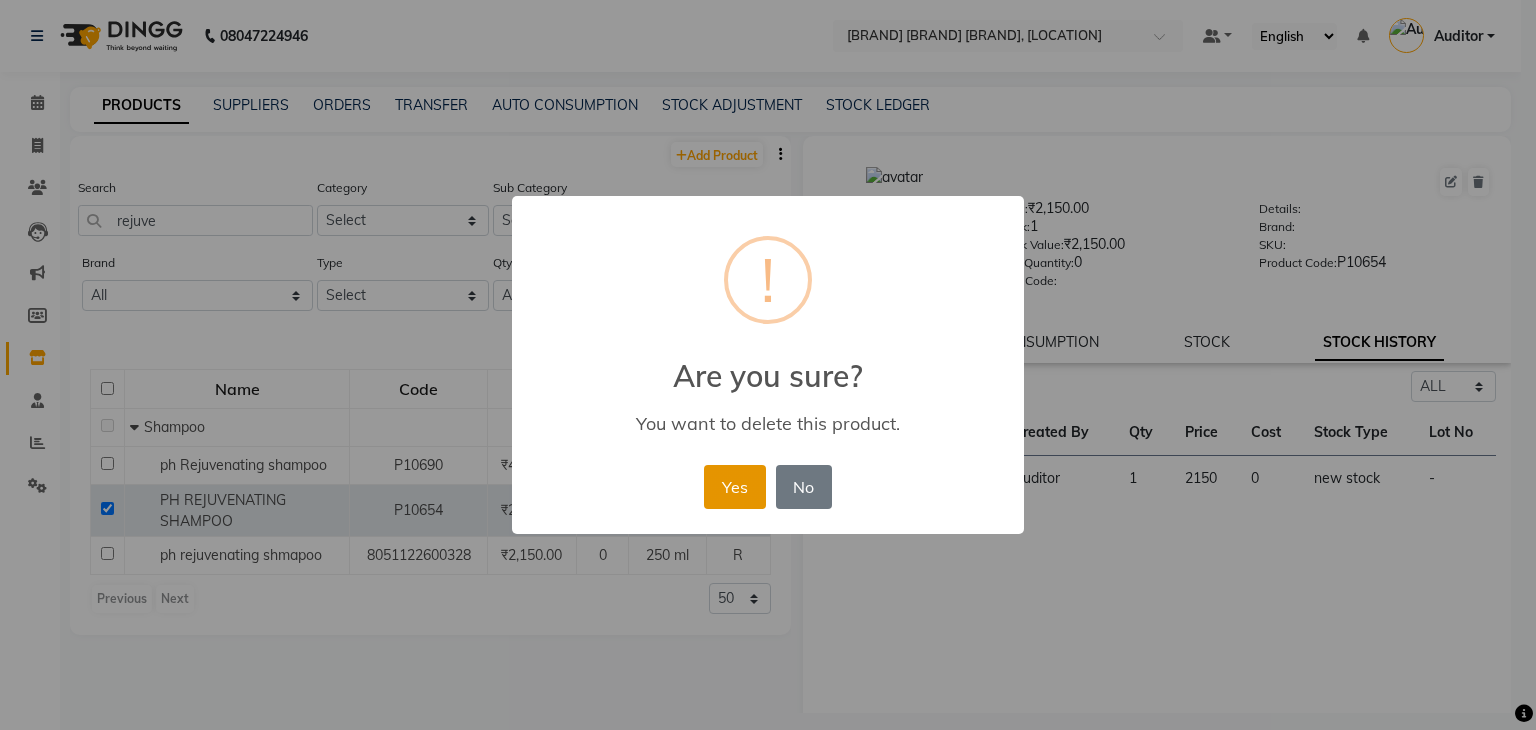 click on "Yes" at bounding box center (734, 487) 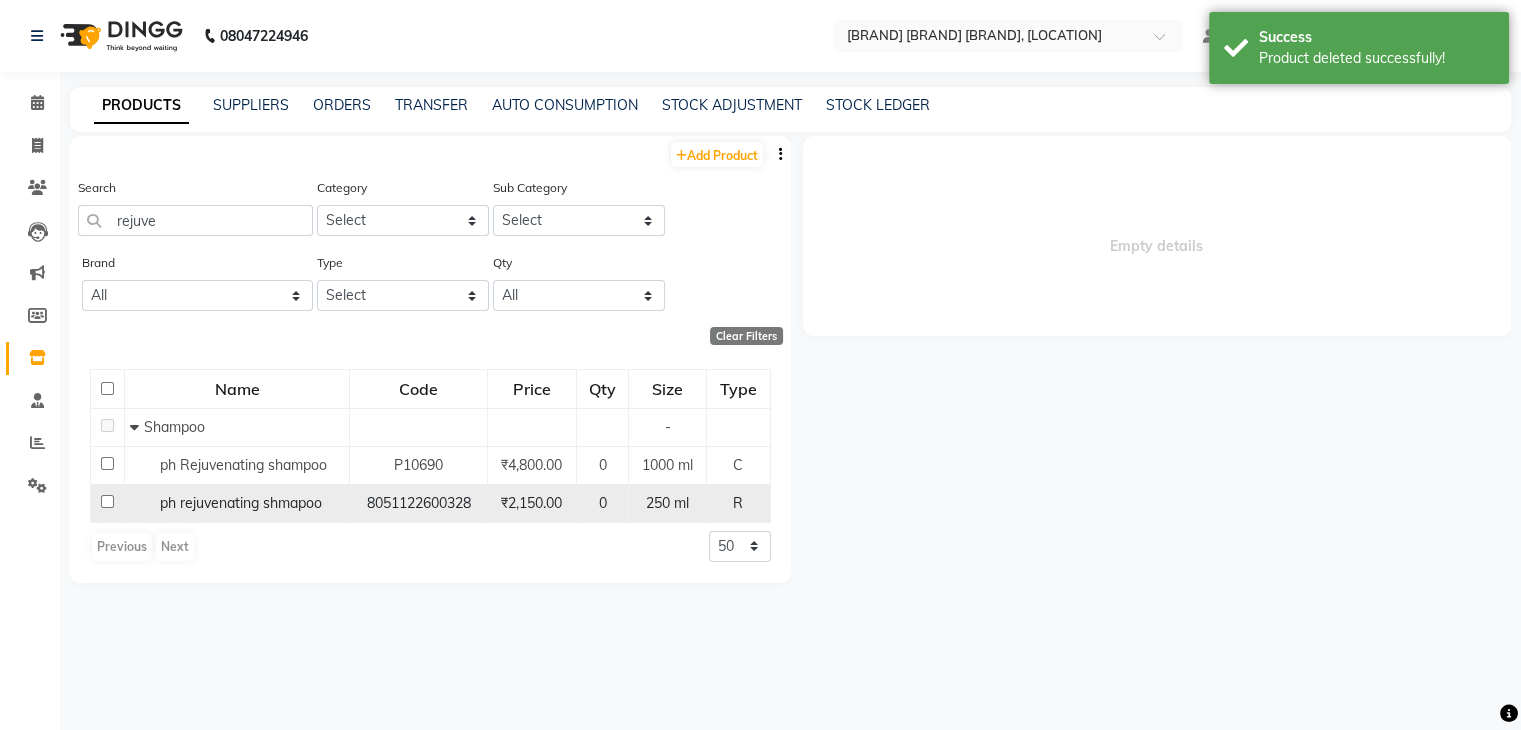 click on "8051122600328" 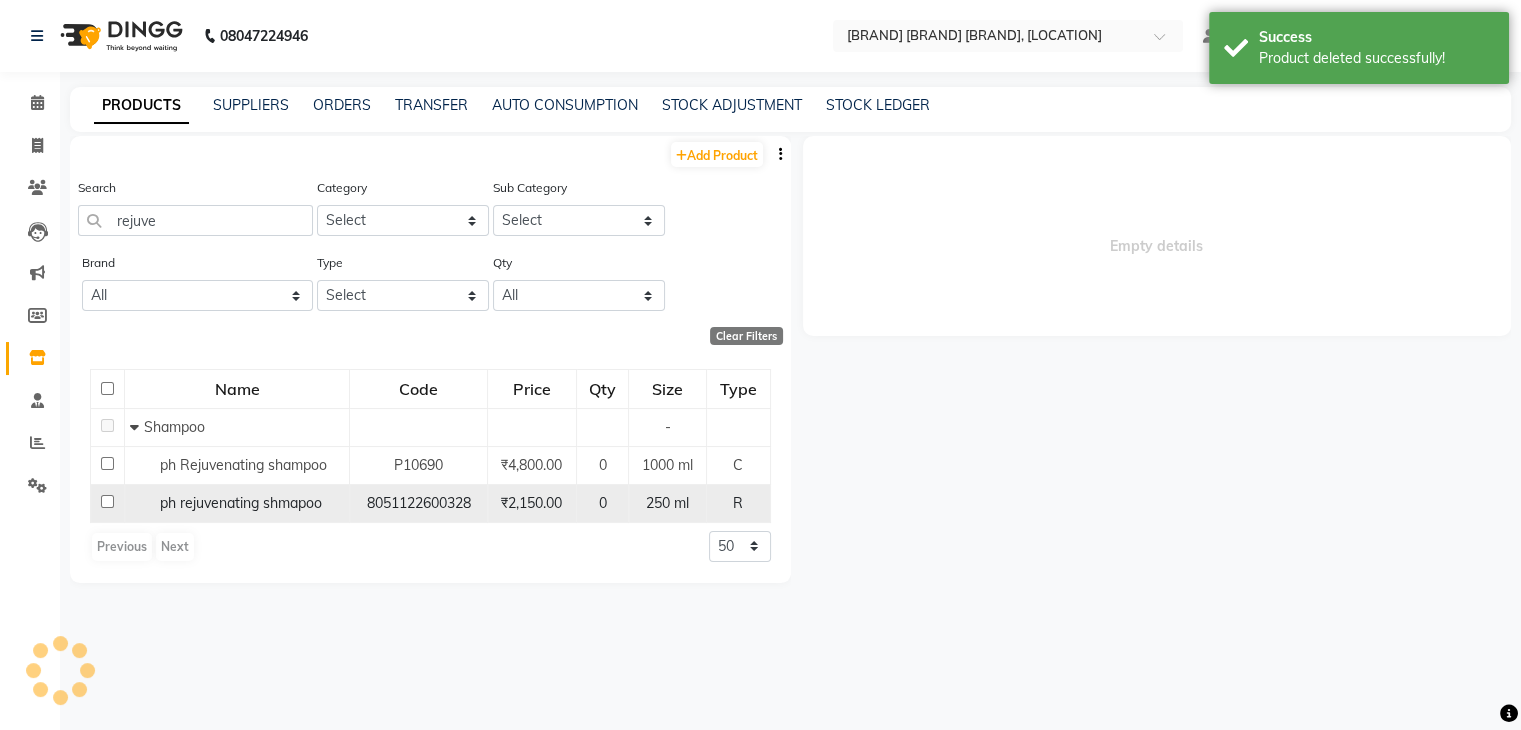 select on "all" 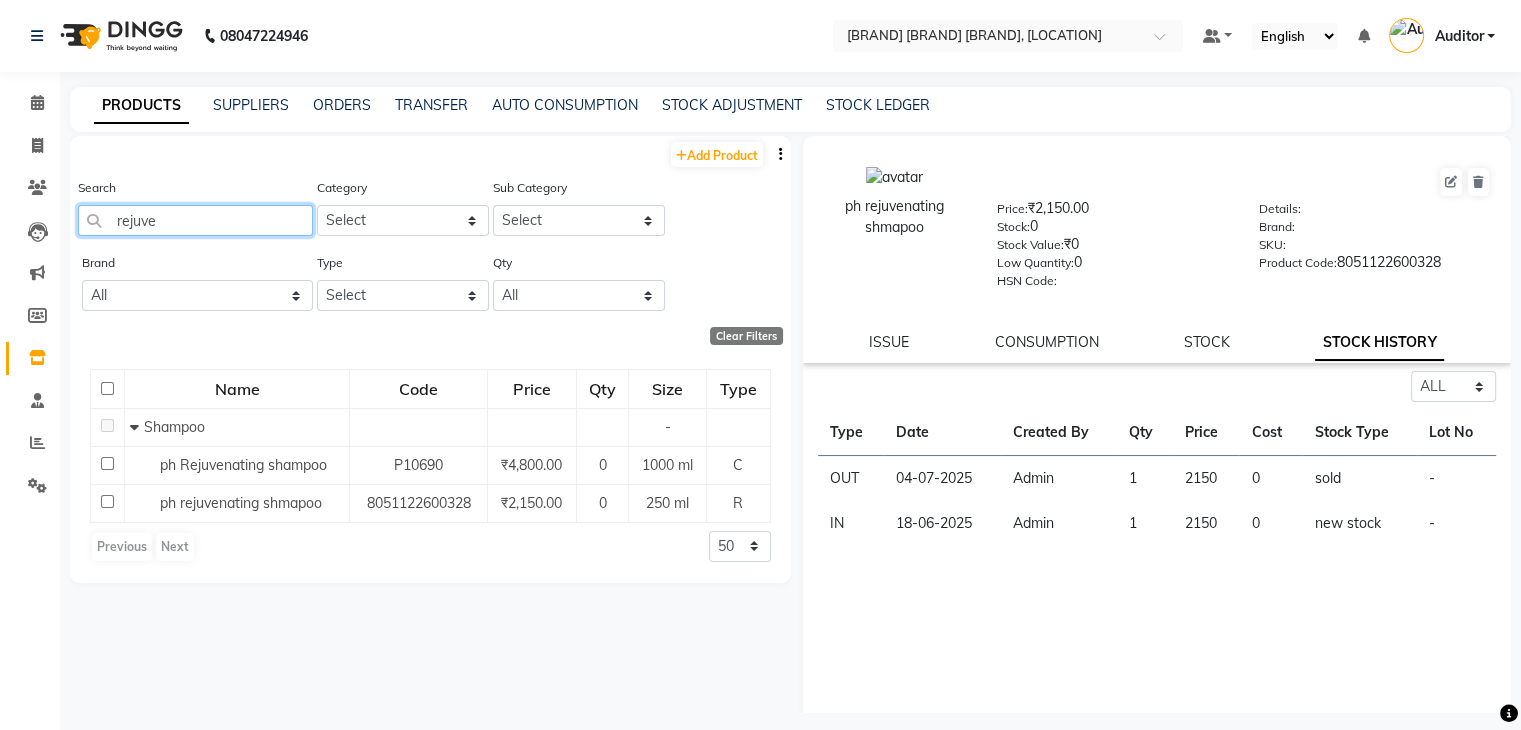 click on "rejuve" 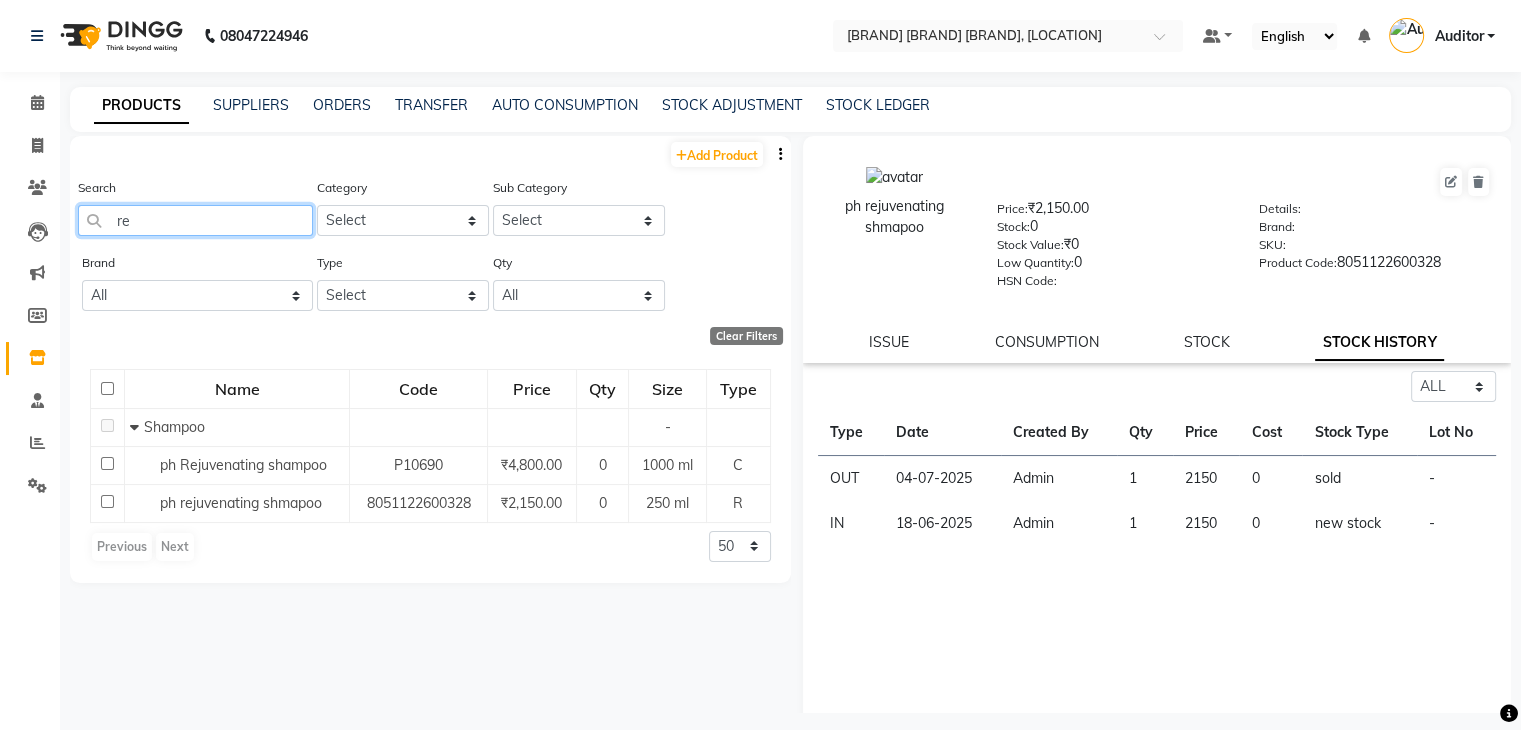 type on "r" 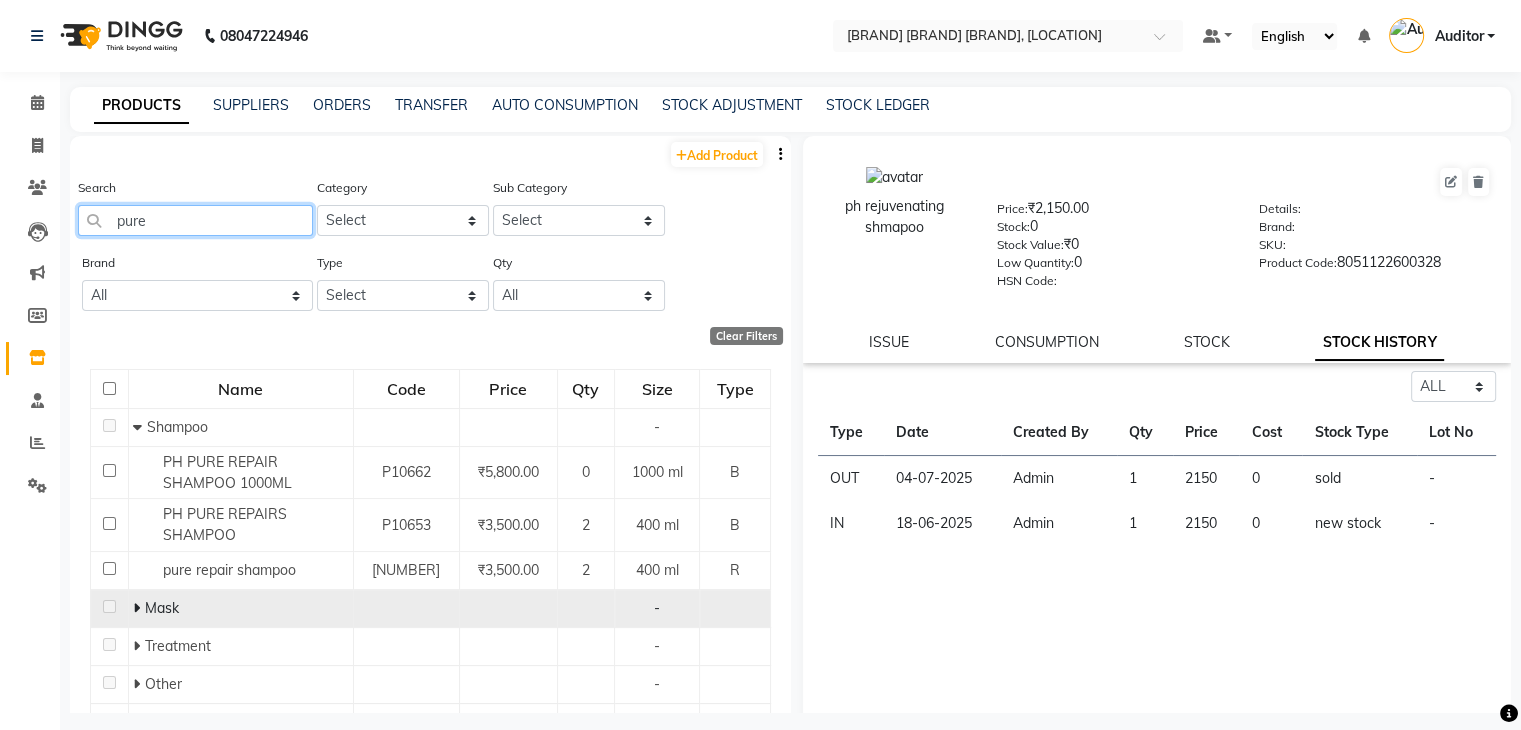 type on "pure" 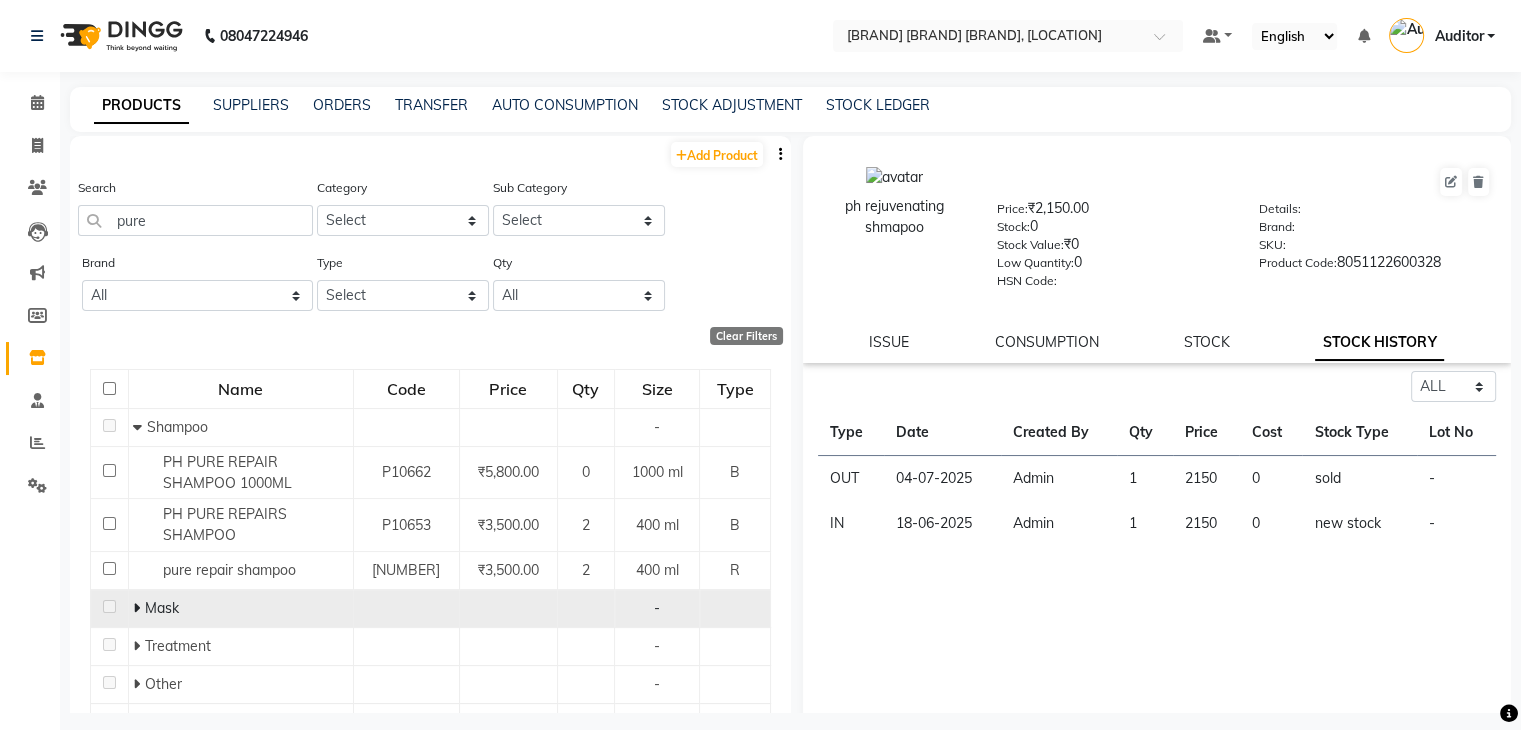 click 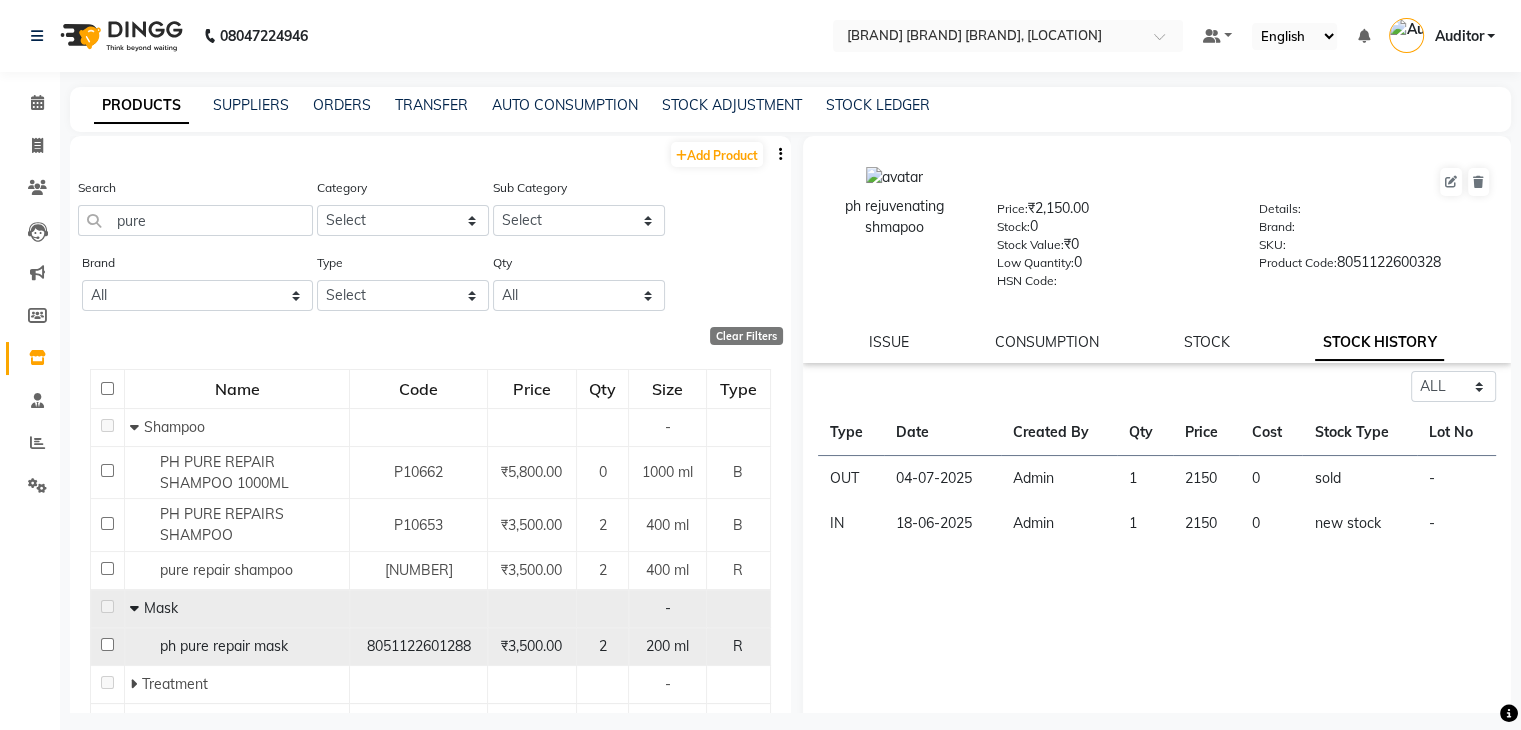 click on "8051122601288" 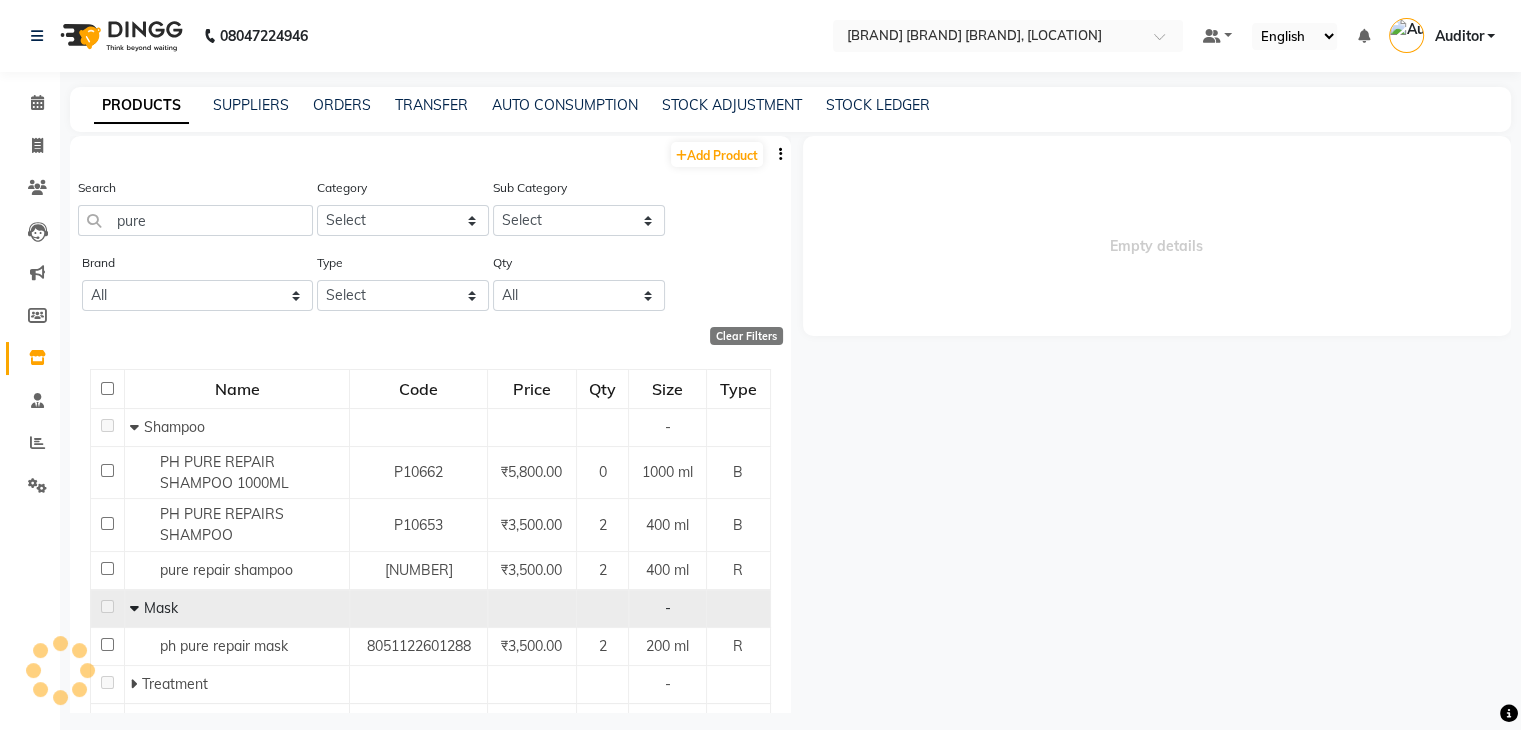 select on "all" 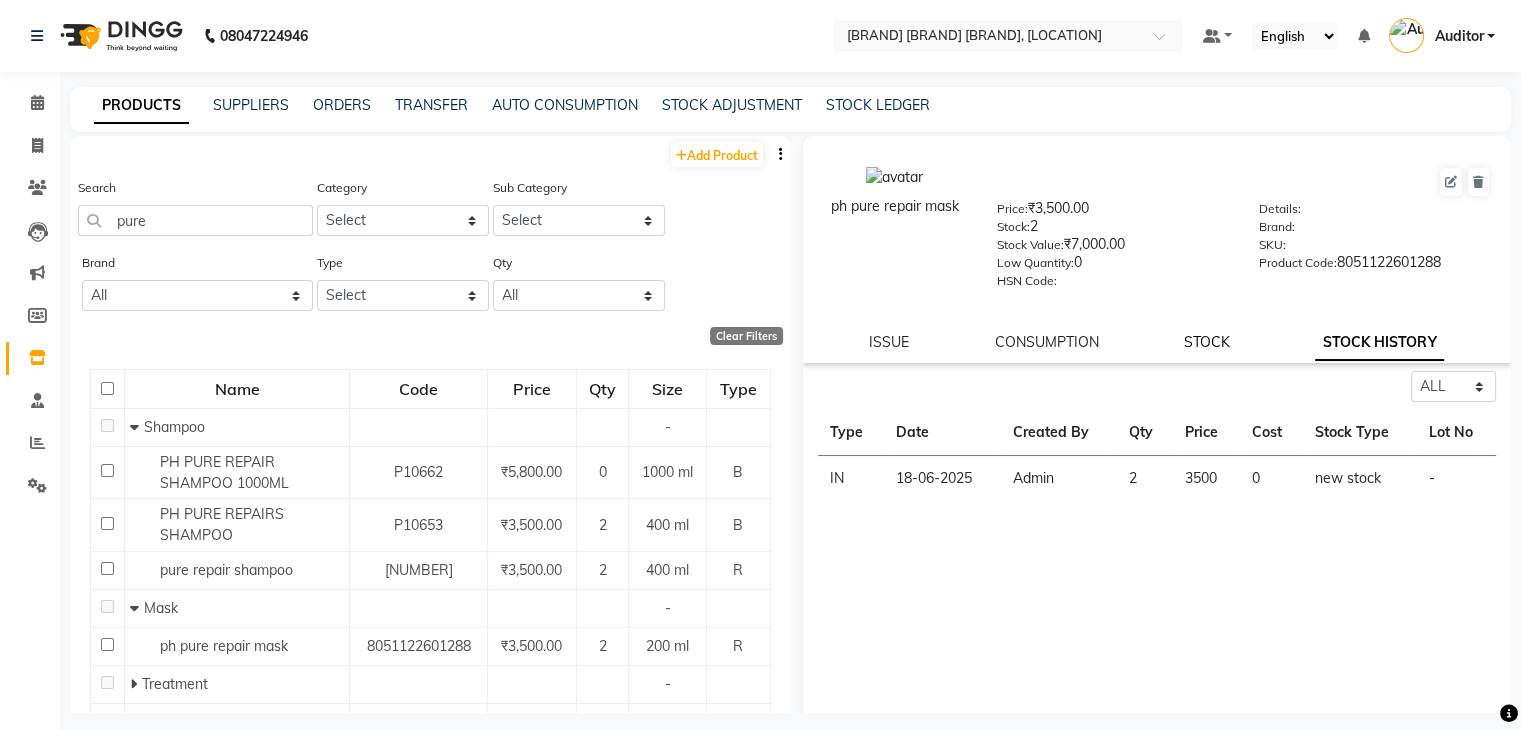 click on "STOCK" 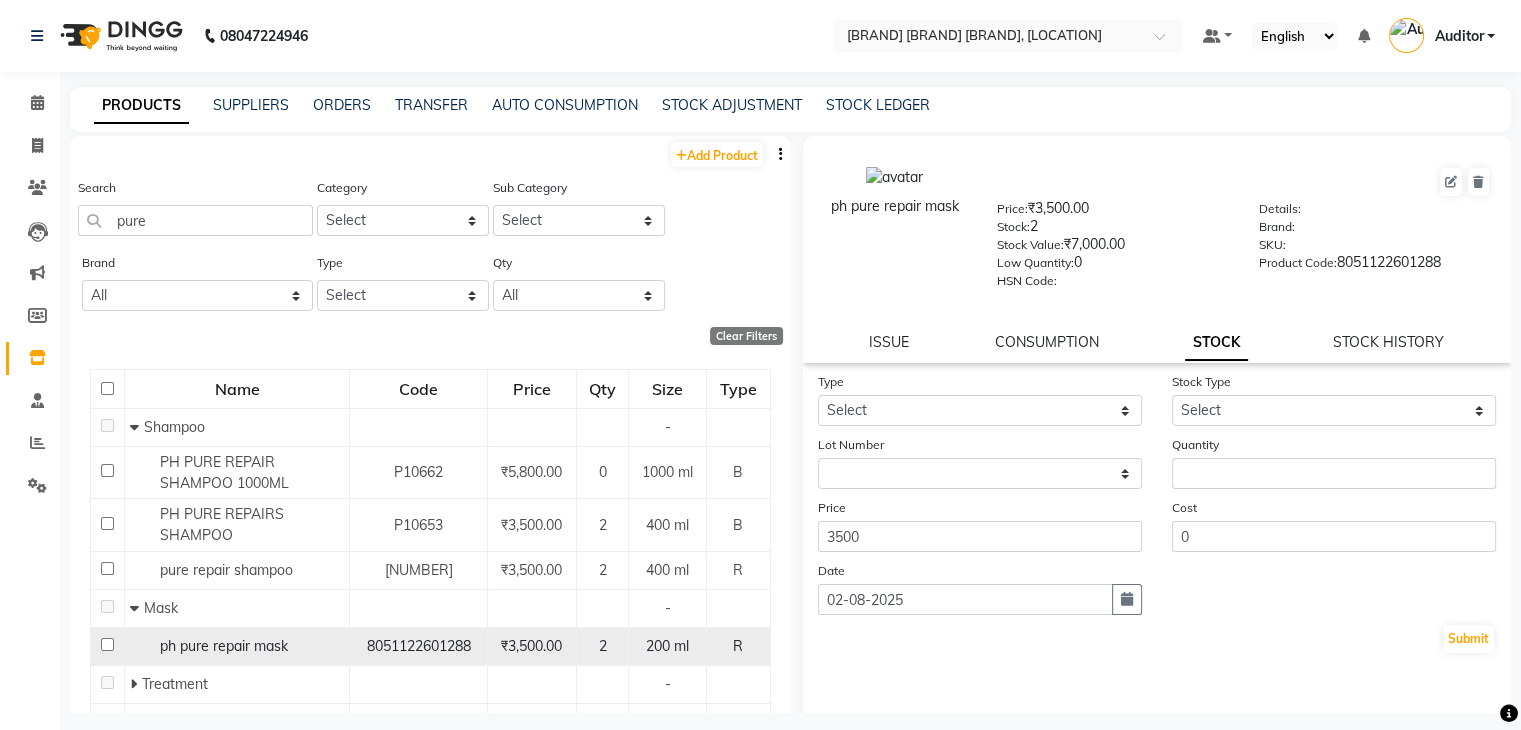 click on "ph pure repair mask" 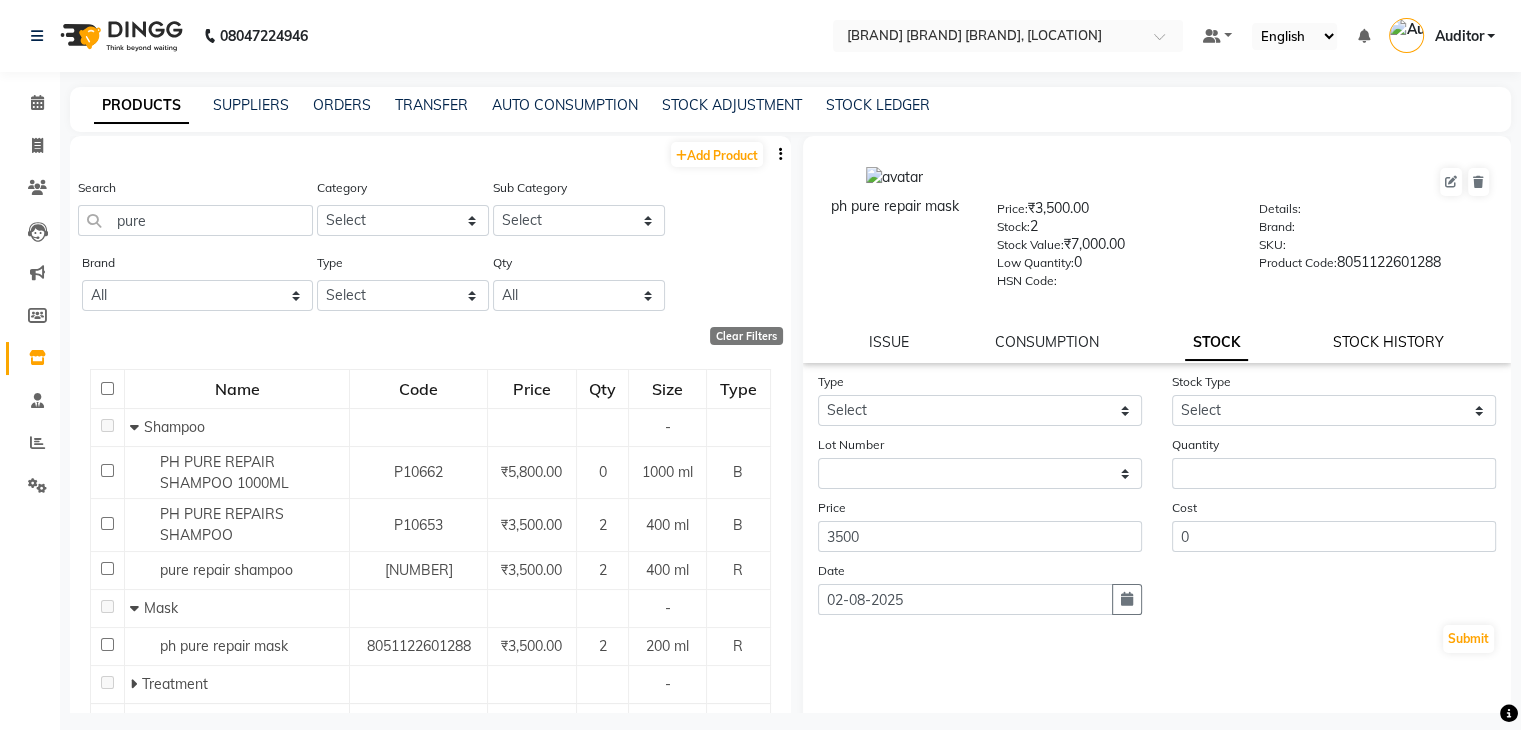 click on "STOCK HISTORY" 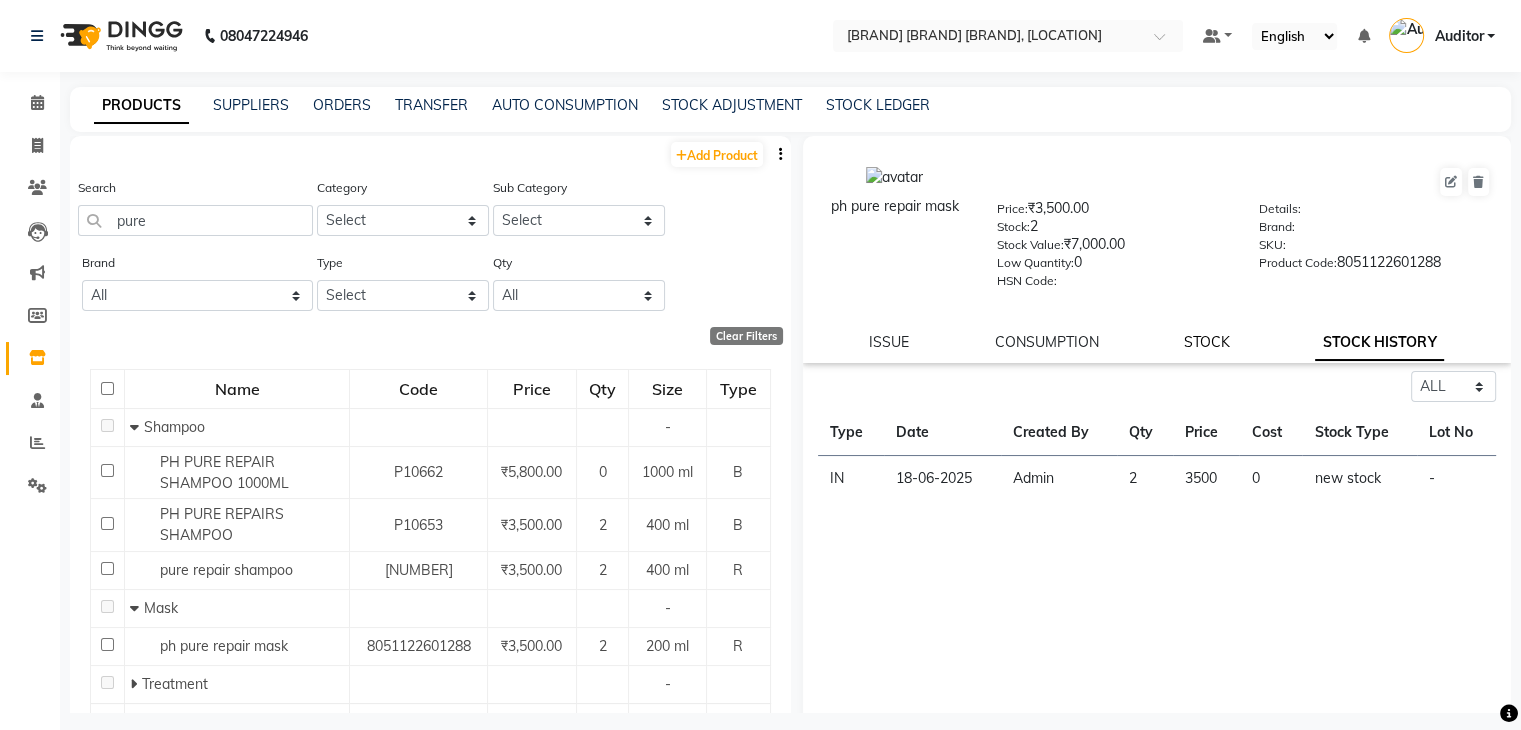 click on "STOCK" 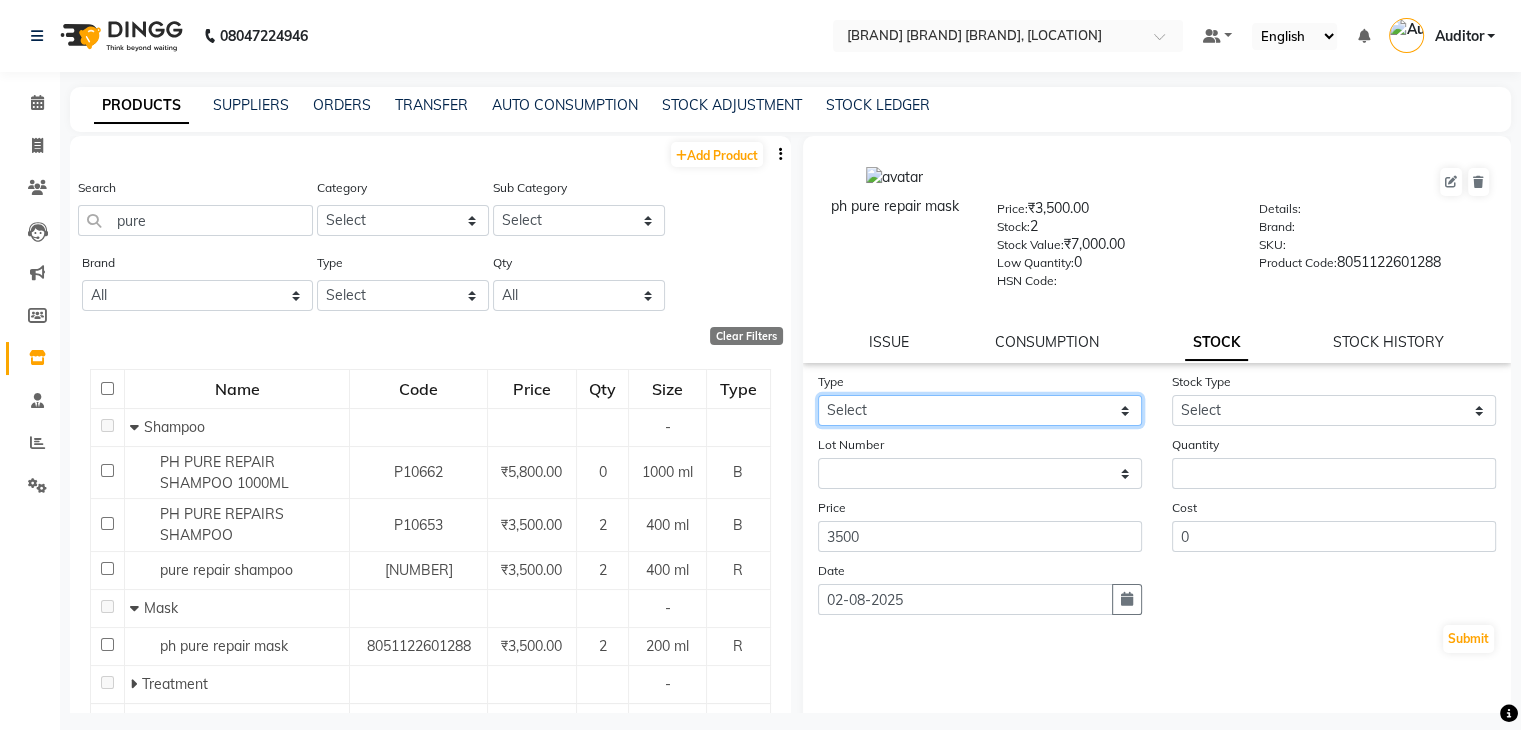 click on "Select In Out" 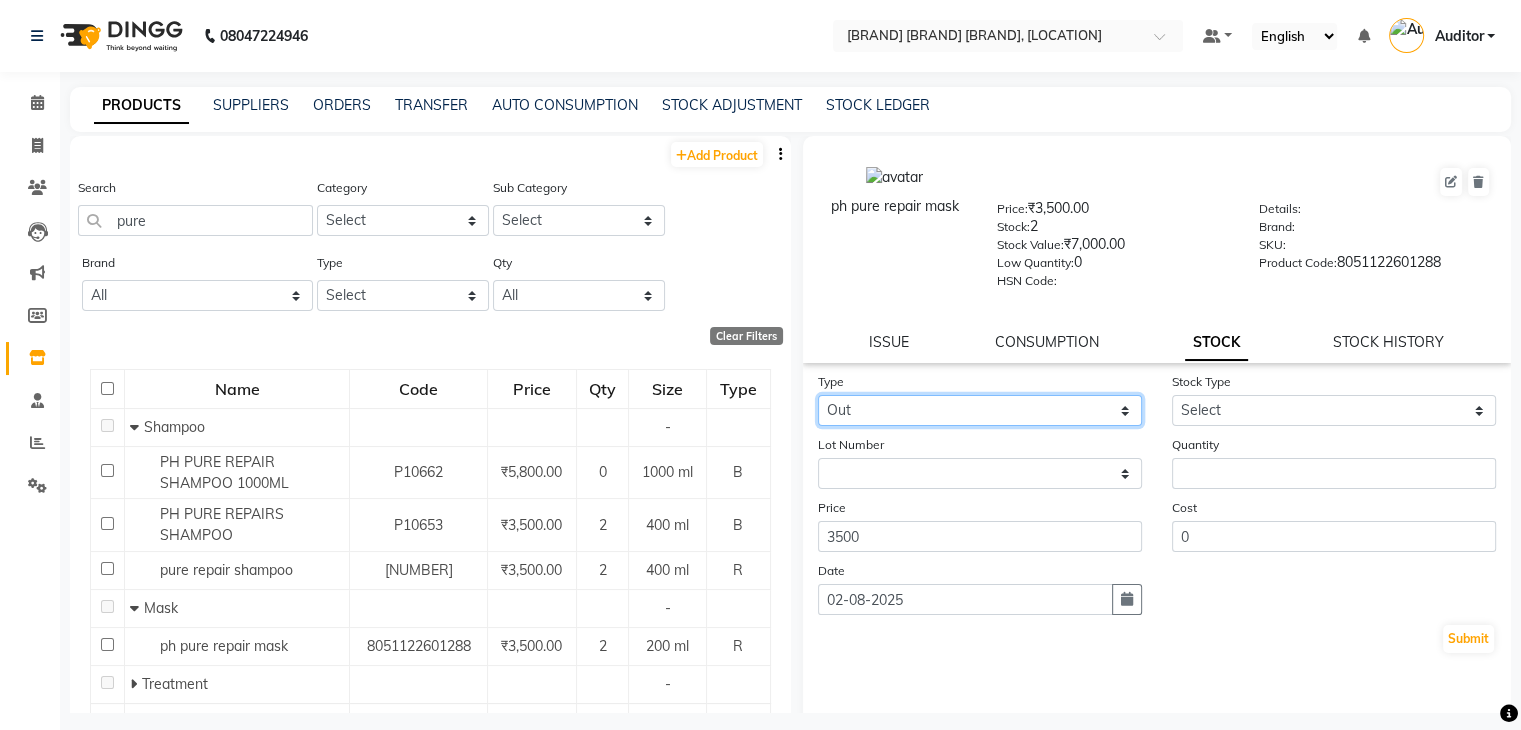 click on "Select In Out" 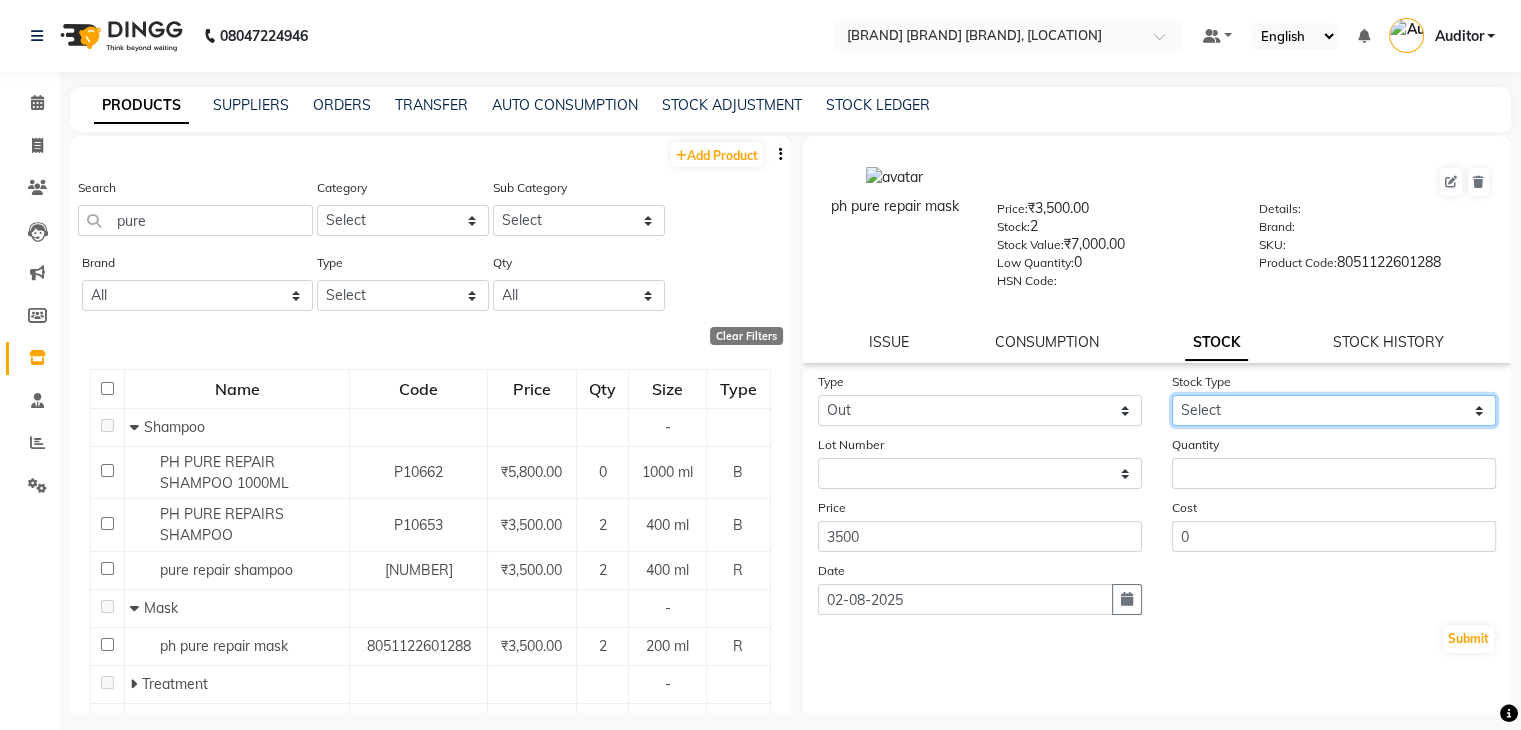 drag, startPoint x: 1212, startPoint y: 413, endPoint x: 1209, endPoint y: 472, distance: 59.07622 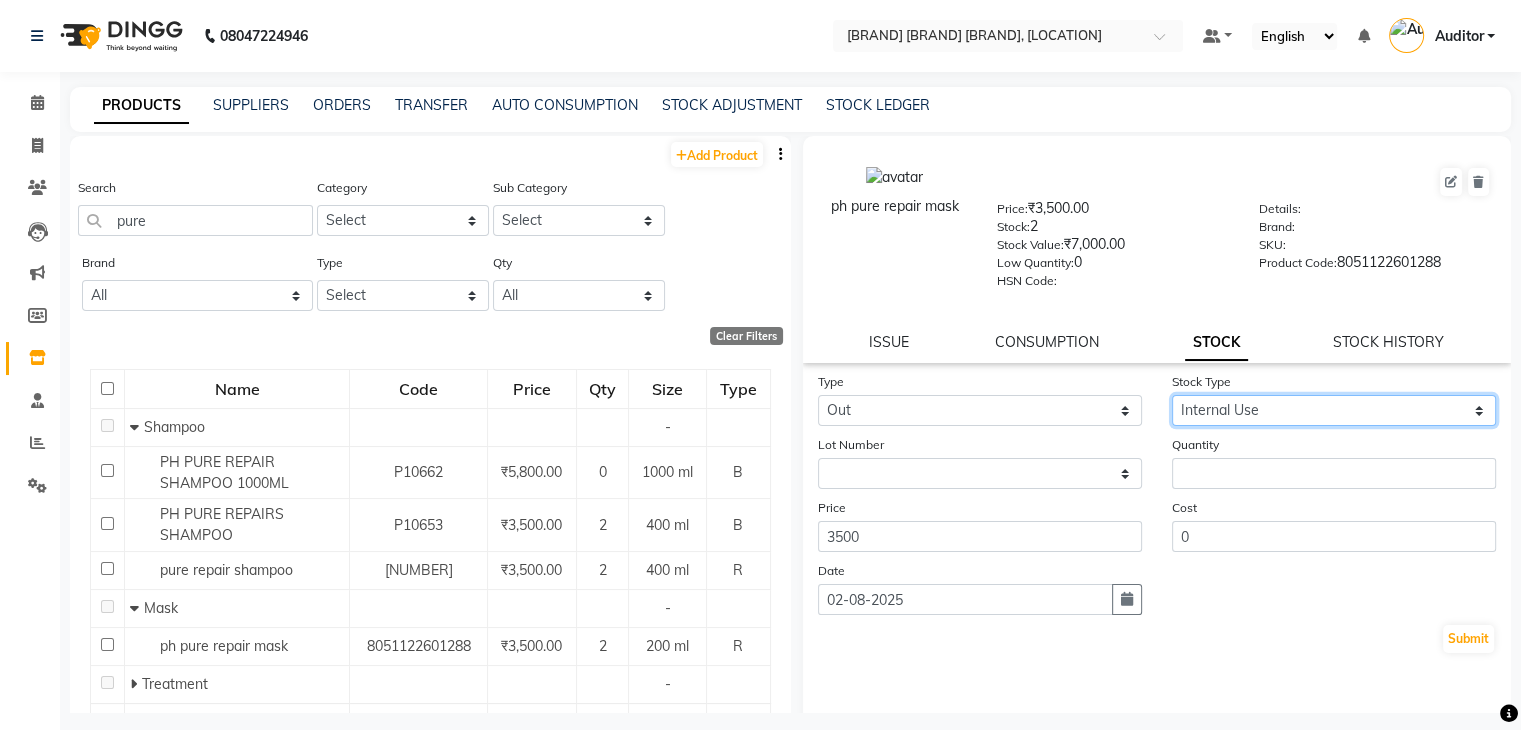 click on "Select Internal Use Damaged Expired Adjustment Return Other" 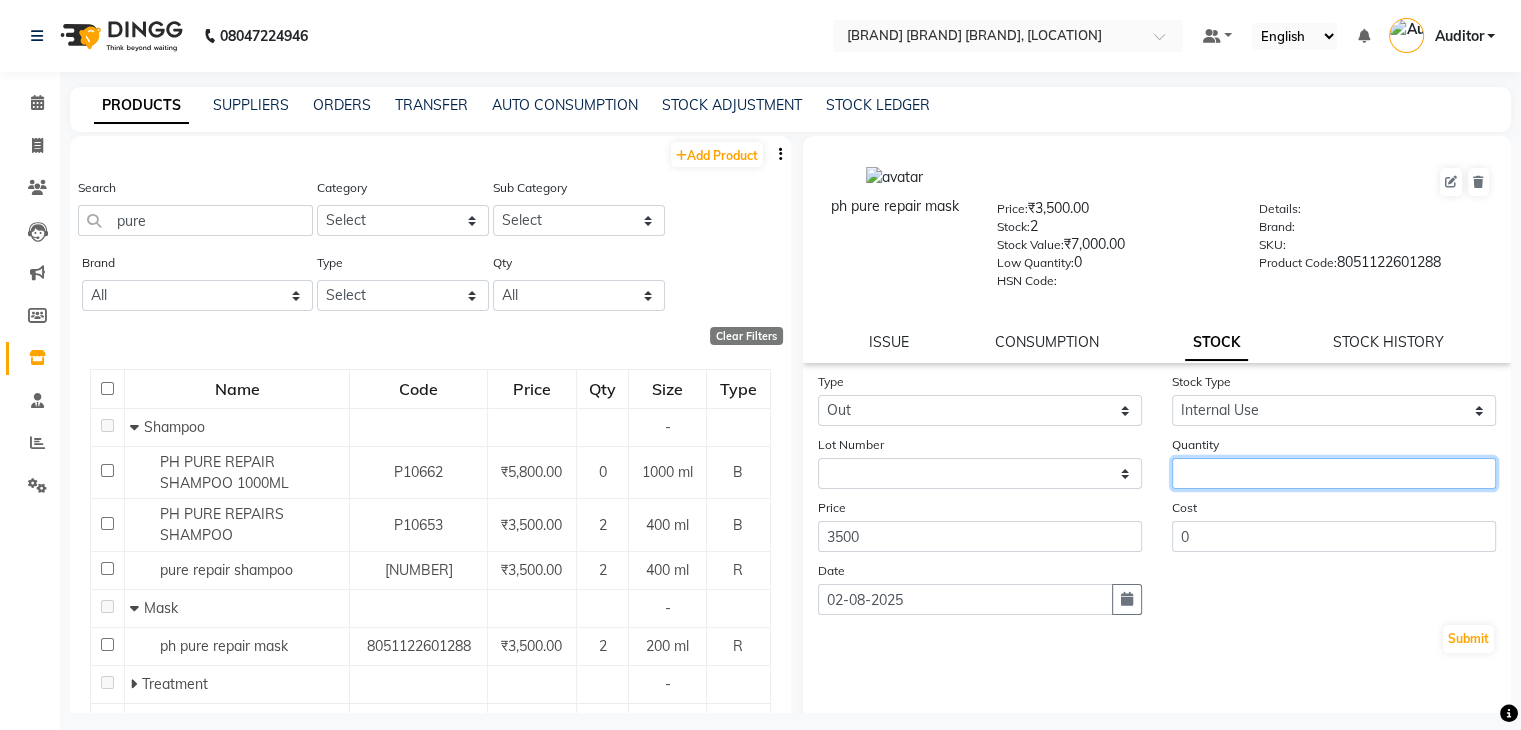 click 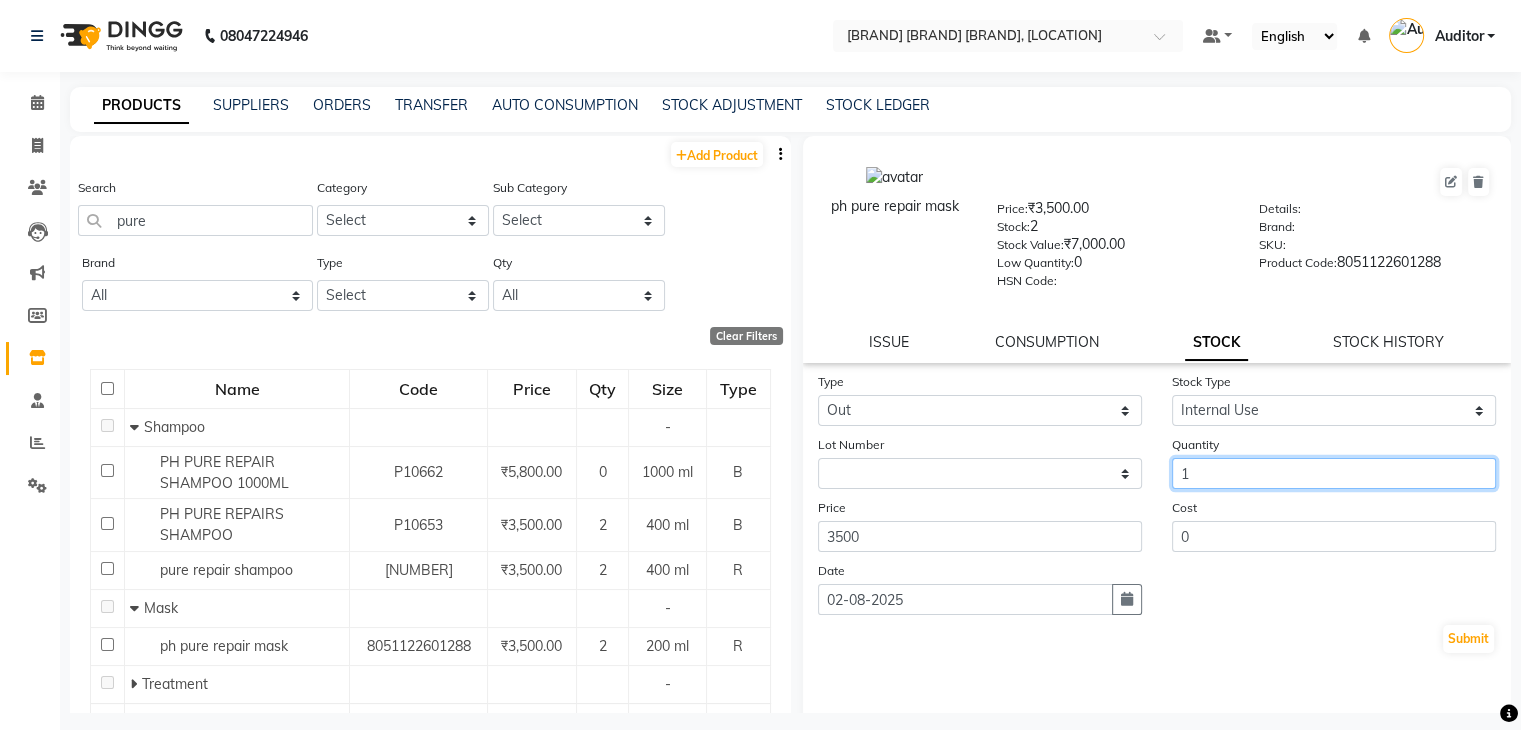 type on "1" 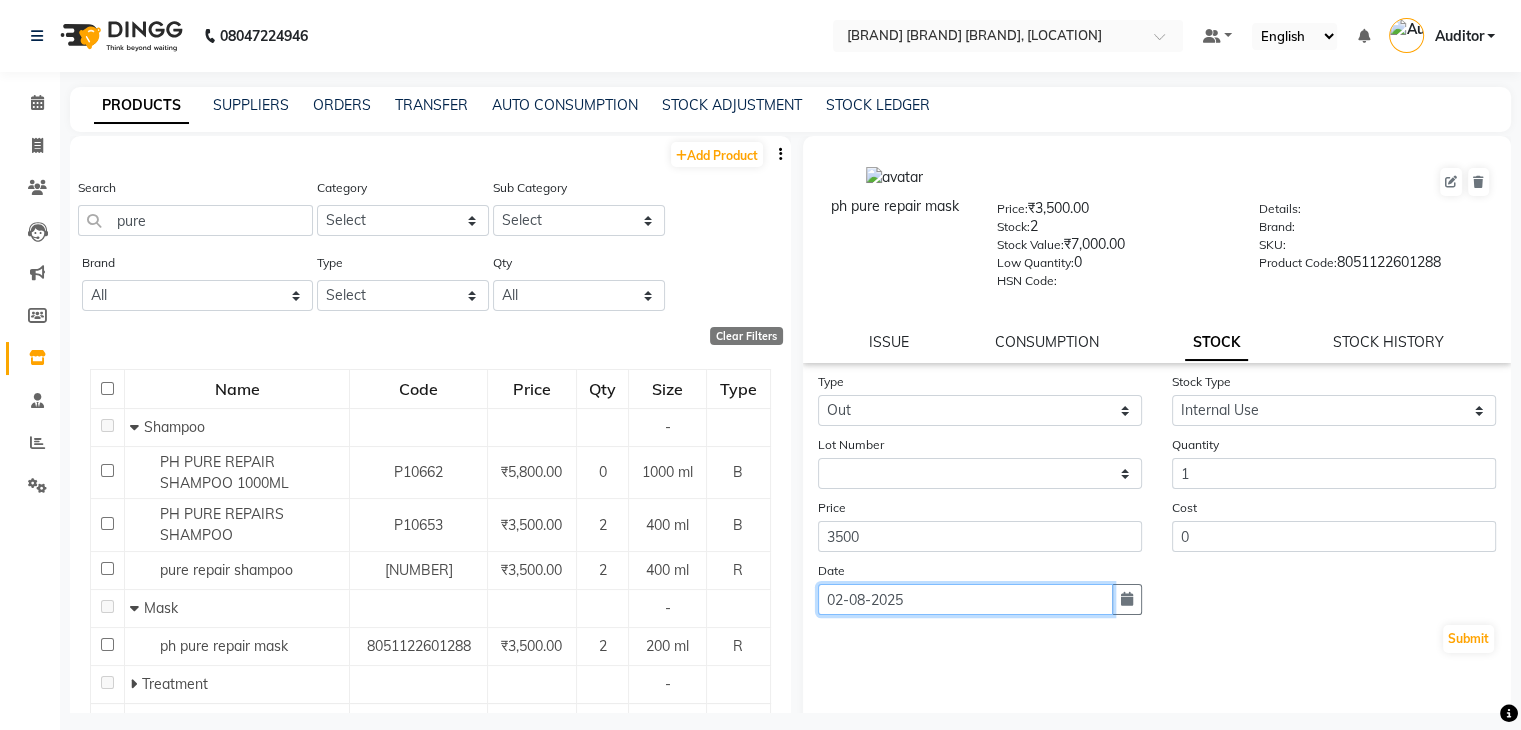 click on "02-08-2025" 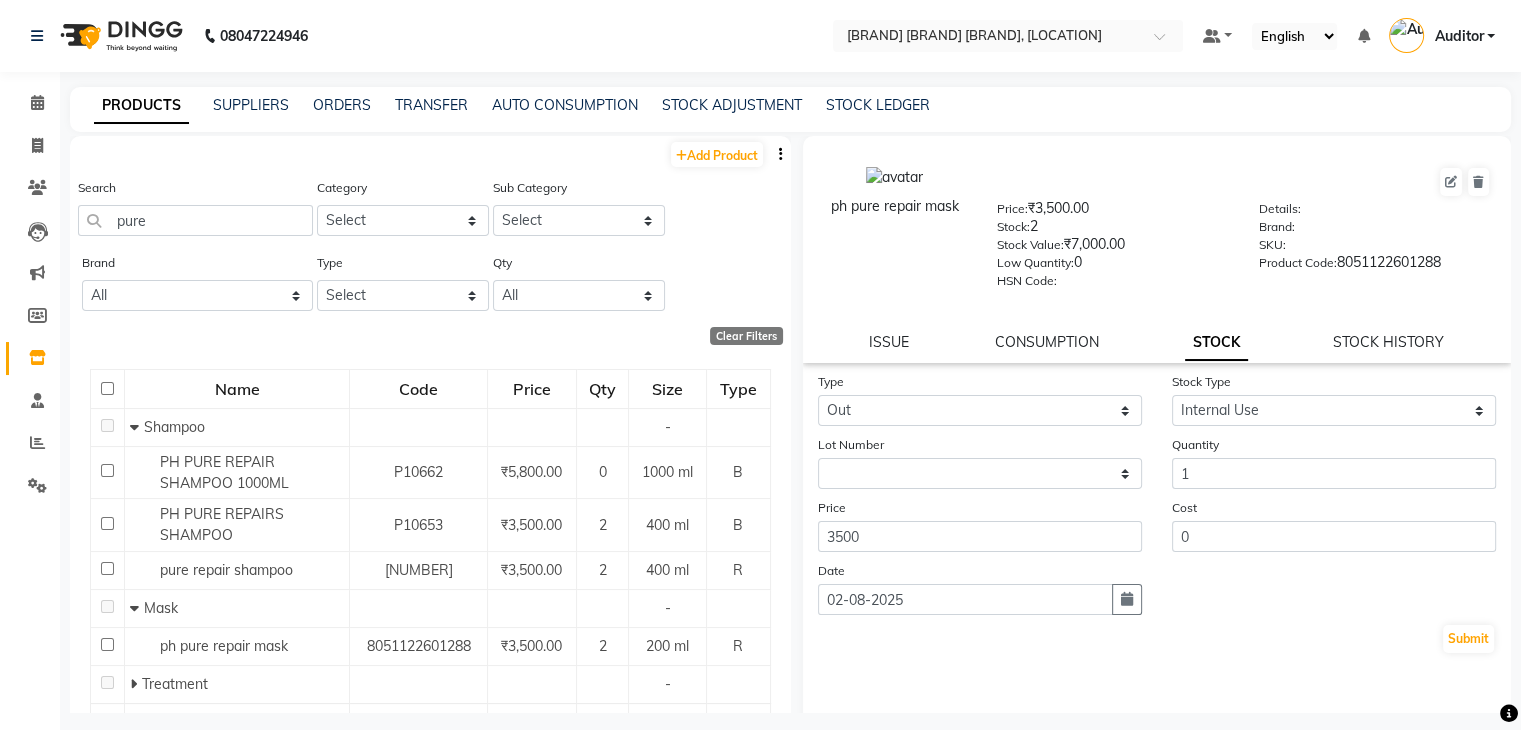 select on "8" 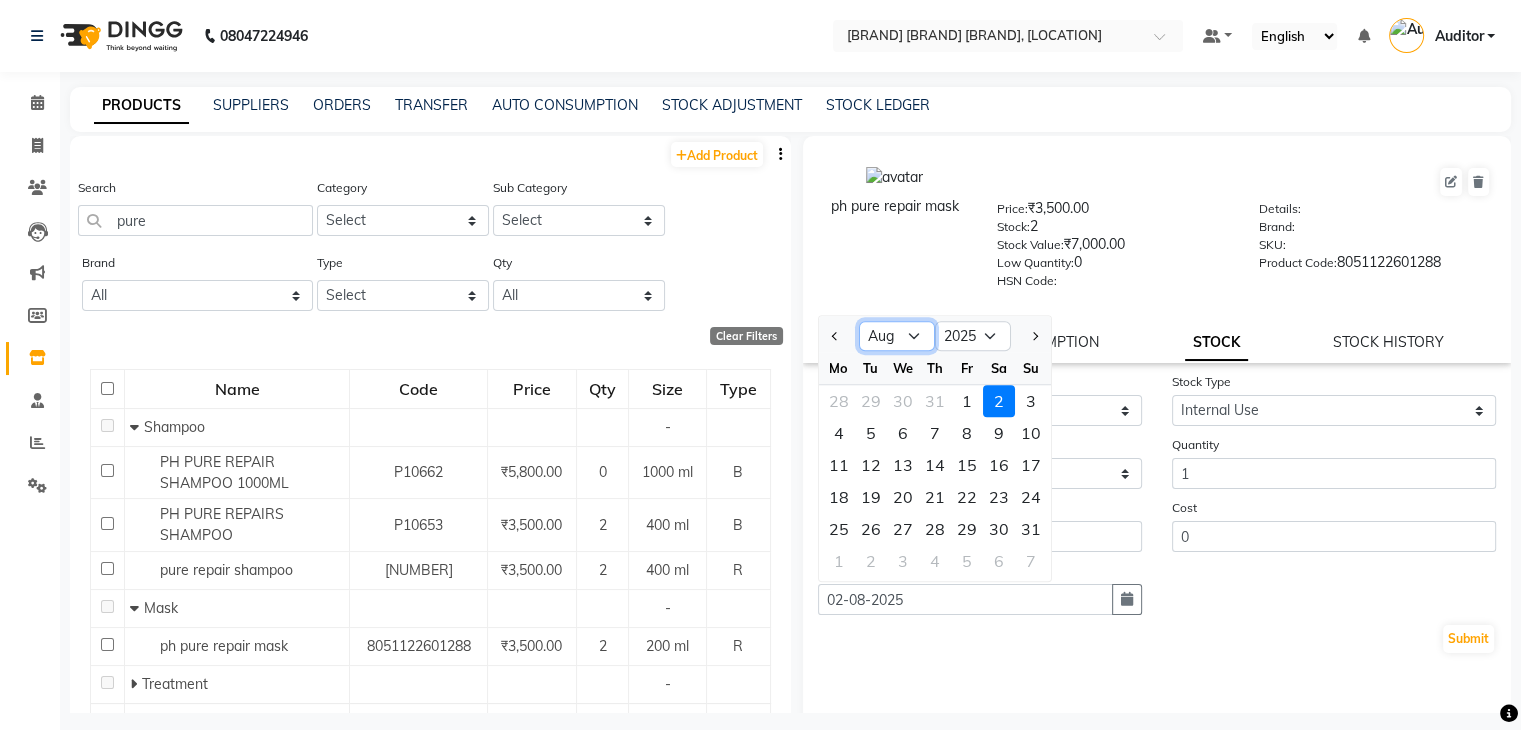 click on "Jan Feb Mar Apr May Jun Jul Aug Sep Oct Nov Dec" 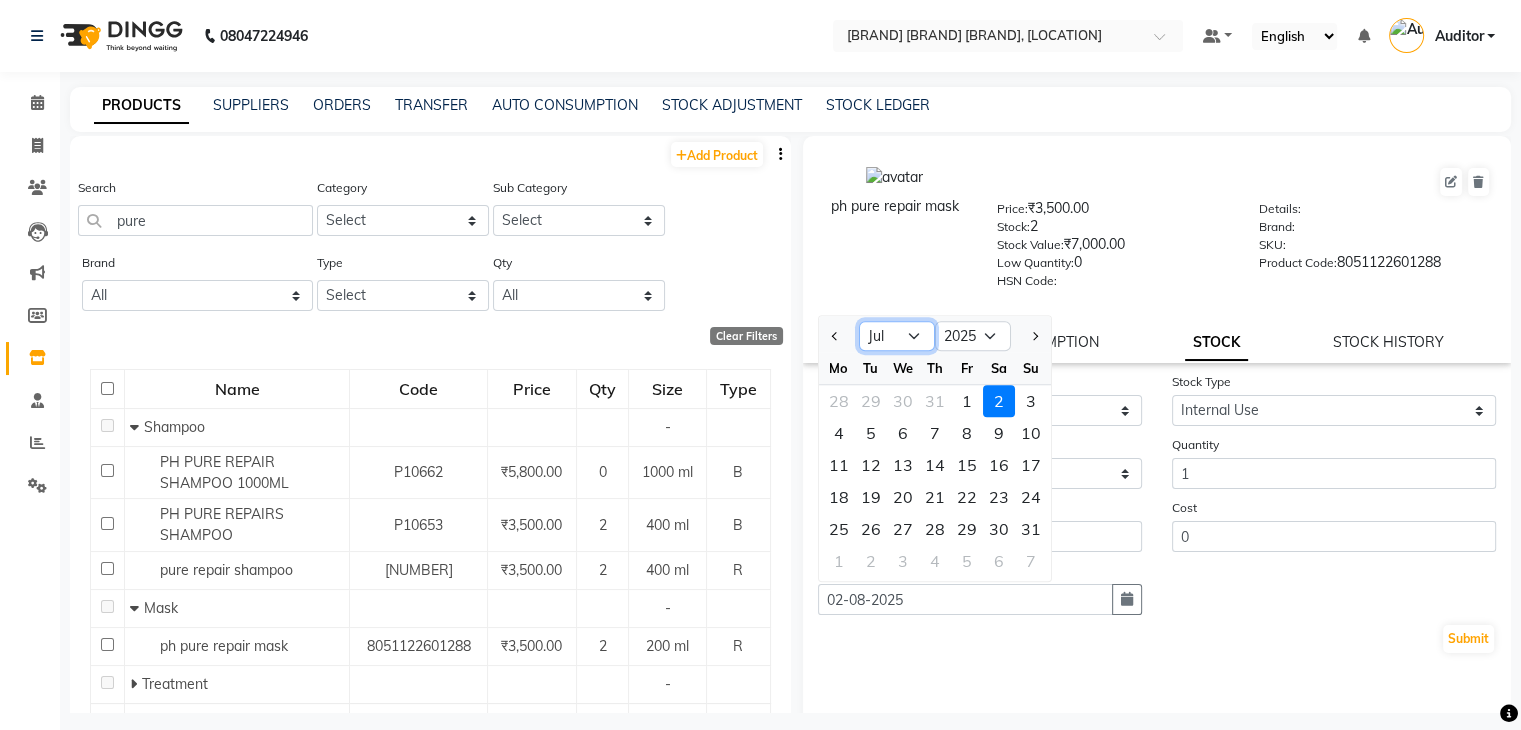 click on "Jan Feb Mar Apr May Jun Jul Aug Sep Oct Nov Dec" 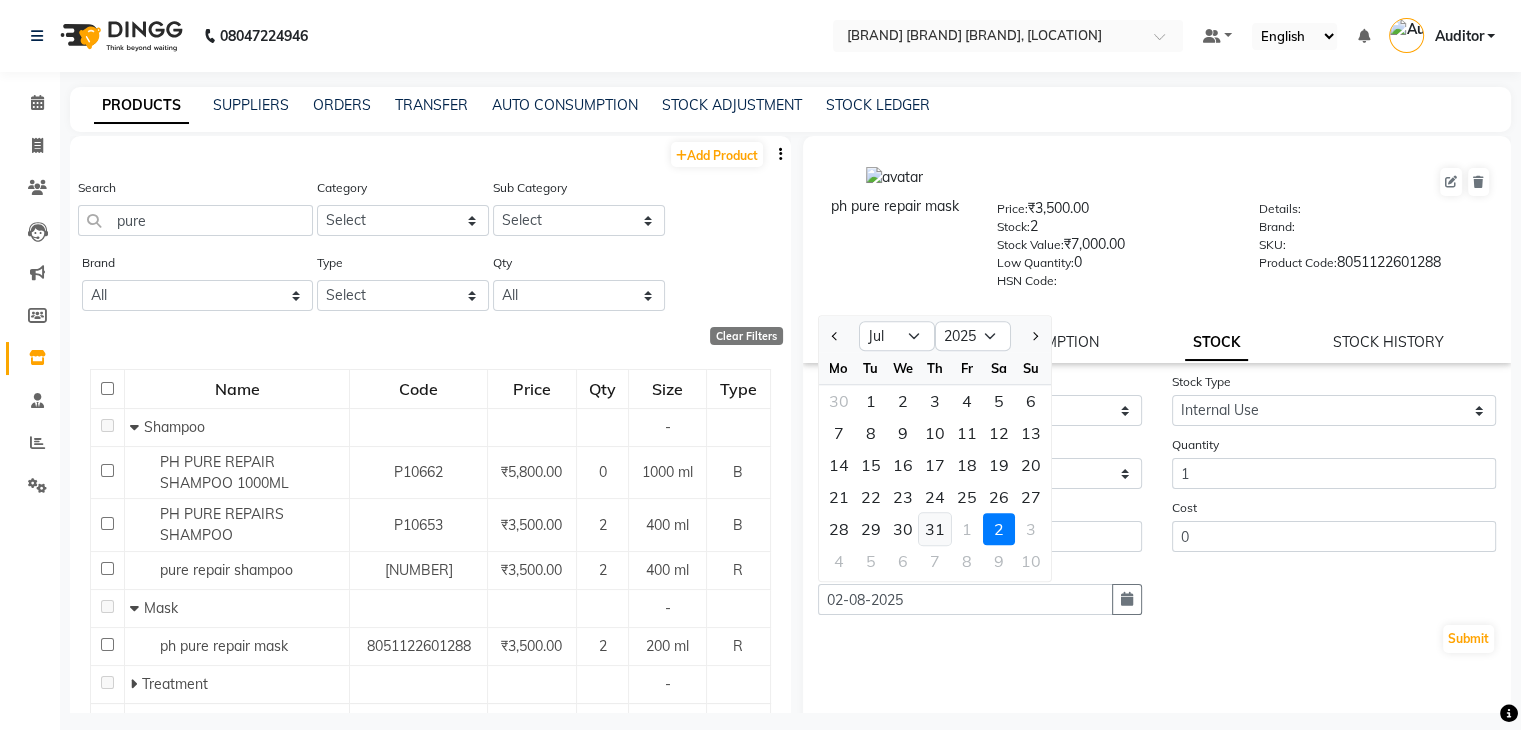 click on "31" 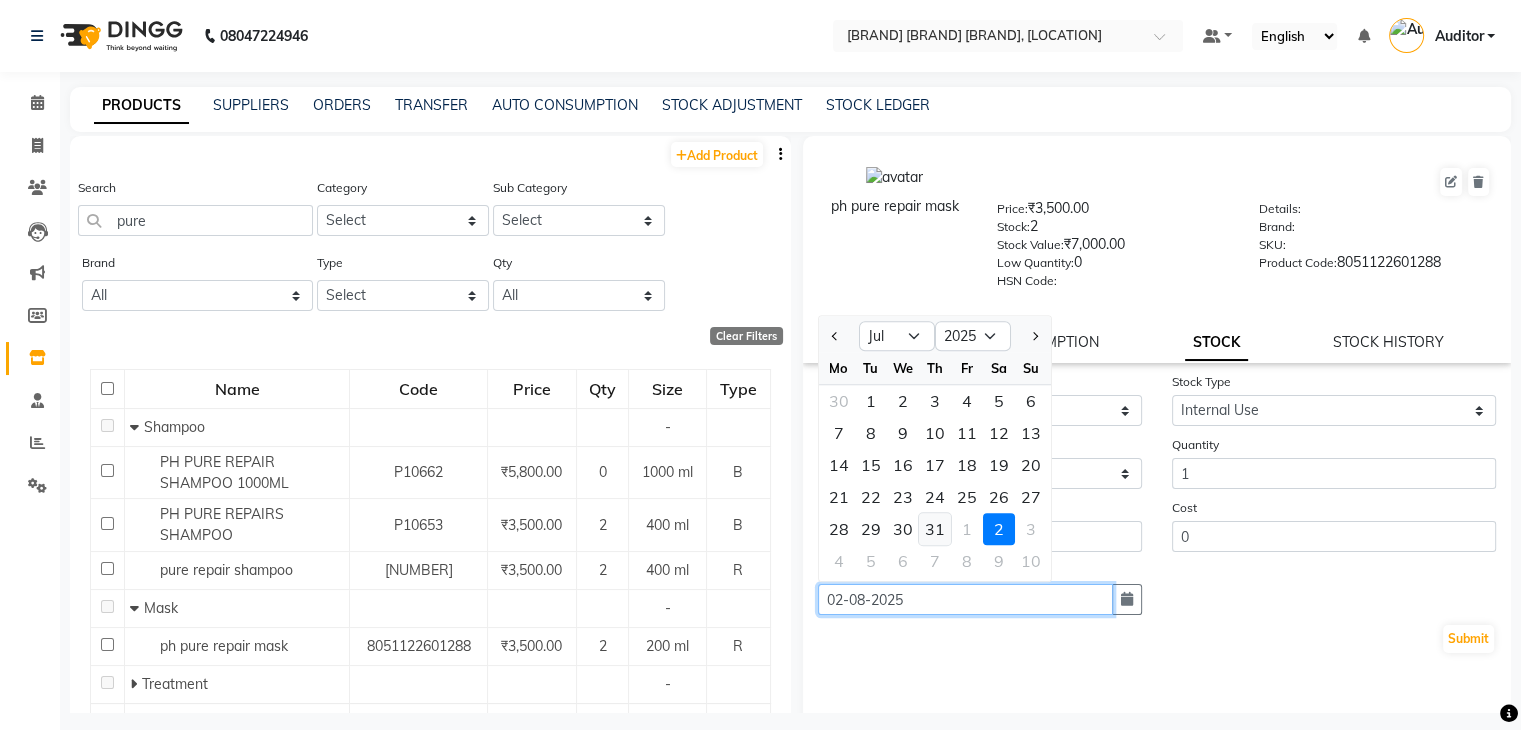 type on "31-07-2025" 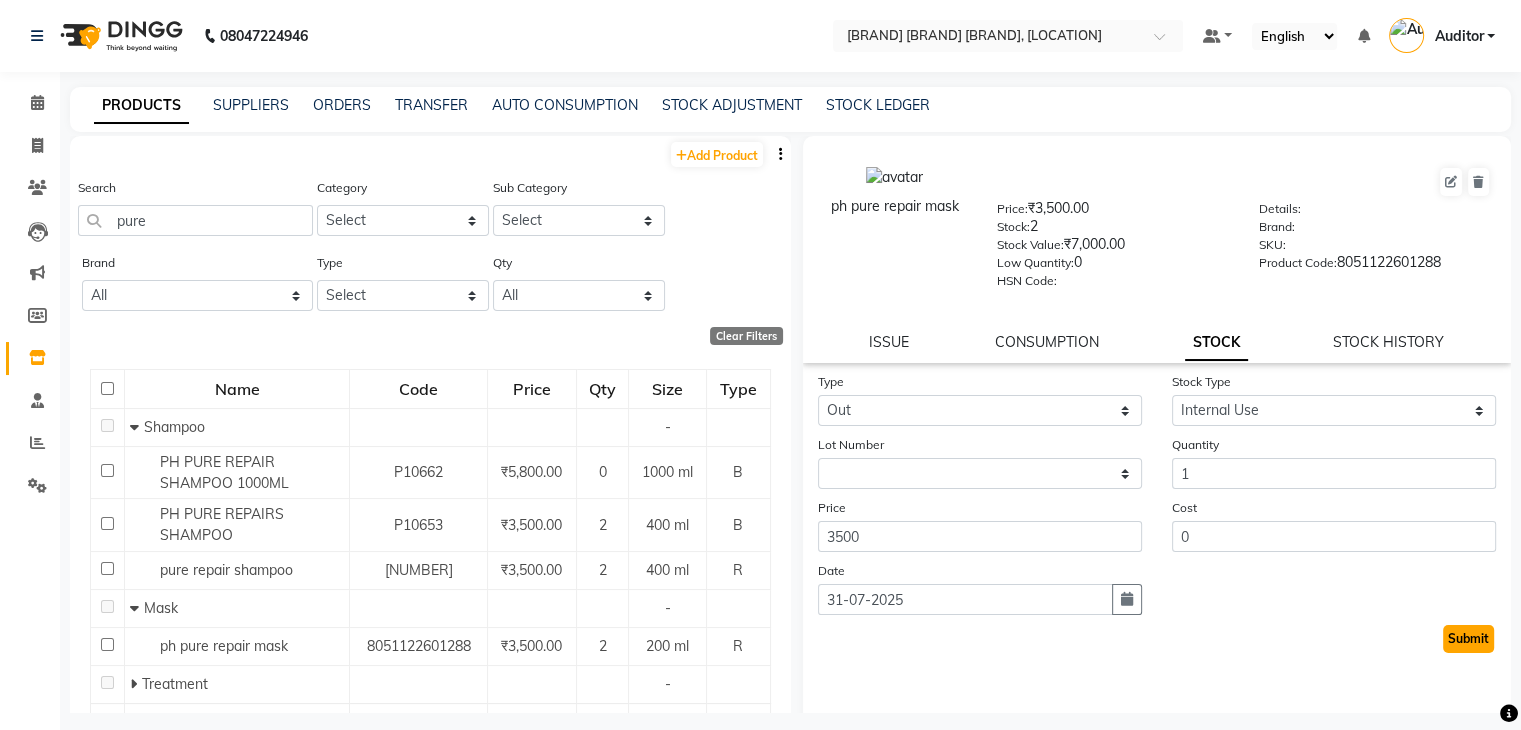 click on "Submit" 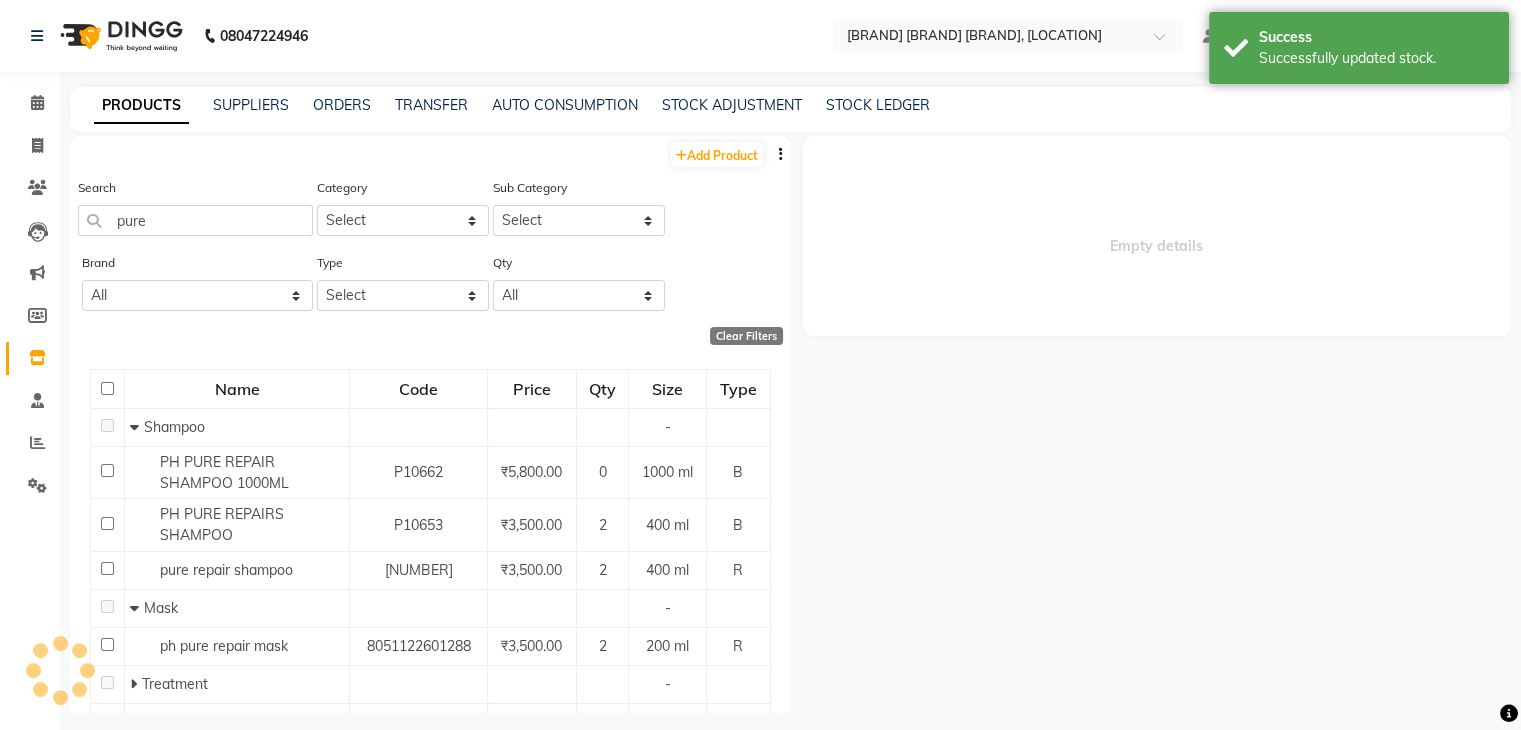 select 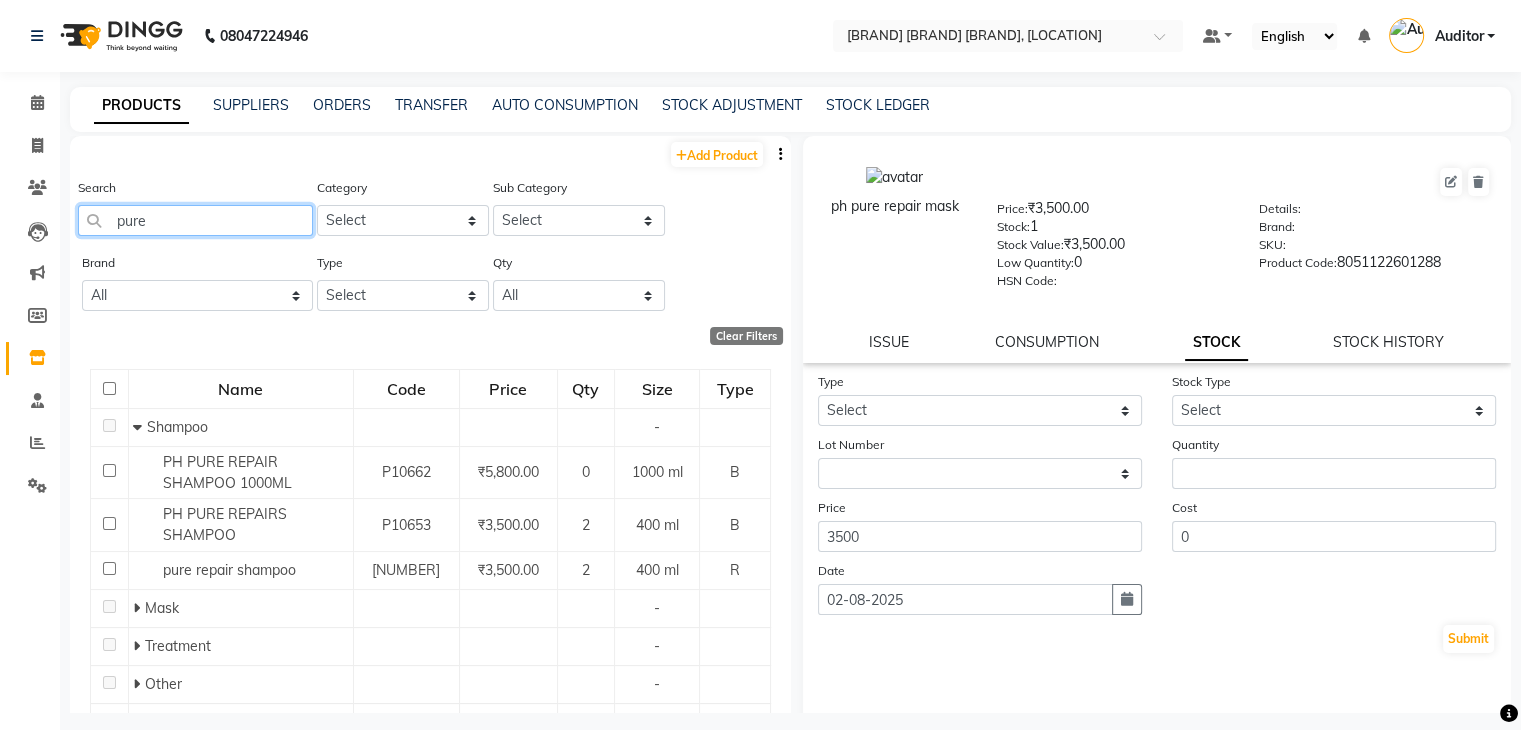 click on "pure" 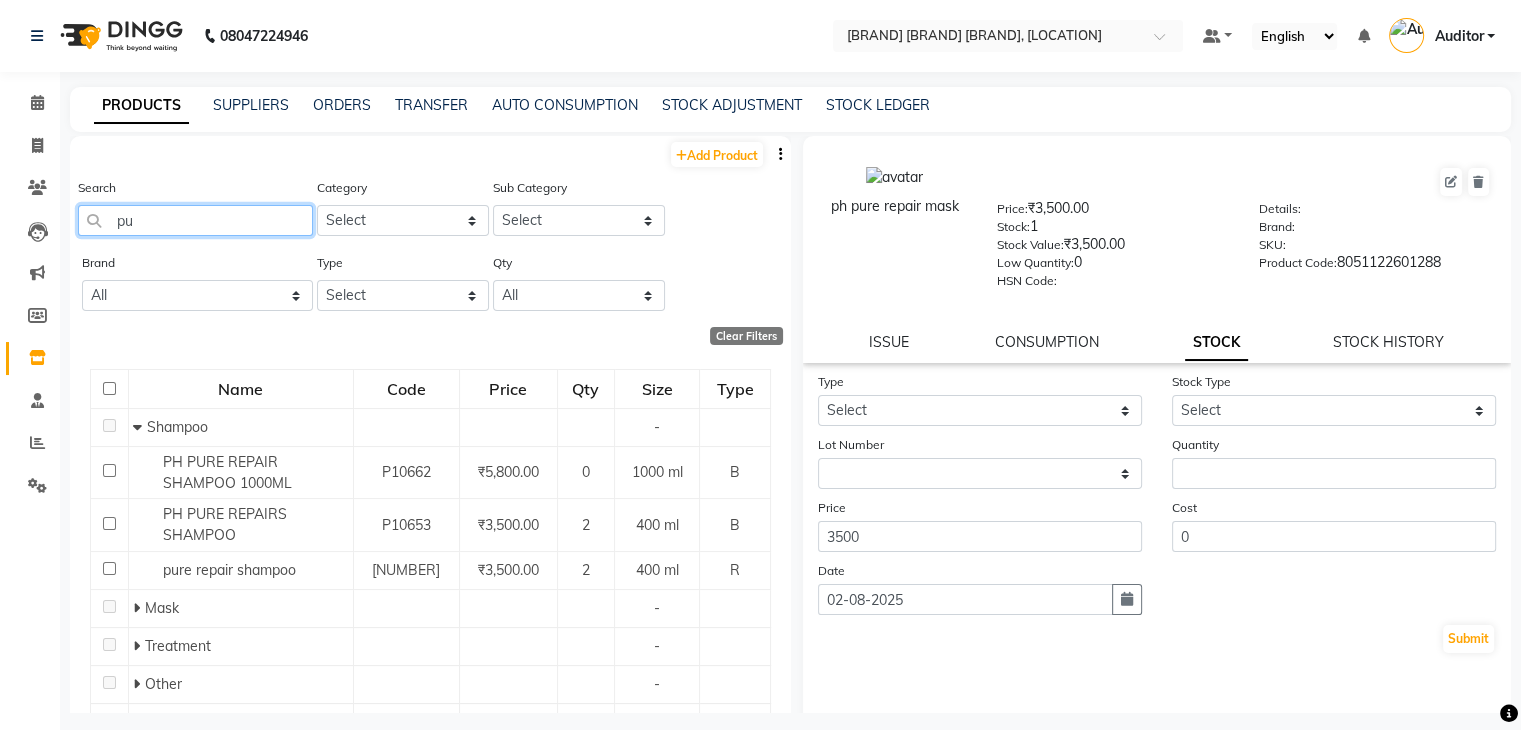 type on "p" 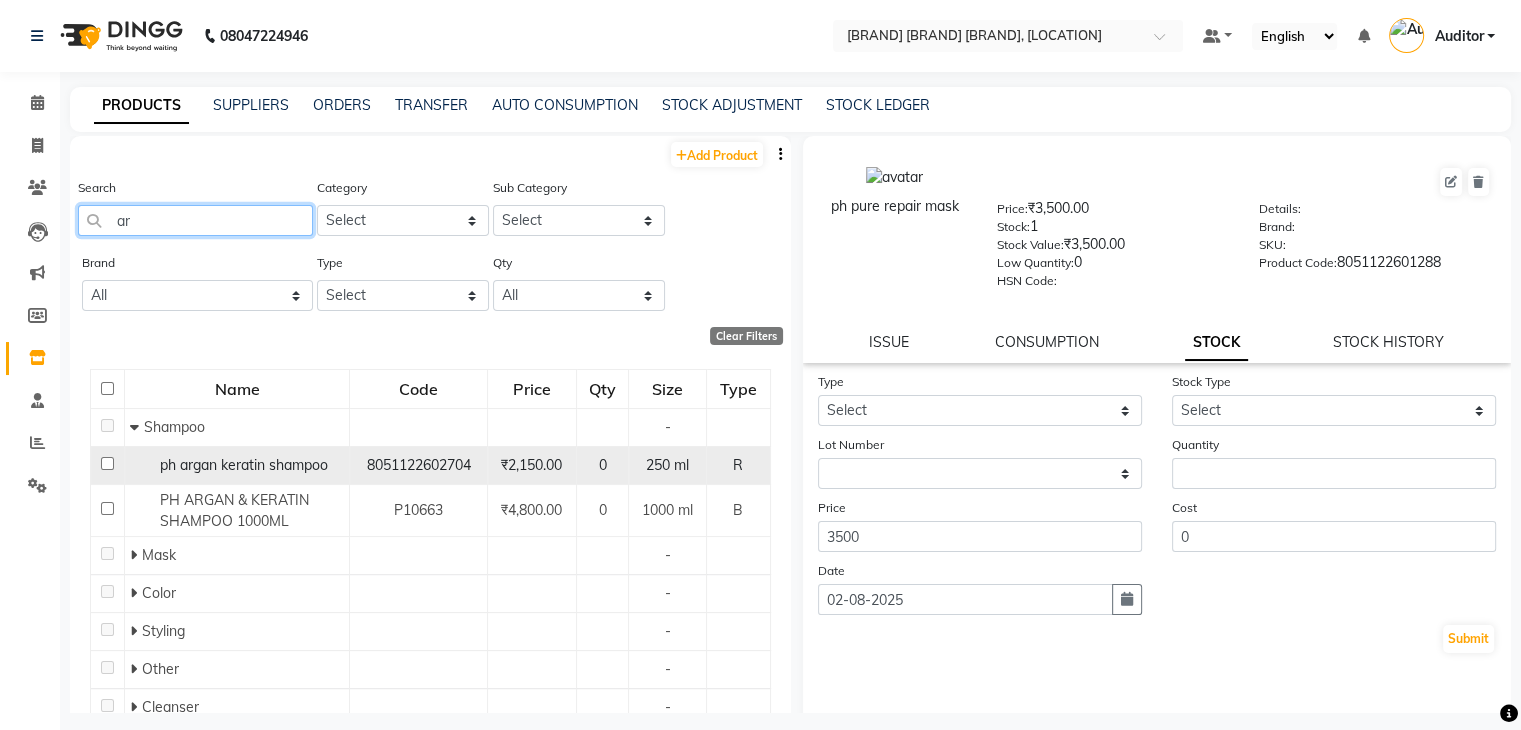 type on "a" 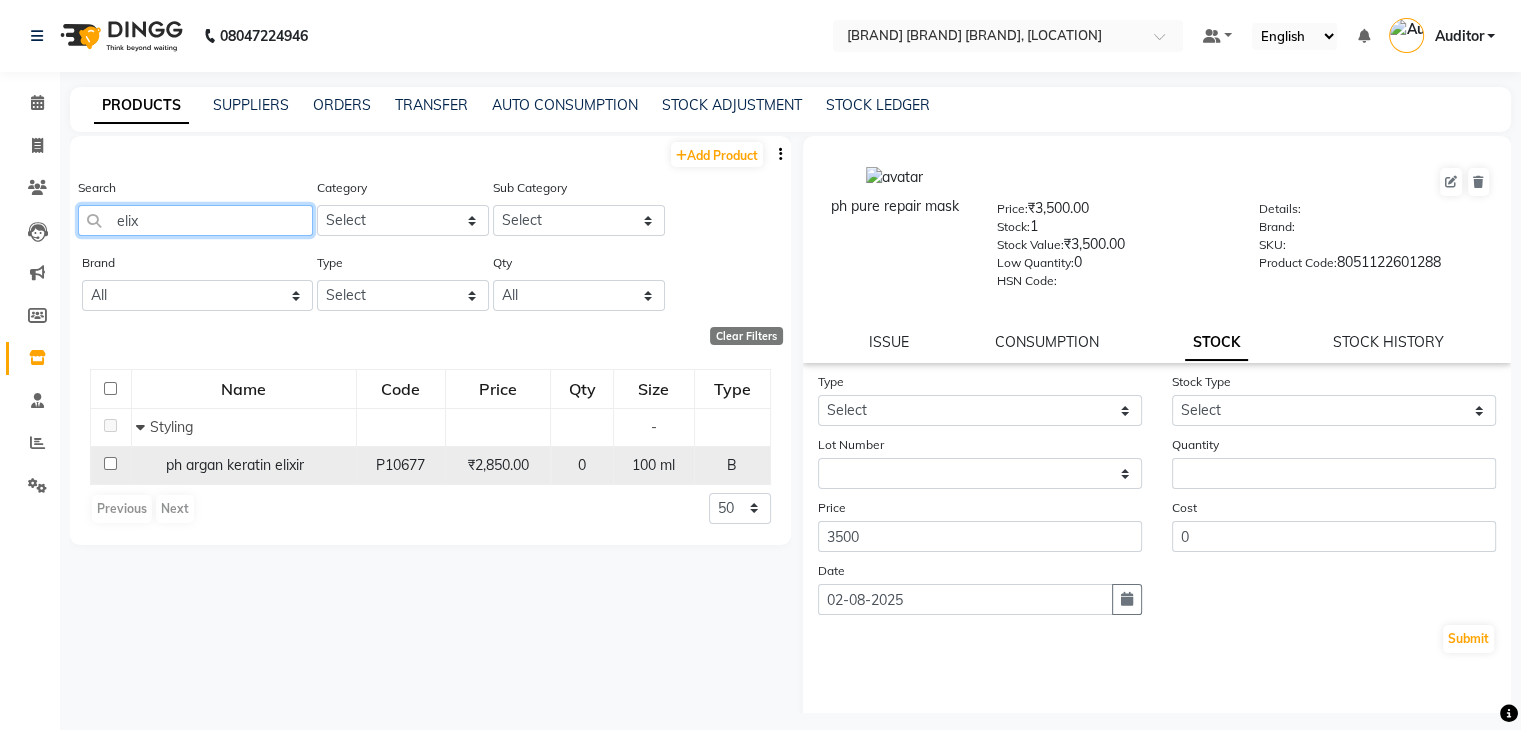 type on "elix" 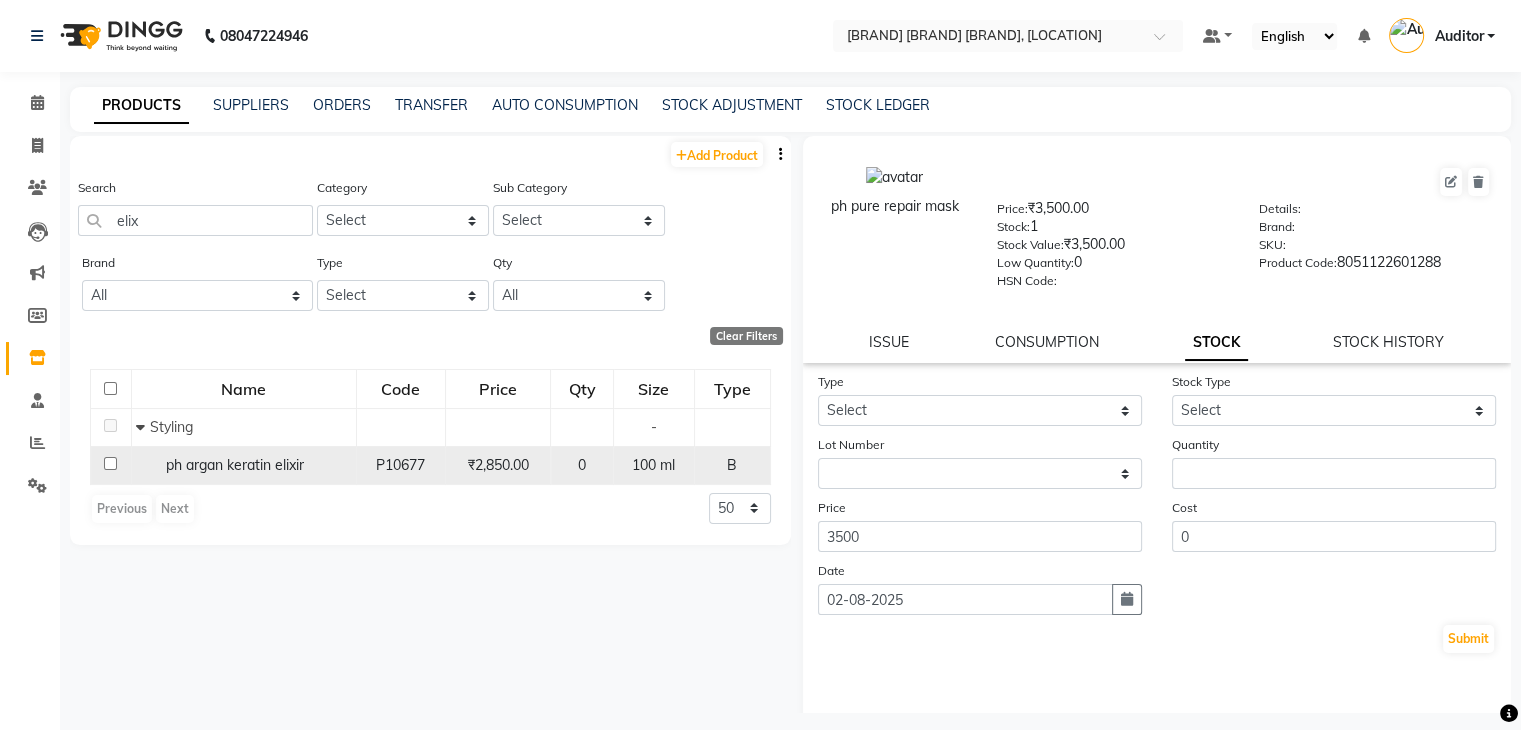 click on "ph argan keratin elixir" 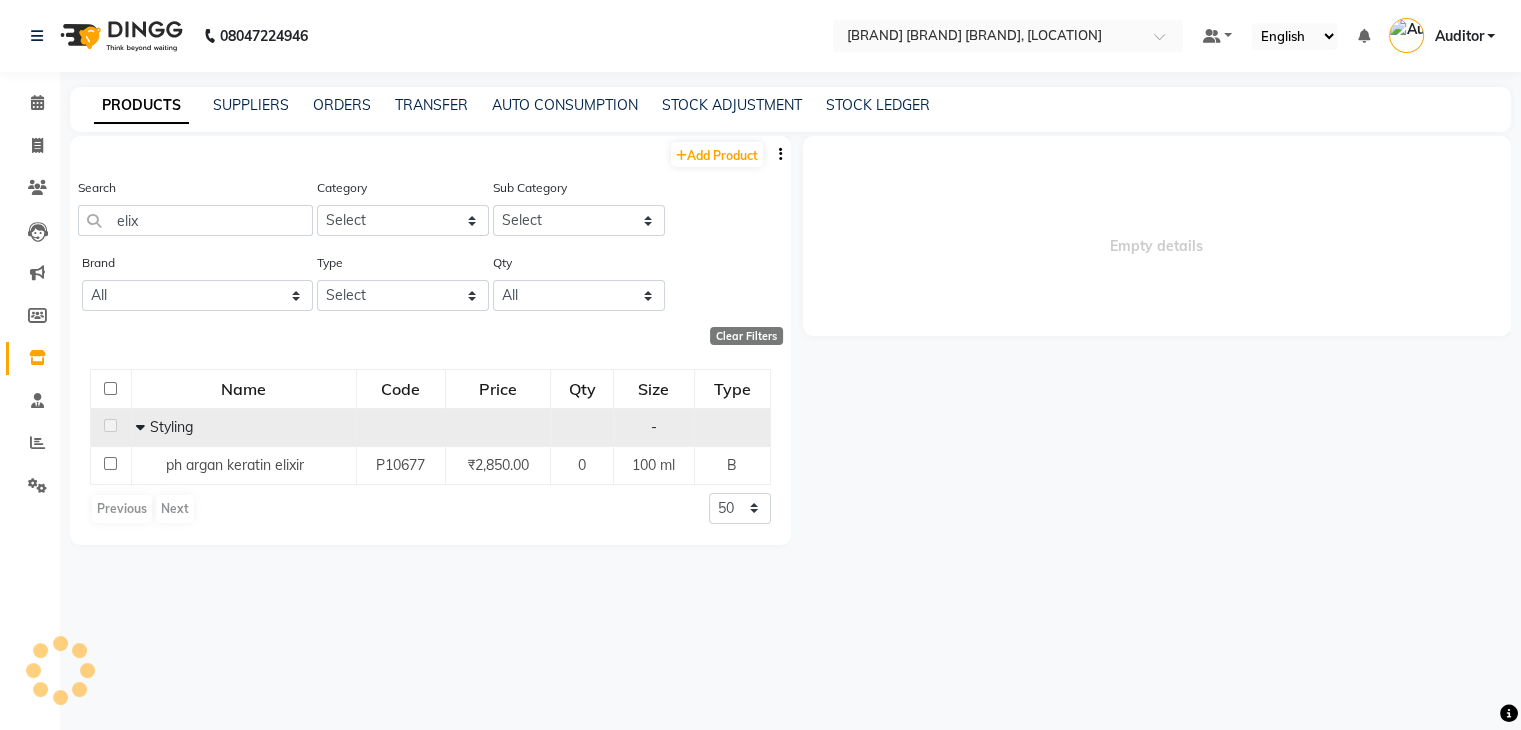 select 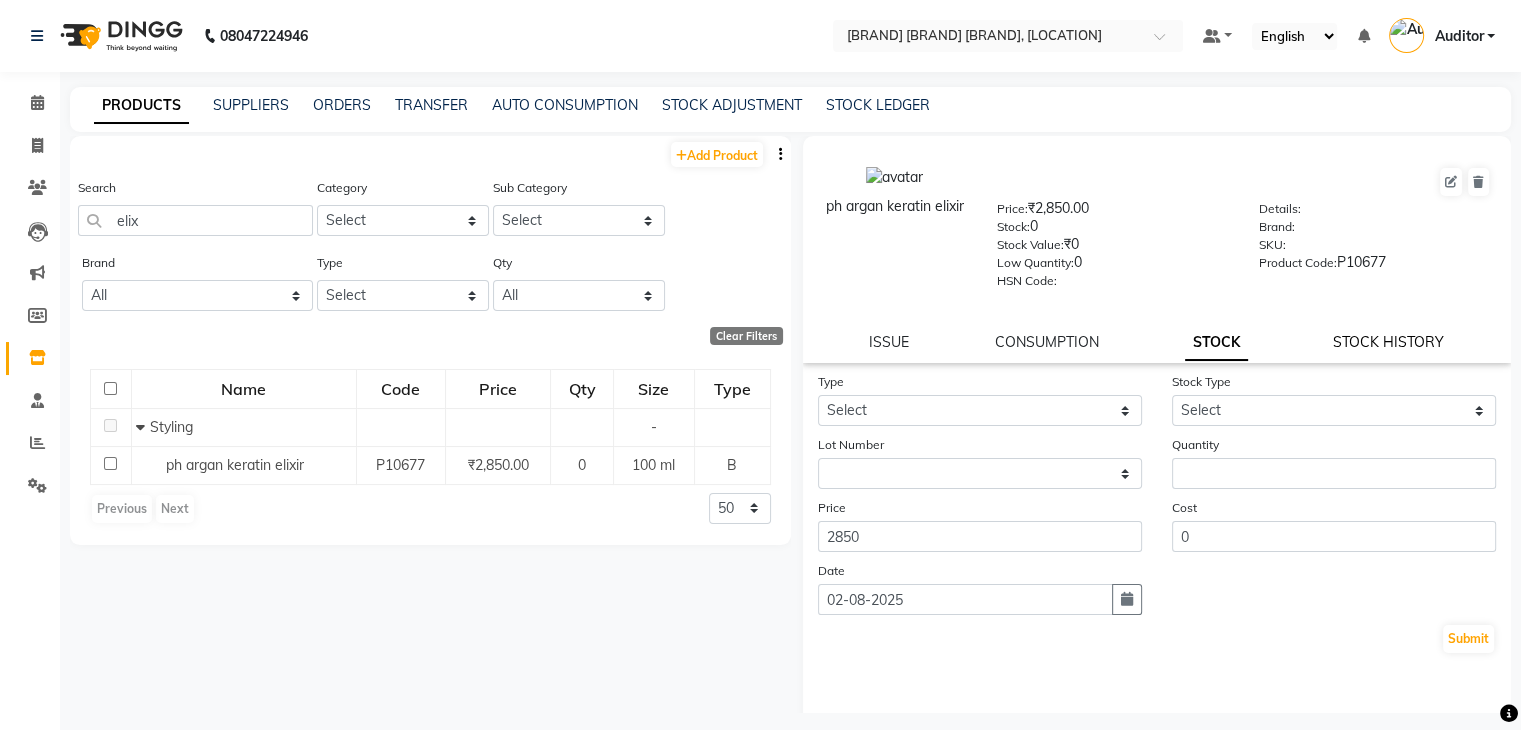 click on "STOCK HISTORY" 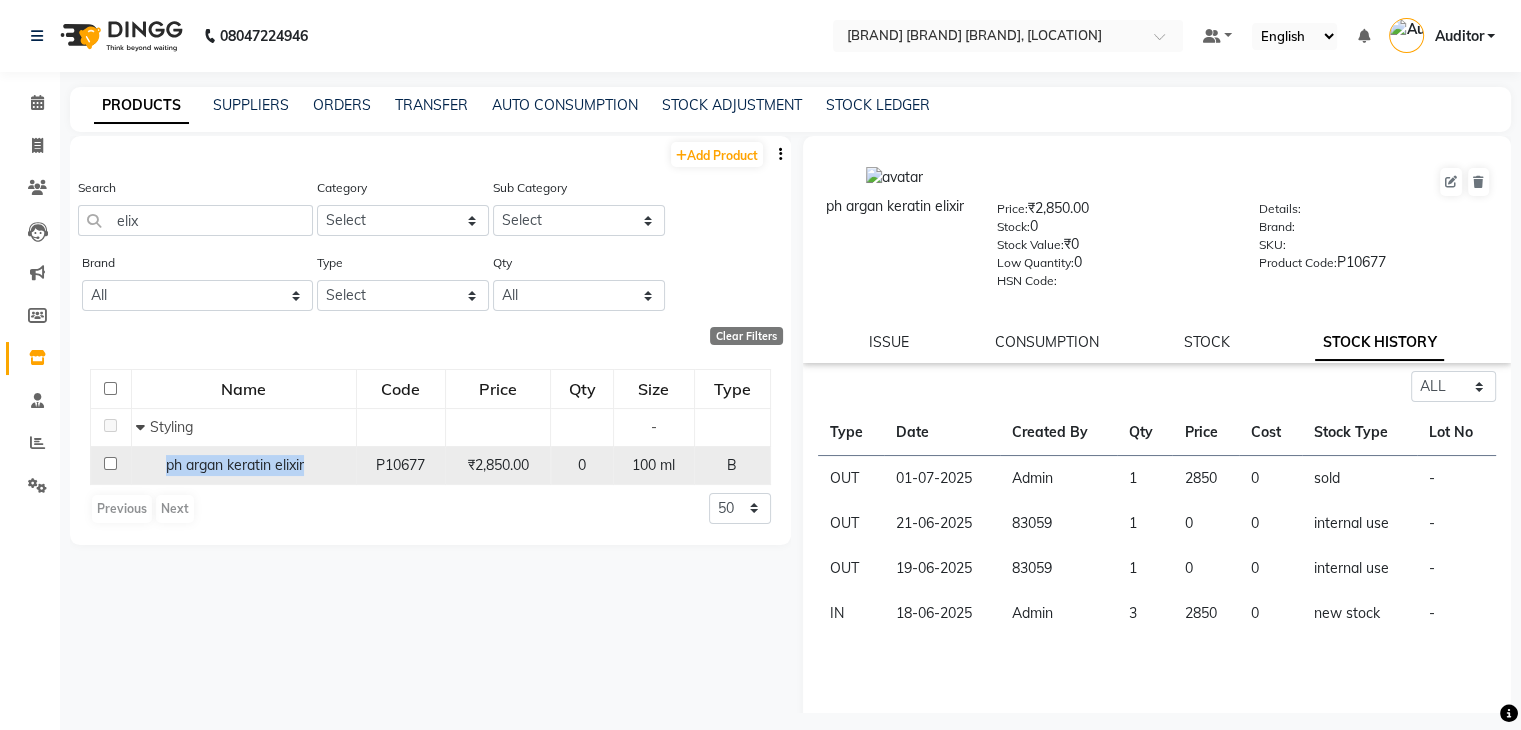 drag, startPoint x: 322, startPoint y: 473, endPoint x: 159, endPoint y: 476, distance: 163.0276 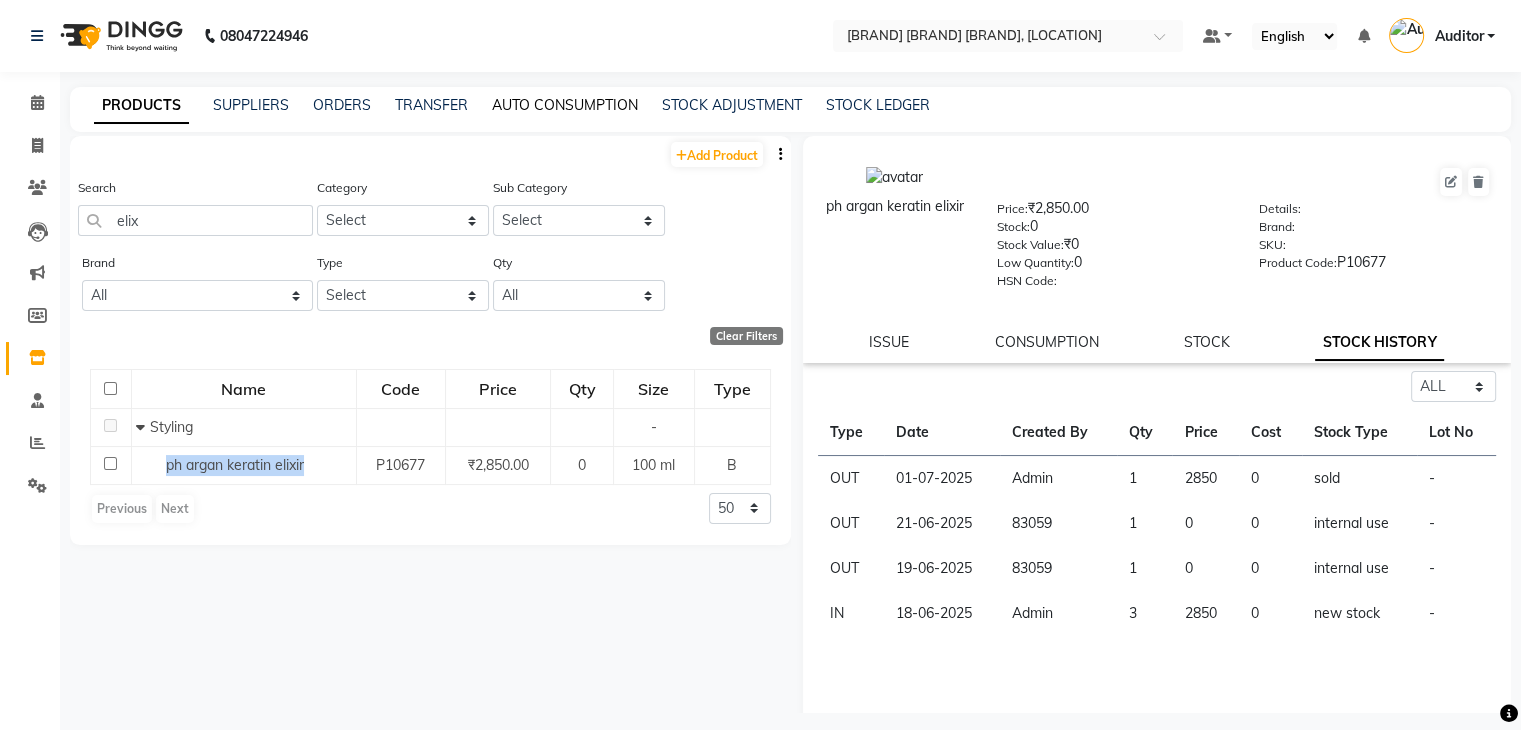 click on "AUTO CONSUMPTION" 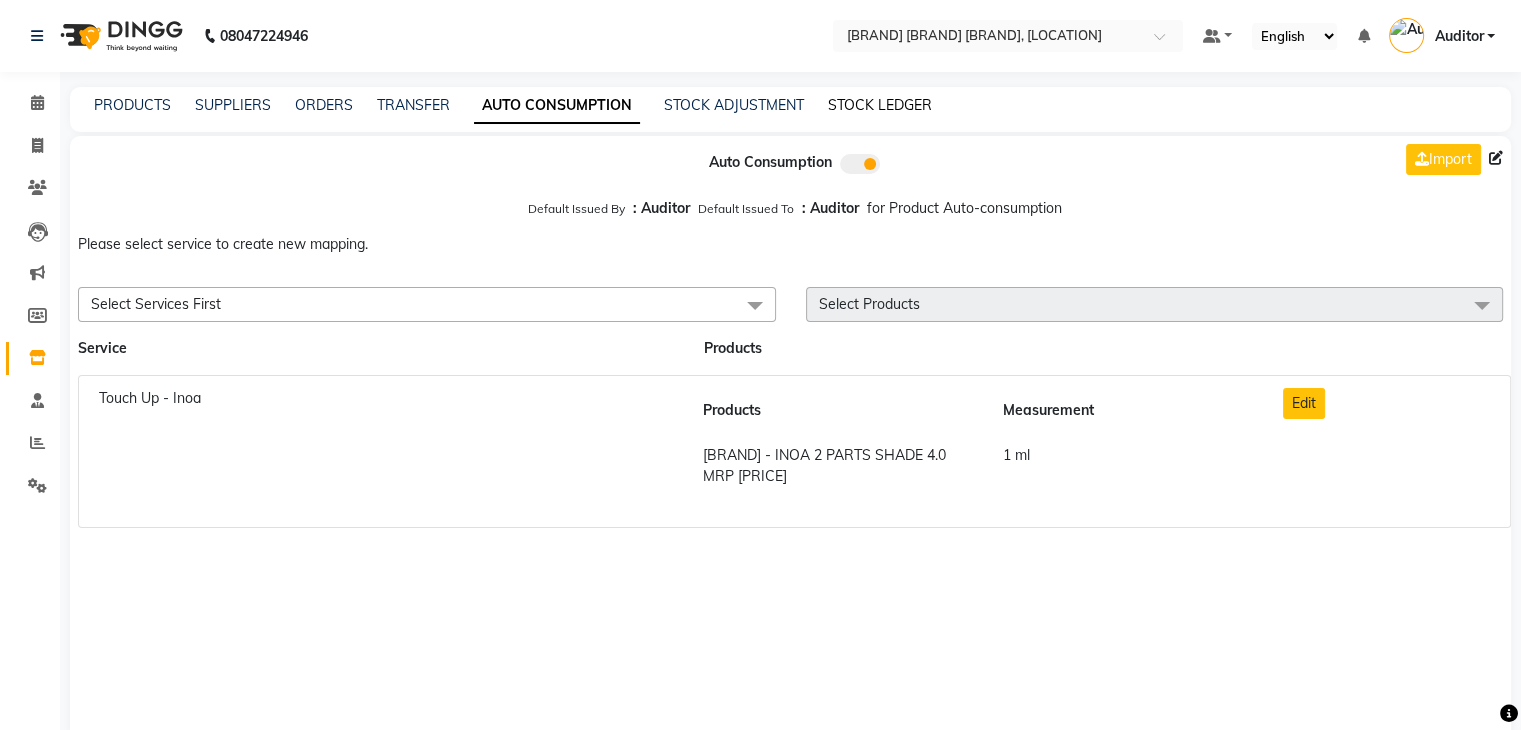click on "STOCK LEDGER" 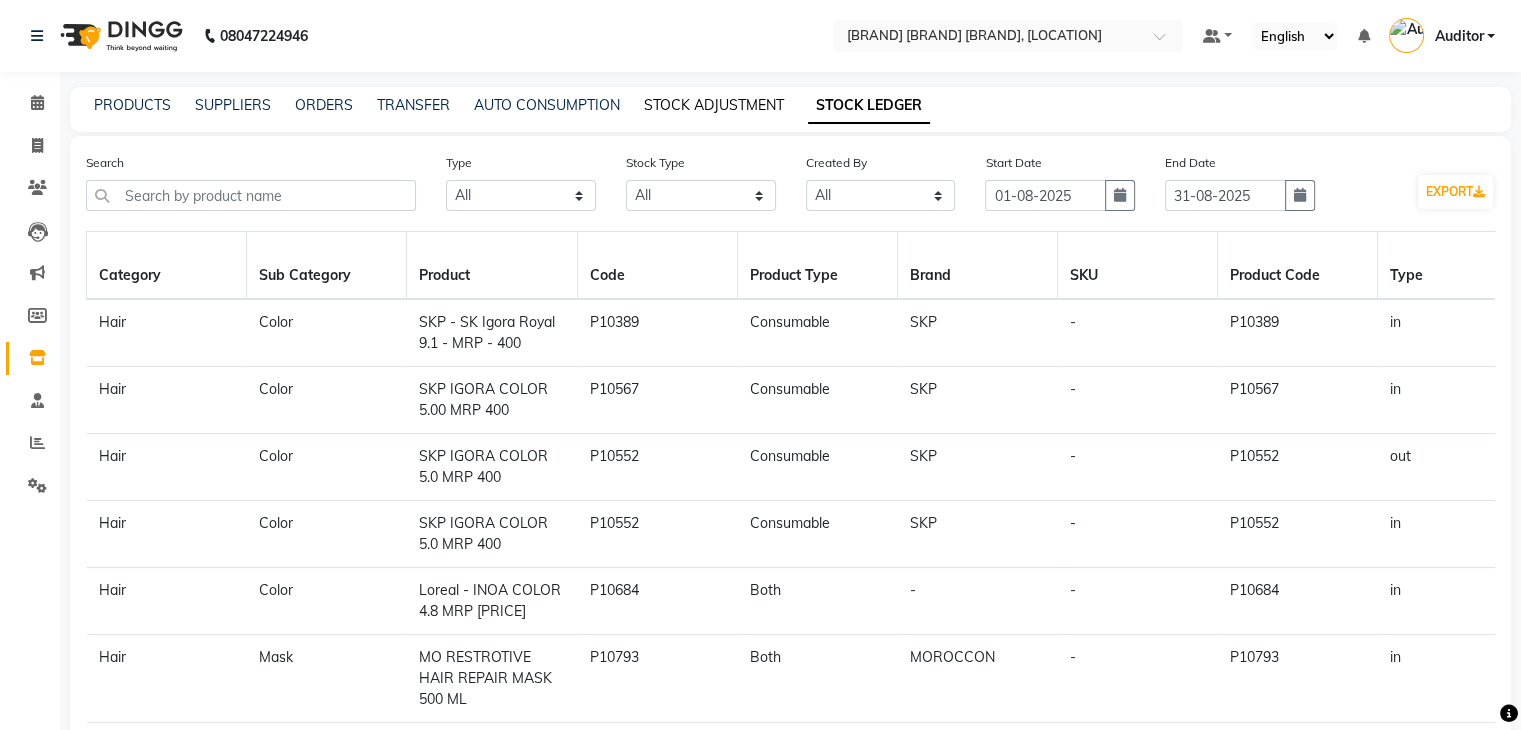 click on "STOCK ADJUSTMENT" 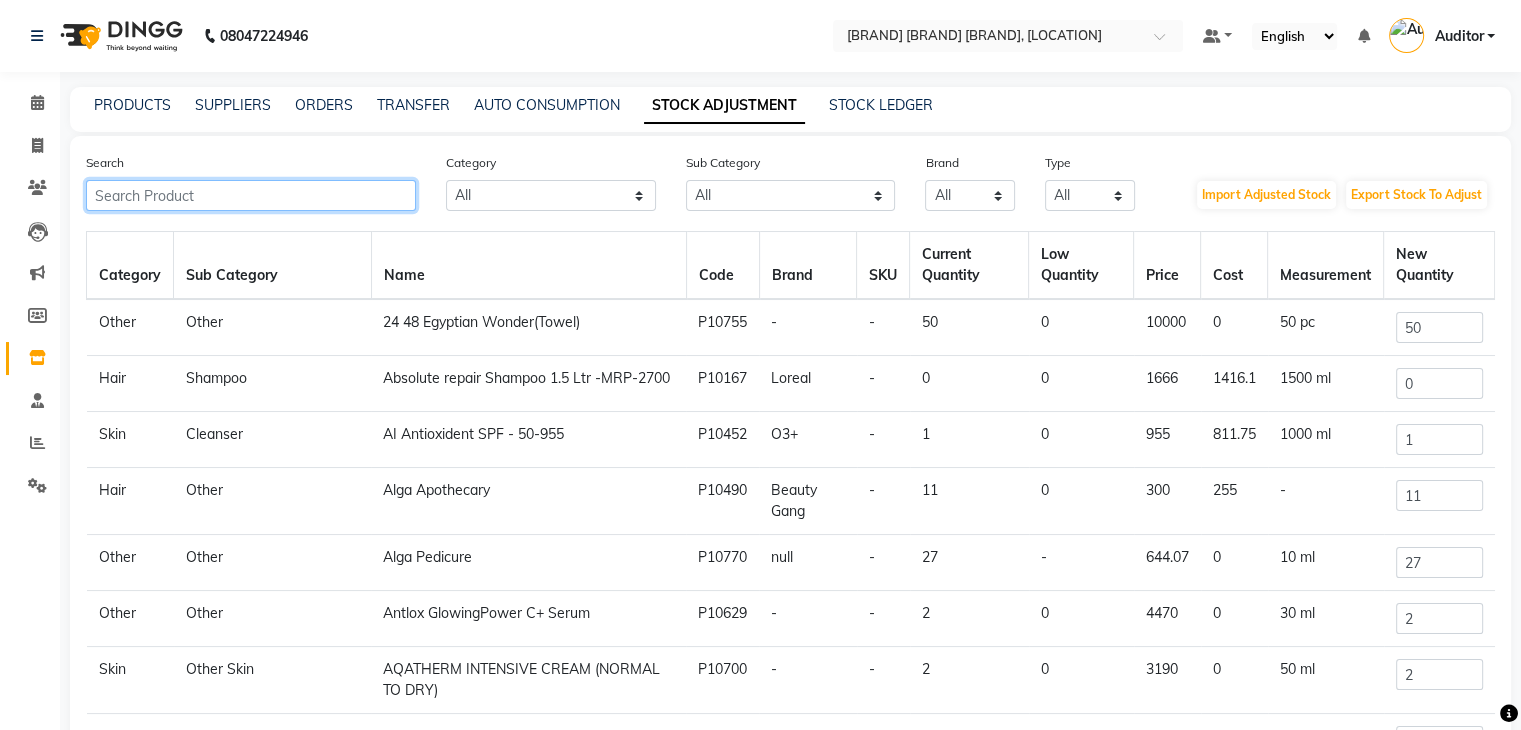 click 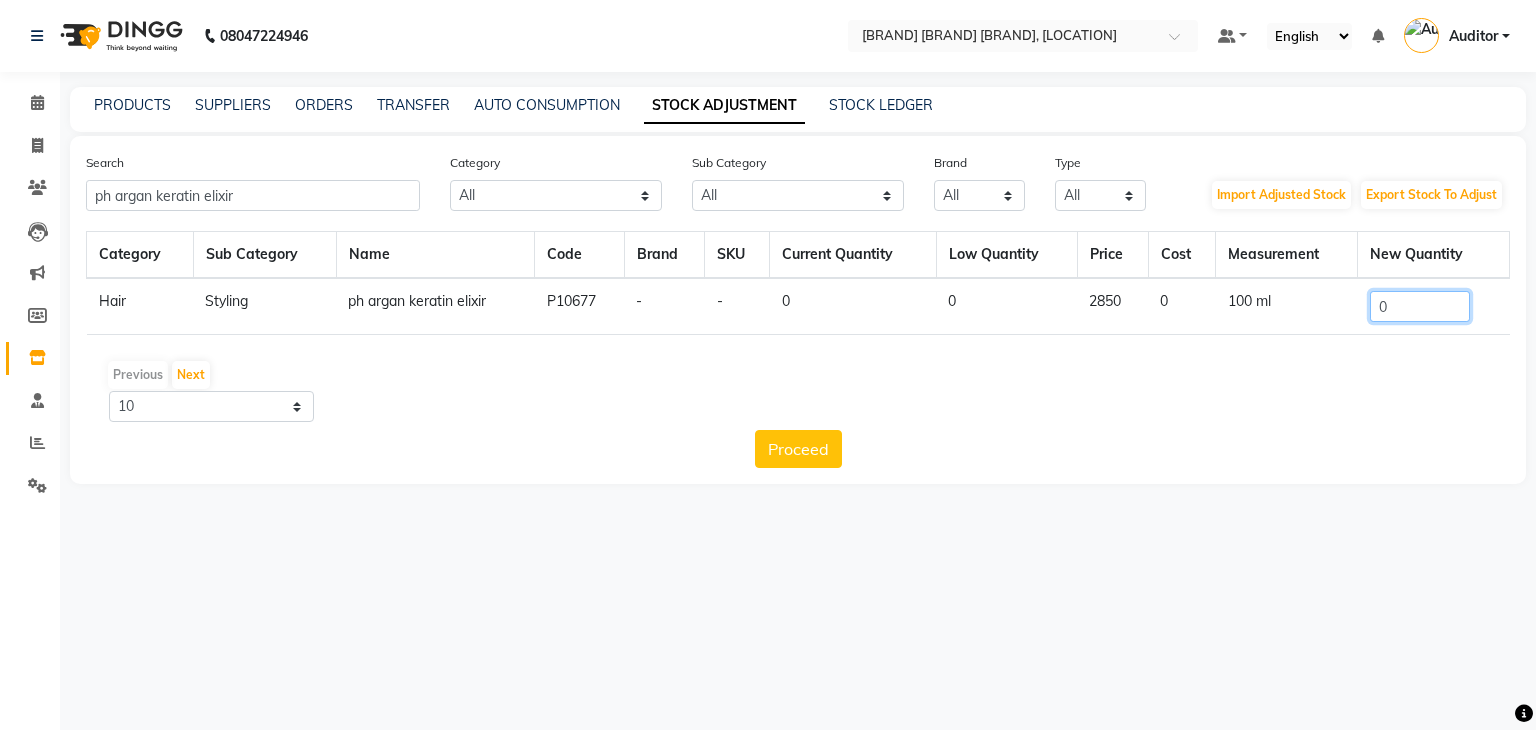 drag, startPoint x: 1403, startPoint y: 316, endPoint x: 1256, endPoint y: 305, distance: 147.411 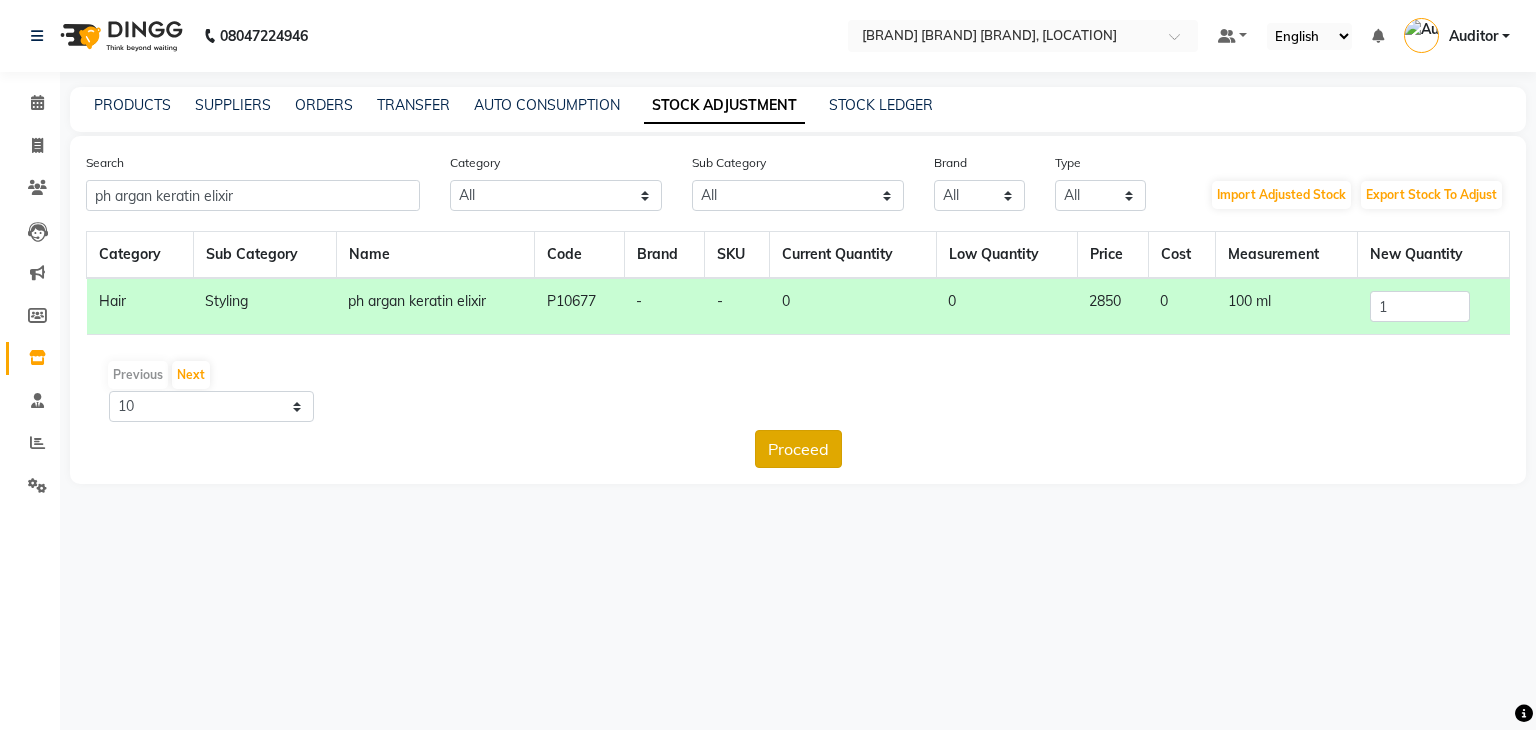 click on "Proceed" 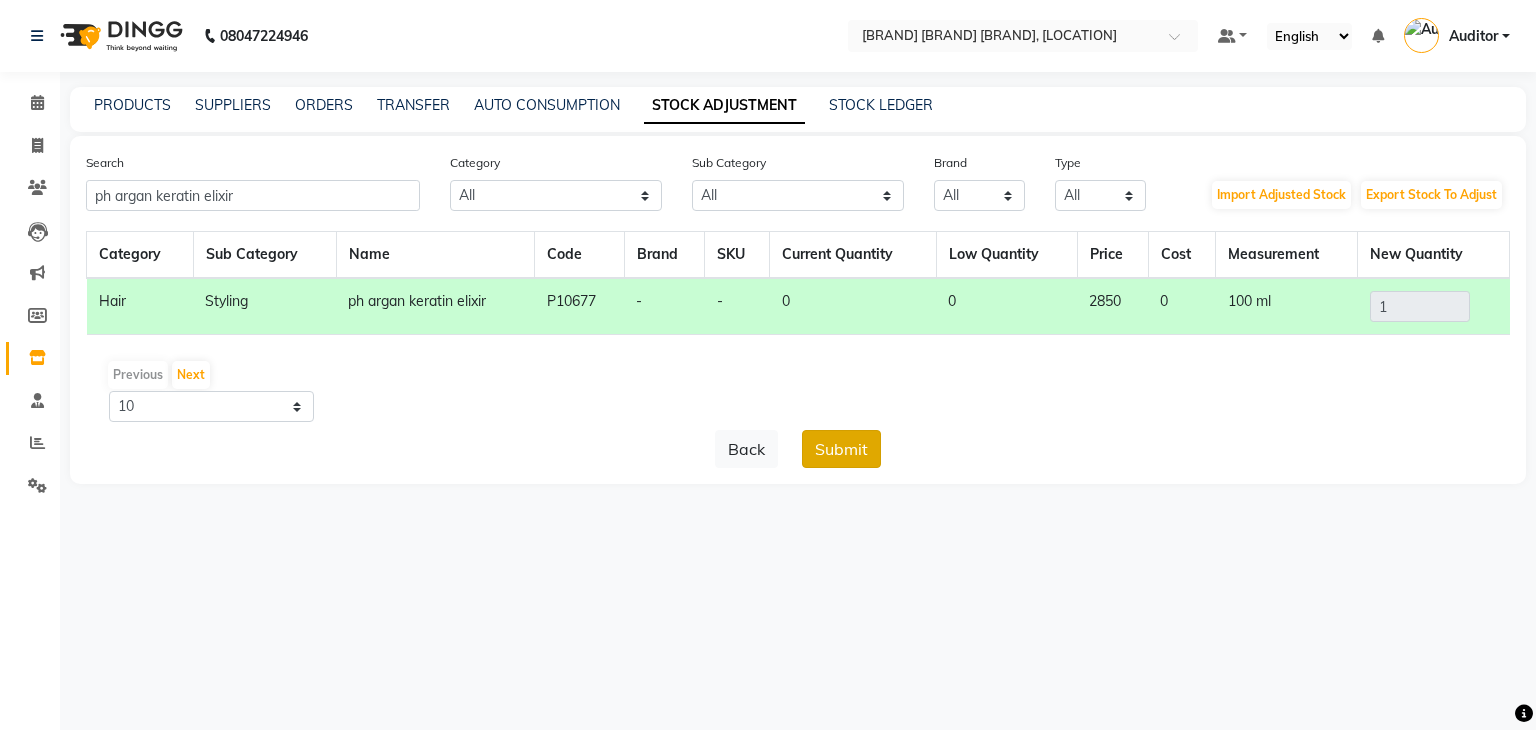 click on "Submit" 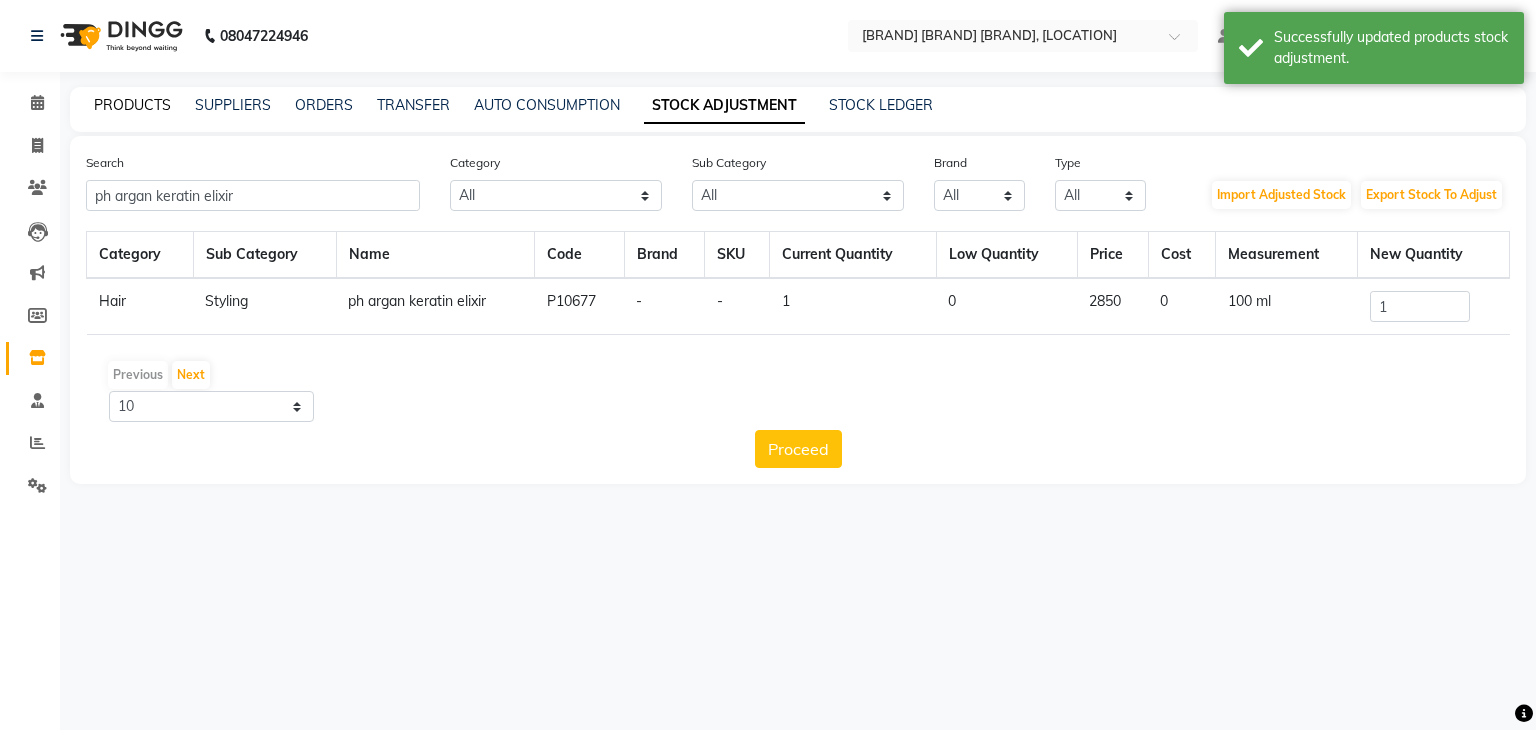 click on "PRODUCTS" 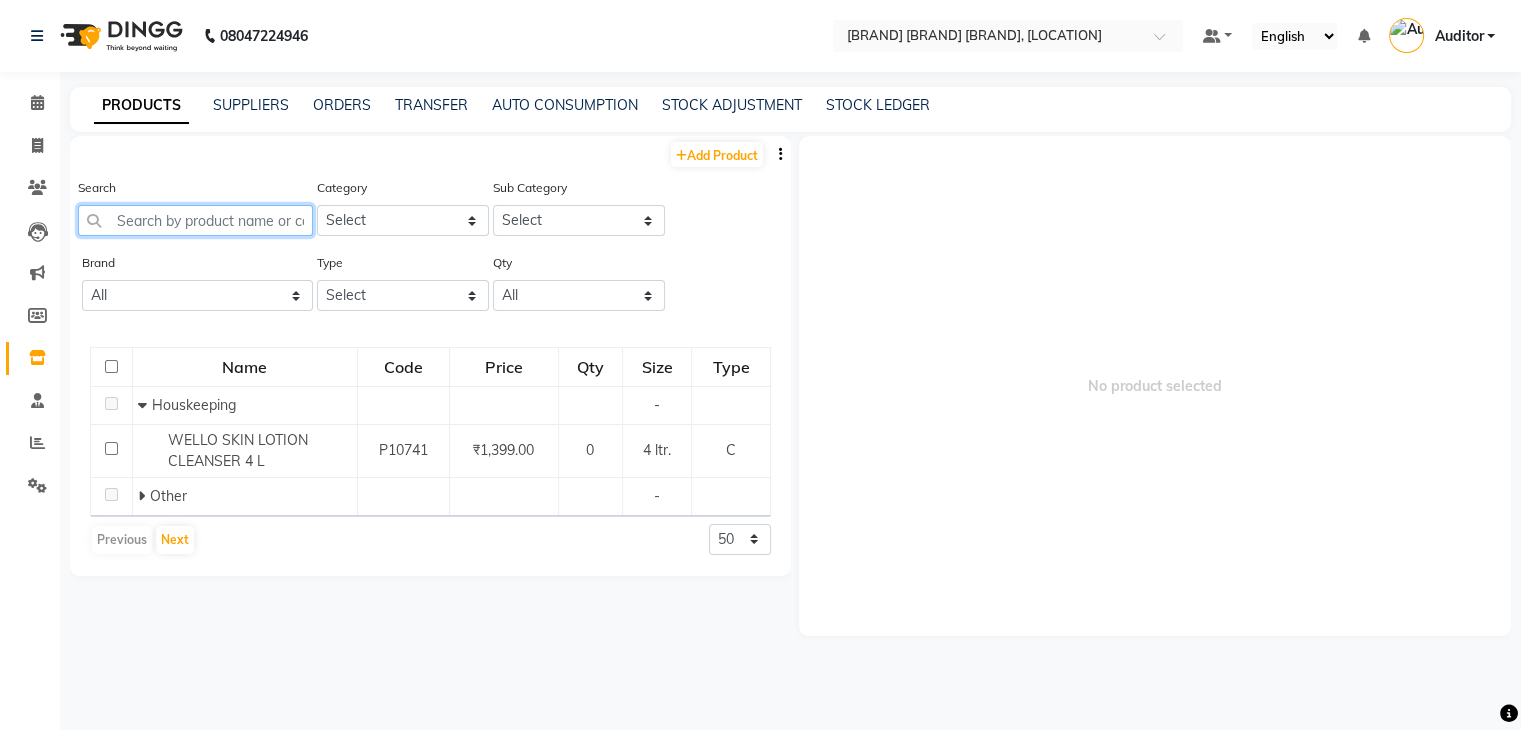 click 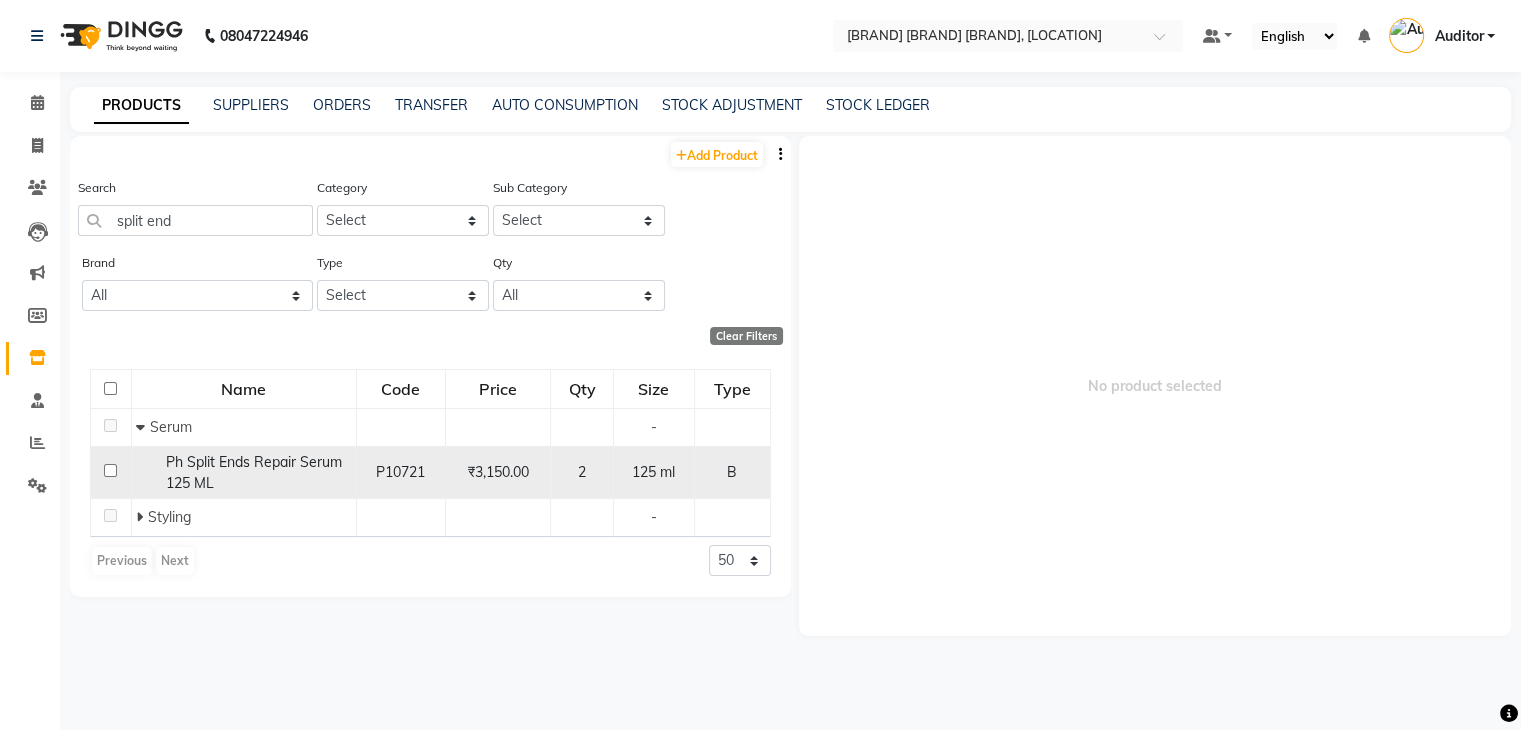 click on "Ph Split Ends Repair Serum 125 ML" 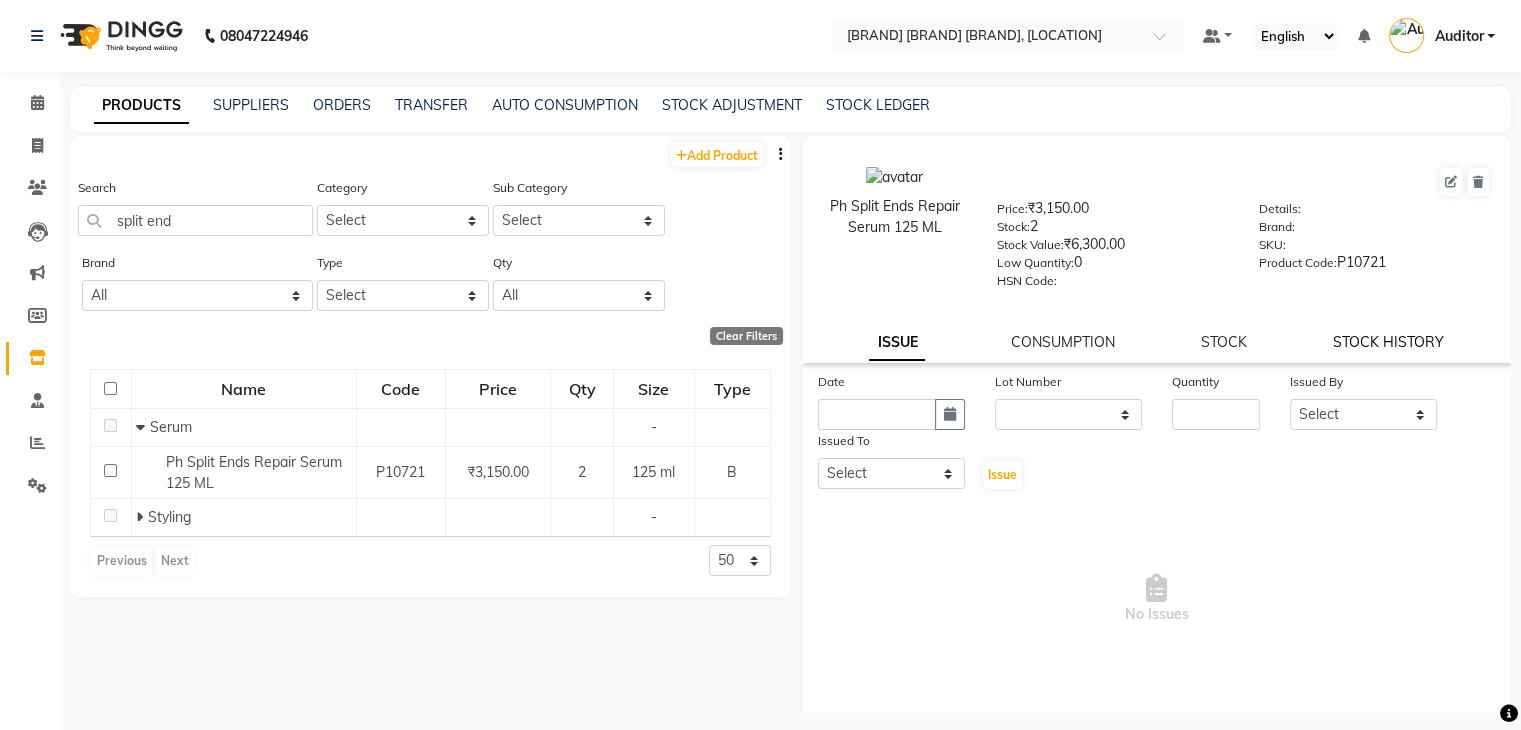 click on "STOCK HISTORY" 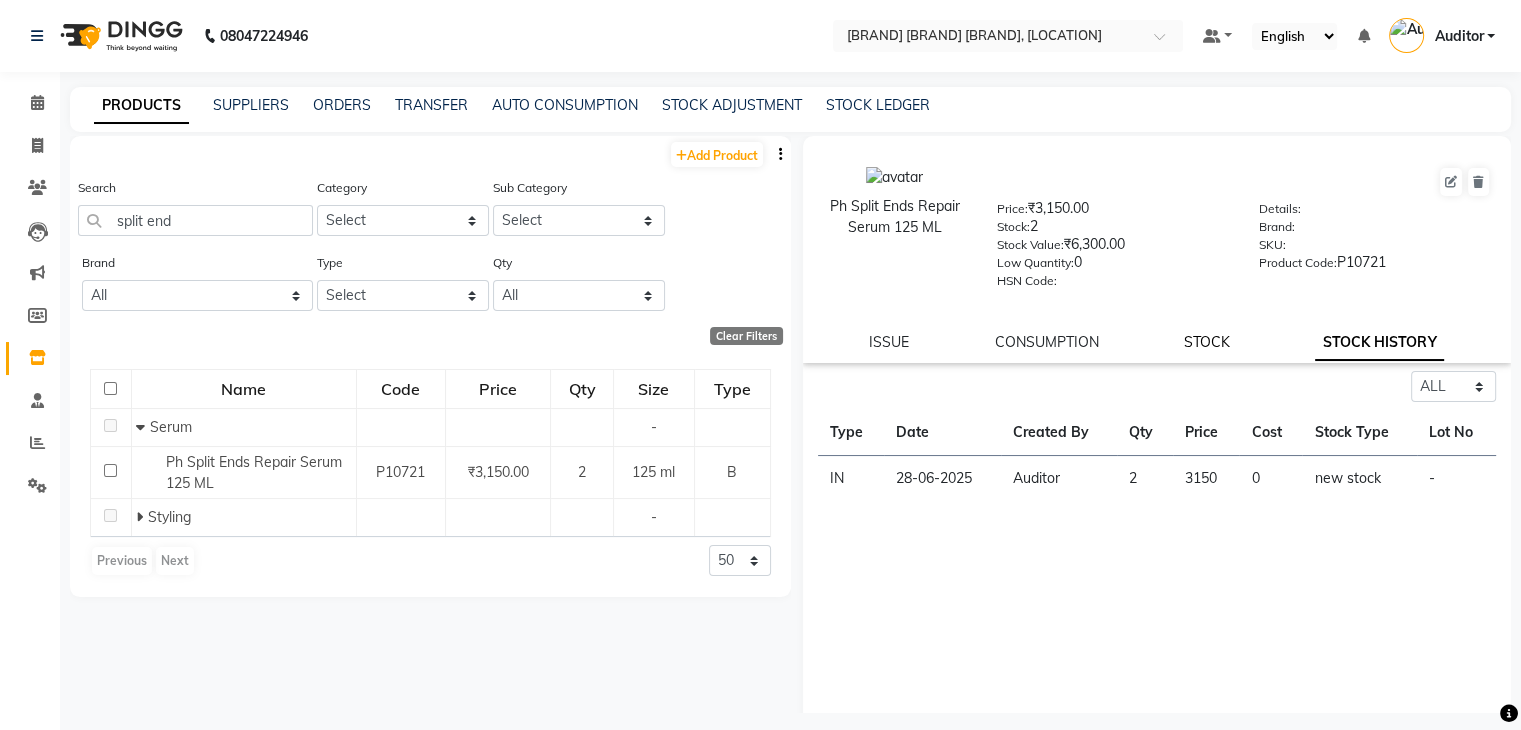 click on "STOCK" 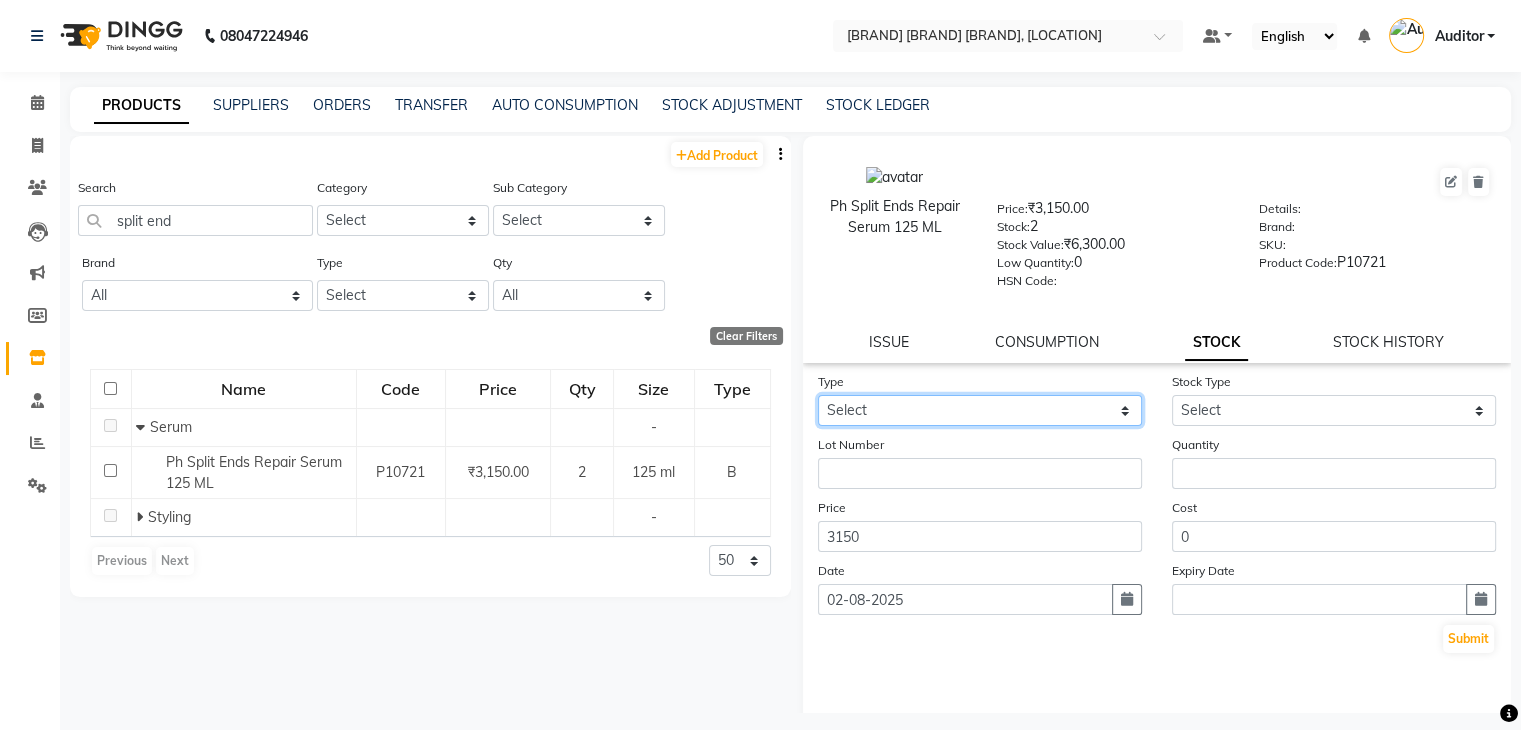 click on "Select In Out" 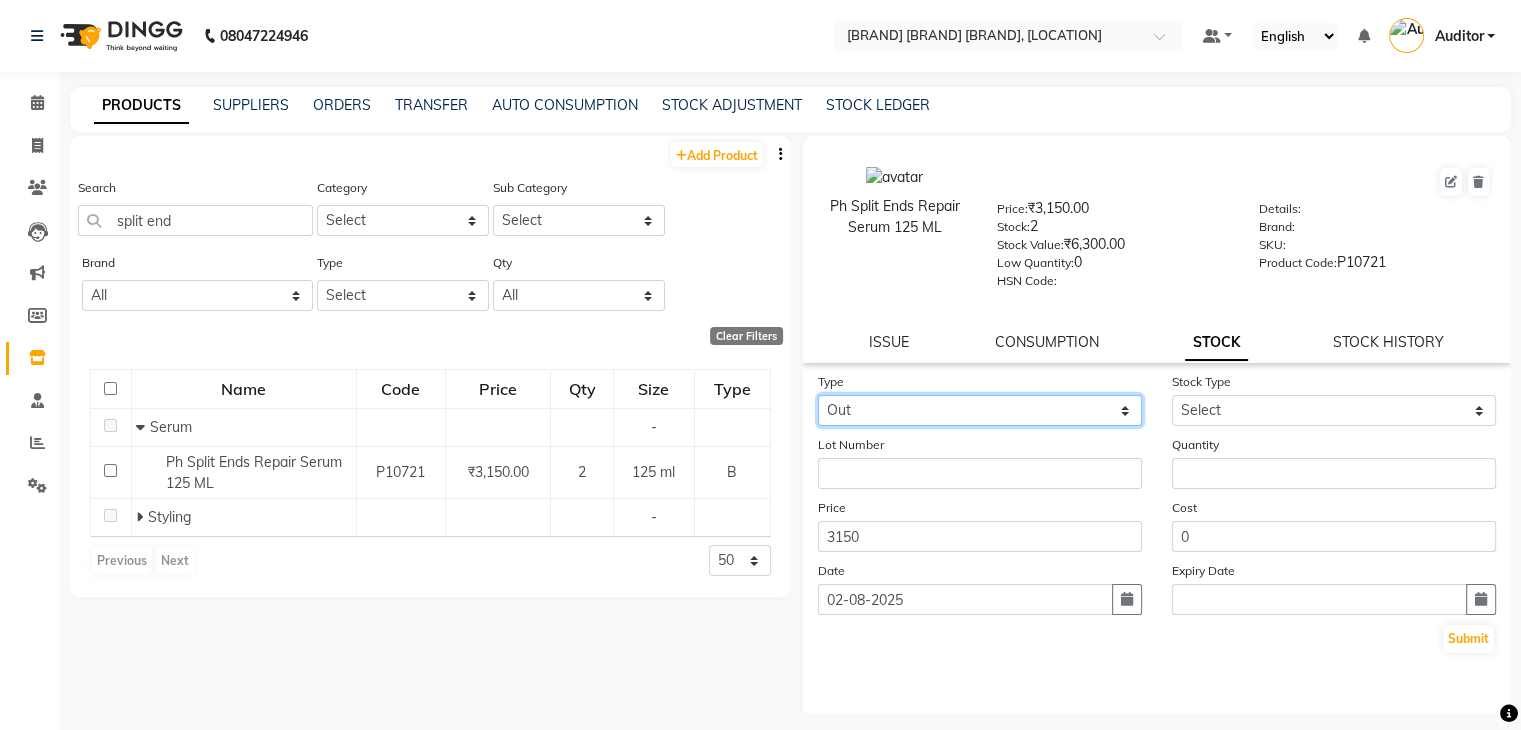 click on "Select In Out" 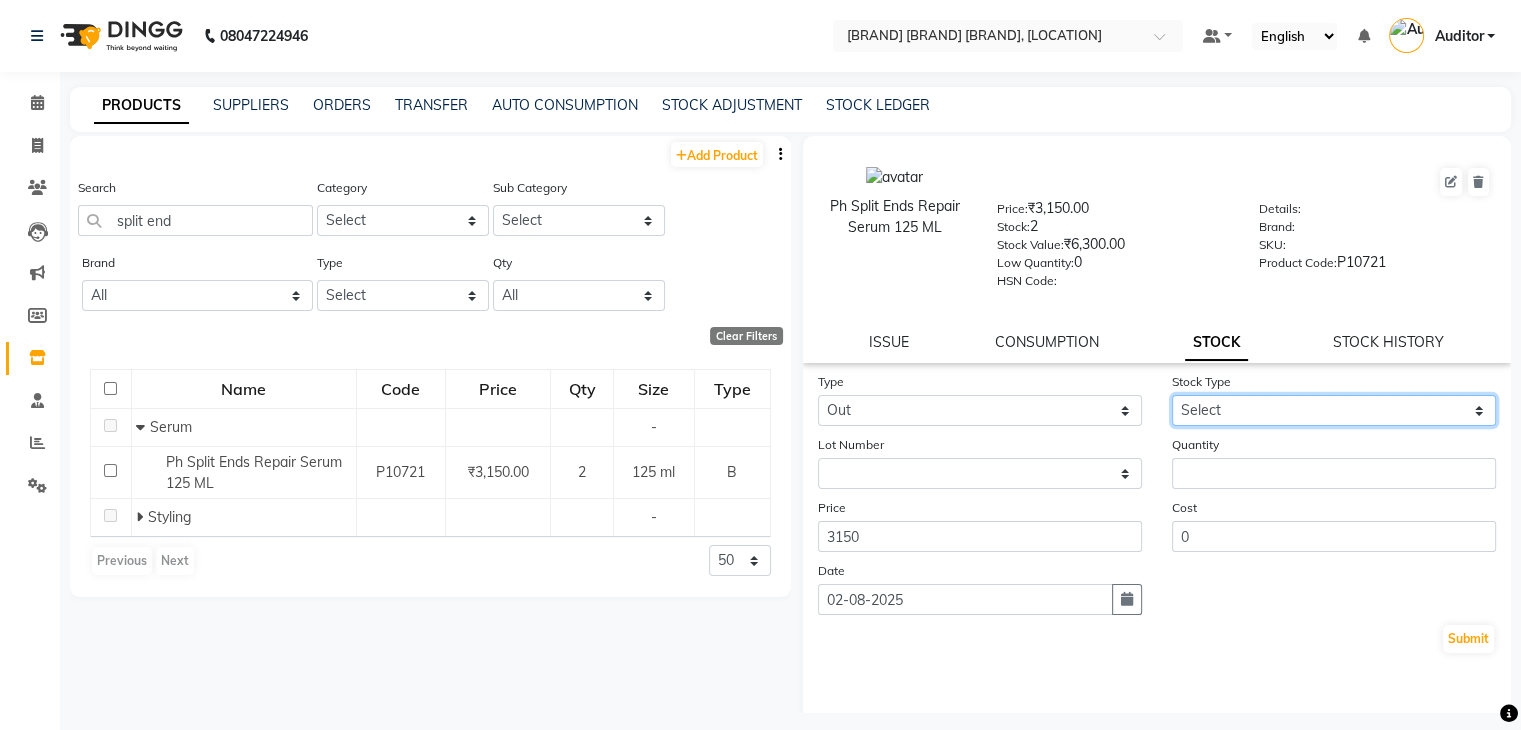 click on "Select Internal Use Damaged Expired Adjustment Return Other" 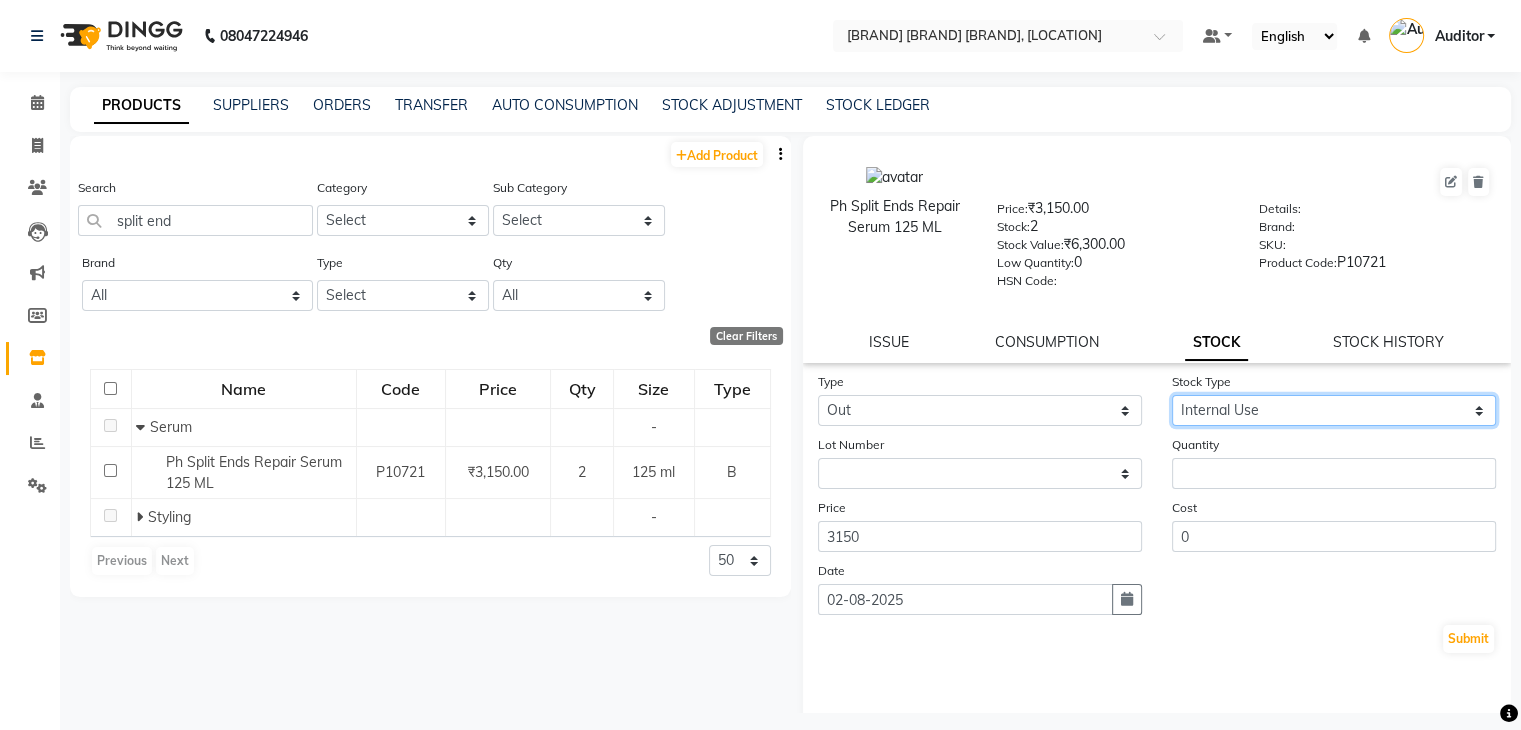 click on "Select Internal Use Damaged Expired Adjustment Return Other" 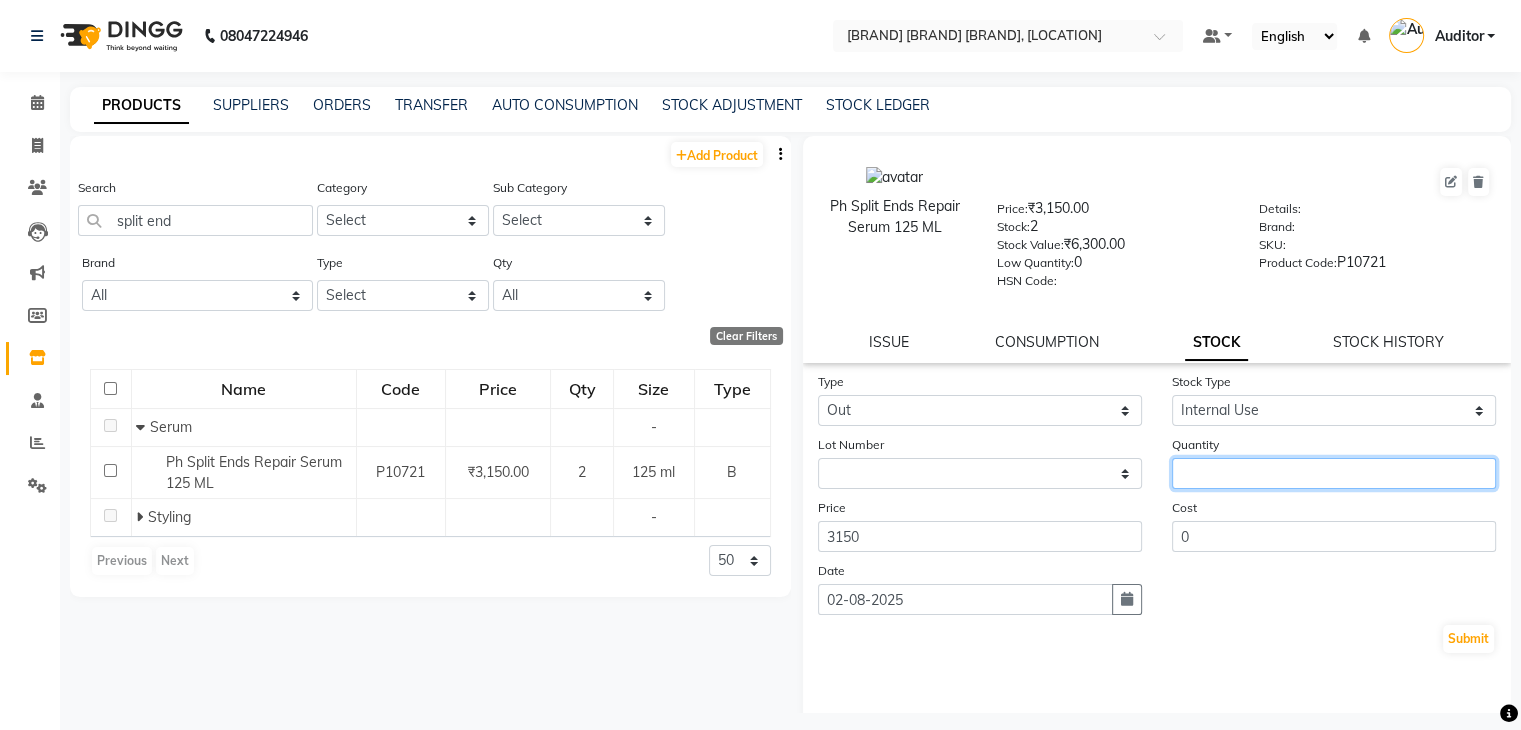 click 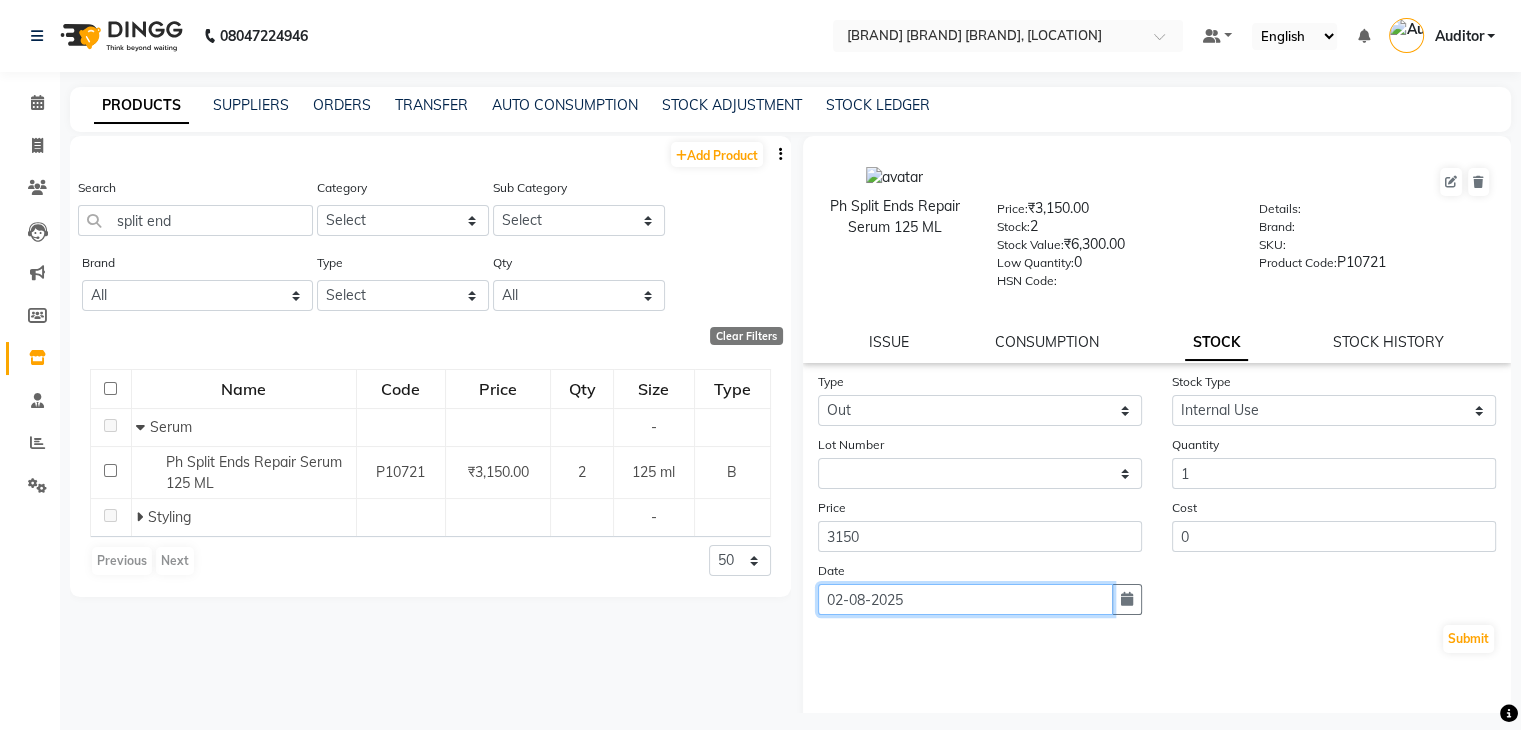 click on "02-08-2025" 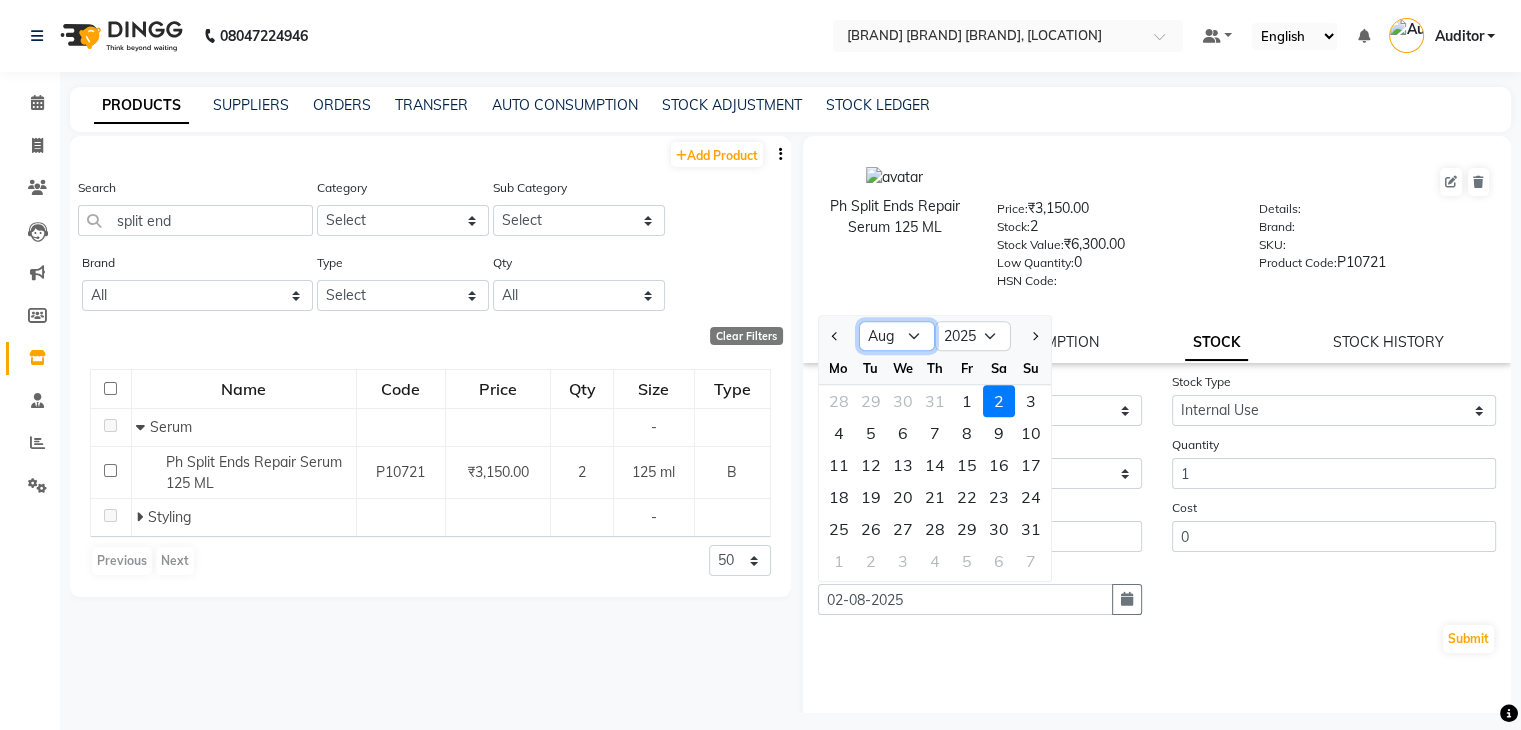 click on "Jan Feb Mar Apr May Jun Jul Aug Sep Oct Nov Dec" 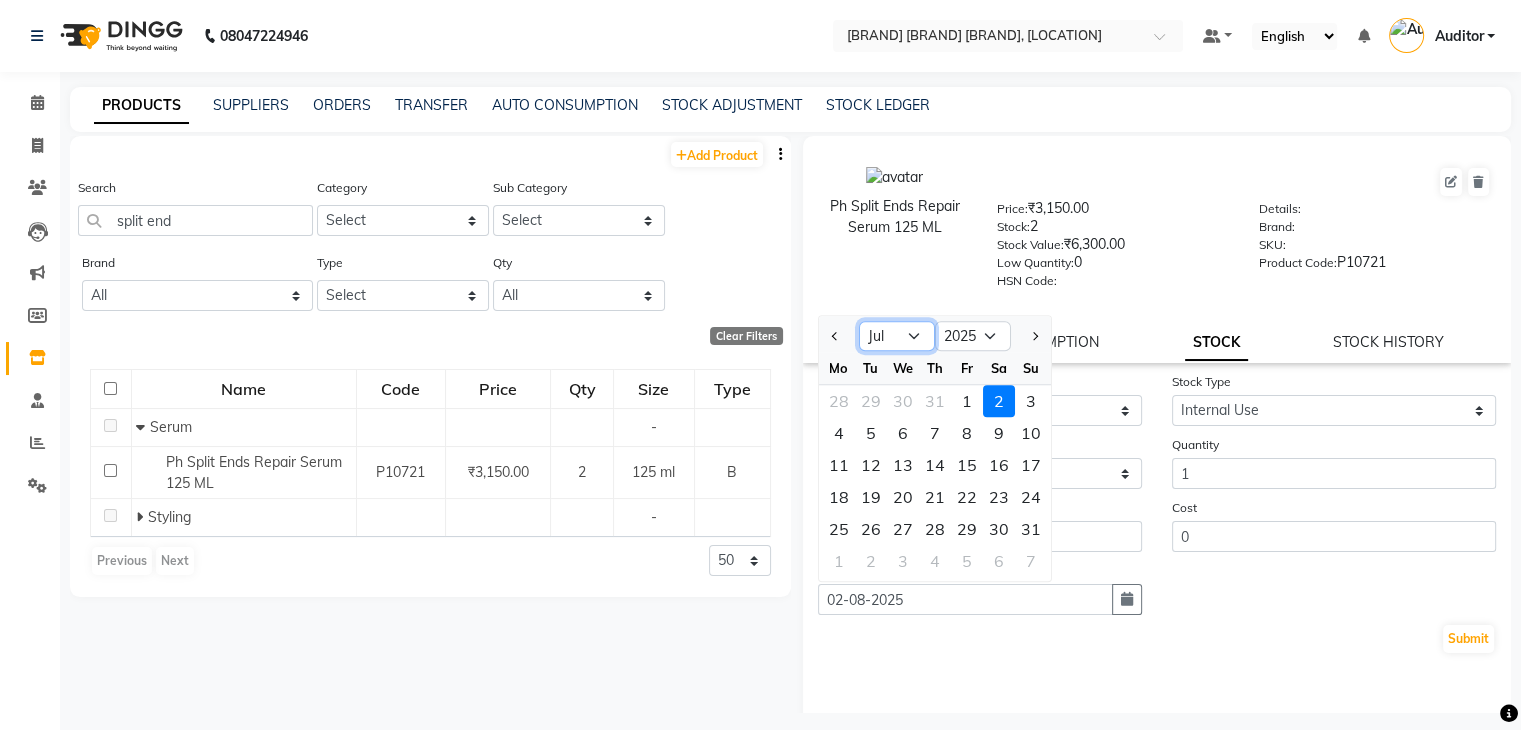 click on "Jan Feb Mar Apr May Jun Jul Aug Sep Oct Nov Dec" 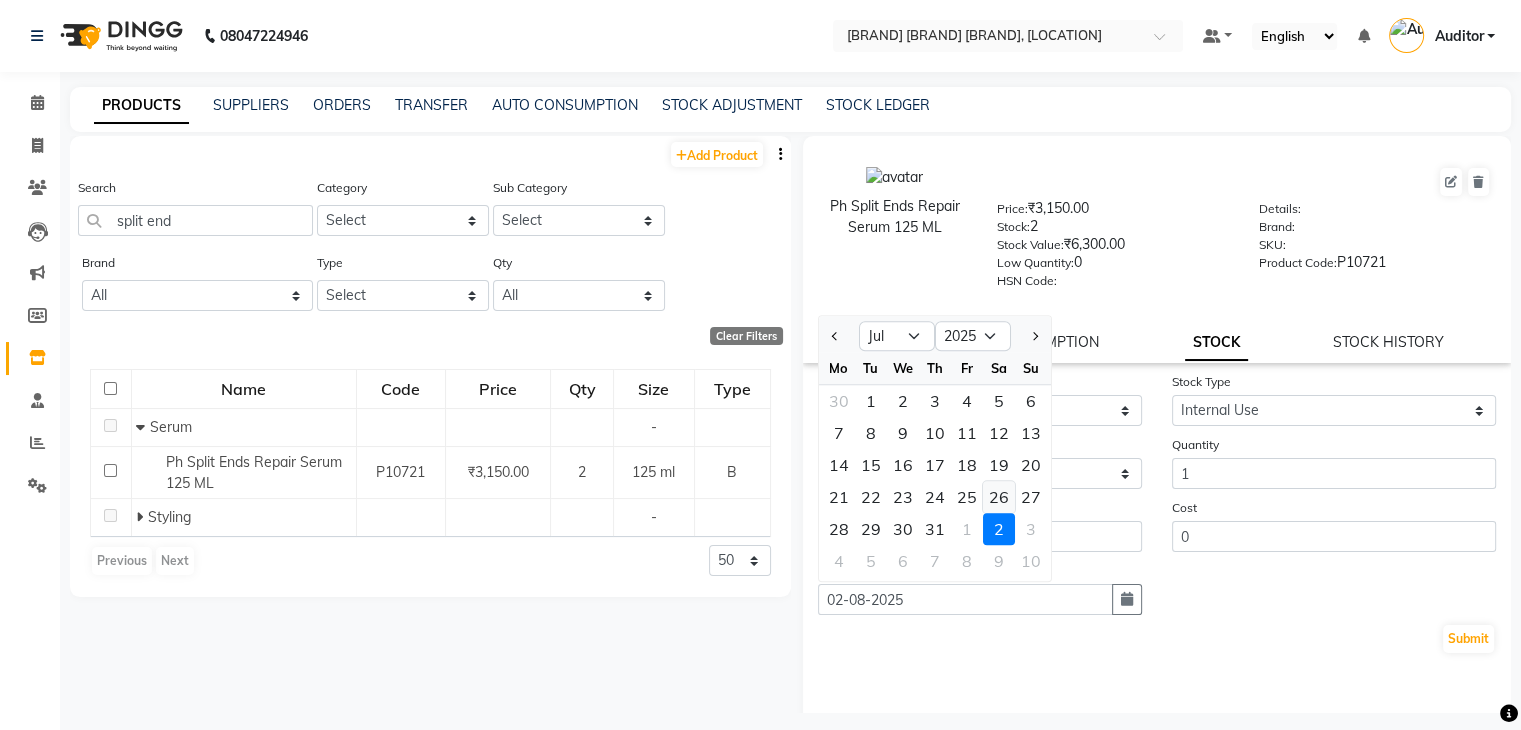 click on "26" 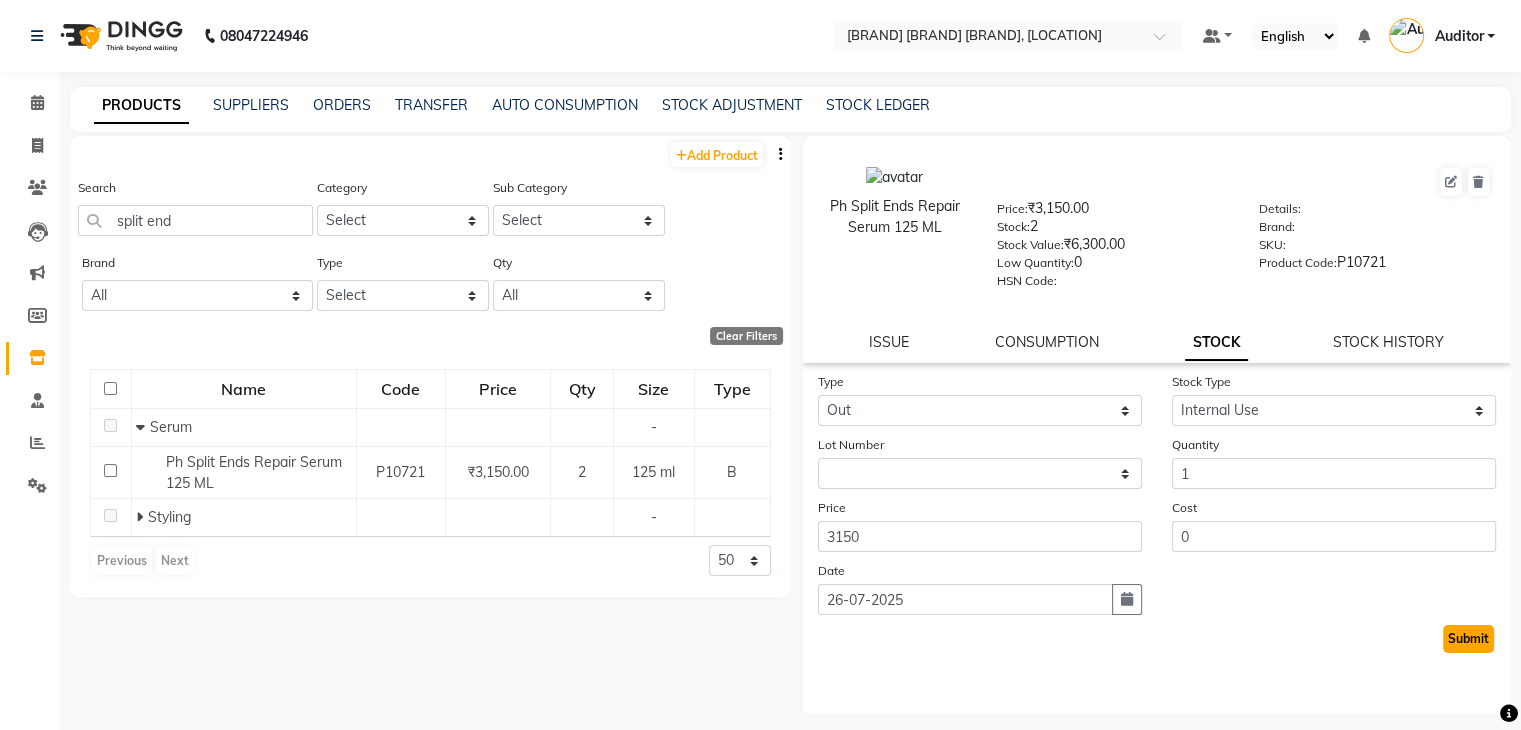 click on "Submit" 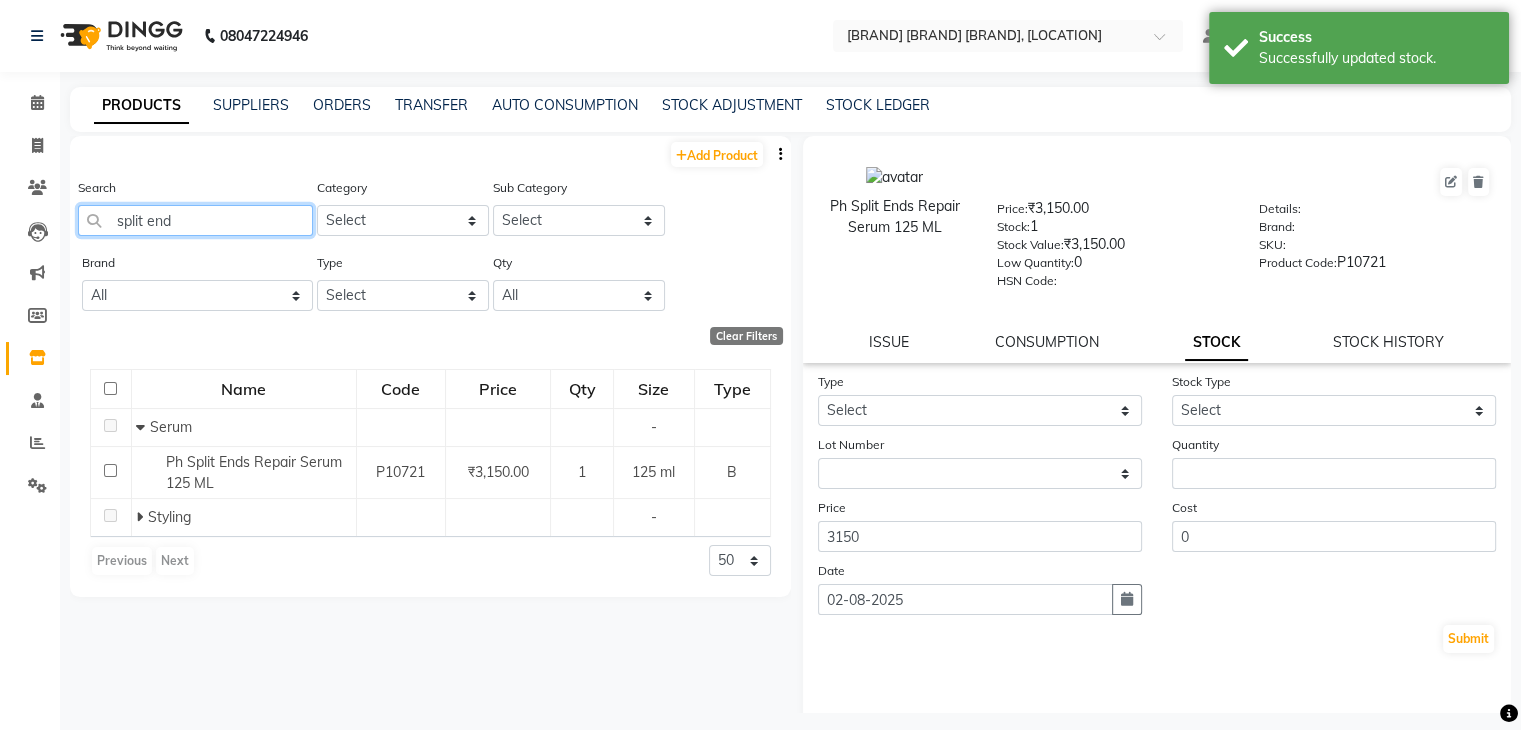 click on "split end" 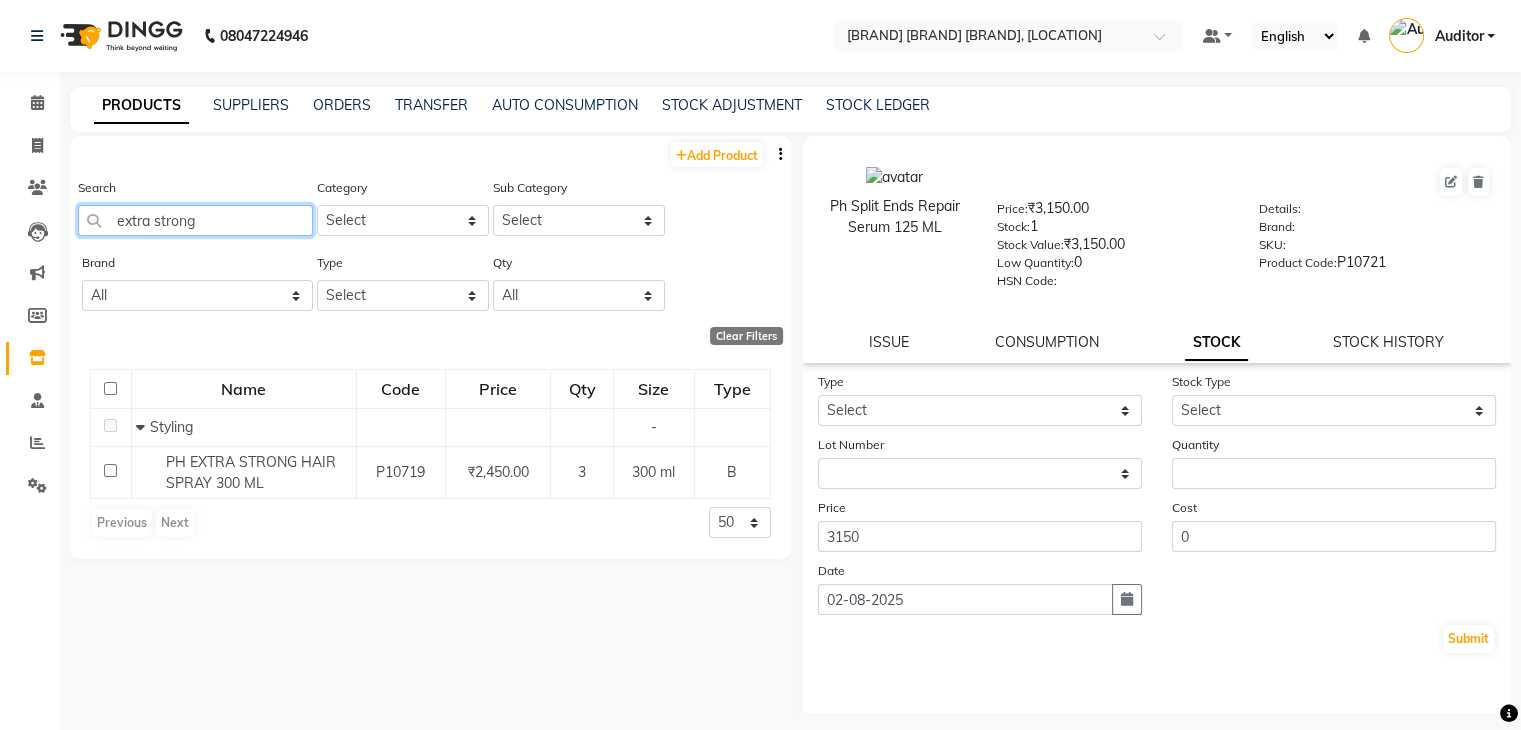 click on "extra strong" 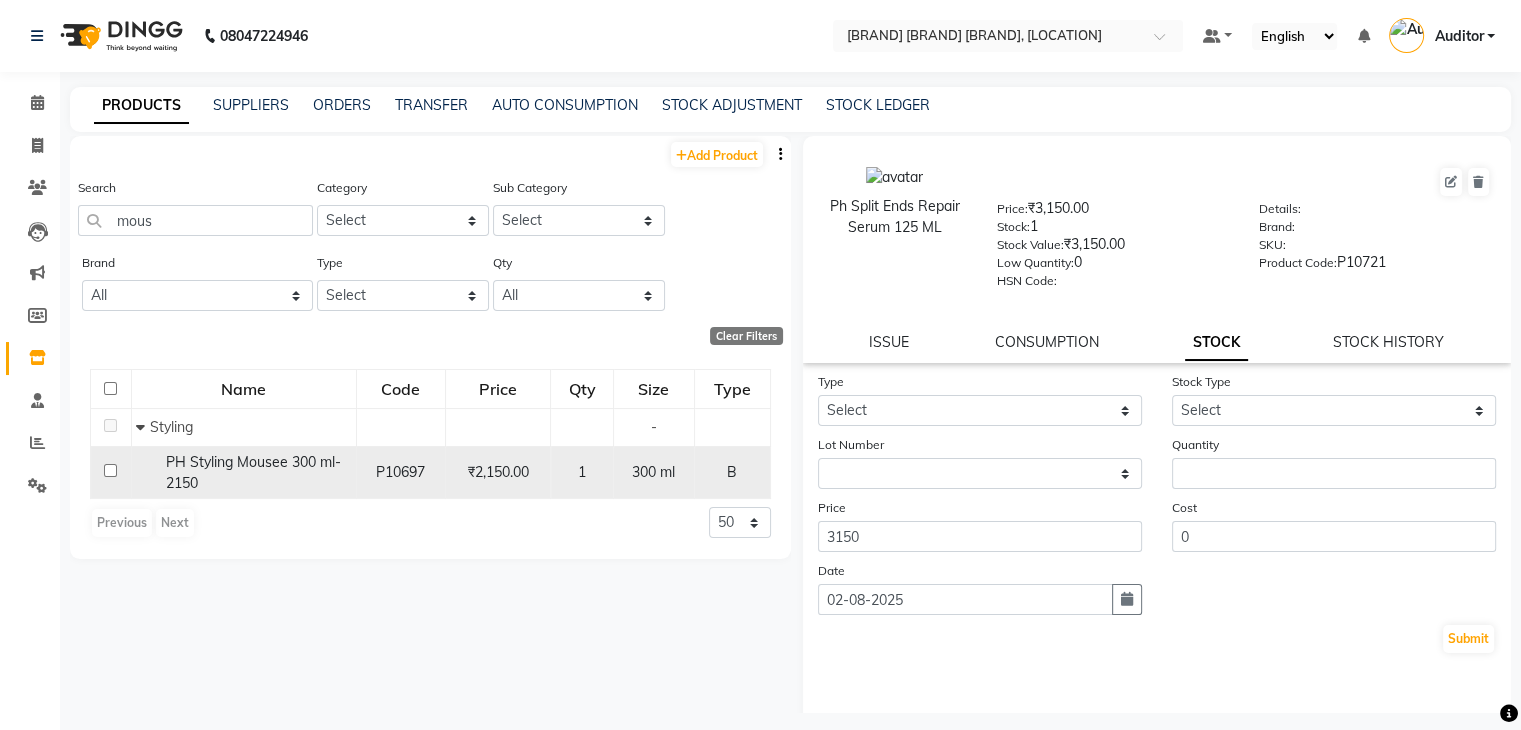 click on "PH Styling Mousee 300 ml-2150" 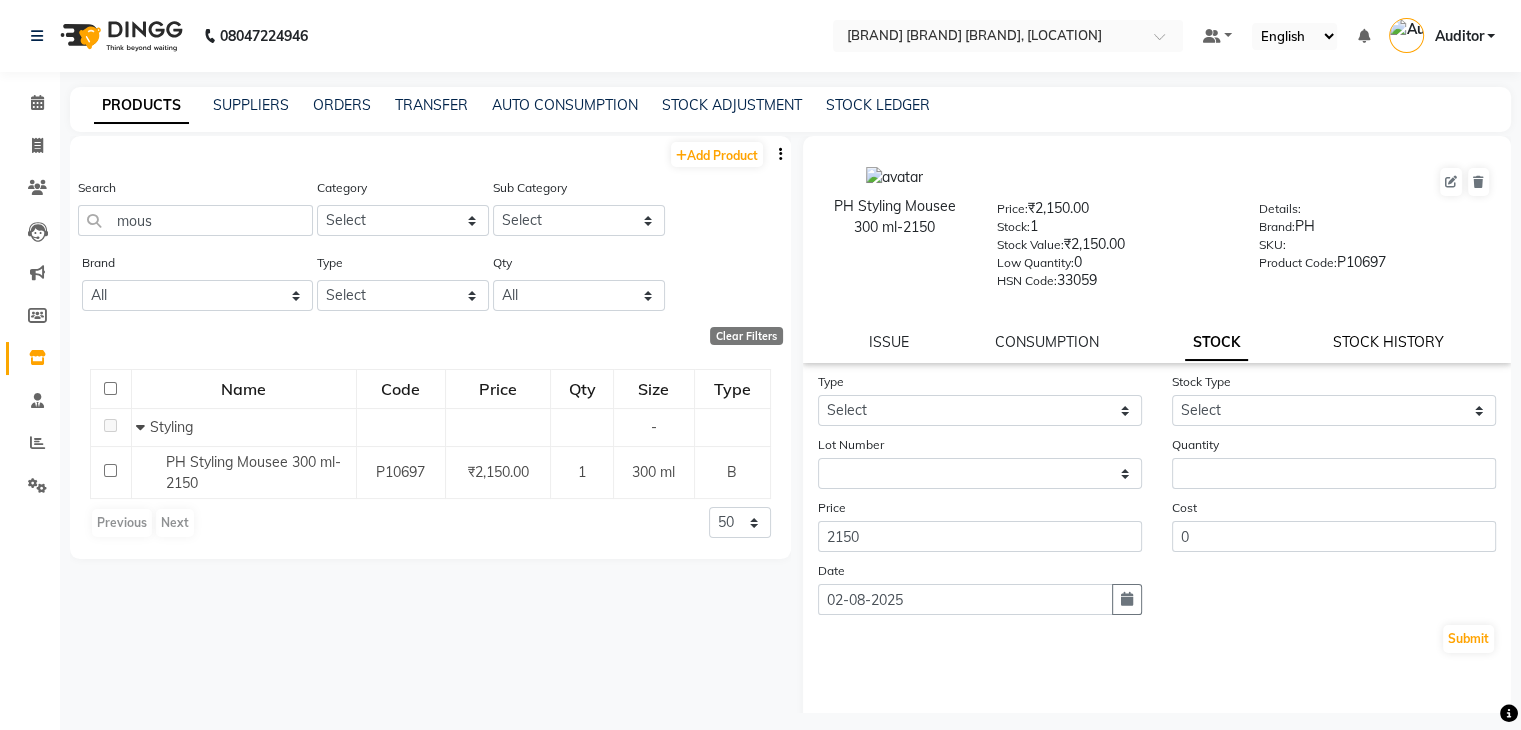 click on "STOCK HISTORY" 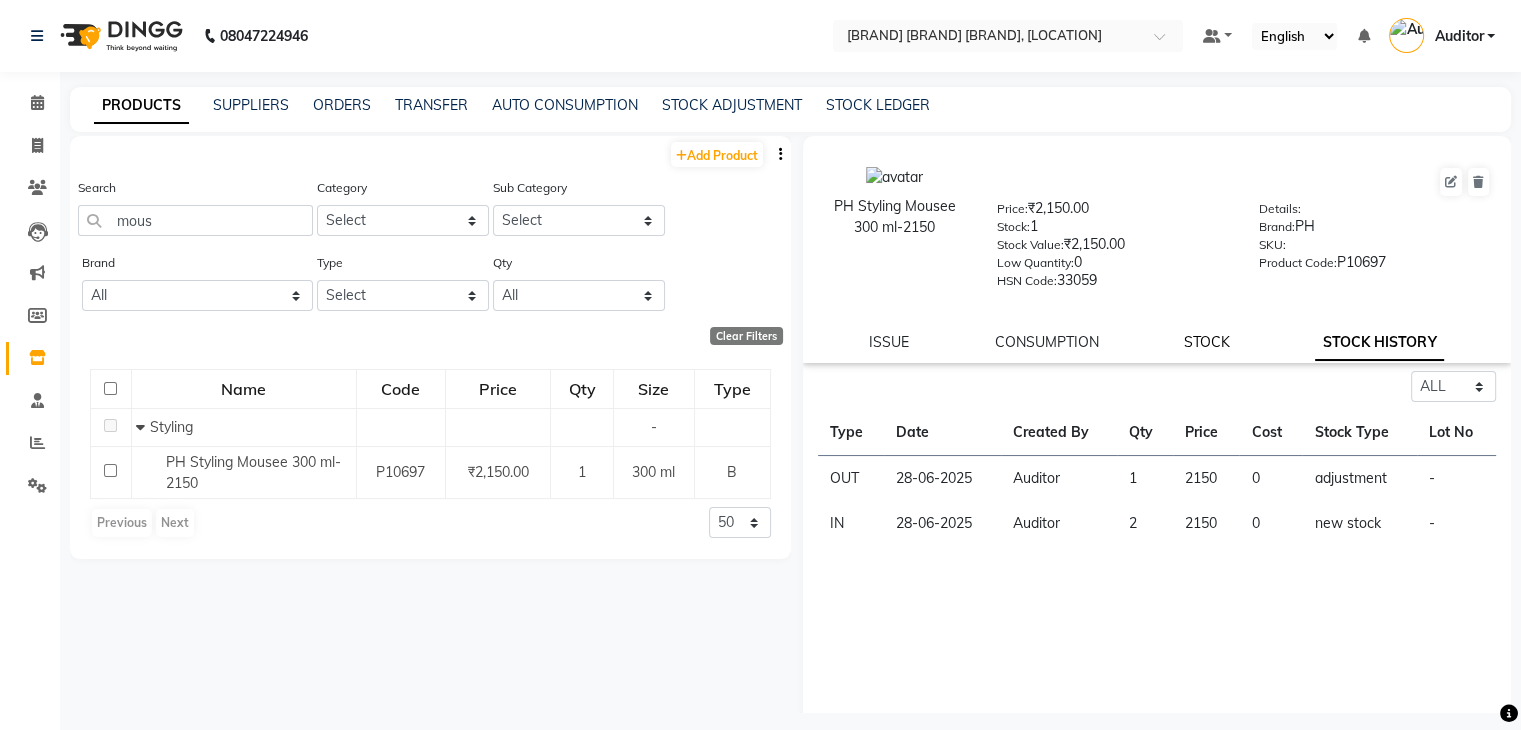 click on "STOCK" 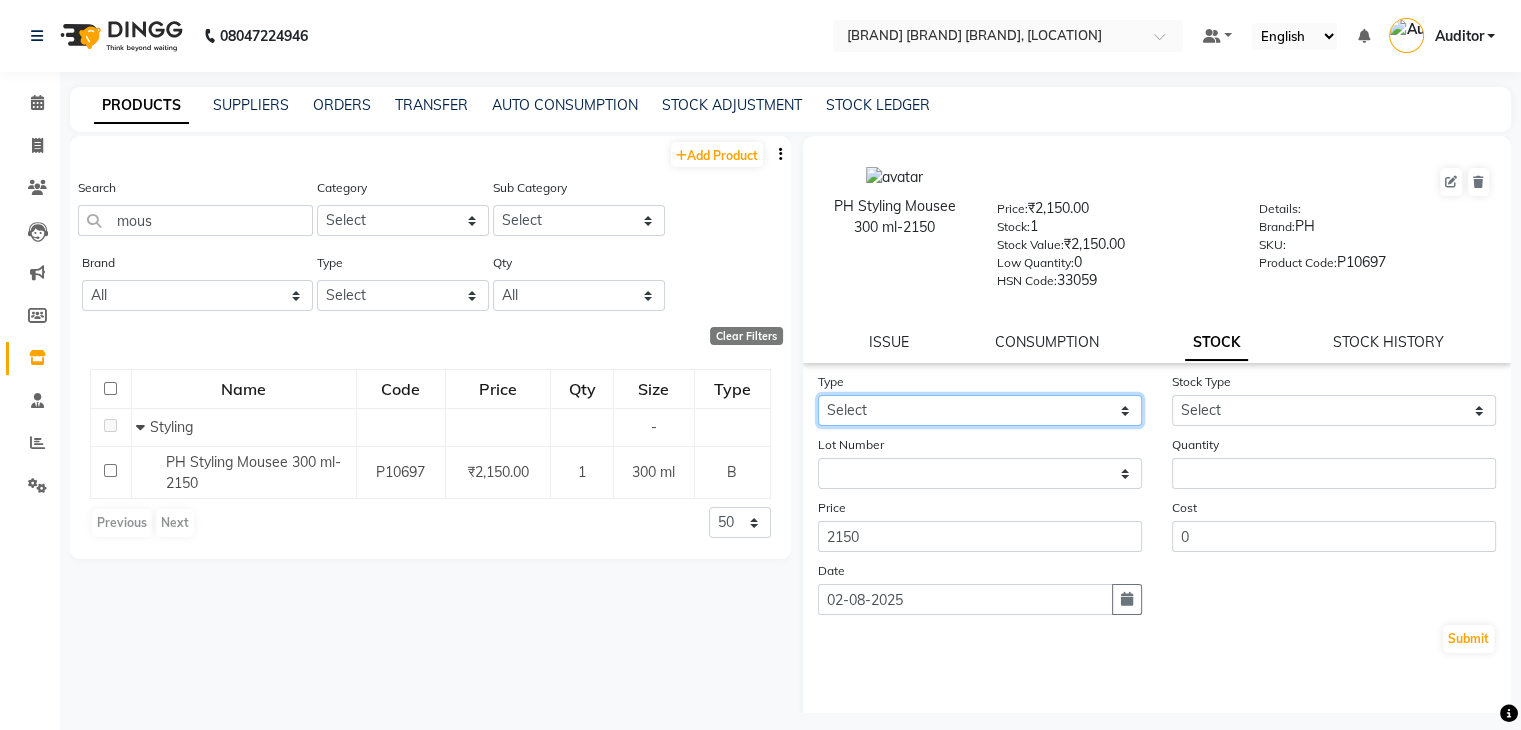 click on "Select In Out" 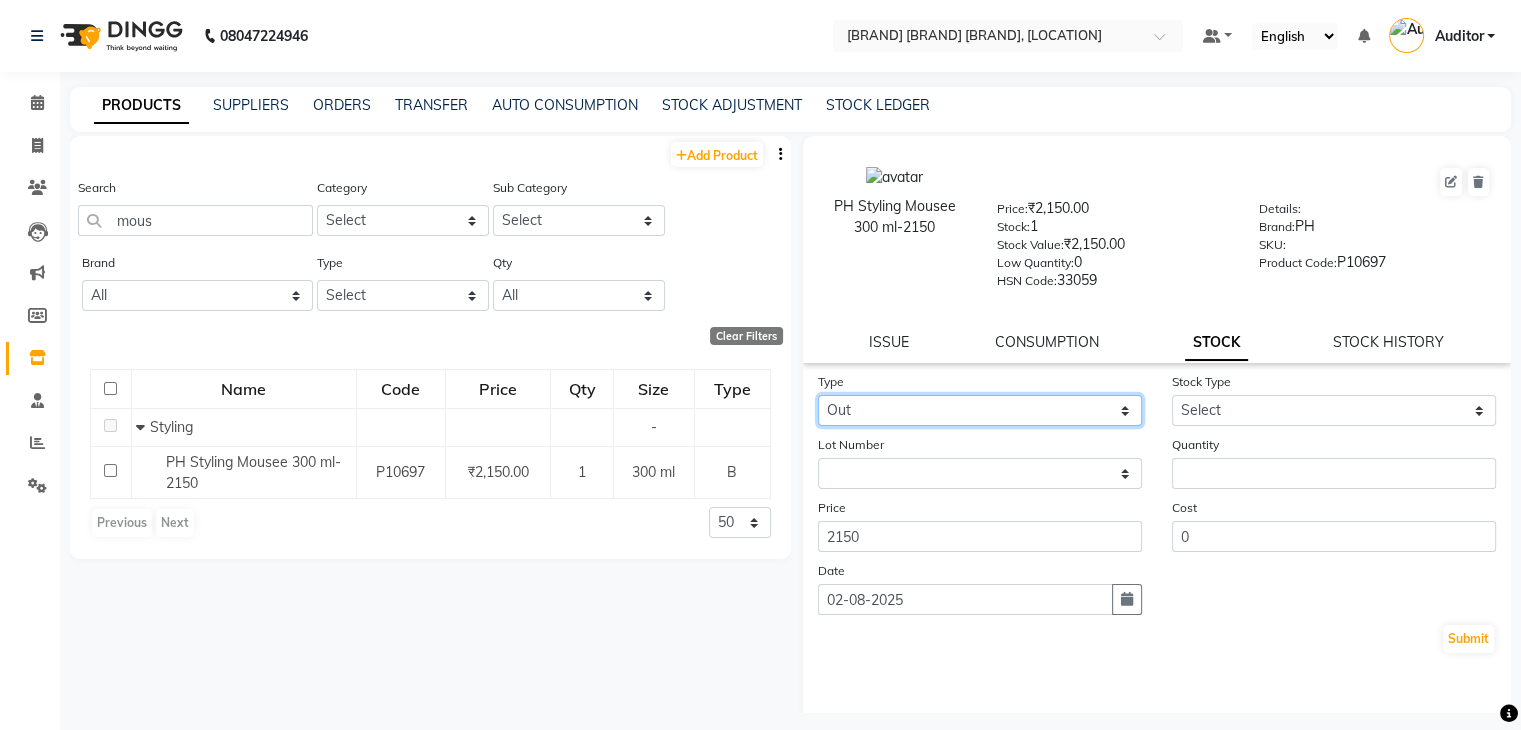 click on "Select In Out" 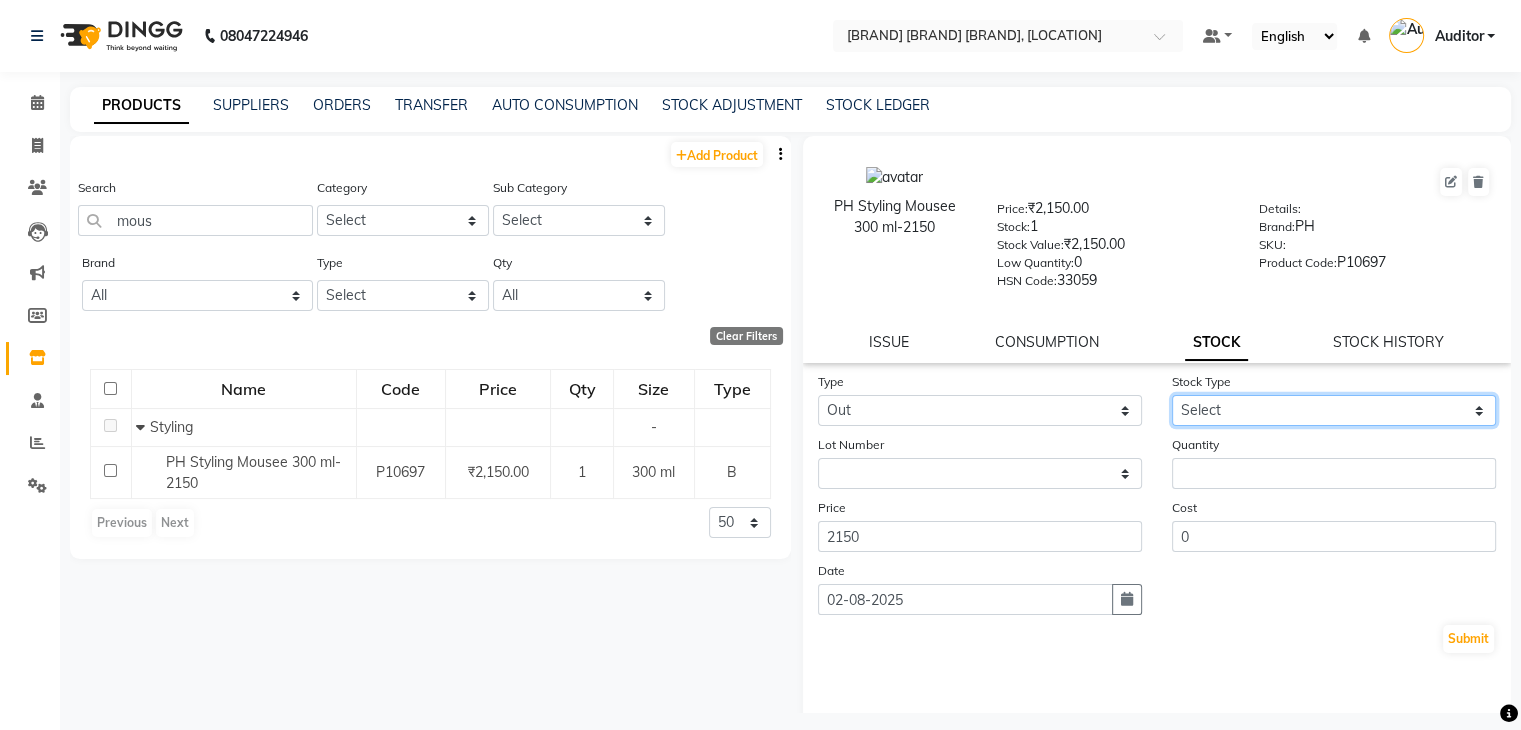 click on "Select Internal Use Damaged Expired Adjustment Return Other" 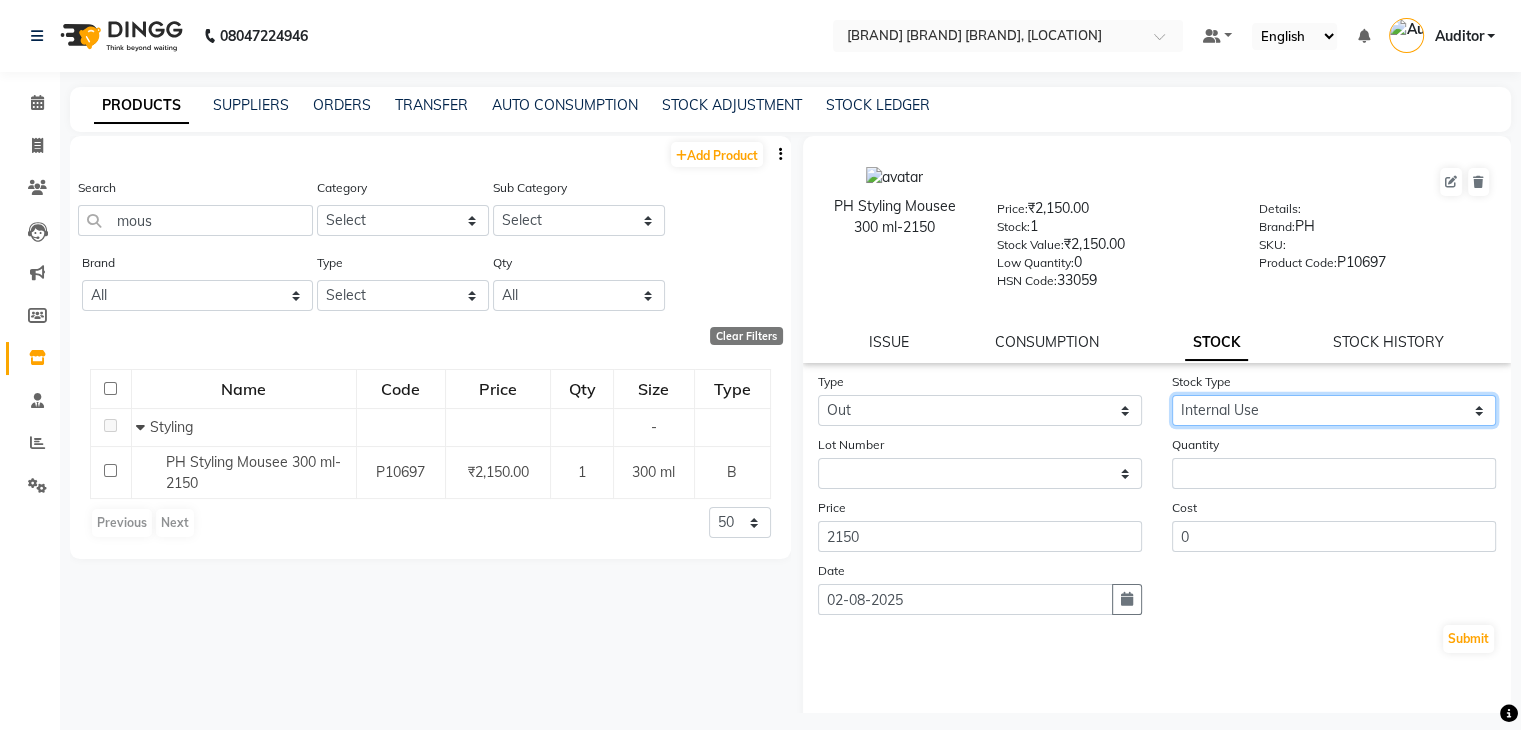 click on "Select Internal Use Damaged Expired Adjustment Return Other" 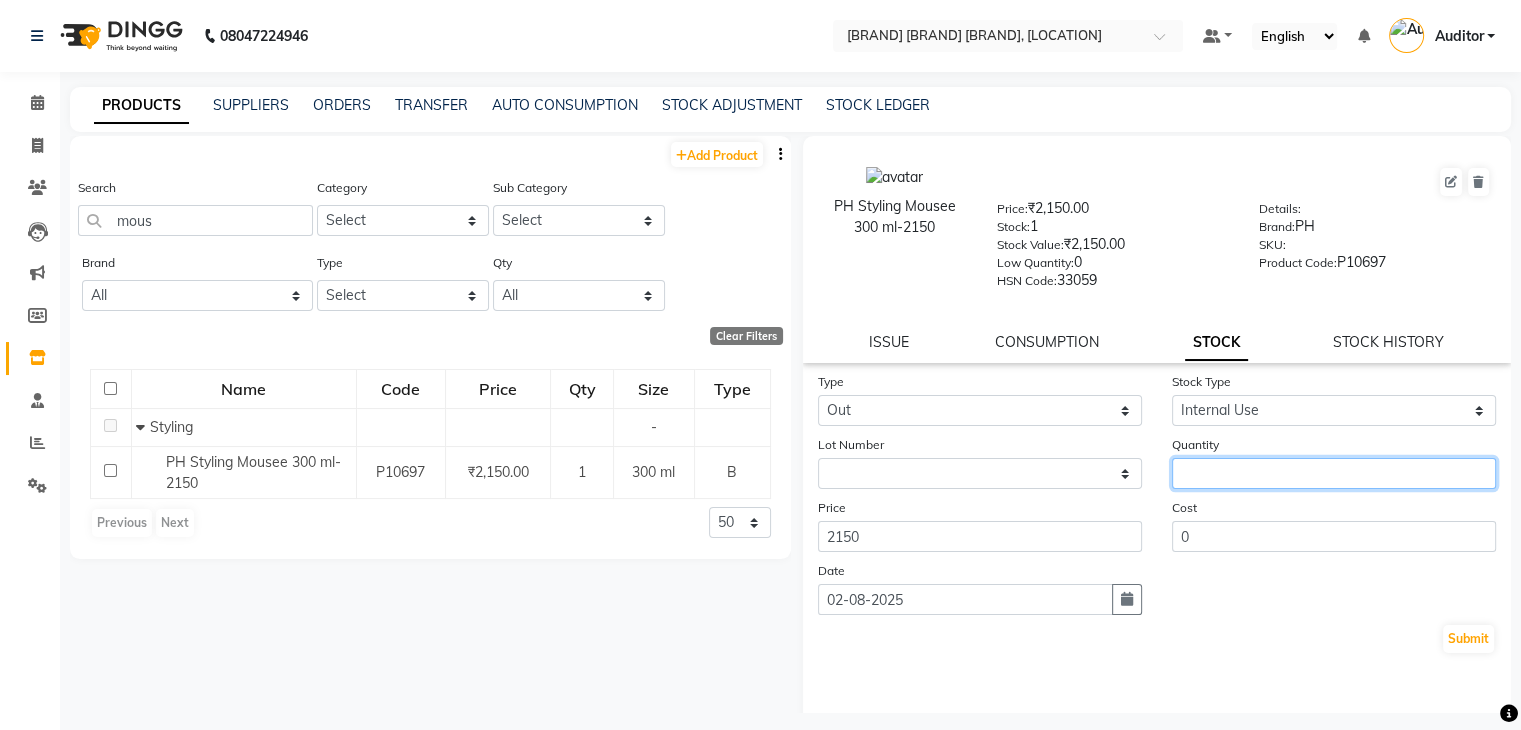 click 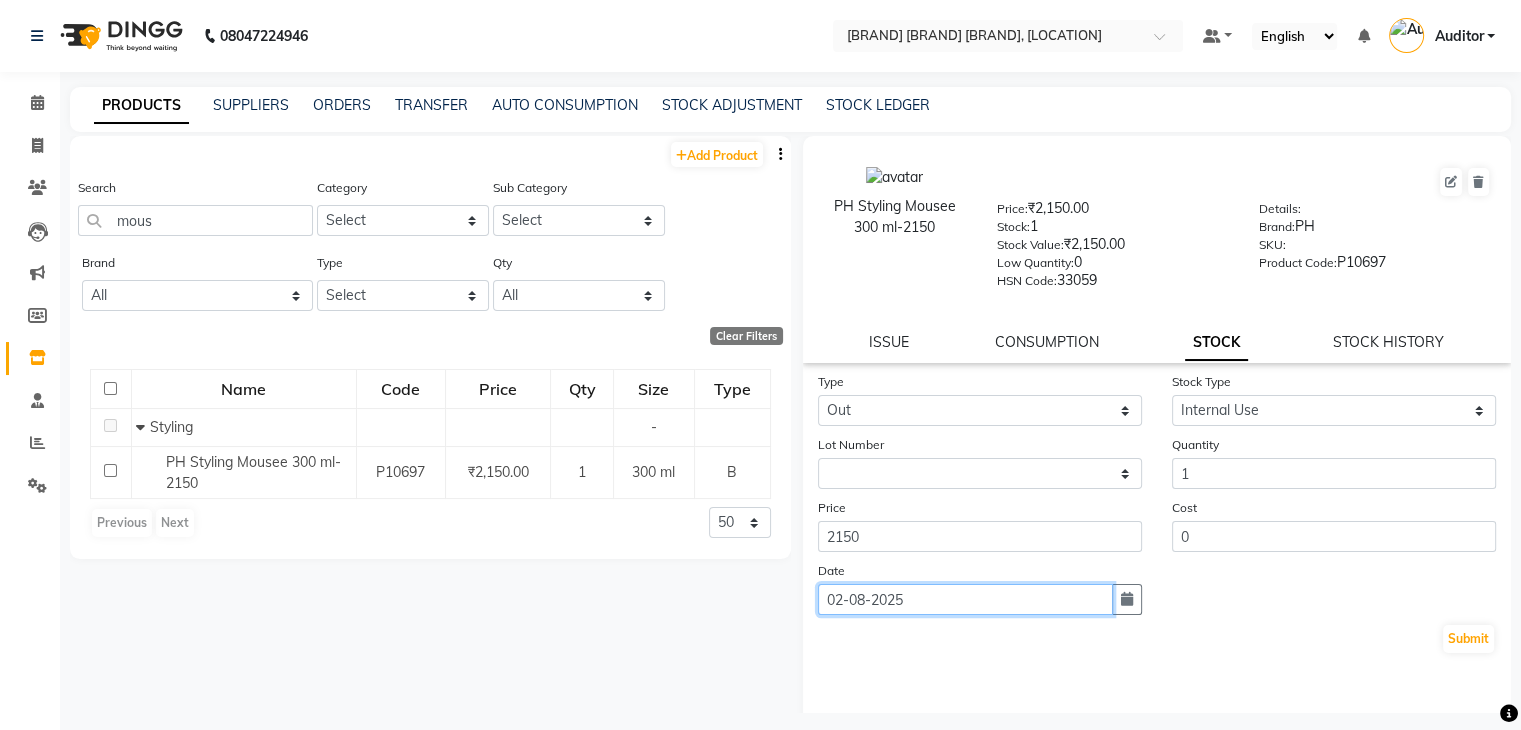click on "02-08-2025" 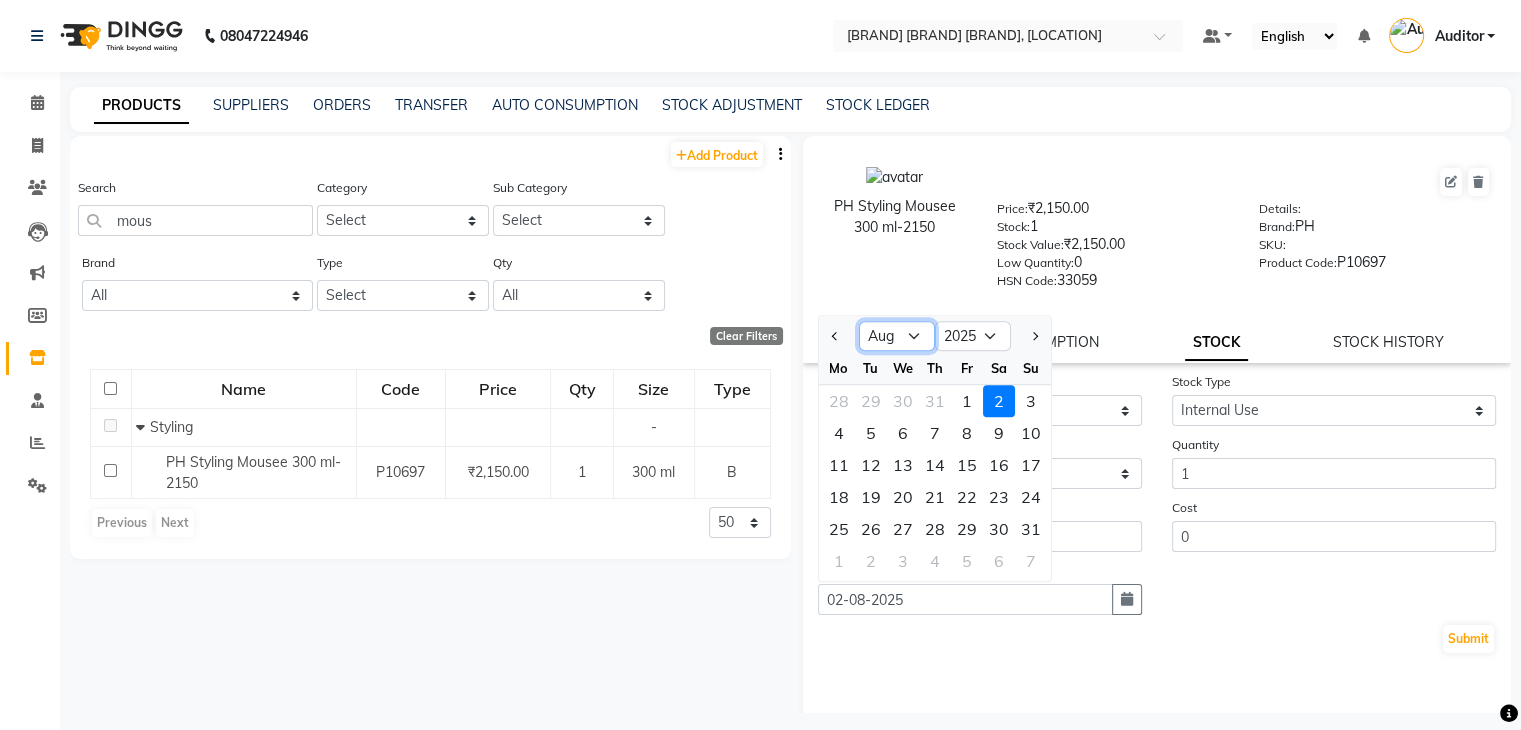 click on "Jan Feb Mar Apr May Jun Jul Aug Sep Oct Nov Dec" 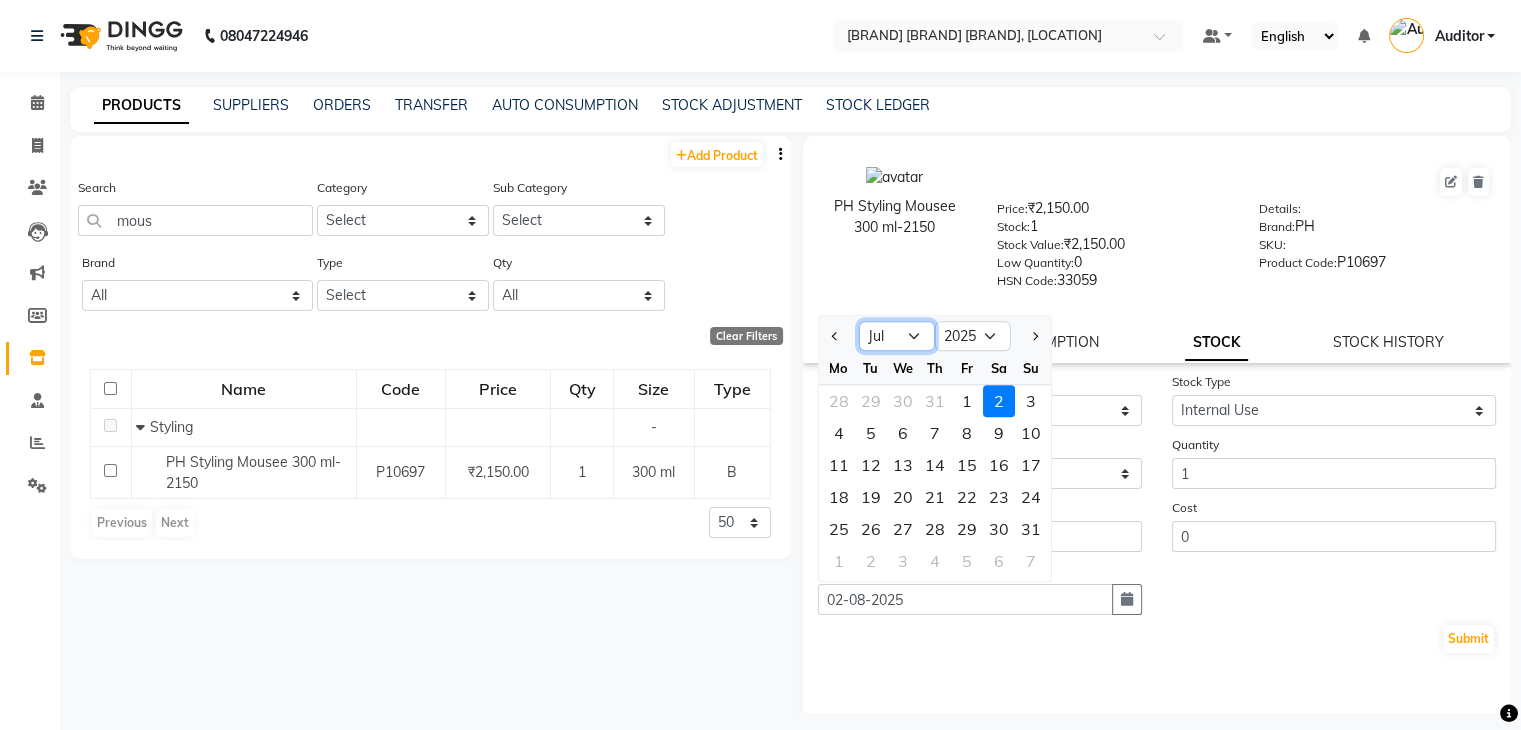 click on "Jan Feb Mar Apr May Jun Jul Aug Sep Oct Nov Dec" 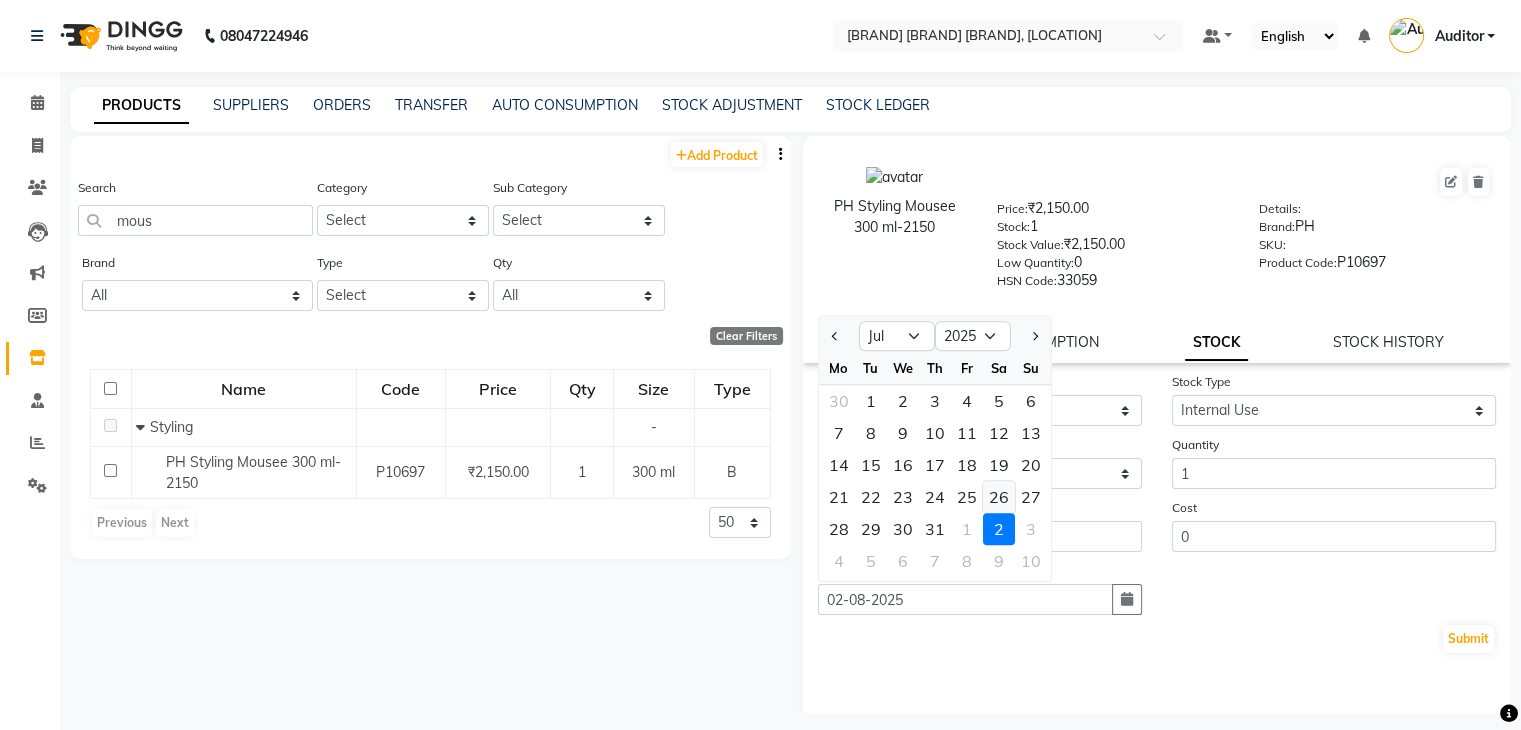 click on "26" 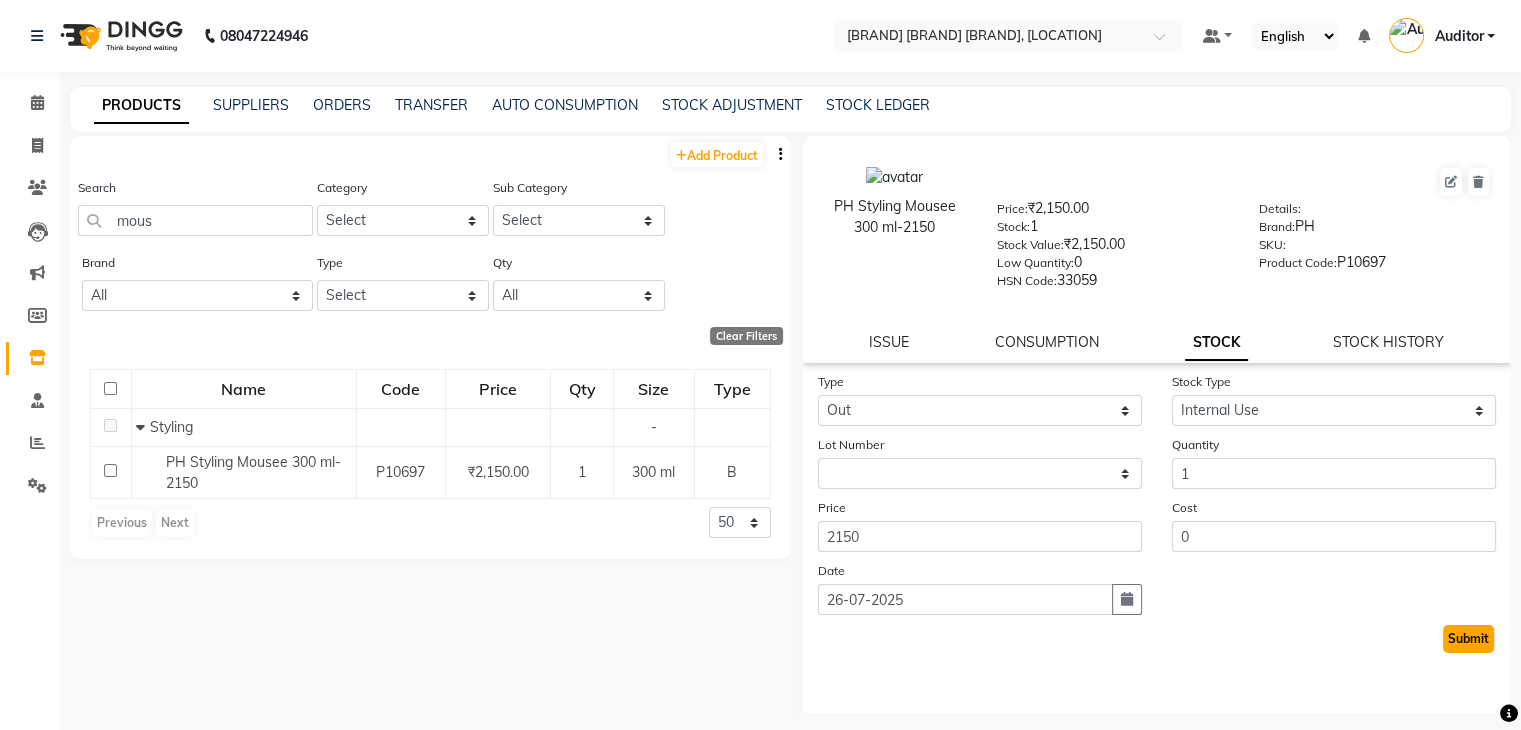 click on "Submit" 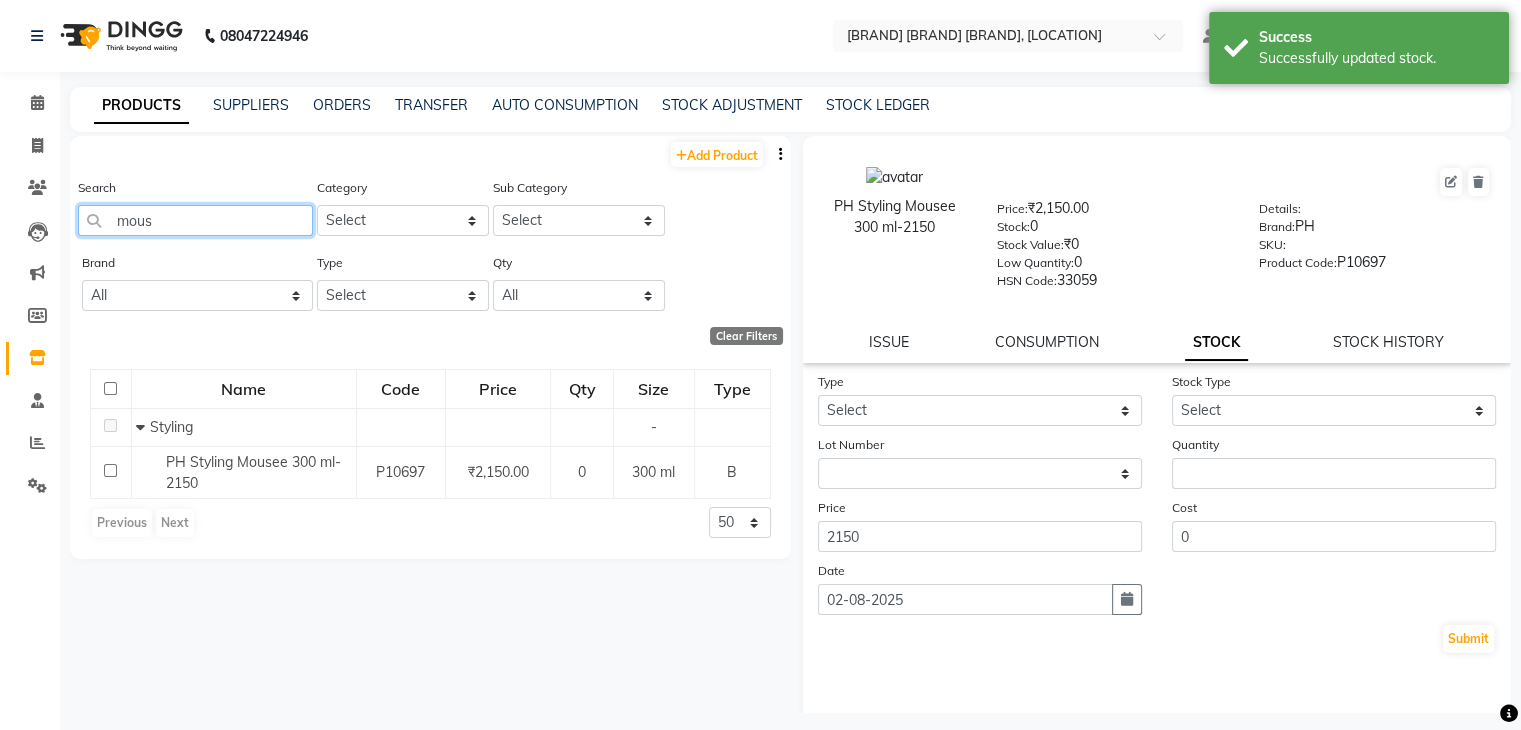 click on "mous" 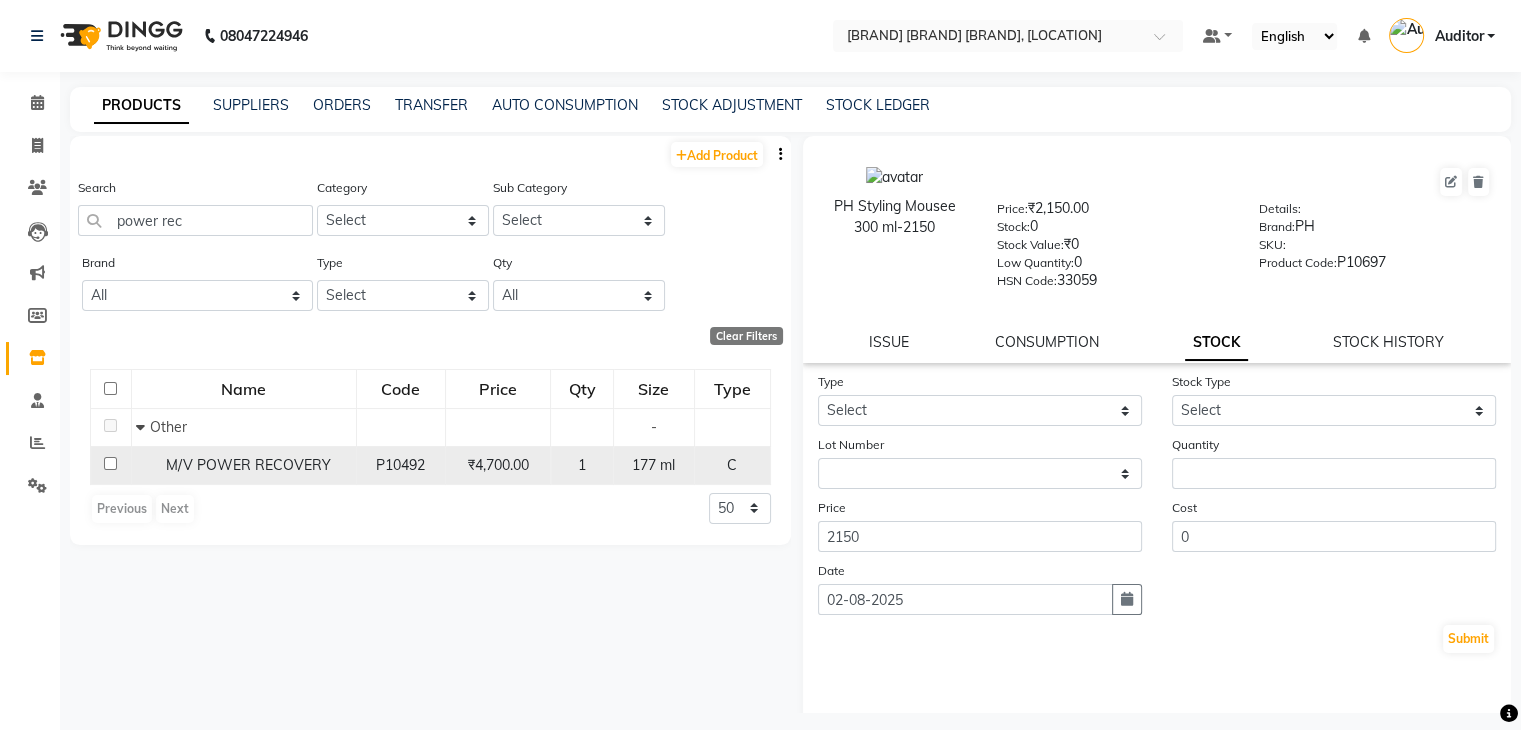 click on "M/V POWER RECOVERY" 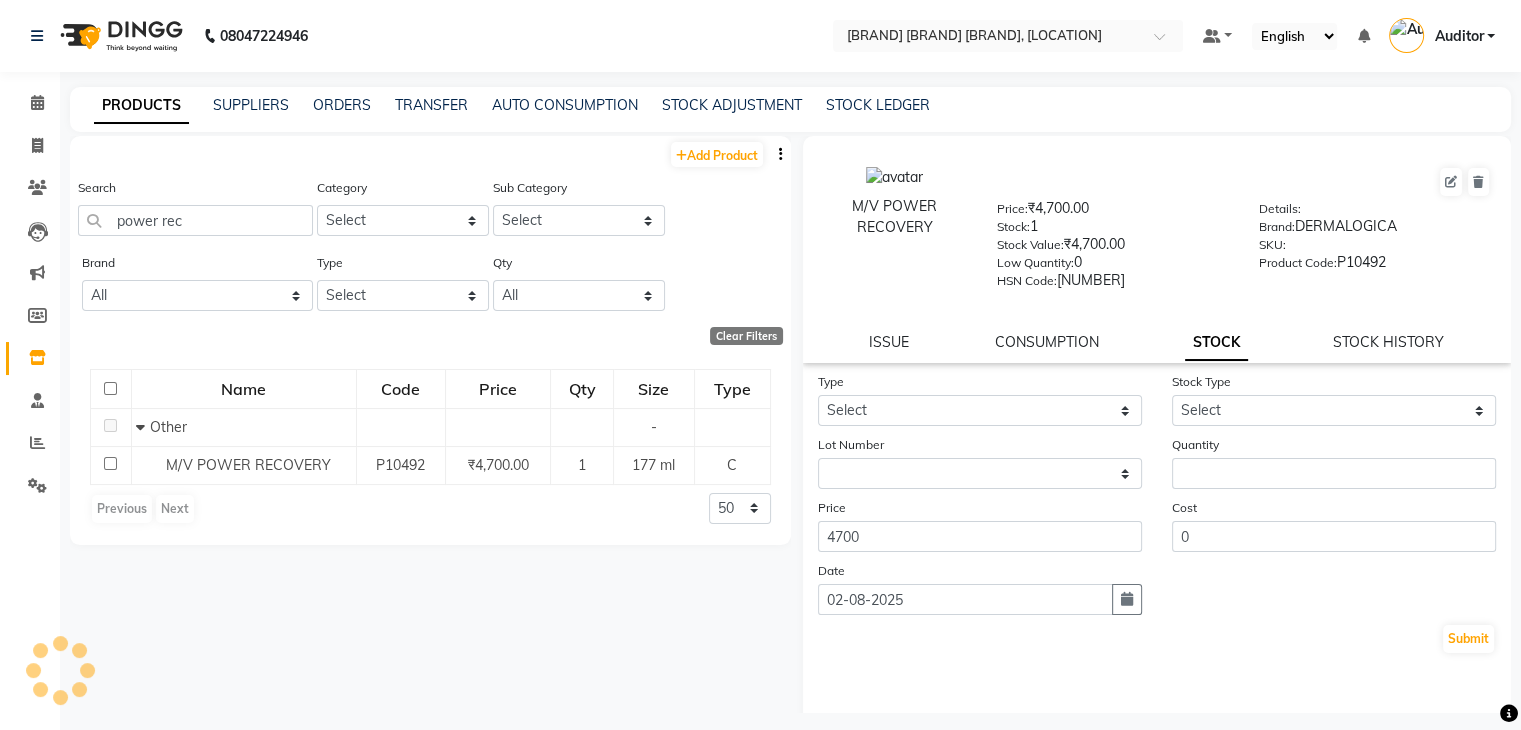 click on "STOCK HISTORY" 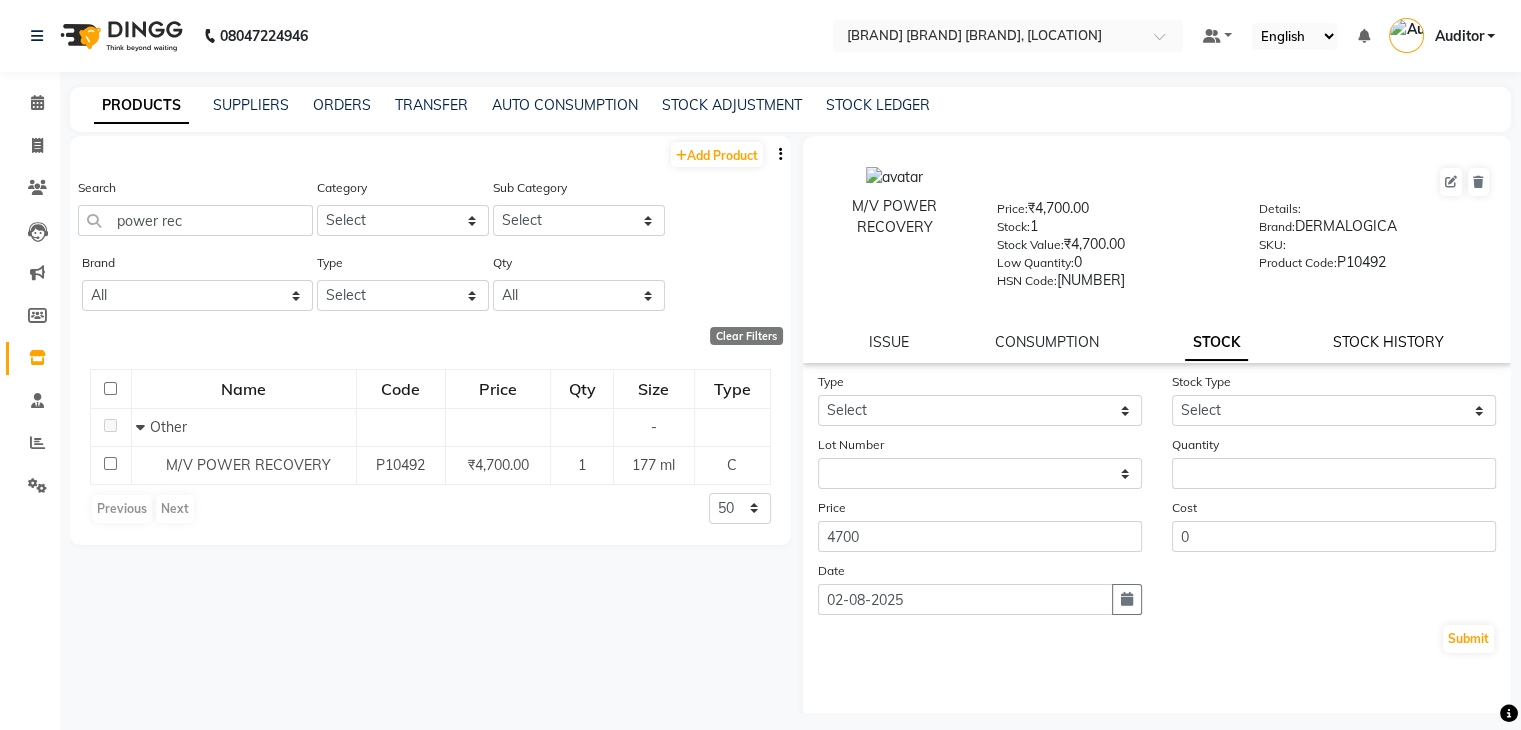 click on "STOCK HISTORY" 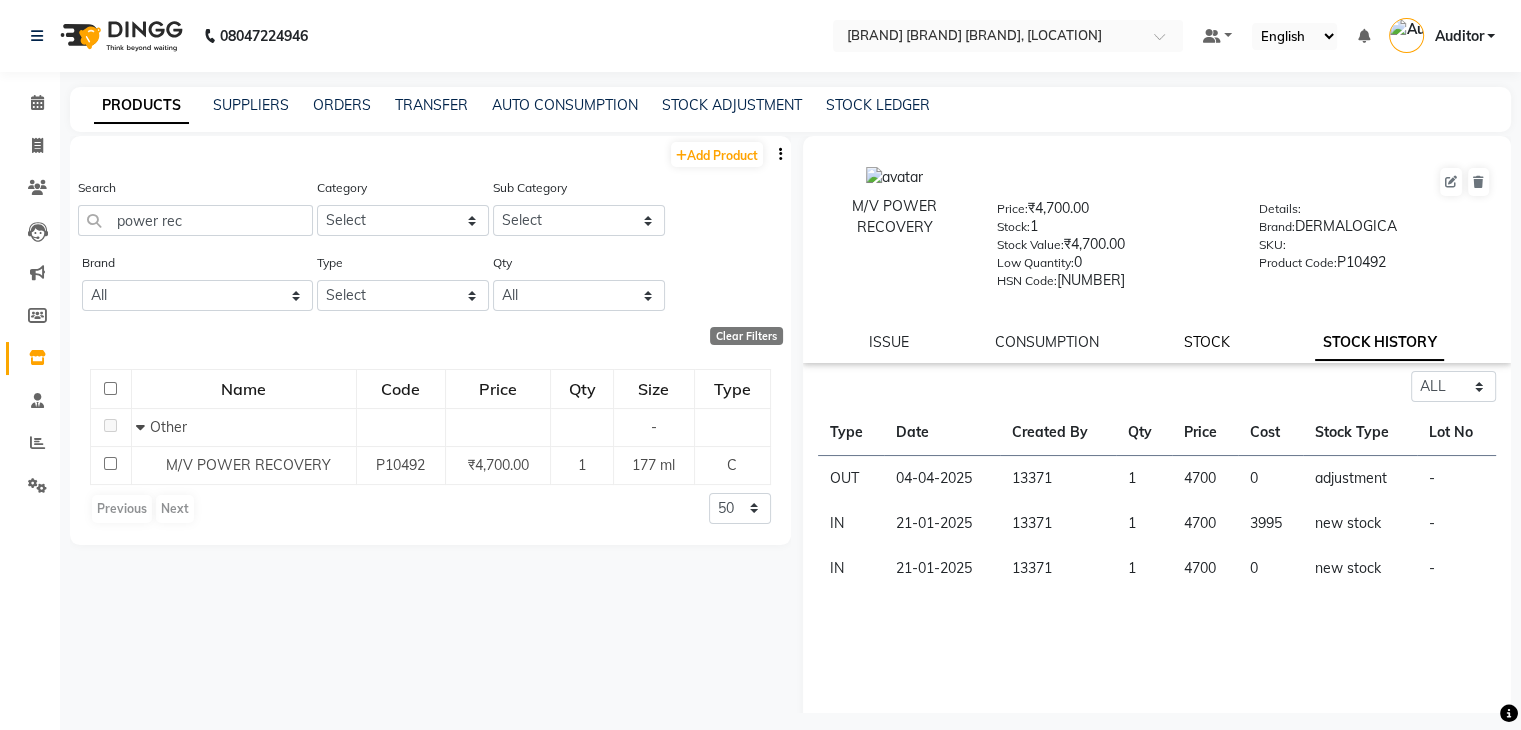 click on "STOCK" 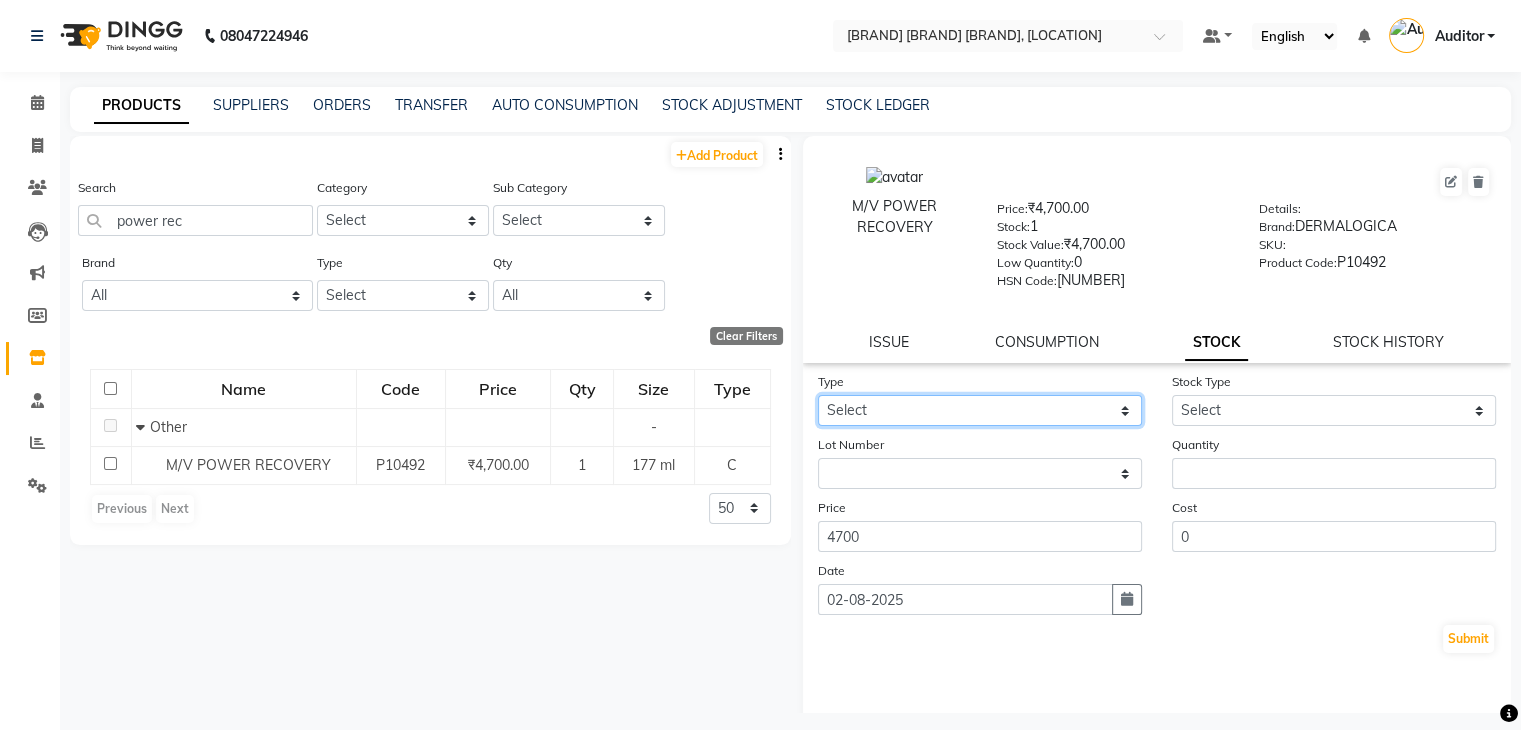 click on "Select In Out" 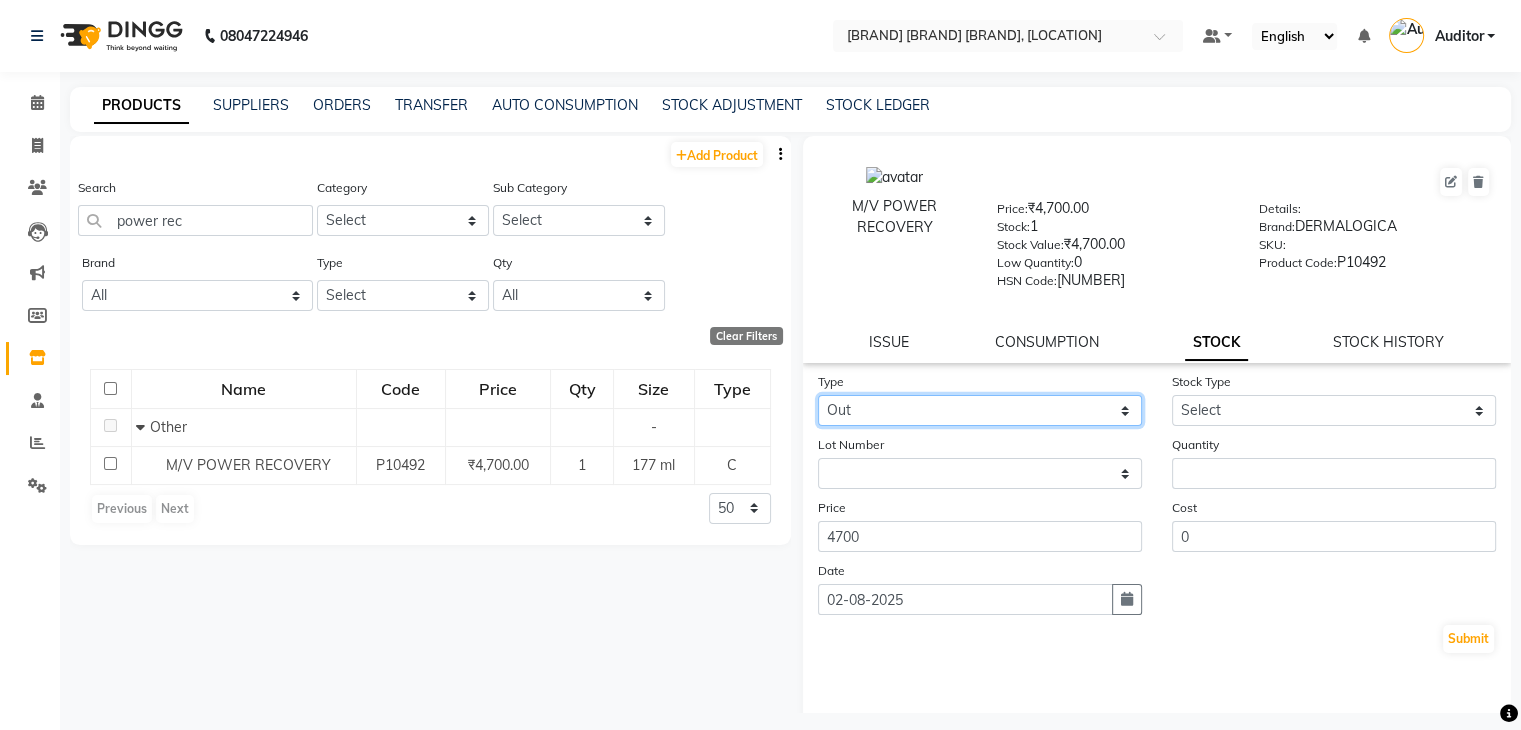 click on "Select In Out" 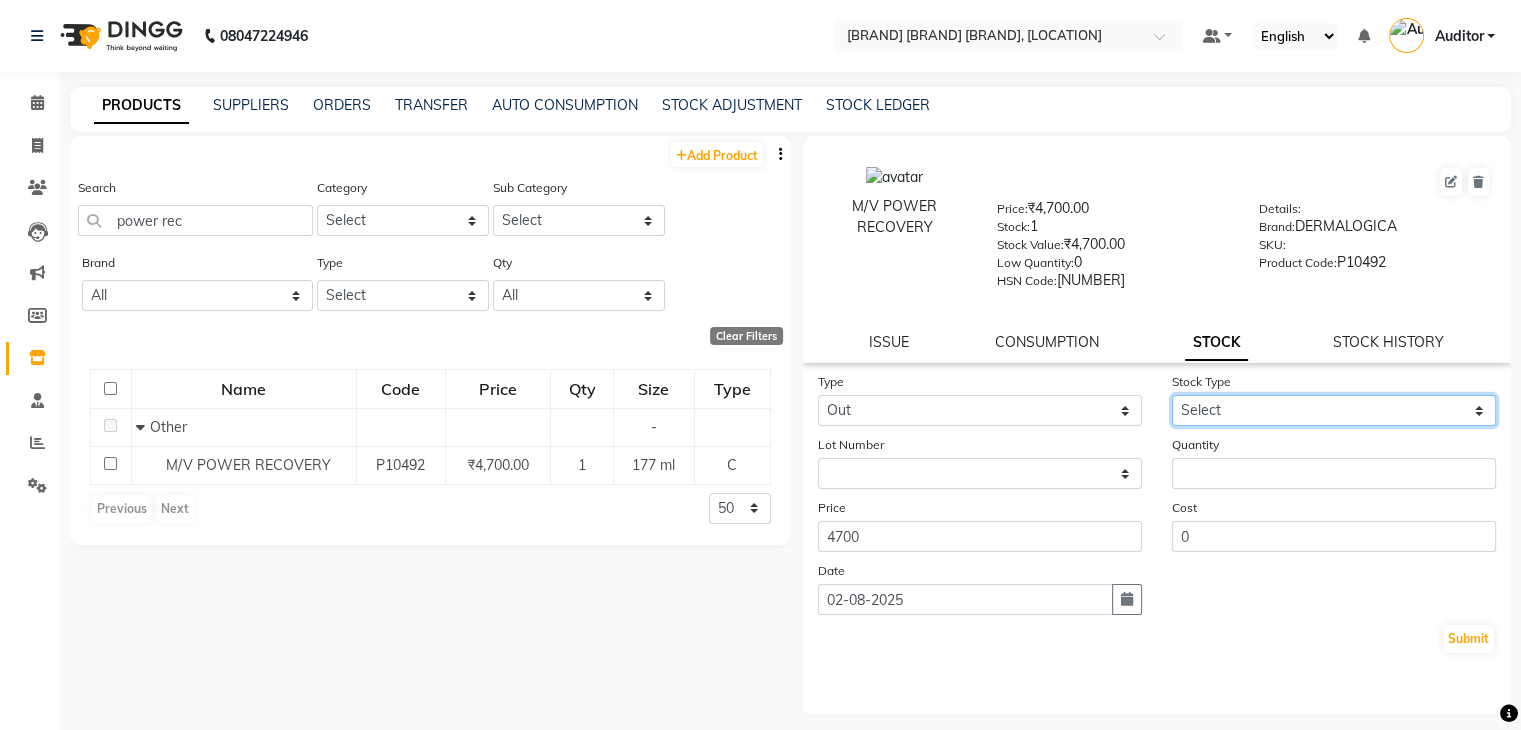 click on "Select Internal Use Damaged Expired Adjustment Return Other" 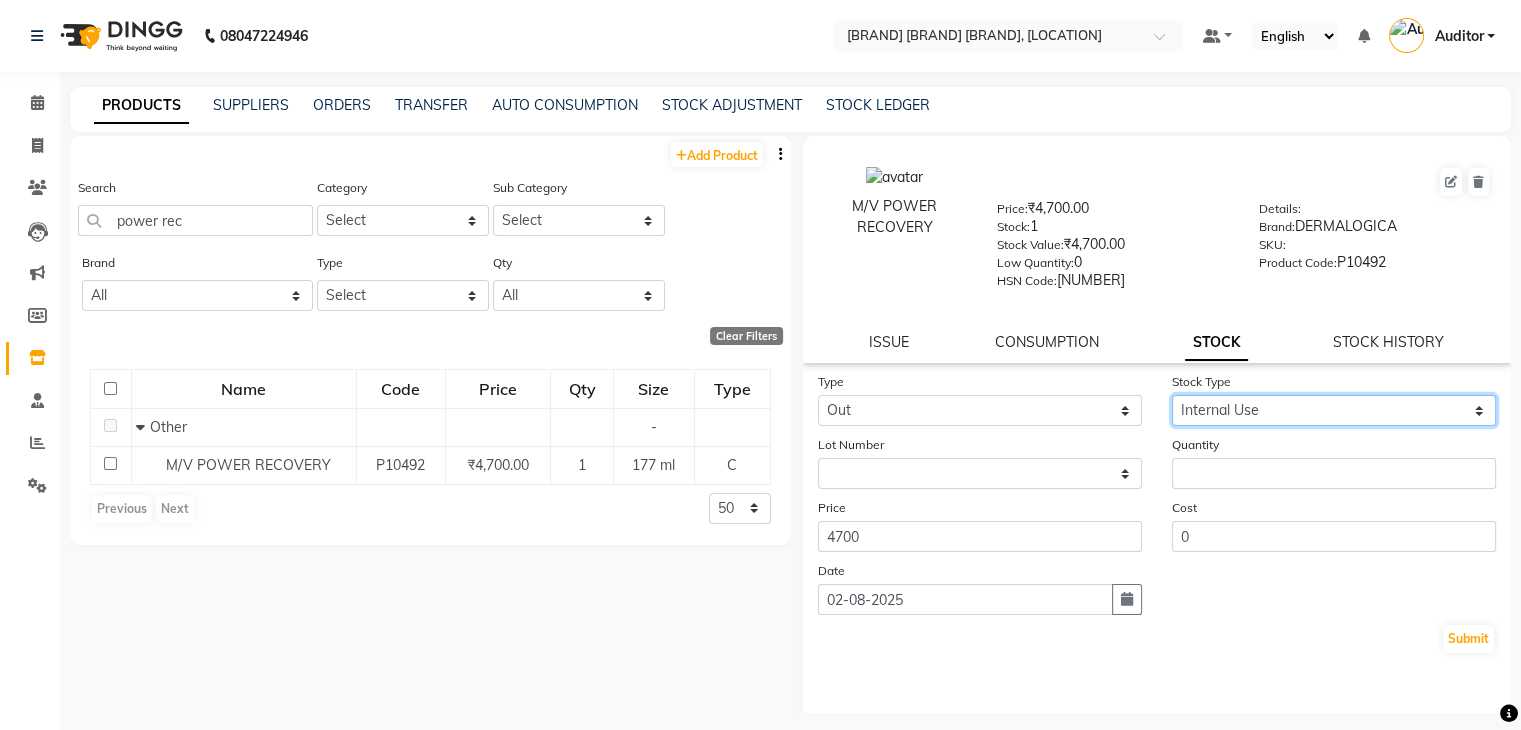click on "Select Internal Use Damaged Expired Adjustment Return Other" 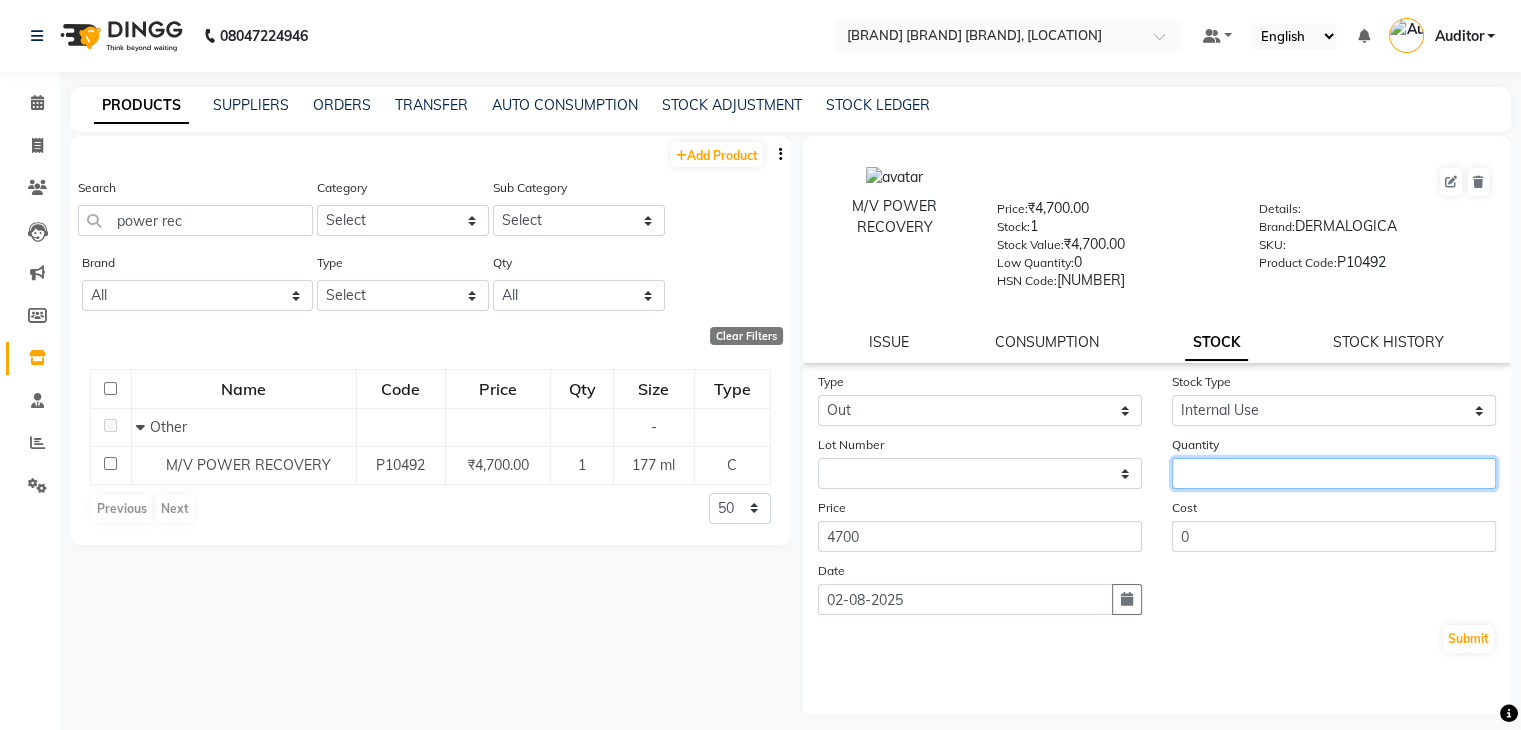 click 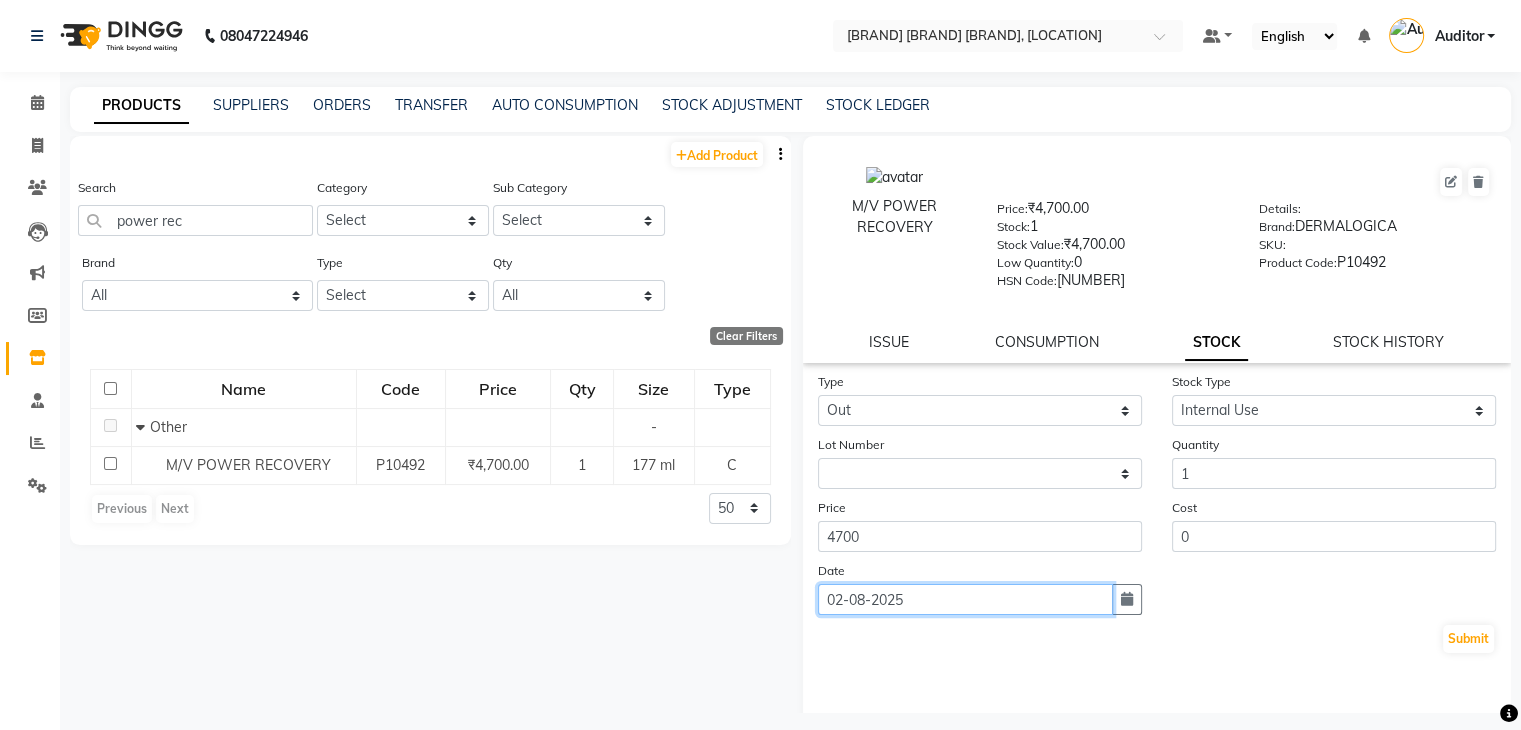 click on "02-08-2025" 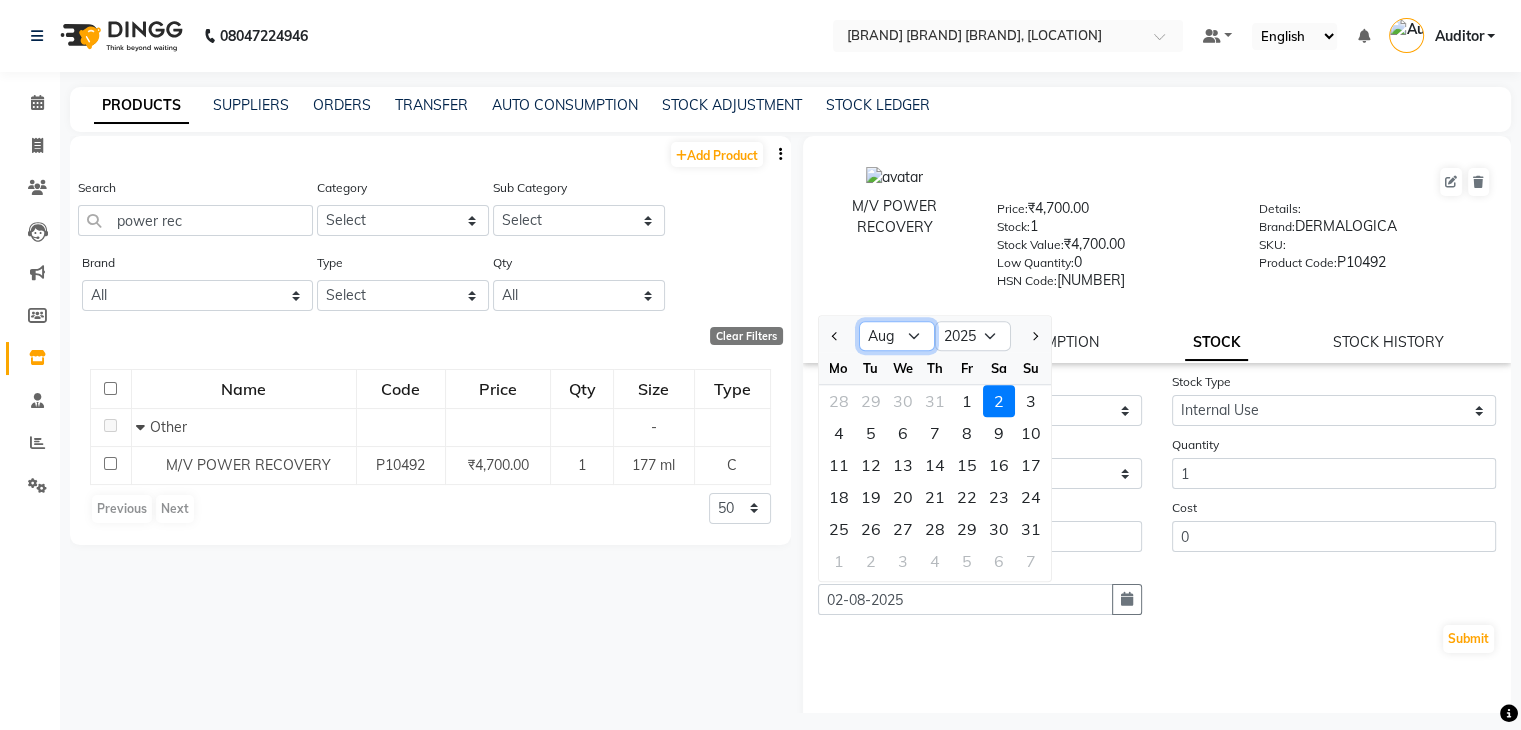 click on "Jan Feb Mar Apr May Jun Jul Aug Sep Oct Nov Dec" 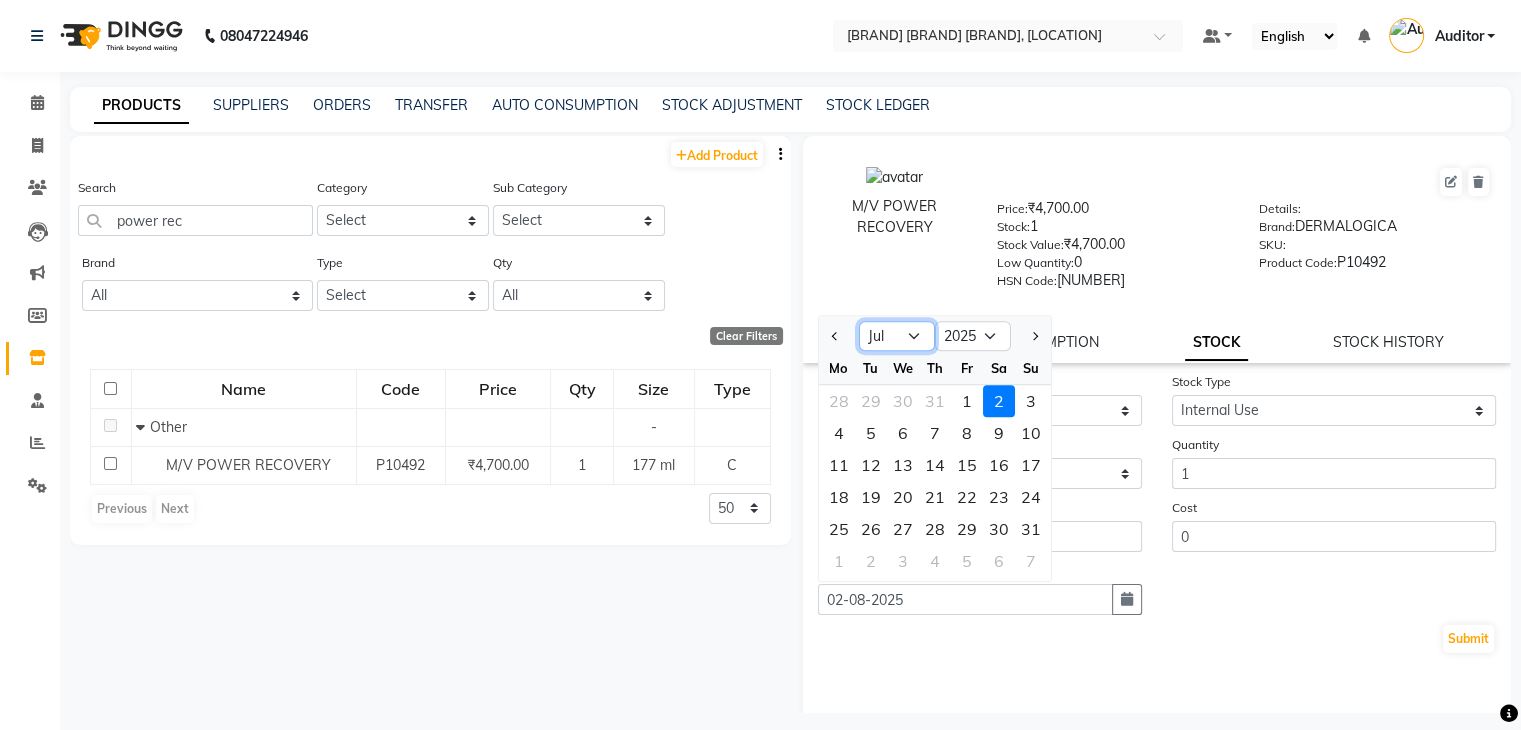 click on "Jan Feb Mar Apr May Jun Jul Aug Sep Oct Nov Dec" 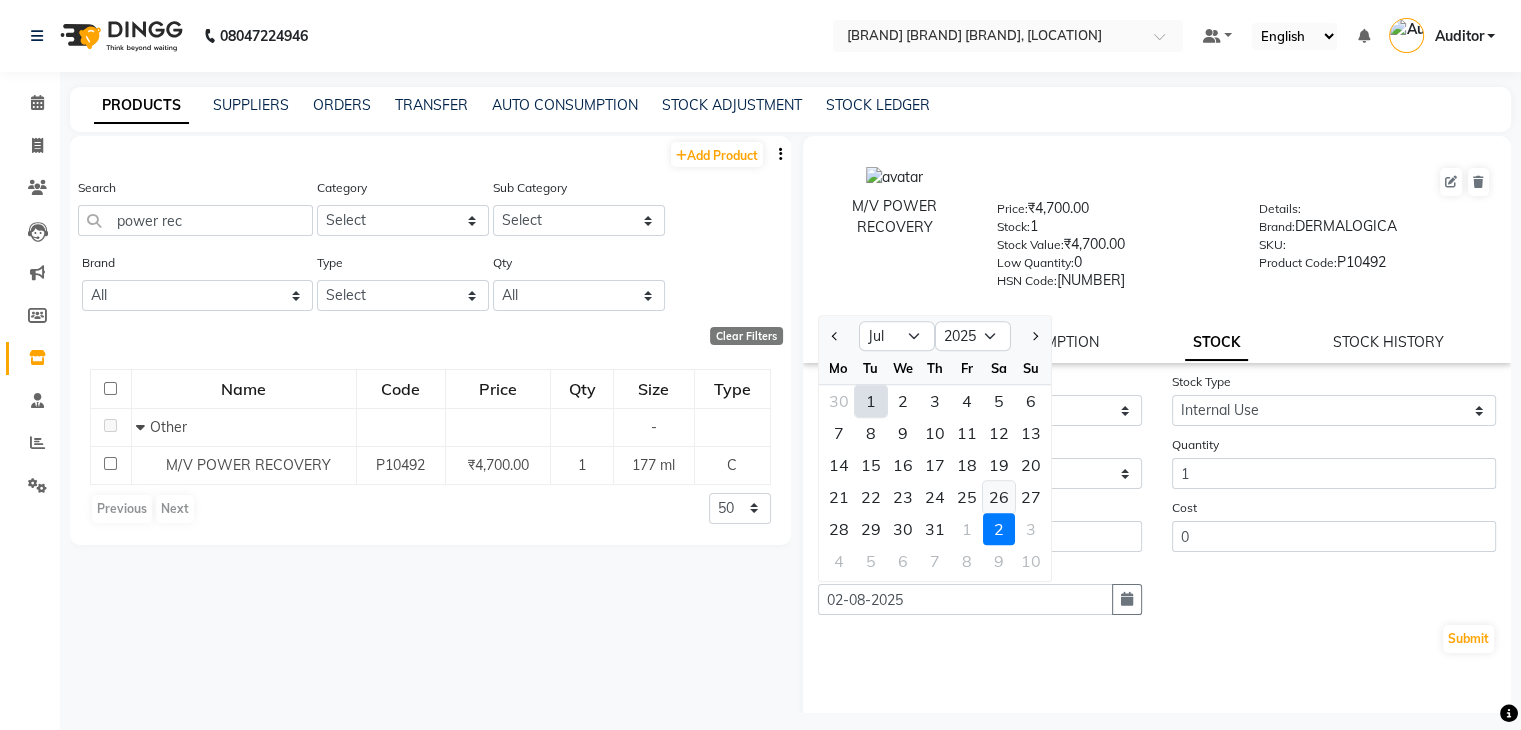 click on "26" 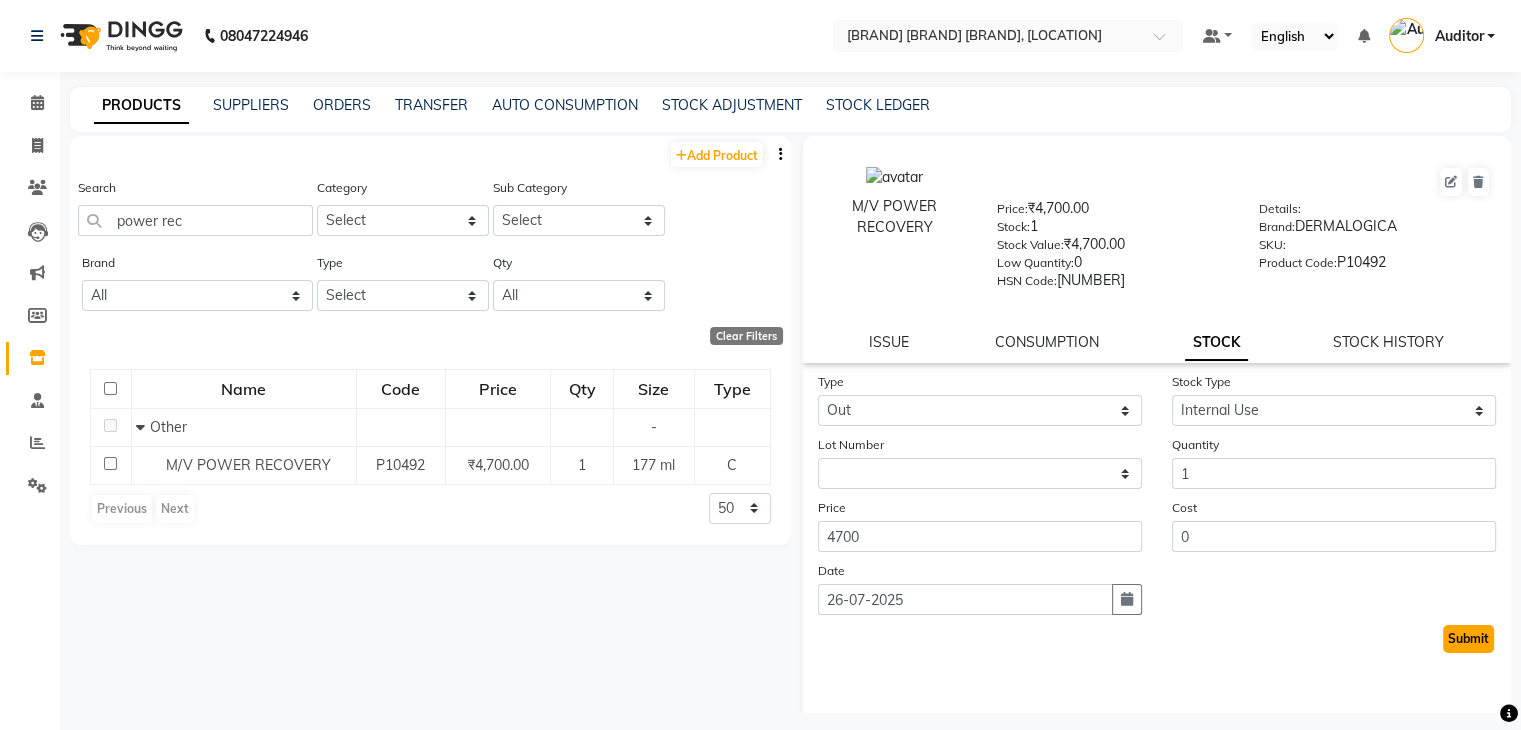 click on "Submit" 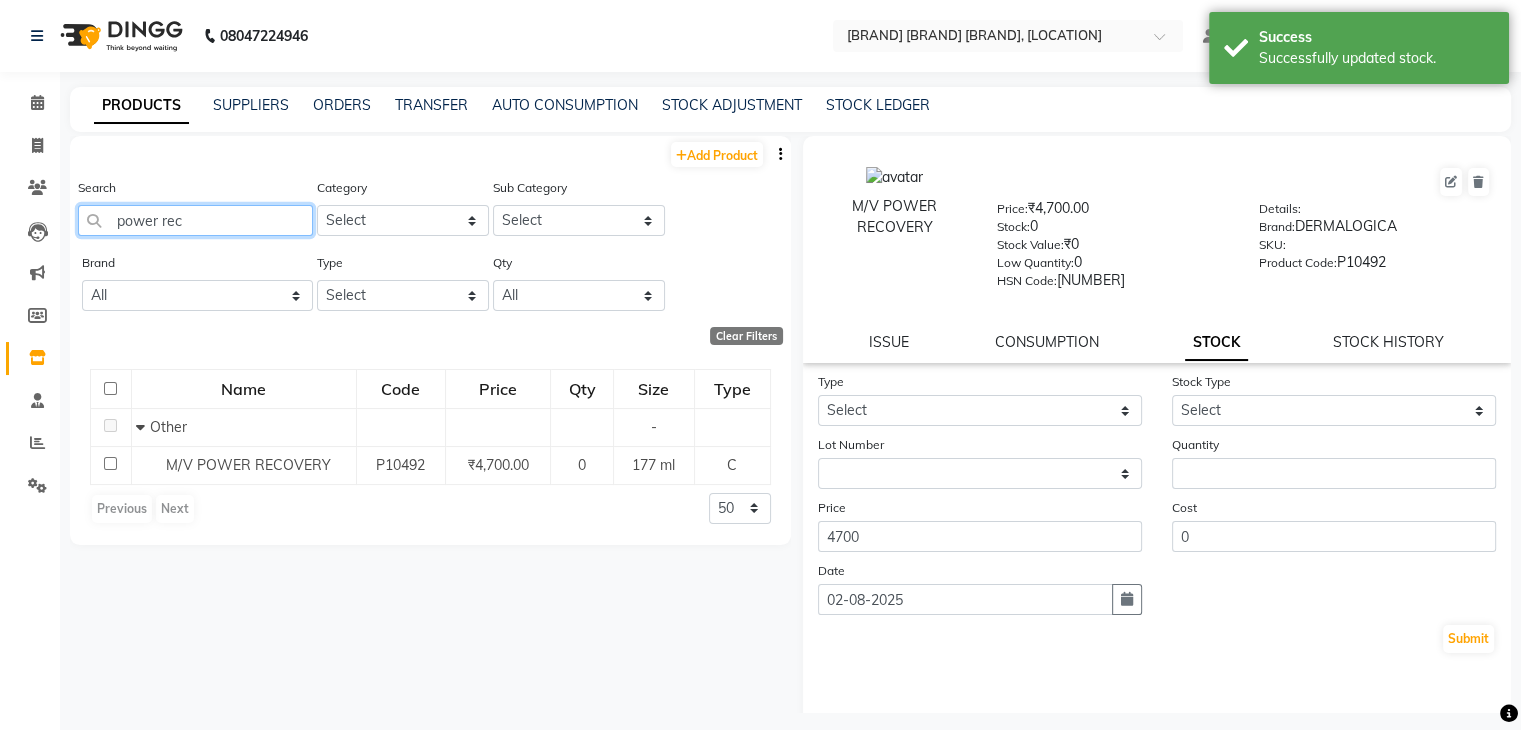 click on "power rec" 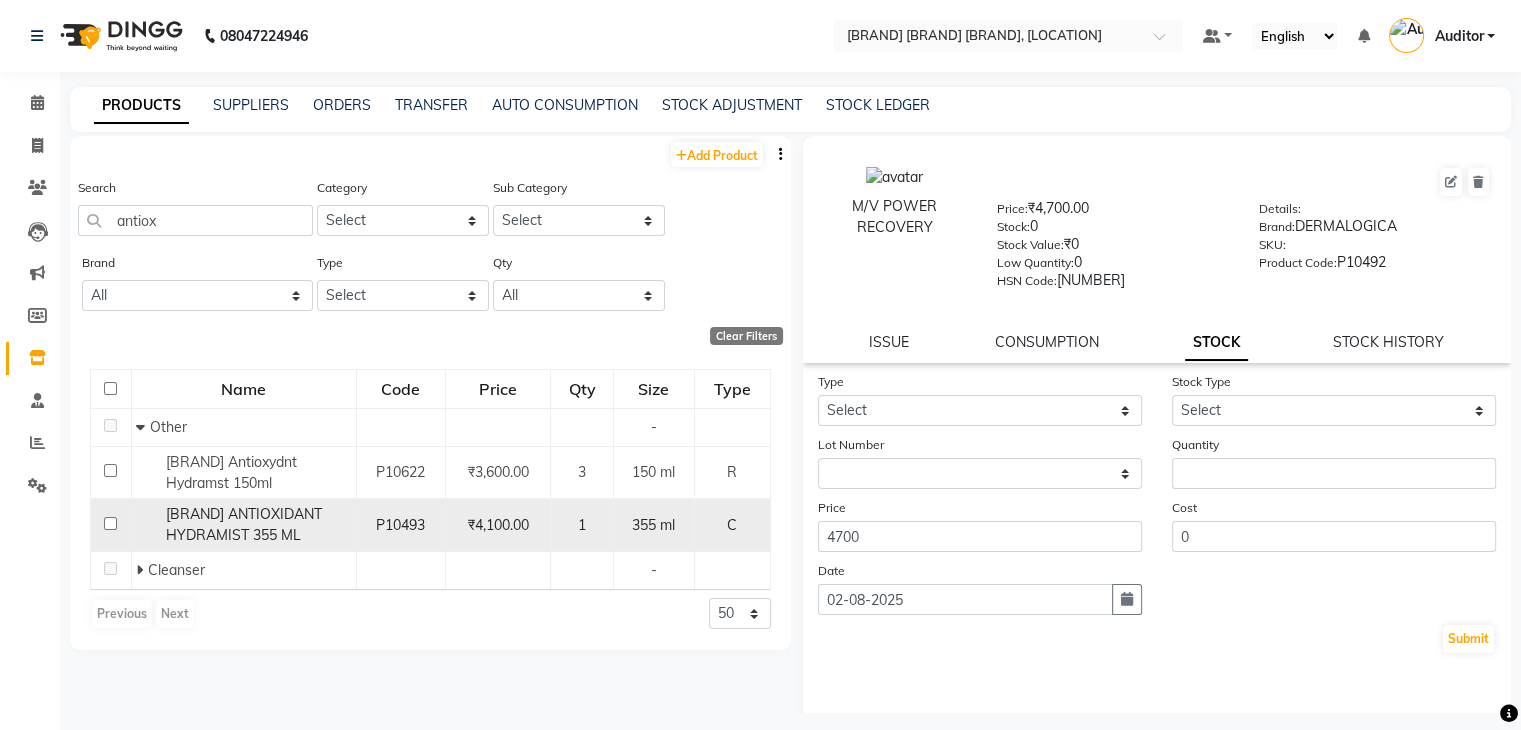 click on "[BRAND] ANTIOXIDANT HYDRAMIST 355 ML" 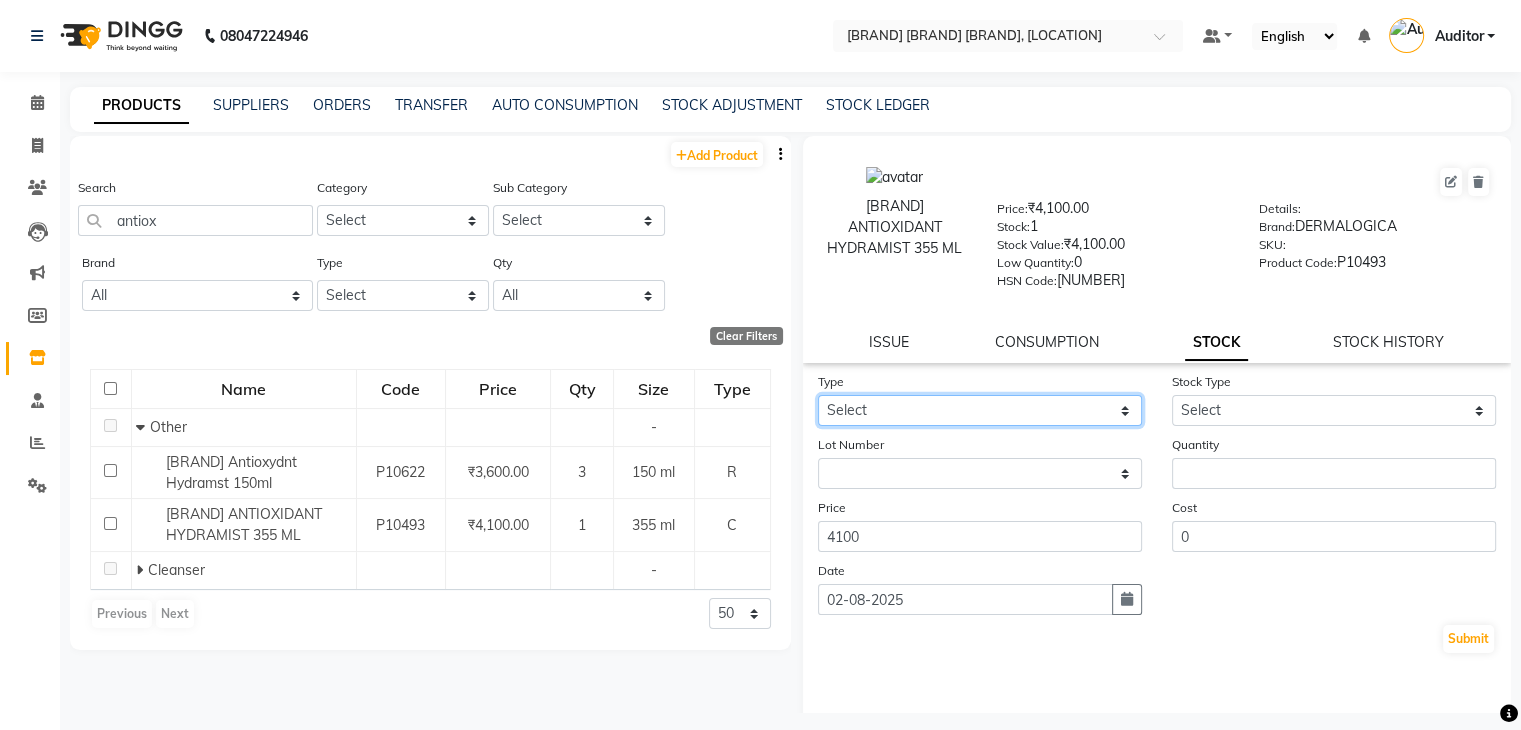 drag, startPoint x: 1064, startPoint y: 425, endPoint x: 989, endPoint y: 501, distance: 106.77547 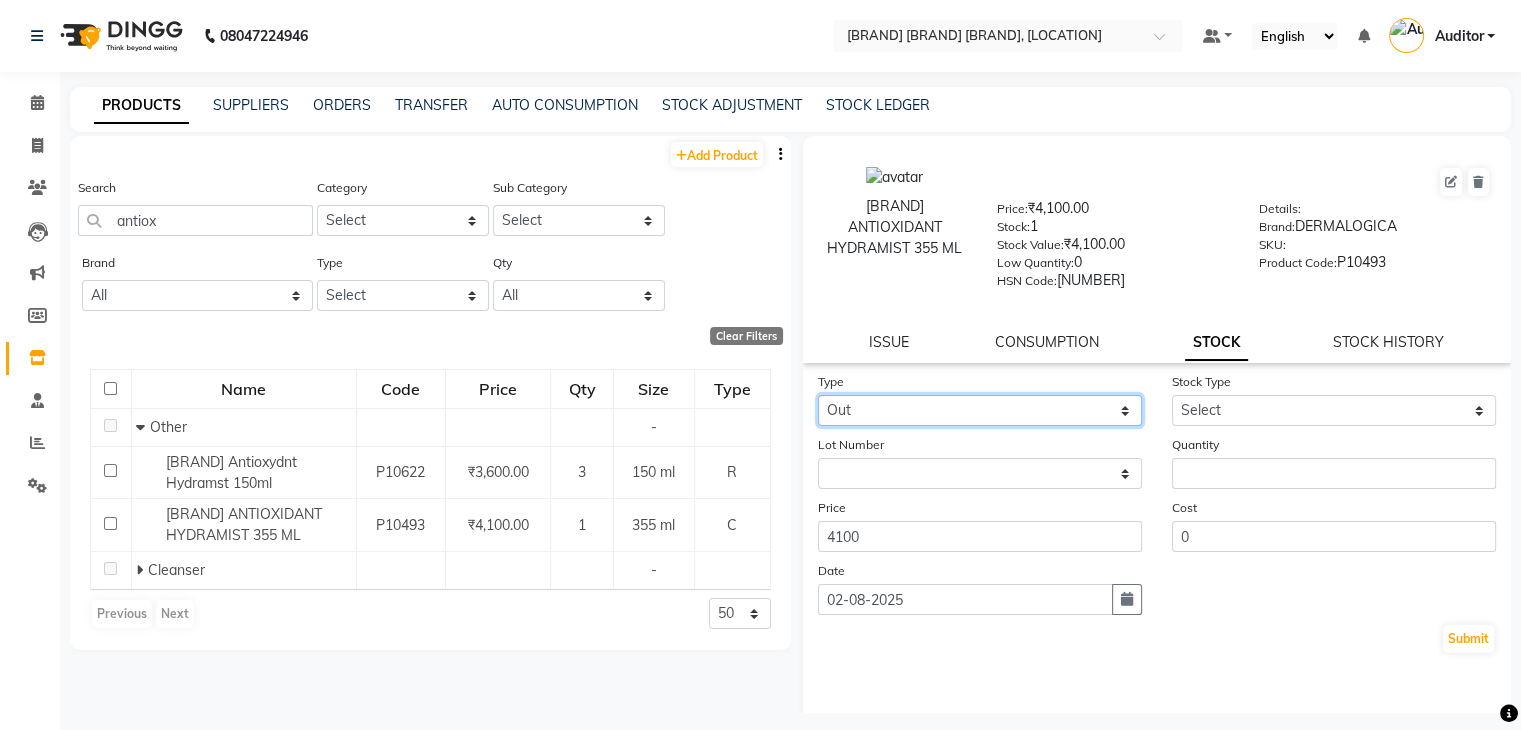 click on "Select In Out" 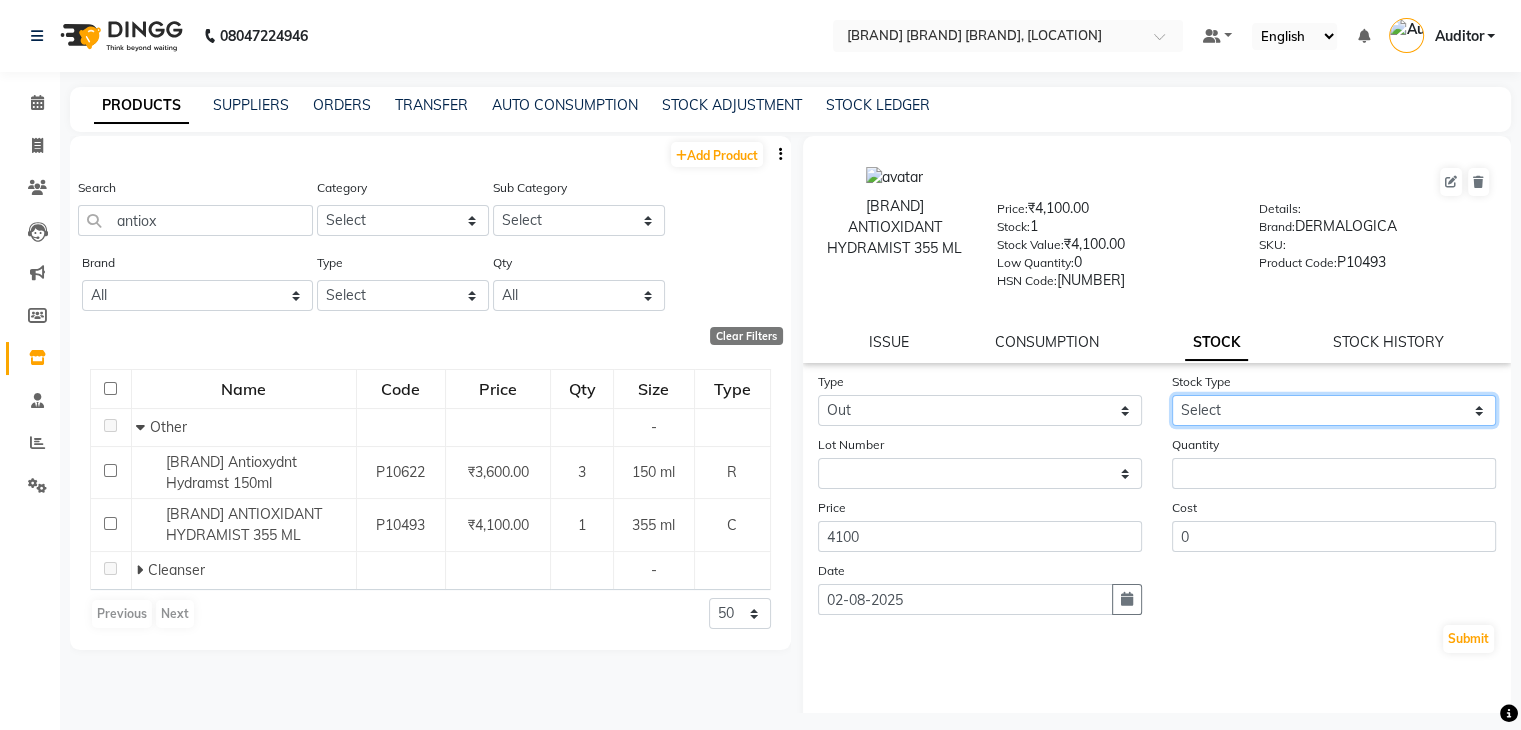 click on "Select Internal Use Damaged Expired Adjustment Return Other" 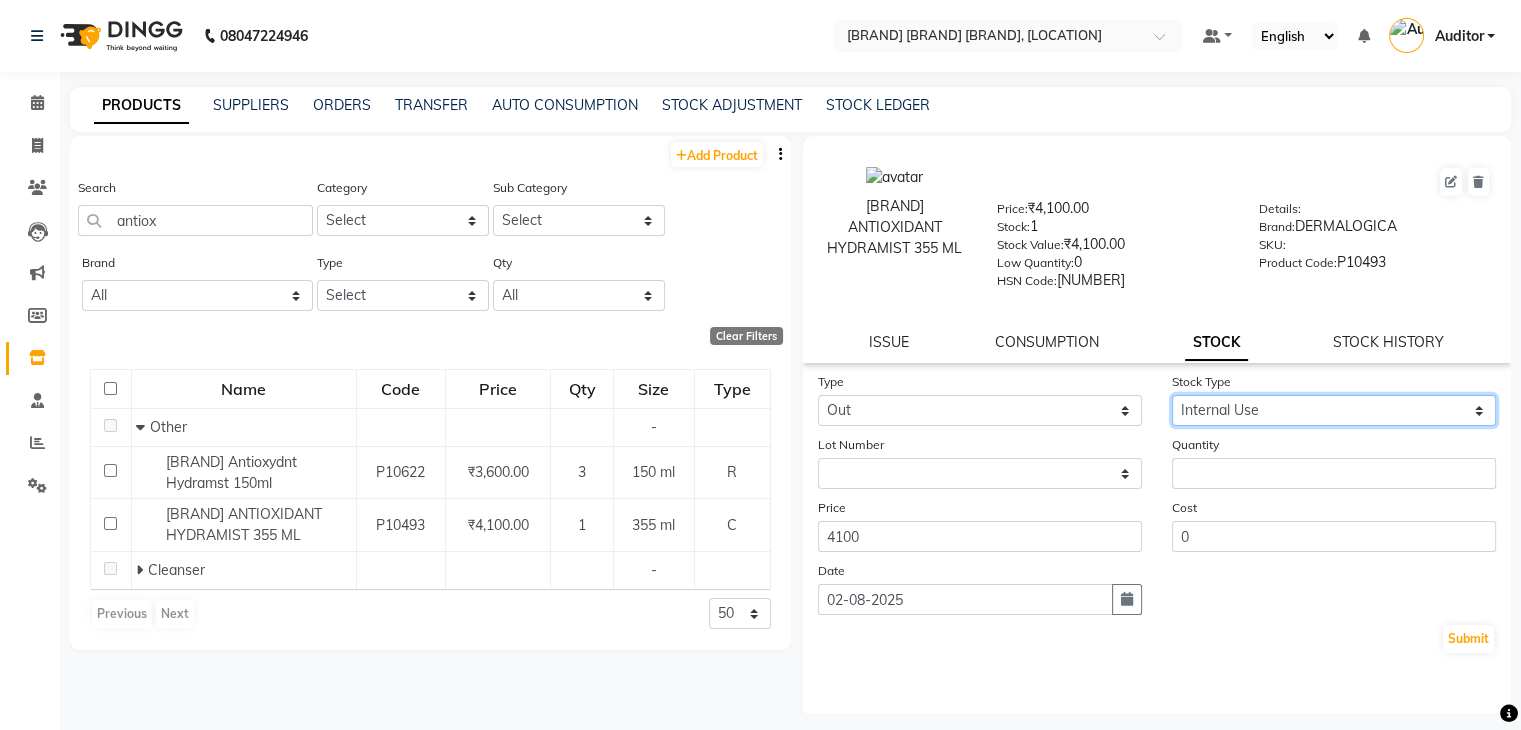 click on "Select Internal Use Damaged Expired Adjustment Return Other" 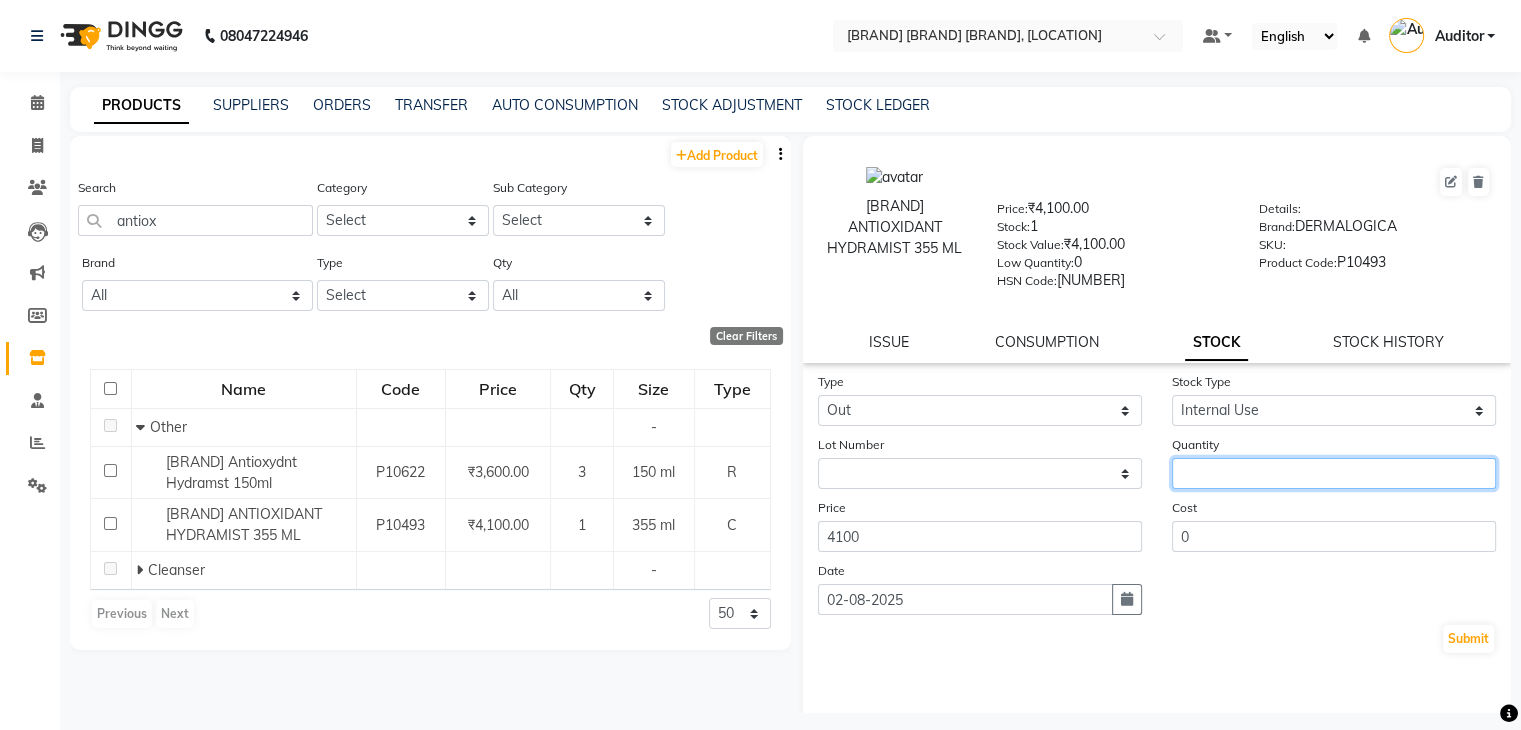 click 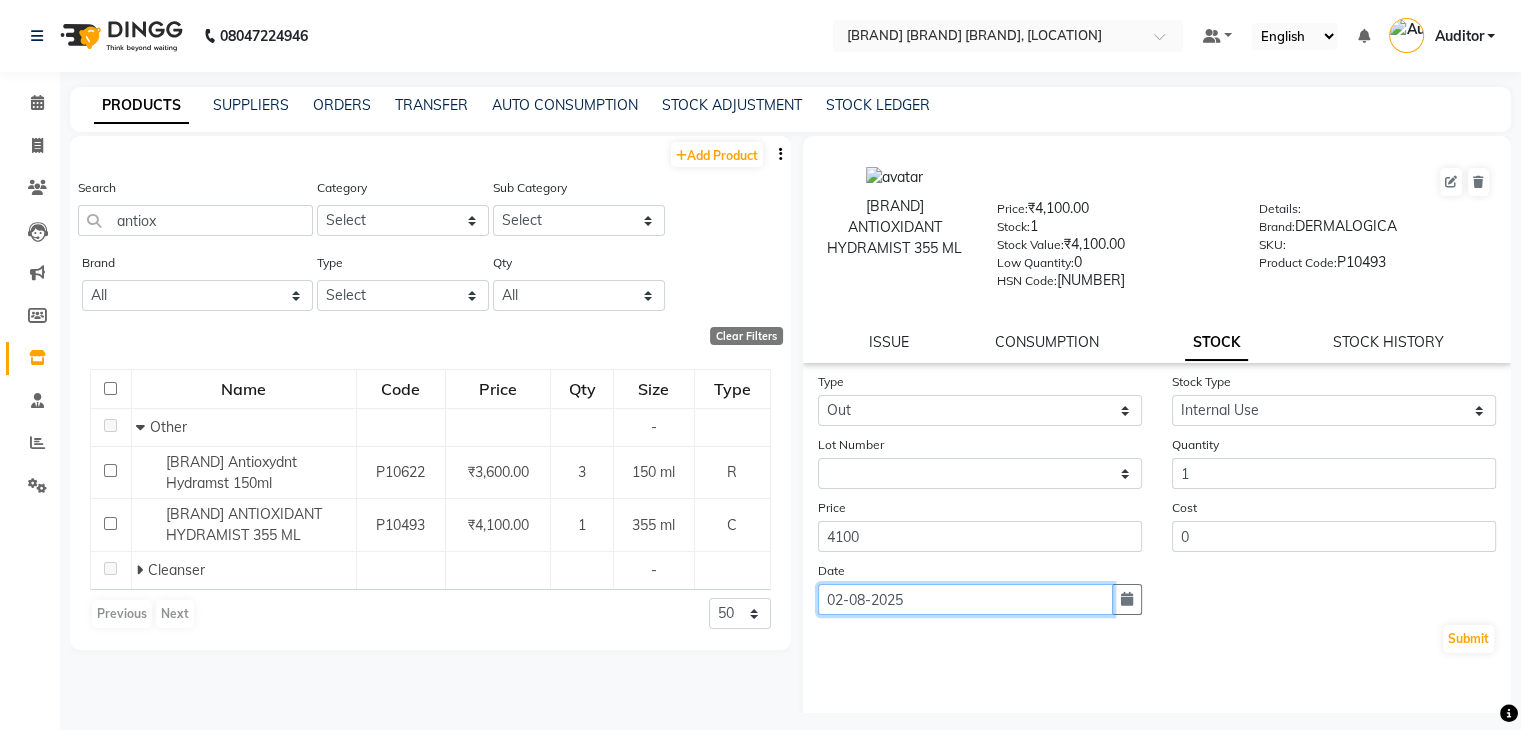 click on "02-08-2025" 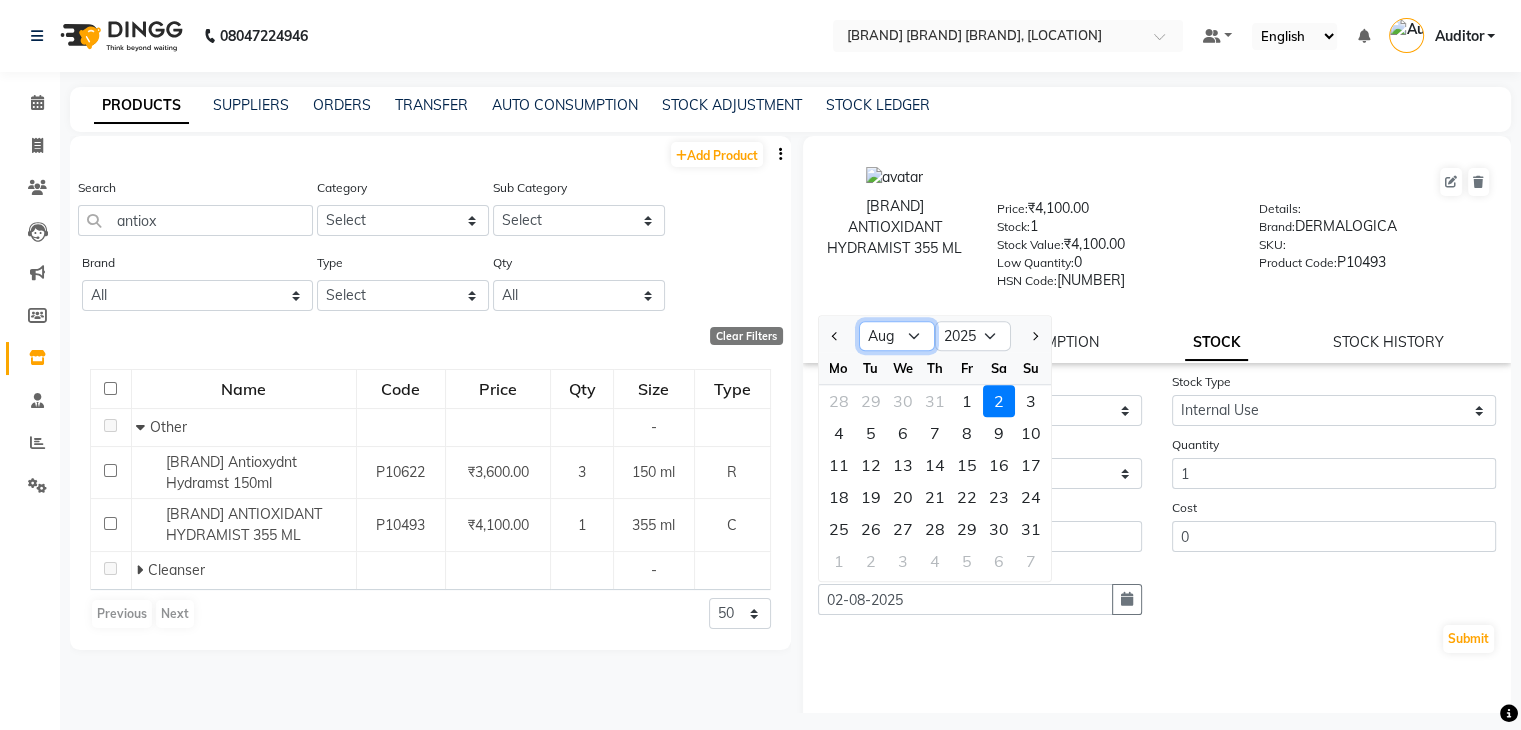 click on "Jan Feb Mar Apr May Jun Jul Aug Sep Oct Nov Dec" 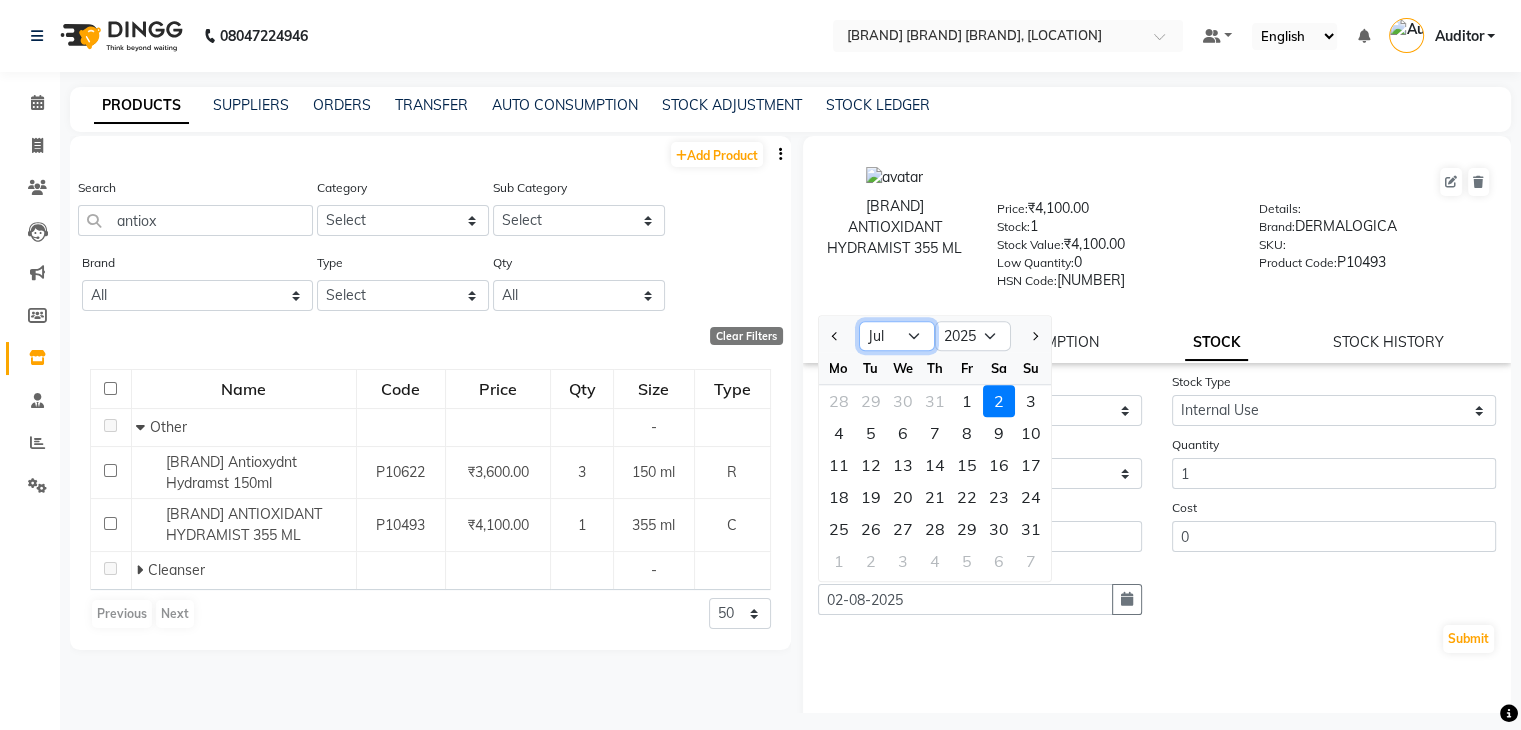 click on "Jan Feb Mar Apr May Jun Jul Aug Sep Oct Nov Dec" 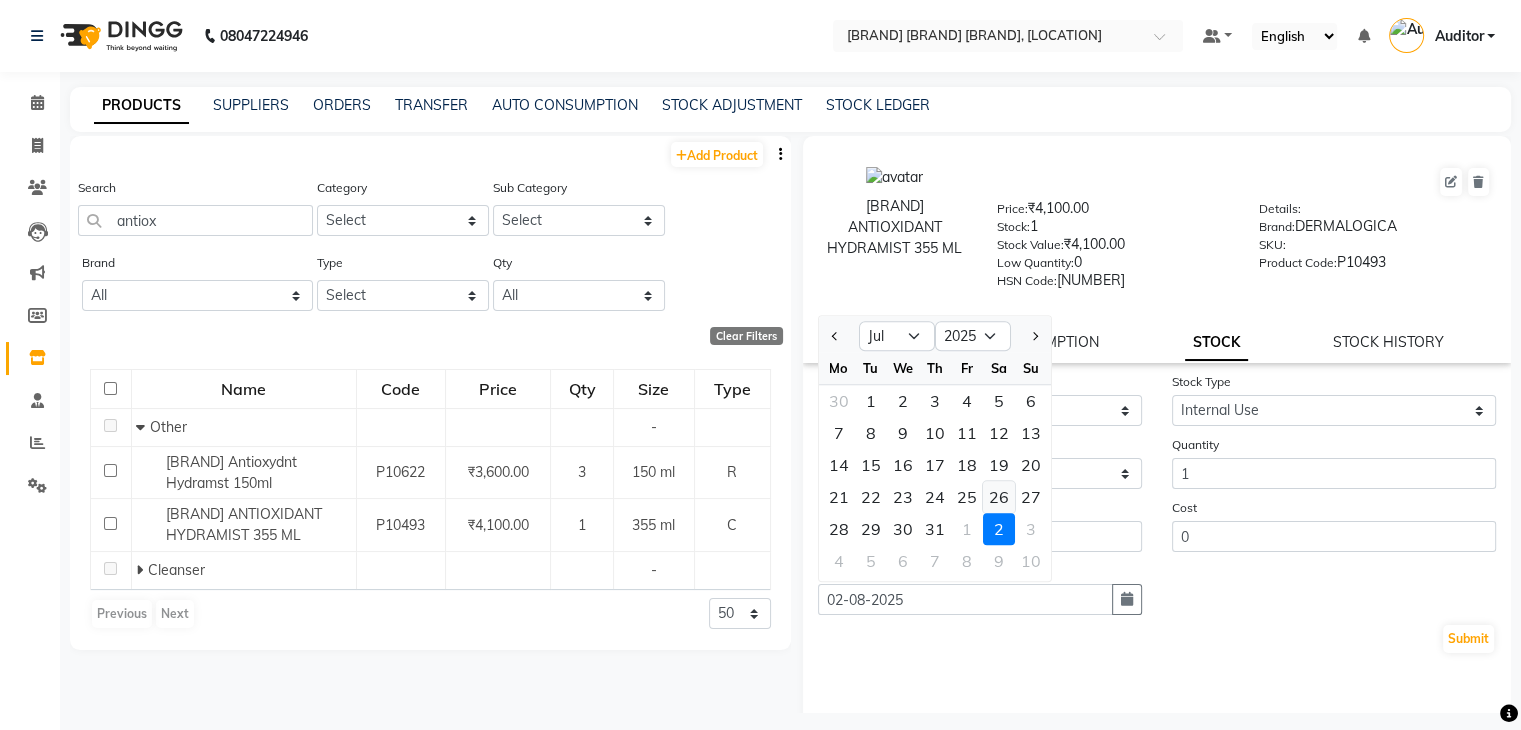 click on "26" 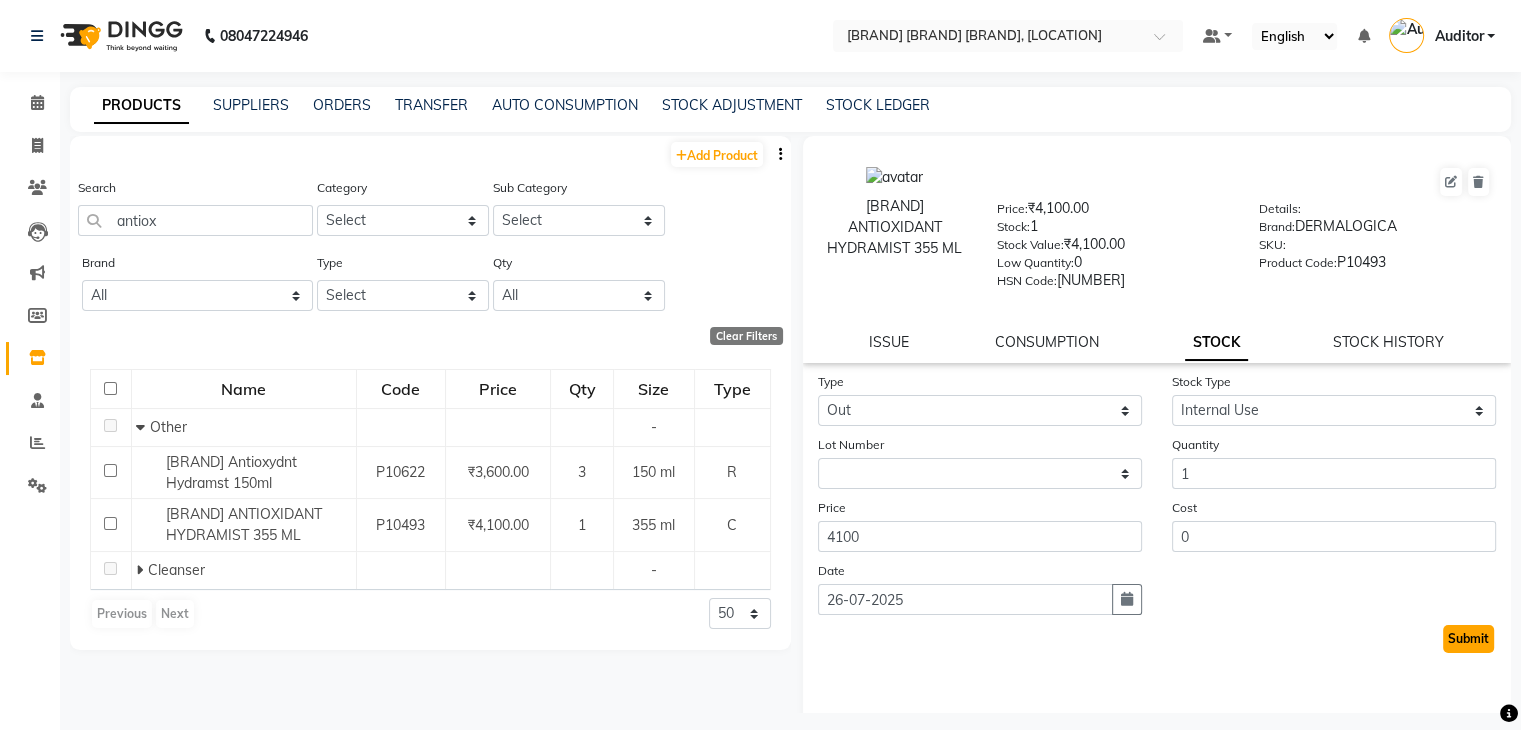 click on "Submit" 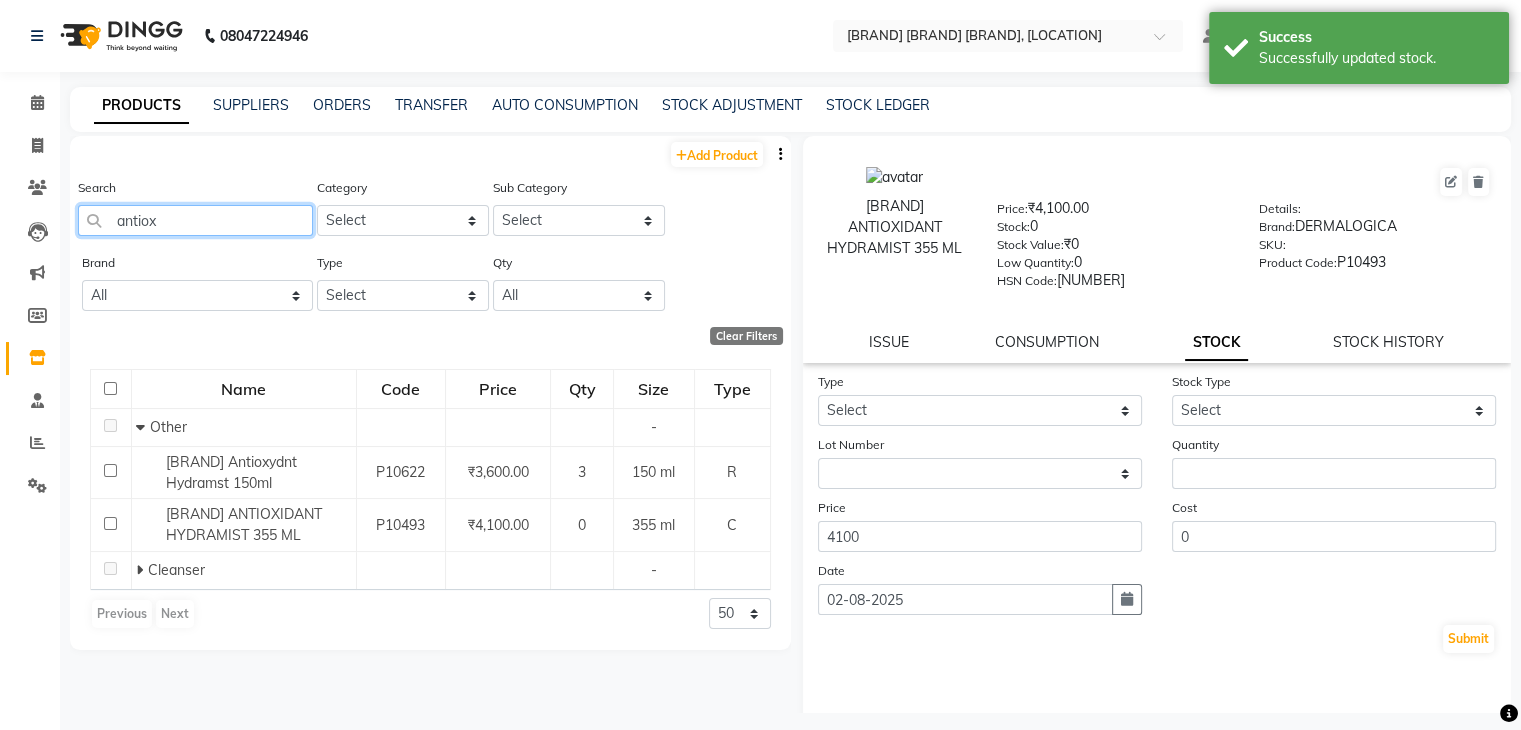 click on "antiox" 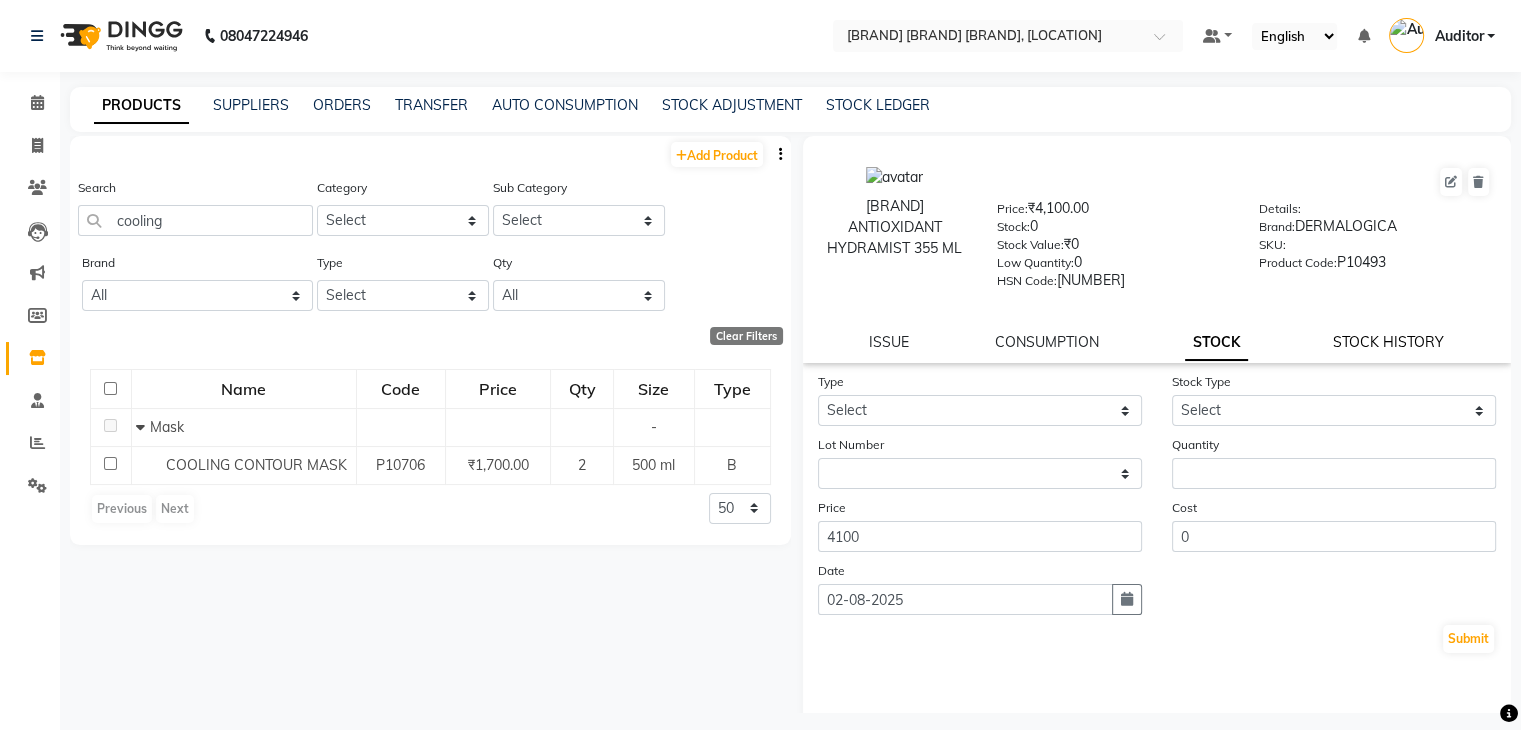 click on "STOCK HISTORY" 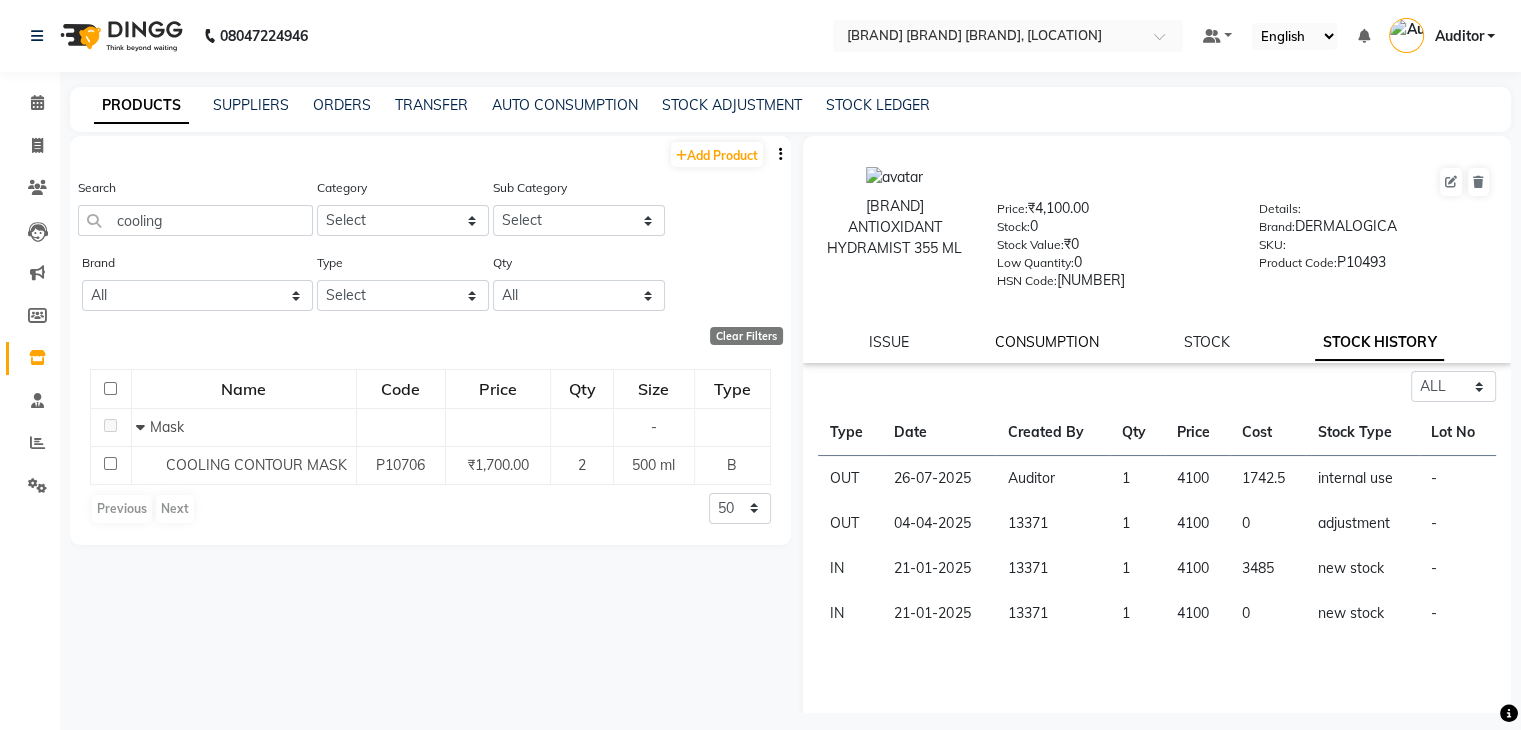 click on "CONSUMPTION" 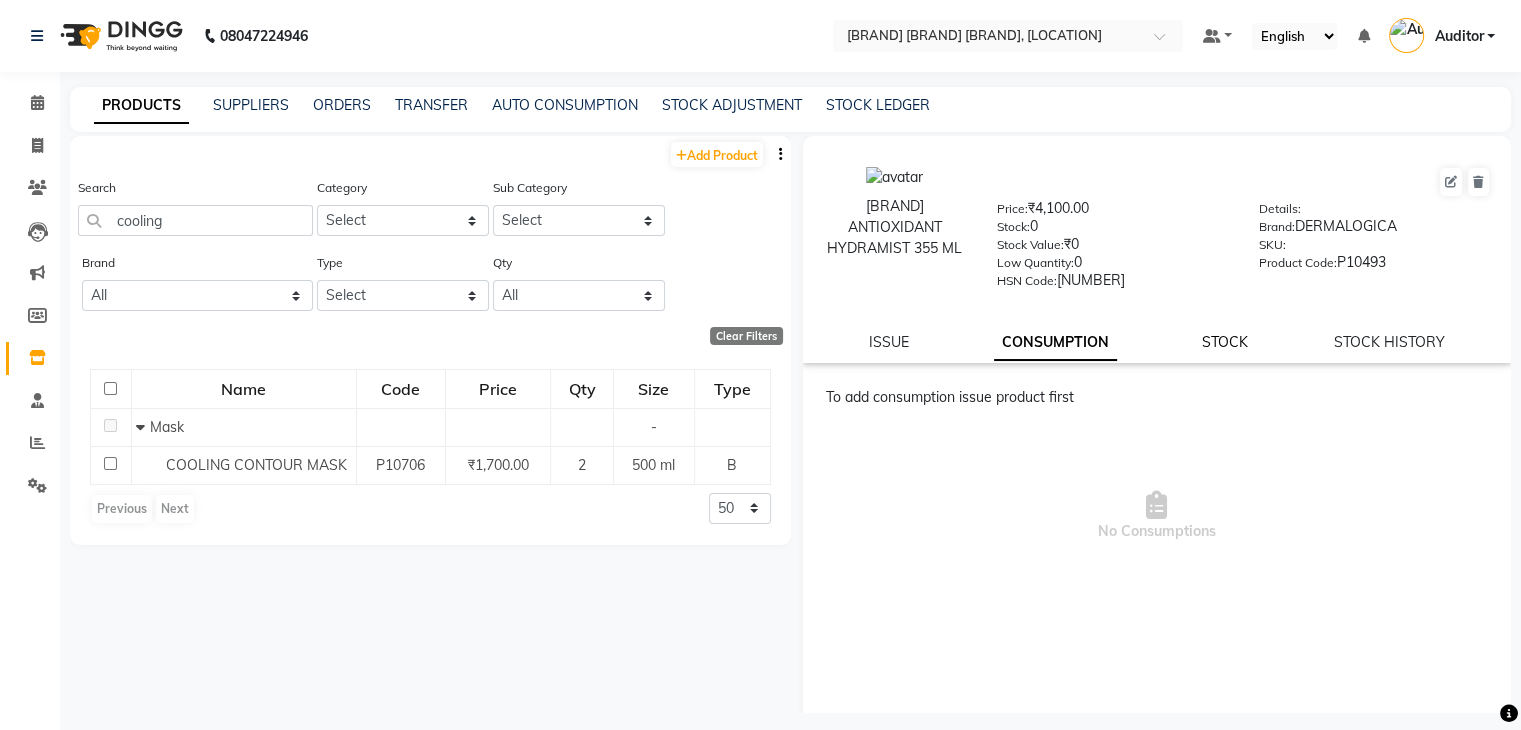 click on "STOCK" 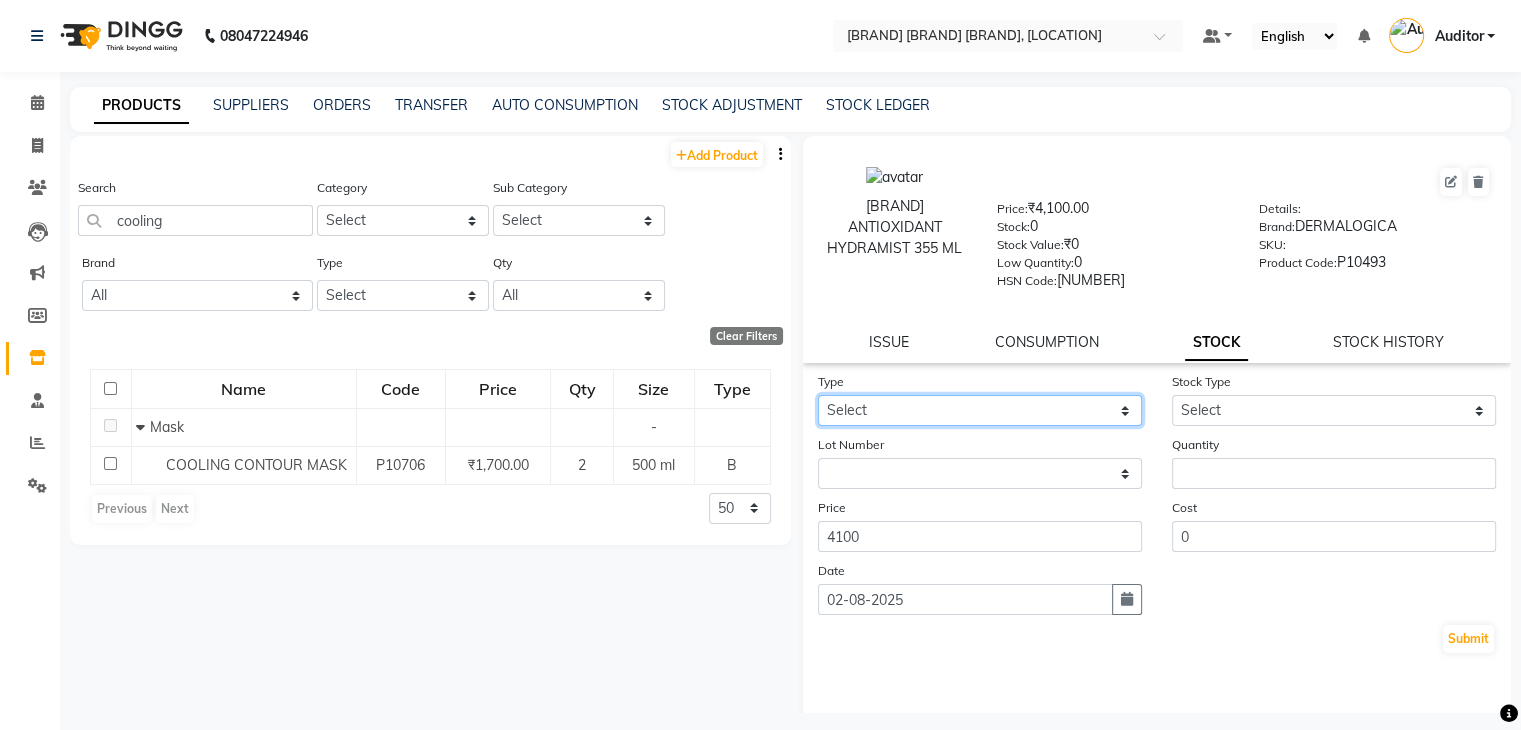 click on "Select In Out" 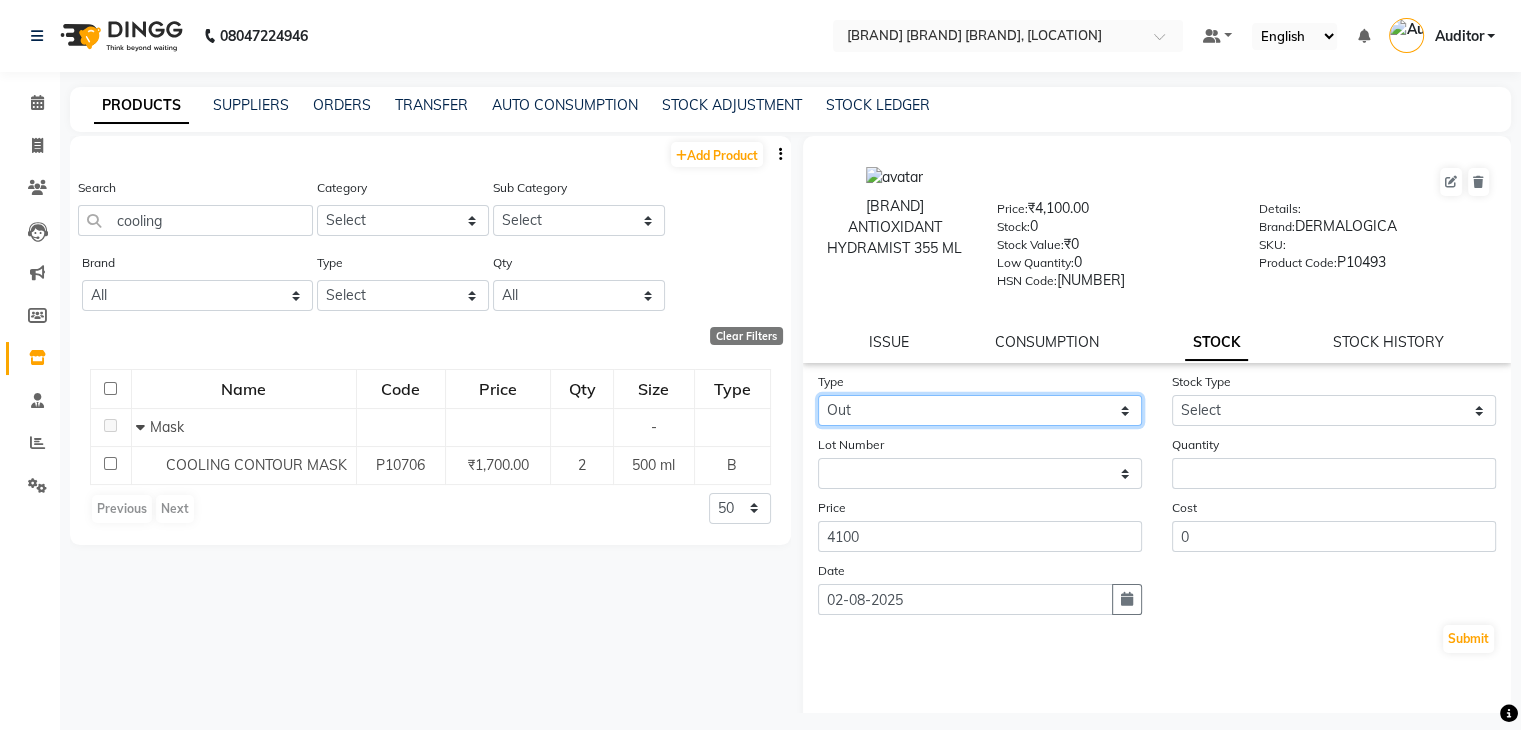 click on "Select In Out" 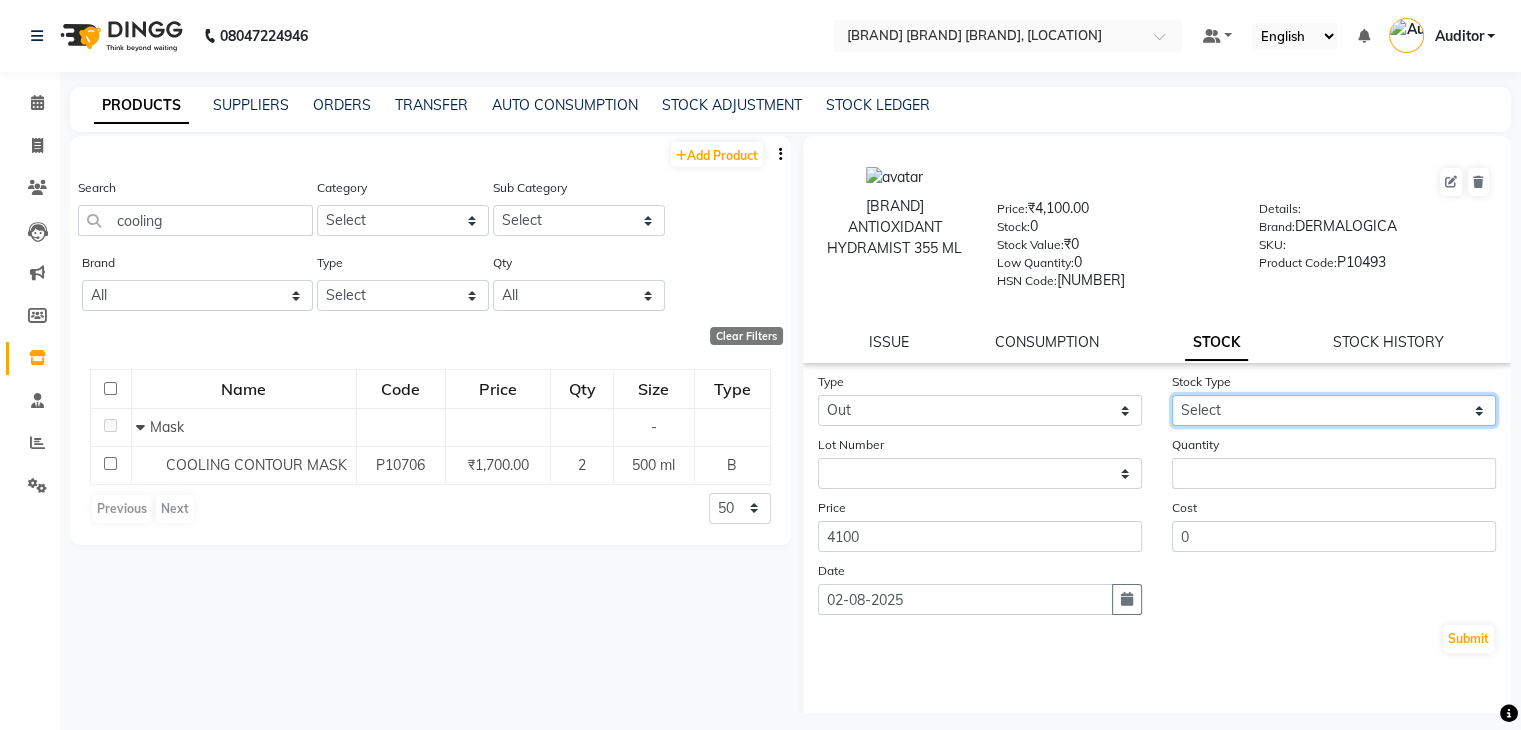 drag, startPoint x: 1241, startPoint y: 412, endPoint x: 1222, endPoint y: 474, distance: 64.84597 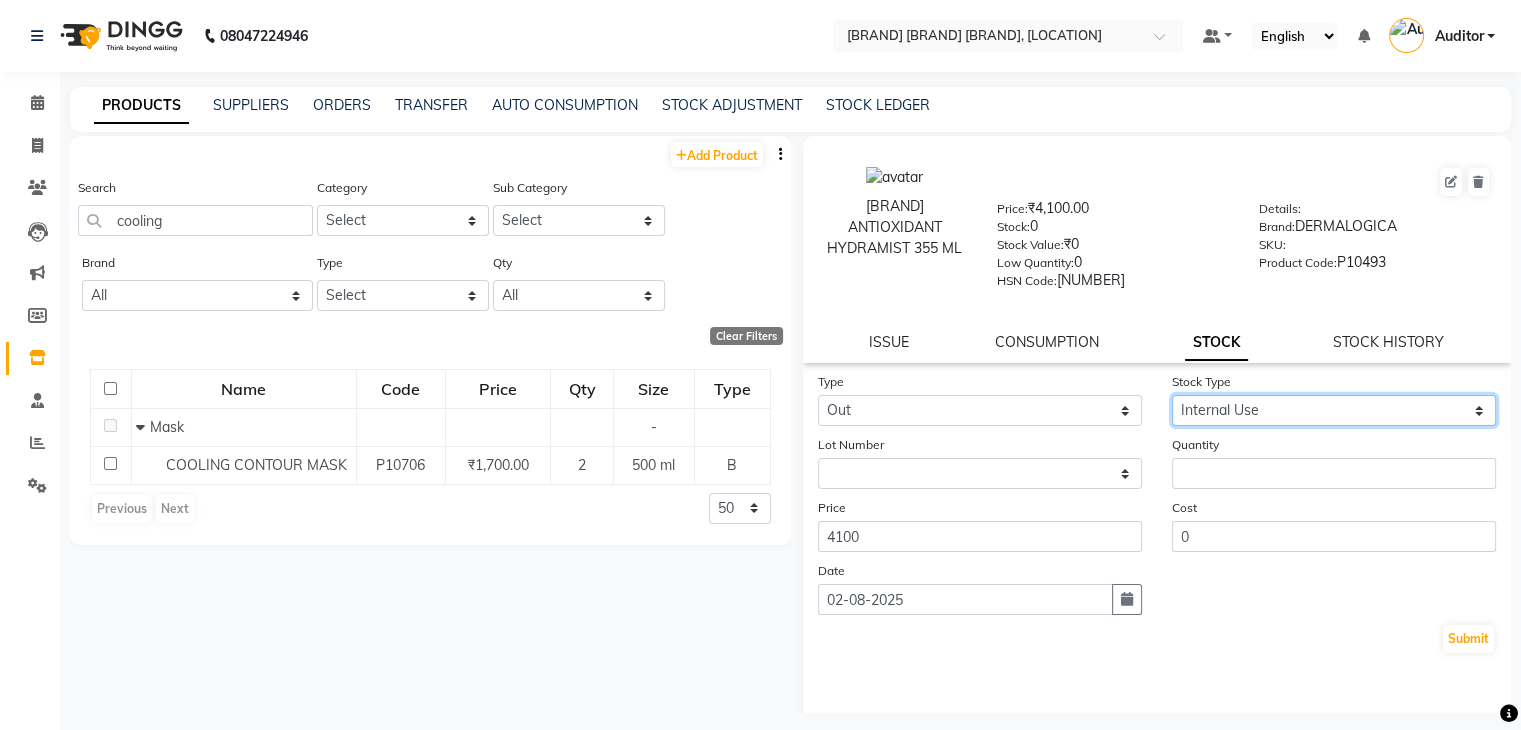 click on "Select Internal Use Damaged Expired Adjustment Return Other" 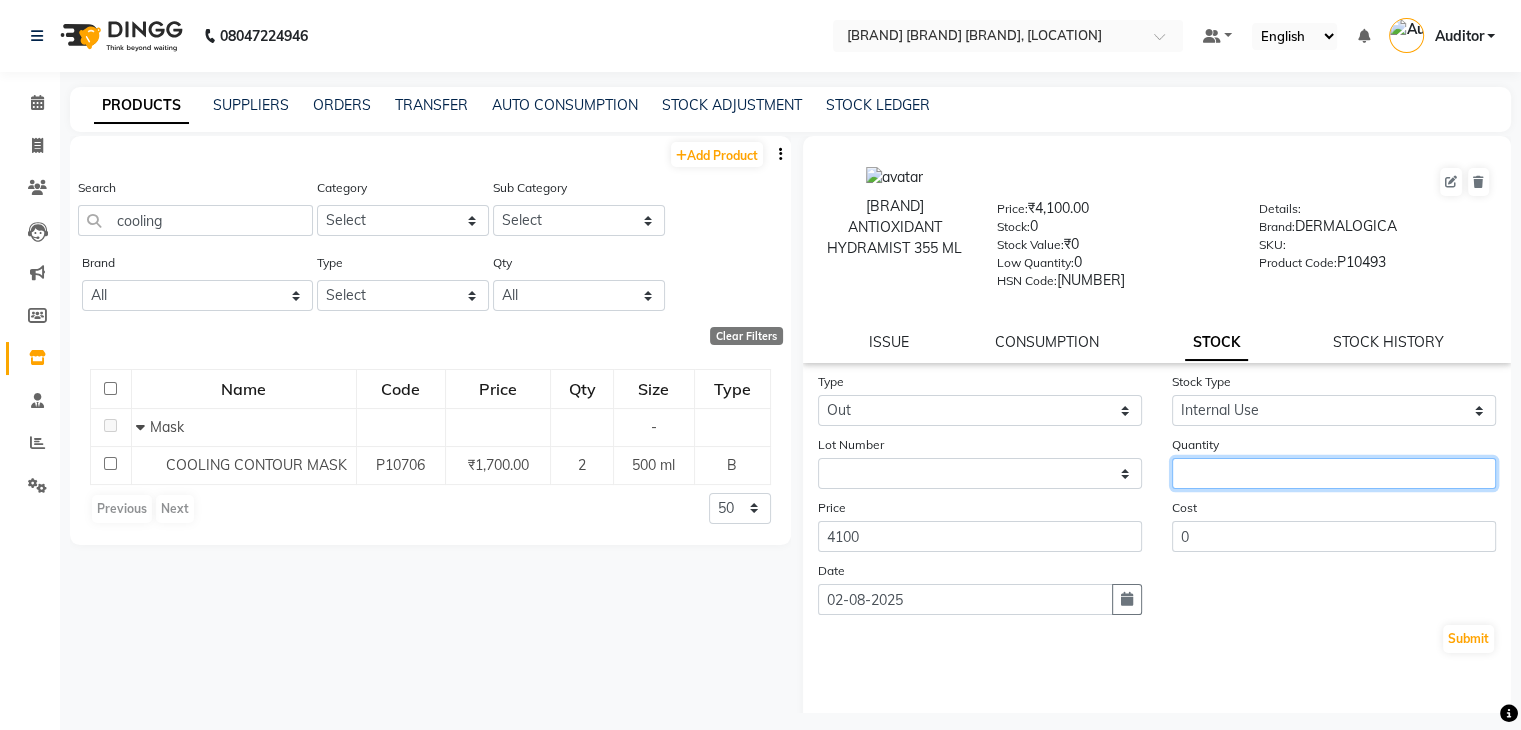 click 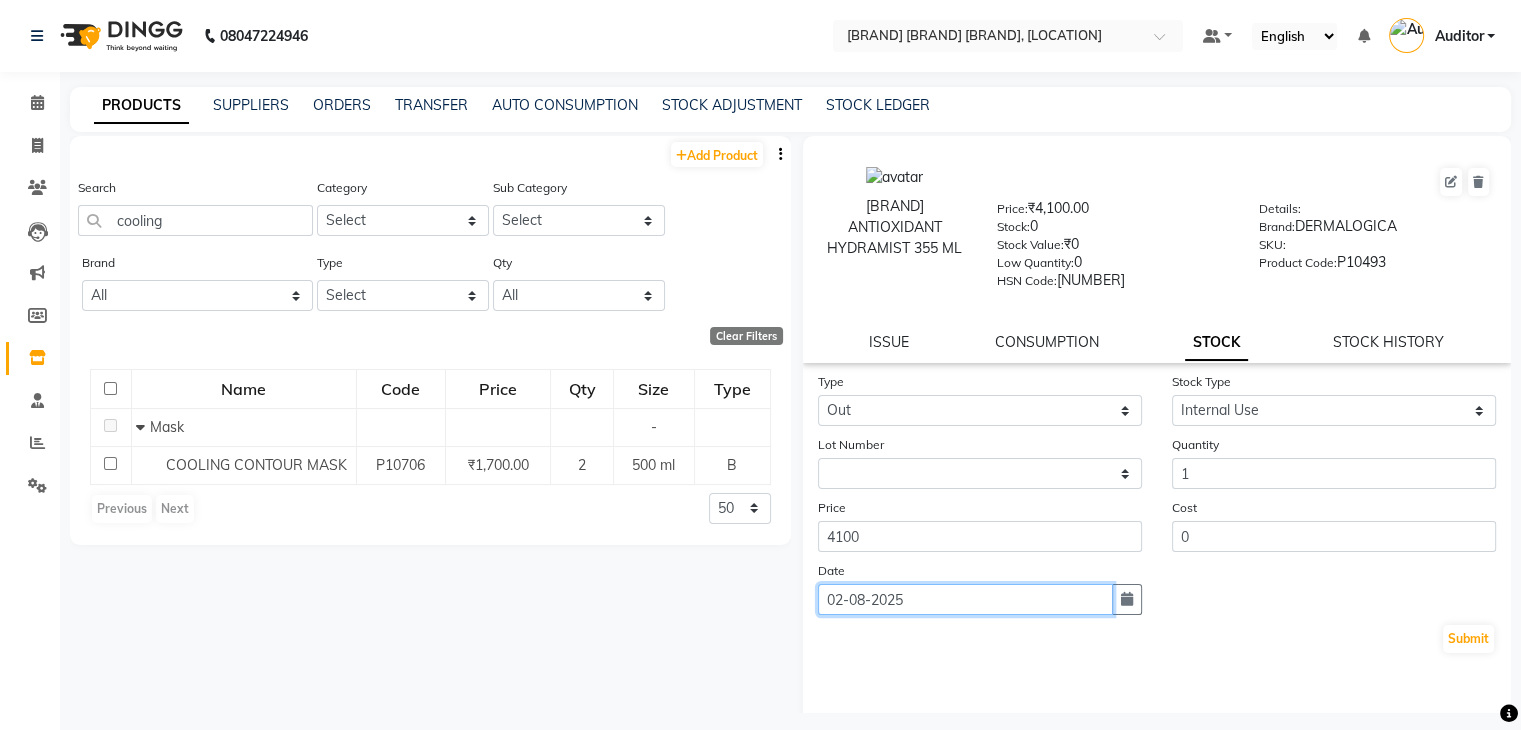 click on "02-08-2025" 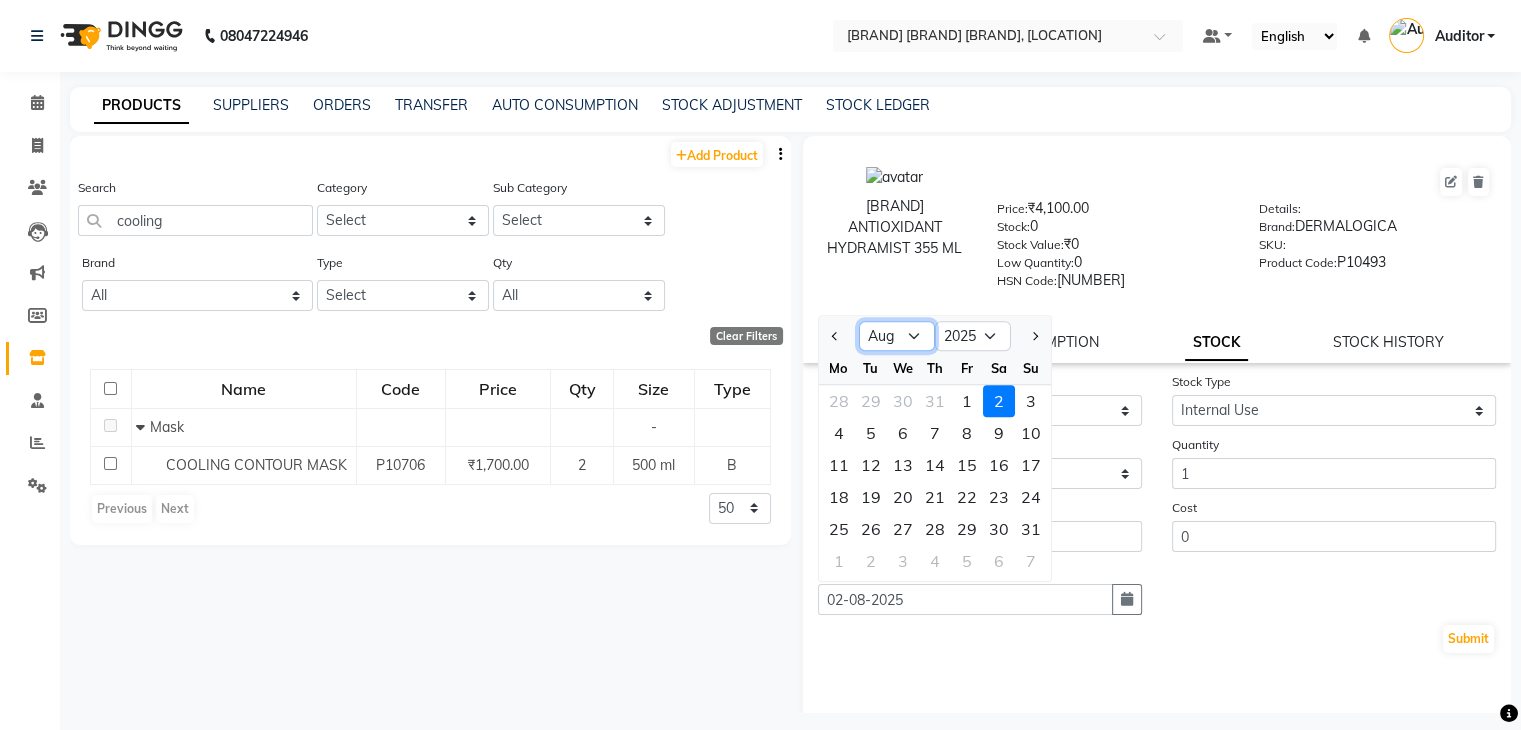 click on "Jan Feb Mar Apr May Jun Jul Aug Sep Oct Nov Dec" 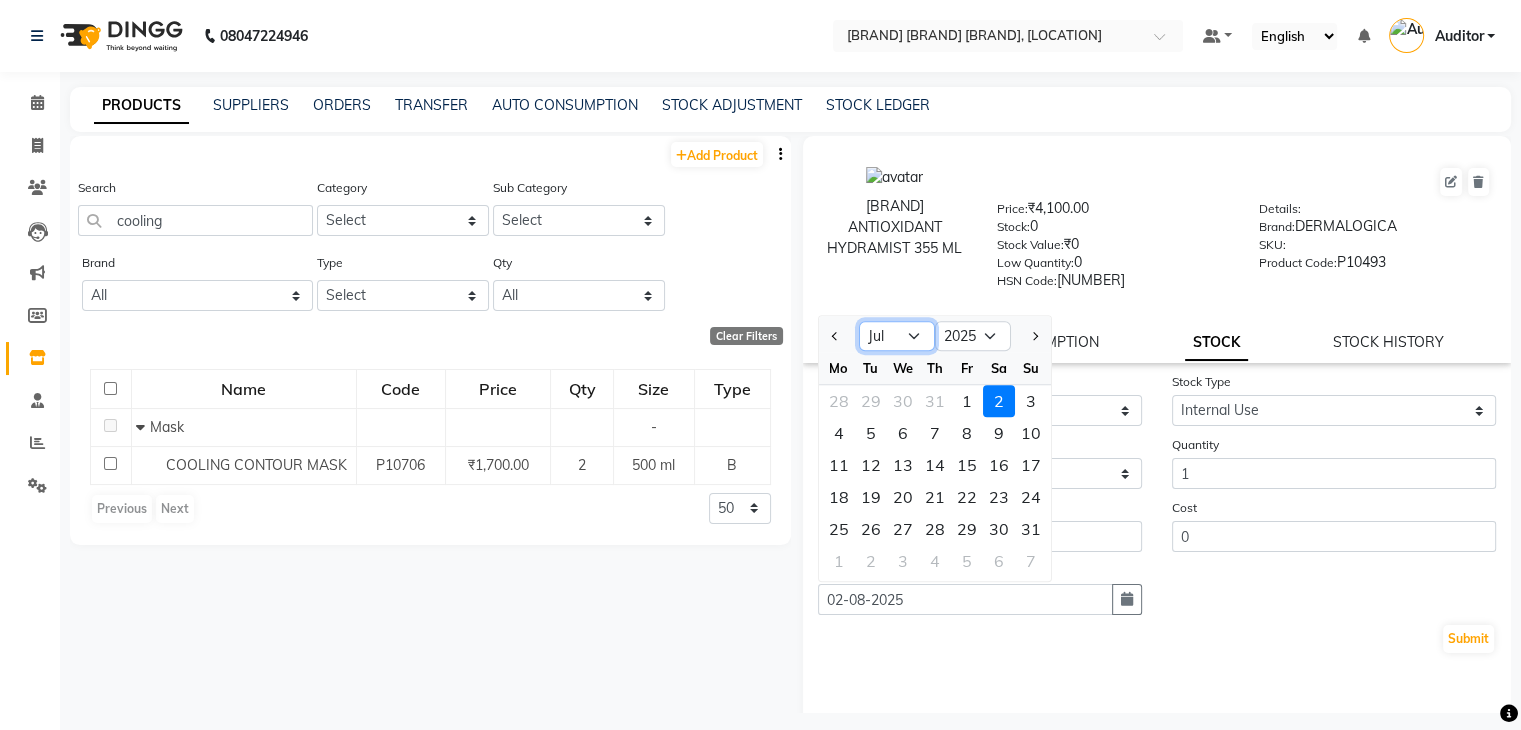 click on "Jan Feb Mar Apr May Jun Jul Aug Sep Oct Nov Dec" 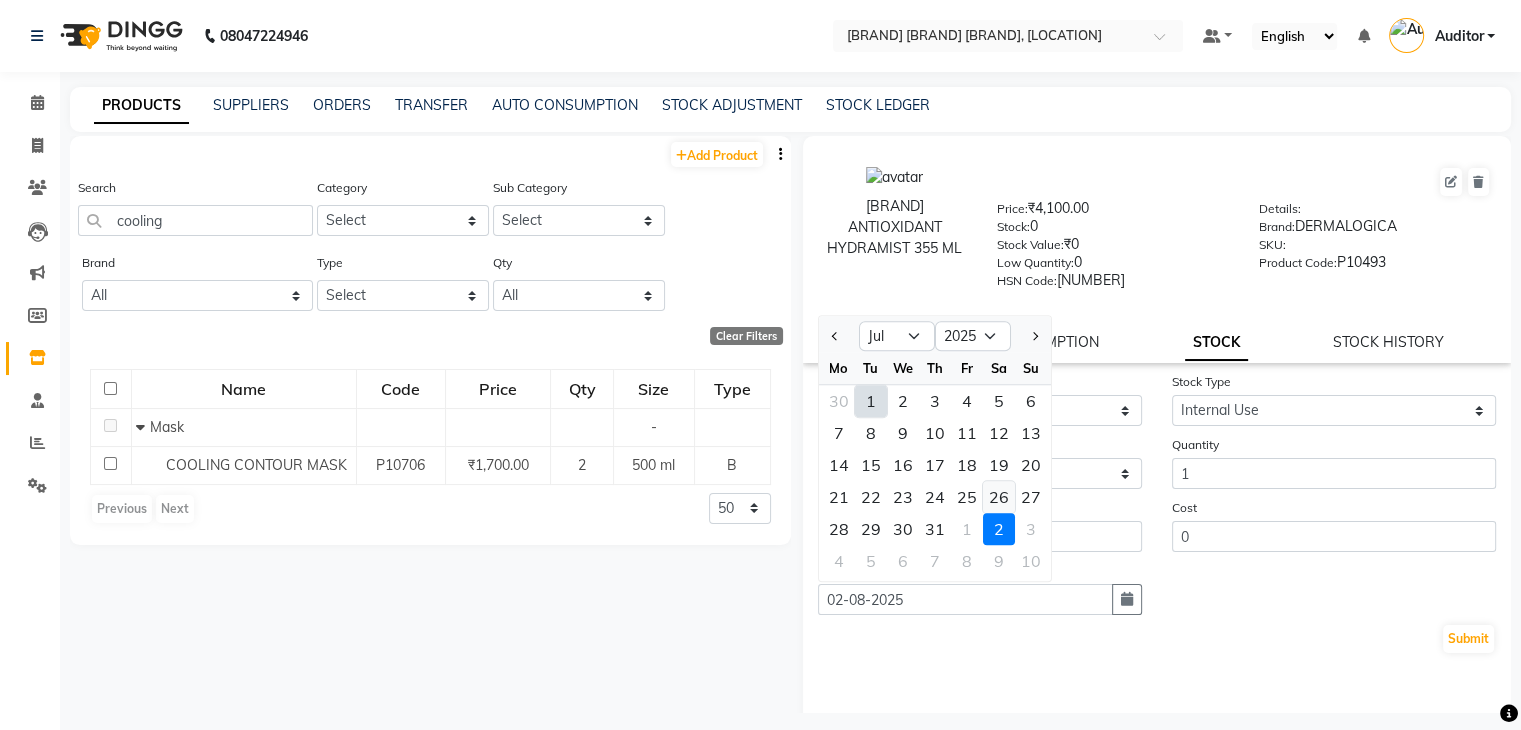 click on "26" 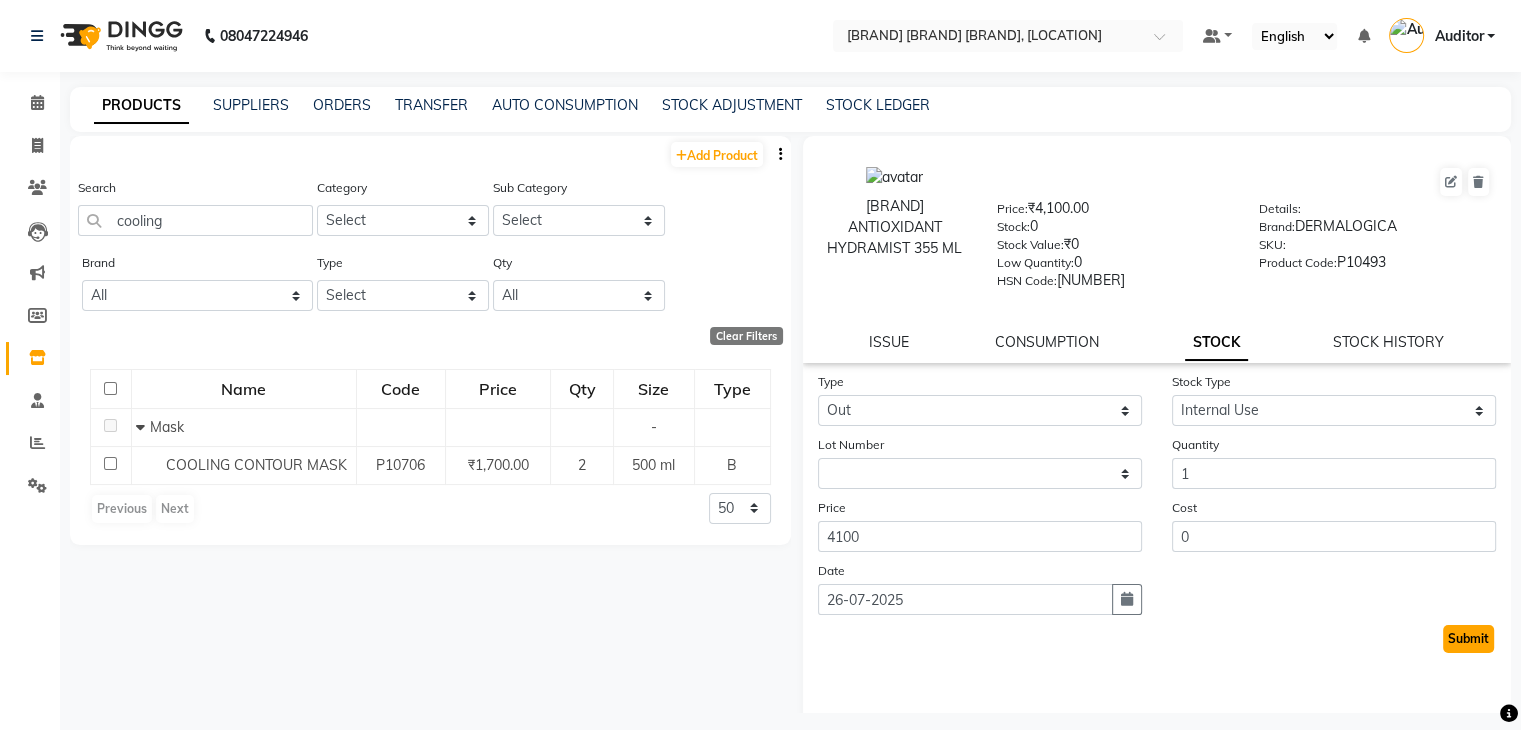 click on "Submit" 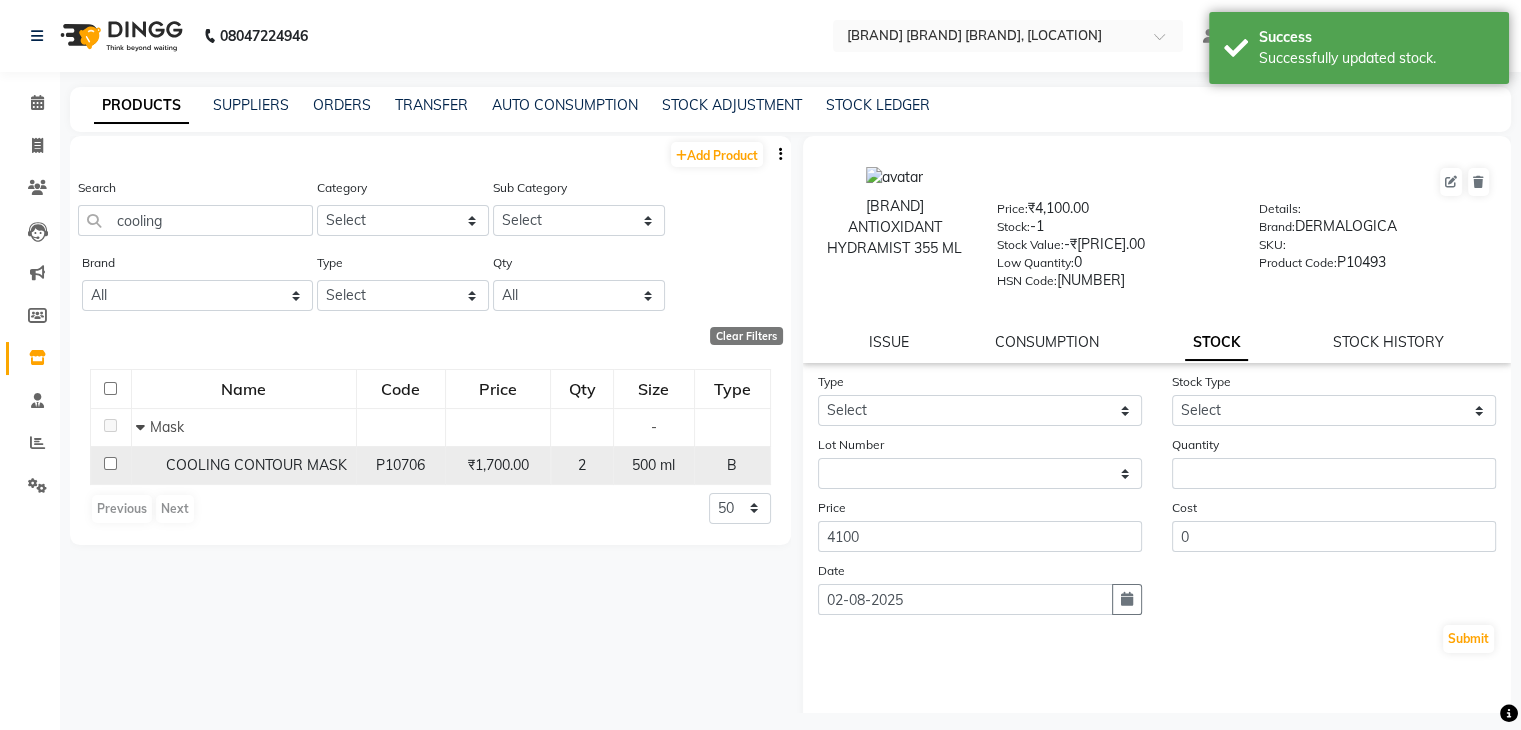 click on "2" 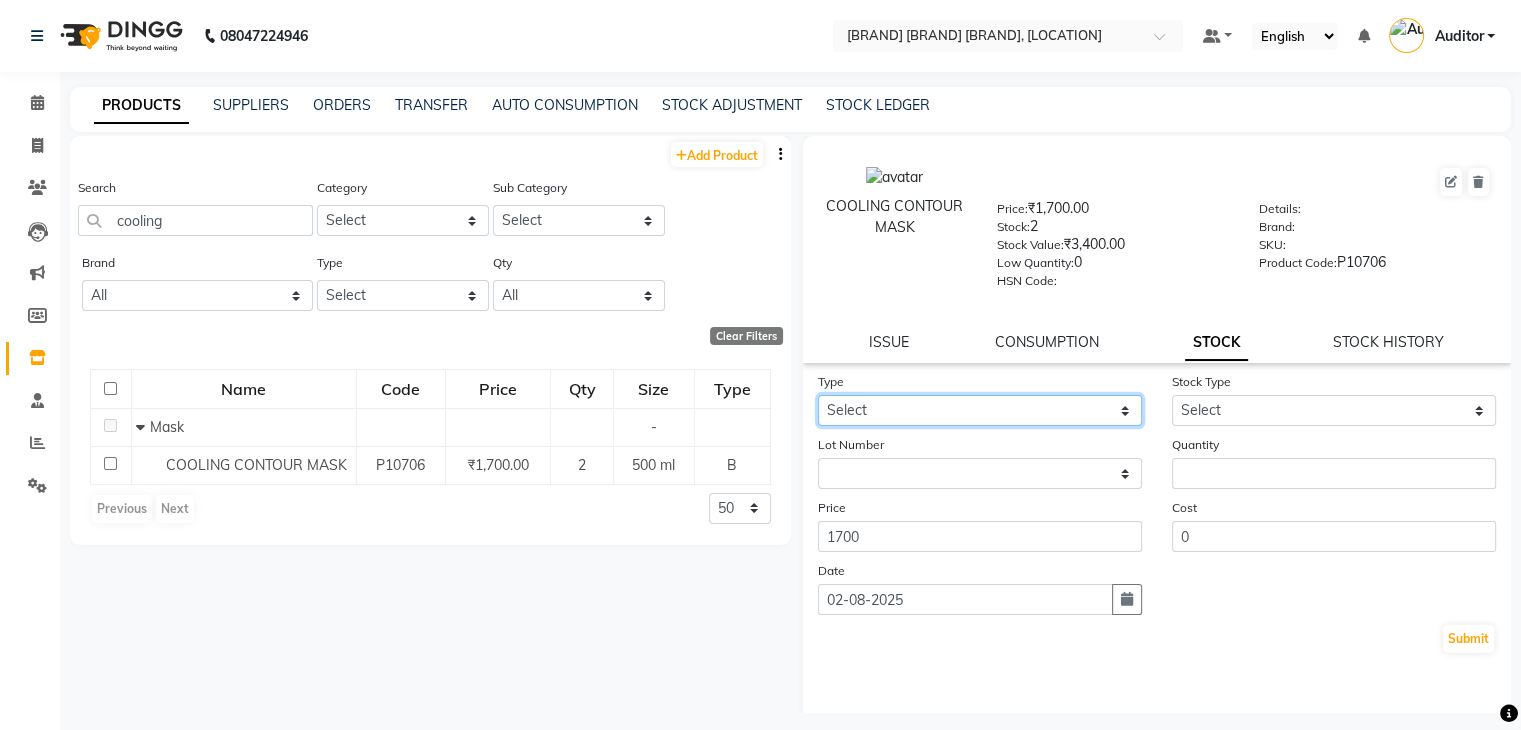 click on "Select In Out" 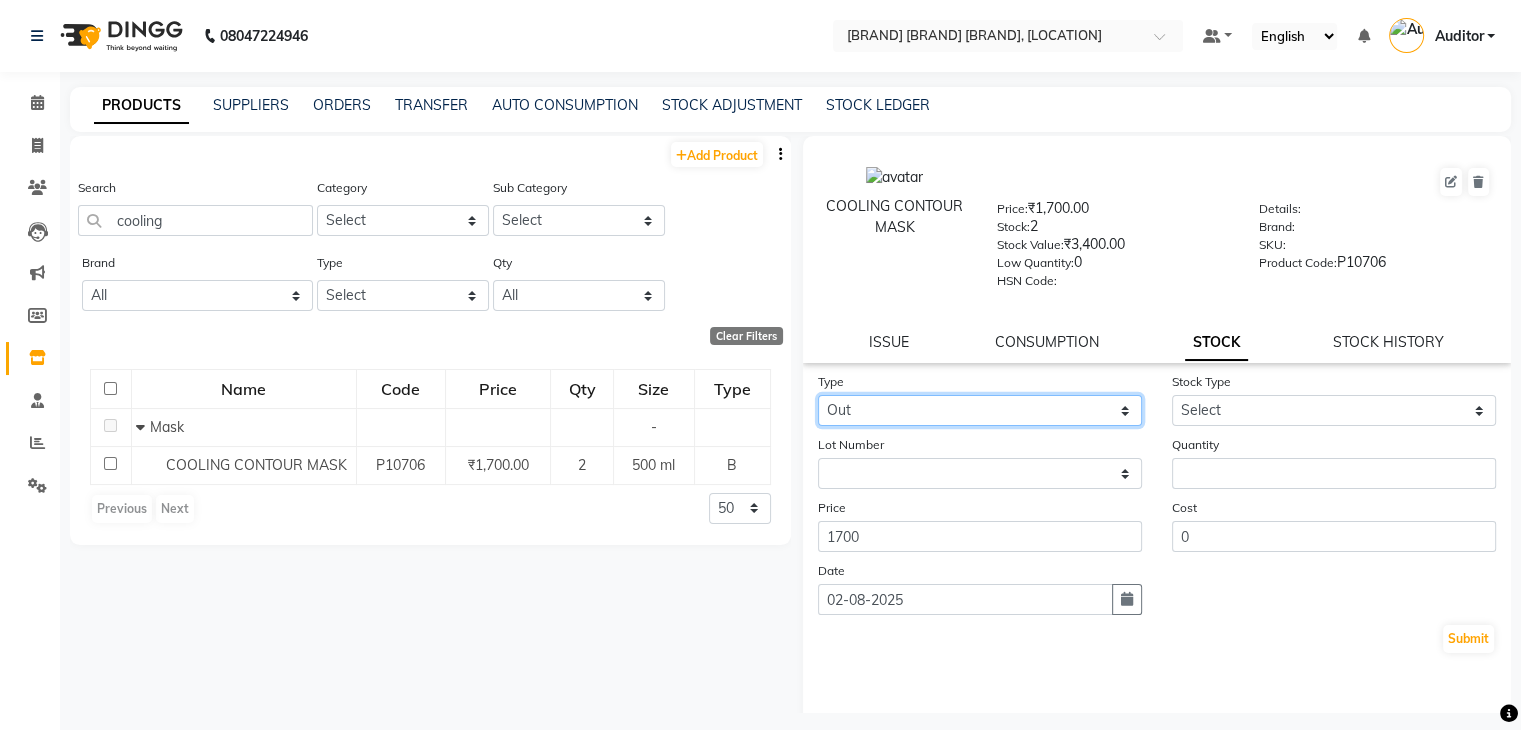 click on "Select In Out" 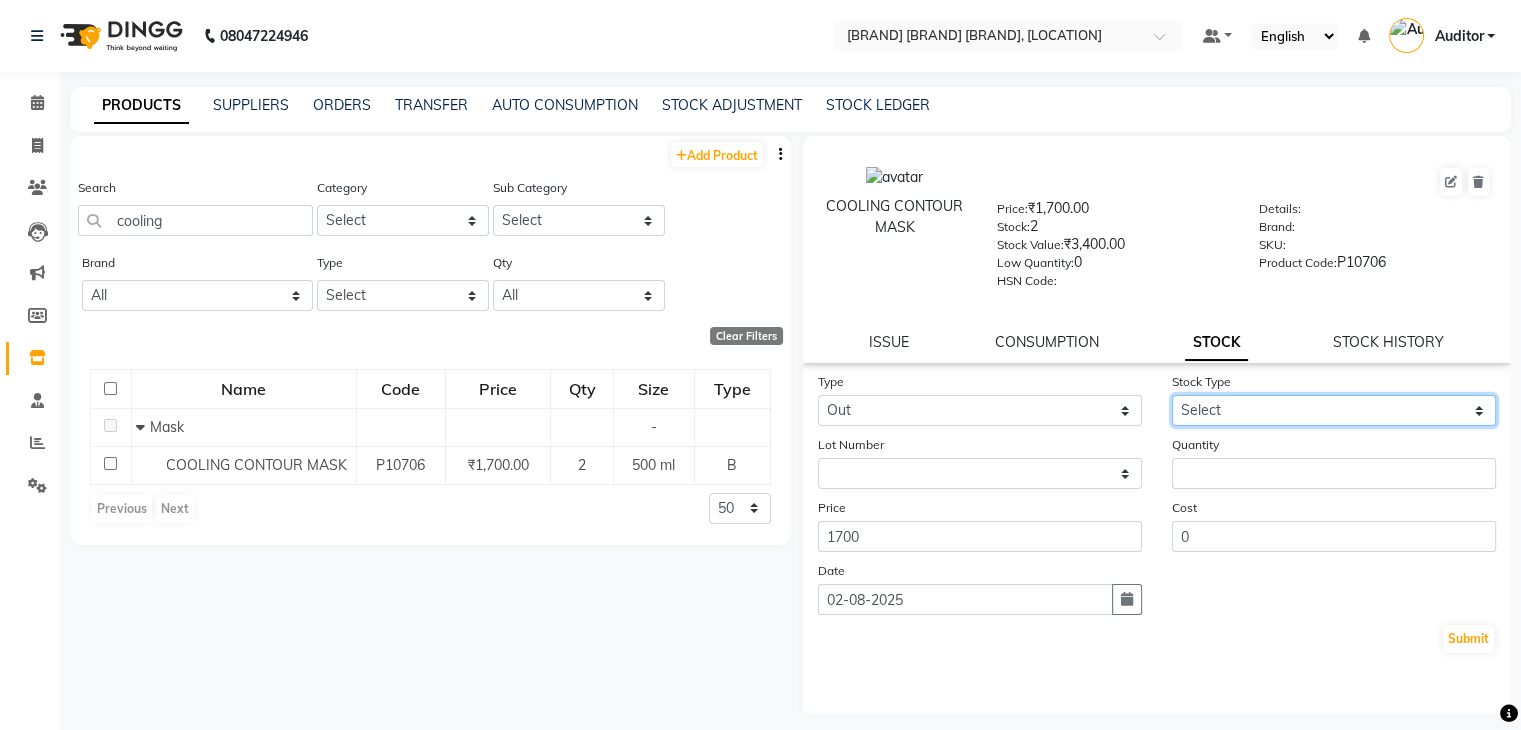 click on "Select Internal Use Damaged Expired Adjustment Return Other" 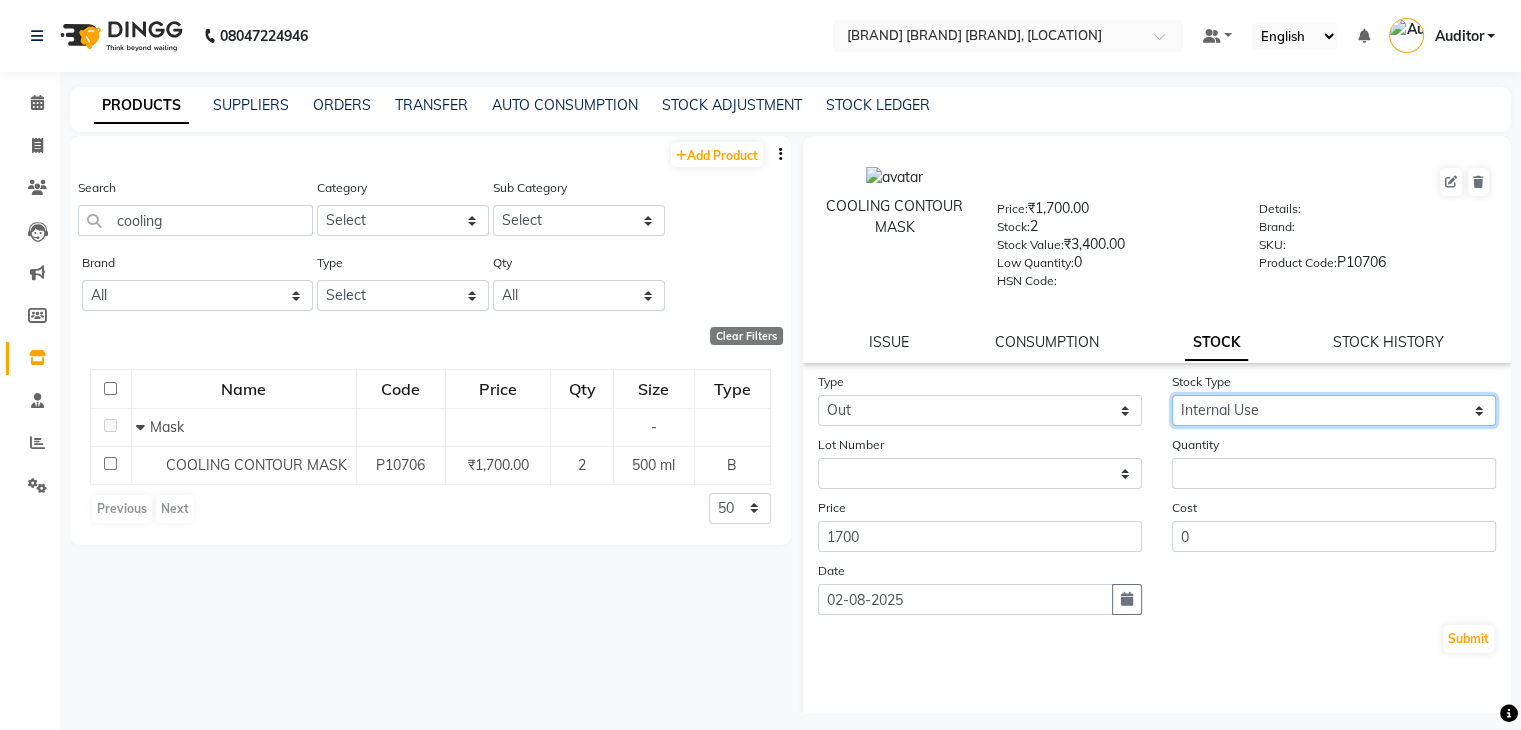 click on "Select Internal Use Damaged Expired Adjustment Return Other" 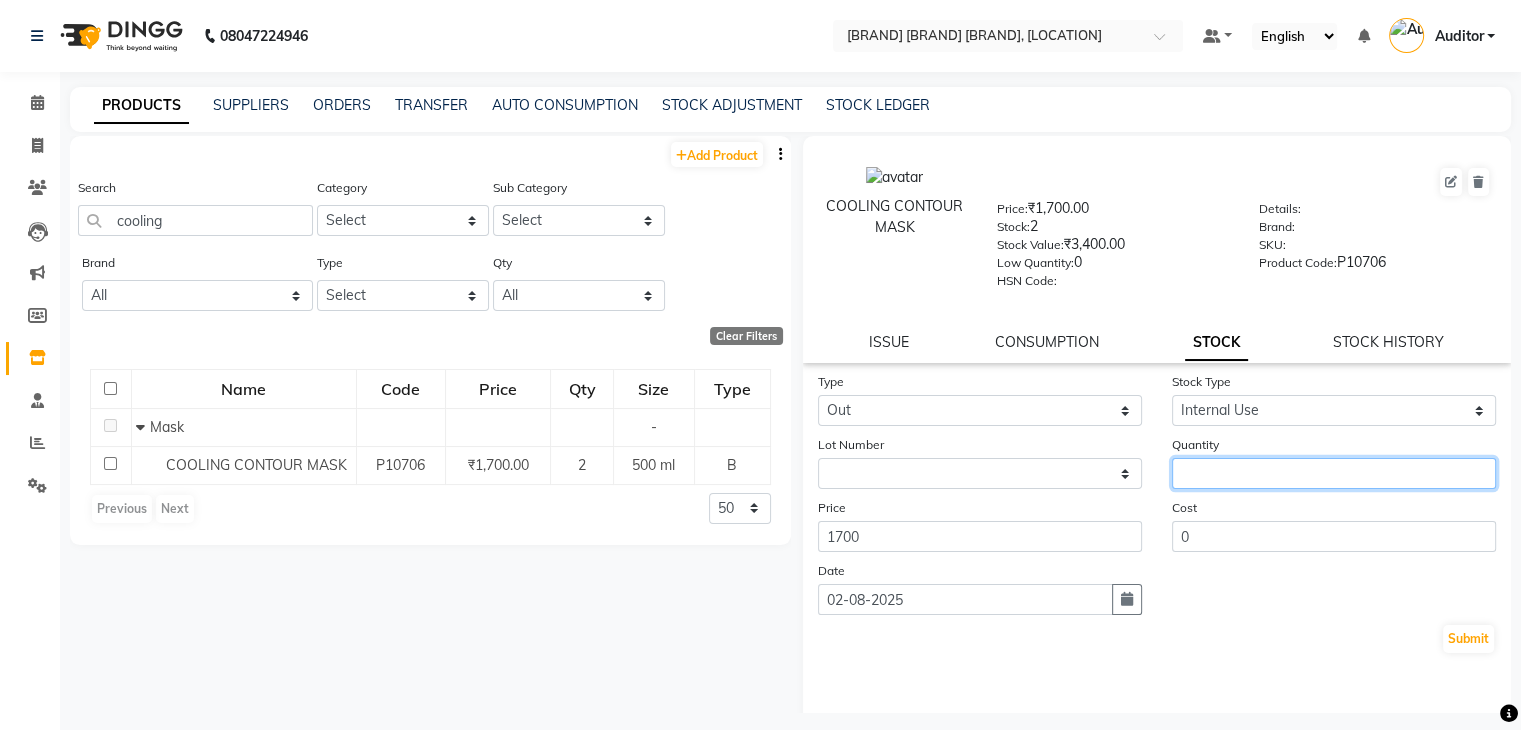 click 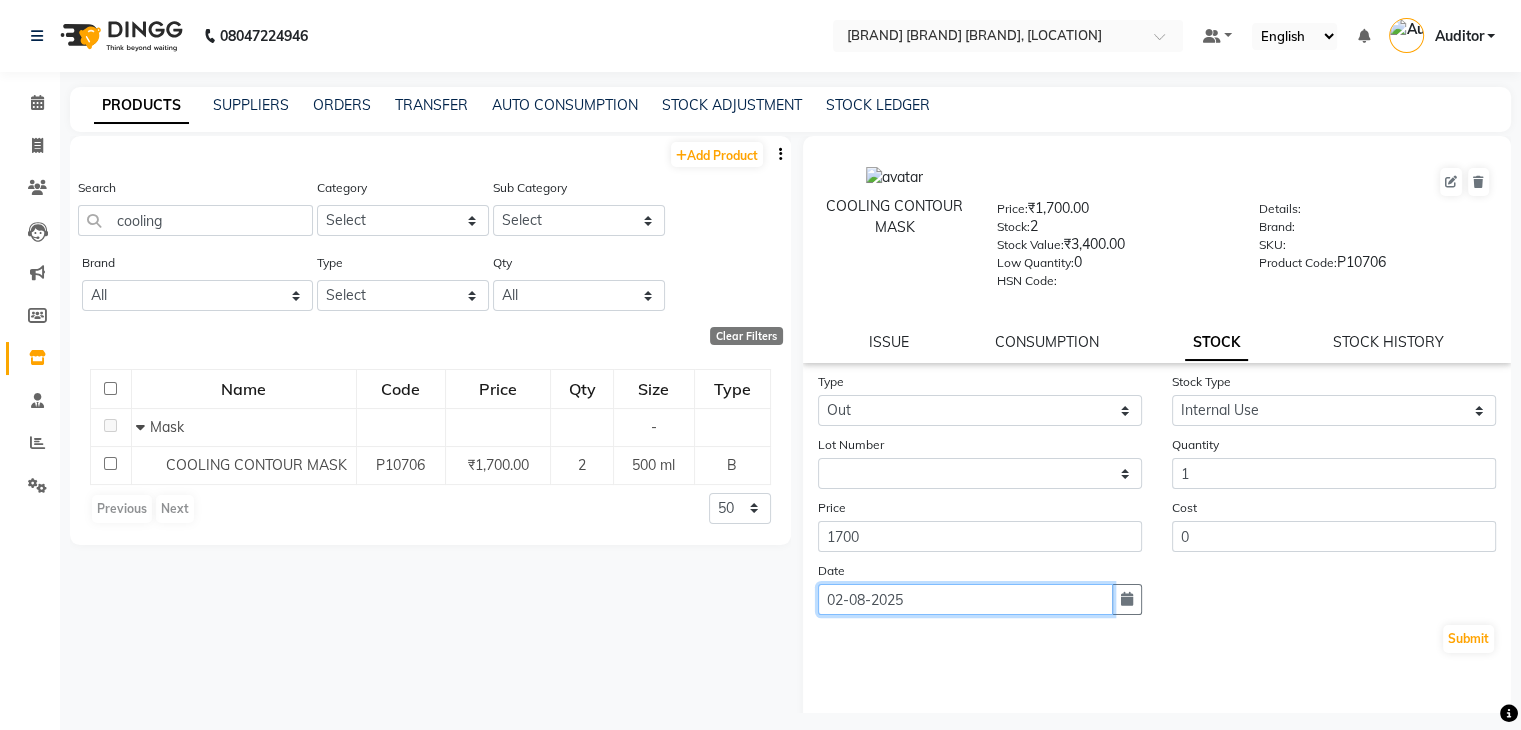click on "02-08-2025" 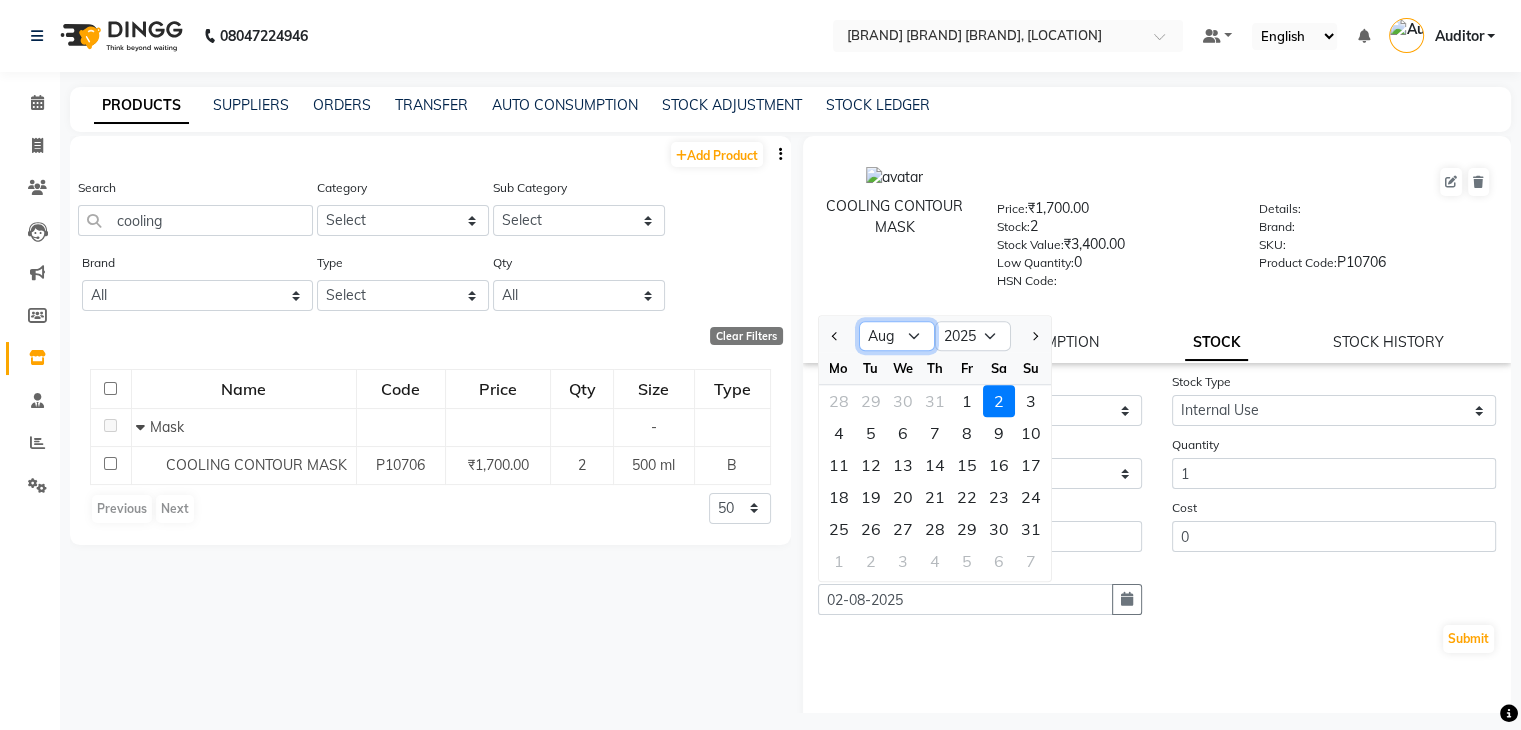 click on "Jan Feb Mar Apr May Jun Jul Aug Sep Oct Nov Dec" 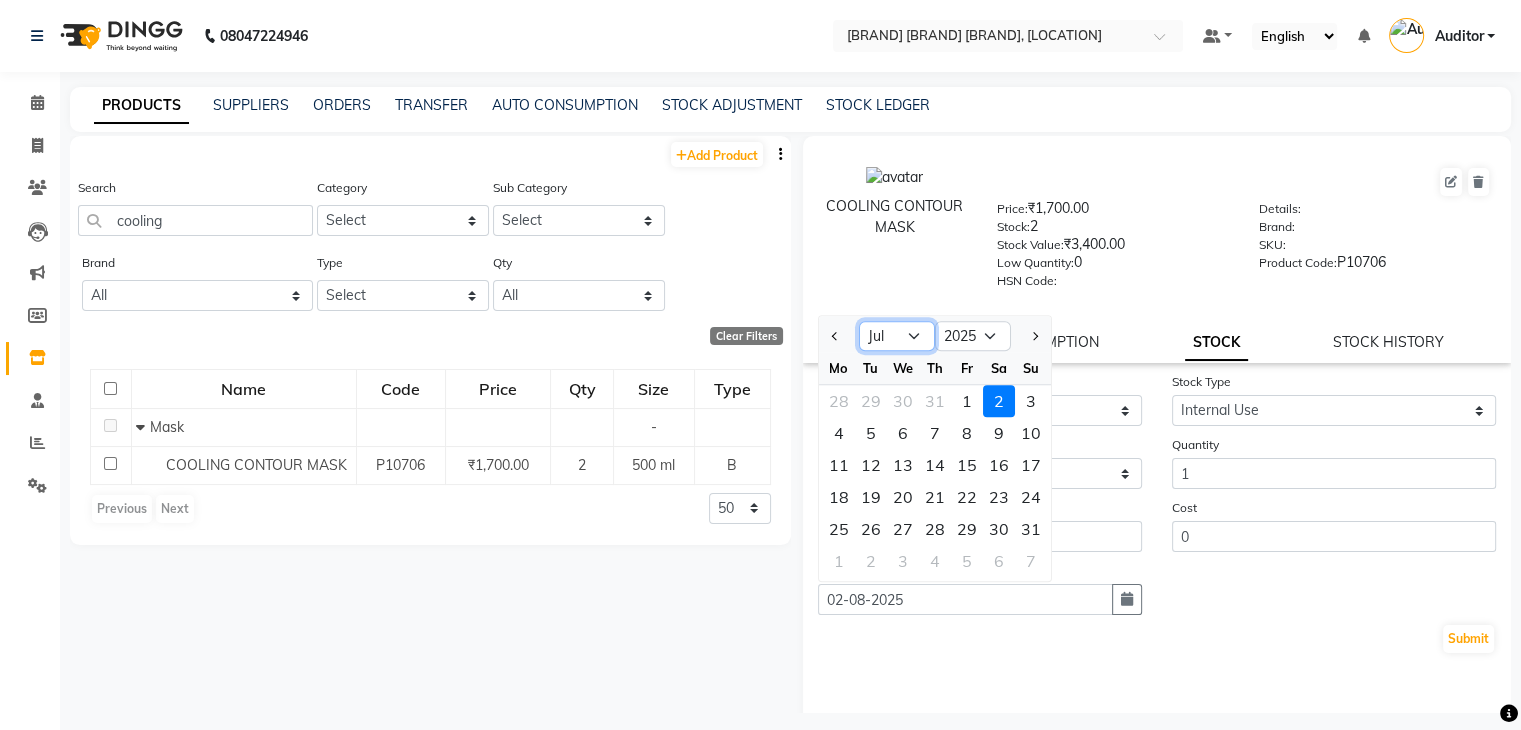 click on "Jan Feb Mar Apr May Jun Jul Aug Sep Oct Nov Dec" 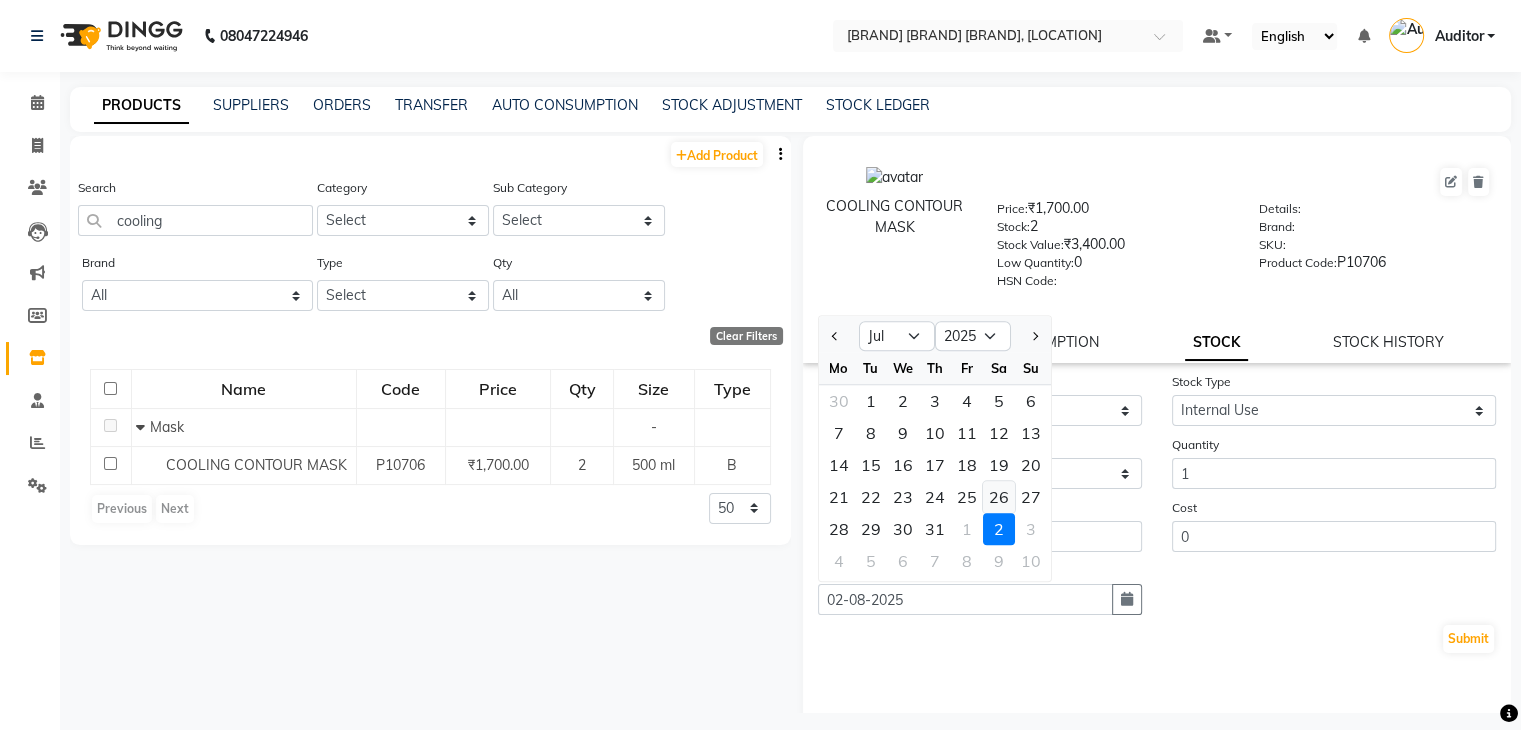 click on "26" 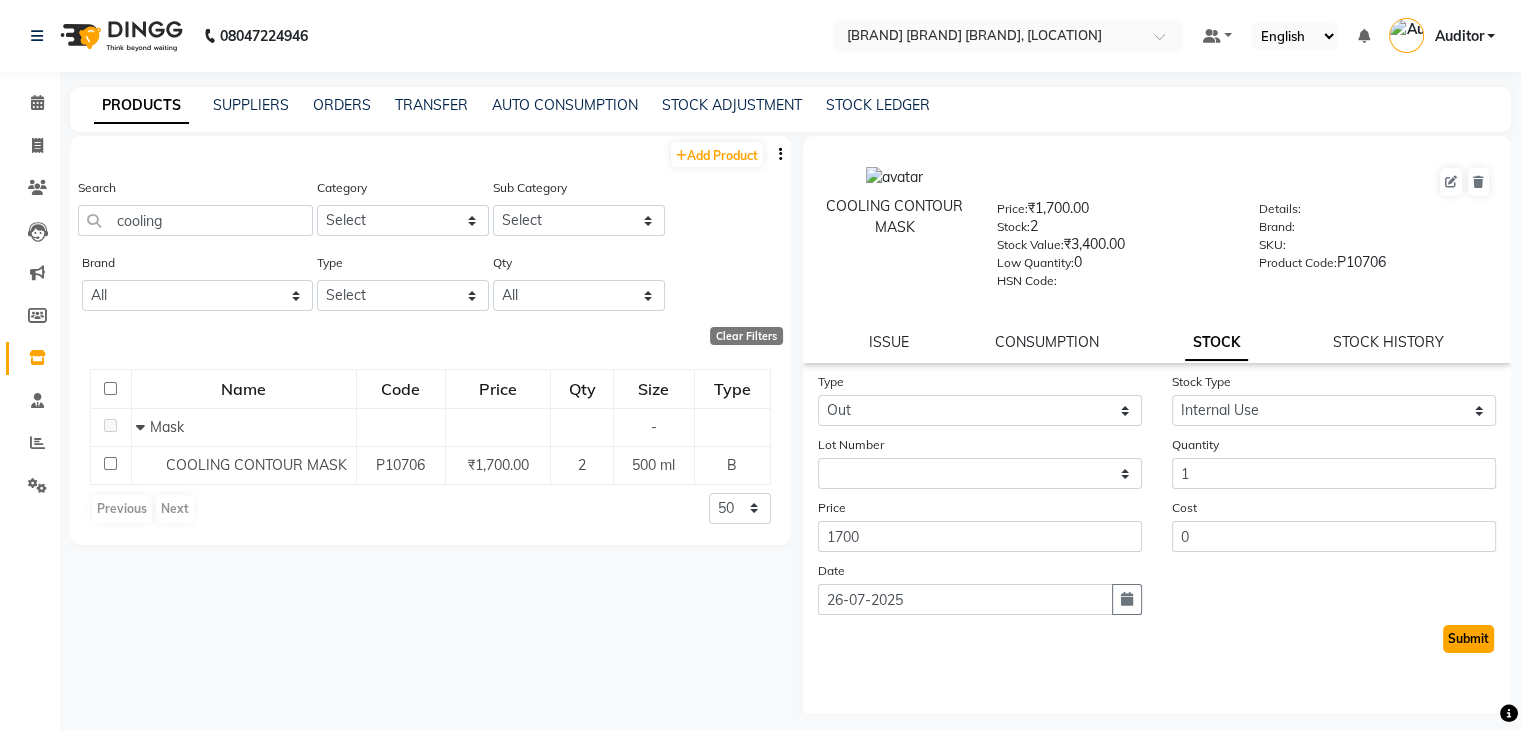 click on "Submit" 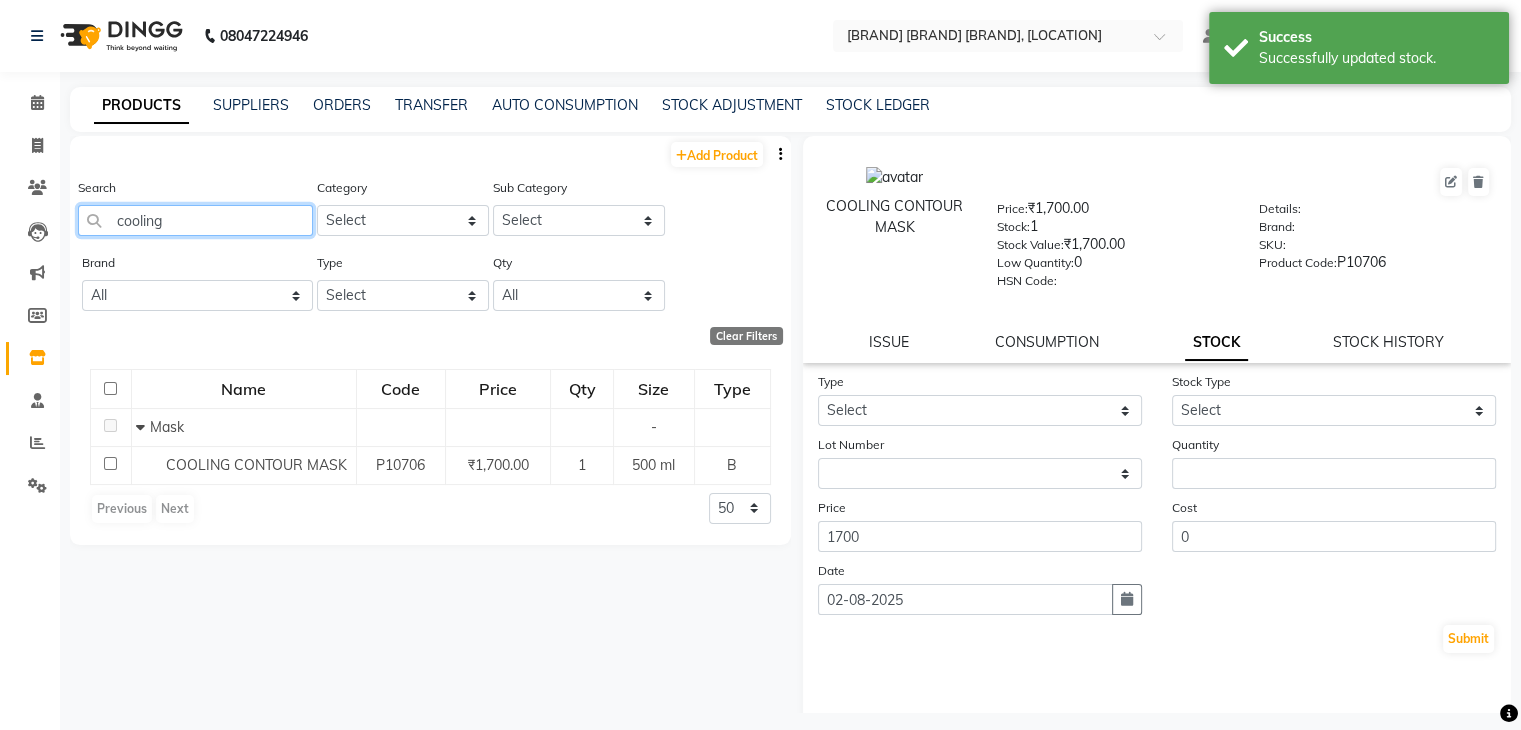 click on "cooling" 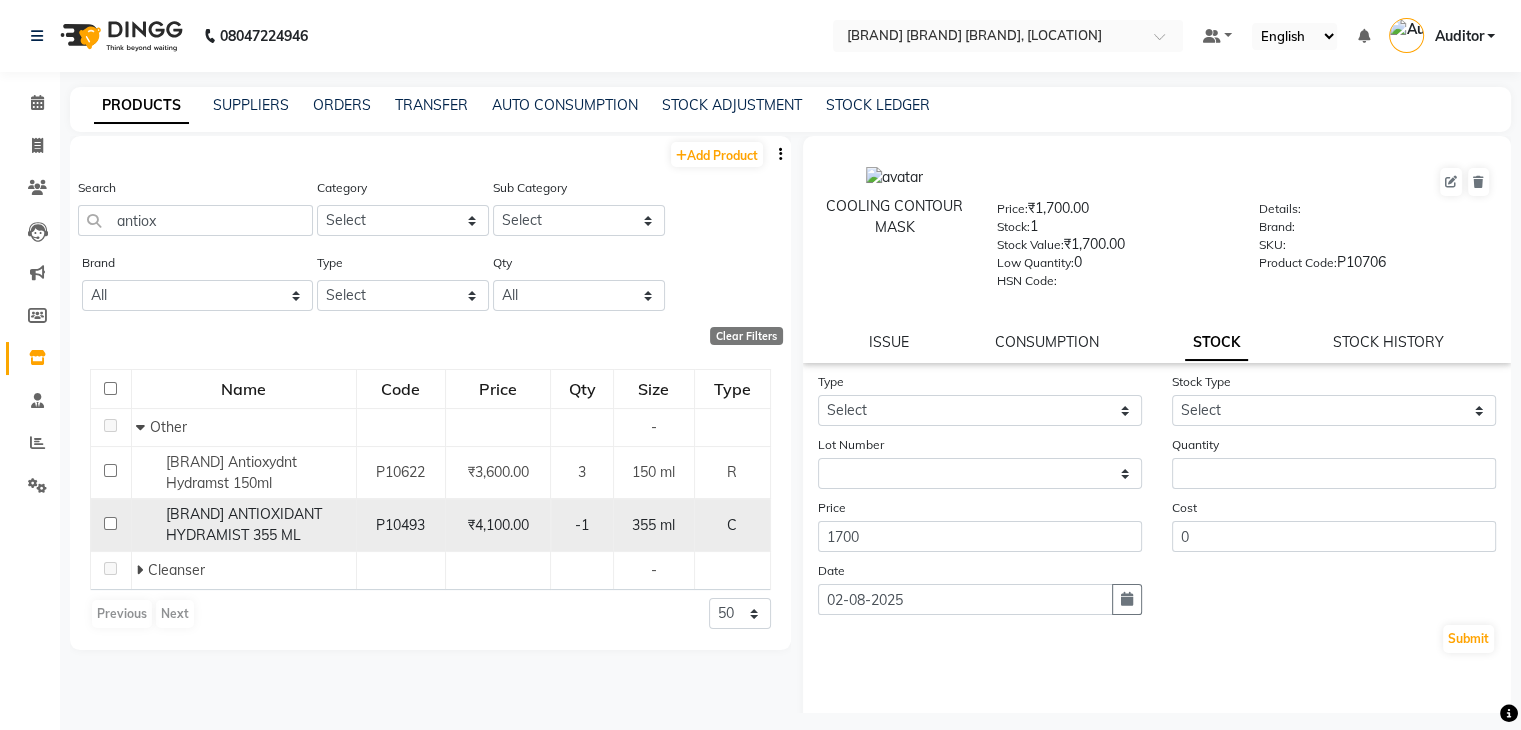 click on "[BRAND] ANTIOXIDANT HYDRAMIST 355 ML" 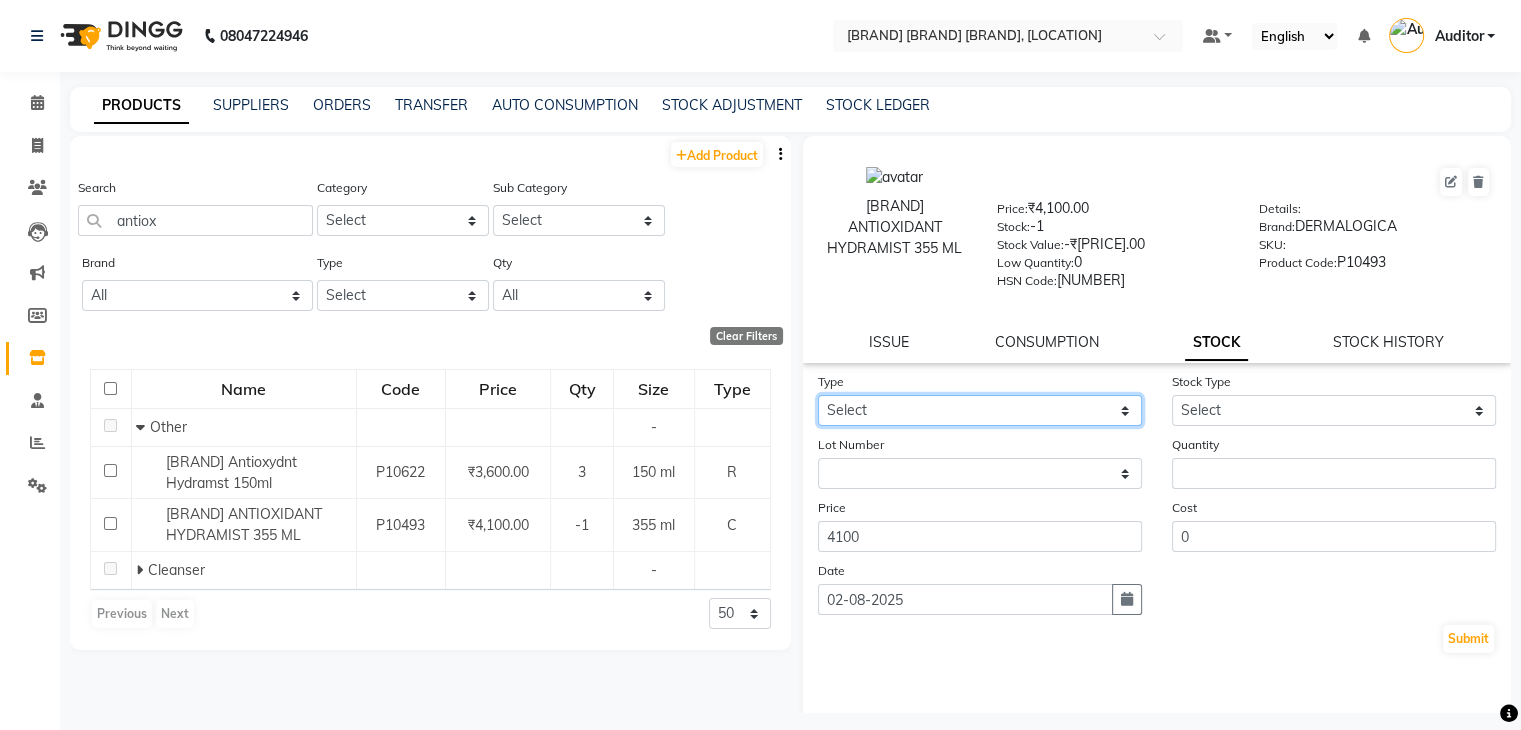 click on "Select In Out" 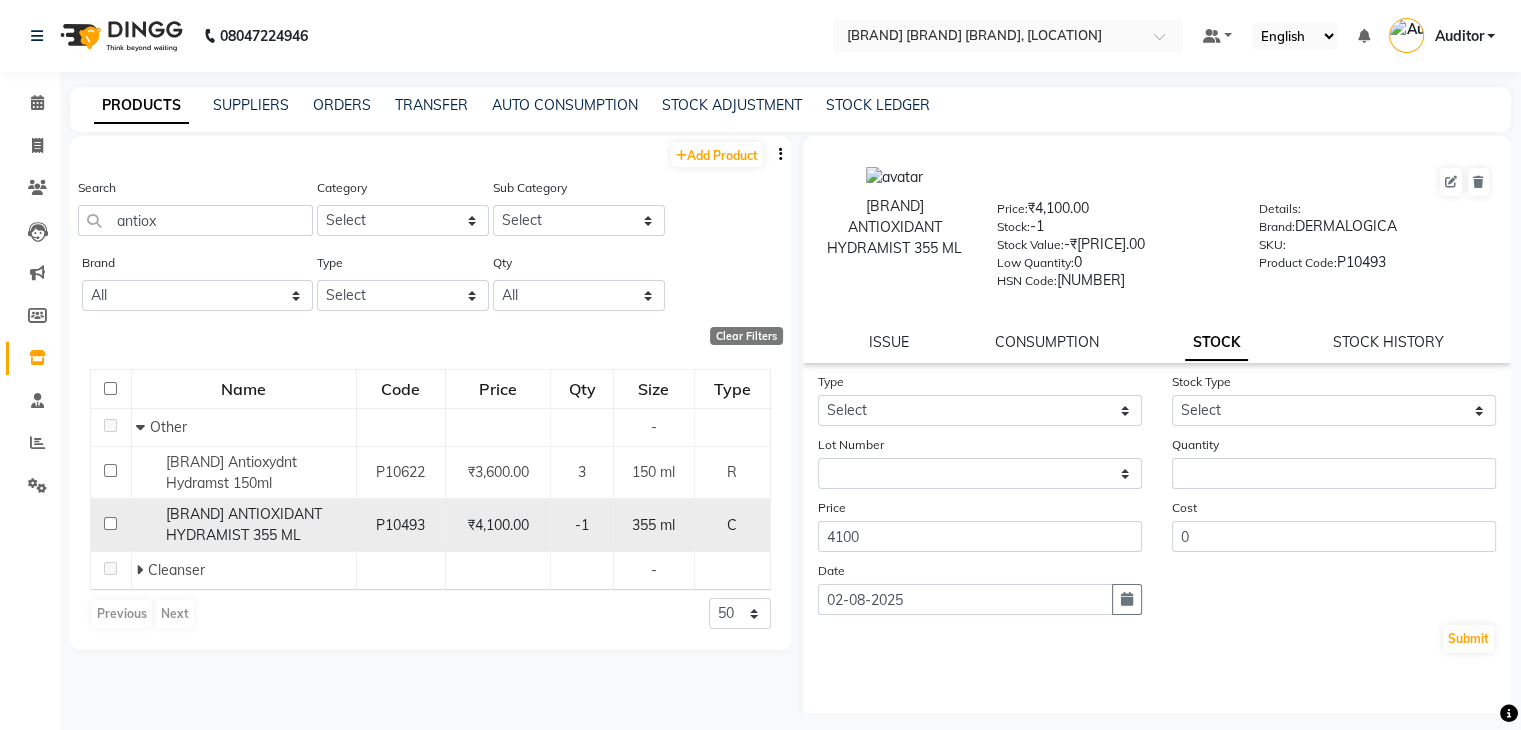drag, startPoint x: 235, startPoint y: 566, endPoint x: 163, endPoint y: 518, distance: 86.53323 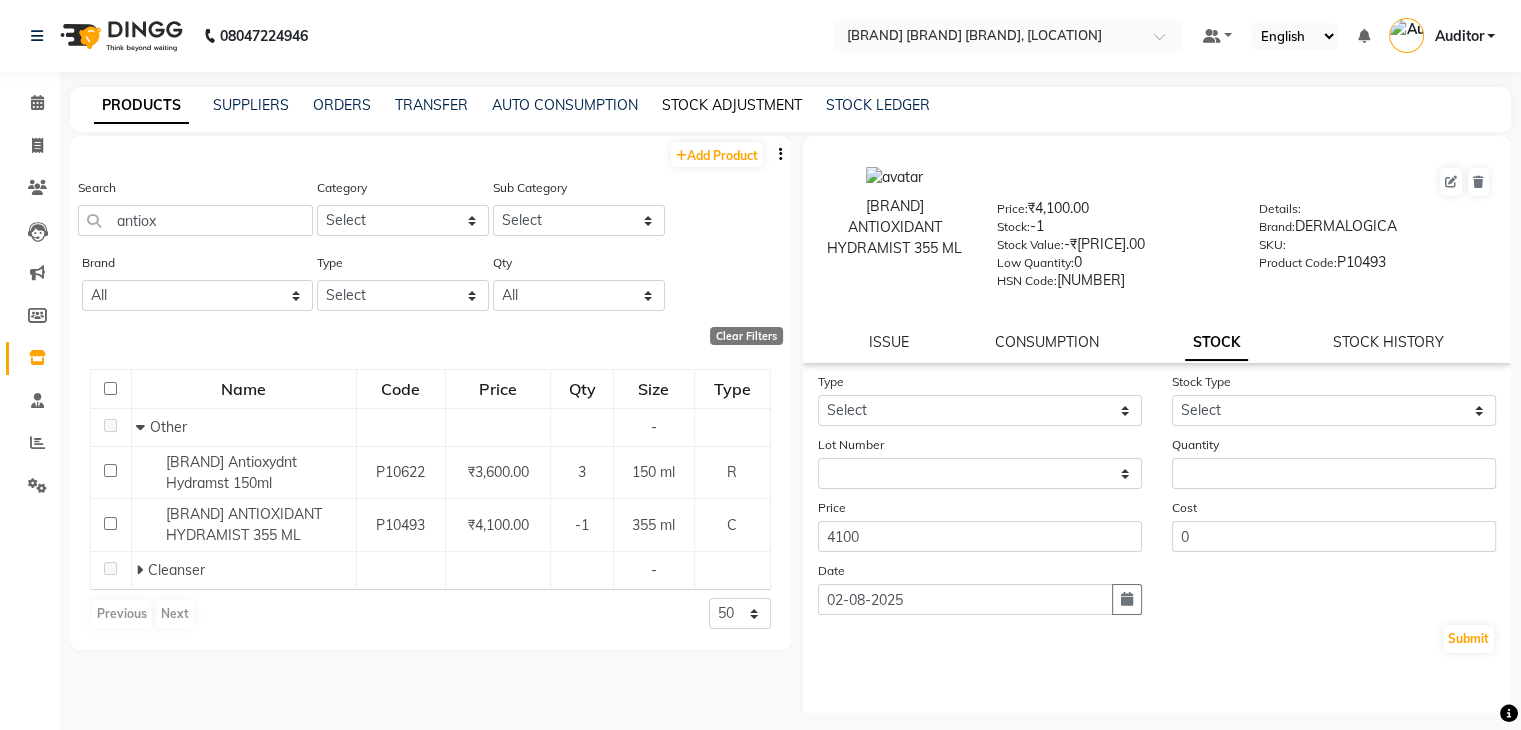 click on "STOCK ADJUSTMENT" 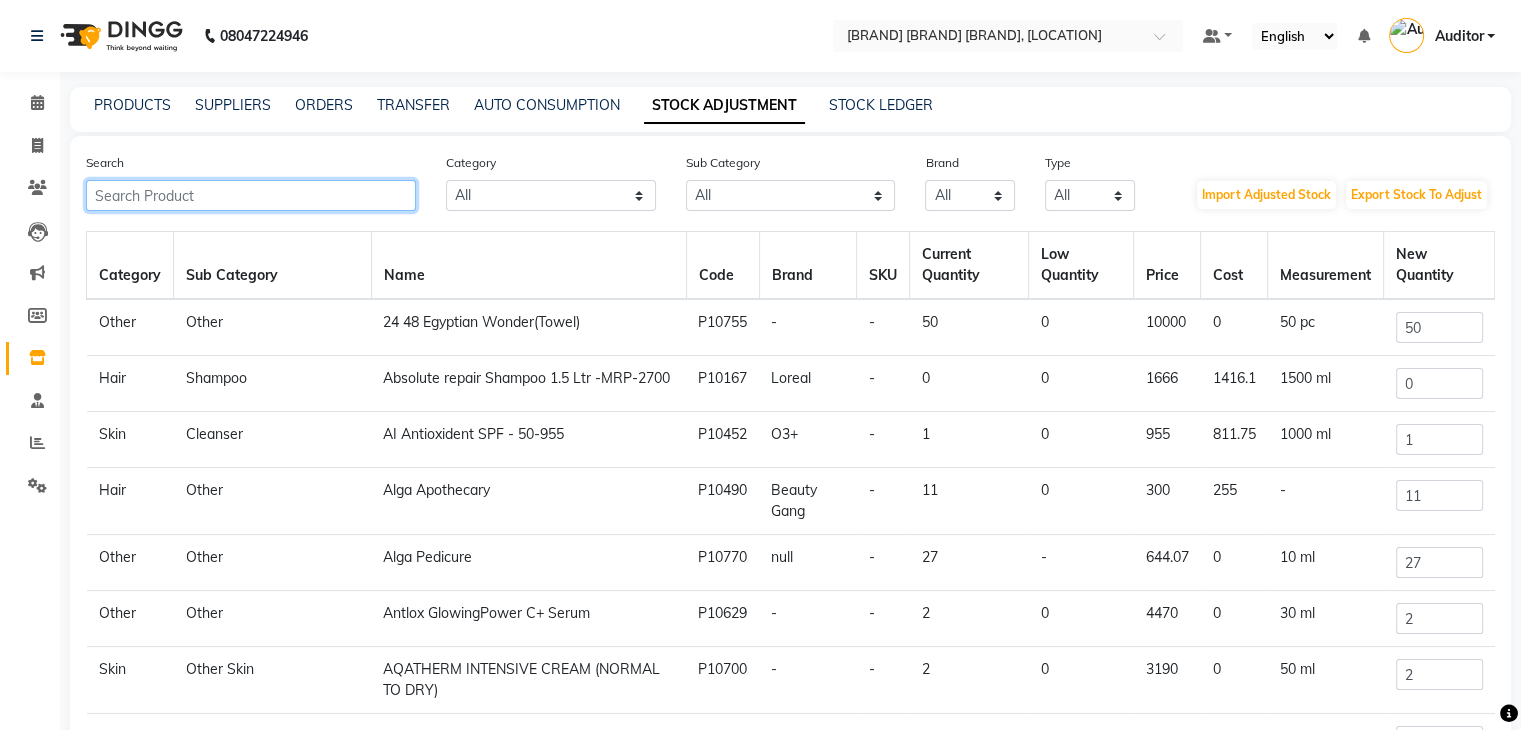 click 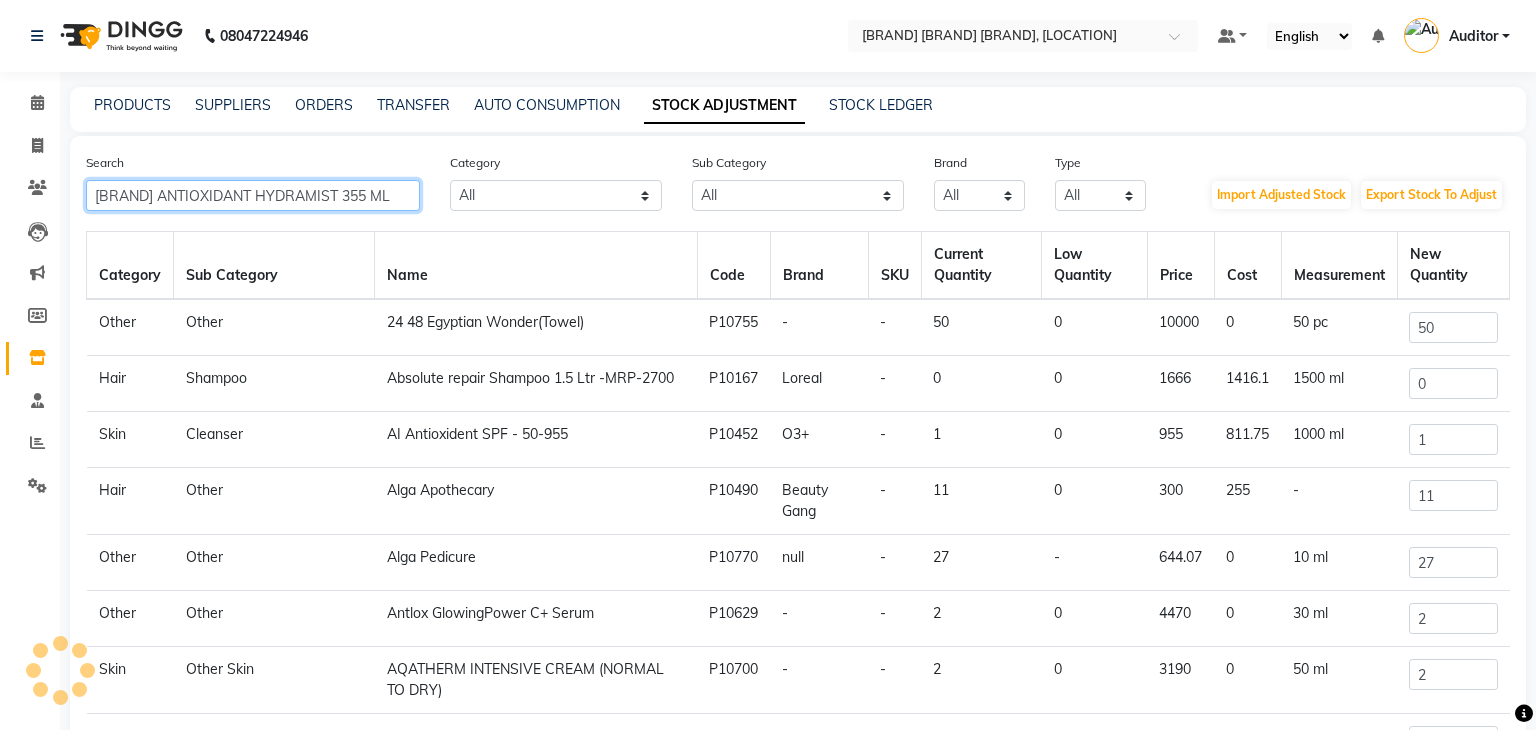 scroll, scrollTop: 0, scrollLeft: 23, axis: horizontal 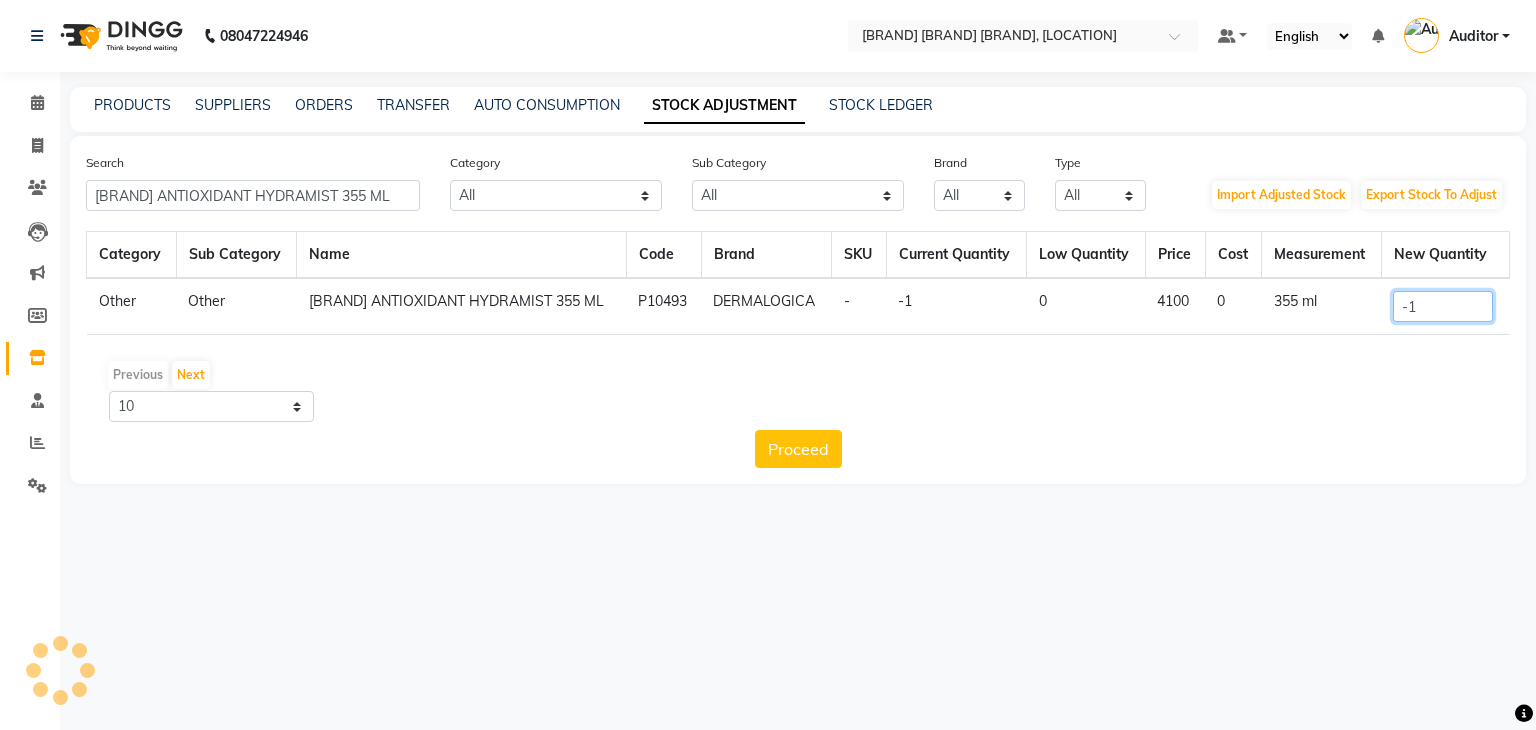 drag, startPoint x: 1452, startPoint y: 321, endPoint x: 1267, endPoint y: 355, distance: 188.09837 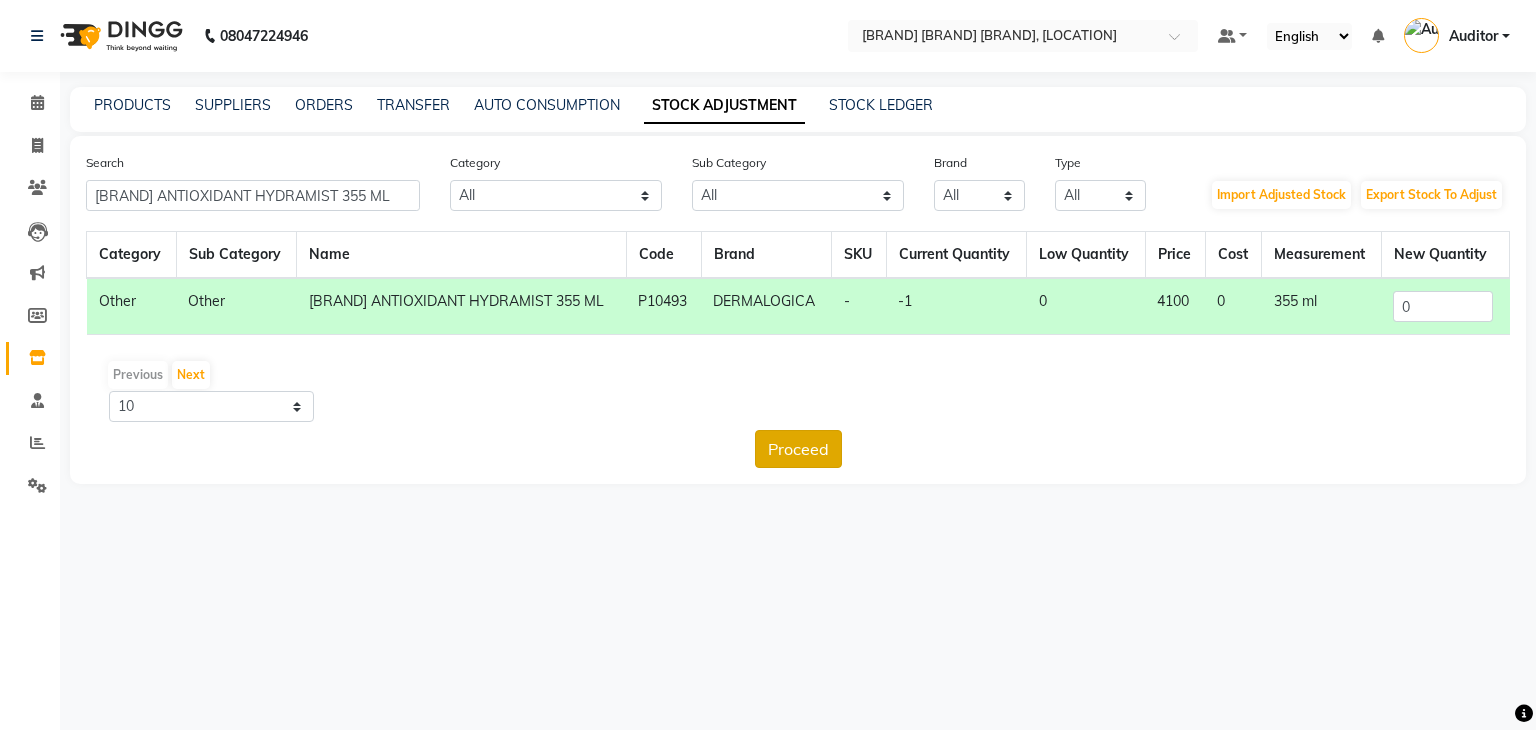 click on "Proceed" 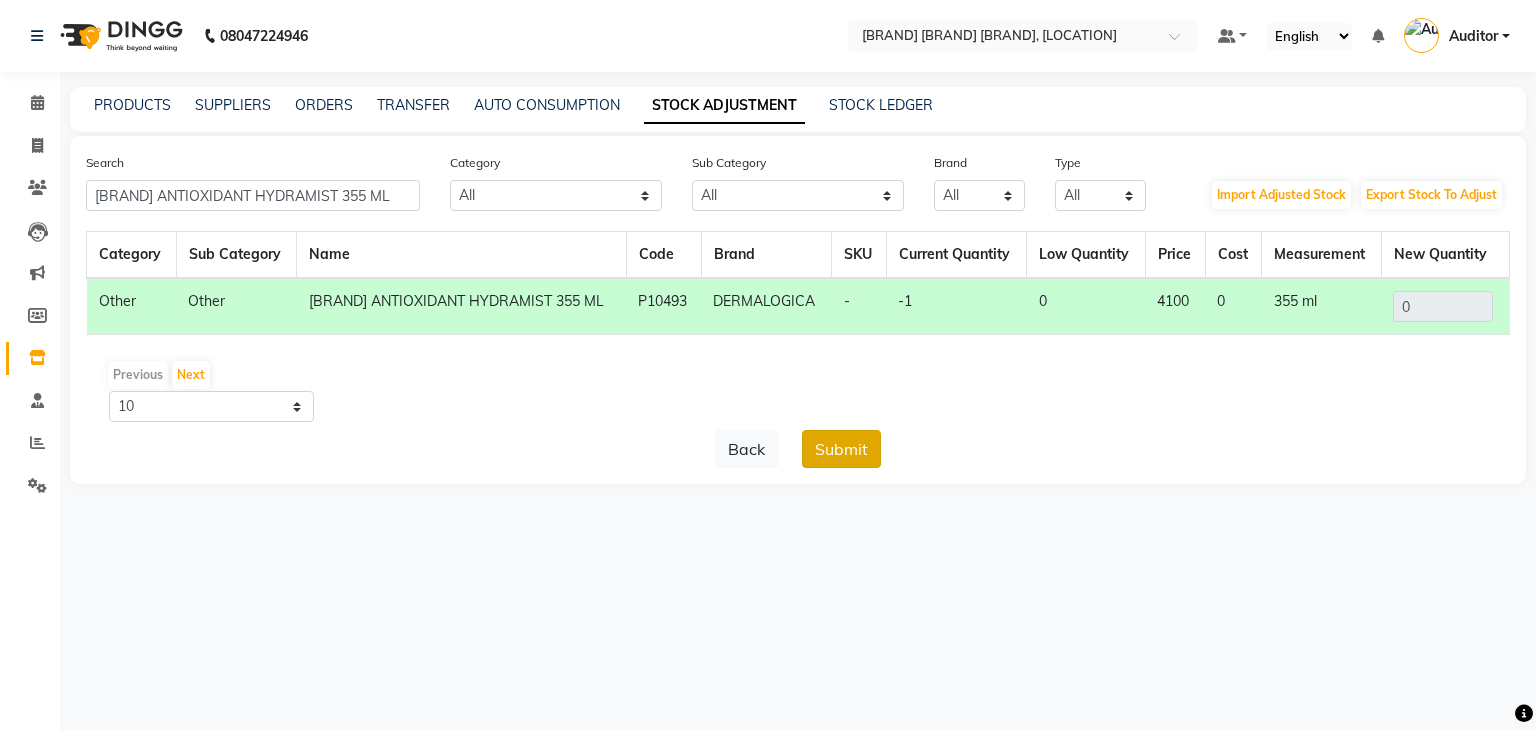 click on "Submit" 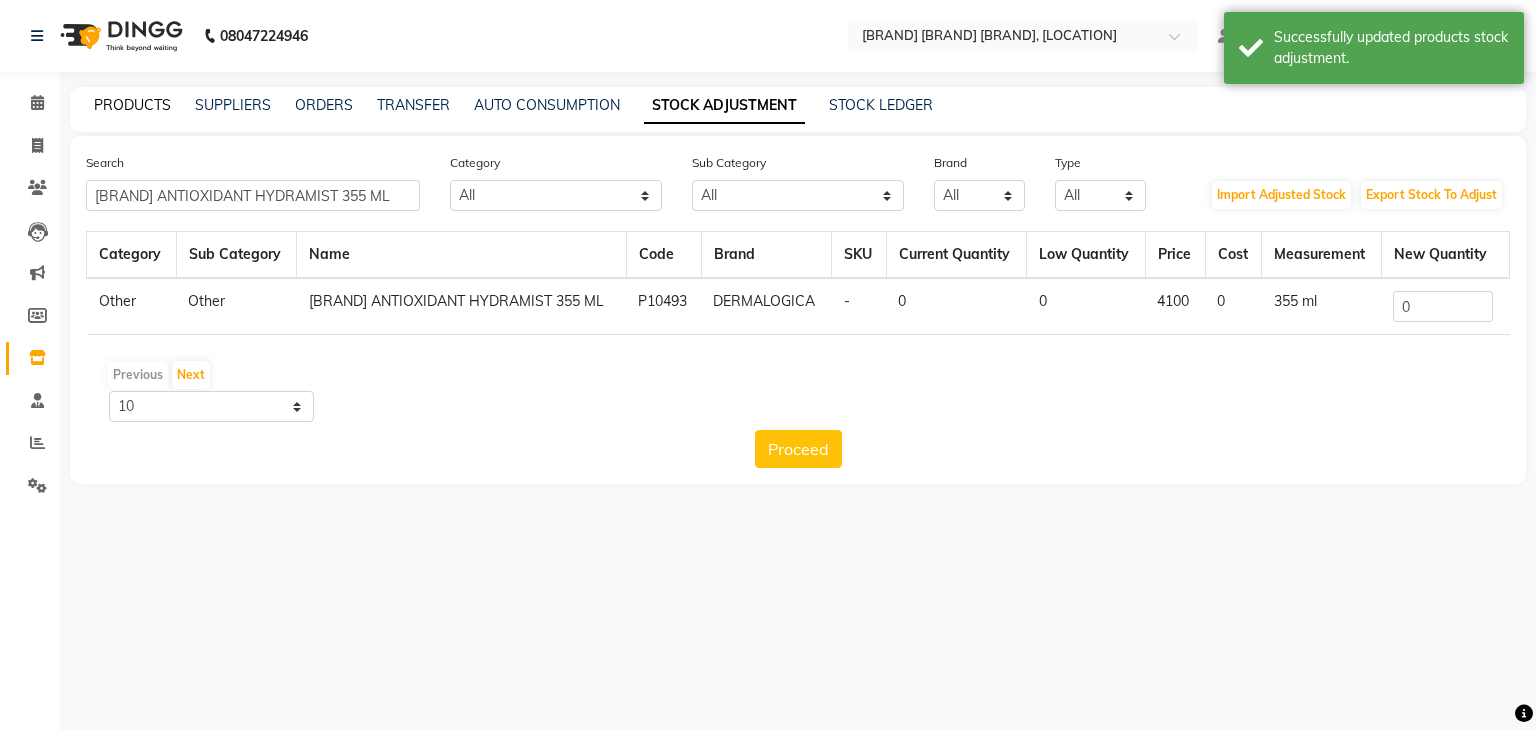 click on "PRODUCTS" 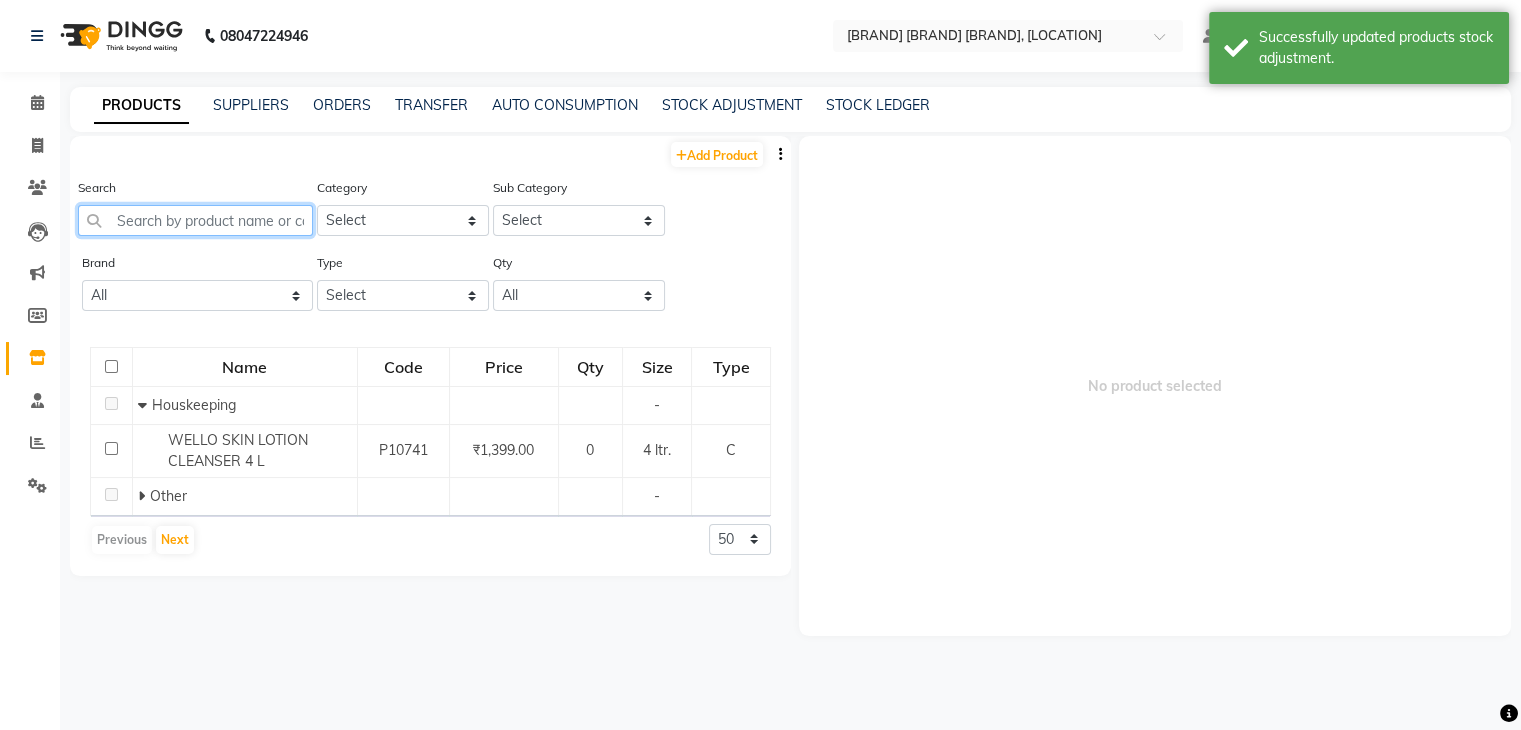 click 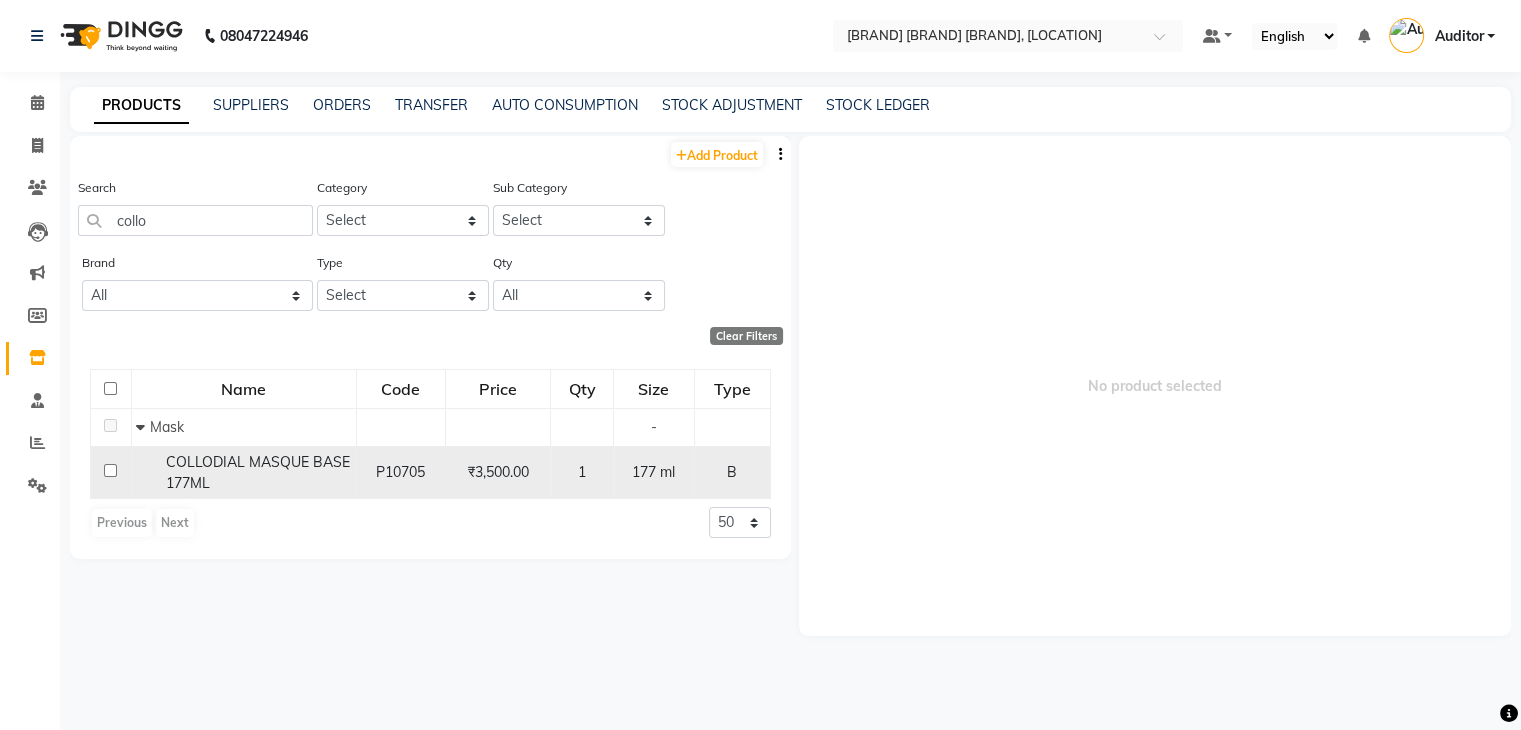 click on "COLLODIAL MASQUE BASE 177ML" 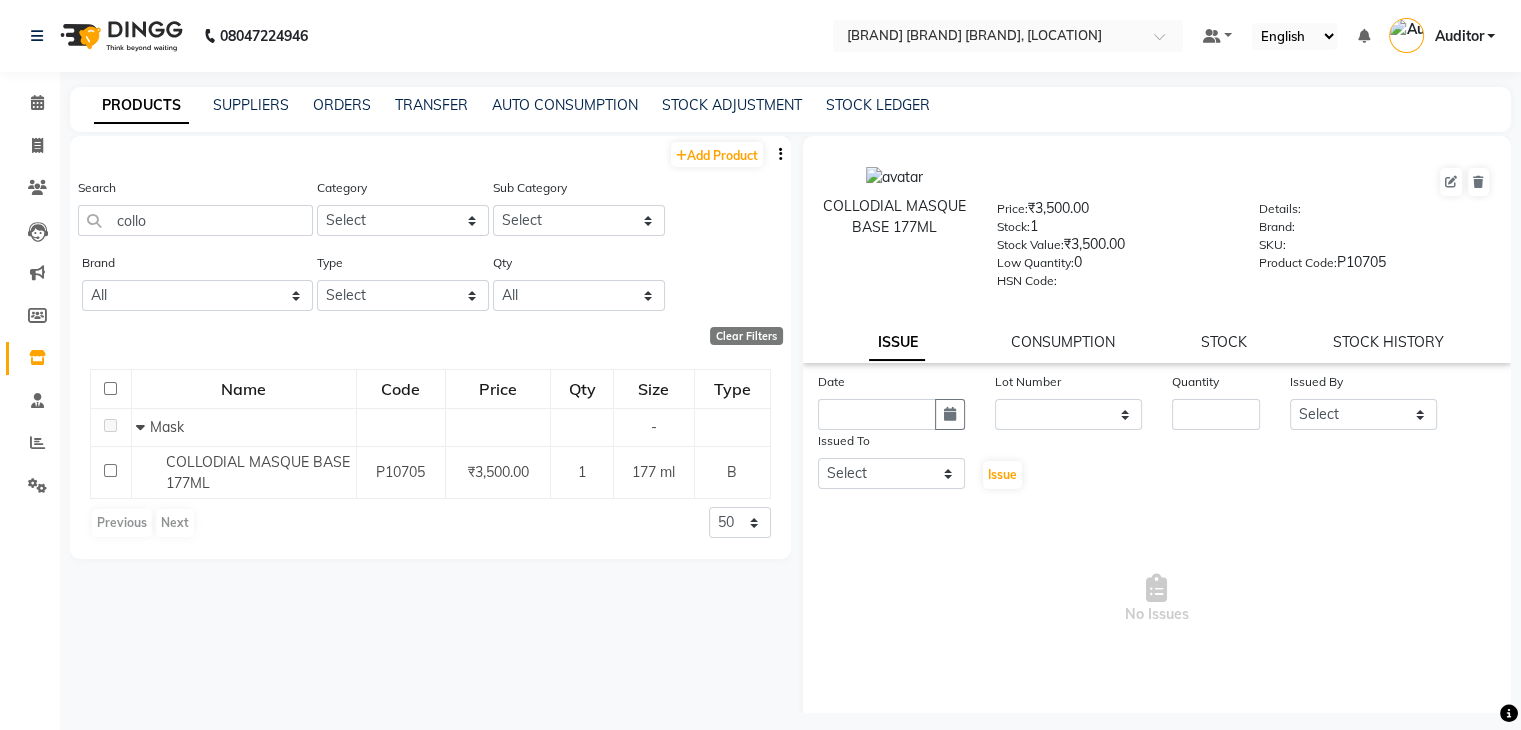 click on "STOCK HISTORY" 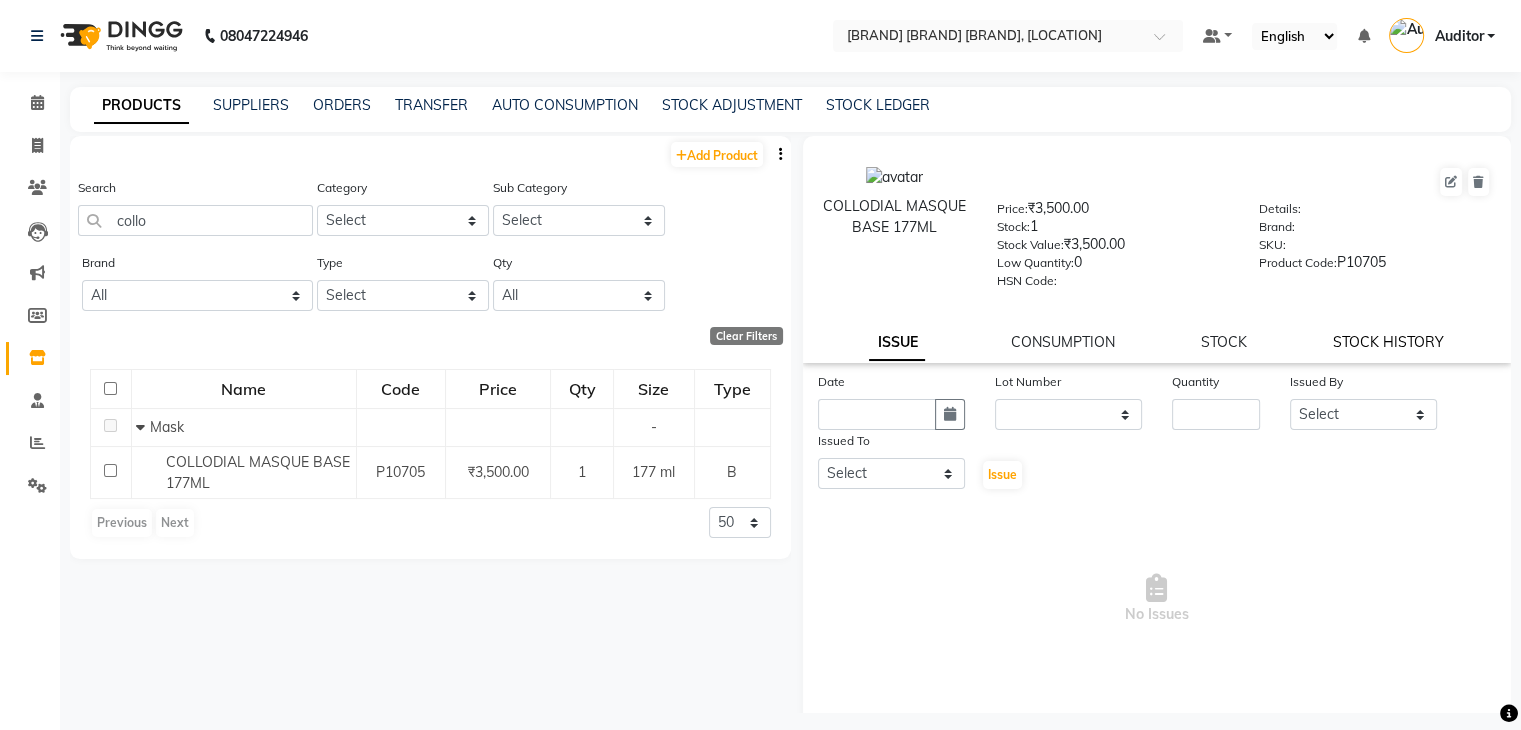 click on "STOCK HISTORY" 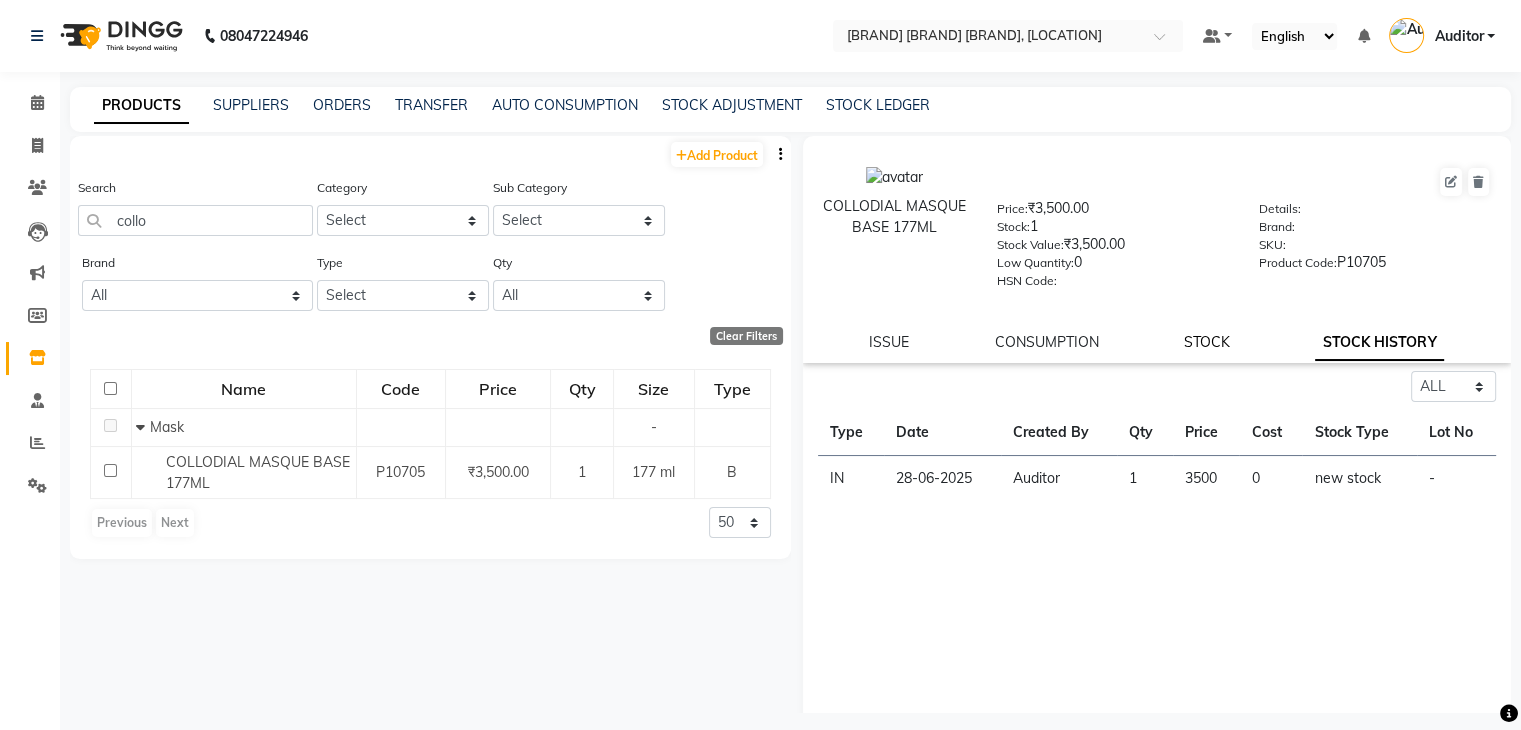 click on "STOCK" 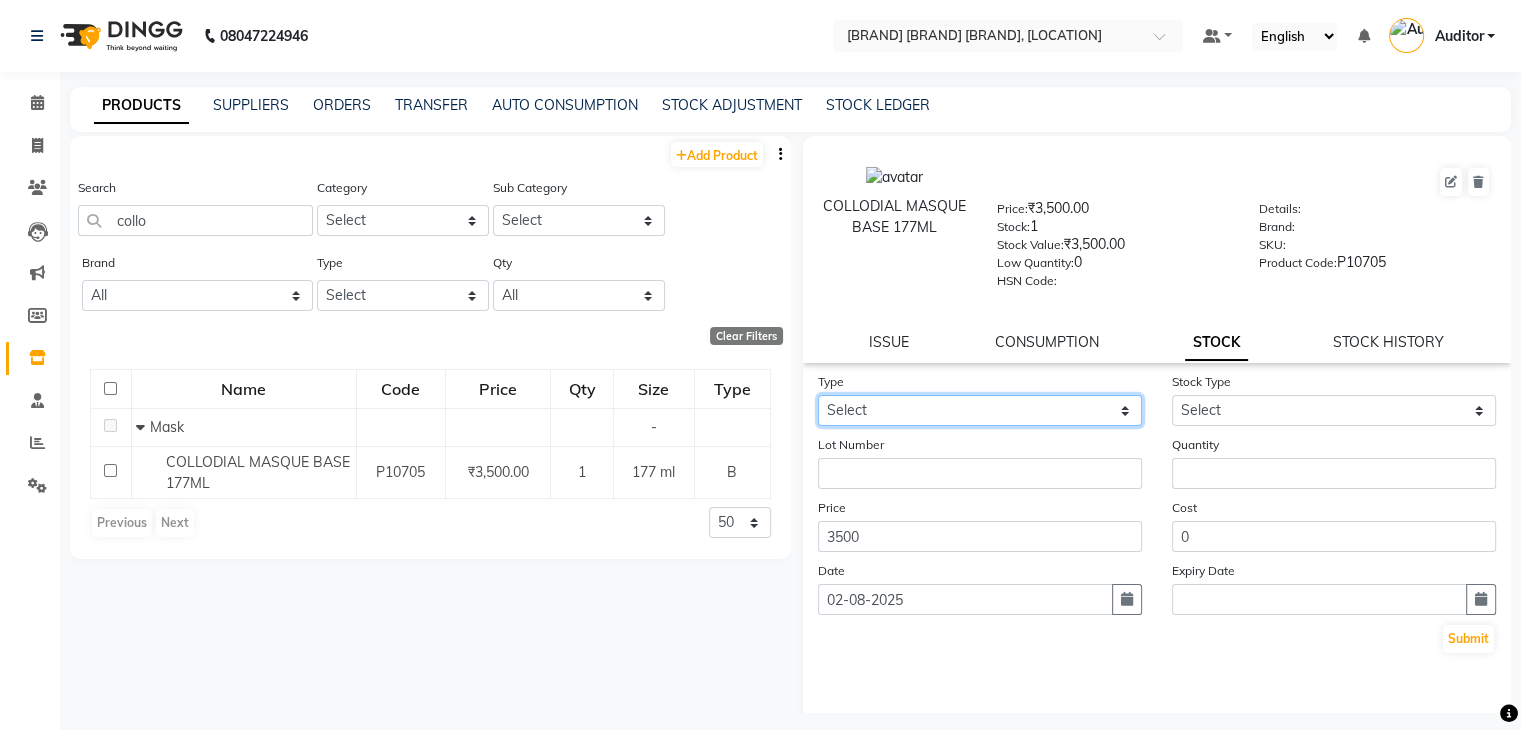 click on "Select In Out" 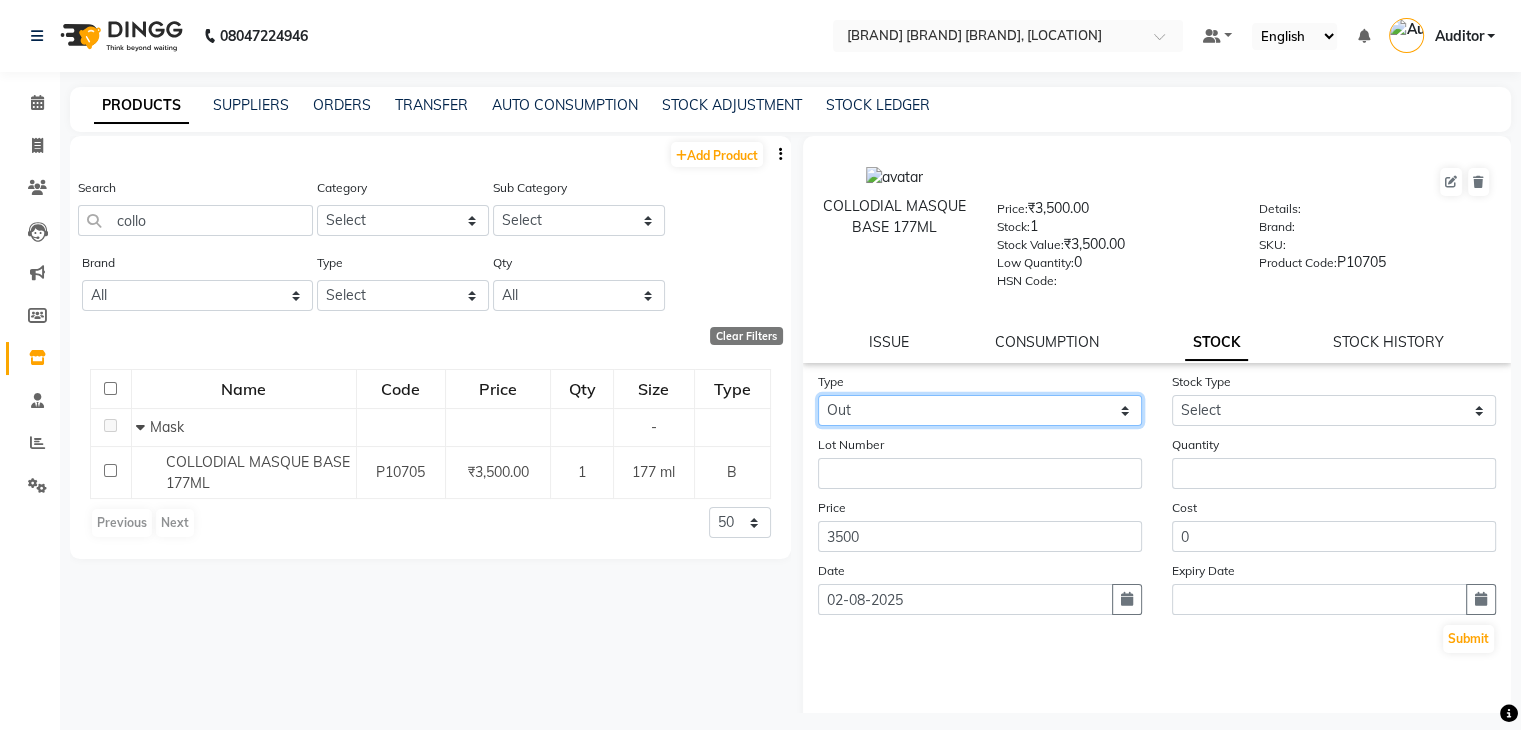 click on "Select In Out" 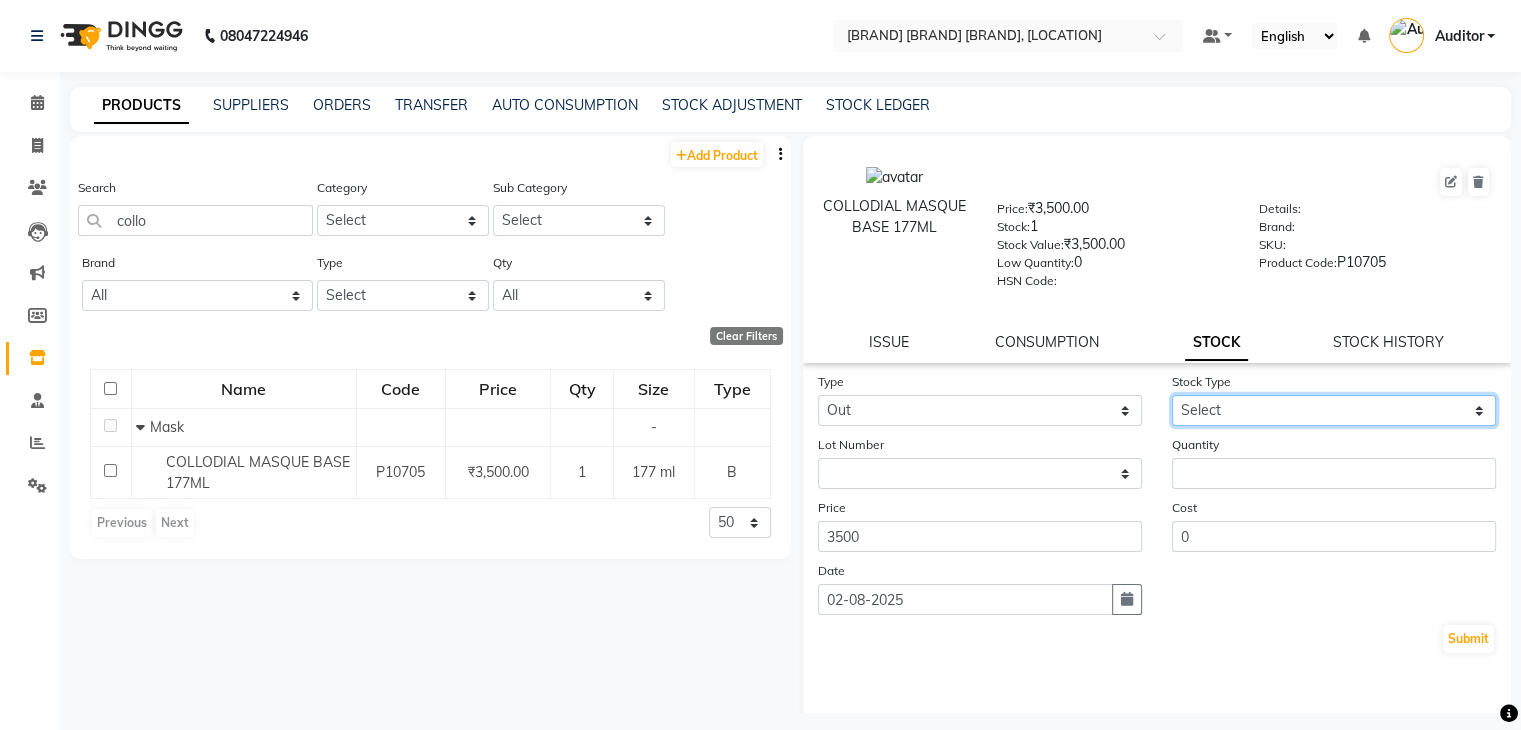 click on "Select Internal Use Damaged Expired Adjustment Return Other" 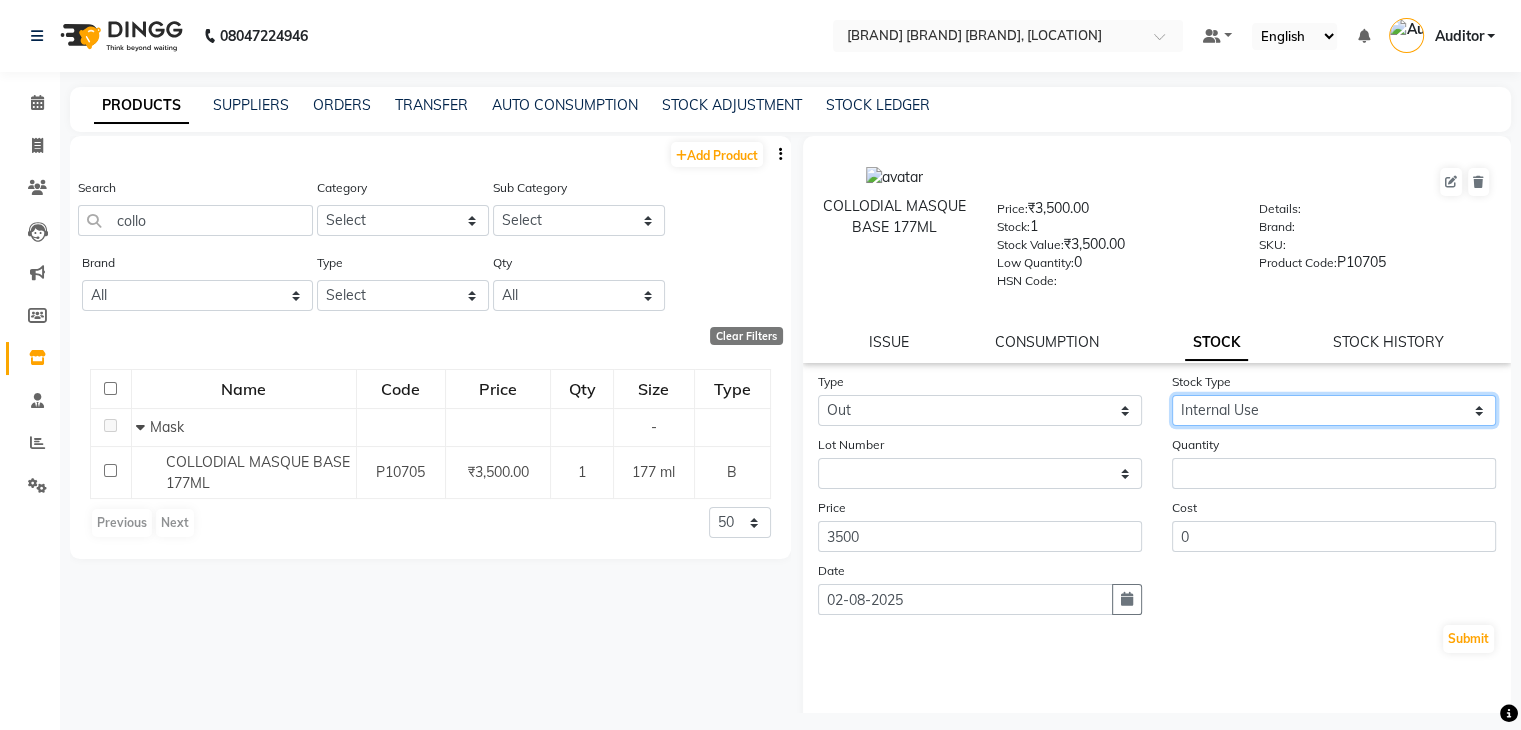 click on "Select Internal Use Damaged Expired Adjustment Return Other" 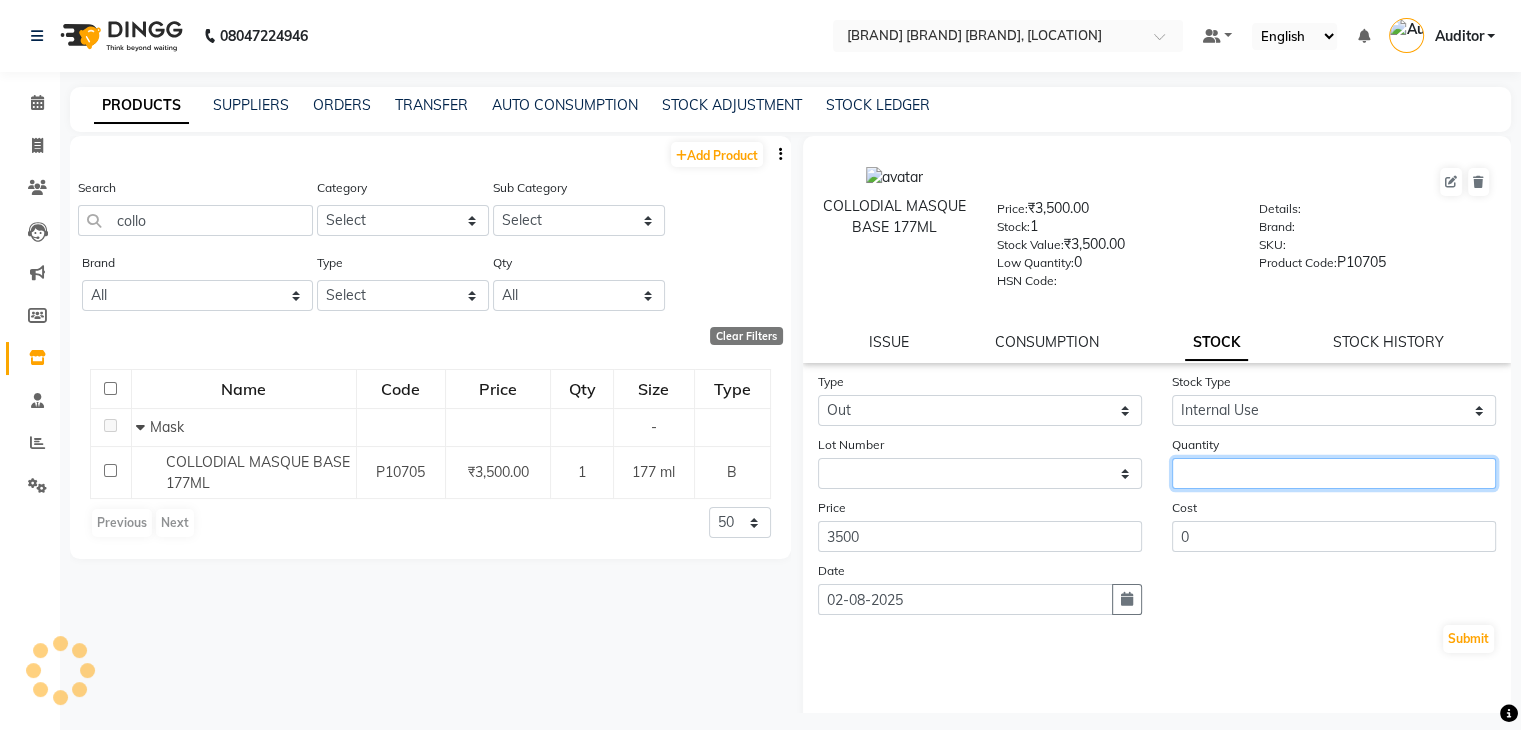 click 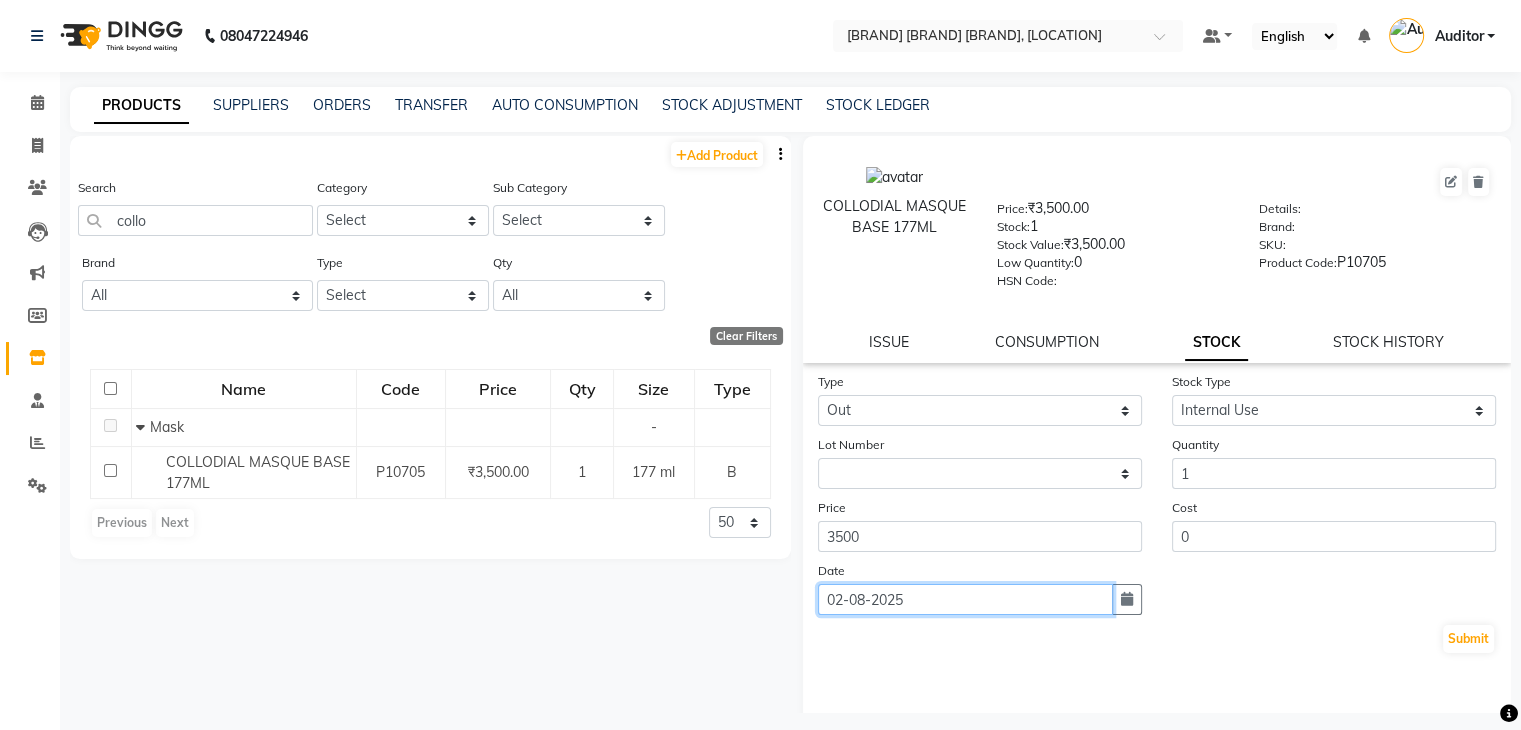 click on "02-08-2025" 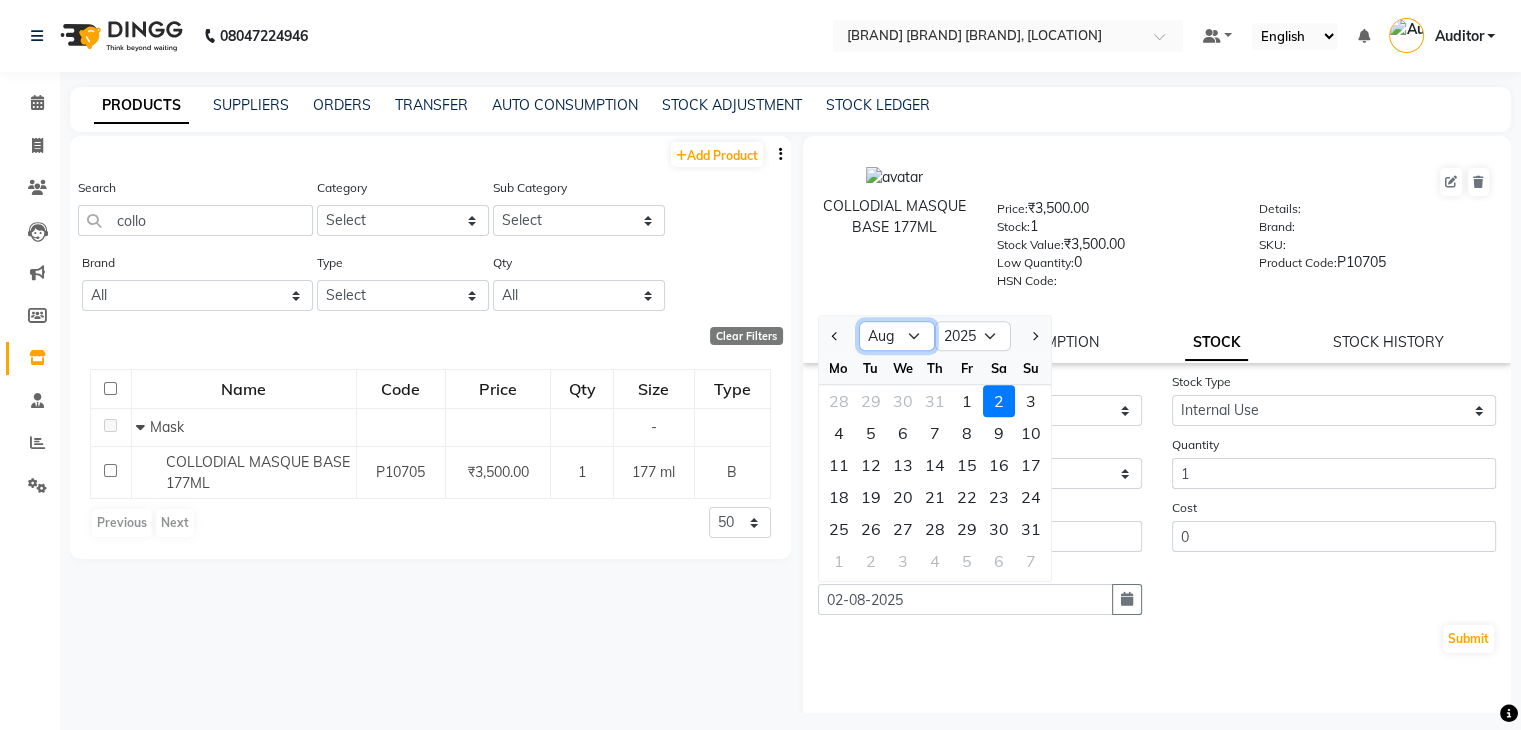 click on "Jan Feb Mar Apr May Jun Jul Aug Sep Oct Nov Dec" 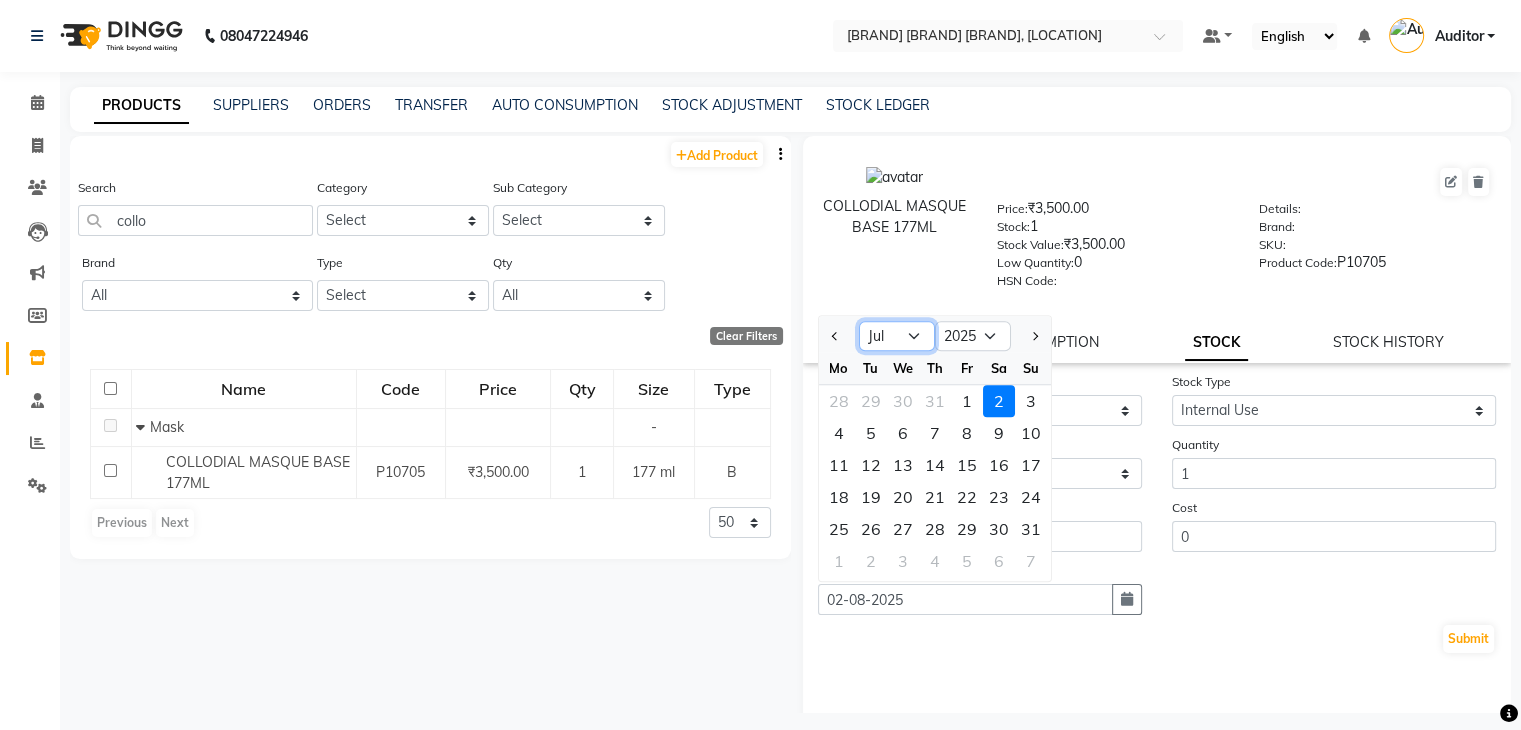 click on "Jan Feb Mar Apr May Jun Jul Aug Sep Oct Nov Dec" 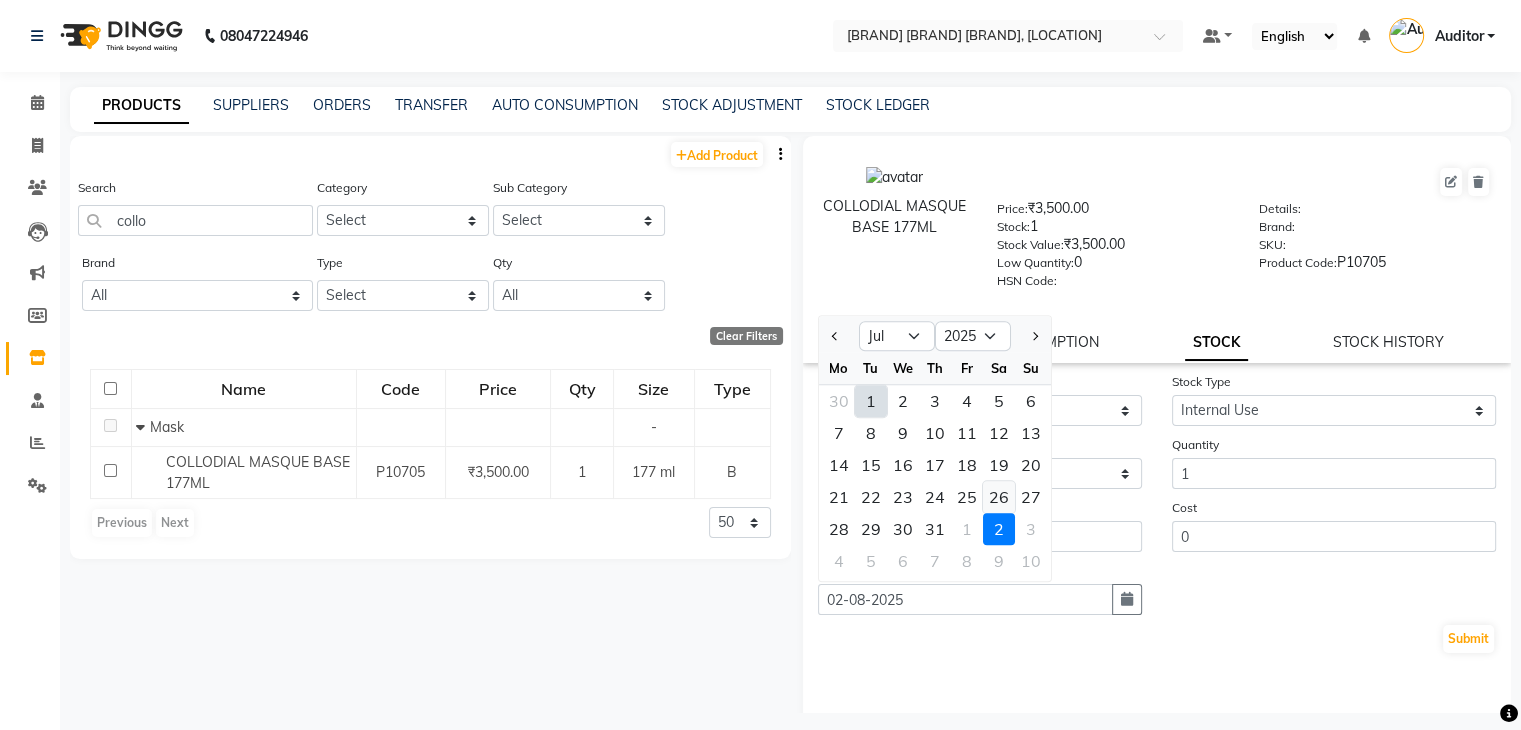 click on "26" 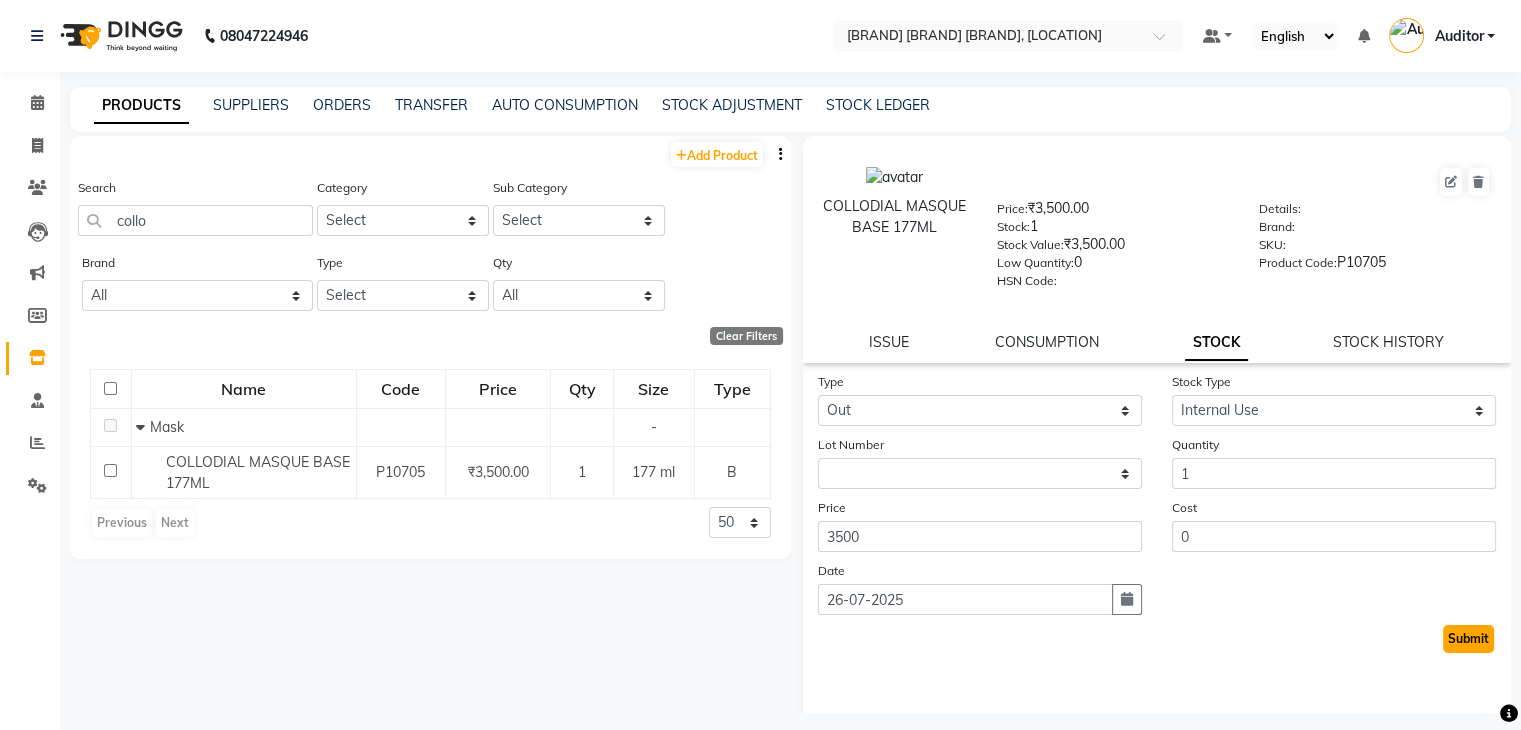 click on "Submit" 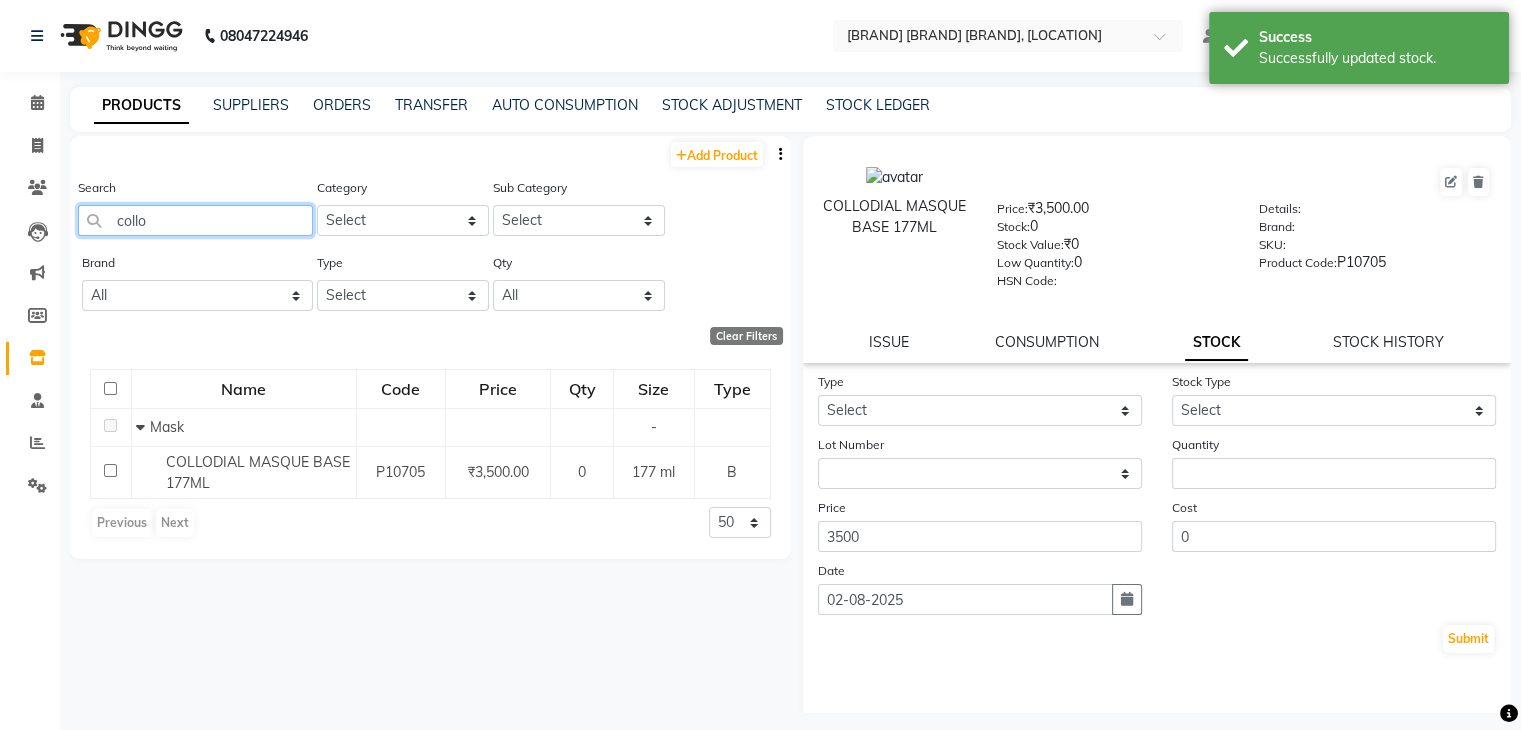click on "collo" 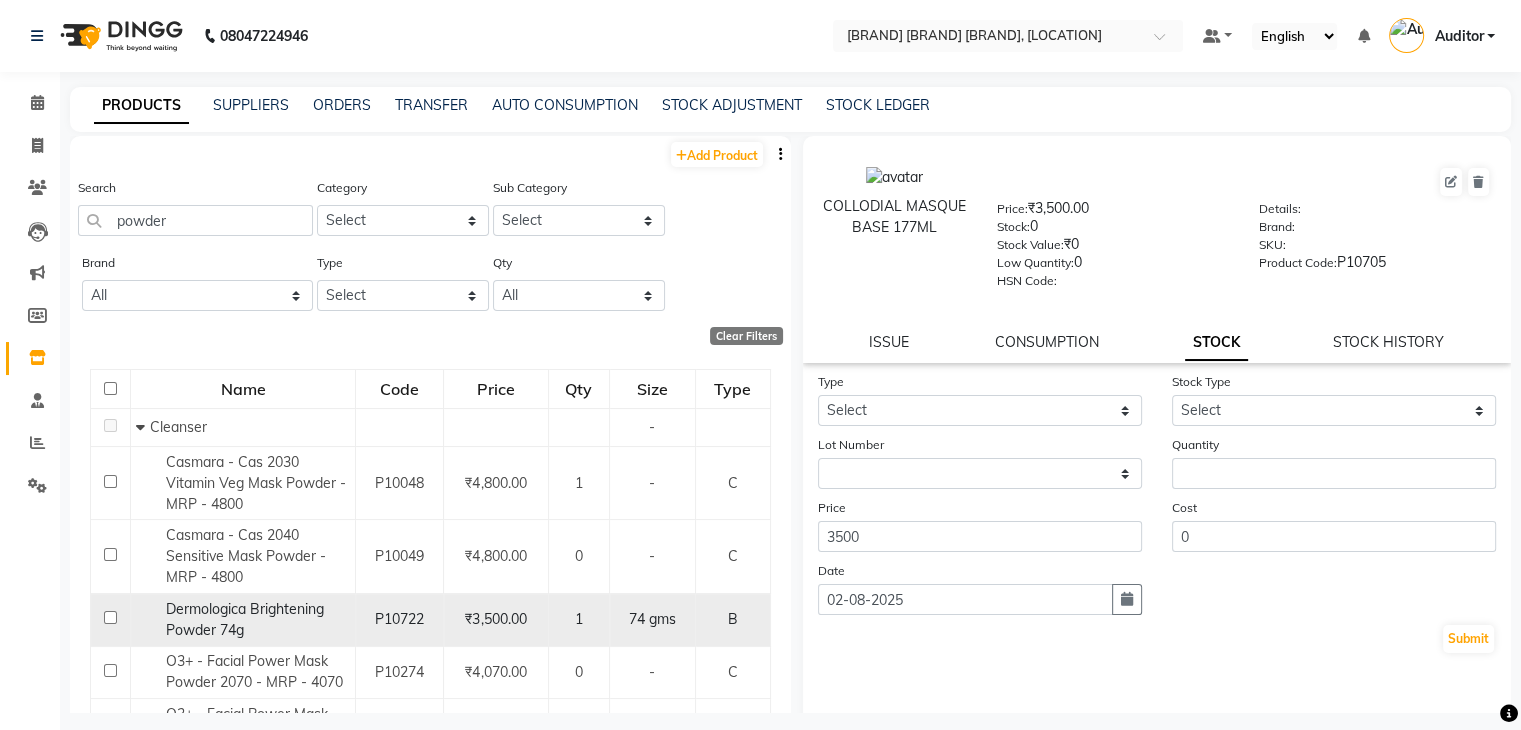 click on "Dermologica  Brightening Powder 74g" 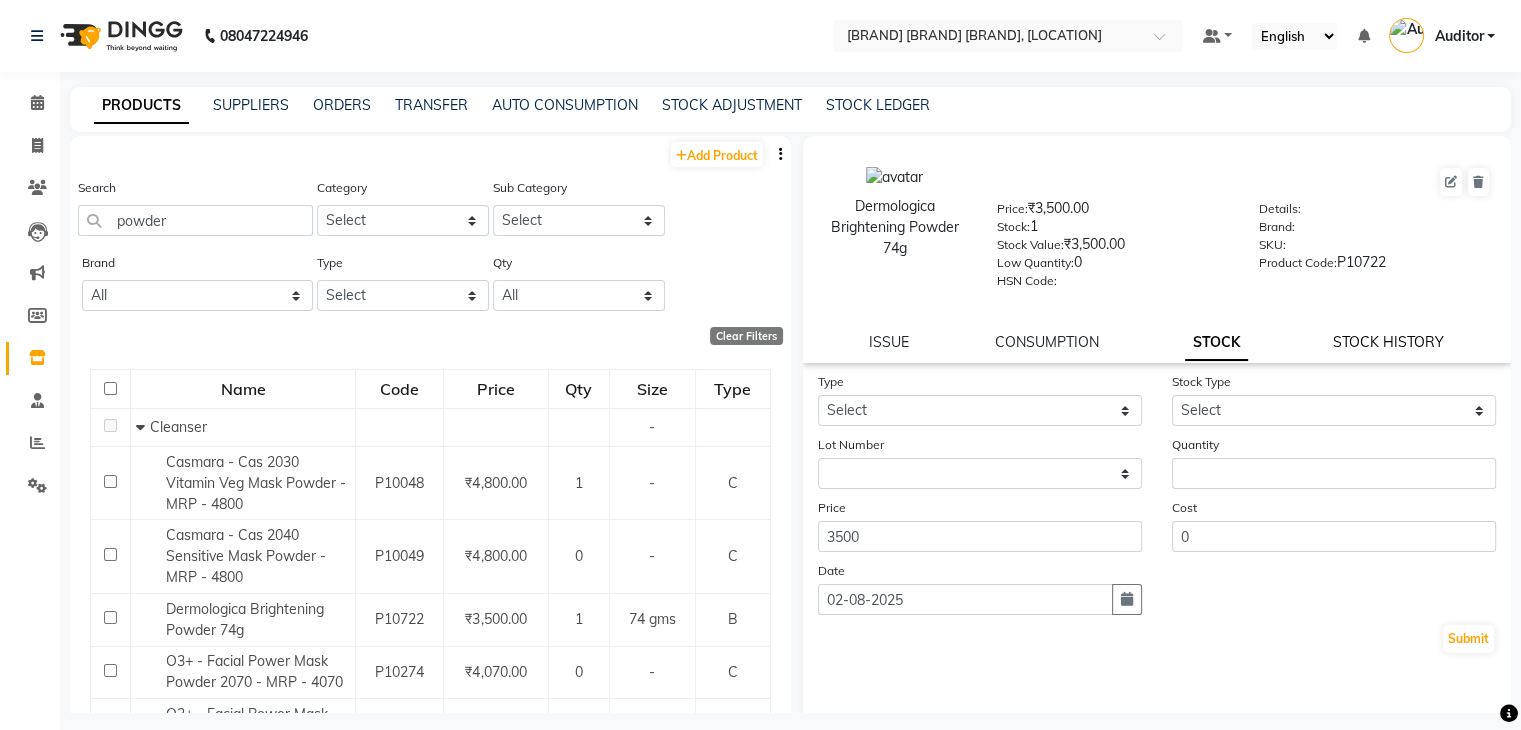 click on "STOCK HISTORY" 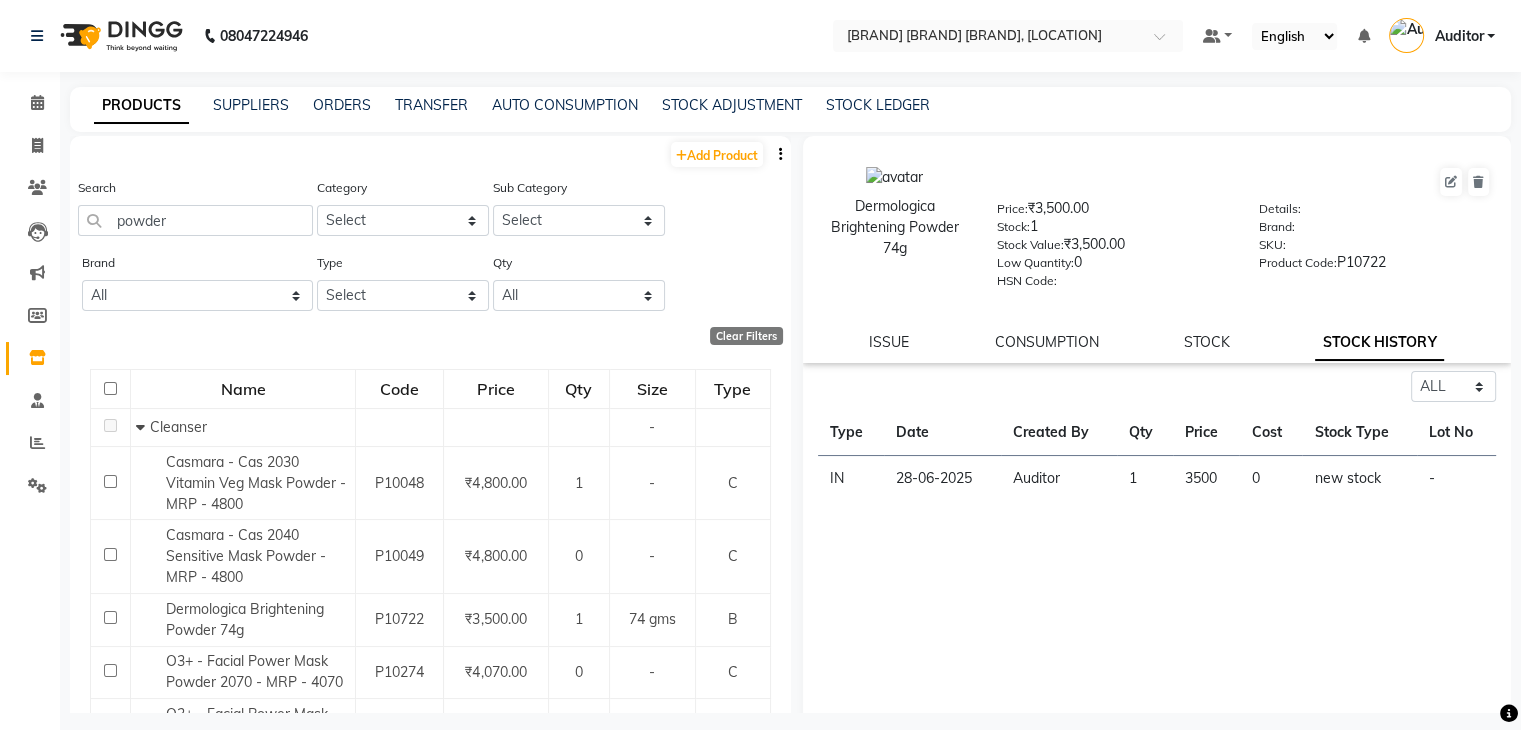 click on "[BRAND]  [BRAND] [BRAND] 74g   Price:   [CURRENCY][PRICE]  Stock:   1  Stock Value:   [CURRENCY][PRICE]  Low Quantity:  0  HSN Code:    Details:     Brand:     SKU:     Product Code:   P10722  ISSUE CONSUMPTION STOCK STOCK HISTORY" 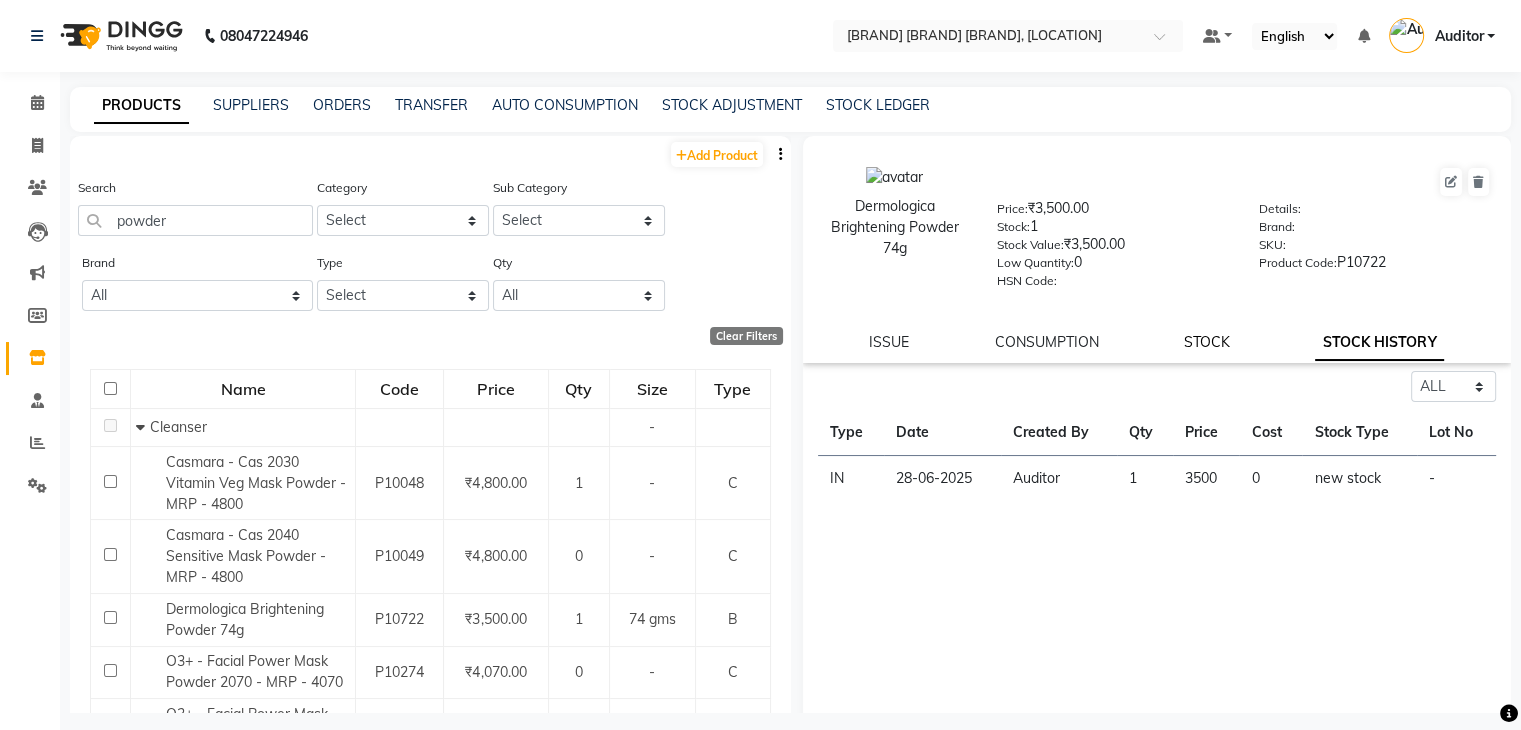 click on "STOCK" 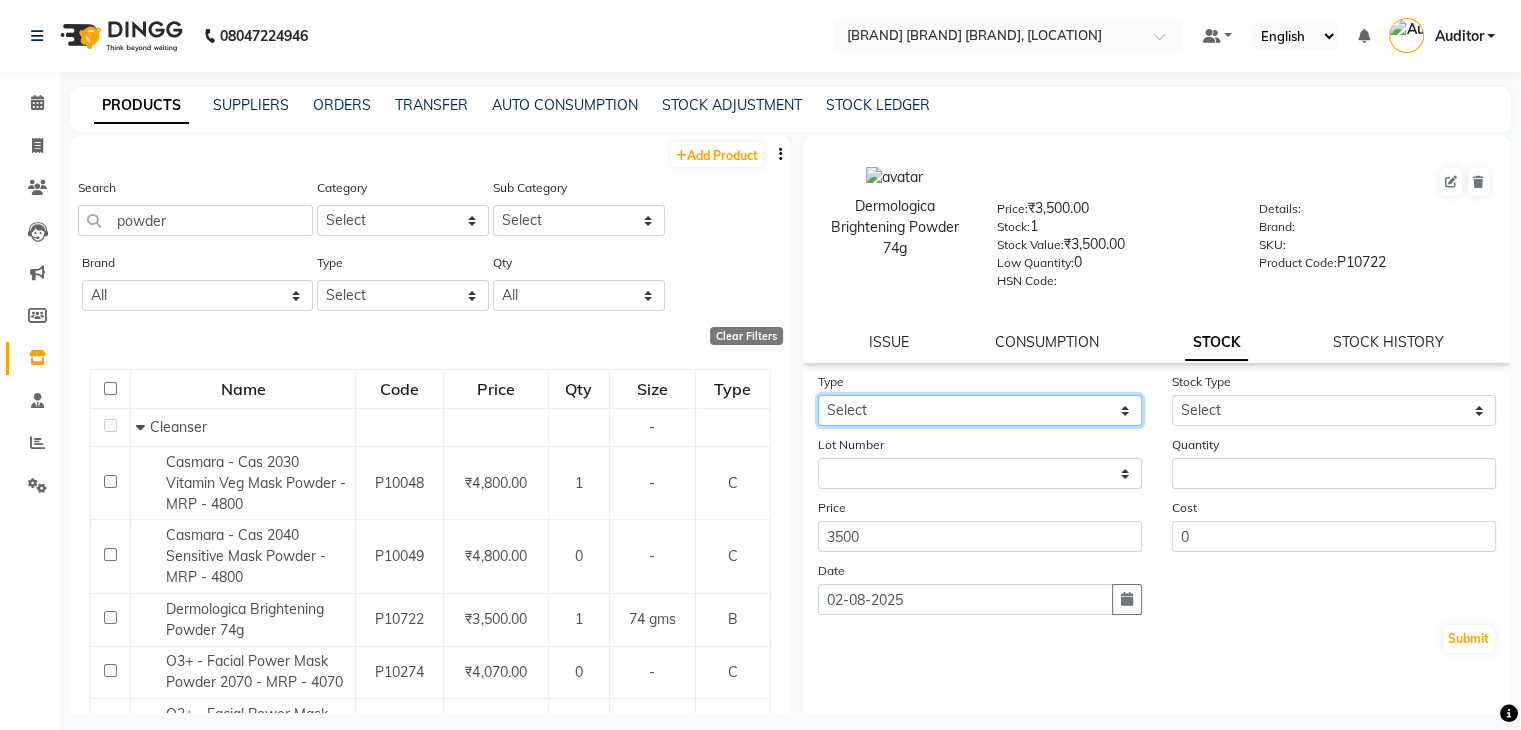 click on "Select In Out" 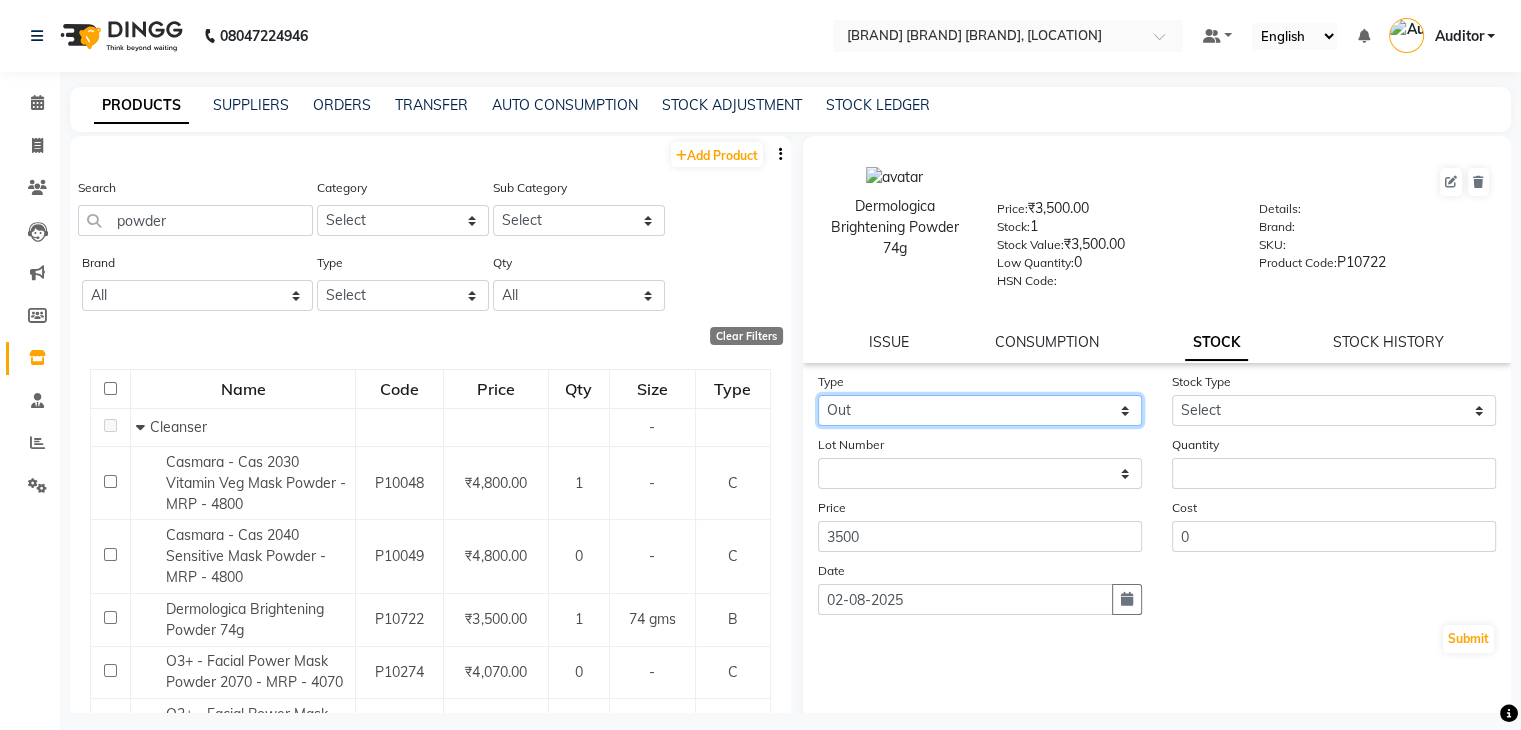 click on "Select In Out" 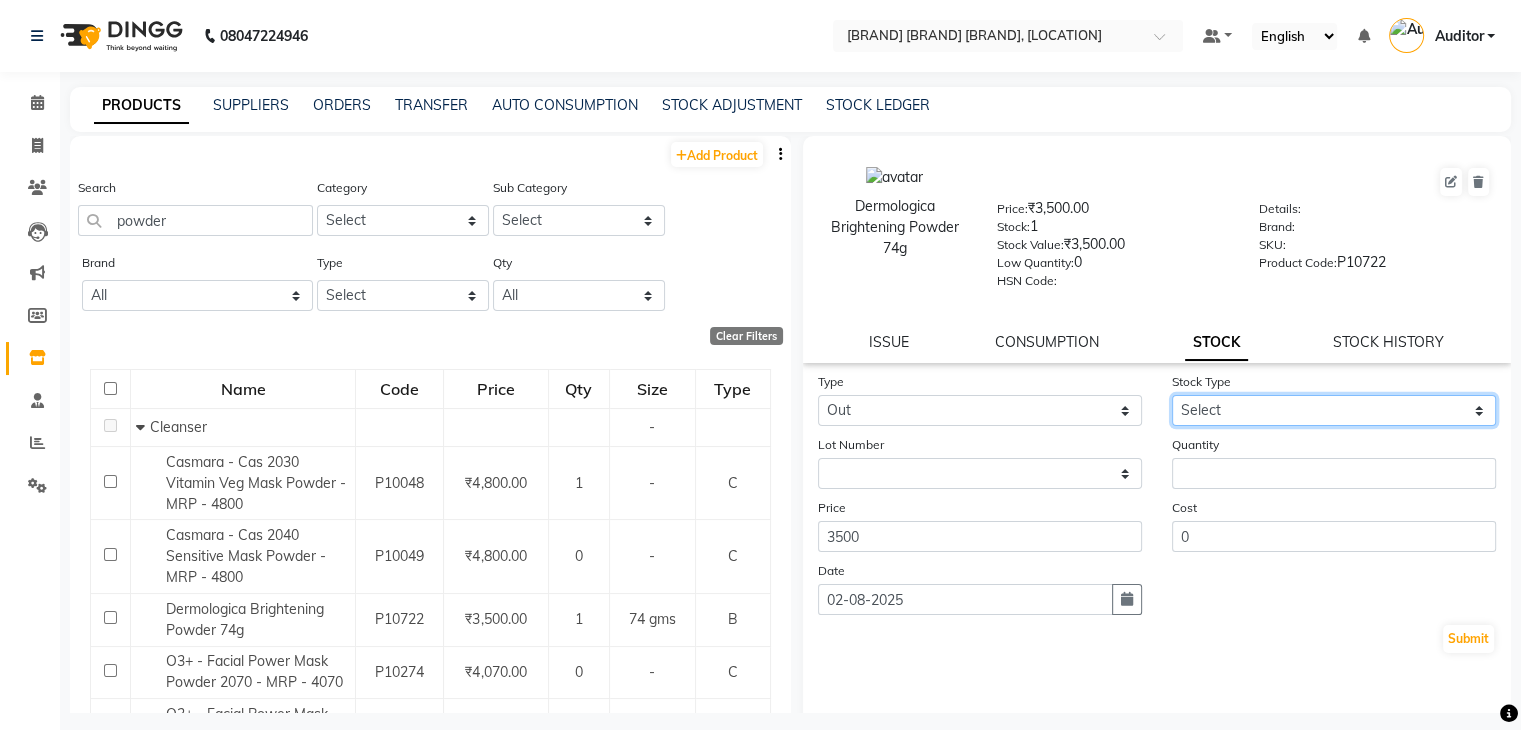 click on "Select Internal Use Damaged Expired Adjustment Return Other" 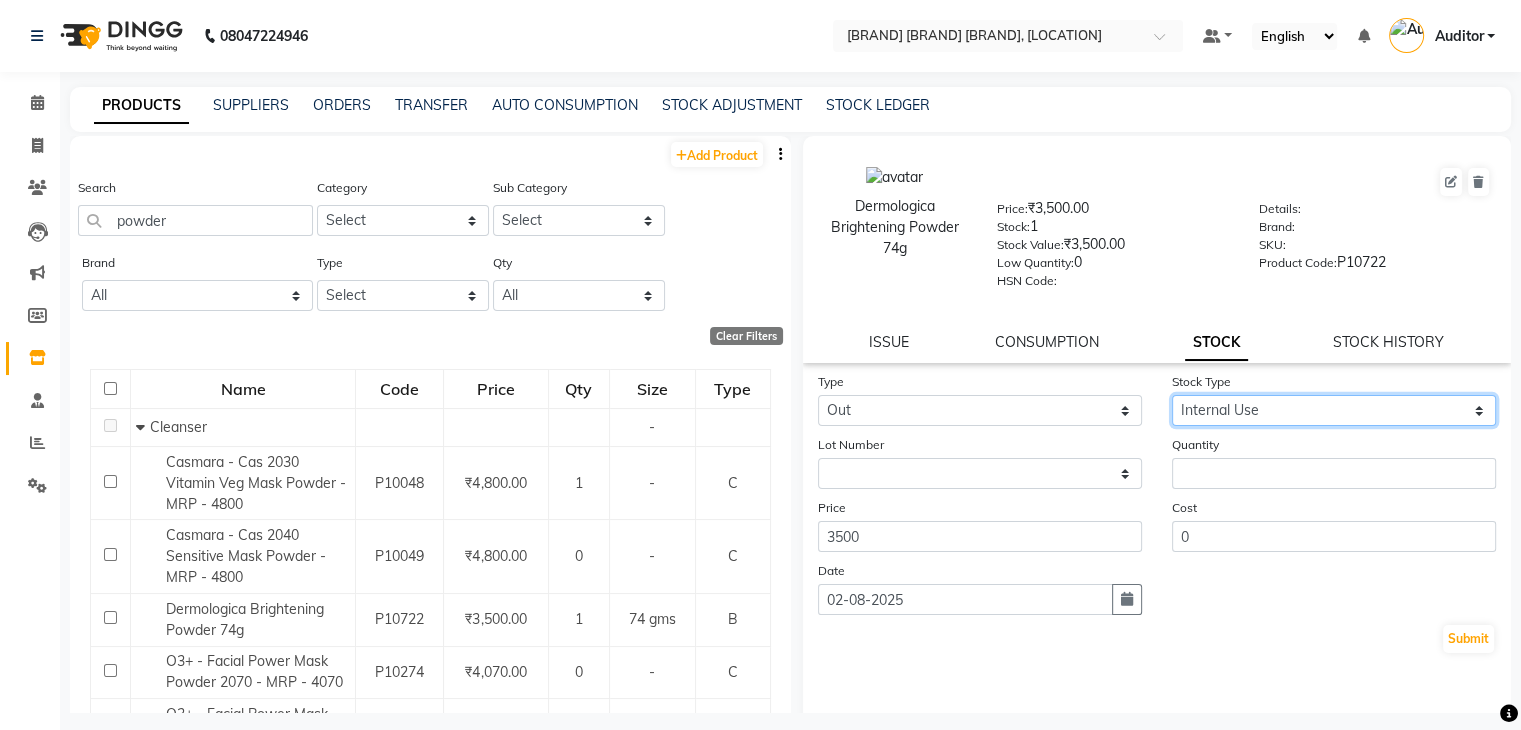 click on "Select Internal Use Damaged Expired Adjustment Return Other" 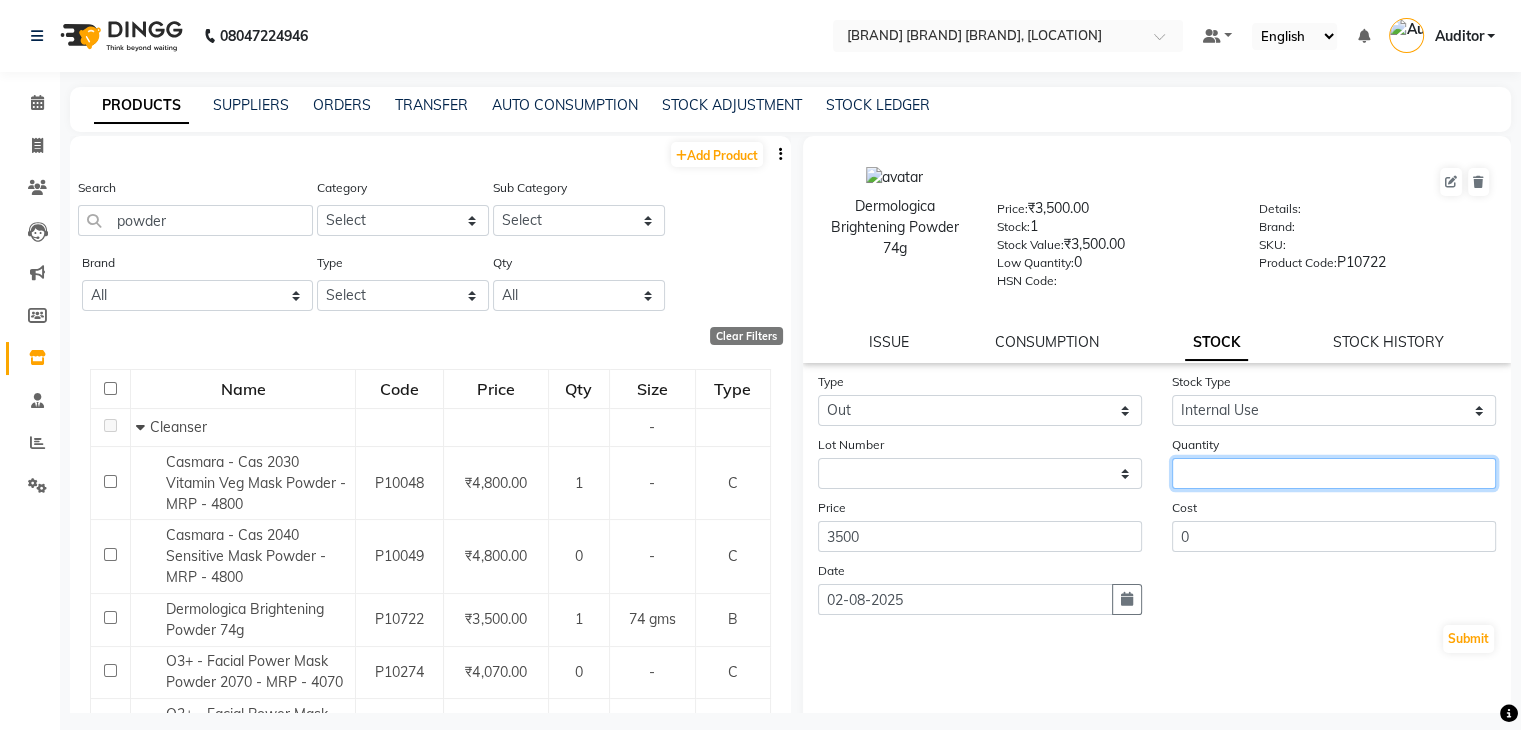 click 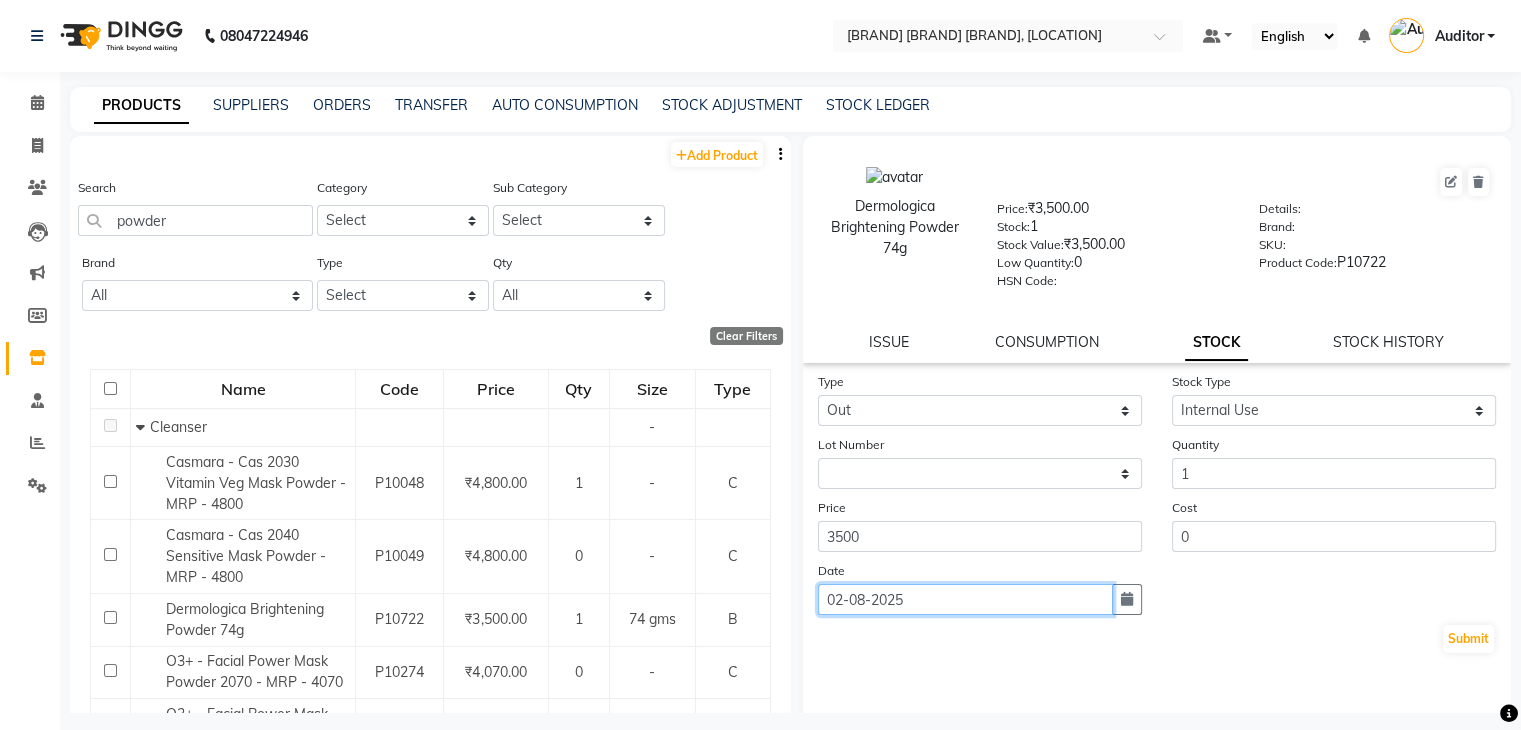 click on "02-08-2025" 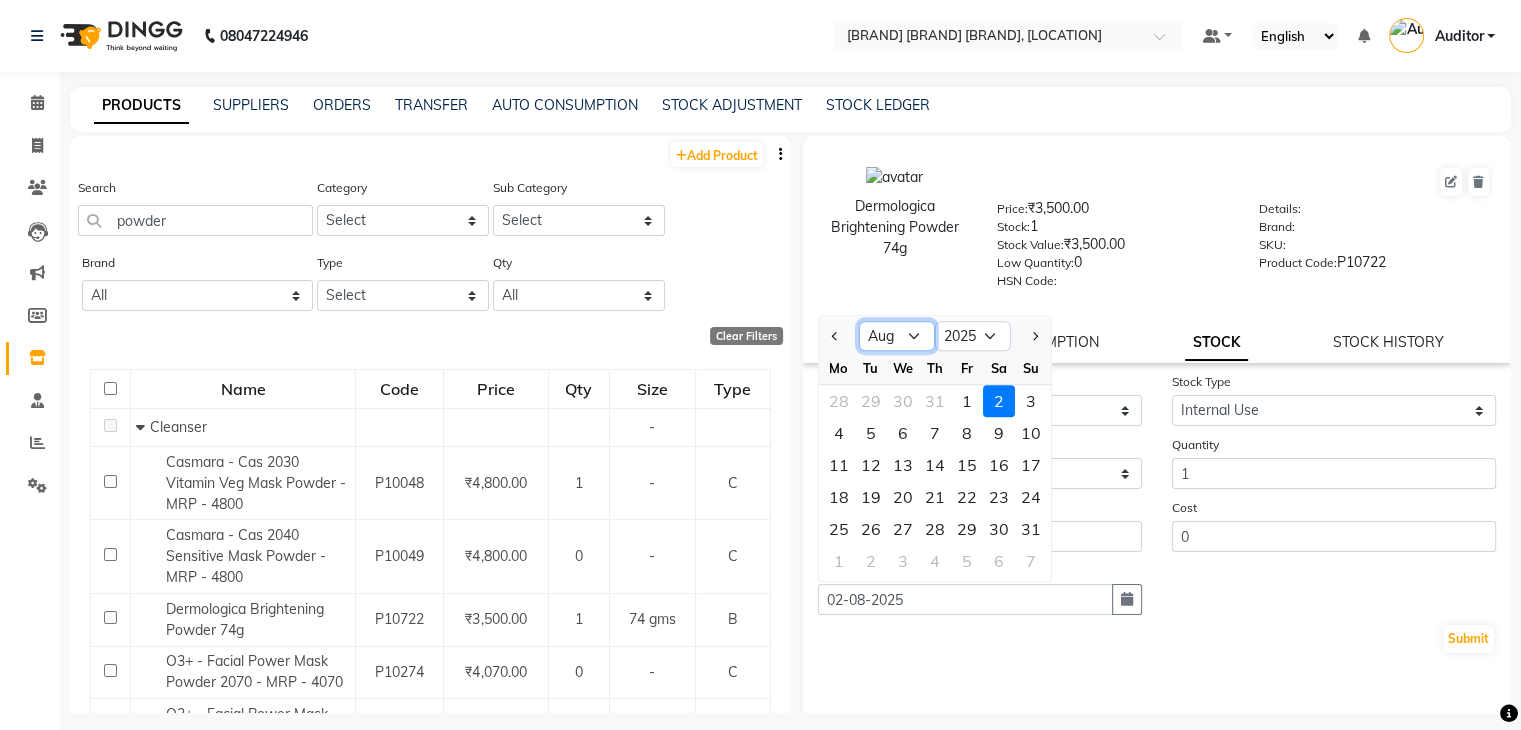 click on "Jan Feb Mar Apr May Jun Jul Aug Sep Oct Nov Dec" 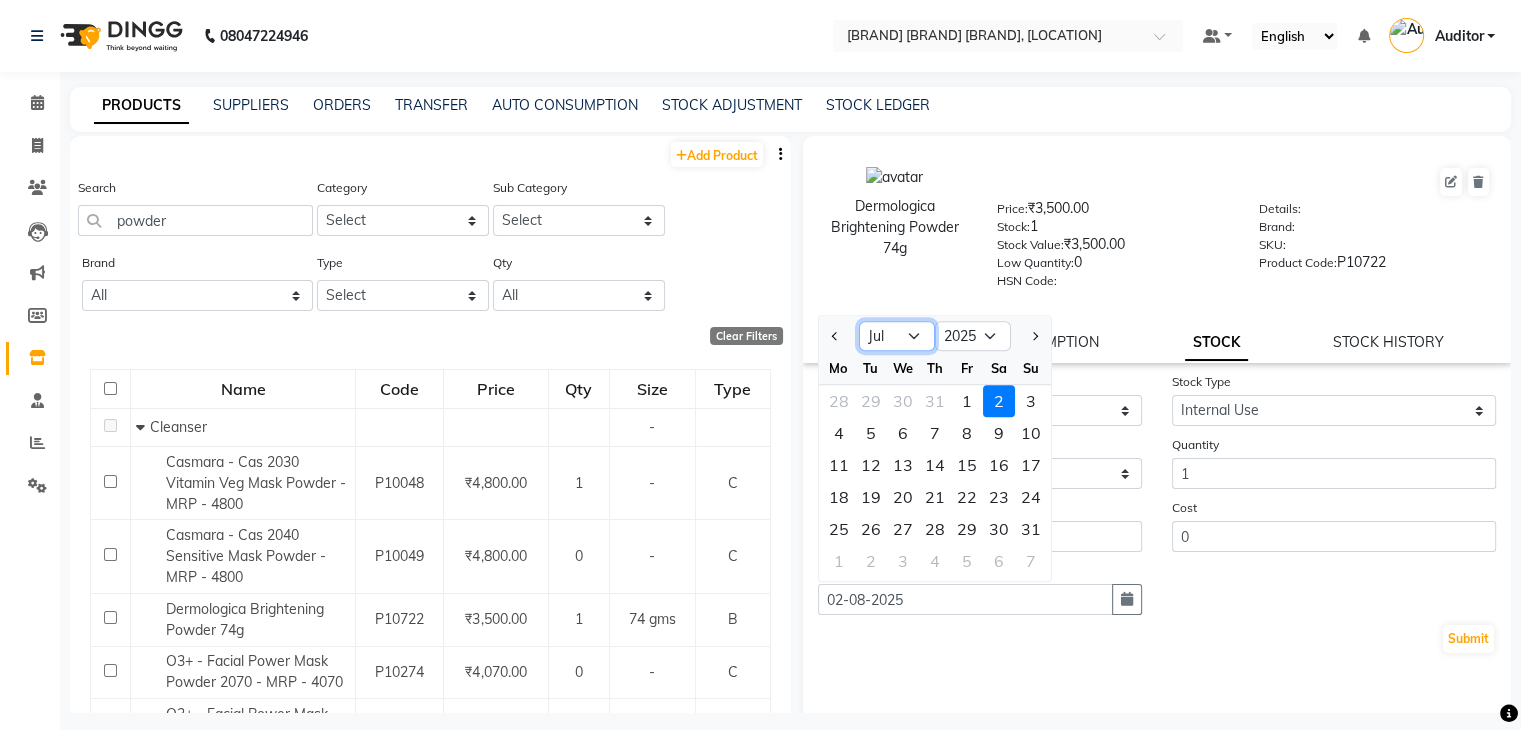 click on "Jan Feb Mar Apr May Jun Jul Aug Sep Oct Nov Dec" 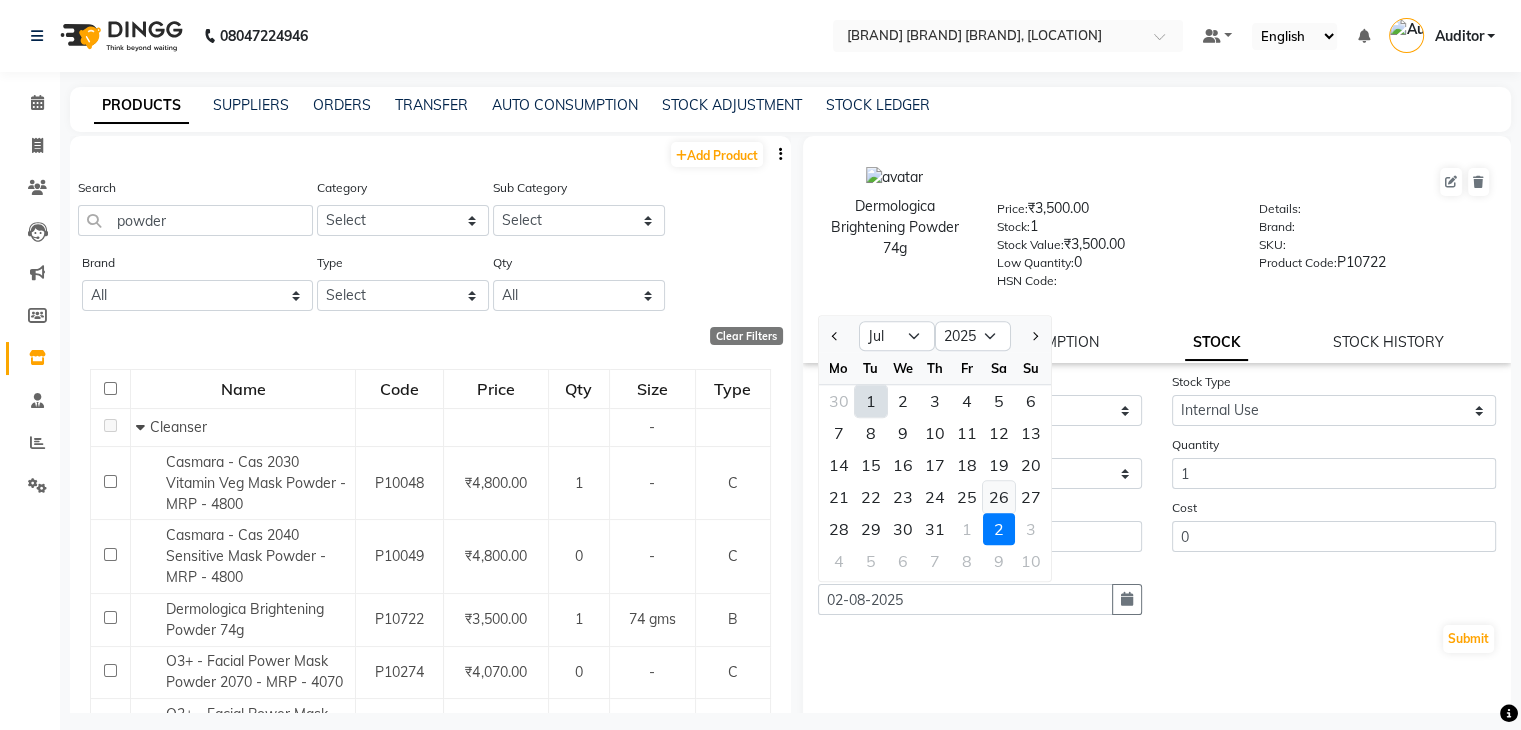 click on "26" 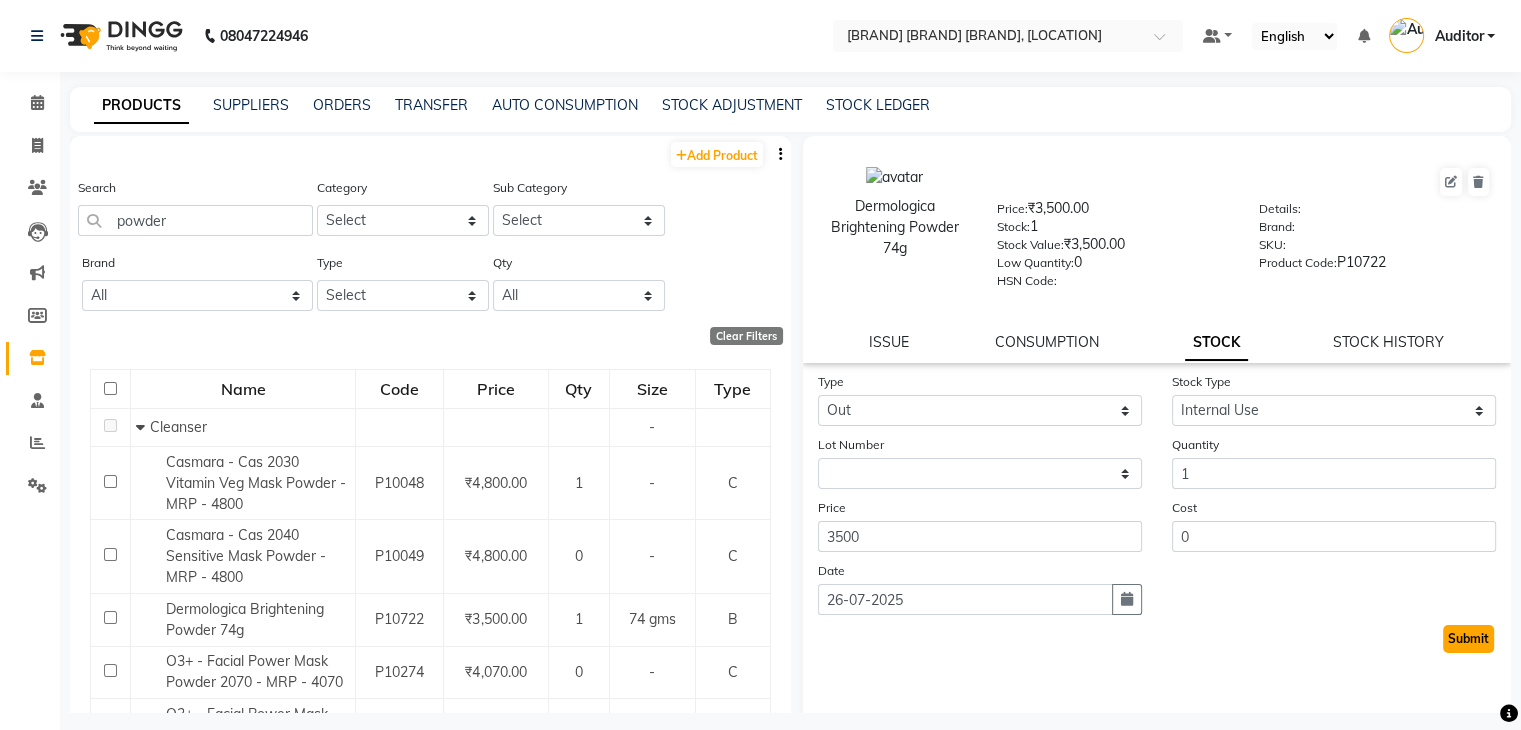 click on "Submit" 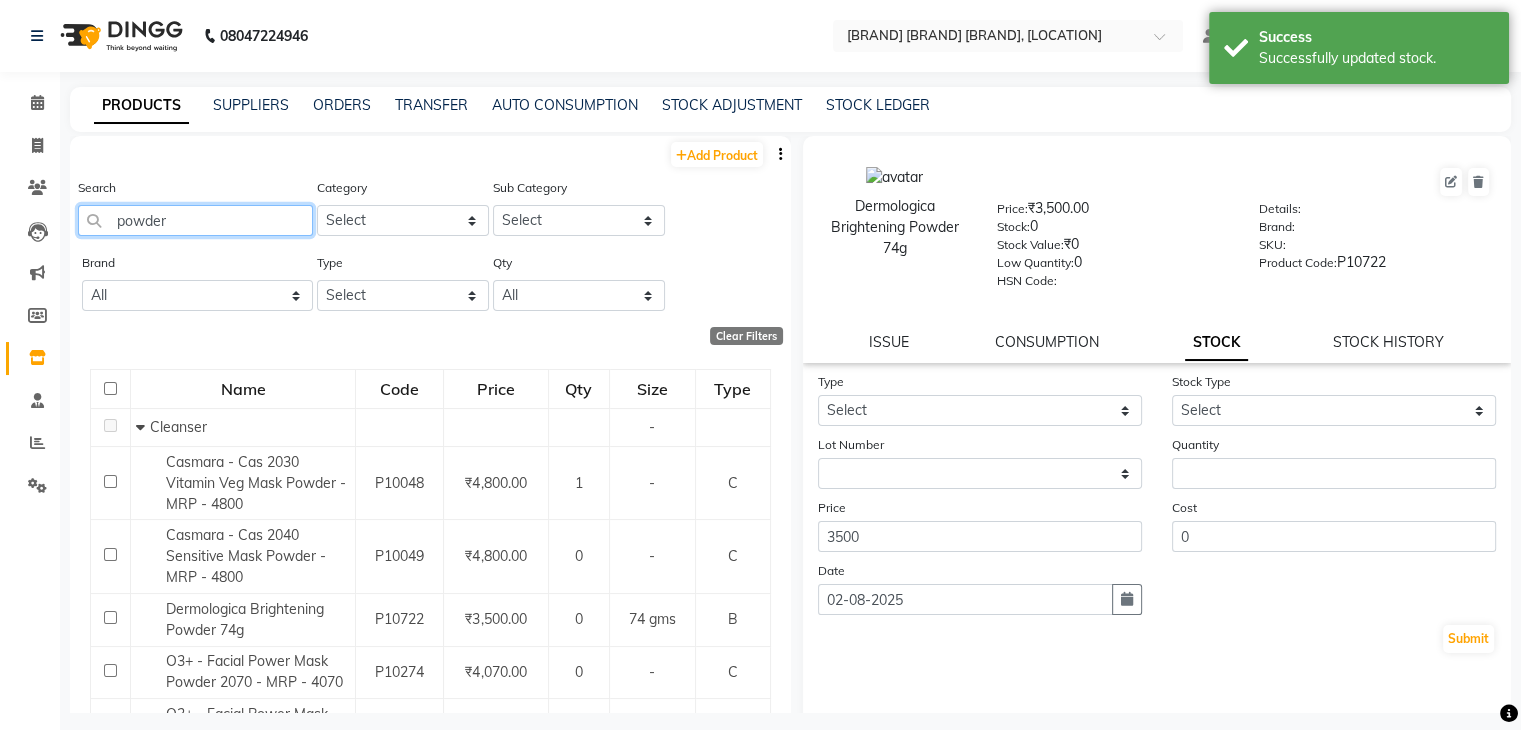 click on "powder" 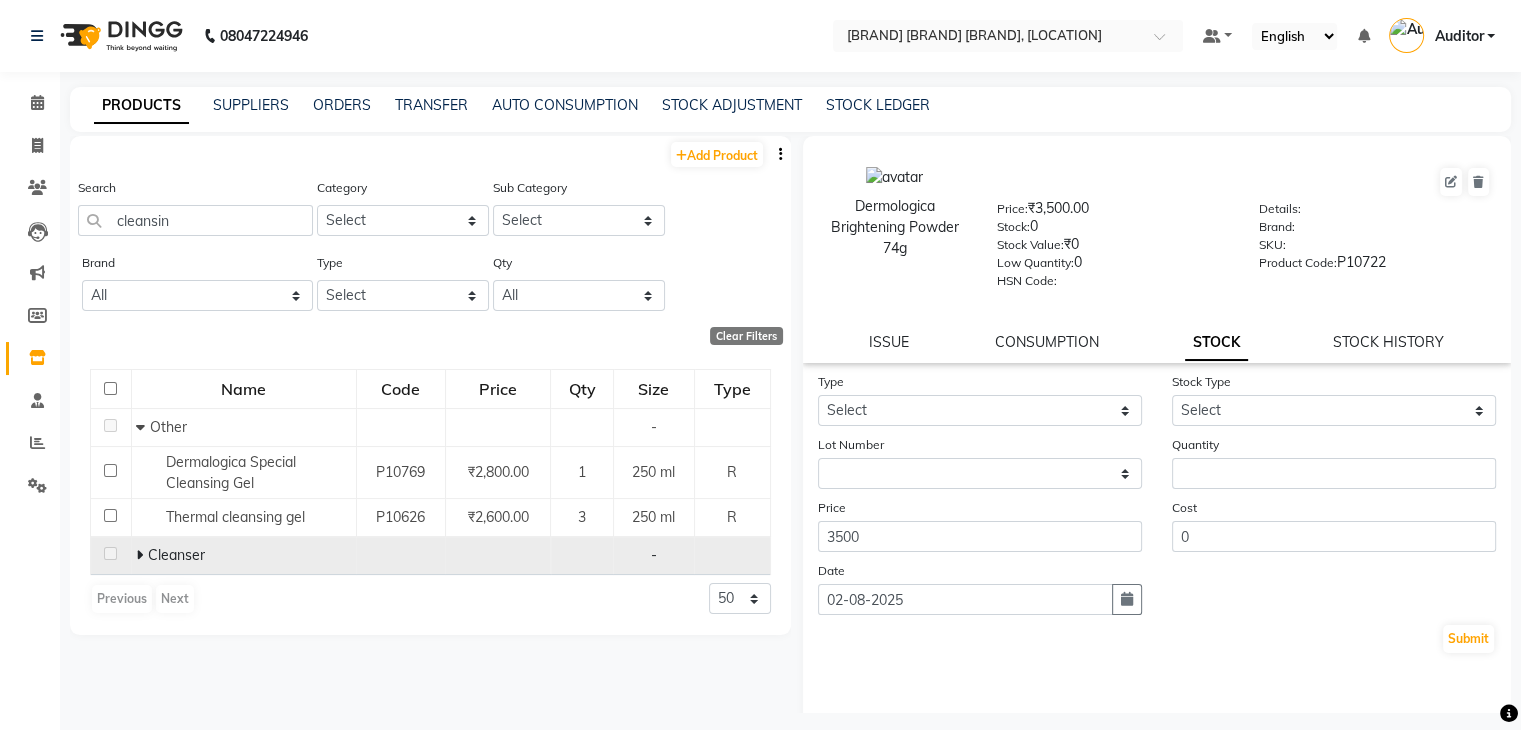 click 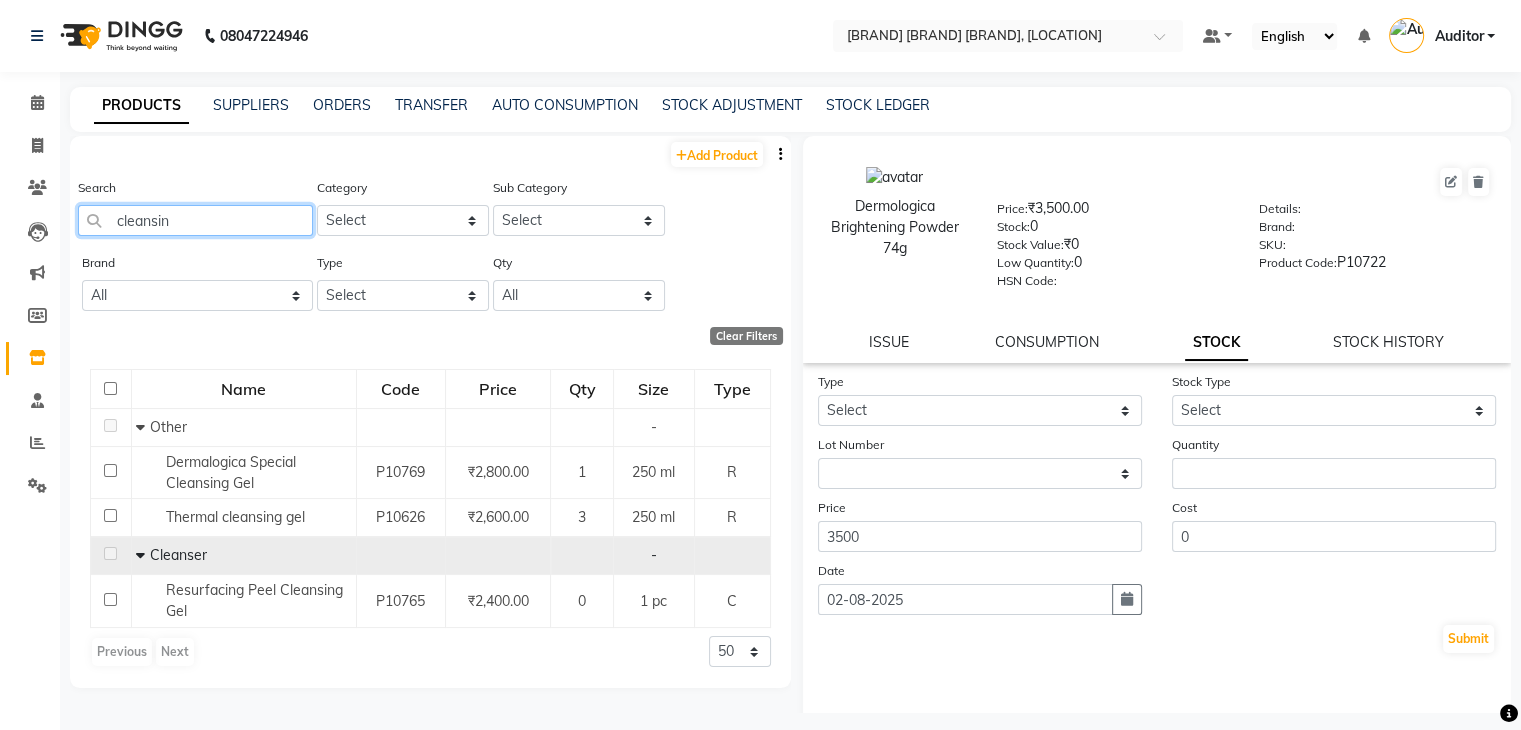 click on "cleansin" 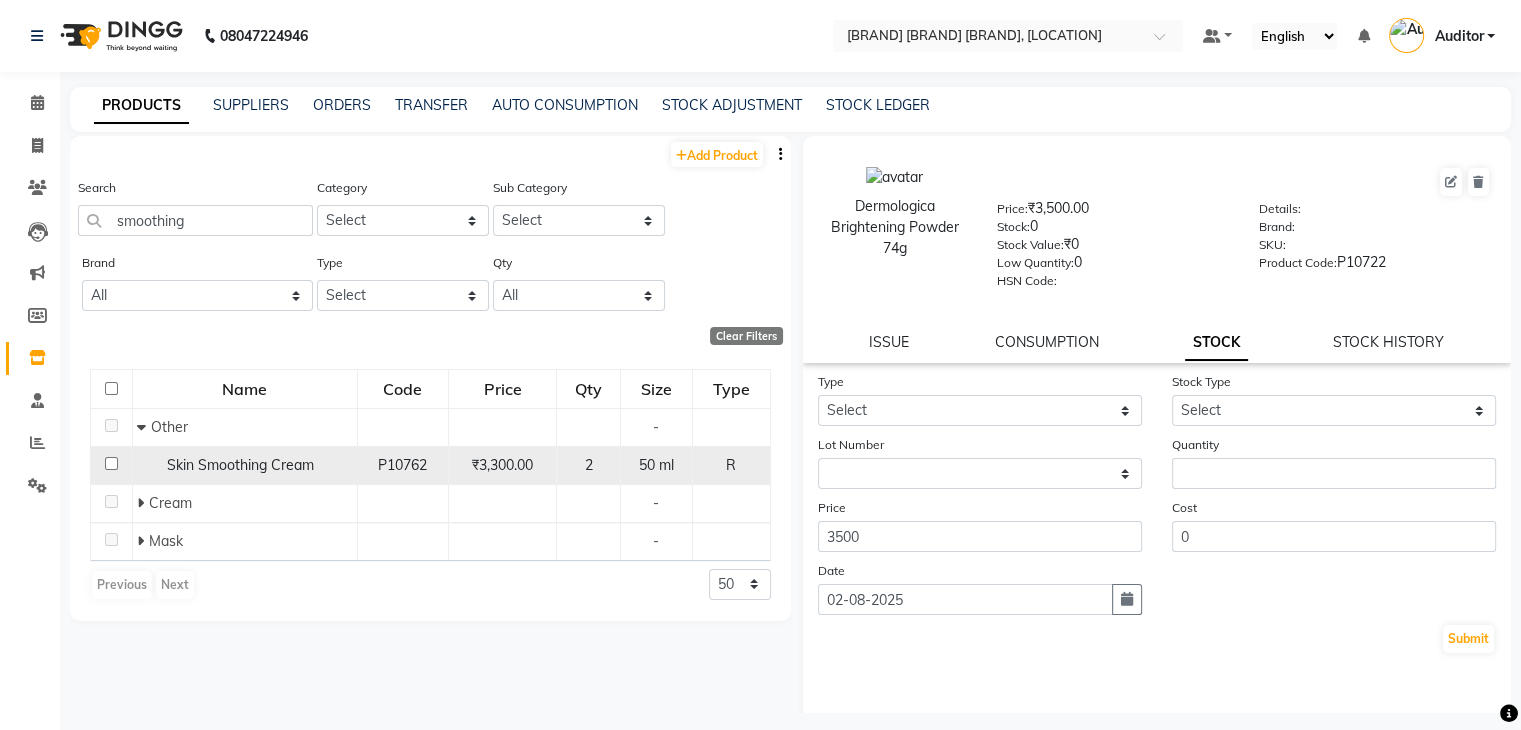 click on "Skin Smoothing Cream" 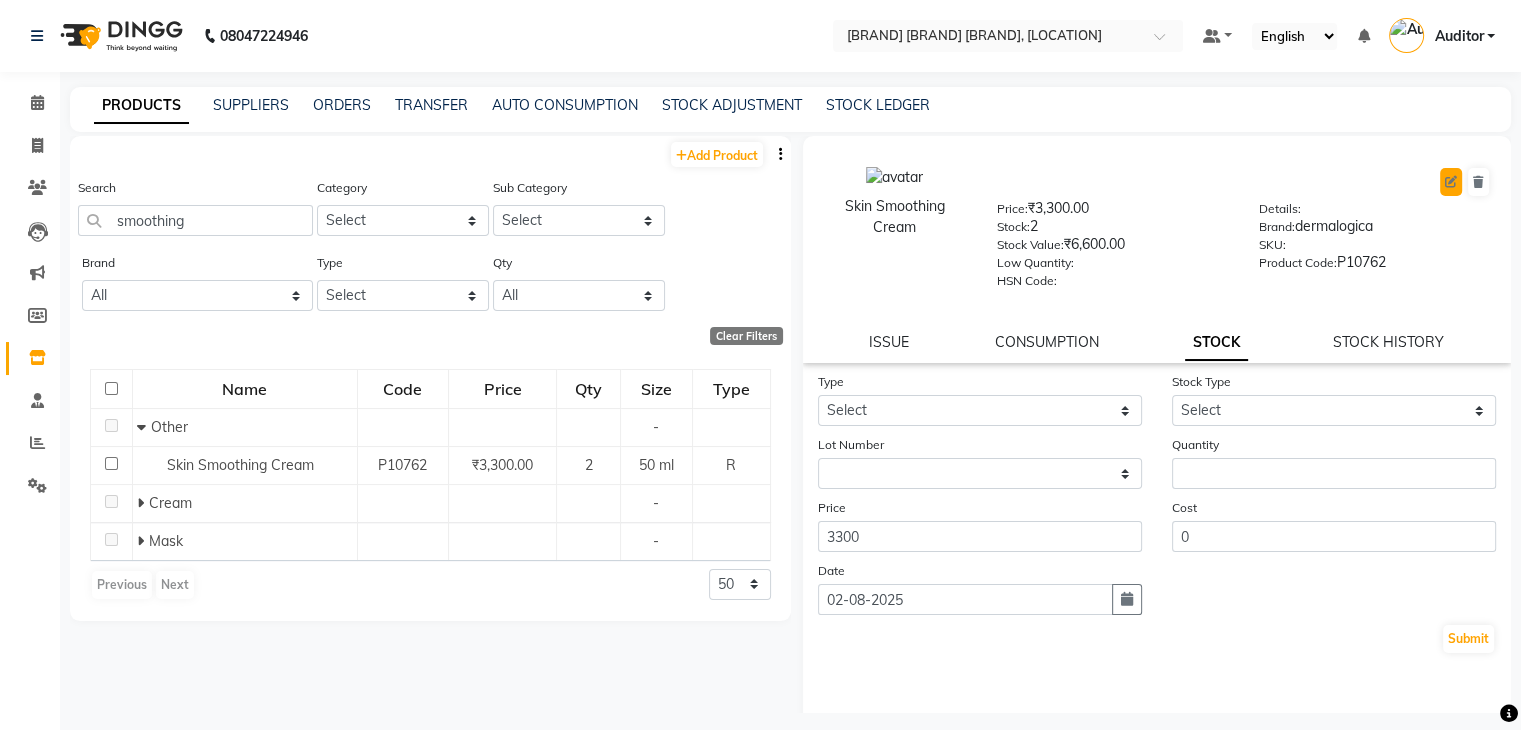 click 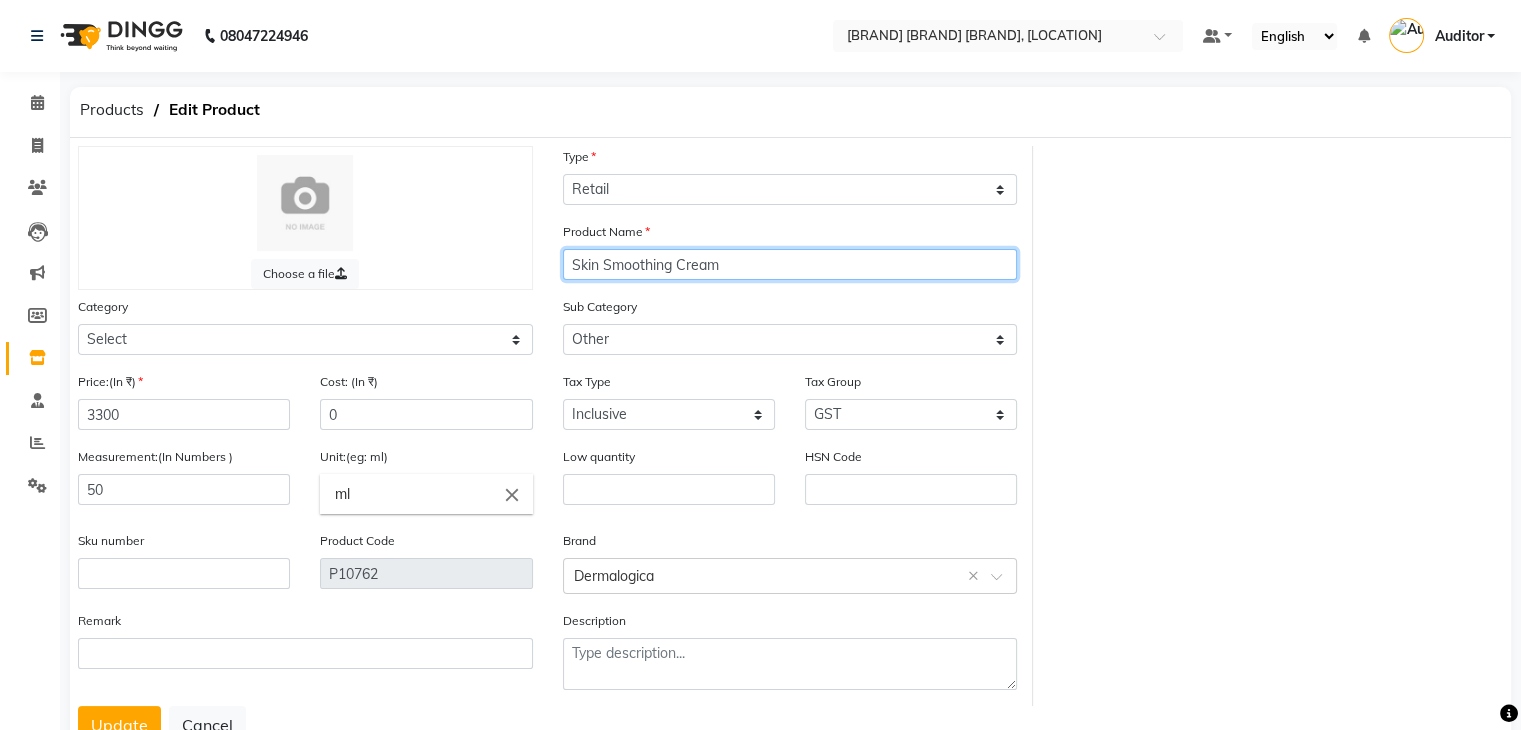 click on "Skin Smoothing Cream" 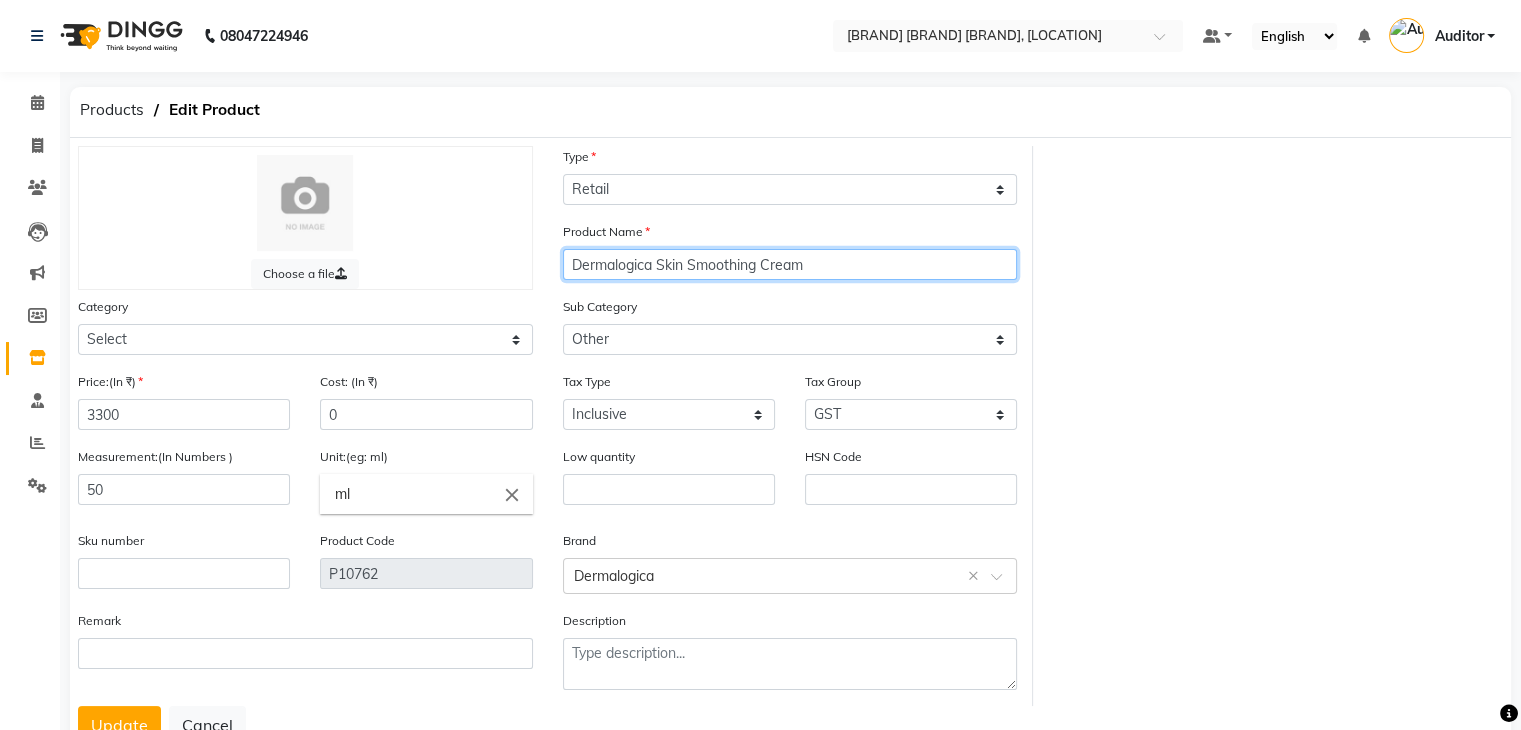 click on "Dermalogica Skin Smoothing Cream" 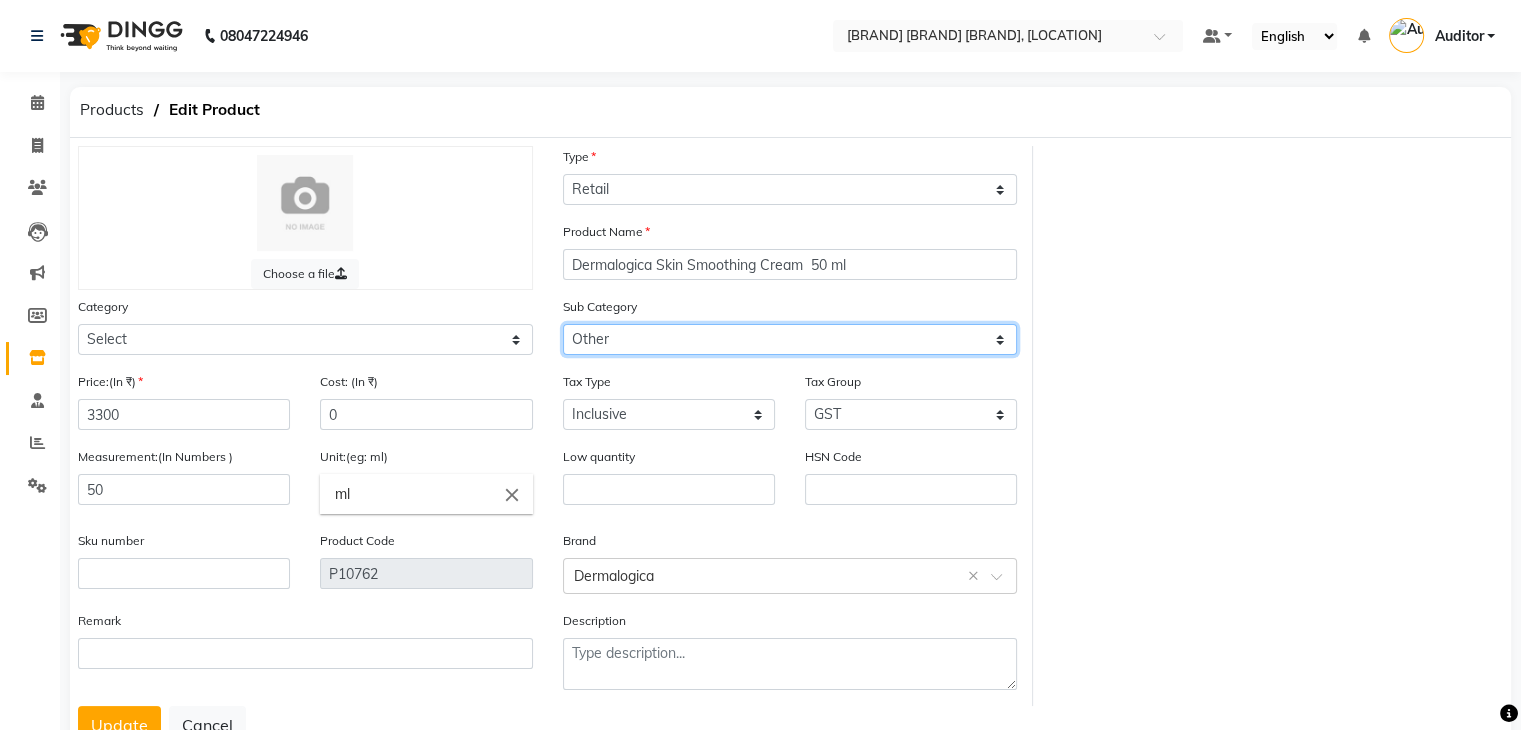 click on "Select Houskeeping Other" 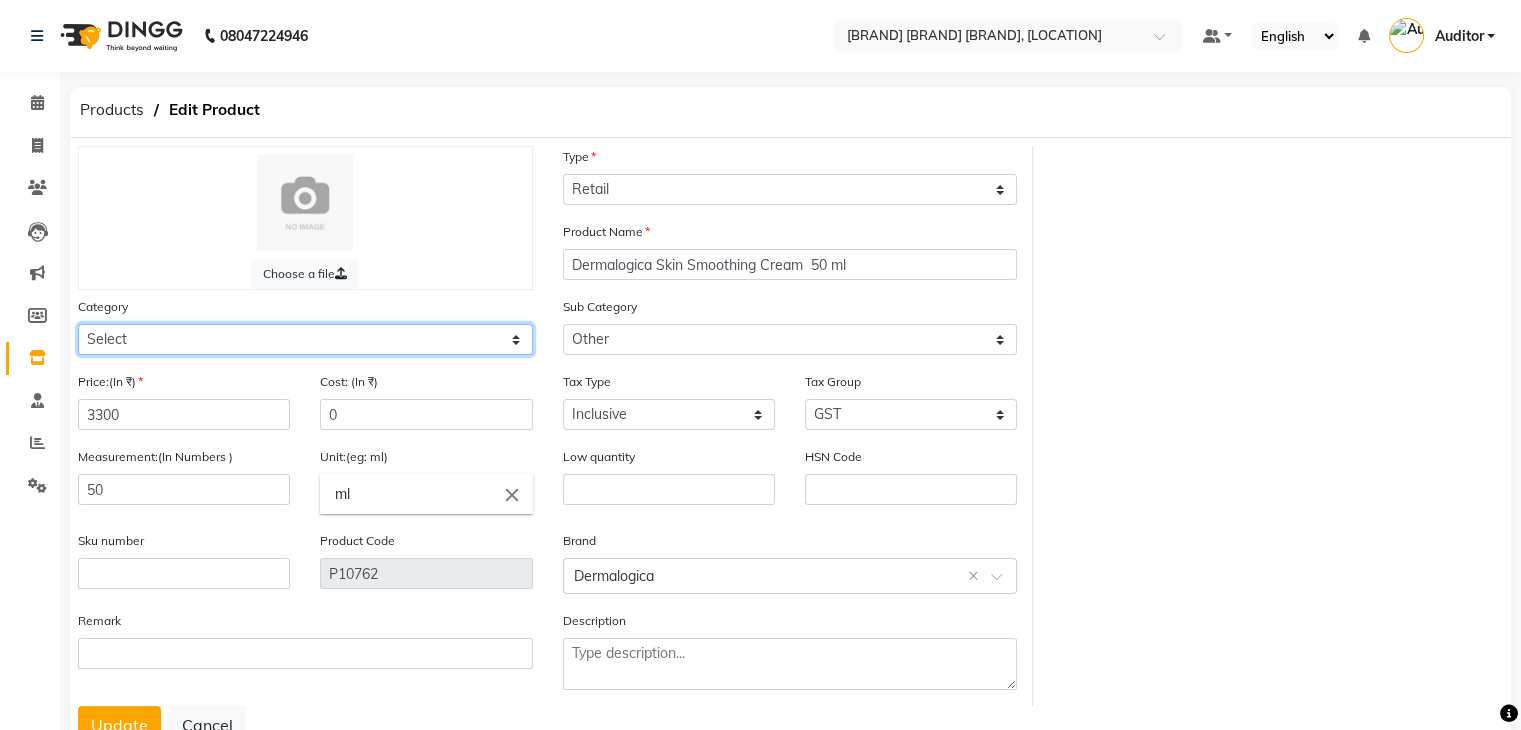 click on "Select Hair Skin Makeup Personal Care Appliances Beard Waxing Disposable Threading Hands and Feet Beauty Planet Botox Cadiveu Casmara Cheryls Loreal Olaplex HAIR gk salon use skyndore darmalogica Other" 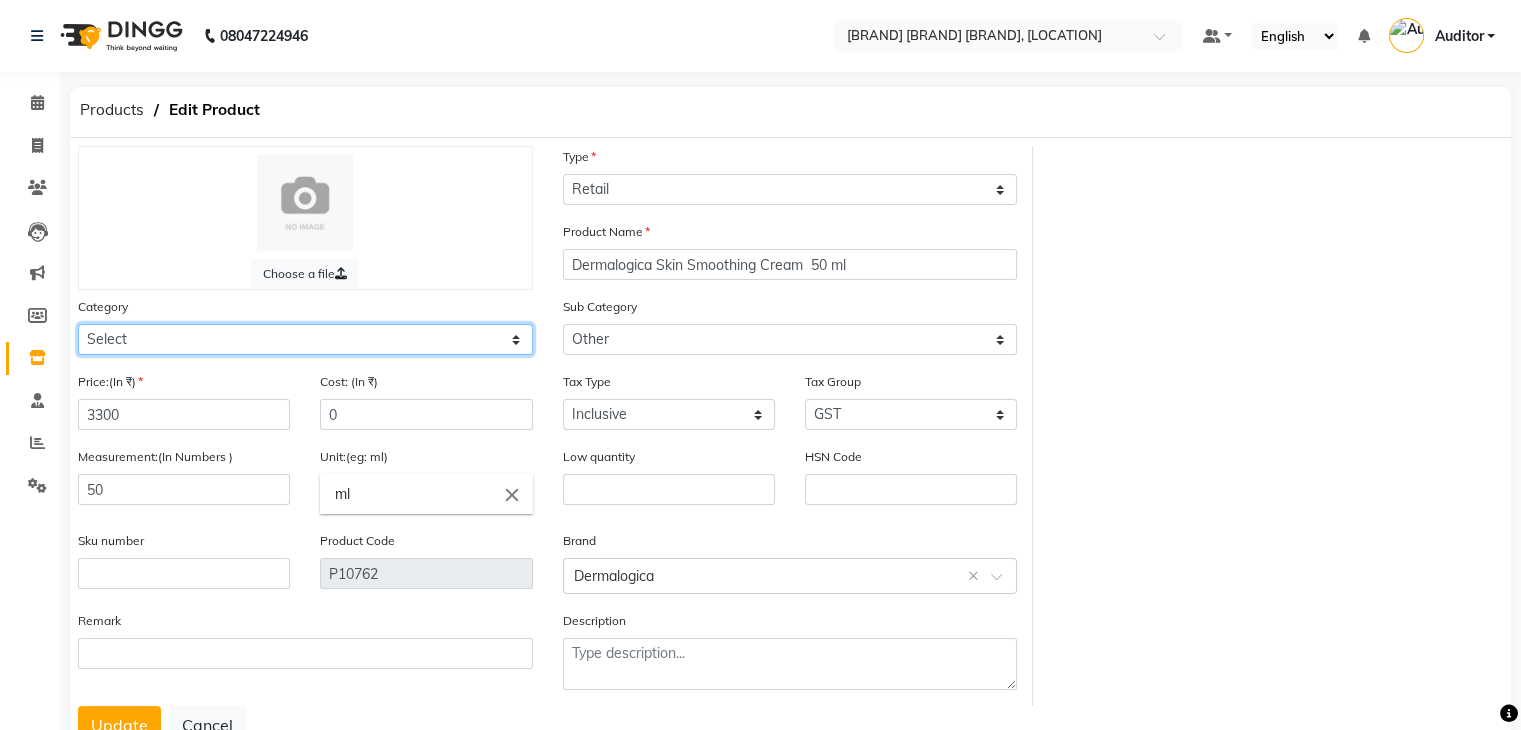 click on "Select Hair Skin Makeup Personal Care Appliances Beard Waxing Disposable Threading Hands and Feet Beauty Planet Botox Cadiveu Casmara Cheryls Loreal Olaplex HAIR gk salon use skyndore darmalogica Other" 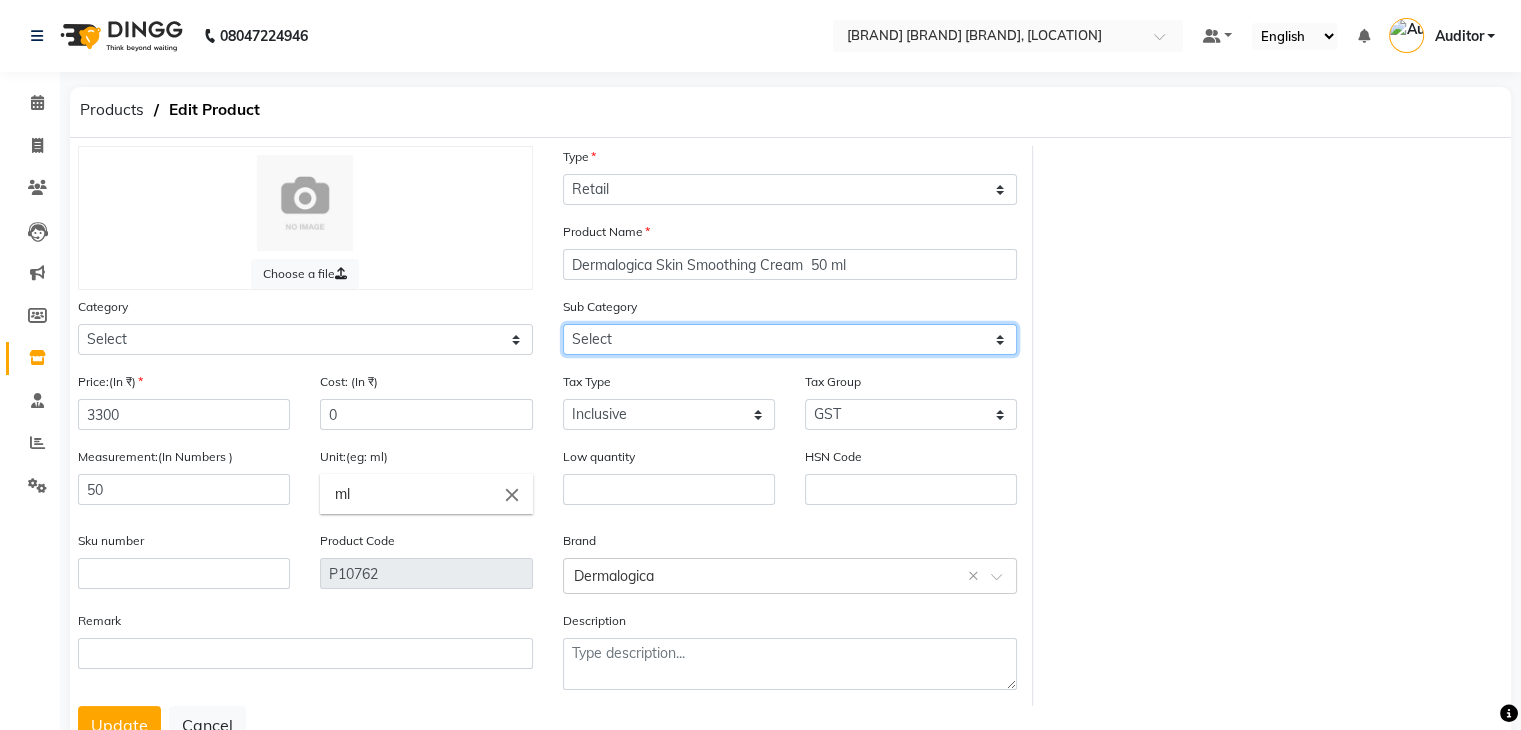 click on "Select Cleanser Facial Moisturiser Serum Toner Sun Care Masks Lip Care Eye Care Body Care Hand & Feet Kit & Combo Treatment Appliances Other Skin" 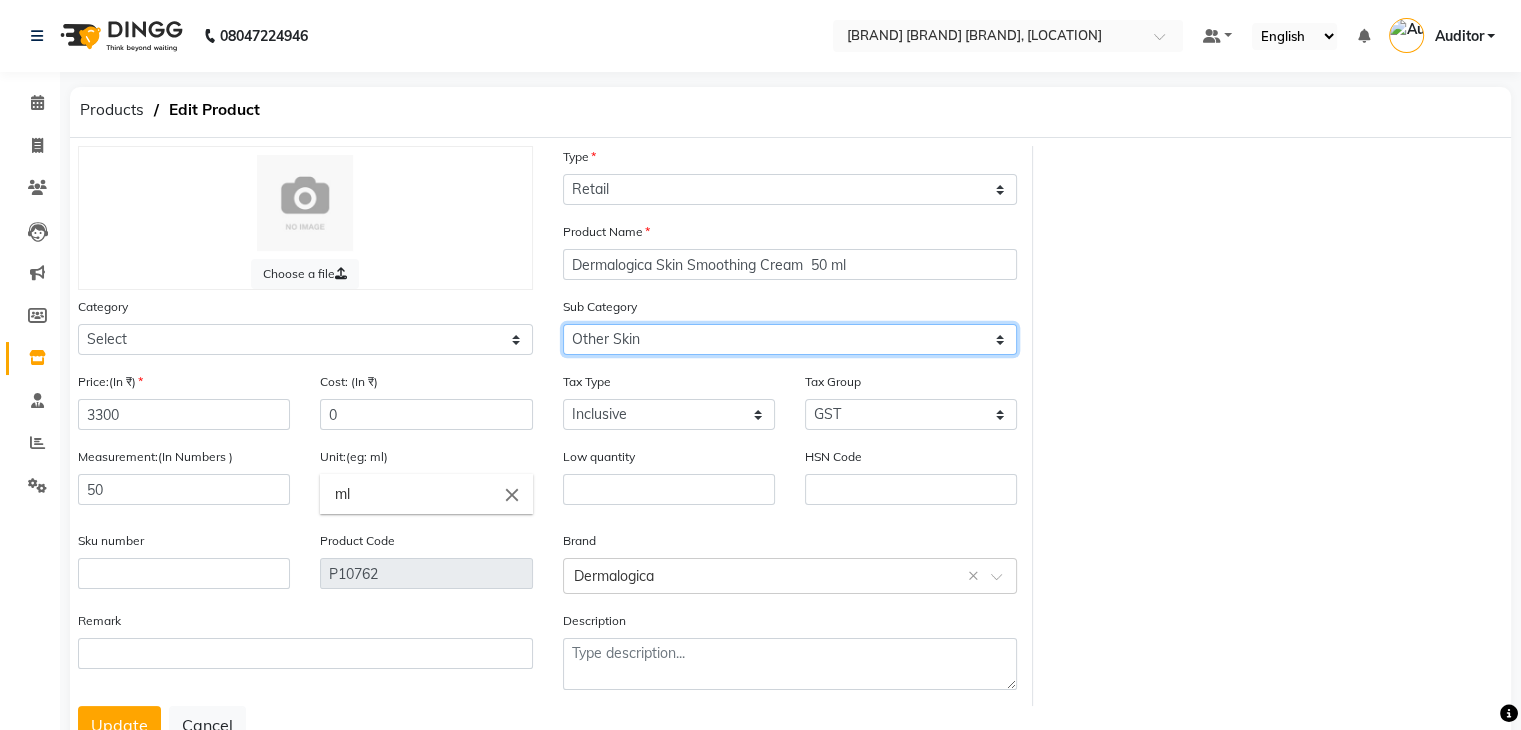 click on "Select Cleanser Facial Moisturiser Serum Toner Sun Care Masks Lip Care Eye Care Body Care Hand & Feet Kit & Combo Treatment Appliances Other Skin" 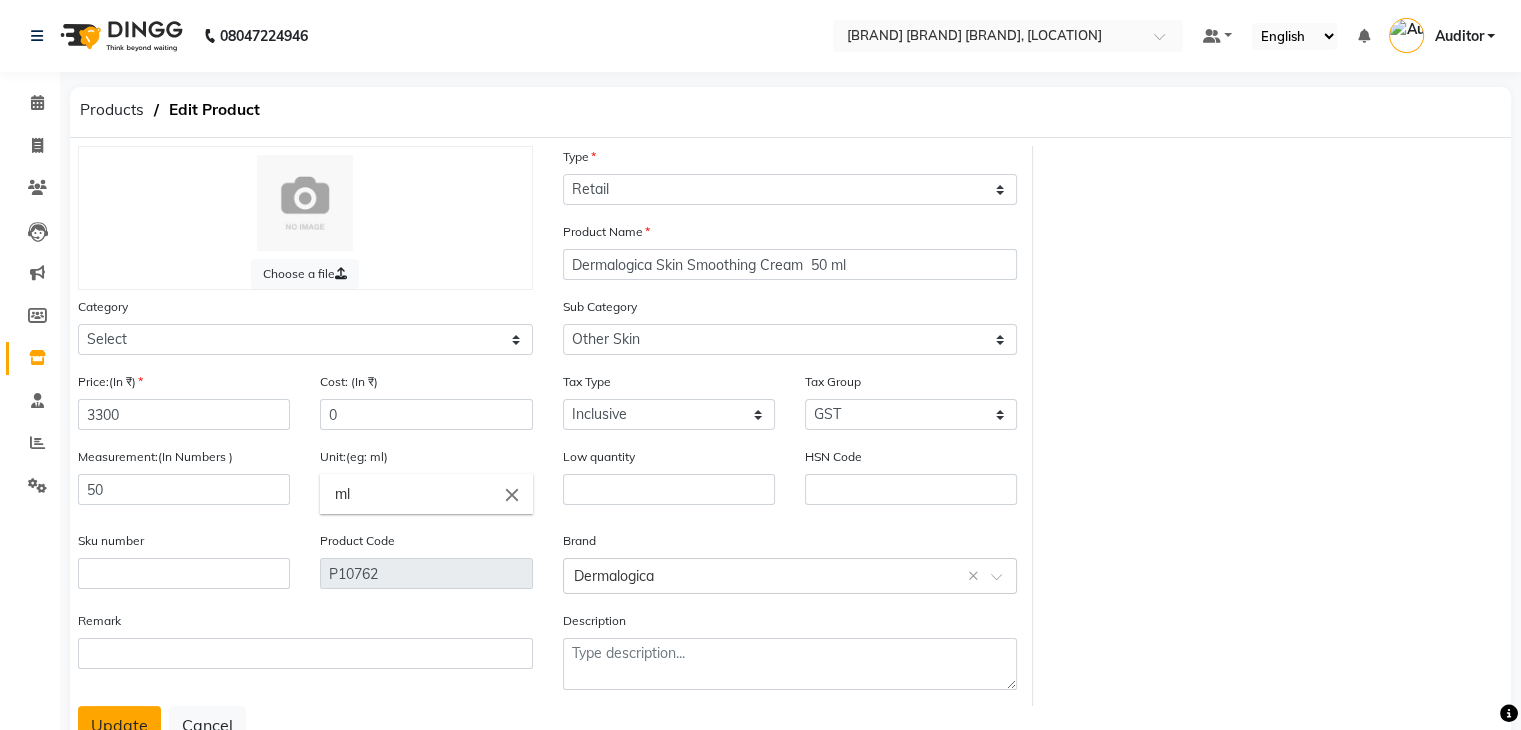 click on "Update" 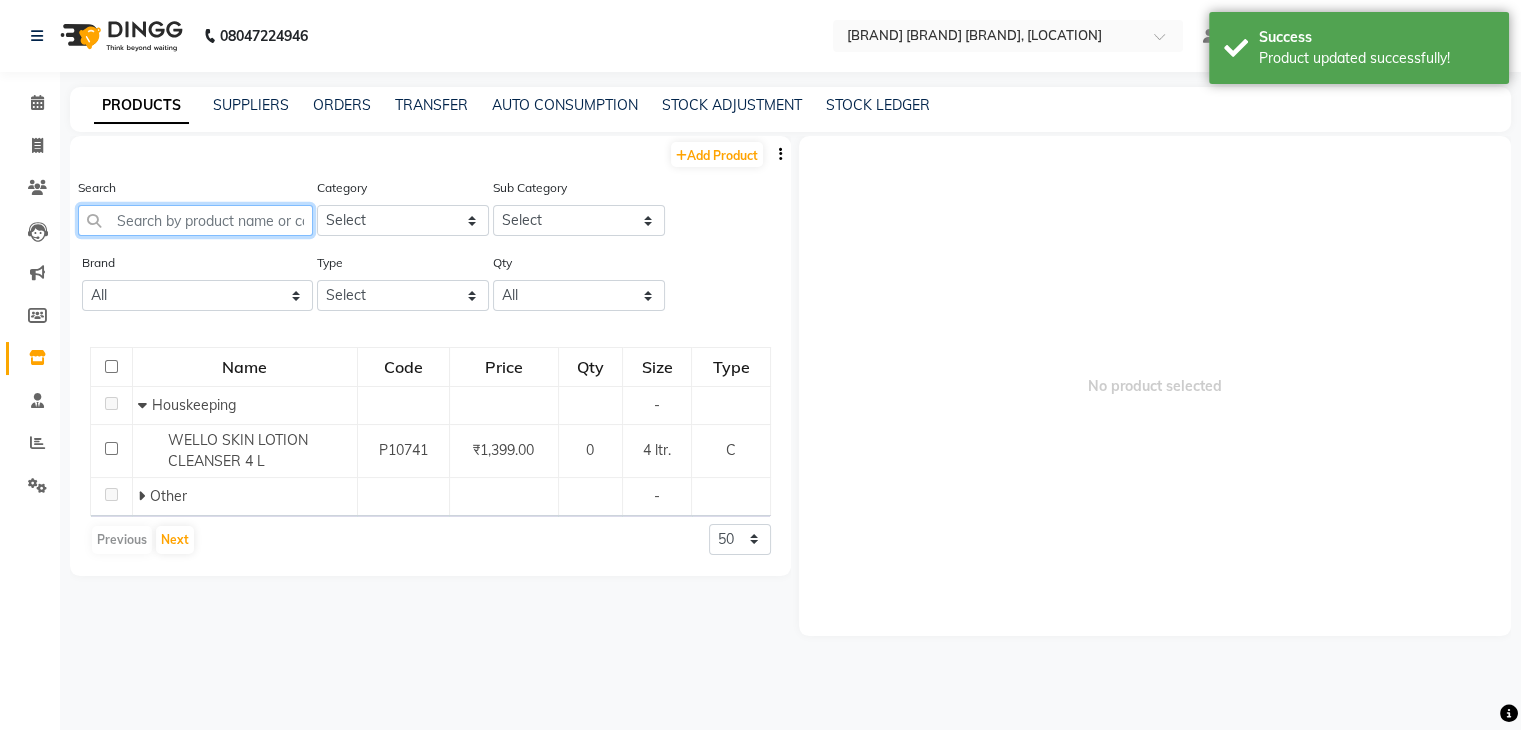 click 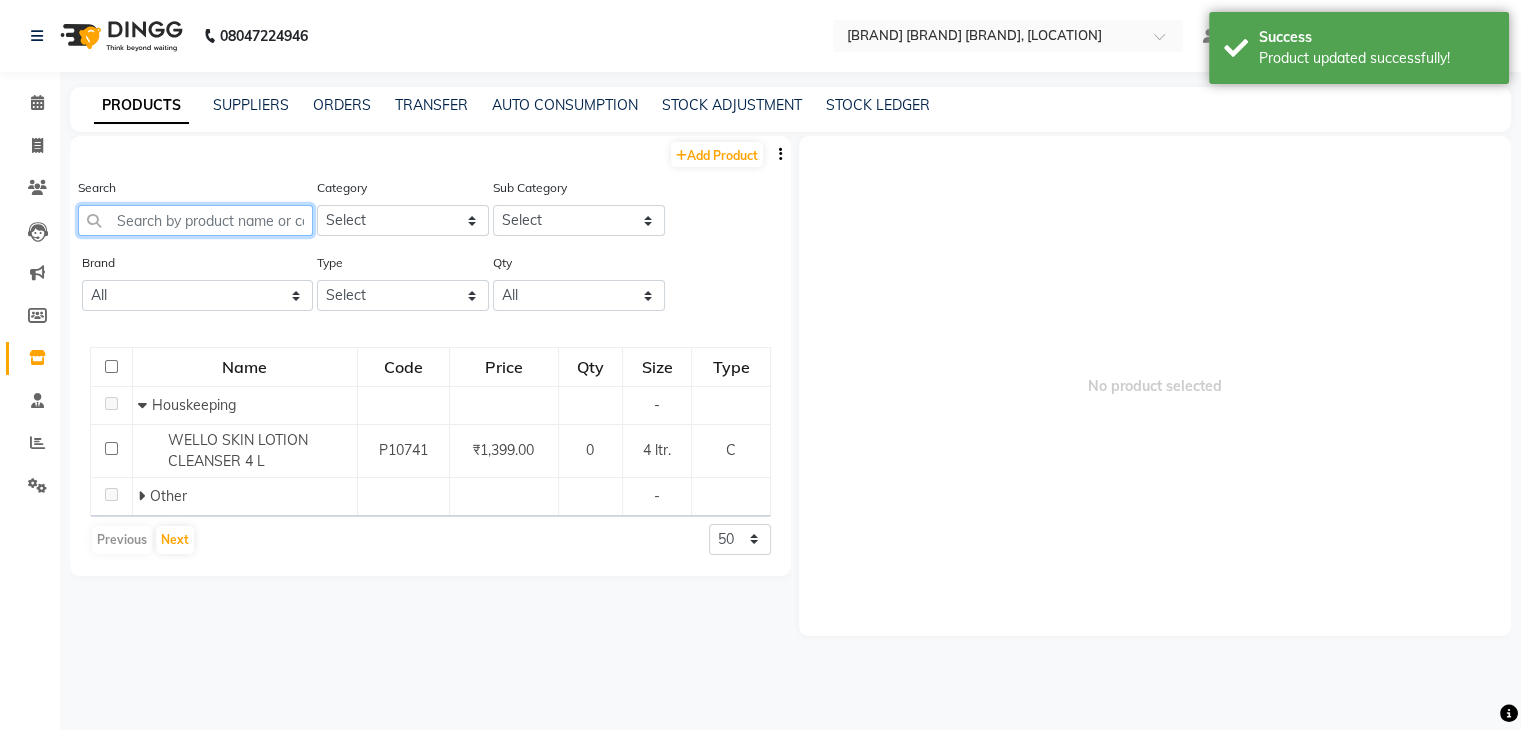 click 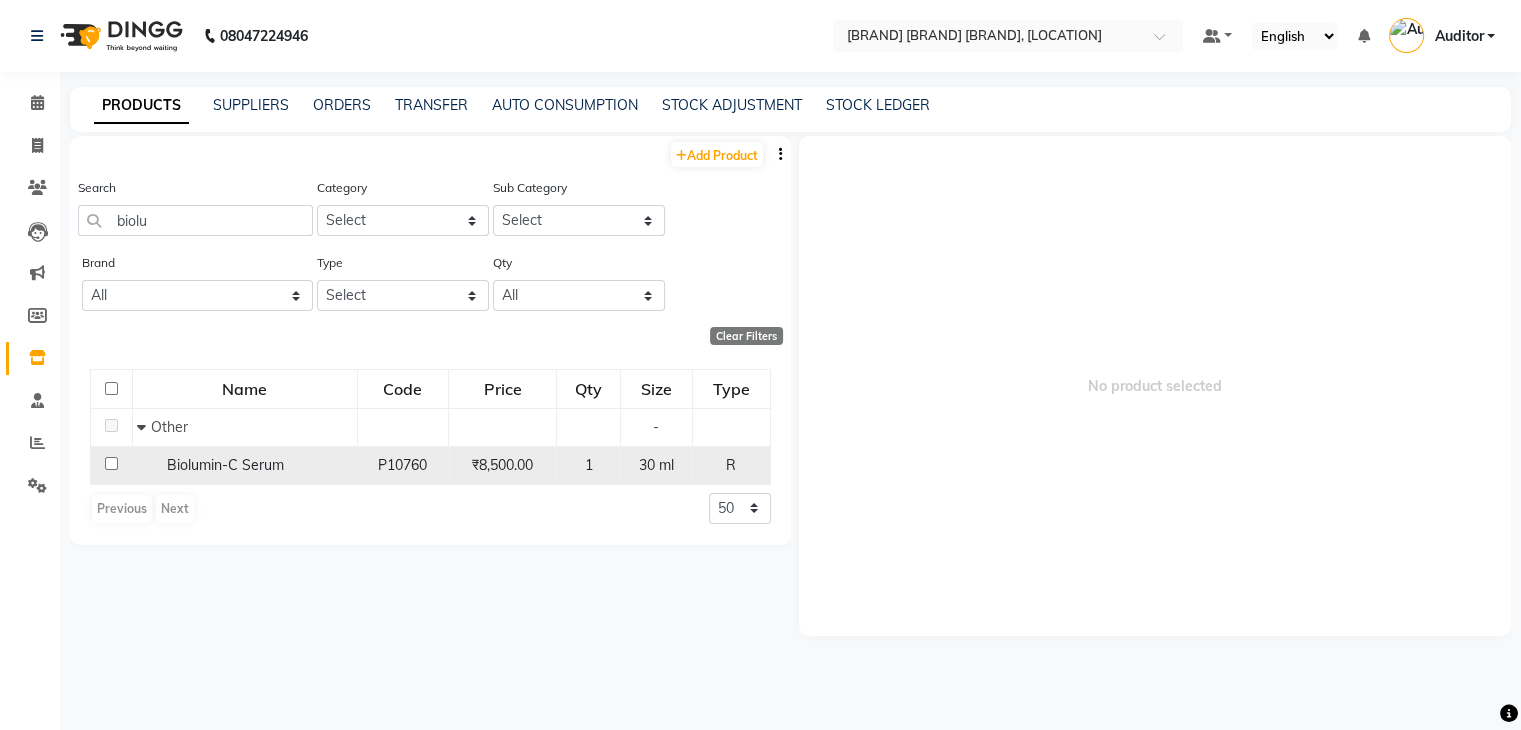 click on "Biolumin-C Serum" 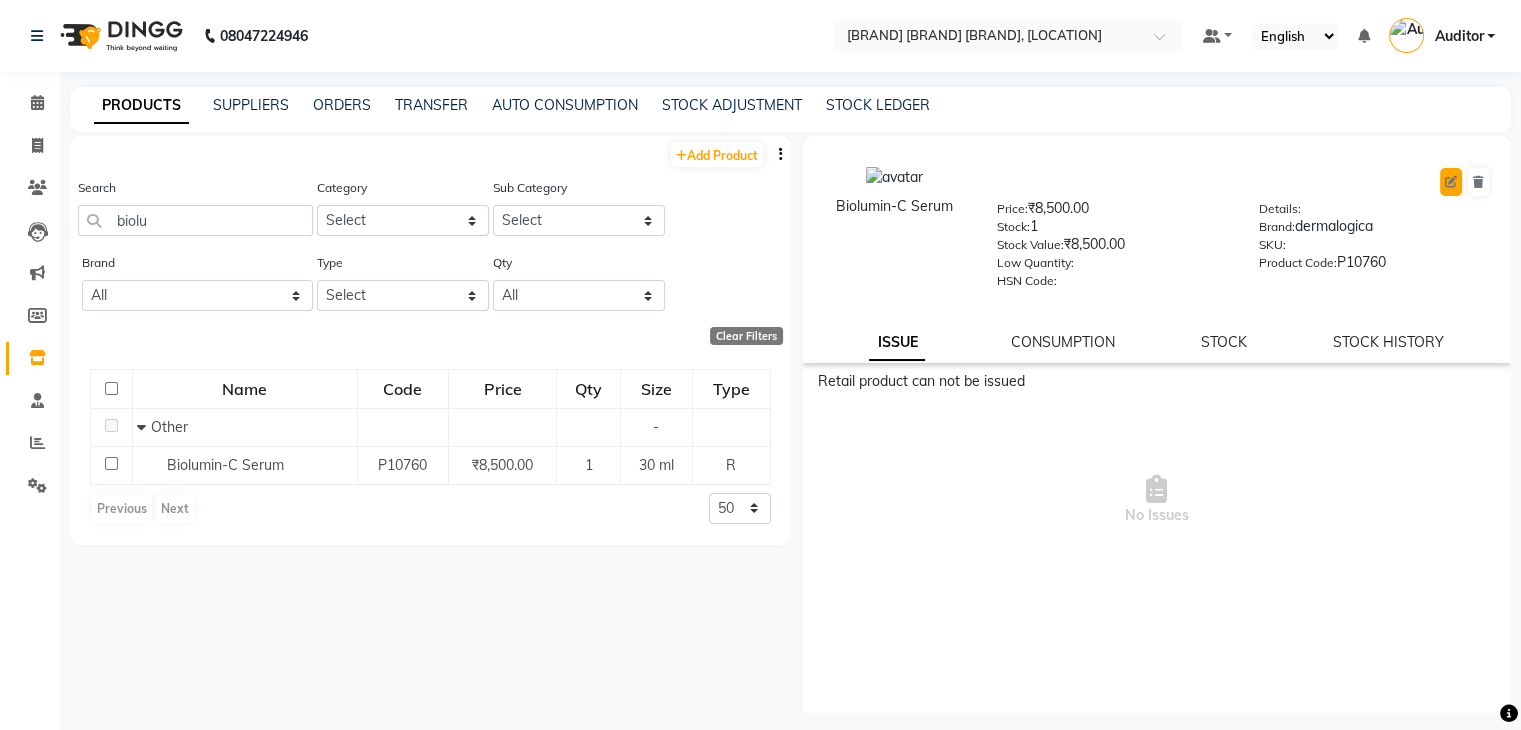 click 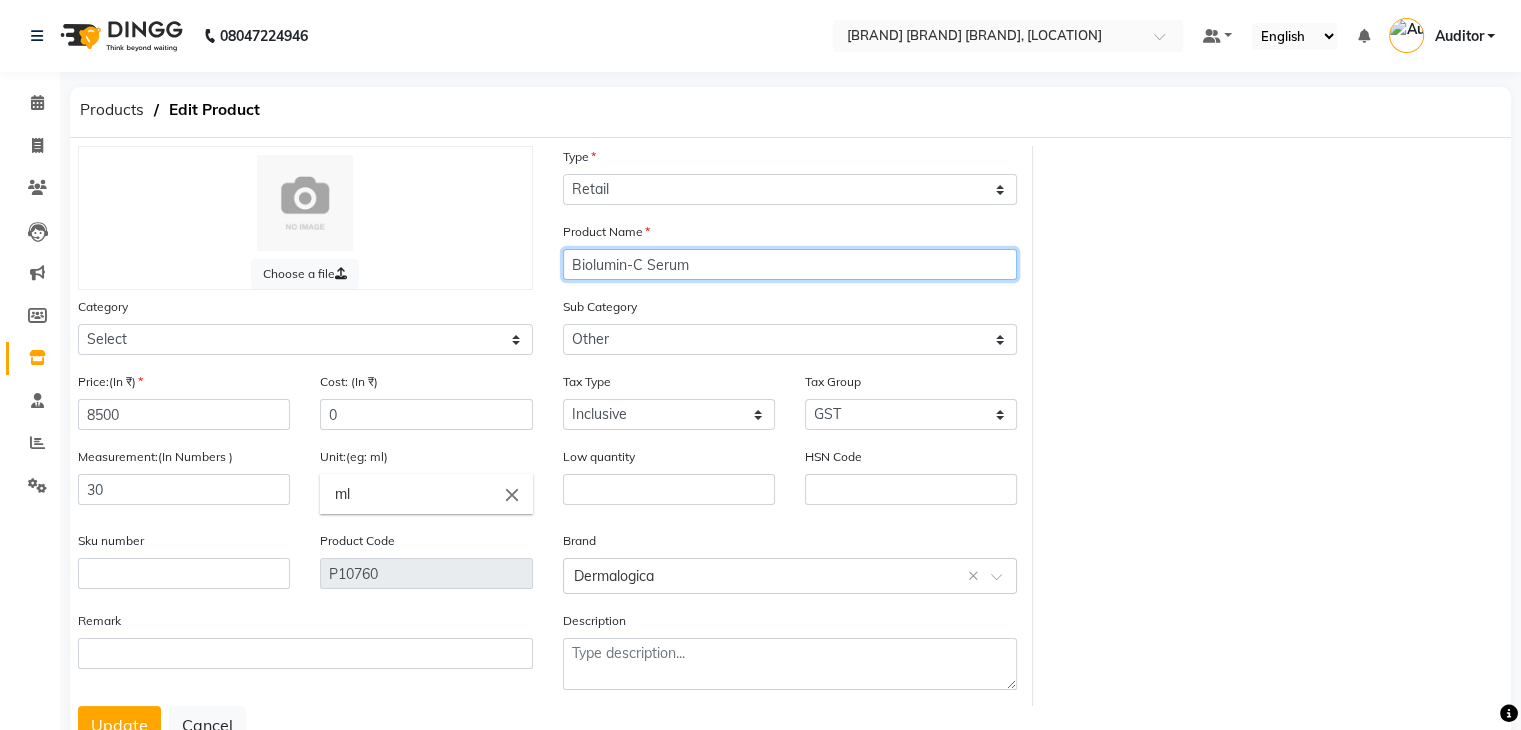 click on "Biolumin-C Serum" 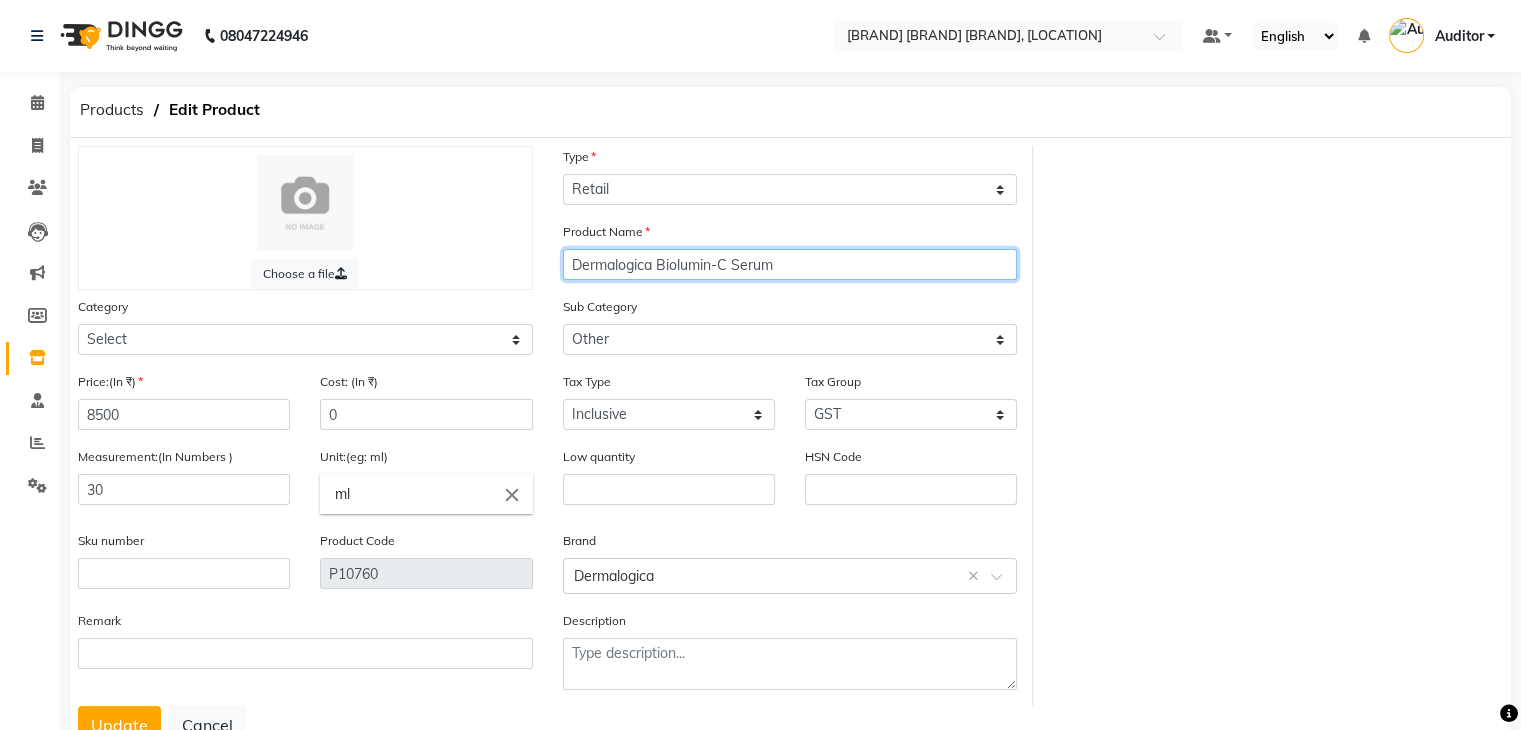 click on "Dermalogica Biolumin-C Serum" 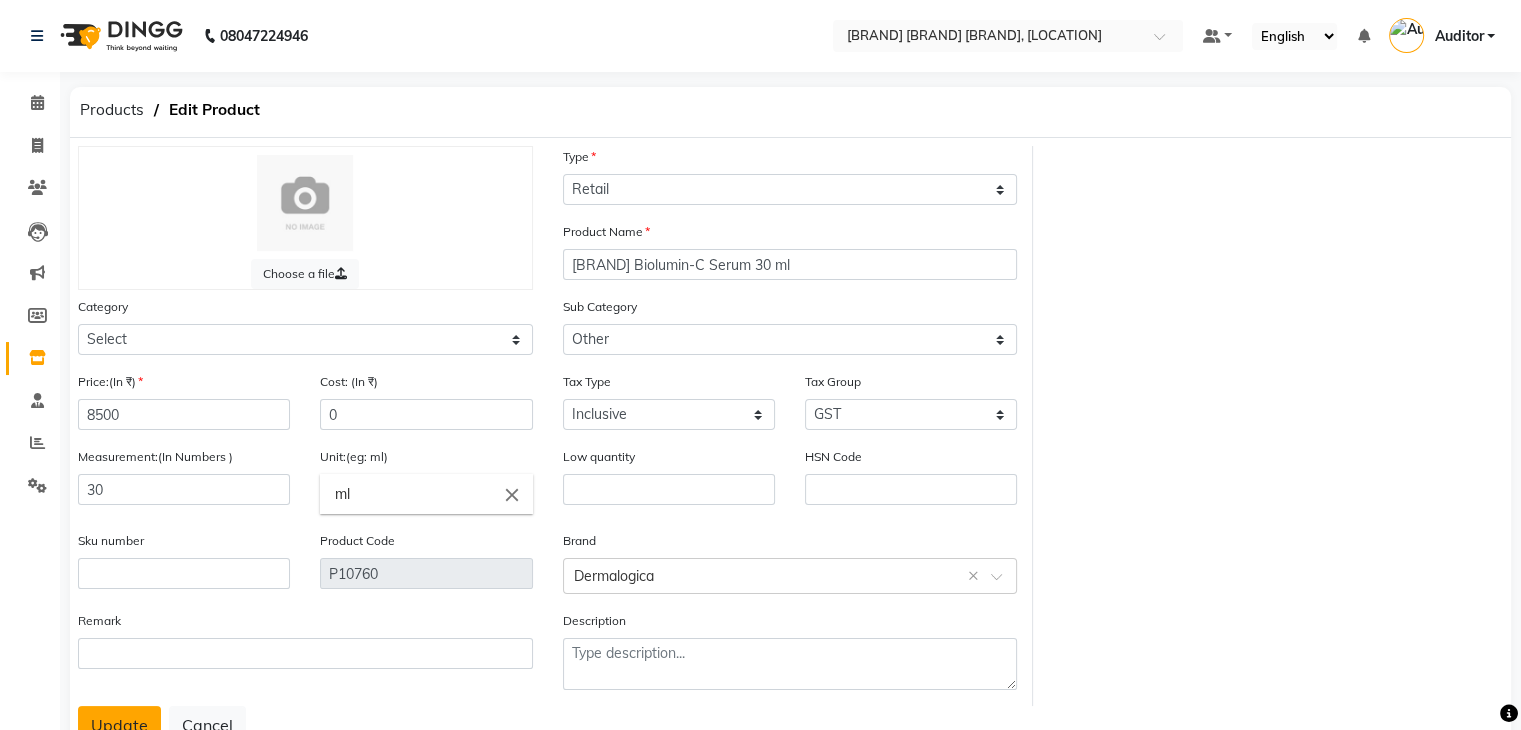 click on "Update" 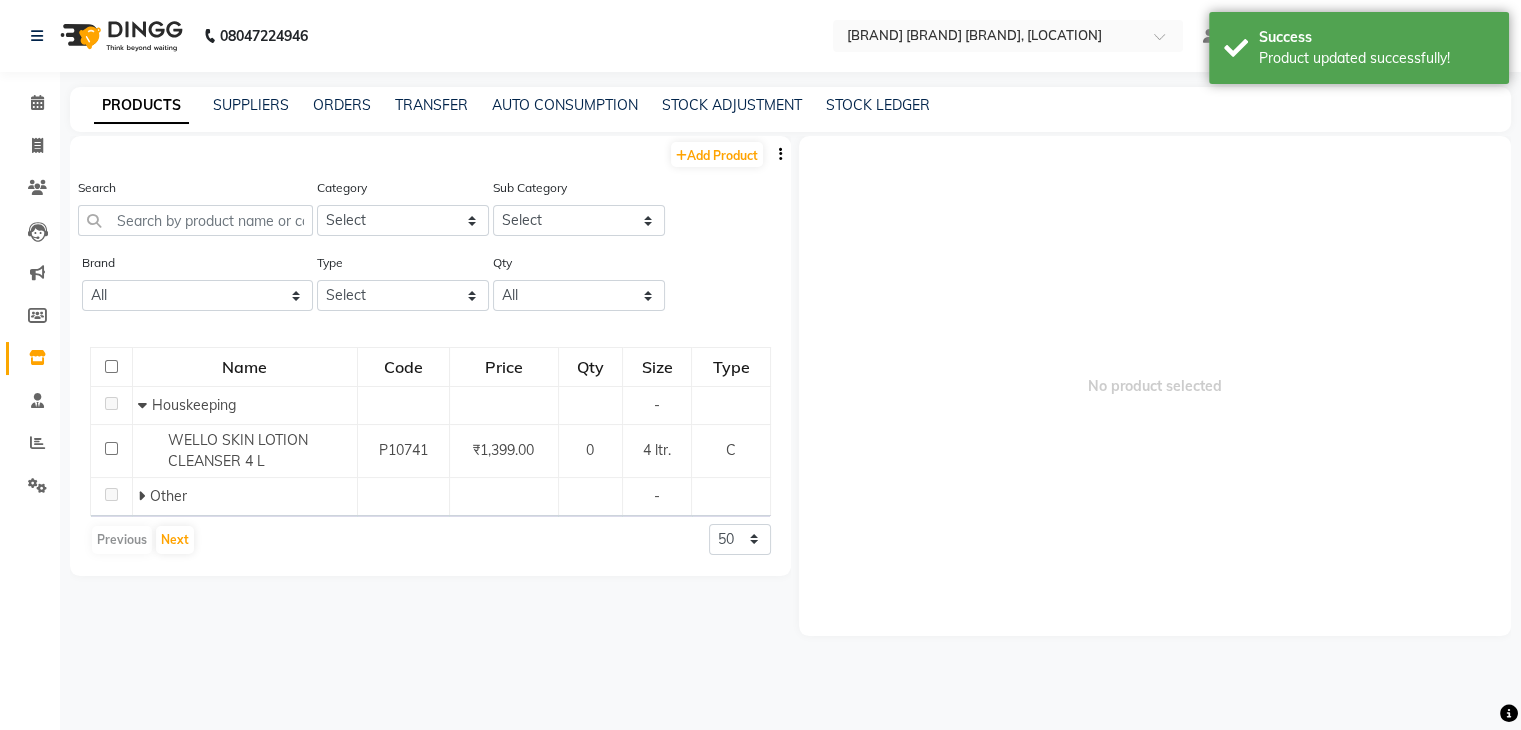 click on "Search" 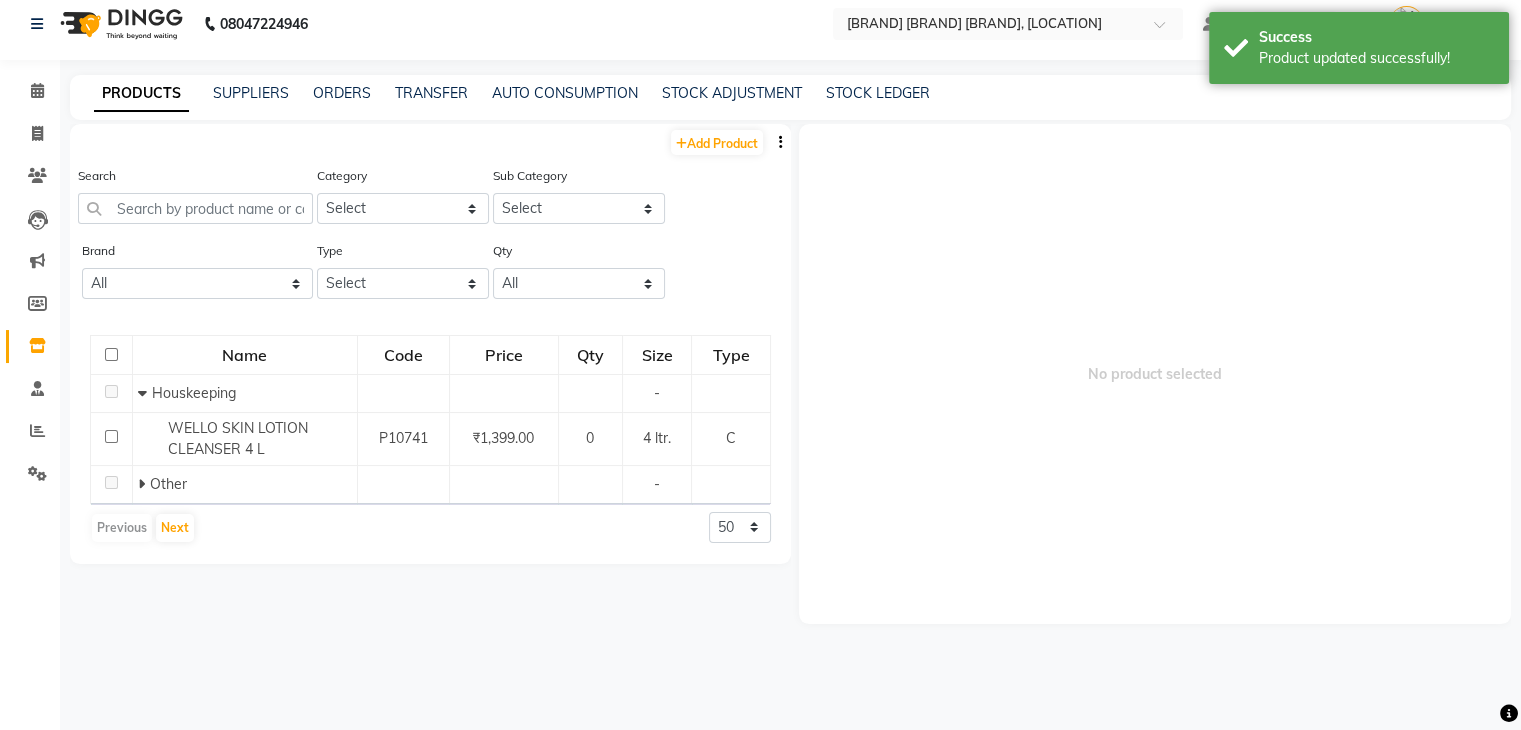 scroll, scrollTop: 13, scrollLeft: 0, axis: vertical 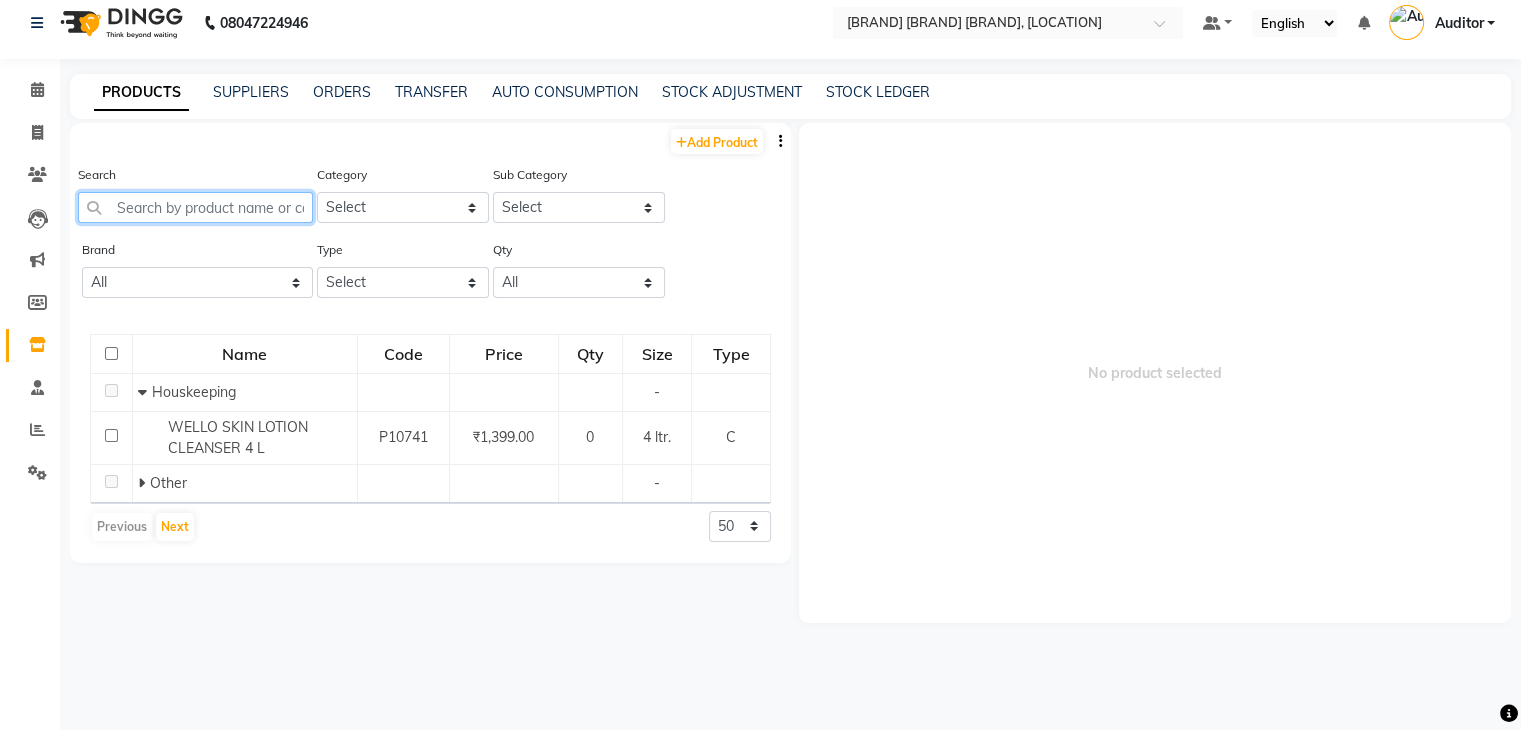click 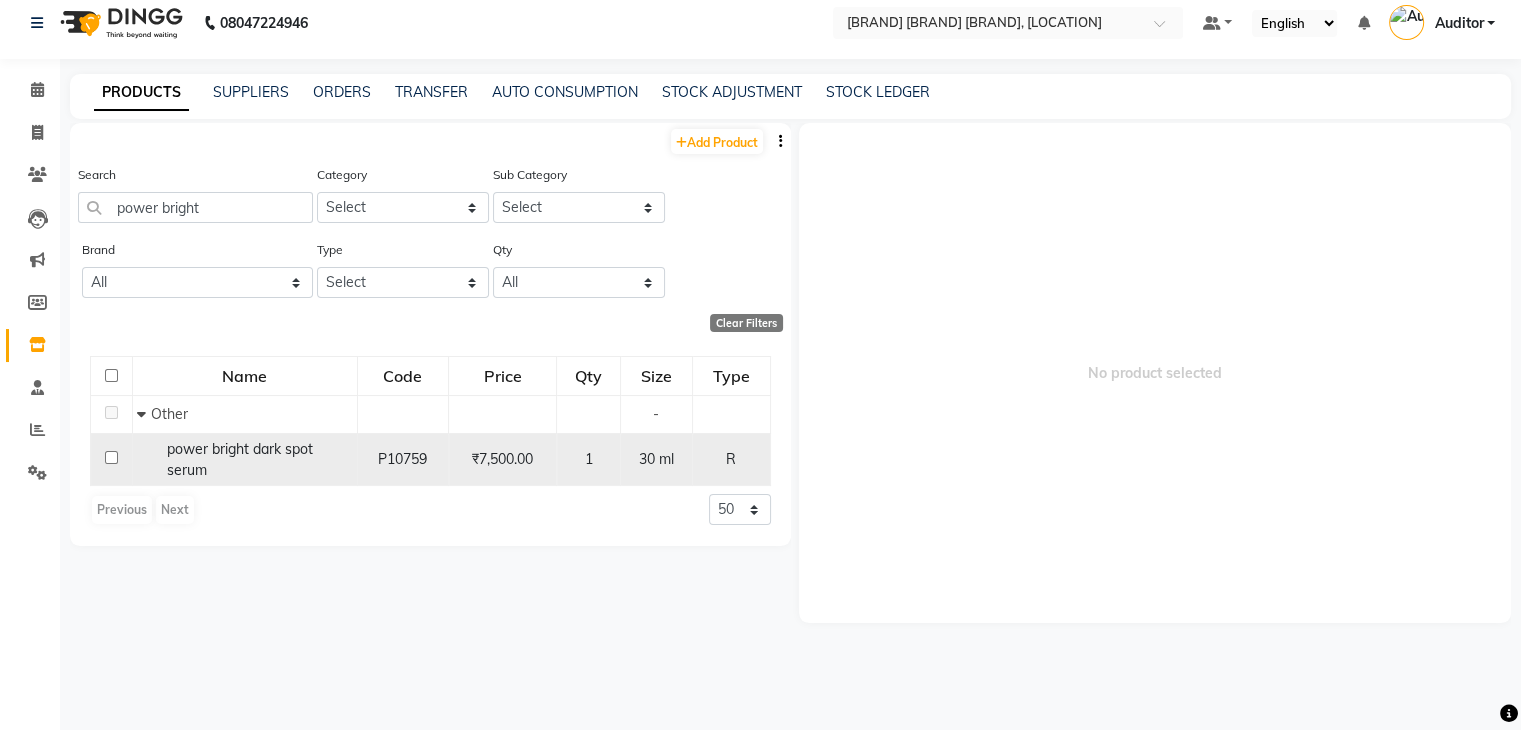 click on "power bright dark spot serum" 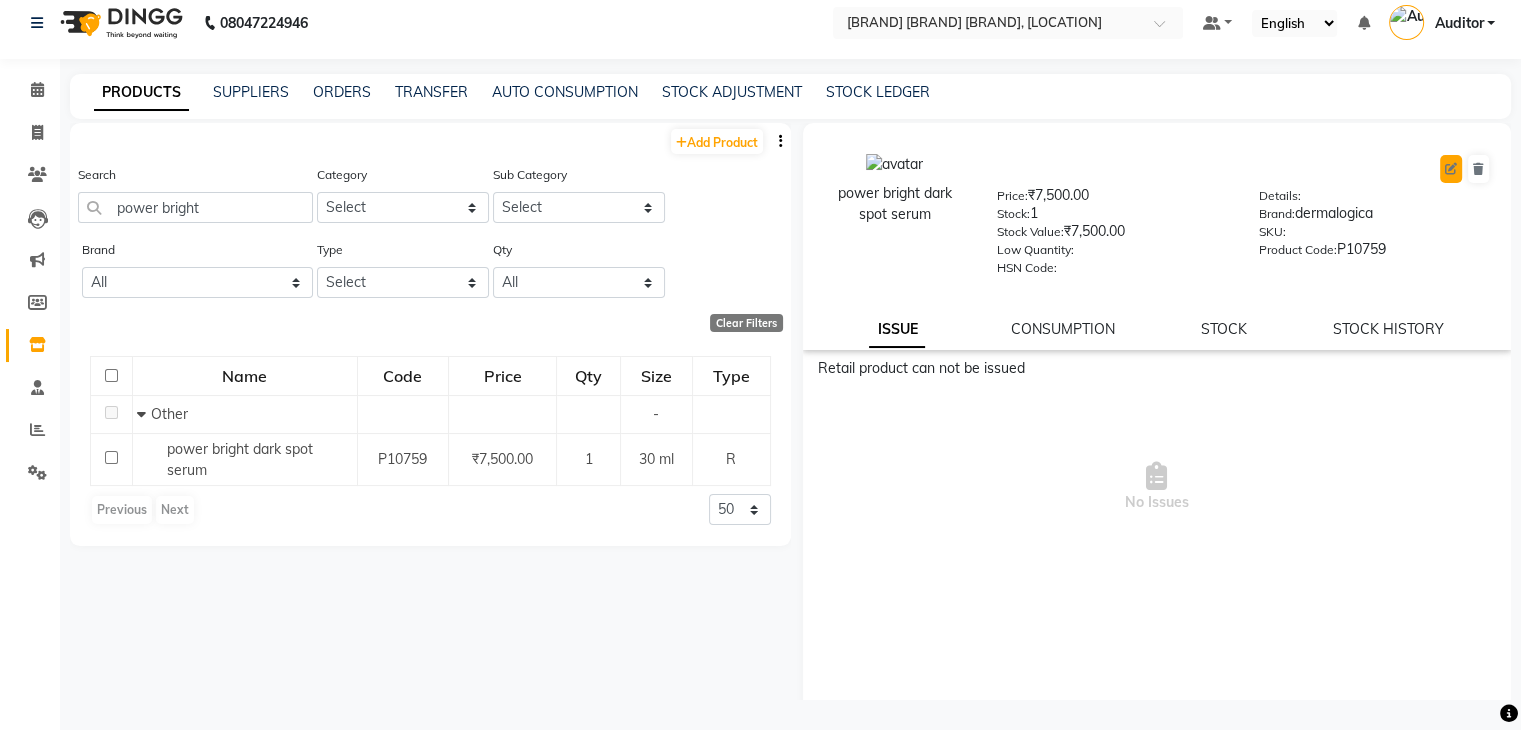 click 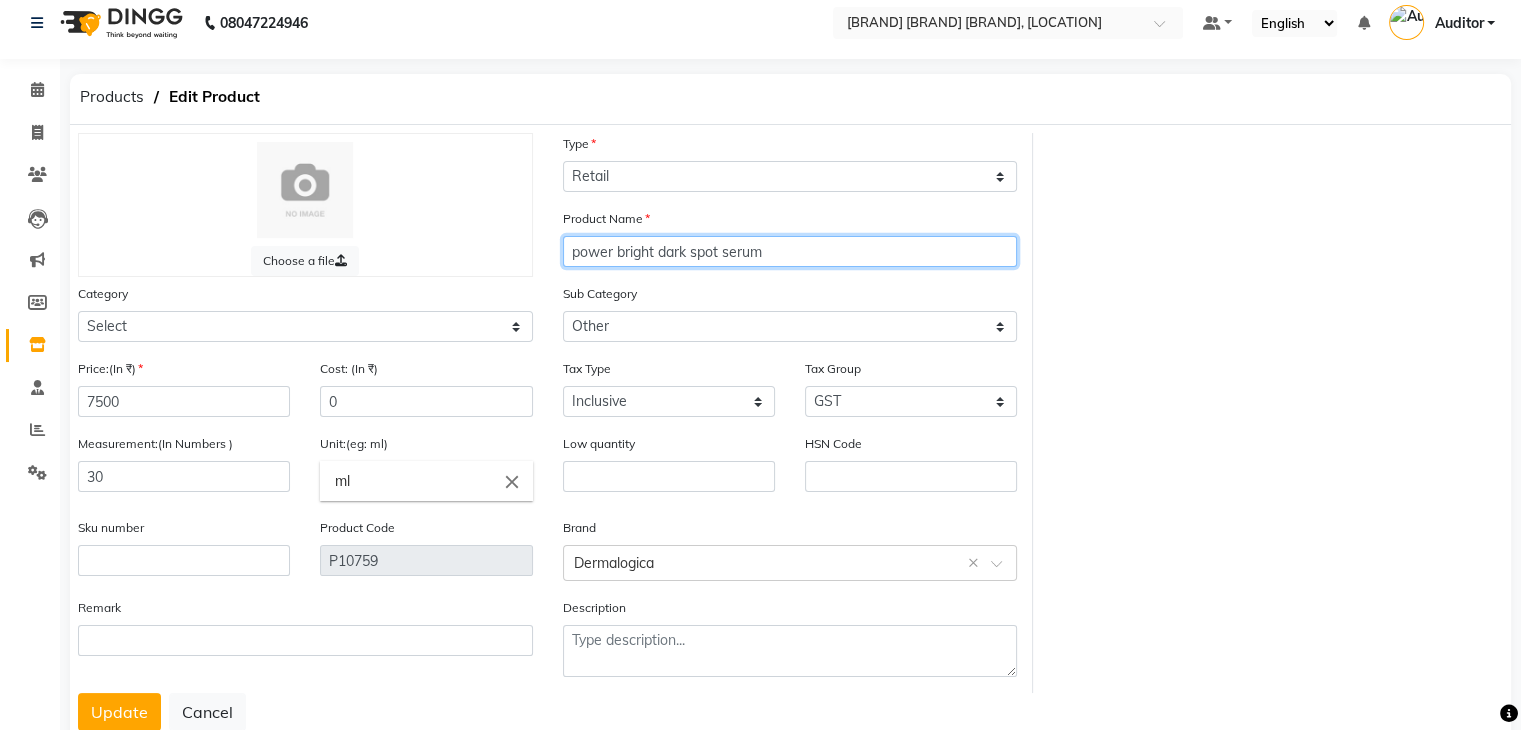 click on "power bright dark spot serum" 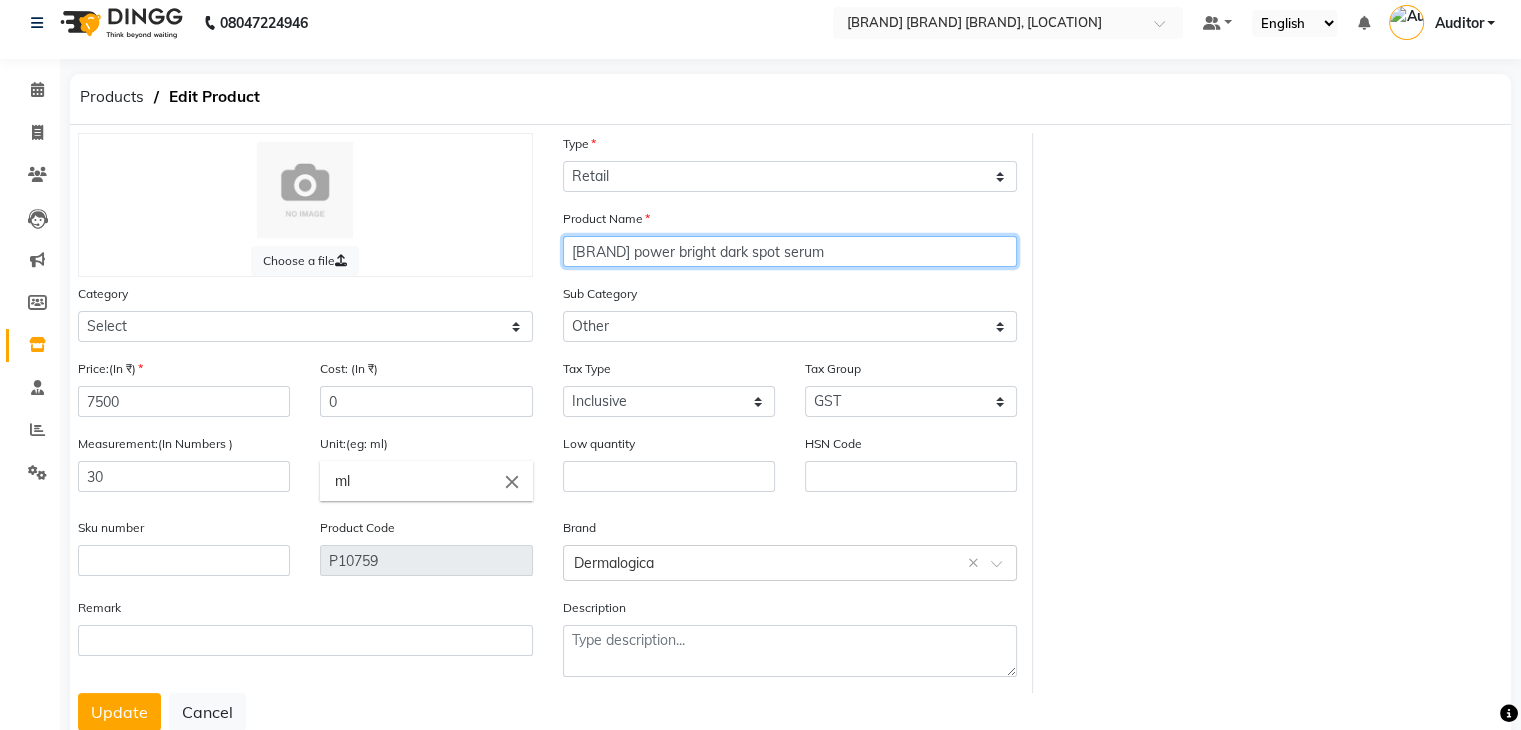 click on "[BRAND] power bright dark spot serum" 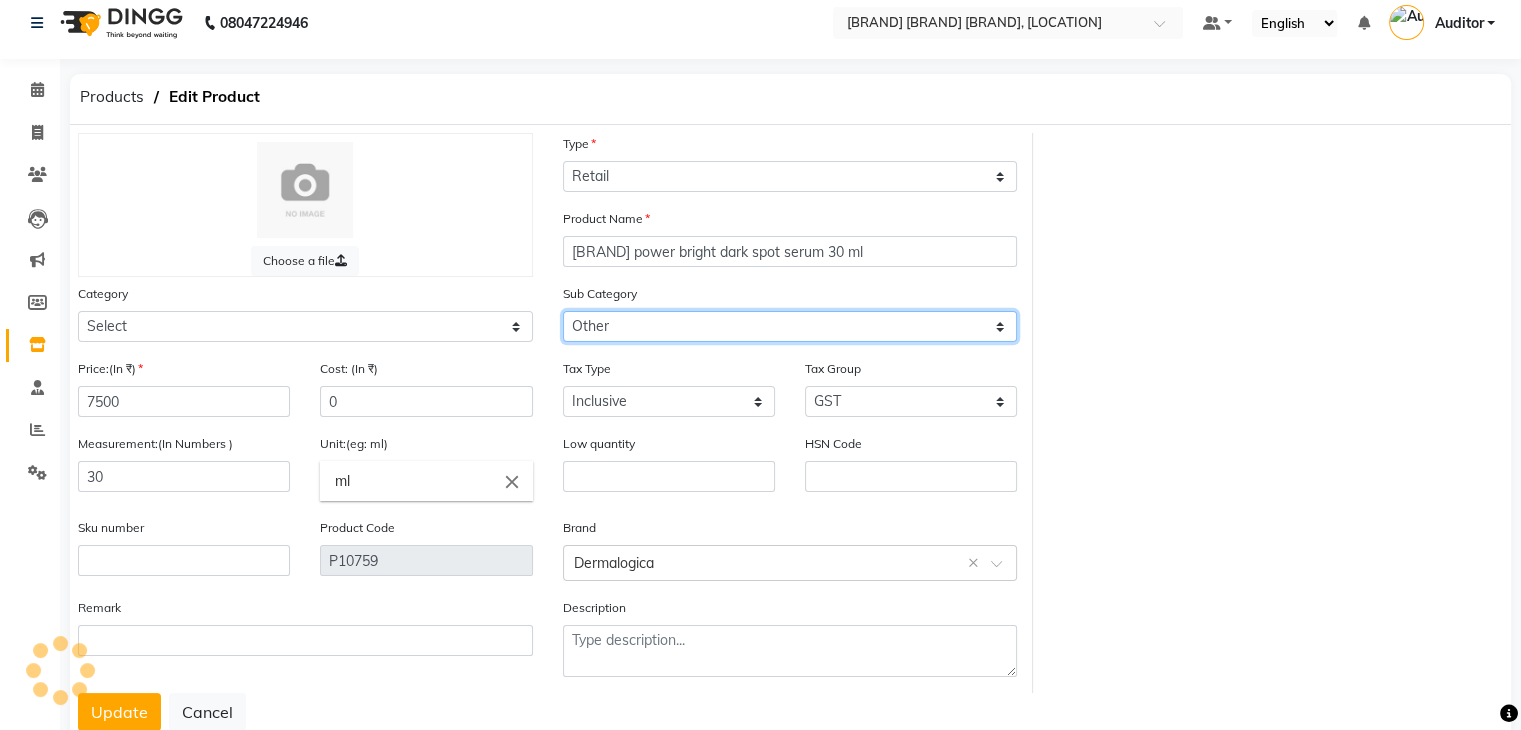 click on "Select Houskeeping Other" 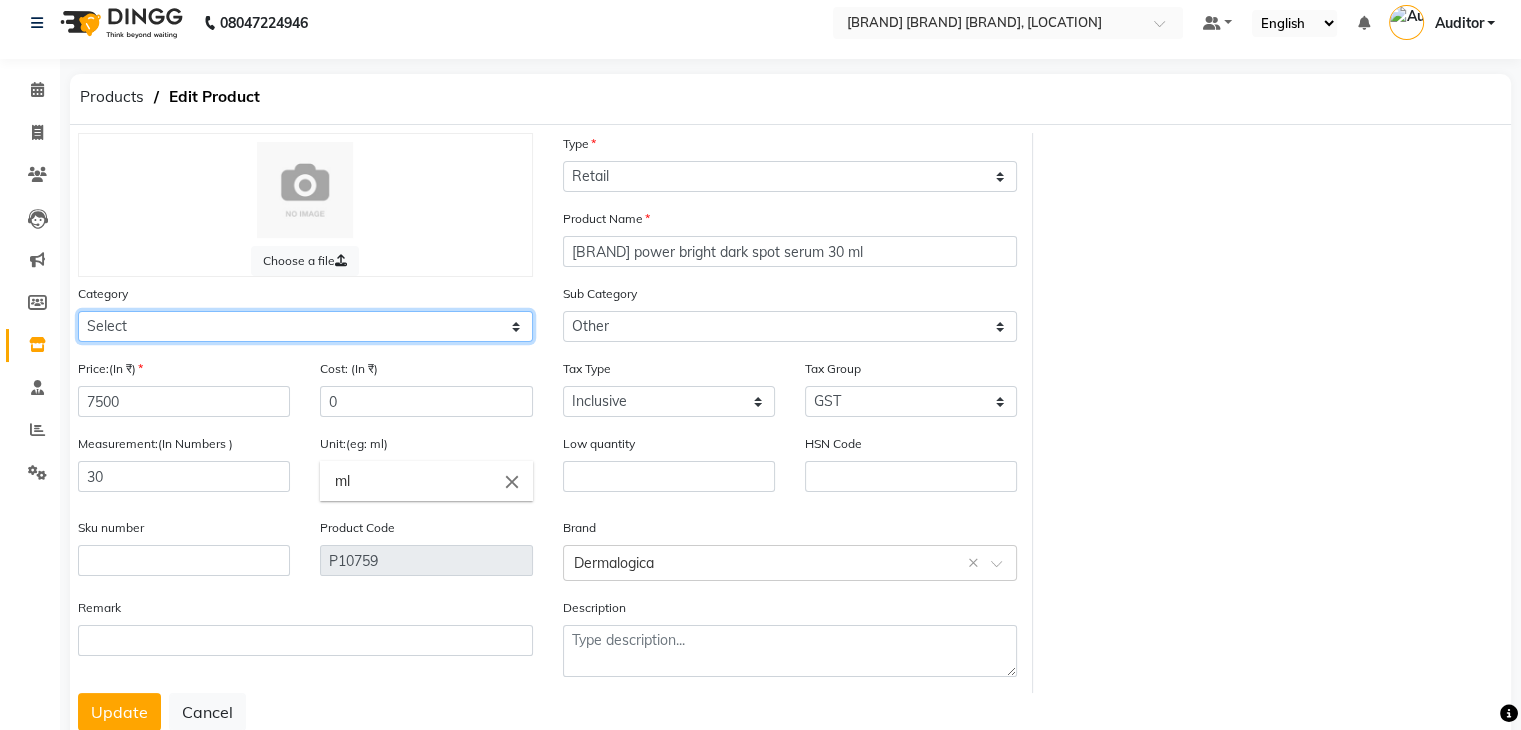 click on "Select Hair Skin Makeup Personal Care Appliances Beard Waxing Disposable Threading Hands and Feet Beauty Planet Botox Cadiveu Casmara Cheryls Loreal Olaplex HAIR gk salon use skyndore darmalogica Other" 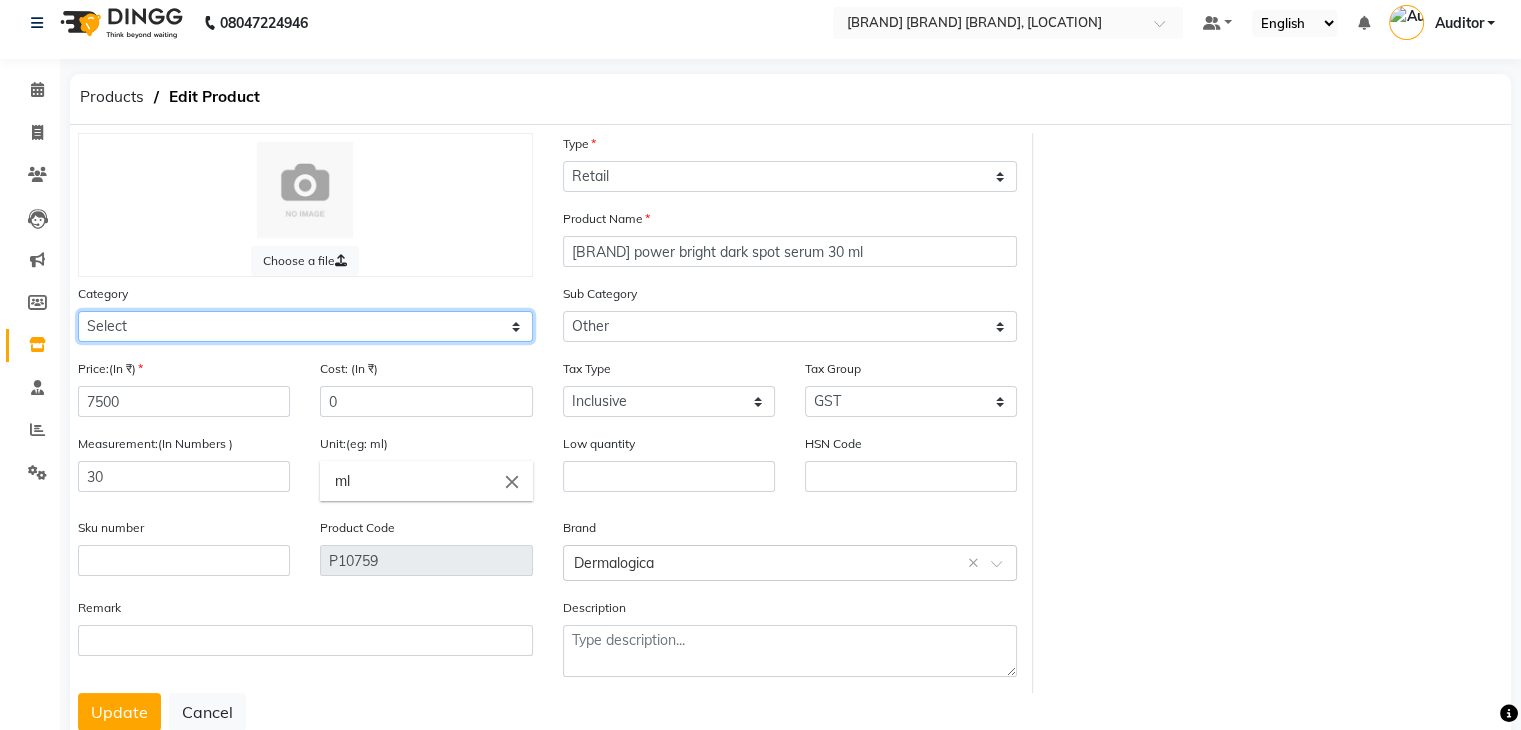 click on "Select Hair Skin Makeup Personal Care Appliances Beard Waxing Disposable Threading Hands and Feet Beauty Planet Botox Cadiveu Casmara Cheryls Loreal Olaplex HAIR gk salon use skyndore darmalogica Other" 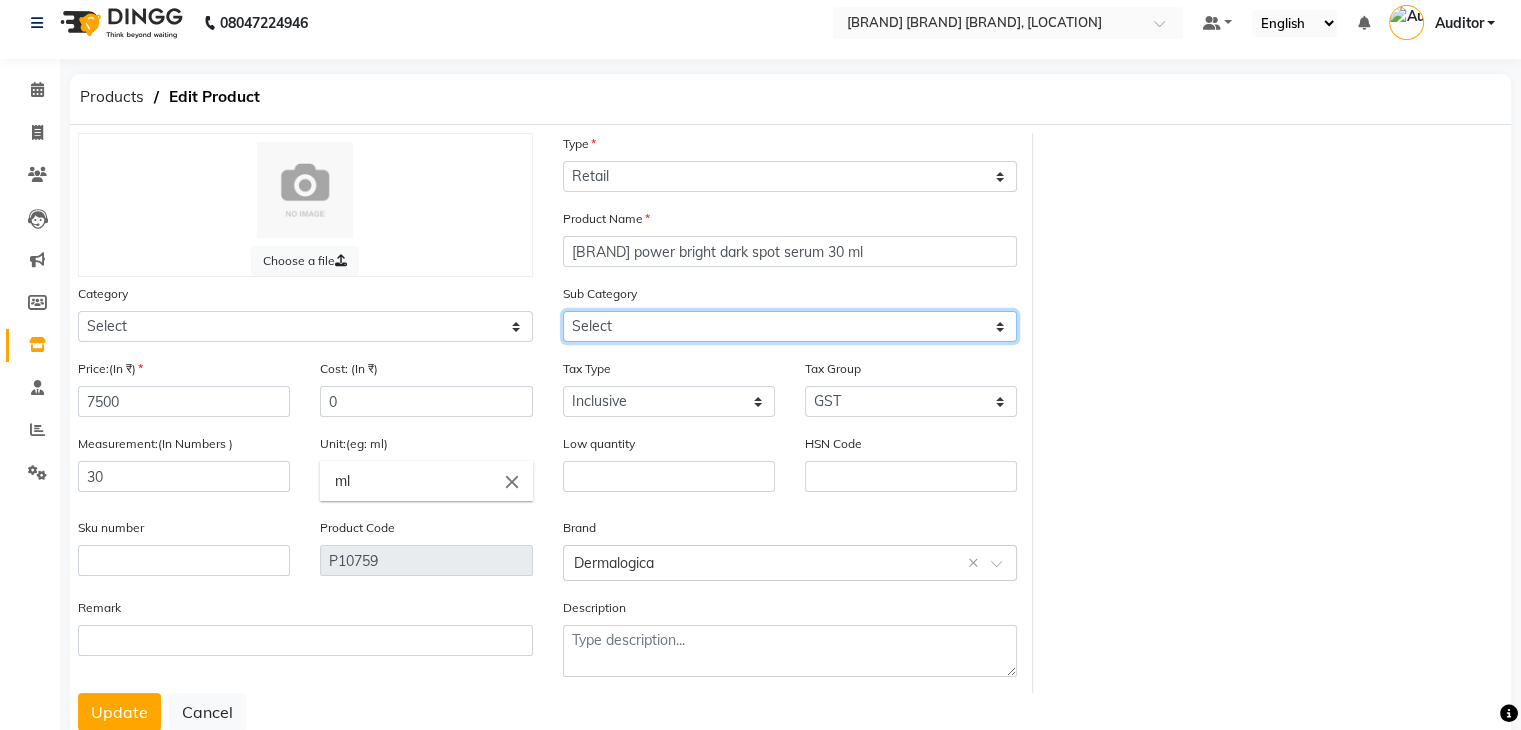 click on "Select Cleanser Facial Moisturiser Serum Toner Sun Care Masks Lip Care Eye Care Body Care Hand & Feet Kit & Combo Treatment Appliances Other Skin" 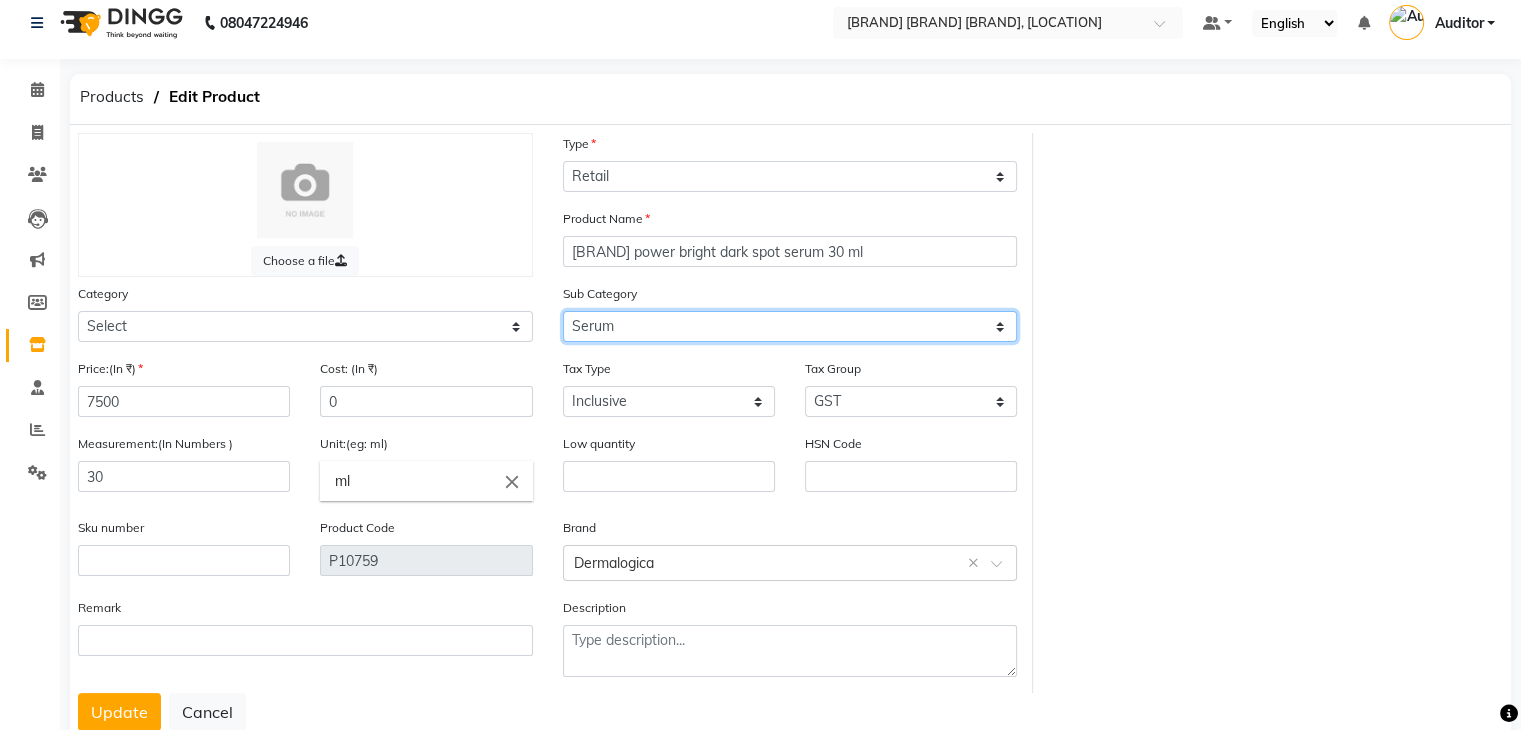 click on "Select Cleanser Facial Moisturiser Serum Toner Sun Care Masks Lip Care Eye Care Body Care Hand & Feet Kit & Combo Treatment Appliances Other Skin" 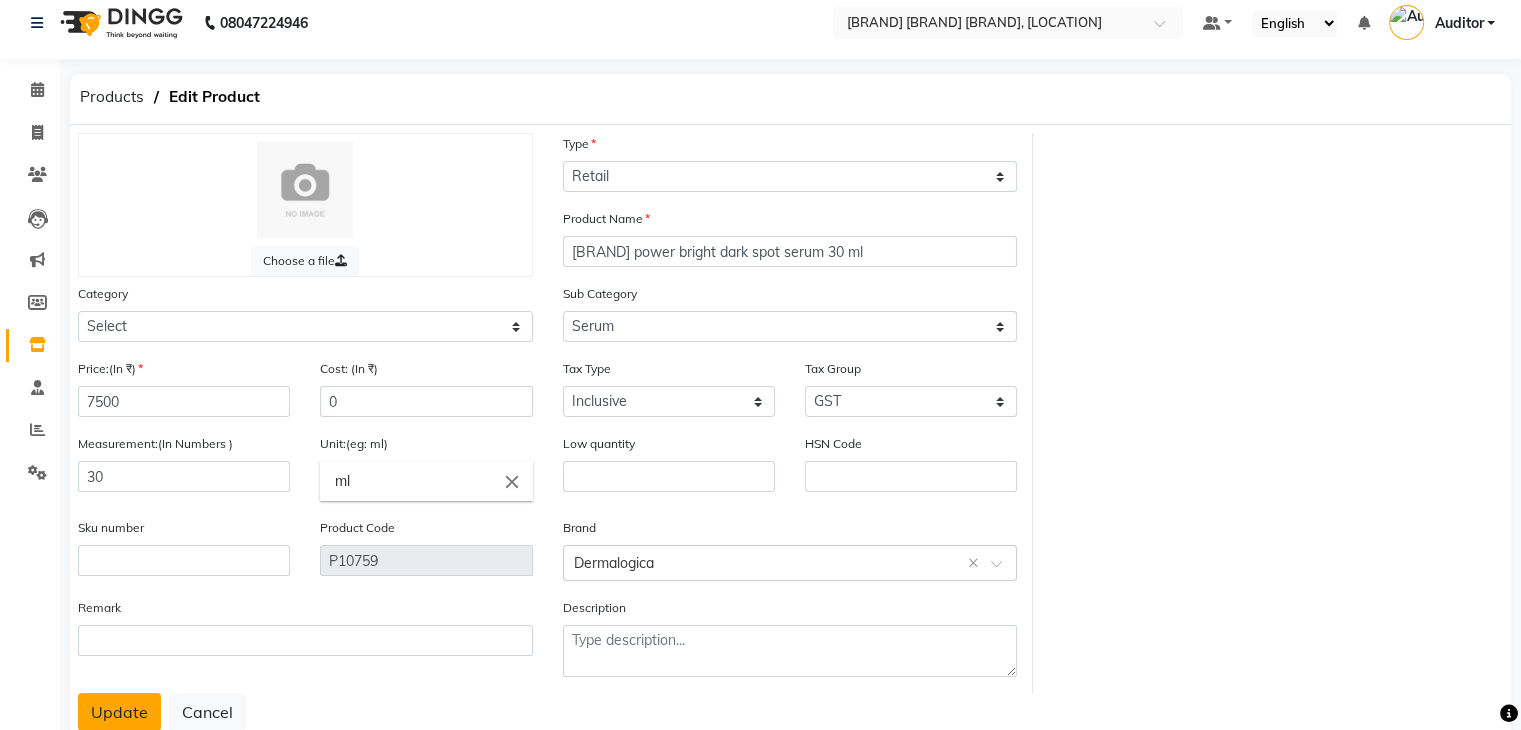 click on "Update" 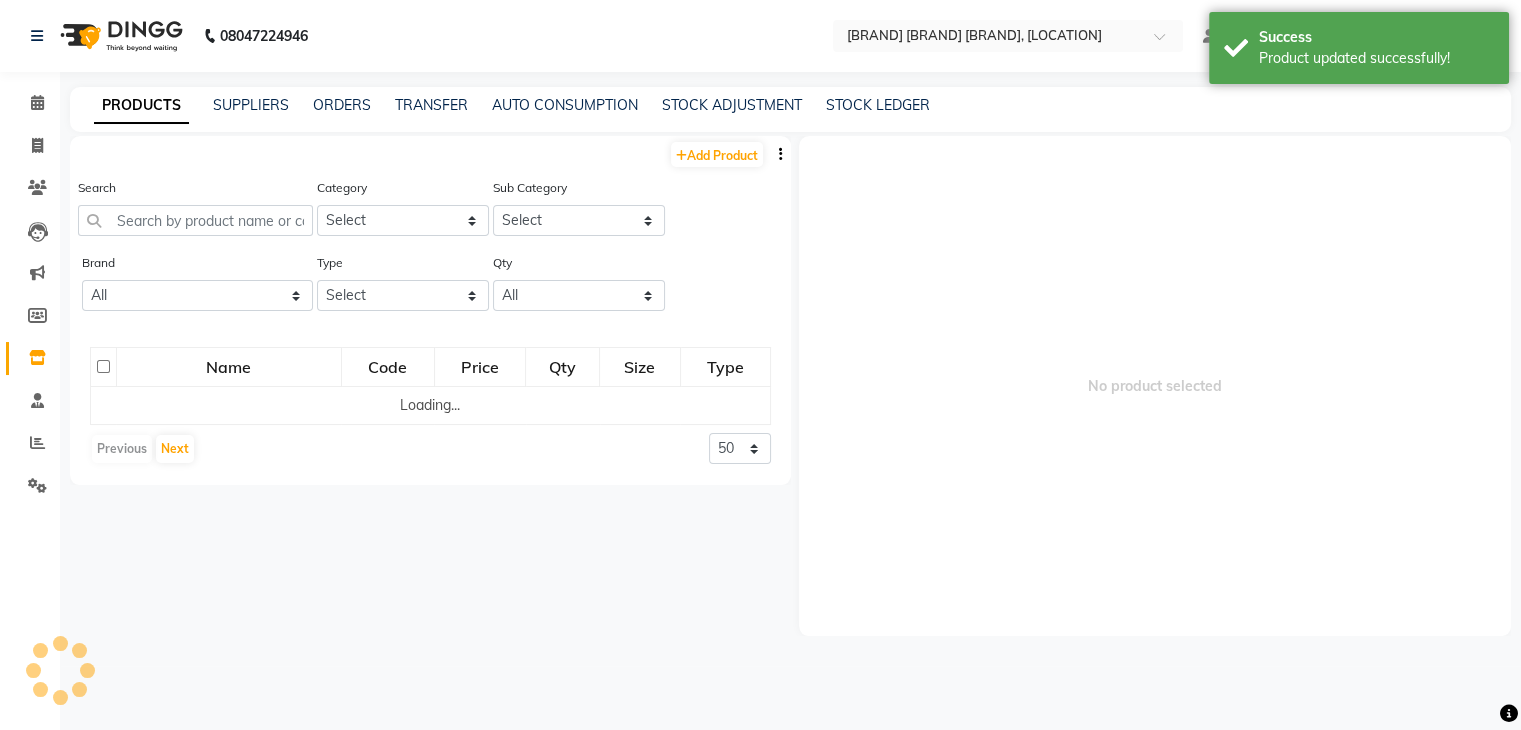 scroll, scrollTop: 0, scrollLeft: 0, axis: both 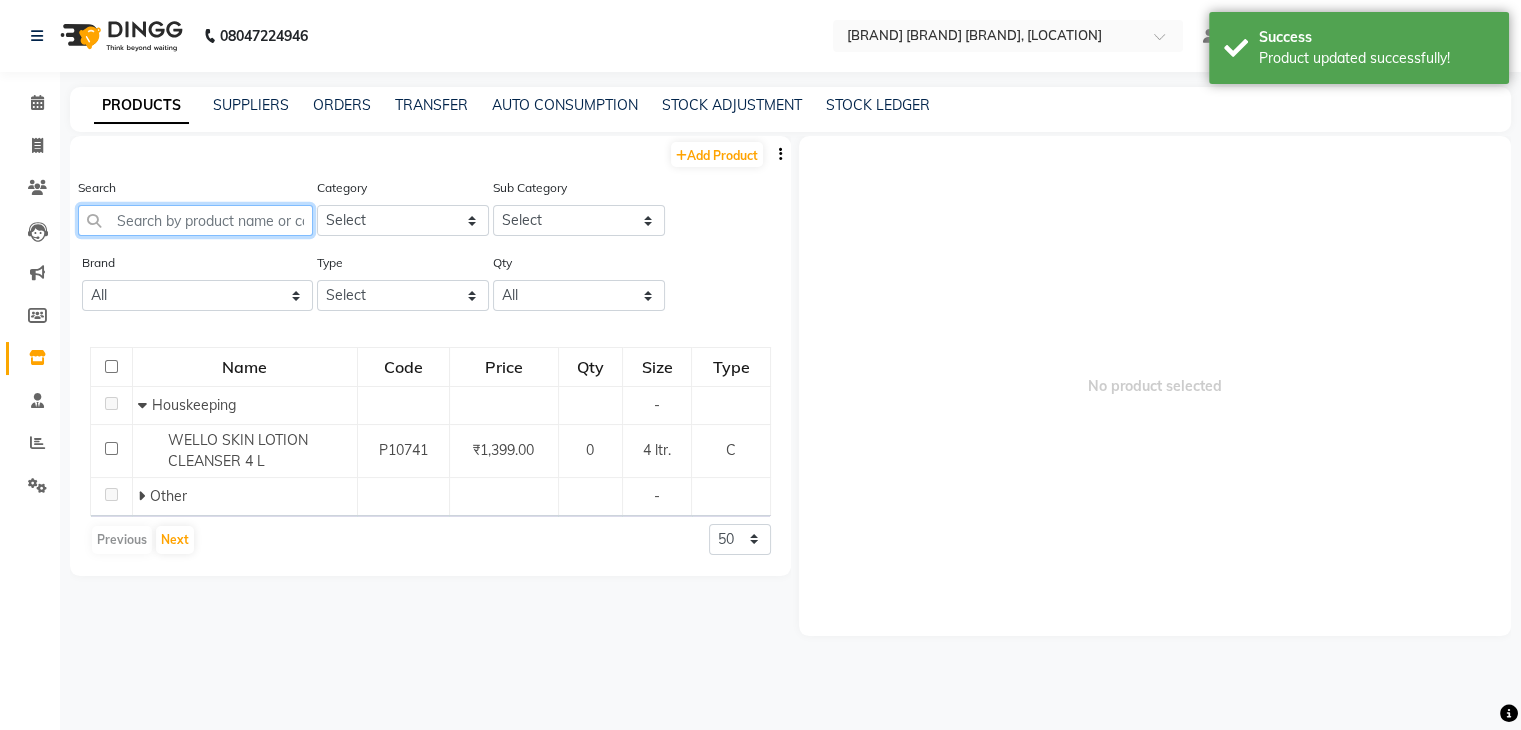 click 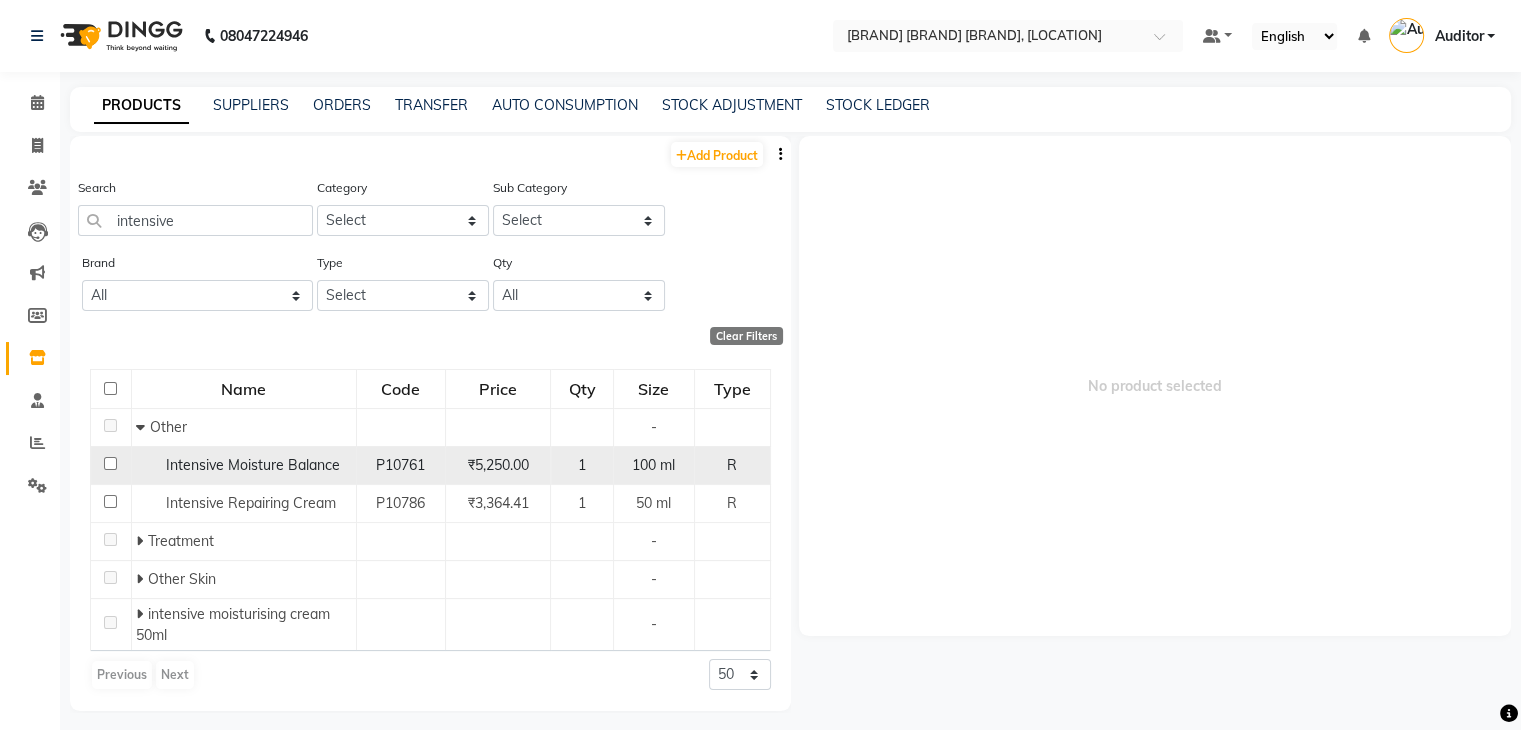 click on "Intensive Moisture Balance" 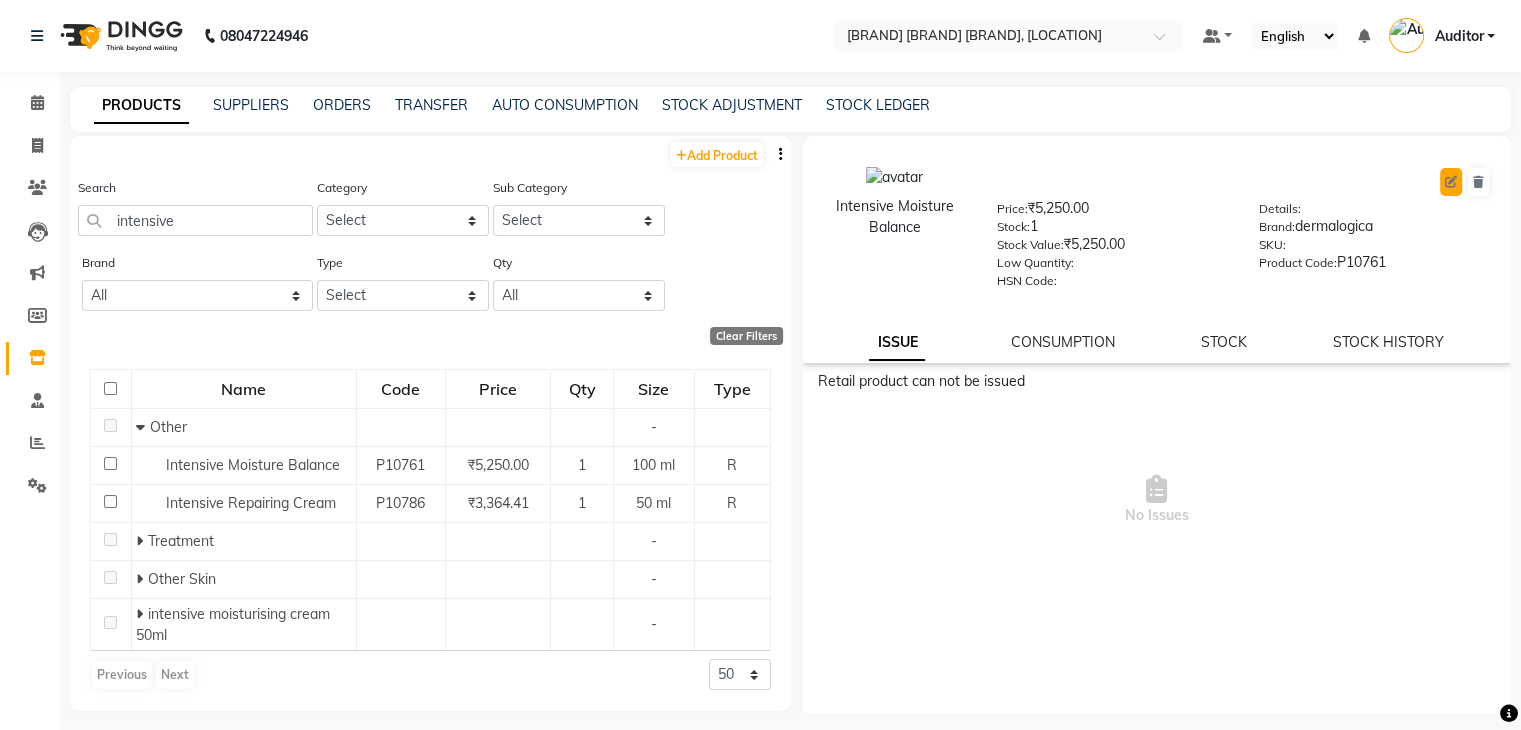 click 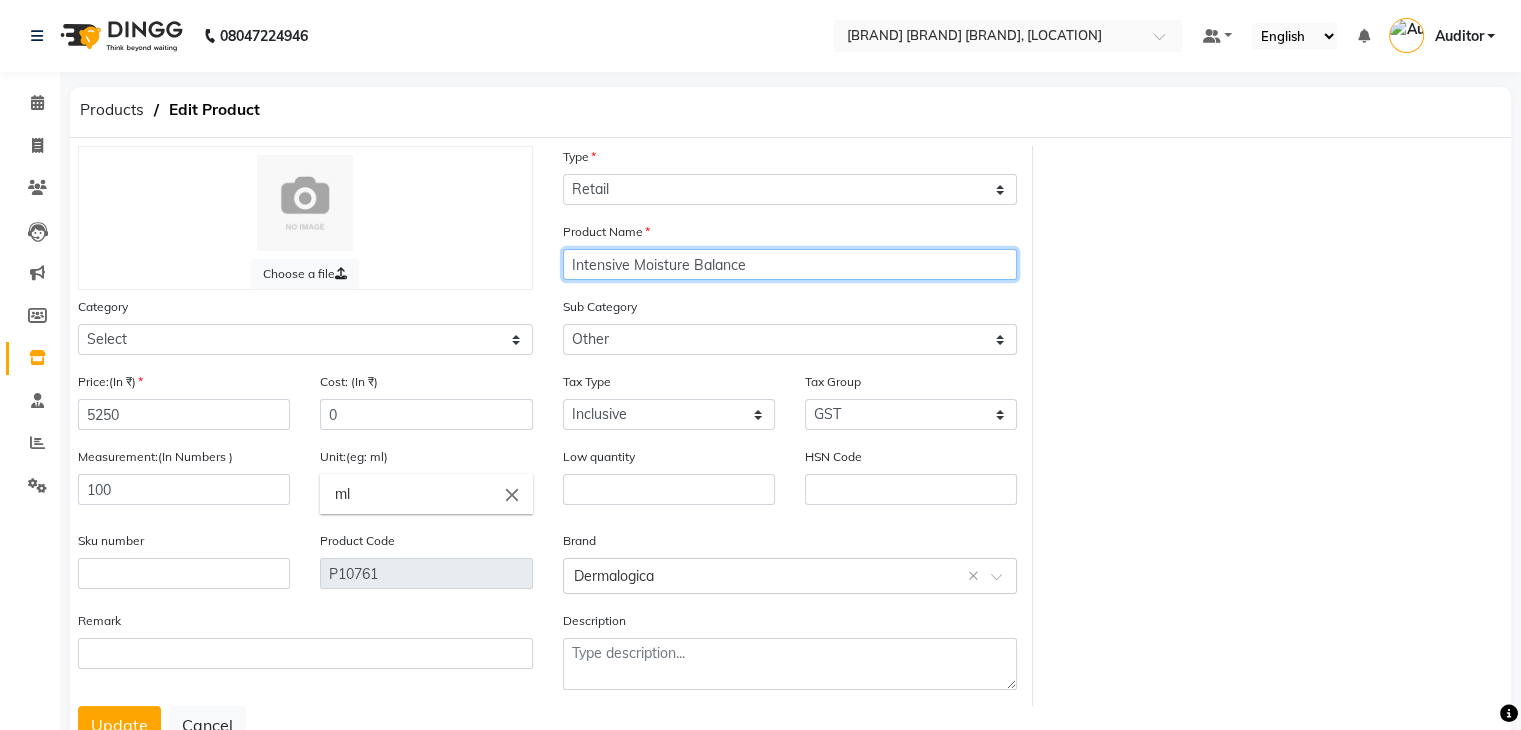 click on "Intensive Moisture Balance" 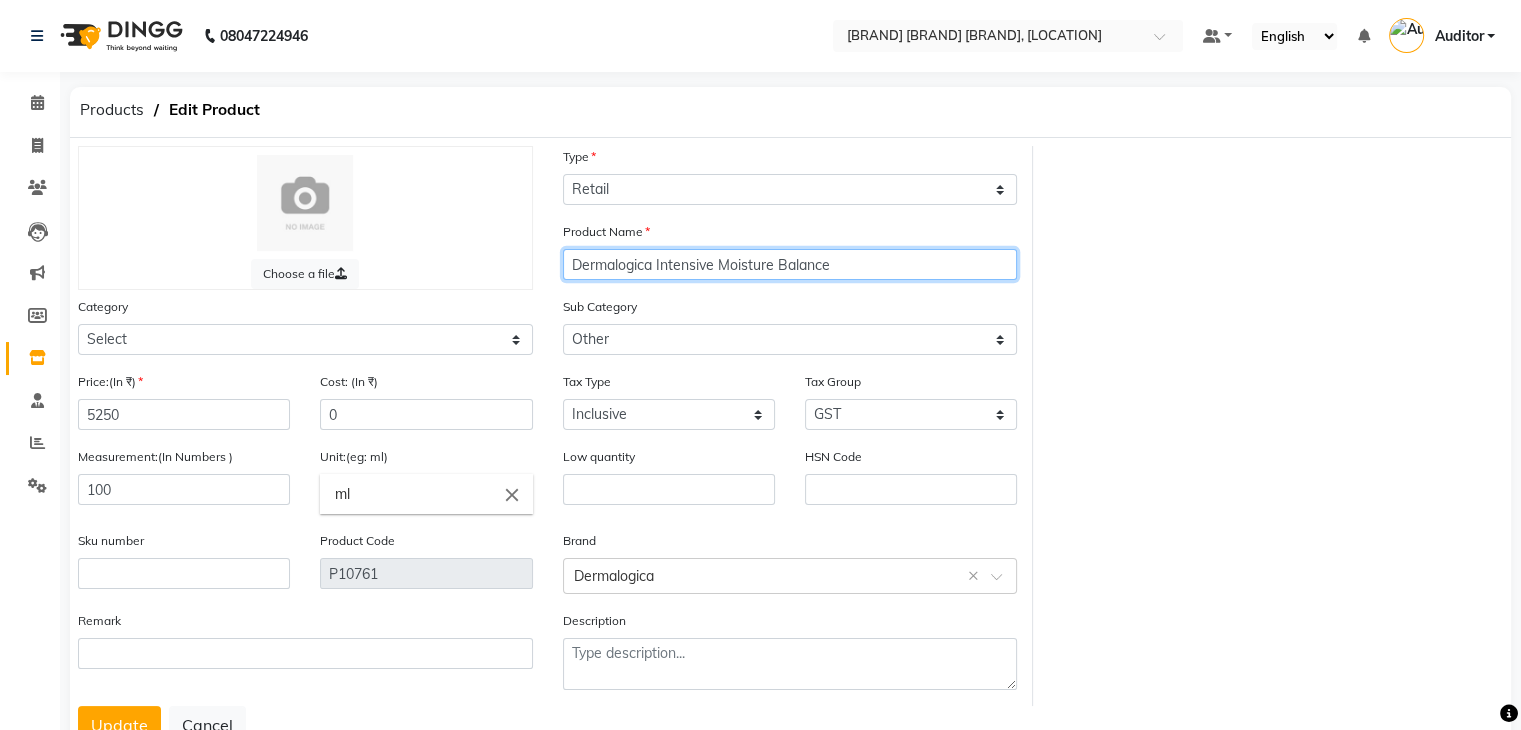 click on "Dermalogica Intensive Moisture Balance" 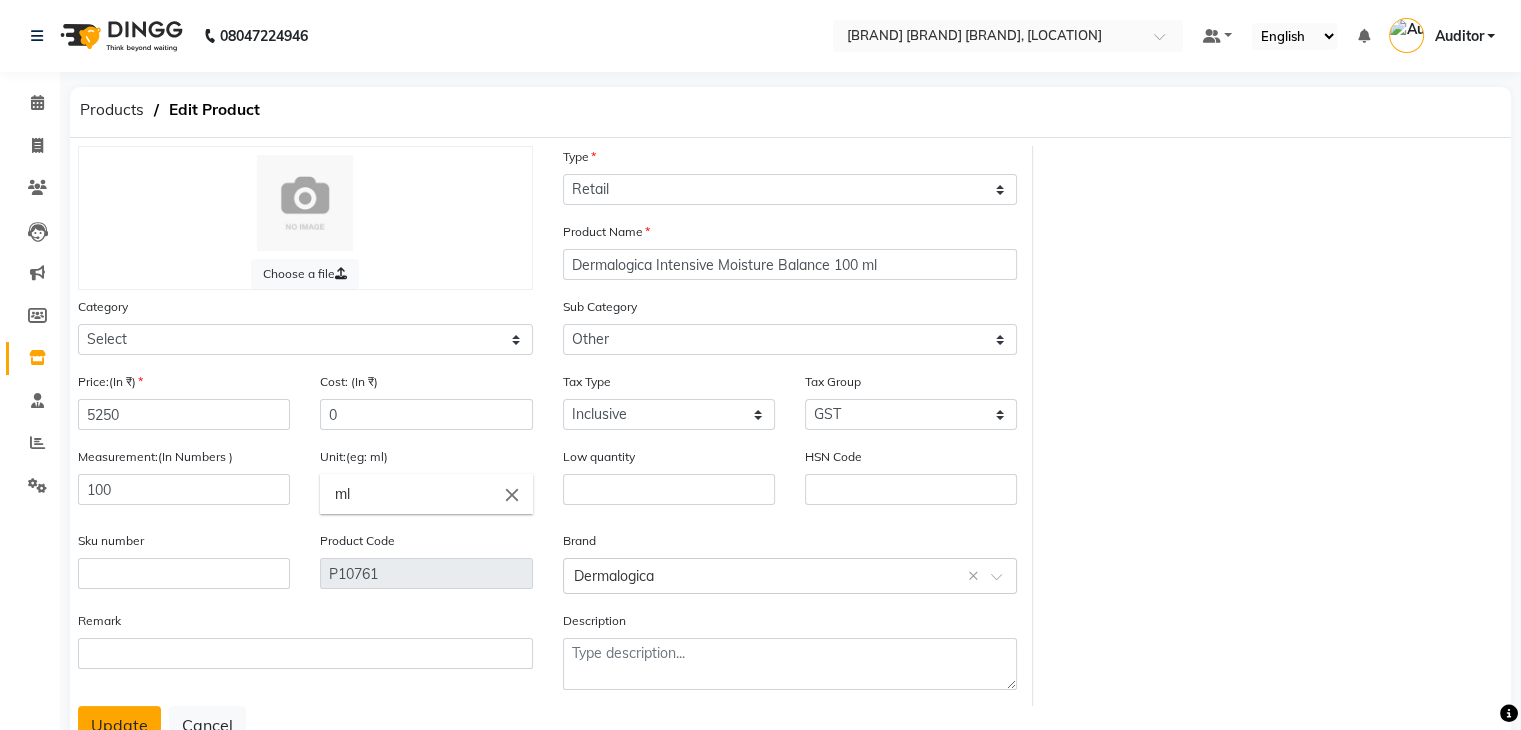 click on "Update" 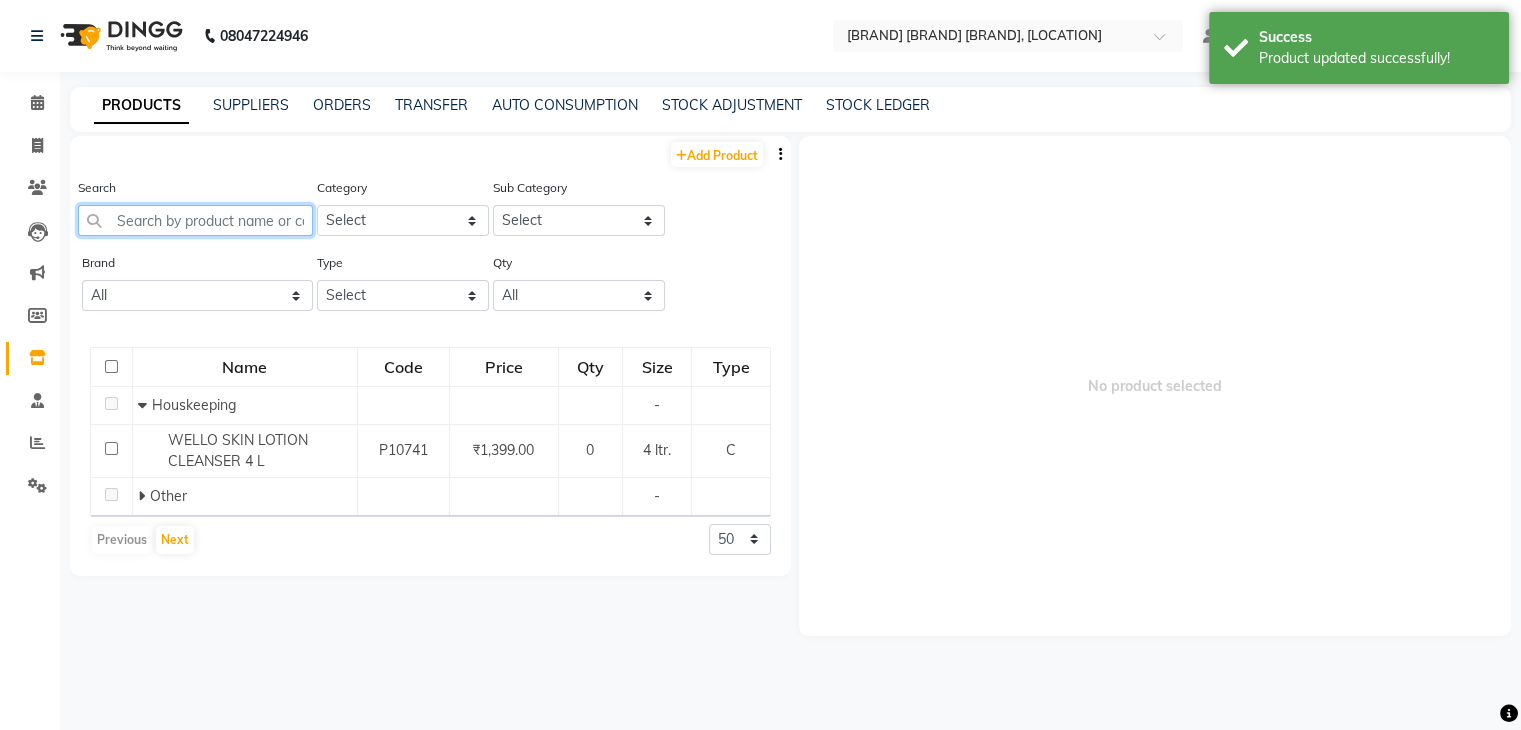 click 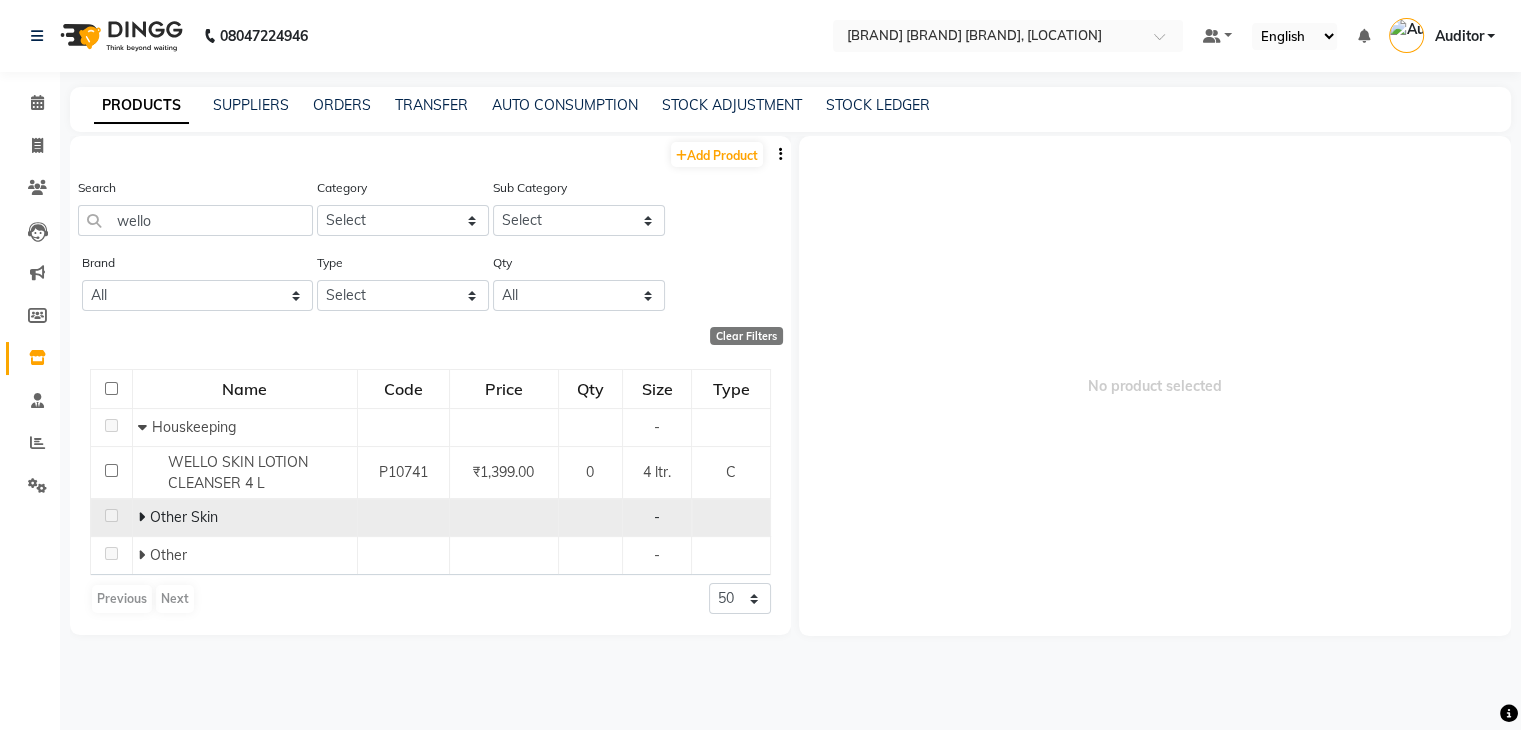 click 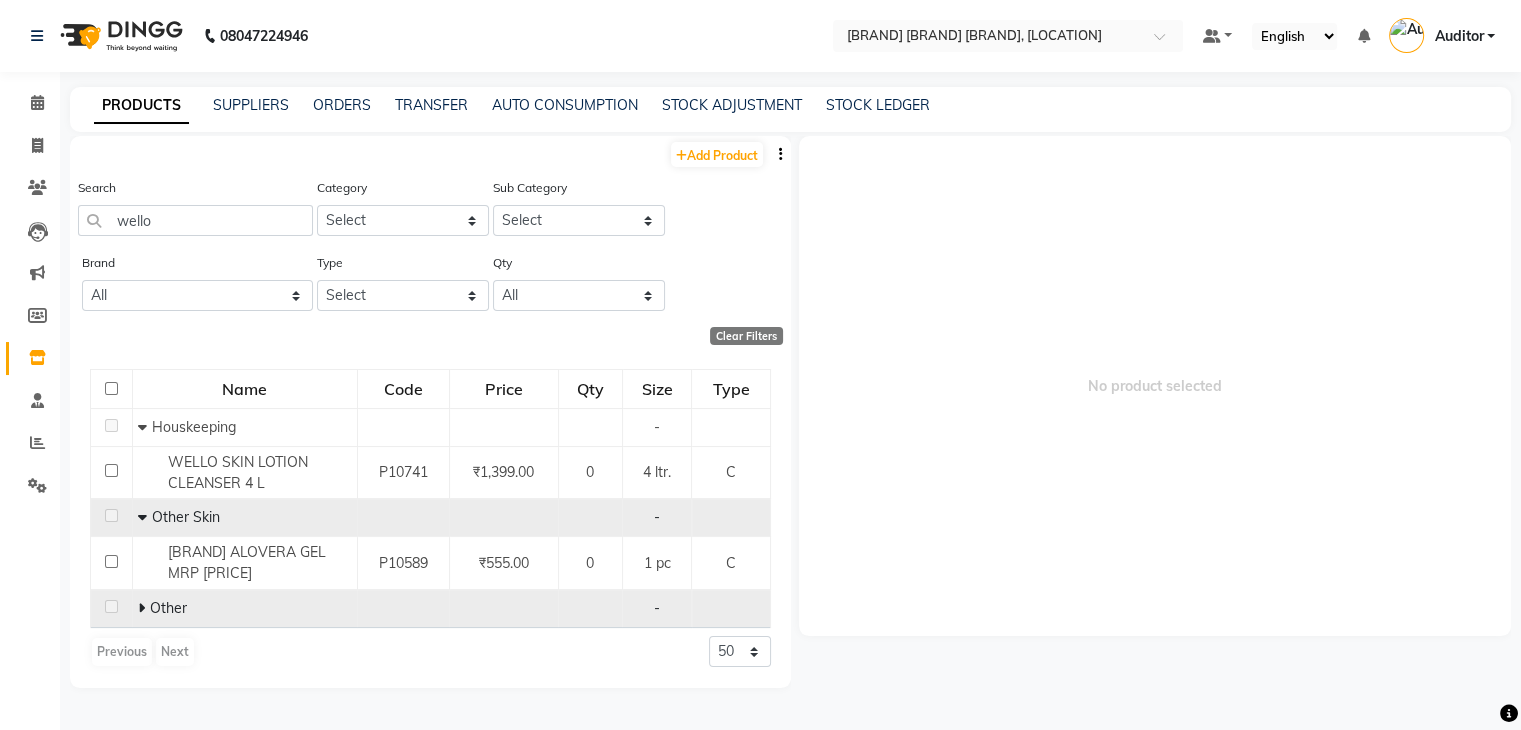 click 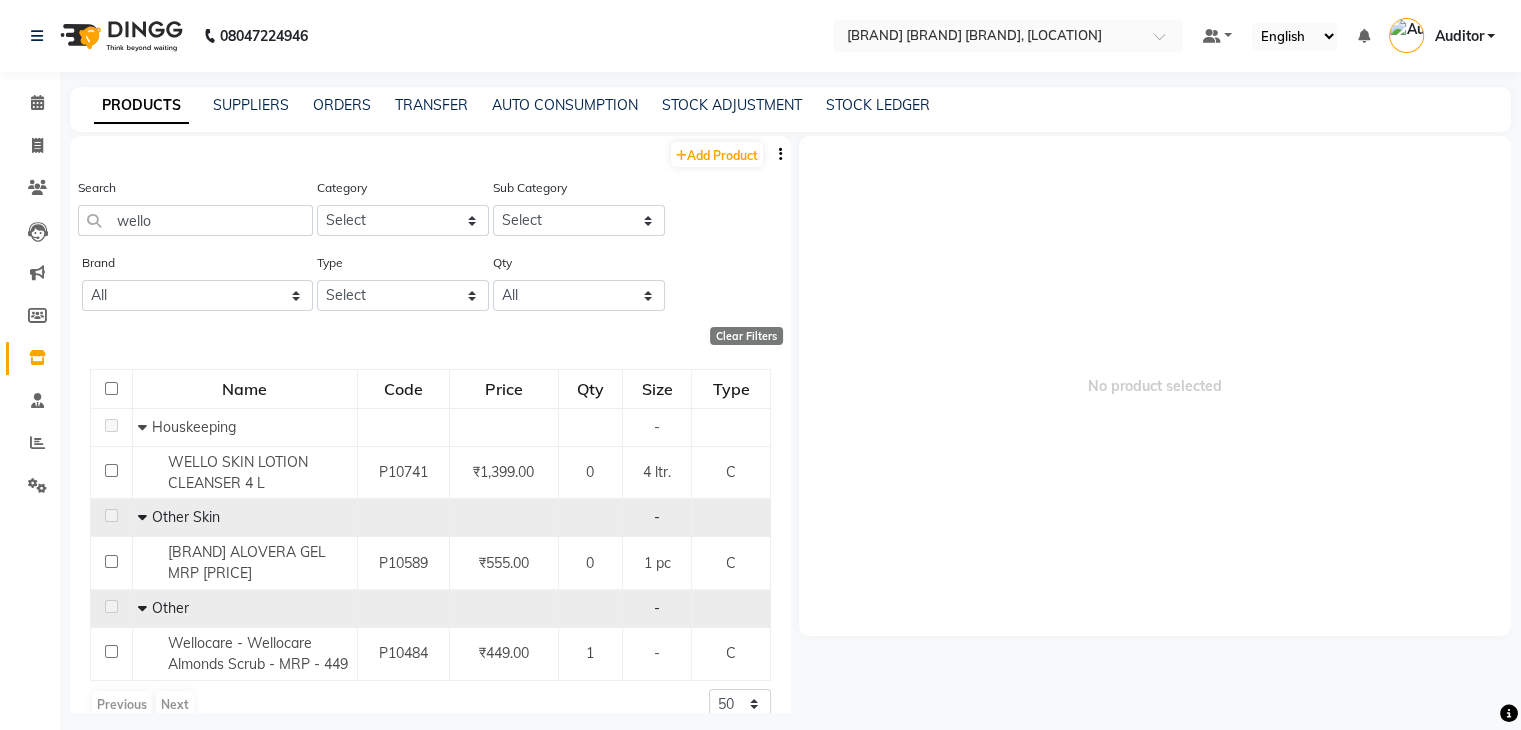 scroll, scrollTop: 28, scrollLeft: 0, axis: vertical 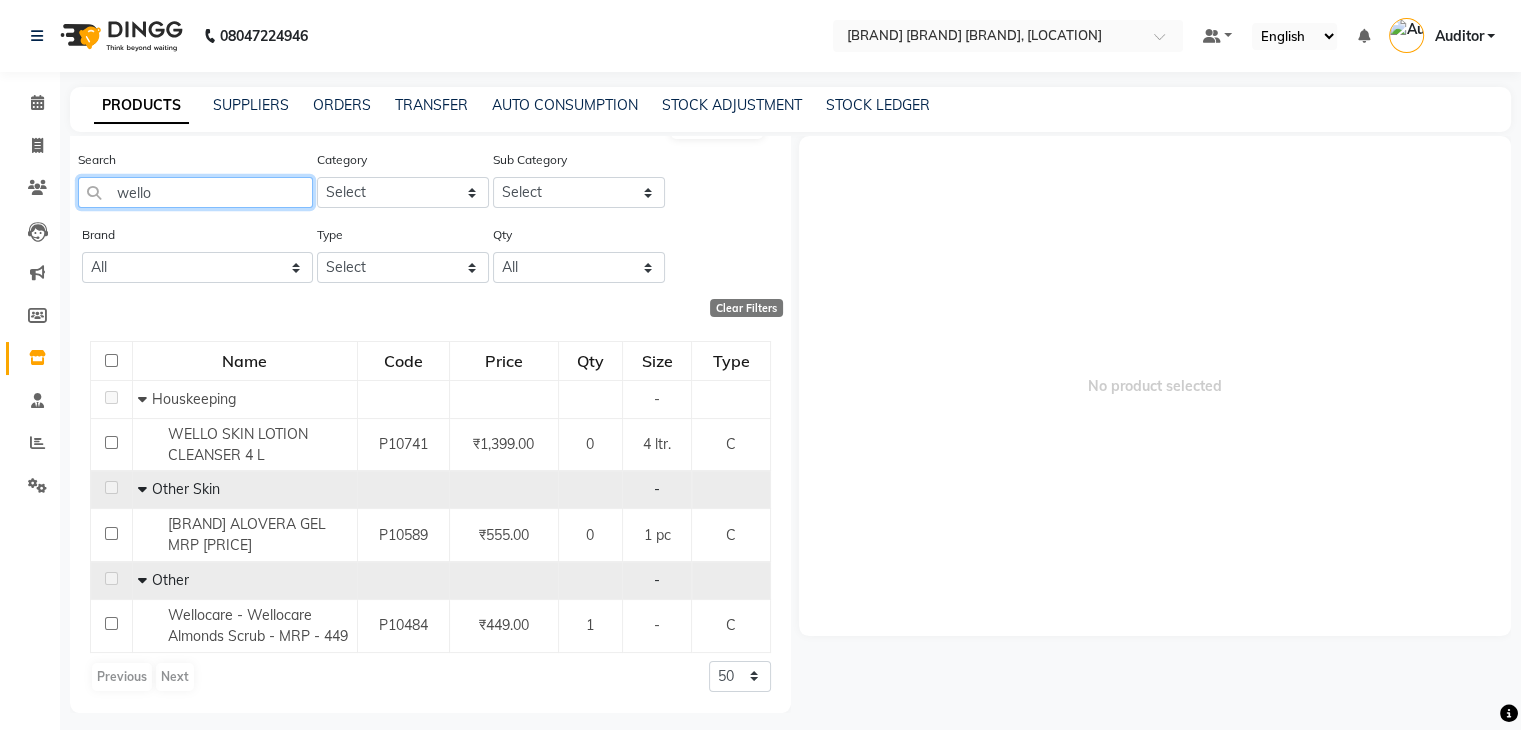 click on "wello" 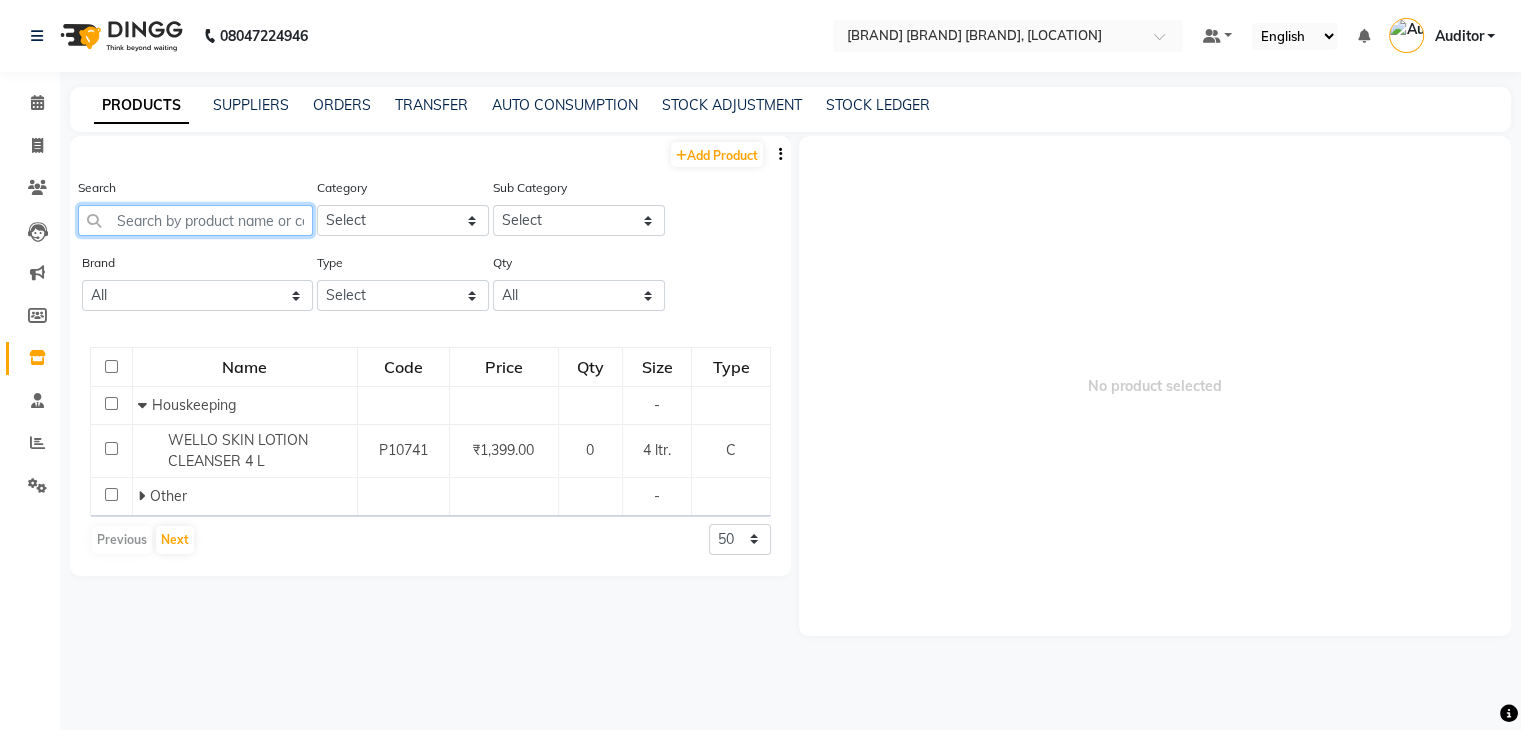 scroll, scrollTop: 0, scrollLeft: 0, axis: both 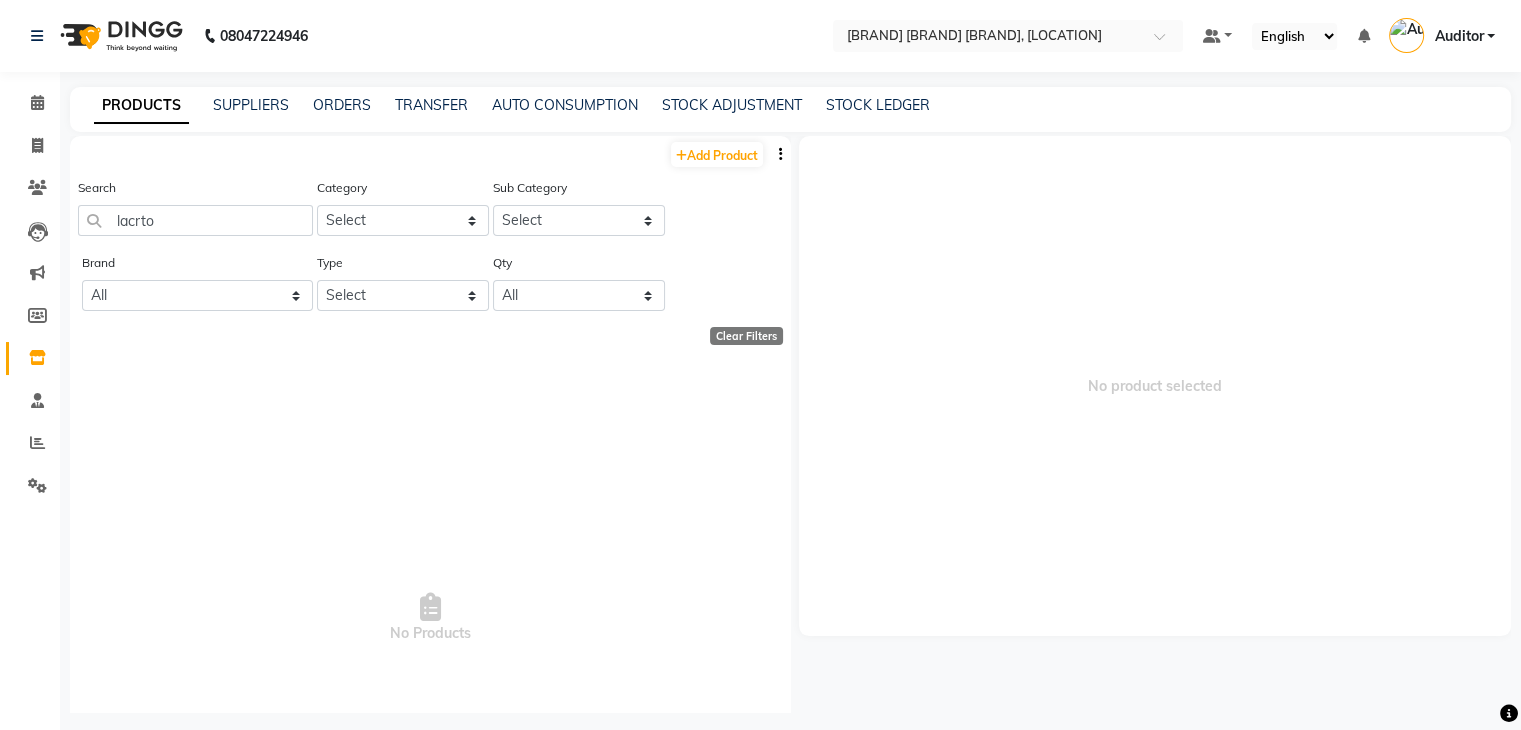 click on "Search lacrto" 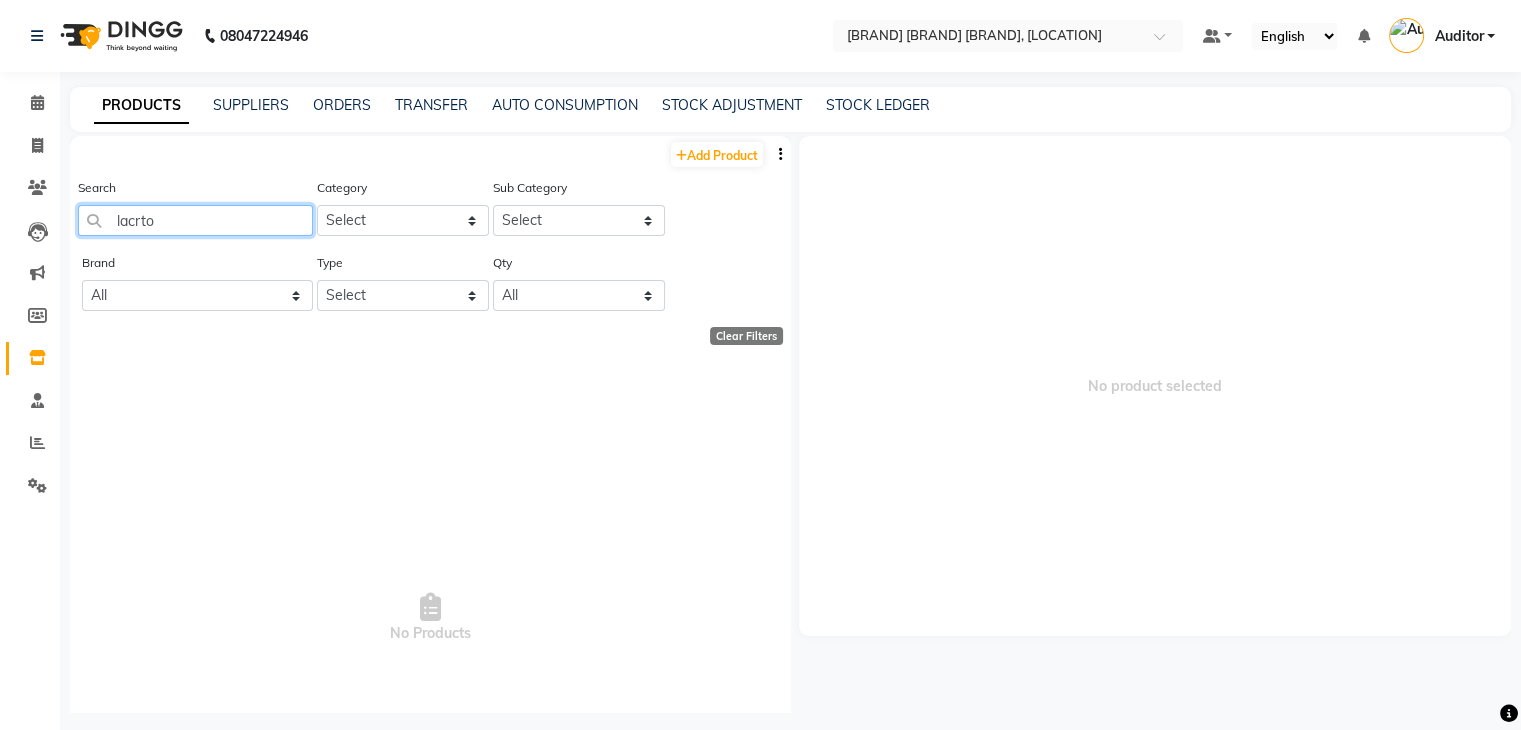 click on "lacrto" 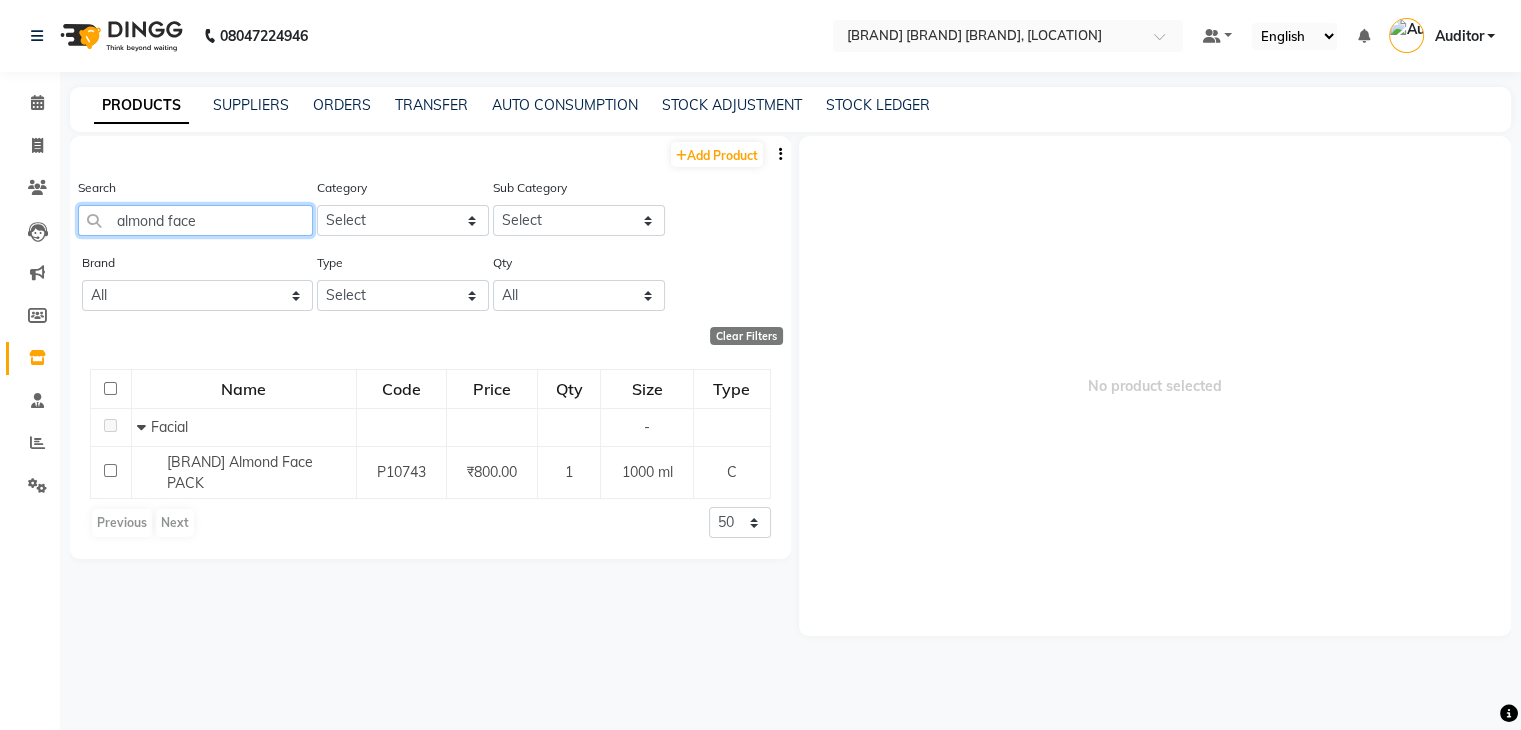 click on "almond face" 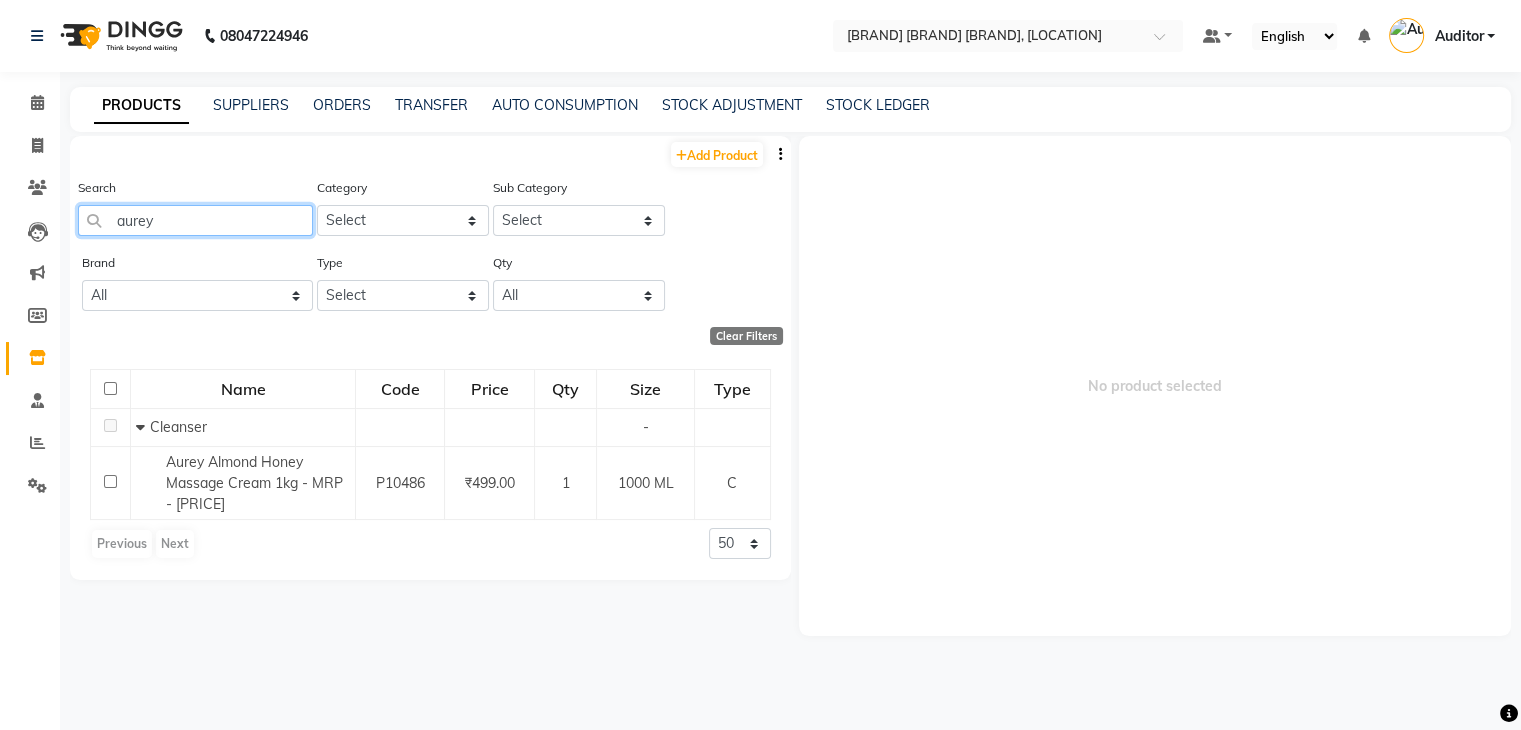 click on "aurey" 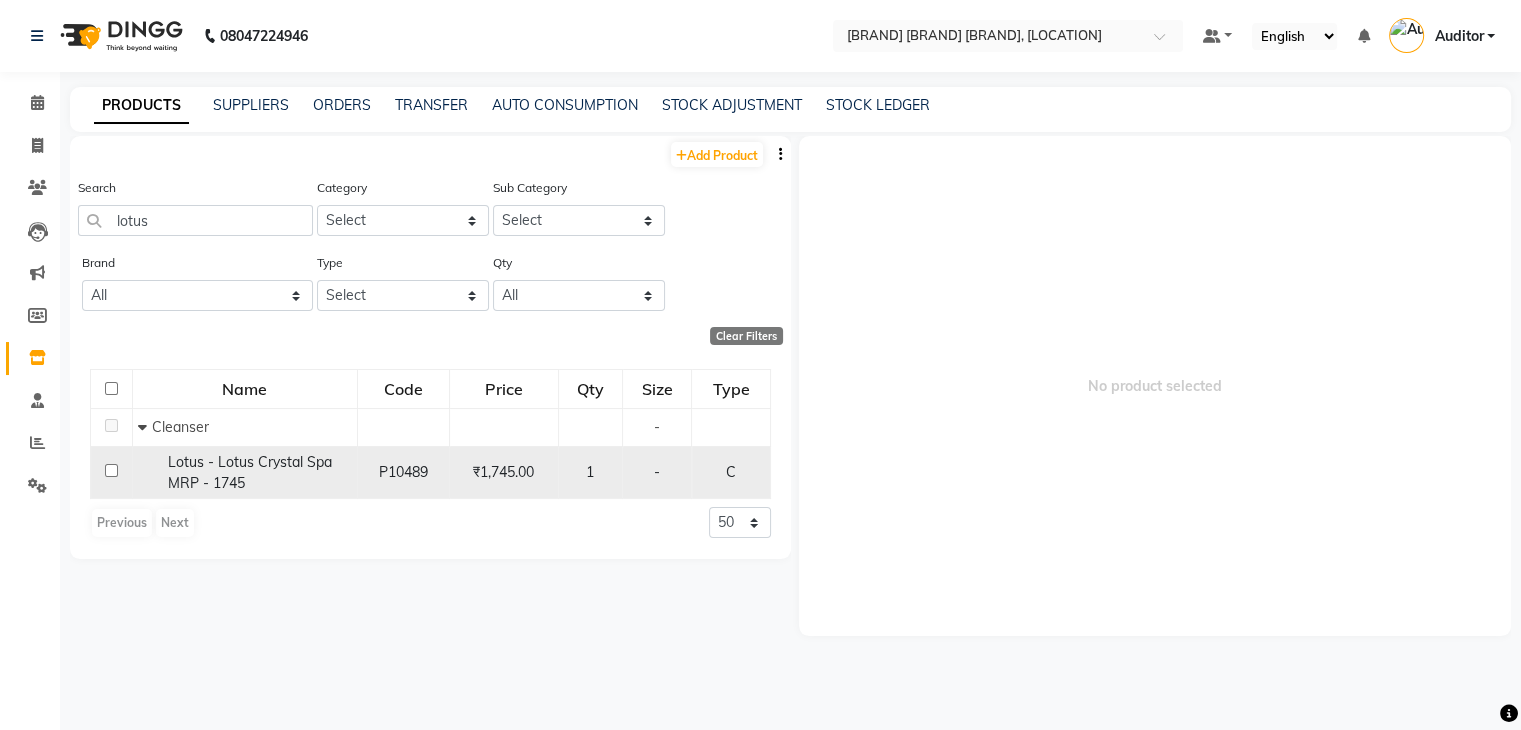 click on "Lotus - Lotus Crystal Spa MRP - 1745" 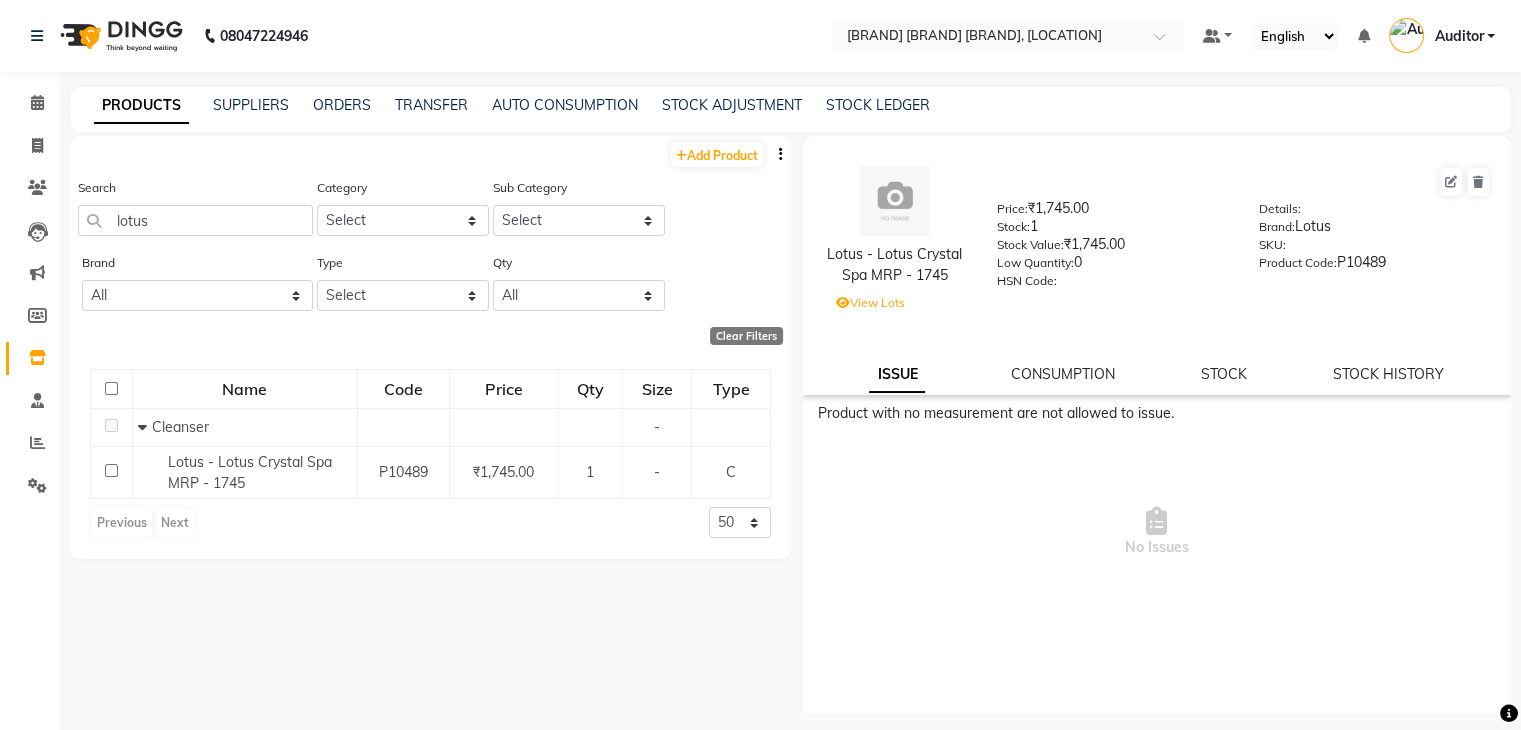 click on "STOCK HISTORY" 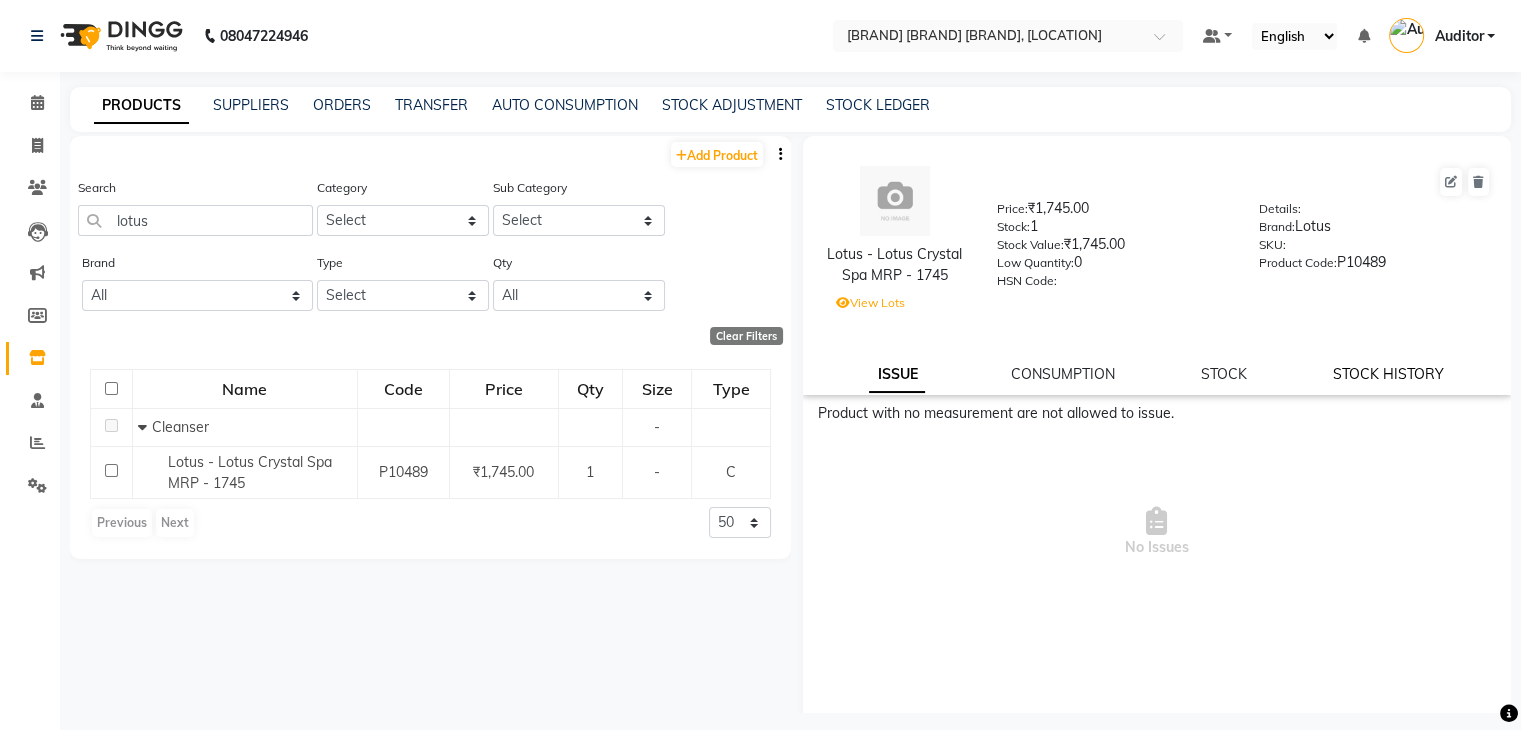 click on "STOCK HISTORY" 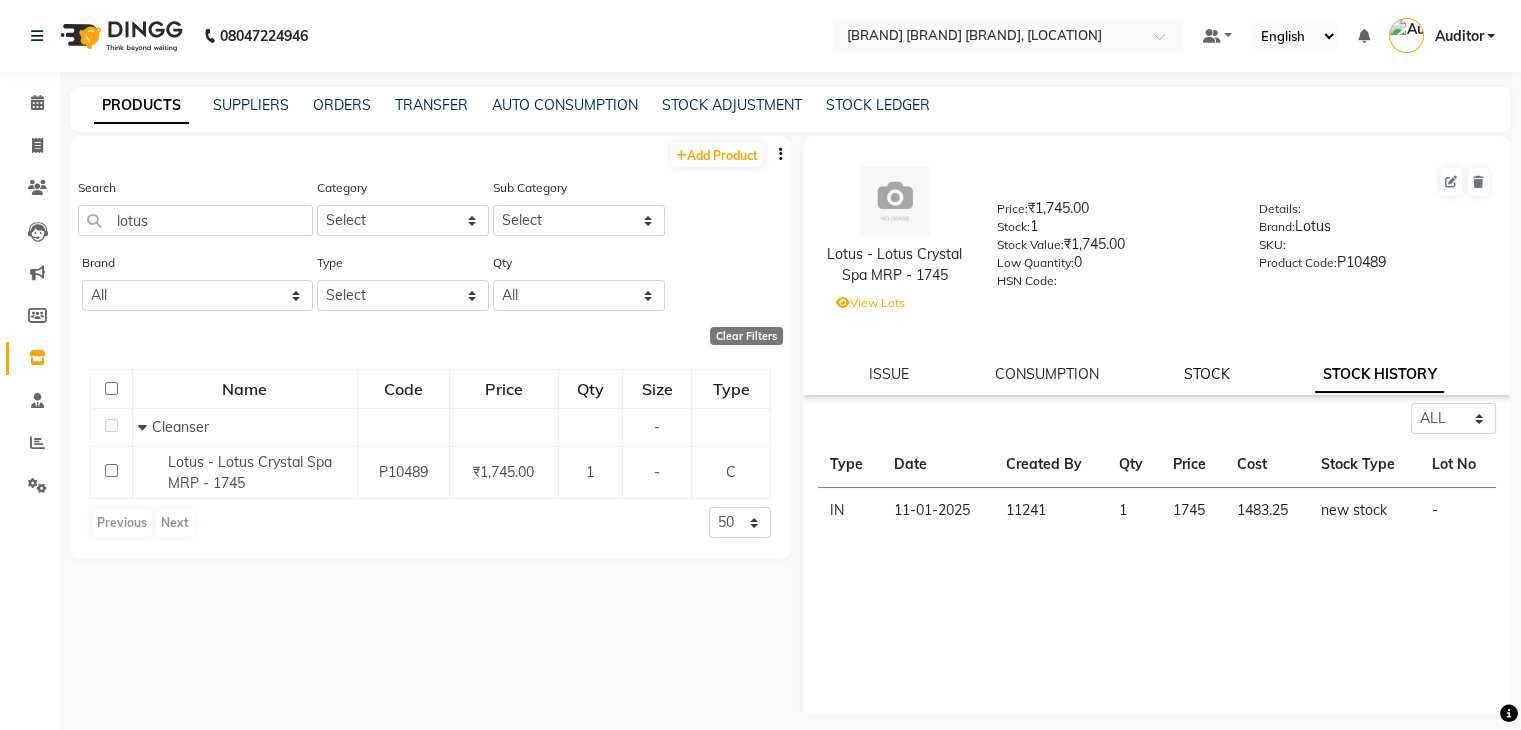 click on "STOCK" 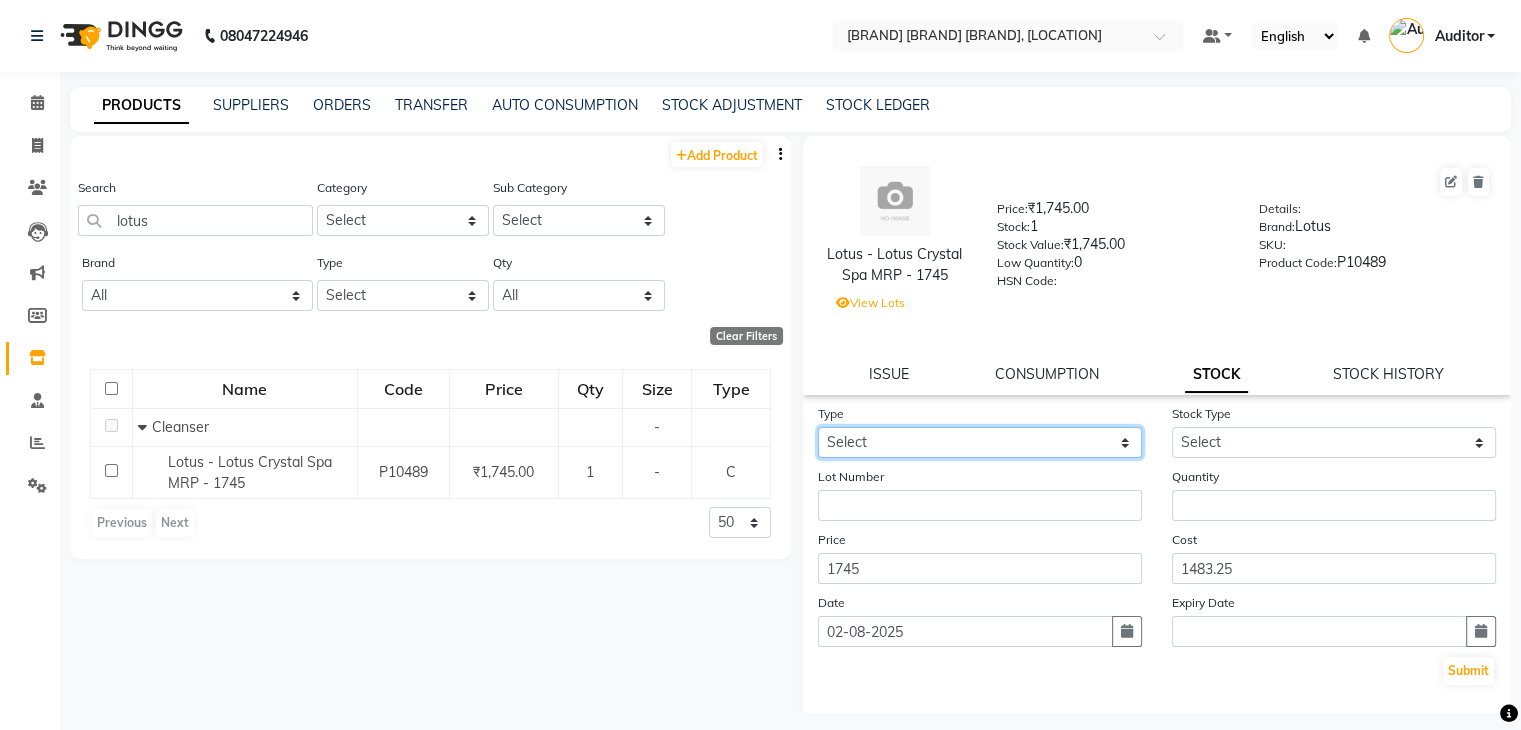 click on "Select In Out" 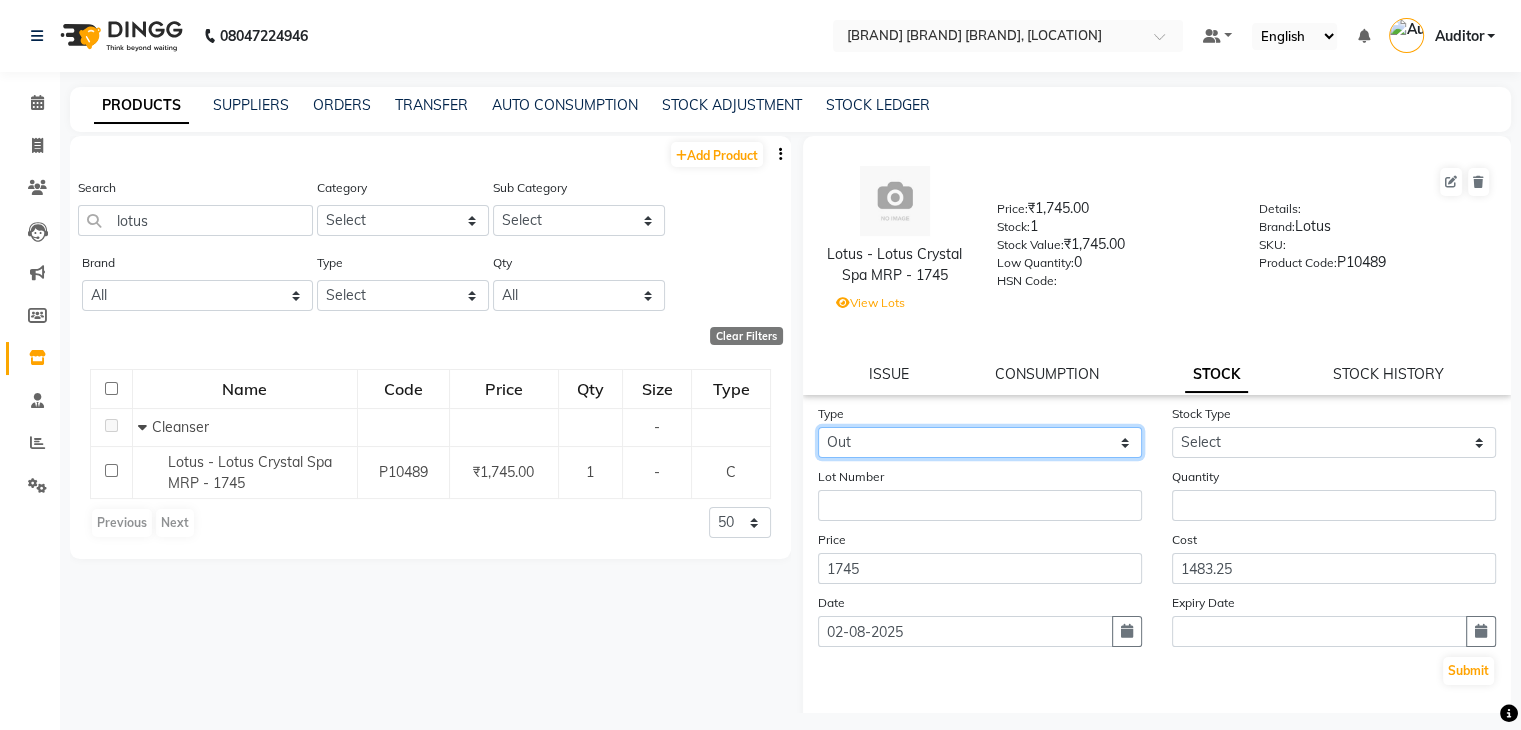 click on "Select In Out" 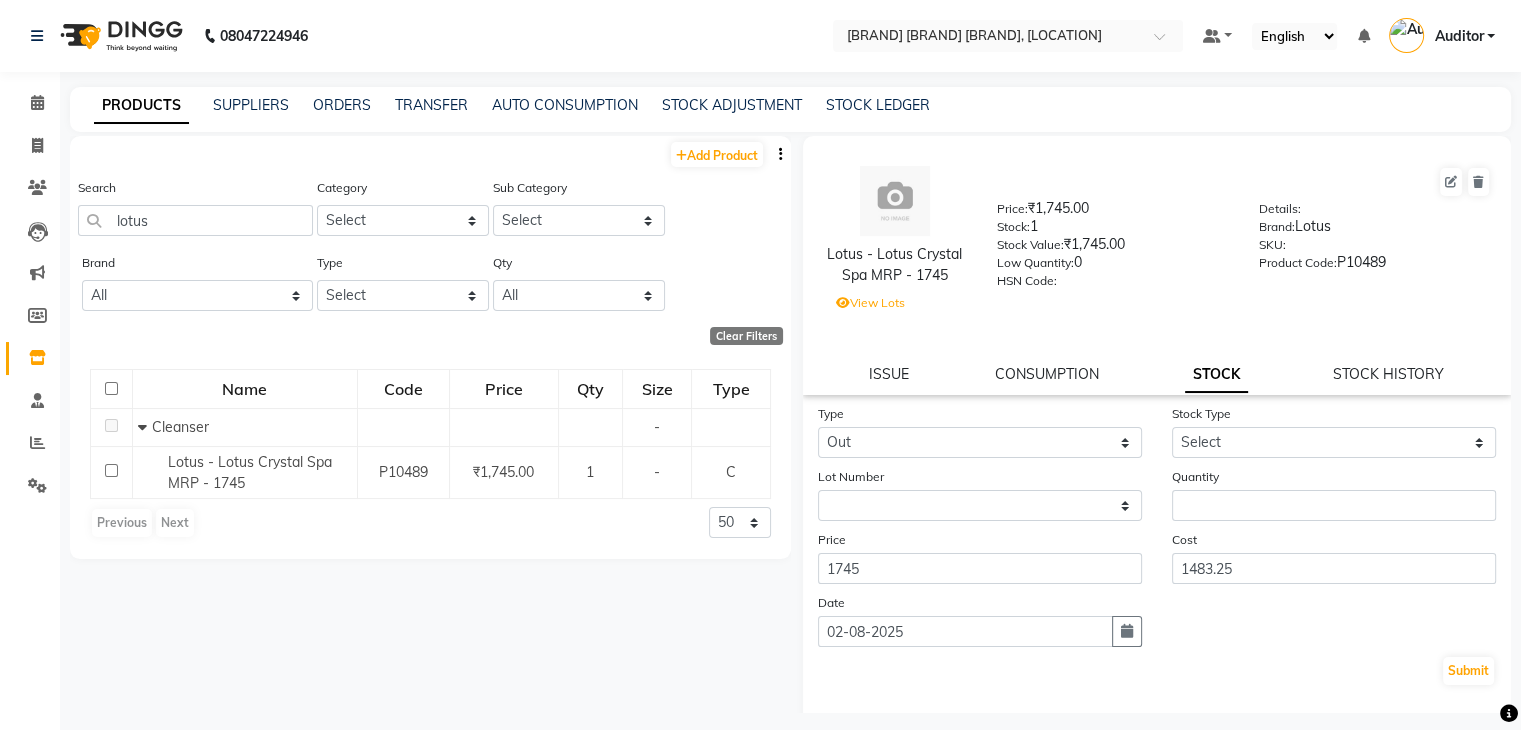 click on "Stock Type" 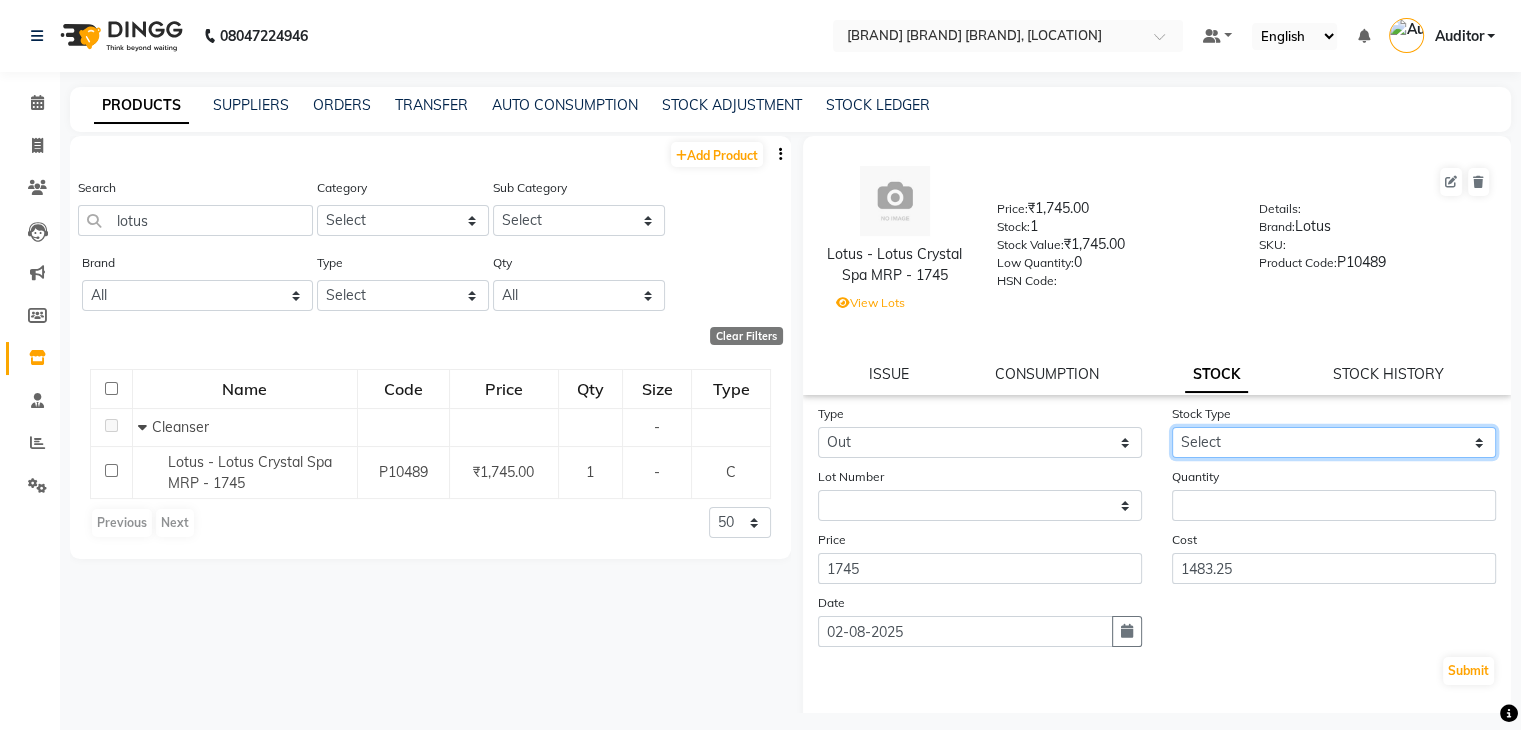 click on "Select Internal Use Damaged Expired Adjustment Return Other" 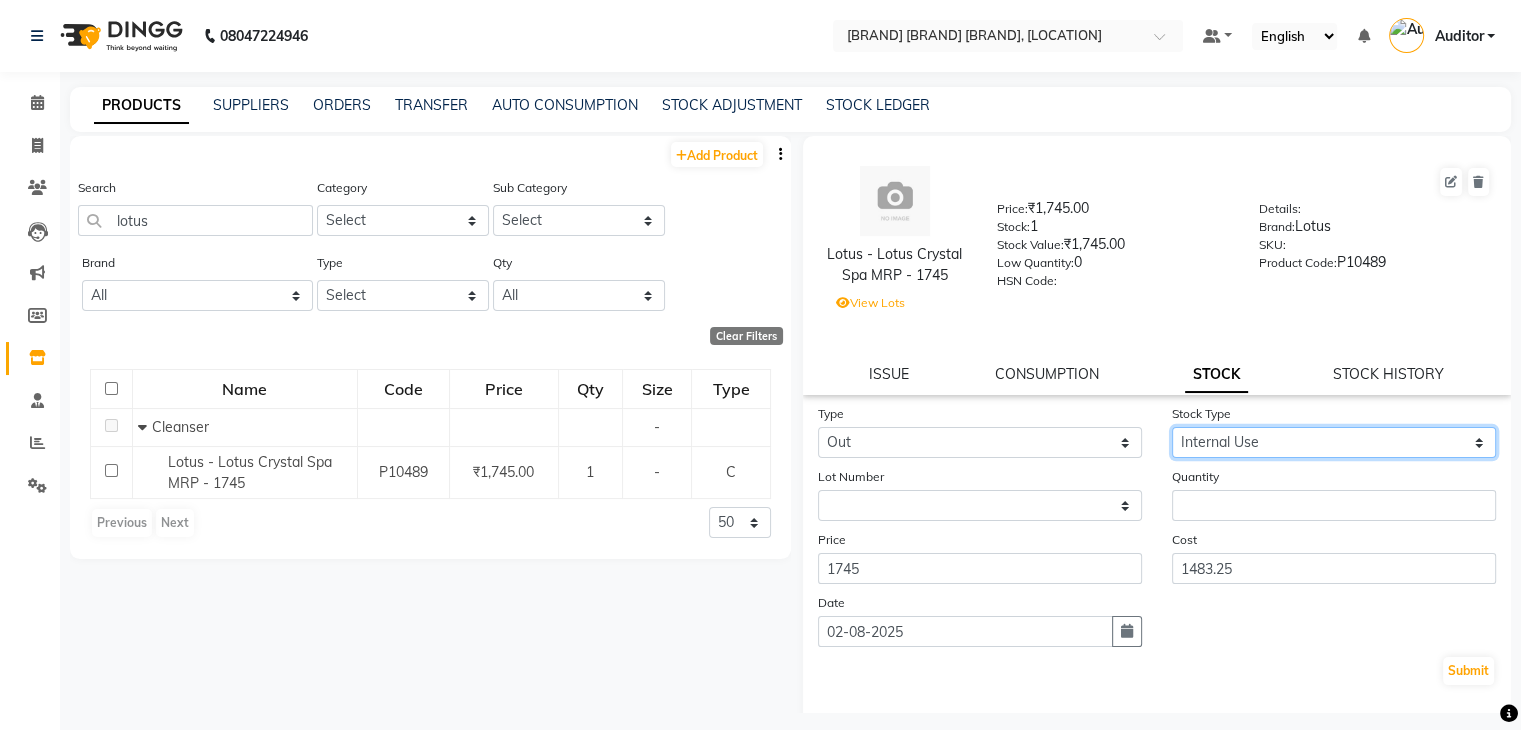 click on "Select Internal Use Damaged Expired Adjustment Return Other" 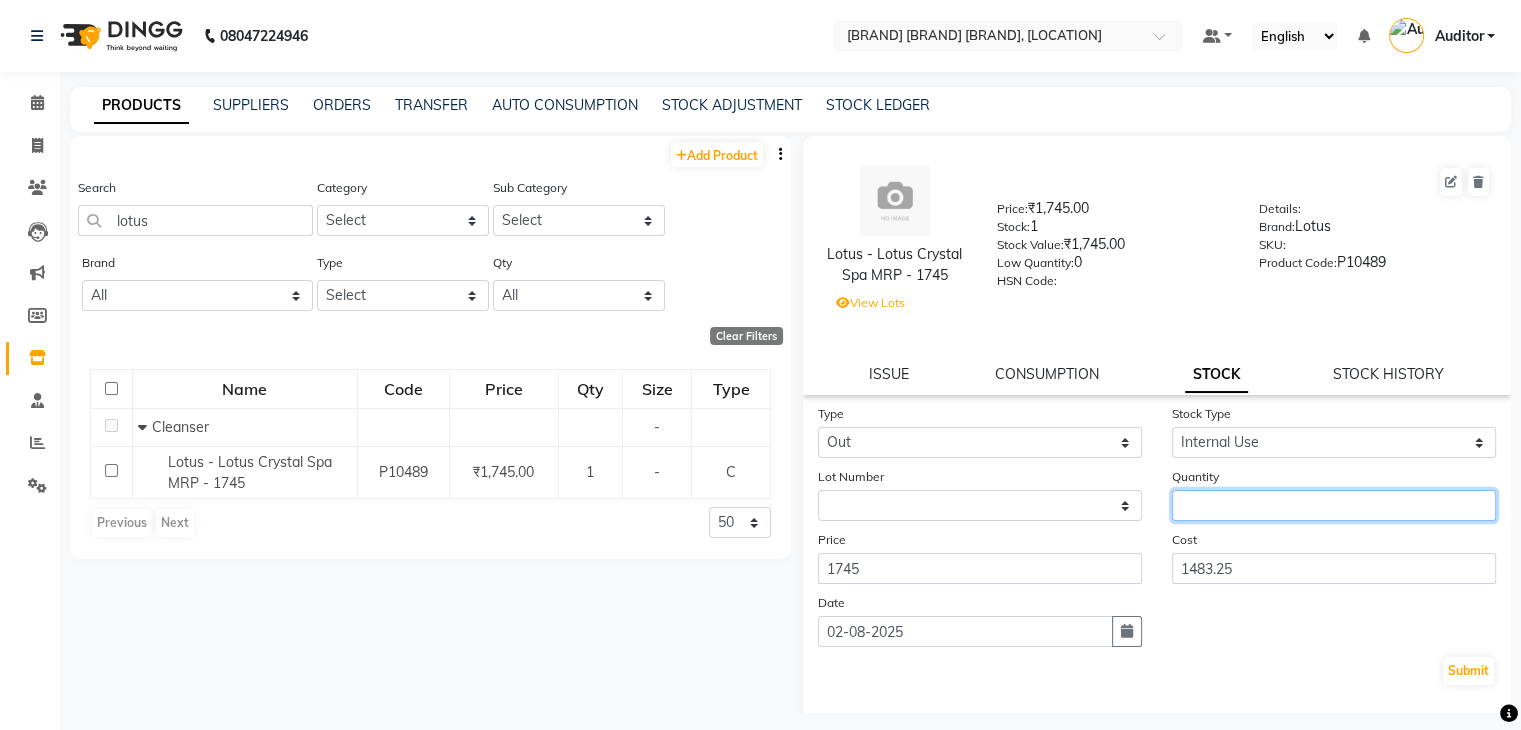 click 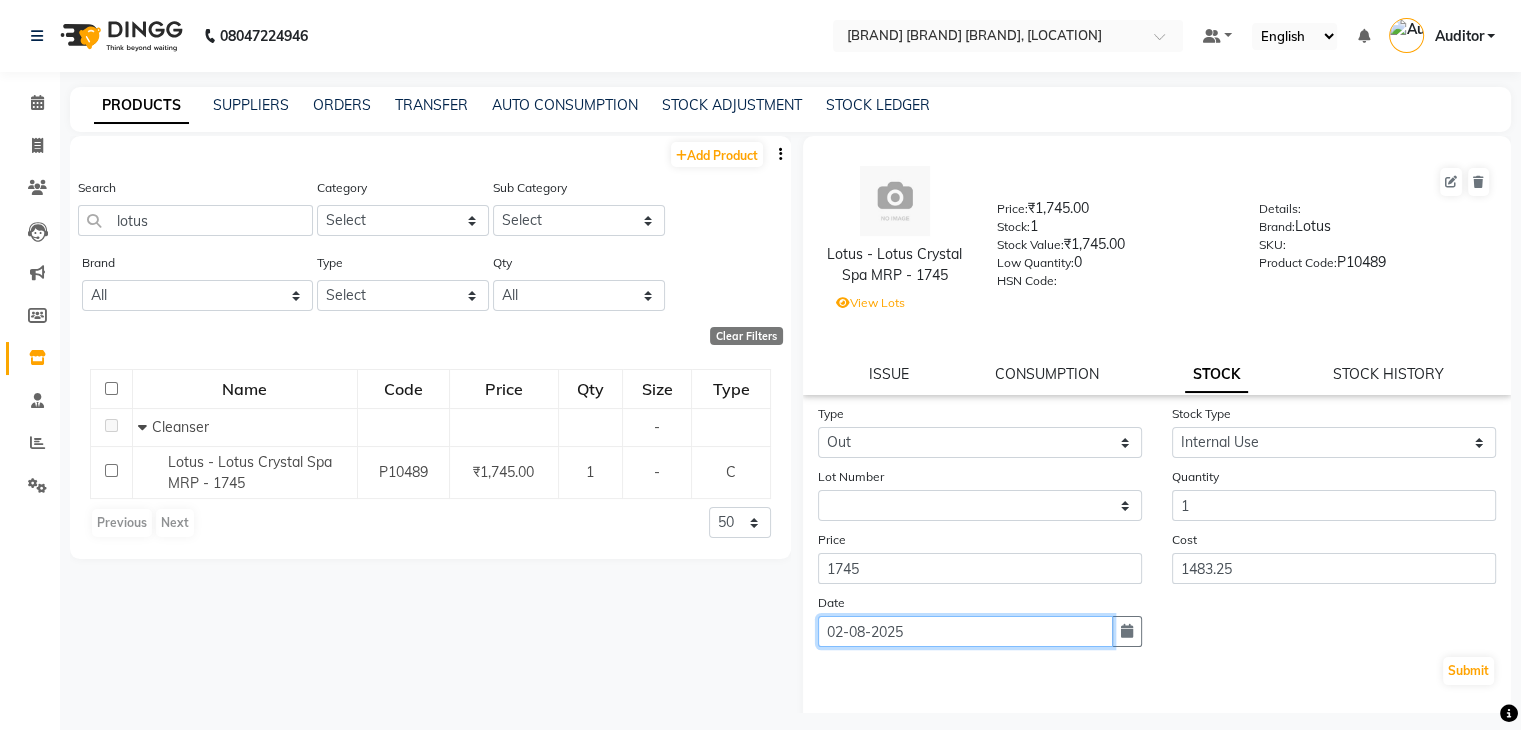 click on "02-08-2025" 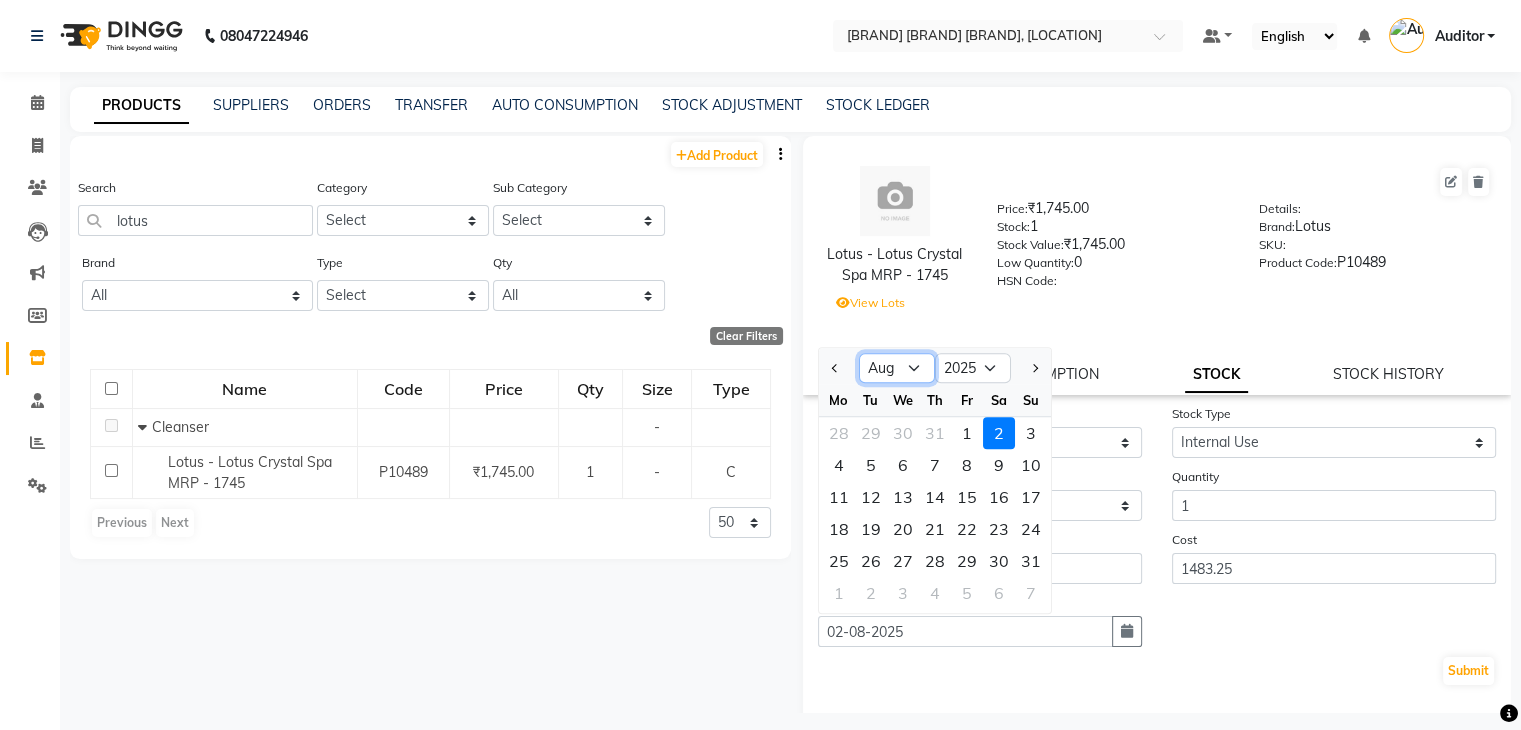 click on "Jan Feb Mar Apr May Jun Jul Aug Sep Oct Nov Dec" 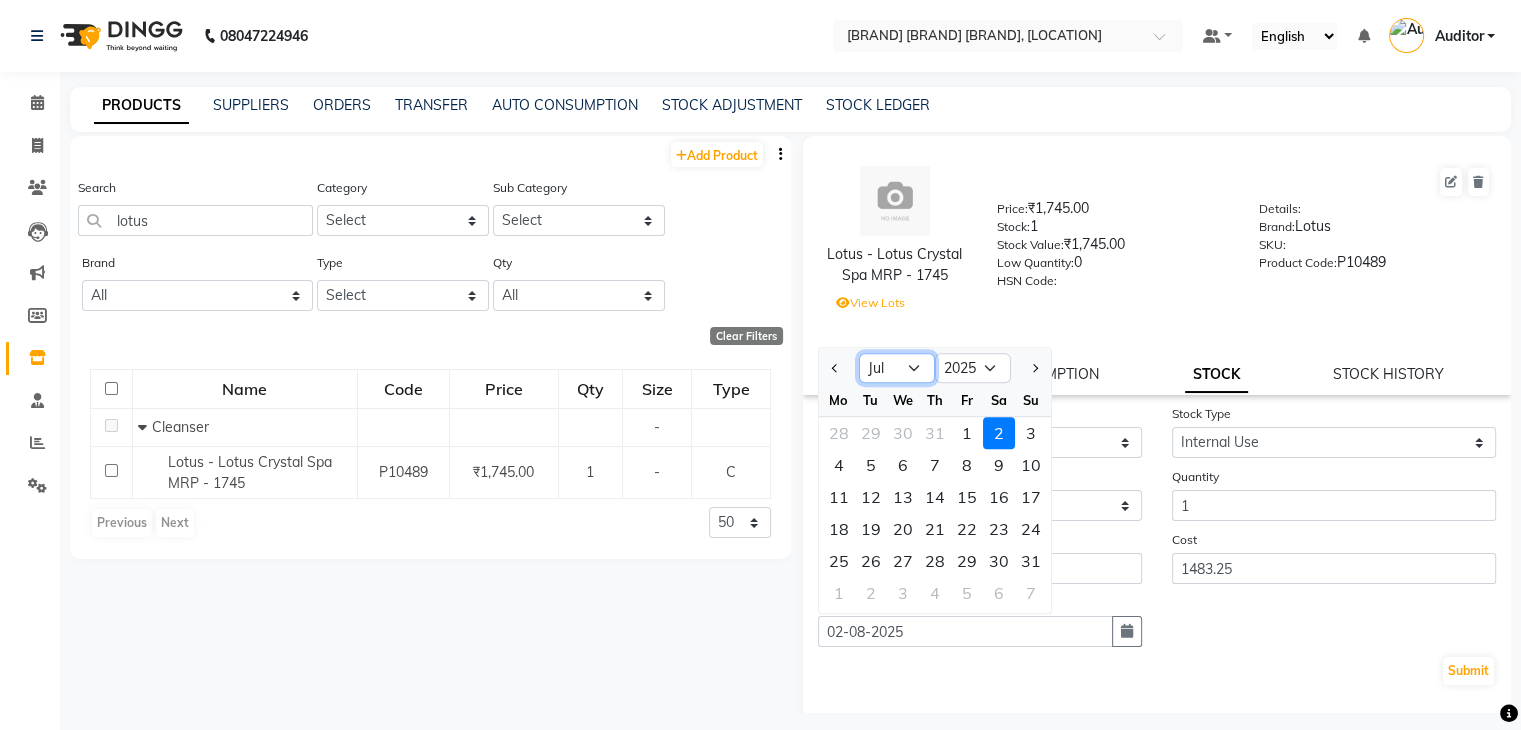 click on "Jan Feb Mar Apr May Jun Jul Aug Sep Oct Nov Dec" 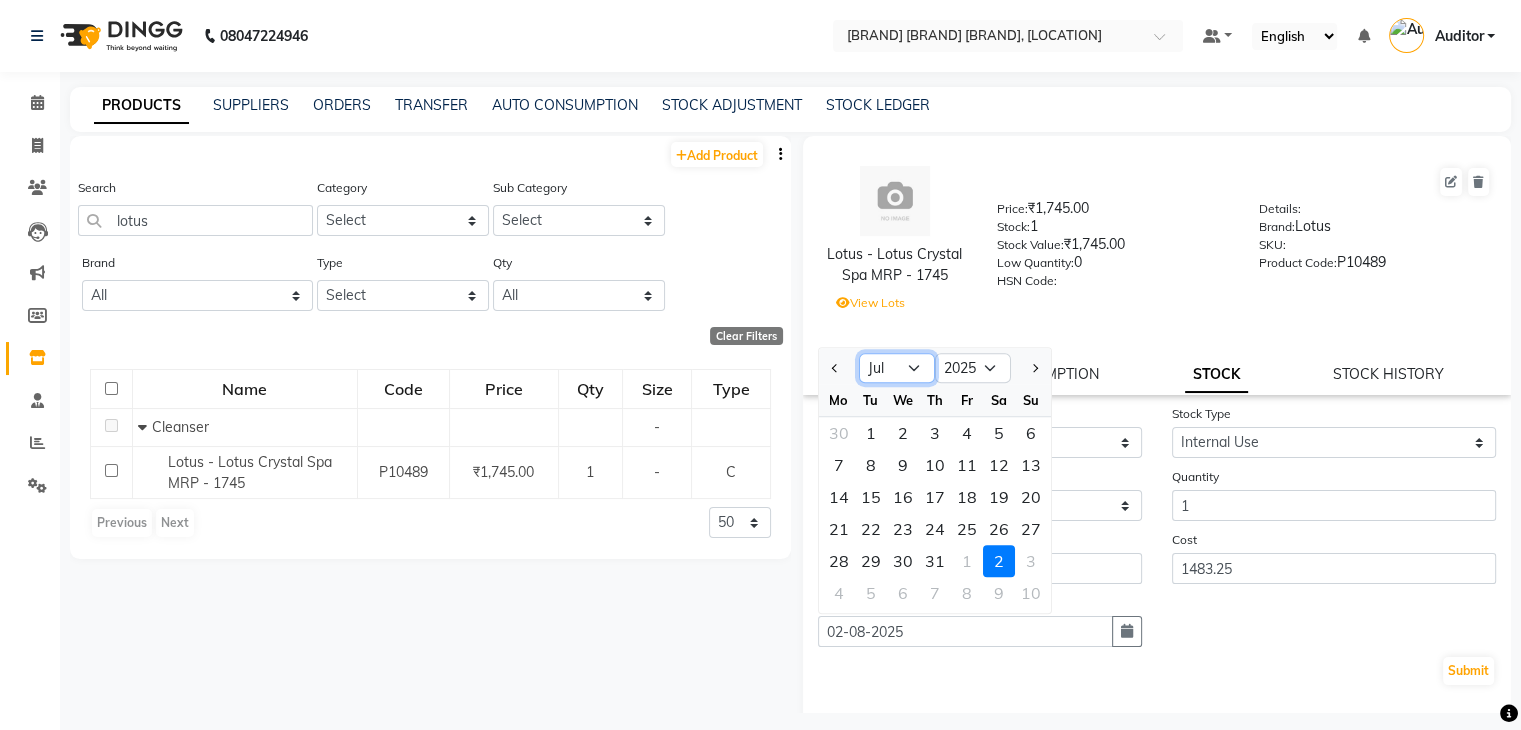 click on "Jan Feb Mar Apr May Jun Jul Aug Sep Oct Nov Dec" 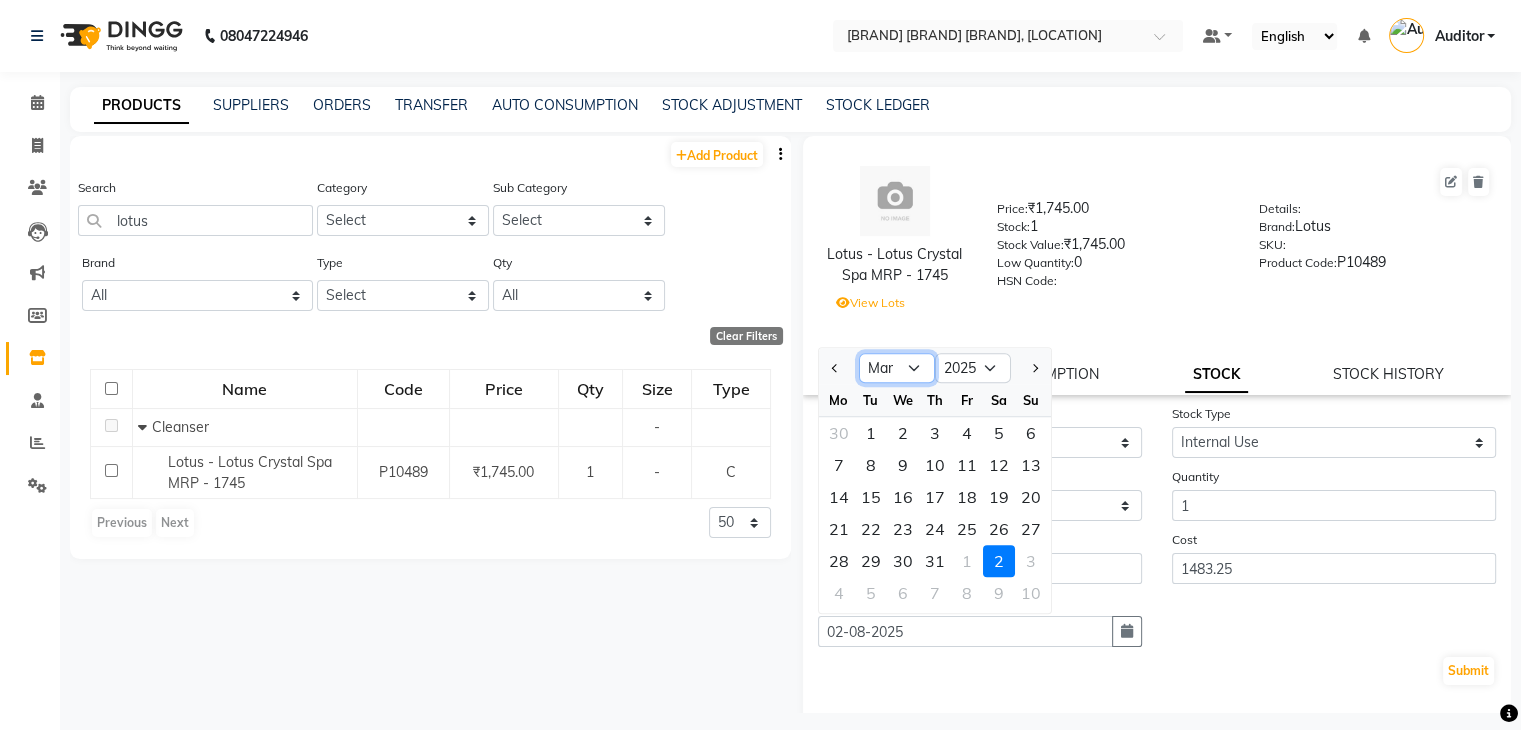 click on "Jan Feb Mar Apr May Jun Jul Aug Sep Oct Nov Dec" 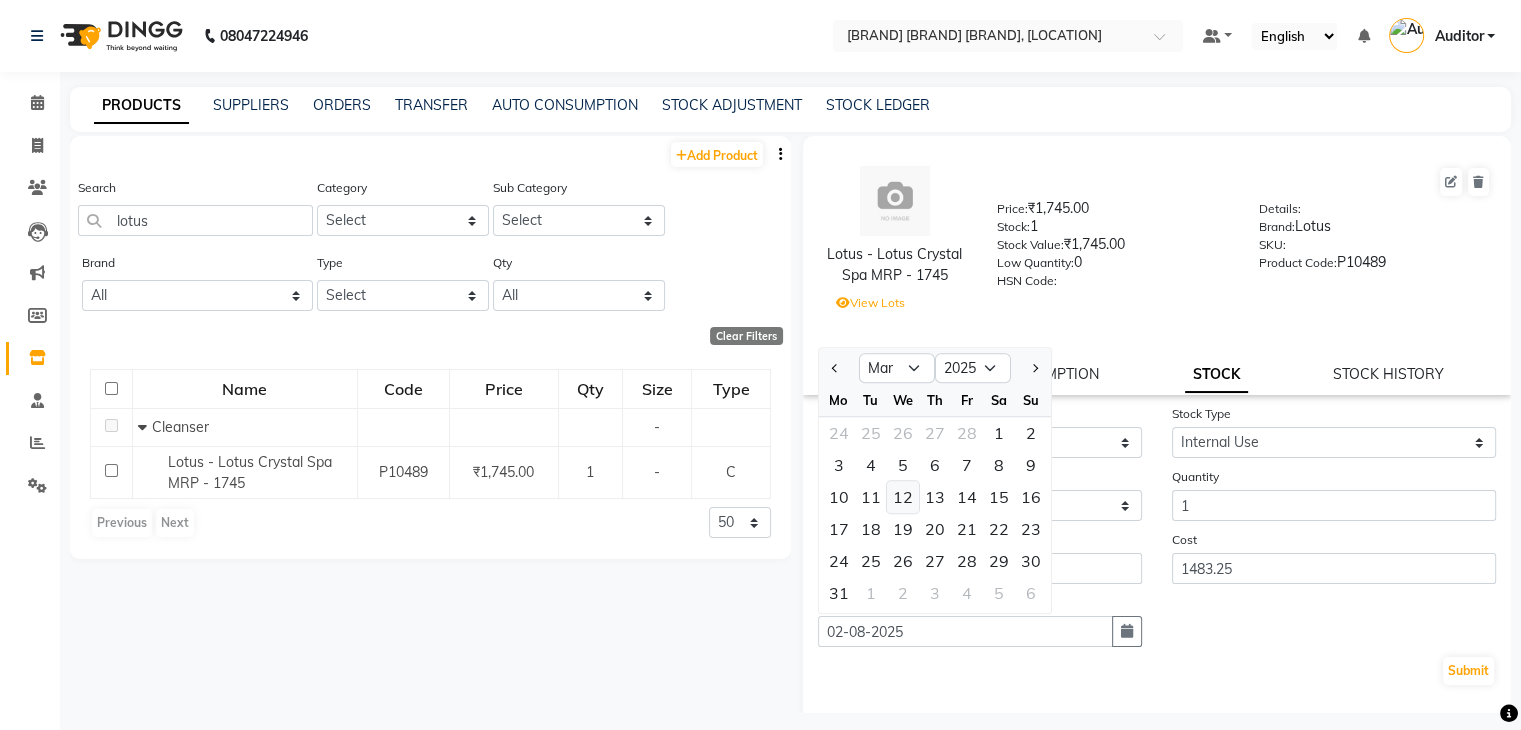 click on "12" 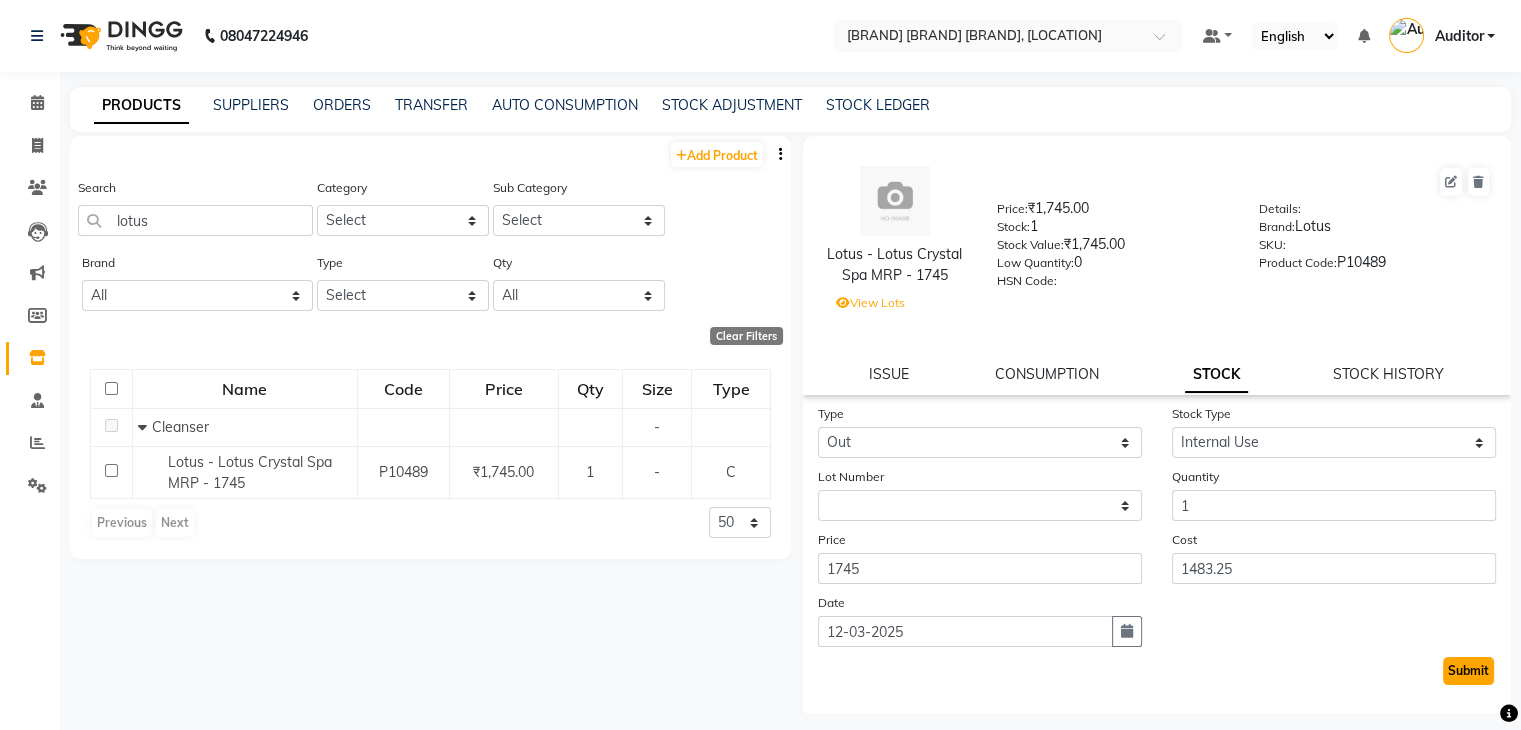 click on "Submit" 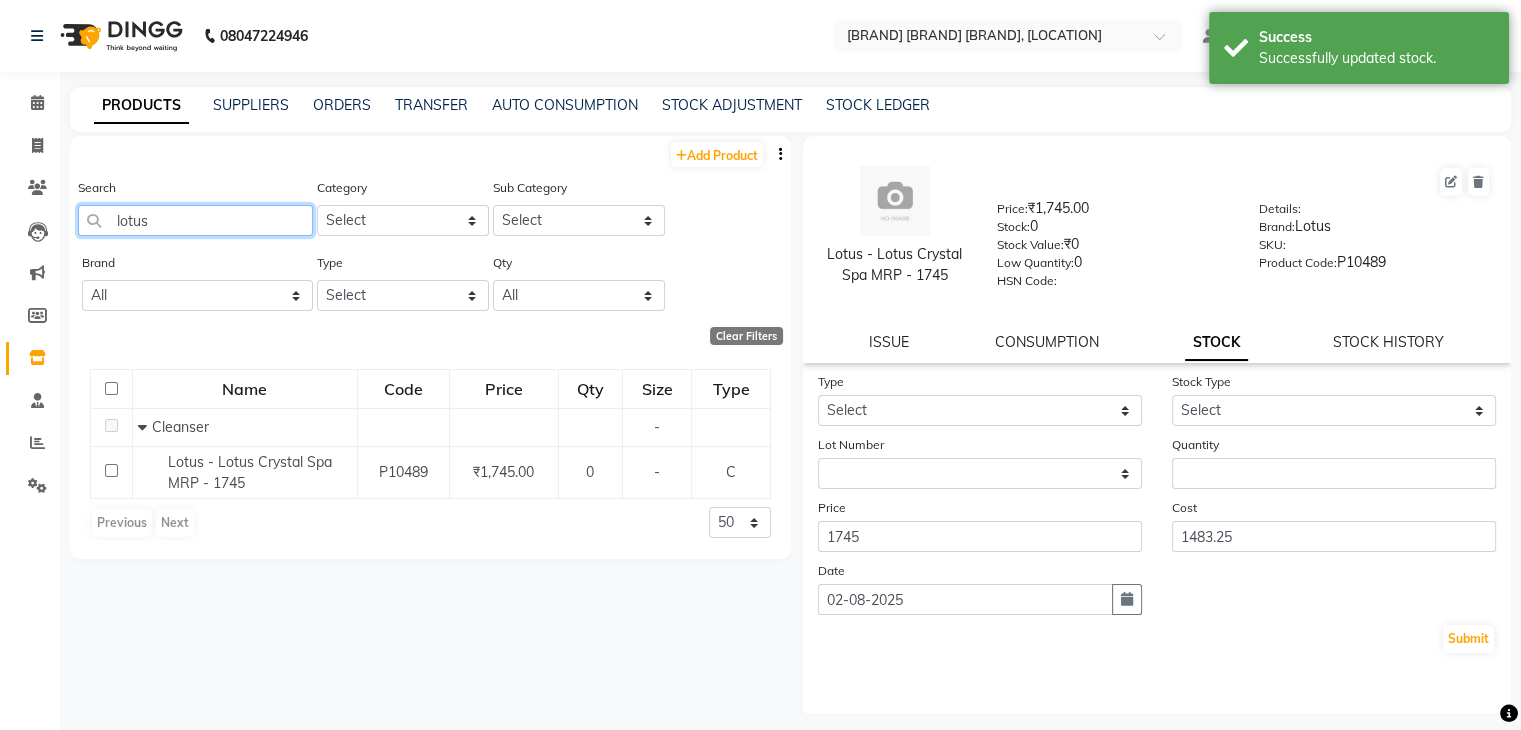 click on "lotus" 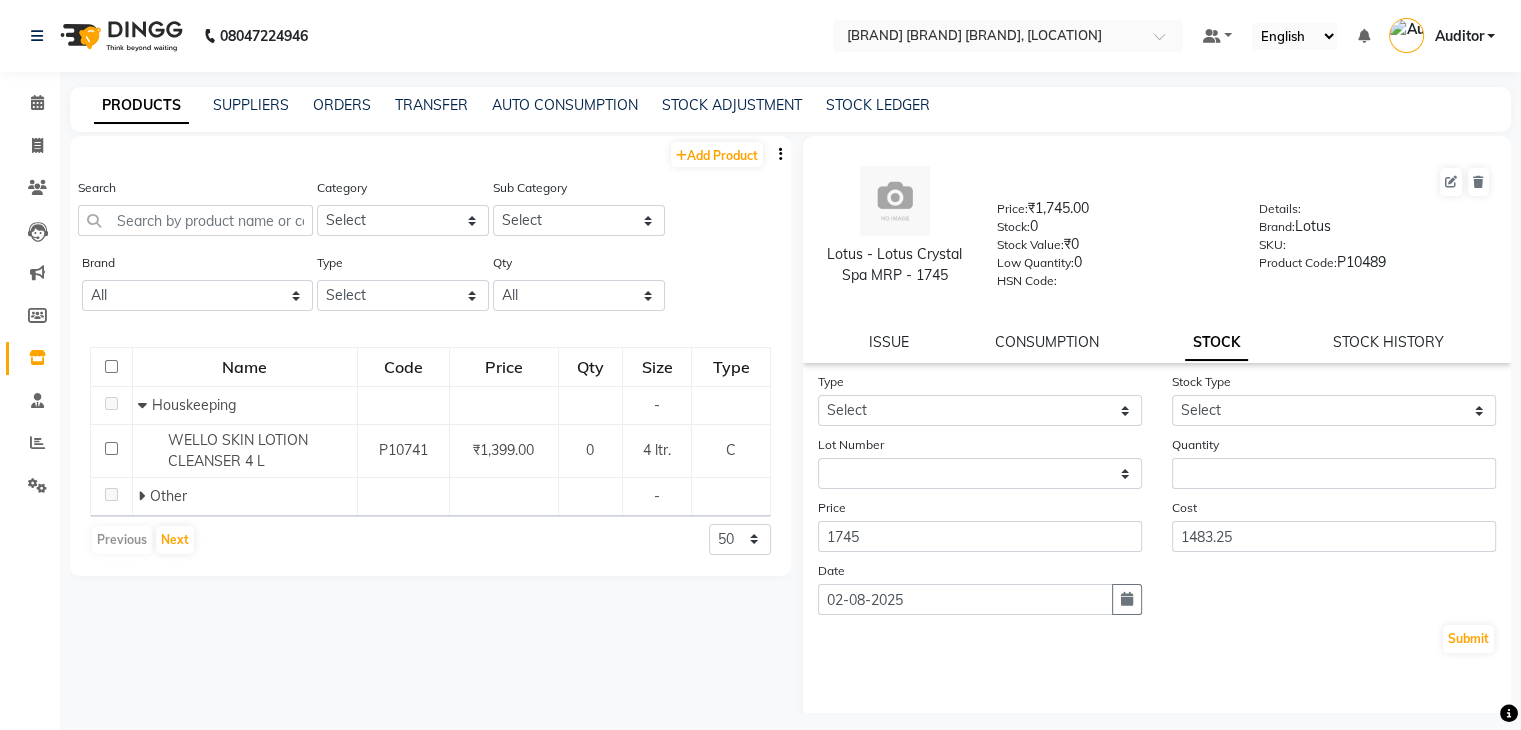 click on "Add Product  Search Category Select Hair Skin Makeup Personal Care Appliances Beard Waxing Disposable Threading Hands and Feet Beauty Planet Botox Cadiveu Casmara Cheryls Loreal Olaplex HAIR gk salon use skyndore darmalogica Other Sub Category Select Brand All Beauty Gang Biotop Botoplastia Brillaire Brillare Cadiveu Casmara Defabulous Dermalogica Dermologica Dialight General Gk Hairoticmen Kazima Loreal Lotus Magestic Majestic Mcaffeine Mixfruit Mk Mk Majestic Mk Profession Moroccanoil Moroccon Moroccon Oil Naturica Null O3+ Oxylife Pedi Pie Ph Rica Root Deep Schwarzkopf Schwarzkoph Skp Skp Schwarzkopf Sleek Wellocare Type Select Both Retail Consumable Qty All Low Out Of Stock Name Code Price Qty Size Type   Houskeeping - WELLO SKIN LOTION CLEANSER 4 L  P10741 ₹[PRICE] 0 4 ltr. C   Other -  Previous   Next  50 100 500" 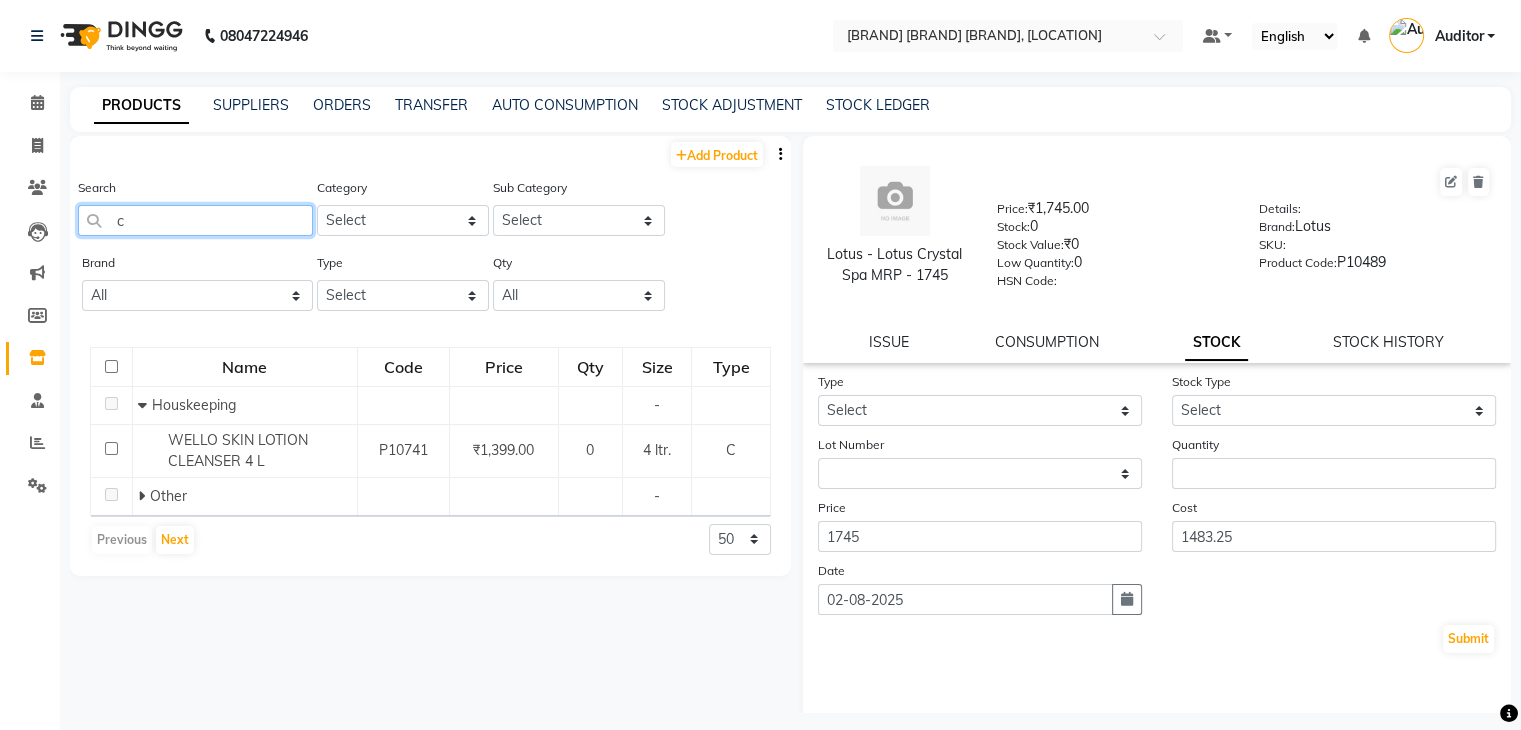 click on "c" 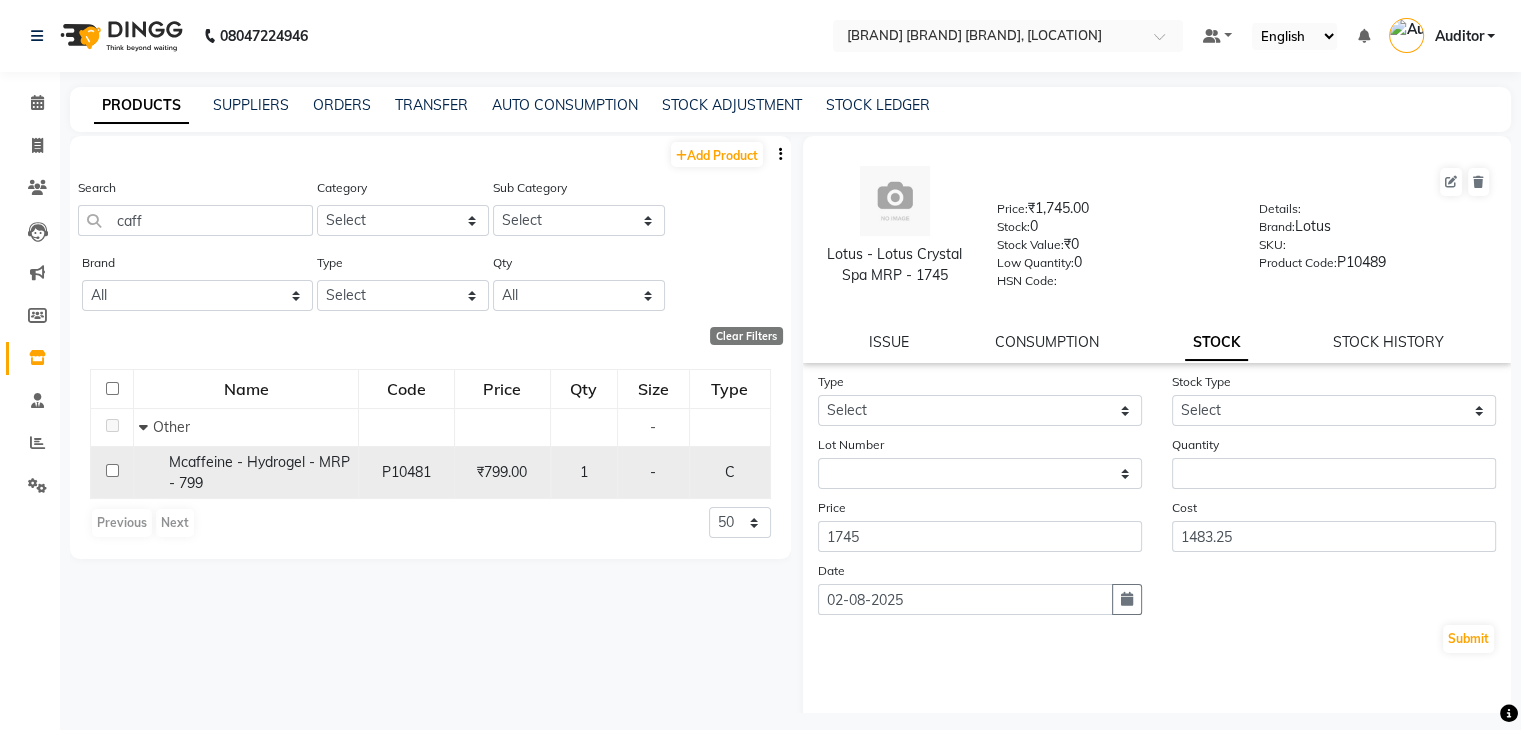 click on "Mcaffeine - Hydrogel - MRP - 799" 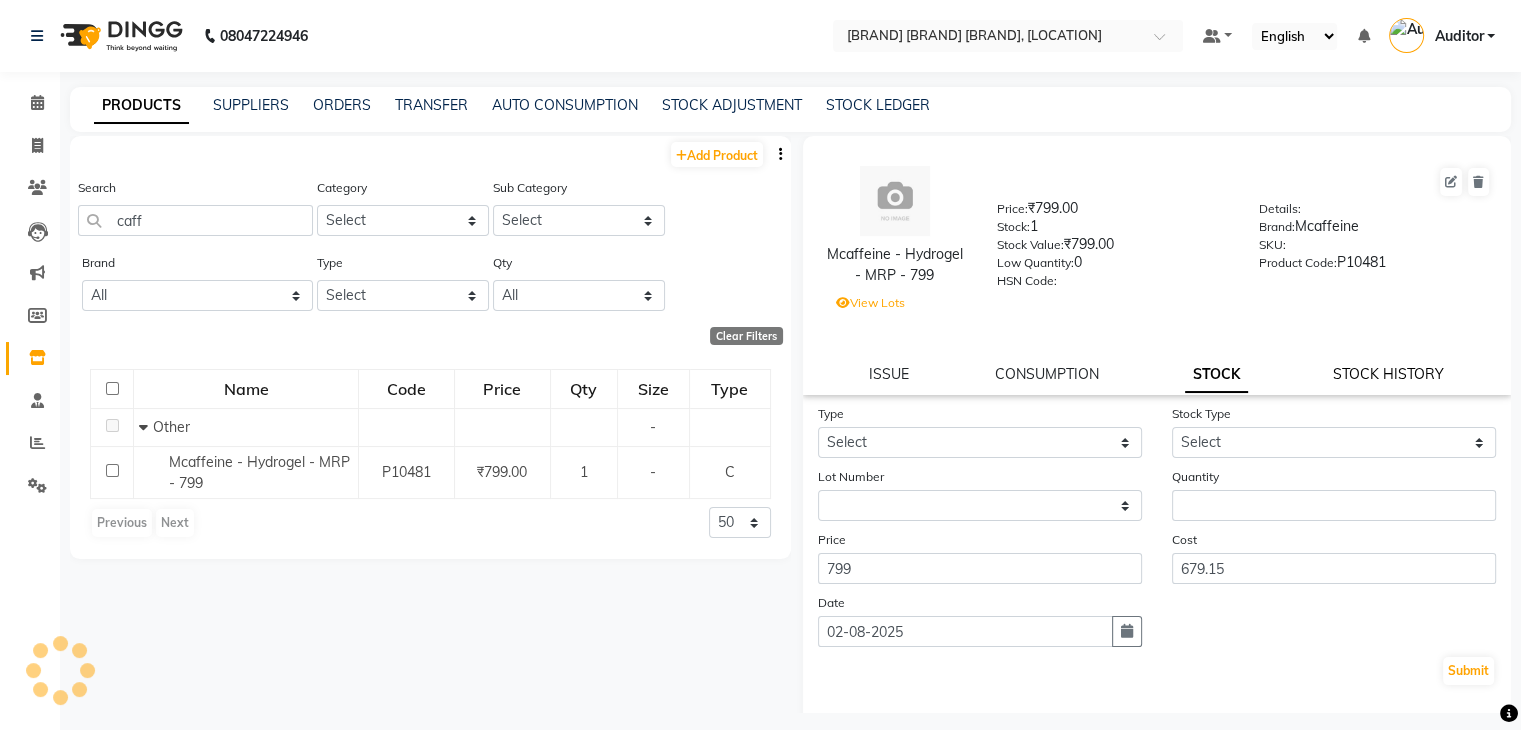 click on "STOCK HISTORY" 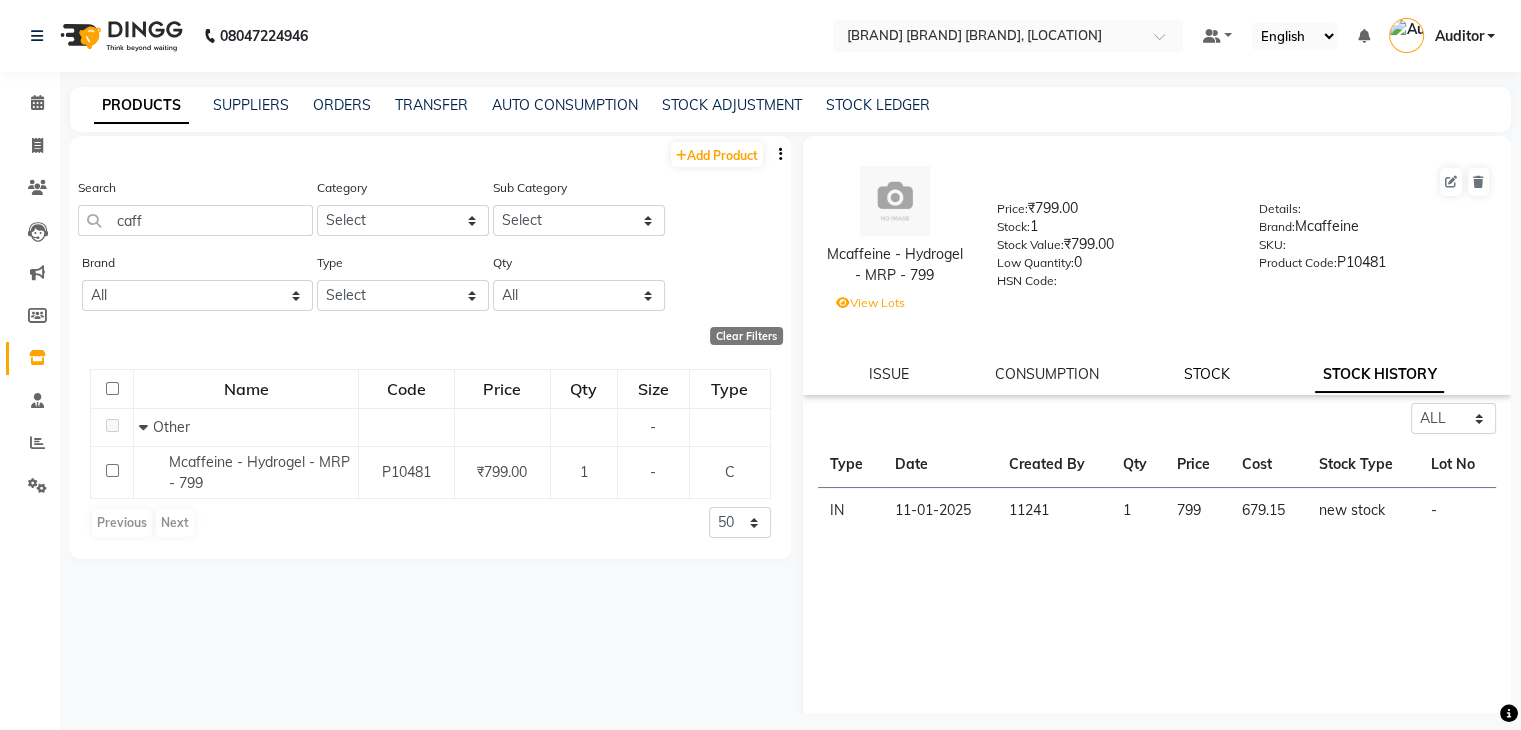click on "STOCK" 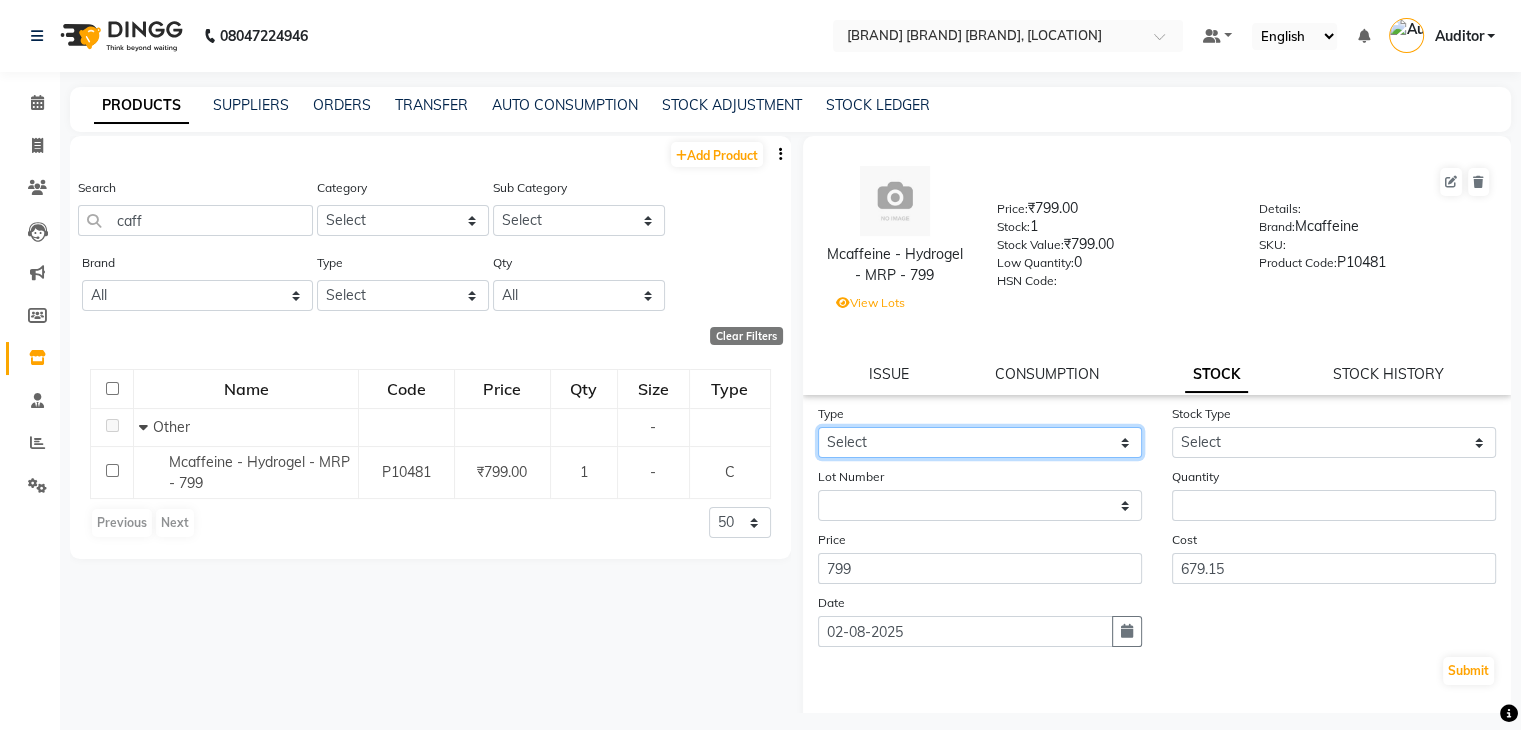 click on "Select In Out" 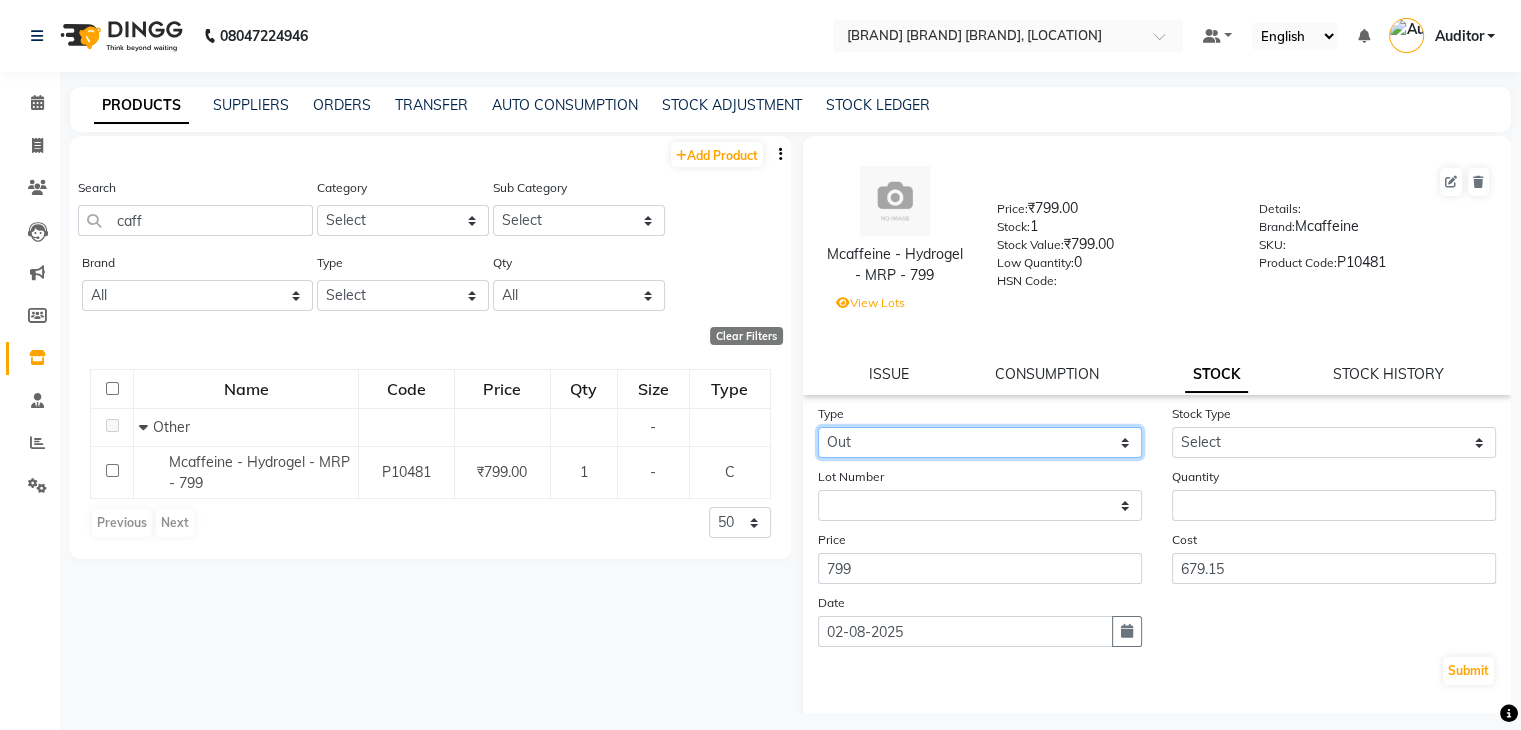 click on "Select In Out" 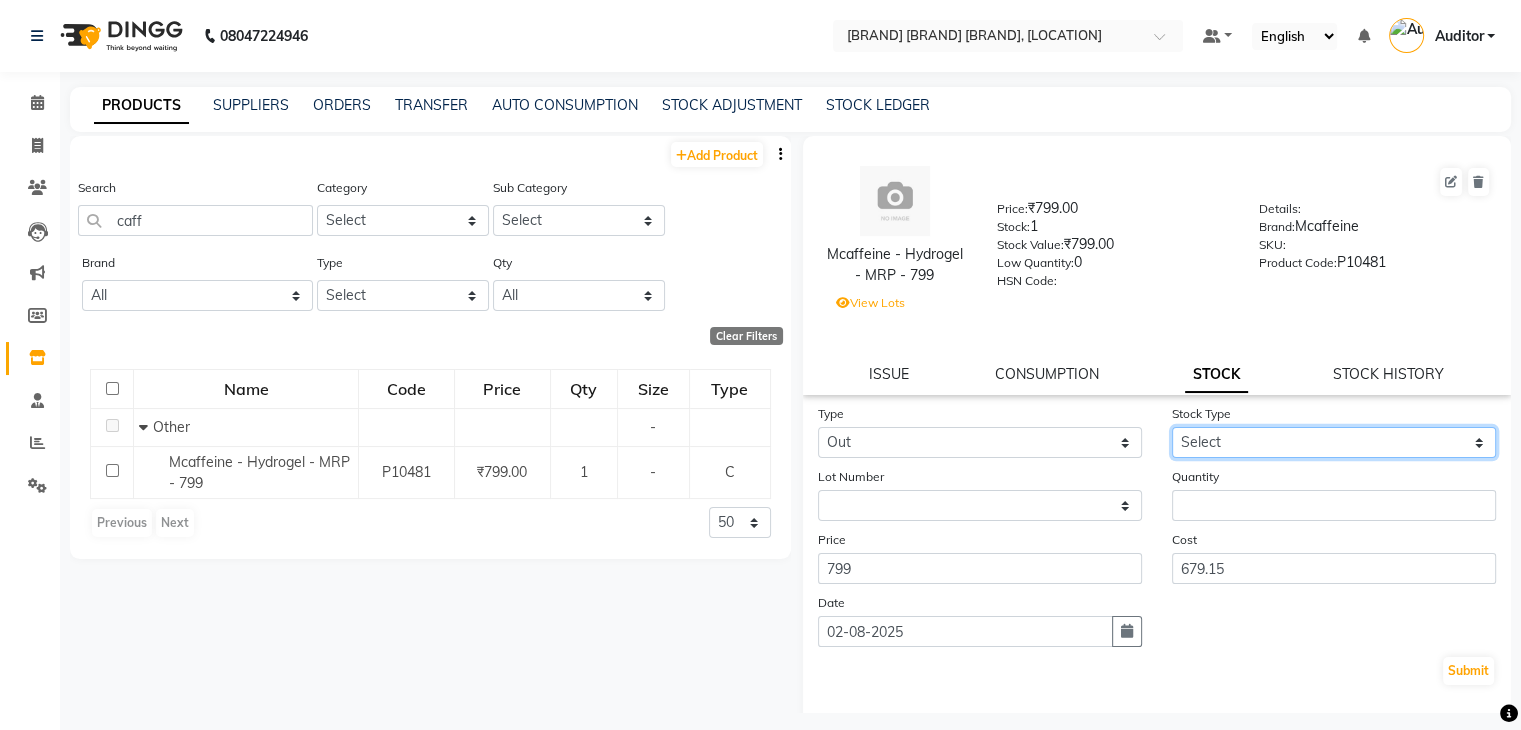 click on "Select Internal Use Damaged Expired Adjustment Return Other" 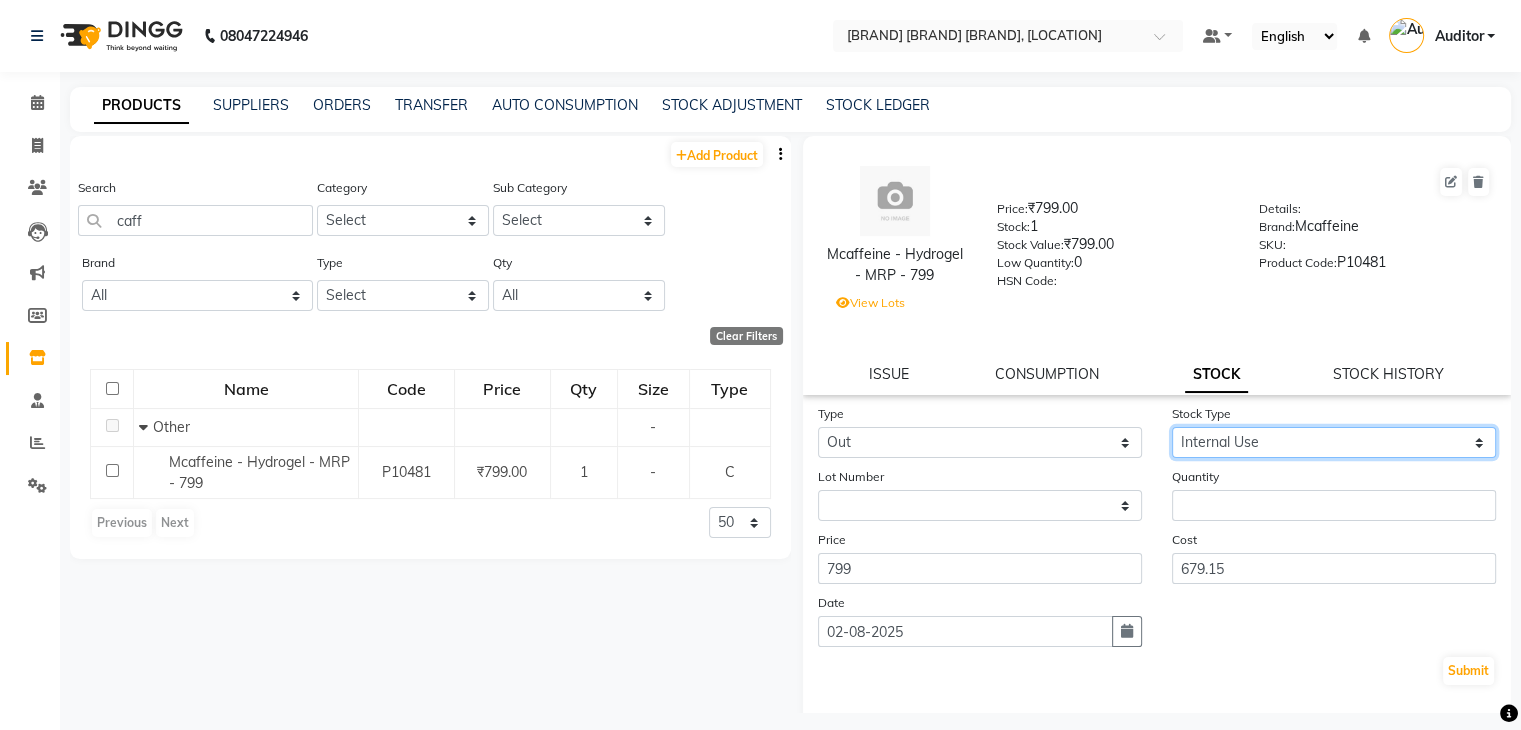 click on "Select Internal Use Damaged Expired Adjustment Return Other" 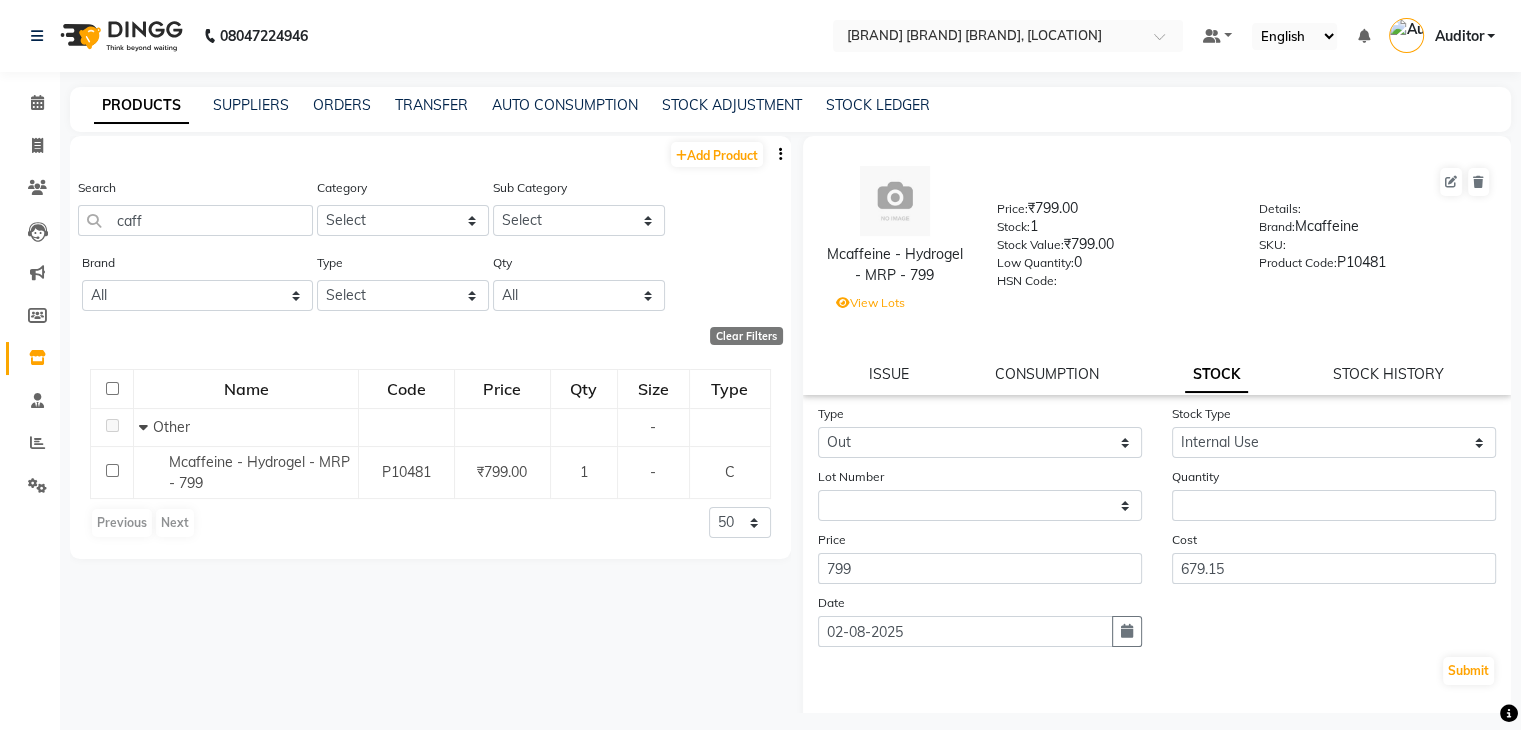 click on "Type Select In Out Stock Type Select Internal Use Damaged Expired Adjustment Return Other Lot Number None  / [DATE] Quantity Price 799 Cost 679.15 Date [DATE]  Submit" 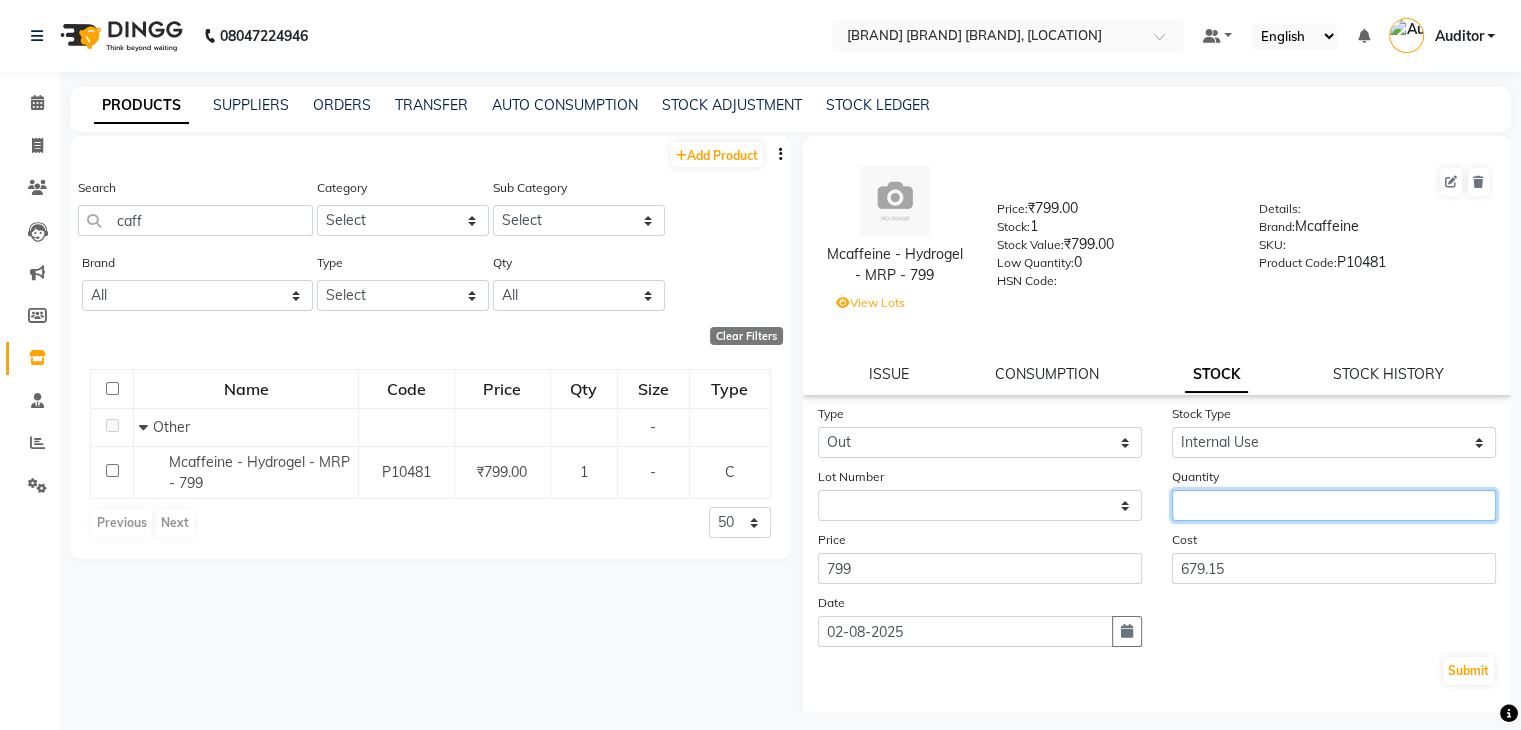 click 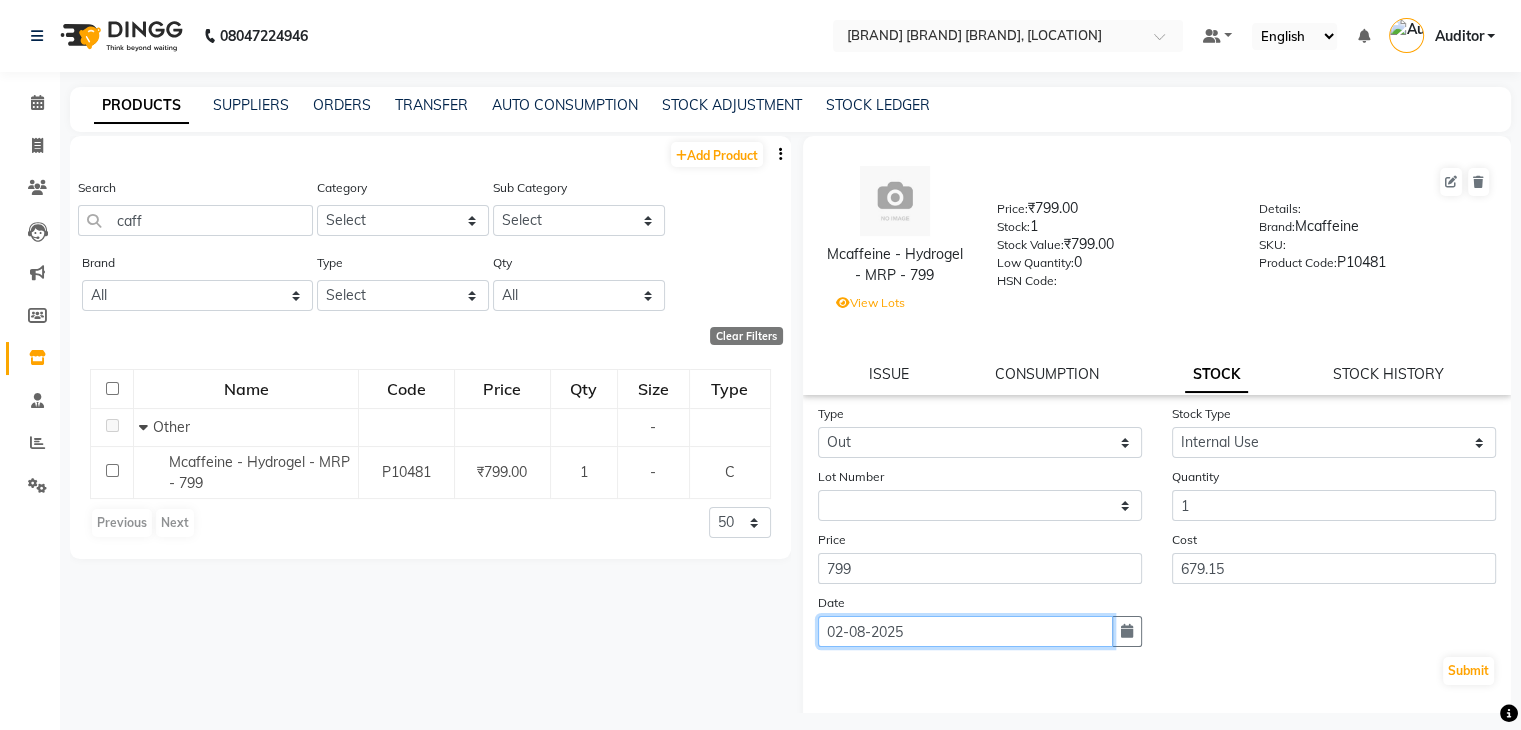 click on "02-08-2025" 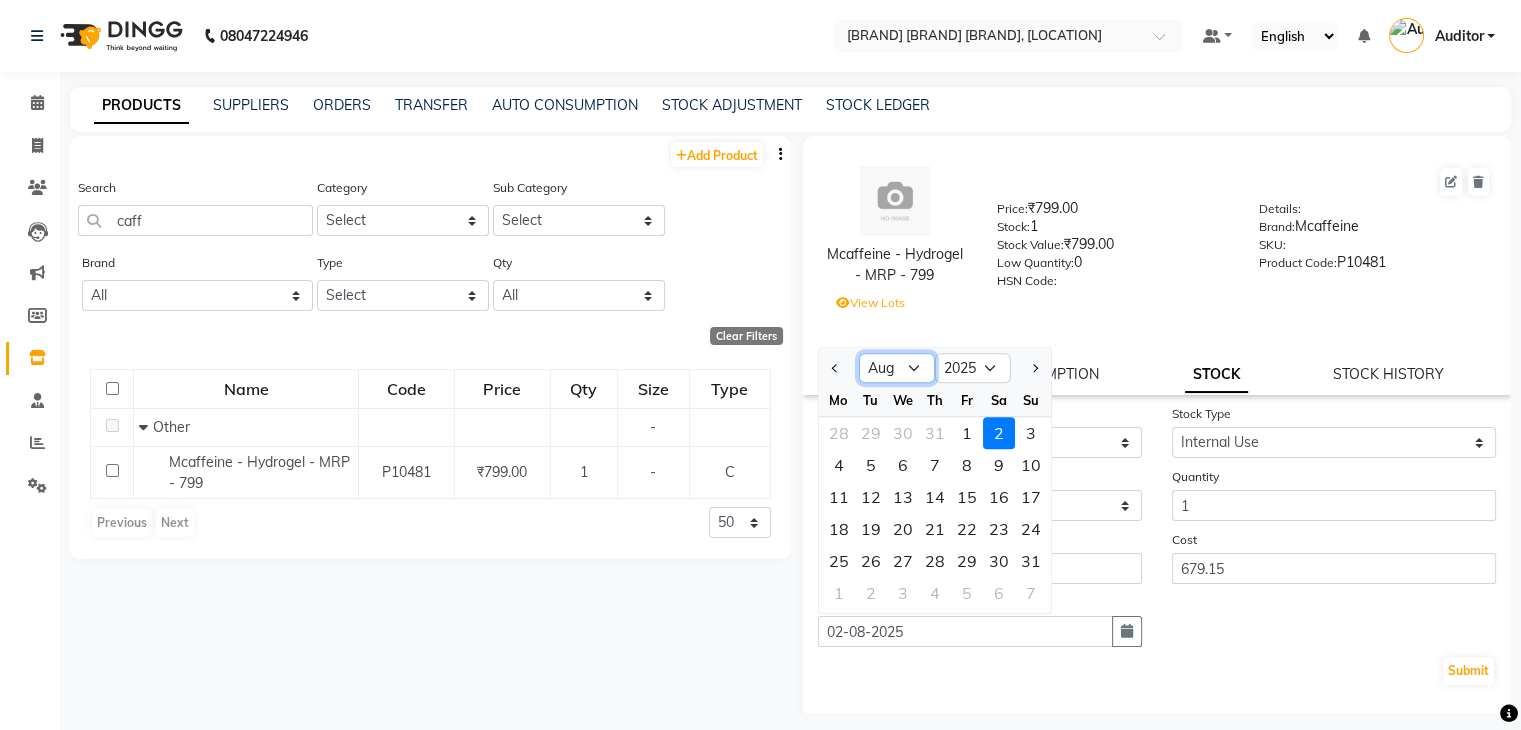 click on "Jan Feb Mar Apr May Jun Jul Aug Sep Oct Nov Dec" 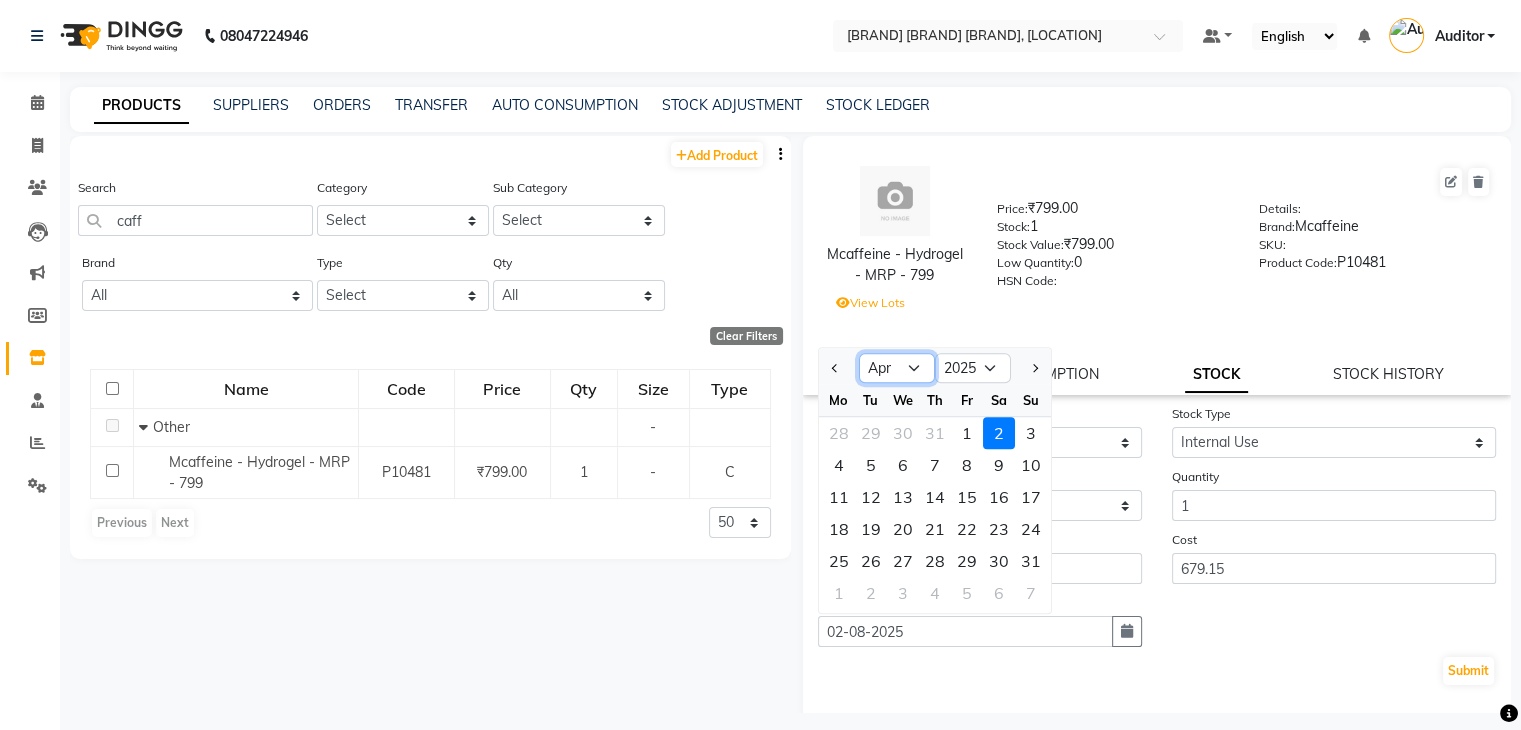 click on "Jan Feb Mar Apr May Jun Jul Aug Sep Oct Nov Dec" 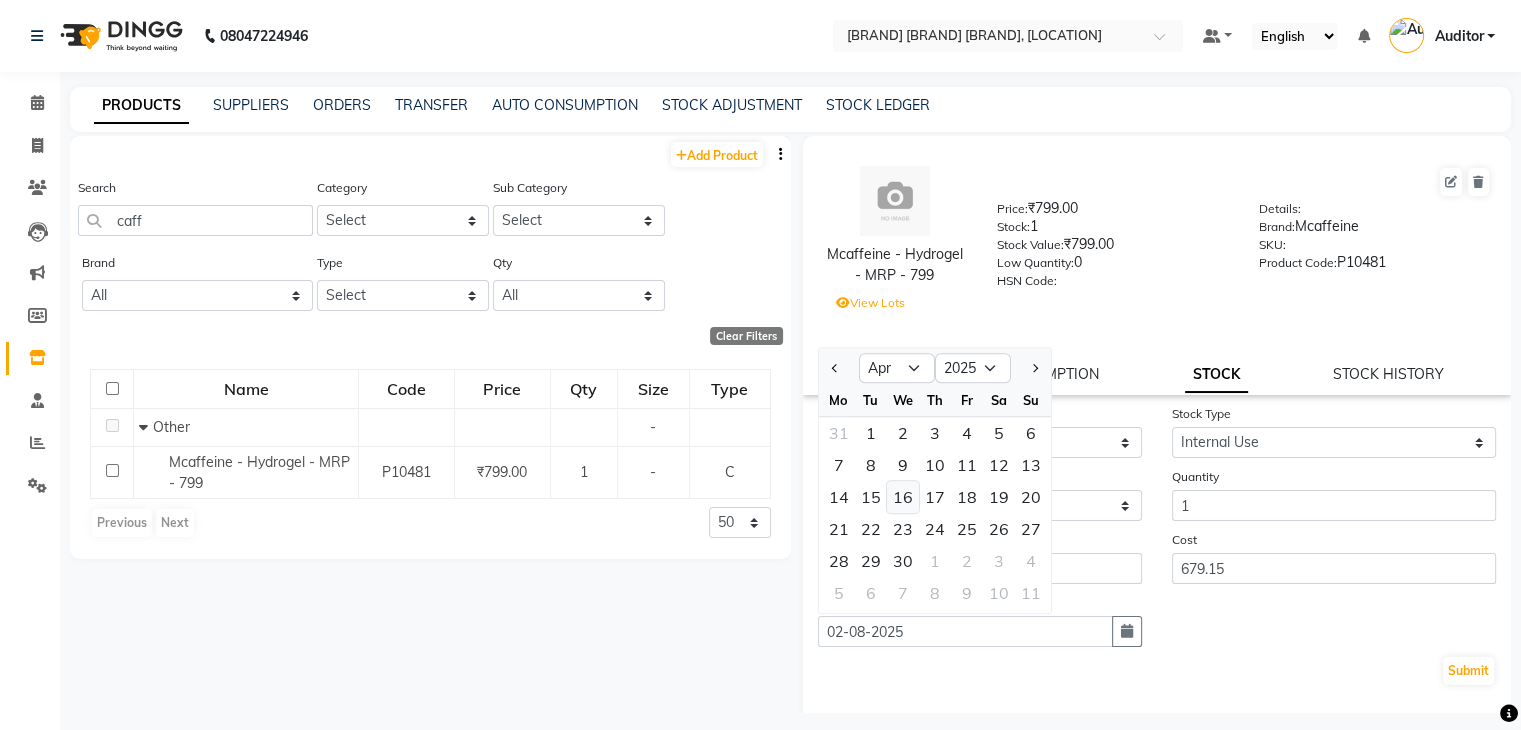 click on "16" 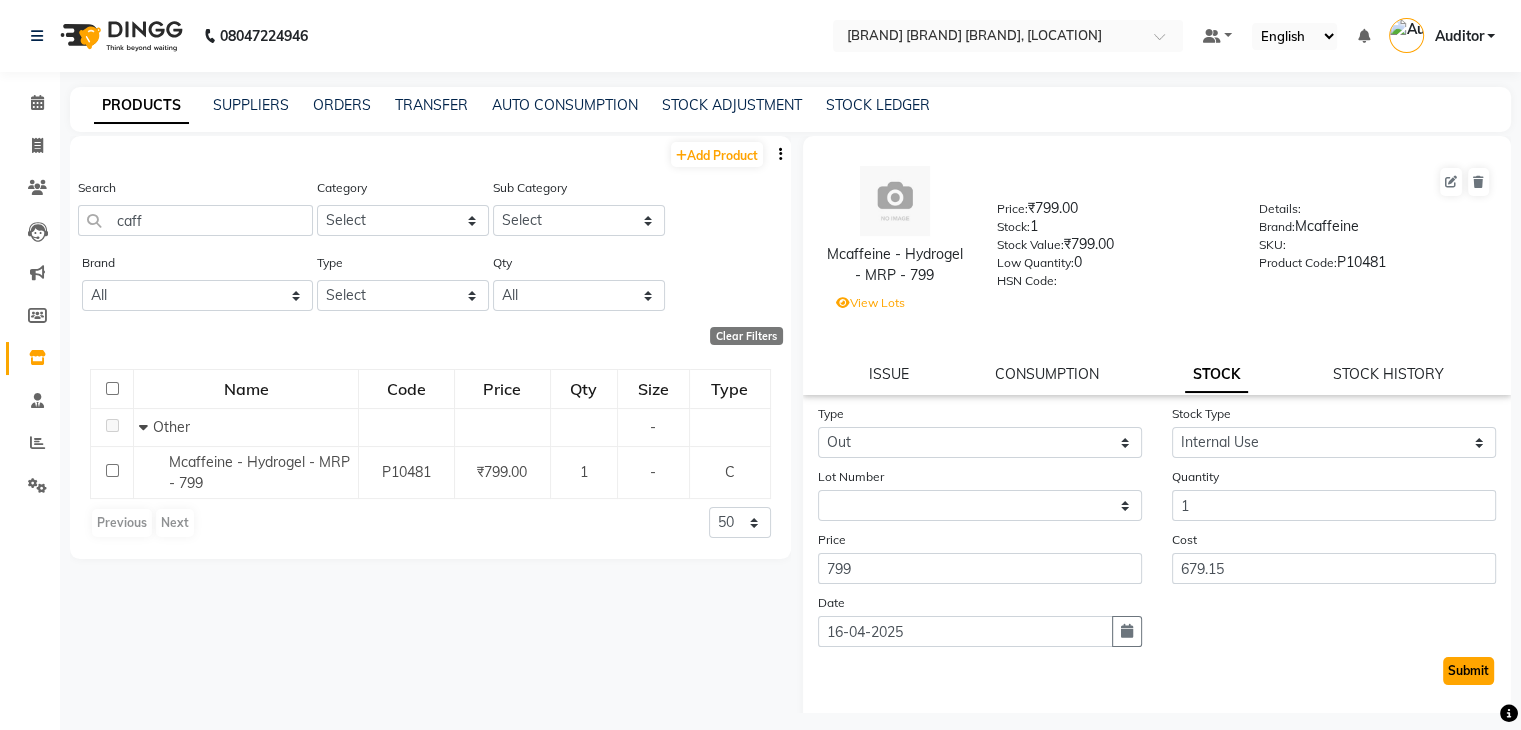 click on "Submit" 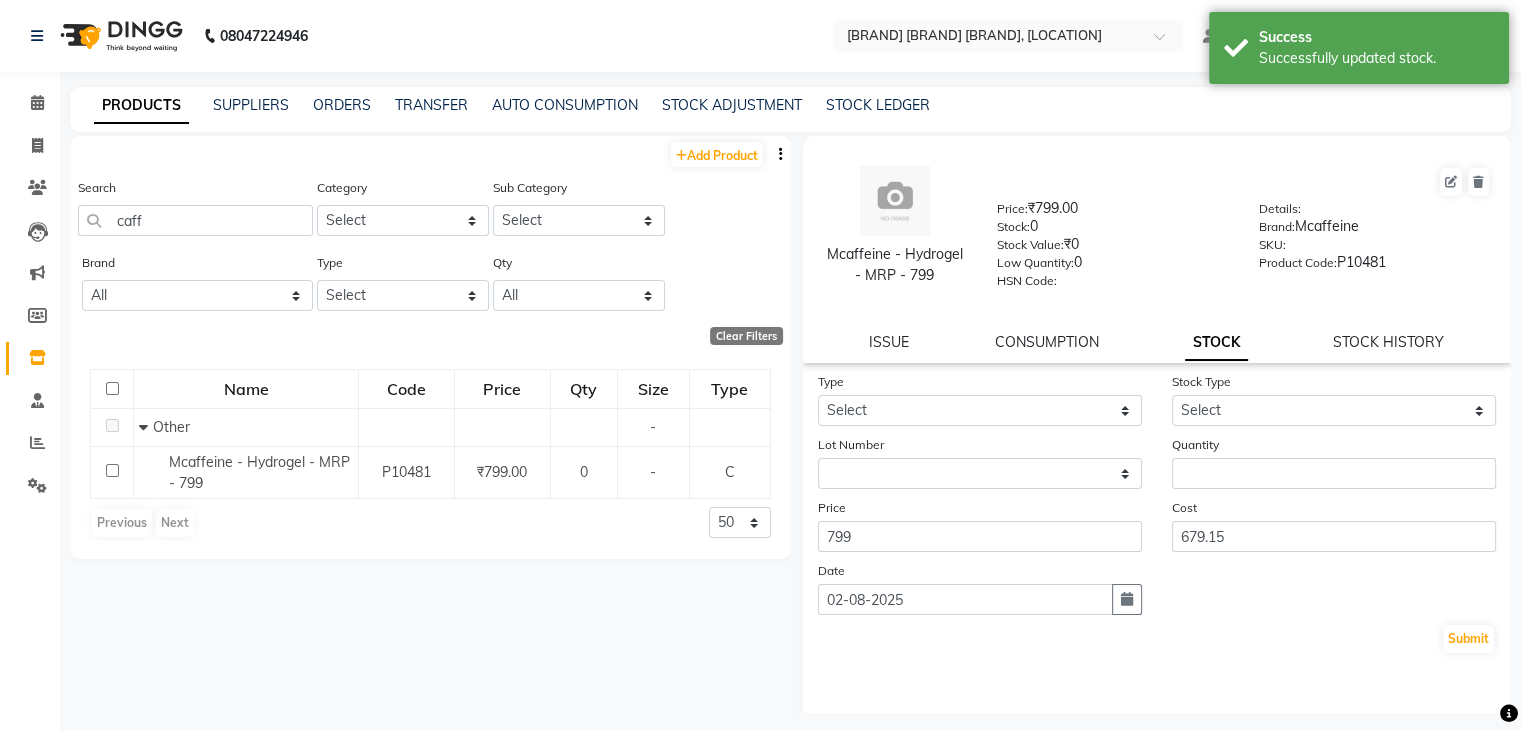 click on "Search caff" 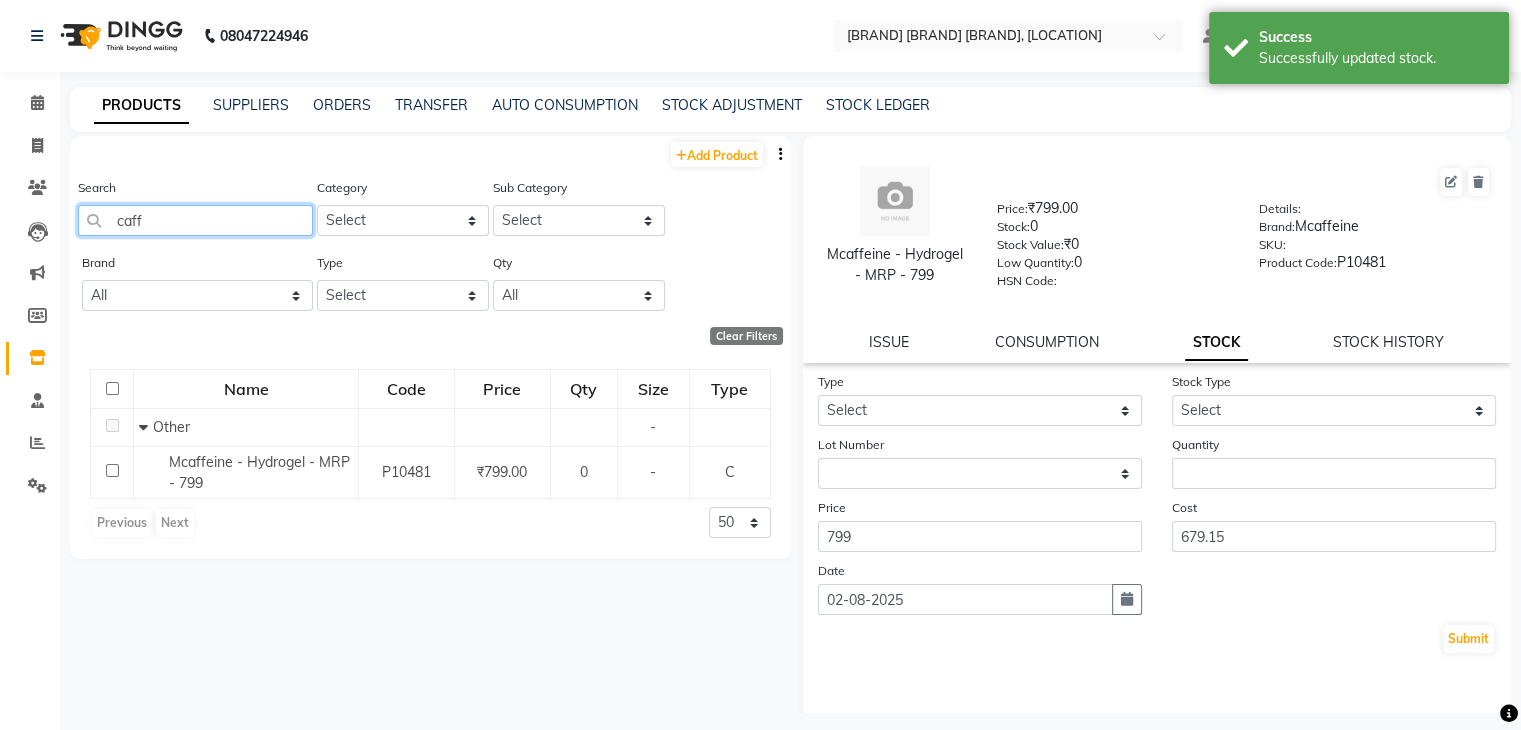 click on "caff" 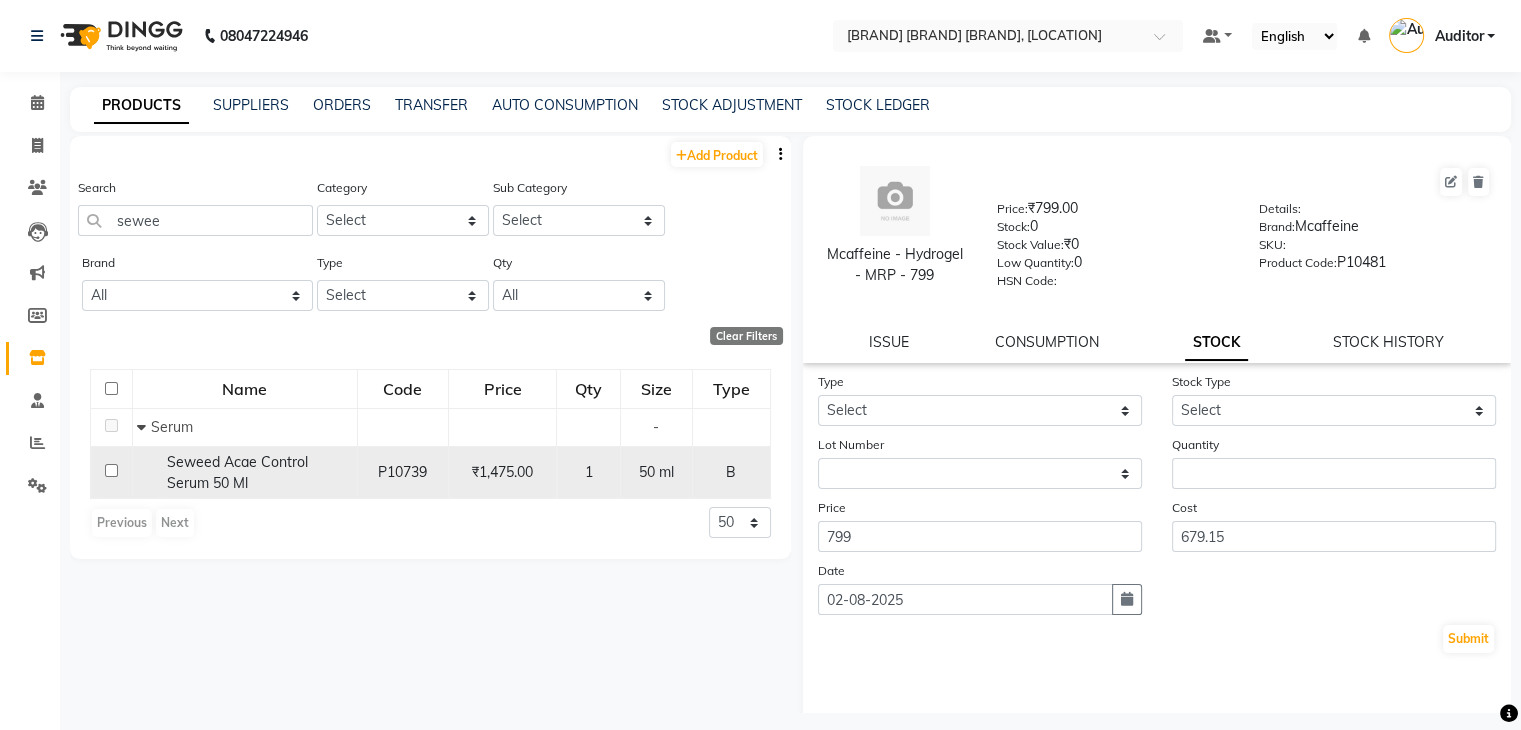 click on "Seweed Acae Control Serum 50 Ml" 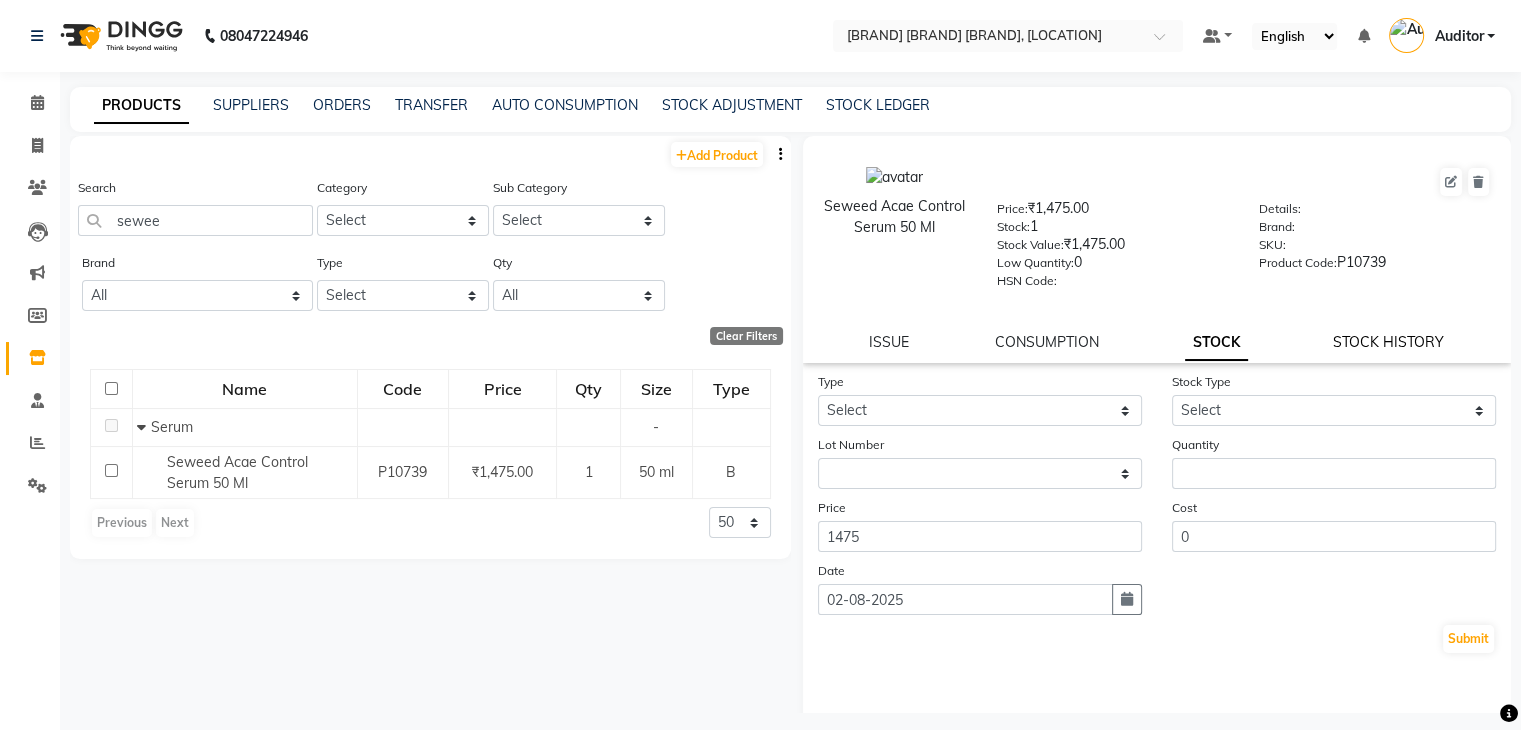 click on "STOCK HISTORY" 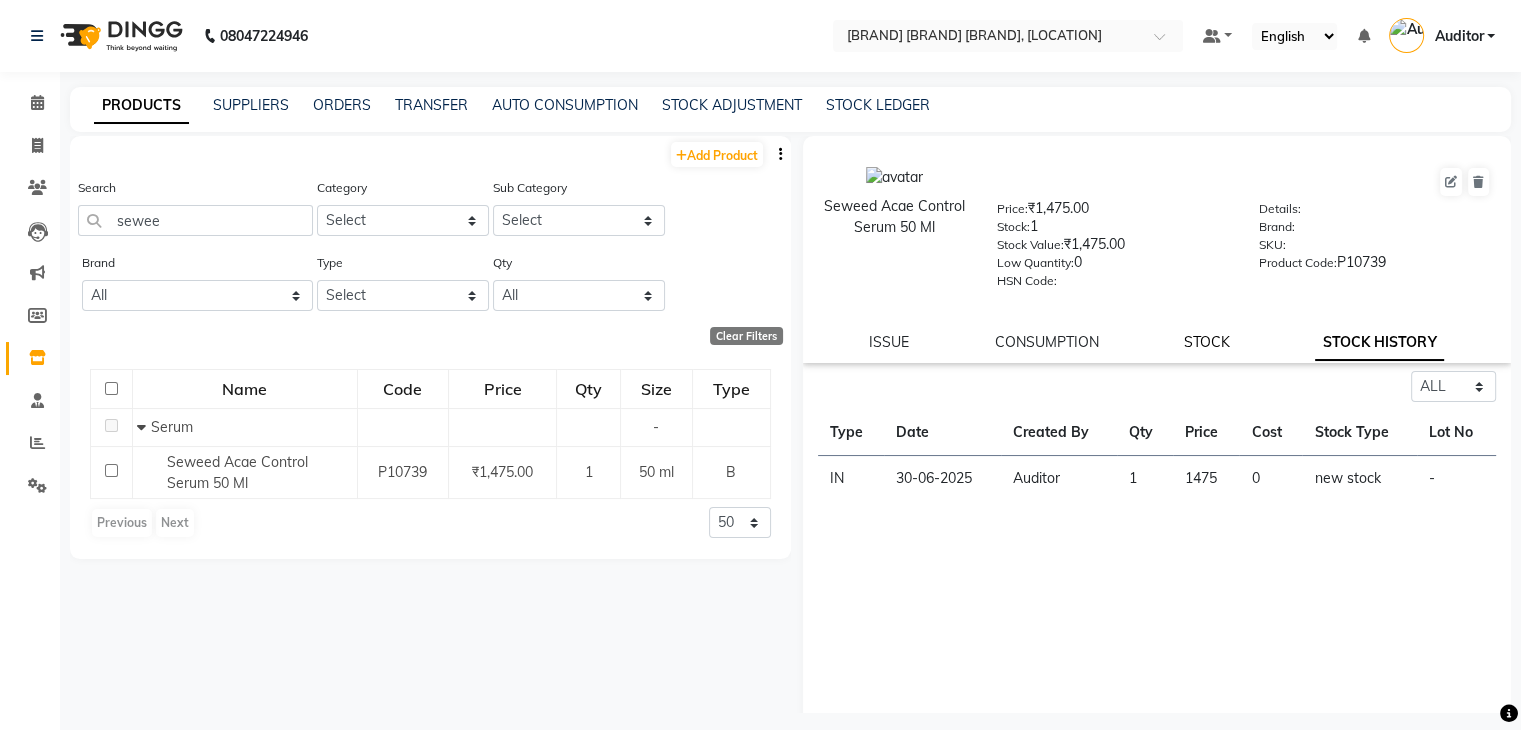 click on "STOCK" 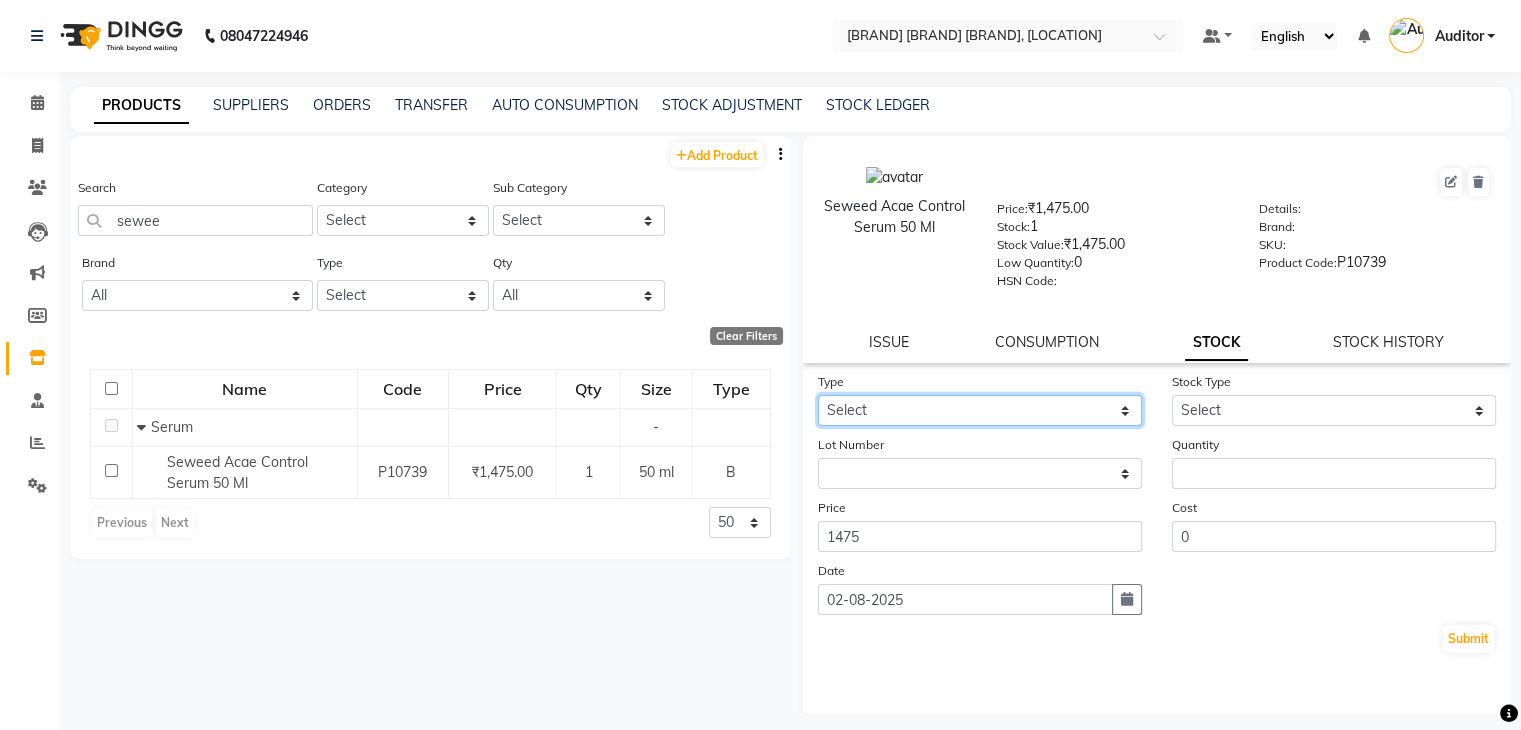 click on "Select In Out" 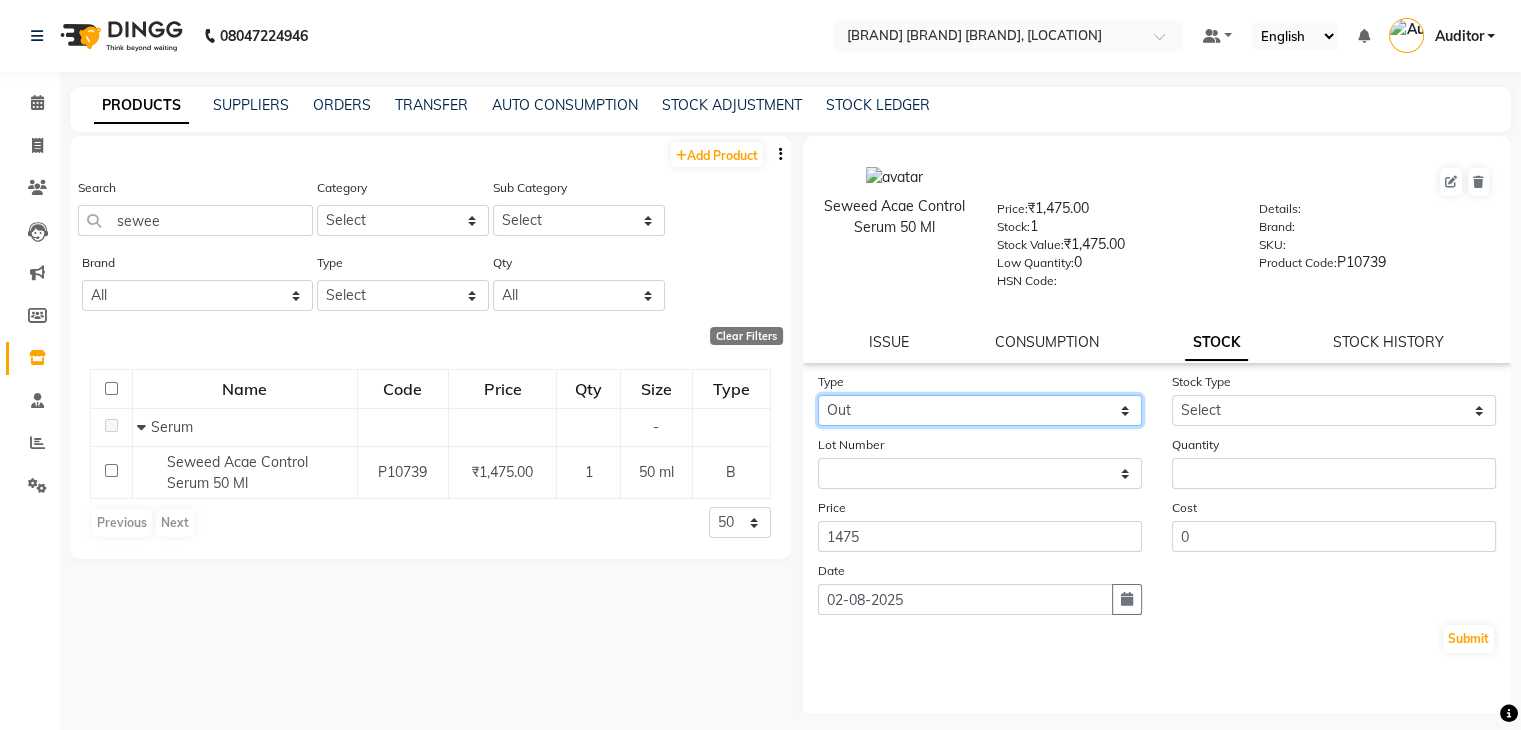 click on "Select In Out" 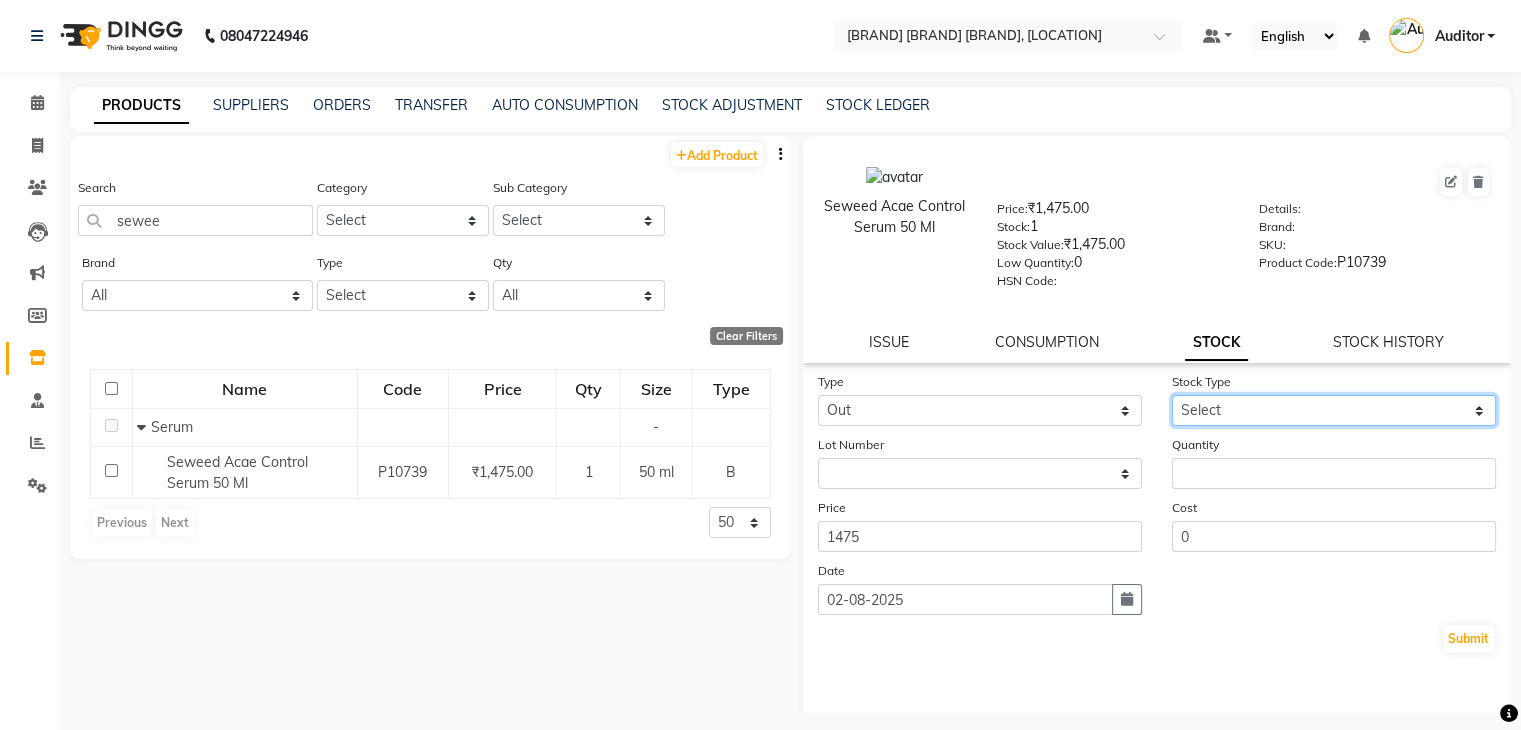 click on "Select Internal Use Damaged Expired Adjustment Return Other" 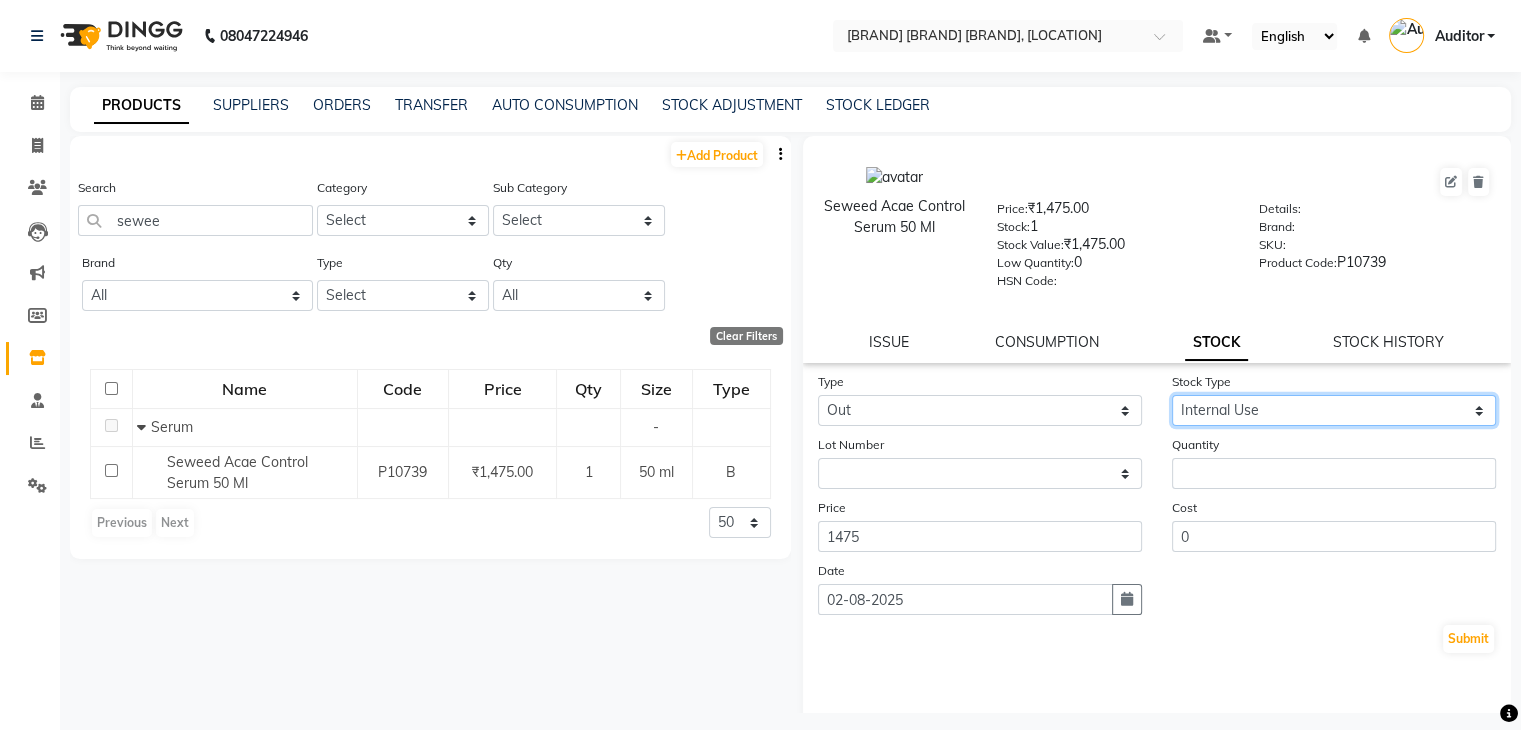 click on "Select Internal Use Damaged Expired Adjustment Return Other" 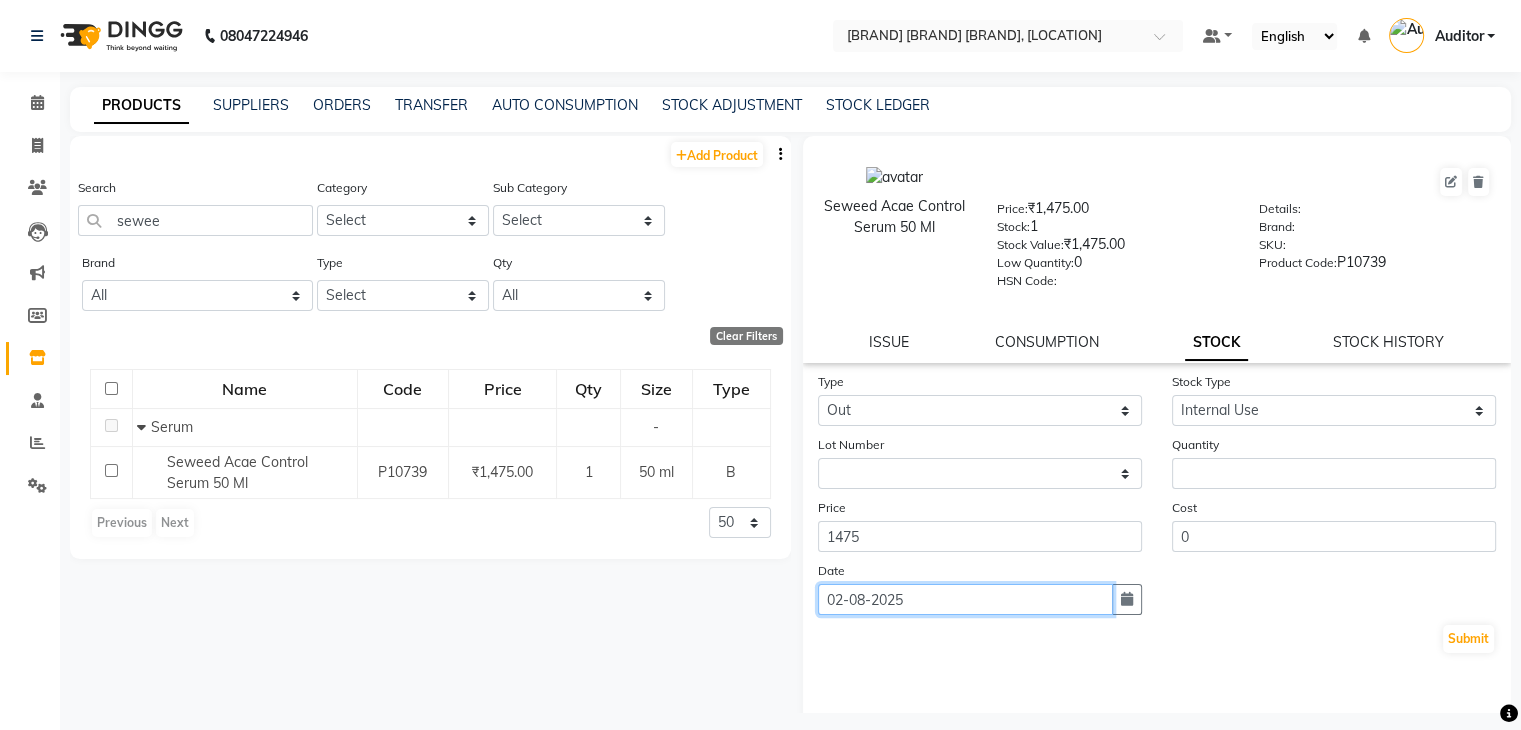 click on "02-08-2025" 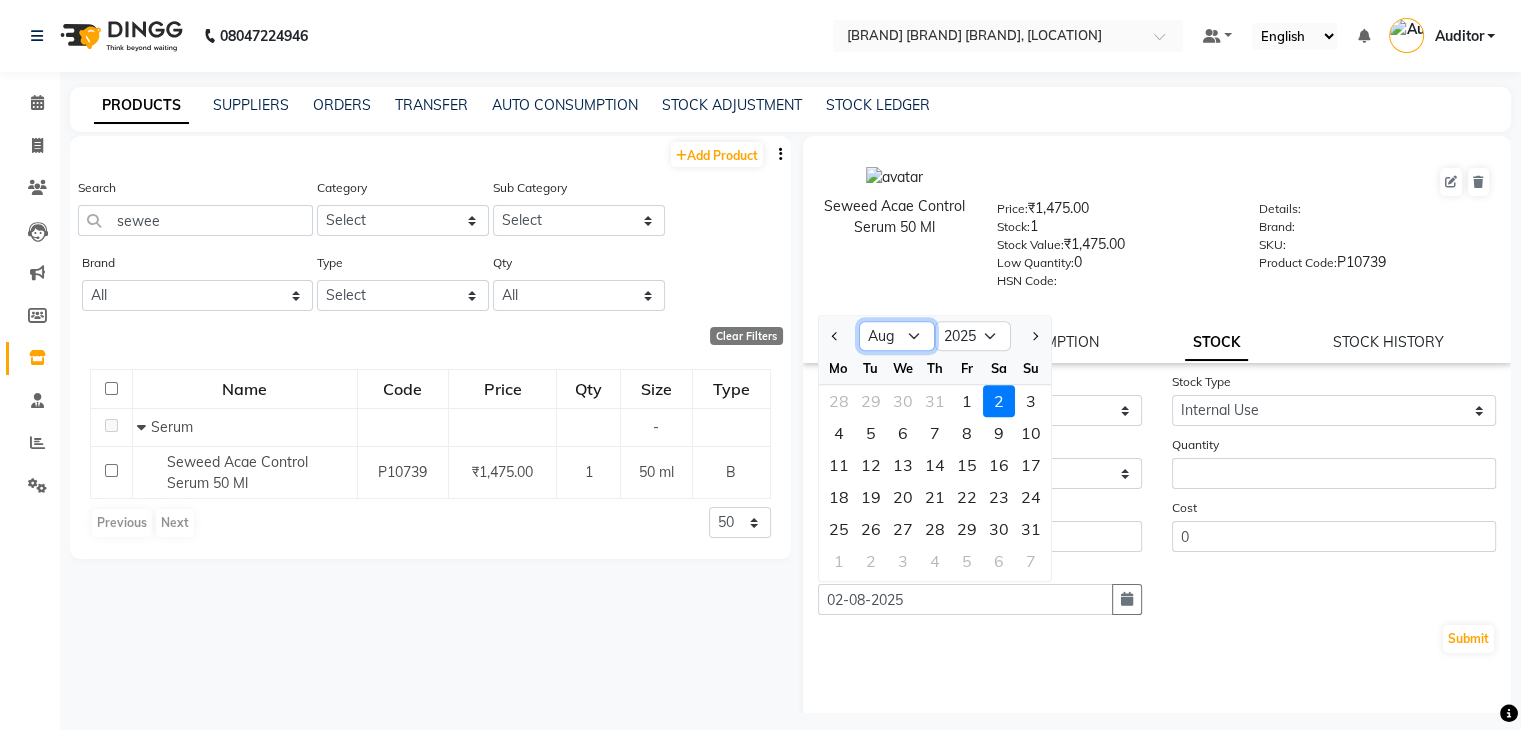 click on "Jan Feb Mar Apr May Jun Jul Aug Sep Oct Nov Dec" 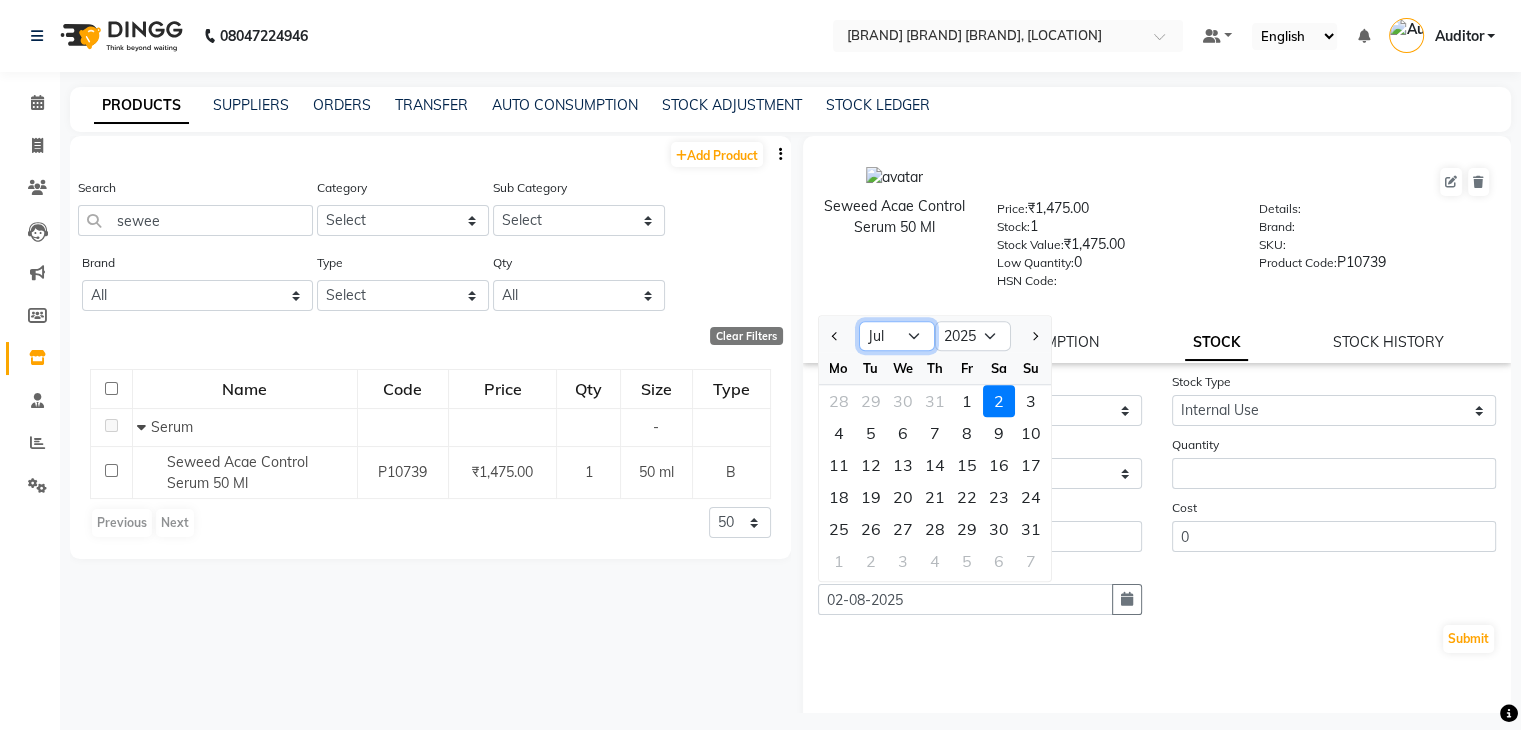 click on "Jan Feb Mar Apr May Jun Jul Aug Sep Oct Nov Dec" 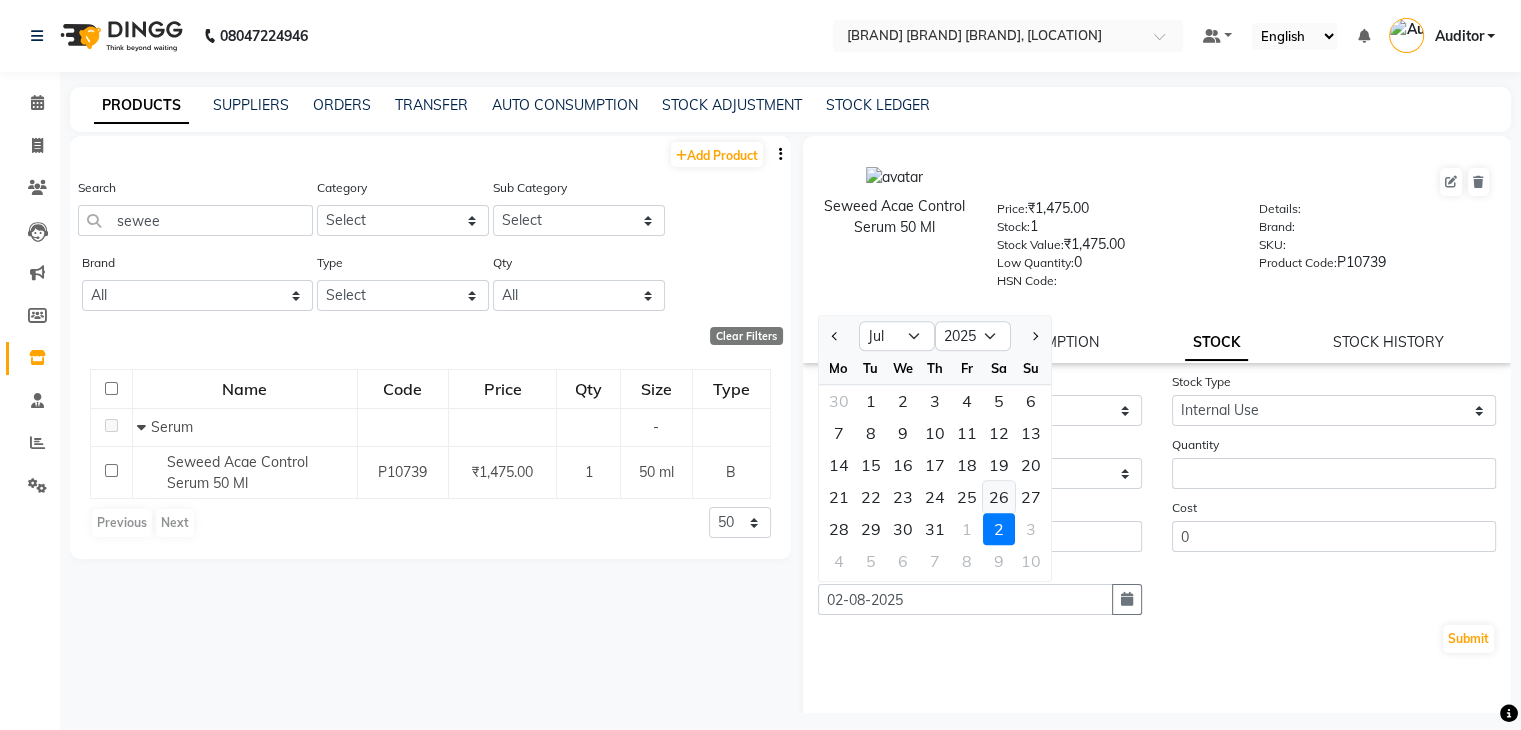 click on "26" 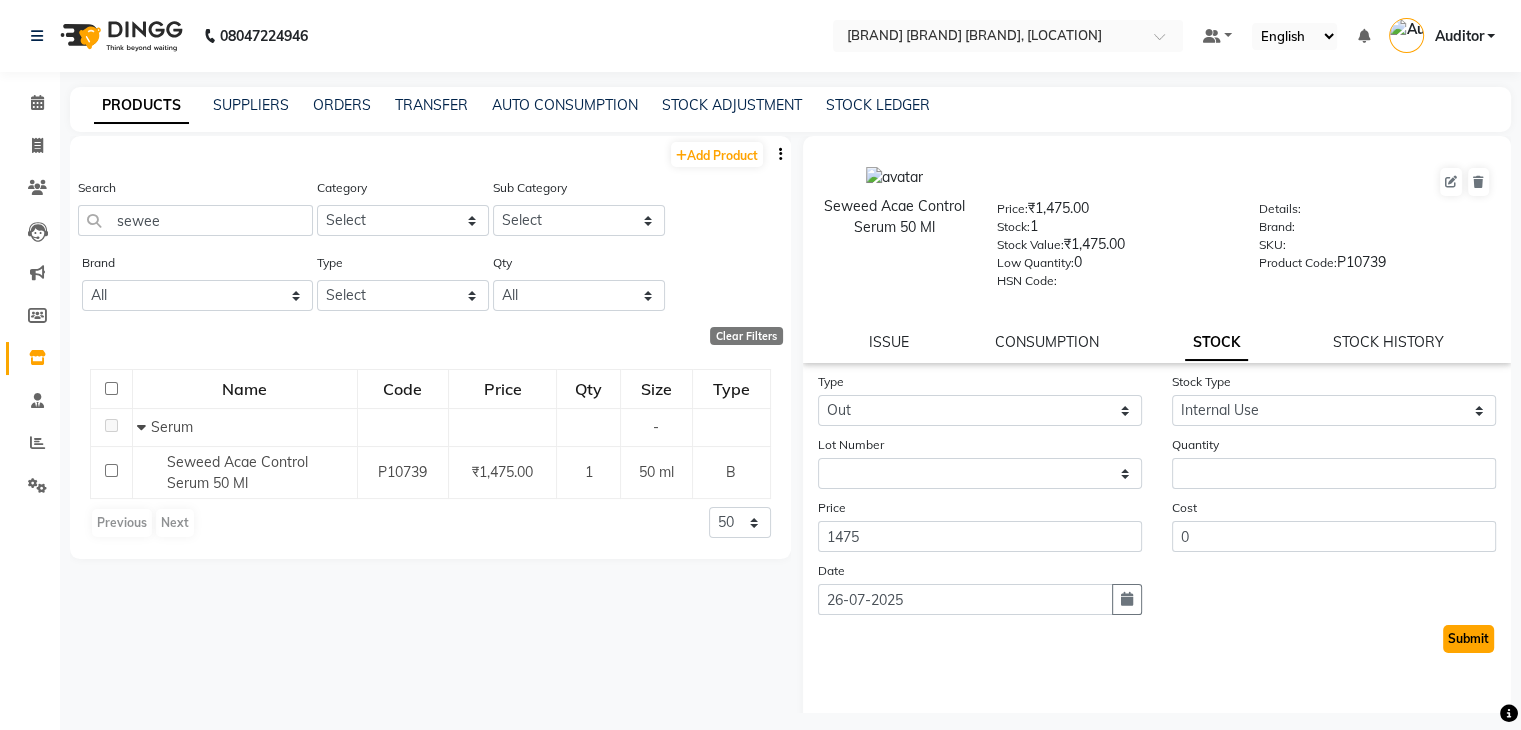 click on "Submit" 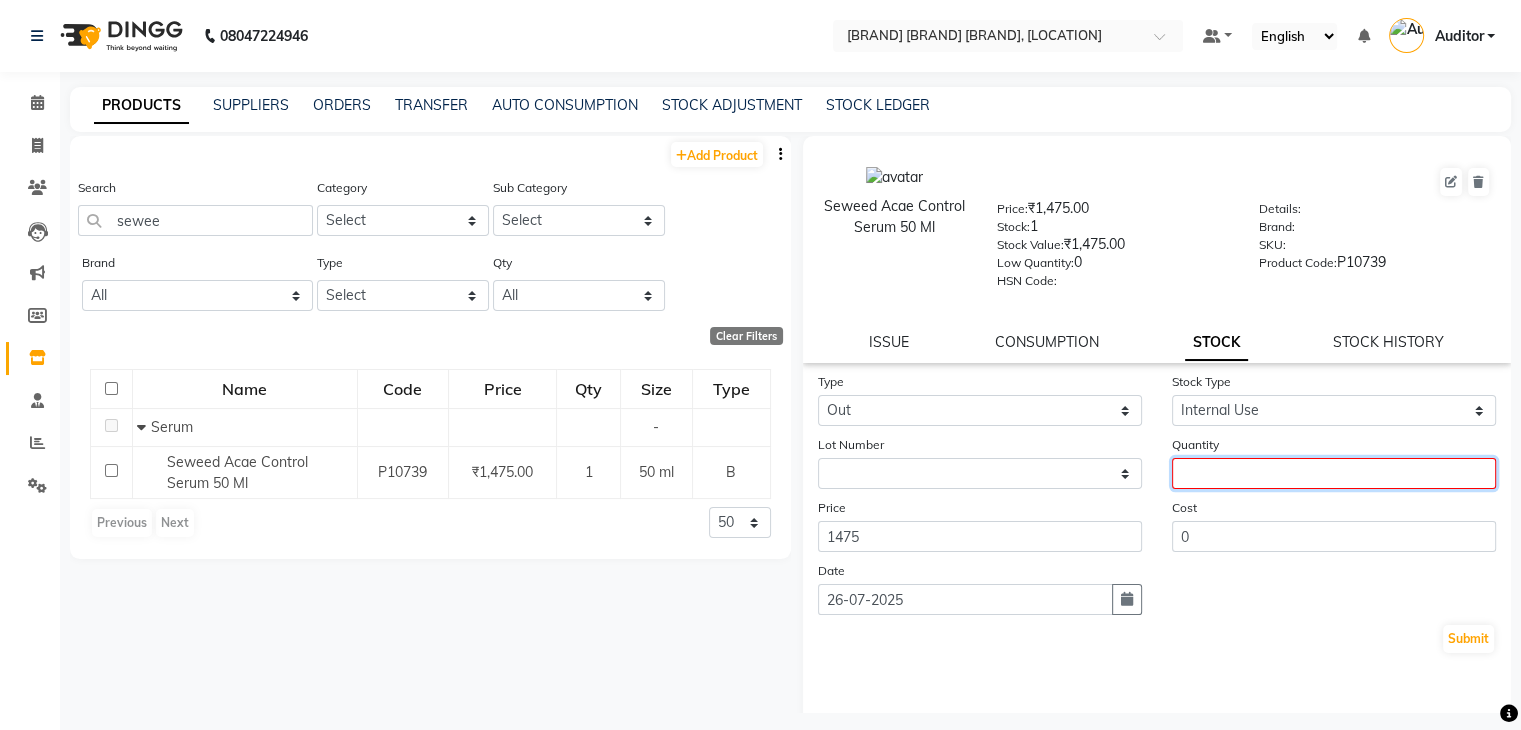 click 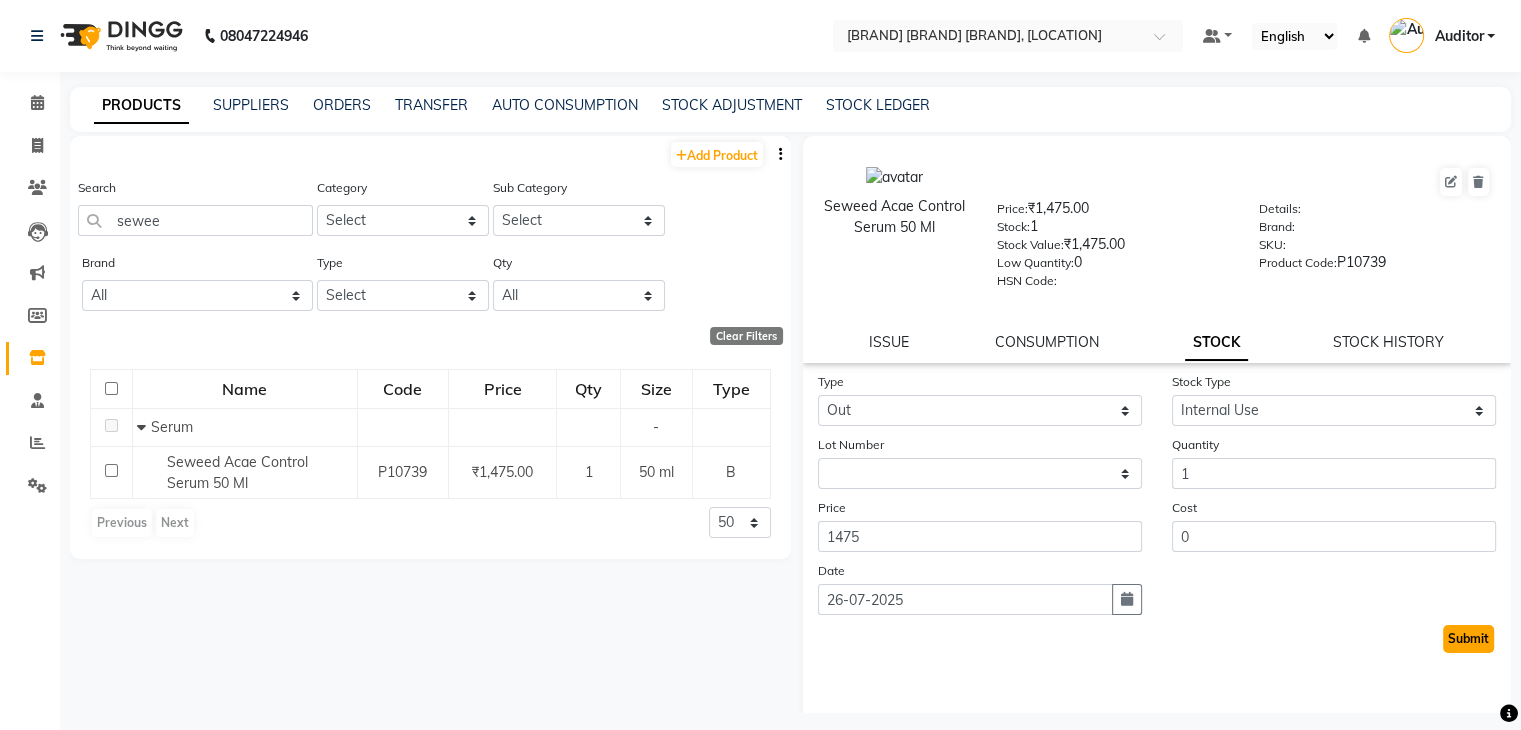 click on "Submit" 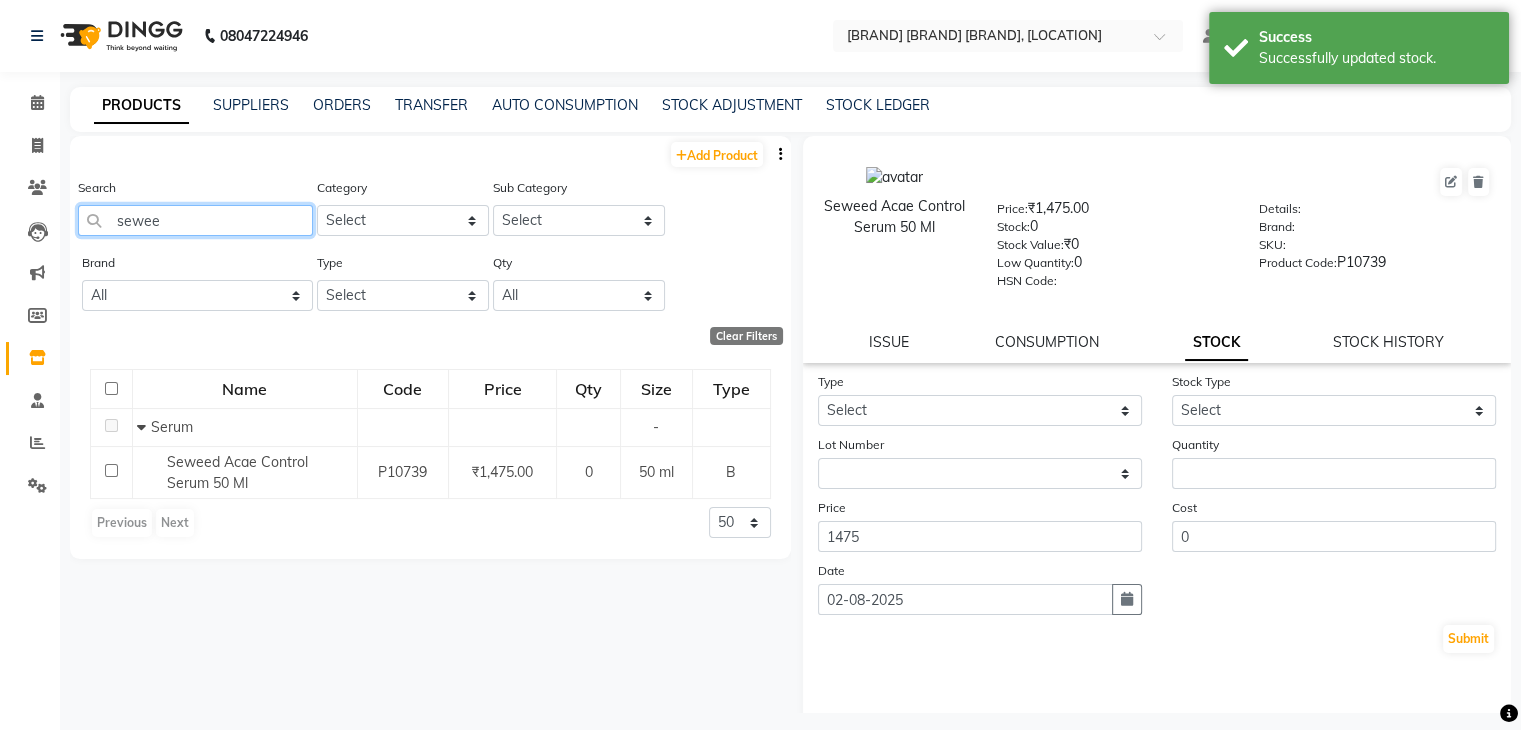 click on "sewee" 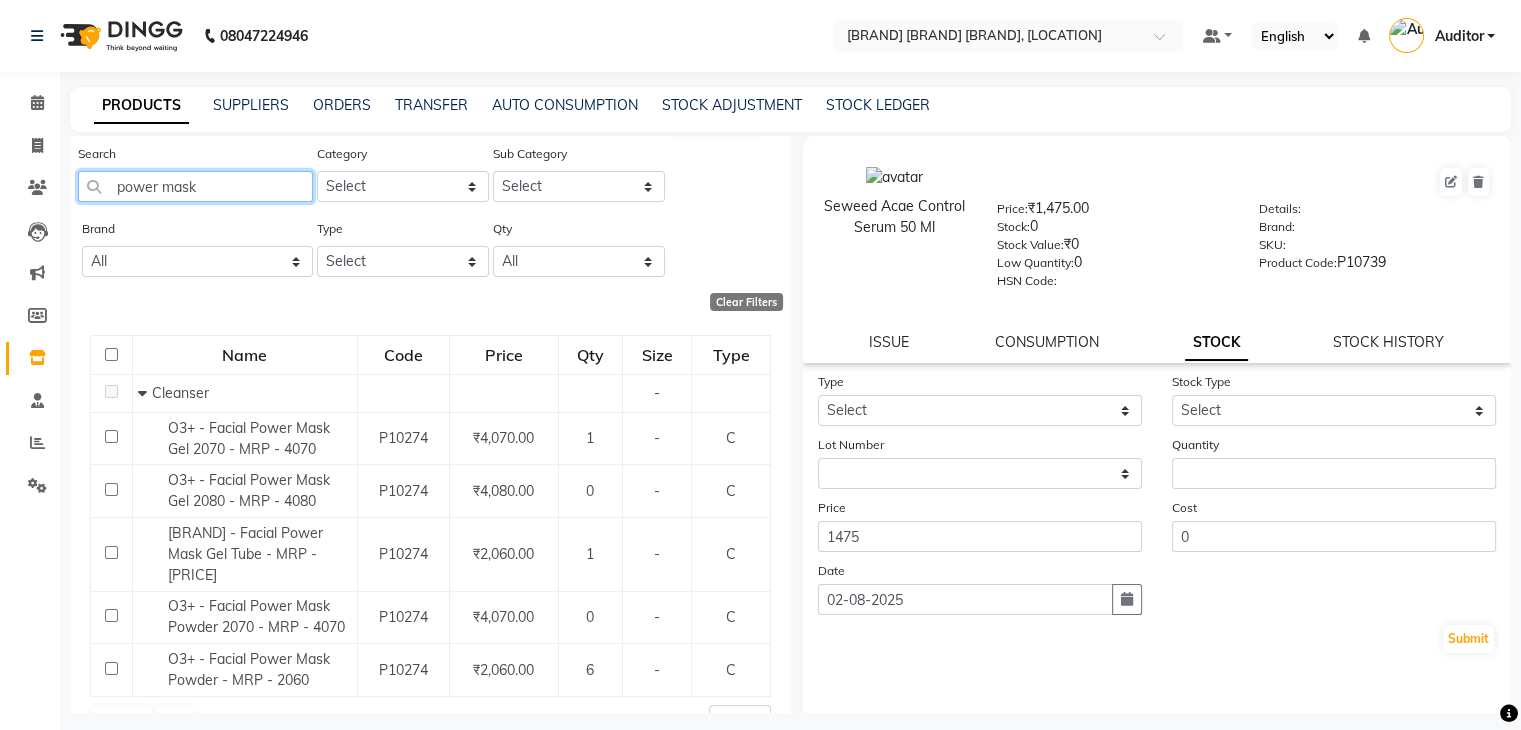scroll, scrollTop: 57, scrollLeft: 0, axis: vertical 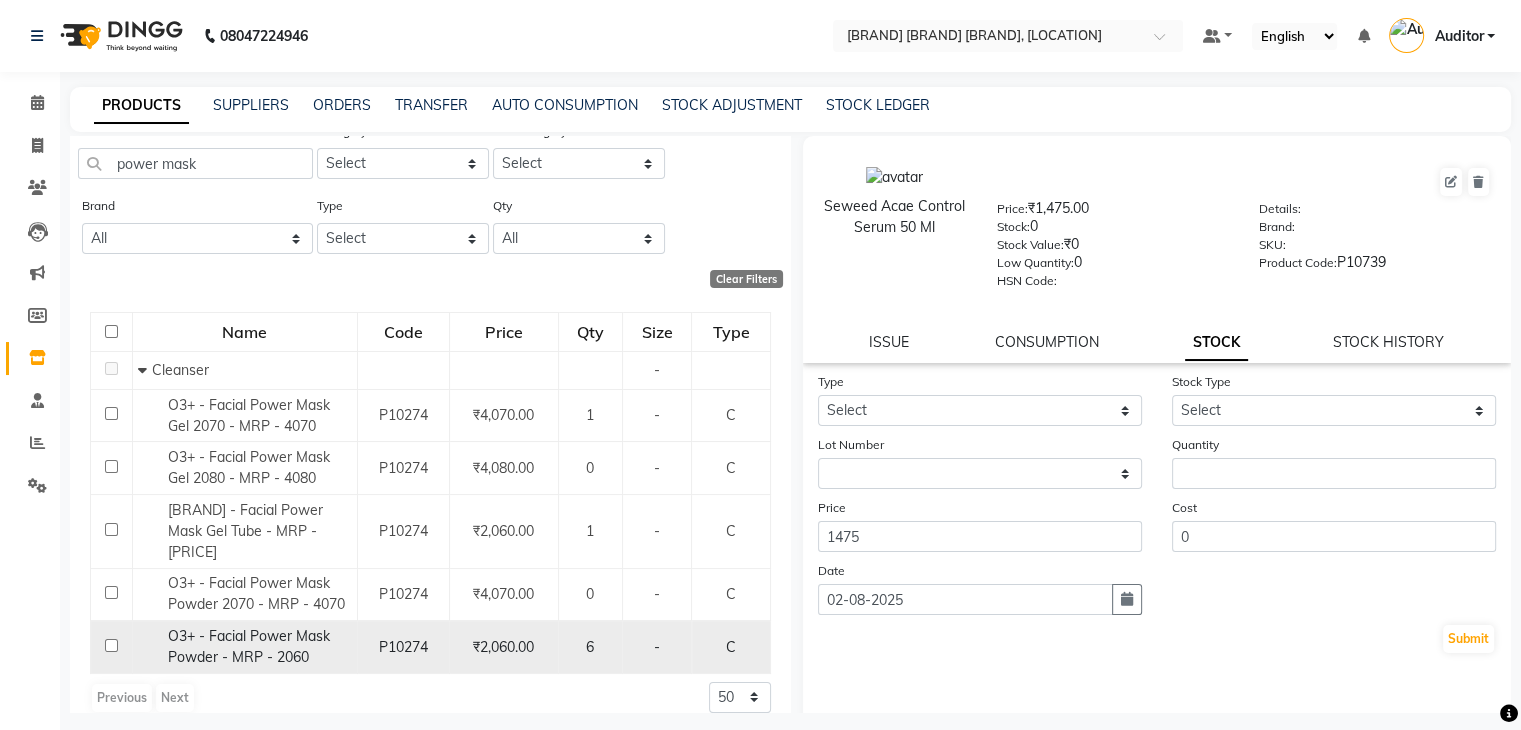 drag, startPoint x: 327, startPoint y: 632, endPoint x: 288, endPoint y: 632, distance: 39 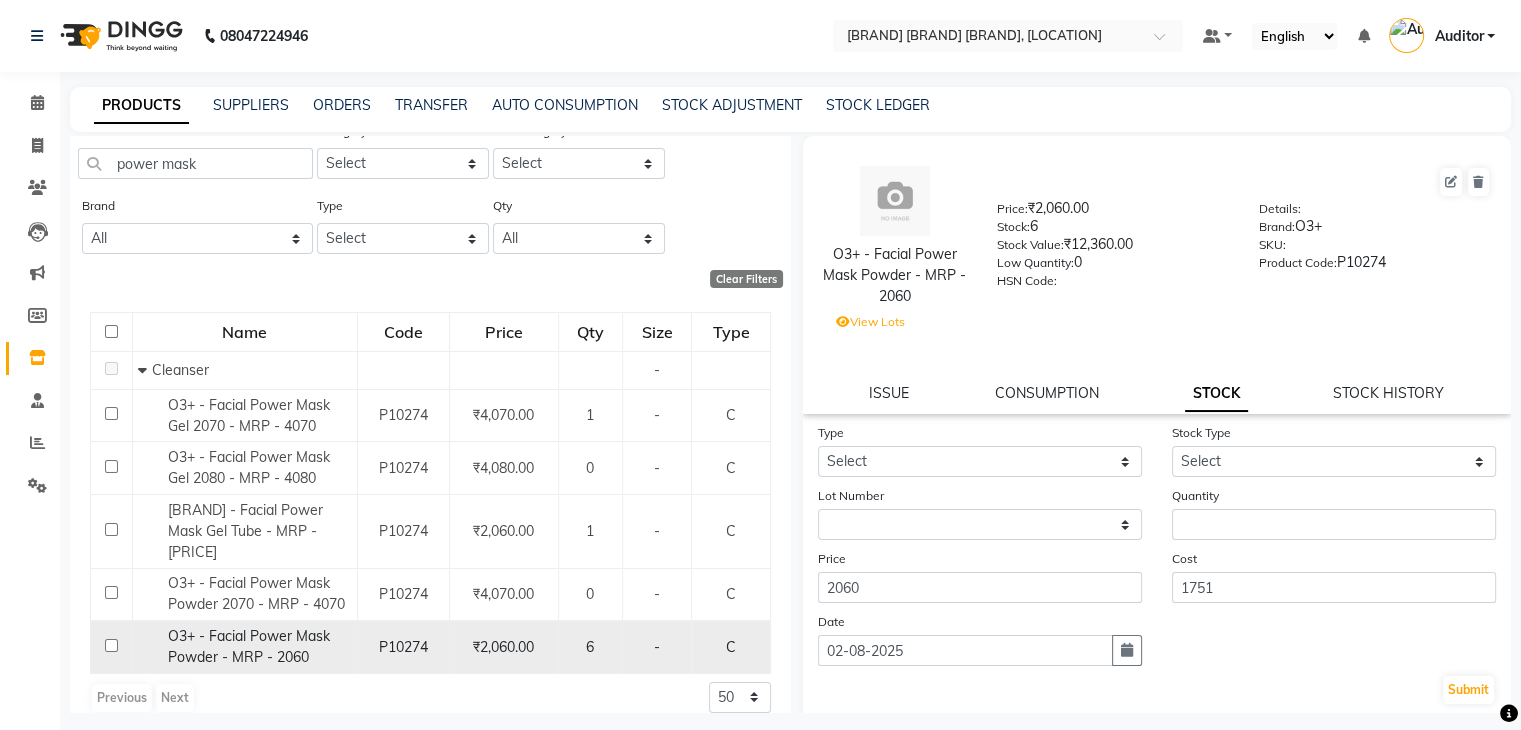 click on "O3+ - Facial Power Mask Powder - MRP - 2060" 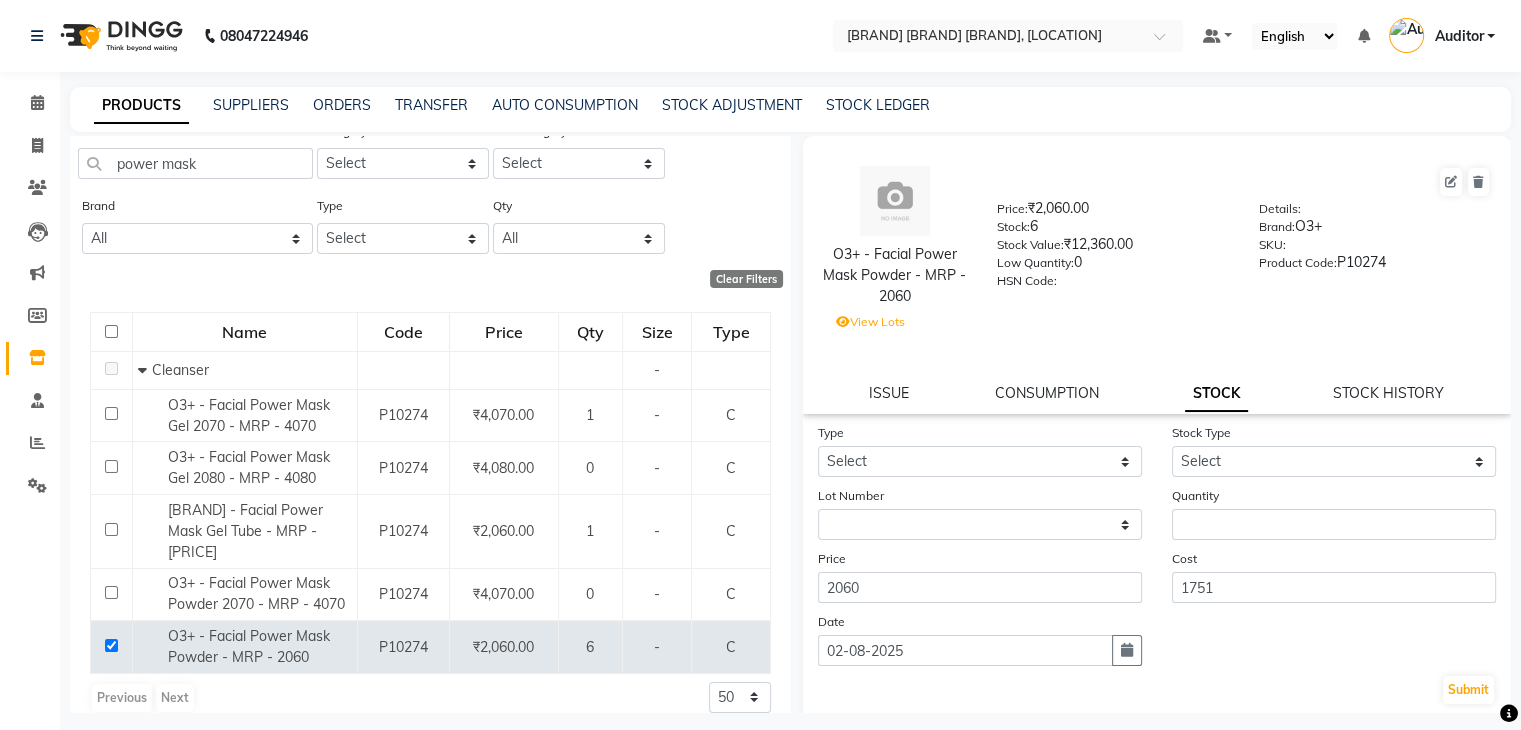 click 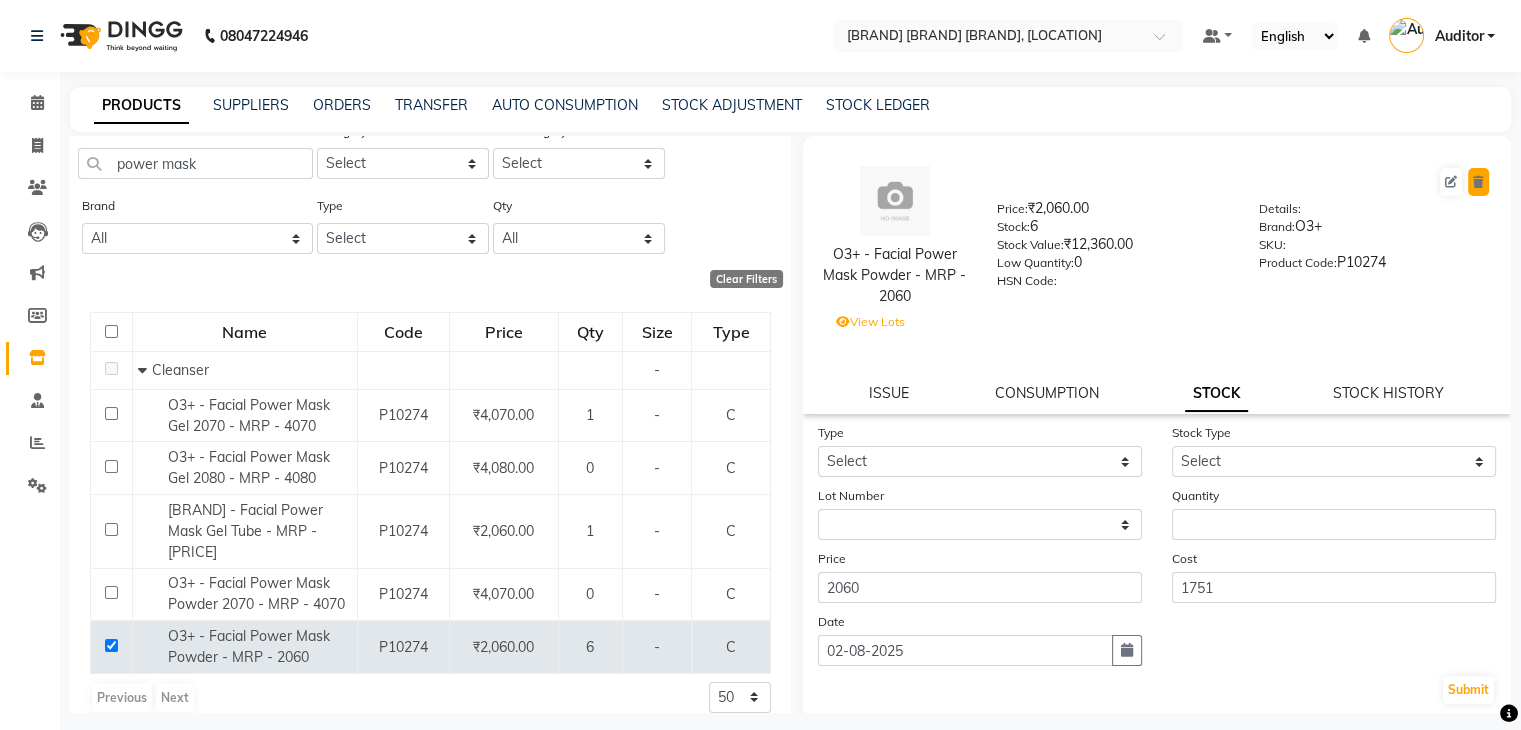 click 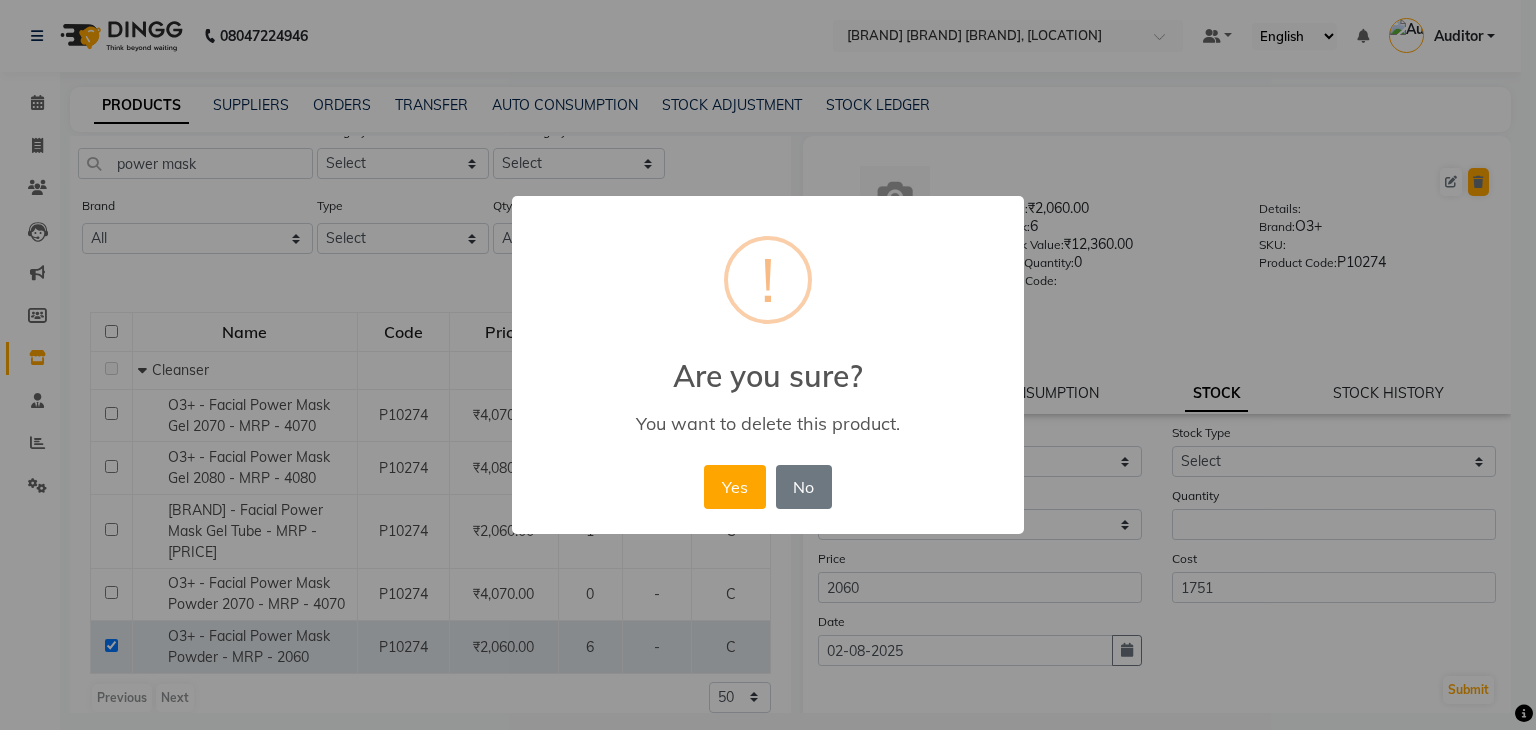 click on "Yes" at bounding box center (734, 487) 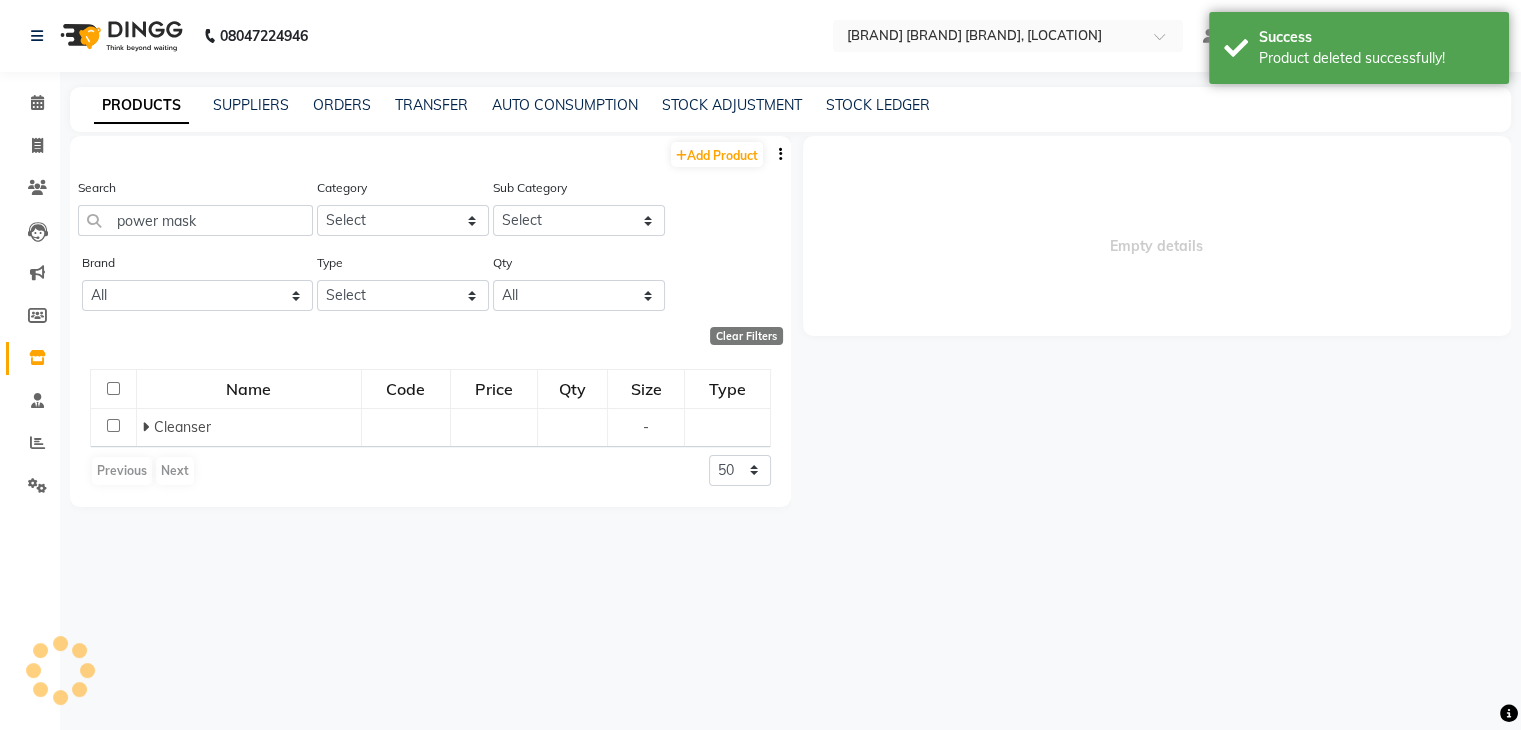 scroll, scrollTop: 0, scrollLeft: 0, axis: both 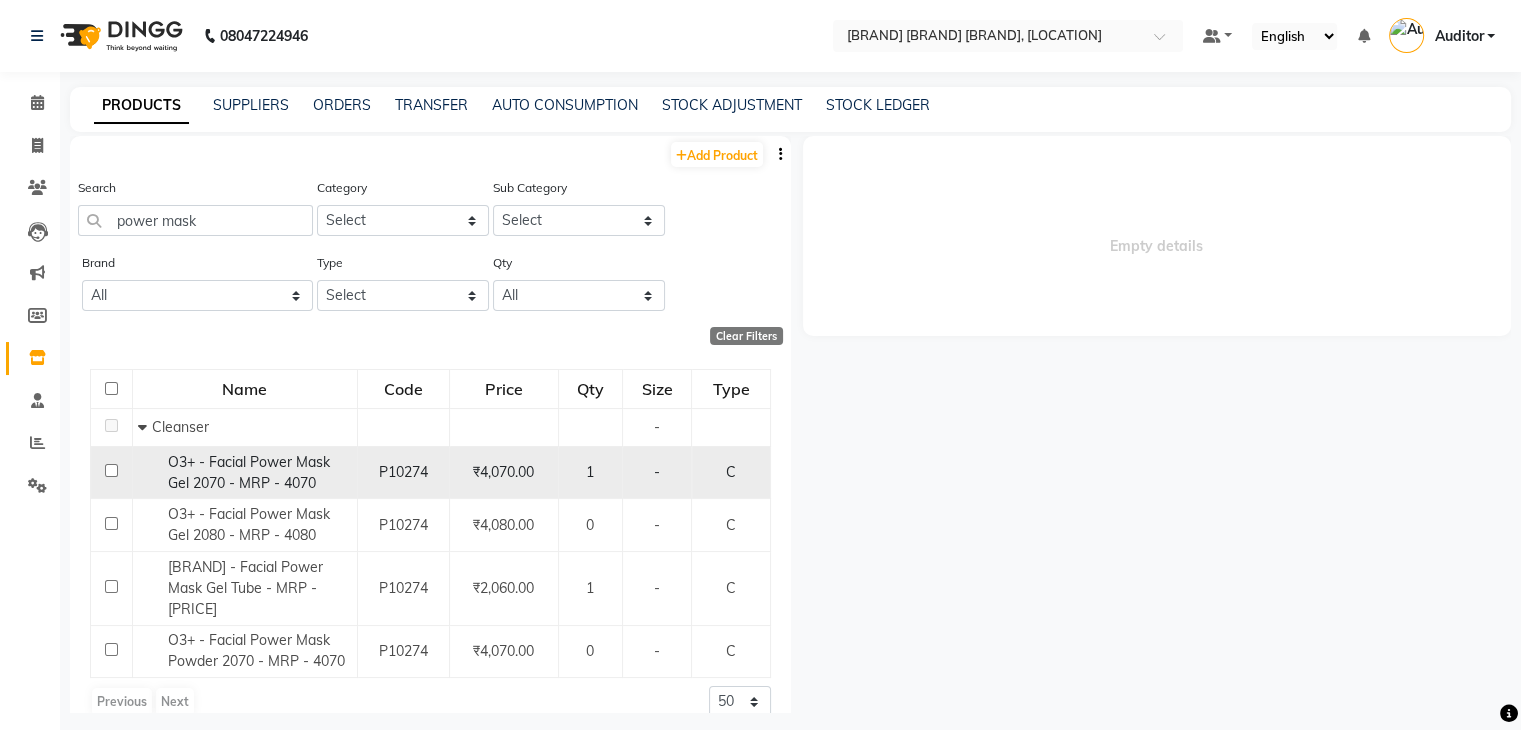 click on "O3+ - Facial Power Mask Gel 2070 - MRP - 4070" 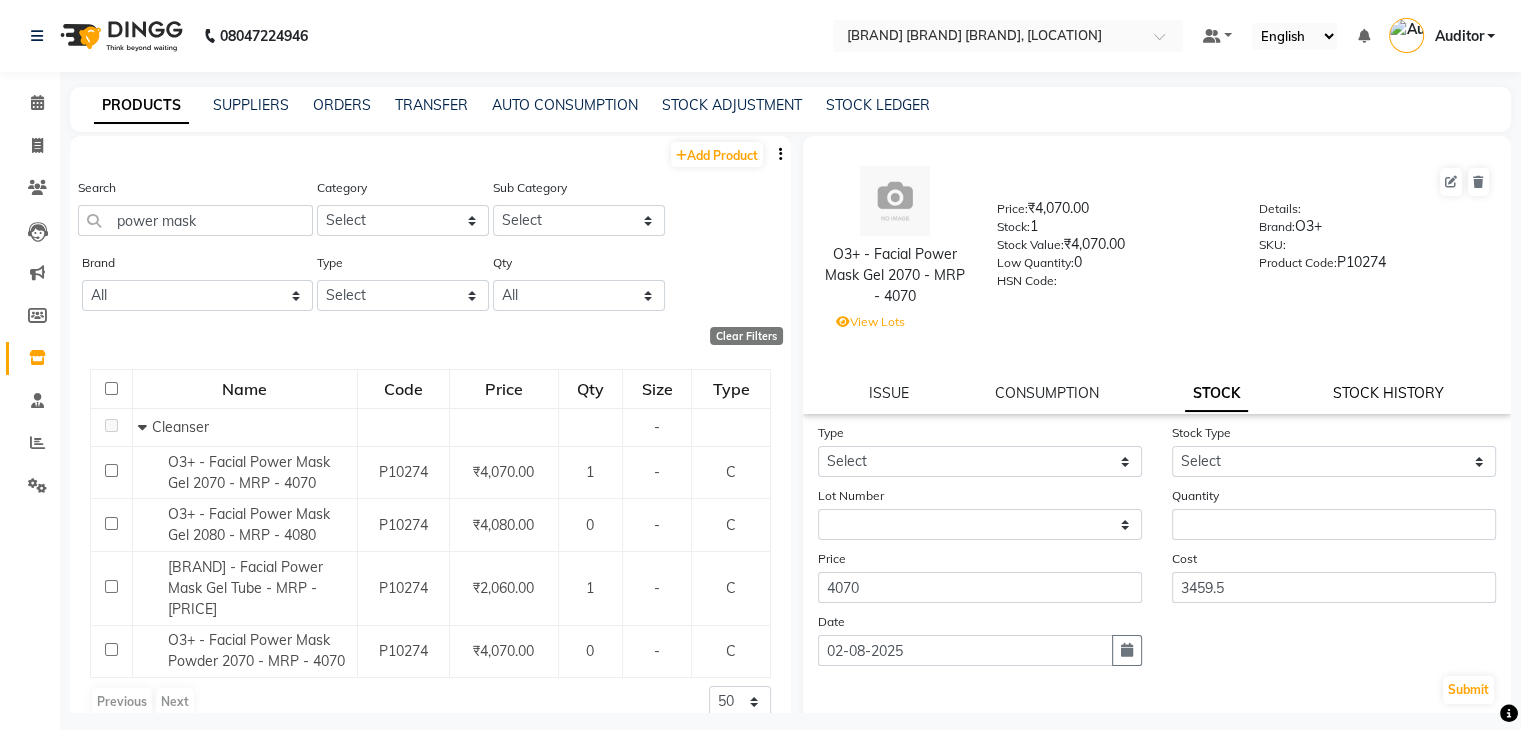 click on "STOCK HISTORY" 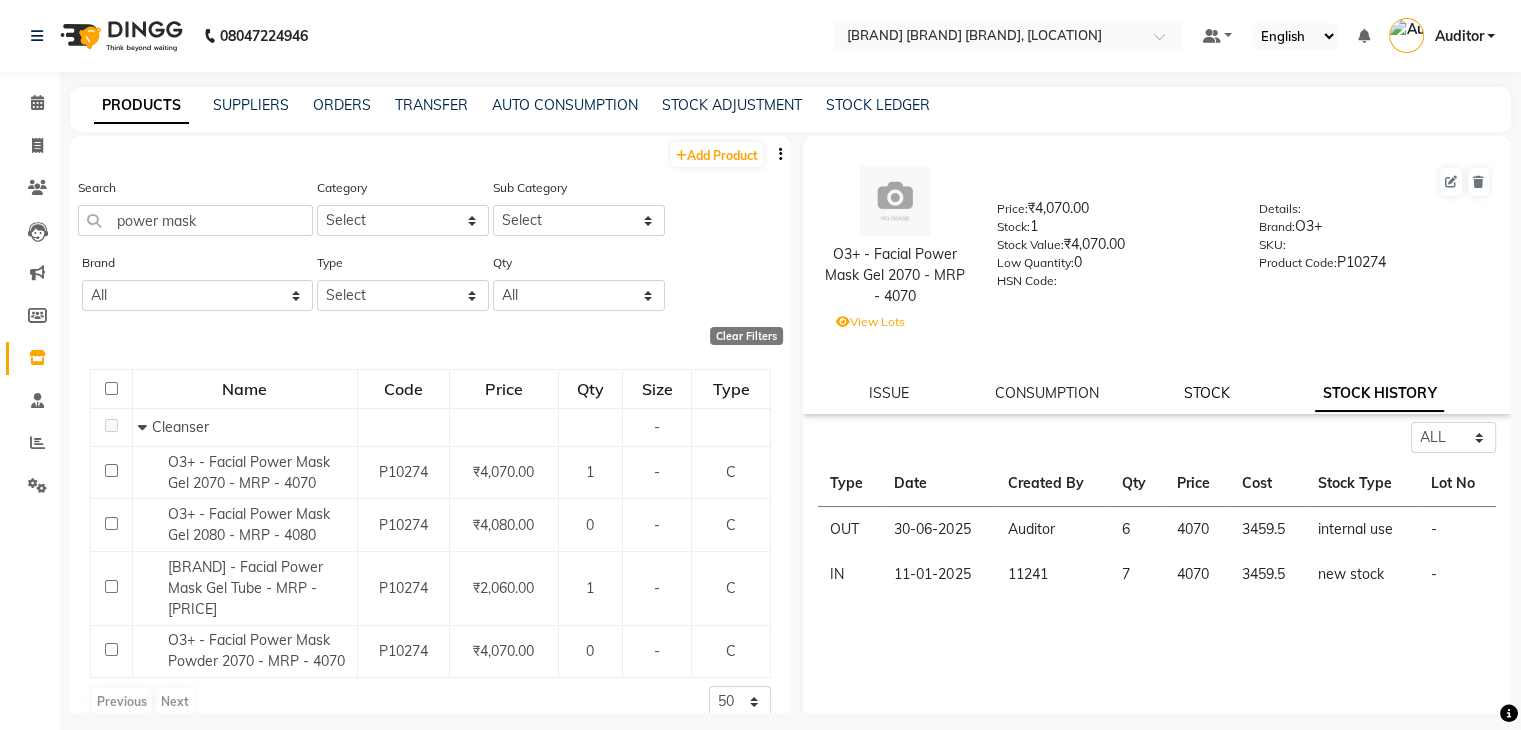 click on "STOCK" 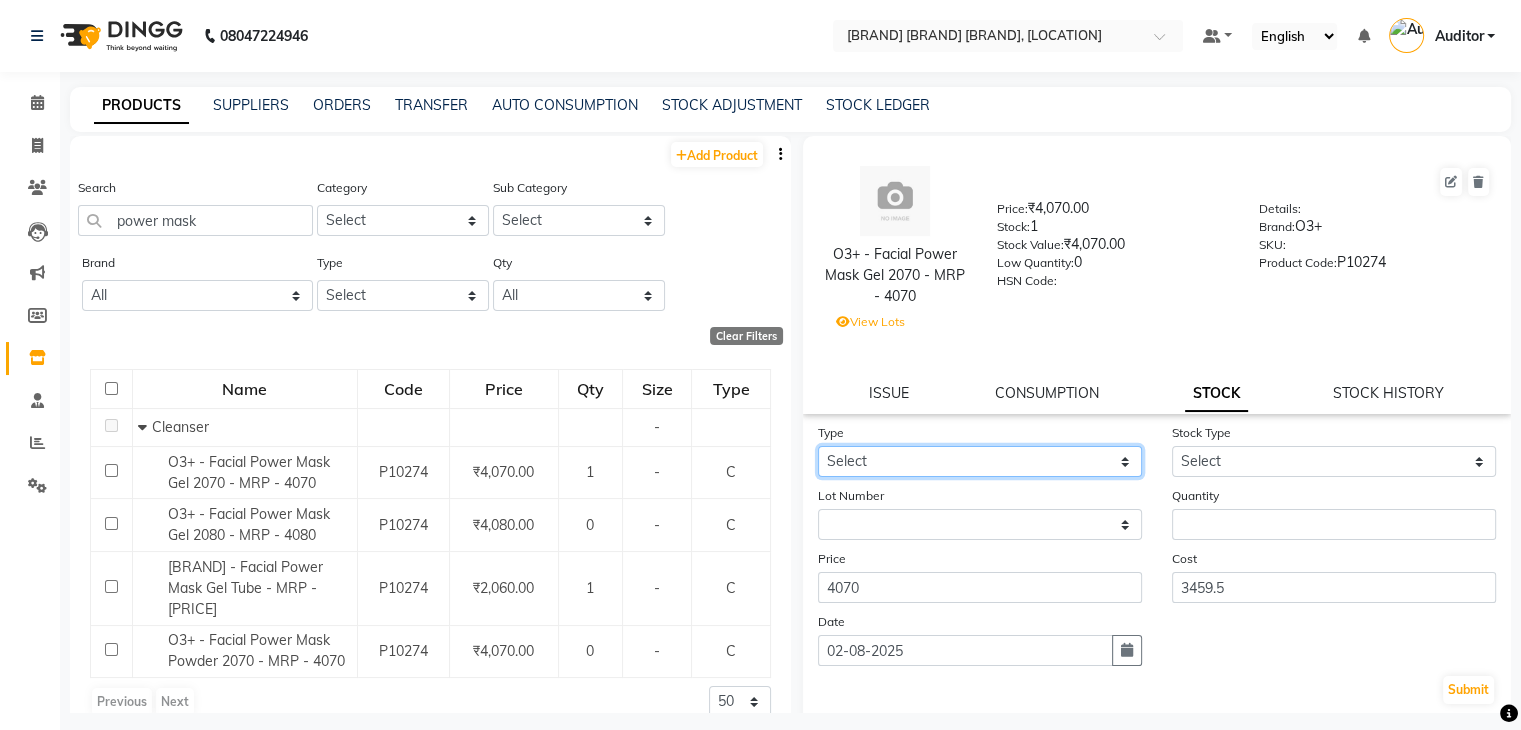 click on "Select In Out" 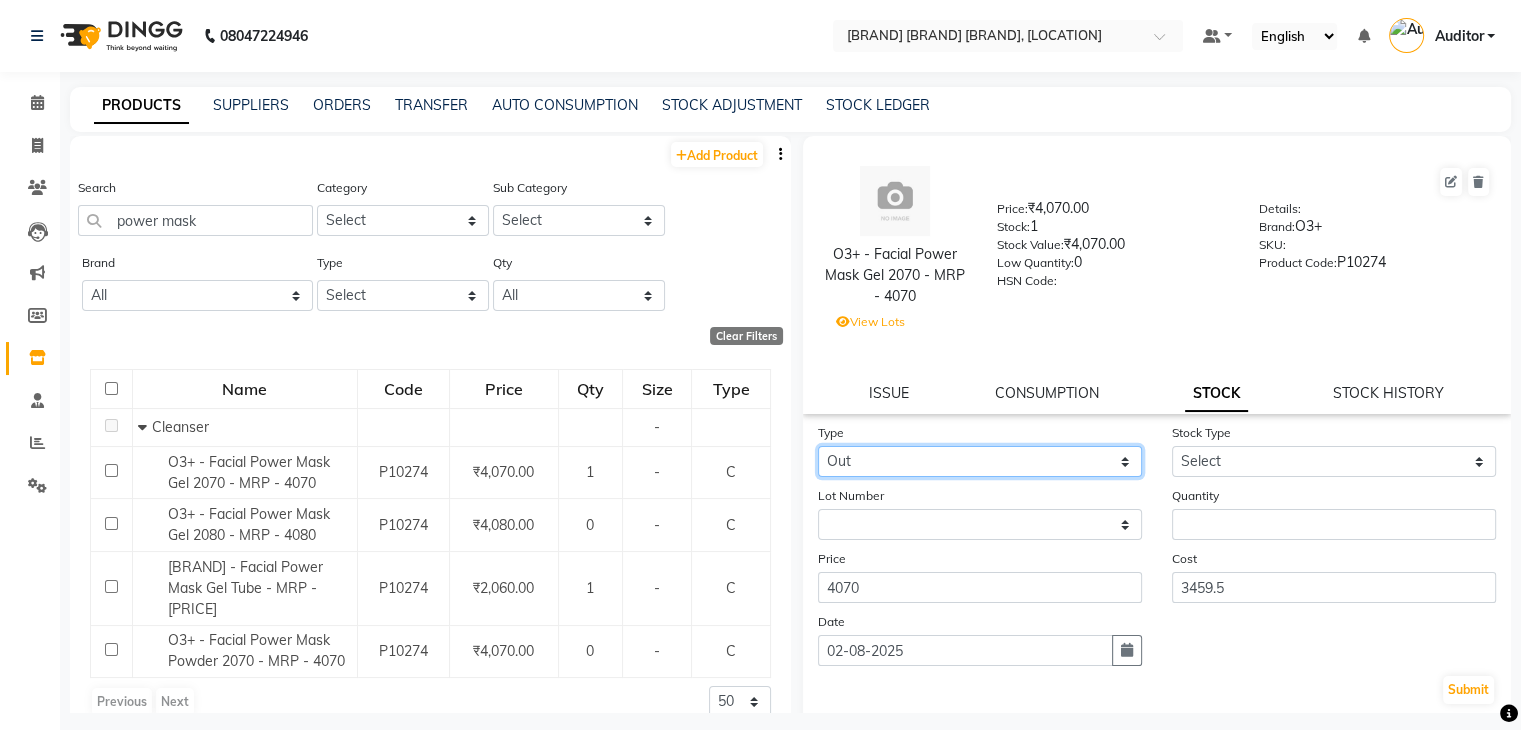 click on "Select In Out" 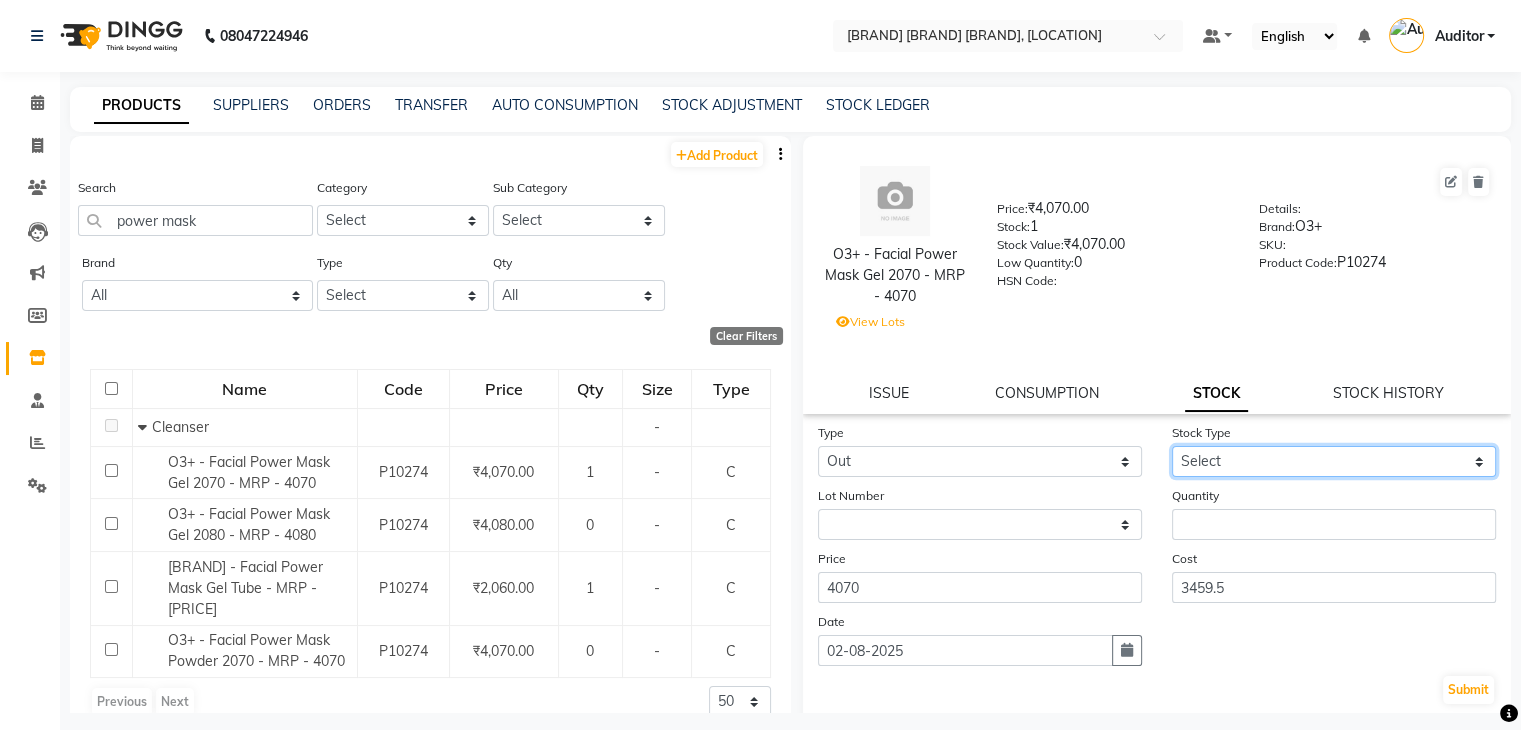 click on "Select Internal Use Damaged Expired Adjustment Return Other" 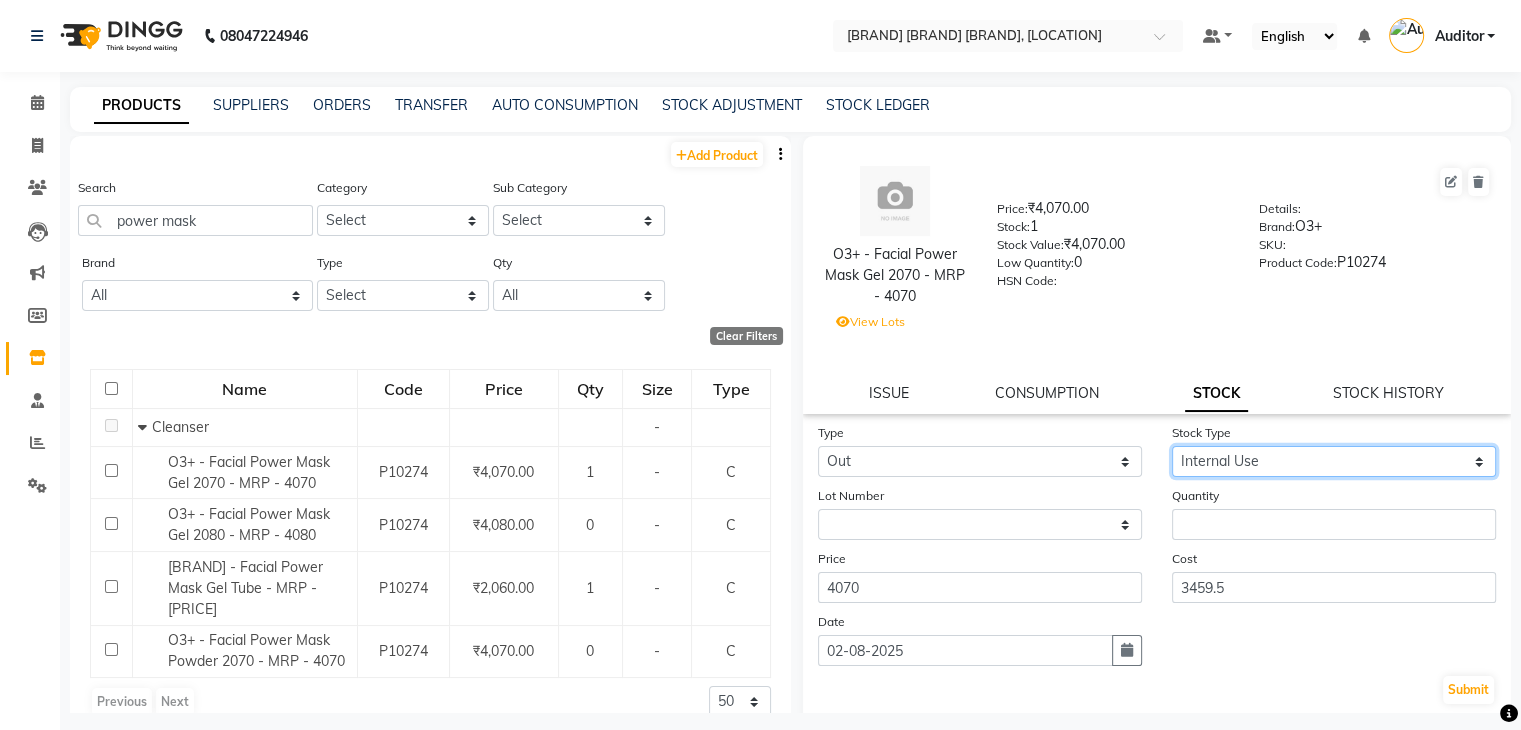 click on "Select Internal Use Damaged Expired Adjustment Return Other" 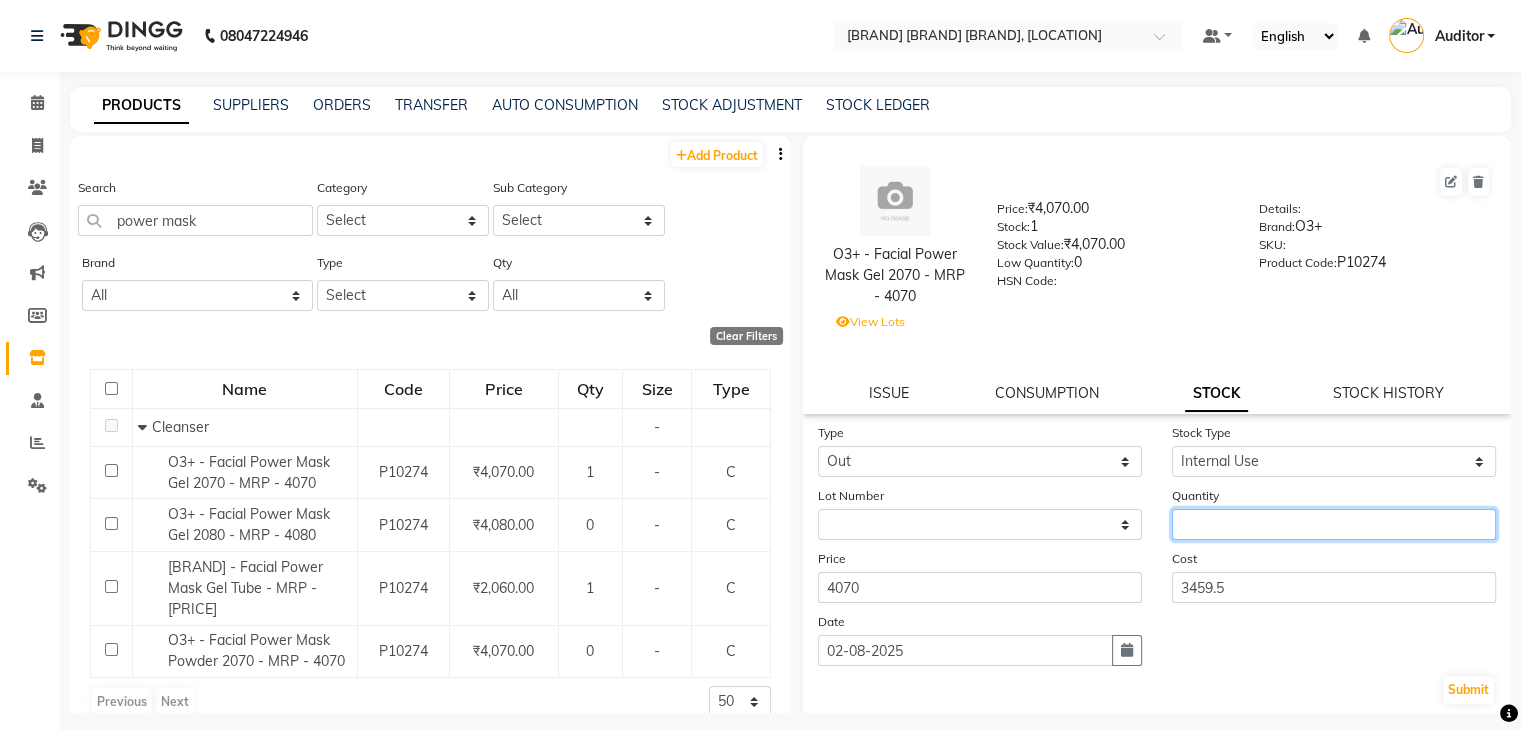 click 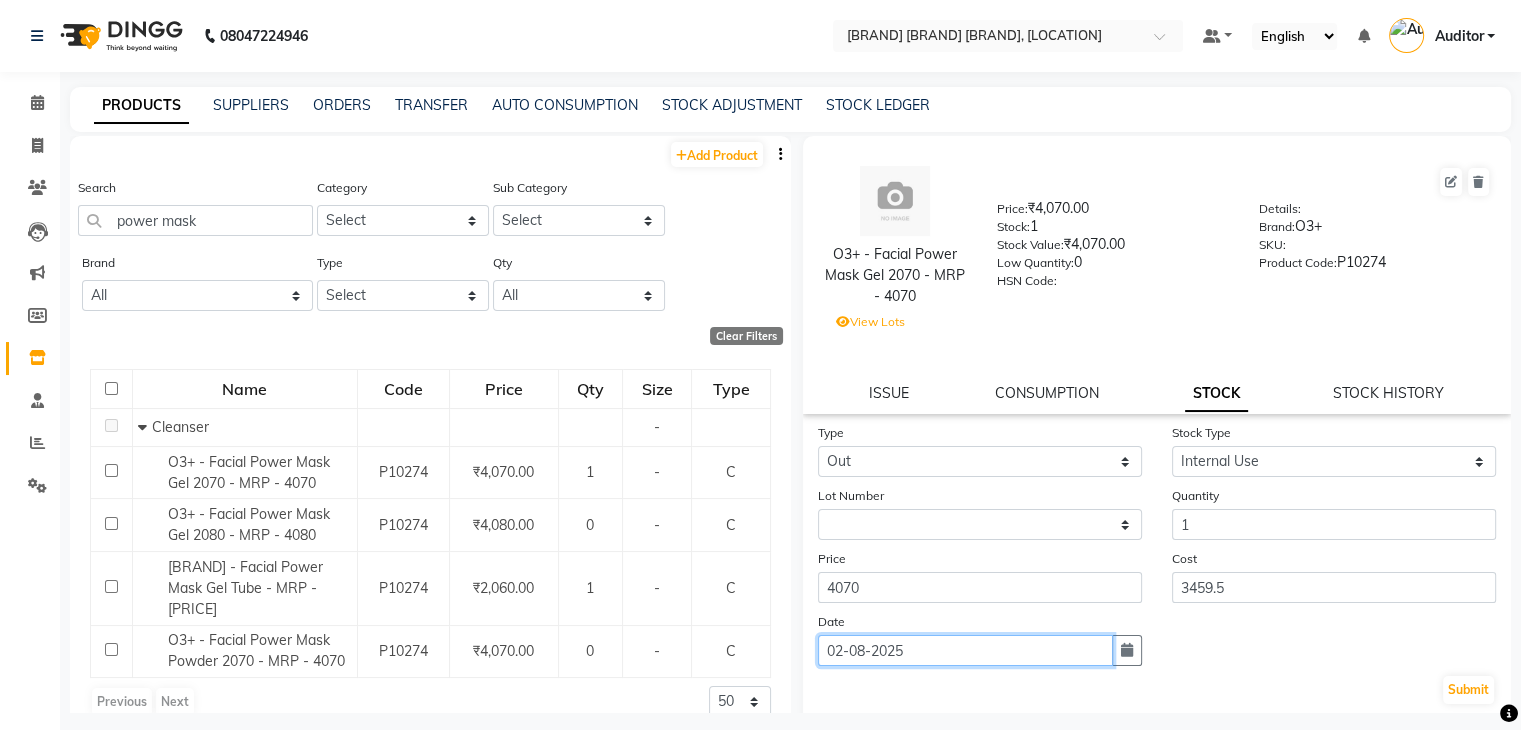 click on "02-08-2025" 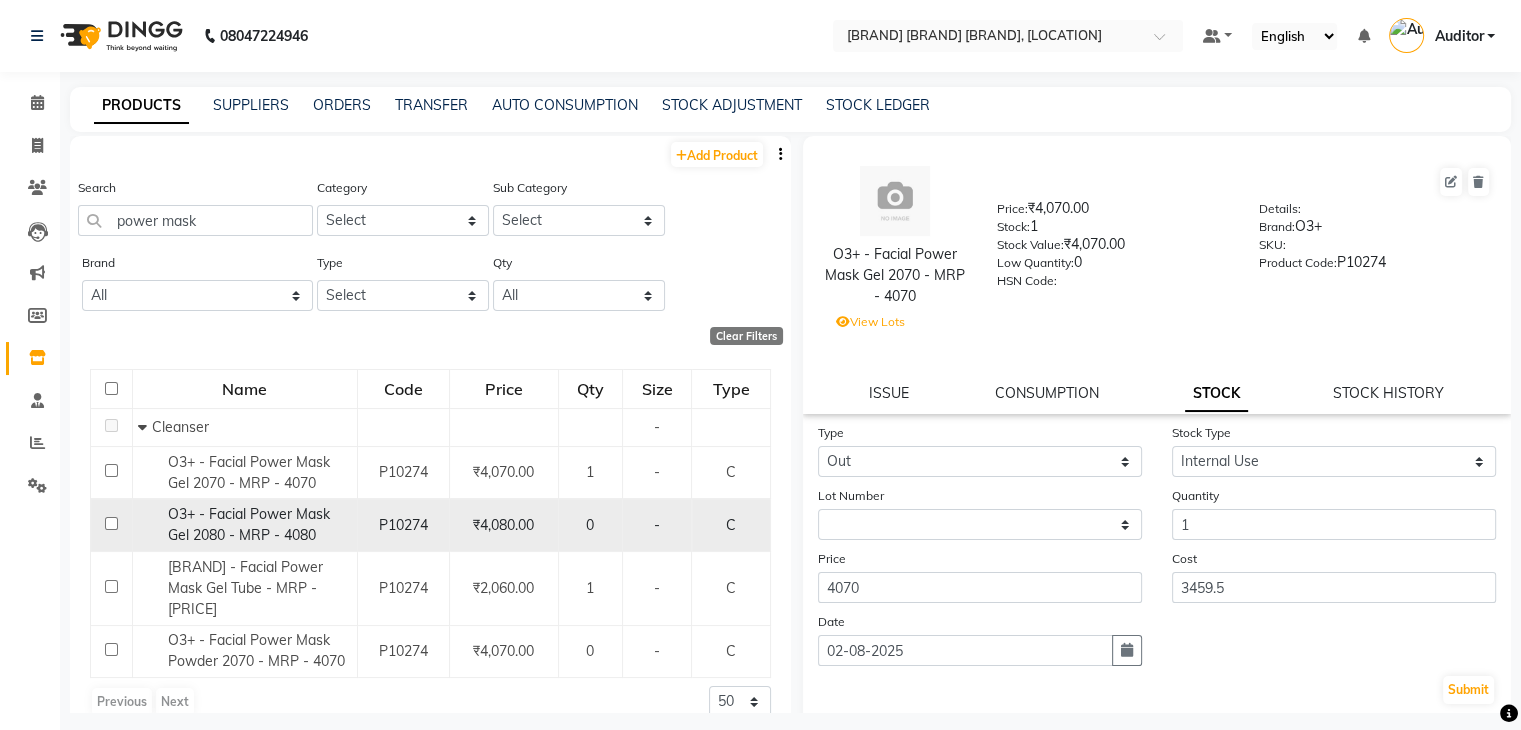 click on "O3+ - Facial Power Mask Gel 2080 - MRP - 4080" 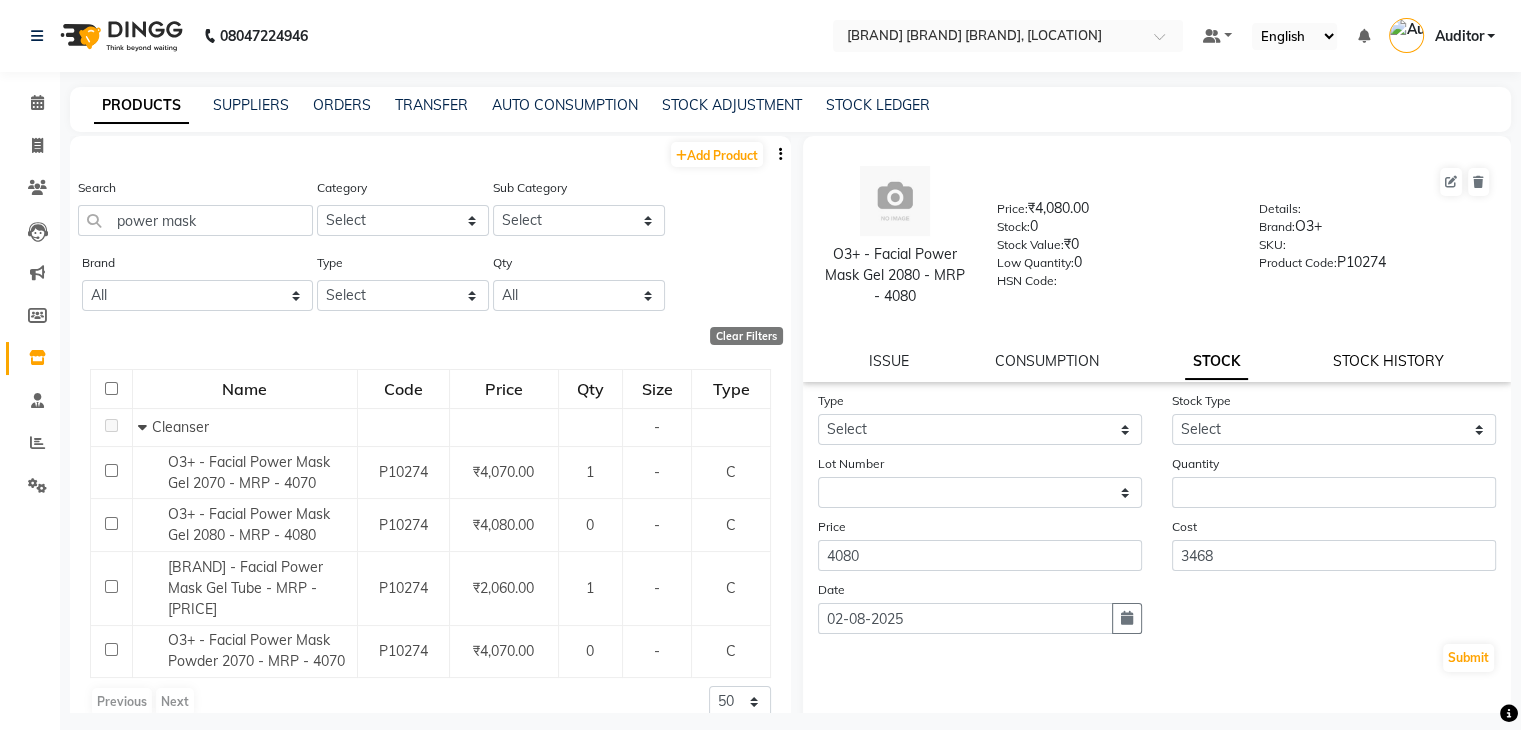 click on "STOCK HISTORY" 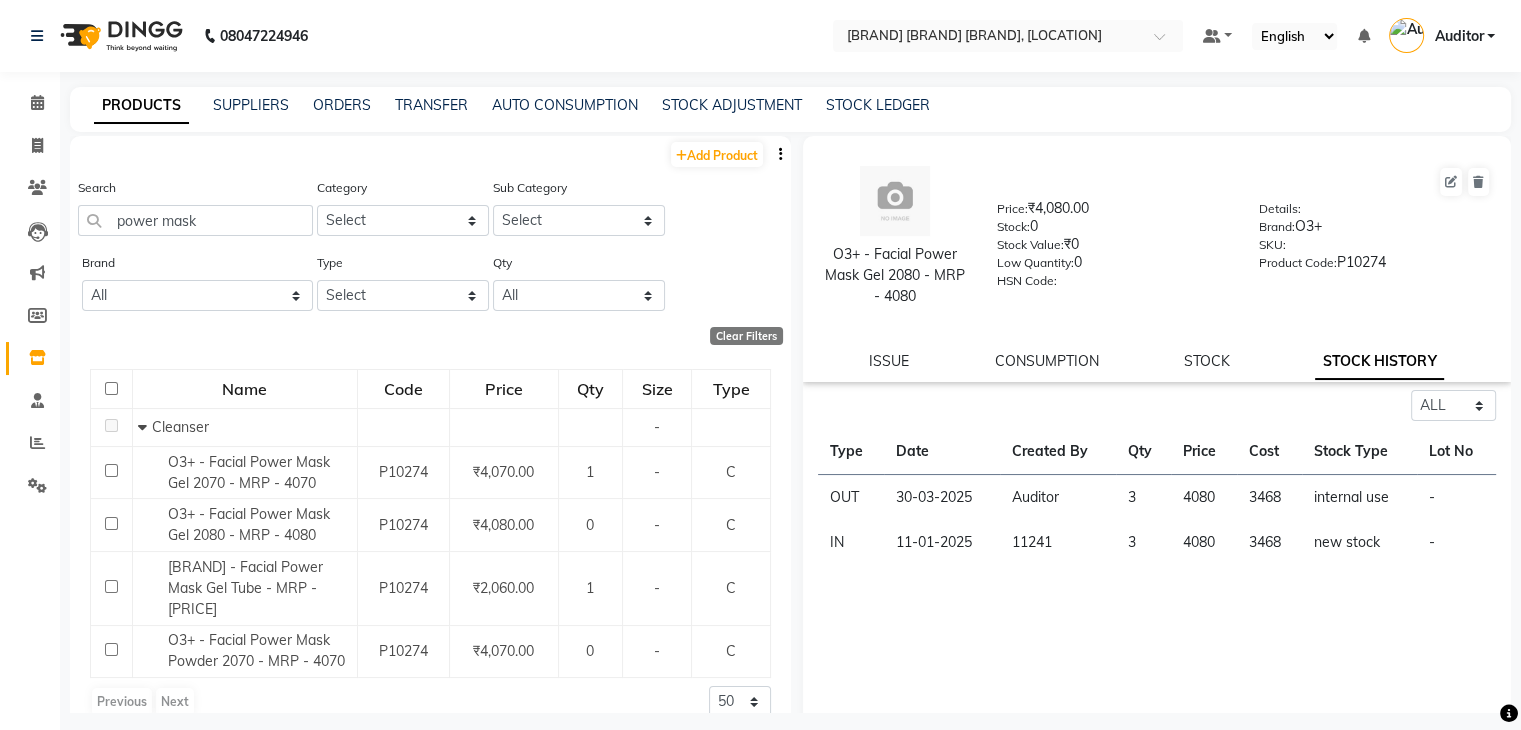 click on "[BRAND] - Facial Power Mask Gel [NUMERIC_STRING] - MRP - [PRICE]  Price:   ₹[PRICE].00  Stock:   0  Stock Value:   ₹0  Low Quantity:  0  HSN Code:    Details:     Brand:   [BRAND]  SKU:     Product Code:   [PRODUCT_CODE]  ISSUE CONSUMPTION STOCK STOCK HISTORY" 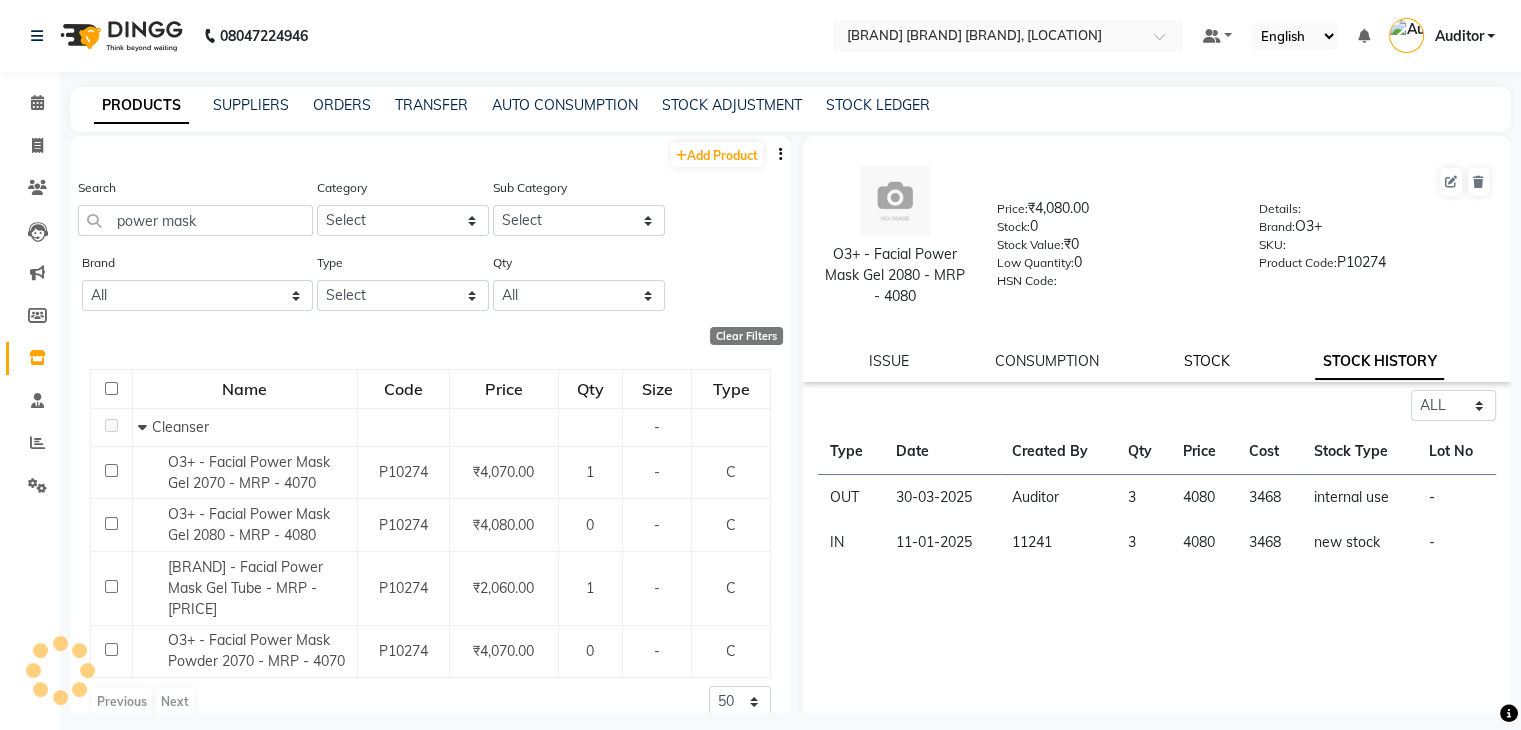 click on "STOCK" 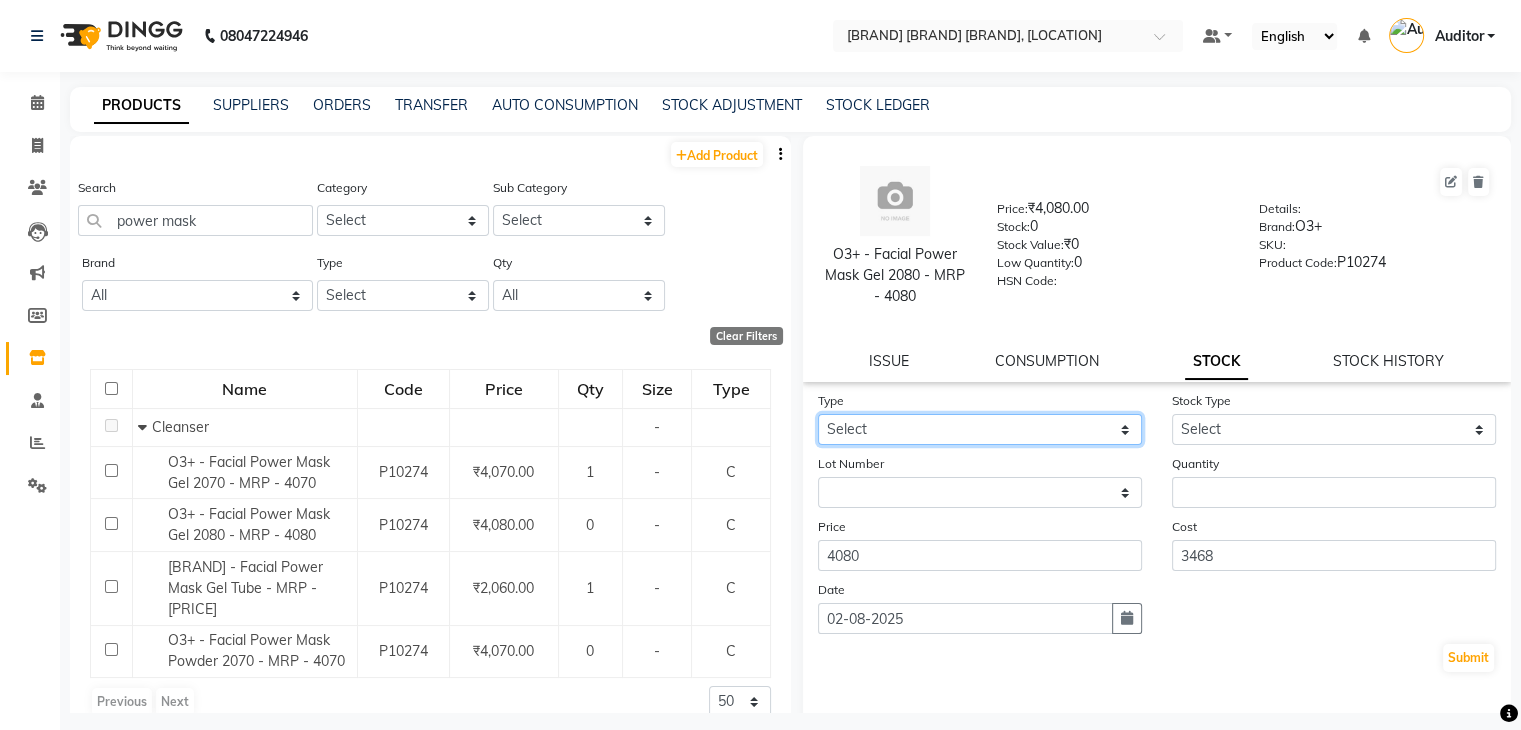 click on "Select In Out" 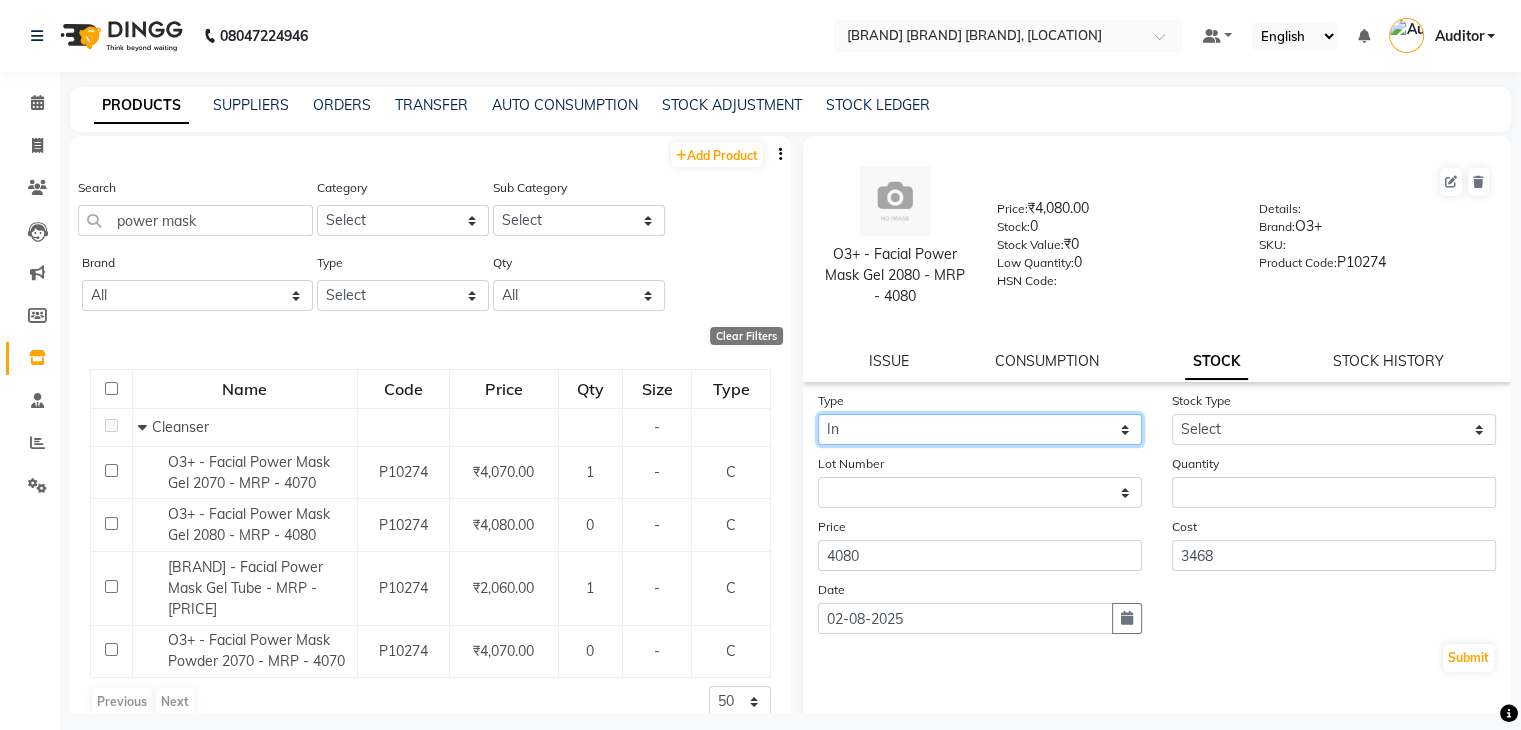 click on "Select In Out" 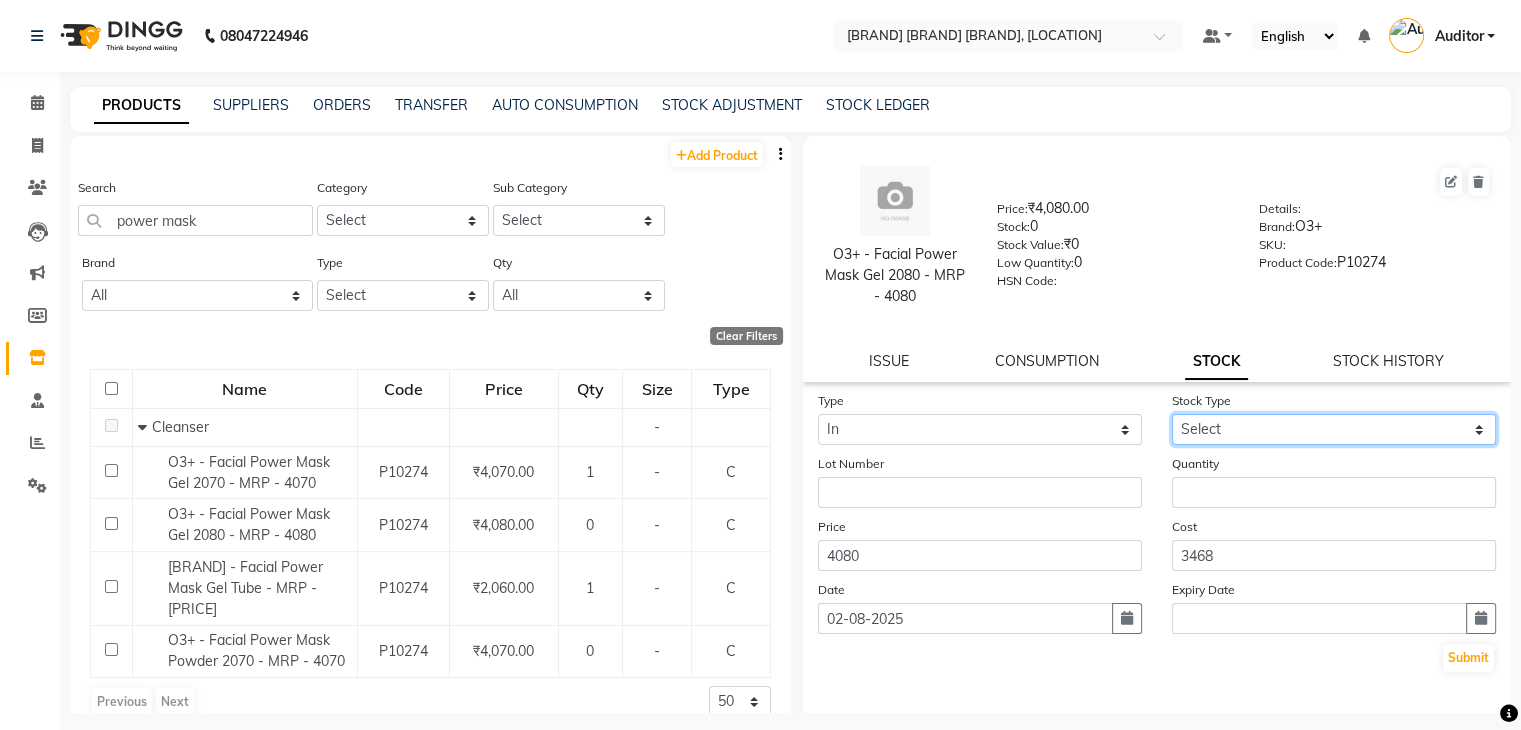 click on "Select New Stock Adjustment Return Other" 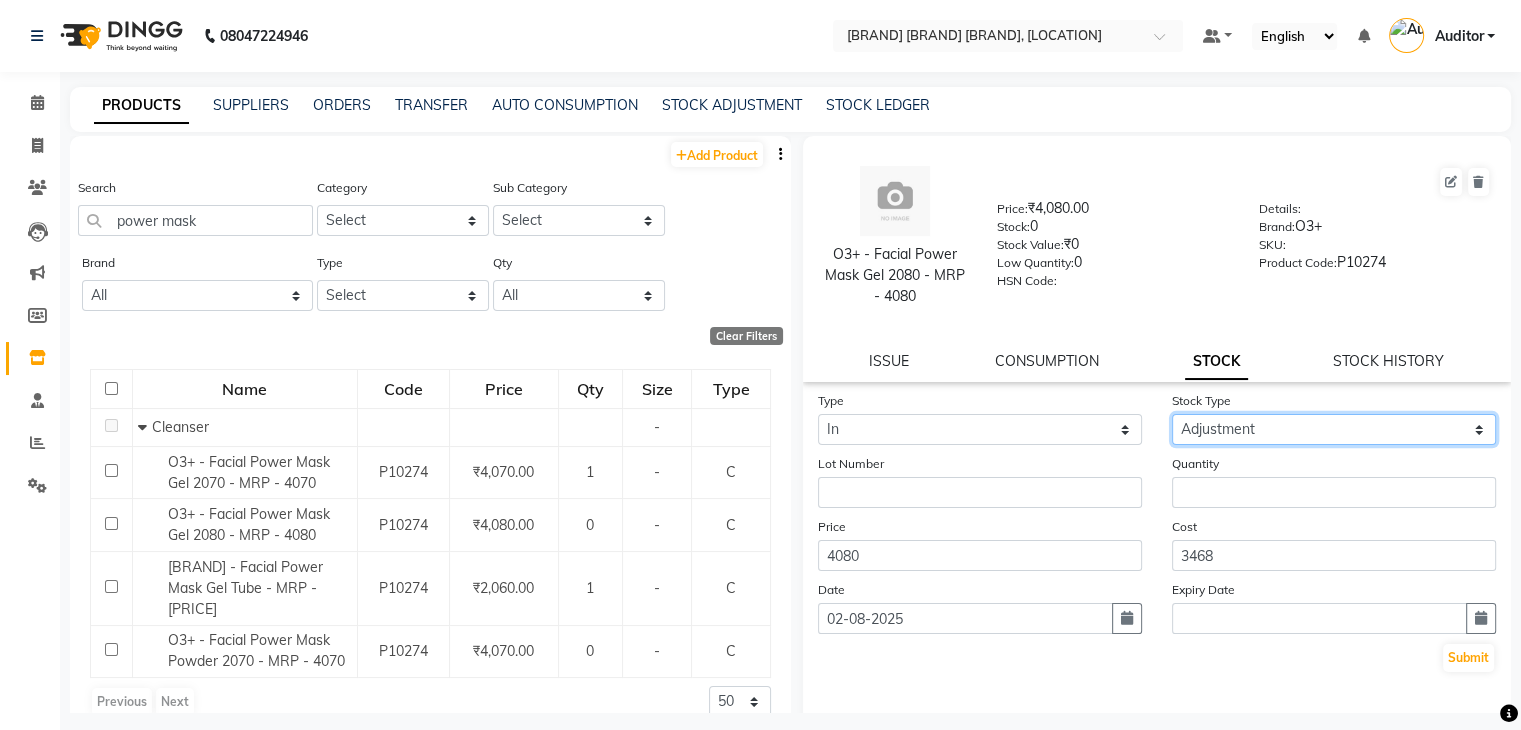 click on "Select New Stock Adjustment Return Other" 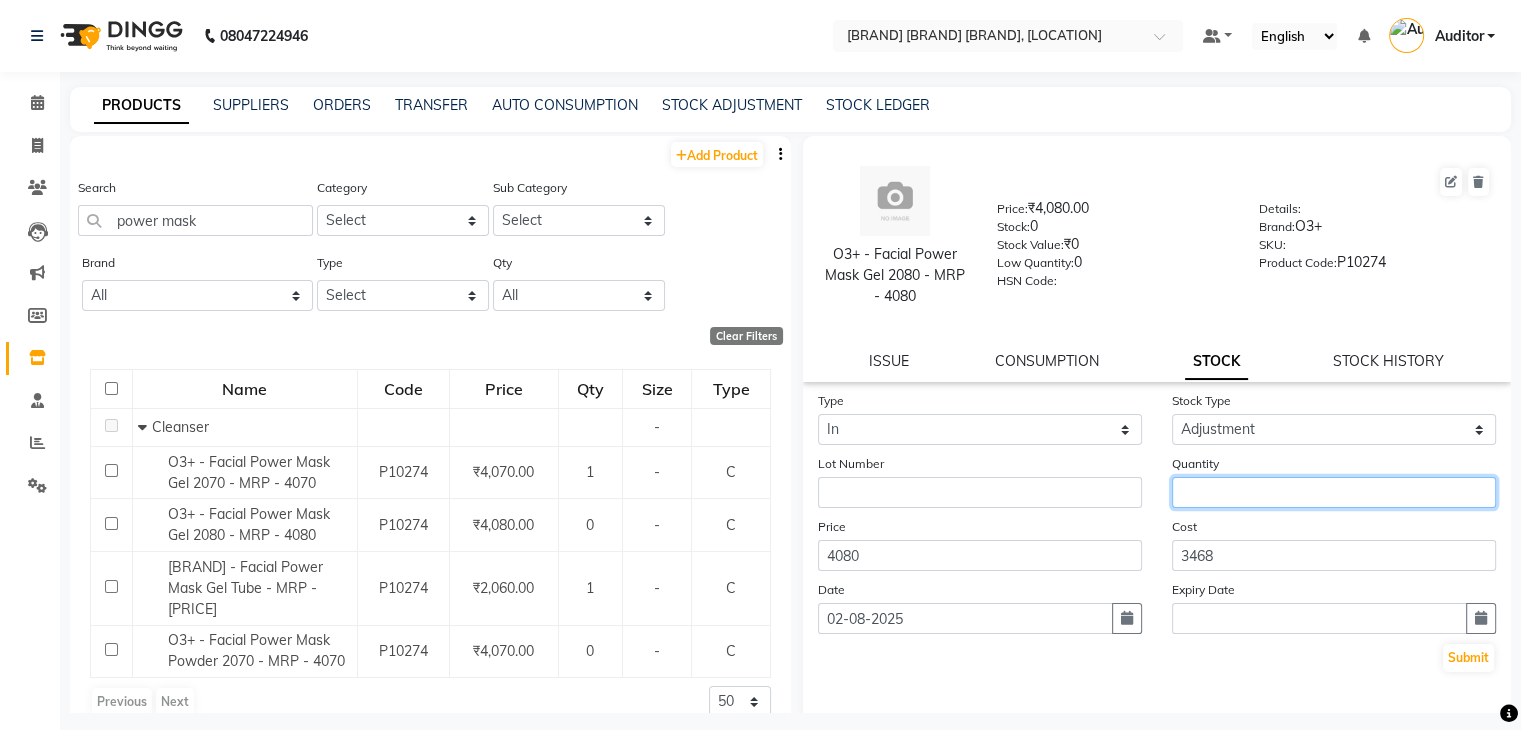 click 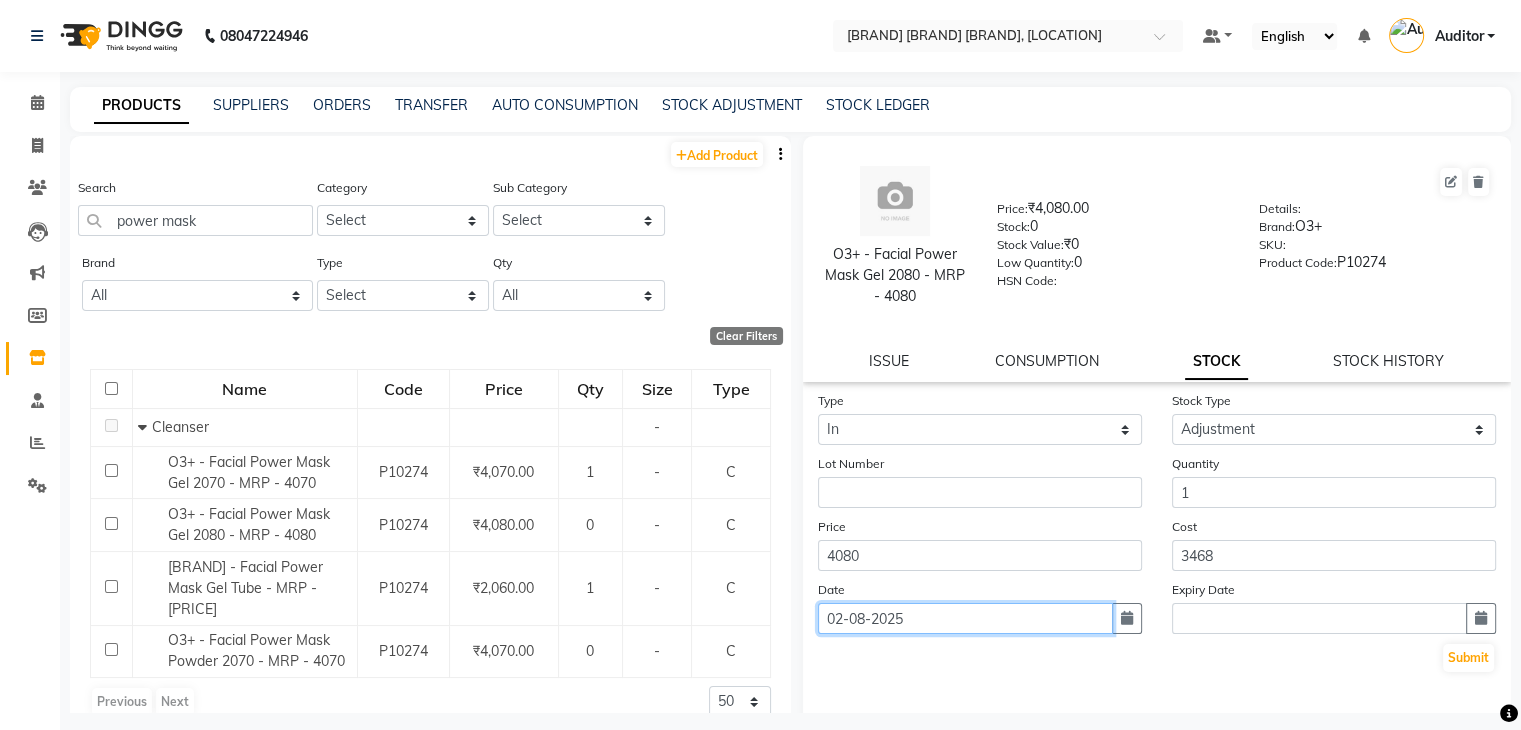 click on "02-08-2025" 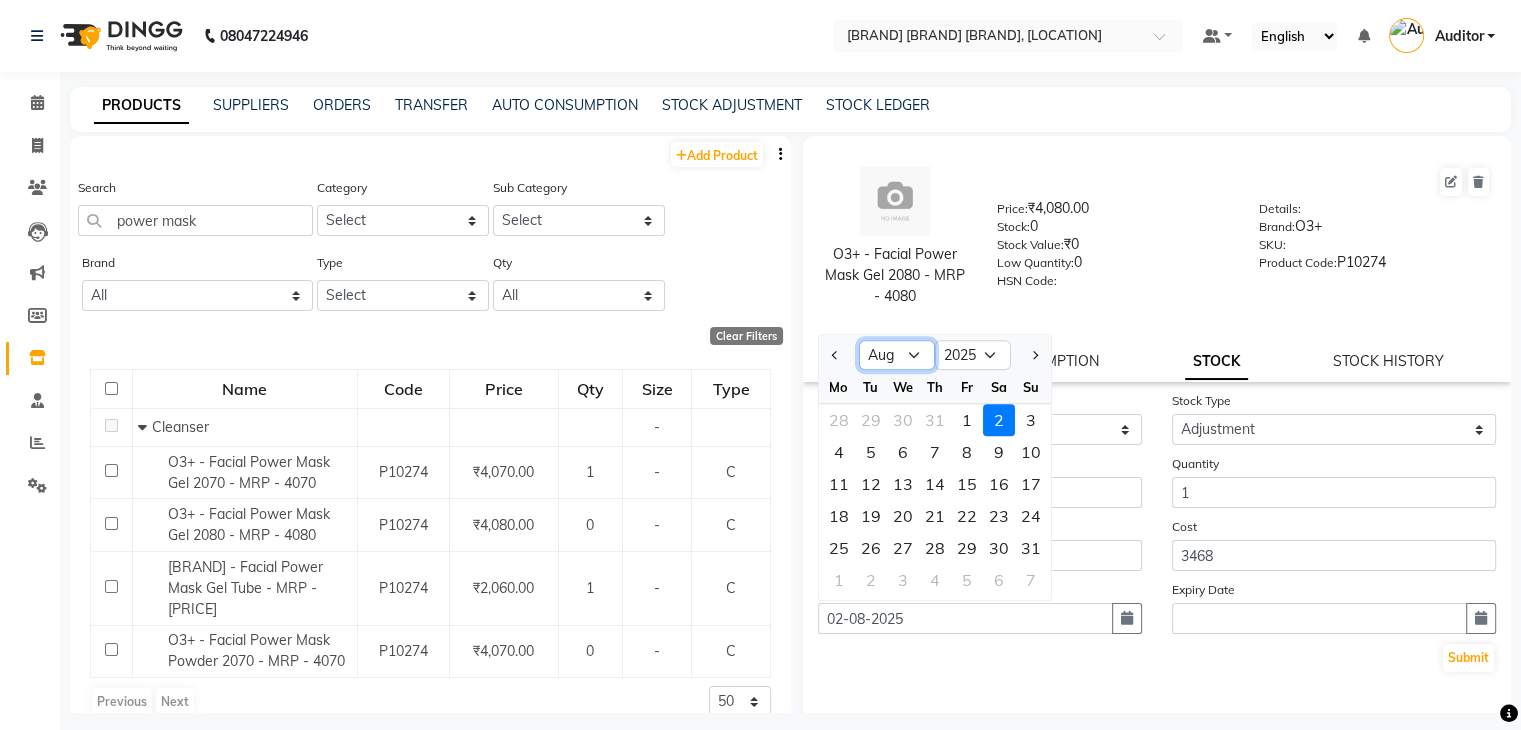 click on "Jan Feb Mar Apr May Jun Jul Aug Sep Oct Nov Dec" 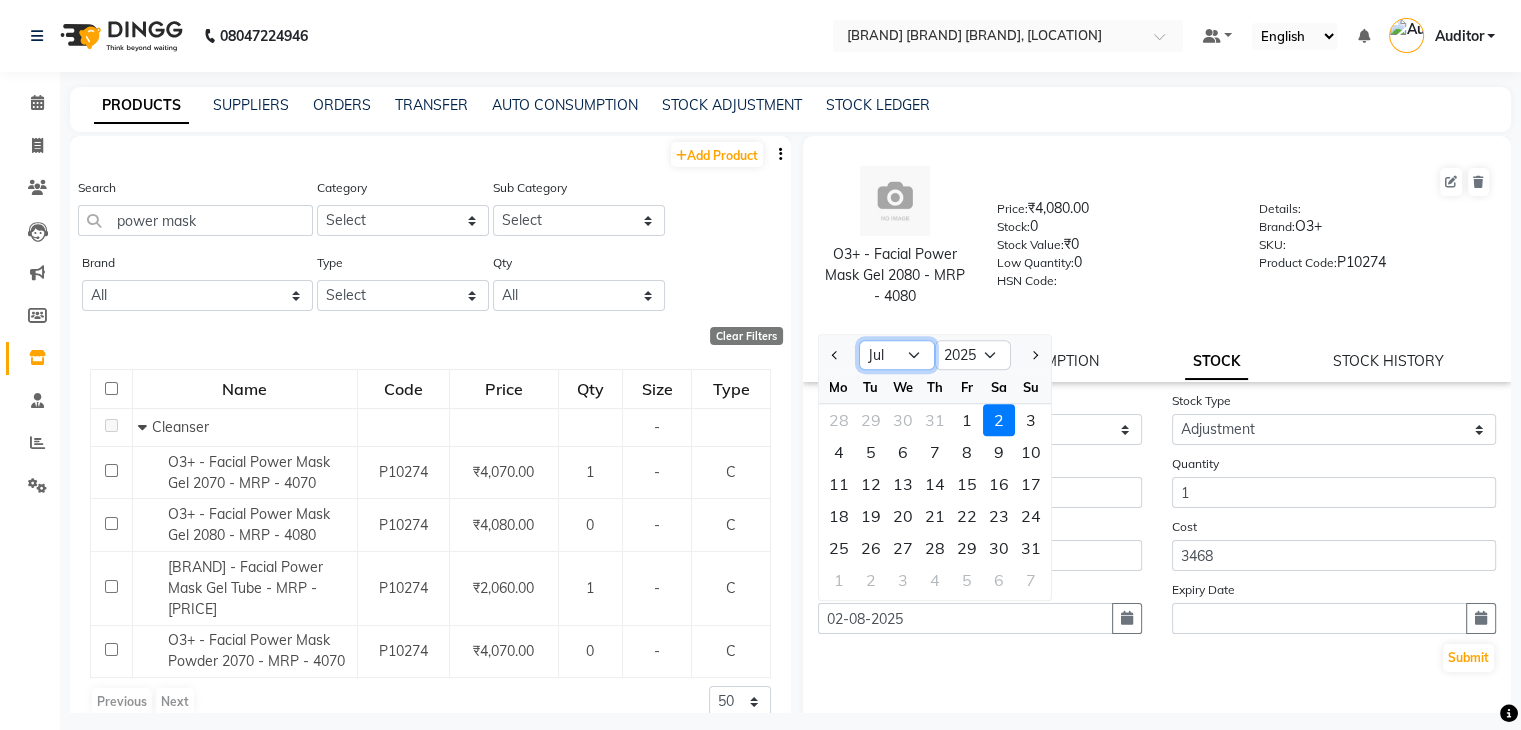click on "Jan Feb Mar Apr May Jun Jul Aug Sep Oct Nov Dec" 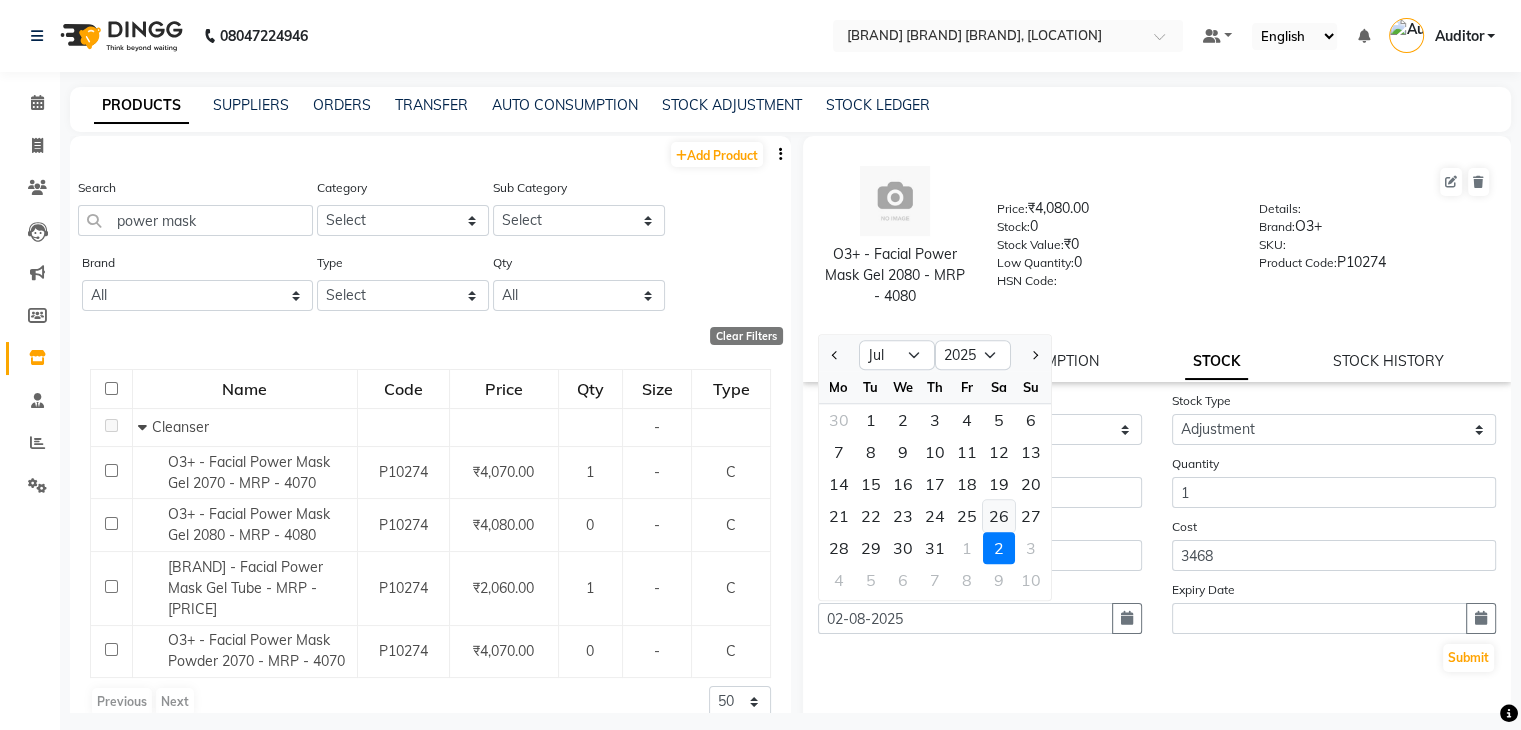 click on "26" 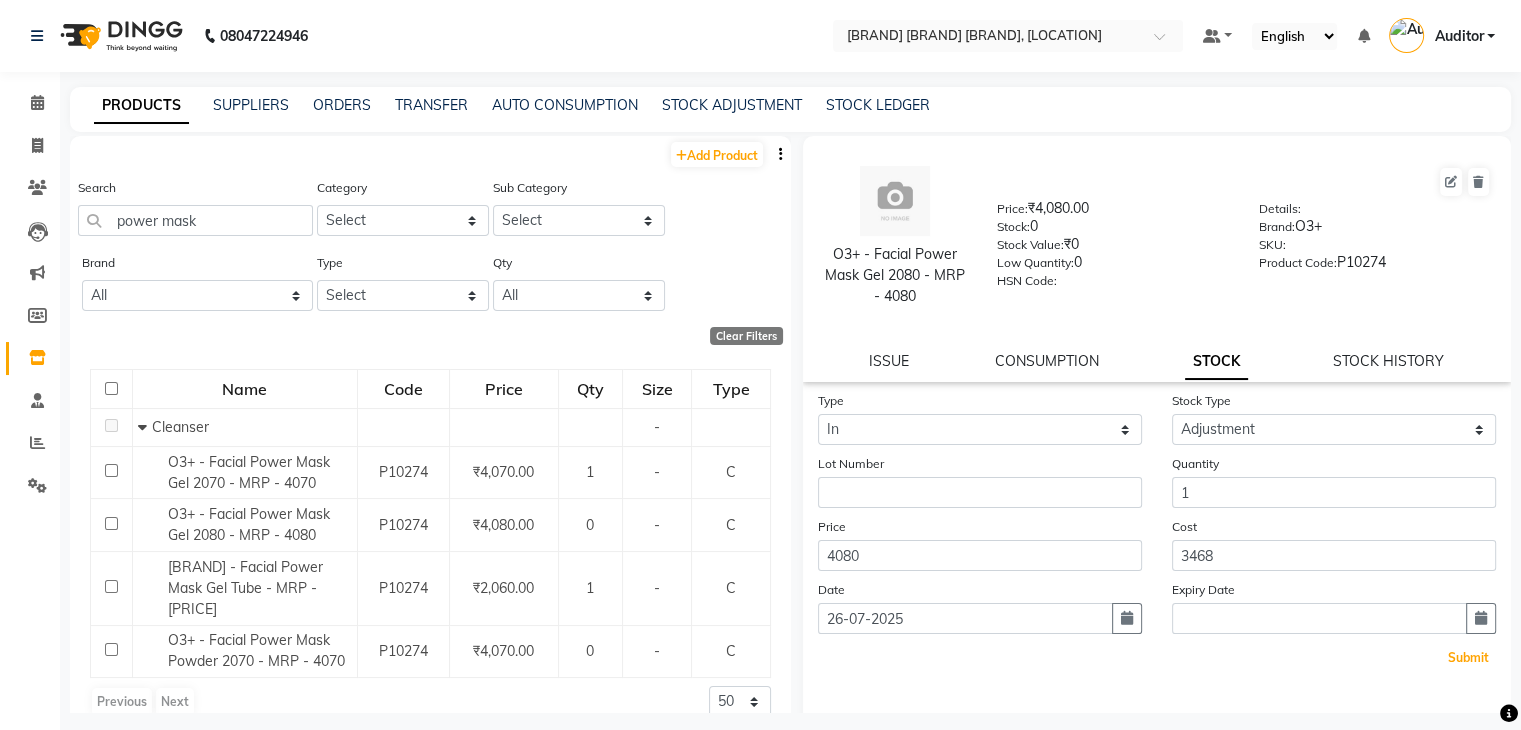 drag, startPoint x: 1455, startPoint y: 665, endPoint x: 1138, endPoint y: 709, distance: 320.03906 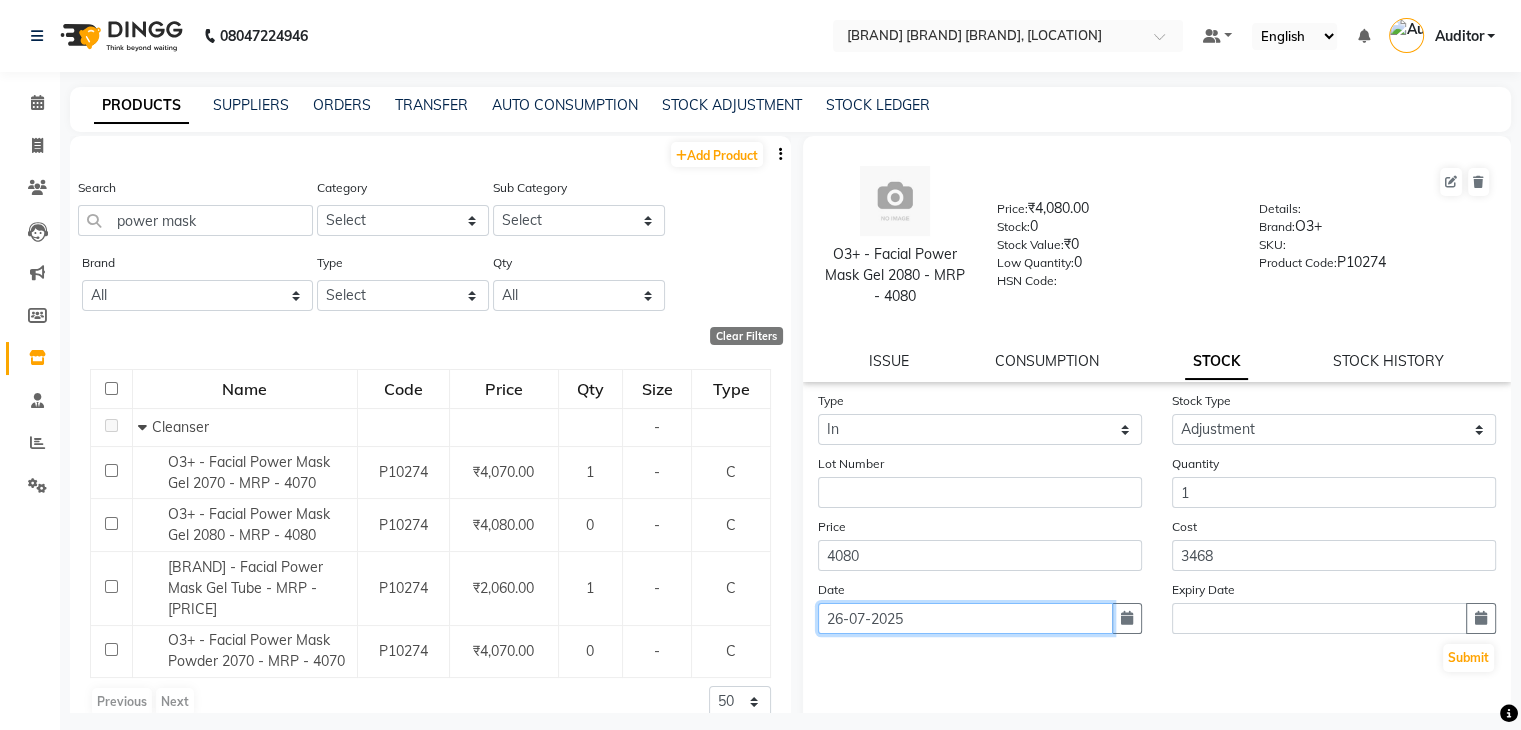 click on "26-07-2025" 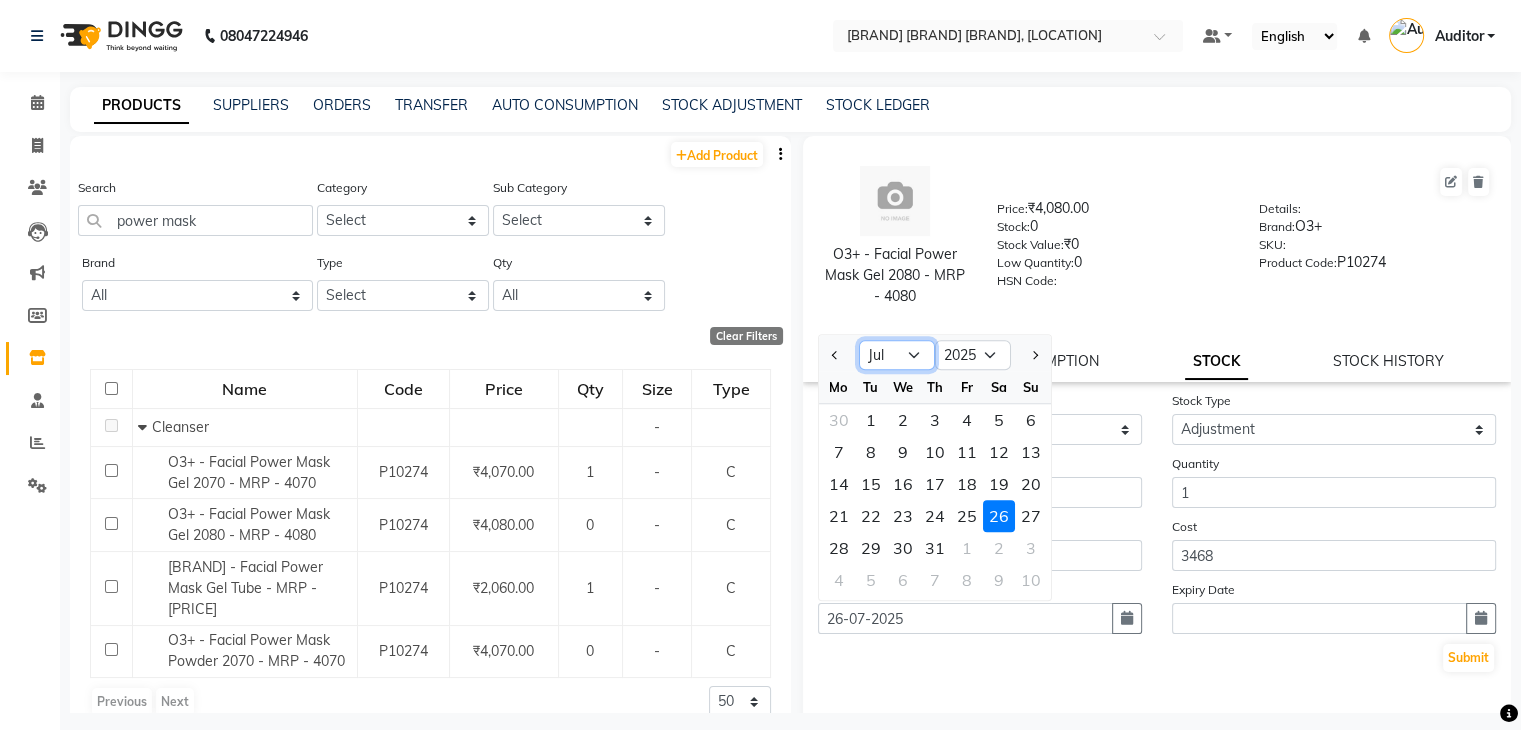 click on "Jan Feb Mar Apr May Jun Jul Aug Sep Oct Nov Dec" 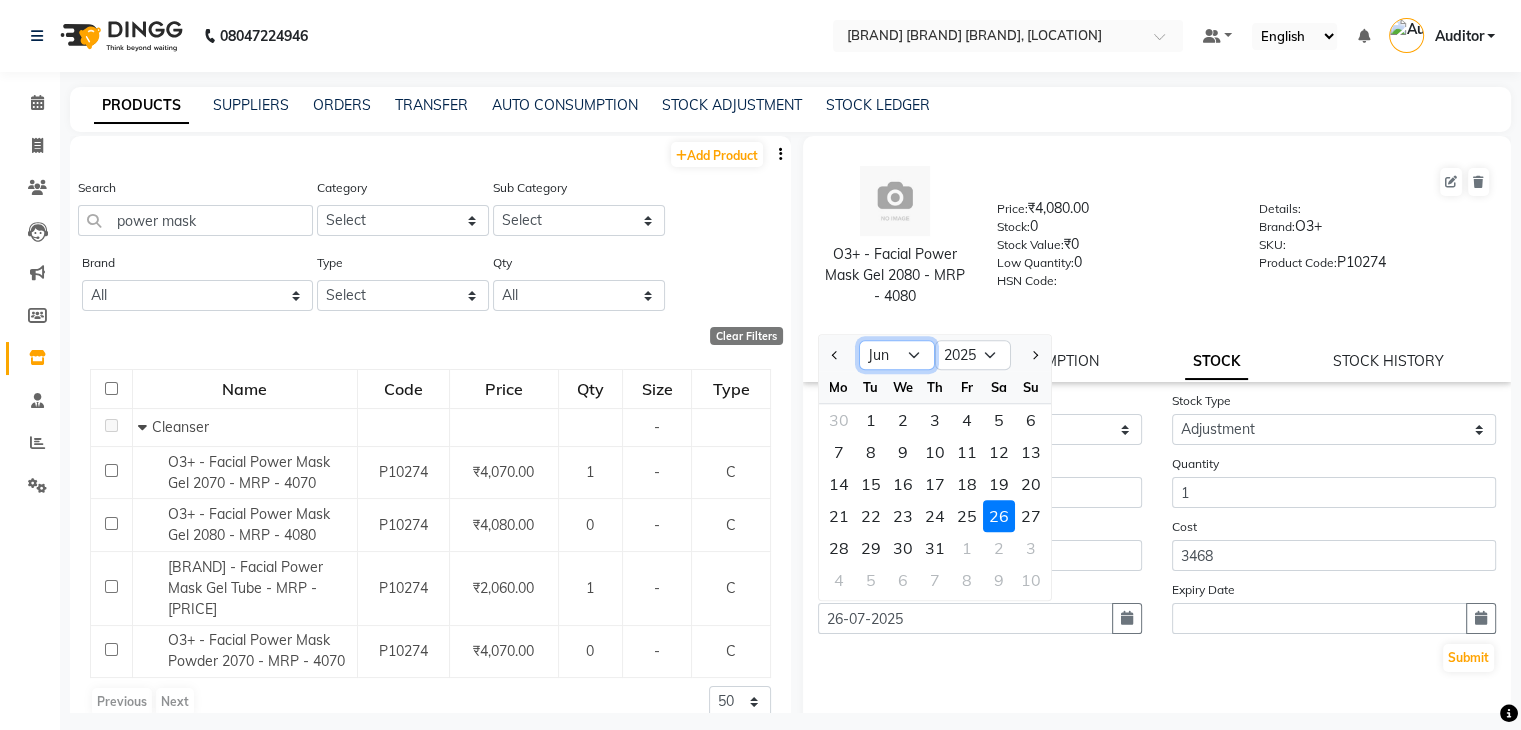 click on "Jan Feb Mar Apr May Jun Jul Aug Sep Oct Nov Dec" 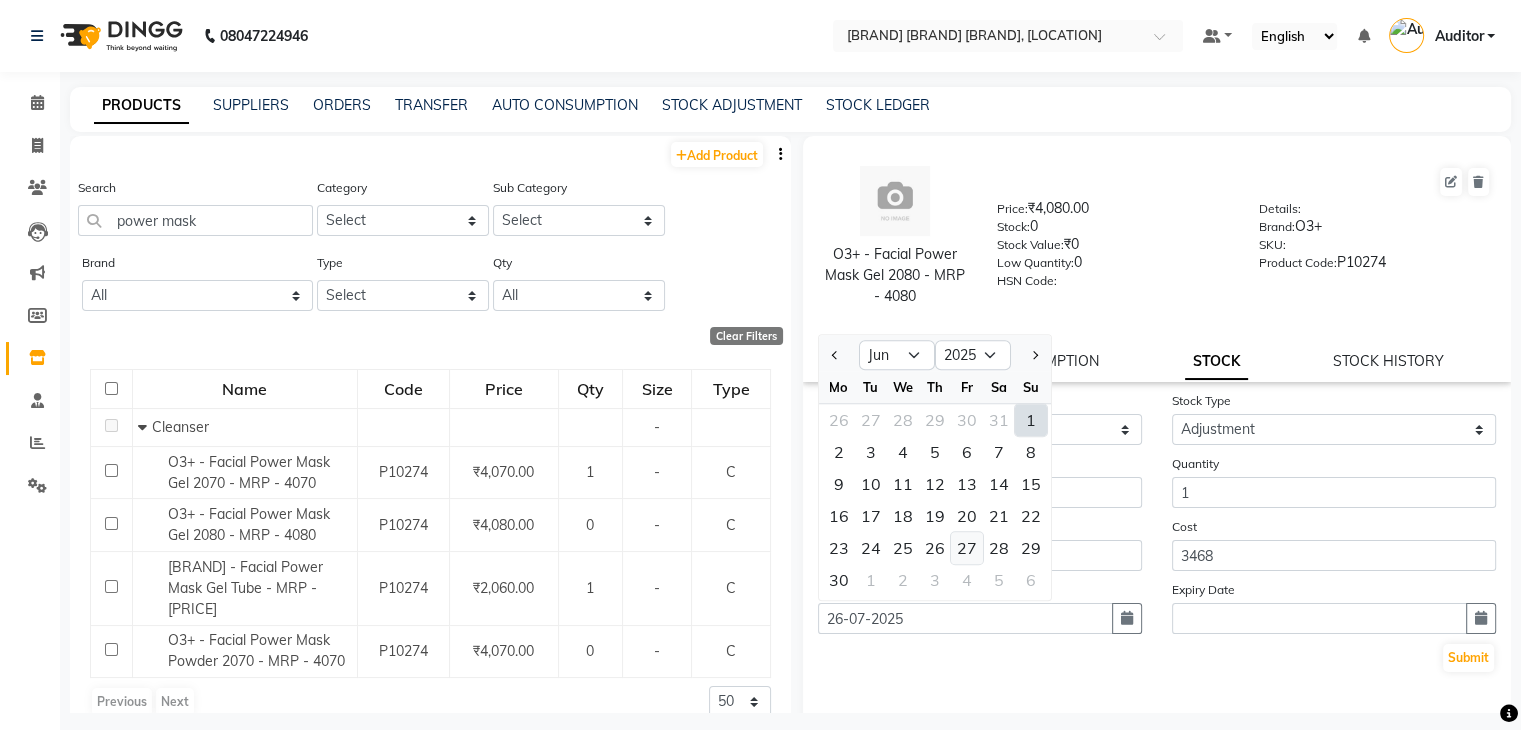 click on "27" 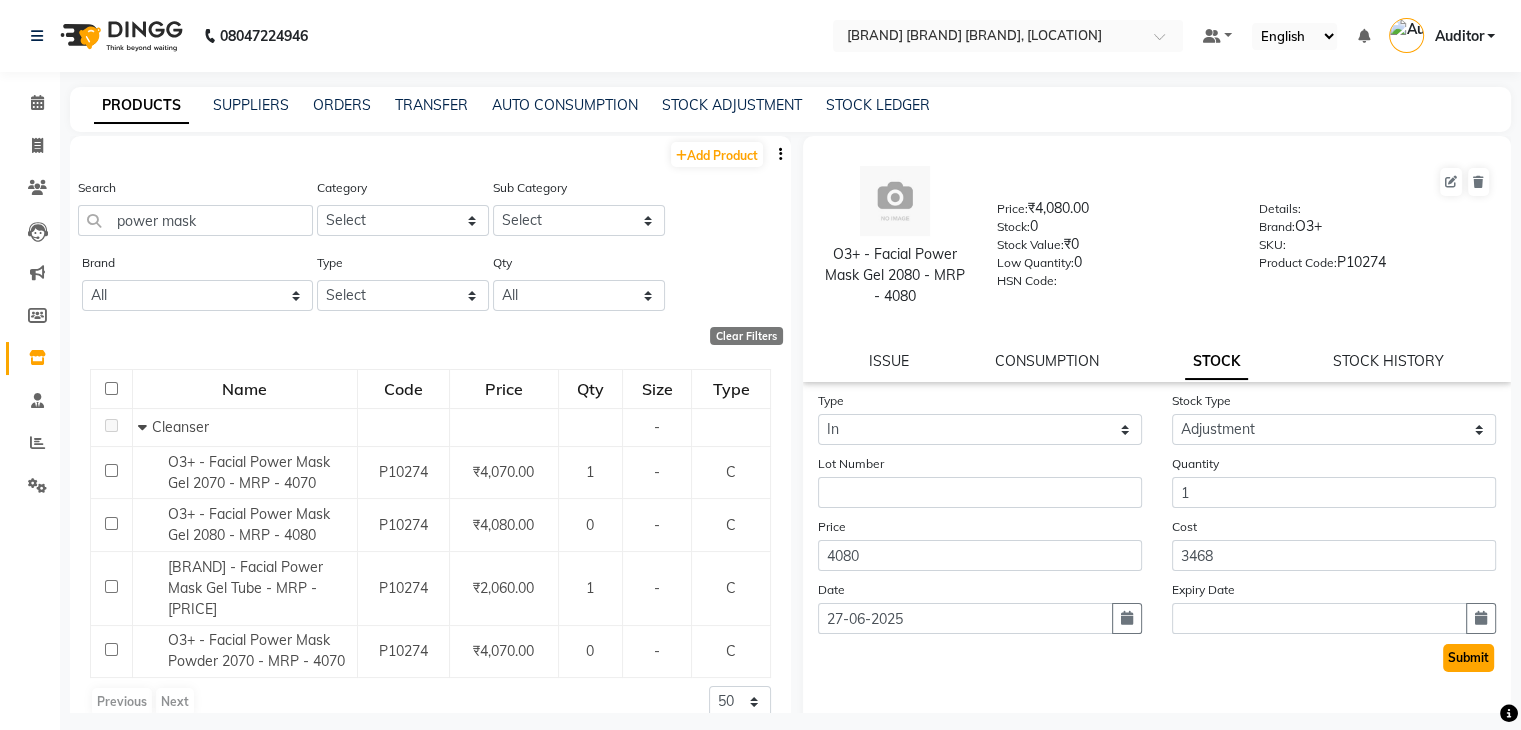click on "Submit" 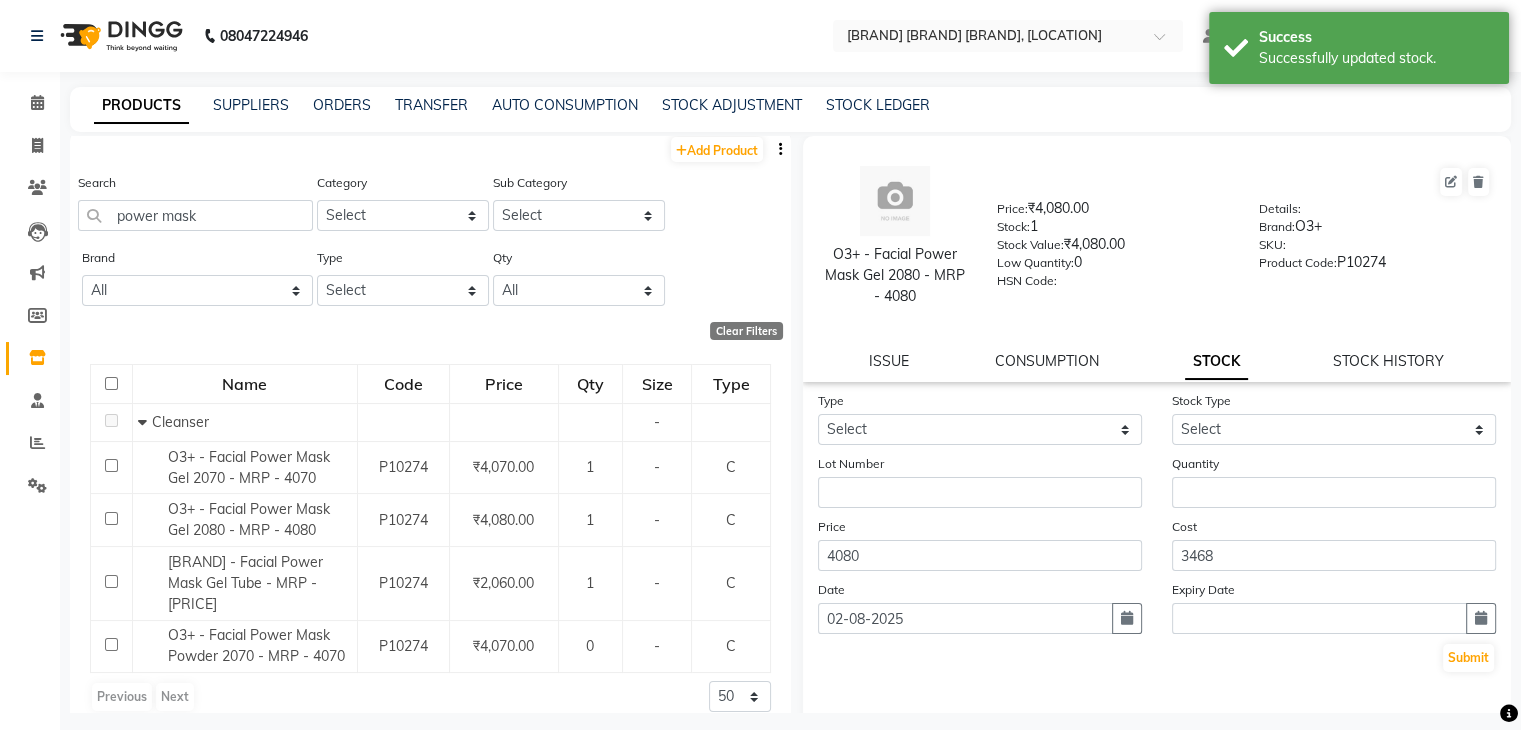 scroll, scrollTop: 0, scrollLeft: 0, axis: both 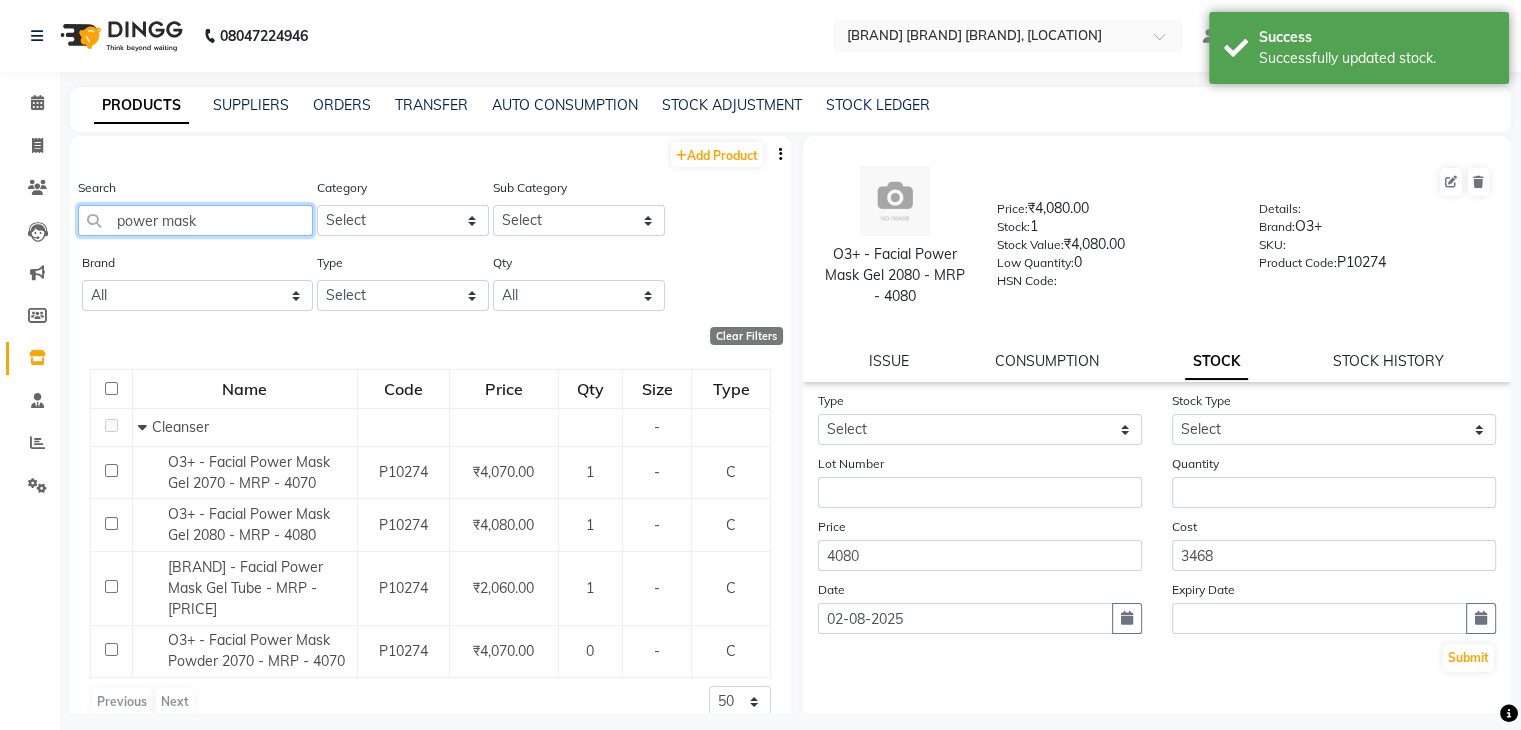 click on "power mask" 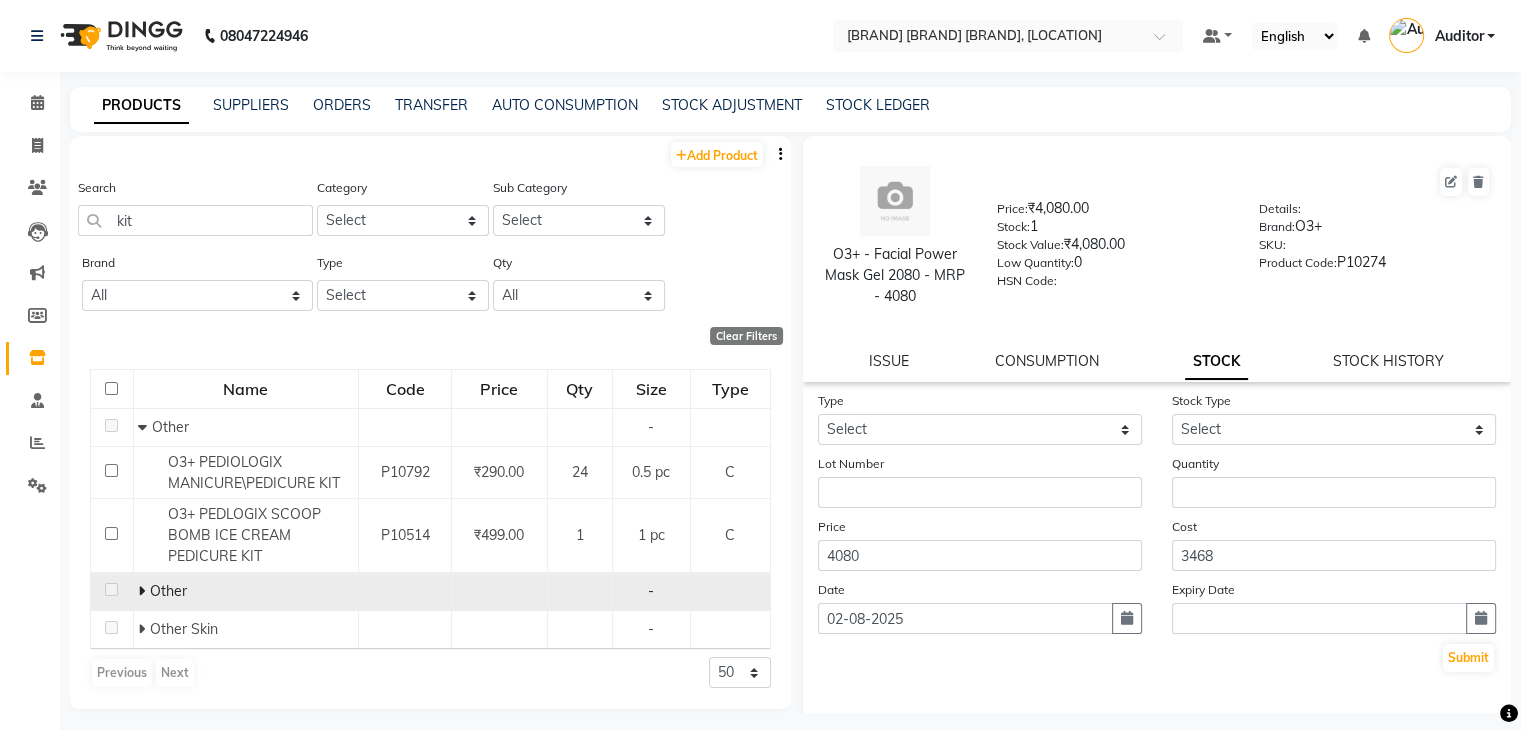 click 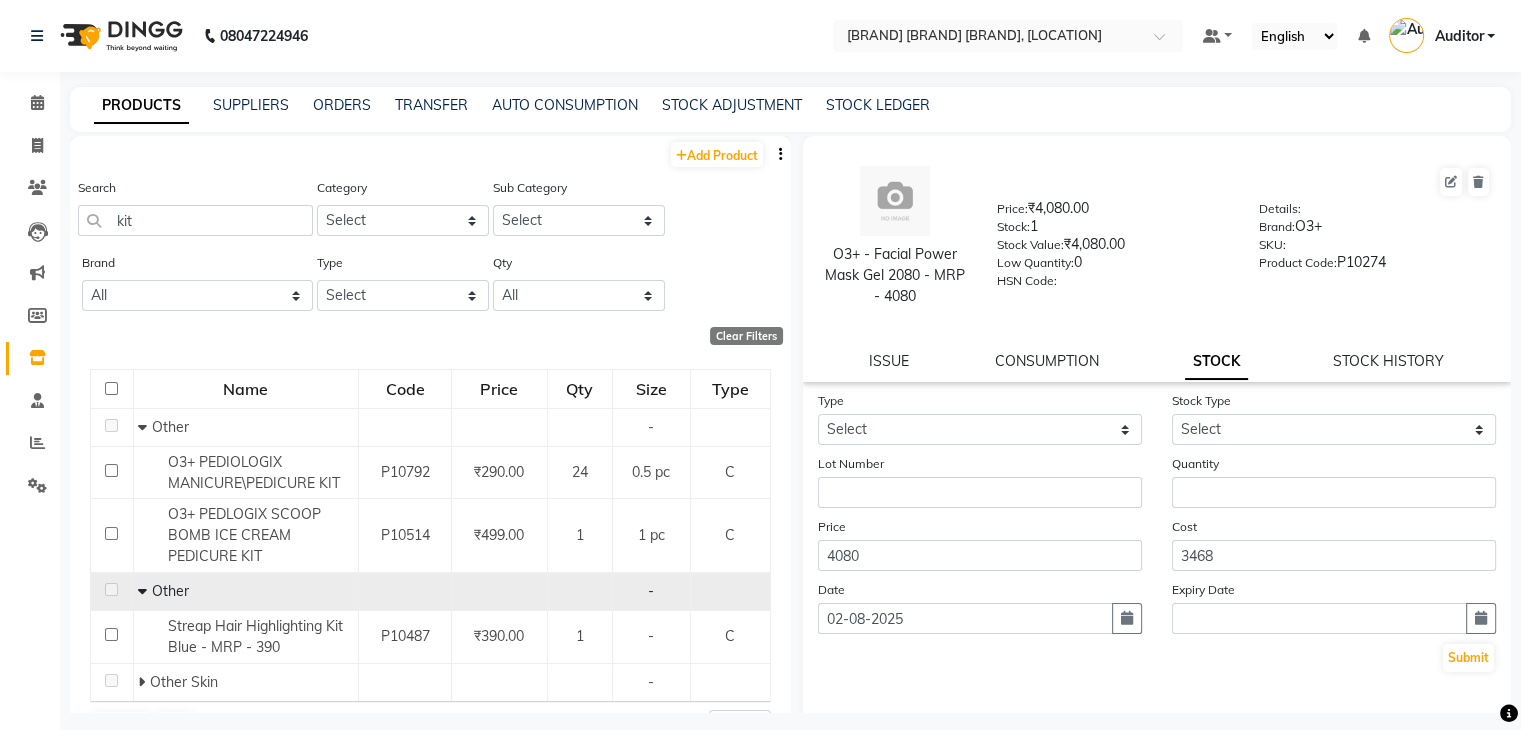 scroll, scrollTop: 49, scrollLeft: 0, axis: vertical 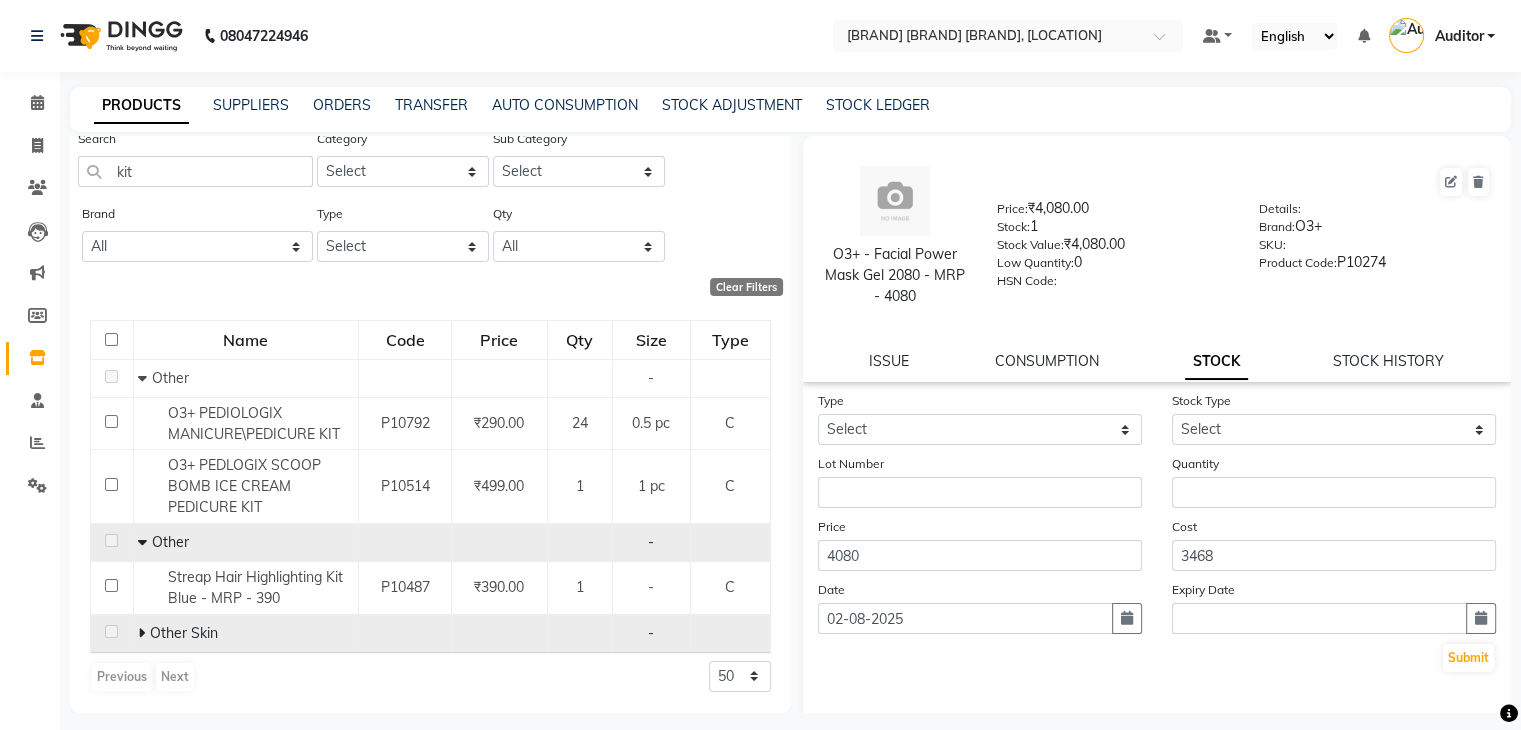 click 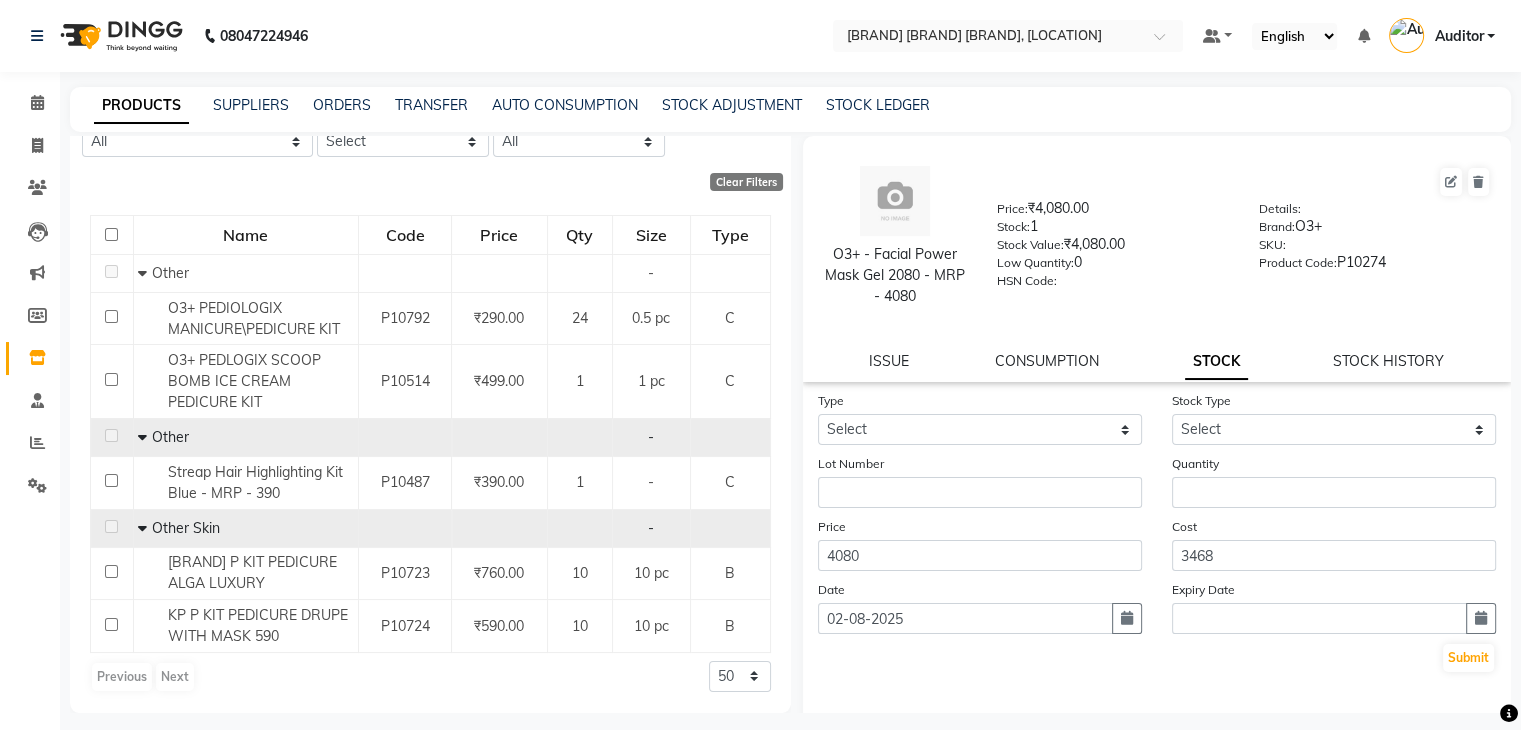 scroll, scrollTop: 0, scrollLeft: 0, axis: both 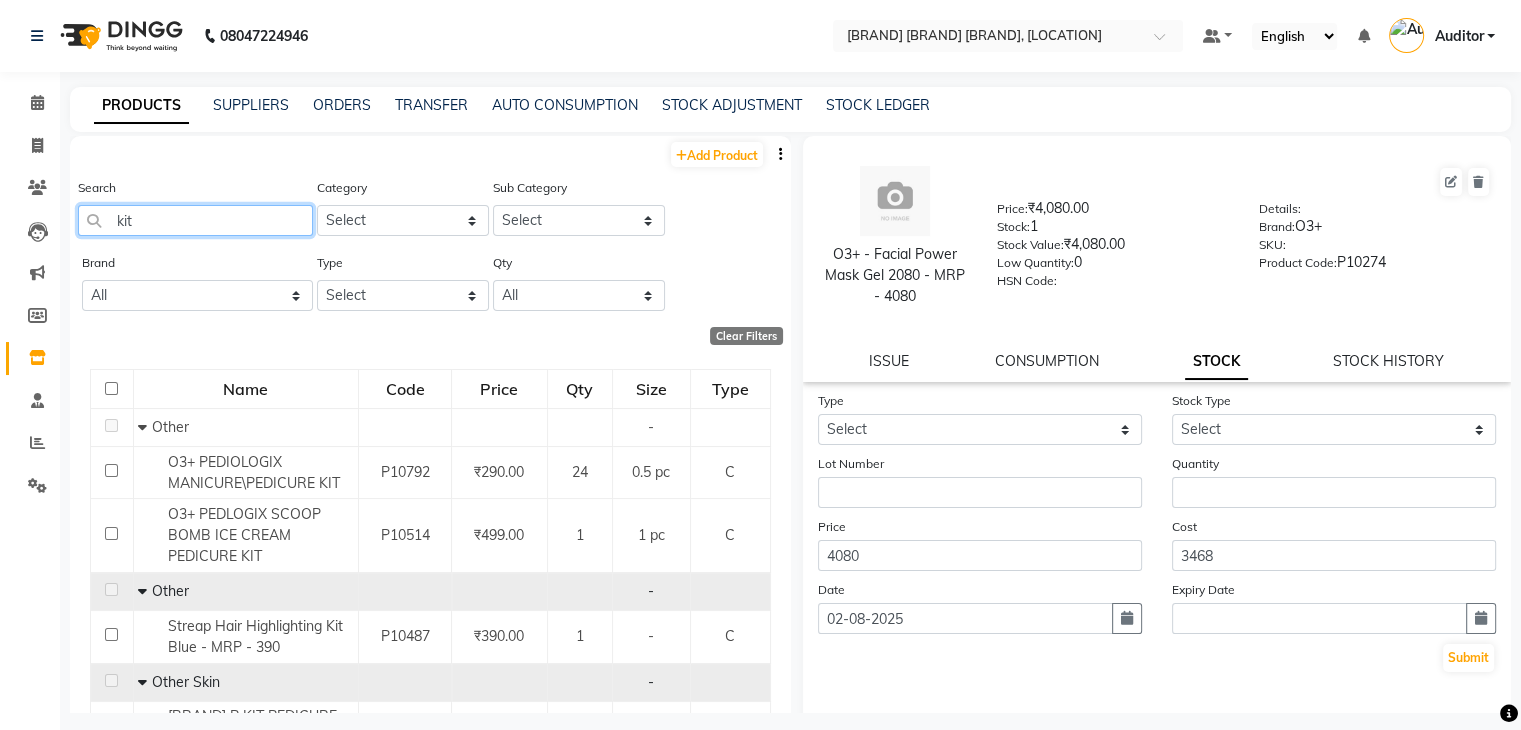 click on "kit" 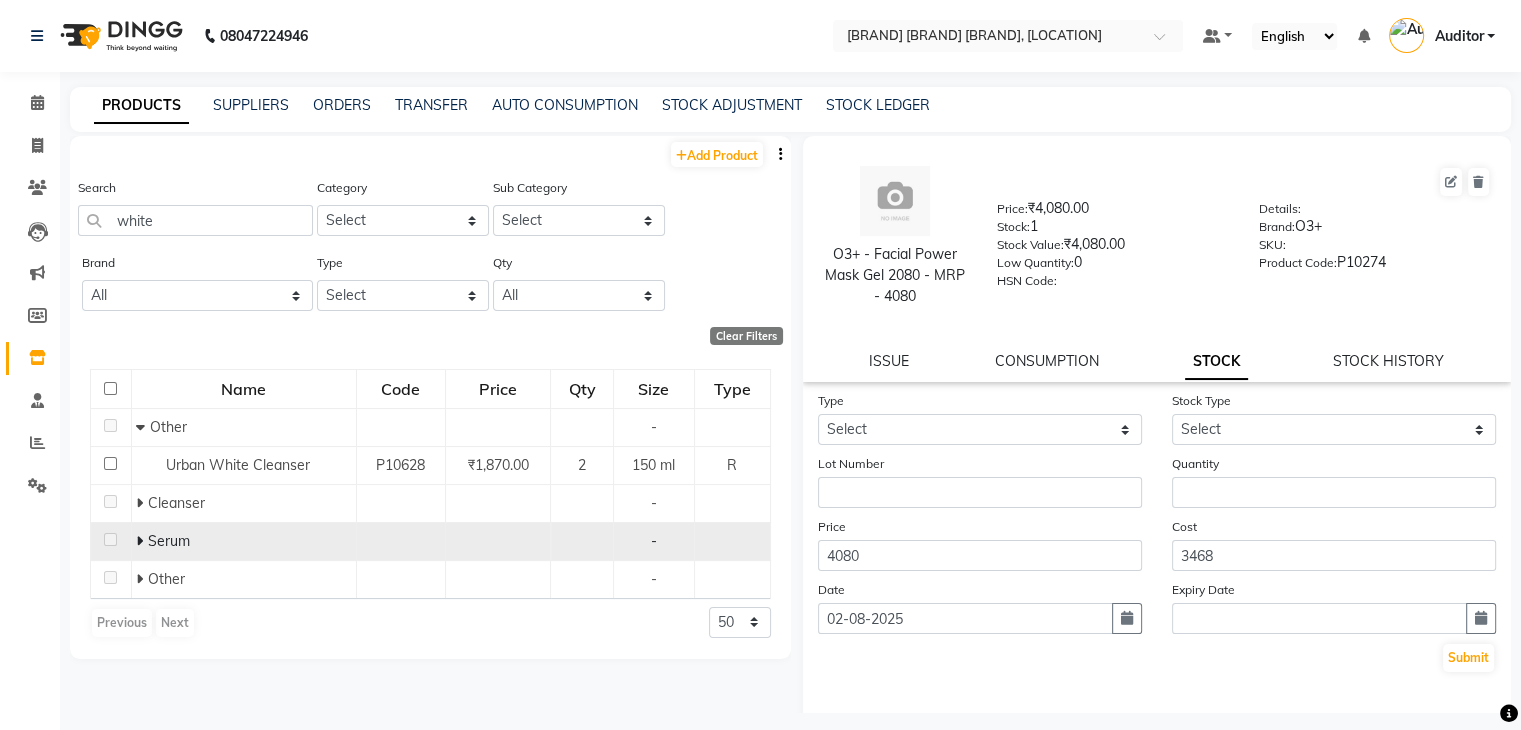 click 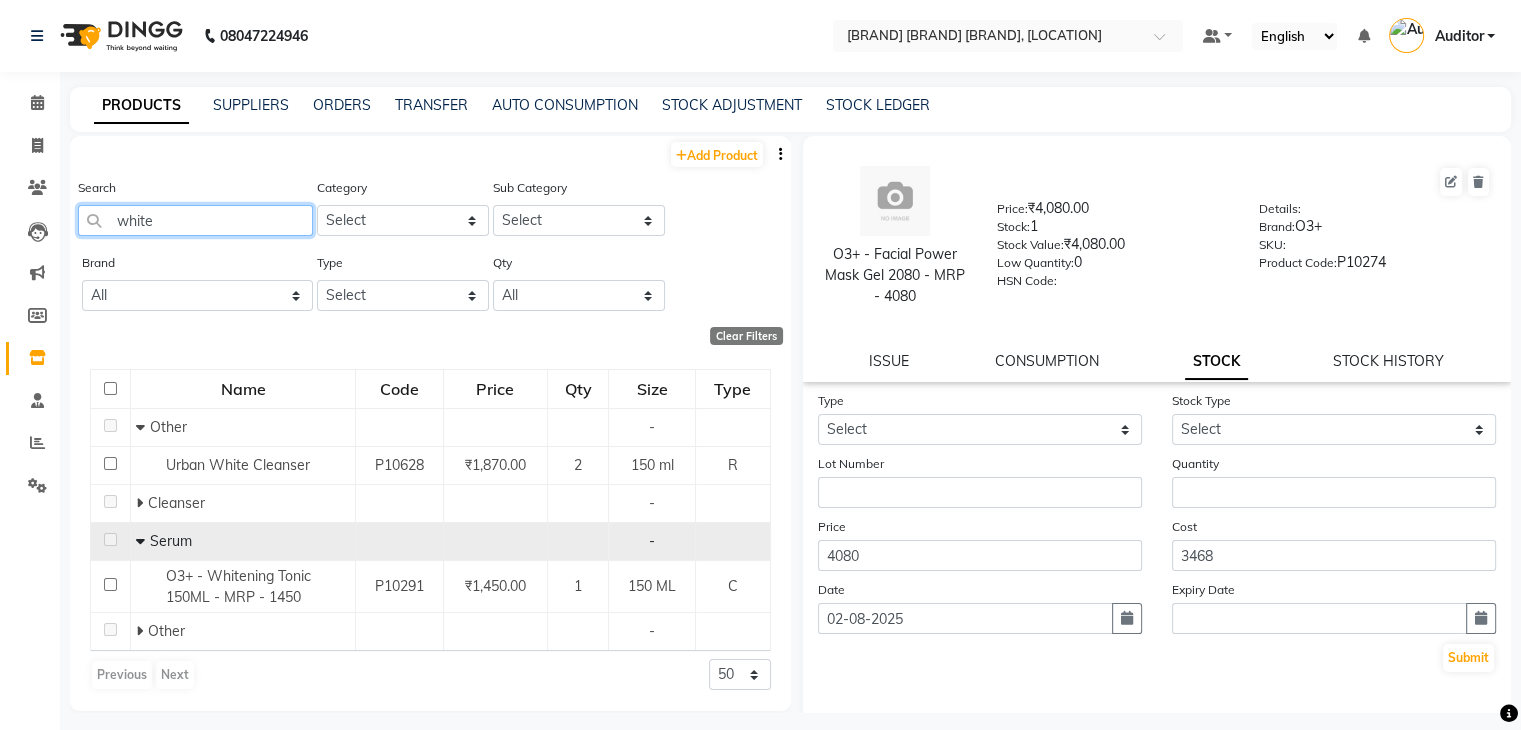 click on "white" 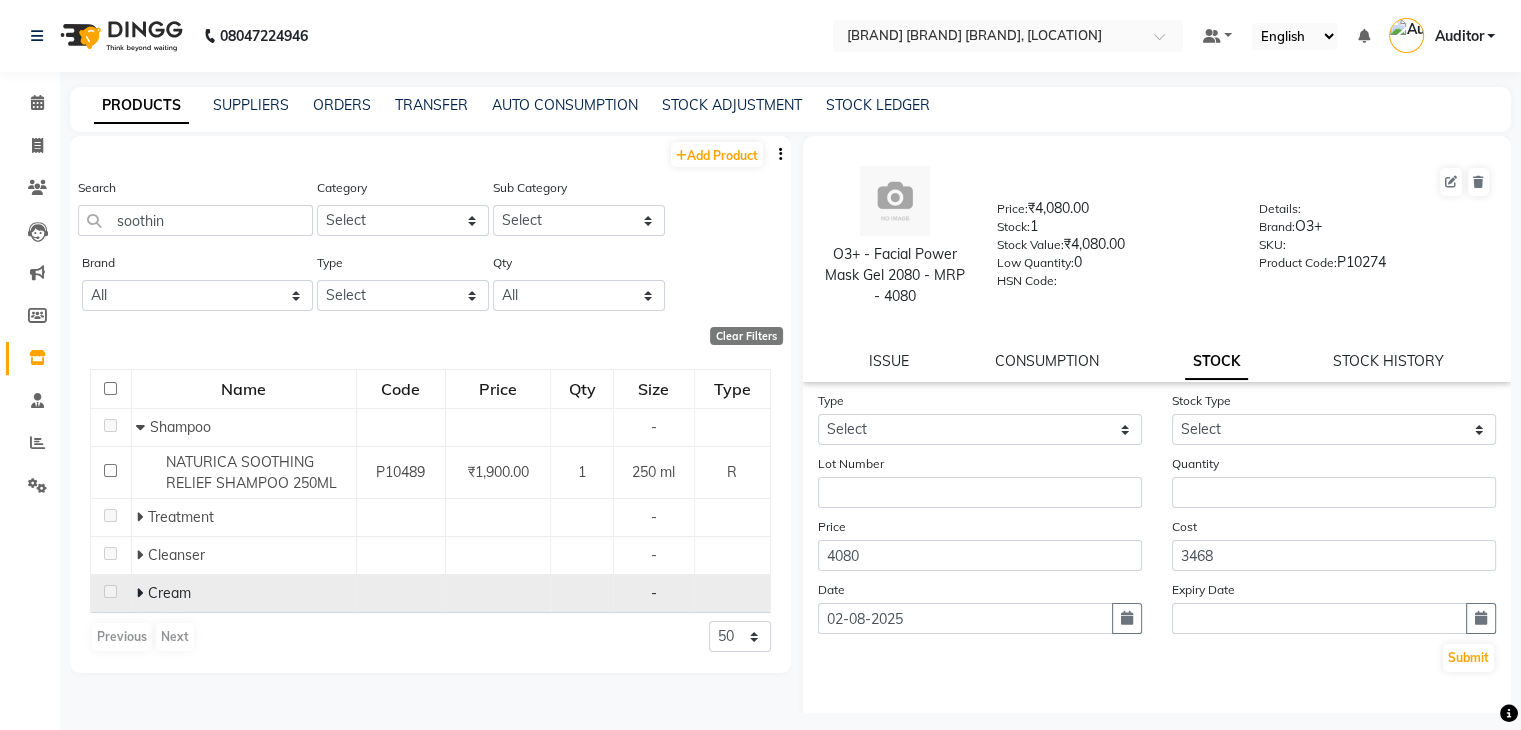 click 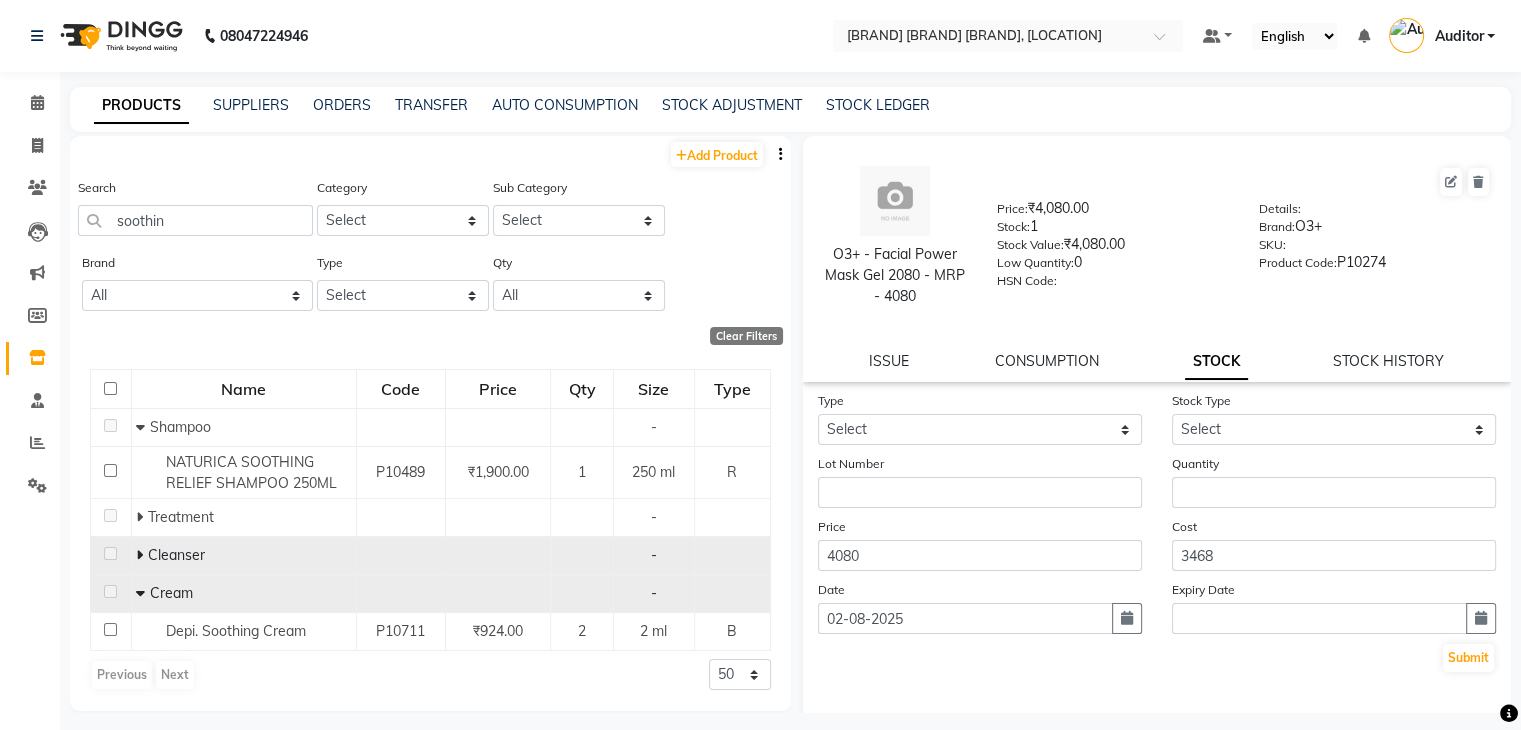 click on "Cleanser" 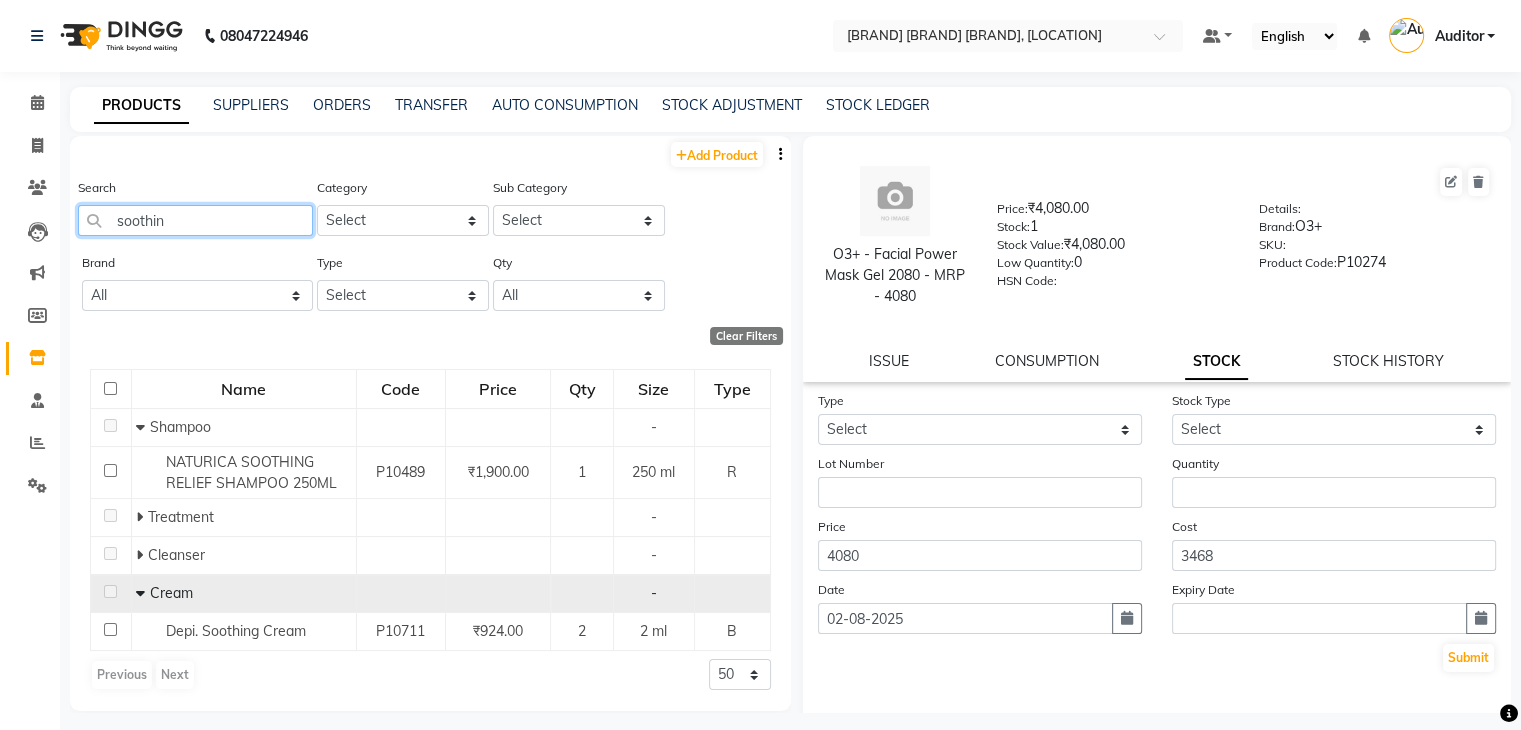 click on "soothin" 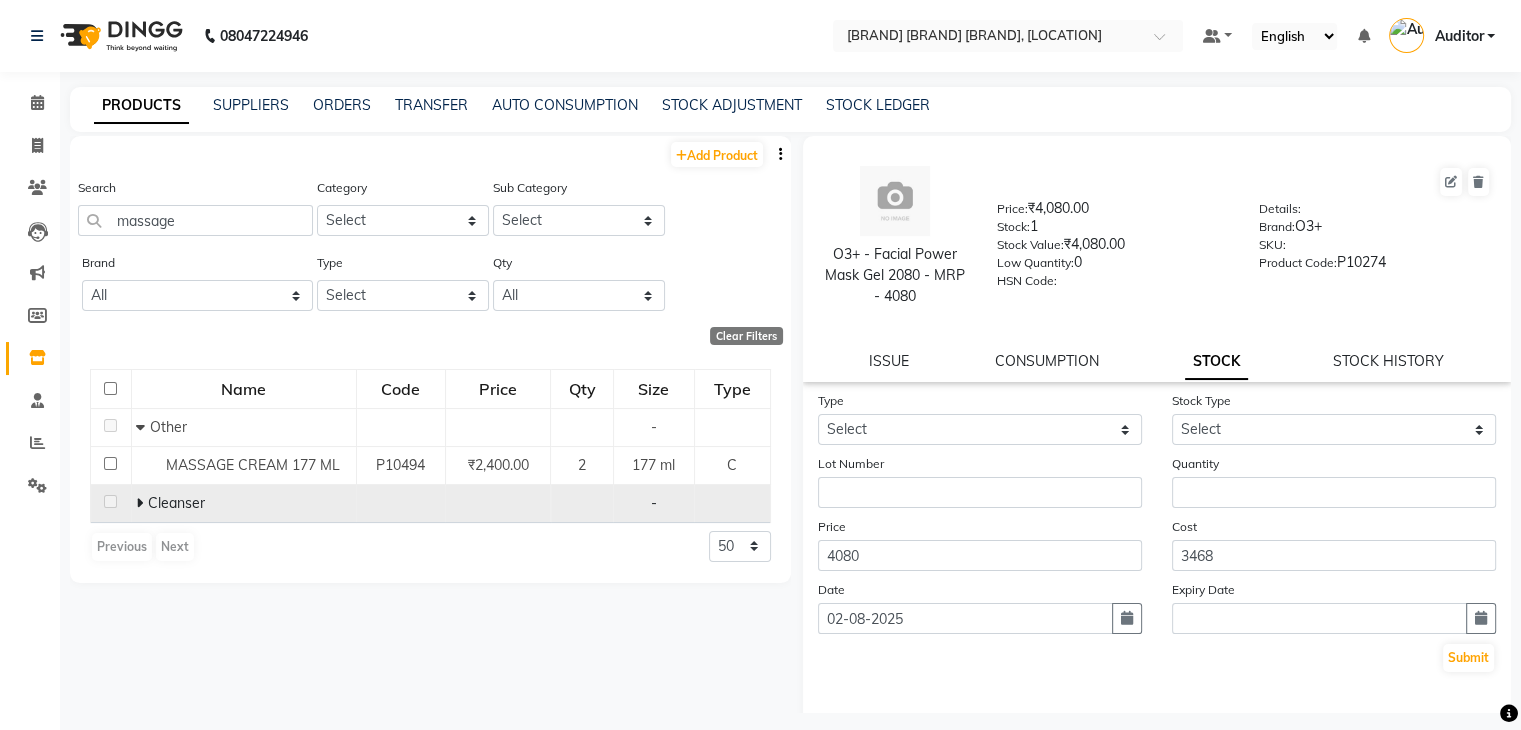 click 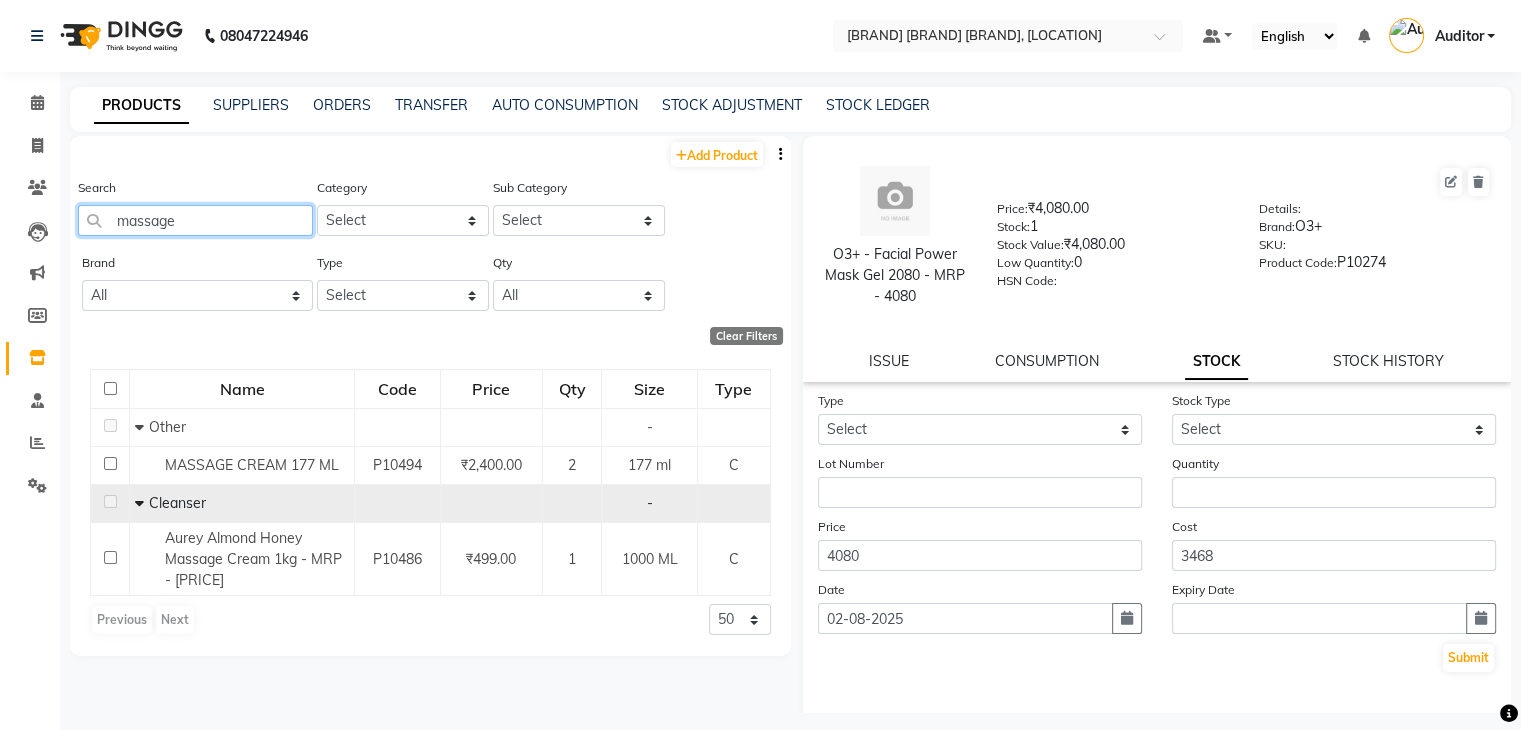 click on "massage" 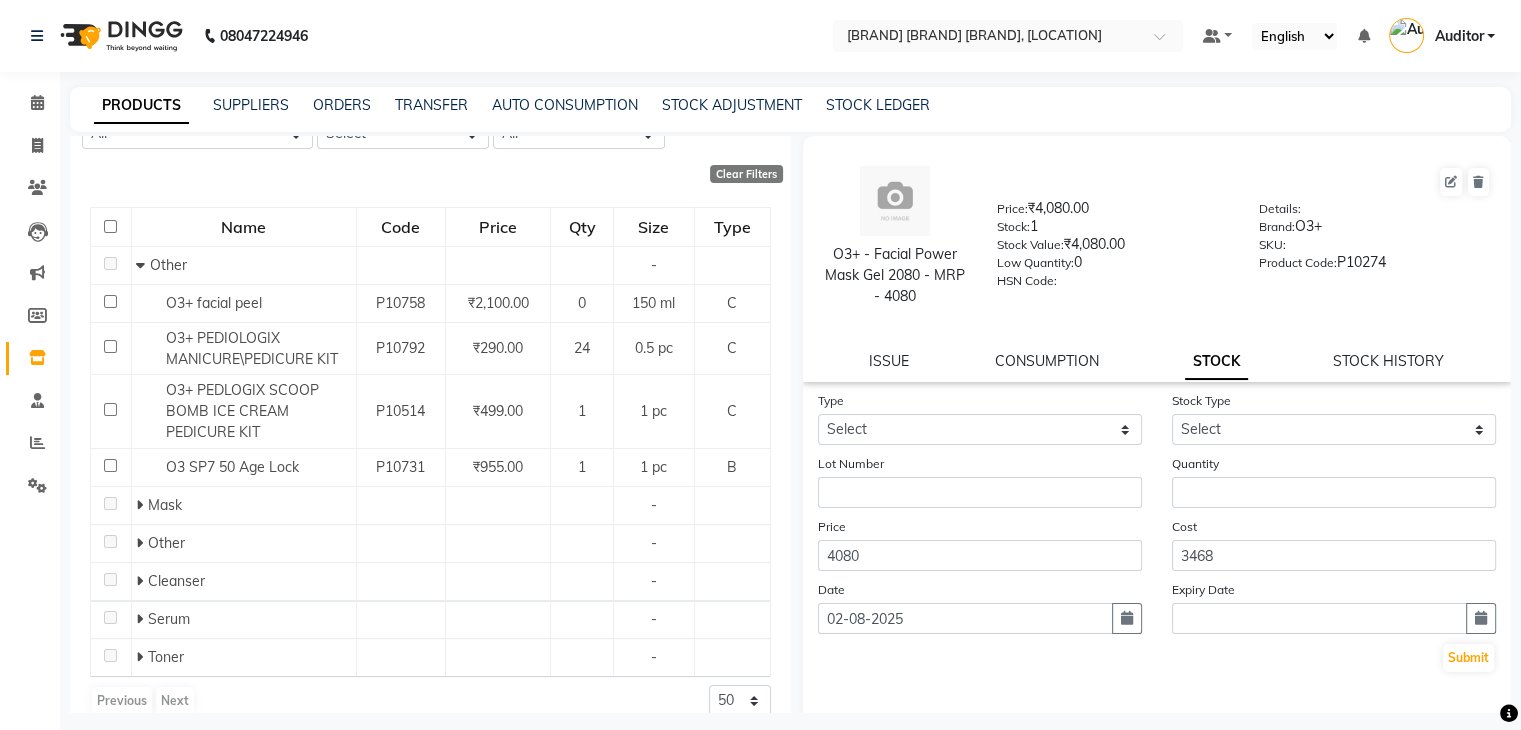 scroll, scrollTop: 164, scrollLeft: 0, axis: vertical 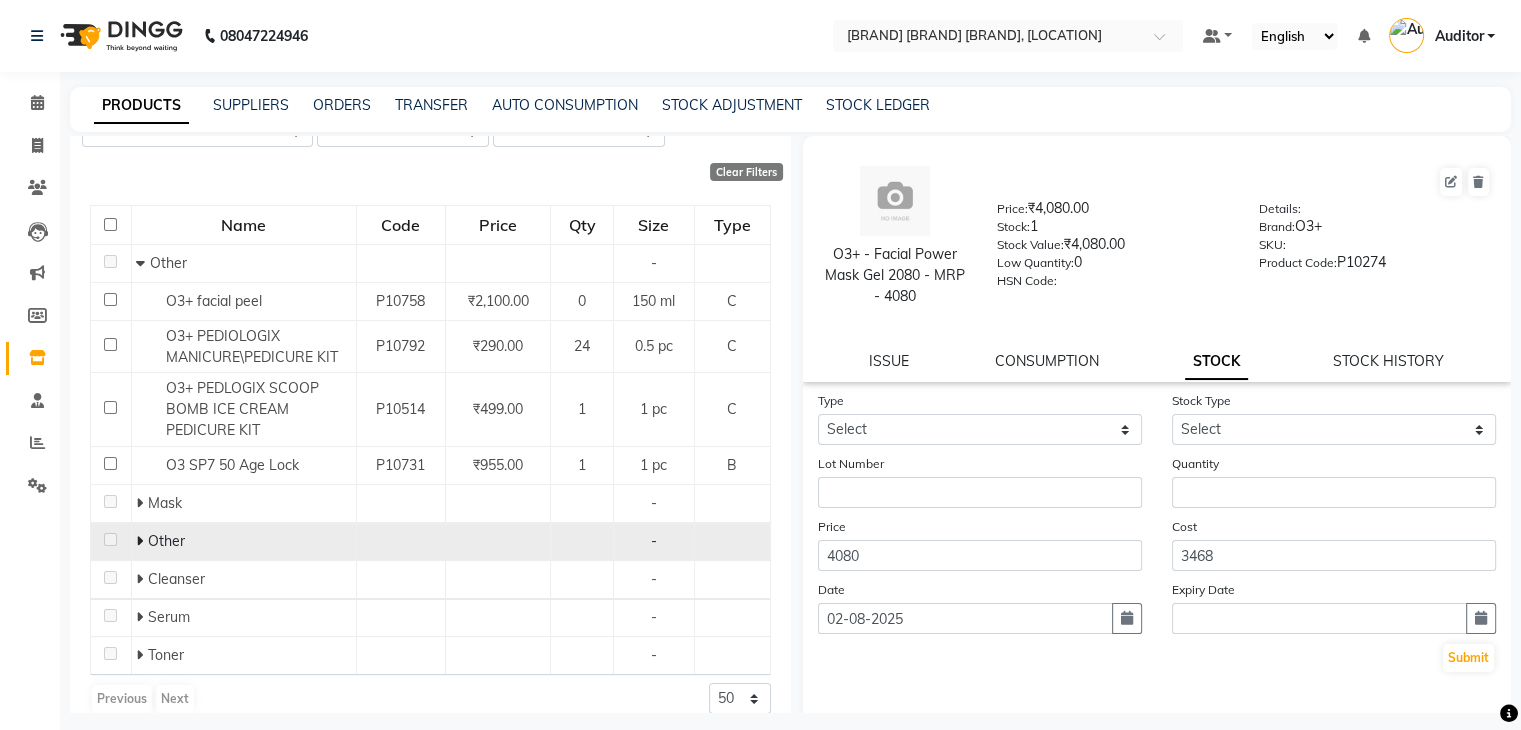 click 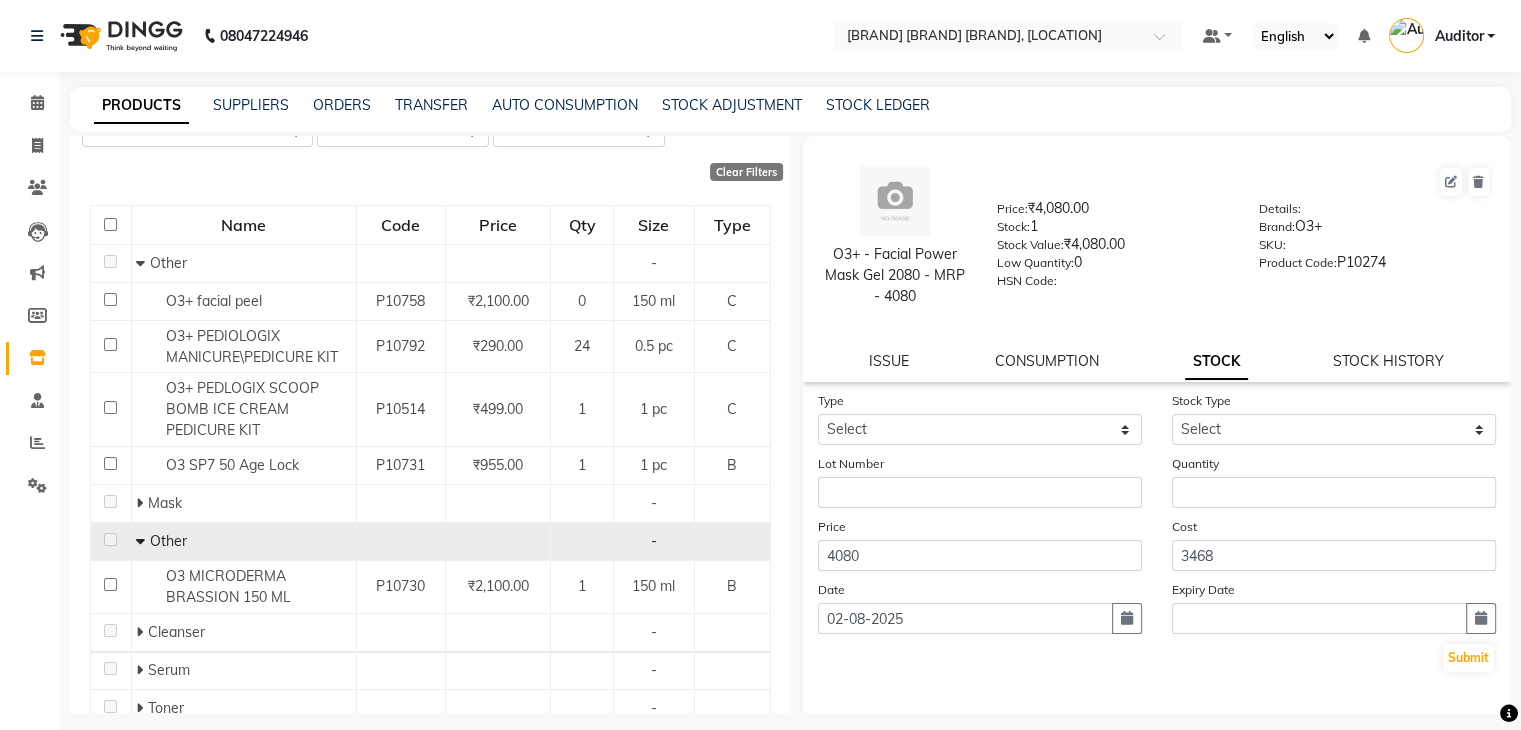 scroll, scrollTop: 238, scrollLeft: 0, axis: vertical 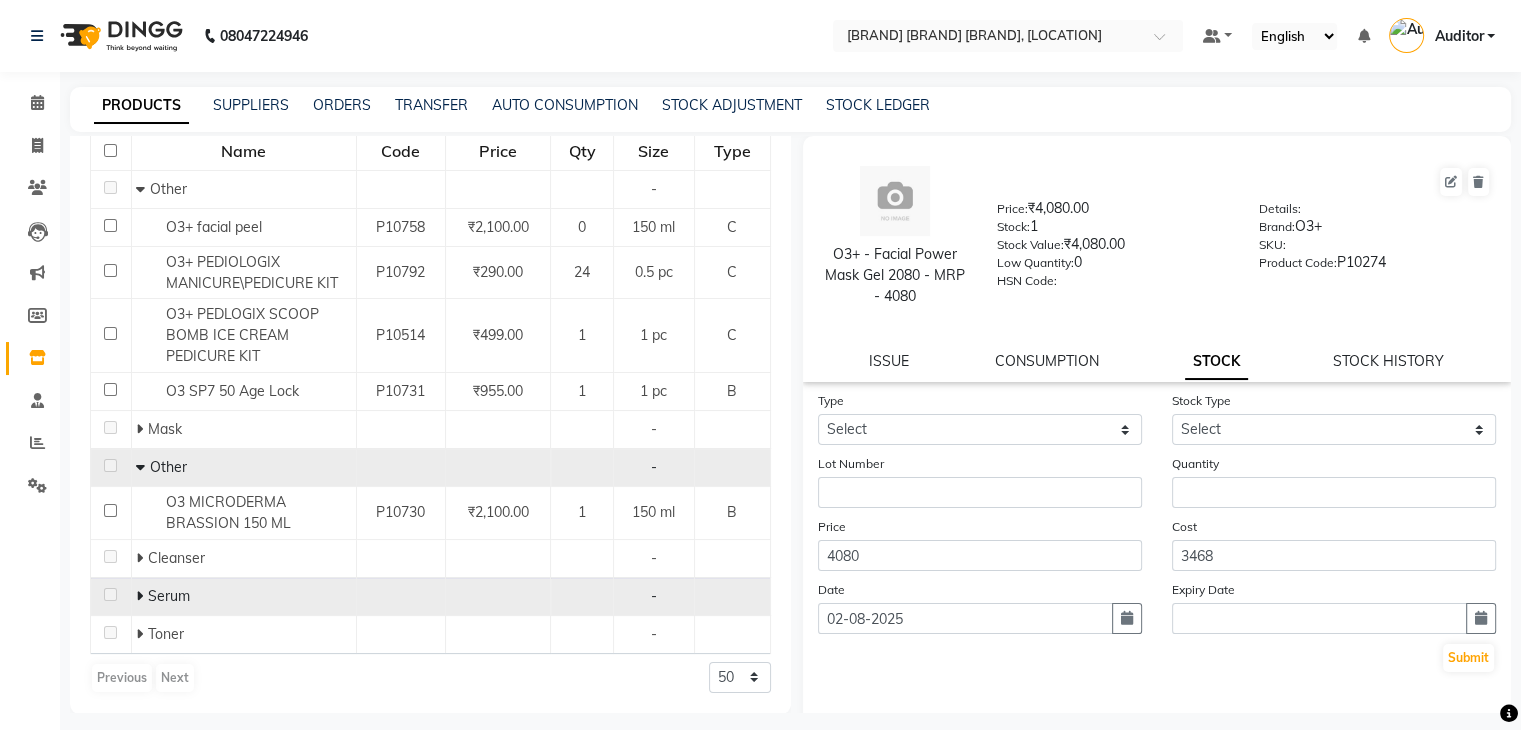 click 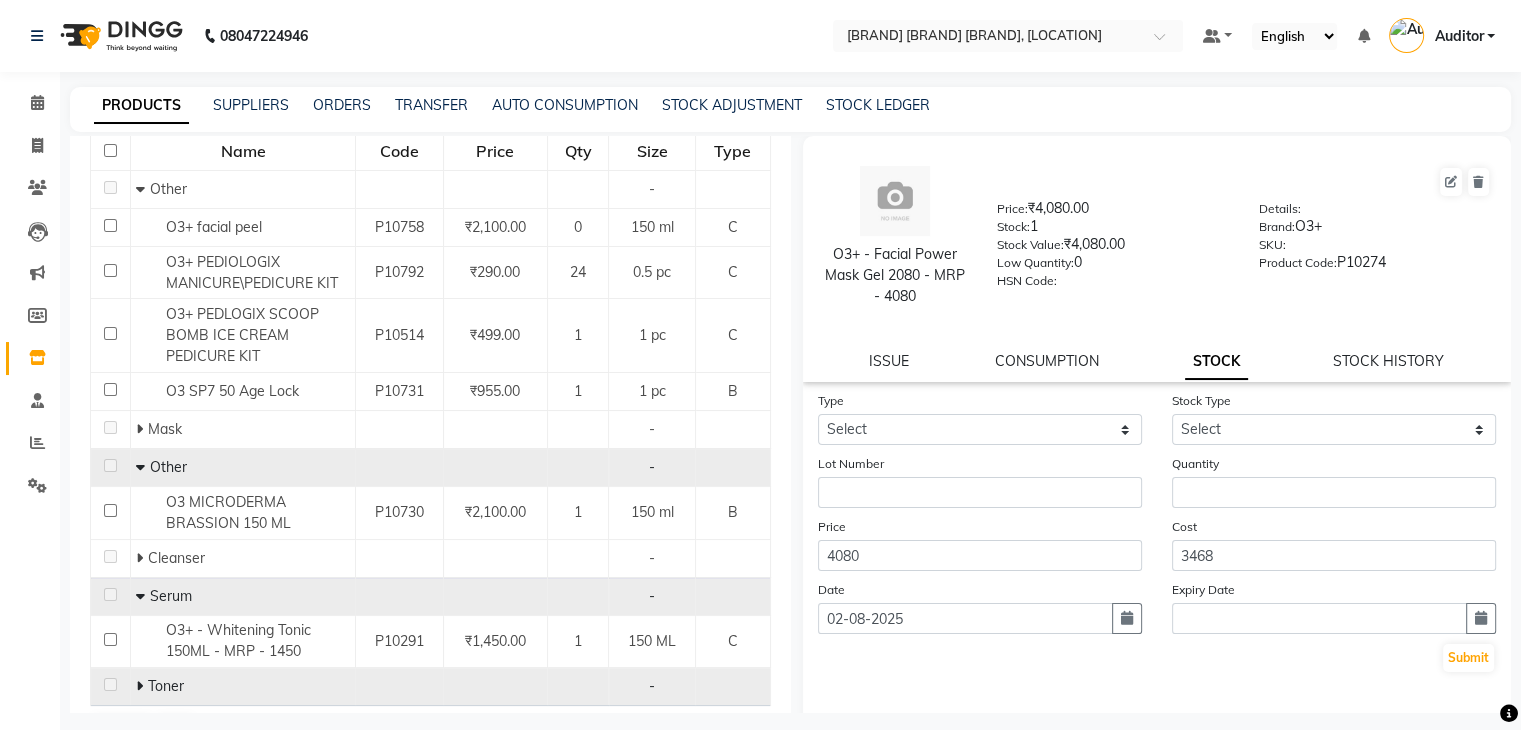 click 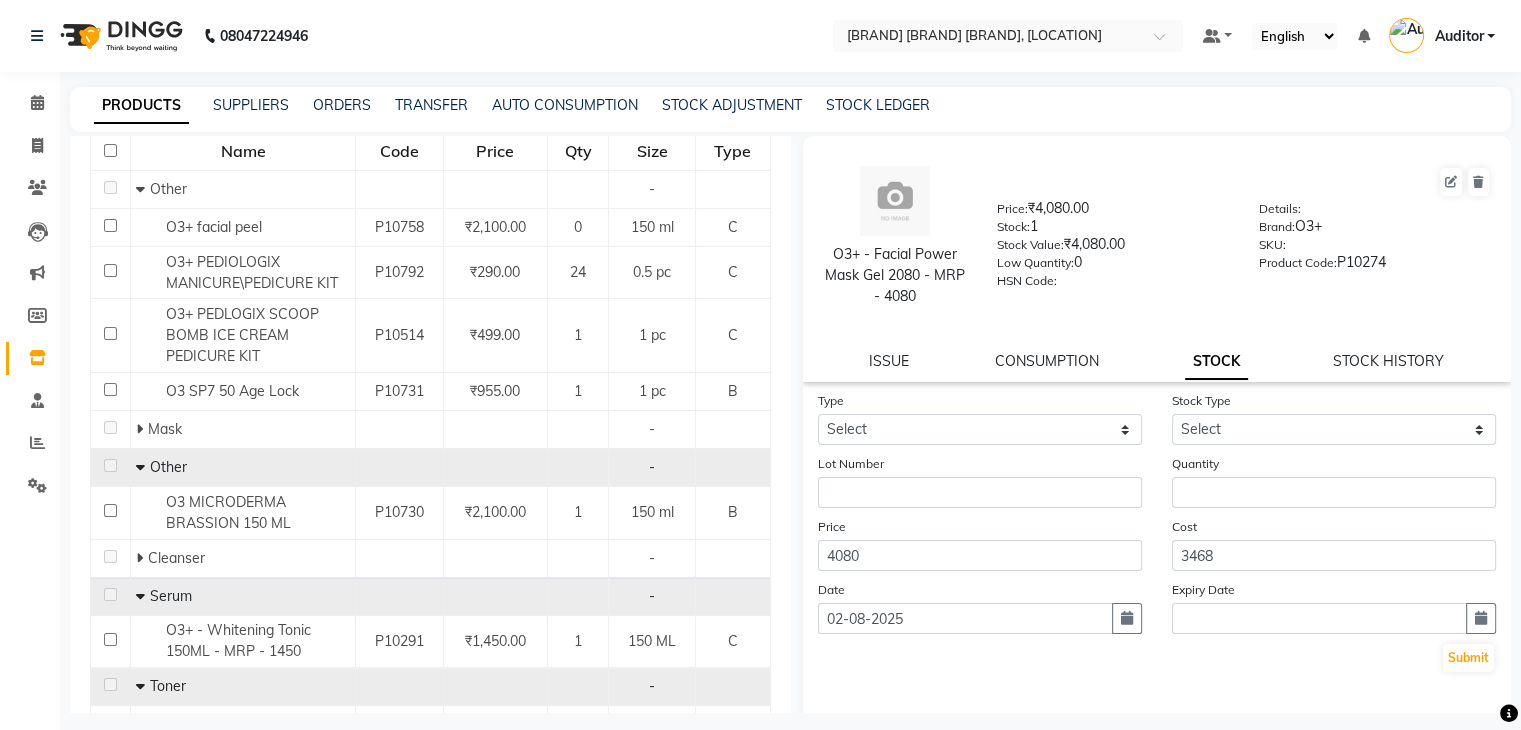 click 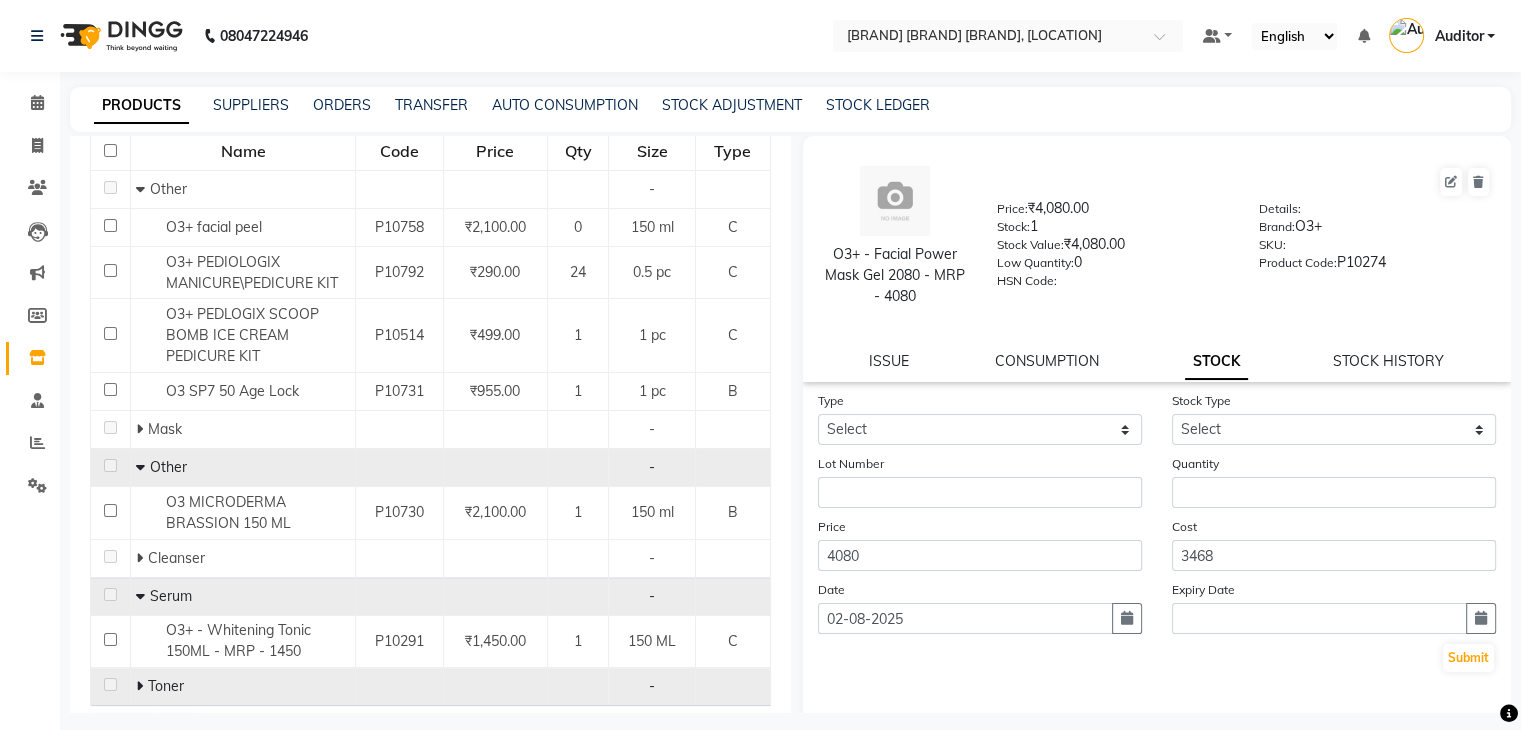 scroll, scrollTop: 291, scrollLeft: 0, axis: vertical 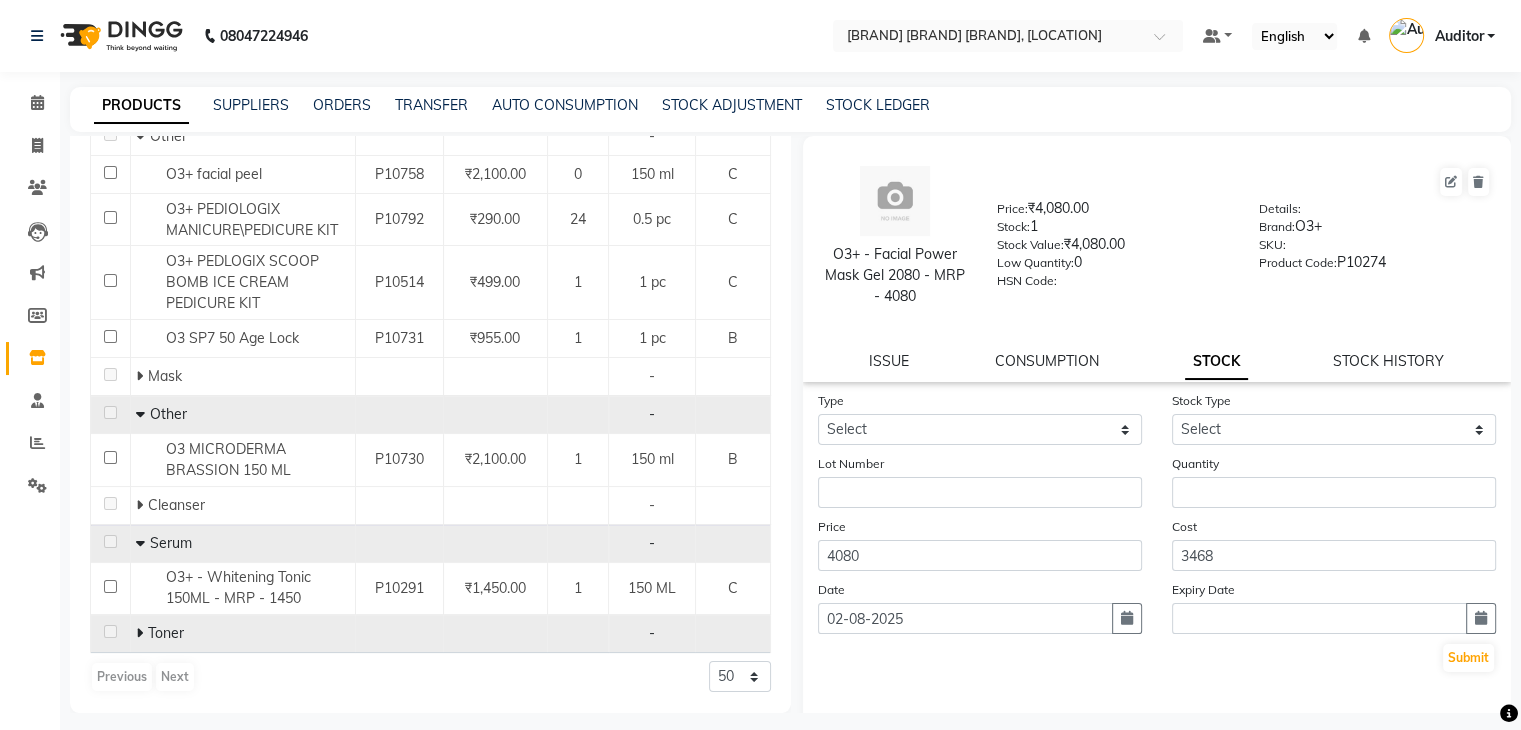 drag, startPoint x: 789, startPoint y: 571, endPoint x: 788, endPoint y: 642, distance: 71.00704 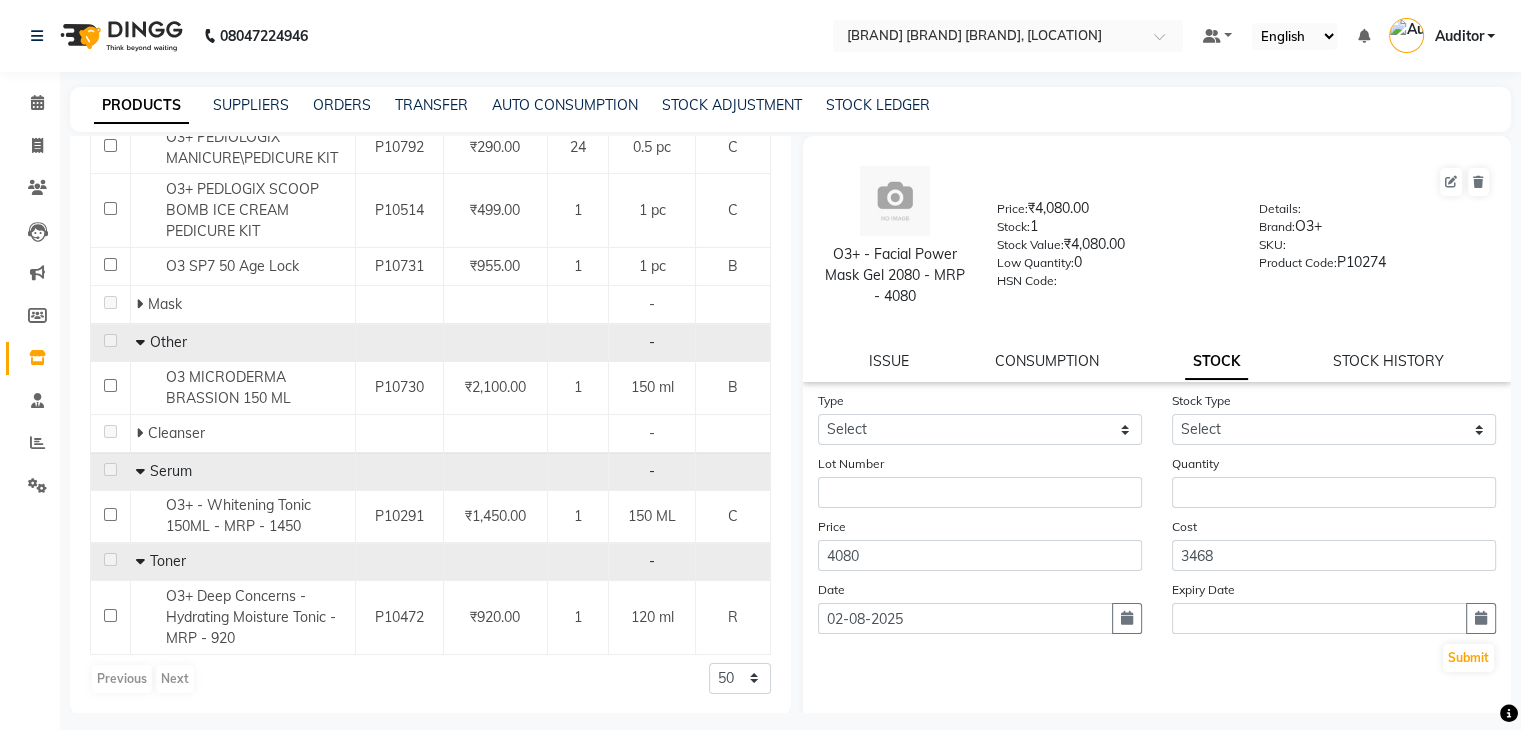 scroll, scrollTop: 364, scrollLeft: 0, axis: vertical 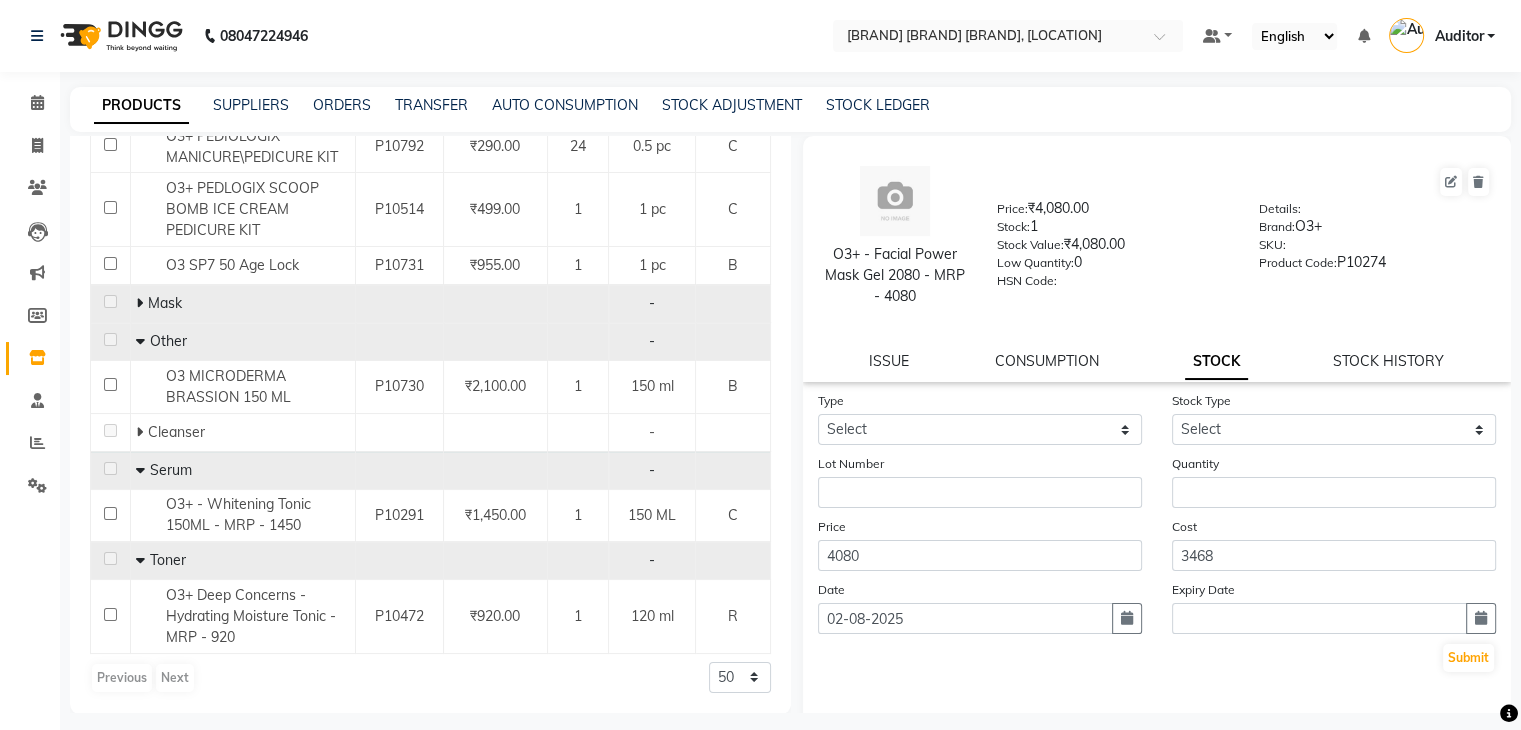 click 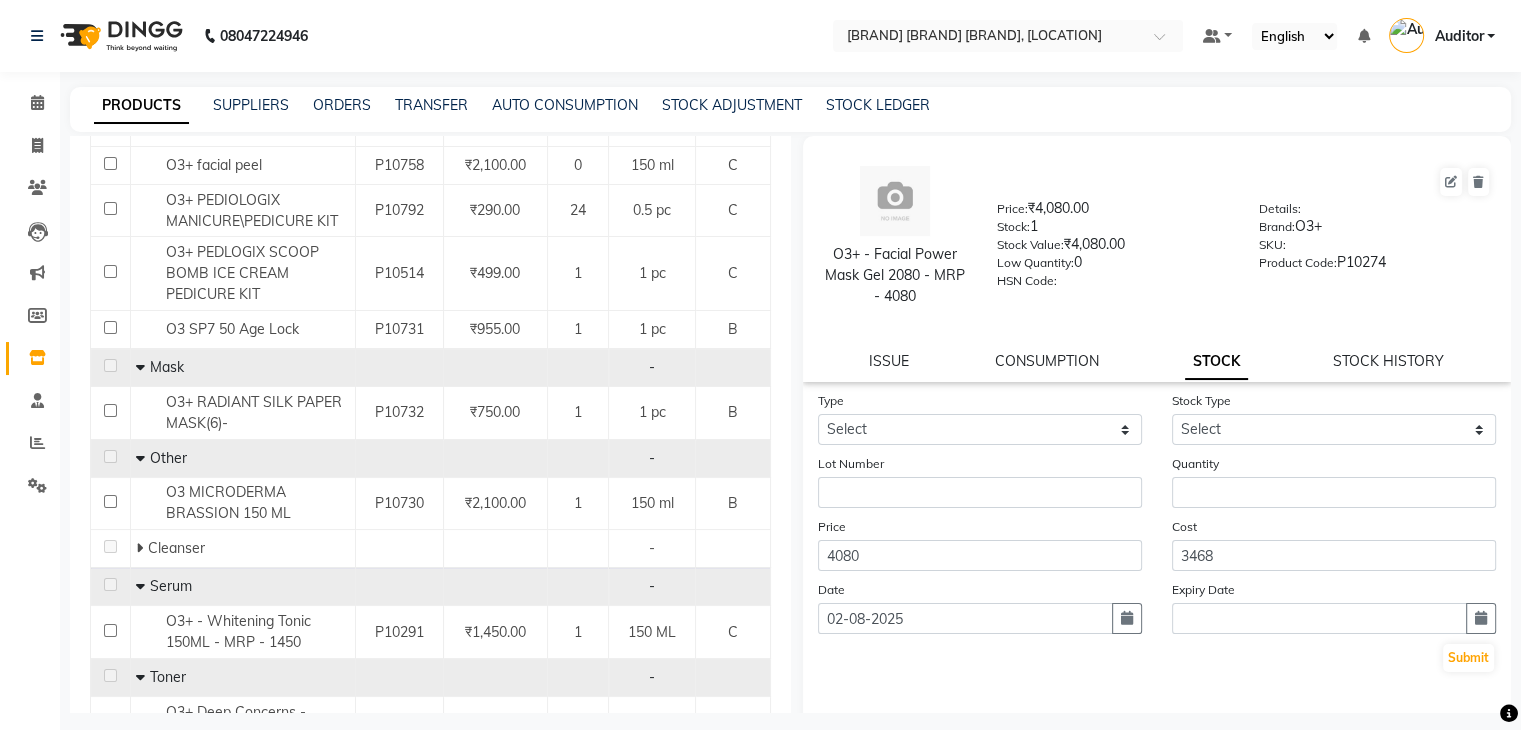 scroll, scrollTop: 0, scrollLeft: 0, axis: both 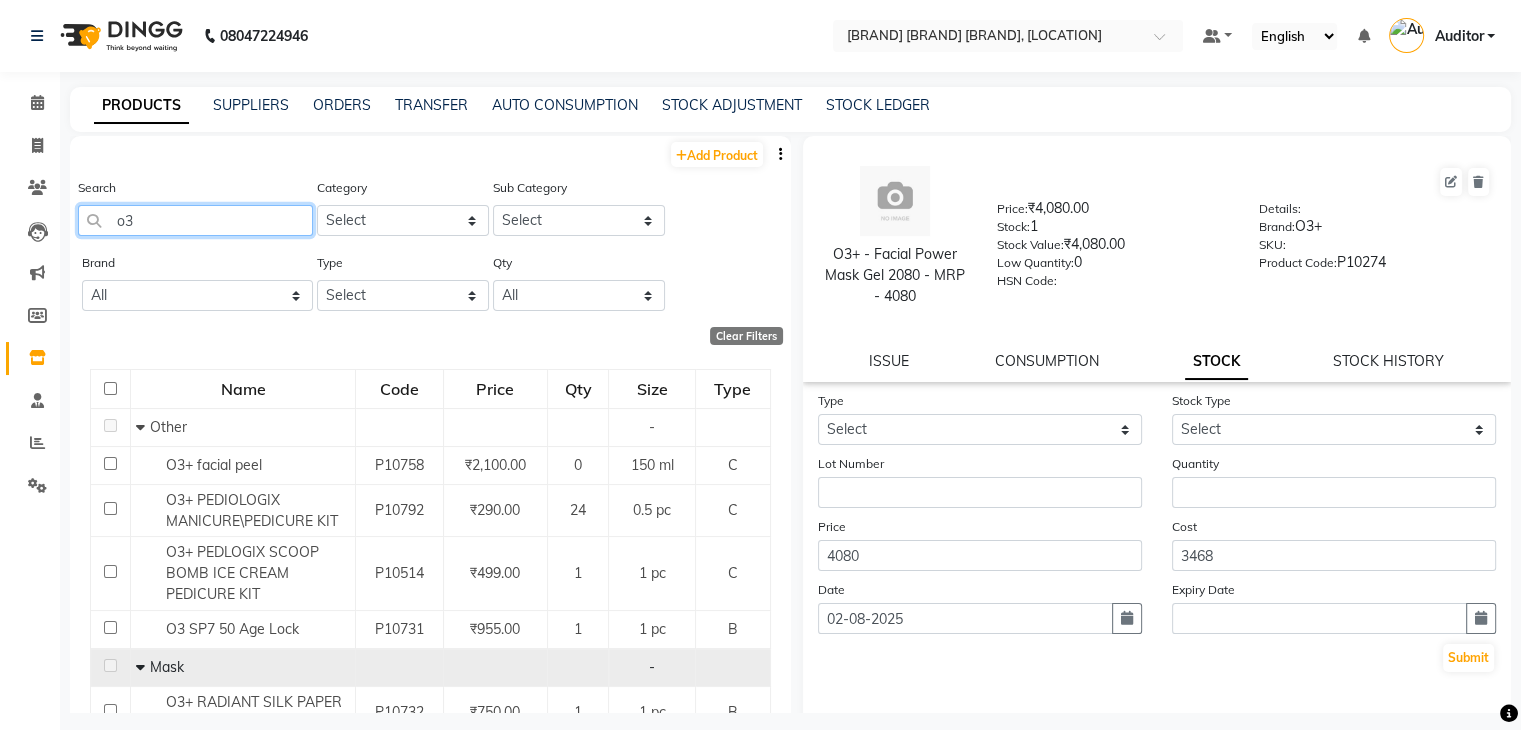 click on "o3" 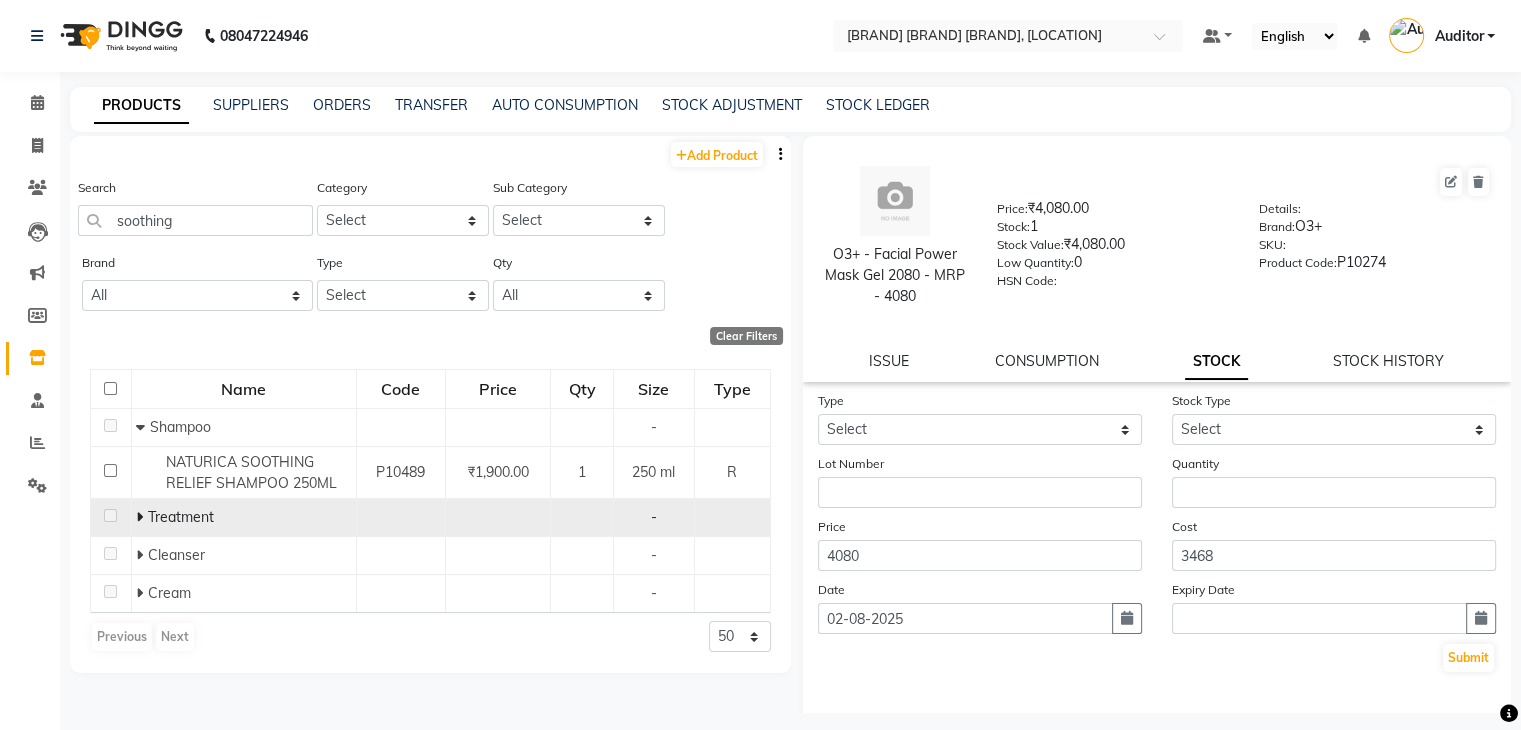 click 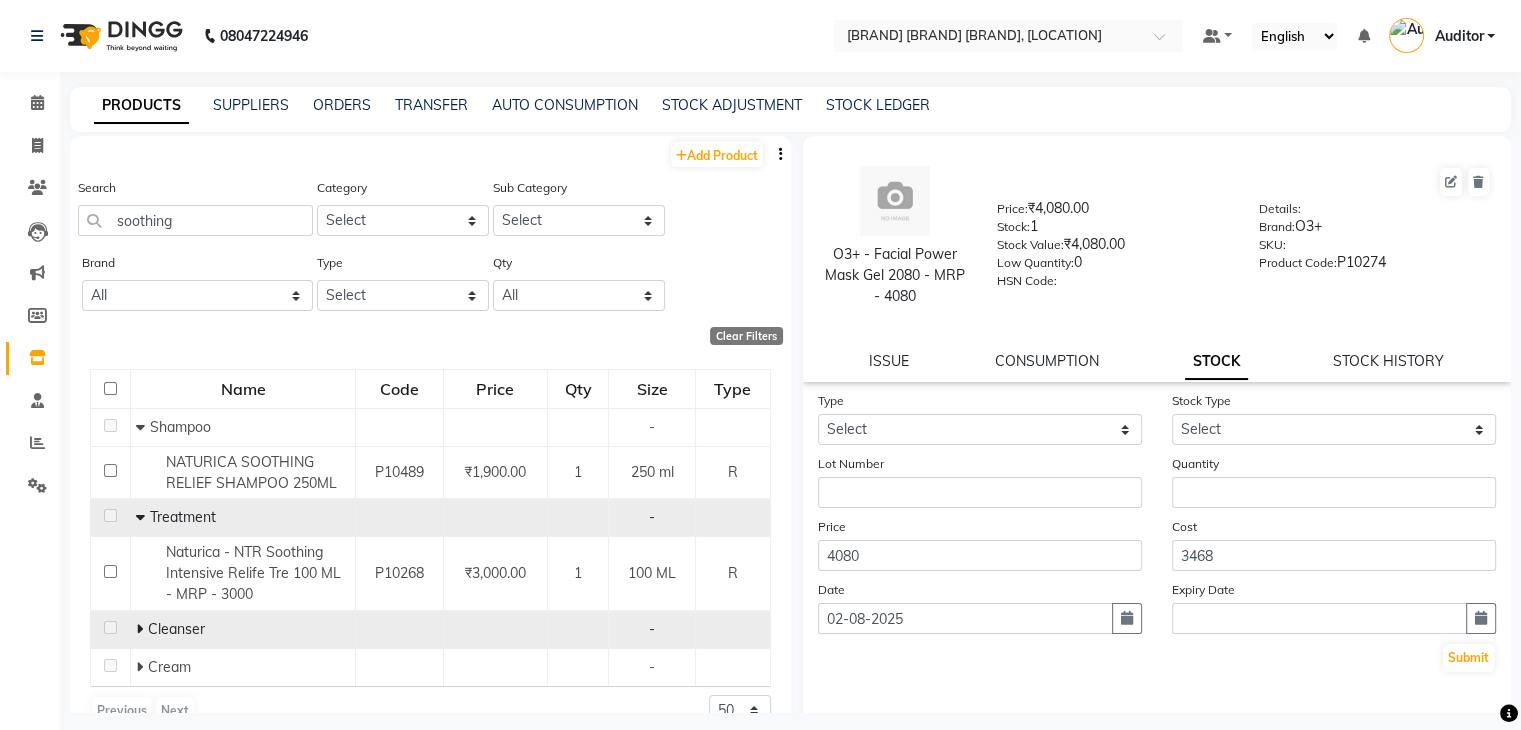 click 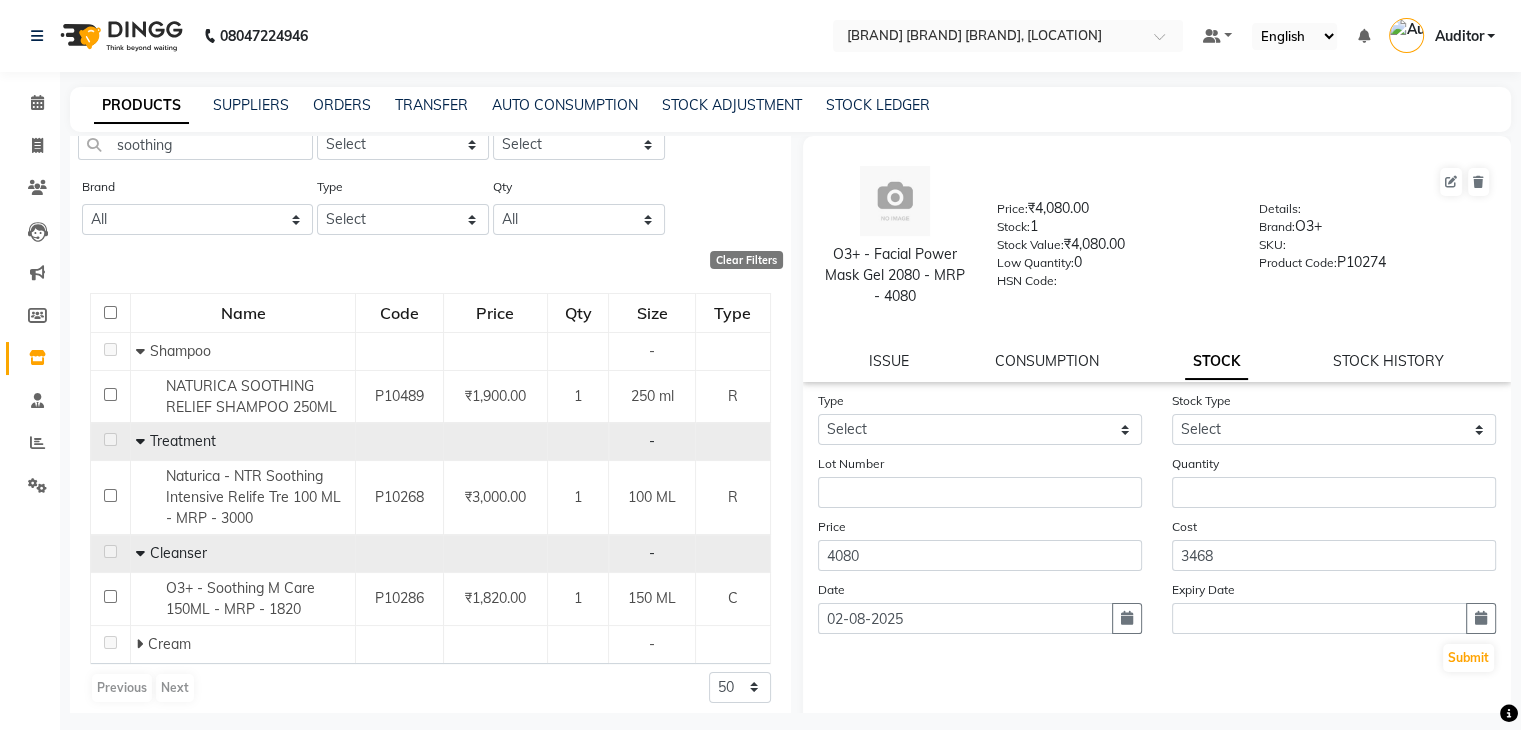 scroll, scrollTop: 87, scrollLeft: 0, axis: vertical 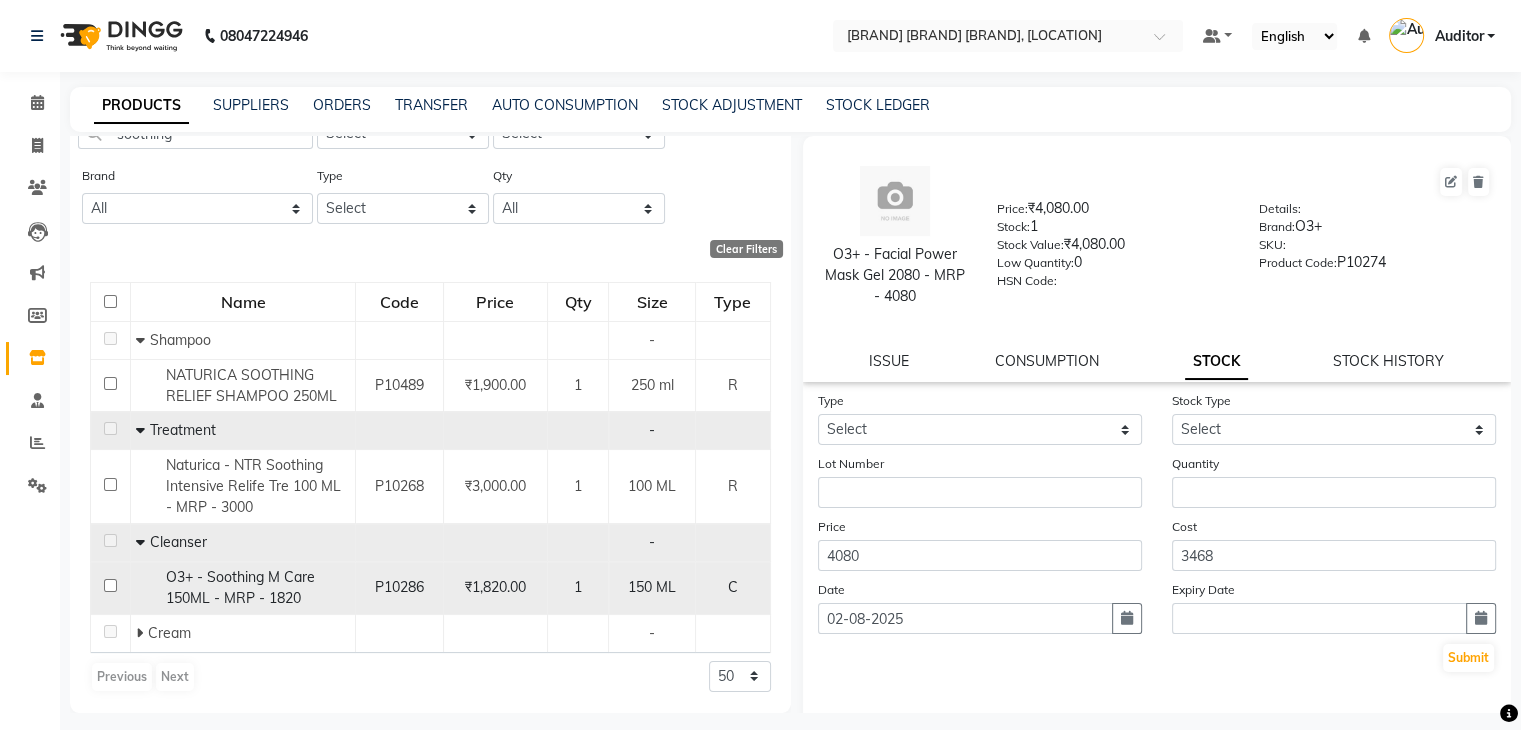 click on "O3+ - Soothing M Care 150ML - MRP - 1820" 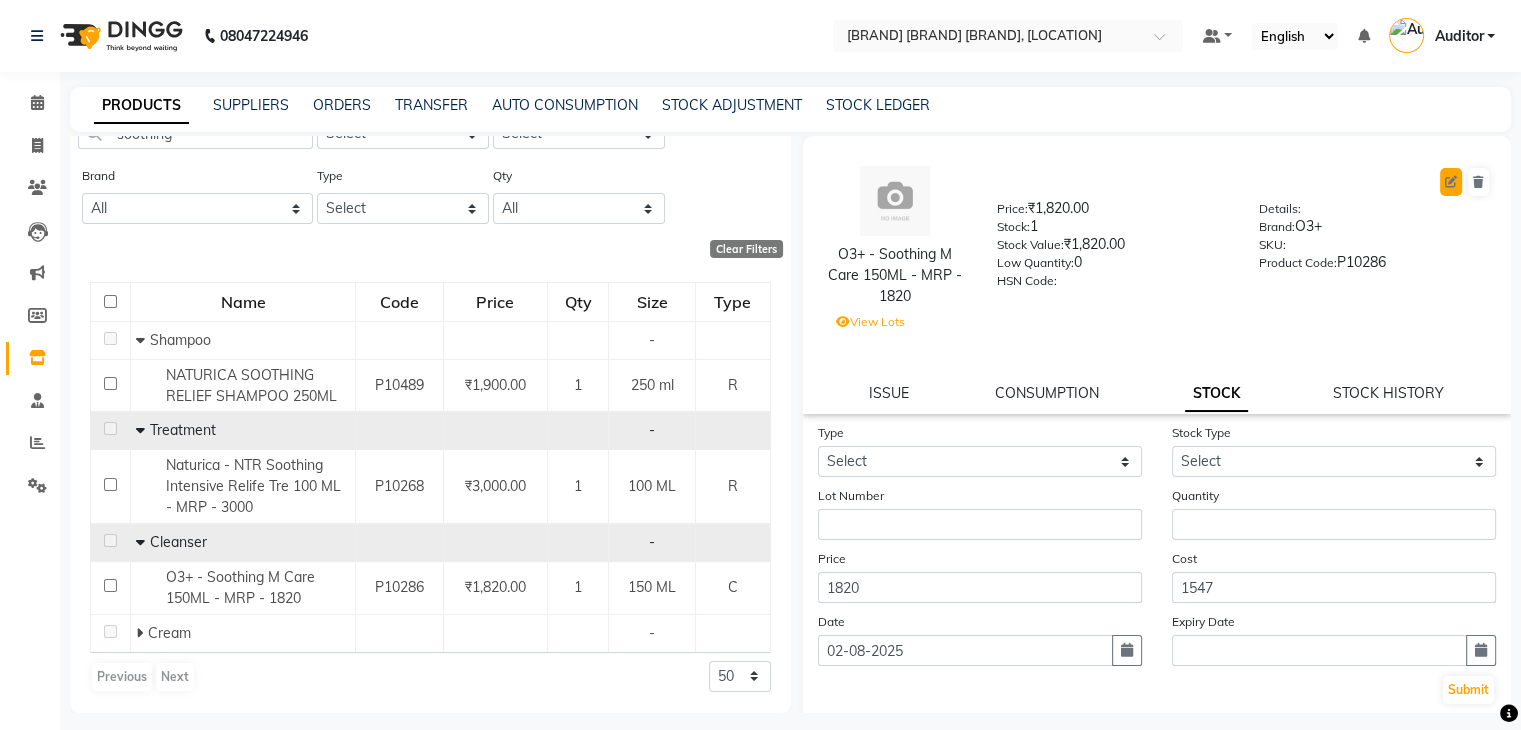 click 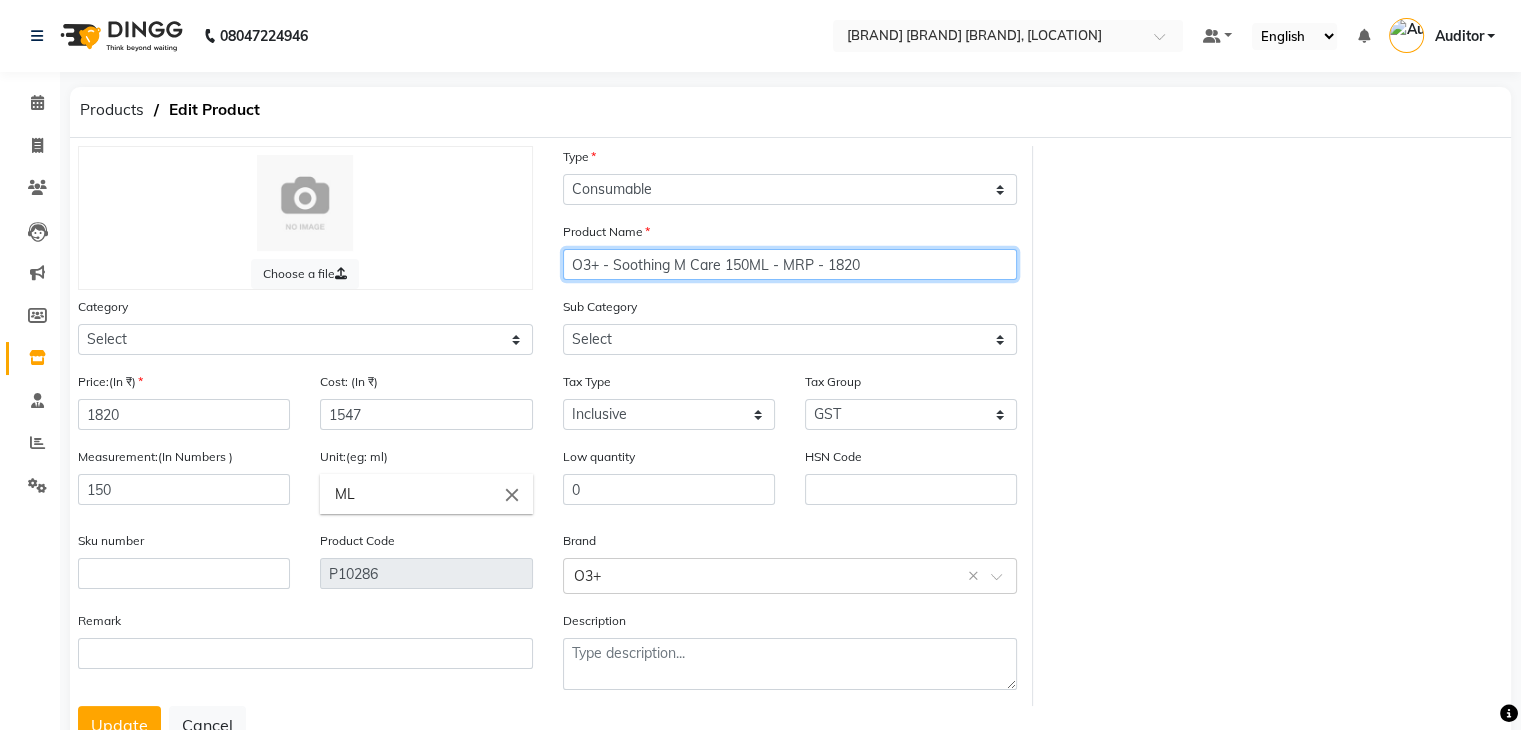 click on "O3+ - Soothing M Care 150ML - MRP - 1820" 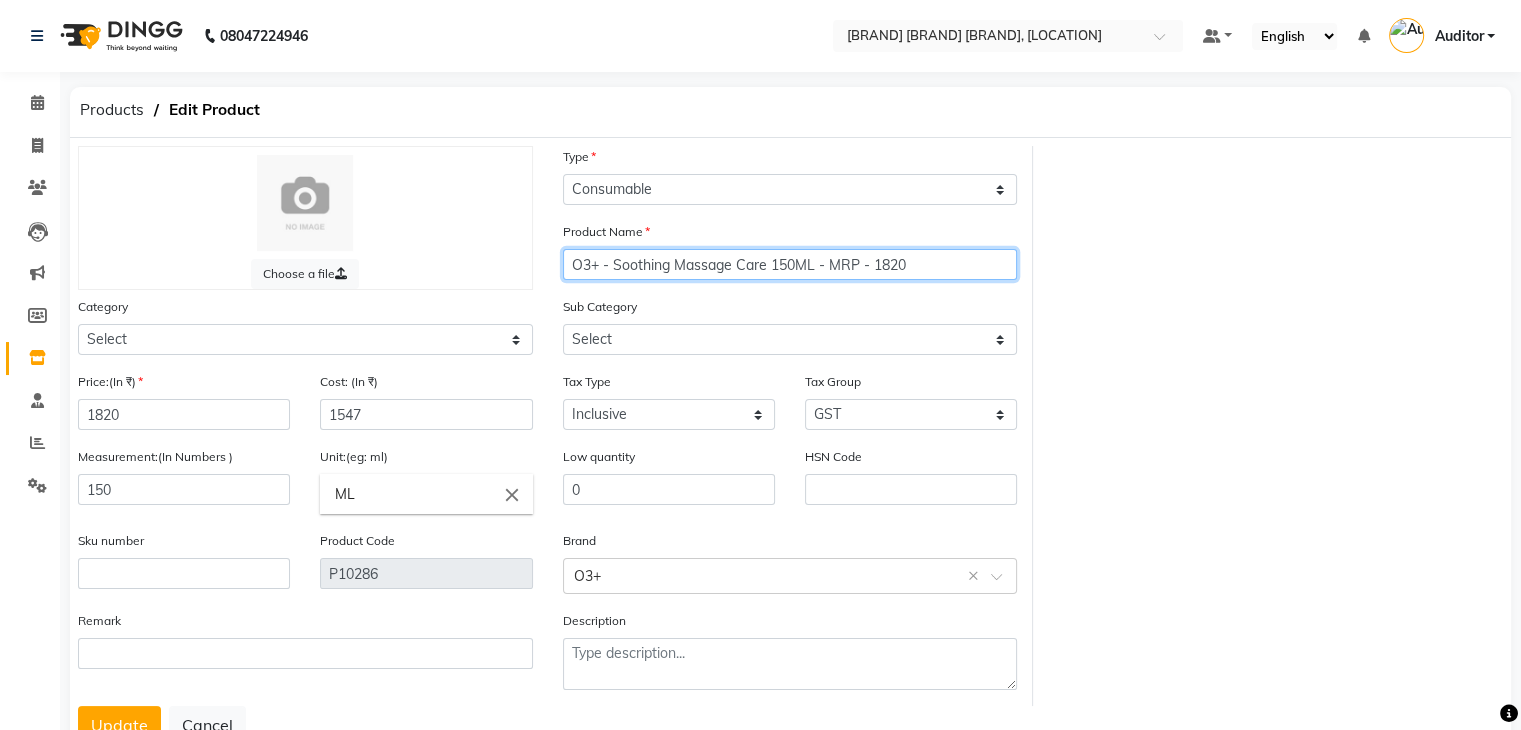 click on "O3+ - Soothing Massage Care 150ML - MRP - 1820" 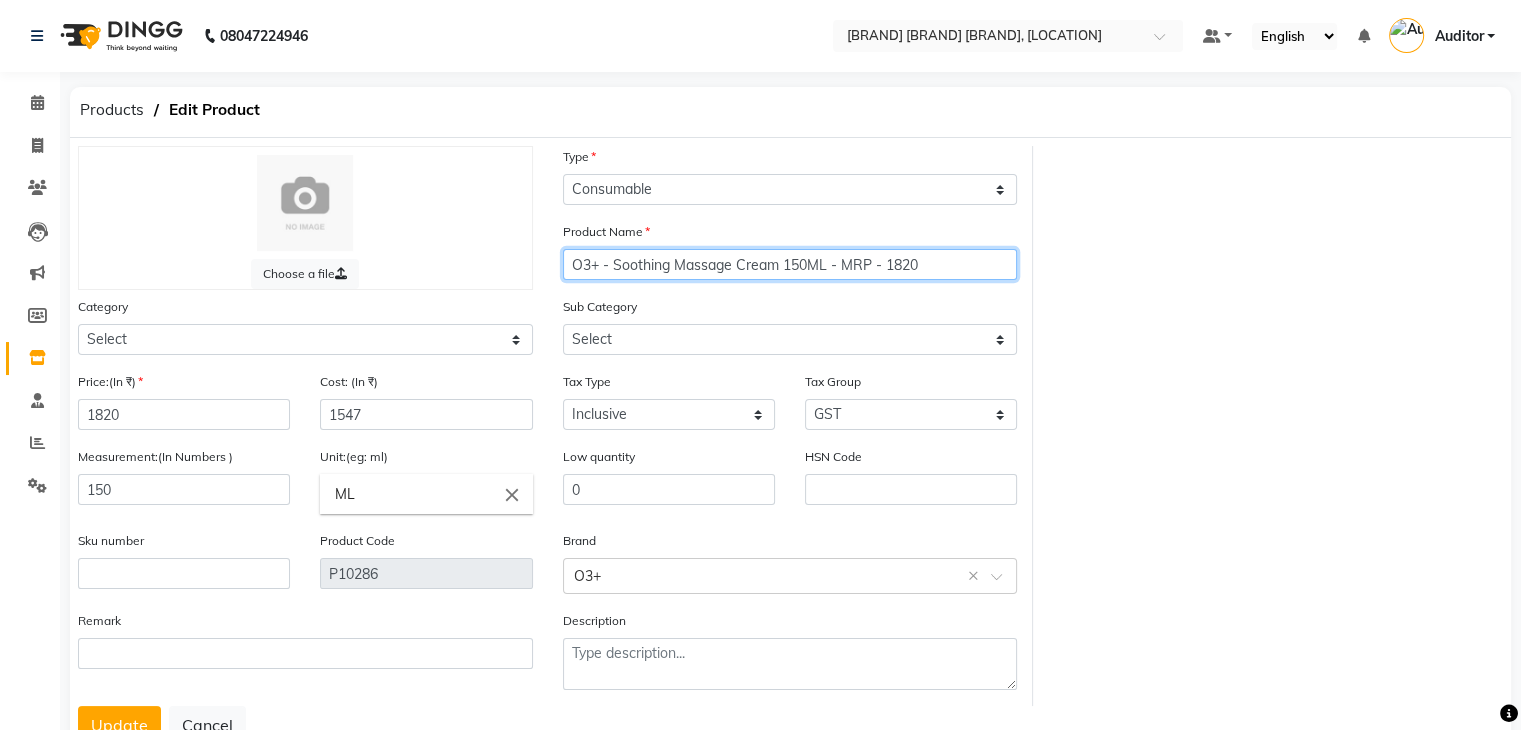 drag, startPoint x: 940, startPoint y: 265, endPoint x: 844, endPoint y: 278, distance: 96.87621 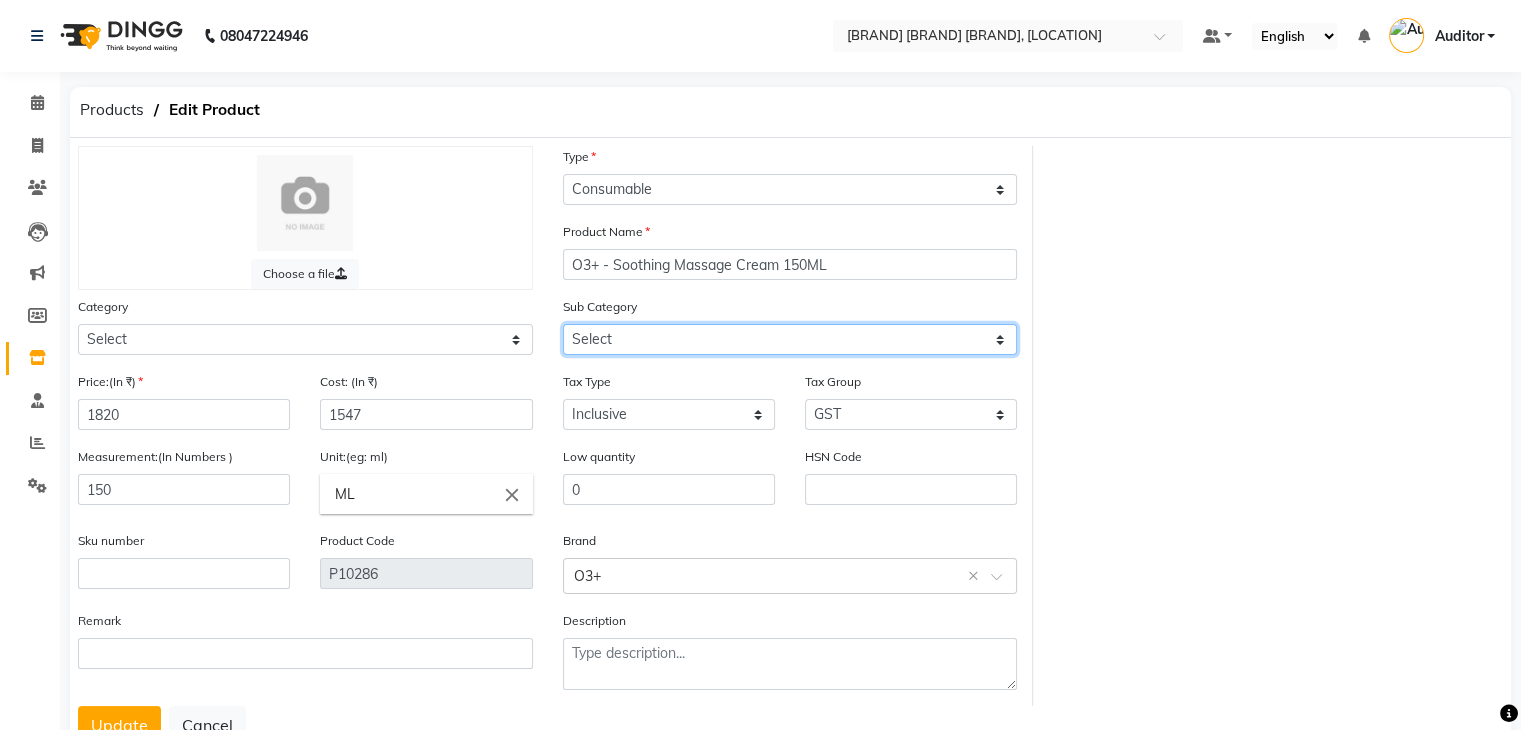 click on "Select Cleanser Facial Moisturiser Serum Toner Sun Care Masks Lip Care Eye Care Body Care Hand & Feet Kit & Combo Treatment Appliances Other Skin" 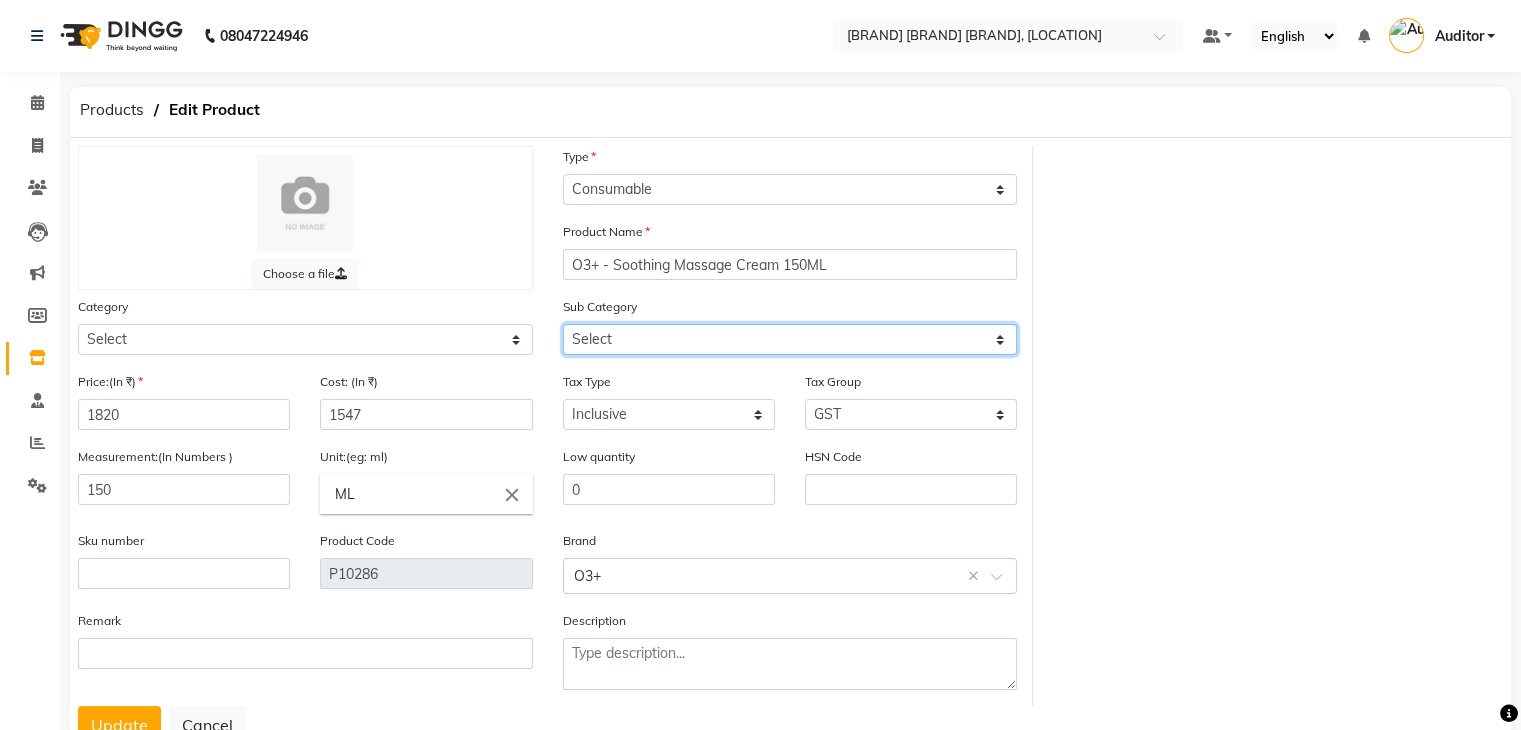 click on "Select Cleanser Facial Moisturiser Serum Toner Sun Care Masks Lip Care Eye Care Body Care Hand & Feet Kit & Combo Treatment Appliances Other Skin" 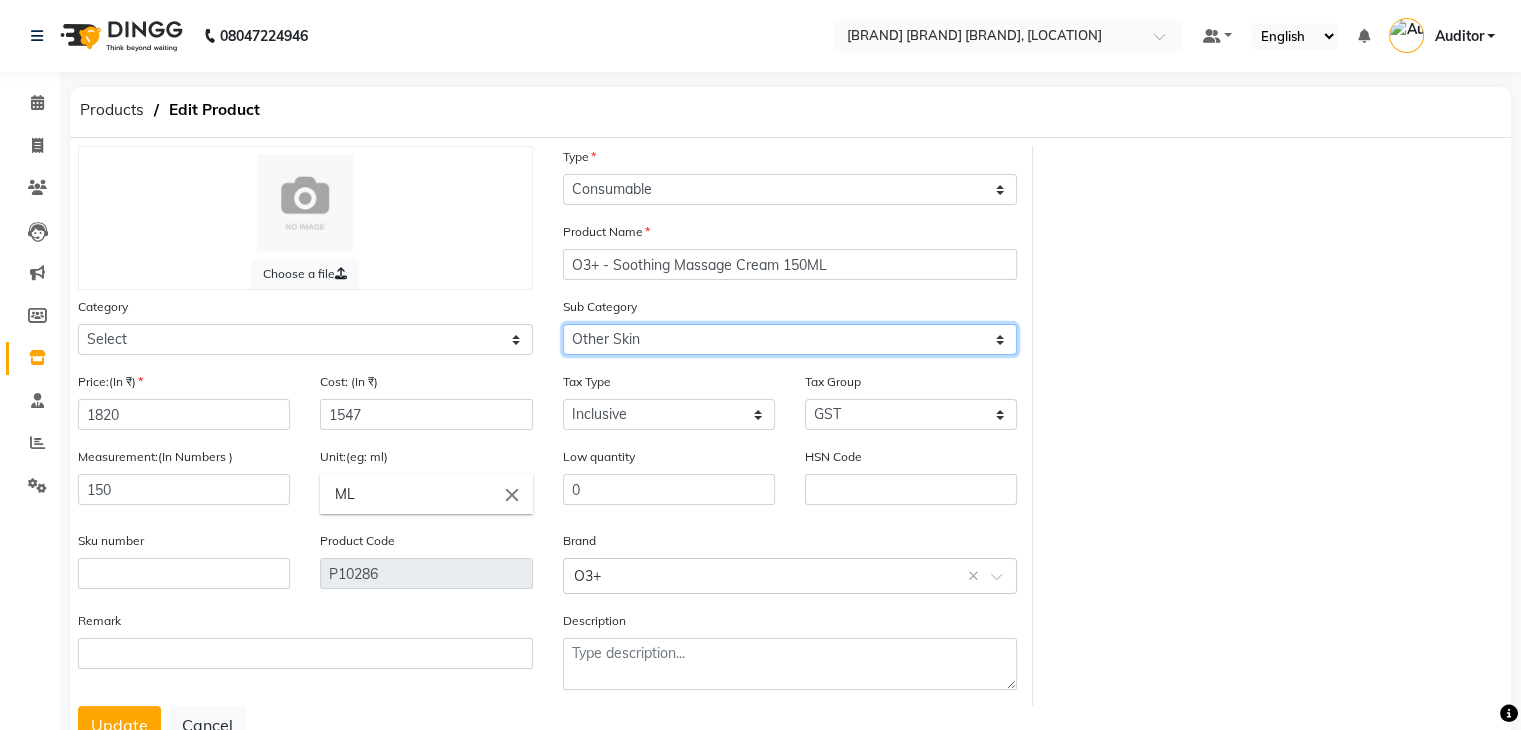 click on "Select Cleanser Facial Moisturiser Serum Toner Sun Care Masks Lip Care Eye Care Body Care Hand & Feet Kit & Combo Treatment Appliances Other Skin" 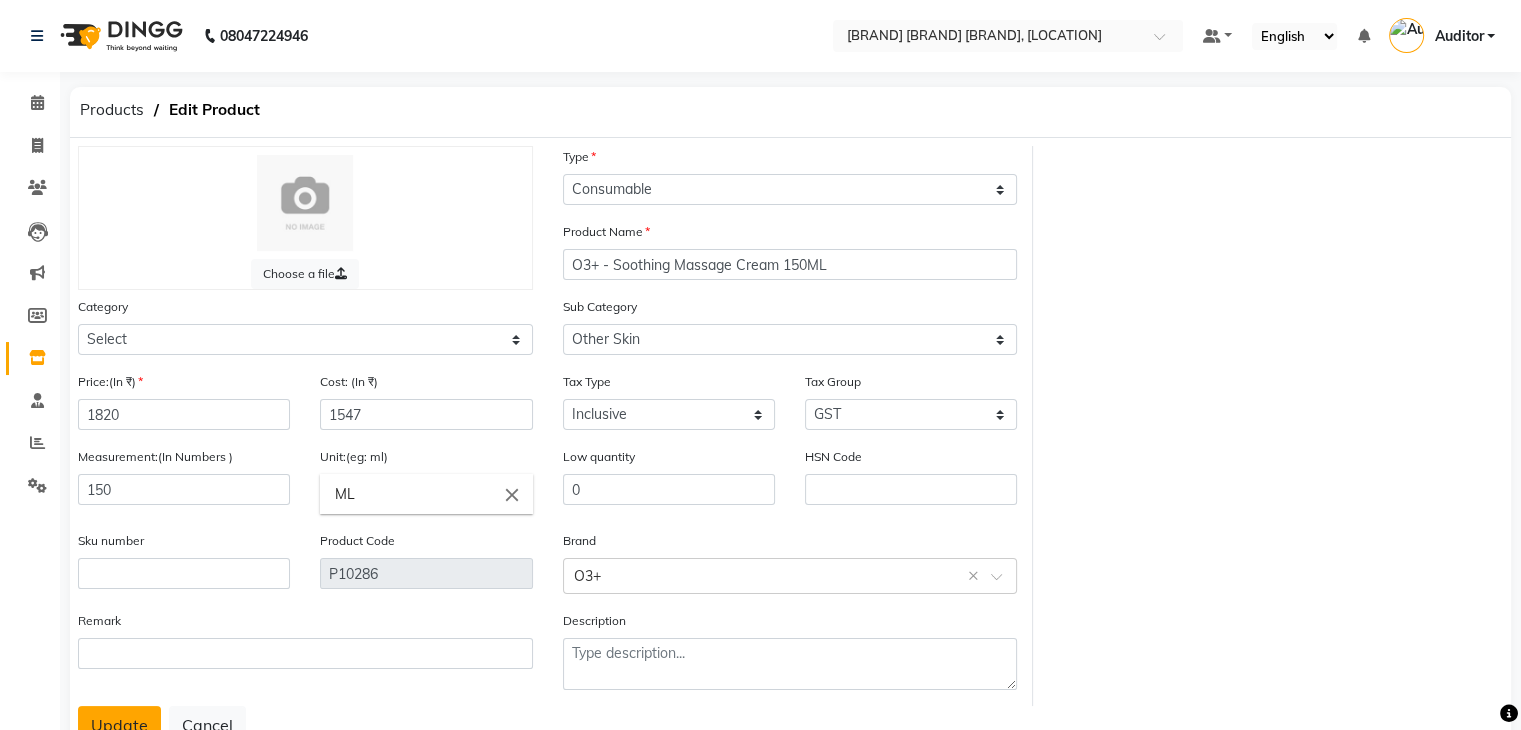 click on "Update" 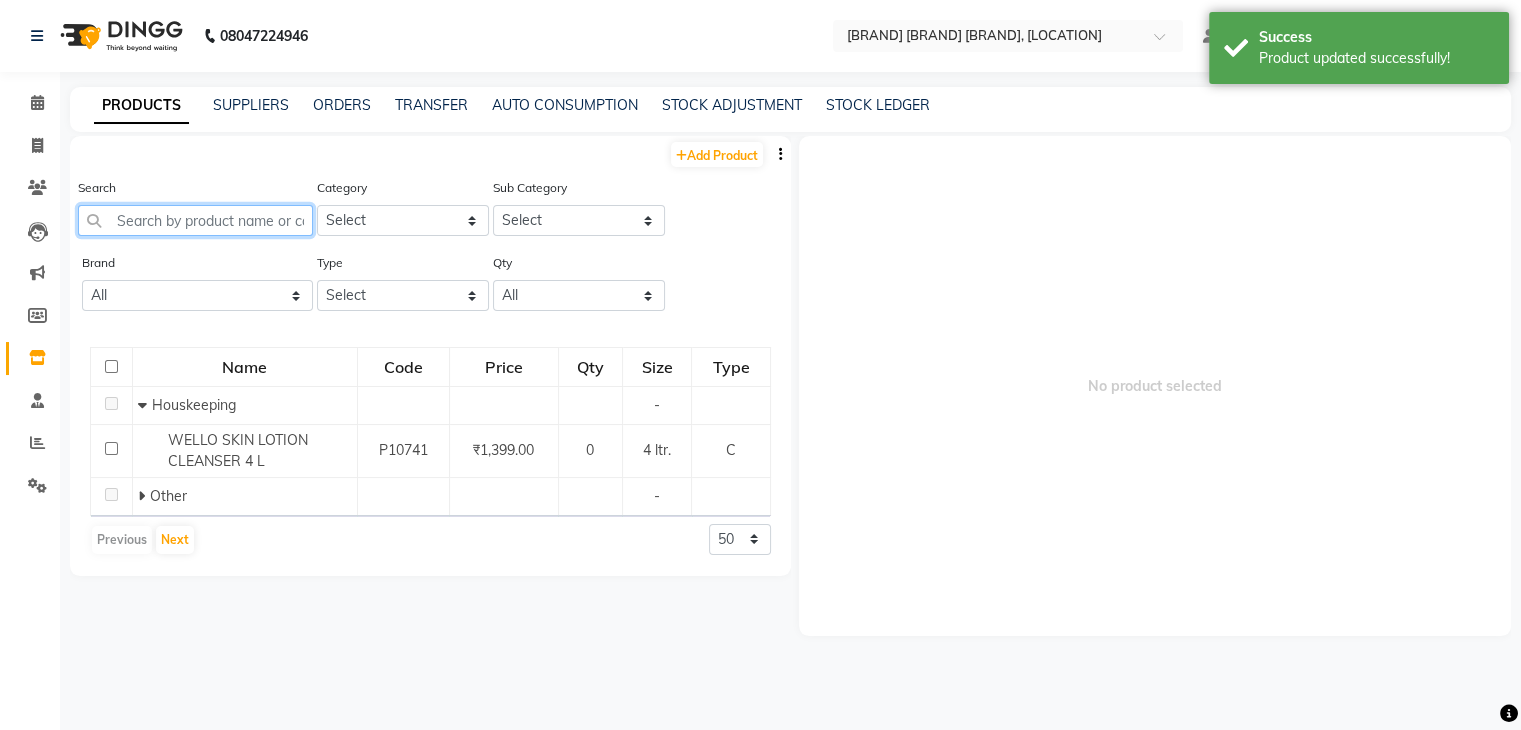 click 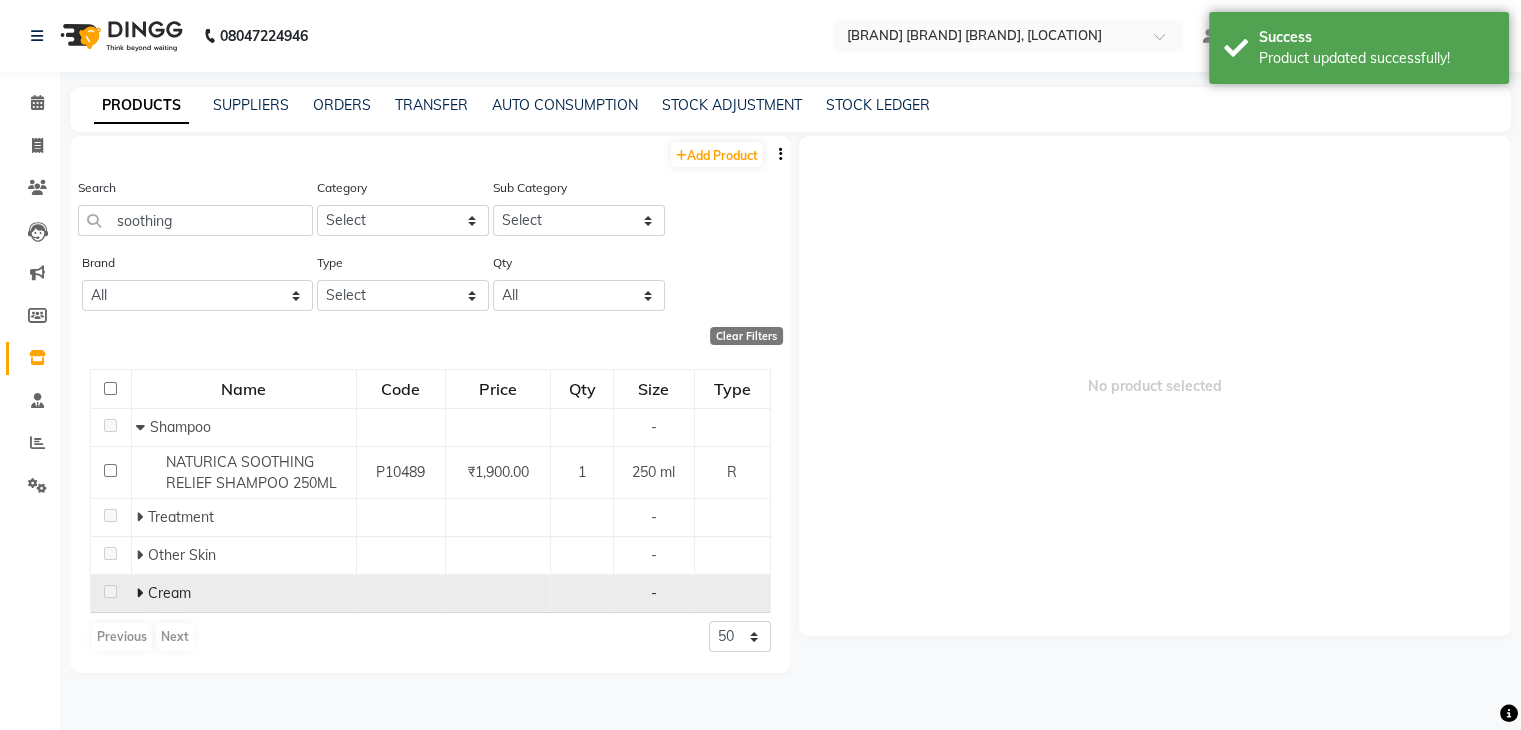 click 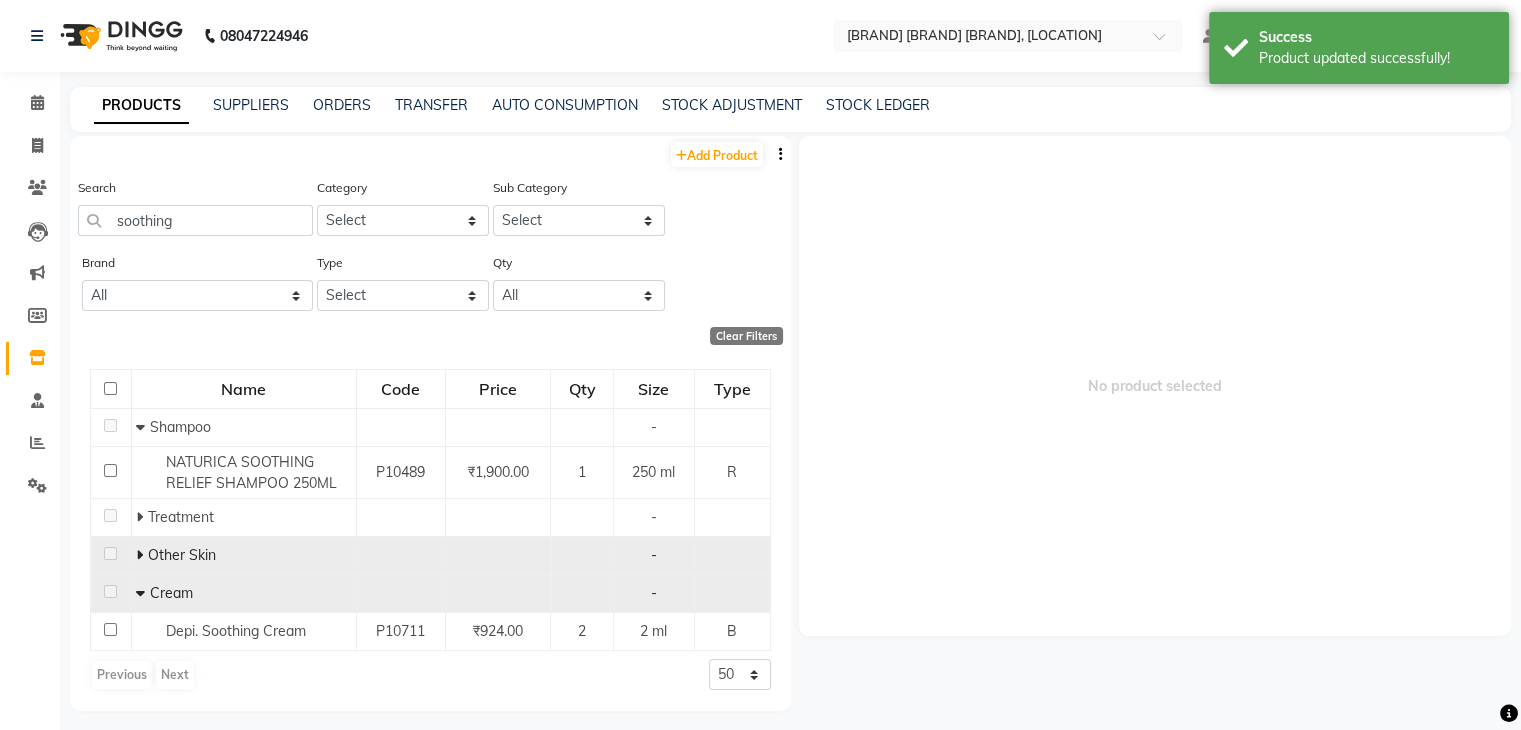 click 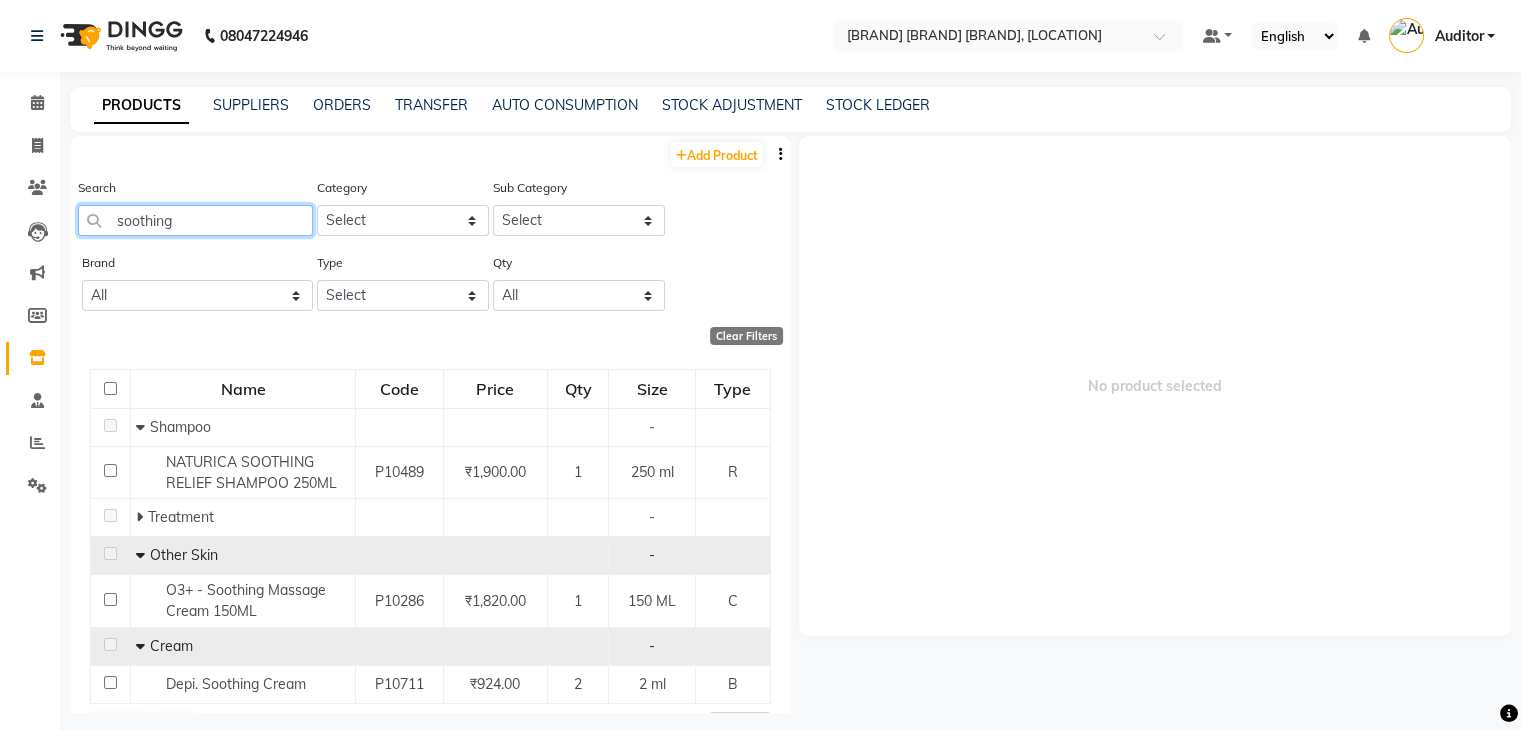 click on "soothing" 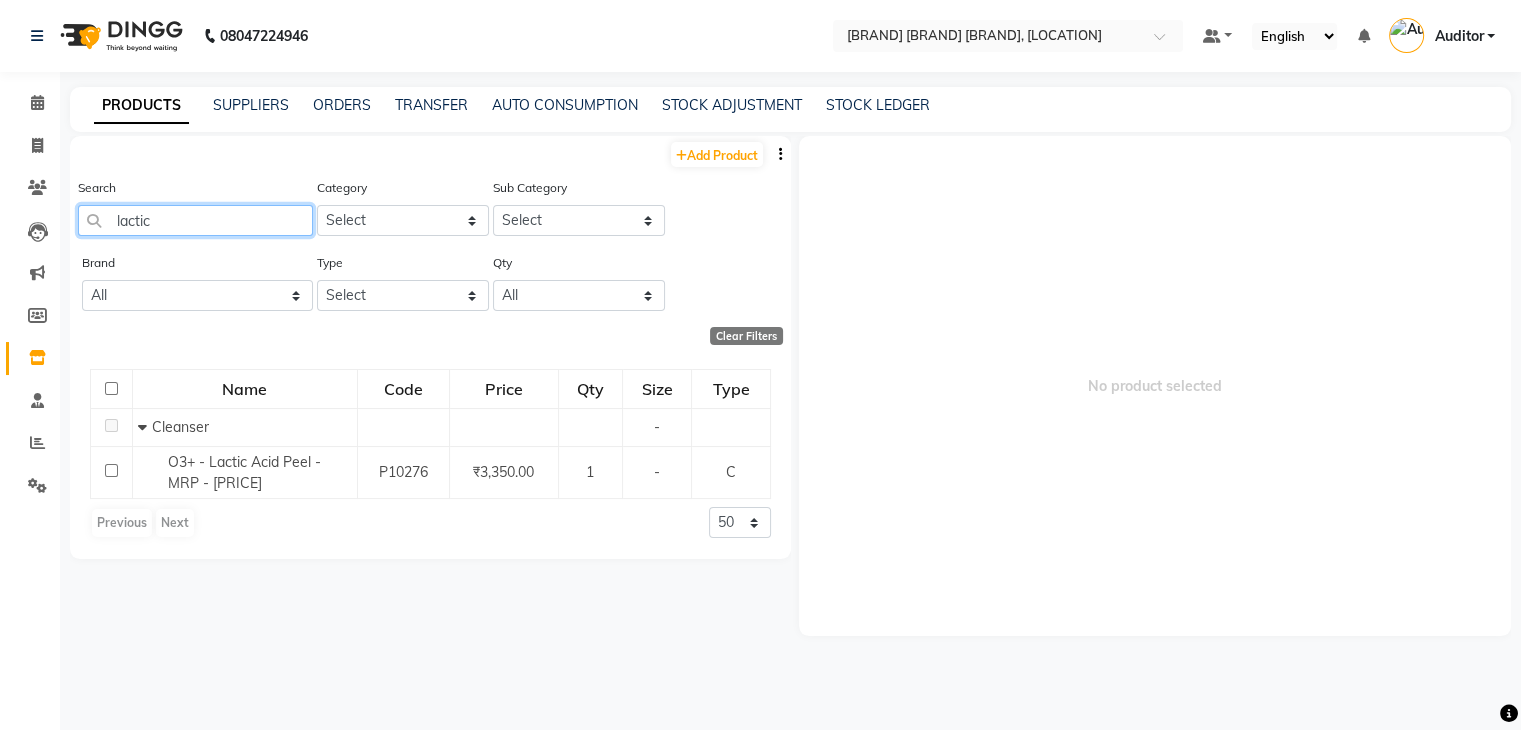 click on "lactic" 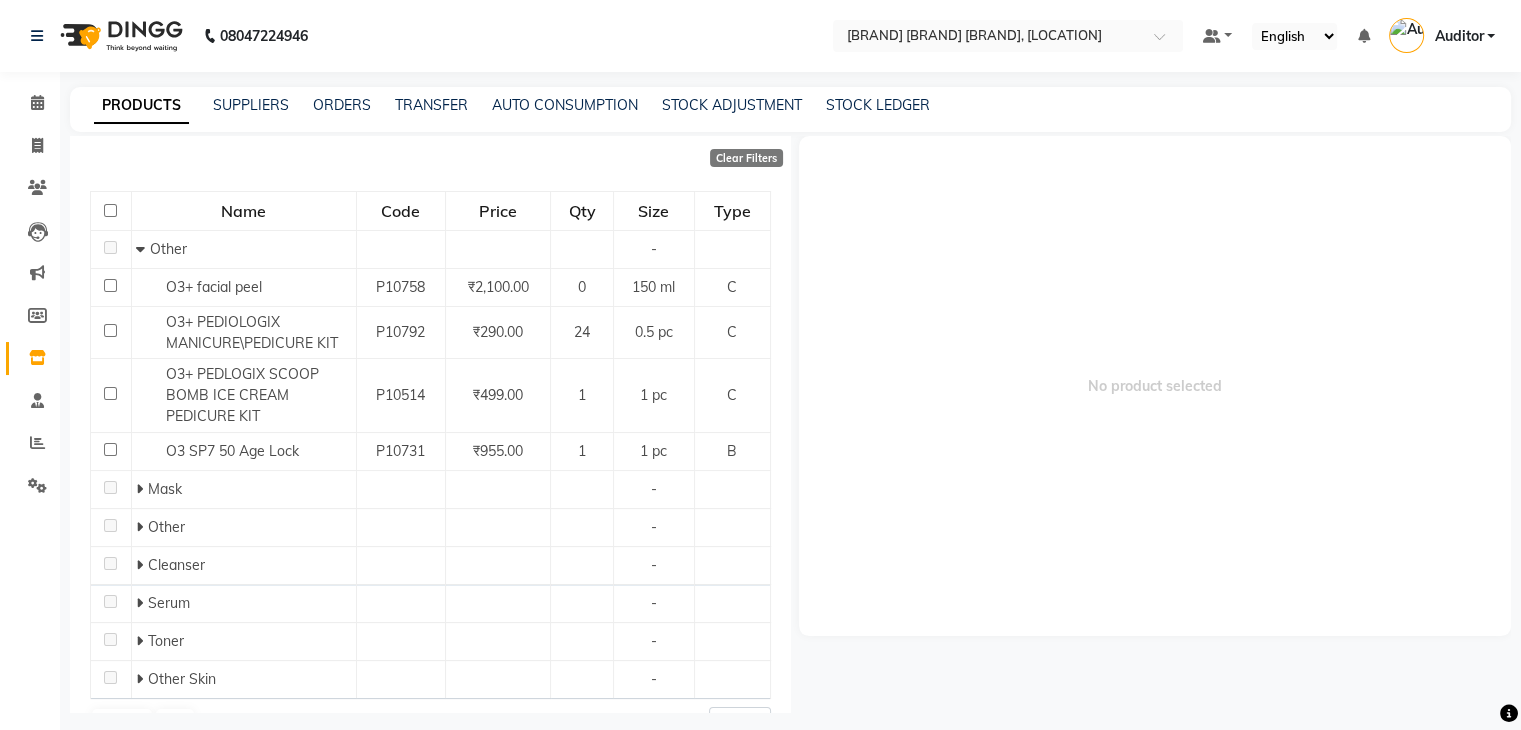 scroll, scrollTop: 187, scrollLeft: 0, axis: vertical 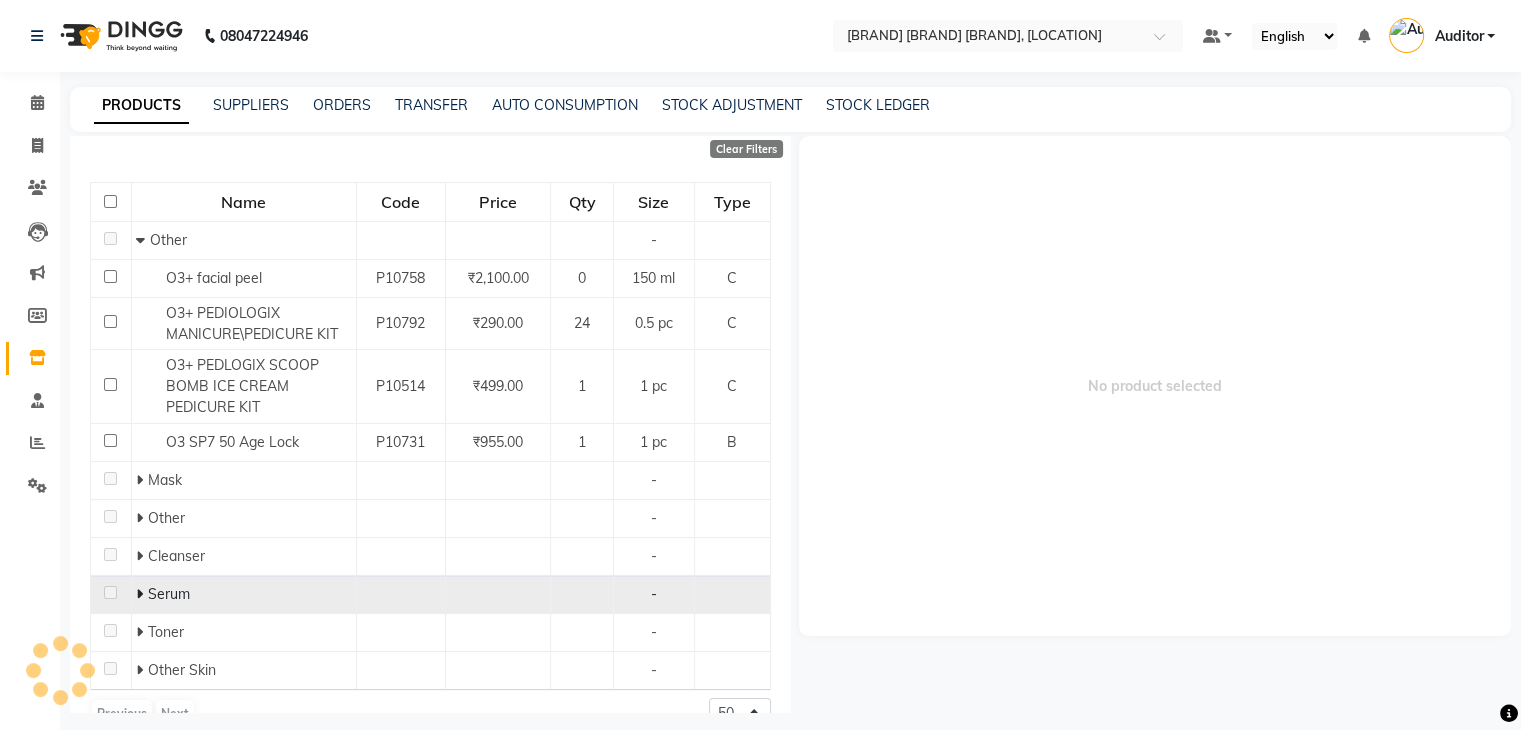 click 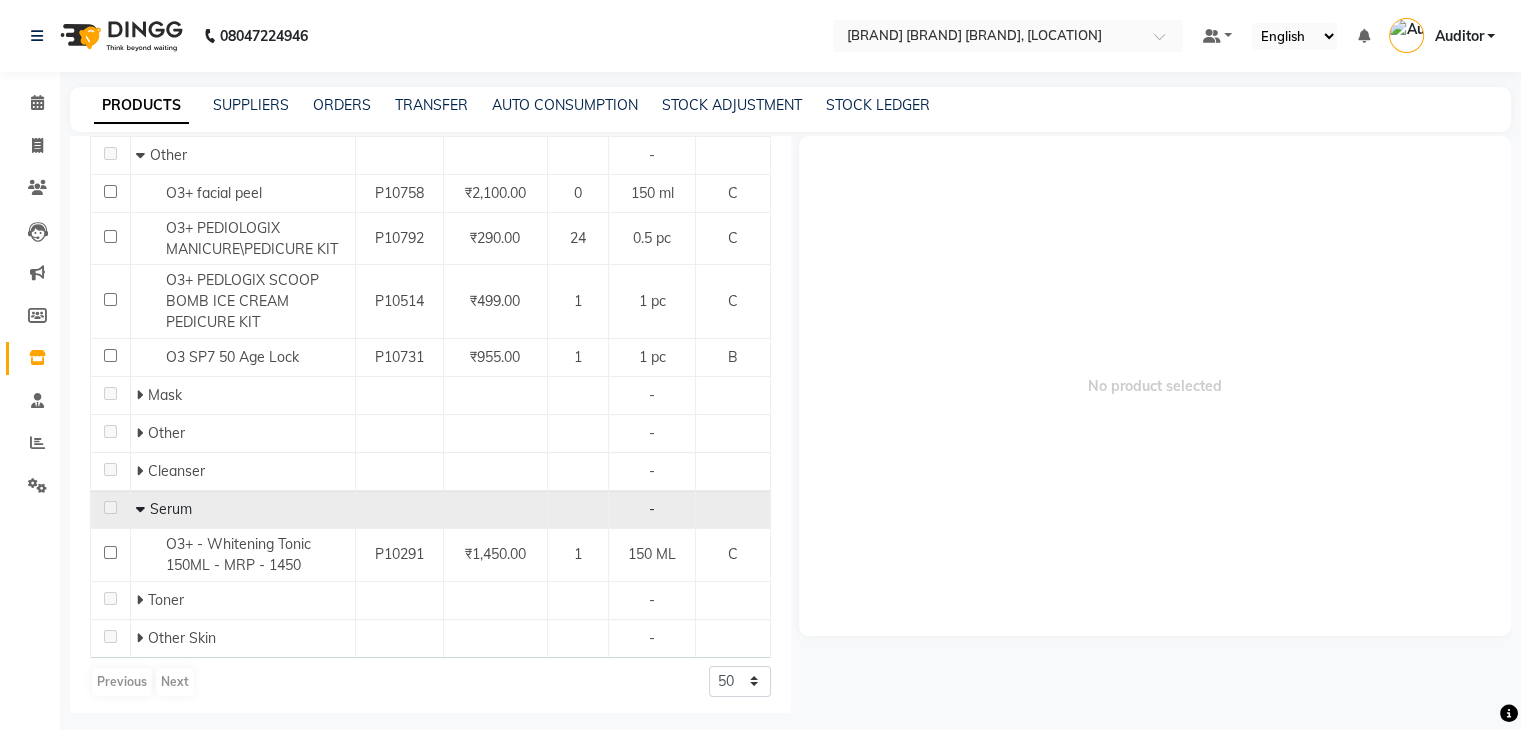 scroll, scrollTop: 276, scrollLeft: 0, axis: vertical 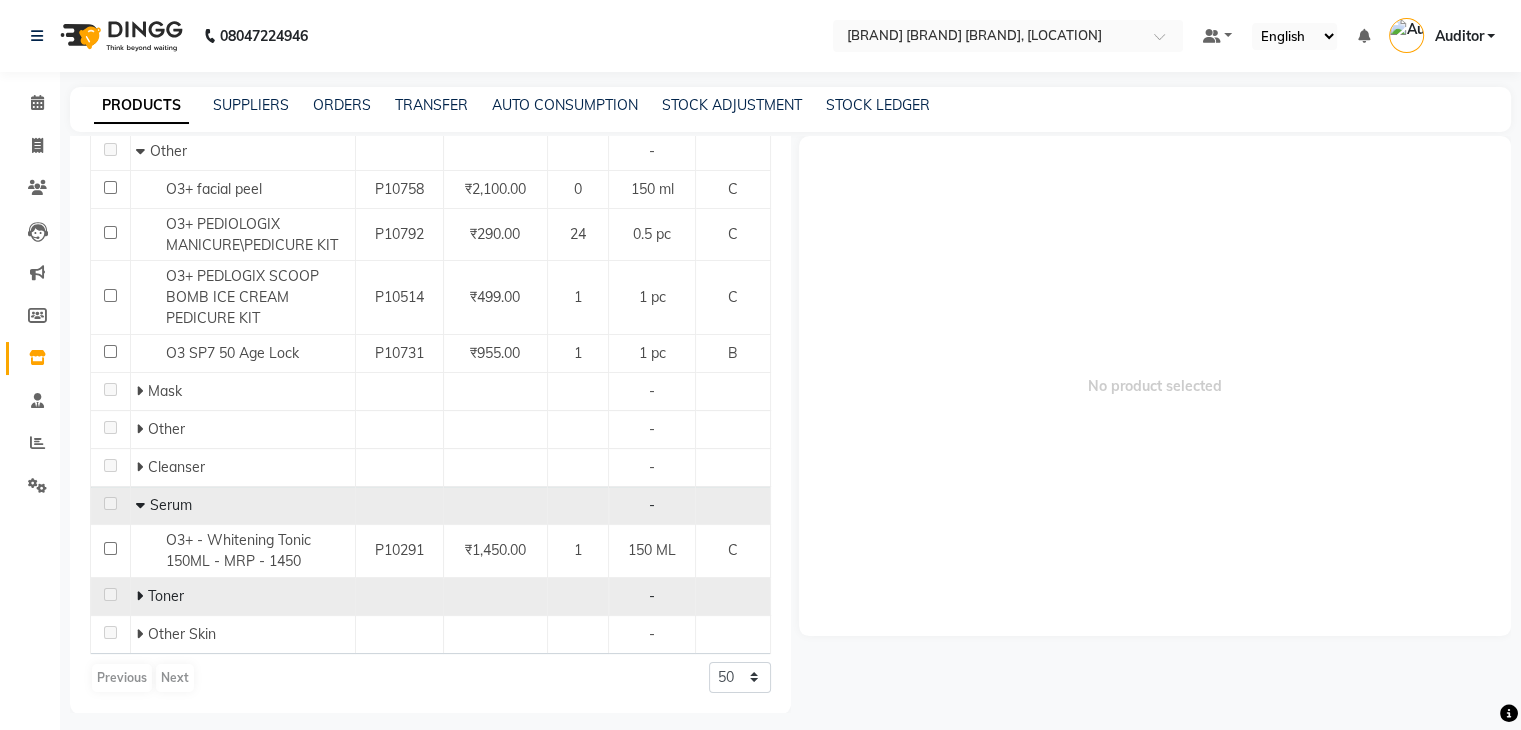 click 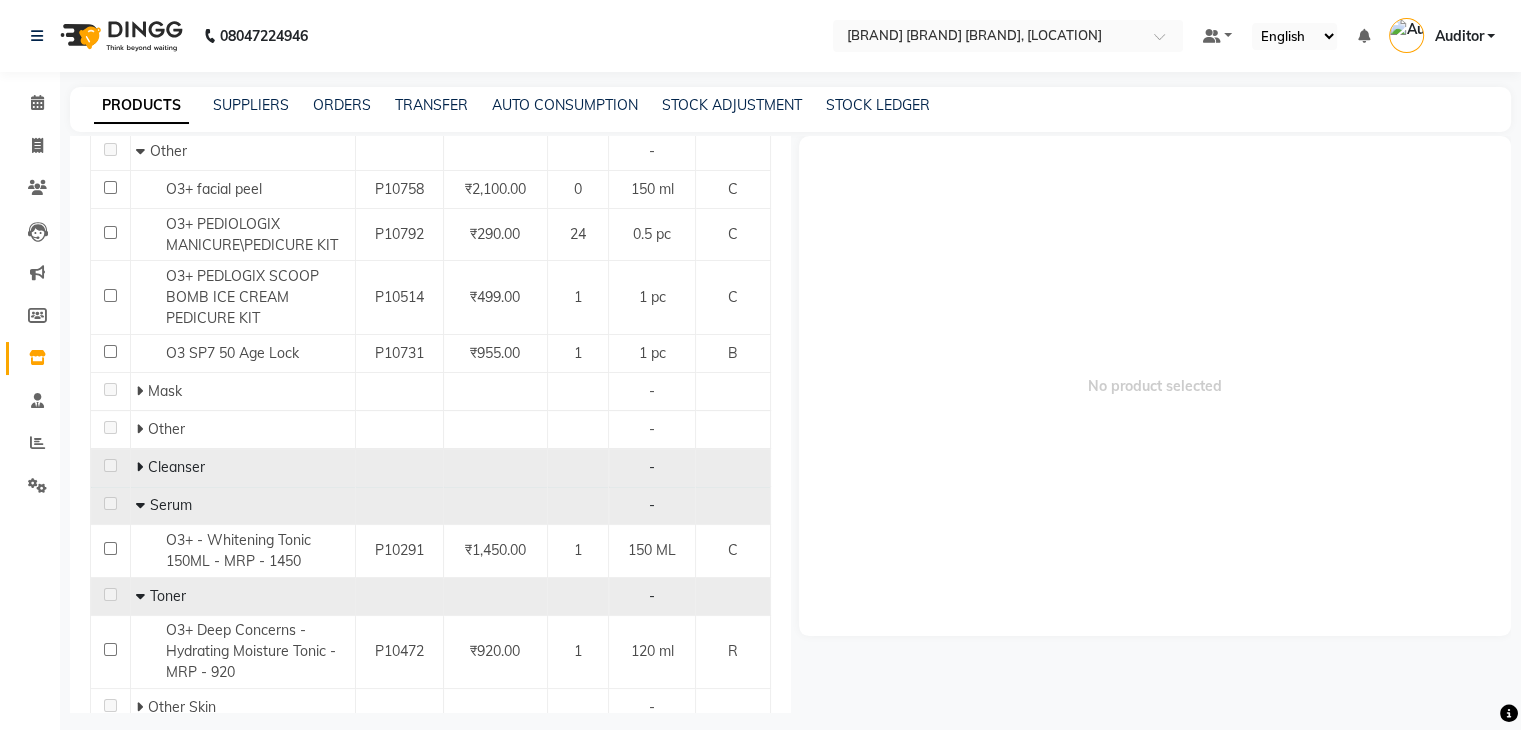 click 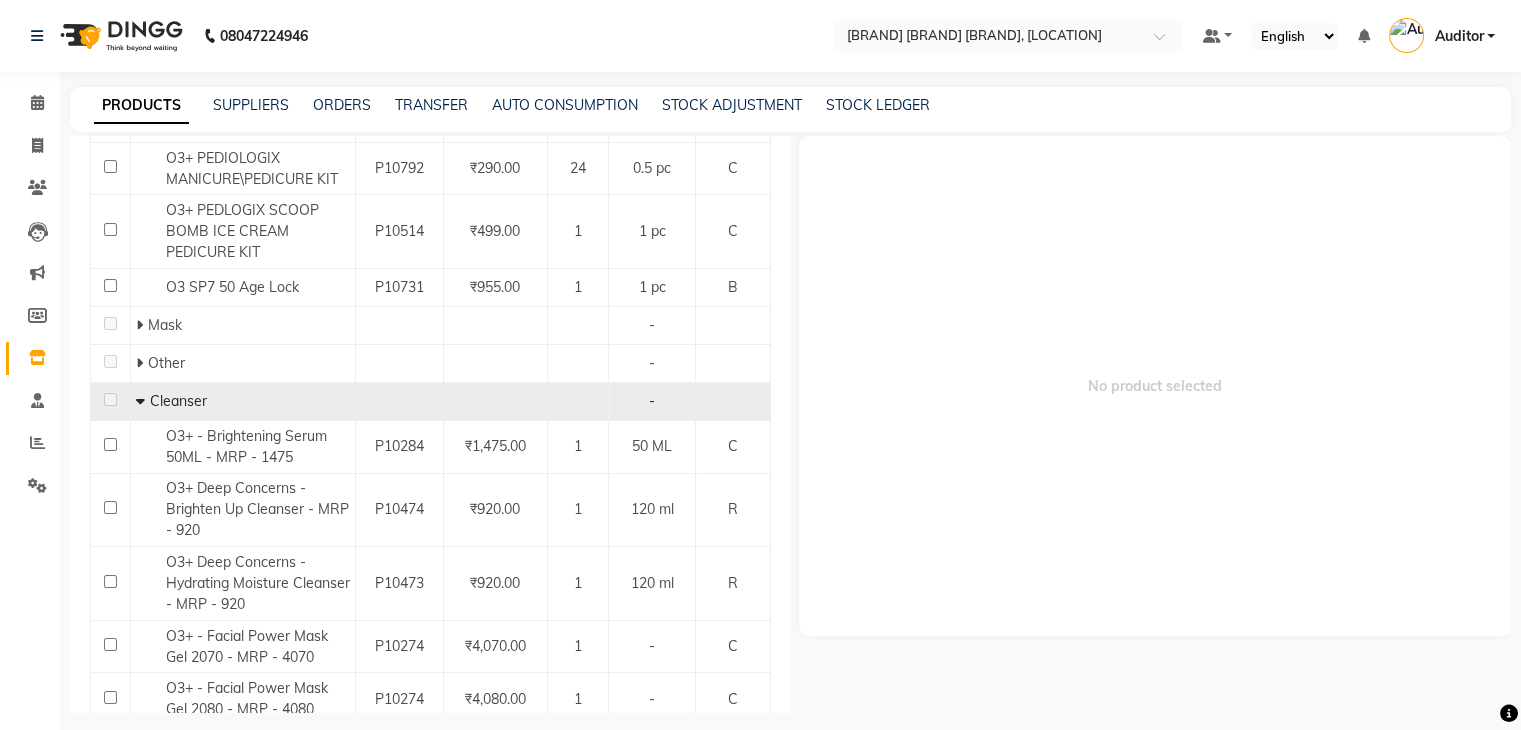 scroll, scrollTop: 344, scrollLeft: 0, axis: vertical 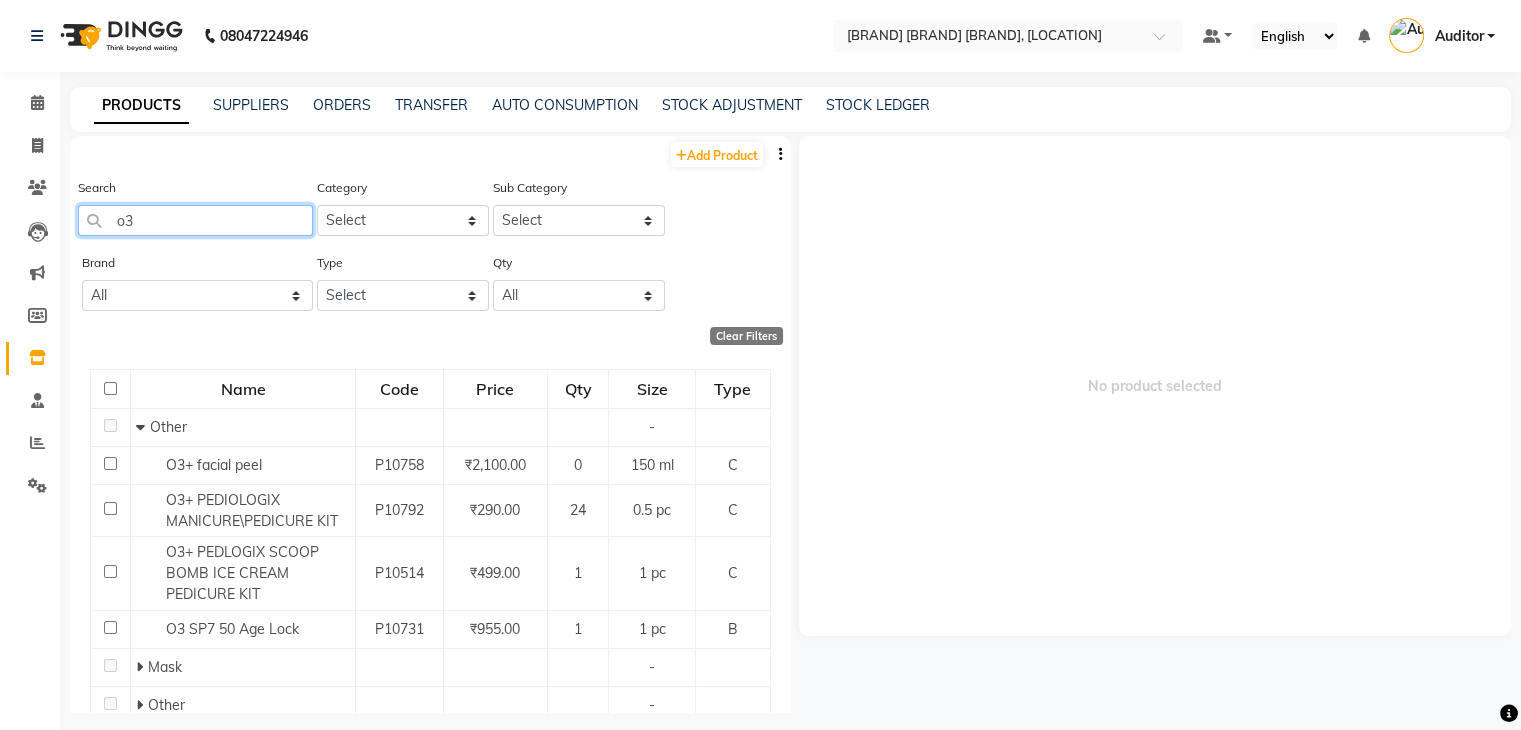 click on "o3" 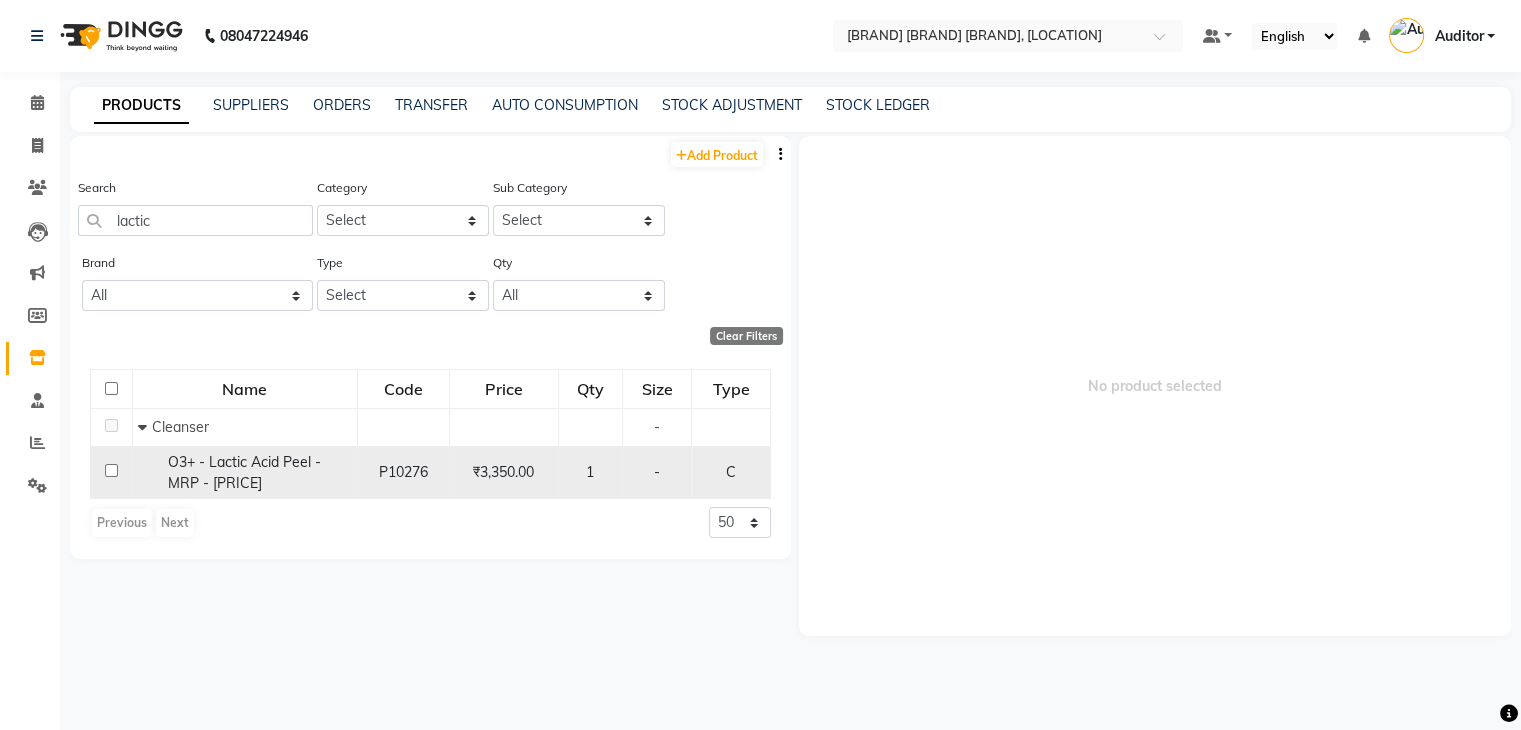 click on "O3+ - Lactic Acid Peel - MRP - [PRICE]" 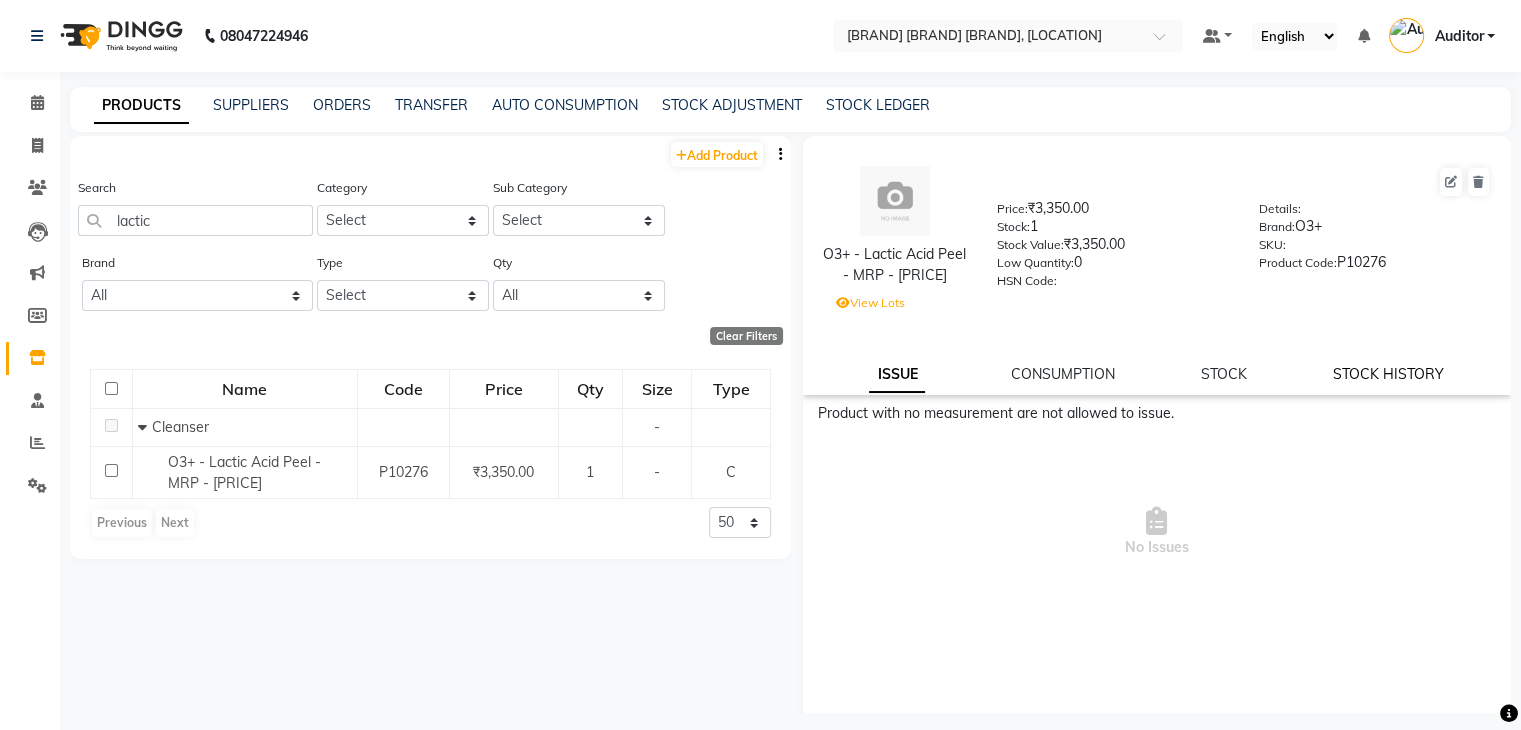 click on "STOCK HISTORY" 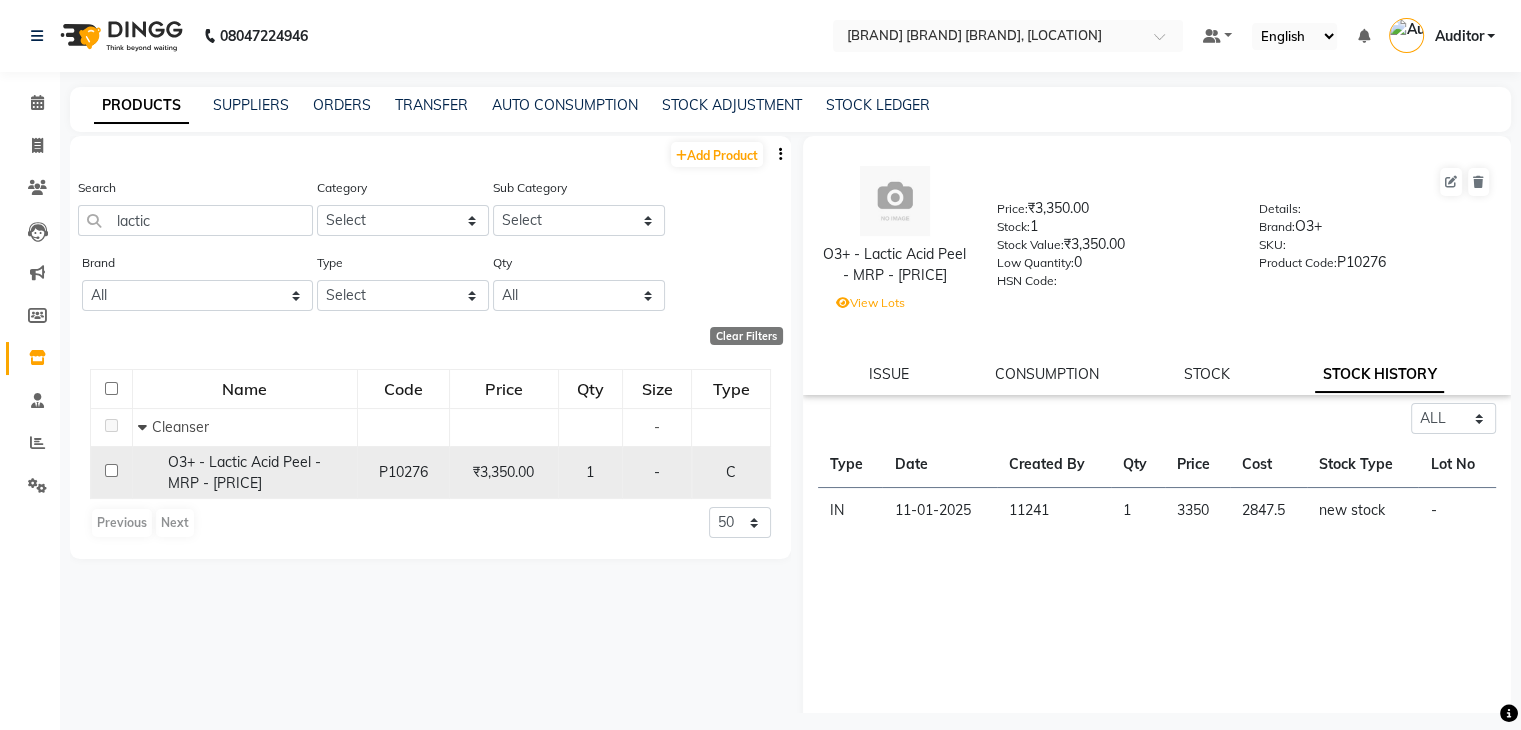 click on "O3+ - Lactic Acid Peel - MRP - [PRICE]" 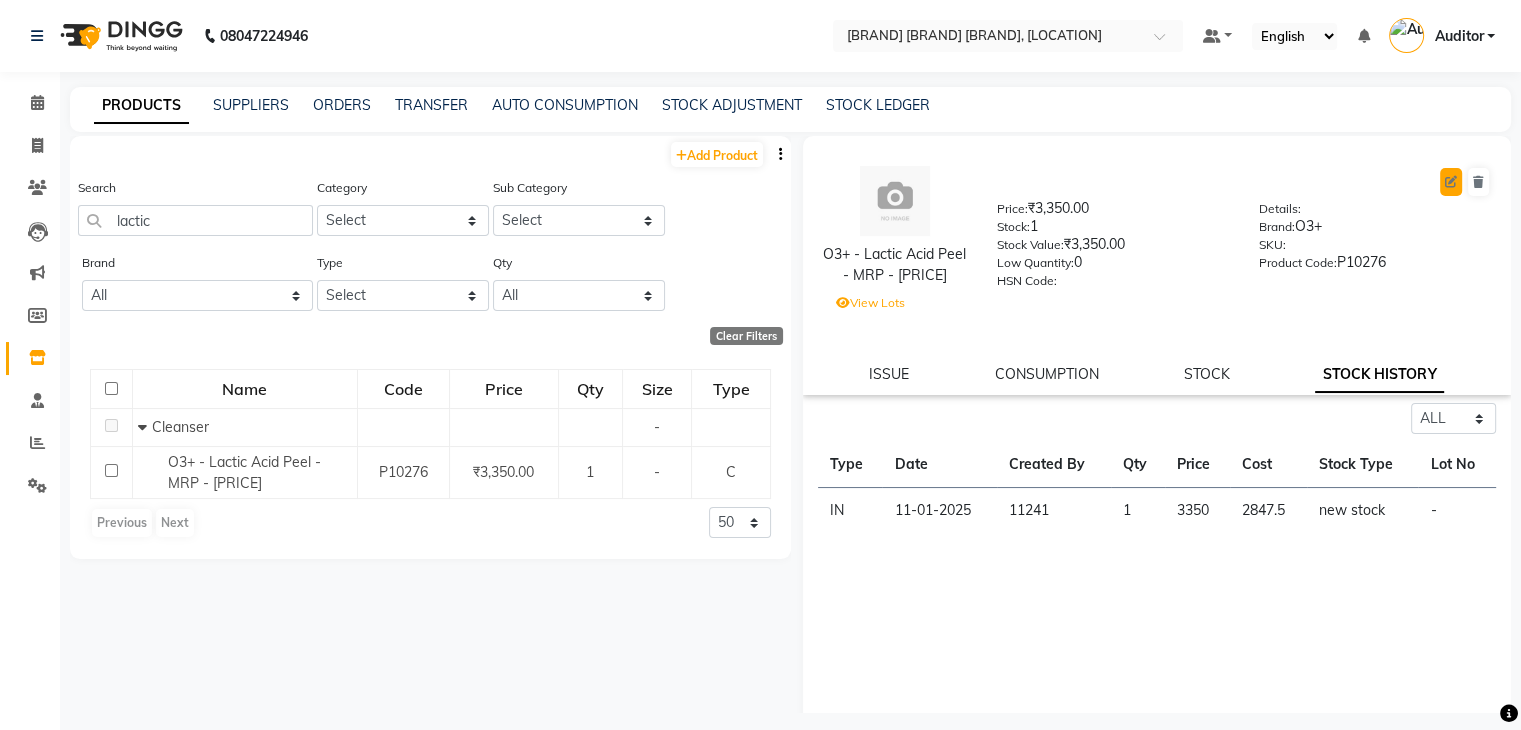 click 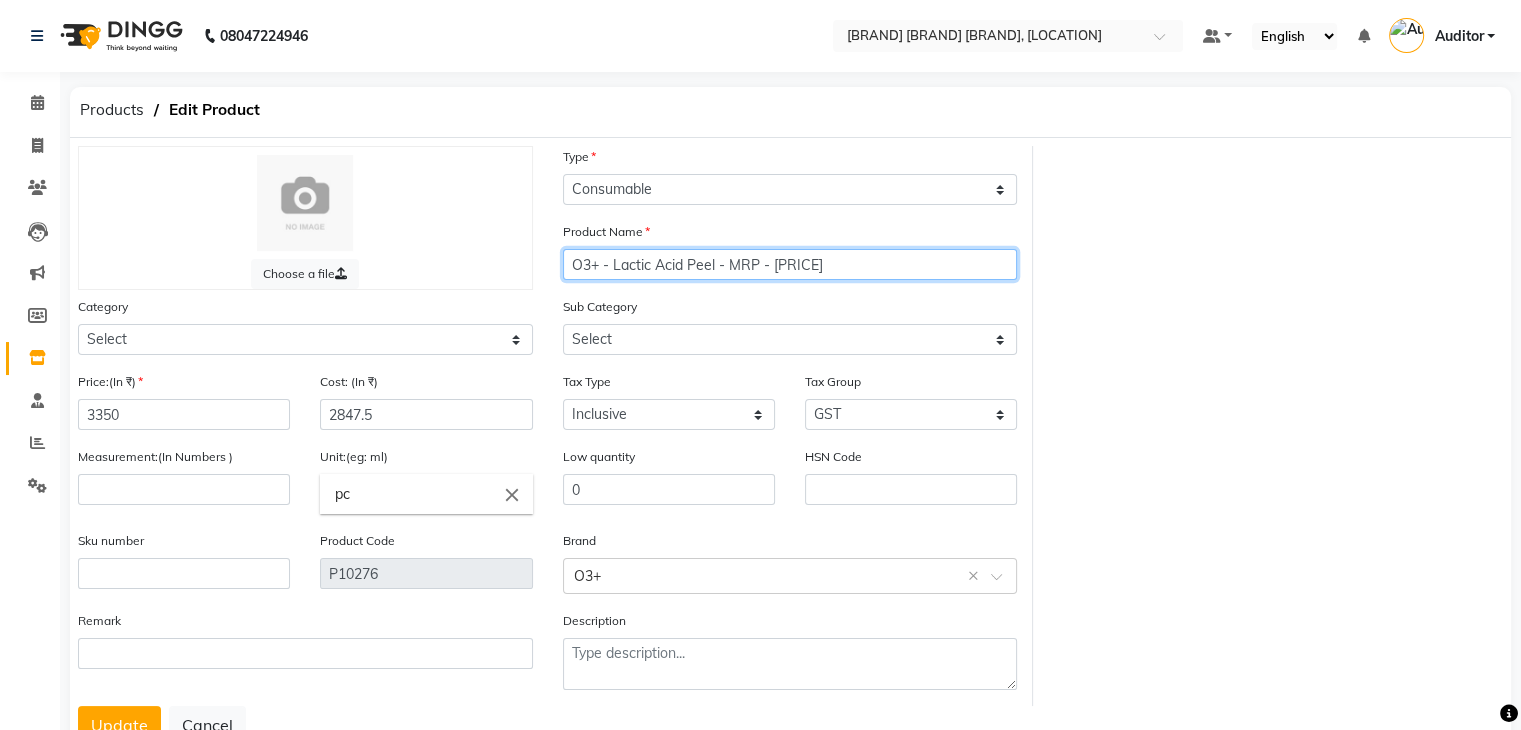 drag, startPoint x: 808, startPoint y: 259, endPoint x: 720, endPoint y: 273, distance: 89.106674 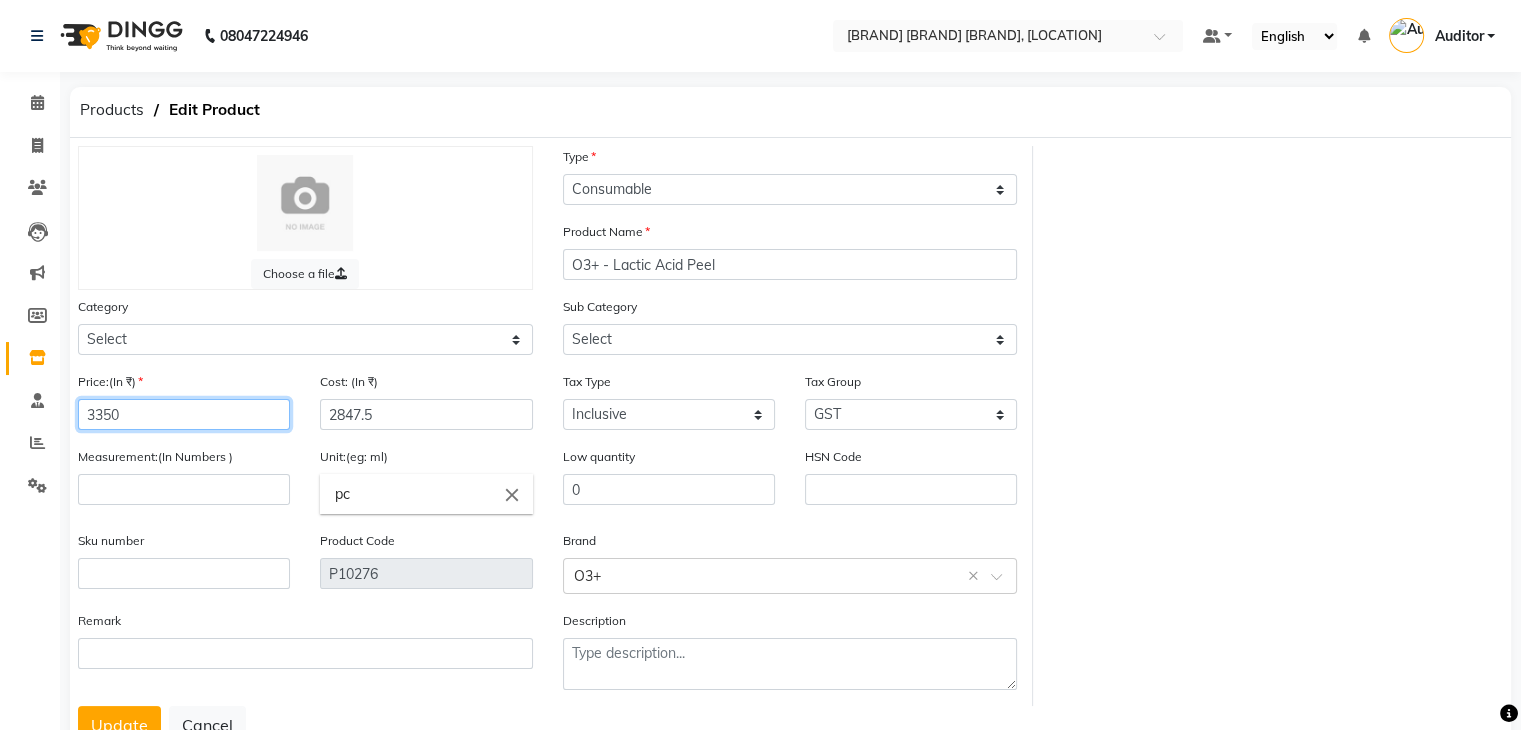 drag, startPoint x: 202, startPoint y: 429, endPoint x: 77, endPoint y: 413, distance: 126.01984 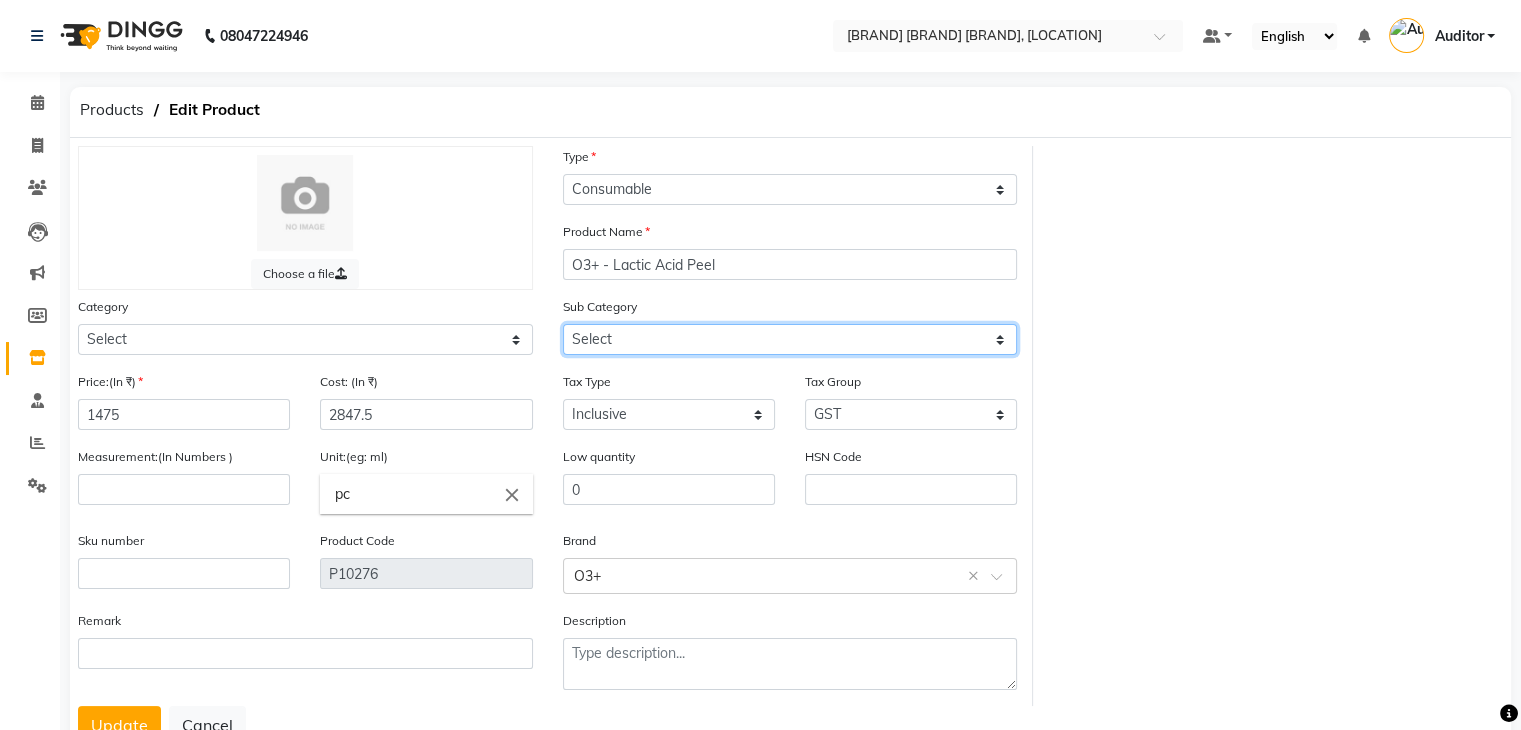 click on "Select Cleanser Facial Moisturiser Serum Toner Sun Care Masks Lip Care Eye Care Body Care Hand & Feet Kit & Combo Treatment Appliances Other Skin" 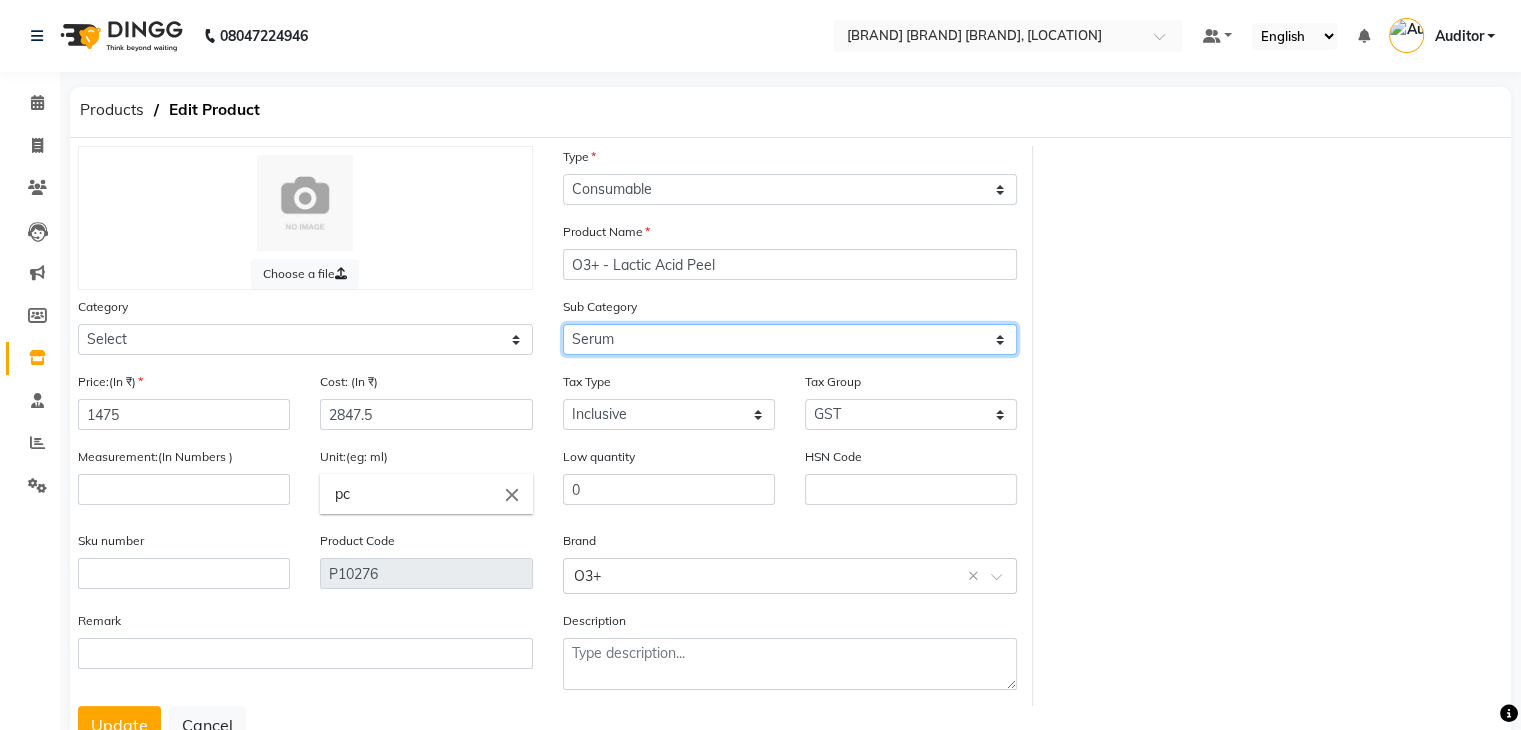 click on "Select Cleanser Facial Moisturiser Serum Toner Sun Care Masks Lip Care Eye Care Body Care Hand & Feet Kit & Combo Treatment Appliances Other Skin" 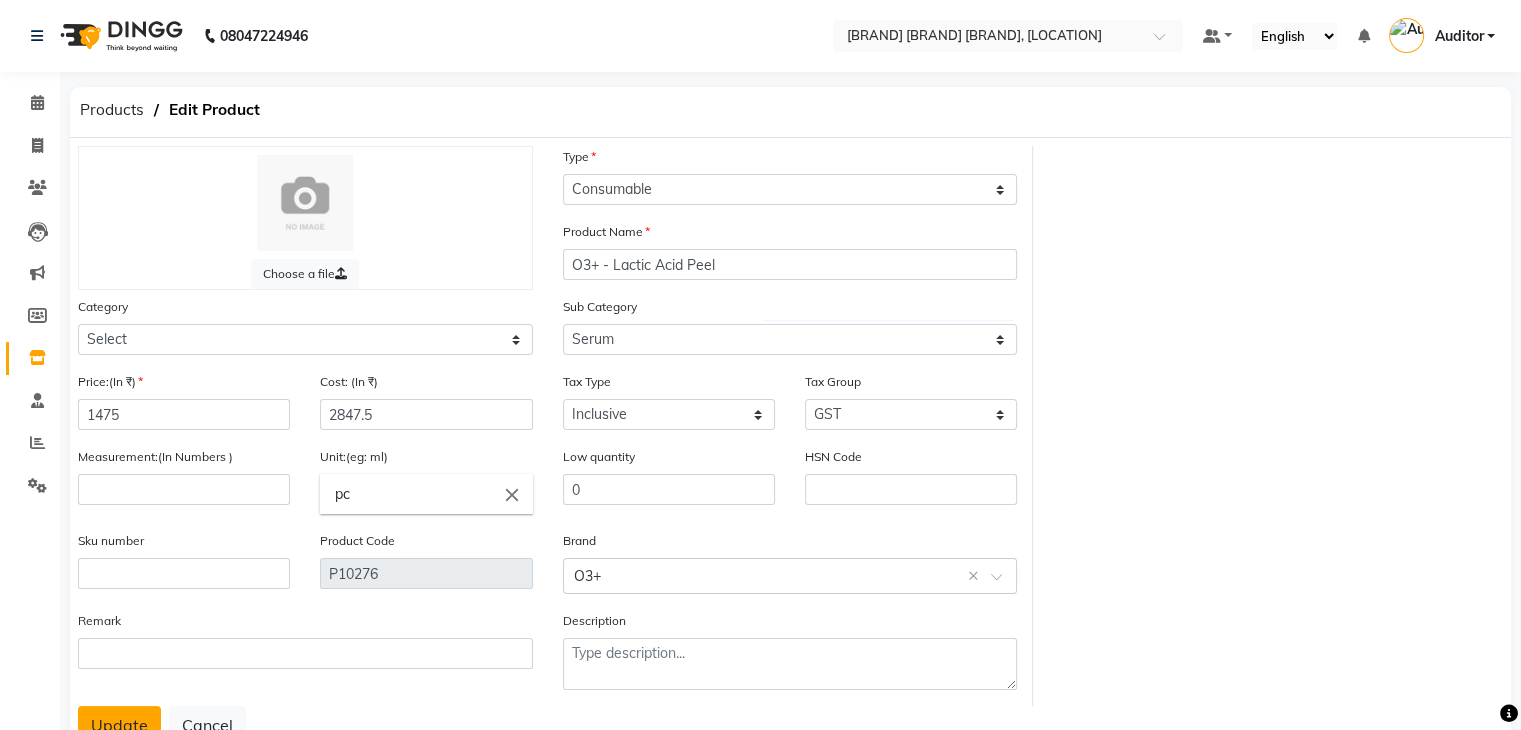 click on "Update" 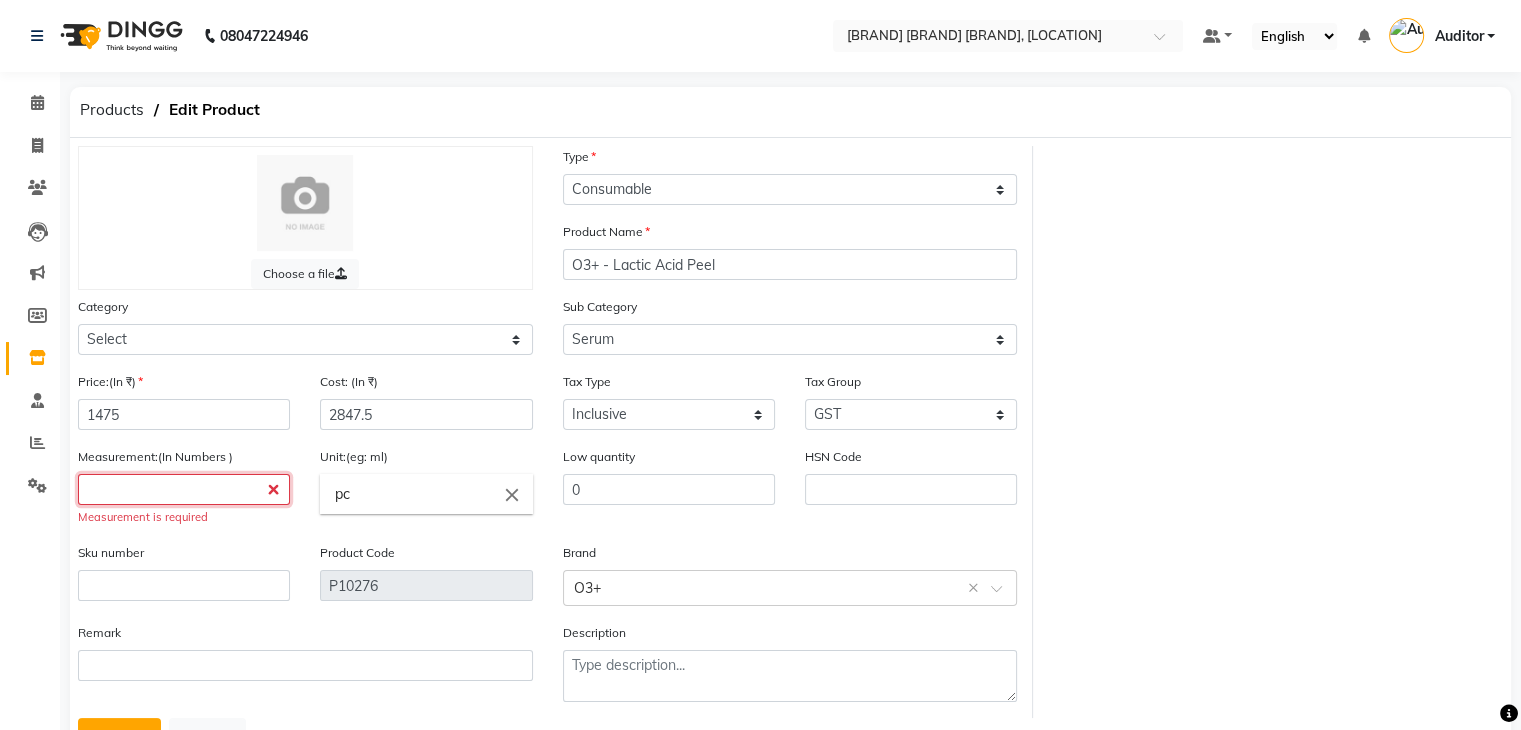 click 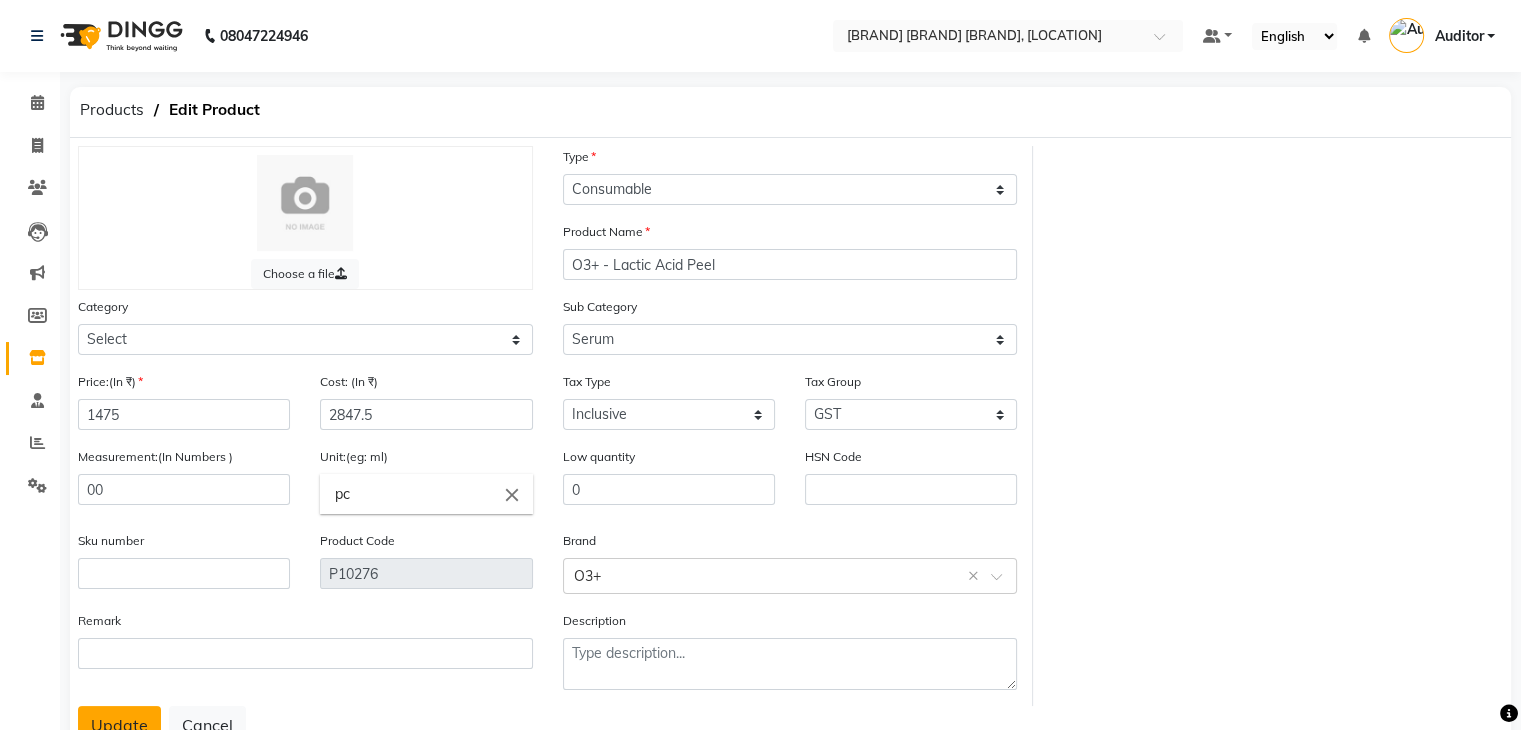 click on "Update" 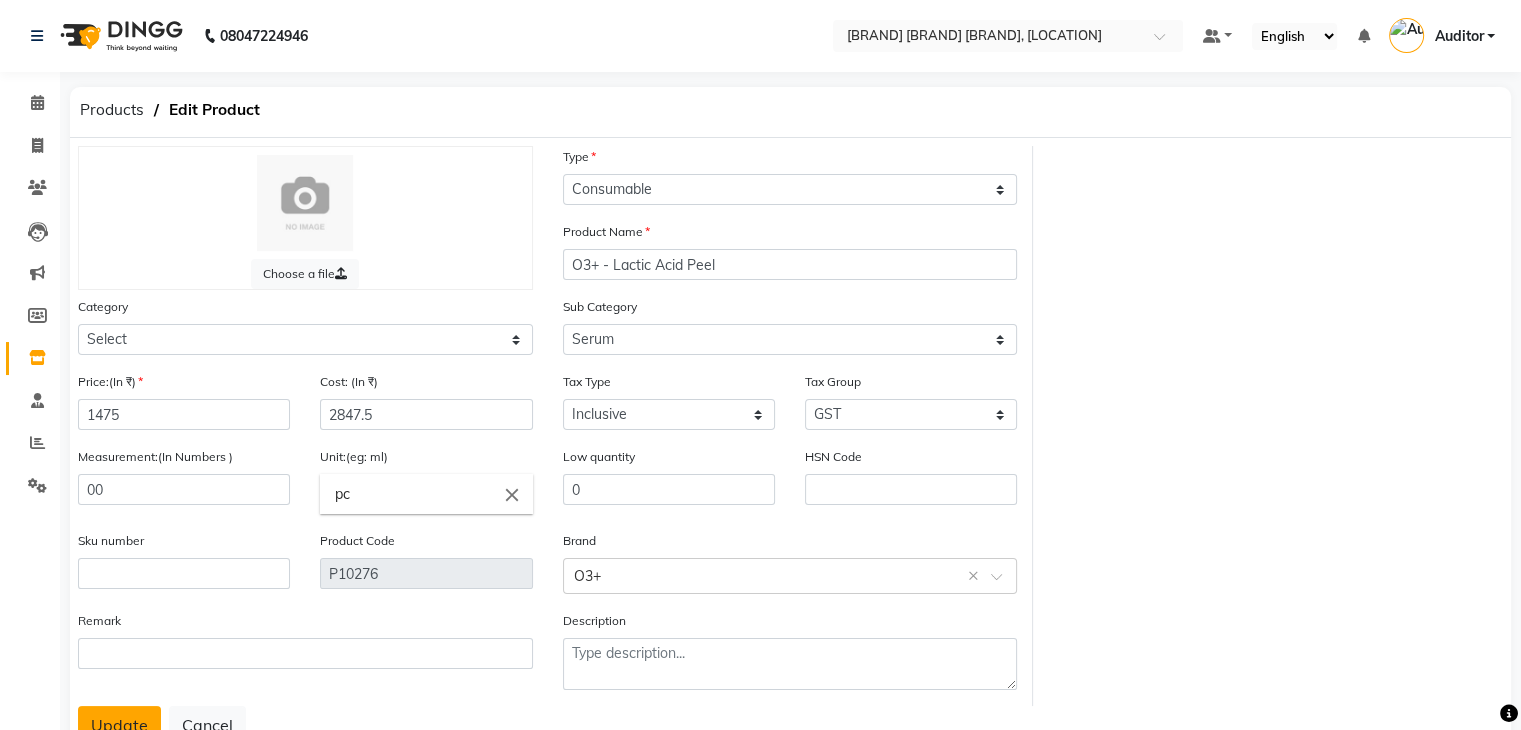 click on "Update" 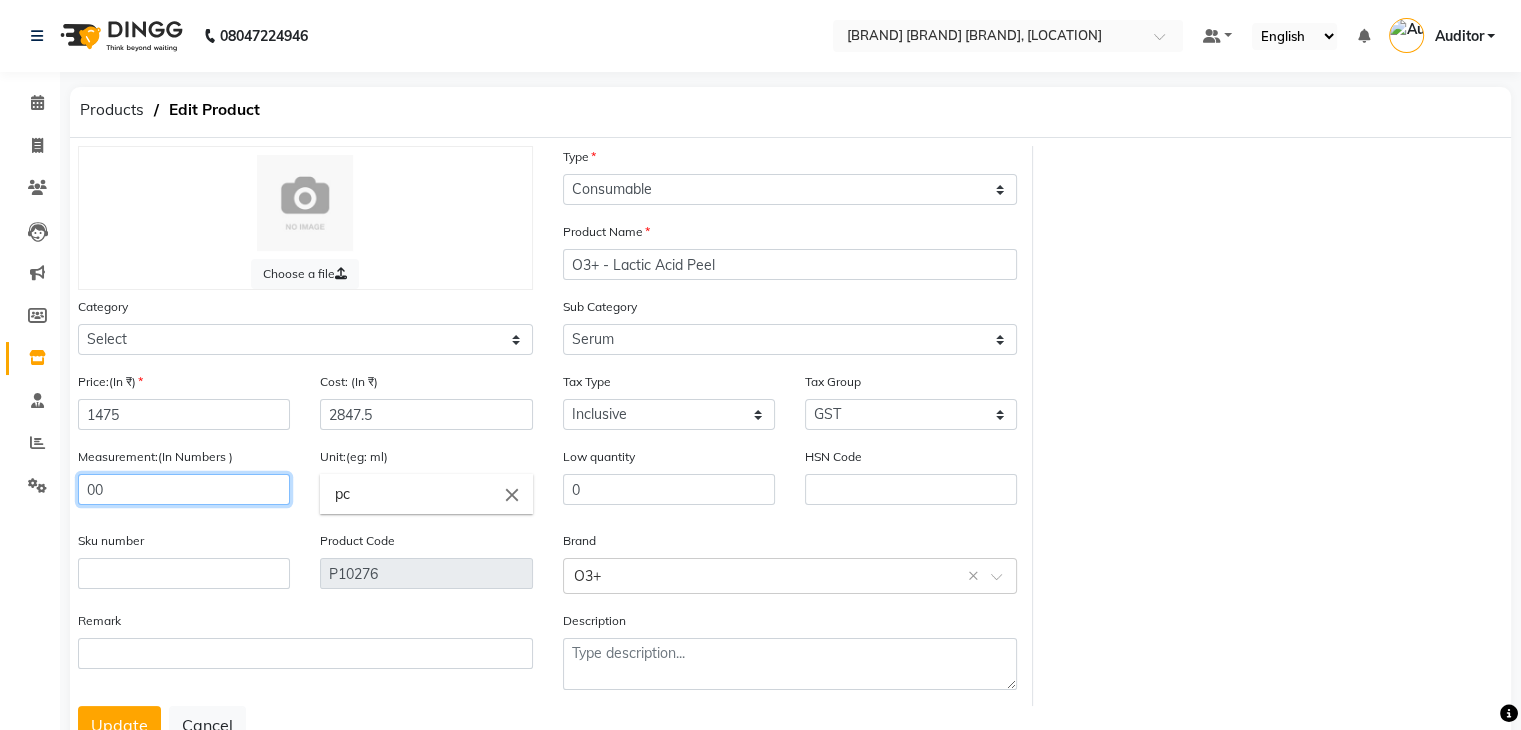 click on "00" 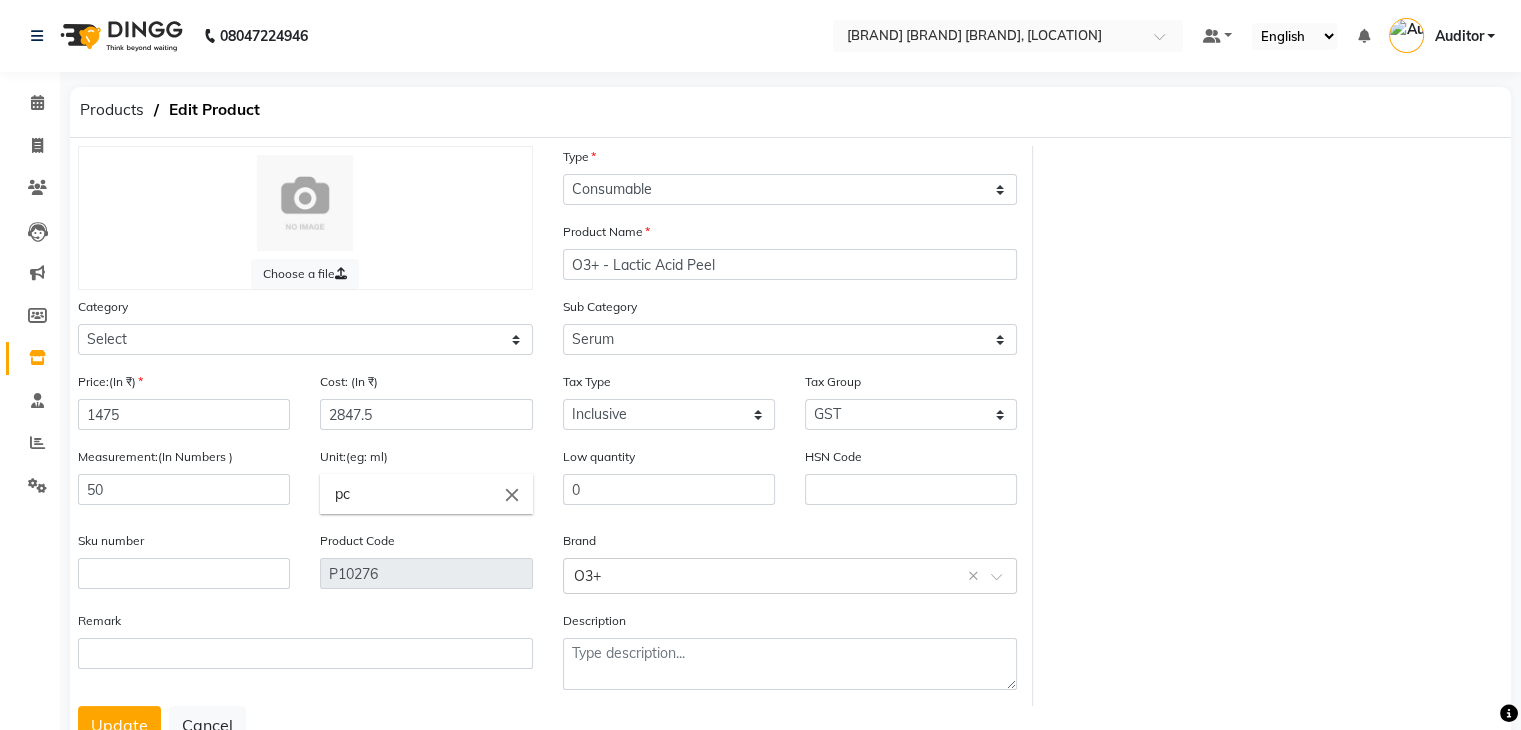click on "close" 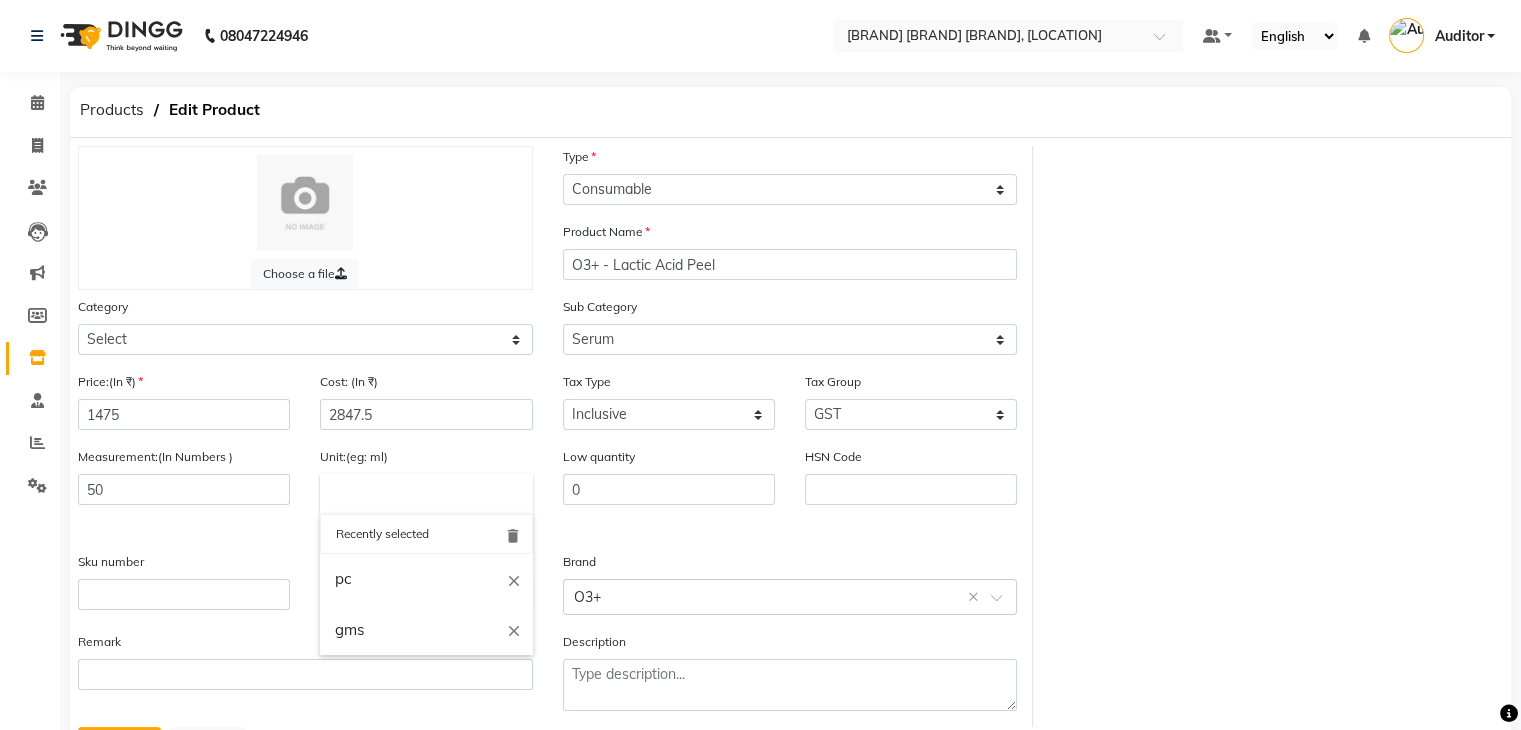 click 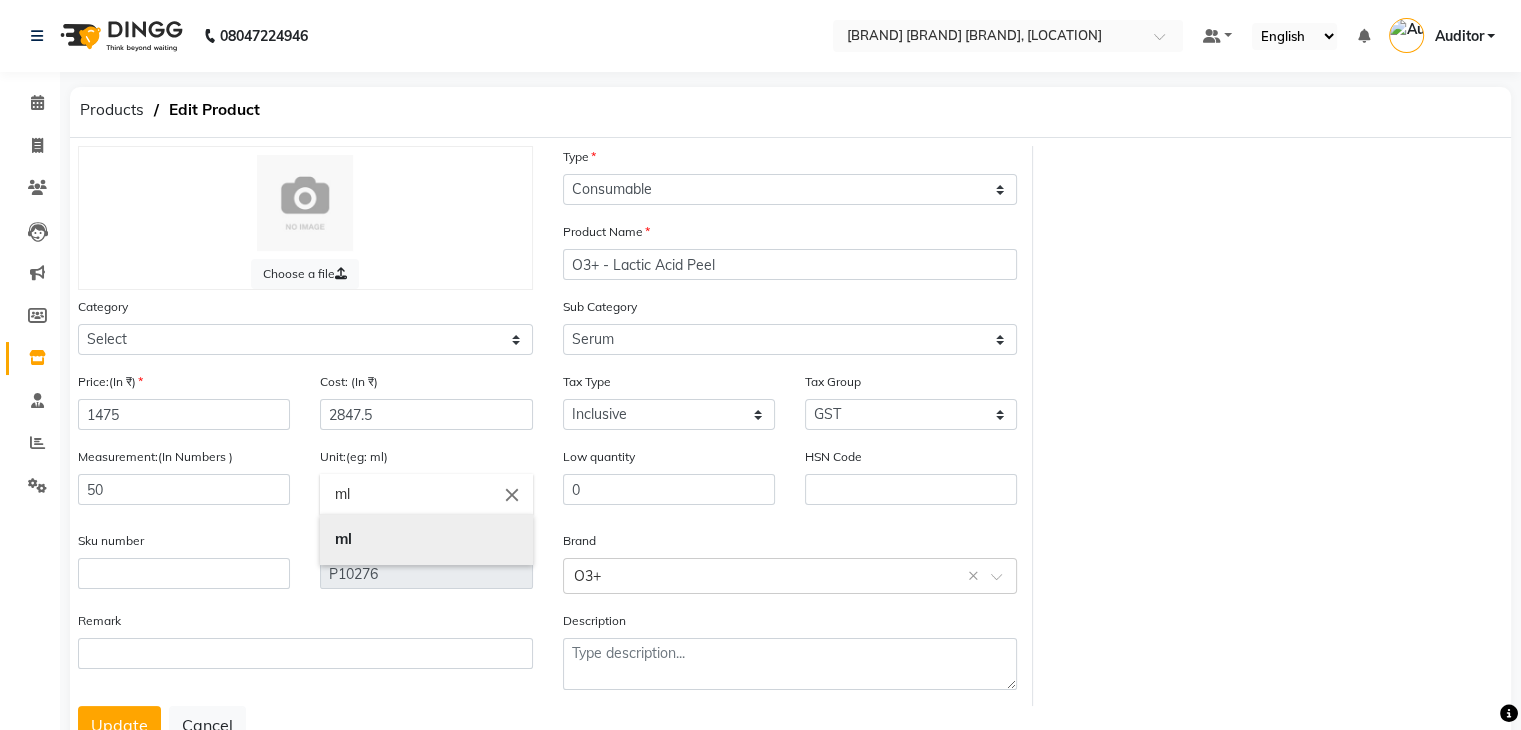 click on "ml" at bounding box center (426, 539) 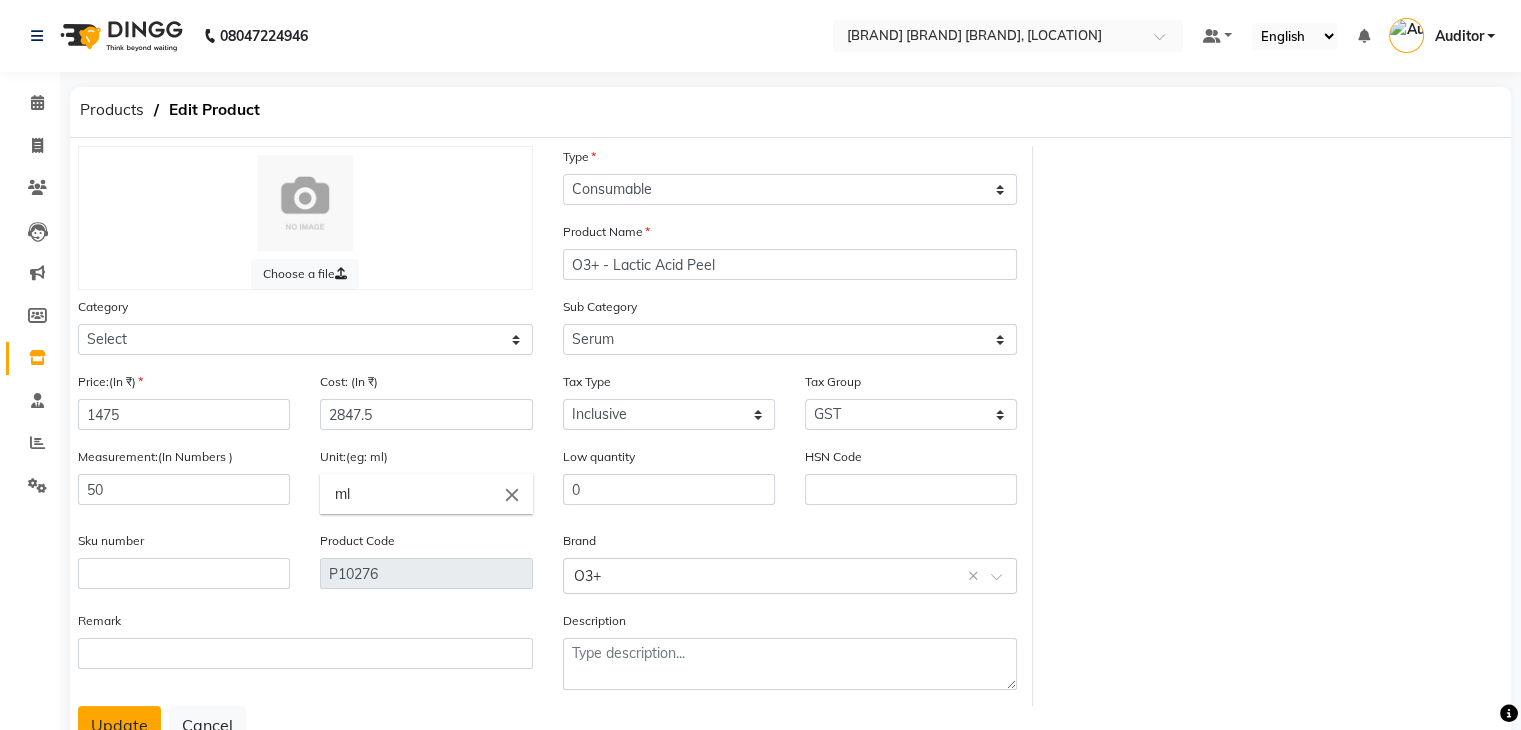 click on "Update" 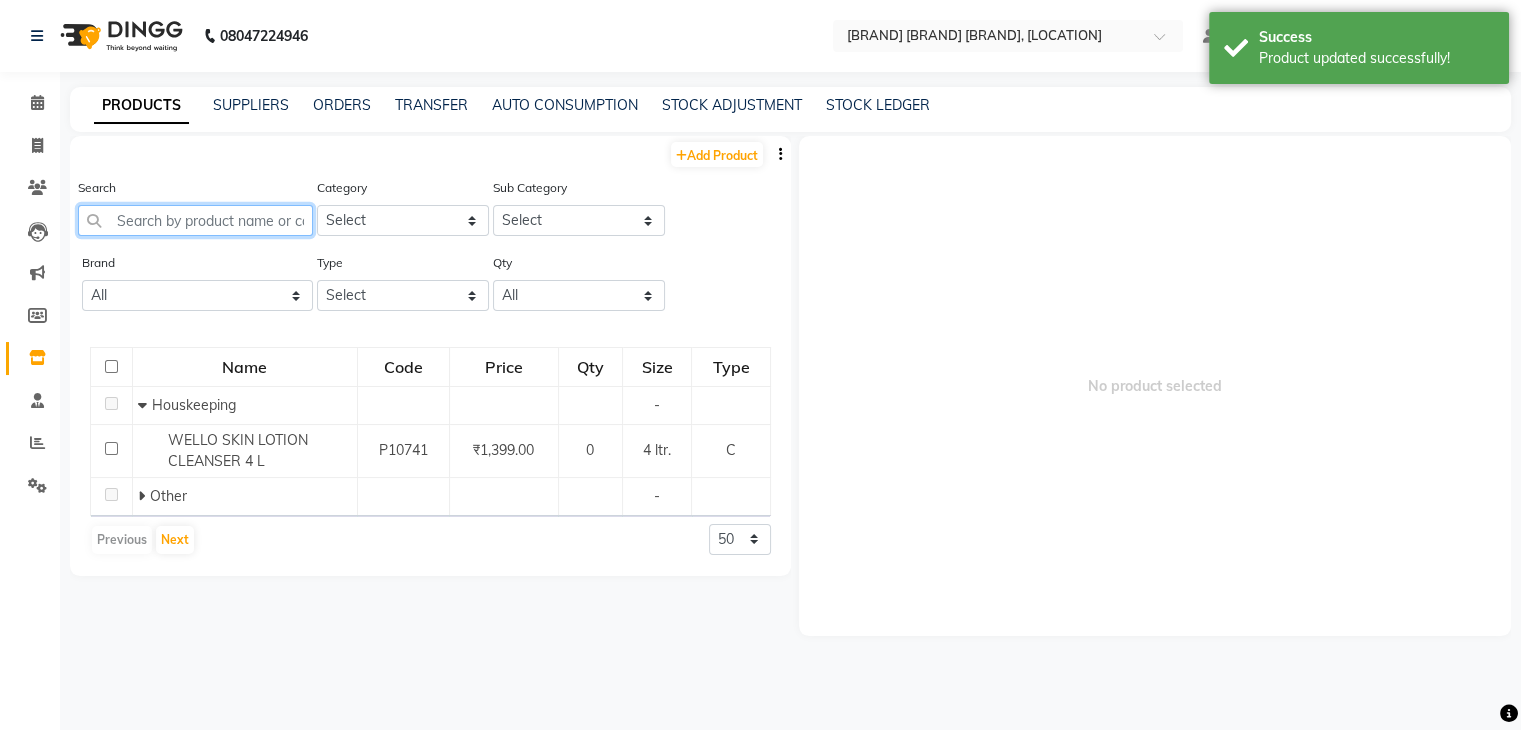 click 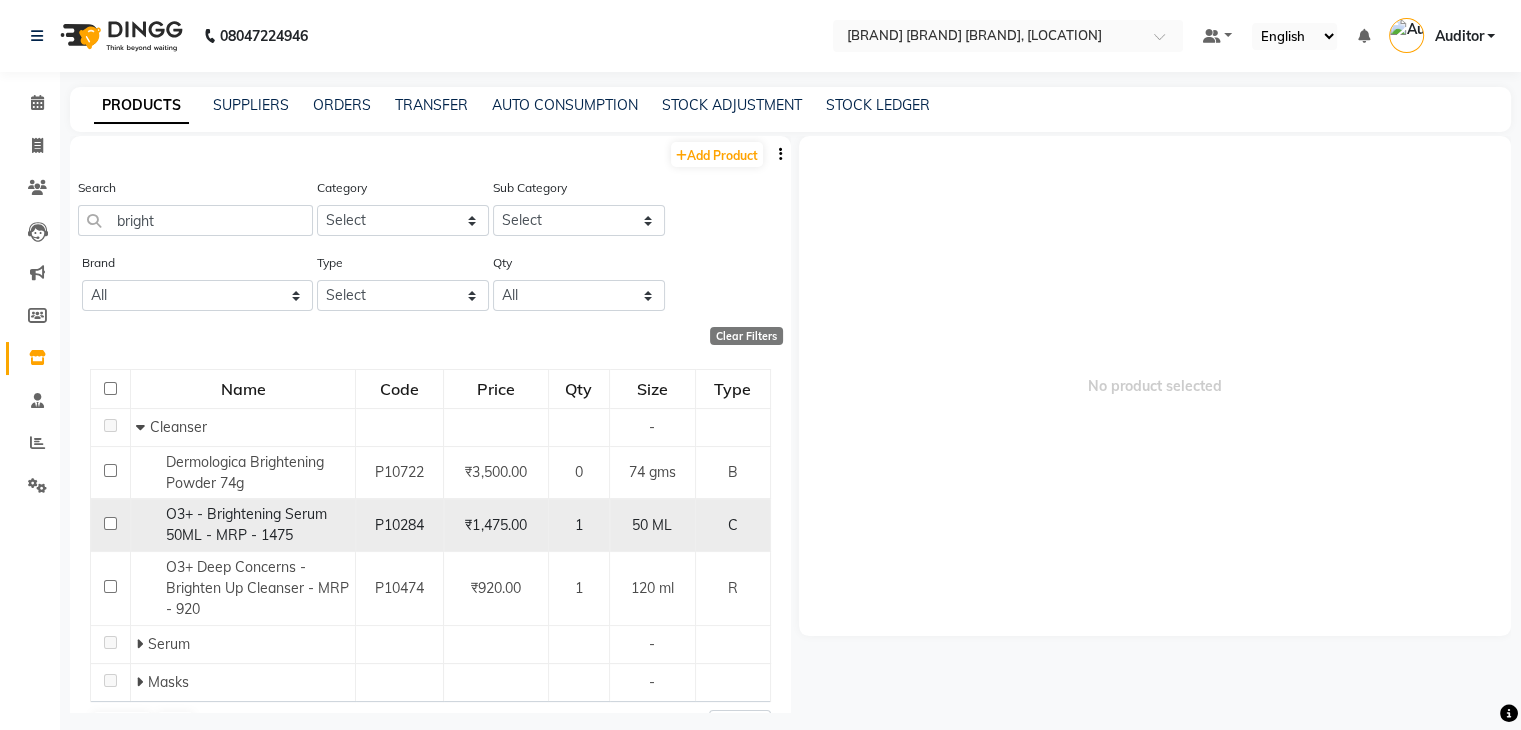 click on "O3+ - Brightening Serum 50ML - MRP - 1475" 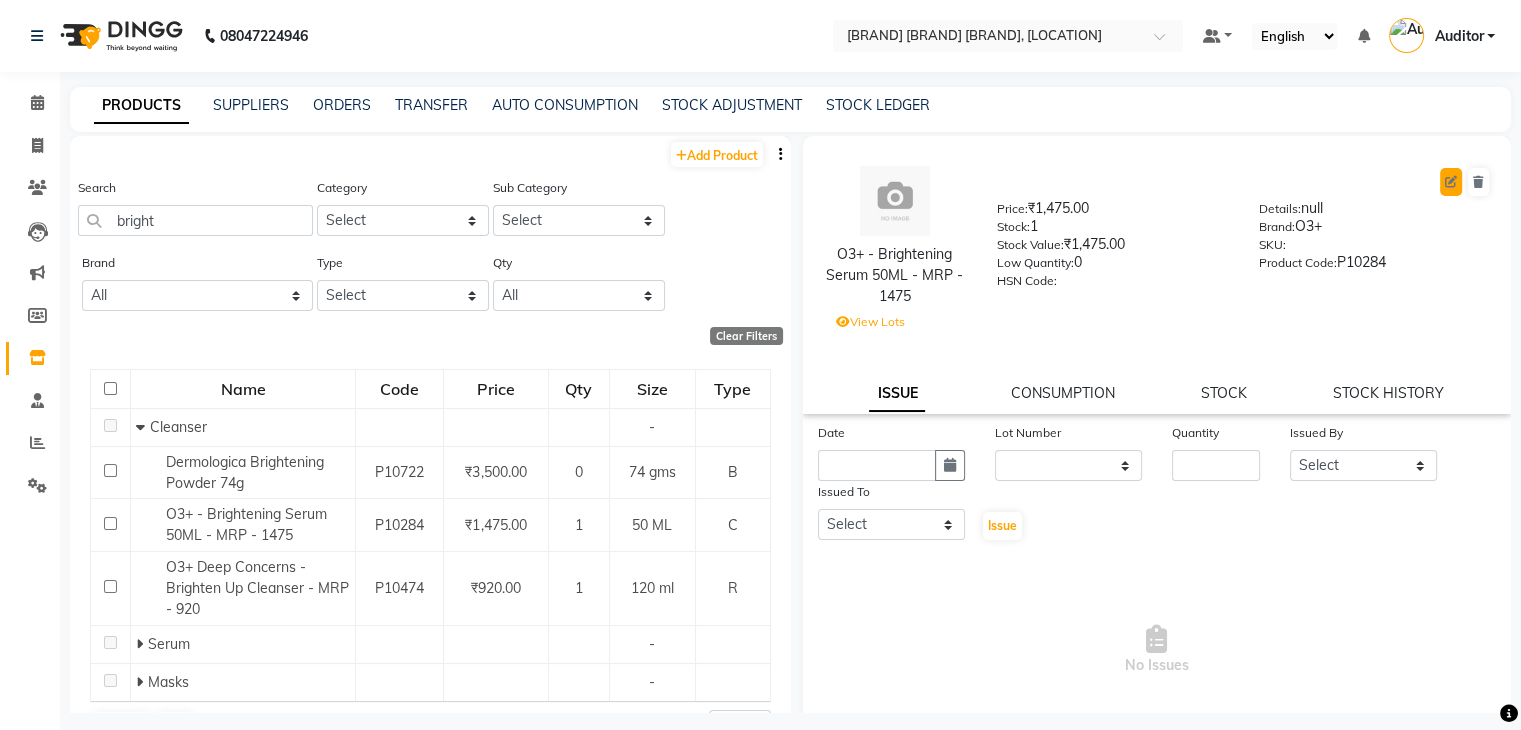 click 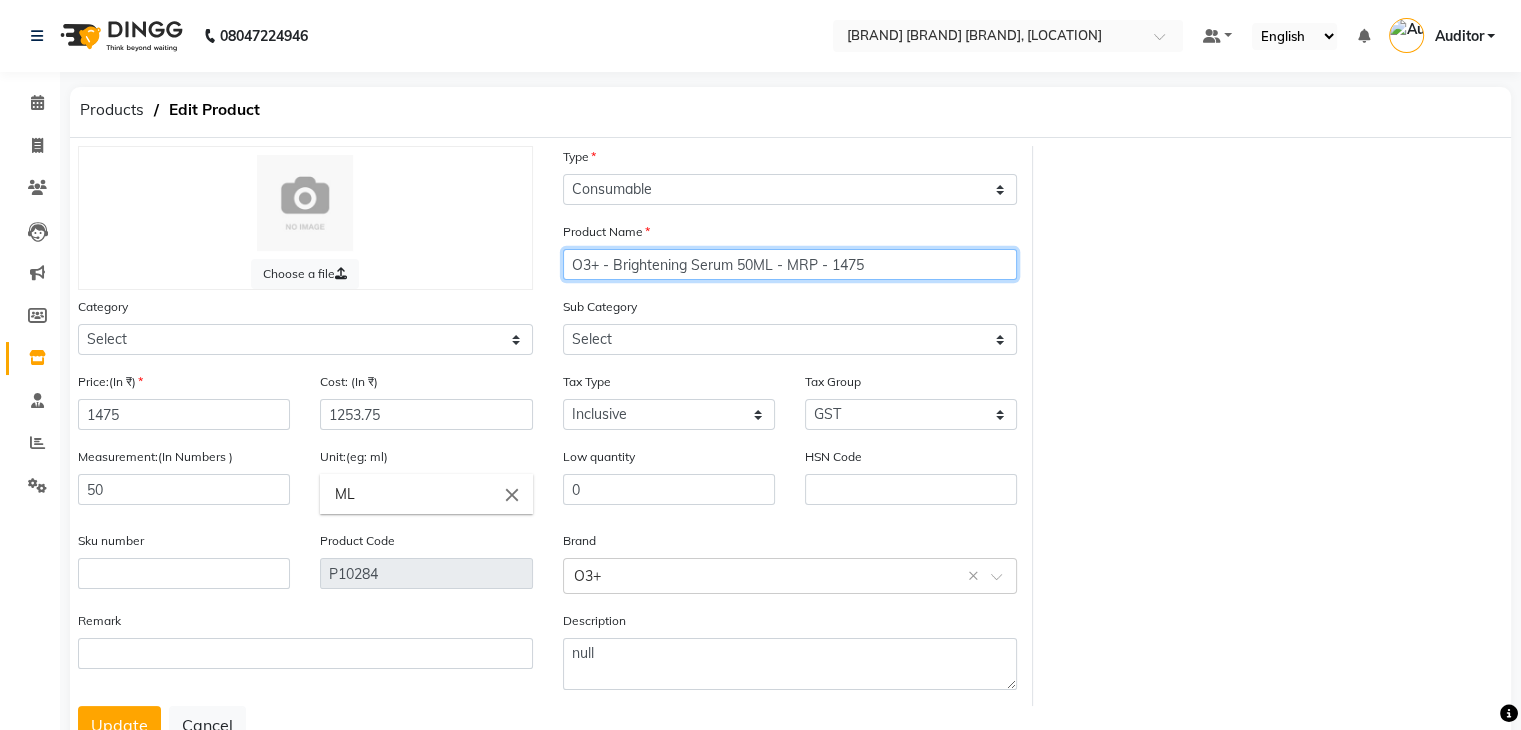 drag, startPoint x: 876, startPoint y: 268, endPoint x: 830, endPoint y: 267, distance: 46.010868 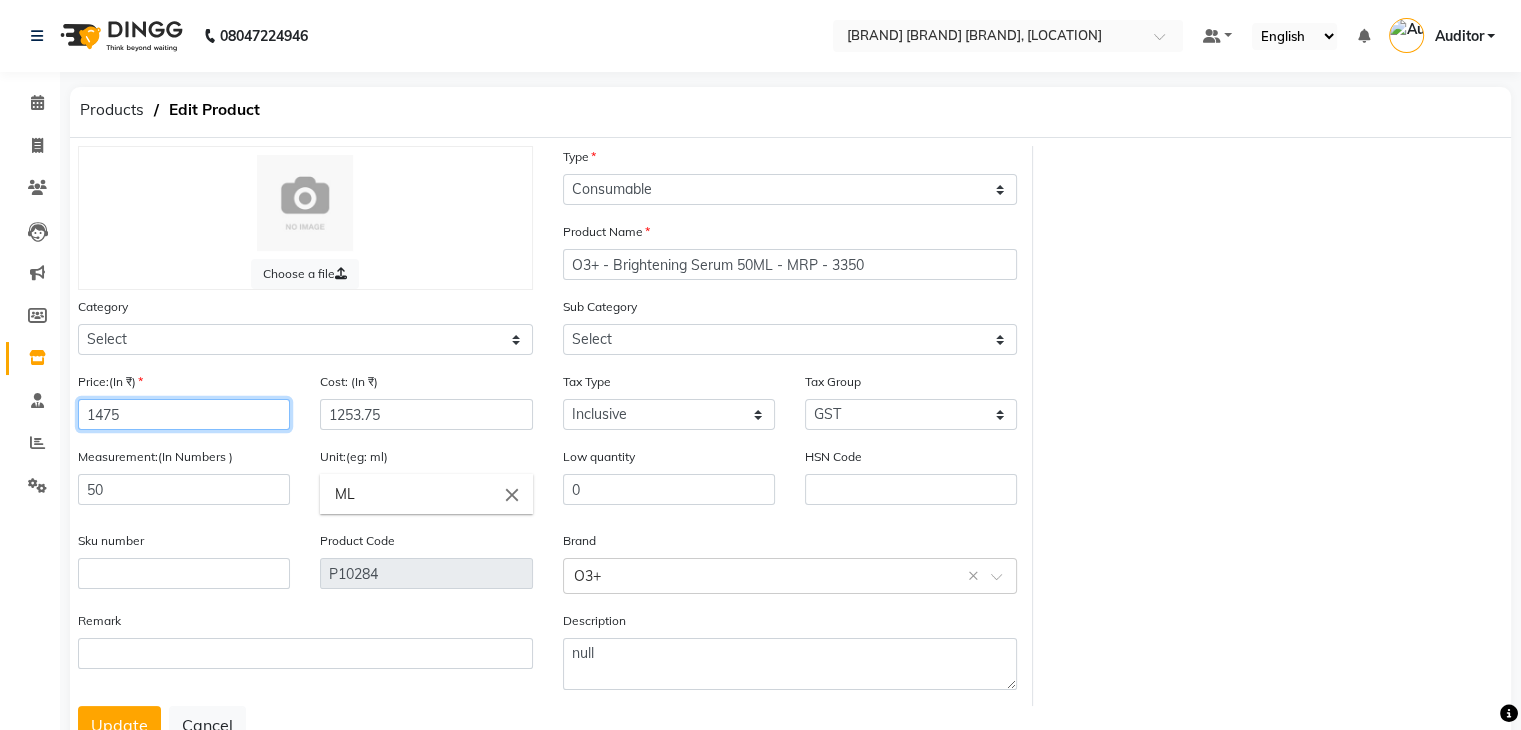 drag, startPoint x: 231, startPoint y: 417, endPoint x: 28, endPoint y: 418, distance: 203.00246 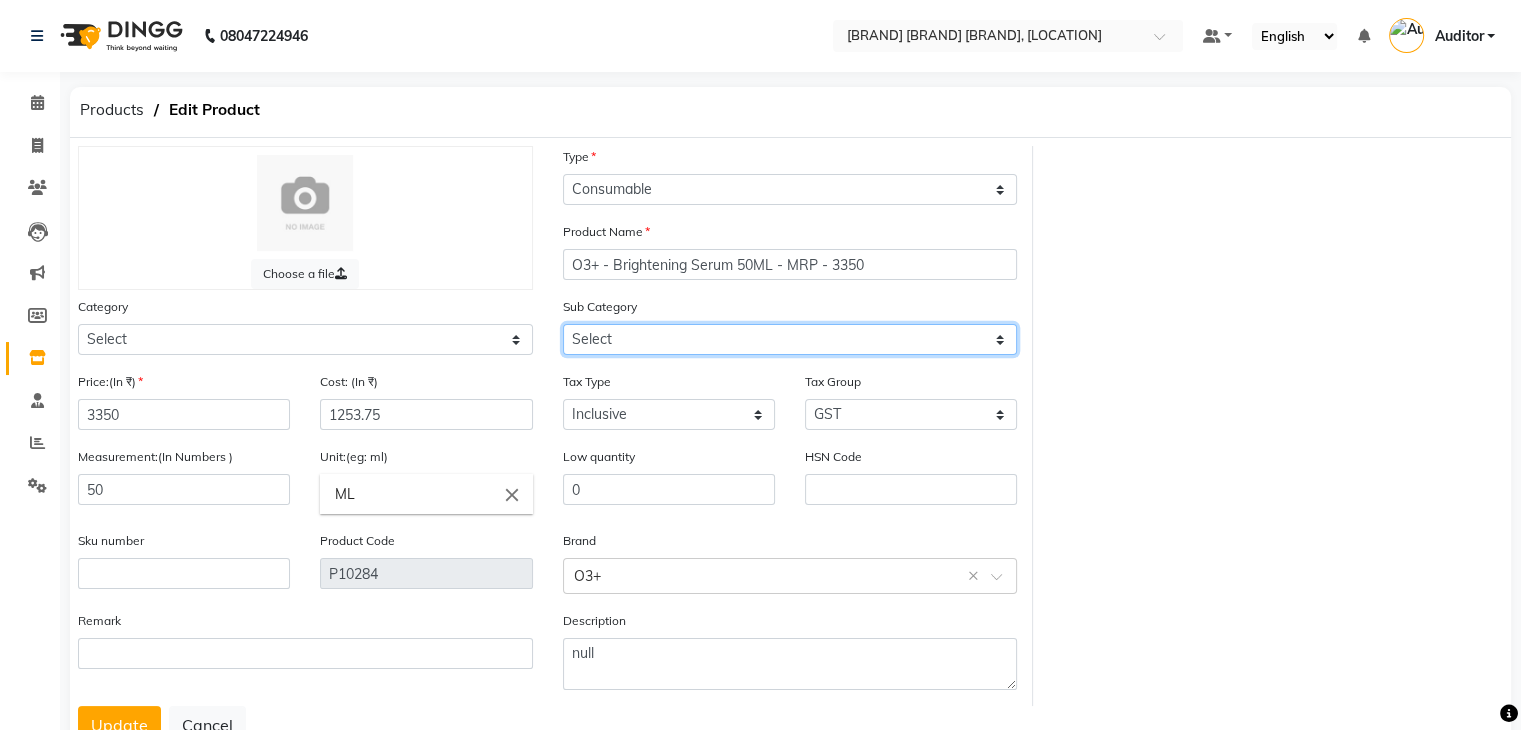 click on "Select Cleanser Facial Moisturiser Serum Toner Sun Care Masks Lip Care Eye Care Body Care Hand & Feet Kit & Combo Treatment Appliances Other Skin" 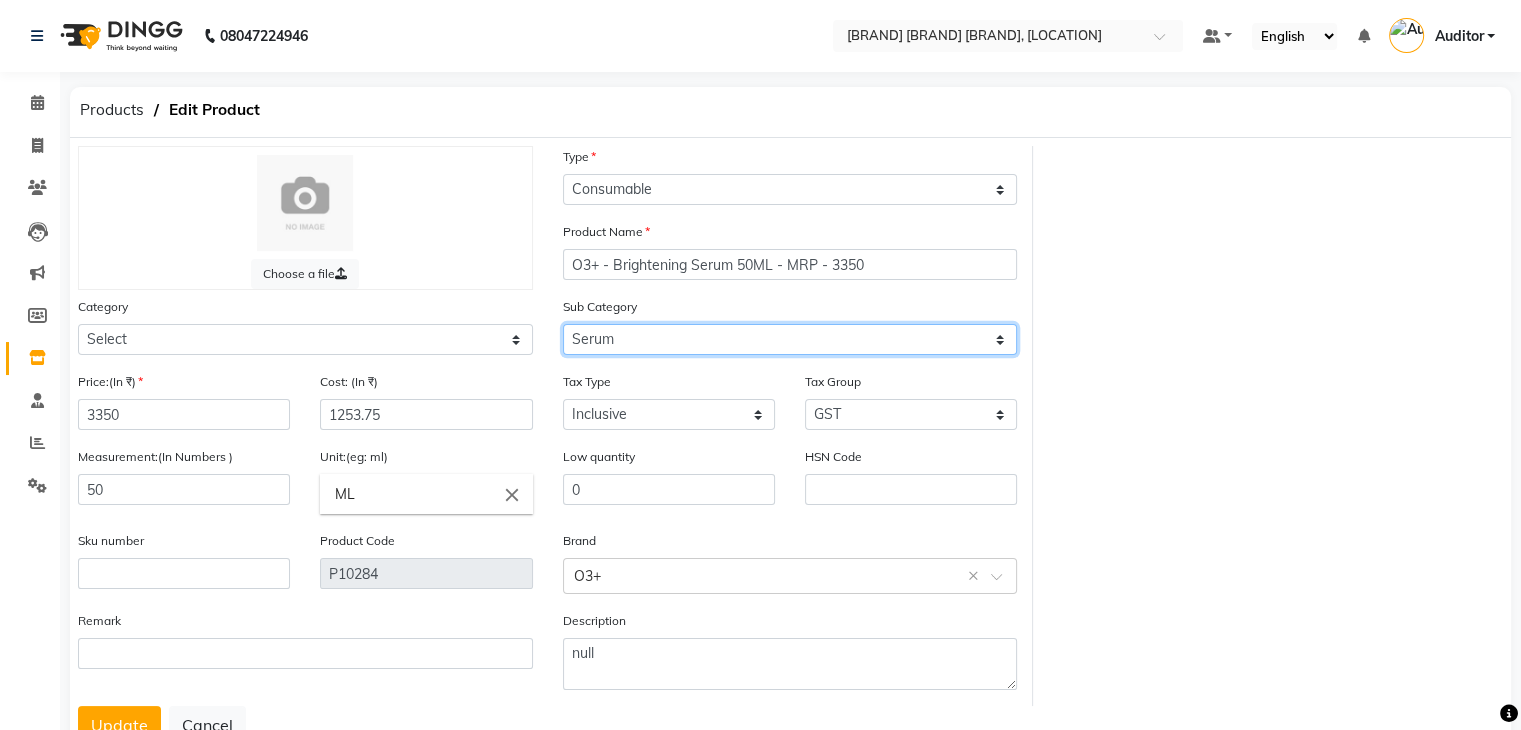 click on "Select Cleanser Facial Moisturiser Serum Toner Sun Care Masks Lip Care Eye Care Body Care Hand & Feet Kit & Combo Treatment Appliances Other Skin" 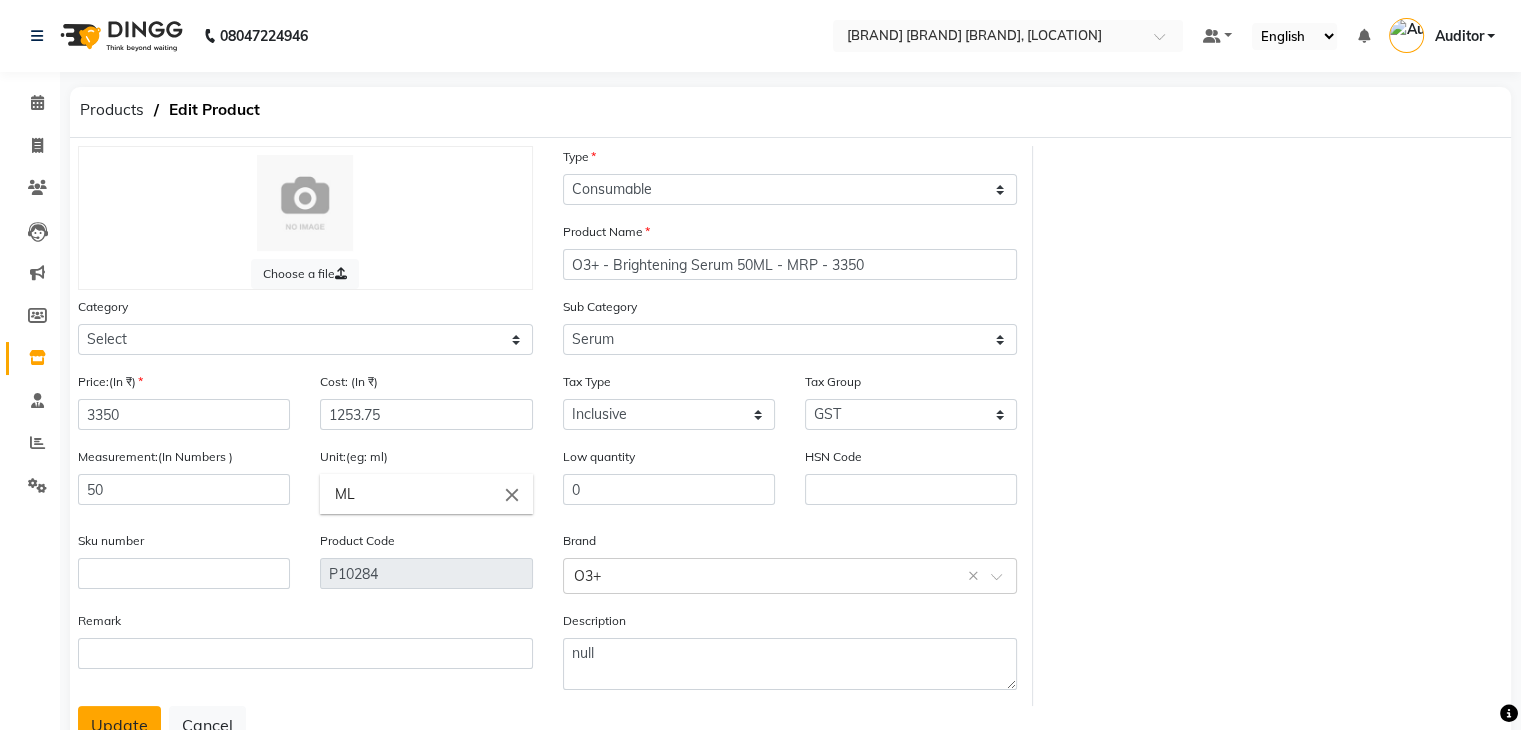 click on "Update" 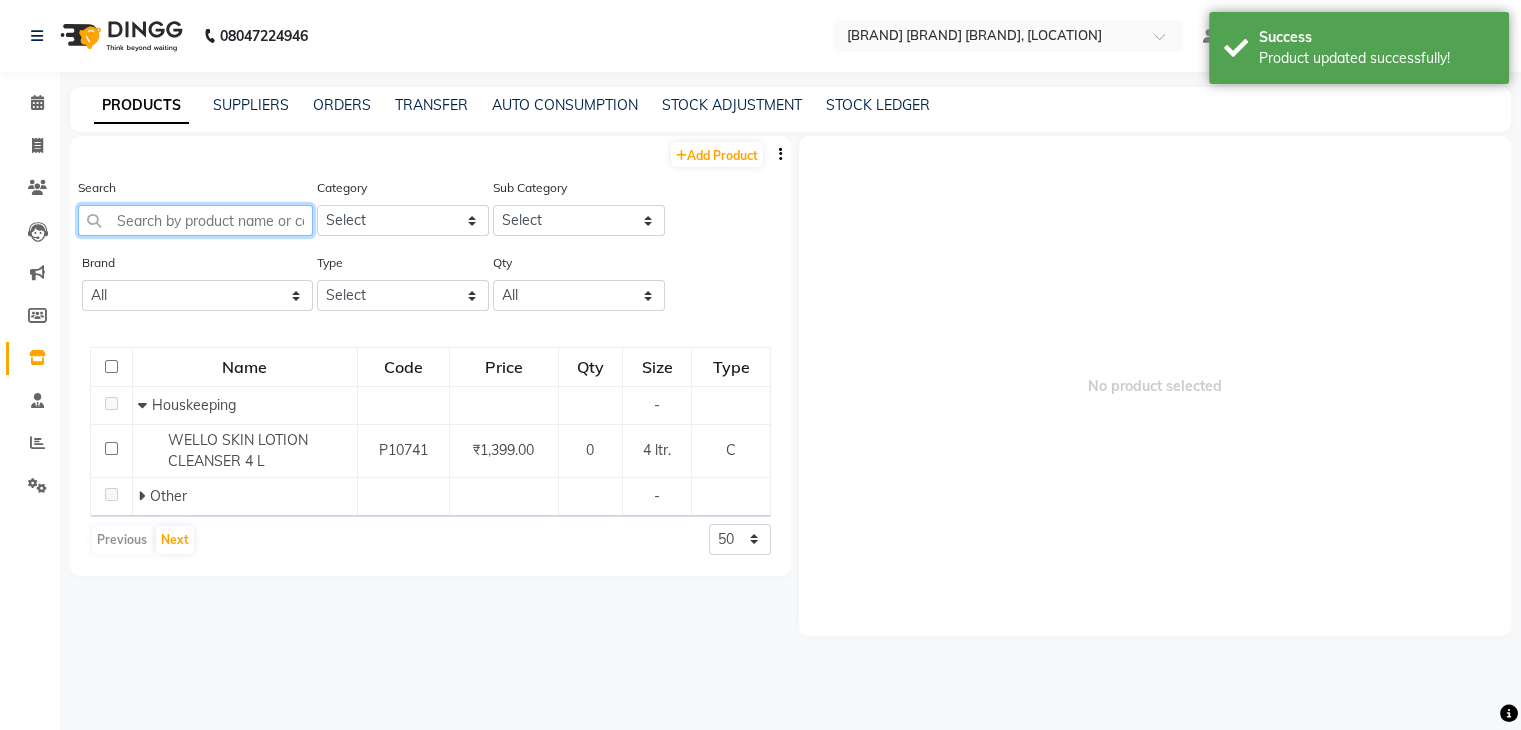 click 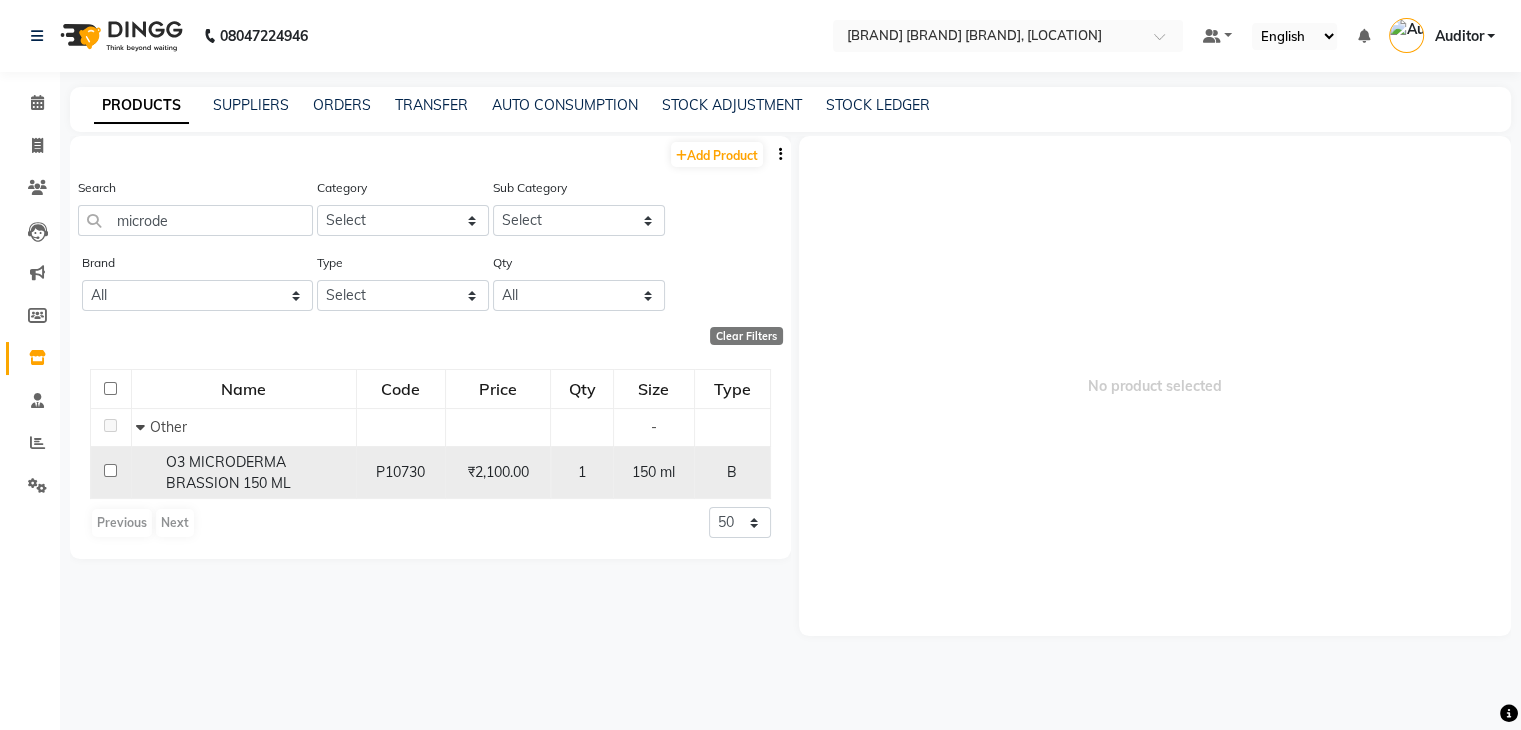 click on "O3 MICRODERMA BRASSION 150 ML" 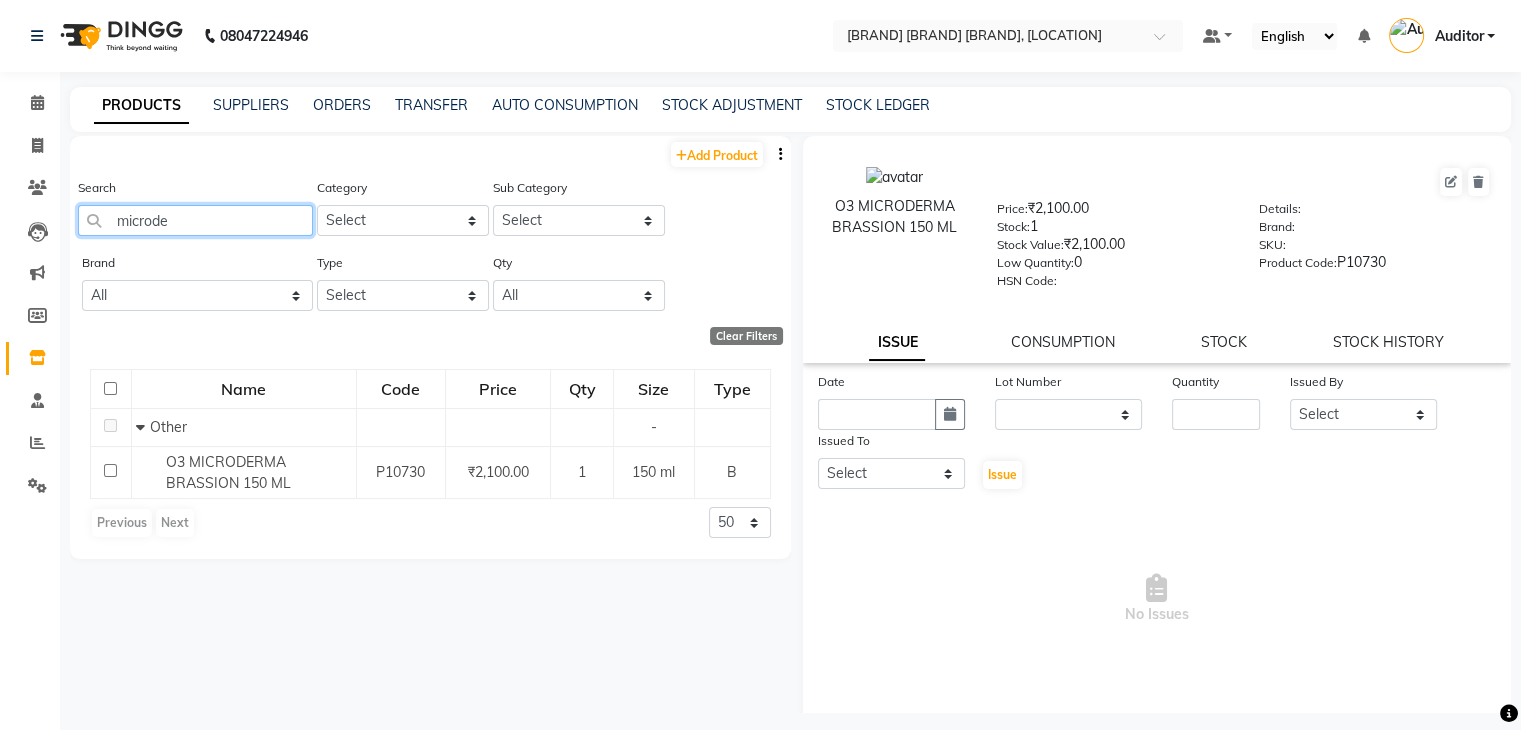 click on "microde" 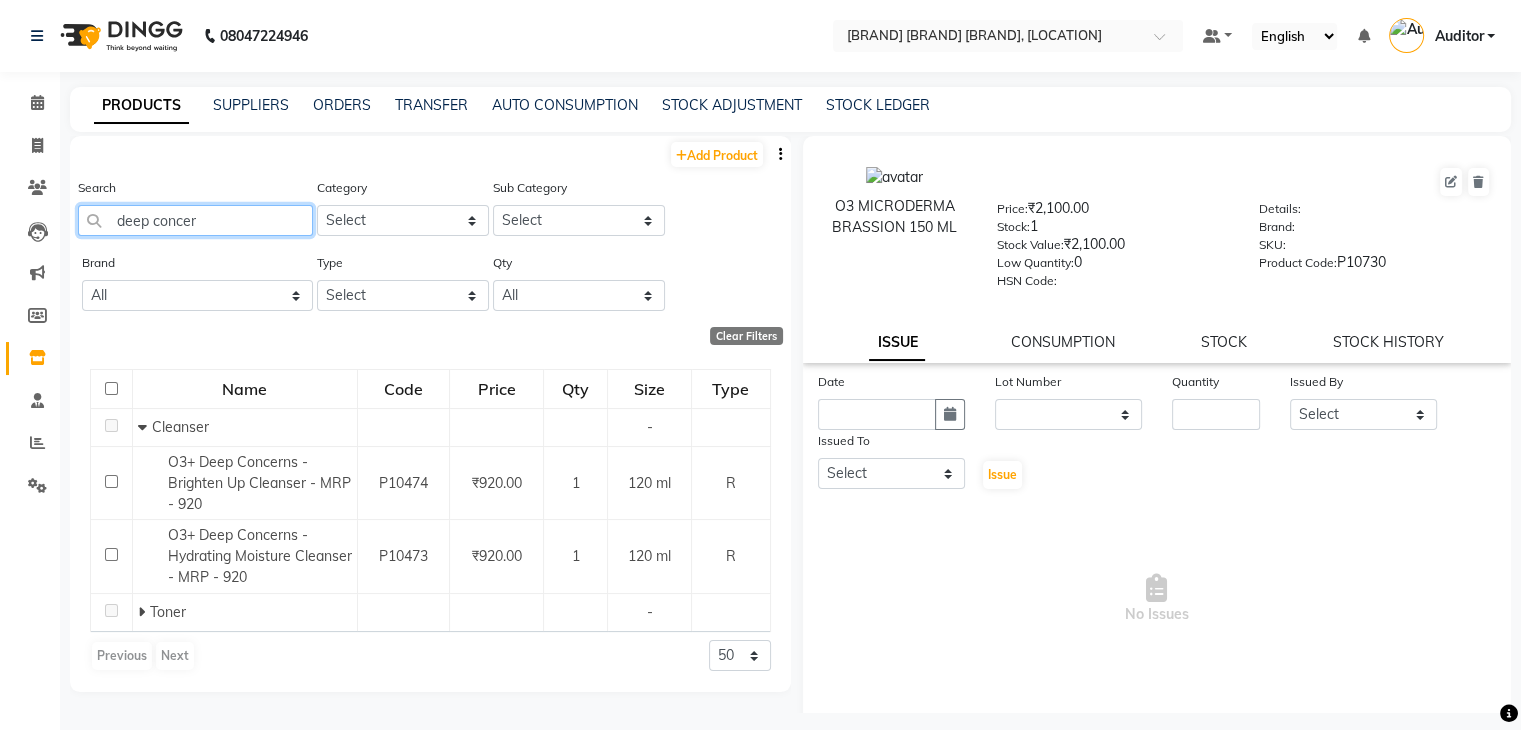click on "deep concer" 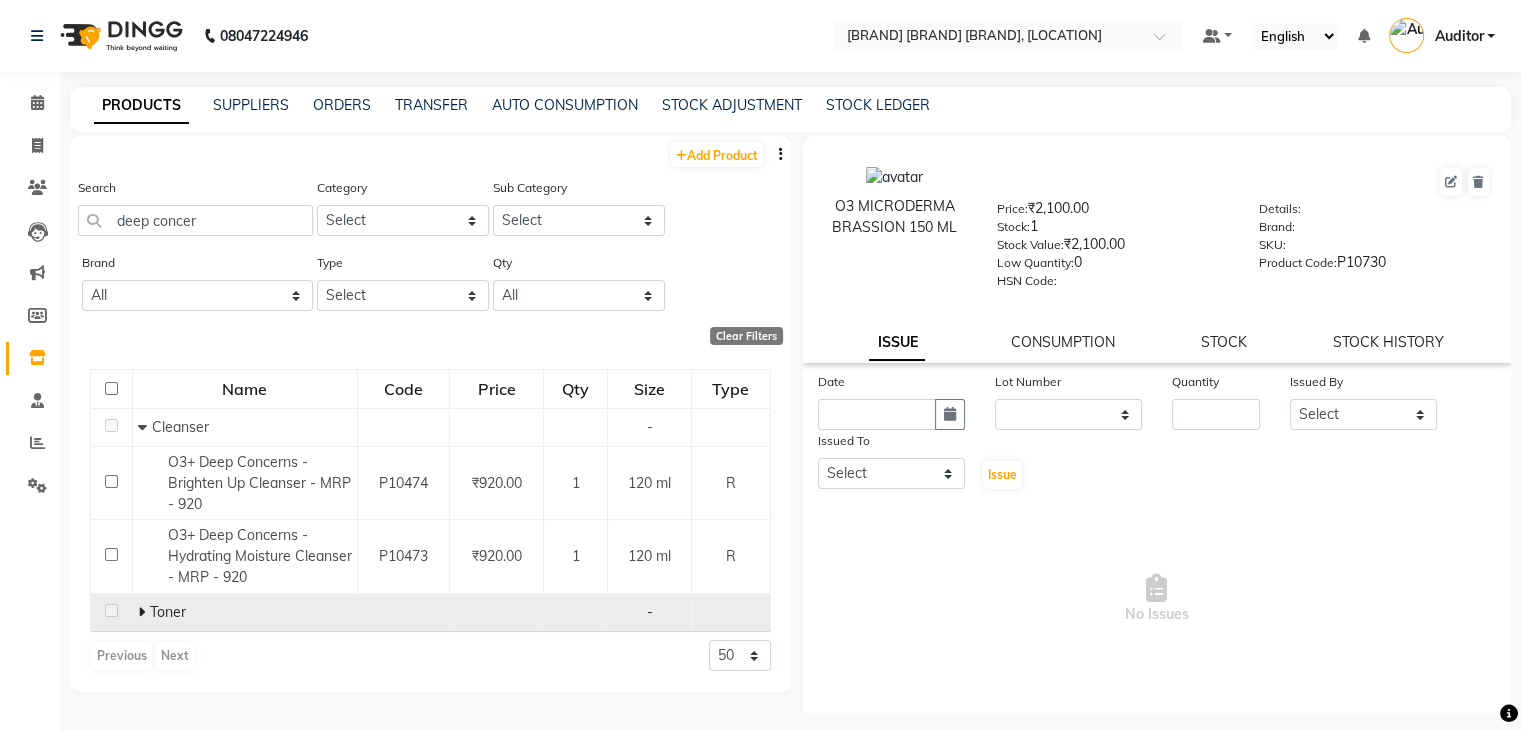 click 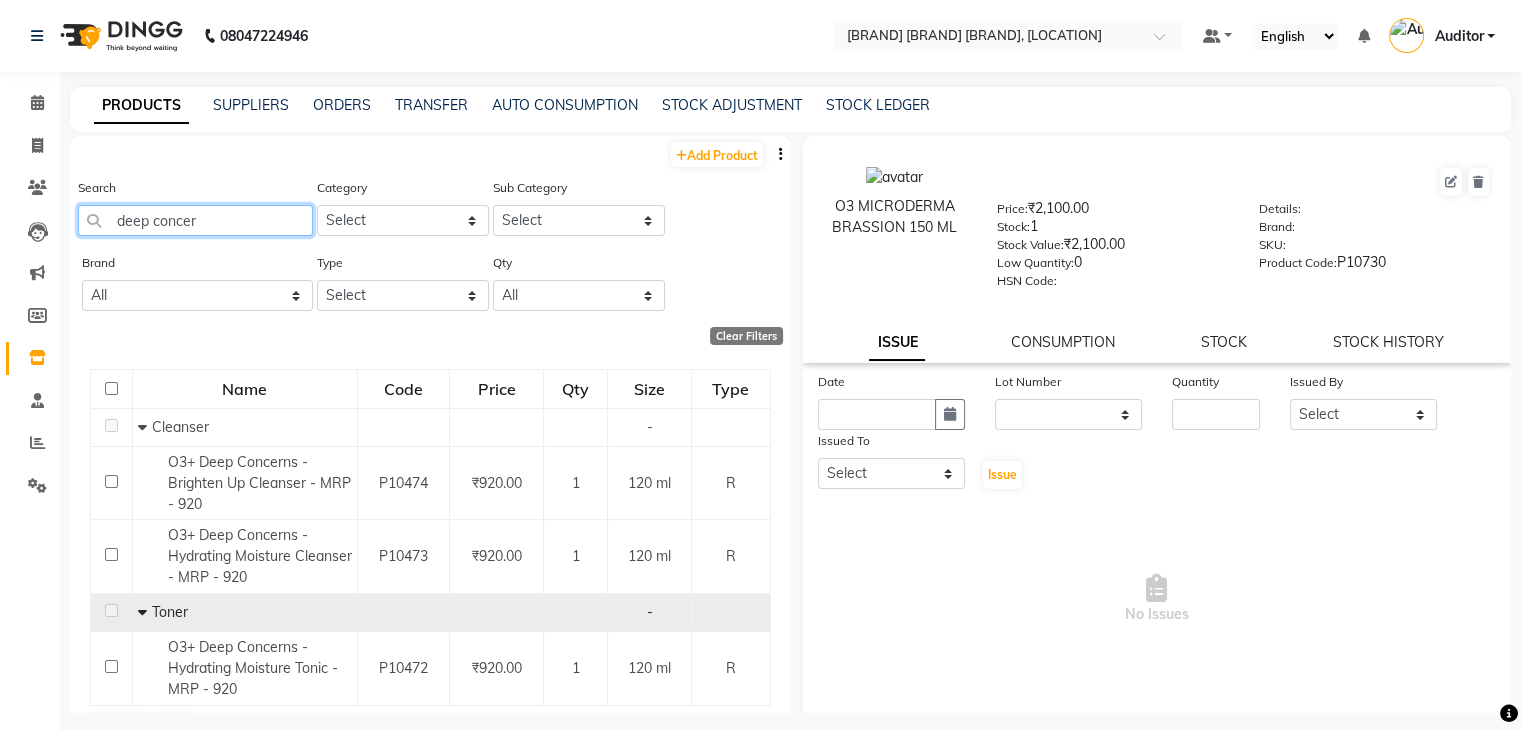 click on "deep concer" 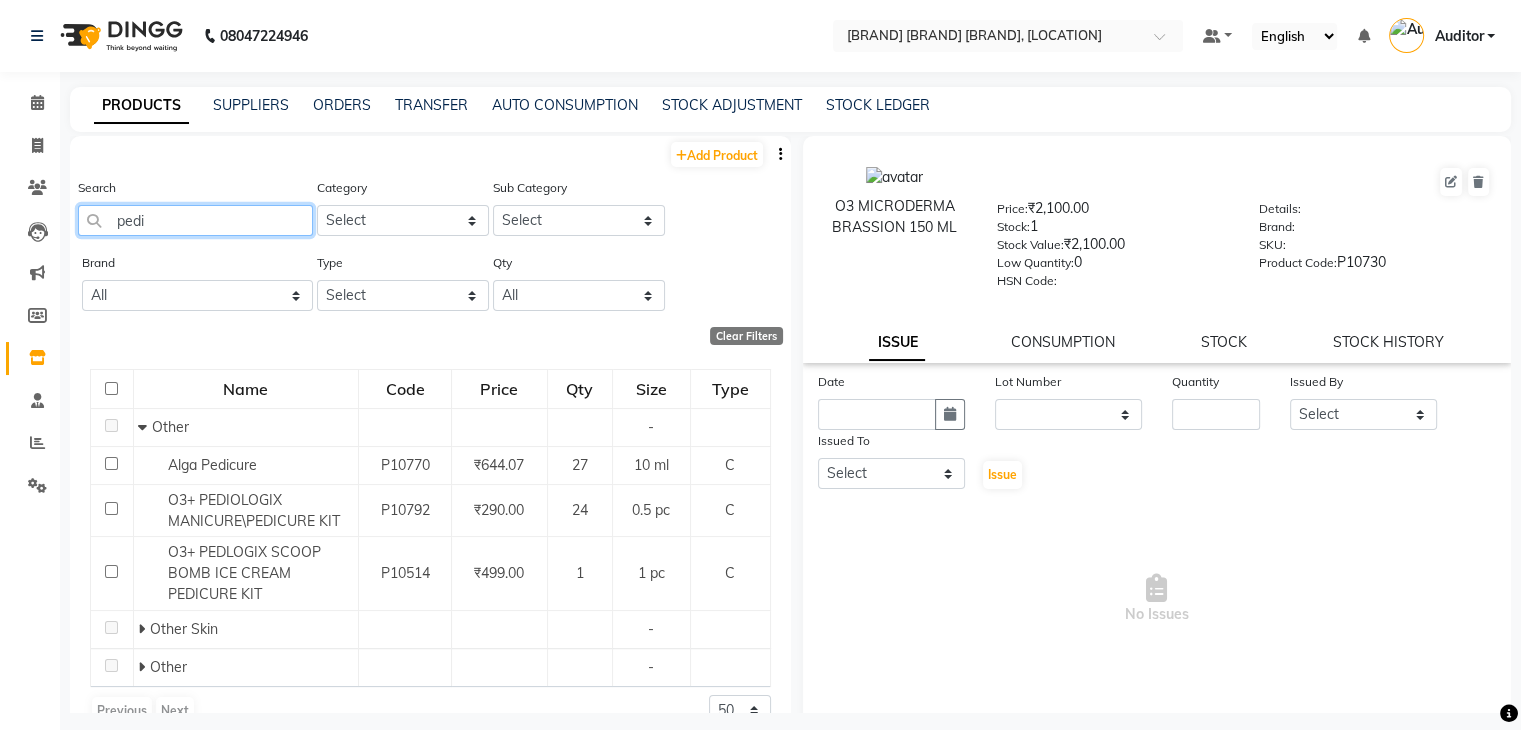 click on "pedi" 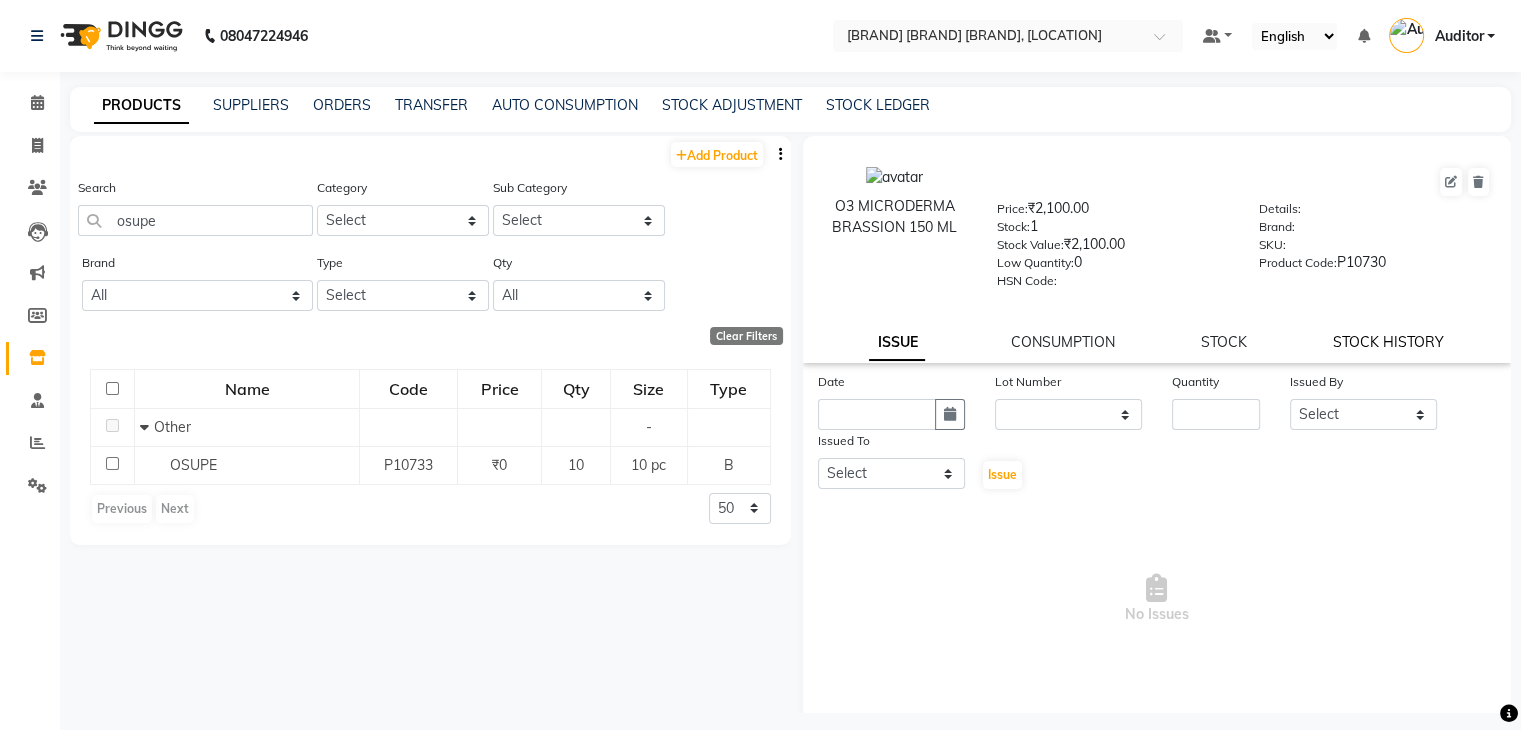 click on "STOCK HISTORY" 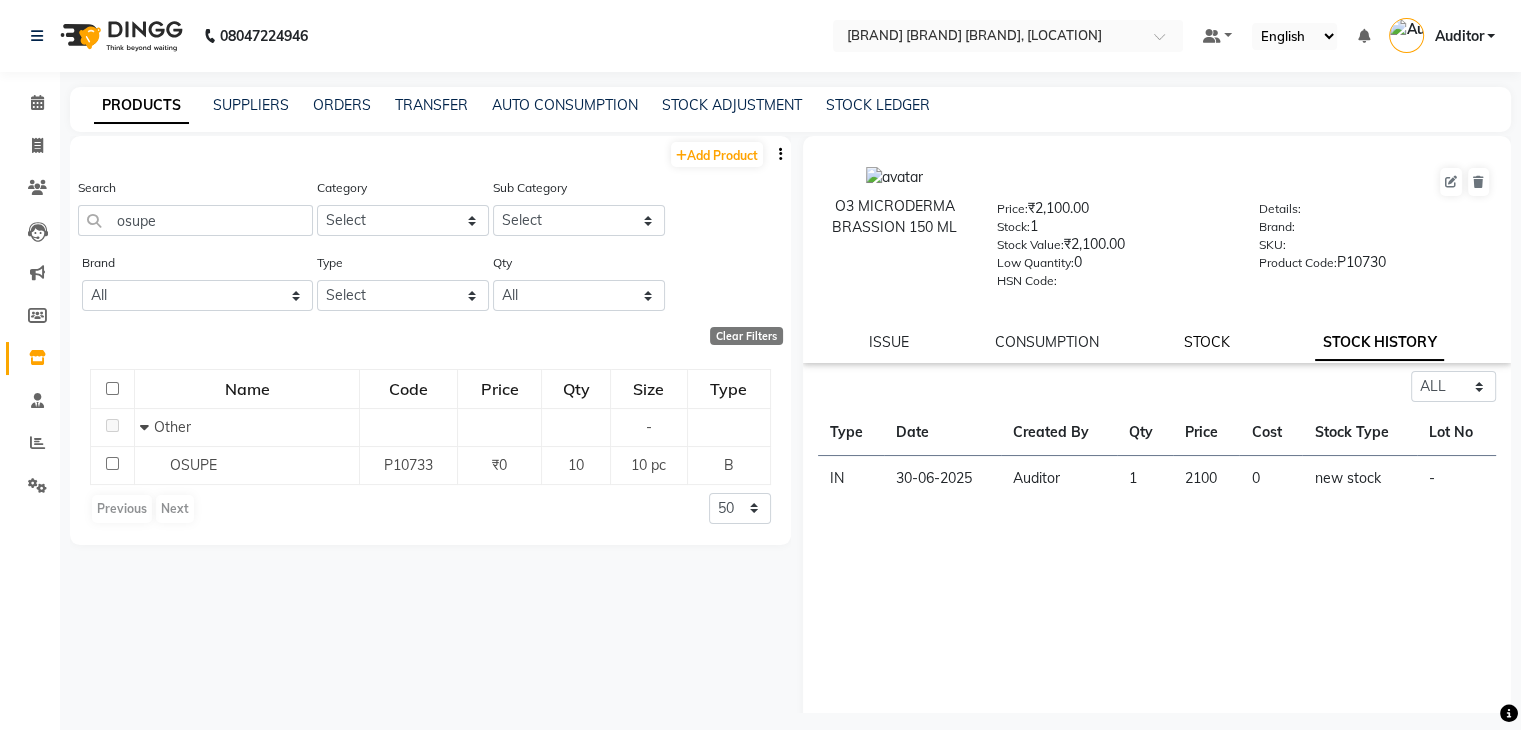 click on "STOCK" 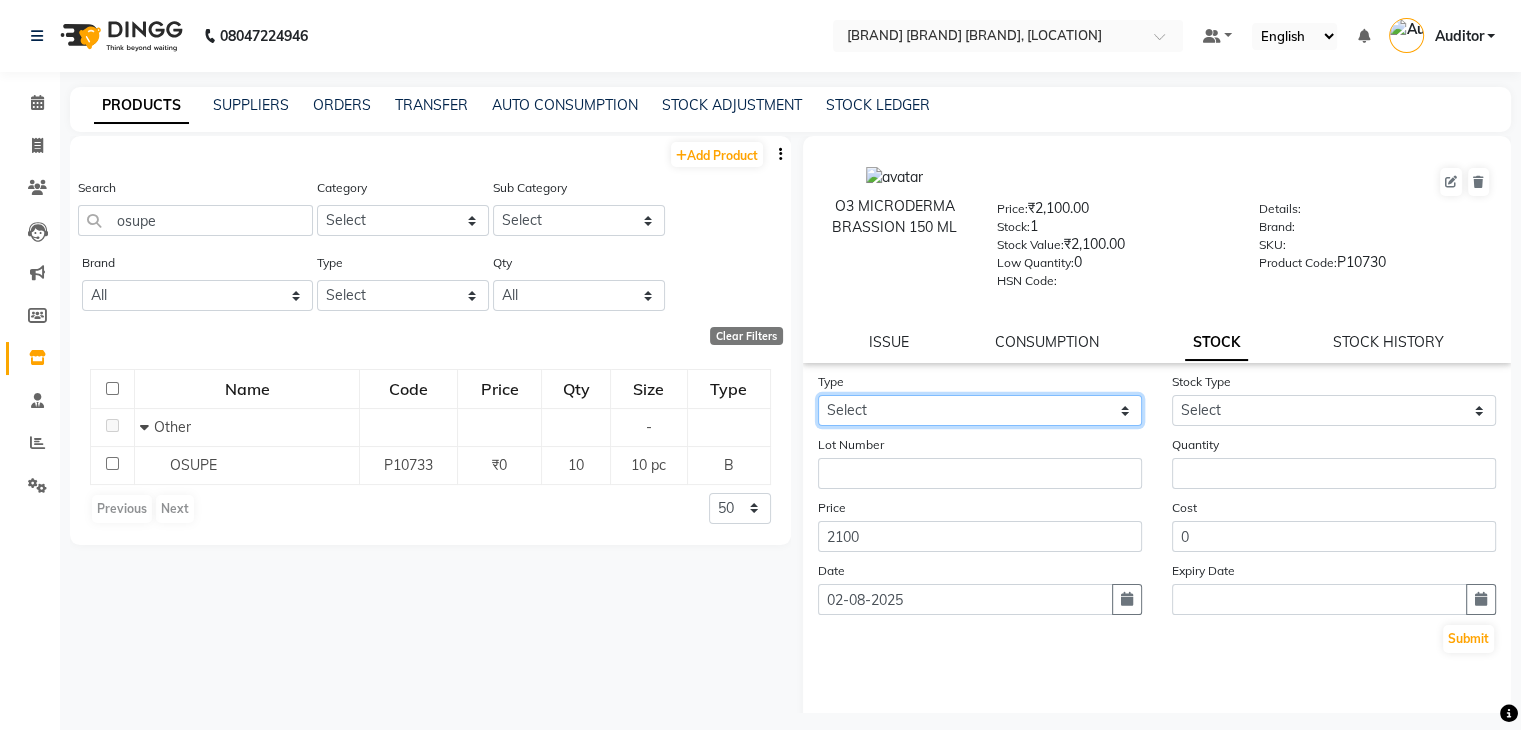 click on "Select In Out" 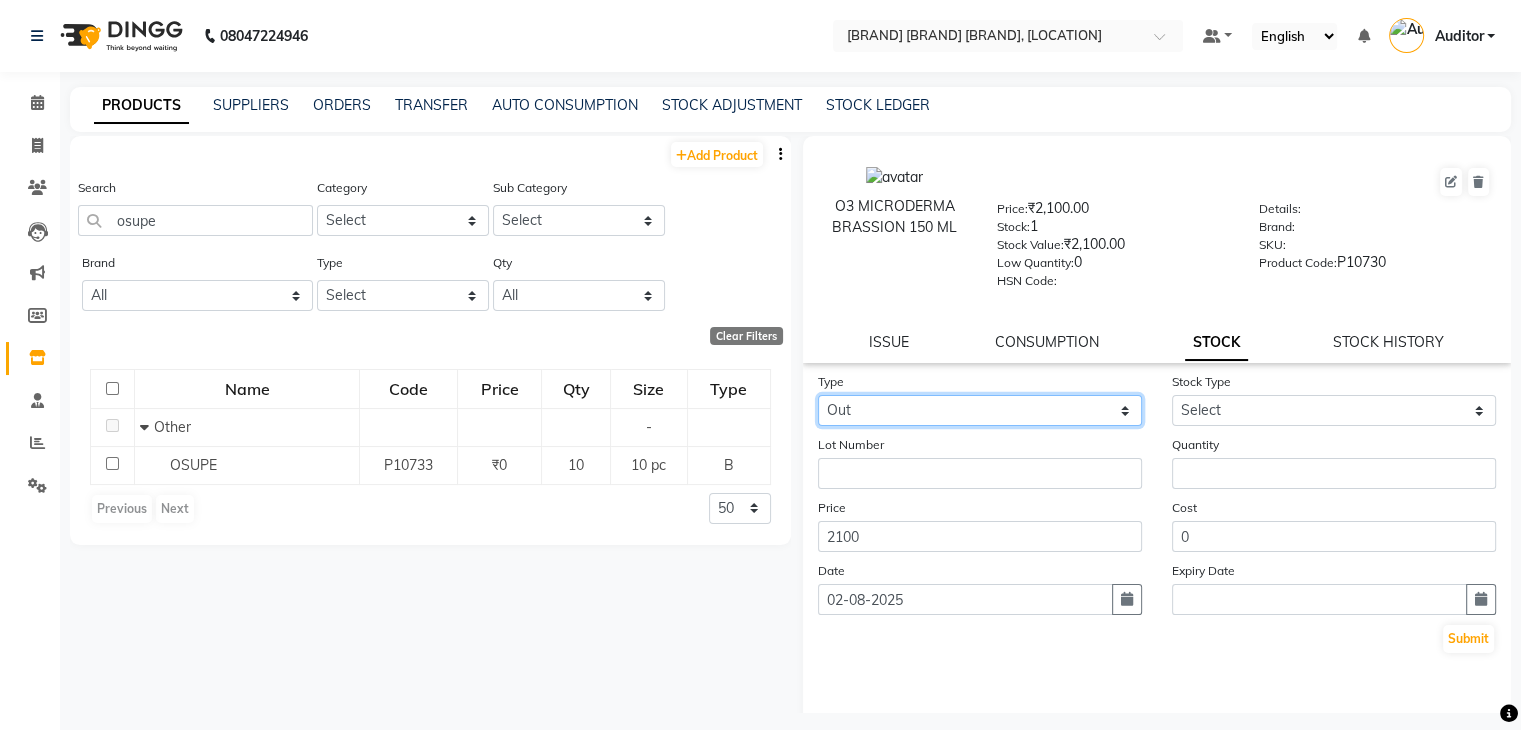 click on "Select In Out" 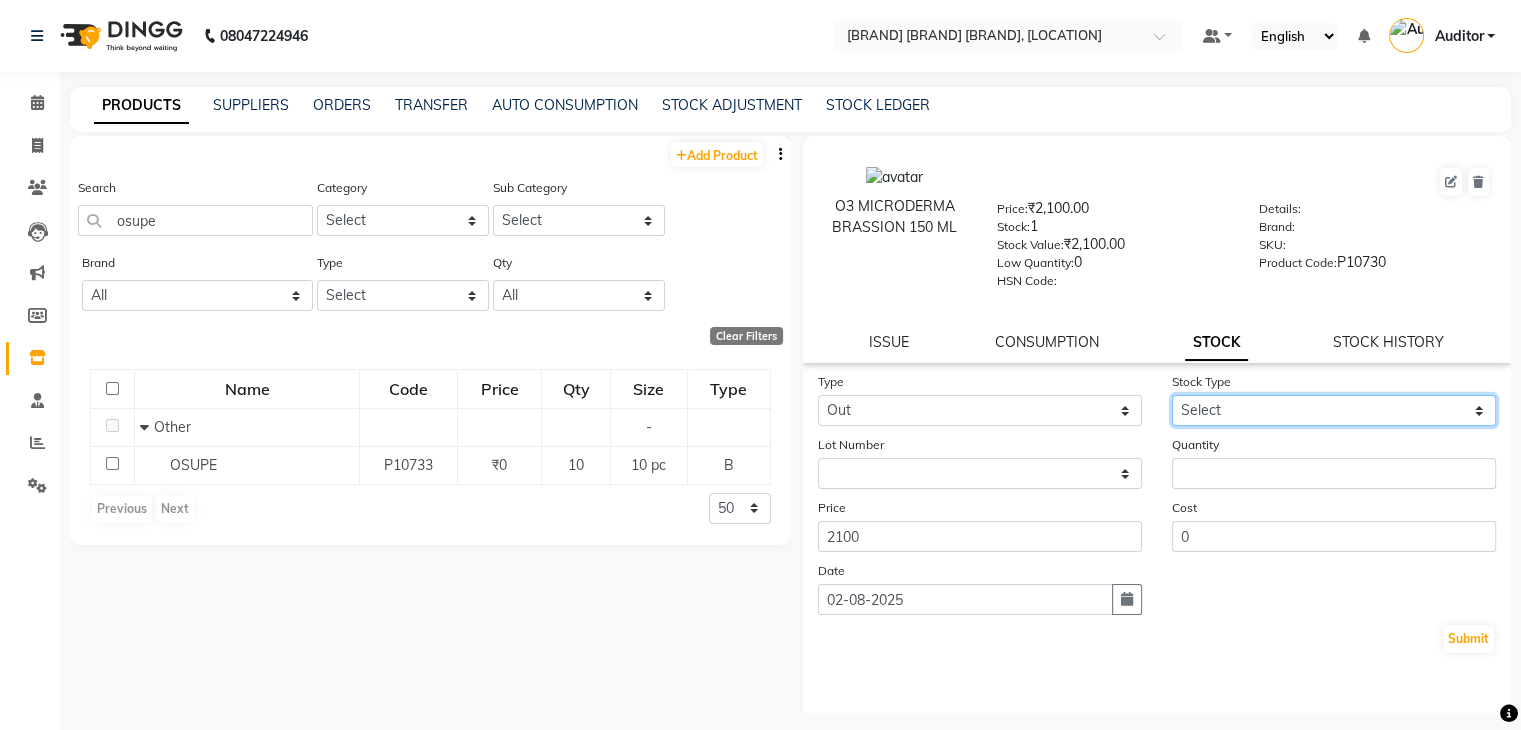 drag, startPoint x: 1236, startPoint y: 419, endPoint x: 1234, endPoint y: 469, distance: 50.039986 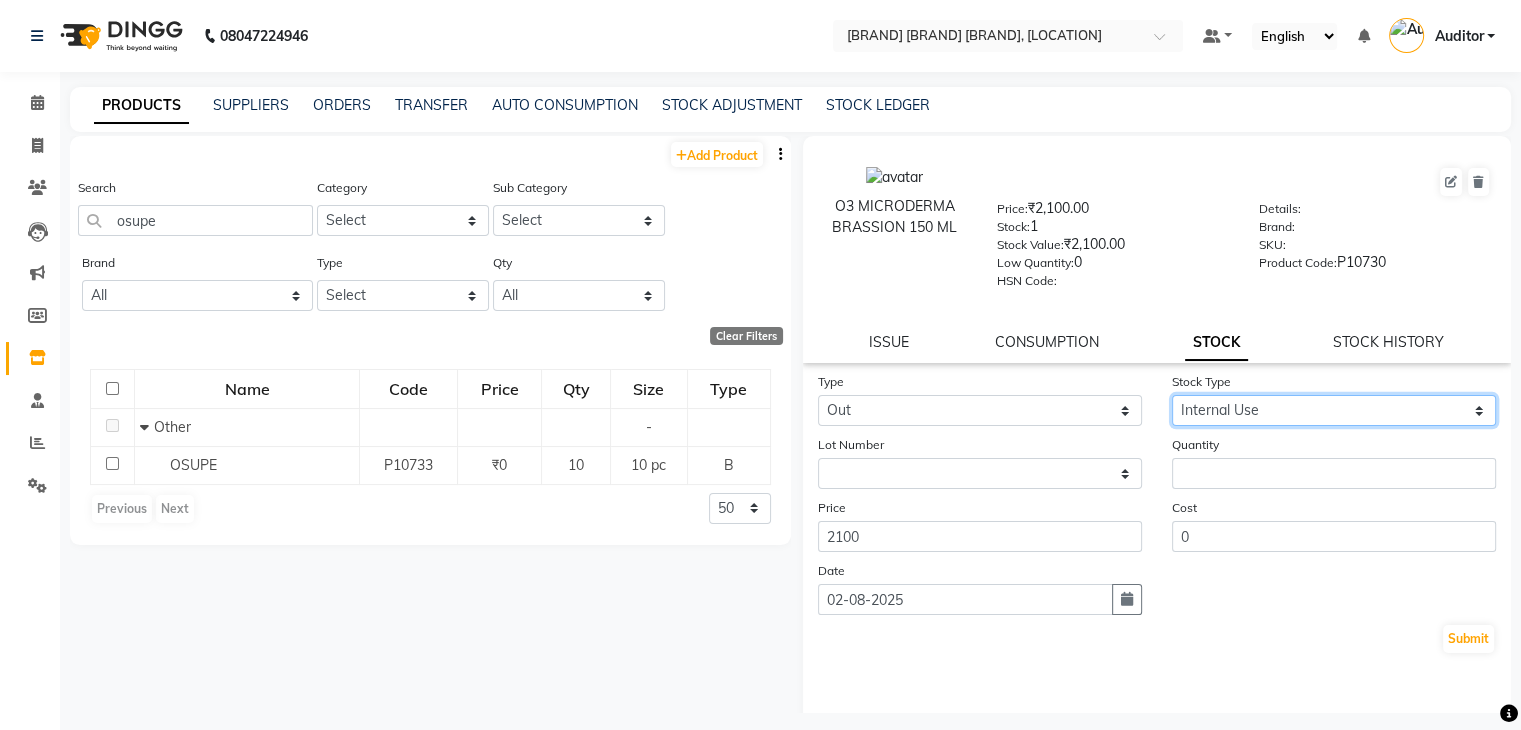 click on "Select Internal Use Damaged Expired Adjustment Return Other" 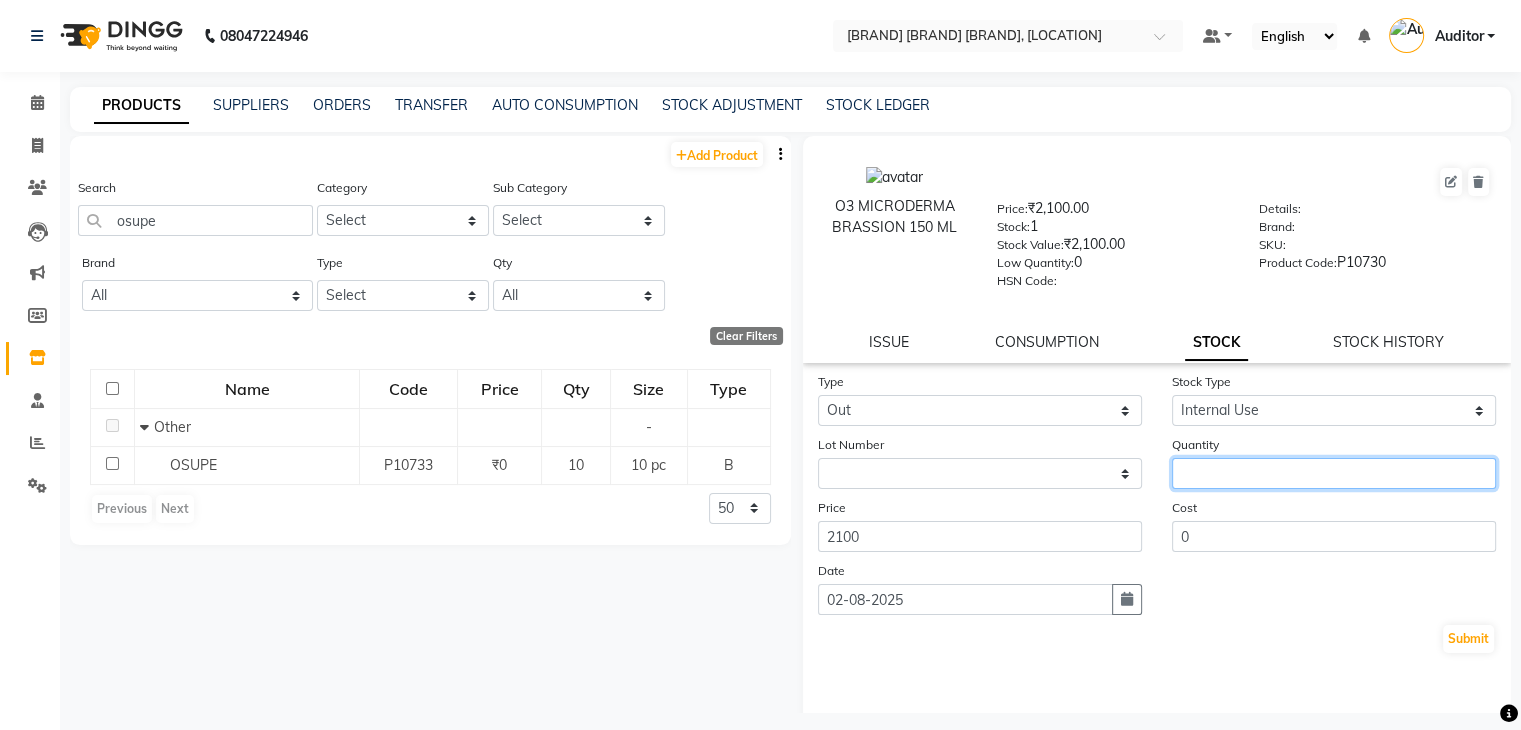 click 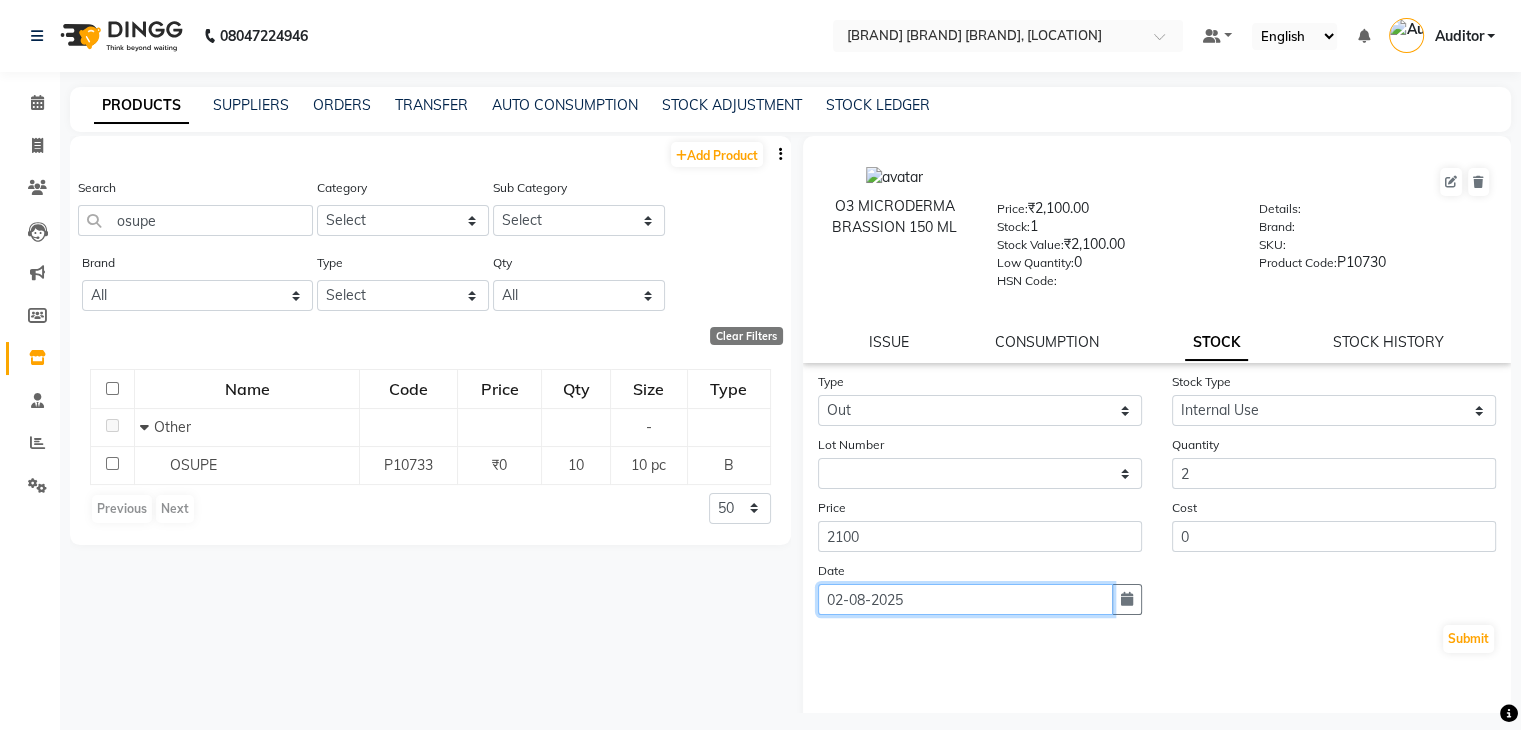 click on "02-08-2025" 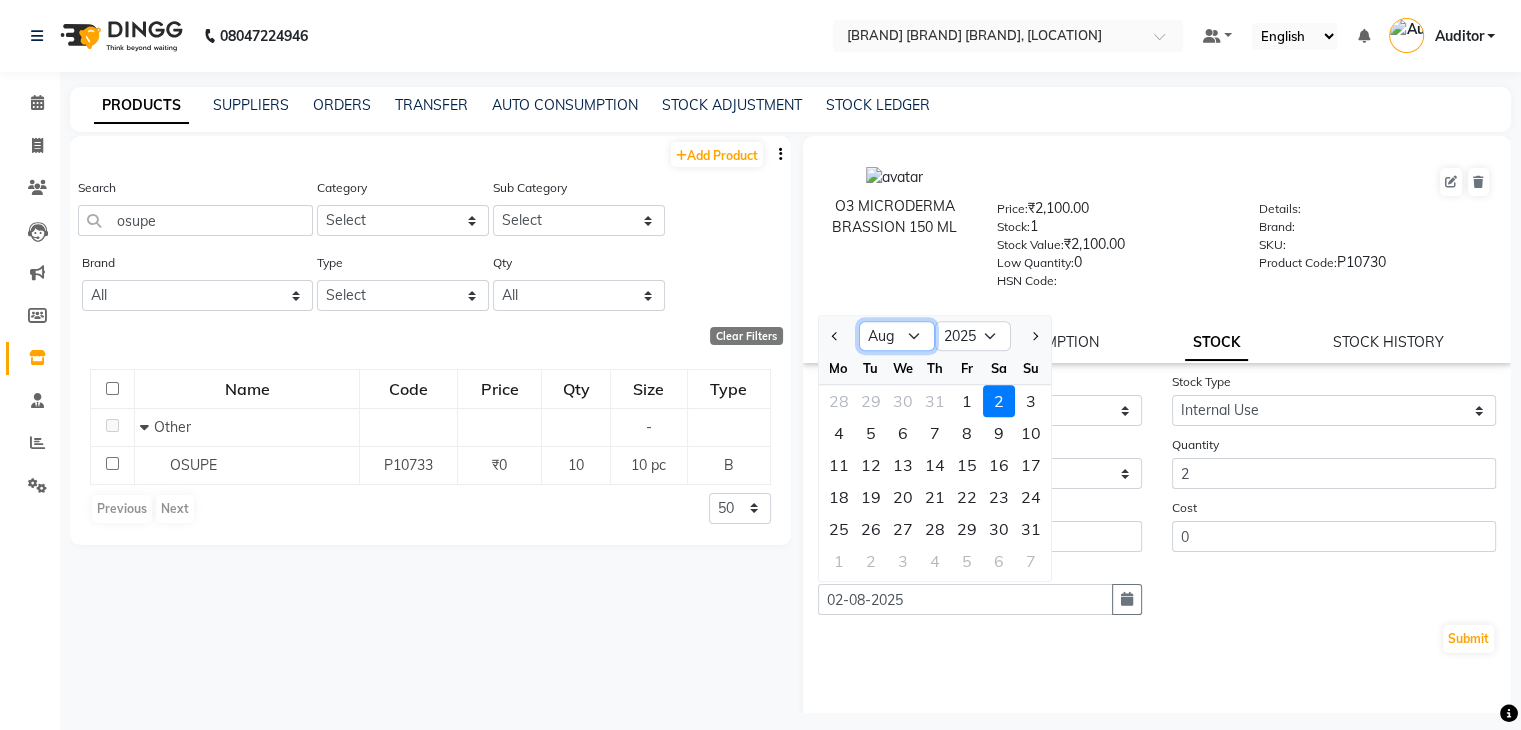 click on "Jan Feb Mar Apr May Jun Jul Aug Sep Oct Nov Dec" 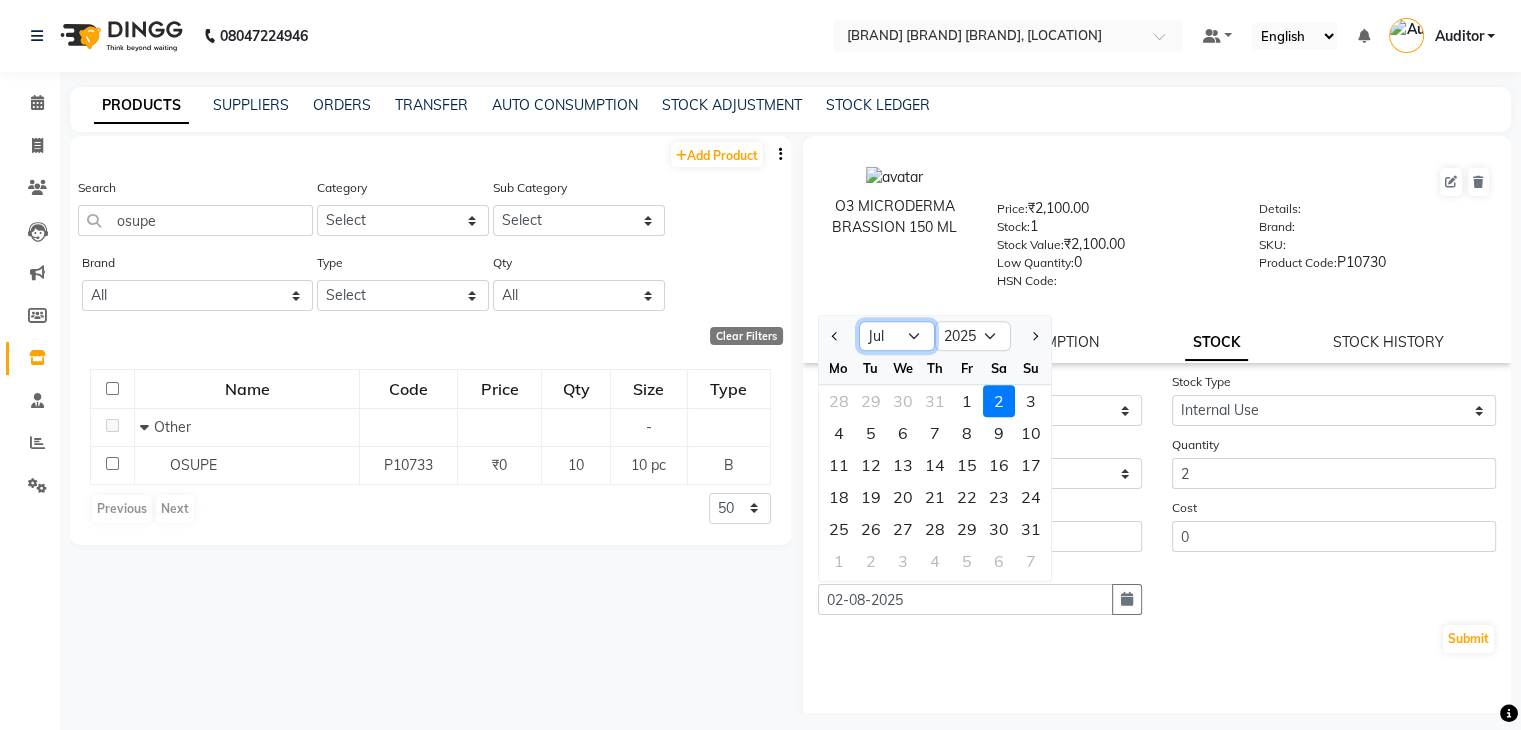 click on "Jan Feb Mar Apr May Jun Jul Aug Sep Oct Nov Dec" 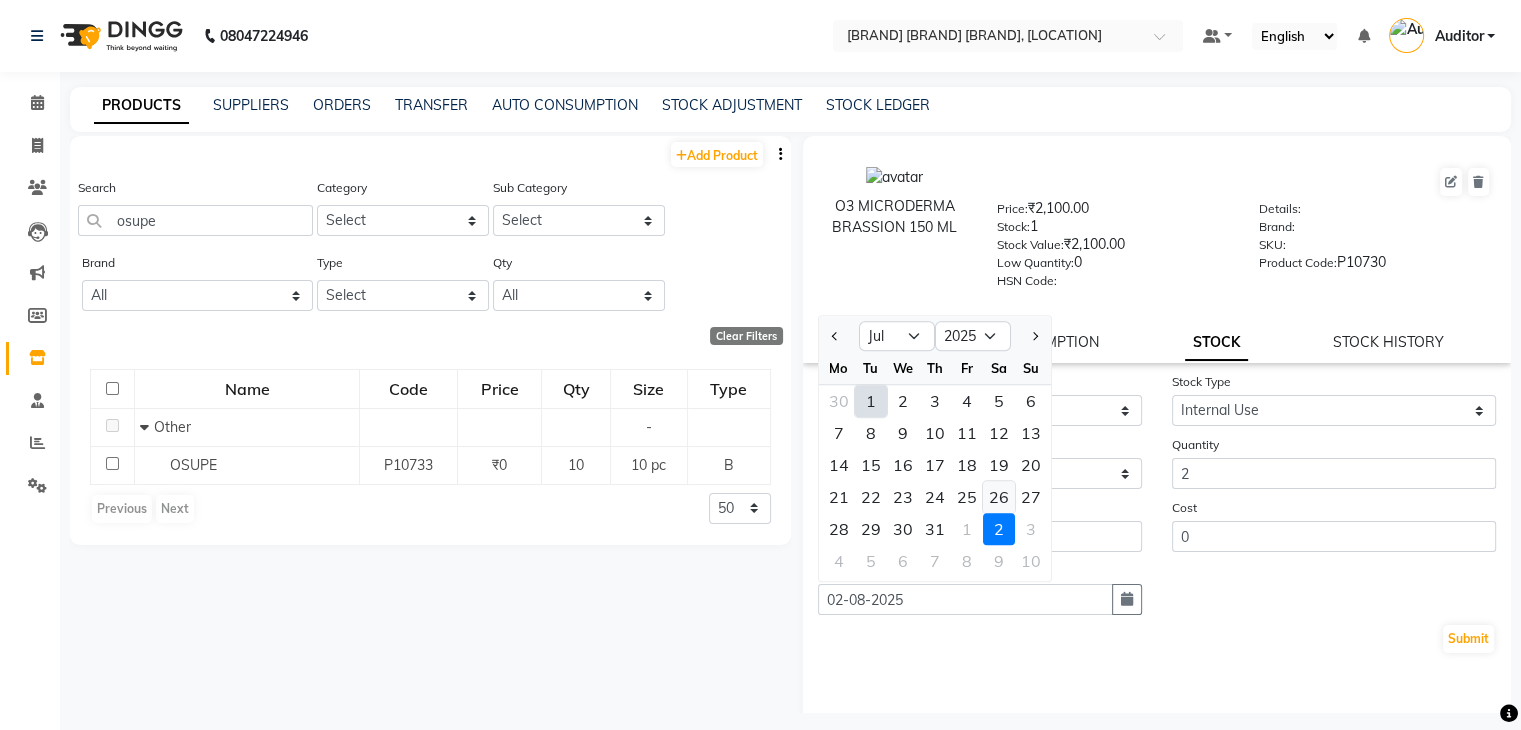 click on "26" 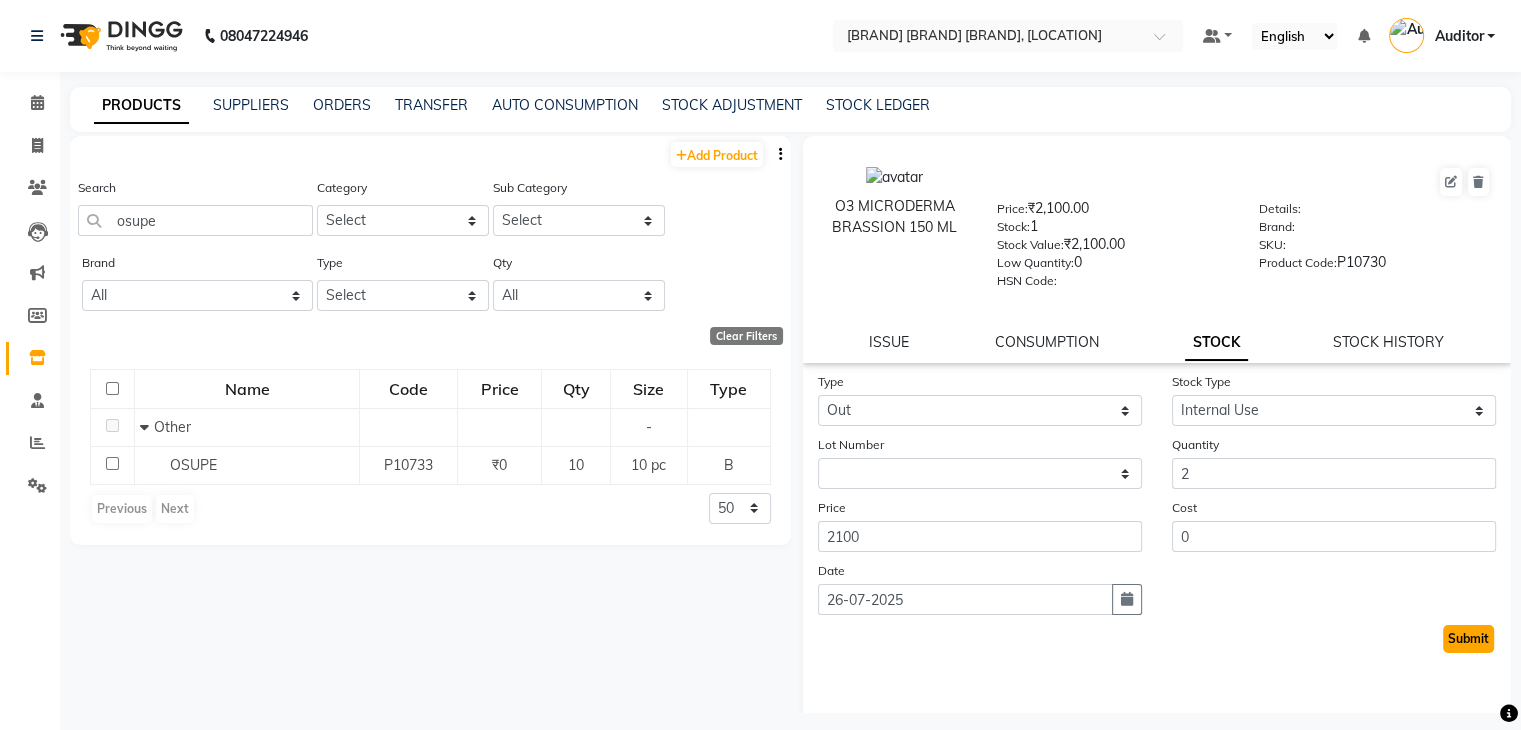 click on "Submit" 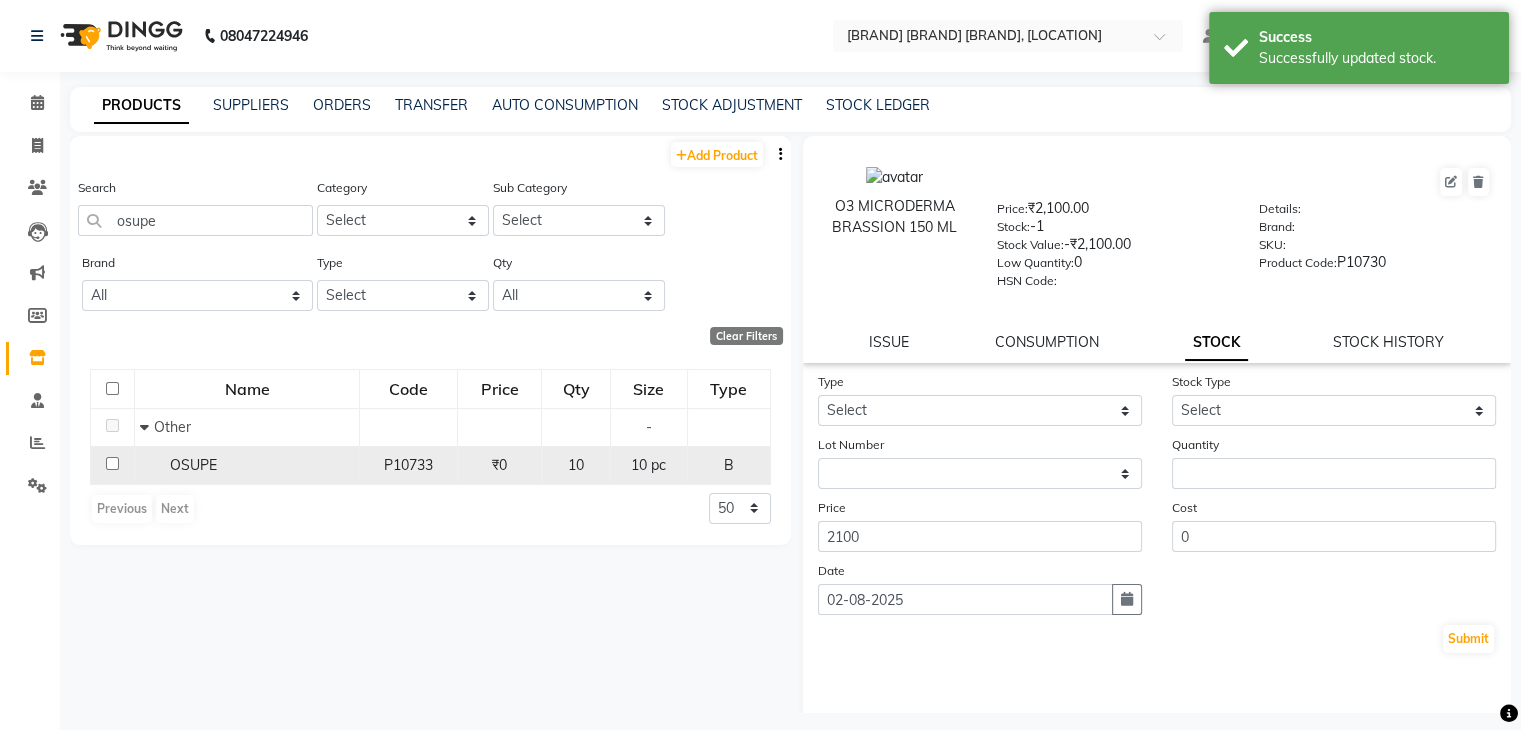 click on "₹0" 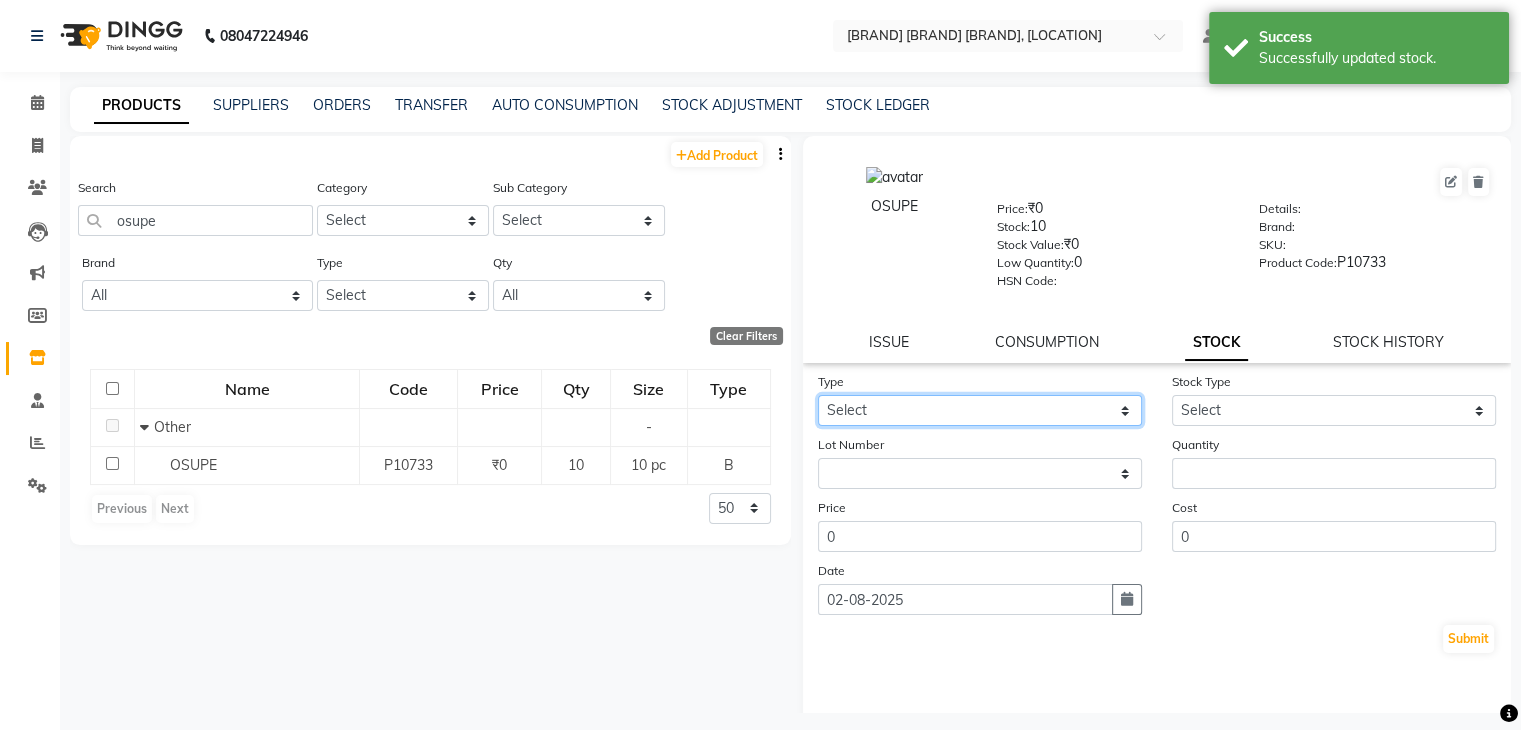 click on "Select In Out" 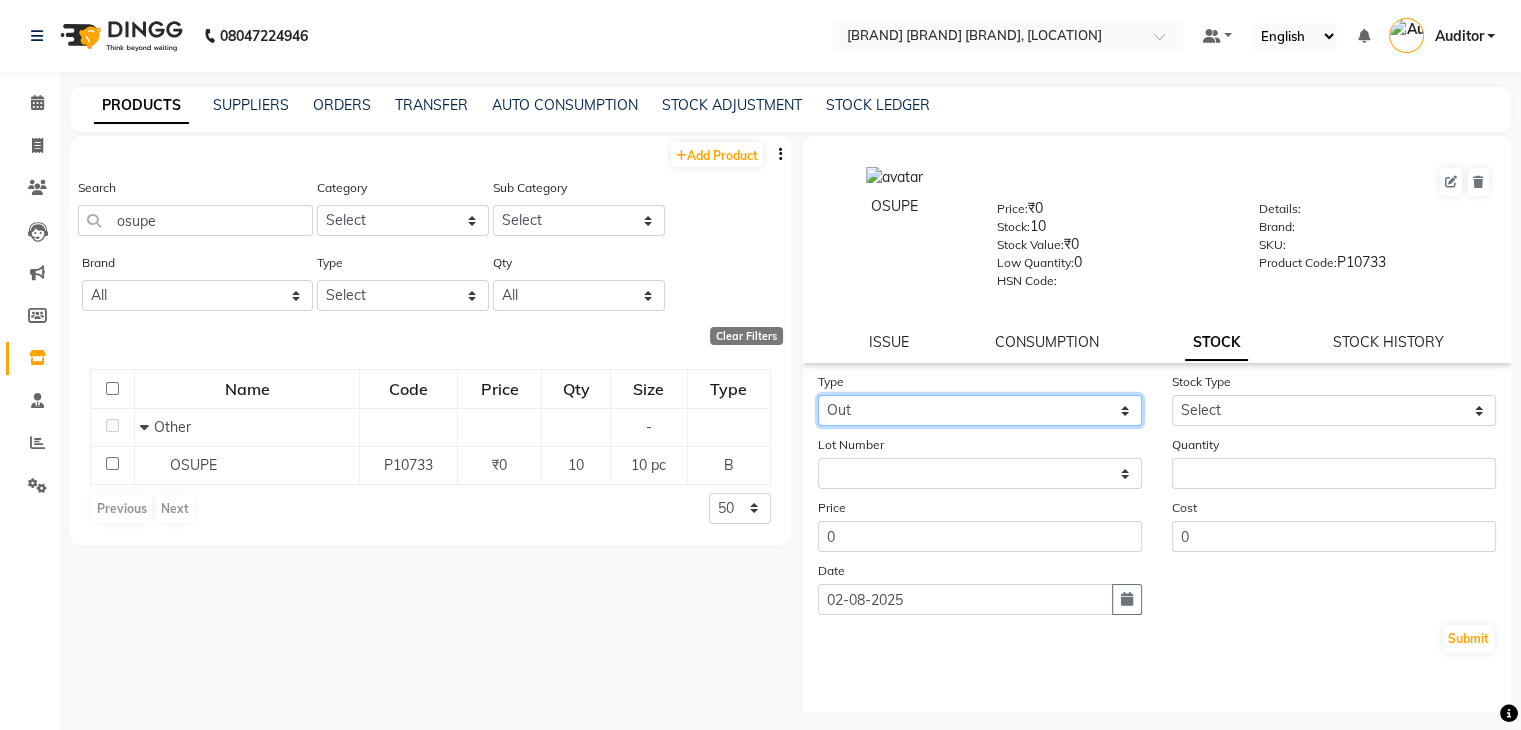click on "Select In Out" 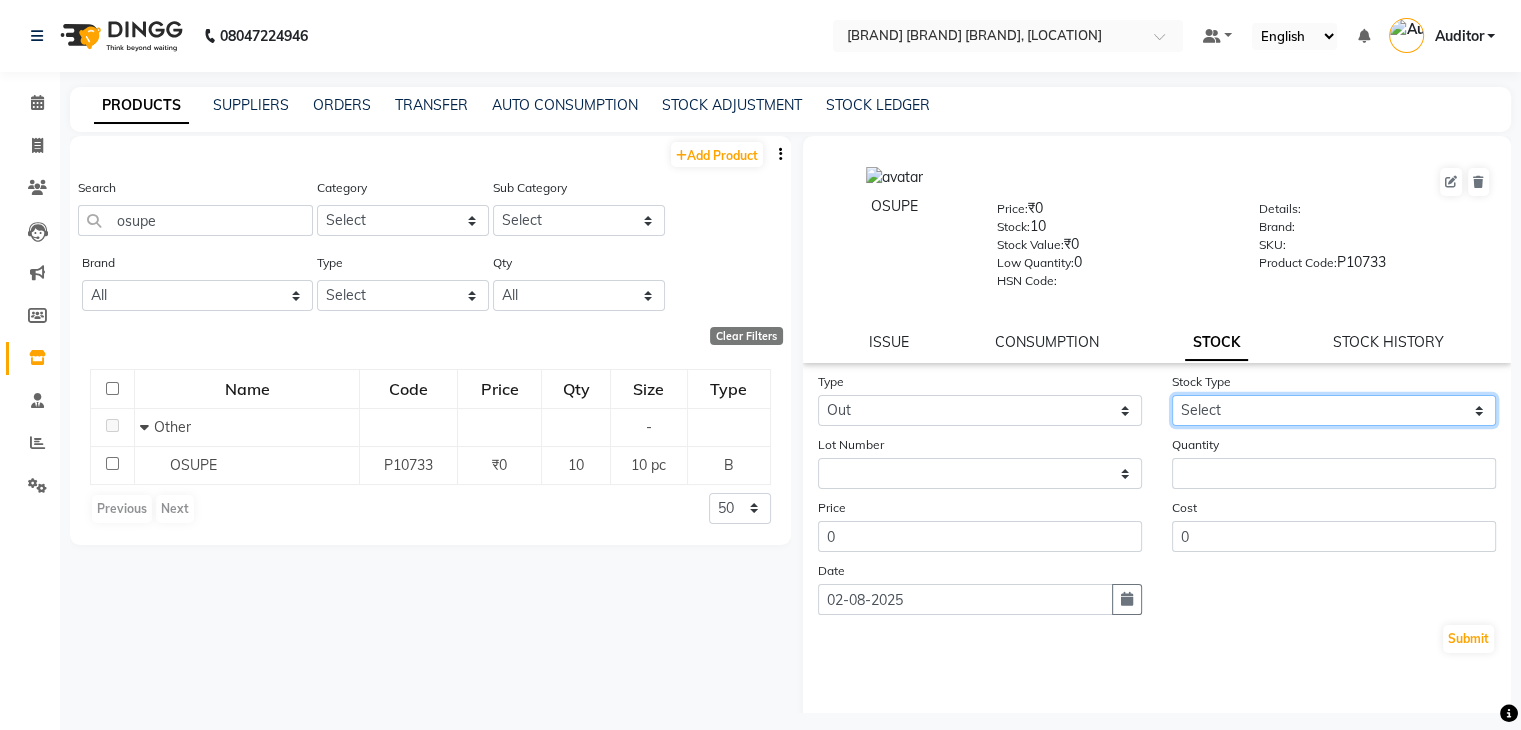 click on "Select Internal Use Damaged Expired Adjustment Return Other" 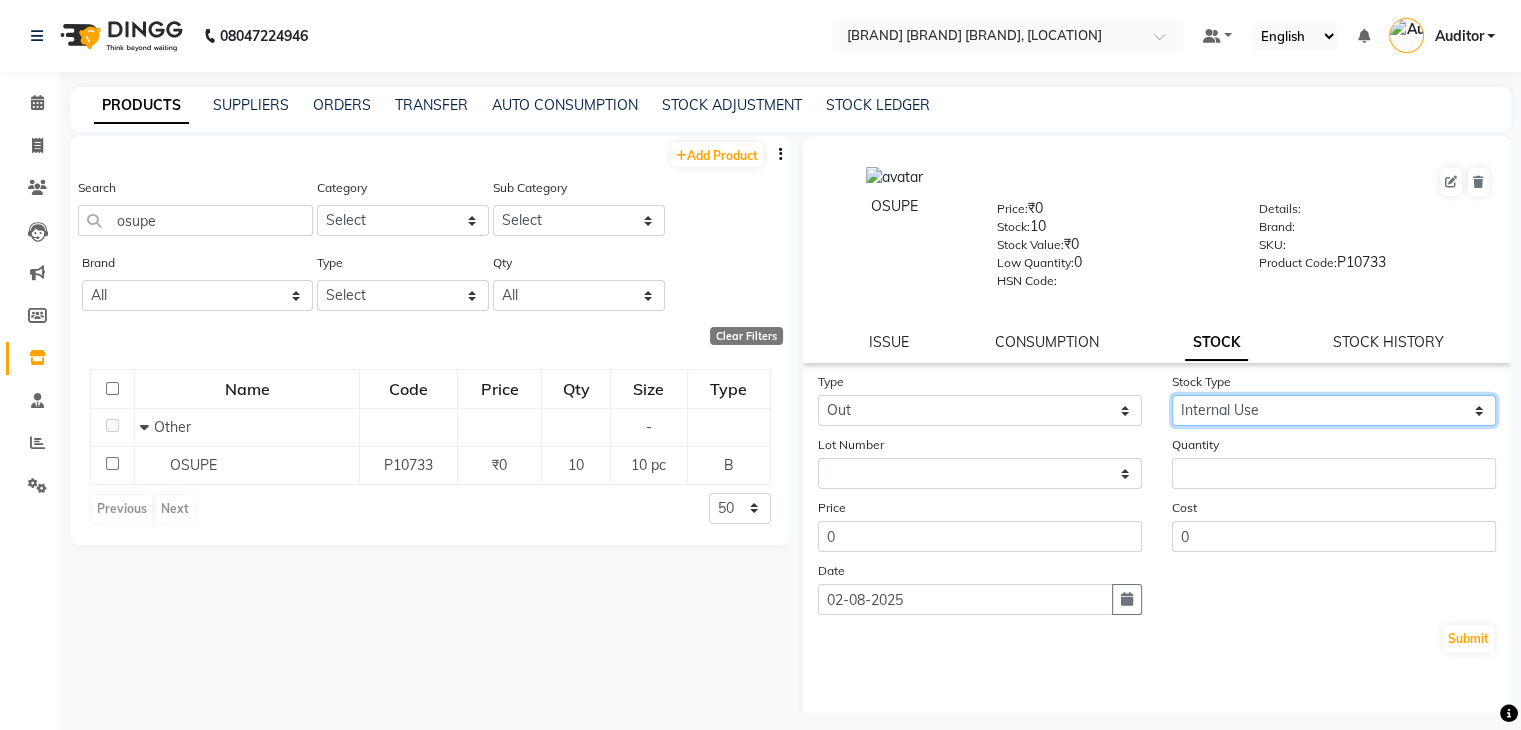 click on "Select Internal Use Damaged Expired Adjustment Return Other" 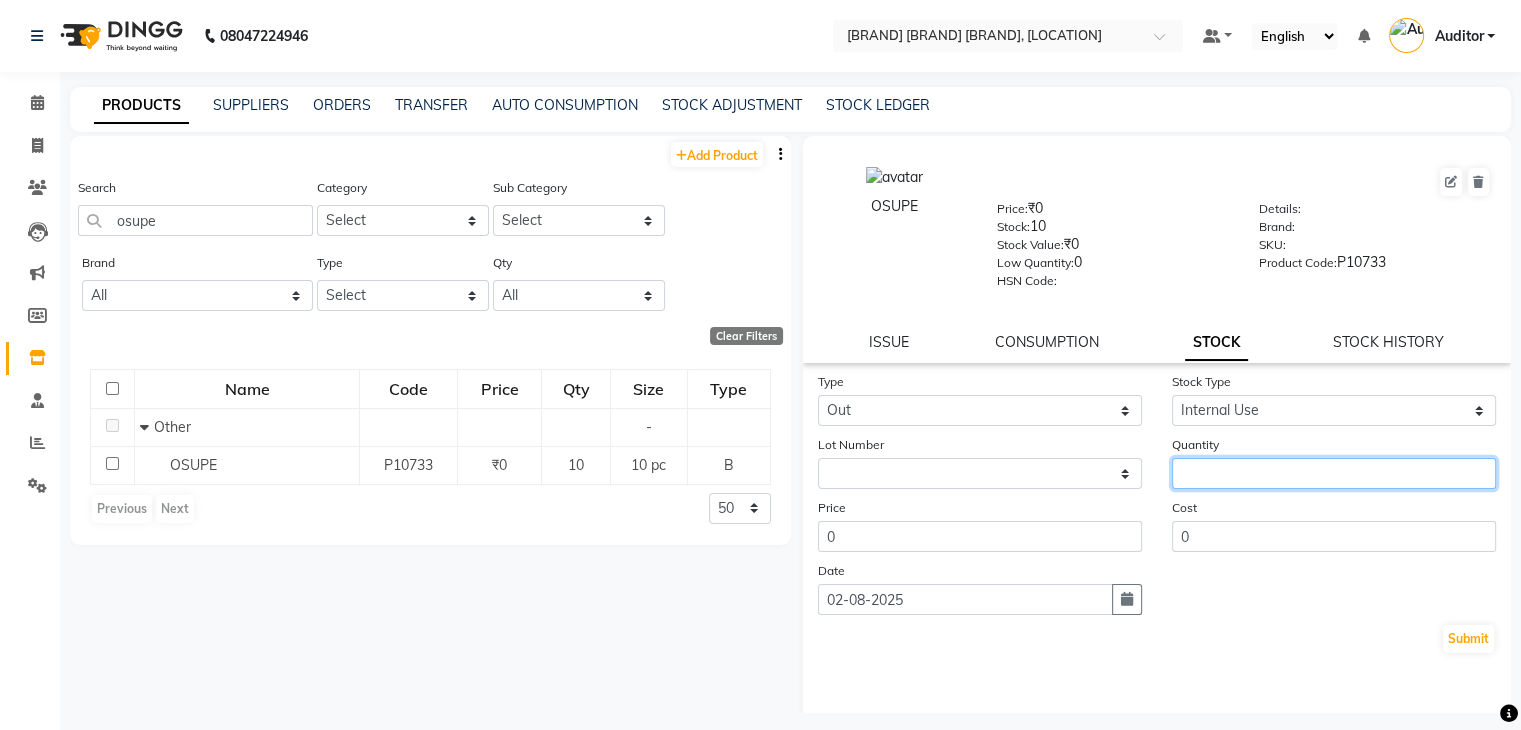 click 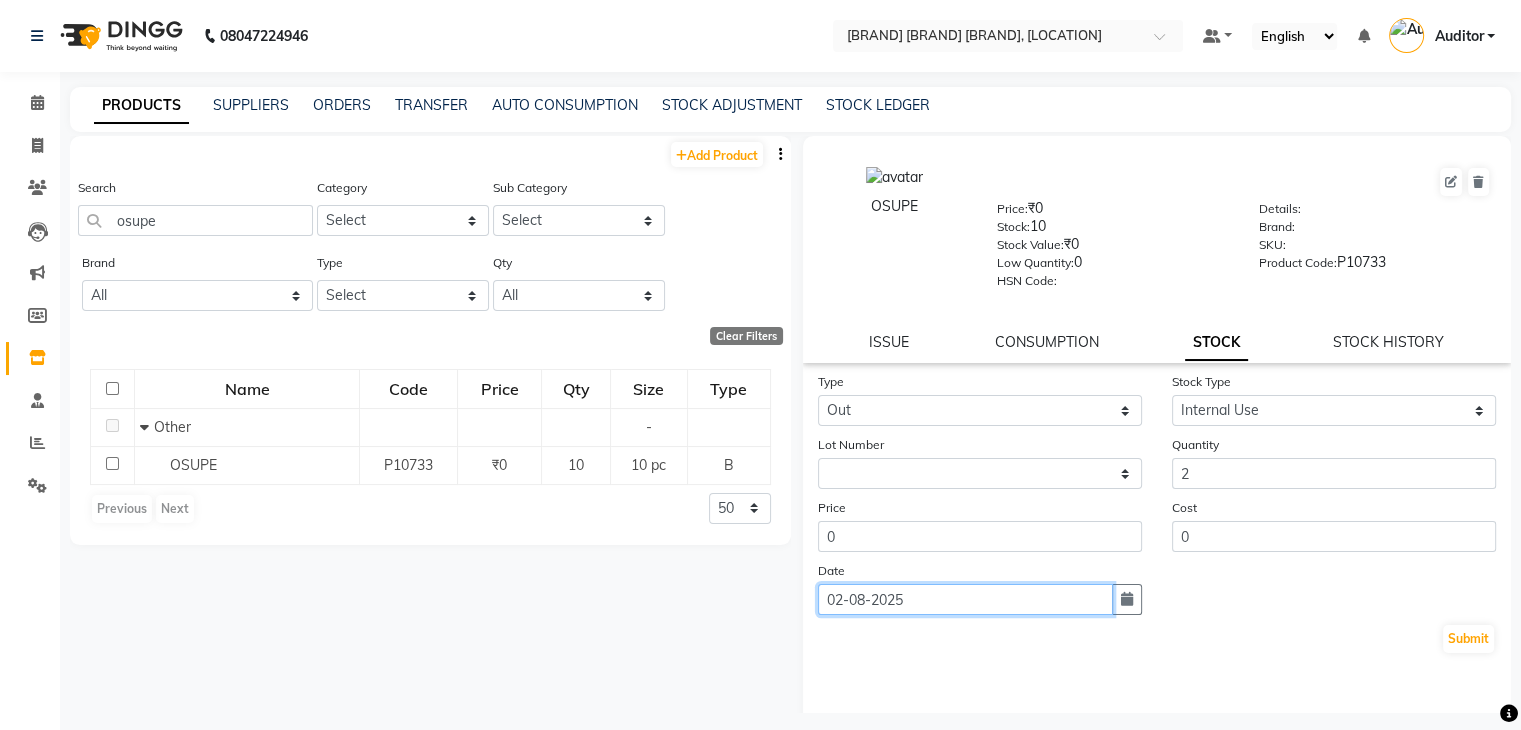 click on "02-08-2025" 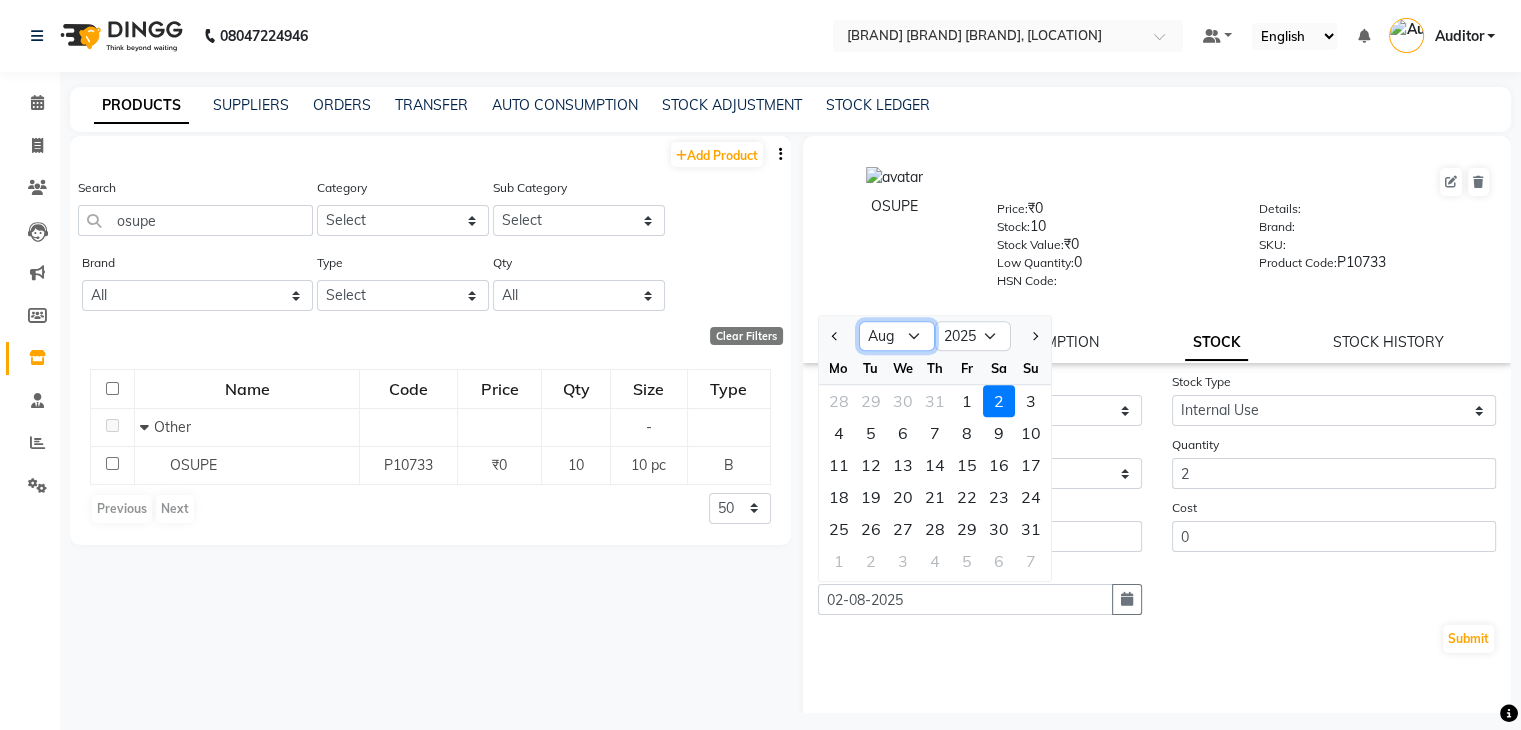 click on "Jan Feb Mar Apr May Jun Jul Aug Sep Oct Nov Dec" 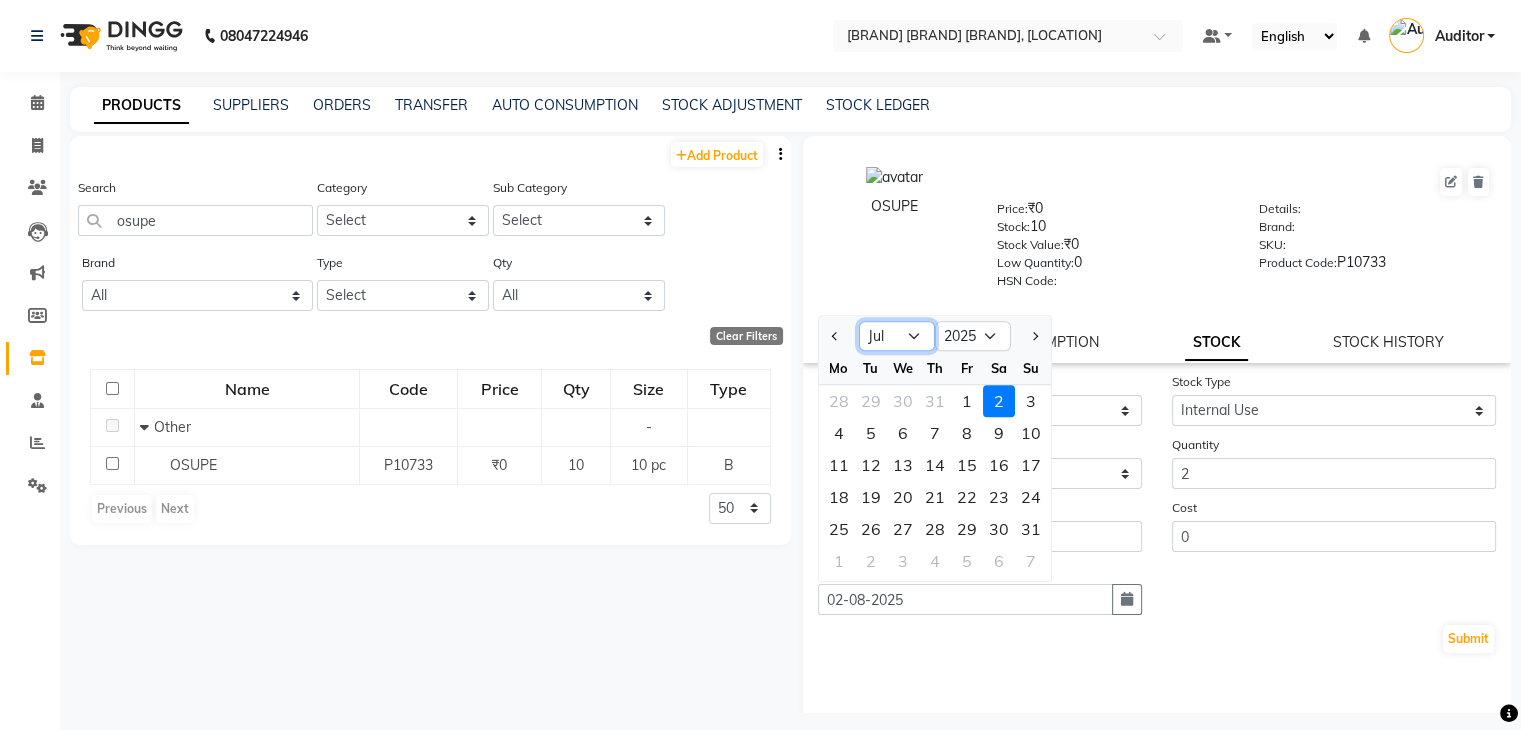 click on "Jan Feb Mar Apr May Jun Jul Aug Sep Oct Nov Dec" 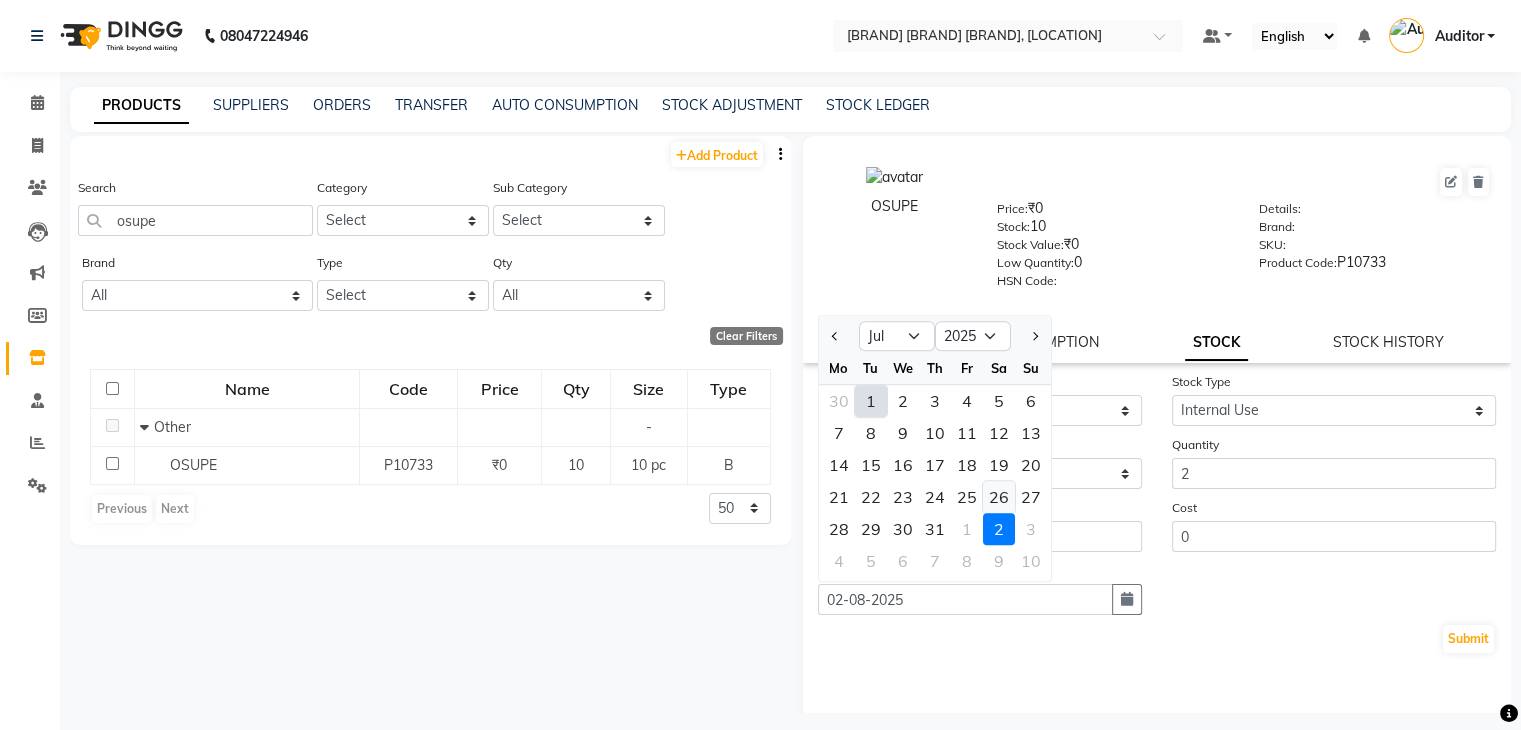 click on "26" 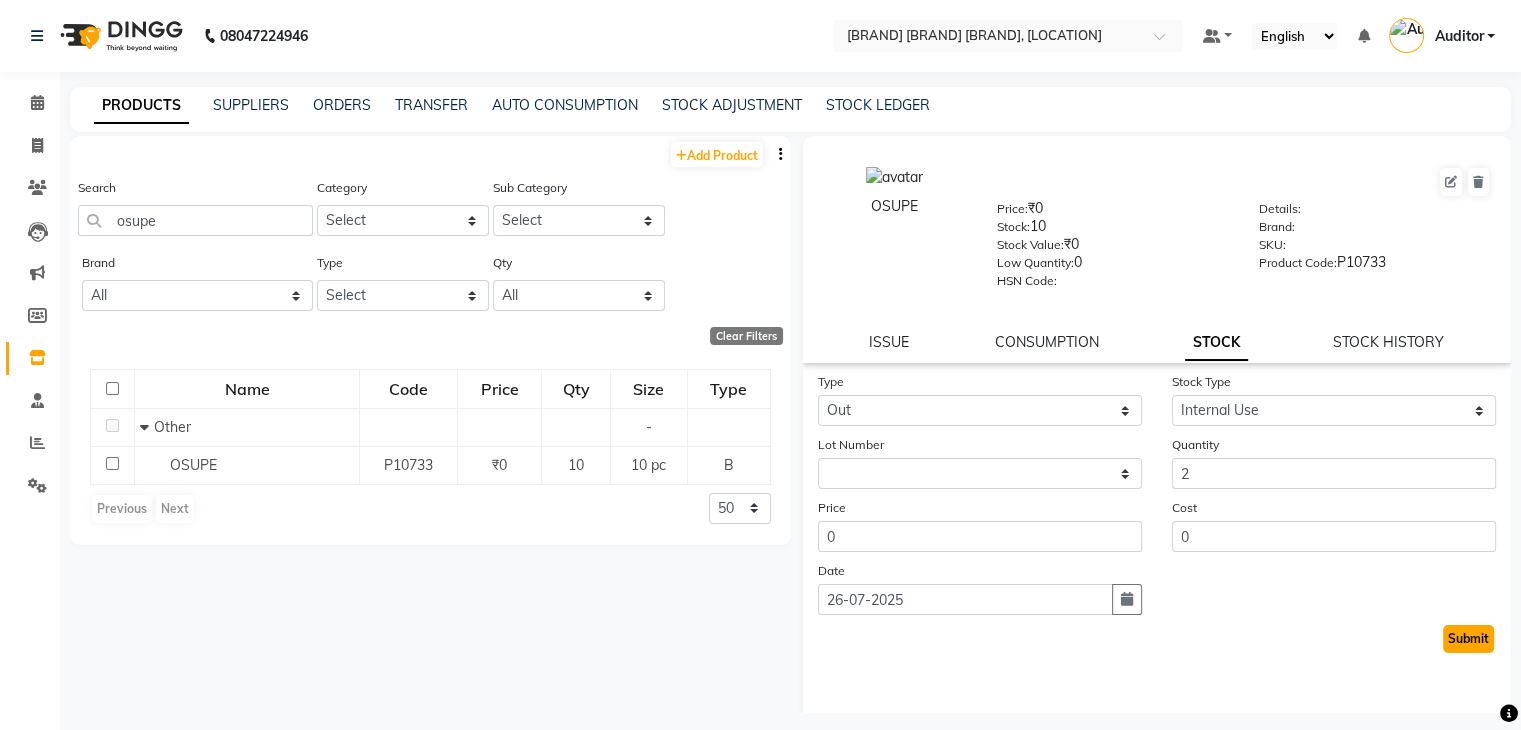 click on "Submit" 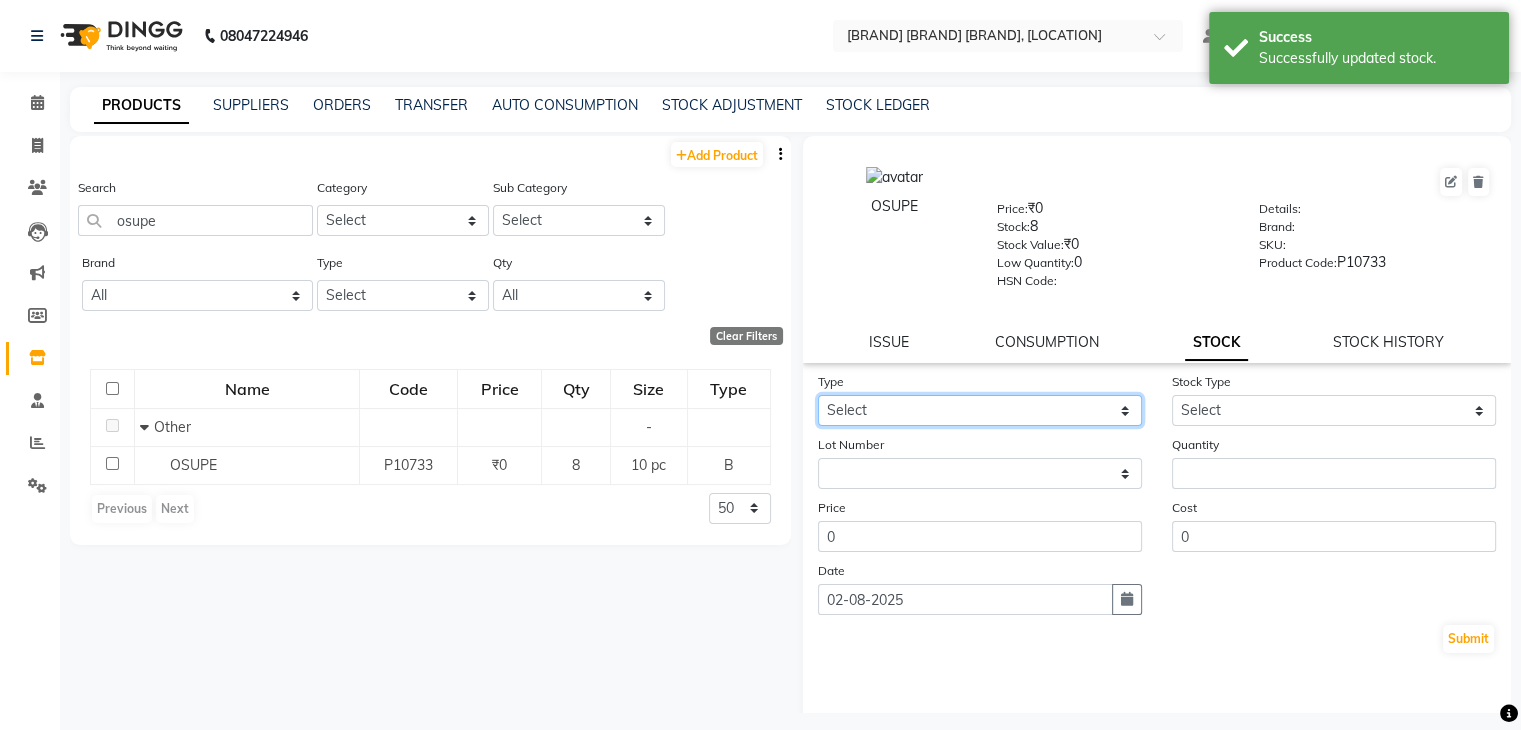 click on "Select In Out" 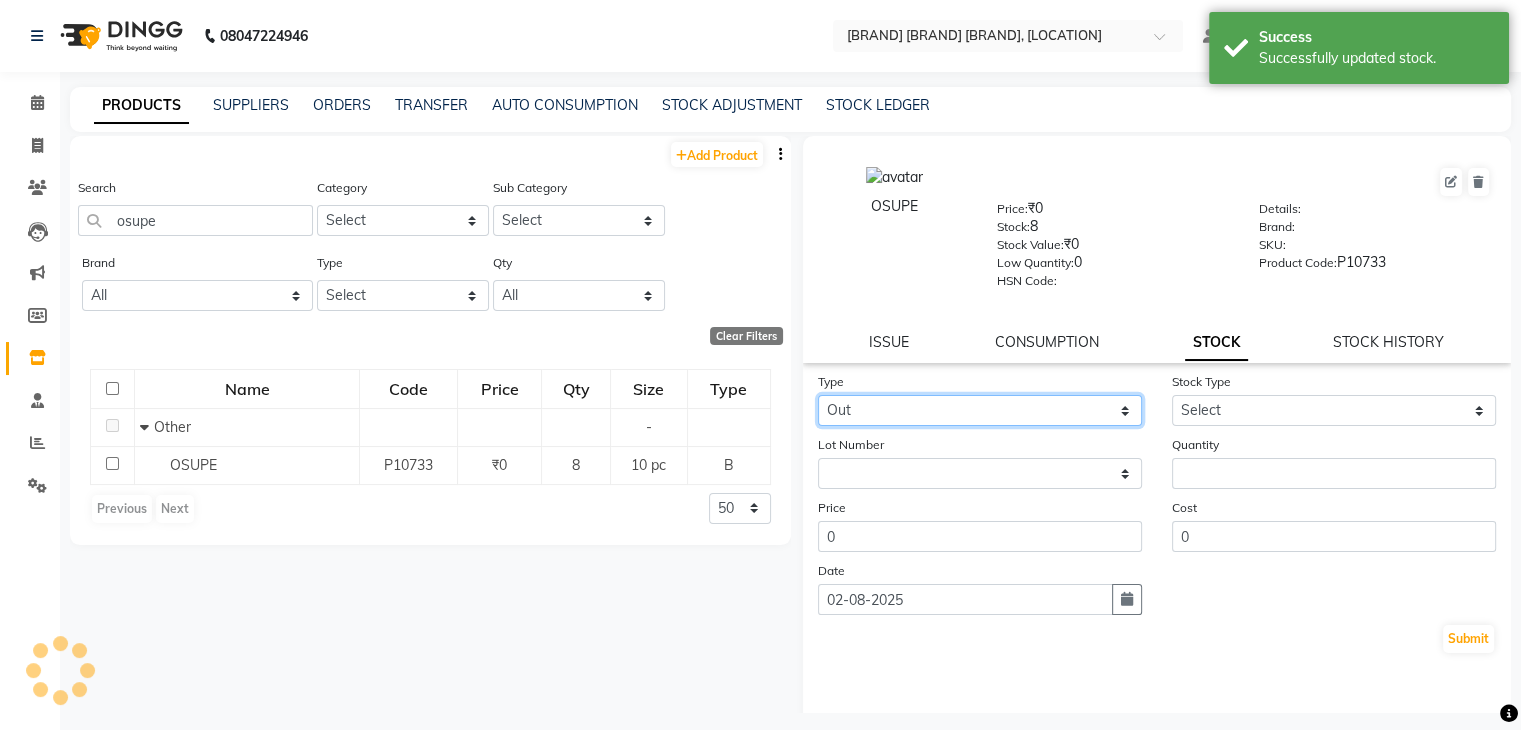 click on "Select In Out" 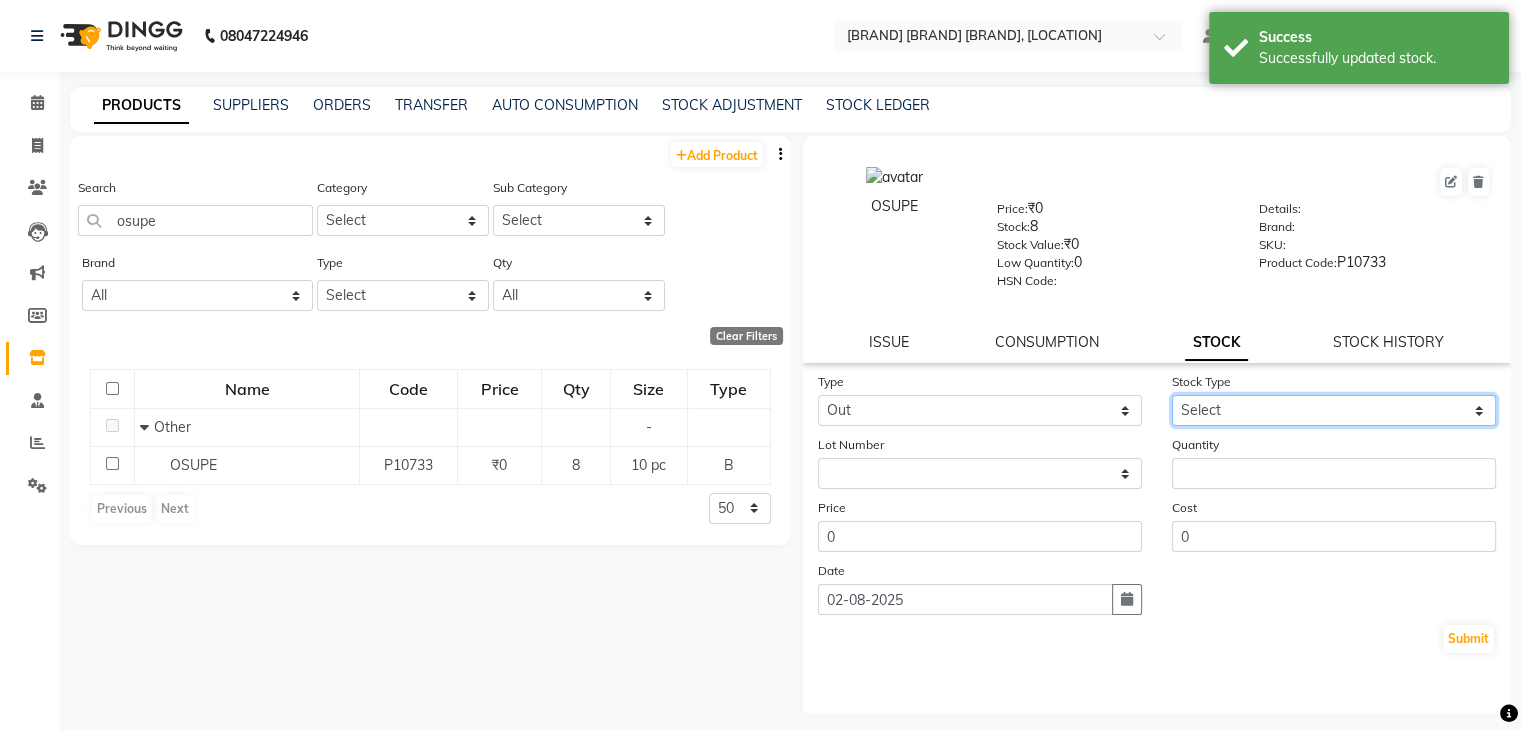 drag, startPoint x: 1234, startPoint y: 416, endPoint x: 1225, endPoint y: 469, distance: 53.75872 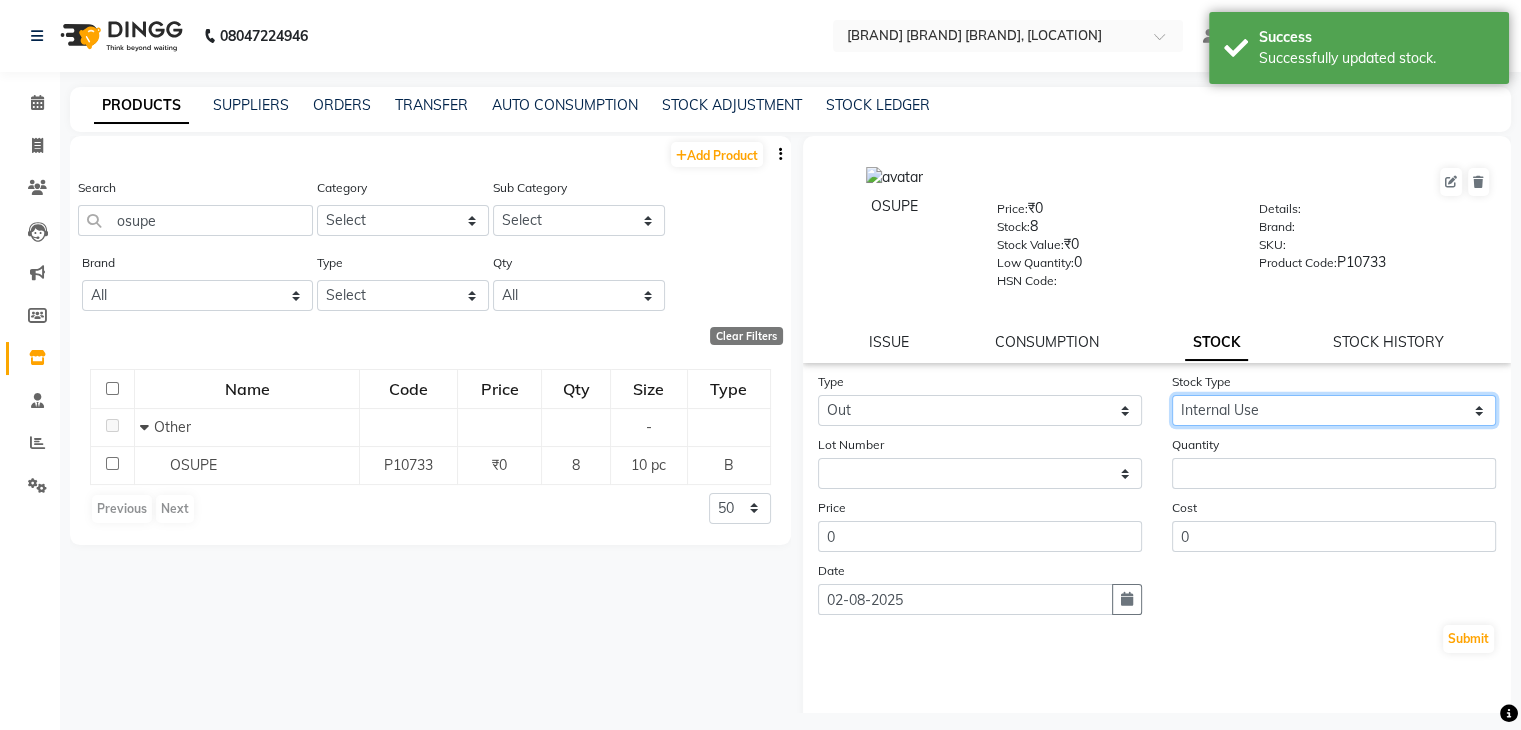 click on "Select Internal Use Damaged Expired Adjustment Return Other" 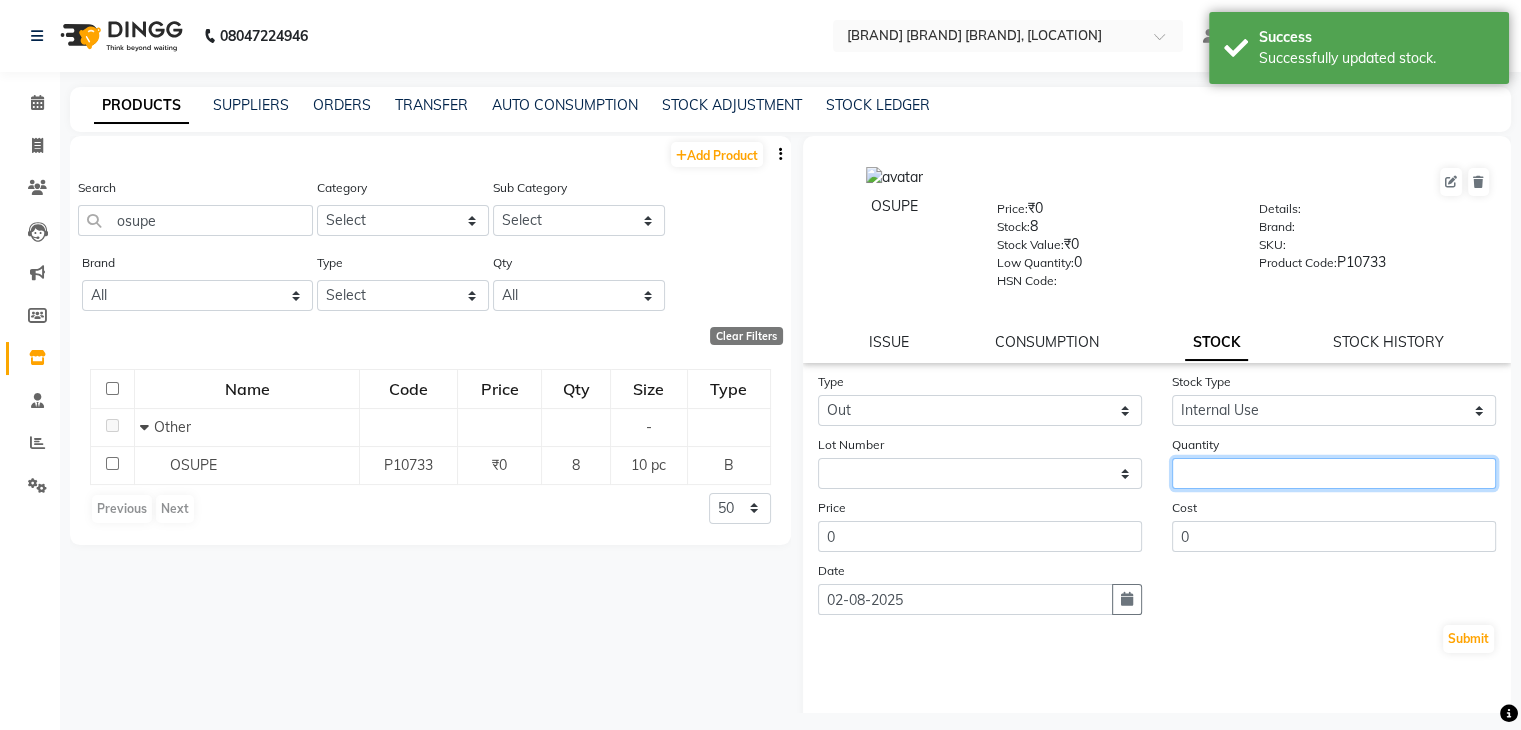 click 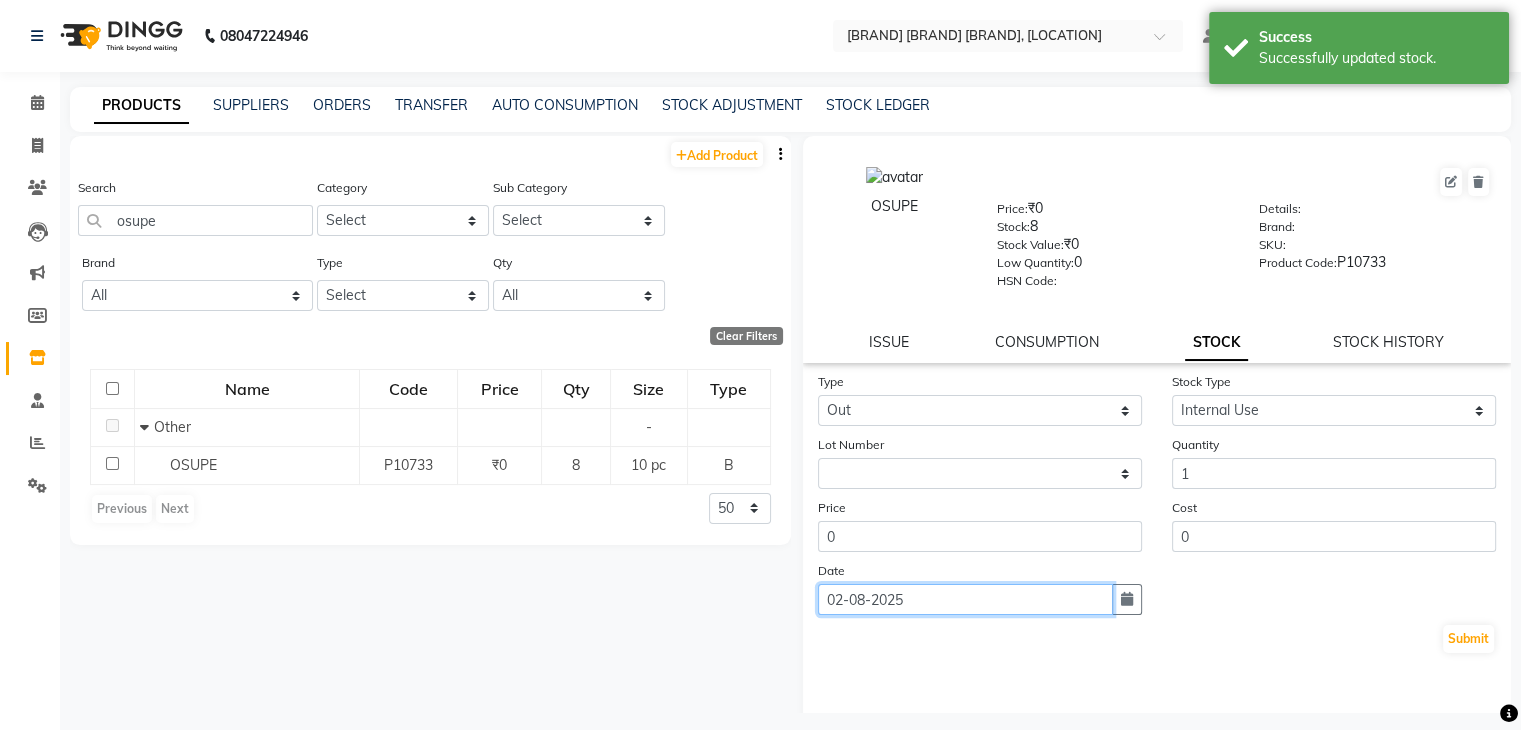 click on "02-08-2025" 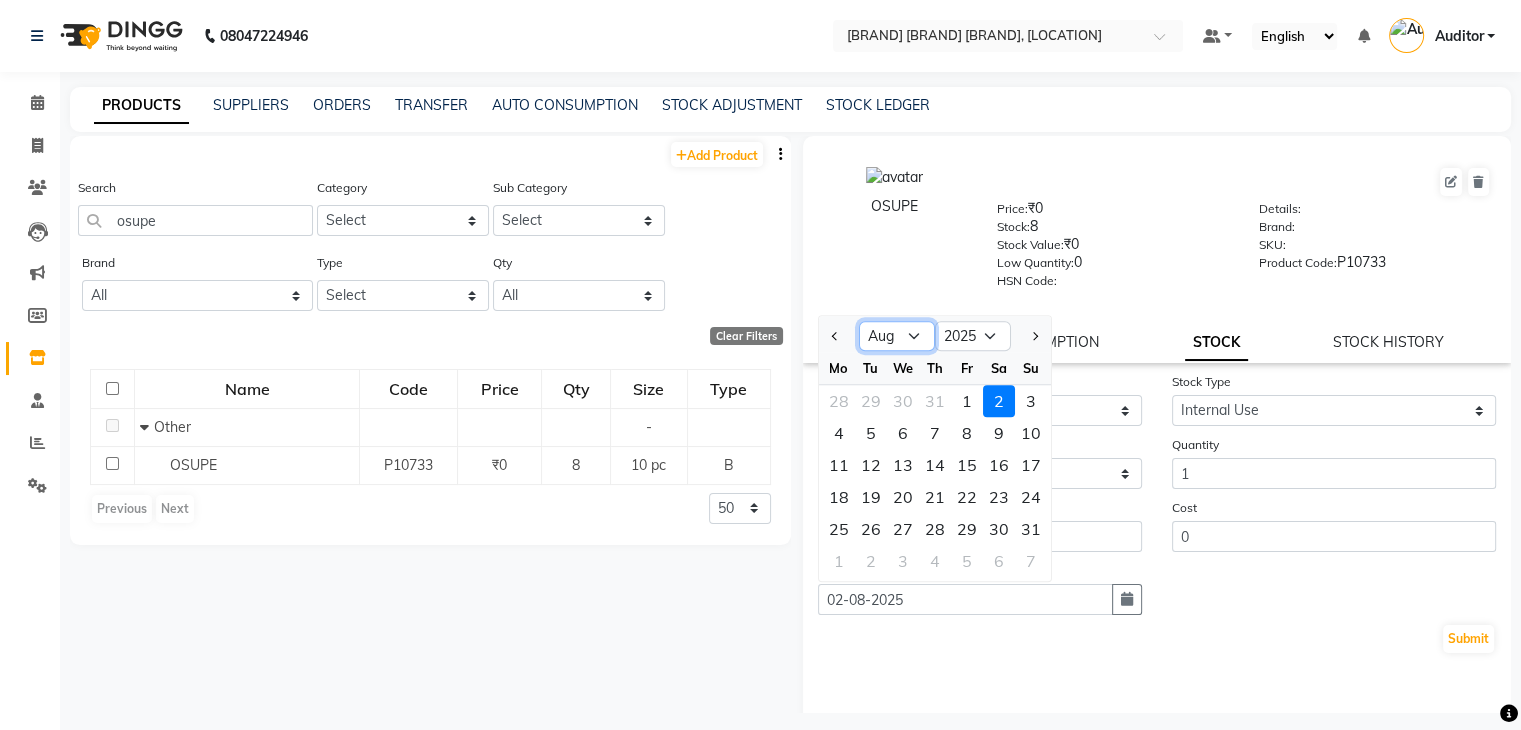 click on "Jan Feb Mar Apr May Jun Jul Aug Sep Oct Nov Dec" 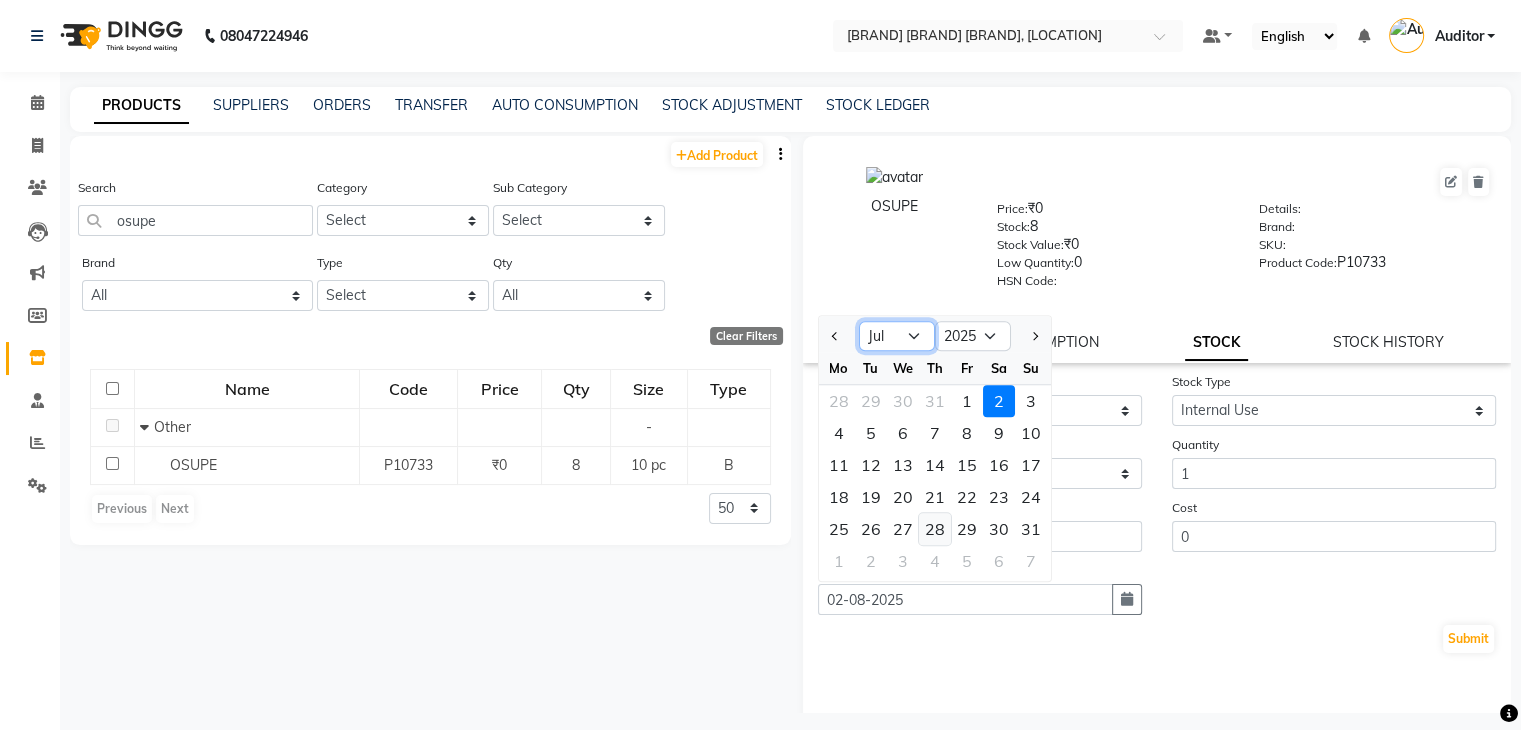 click on "Jan Feb Mar Apr May Jun Jul Aug Sep Oct Nov Dec" 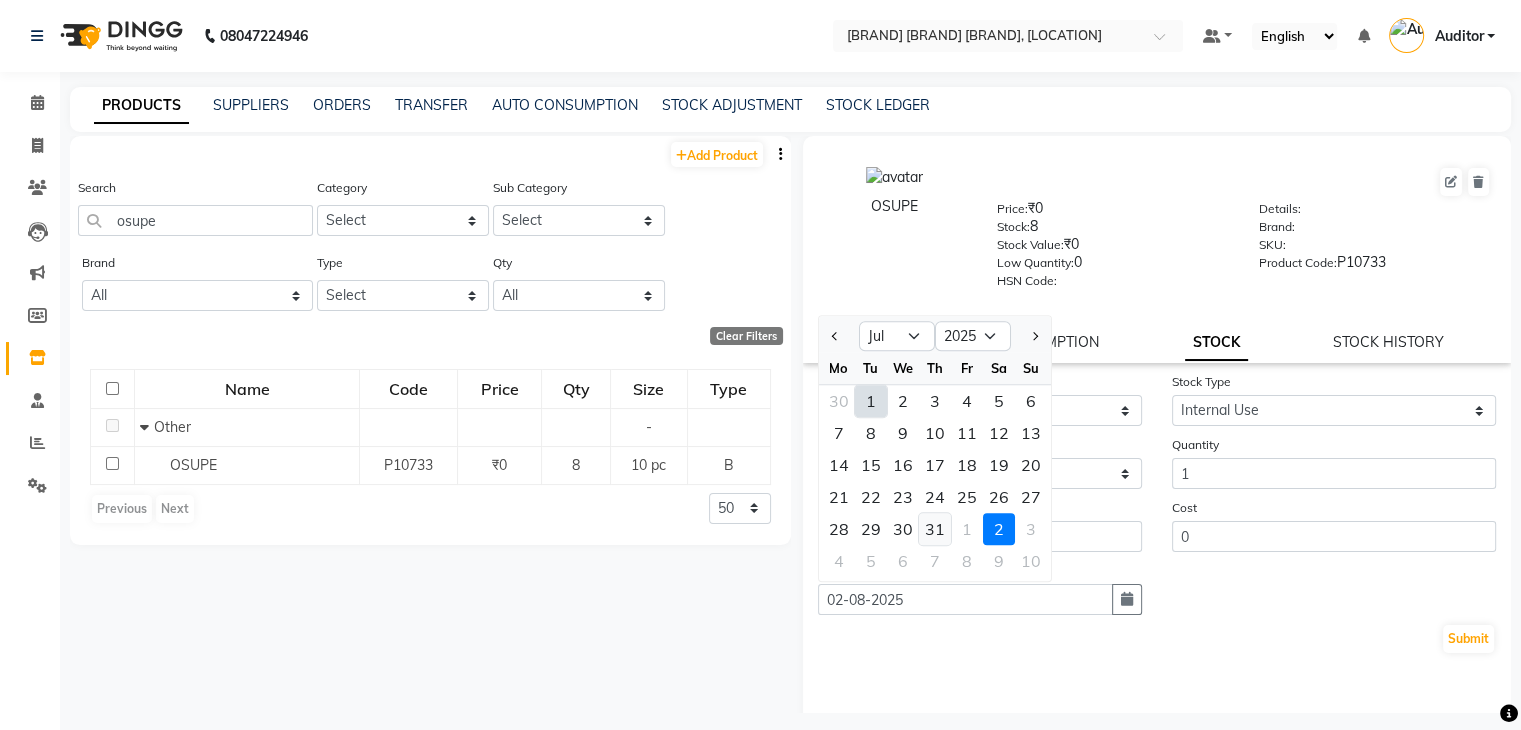 click on "31" 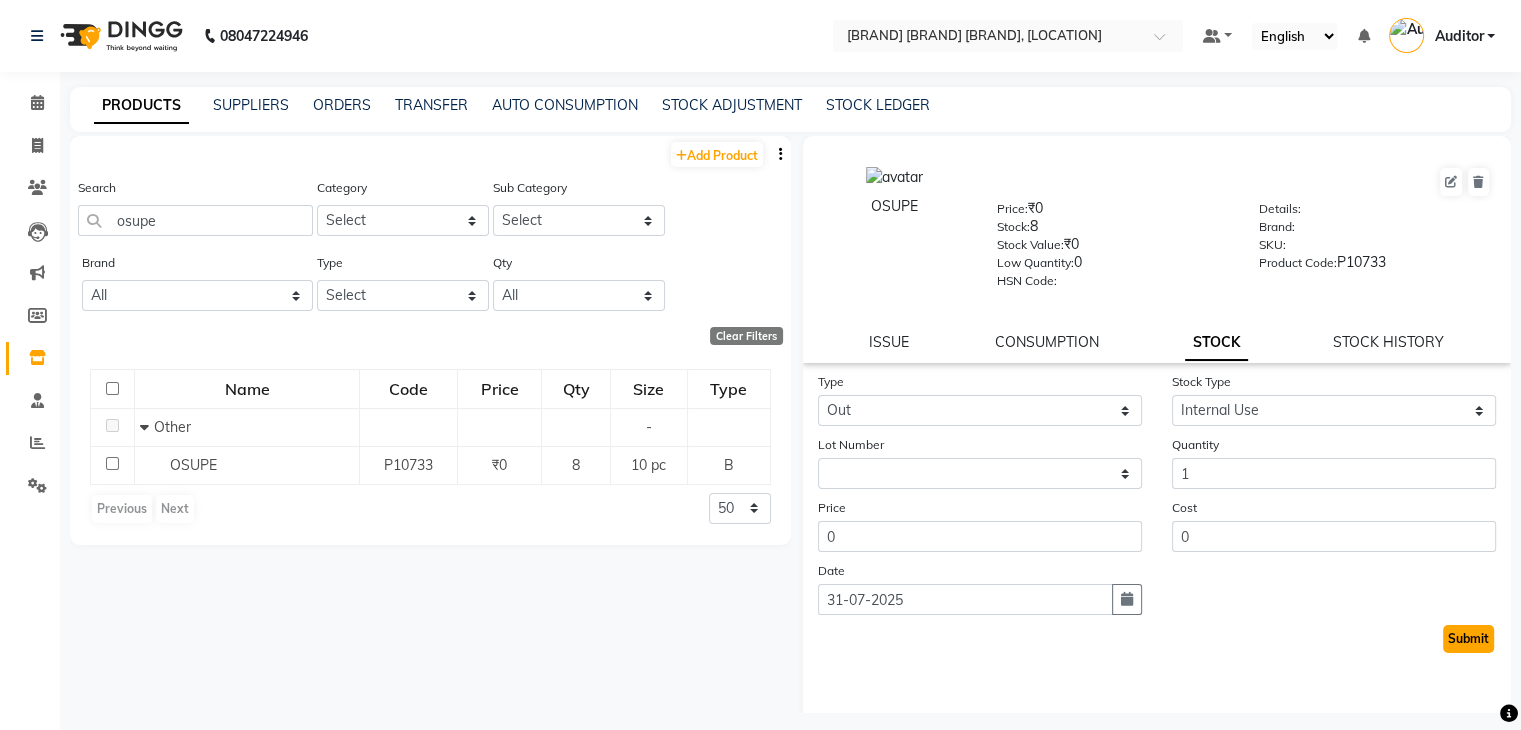 click on "Submit" 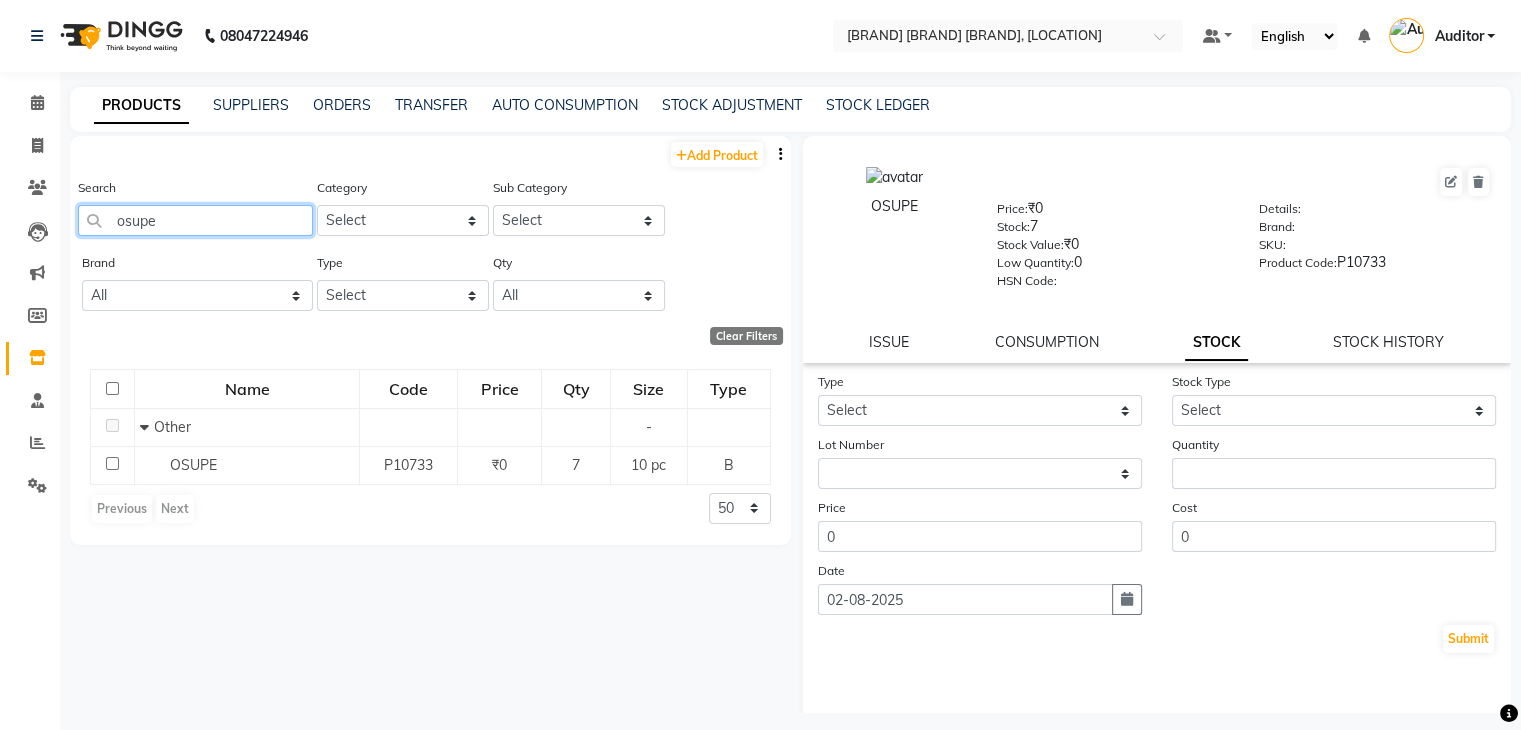 click on "osupe" 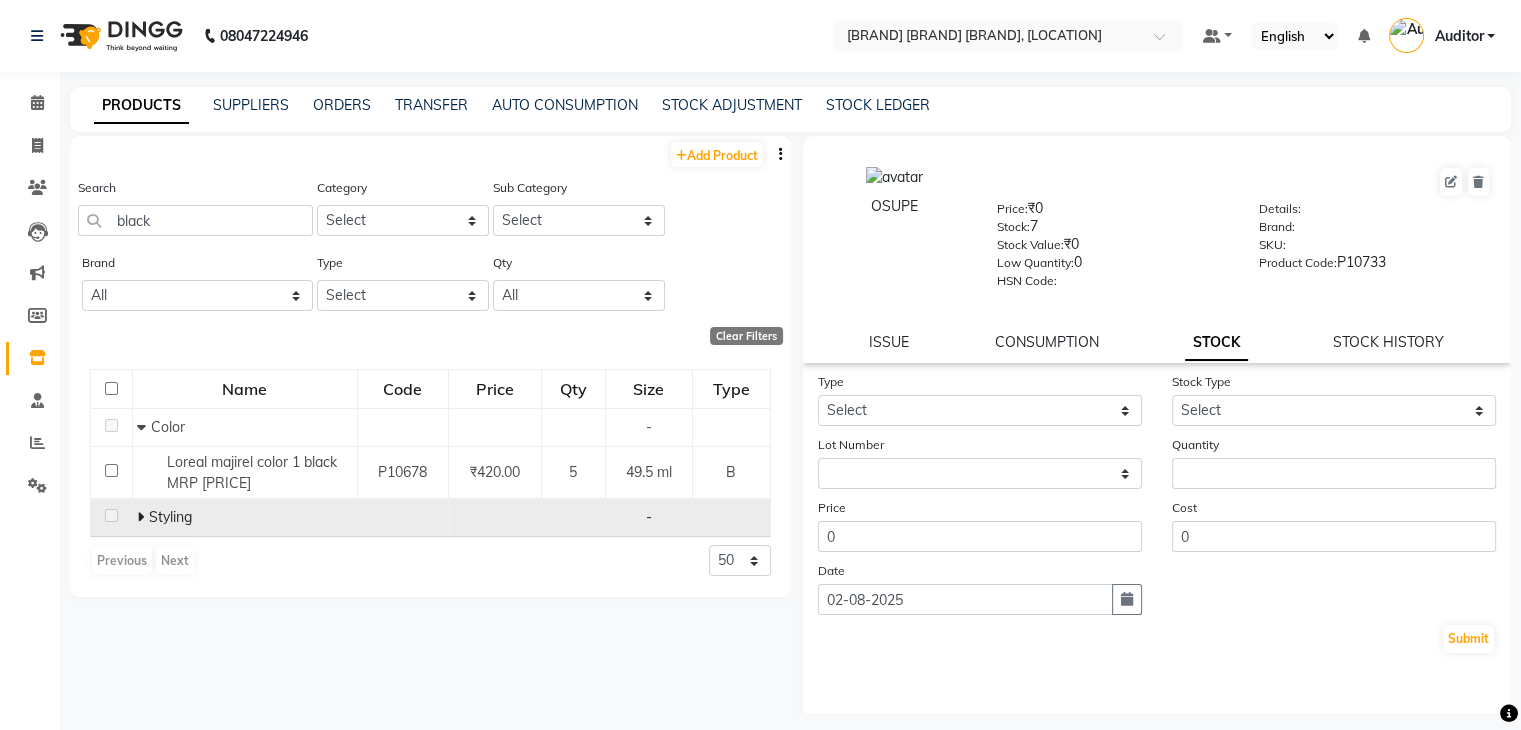 click 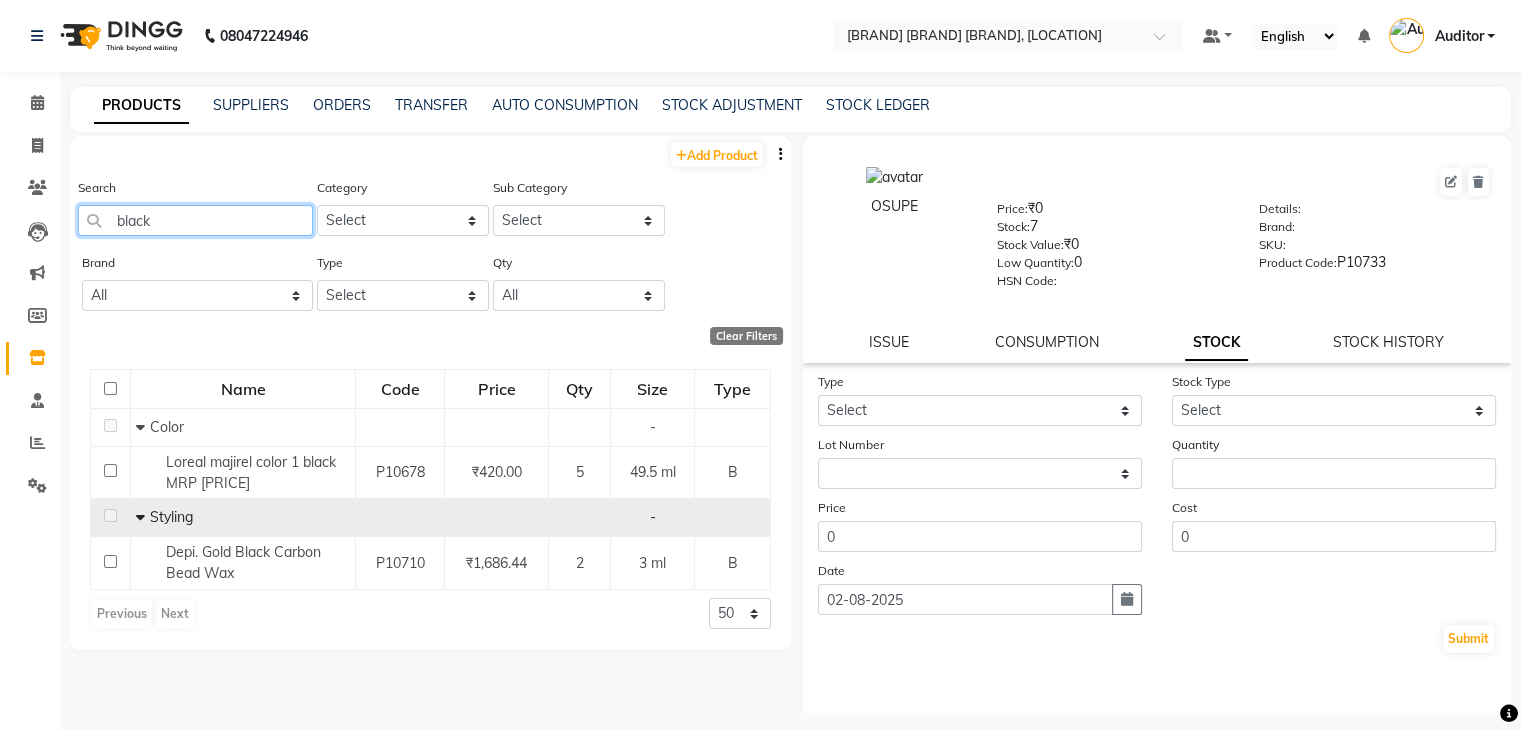 click on "black" 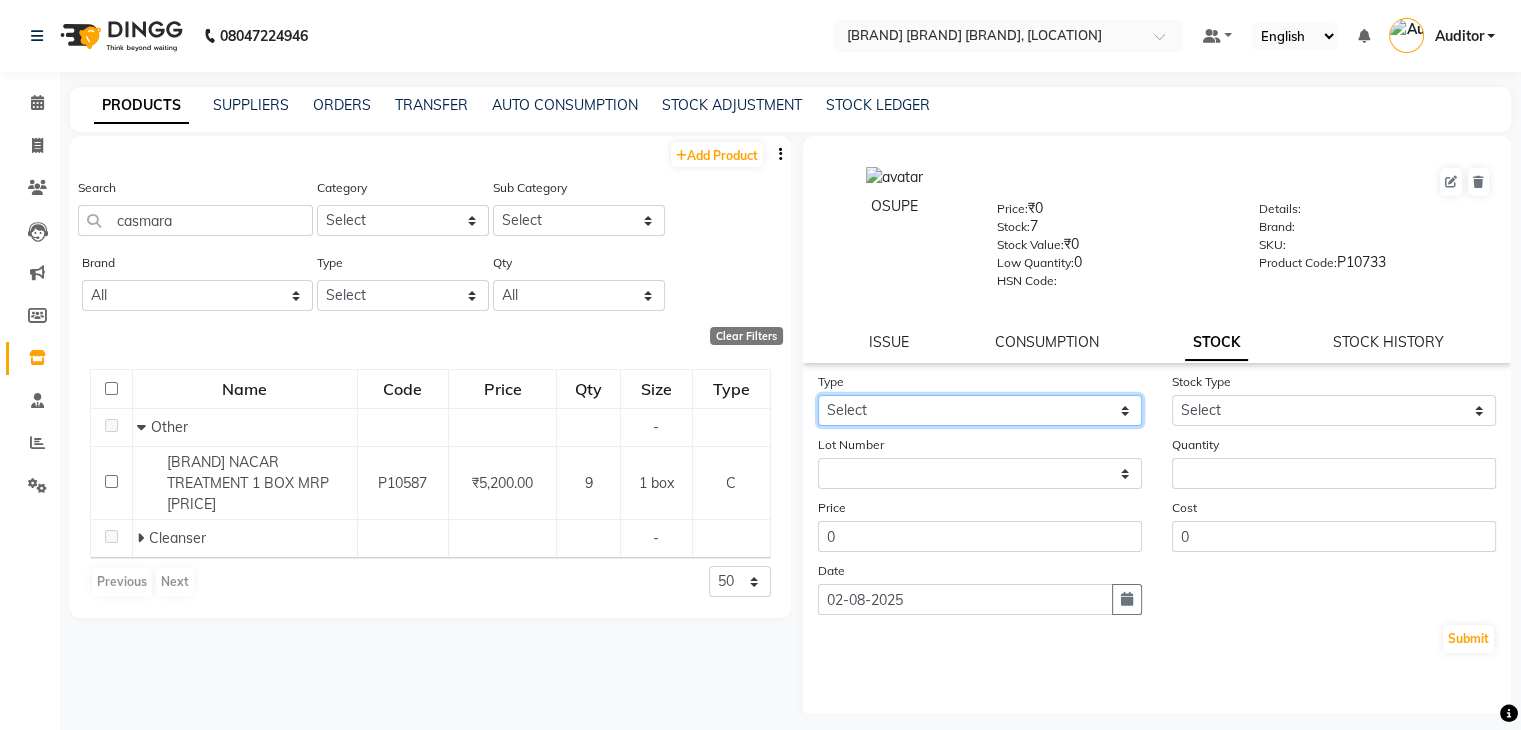 click on "Select In Out" 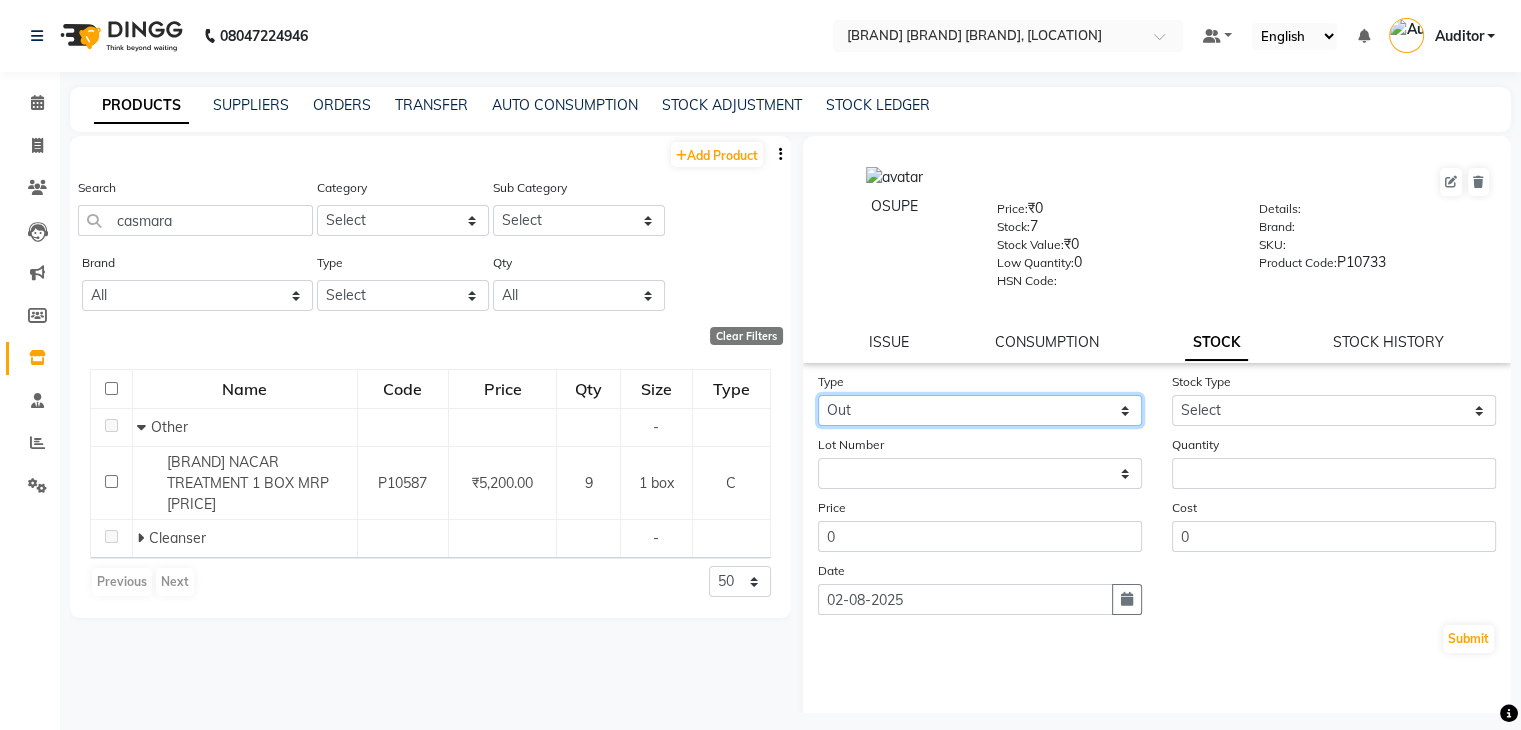 click on "Select In Out" 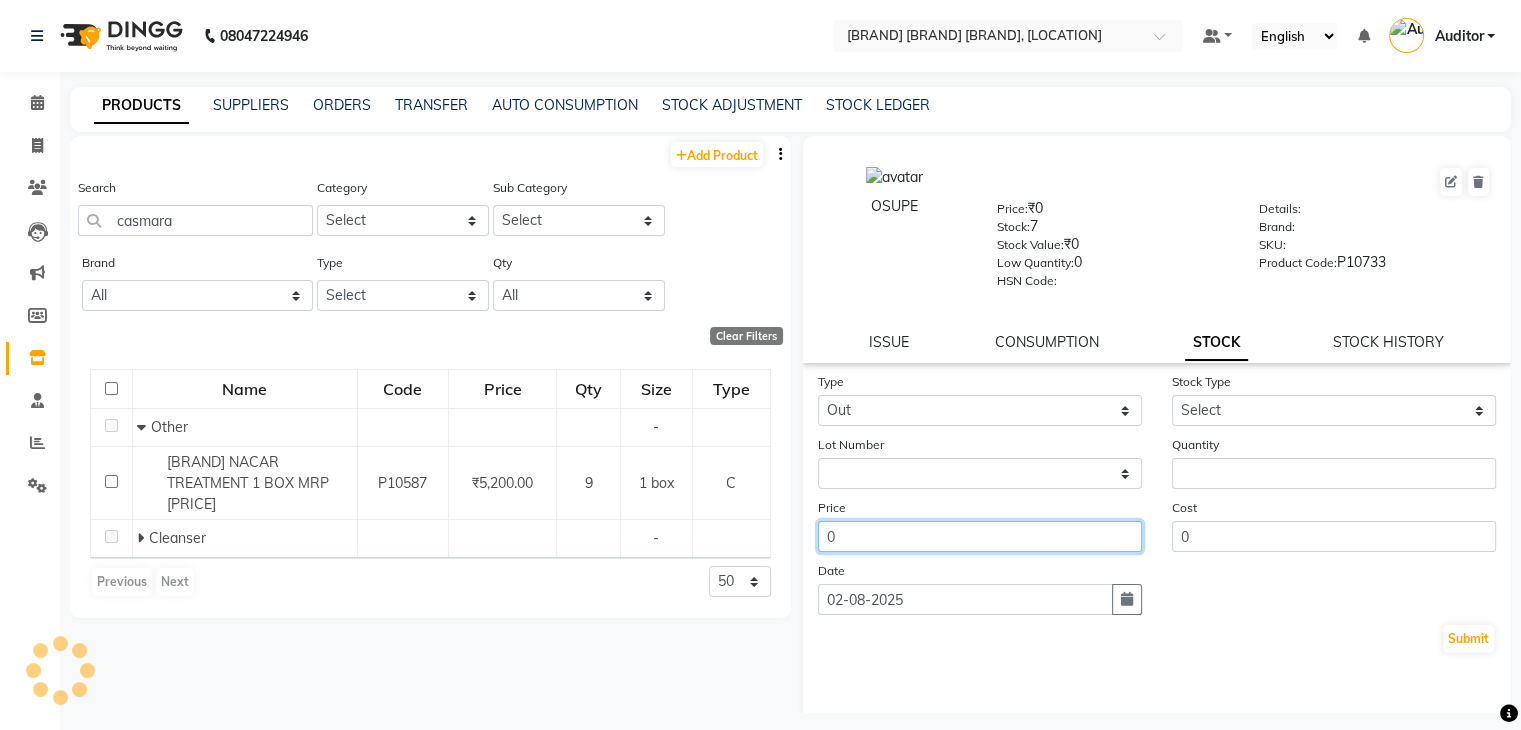 click on "0" 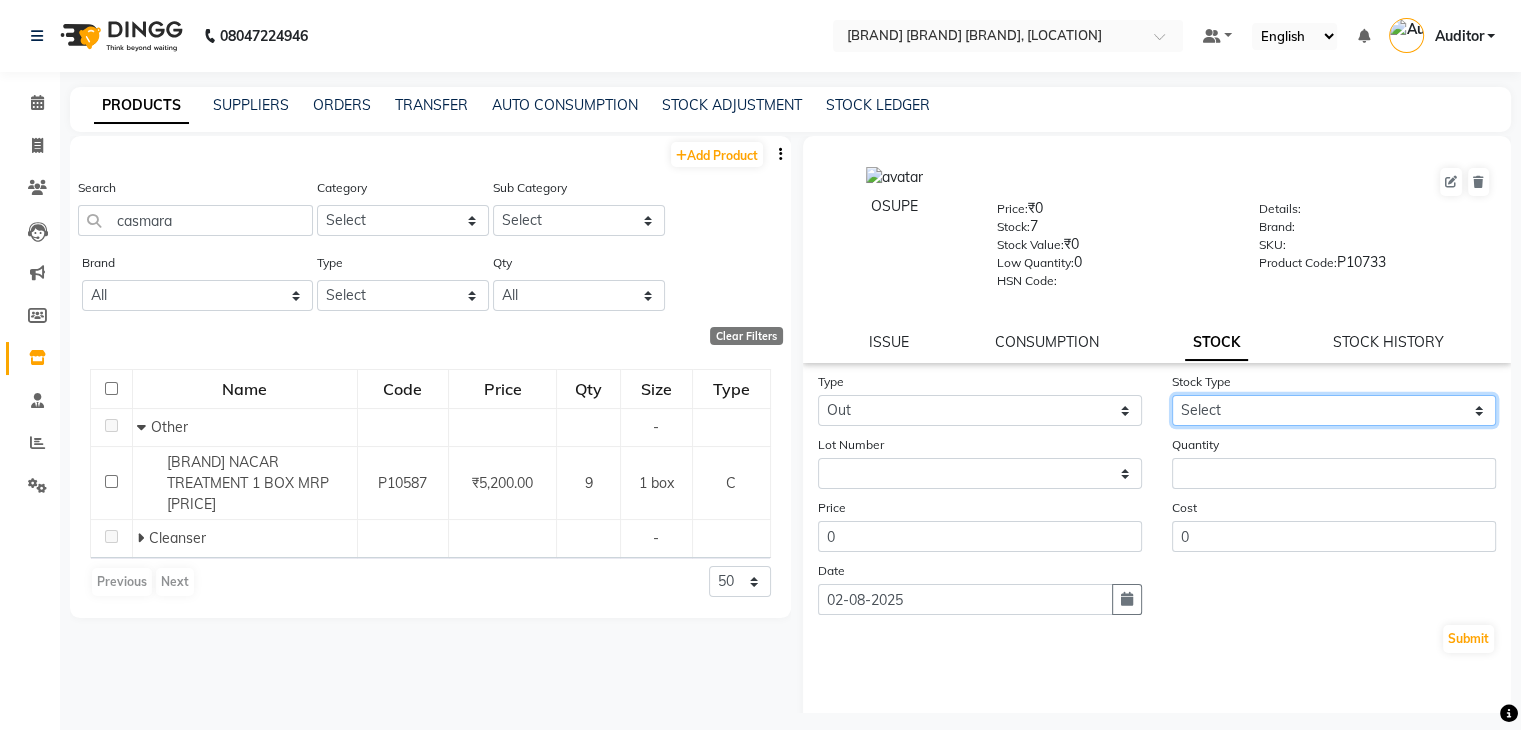 click on "Select Internal Use Damaged Expired Adjustment Return Other" 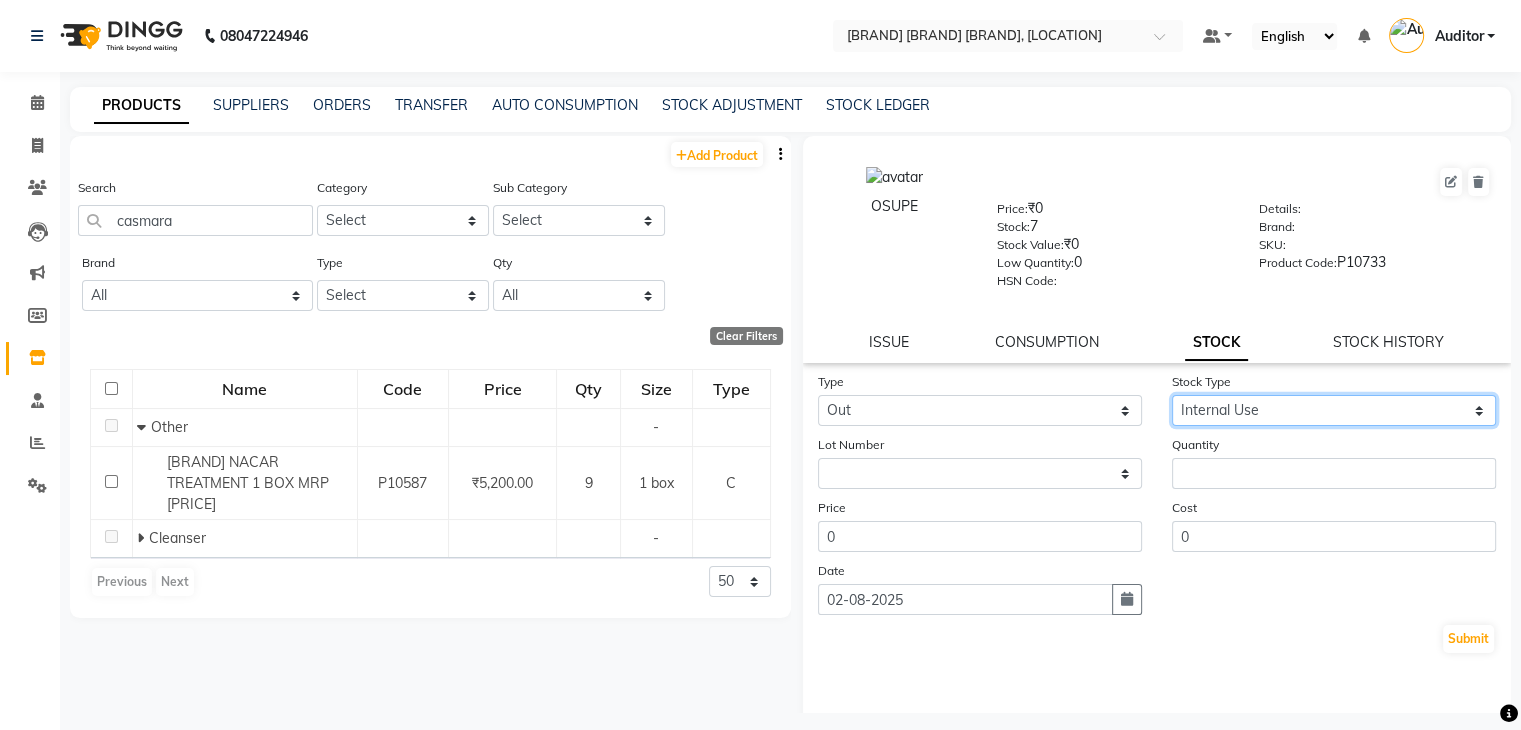 click on "Select Internal Use Damaged Expired Adjustment Return Other" 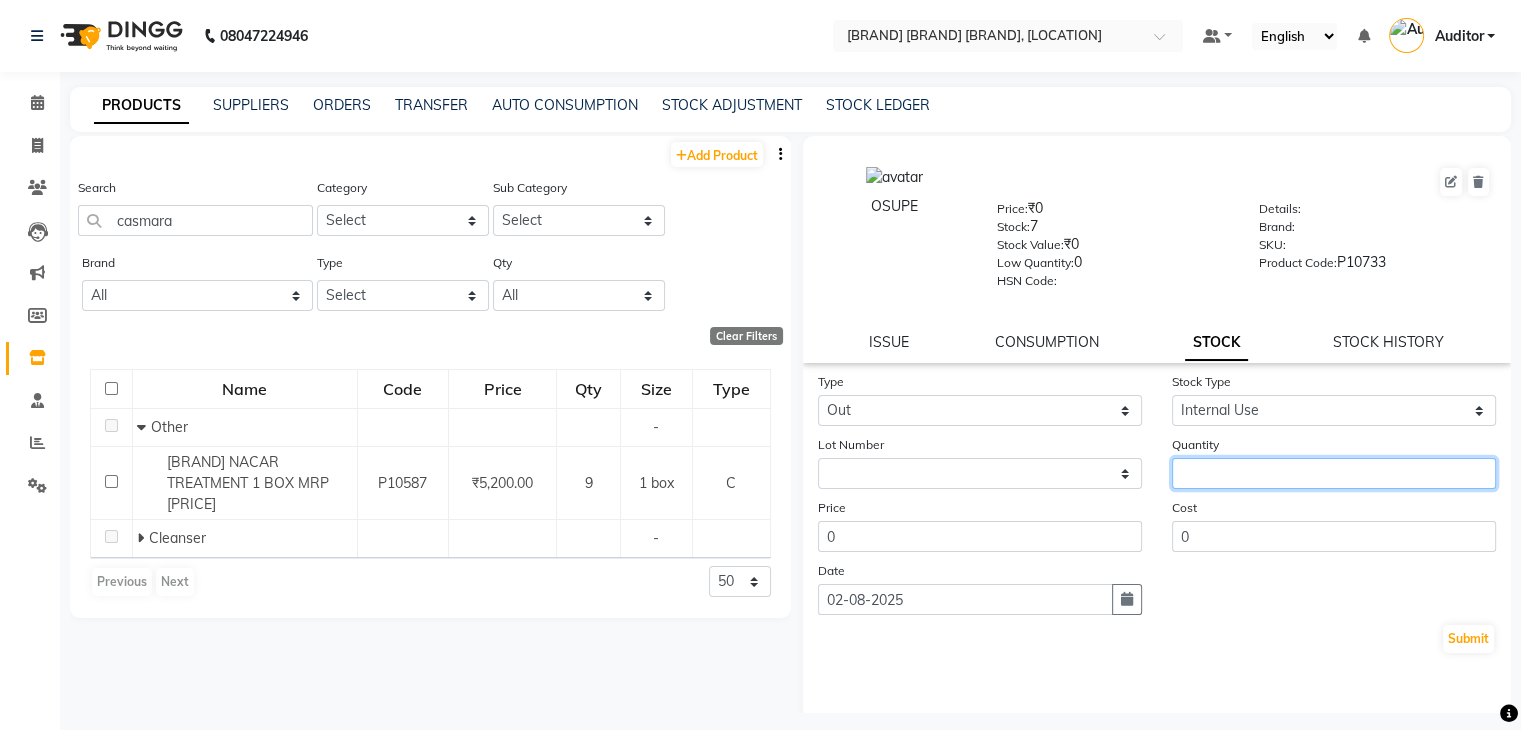 click 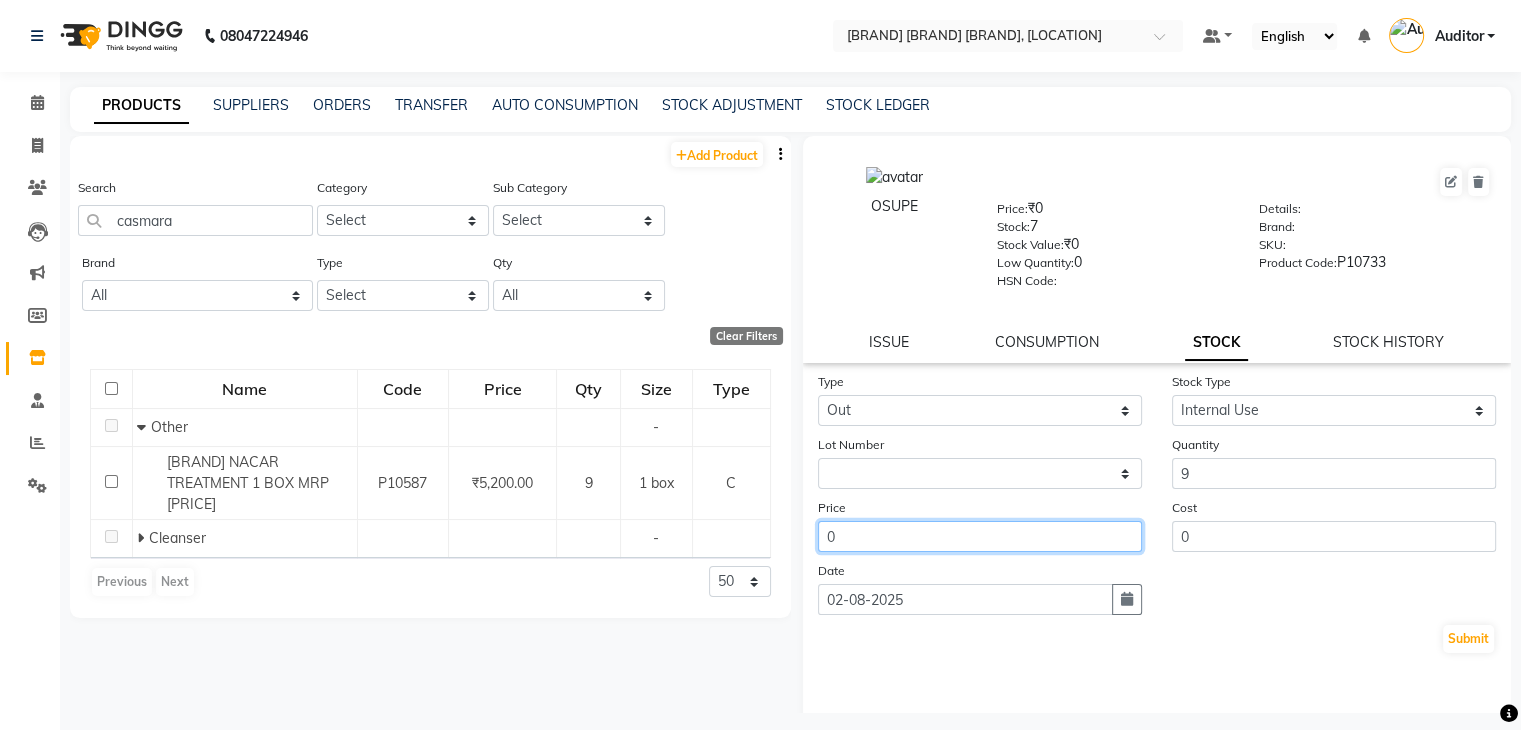 click on "0" 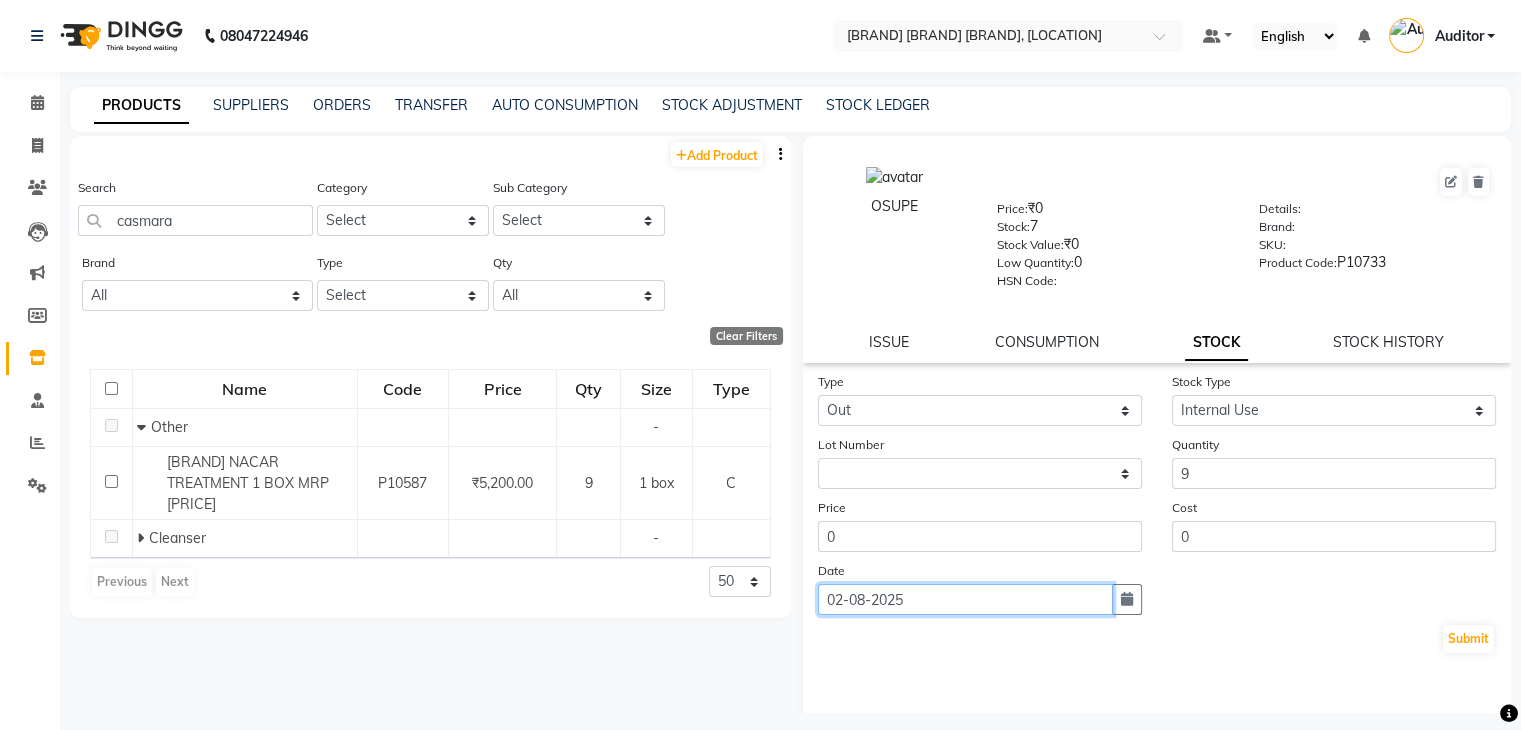 click on "02-08-2025" 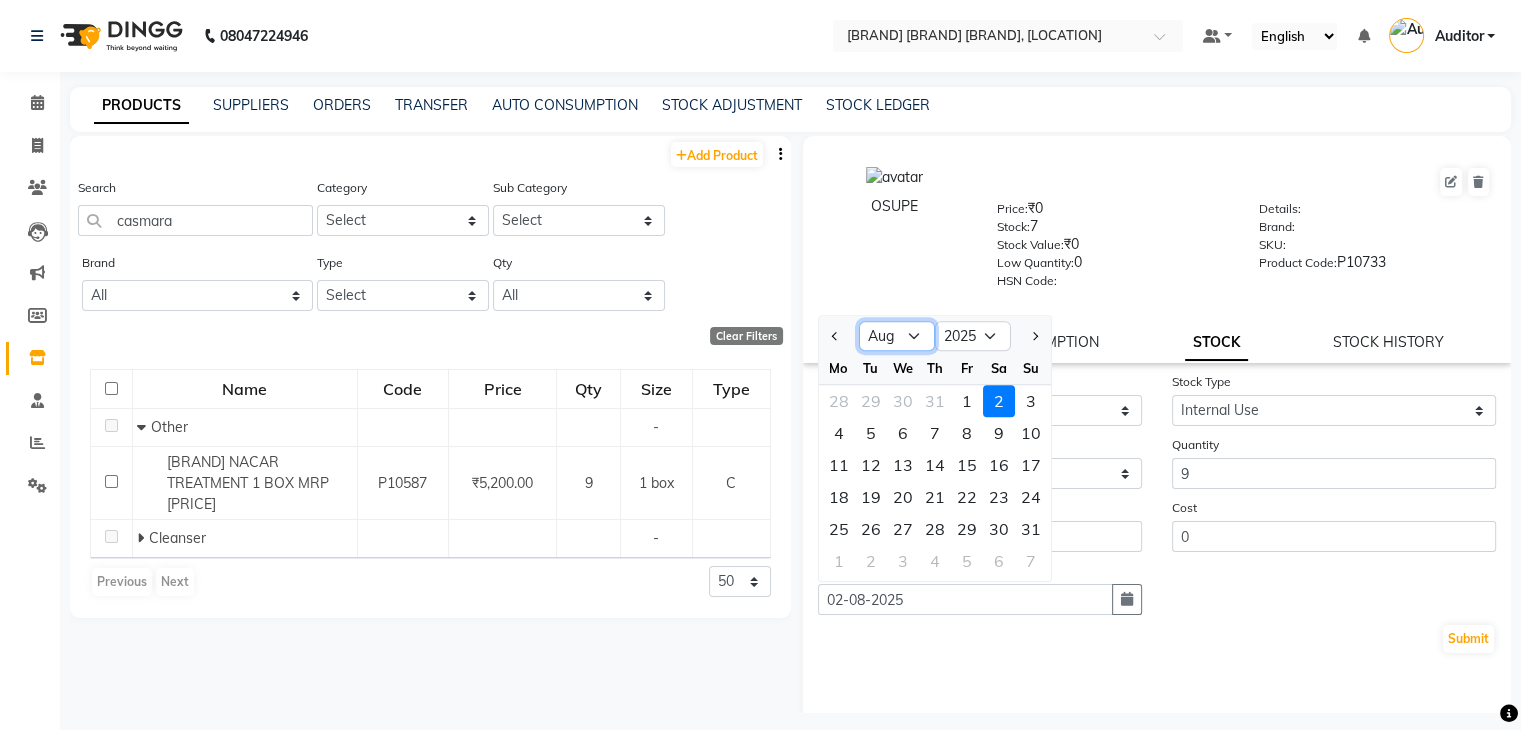 click on "Jan Feb Mar Apr May Jun Jul Aug Sep Oct Nov Dec" 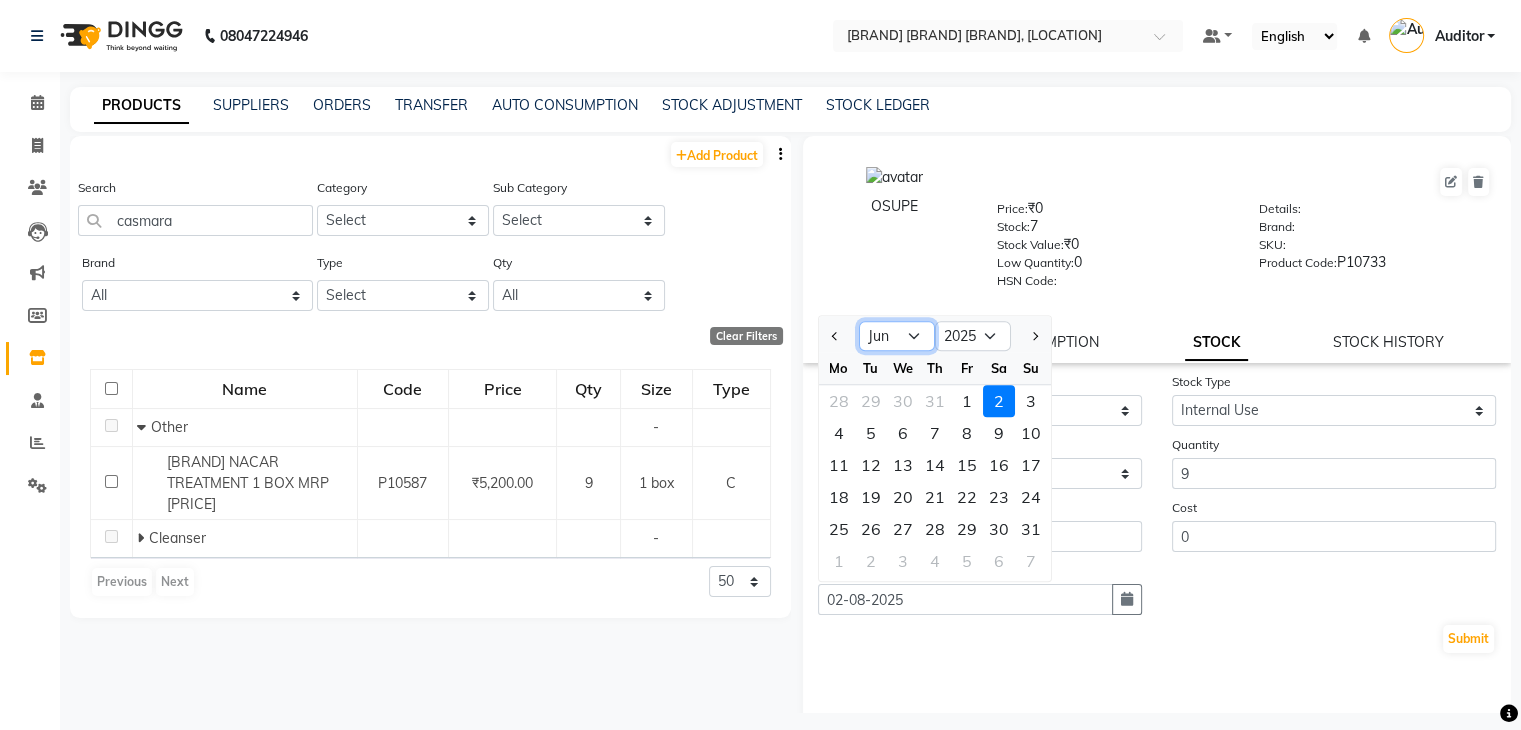 click on "Jan Feb Mar Apr May Jun Jul Aug Sep Oct Nov Dec" 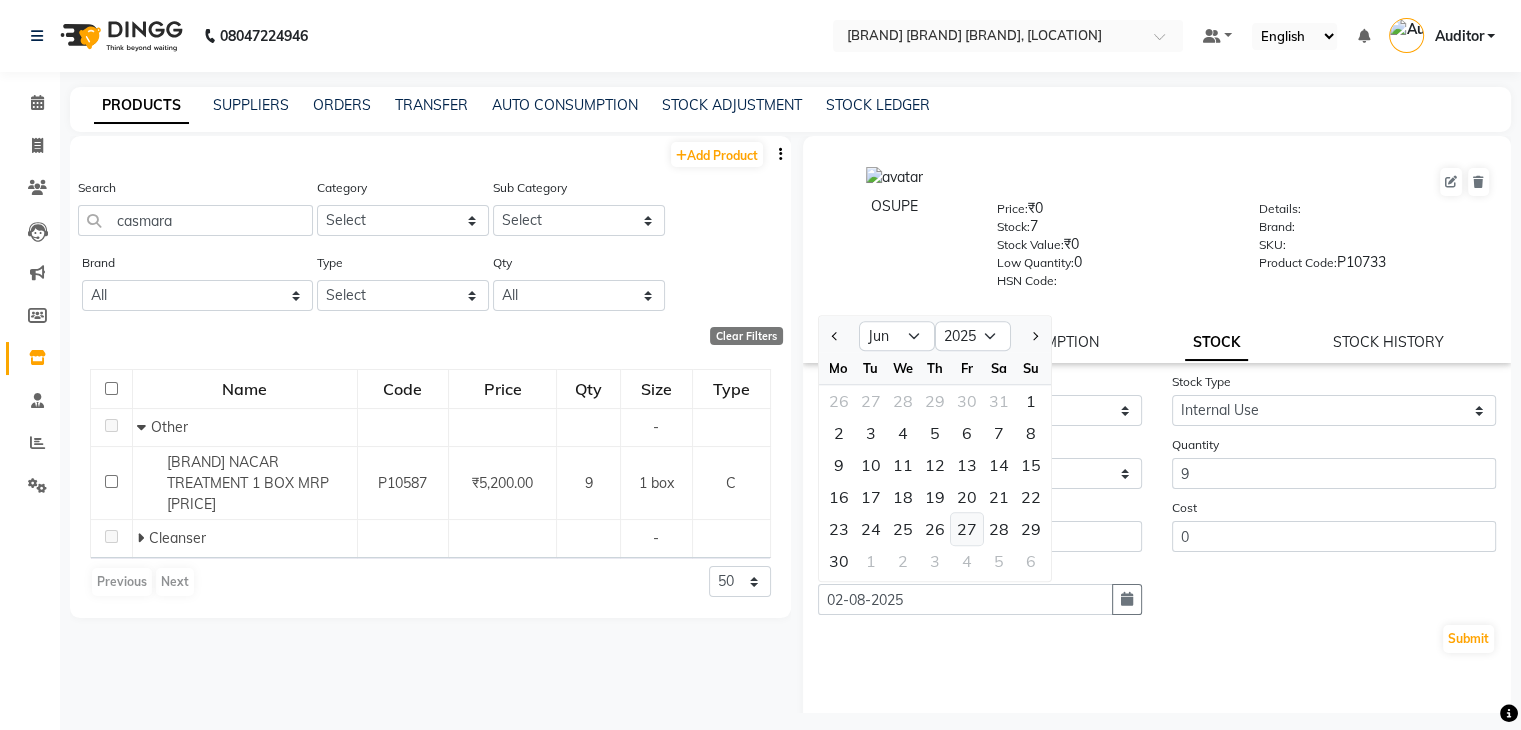 click on "27" 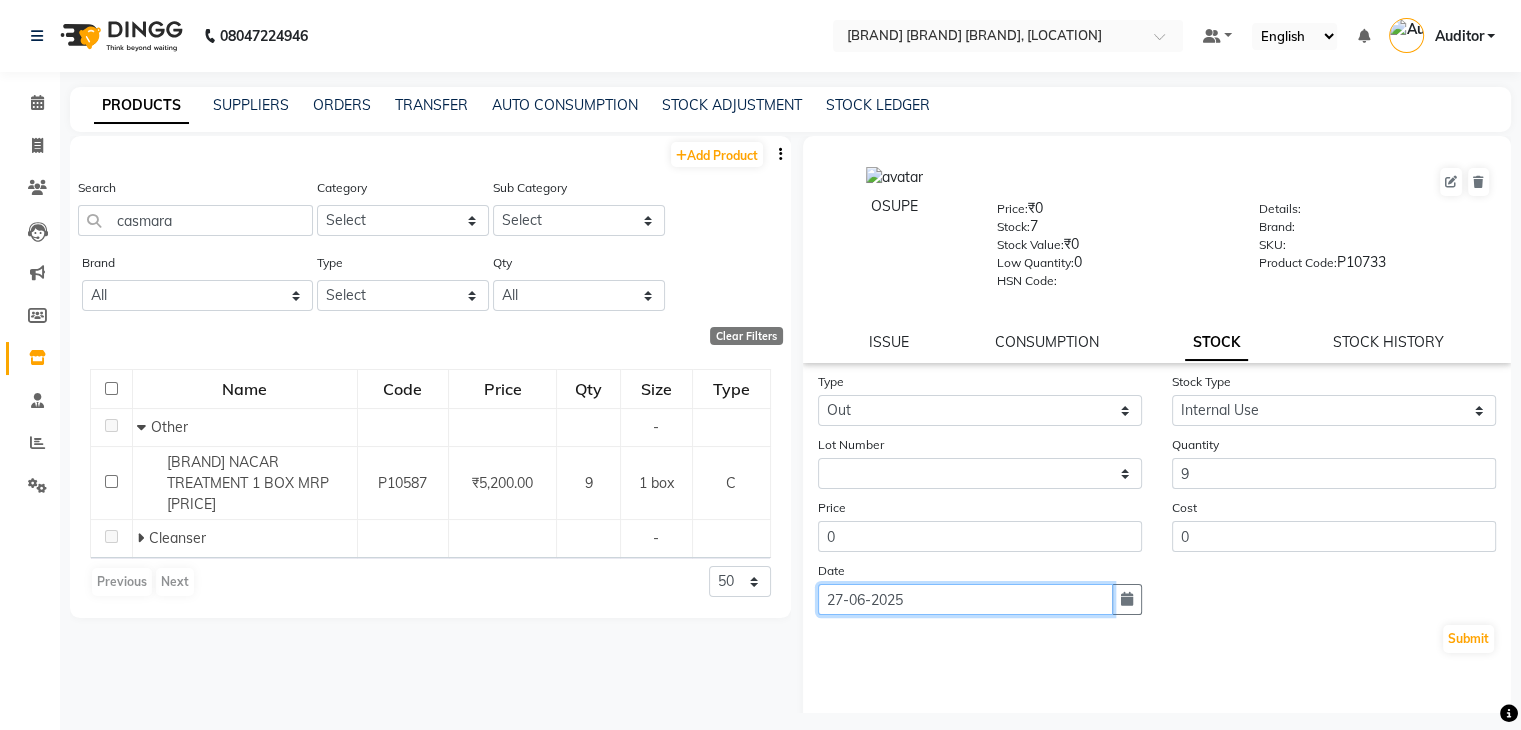 click on "27-06-2025" 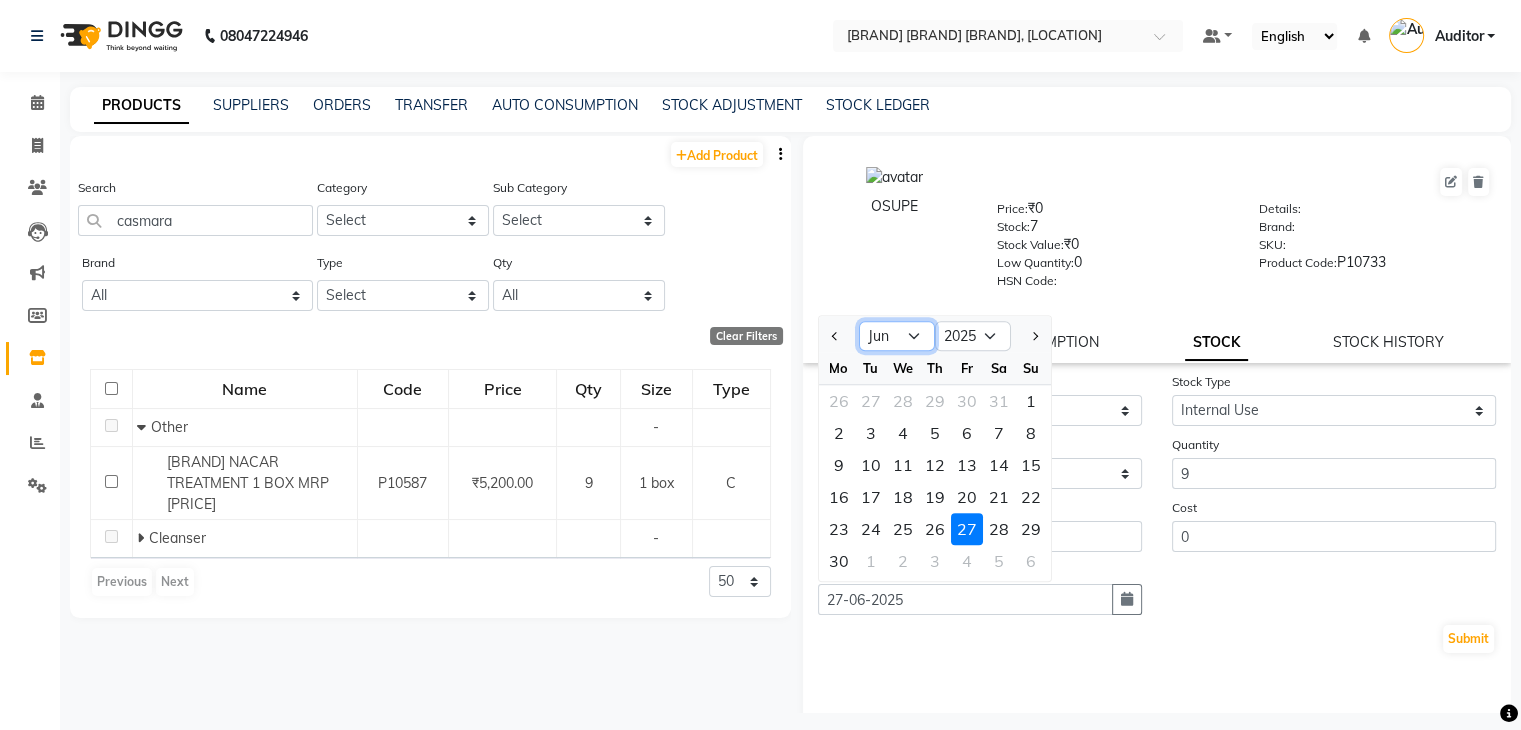 click on "Jan Feb Mar Apr May Jun Jul Aug Sep Oct Nov Dec" 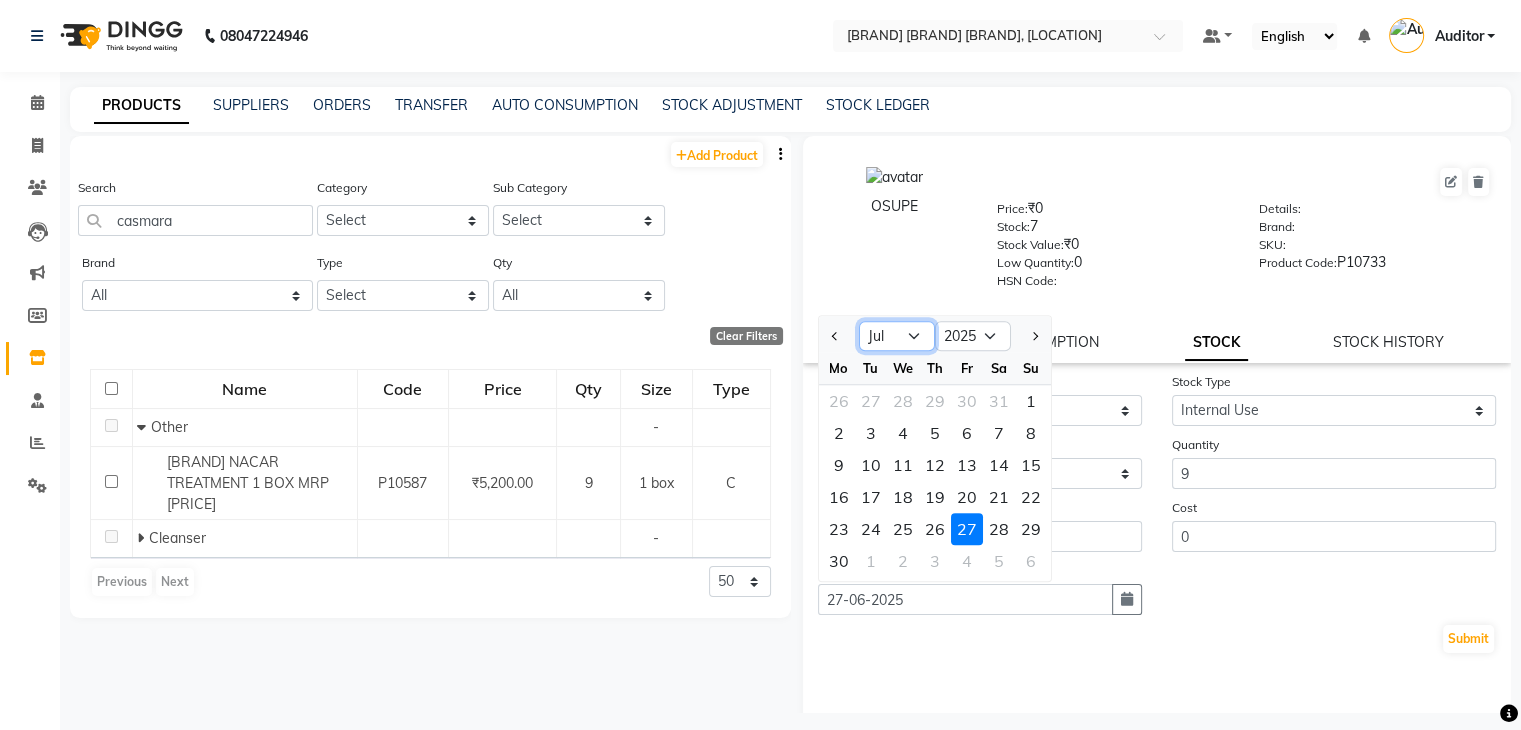 click on "Jan Feb Mar Apr May Jun Jul Aug Sep Oct Nov Dec" 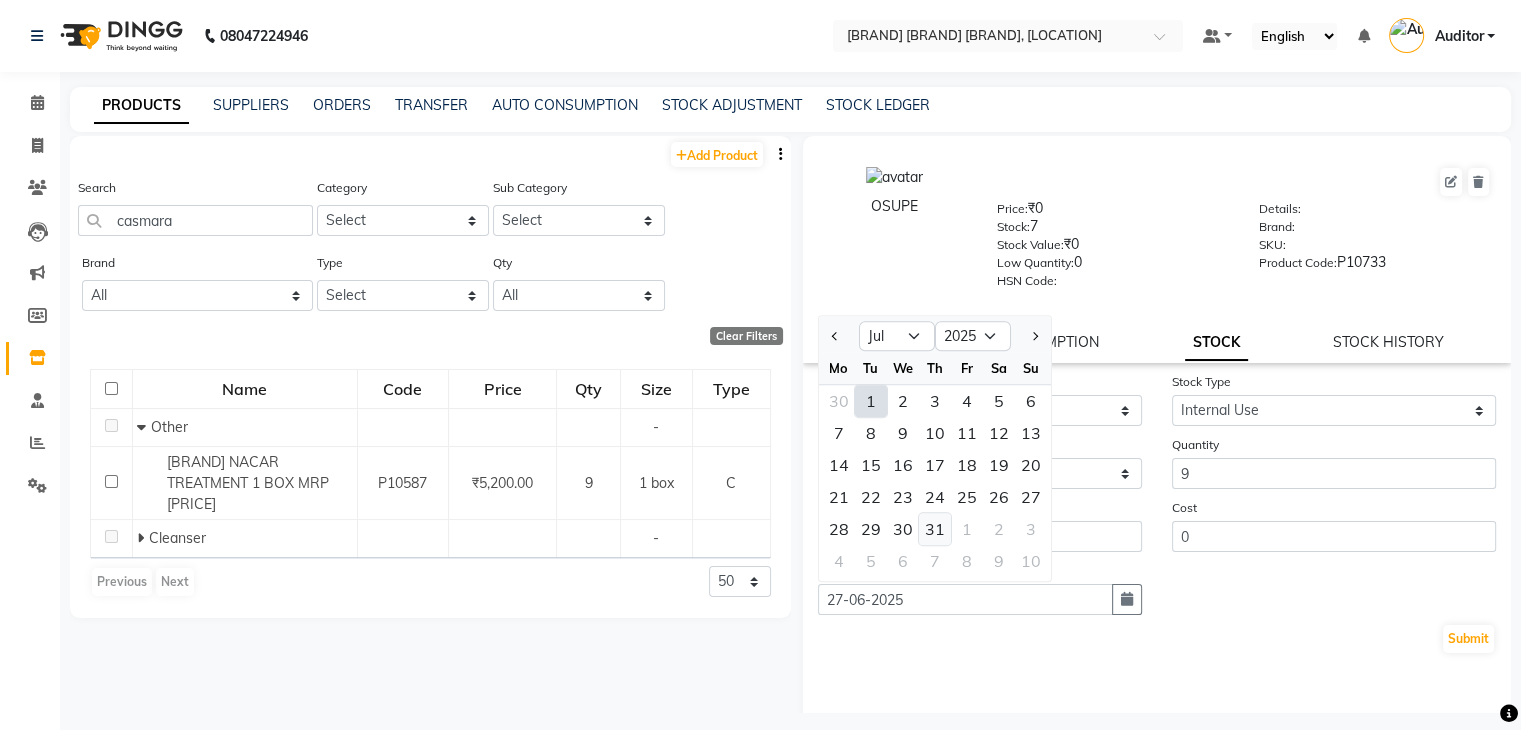 click on "31" 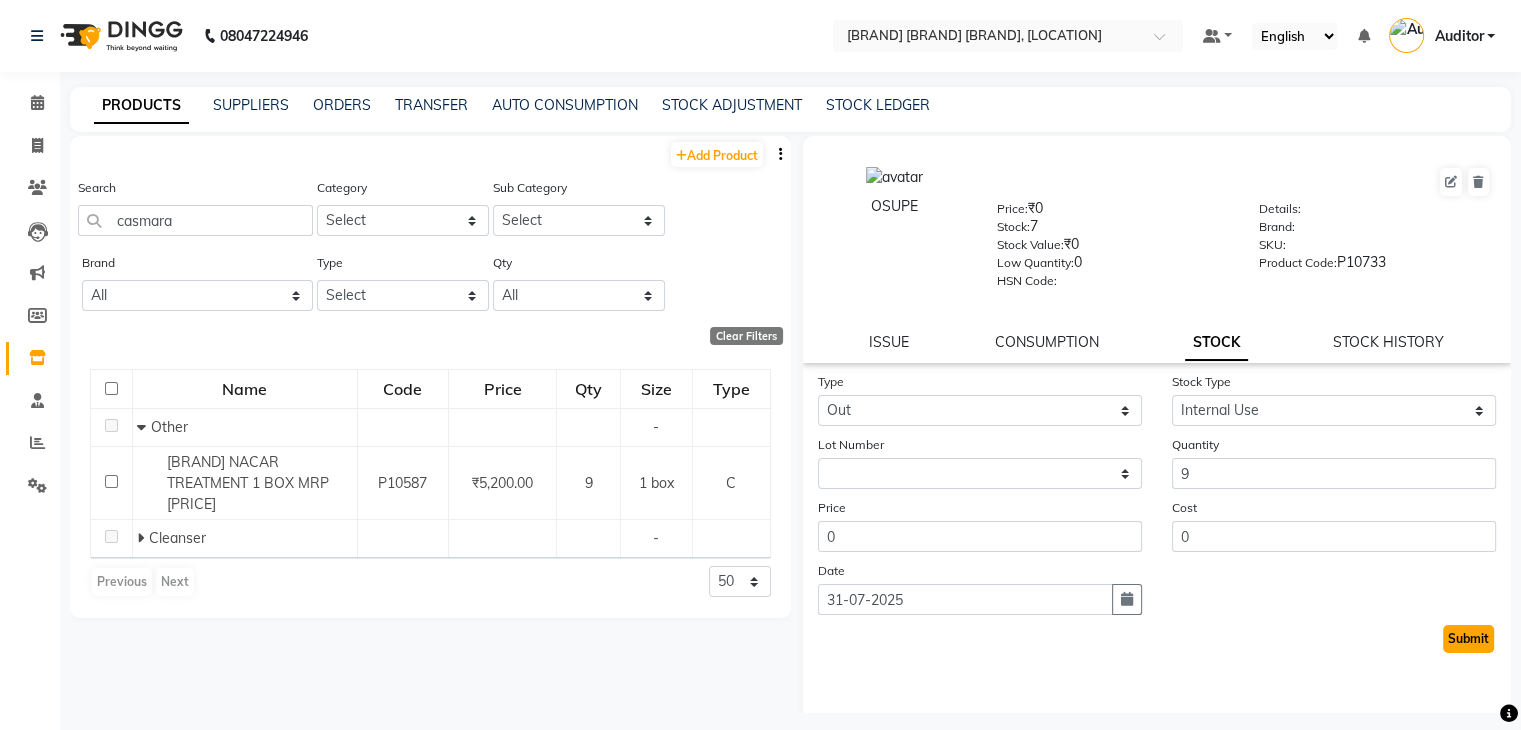 click on "Submit" 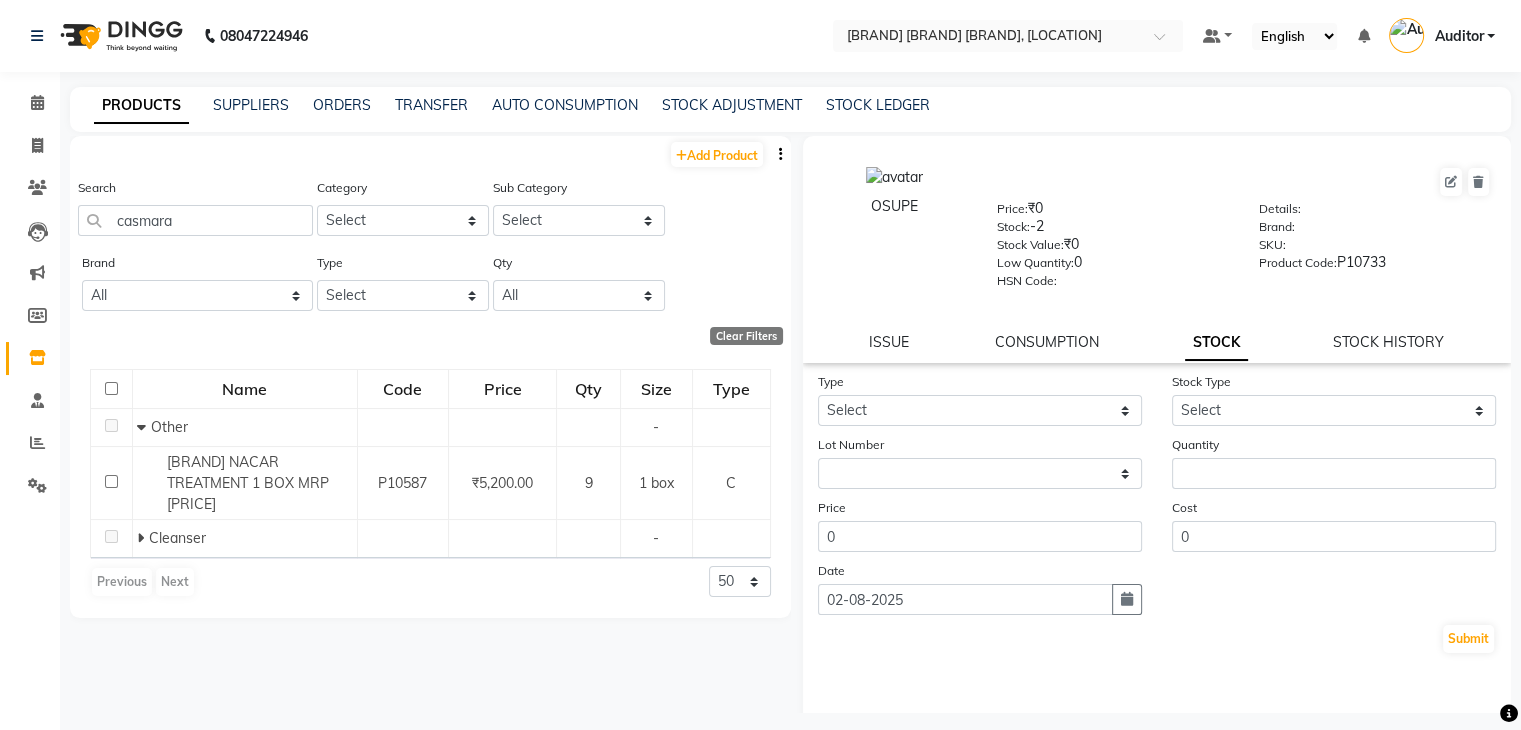 click on "OSUPE" 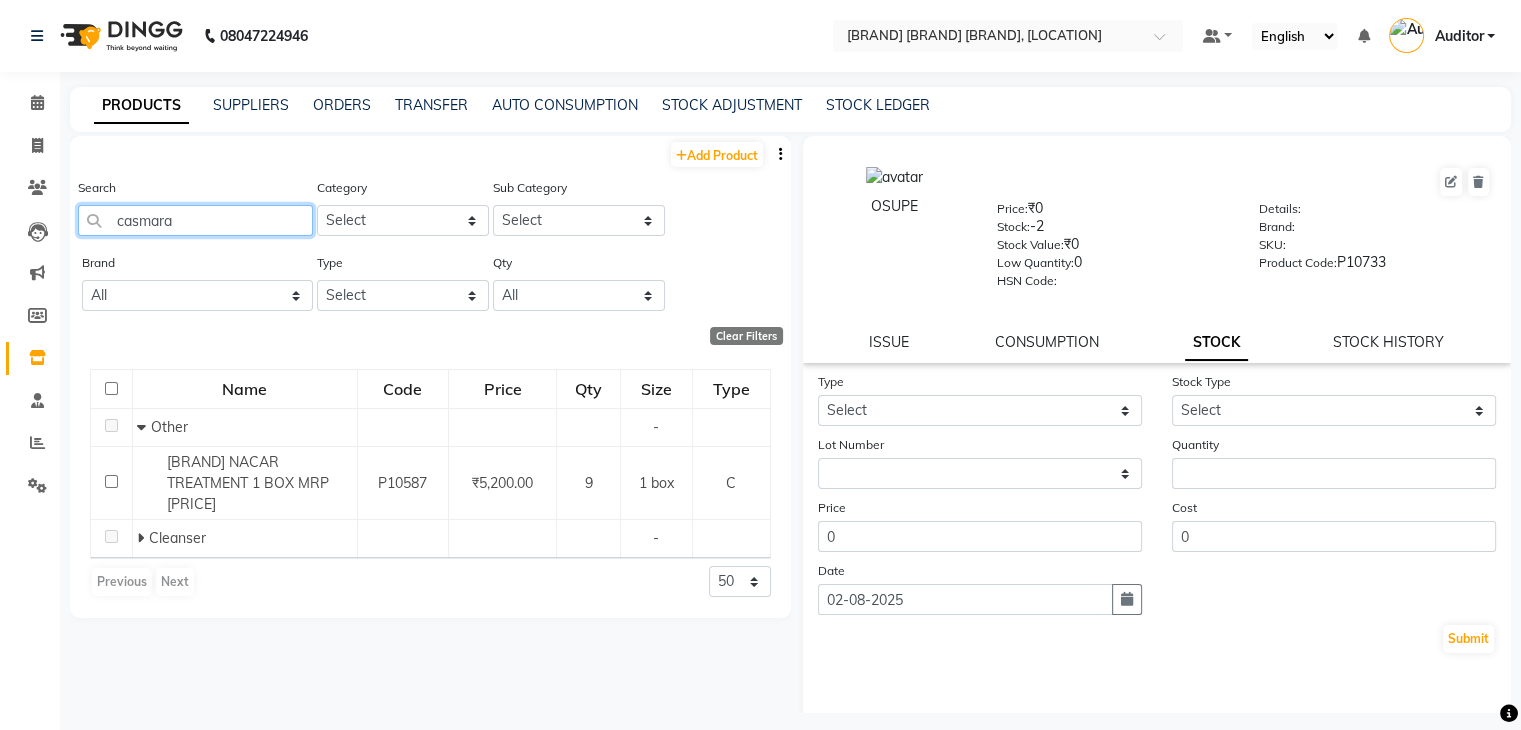 click on "casmara" 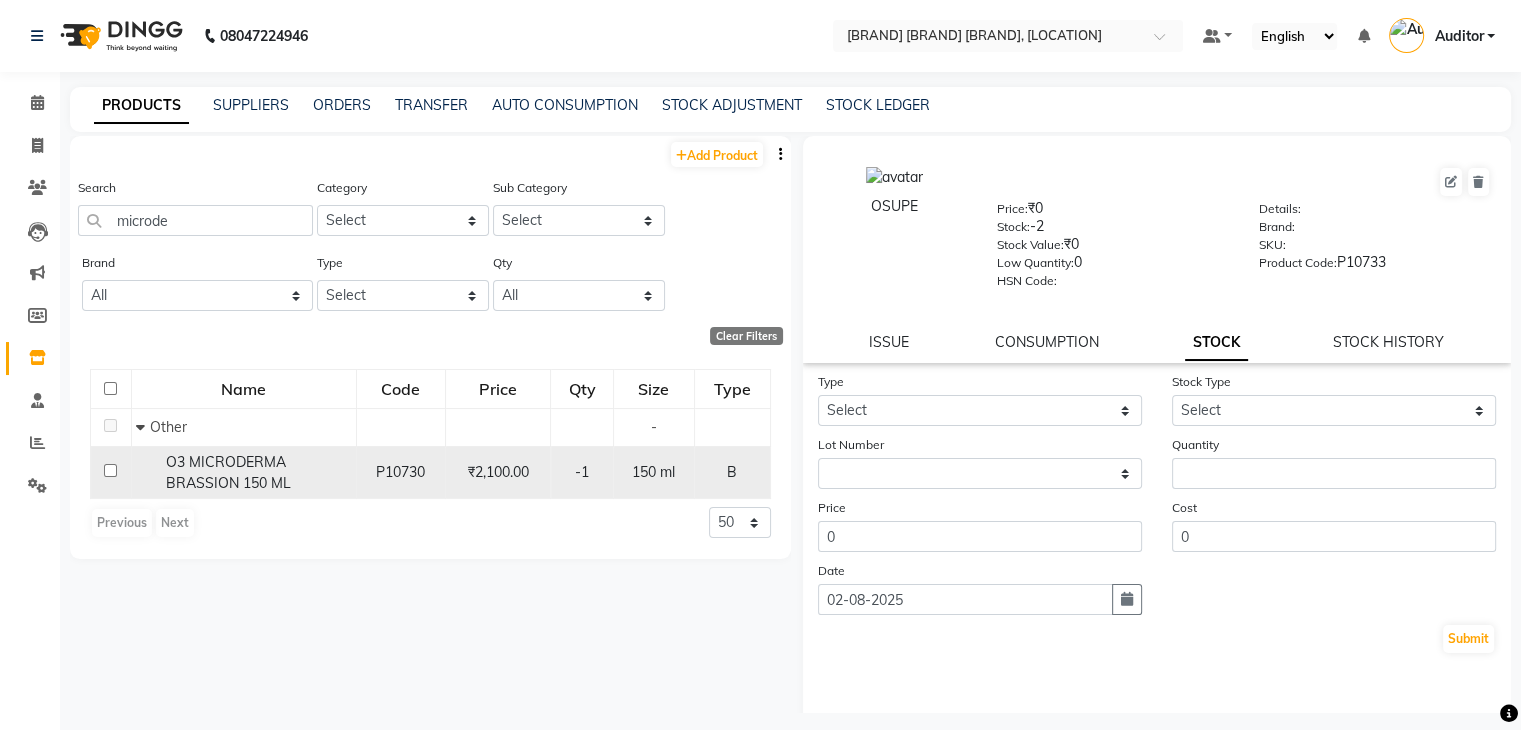 click on "O3 MICRODERMA BRASSION 150 ML" 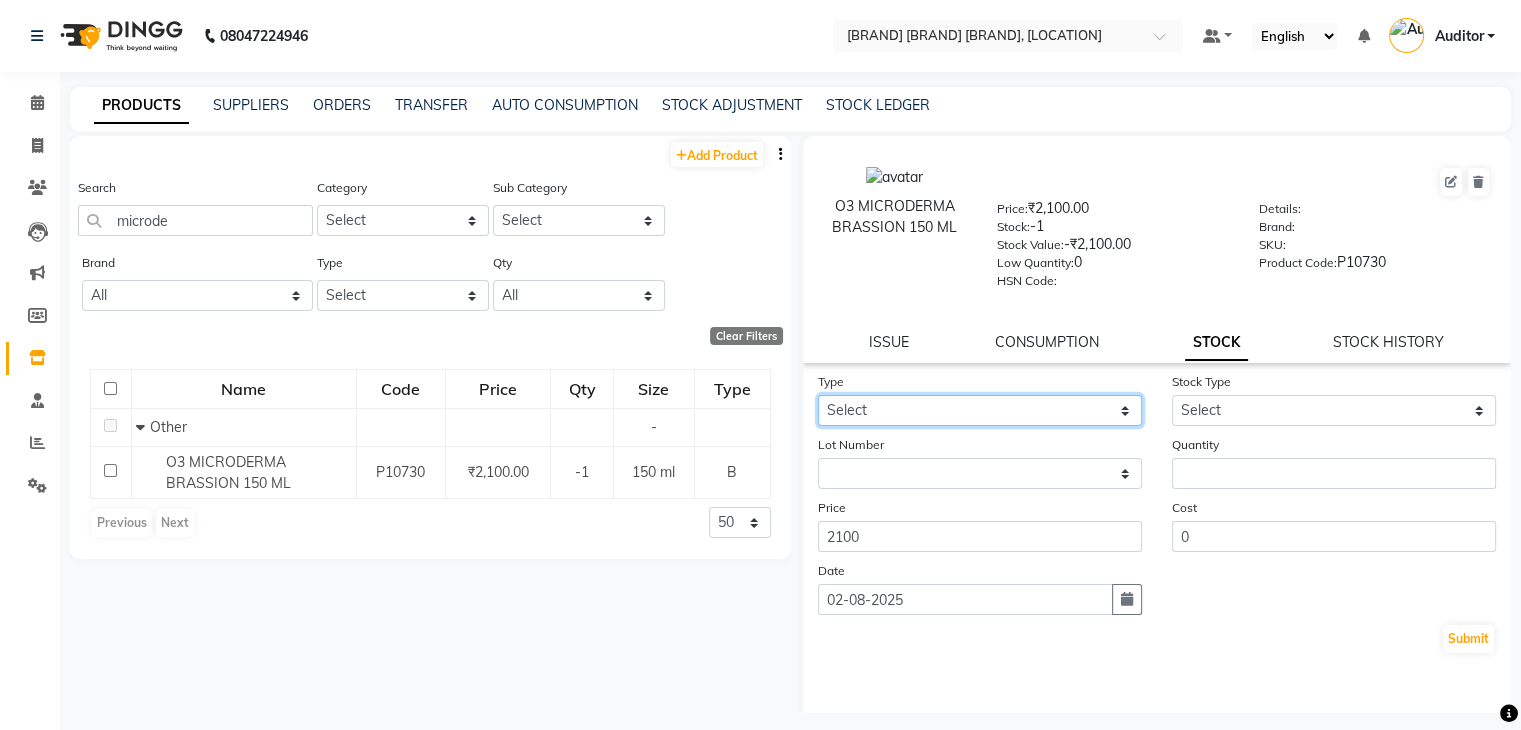 click on "Select In Out" 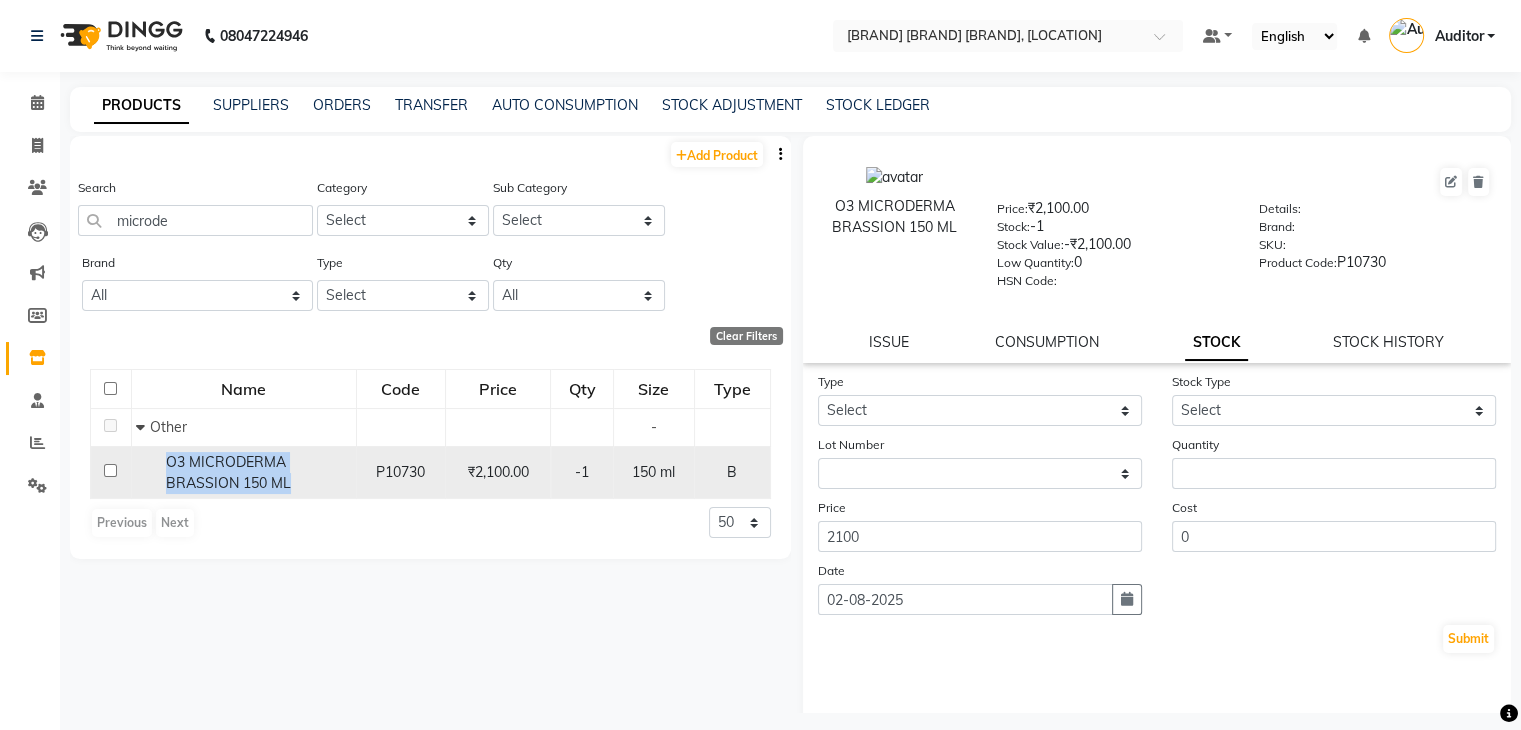 drag, startPoint x: 292, startPoint y: 484, endPoint x: 158, endPoint y: 467, distance: 135.07405 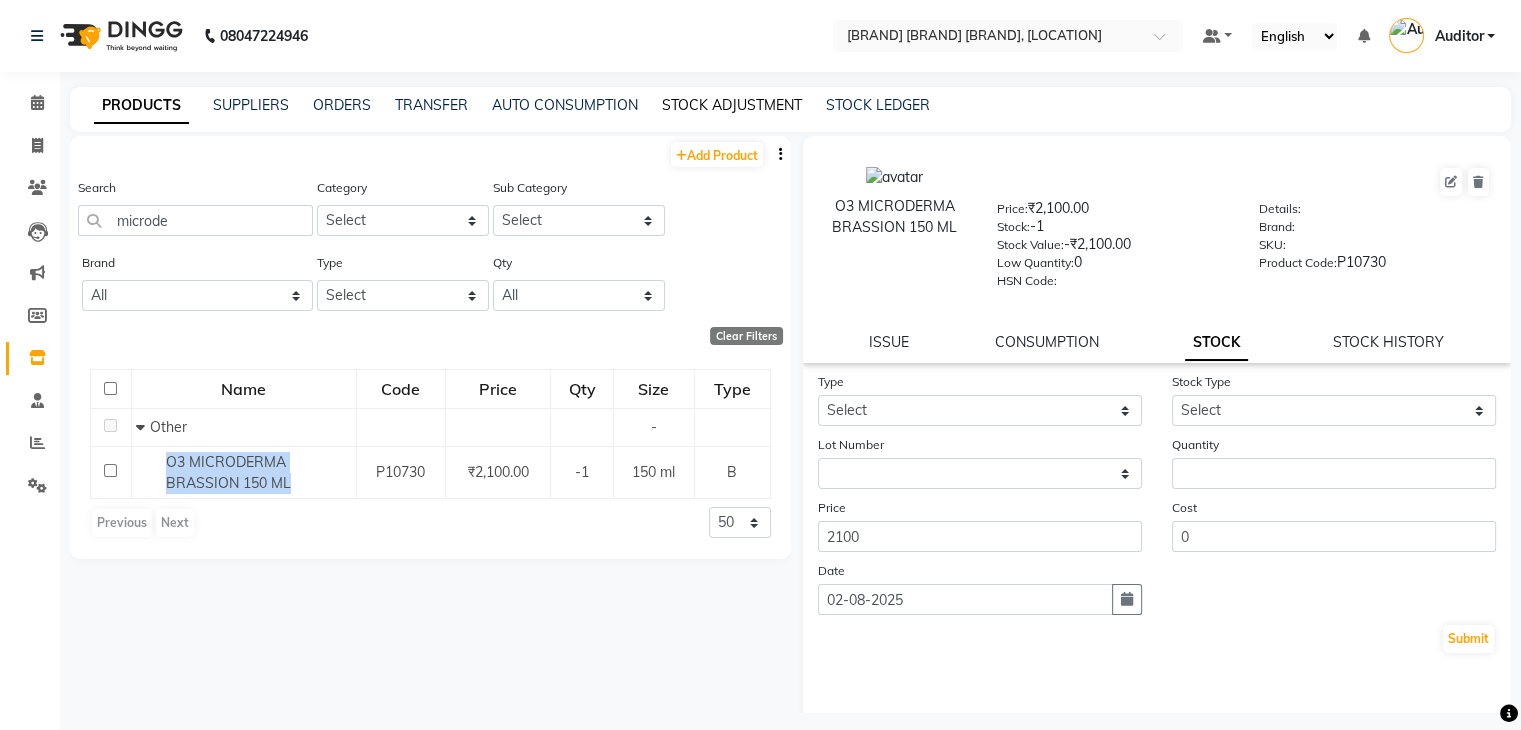 click on "STOCK ADJUSTMENT" 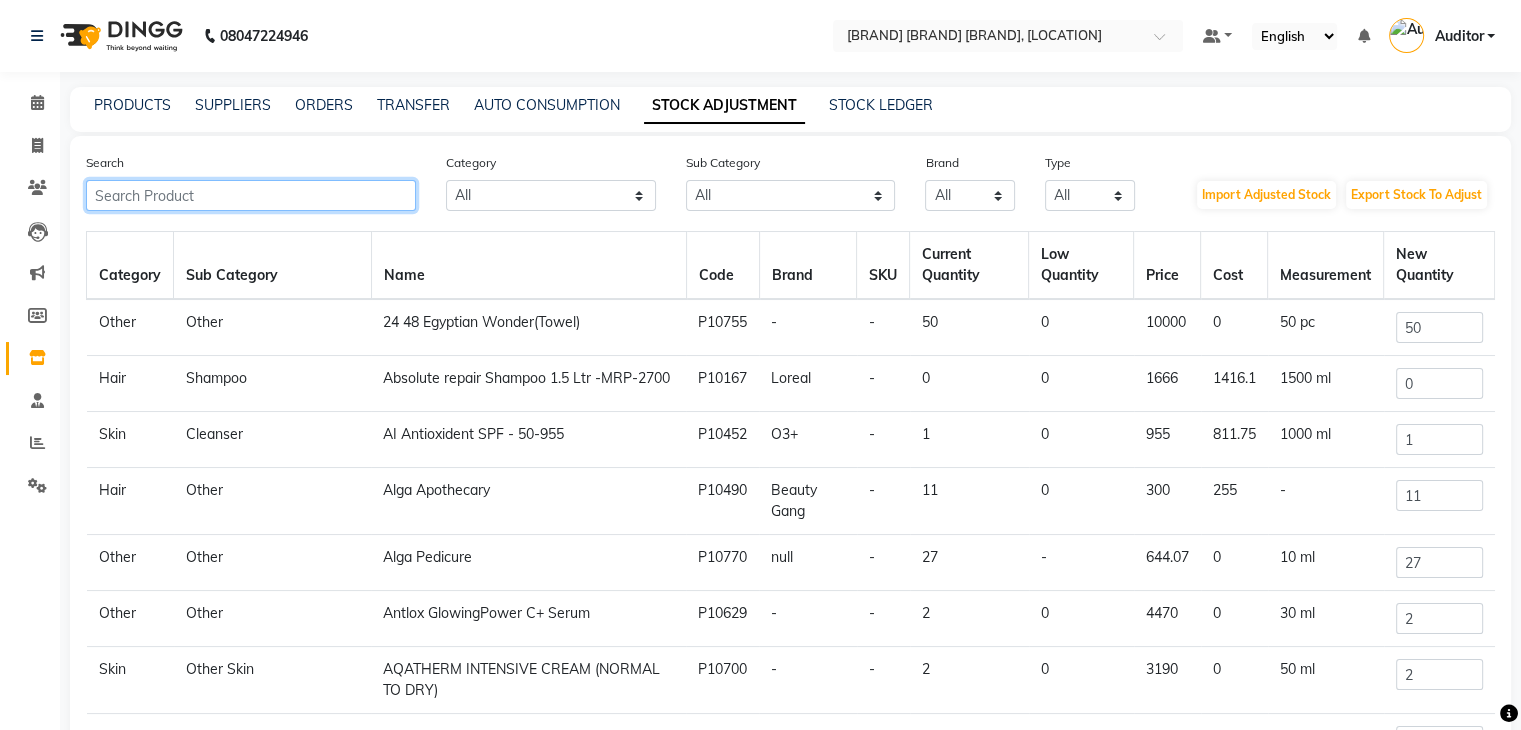 click 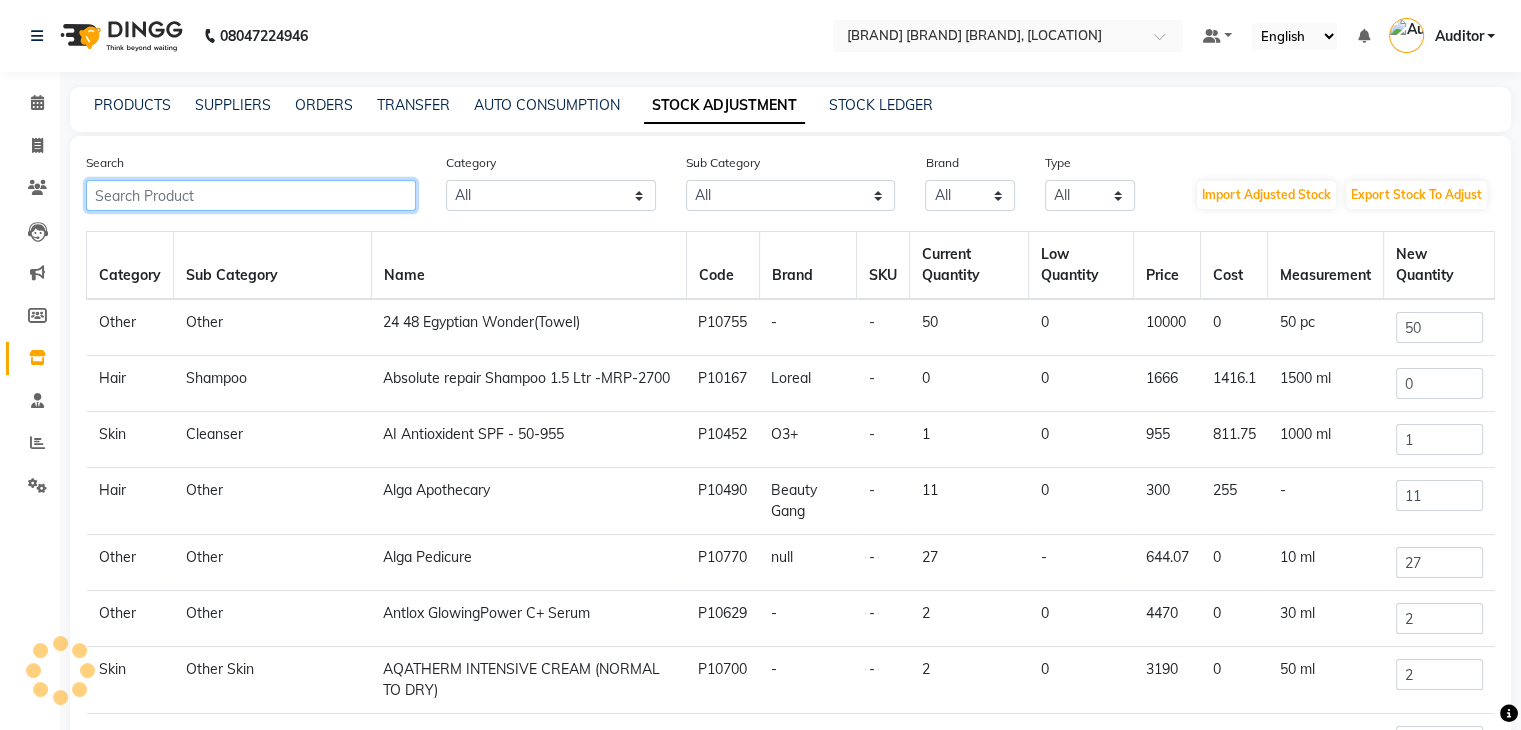 paste on "O3 MICRODERMA BRASSION 150 ML" 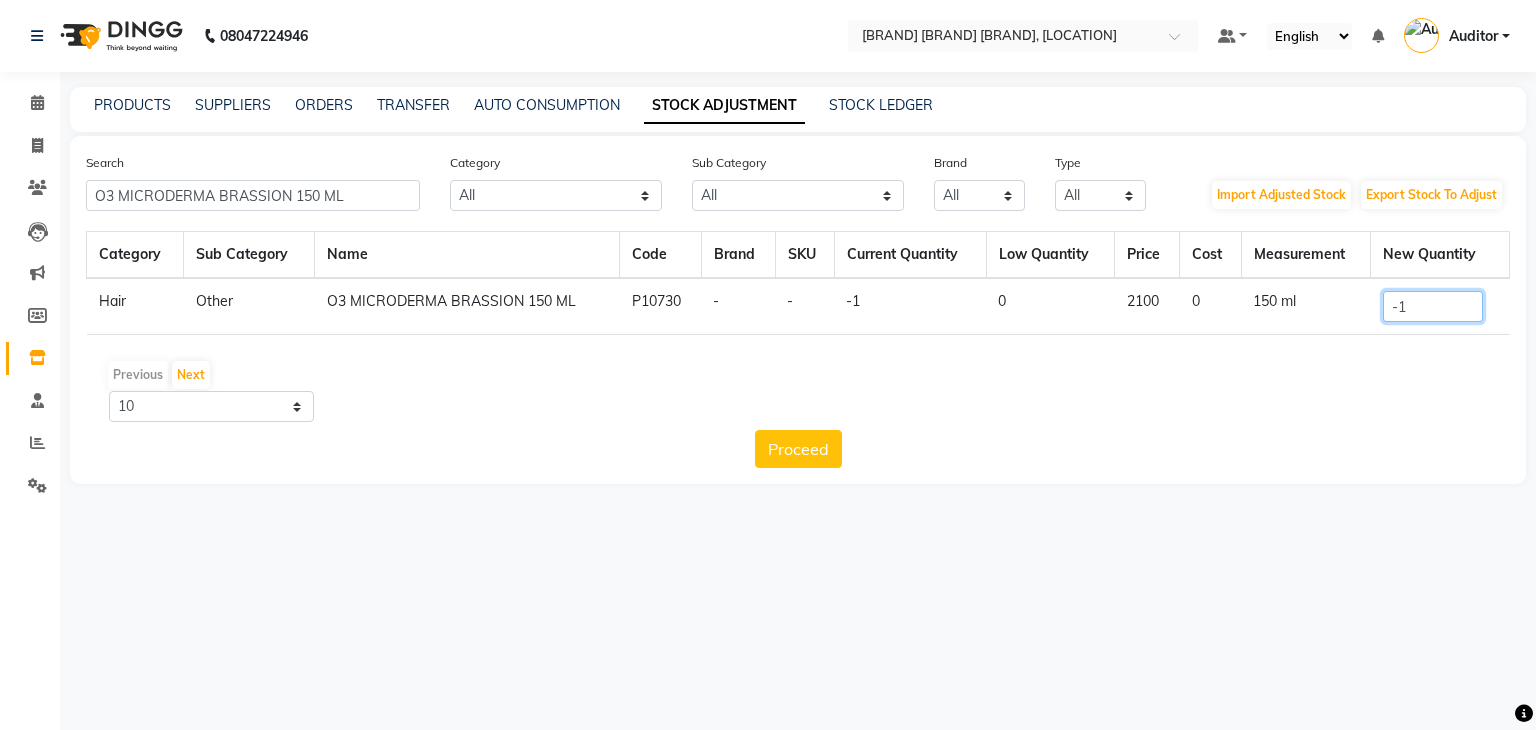 drag, startPoint x: 1458, startPoint y: 310, endPoint x: 1276, endPoint y: 331, distance: 183.20753 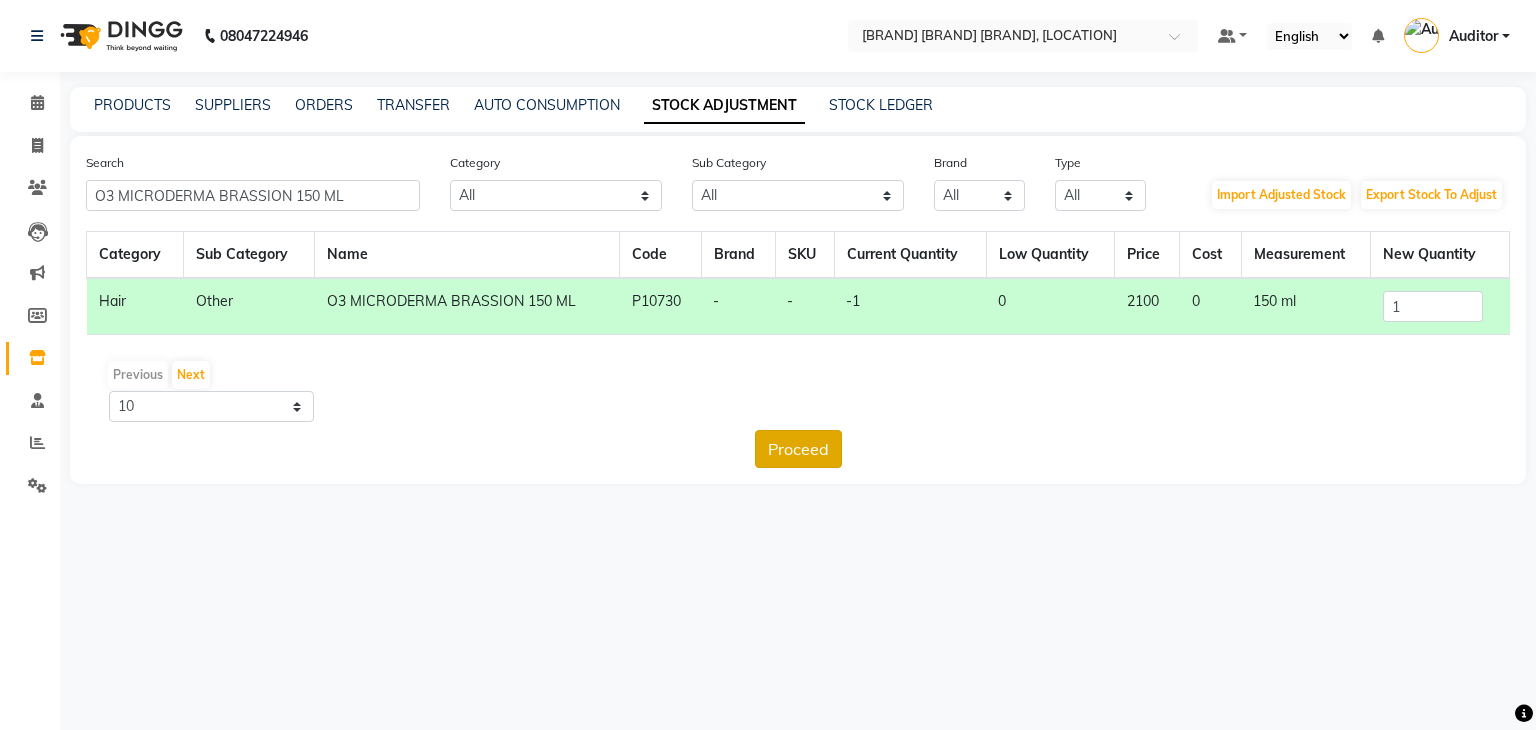 click on "Proceed" 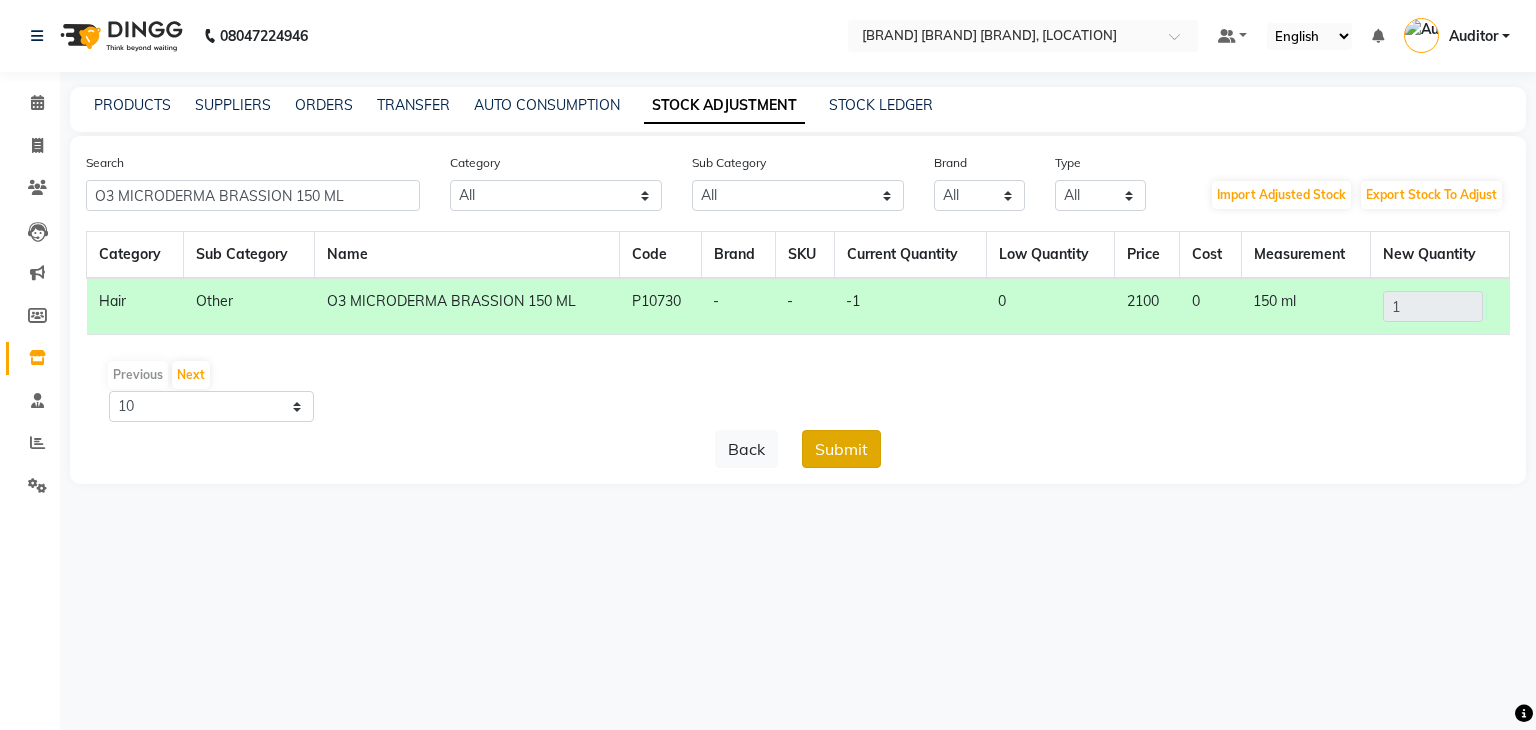 click on "Submit" 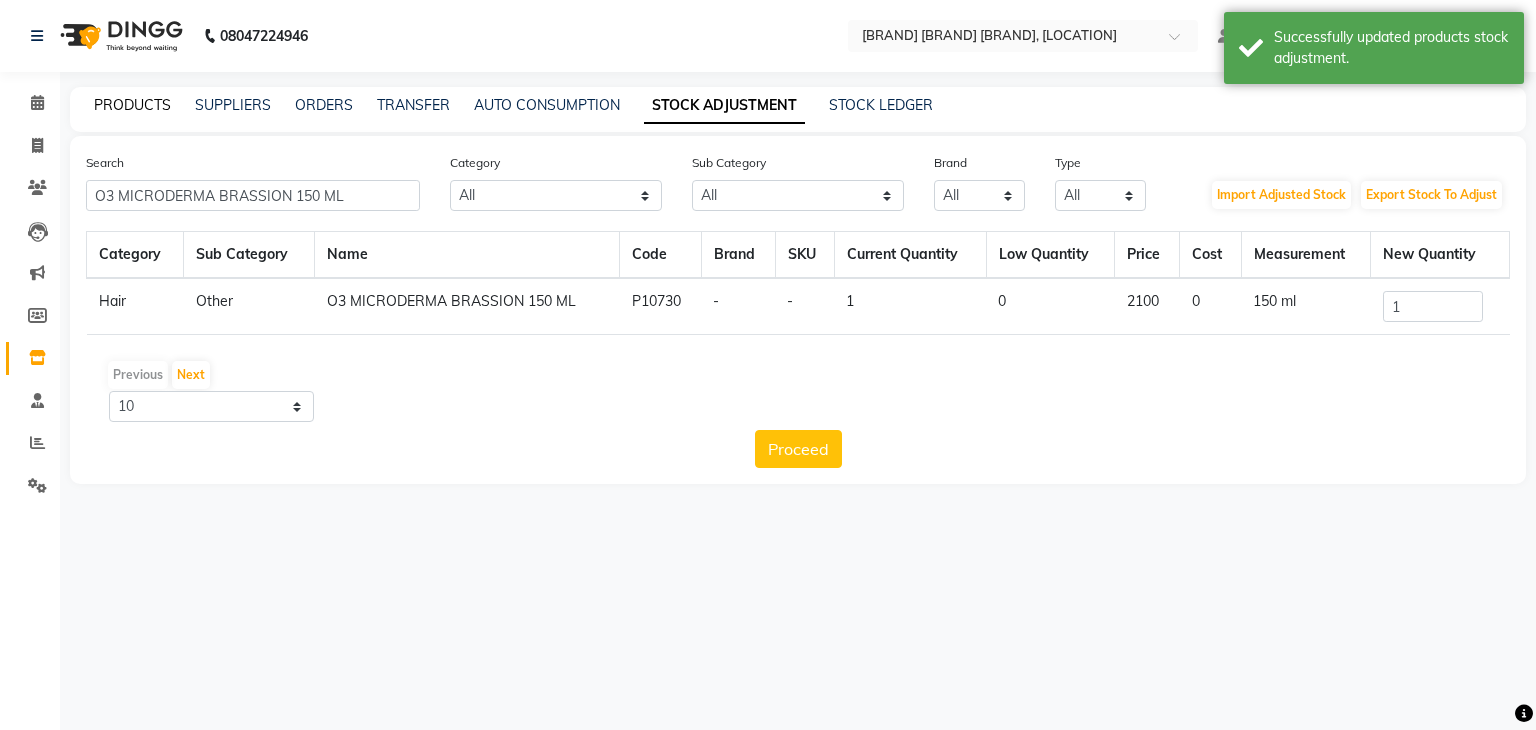 click on "PRODUCTS" 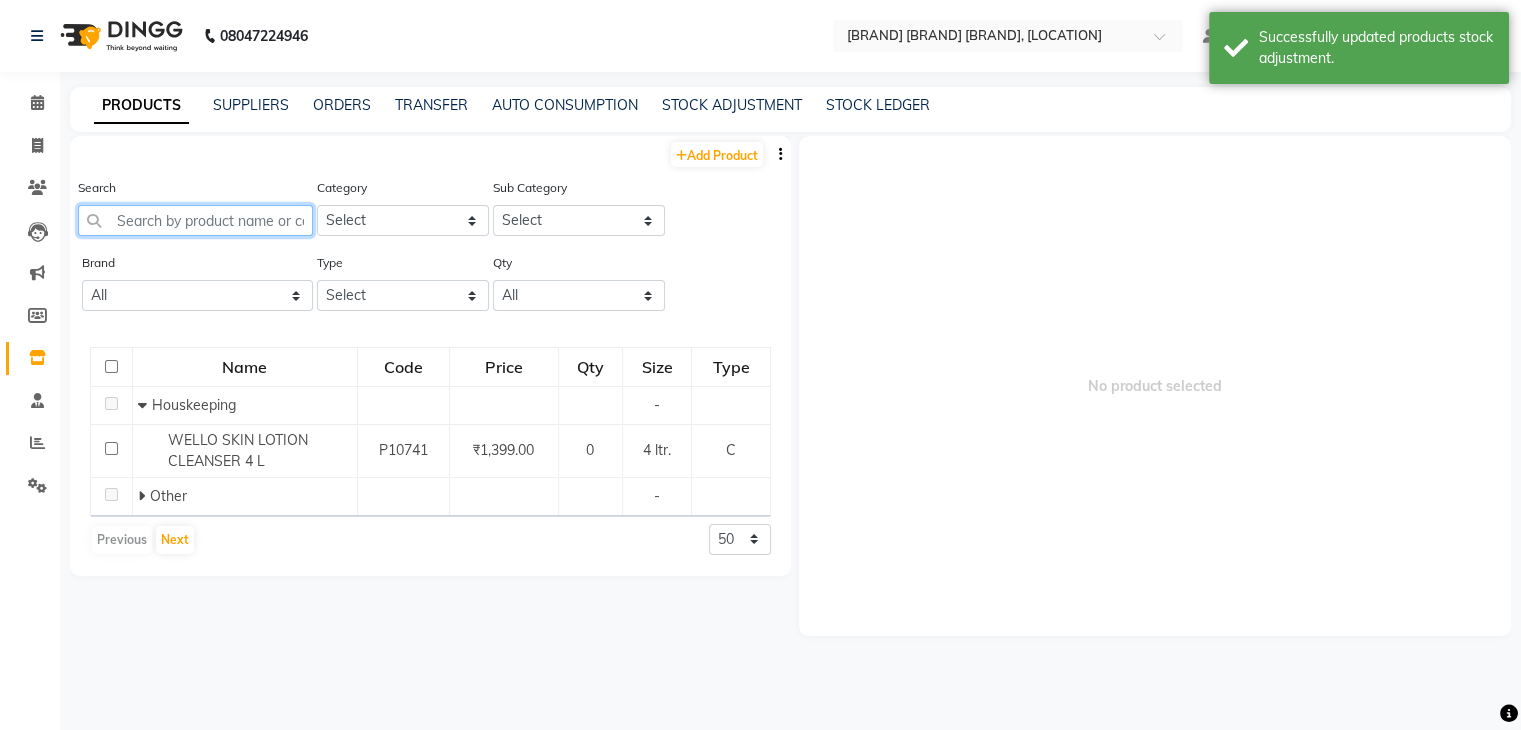 click 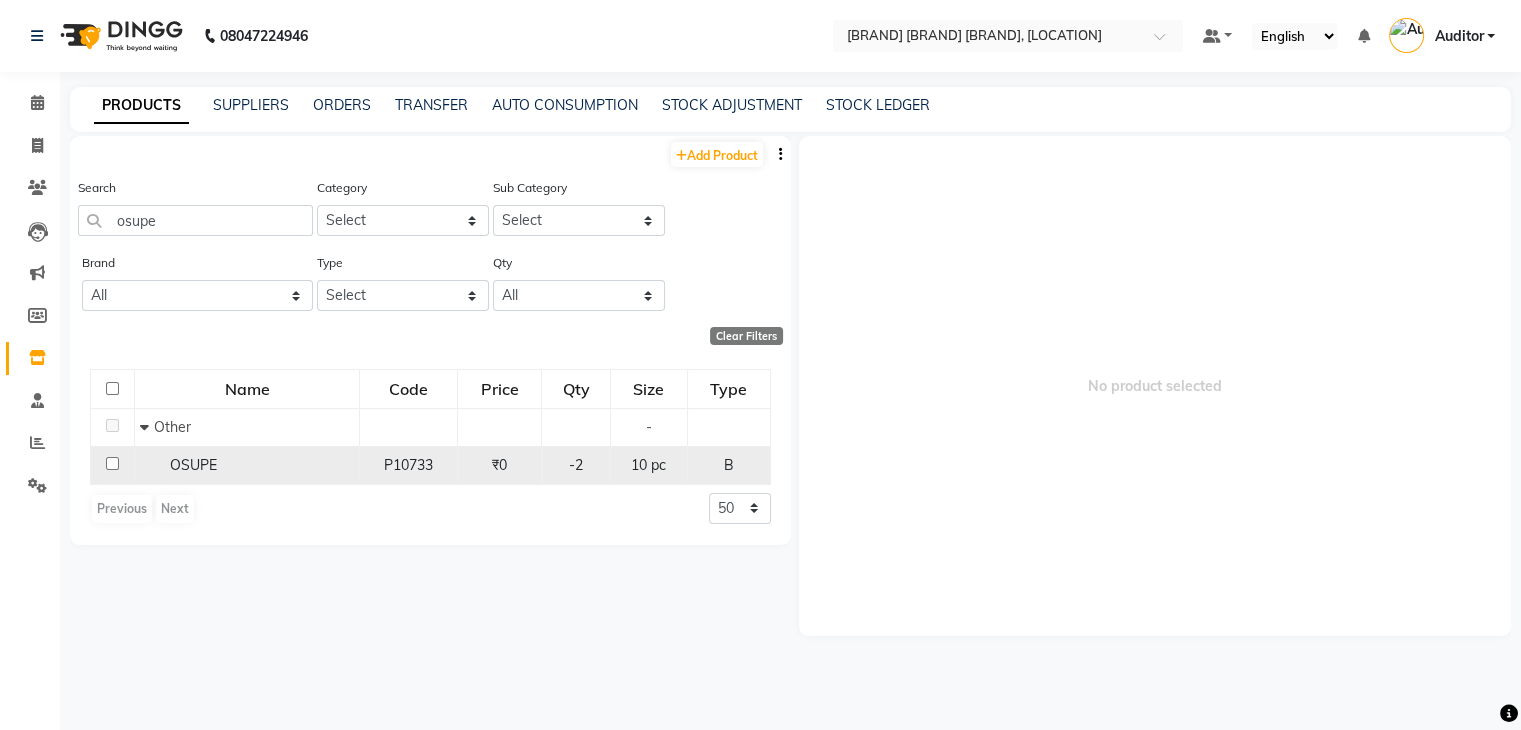 click on "OSUPE" 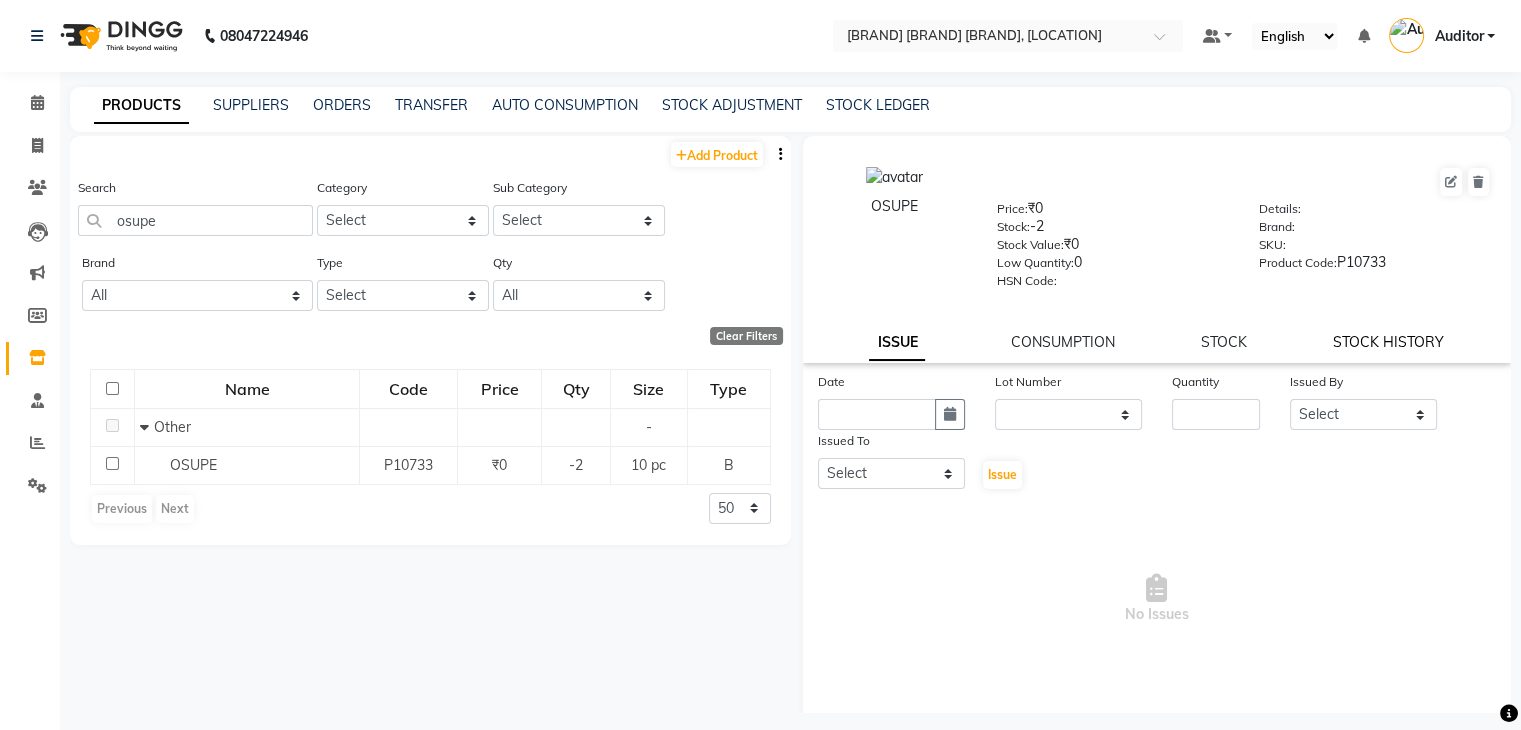 click on "STOCK HISTORY" 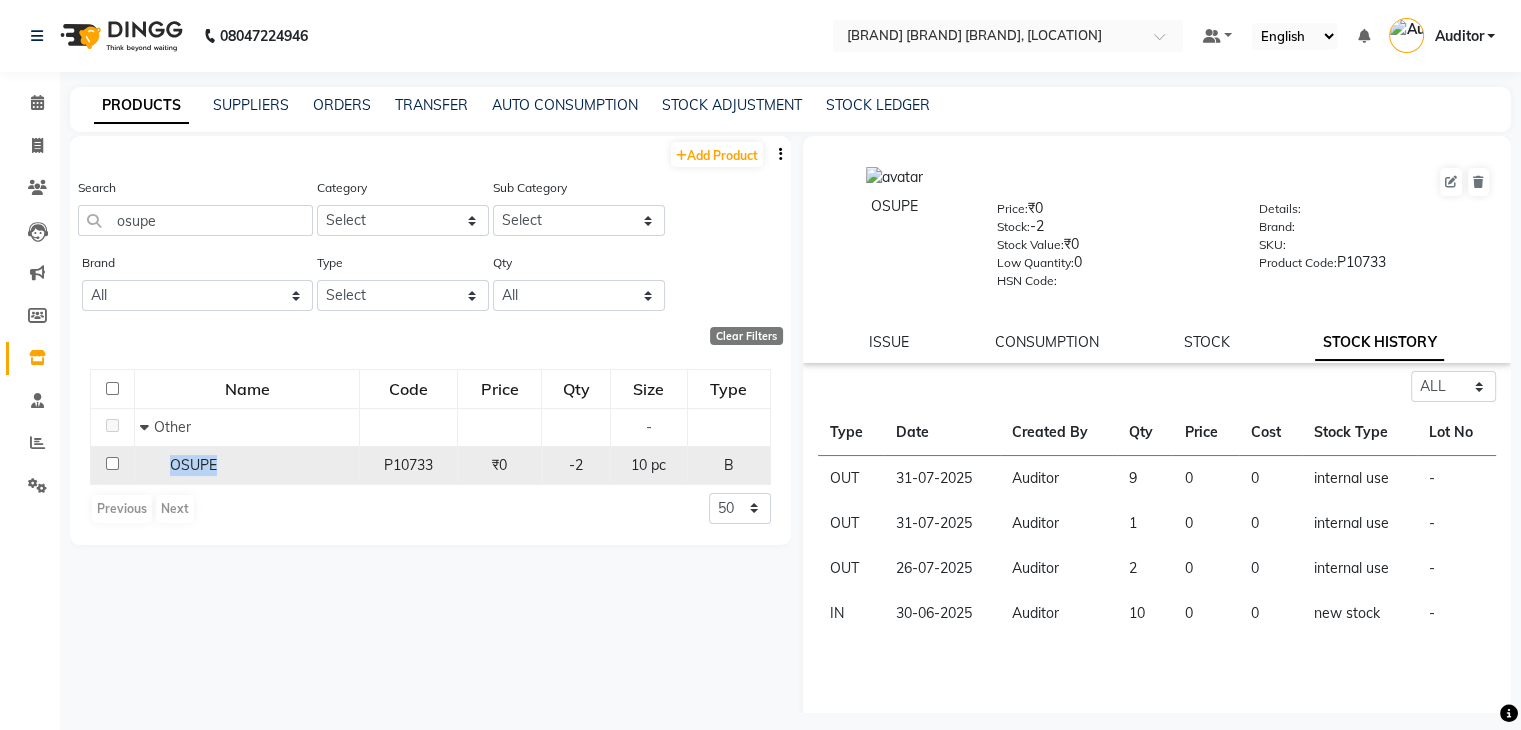drag, startPoint x: 293, startPoint y: 476, endPoint x: 149, endPoint y: 470, distance: 144.12494 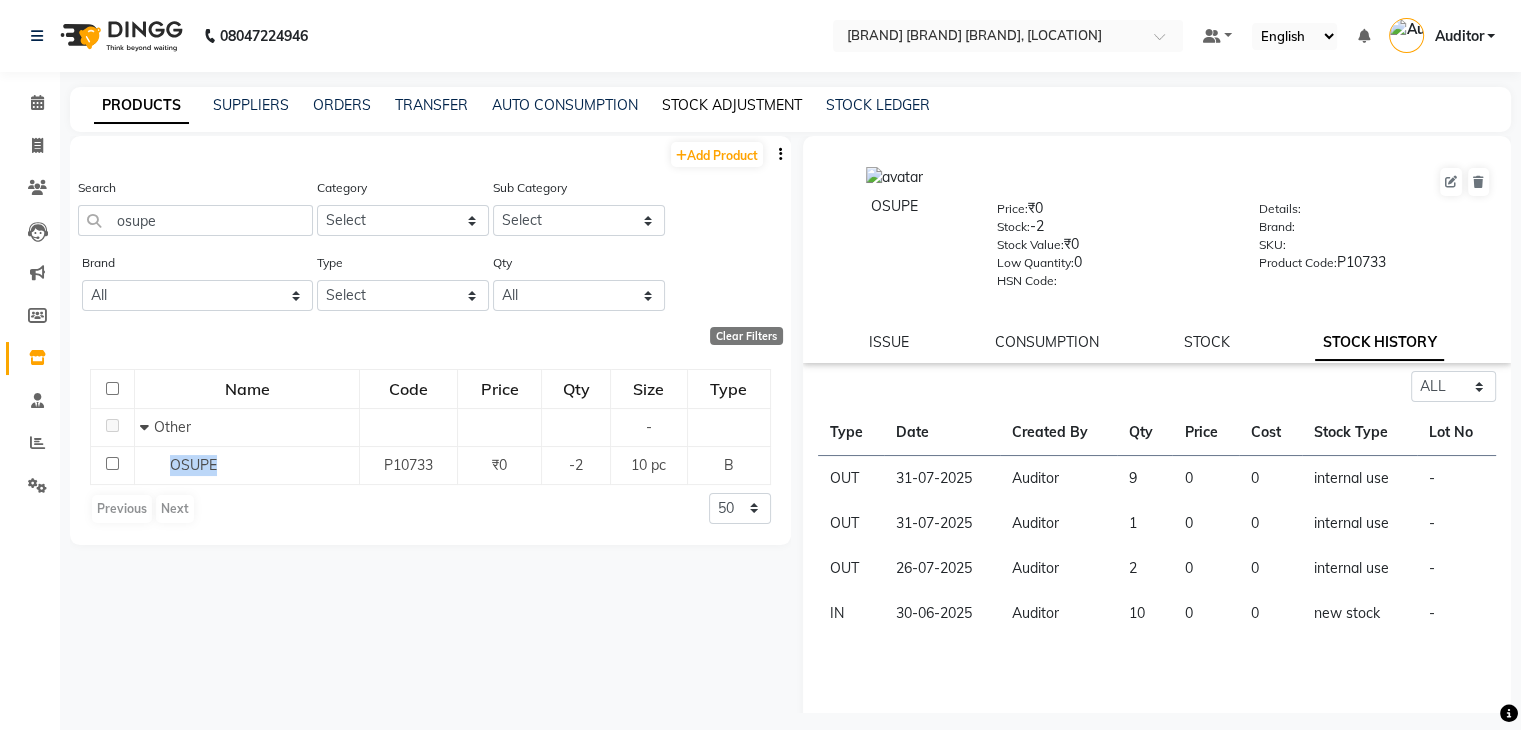click on "STOCK ADJUSTMENT" 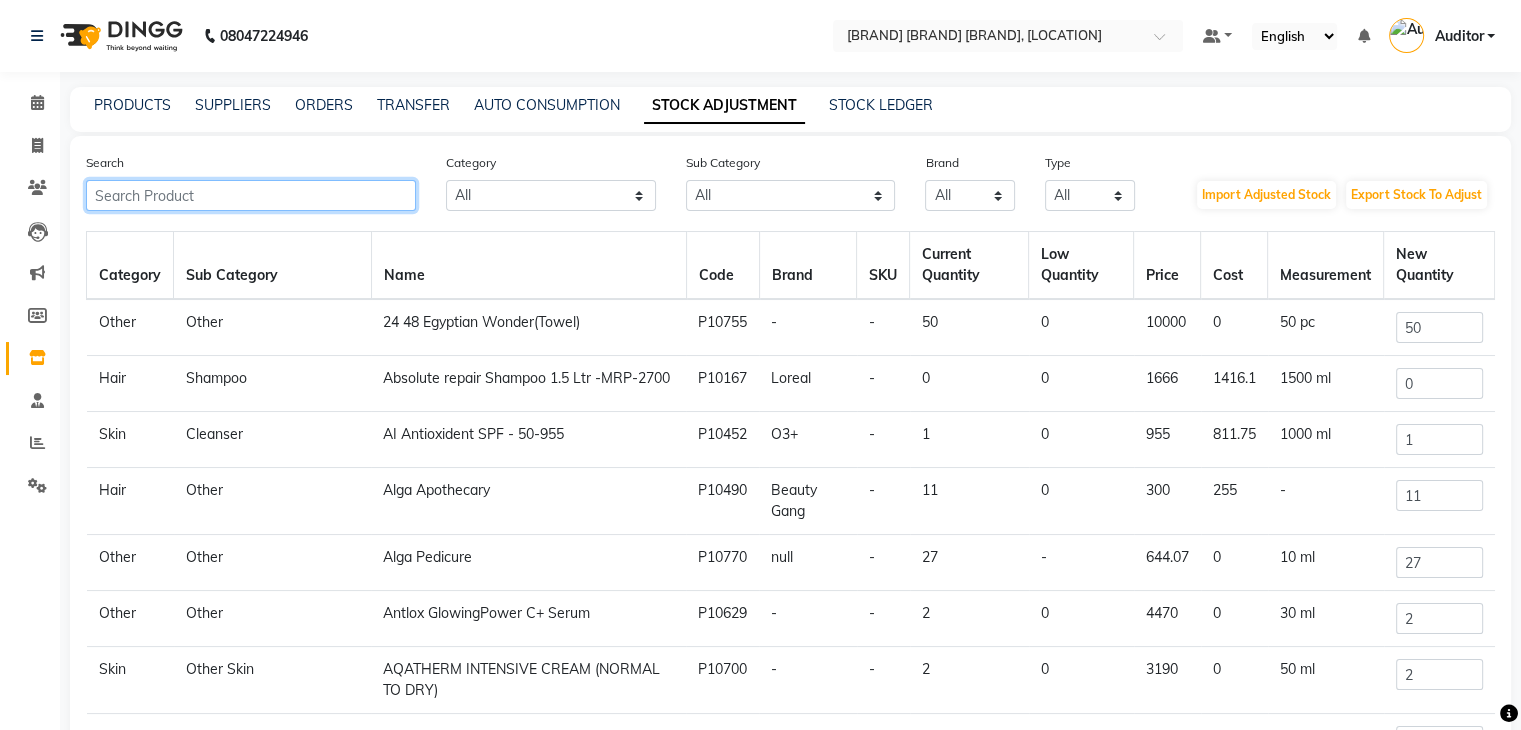 click 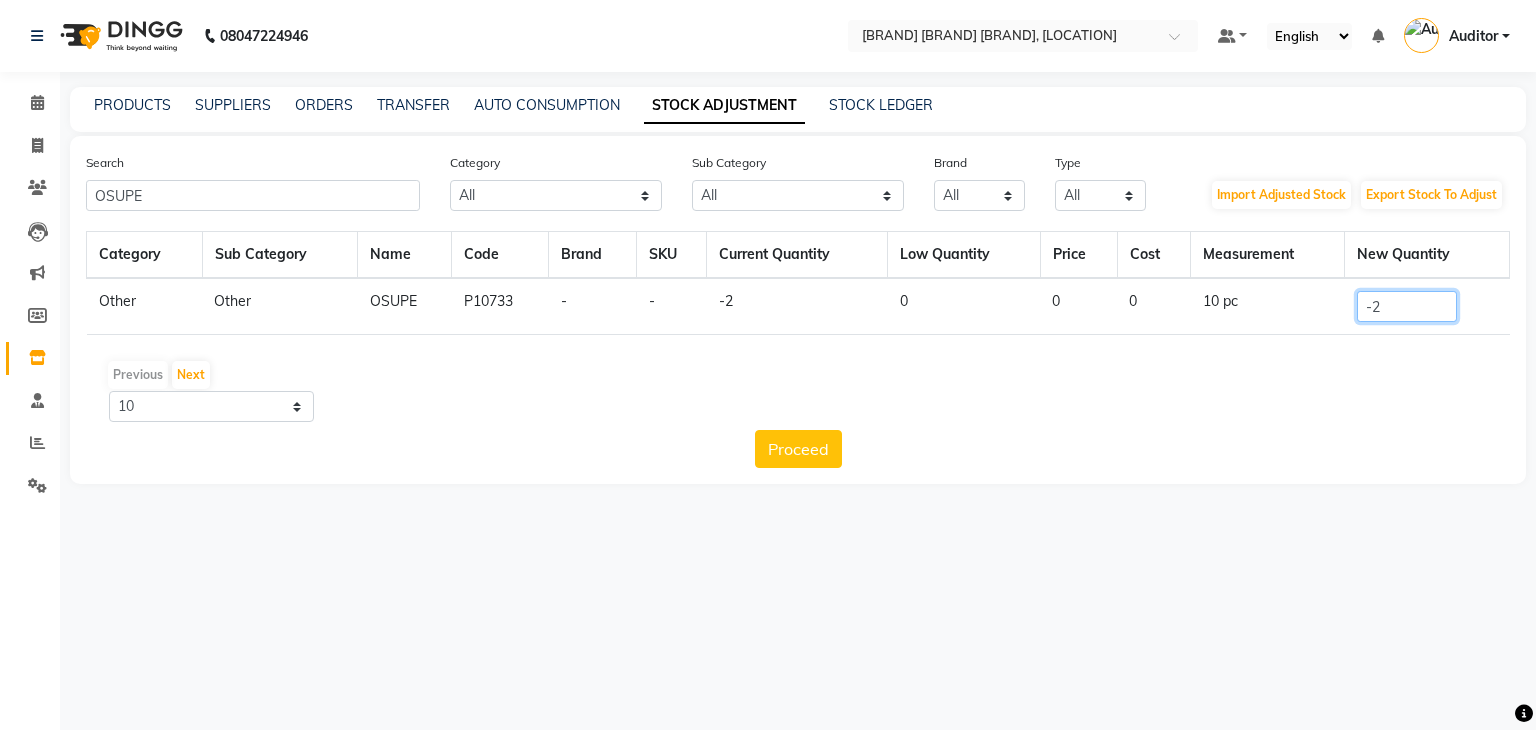 drag, startPoint x: 1392, startPoint y: 310, endPoint x: 1322, endPoint y: 318, distance: 70.45566 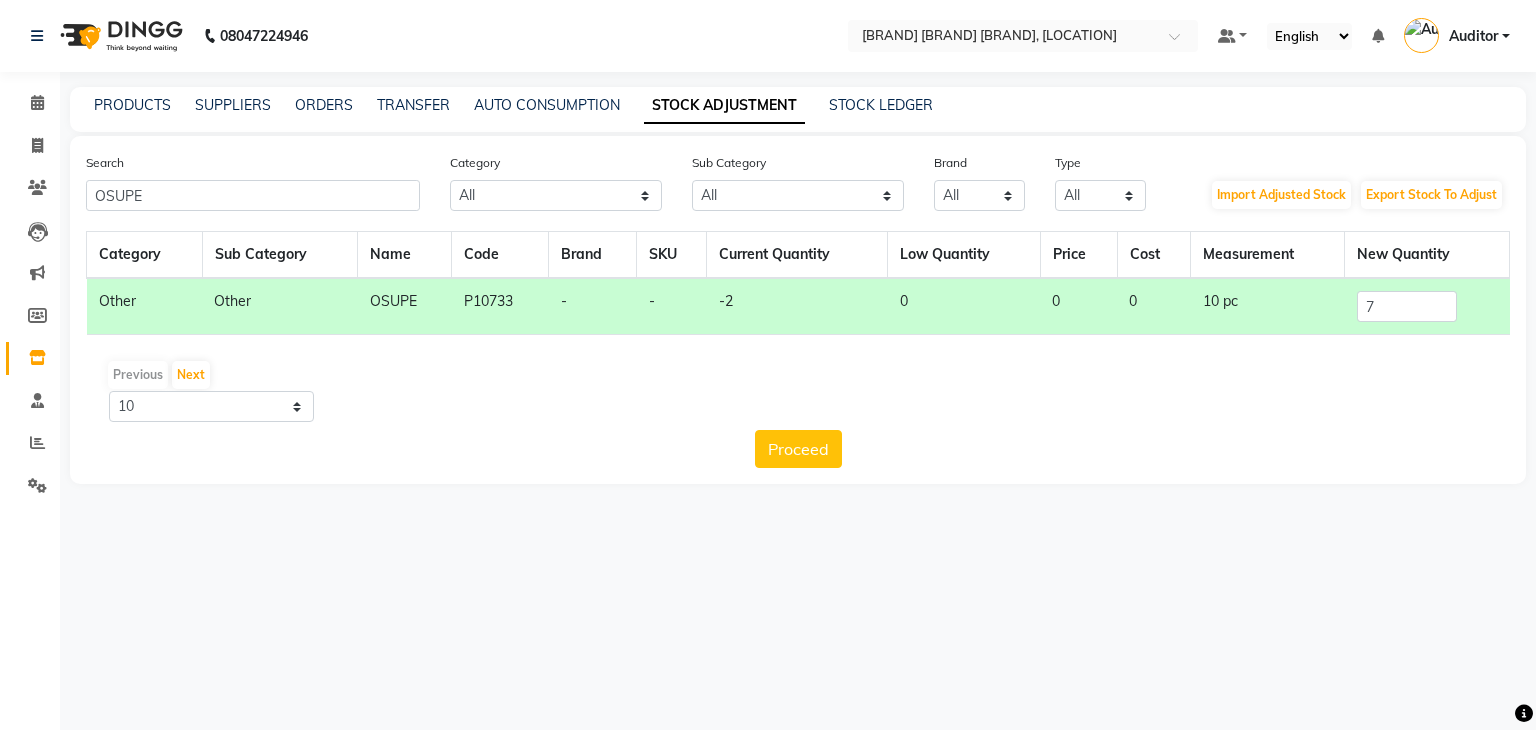 click on "Proceed" 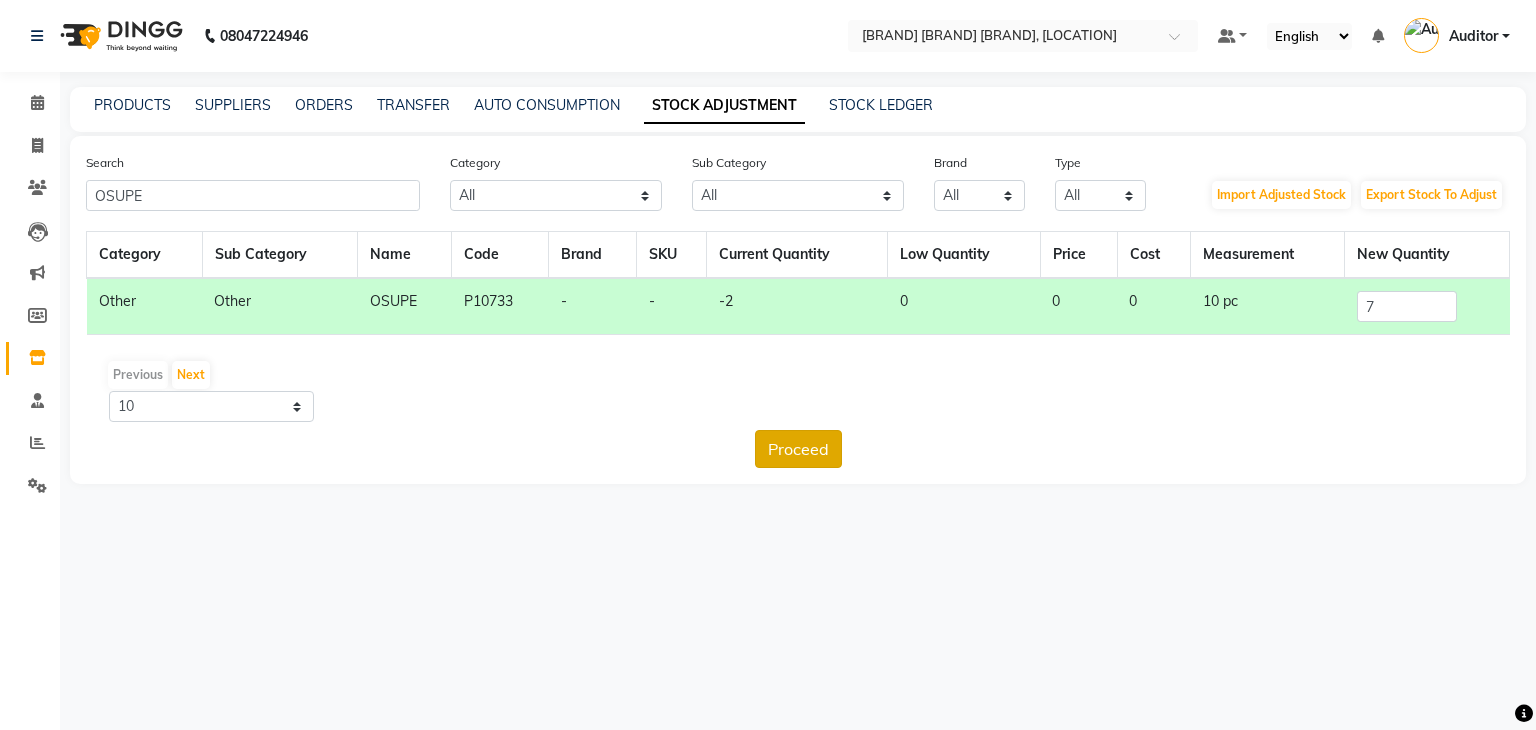 click on "Proceed" 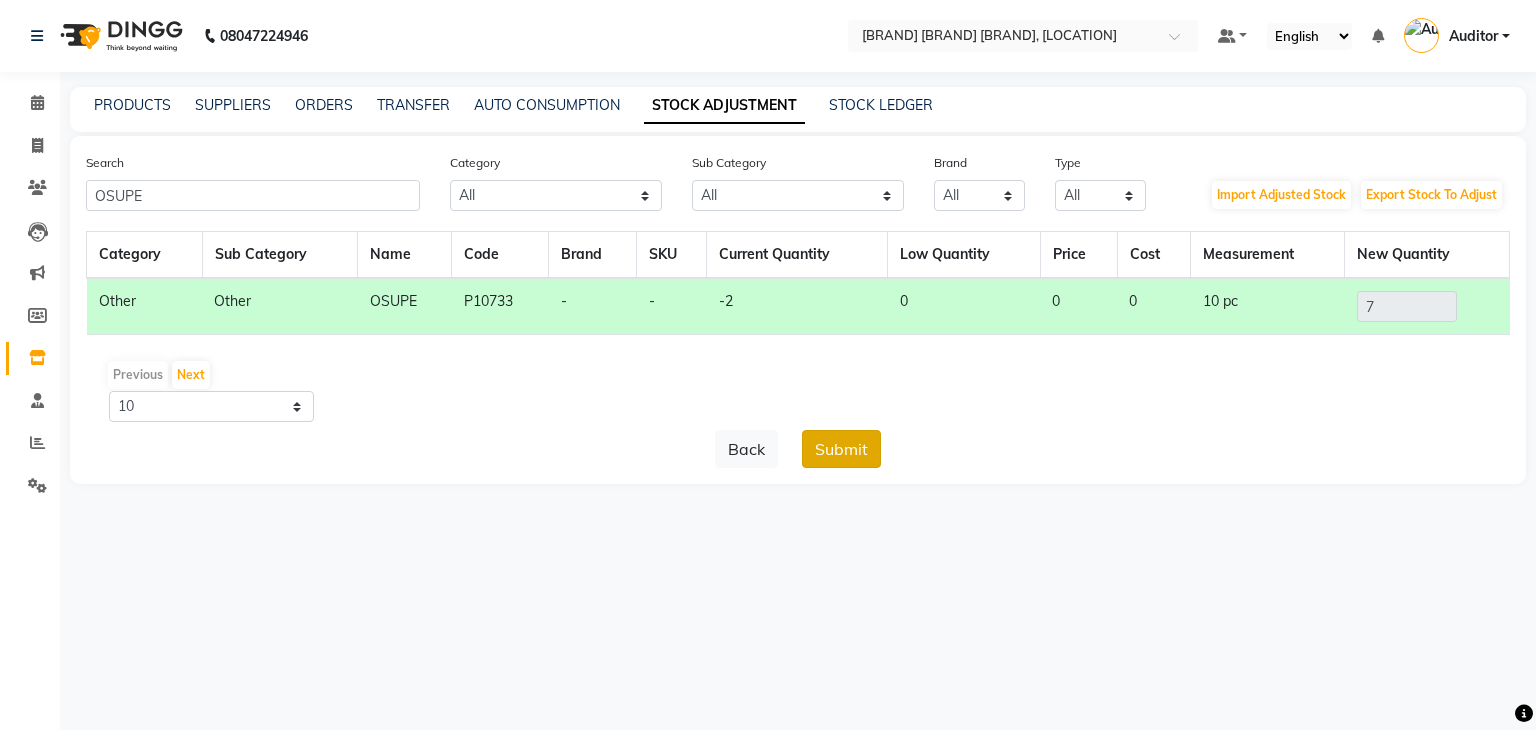 click on "Submit" 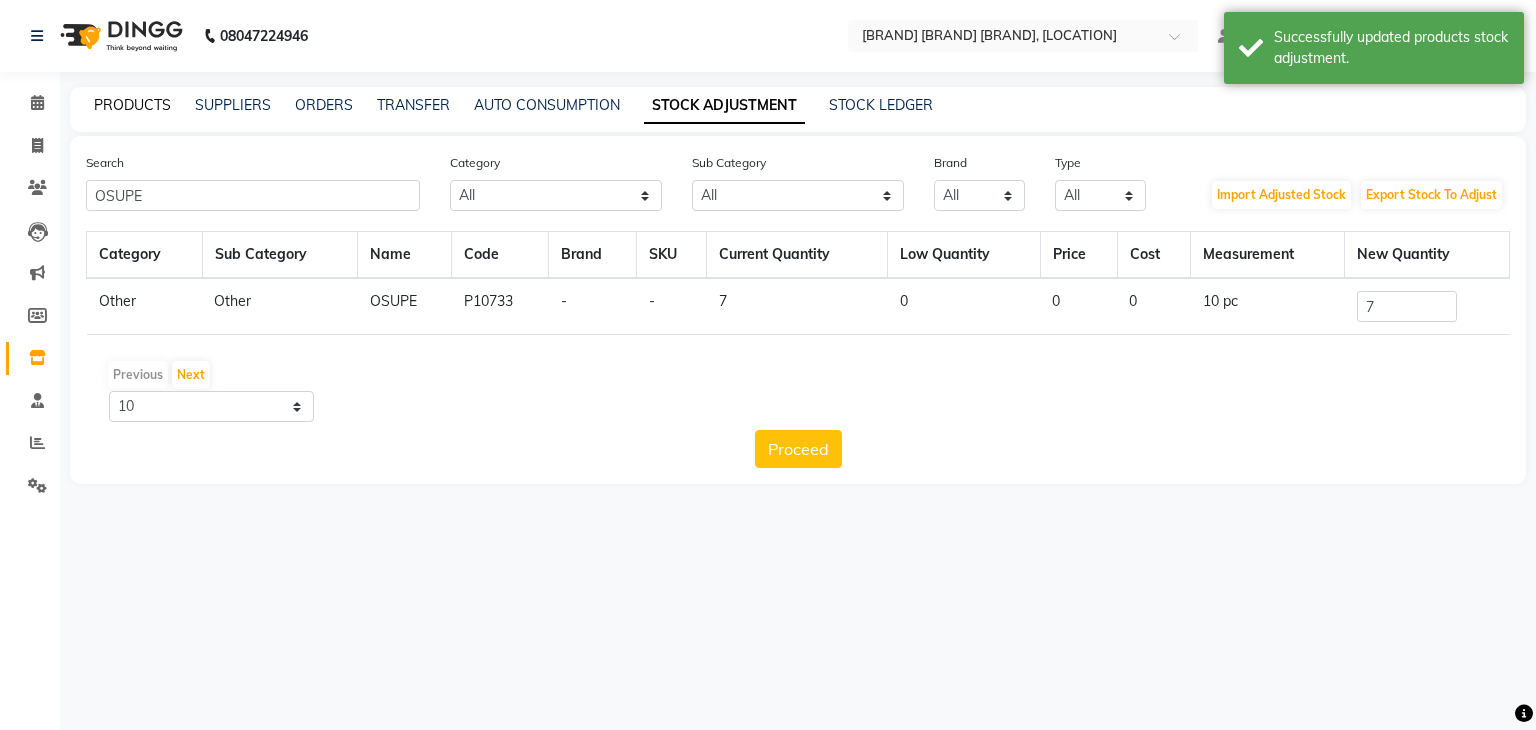 click on "PRODUCTS" 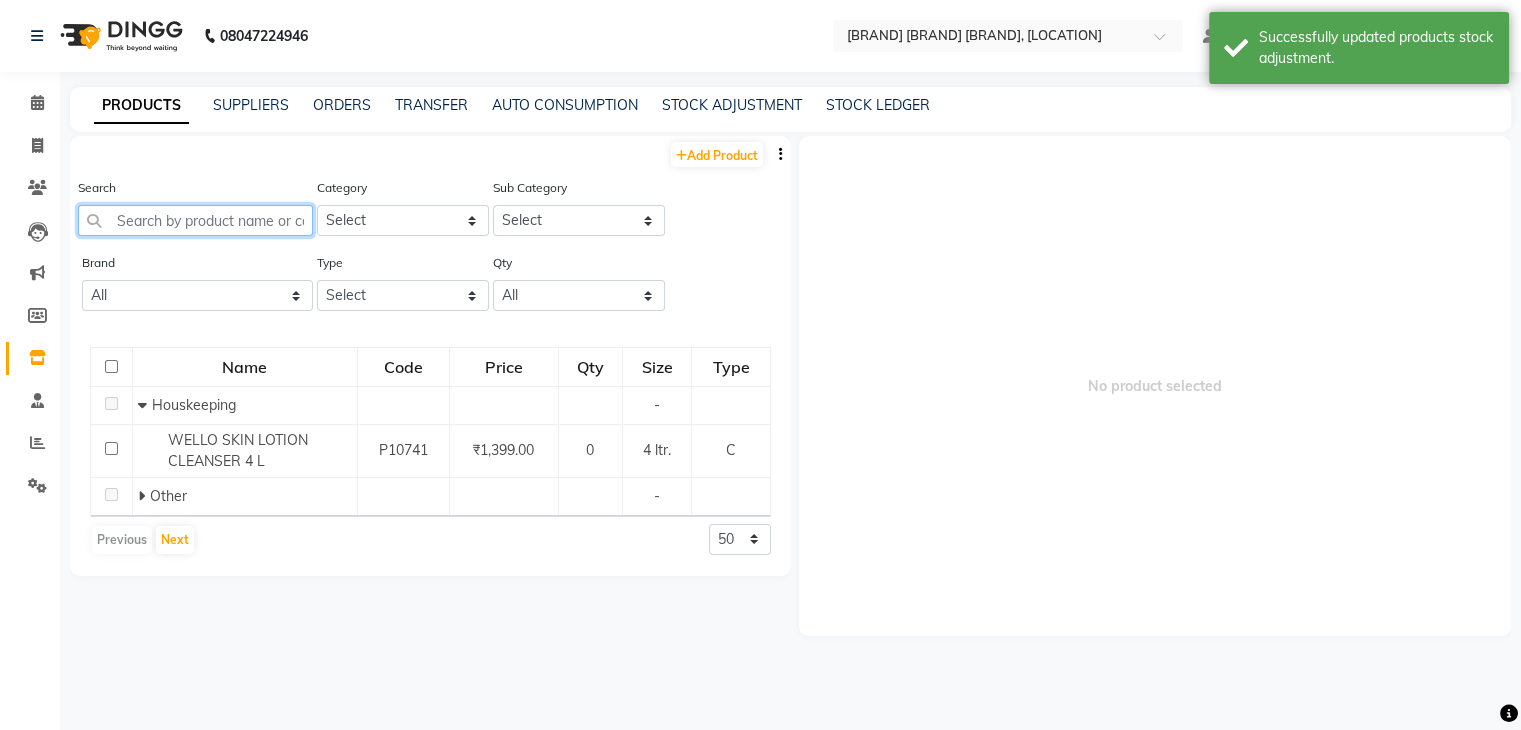 click 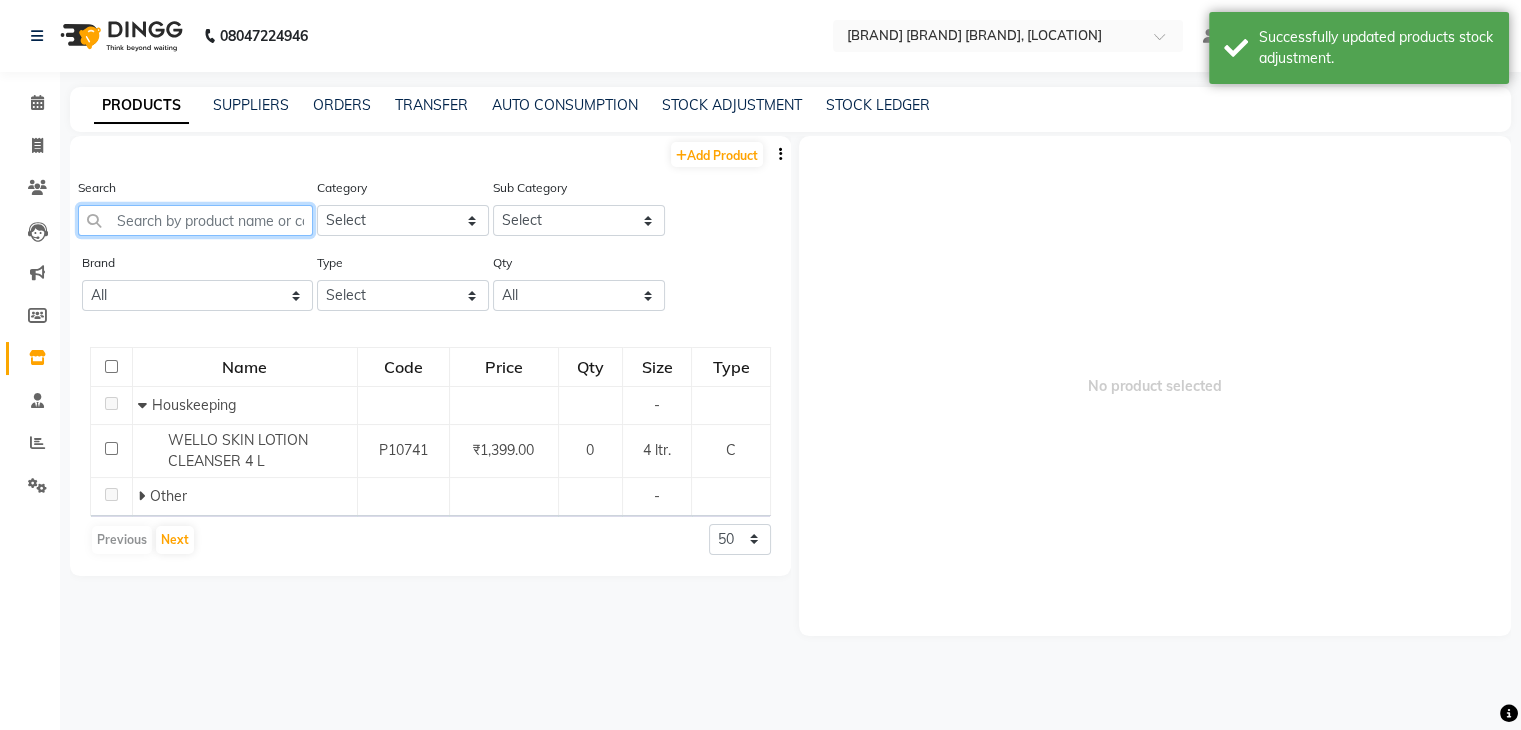 click 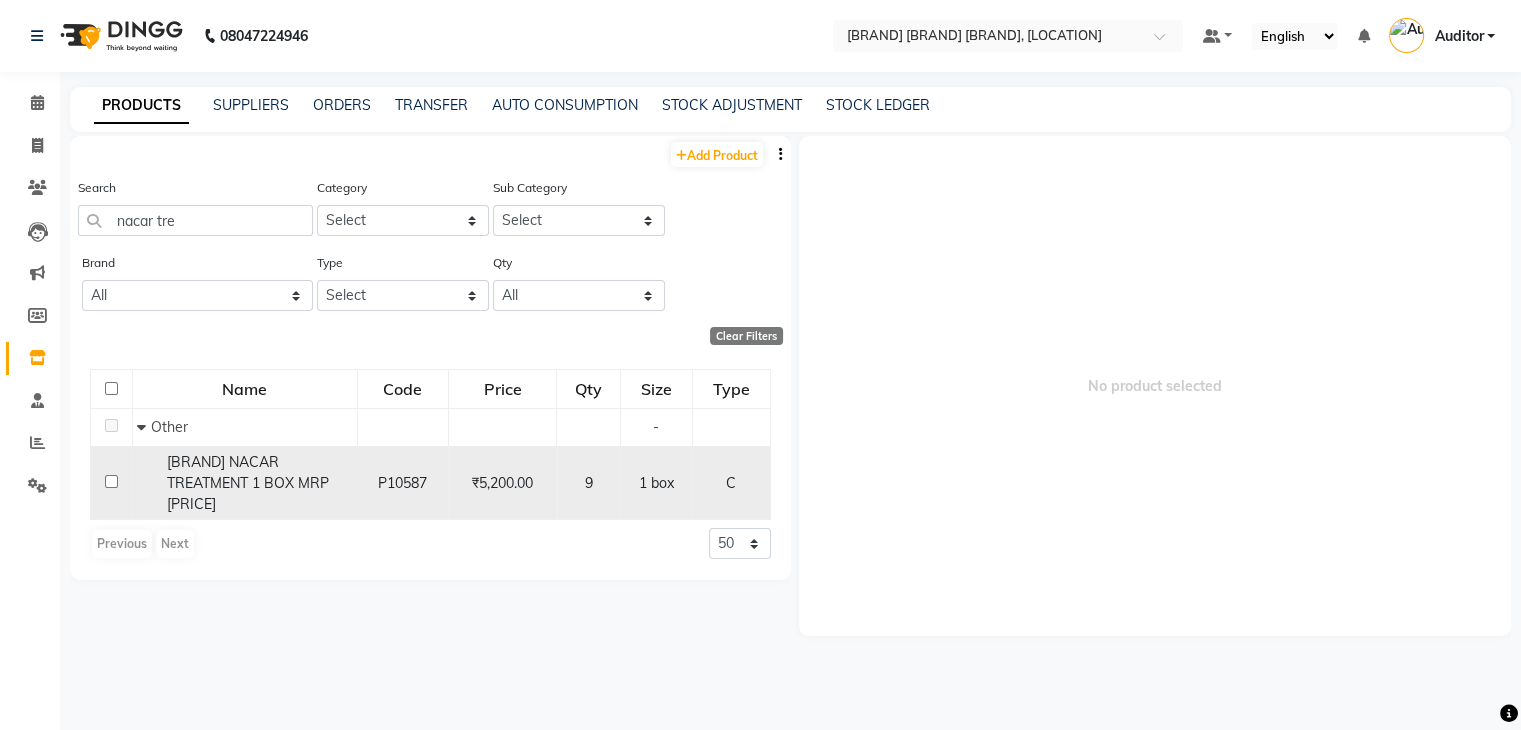 click on "[BRAND] NACAR TREATMENT 1 BOX MRP [PRICE]" 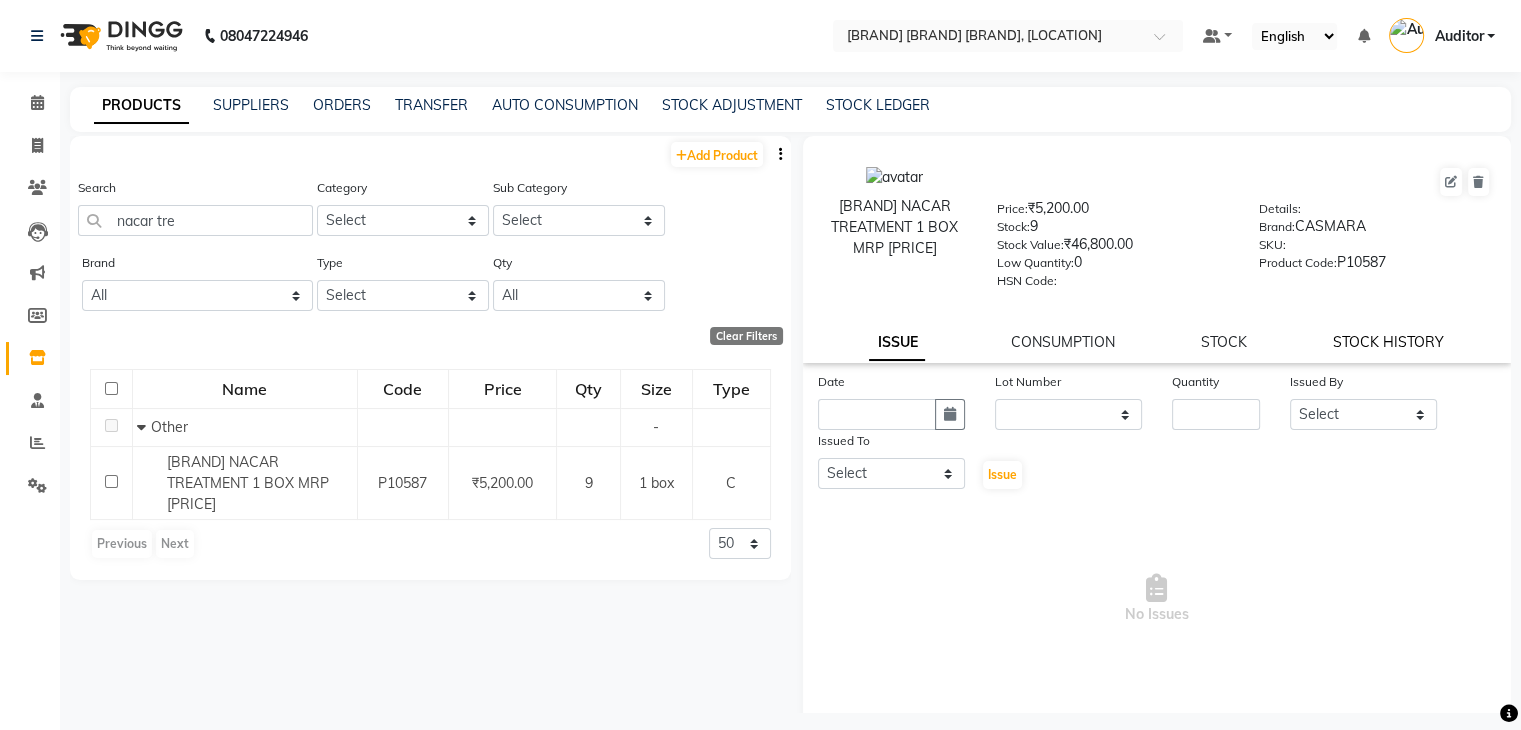 click on "STOCK HISTORY" 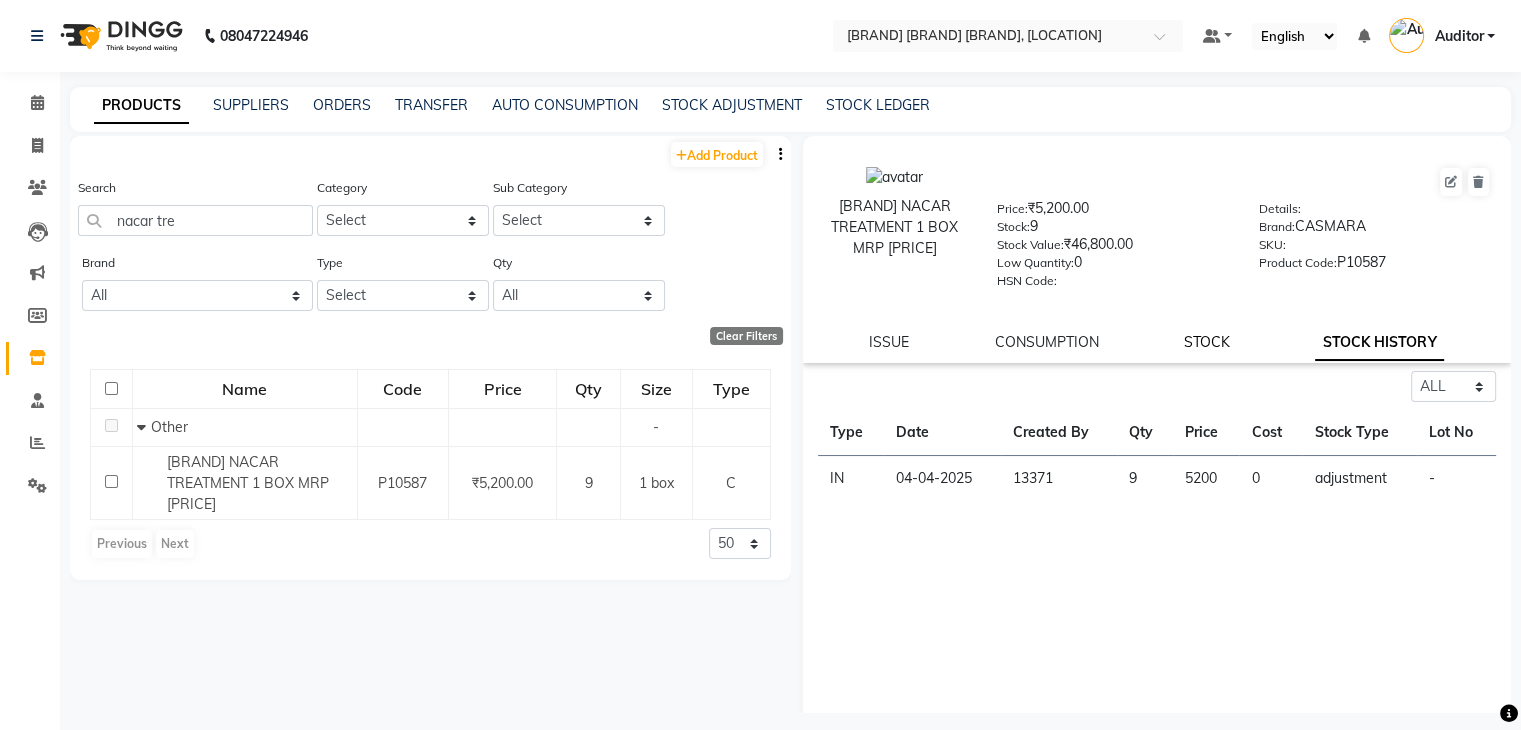 click on "STOCK" 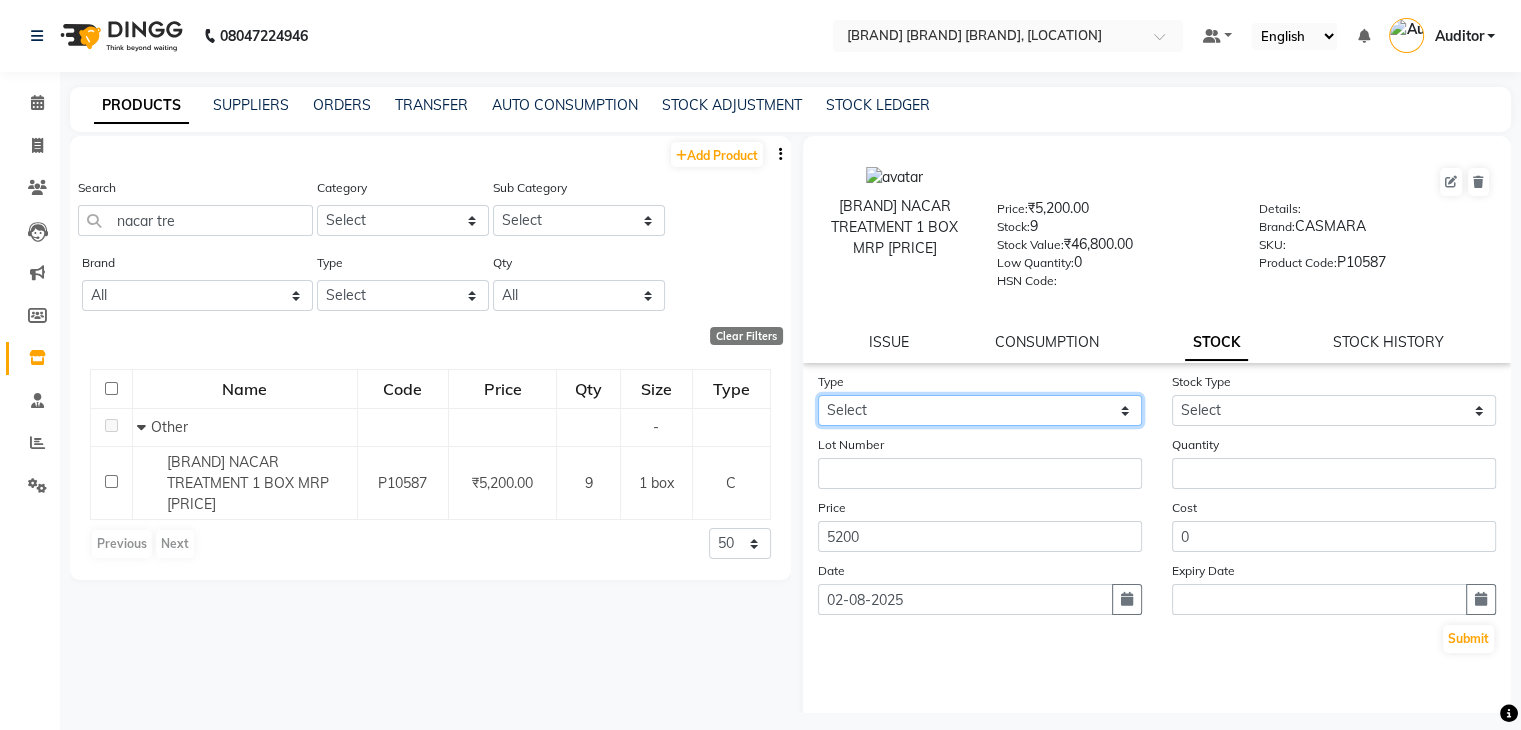 click on "Select In Out" 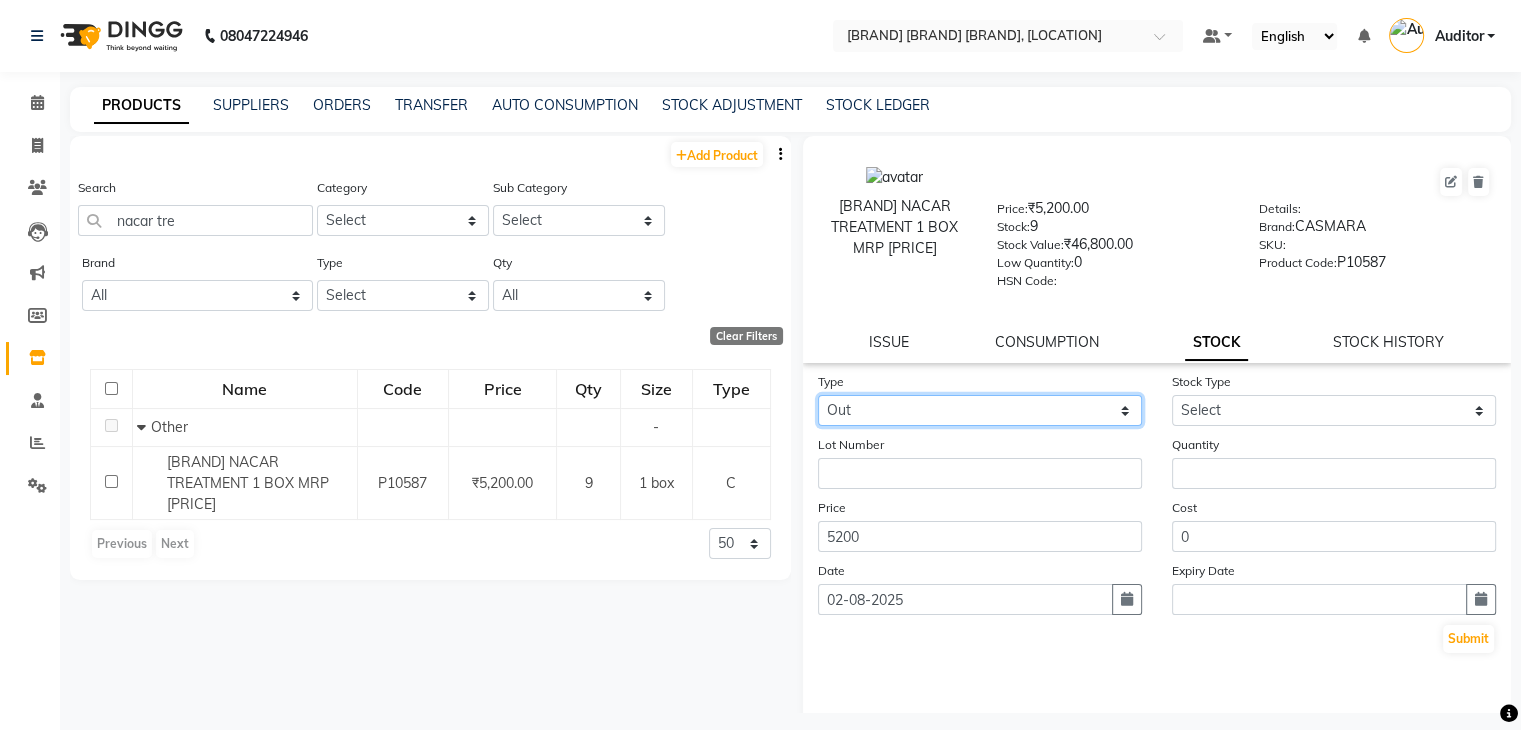 click on "Select In Out" 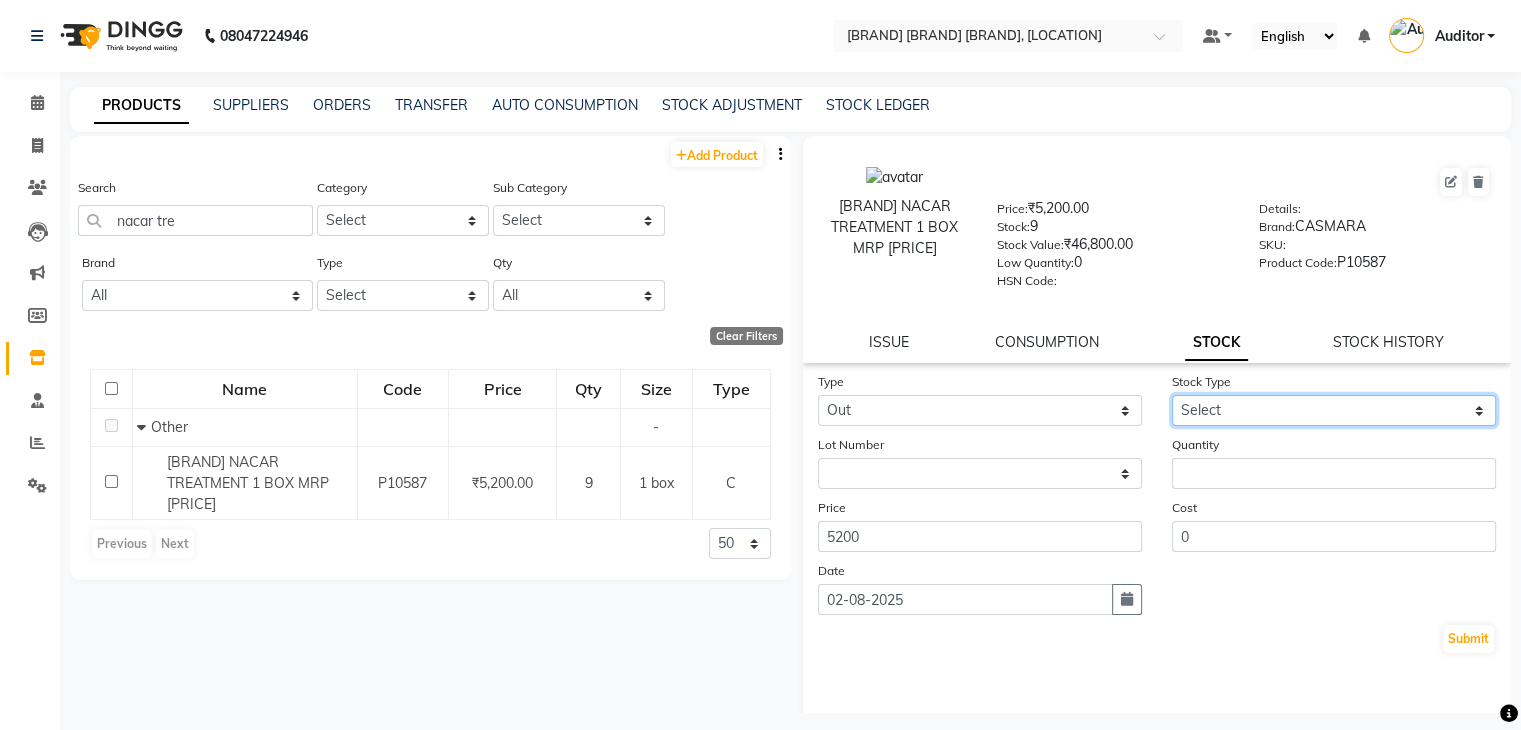 click on "Select Internal Use Damaged Expired Adjustment Return Other" 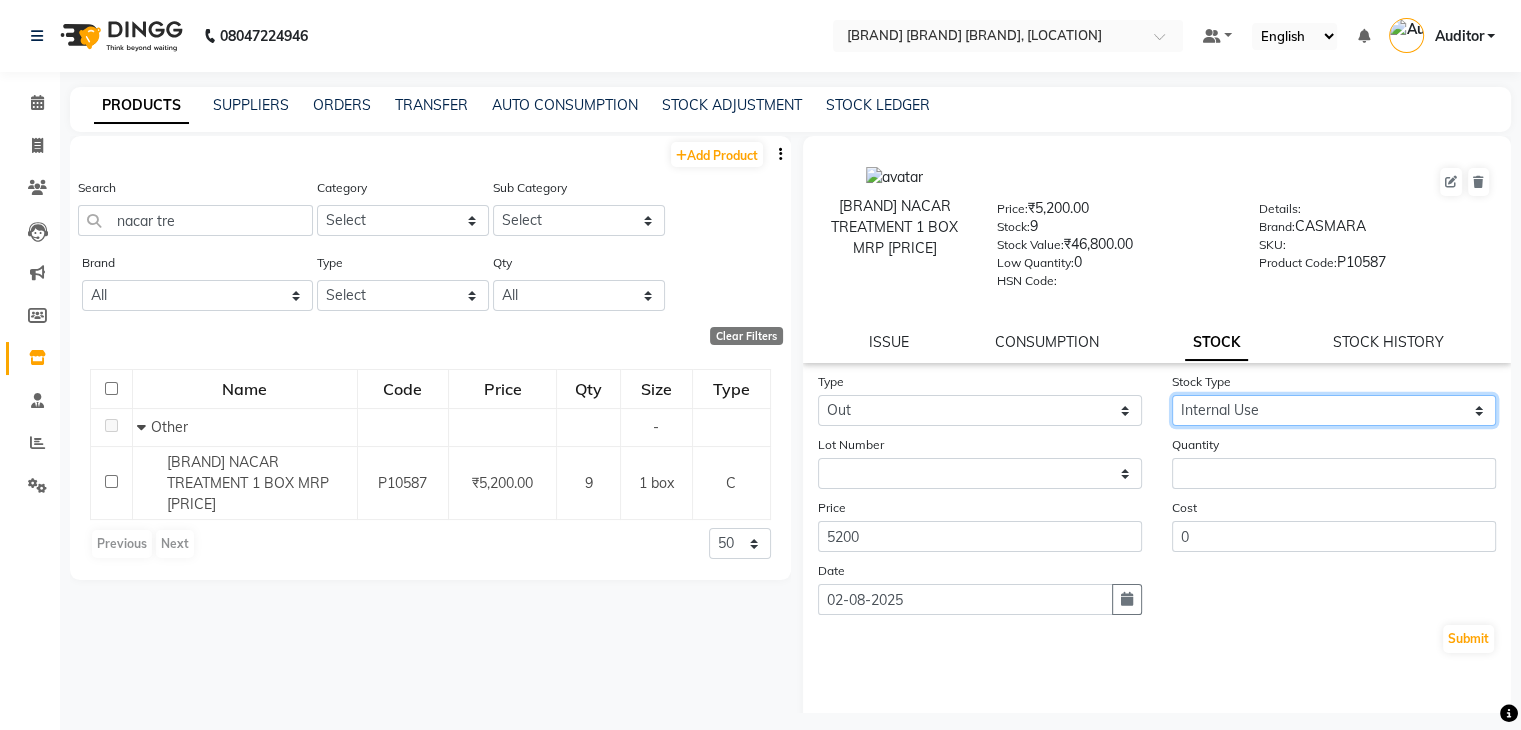 click on "Select Internal Use Damaged Expired Adjustment Return Other" 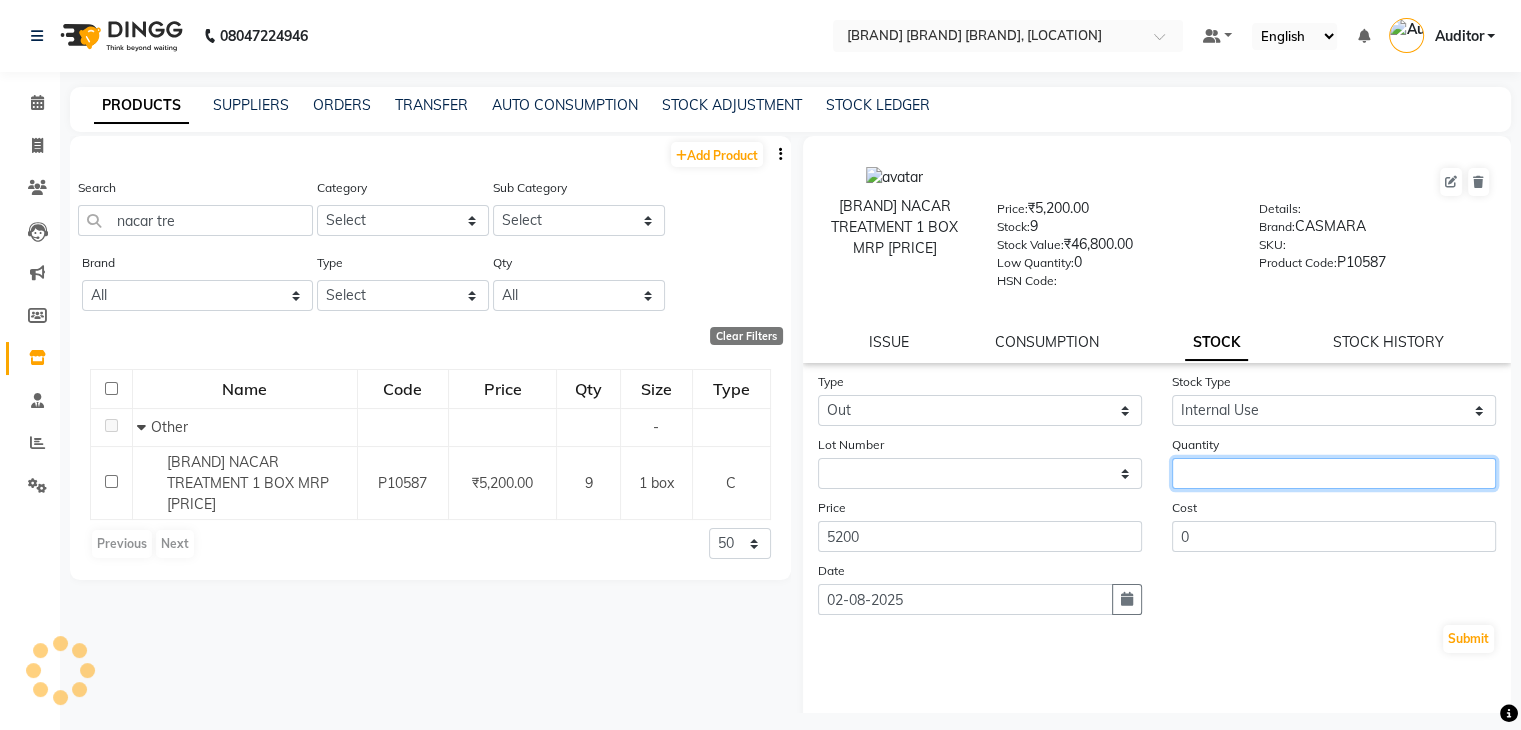 click 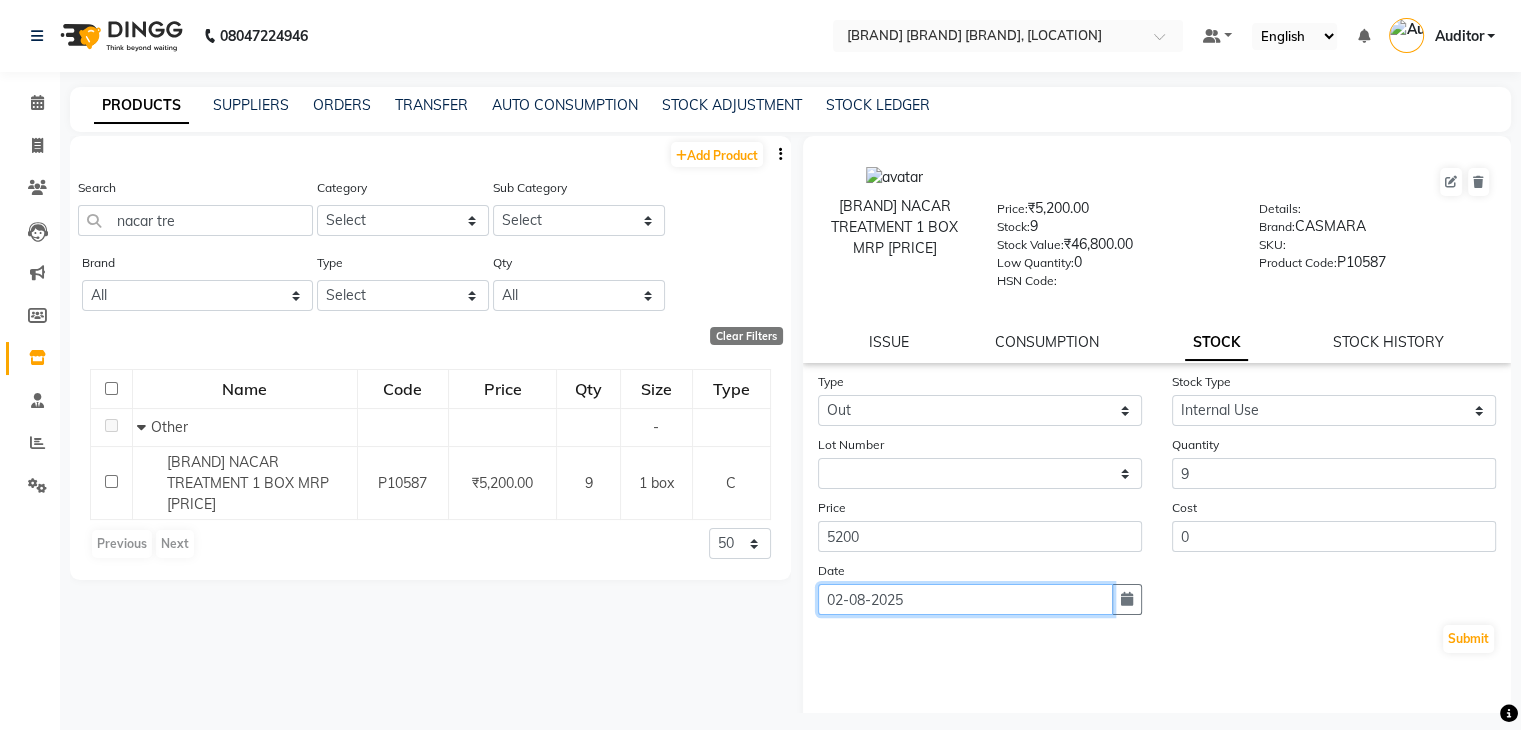 click on "02-08-2025" 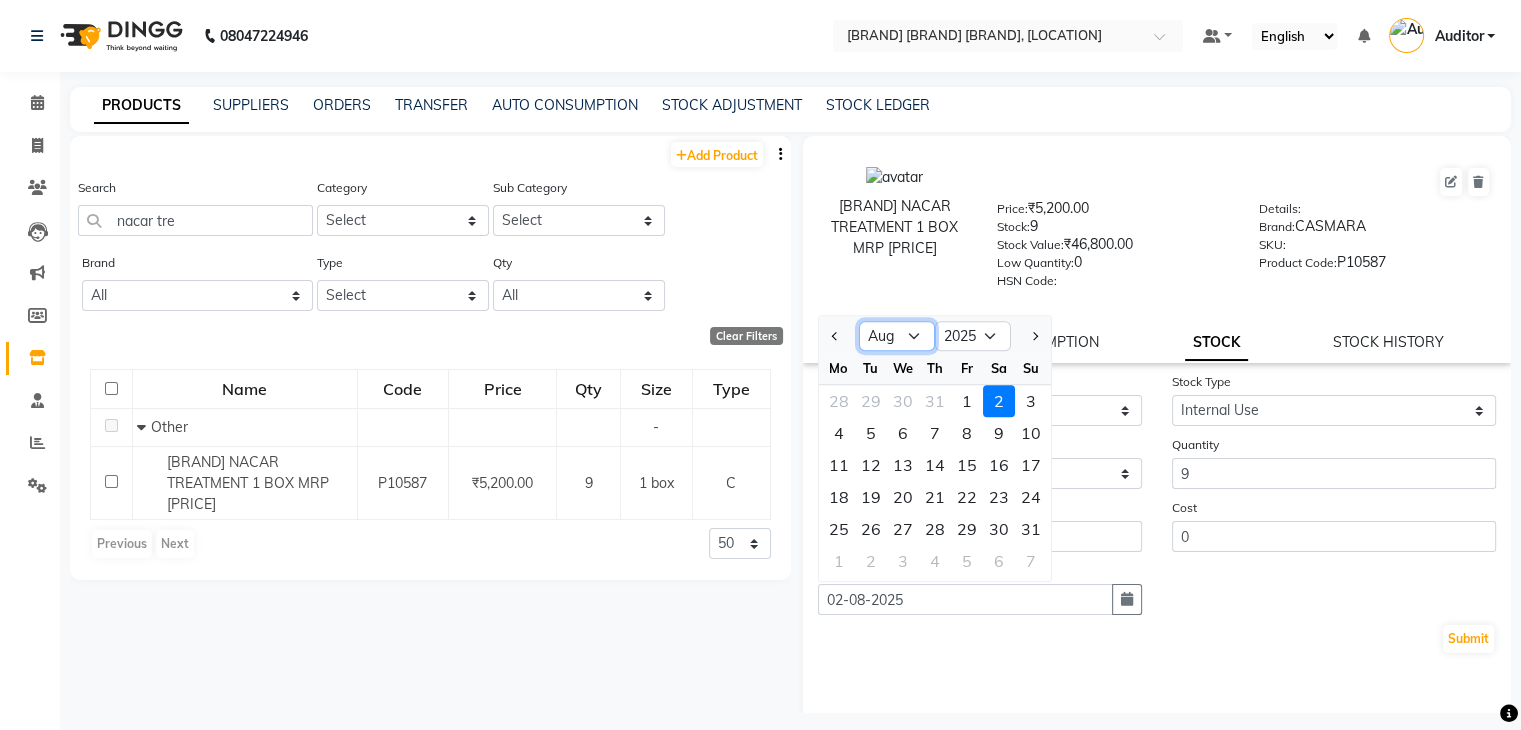 click on "Jan Feb Mar Apr May Jun Jul Aug Sep Oct Nov Dec" 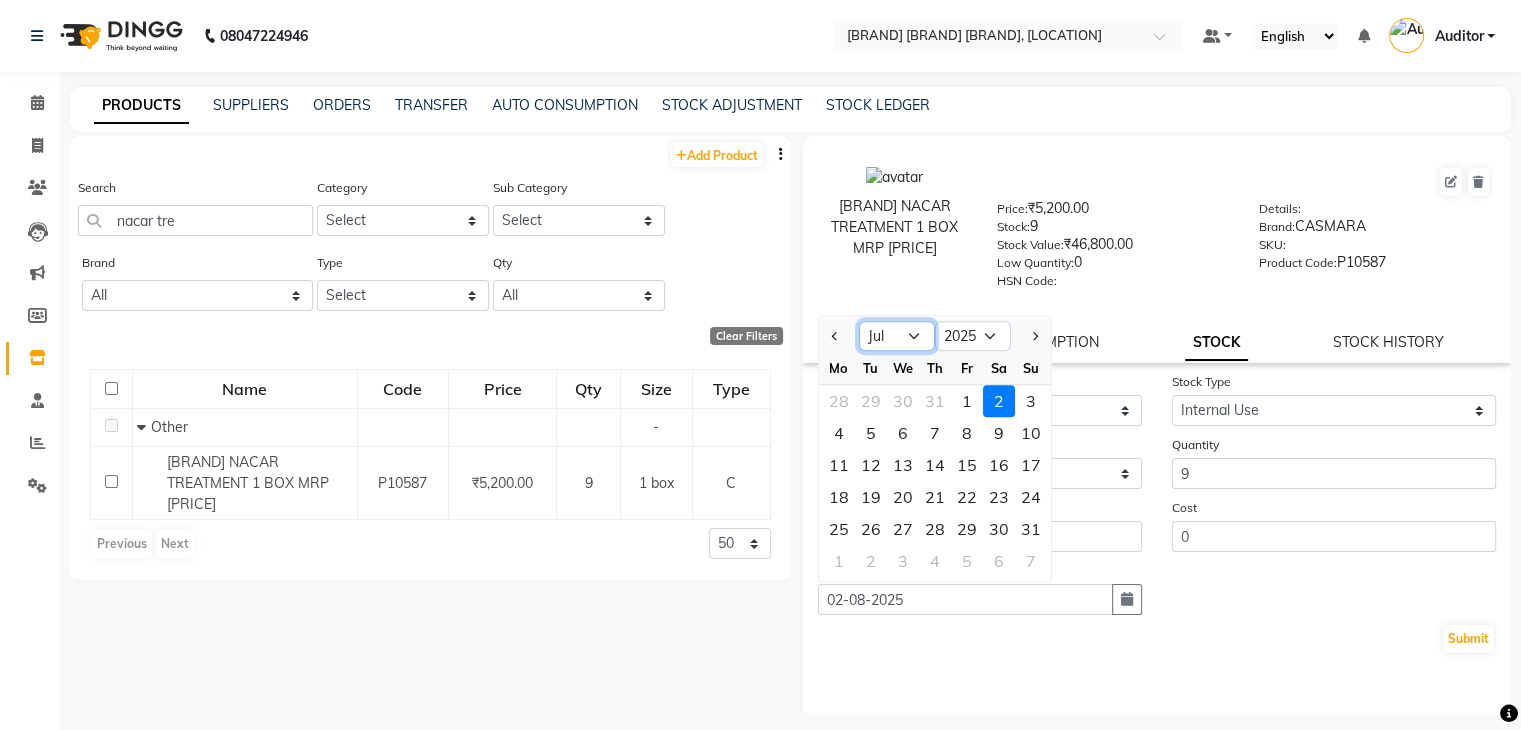 click on "Jan Feb Mar Apr May Jun Jul Aug Sep Oct Nov Dec" 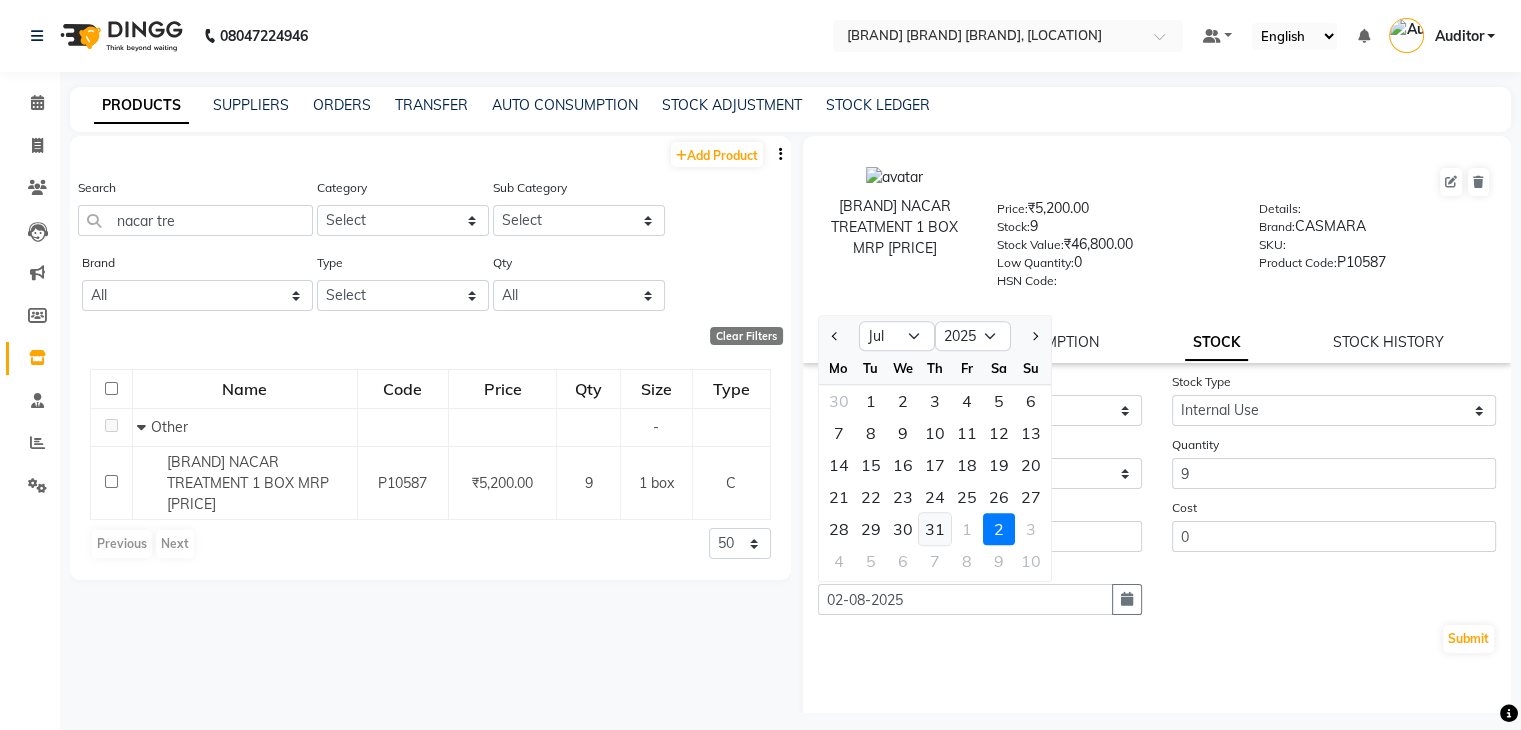 click on "31" 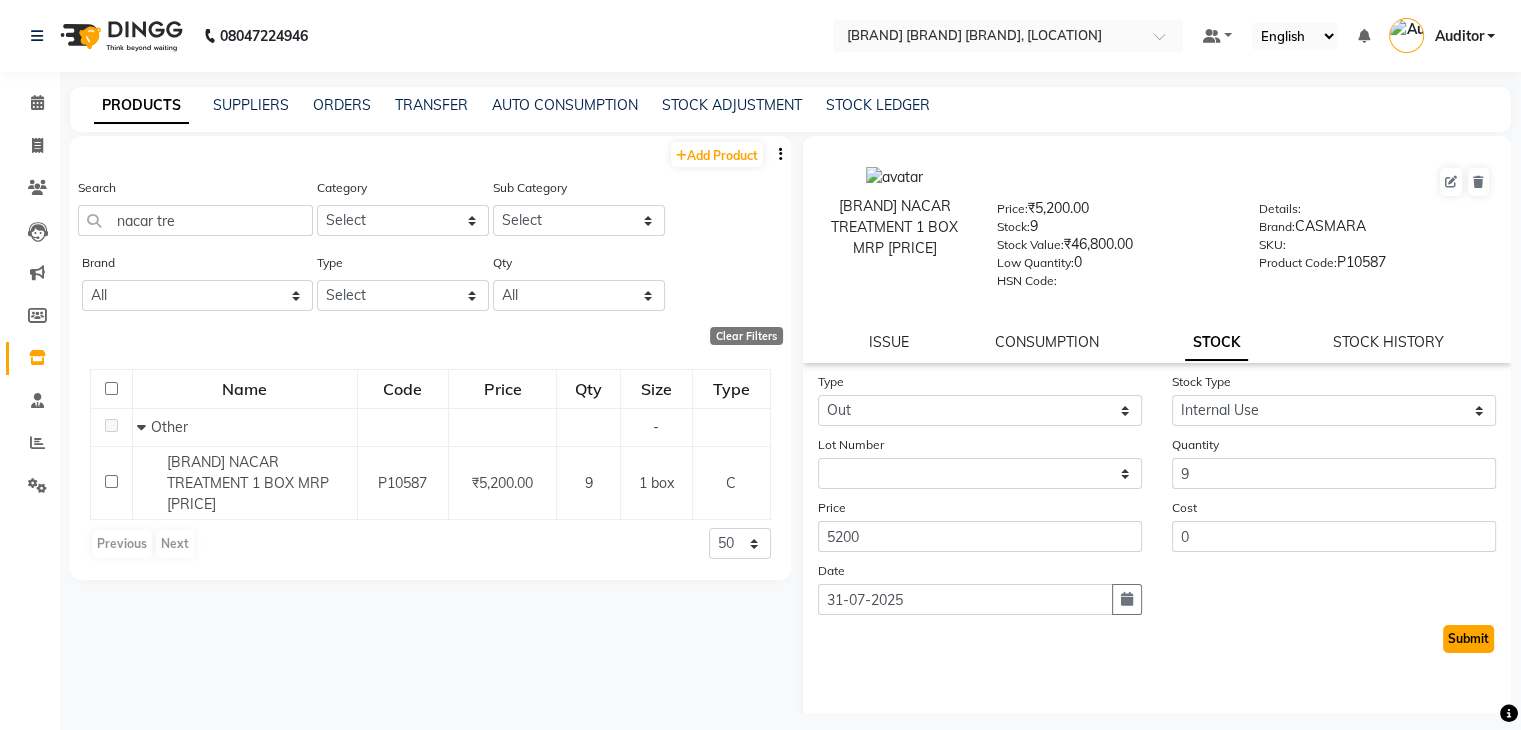 click on "Submit" 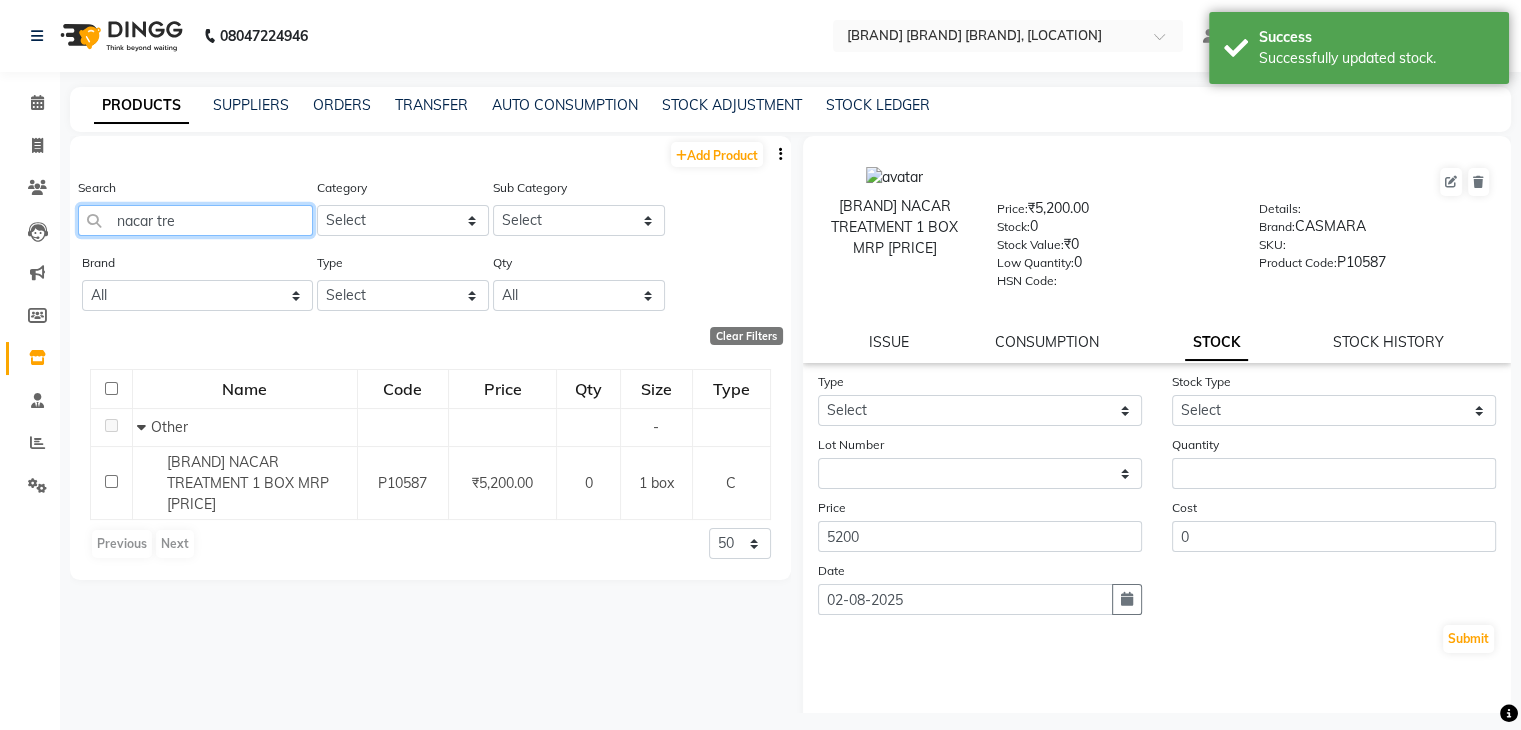 click on "nacar tre" 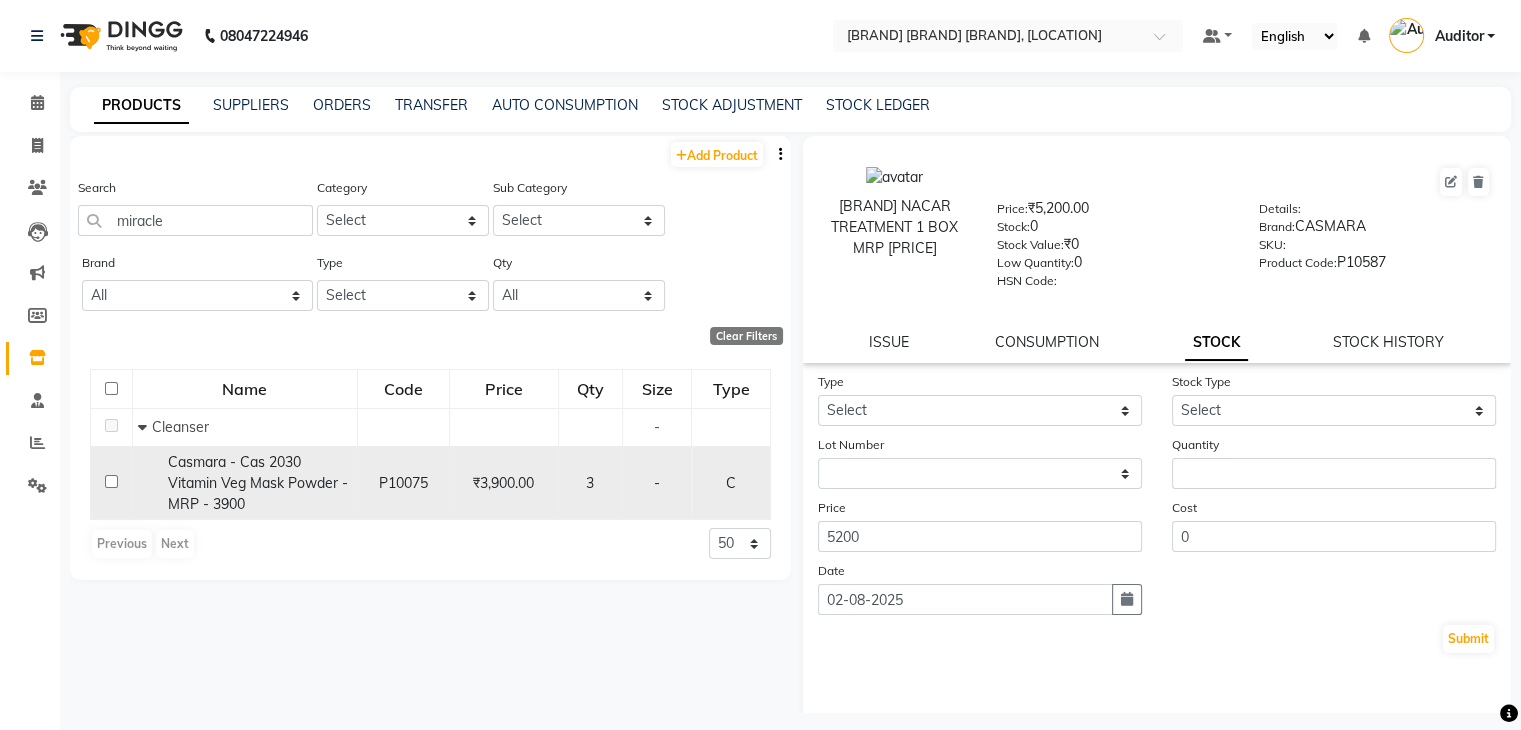 click on "Casmara - Cas 2030 Vitamin Veg Mask Powder - MRP - 3900" 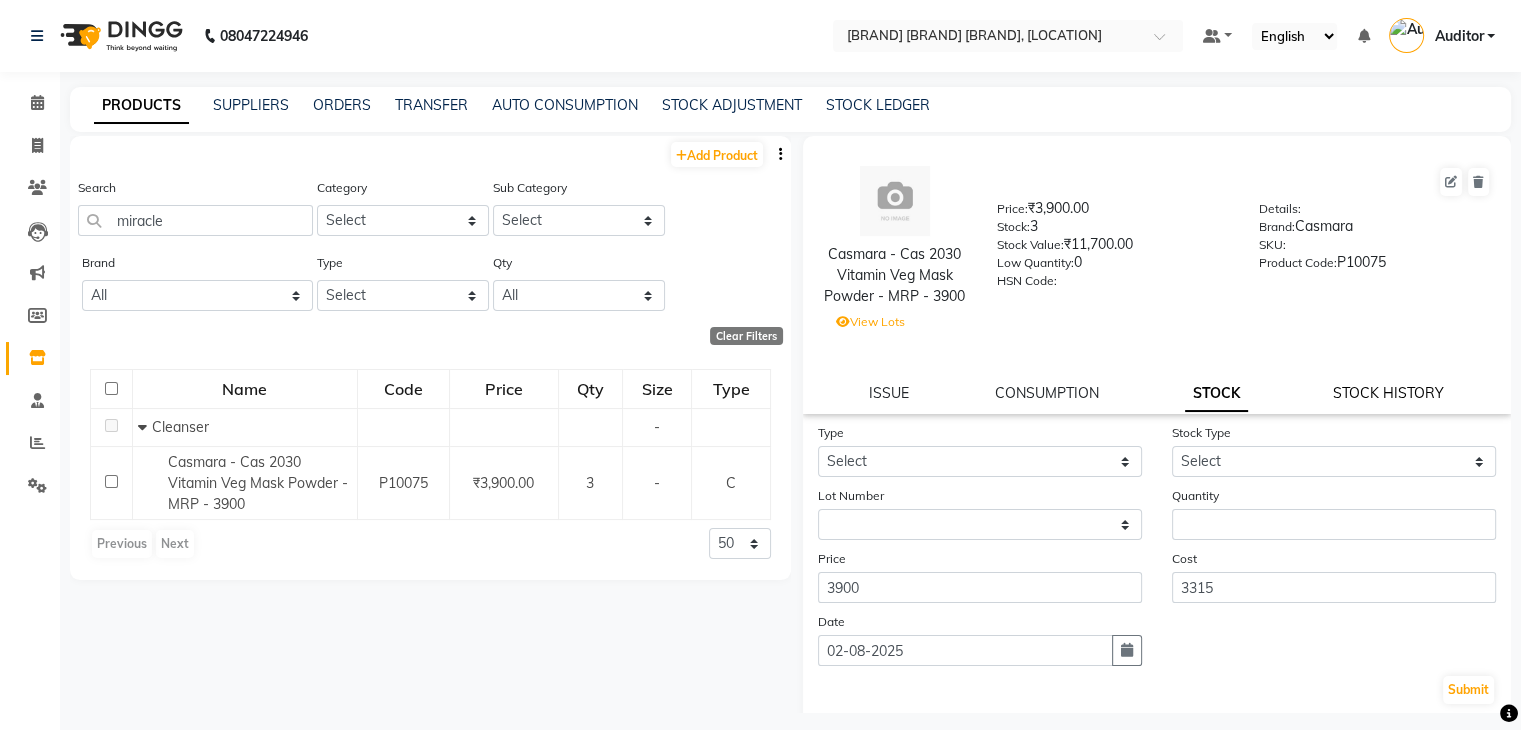 click on "STOCK HISTORY" 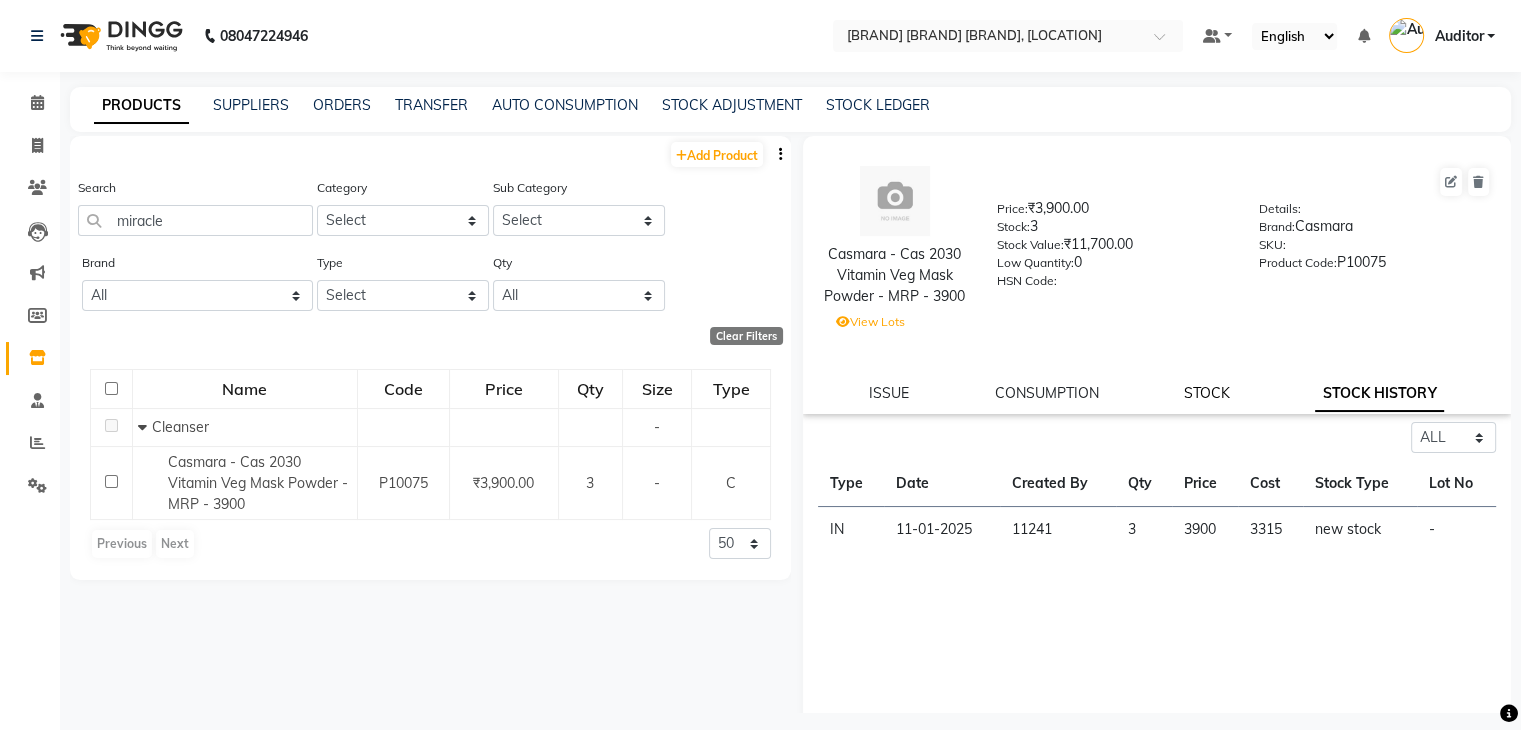 click on "STOCK" 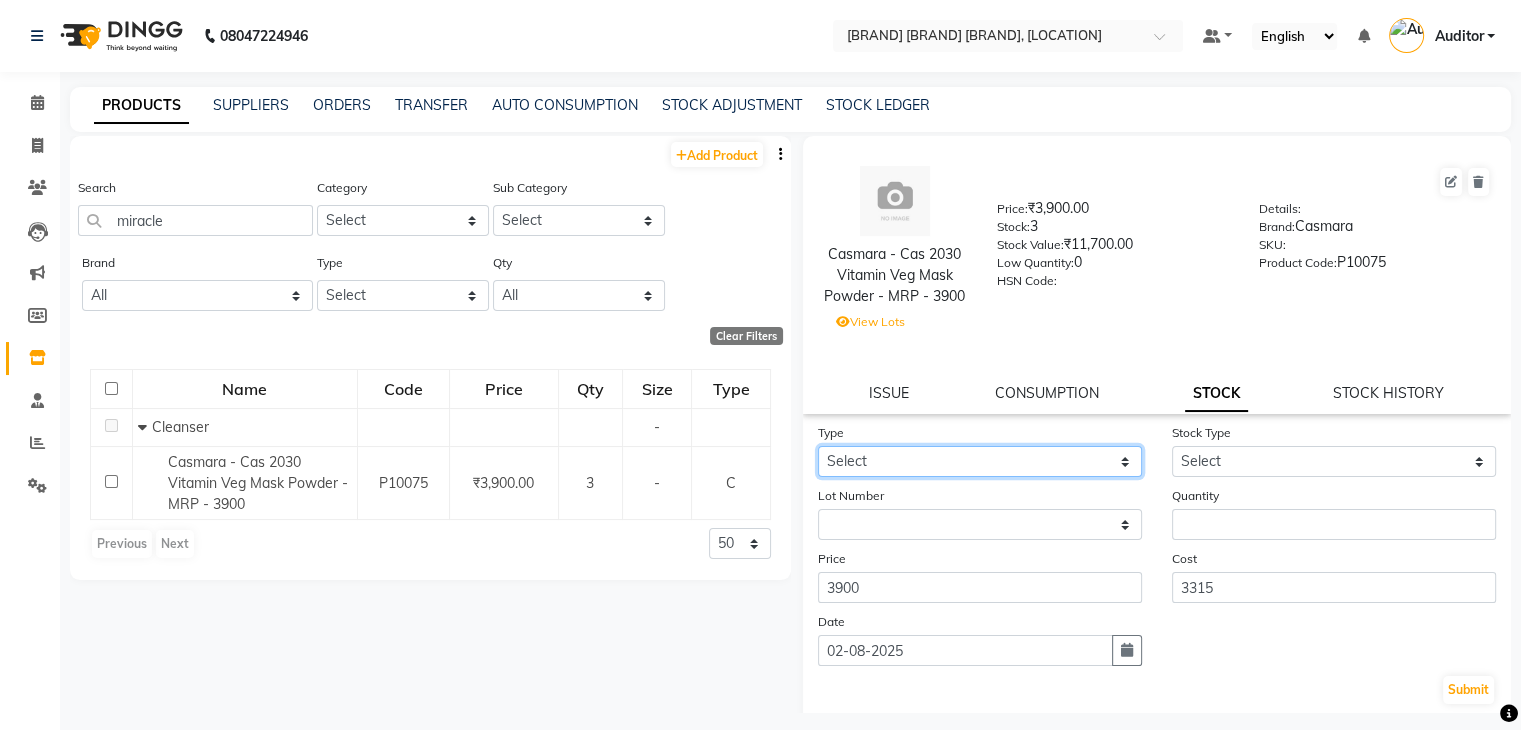 click on "Select In Out" 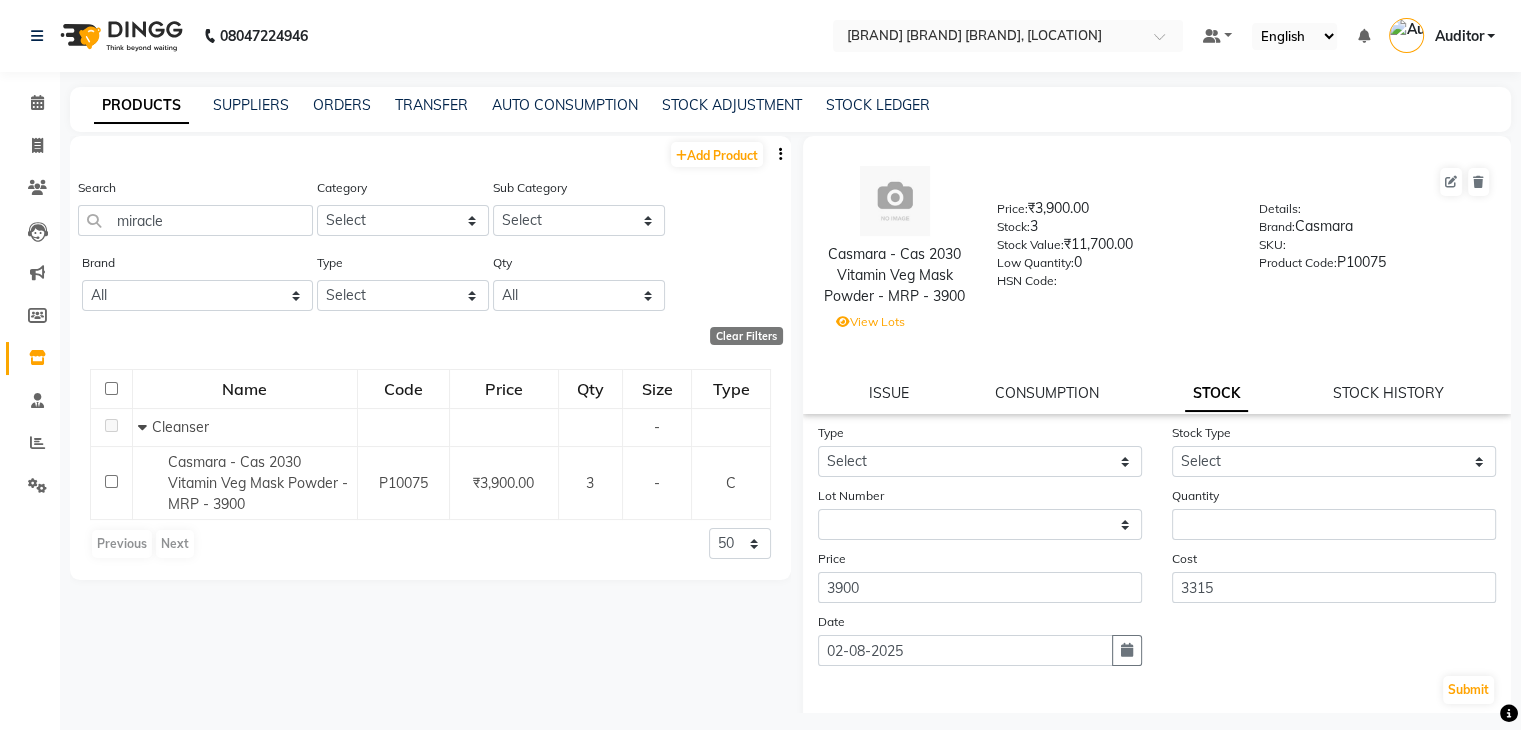 click on "Add Product  Search miracle Category Select Hair Skin Makeup Personal Care Appliances Beard Waxing Disposable Threading Hands and Feet Beauty Planet Botox Cadiveu Casmara Cheryls Loreal Olaplex HAIR gk salon use skyndore darmalogica Other Sub Category Select Brand All Beauty Gang Biotop Botoplastia Brillaire Brillare Cadiveu Casmara Defabulous Dermalogica Dermologica Dialight General Gk Hairoticmen Kazima Loreal Lotus Magestic Majestic Mcaffeine Mixfruit Mk Mk Majestic Mk Profession Moroccanoil Moroccon Moroccon Oil Naturica Null O3+ Oxylife Pedi Pie Ph Rica Root Deep Schwarzkopf Schwarzkoph Skp Skp Schwarzkopf Sleek Wellocare Type Select Both Retail Consumable Qty All Low Out Of Stock  Clear Filters  Name Code Price Qty Size Type   Cleanser - Casmara - Cas Ocean Miracle Treatment (6PH) 2TT - MRP - [PRICE] P10075 ₹[PRICE] 3 - C  Previous   Next  50 100 500" 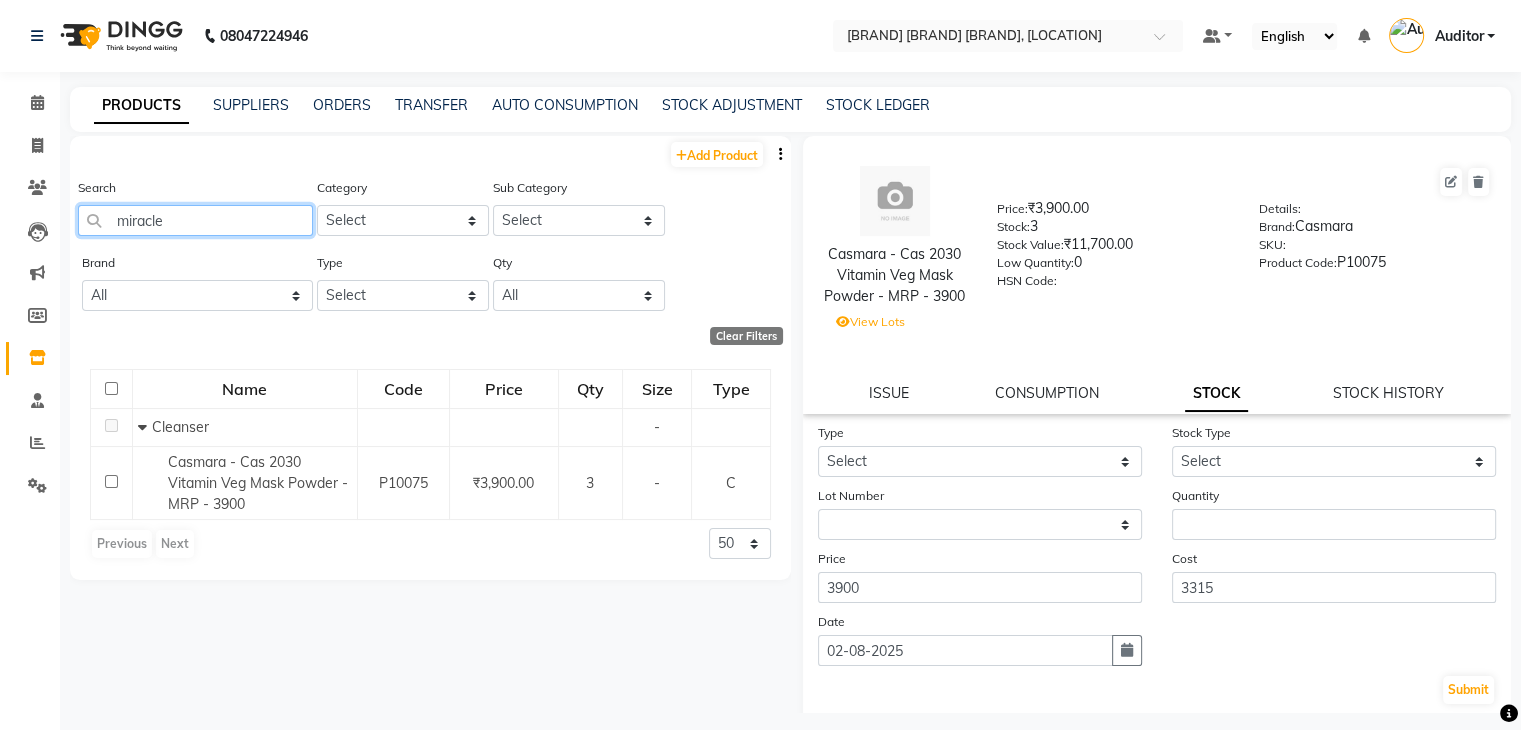 click on "miracle" 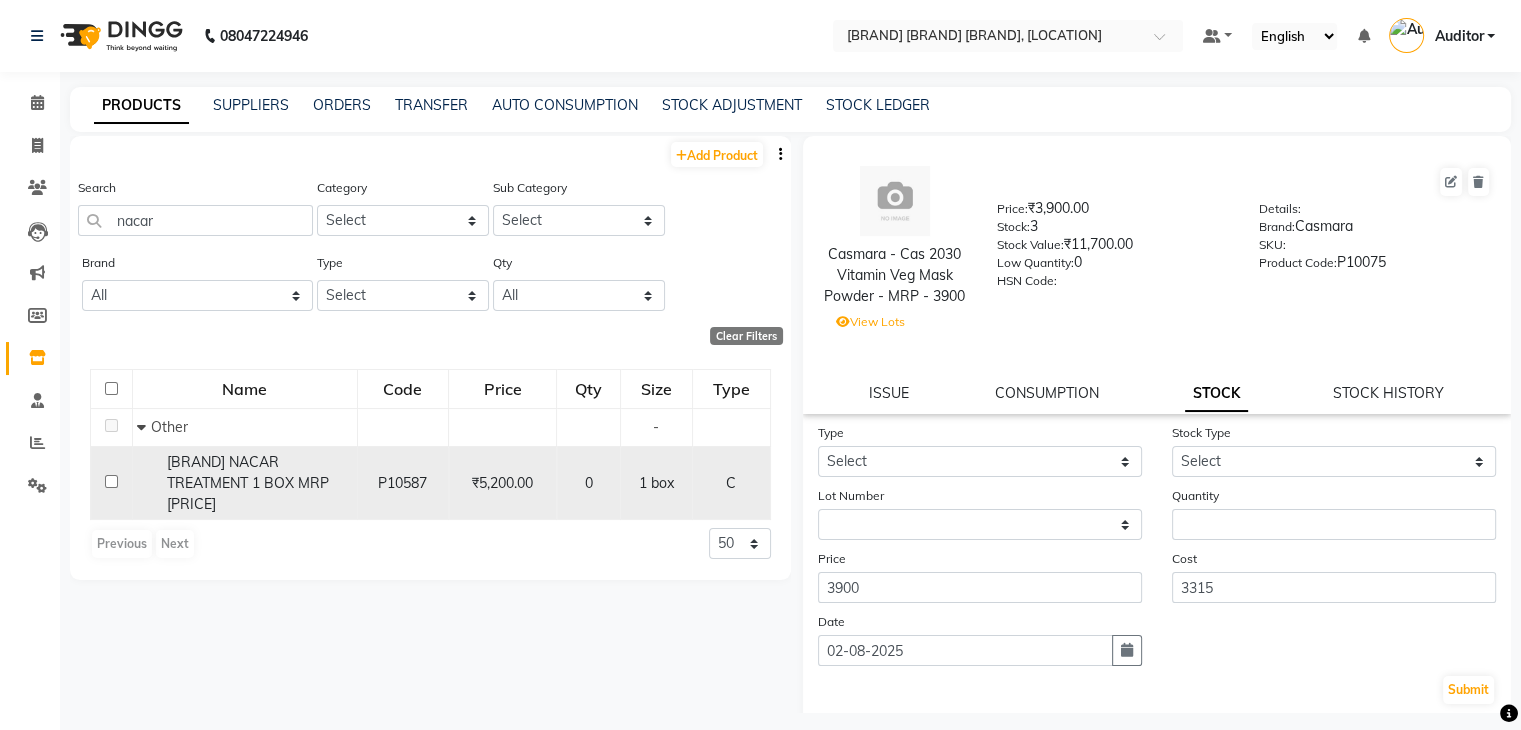 click on "[BRAND] NACAR TREATMENT 1 BOX MRP [PRICE]" 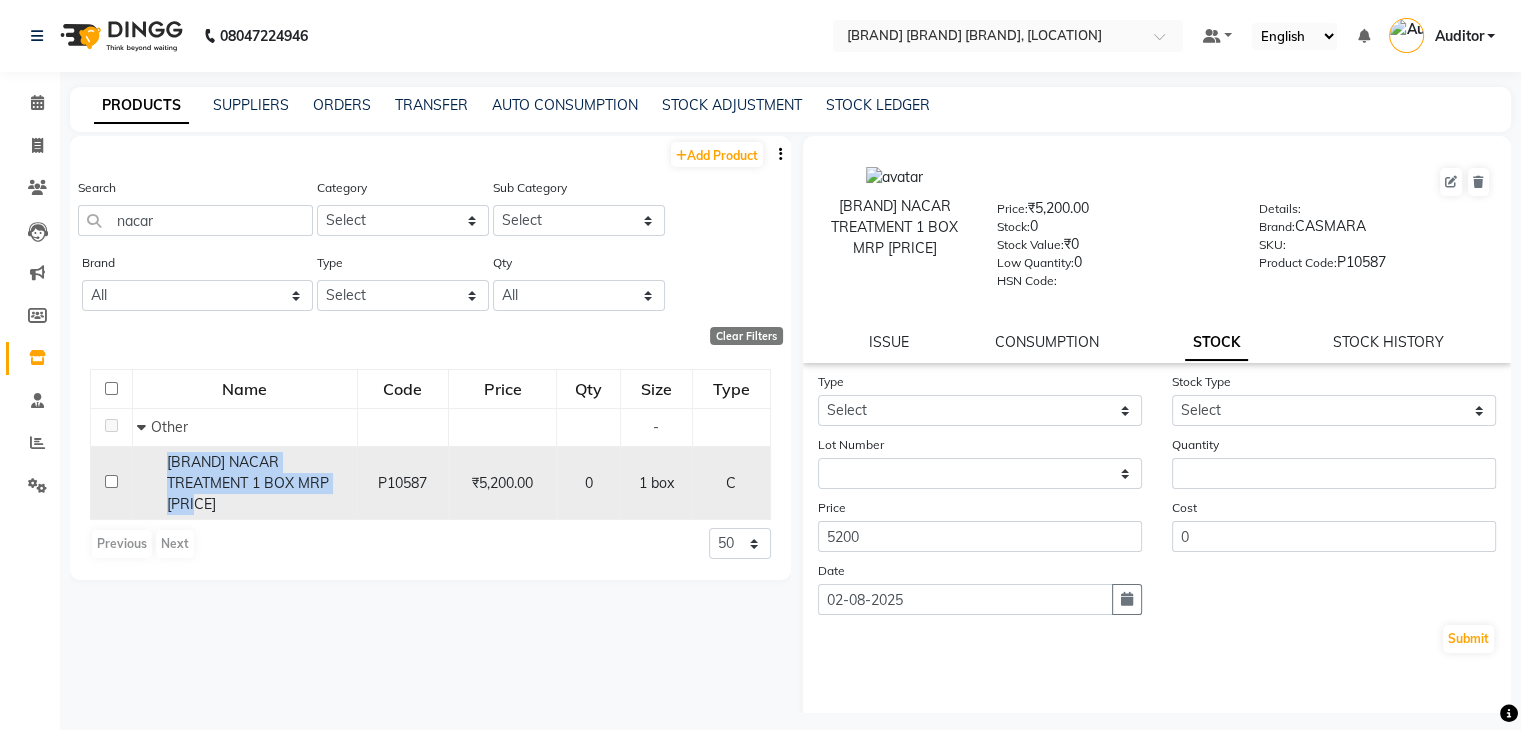drag, startPoint x: 264, startPoint y: 507, endPoint x: 152, endPoint y: 467, distance: 118.92855 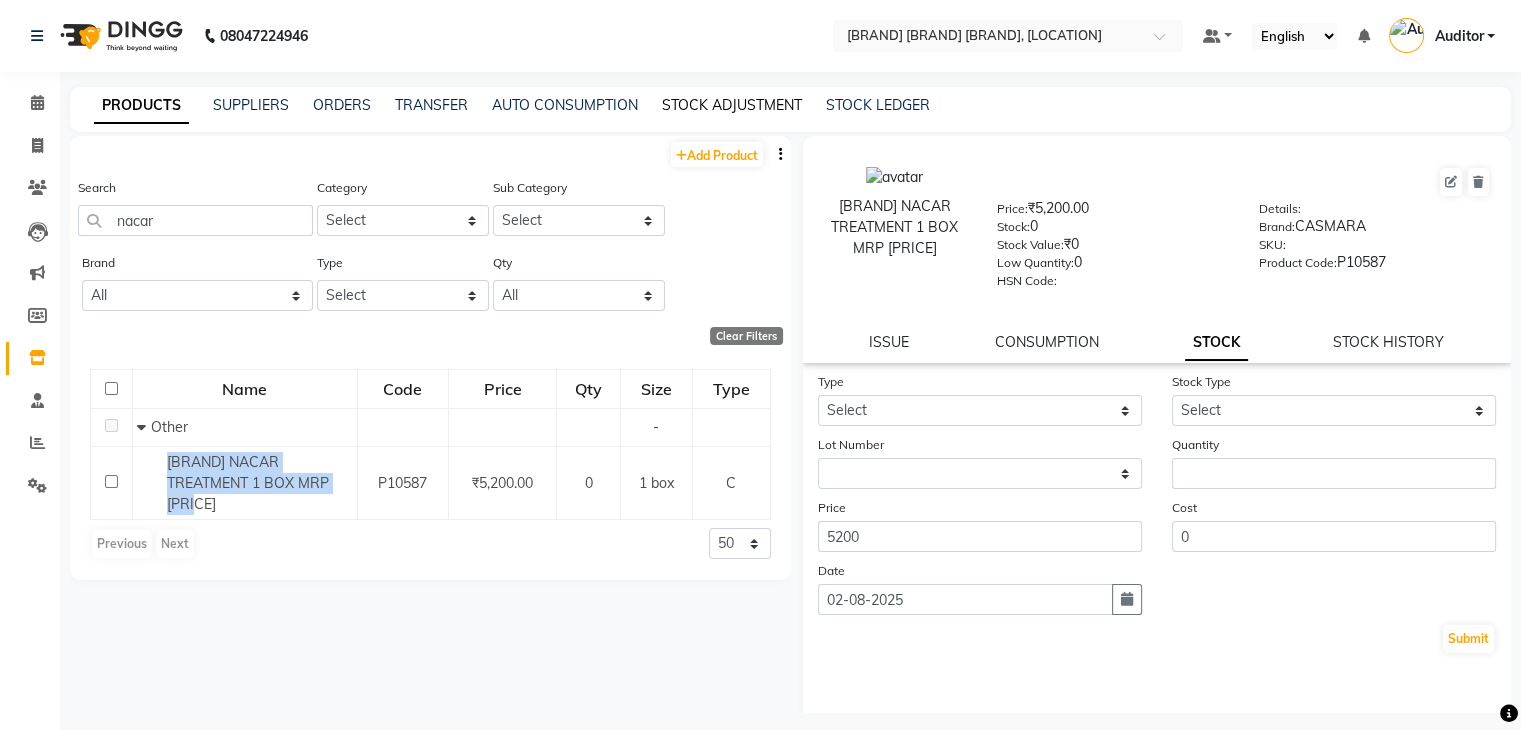 click on "STOCK ADJUSTMENT" 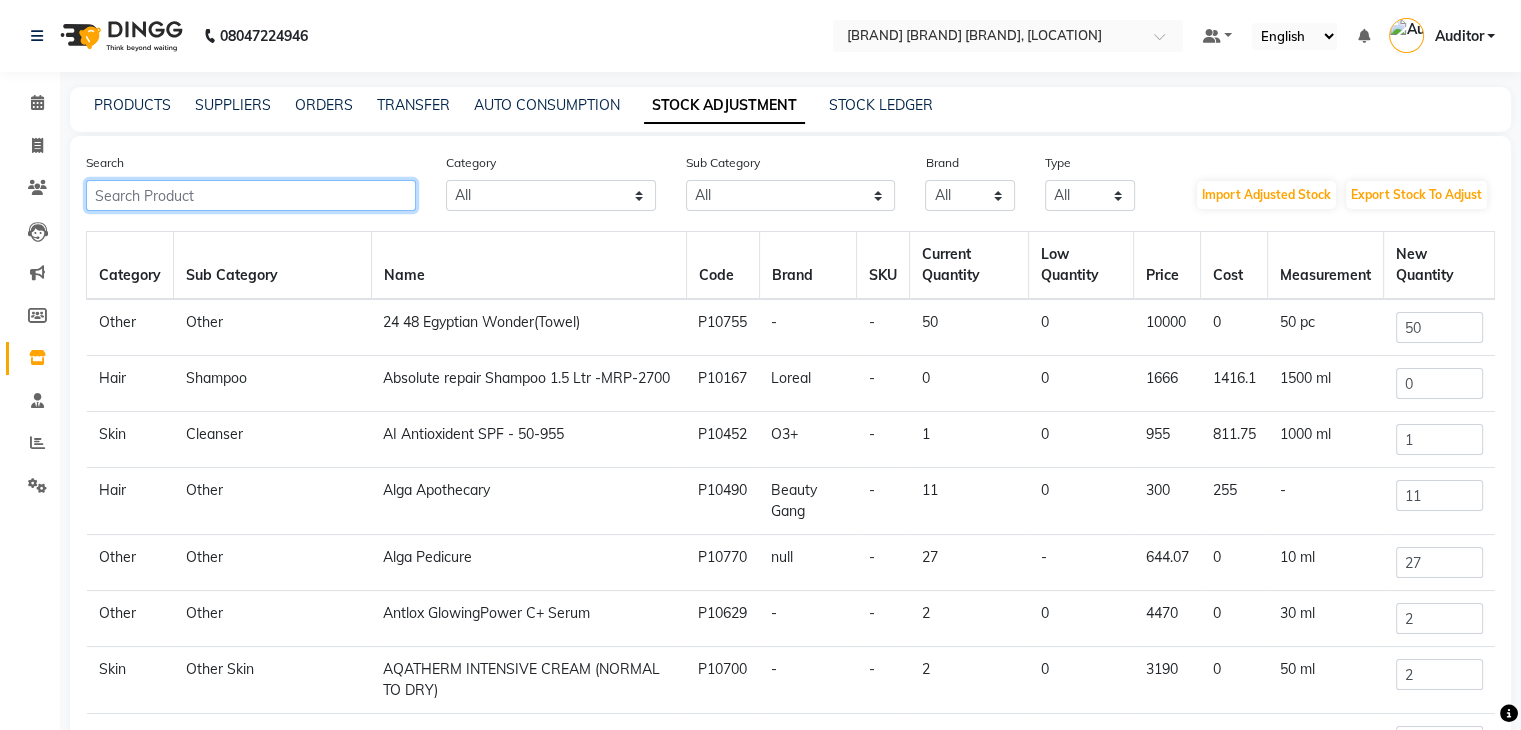 click 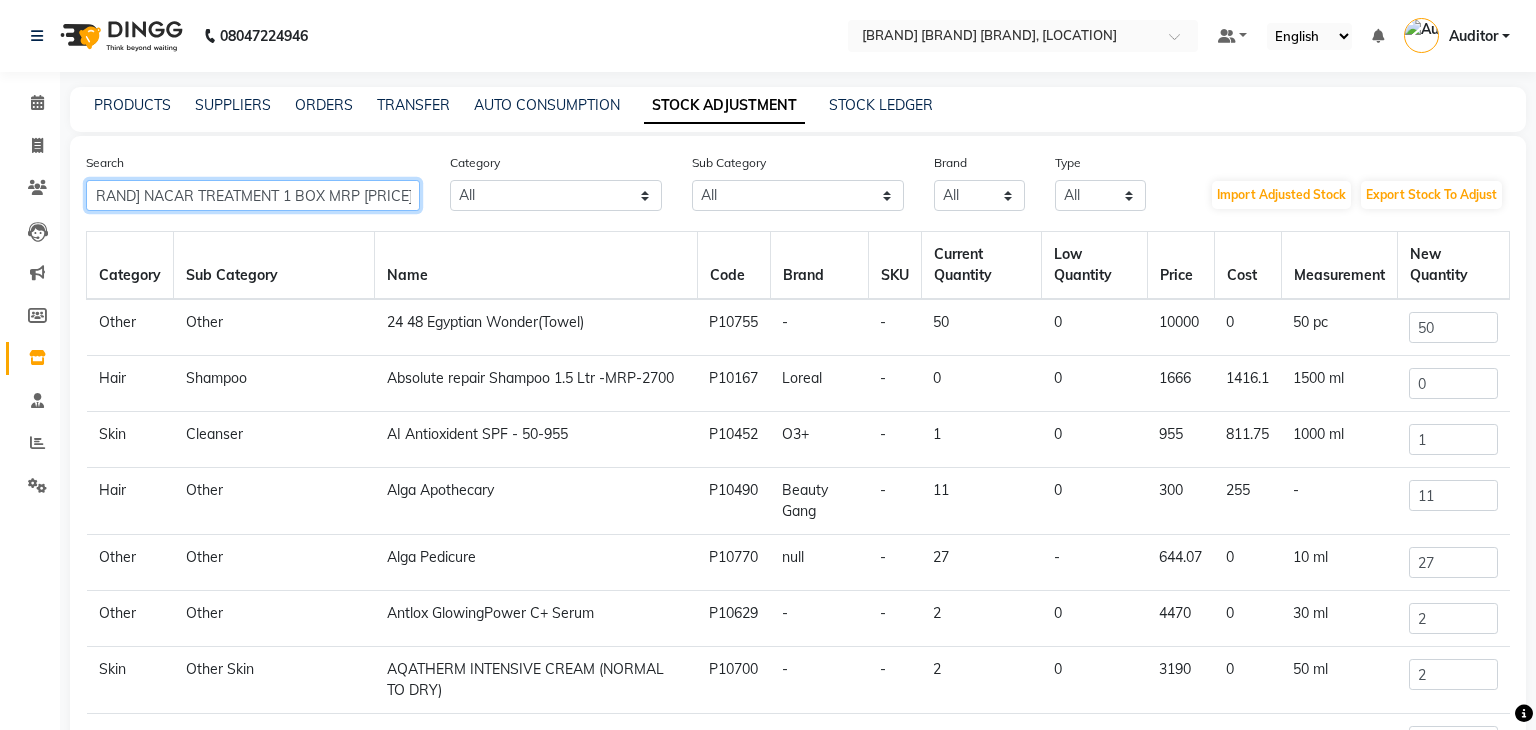 scroll, scrollTop: 0, scrollLeft: 10, axis: horizontal 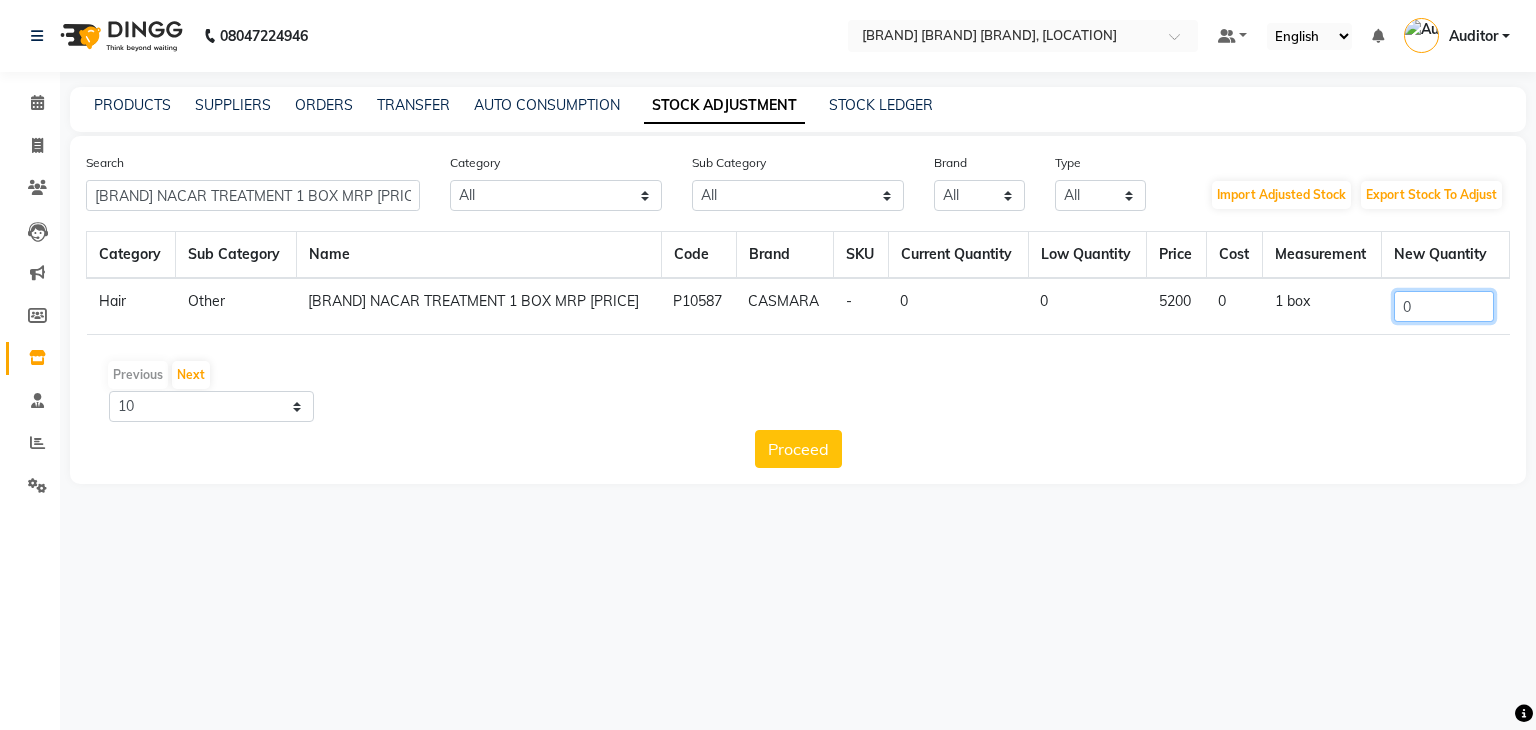 drag, startPoint x: 1430, startPoint y: 311, endPoint x: 1345, endPoint y: 314, distance: 85.052925 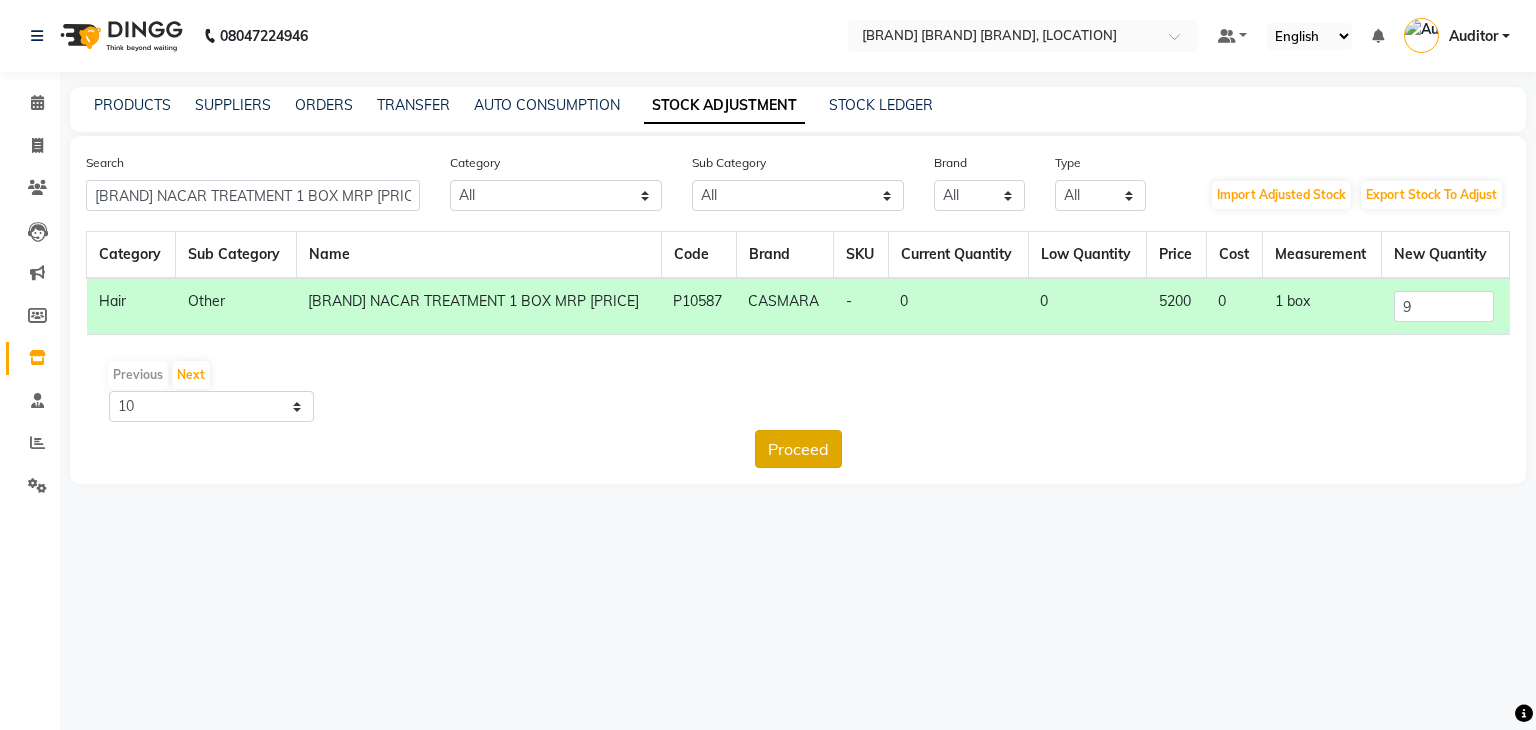 click on "Proceed" 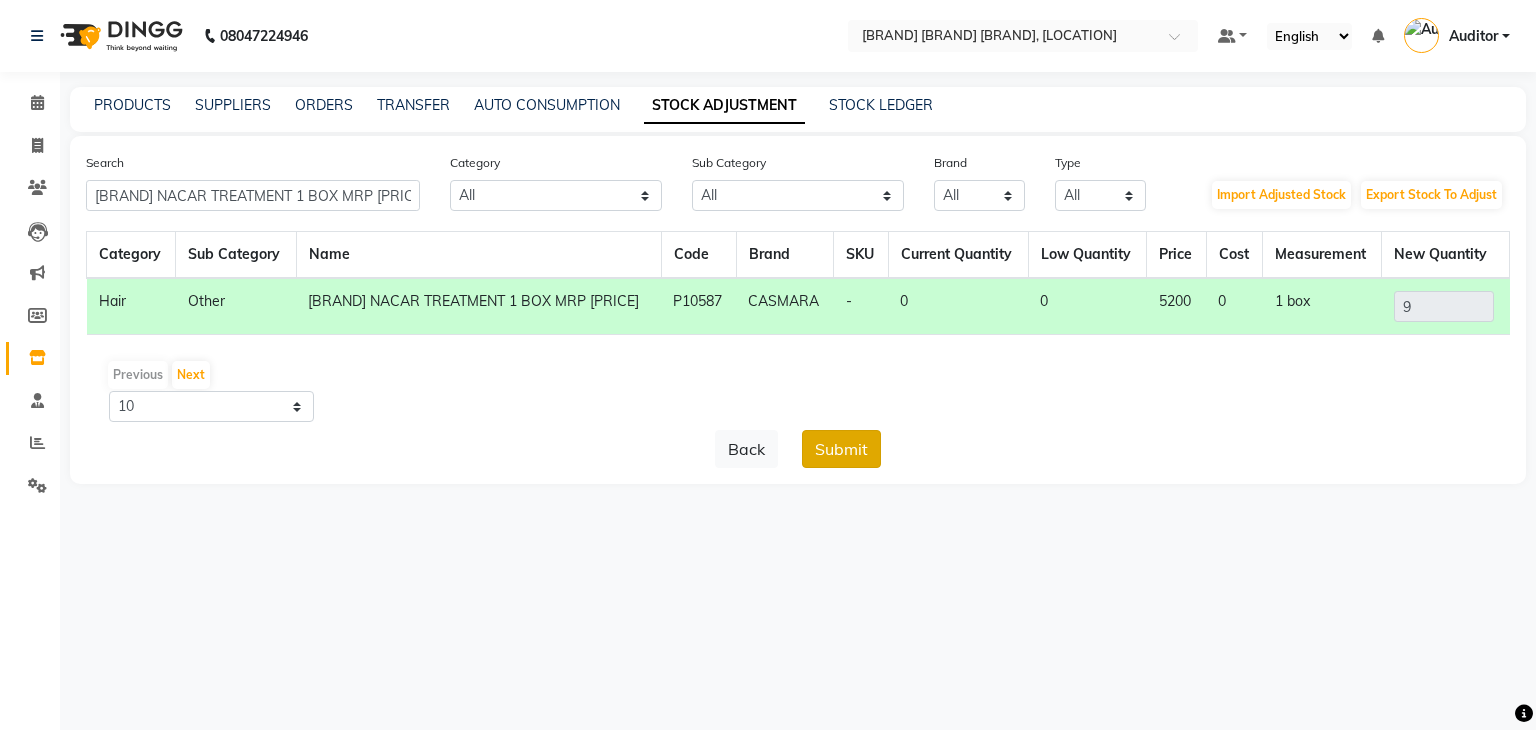 click on "Submit" 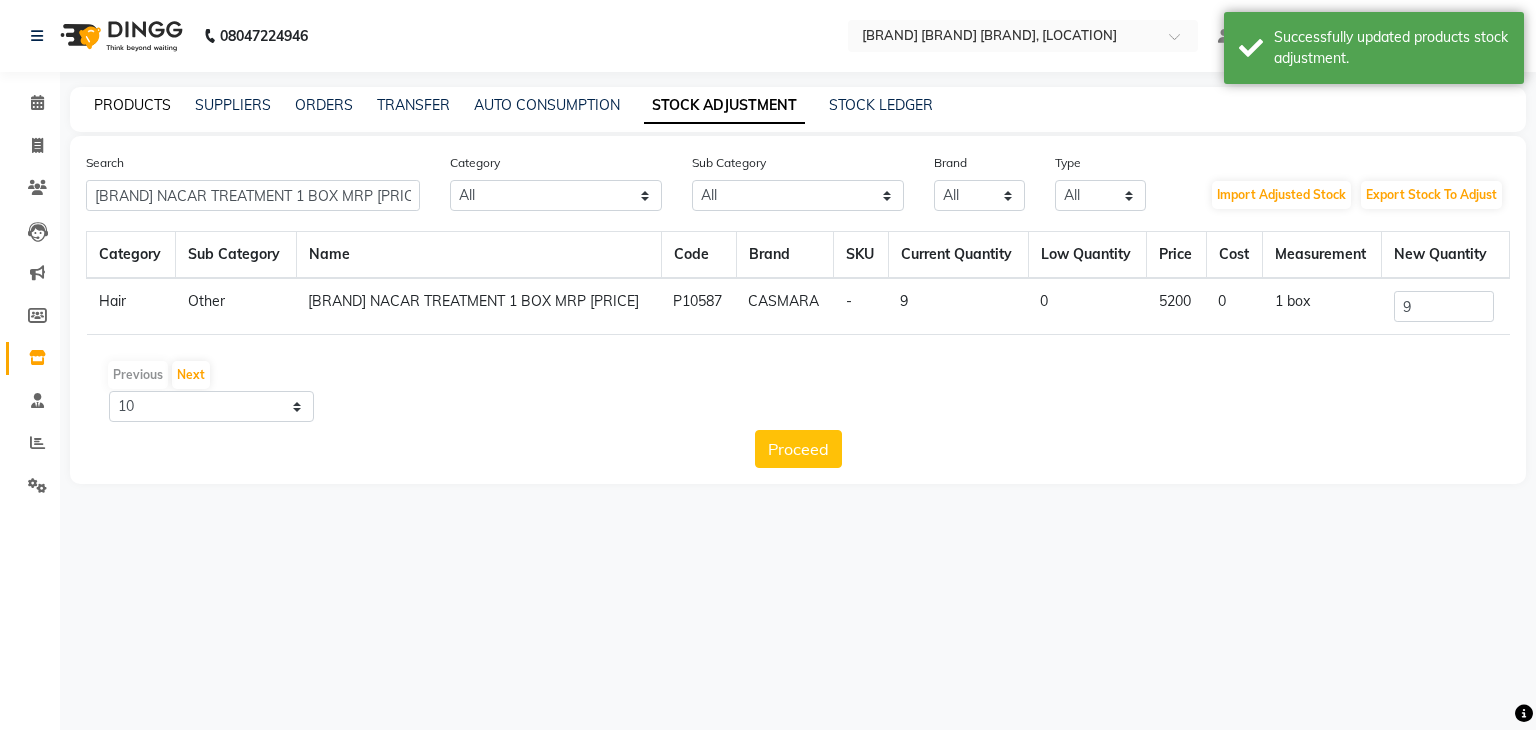 click on "PRODUCTS" 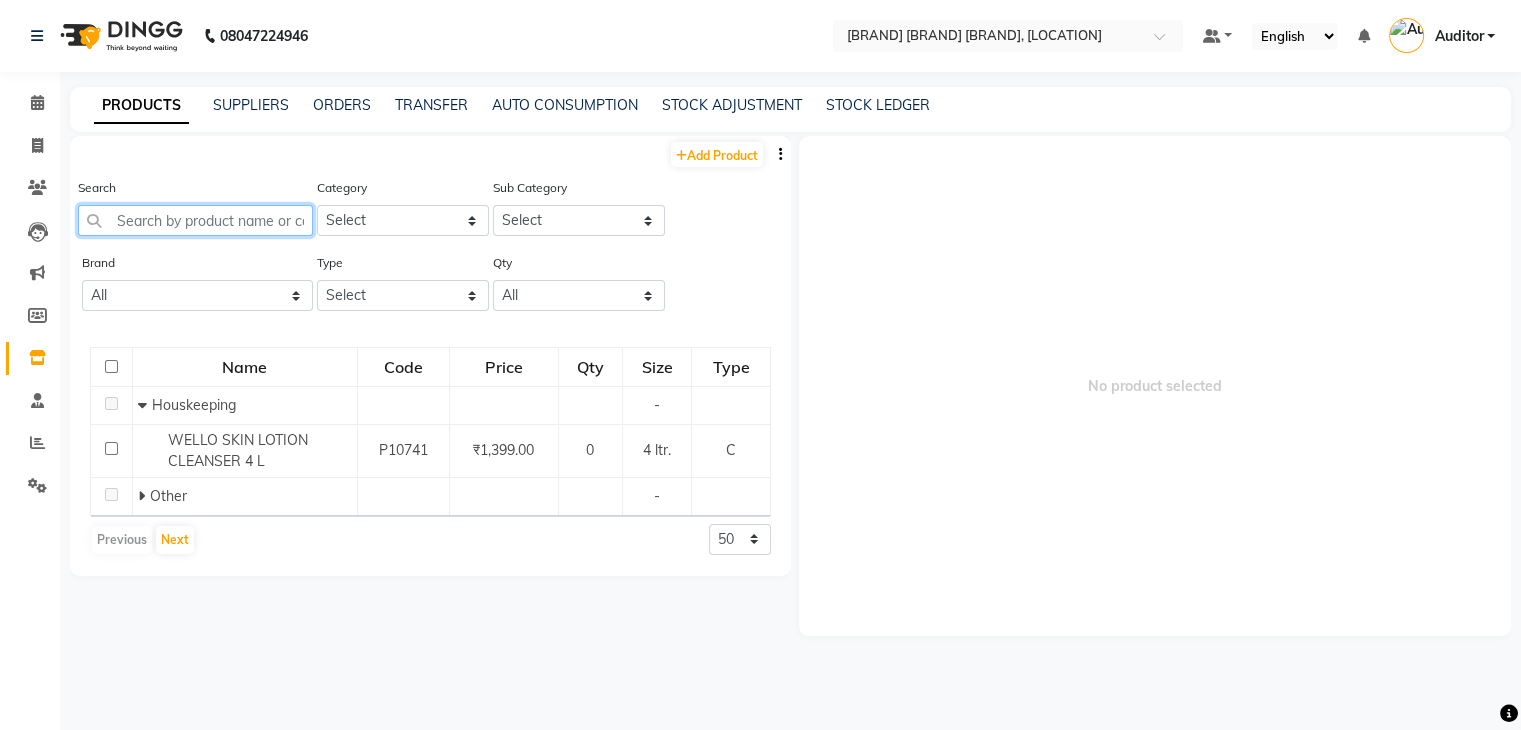 click 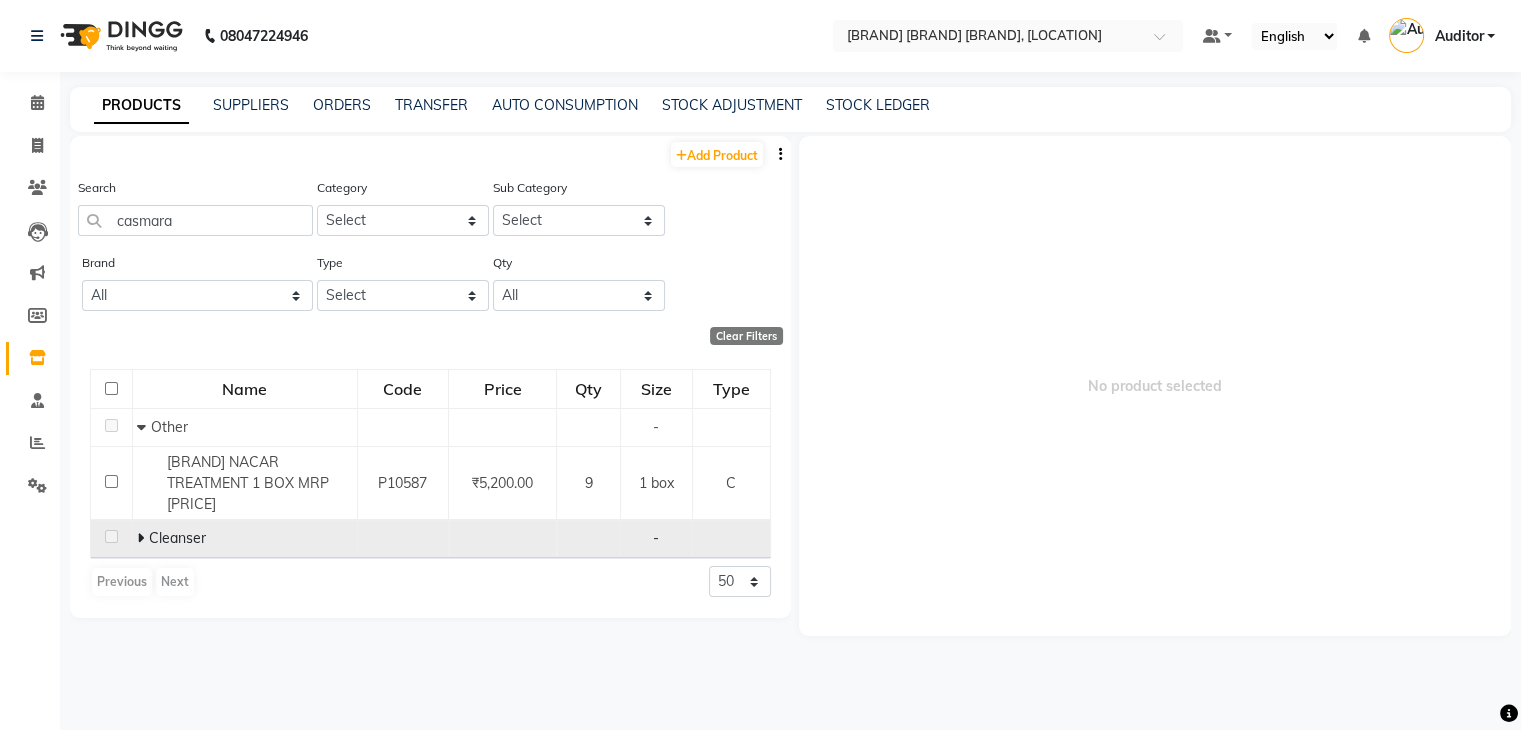 click 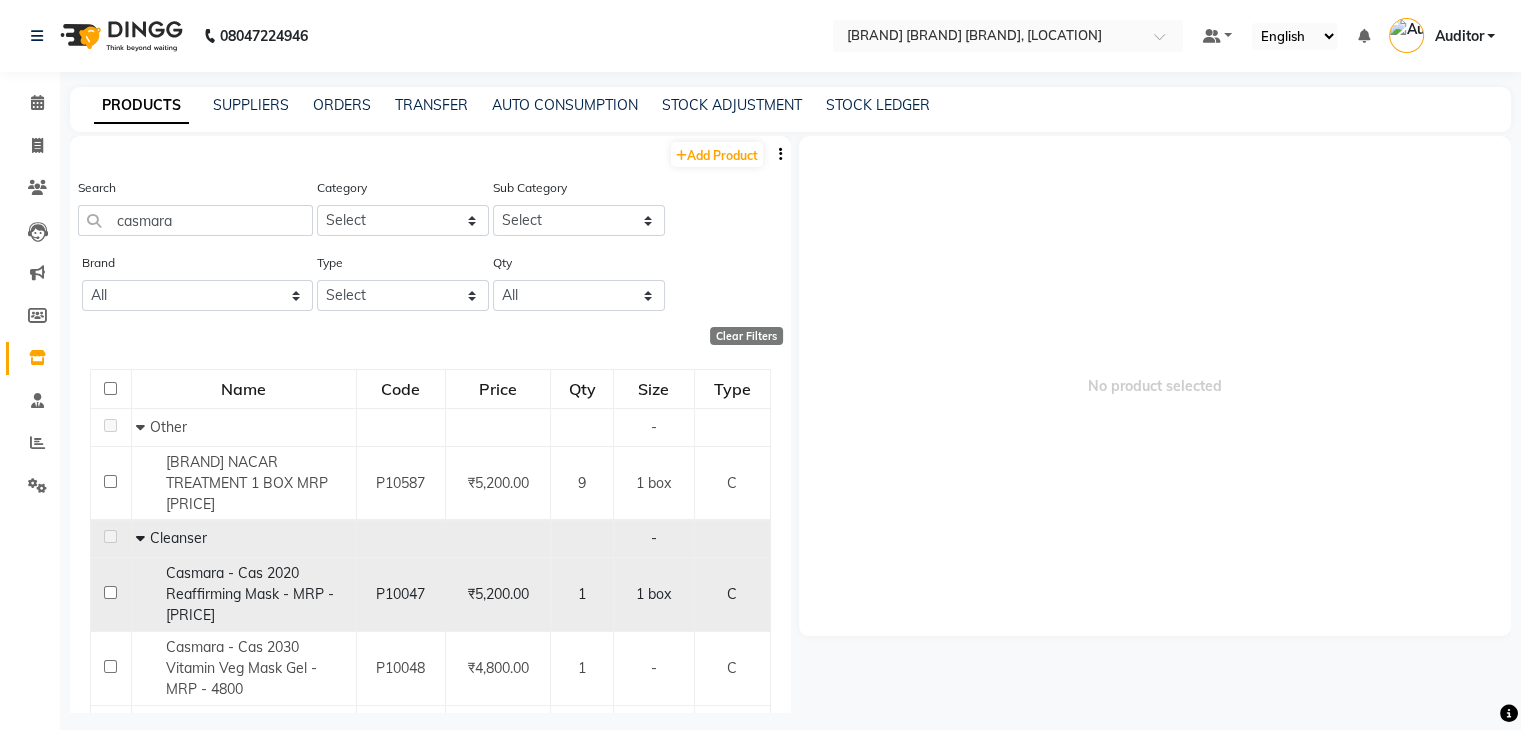 click on "Casmara - Cas 2020 Reaffirming Mask - MRP - [PRICE]" 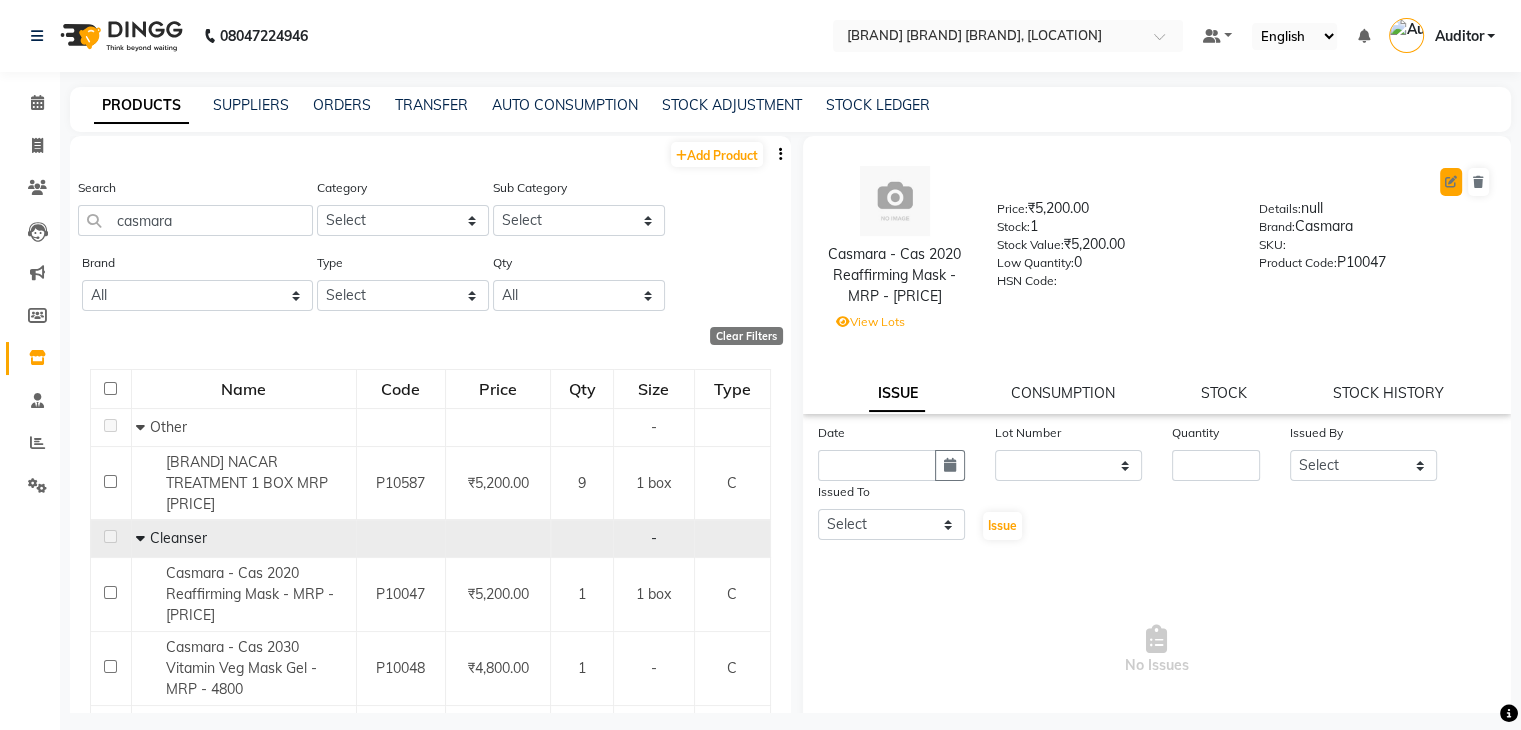 click 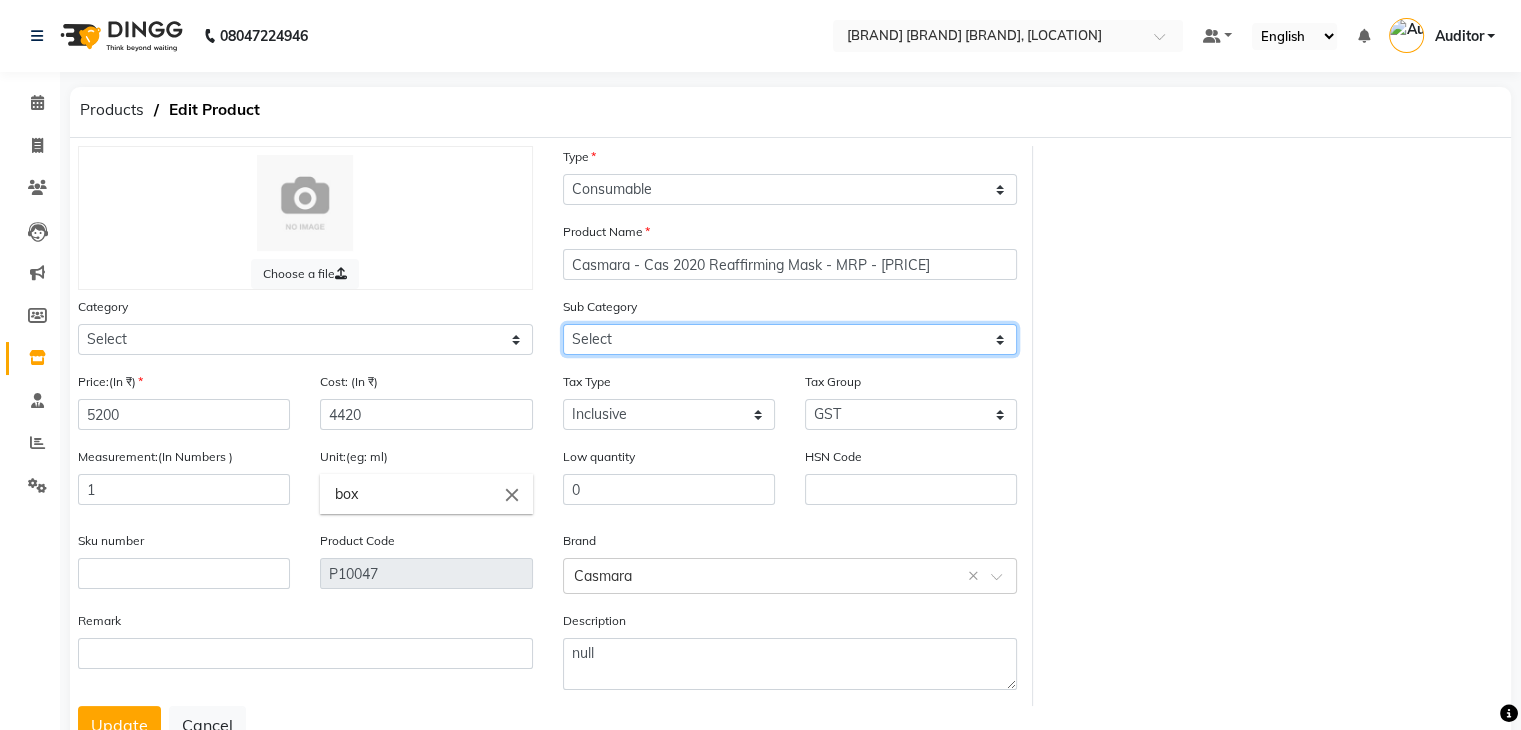 click on "Select Cleanser Facial Moisturiser Serum Toner Sun Care Masks Lip Care Eye Care Body Care Hand & Feet Kit & Combo Treatment Appliances Other Skin" 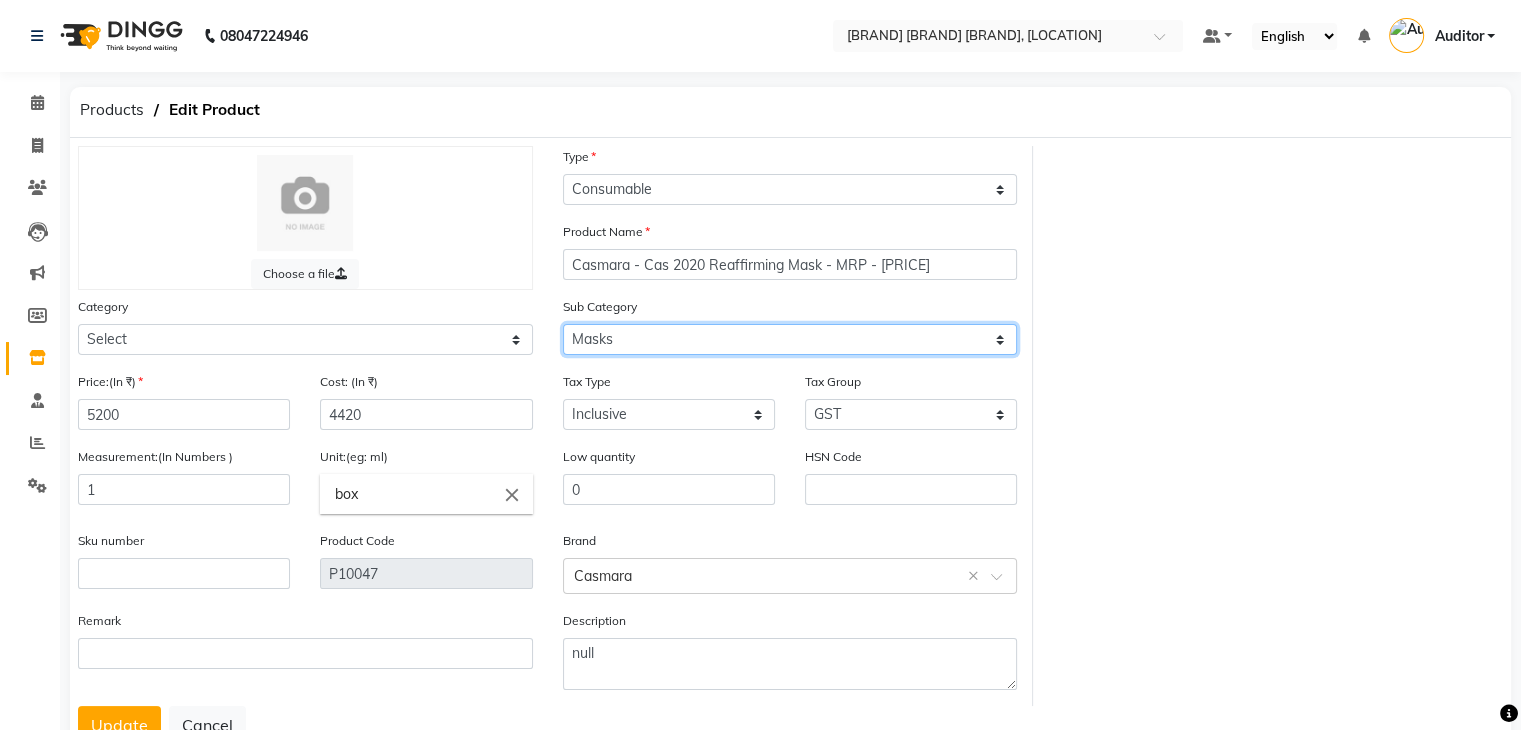 click on "Select Cleanser Facial Moisturiser Serum Toner Sun Care Masks Lip Care Eye Care Body Care Hand & Feet Kit & Combo Treatment Appliances Other Skin" 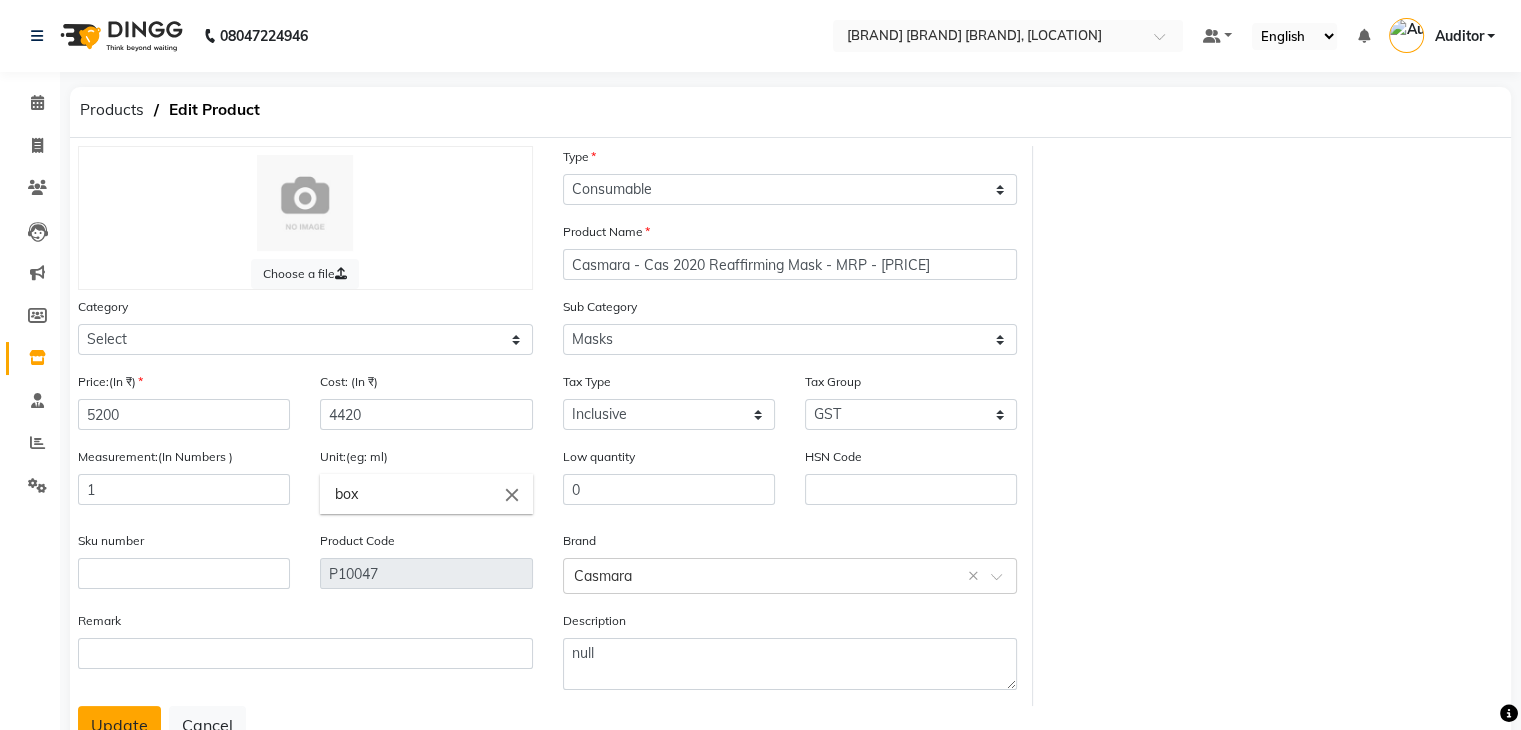 click on "Update" 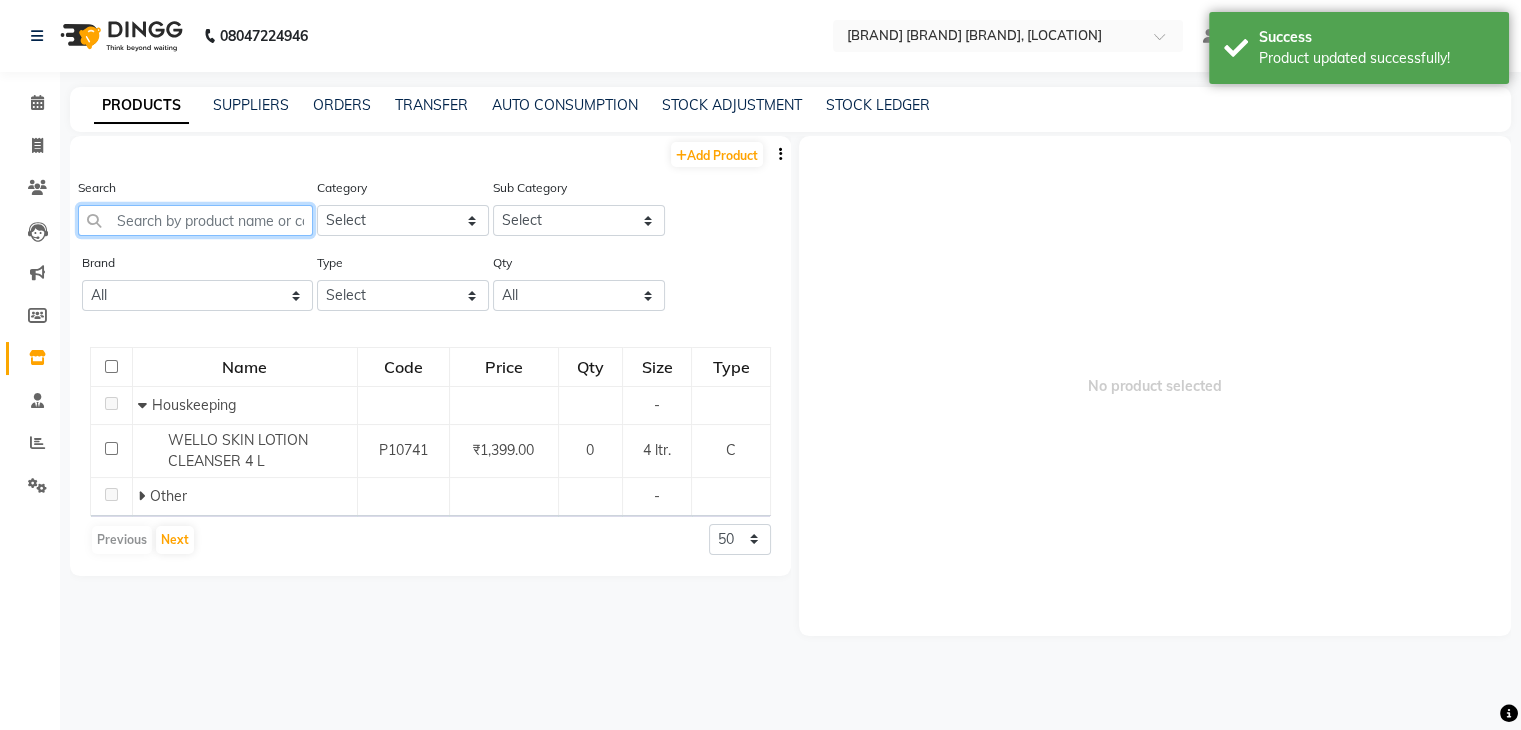 click 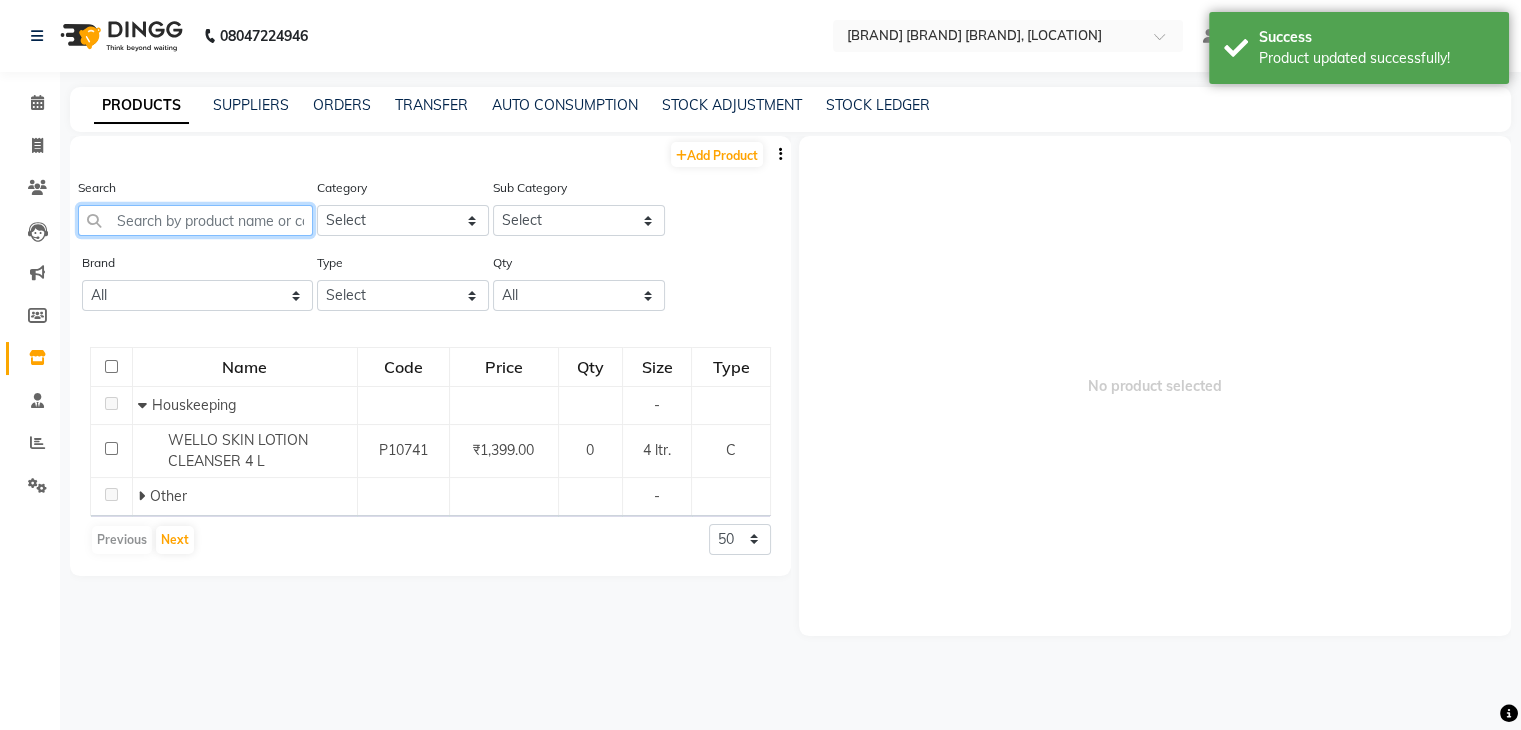 click 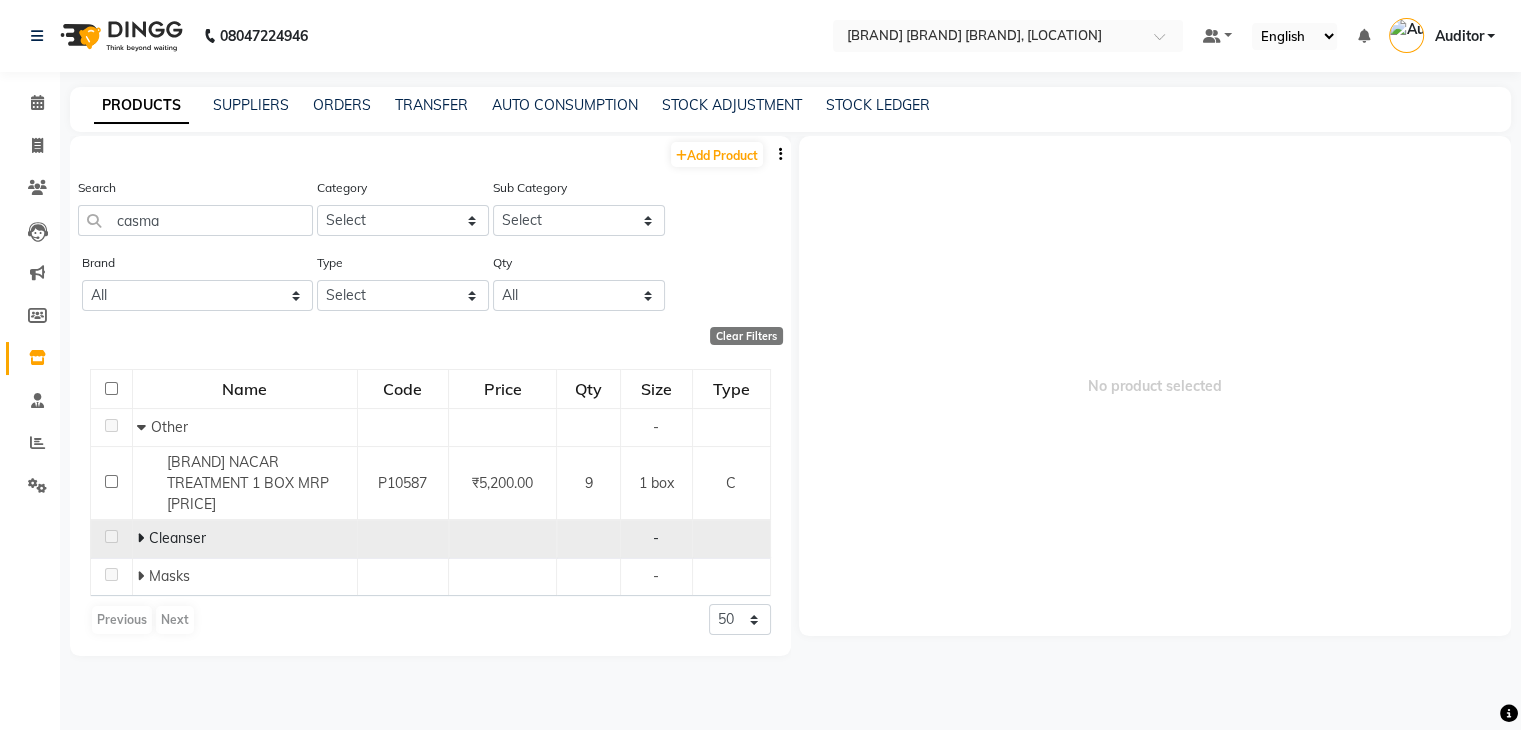 click 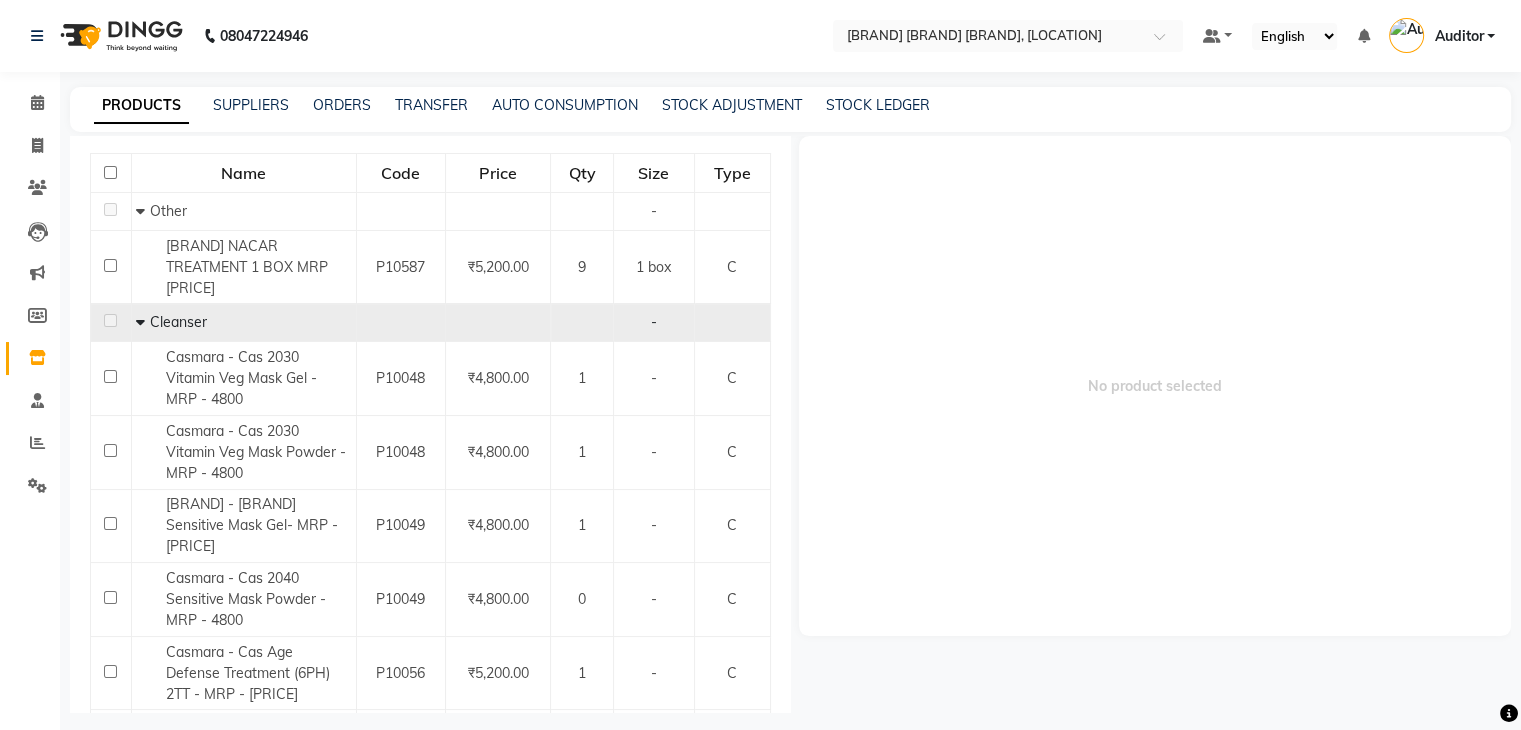 scroll, scrollTop: 218, scrollLeft: 0, axis: vertical 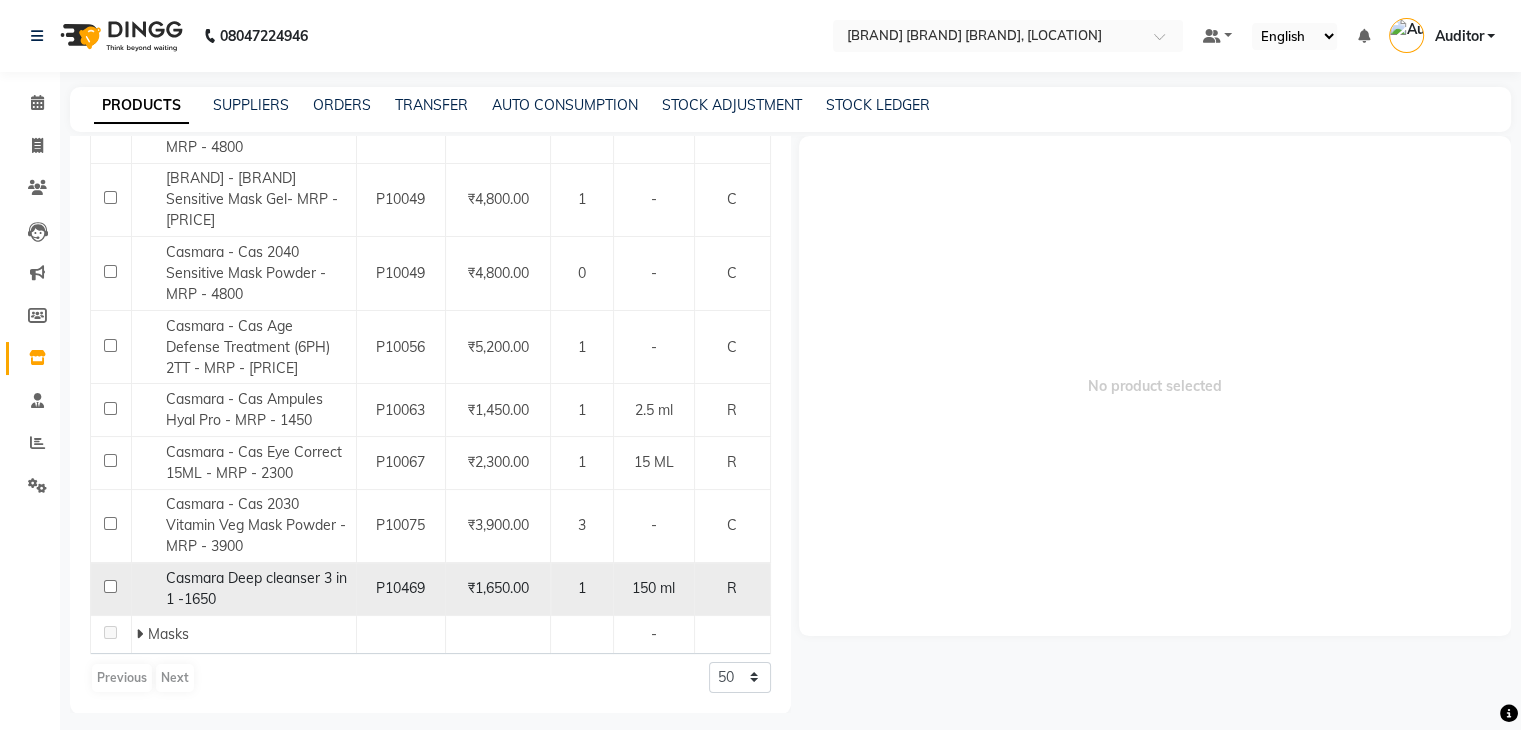 click on "Casmara Deep cleanser 3 in 1 -1650" 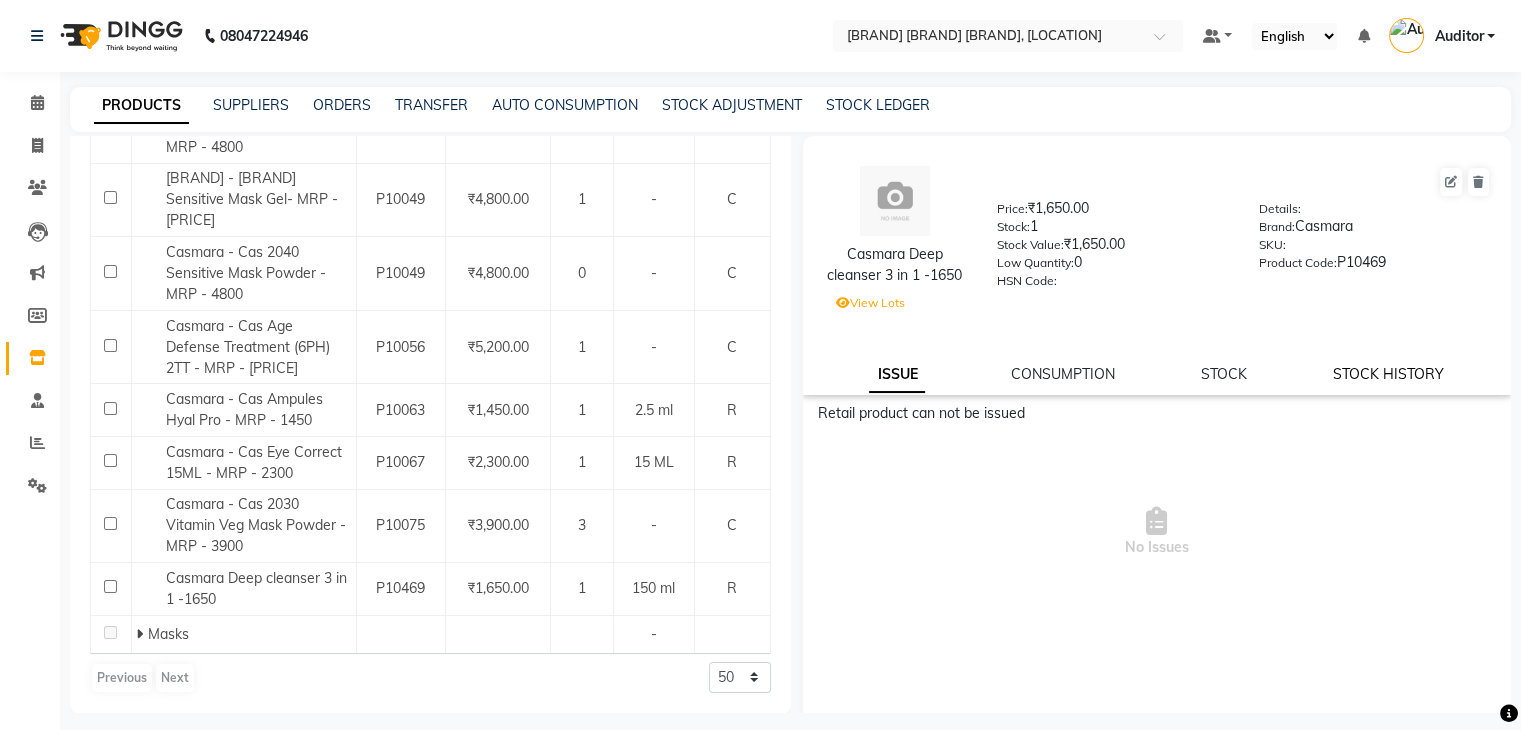 click on "STOCK HISTORY" 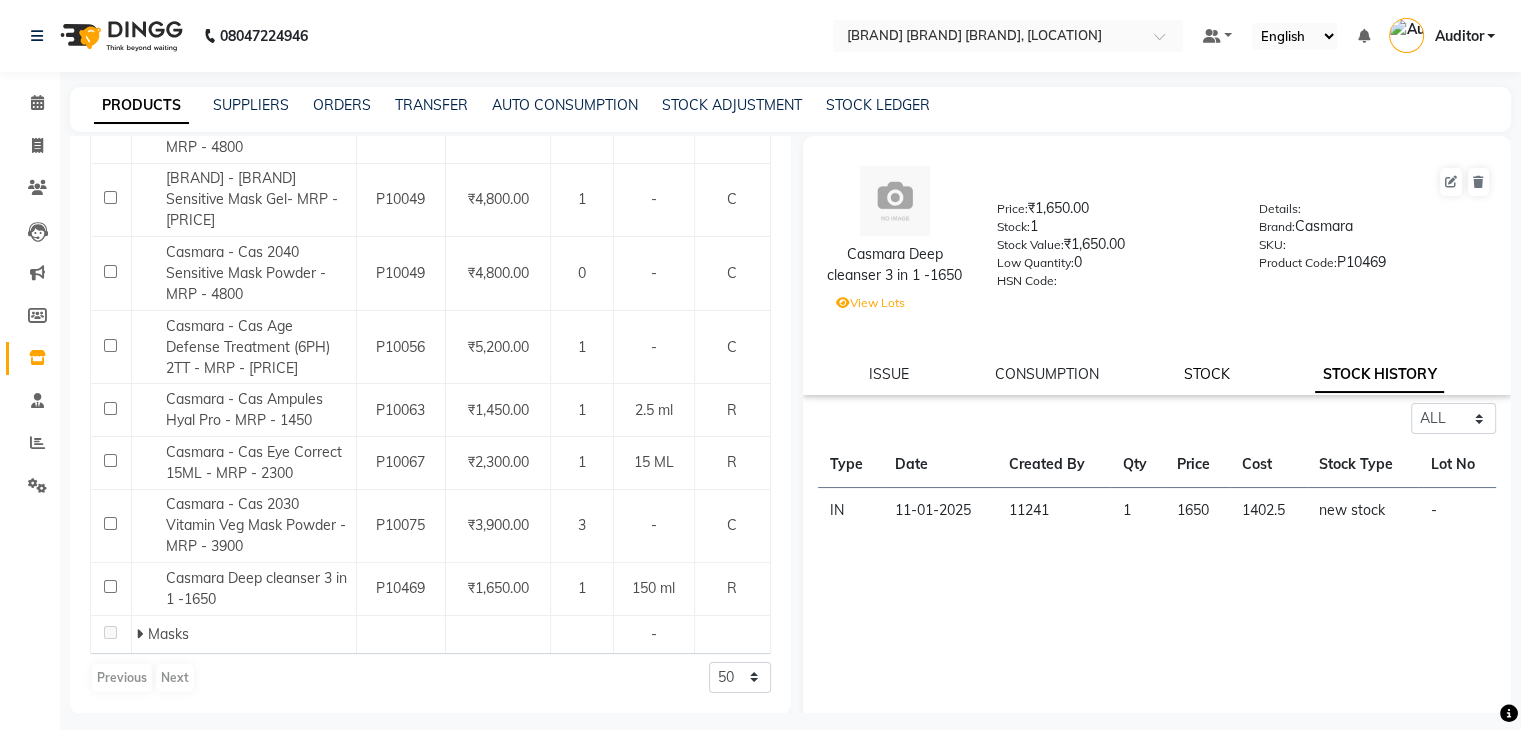 click on "STOCK" 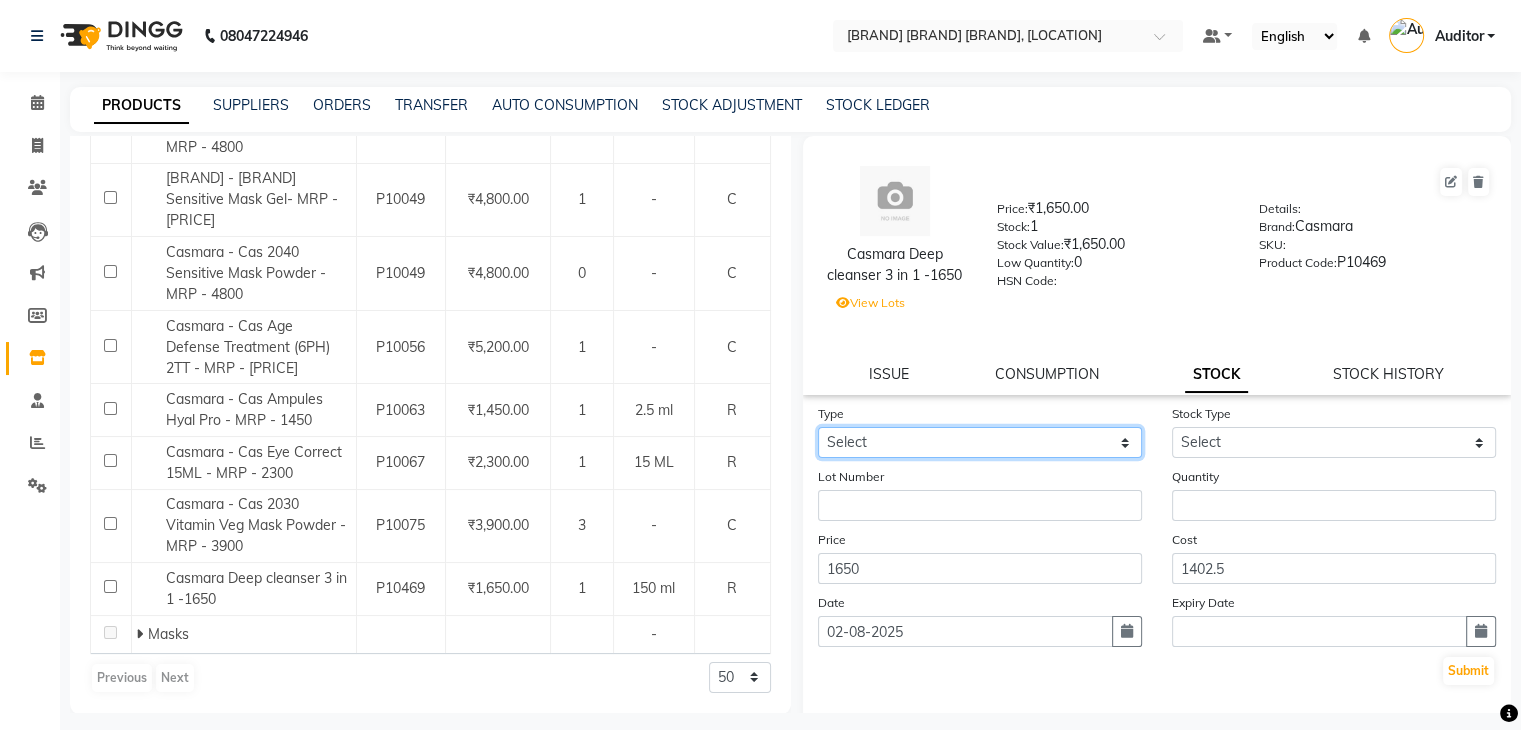 click on "Select In Out" 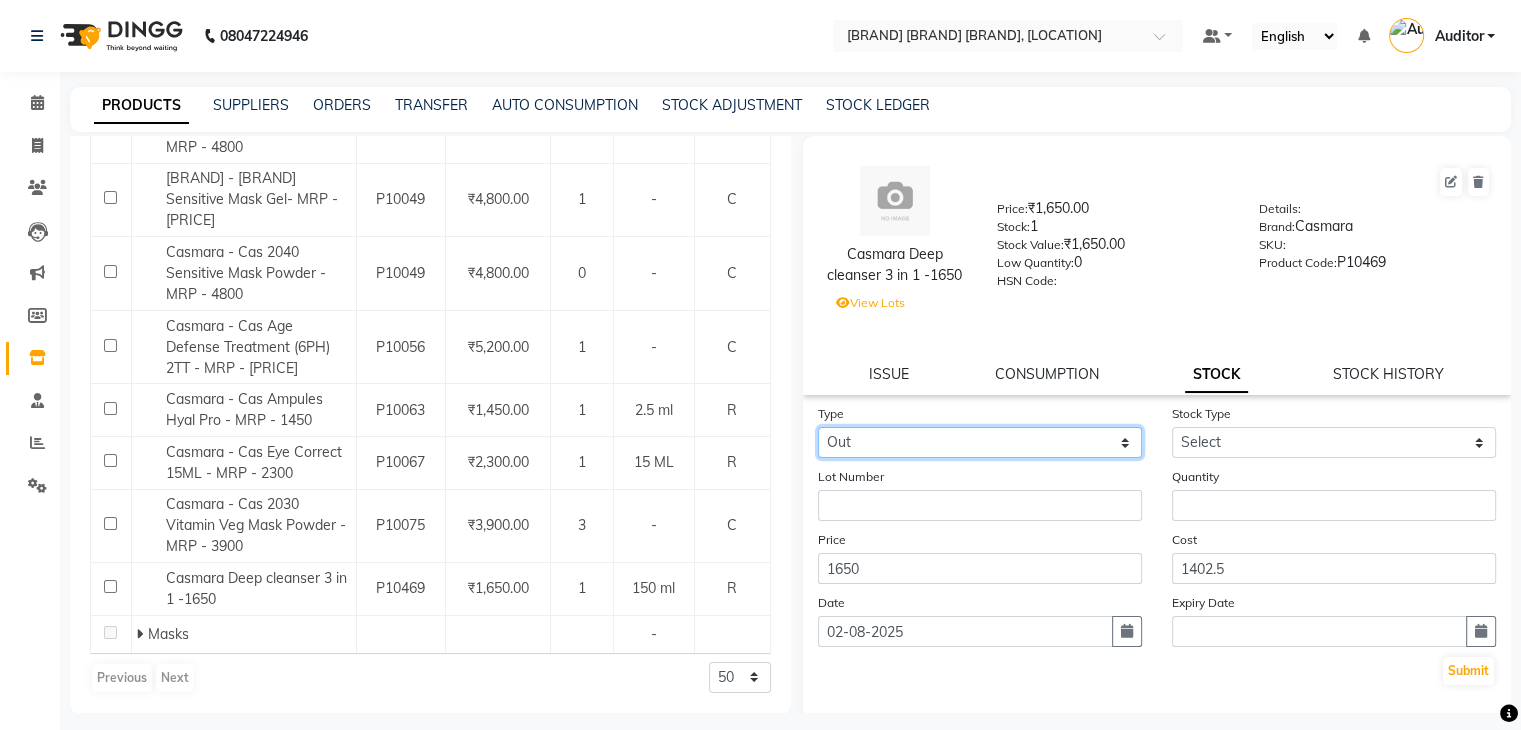 click on "Select In Out" 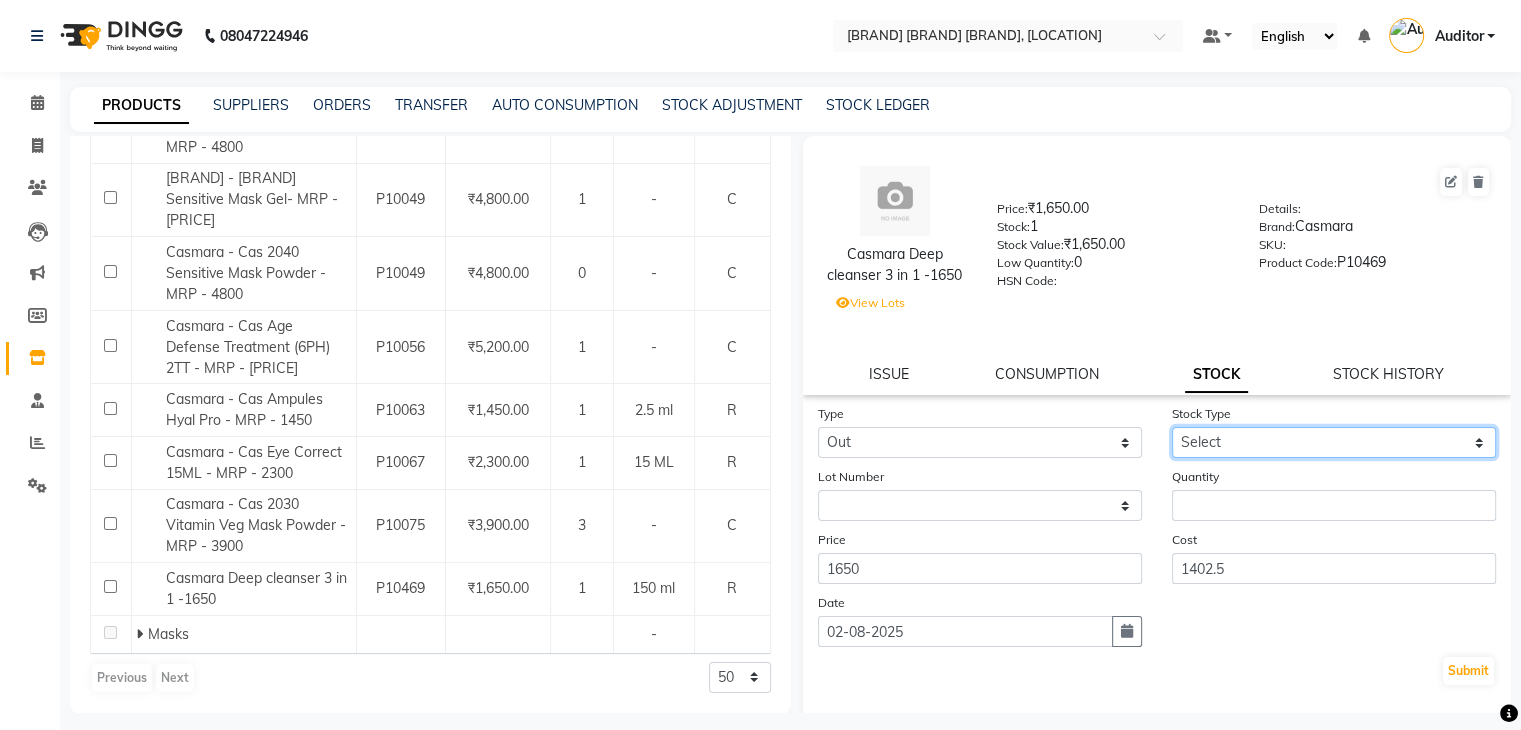 click on "Select Internal Use Damaged Expired Adjustment Return Other" 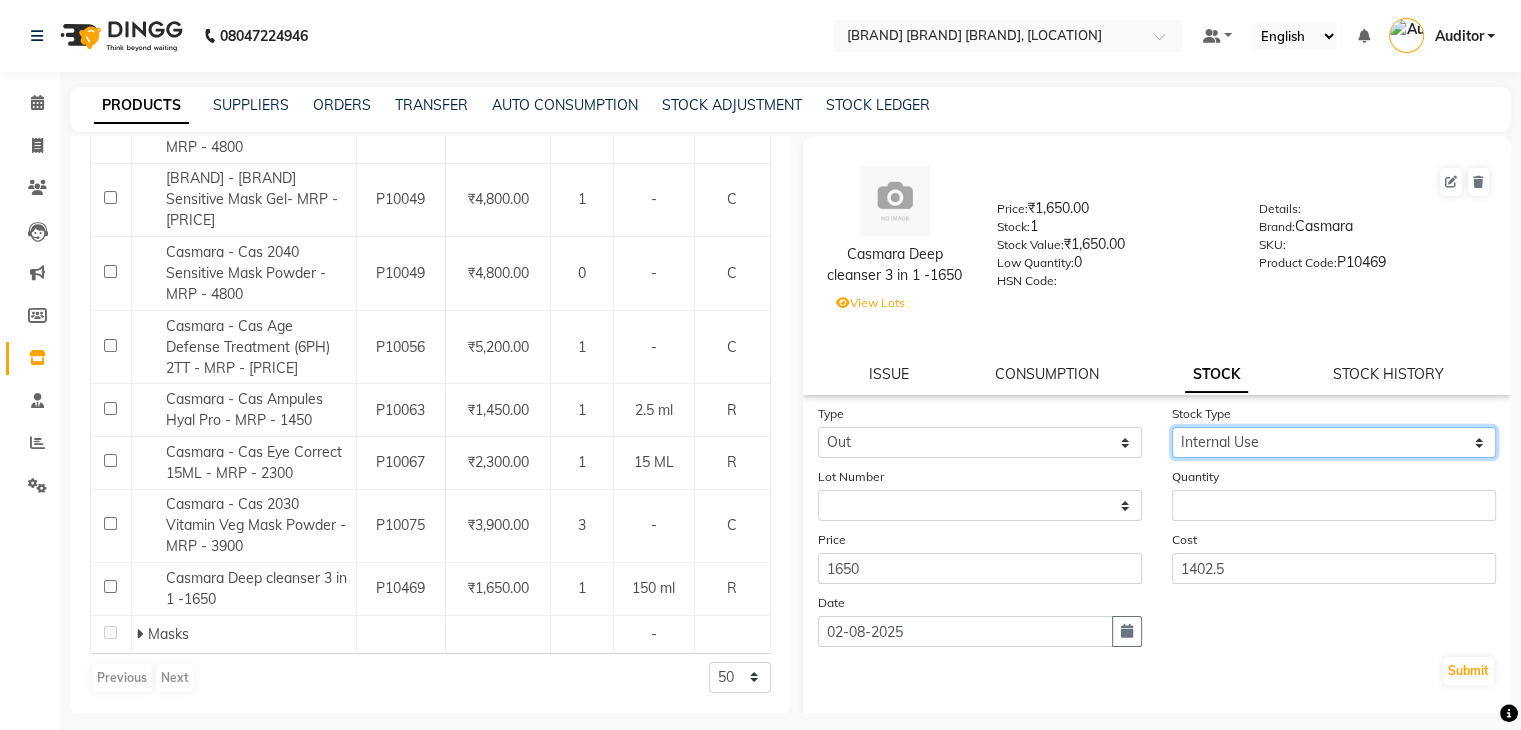 click on "Select Internal Use Damaged Expired Adjustment Return Other" 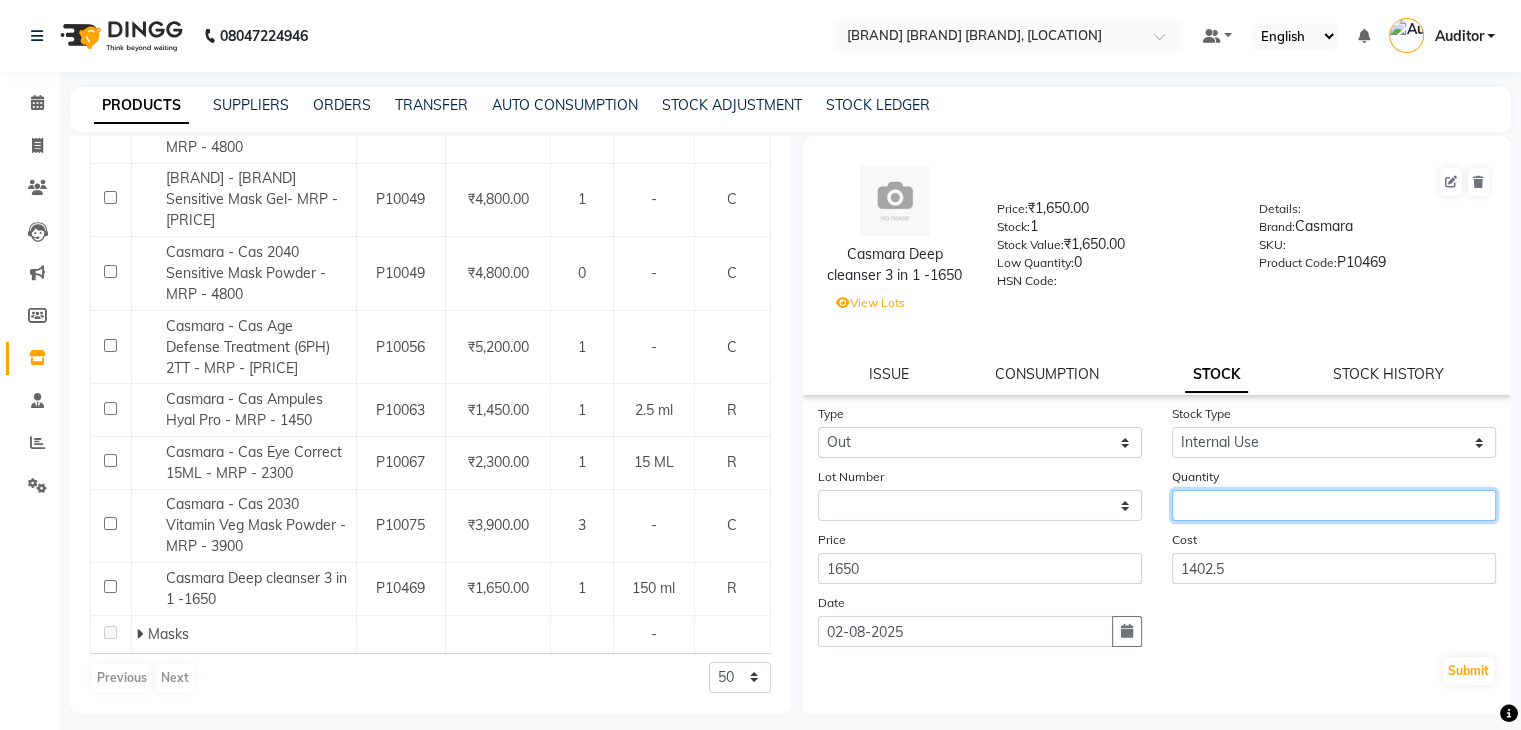 click 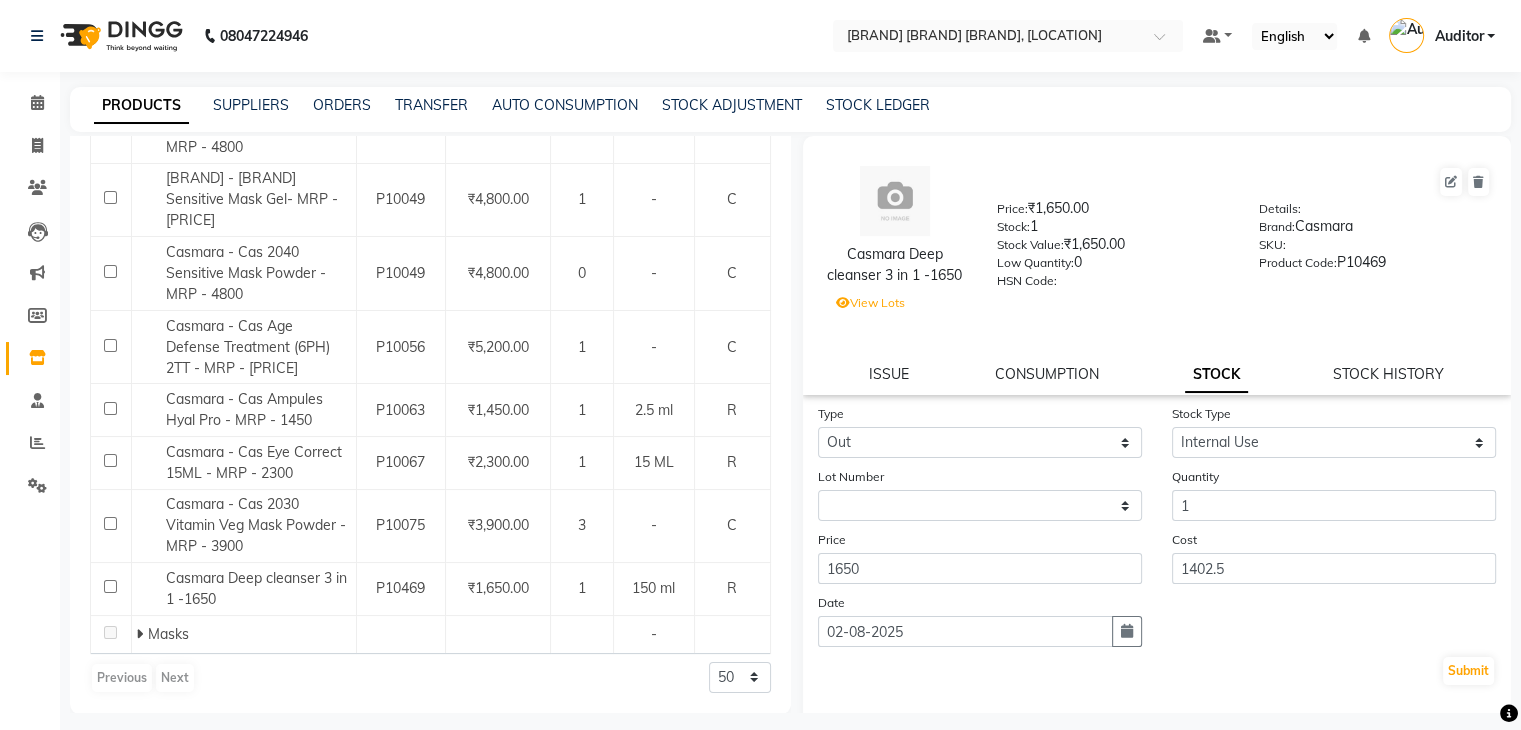 click on "Type Select In Out Stock Type Select Internal Use Damaged Expired Adjustment Return Other Lot Number None  / [DATE] Quantity 1 Price 1650 Cost 1402.5 Date [DATE]  Submit" 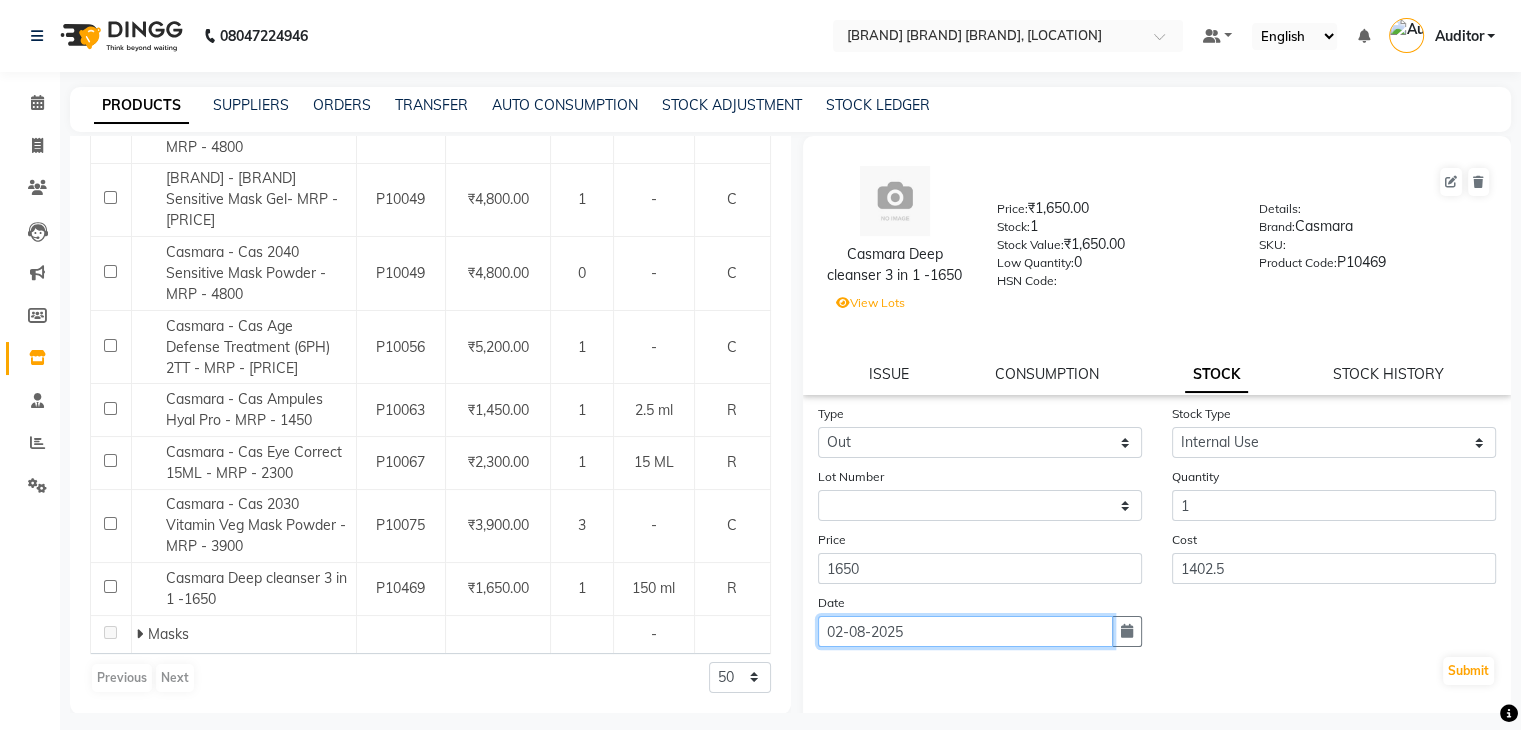 click on "02-08-2025" 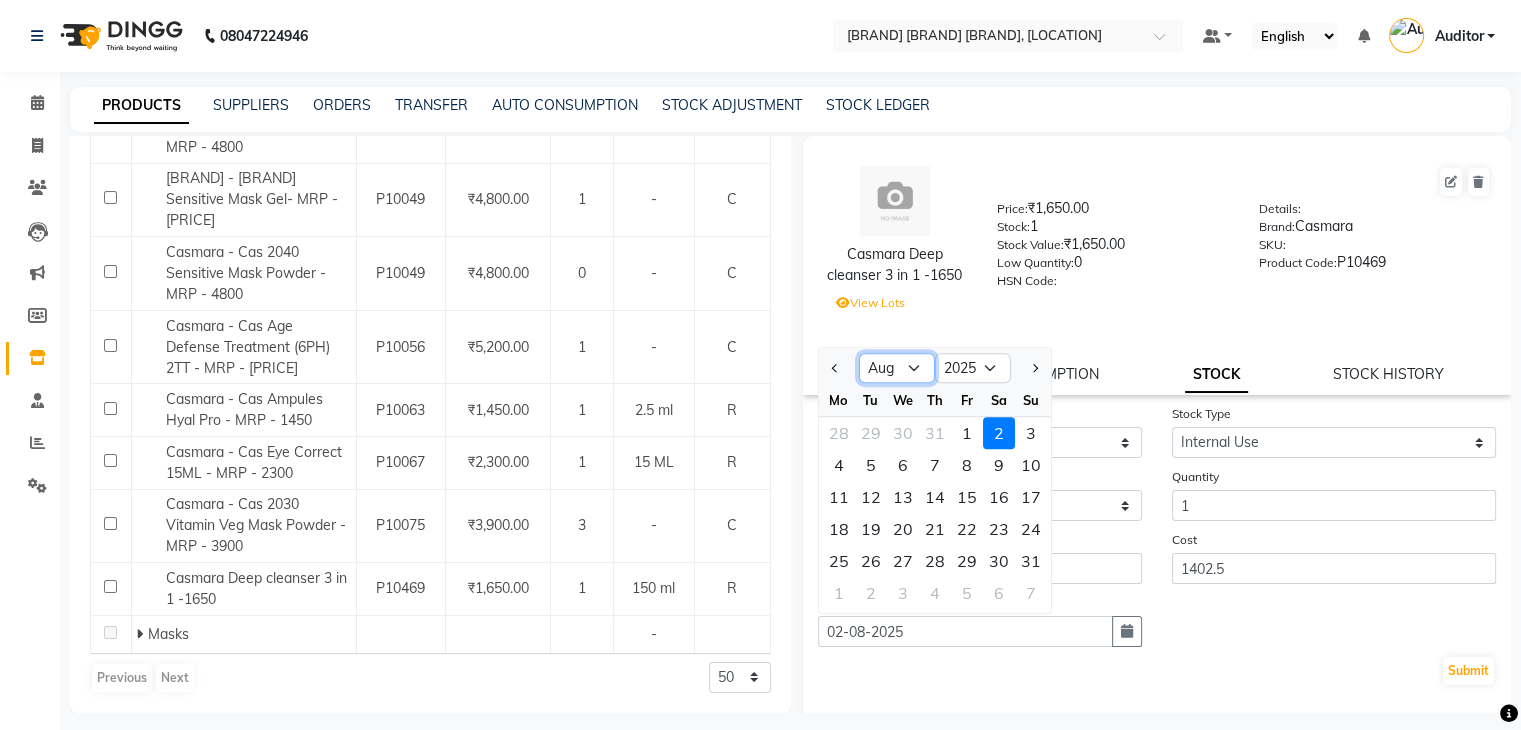click on "Jan Feb Mar Apr May Jun Jul Aug Sep Oct Nov Dec" 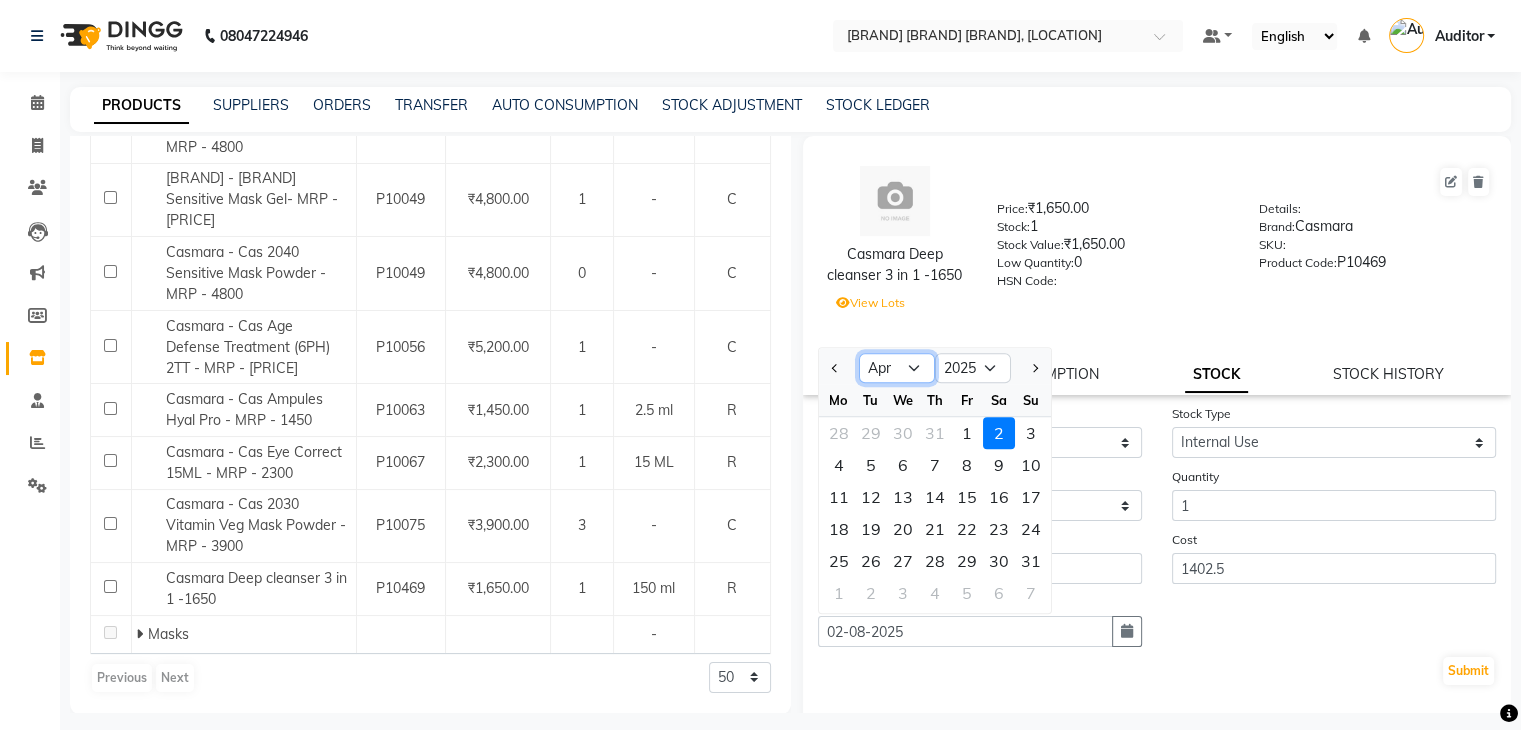 click on "Jan Feb Mar Apr May Jun Jul Aug Sep Oct Nov Dec" 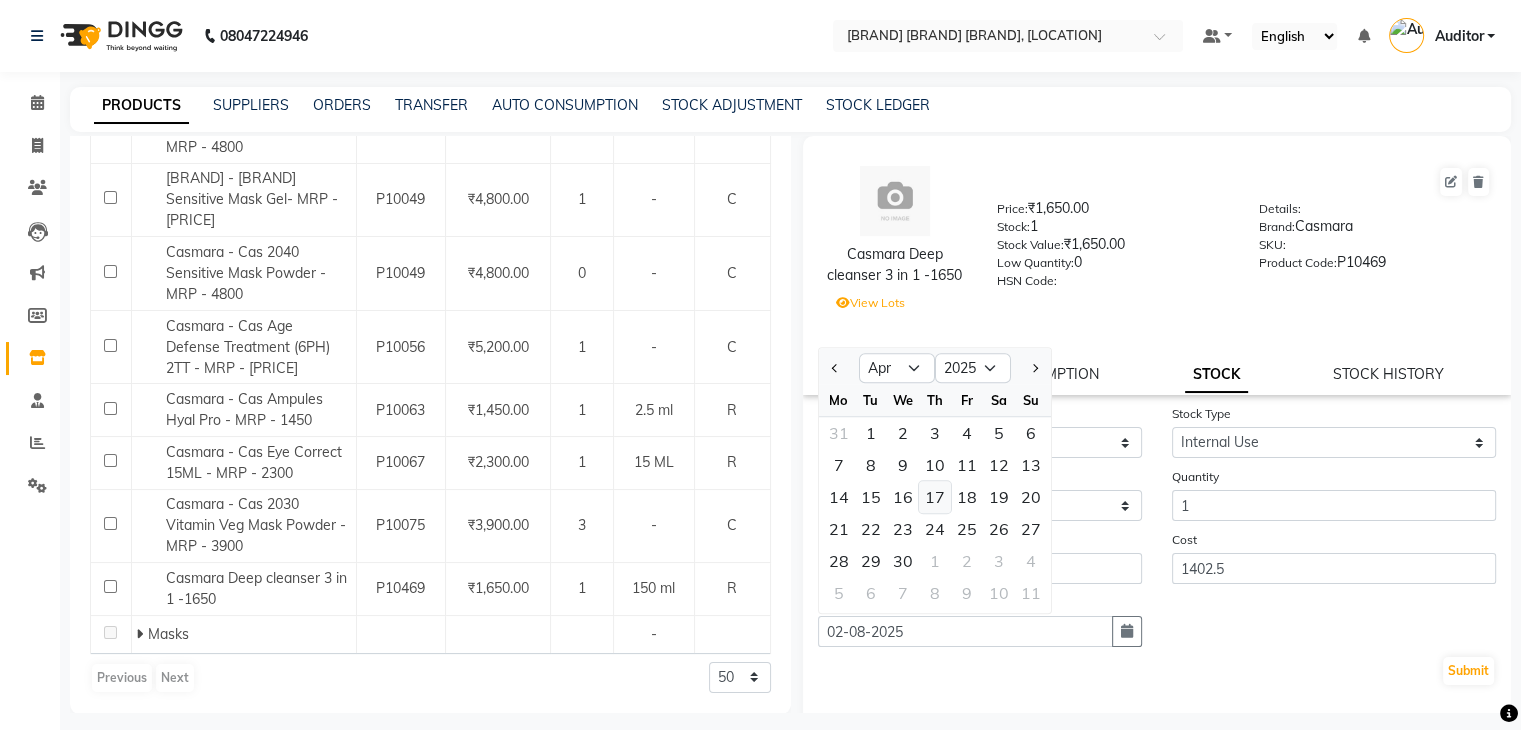 click on "17" 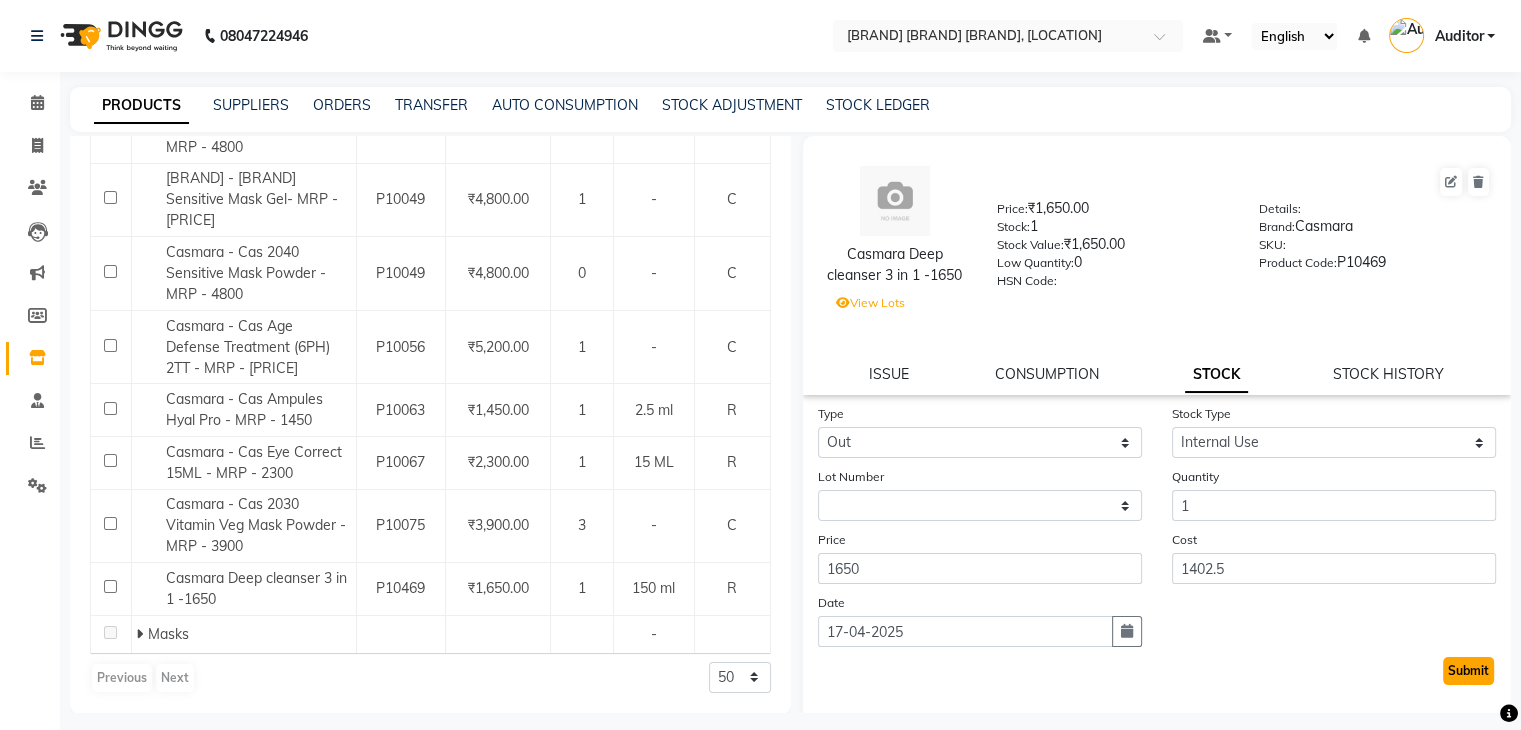 click on "Submit" 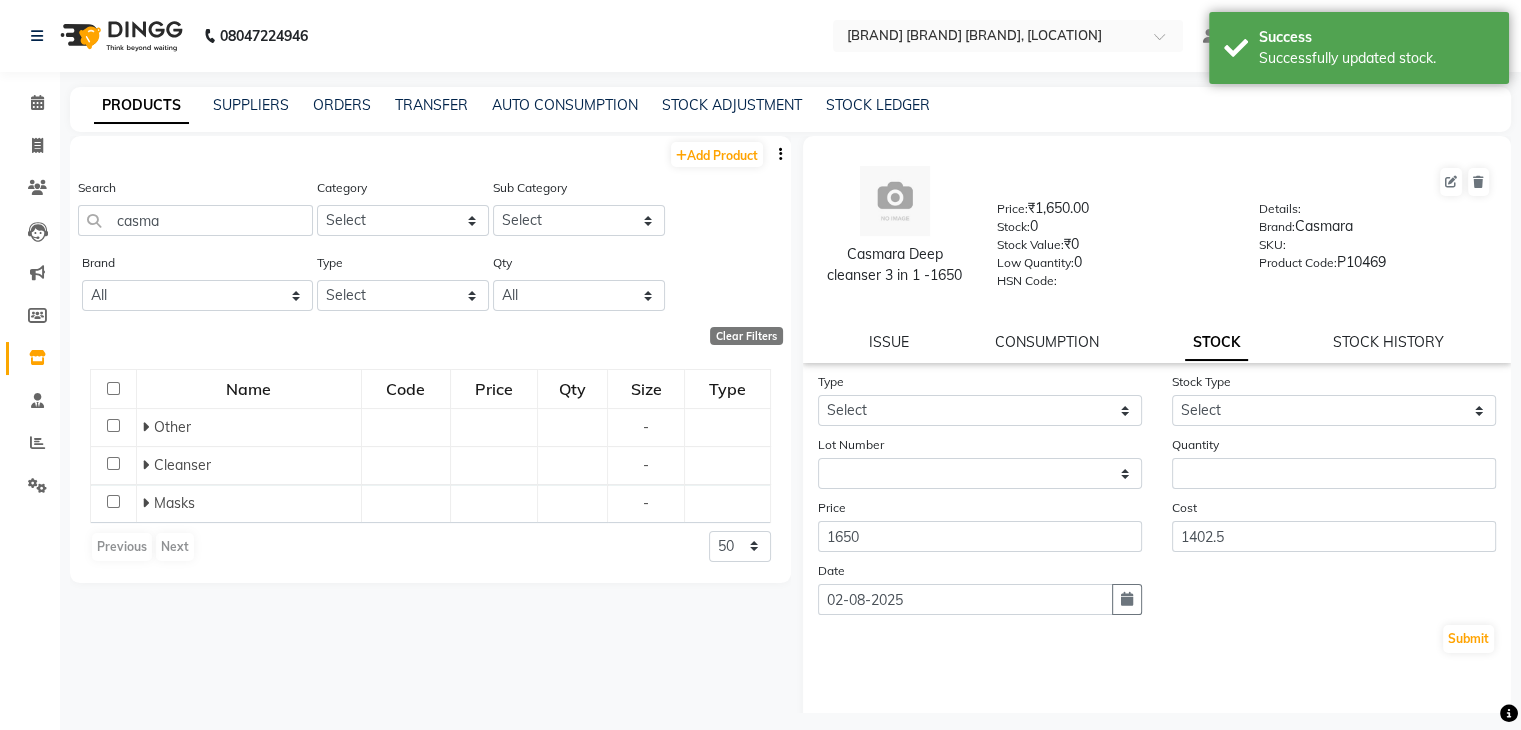 scroll, scrollTop: 0, scrollLeft: 0, axis: both 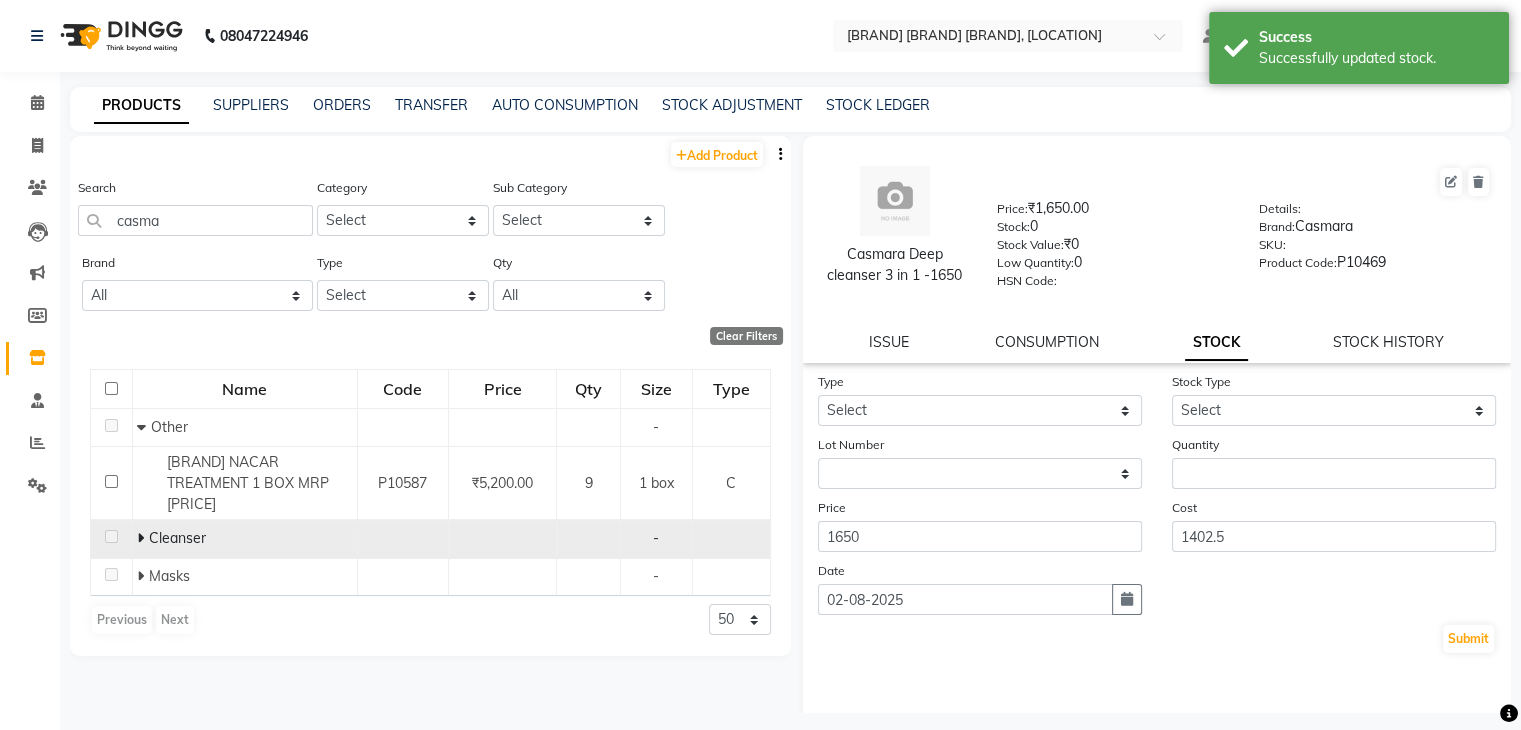 click 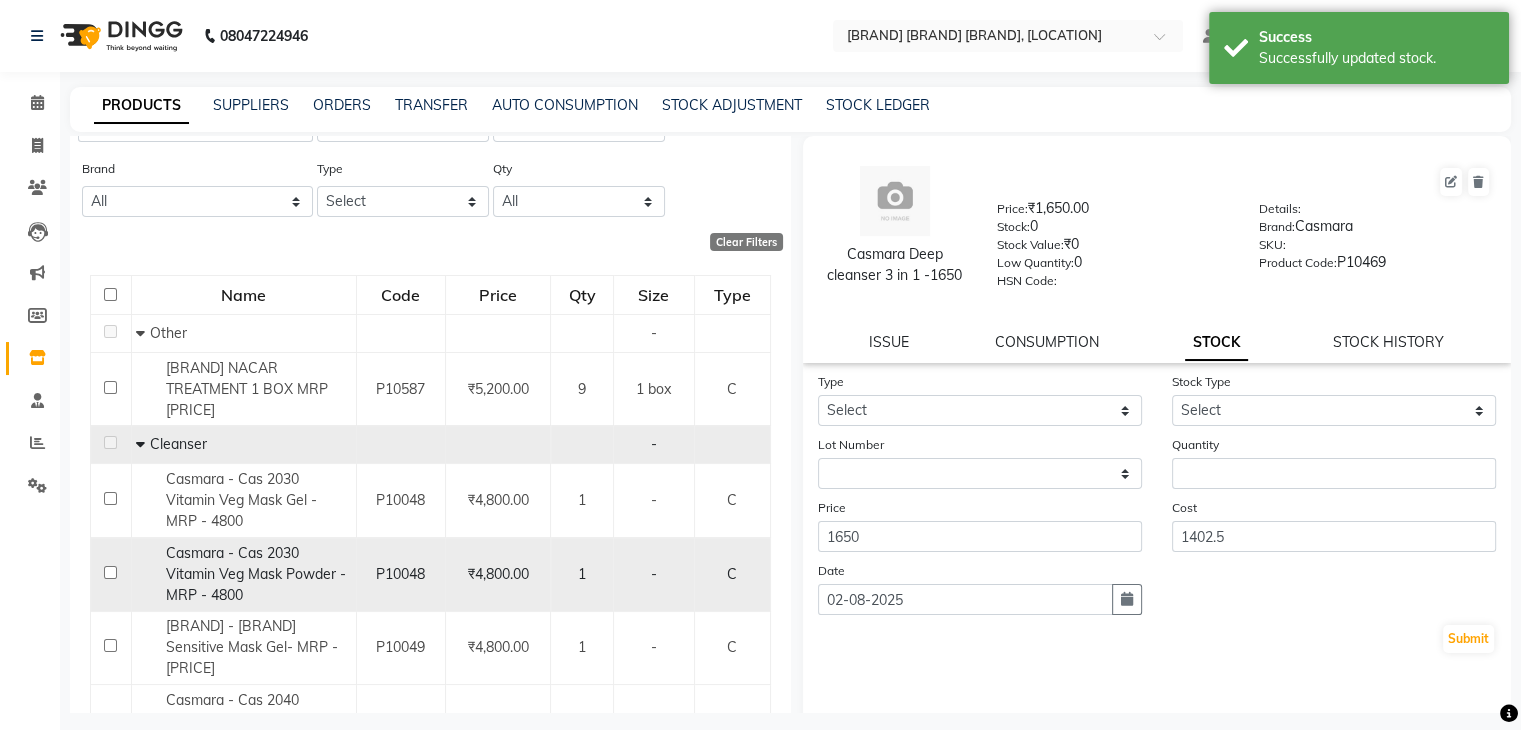 scroll, scrollTop: 182, scrollLeft: 0, axis: vertical 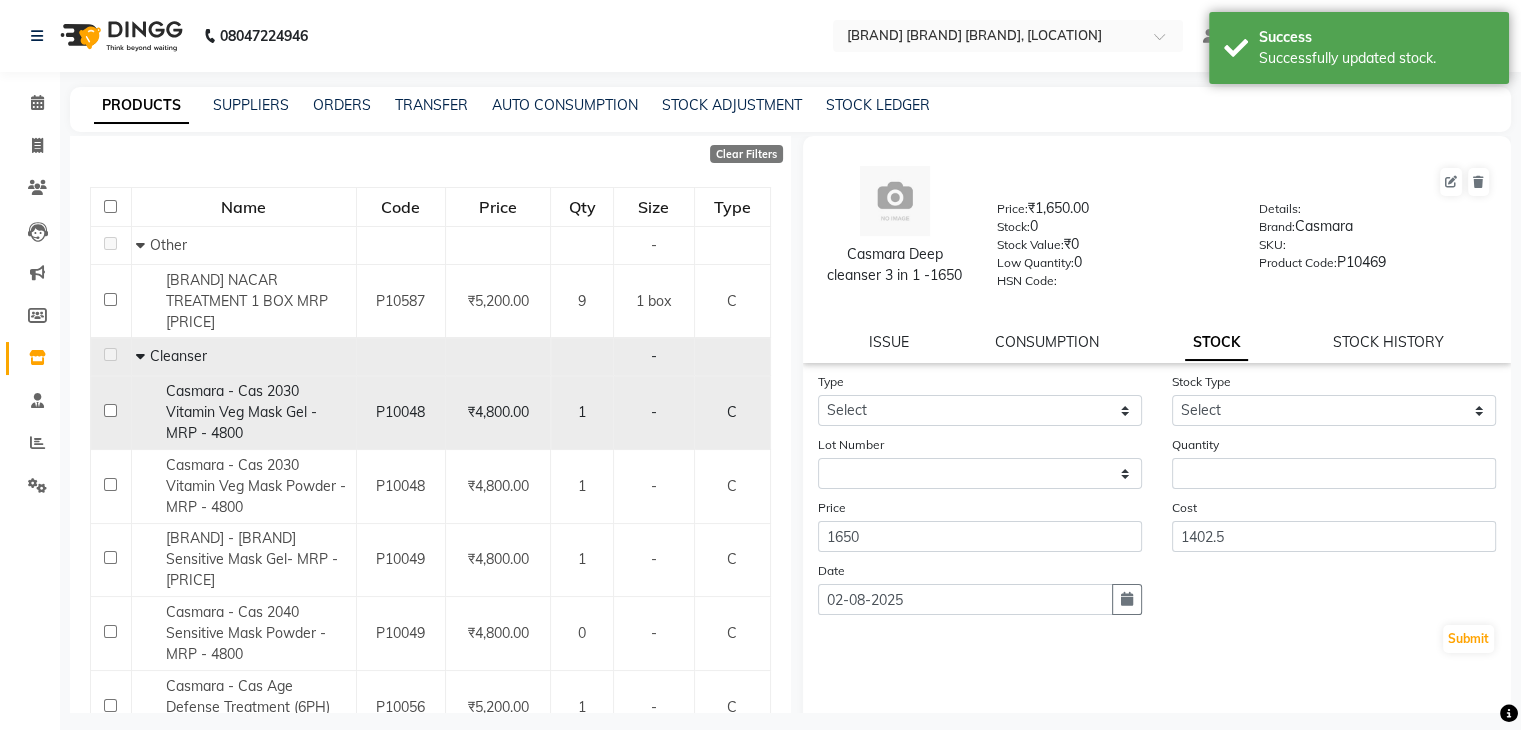 click on "Casmara - Cas 2030 Vitamin Veg Mask Gel - MRP - 4800" 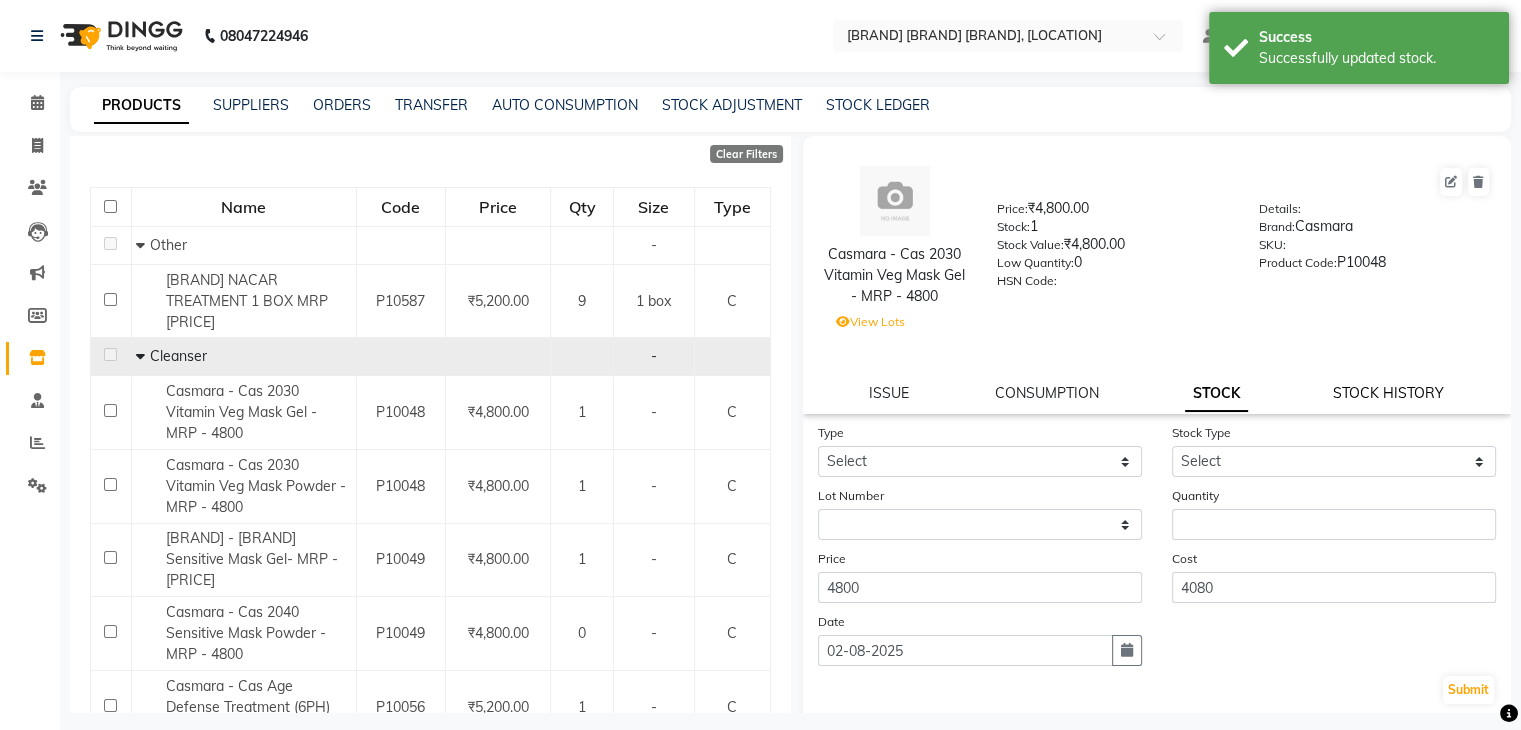 click on "STOCK HISTORY" 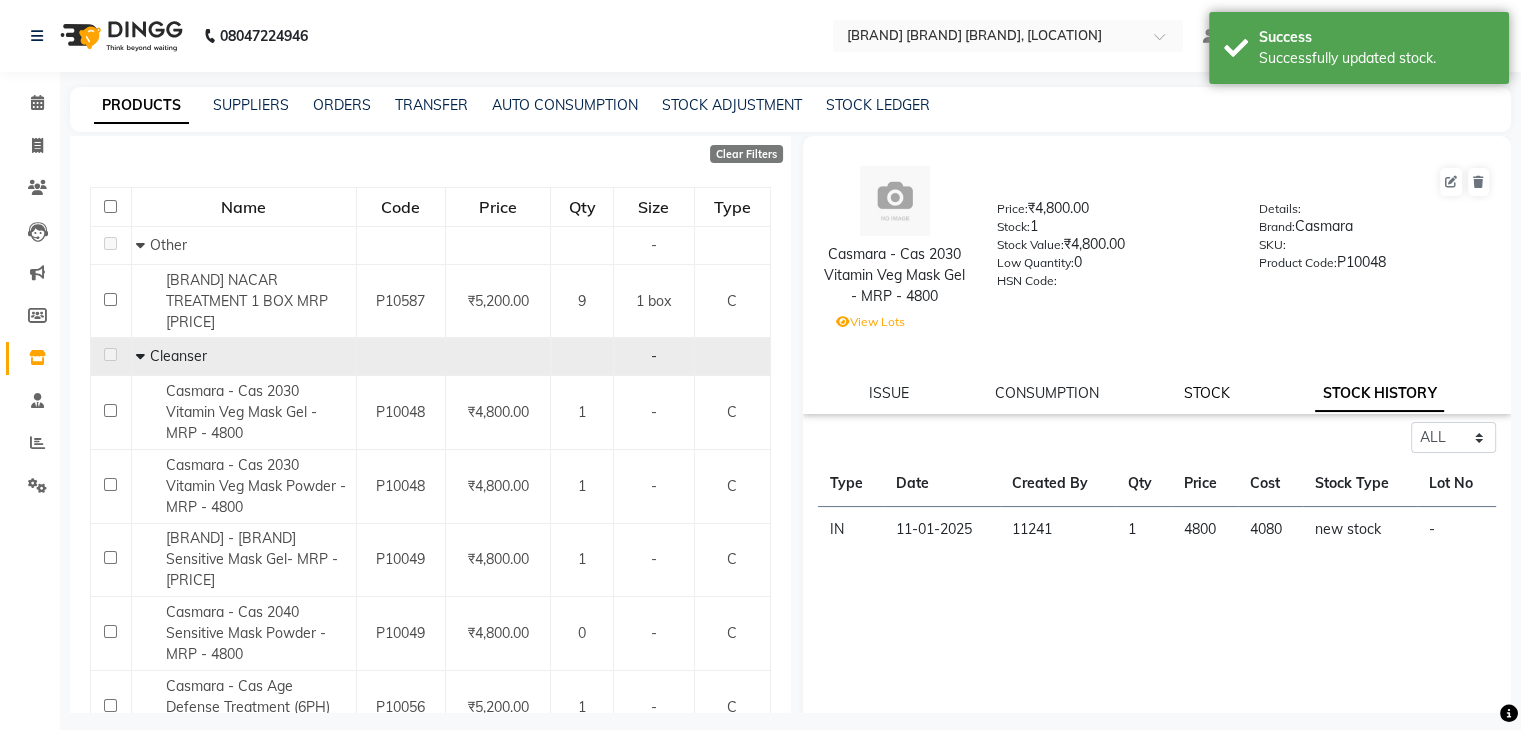 click on "STOCK" 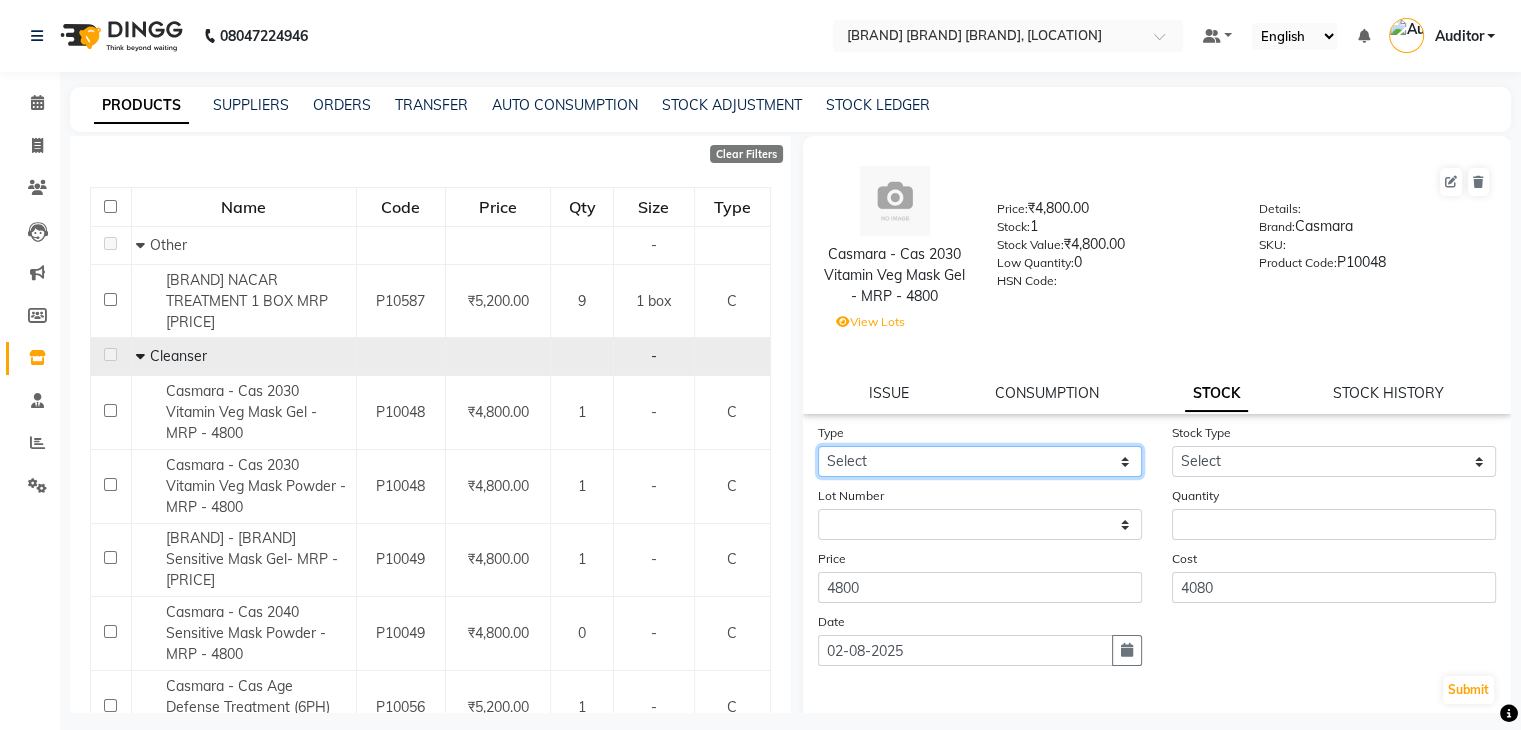 click on "Select In Out" 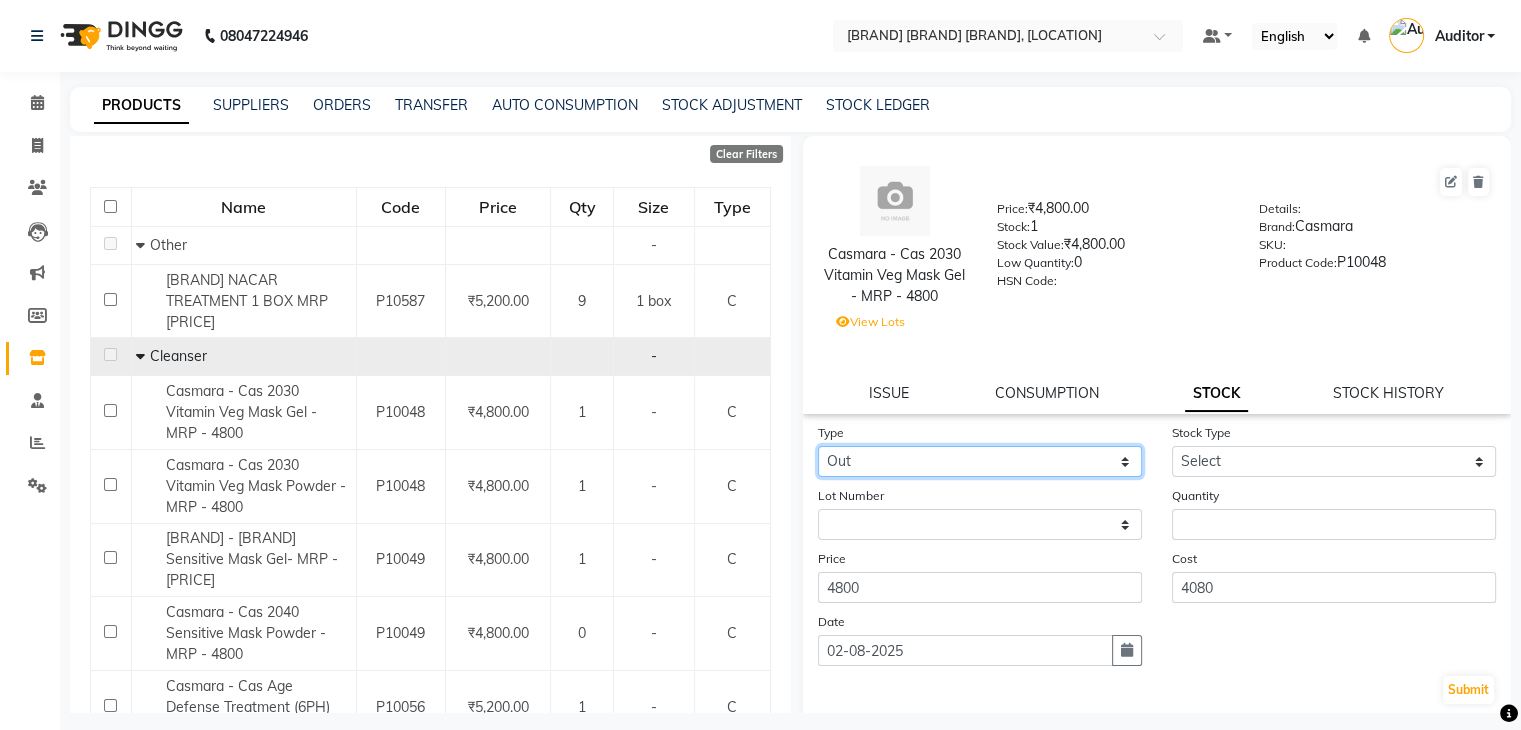 click on "Select In Out" 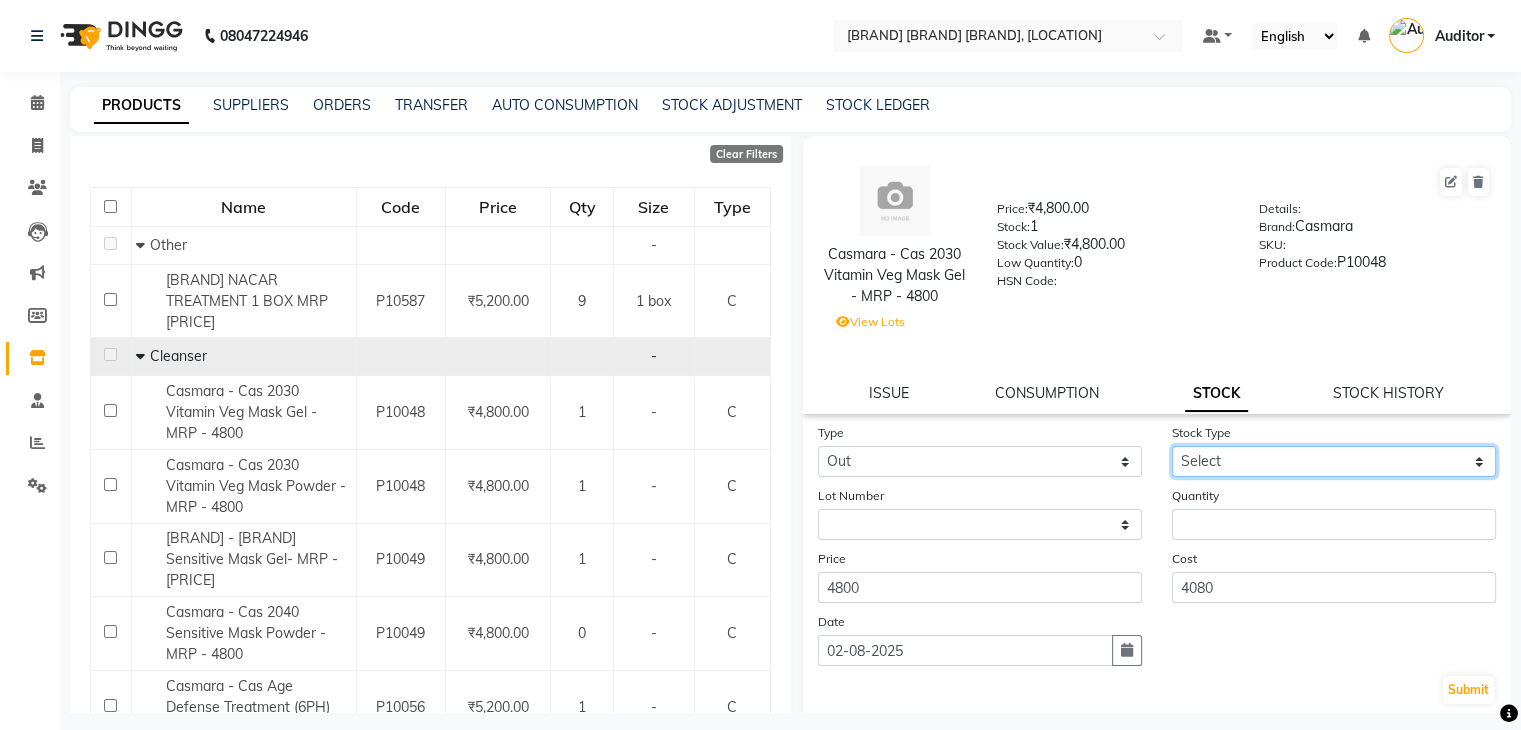 click on "Select Internal Use Damaged Expired Adjustment Return Other" 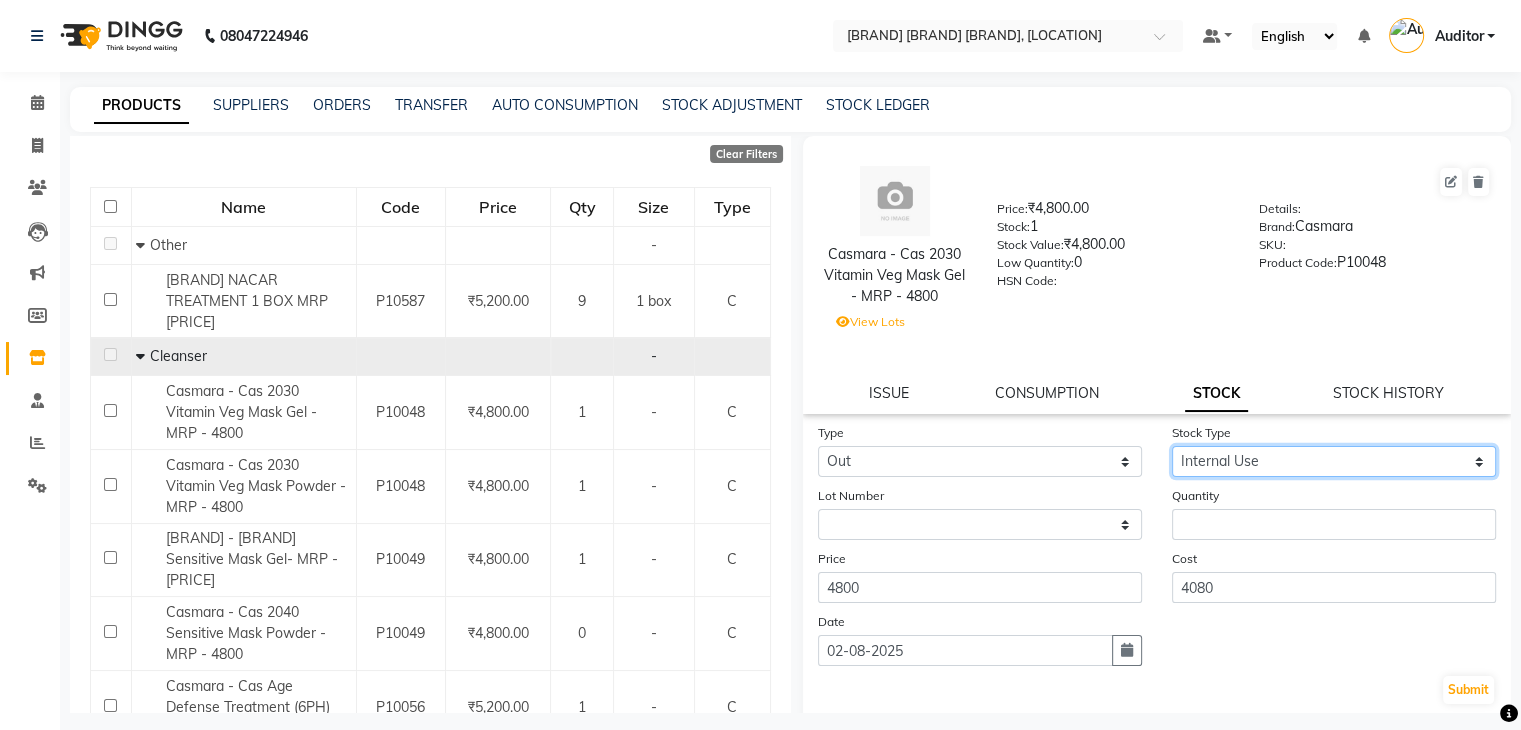 click on "Select Internal Use Damaged Expired Adjustment Return Other" 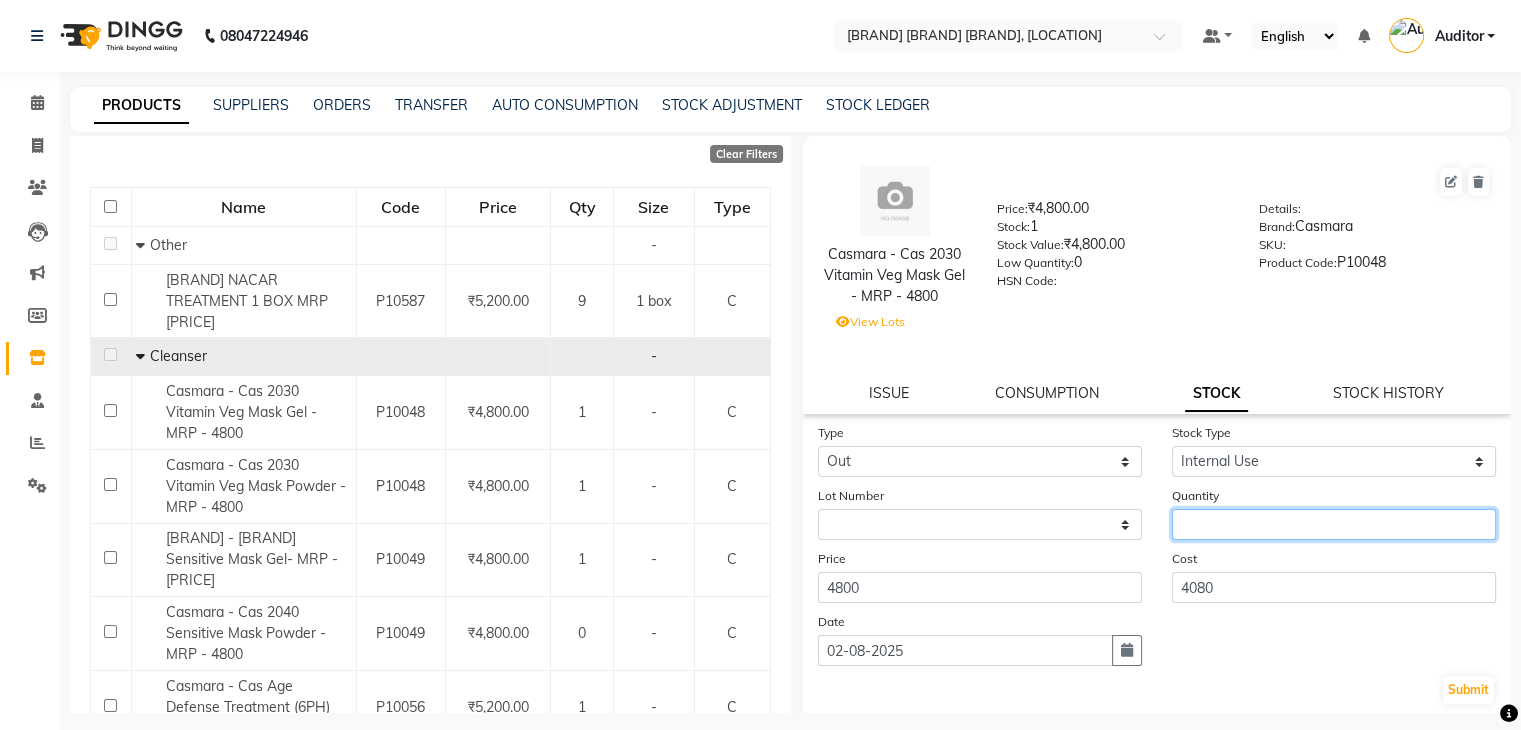 click 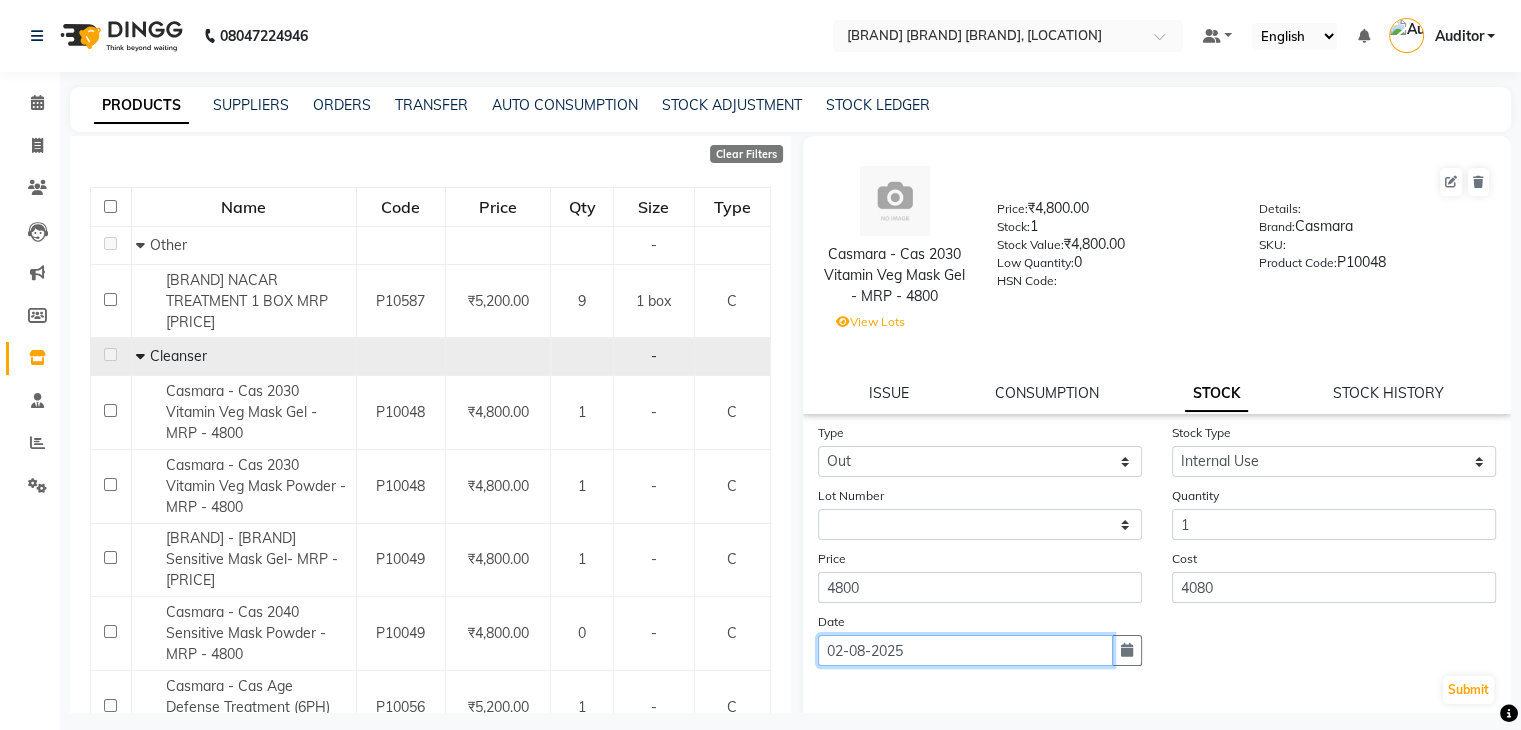 click on "02-08-2025" 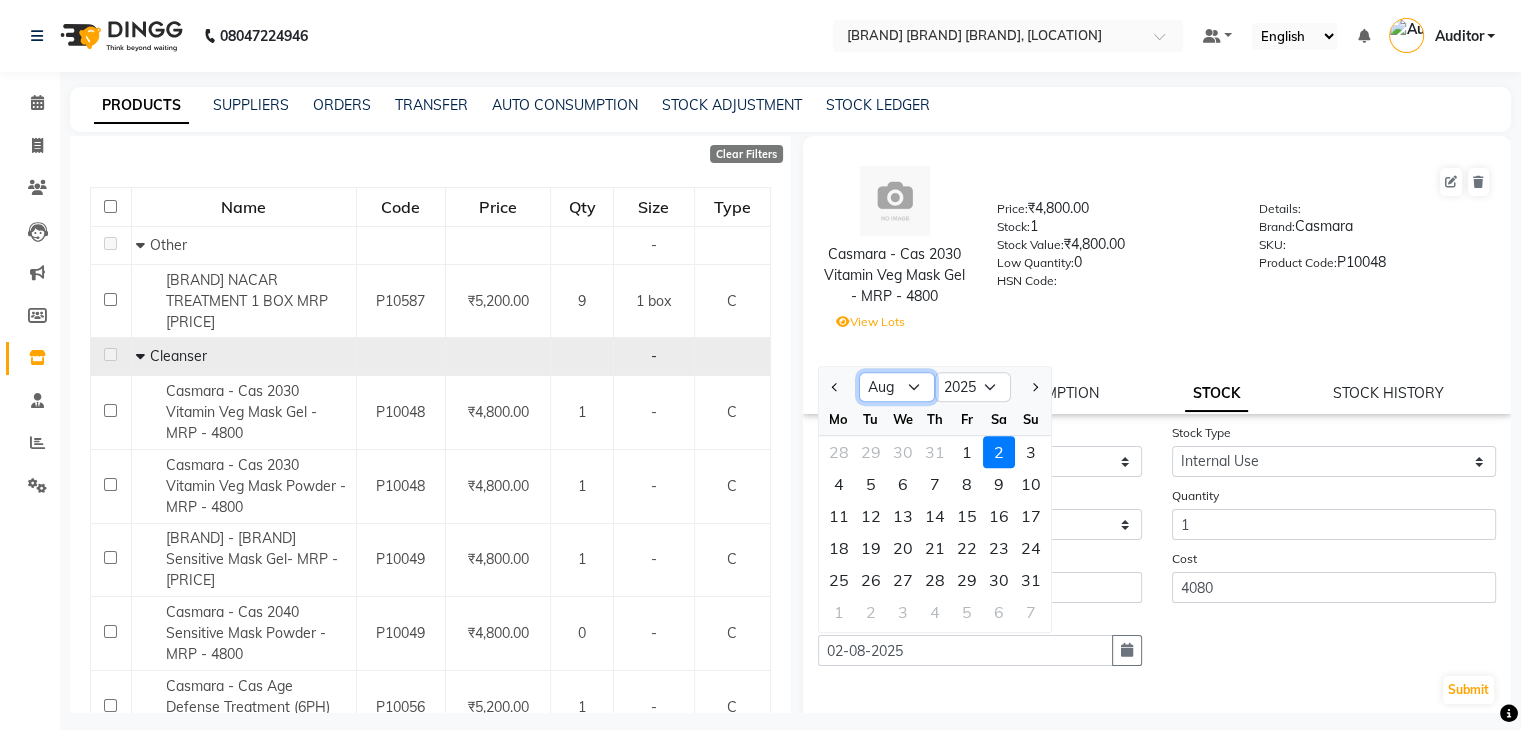 click on "Jan Feb Mar Apr May Jun Jul Aug Sep Oct Nov Dec" 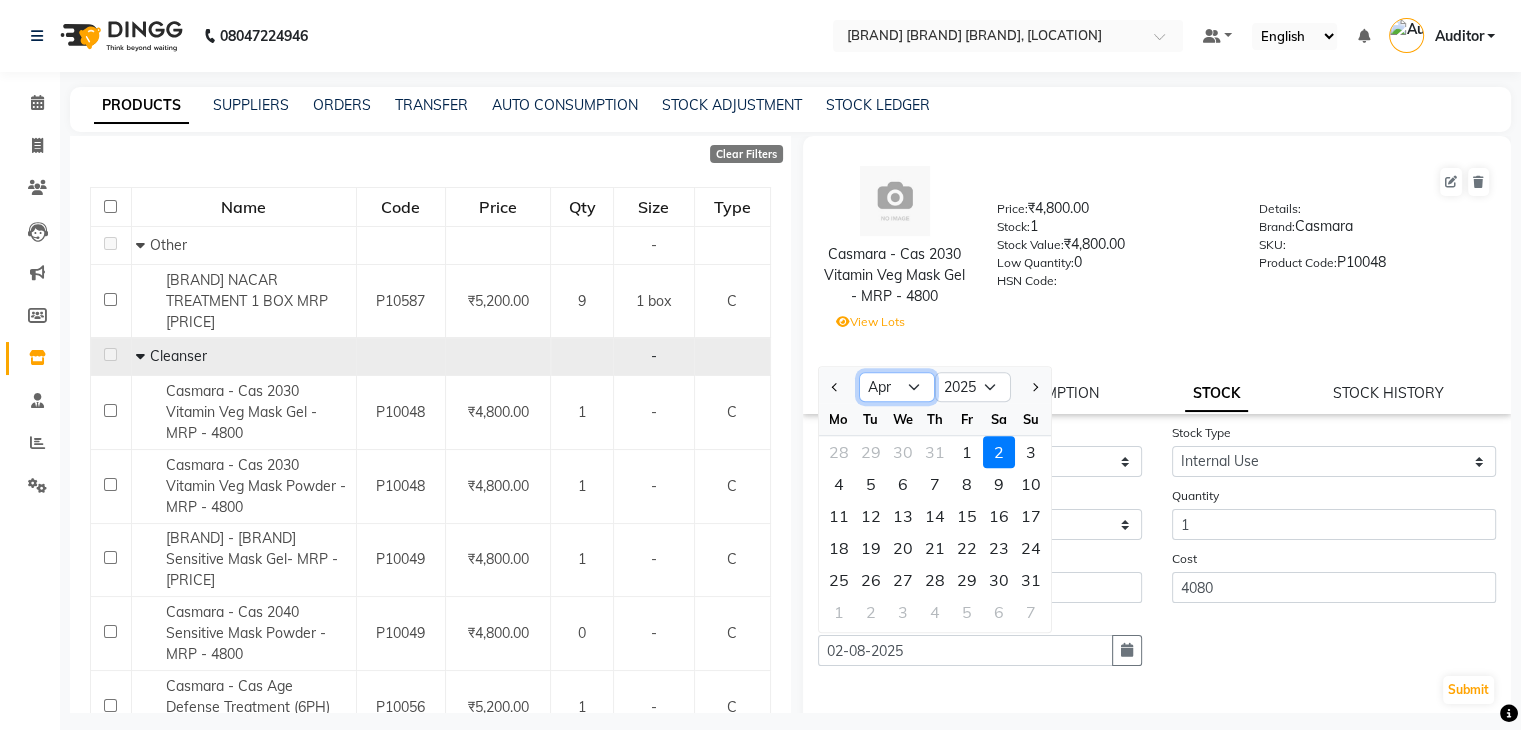 click on "Jan Feb Mar Apr May Jun Jul Aug Sep Oct Nov Dec" 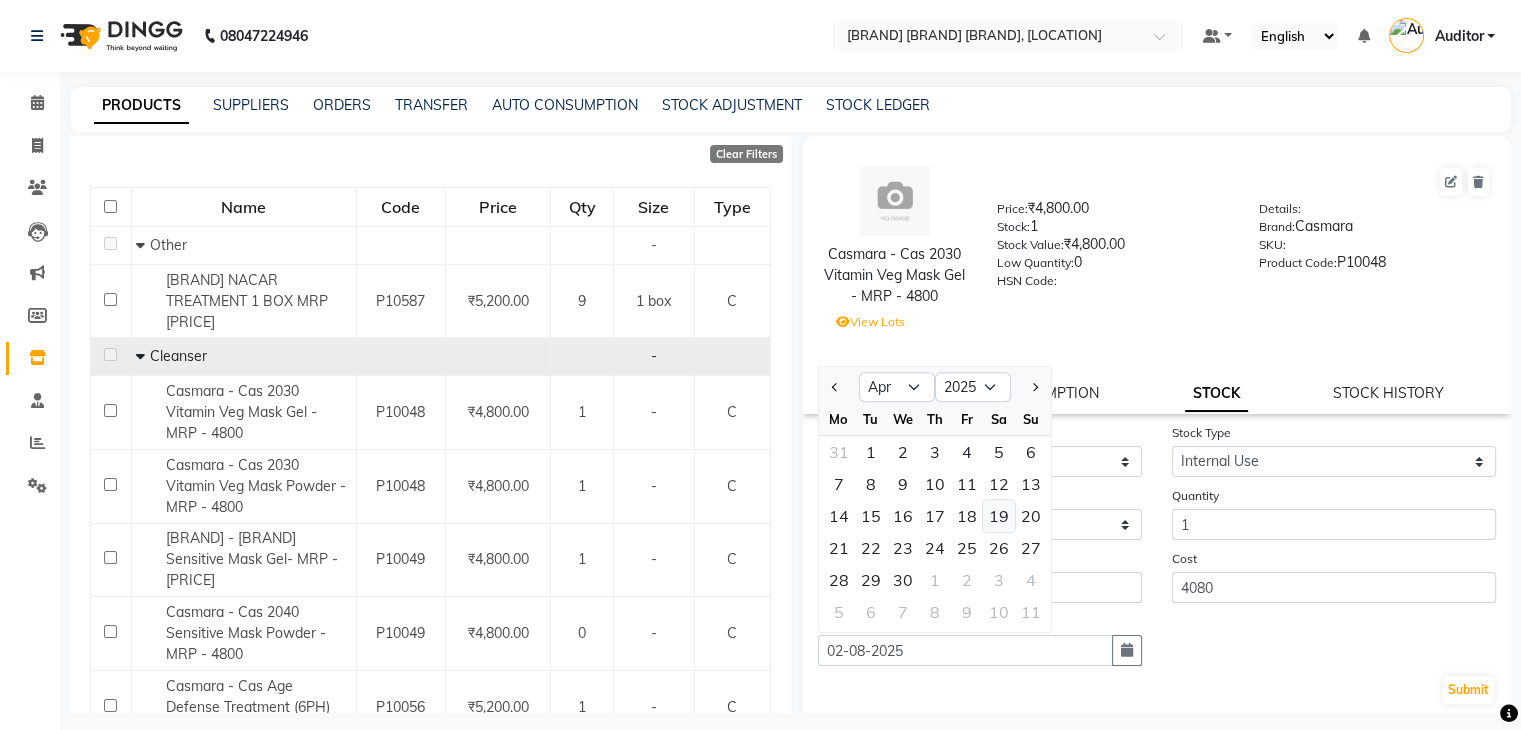 click on "19" 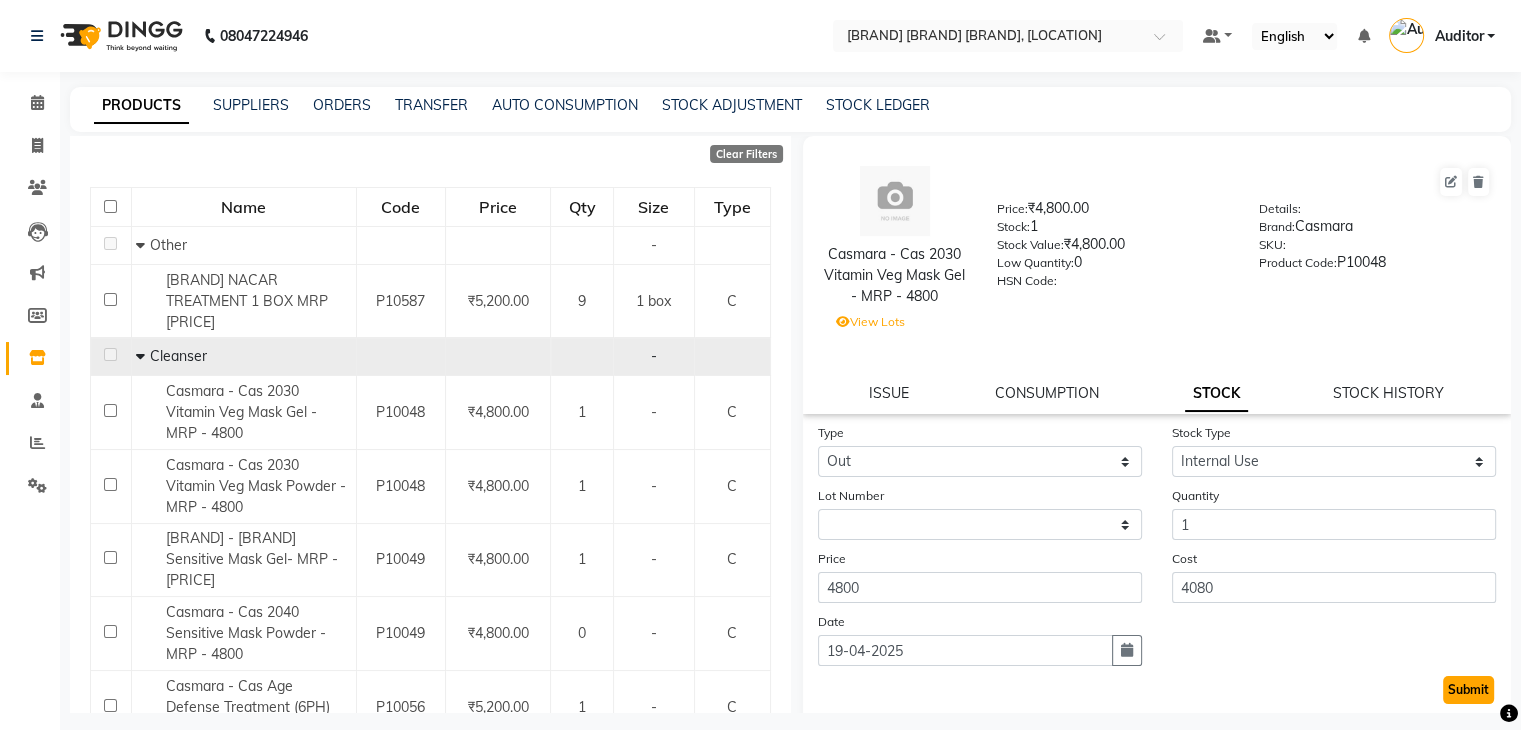 click on "Submit" 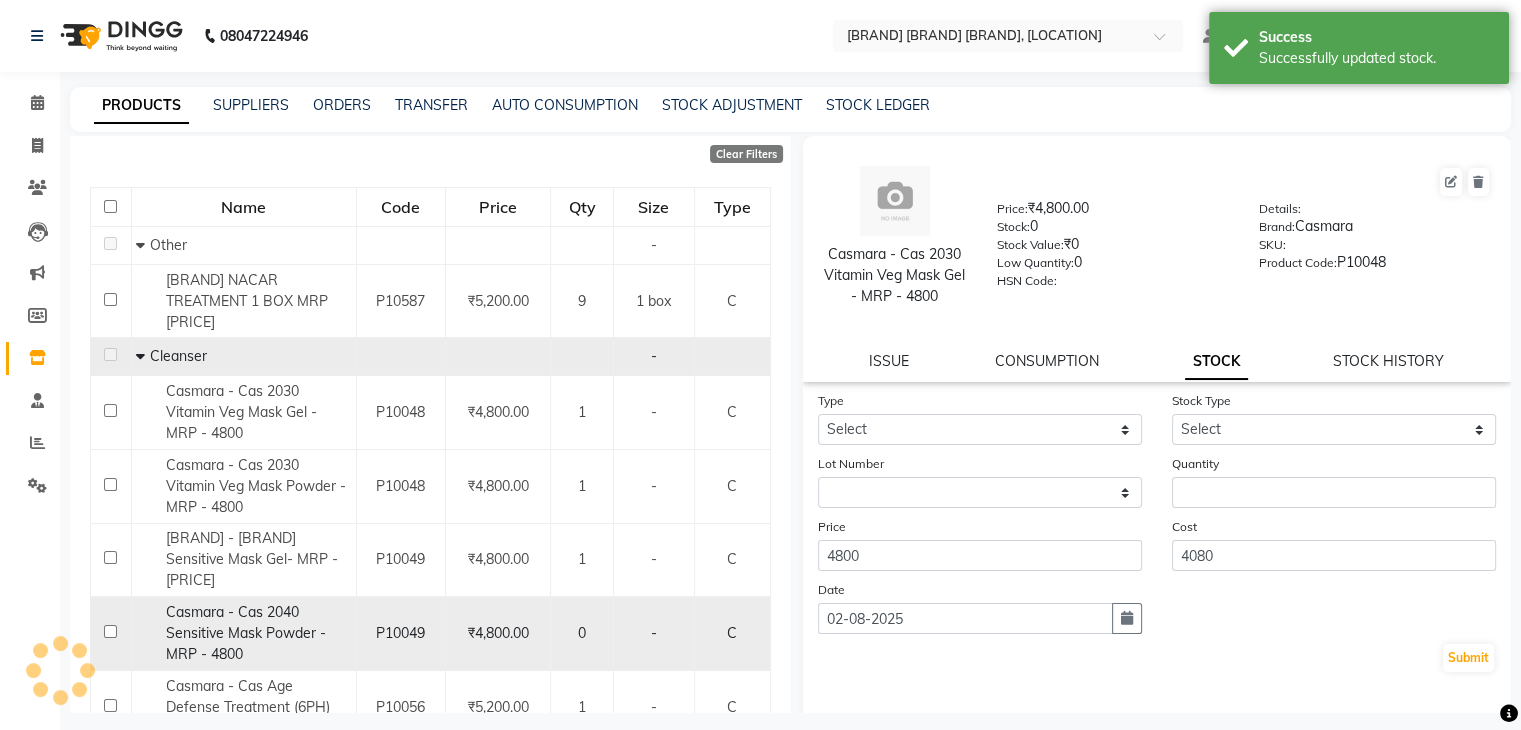 scroll, scrollTop: 0, scrollLeft: 0, axis: both 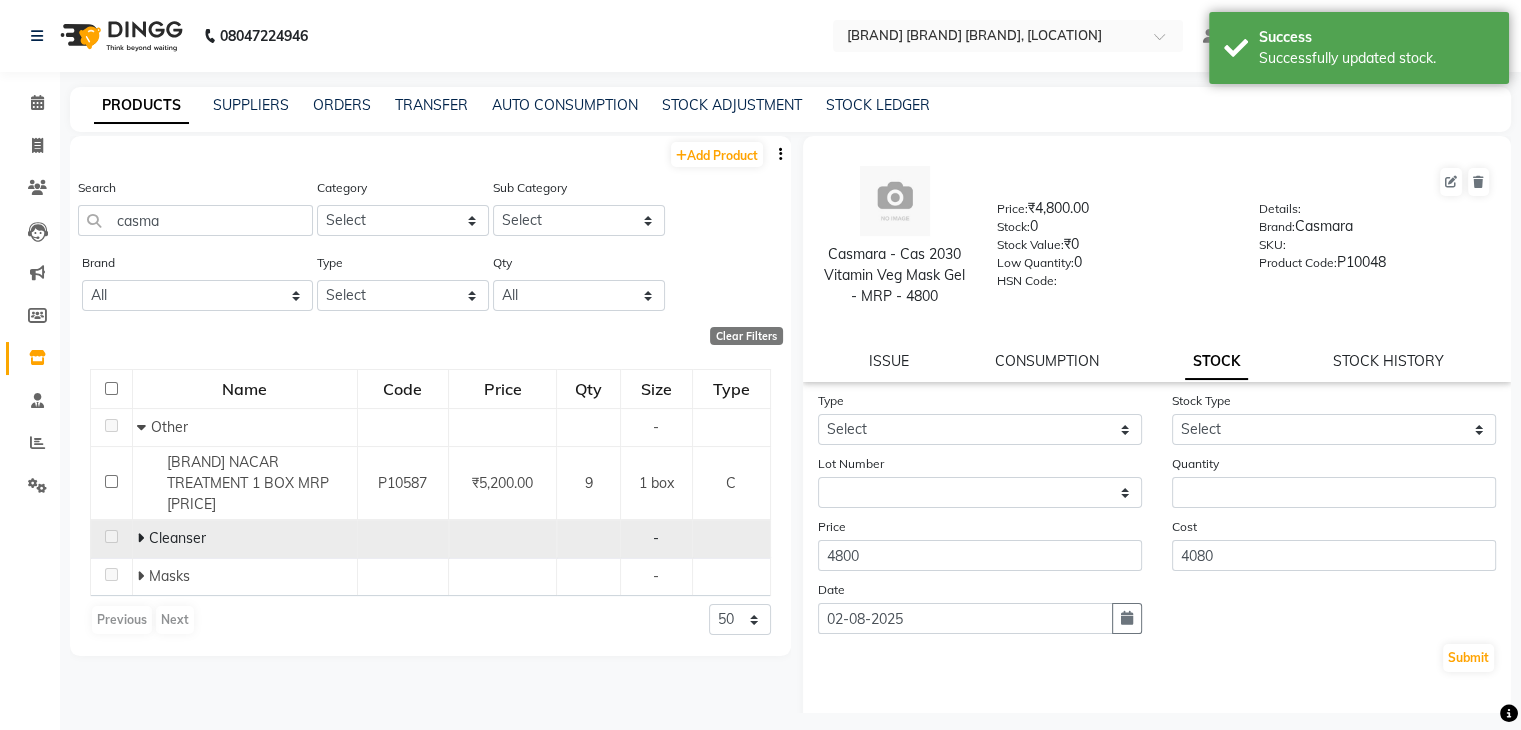 click 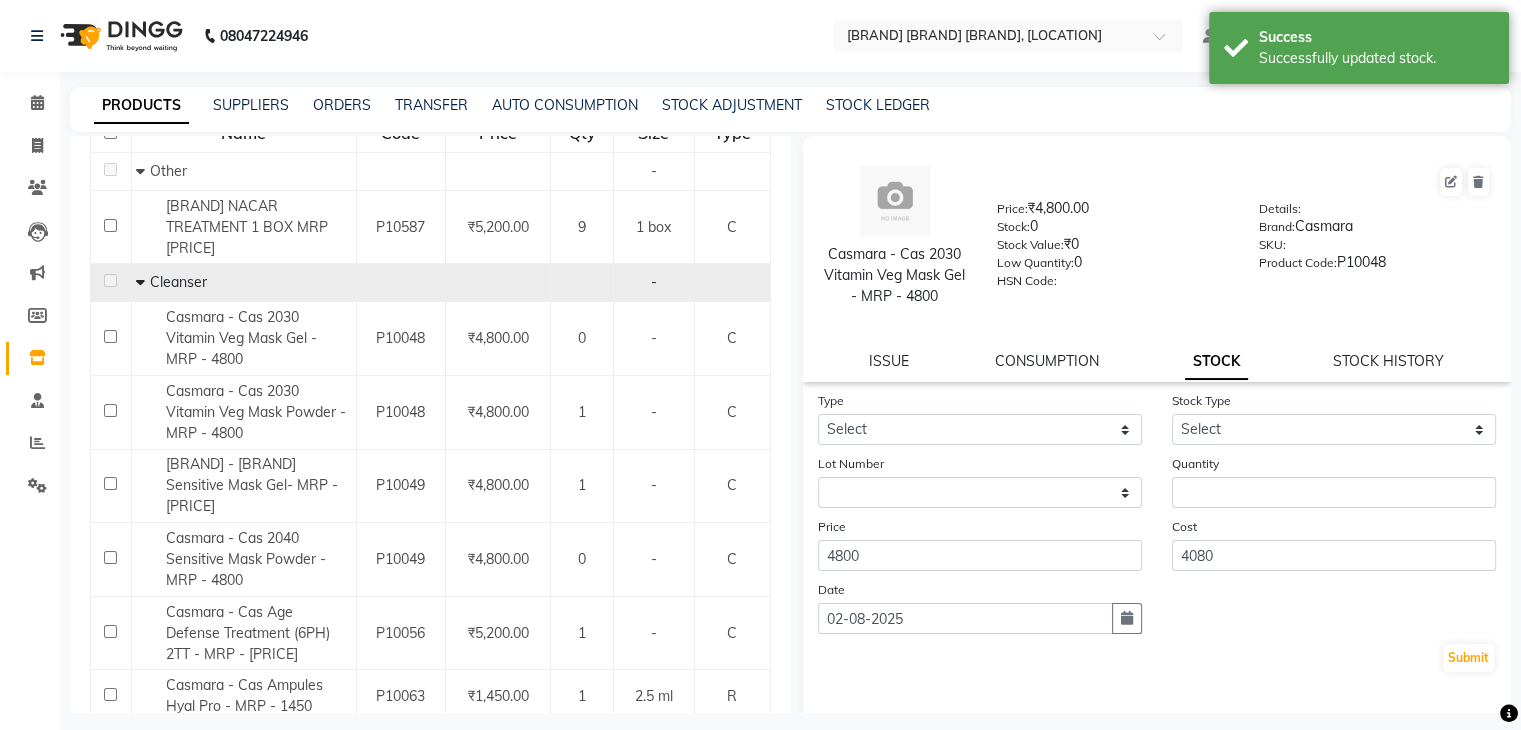 scroll, scrollTop: 258, scrollLeft: 0, axis: vertical 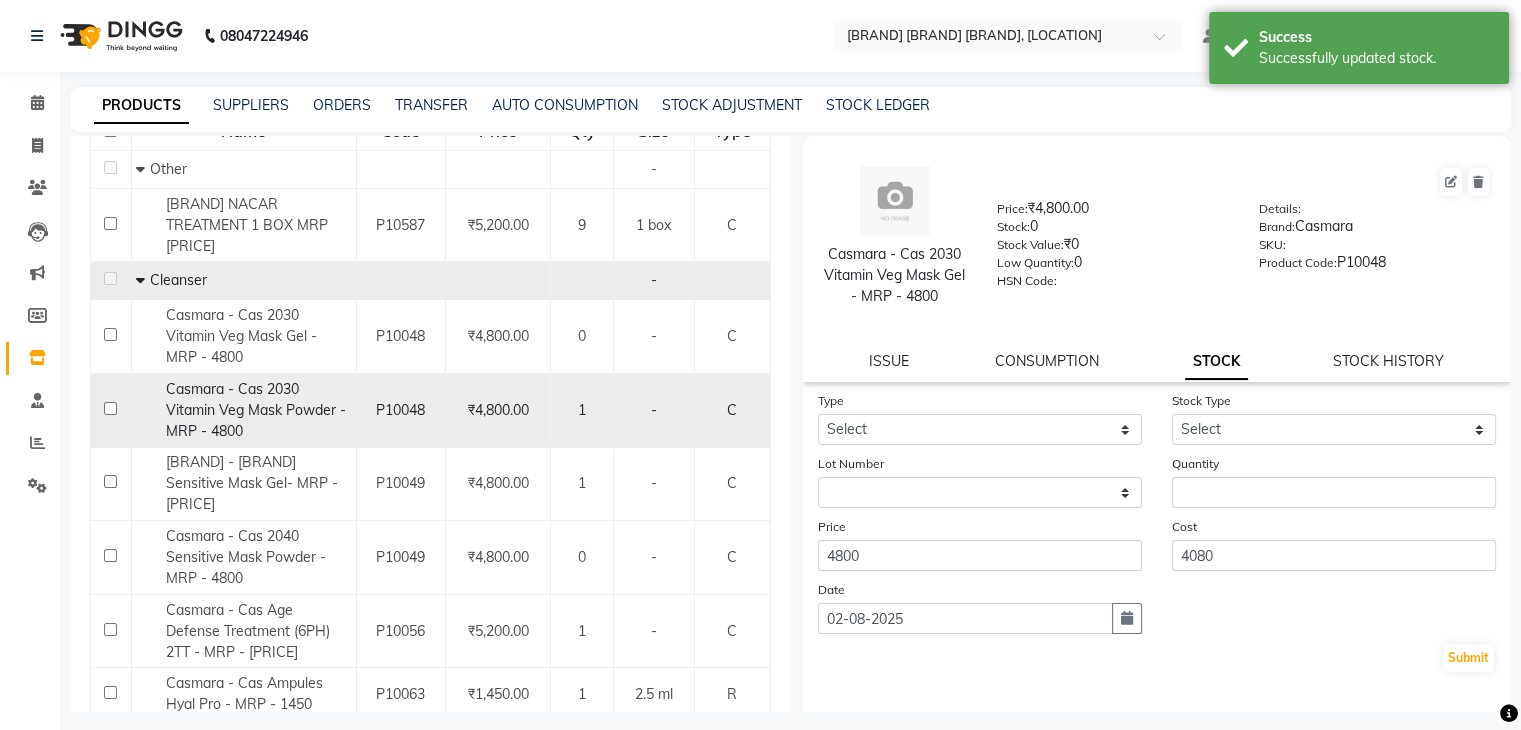 click on "Casmara - Cas 2030 Vitamin Veg Mask Powder - MRP - 4800" 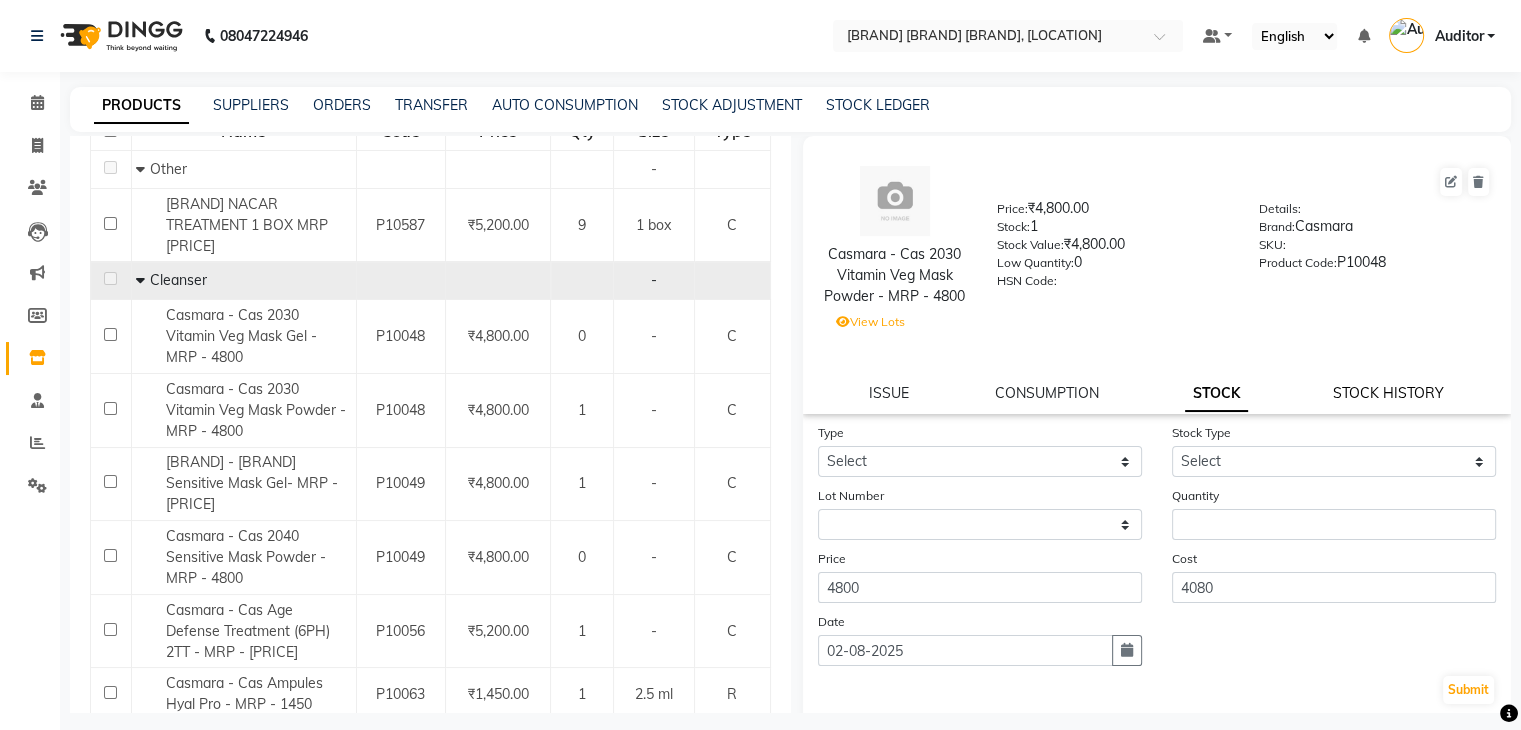 click on "STOCK HISTORY" 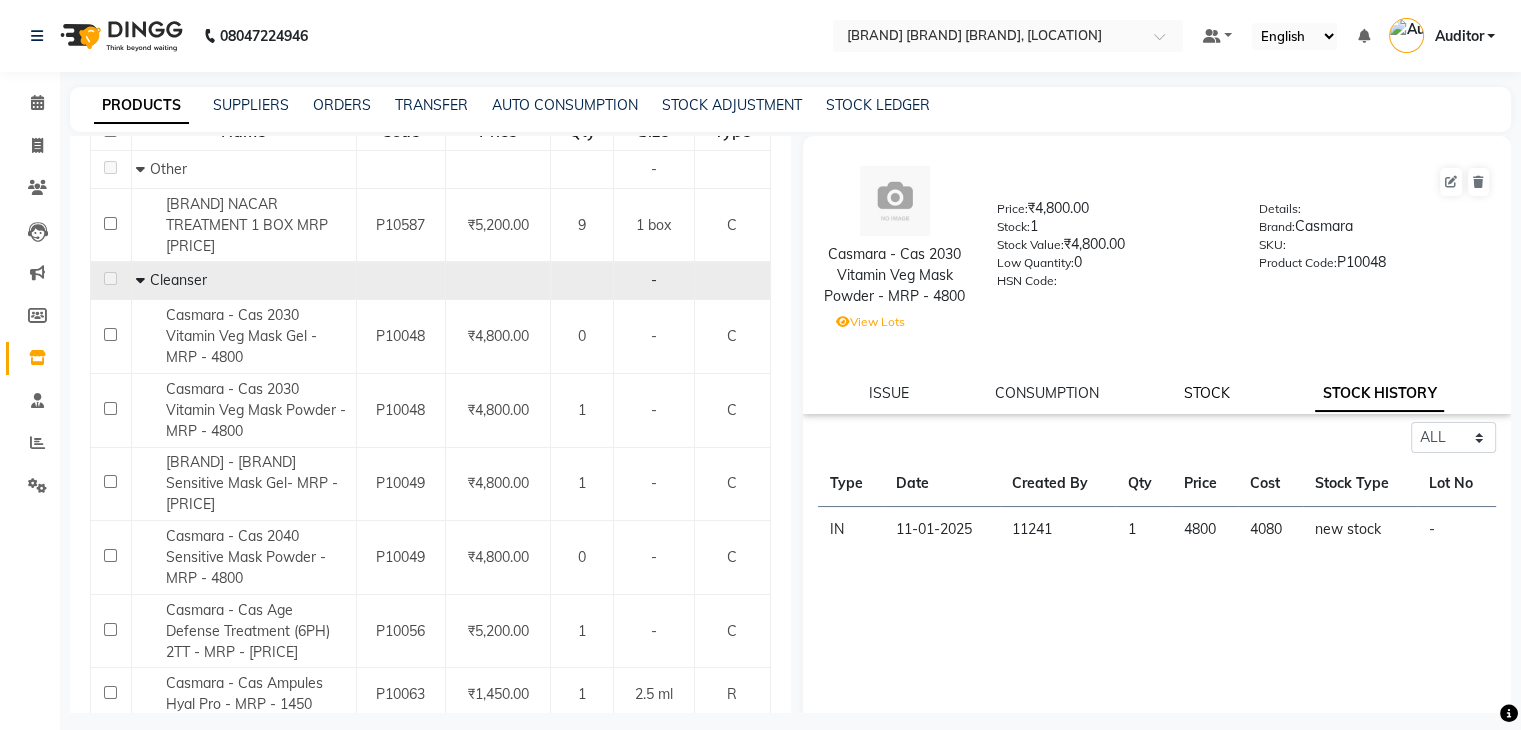 click on "STOCK" 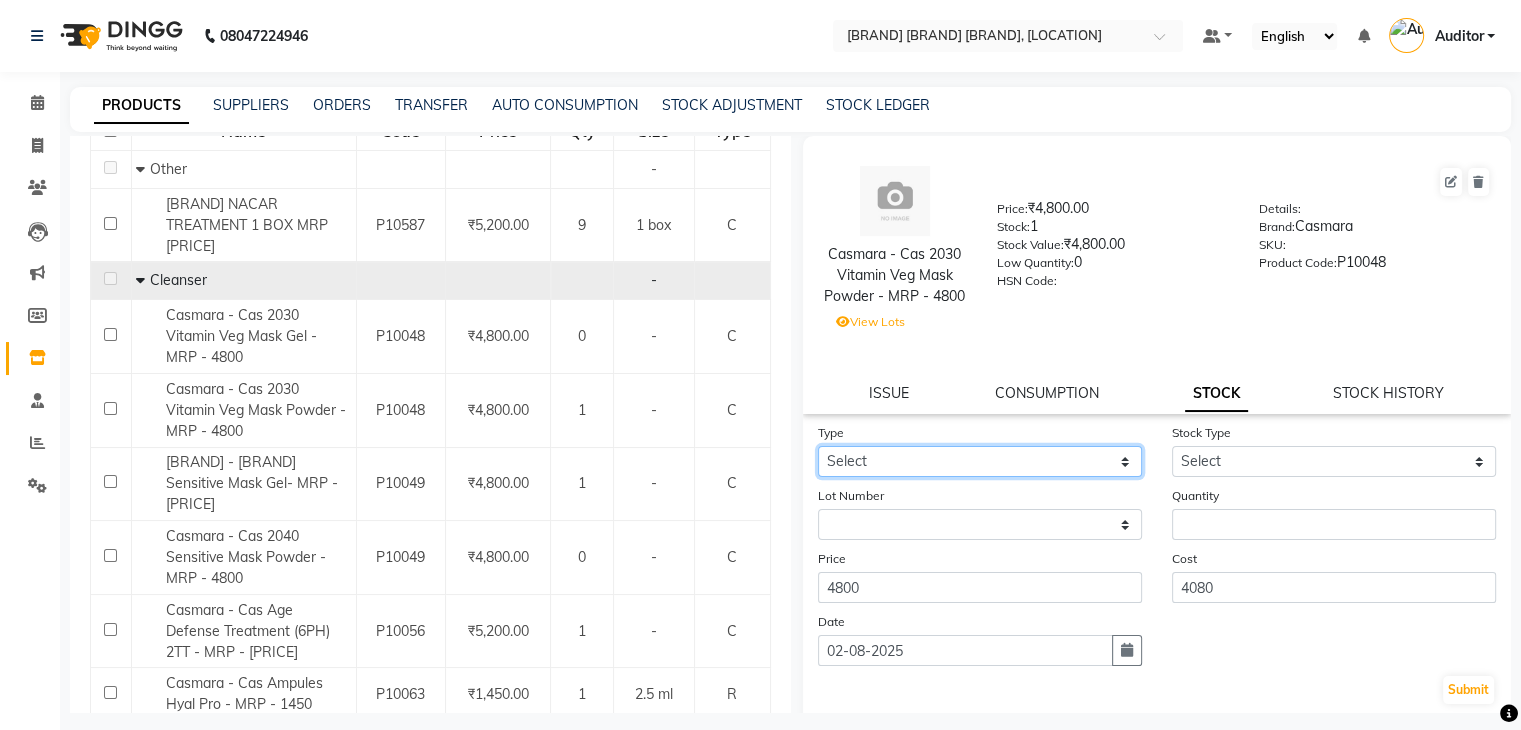 click on "Select In Out" 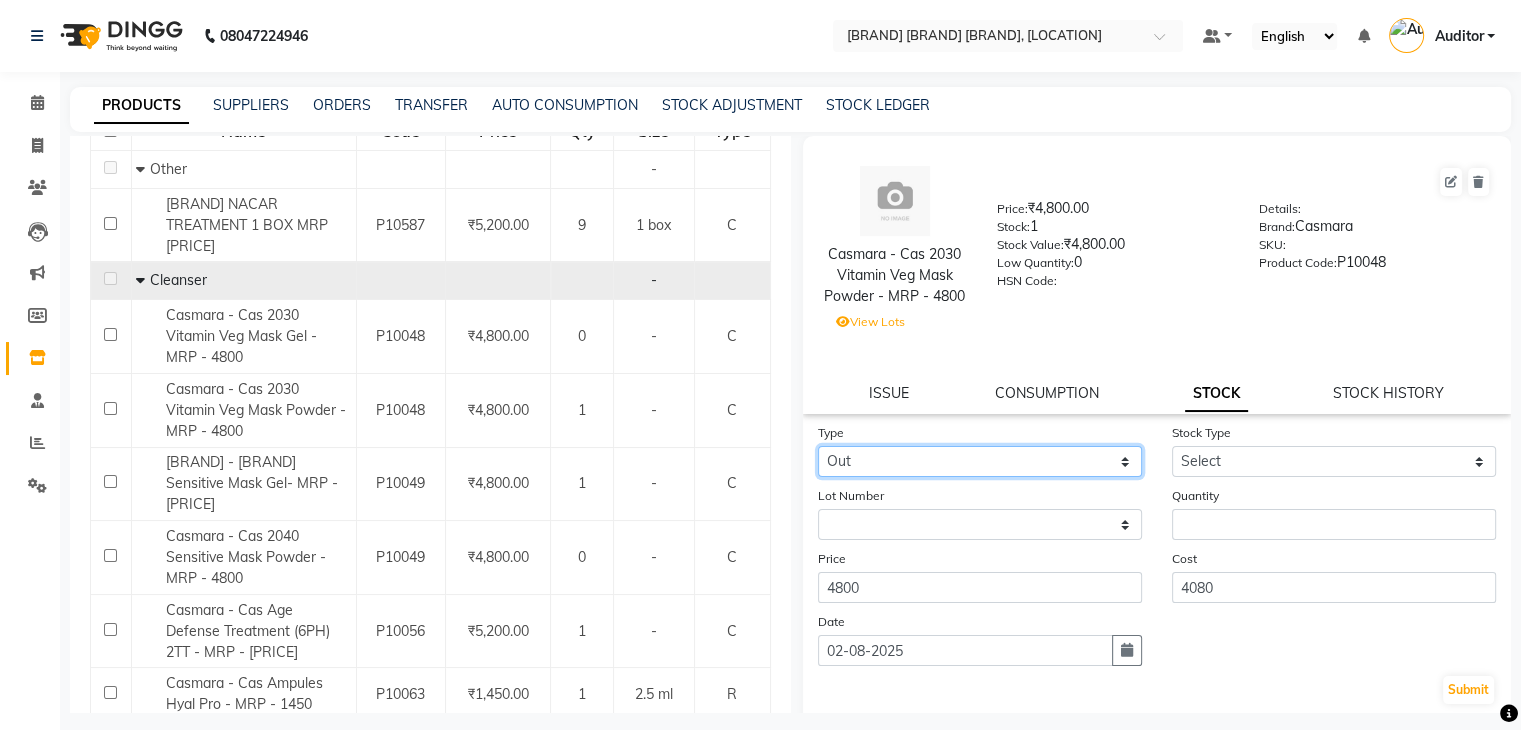 click on "Select In Out" 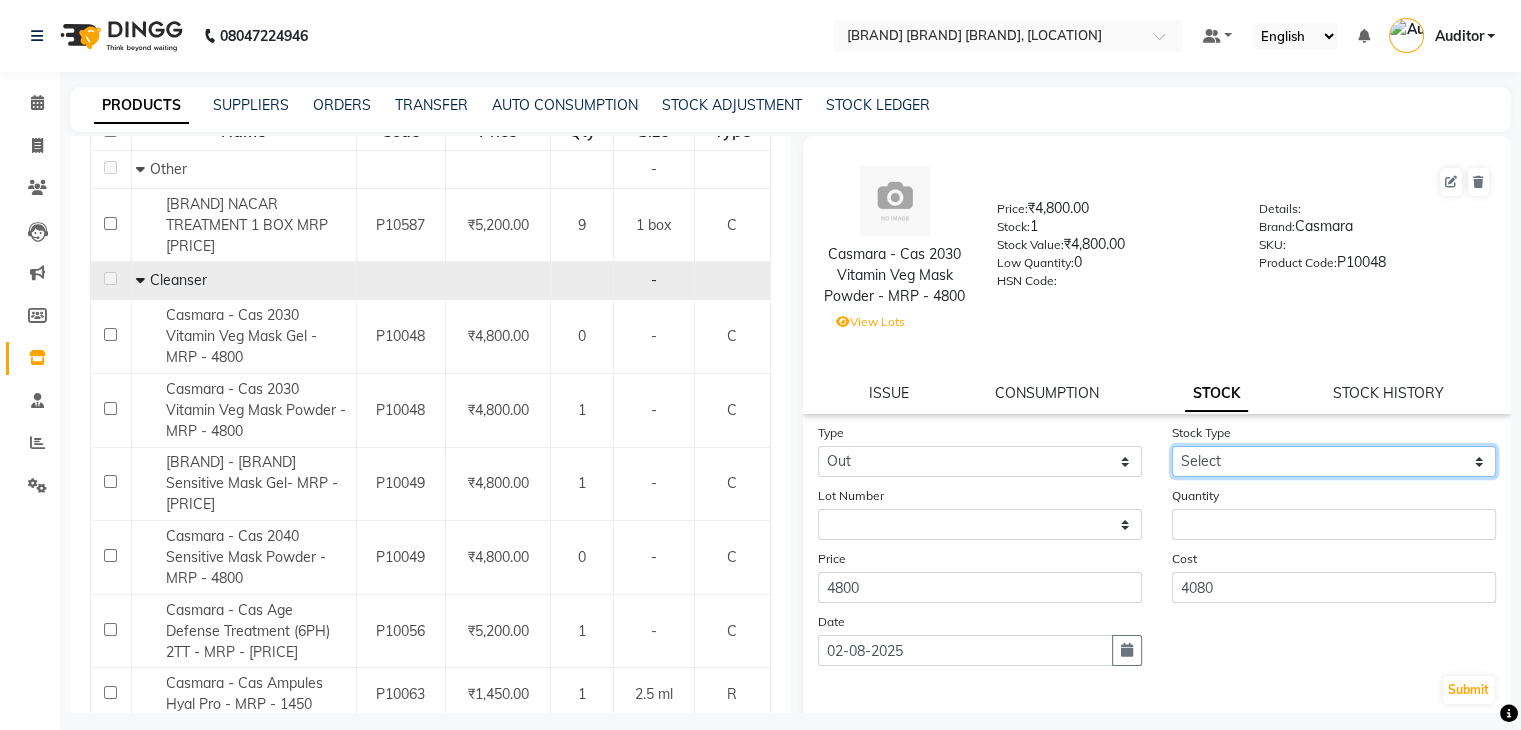 click on "Select Internal Use Damaged Expired Adjustment Return Other" 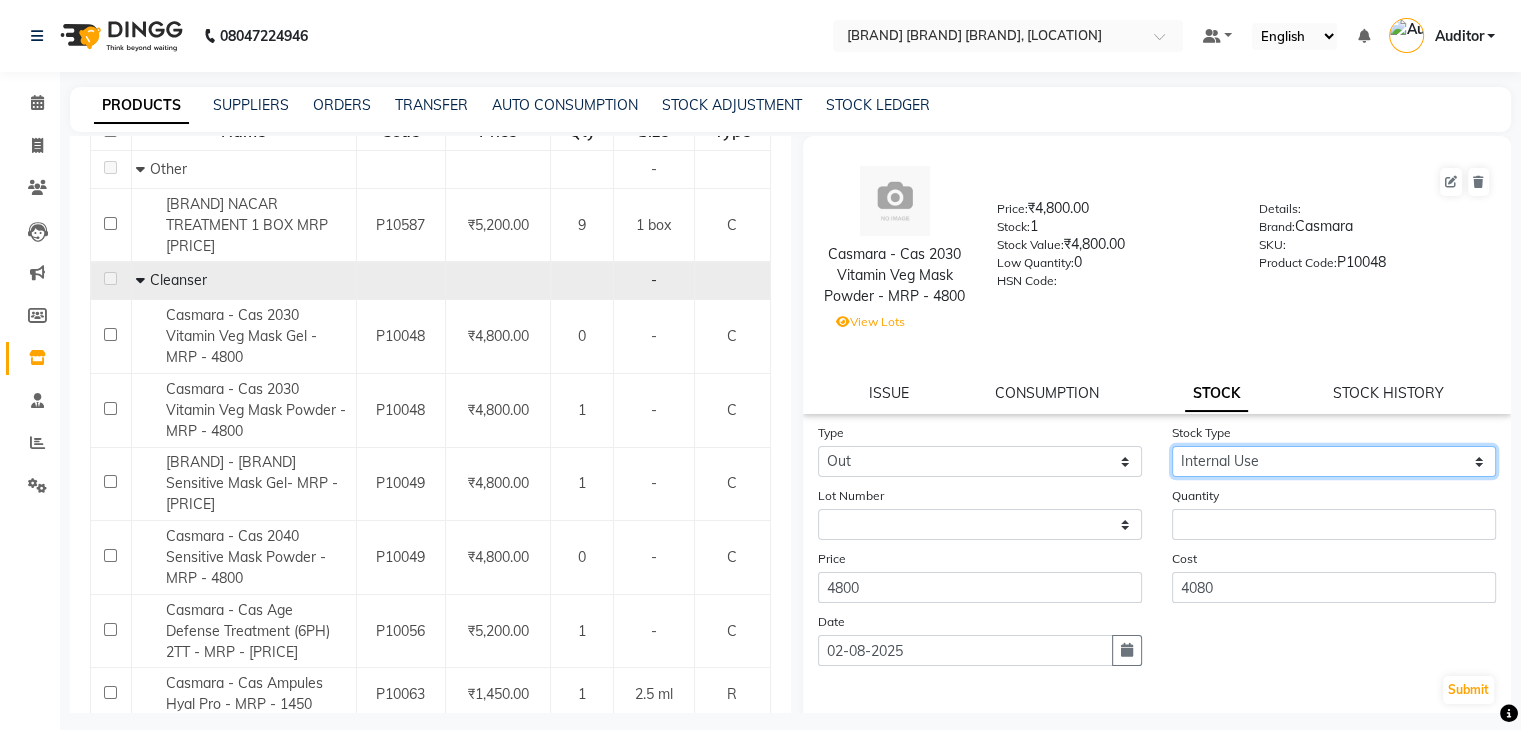 click on "Select Internal Use Damaged Expired Adjustment Return Other" 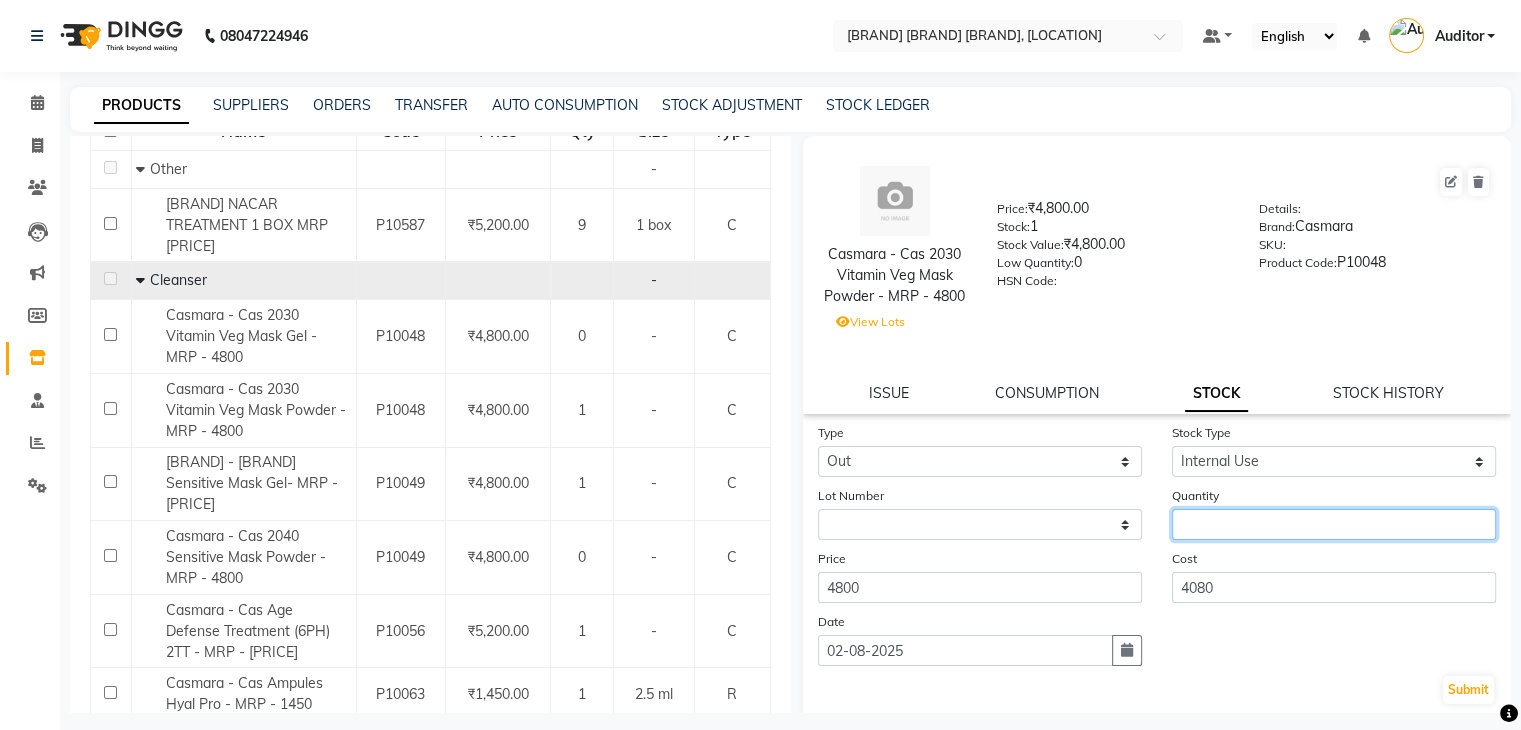 click 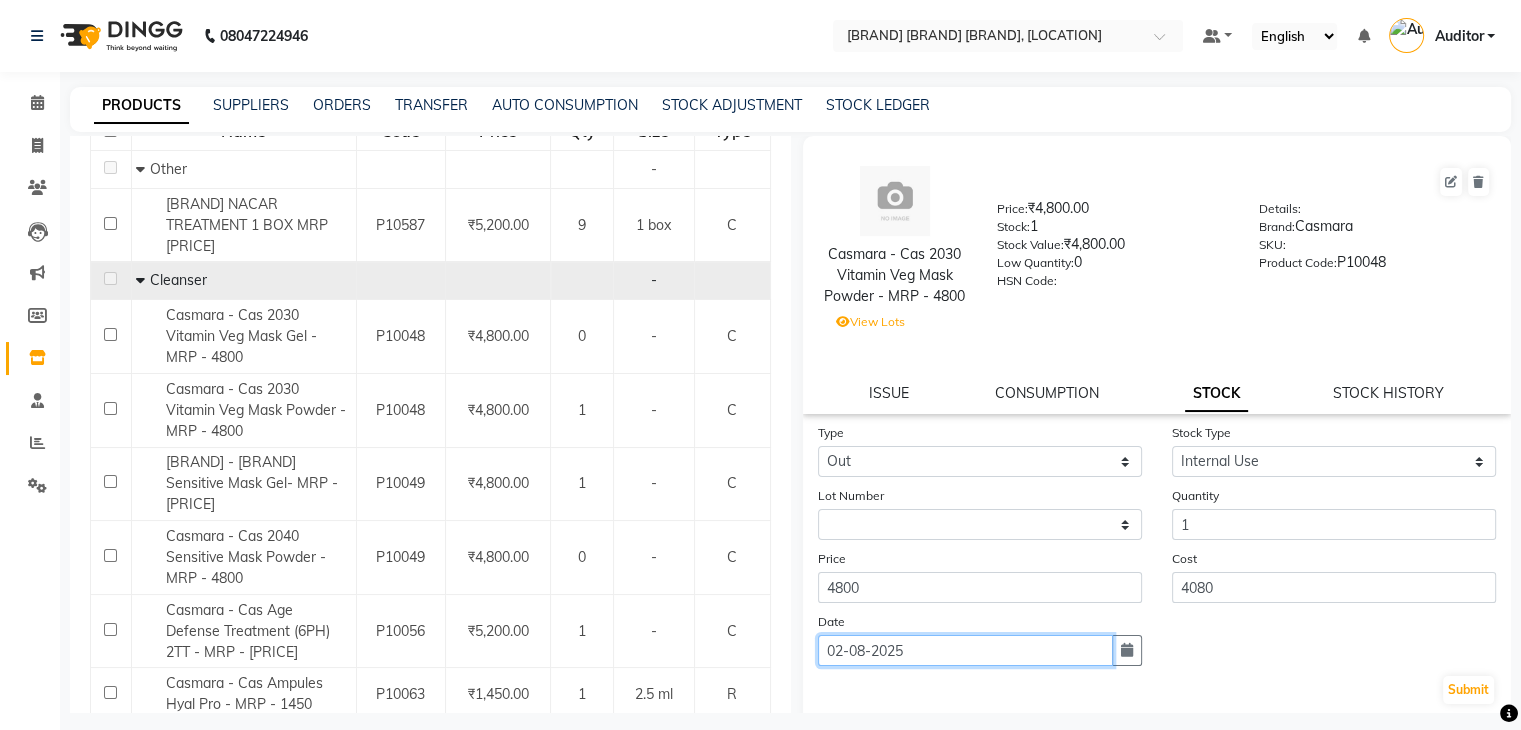 click on "02-08-2025" 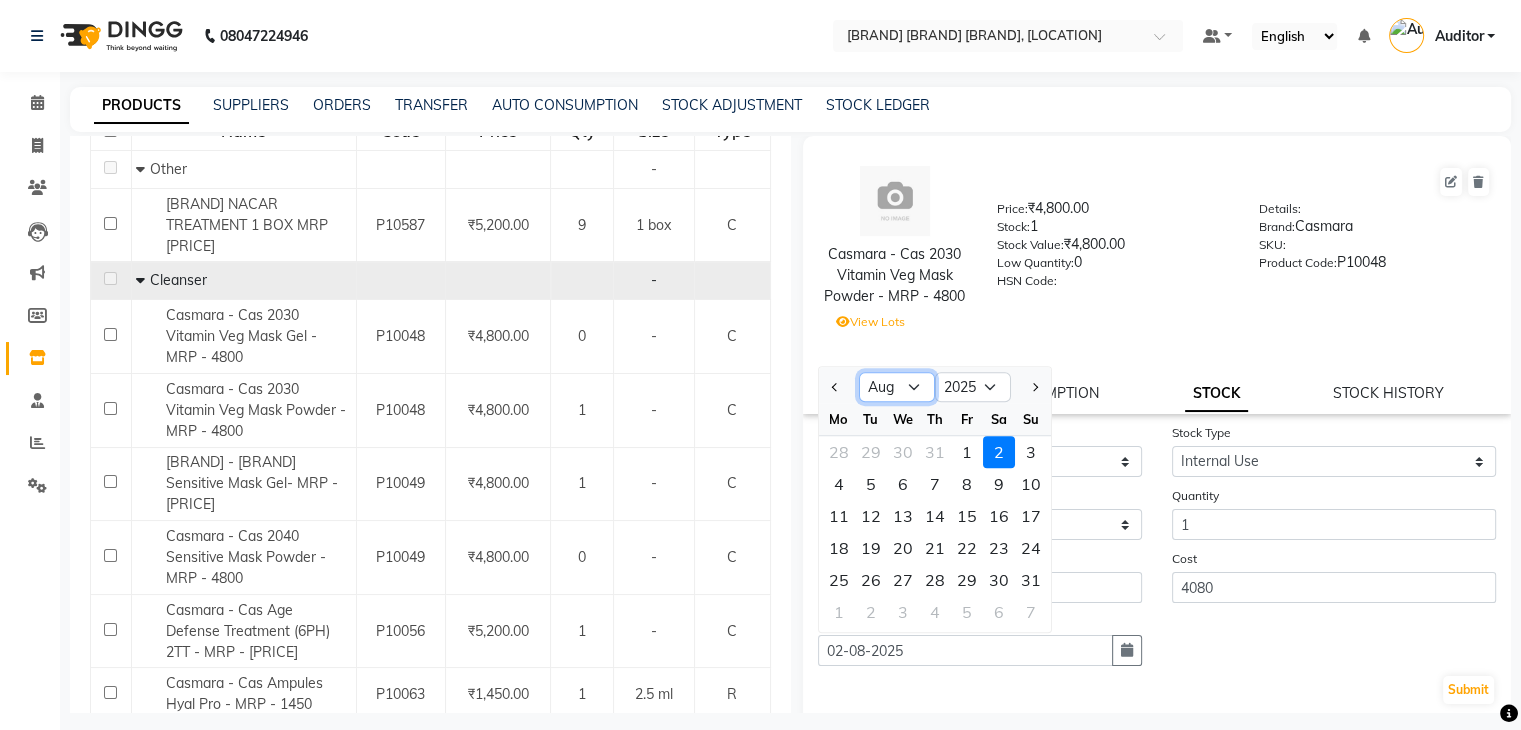 click on "Jan Feb Mar Apr May Jun Jul Aug Sep Oct Nov Dec" 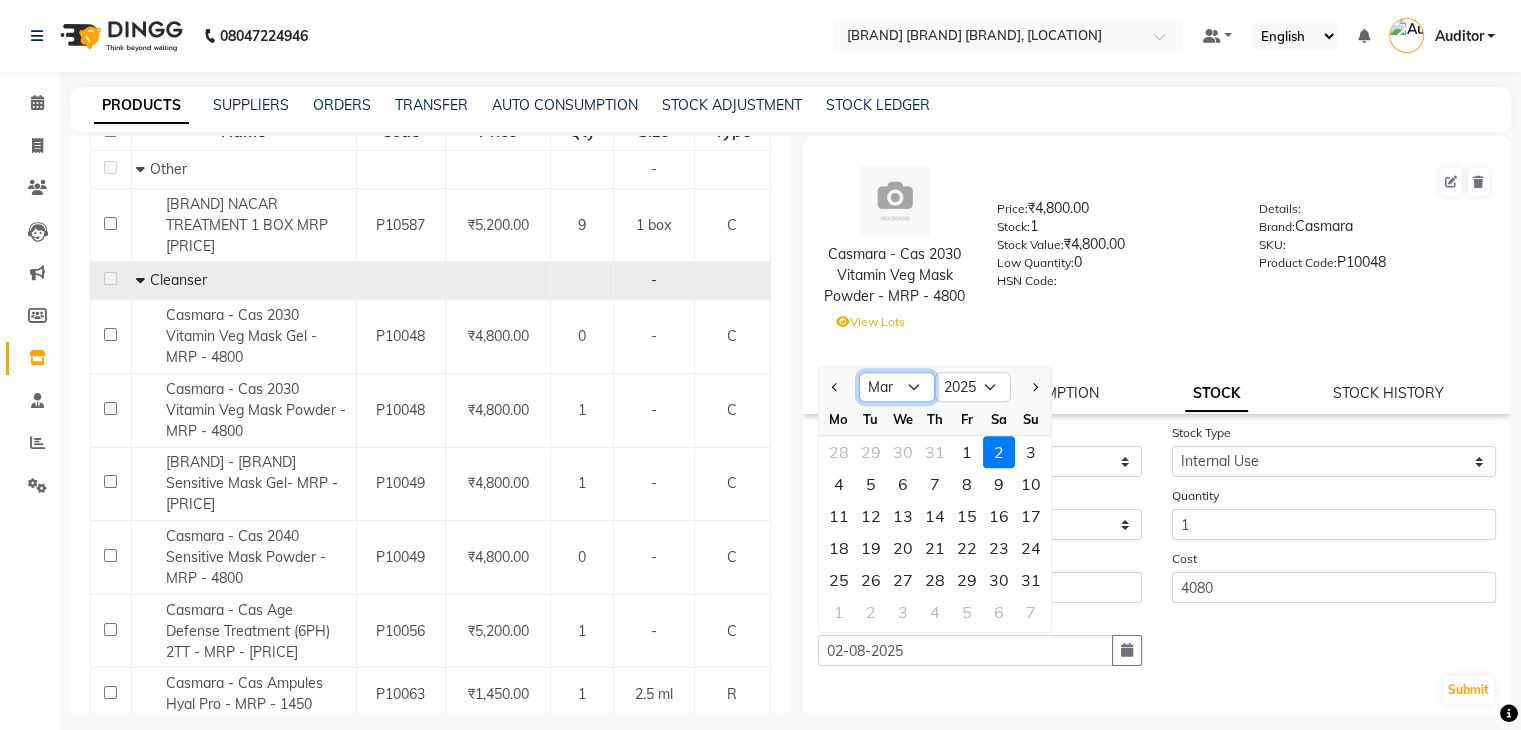 click on "Jan Feb Mar Apr May Jun Jul Aug Sep Oct Nov Dec" 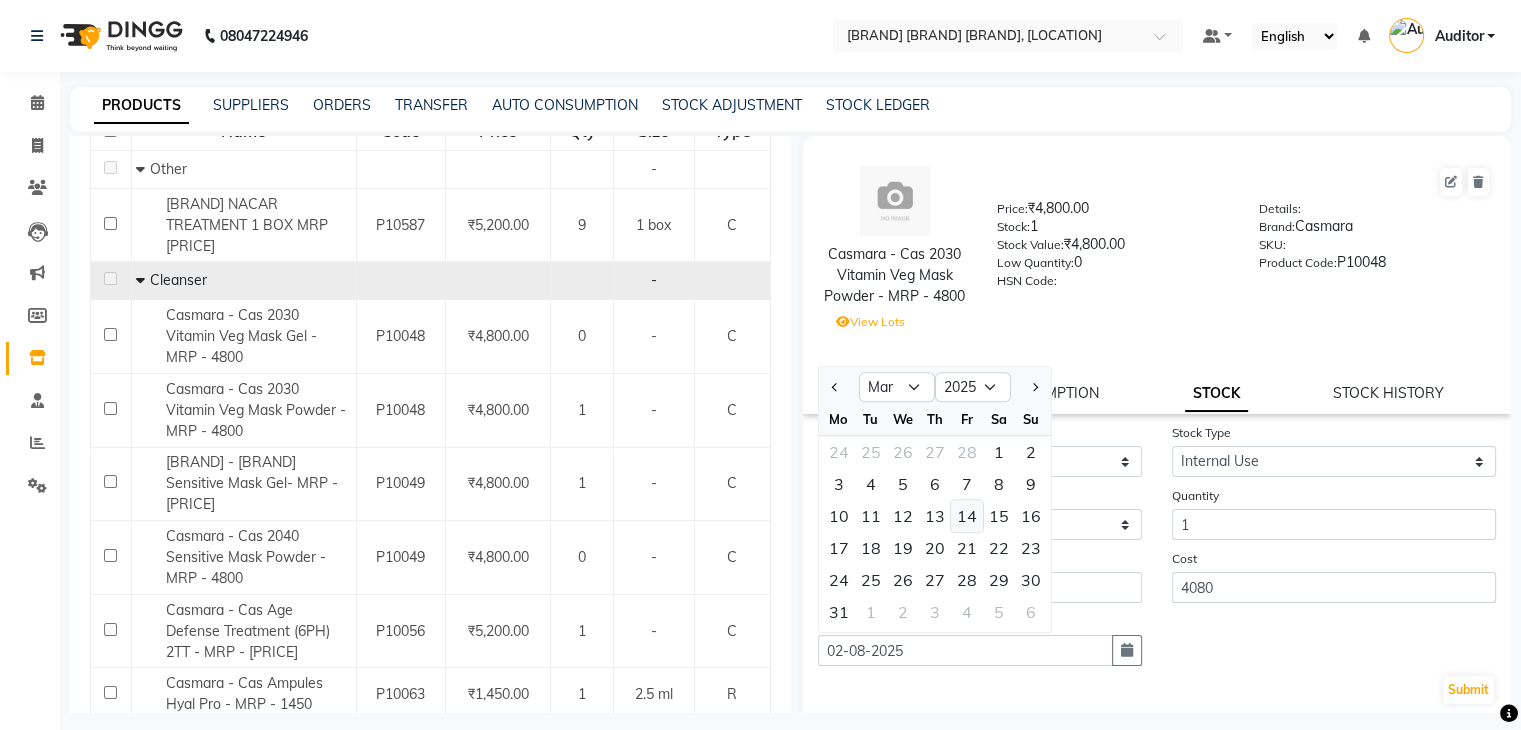 click on "14" 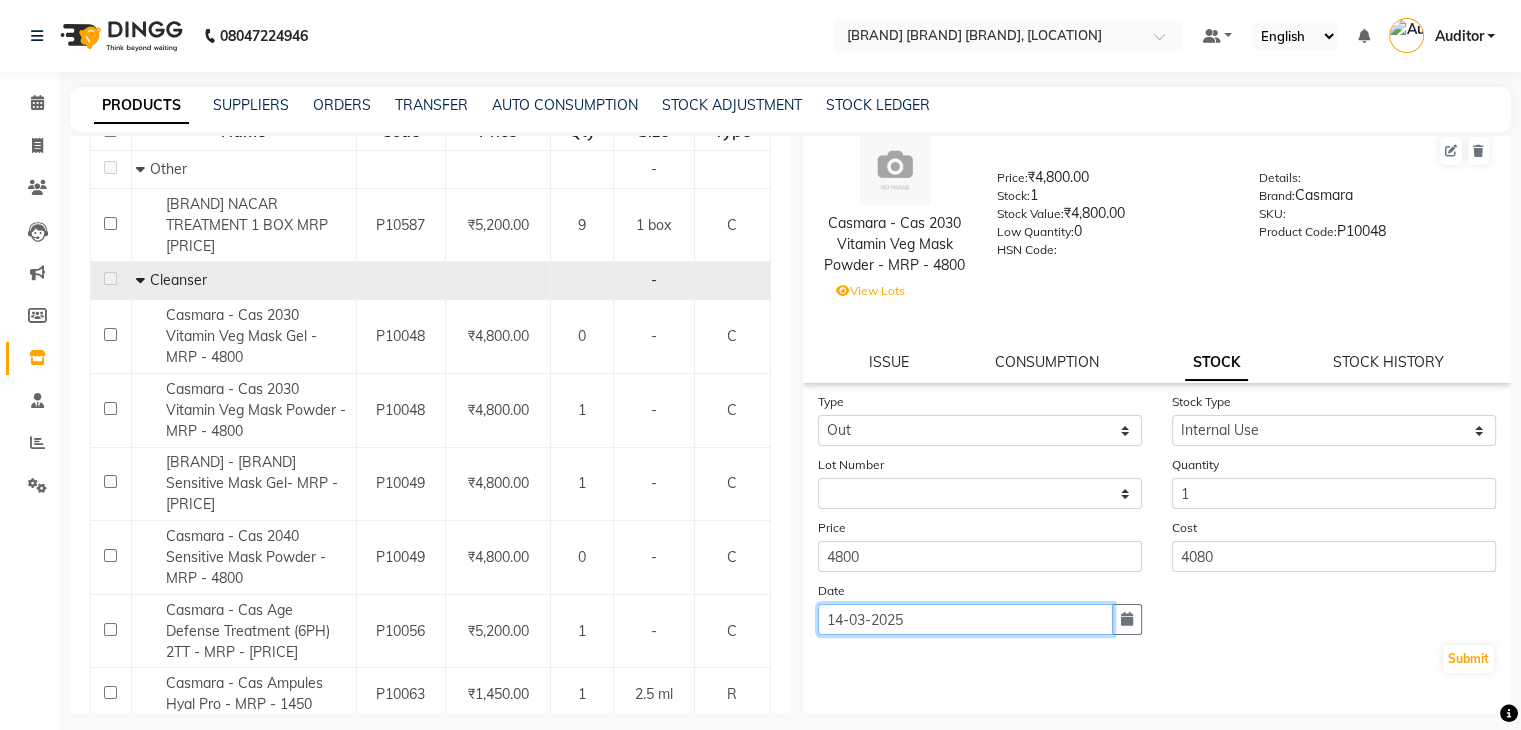 scroll, scrollTop: 38, scrollLeft: 0, axis: vertical 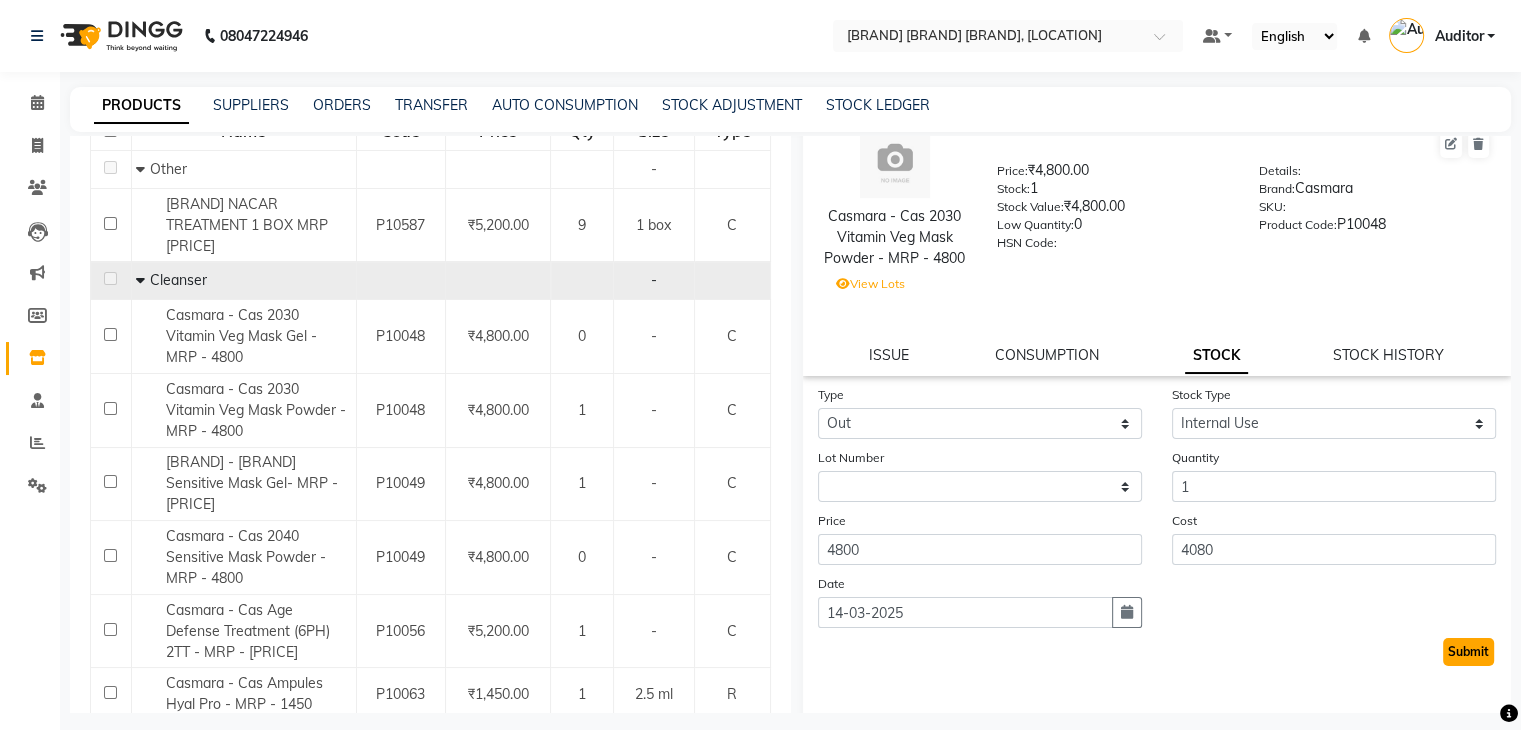 click on "Submit" 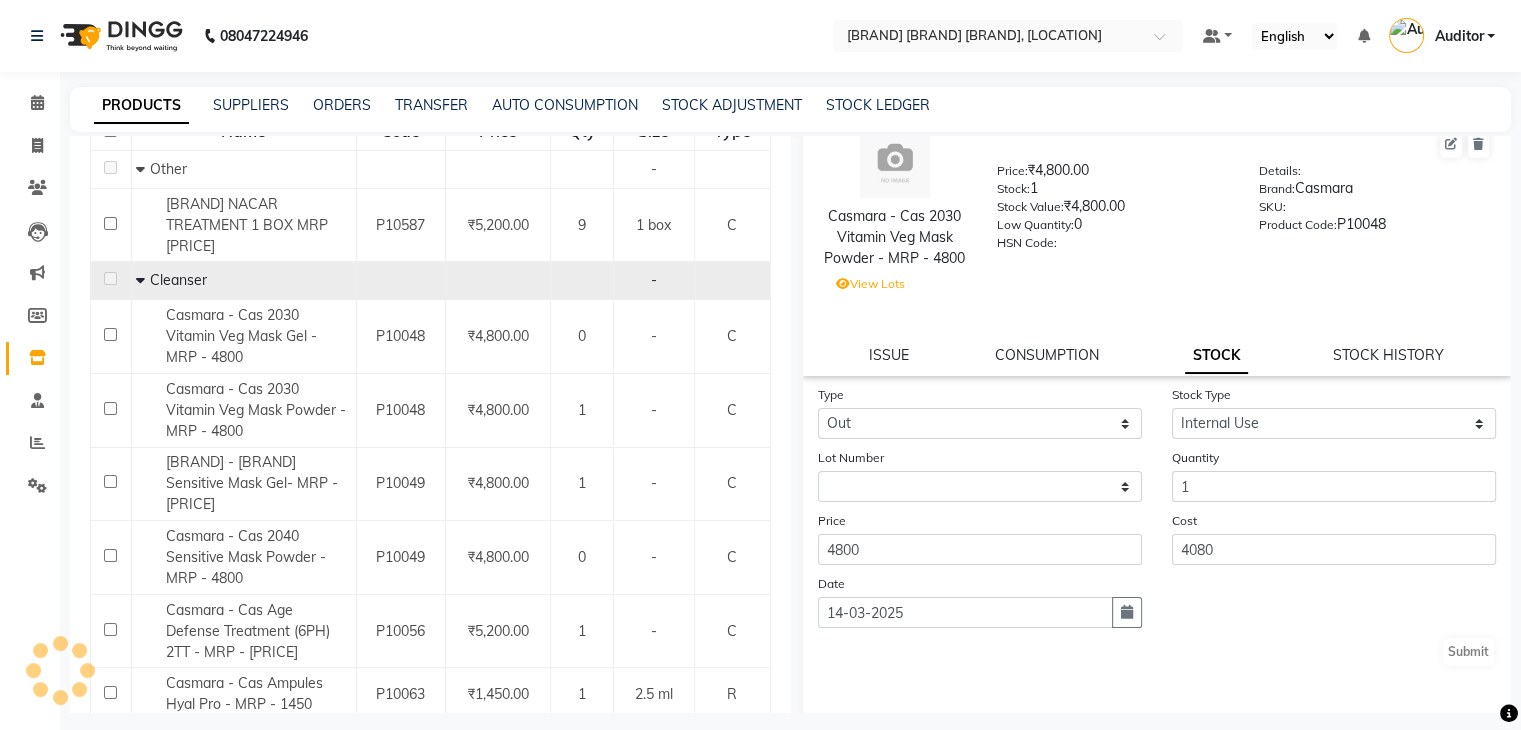 scroll, scrollTop: 0, scrollLeft: 0, axis: both 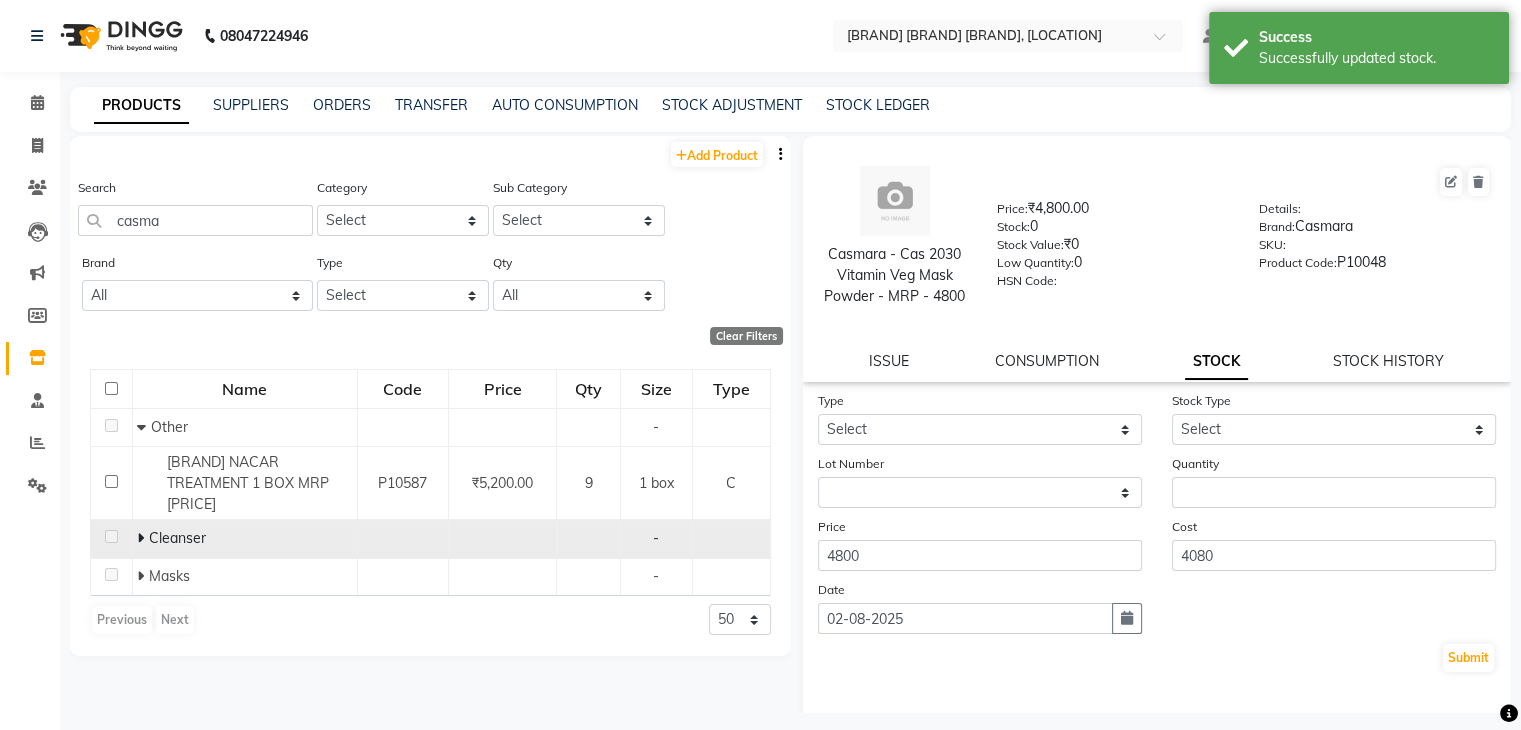 click 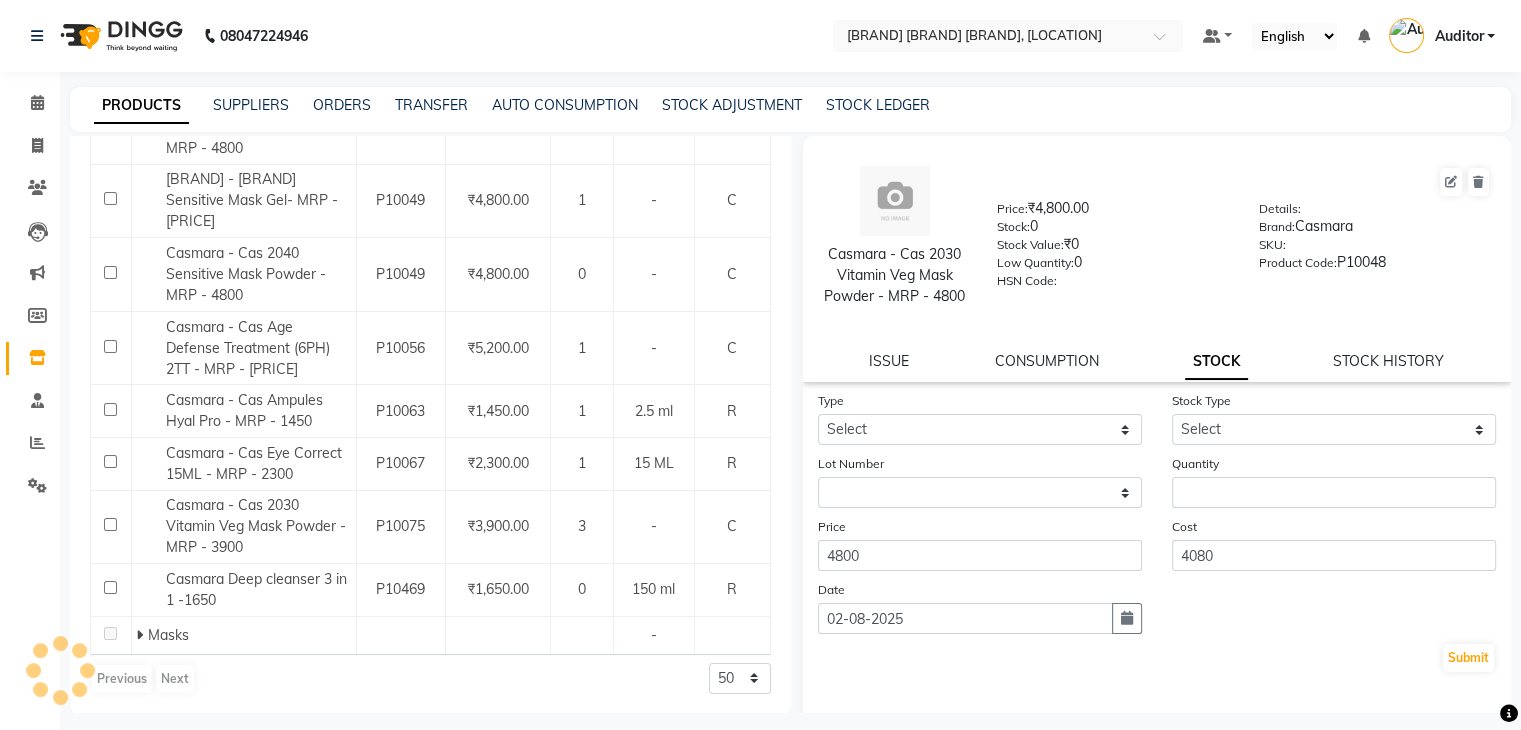 scroll, scrollTop: 542, scrollLeft: 0, axis: vertical 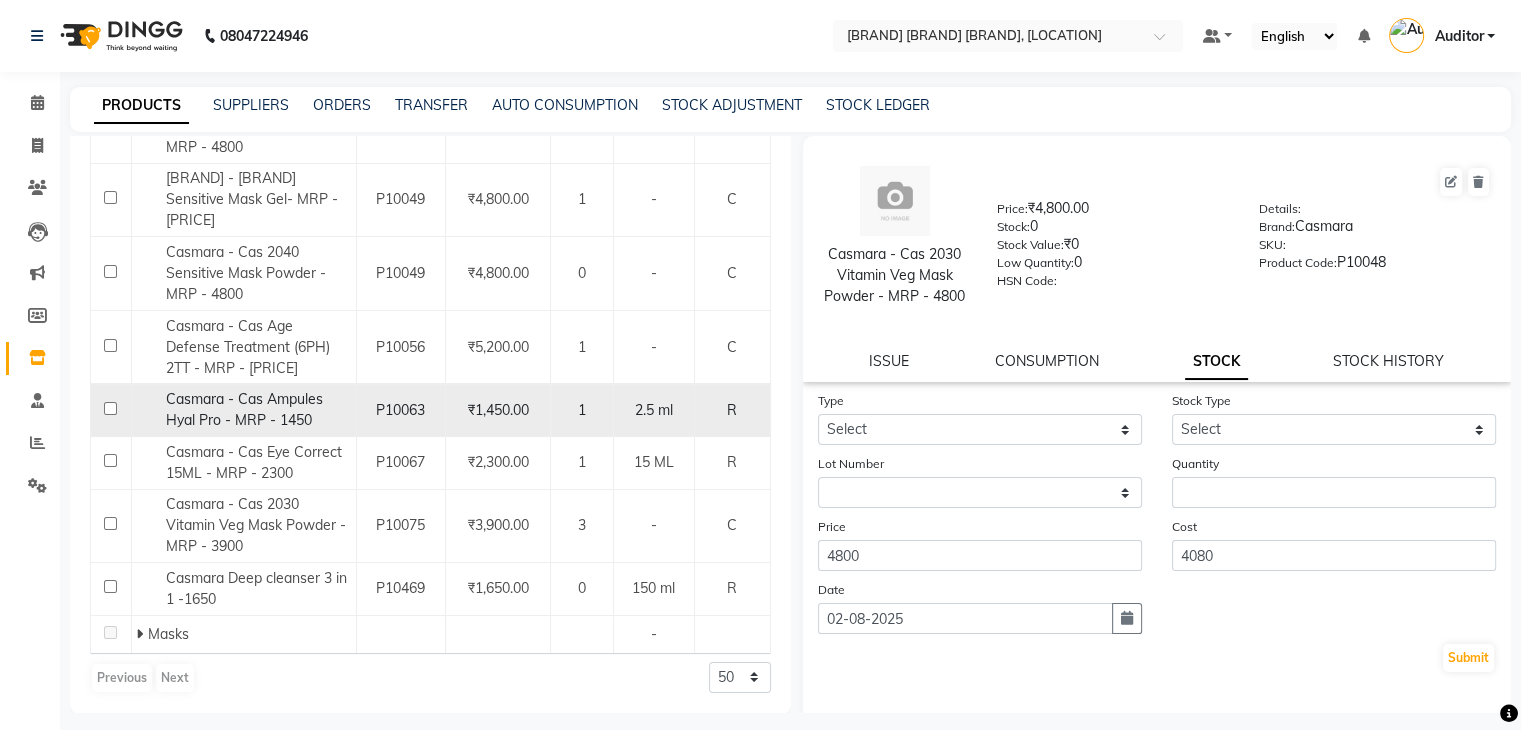 click on "Casmara - Cas Ampules Hyal Pro - MRP - 1450" 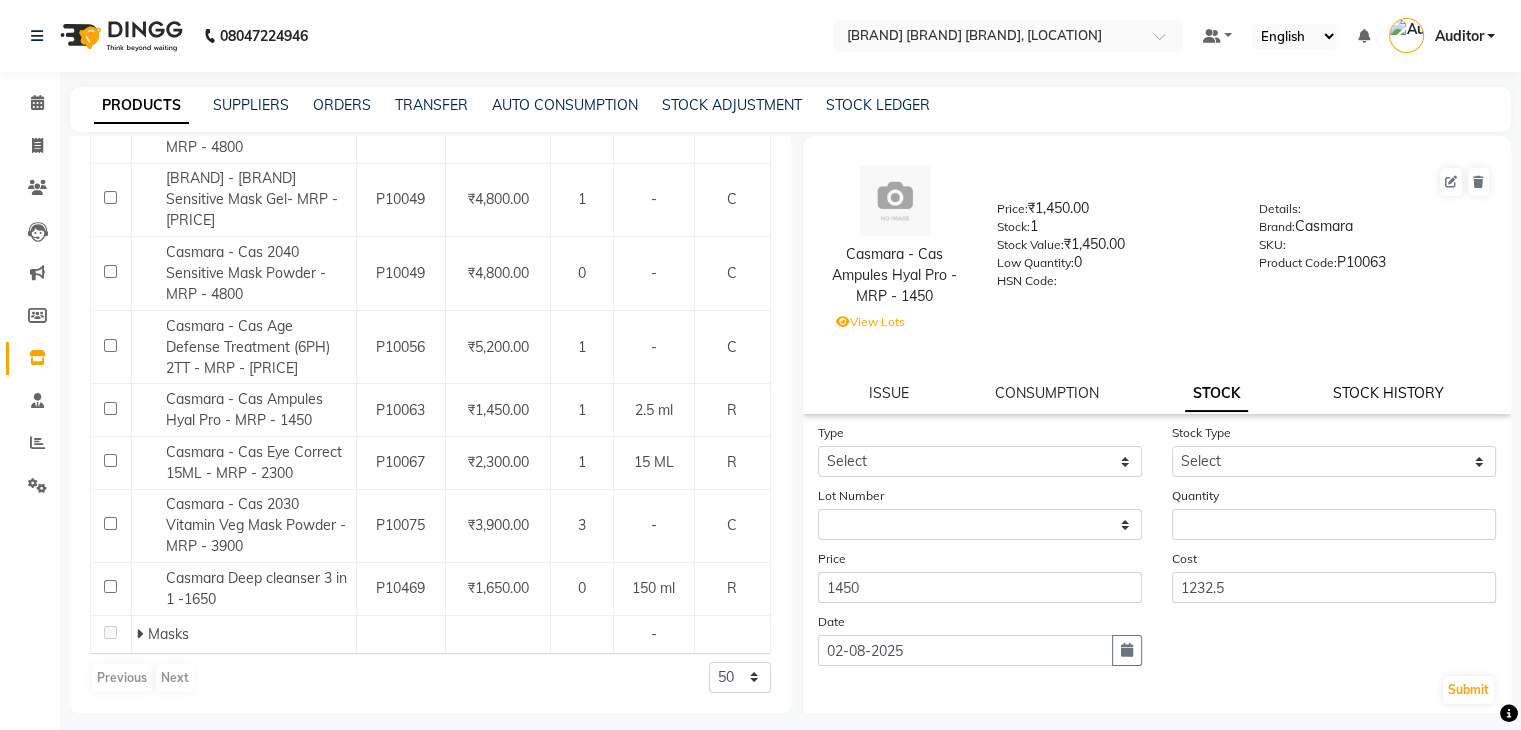 click on "STOCK HISTORY" 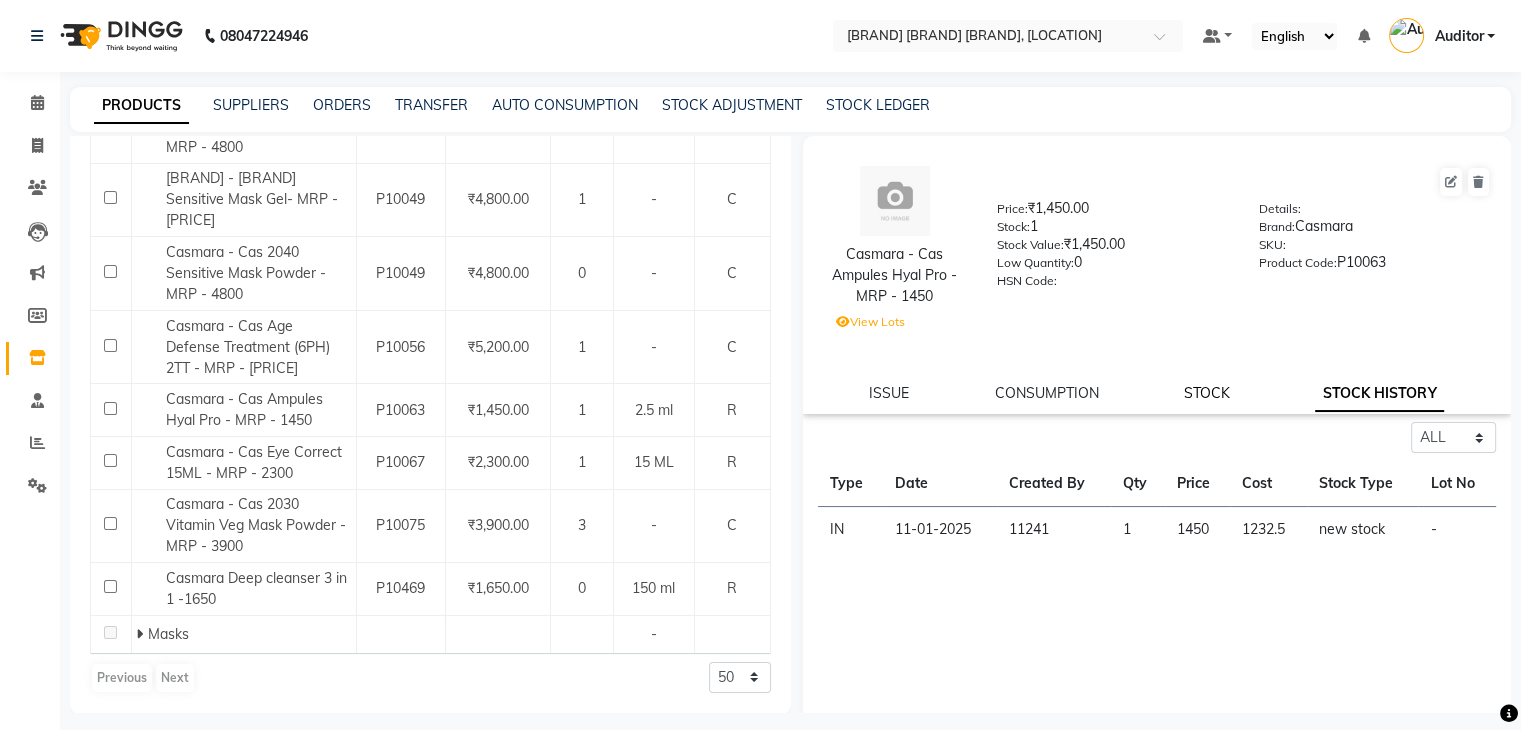click on "STOCK" 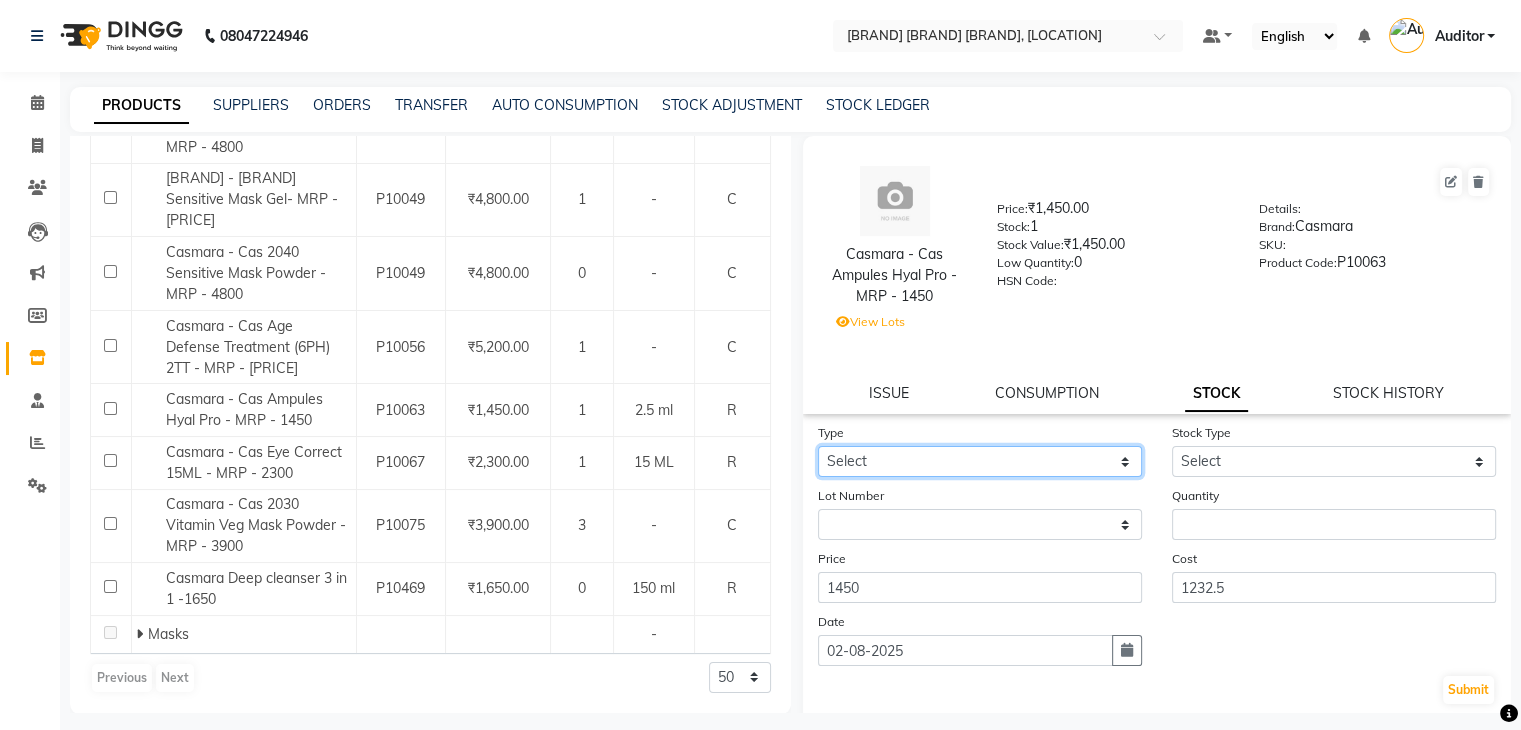 click on "Select In Out" 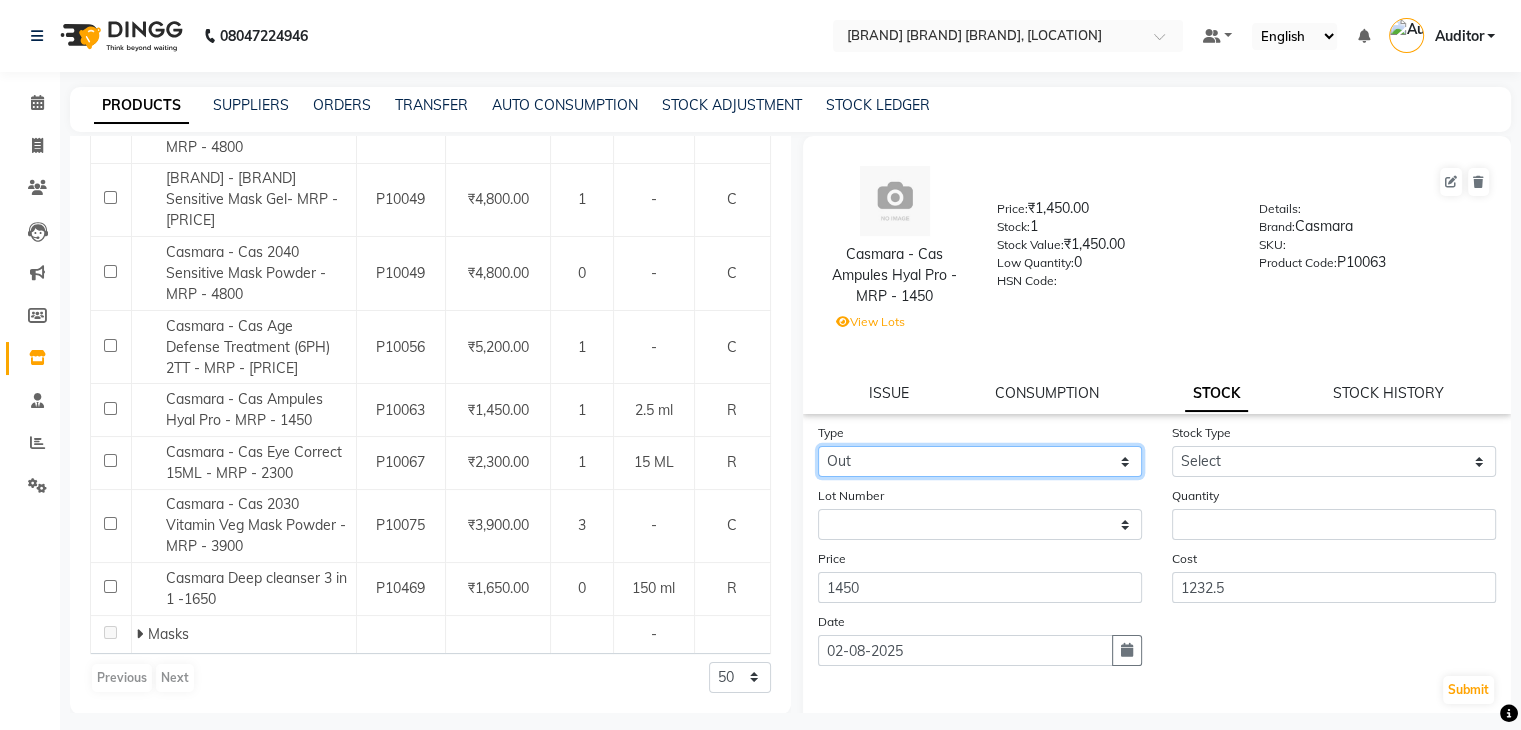 click on "Select In Out" 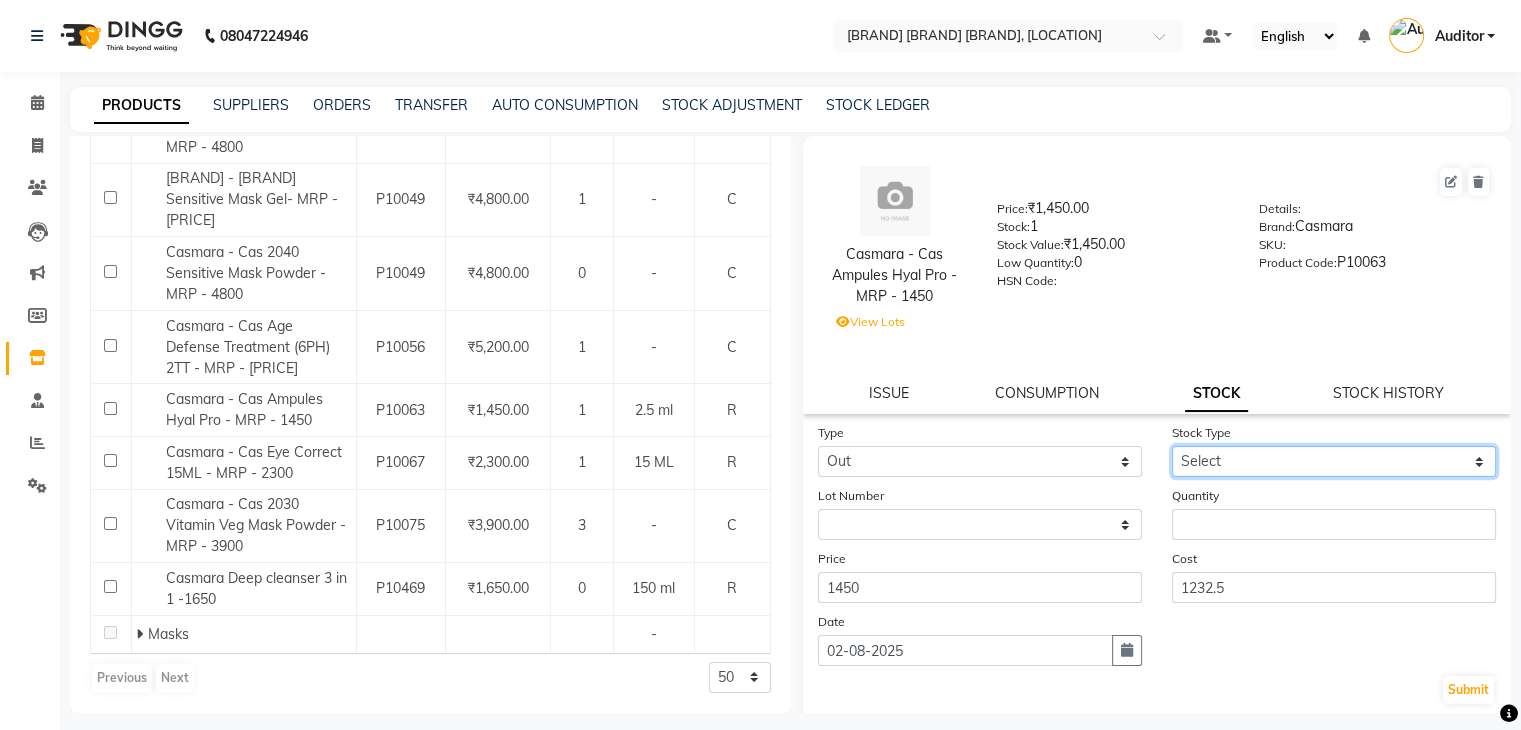 click on "Select Internal Use Damaged Expired Adjustment Return Other" 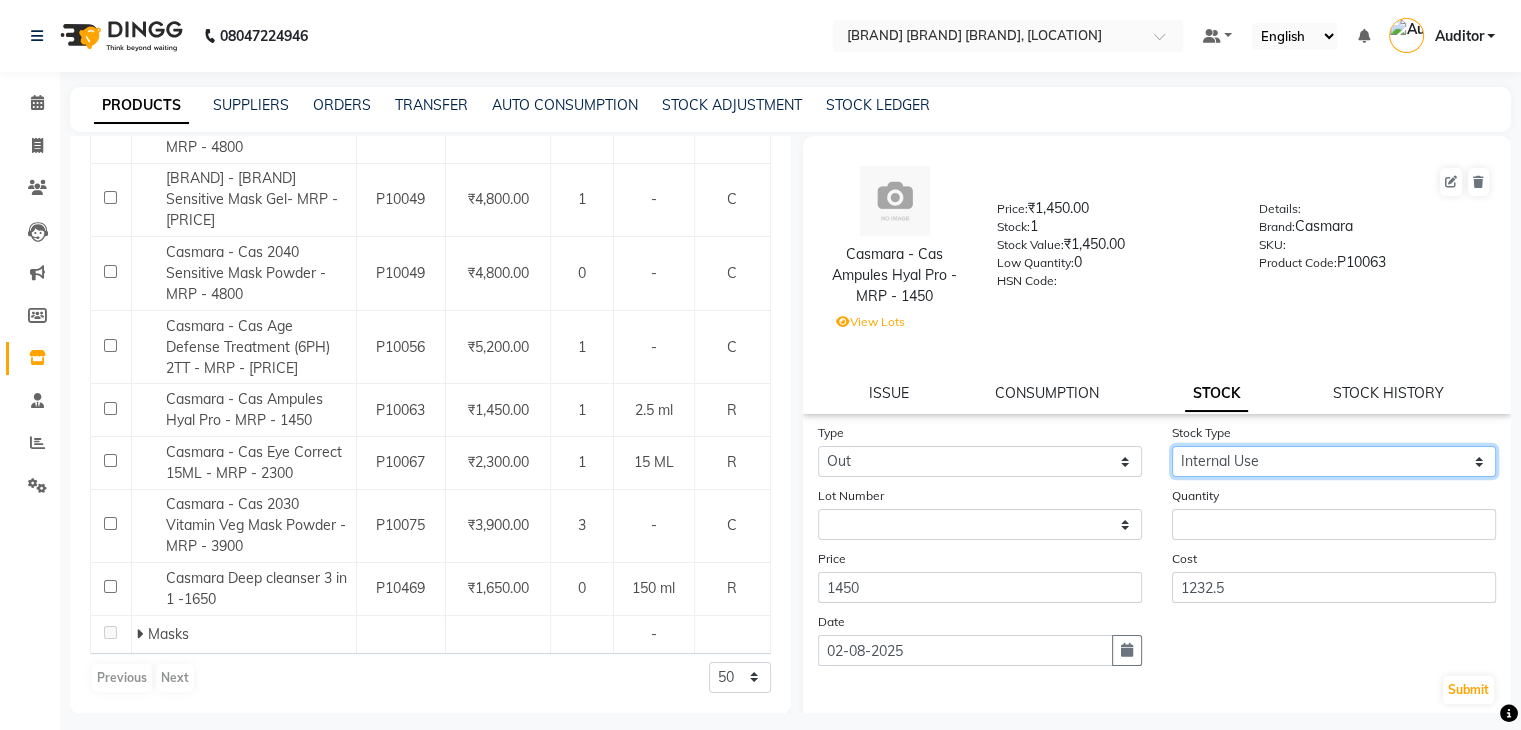 click on "Select Internal Use Damaged Expired Adjustment Return Other" 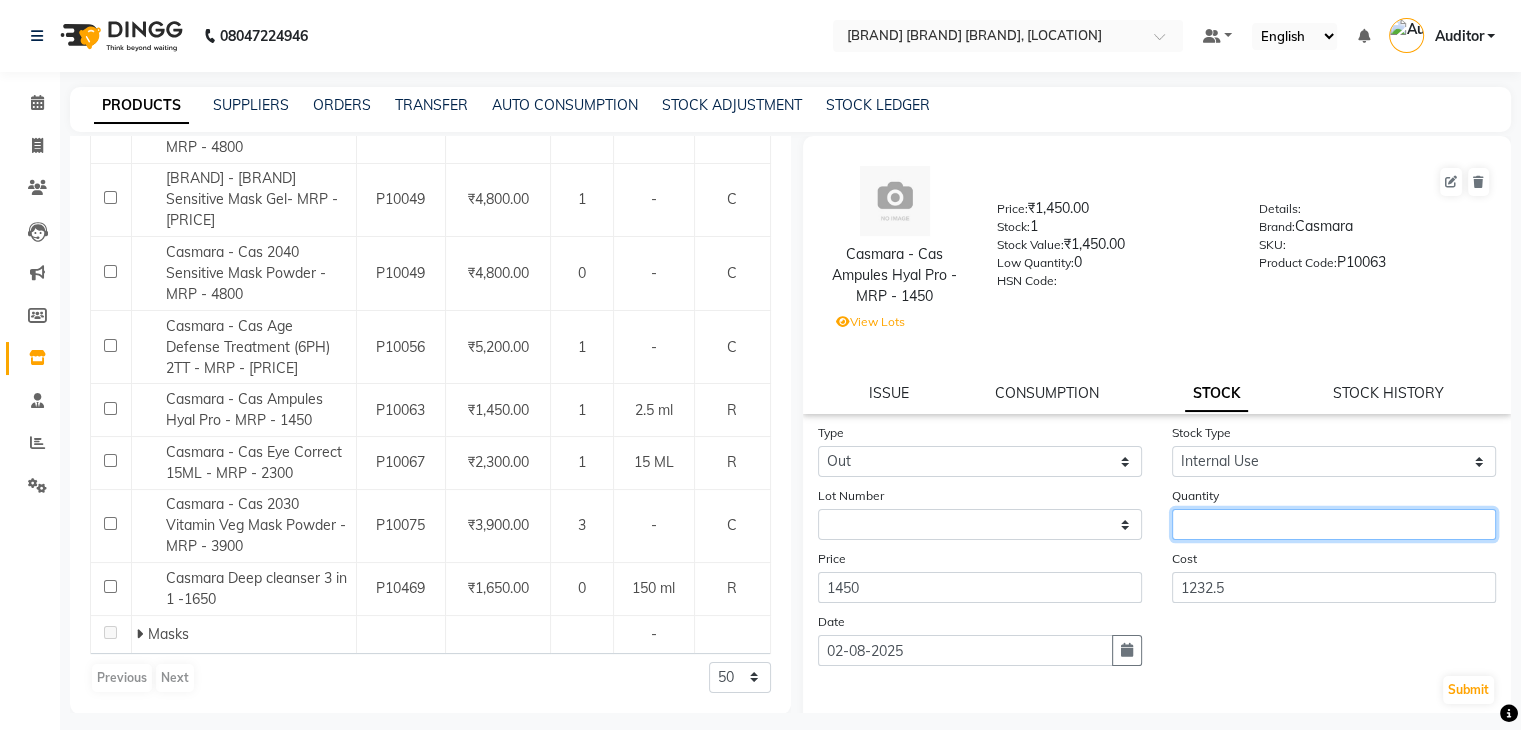 click 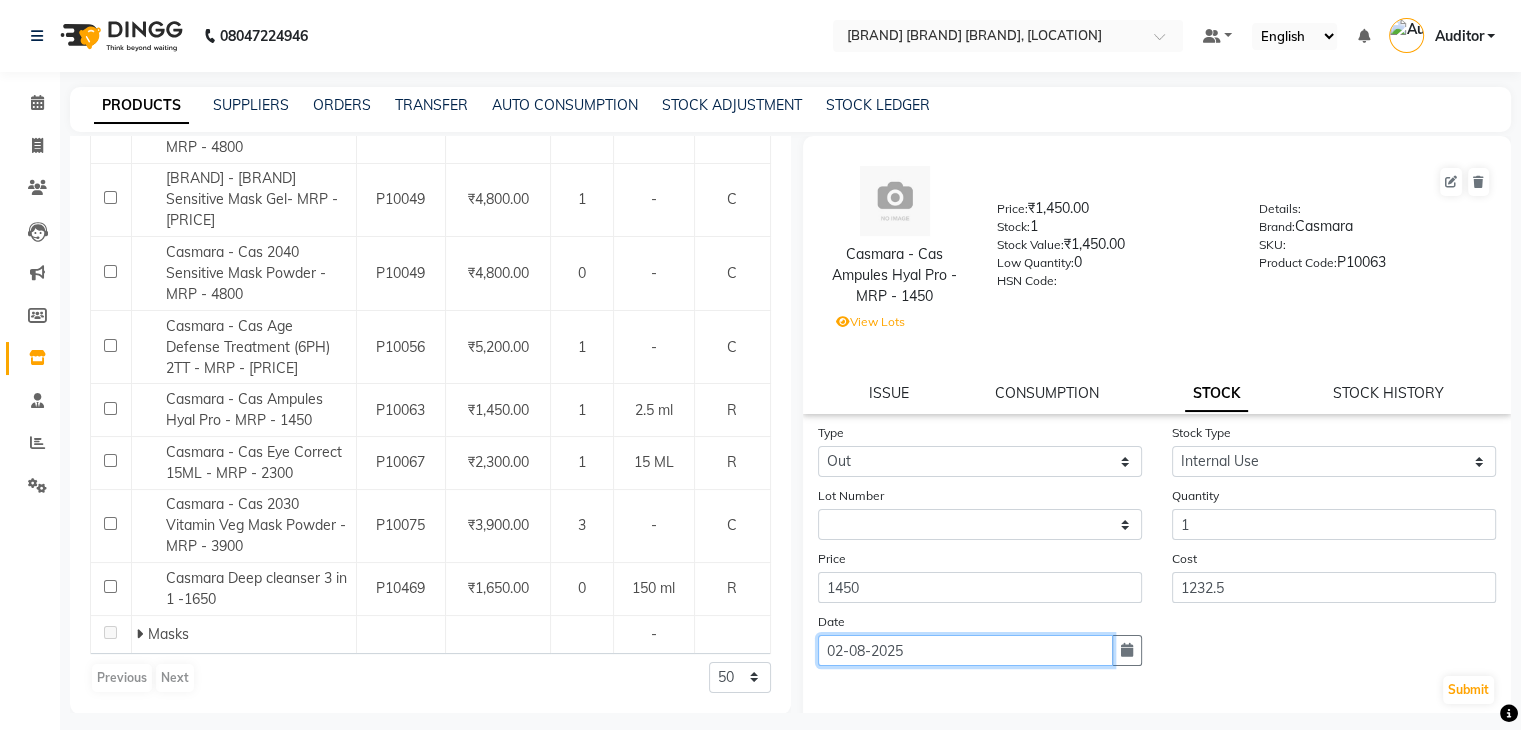 click on "02-08-2025" 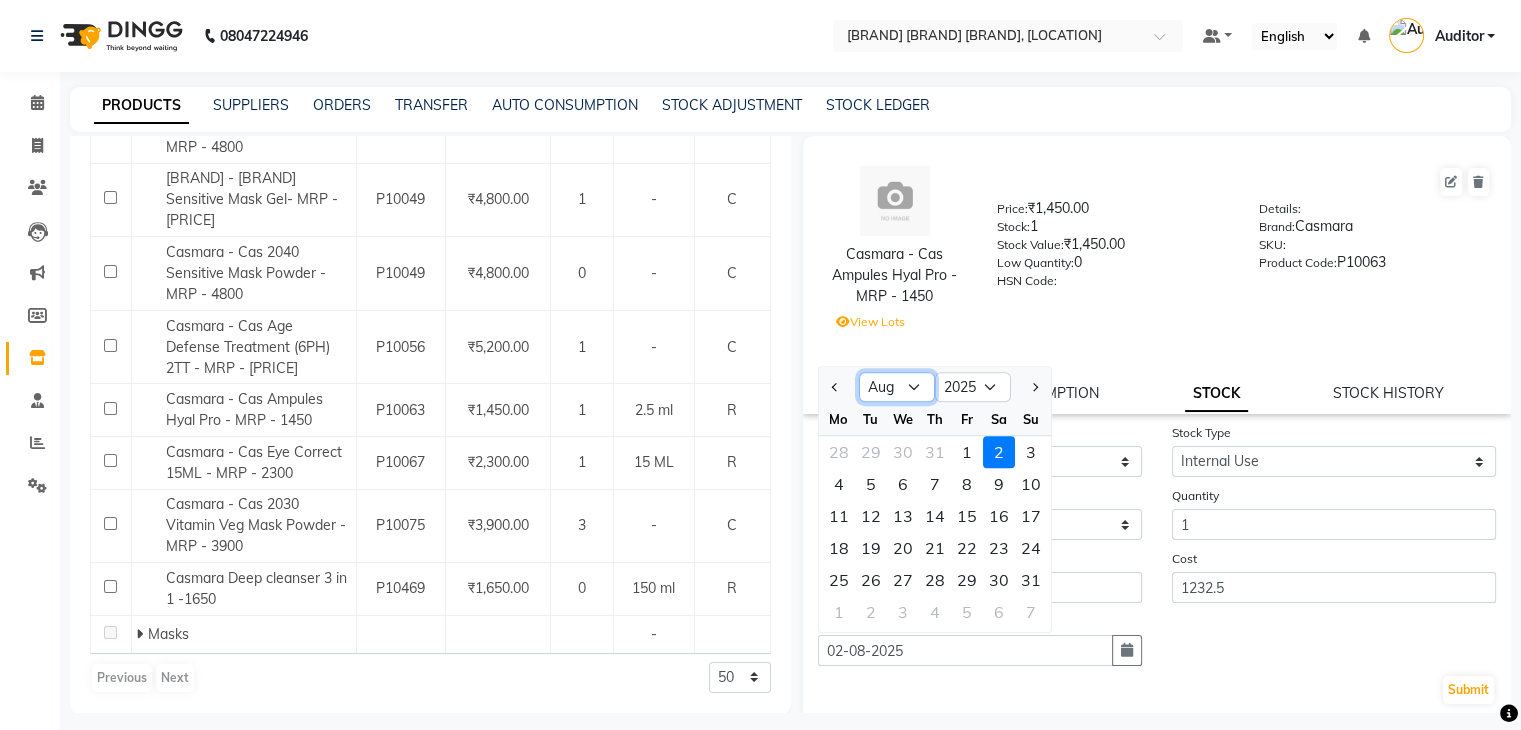 click on "Jan Feb Mar Apr May Jun Jul Aug Sep Oct Nov Dec" 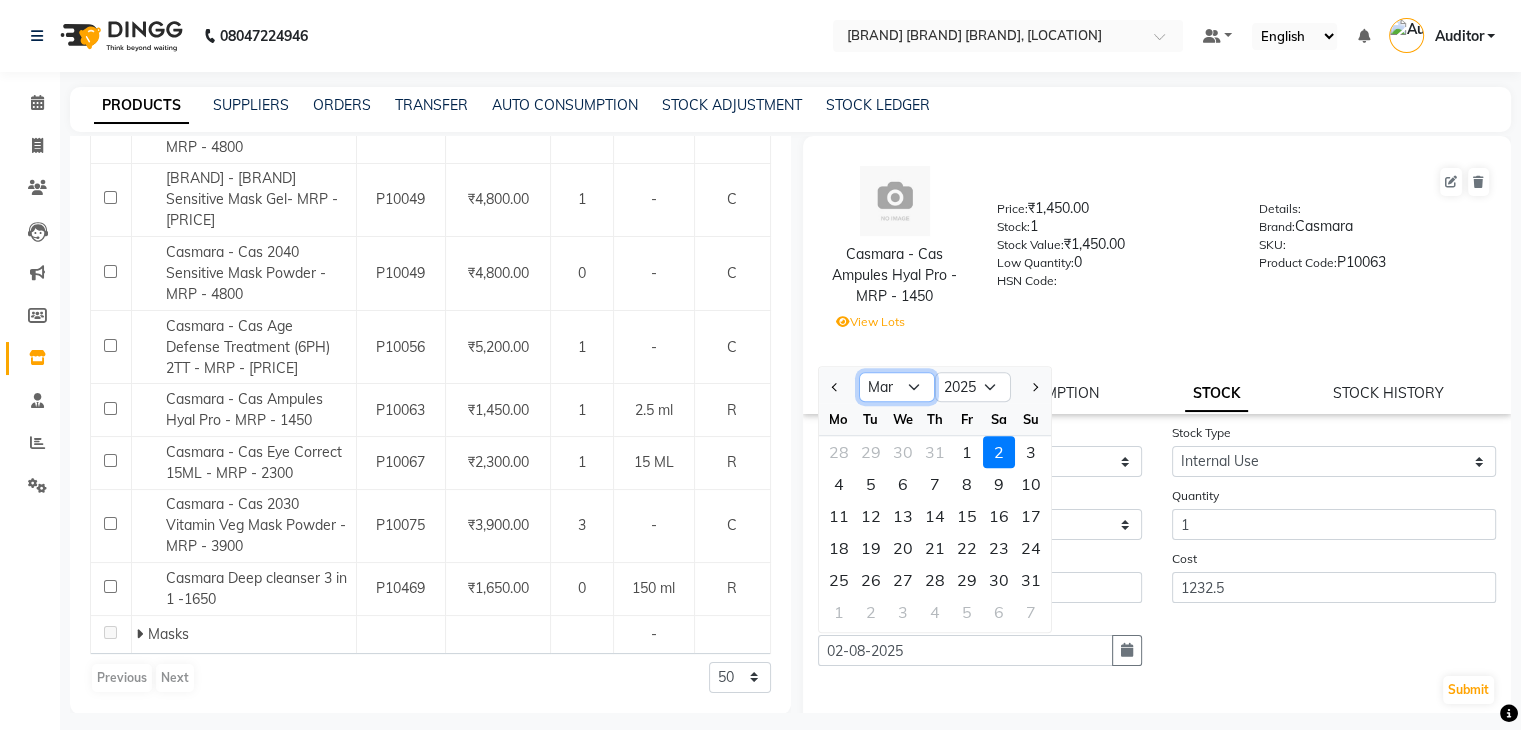 click on "Jan Feb Mar Apr May Jun Jul Aug Sep Oct Nov Dec" 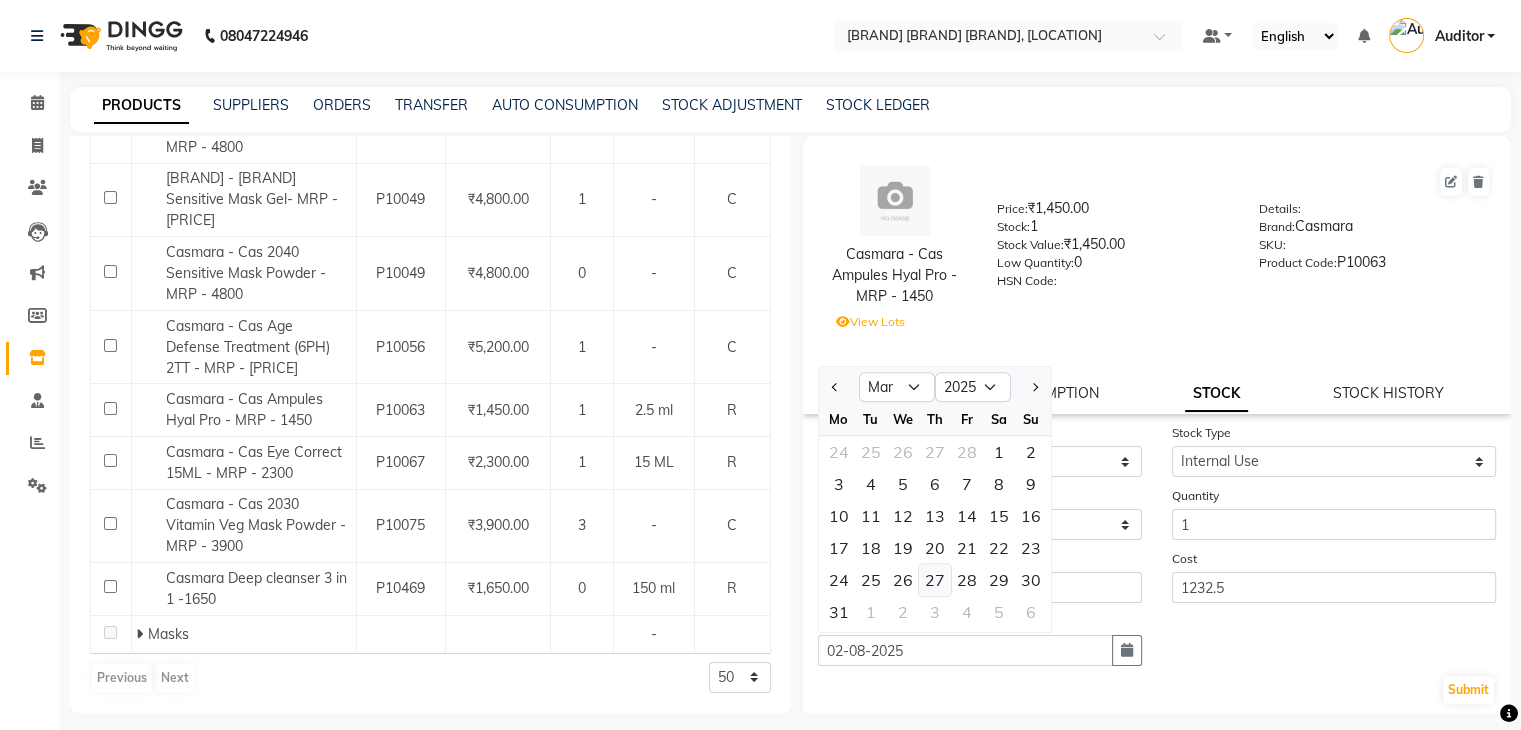 click on "27" 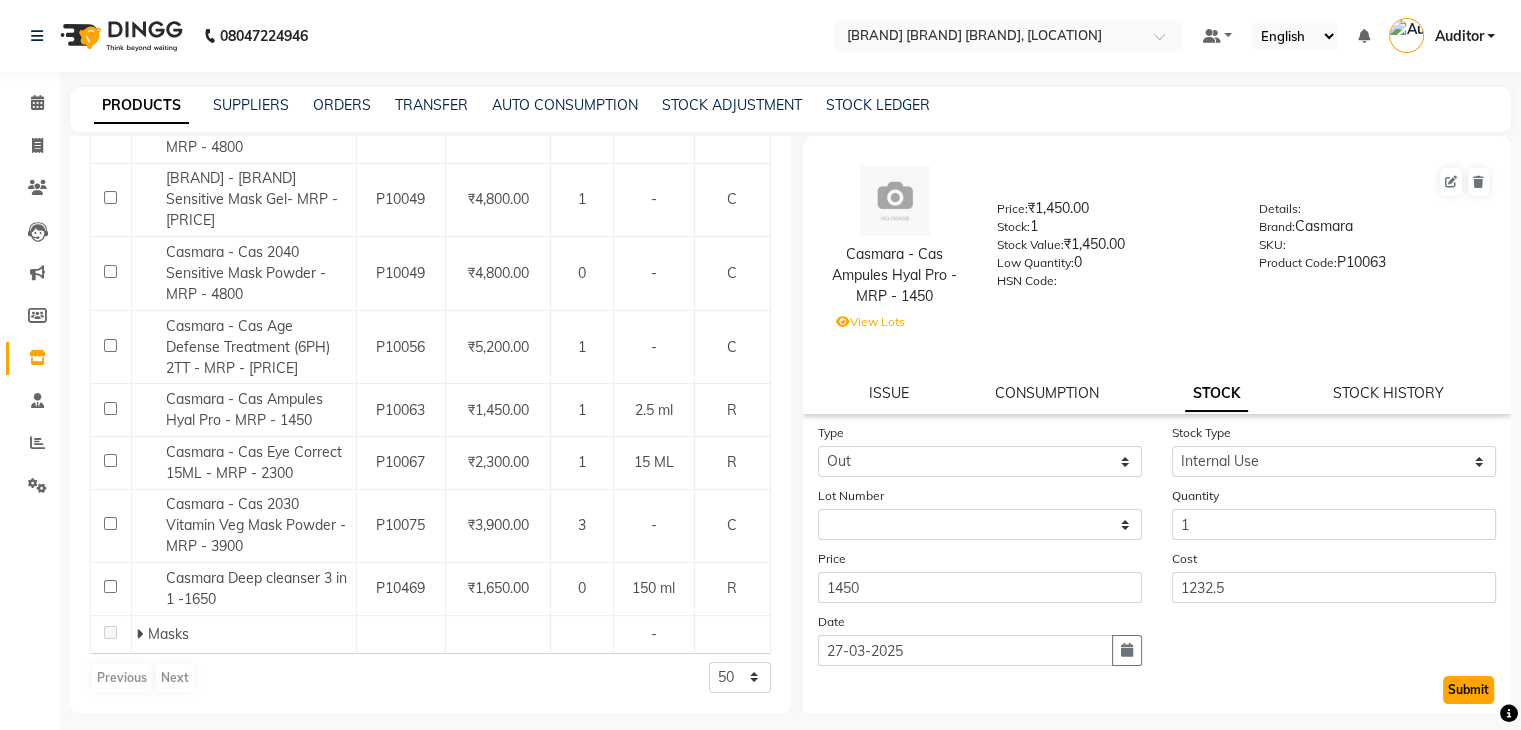 click on "Submit" 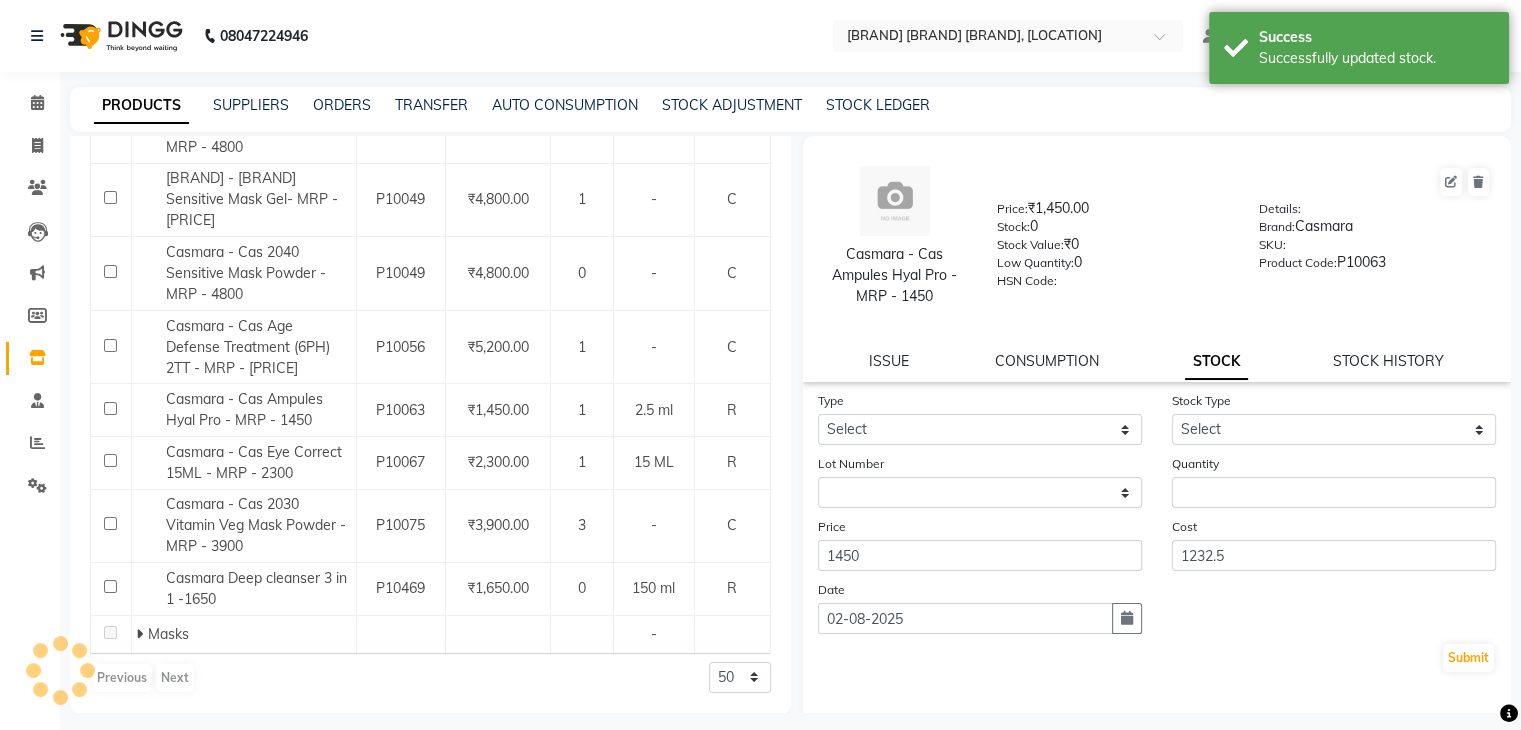 scroll, scrollTop: 0, scrollLeft: 0, axis: both 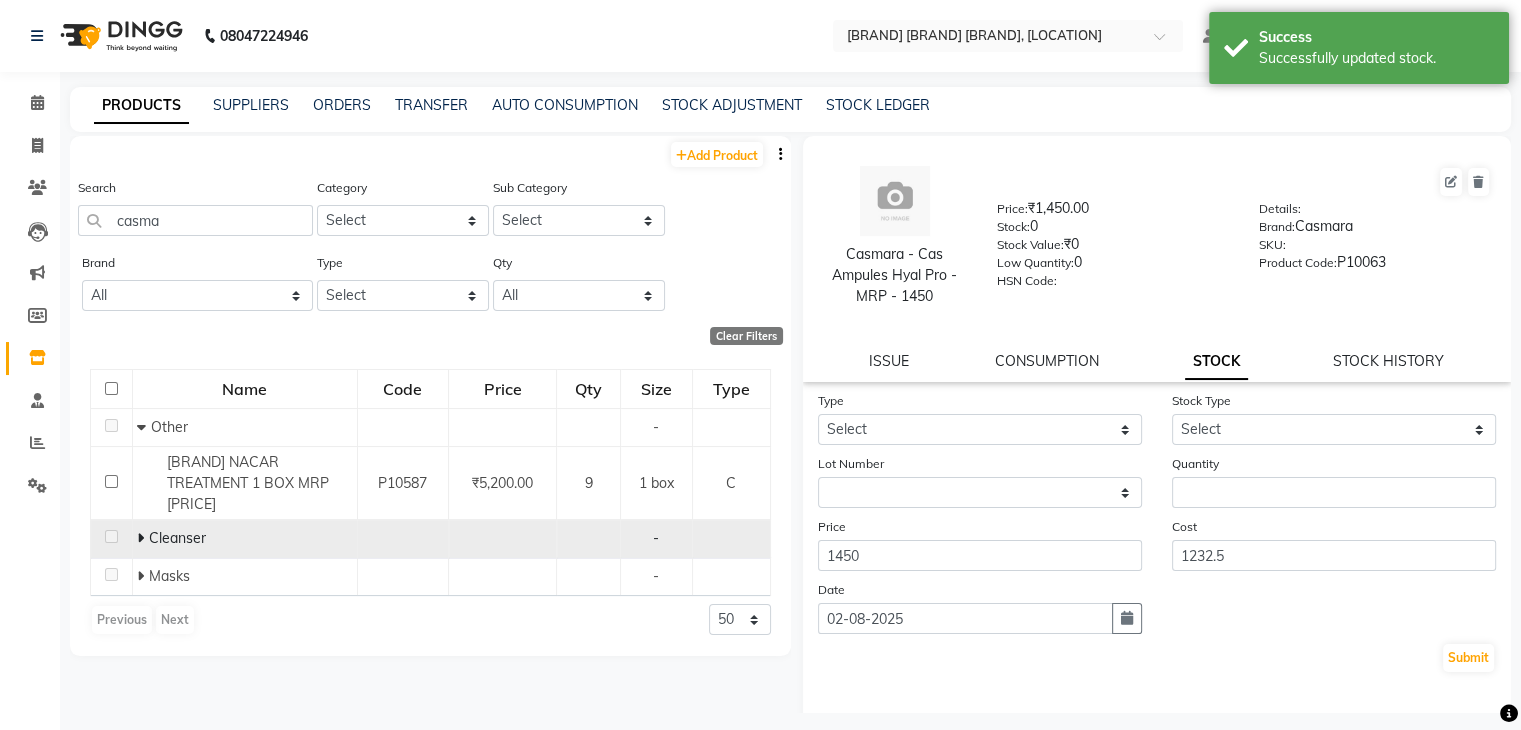 click 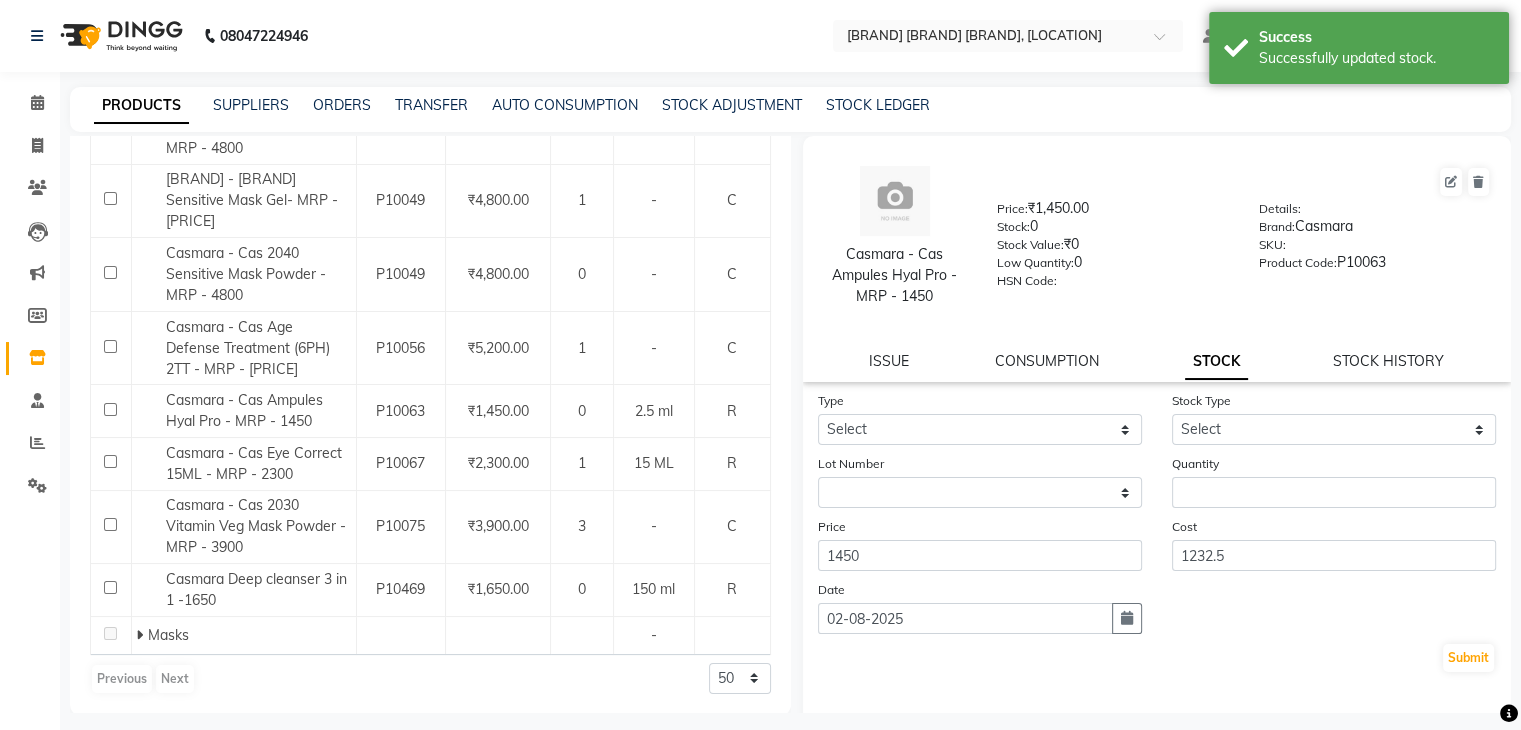 scroll, scrollTop: 542, scrollLeft: 0, axis: vertical 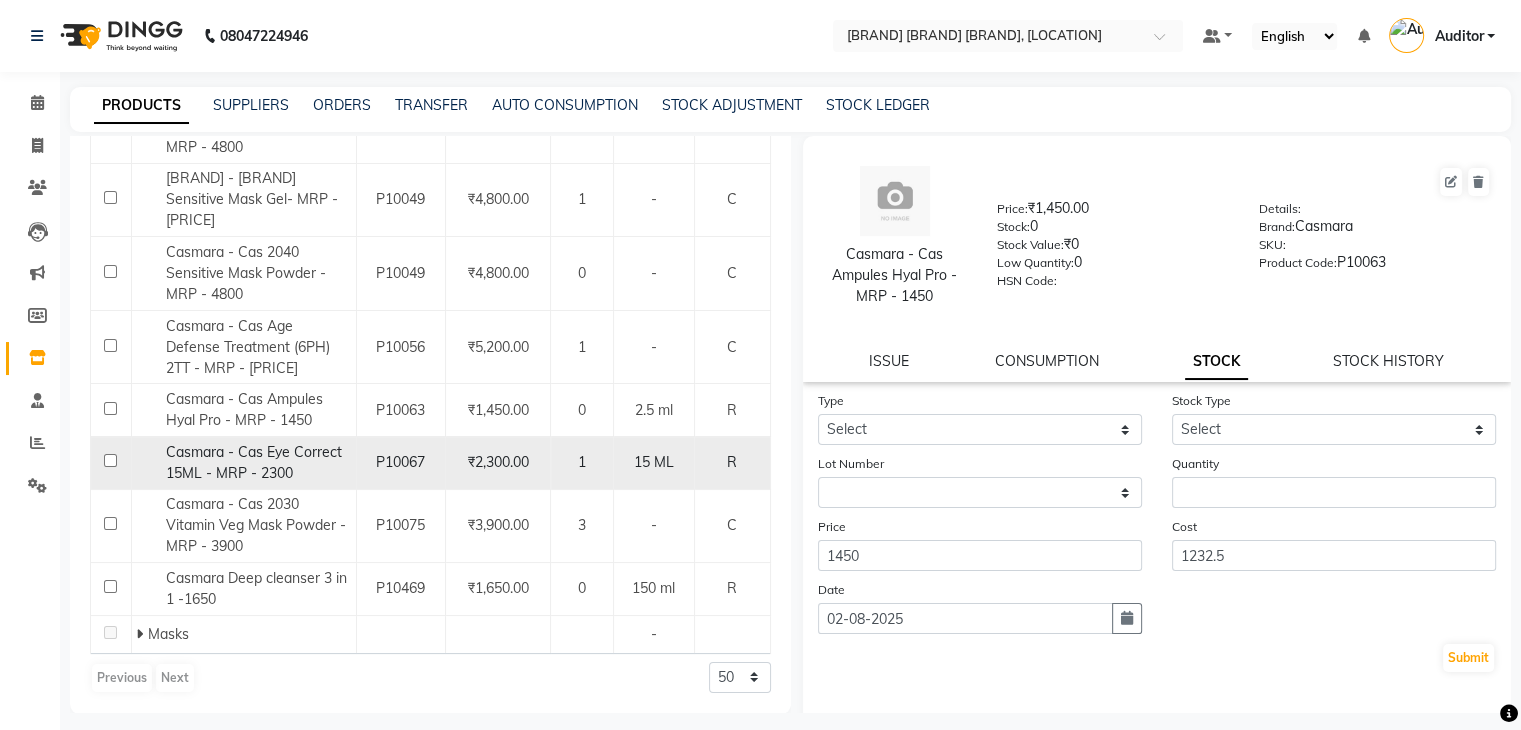 click on "Casmara - Cas Eye Correct 15ML - MRP - 2300" 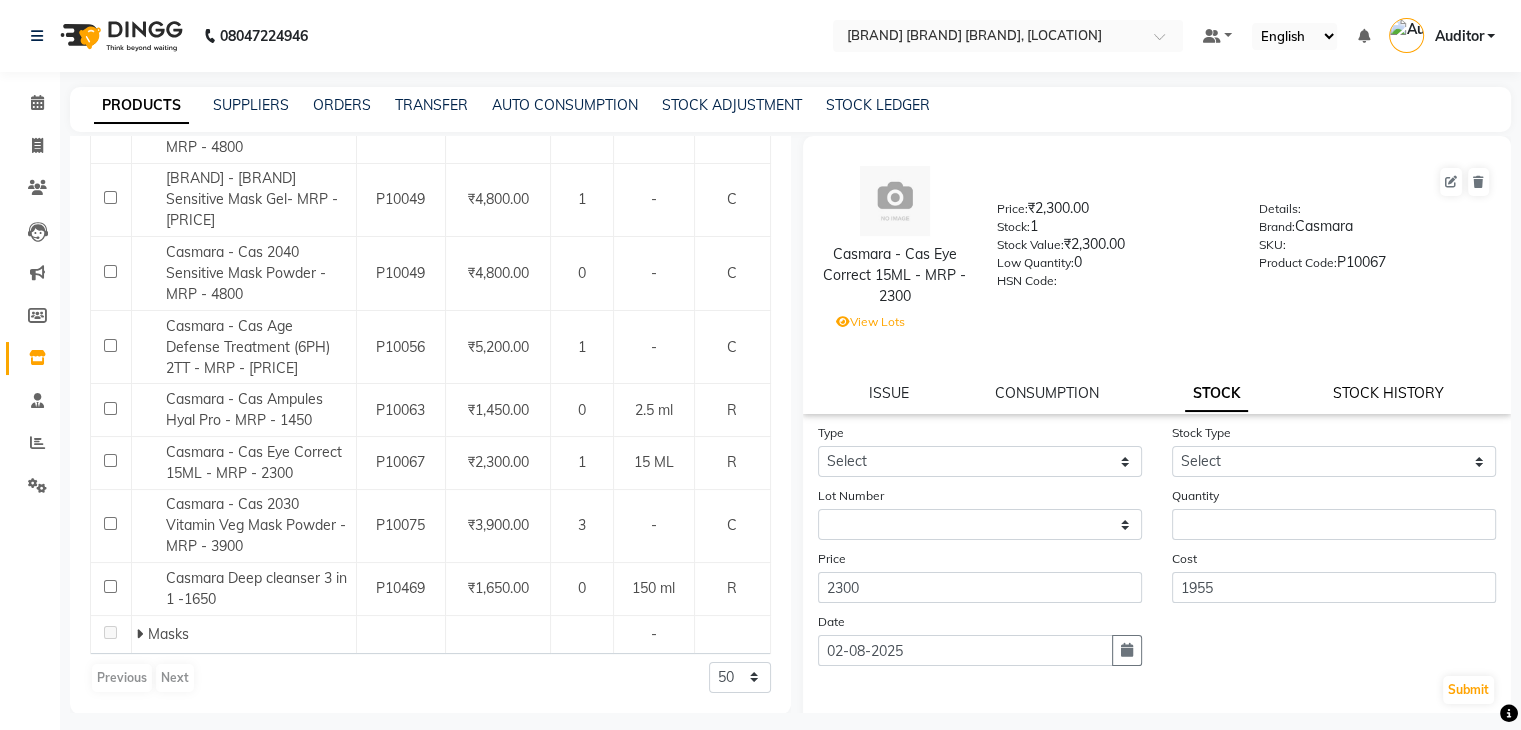click on "STOCK HISTORY" 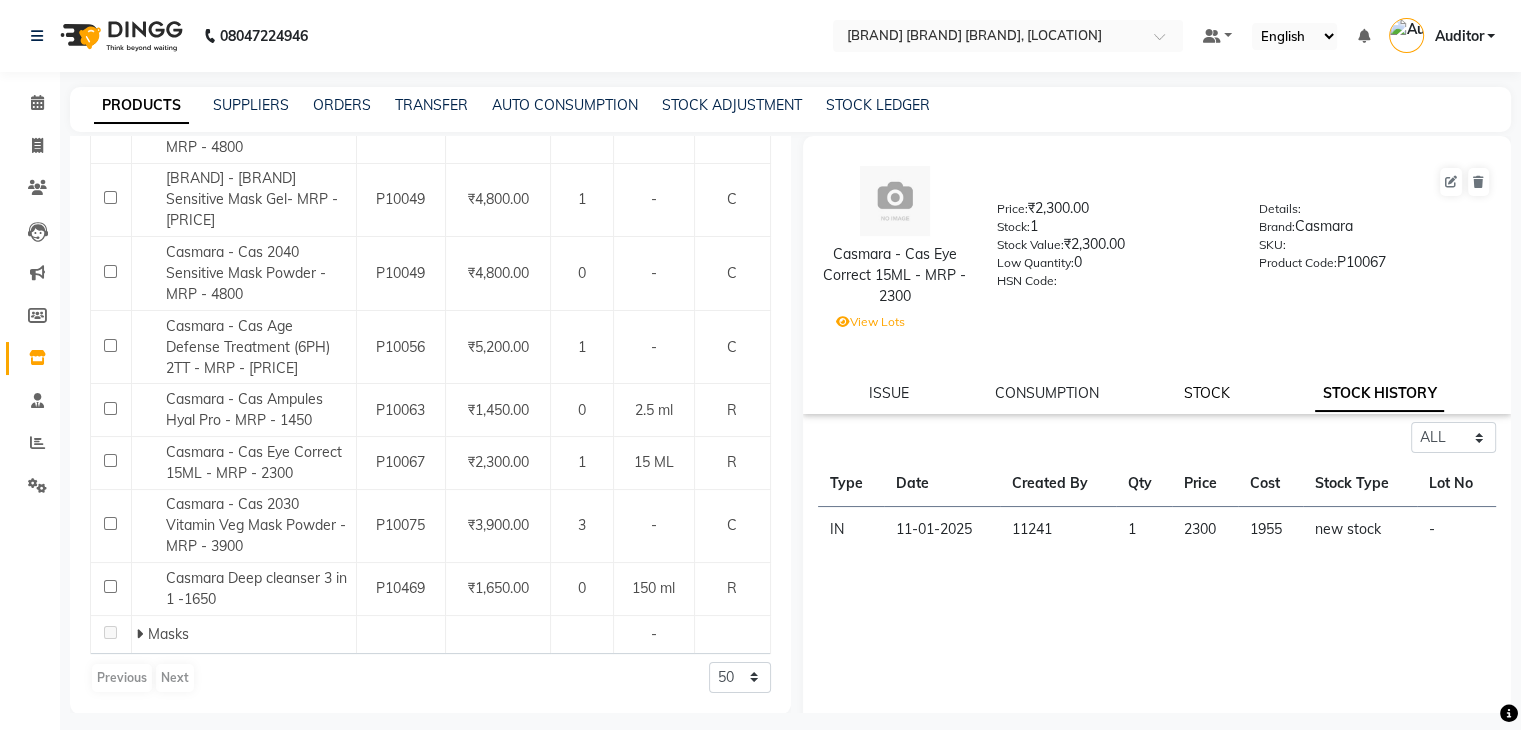 click on "STOCK" 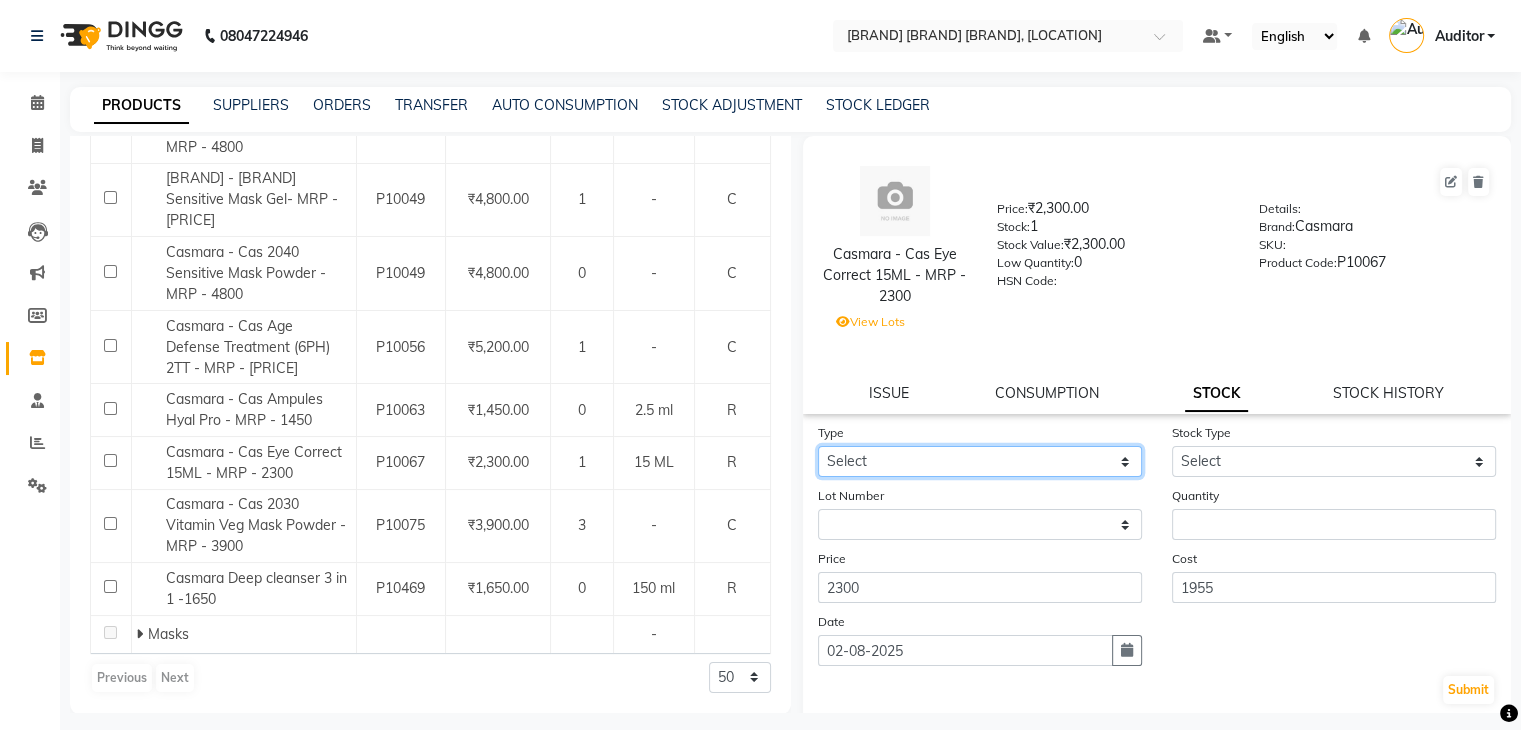 click on "Select In Out" 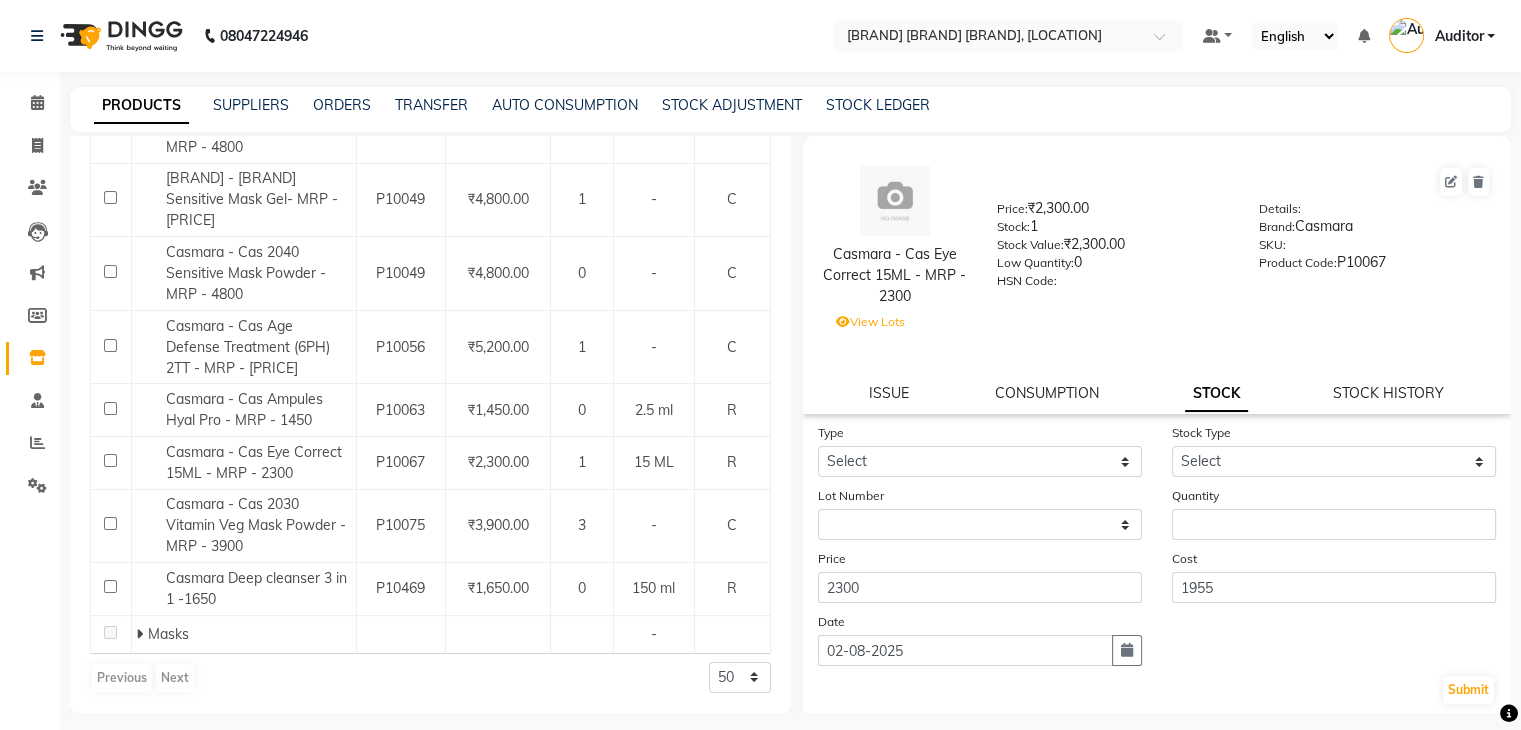 click on "CONSUMPTION" 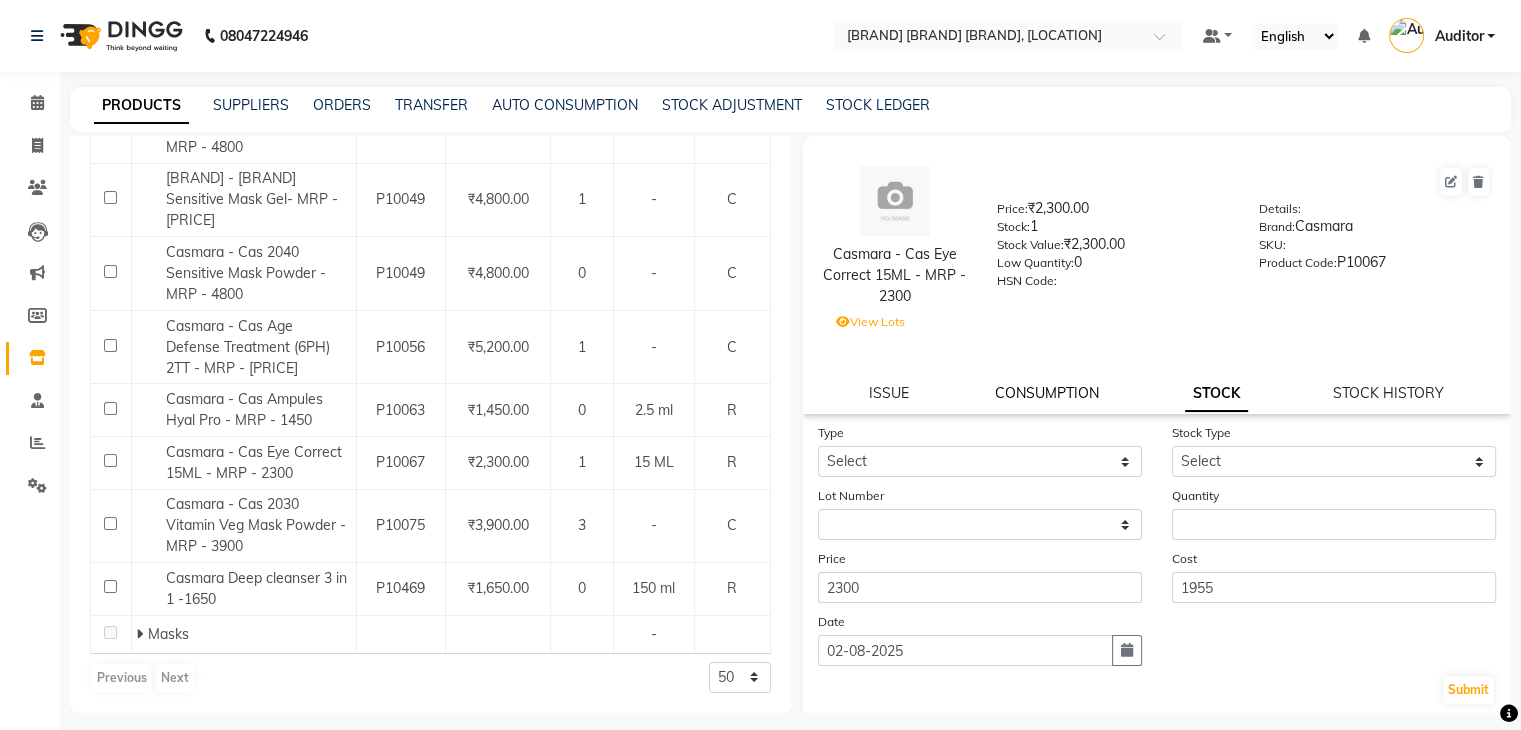 click on "CONSUMPTION" 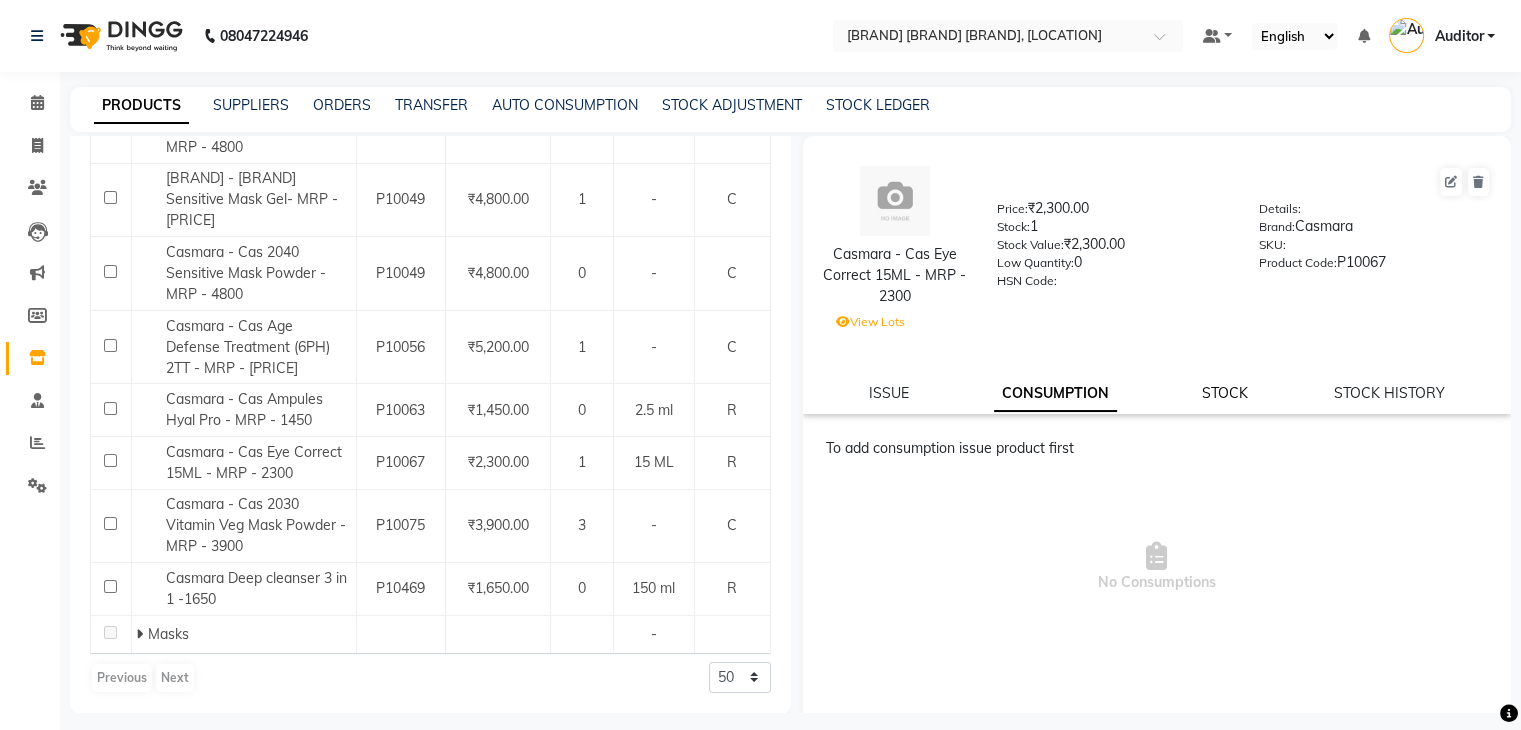 click on "STOCK" 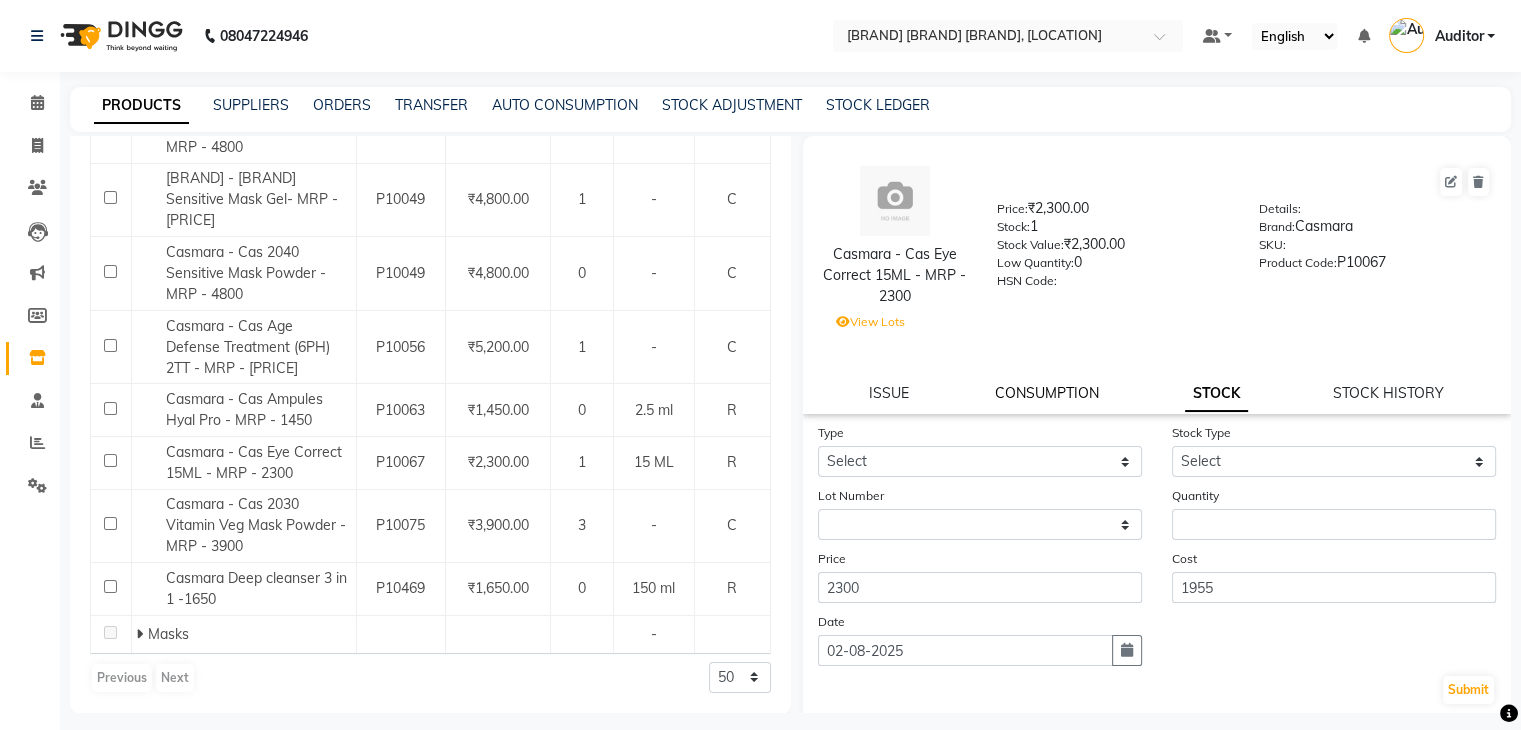 click on "CONSUMPTION" 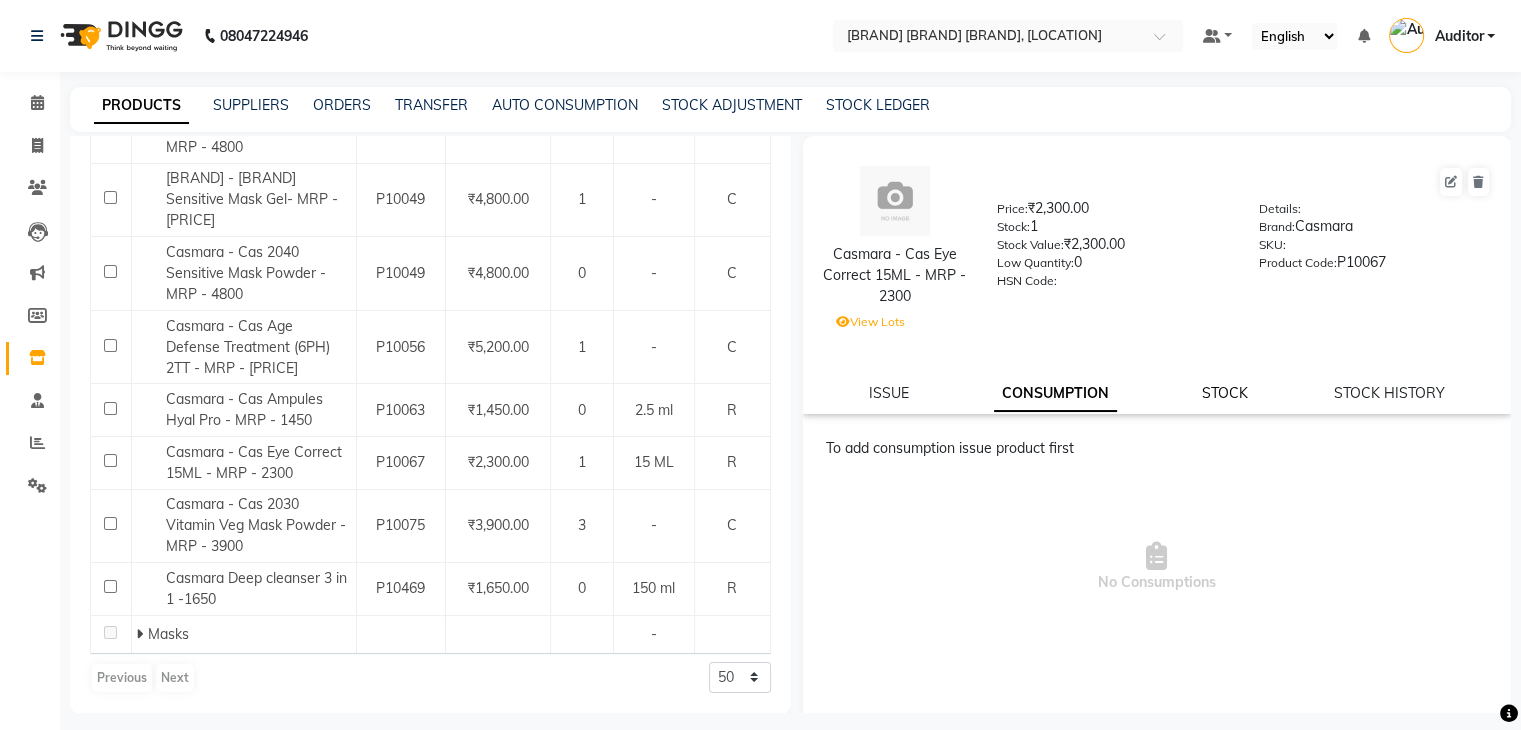 click on "STOCK" 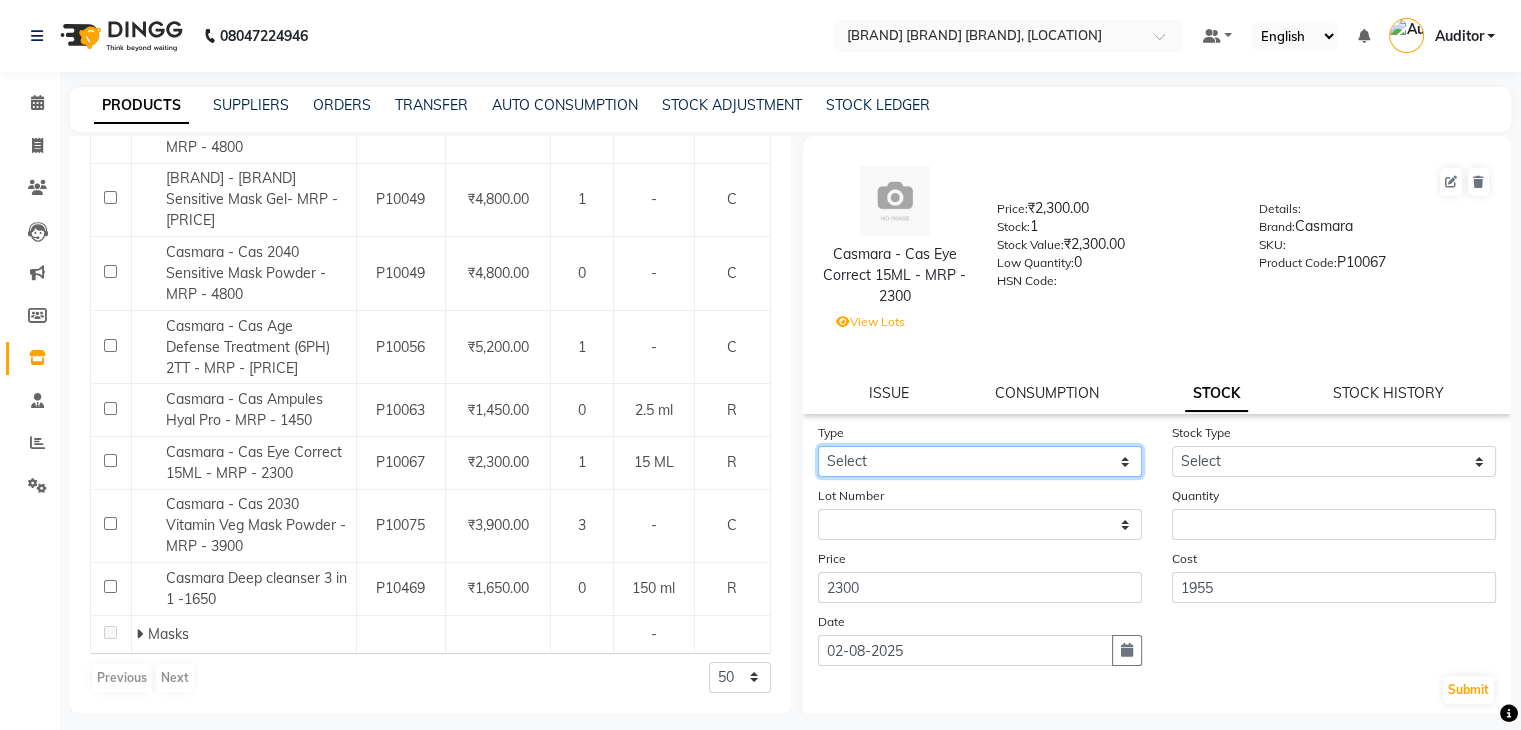 click on "Select In Out" 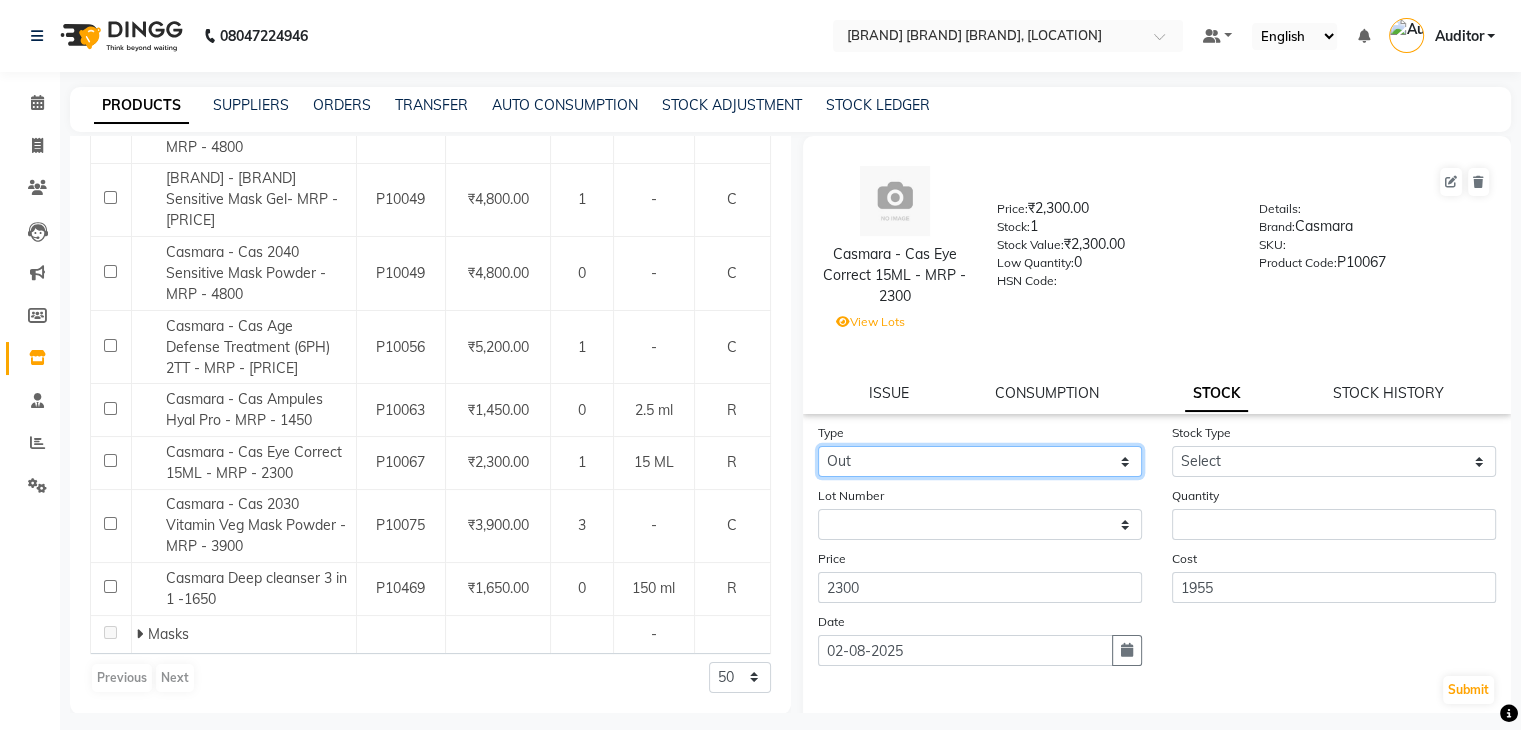 click on "Select In Out" 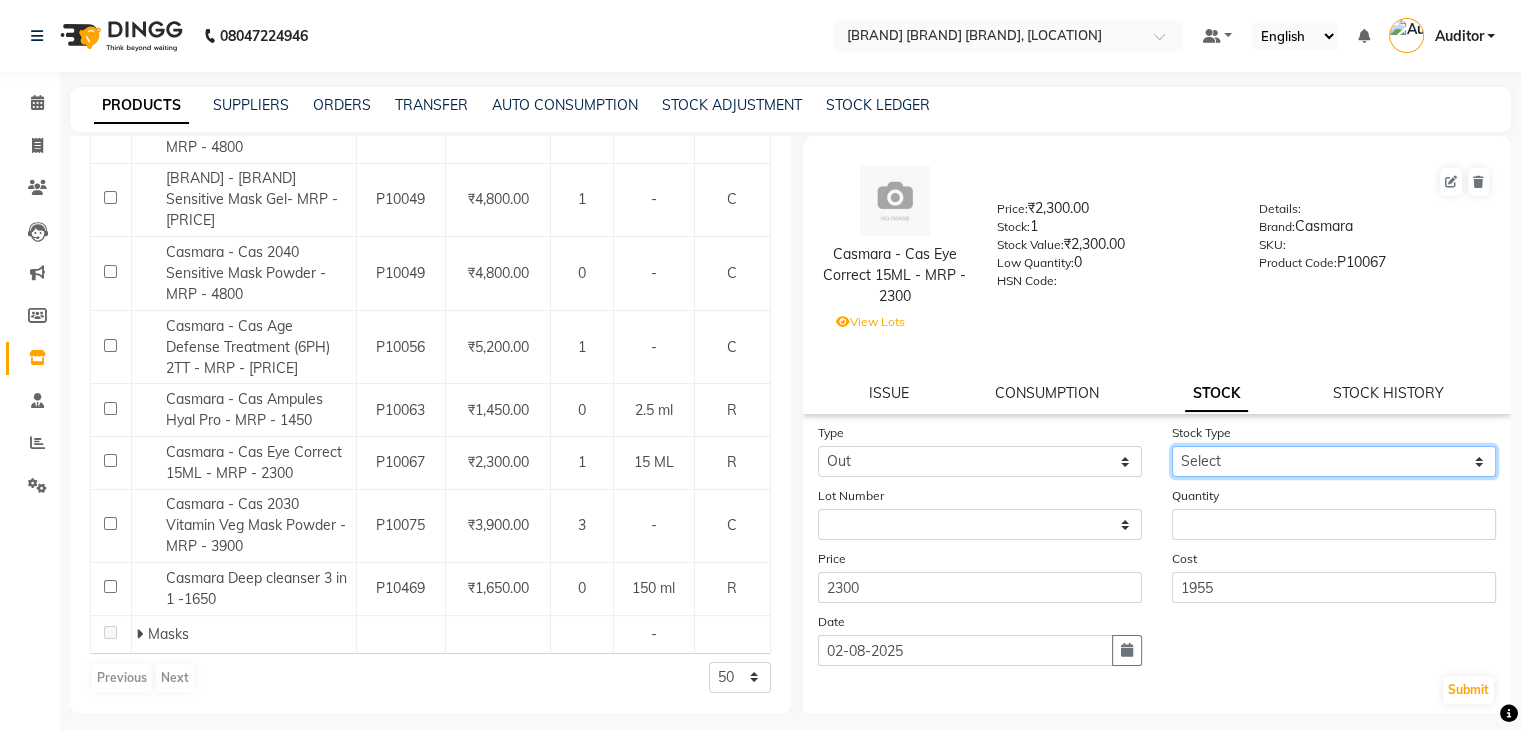 click on "Select Internal Use Damaged Expired Adjustment Return Other" 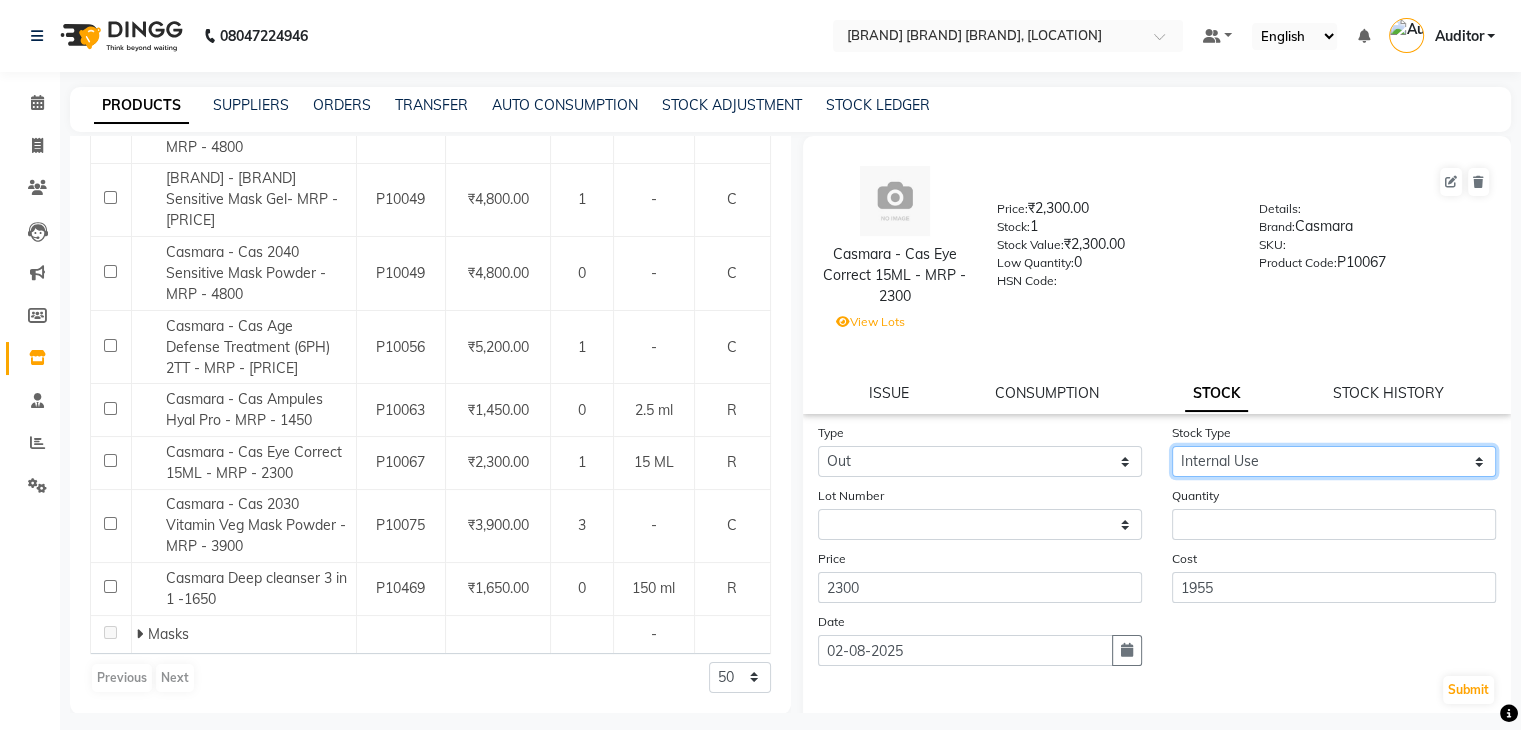 click on "Select Internal Use Damaged Expired Adjustment Return Other" 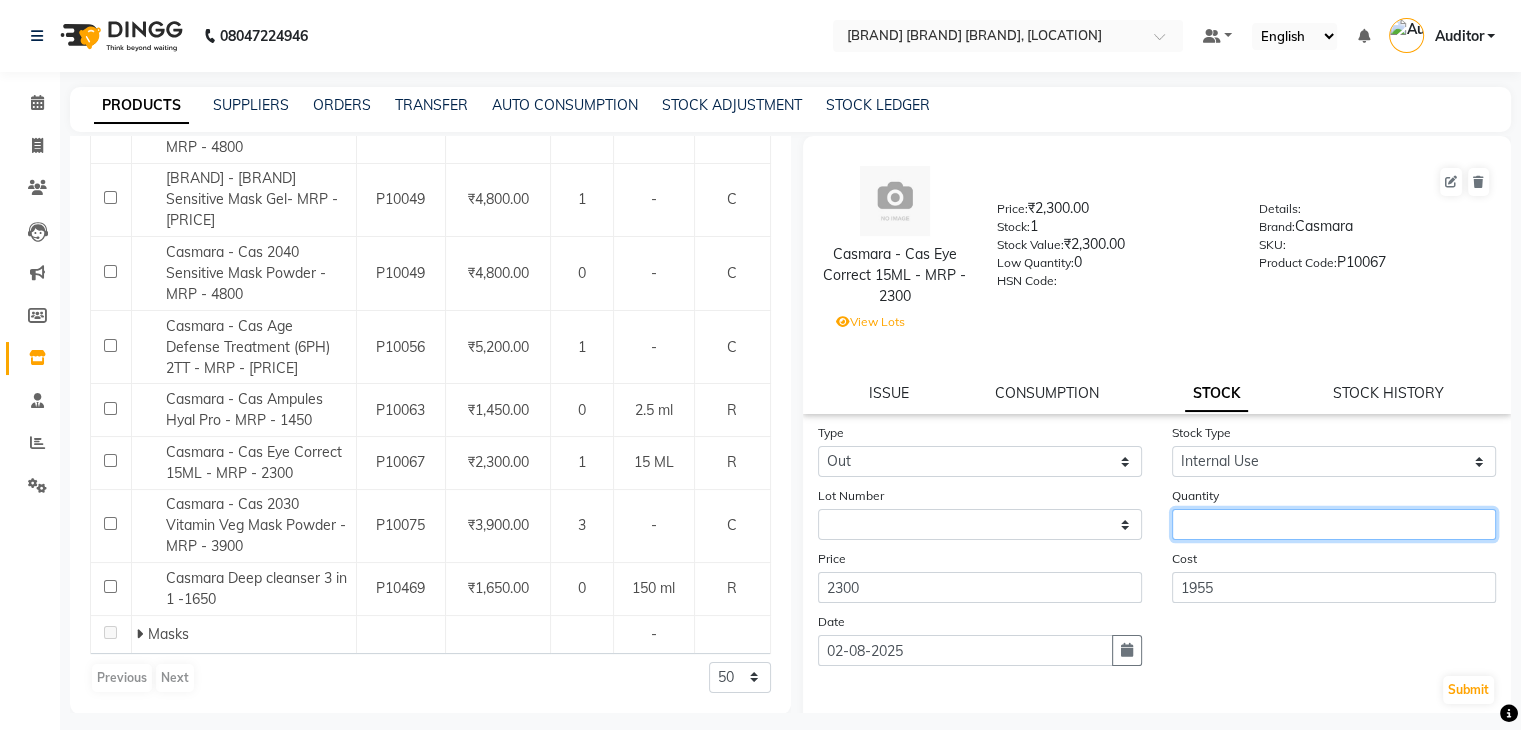 click 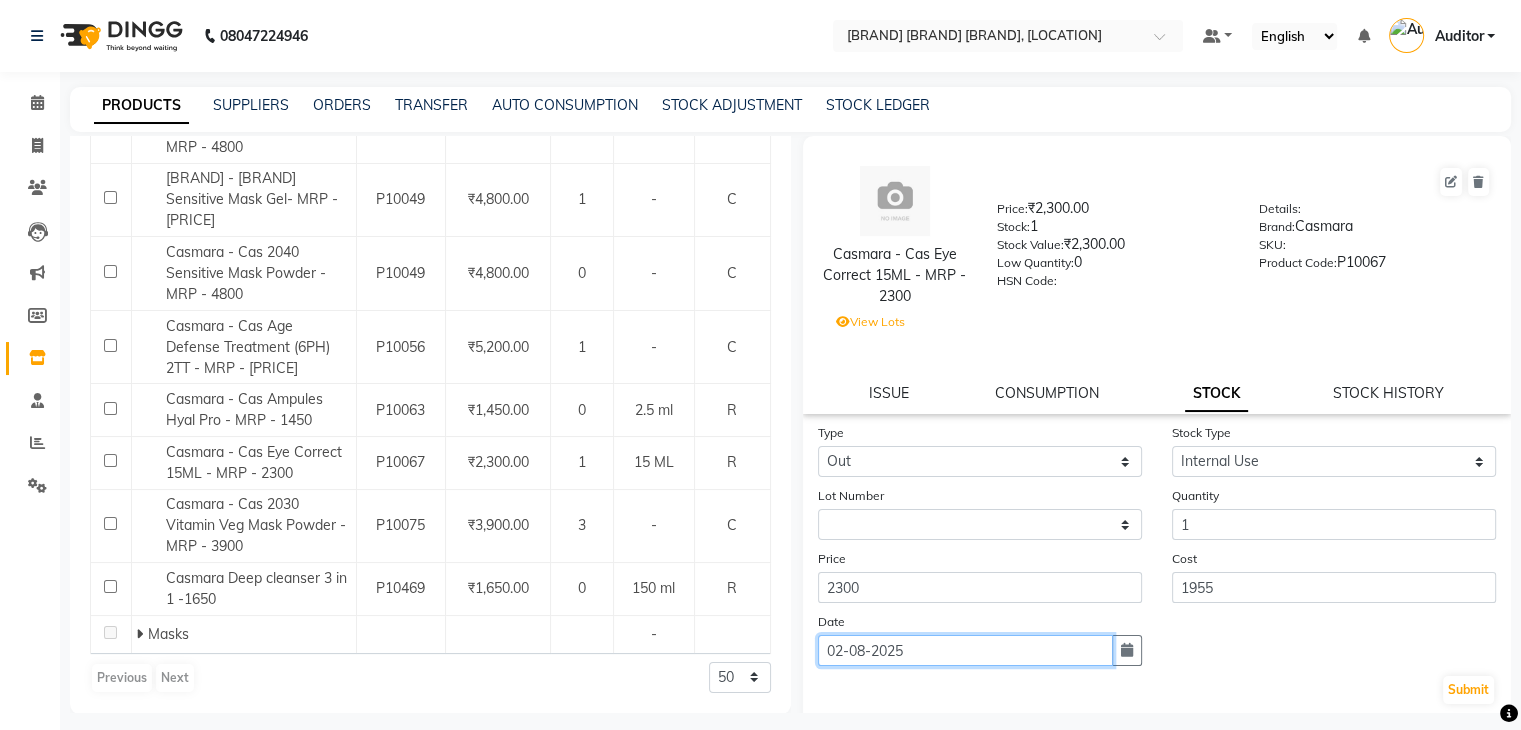 click on "02-08-2025" 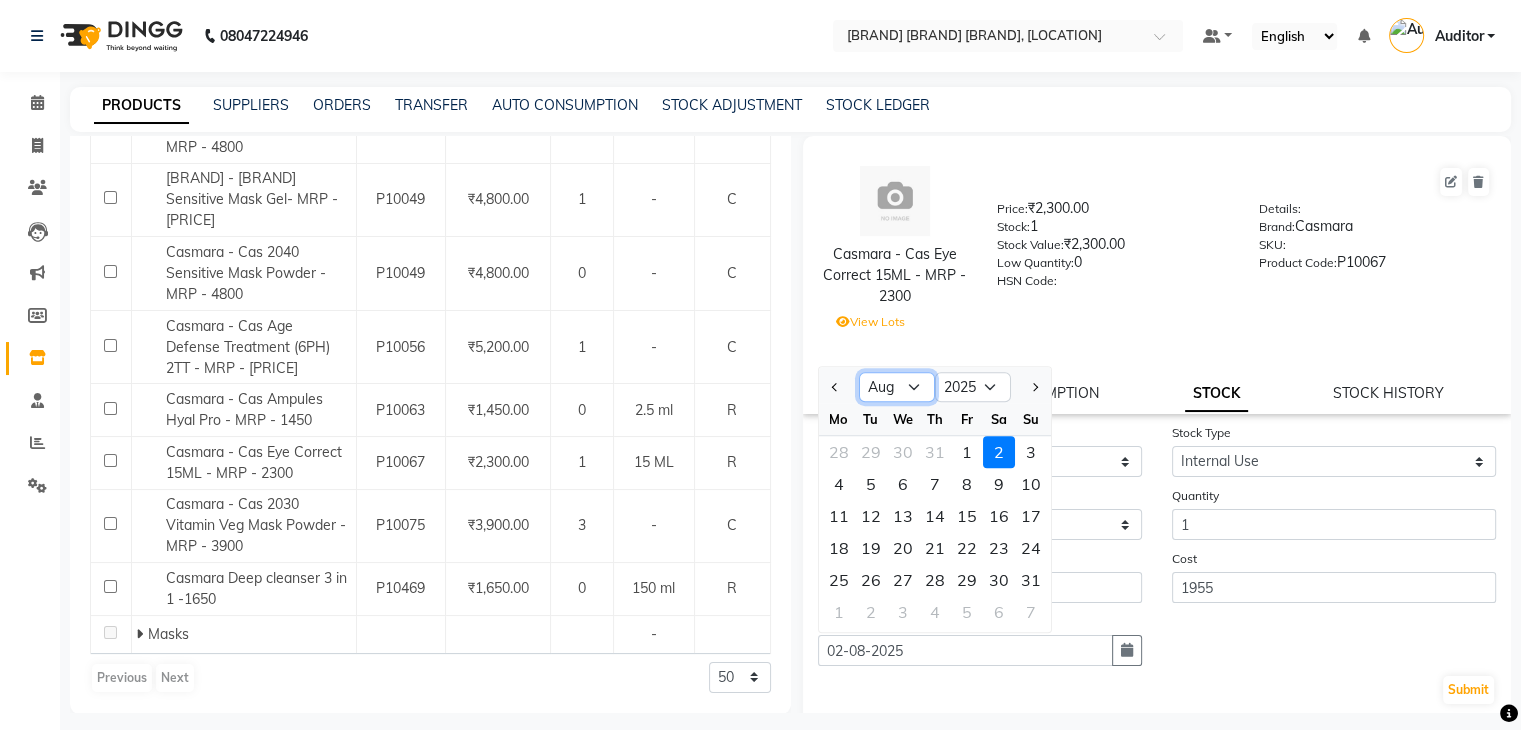 click on "Jan Feb Mar Apr May Jun Jul Aug Sep Oct Nov Dec" 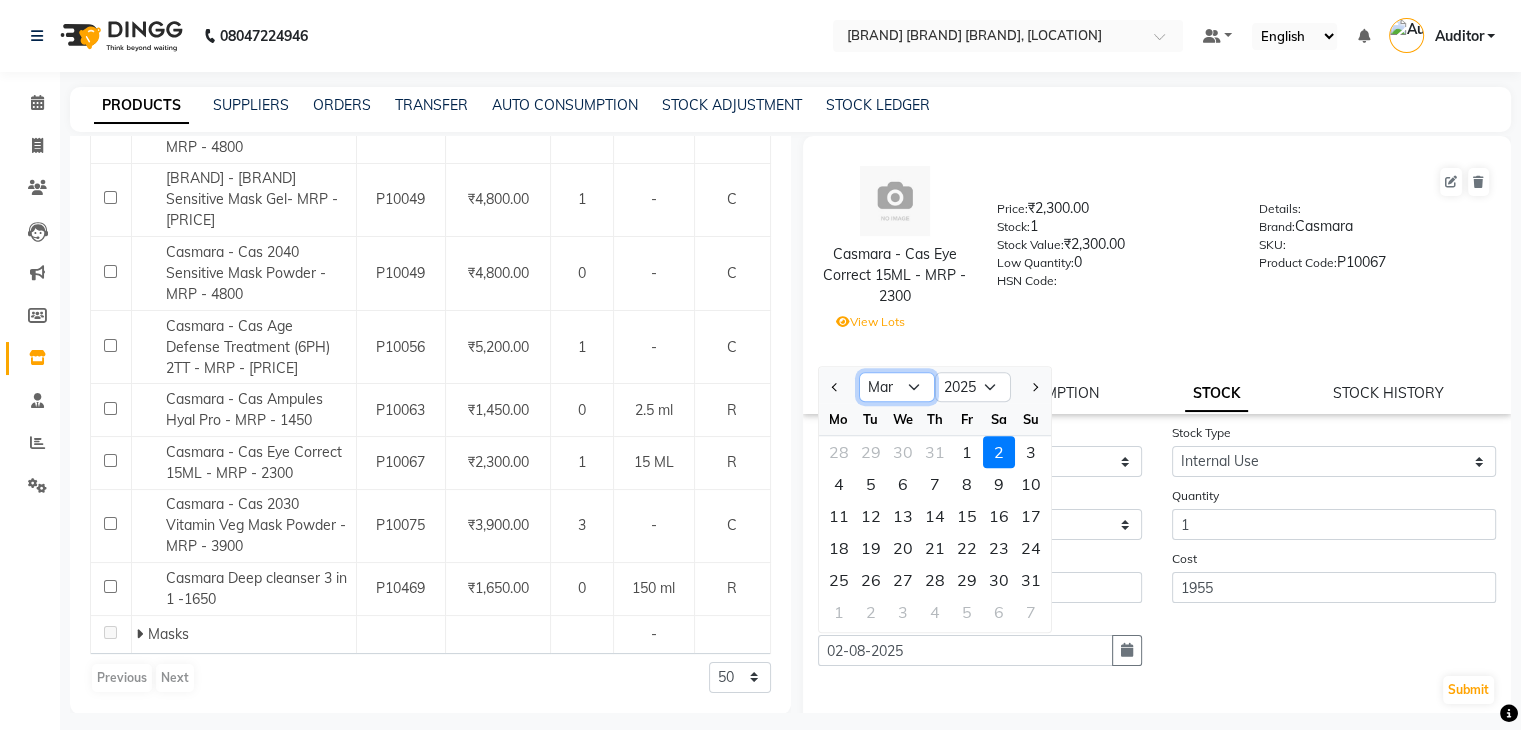 click on "Jan Feb Mar Apr May Jun Jul Aug Sep Oct Nov Dec" 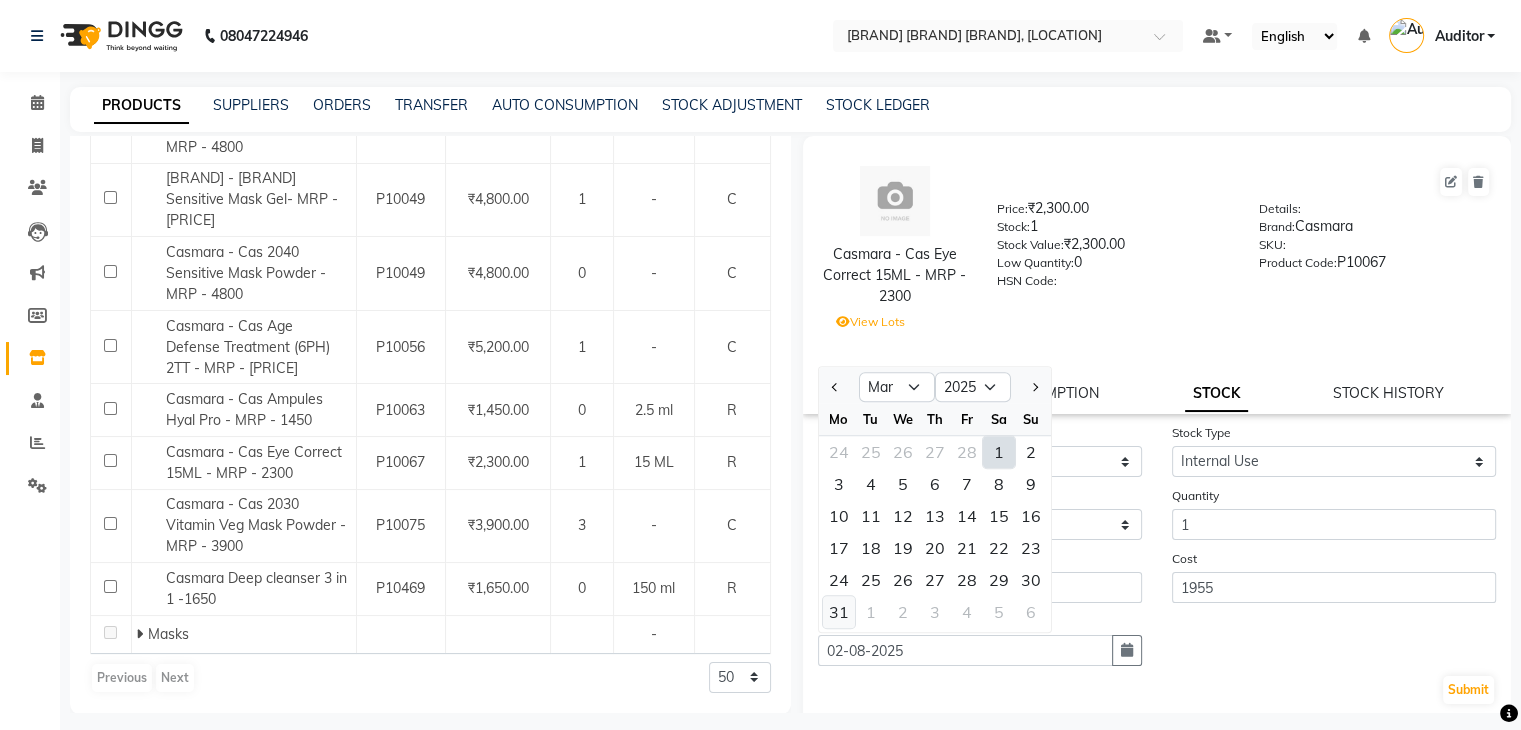 click on "31" 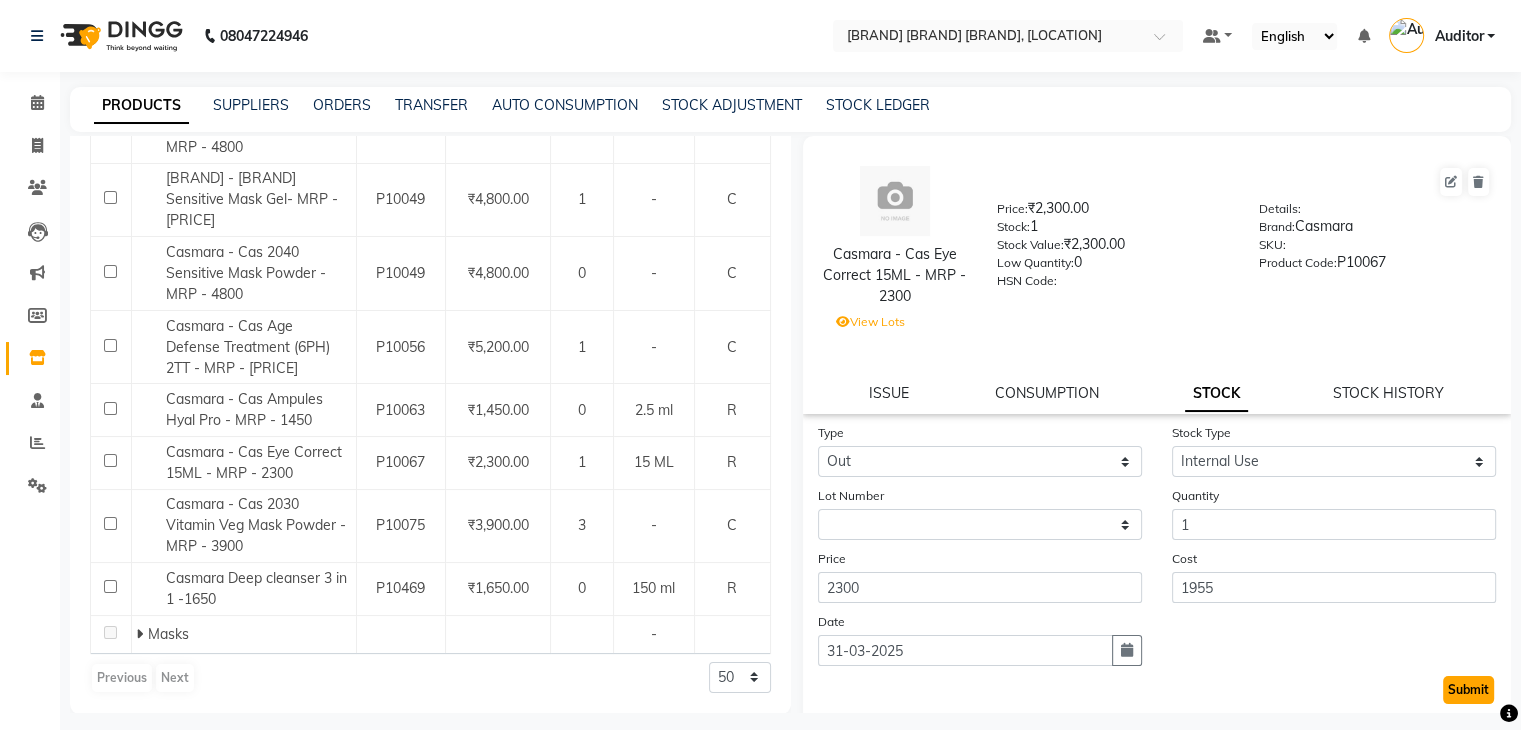 click on "Submit" 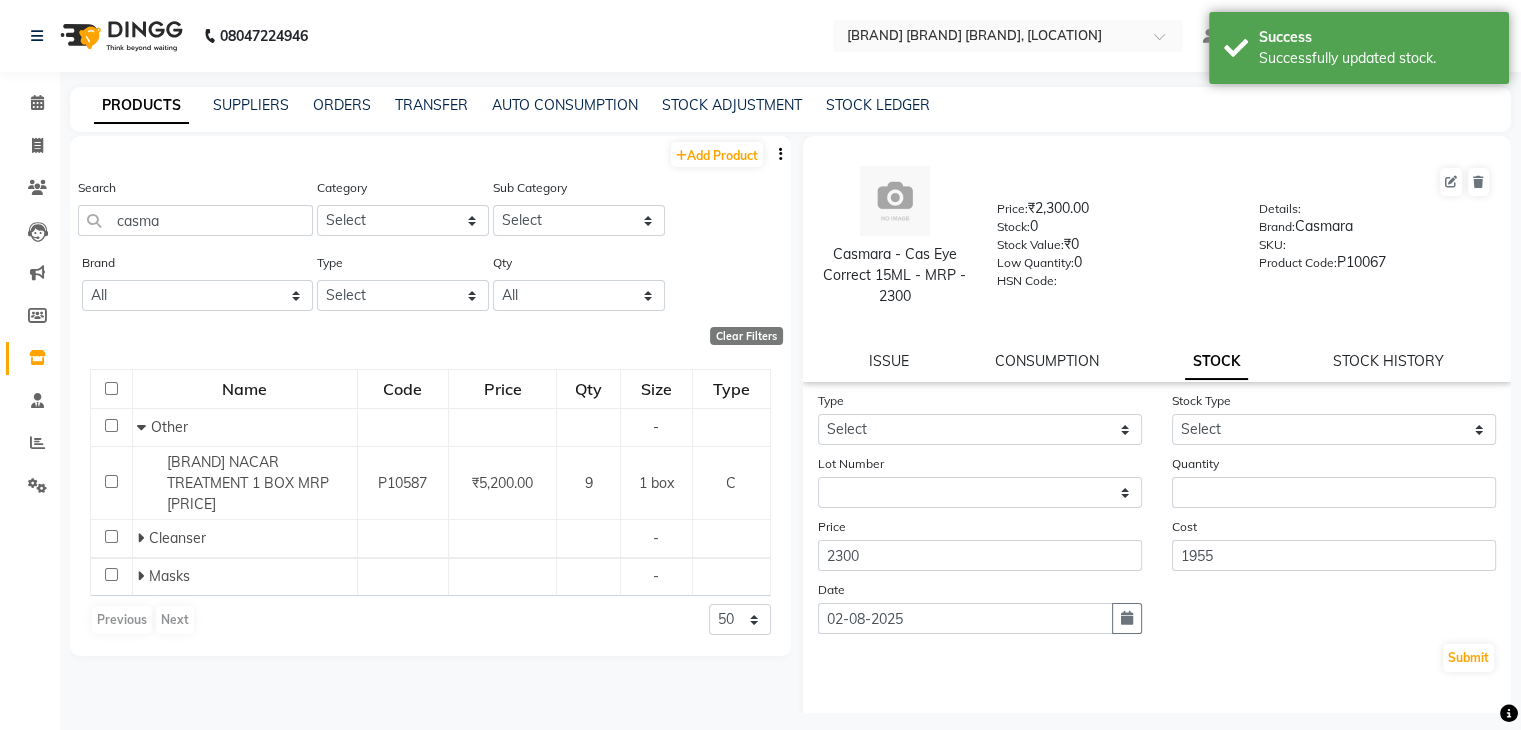 scroll, scrollTop: 0, scrollLeft: 0, axis: both 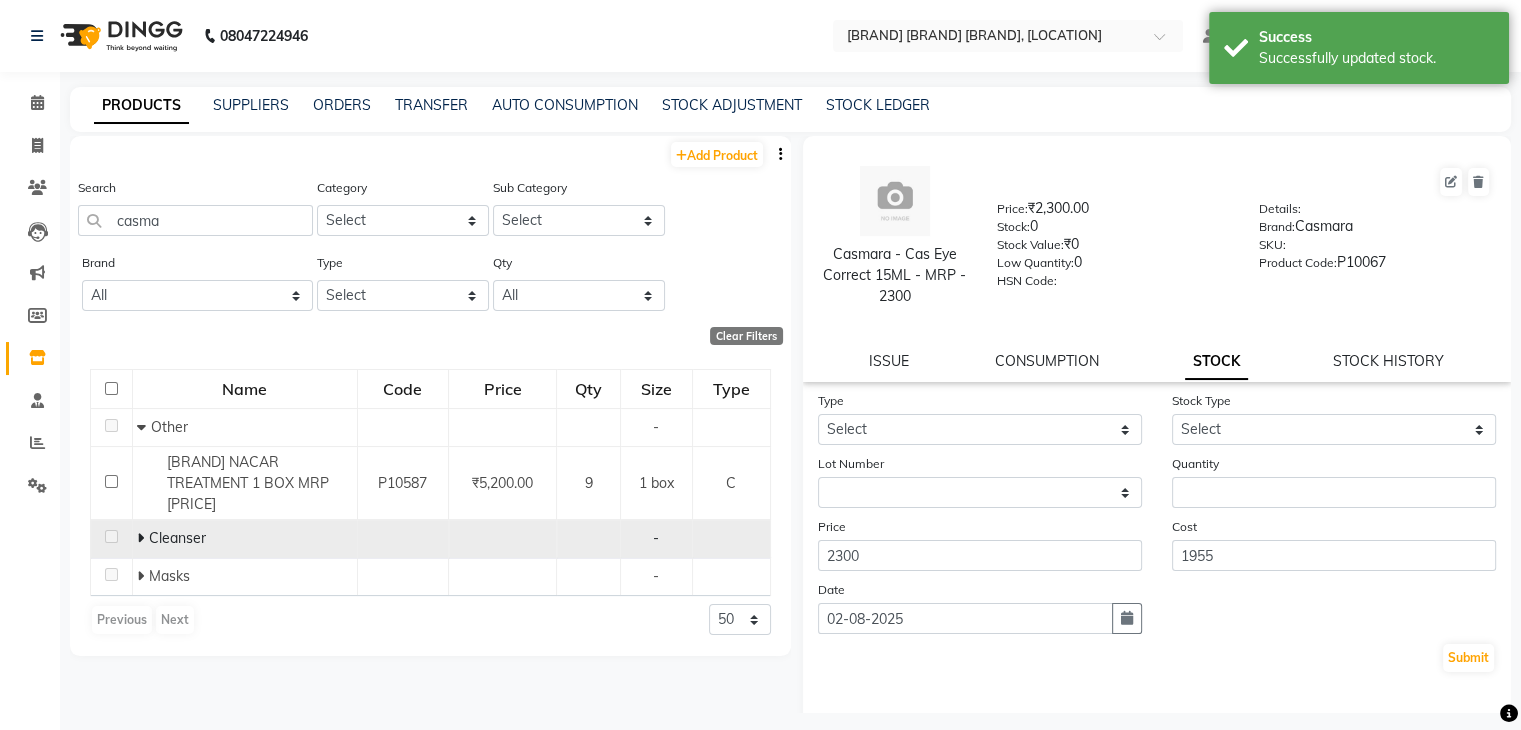 click 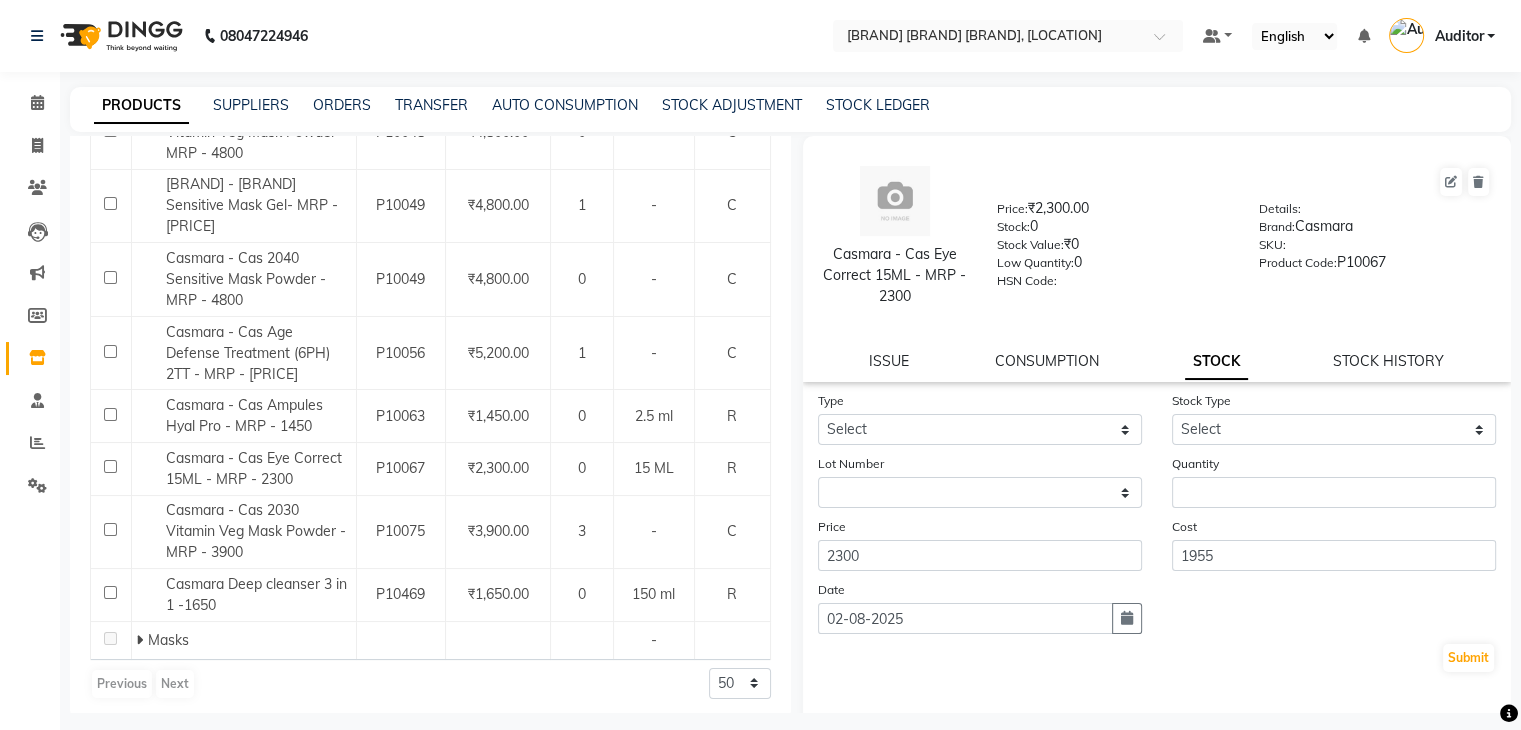 scroll, scrollTop: 542, scrollLeft: 0, axis: vertical 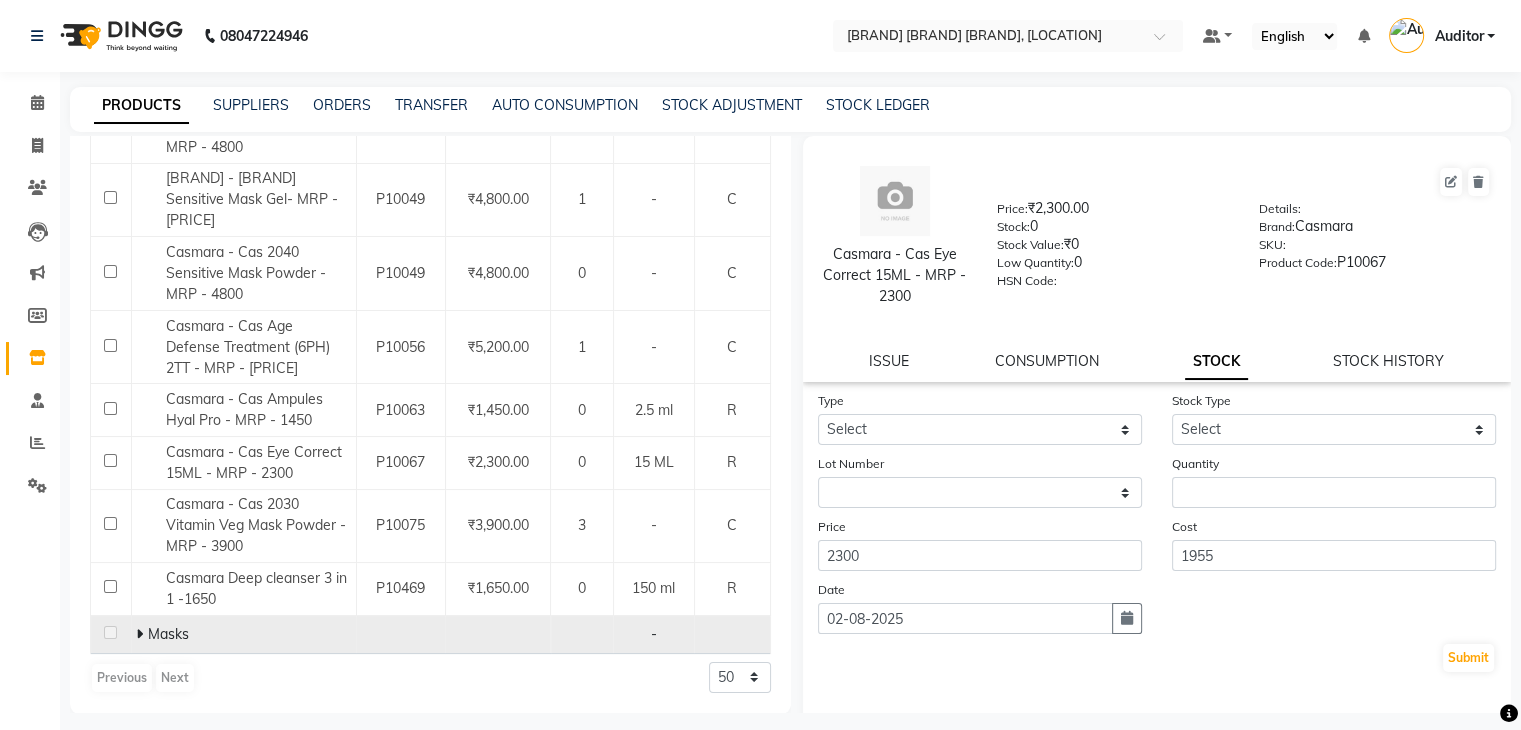 click 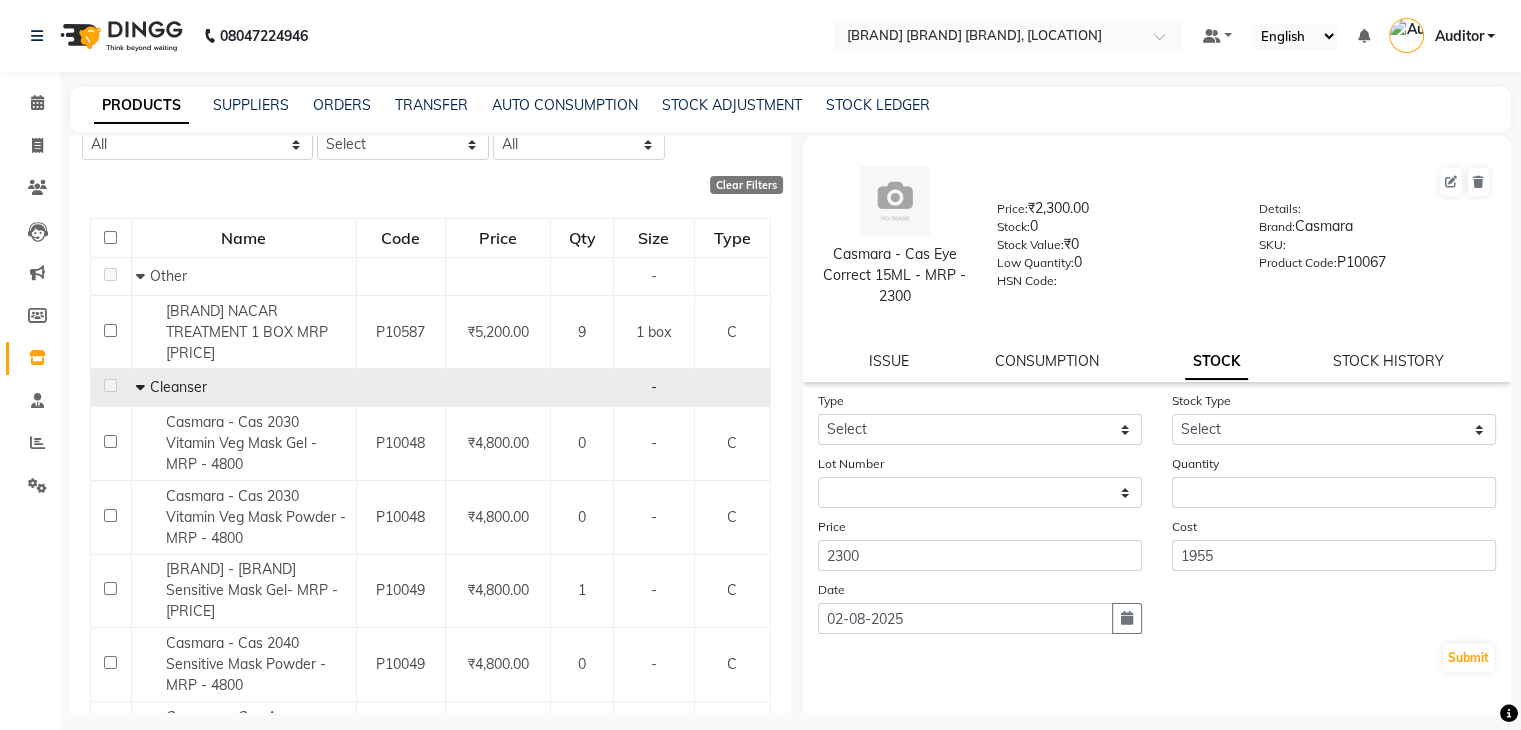 scroll, scrollTop: 0, scrollLeft: 0, axis: both 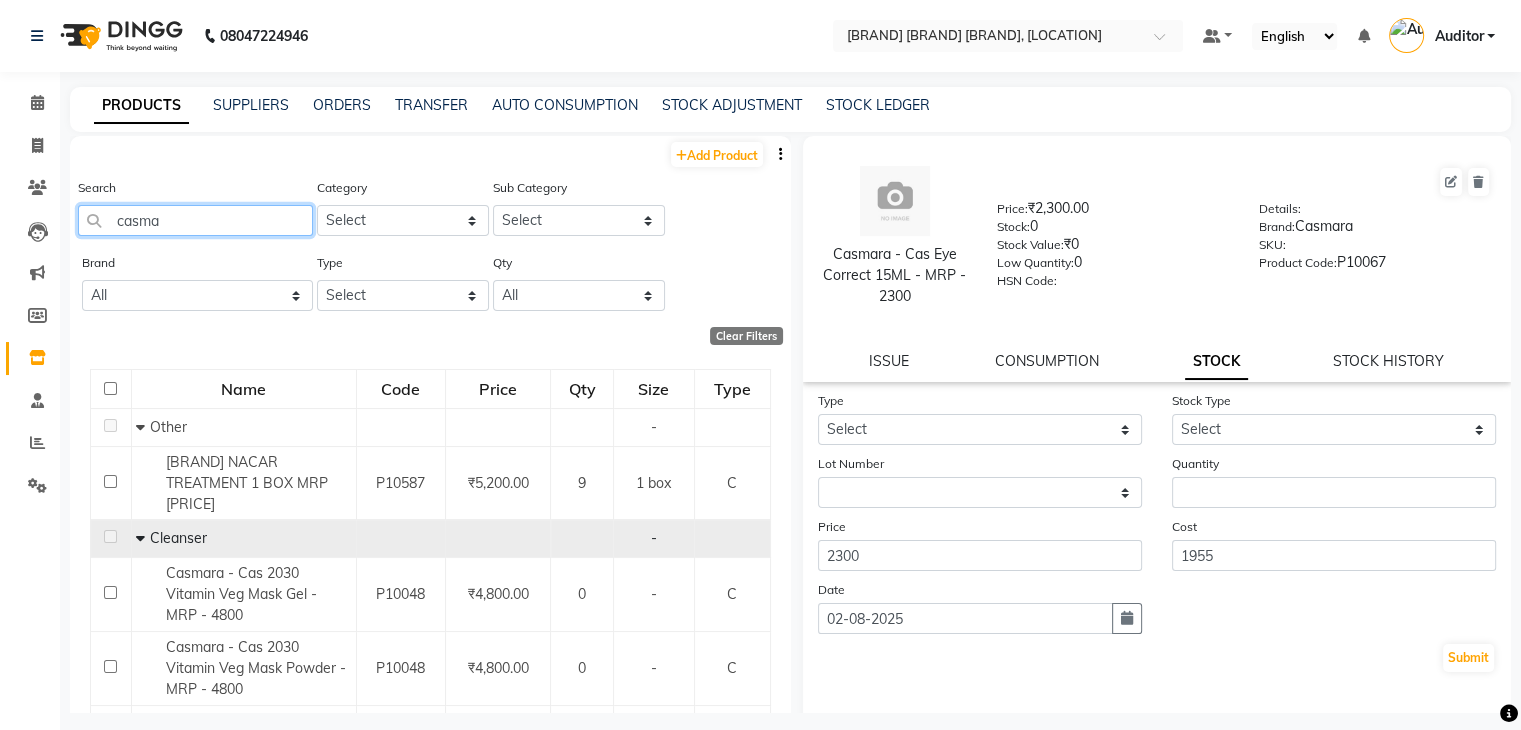 click on "casma" 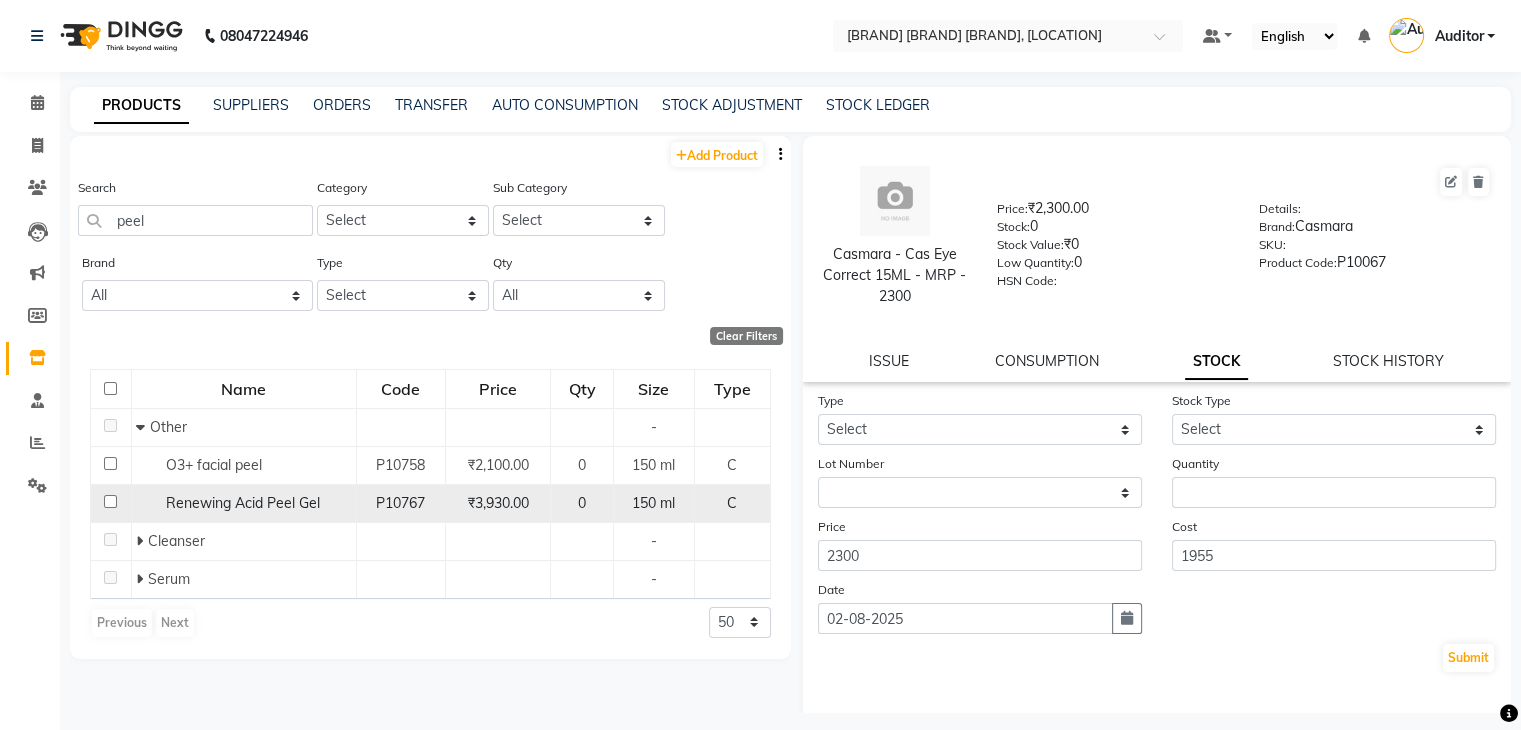 click on "Renewing Acid Peel Gel" 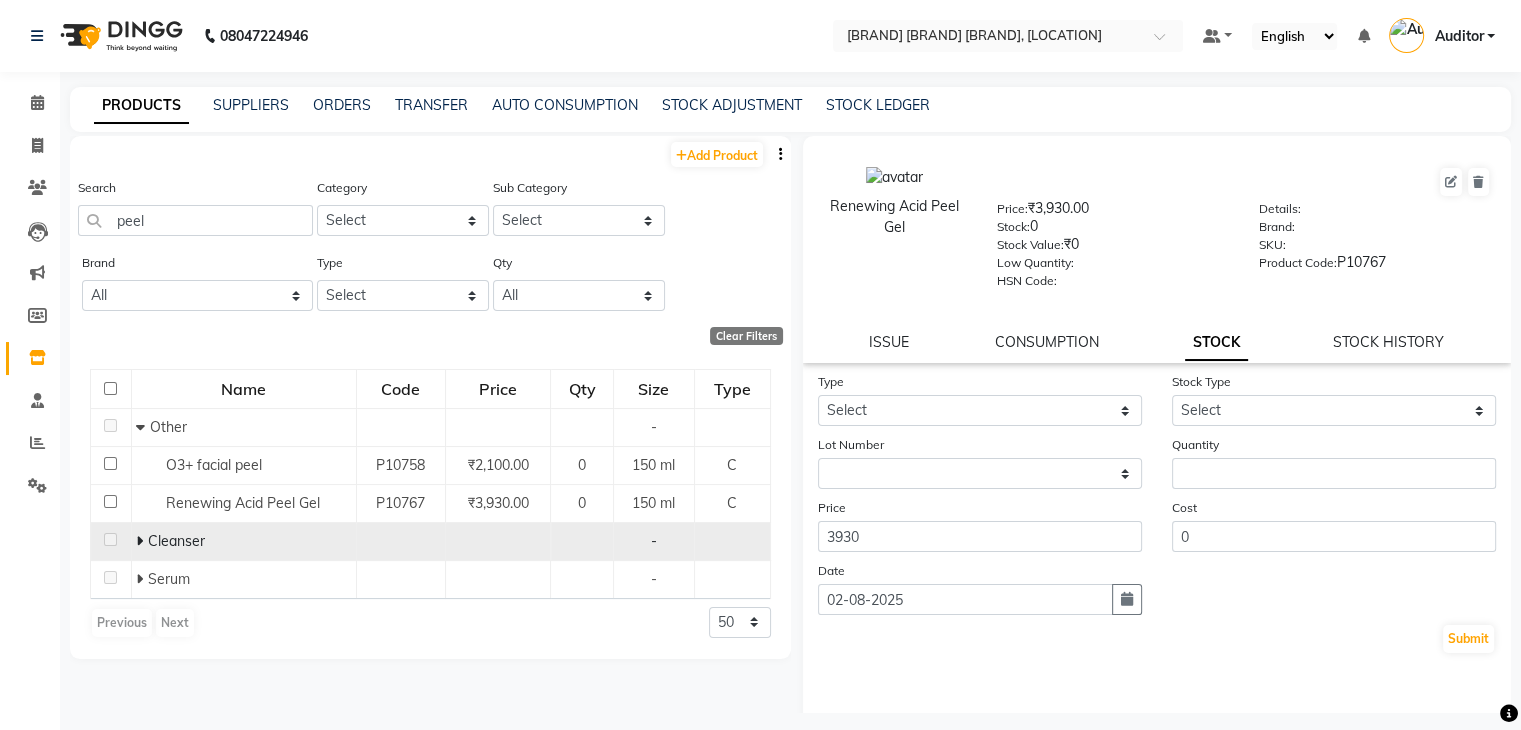 click 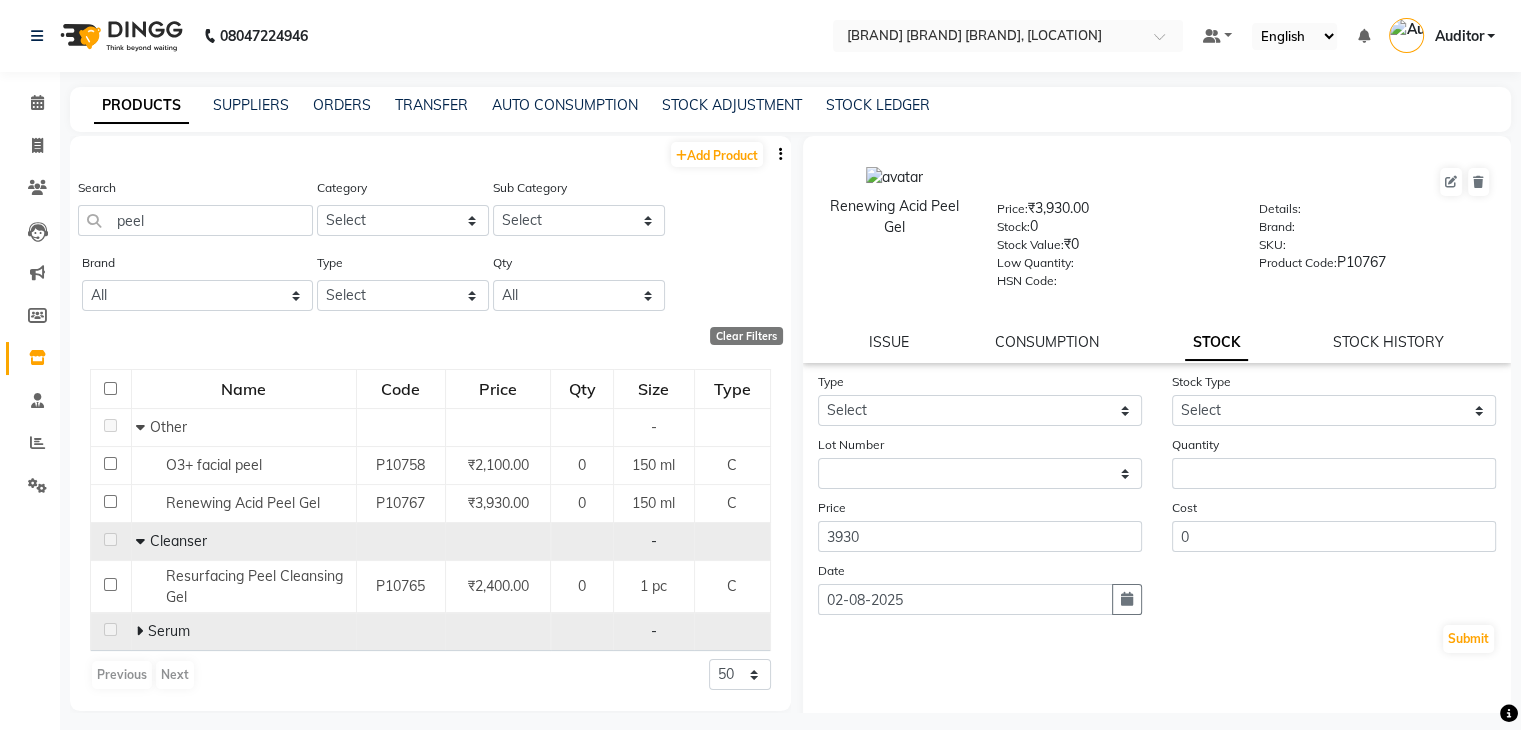 click 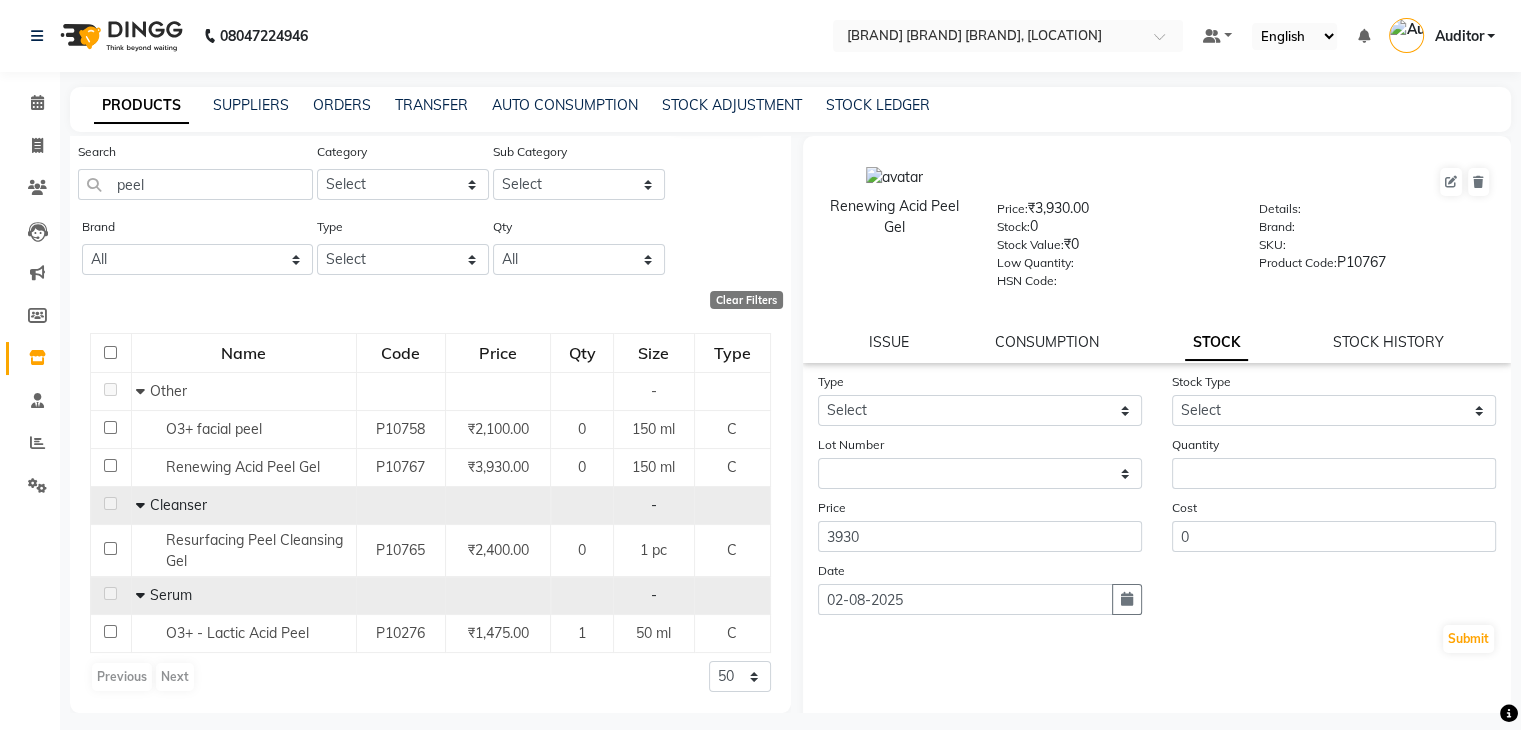 scroll, scrollTop: 0, scrollLeft: 0, axis: both 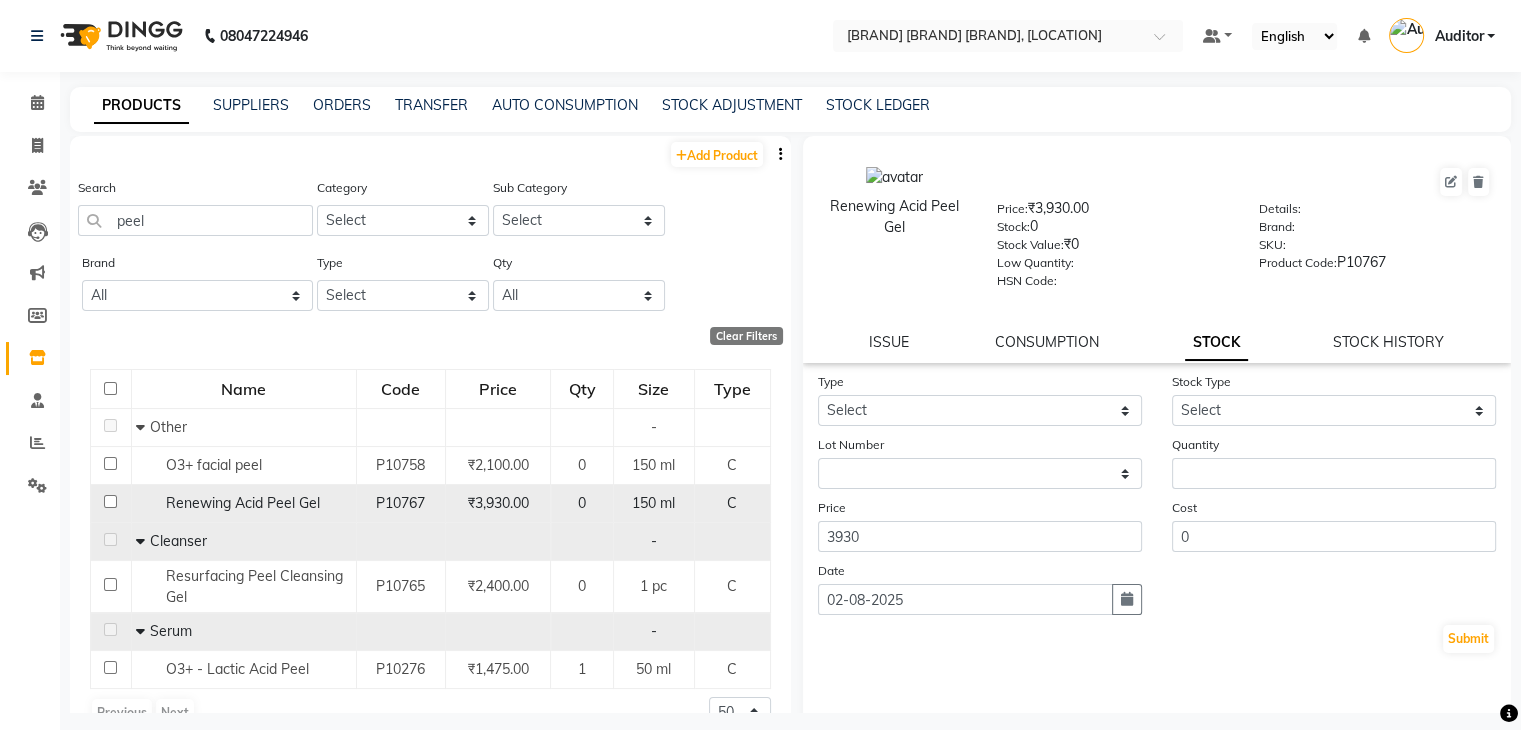 click on "Renewing Acid Peel Gel" 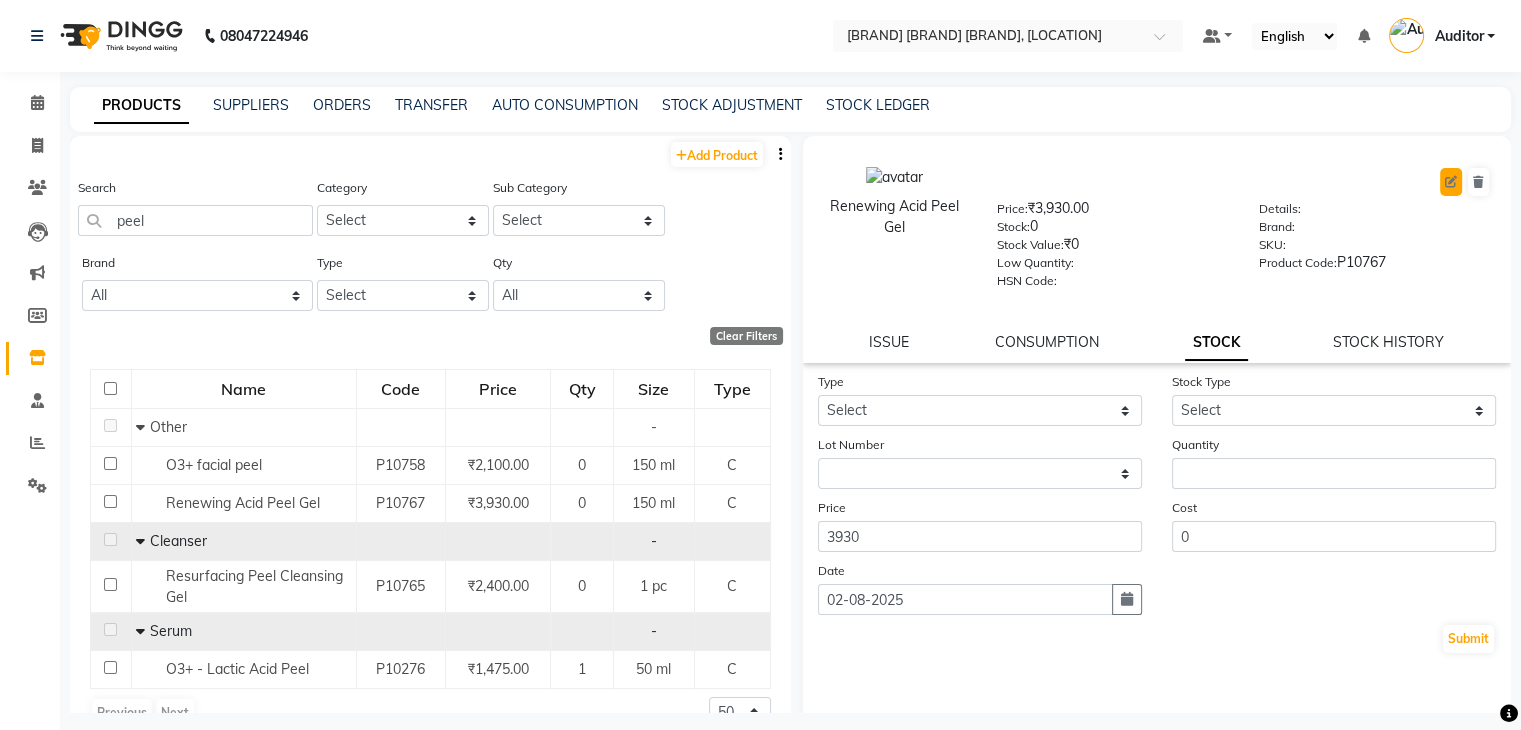 click 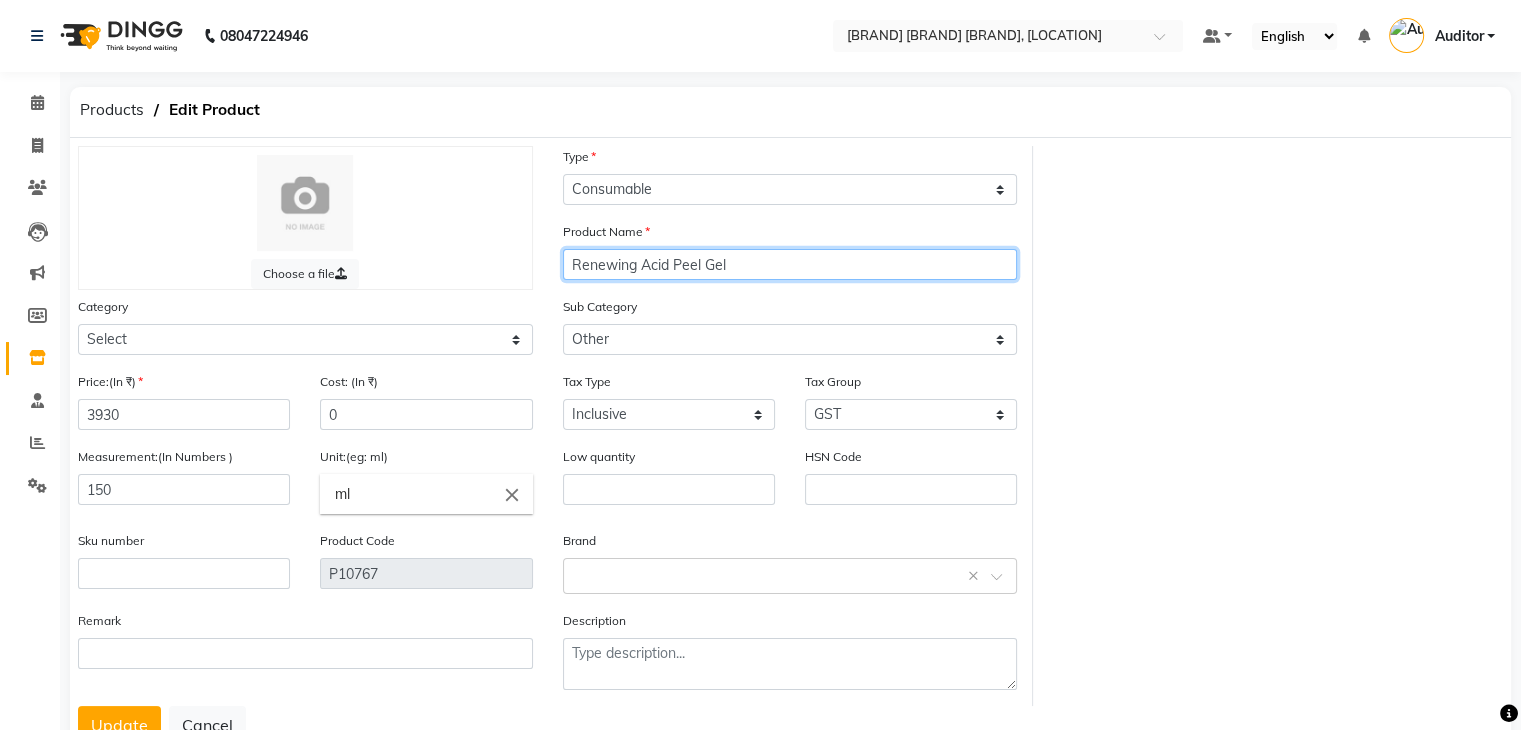 click on "Renewing Acid Peel Gel" 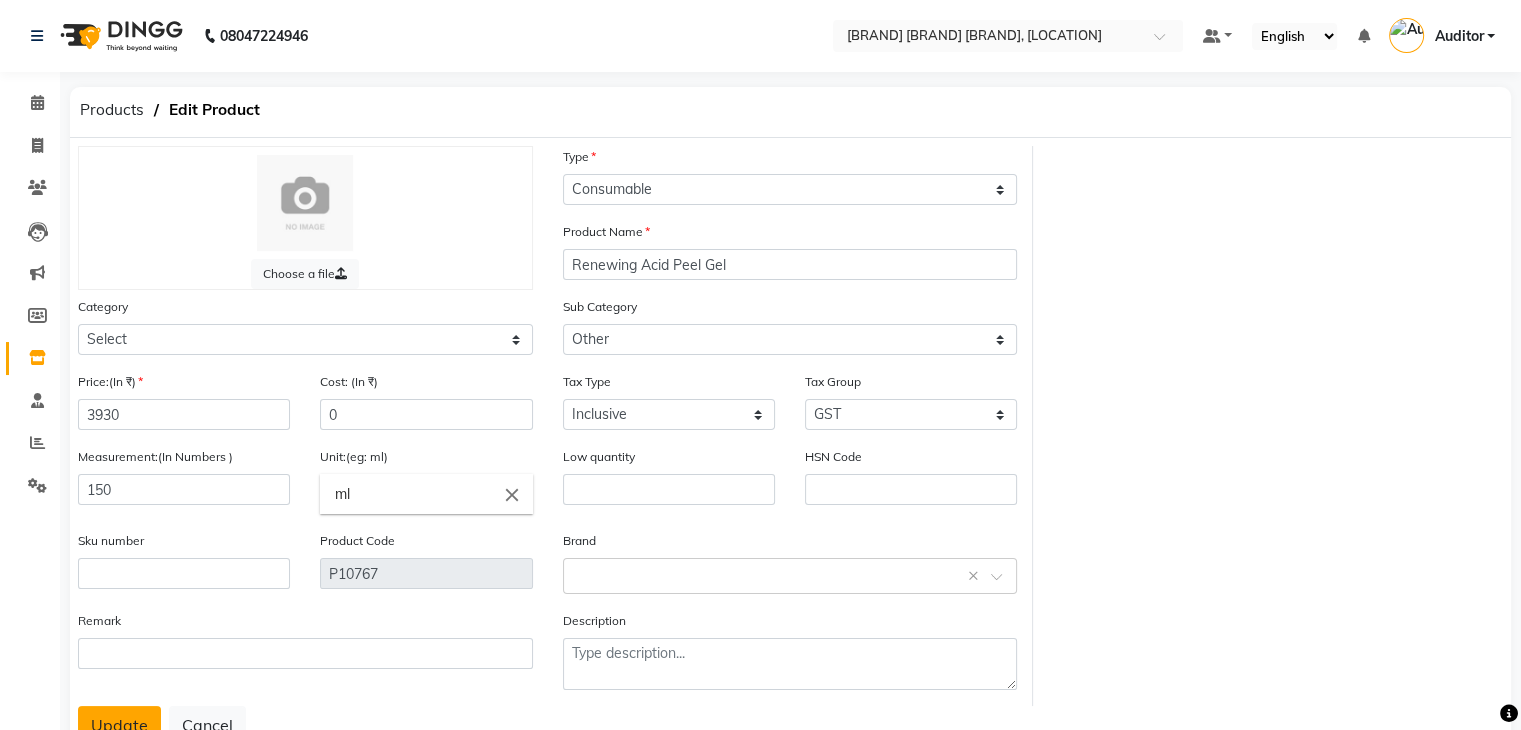 click on "Update" 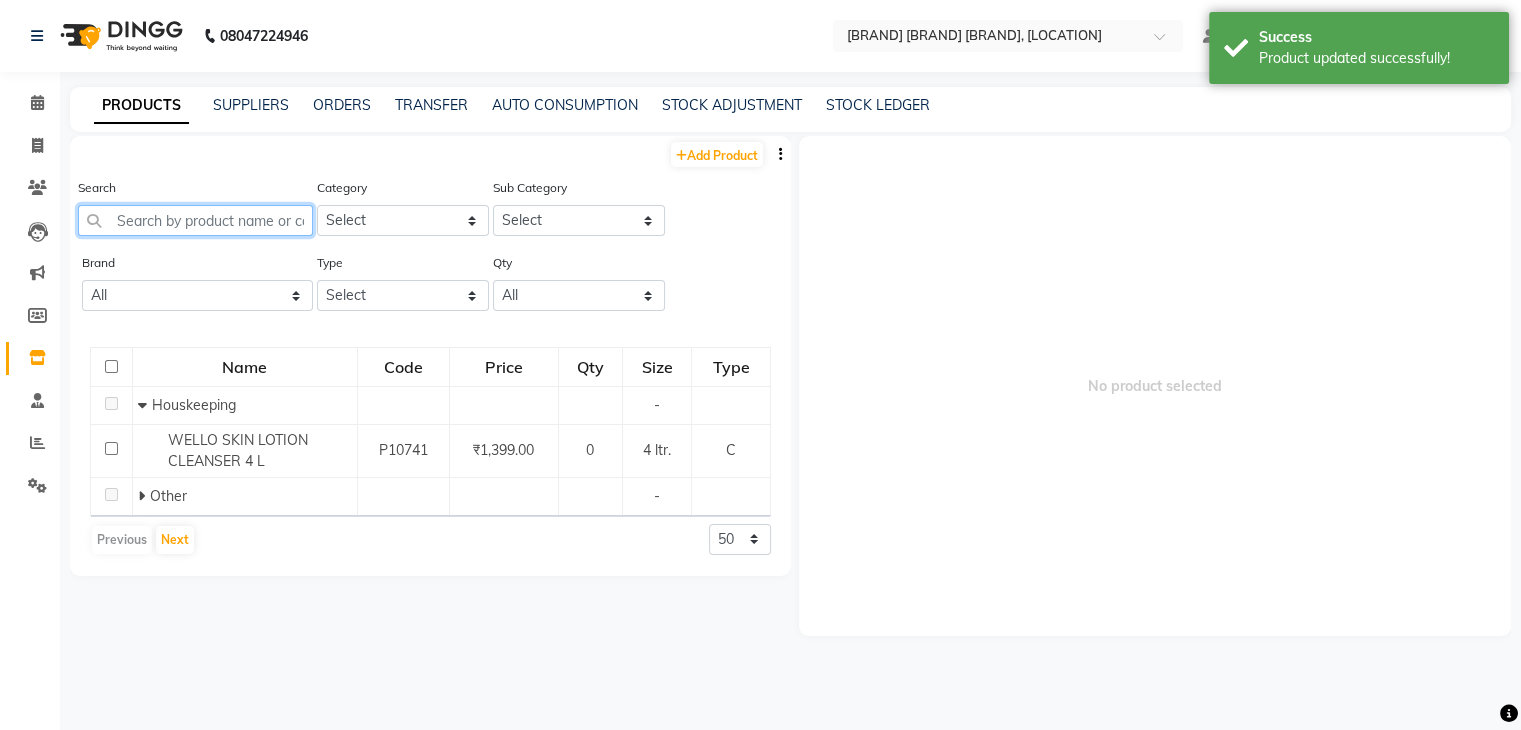 click 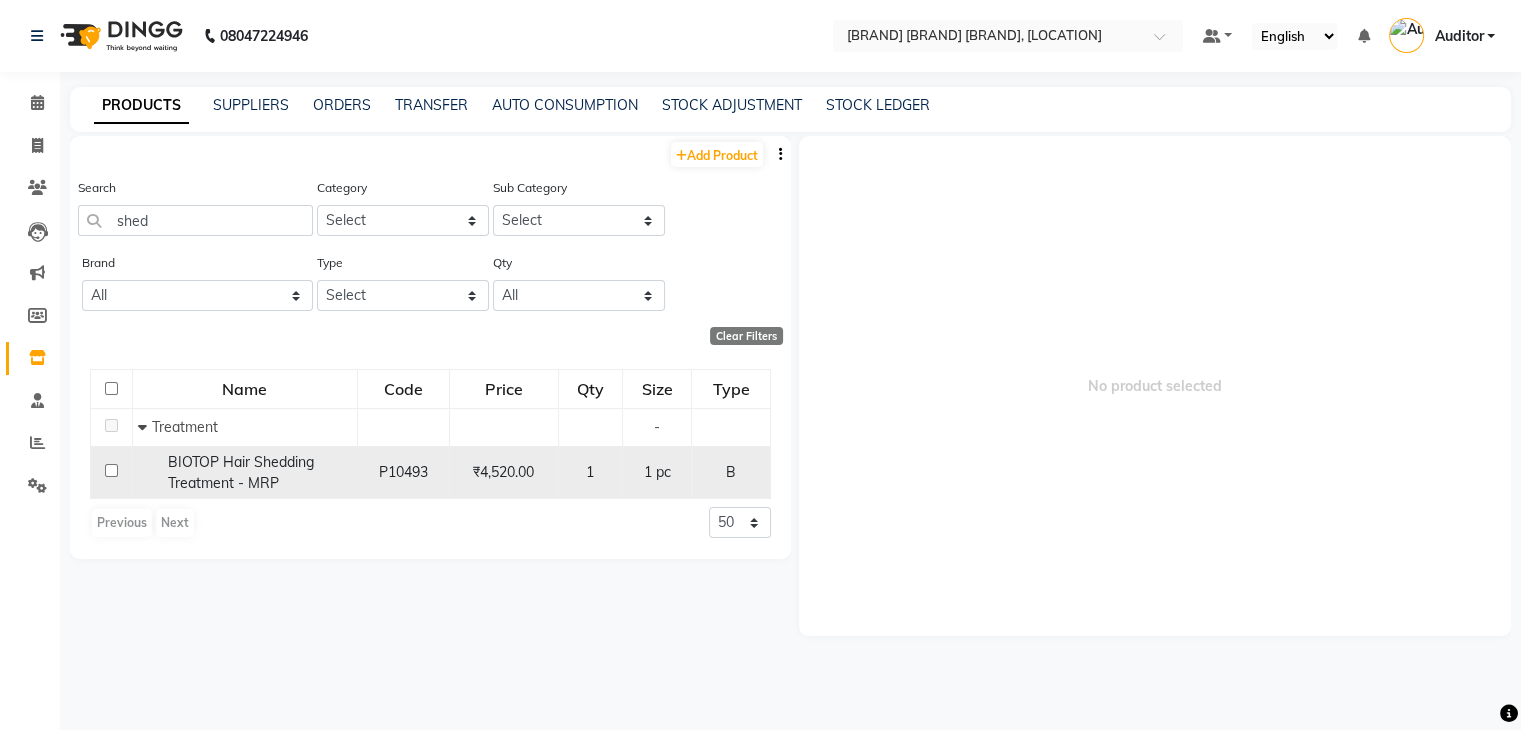 click on "BIOTOP Hair Shedding Treatment - MRP" 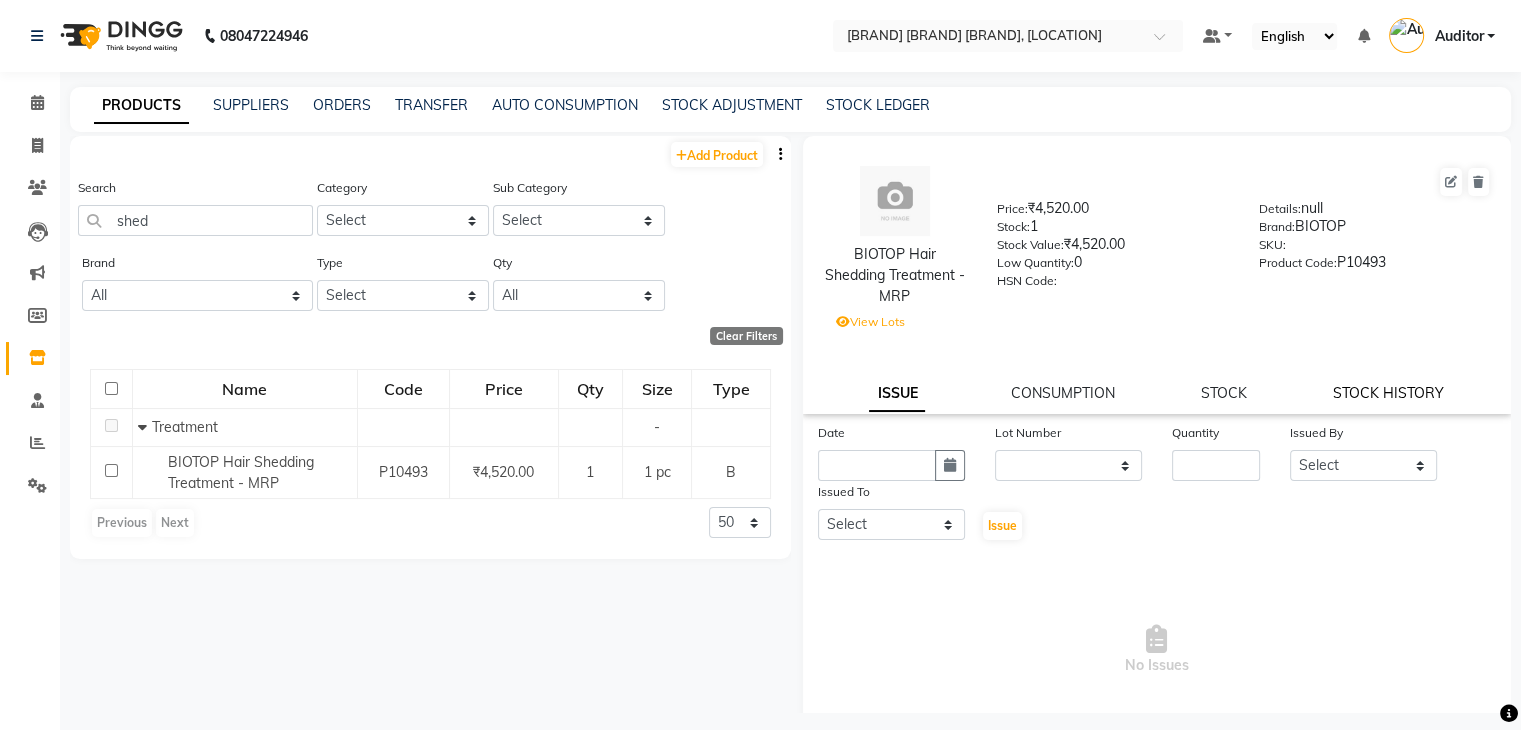 click on "STOCK HISTORY" 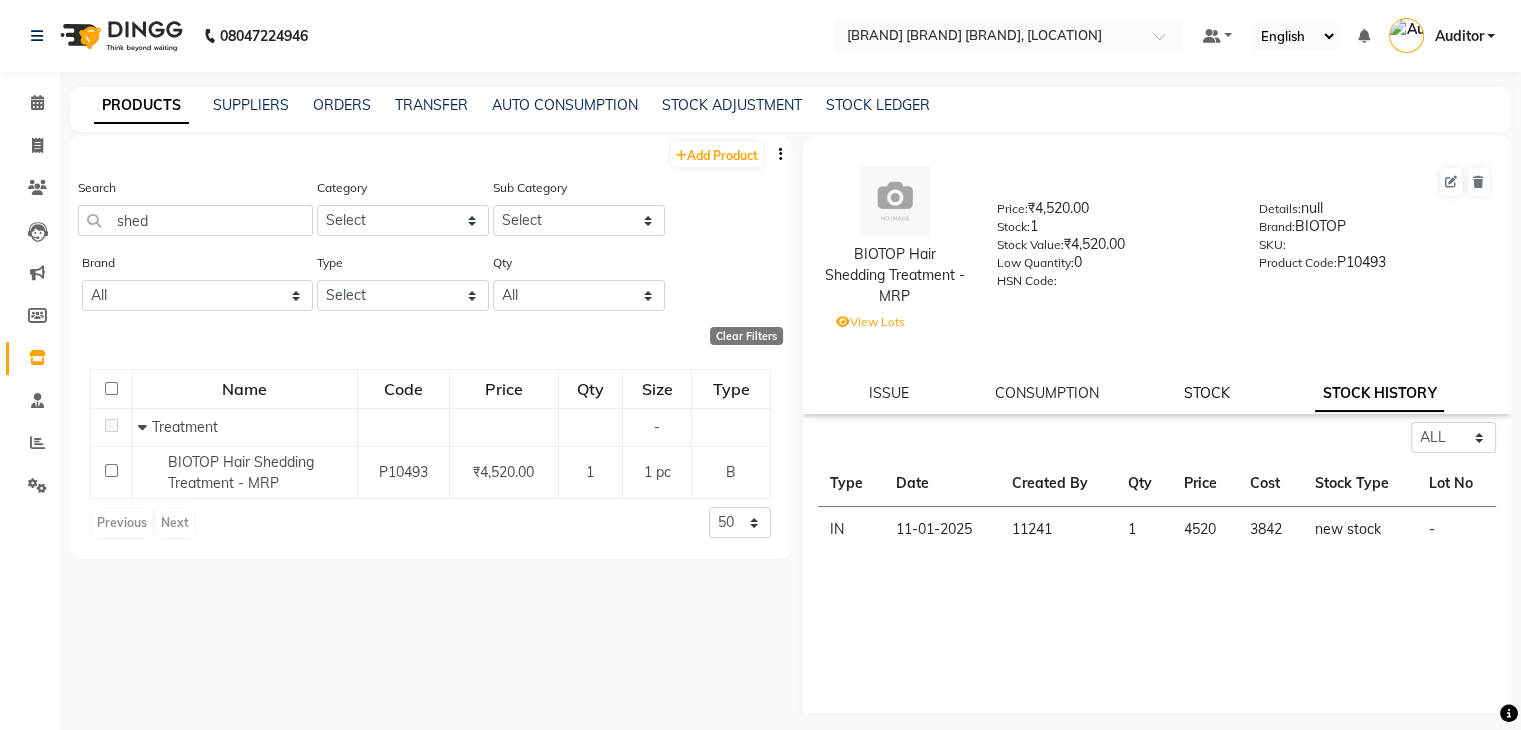 click on "STOCK" 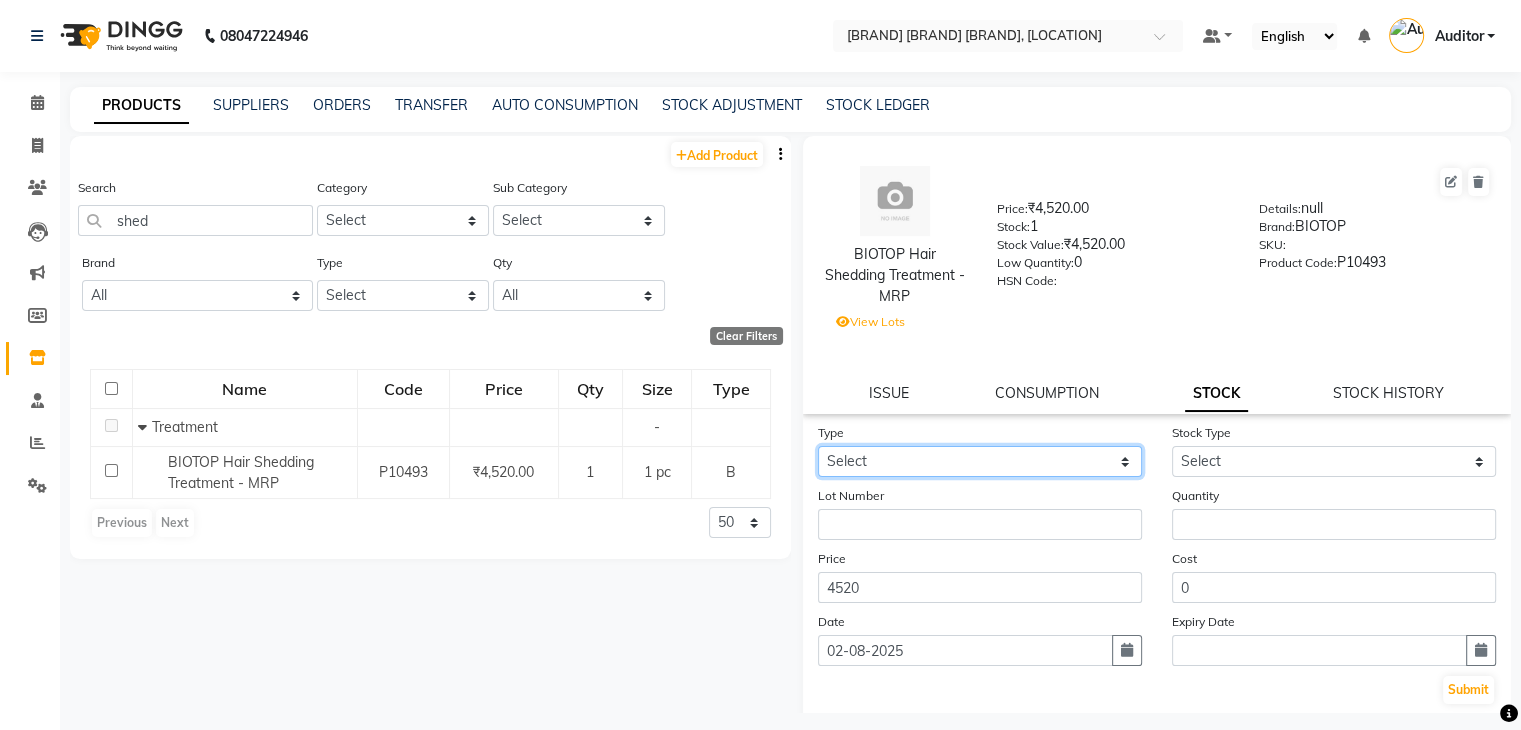 click on "Select In Out" 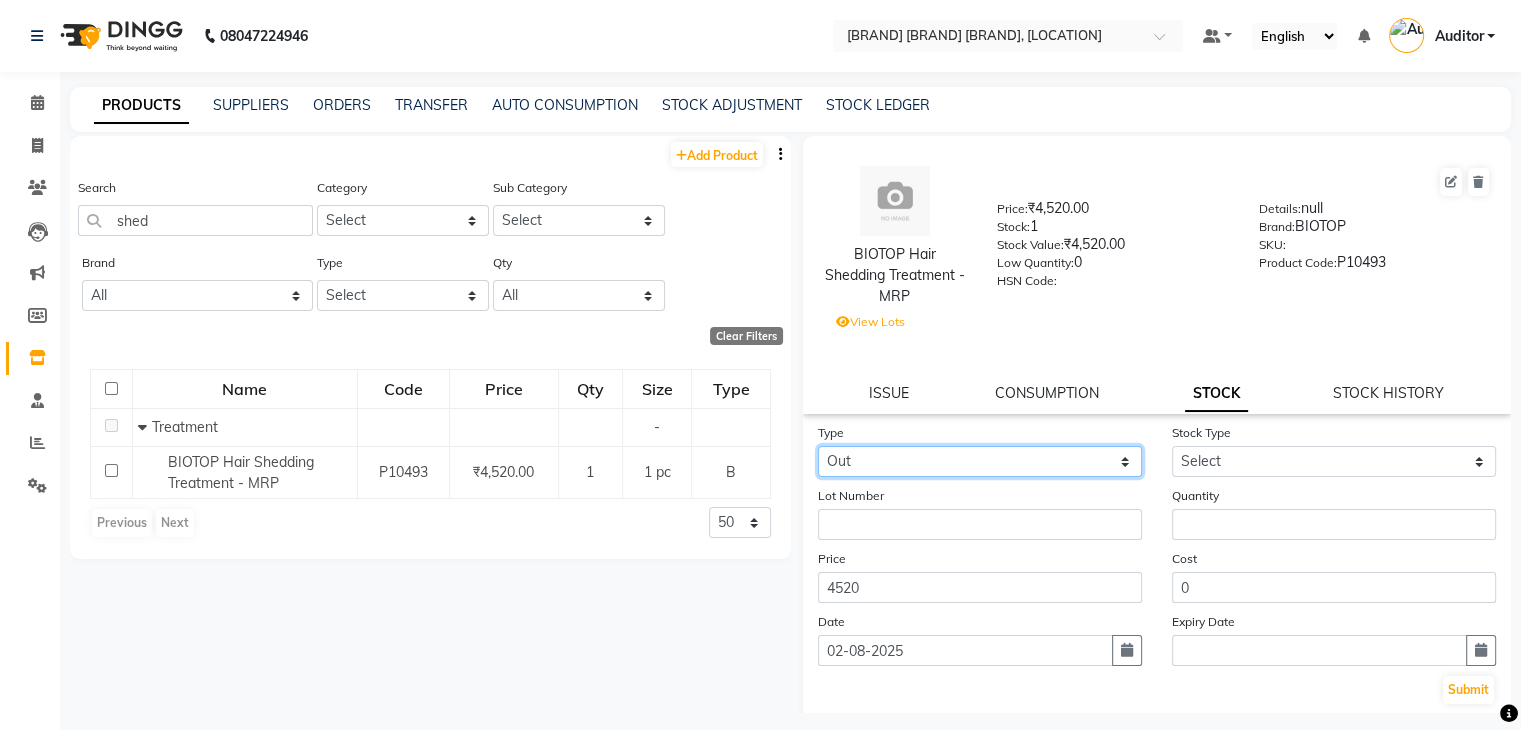 click on "Select In Out" 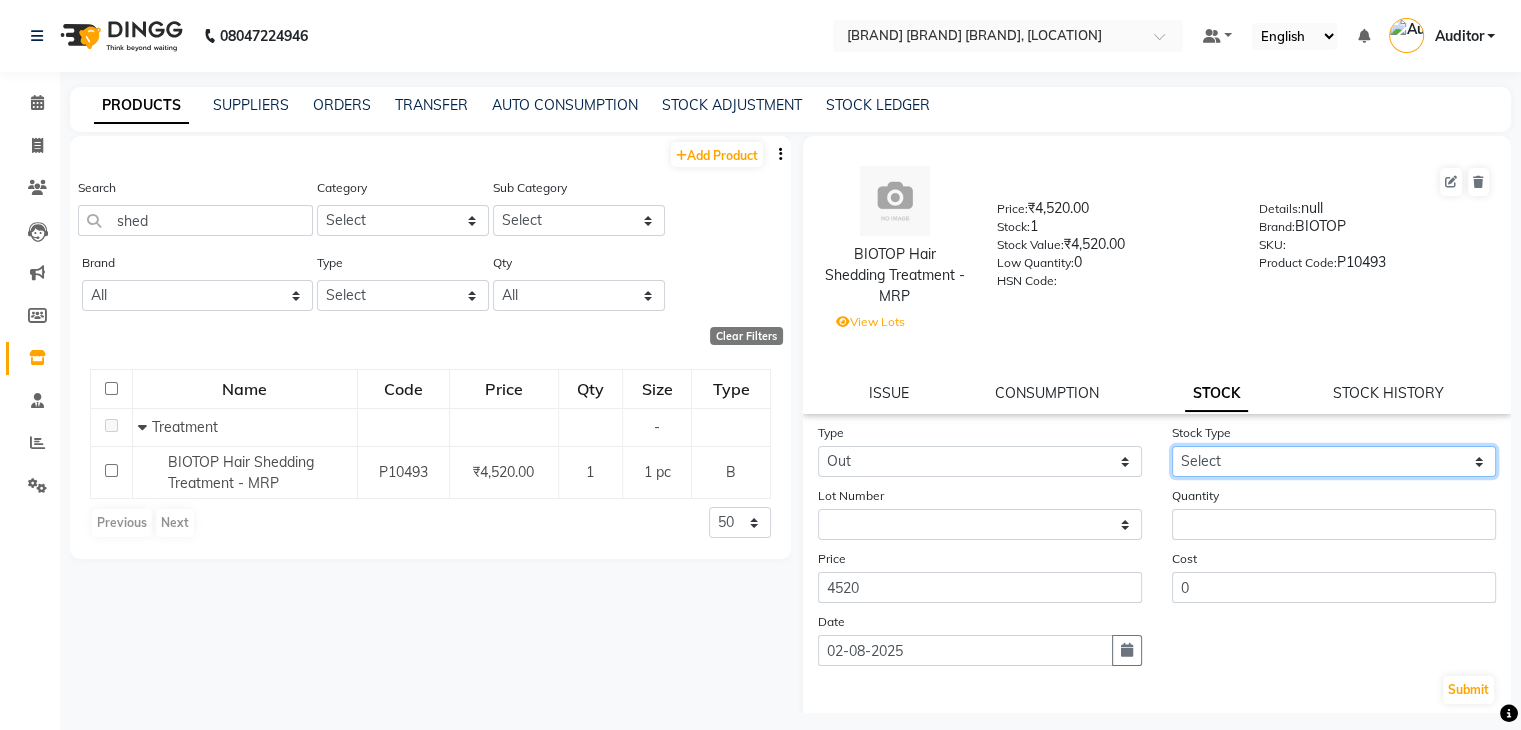 click on "Select Internal Use Damaged Expired Adjustment Return Other" 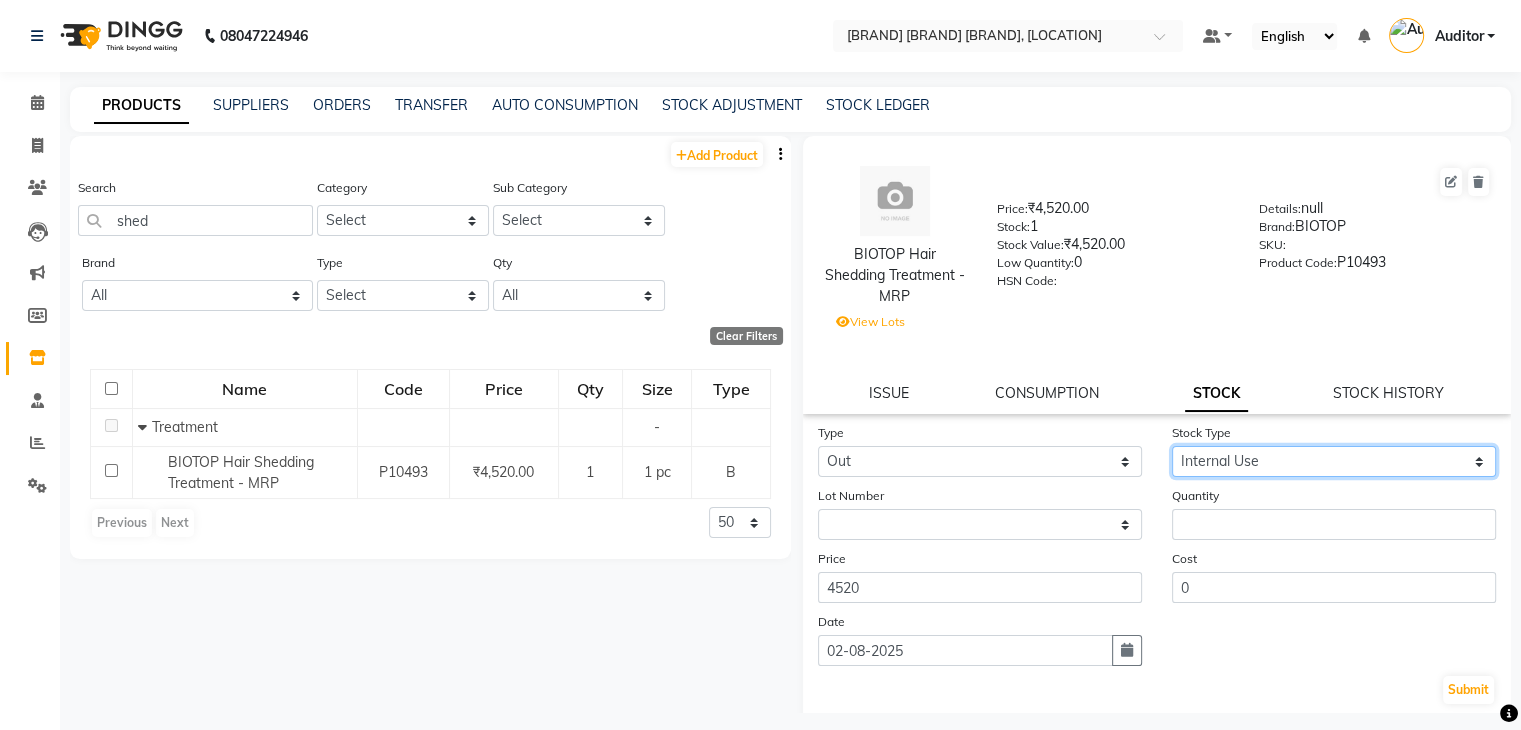 click on "Select Internal Use Damaged Expired Adjustment Return Other" 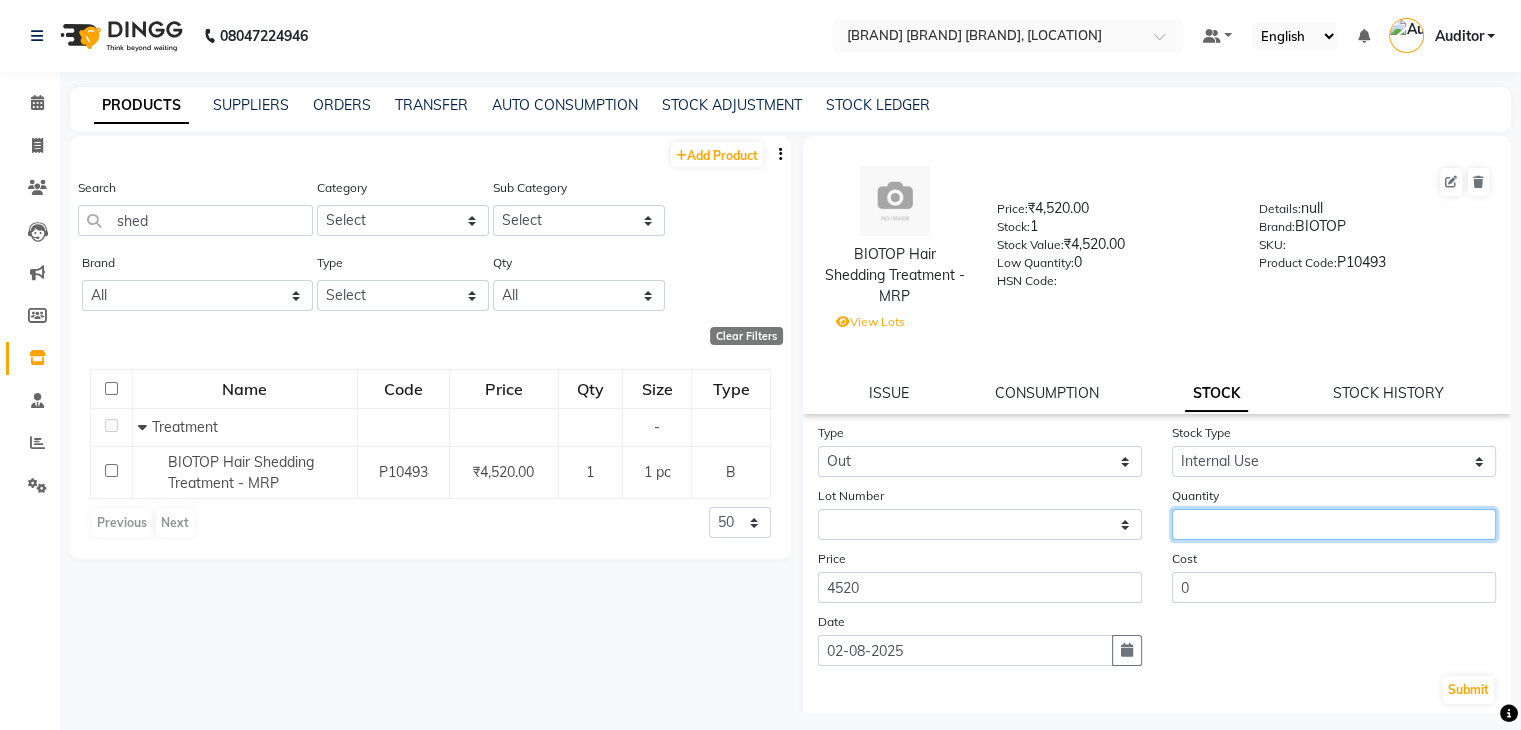click 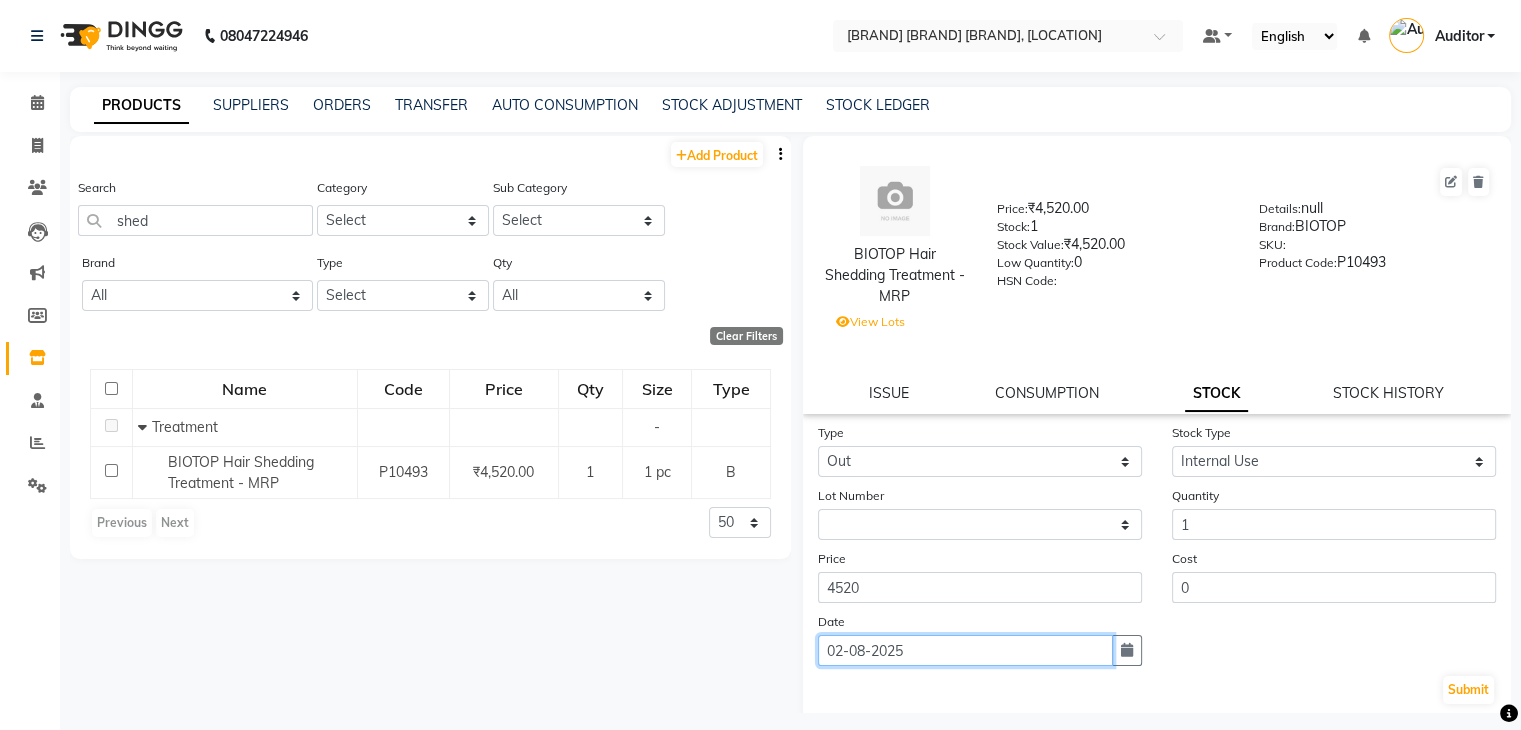 click on "02-08-2025" 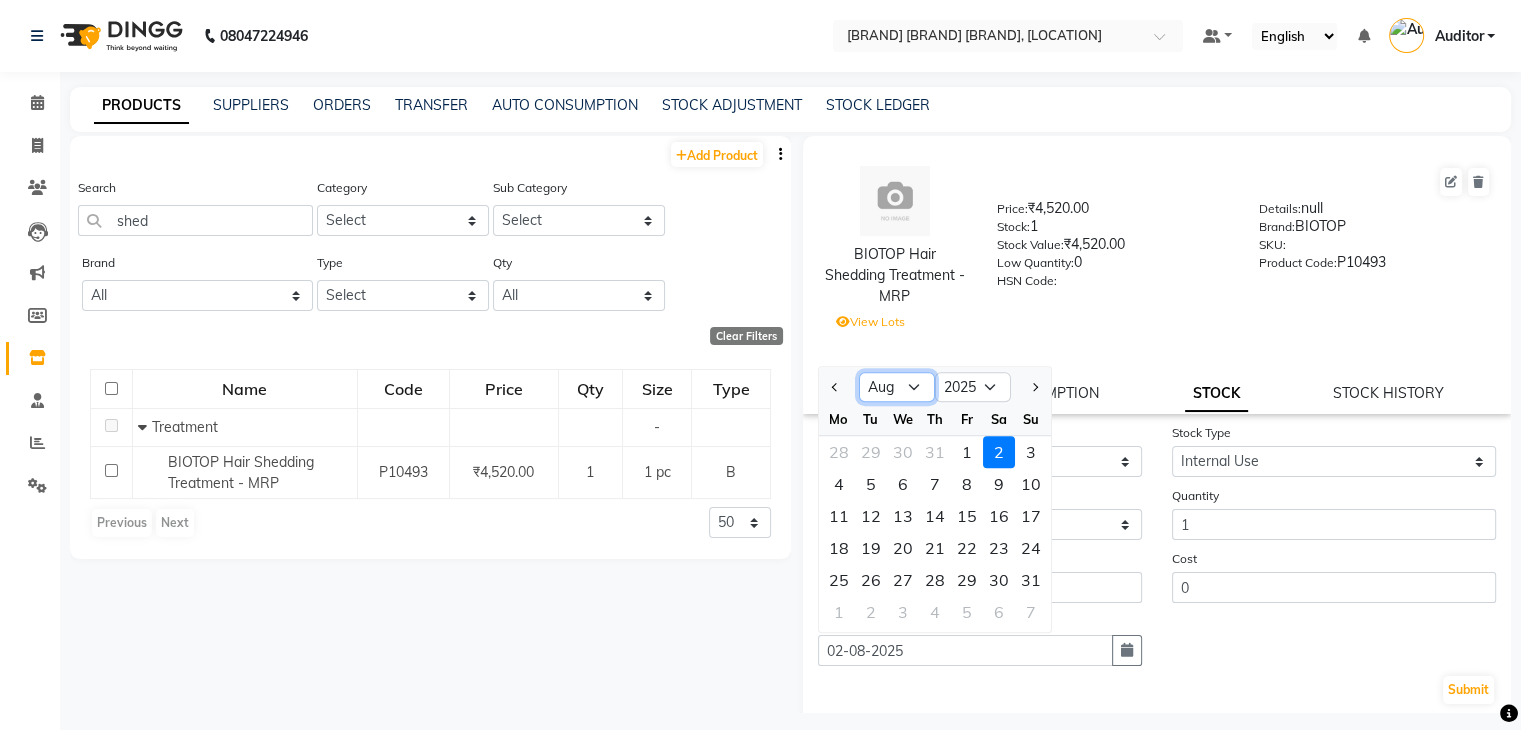click on "Jan Feb Mar Apr May Jun Jul Aug Sep Oct Nov Dec" 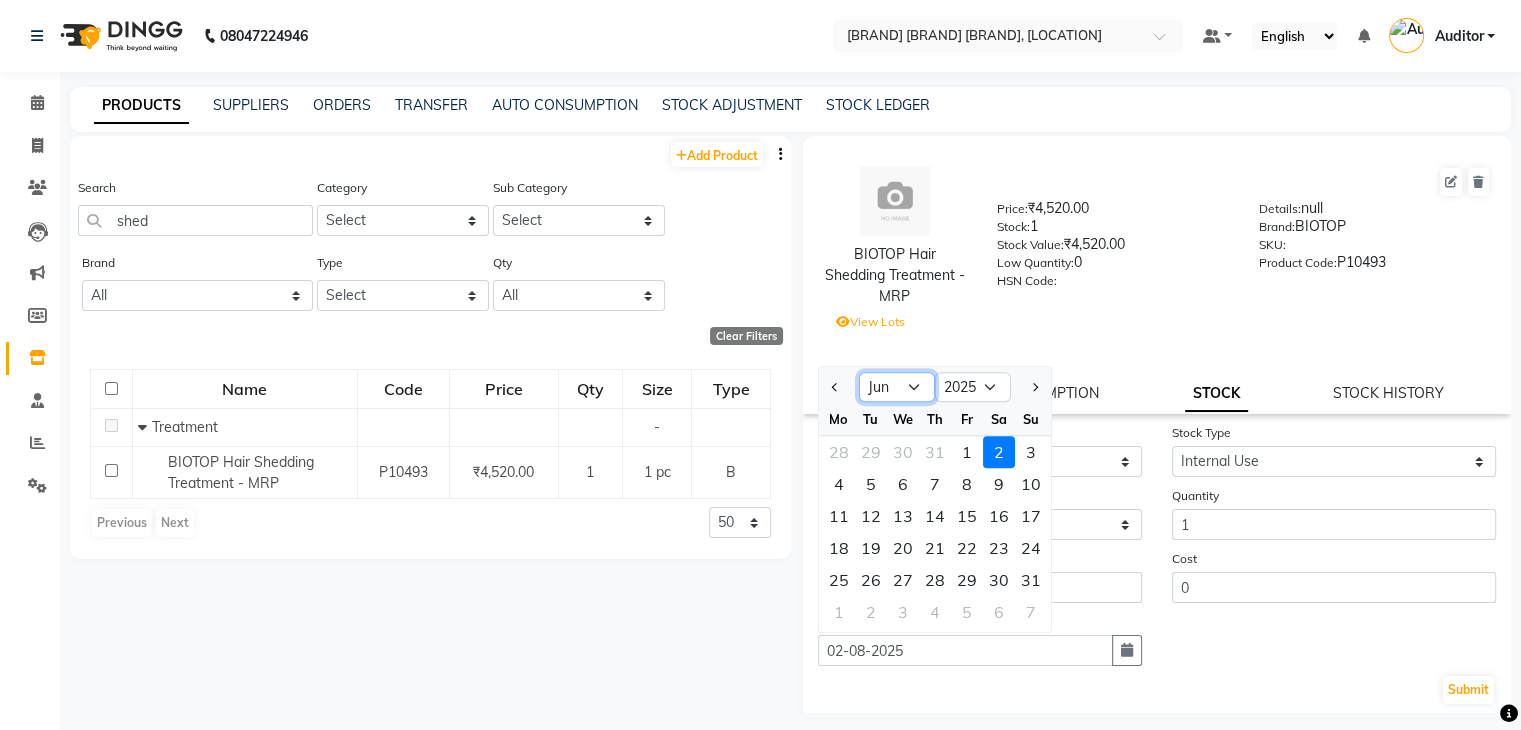 click on "Jan Feb Mar Apr May Jun Jul Aug Sep Oct Nov Dec" 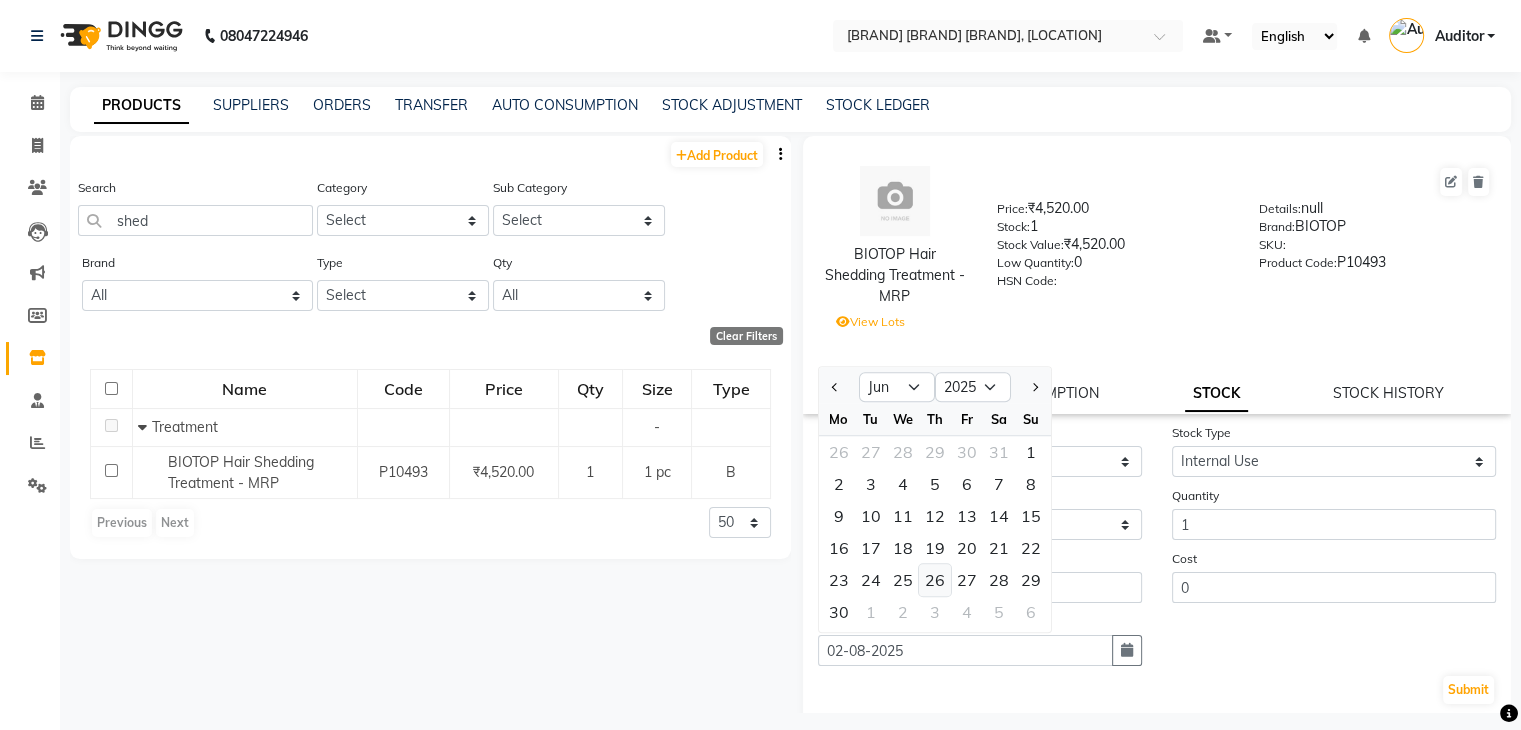 click on "26" 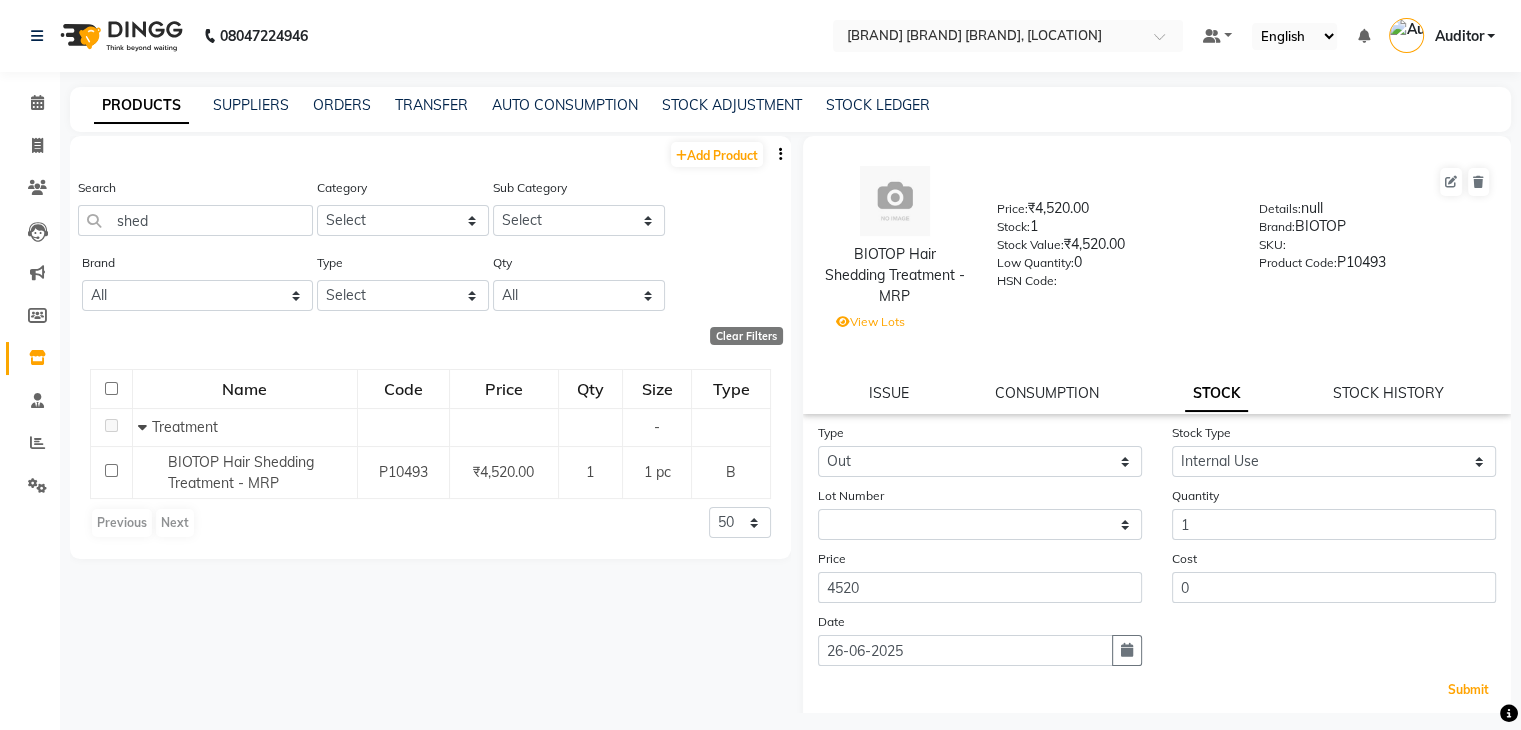 drag, startPoint x: 1461, startPoint y: 695, endPoint x: 1191, endPoint y: 715, distance: 270.73972 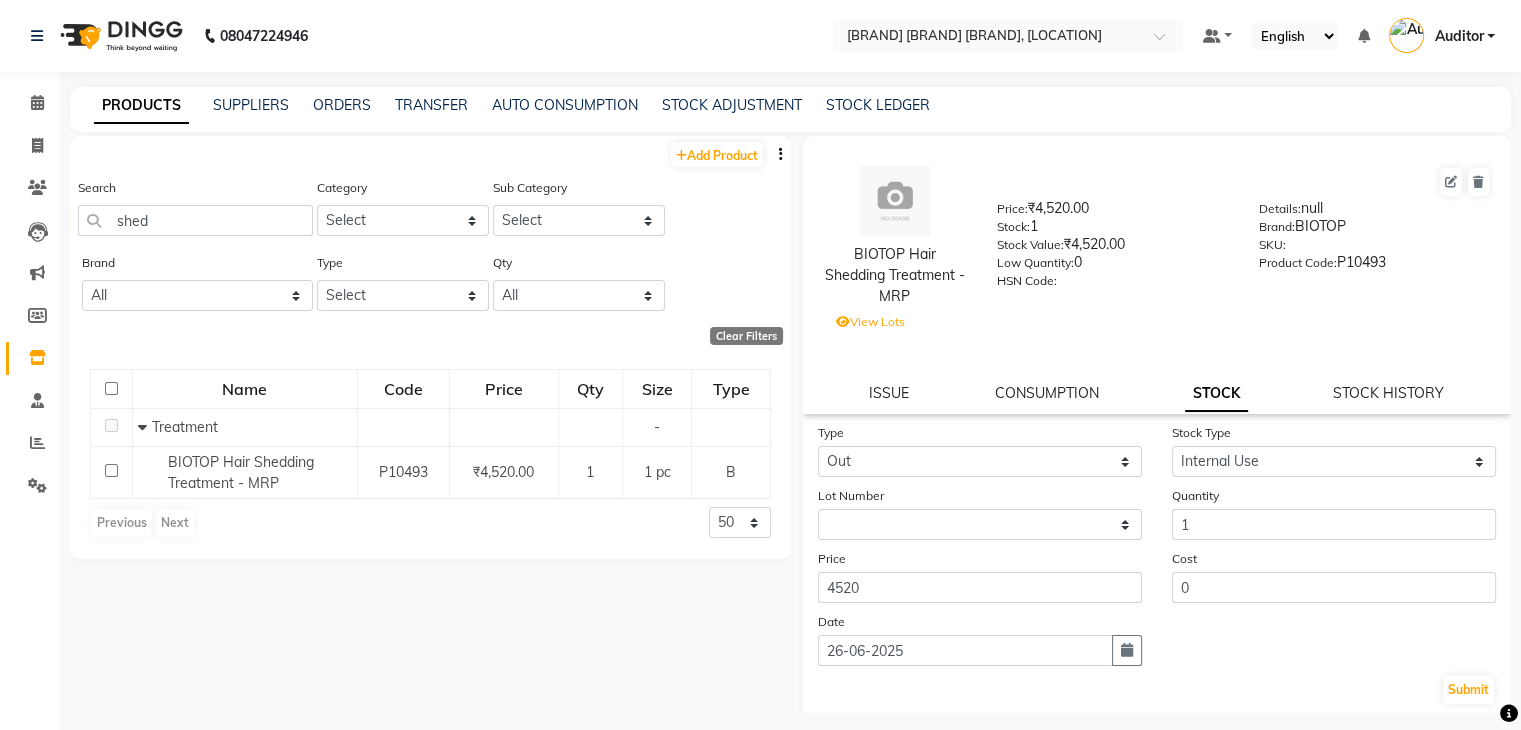 click on "Add Product  Search shed Category Select Hair Skin Makeup Personal Care Appliances Beard Waxing Disposable Threading Hands and Feet Beauty Planet Botox Cadiveu Casmara Cheryls Loreal Olaplex HAIR gk salon use skyndore darmalogica Other Sub Category Select Brand All Beauty Gang Biotop Botoplastia Brillaire Brillare Cadiveu Casmara Defabulous Dermalogica Dermologica Dialight General Gk Hairoticmen Kazima Loreal Lotus Magestic Majestic Mcaffeine Mixfruit Mk Mk Majestic Mk Profession Moroccanoil Moroccon Moroccon Oil Naturica Null O3+ Oxylife Pedi Pie Ph Rica Root Deep Schwarzkopf Schwarzkoph Skp Skp Schwarzkopf Sleek Wellocare Type Select Both Retail Consumable Qty All Low Out Of Stock  Clear Filters  Name Code Price Qty Size Type   Treatment - BIOTOP Hair Shedding Treatment - MRP  P10493 ₹[PRICE] 1 1 pc B  Previous   Next  50 100 500" 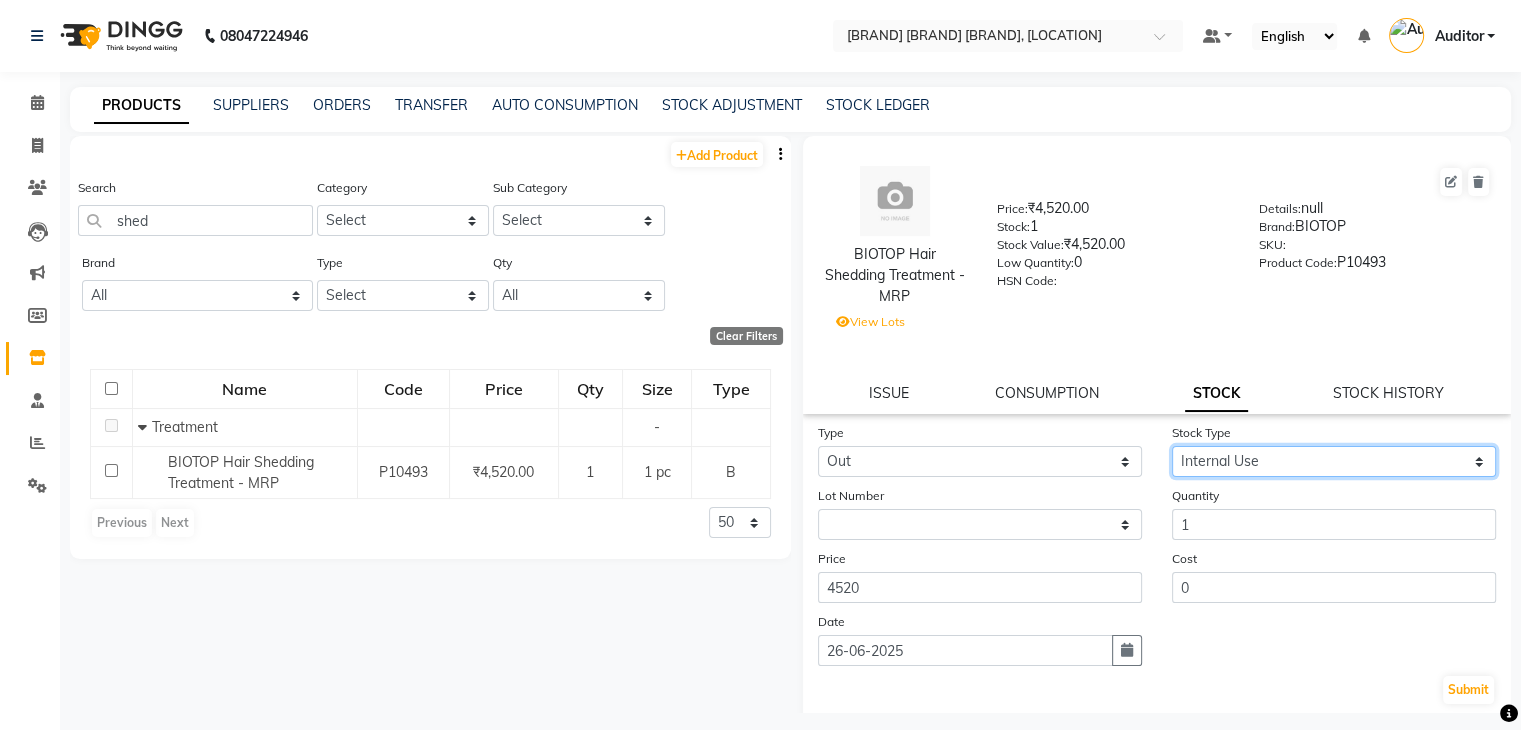 click on "Select Internal Use Damaged Expired Adjustment Return Other" 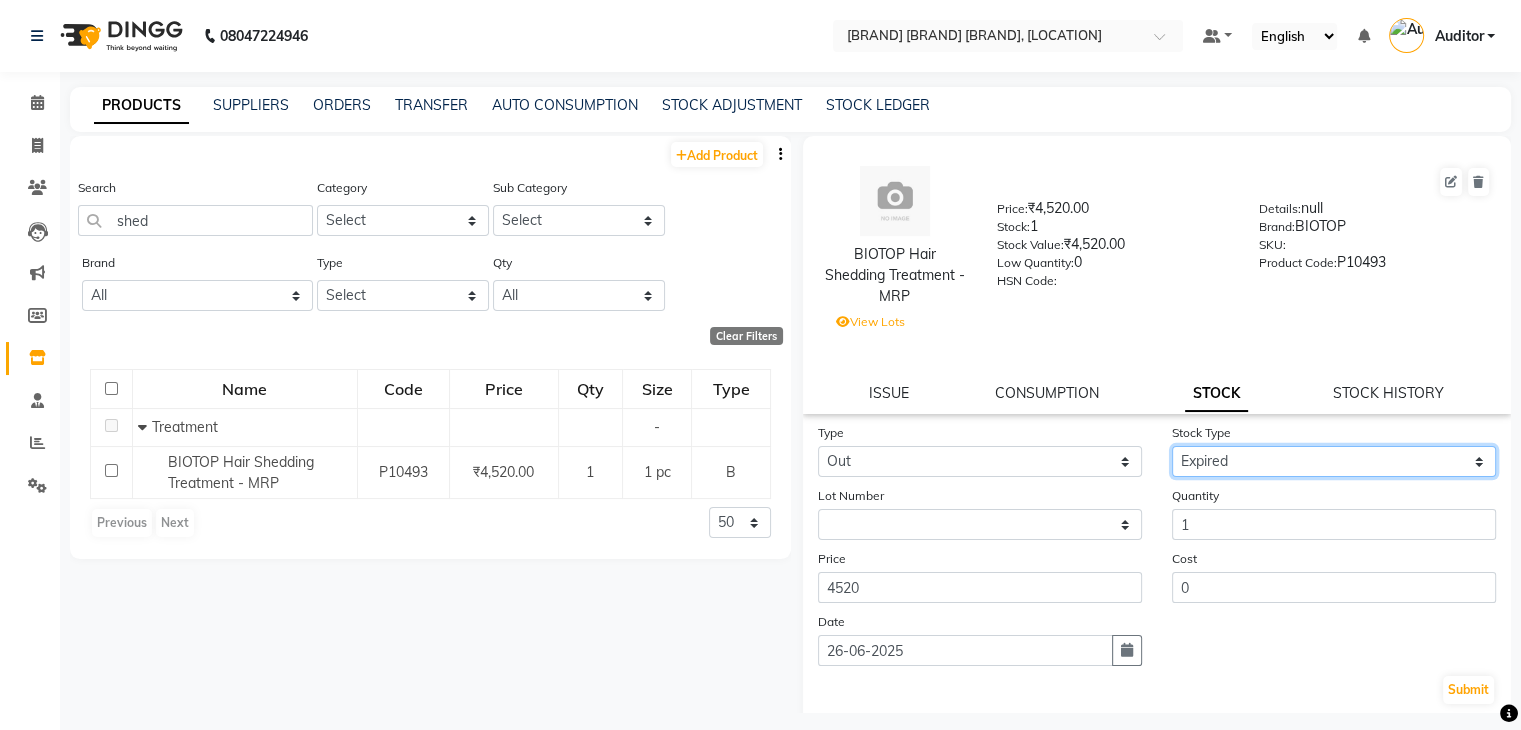 click on "Select Internal Use Damaged Expired Adjustment Return Other" 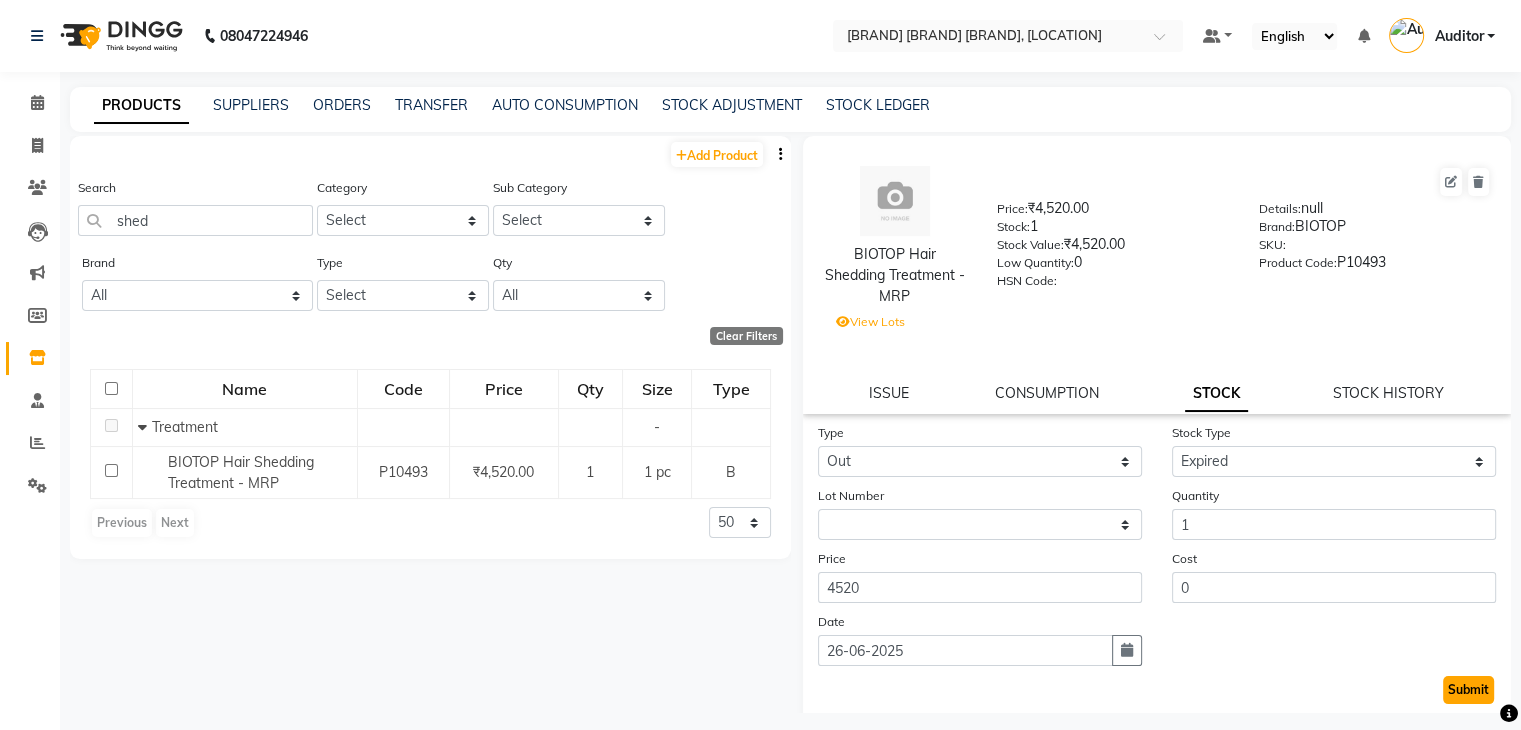 click on "Submit" 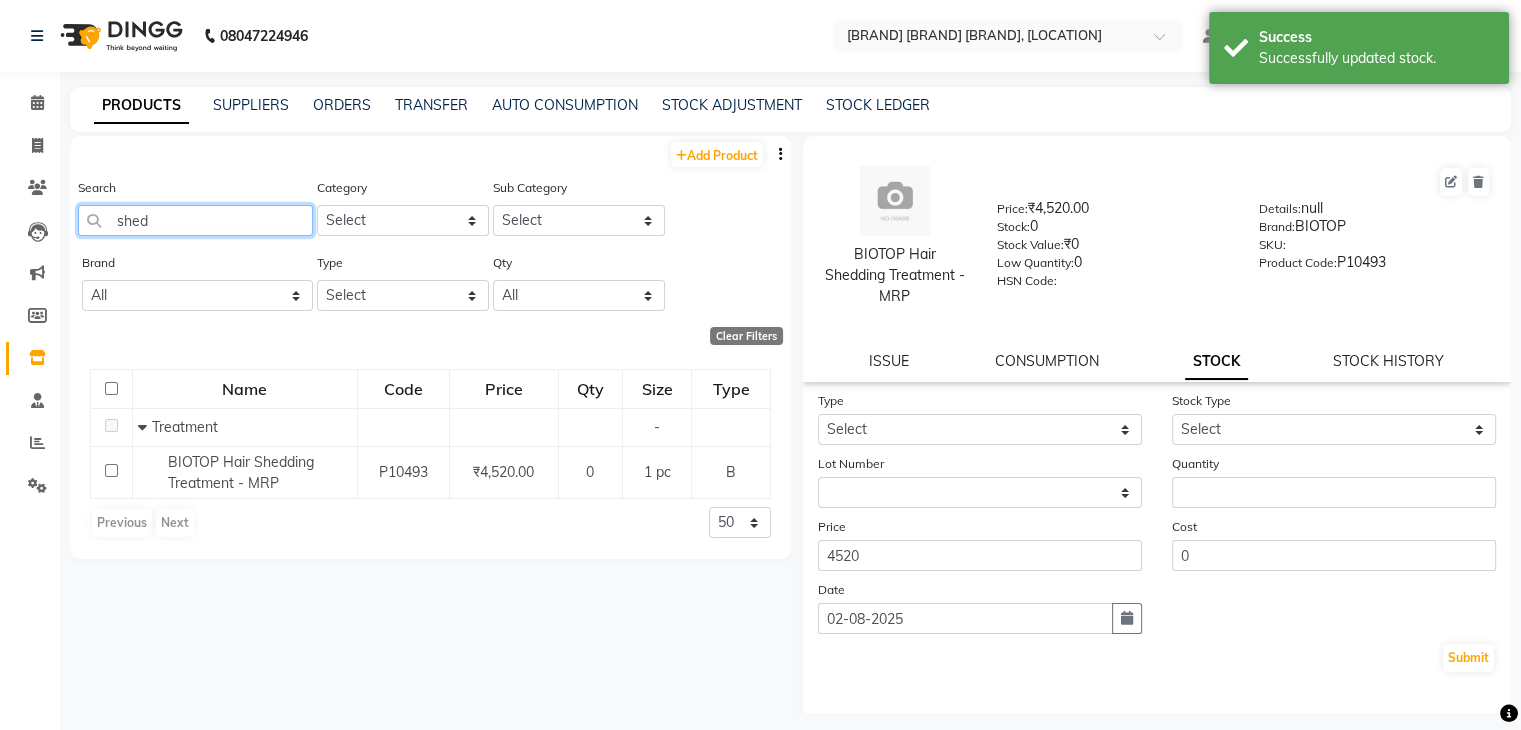 click on "shed" 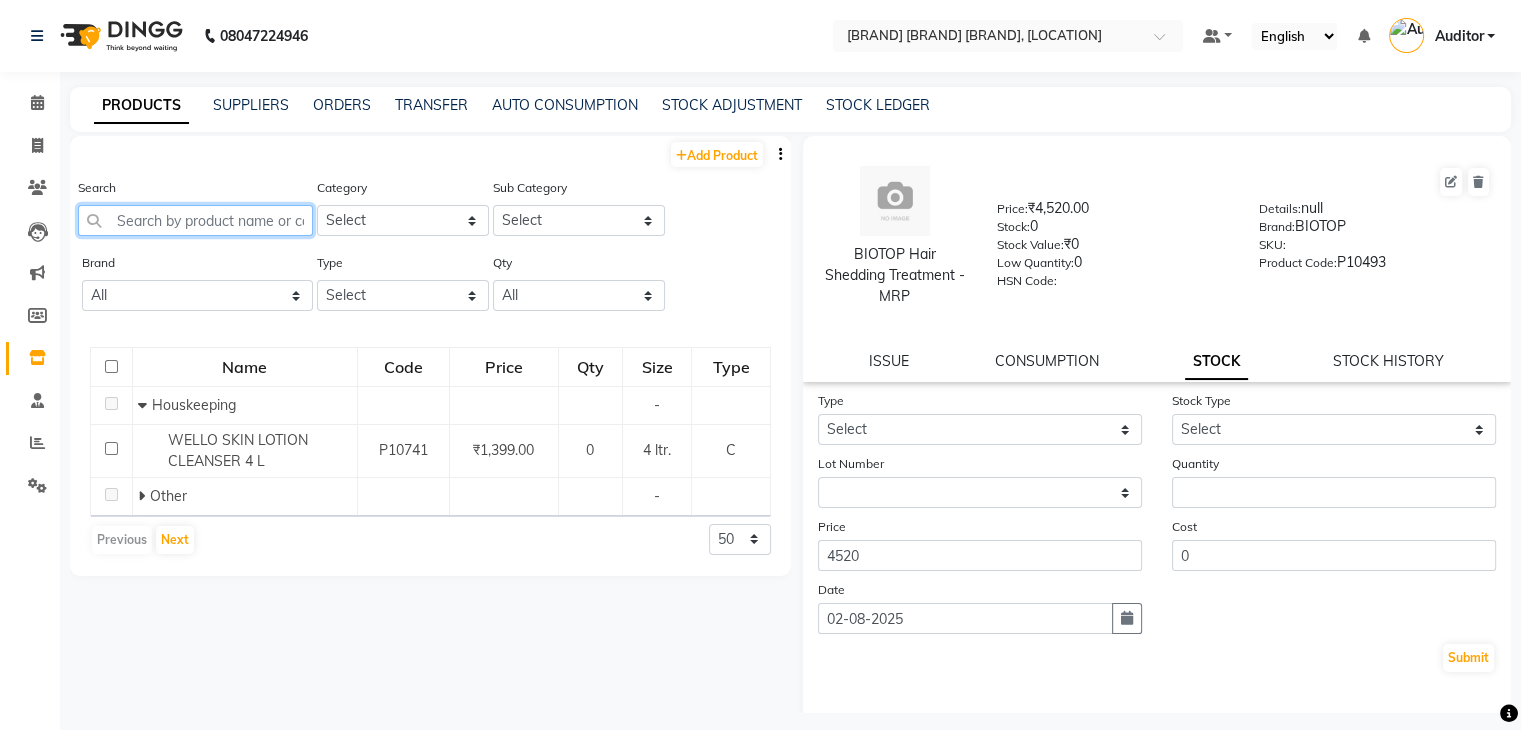 click 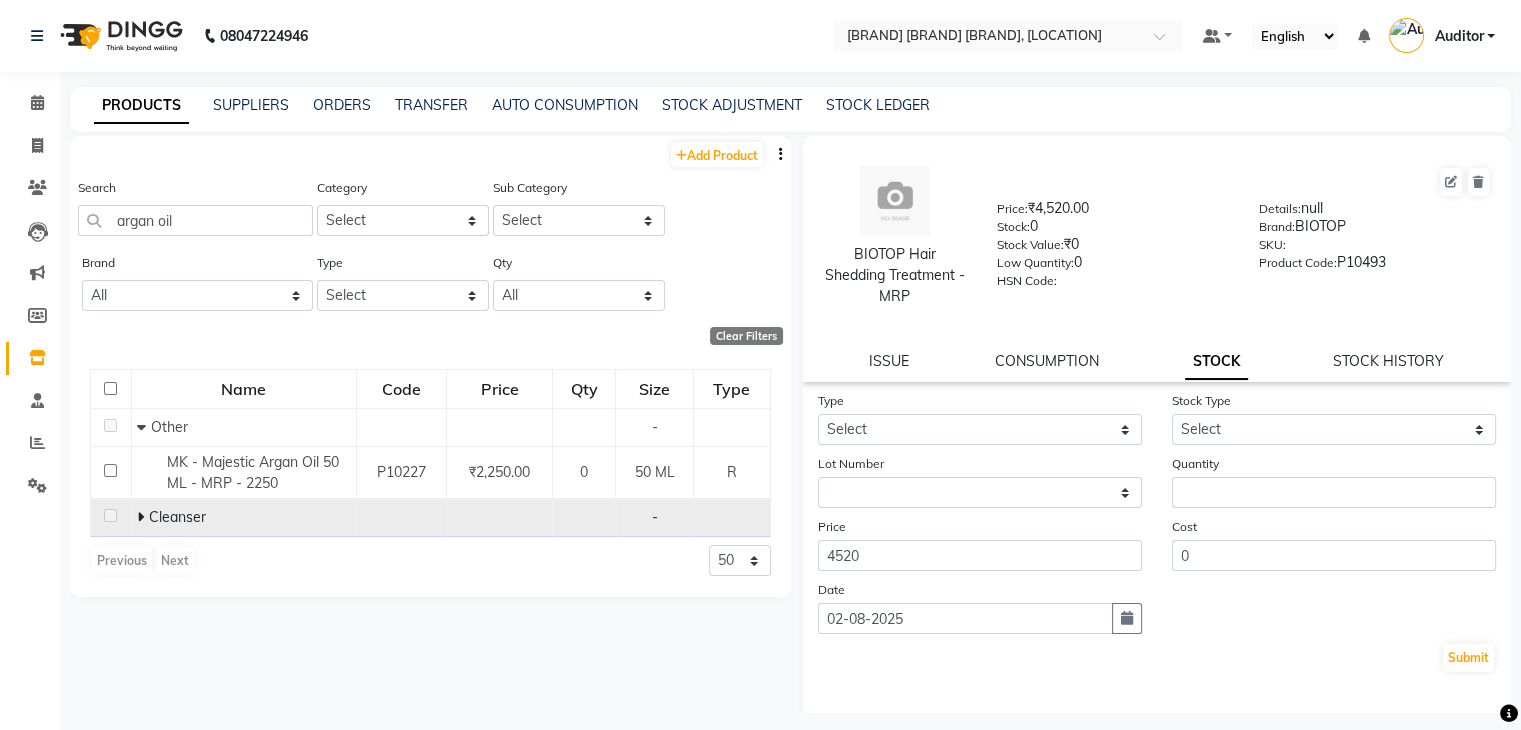 click 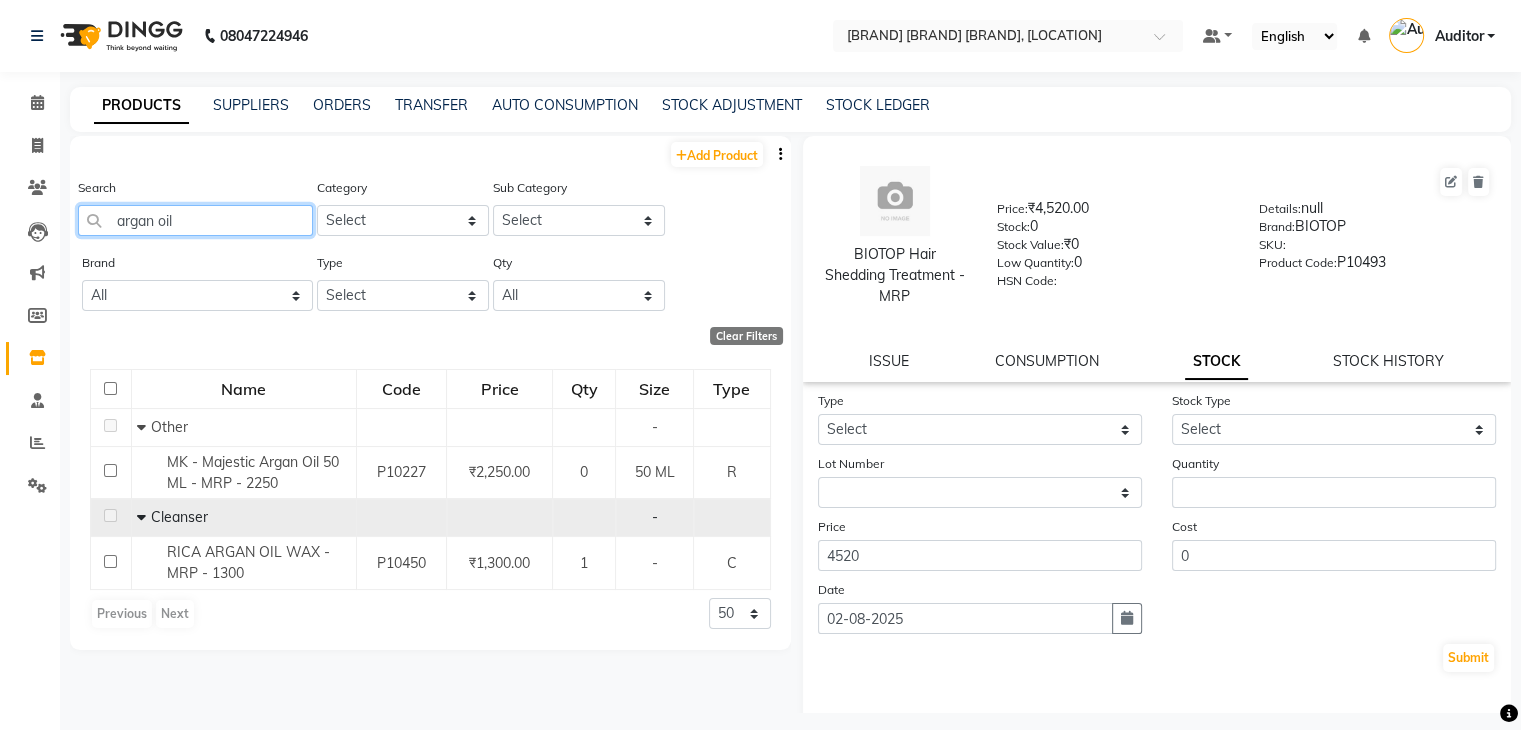click on "argan oil" 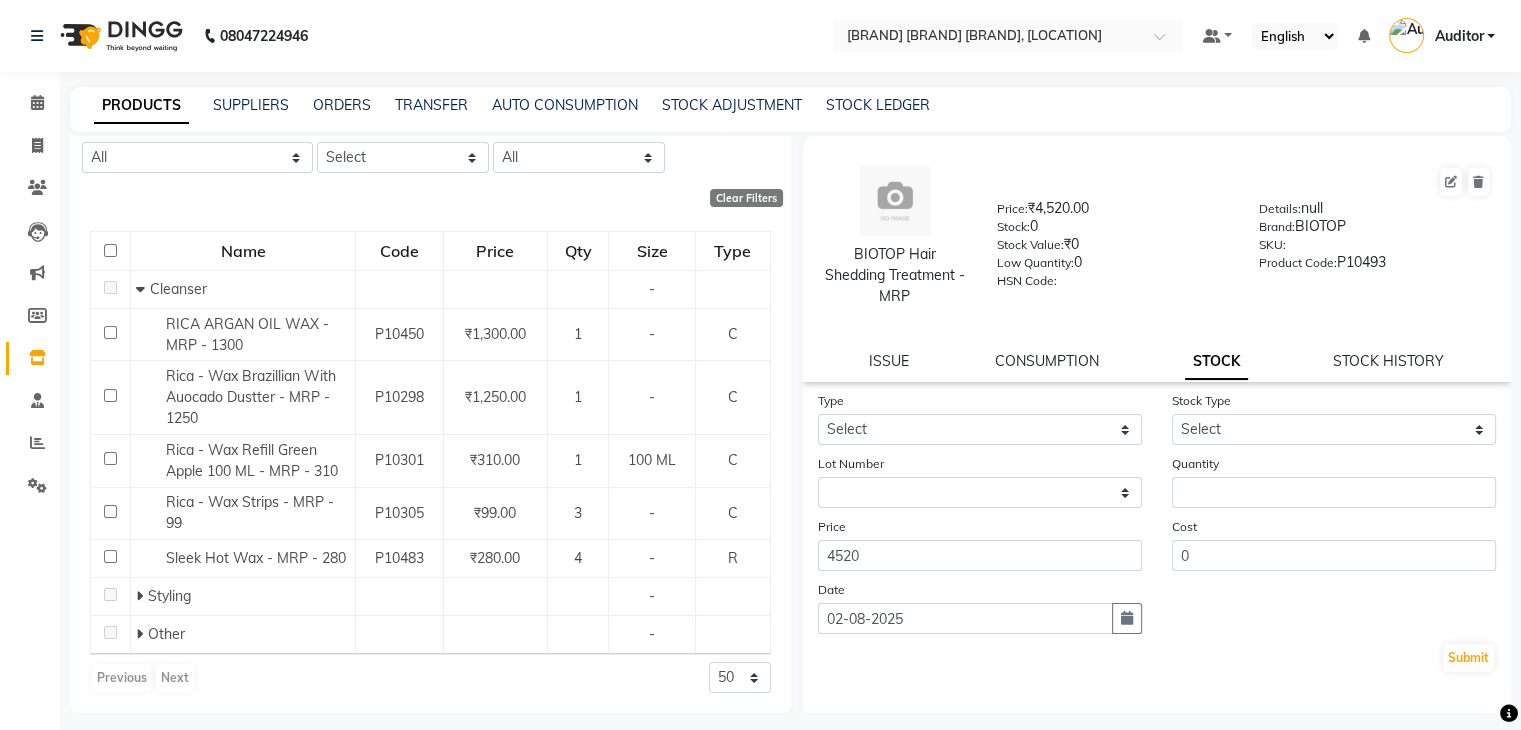scroll, scrollTop: 140, scrollLeft: 0, axis: vertical 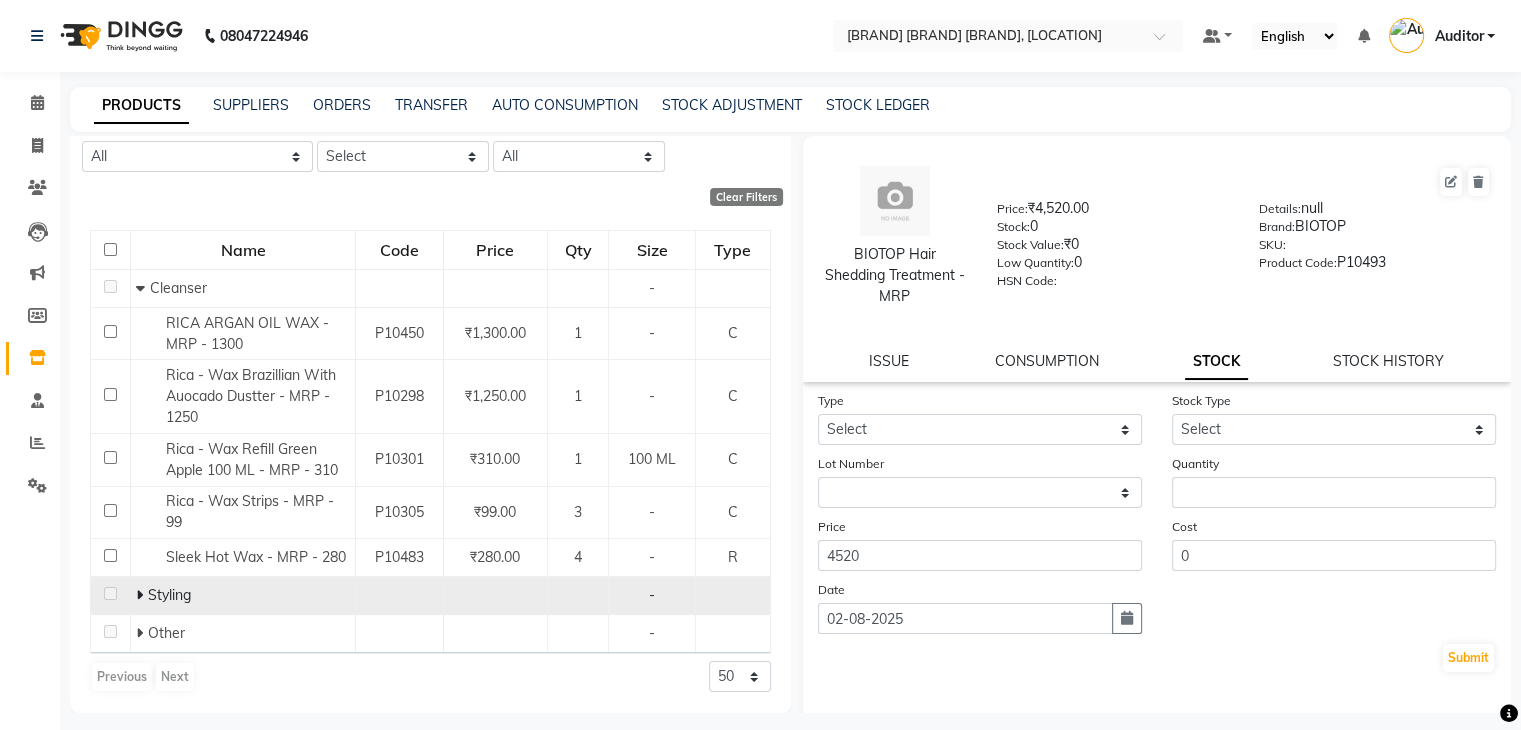 click 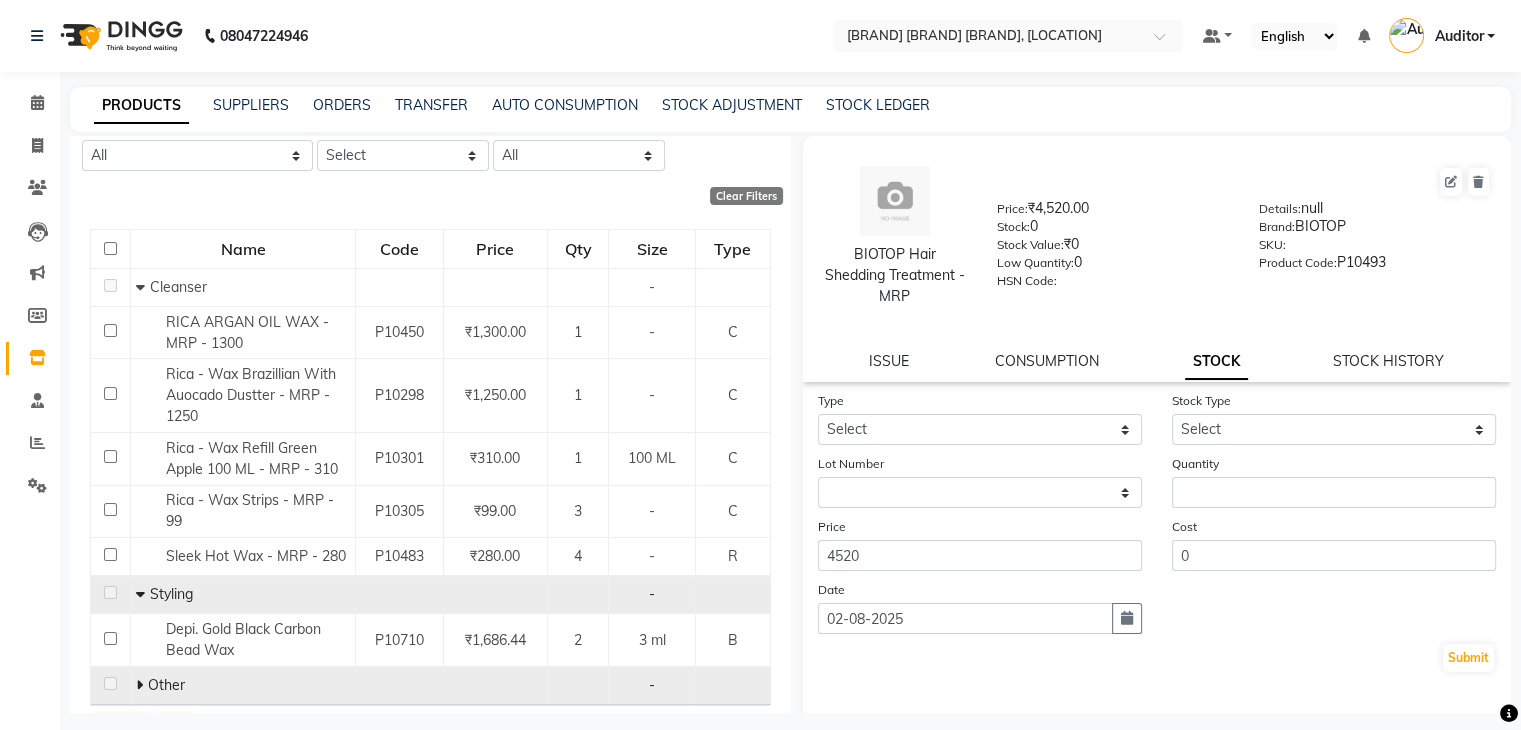 click 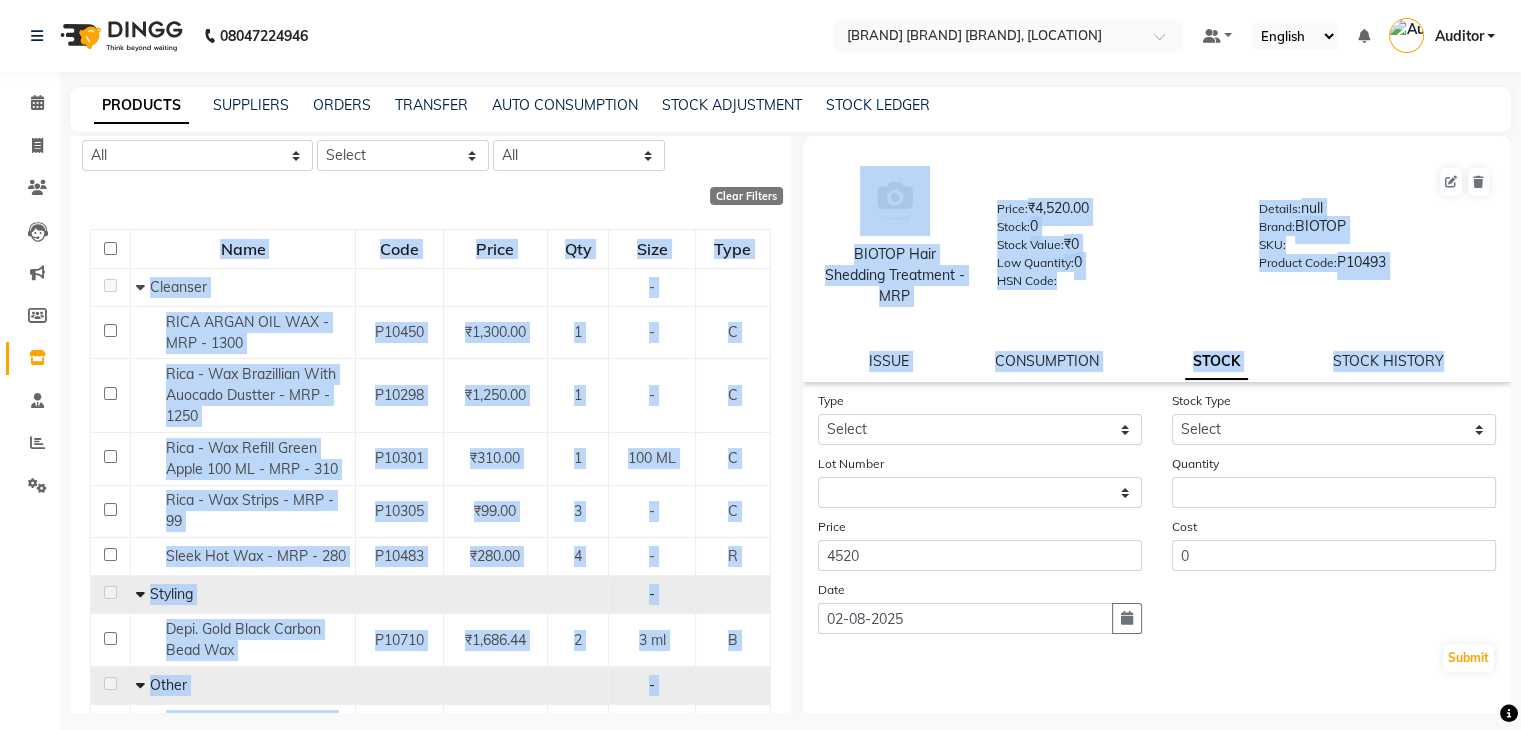 drag, startPoint x: 792, startPoint y: 383, endPoint x: 788, endPoint y: 458, distance: 75.10659 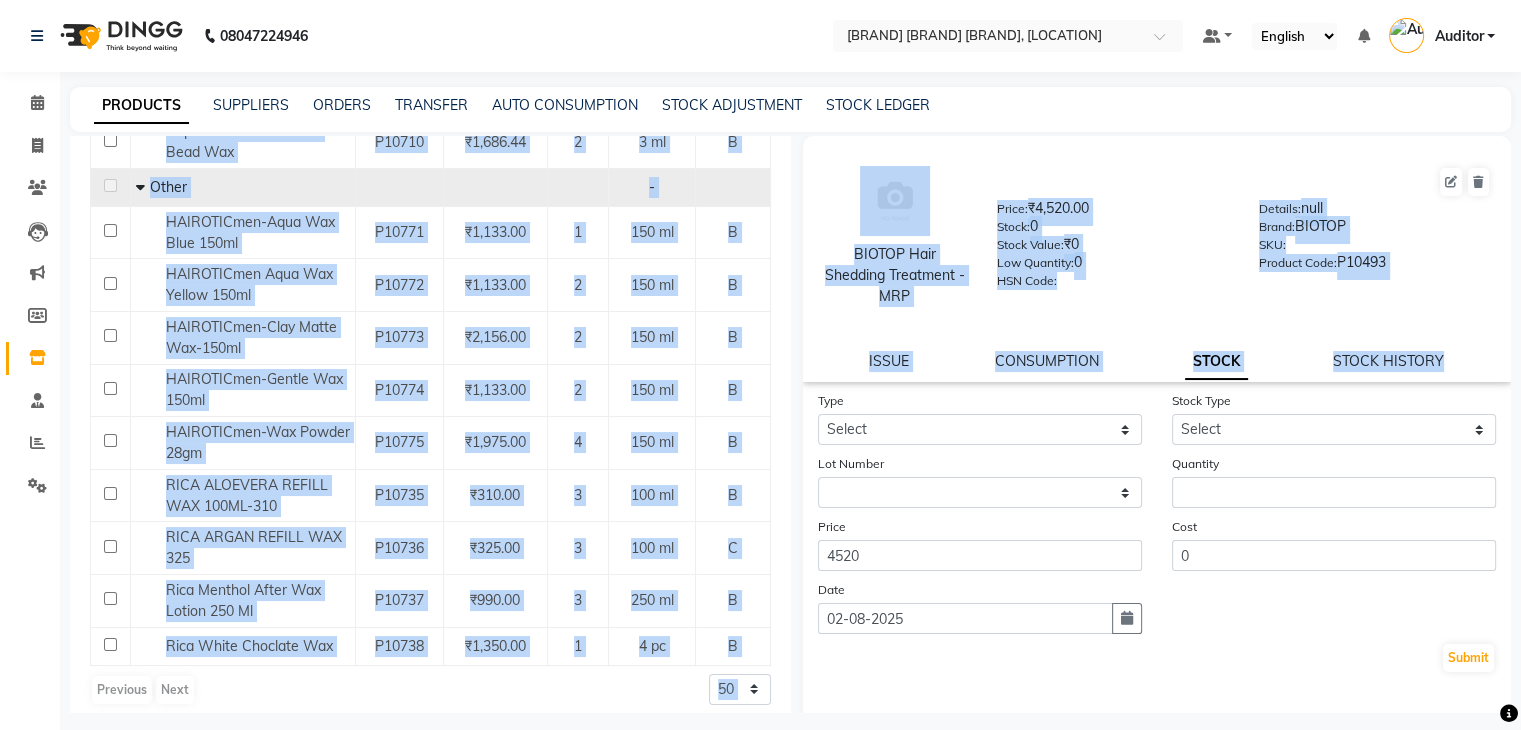 scroll, scrollTop: 649, scrollLeft: 0, axis: vertical 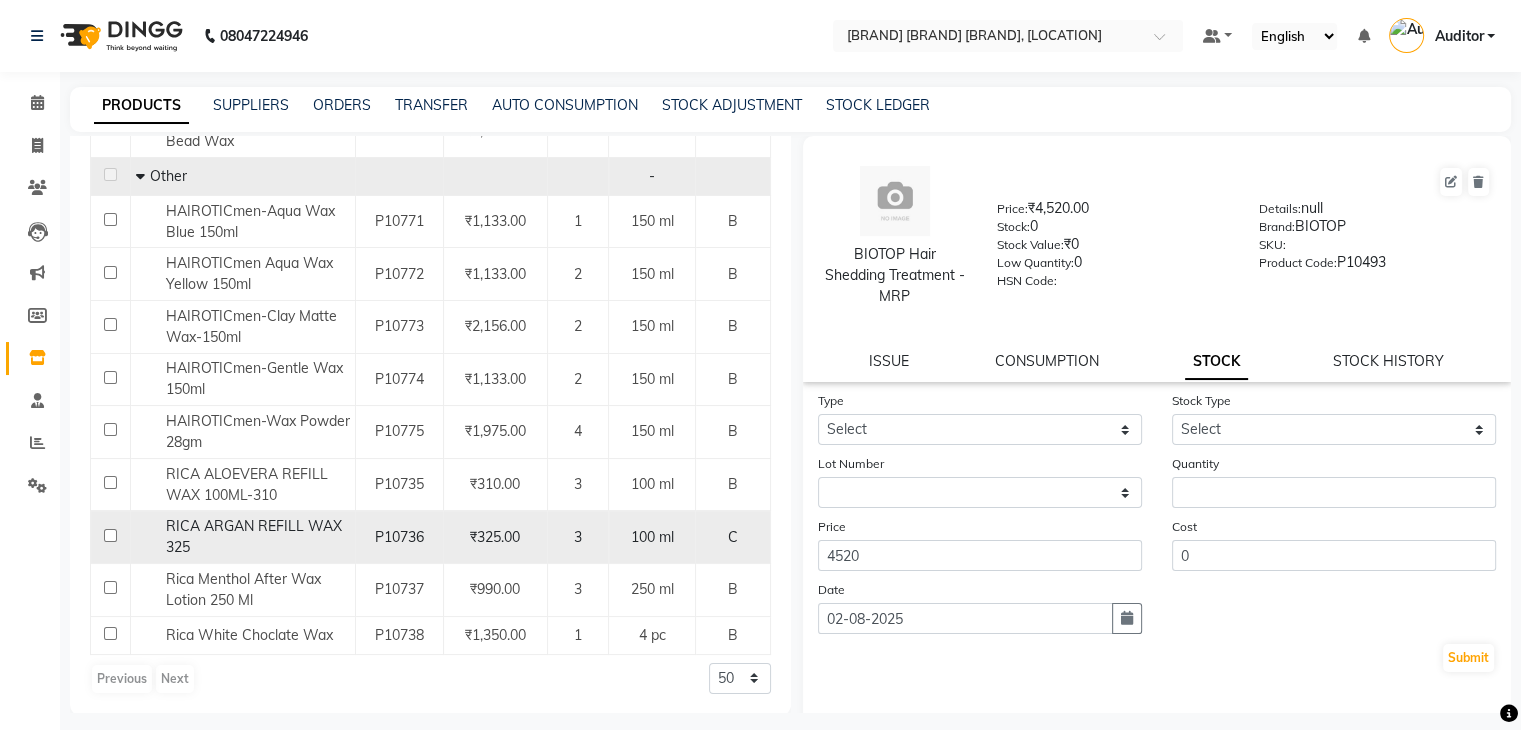 click on "RICA ARGAN REFILL WAX 325" 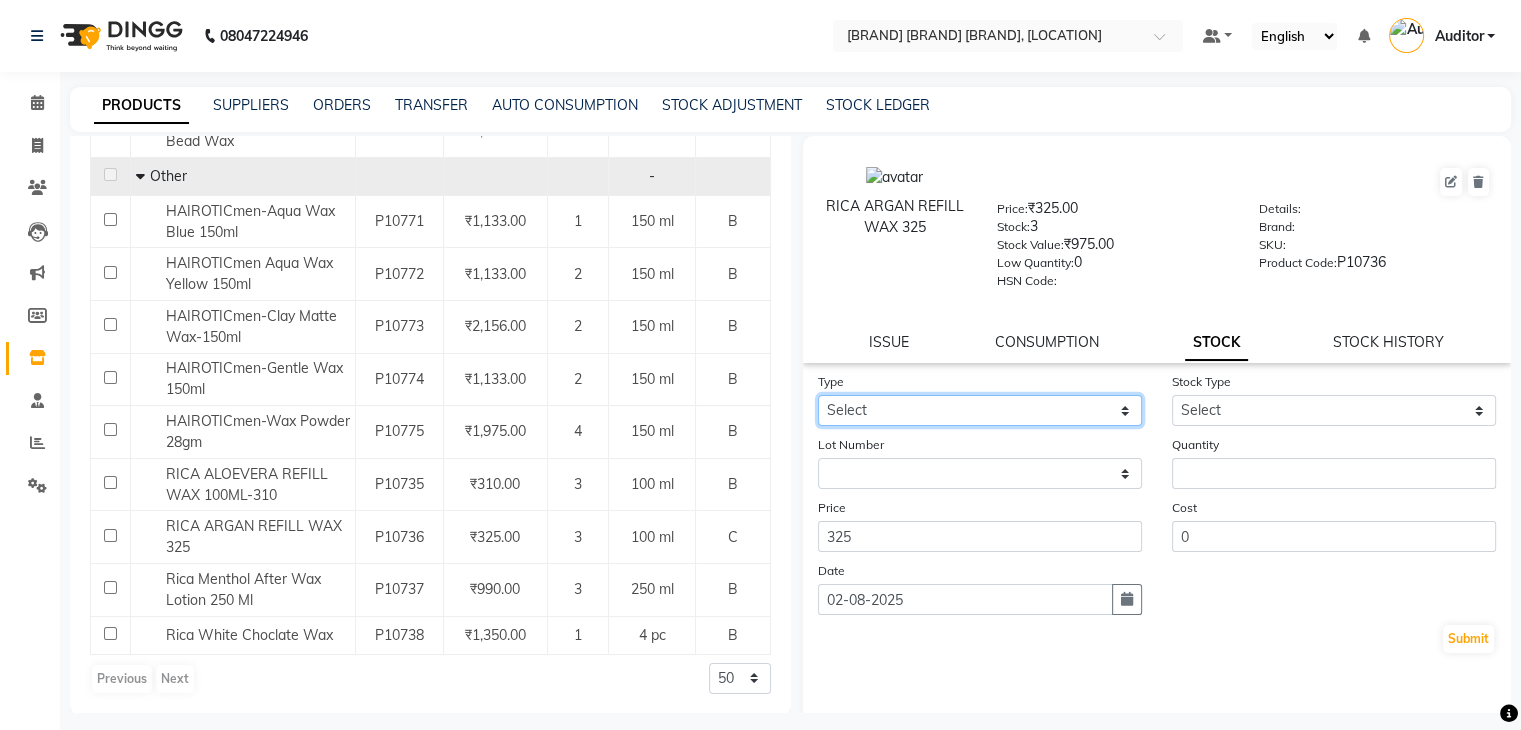 click on "Select In Out" 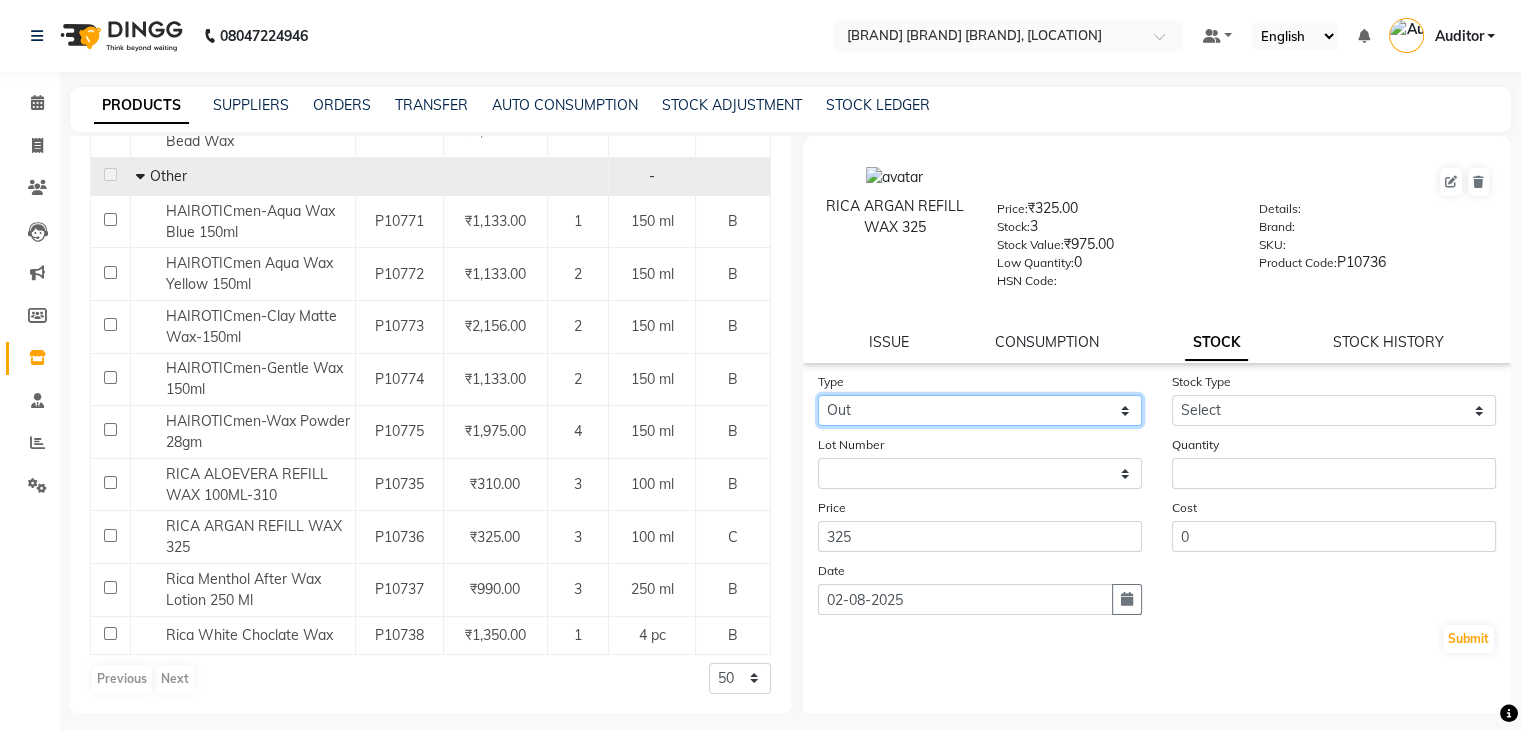 click on "Select In Out" 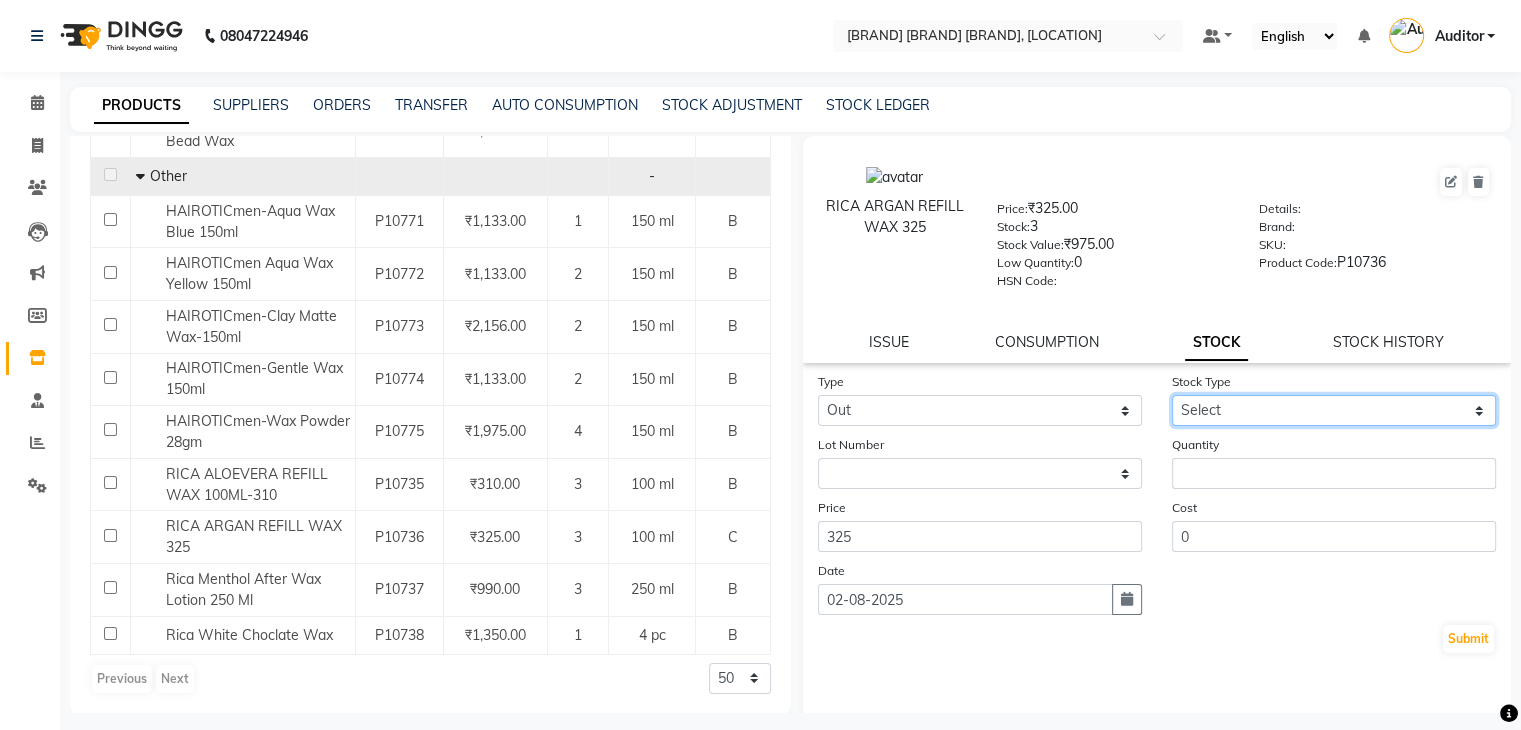 click on "Select Internal Use Damaged Expired Adjustment Return Other" 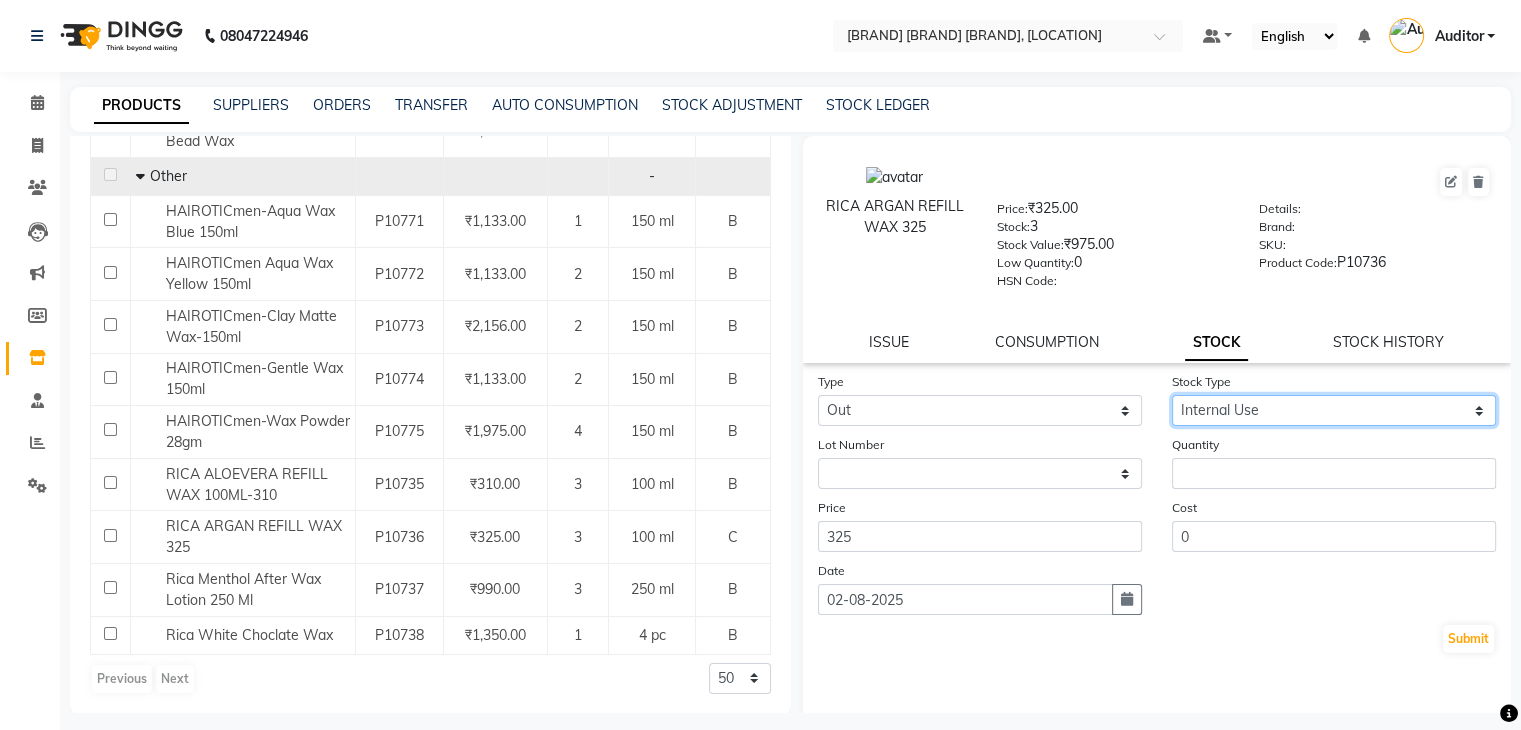 click on "Select Internal Use Damaged Expired Adjustment Return Other" 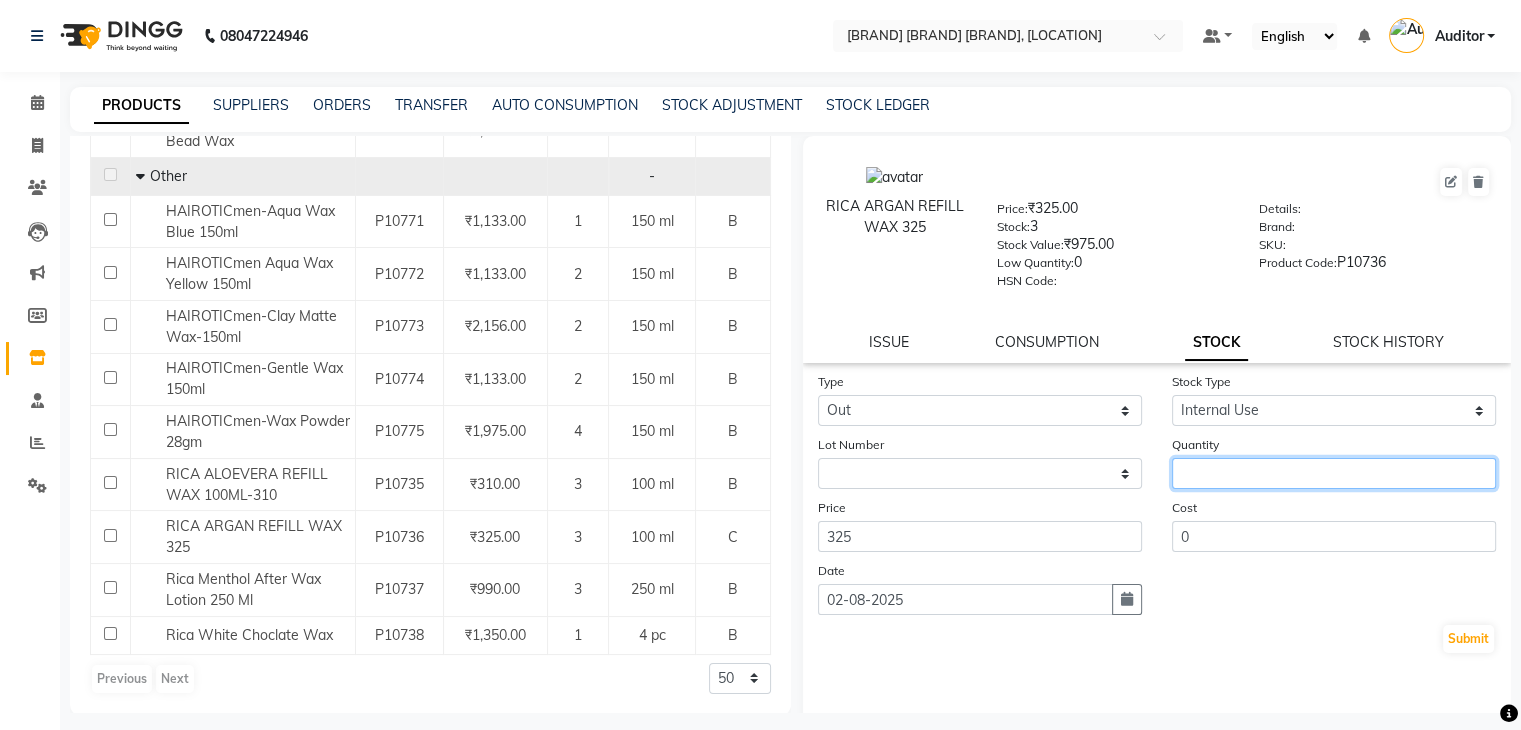 click 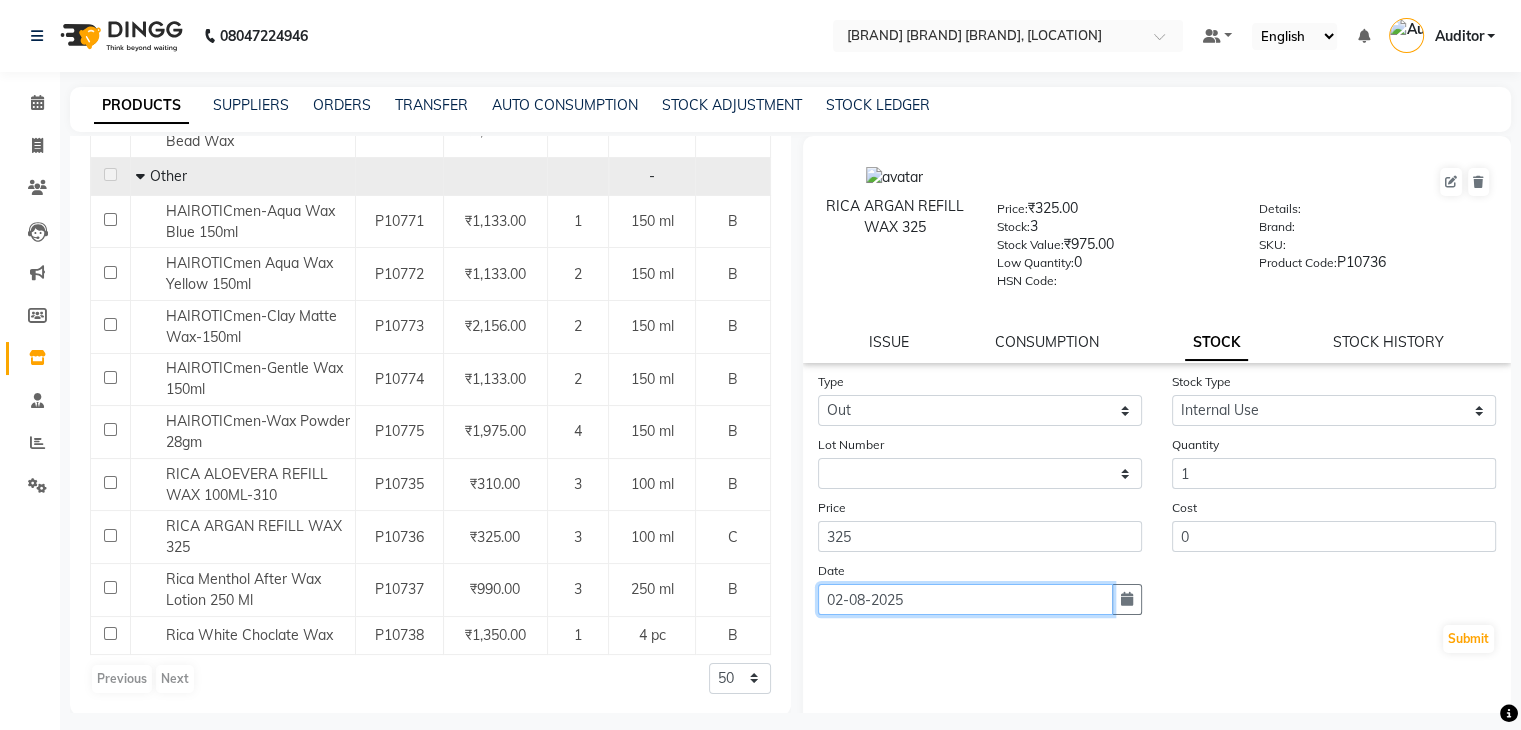 click on "02-08-2025" 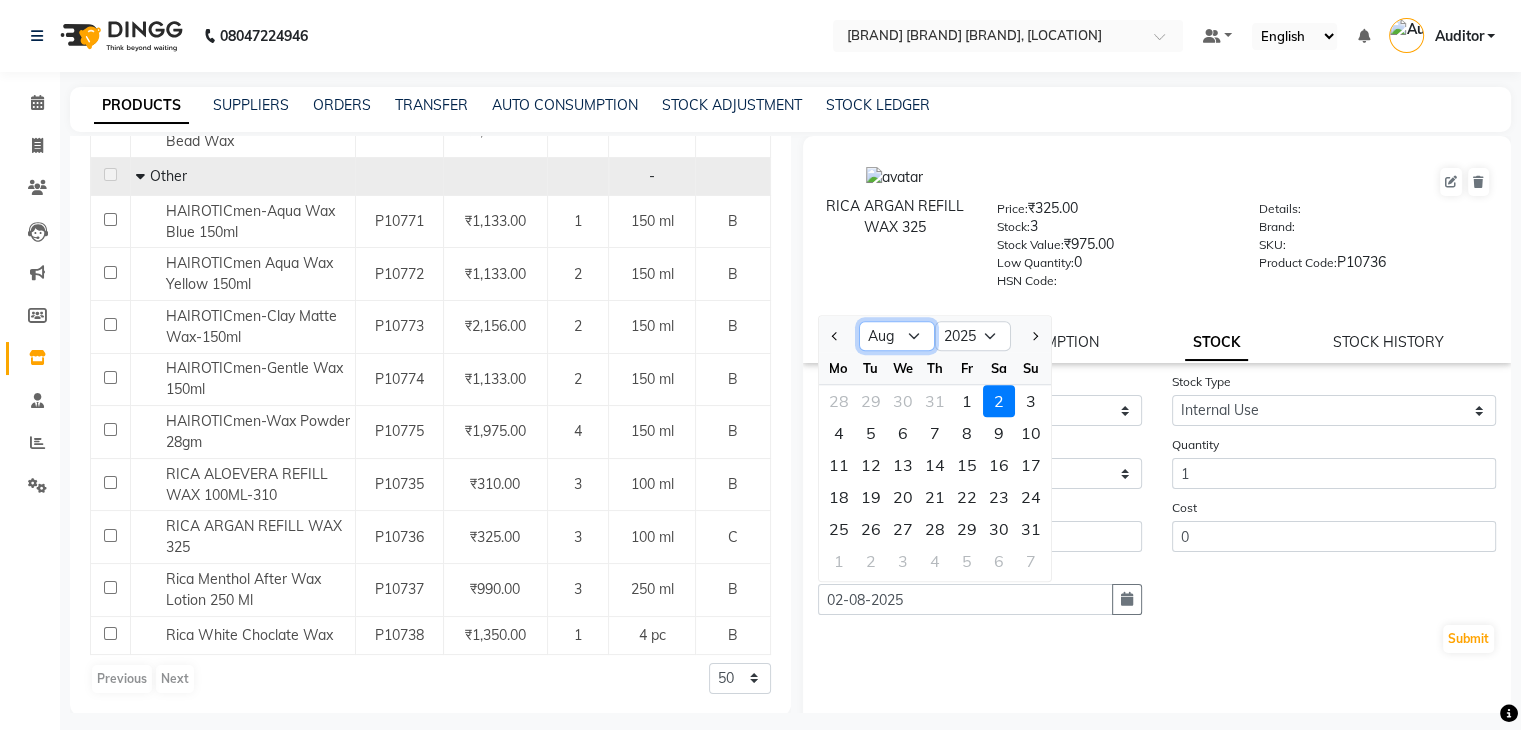 click on "Jan Feb Mar Apr May Jun Jul Aug Sep Oct Nov Dec" 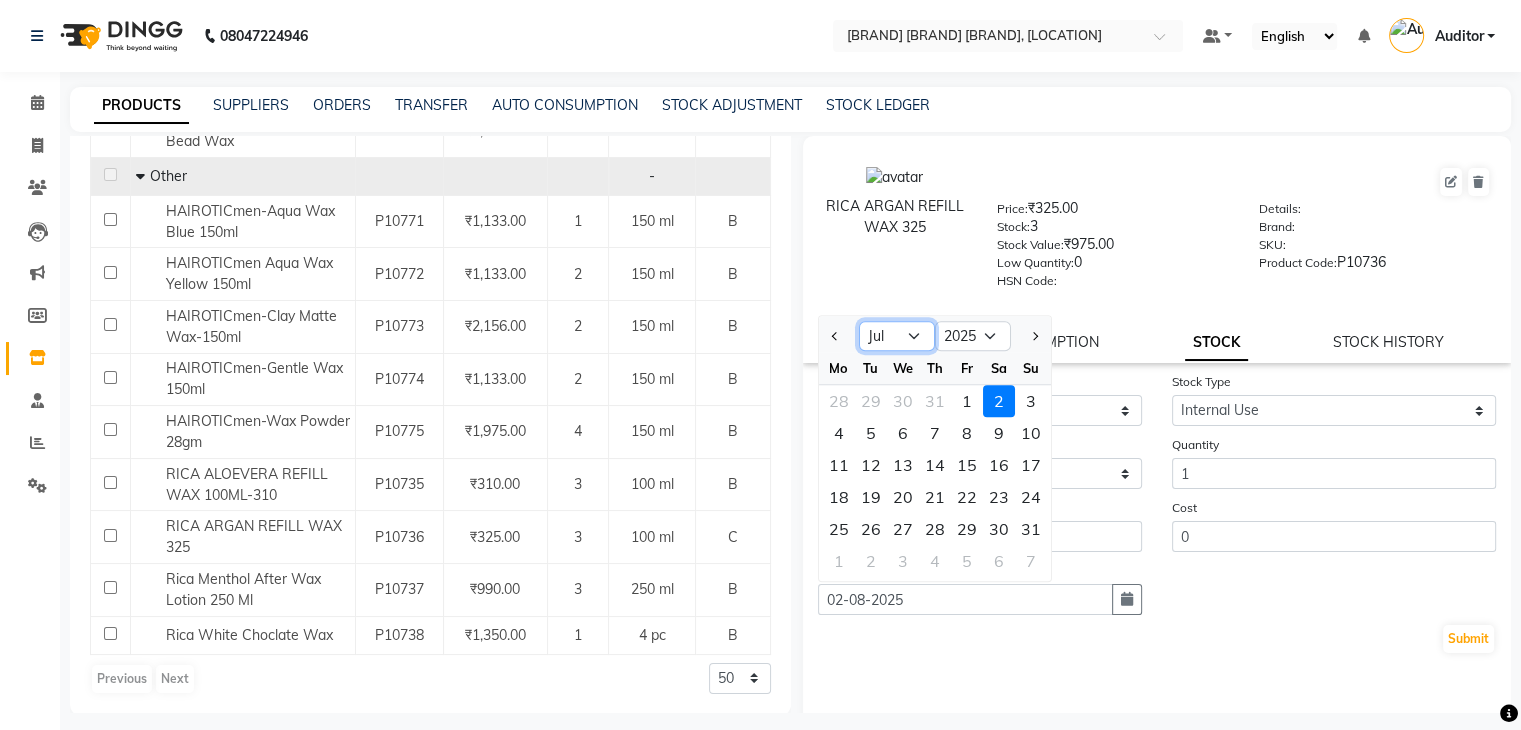 click on "Jan Feb Mar Apr May Jun Jul Aug Sep Oct Nov Dec" 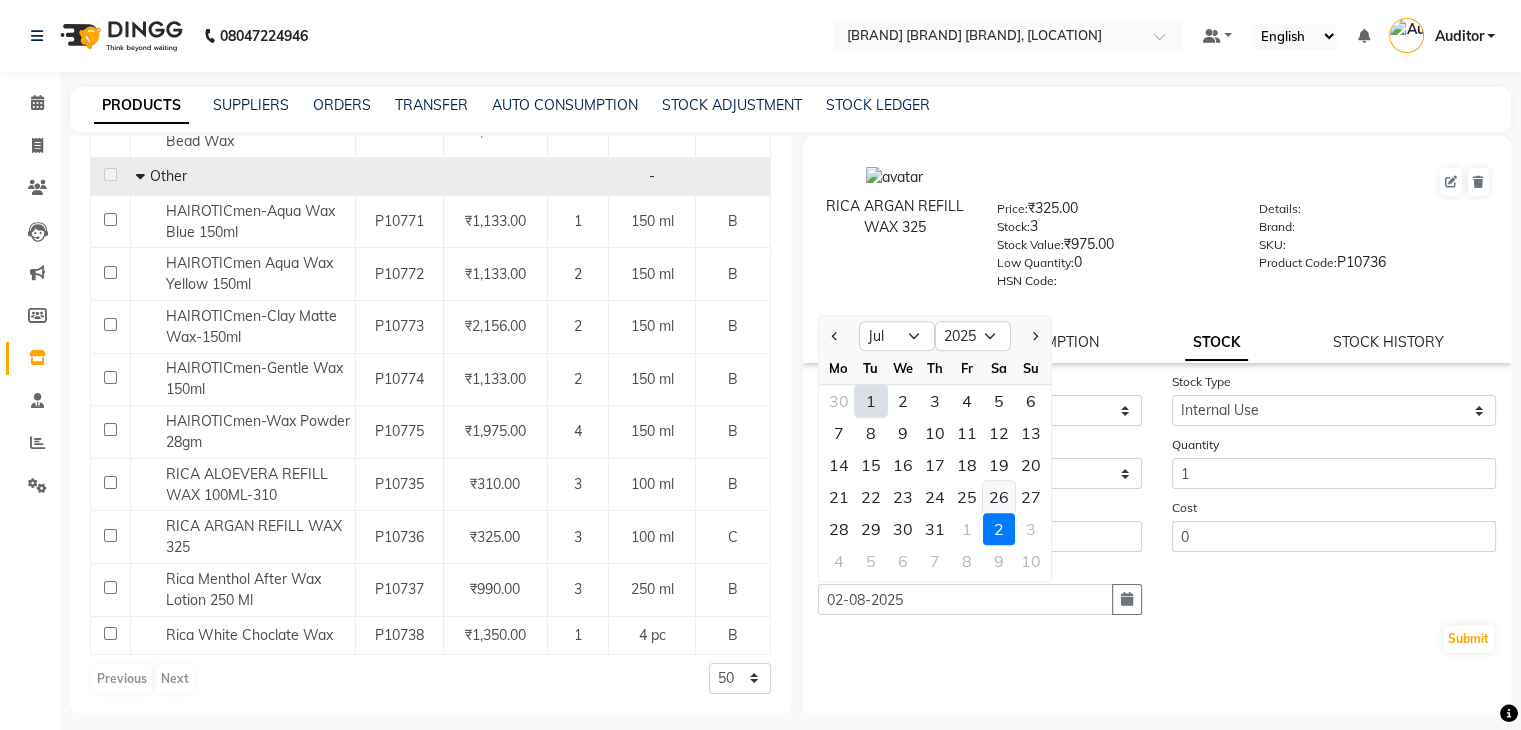 click on "26" 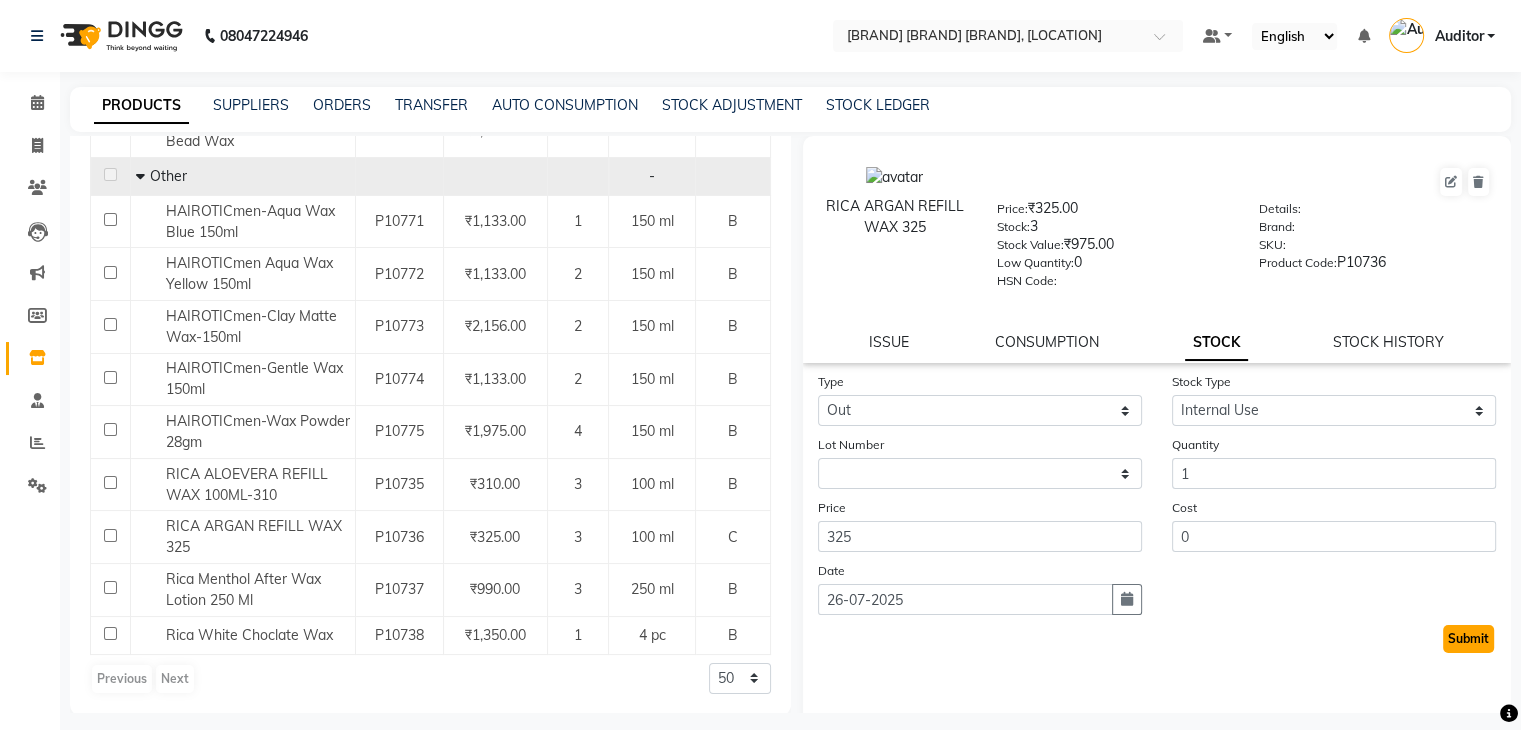 click on "Submit" 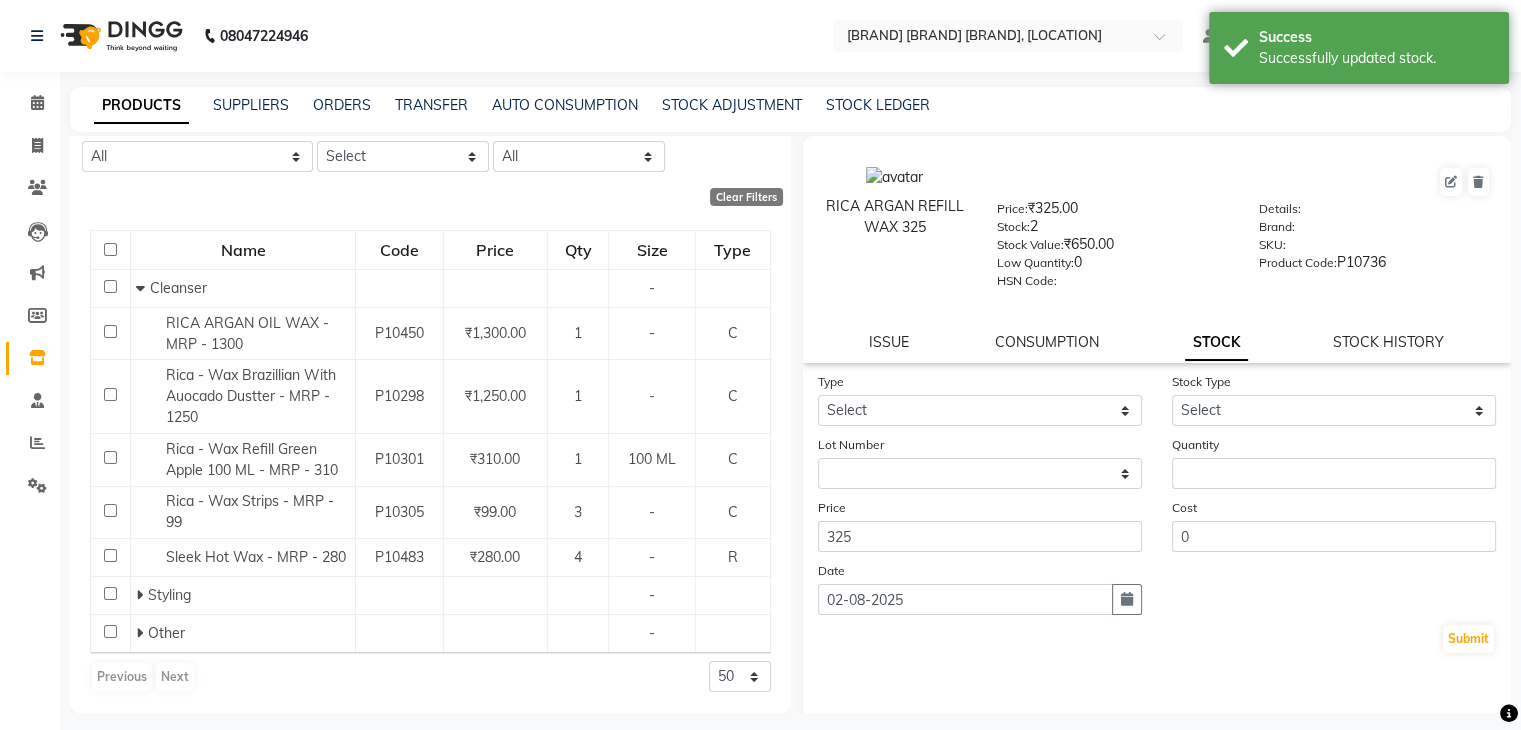 scroll, scrollTop: 0, scrollLeft: 0, axis: both 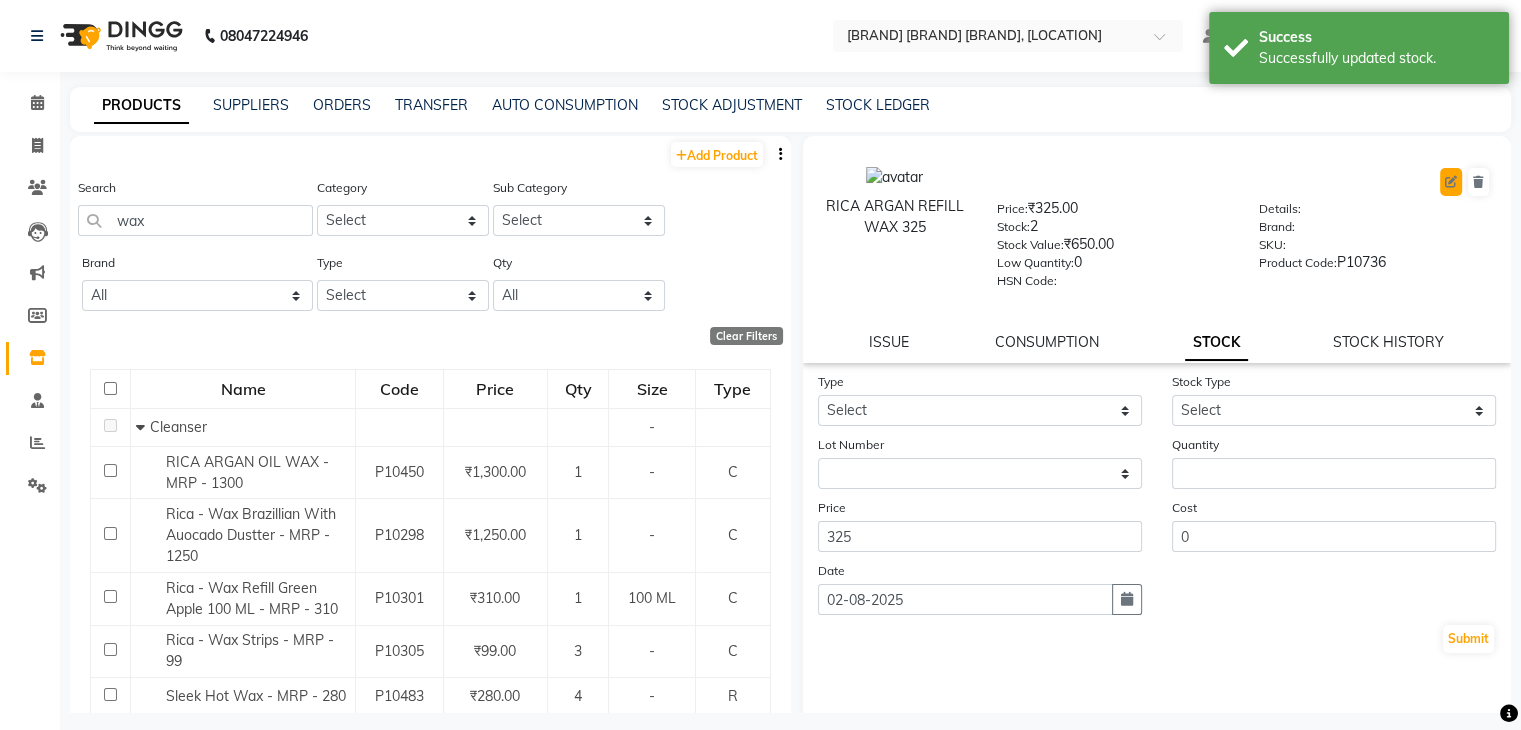 click 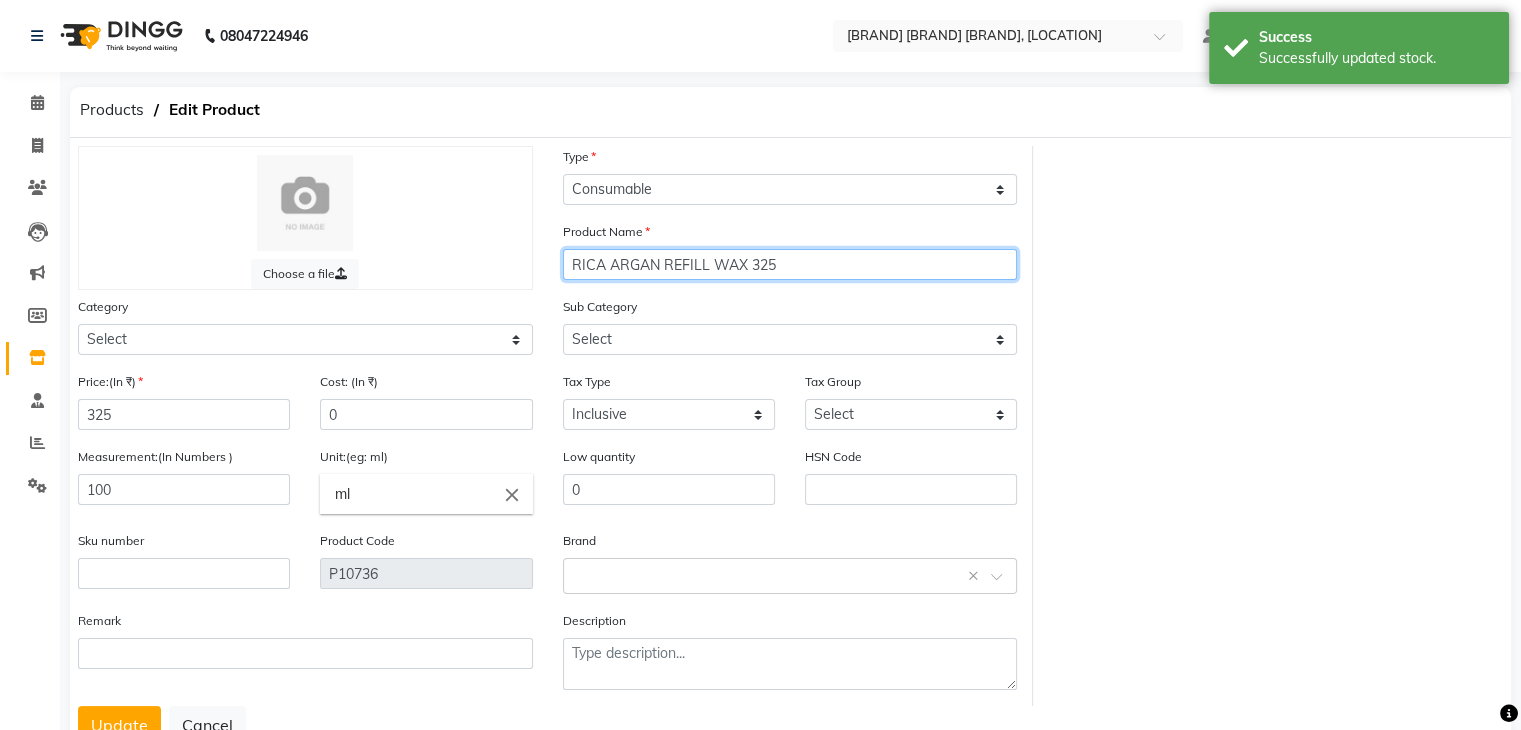 drag, startPoint x: 709, startPoint y: 267, endPoint x: 659, endPoint y: 266, distance: 50.01 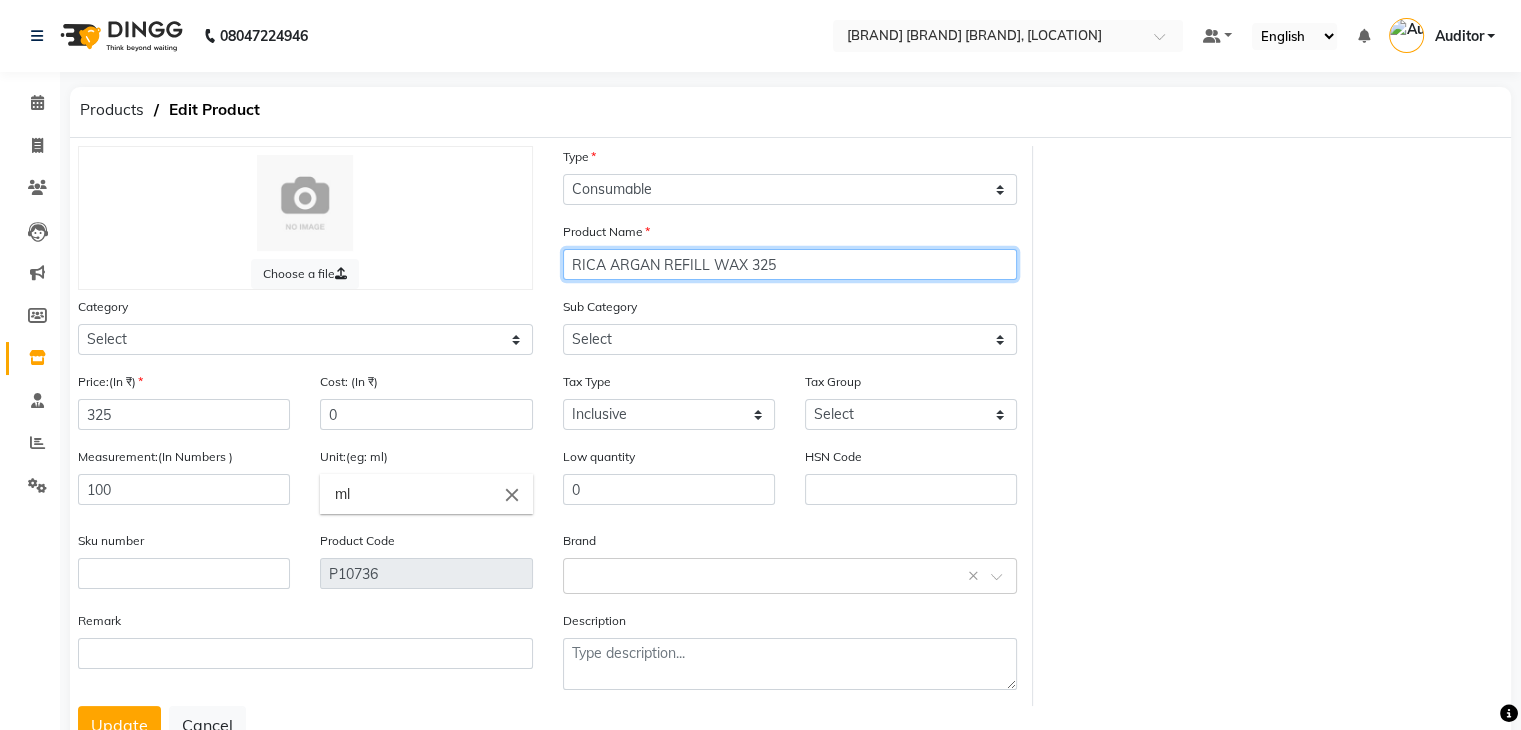click on "RICA ARGAN REFILL WAX 325" 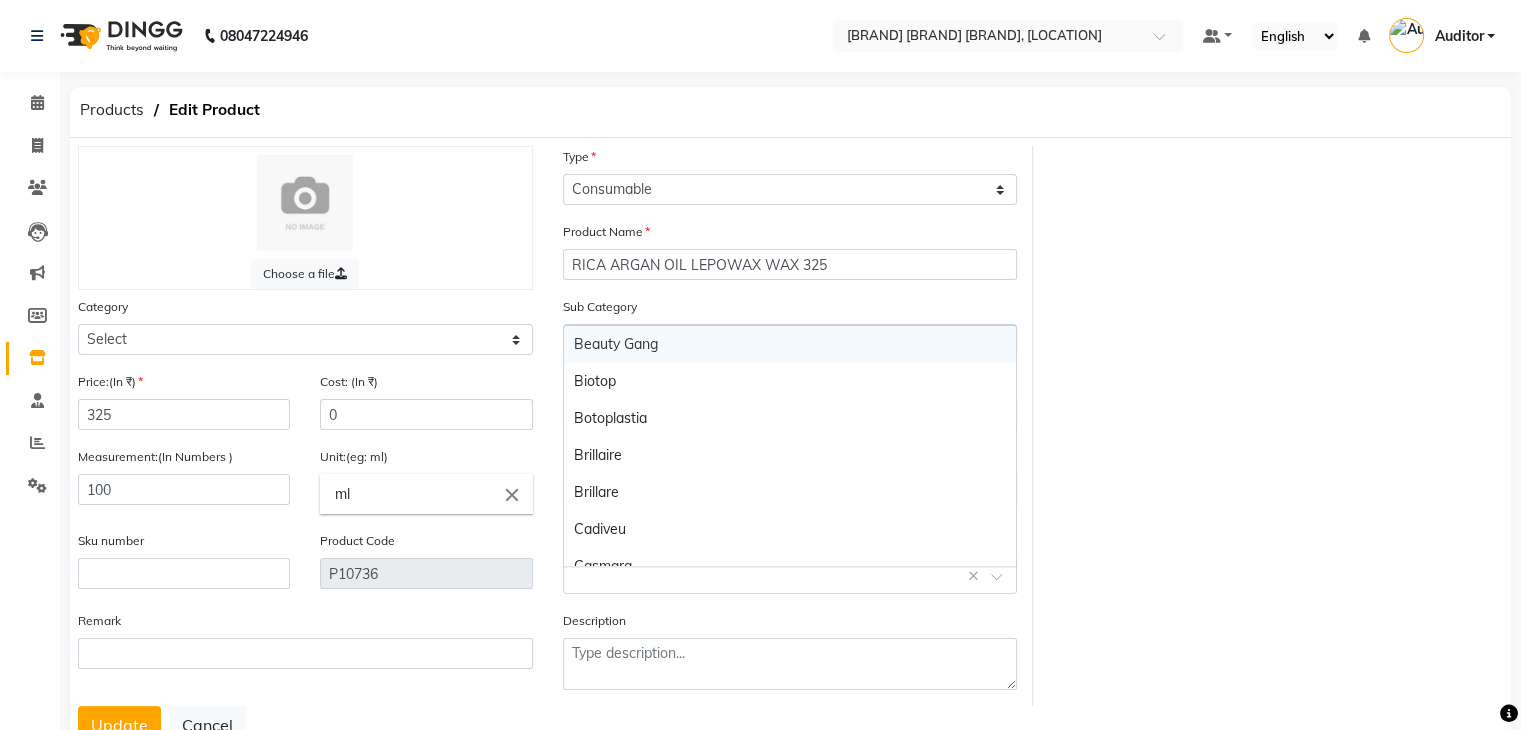 click 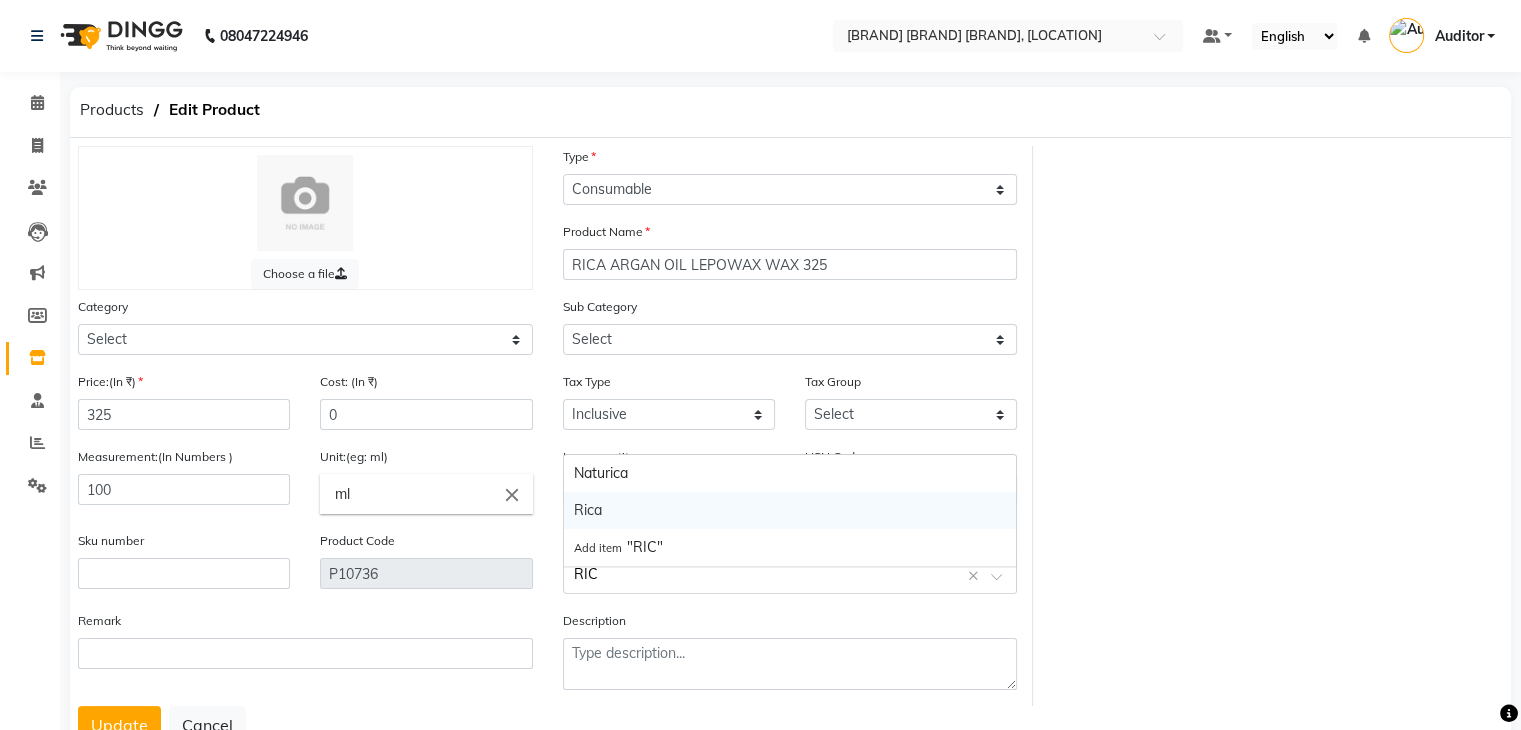 click on "Rica" at bounding box center (790, 510) 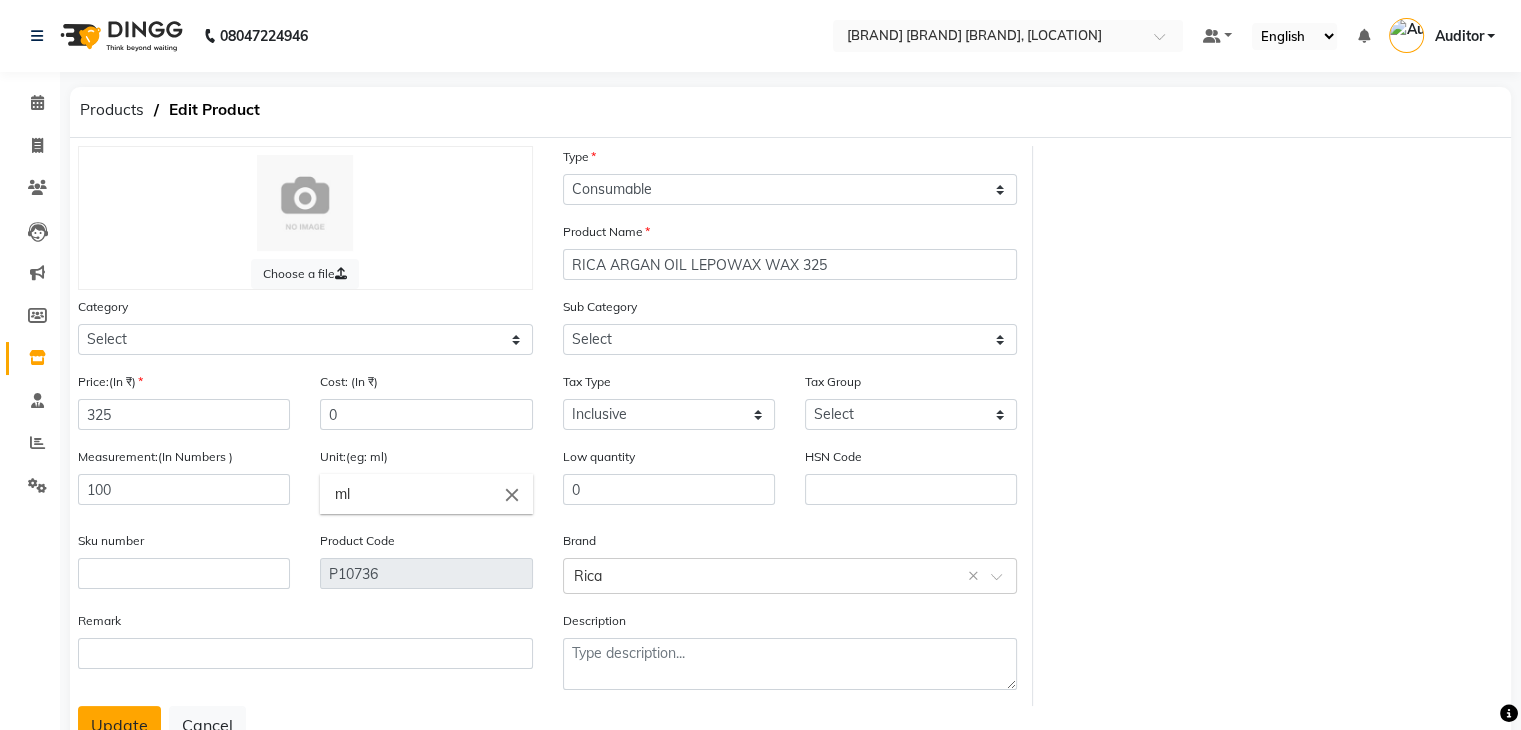 click on "Update" 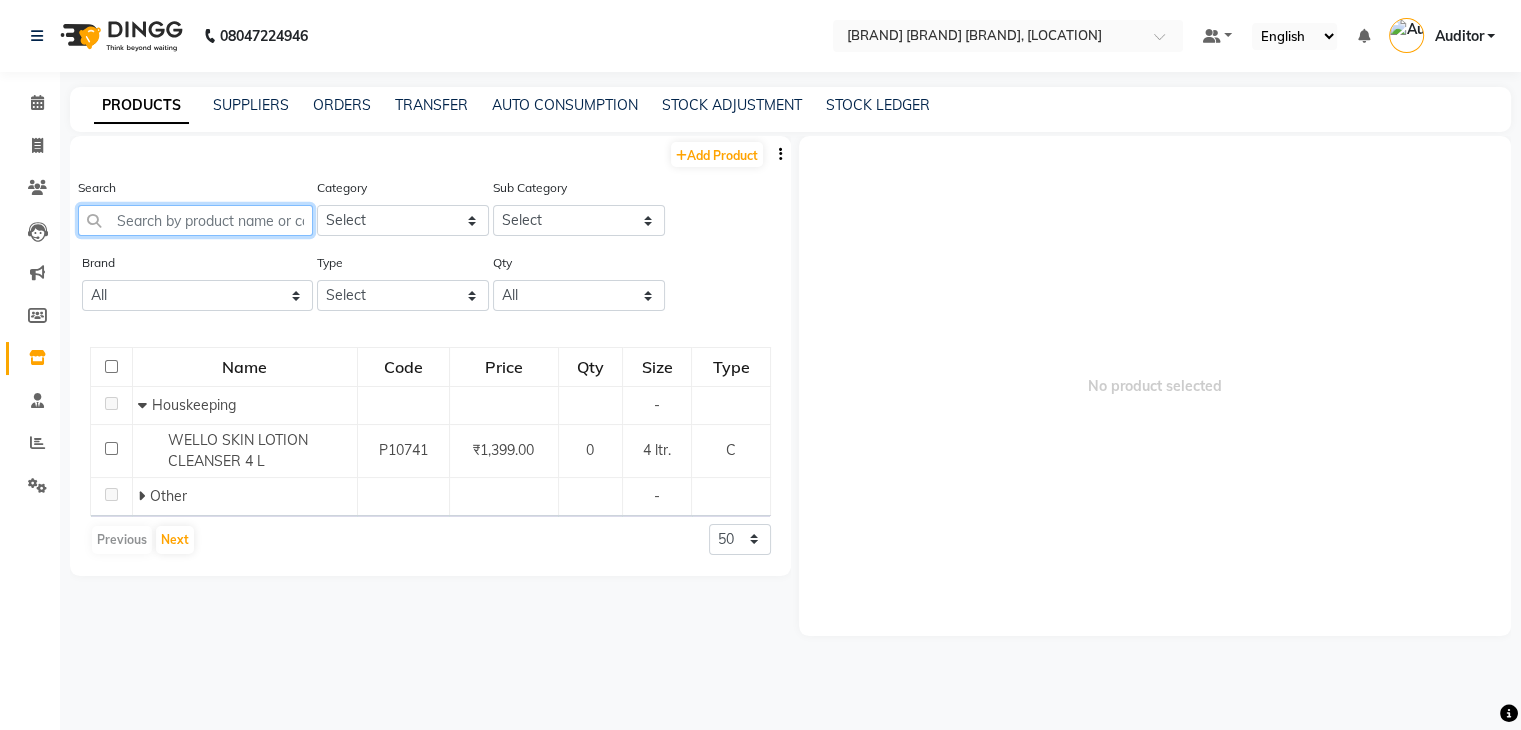 click 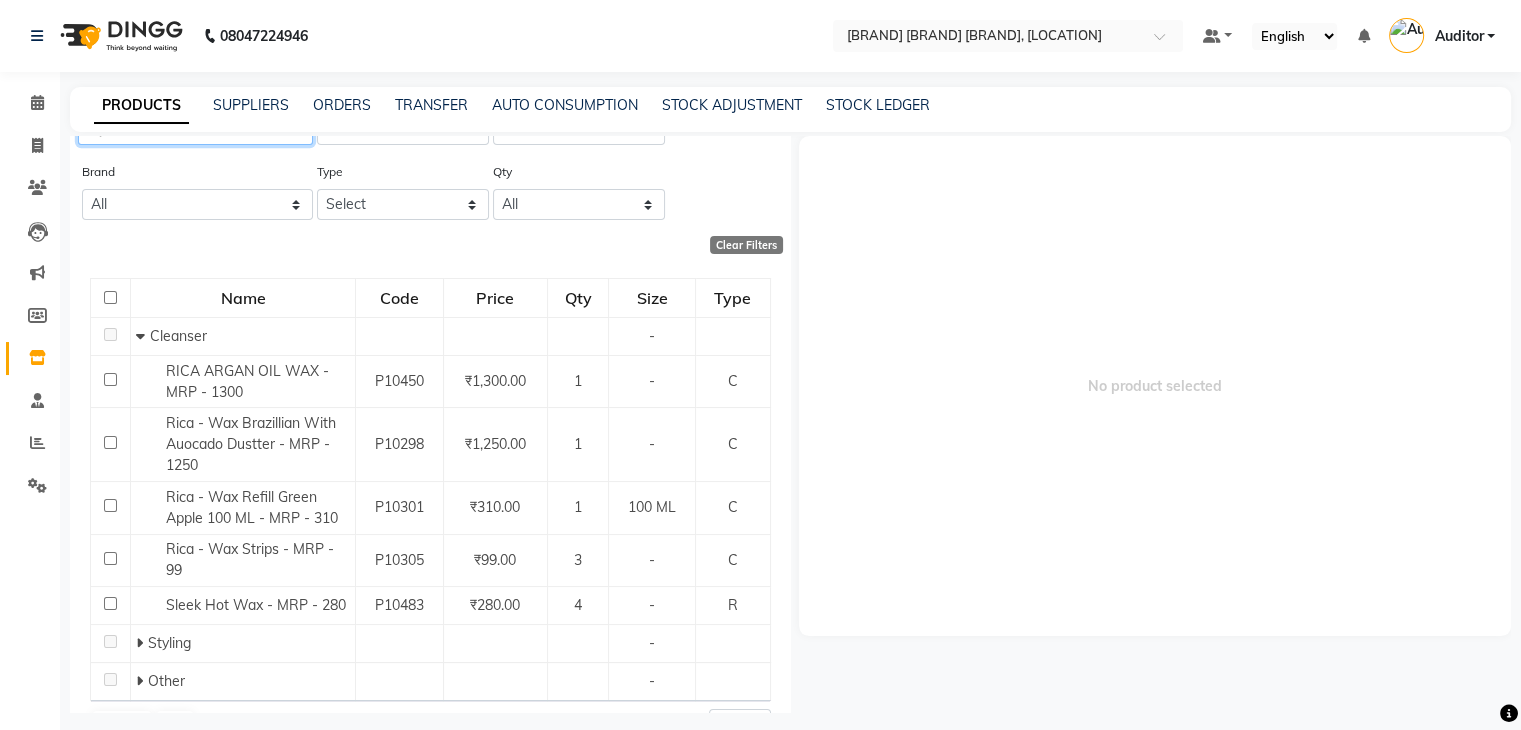 scroll, scrollTop: 94, scrollLeft: 0, axis: vertical 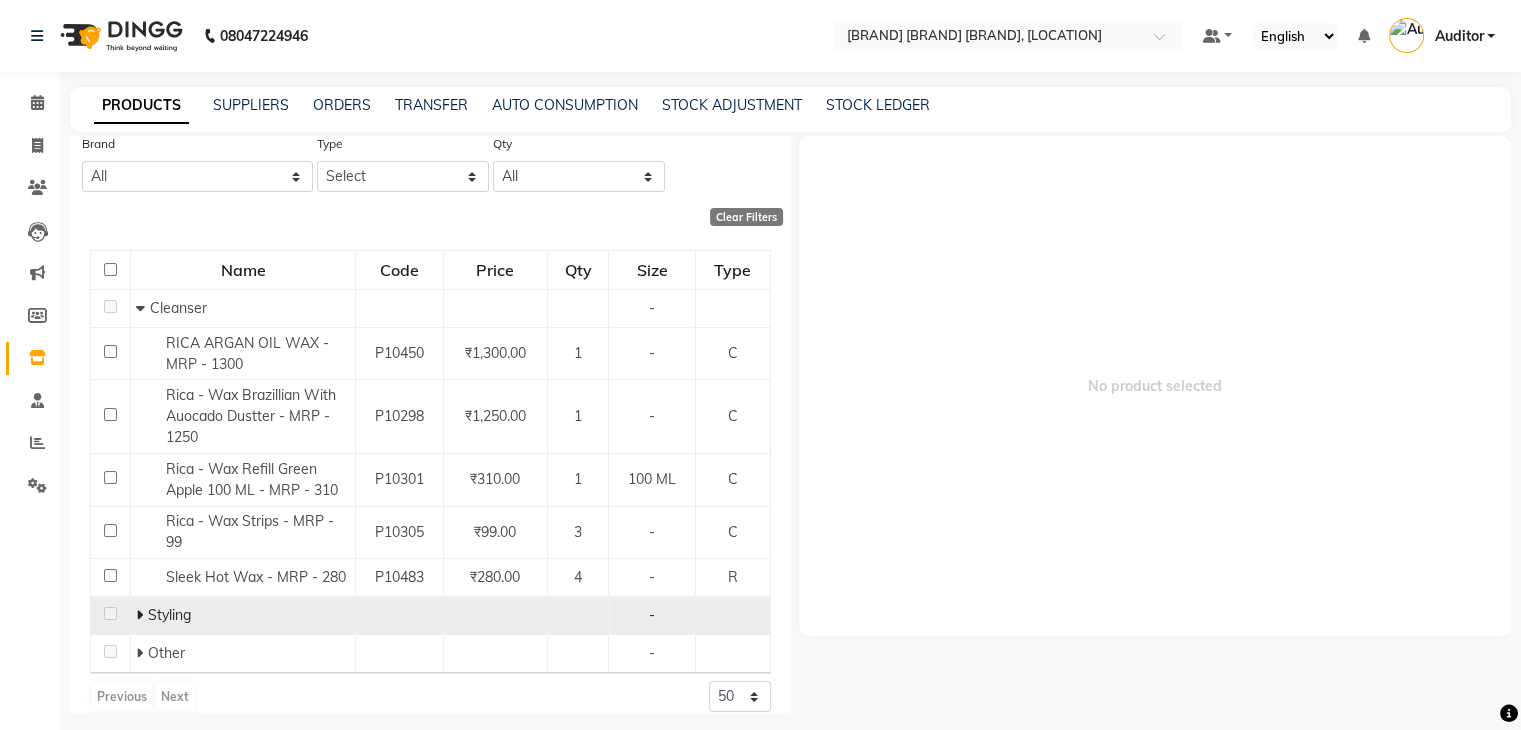 click on "Styling" 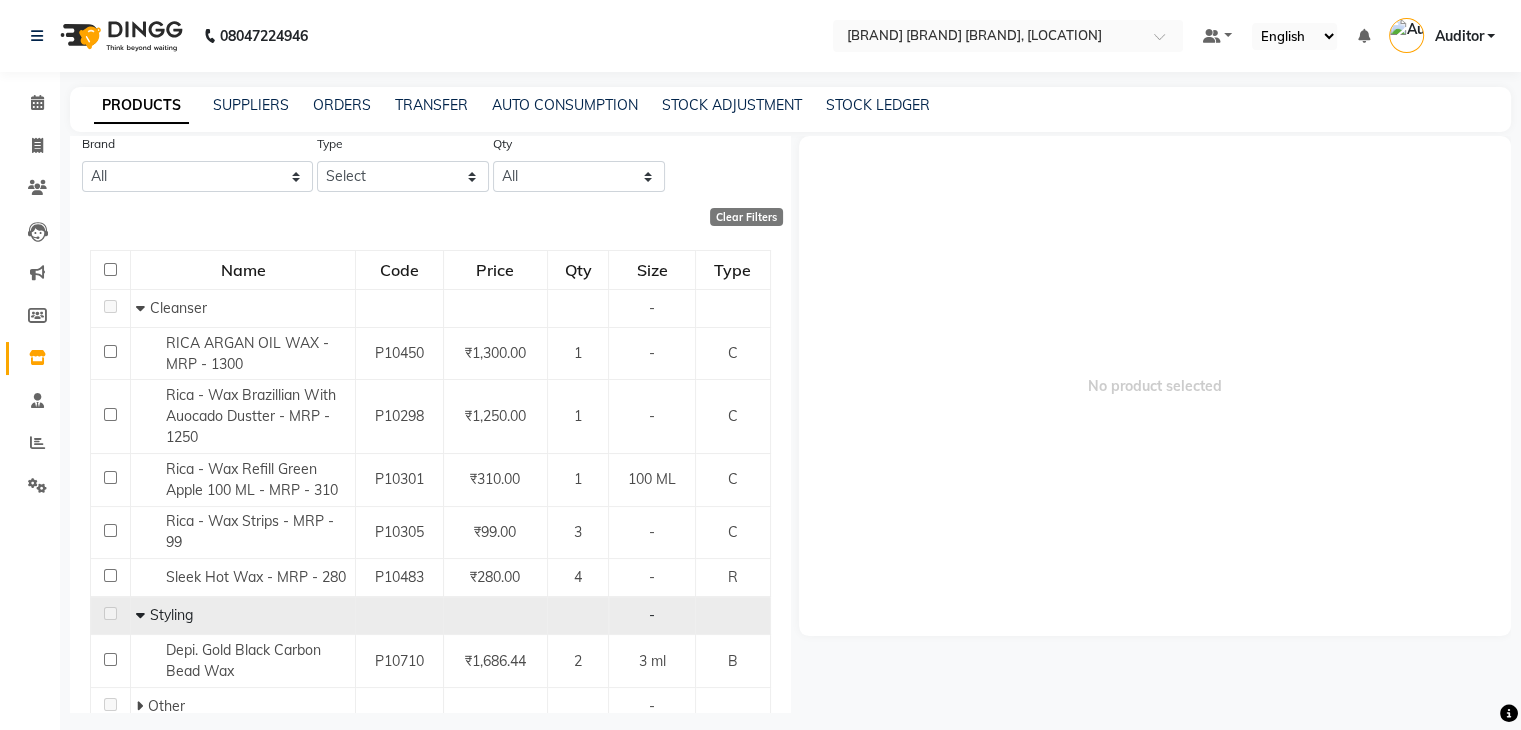 scroll, scrollTop: 192, scrollLeft: 0, axis: vertical 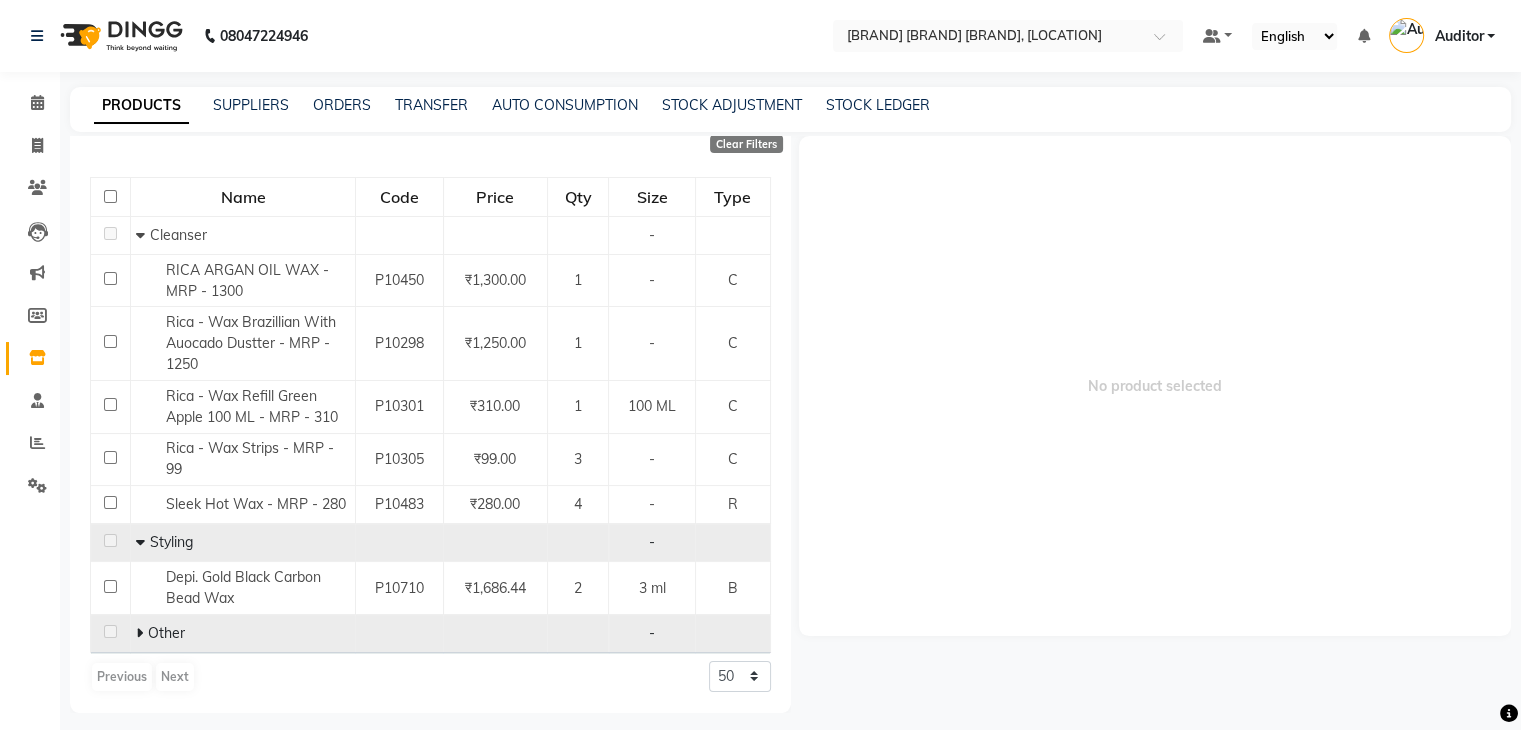 click 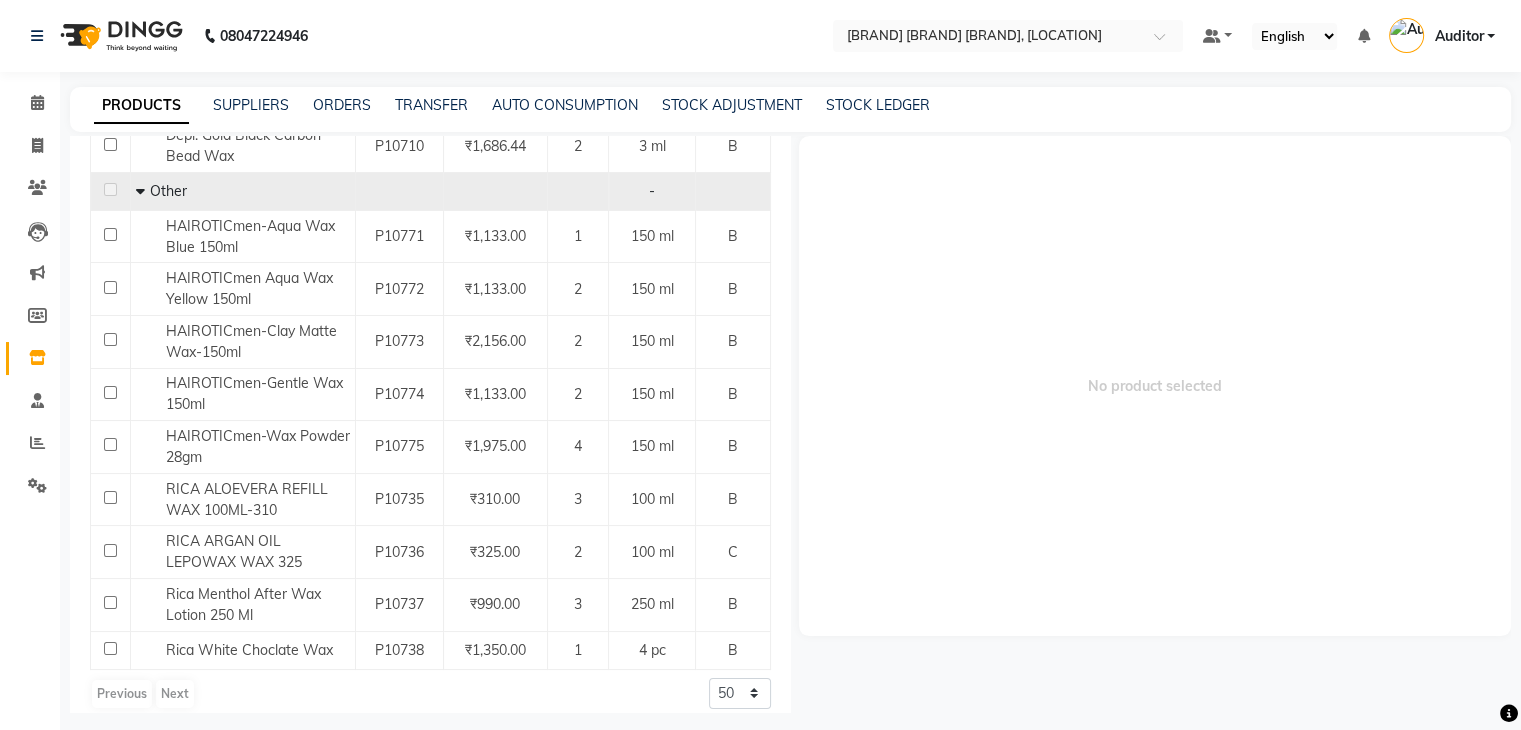 scroll, scrollTop: 649, scrollLeft: 0, axis: vertical 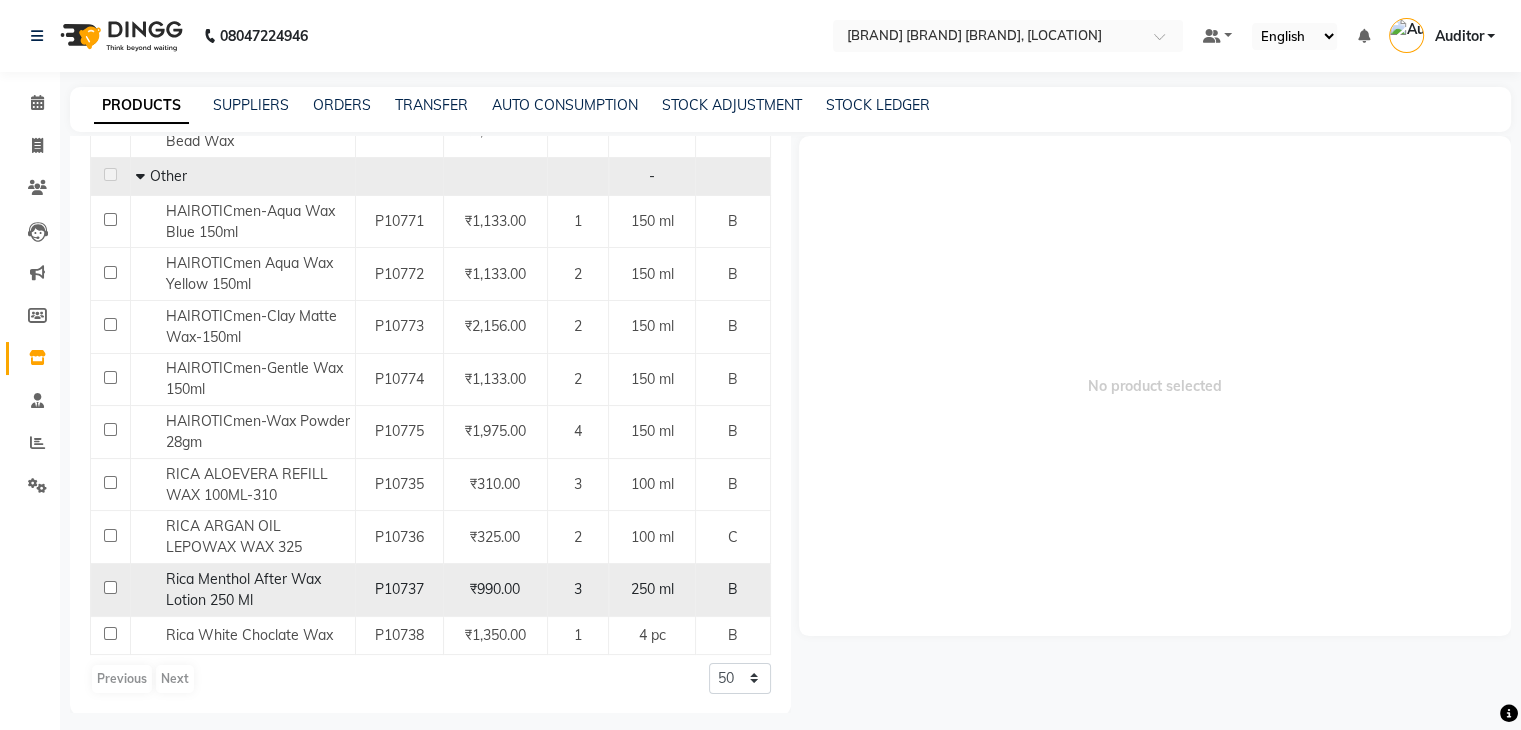 click on "Rica Menthol After Wax Lotion 250 Ml" 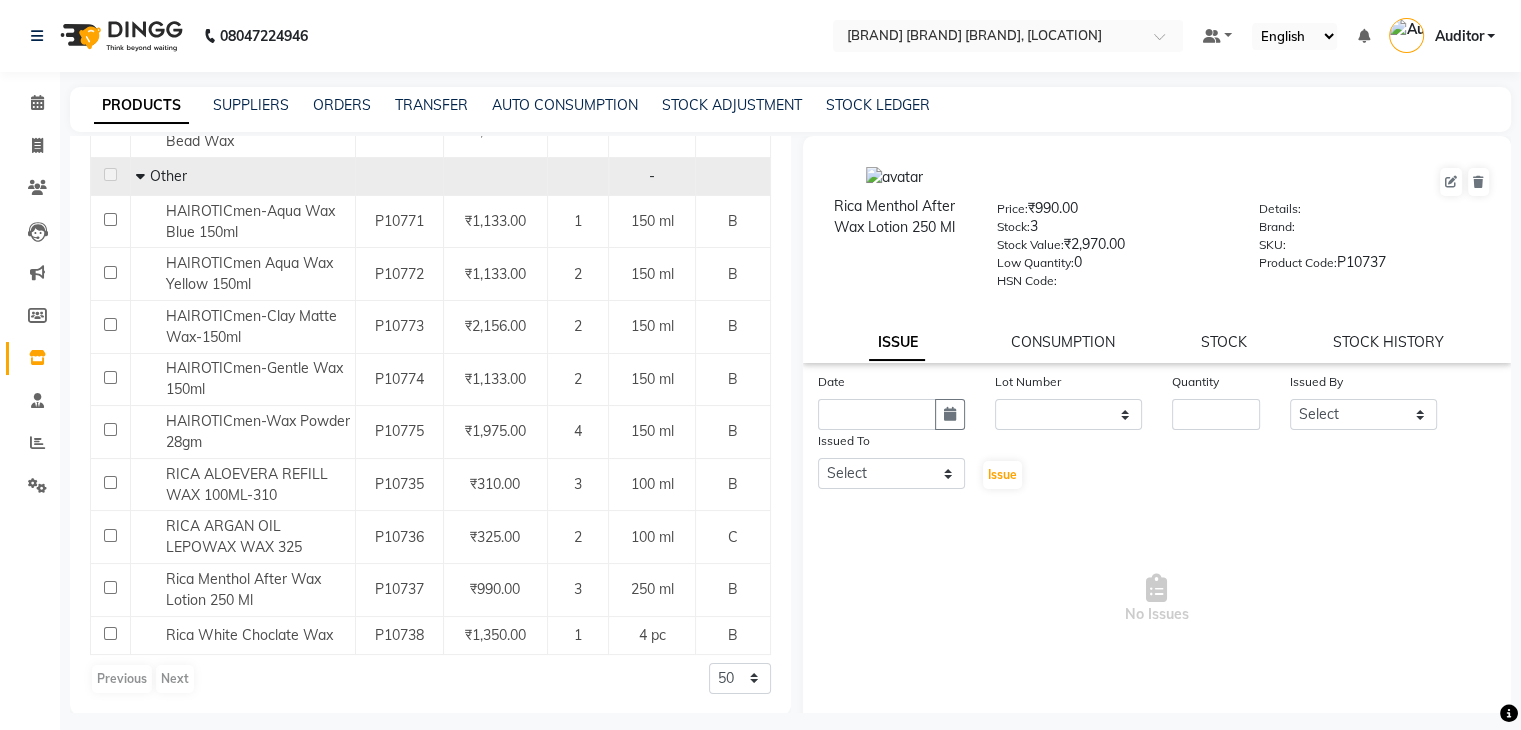 click on "Rica Menthol After Wax Lotion 250 Ml  Price:   ₹[PRICE]  Stock:   3  Stock Value:   ₹[PRICE]  Low Quantity:  0  HSN Code:    Details:     Brand:     SKU:     Product Code:   P10737  ISSUE CONSUMPTION STOCK STOCK HISTORY" 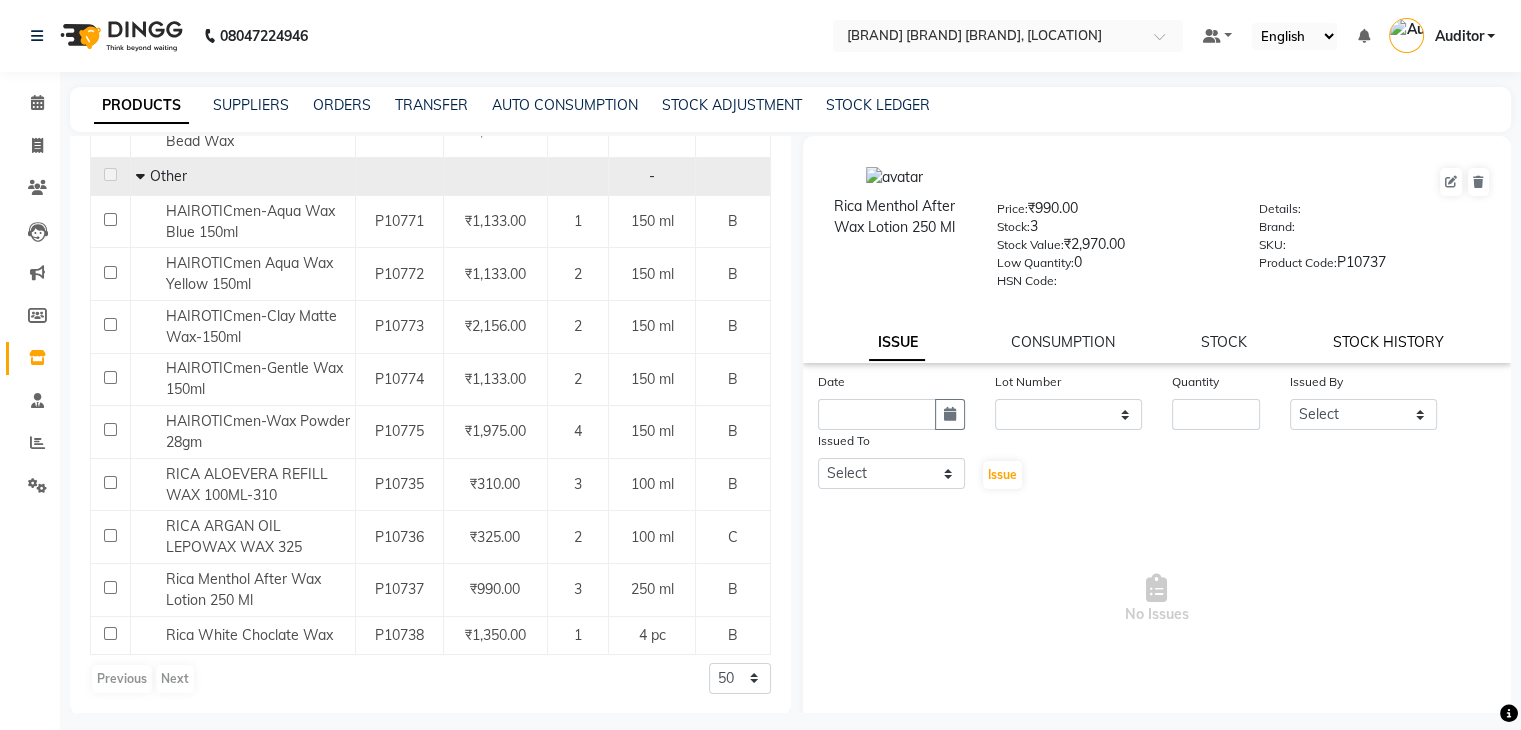 click on "STOCK HISTORY" 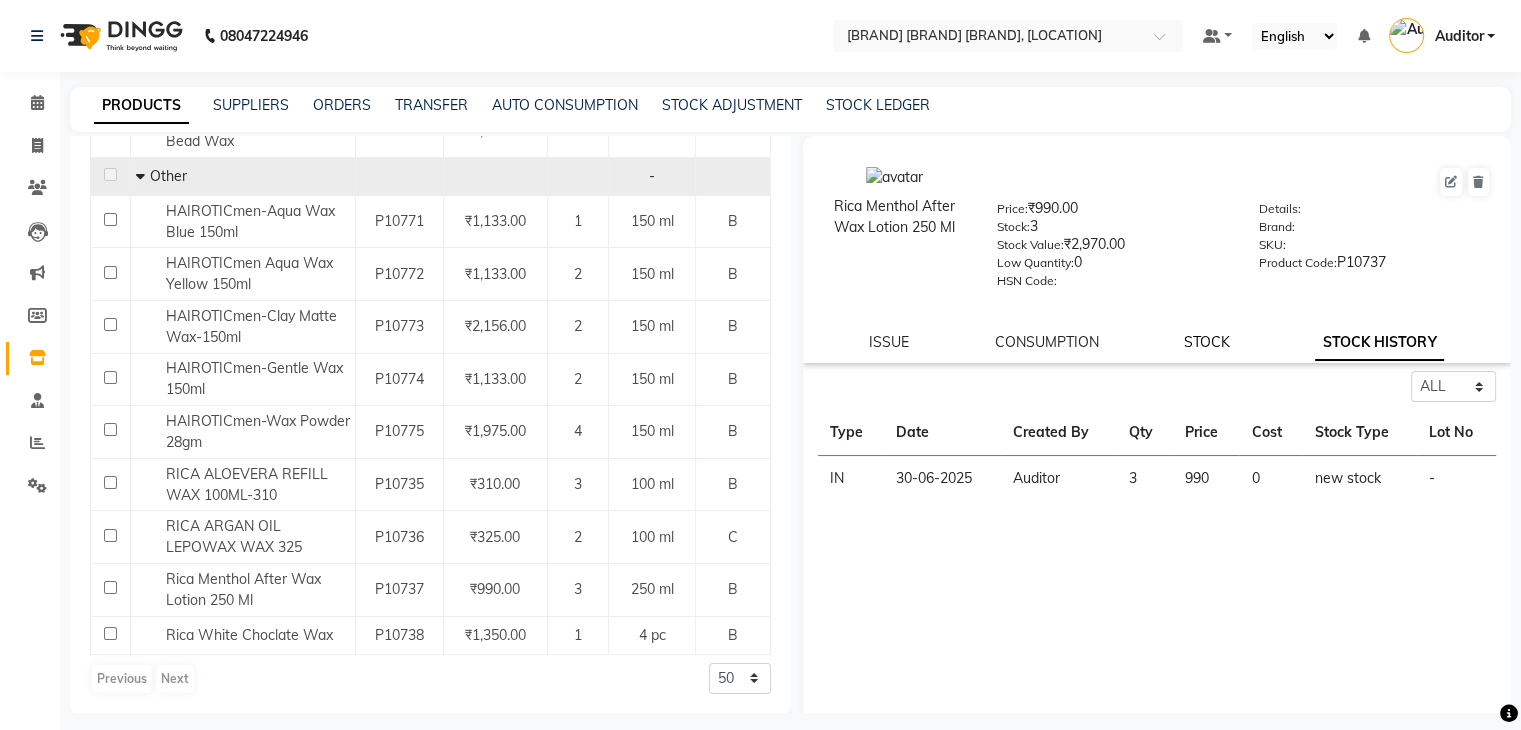 click on "STOCK" 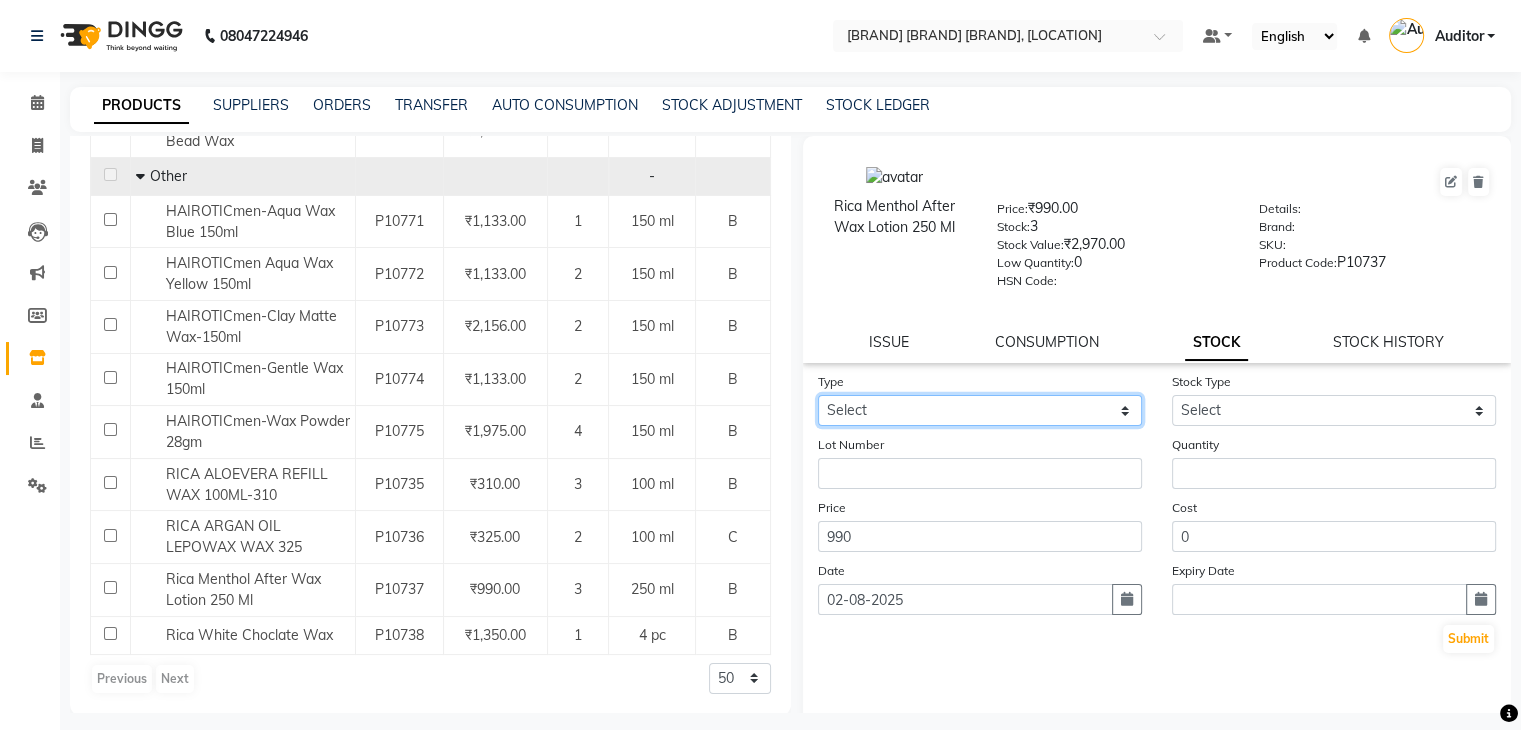 click on "Select In Out" 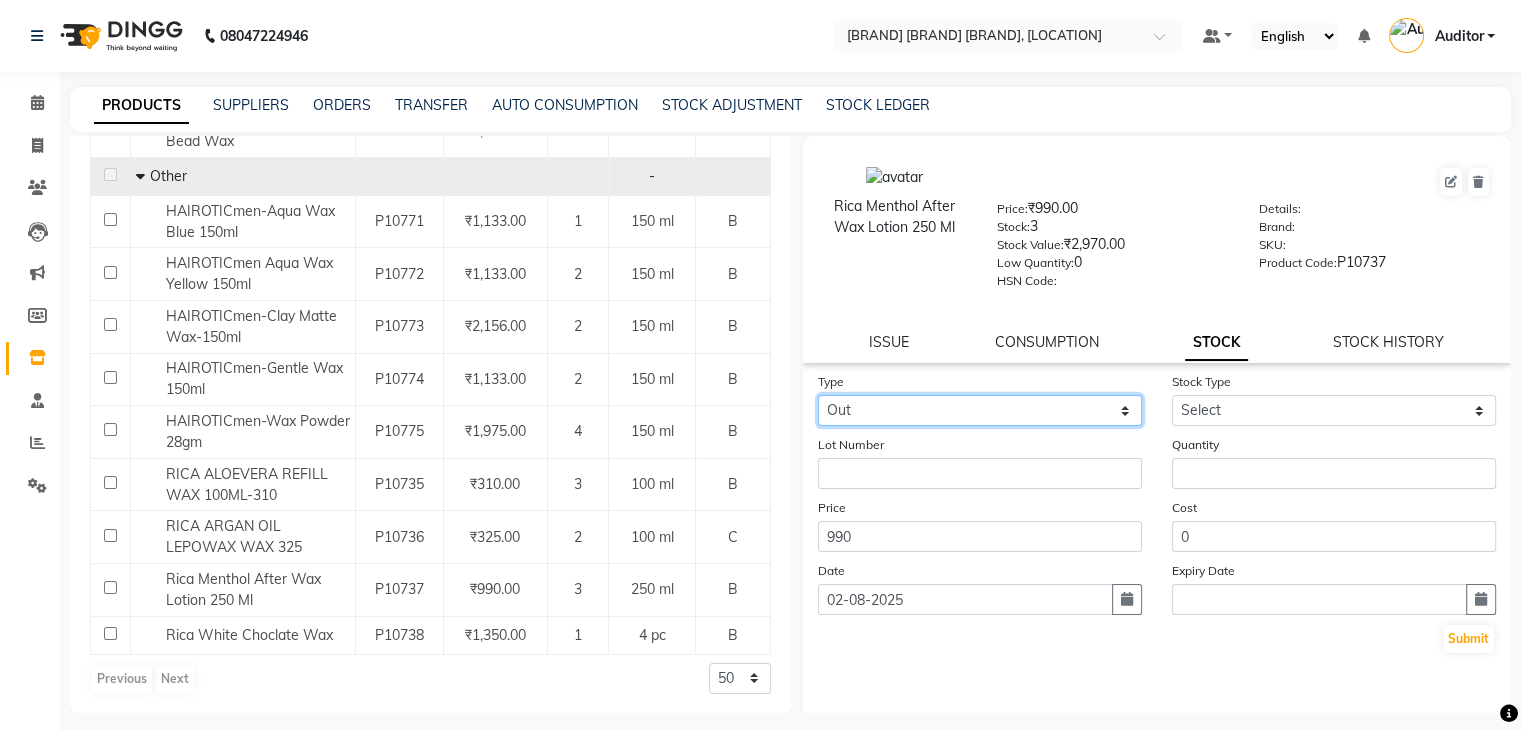 click on "Select In Out" 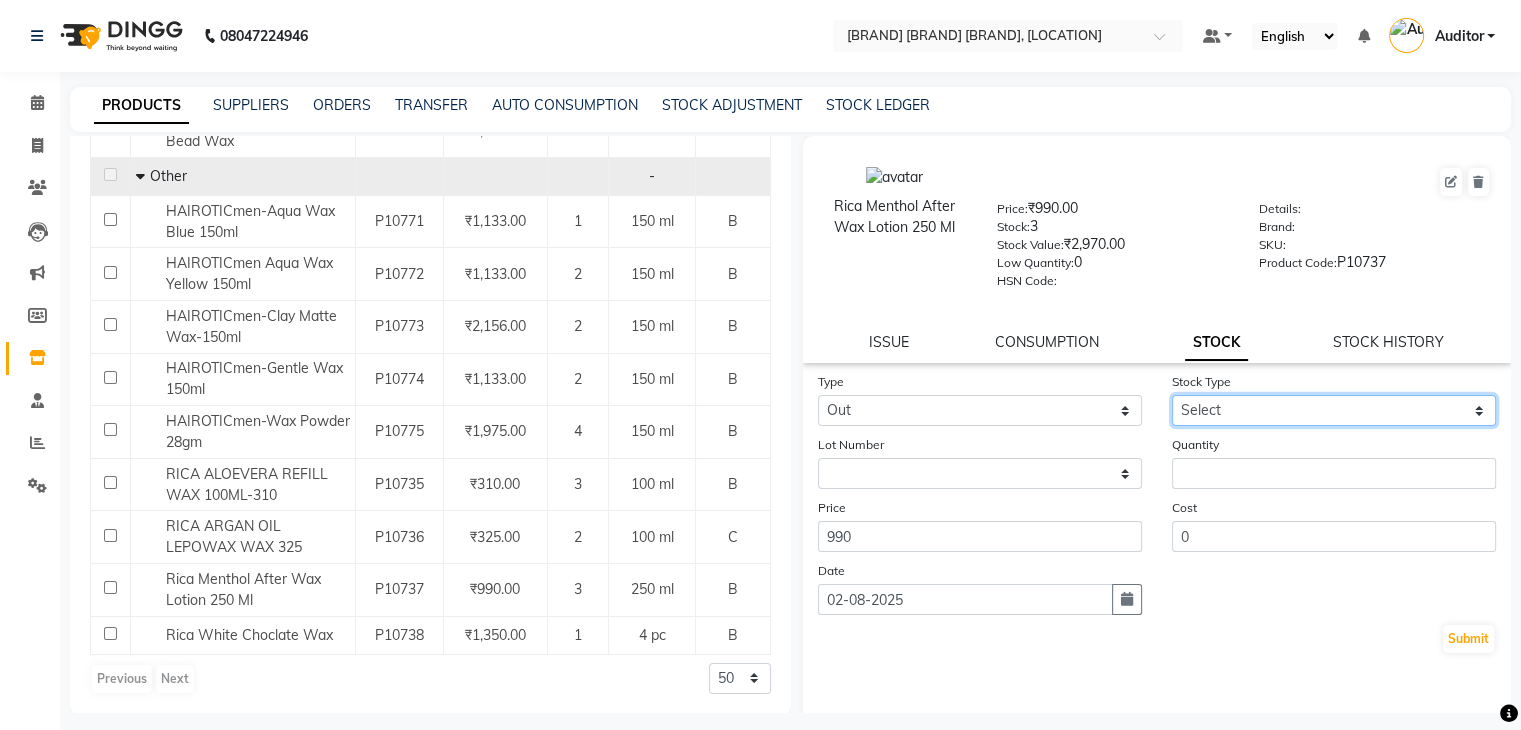 click on "Select Internal Use Damaged Expired Adjustment Return Other" 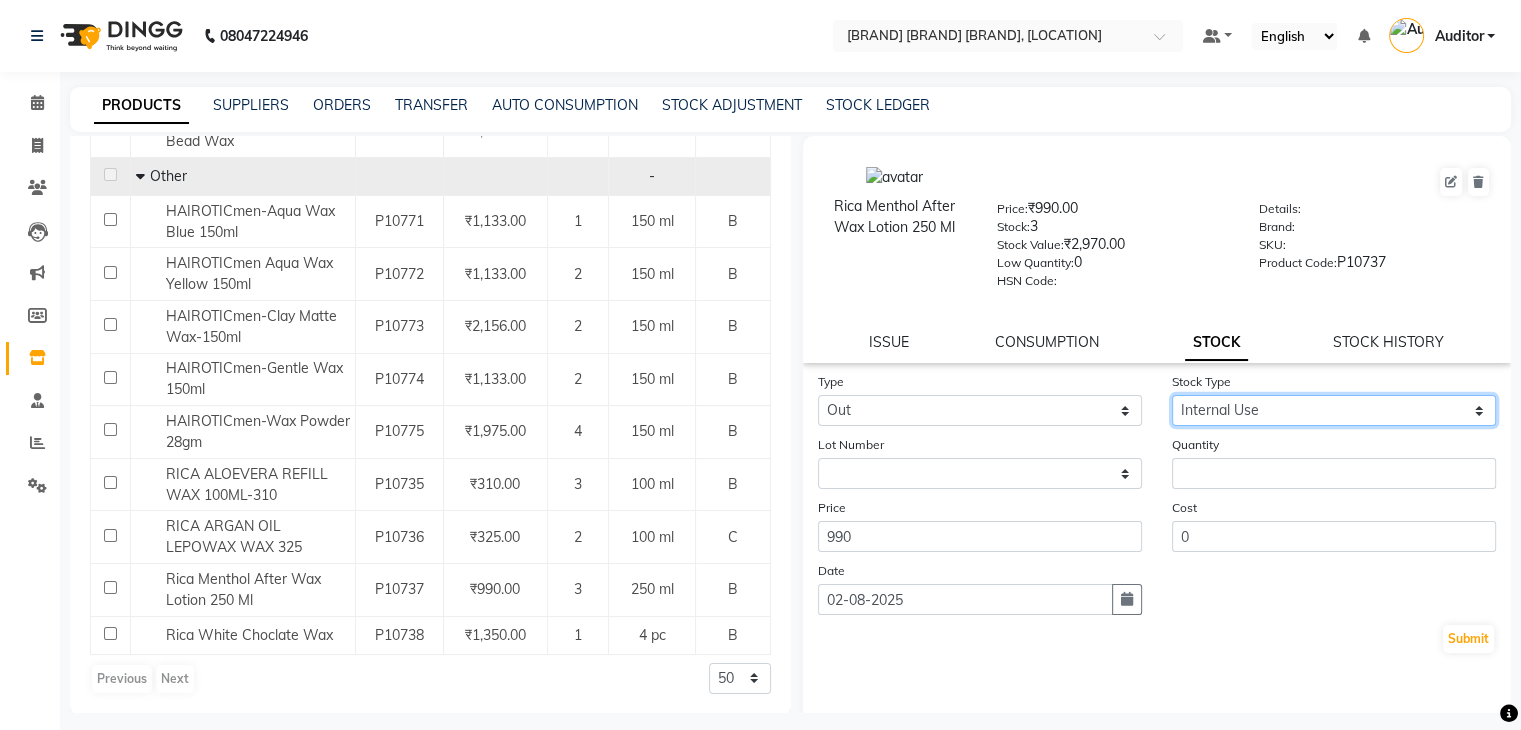 click on "Select Internal Use Damaged Expired Adjustment Return Other" 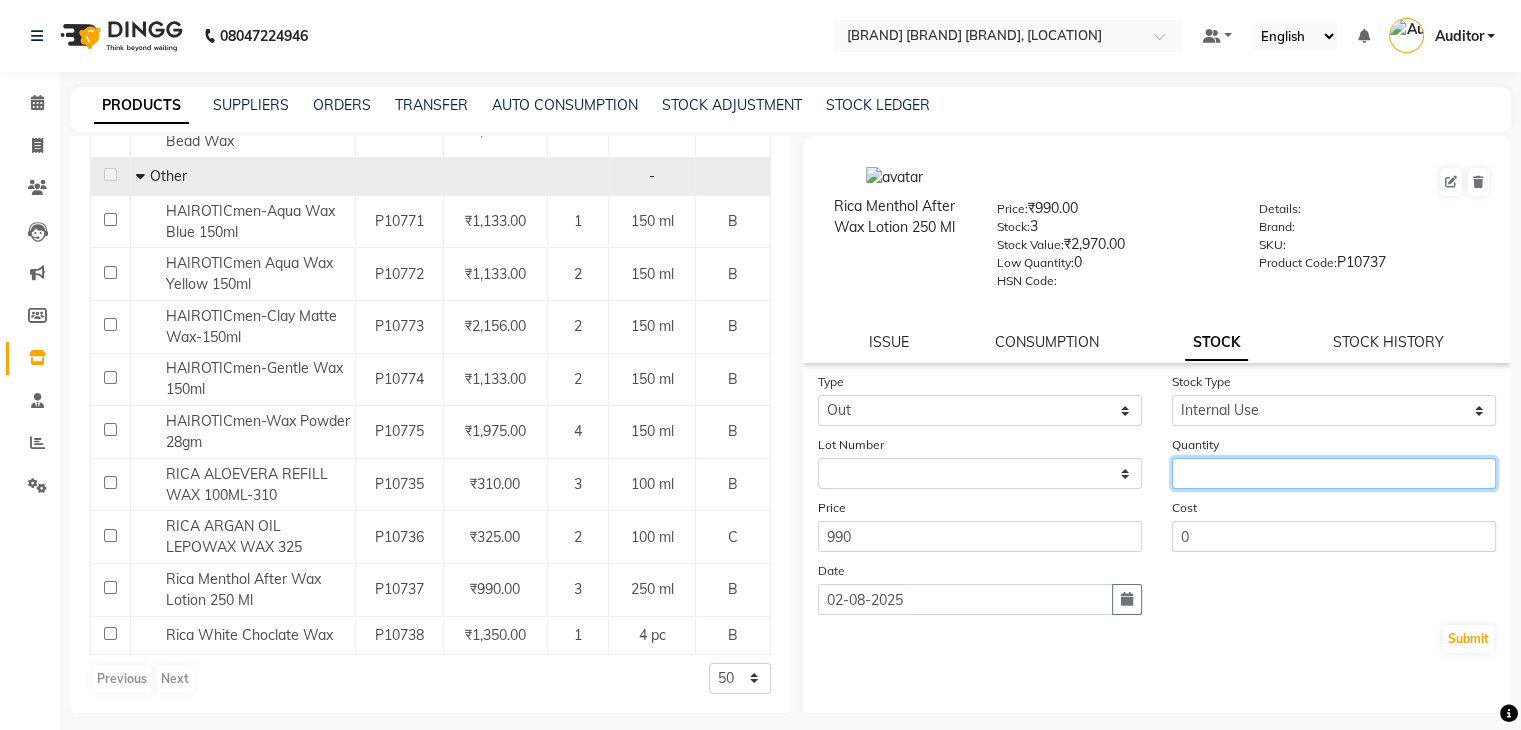 click 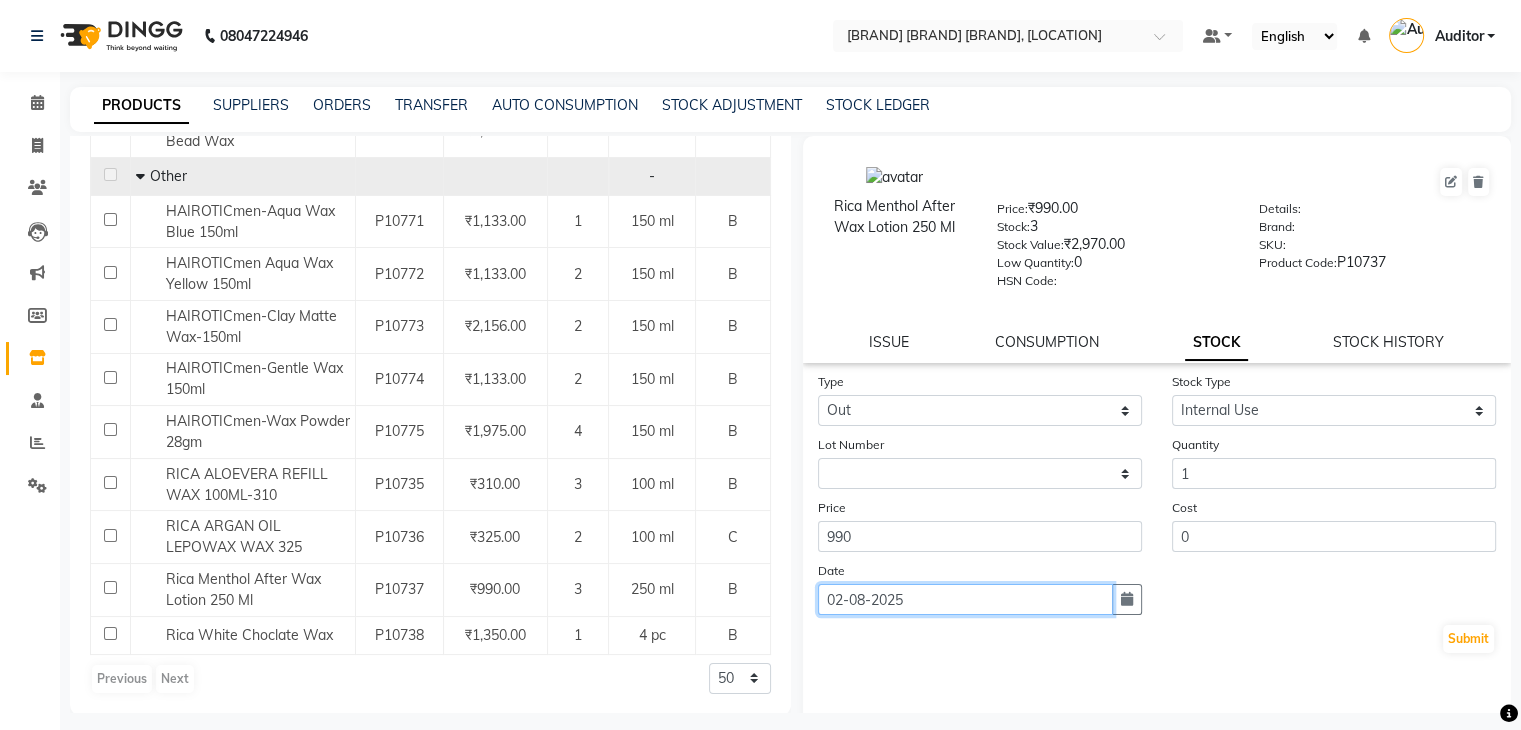 click on "02-08-2025" 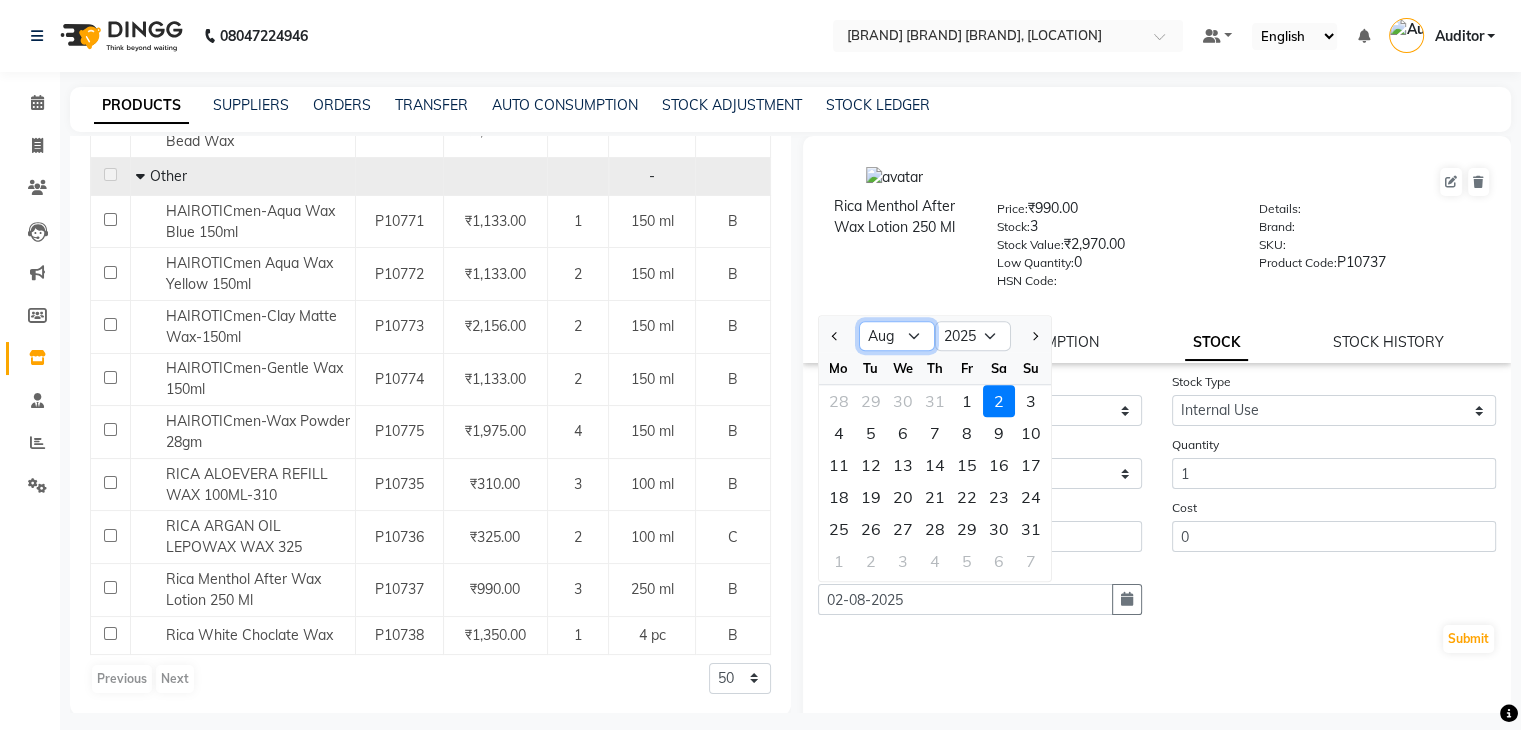 click on "Jan Feb Mar Apr May Jun Jul Aug Sep Oct Nov Dec" 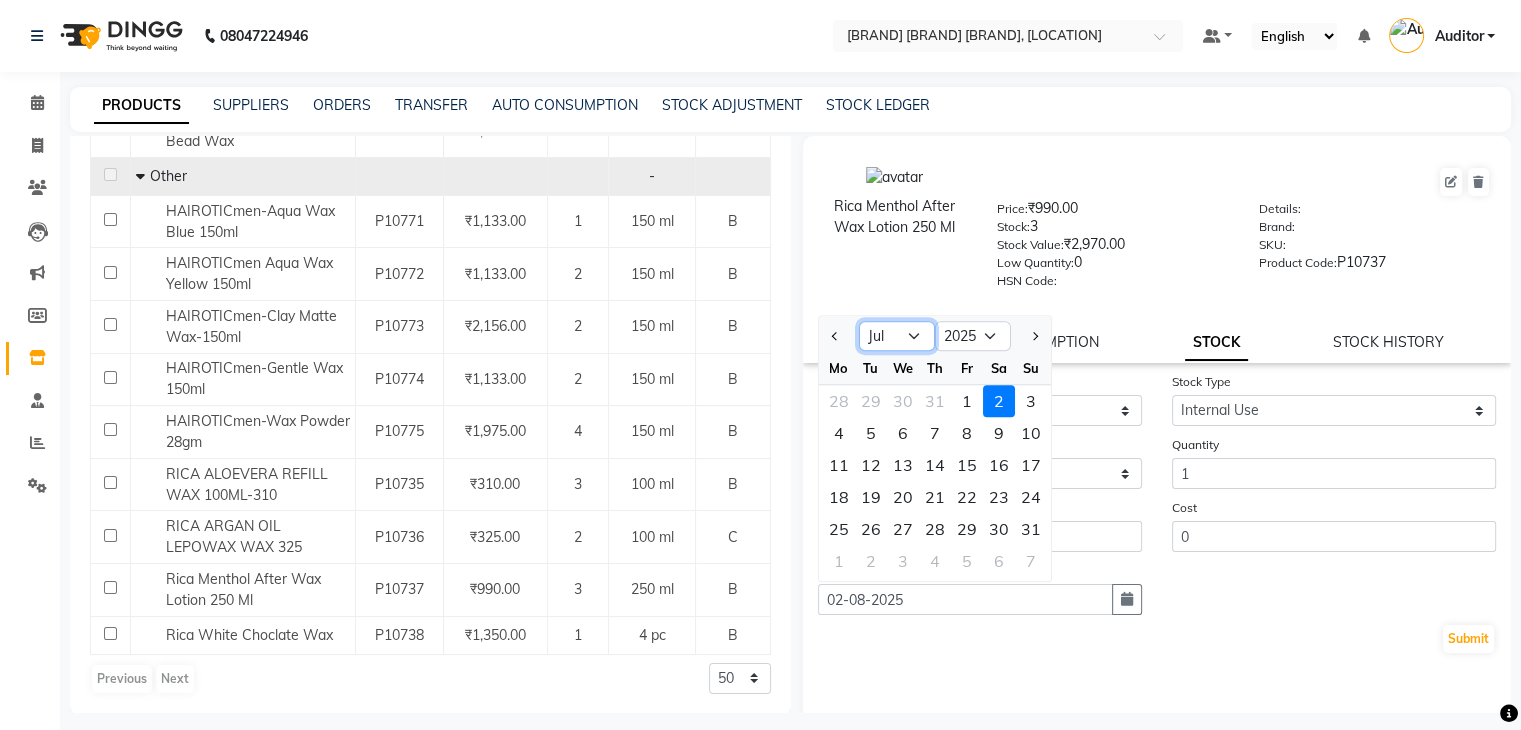 click on "Jan Feb Mar Apr May Jun Jul Aug Sep Oct Nov Dec" 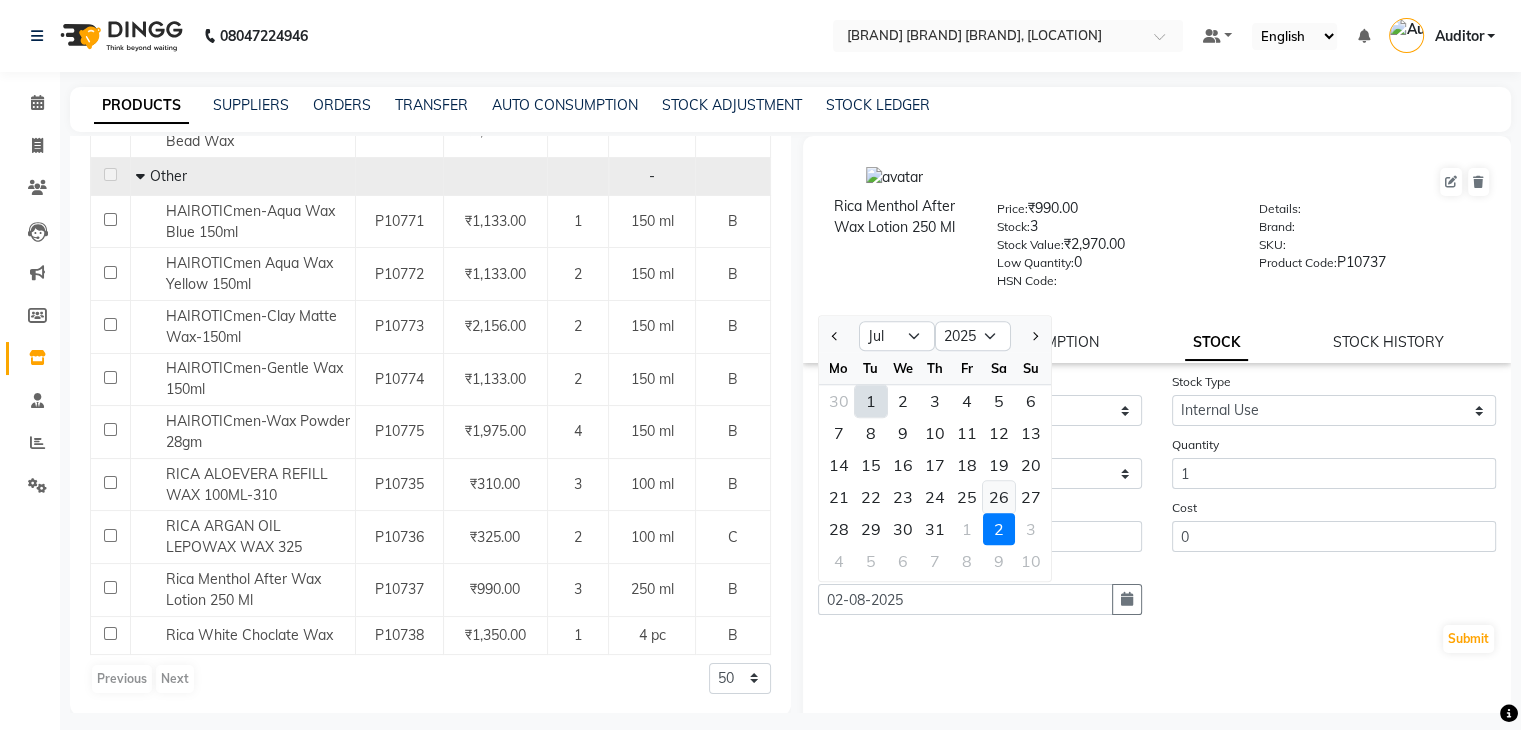 click on "26" 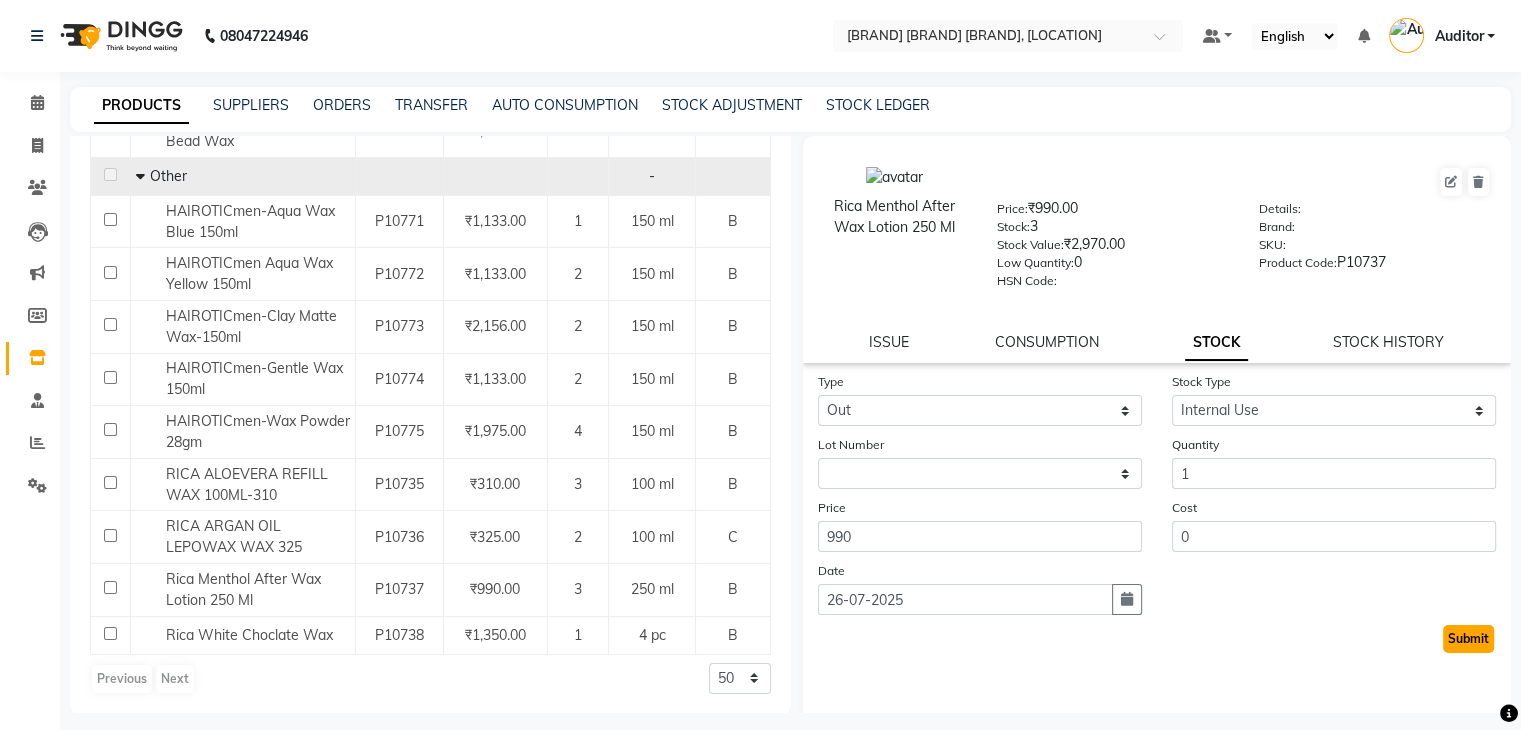 click on "Submit" 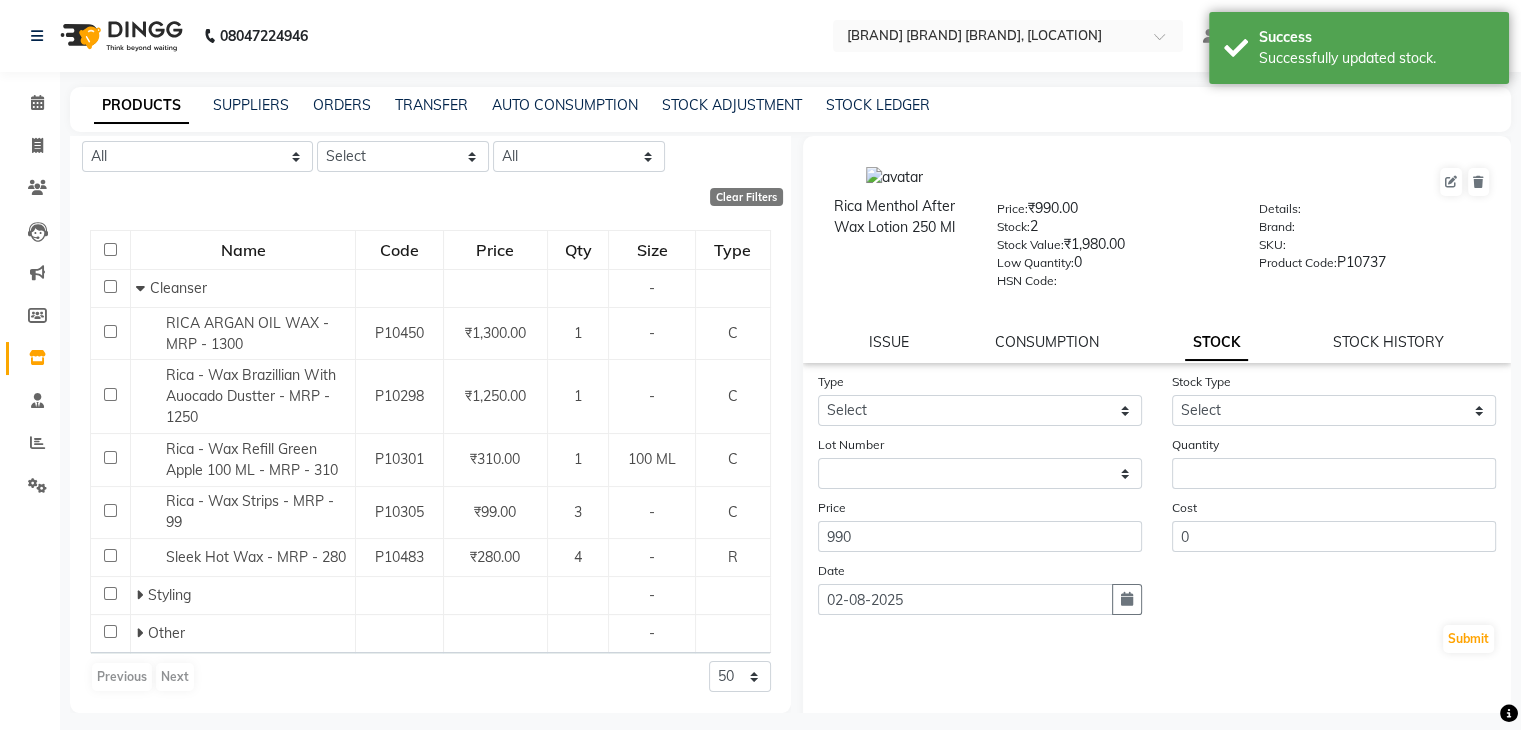 scroll, scrollTop: 0, scrollLeft: 0, axis: both 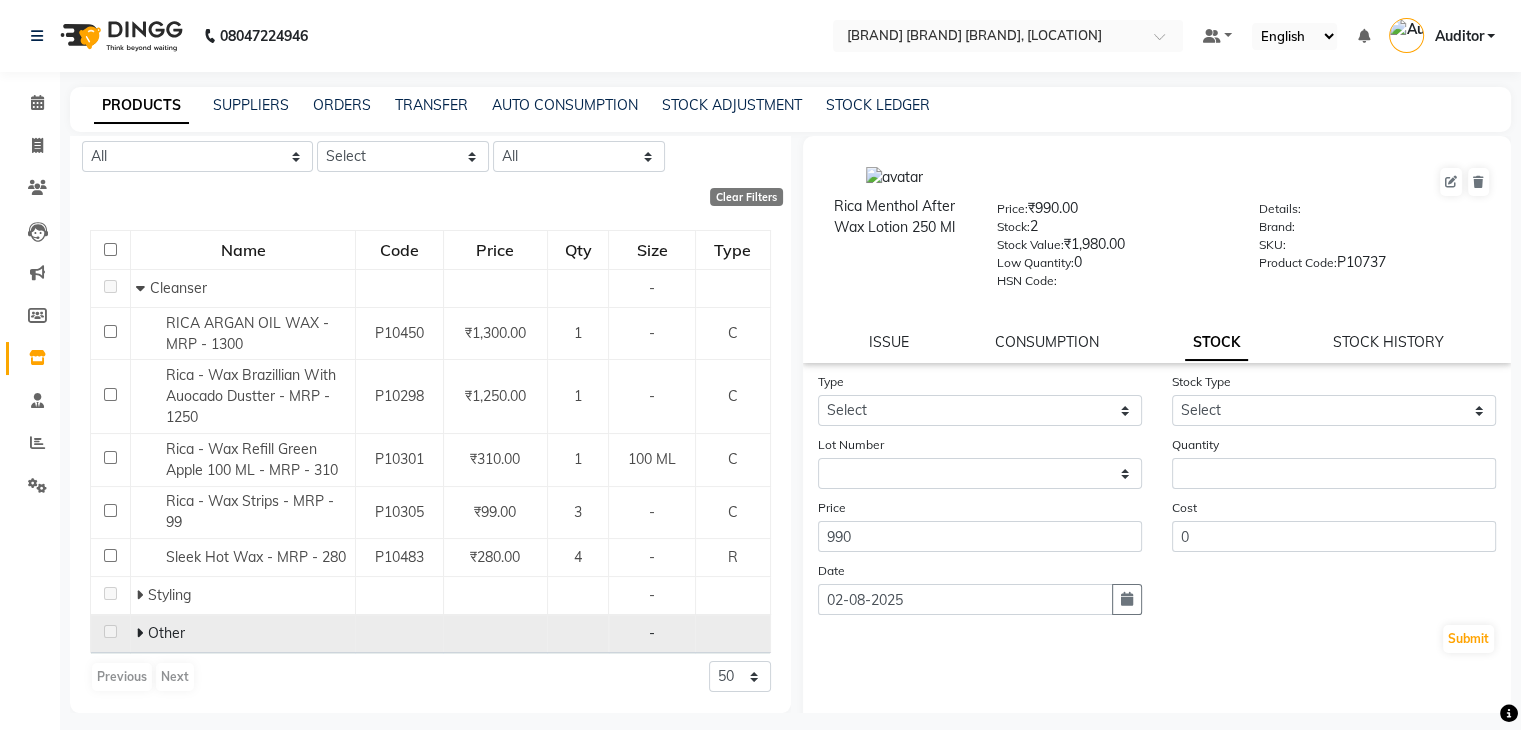 click 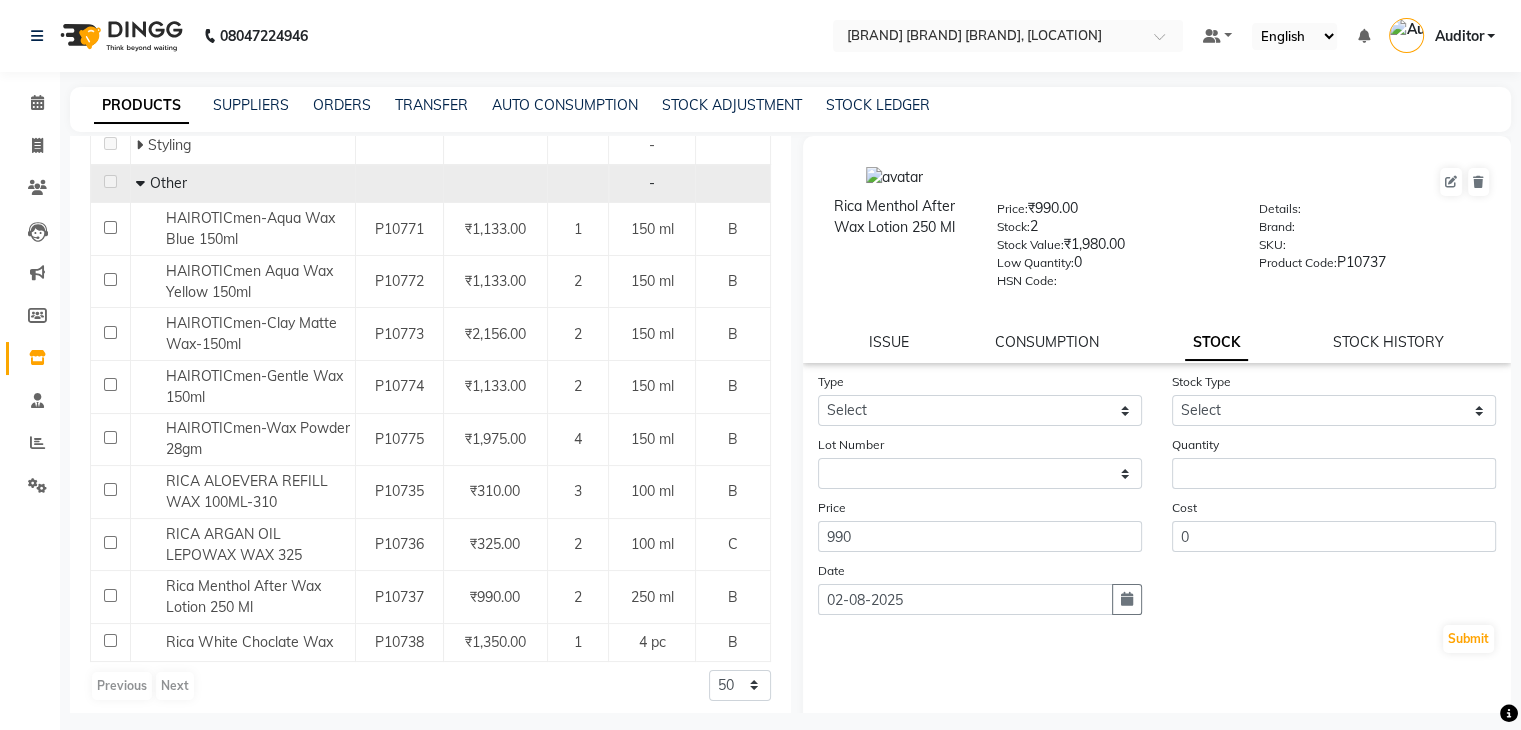 scroll, scrollTop: 596, scrollLeft: 0, axis: vertical 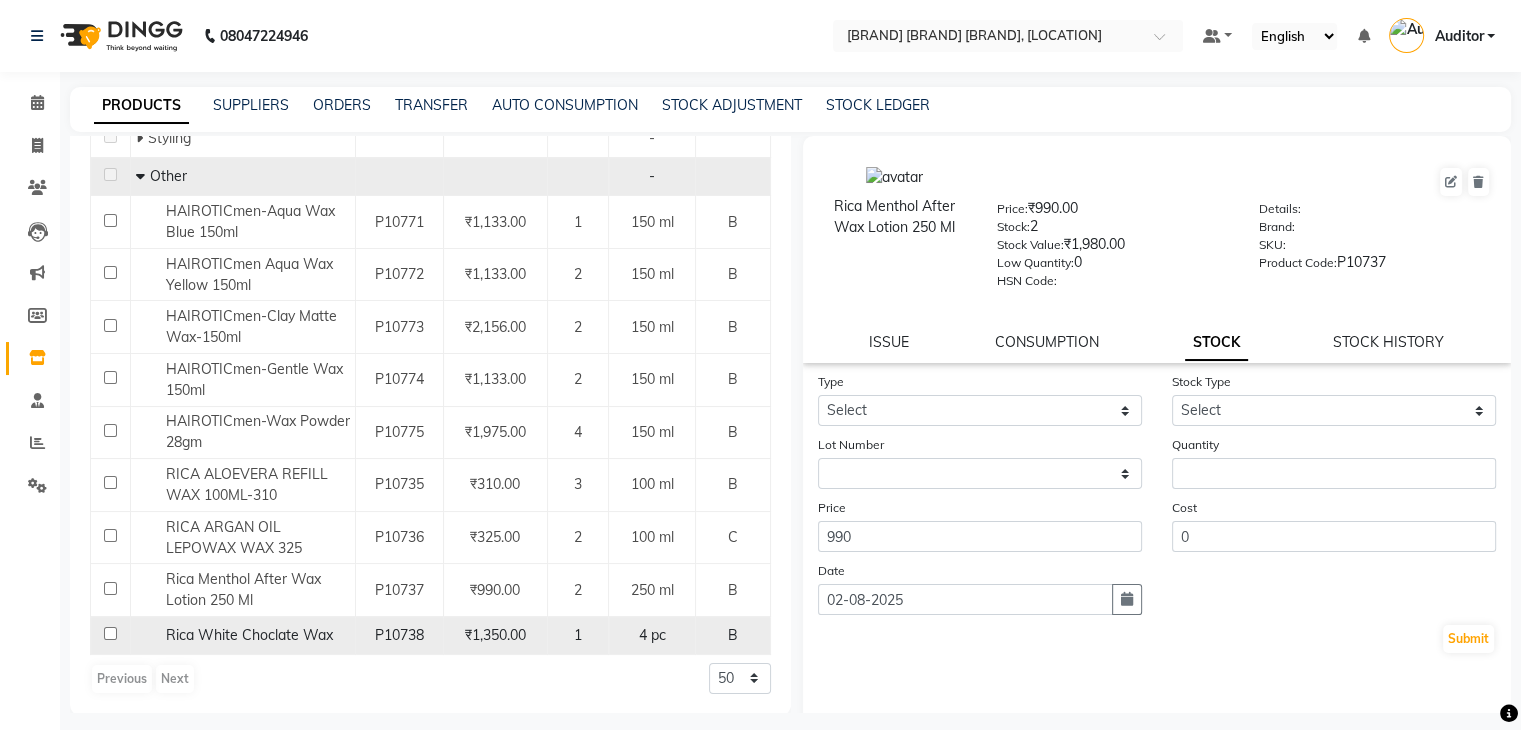 click on "Rica White Choclate Wax" 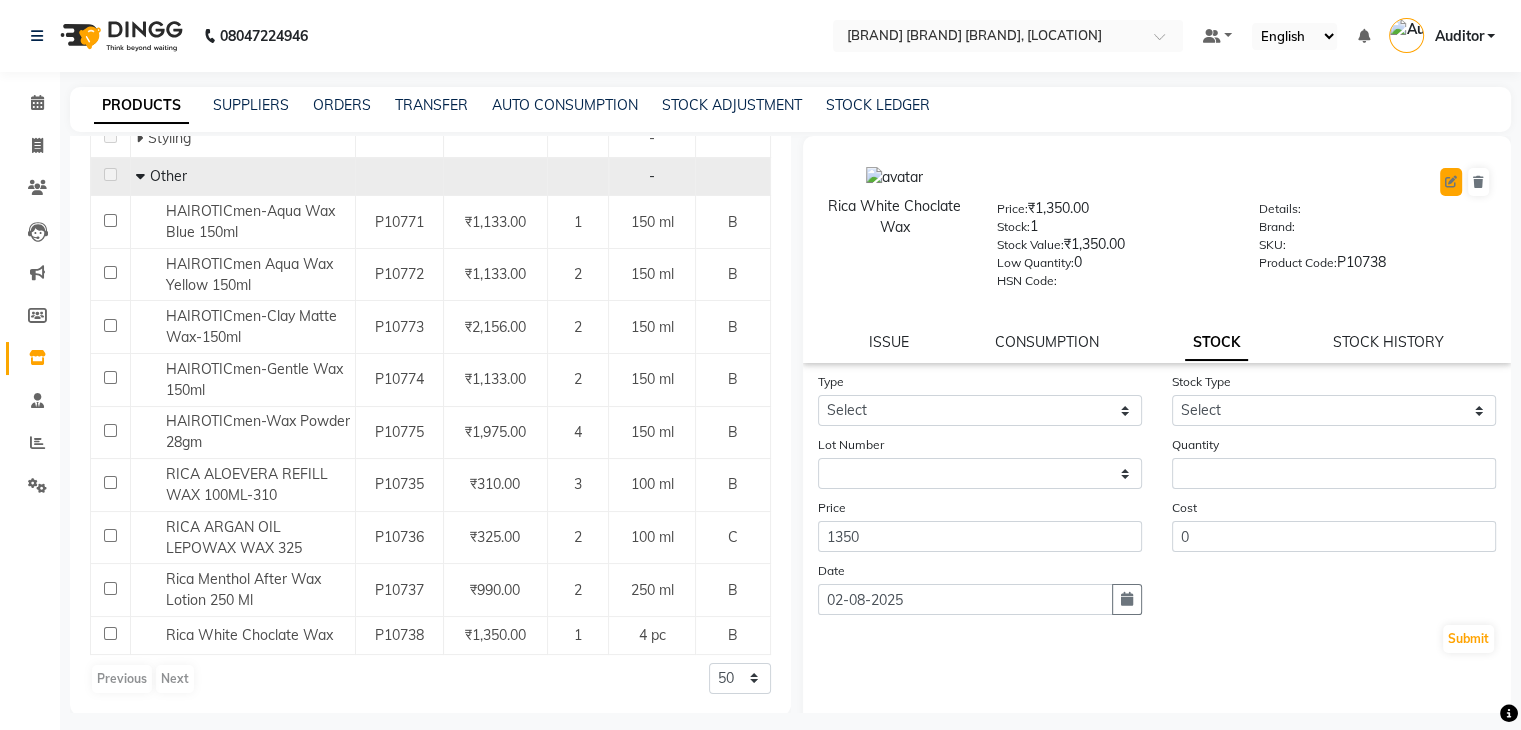 click 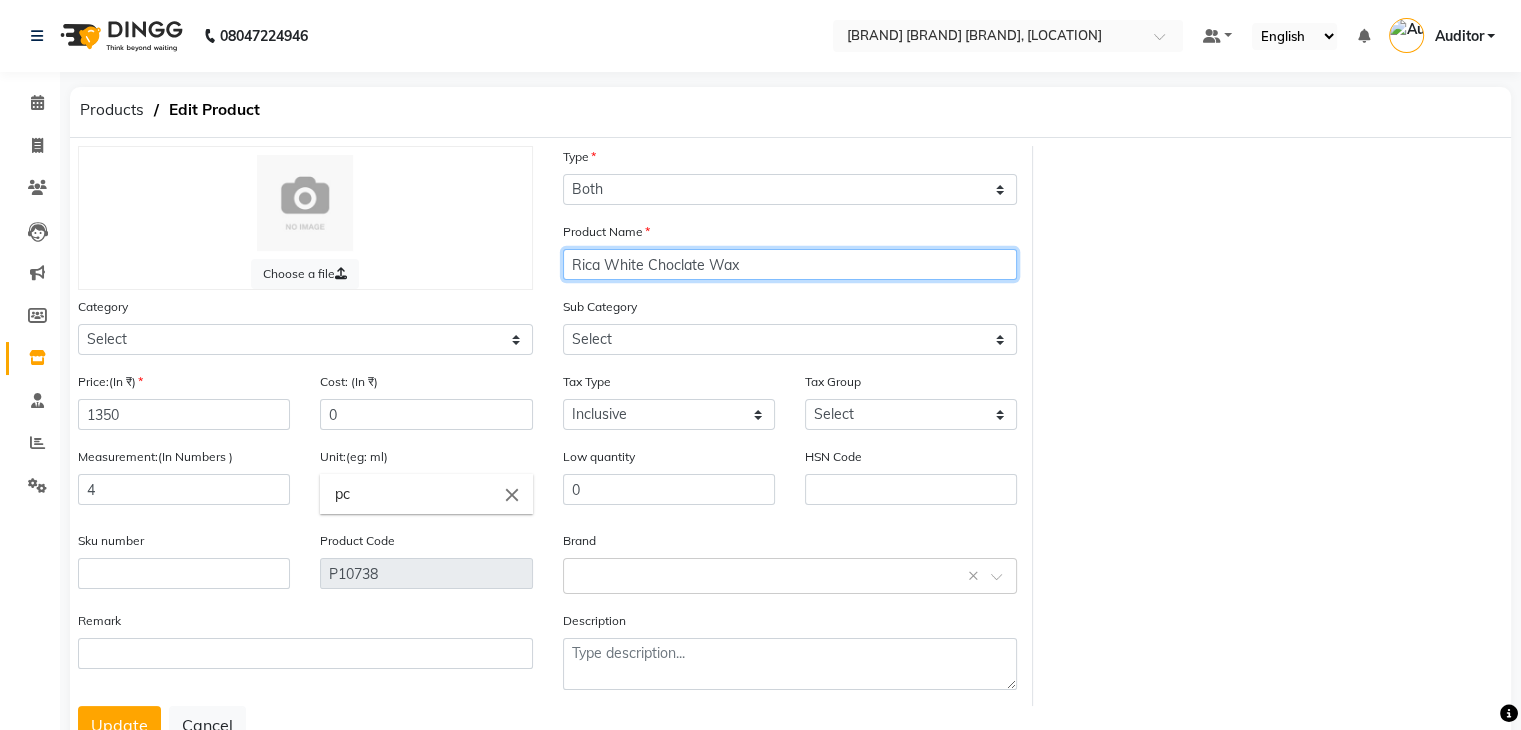click on "Rica White Choclate Wax" 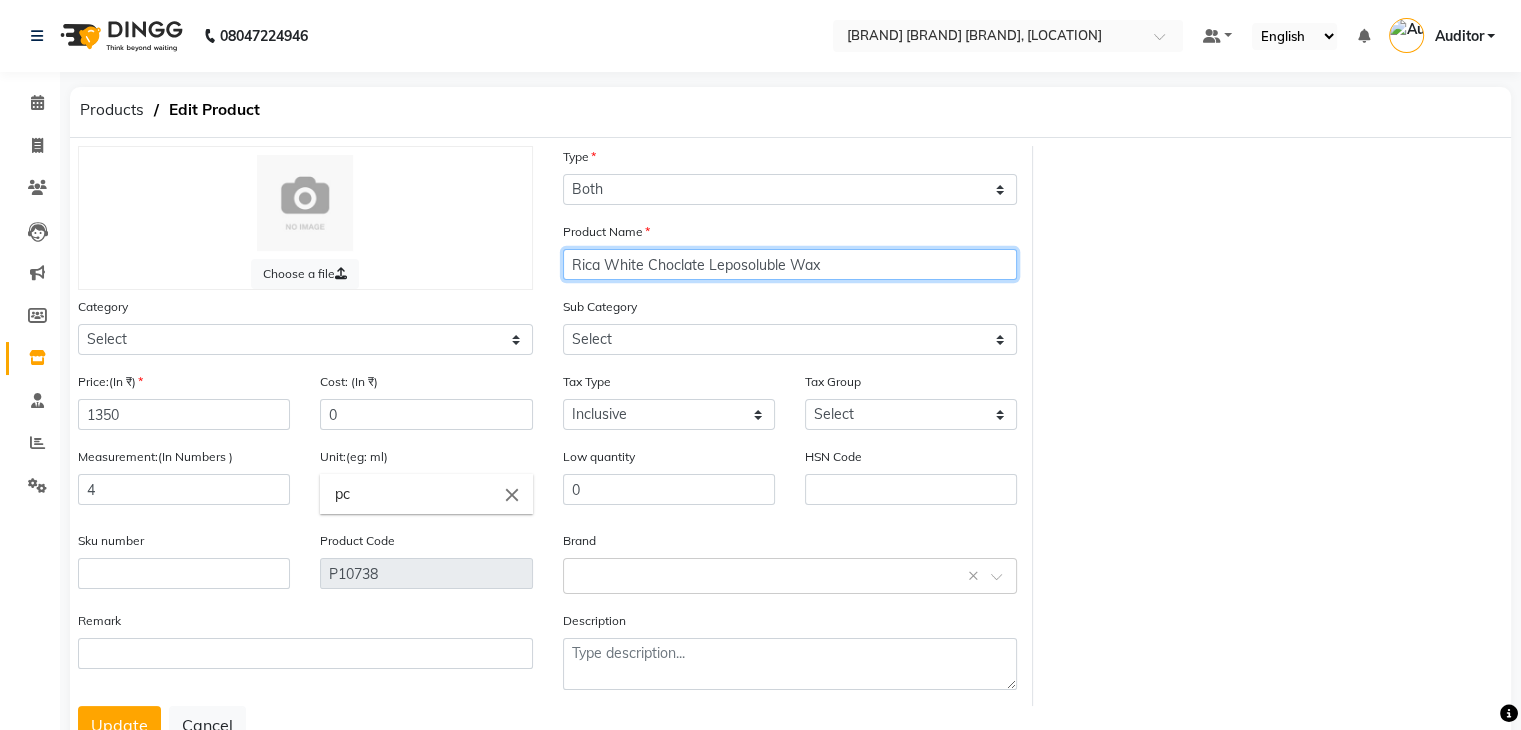 click on "Rica White Choclate Leposoluble Wax" 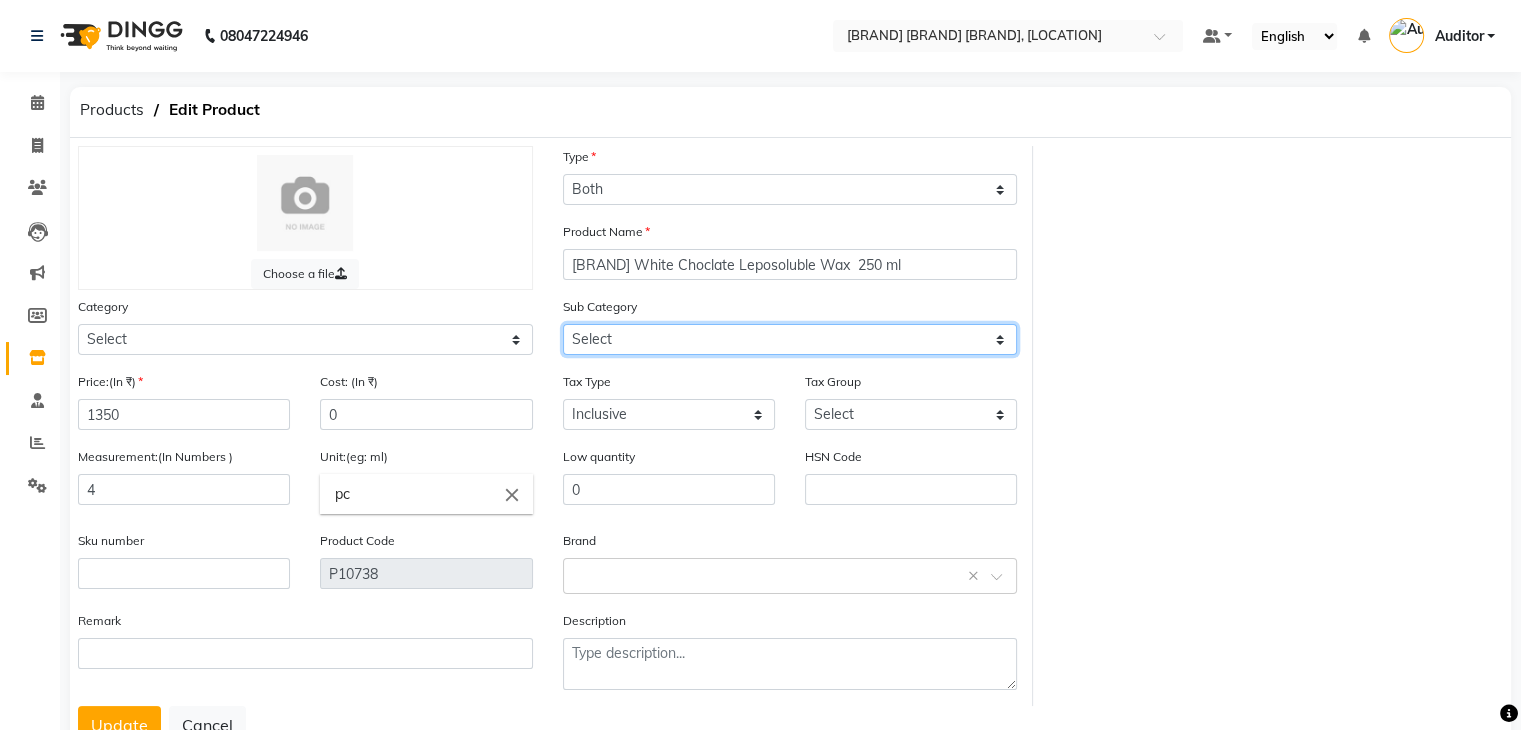 click on "Select Honey Liposoulable Brazilian Pre Post Massage Cream Strips Appliances Brazilian Other" 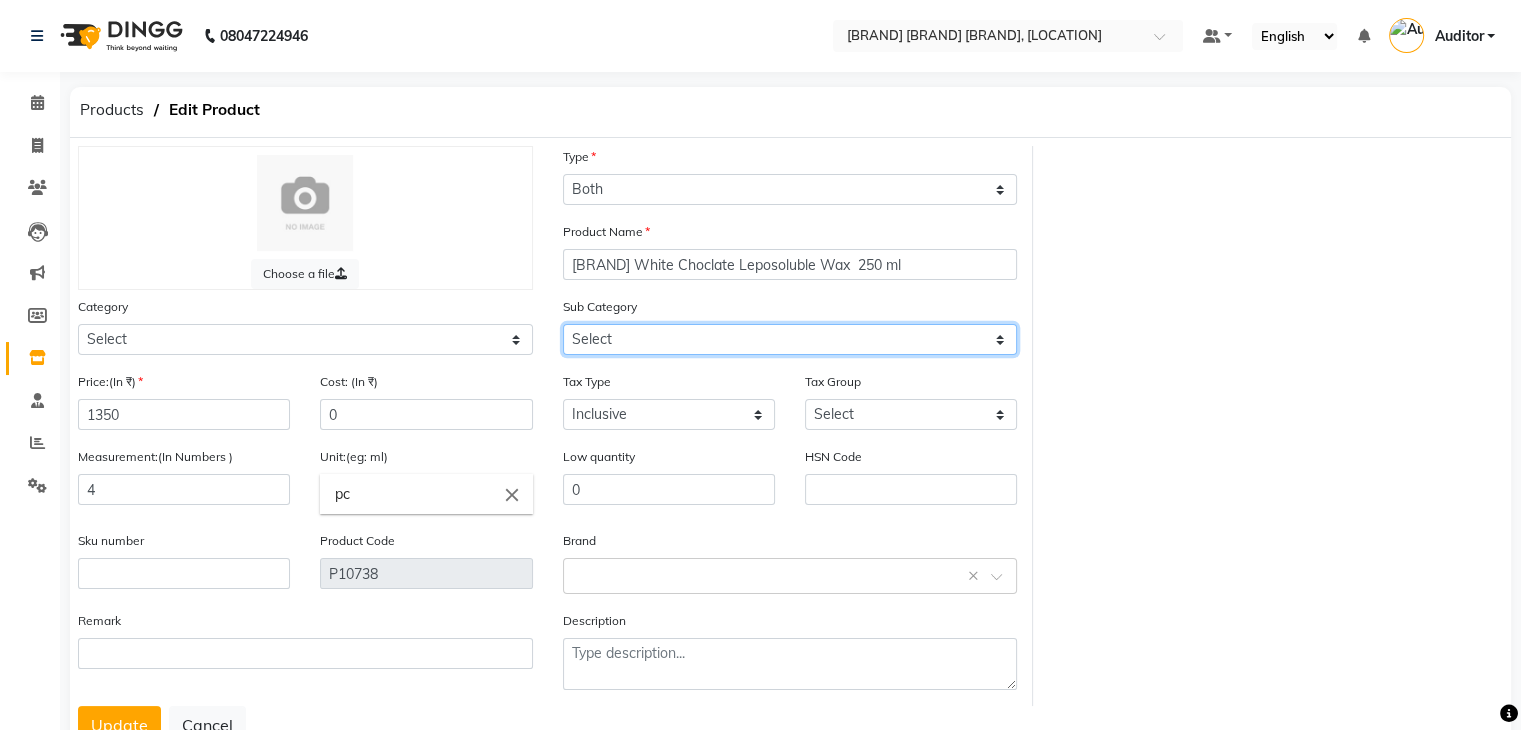 click on "Select Honey Liposoulable Brazilian Pre Post Massage Cream Strips Appliances Brazilian Other" 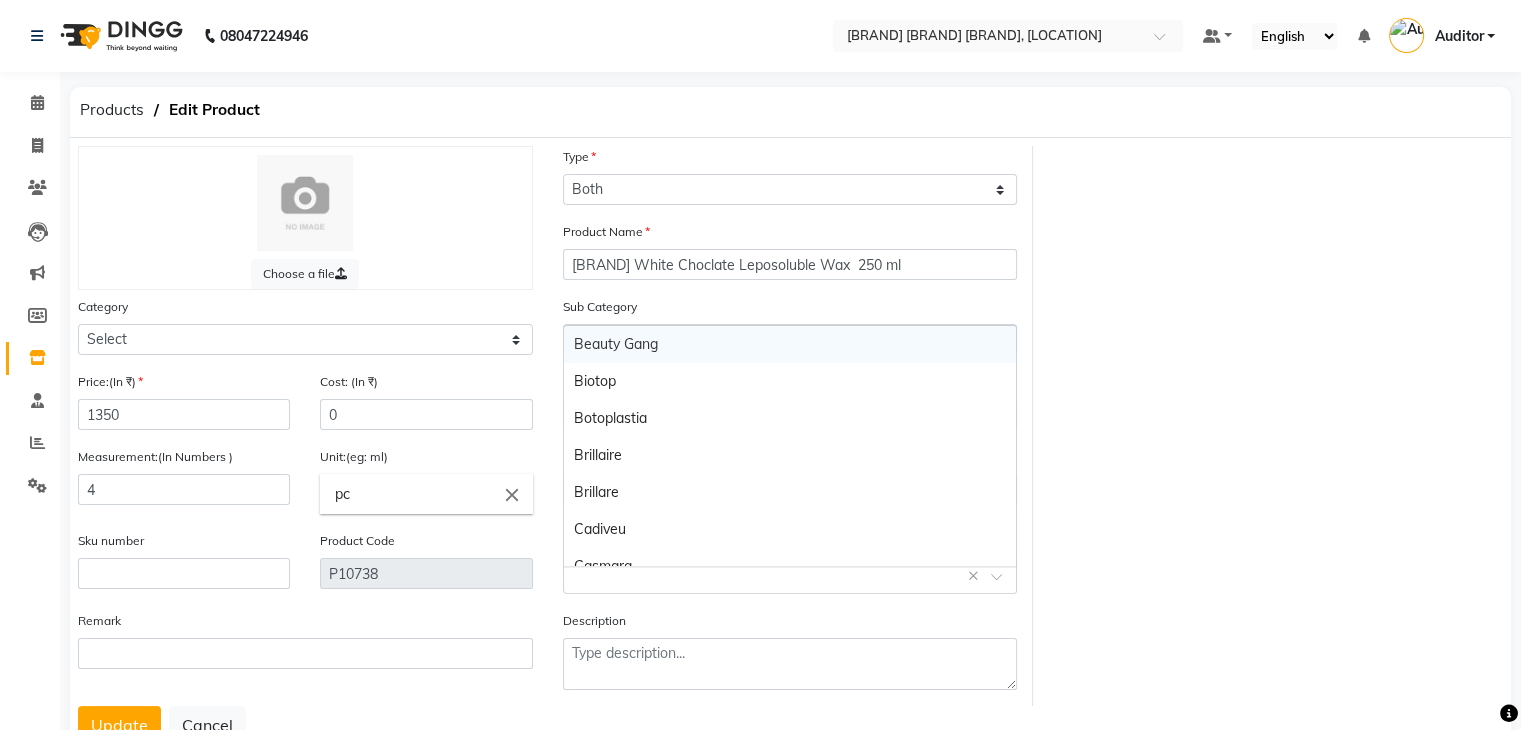 click 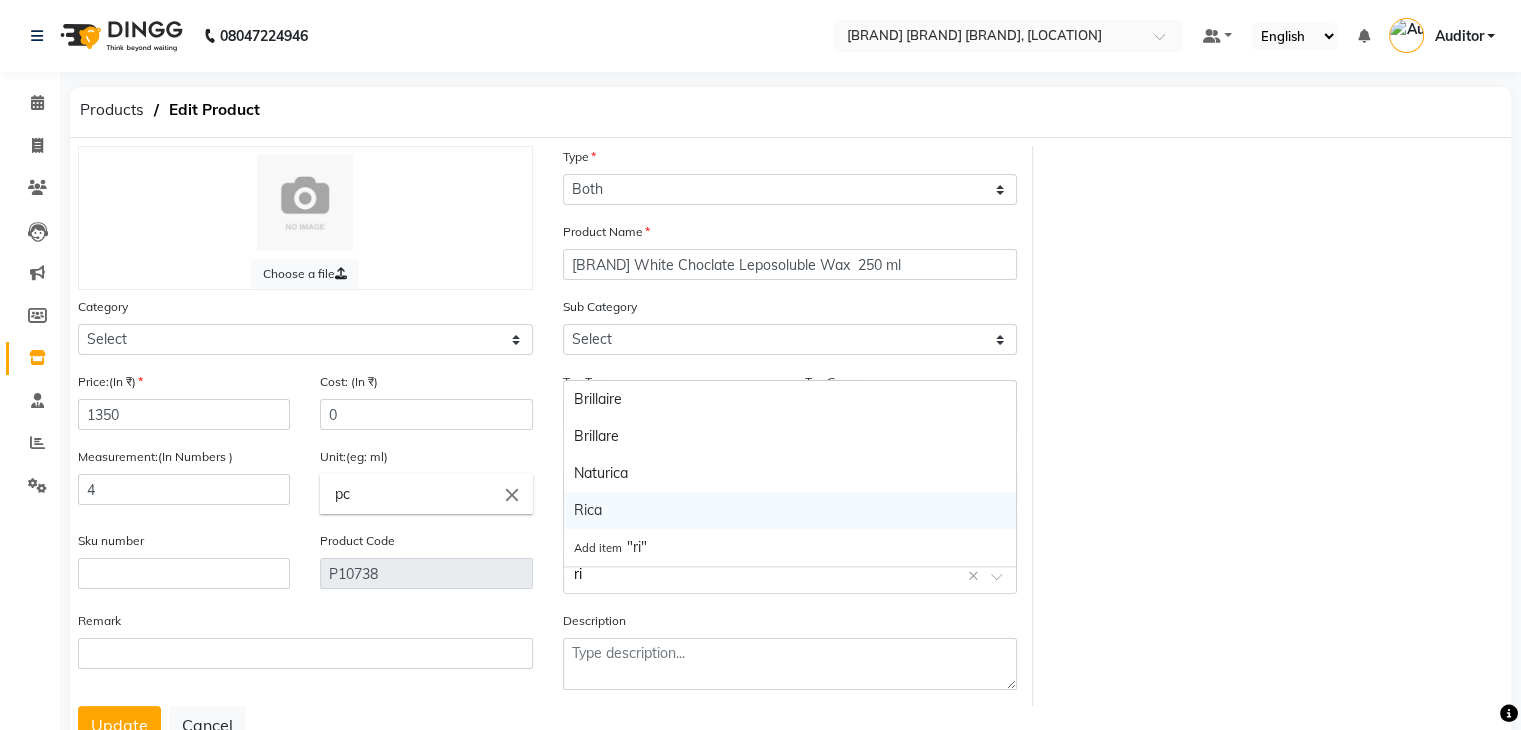 click on "Rica" at bounding box center (790, 510) 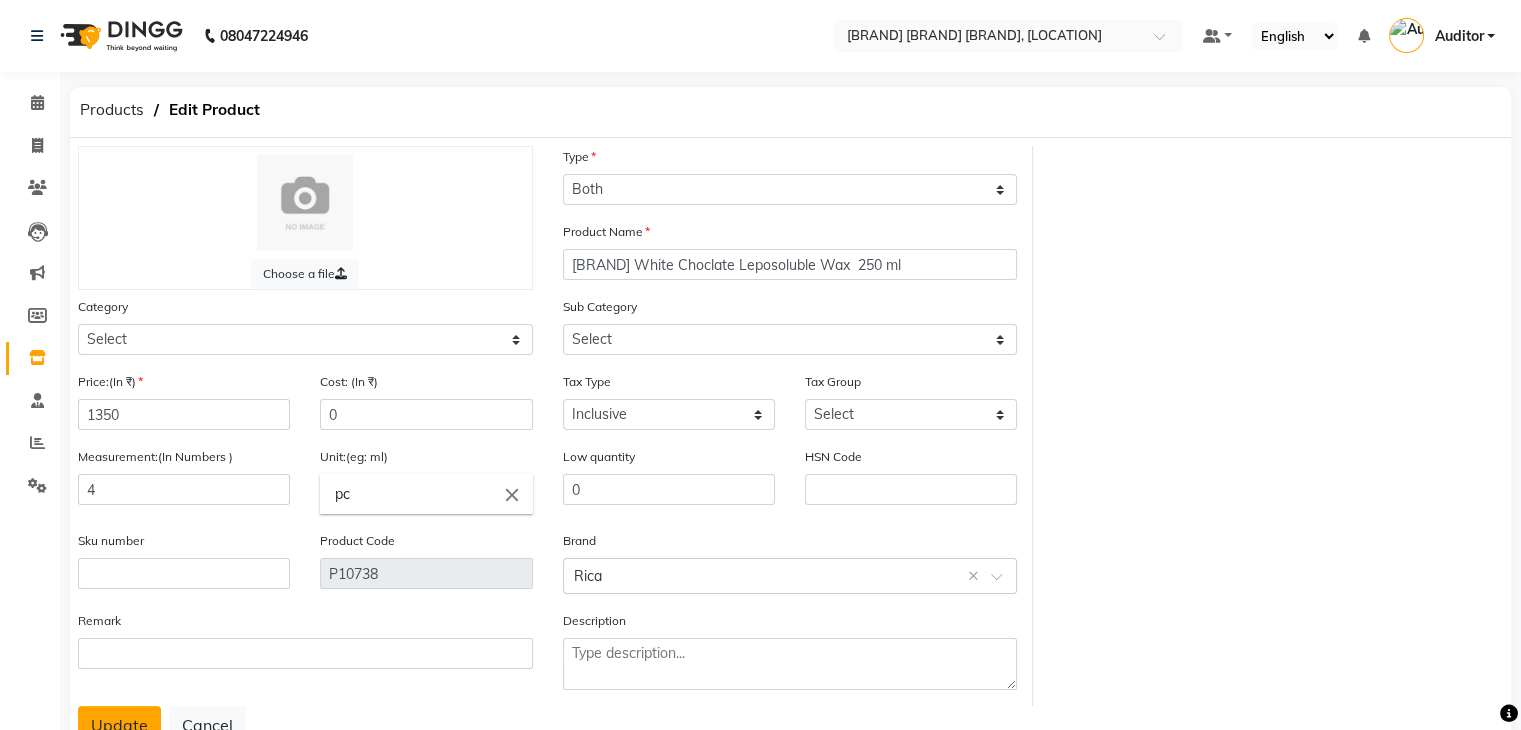 click on "Update" 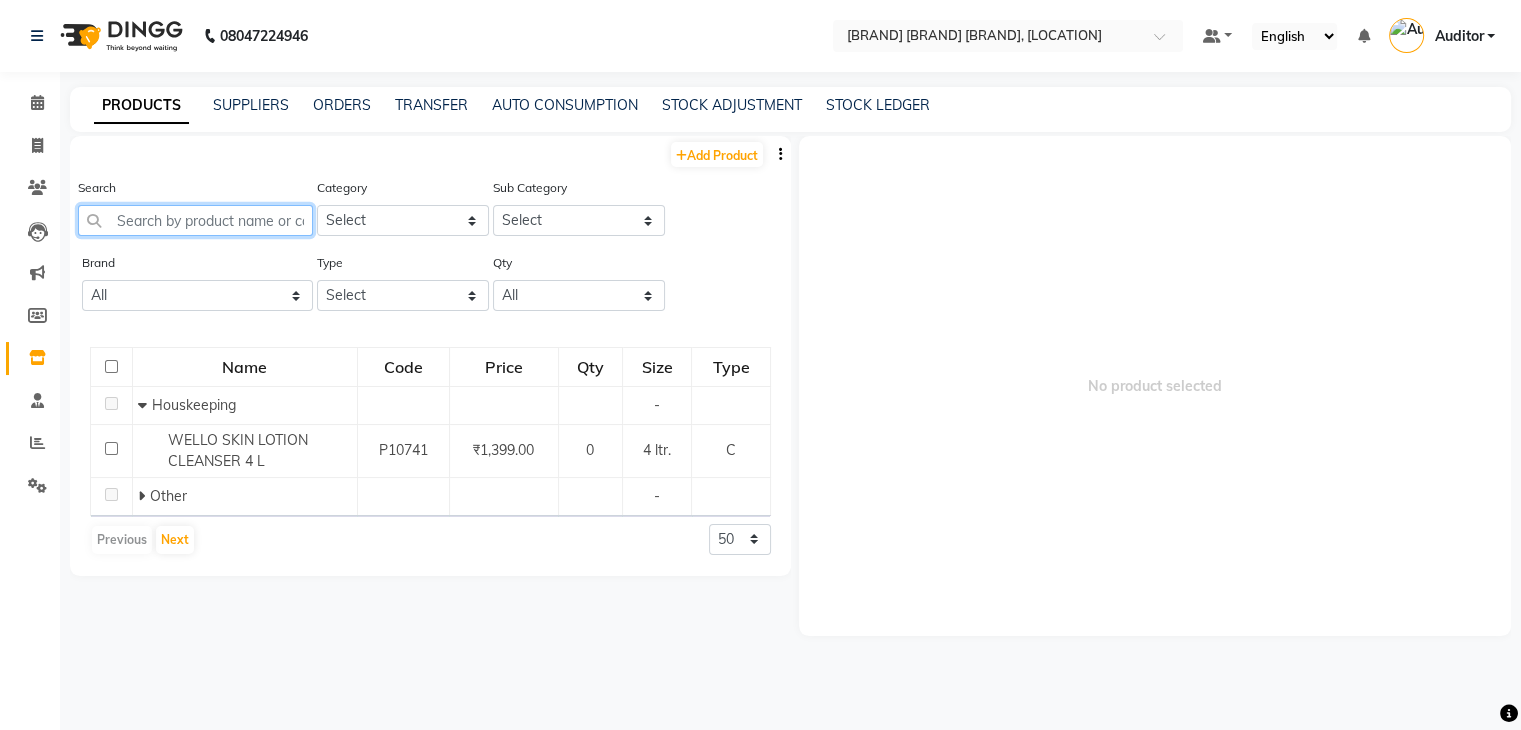 click 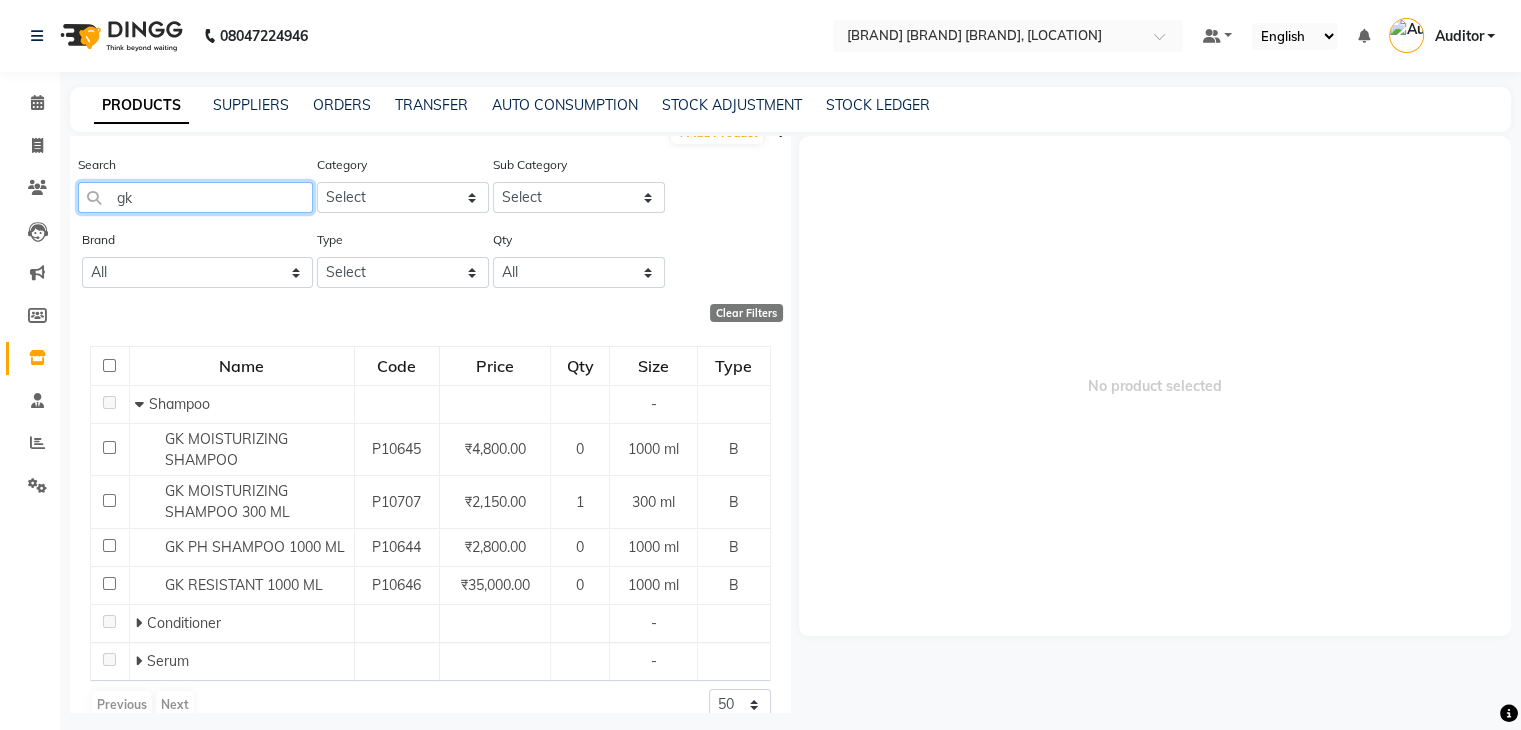 scroll, scrollTop: 52, scrollLeft: 0, axis: vertical 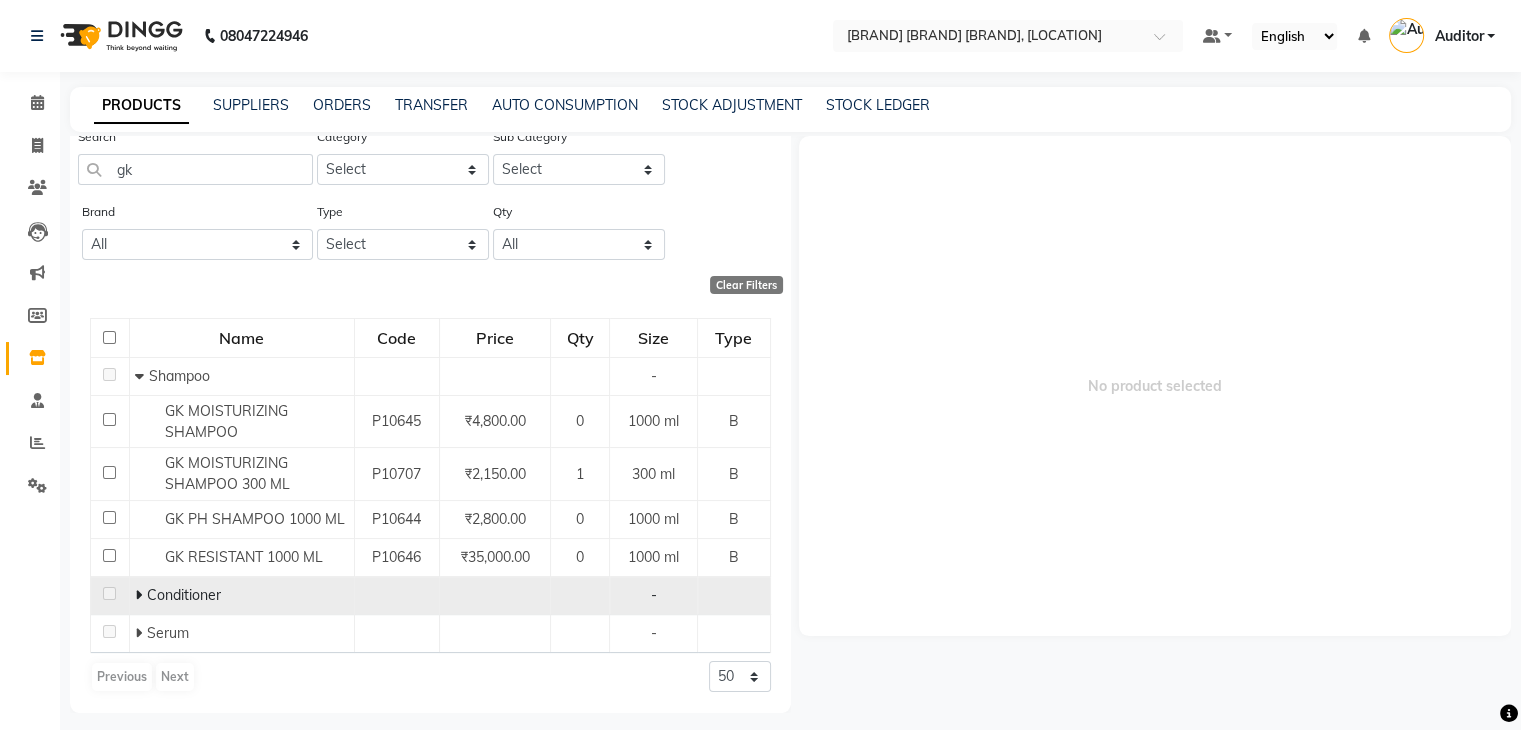 click 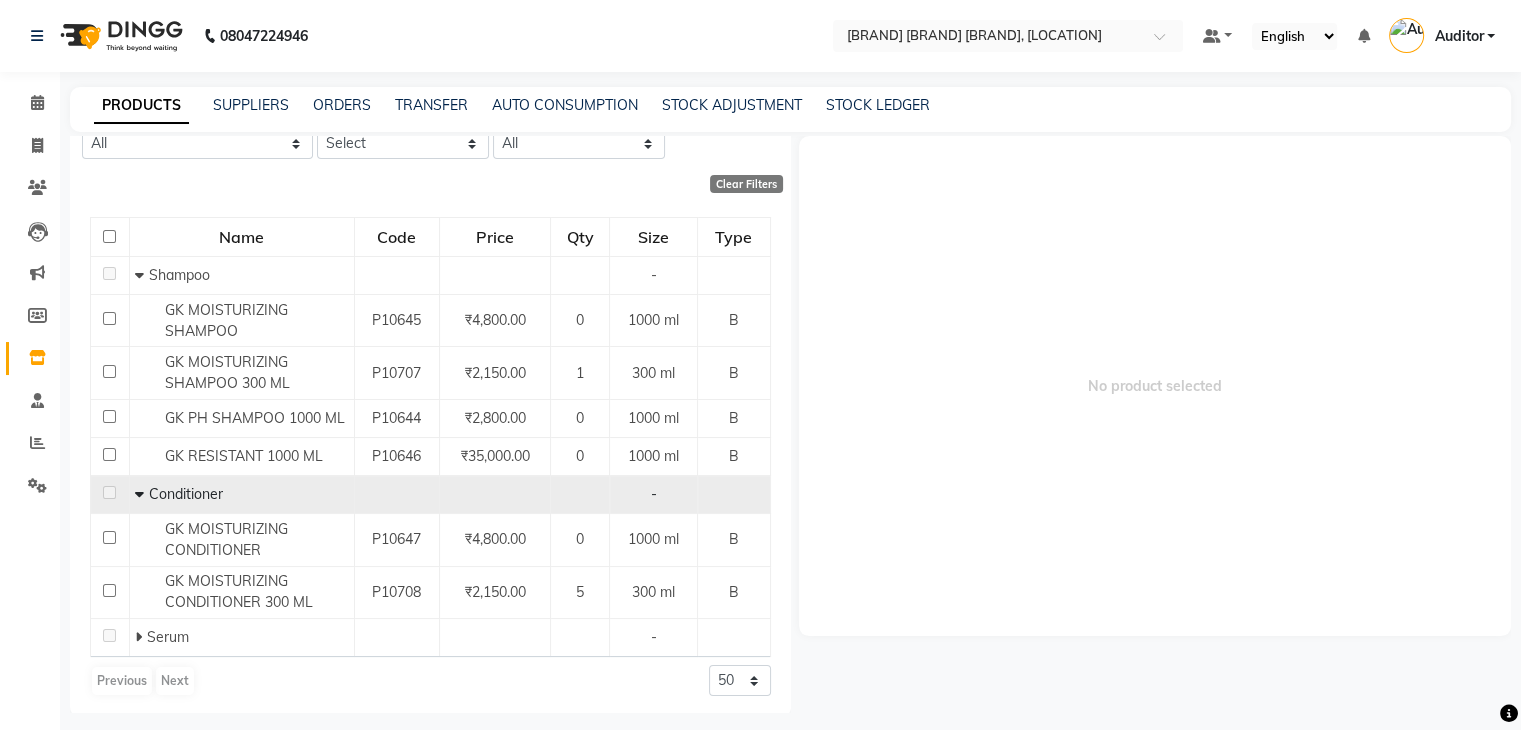 scroll, scrollTop: 156, scrollLeft: 0, axis: vertical 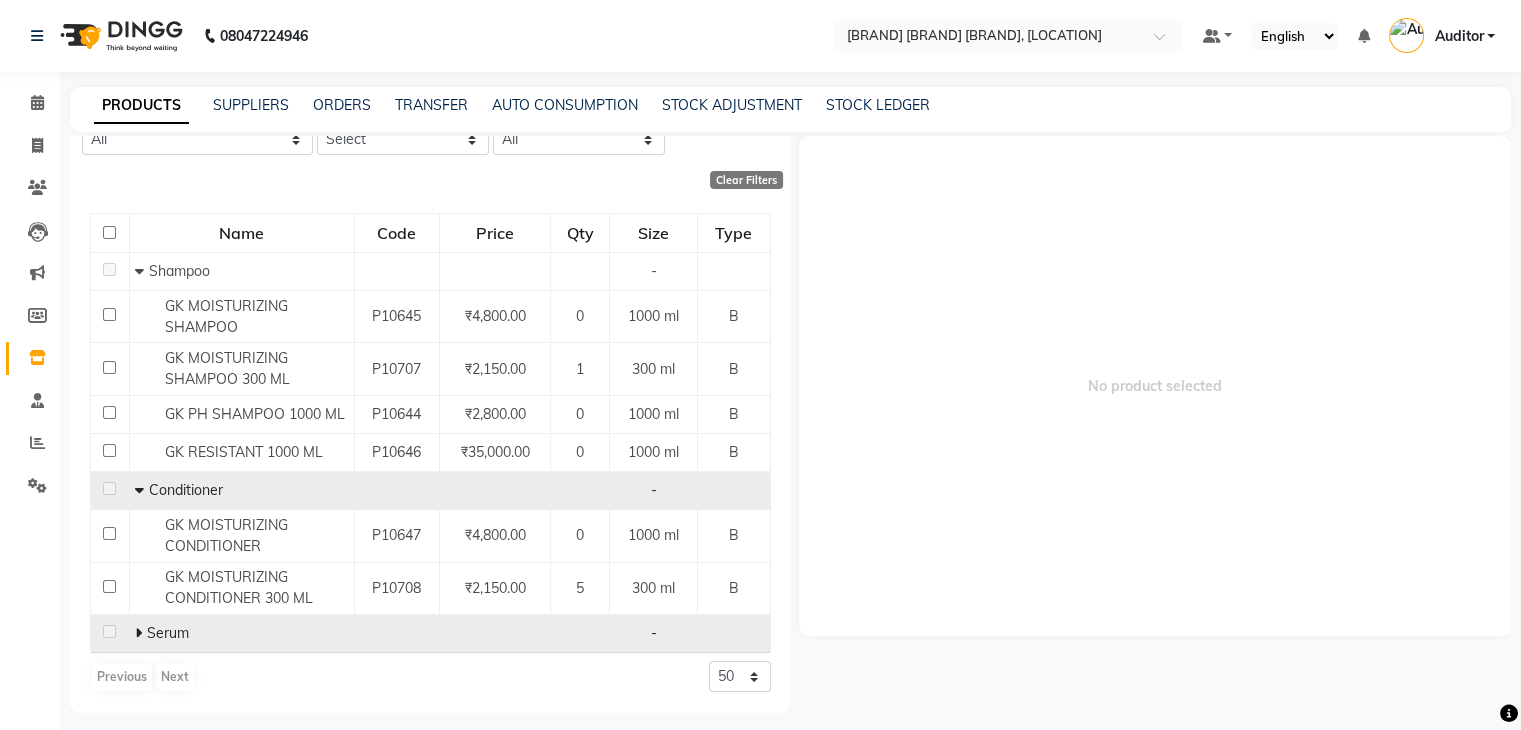 click 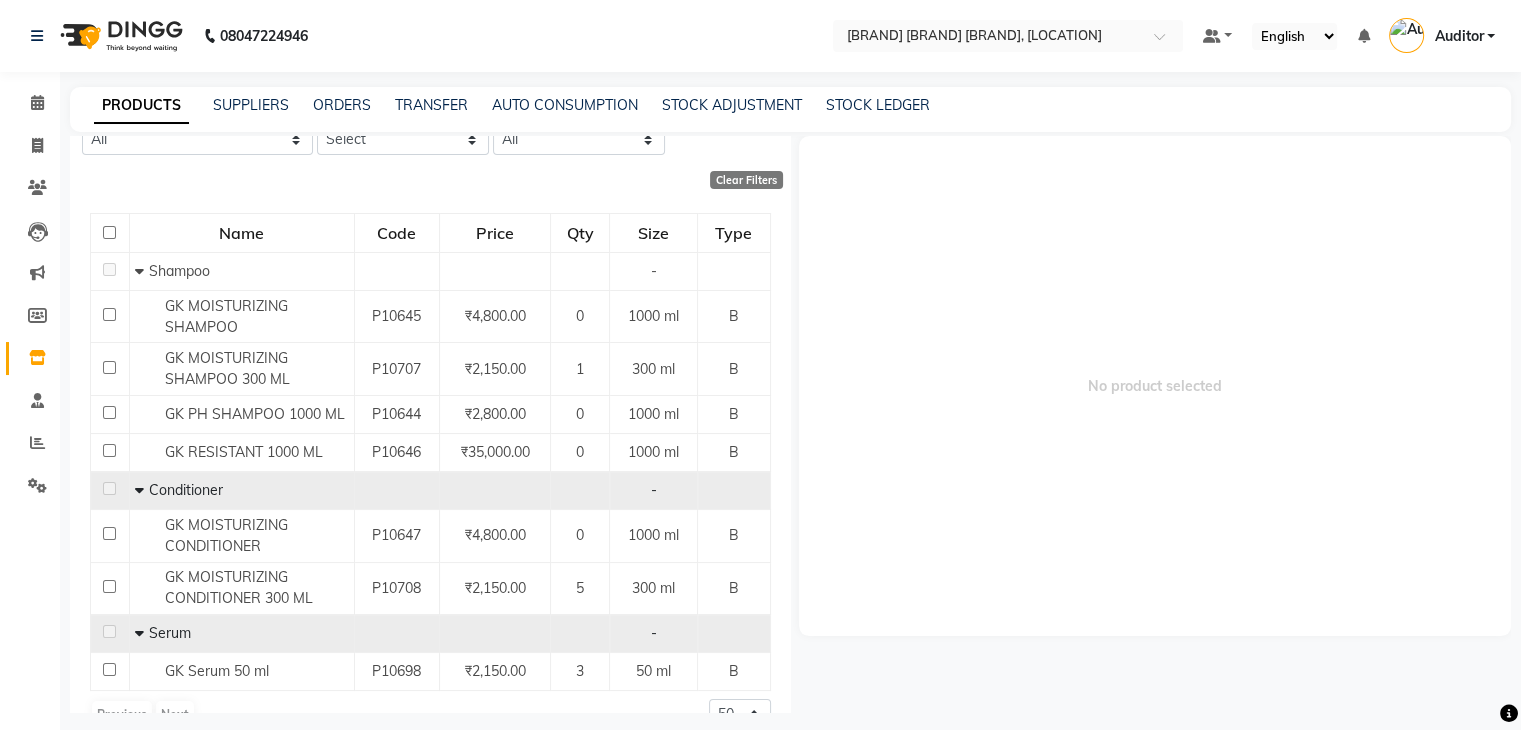 scroll, scrollTop: 194, scrollLeft: 0, axis: vertical 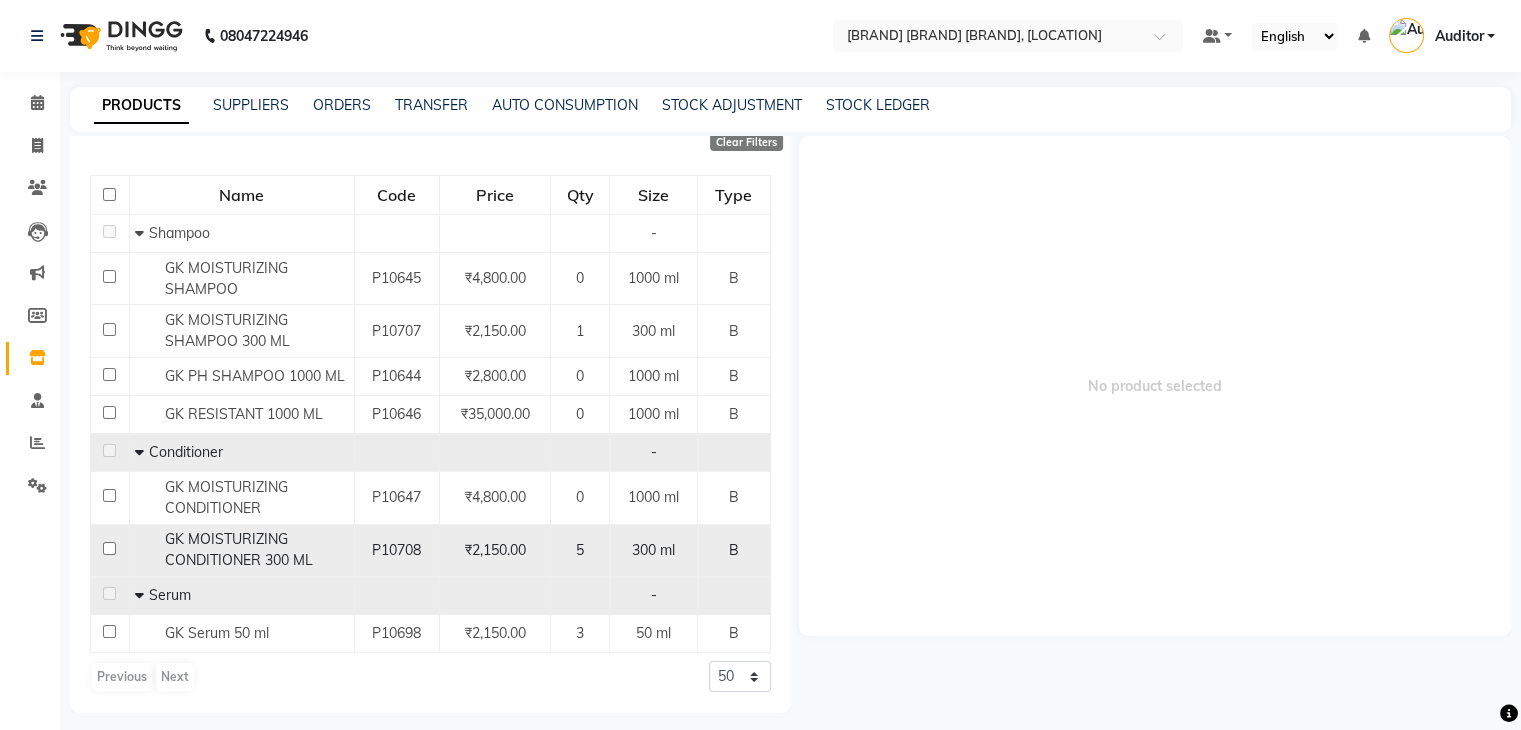 click on "GK MOISTURIZING CONDITIONER 300 ML" 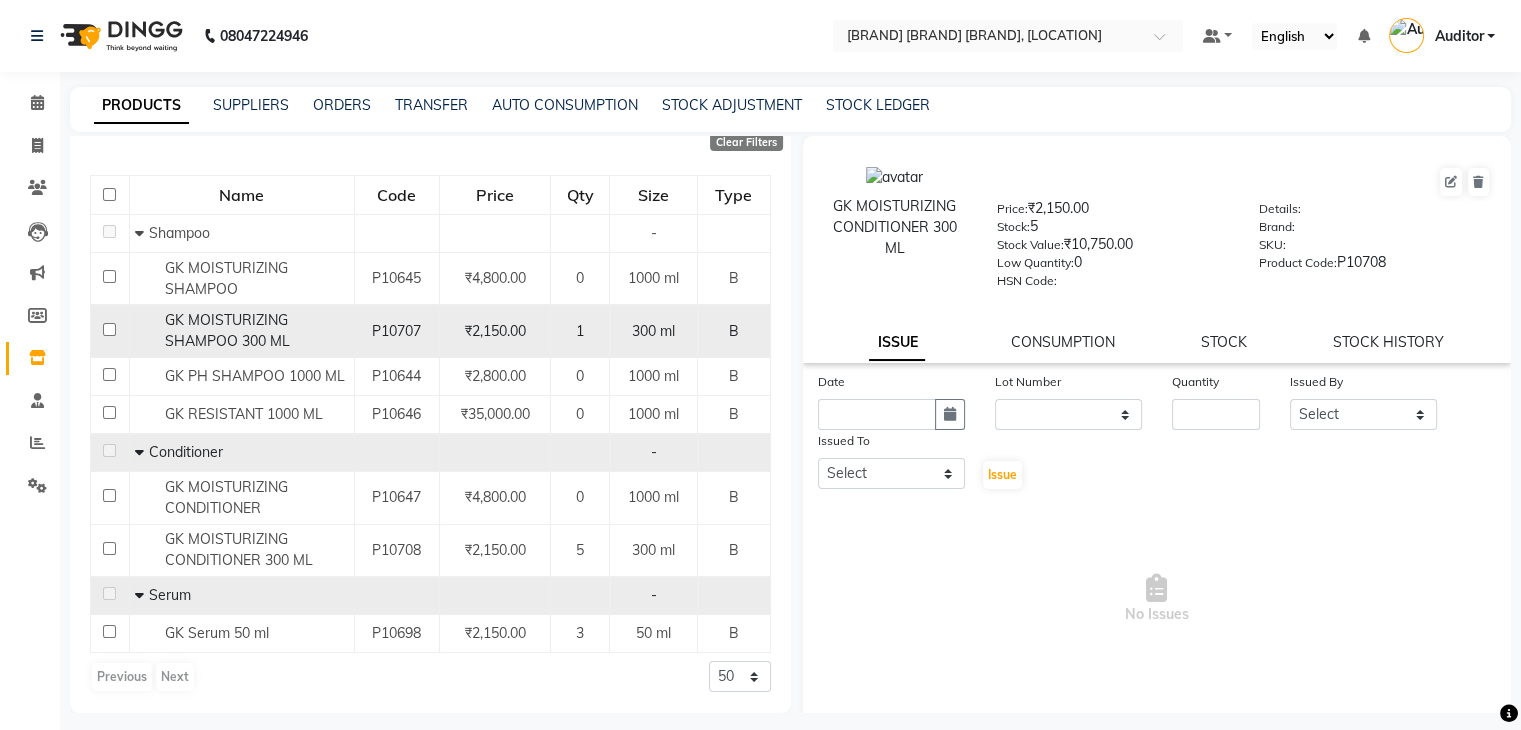 click on "GK MOISTURIZING SHAMPOO 300 ML" 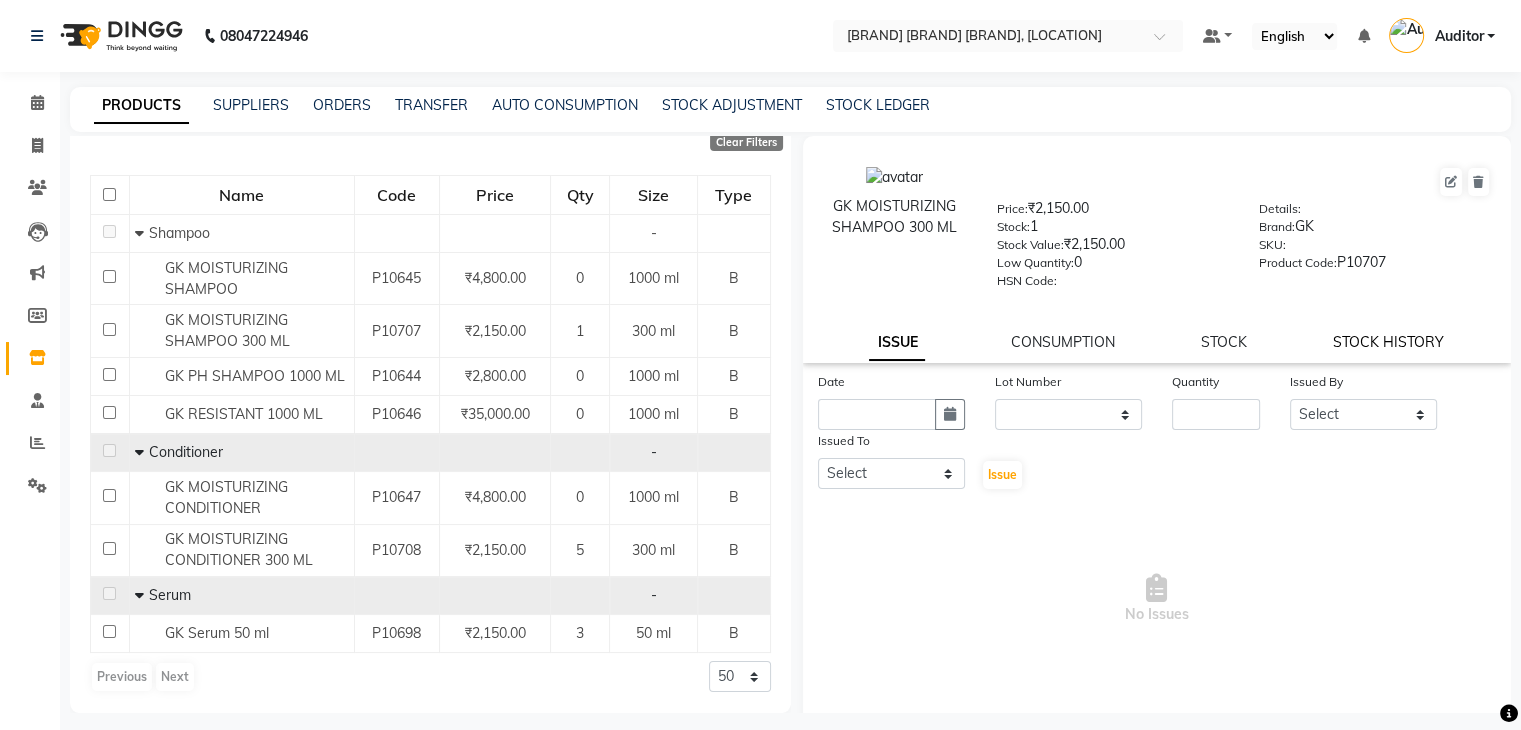 click on "STOCK HISTORY" 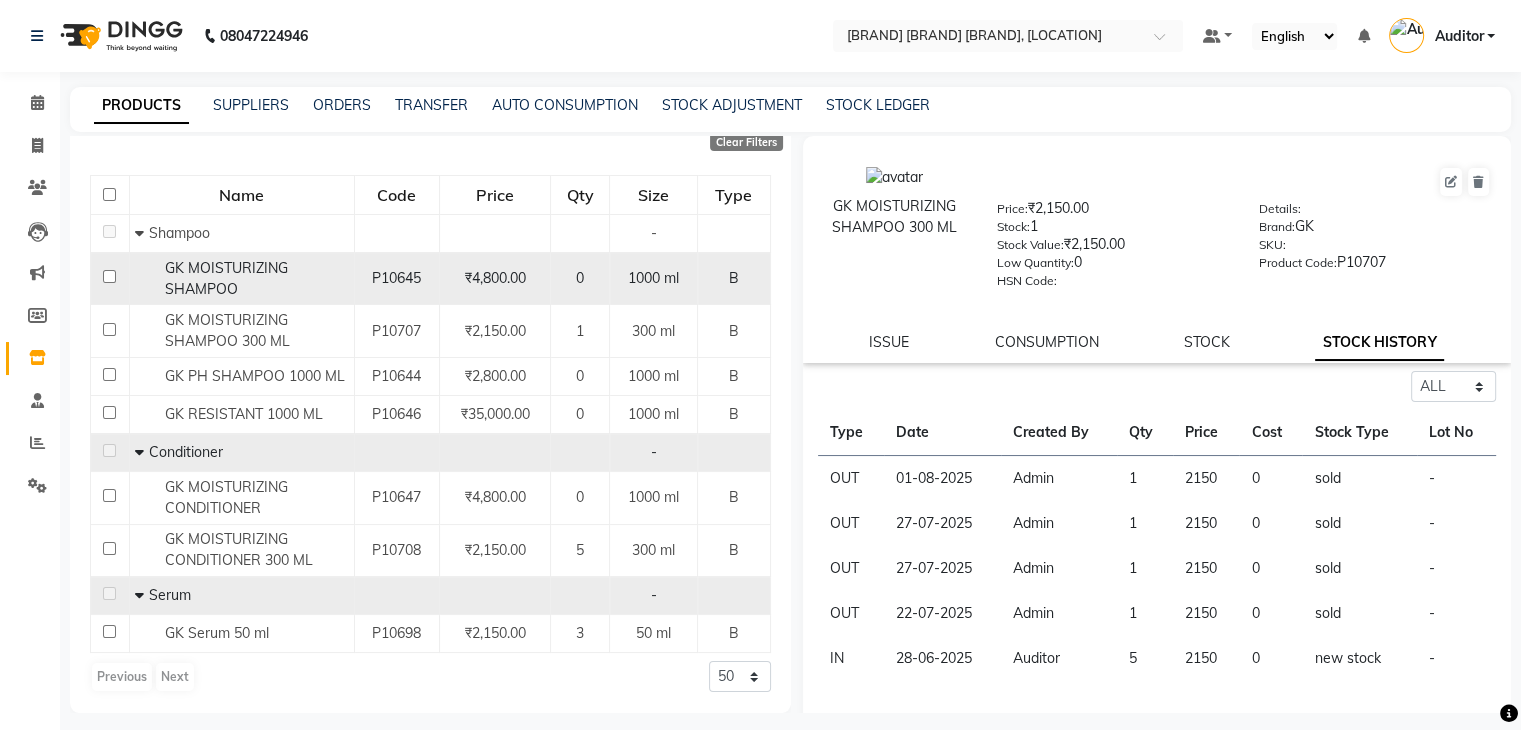 click on "GK MOISTURIZING SHAMPOO" 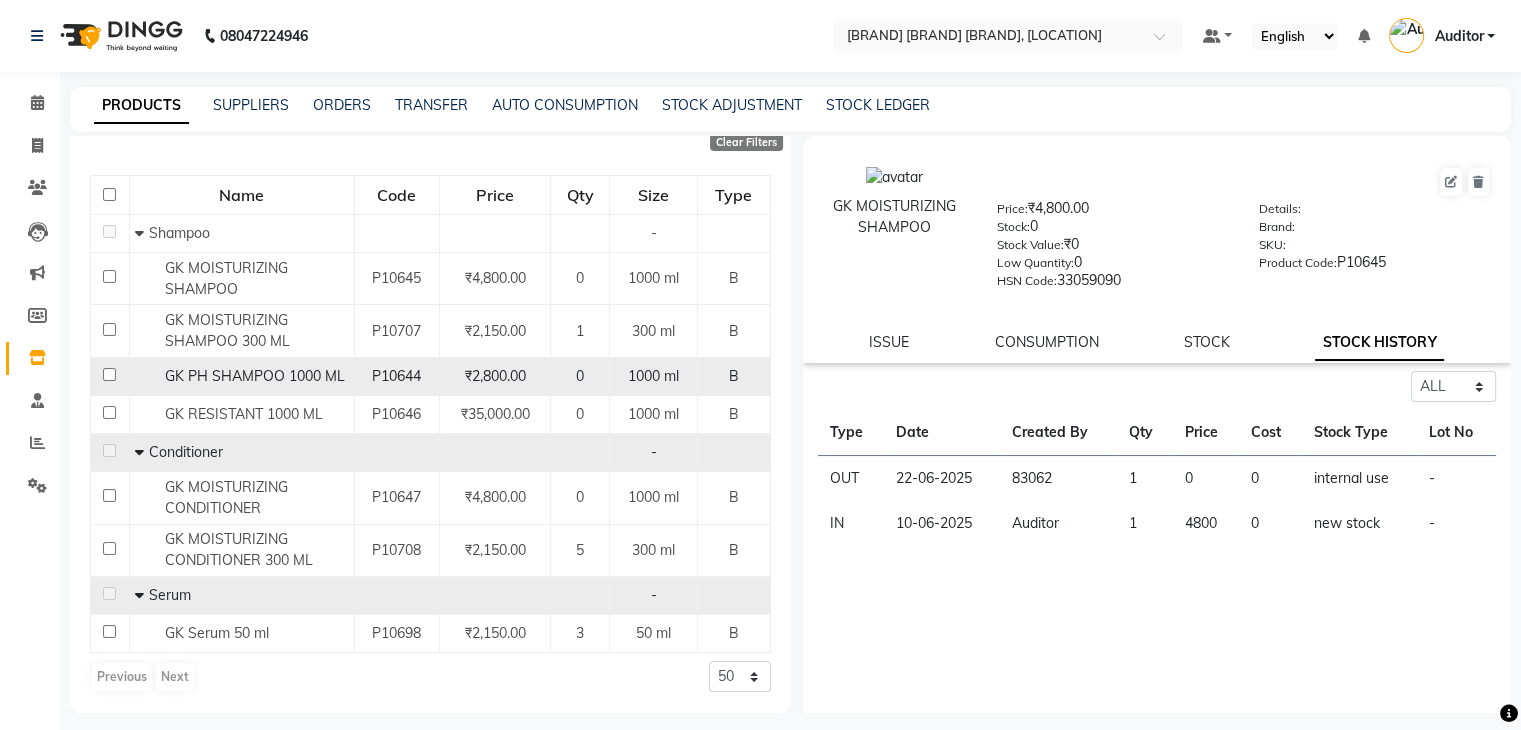 click on "GK PH SHAMPOO 1000 ML" 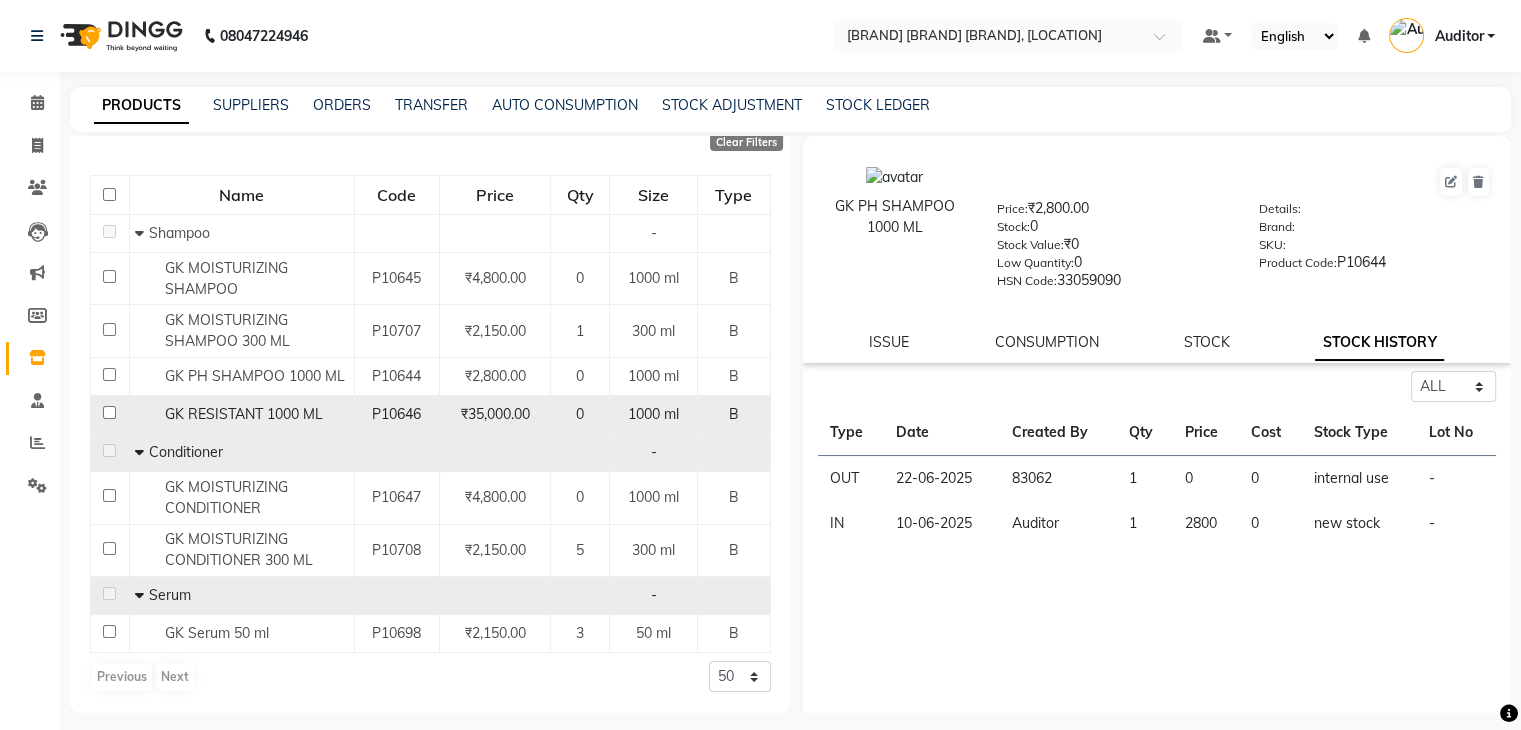 click on "GK RESISTANT 1000 ML" 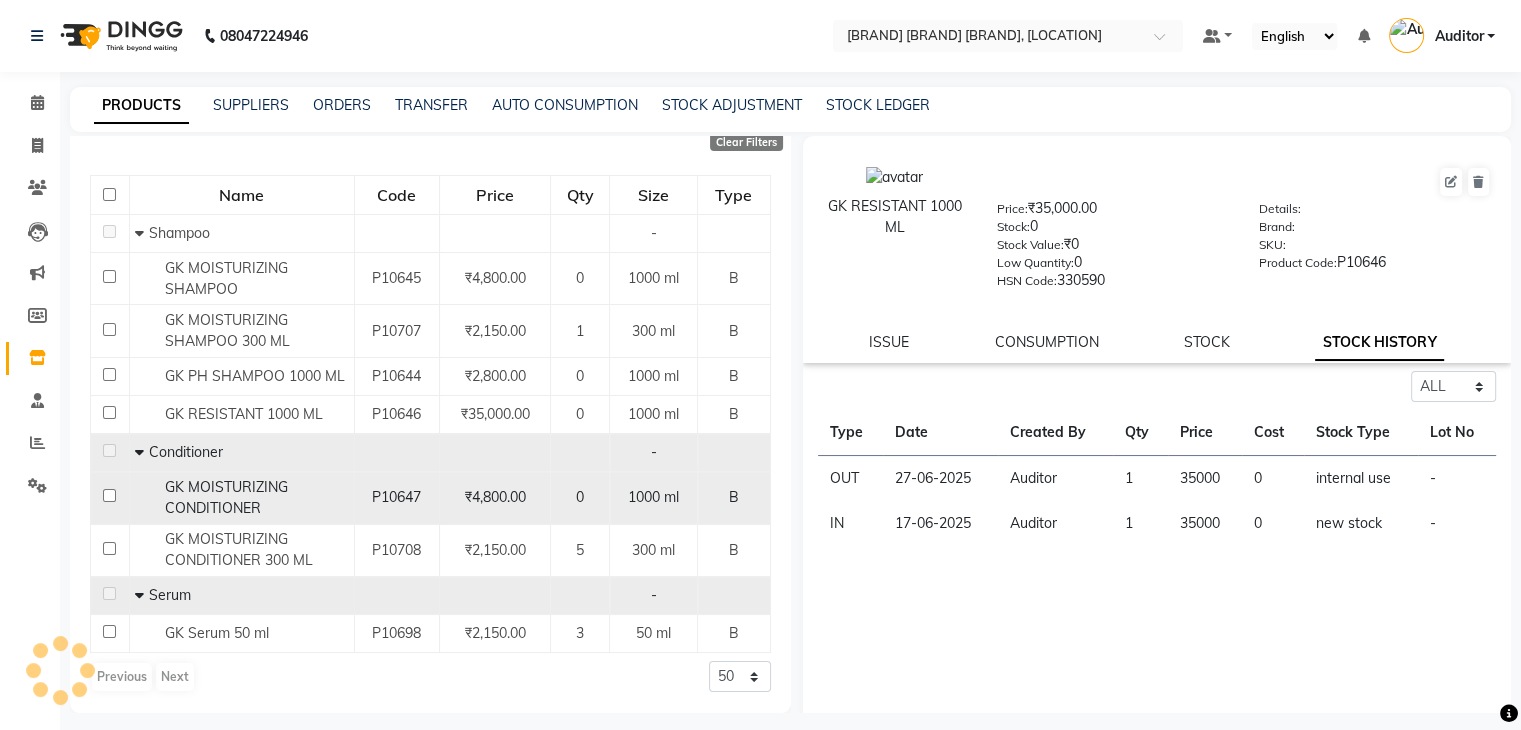 click on "GK MOISTURIZING CONDITIONER" 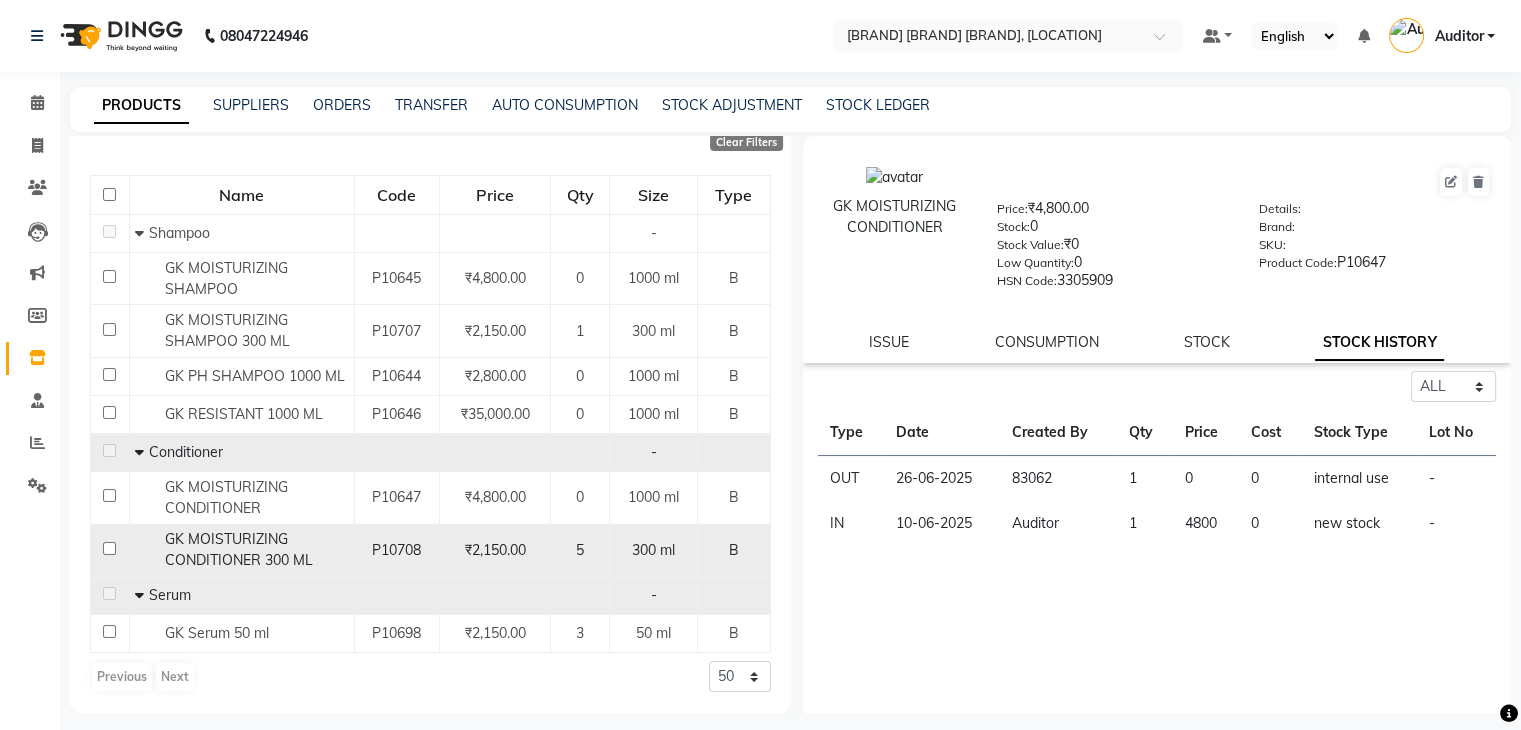 click on "GK MOISTURIZING CONDITIONER 300 ML" 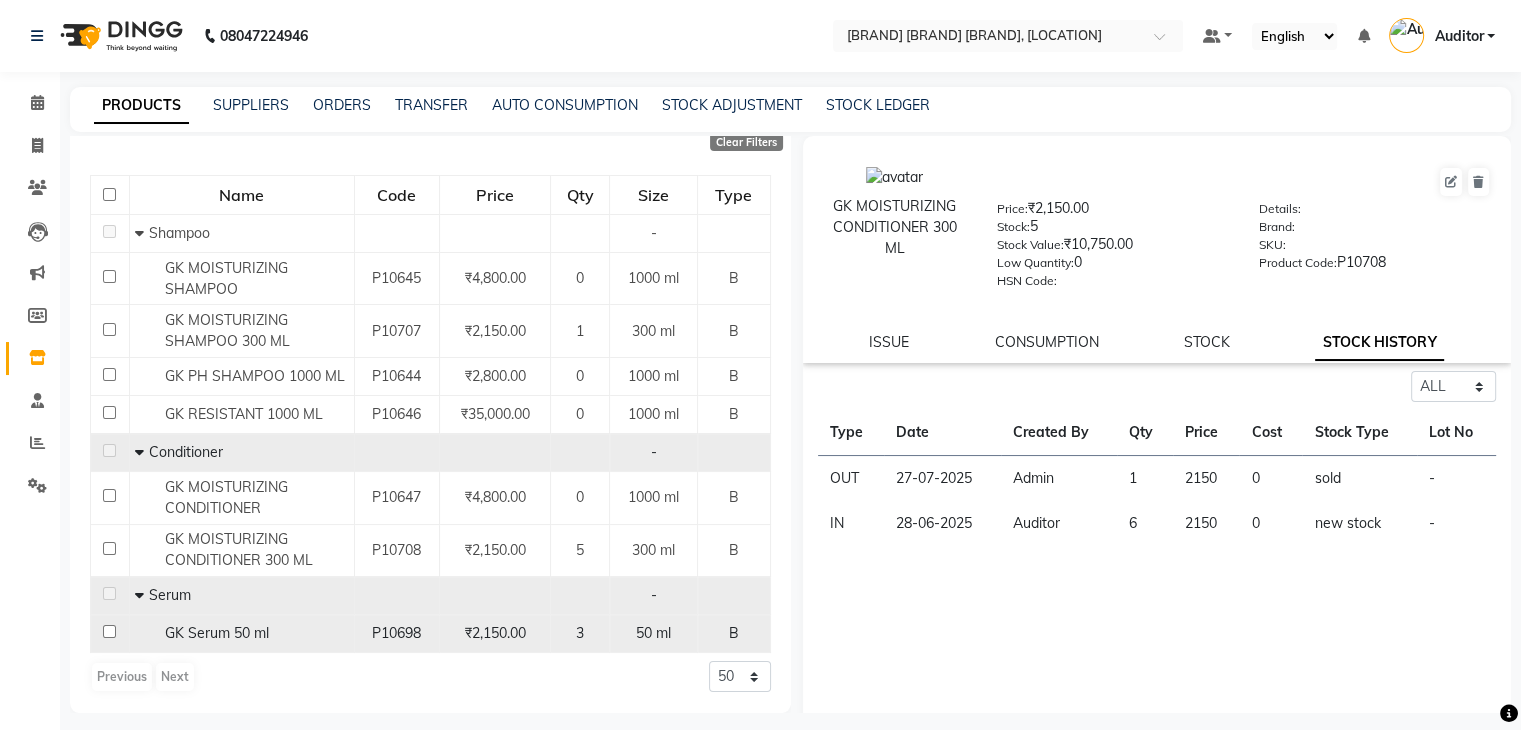 click on "GK Serum 50 ml" 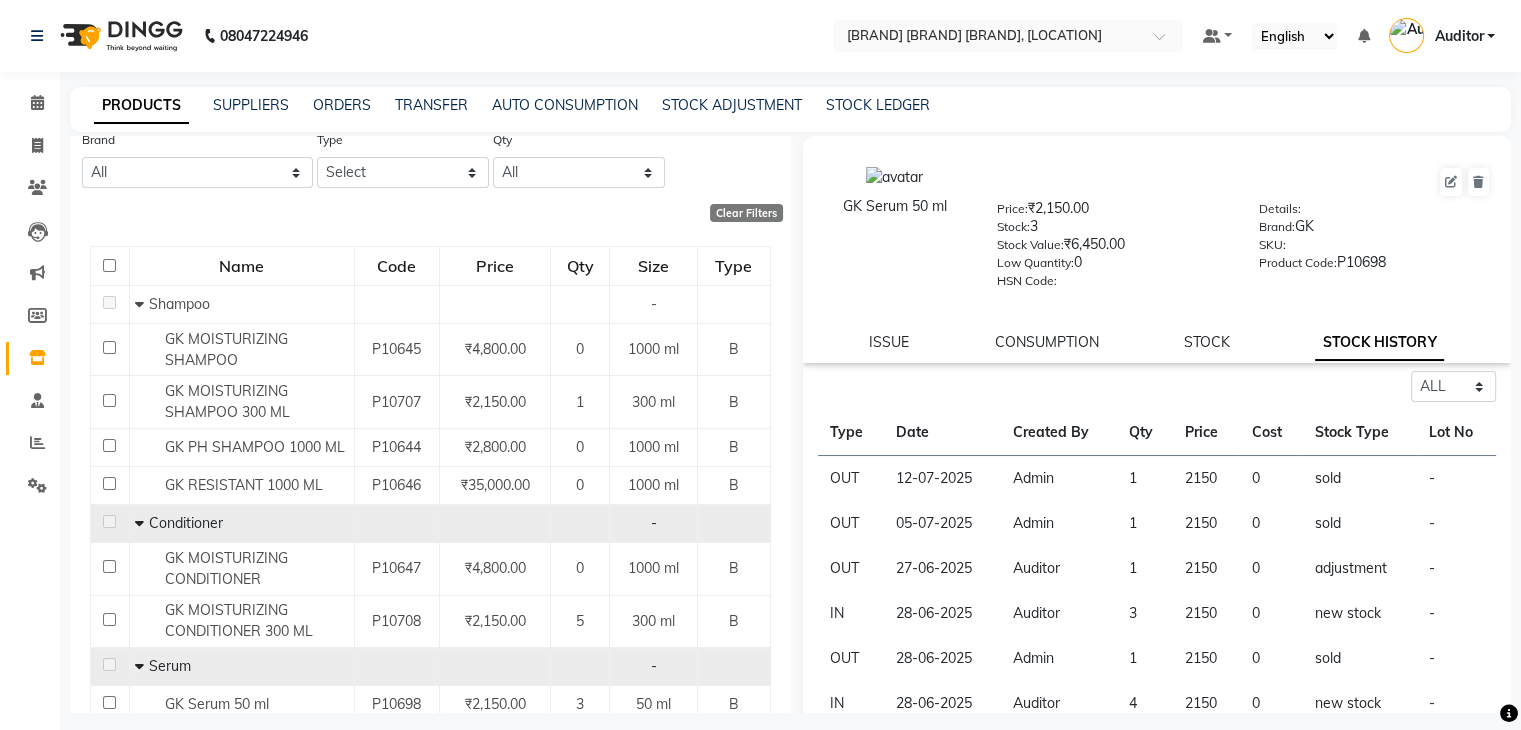 scroll, scrollTop: 0, scrollLeft: 0, axis: both 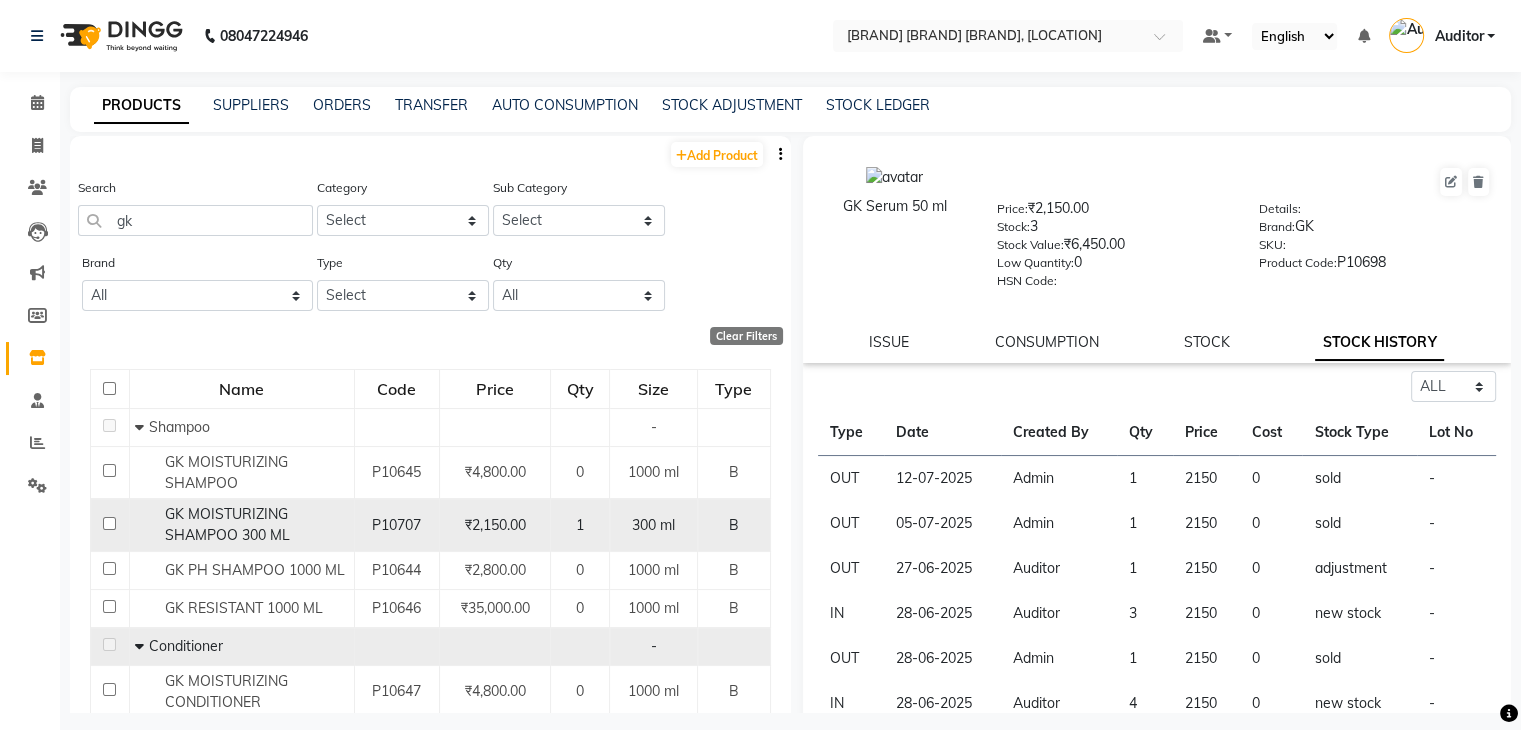 click on "GK MOISTURIZING SHAMPOO 300 ML" 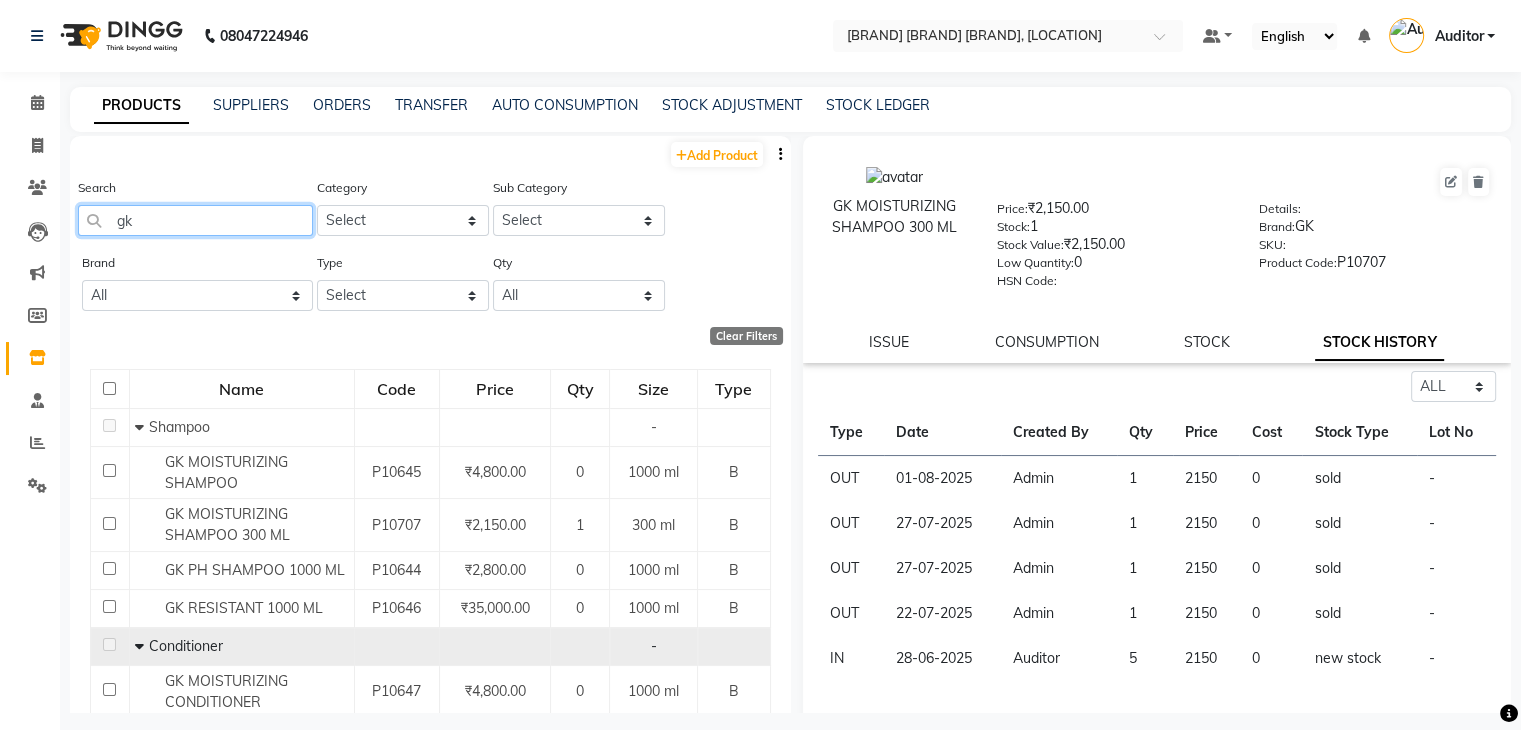 click on "gk" 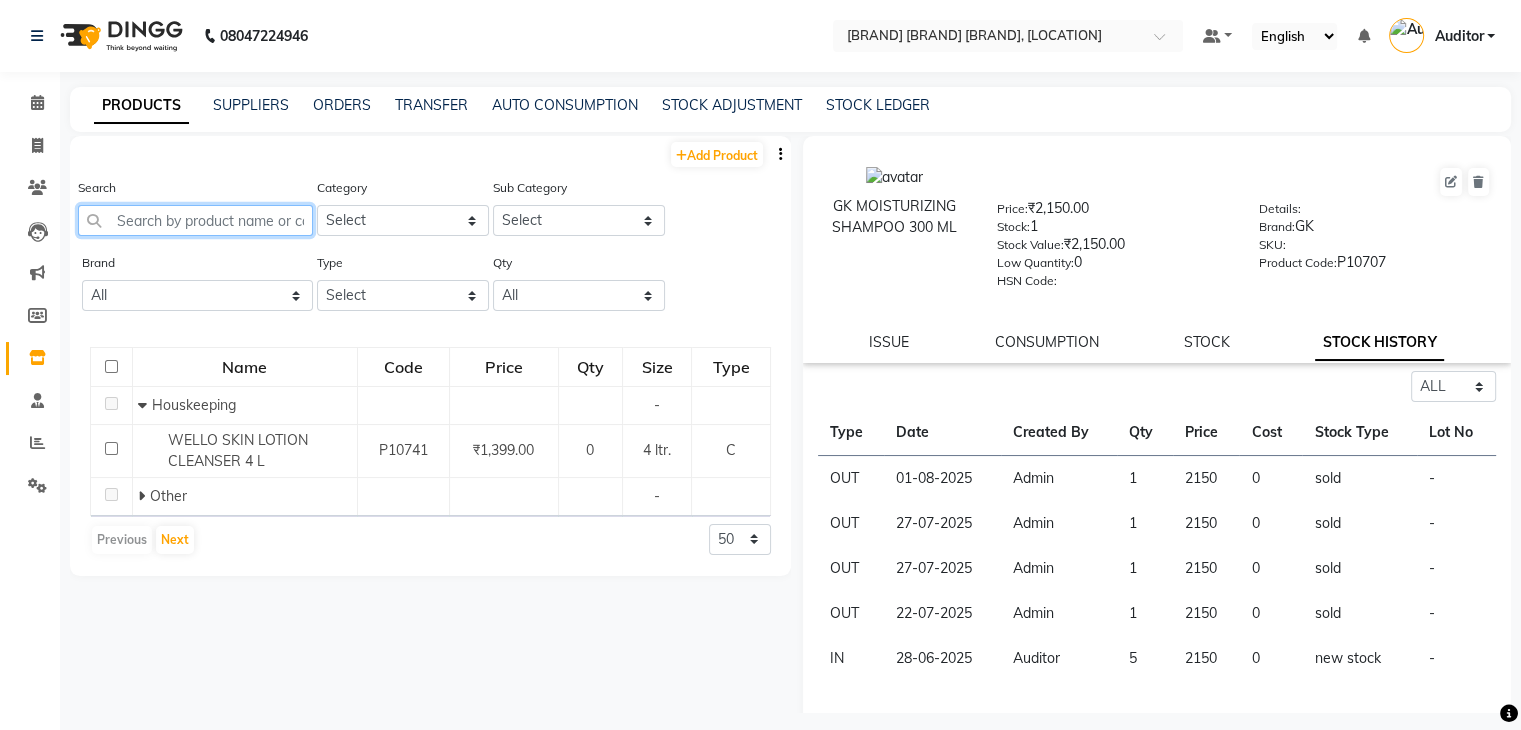 click 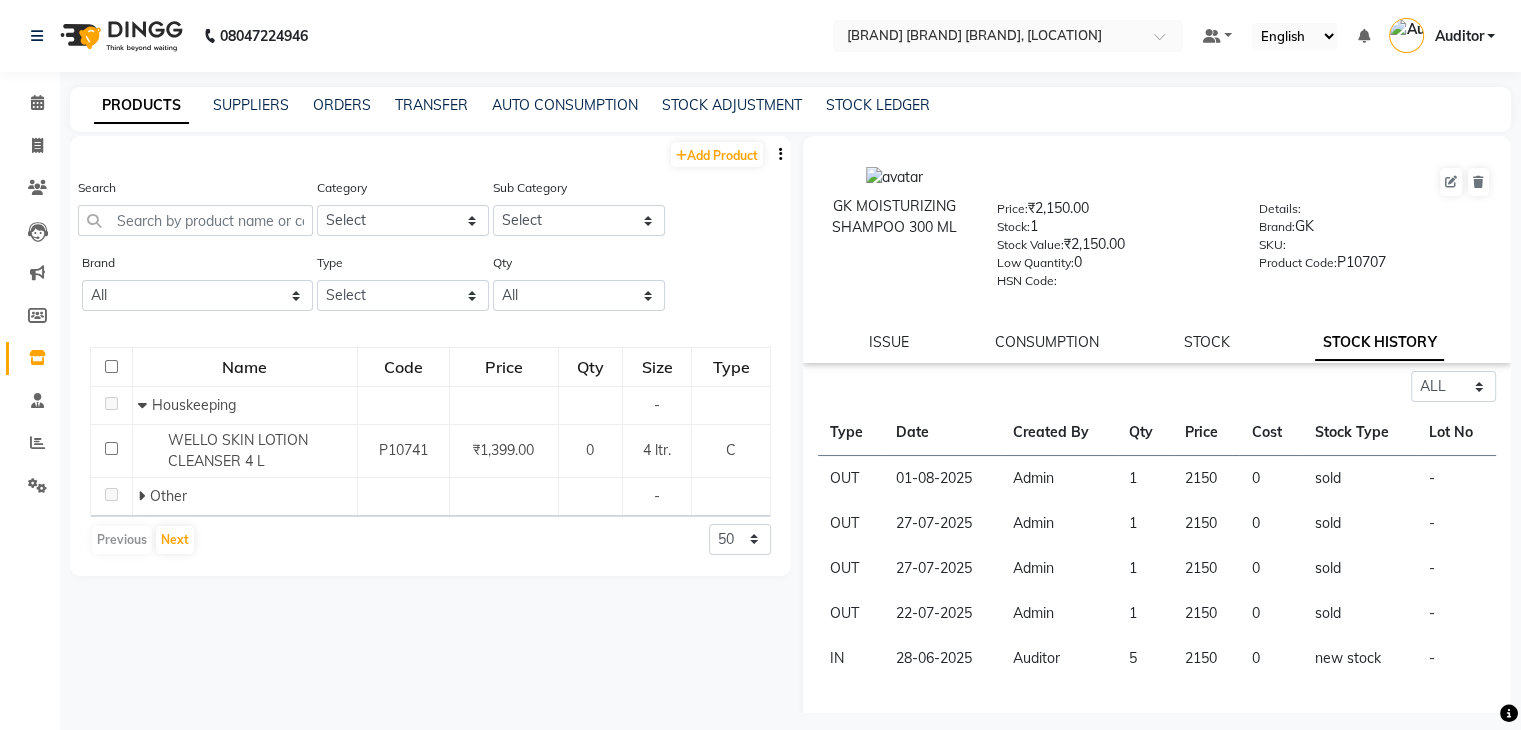 click on "Brand All Beauty Gang Biotop Botoplastia Brillaire Brillare Cadiveu Casmara Defabulous Dermalogica Dermologica Dialight General Gk Hairoticmen Kazima Loreal Lotus Magestic Majestic Mcaffeine Mixfruit Mk Mk Majestic Mk Profession Moroccanoil Moroccon Moroccon Oil Naturica Null O3+ Oxylife Pedi Pie Ph Rica Root Deep Schwarzkopf Schwarzkoph Skp Skp Schwarzkopf Sleek Wellocare" 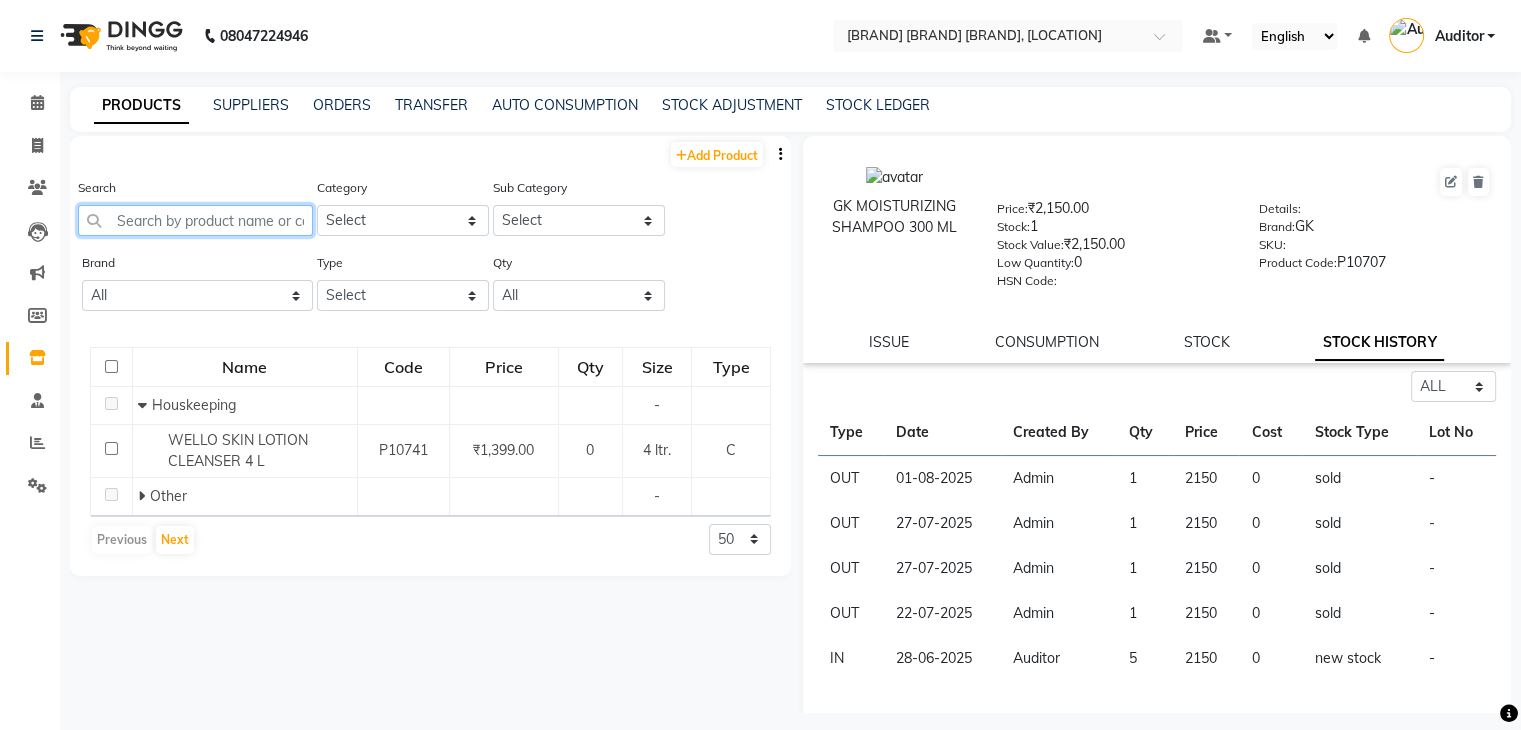 click 